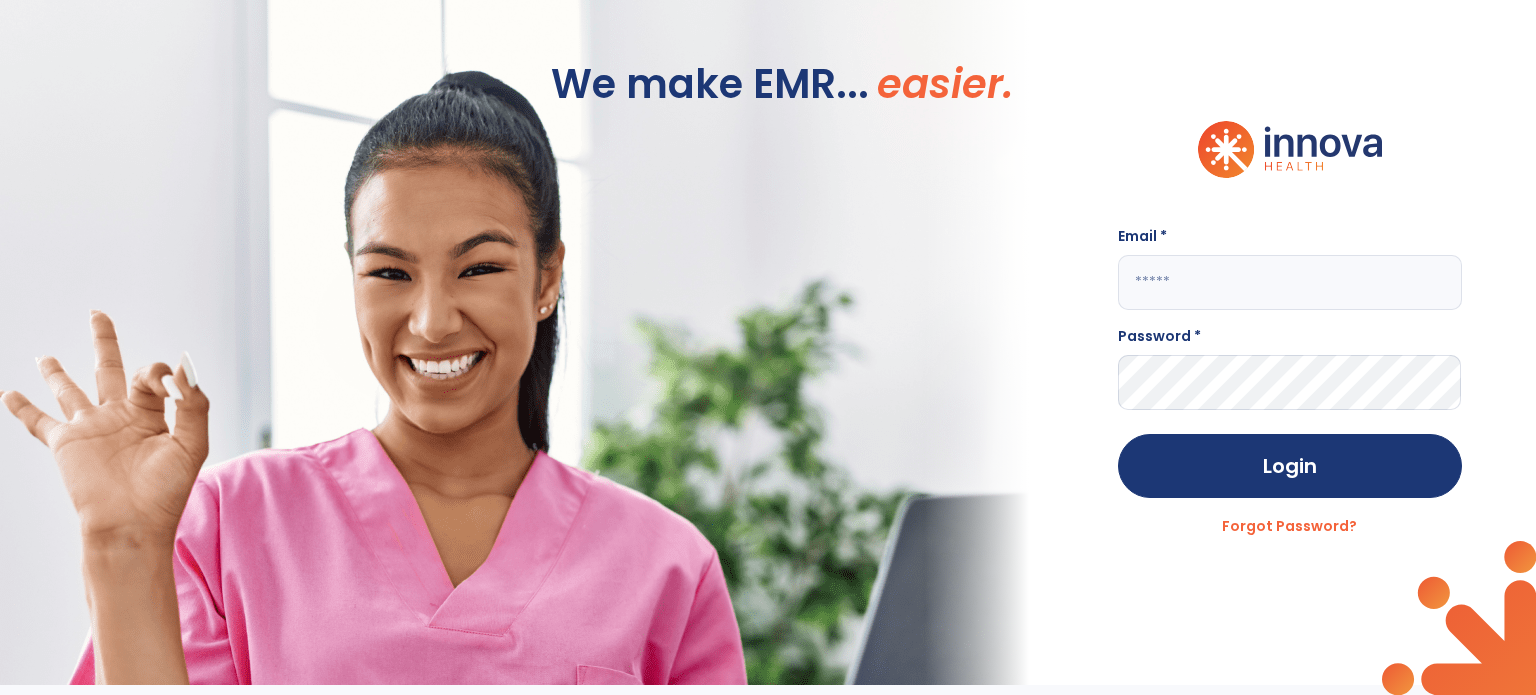 scroll, scrollTop: 0, scrollLeft: 0, axis: both 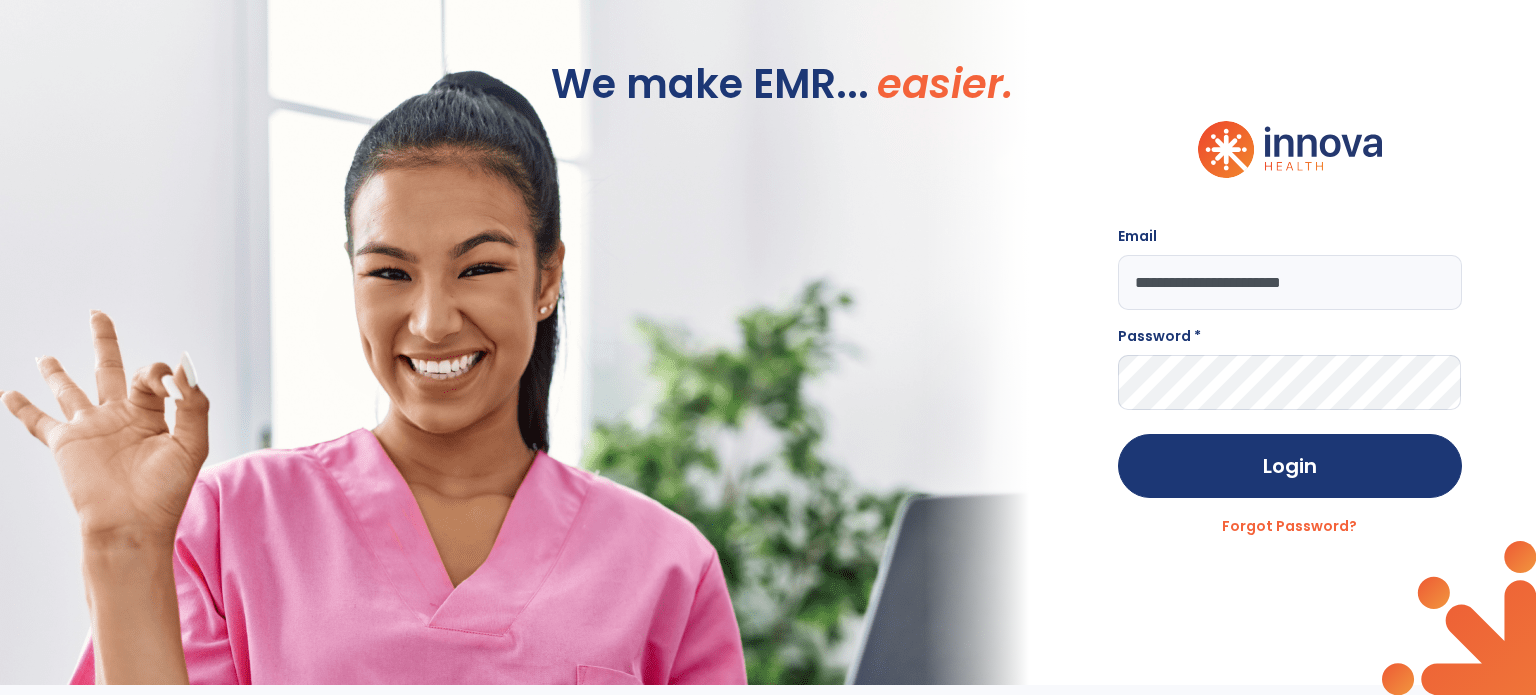 type on "**********" 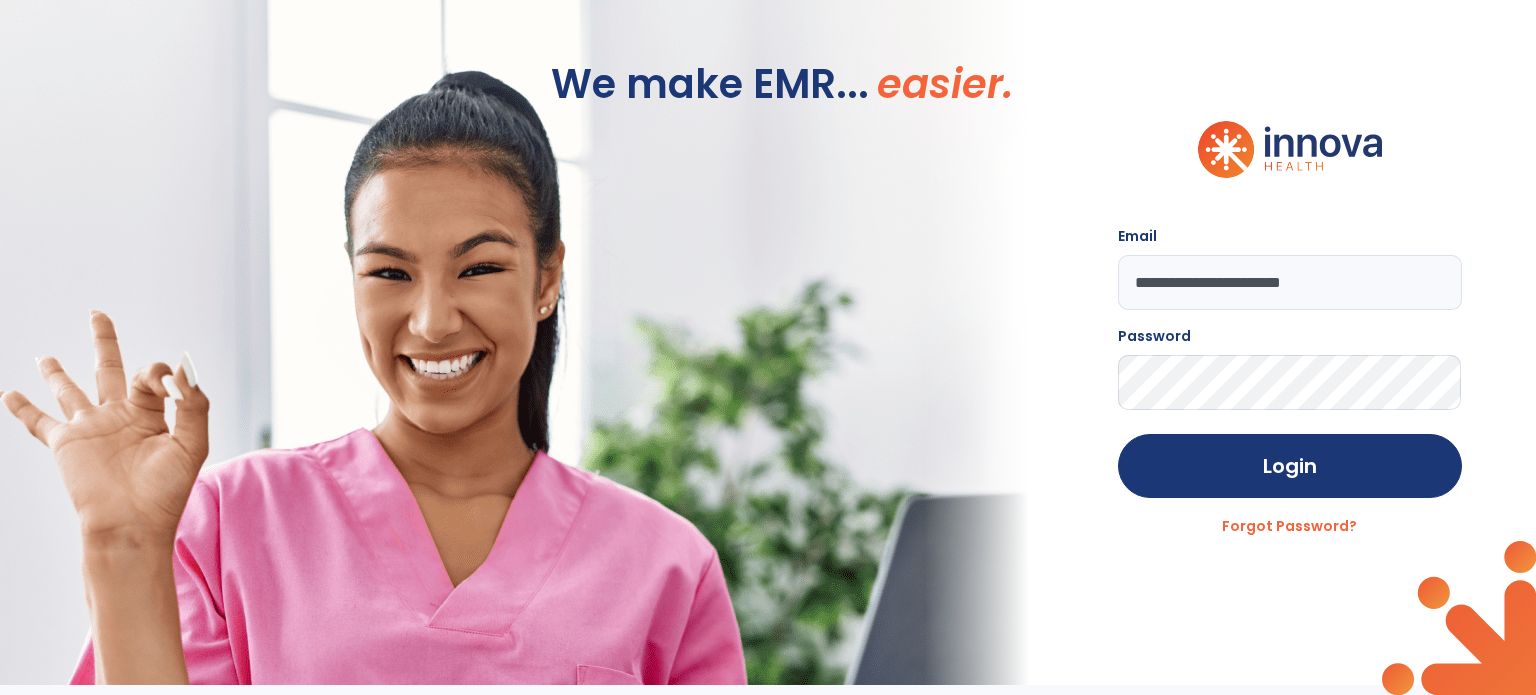 click on "Login" 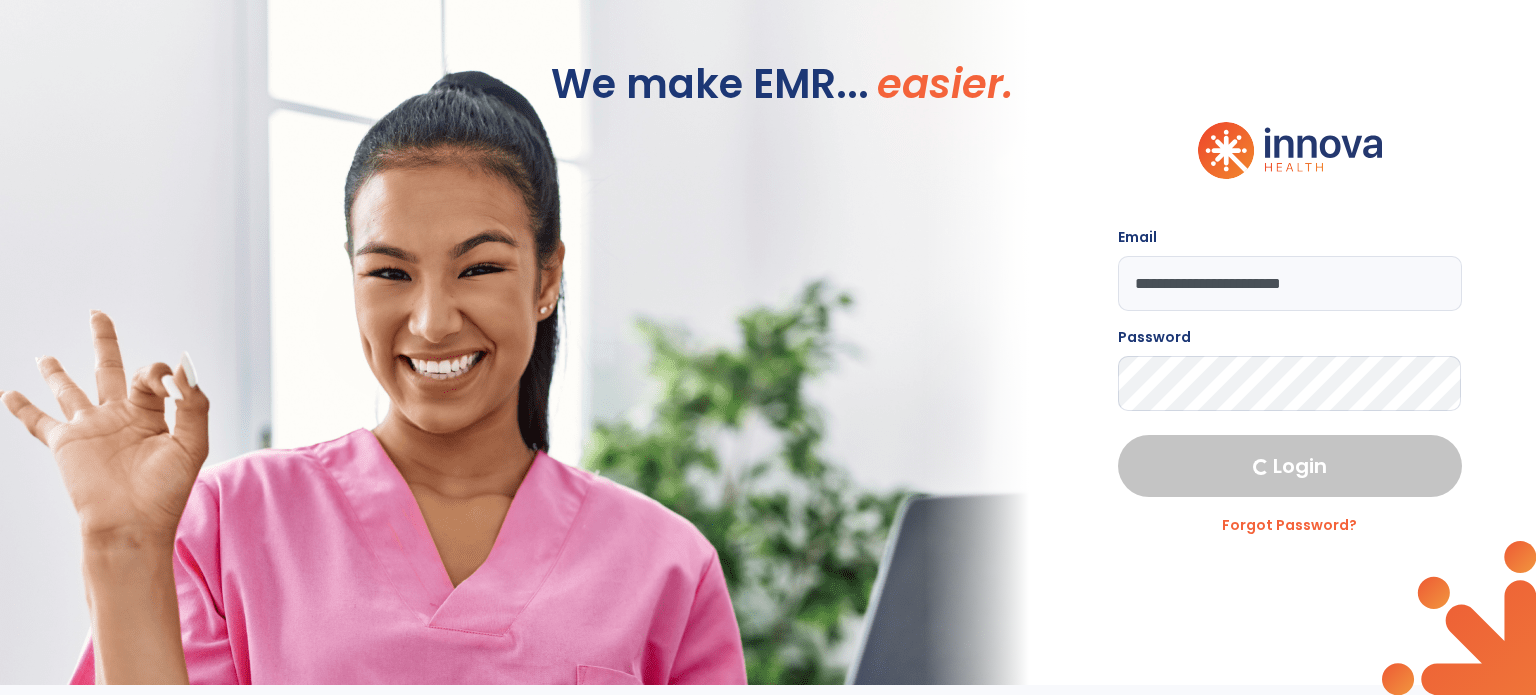 select on "****" 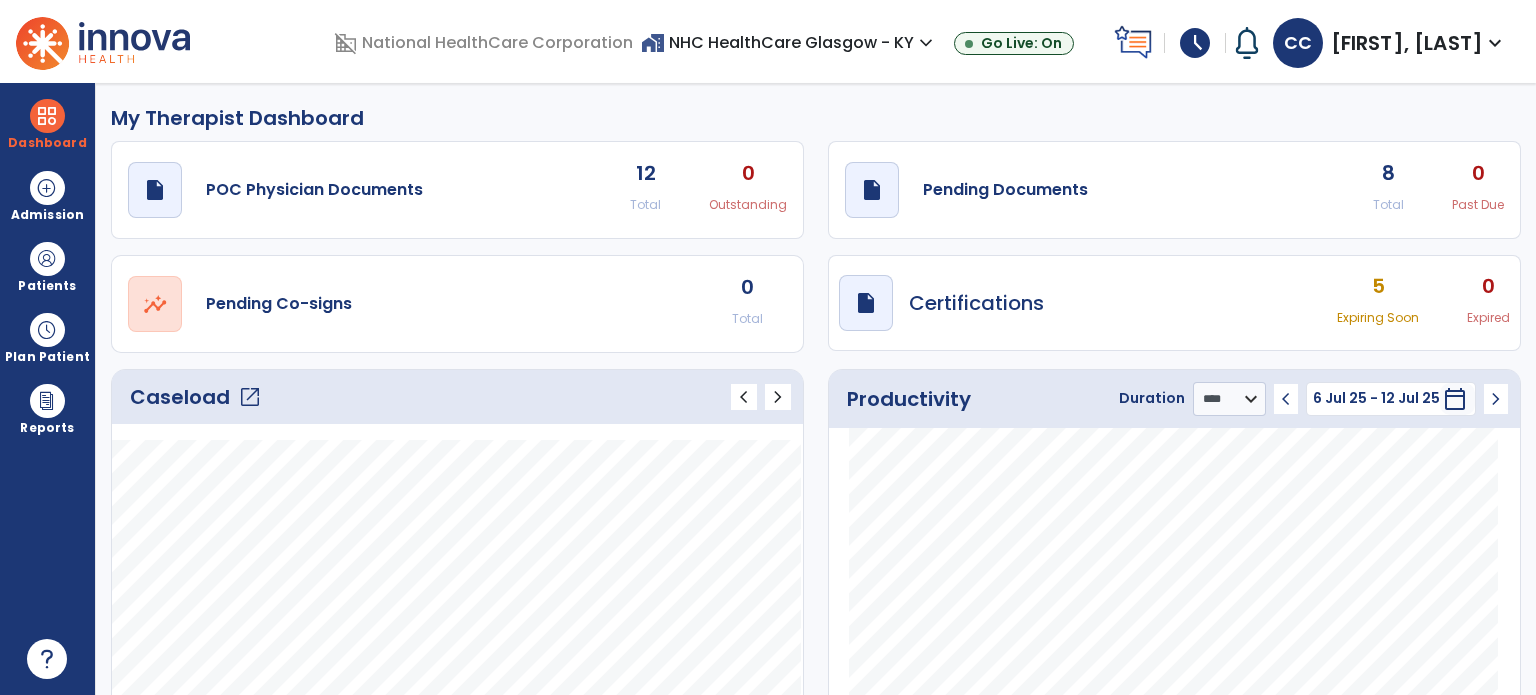 click on "draft   open_in_new  Pending Documents 8 Total 0 Past Due" 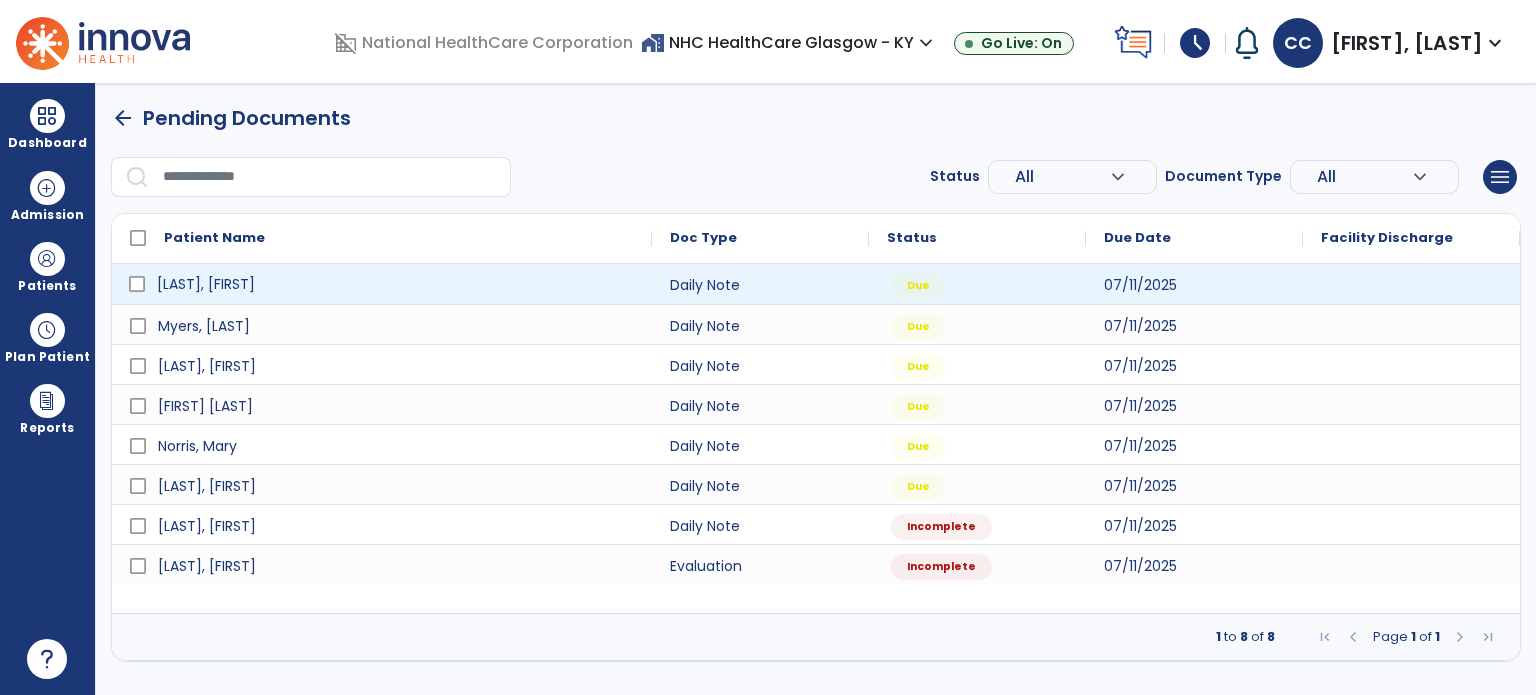 click on "[LAST], [FIRST]" at bounding box center (396, 284) 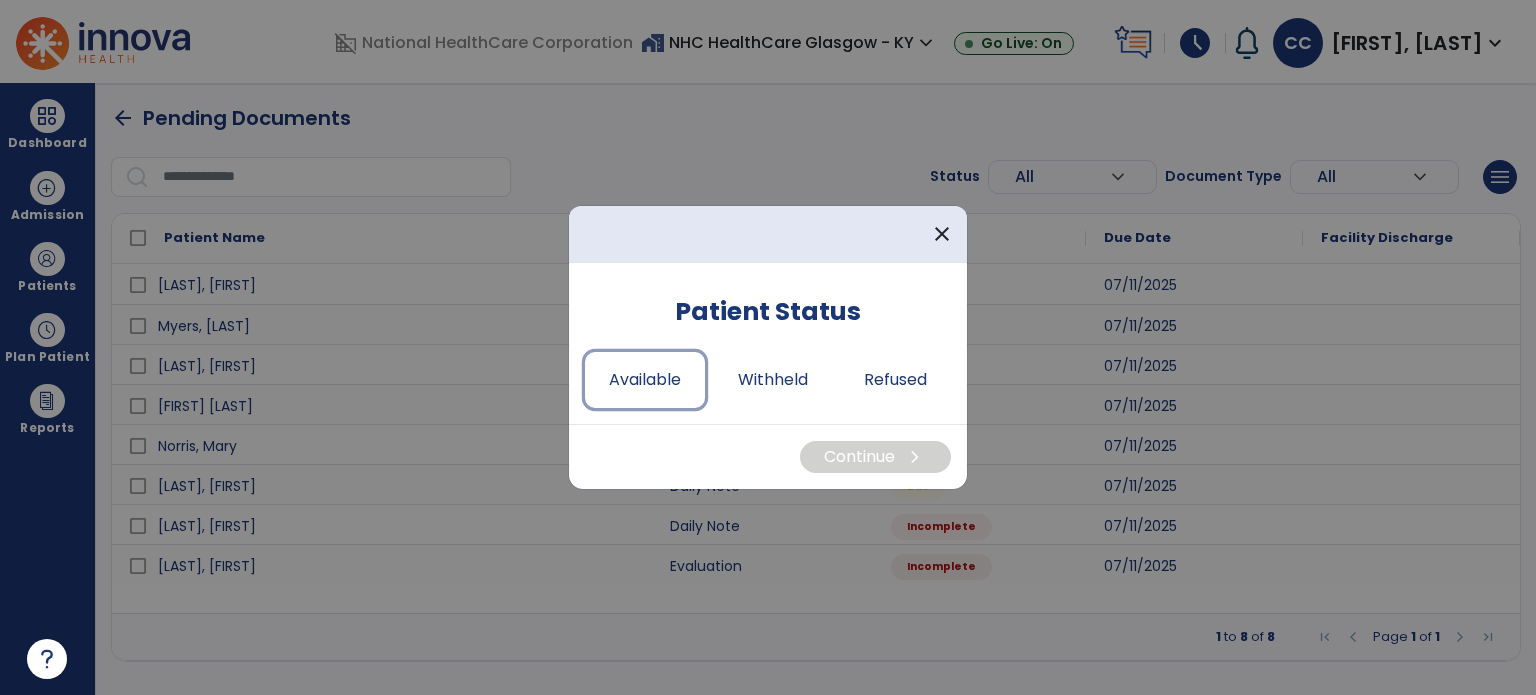 click on "Available" at bounding box center [645, 380] 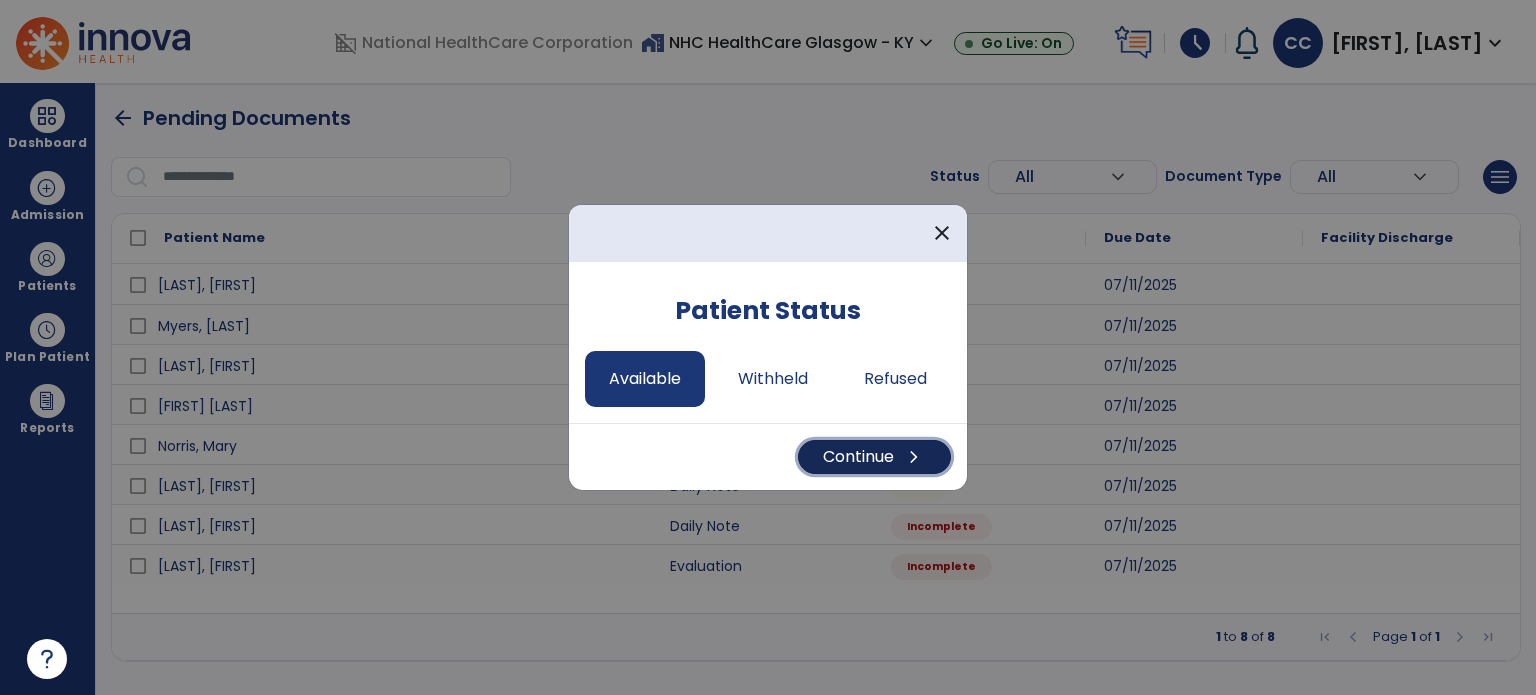 click on "chevron_right" at bounding box center (914, 457) 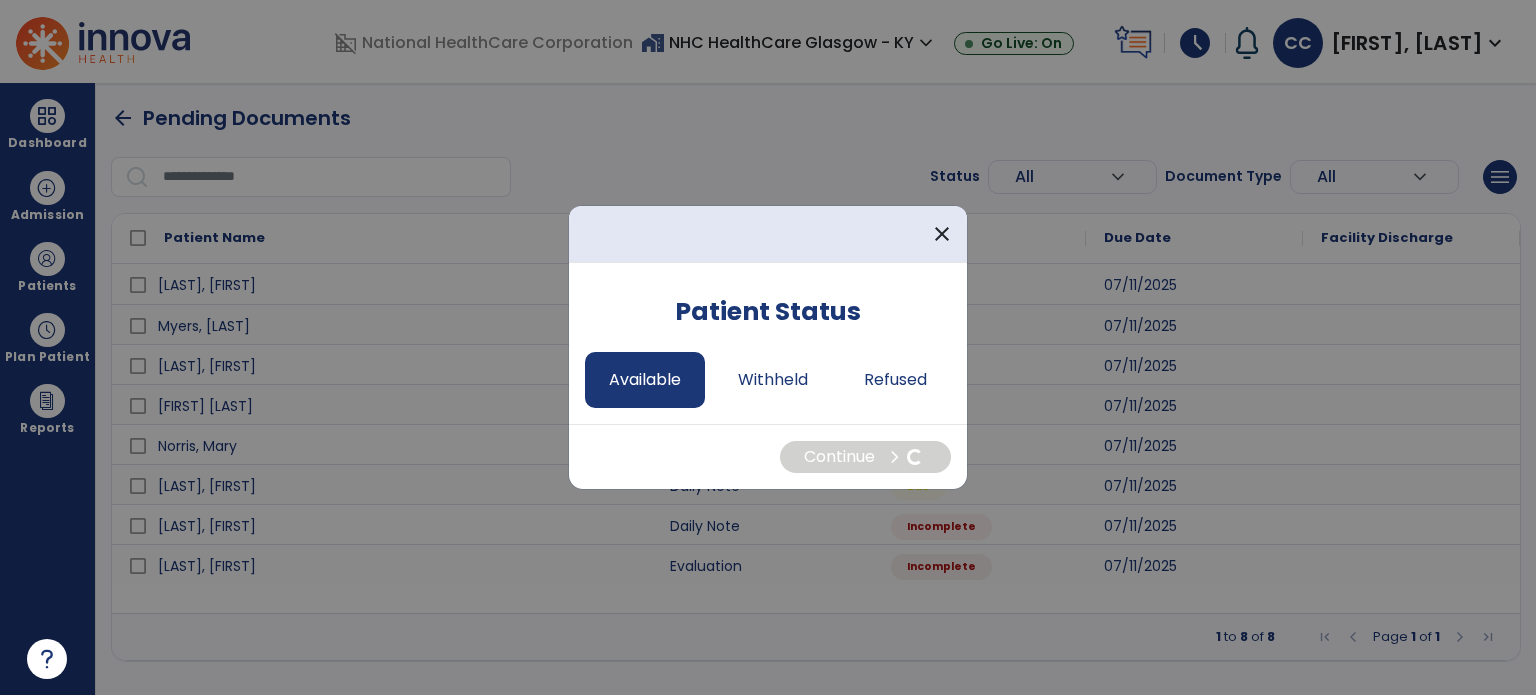 select on "*" 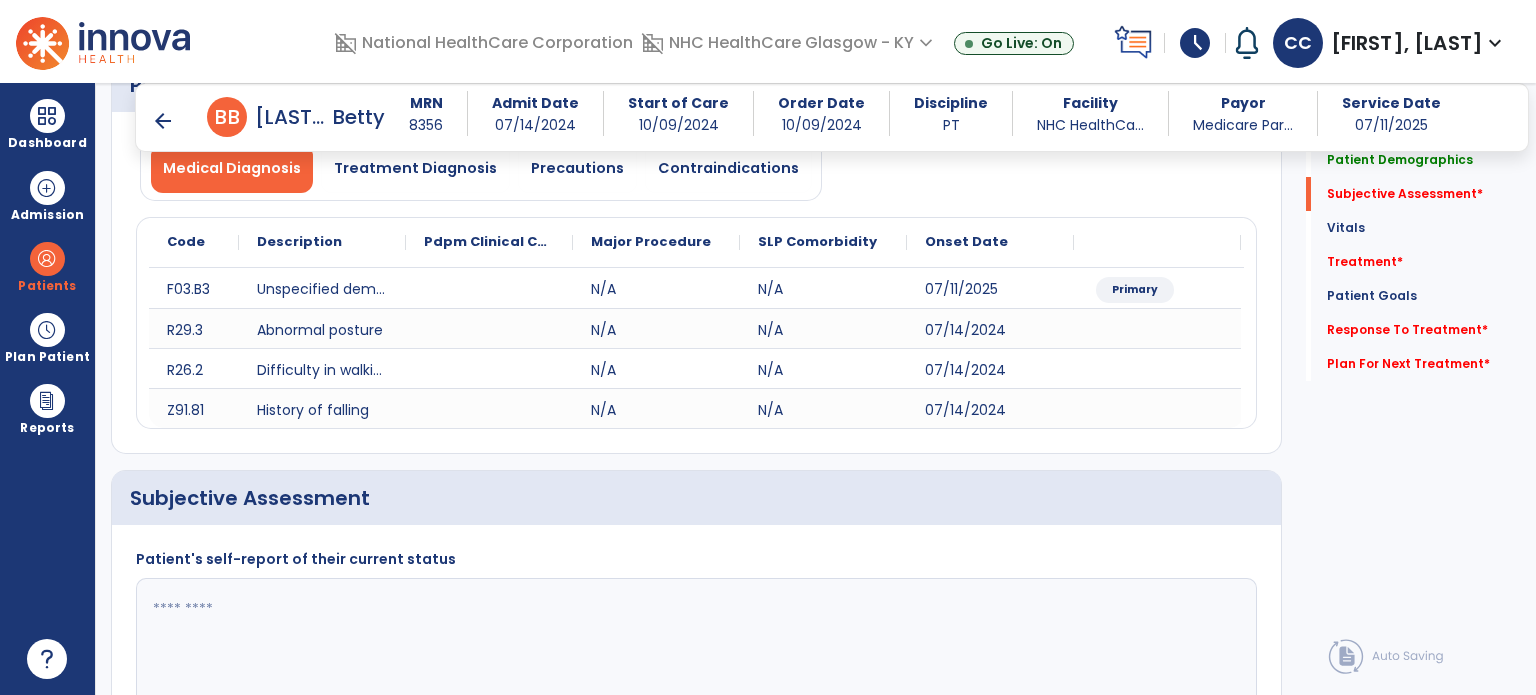 scroll, scrollTop: 400, scrollLeft: 0, axis: vertical 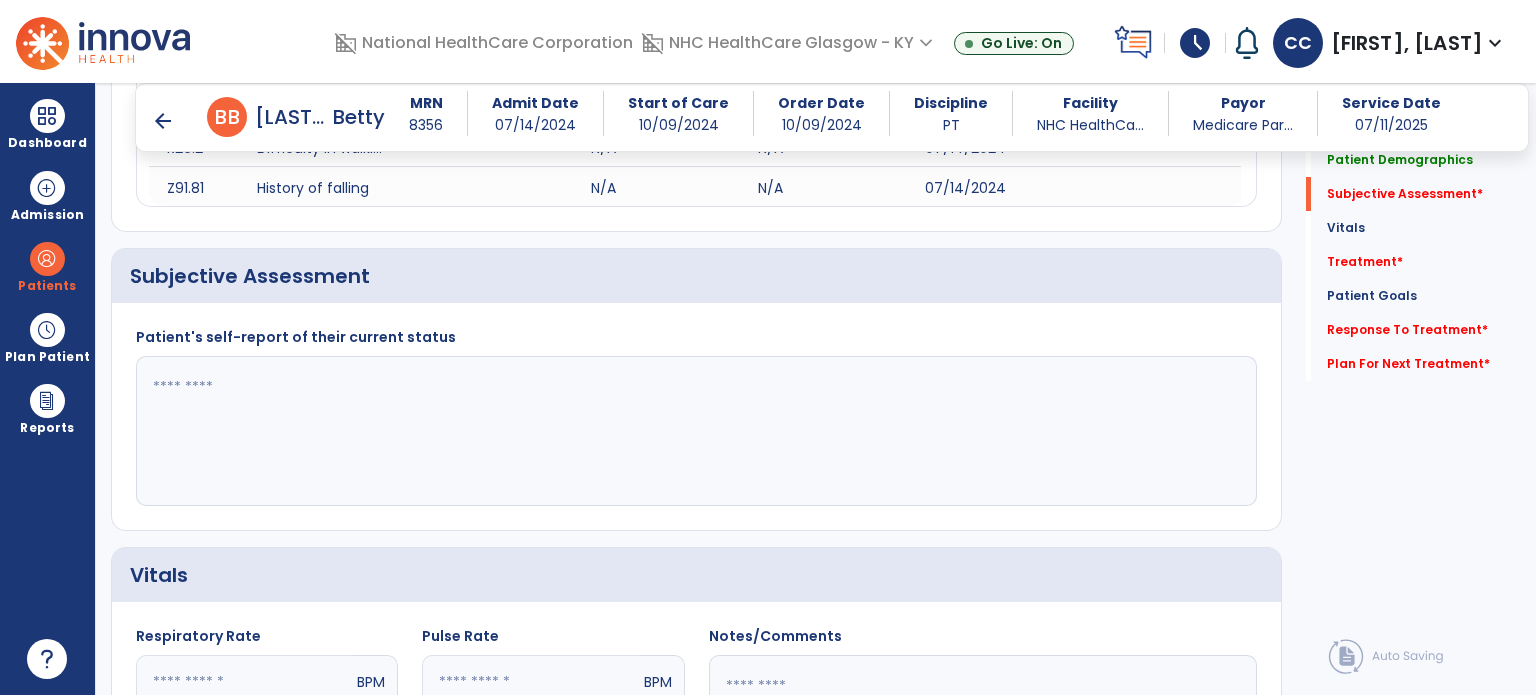 click 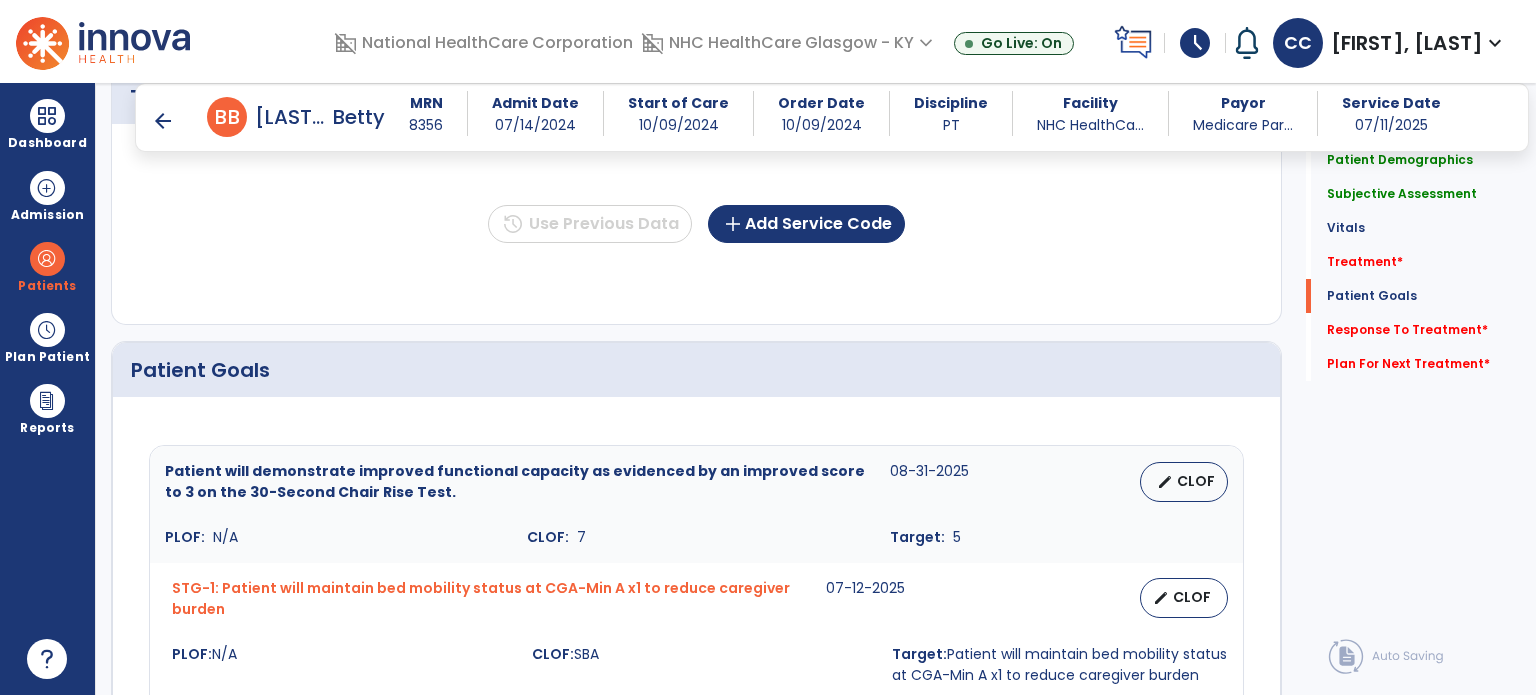 scroll, scrollTop: 1500, scrollLeft: 0, axis: vertical 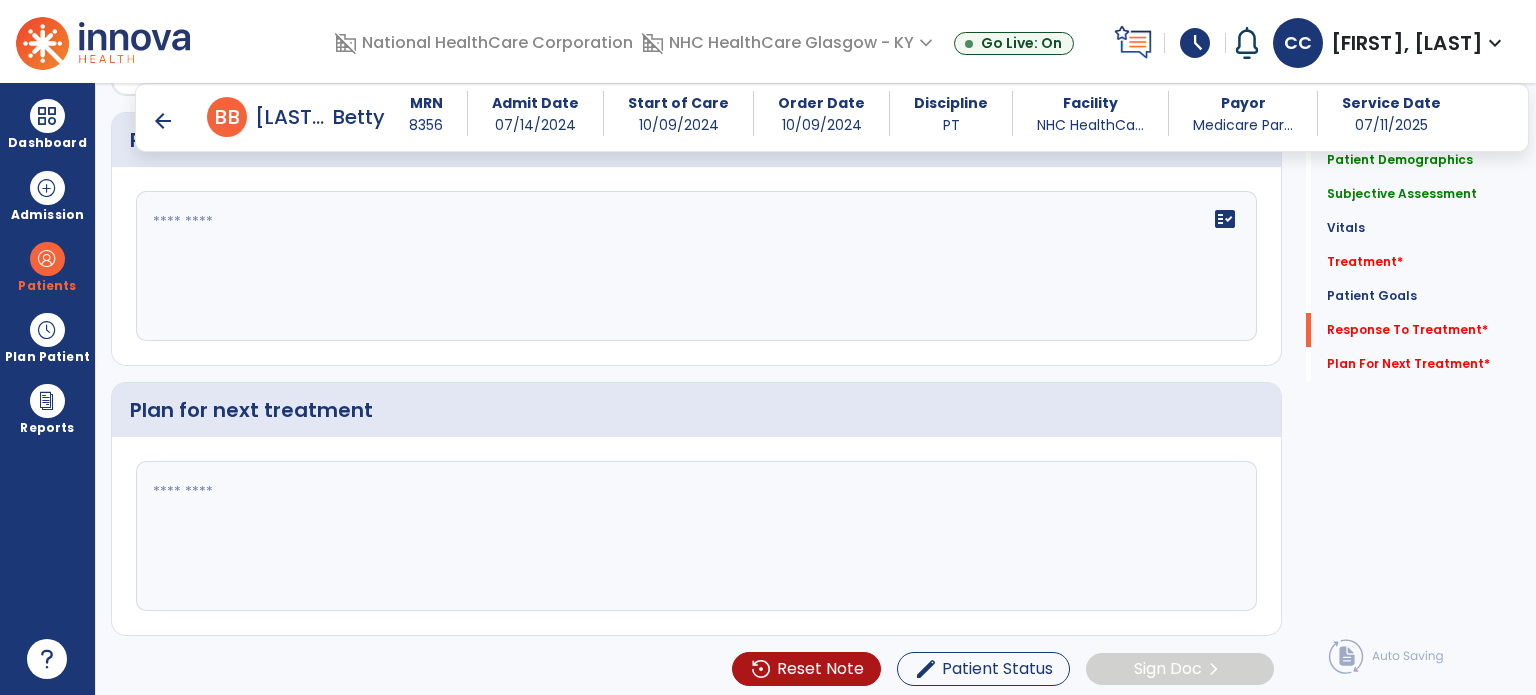 type on "**********" 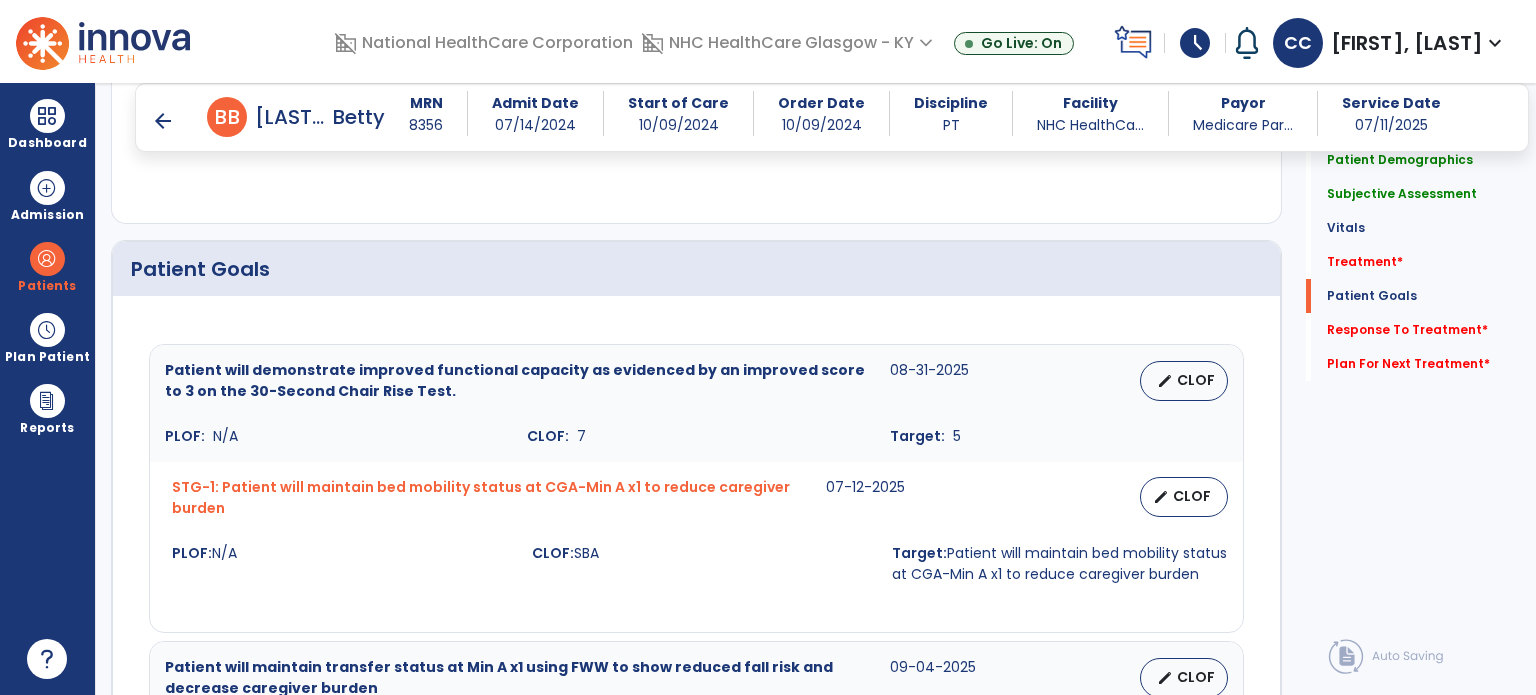 scroll, scrollTop: 1285, scrollLeft: 0, axis: vertical 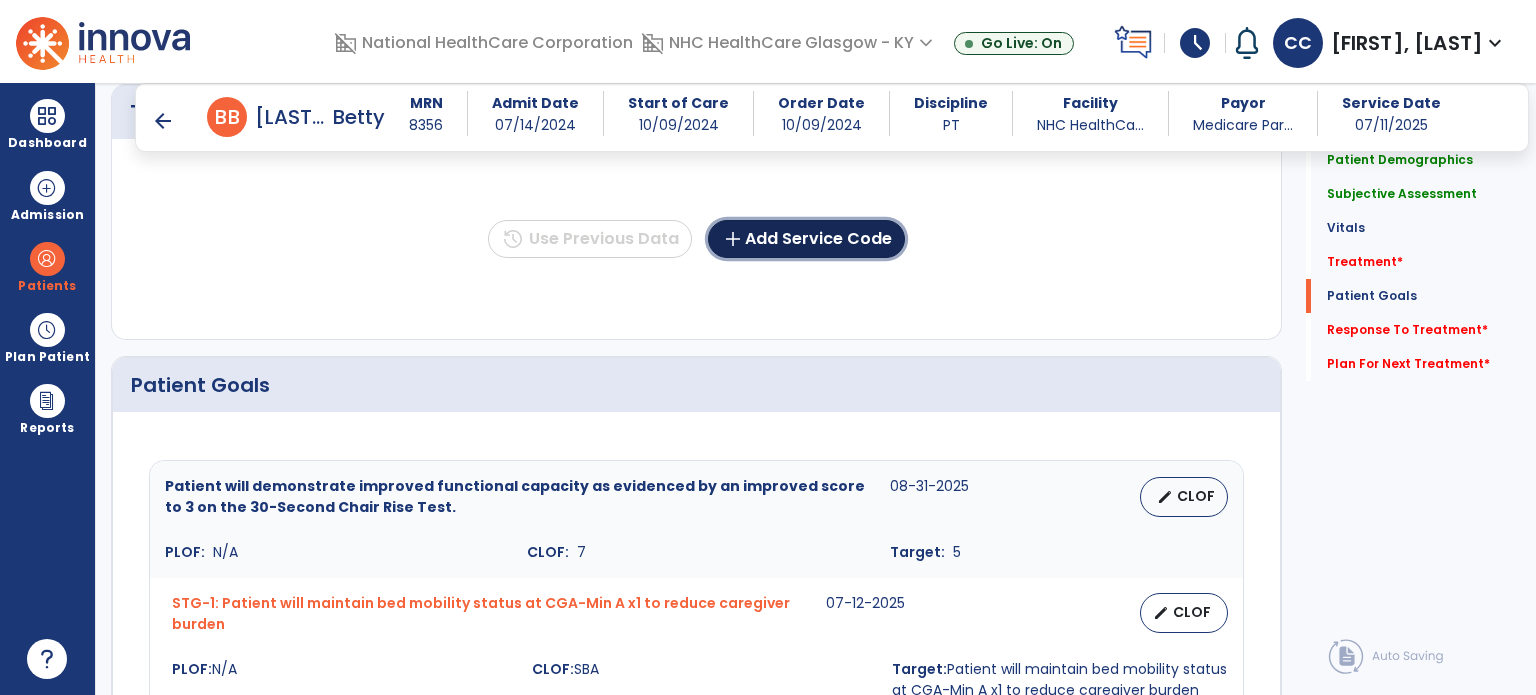 click on "add  Add Service Code" 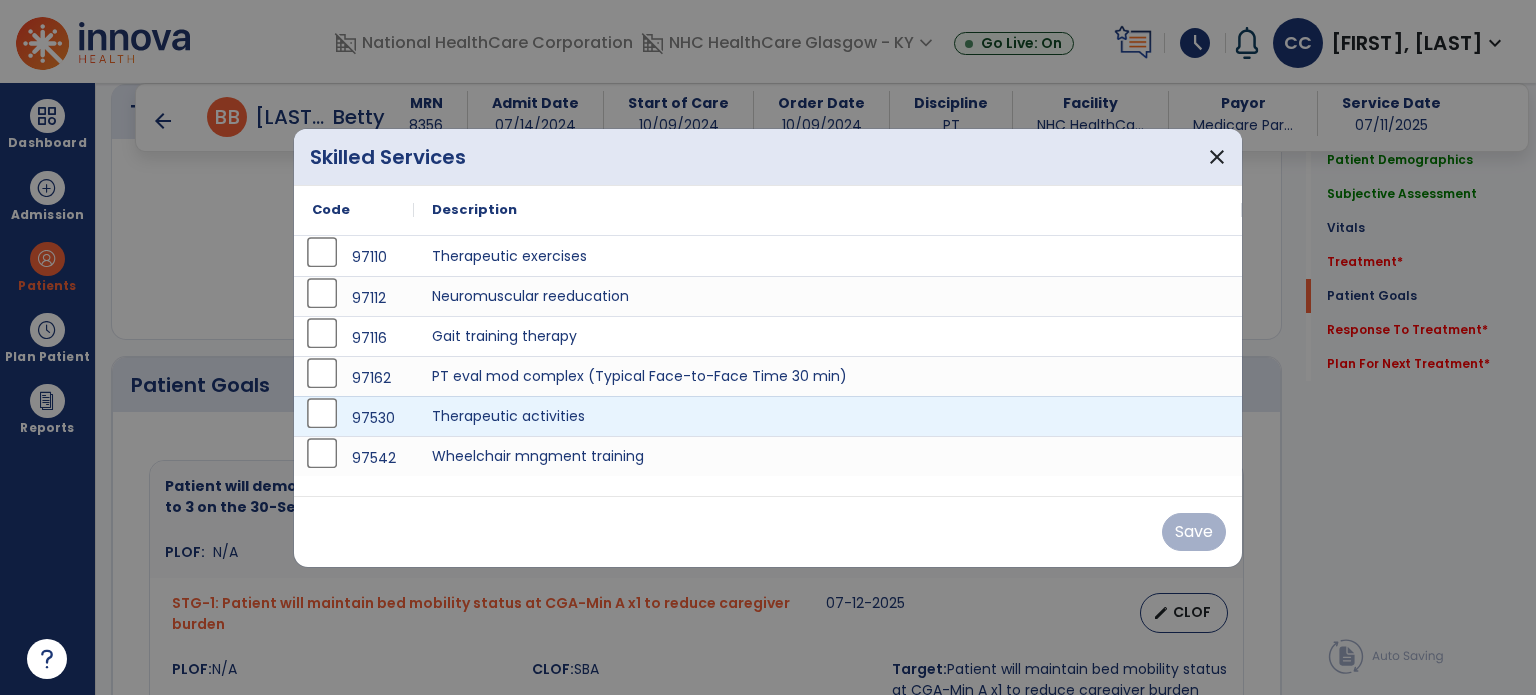 click on "97530" at bounding box center (354, 418) 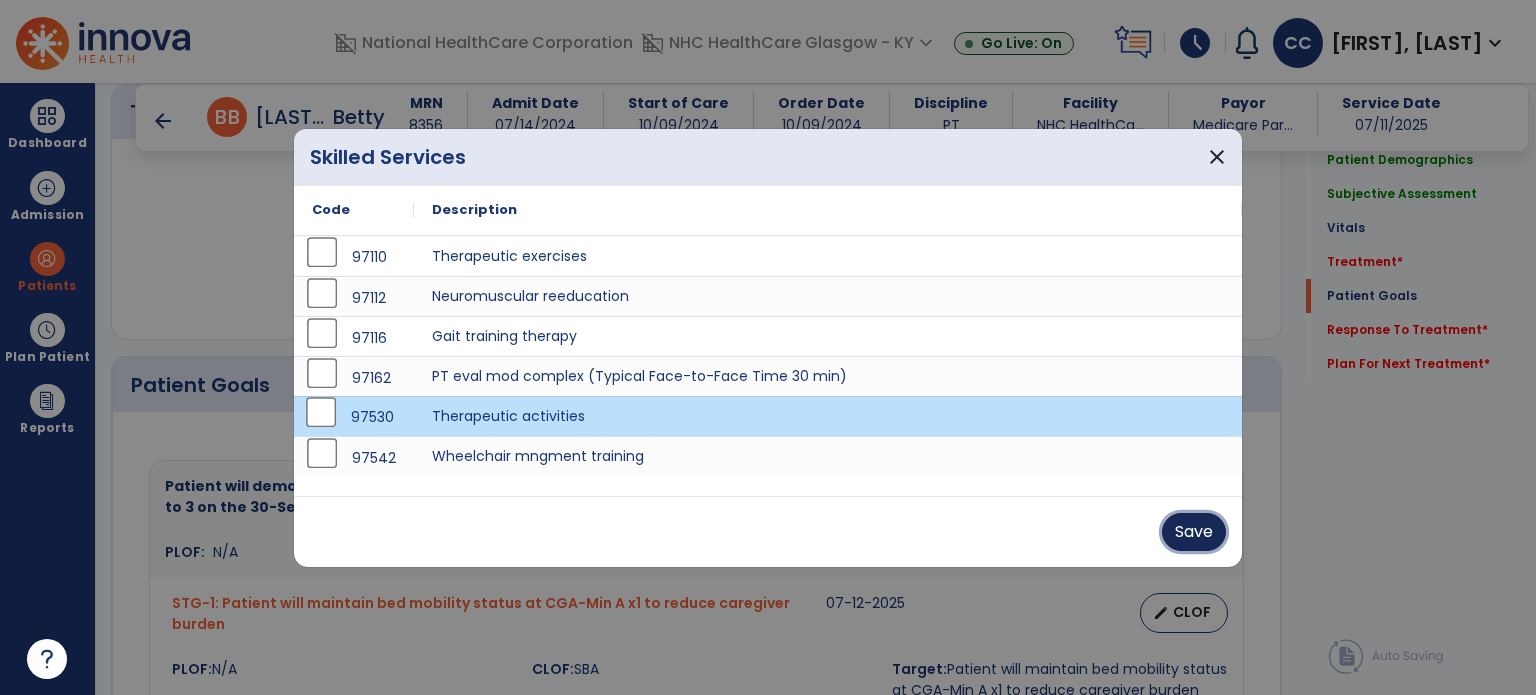 click on "Save" at bounding box center [1194, 532] 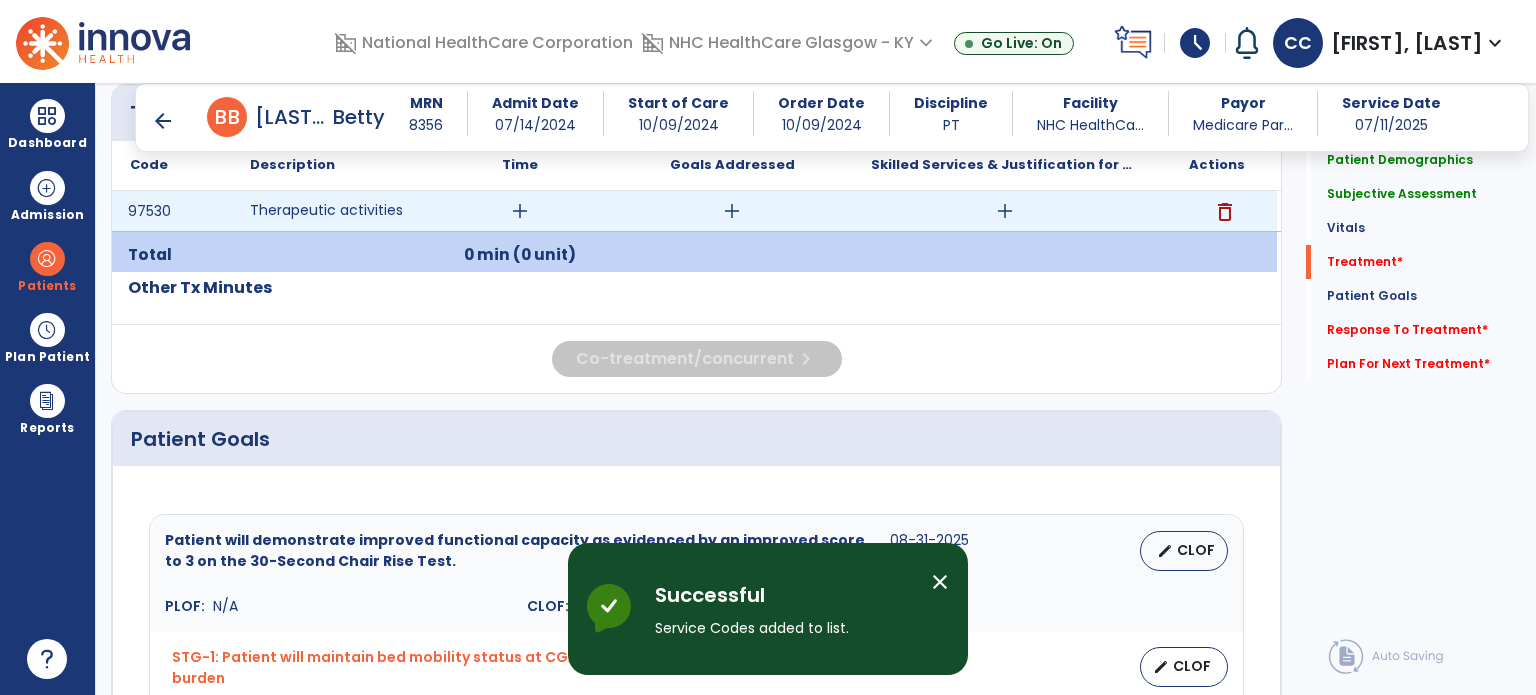 click on "add" at bounding box center [520, 211] 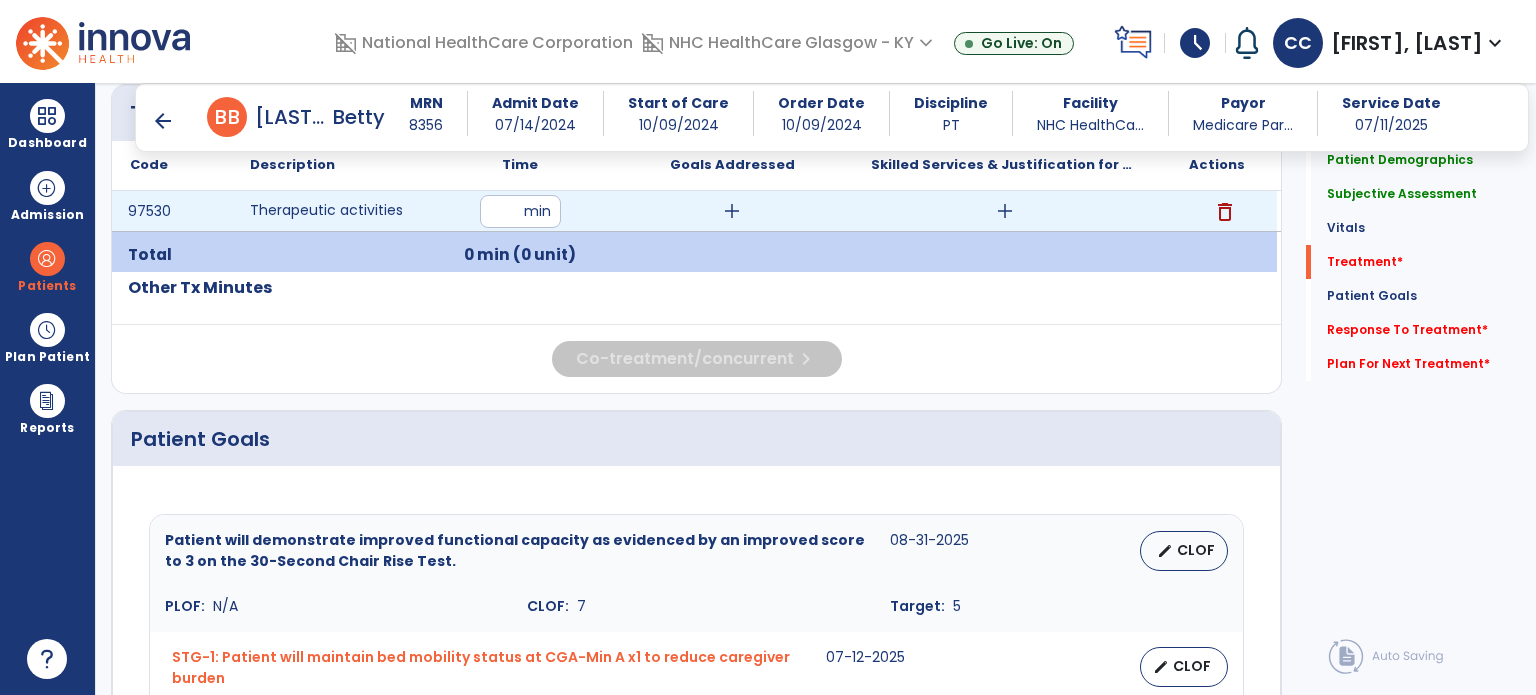 type on "*" 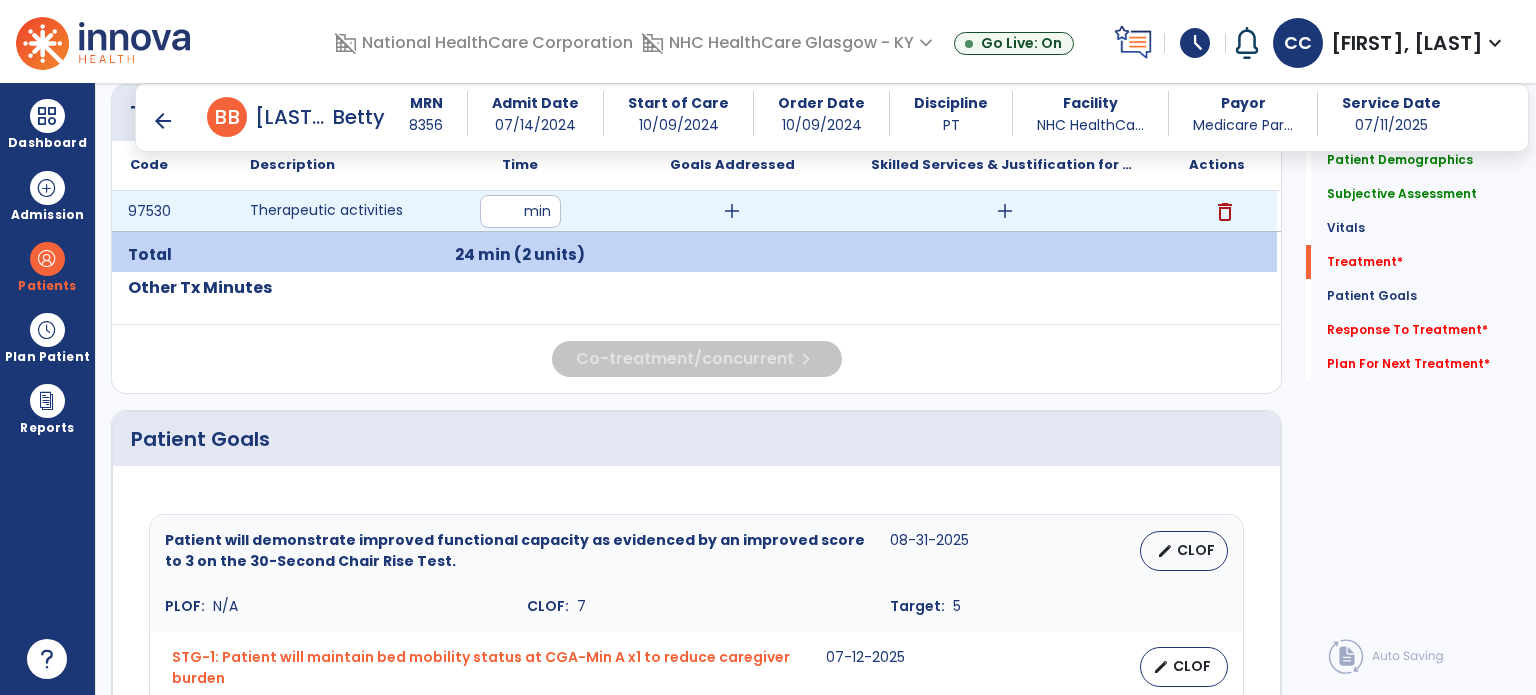 click on "add" at bounding box center (732, 211) 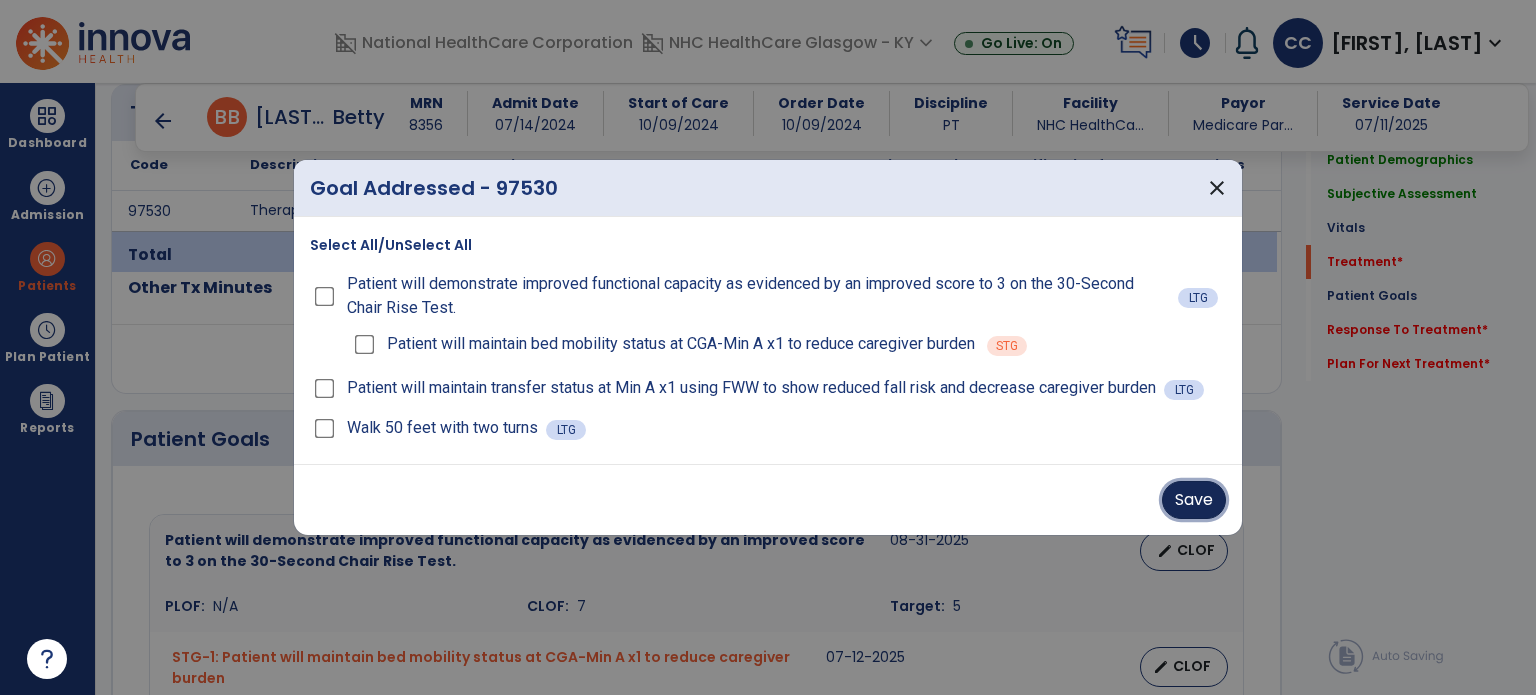 click on "Save" at bounding box center (1194, 500) 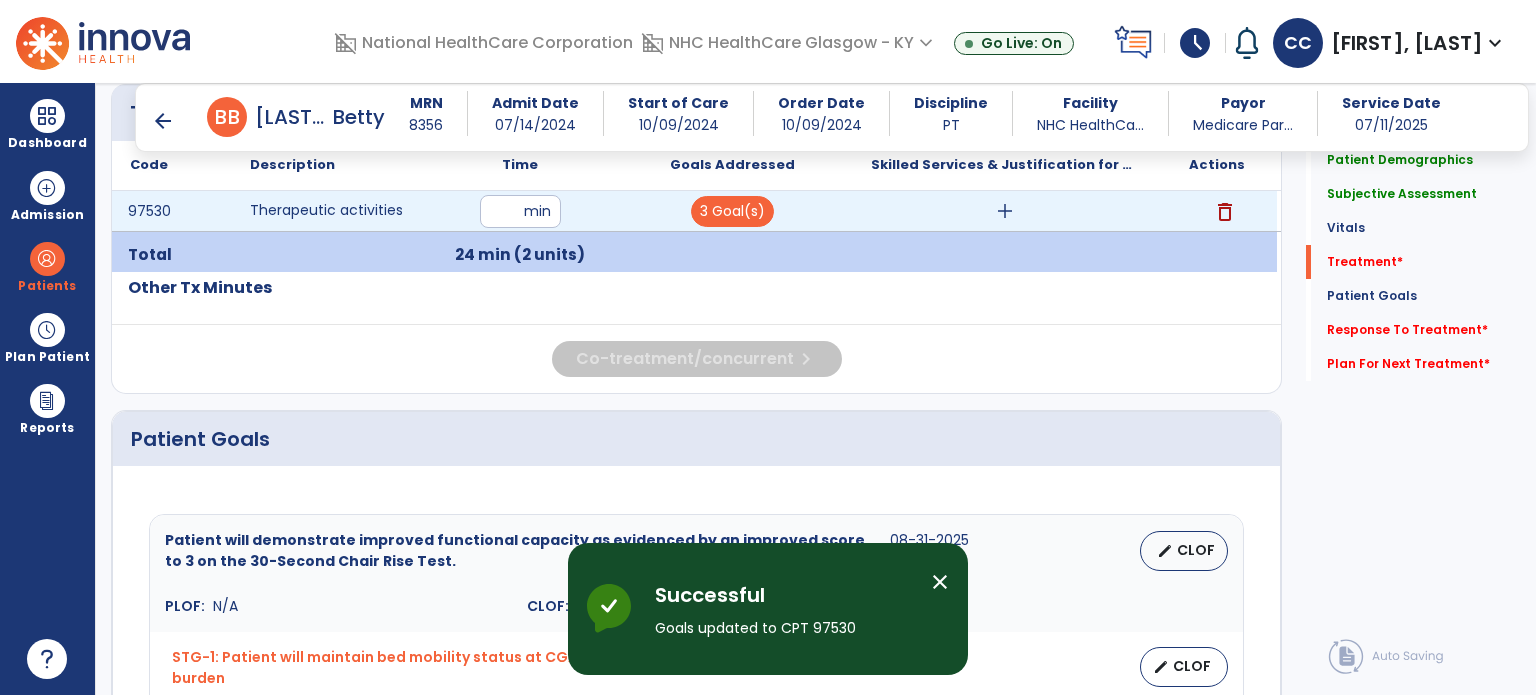 click on "add" at bounding box center [1004, 211] 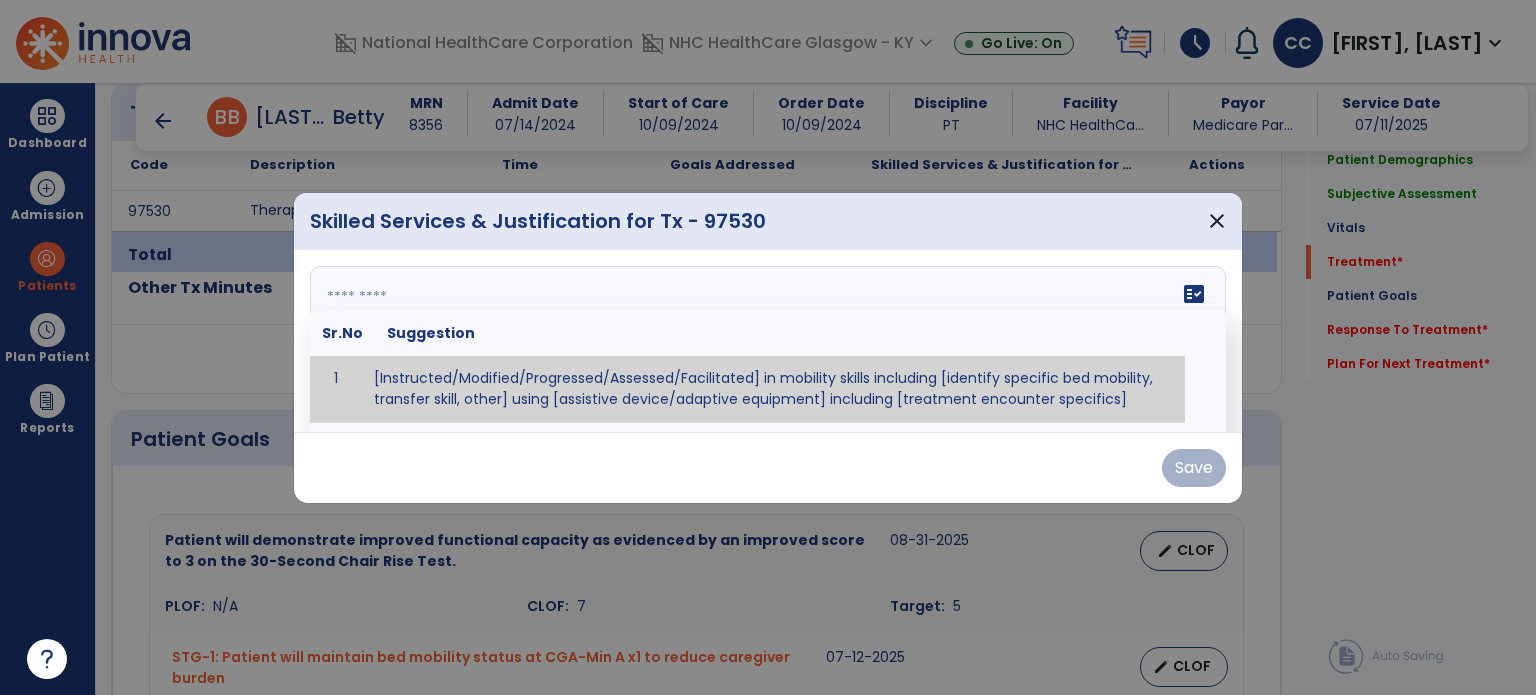 click at bounding box center (766, 341) 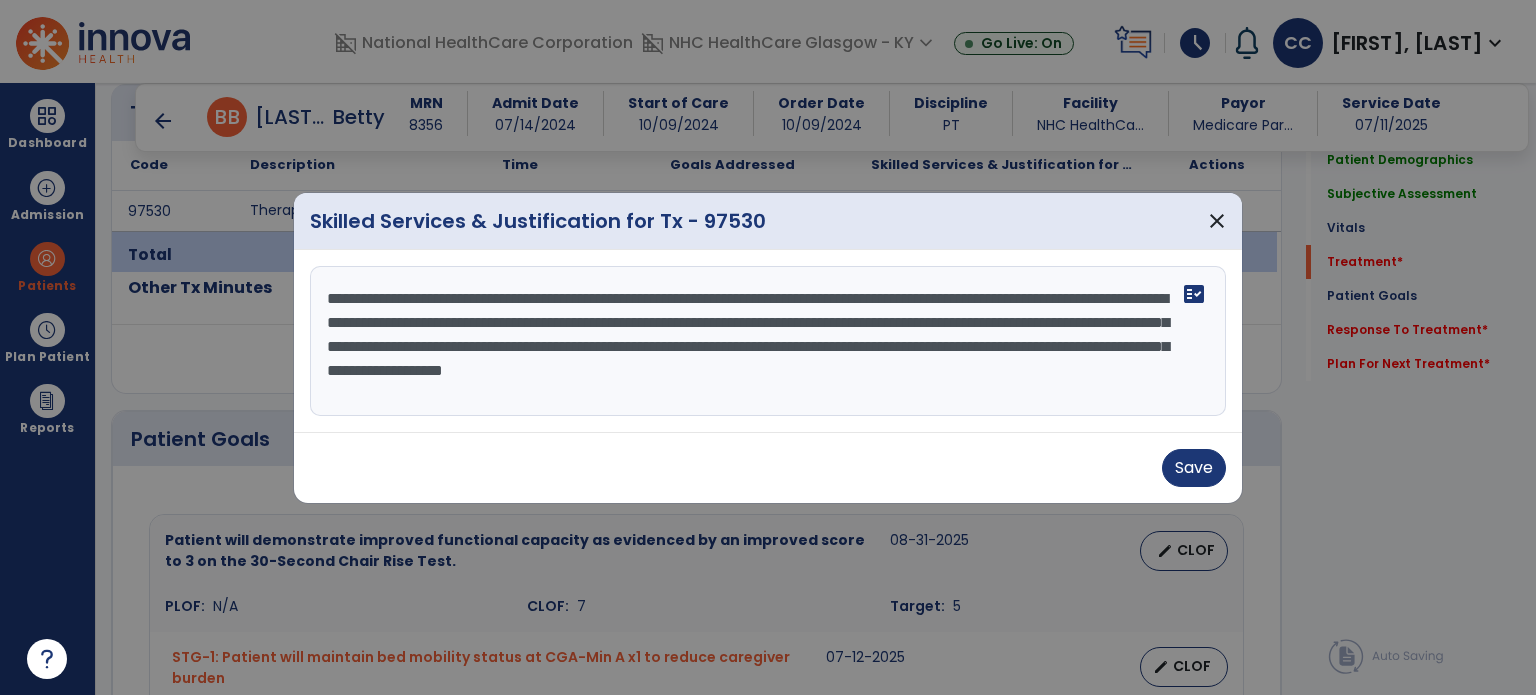 type on "**********" 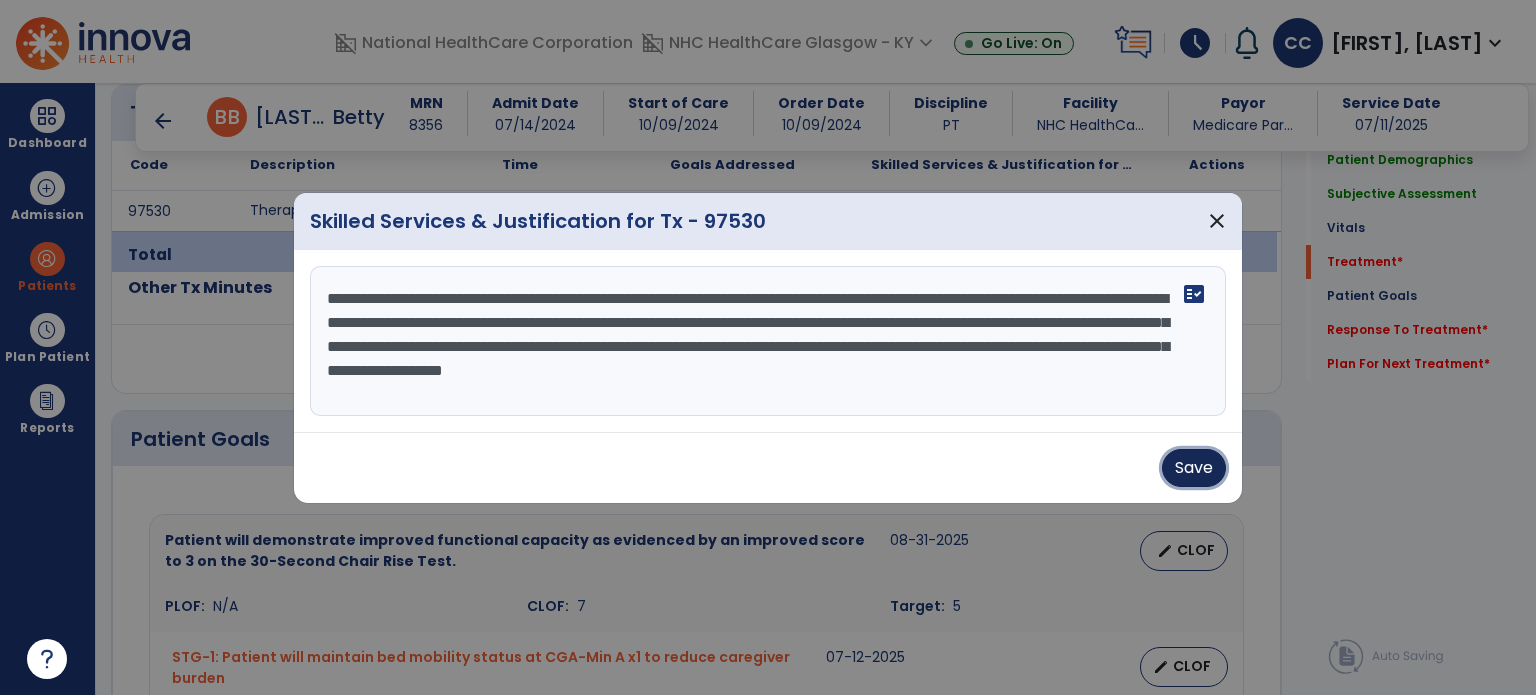click on "Save" at bounding box center [1194, 468] 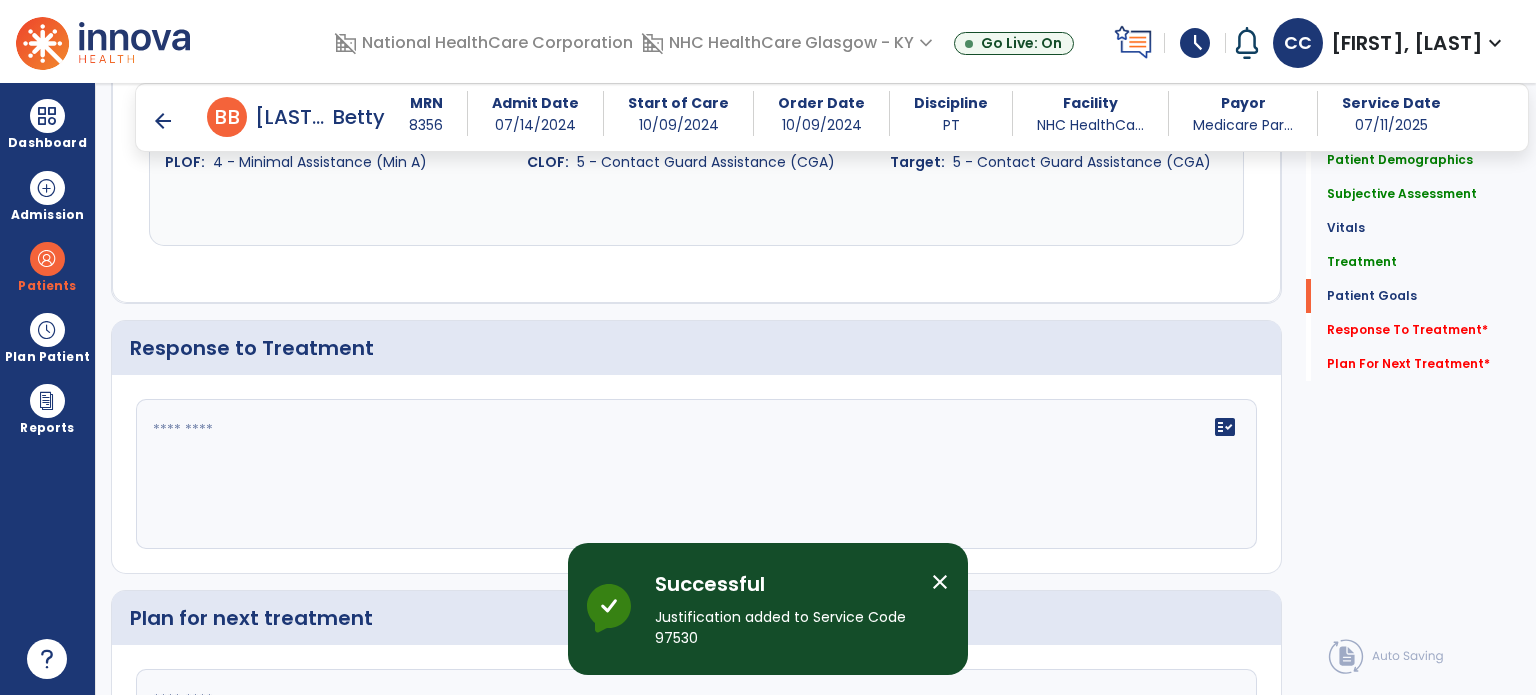 scroll, scrollTop: 2862, scrollLeft: 0, axis: vertical 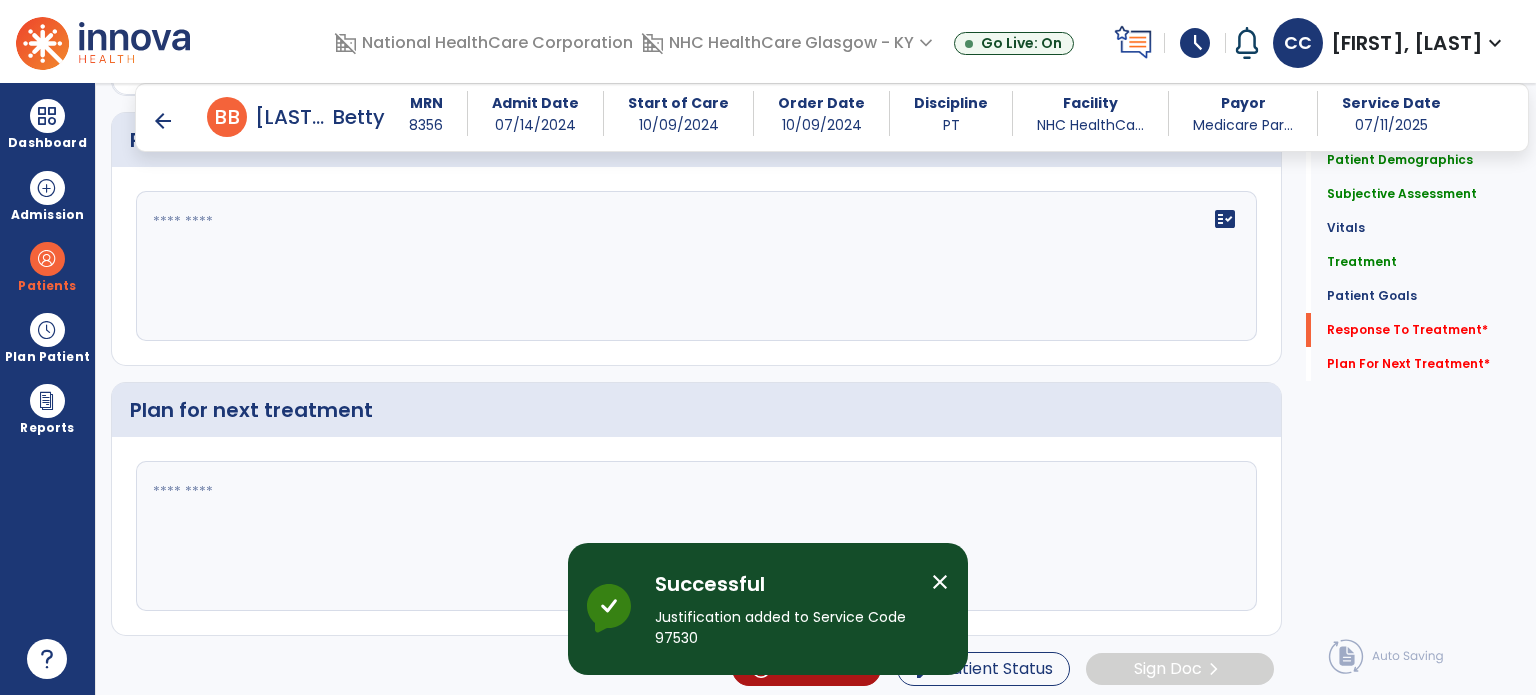 click on "fact_check" 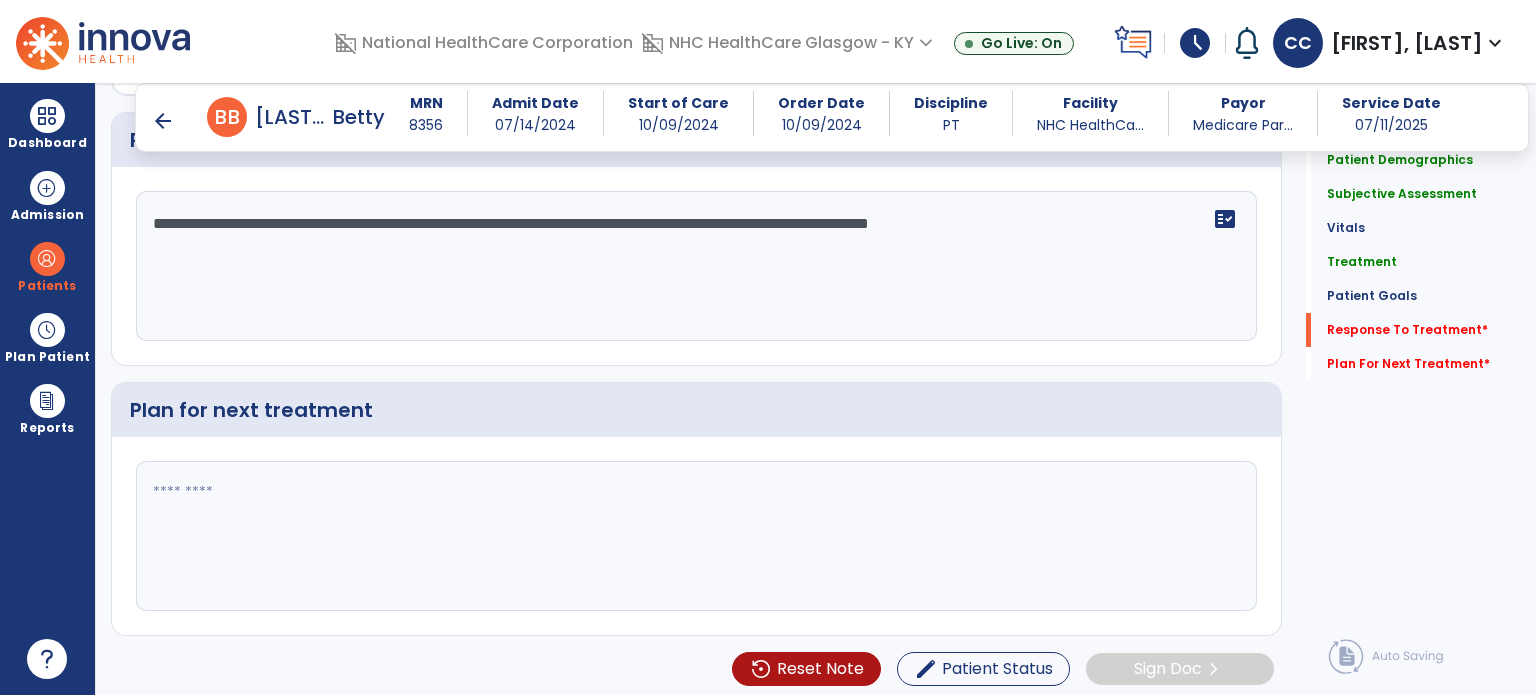 type on "**********" 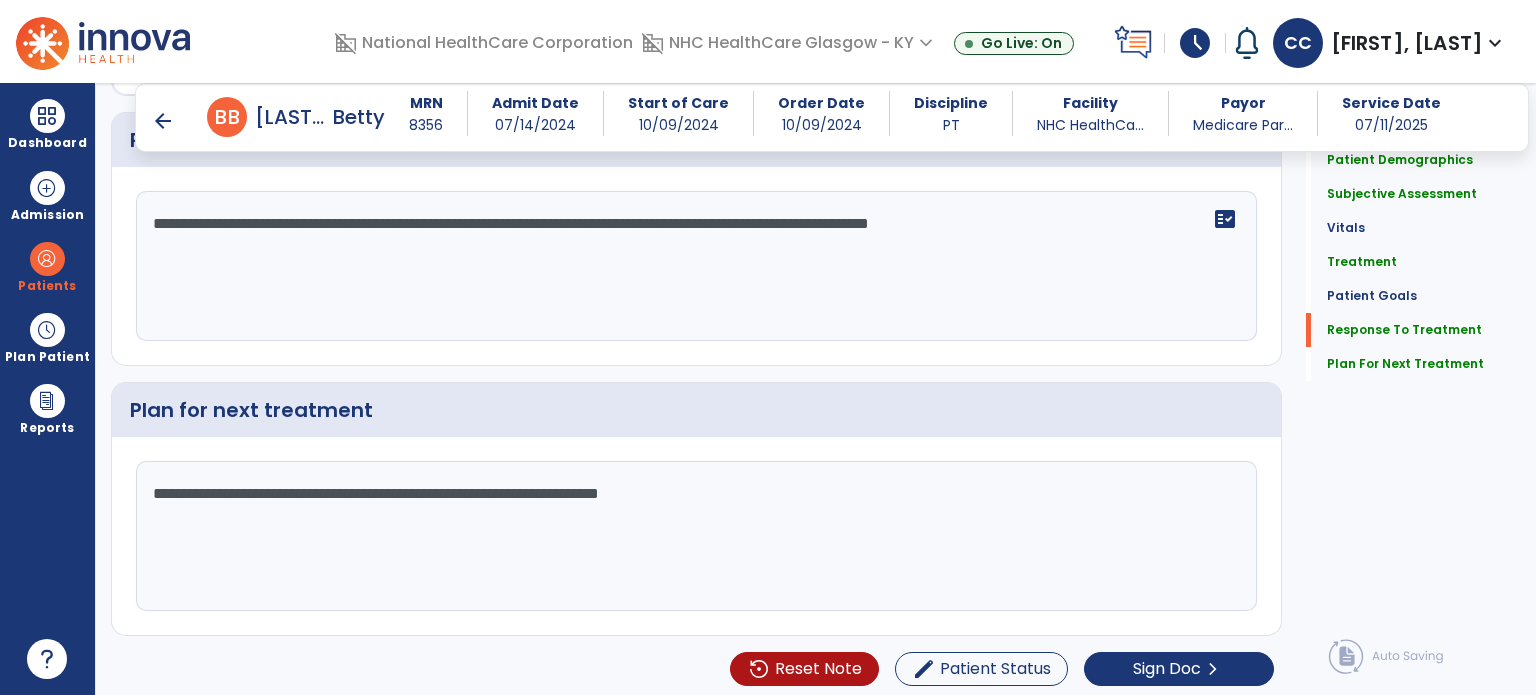scroll, scrollTop: 2862, scrollLeft: 0, axis: vertical 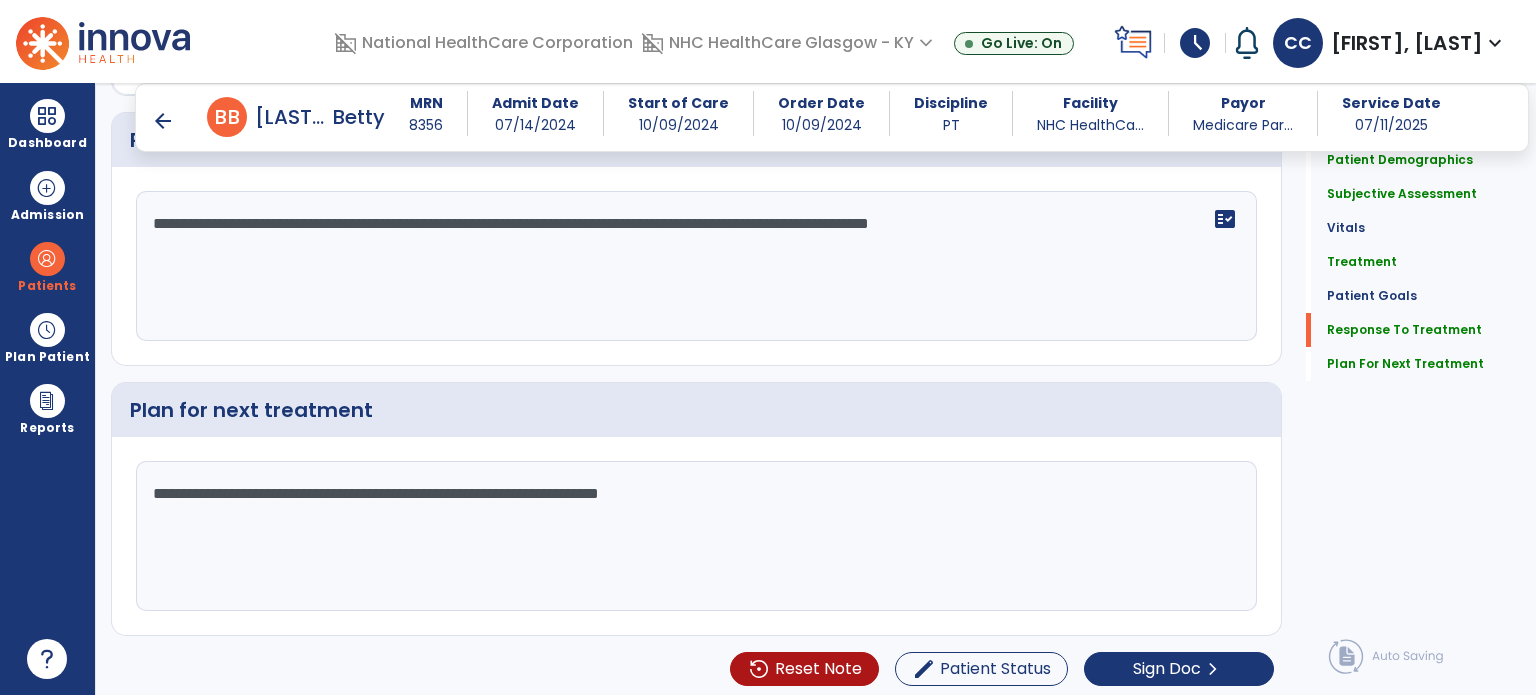 type on "**********" 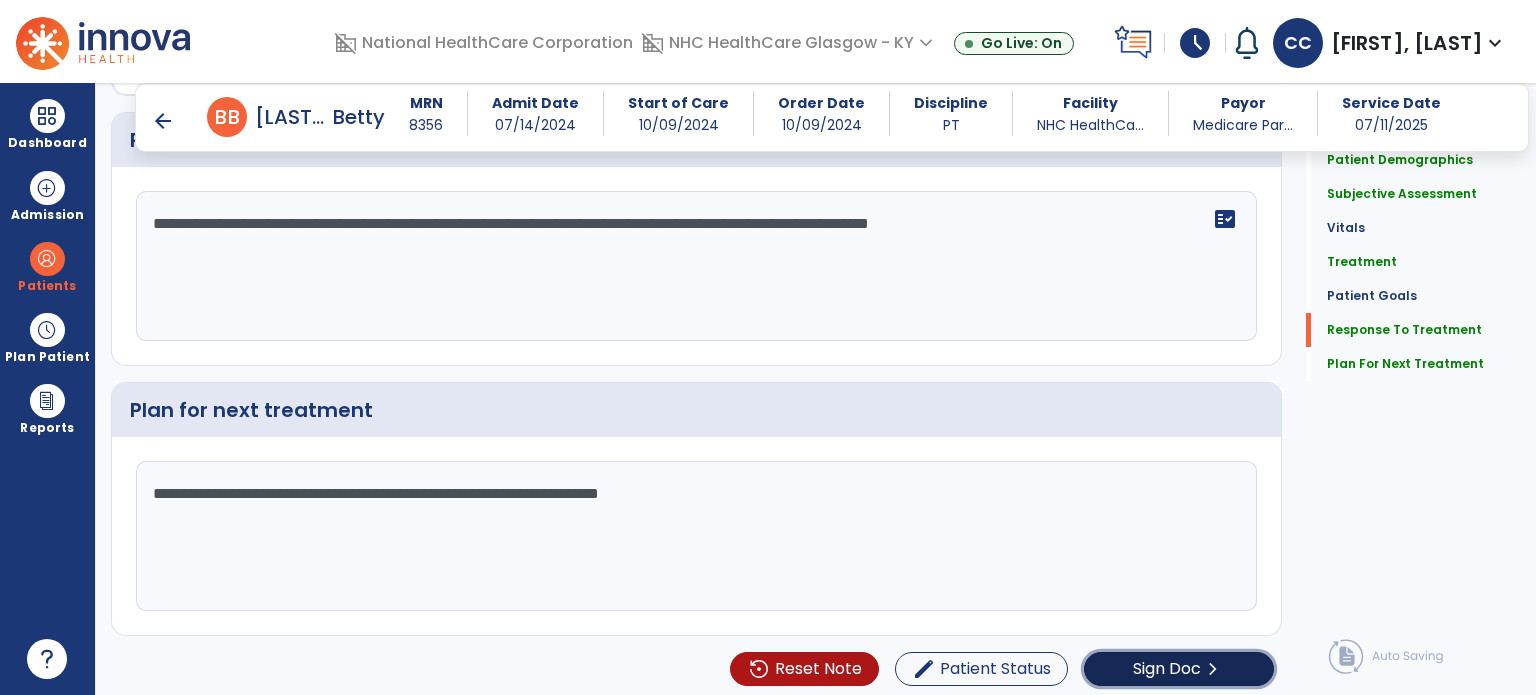 click on "Sign Doc" 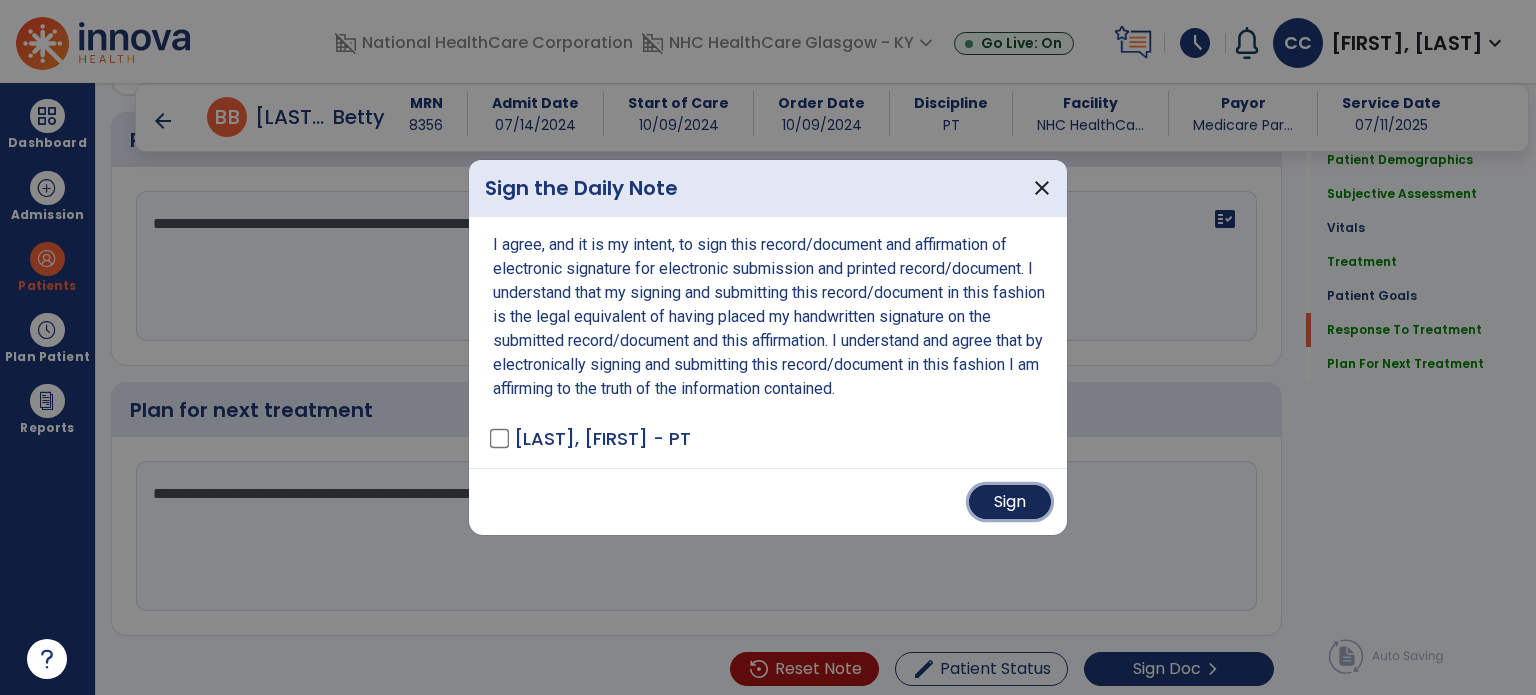 click on "Sign" at bounding box center (1010, 502) 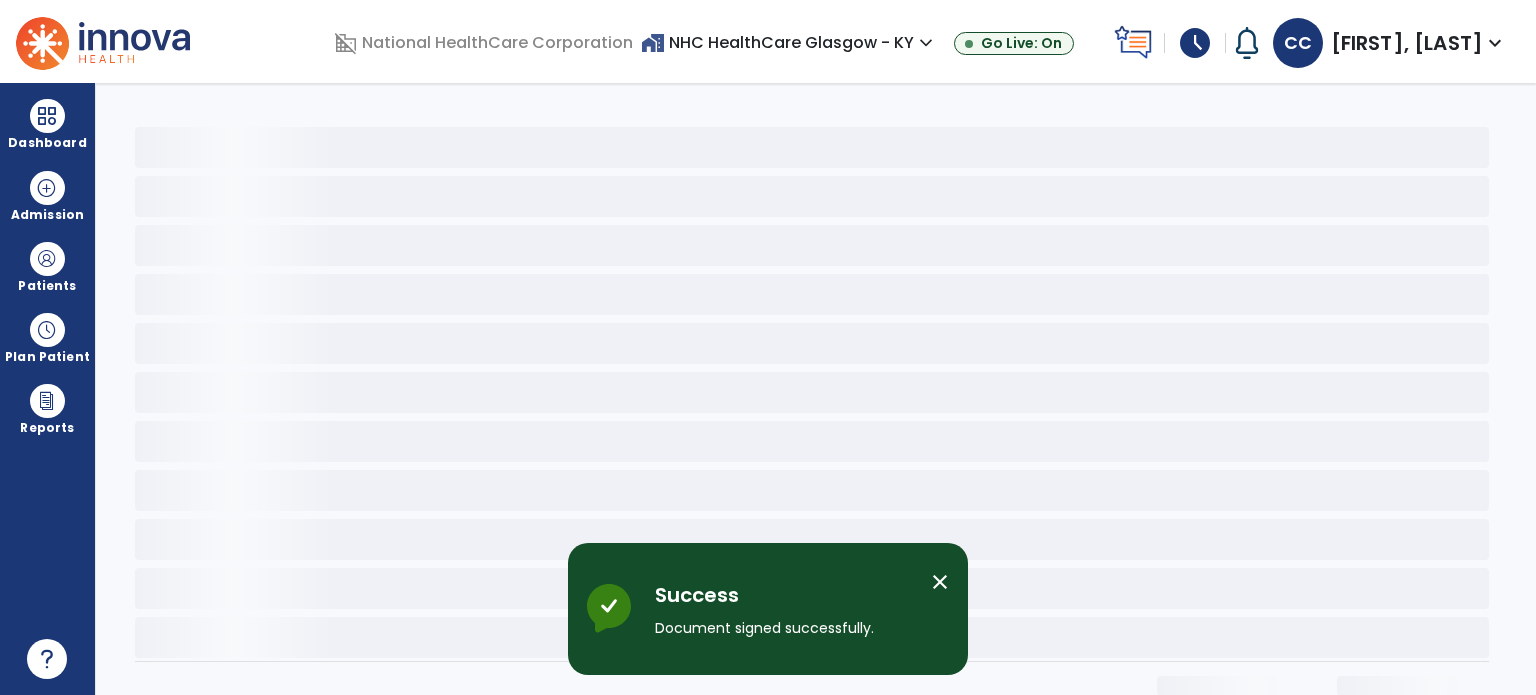 scroll, scrollTop: 0, scrollLeft: 0, axis: both 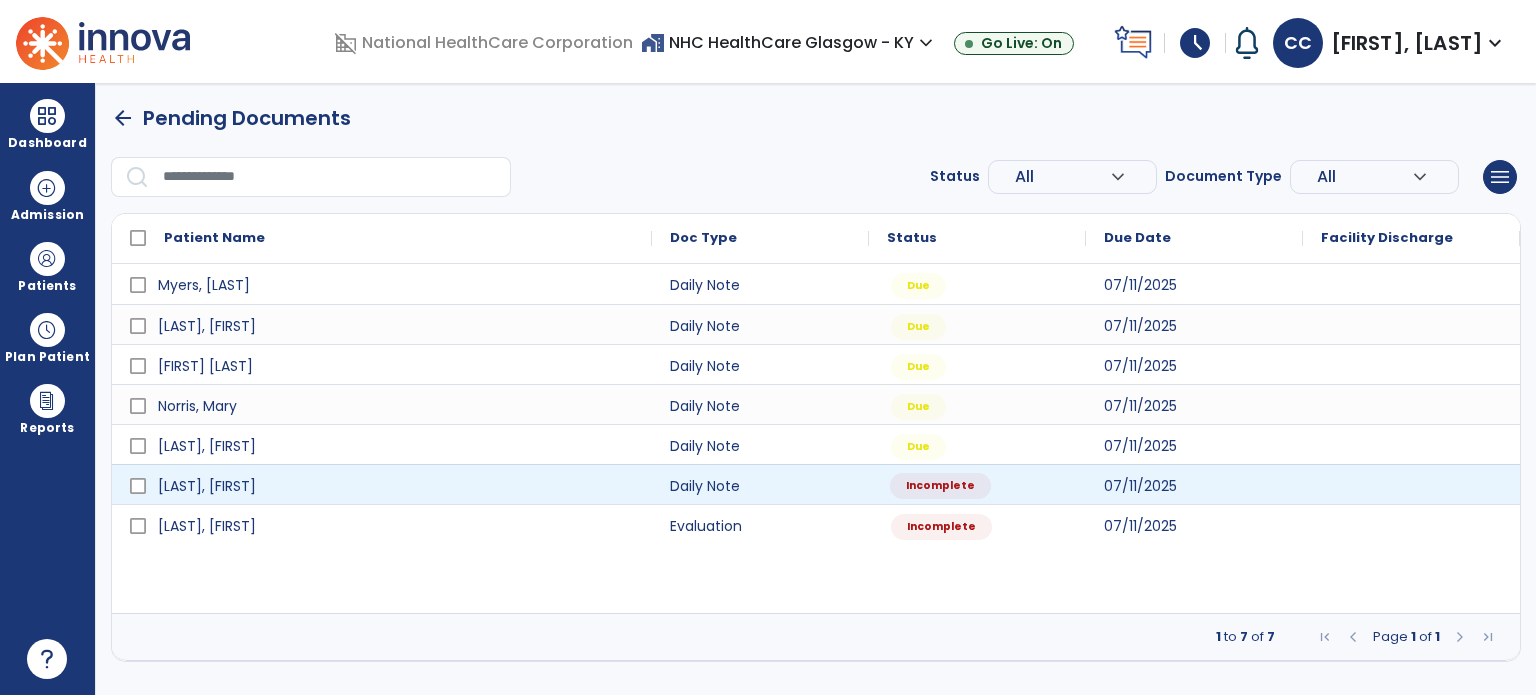 click on "Incomplete" at bounding box center (977, 484) 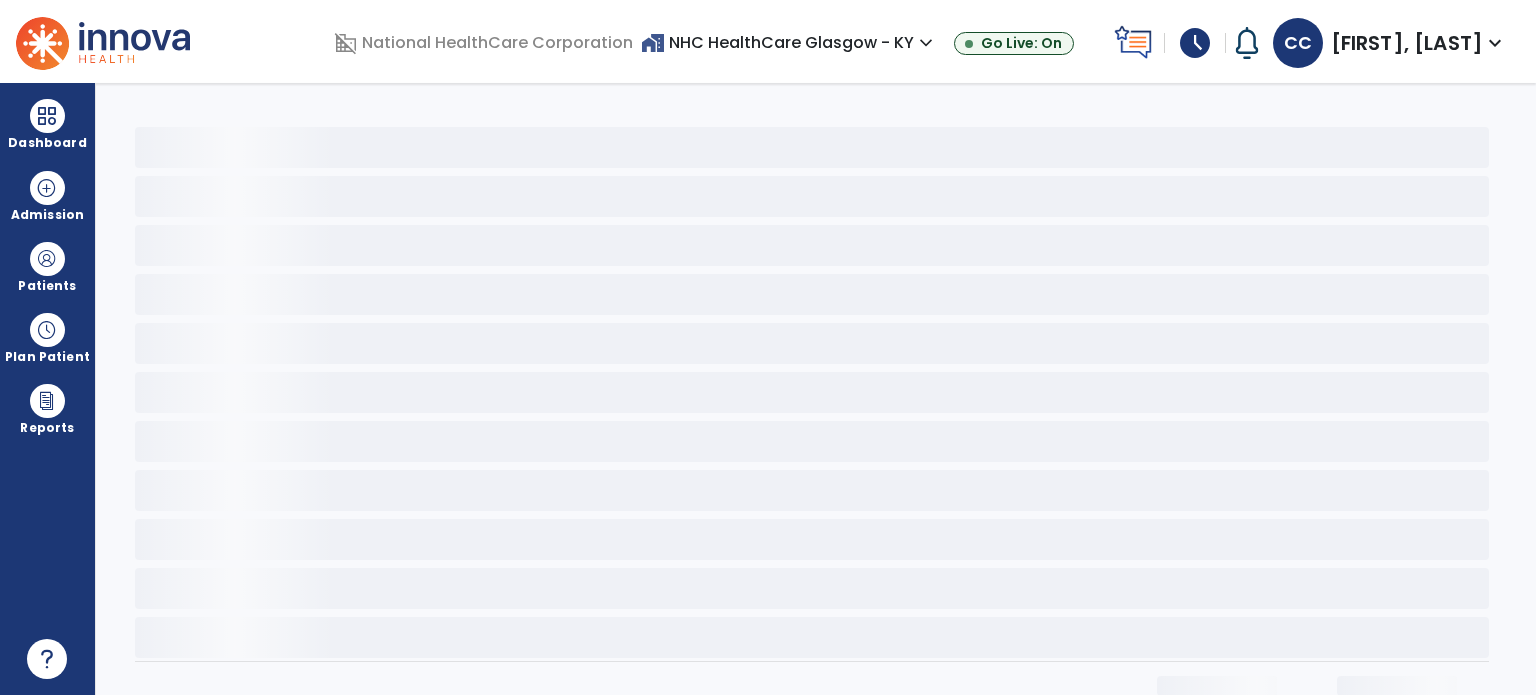 select on "*" 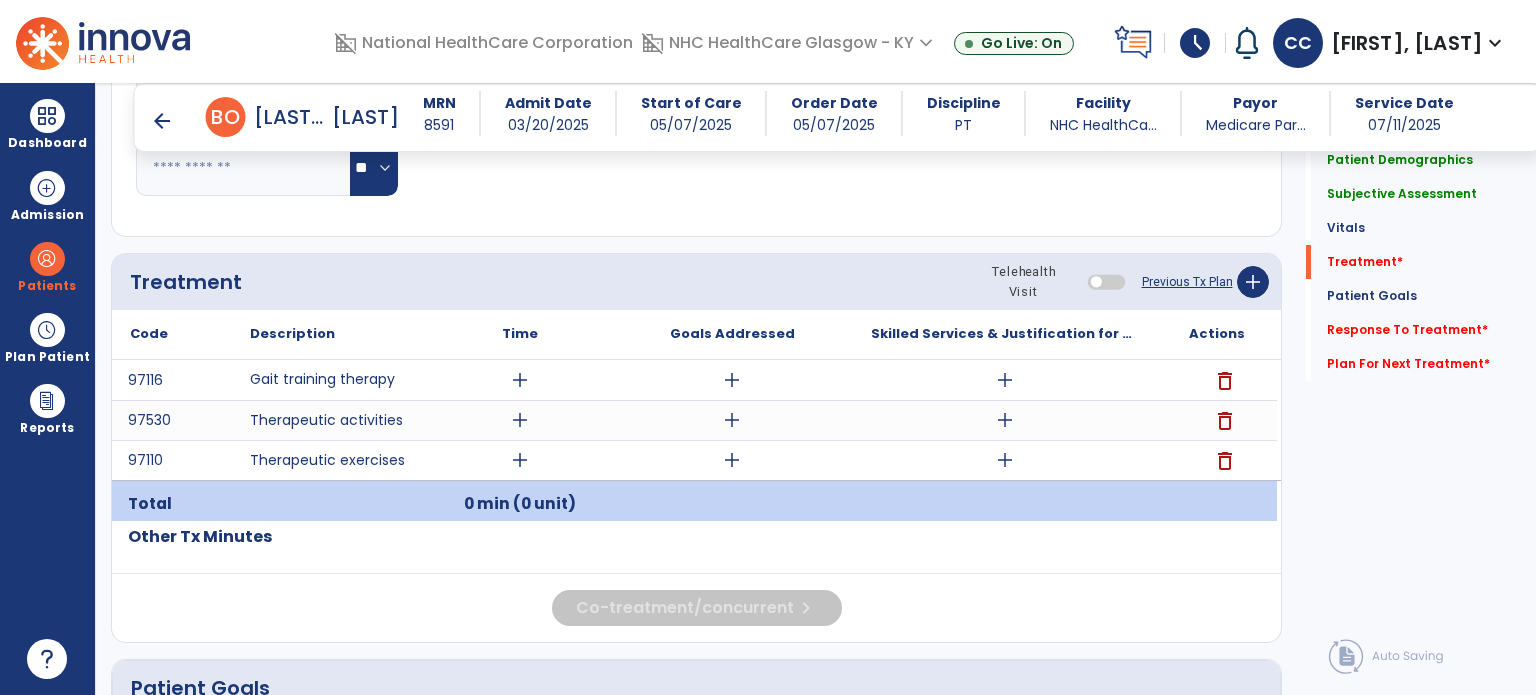 scroll, scrollTop: 1000, scrollLeft: 0, axis: vertical 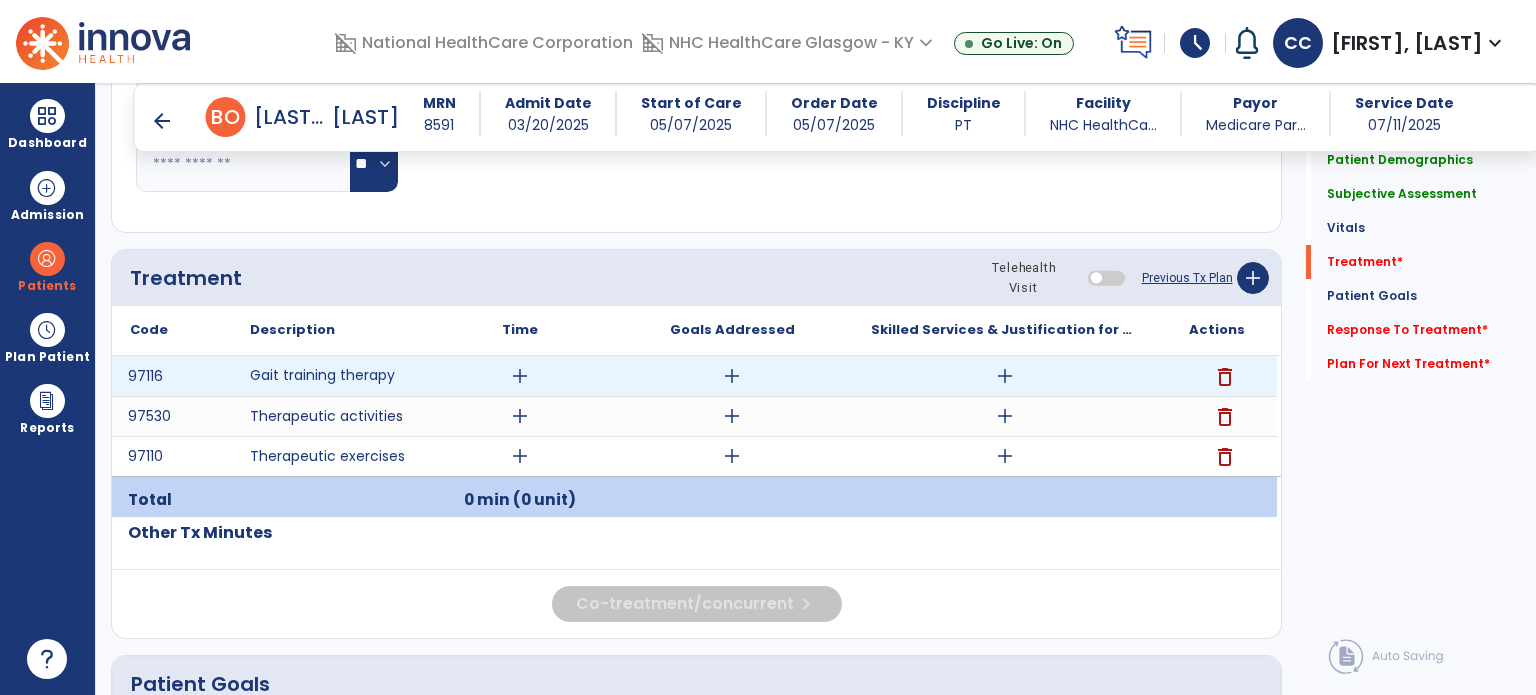 click on "add" at bounding box center [520, 376] 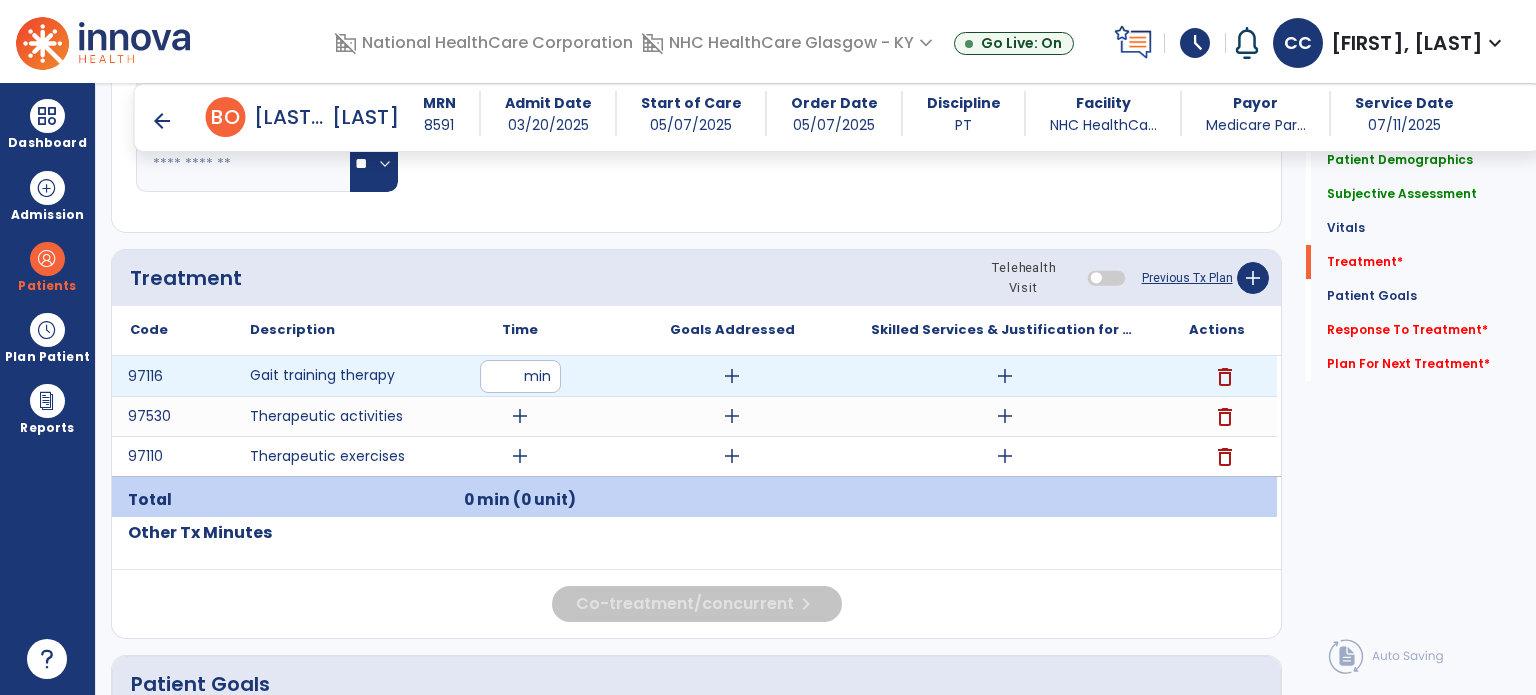 type on "*" 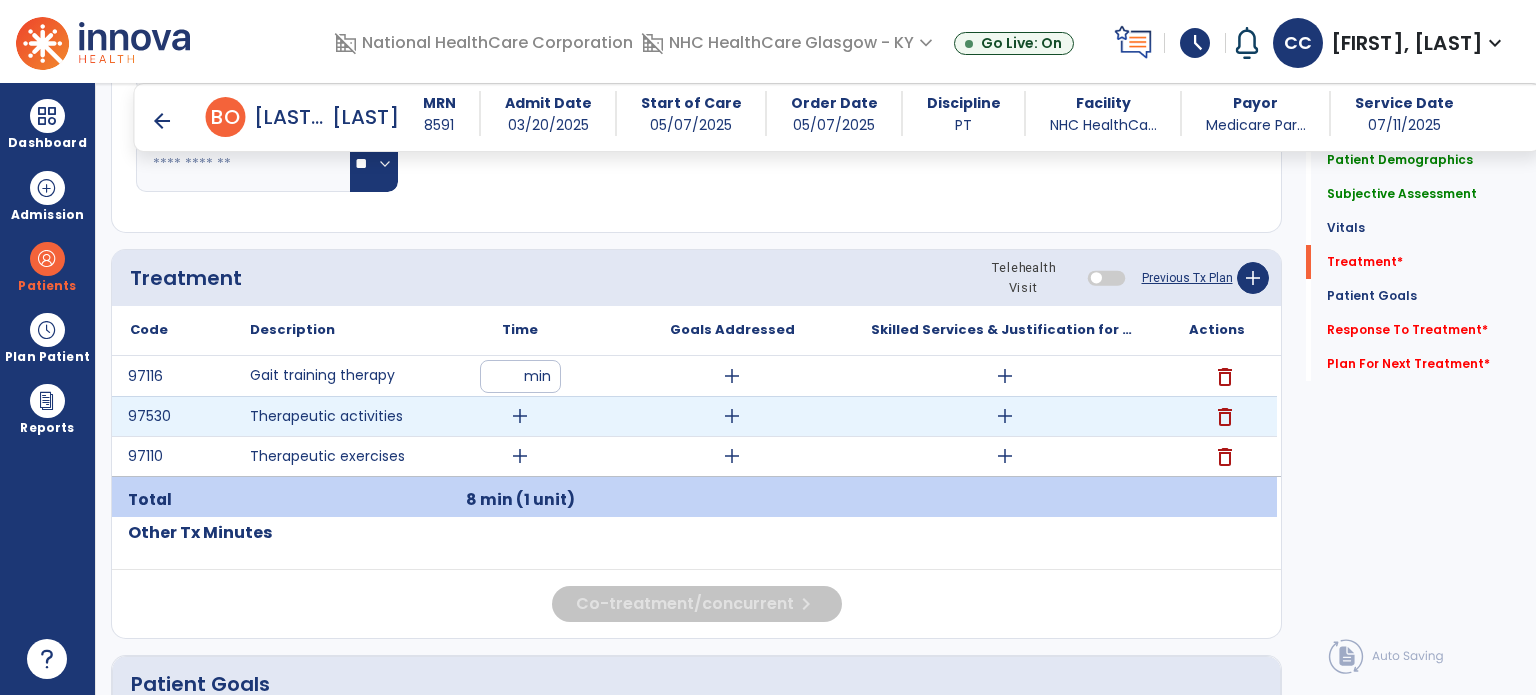 drag, startPoint x: 509, startPoint y: 427, endPoint x: 516, endPoint y: 419, distance: 10.630146 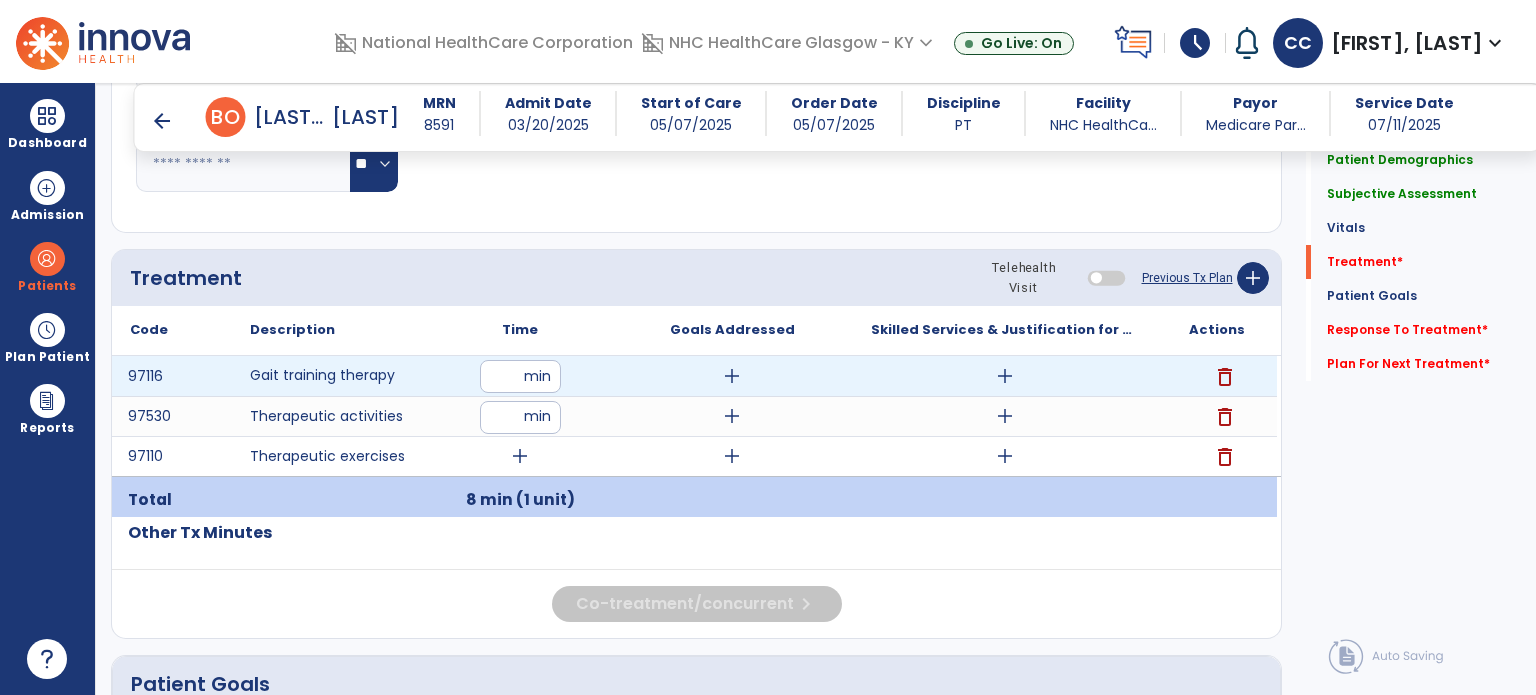 type on "**" 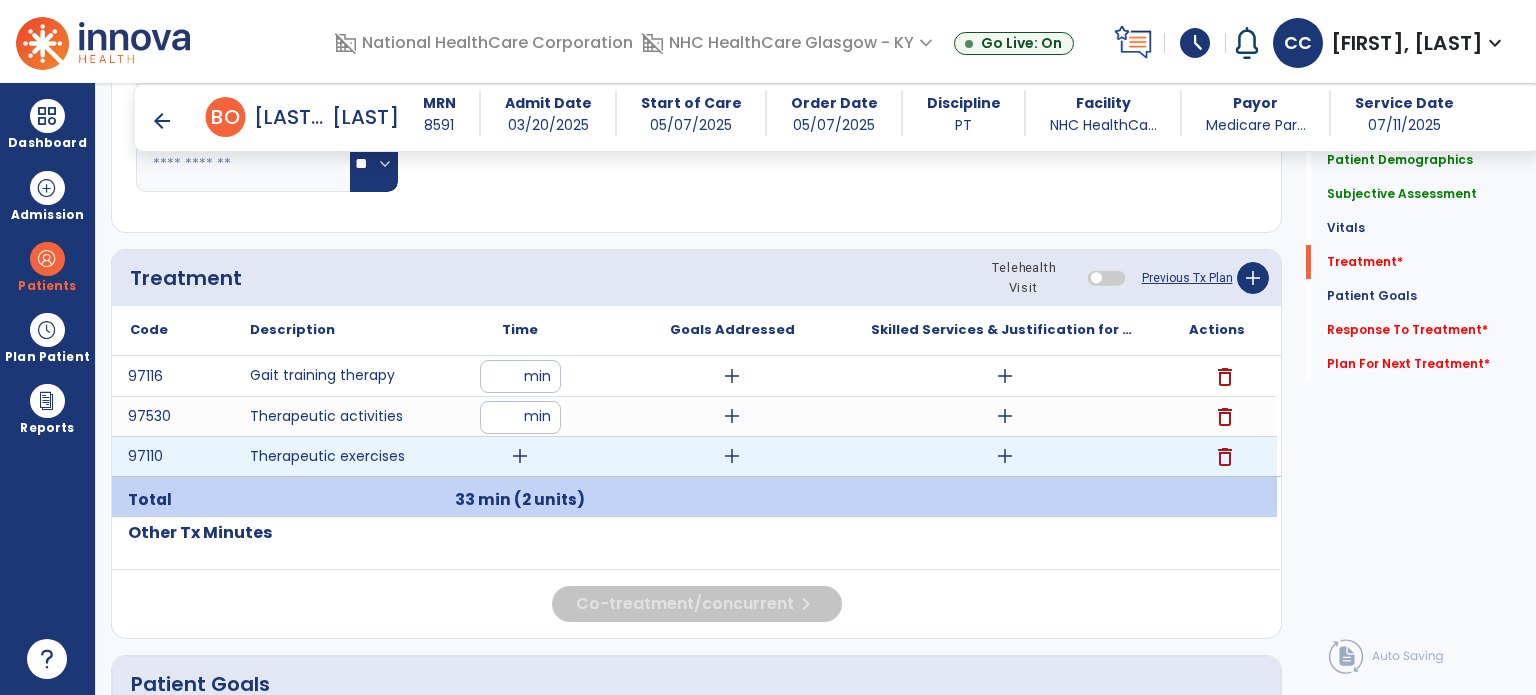 click on "add" at bounding box center (520, 456) 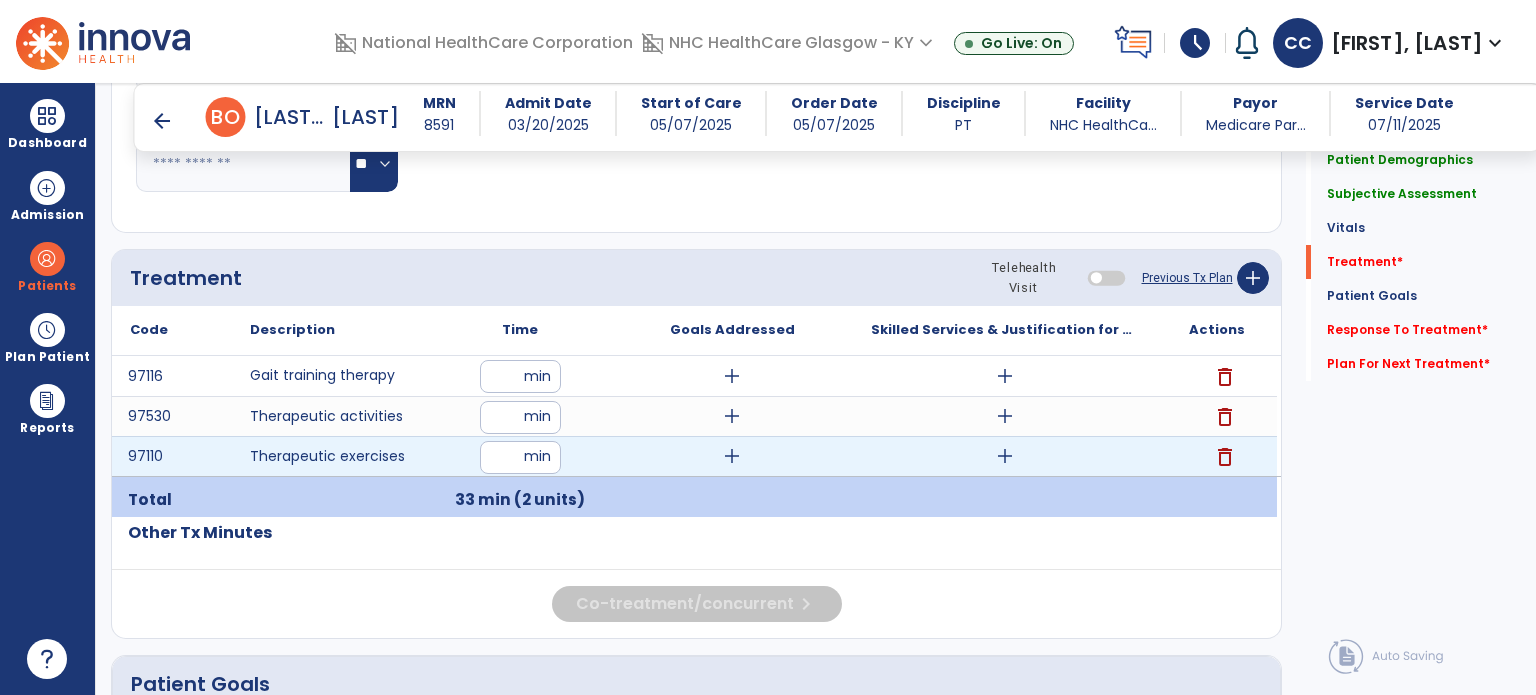 type on "**" 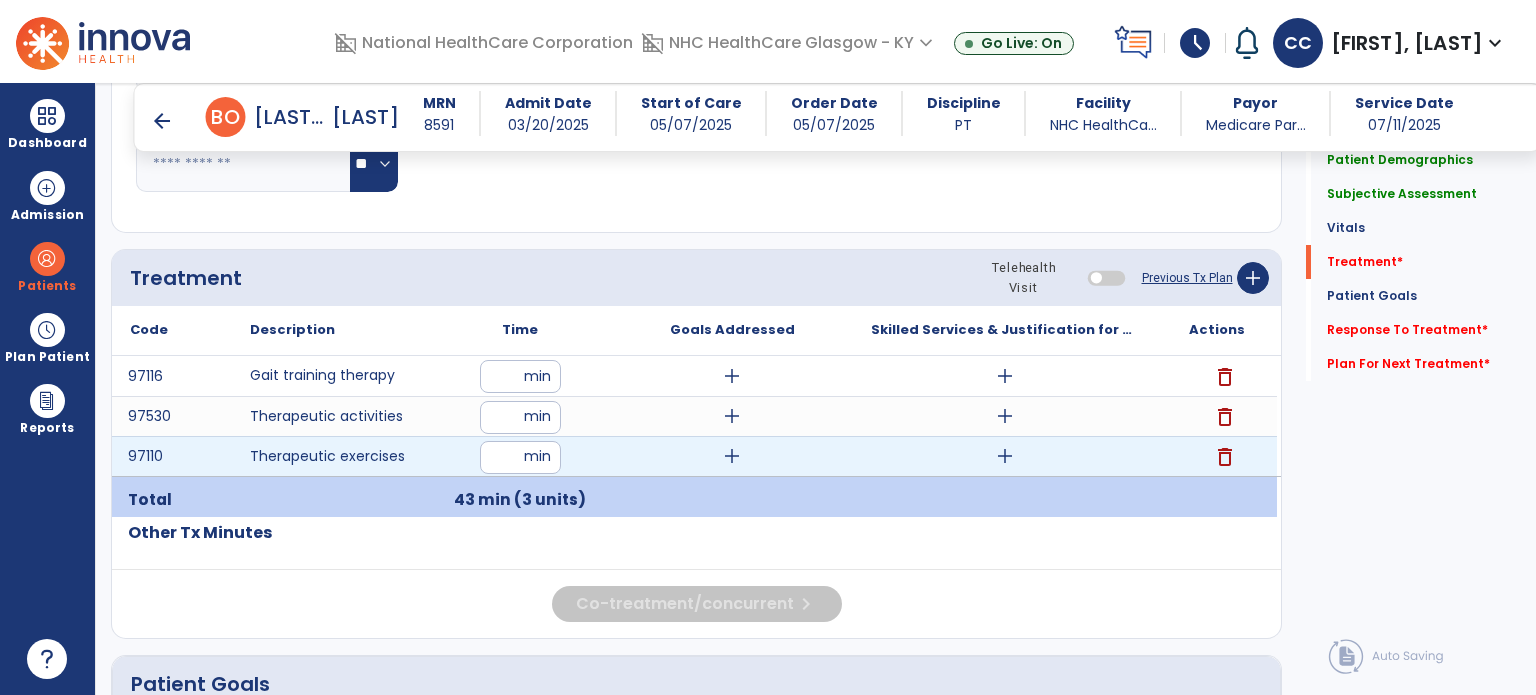 click on "add" at bounding box center (1005, 456) 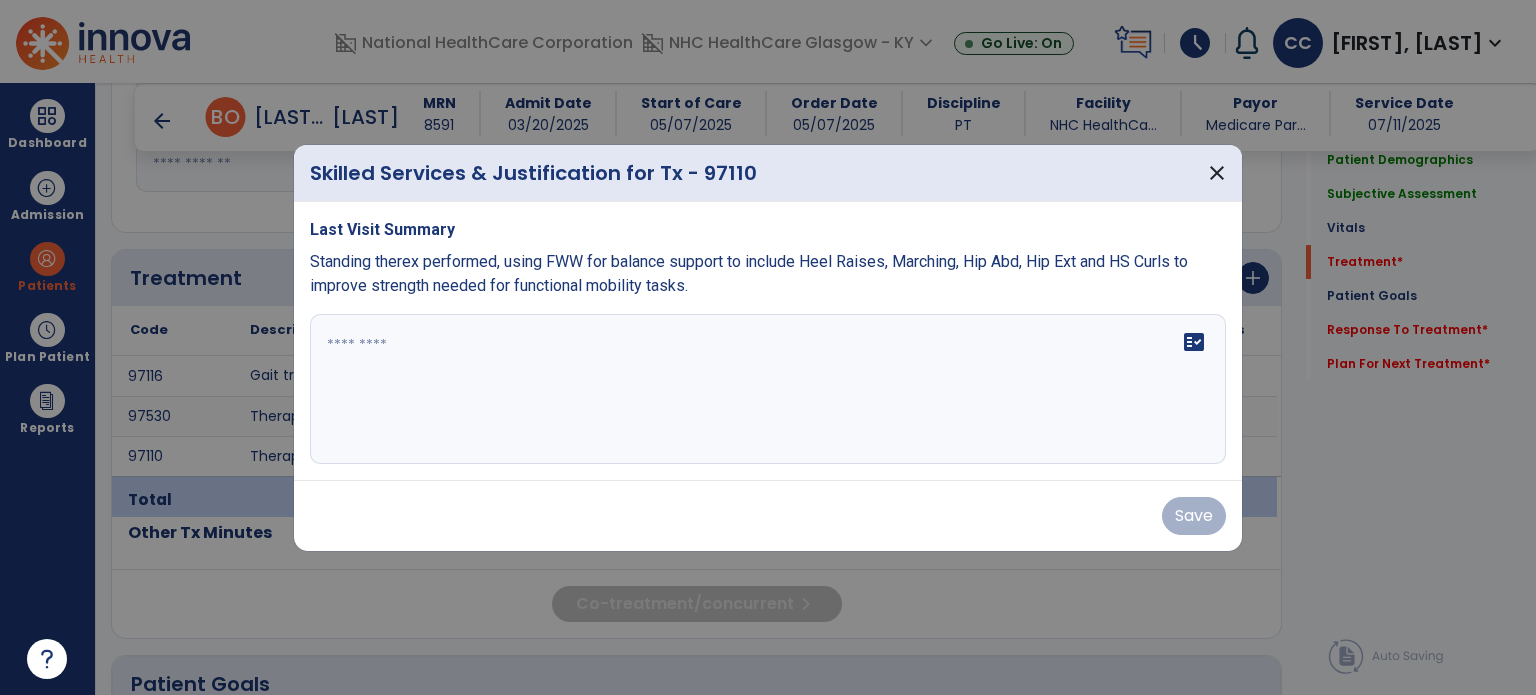 click at bounding box center (768, 389) 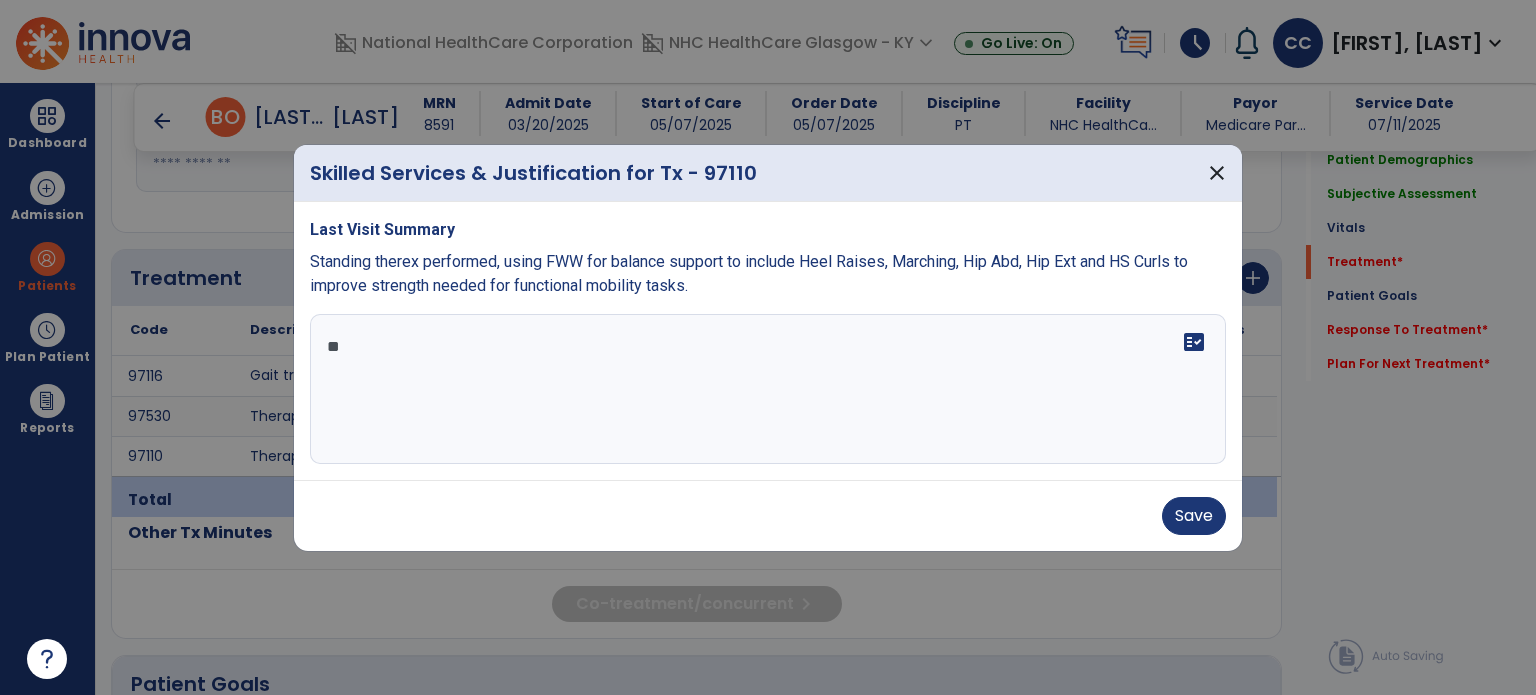 type on "*" 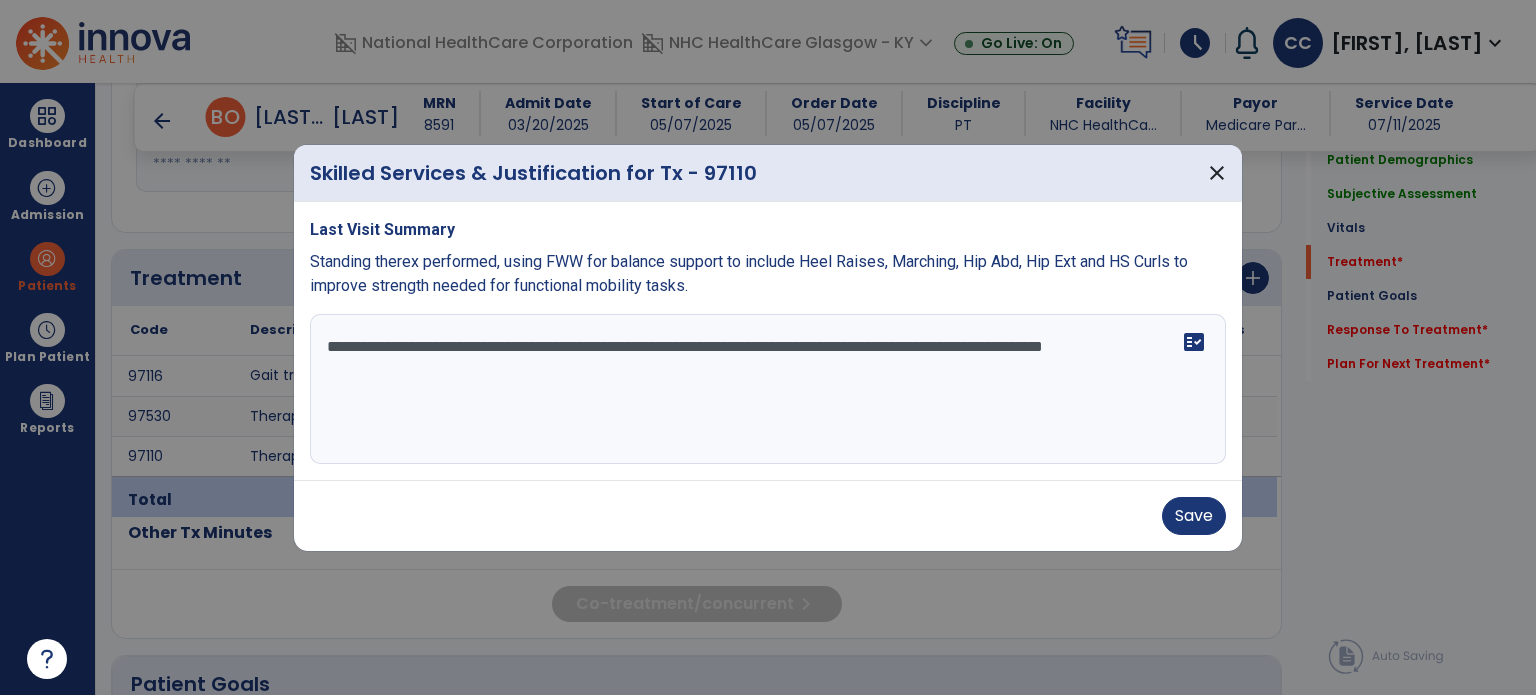 type on "**********" 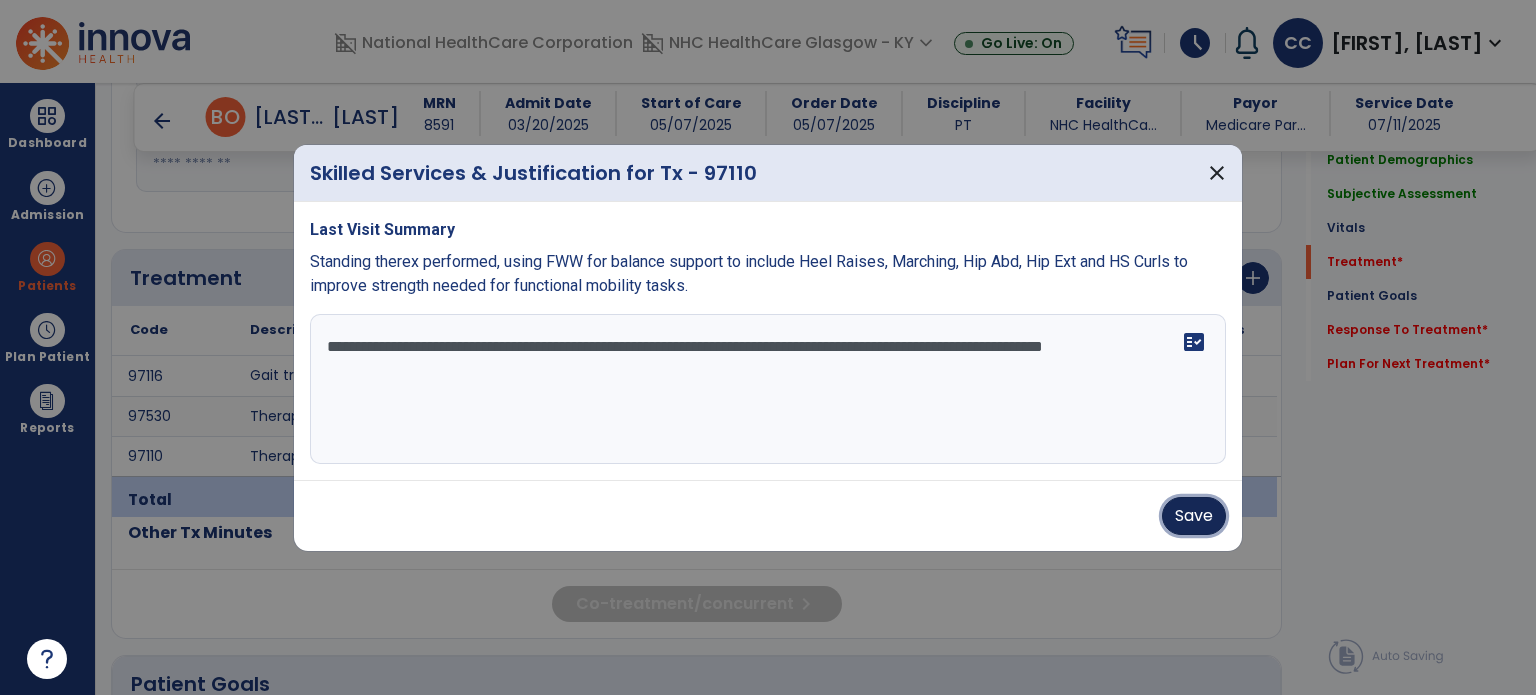 click on "Save" at bounding box center (1194, 516) 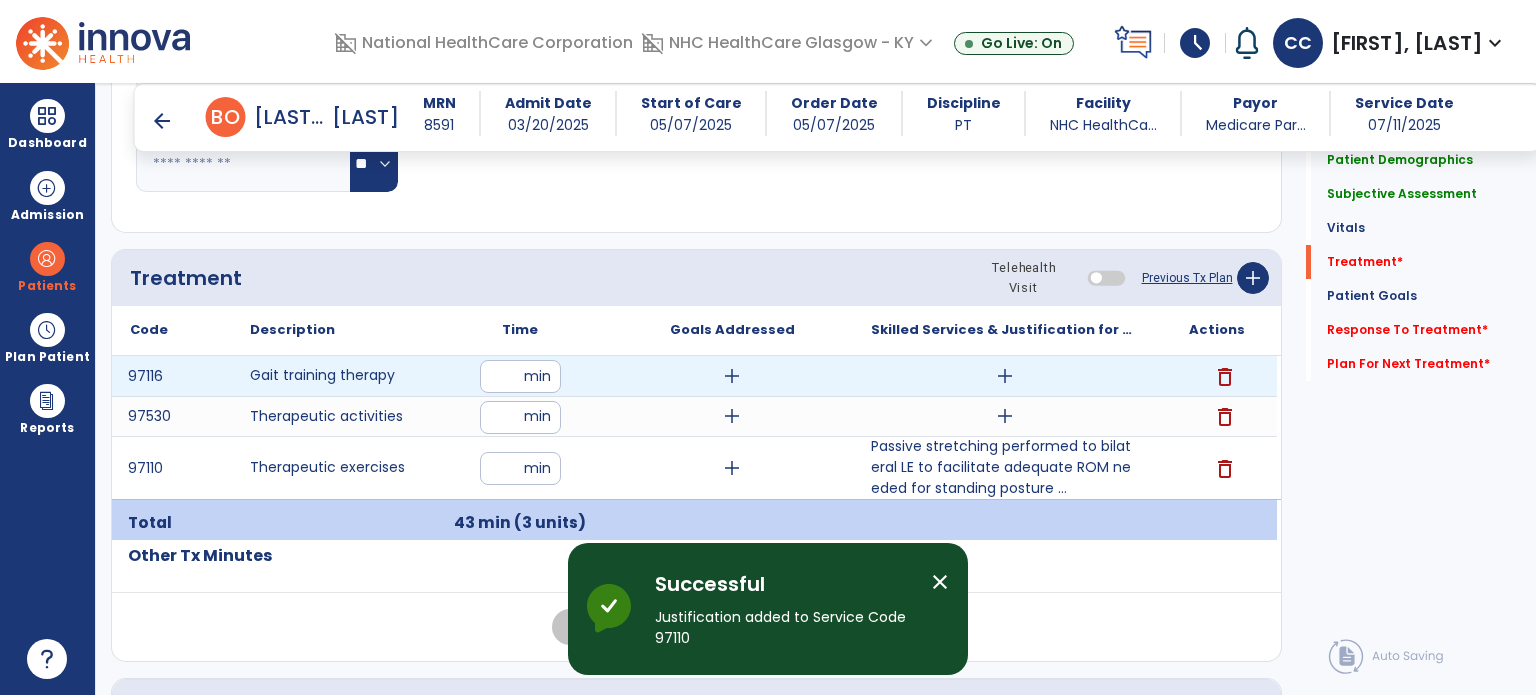 click on "add" at bounding box center [732, 376] 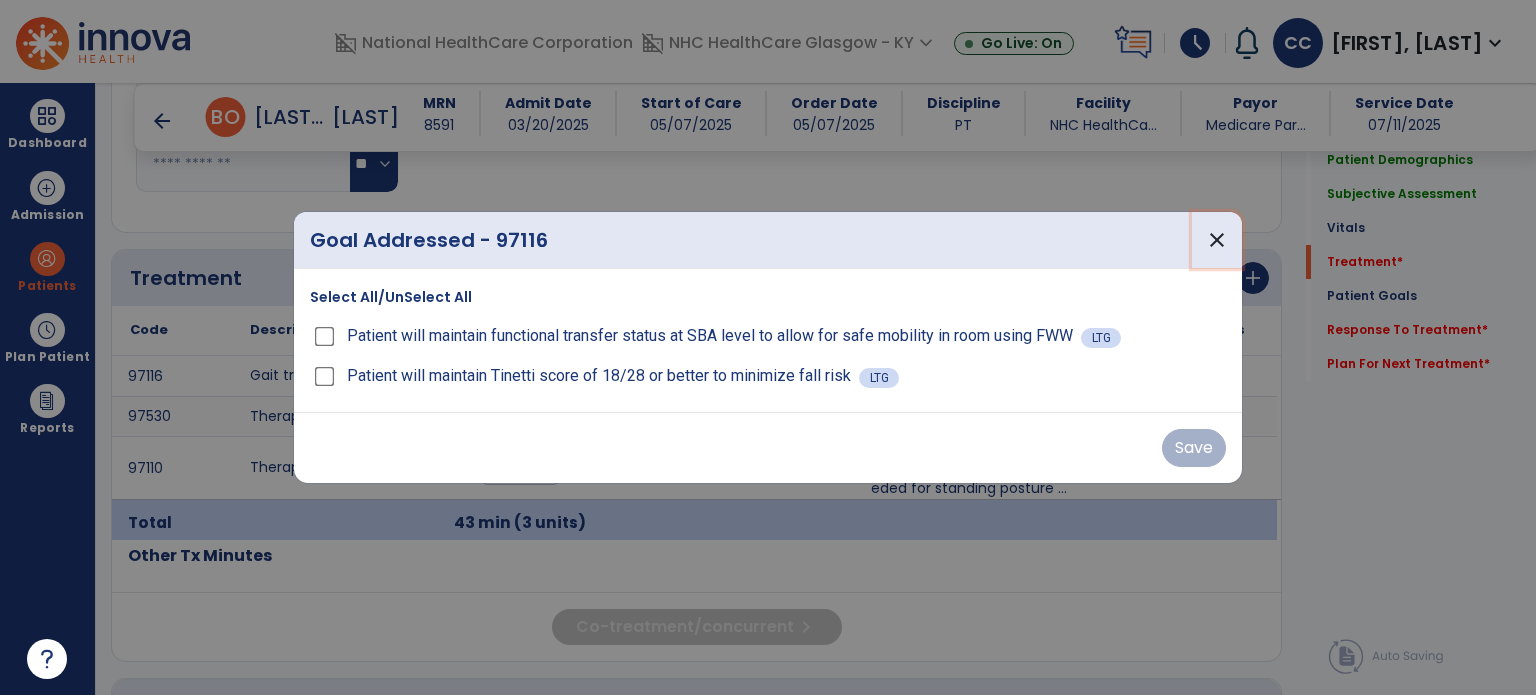 click on "close" at bounding box center (1217, 240) 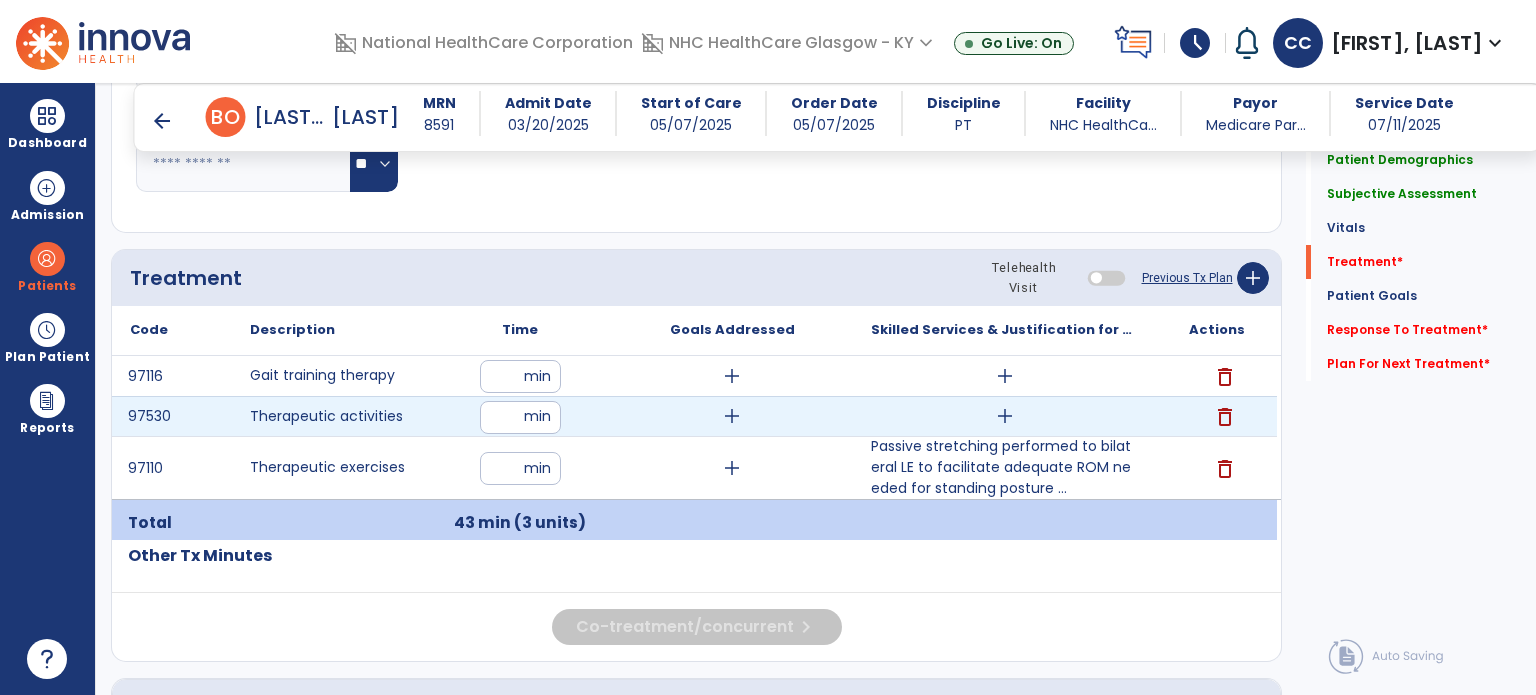 click on "add" at bounding box center (732, 416) 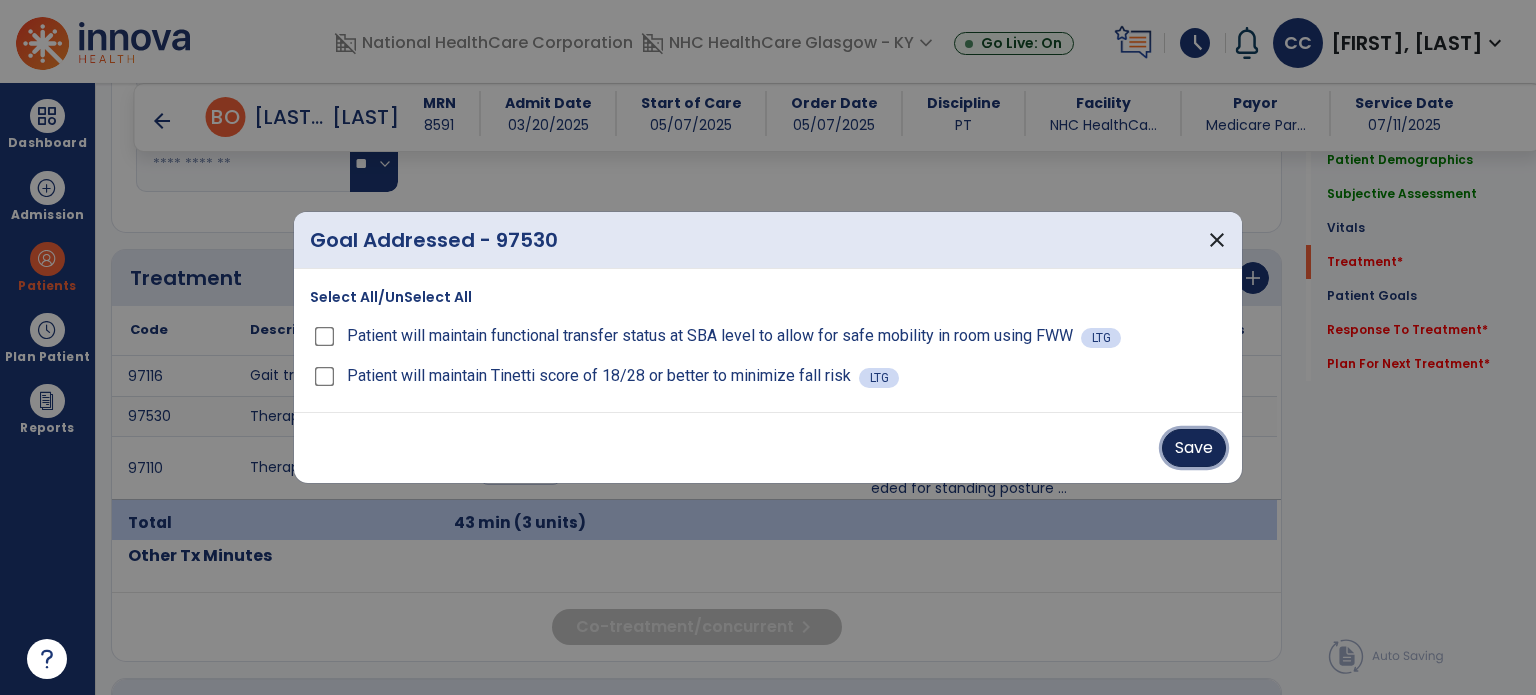 click on "Save" at bounding box center (1194, 448) 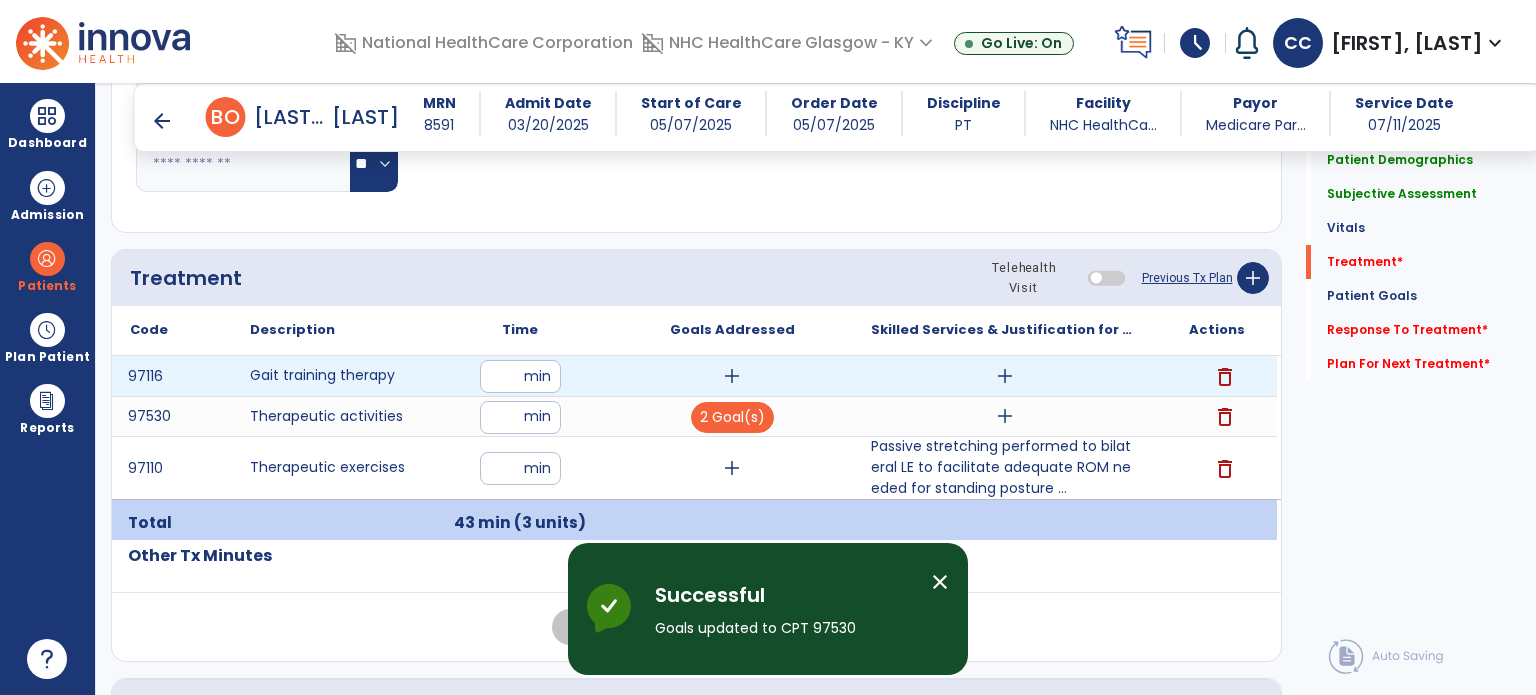 click on "add" at bounding box center [1004, 376] 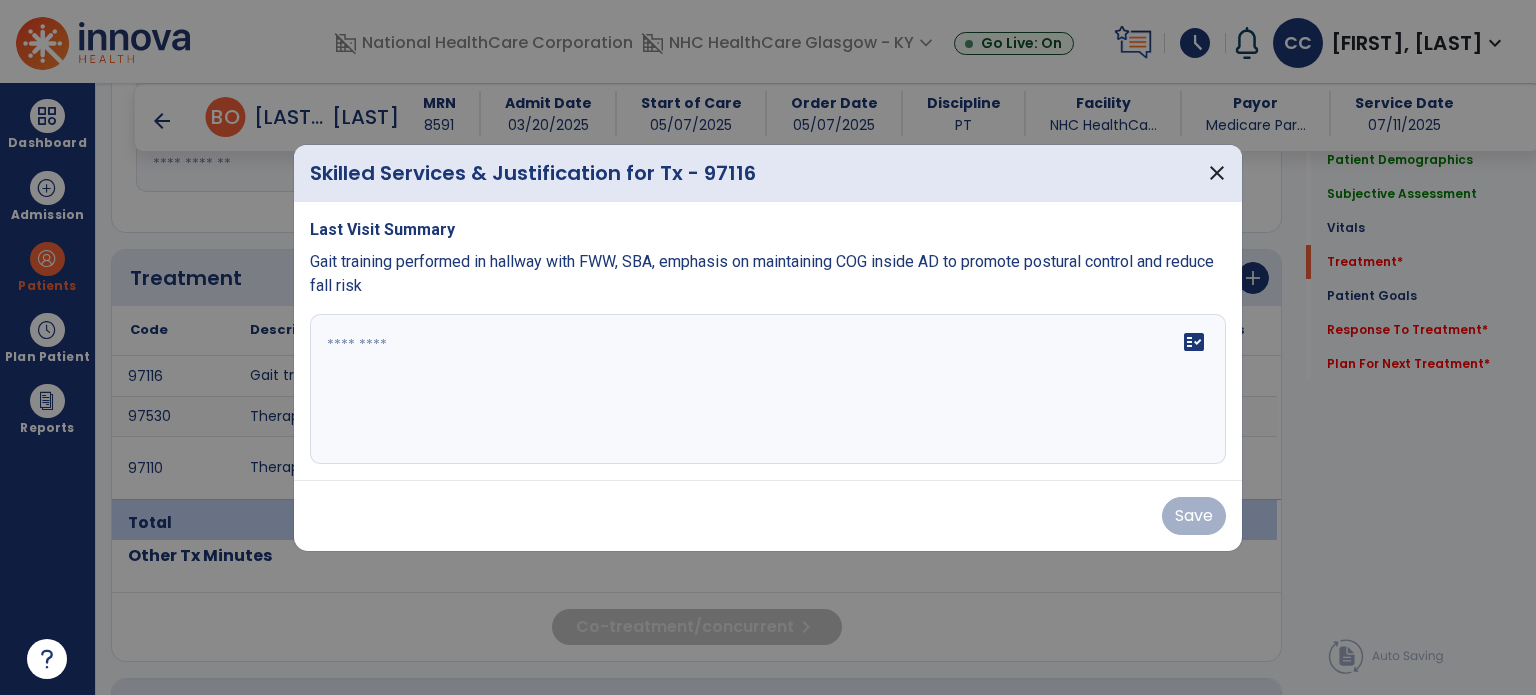 click on "fact_check" at bounding box center (768, 389) 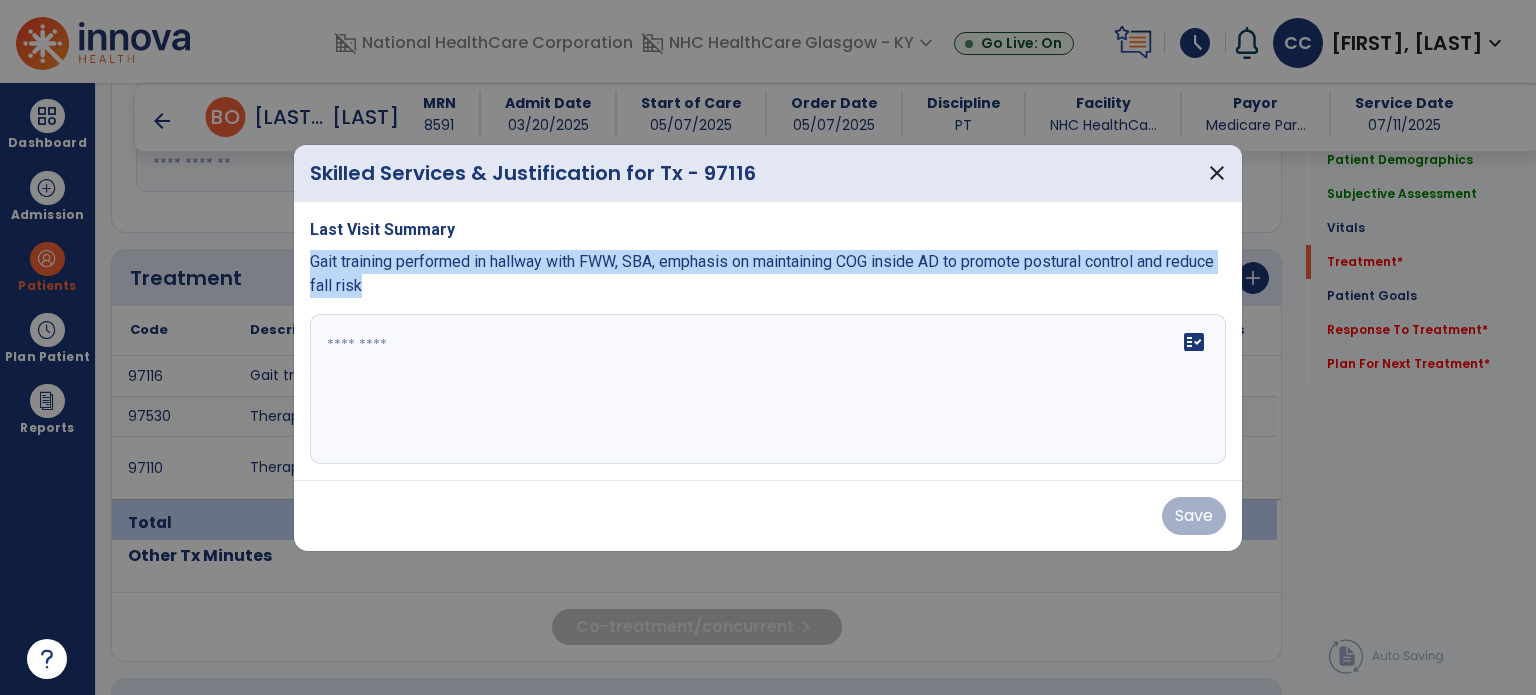 drag, startPoint x: 424, startPoint y: 283, endPoint x: 302, endPoint y: 250, distance: 126.38433 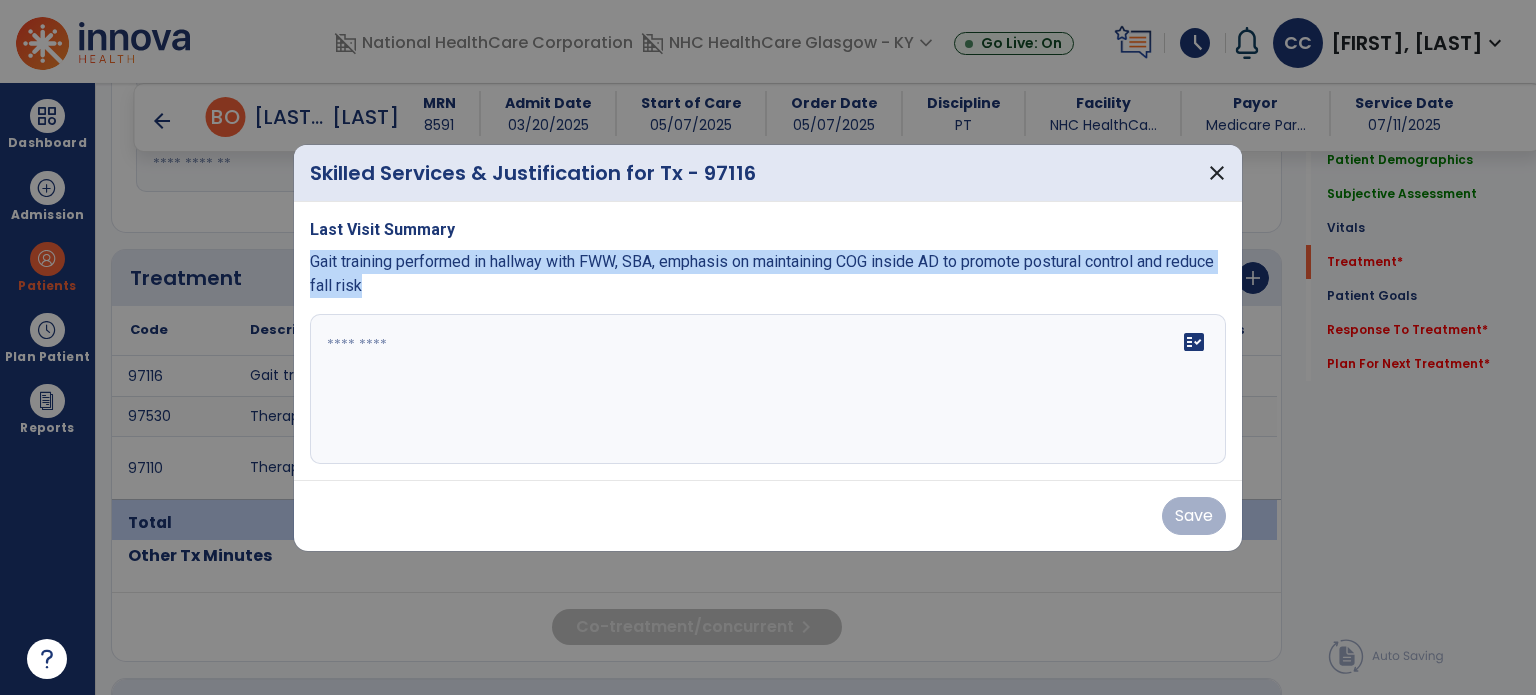click on "Last Visit Summary Gait training performed in hallway with FWW, SBA, emphasis on maintaining COG inside AD to promote postural control and reduce fall risk   fact_check" at bounding box center [768, 341] 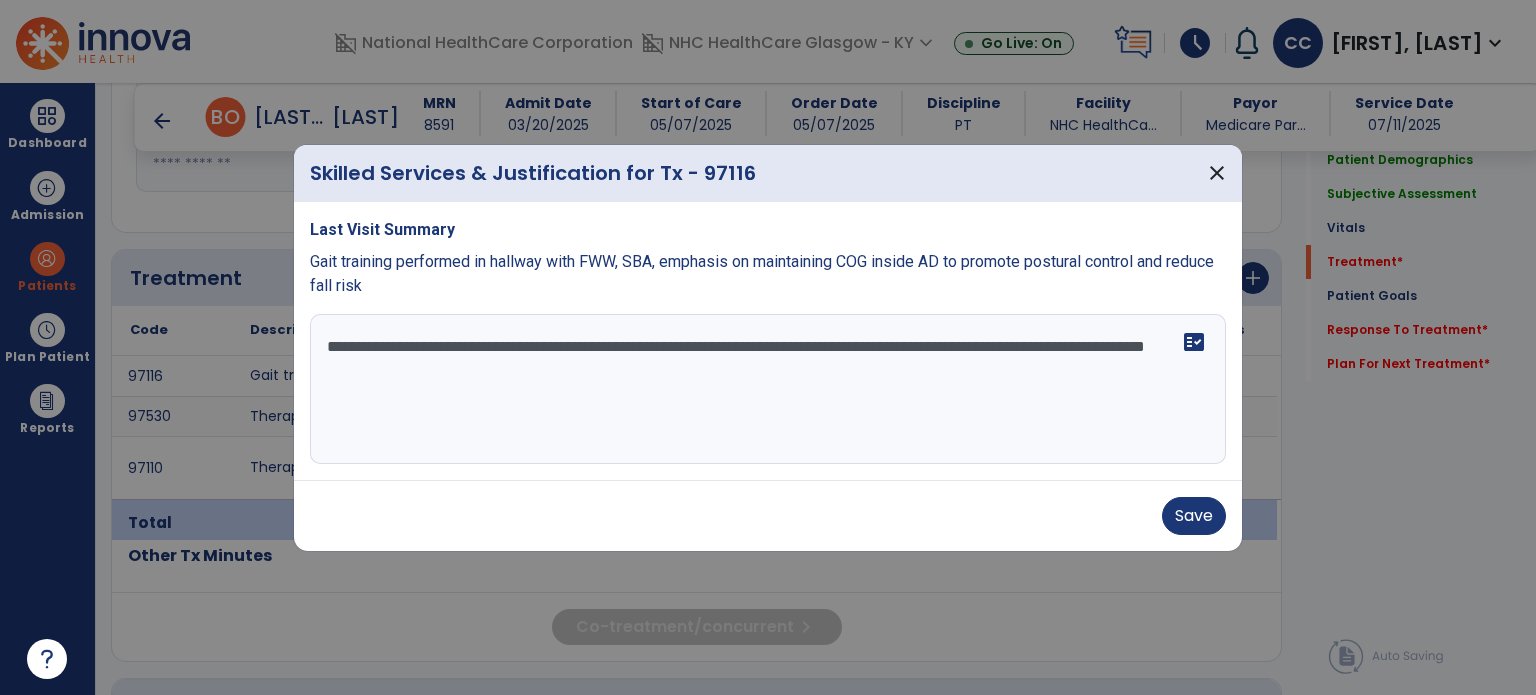 click on "**********" at bounding box center (768, 389) 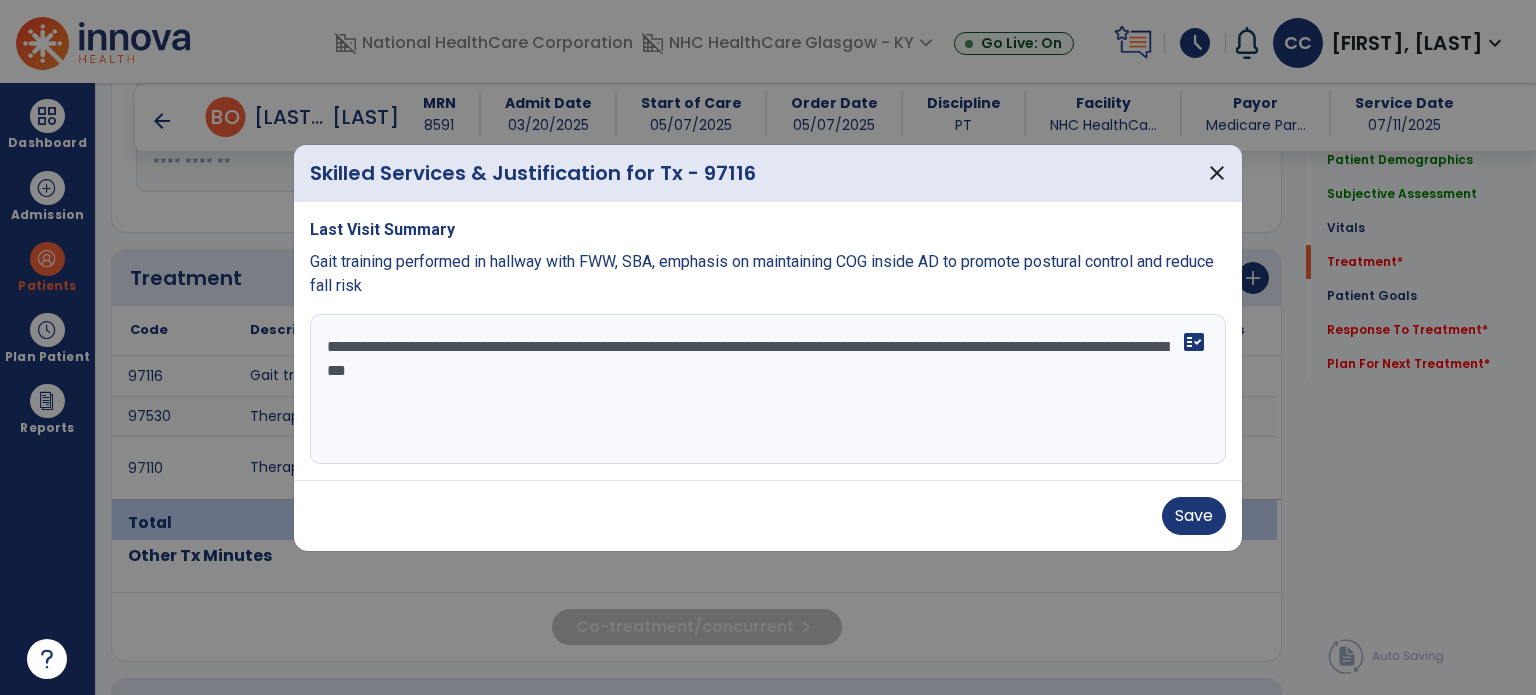 type on "**********" 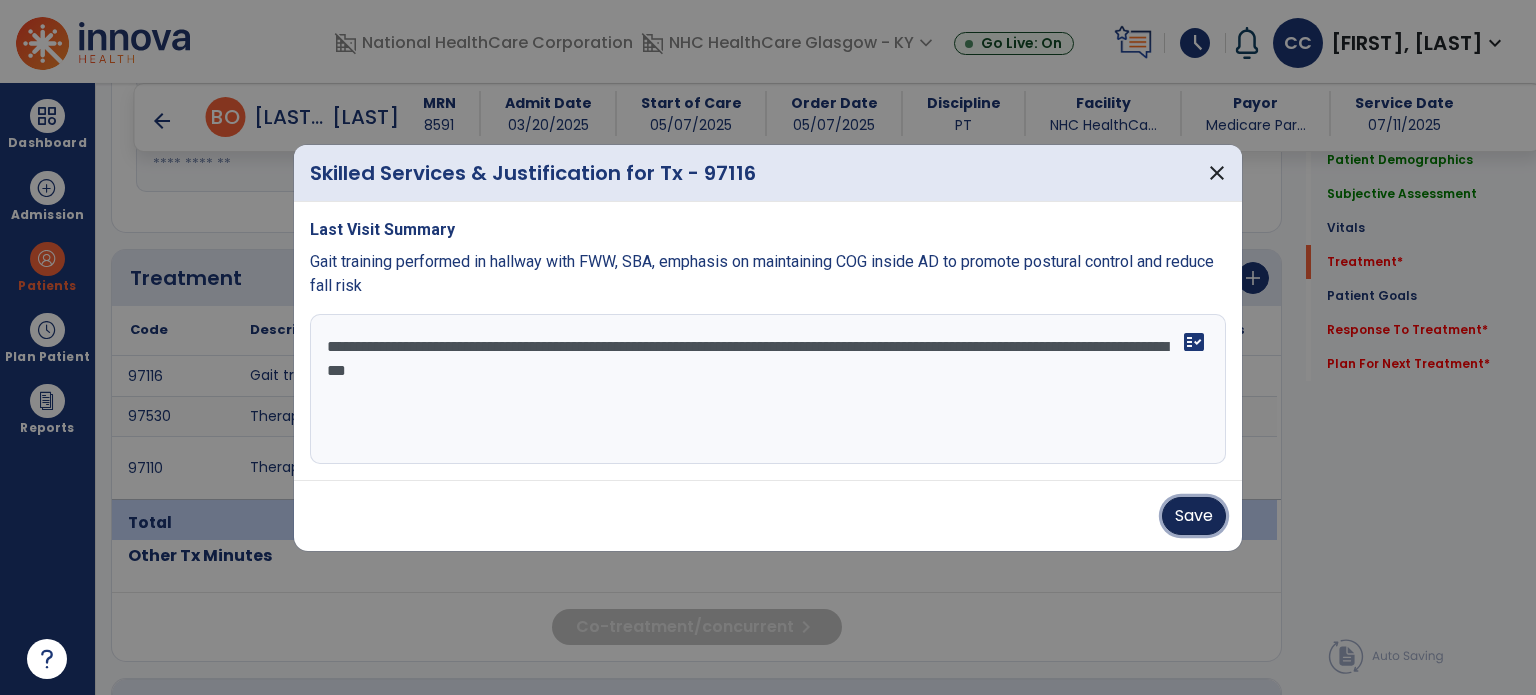 click on "Save" at bounding box center [1194, 516] 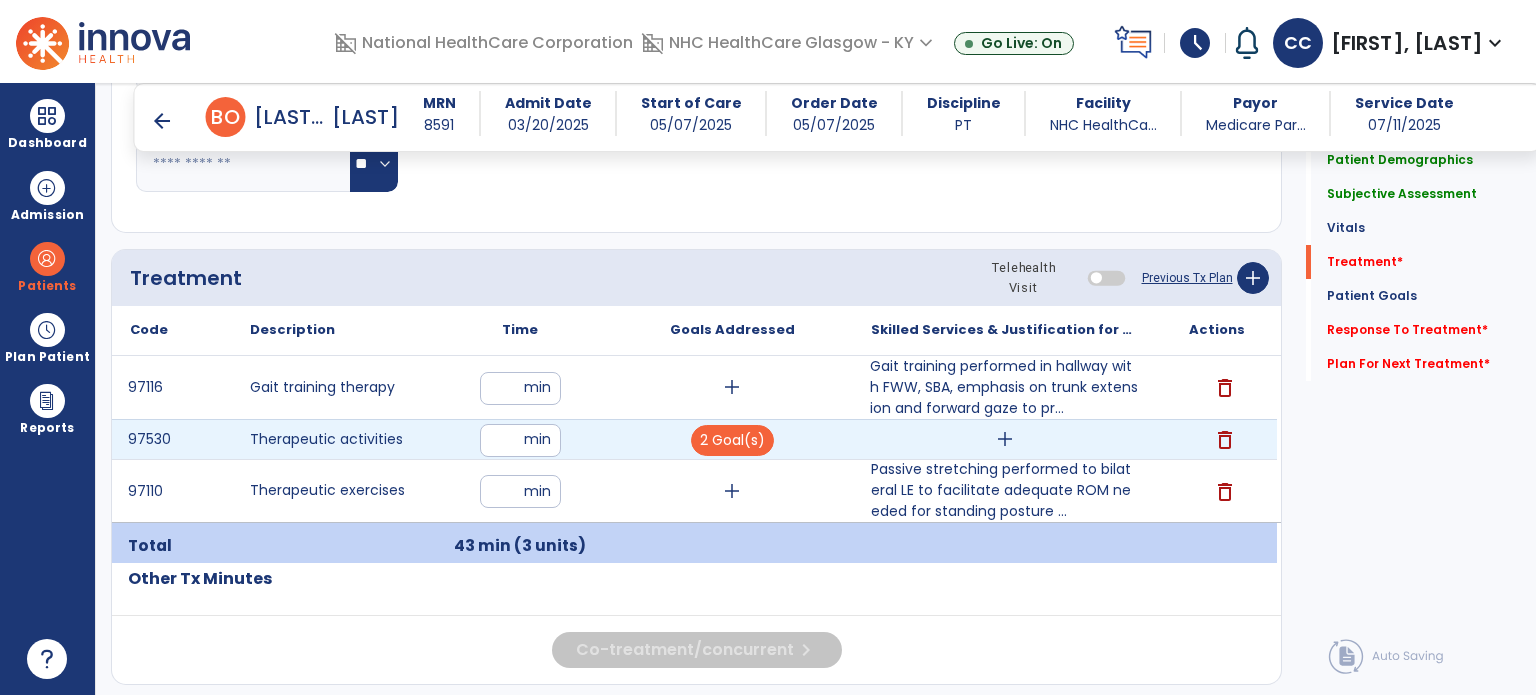click on "add" at bounding box center [1004, 439] 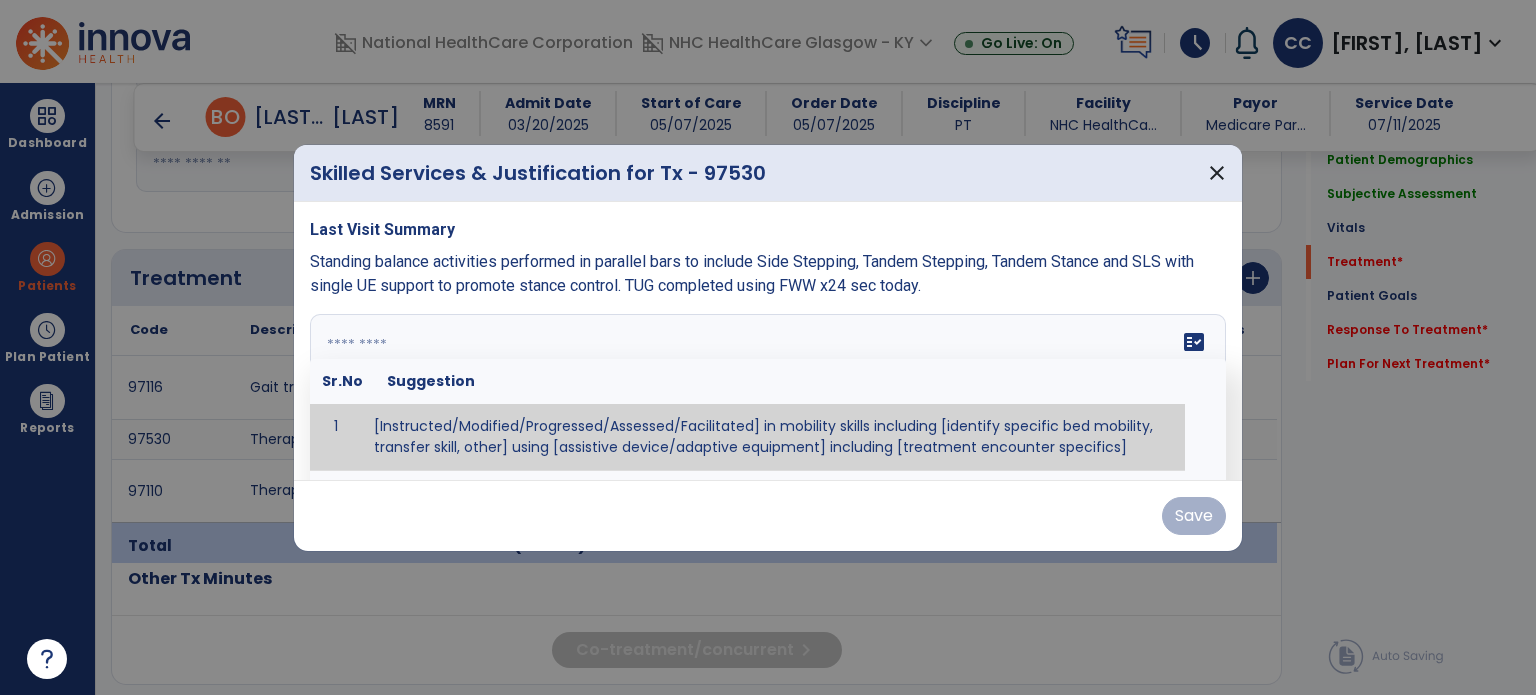 click on "fact_check  Sr.No Suggestion 1 [Instructed/Modified/Progressed/Assessed/Facilitated] in mobility skills including [identify specific bed mobility, transfer skill, other] using [assistive device/adaptive equipment] including [treatment encounter specifics]" at bounding box center (768, 389) 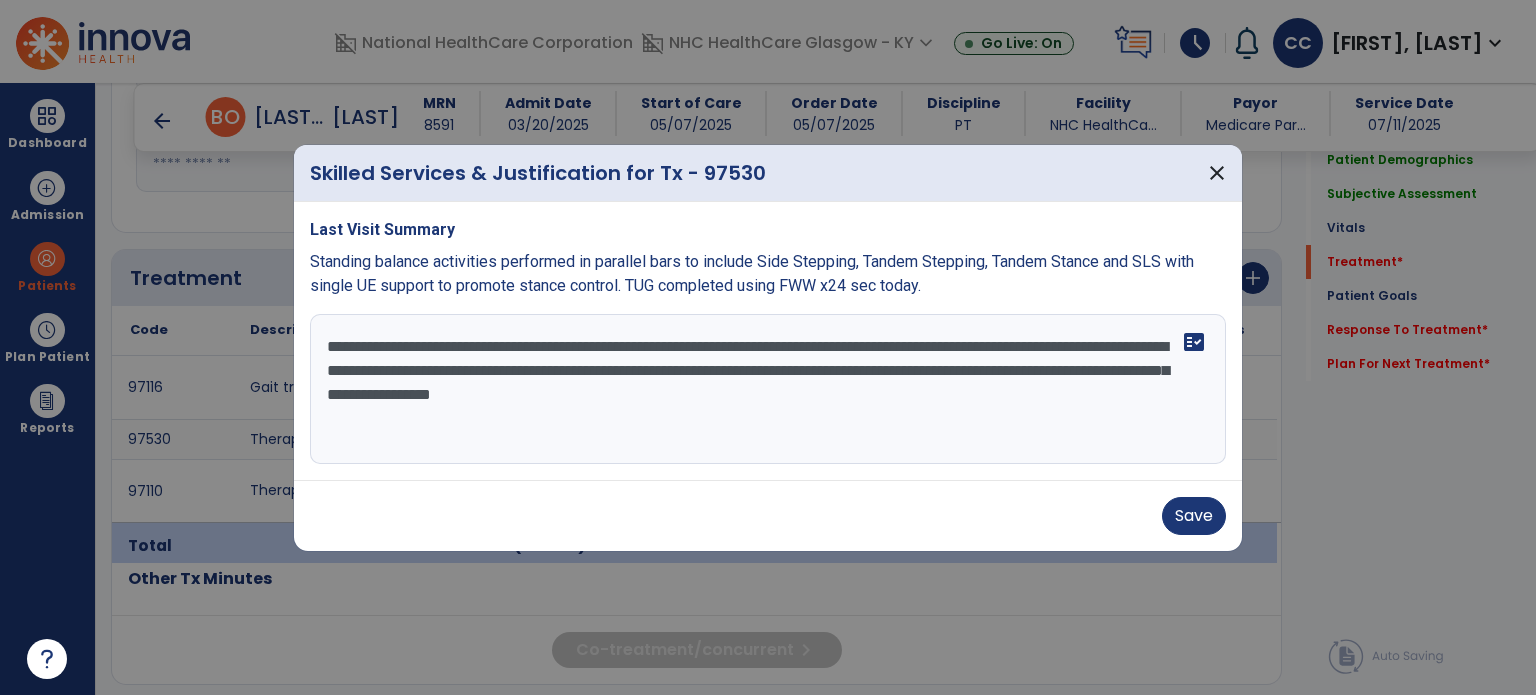type on "**********" 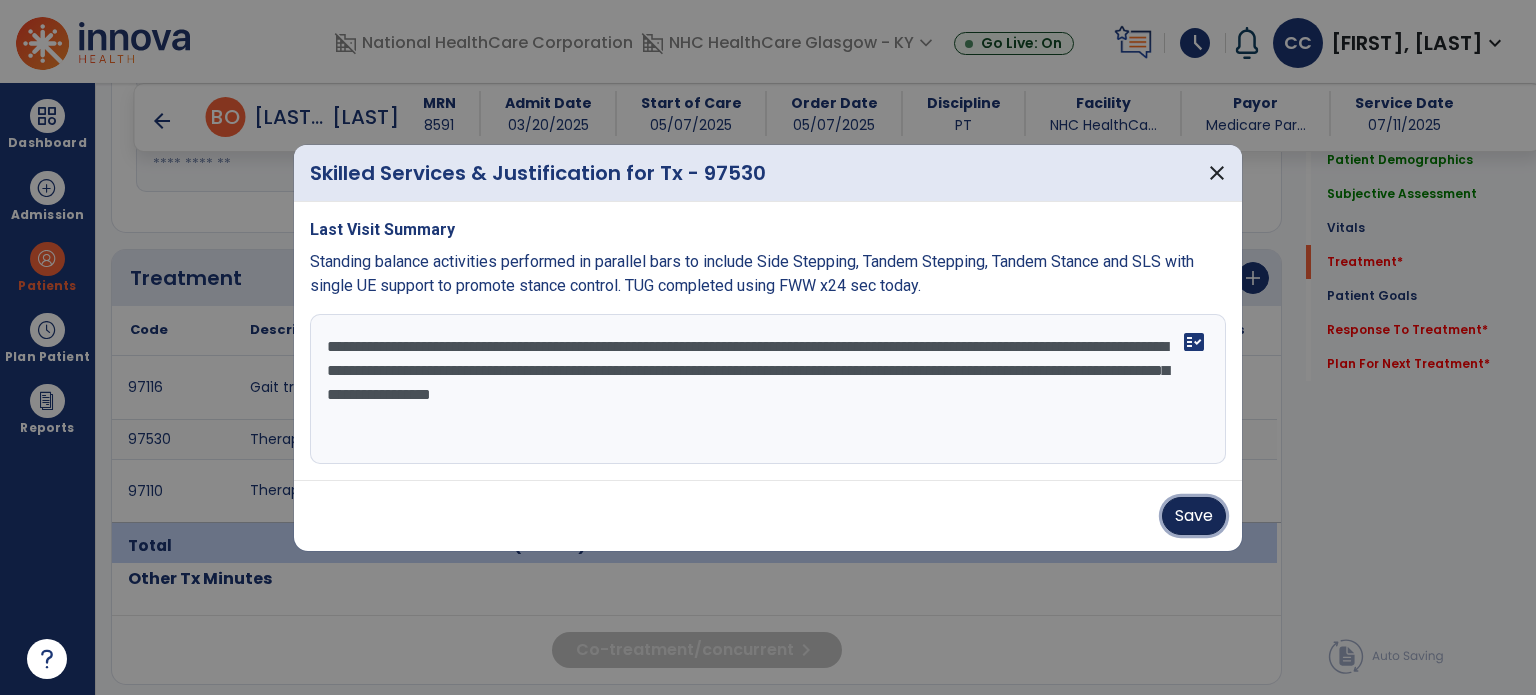click on "Save" at bounding box center [1194, 516] 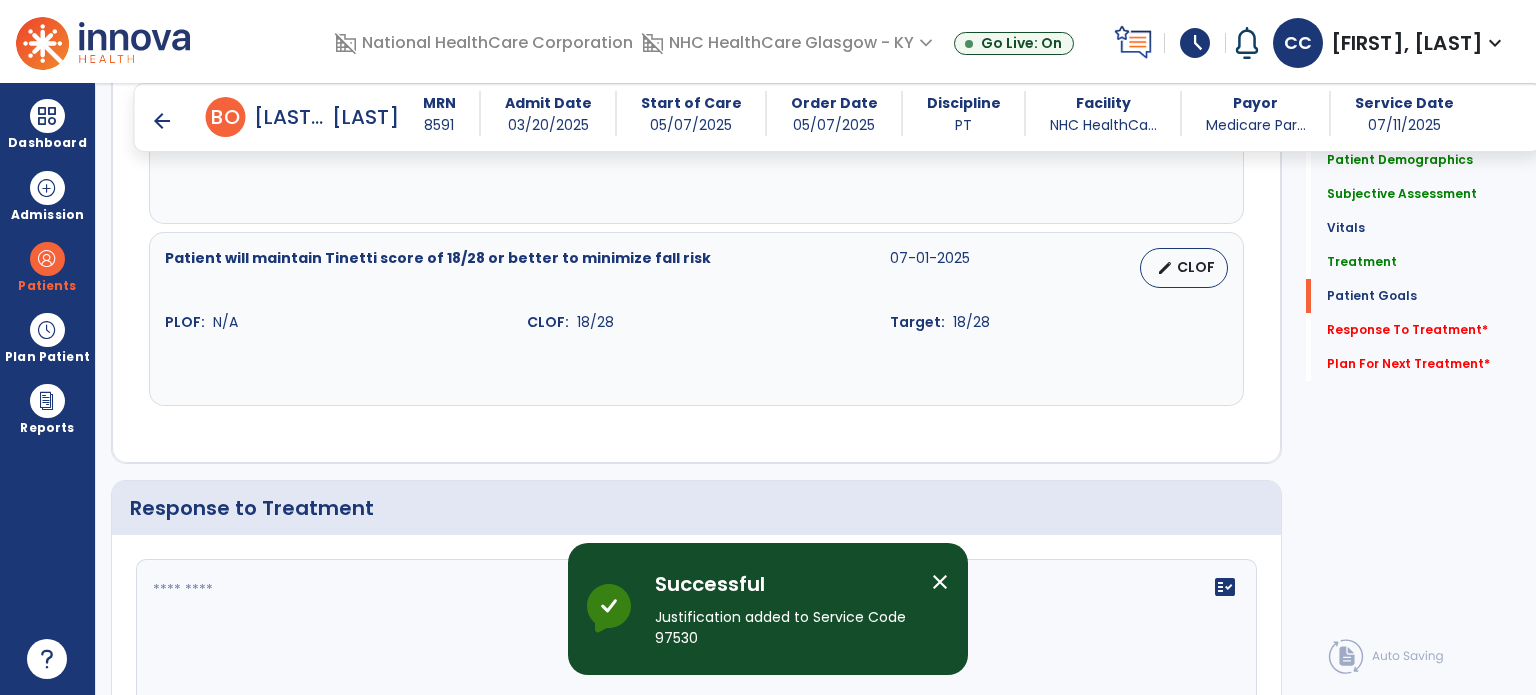 scroll, scrollTop: 2149, scrollLeft: 0, axis: vertical 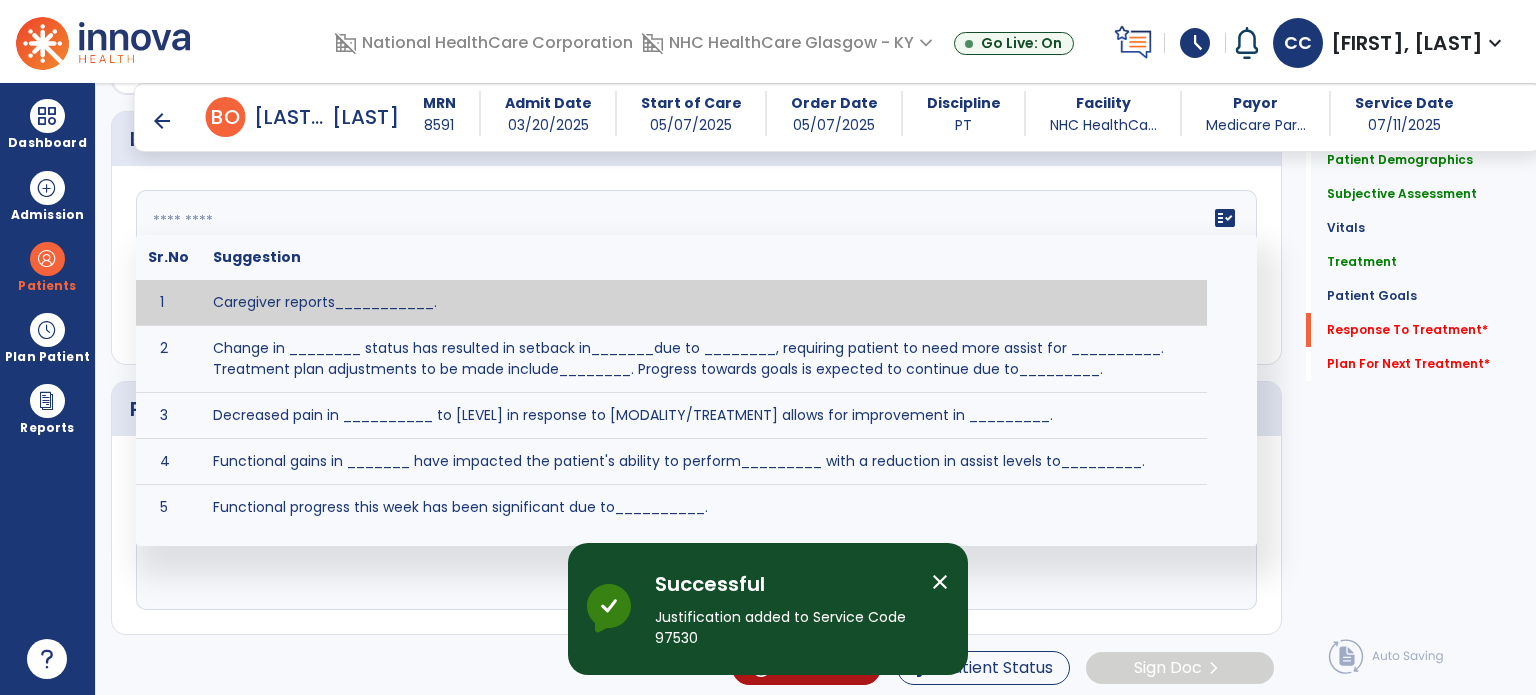 click on "fact_check  Sr.No Suggestion 1 Caregiver reports___________. 2 Change in ________ status has resulted in setback in_______due to ________, requiring patient to need more assist for __________.   Treatment plan adjustments to be made include________.  Progress towards goals is expected to continue due to_________. 3 Decreased pain in __________ to [LEVEL] in response to [MODALITY/TREATMENT] allows for improvement in _________. 4 Functional gains in _______ have impacted the patient's ability to perform_________ with a reduction in assist levels to_________. 5 Functional progress this week has been significant due to__________. 6 Gains in ________ have improved the patient's ability to perform ______with decreased levels of assist to___________. 7 Improvement in ________allows patient to tolerate higher levels of challenges in_________. 8 Pain in [AREA] has decreased to [LEVEL] in response to [TREATMENT/MODALITY], allowing fore ease in completing__________. 9 10 11 12 13 14 15 16 17 18 19 20 21" 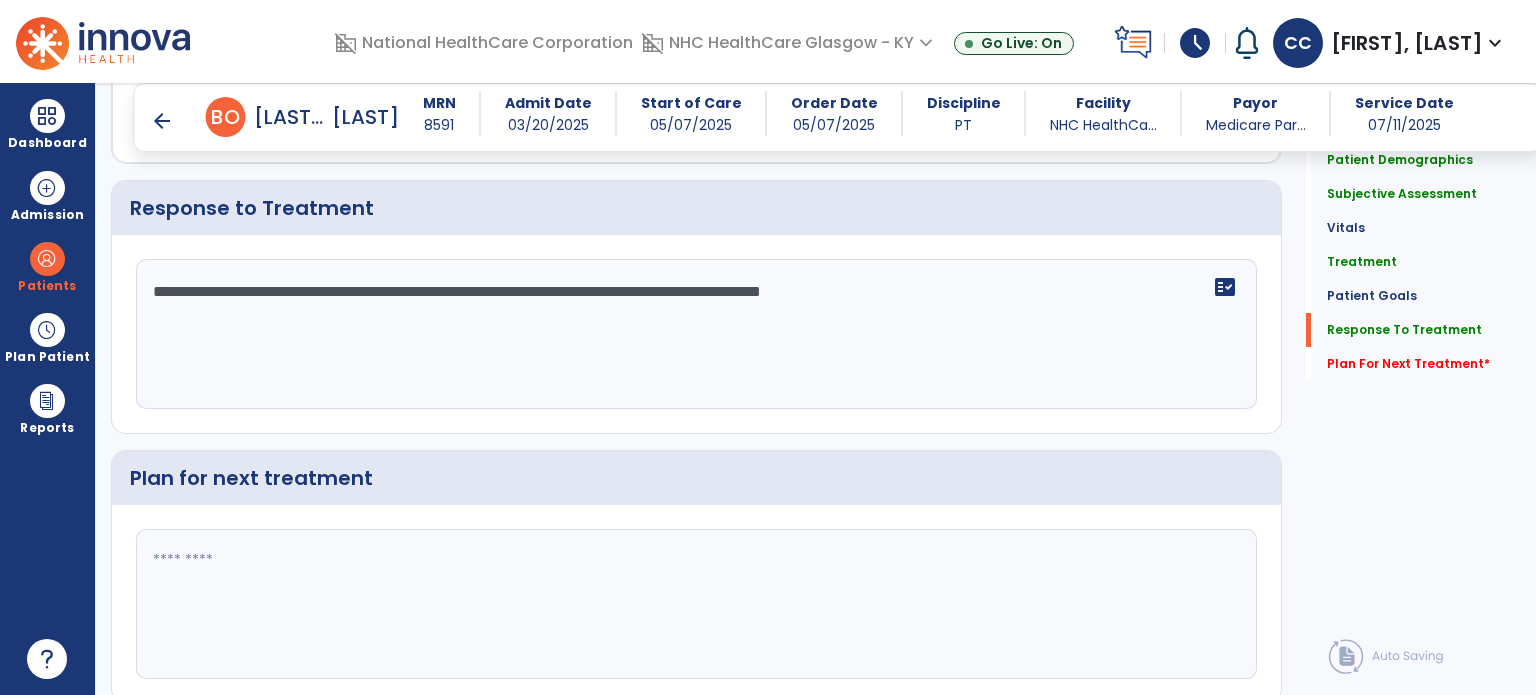 scroll, scrollTop: 2149, scrollLeft: 0, axis: vertical 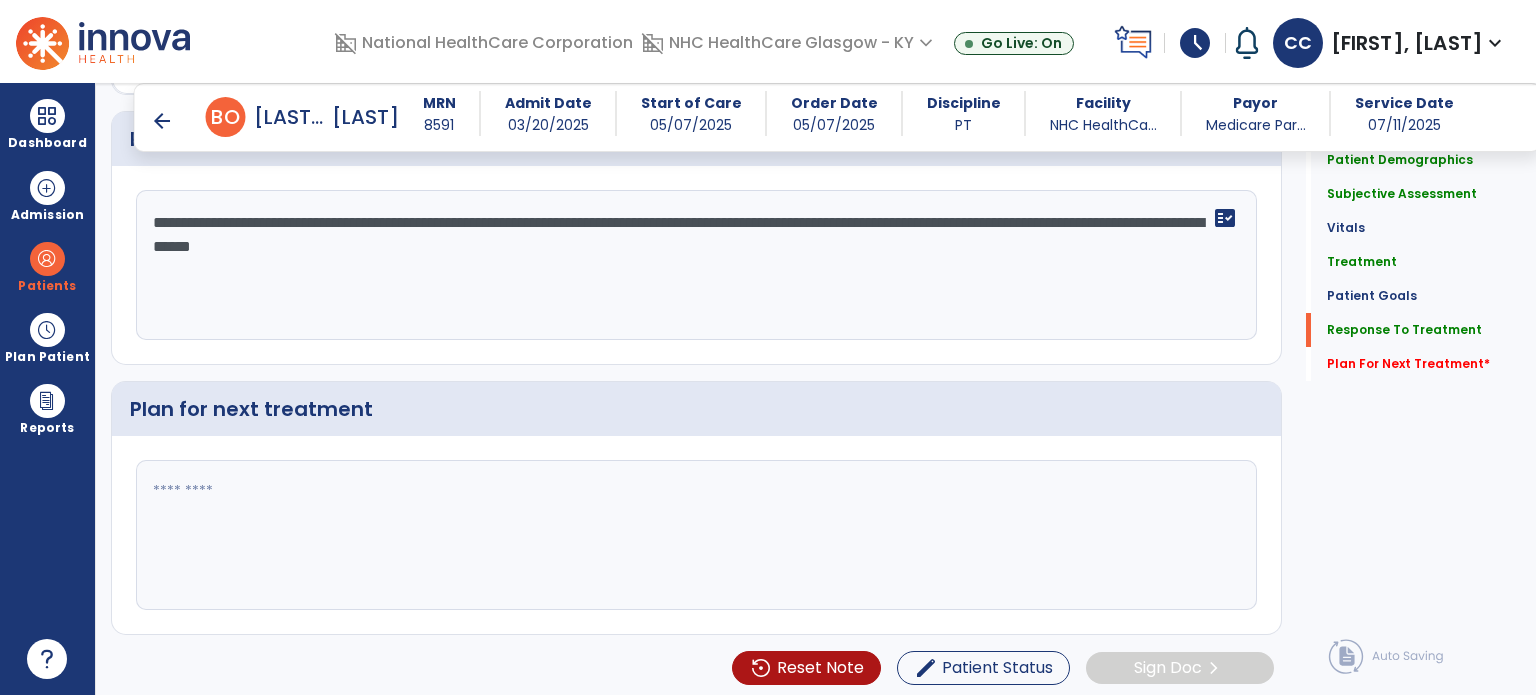 type on "**********" 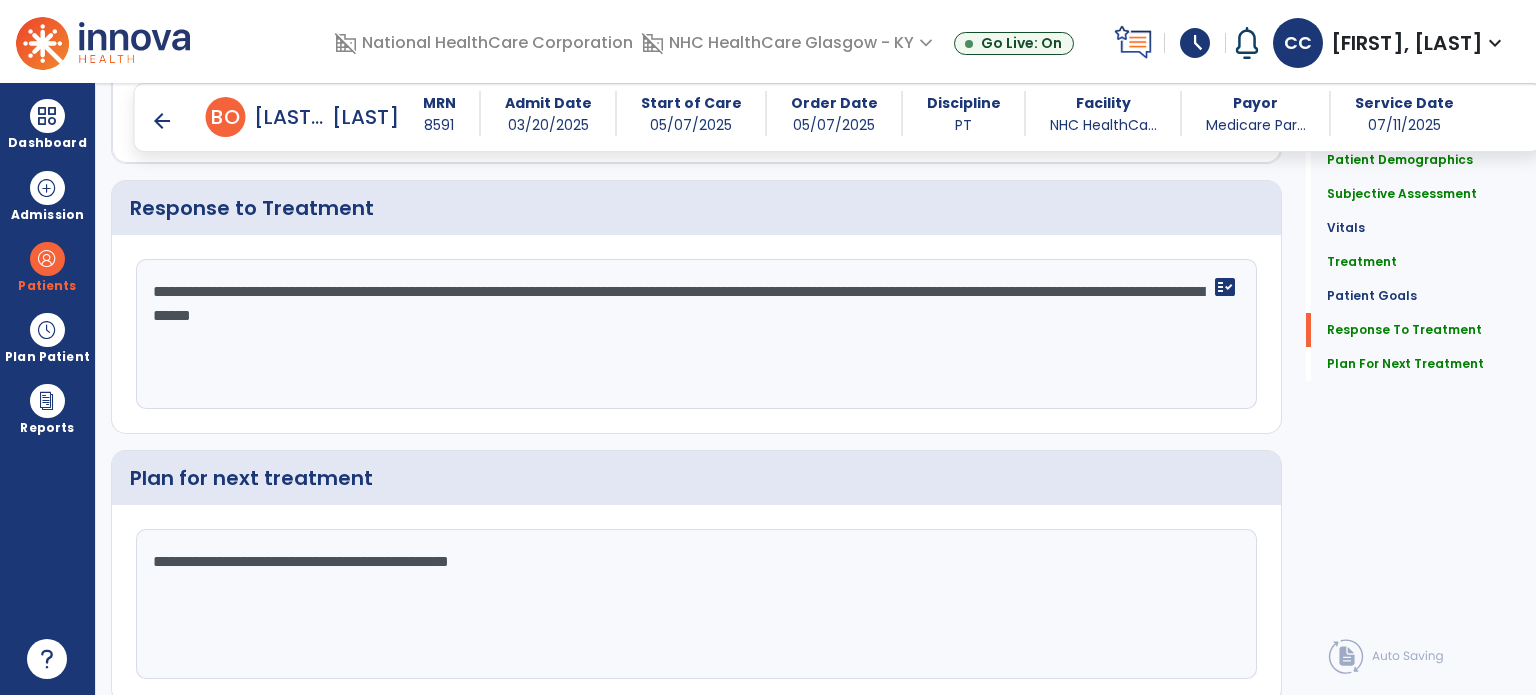 scroll, scrollTop: 2149, scrollLeft: 0, axis: vertical 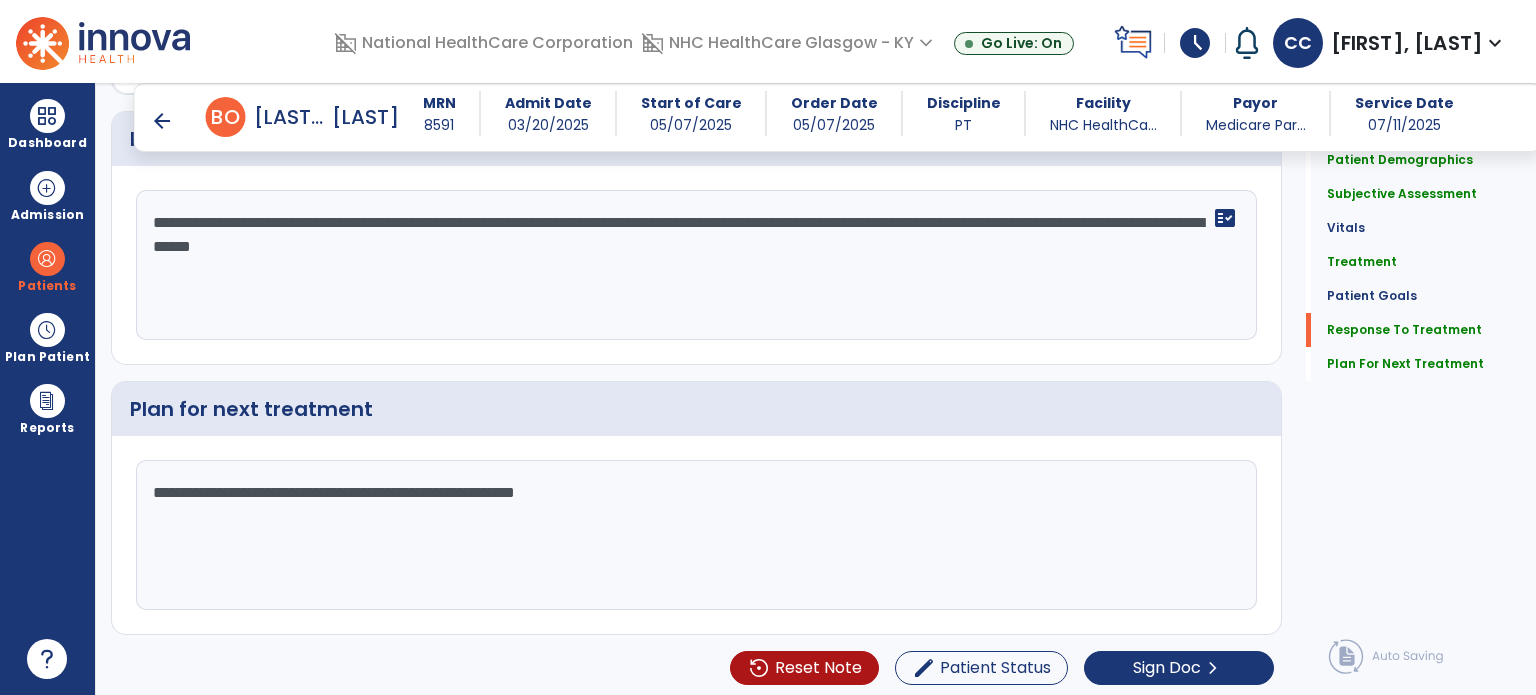 type on "**********" 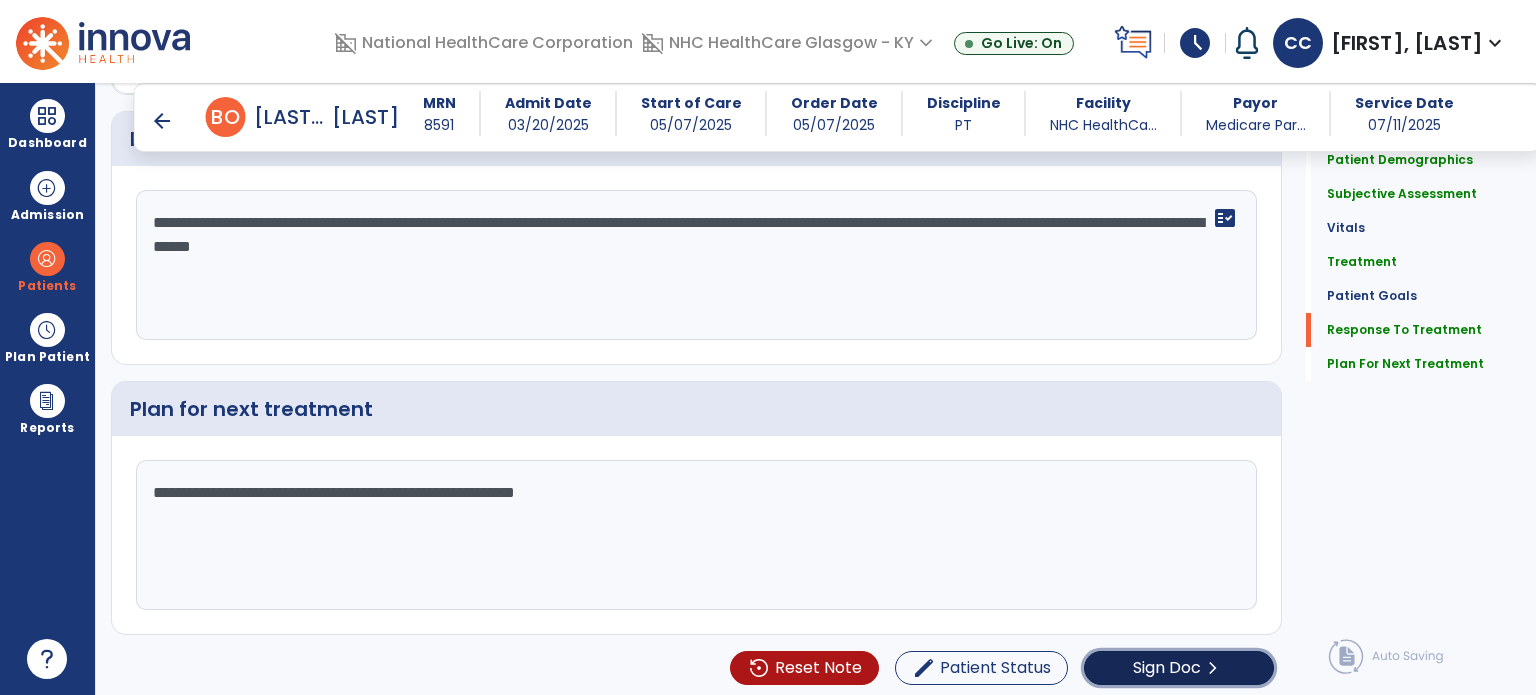 click on "Sign Doc" 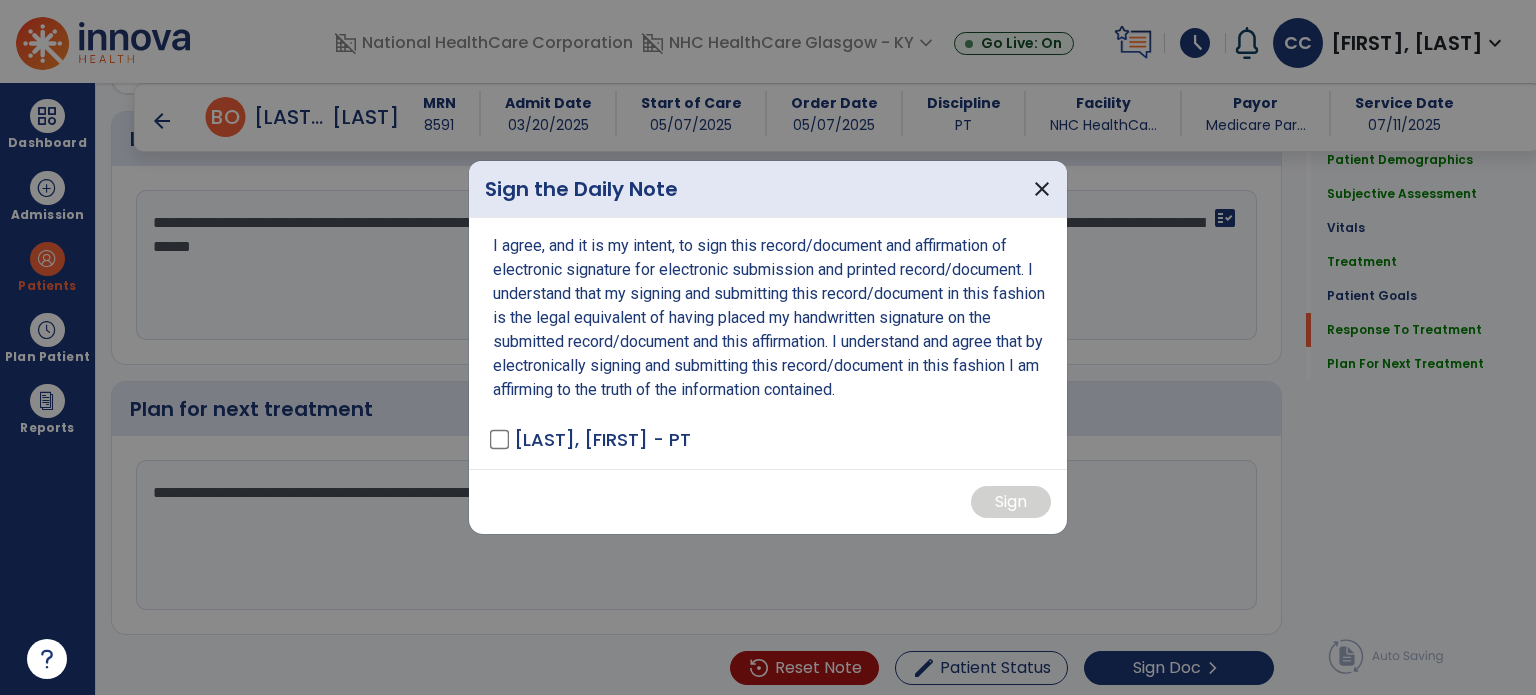scroll, scrollTop: 2149, scrollLeft: 0, axis: vertical 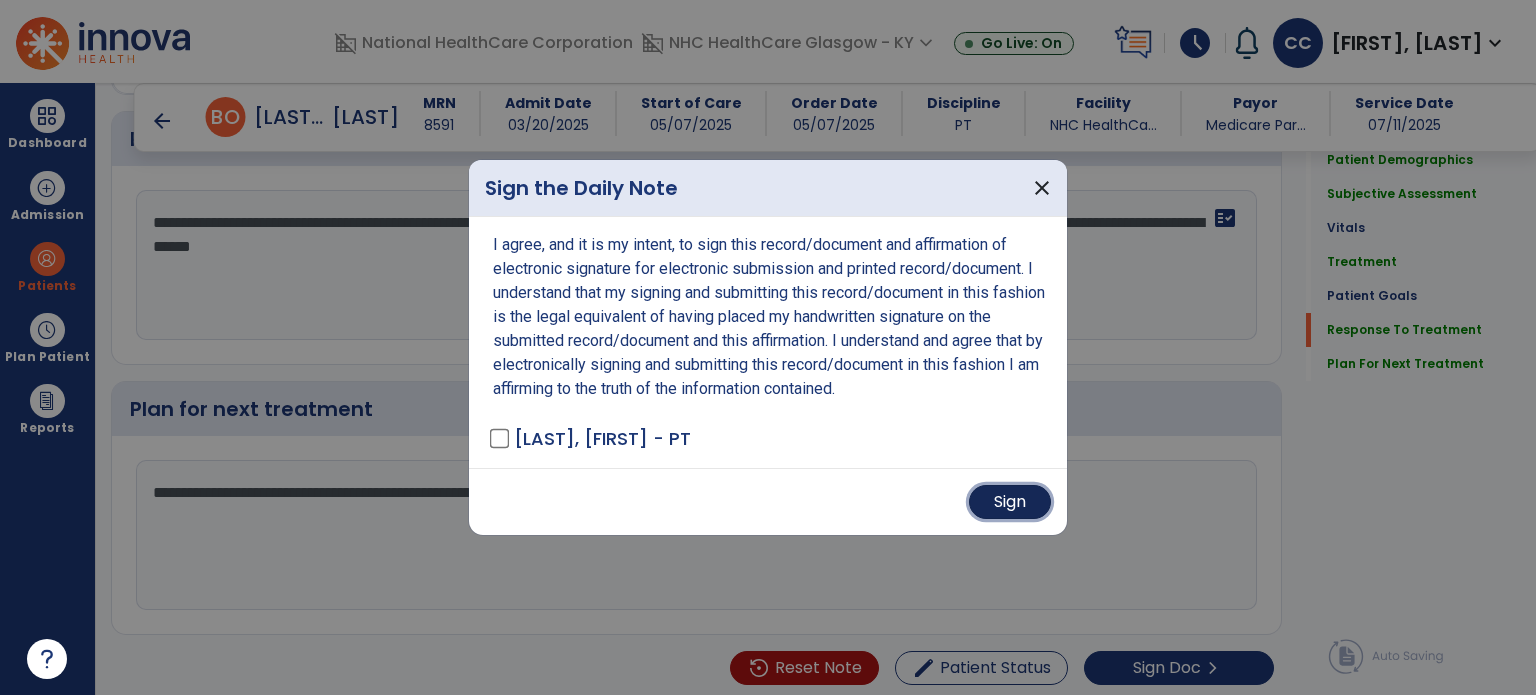 click on "Sign" at bounding box center [1010, 502] 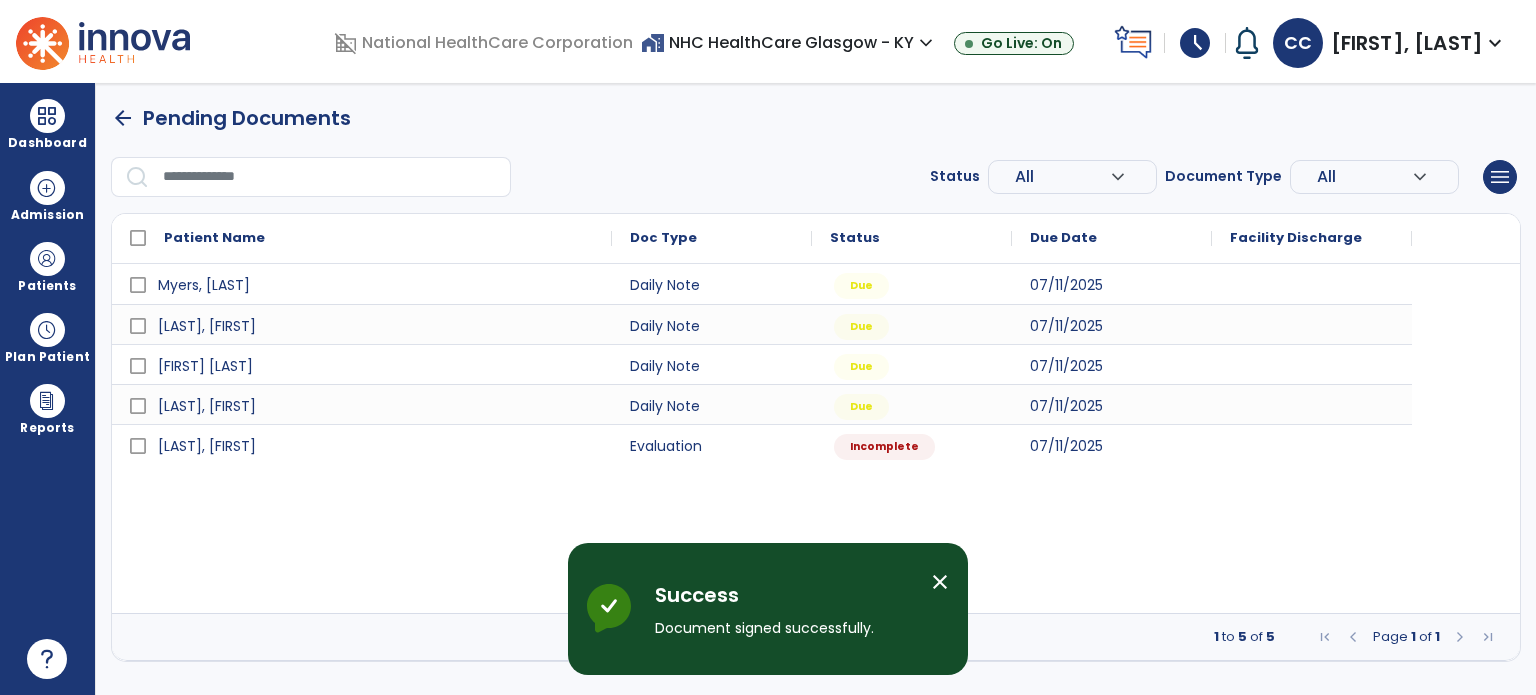 scroll, scrollTop: 0, scrollLeft: 0, axis: both 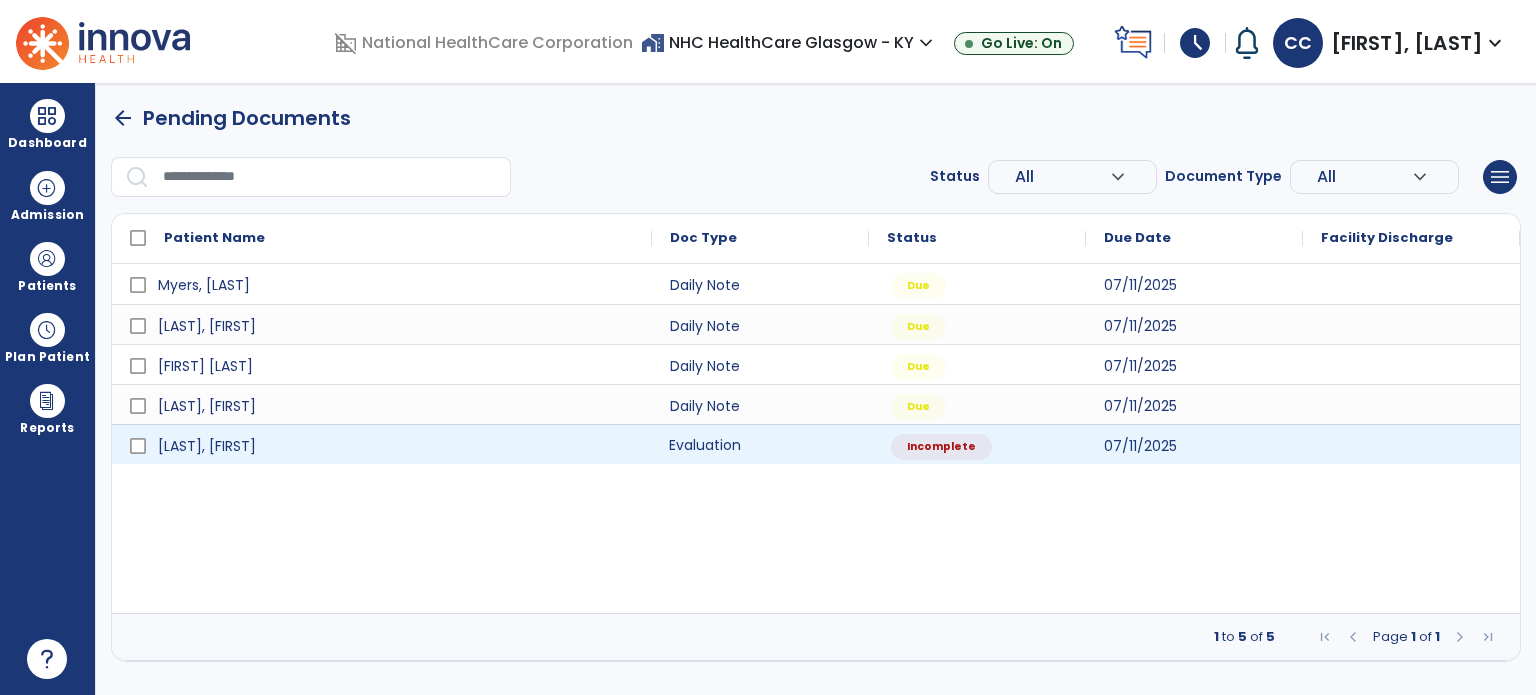 click on "Evaluation" at bounding box center [760, 444] 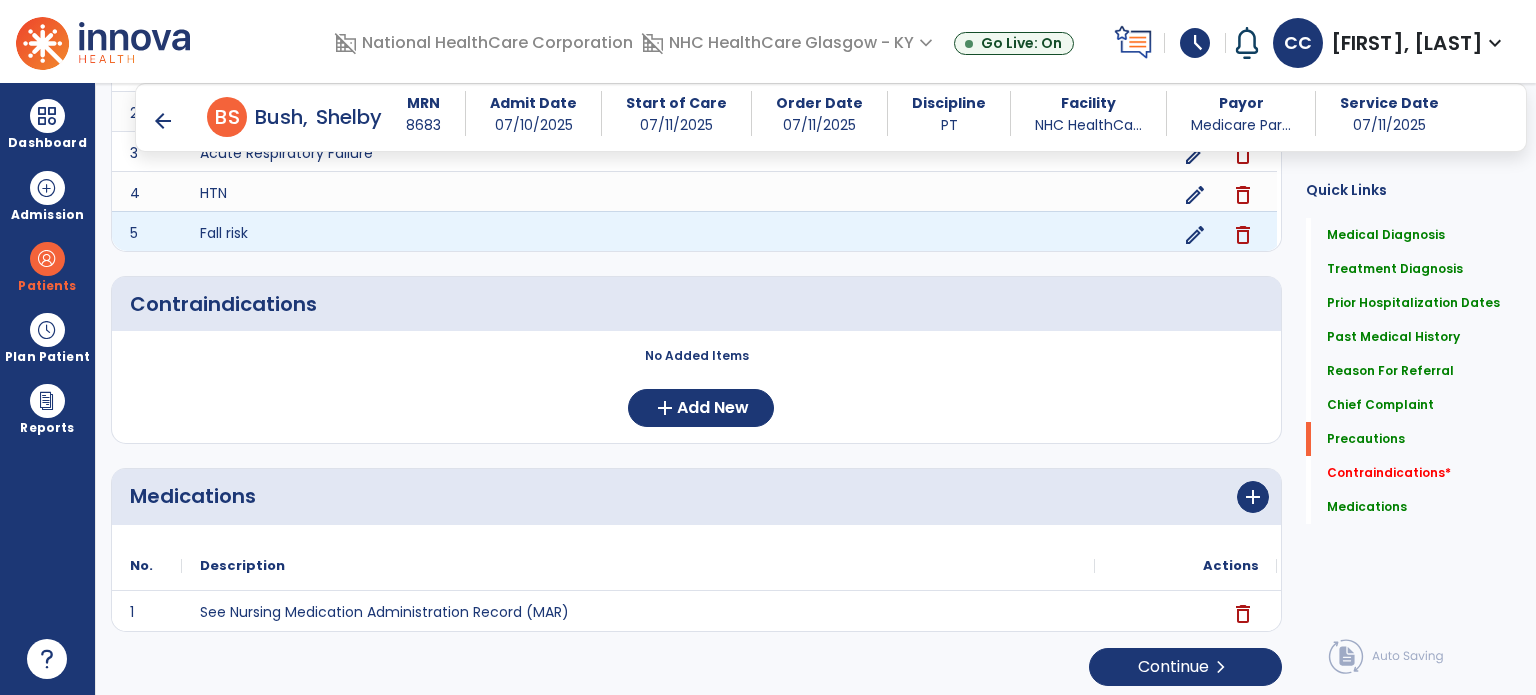 scroll, scrollTop: 2301, scrollLeft: 0, axis: vertical 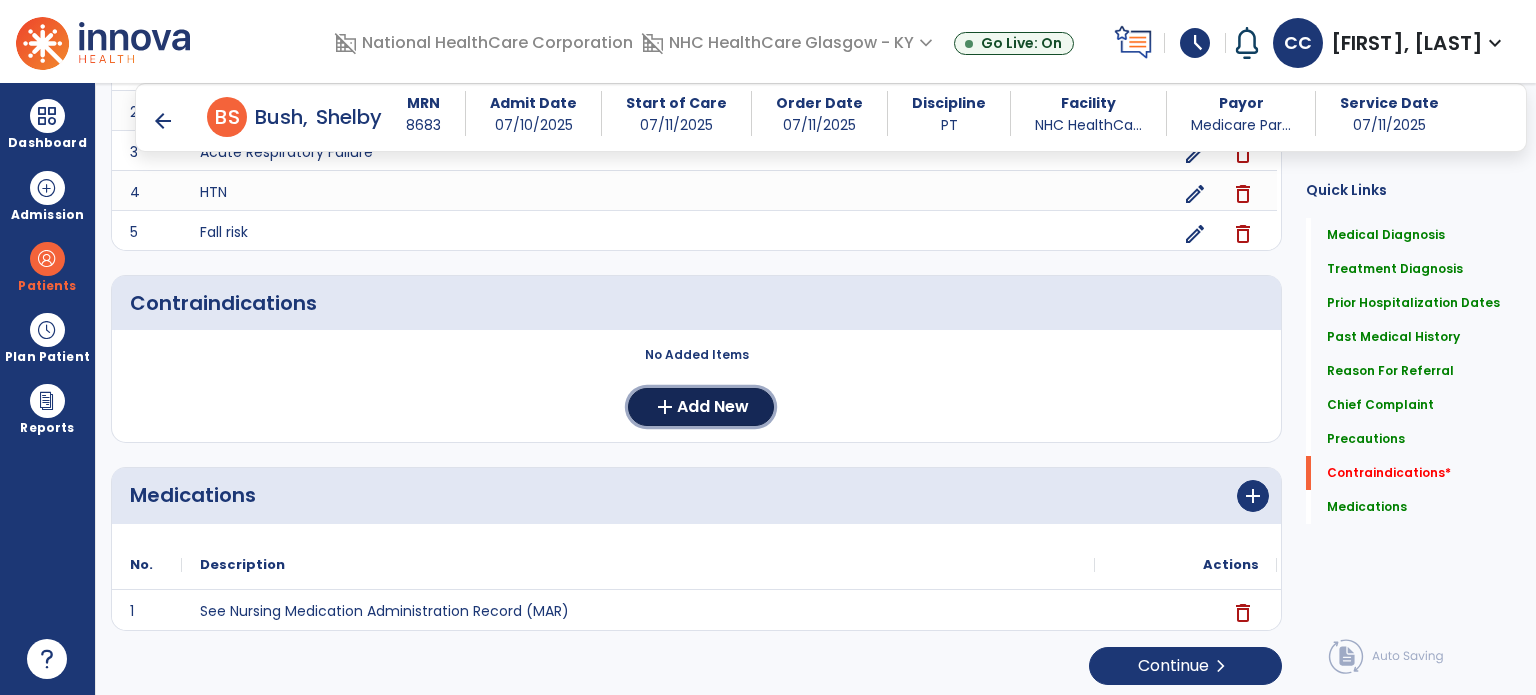 click on "Add New" 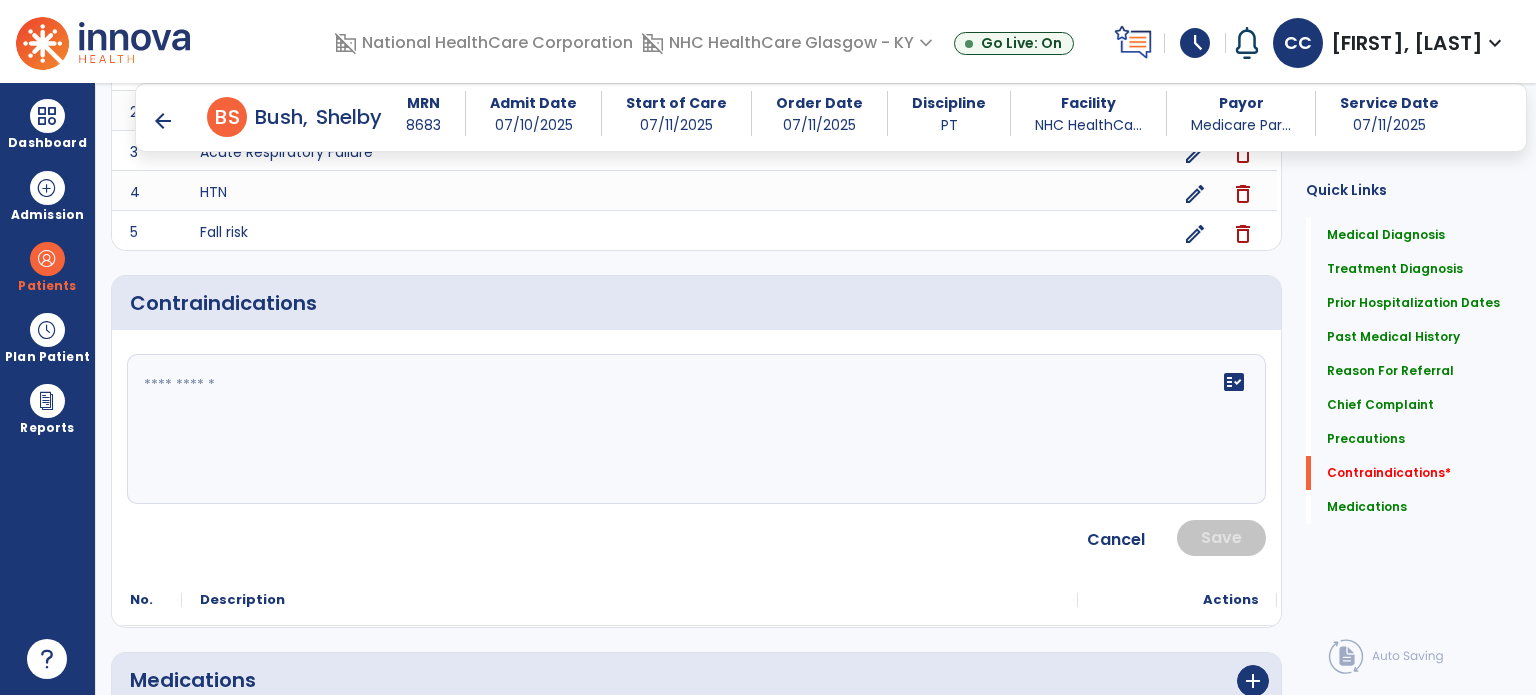 click on "fact_check" 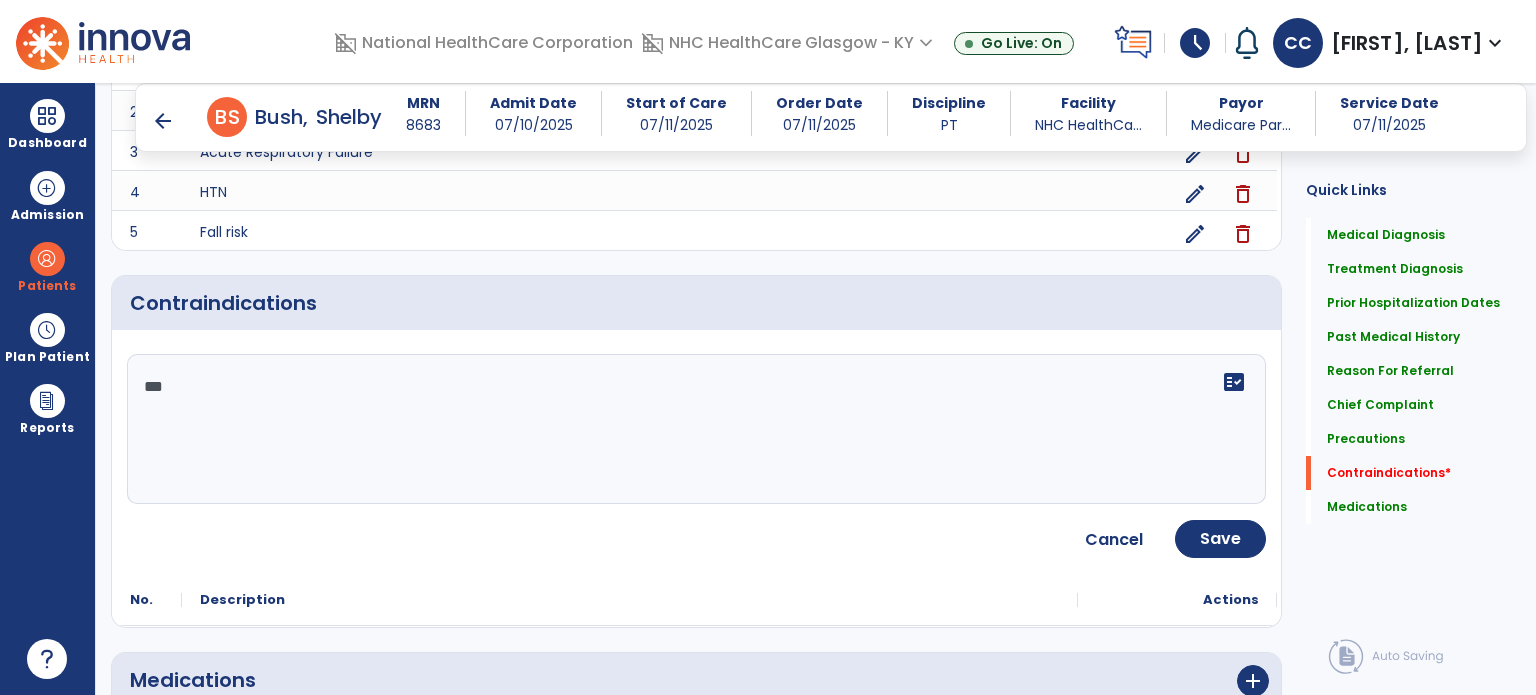 type on "***" 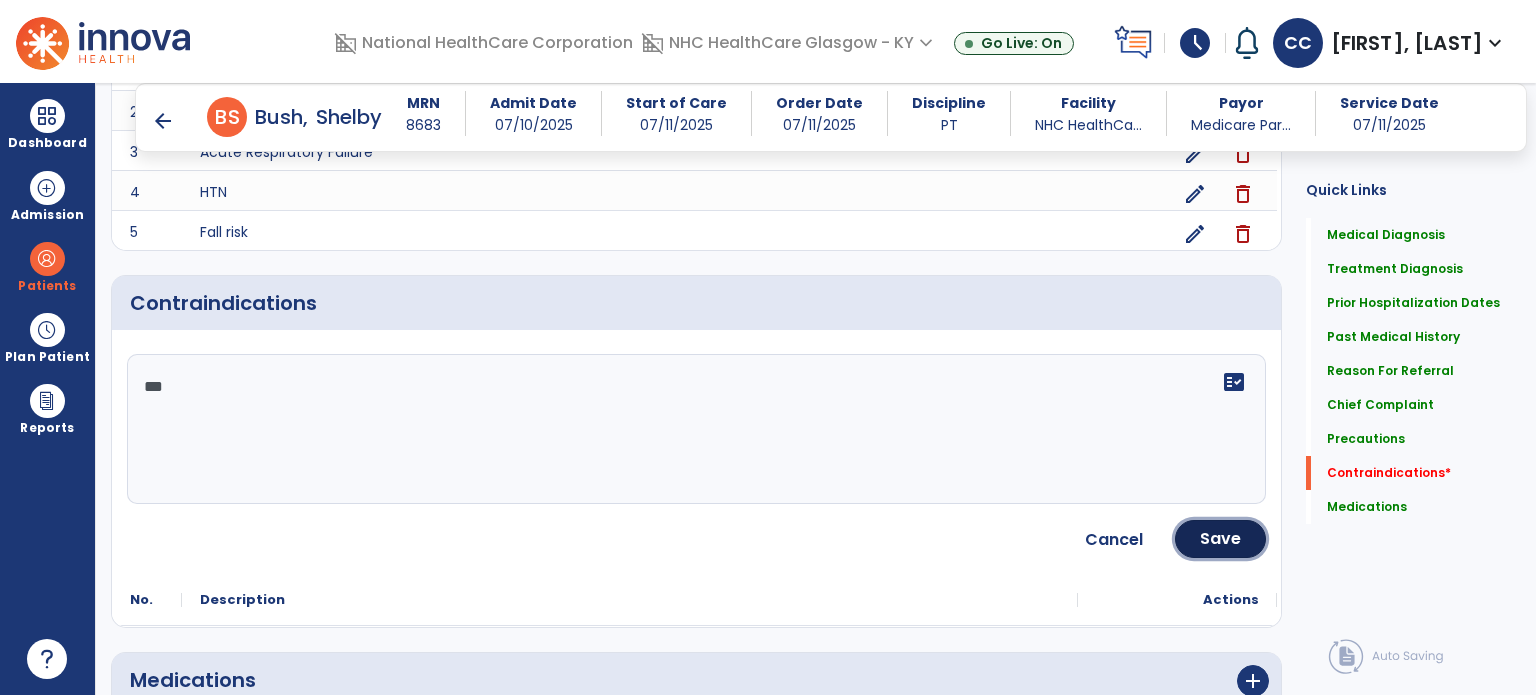 click on "Save" 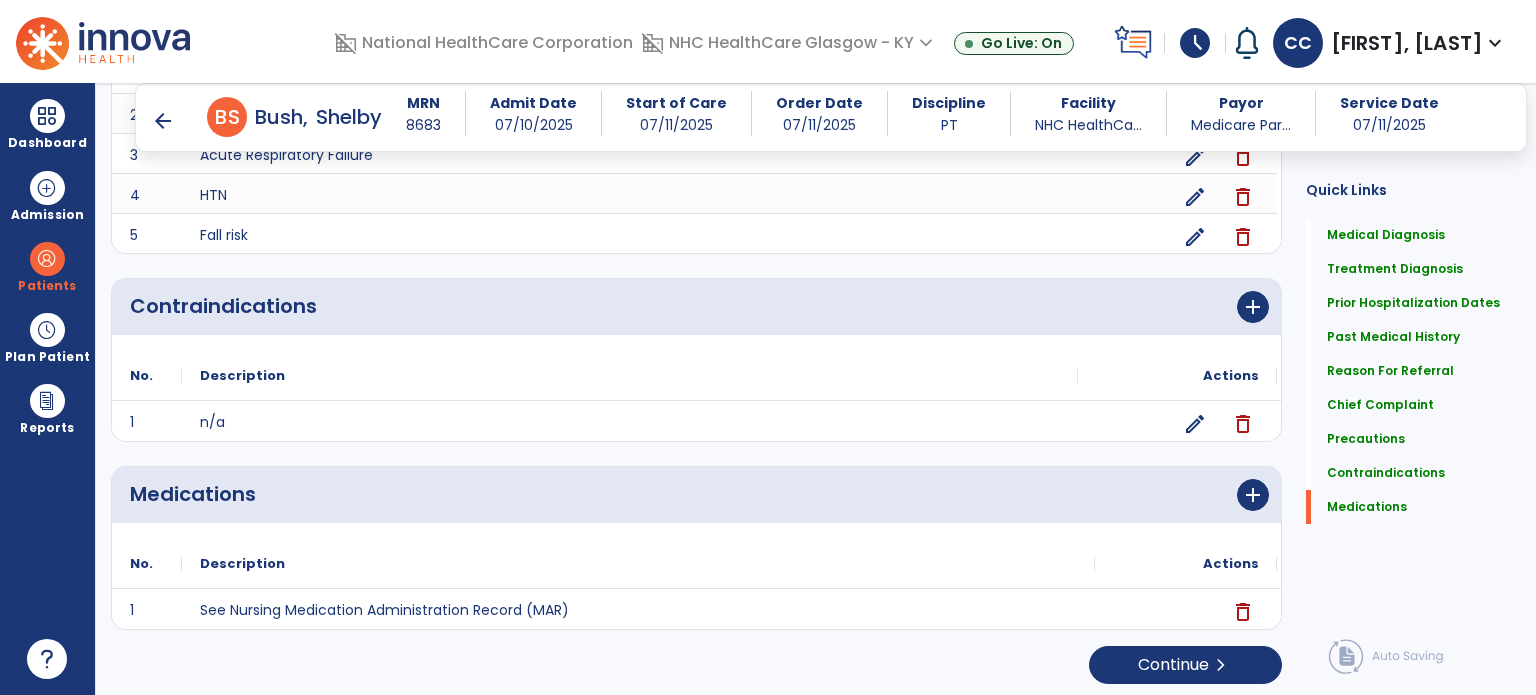 click on "Medical Diagnosis      menu   Add Medical Diagnosis   Delete Medical Diagnosis
Code
Description
Pdpm Clinical Category" 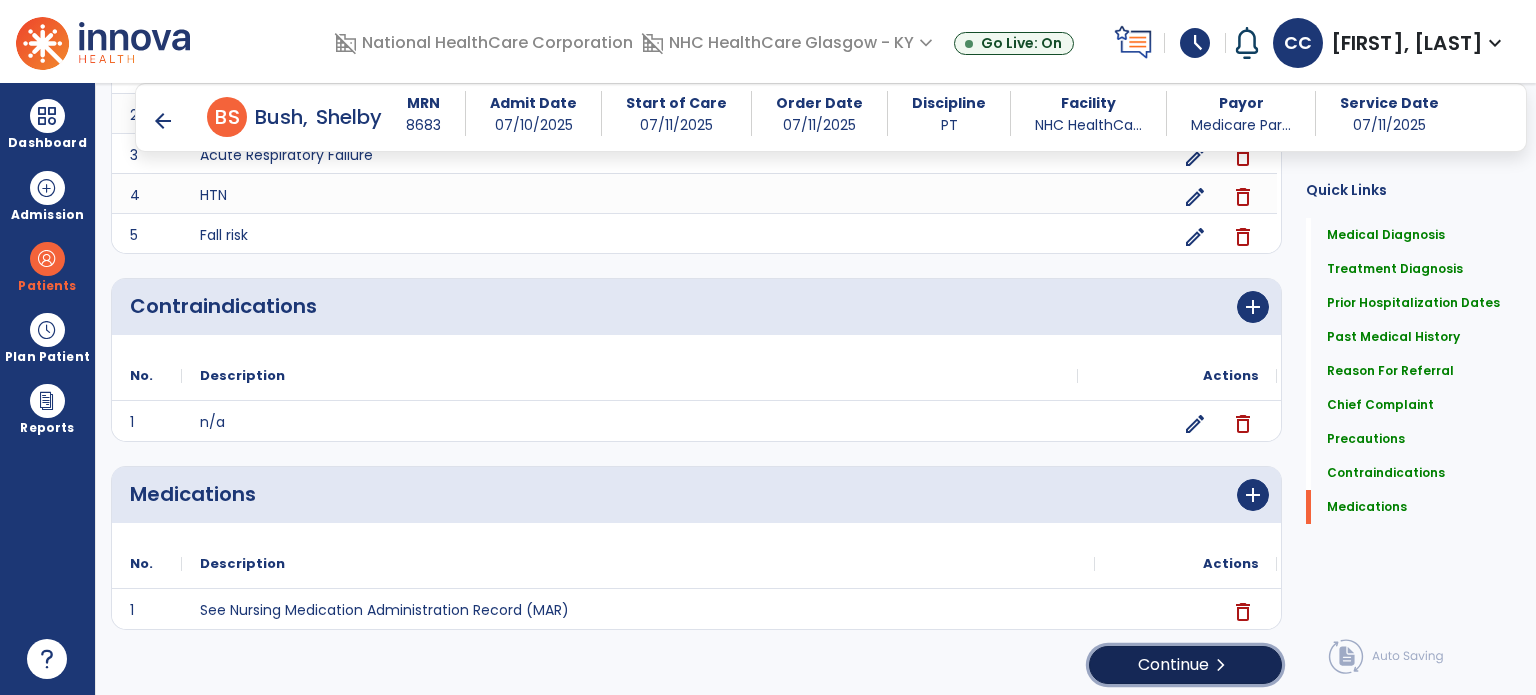 click on "Continue  chevron_right" 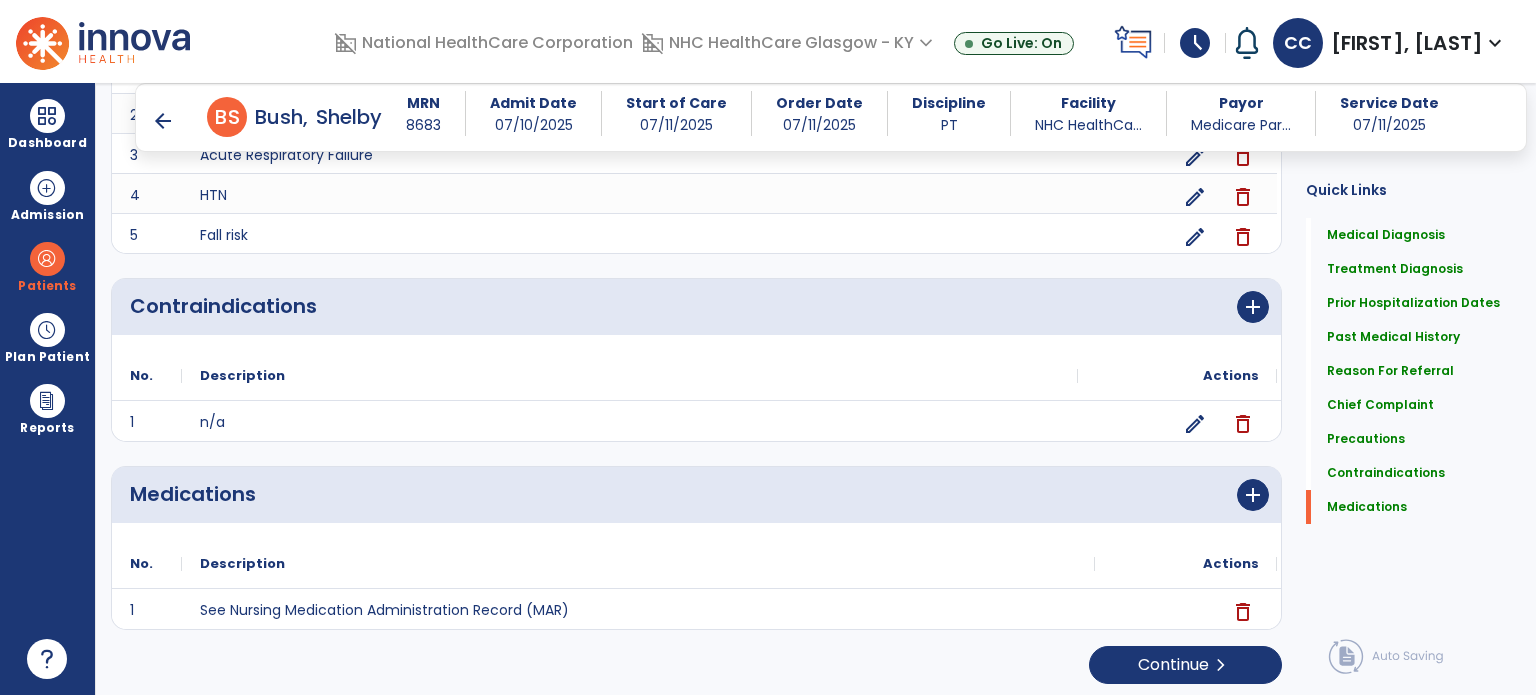 scroll, scrollTop: 39, scrollLeft: 0, axis: vertical 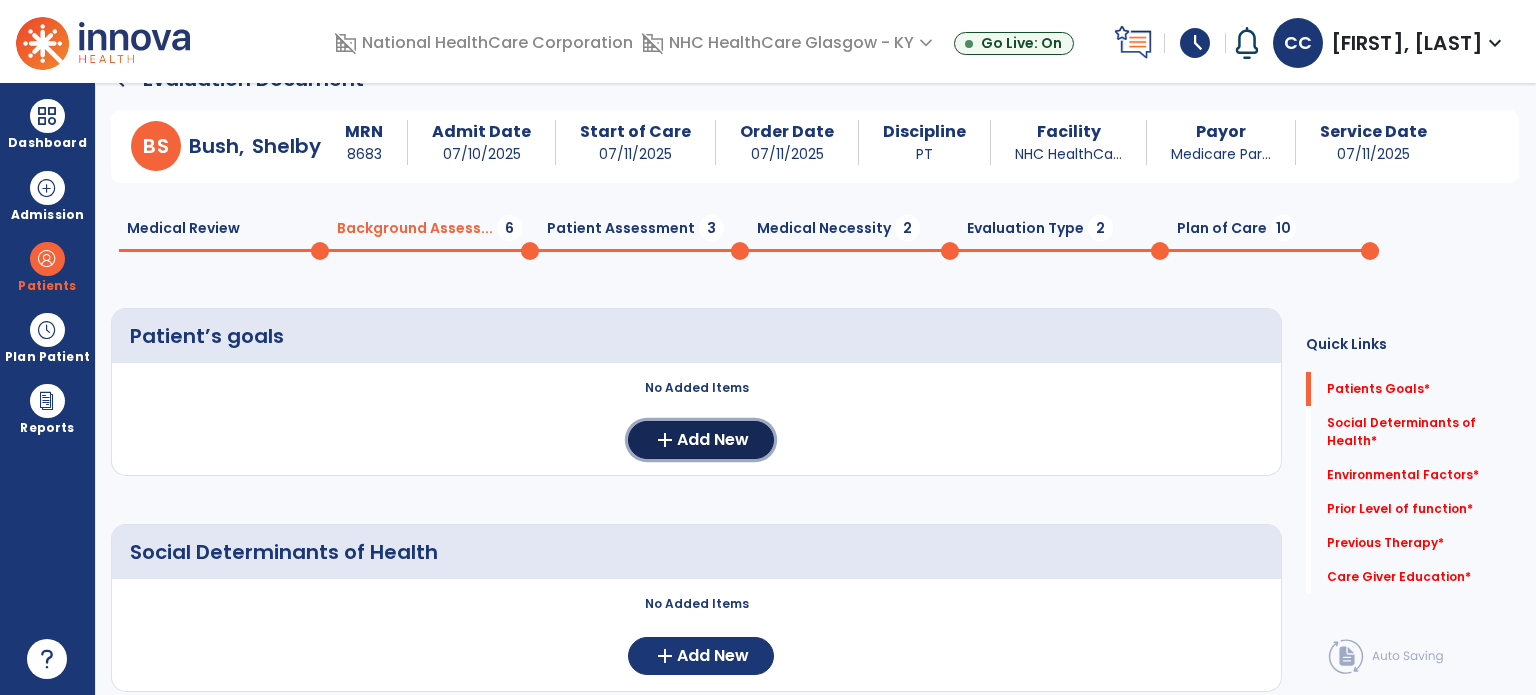 click on "add" 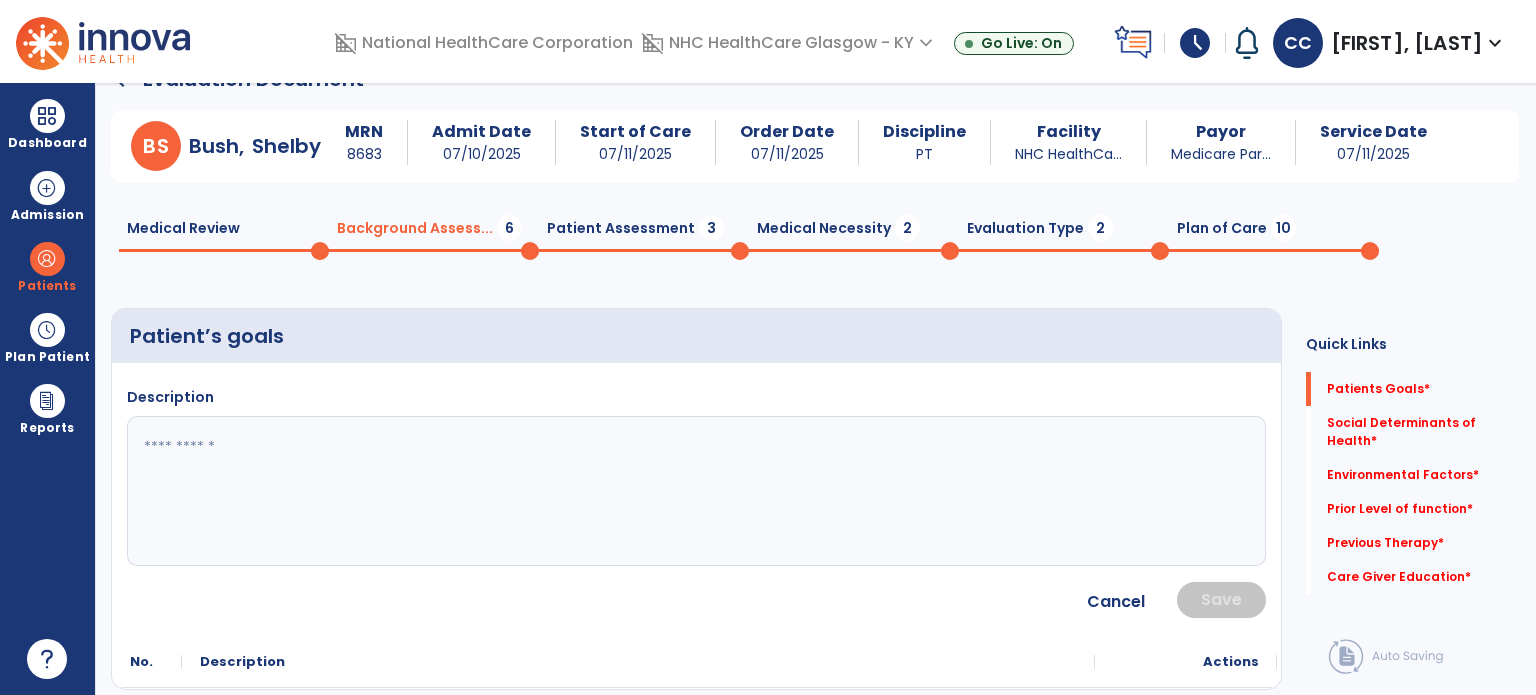 drag, startPoint x: 611, startPoint y: 399, endPoint x: 614, endPoint y: 377, distance: 22.203604 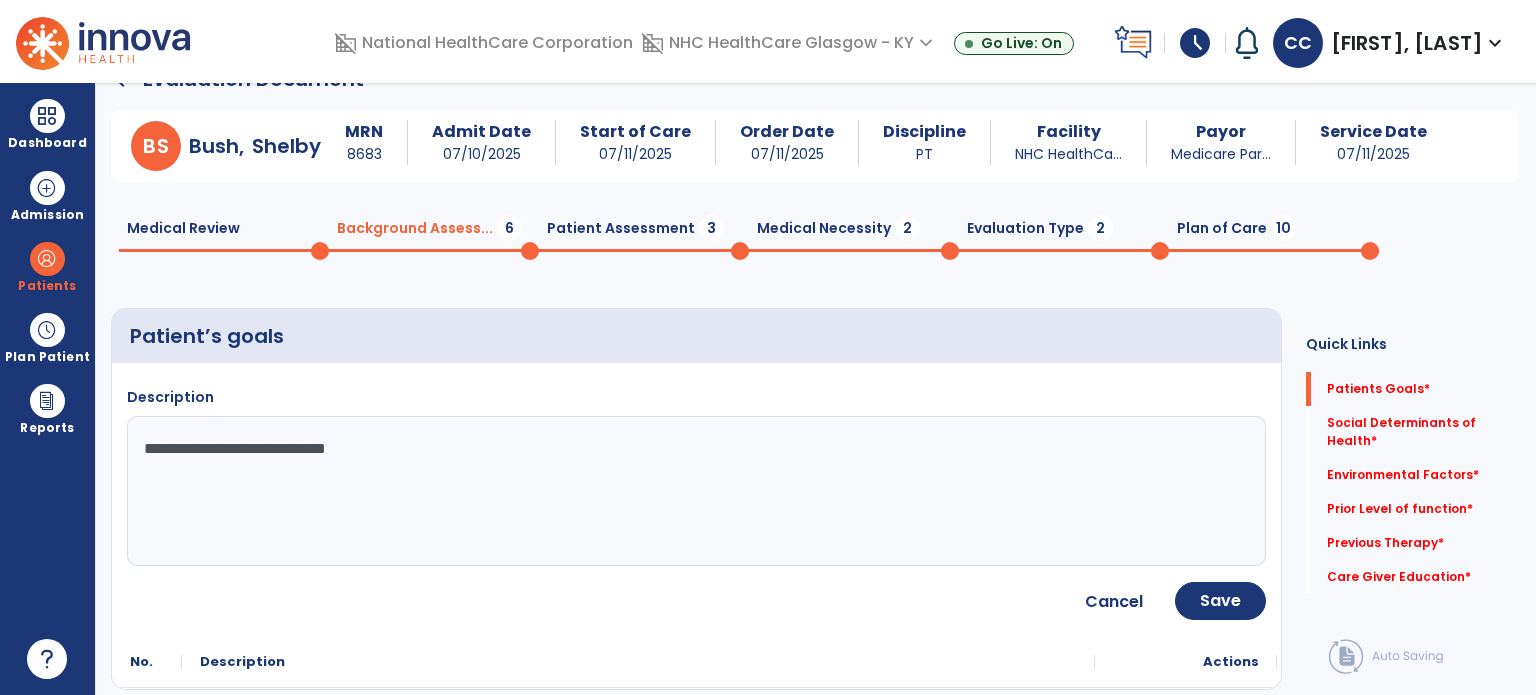 type on "**********" 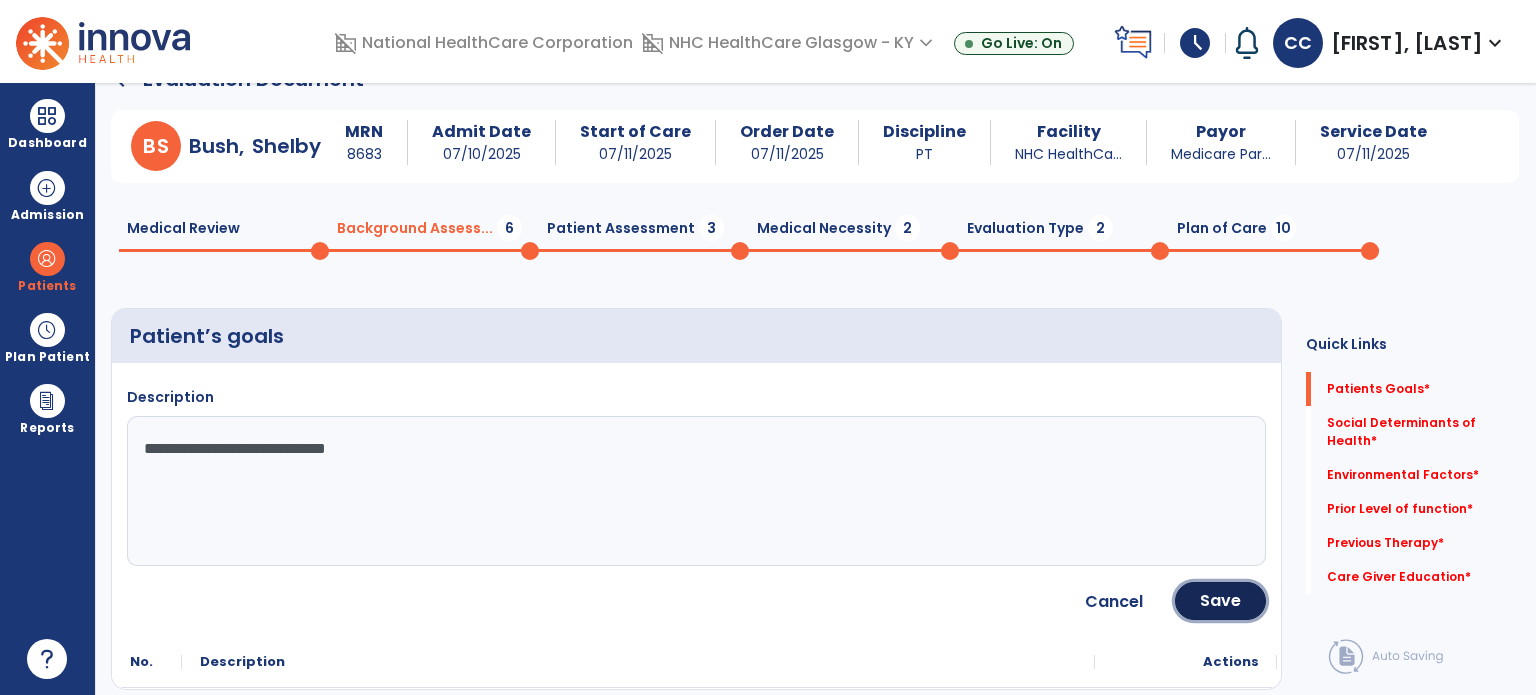 click on "Save" 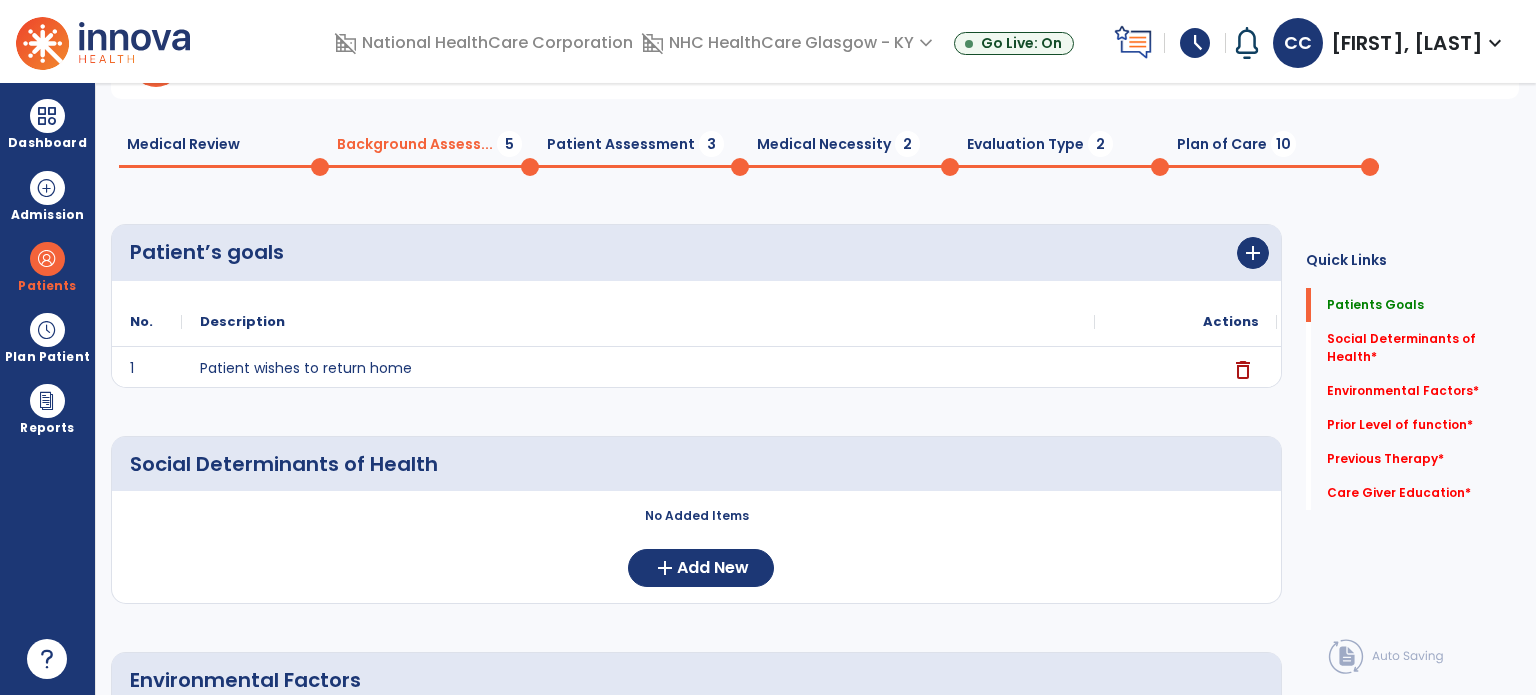 scroll, scrollTop: 239, scrollLeft: 0, axis: vertical 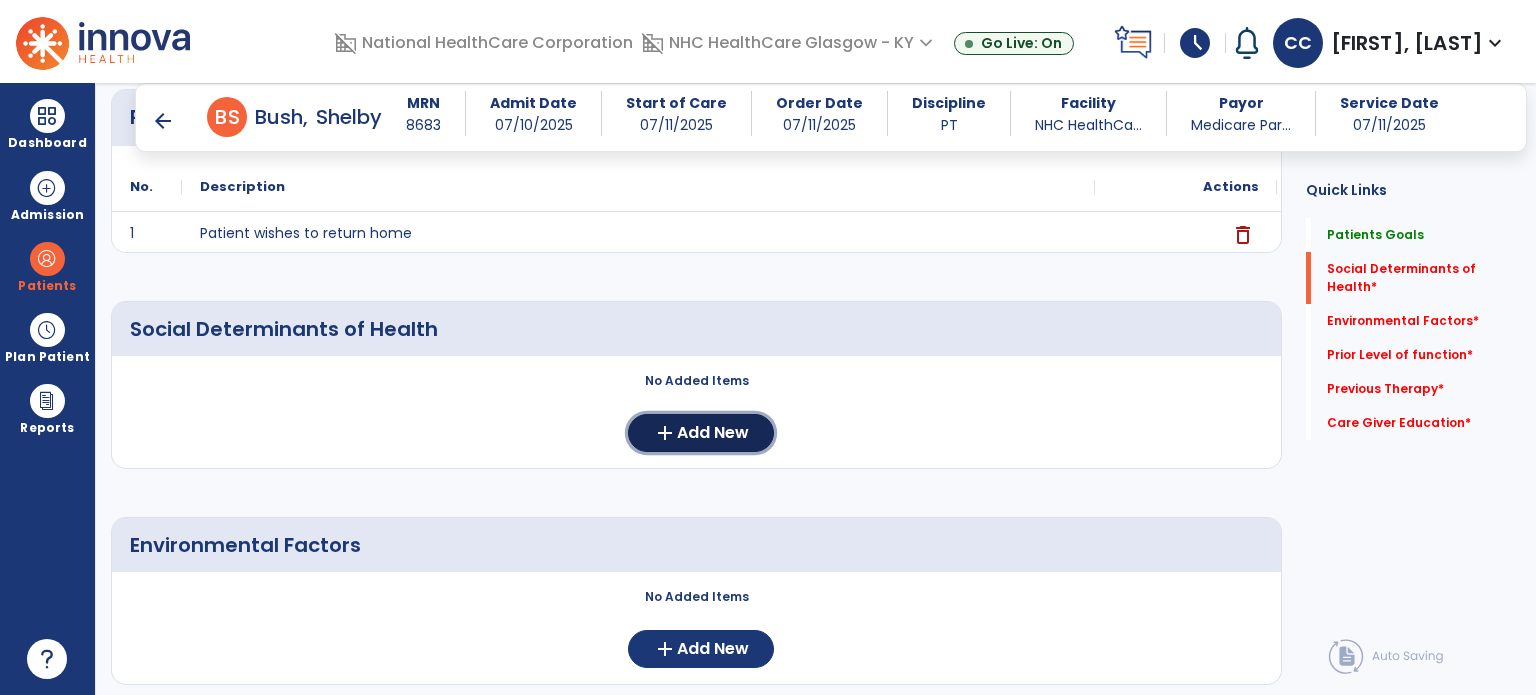 click on "add  Add New" 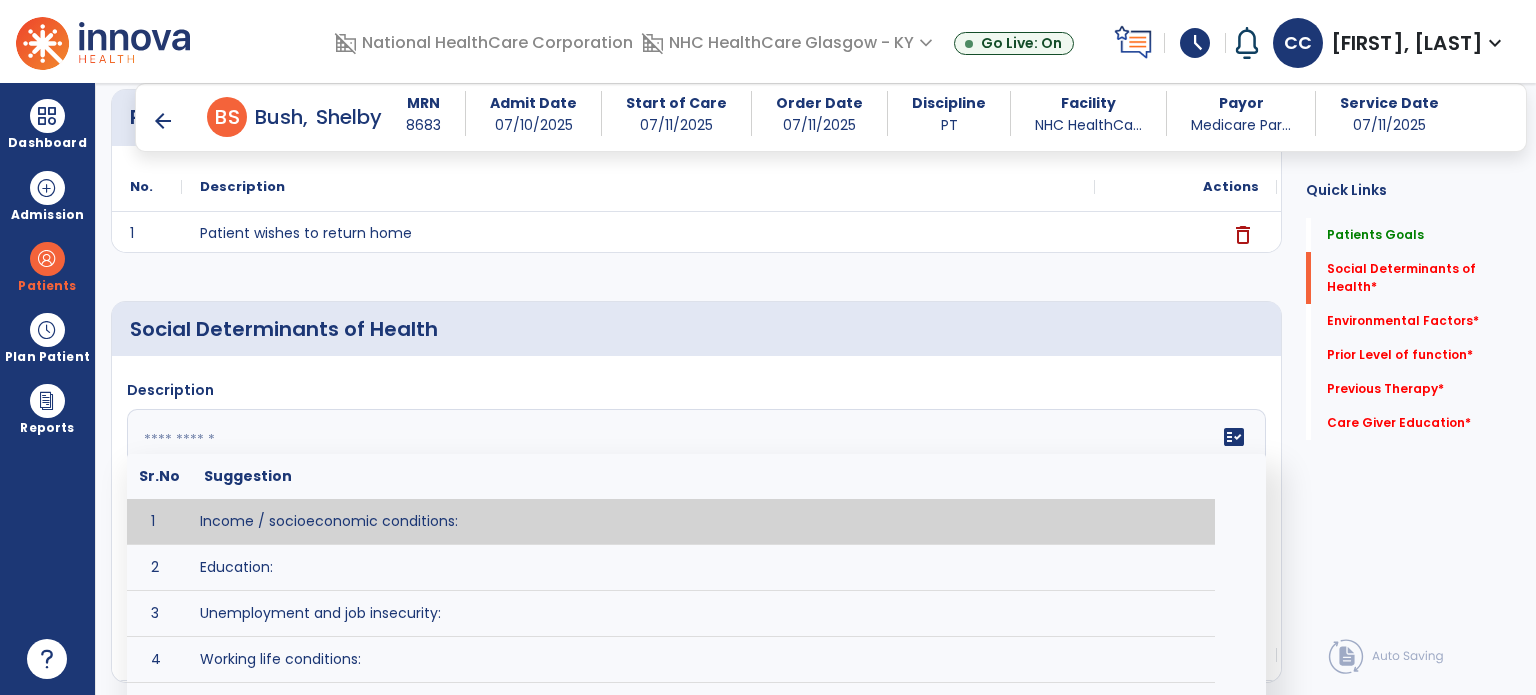 click on "fact_check  Sr.No Suggestion 1 Income / socioeconomic conditions:  2 Education:  3 Unemployment and job insecurity:  4 Working life conditions:  5 Food insecurity:  6 Housing, basic amenities and the environment:  7 Early childhood development:  8 Social inclusion and non-discrimination: 9 Structural conflict: 10 Access to affordable health services of decent quality:" 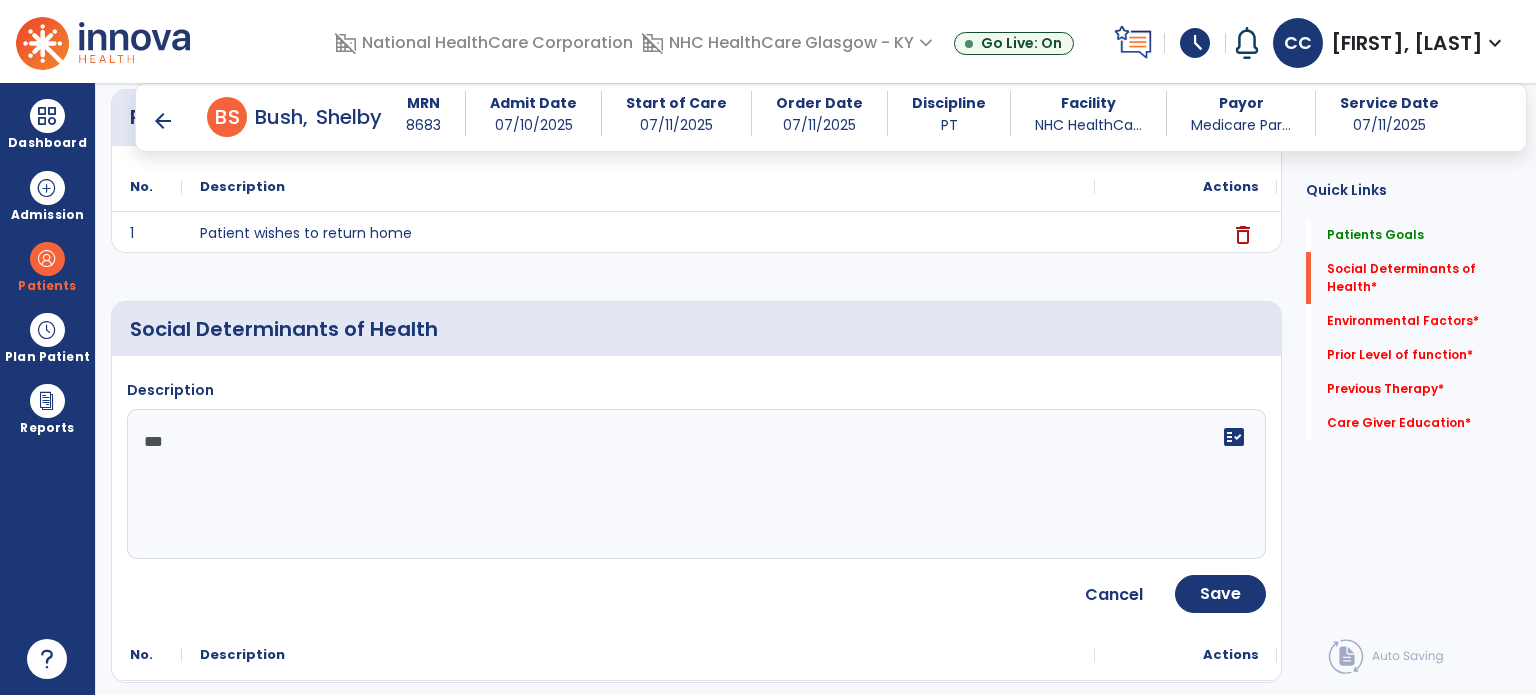 type on "***" 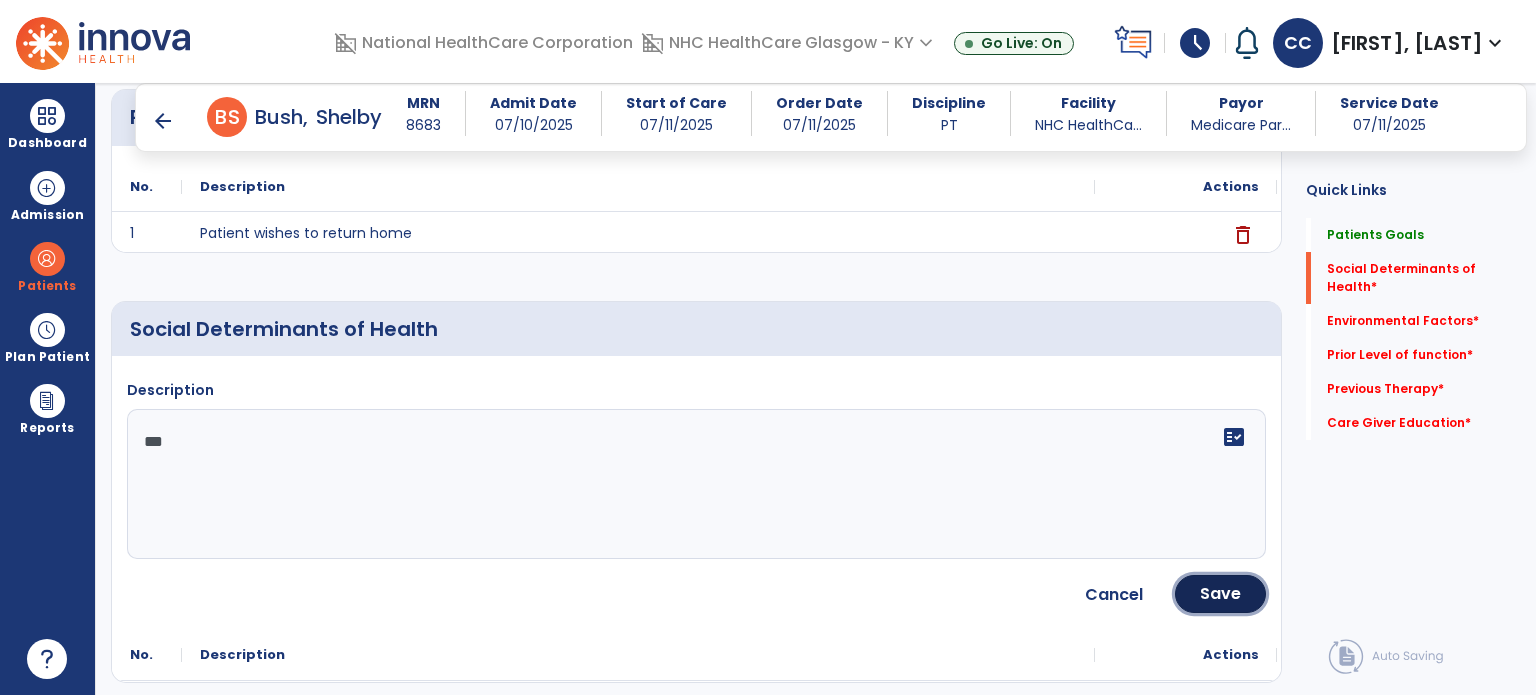 click on "Save" 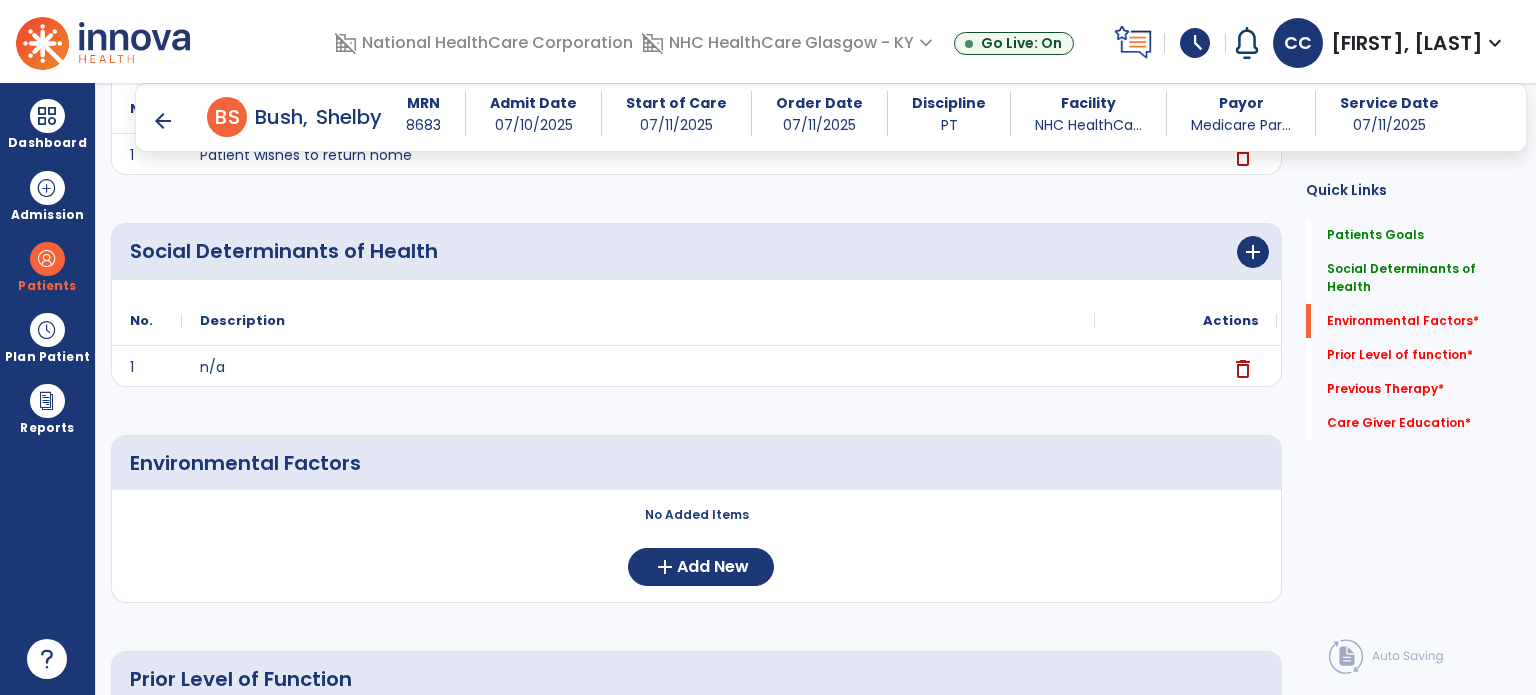 scroll, scrollTop: 339, scrollLeft: 0, axis: vertical 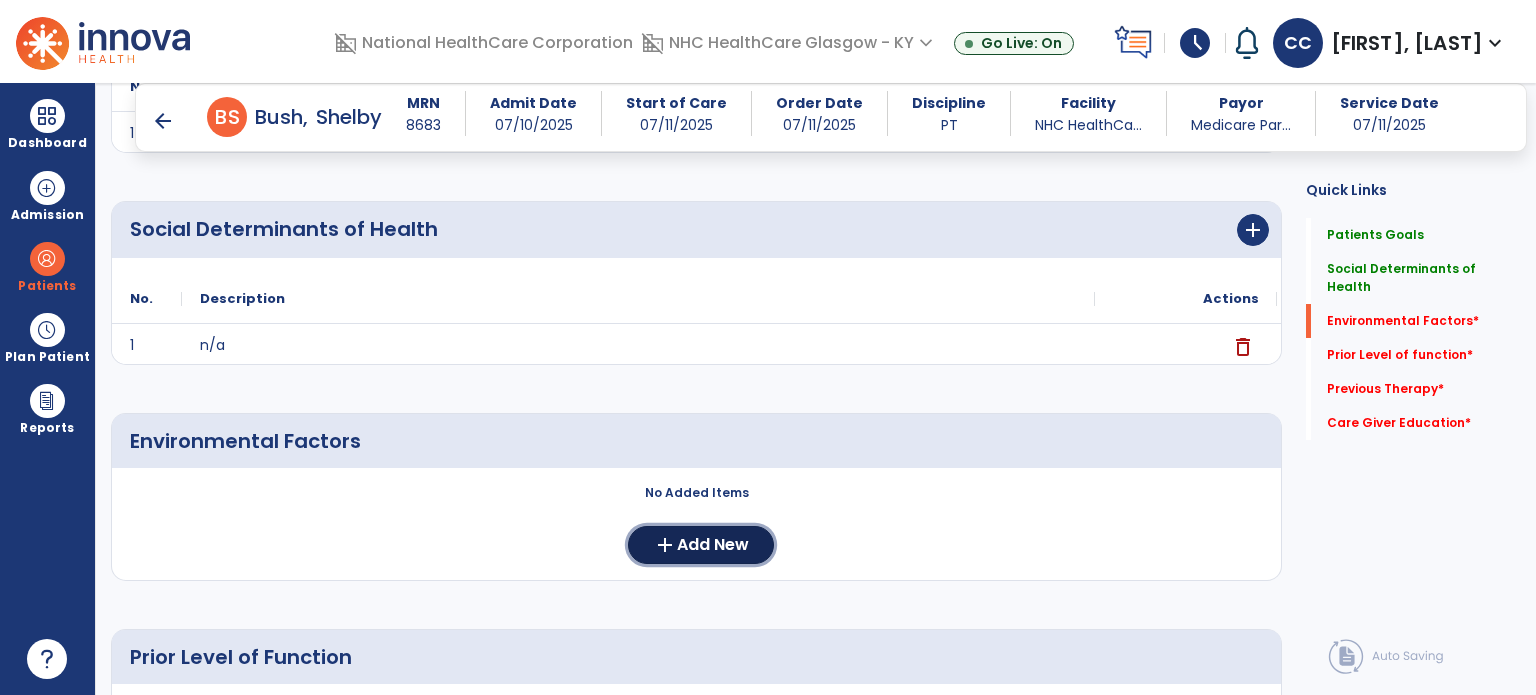 click on "Add New" 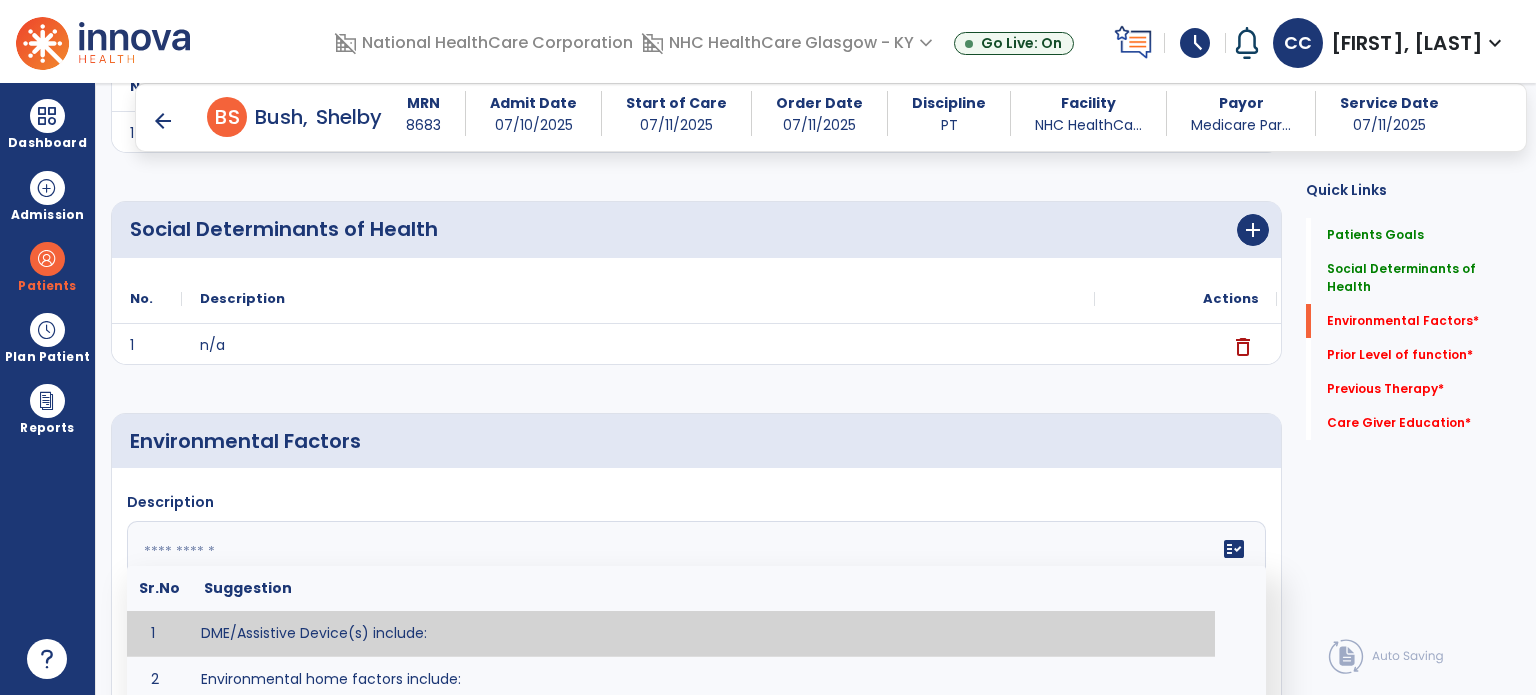 click 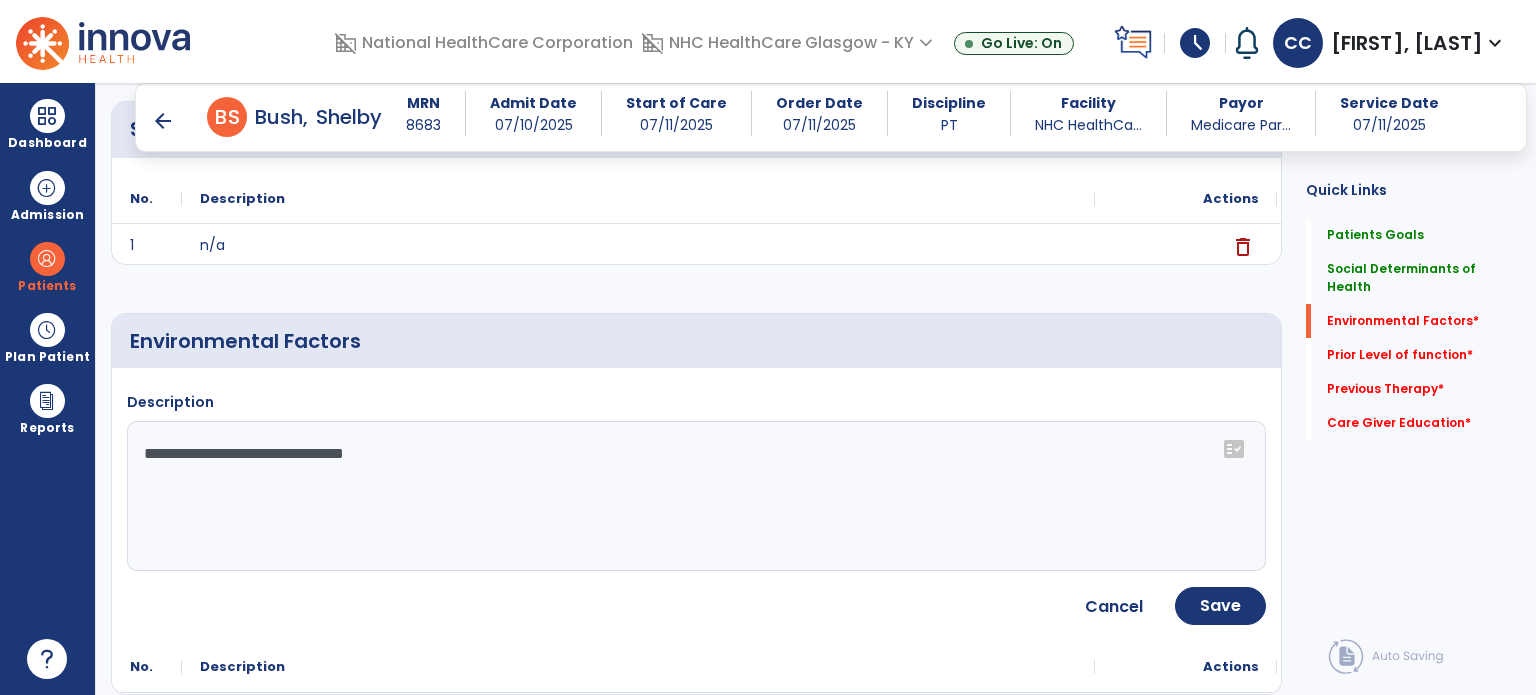 drag, startPoint x: 400, startPoint y: 551, endPoint x: 478, endPoint y: 475, distance: 108.903625 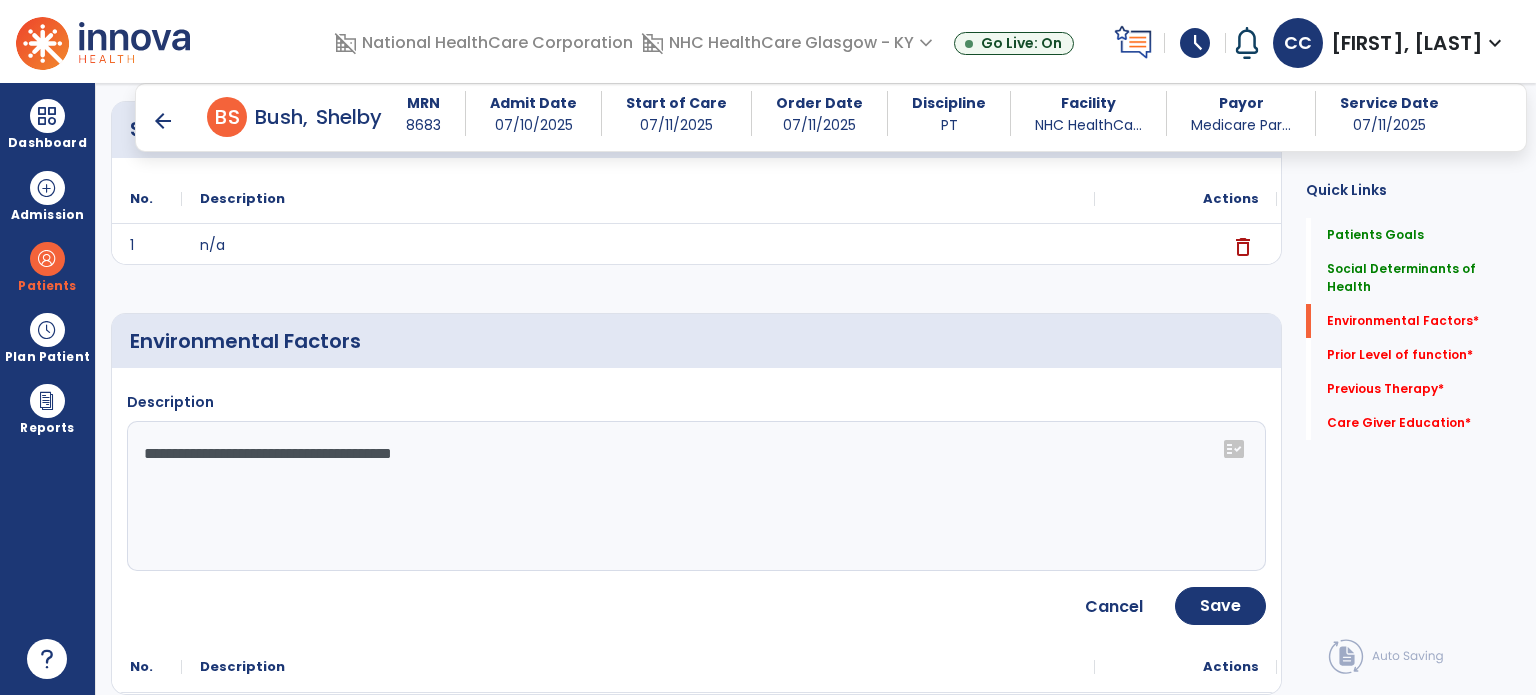 type on "**********" 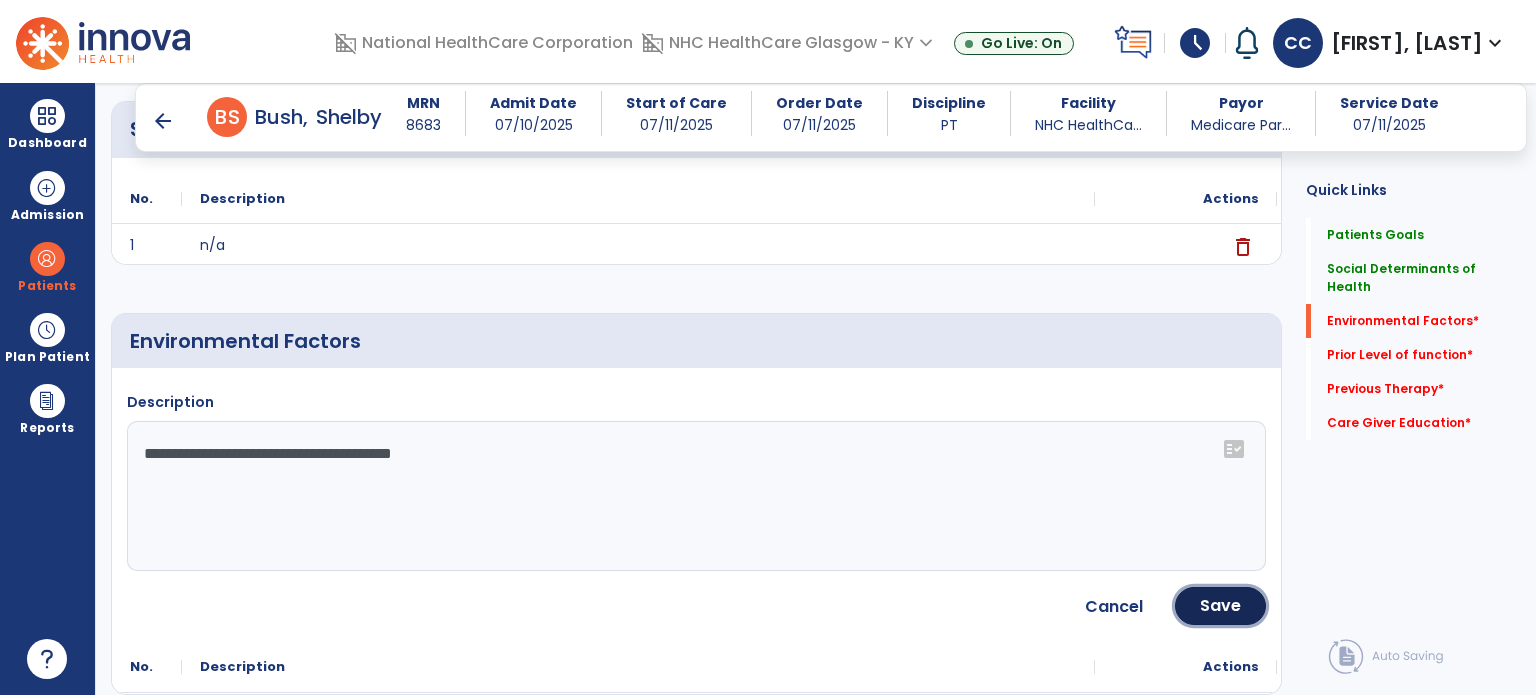 click on "Save" 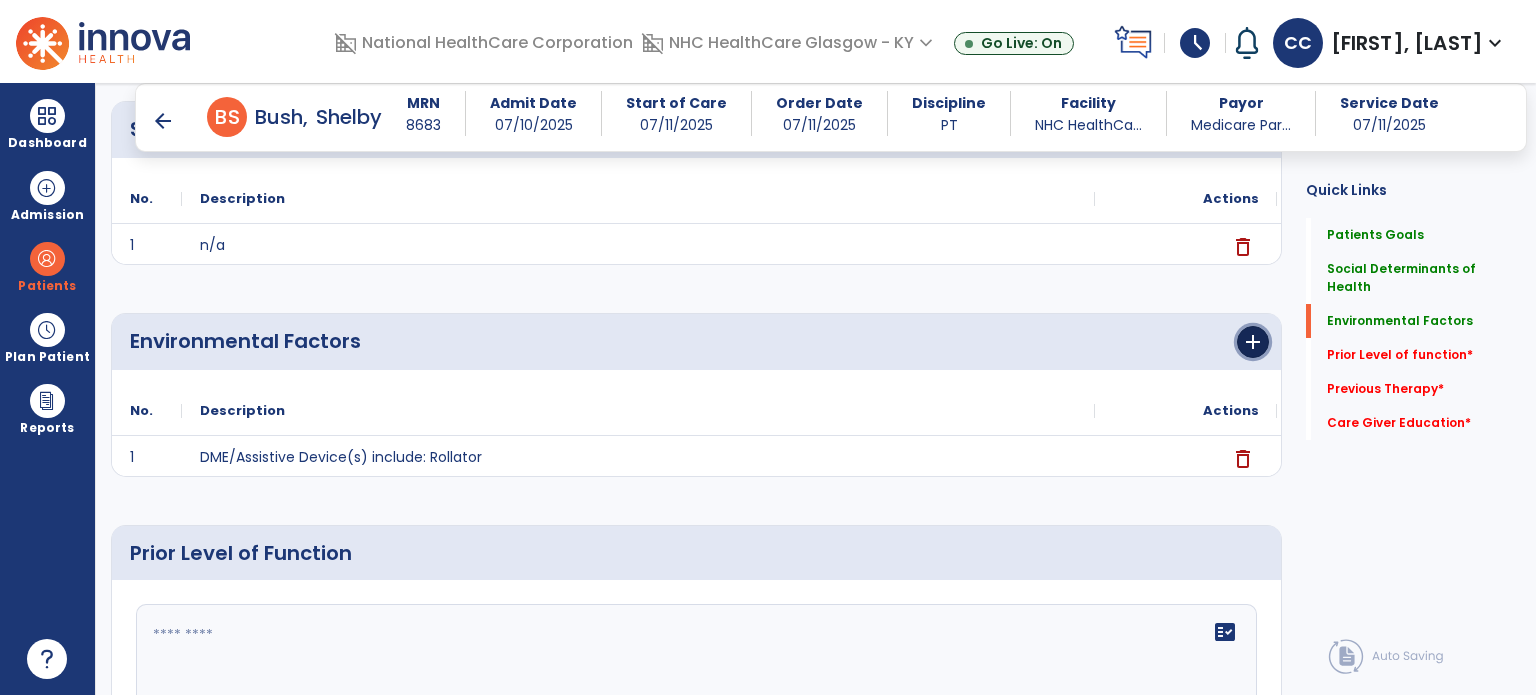 click on "add" 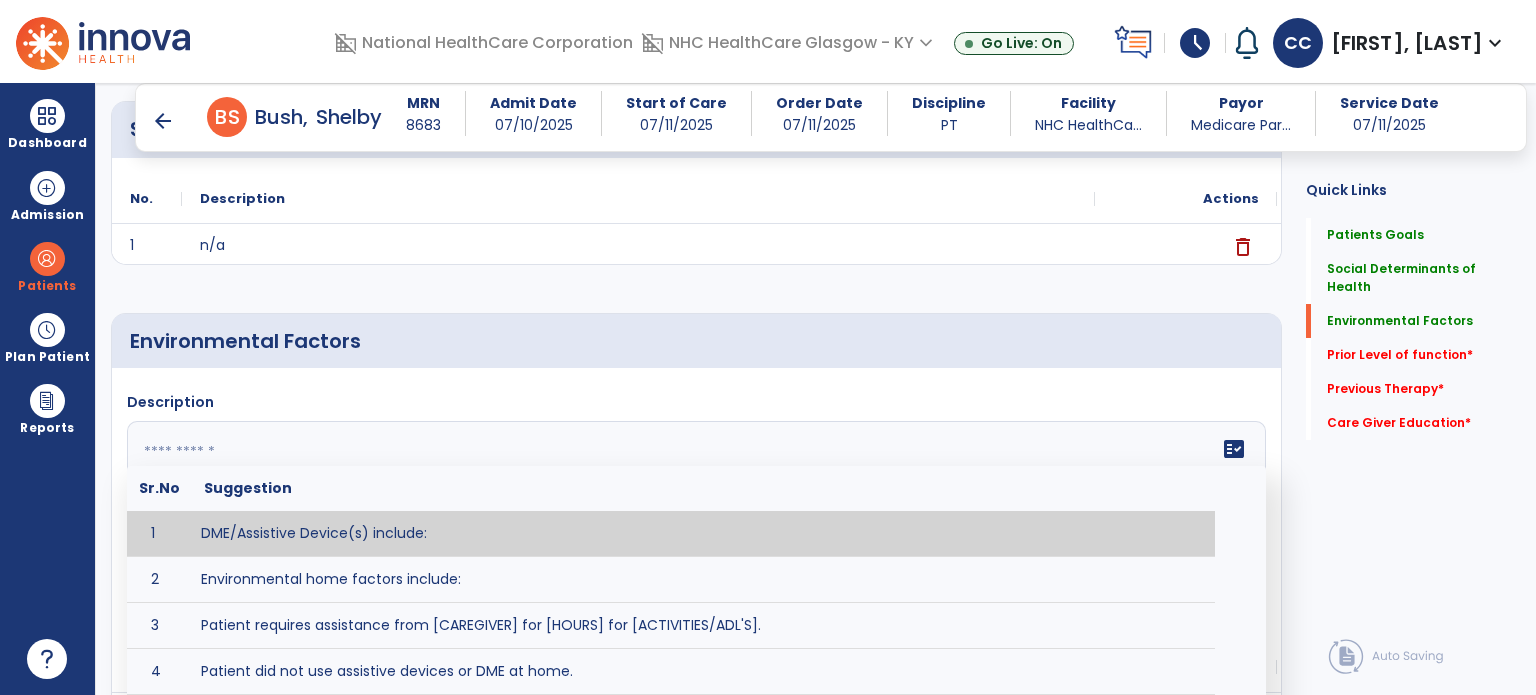 click 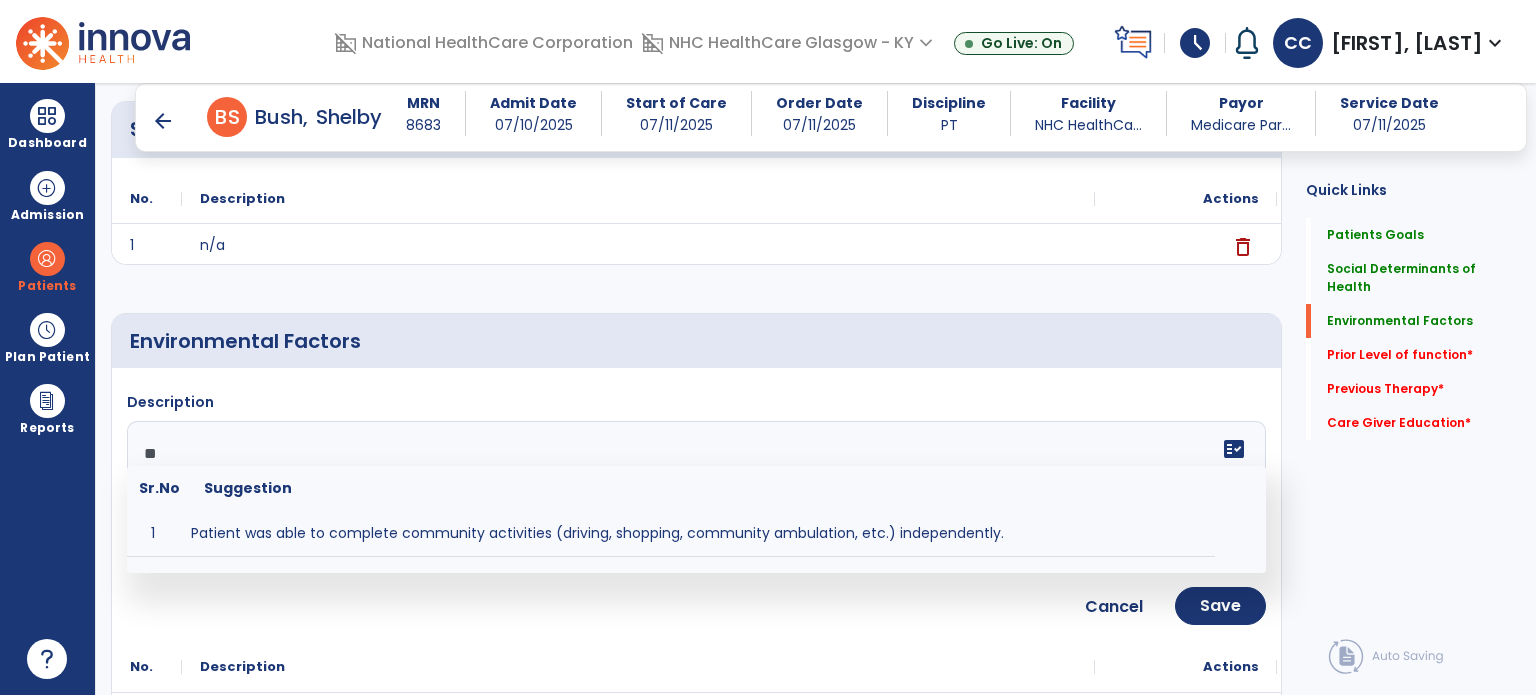 type on "*" 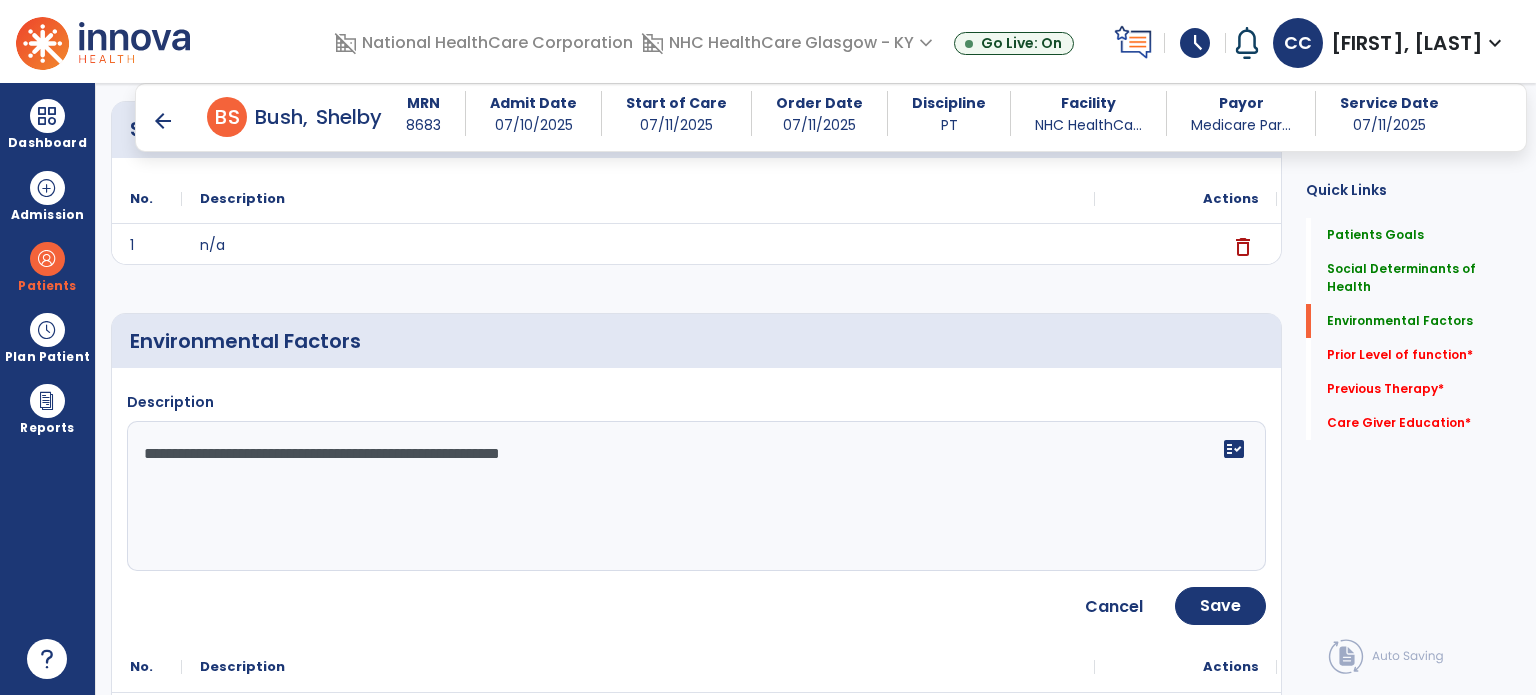 type on "**********" 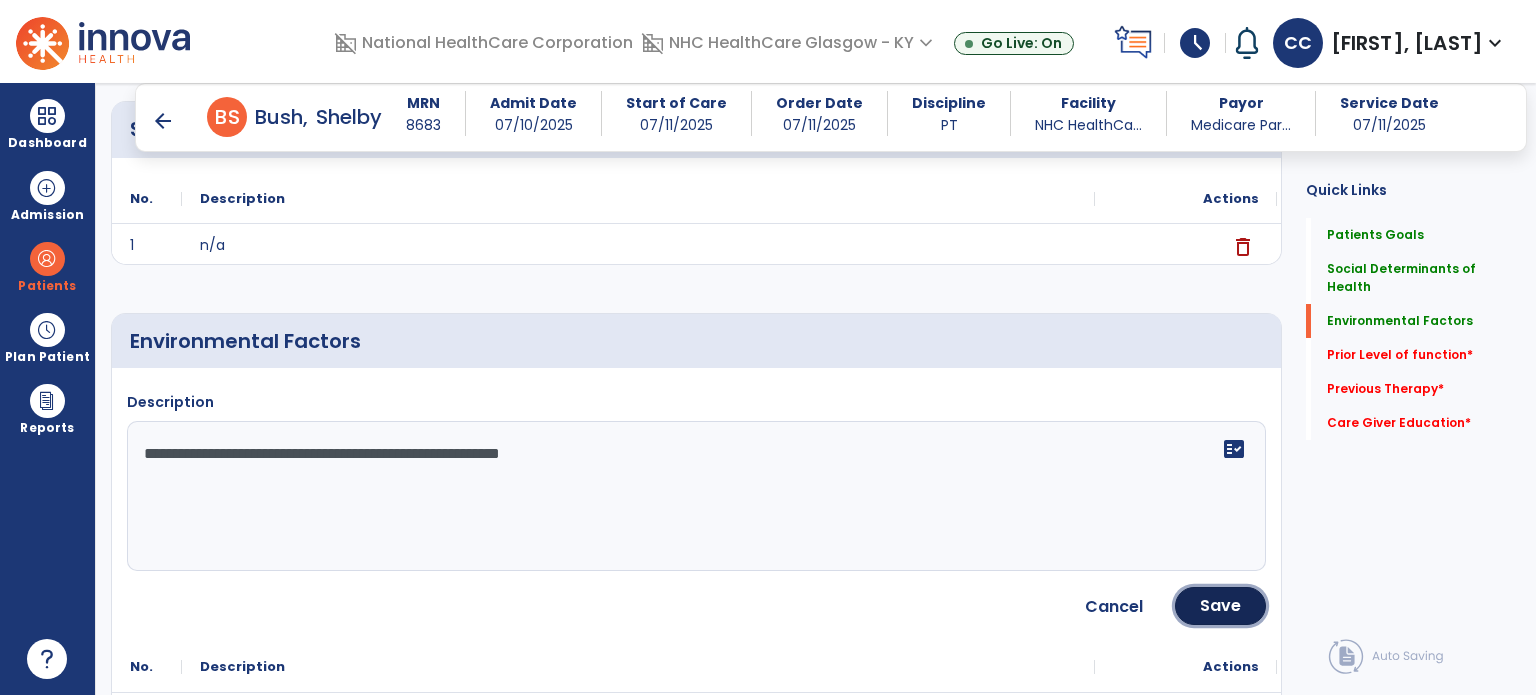 click on "Save" 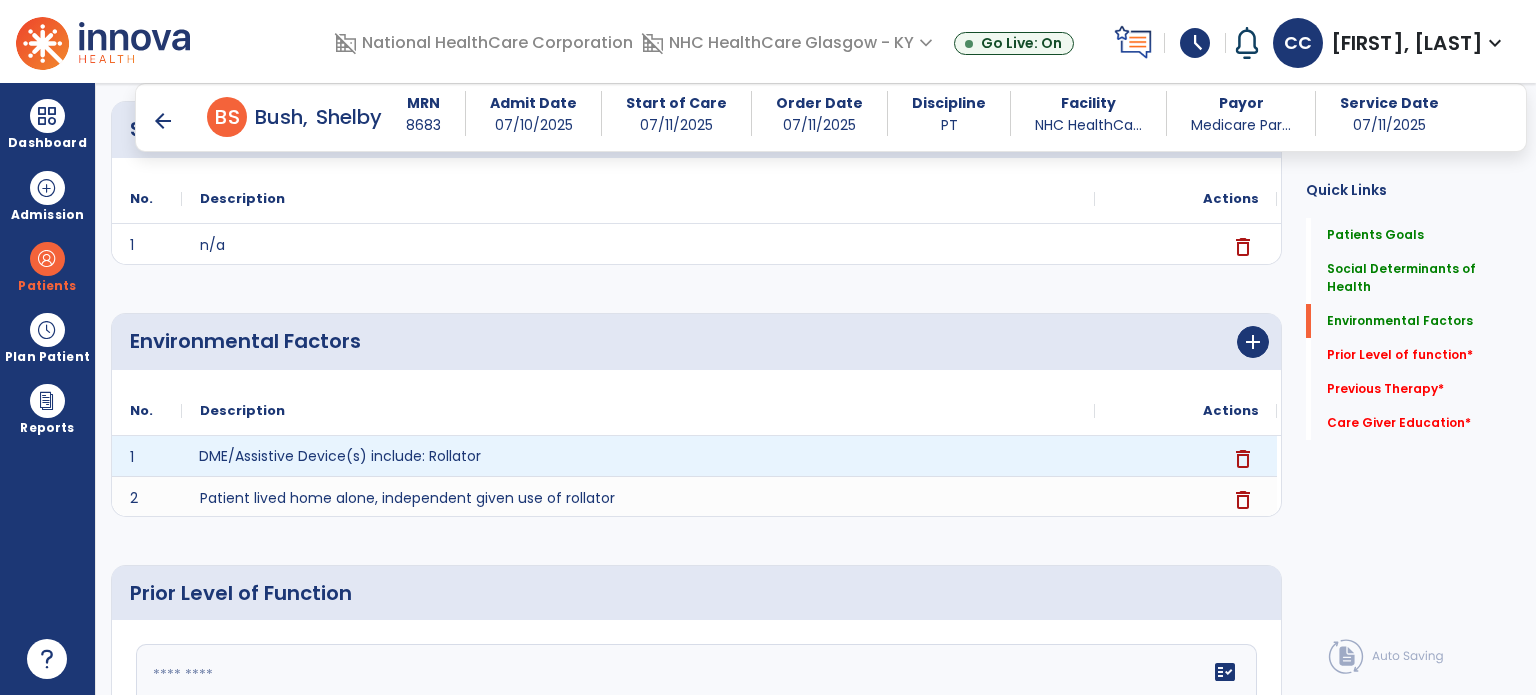 drag, startPoint x: 1089, startPoint y: 439, endPoint x: 1185, endPoint y: 448, distance: 96.42095 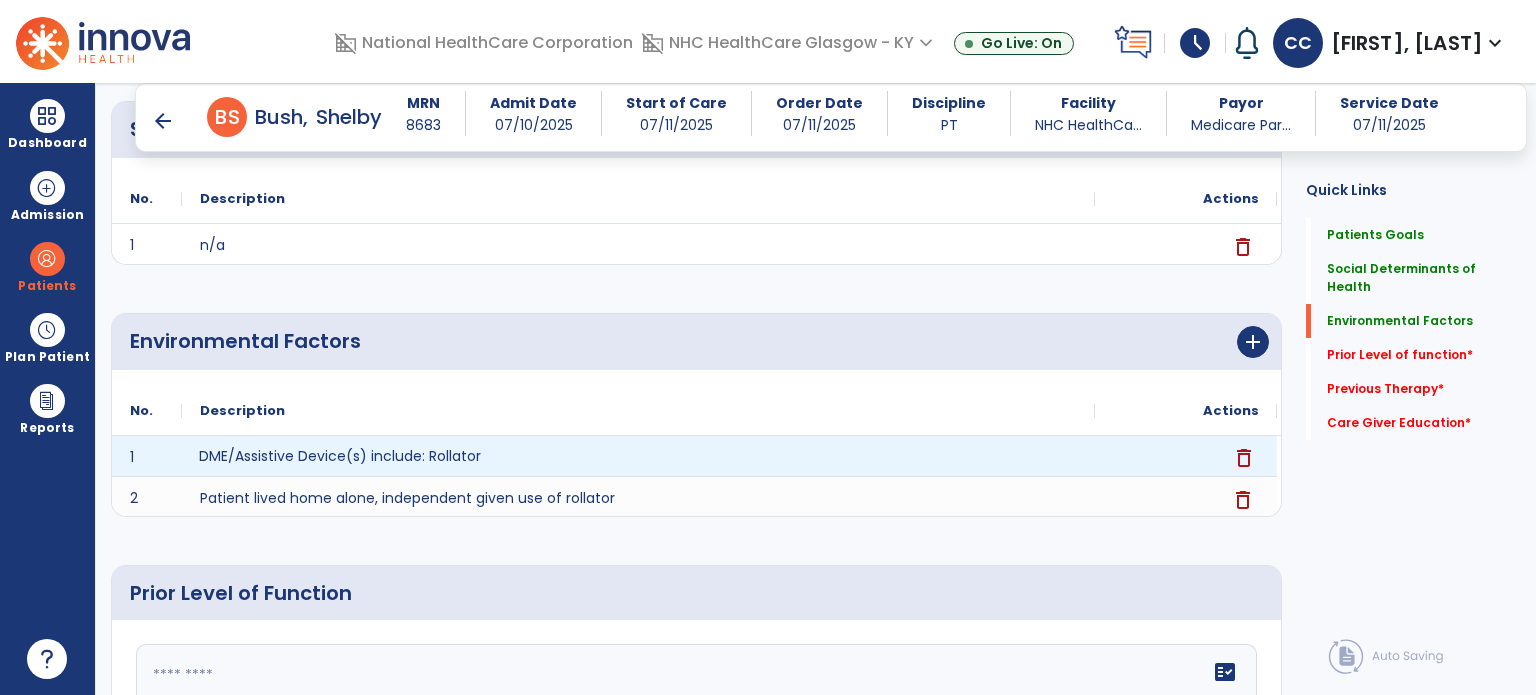 click on "delete" 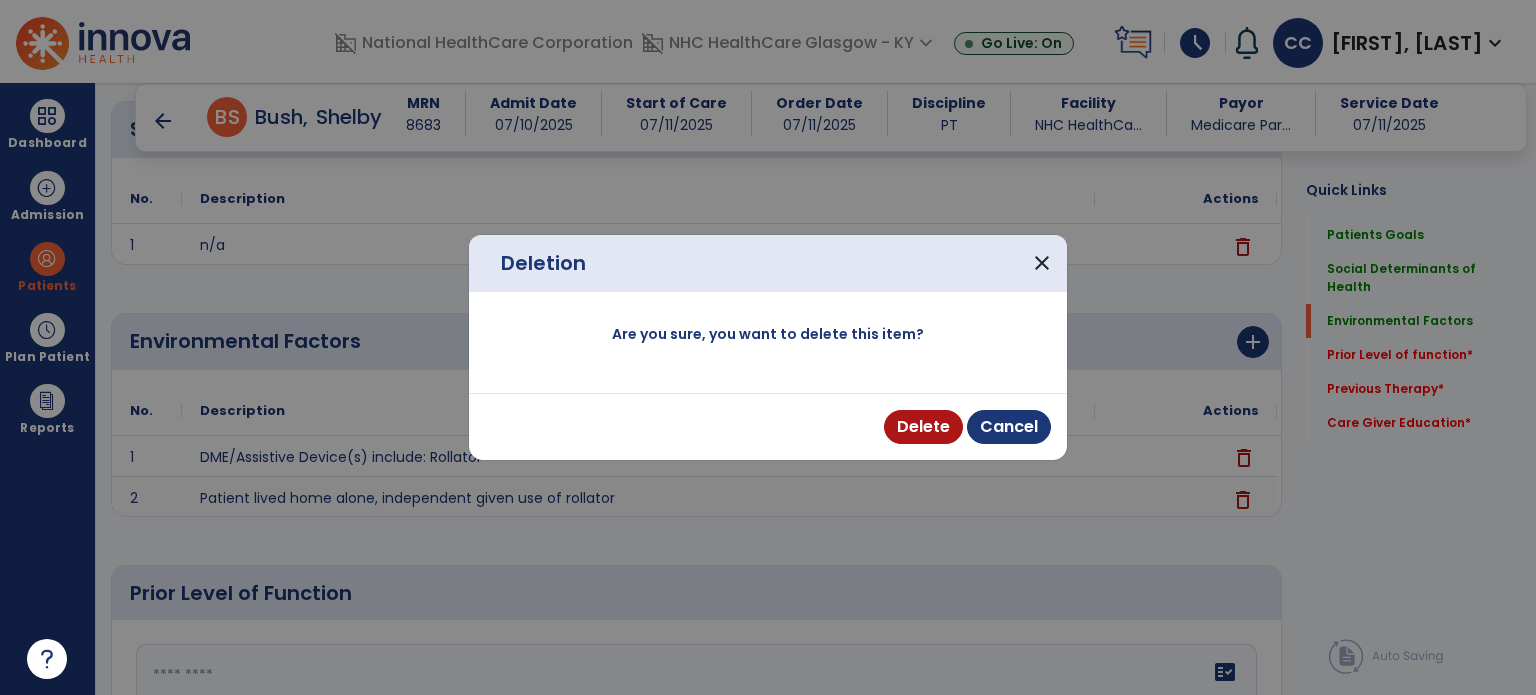 drag, startPoint x: 904, startPoint y: 407, endPoint x: 920, endPoint y: 403, distance: 16.492422 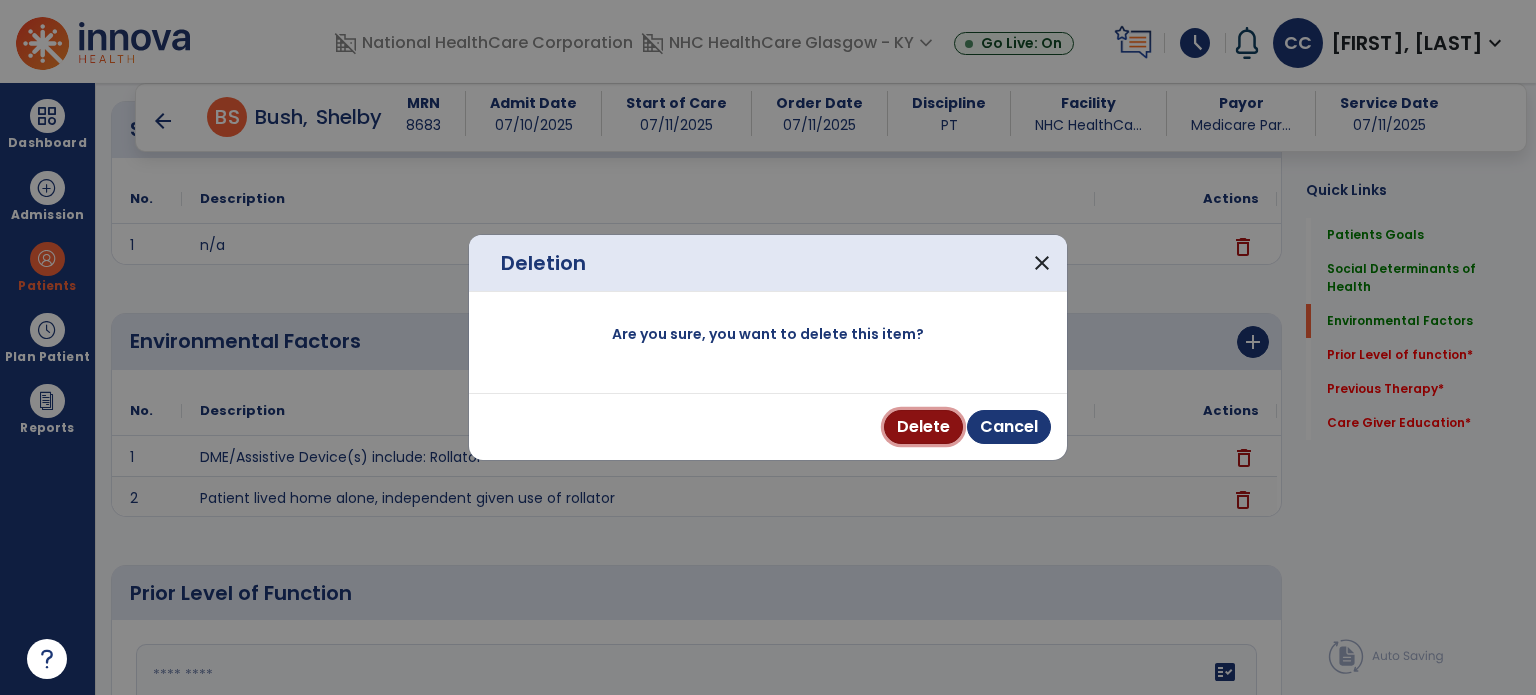 drag, startPoint x: 929, startPoint y: 419, endPoint x: 1244, endPoint y: 389, distance: 316.42535 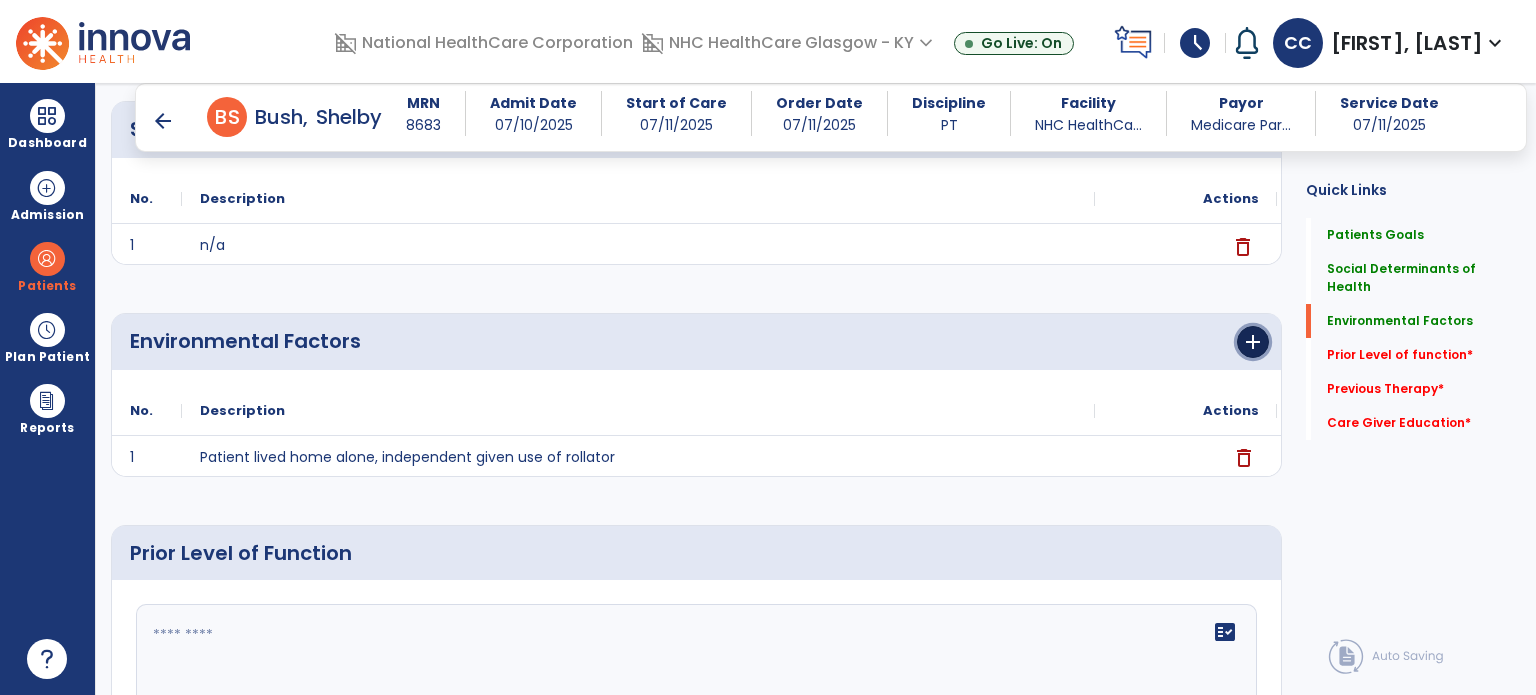 click on "add" 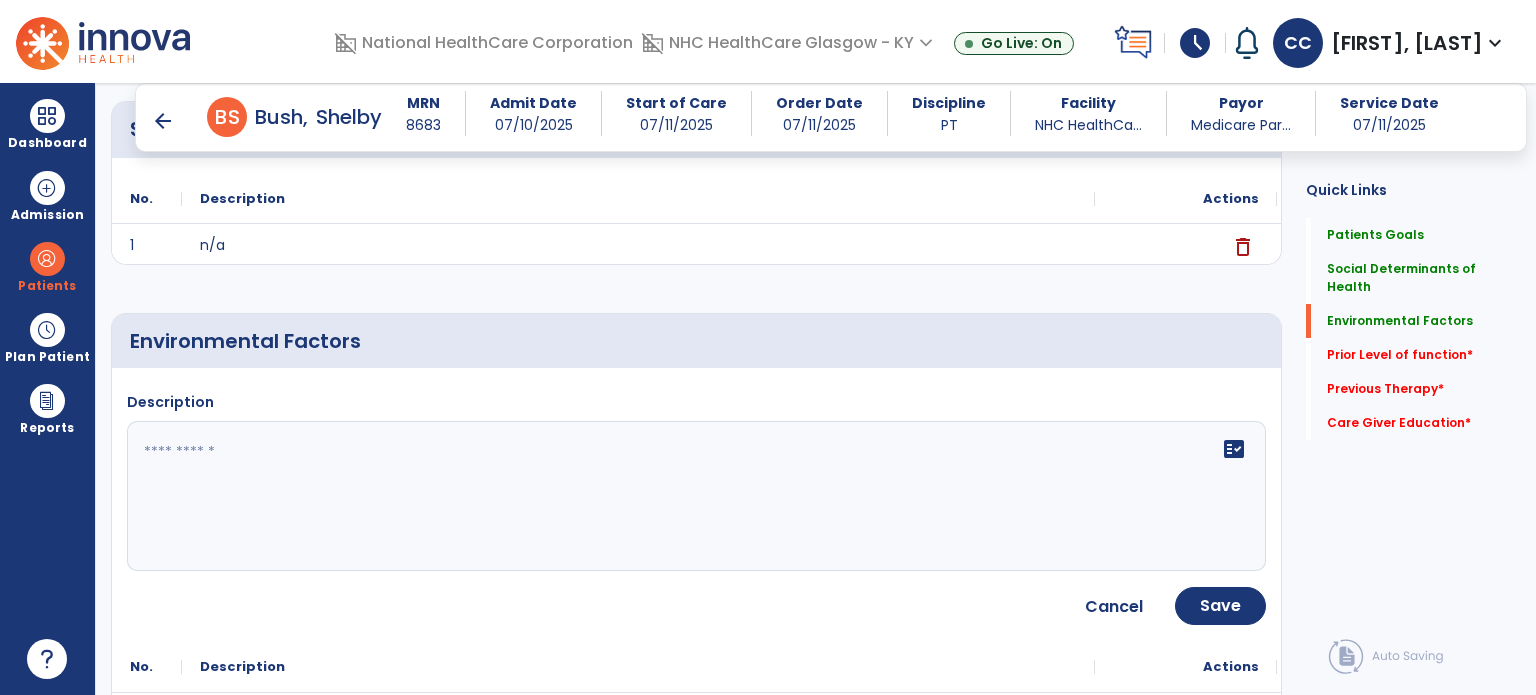 drag, startPoint x: 1061, startPoint y: 451, endPoint x: 996, endPoint y: 462, distance: 65.9242 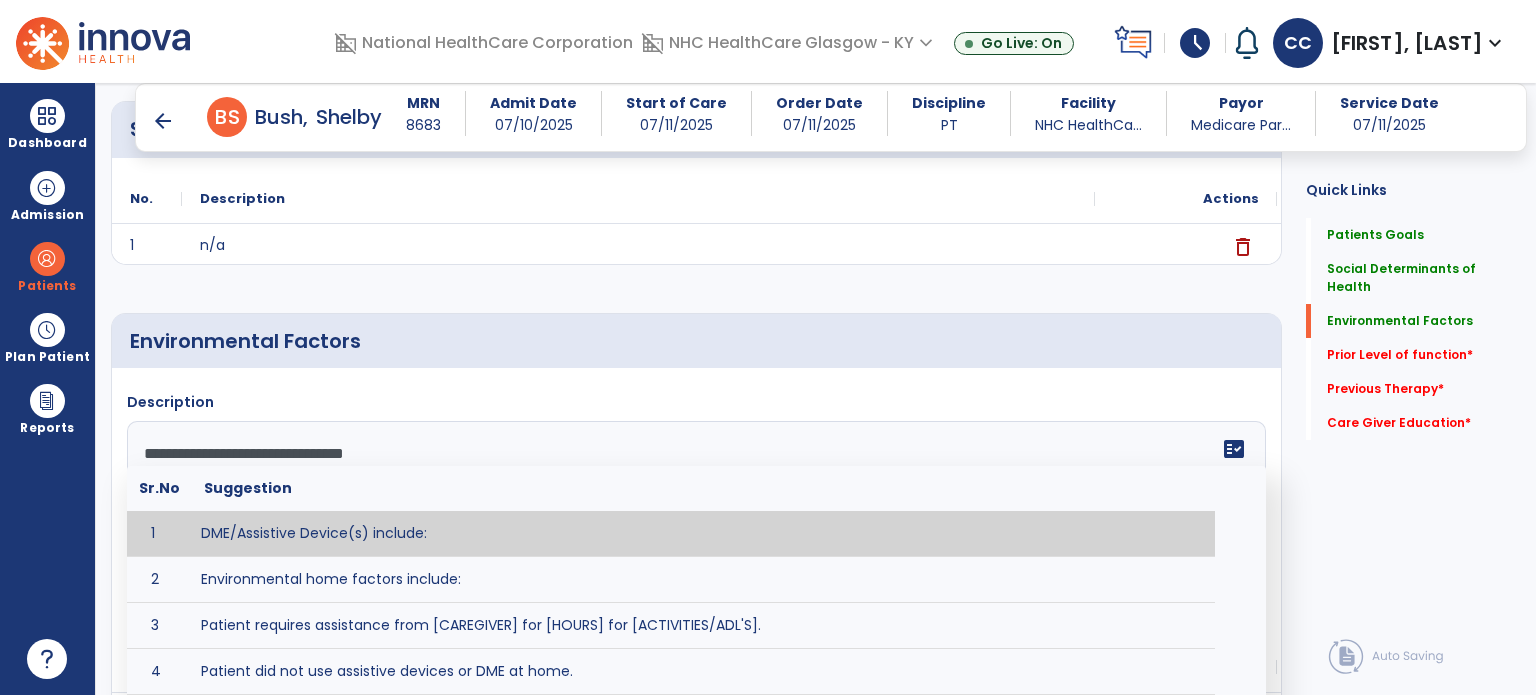 drag, startPoint x: 588, startPoint y: 527, endPoint x: 579, endPoint y: 511, distance: 18.35756 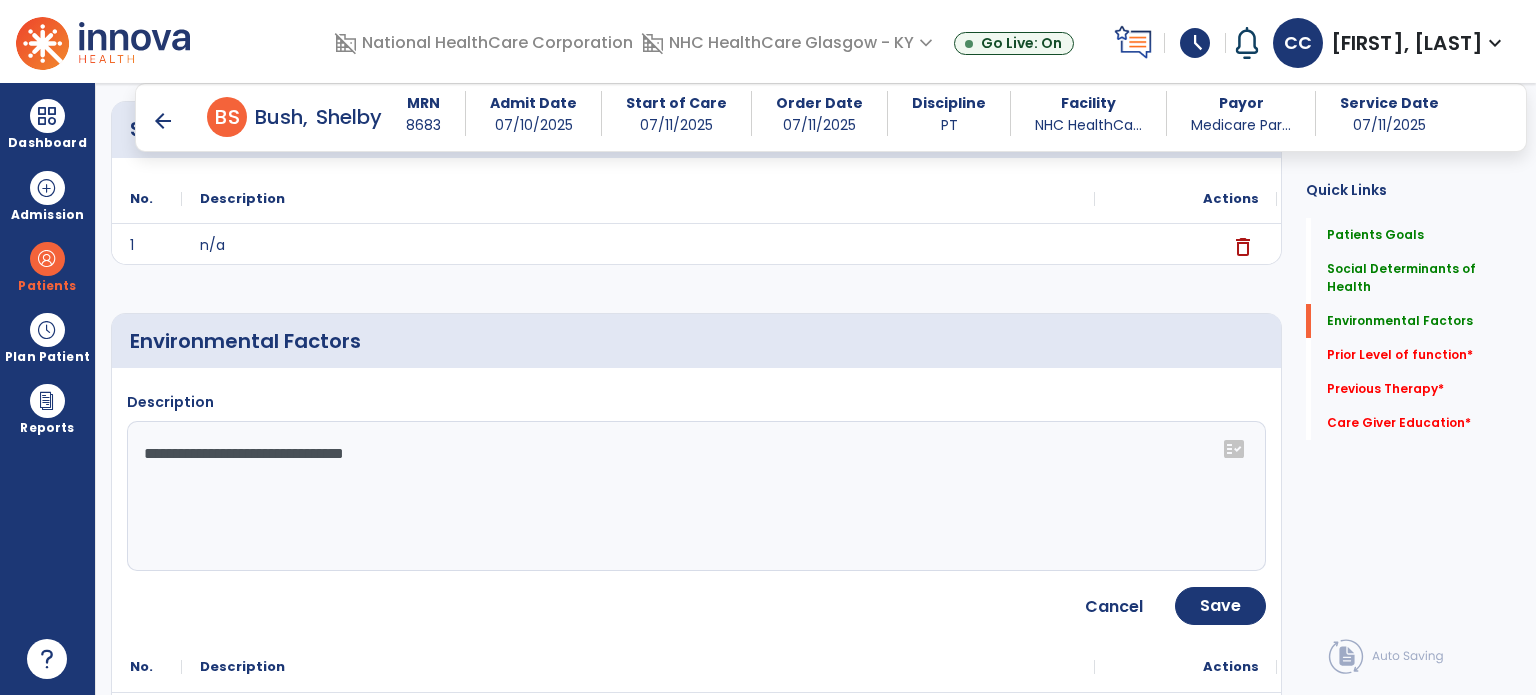 drag, startPoint x: 583, startPoint y: 490, endPoint x: 592, endPoint y: 477, distance: 15.811388 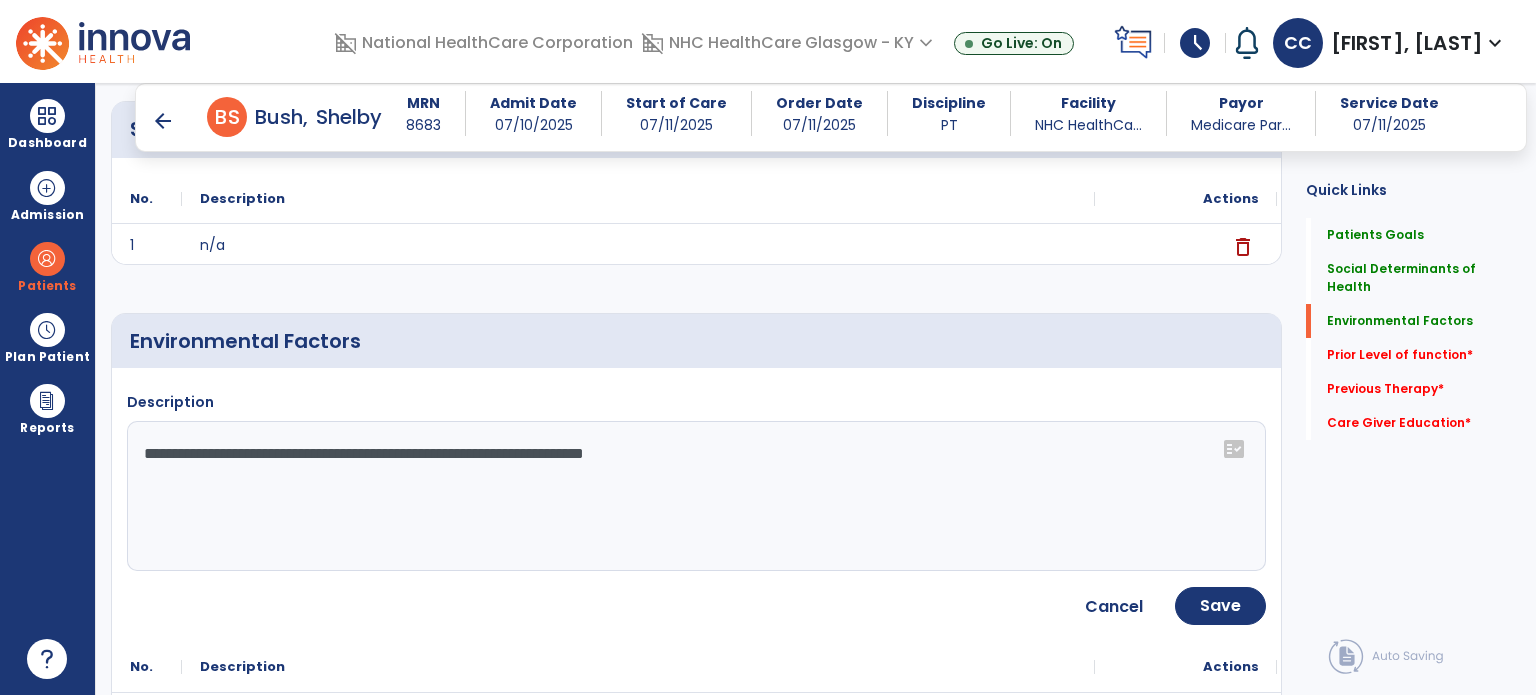 type on "**********" 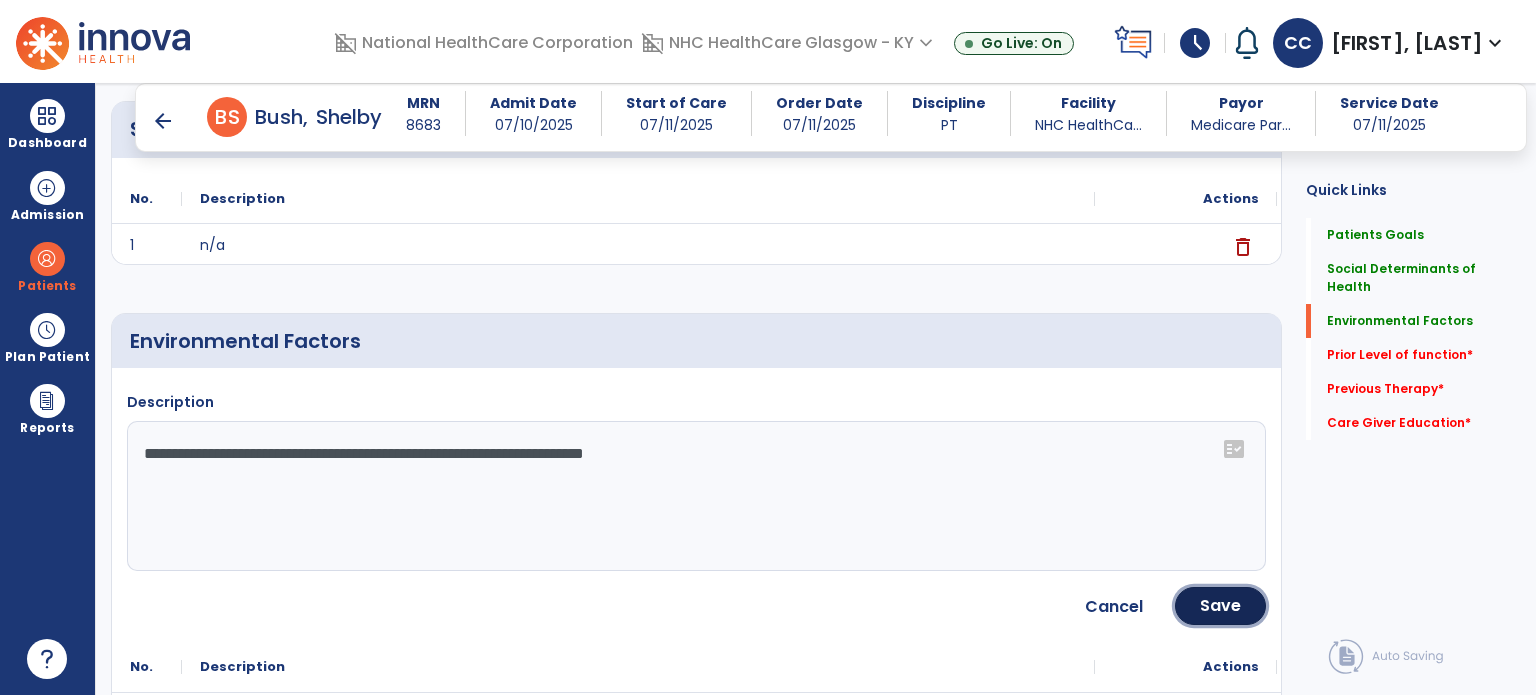 click on "Save" 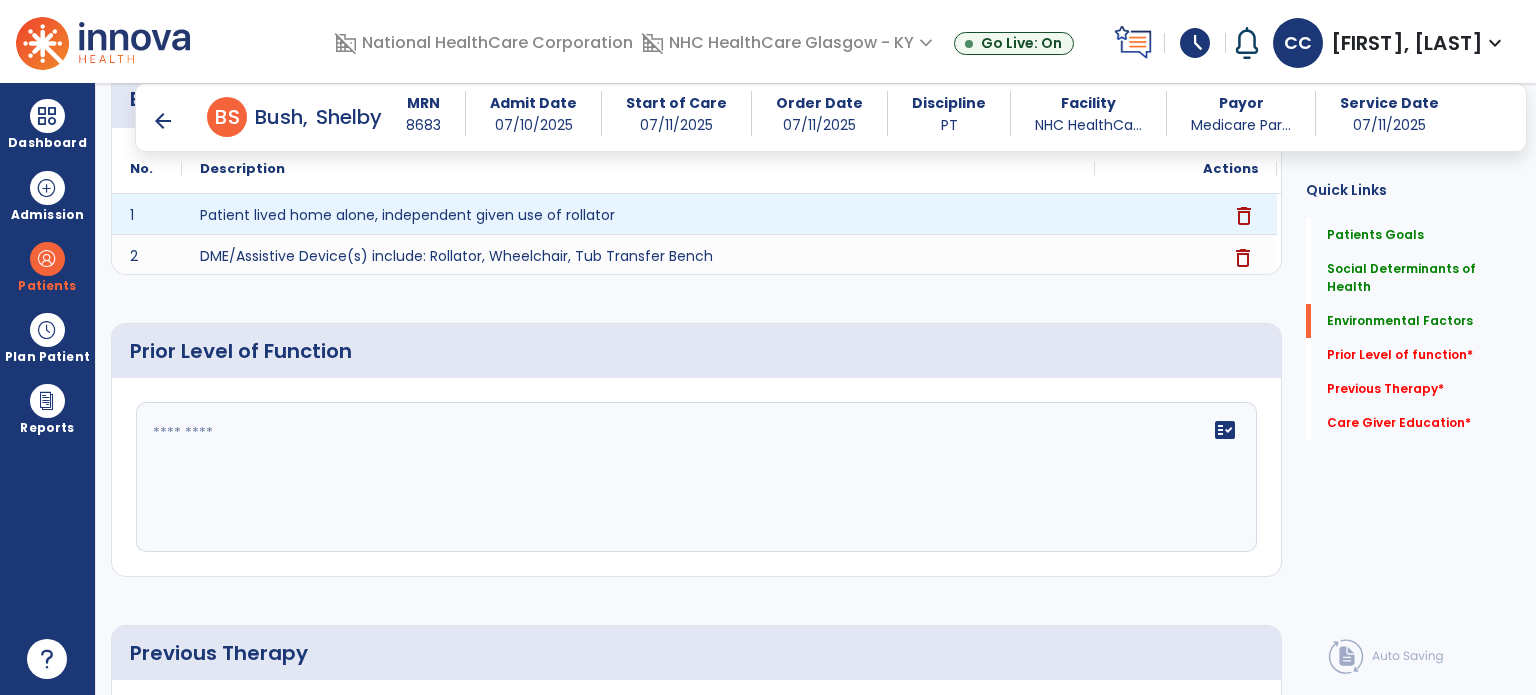 scroll, scrollTop: 739, scrollLeft: 0, axis: vertical 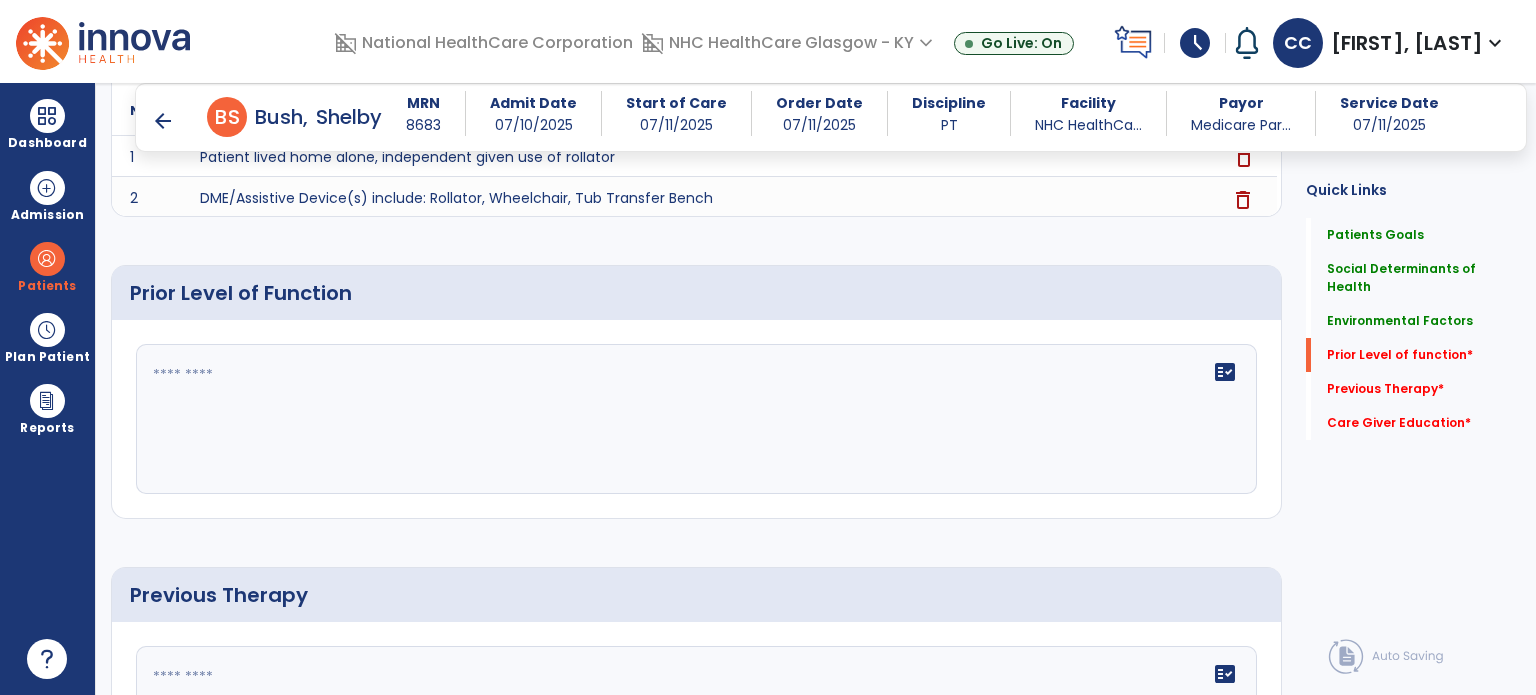 click on "fact_check" 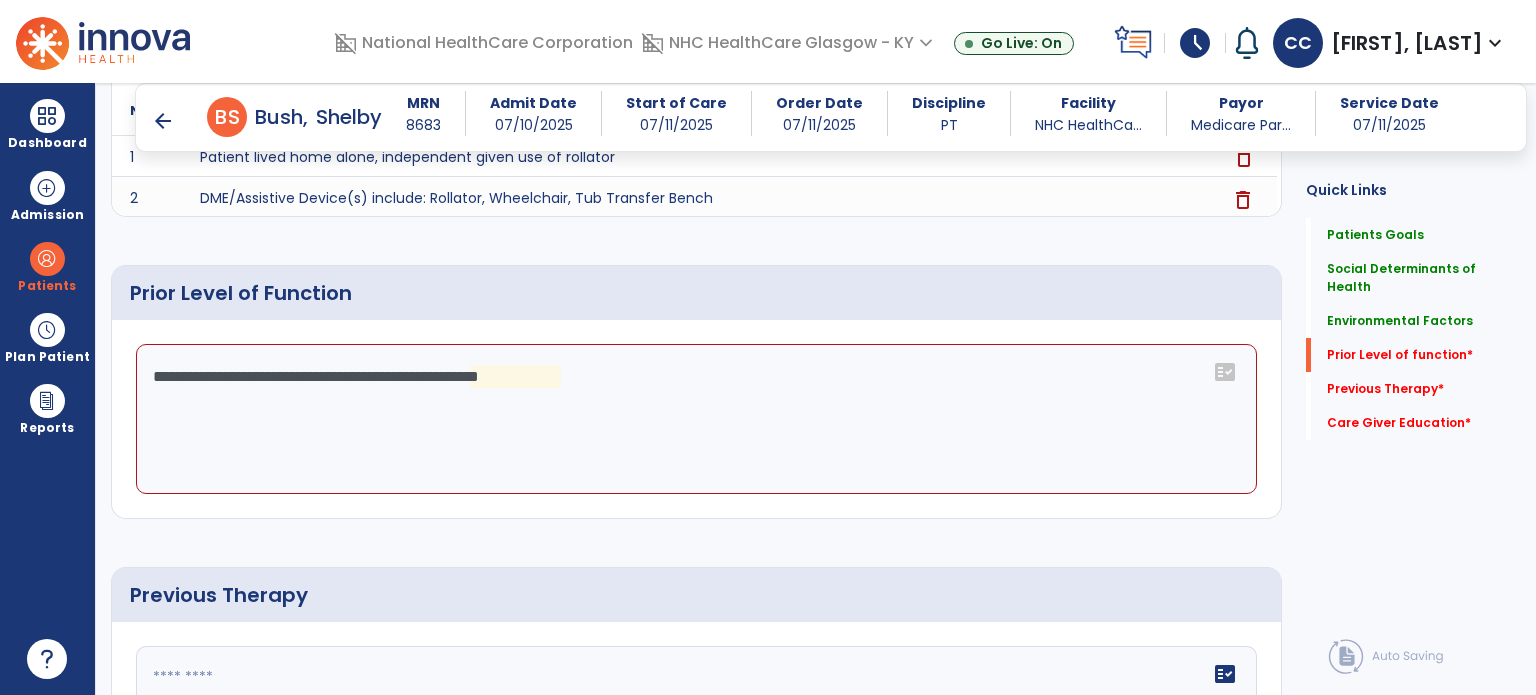 drag, startPoint x: 936, startPoint y: 401, endPoint x: 235, endPoint y: 345, distance: 703.2333 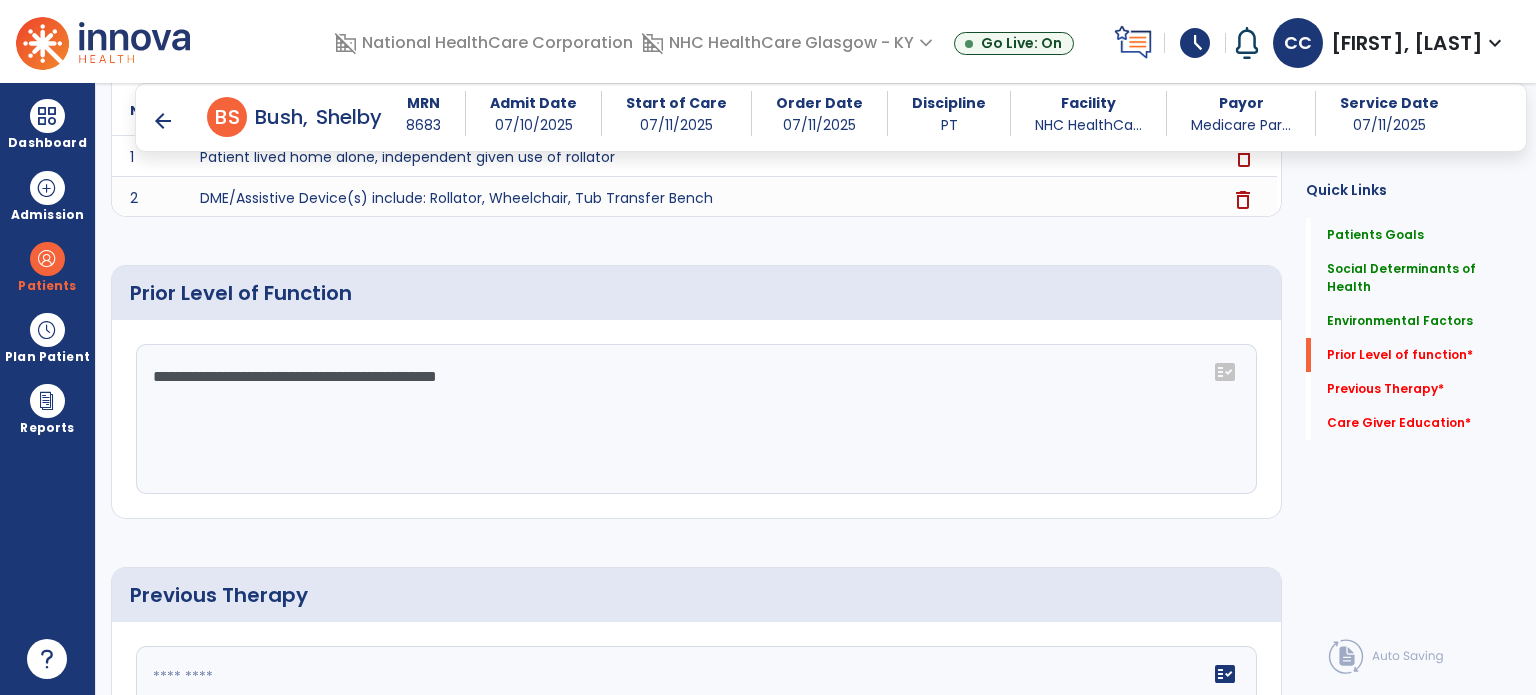 drag, startPoint x: 592, startPoint y: 436, endPoint x: 28, endPoint y: 394, distance: 565.56165 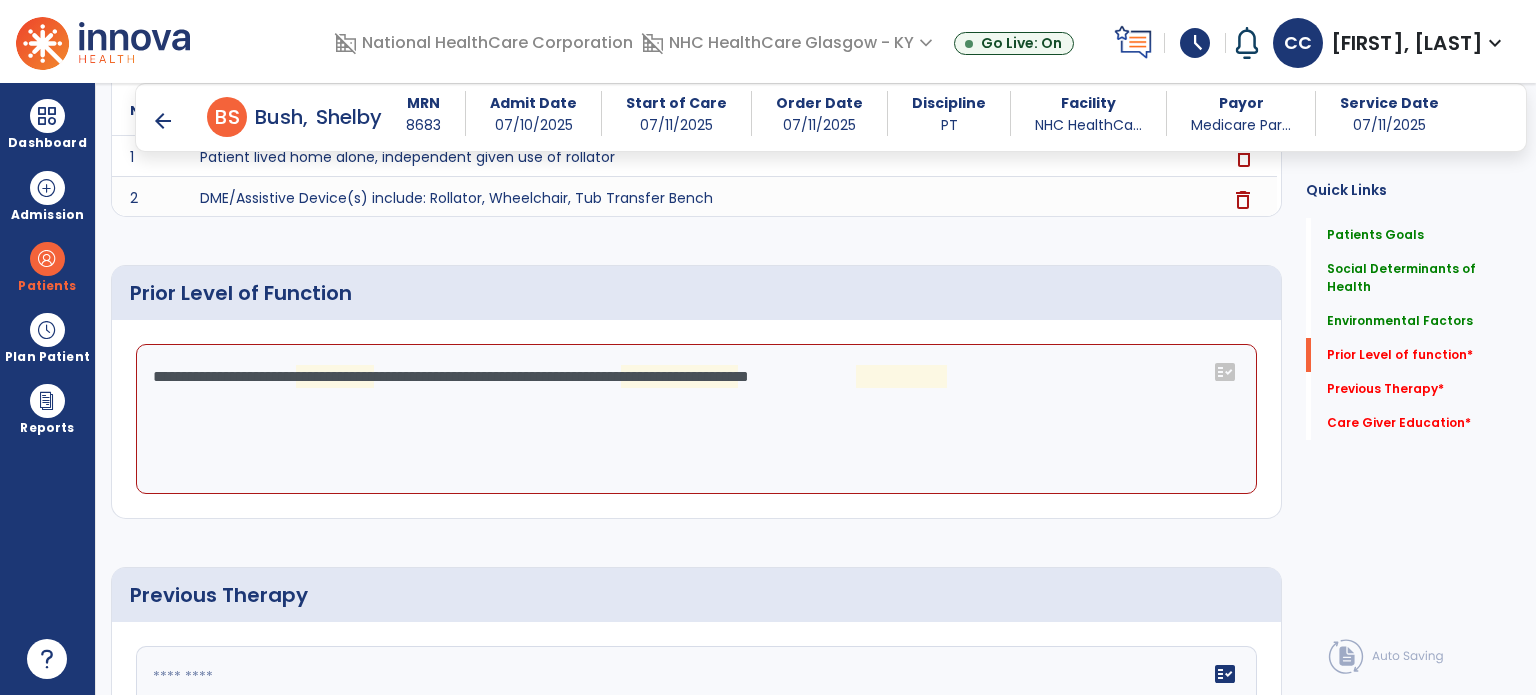click on "**********" 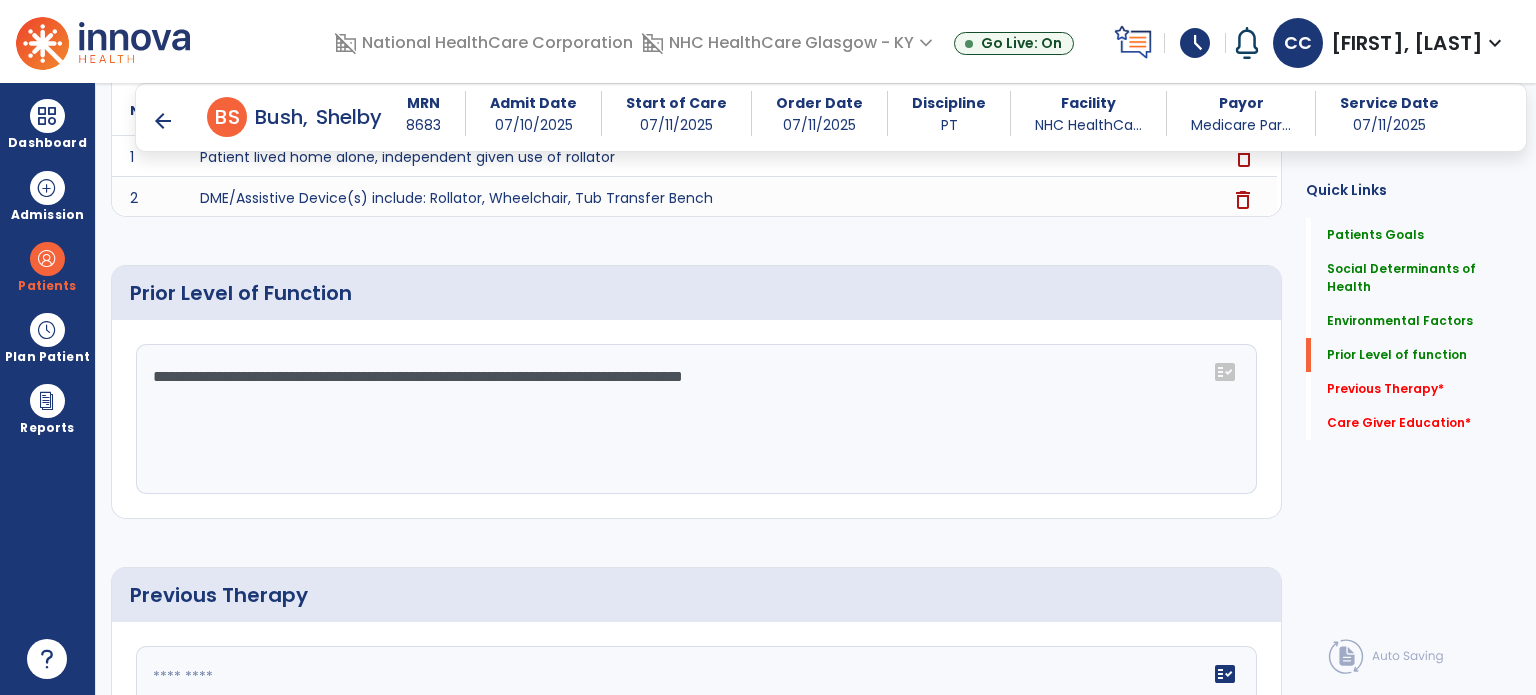 click on "**********" 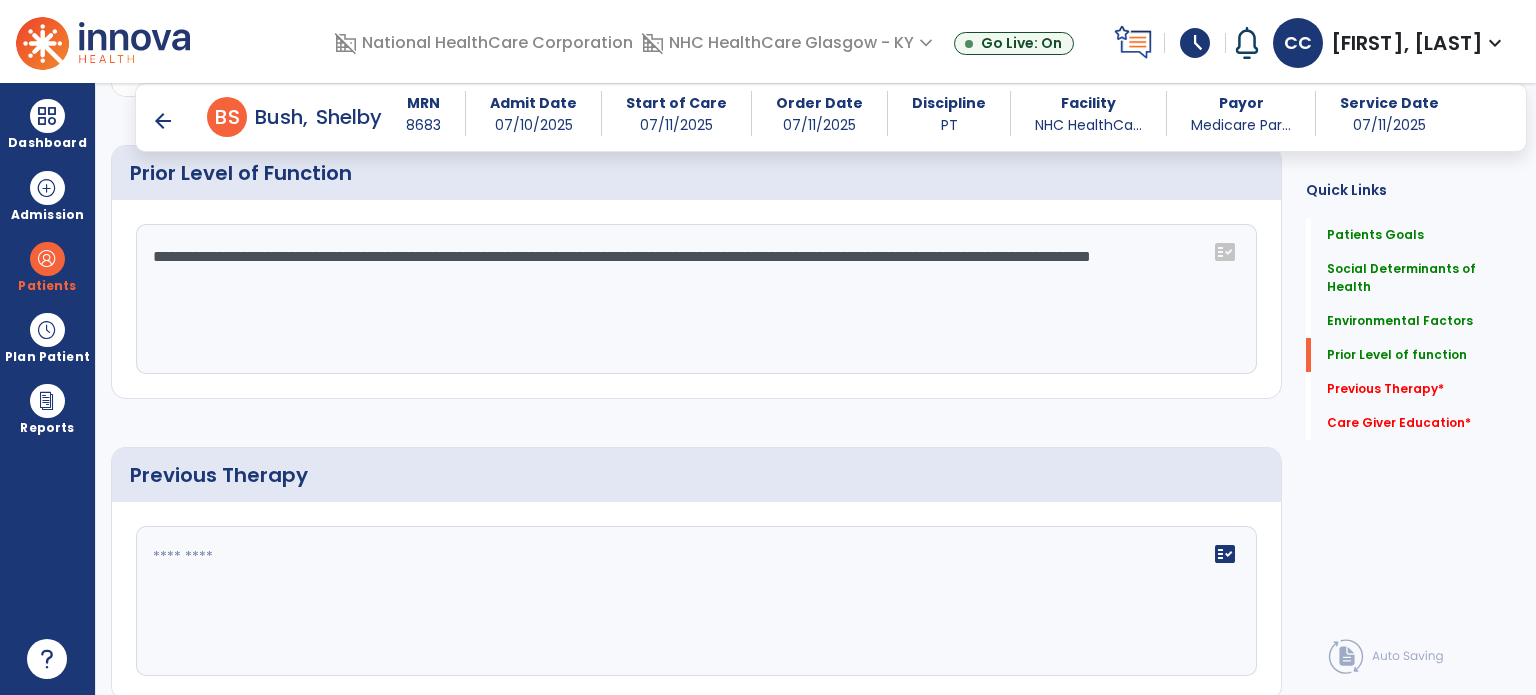scroll, scrollTop: 939, scrollLeft: 0, axis: vertical 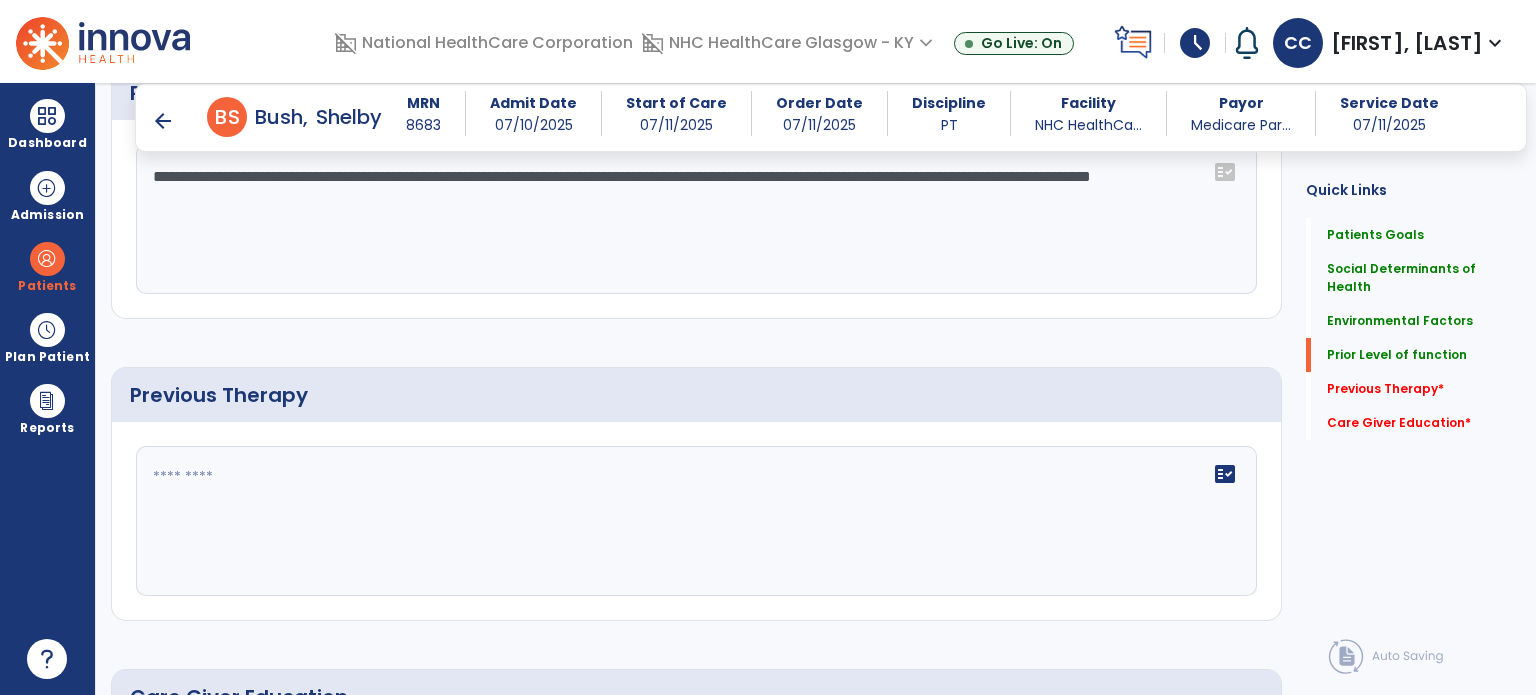 type on "**********" 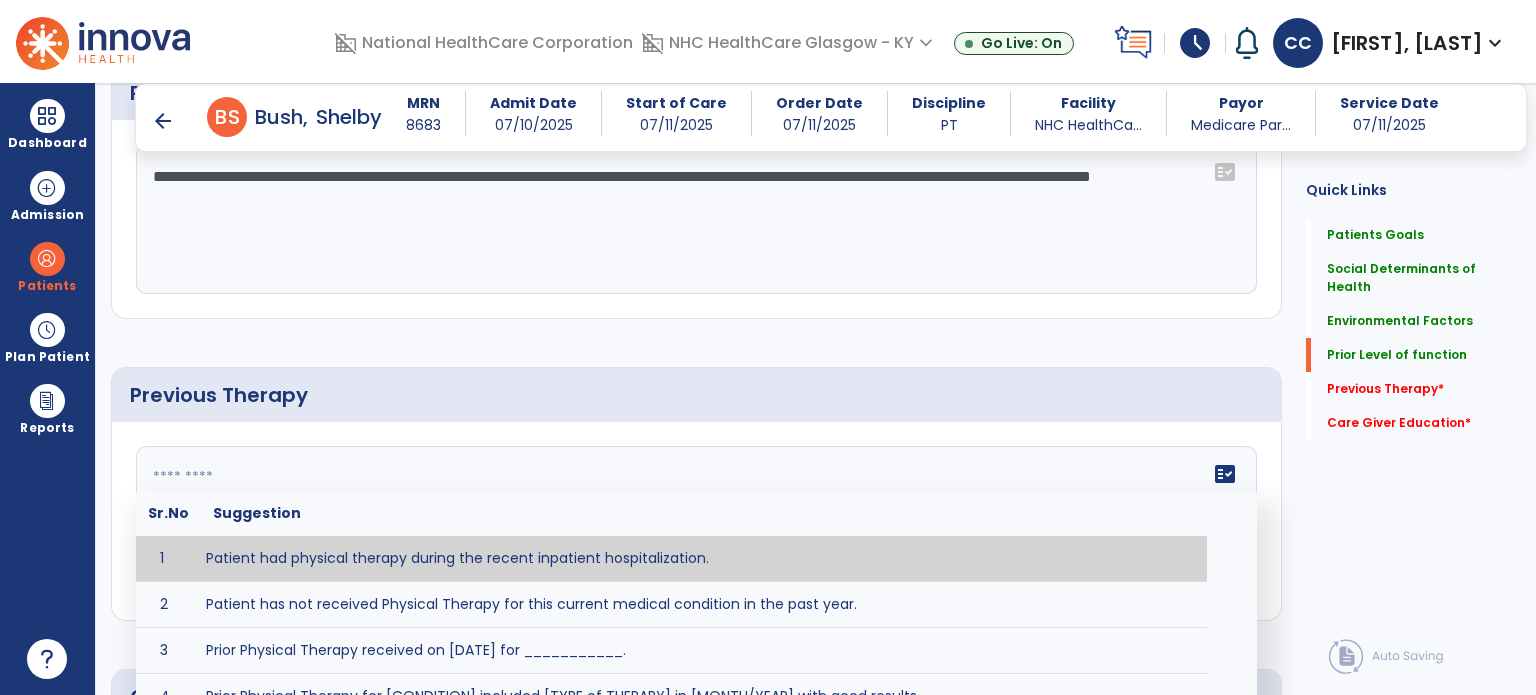 click on "fact_check  Sr.No Suggestion 1 Patient had physical therapy during the recent inpatient hospitalization. 2 Patient has not received Physical Therapy for this current medical condition in the past year. 3 Prior Physical Therapy received on [DATE] for ___________. 4 Prior Physical Therapy for [CONDITION] included [TYPE of THERAPY] in [MONTH/YEAR] with good results. 5 Patient has not received Physical Therapy for this current medical condition in the past year and had yet to achieve LTGs prior to being hospitalized. 6 Prior to this recent hospitalization, the patient had been on therapy case load for [TIME]and was still working to achieve LTGs before being hospitalized." 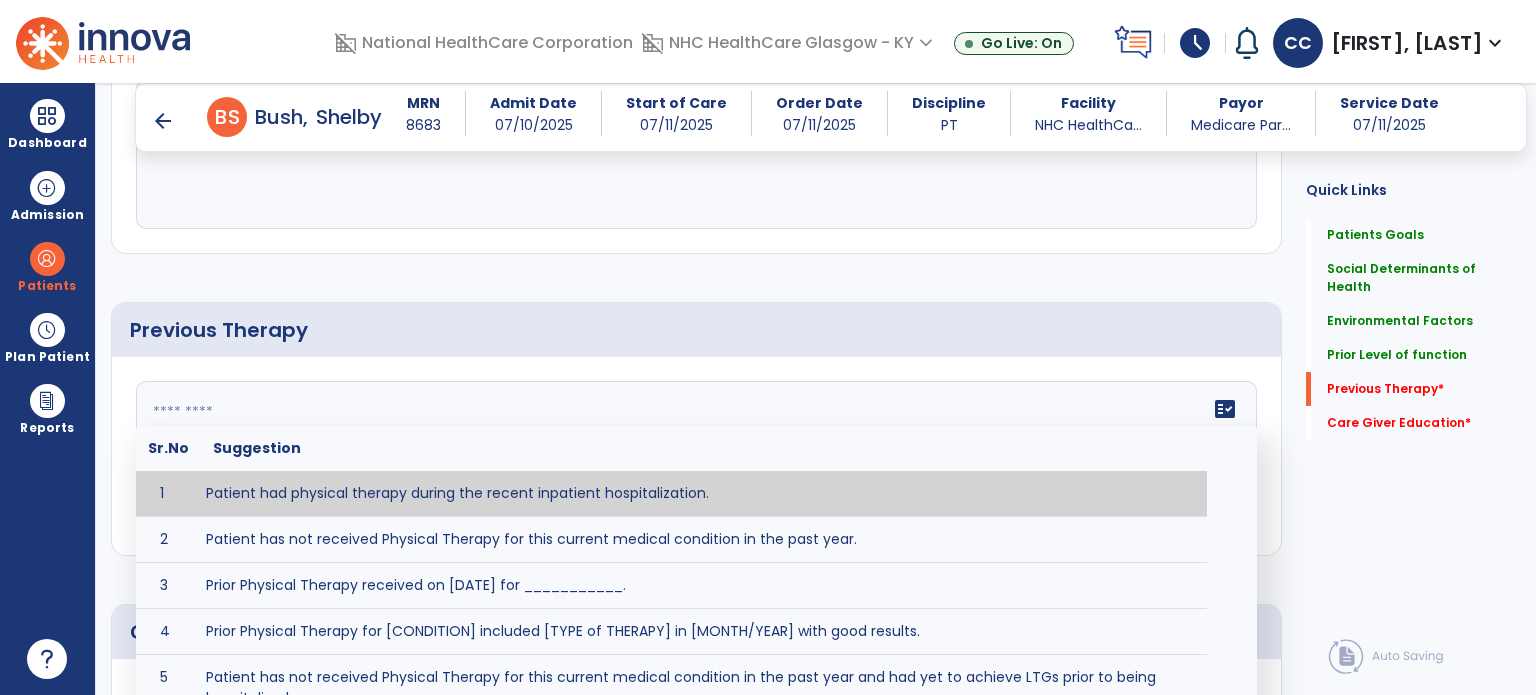 scroll, scrollTop: 1039, scrollLeft: 0, axis: vertical 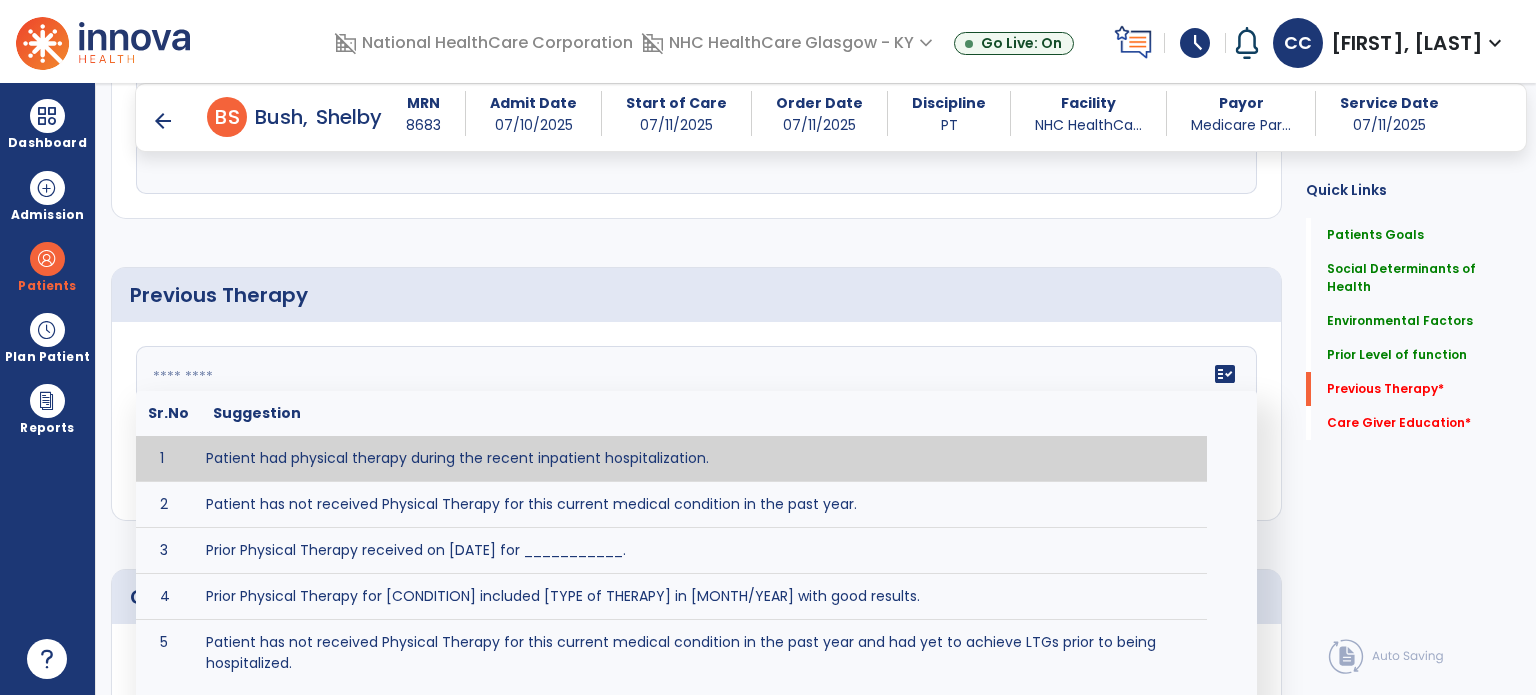 type on "**********" 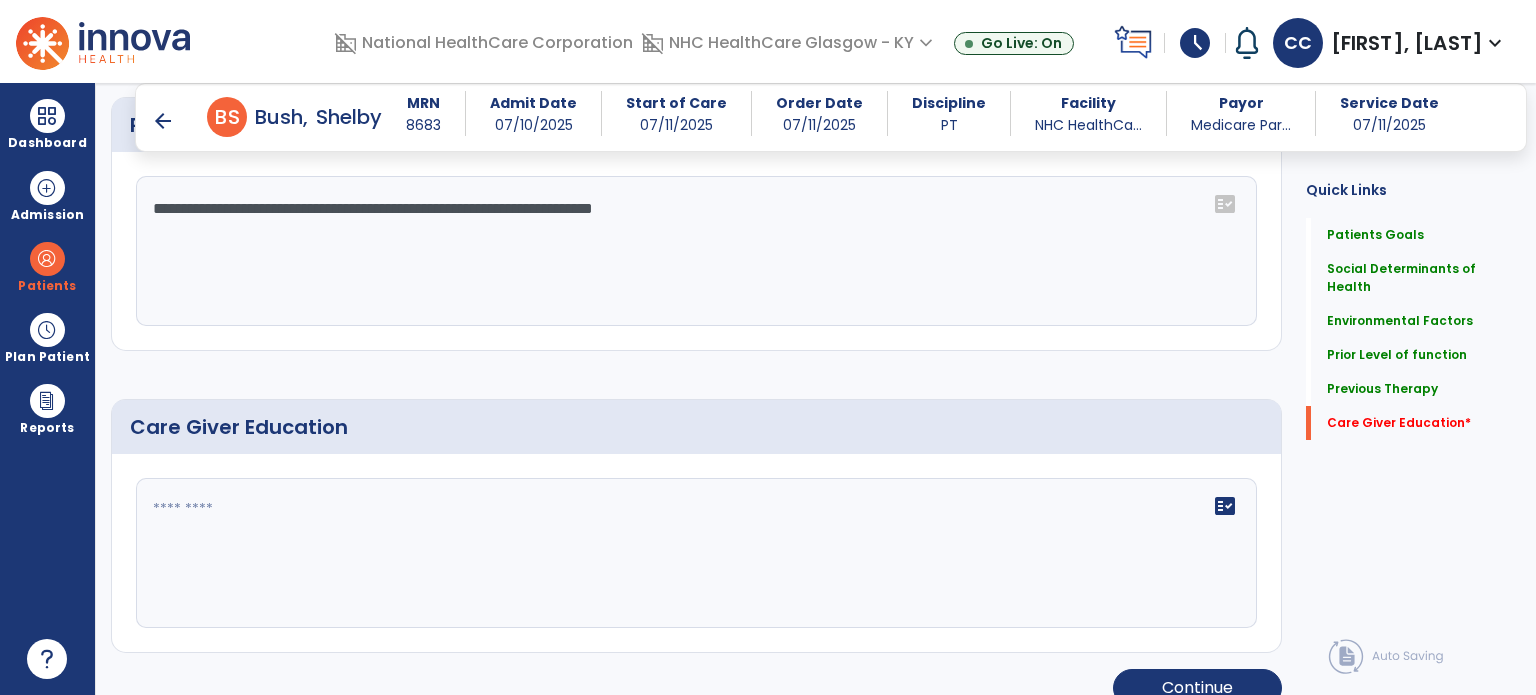 scroll, scrollTop: 1232, scrollLeft: 0, axis: vertical 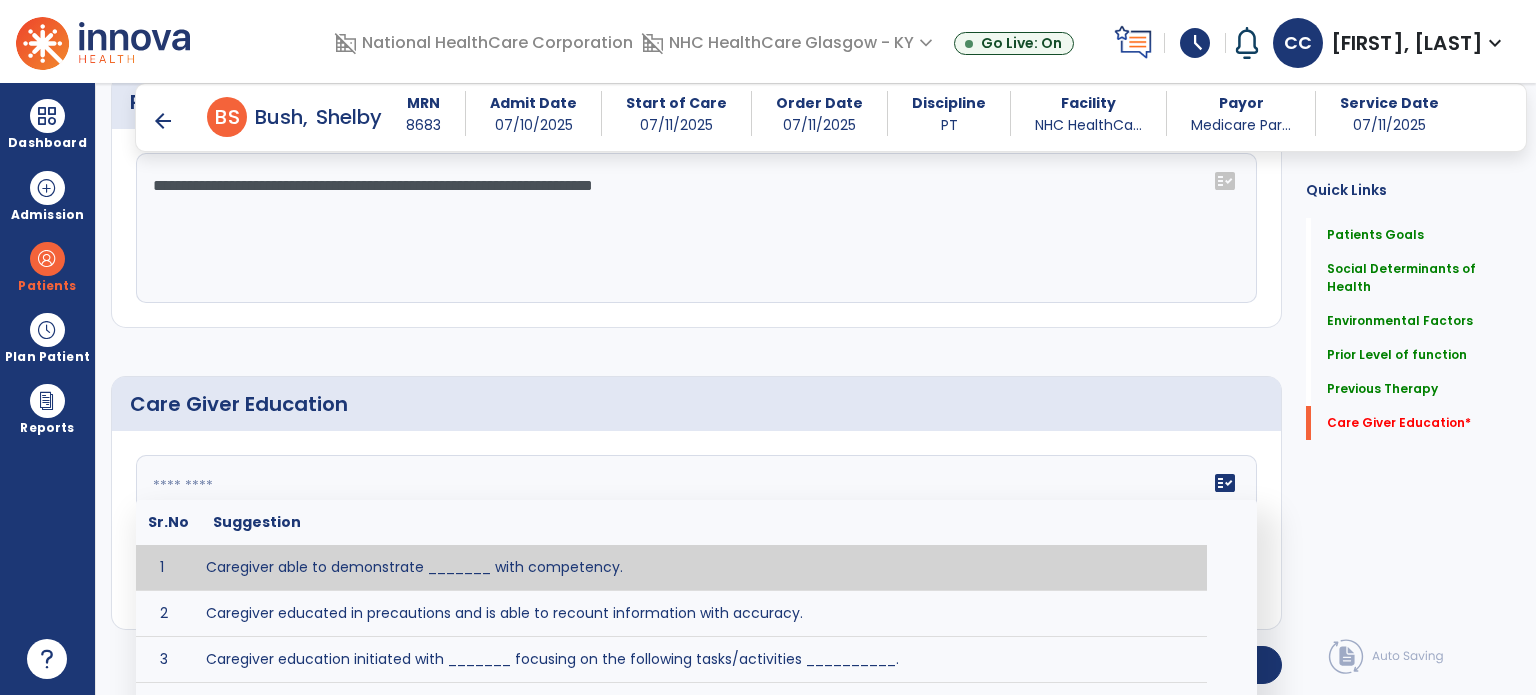 click 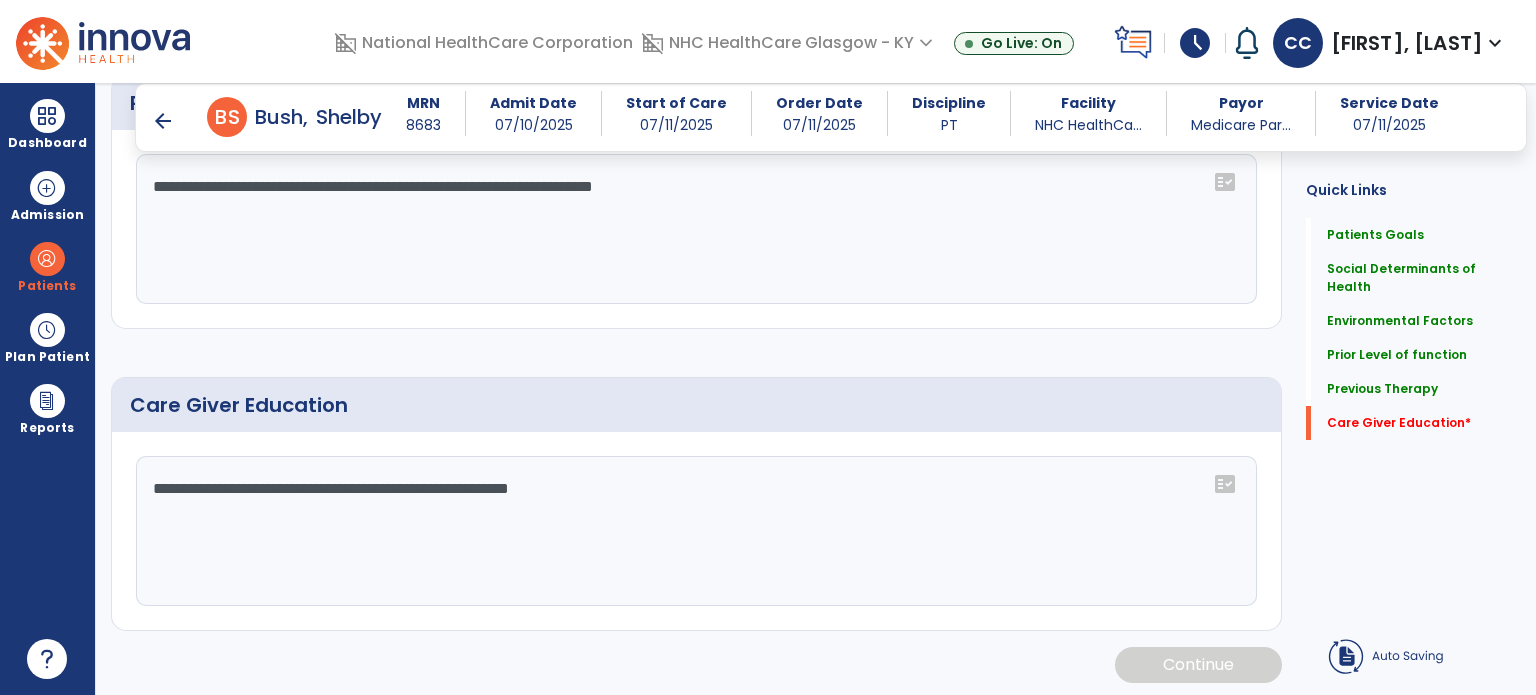 scroll, scrollTop: 1232, scrollLeft: 0, axis: vertical 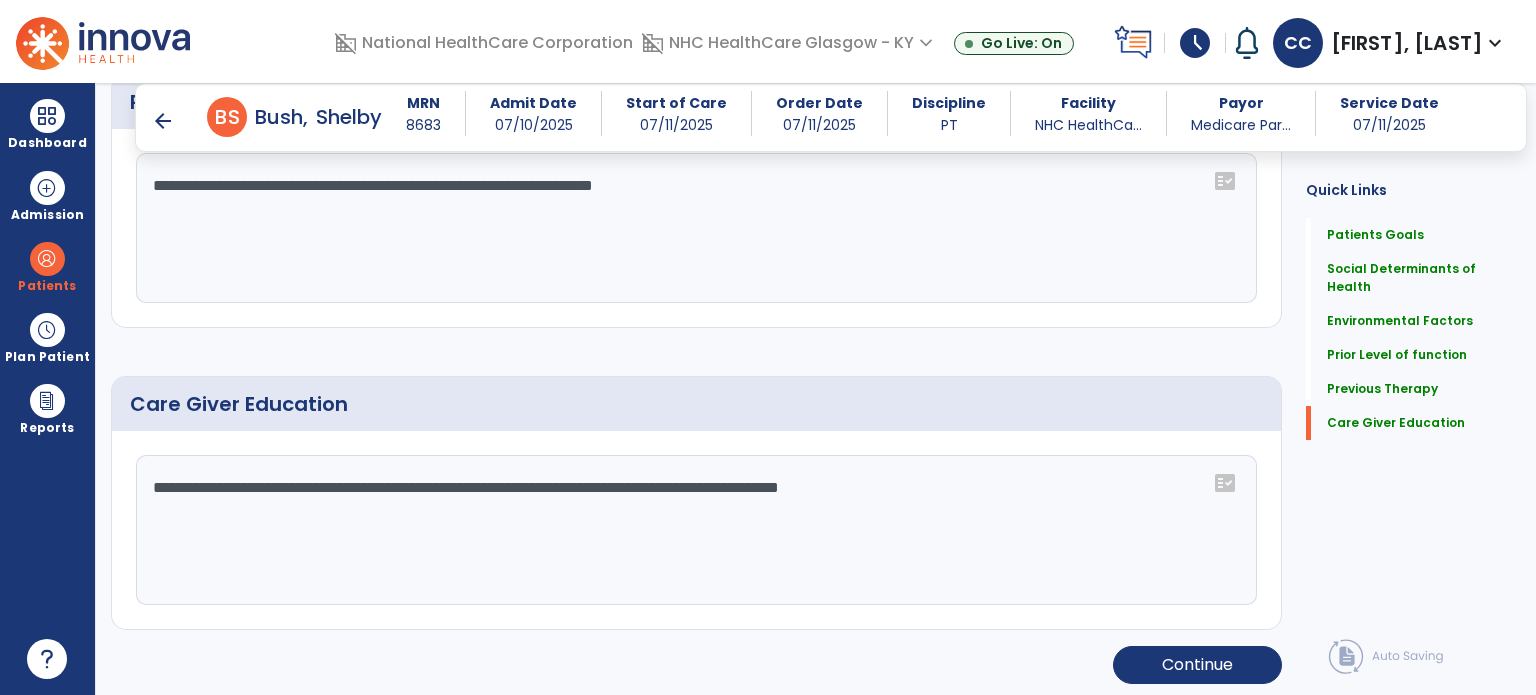 type on "**********" 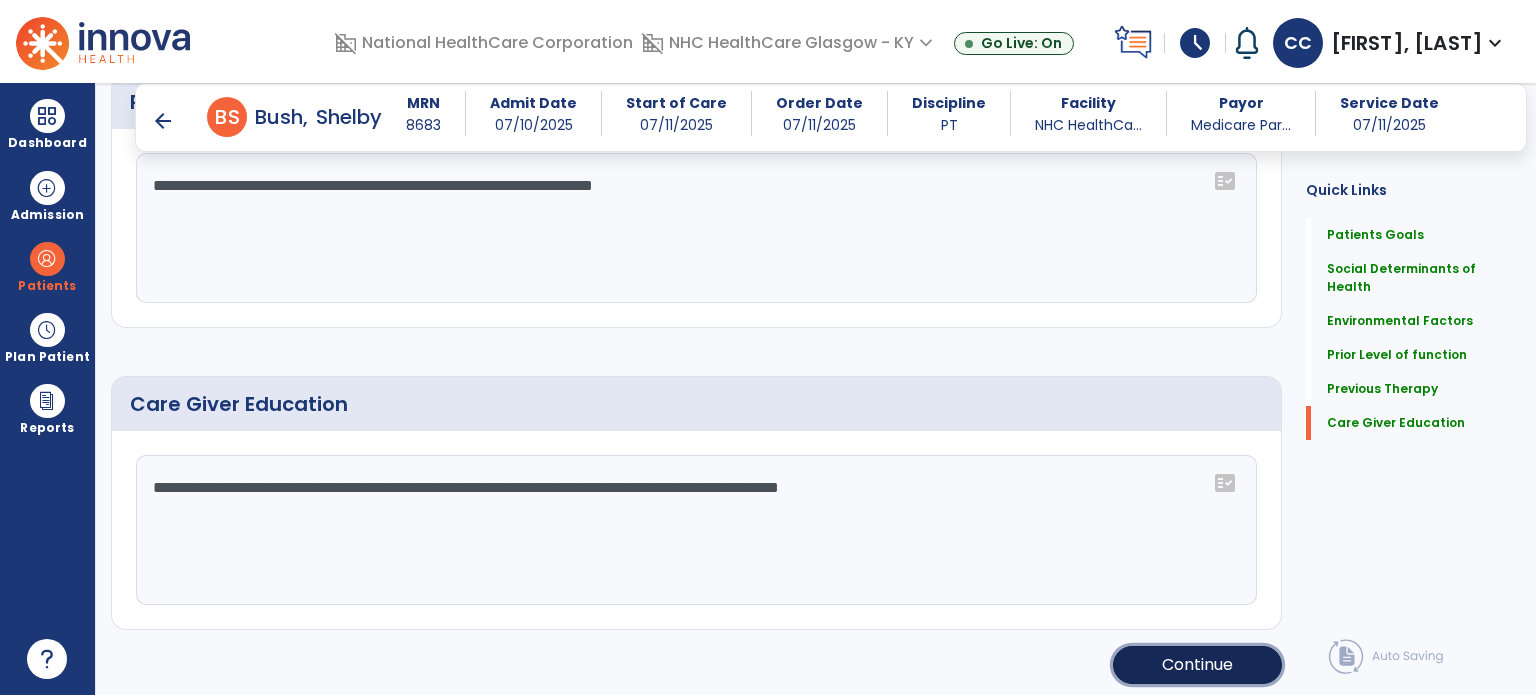 click on "Continue" 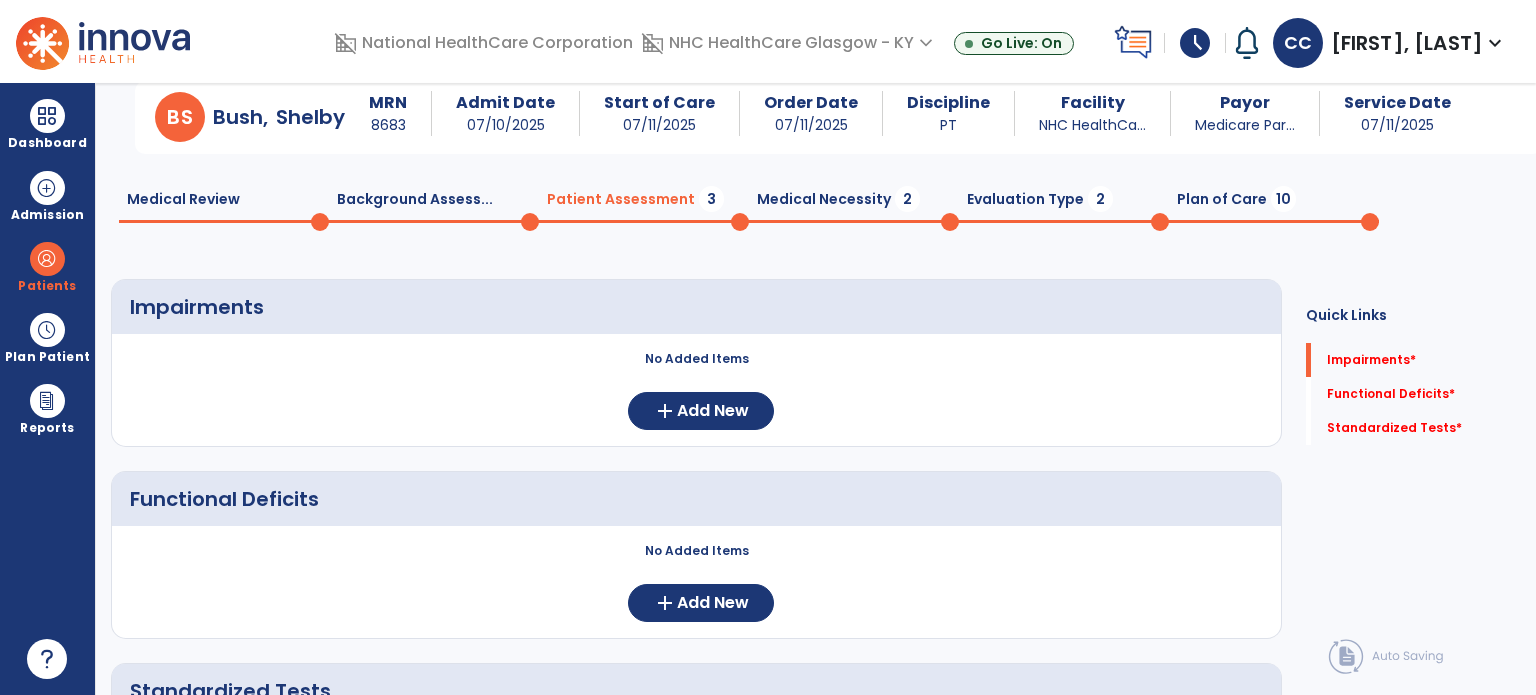 scroll, scrollTop: 0, scrollLeft: 0, axis: both 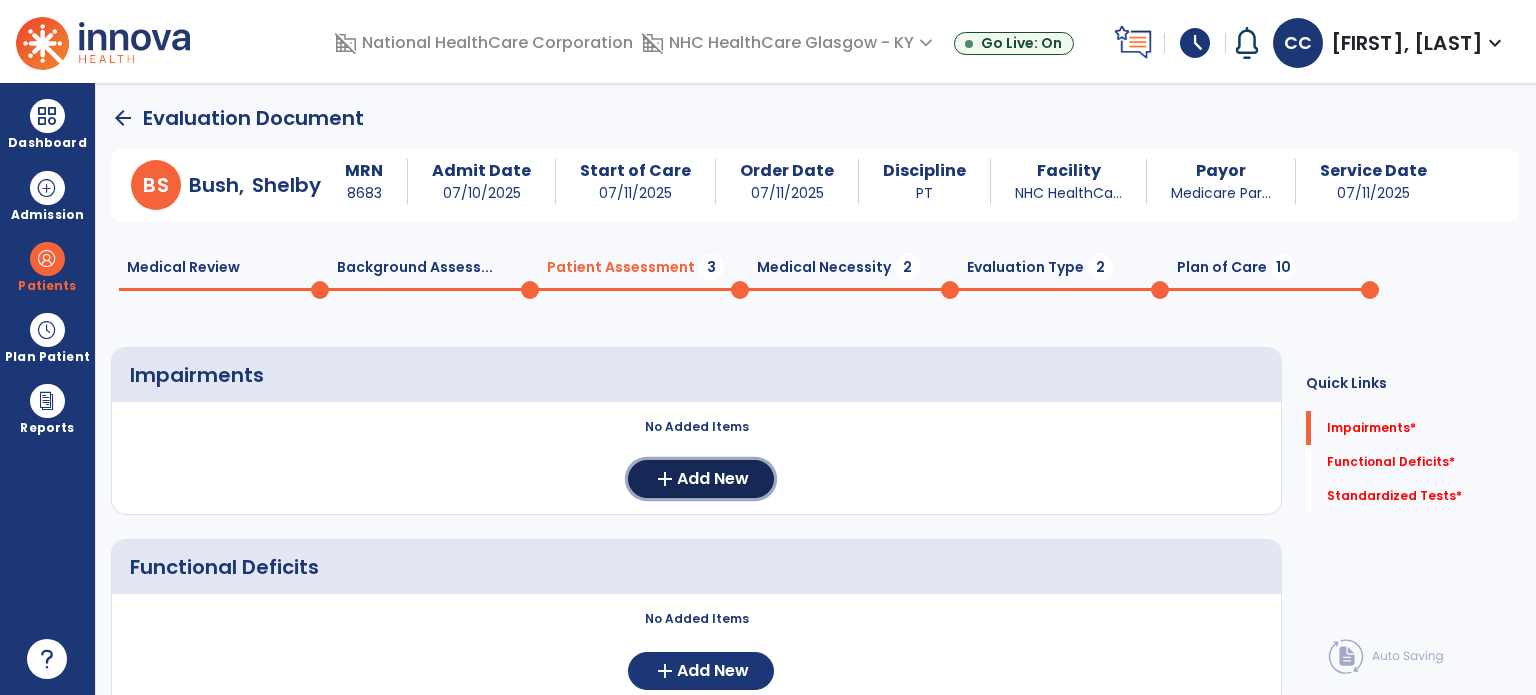 click on "Add New" 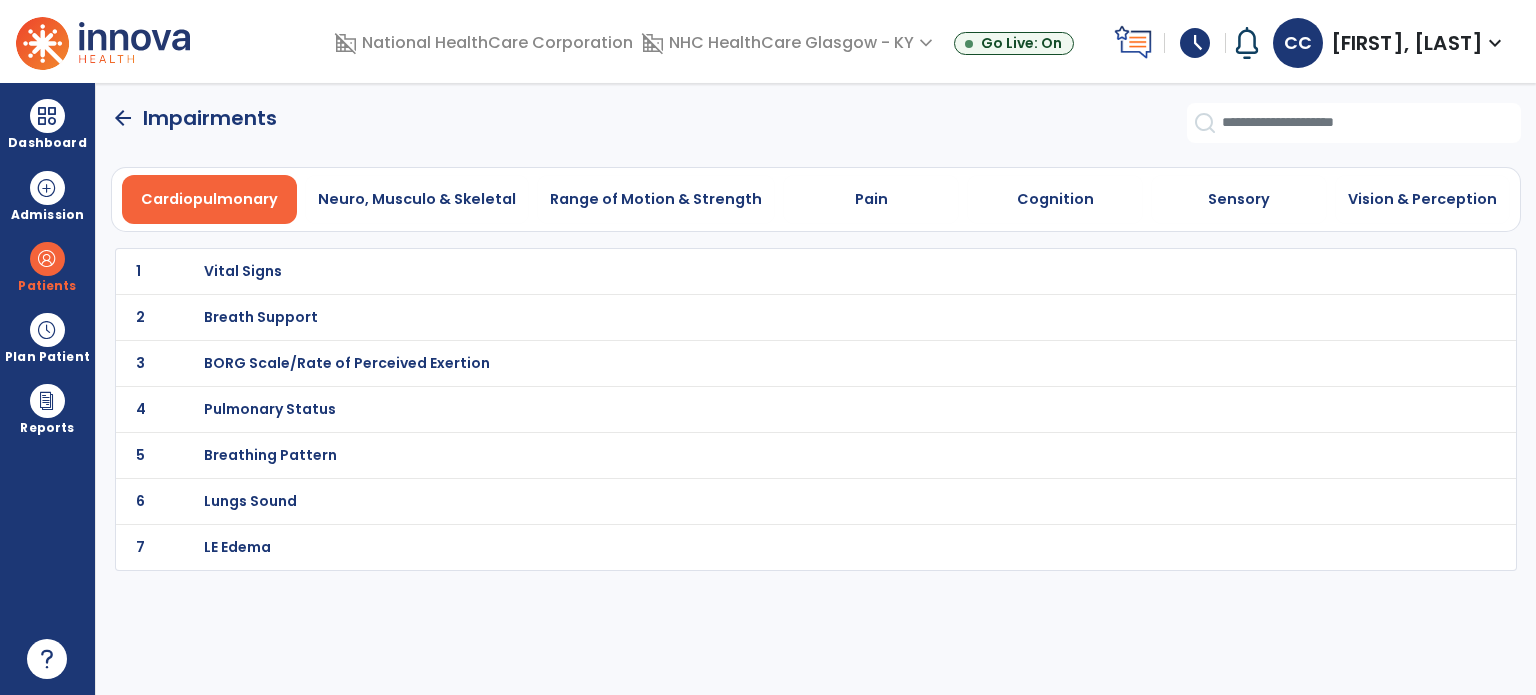 click on "Vital Signs" at bounding box center (243, 271) 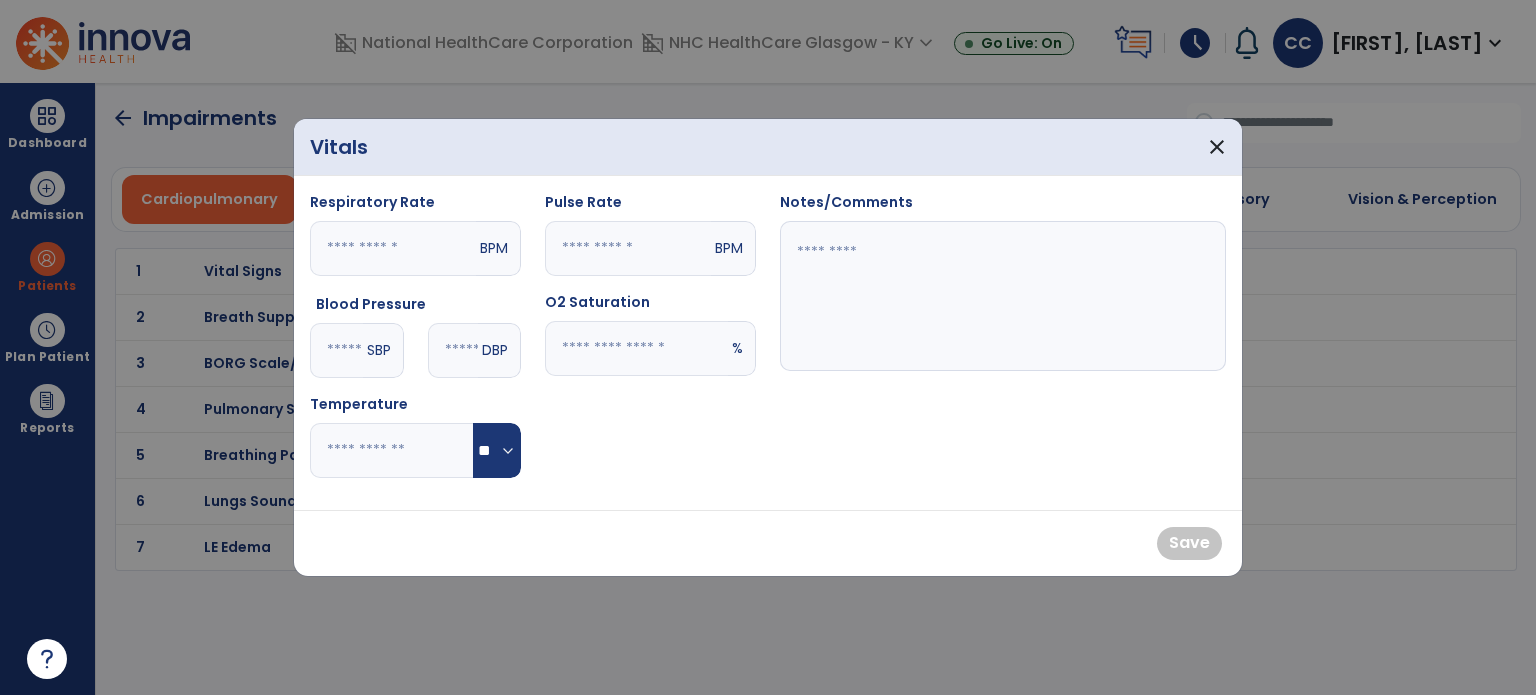 click at bounding box center [336, 350] 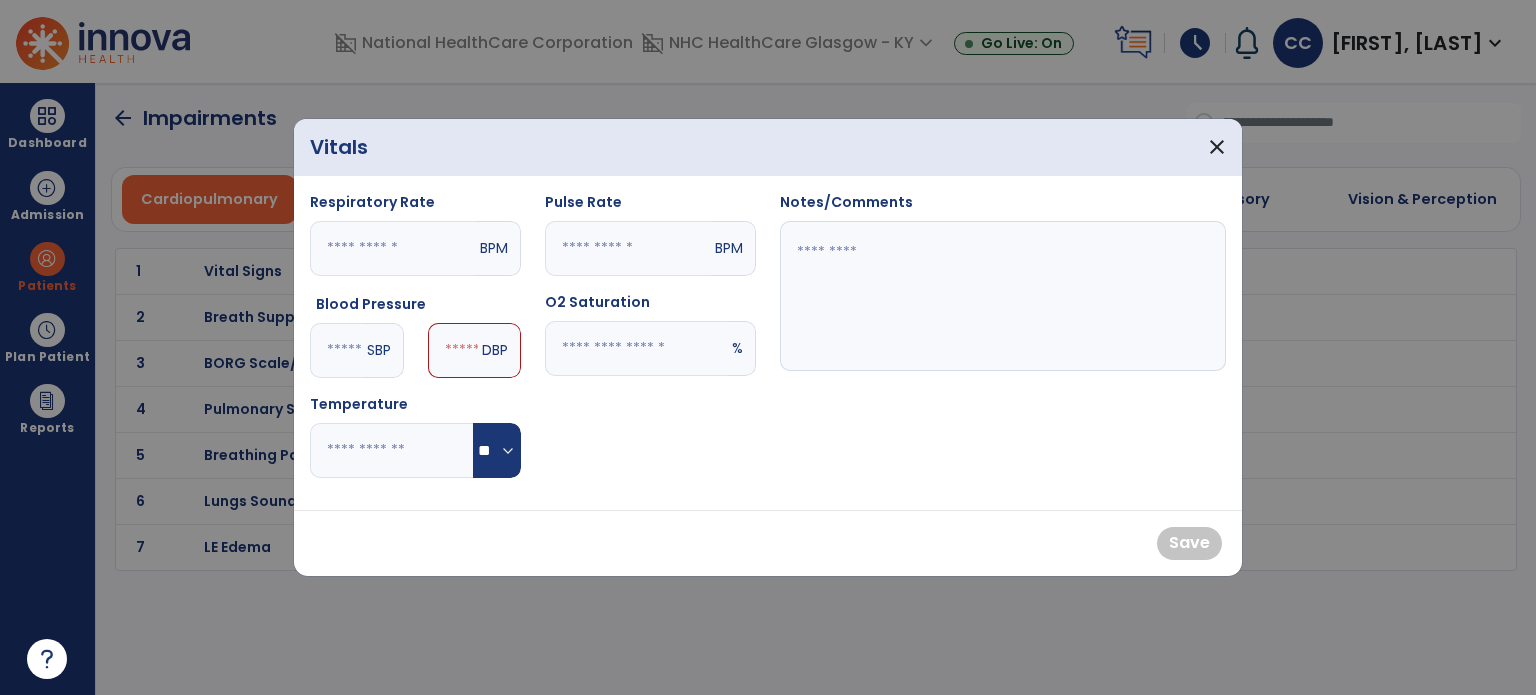 type on "***" 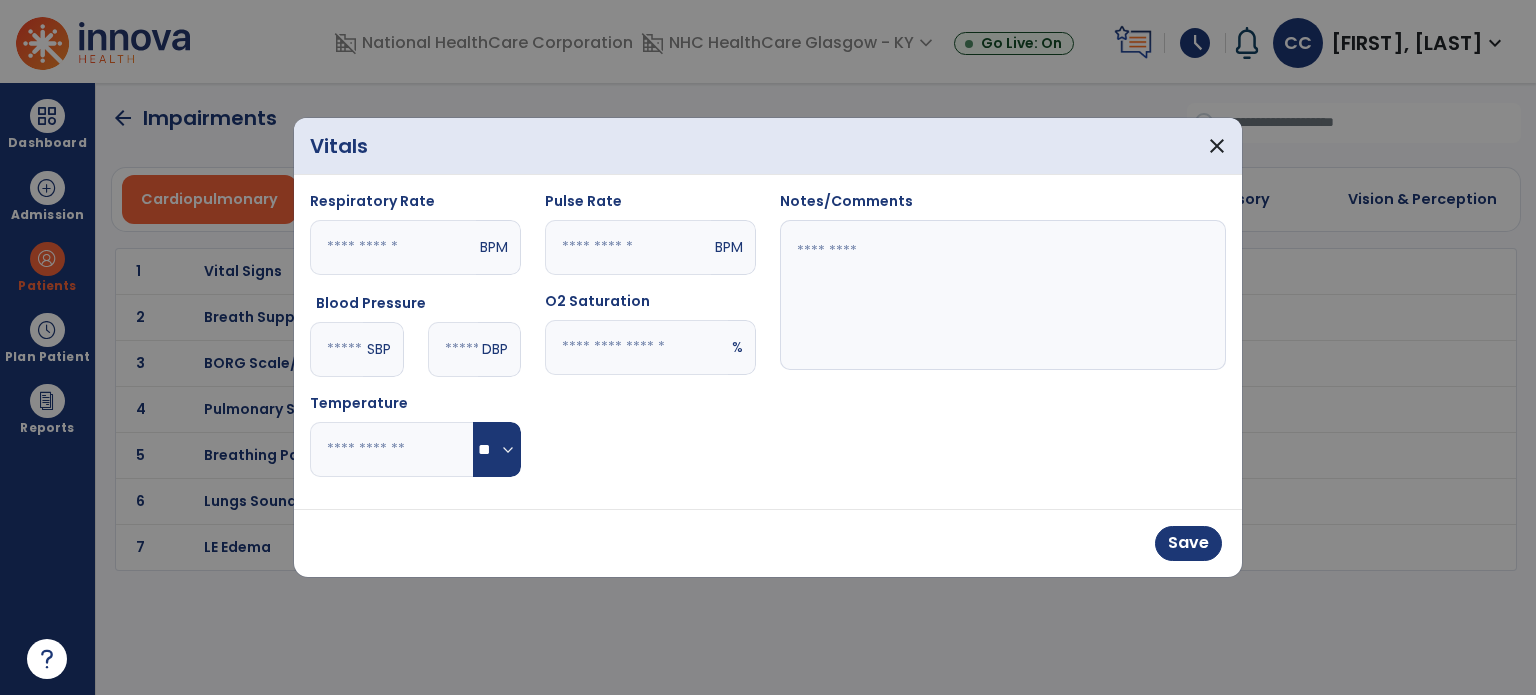 type on "**" 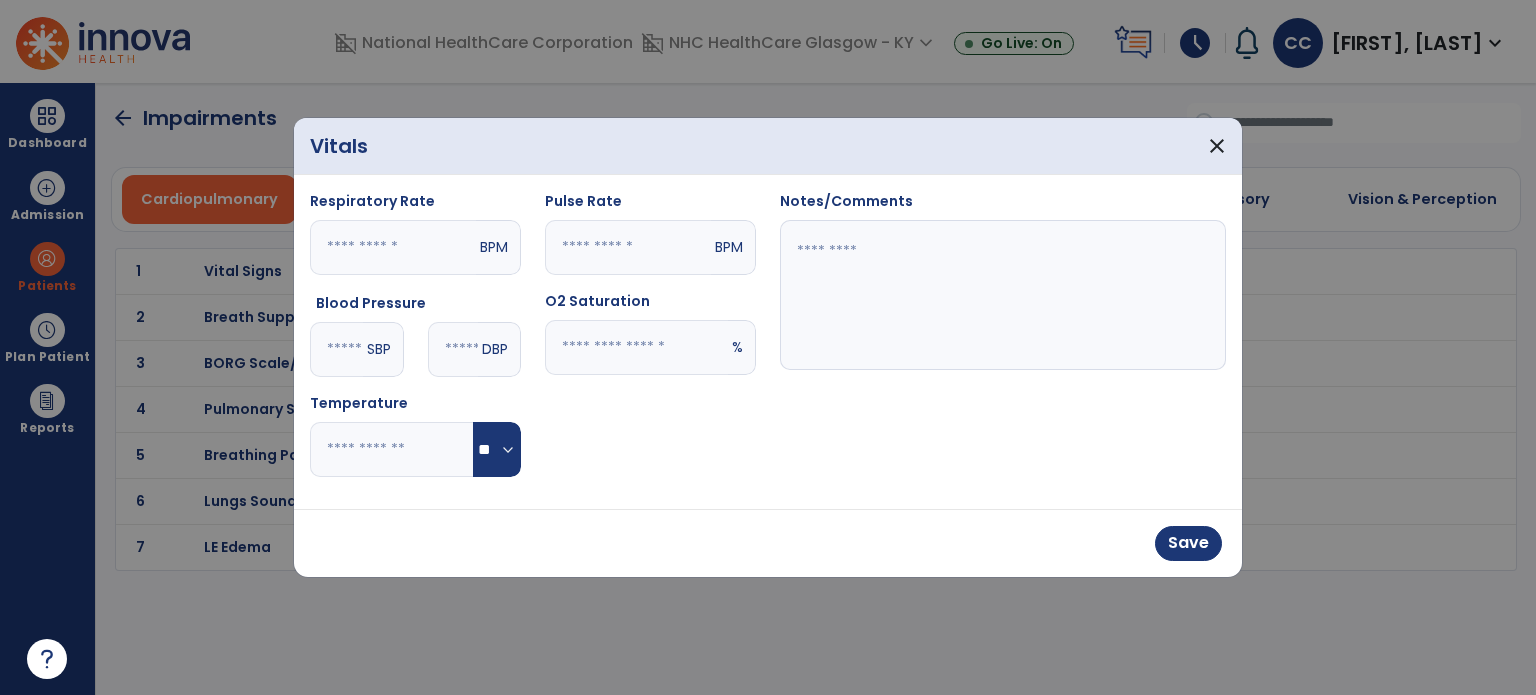 click at bounding box center [628, 247] 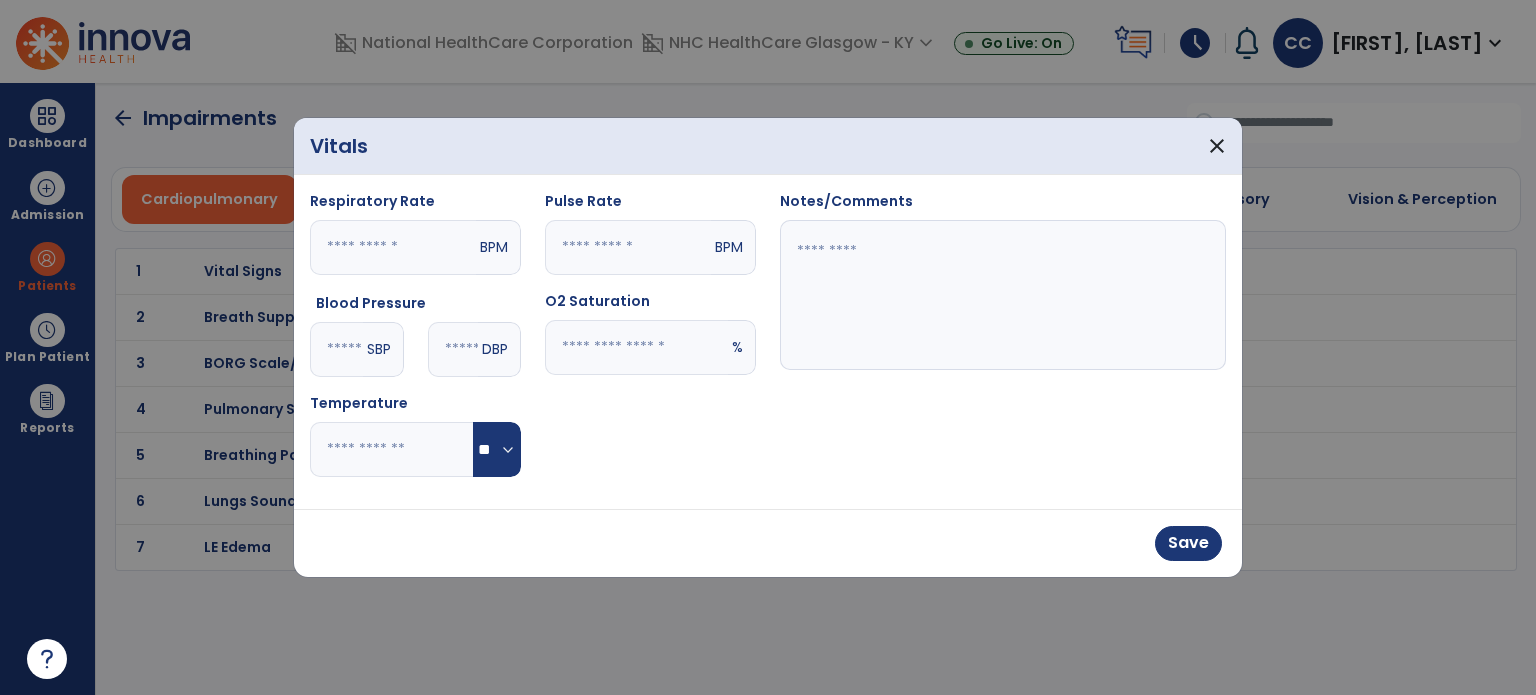 type on "**" 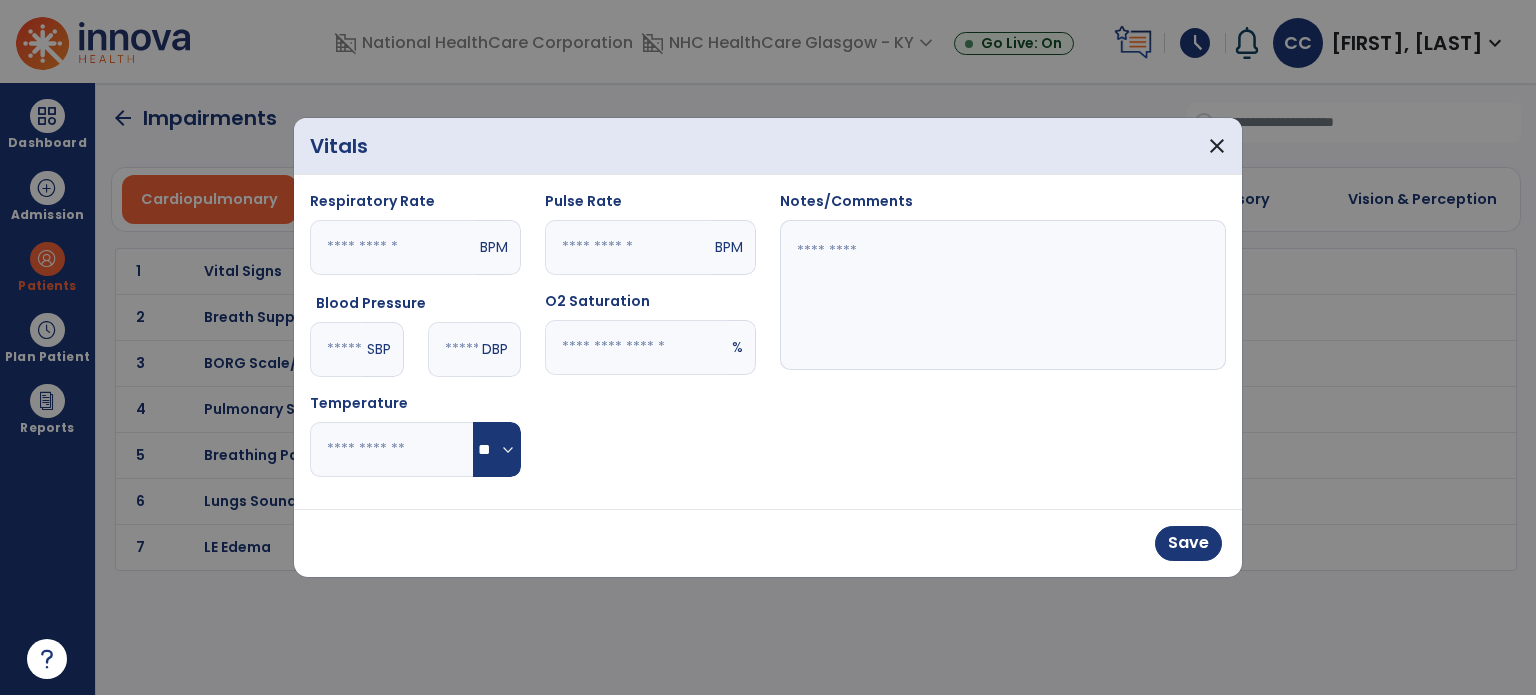 click at bounding box center (636, 347) 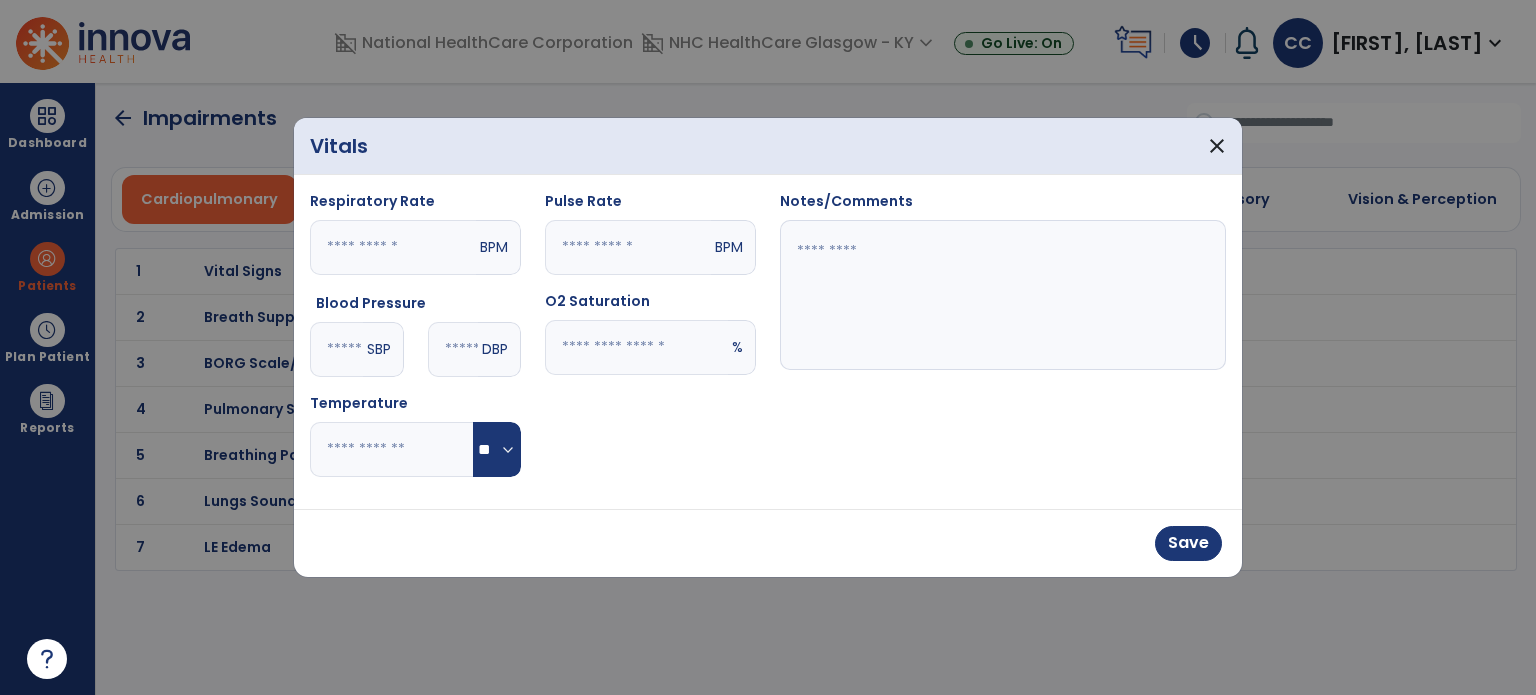type on "**" 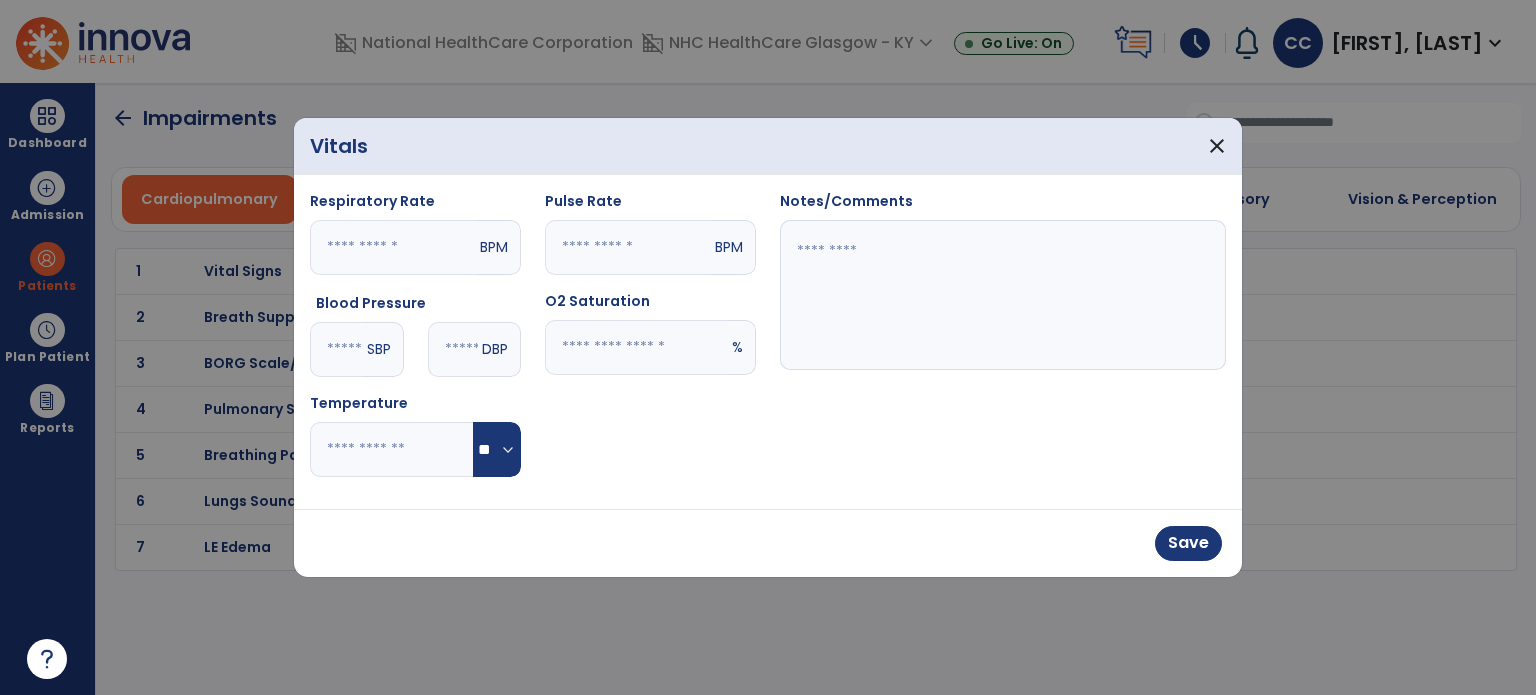 drag, startPoint x: 1017, startPoint y: 272, endPoint x: 1007, endPoint y: 281, distance: 13.453624 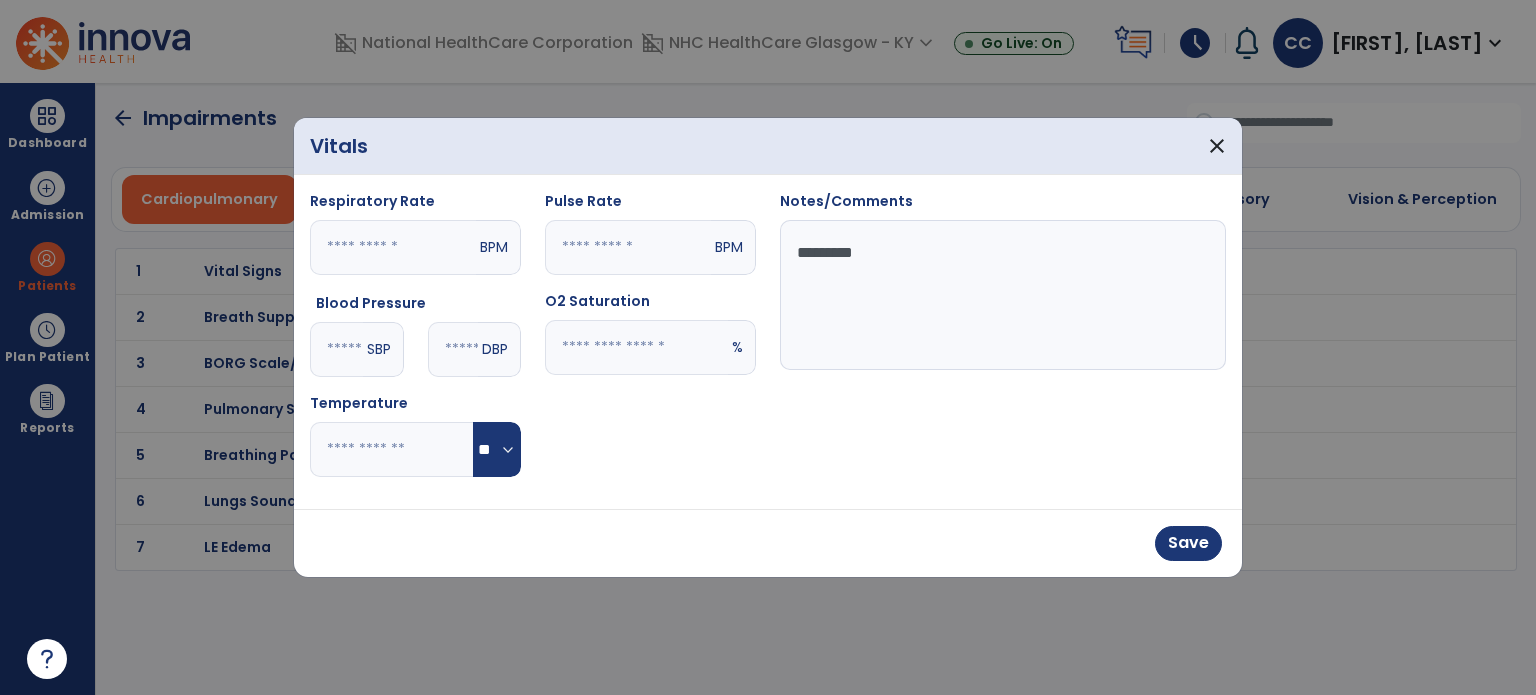 type on "********" 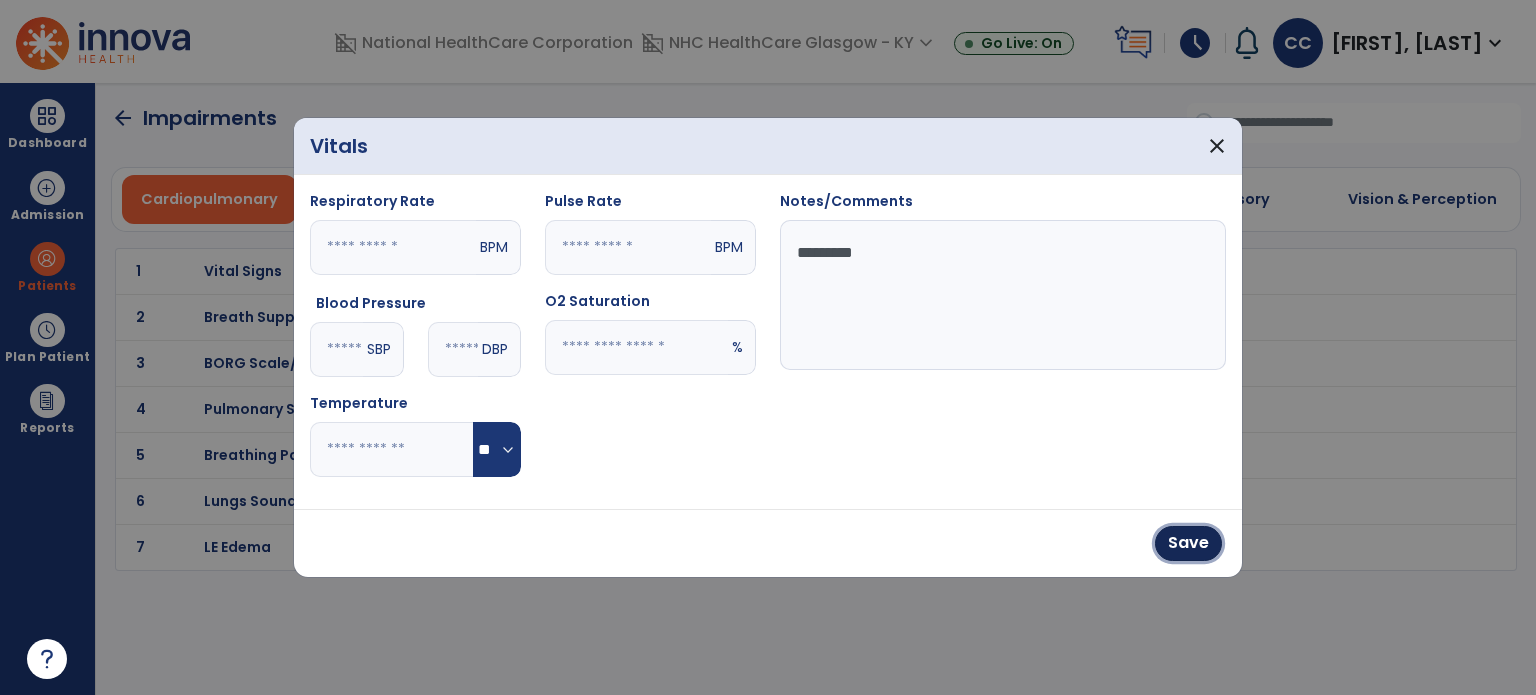 click on "Save" at bounding box center [1188, 543] 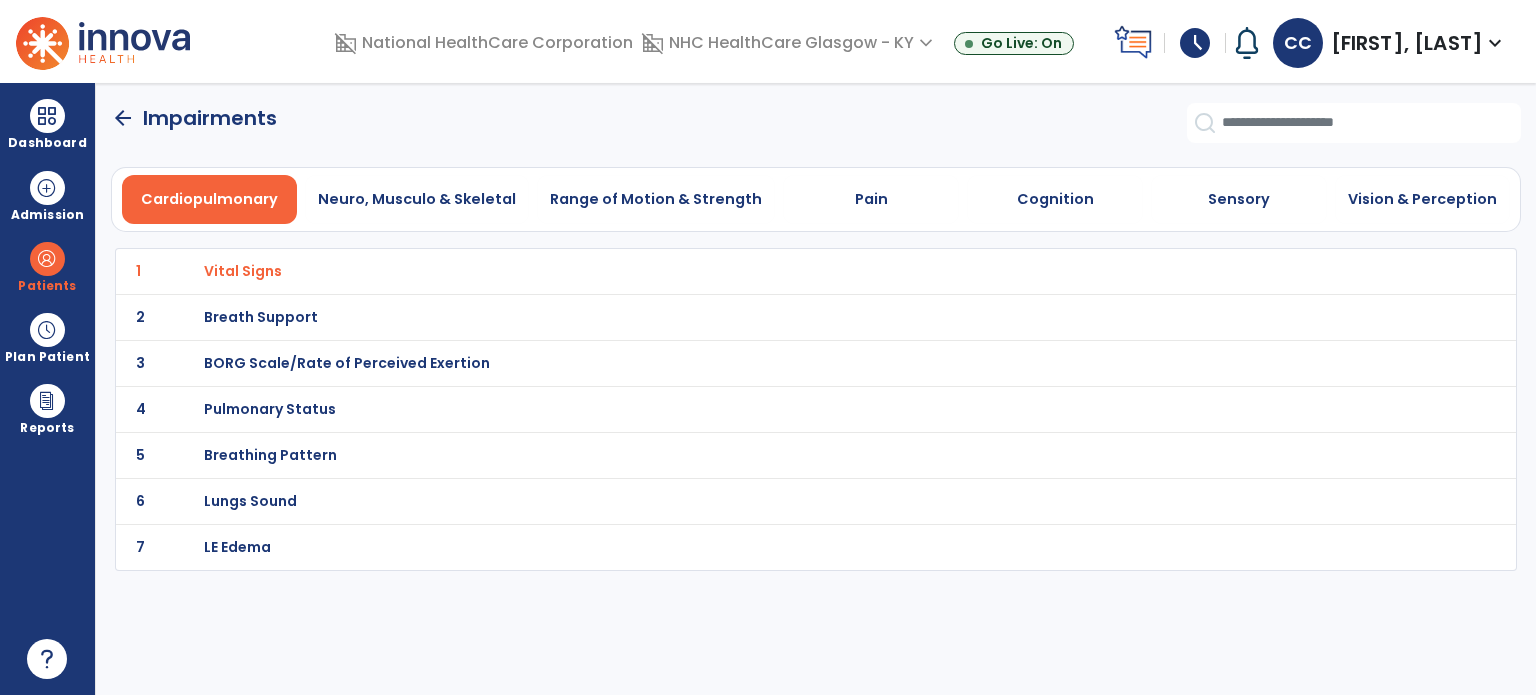 click on "Neuro, Musculo & Skeletal" at bounding box center [417, 199] 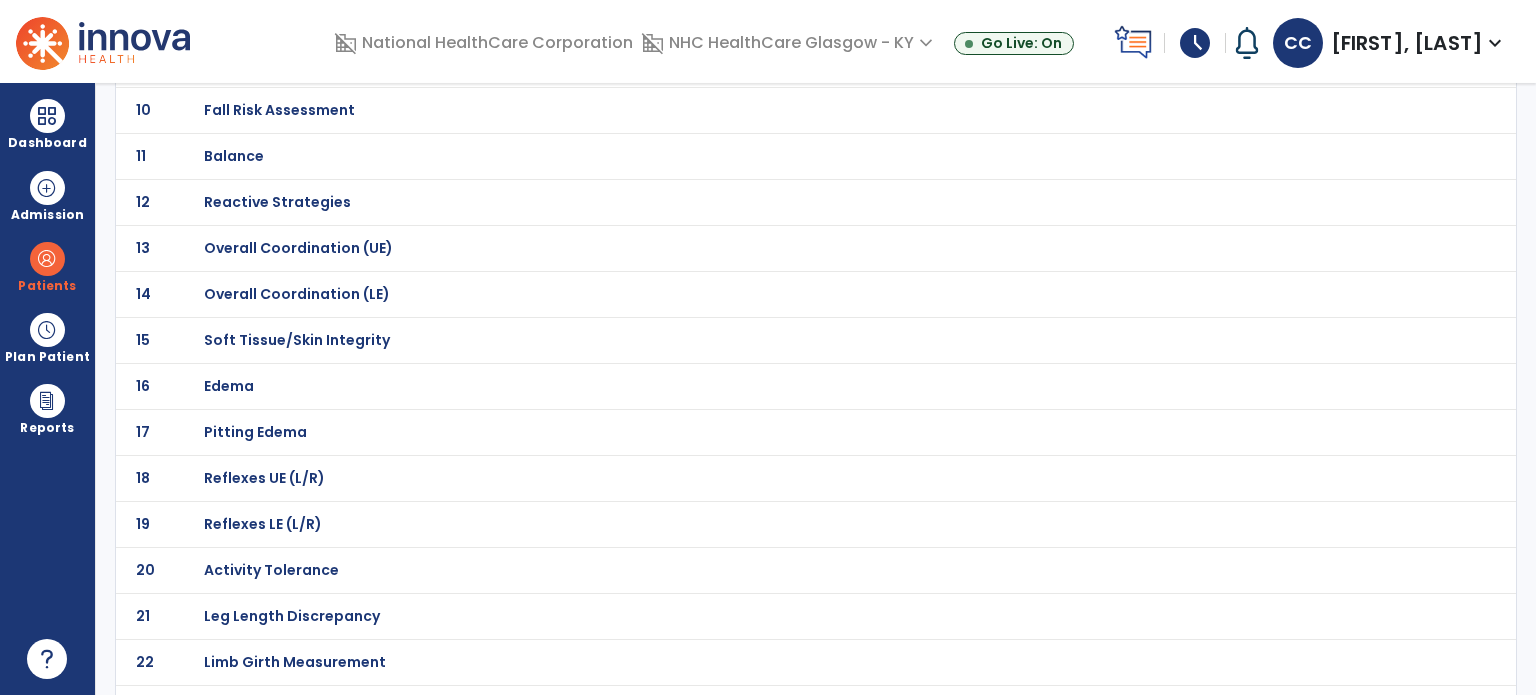 scroll, scrollTop: 600, scrollLeft: 0, axis: vertical 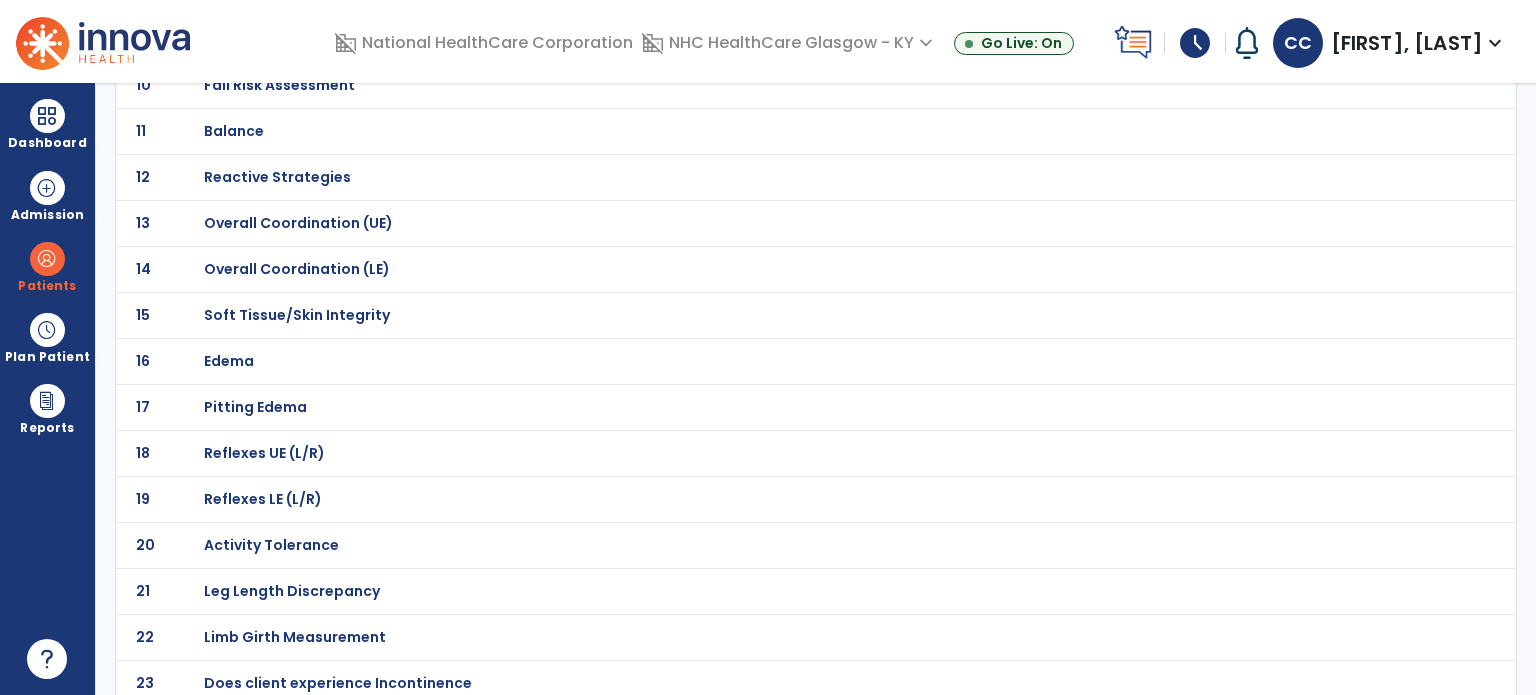 click on "Soft Tissue/Skin Integrity" at bounding box center (275, -329) 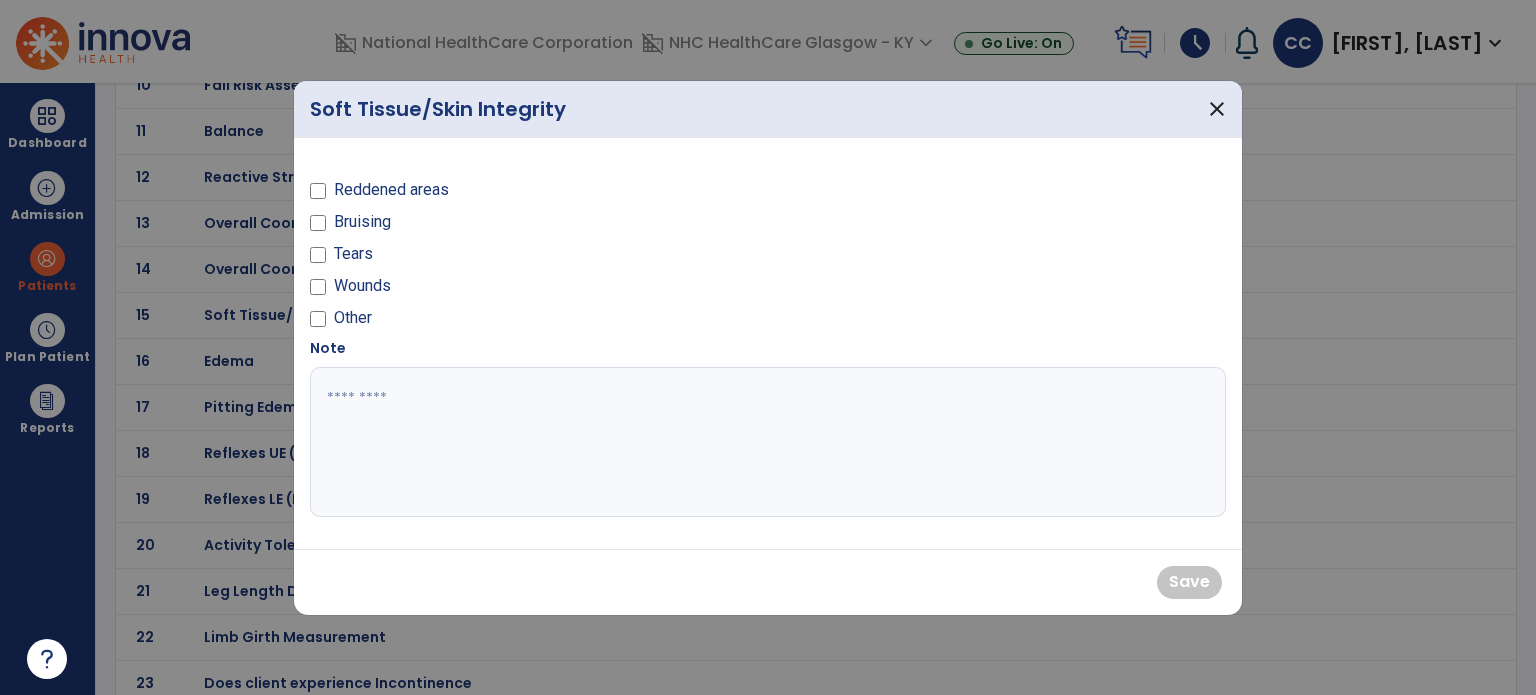 drag, startPoint x: 306, startPoint y: 223, endPoint x: 329, endPoint y: 231, distance: 24.351591 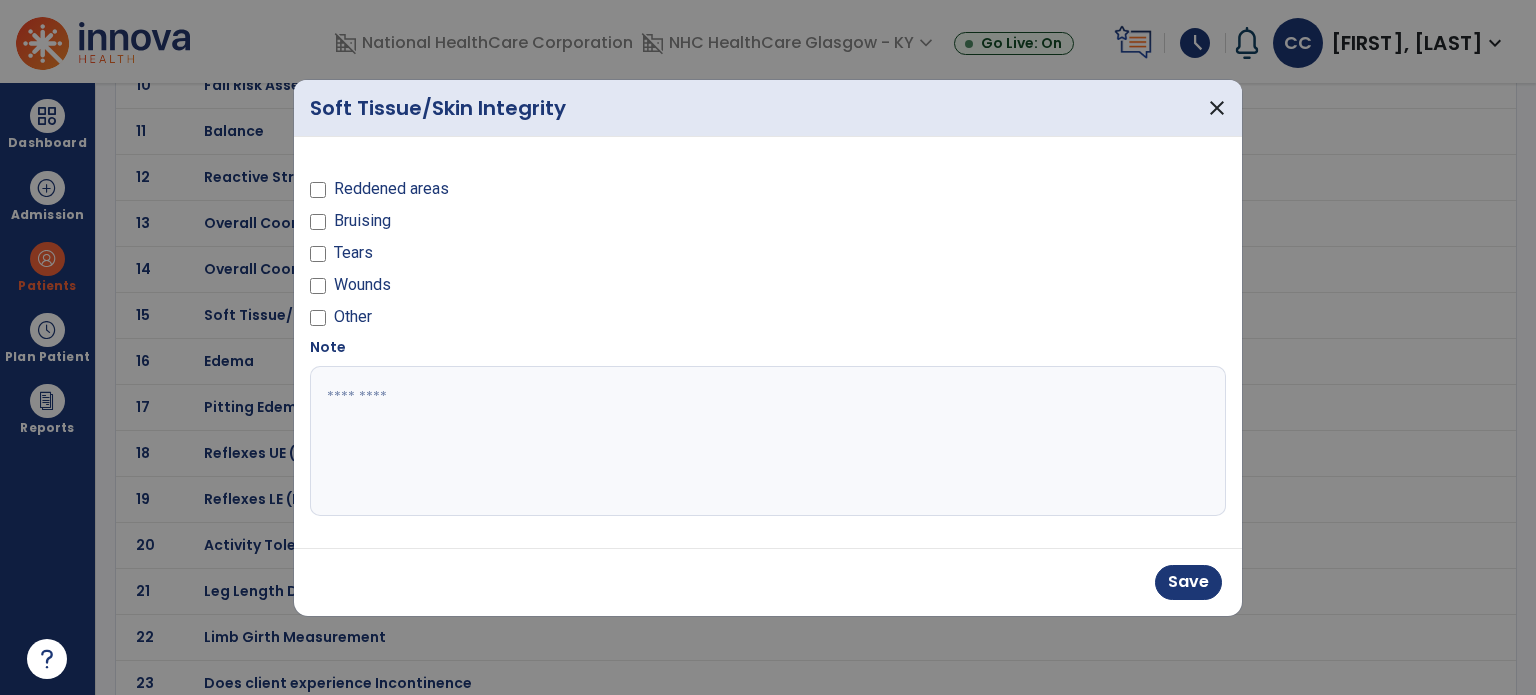 click at bounding box center (768, 441) 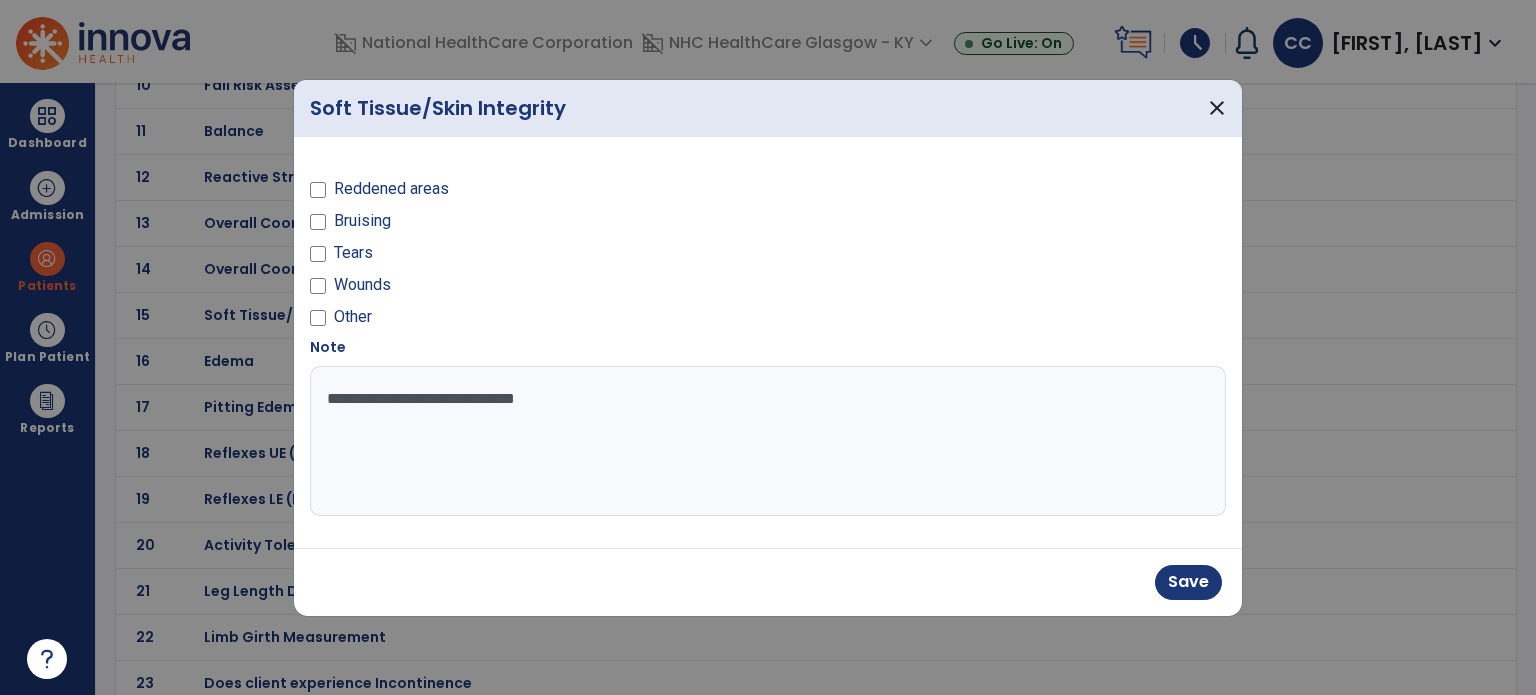 type on "**********" 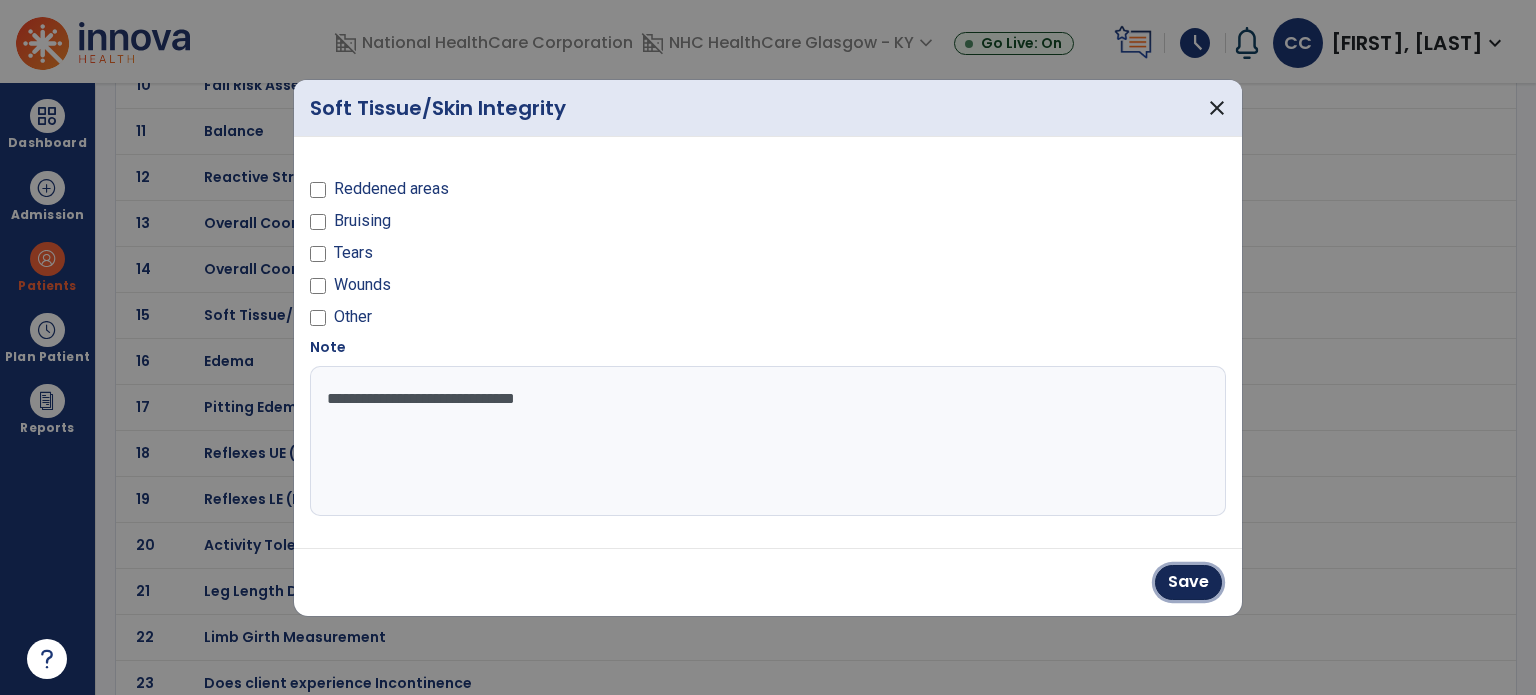 click on "Save" at bounding box center (1188, 582) 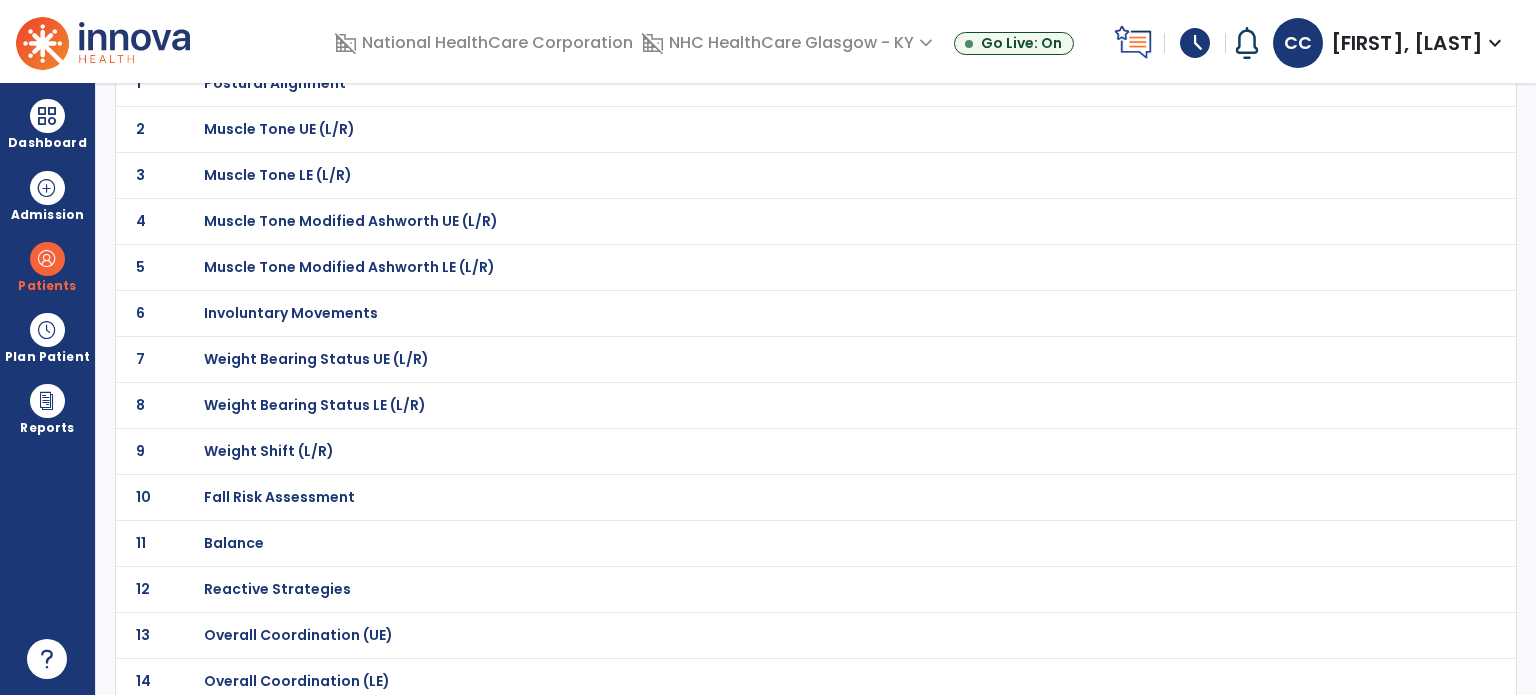 scroll, scrollTop: 0, scrollLeft: 0, axis: both 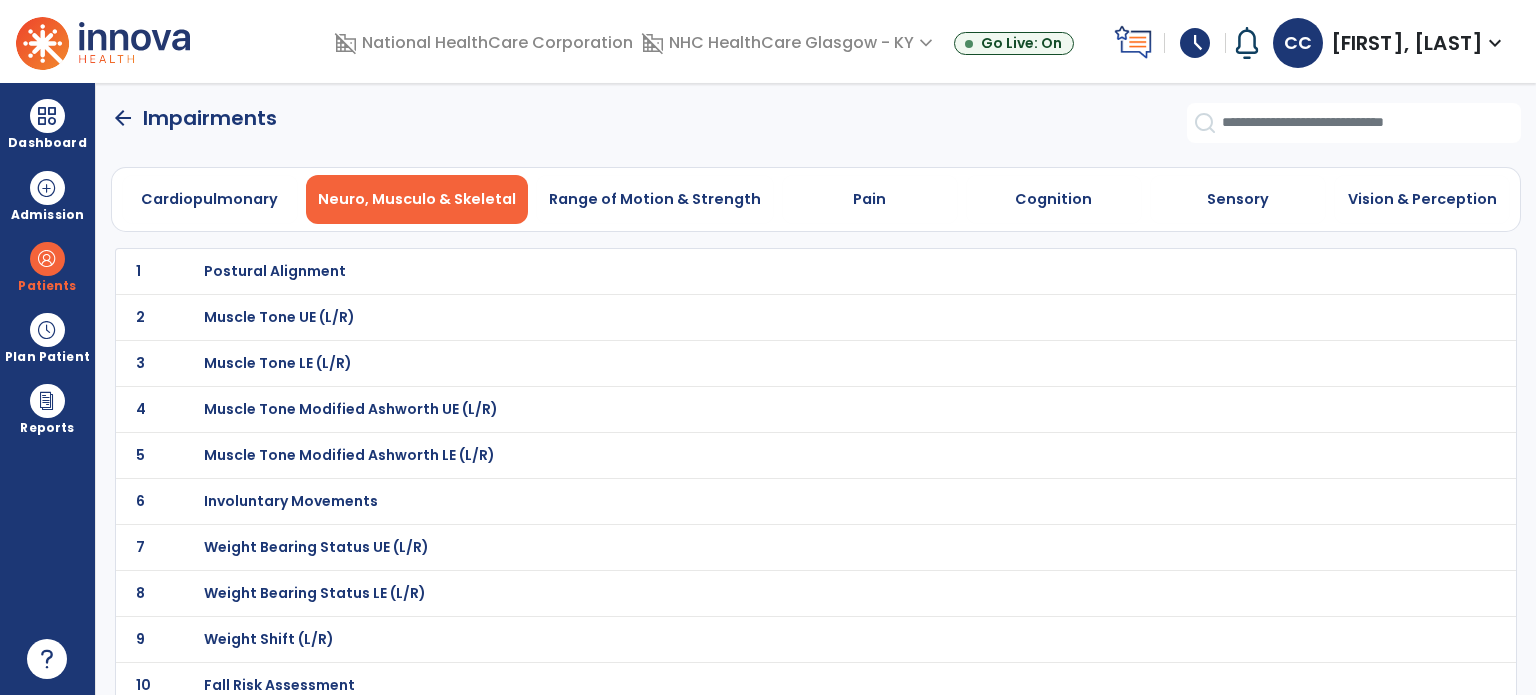 click on "Postural Alignment" at bounding box center (275, 271) 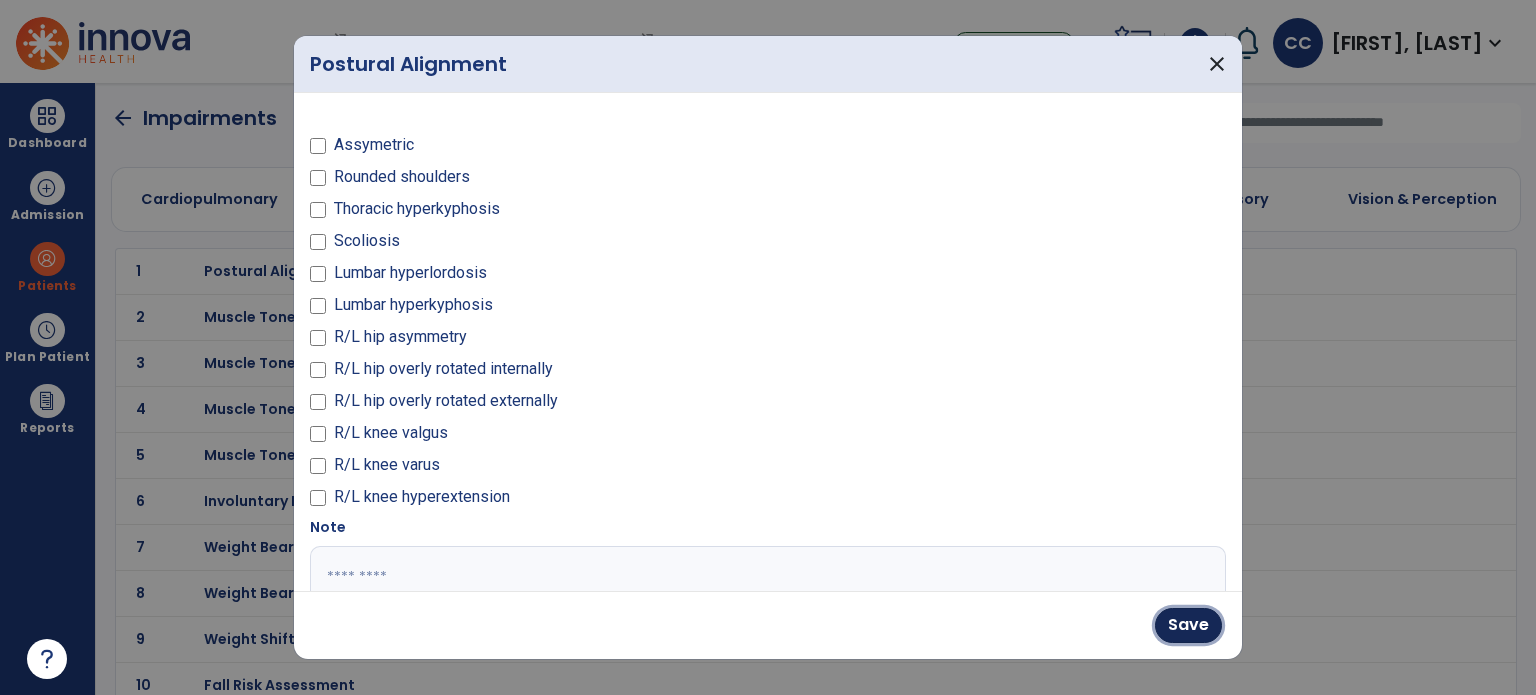 click on "Save" at bounding box center [1188, 625] 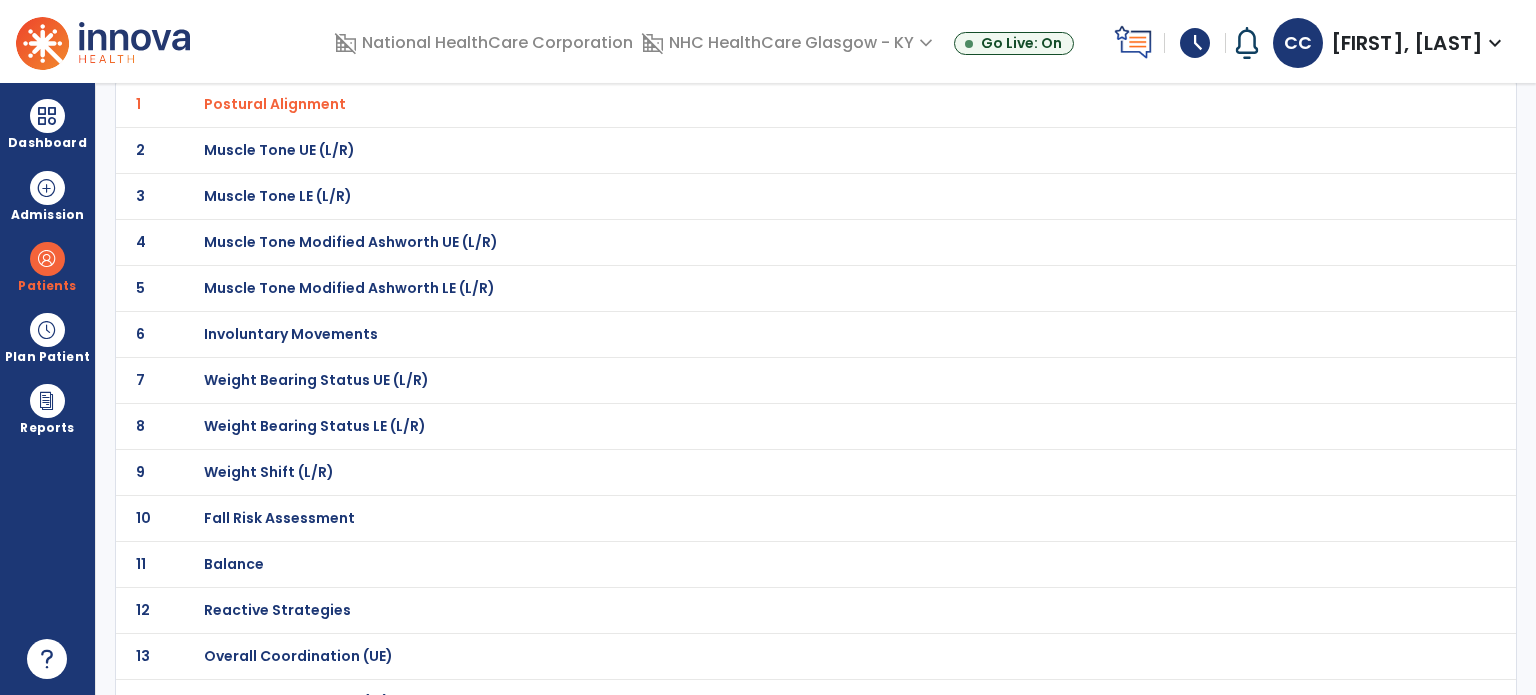 scroll, scrollTop: 200, scrollLeft: 0, axis: vertical 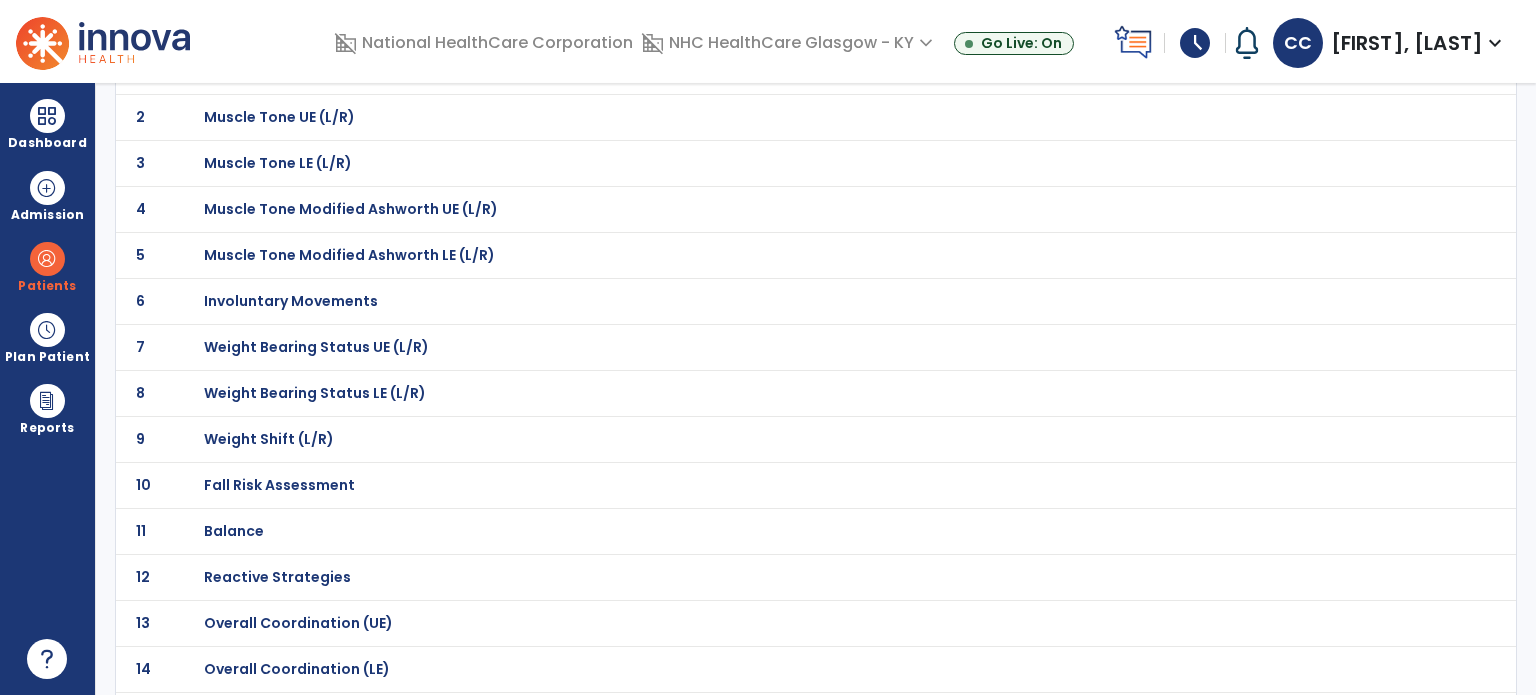 click on "Weight Bearing Status LE (L/R)" at bounding box center [275, 71] 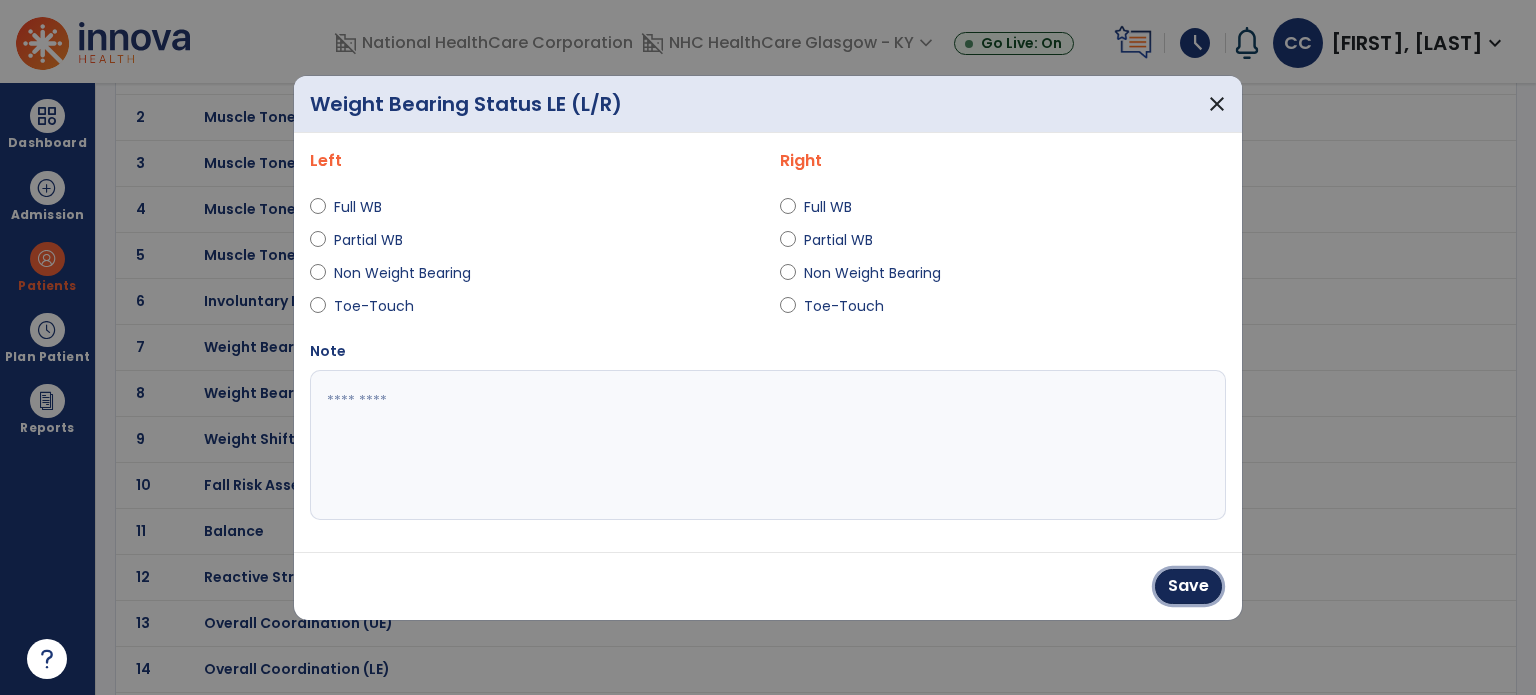 click on "Save" at bounding box center [1188, 586] 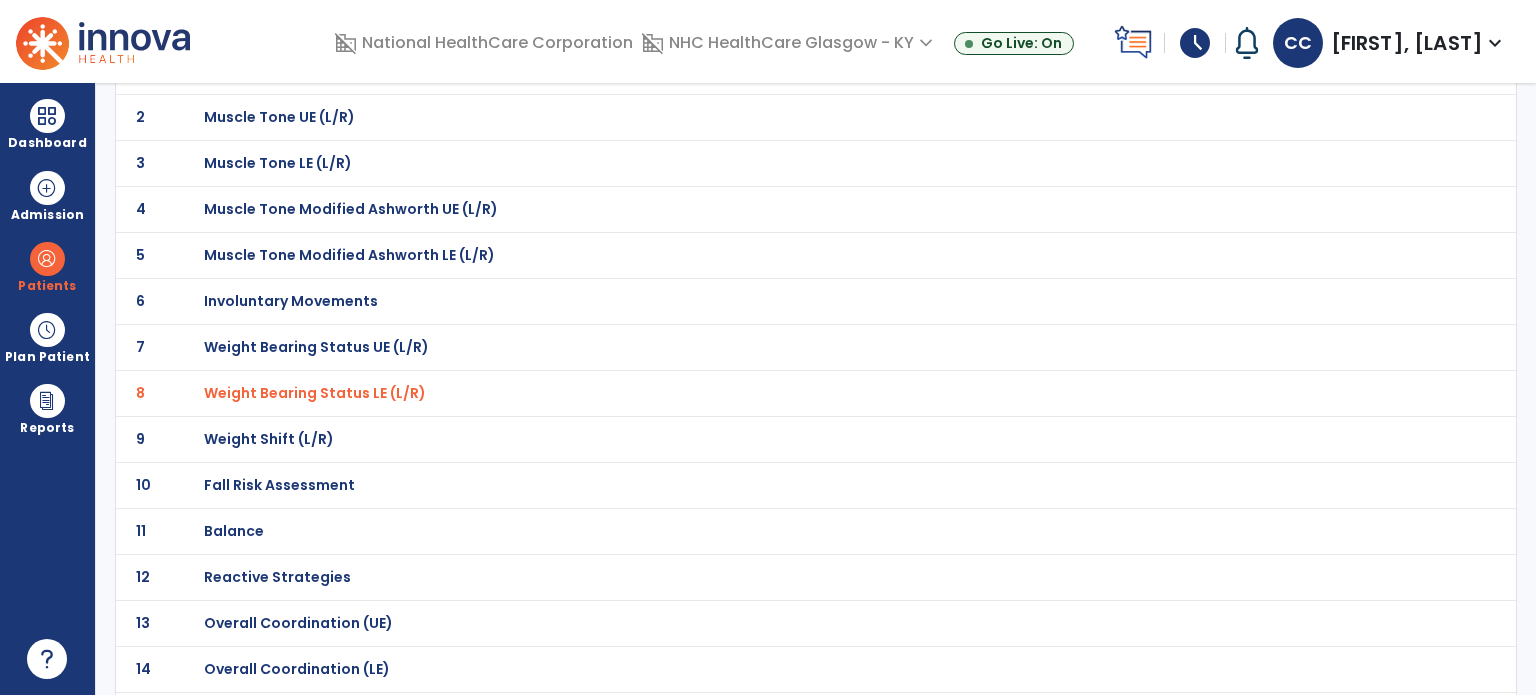 click on "Fall Risk Assessment" at bounding box center (275, 71) 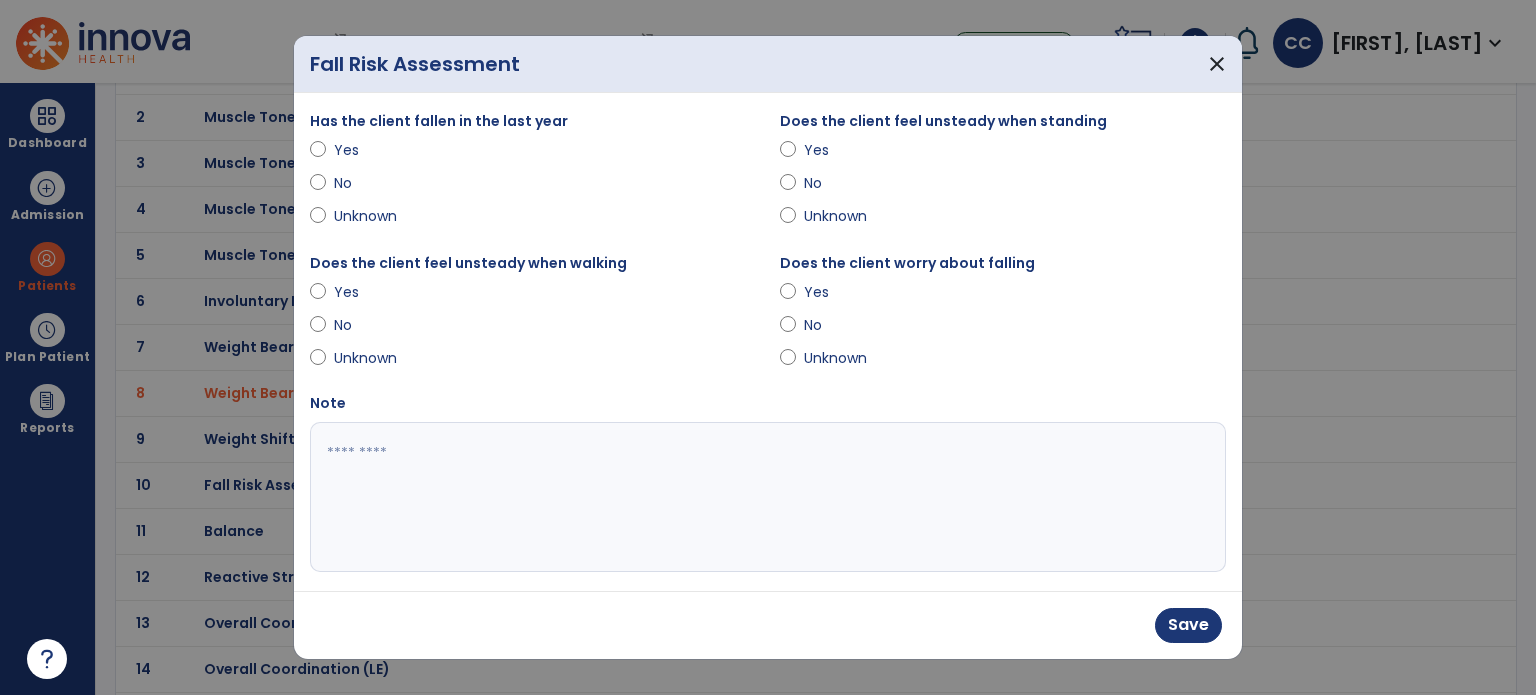 click on "Yes" at bounding box center [533, 296] 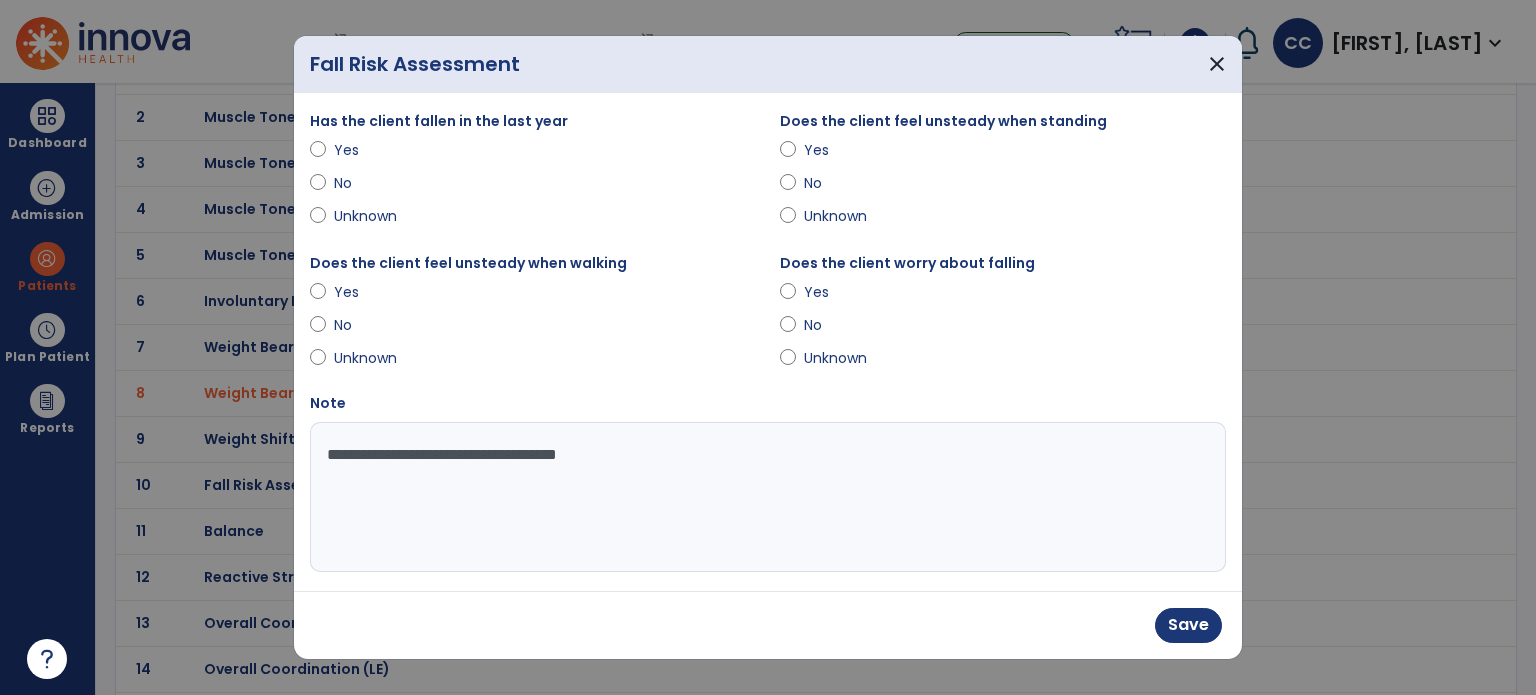 type on "**********" 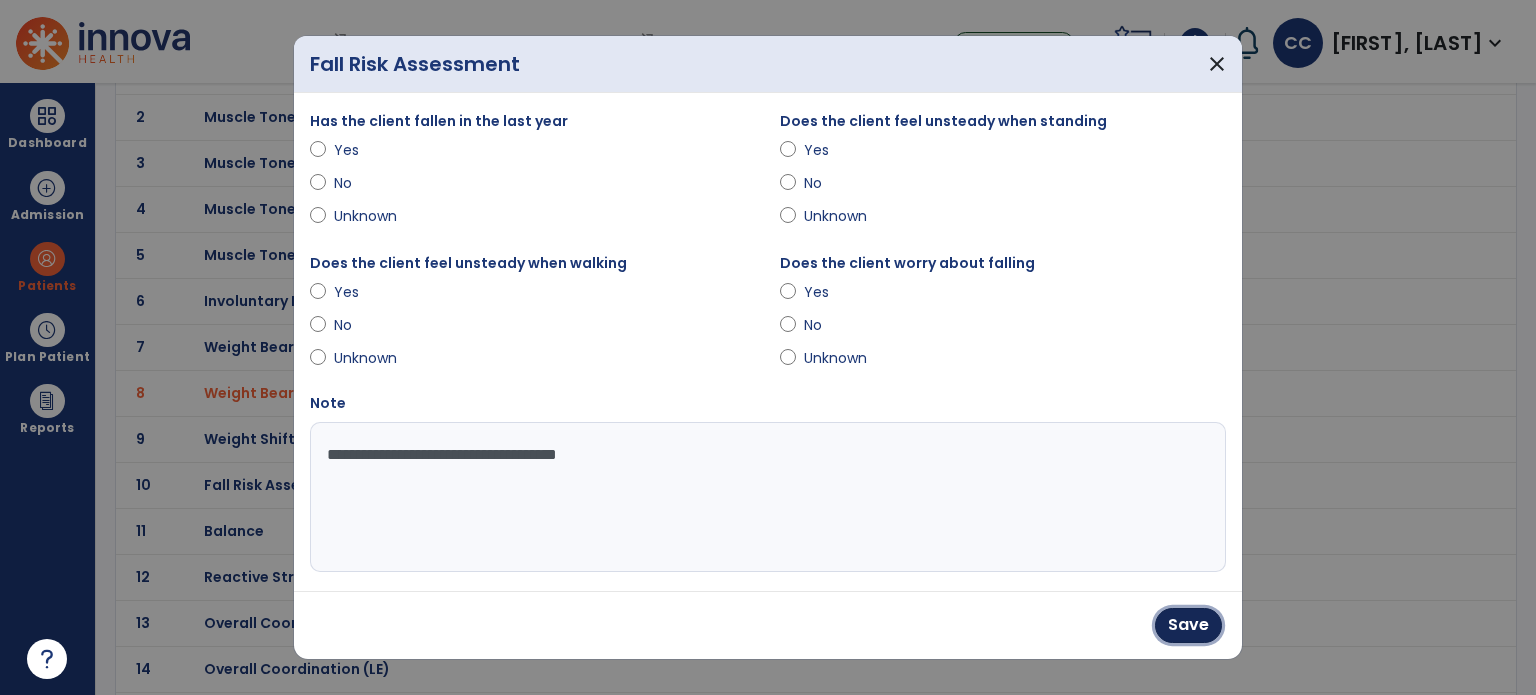 click on "Save" at bounding box center [1188, 625] 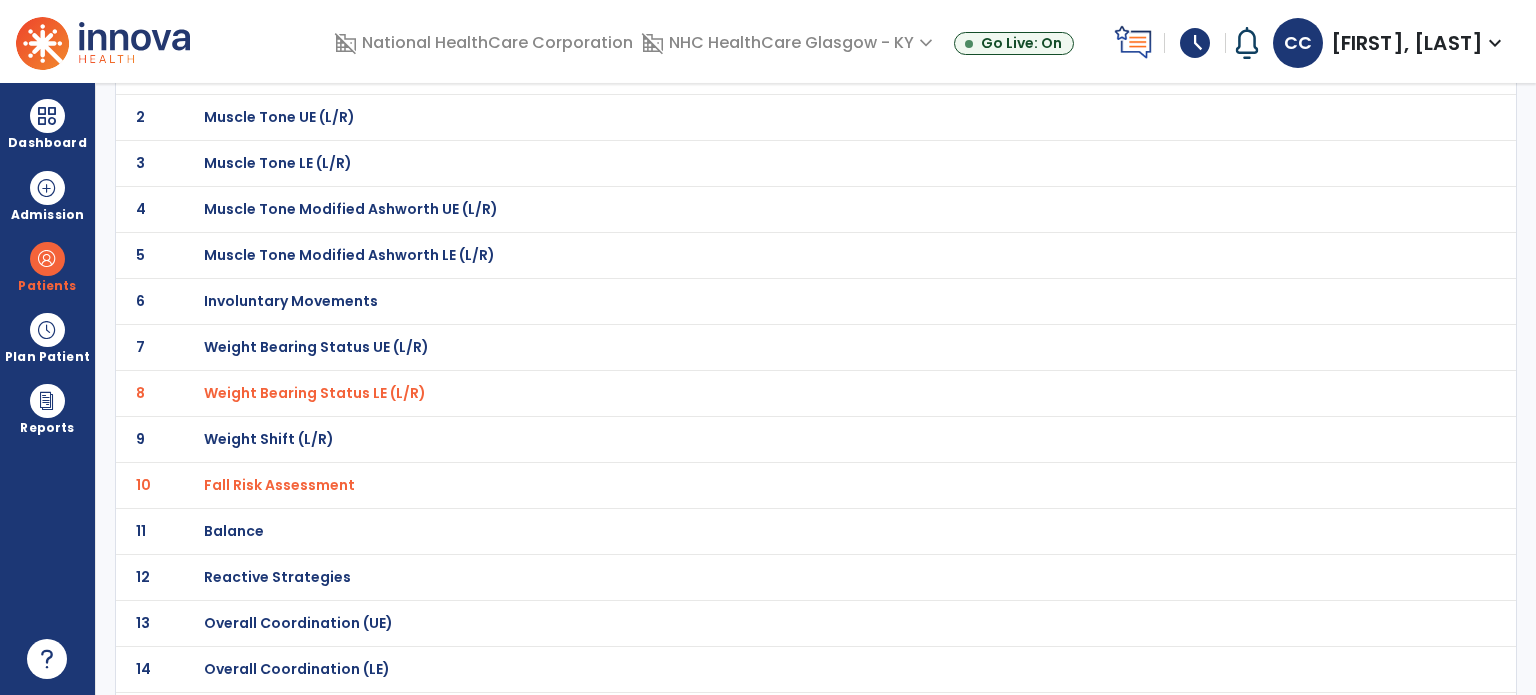 click on "Balance" at bounding box center [275, 71] 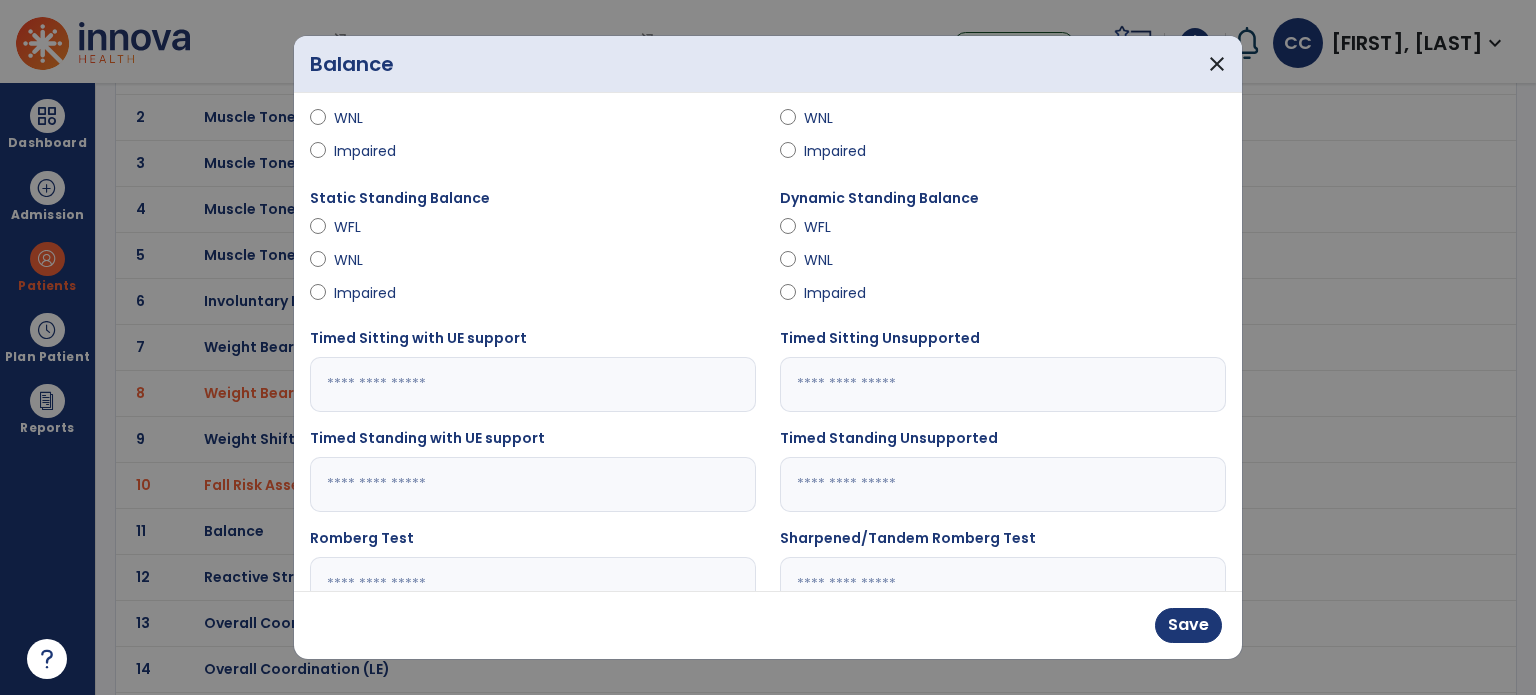 scroll, scrollTop: 100, scrollLeft: 0, axis: vertical 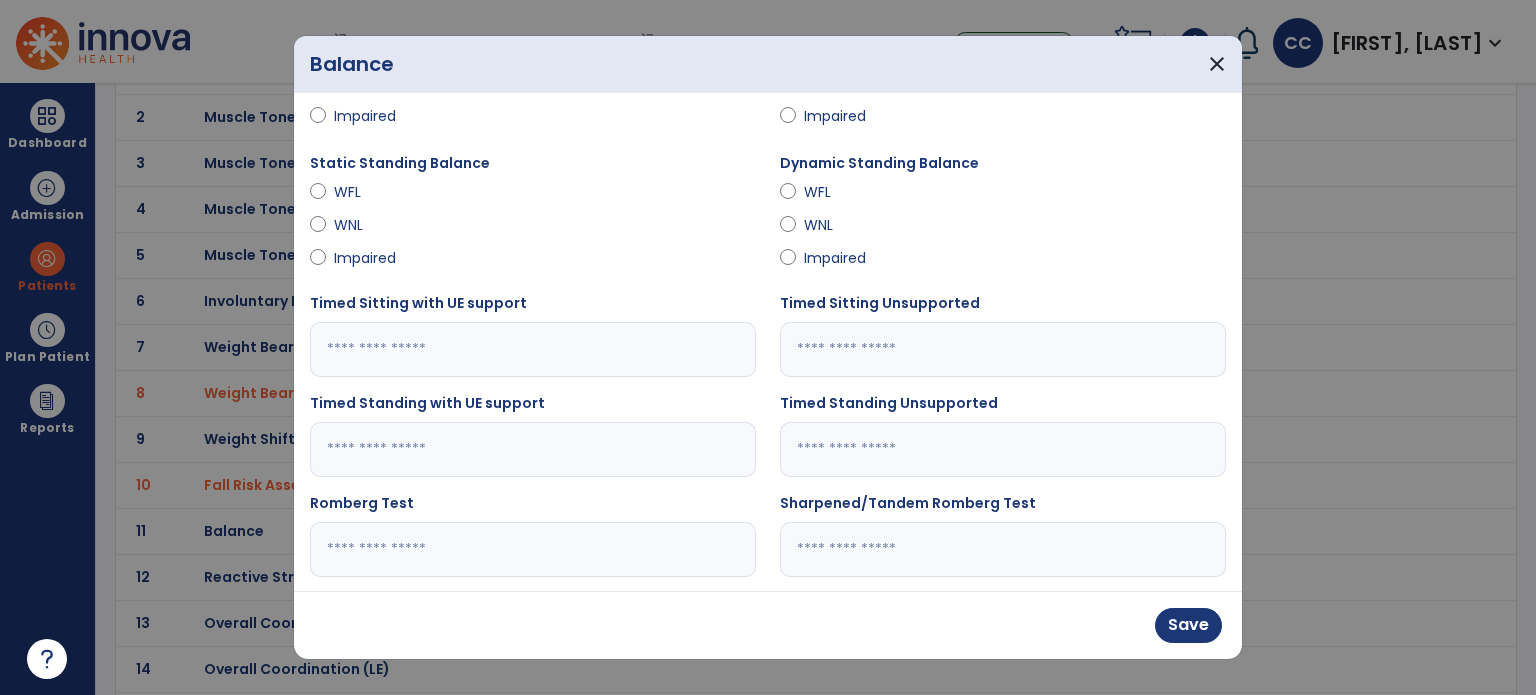 click at bounding box center [533, 449] 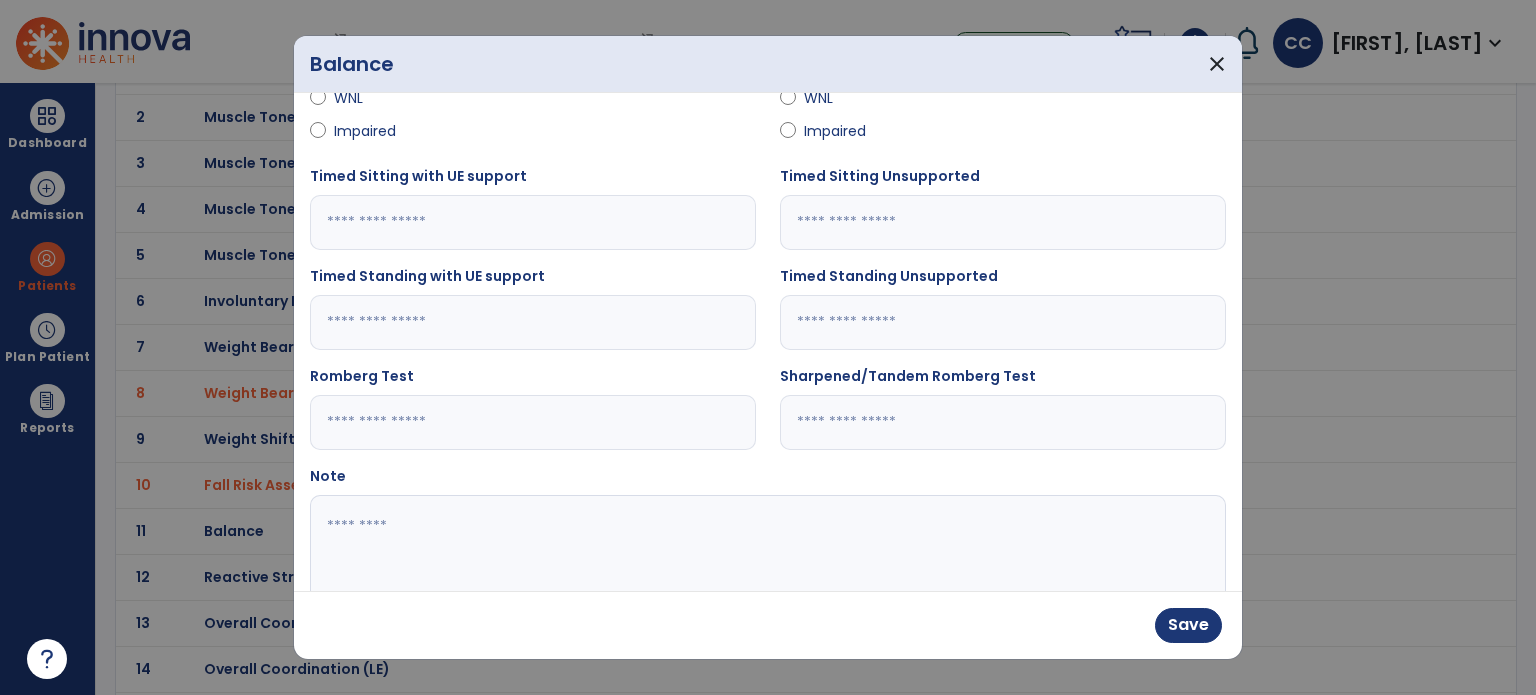 scroll, scrollTop: 312, scrollLeft: 0, axis: vertical 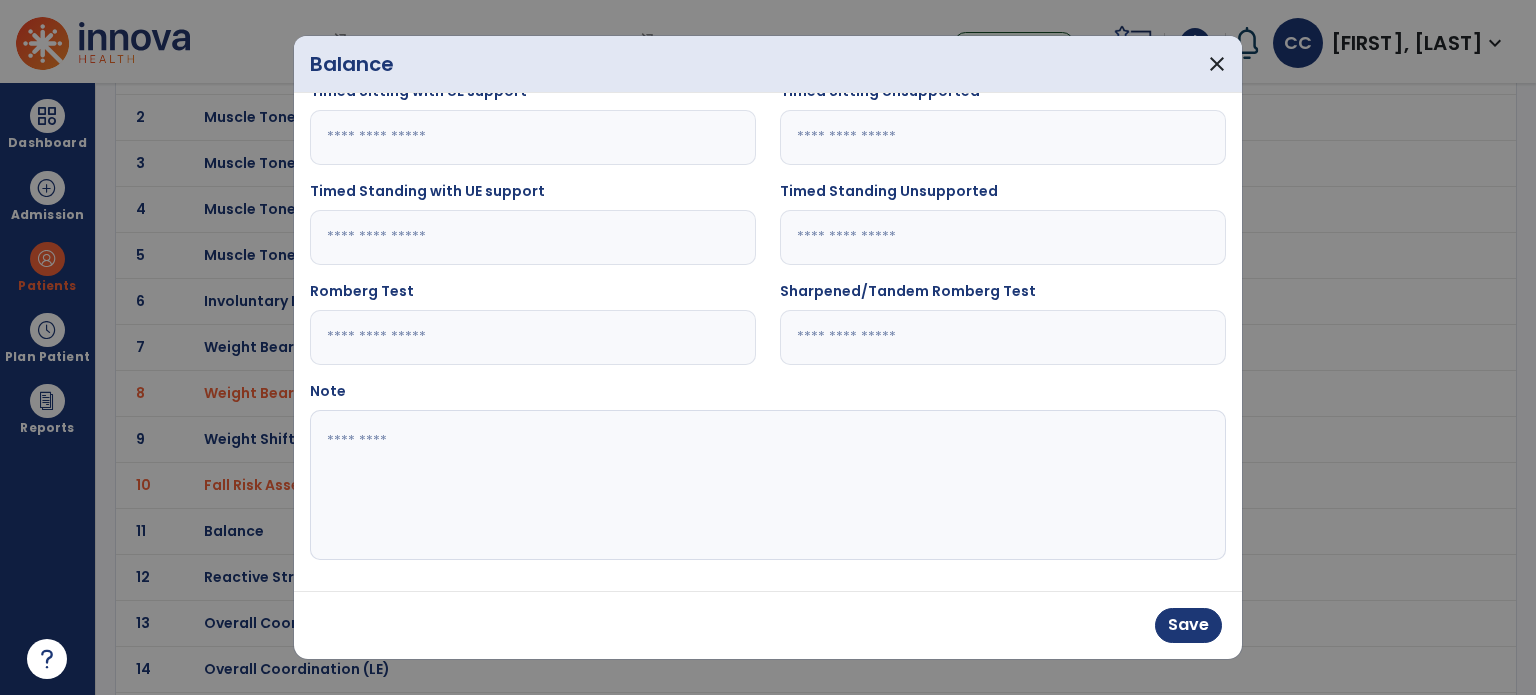 type on "**" 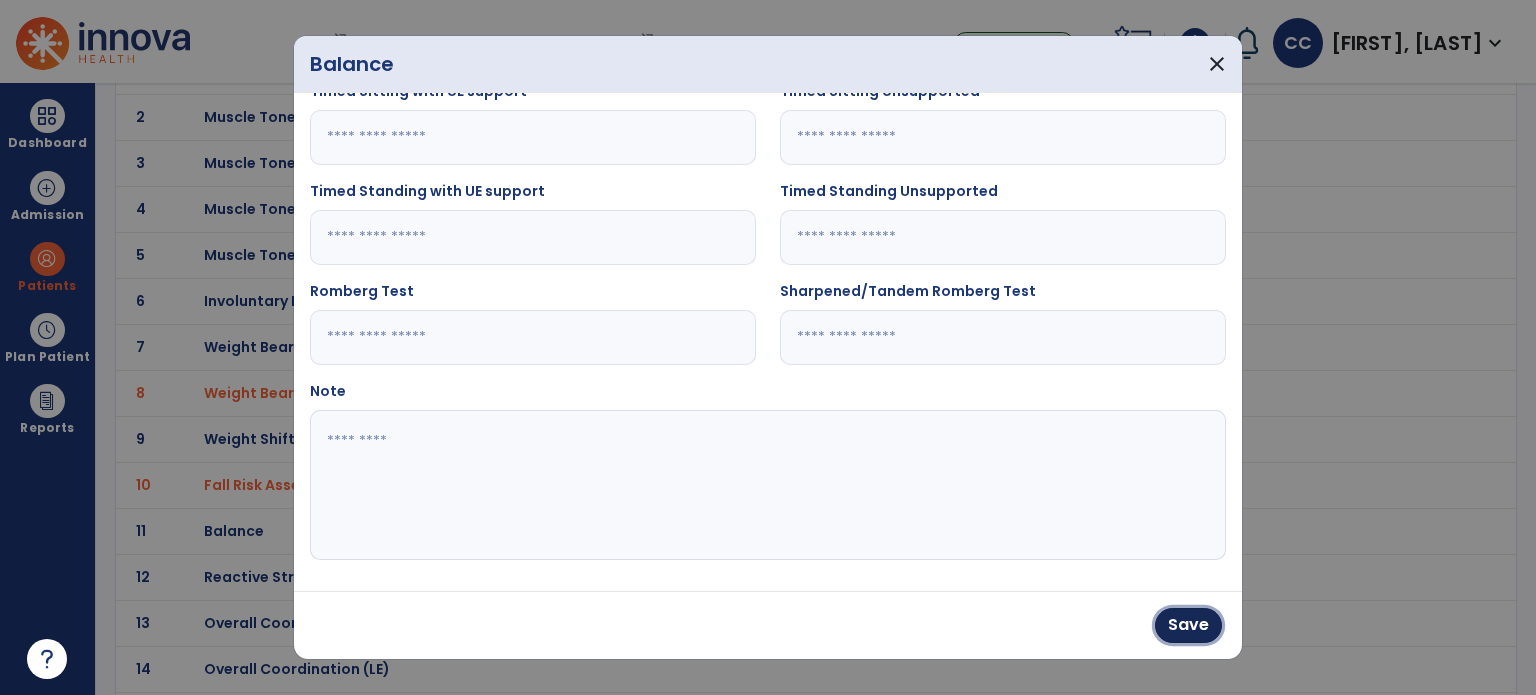 click on "Save" at bounding box center [1188, 625] 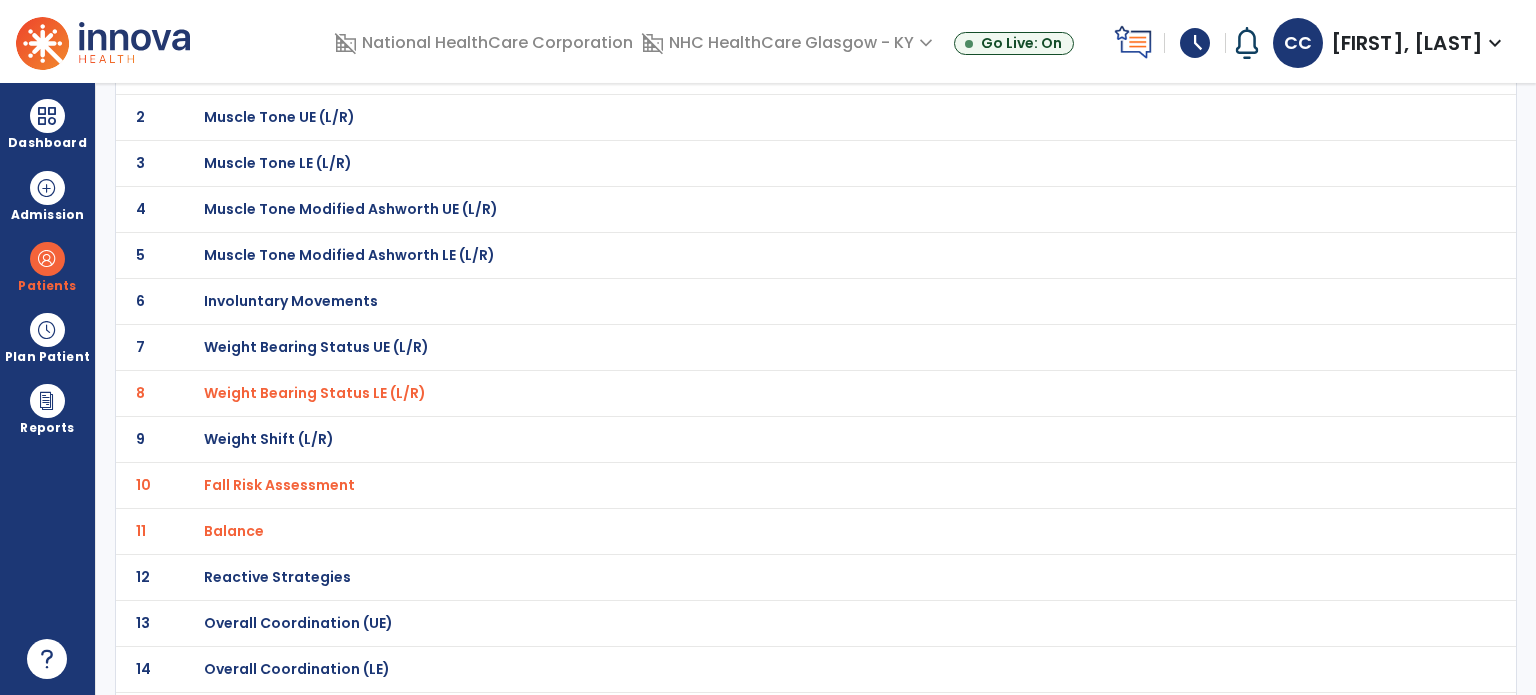 click on "11 Balance" 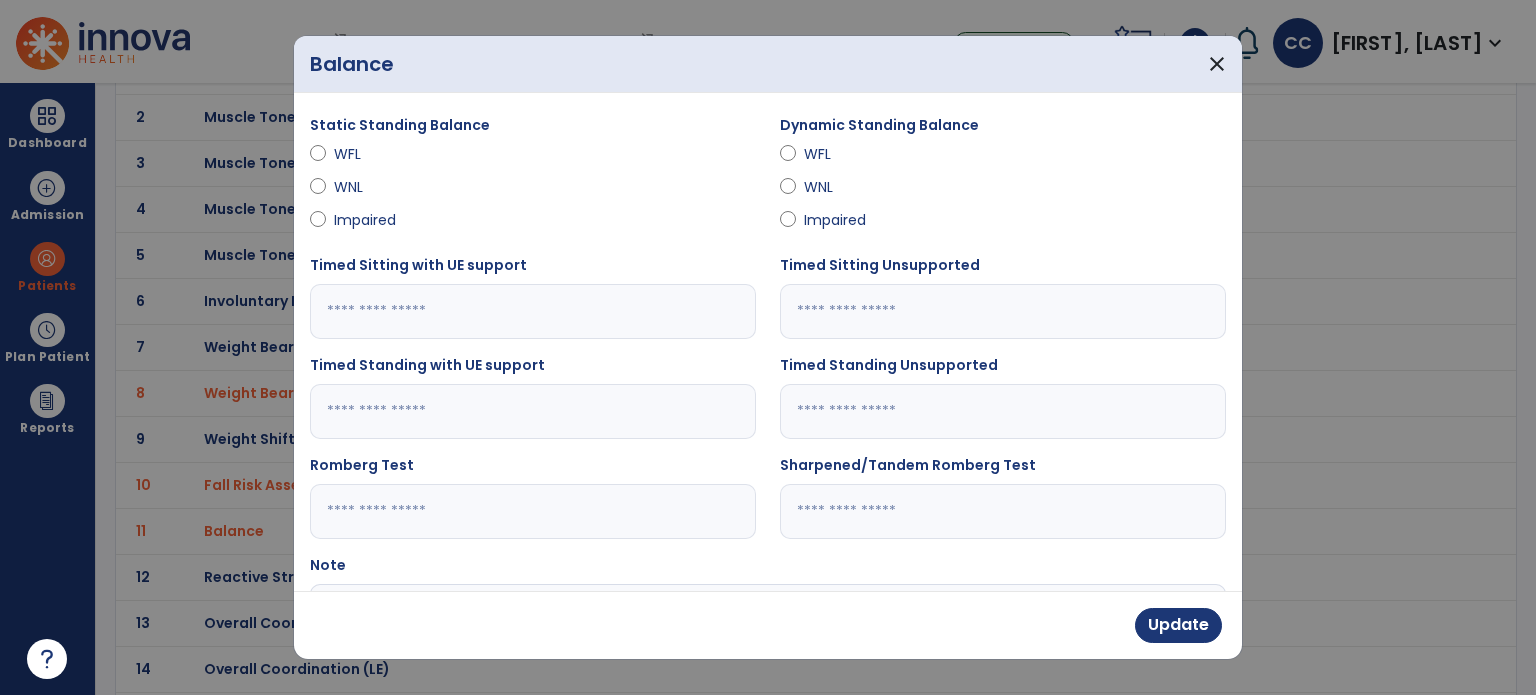 scroll, scrollTop: 312, scrollLeft: 0, axis: vertical 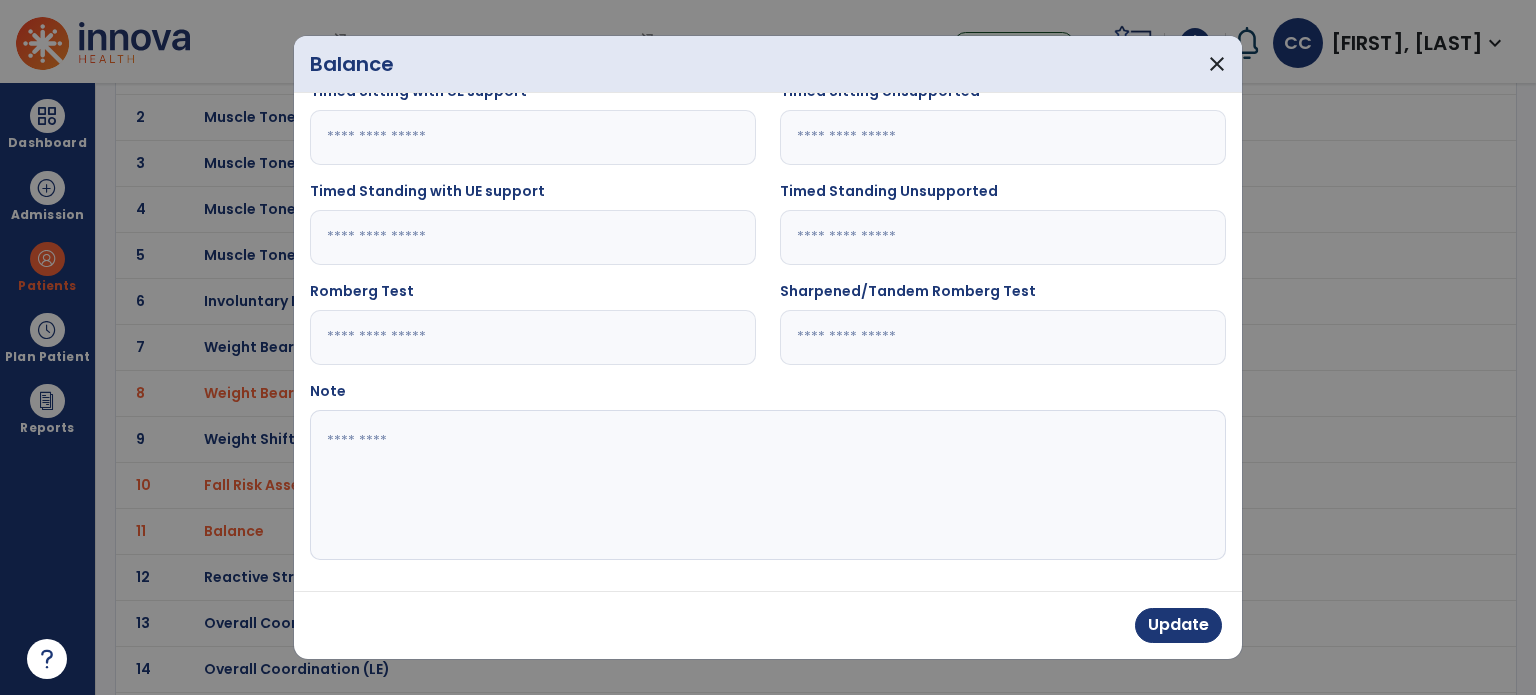 drag, startPoint x: 432, startPoint y: 521, endPoint x: 468, endPoint y: 548, distance: 45 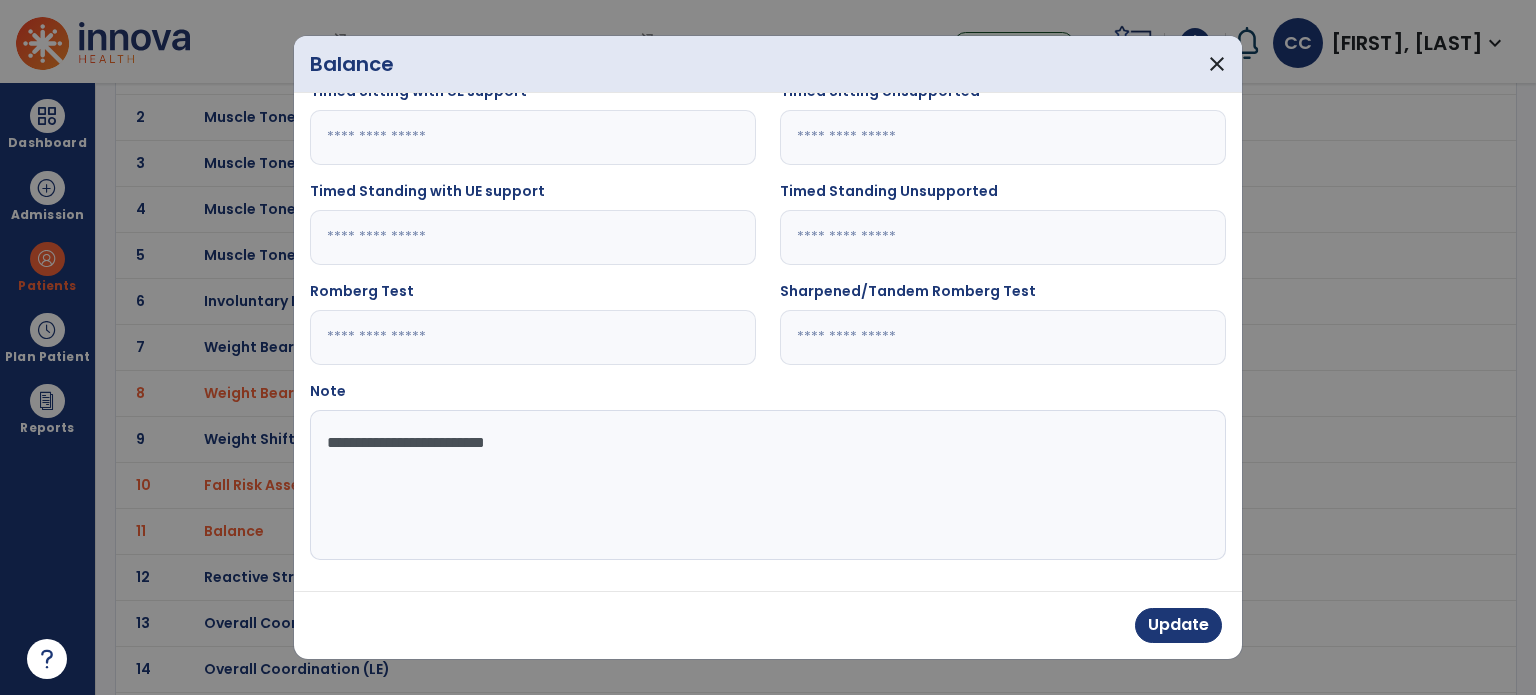 type on "**********" 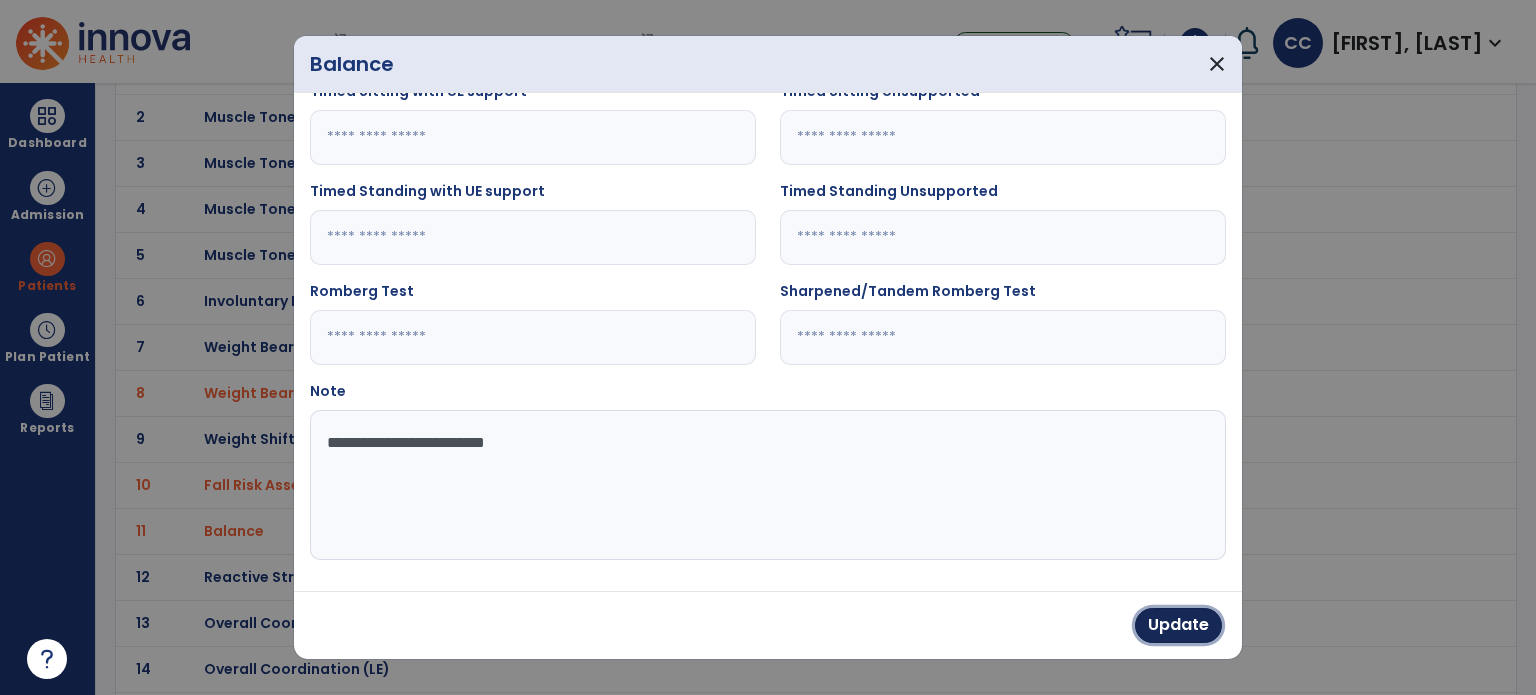 click on "Update" at bounding box center [1178, 625] 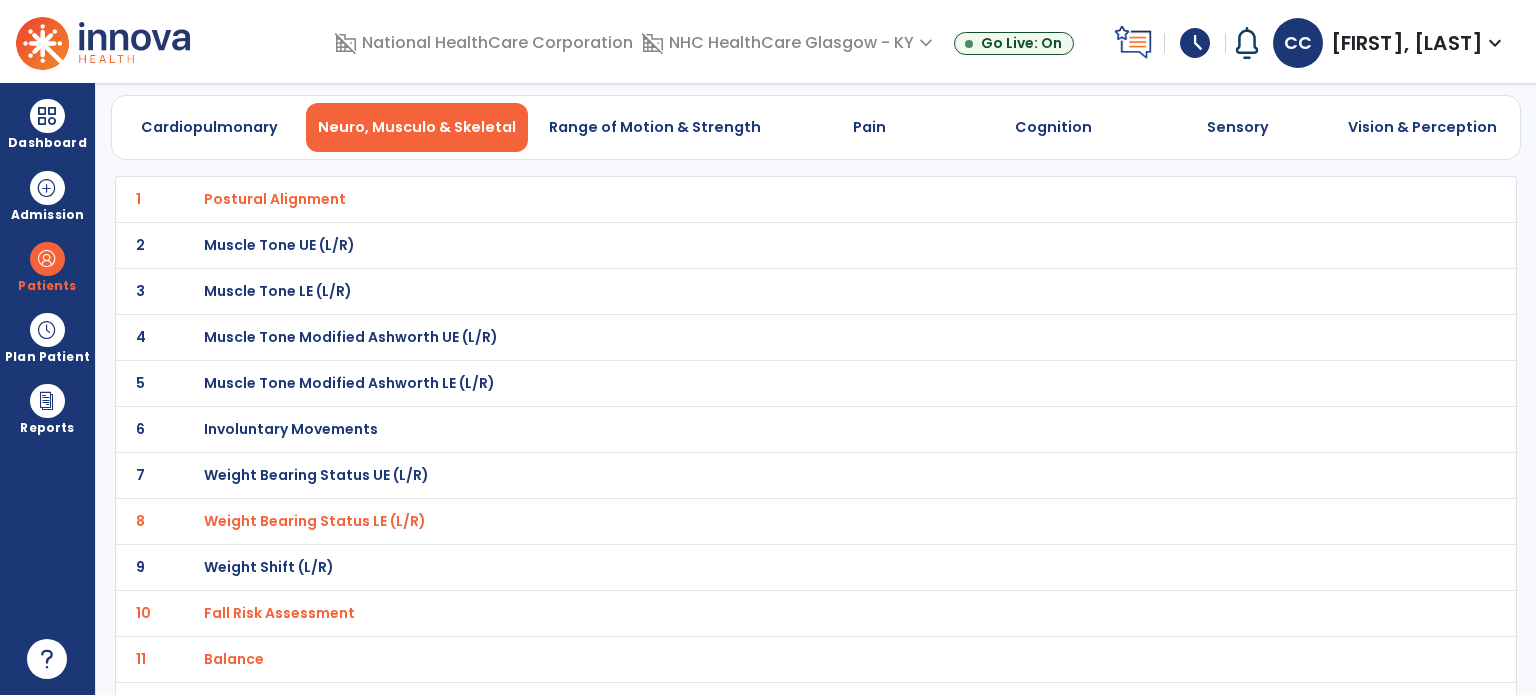 scroll, scrollTop: 0, scrollLeft: 0, axis: both 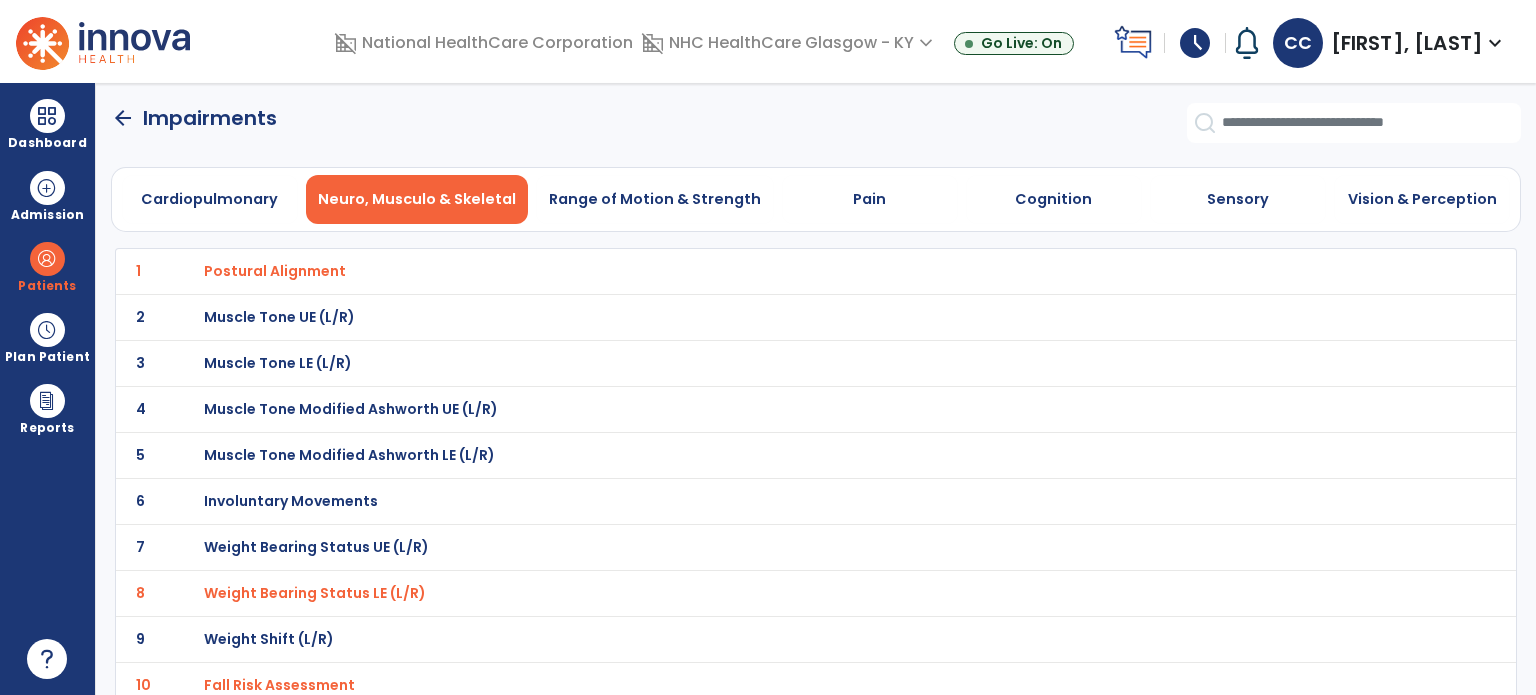 click on "Range of Motion & Strength" at bounding box center (655, 199) 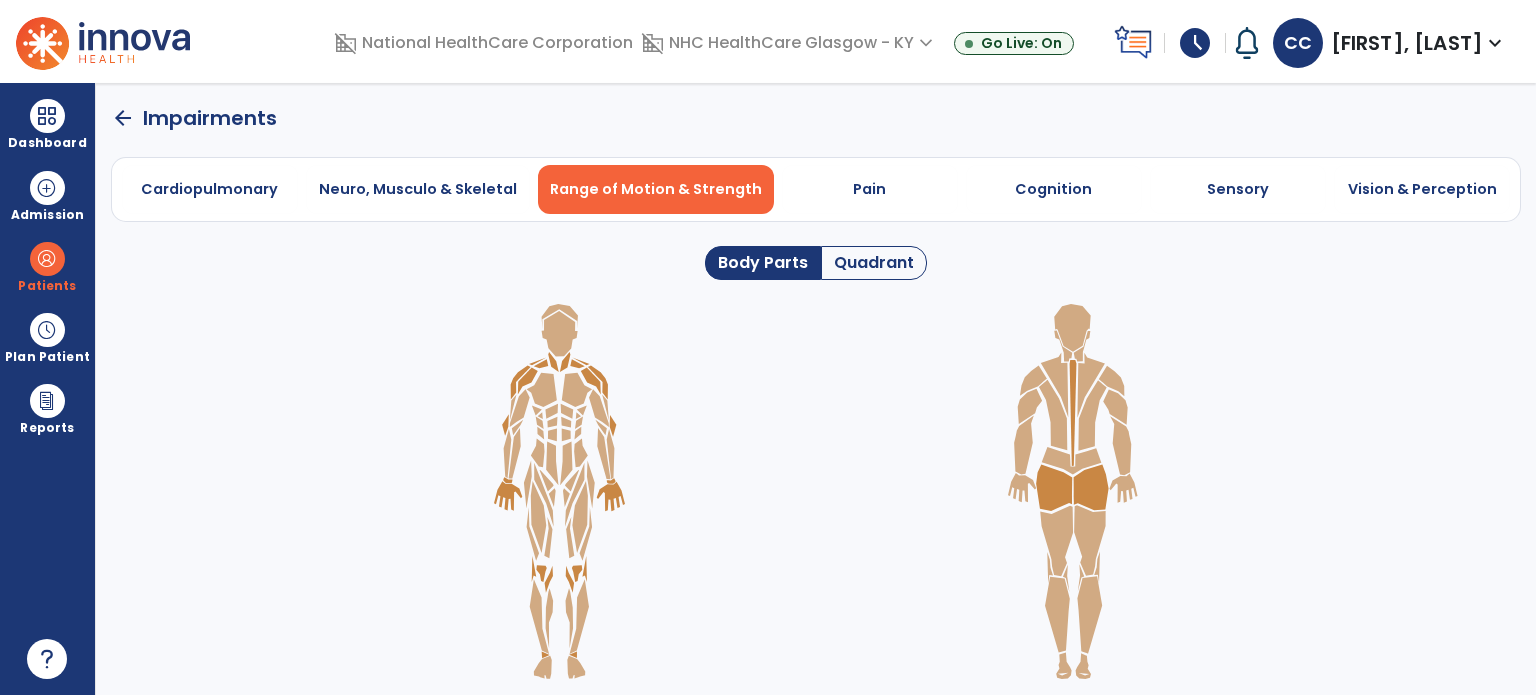 click on "Quadrant" 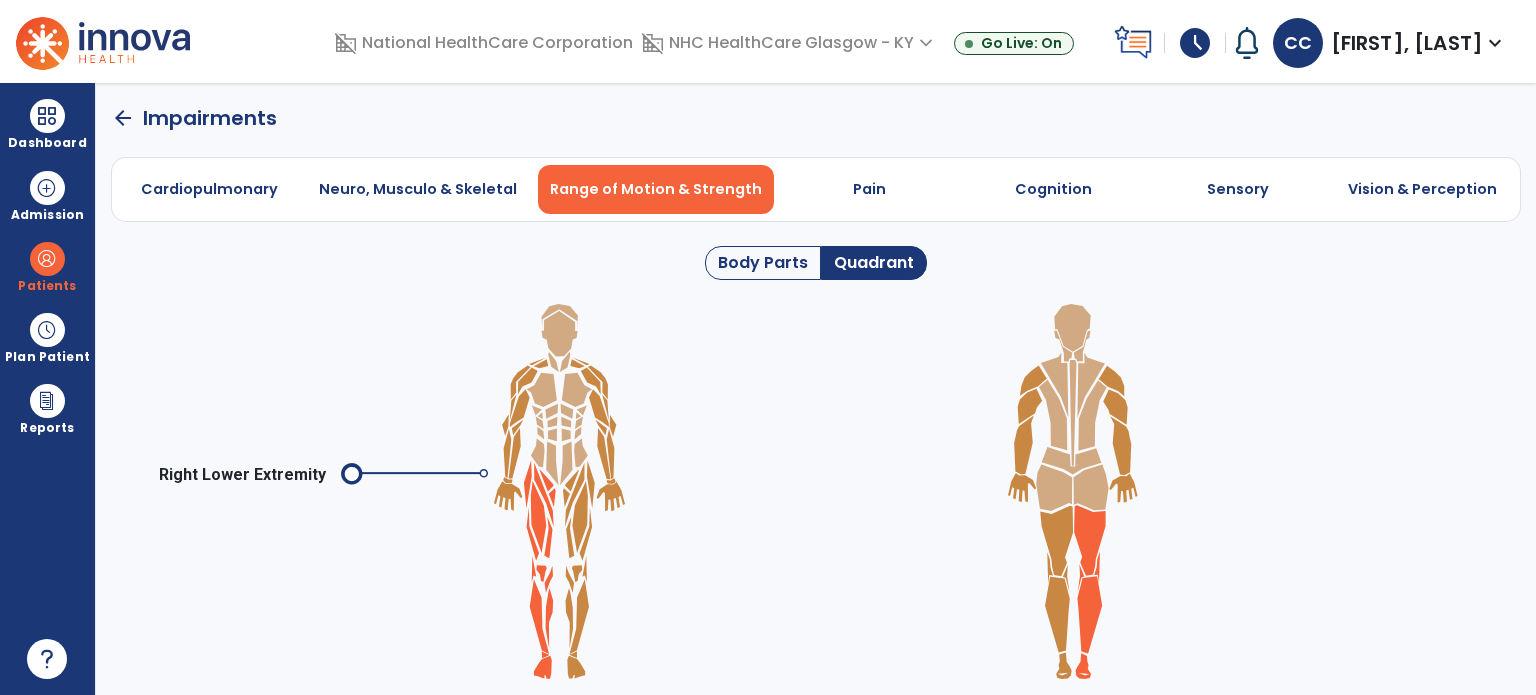 click 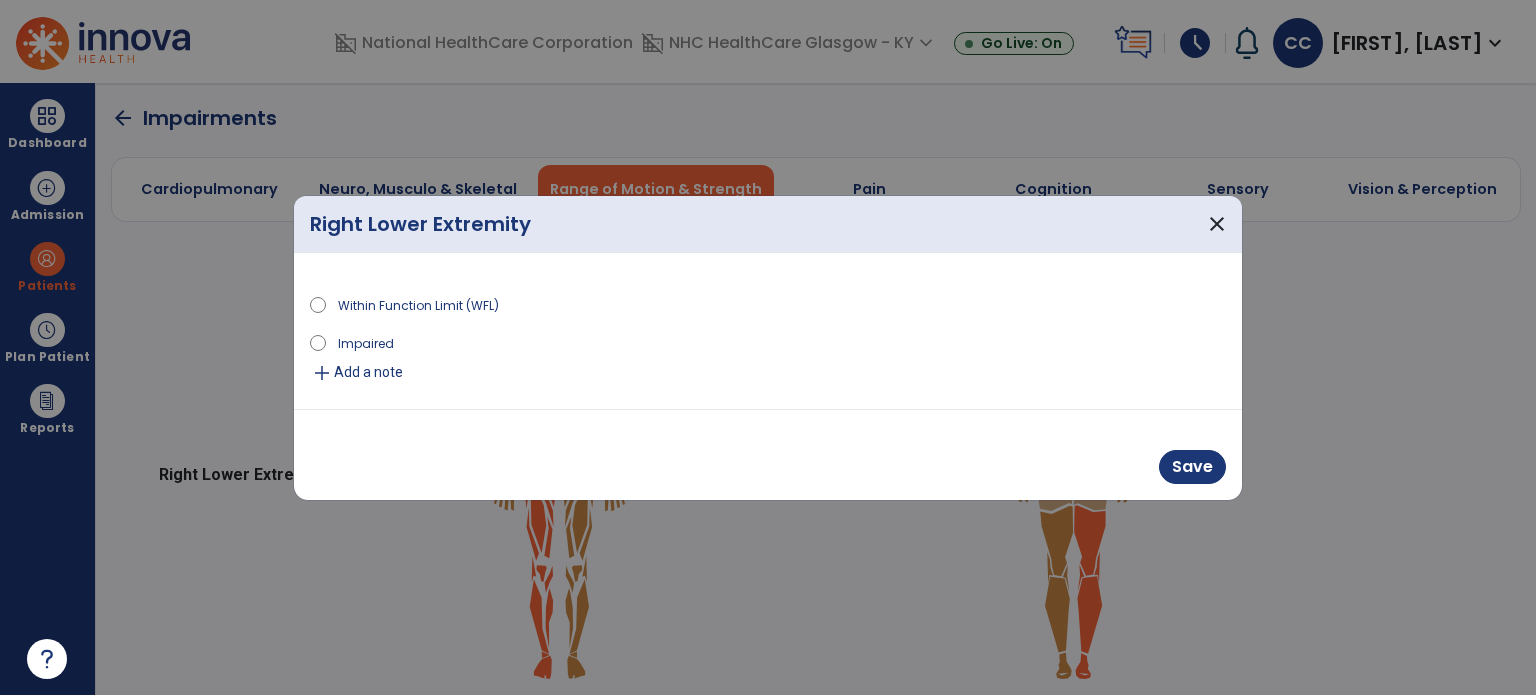 click on "Impaired" at bounding box center (366, 342) 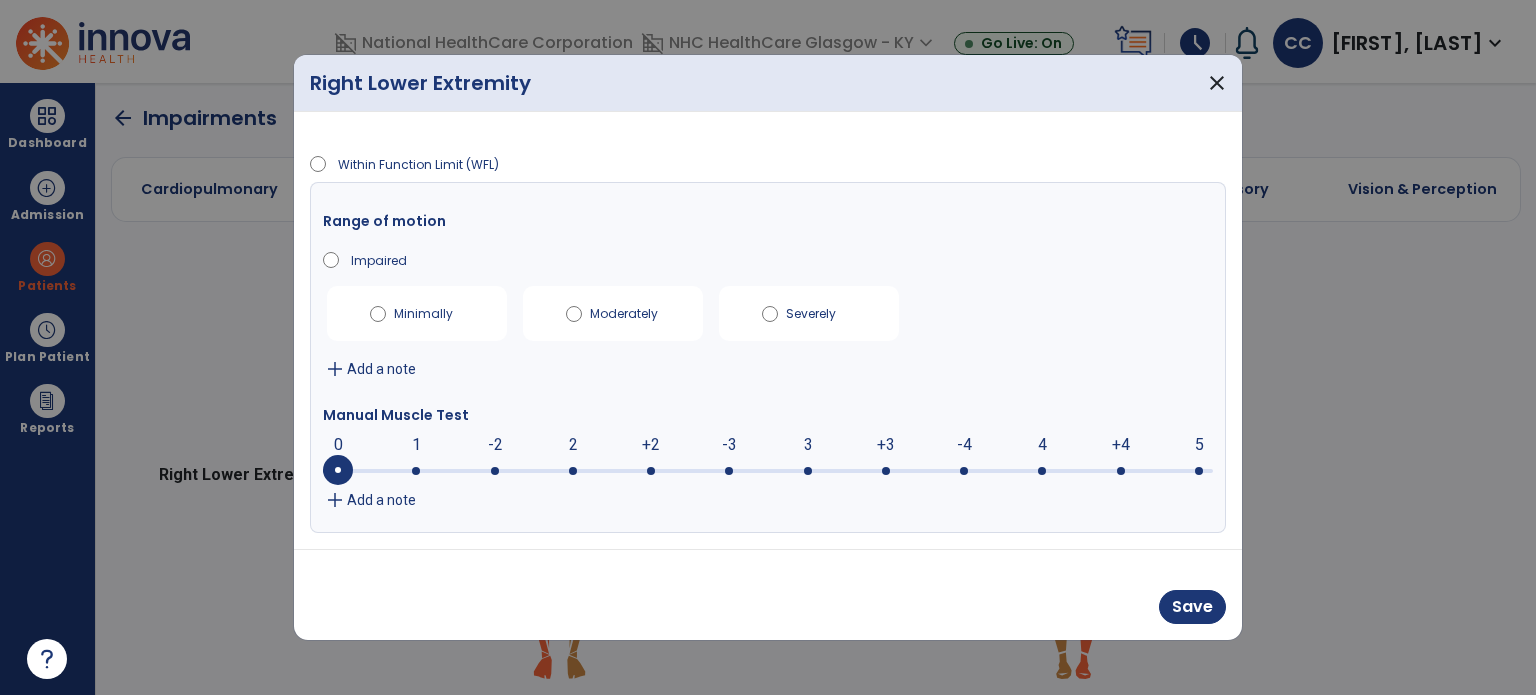 click on "add Add a note" at bounding box center (768, 369) 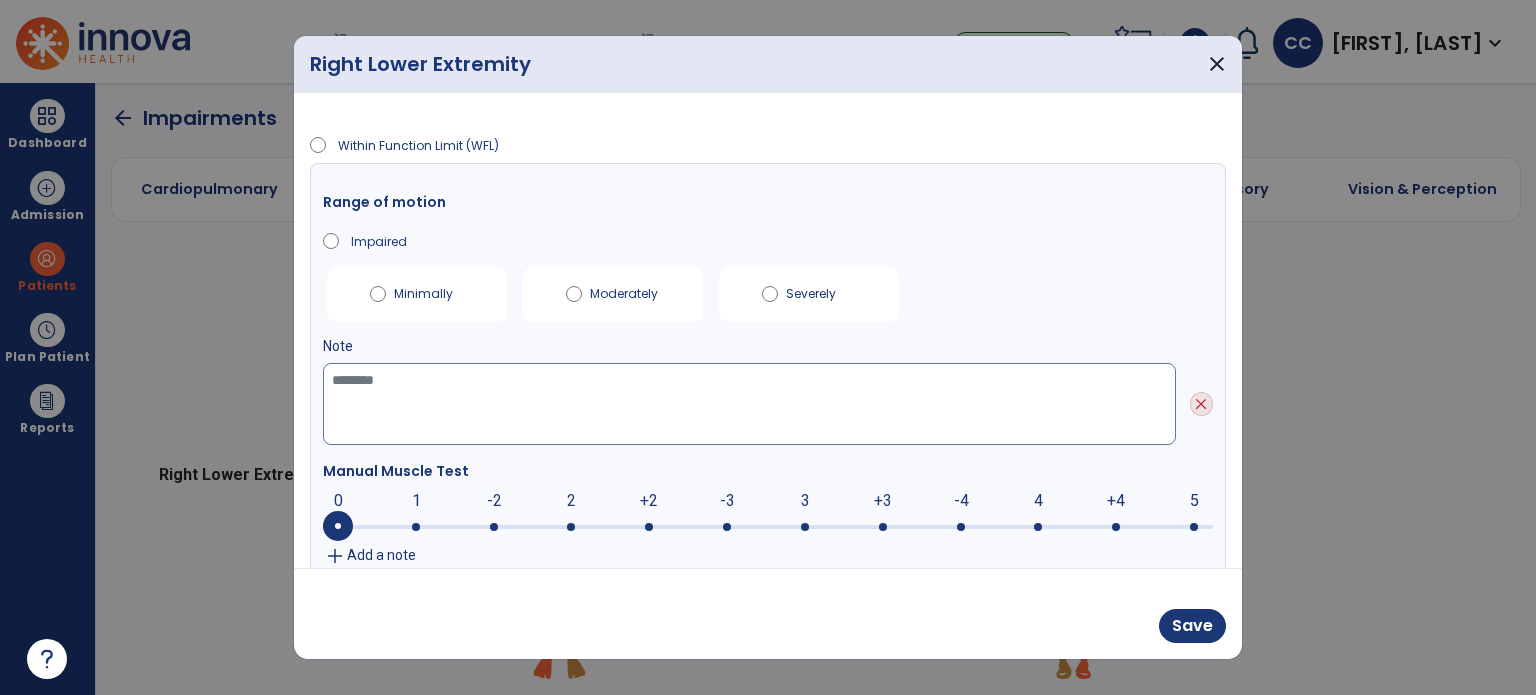 click at bounding box center (749, 404) 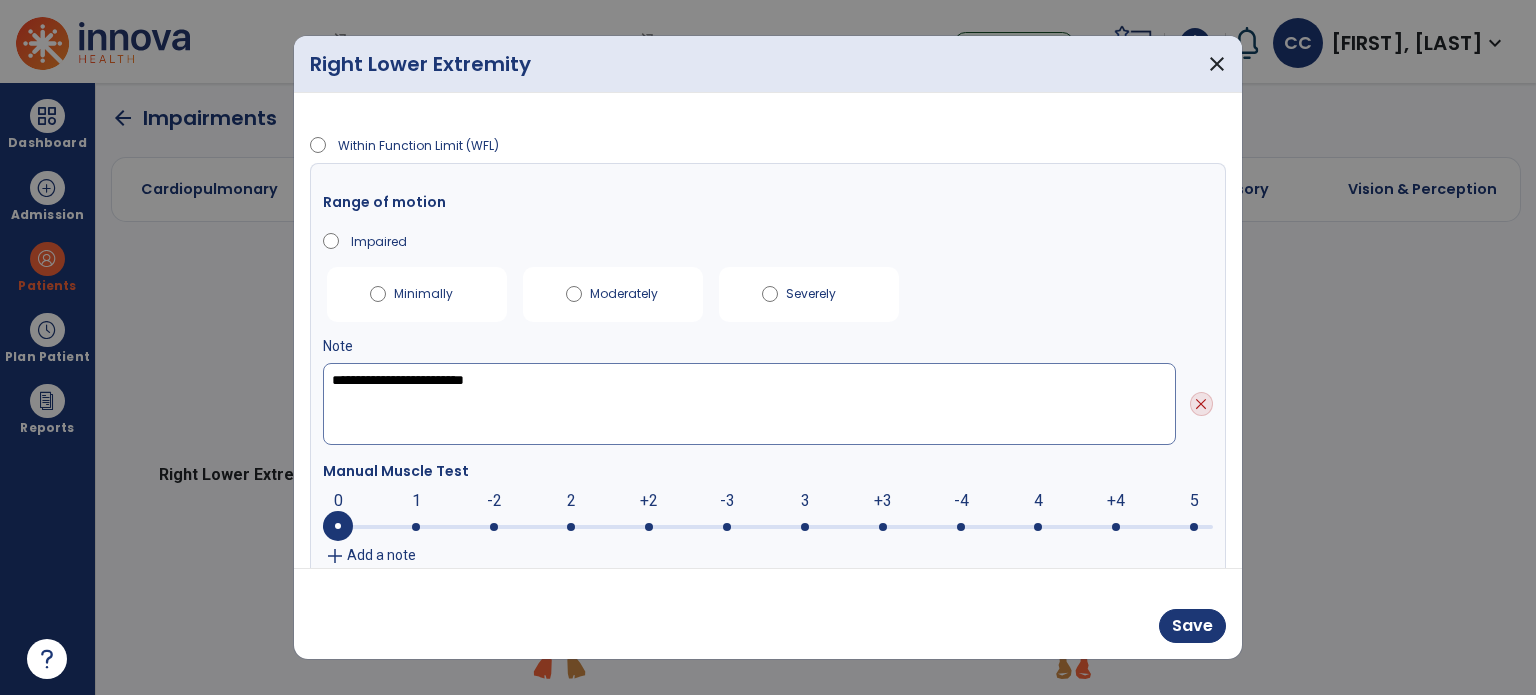 type on "**********" 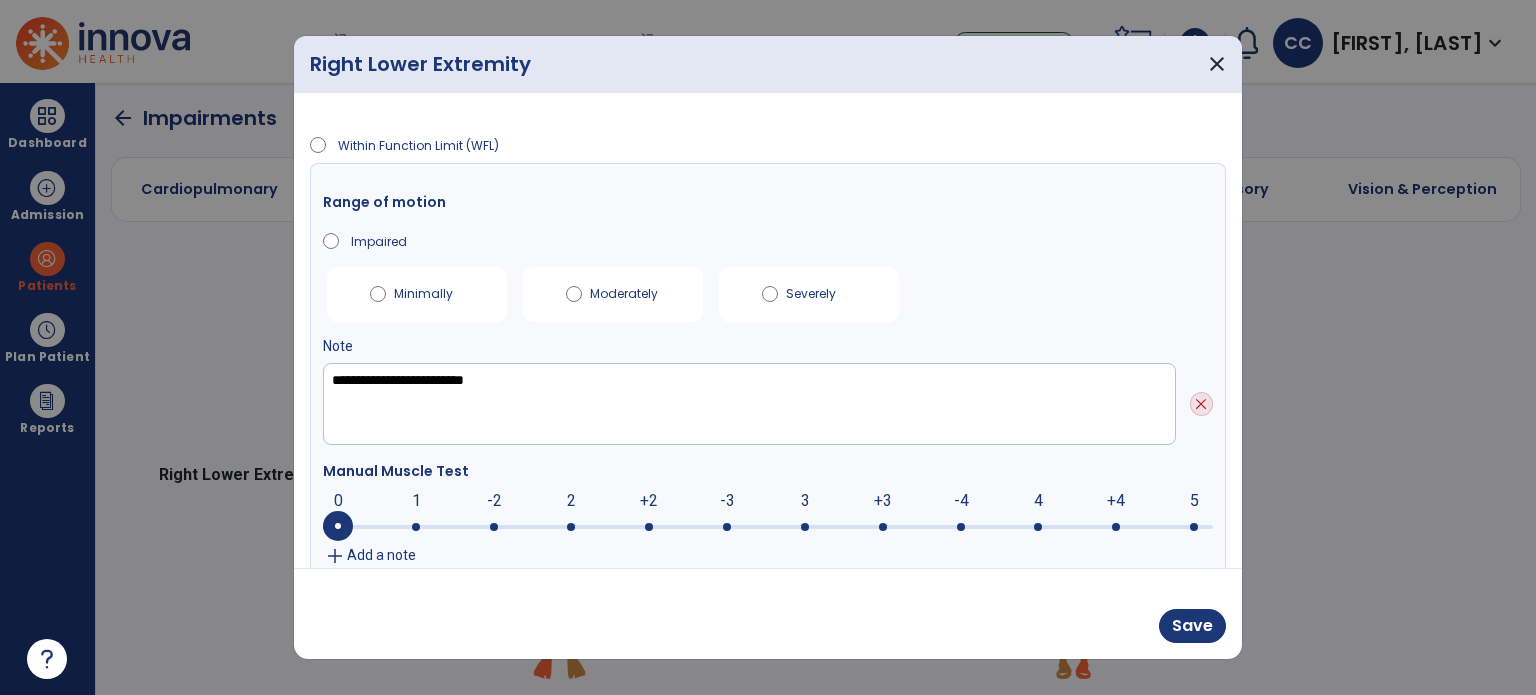 click at bounding box center (727, 527) 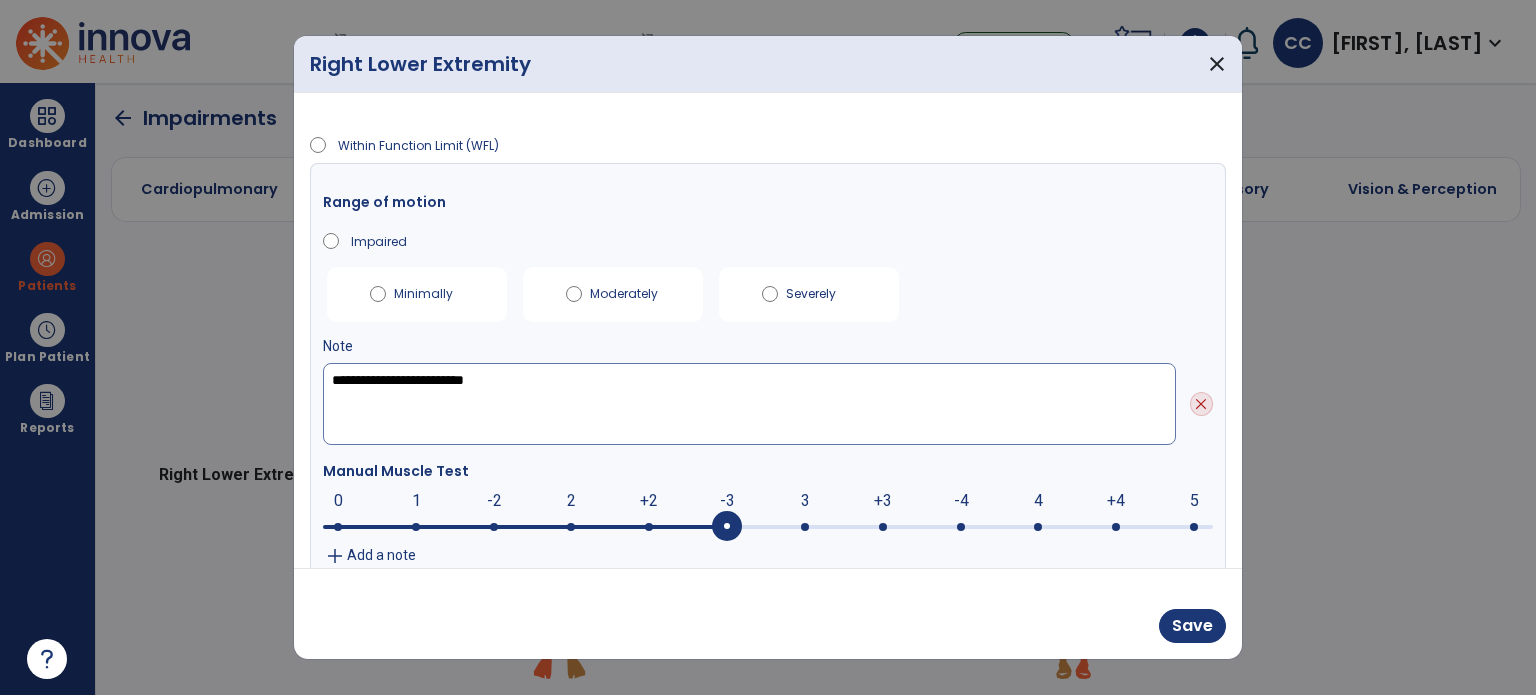 drag, startPoint x: 575, startPoint y: 395, endPoint x: 318, endPoint y: 411, distance: 257.49756 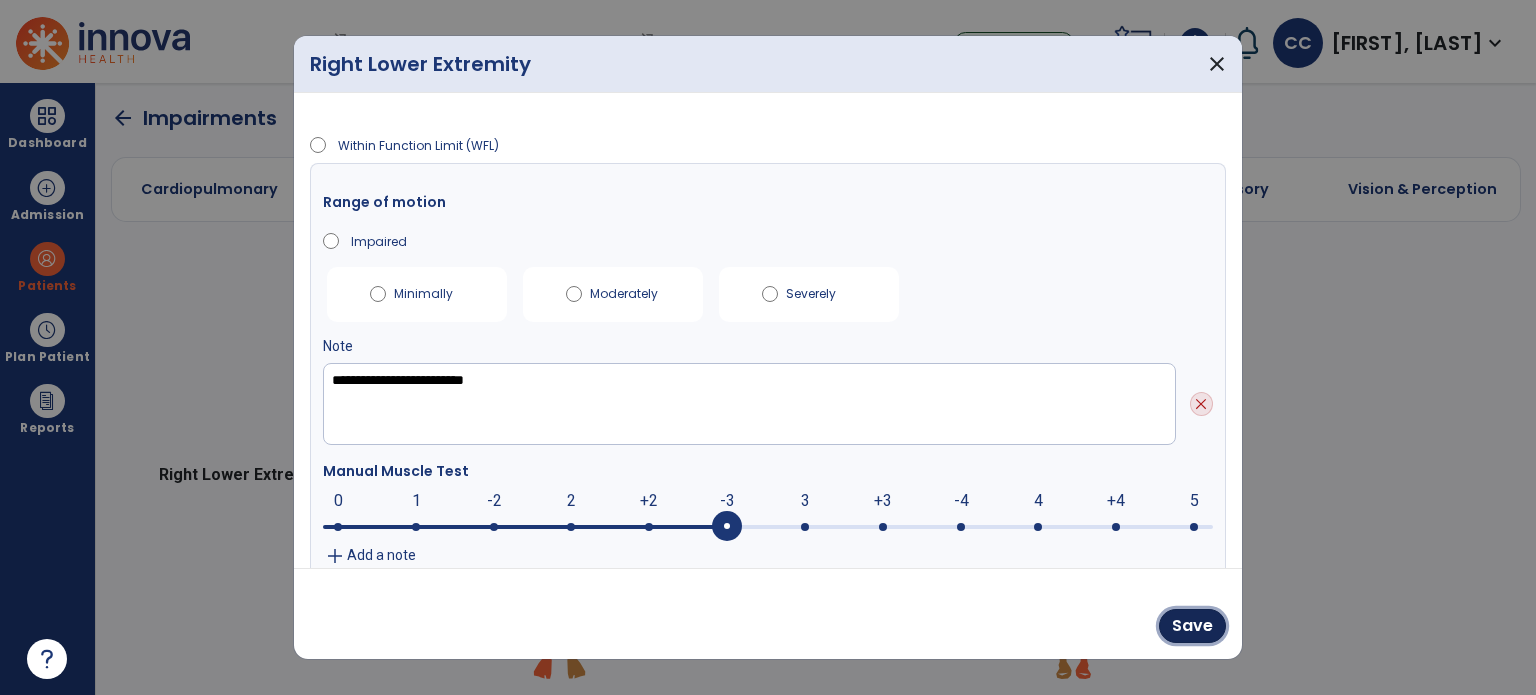 click on "Save" at bounding box center [1192, 626] 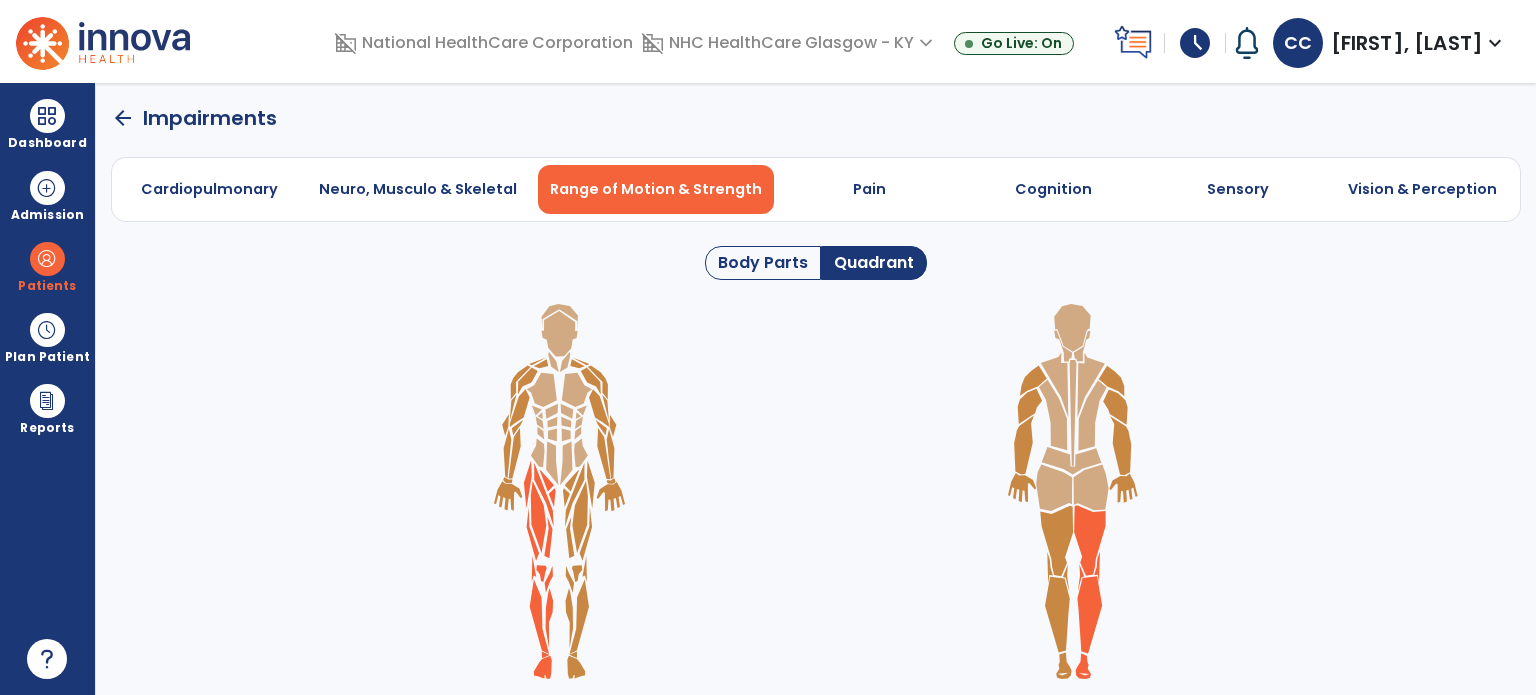 click 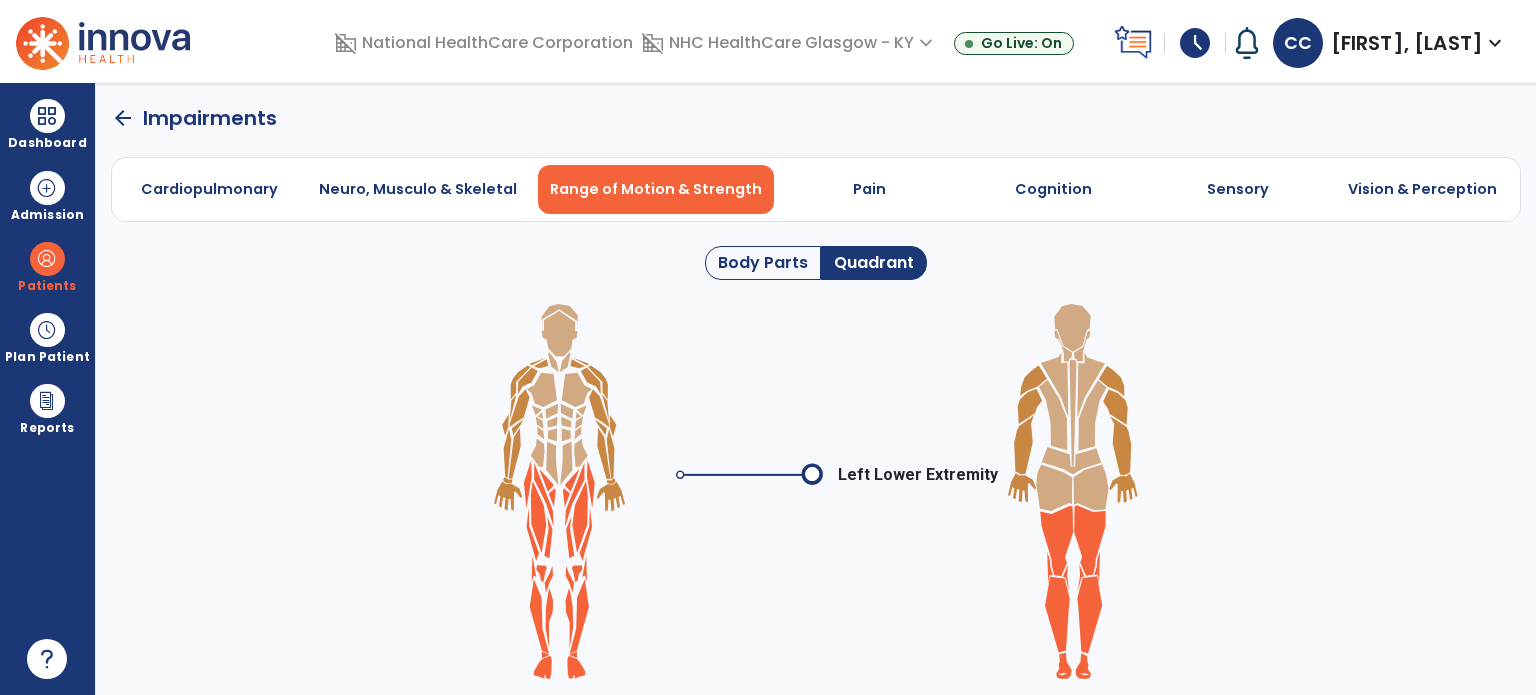 click 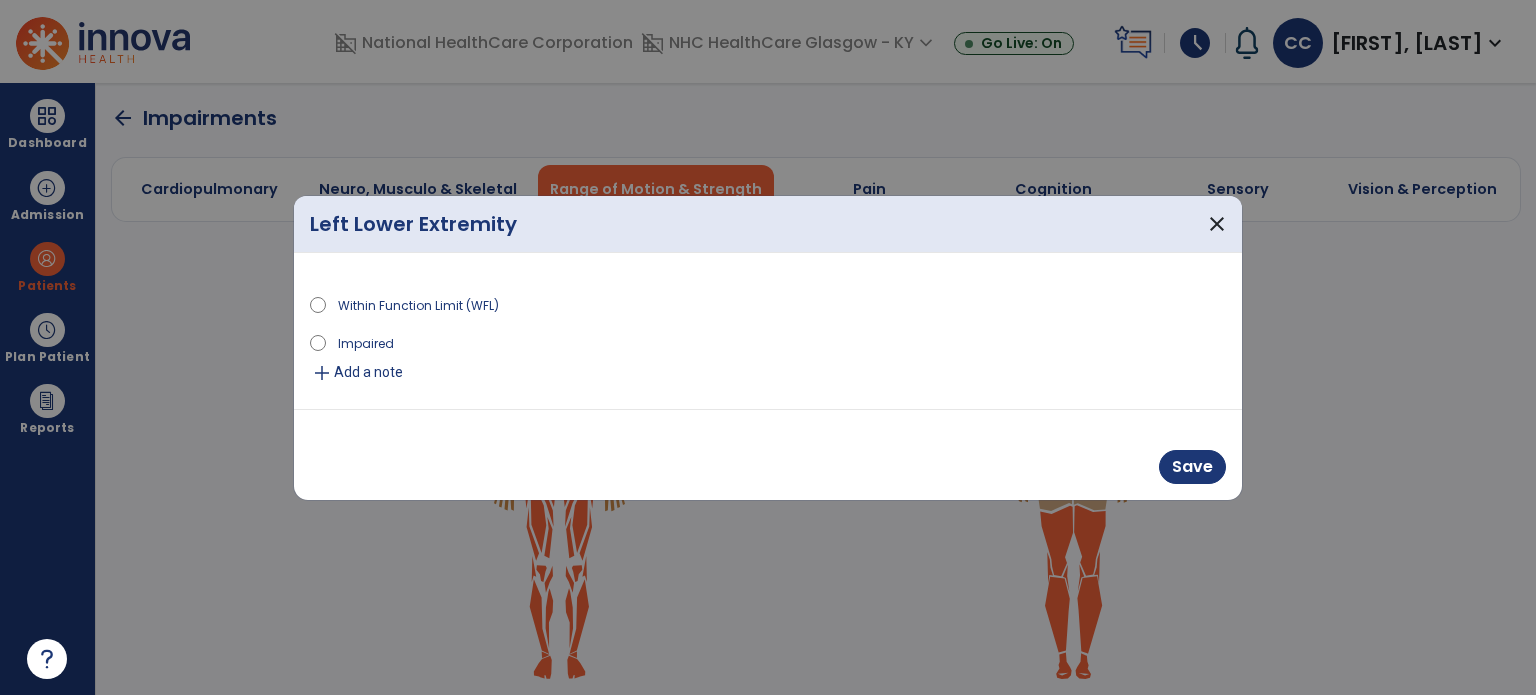 click on "Impaired" at bounding box center (366, 342) 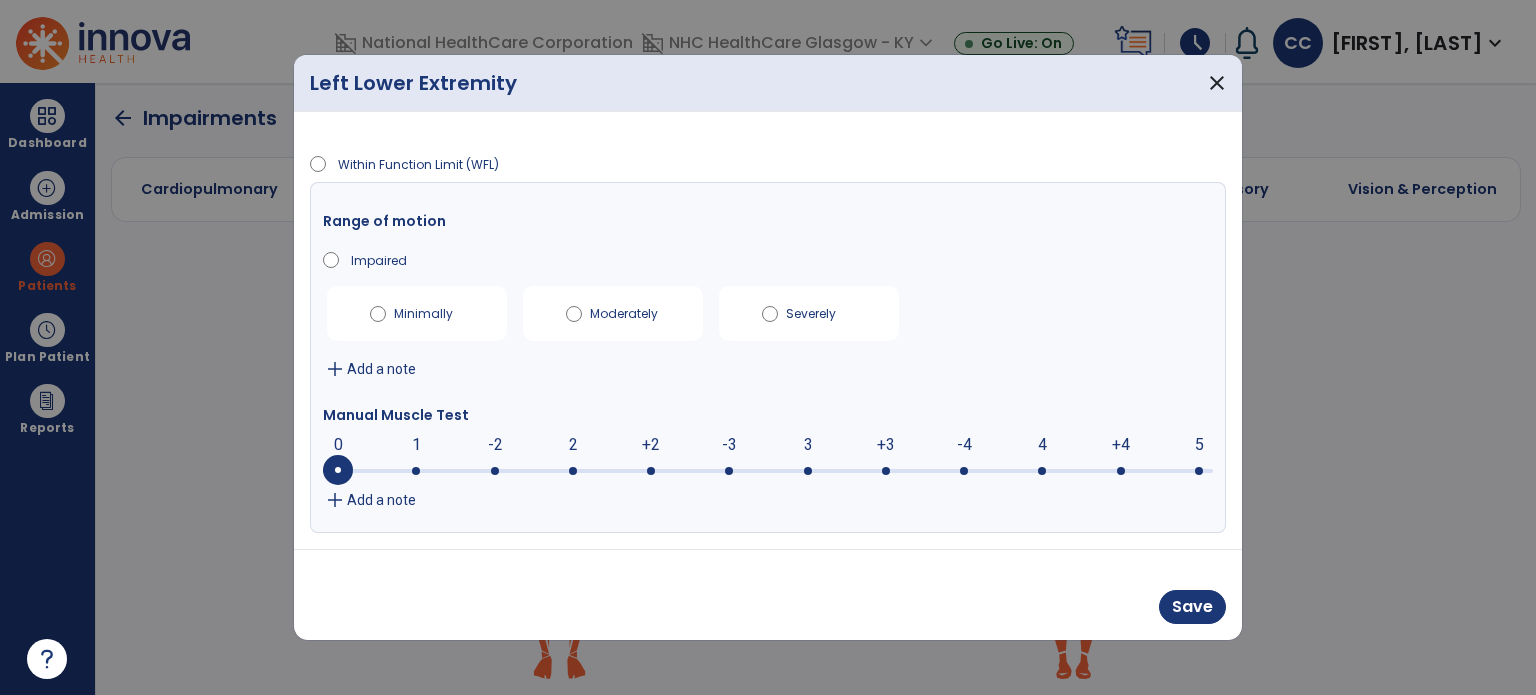 click on "Add a note" at bounding box center (381, 369) 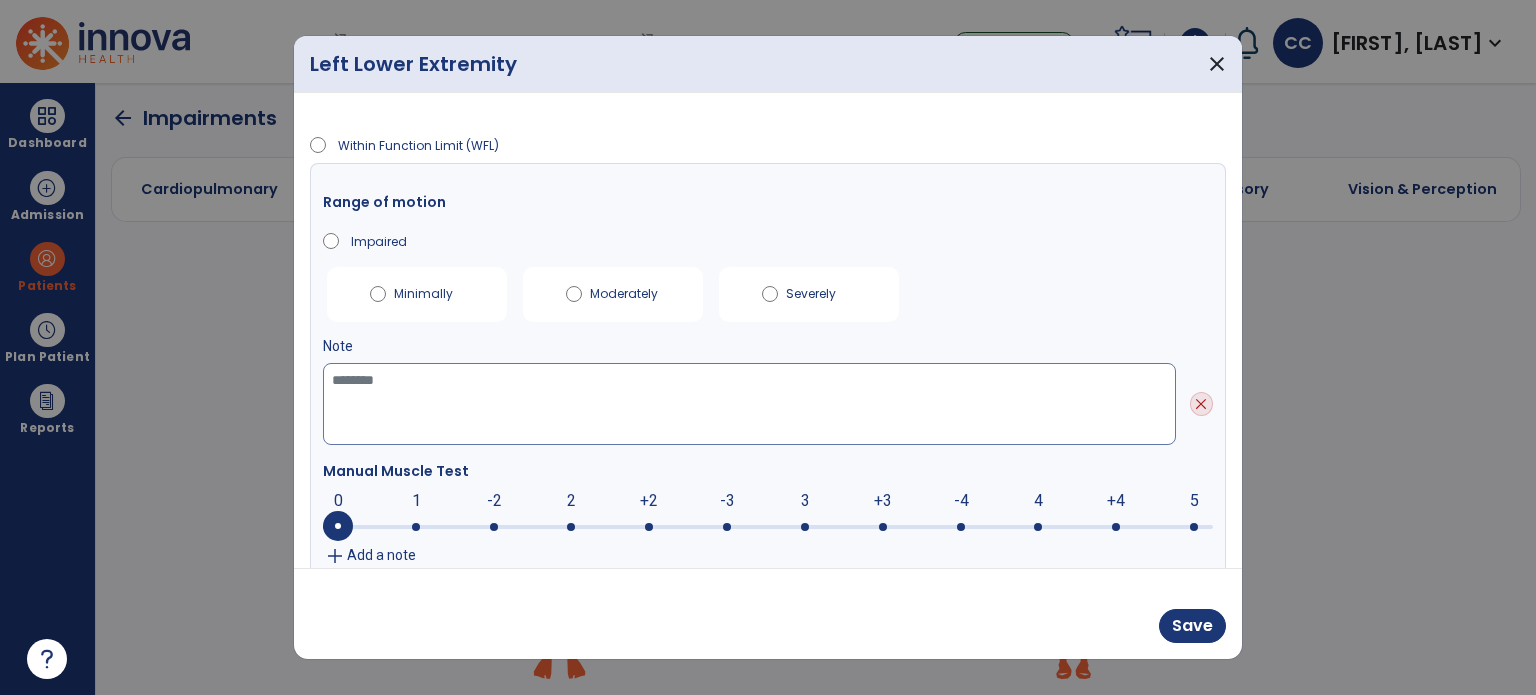 click at bounding box center (749, 404) 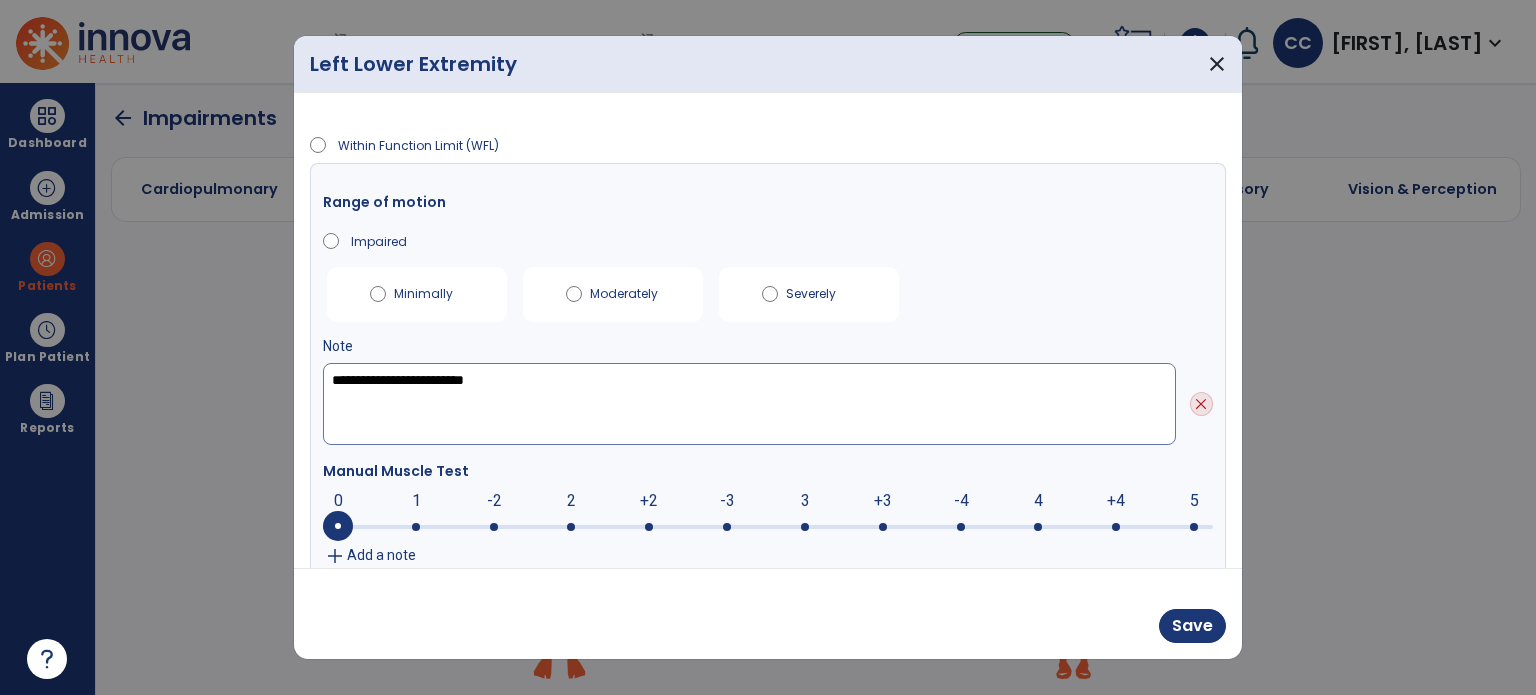type on "**********" 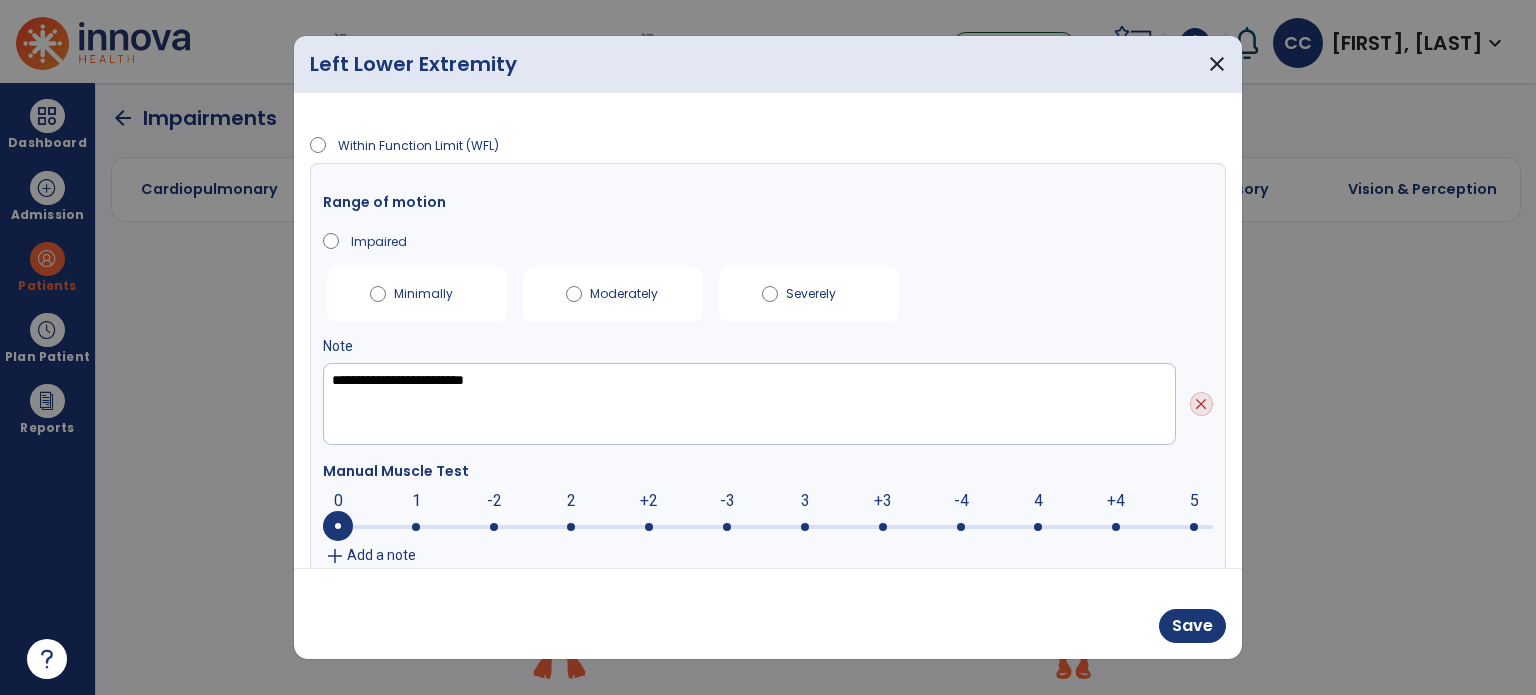 click at bounding box center [727, 527] 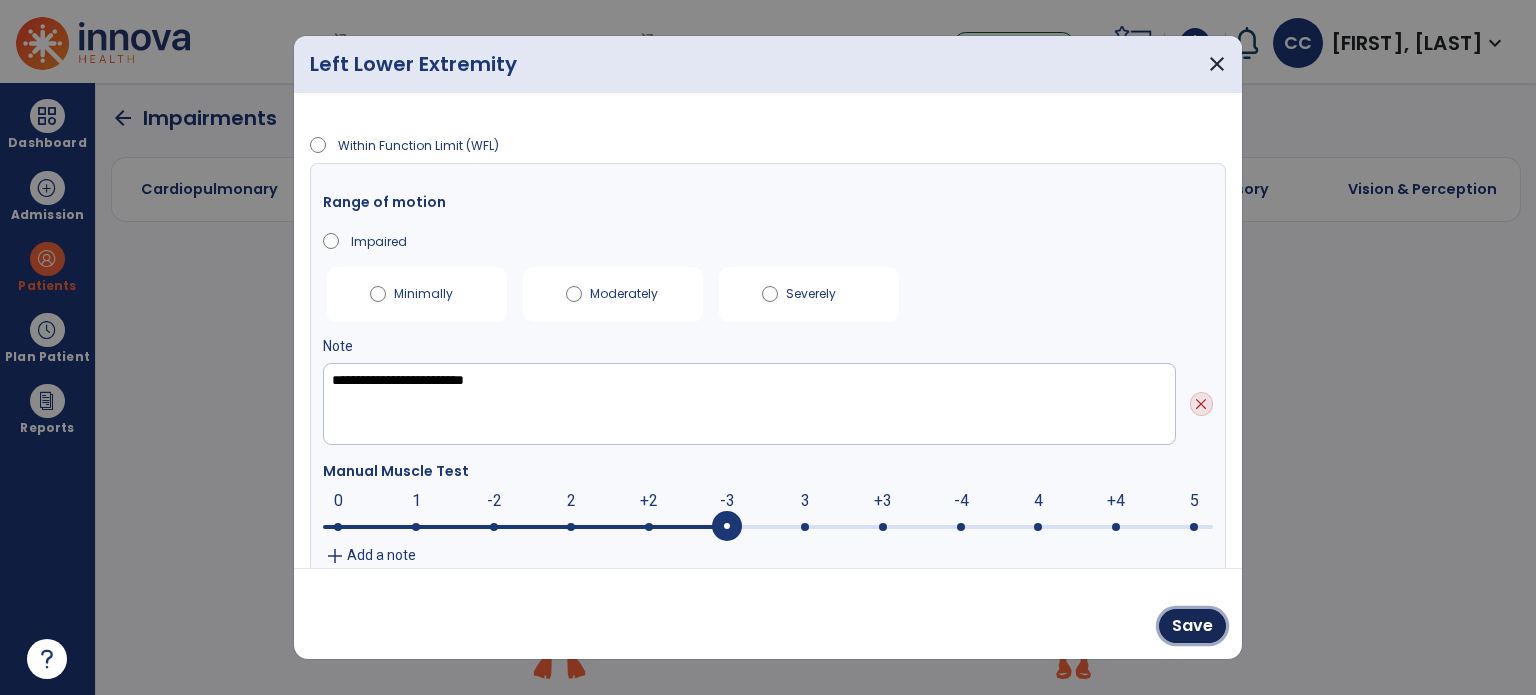 click on "Save" at bounding box center [1192, 626] 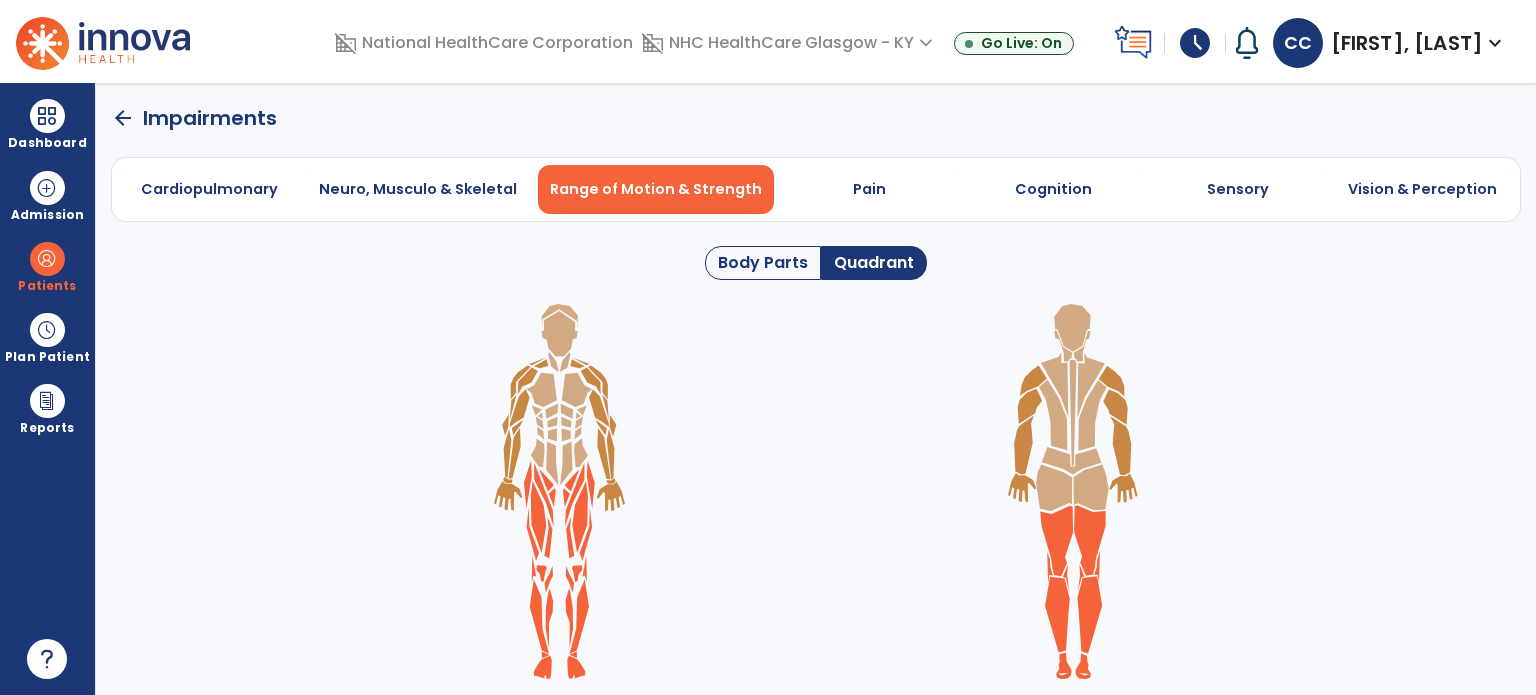 click on "Pain" at bounding box center [870, 189] 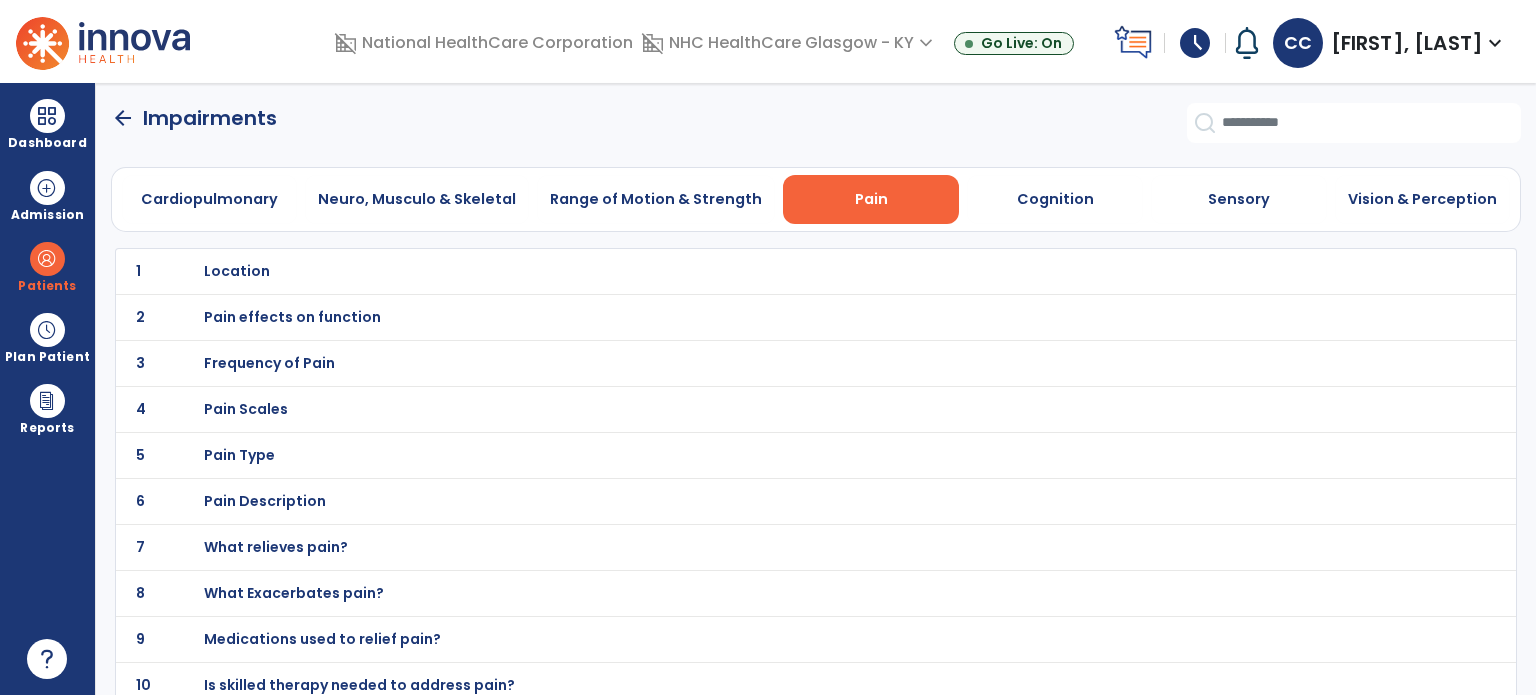 click on "Location" at bounding box center [237, 271] 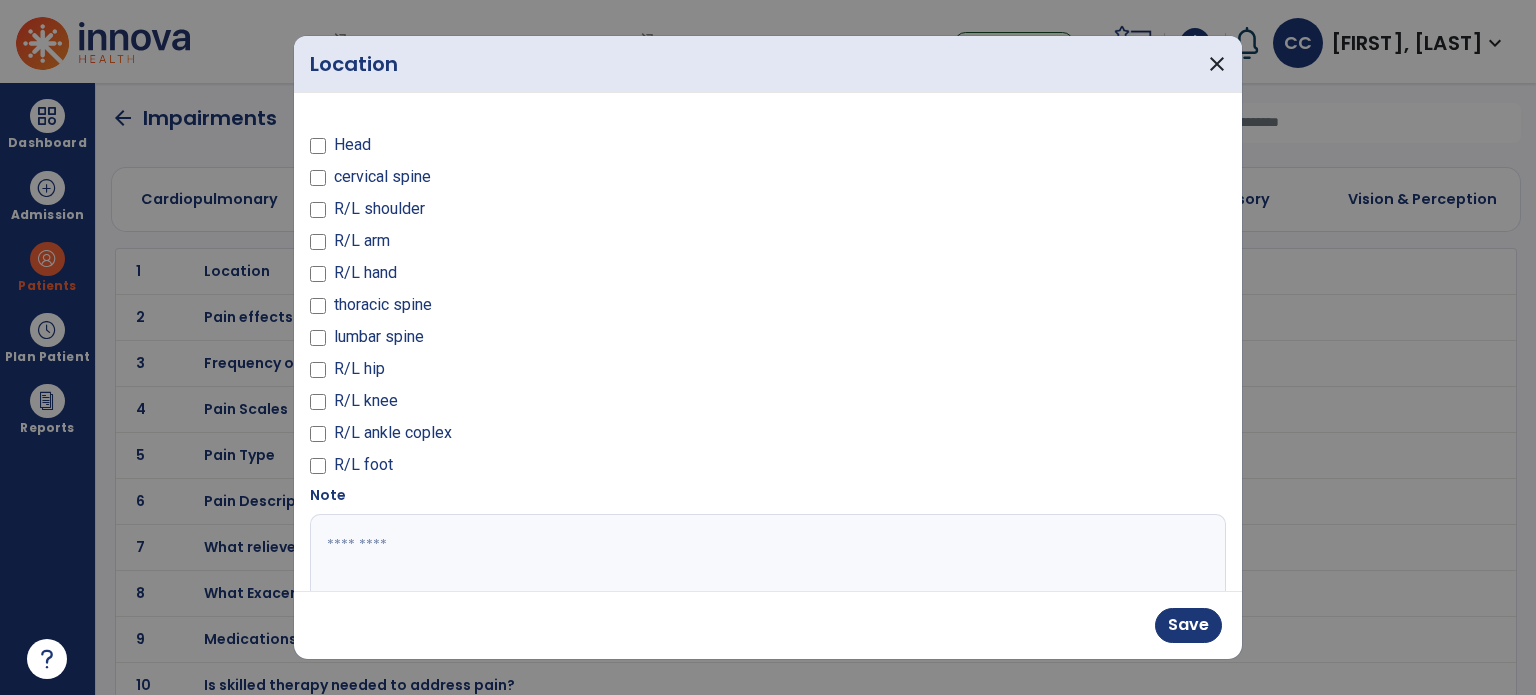 drag, startPoint x: 333, startPoint y: 534, endPoint x: 425, endPoint y: 540, distance: 92.19544 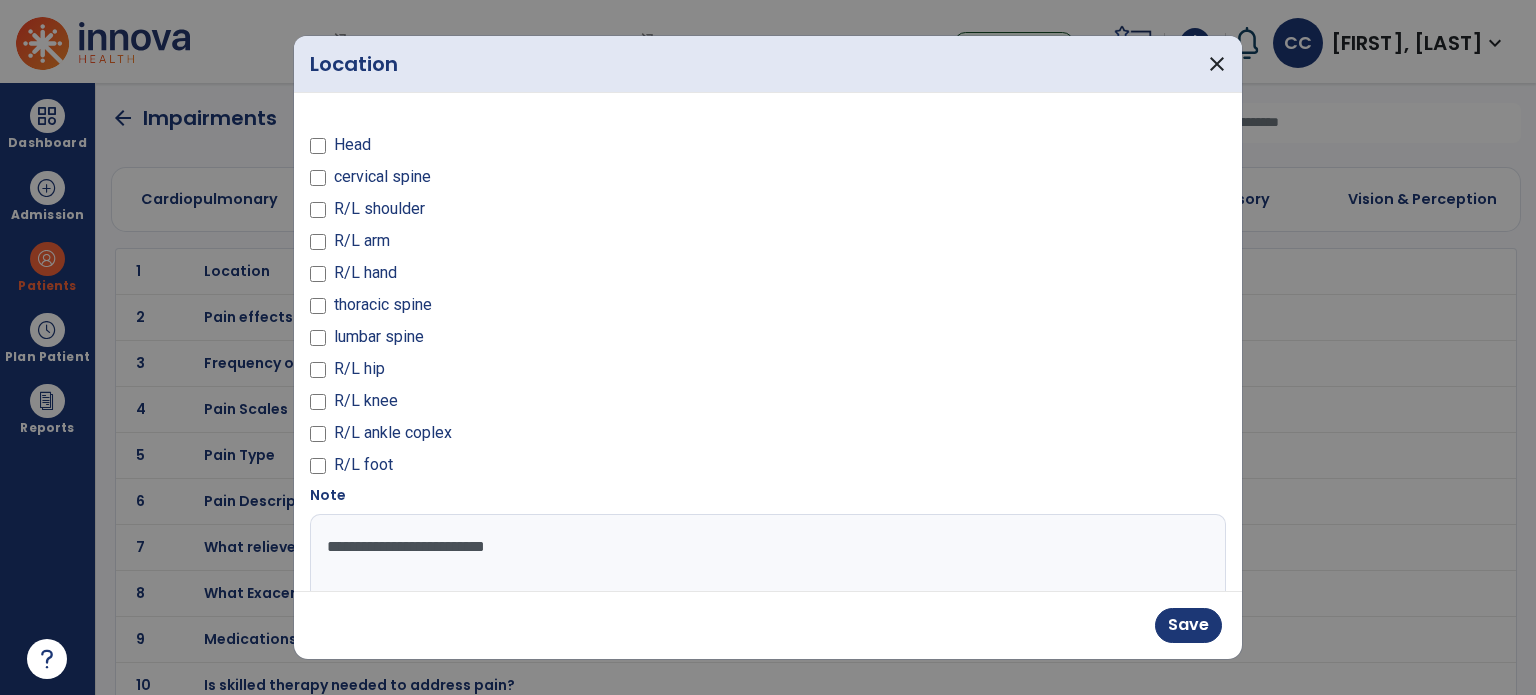 type on "**********" 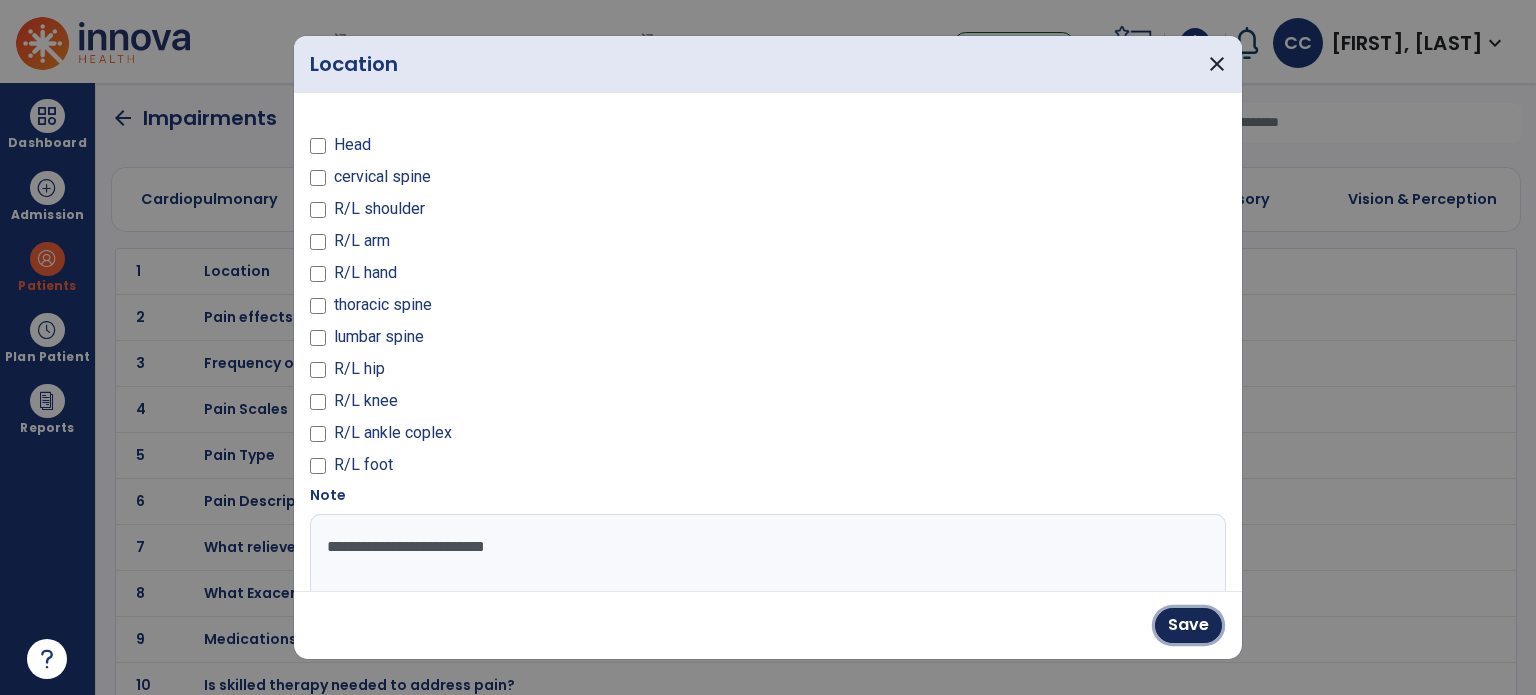 click on "Save" at bounding box center [1188, 625] 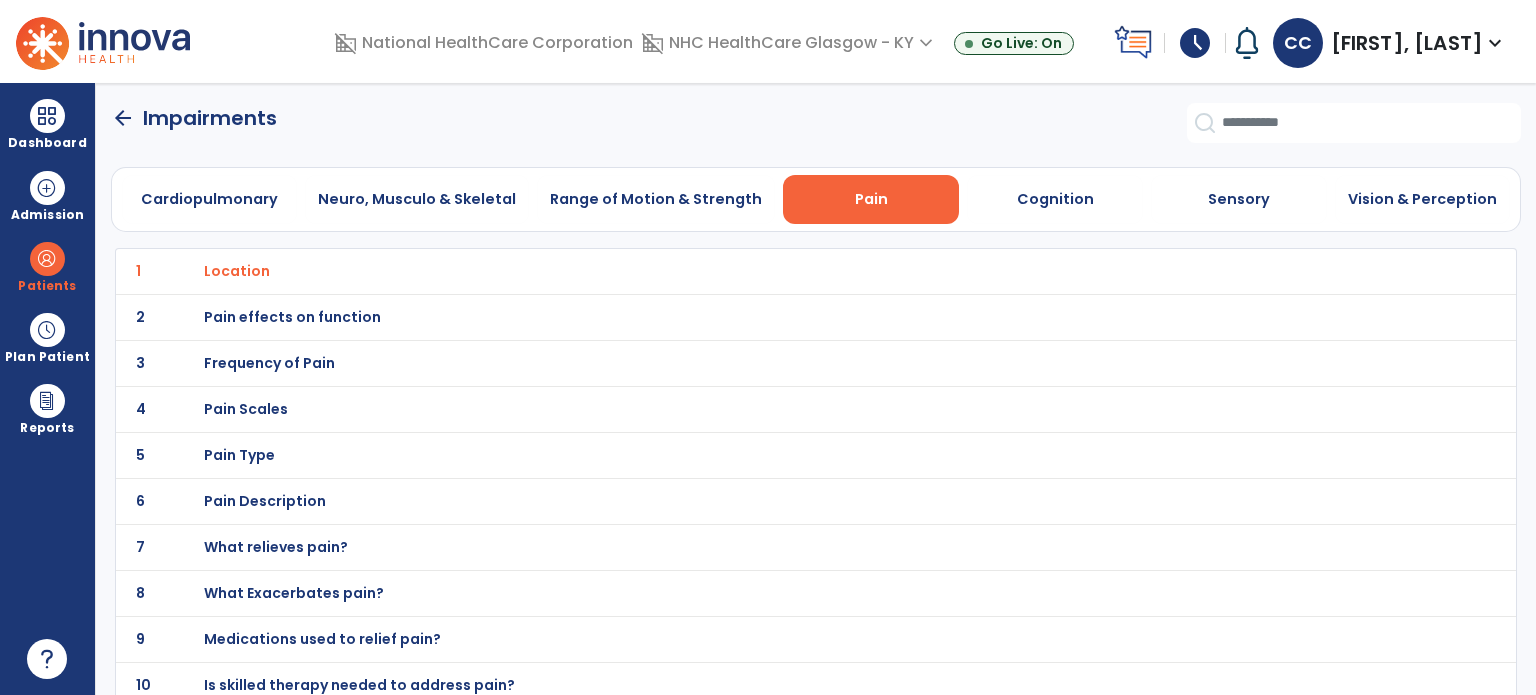 click on "arrow_back   Impairments" 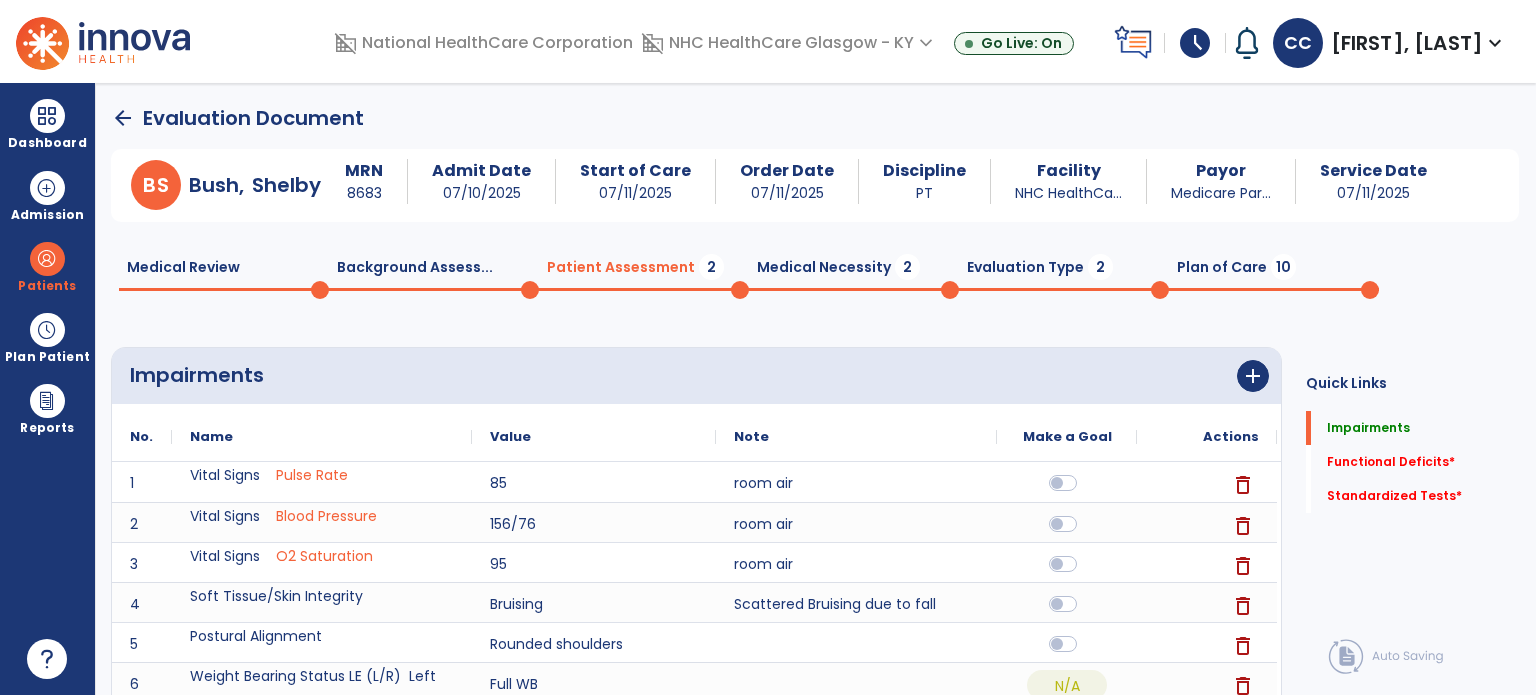 click on "Medical Review  0" 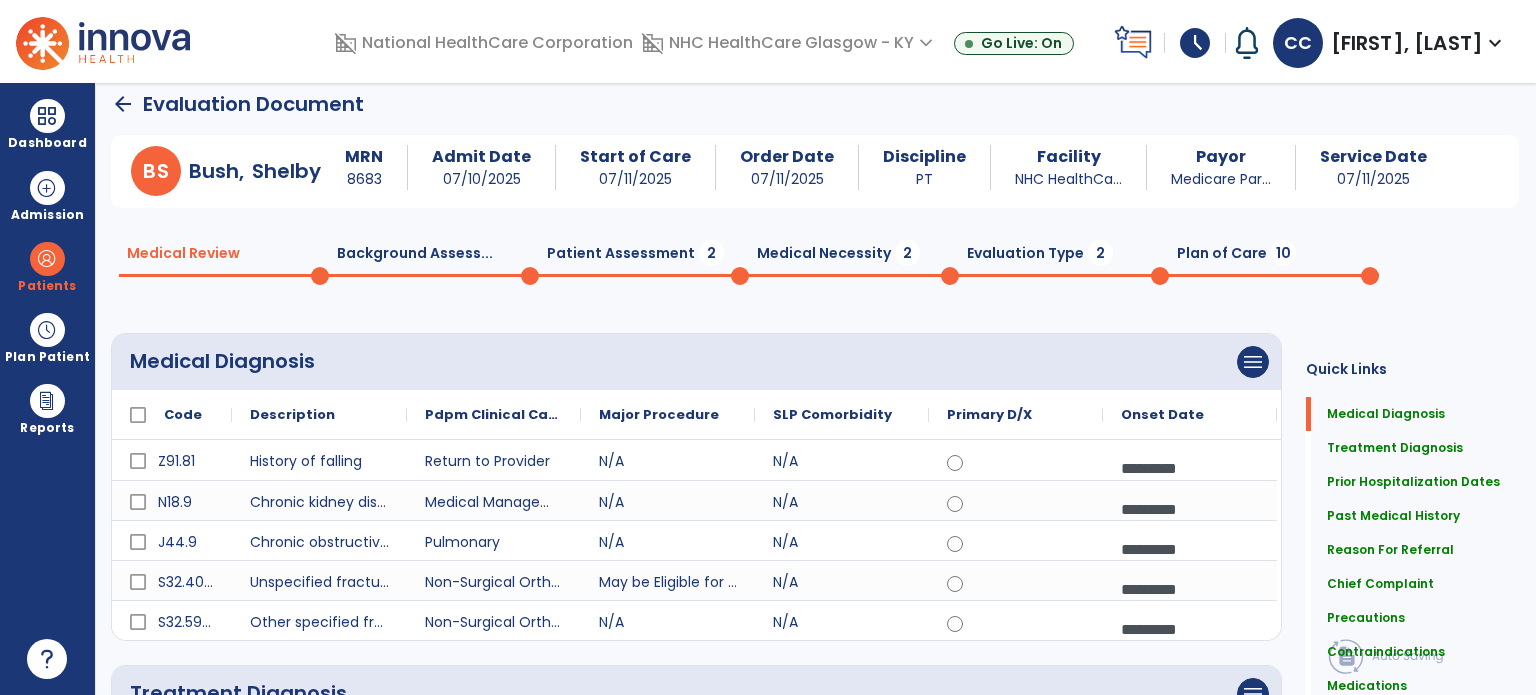 scroll, scrollTop: 0, scrollLeft: 0, axis: both 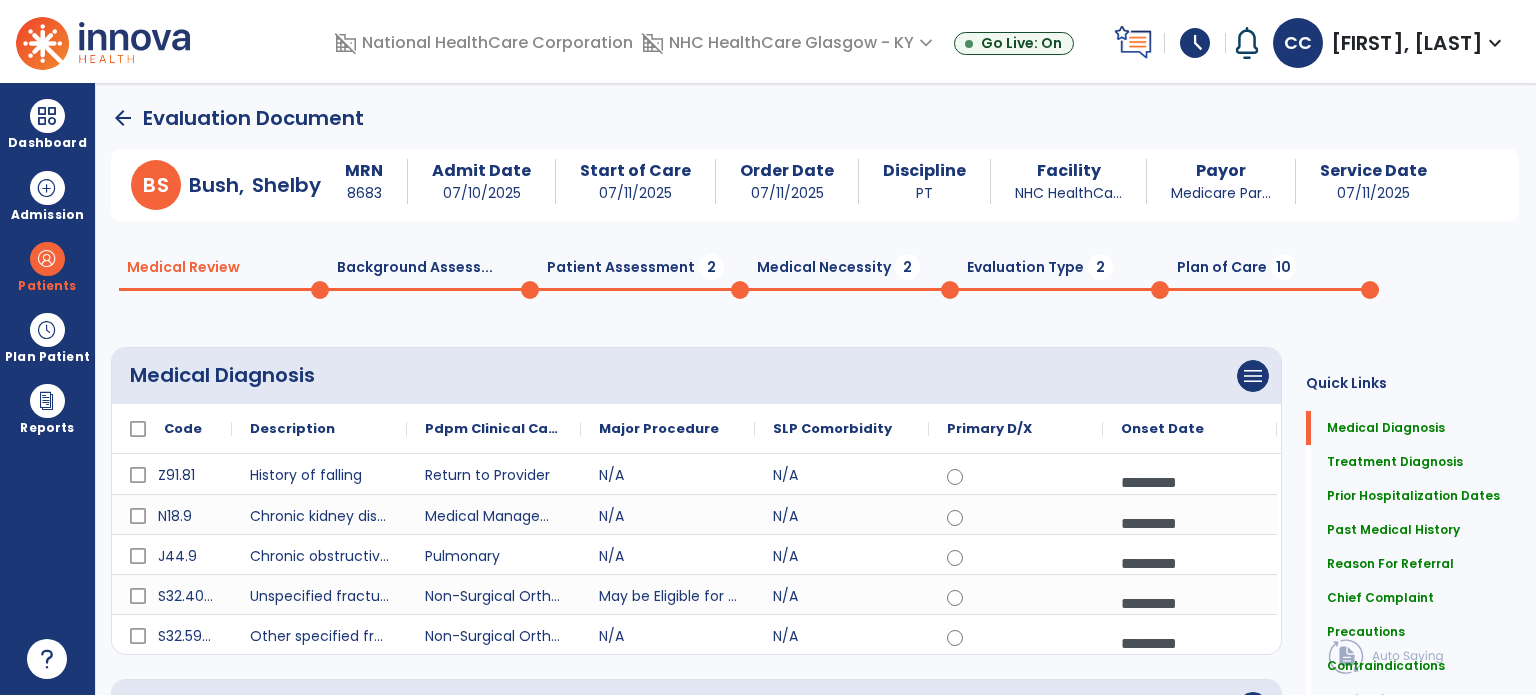 click on "Background Assess...  0" 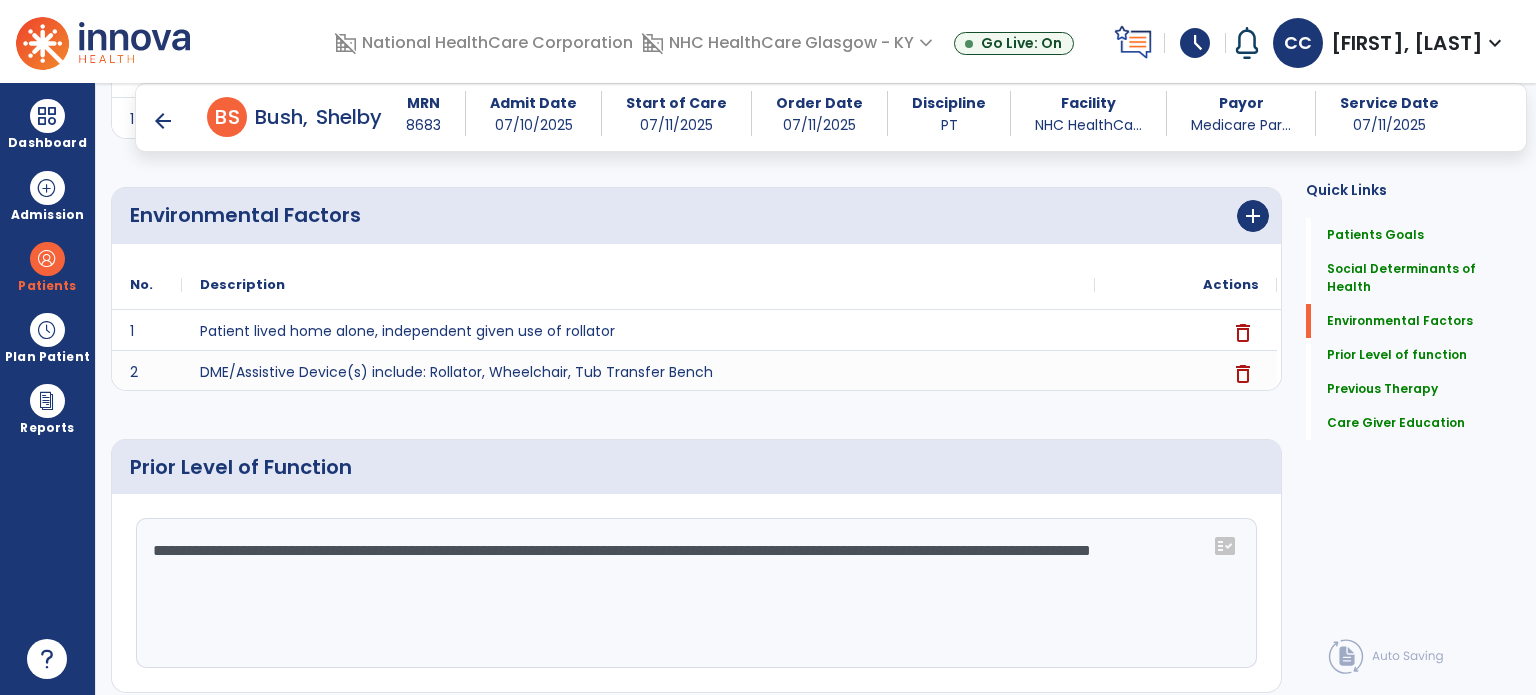 scroll, scrollTop: 600, scrollLeft: 0, axis: vertical 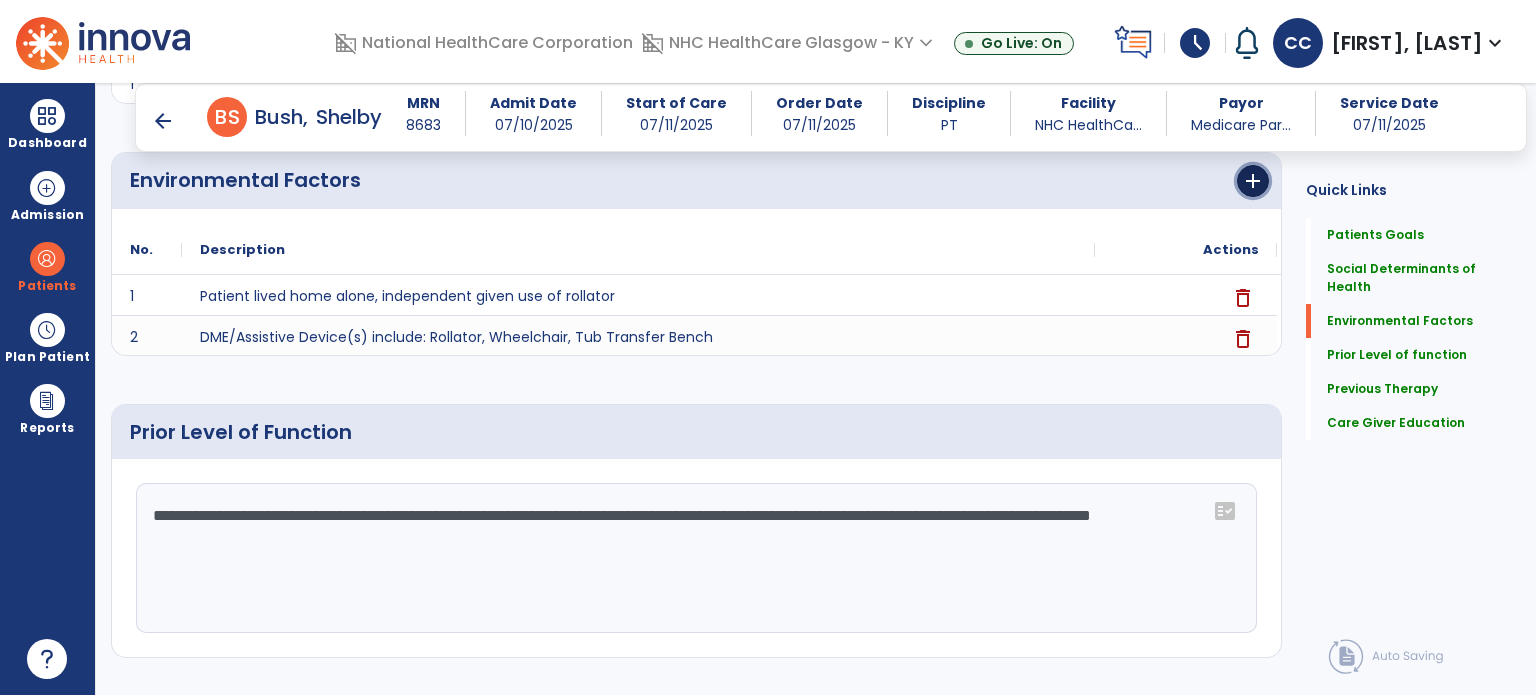 click on "add" 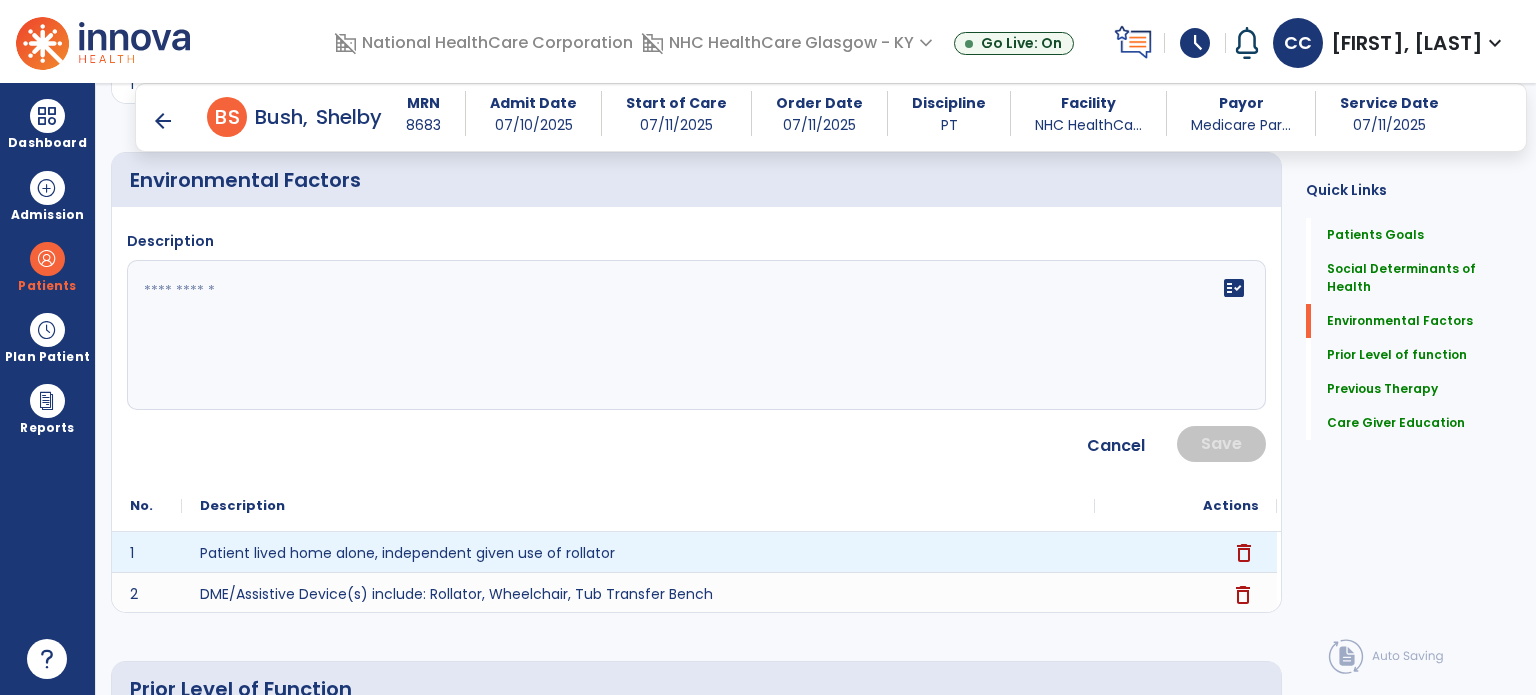 click on "delete" 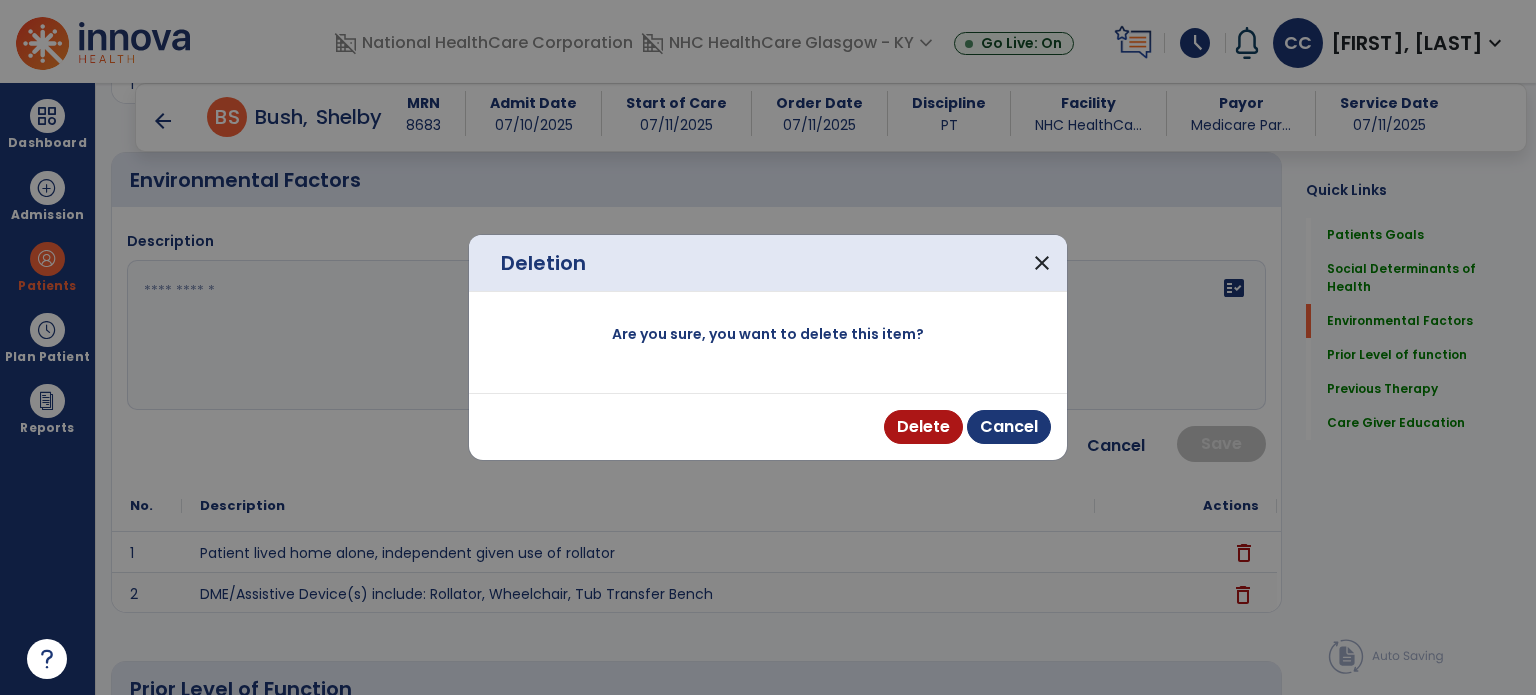 drag, startPoint x: 925, startPoint y: 390, endPoint x: 918, endPoint y: 411, distance: 22.135944 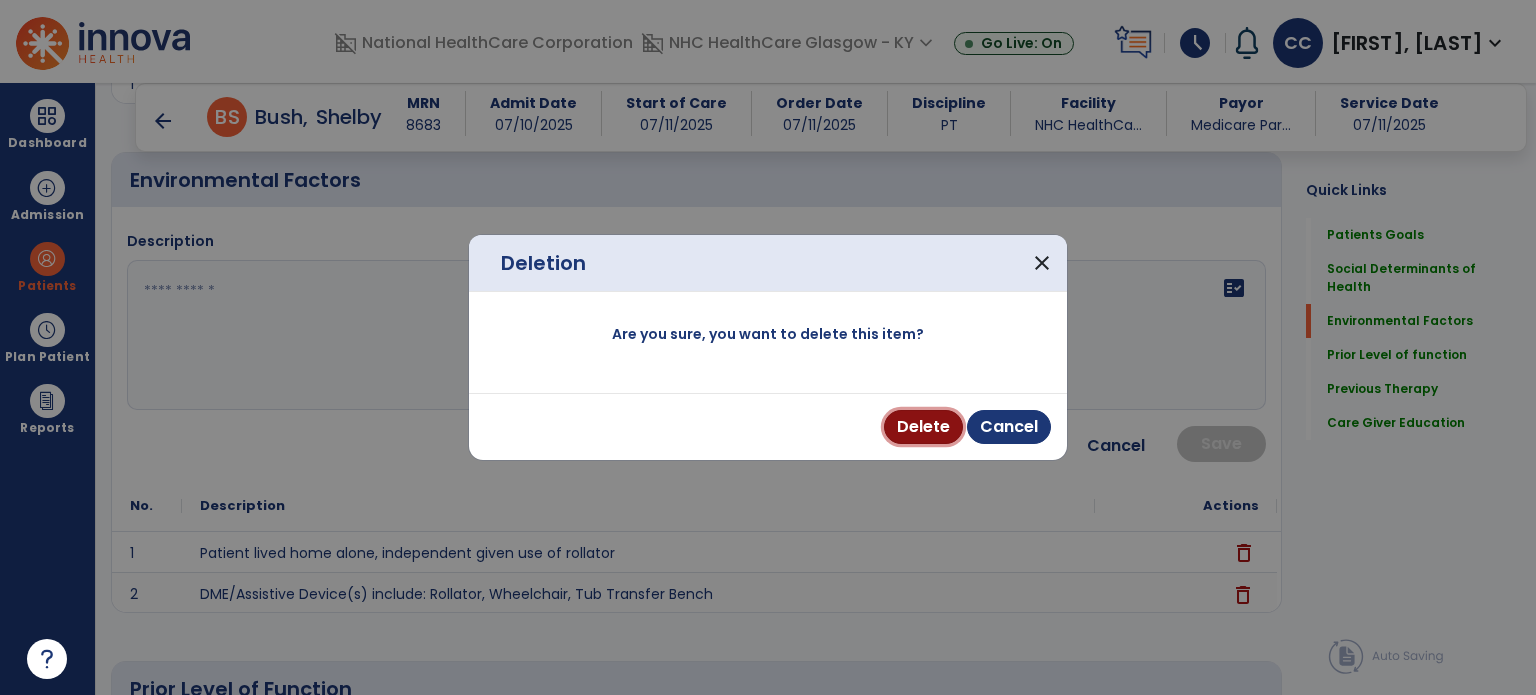 click on "Delete" at bounding box center [923, 427] 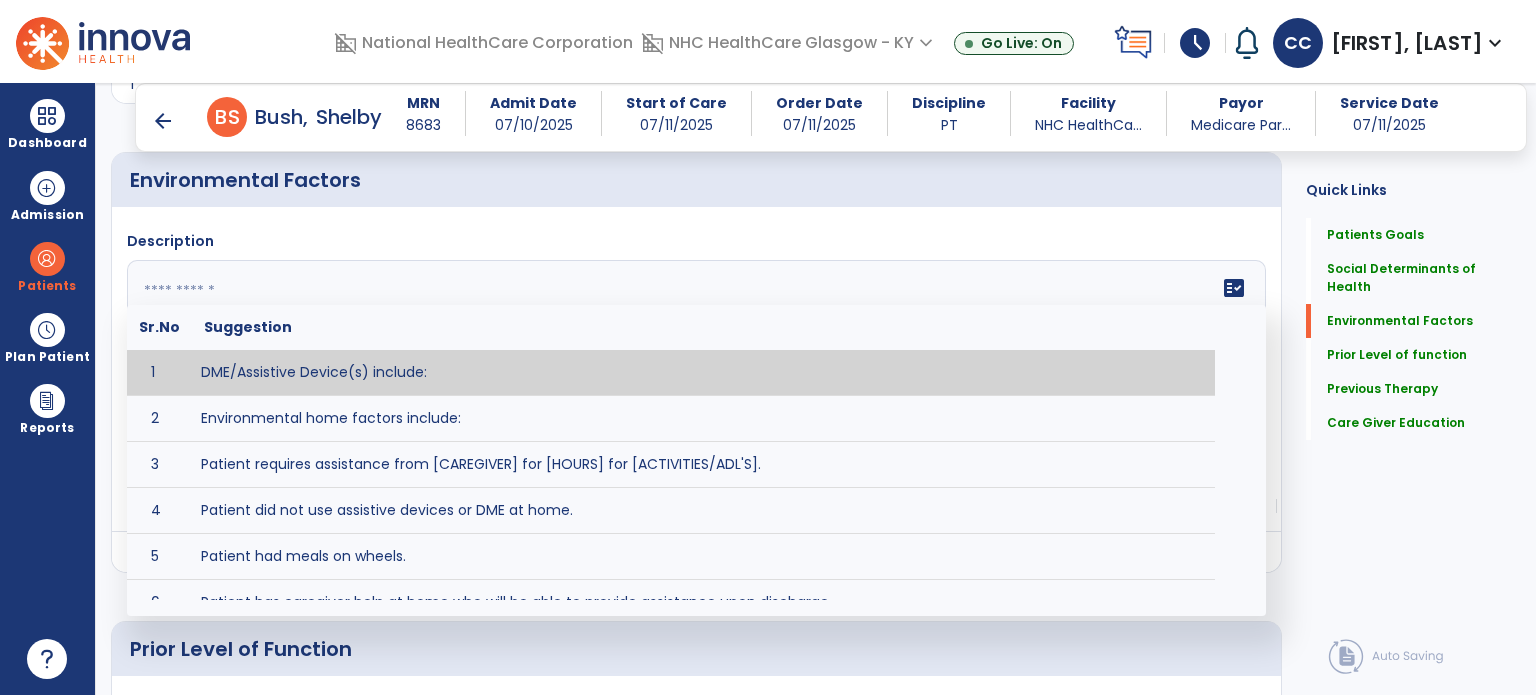 click on "fact_check  Sr.No Suggestion 1 DME/Assistive Device(s) include:  2 Environmental home factors include:  3 Patient requires assistance from [CAREGIVER] for [HOURS] for [ACTIVITIES/ADL'S]. 4 Patient did not use assistive devices or DME at home. 5 Patient had meals on wheels. 6 Patient has caregiver help at home who will be able to provide assistance upon discharge. 7 Patient lived alone at home prior to admission and will [HAVE or HAVE NOT] assistance at home from [CAREGIVER] upon discharge. 8 Patient lives alone. 9 Patient lives with caregiver who provides support/aid for ____________. 10 Patient lives with spouse/significant other. 11 Patient needs to clime [NUMBER] stairs [WITH/WITHOUT] railing in order to reach [ROOM]. 12 Patient uses adaptive equipment at home including [EQUIPMENT] and has the following home modifications __________. 13 Patient was able to complete community activities (driving, shopping, community ambulation, etc.) independently. 14 15 16 17" 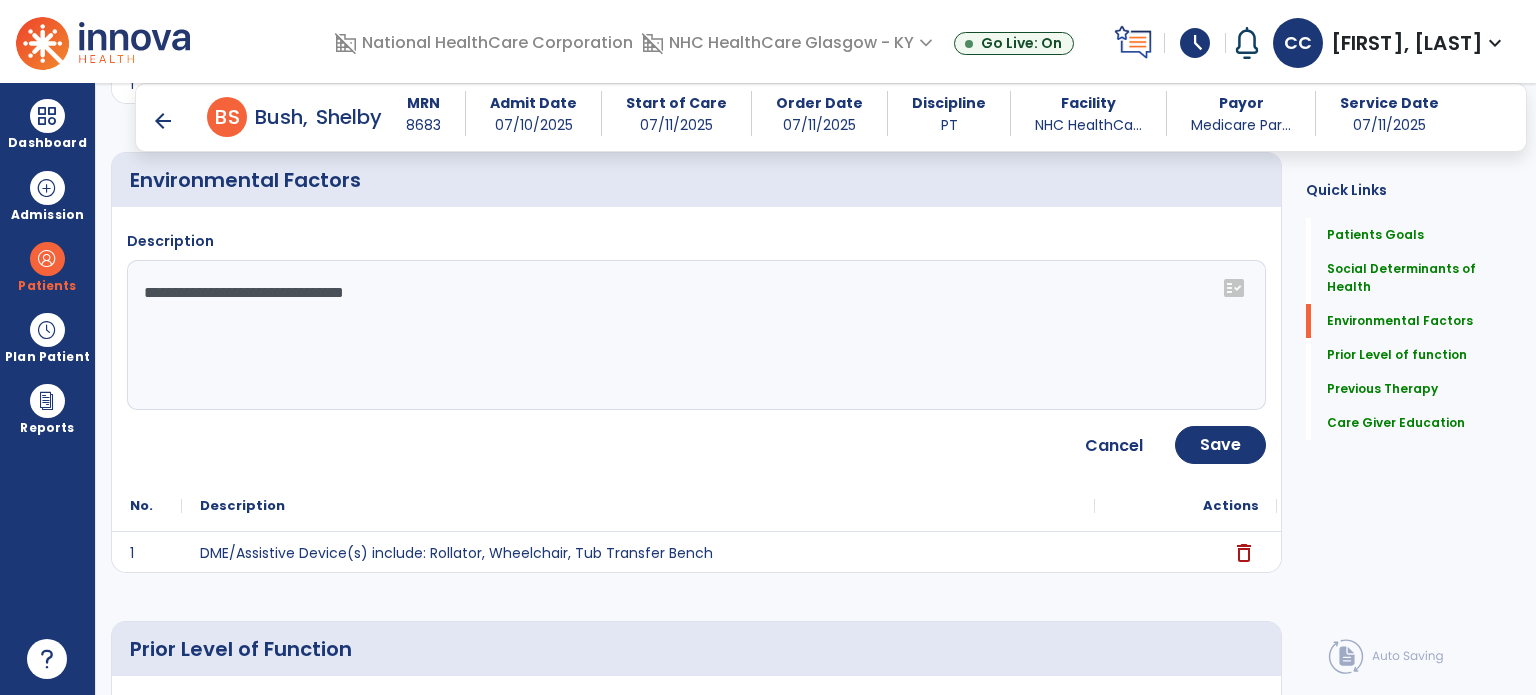 type on "**********" 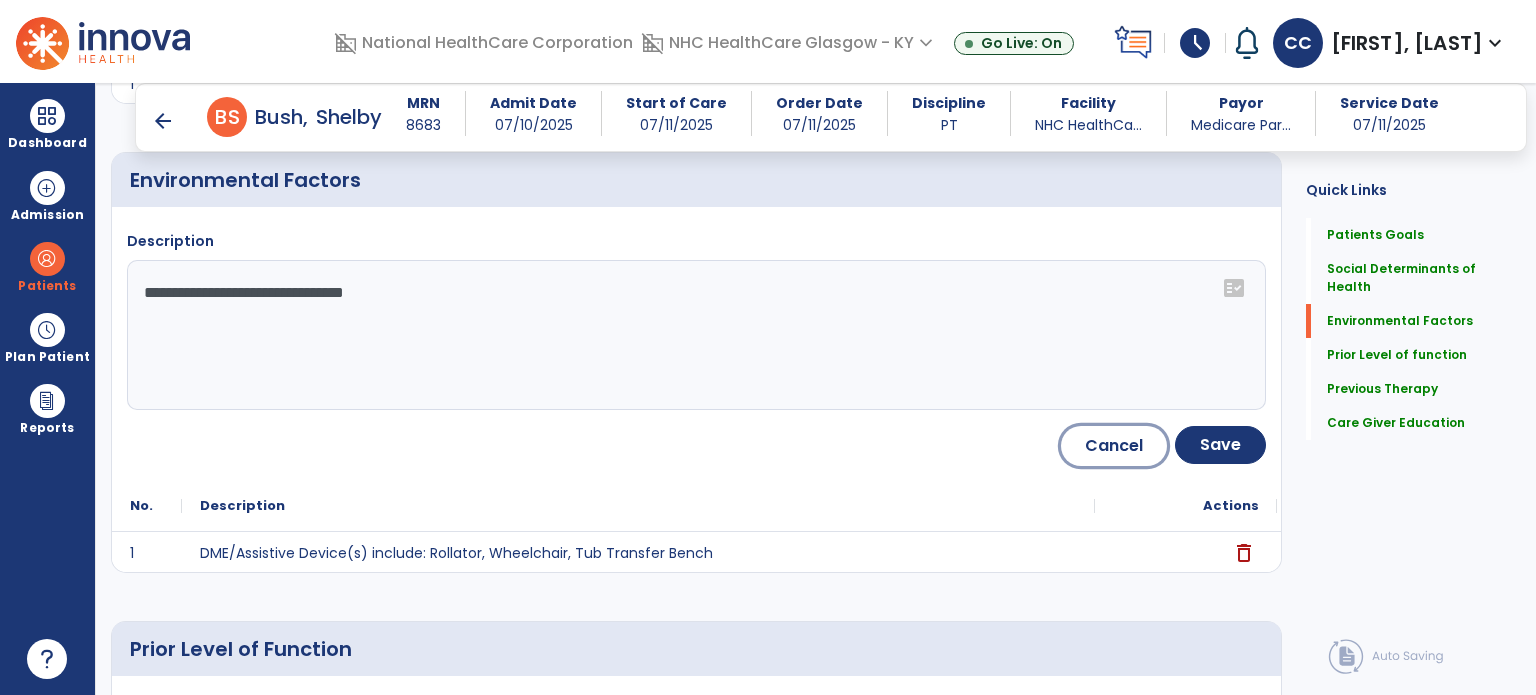 click on "Cancel" 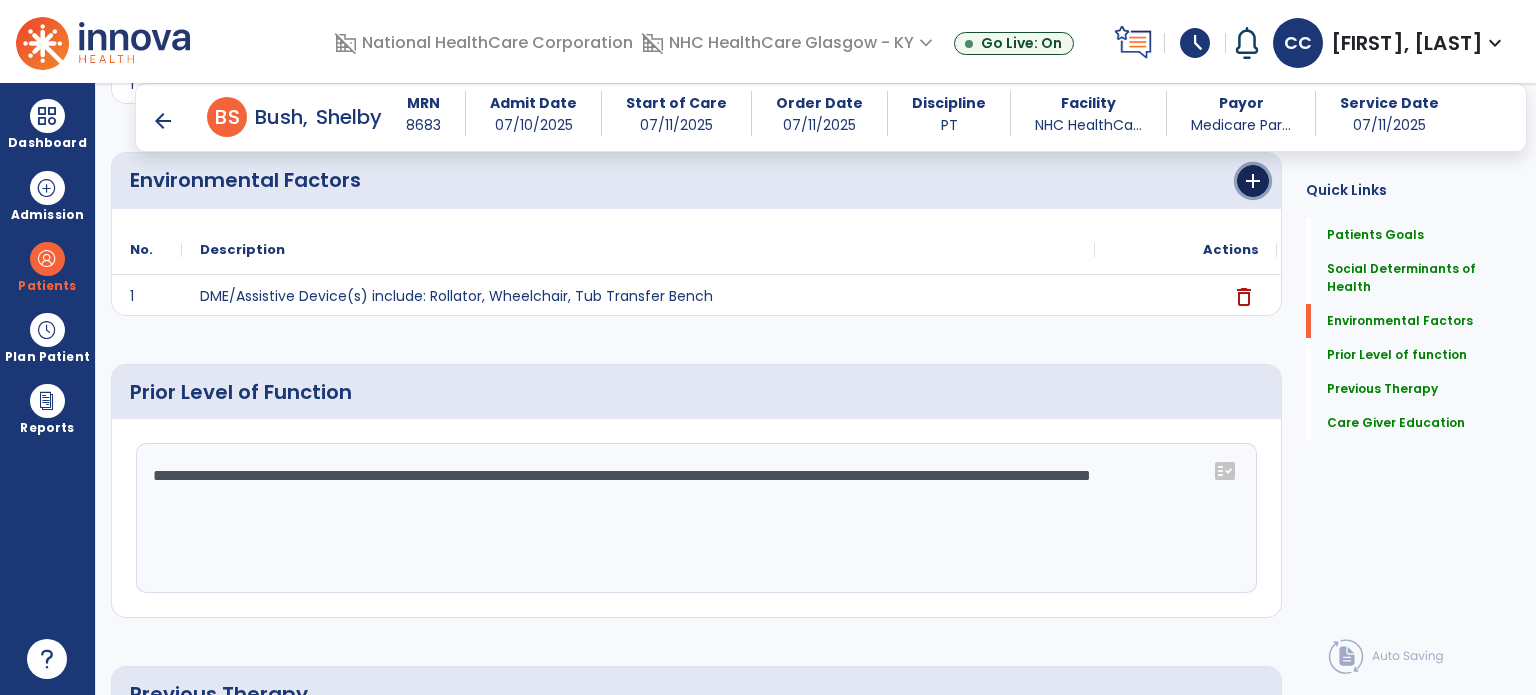 click on "add" 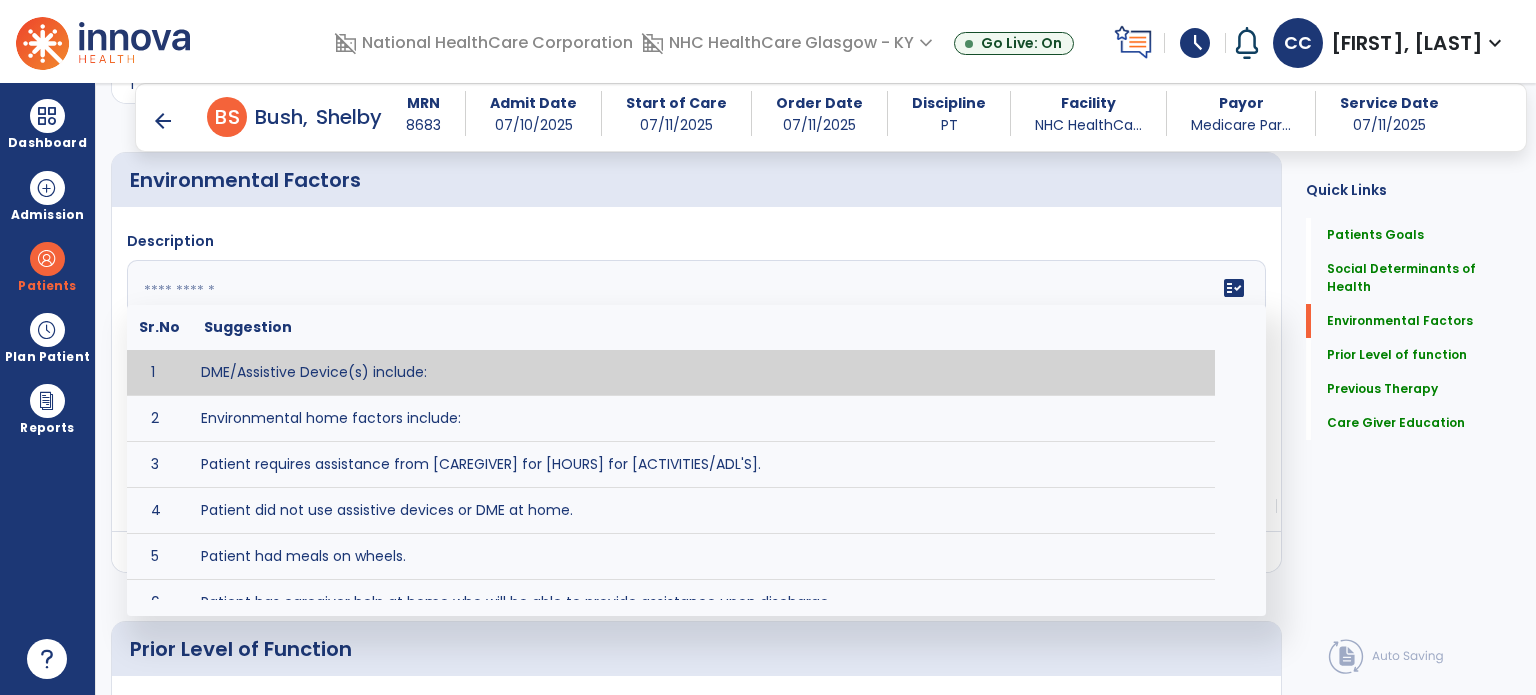 click on "fact_check  Sr.No Suggestion 1 DME/Assistive Device(s) include:  2 Environmental home factors include:  3 Patient requires assistance from [CAREGIVER] for [HOURS] for [ACTIVITIES/ADL'S]. 4 Patient did not use assistive devices or DME at home. 5 Patient had meals on wheels. 6 Patient has caregiver help at home who will be able to provide assistance upon discharge. 7 Patient lived alone at home prior to admission and will [HAVE or HAVE NOT] assistance at home from [CAREGIVER] upon discharge. 8 Patient lives alone. 9 Patient lives with caregiver who provides support/aid for ____________. 10 Patient lives with spouse/significant other. 11 Patient needs to clime [NUMBER] stairs [WITH/WITHOUT] railing in order to reach [ROOM]. 12 Patient uses adaptive equipment at home including [EQUIPMENT] and has the following home modifications __________. 13 Patient was able to complete community activities (driving, shopping, community ambulation, etc.) independently. 14 15 16 17" 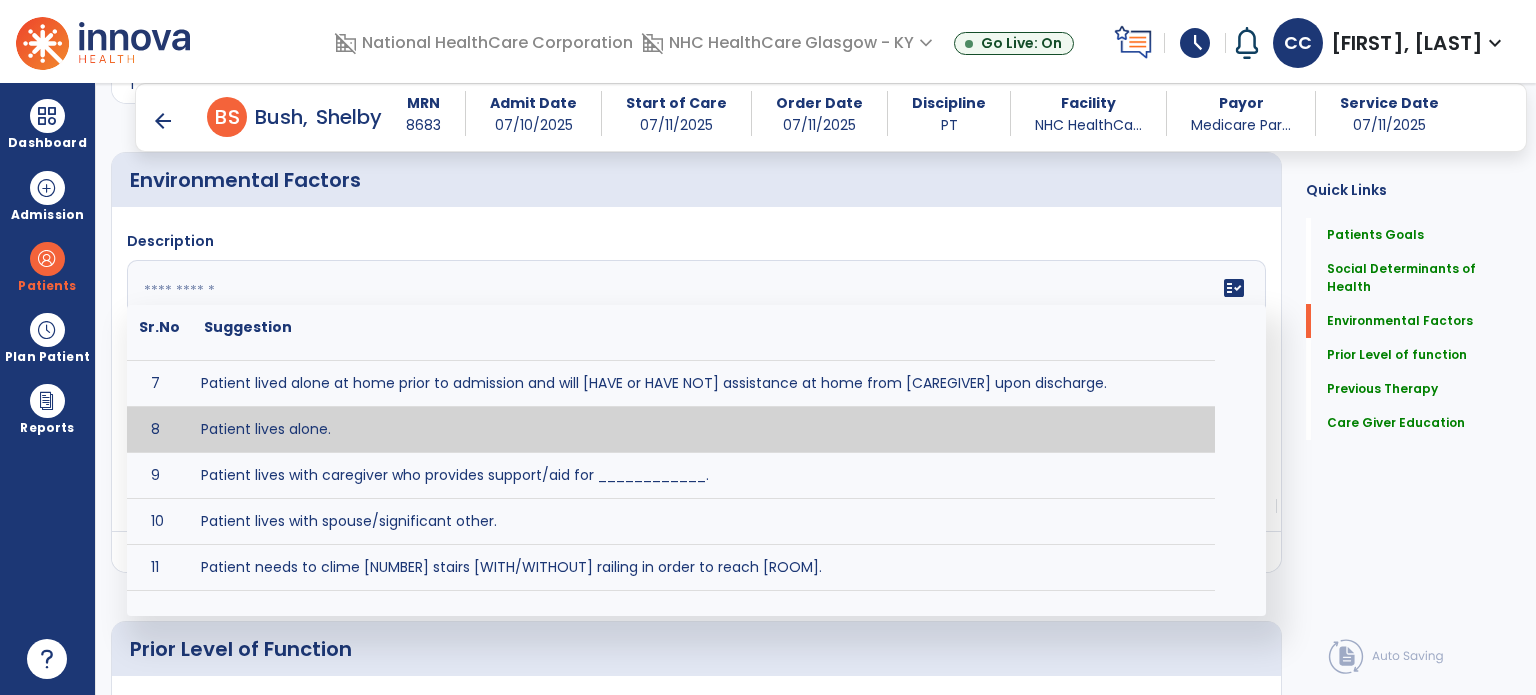 scroll, scrollTop: 300, scrollLeft: 0, axis: vertical 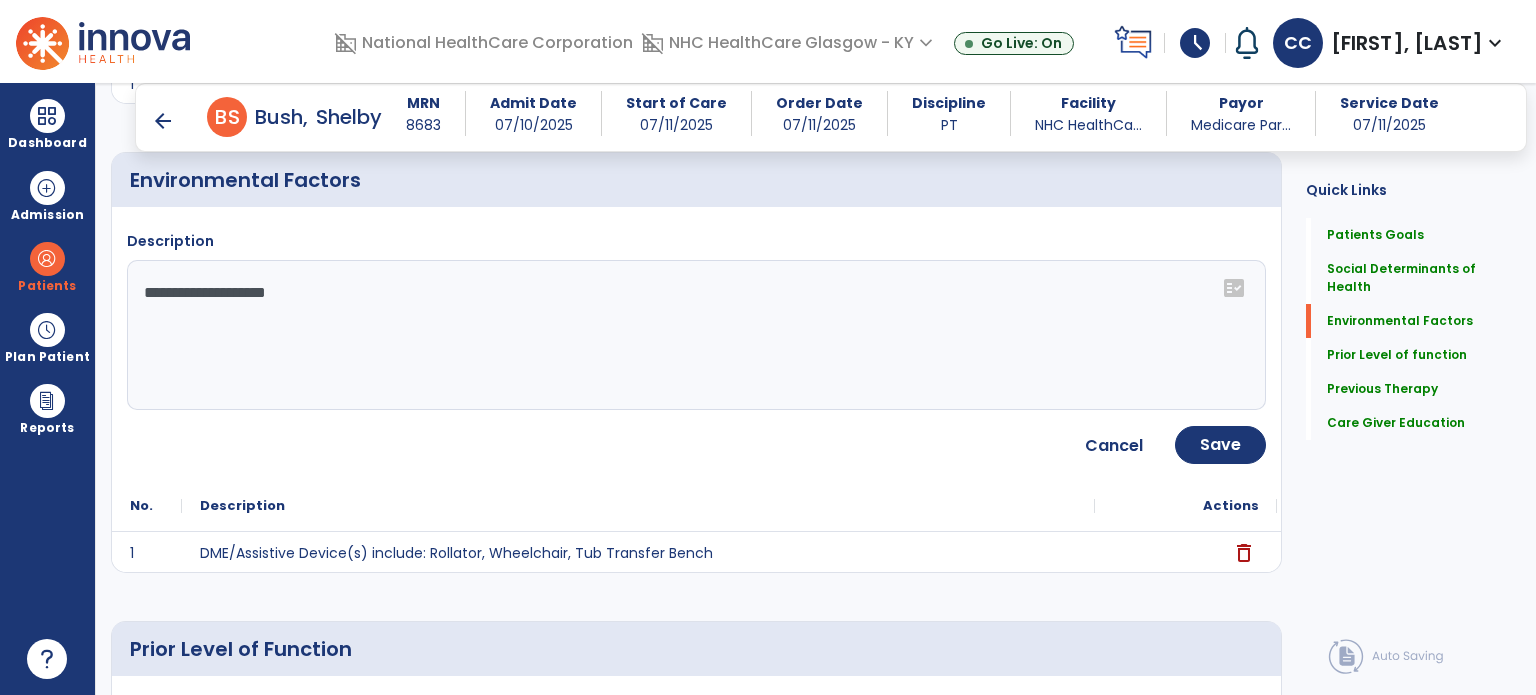 drag, startPoint x: 452, startPoint y: 344, endPoint x: 493, endPoint y: 411, distance: 78.54935 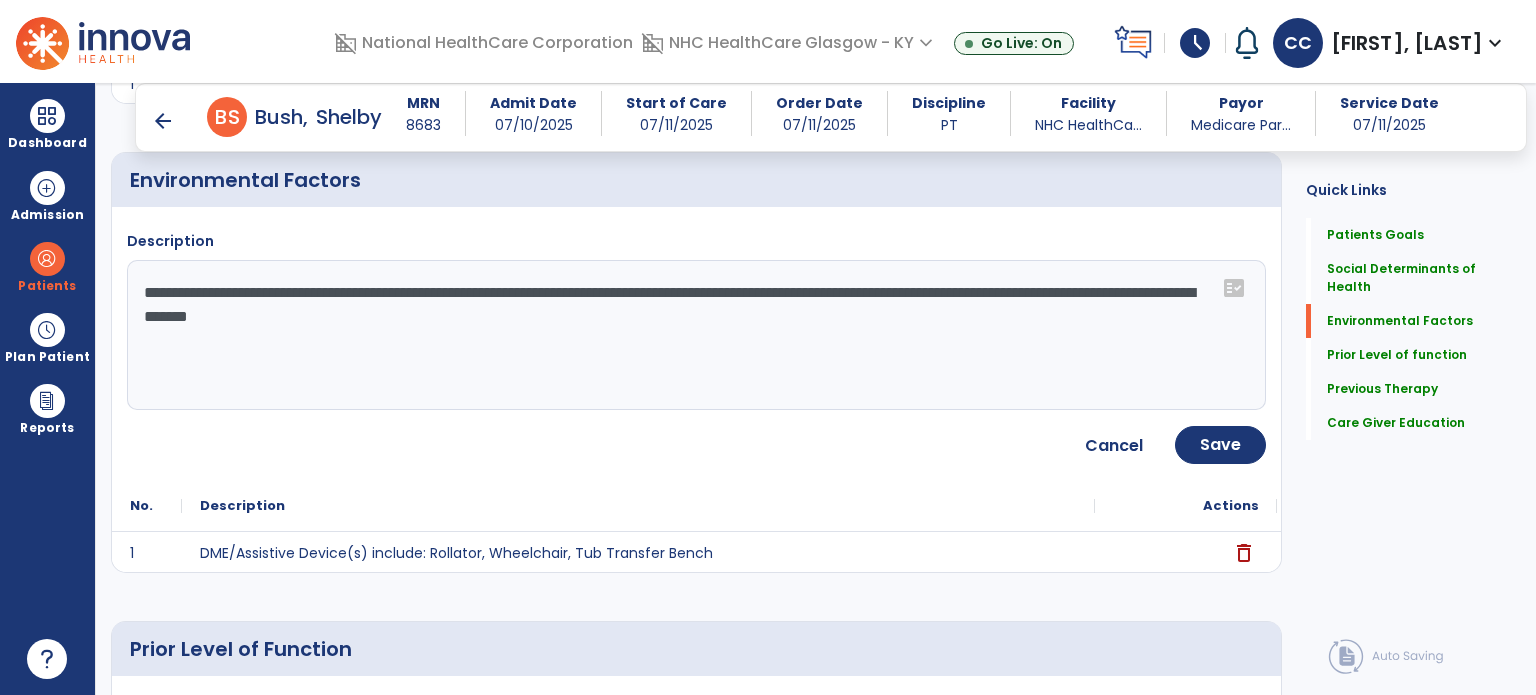 type on "**********" 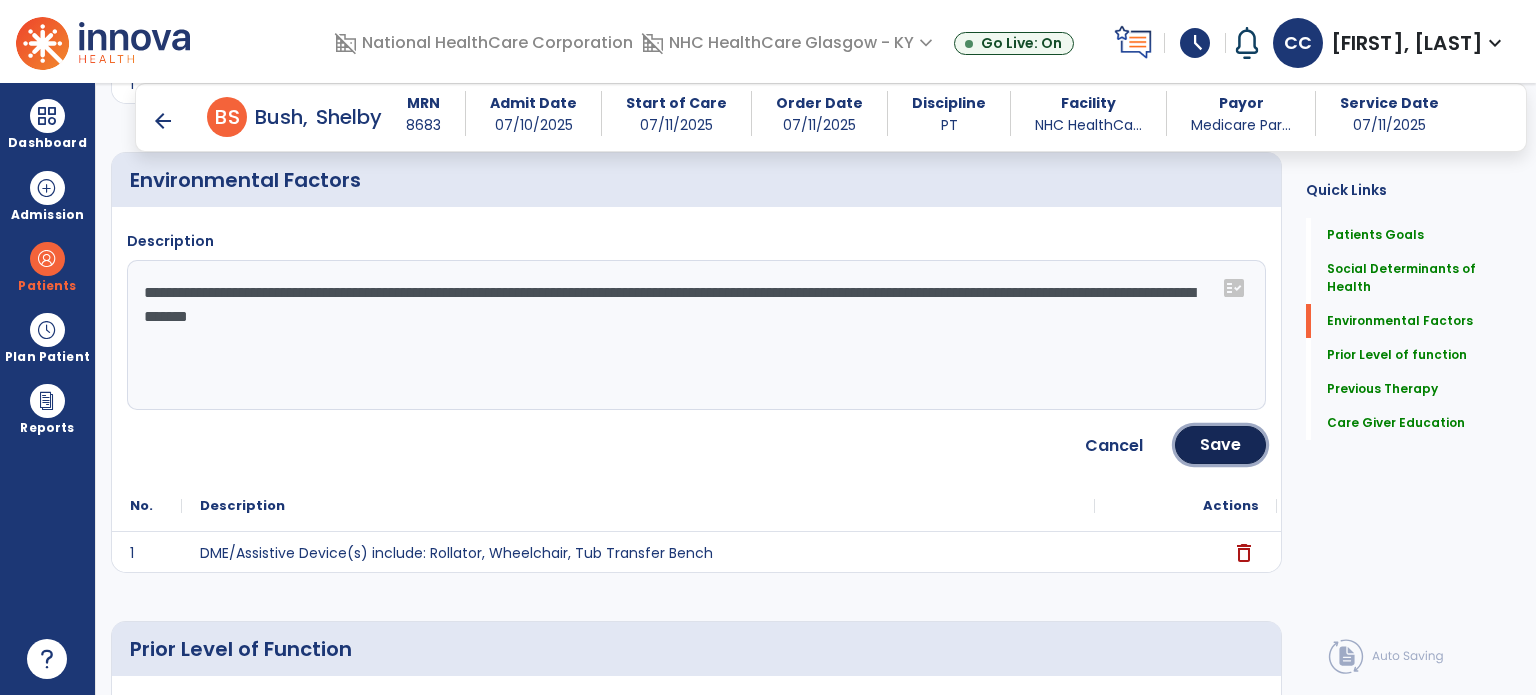 click on "Save" 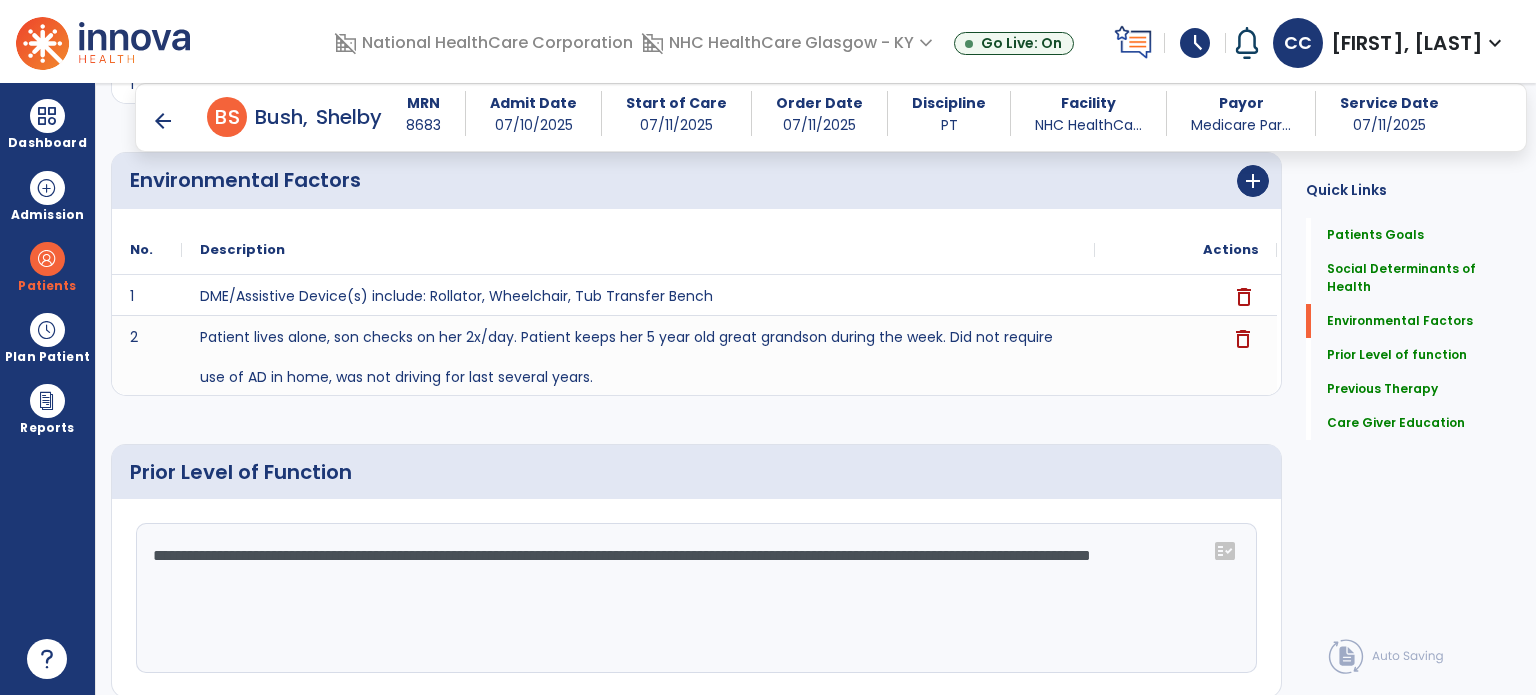 click on "Care Giver Education" 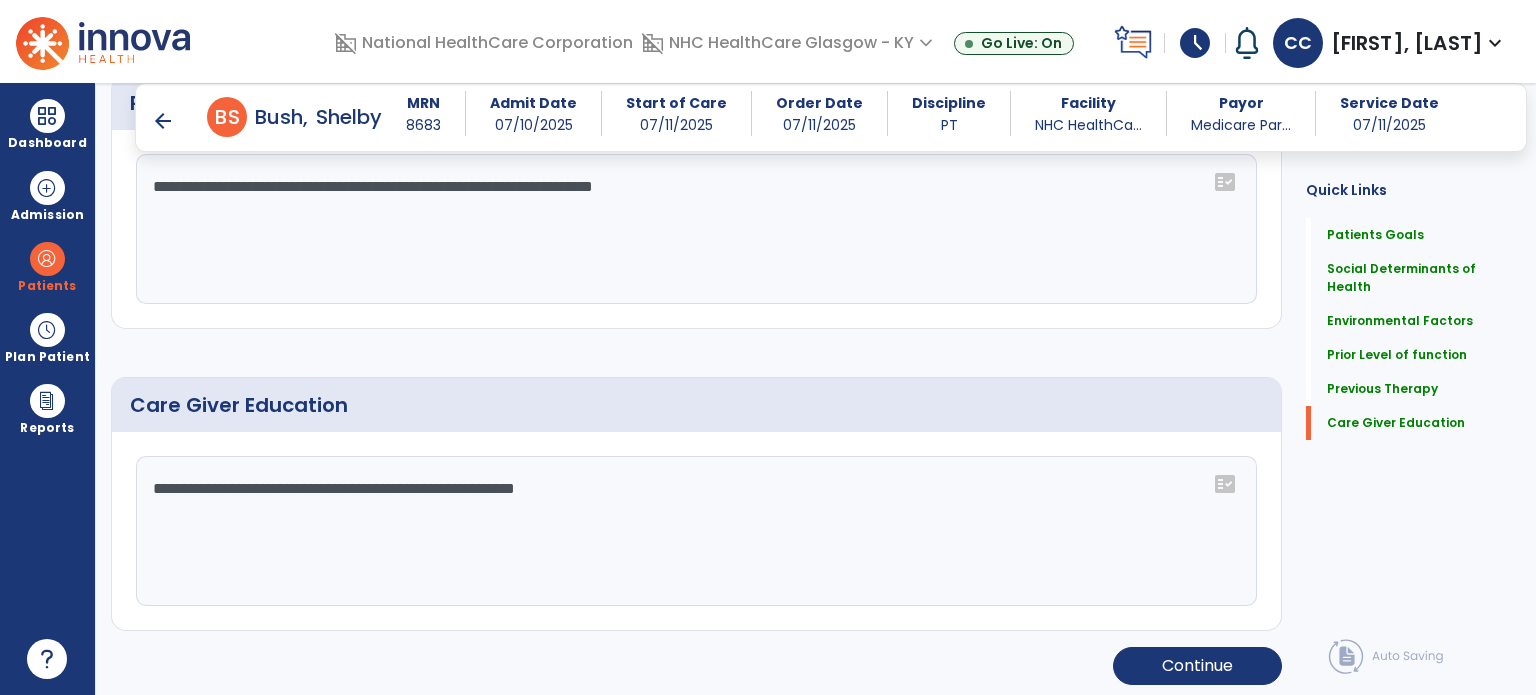 scroll, scrollTop: 1272, scrollLeft: 0, axis: vertical 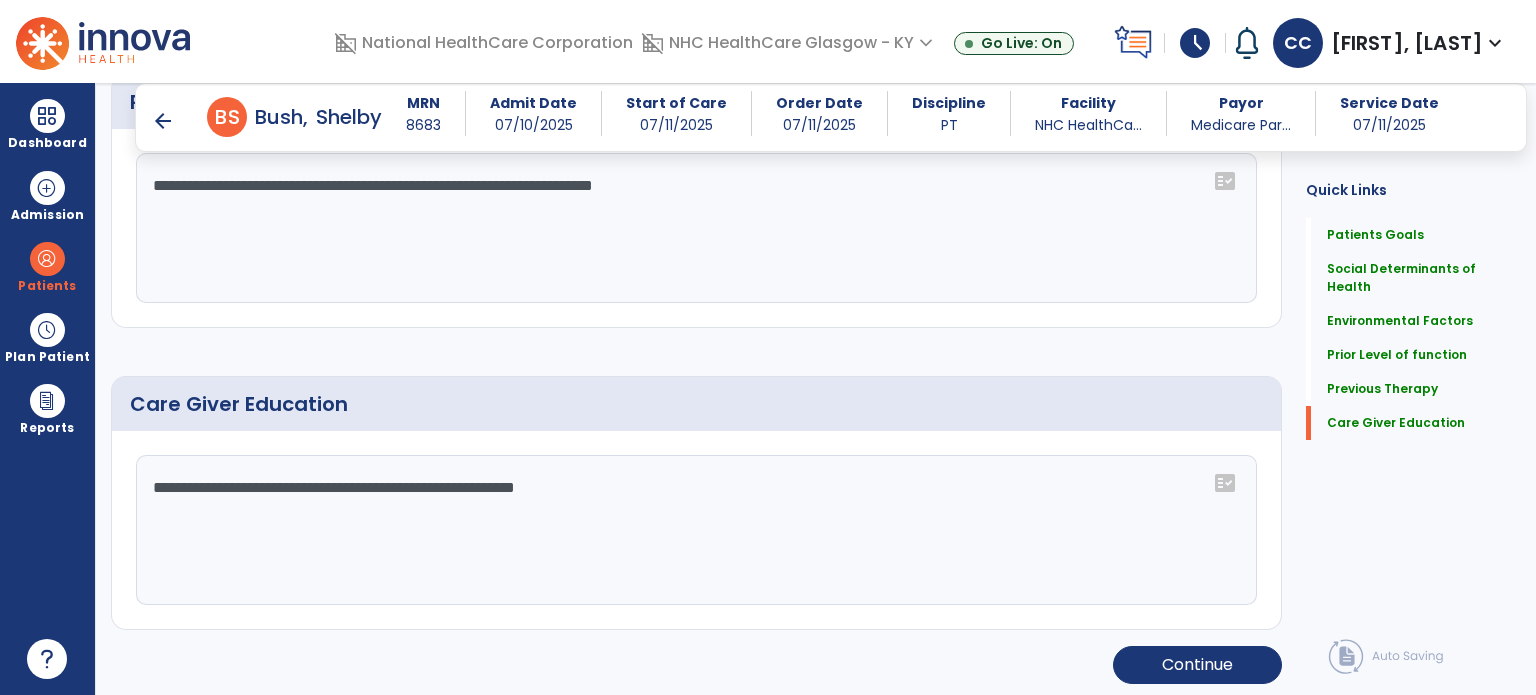 click on "**********" 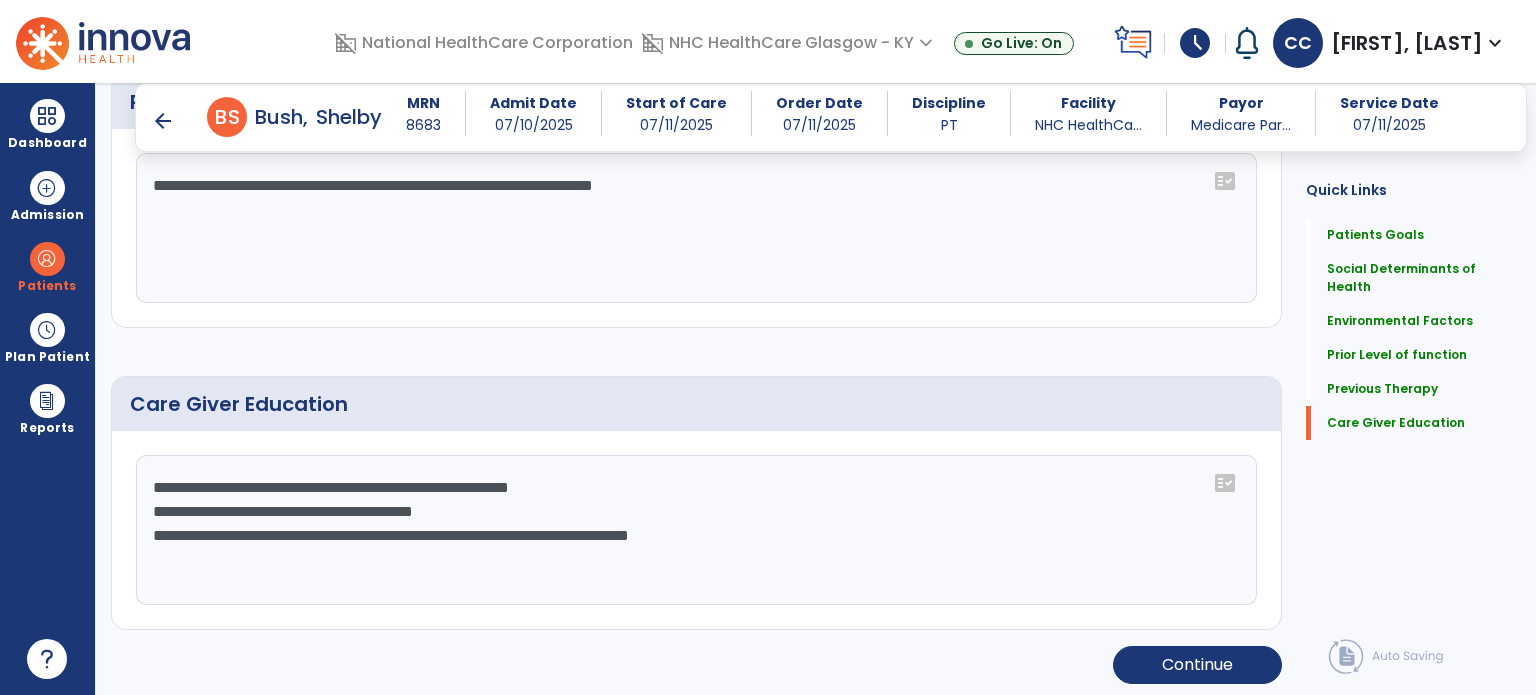 type on "**********" 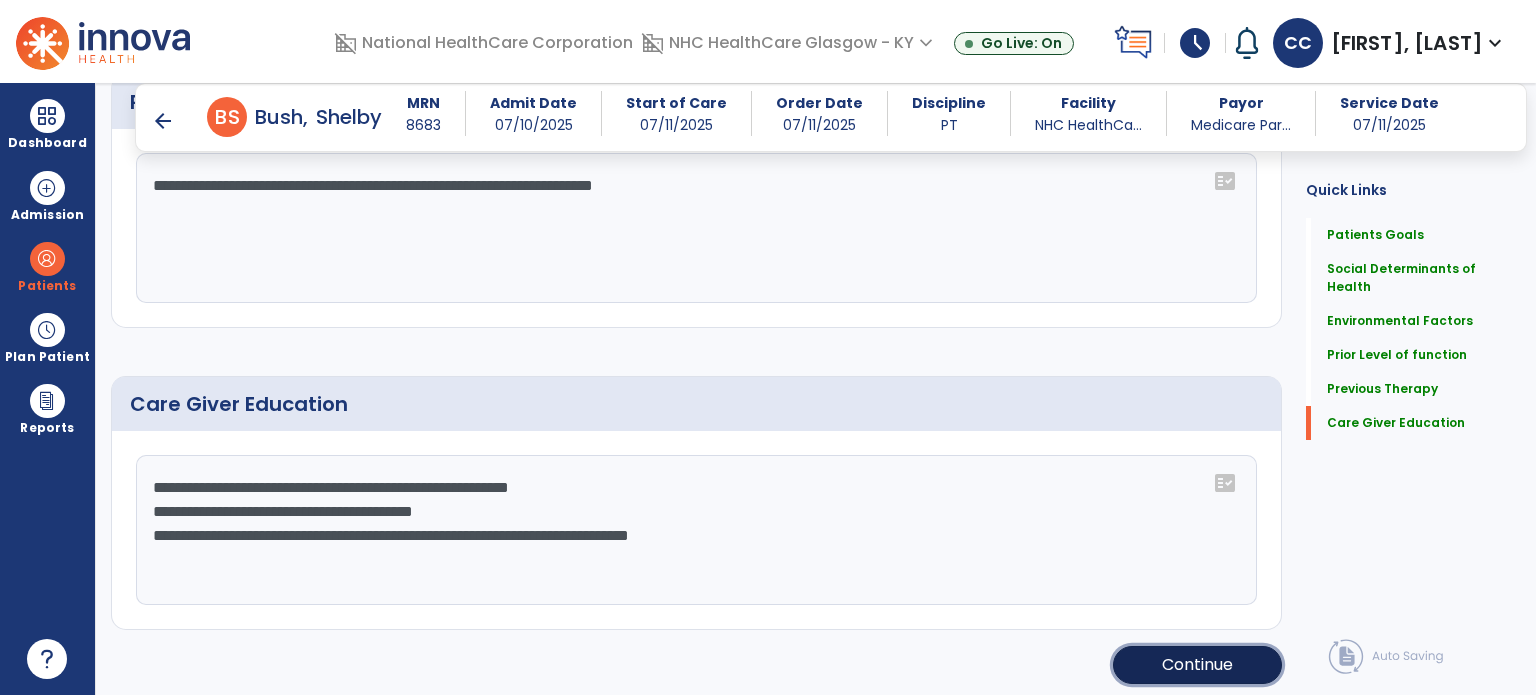 click on "Continue" 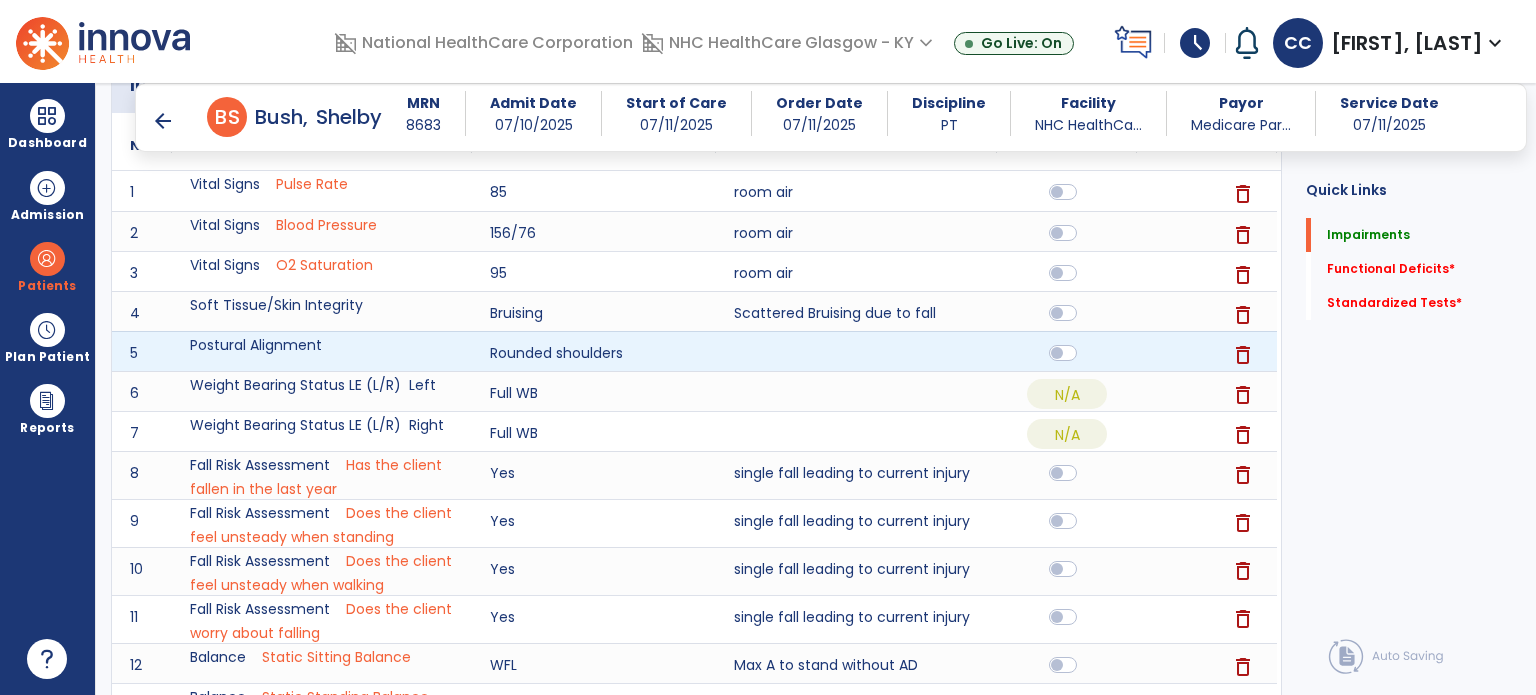 scroll, scrollTop: 123, scrollLeft: 0, axis: vertical 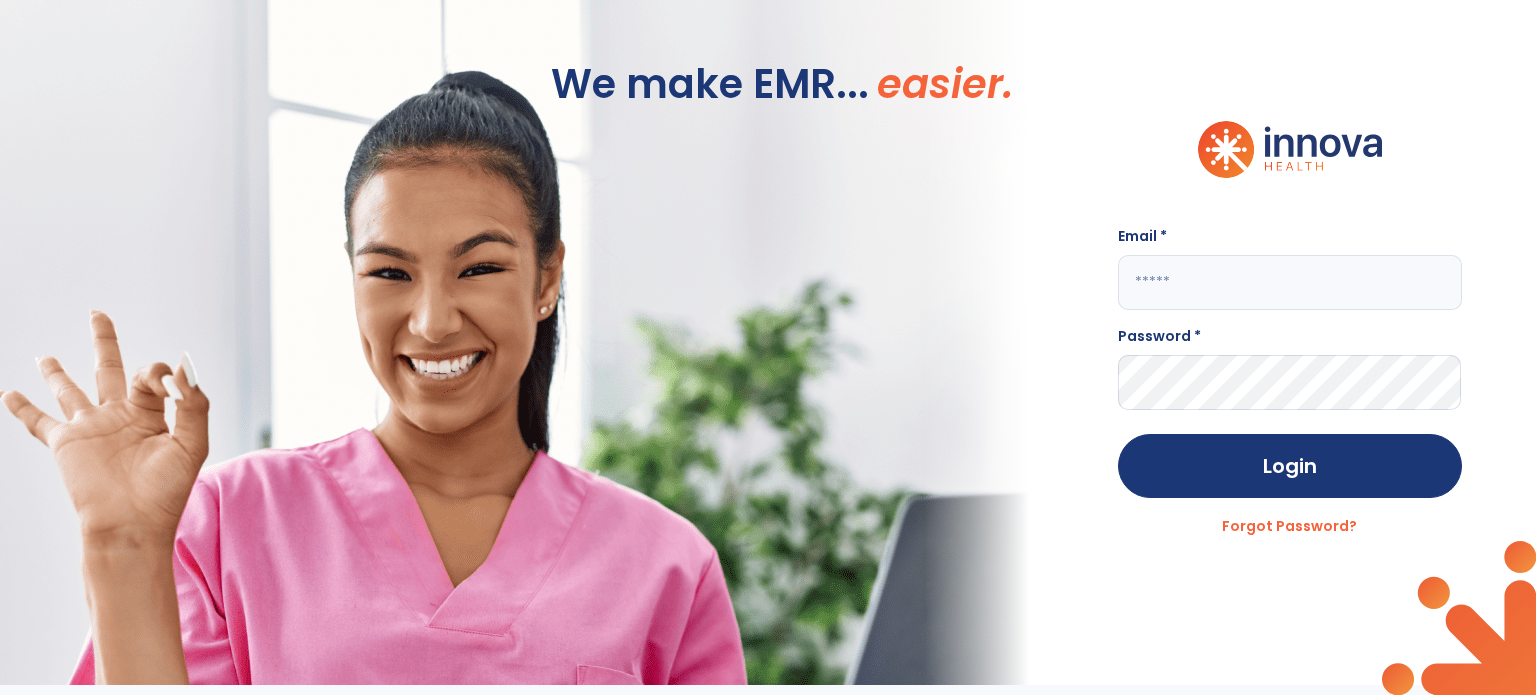 click on "Email * Password * Login Forgot Password?" 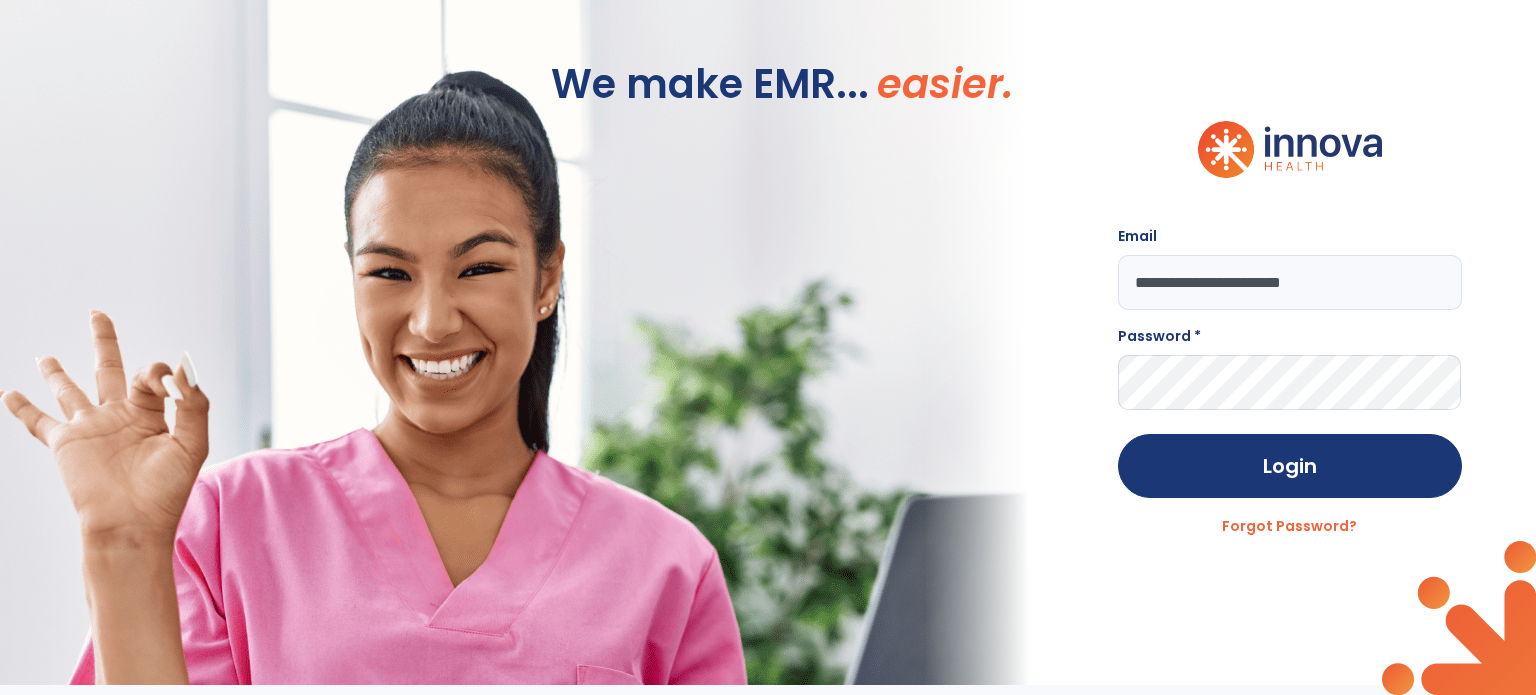 type on "**********" 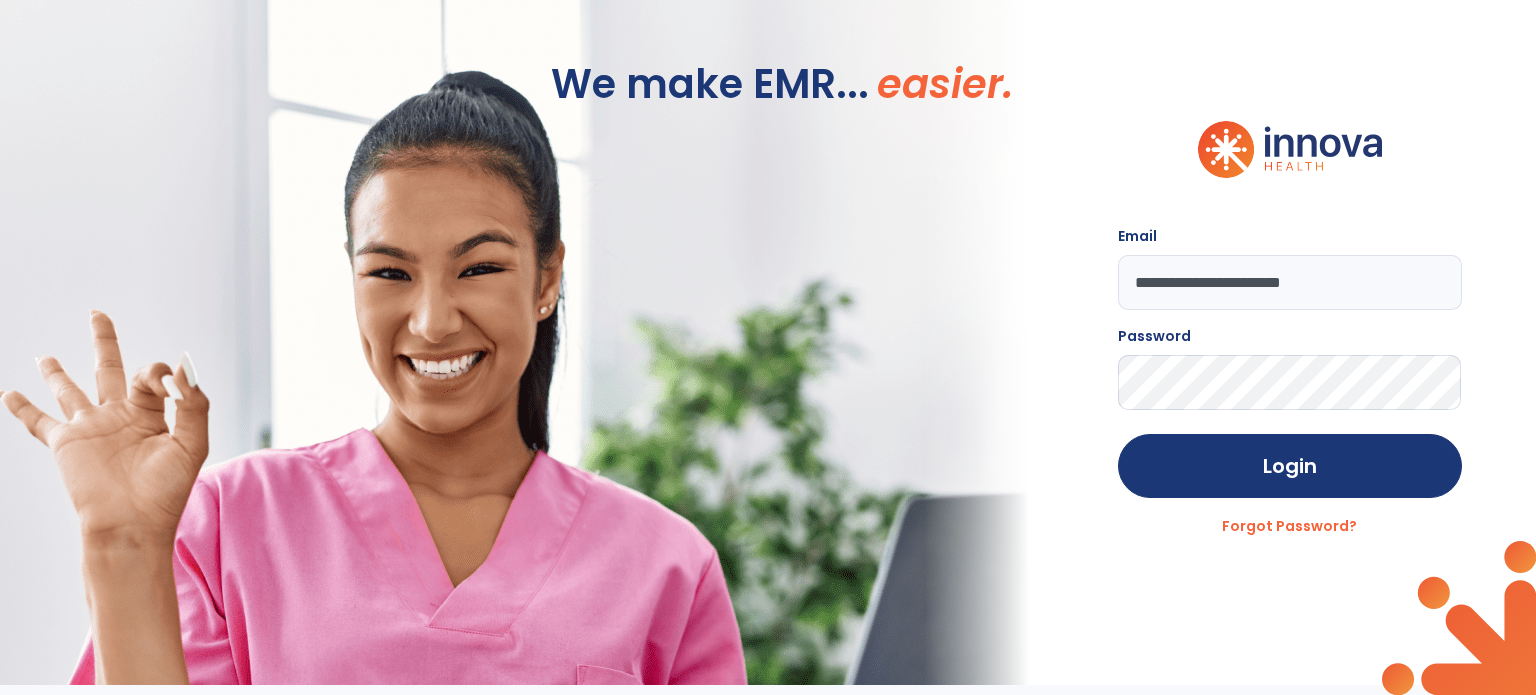 click on "Login" 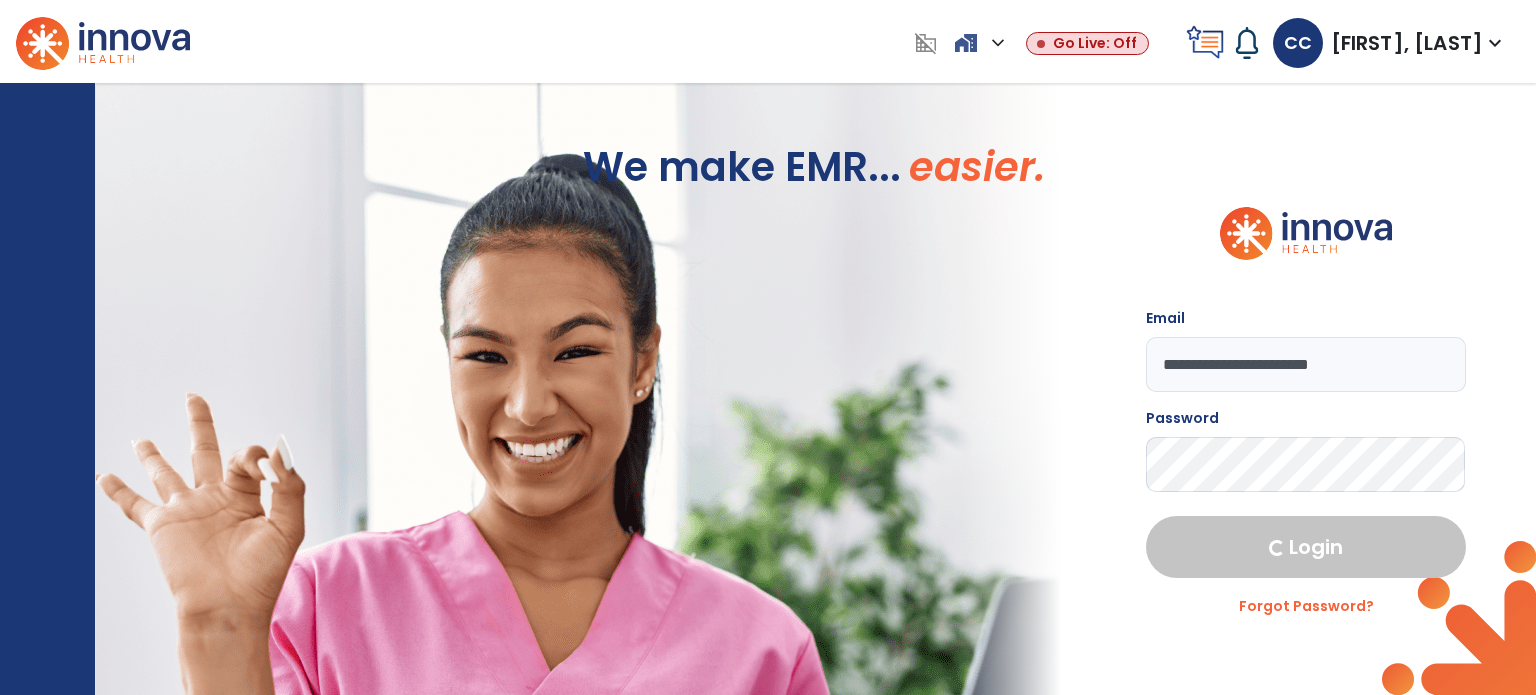 select on "****" 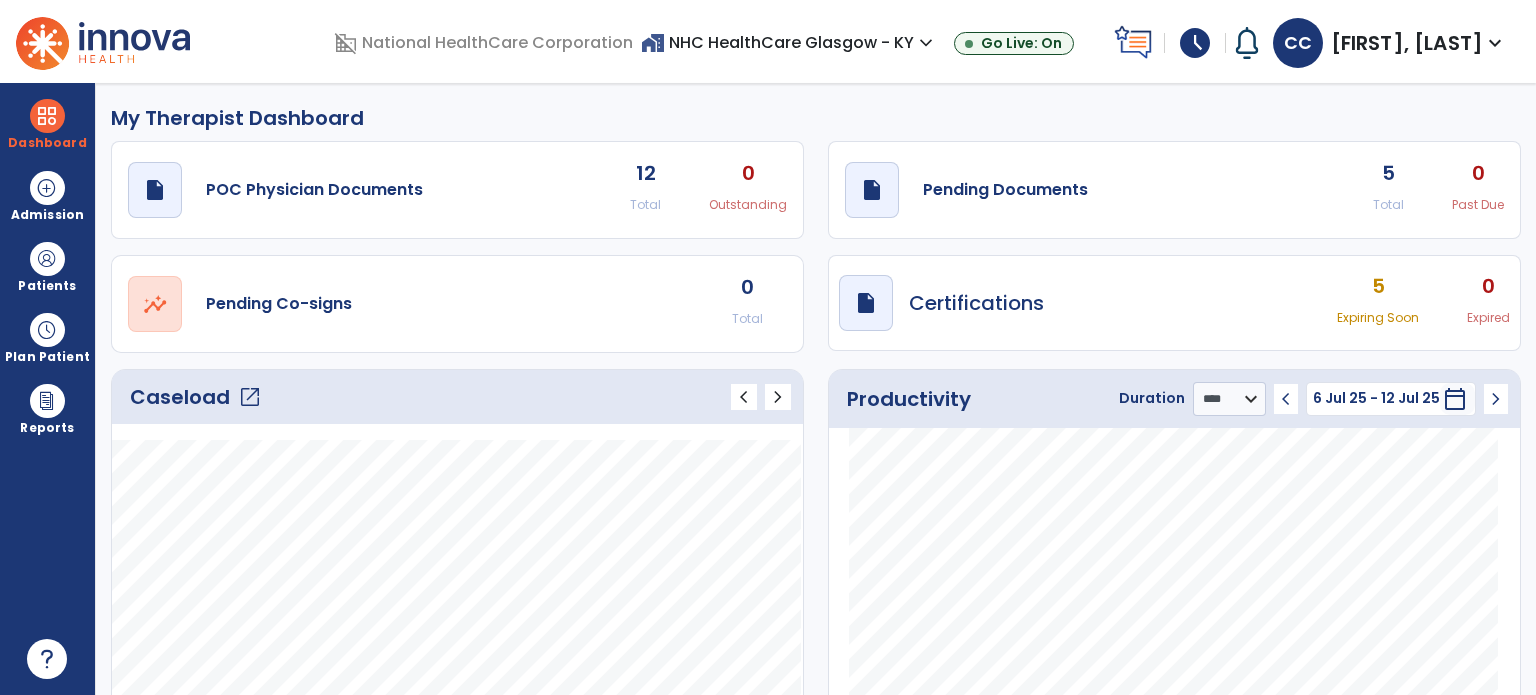 click on "Total" 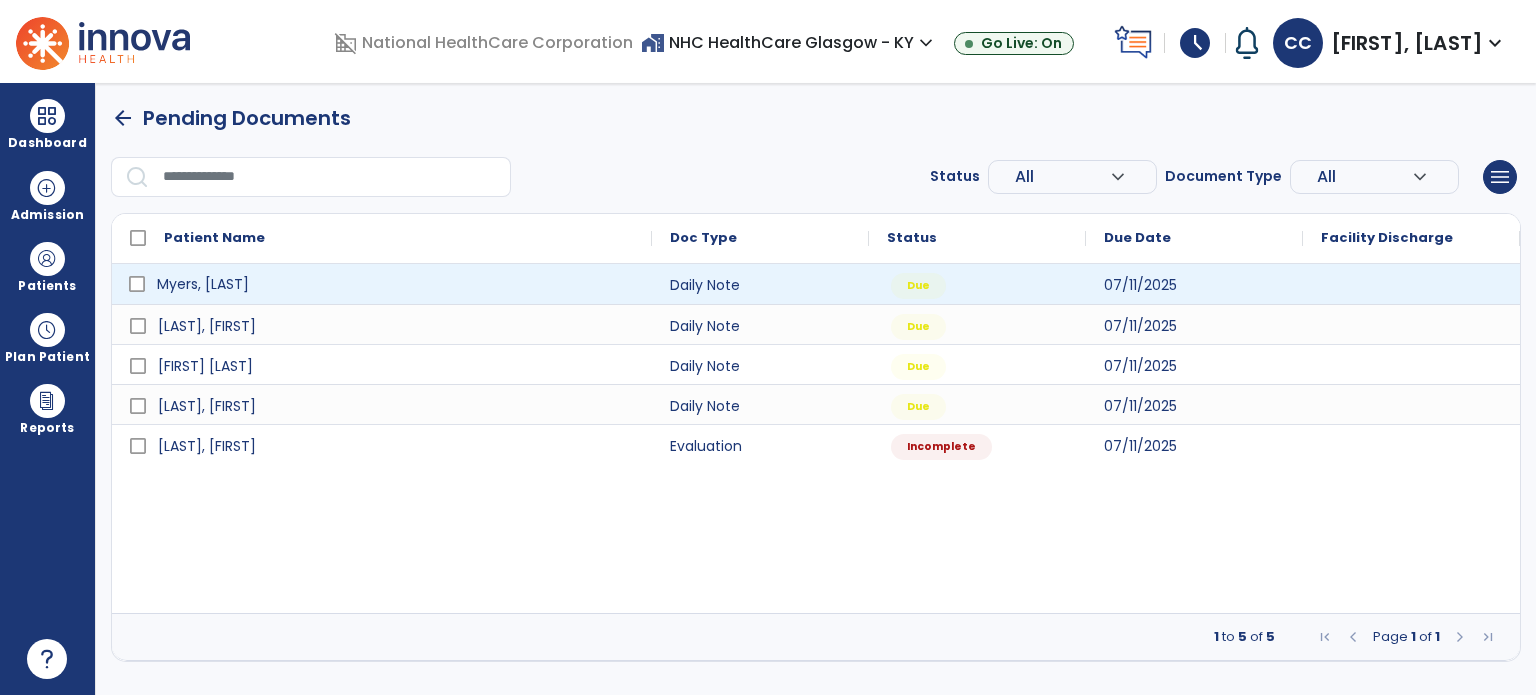 click on "Myers, [LAST]" at bounding box center (396, 284) 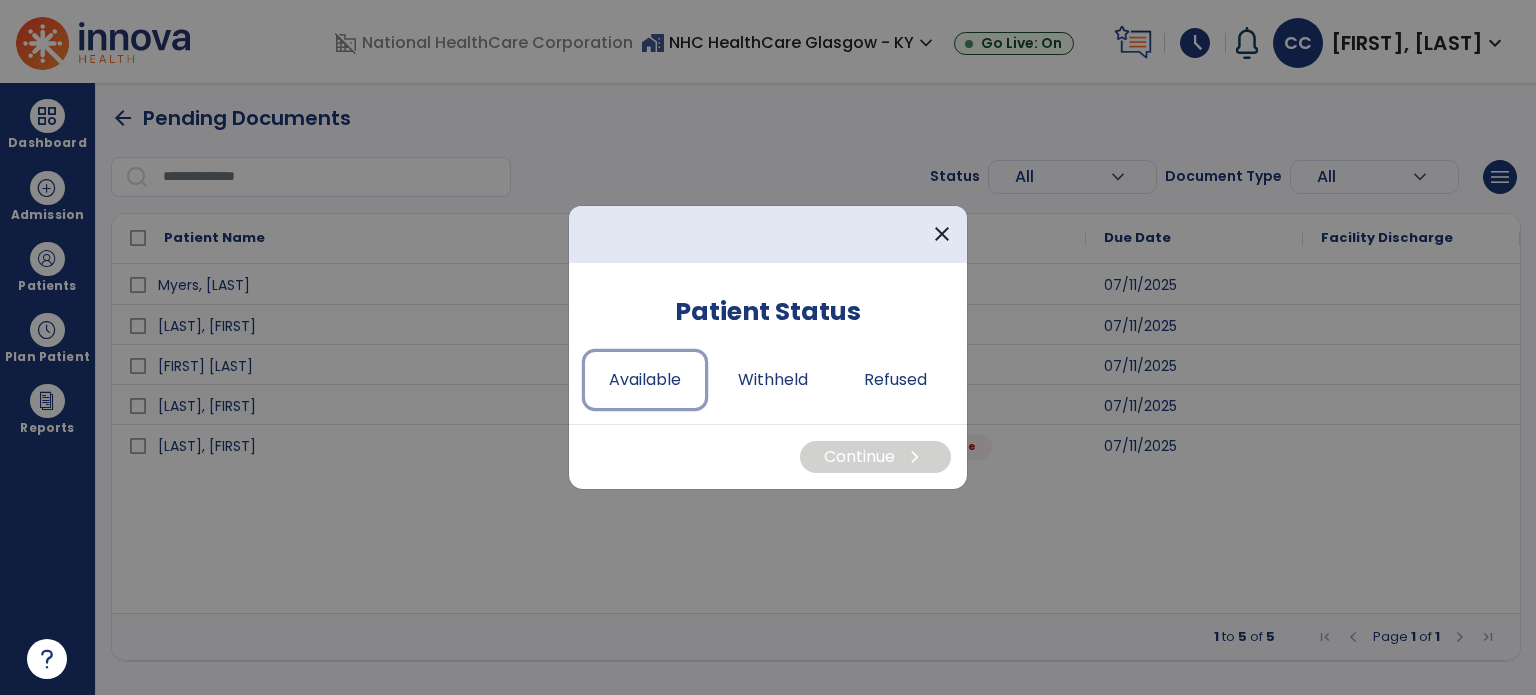 drag, startPoint x: 675, startPoint y: 387, endPoint x: 764, endPoint y: 412, distance: 92.44458 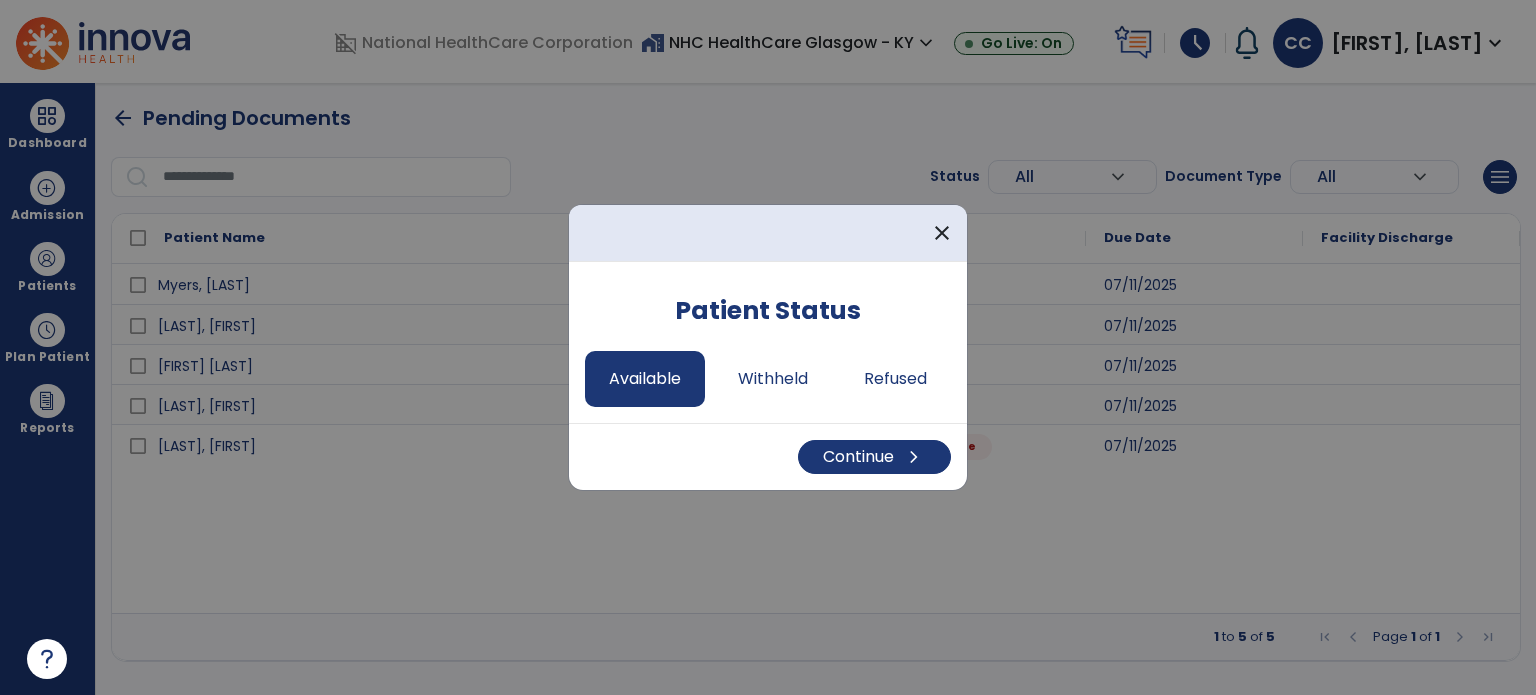 click on "Continue   chevron_right" at bounding box center [768, 456] 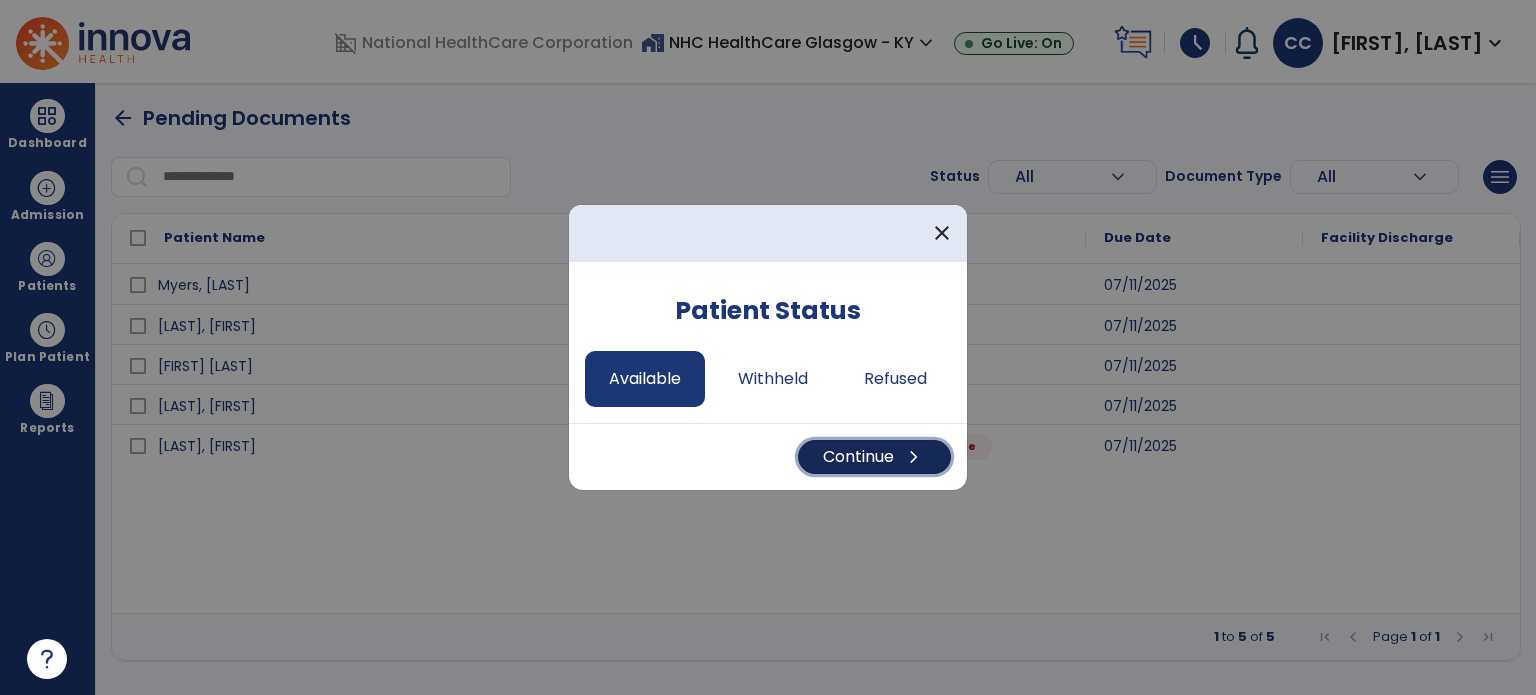 click on "Continue   chevron_right" at bounding box center (874, 457) 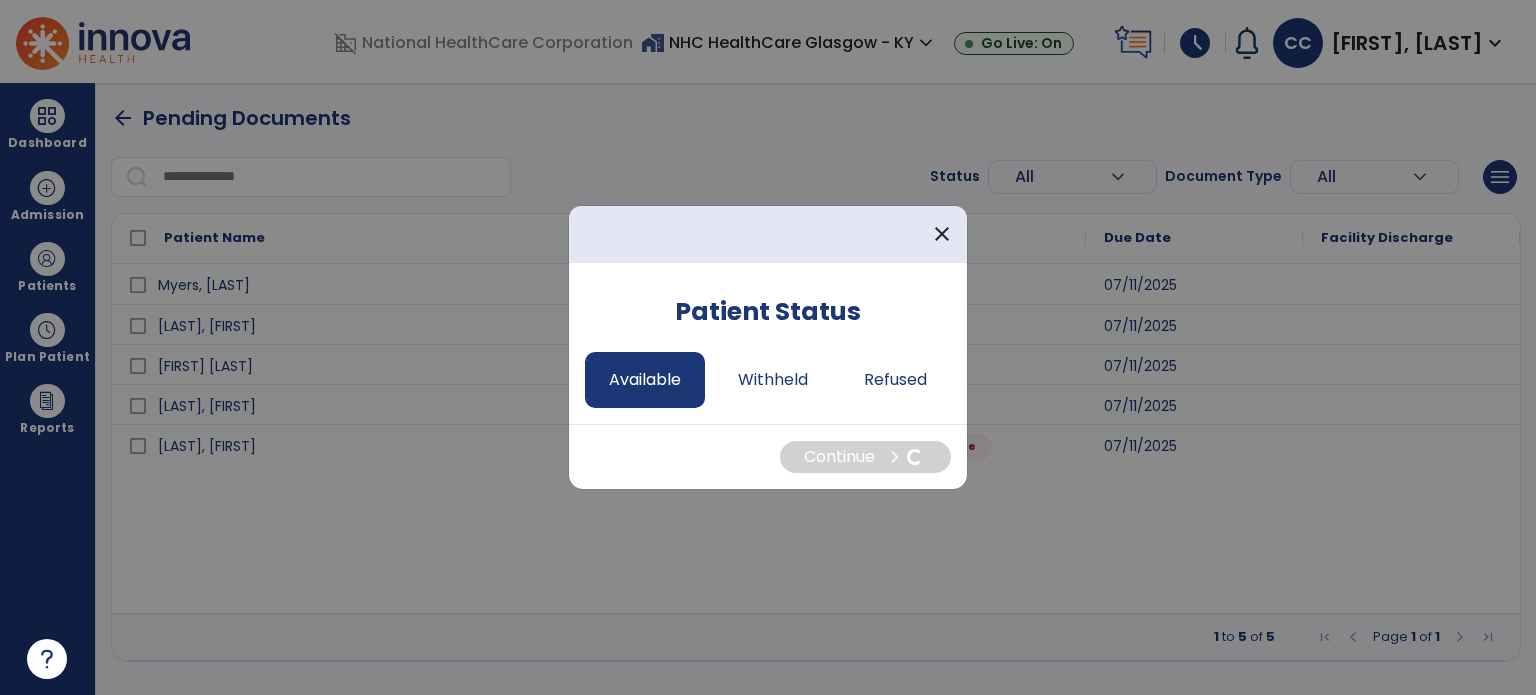 select on "*" 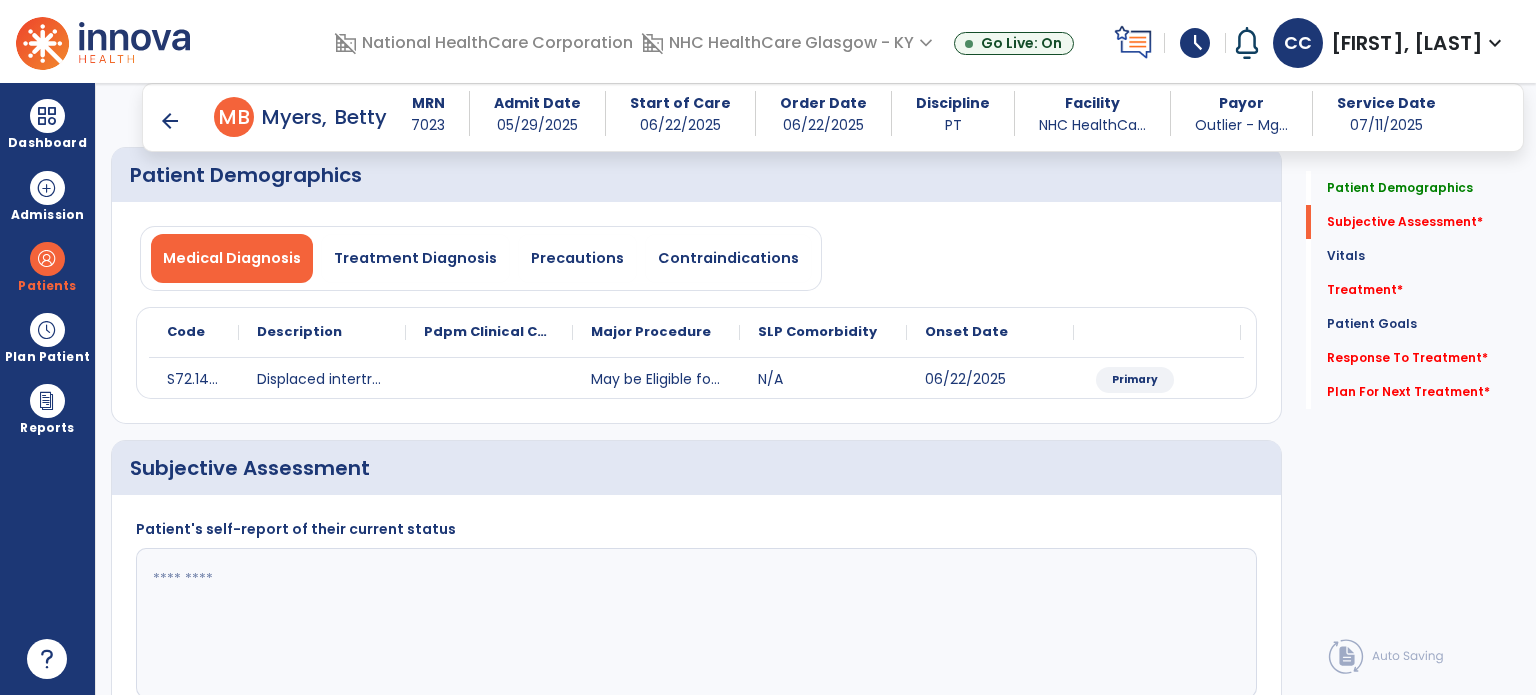 scroll, scrollTop: 200, scrollLeft: 0, axis: vertical 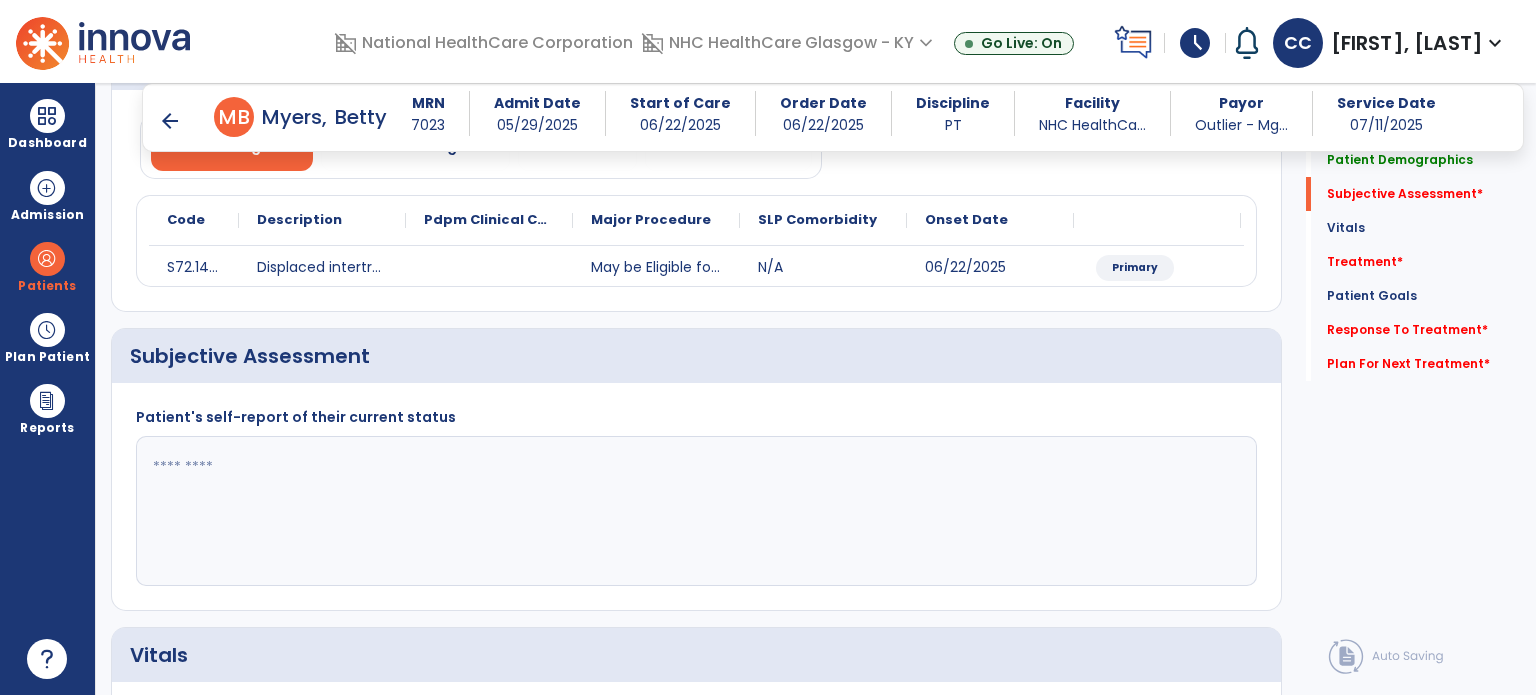 click on "Patient's self-report of their current status" 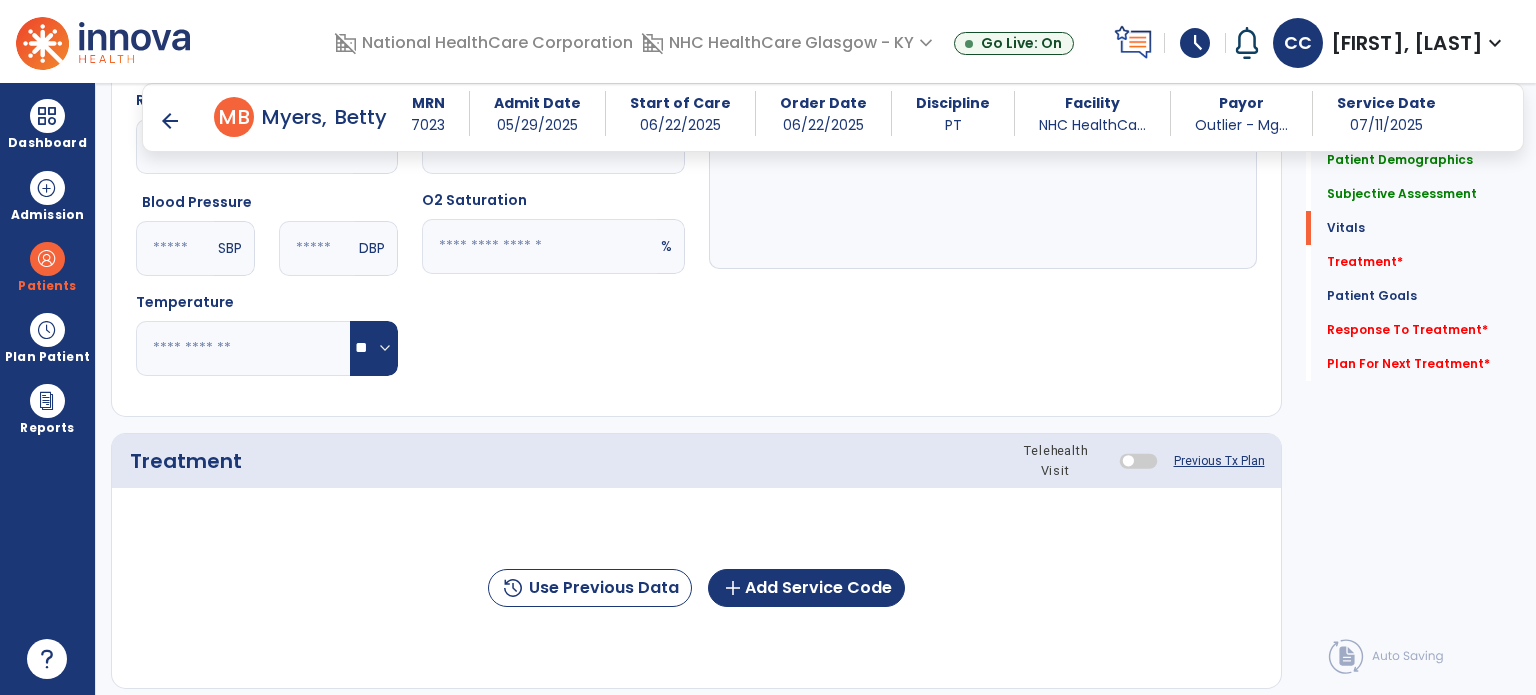 scroll, scrollTop: 900, scrollLeft: 0, axis: vertical 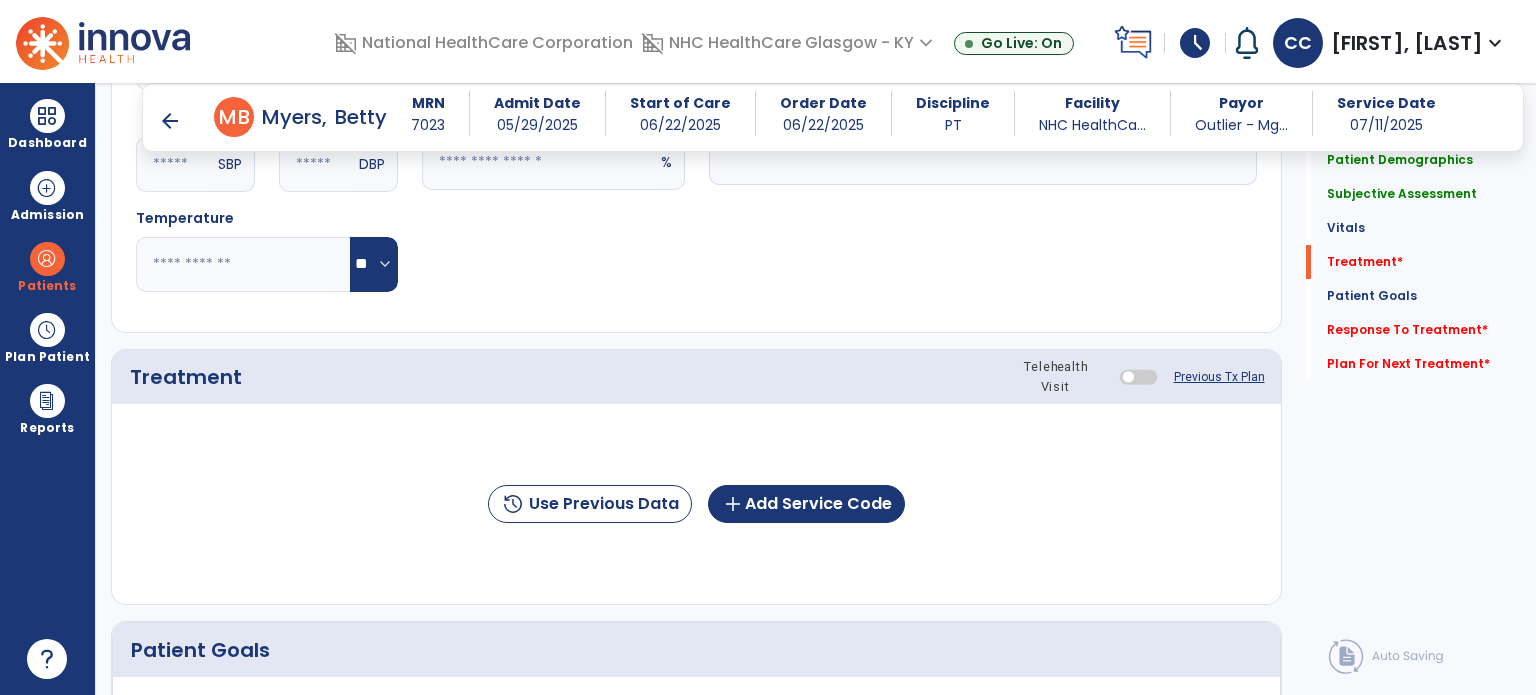 type on "**********" 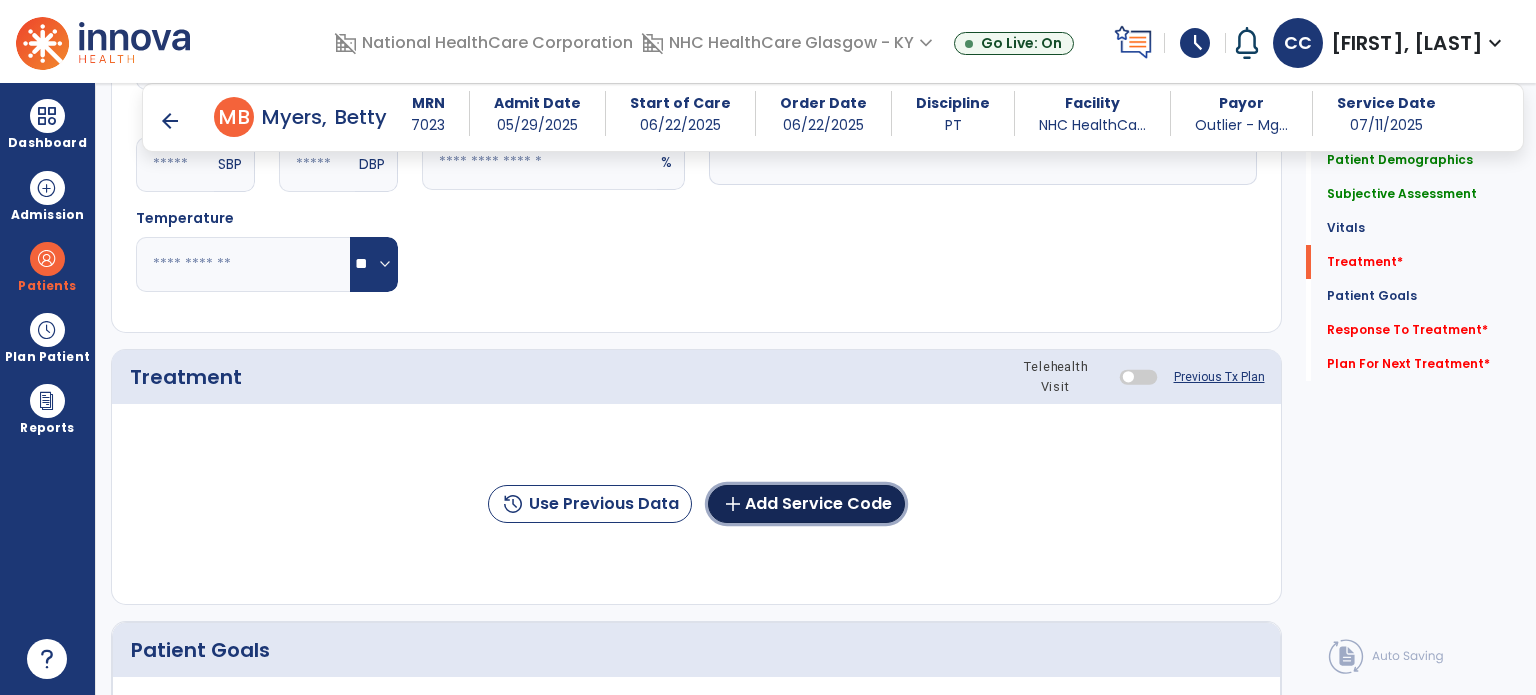 click on "add  Add Service Code" 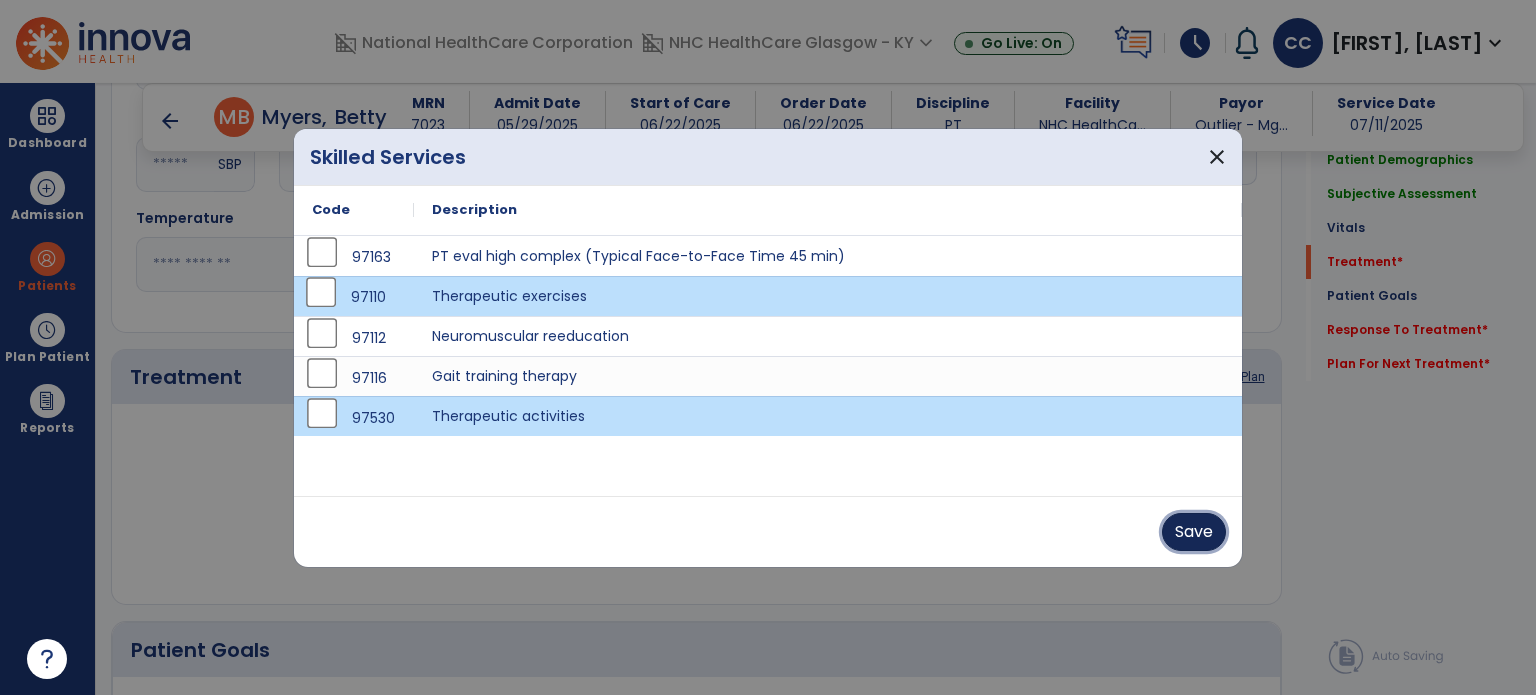 click on "Save" at bounding box center (1194, 532) 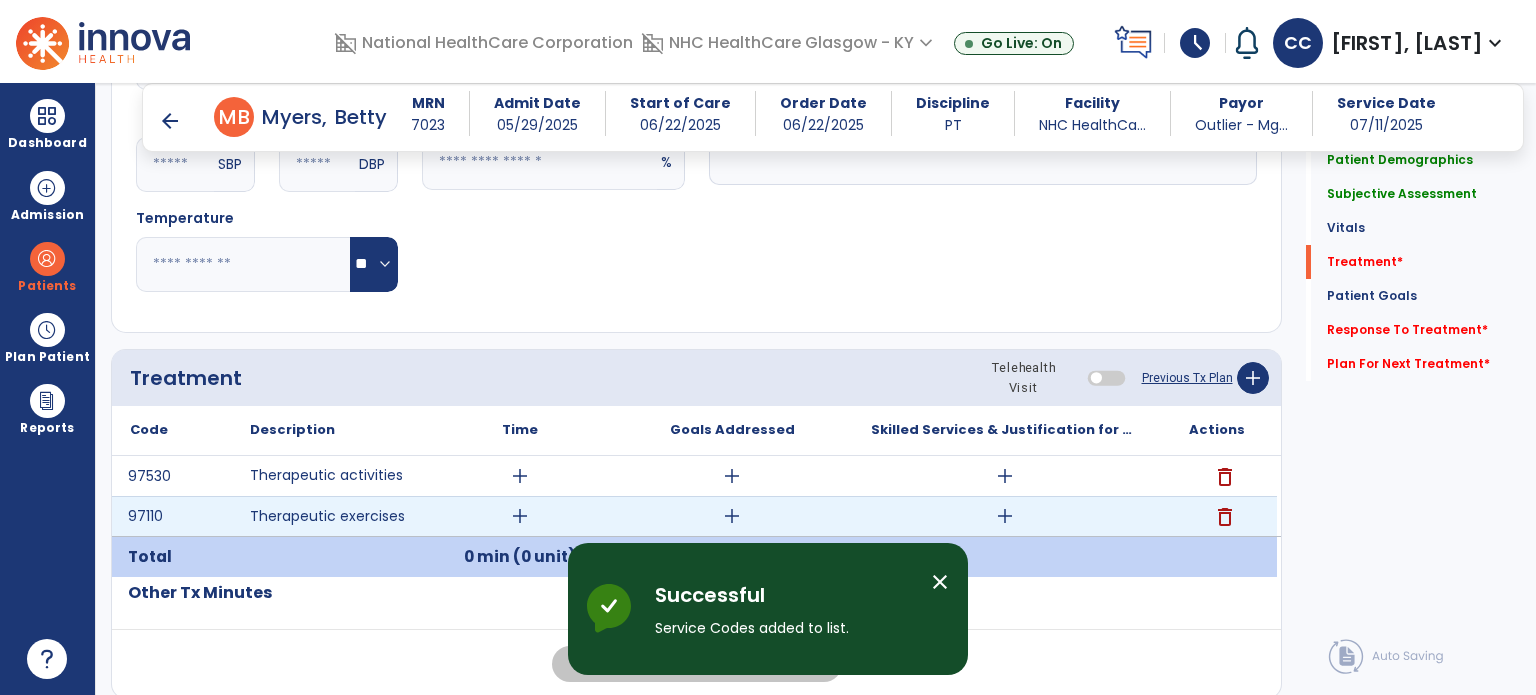 click on "add" at bounding box center [520, 516] 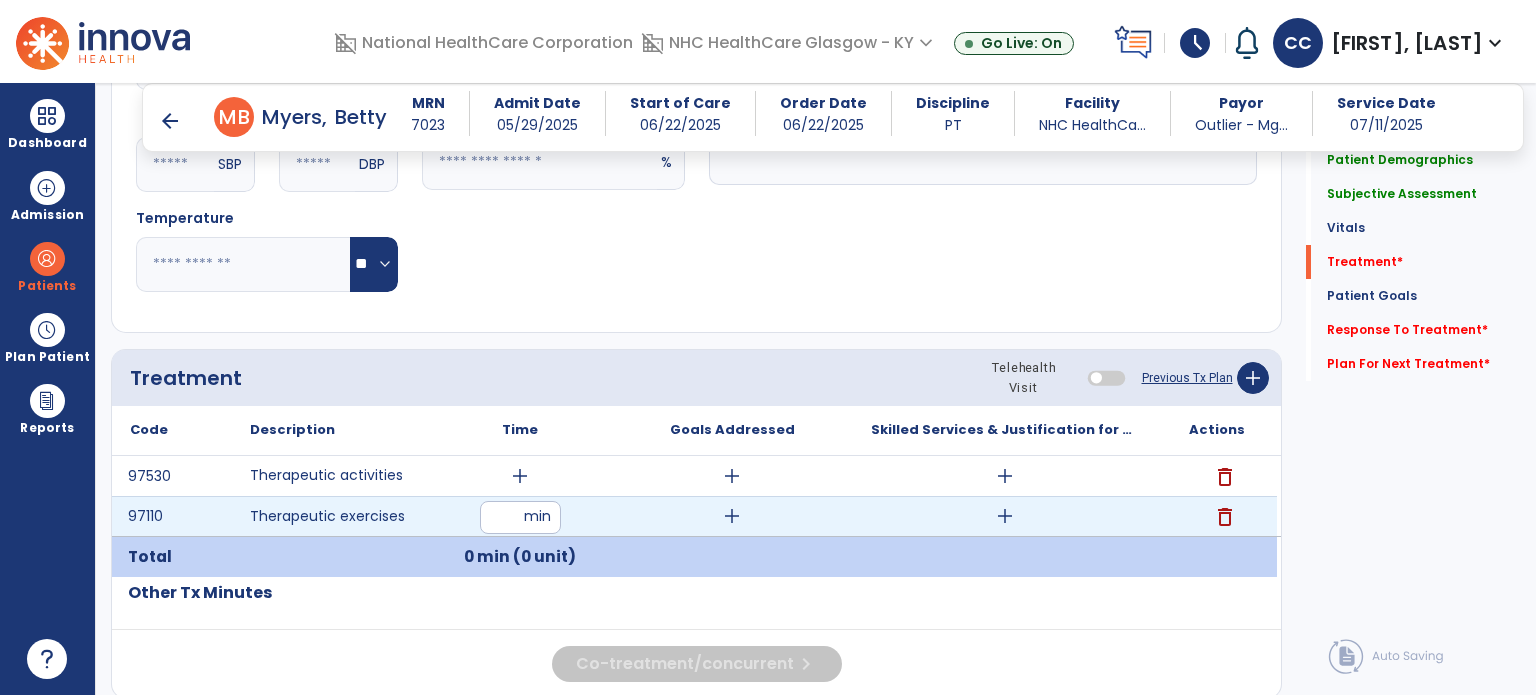 type on "**" 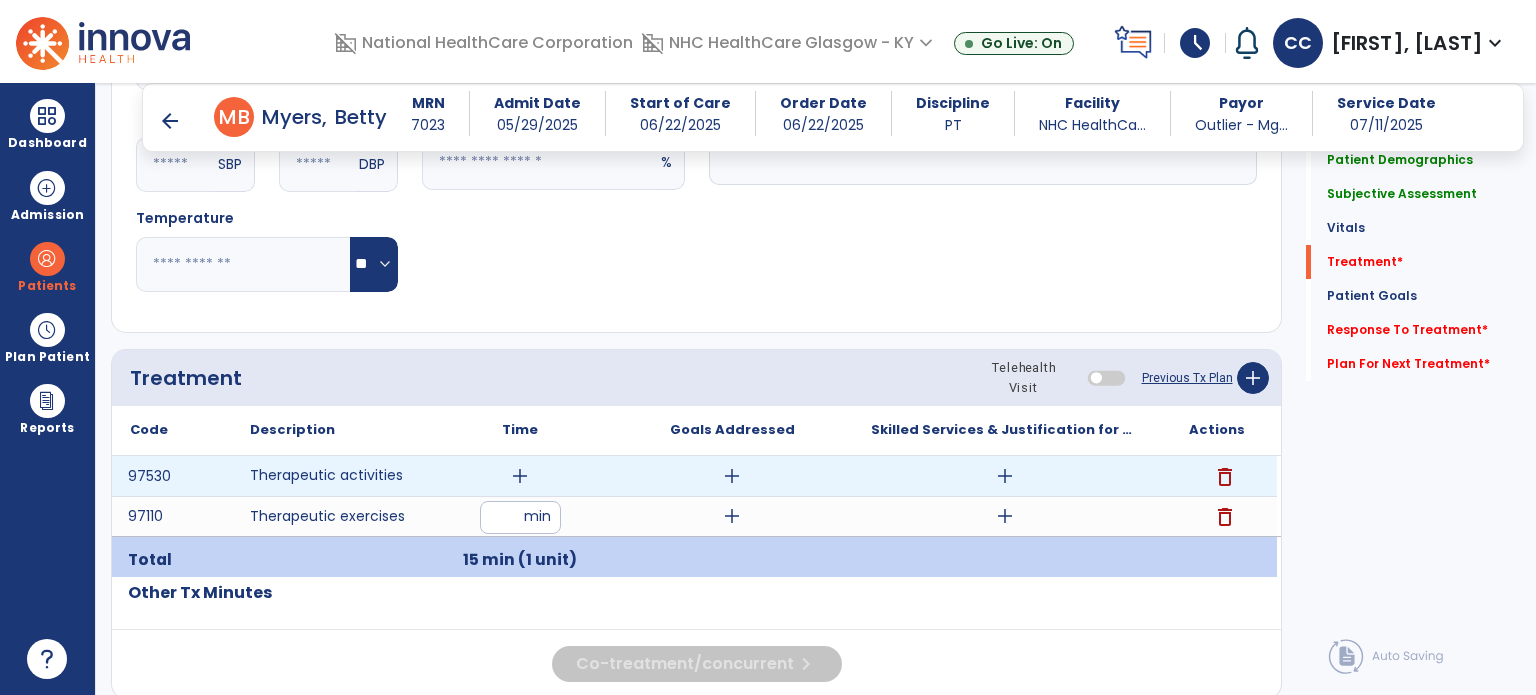 click on "add" at bounding box center [520, 476] 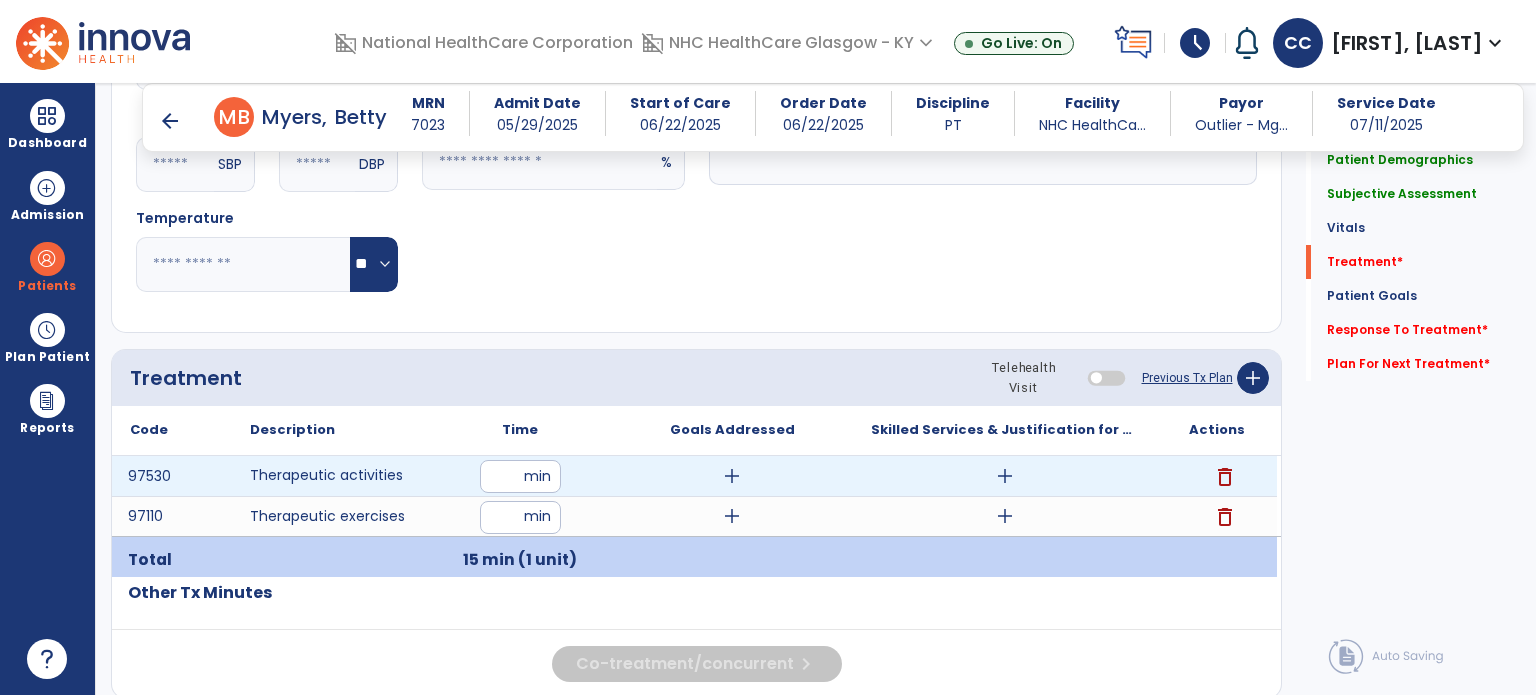type on "**" 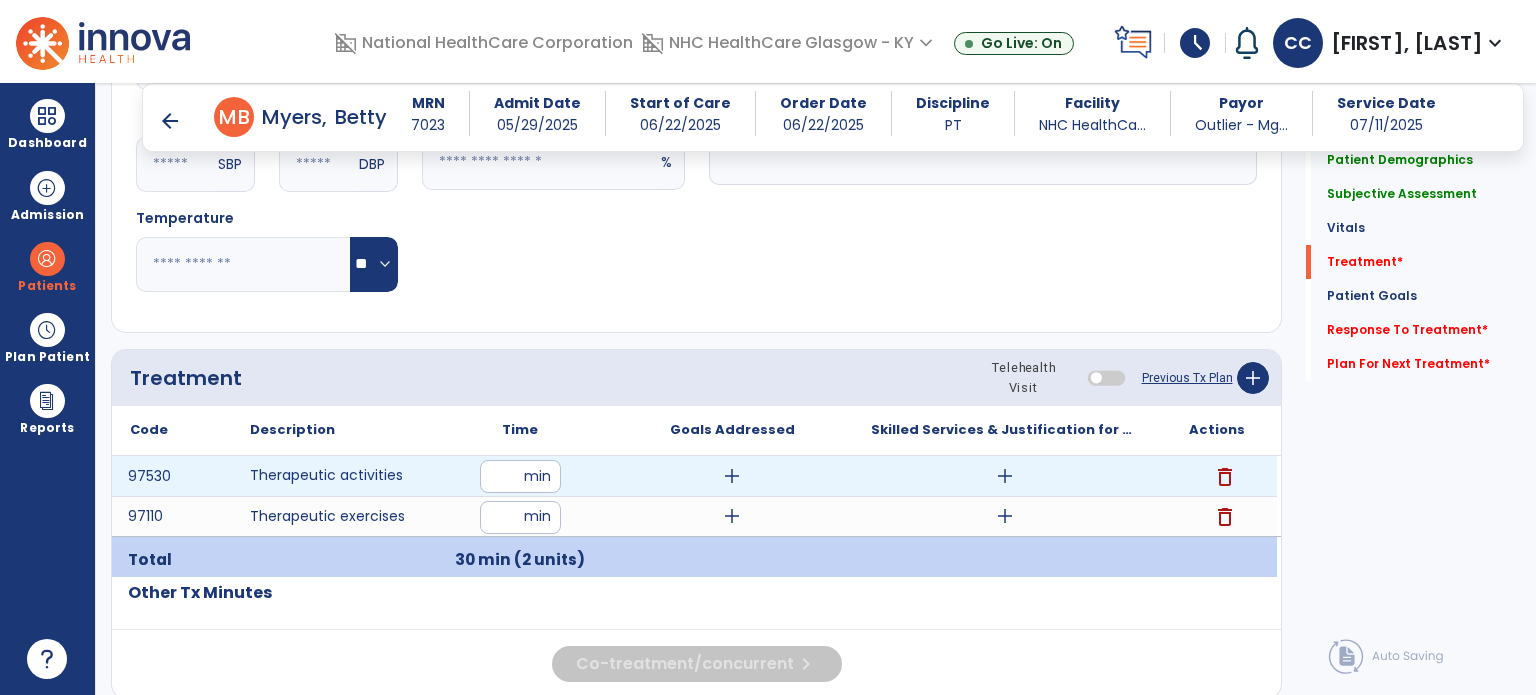 click on "add" at bounding box center [732, 476] 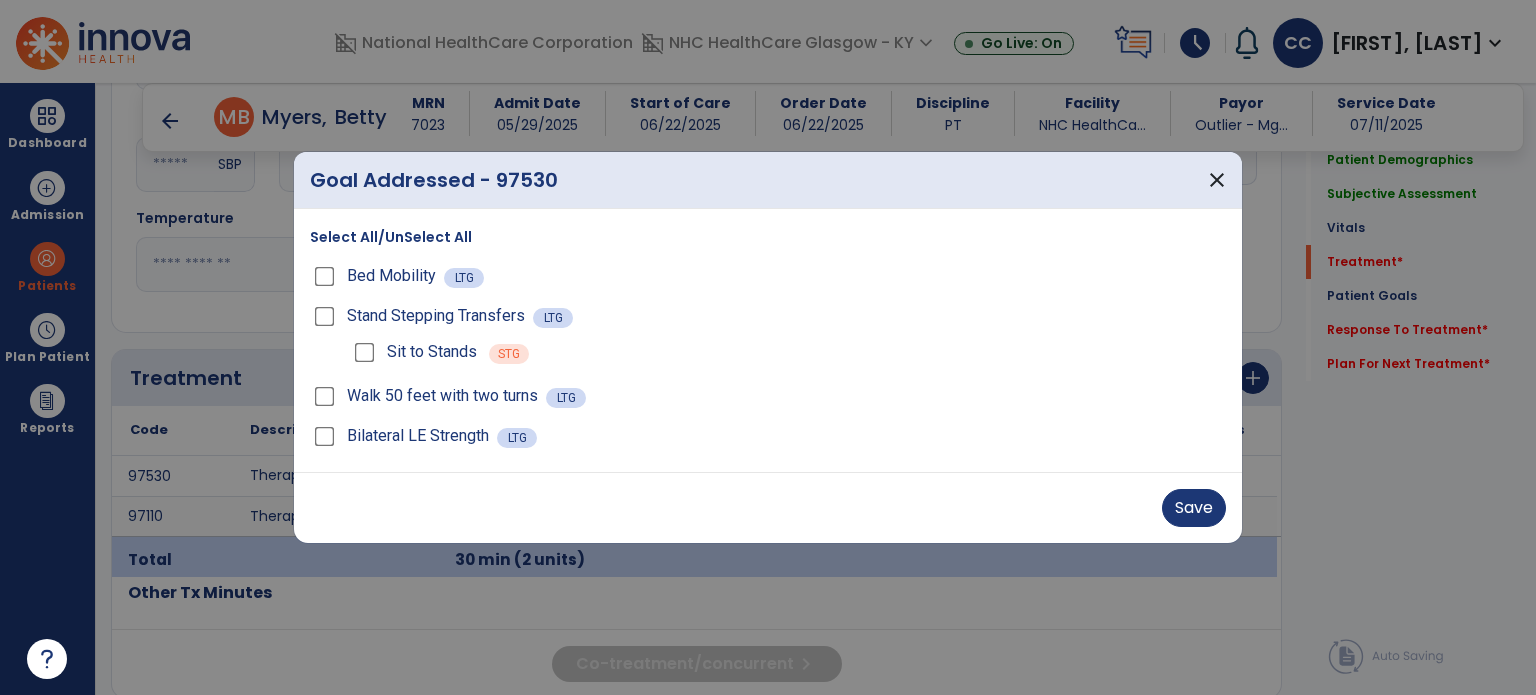 click on "Sit to Stands" at bounding box center (413, 352) 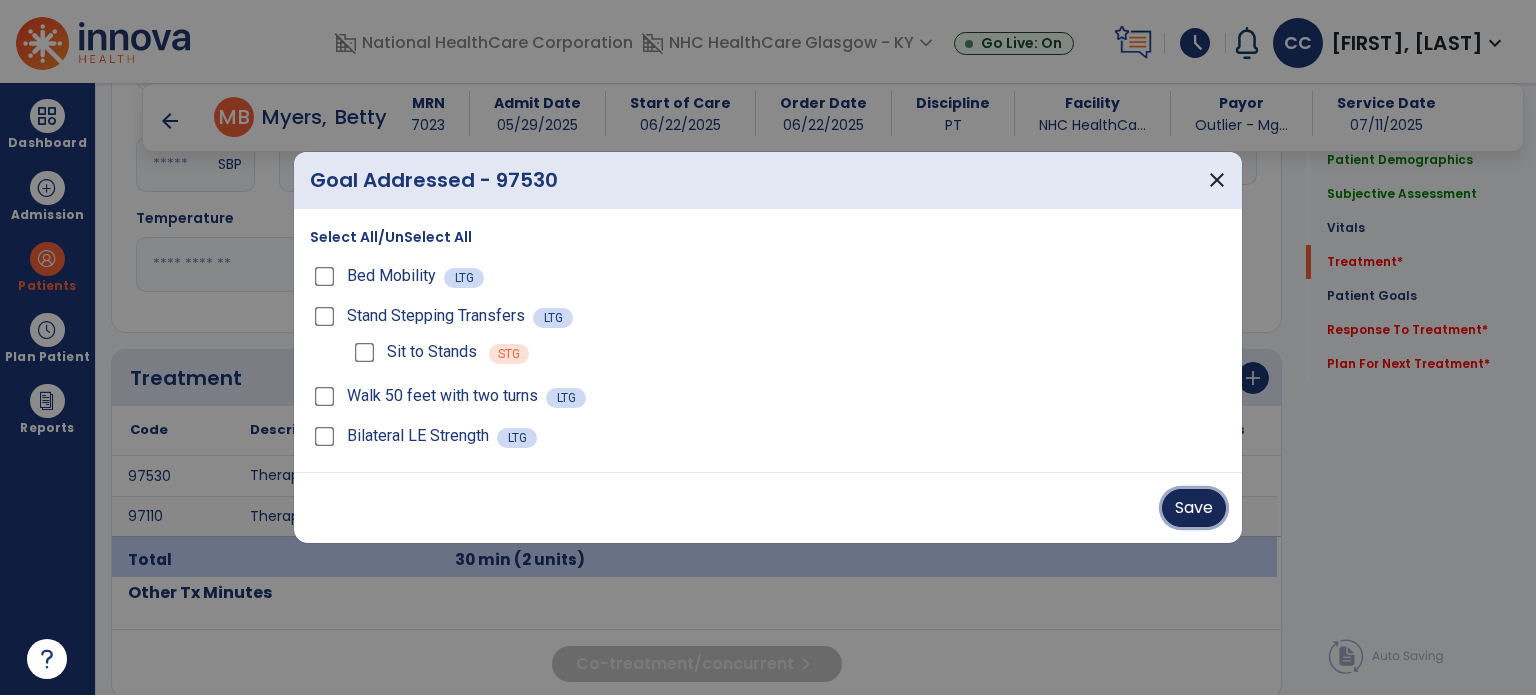 click on "Save" at bounding box center [1194, 508] 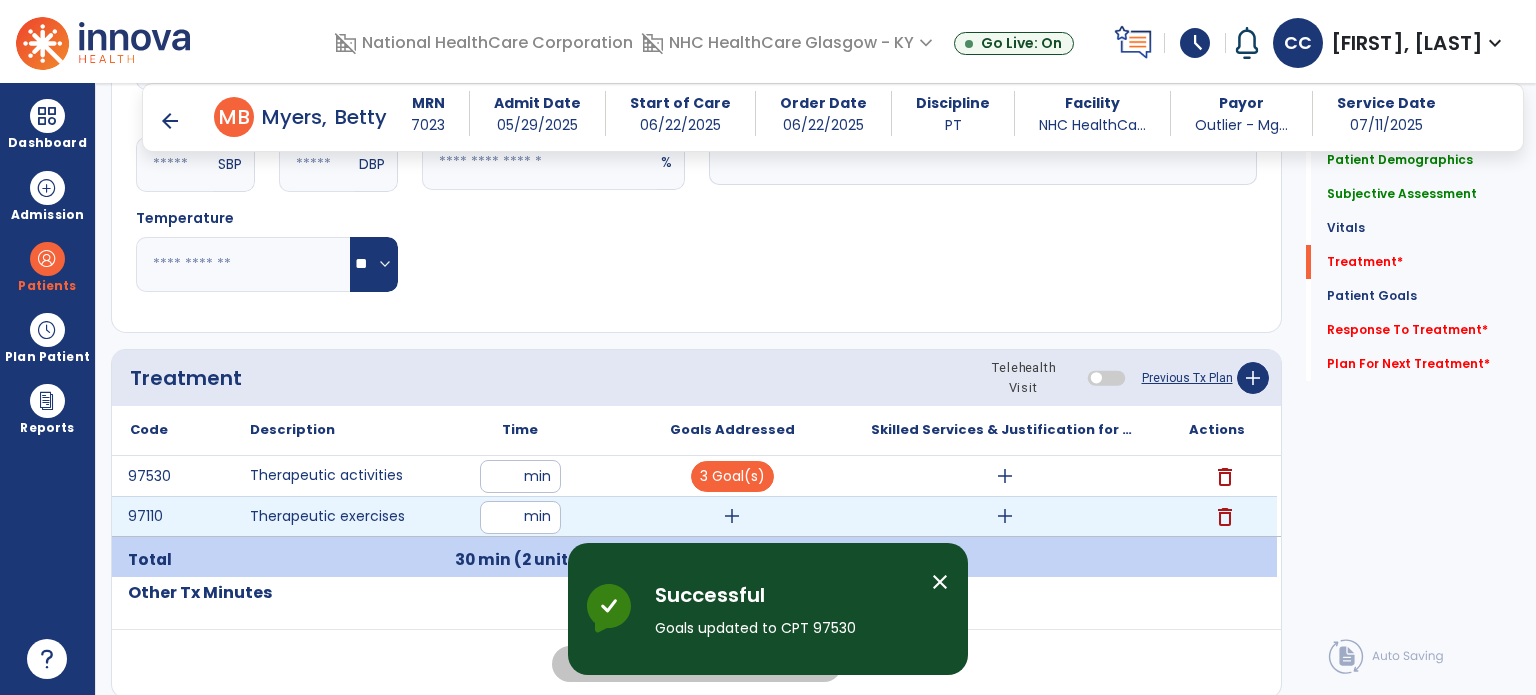 click on "add" at bounding box center (732, 516) 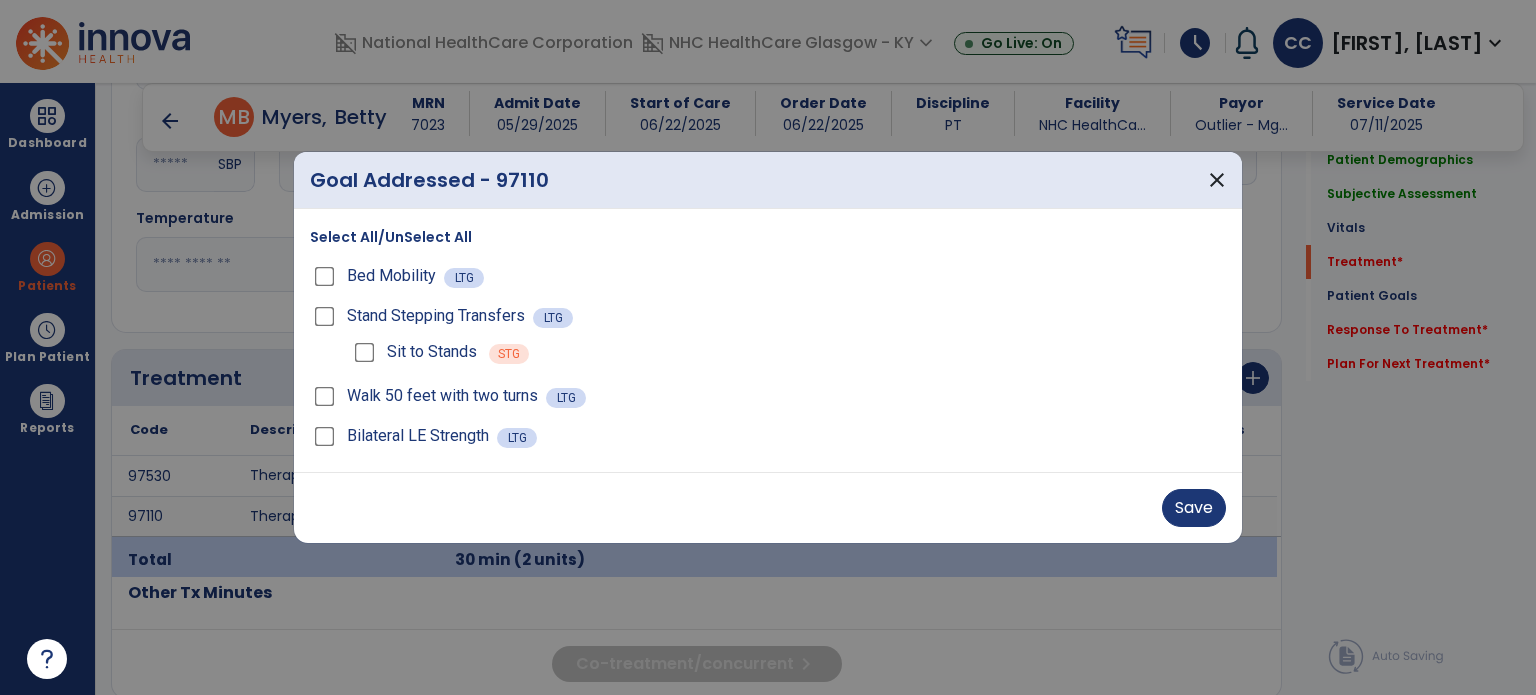 drag, startPoint x: 1229, startPoint y: 524, endPoint x: 1209, endPoint y: 509, distance: 25 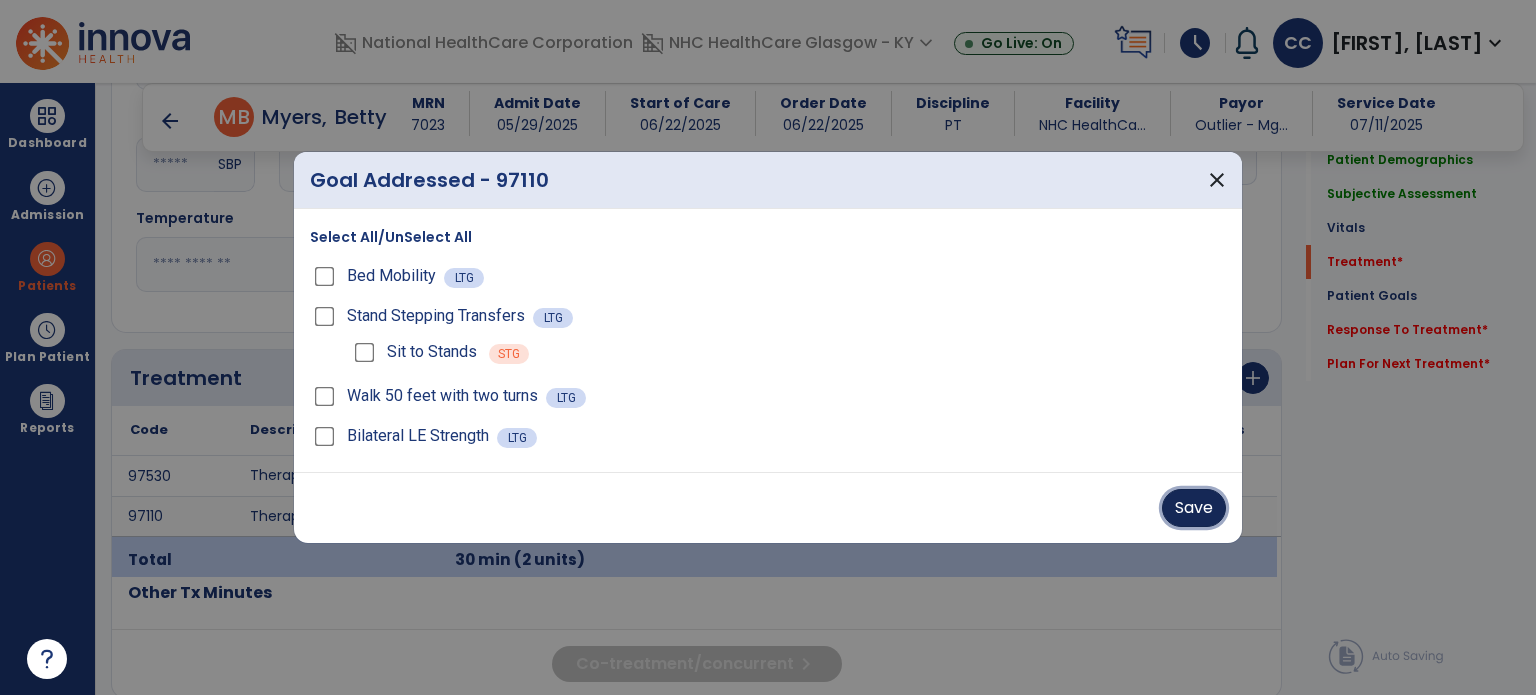 click on "Save" at bounding box center [1194, 508] 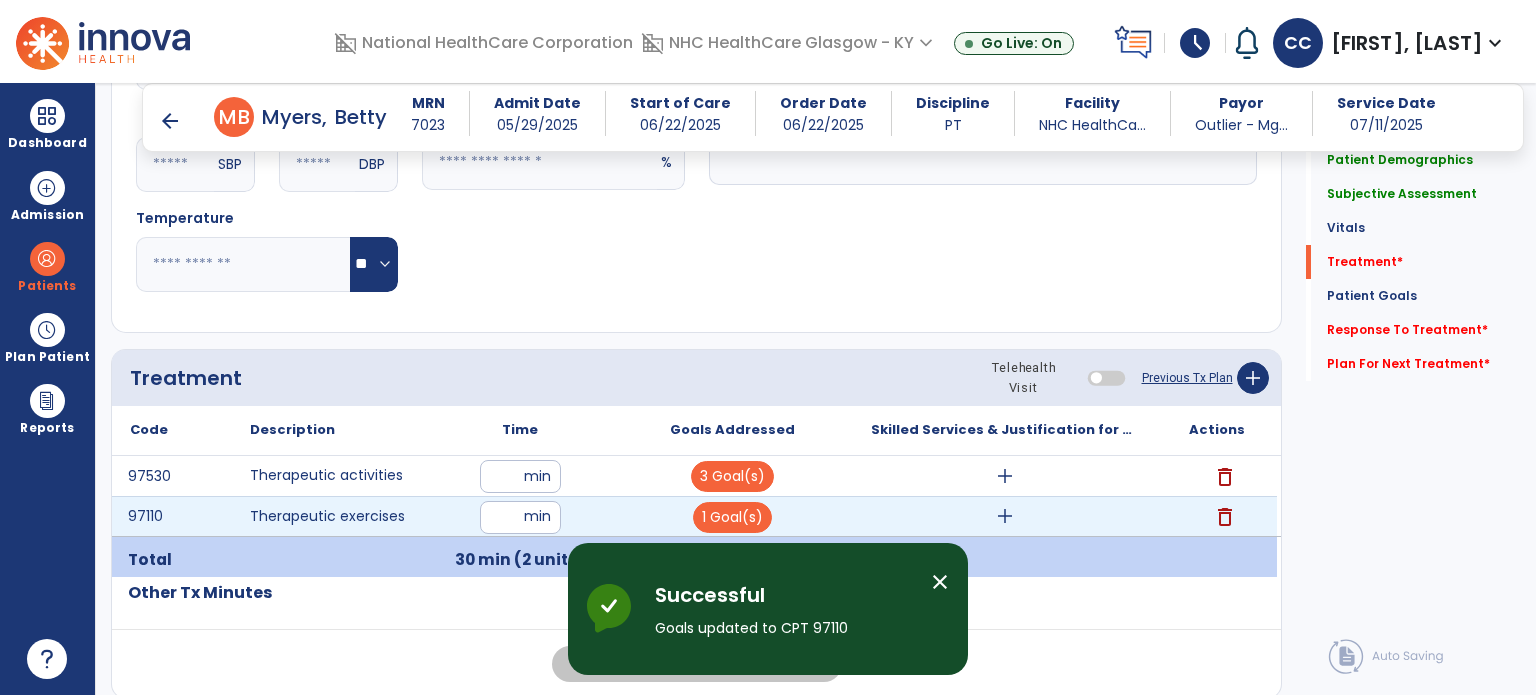 click on "add" at bounding box center (1004, 516) 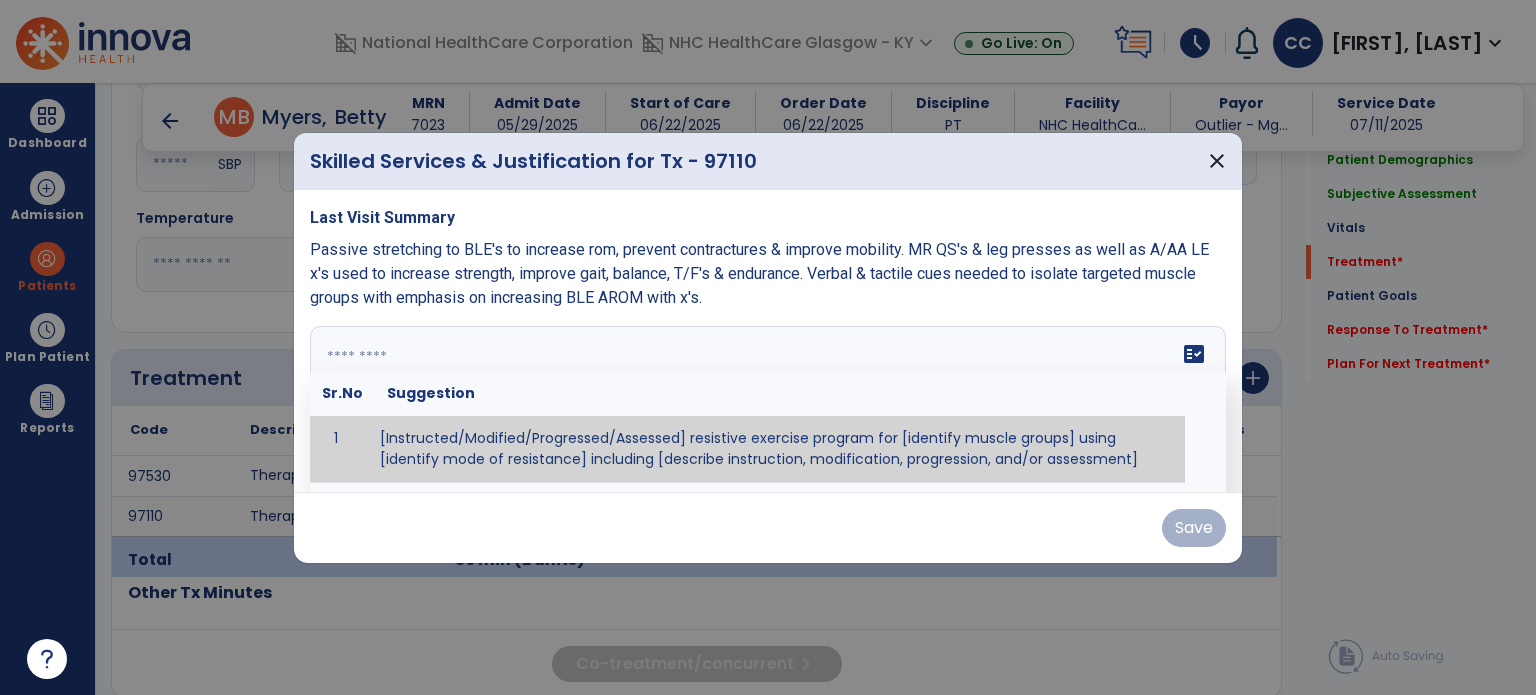 click on "fact_check  Sr.No Suggestion 1 [Instructed/Modified/Progressed/Assessed] resistive exercise program for [identify muscle groups] using [identify mode of resistance] including [describe instruction, modification, progression, and/or assessment] 2 [Instructed/Modified/Progressed/Assessed] aerobic exercise program using [identify equipment/mode] including [describe instruction, modification,progression, and/or assessment] 3 [Instructed/Modified/Progressed/Assessed] [PROM/A/AROM/AROM] program for [identify joint movements] using [contract-relax, over-pressure, inhibitory techniques, other] 4 [Assessed/Tested] aerobic capacity with administration of [aerobic capacity test]" at bounding box center (768, 401) 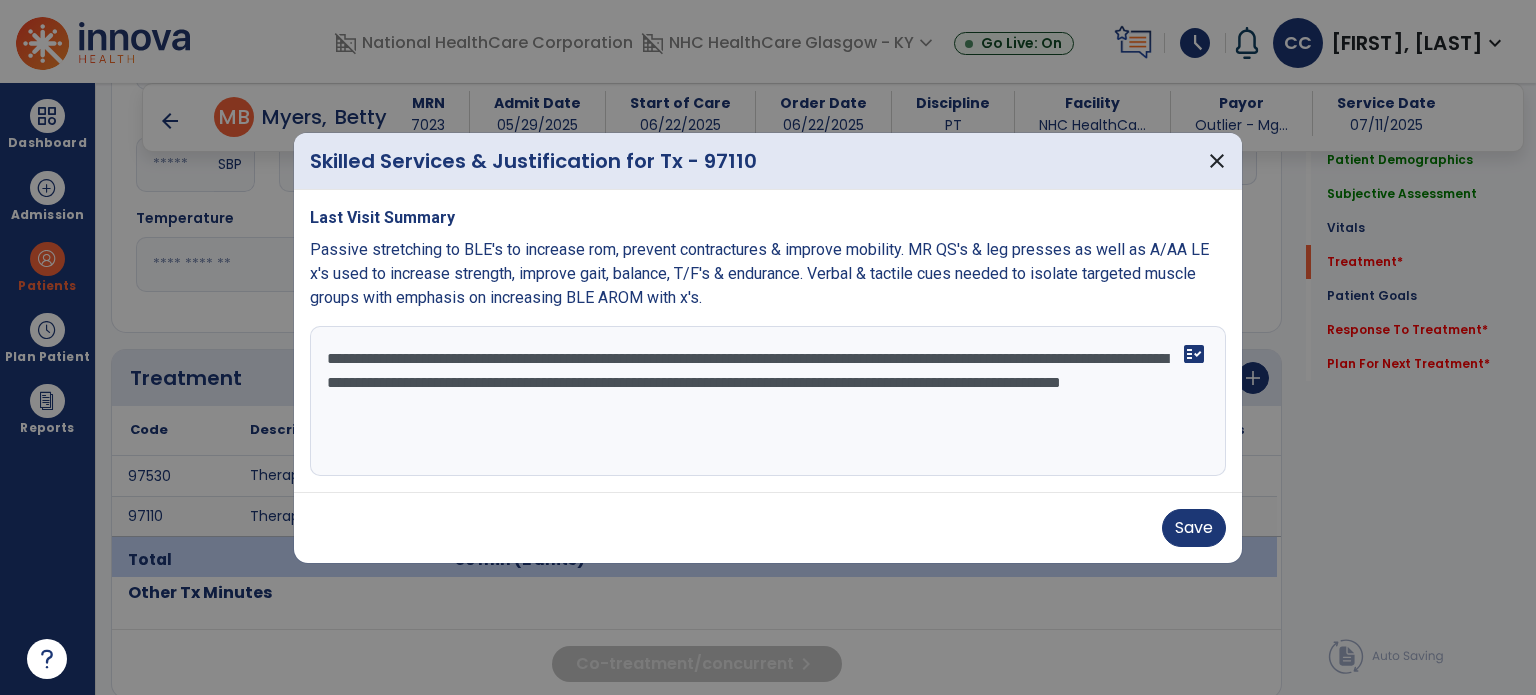type on "**********" 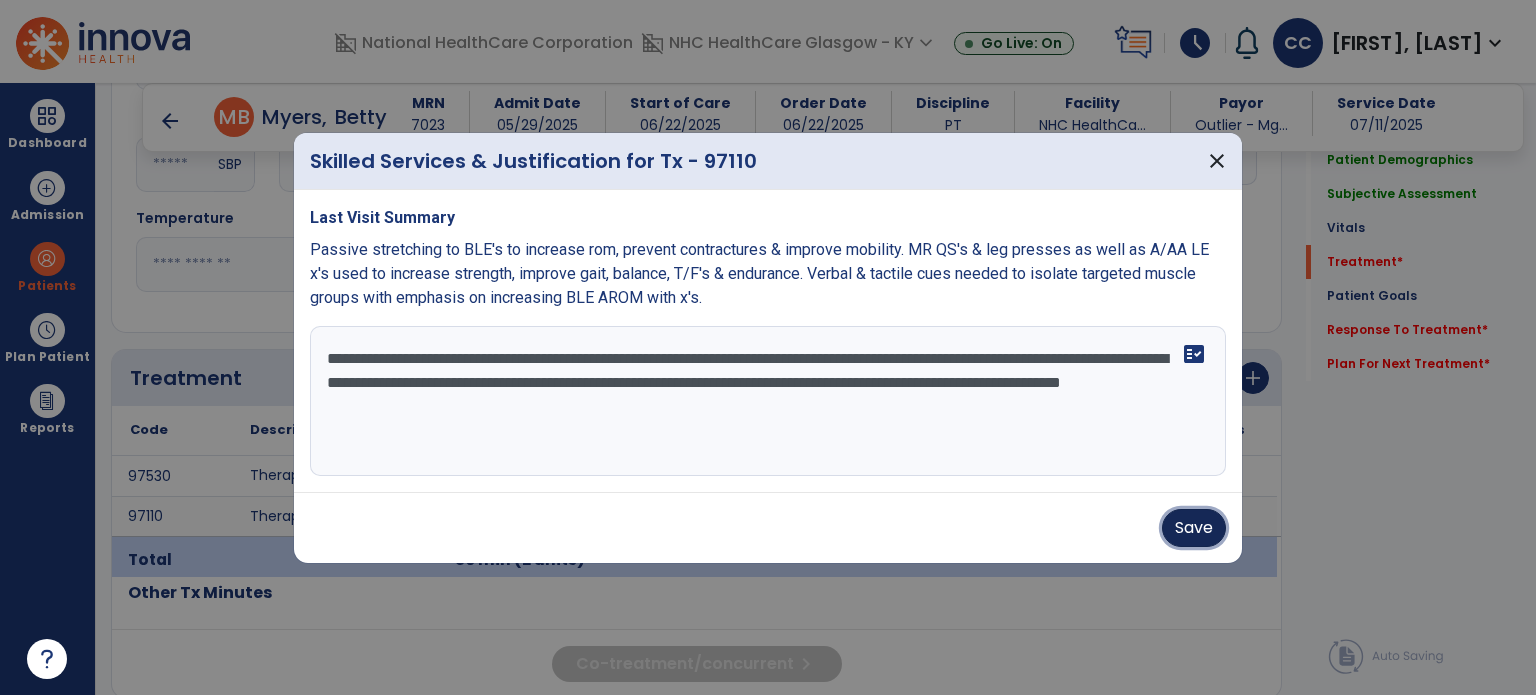 click on "Save" at bounding box center [1194, 528] 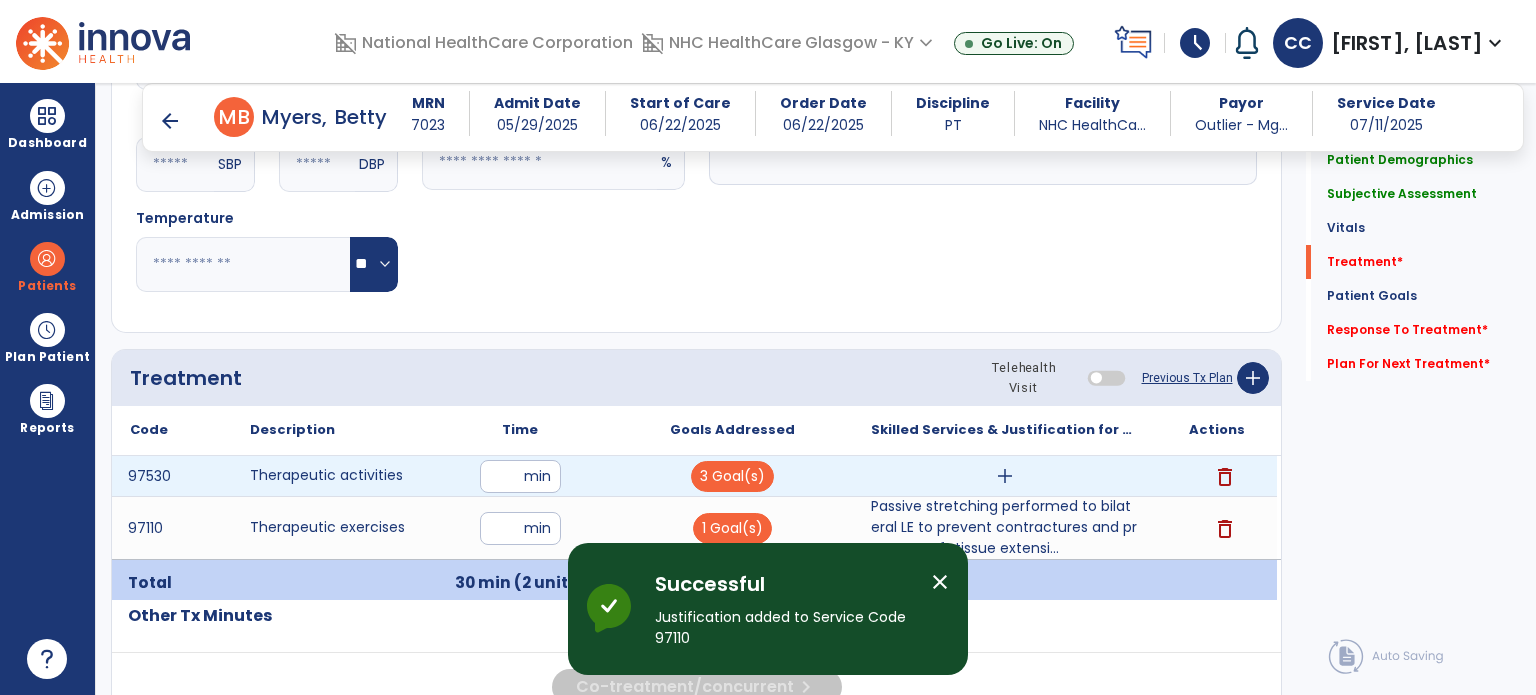 click on "add" at bounding box center (1005, 476) 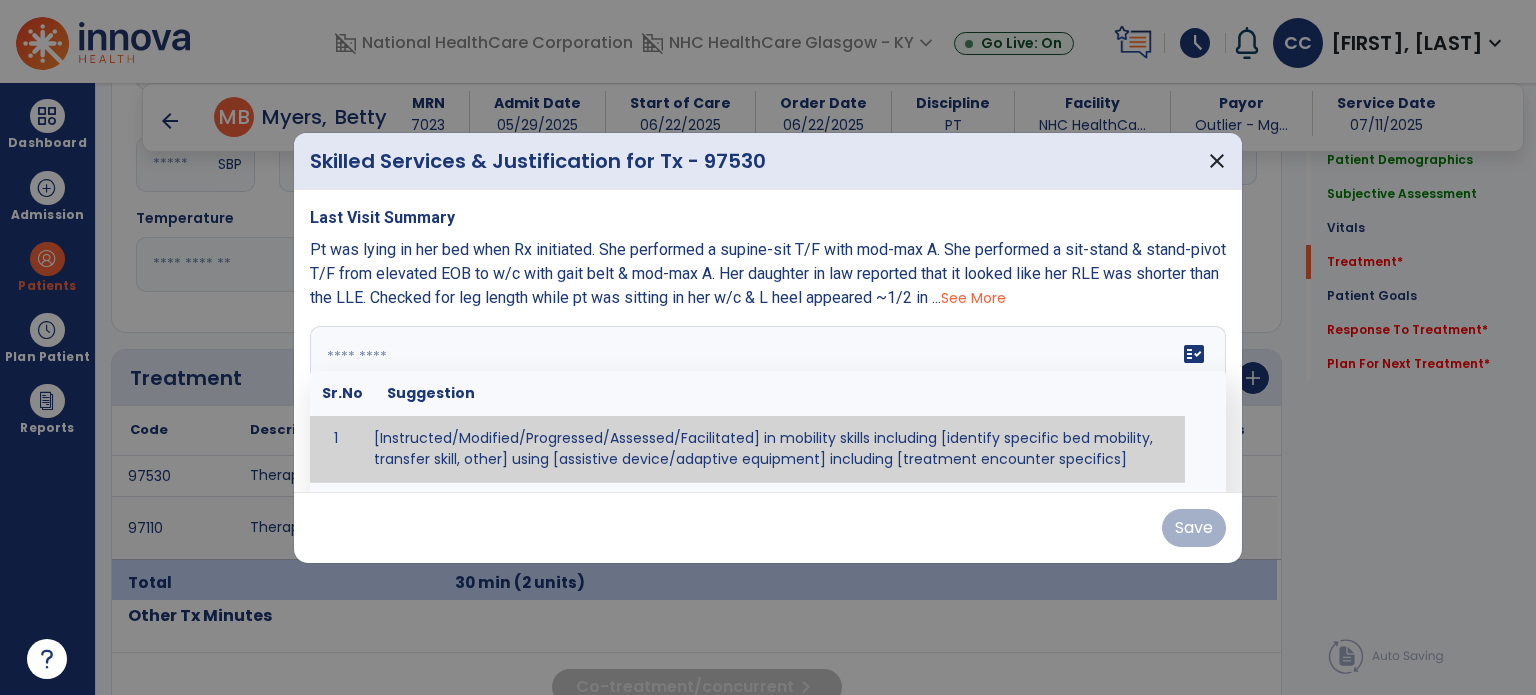 click on "fact_check  Sr.No Suggestion 1 [Instructed/Modified/Progressed/Assessed/Facilitated] in mobility skills including [identify specific bed mobility, transfer skill, other] using [assistive device/adaptive equipment] including [treatment encounter specifics]" at bounding box center [768, 401] 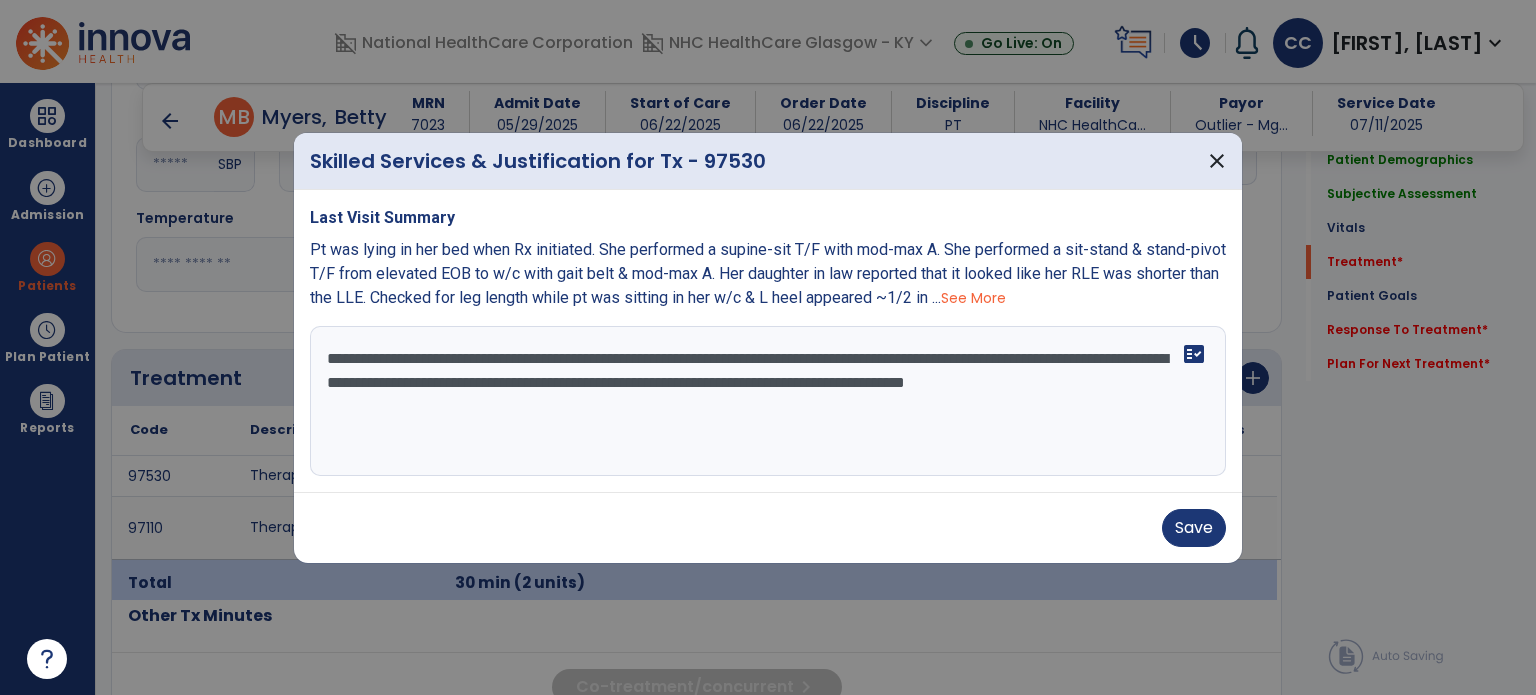 type on "**********" 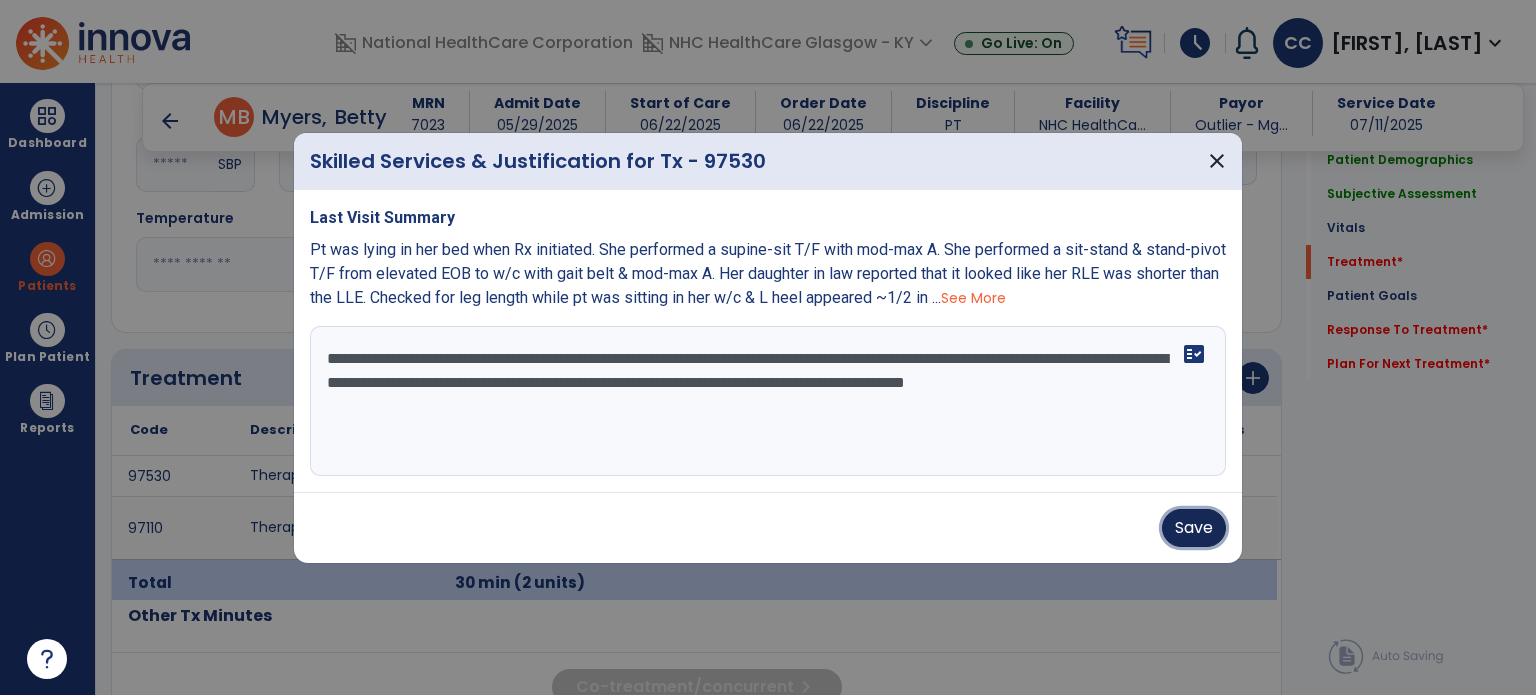 click on "Save" at bounding box center (1194, 528) 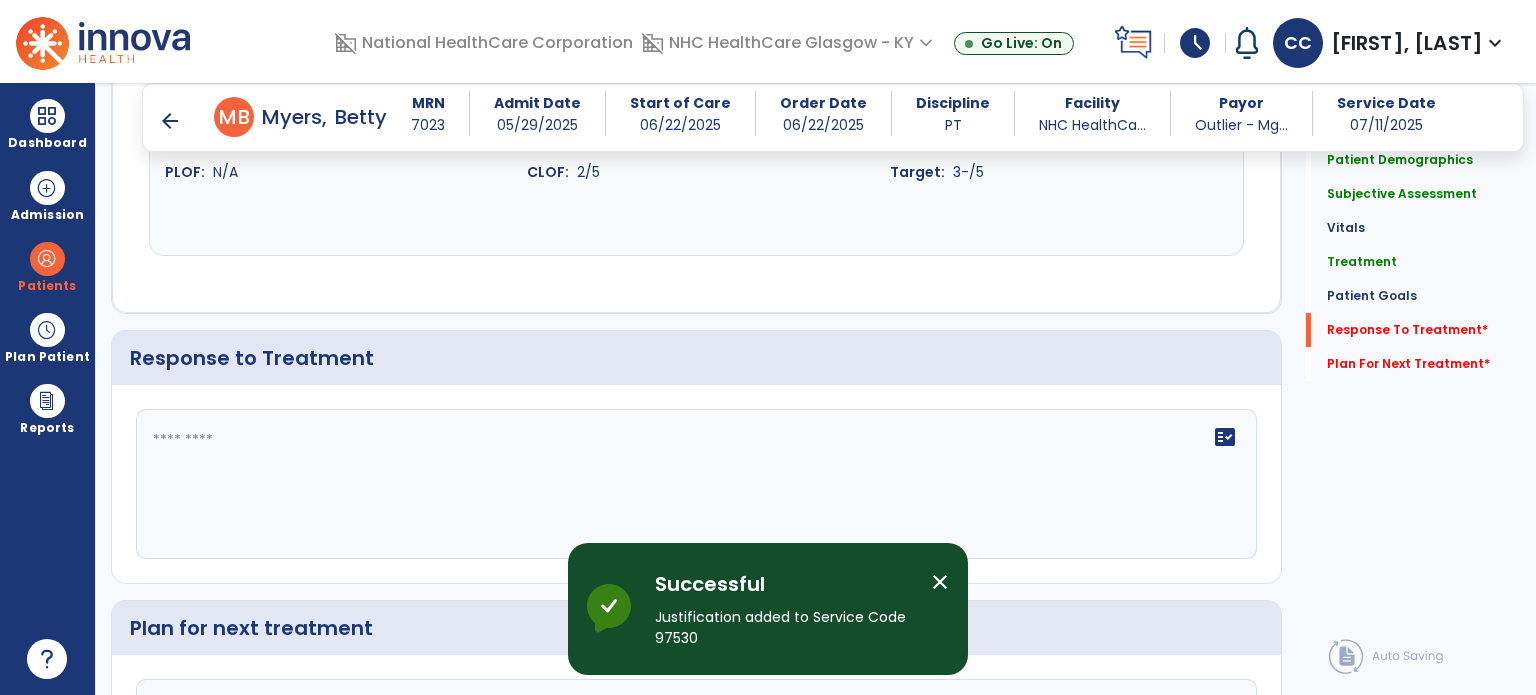 scroll, scrollTop: 2558, scrollLeft: 0, axis: vertical 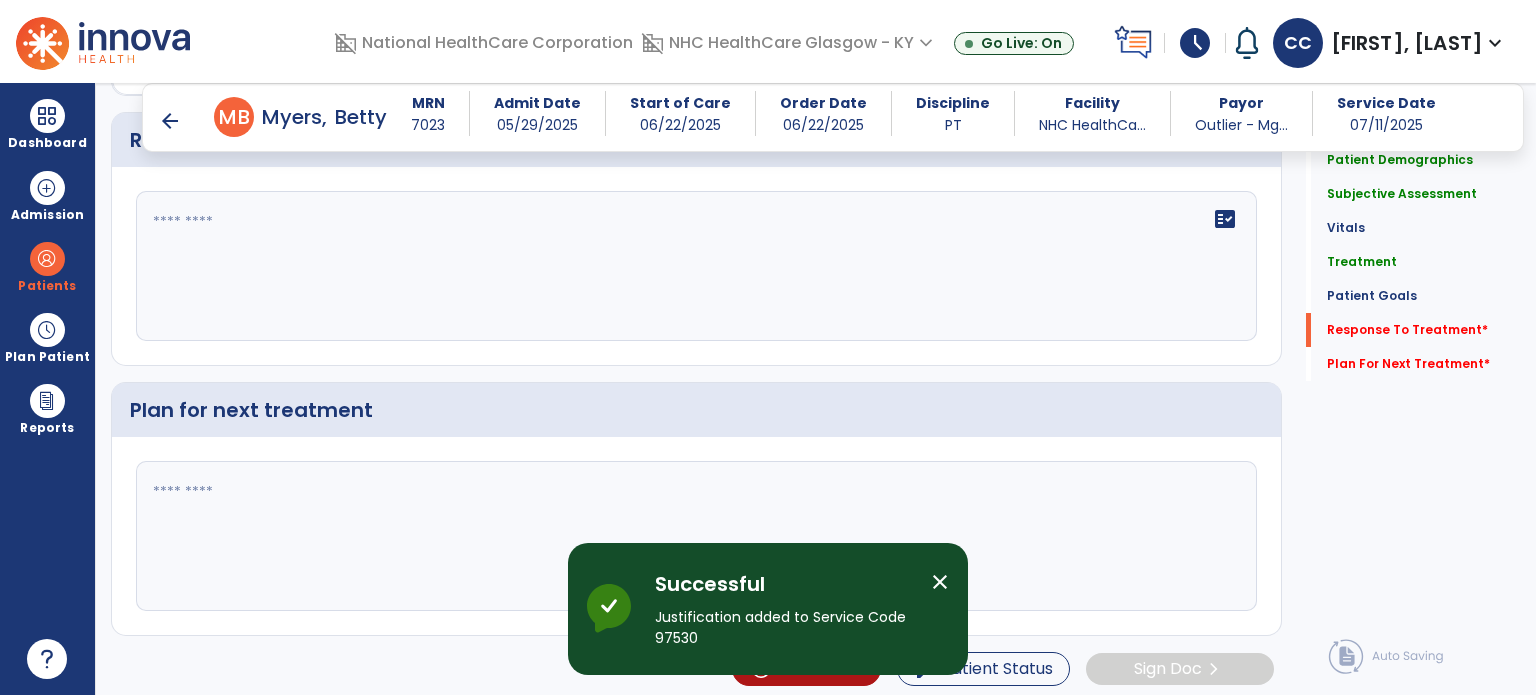 click on "fact_check" 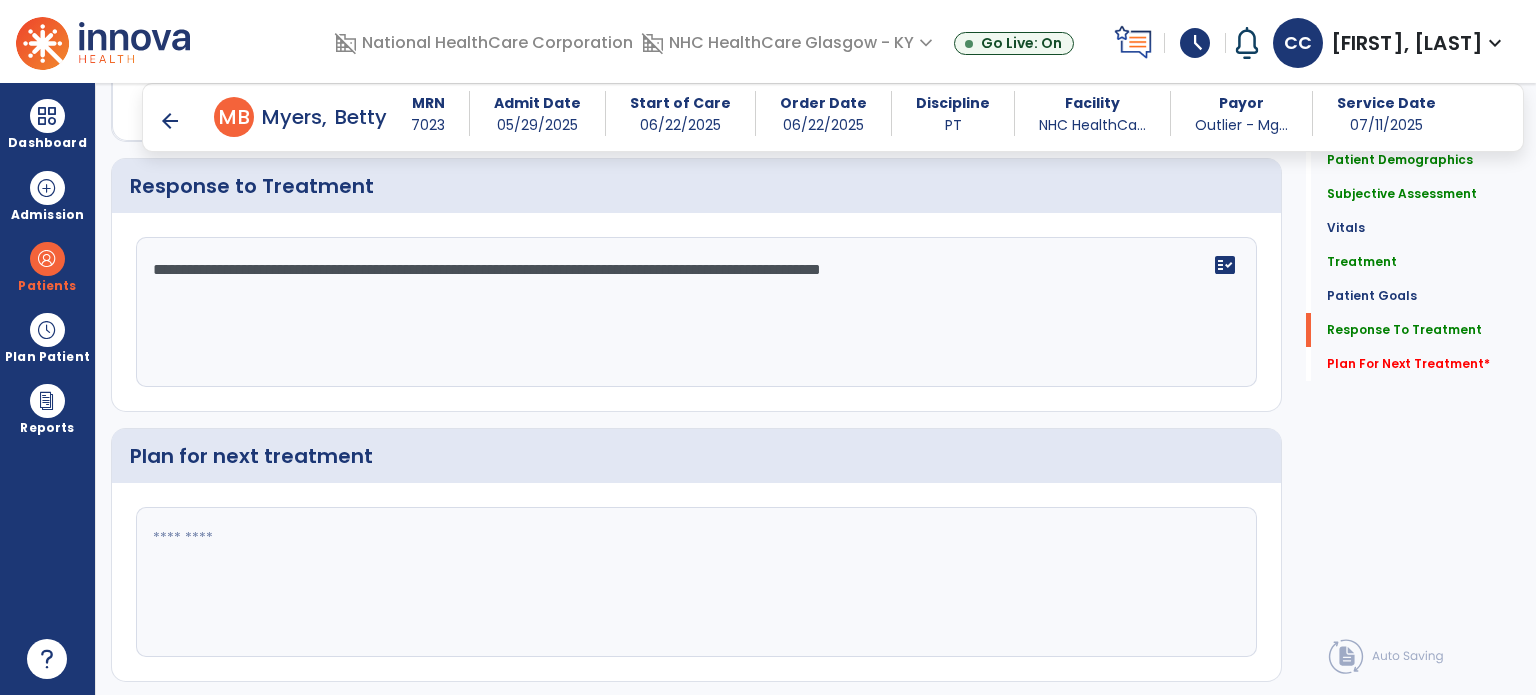 scroll, scrollTop: 2558, scrollLeft: 0, axis: vertical 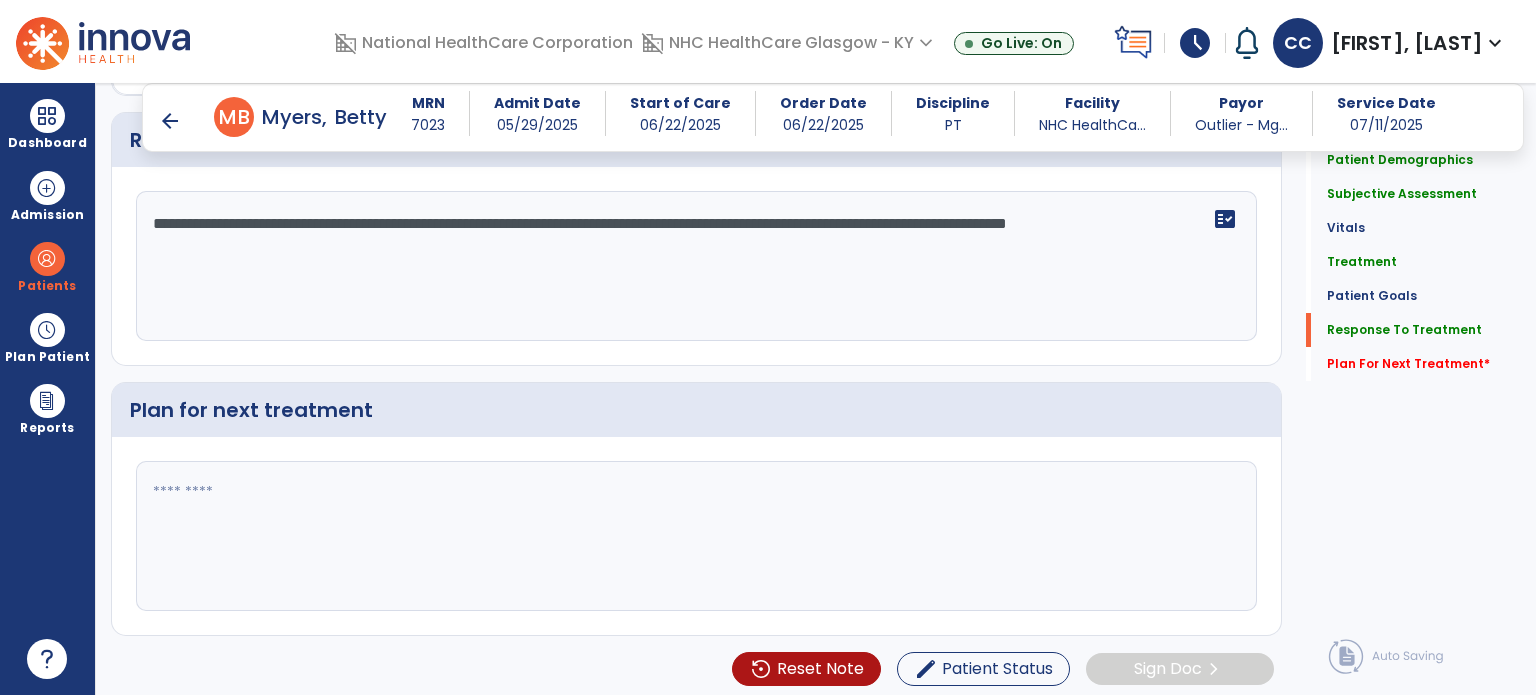 type on "**********" 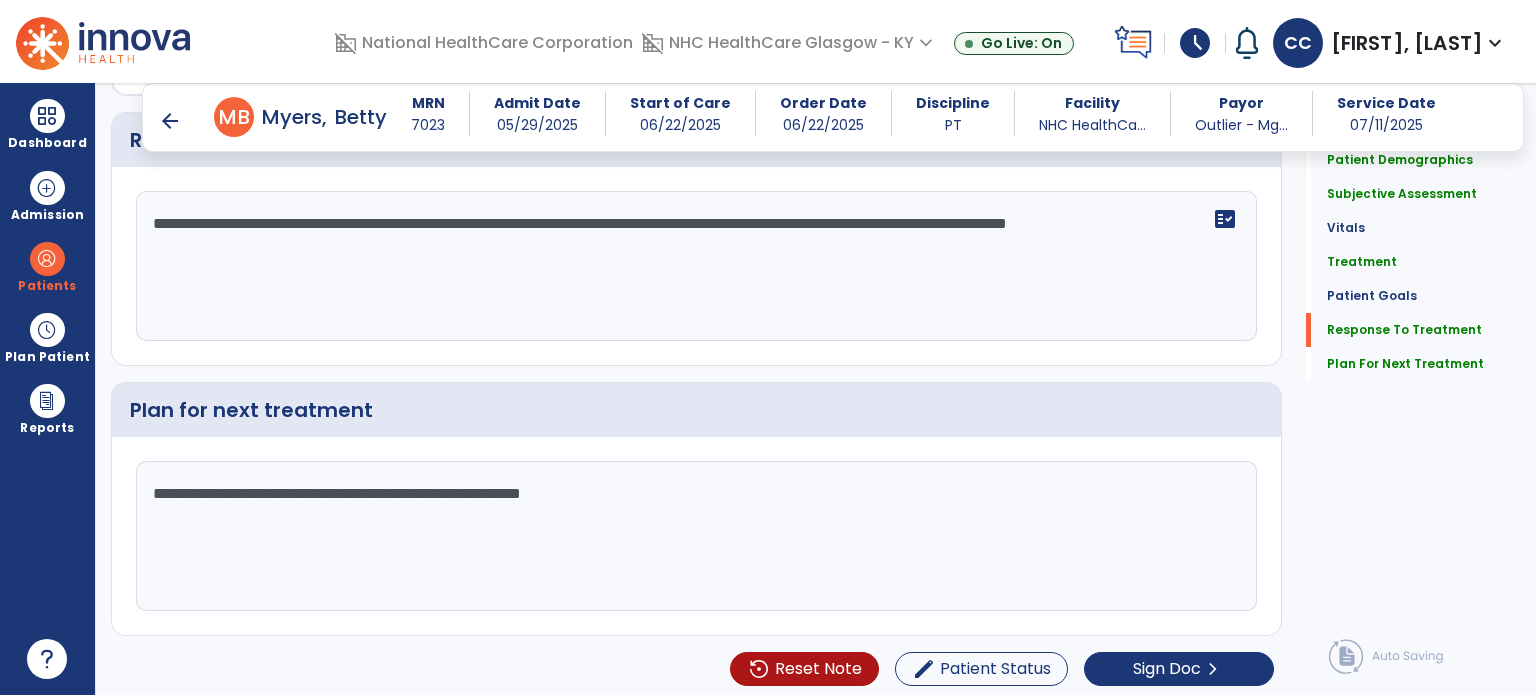 scroll, scrollTop: 2558, scrollLeft: 0, axis: vertical 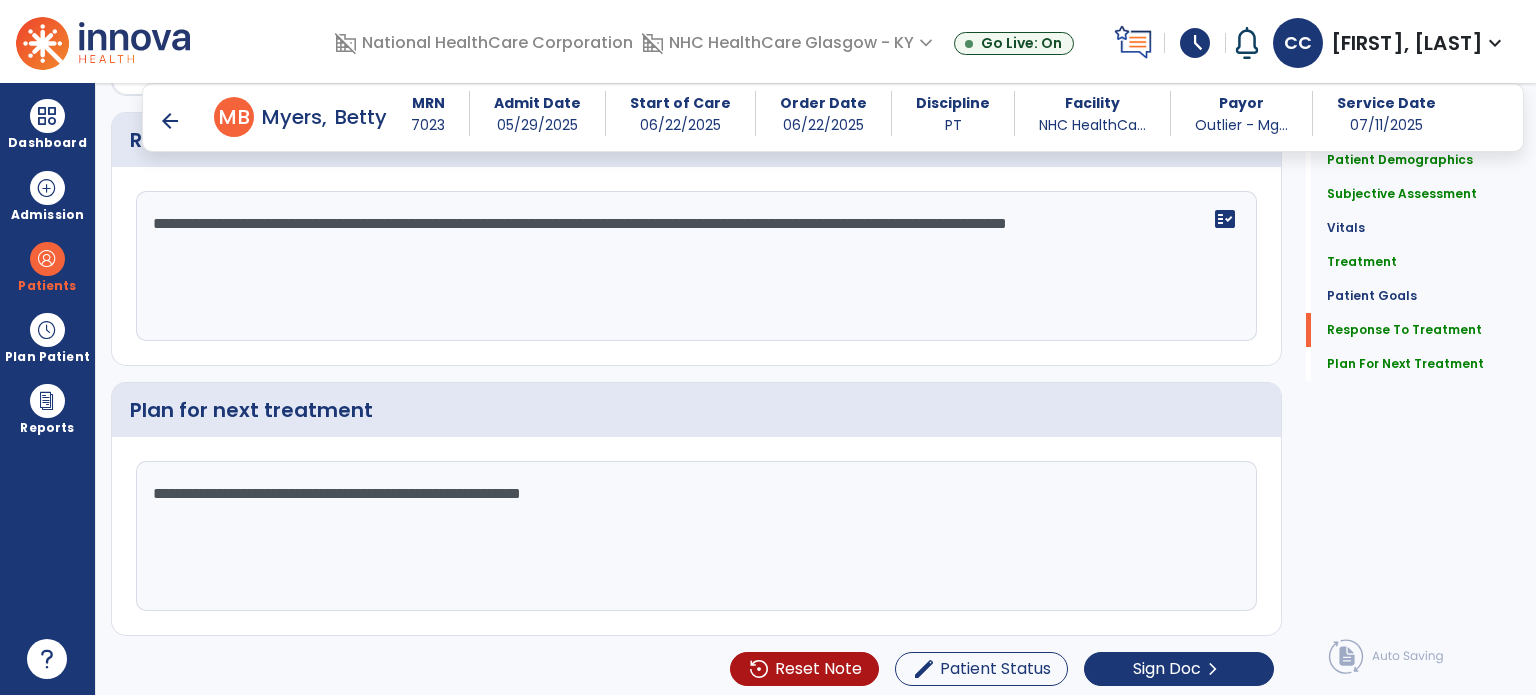 type on "**********" 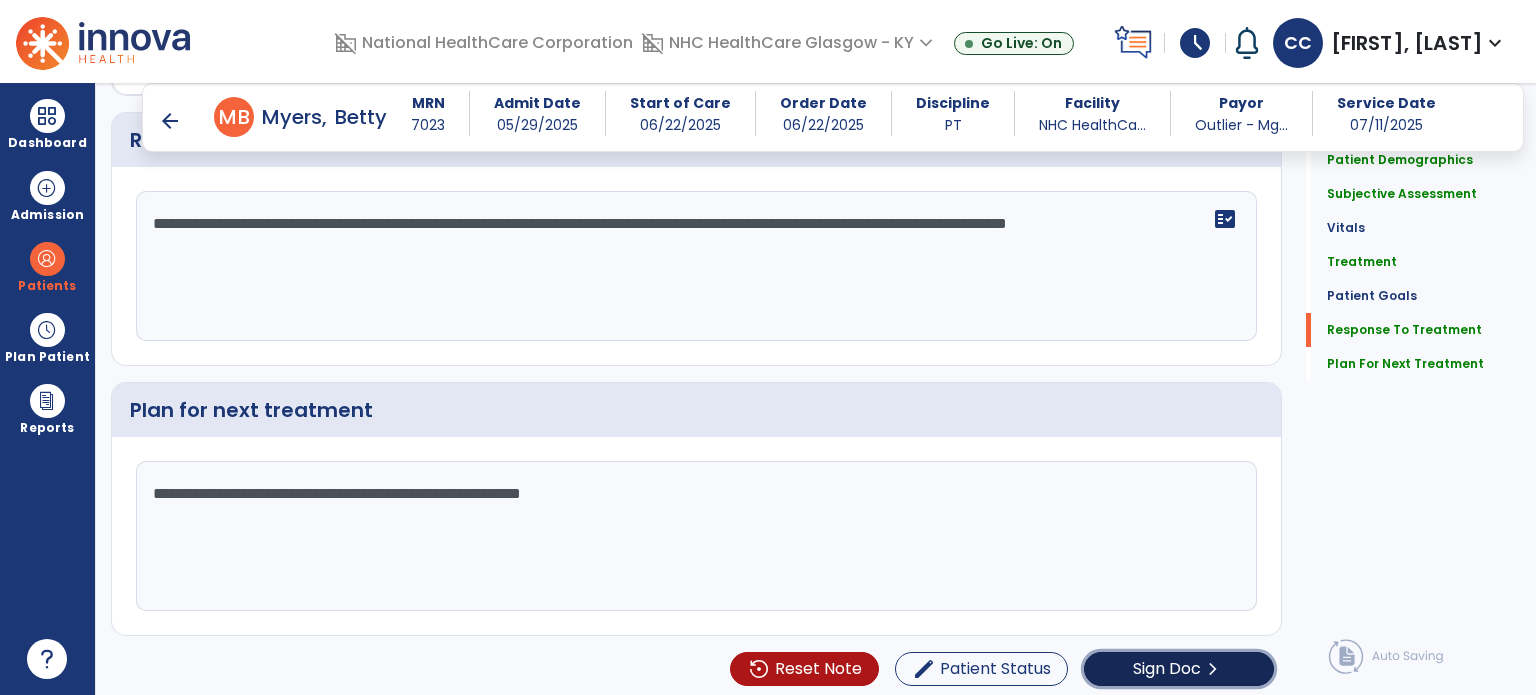 click on "Sign Doc  chevron_right" 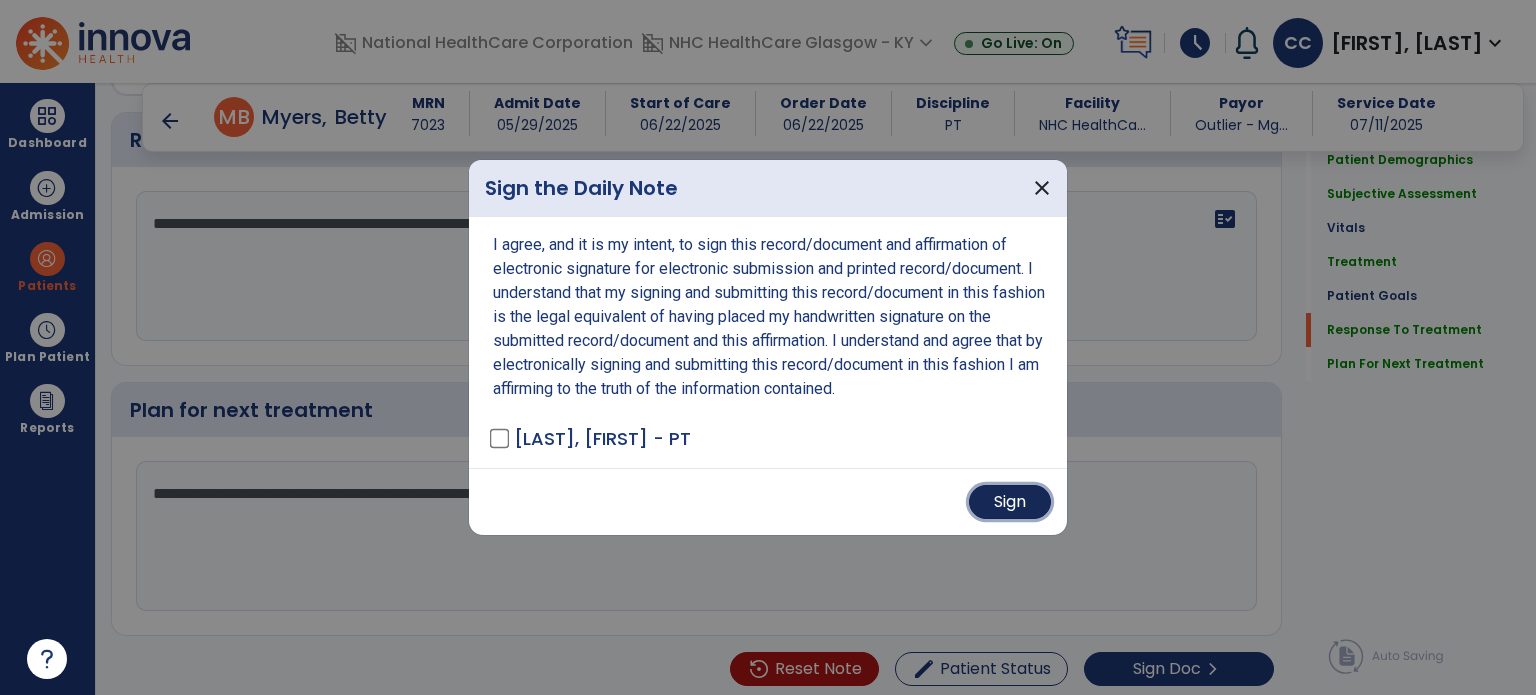 click on "Sign" at bounding box center (1010, 502) 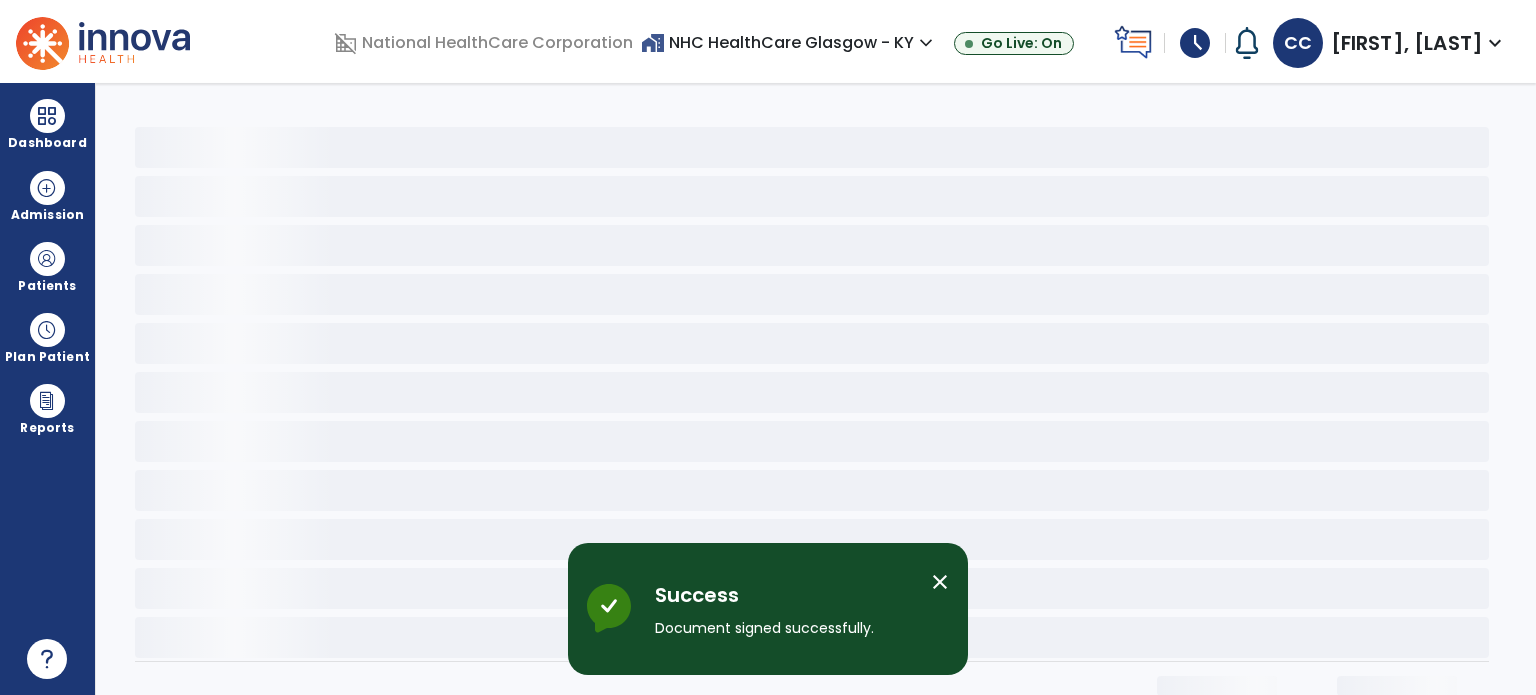 scroll, scrollTop: 0, scrollLeft: 0, axis: both 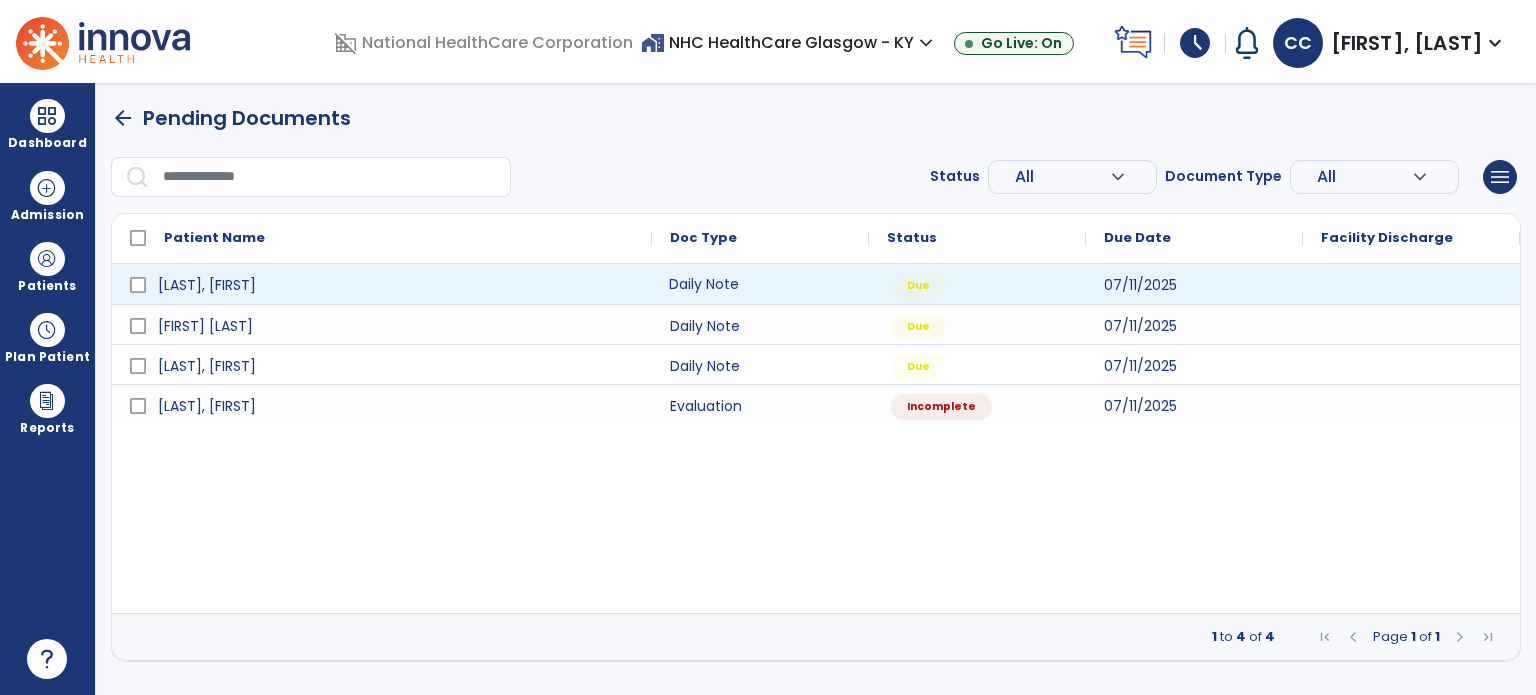 click on "Daily Note" at bounding box center (760, 284) 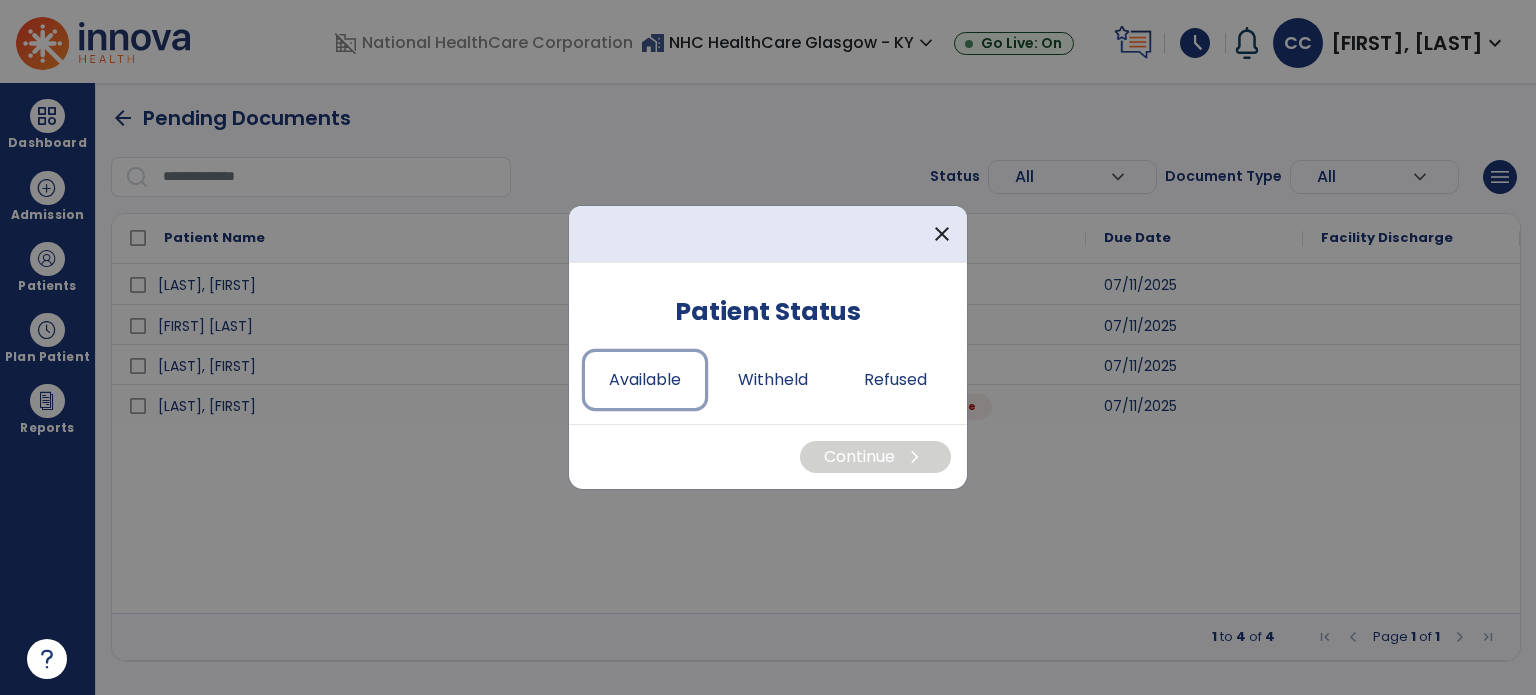 click on "Available" at bounding box center [645, 380] 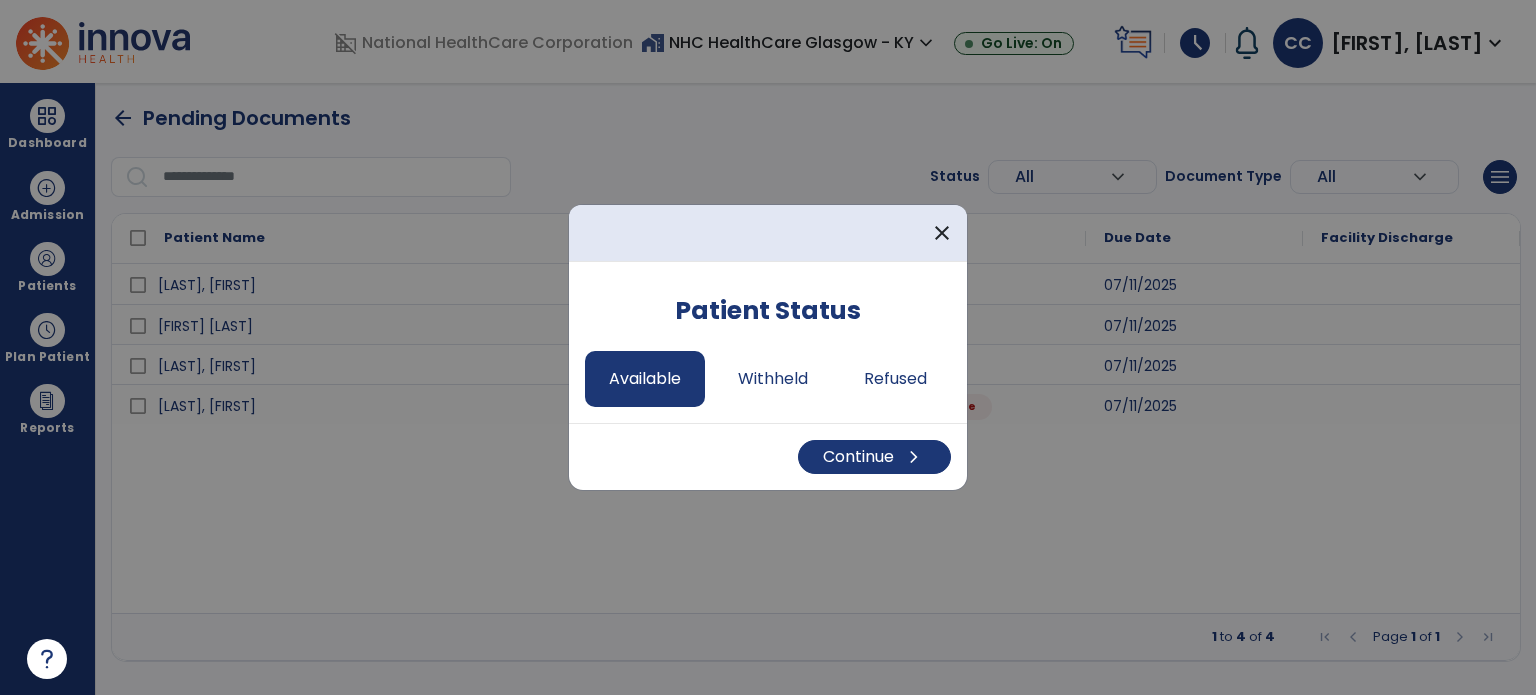 drag, startPoint x: 812, startPoint y: 429, endPoint x: 856, endPoint y: 476, distance: 64.381676 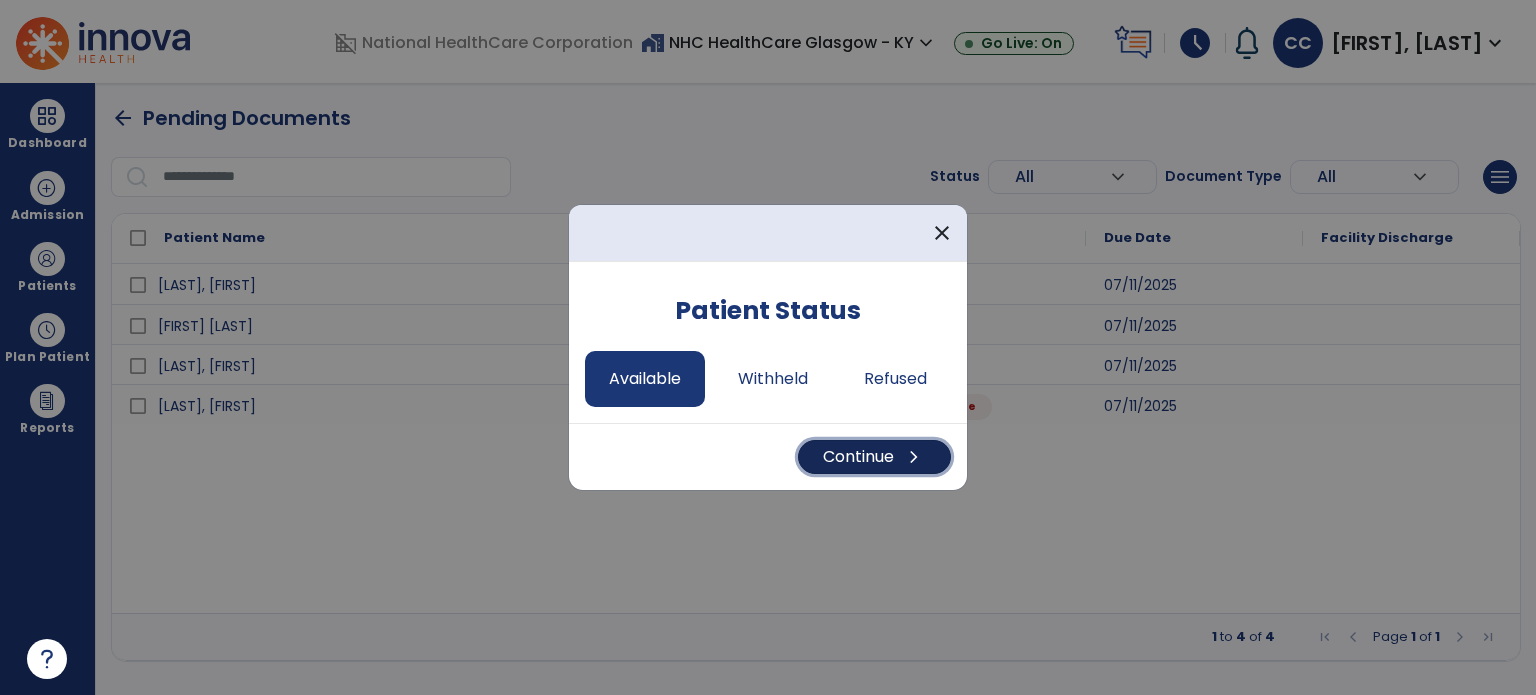 click on "Continue   chevron_right" at bounding box center [874, 457] 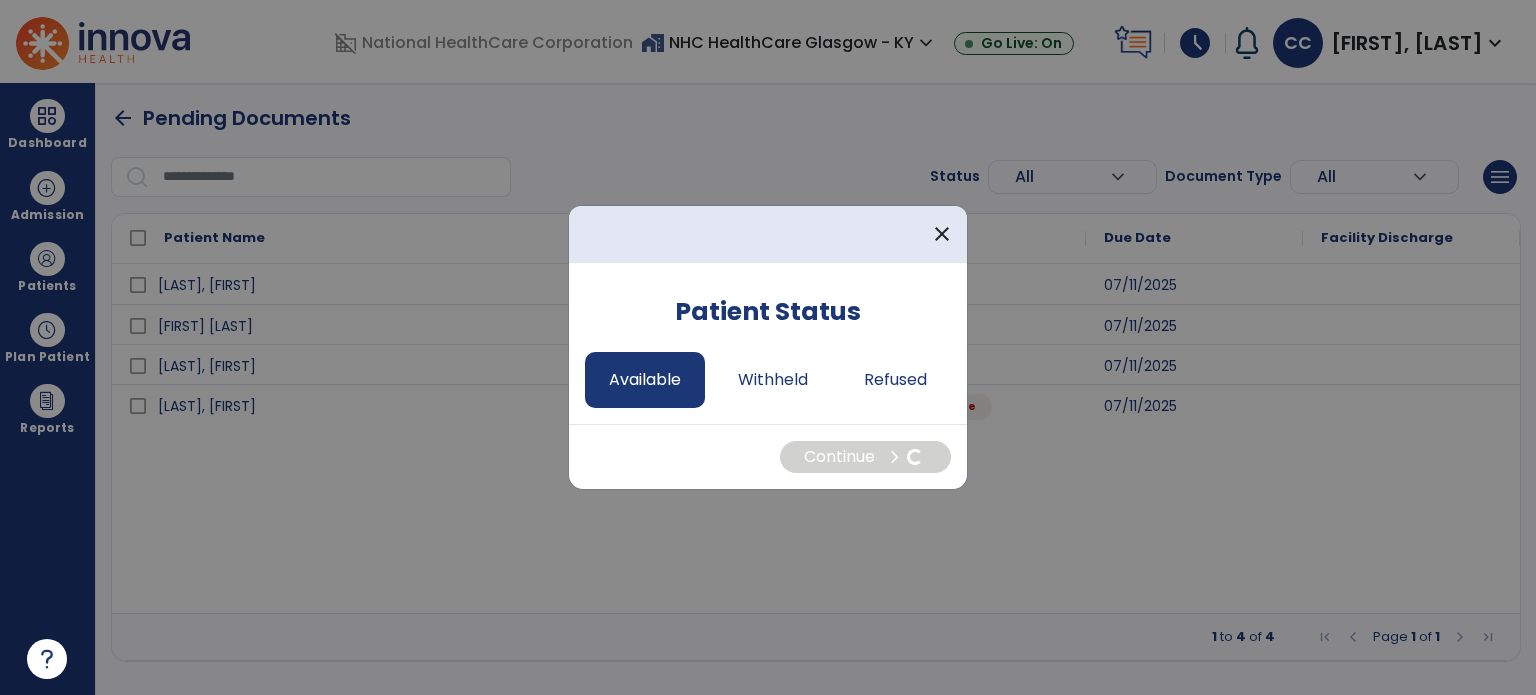 select on "*" 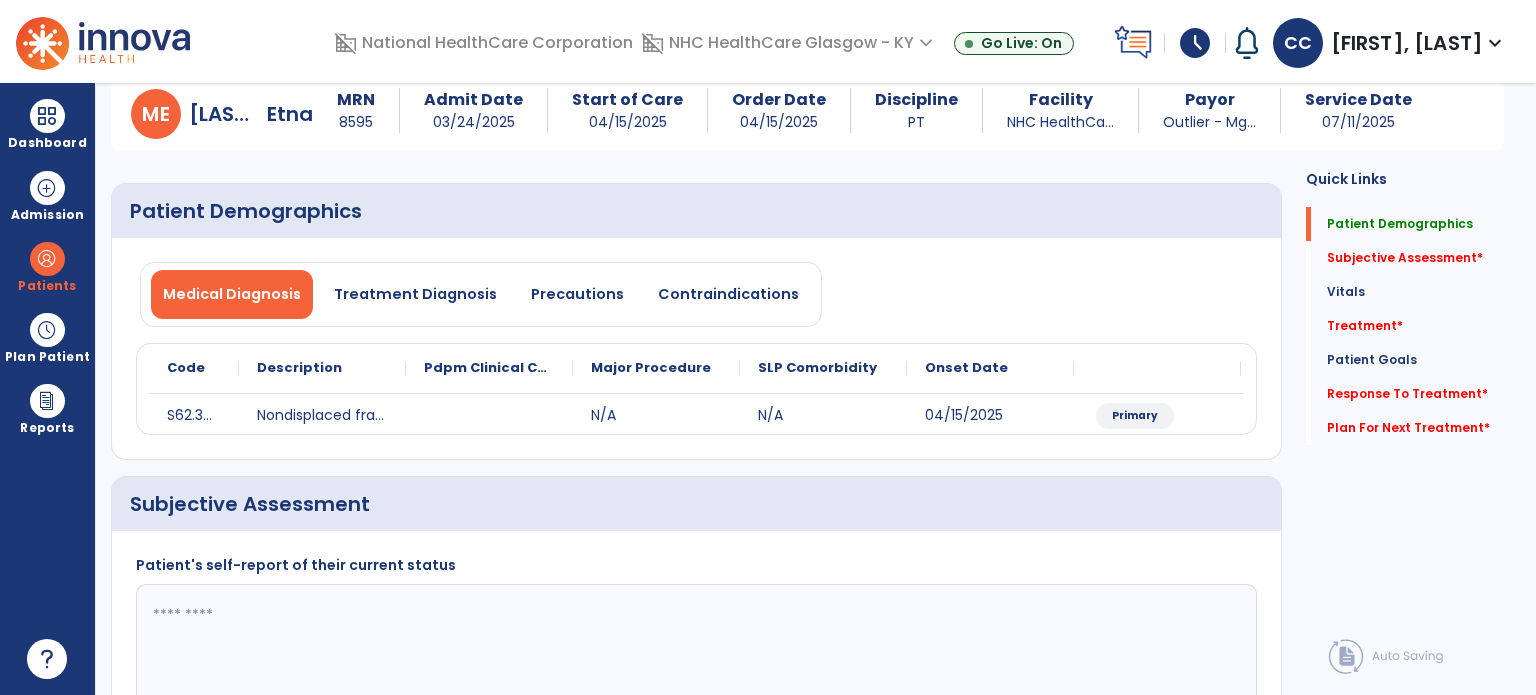 scroll, scrollTop: 300, scrollLeft: 0, axis: vertical 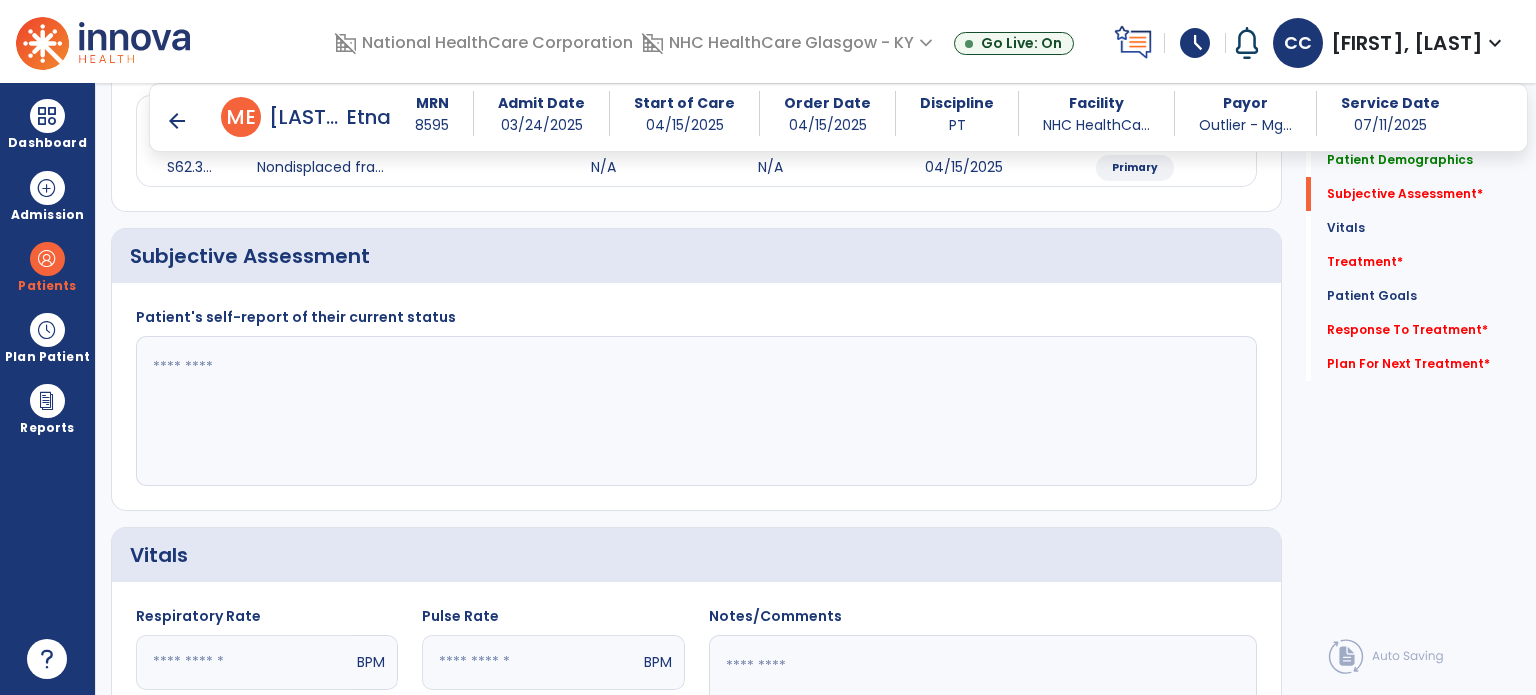 click 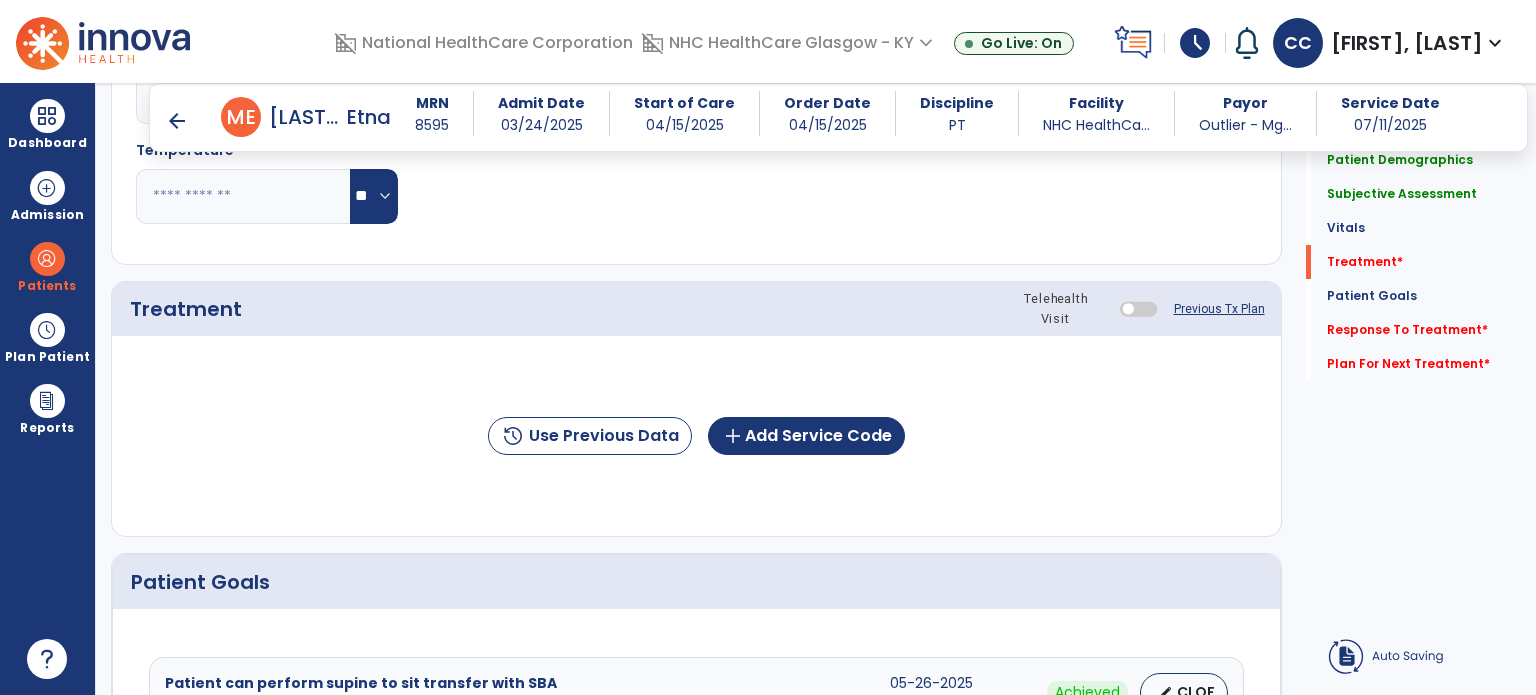 scroll, scrollTop: 1000, scrollLeft: 0, axis: vertical 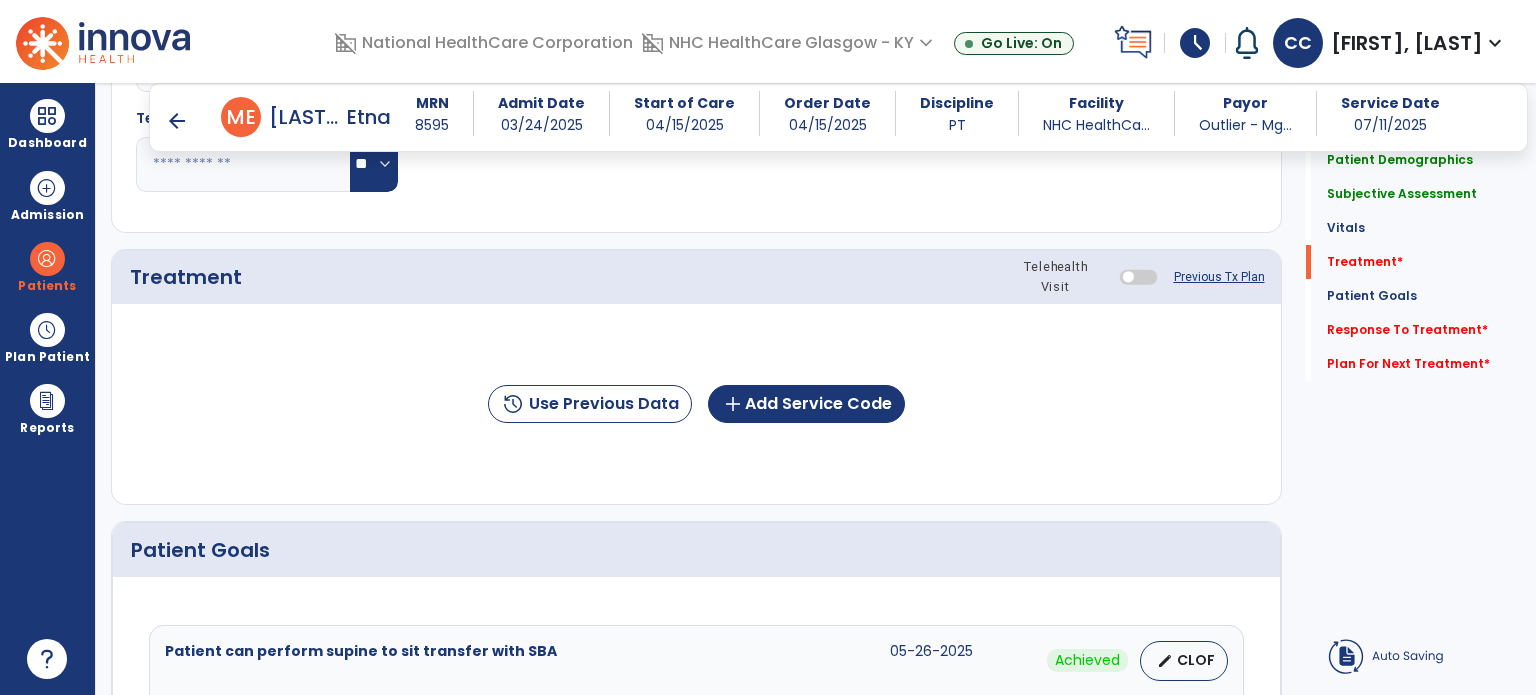 type on "**********" 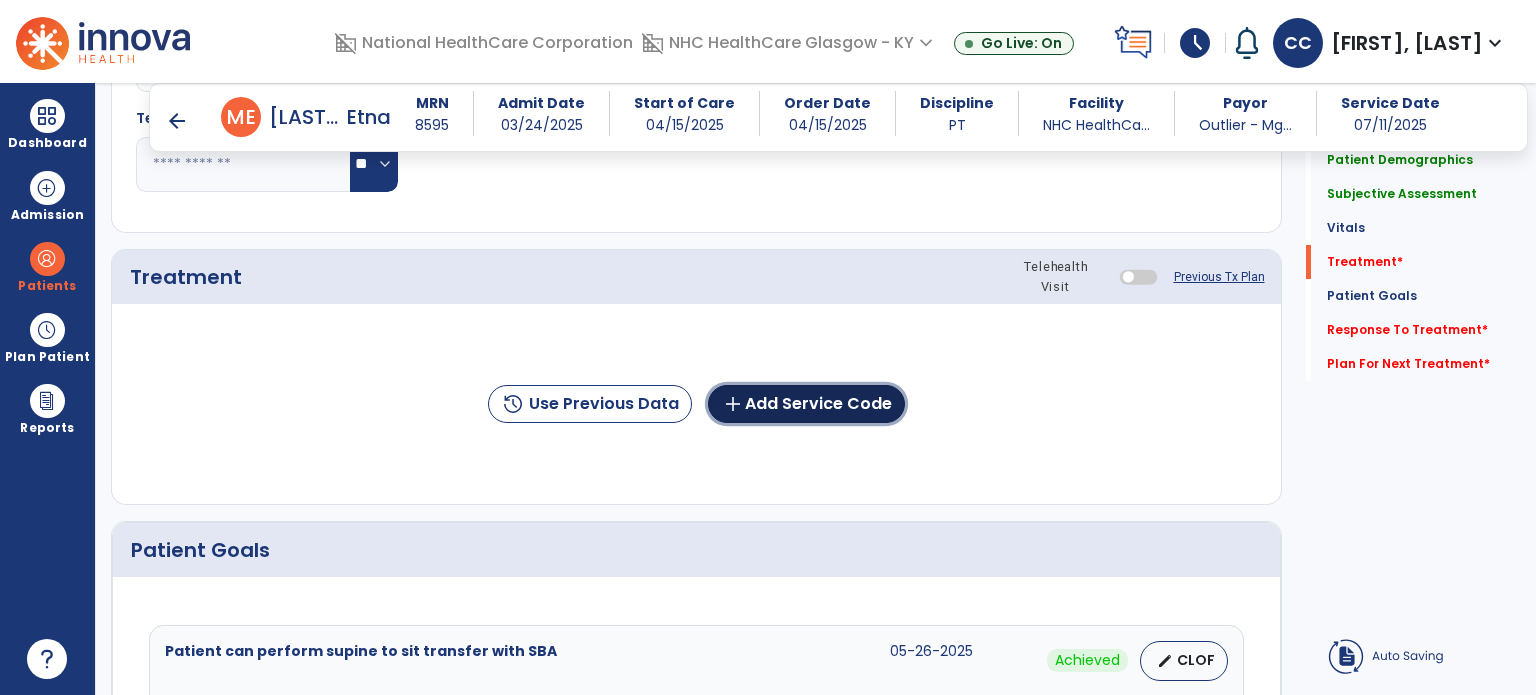 click on "add  Add Service Code" 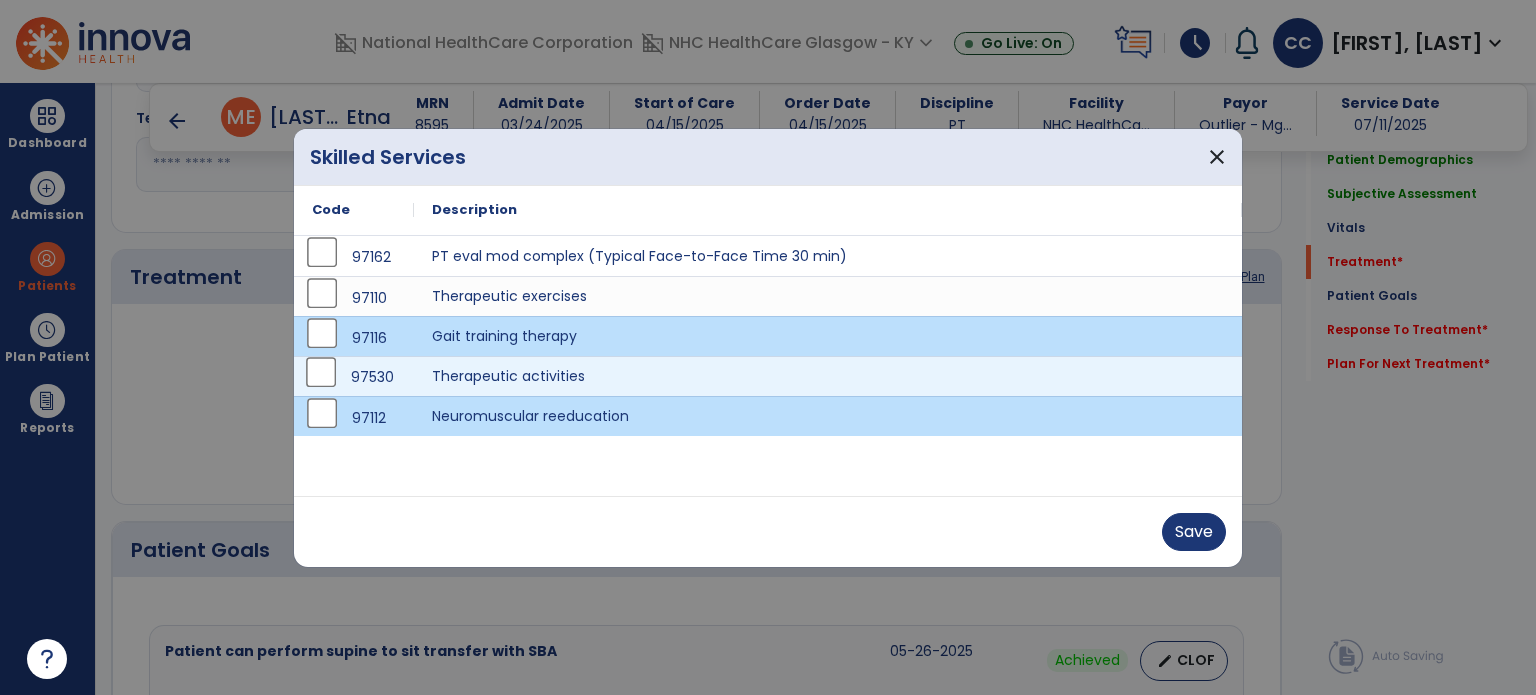 click on "97530" at bounding box center (354, 377) 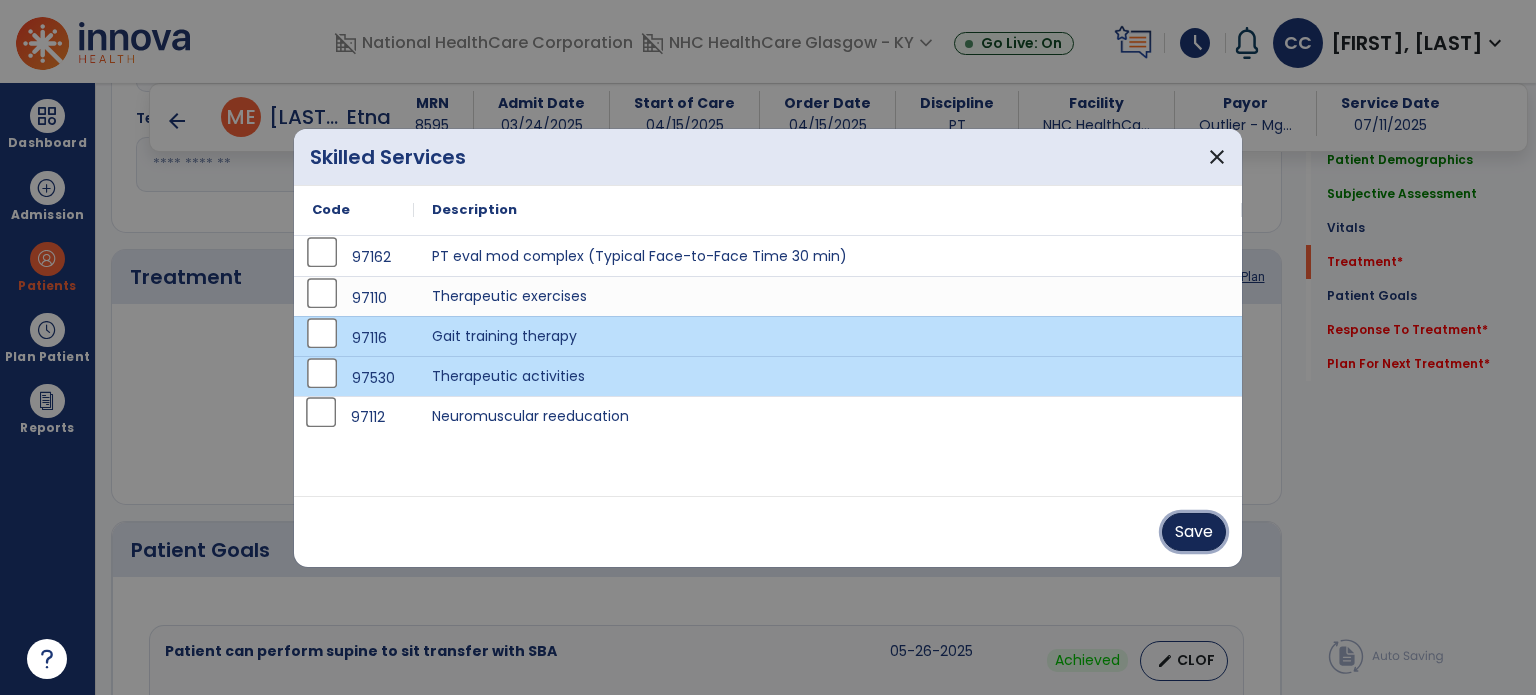 click on "Save" at bounding box center (1194, 532) 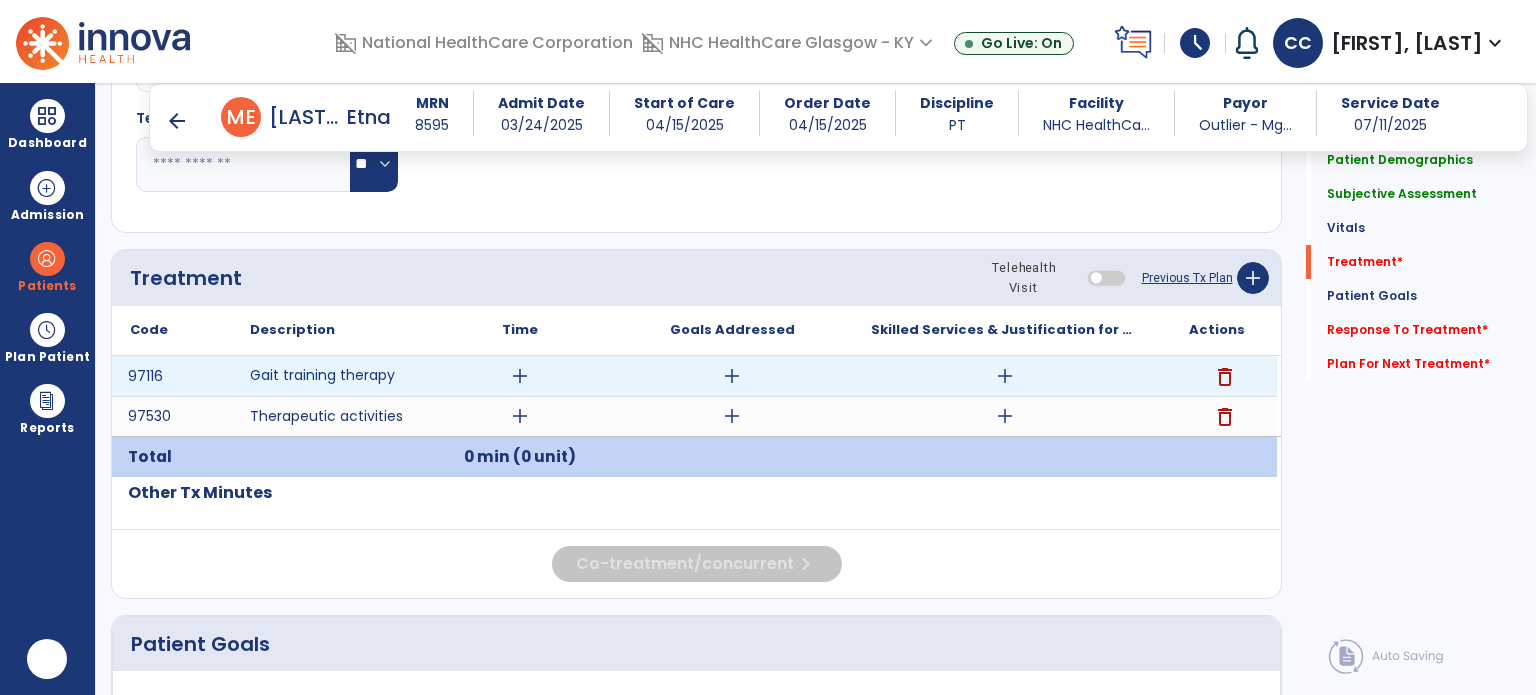 scroll, scrollTop: 0, scrollLeft: 0, axis: both 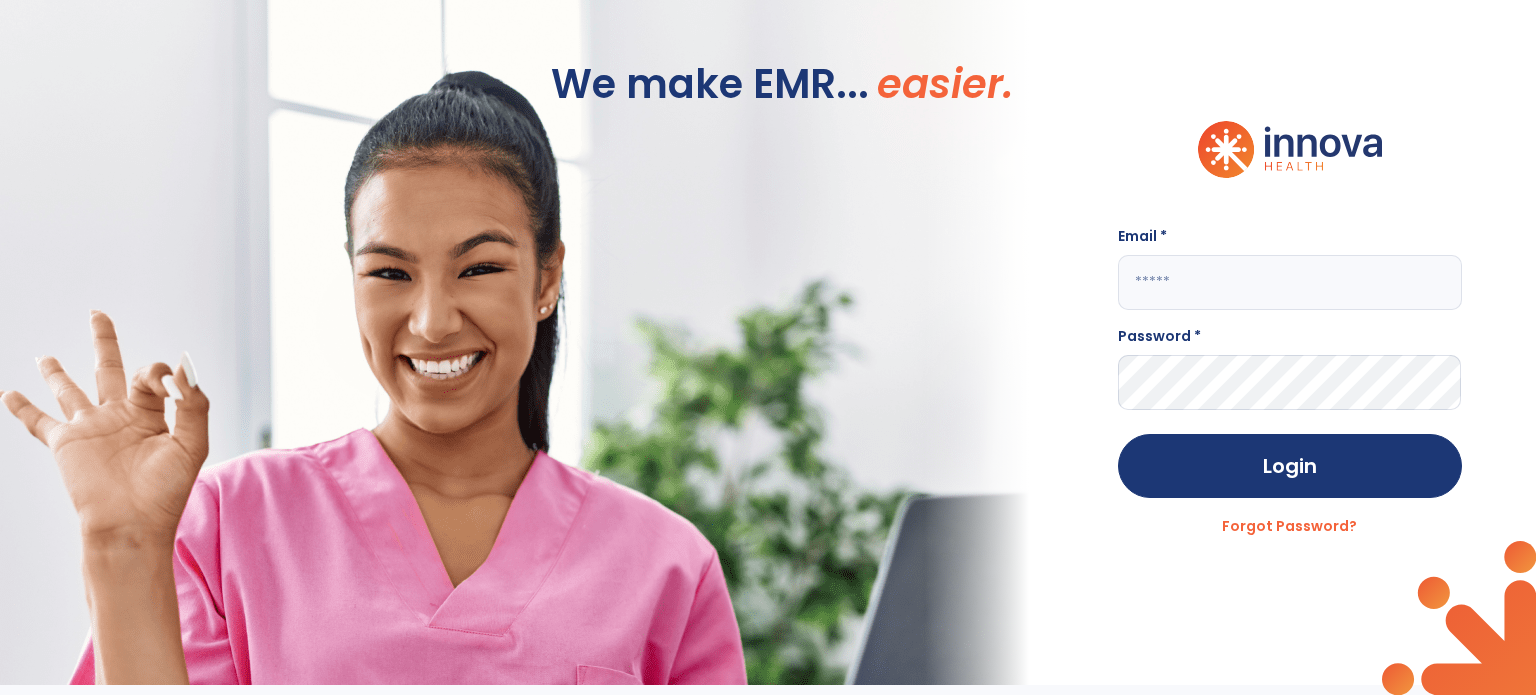 click 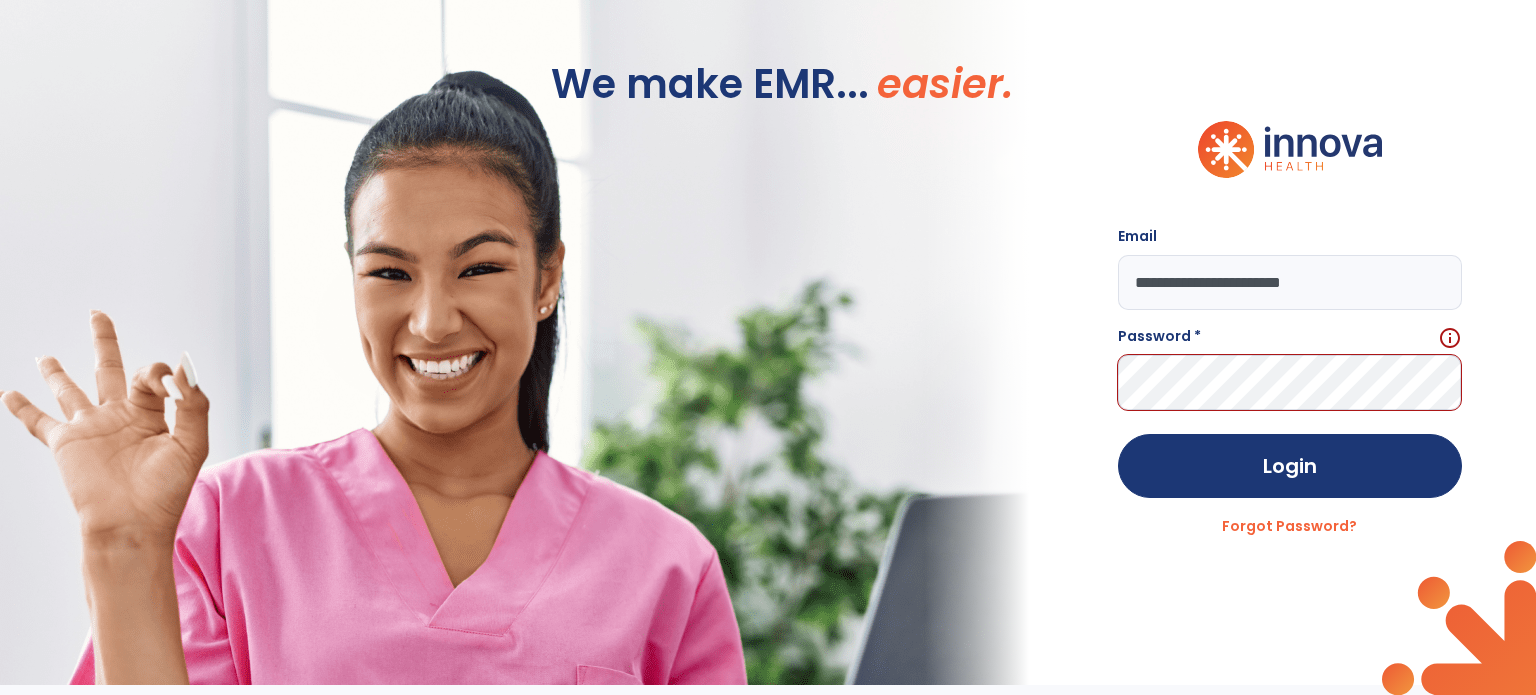 type on "**********" 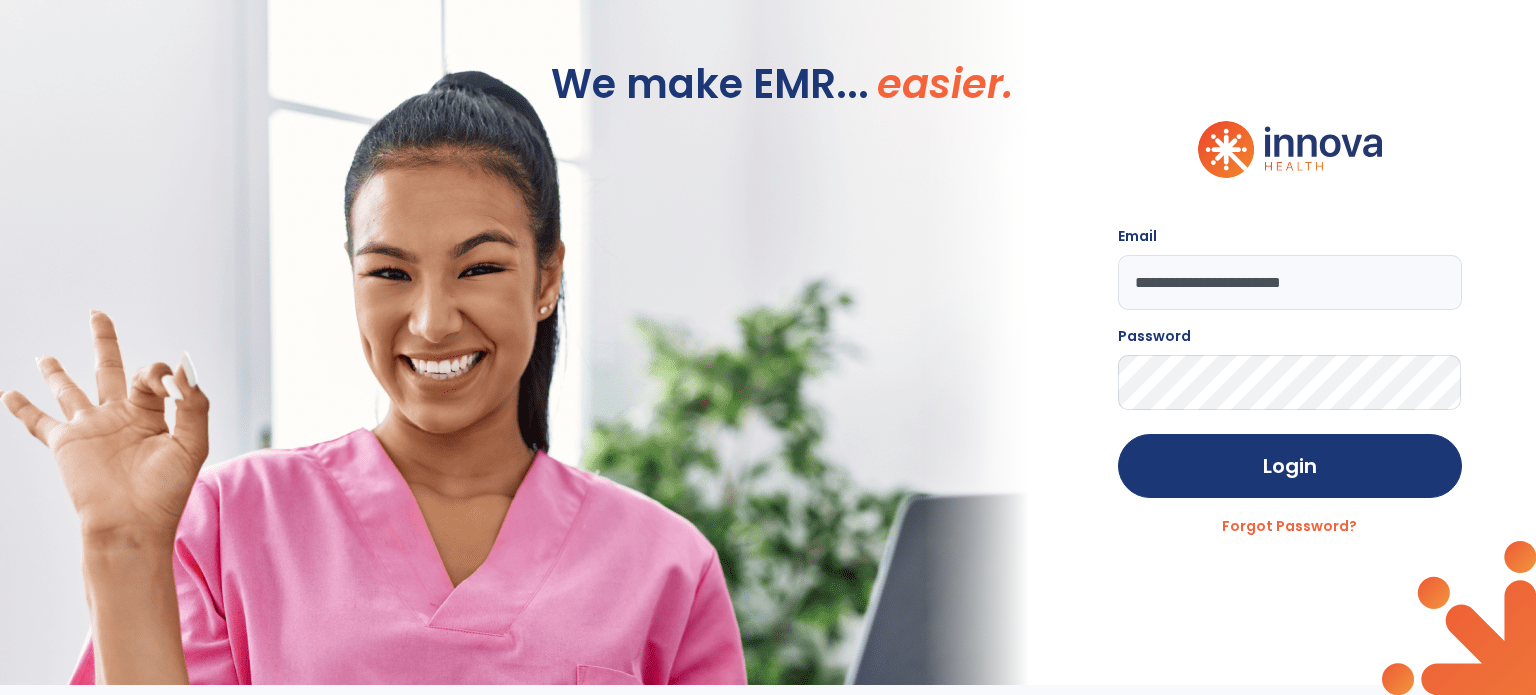 click on "Login" 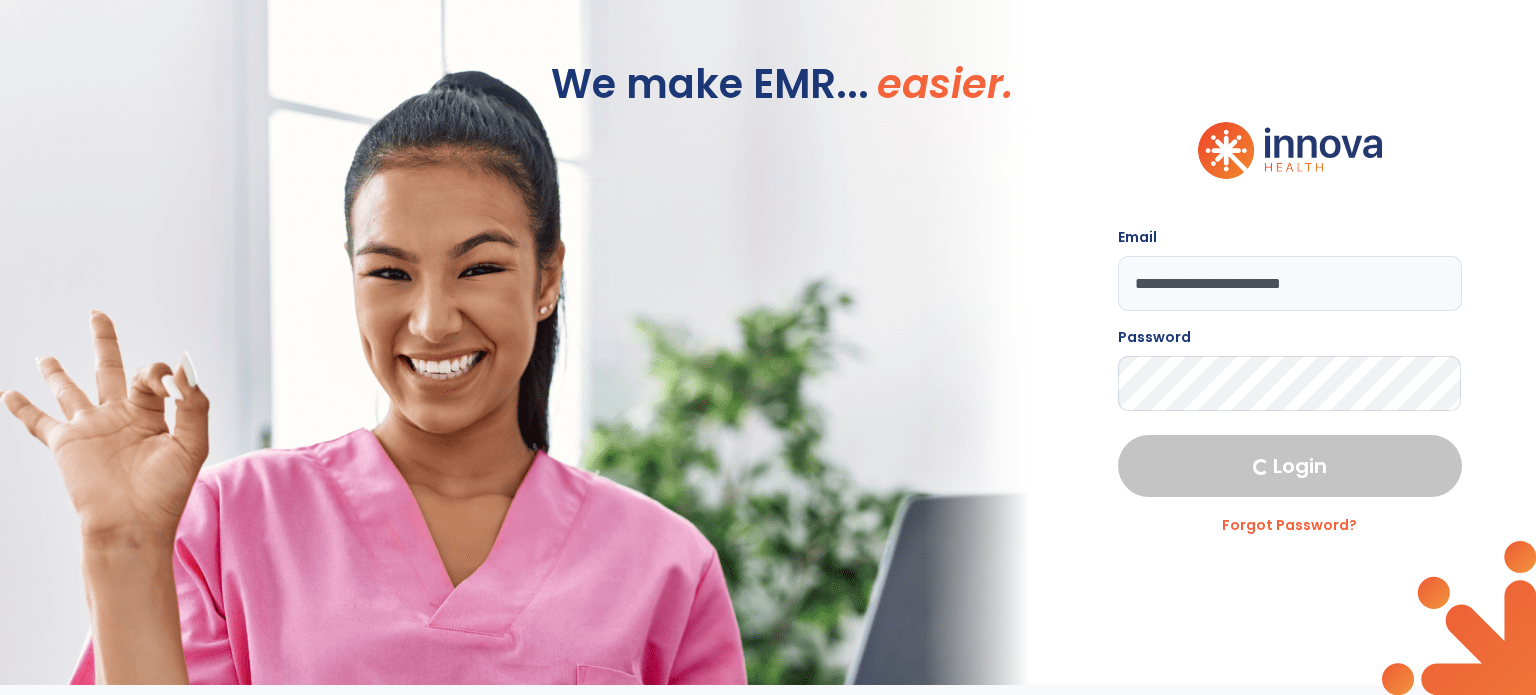 select on "****" 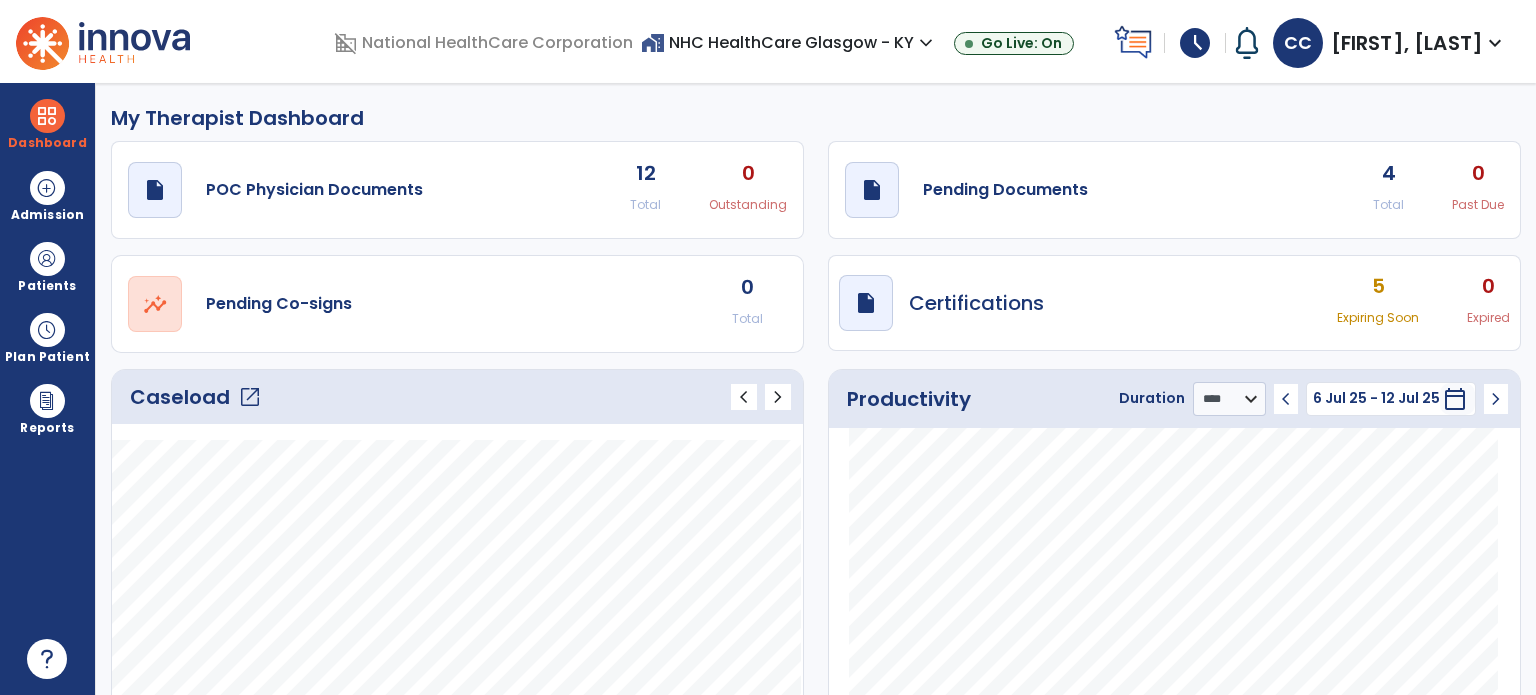 click on "4" 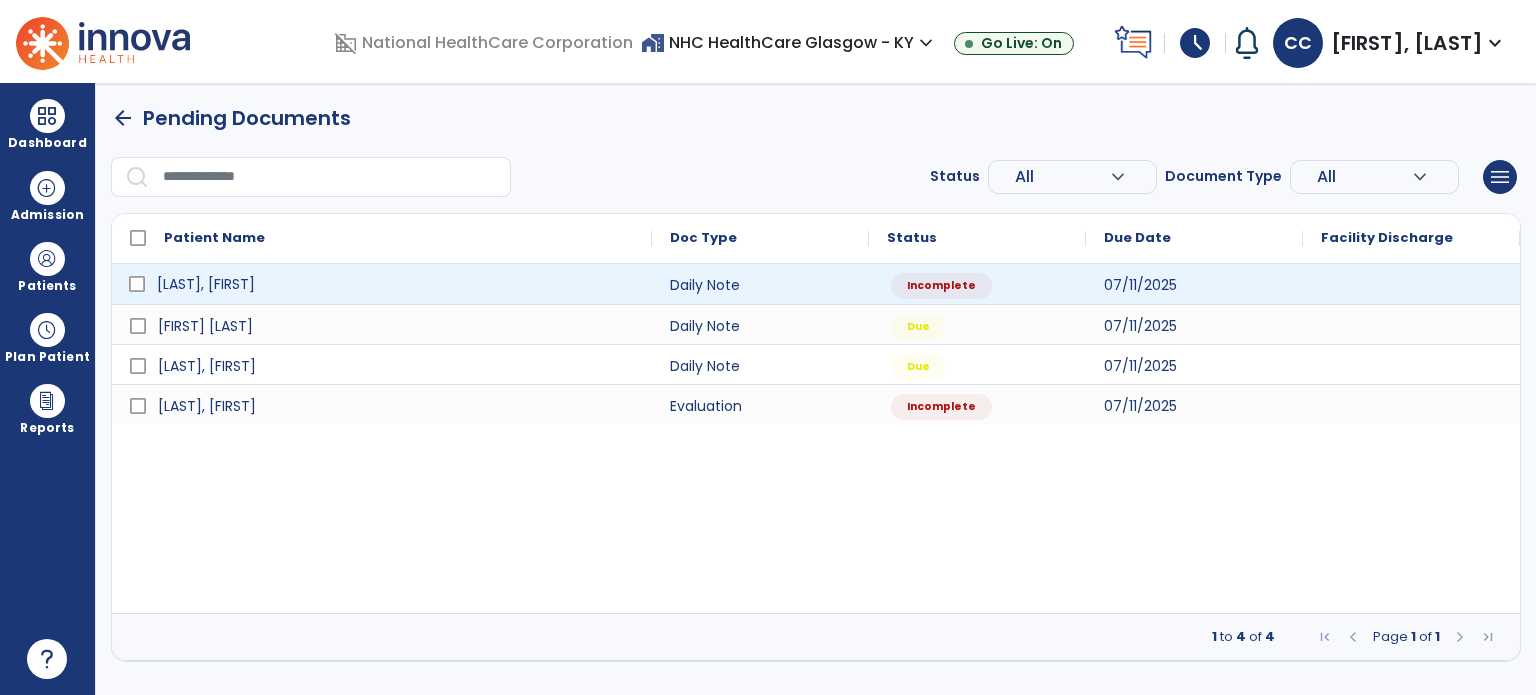 click on "[LAST], [FIRST]" at bounding box center [396, 284] 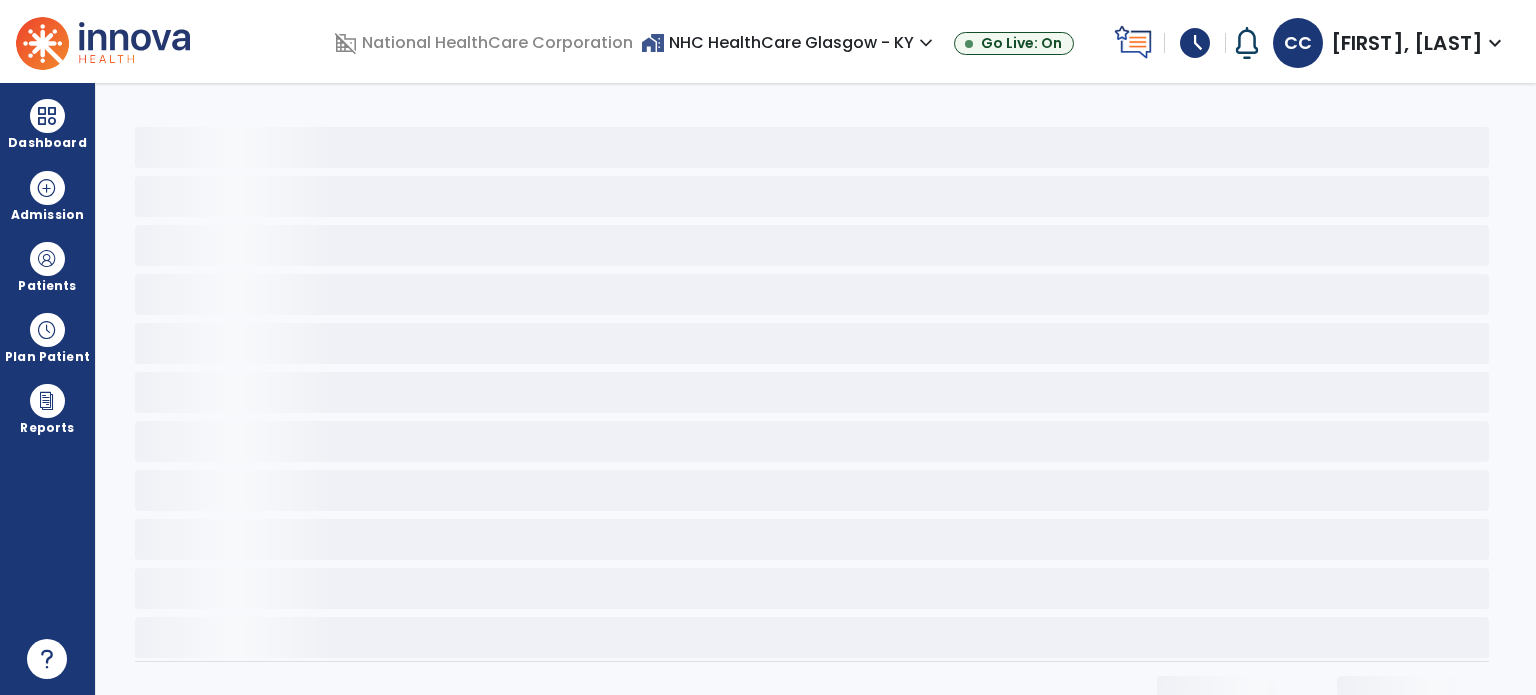 select on "*" 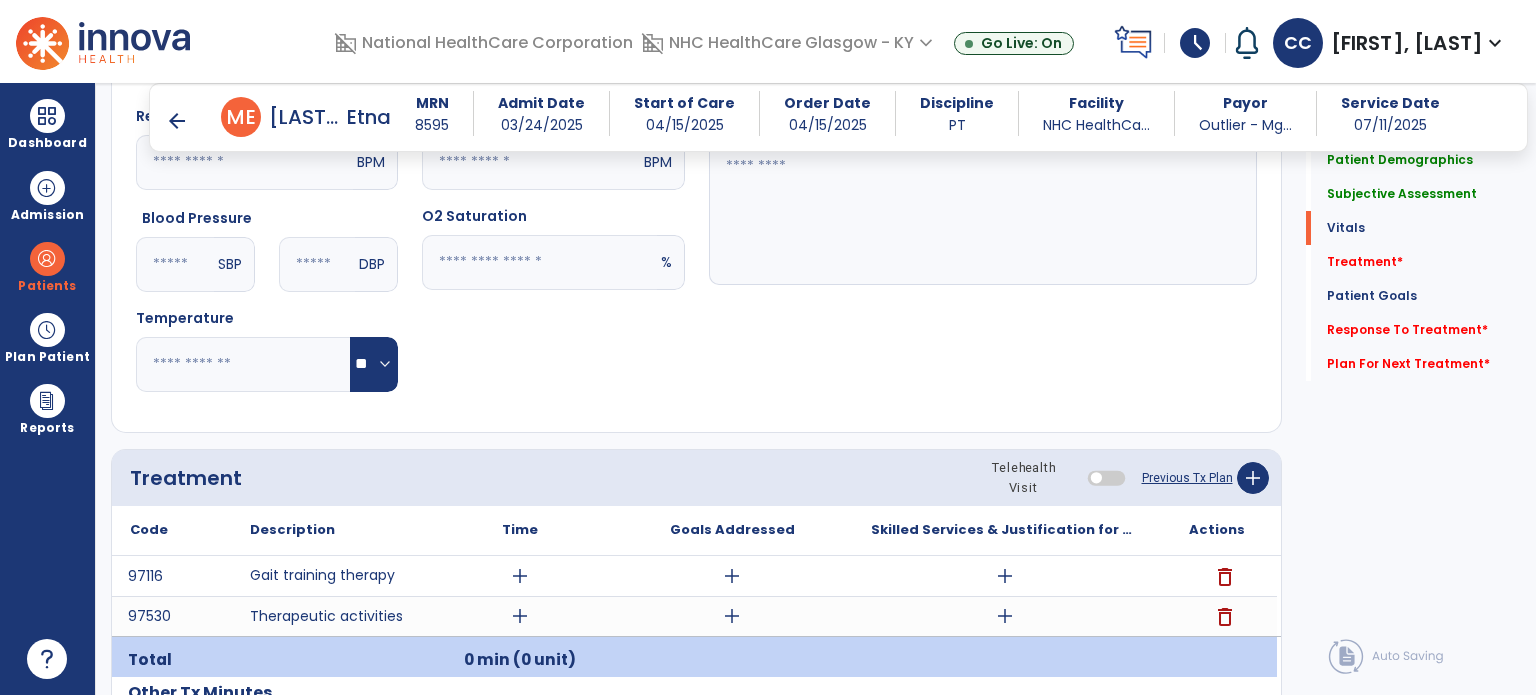 scroll, scrollTop: 1000, scrollLeft: 0, axis: vertical 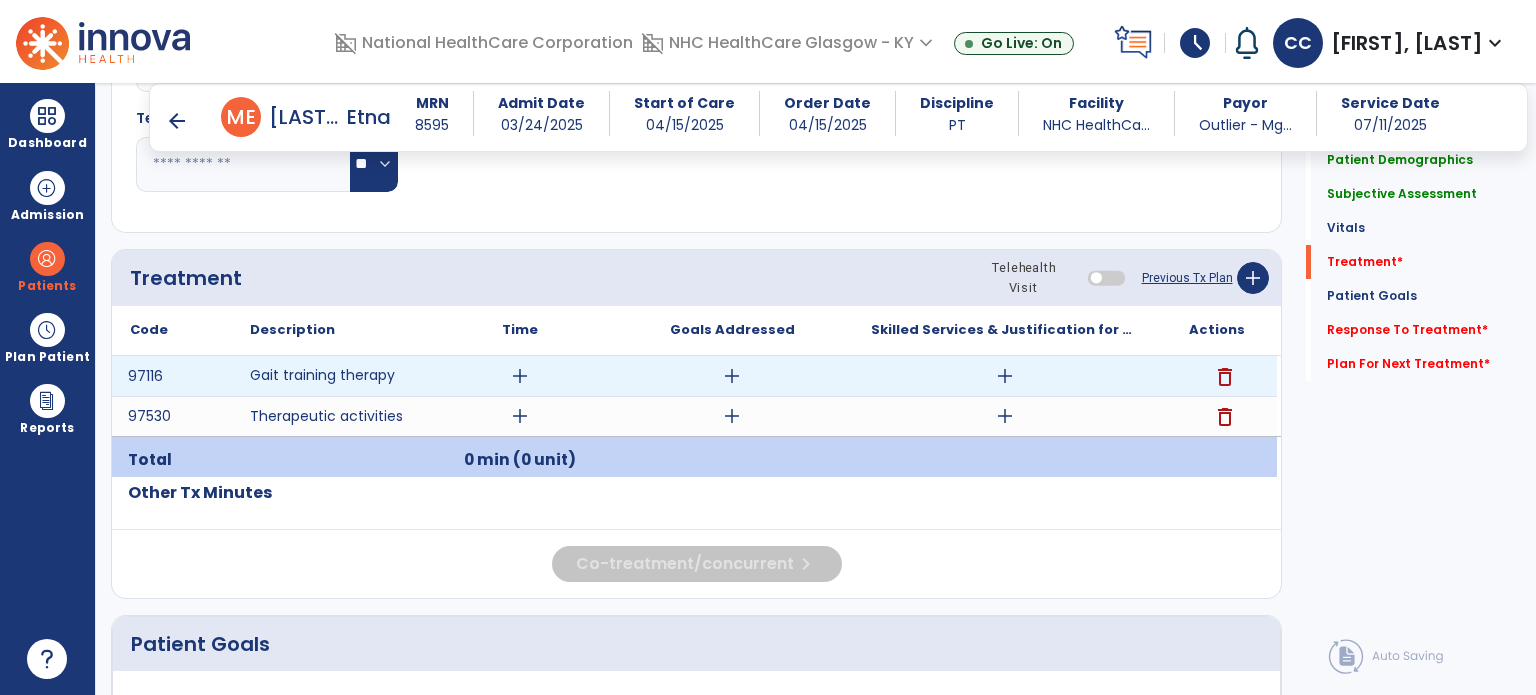 click on "add" at bounding box center (520, 376) 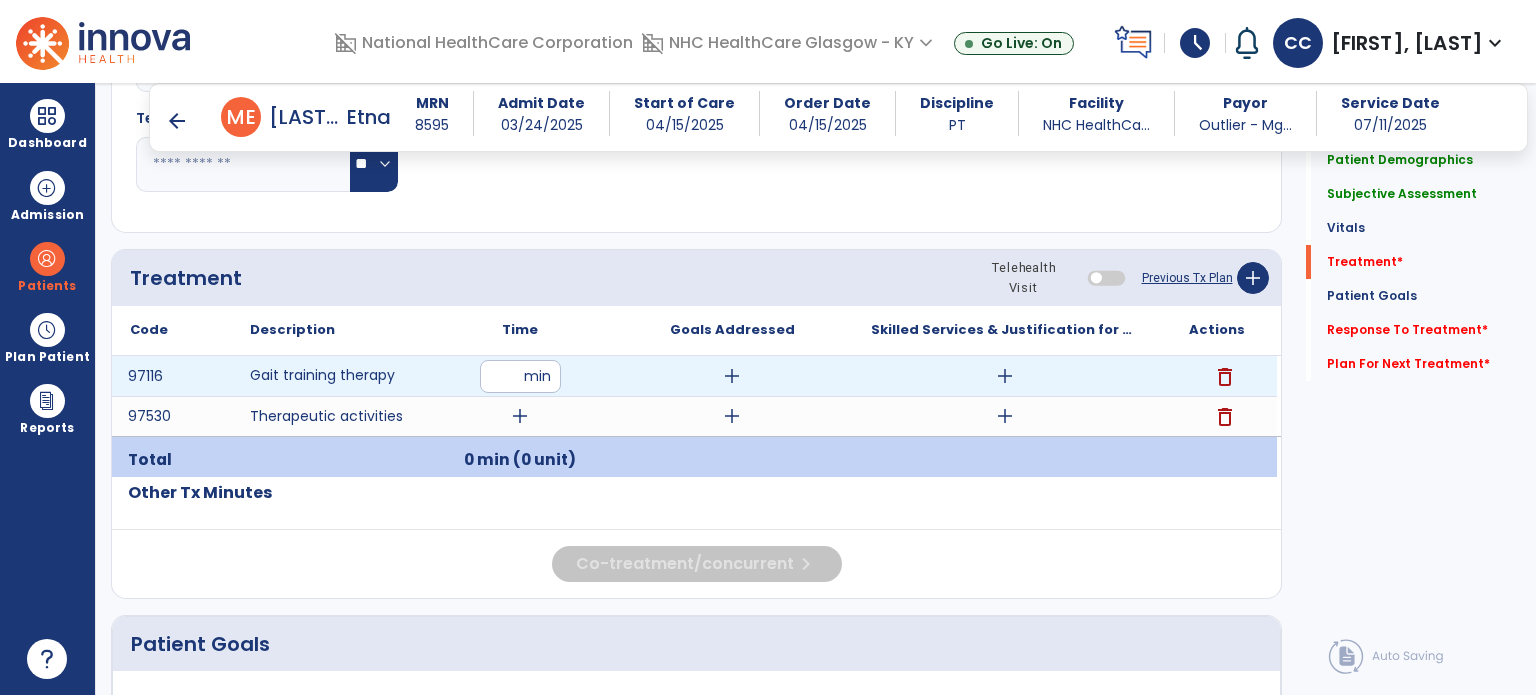 type on "**" 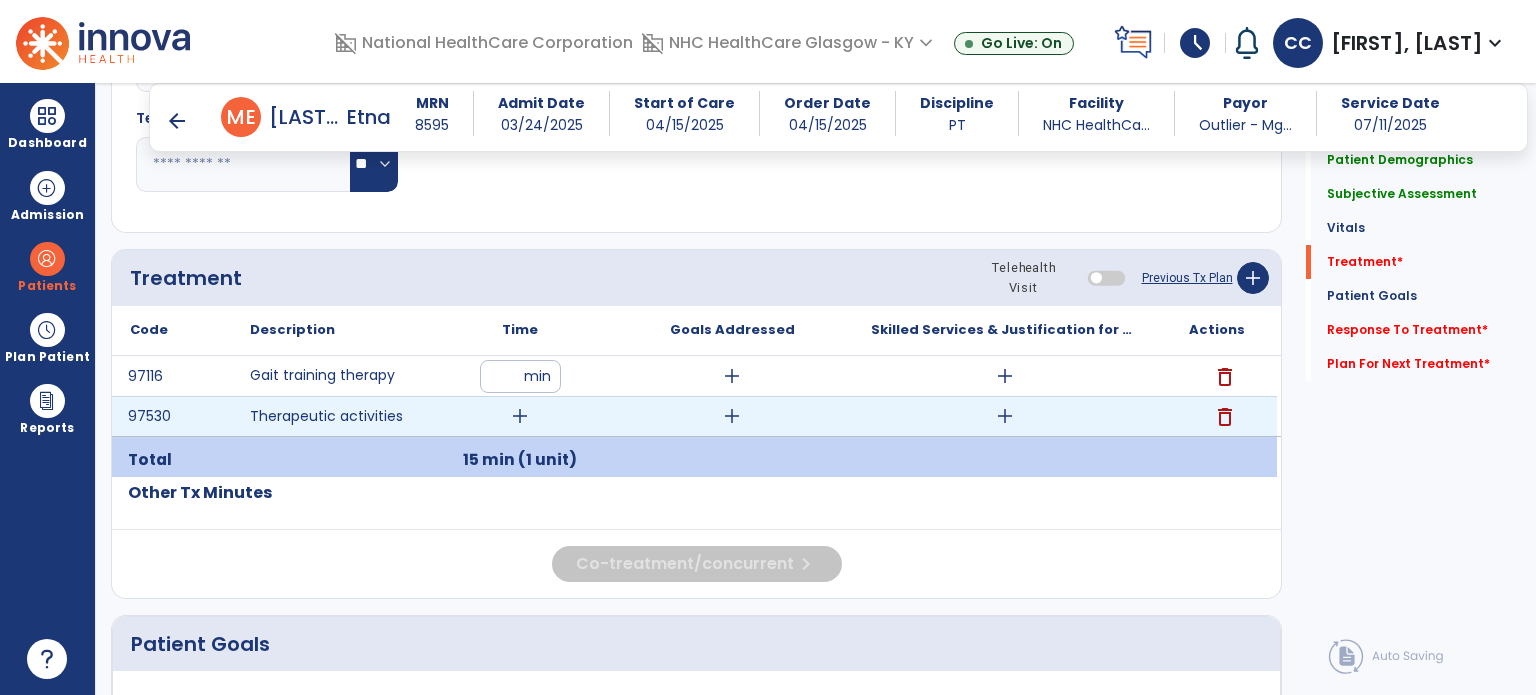 click on "add" at bounding box center (520, 416) 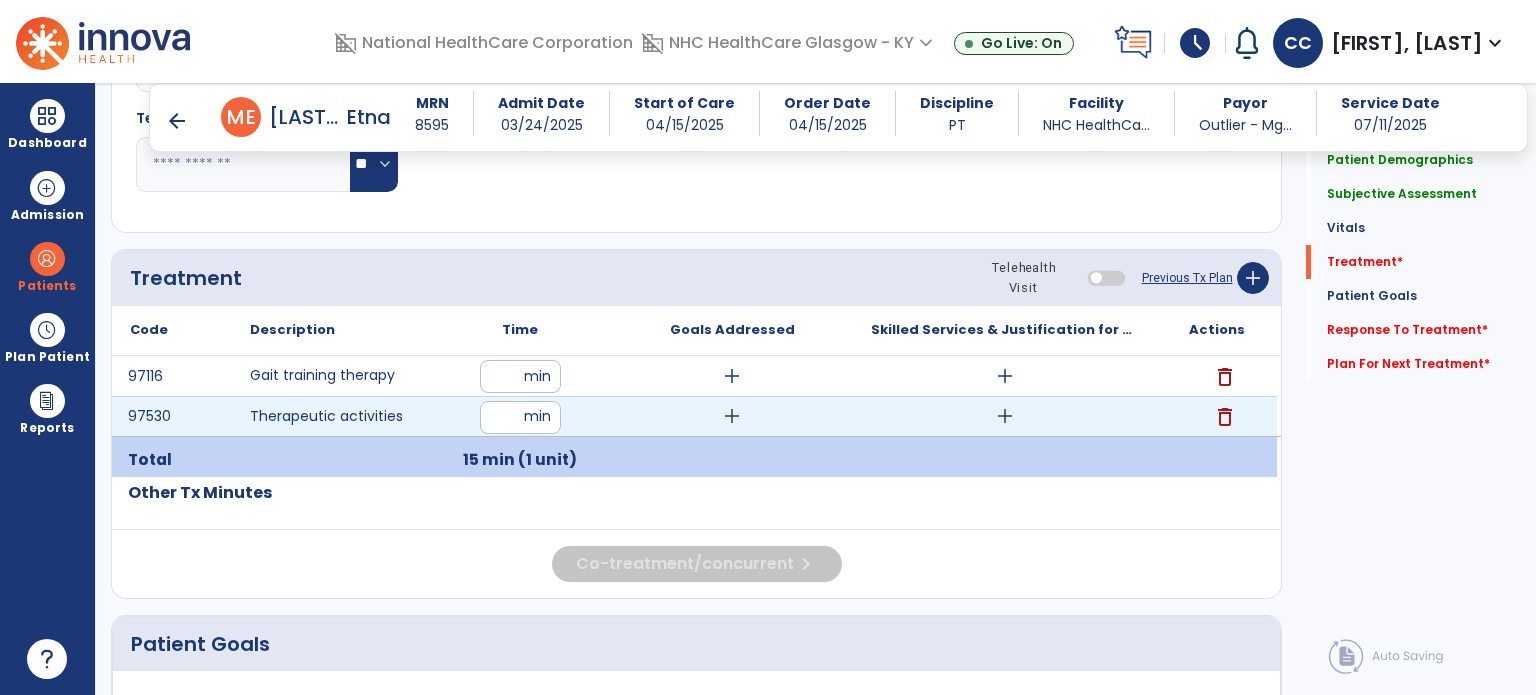 type on "**" 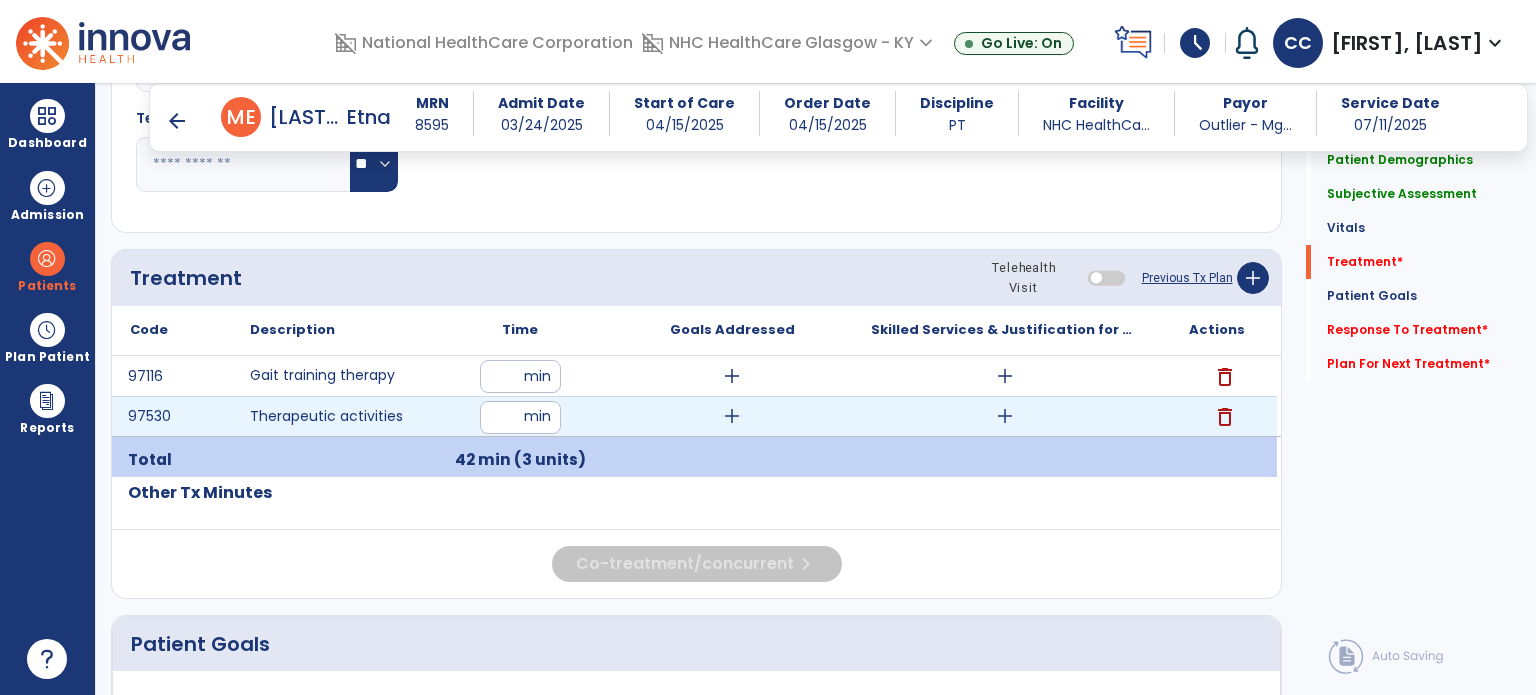click on "add" at bounding box center [1004, 416] 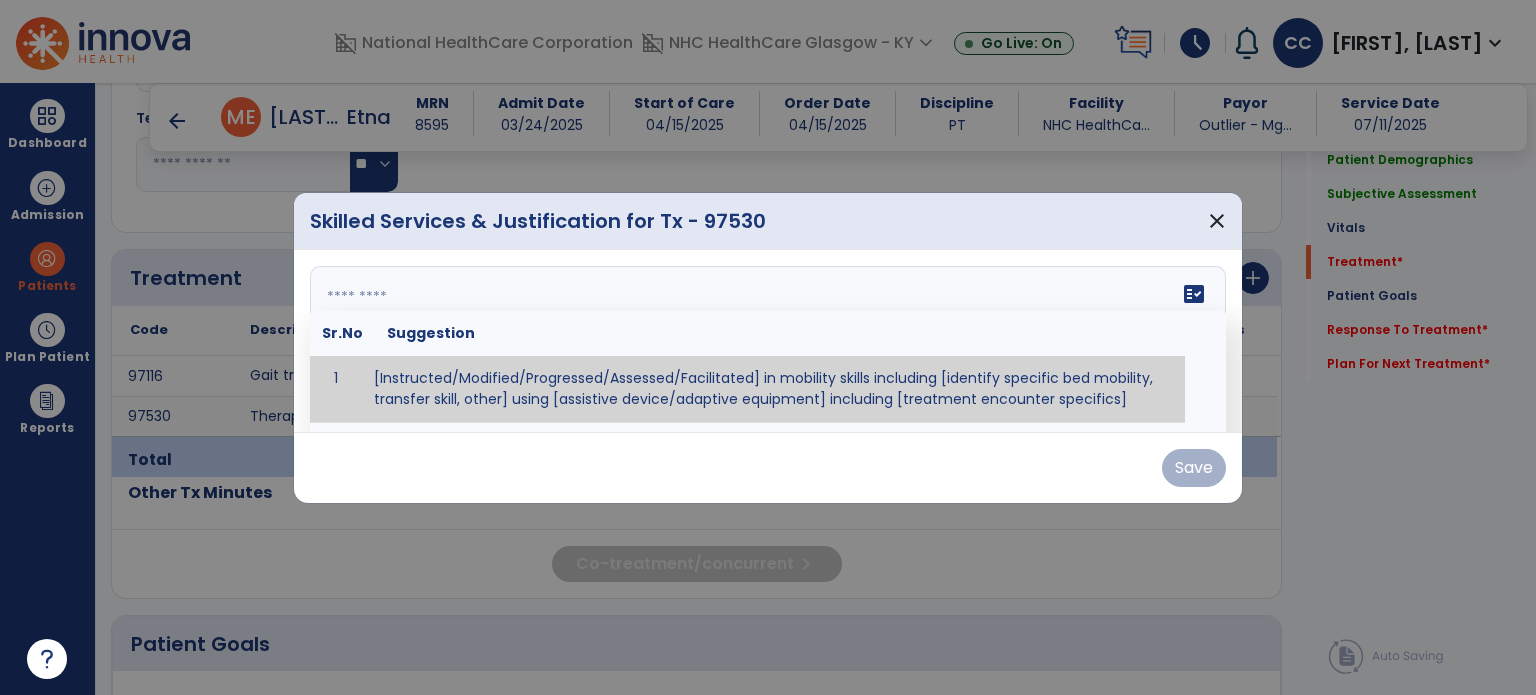 click on "fact_check  Sr.No Suggestion 1 [Instructed/Modified/Progressed/Assessed/Facilitated] in mobility skills including [identify specific bed mobility, transfer skill, other] using [assistive device/adaptive equipment] including [treatment encounter specifics]" at bounding box center (768, 341) 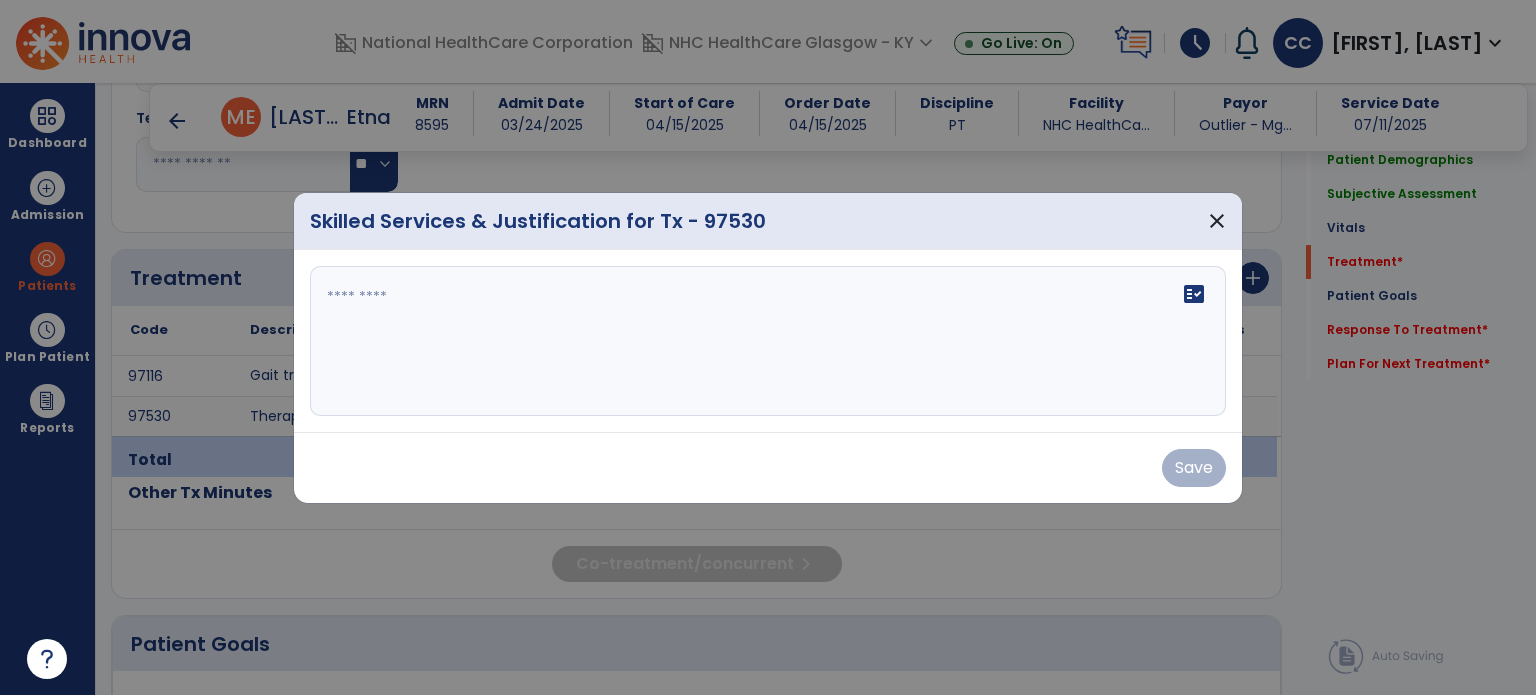 click on "fact_check" at bounding box center (768, 341) 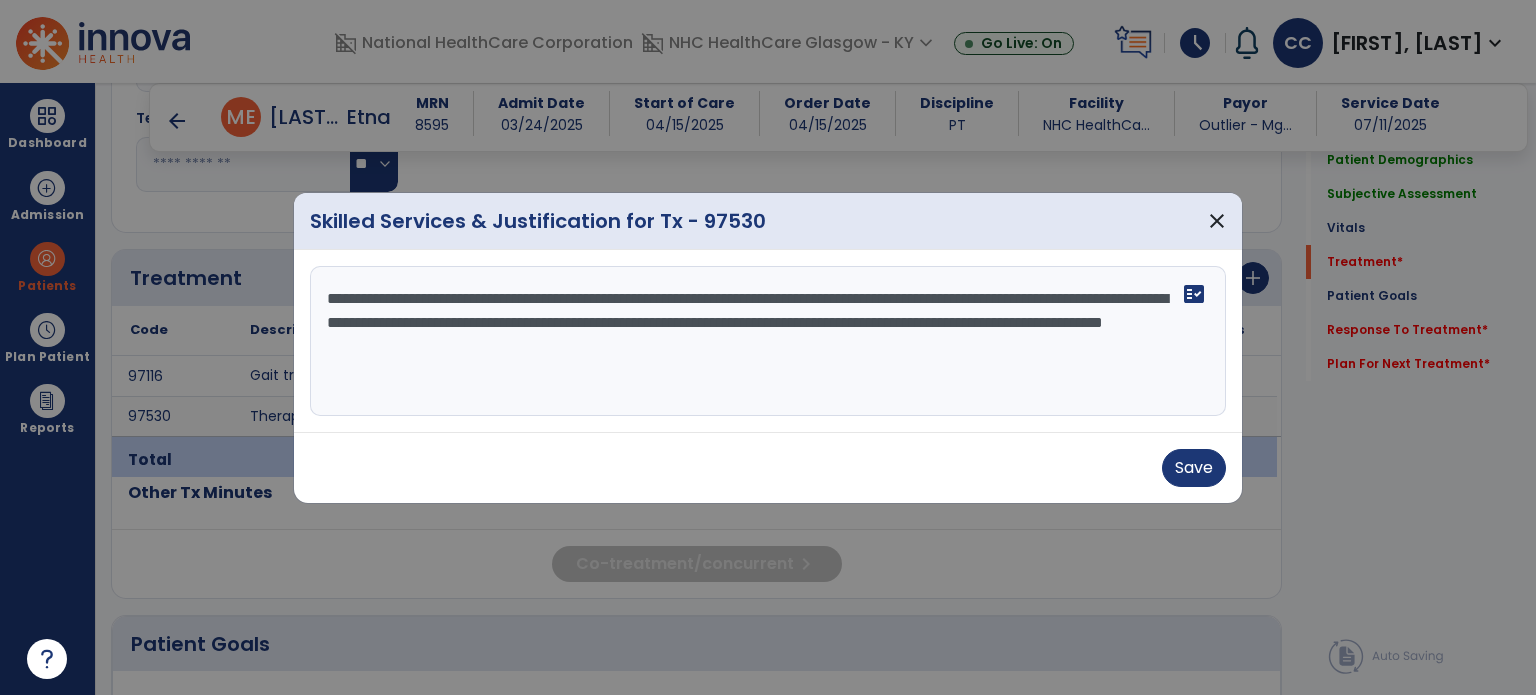 drag, startPoint x: 777, startPoint y: 353, endPoint x: 269, endPoint y: 303, distance: 510.4547 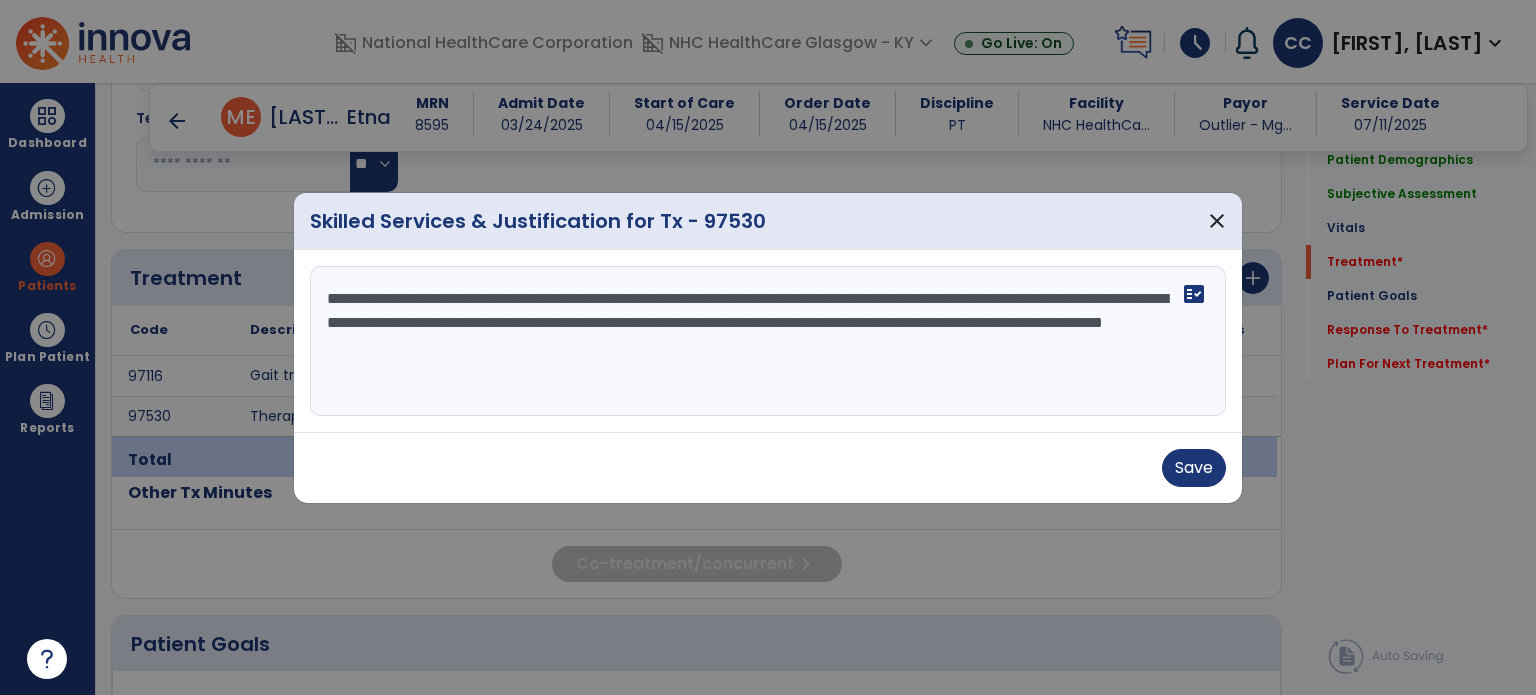 click on "**********" at bounding box center (768, 347) 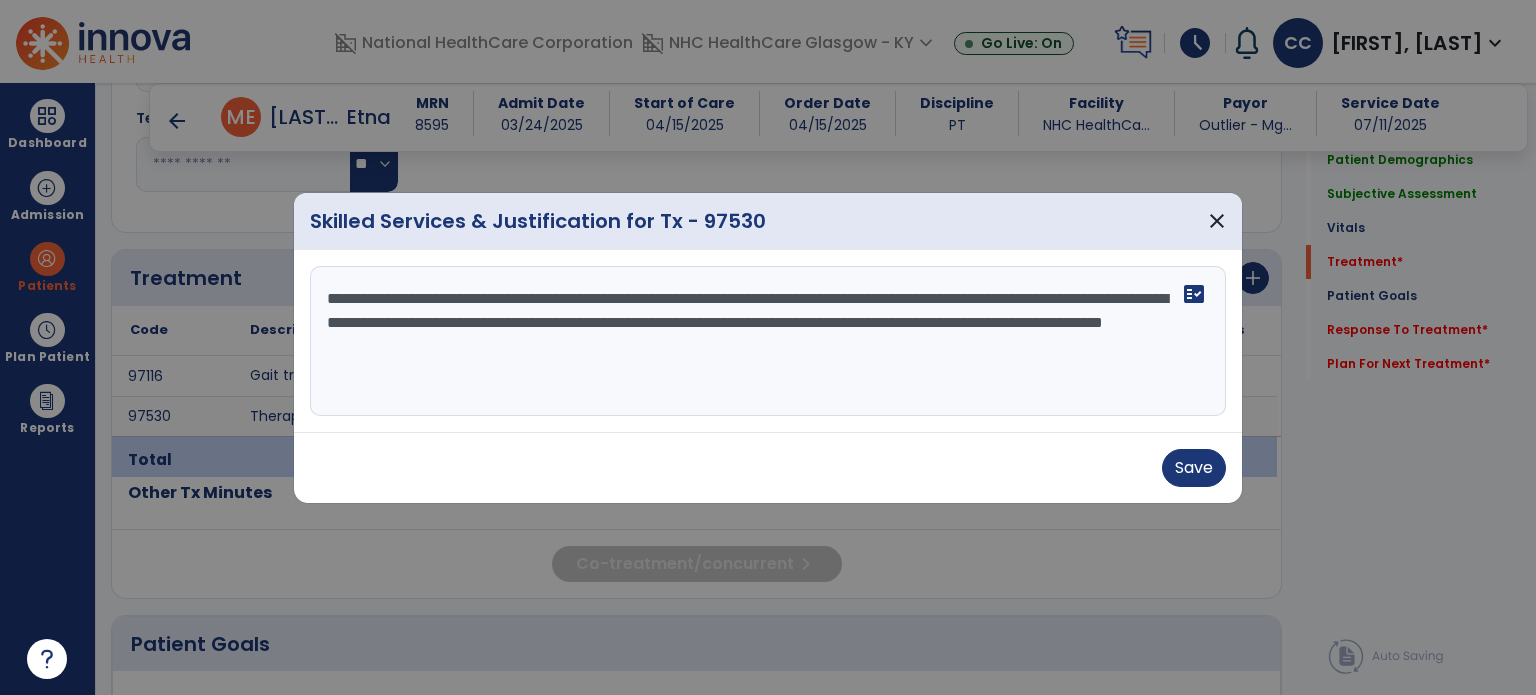 type on "**********" 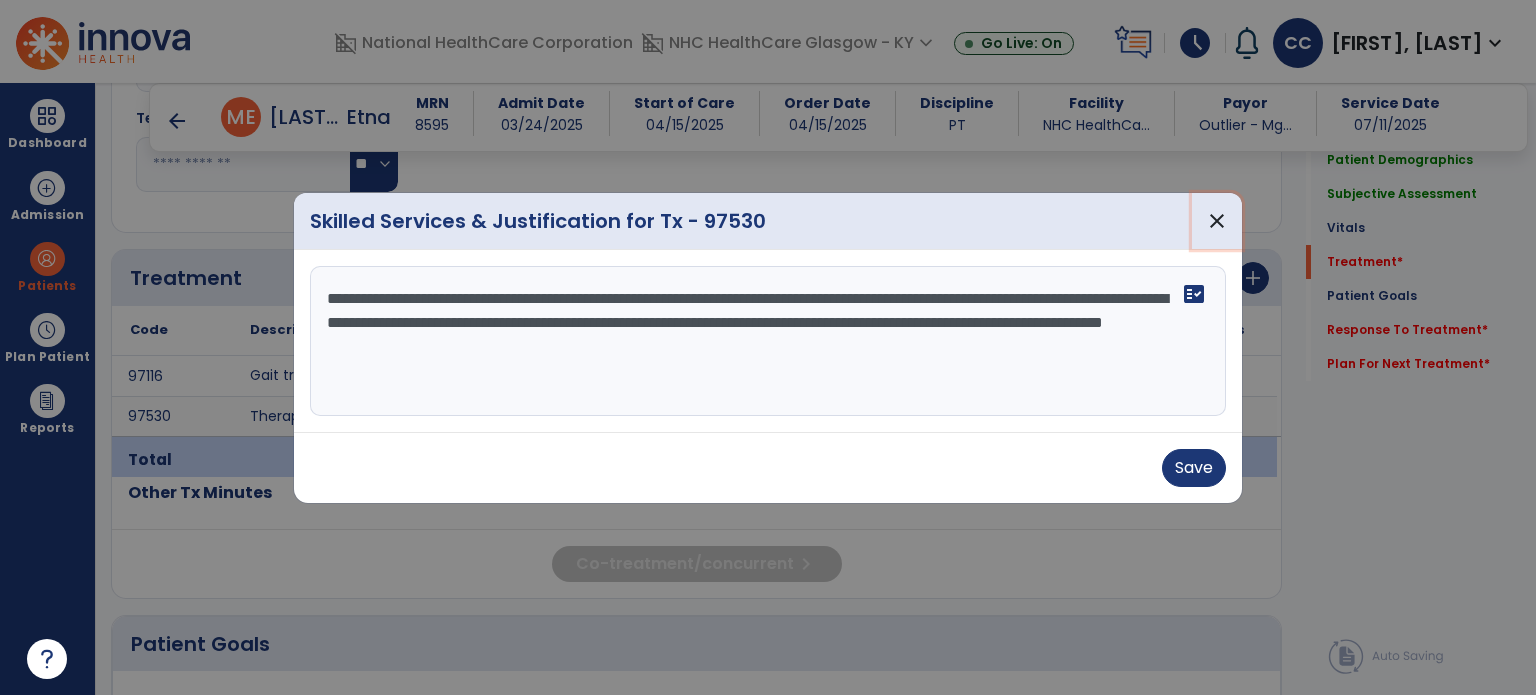 click on "close" at bounding box center (1217, 221) 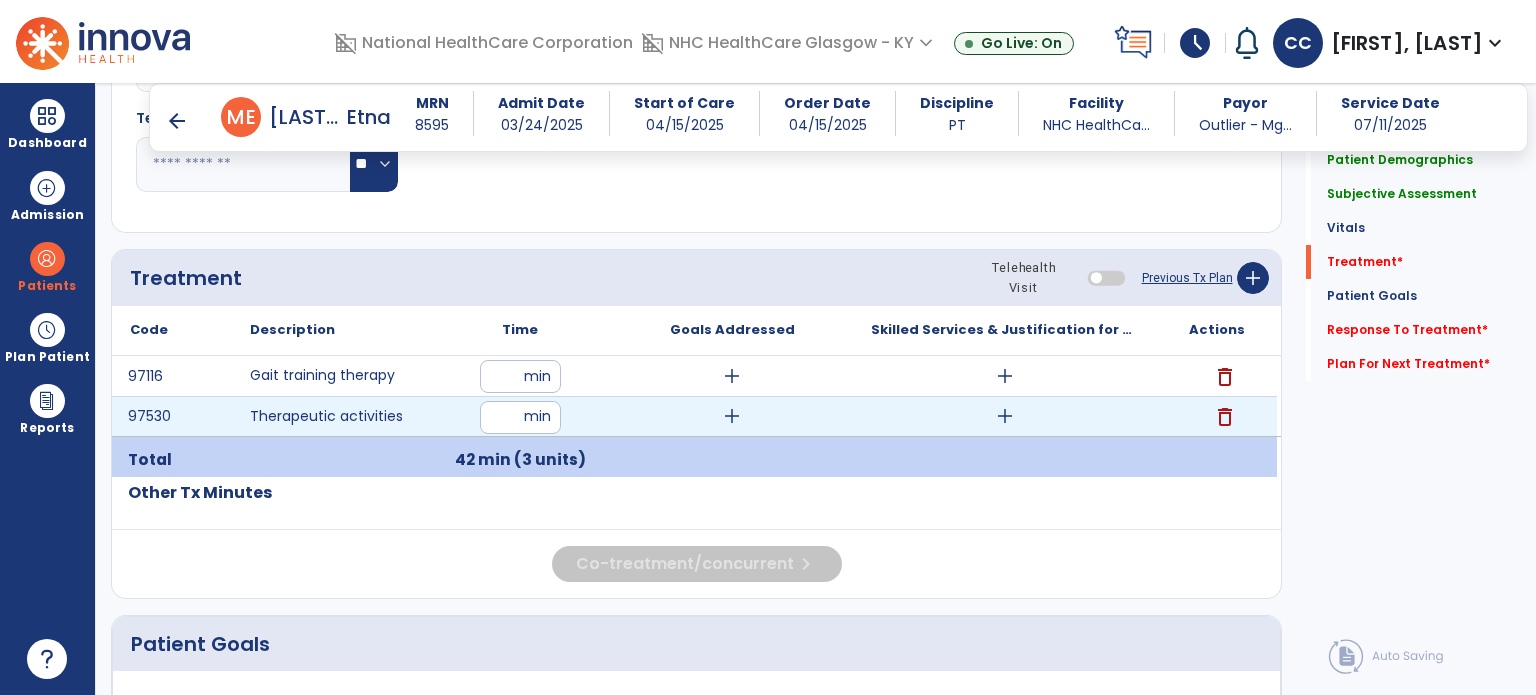 click on "delete" at bounding box center (1225, 417) 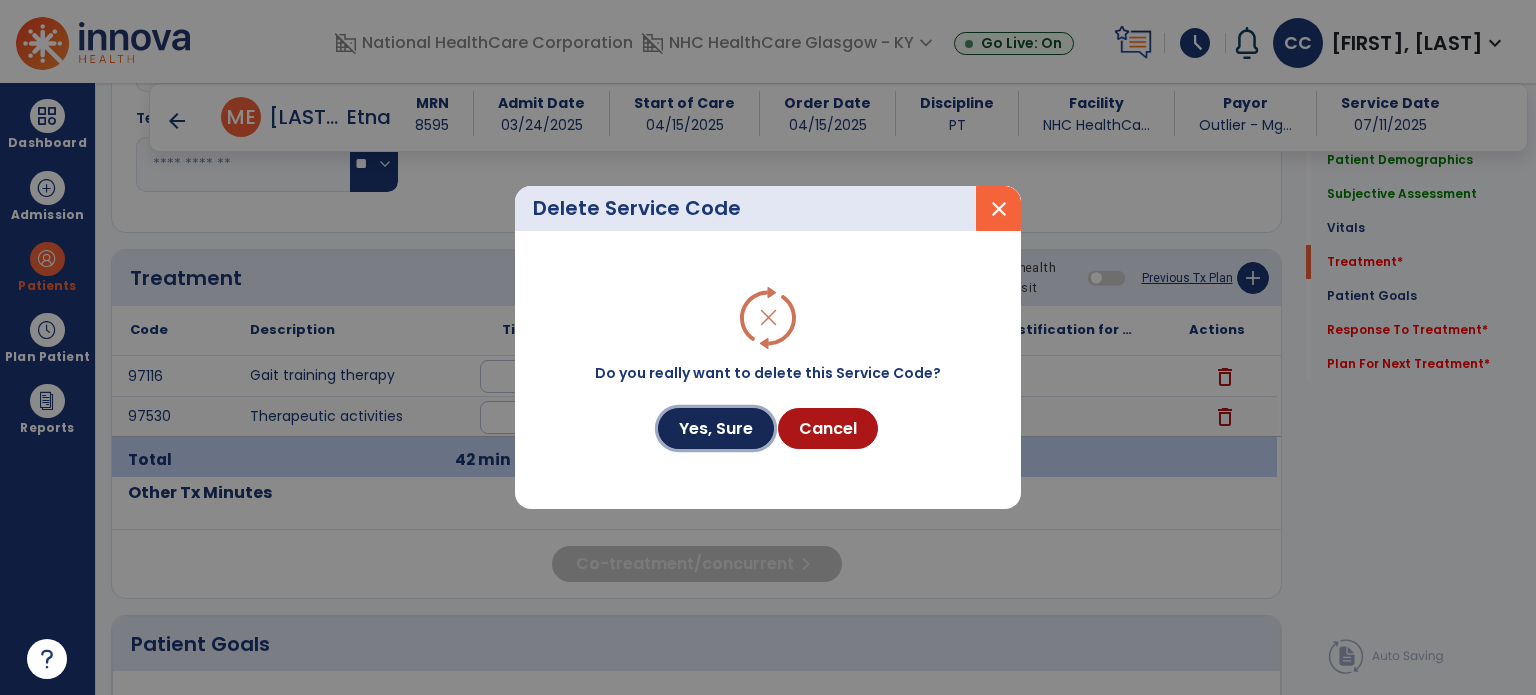 click on "Yes, Sure" at bounding box center [716, 428] 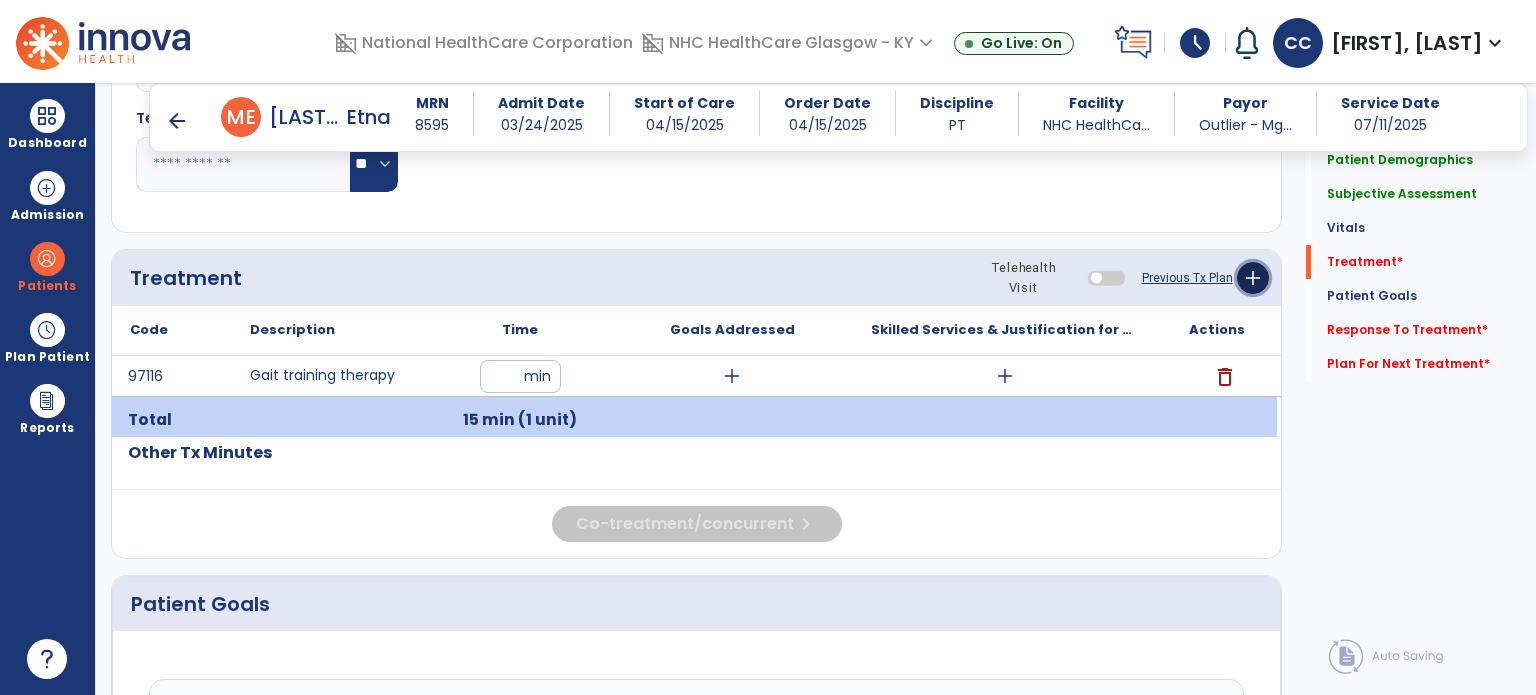 click on "add" 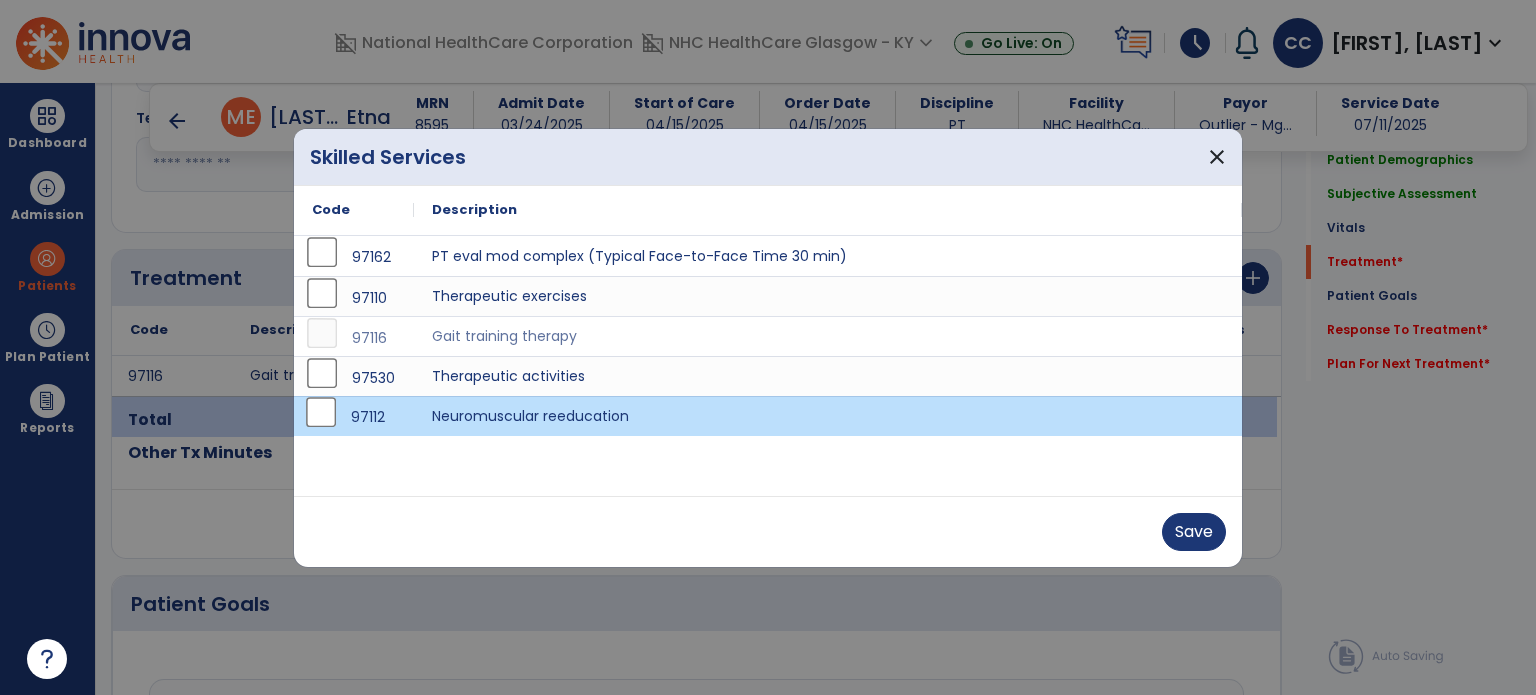 click on "Save" at bounding box center (768, 532) 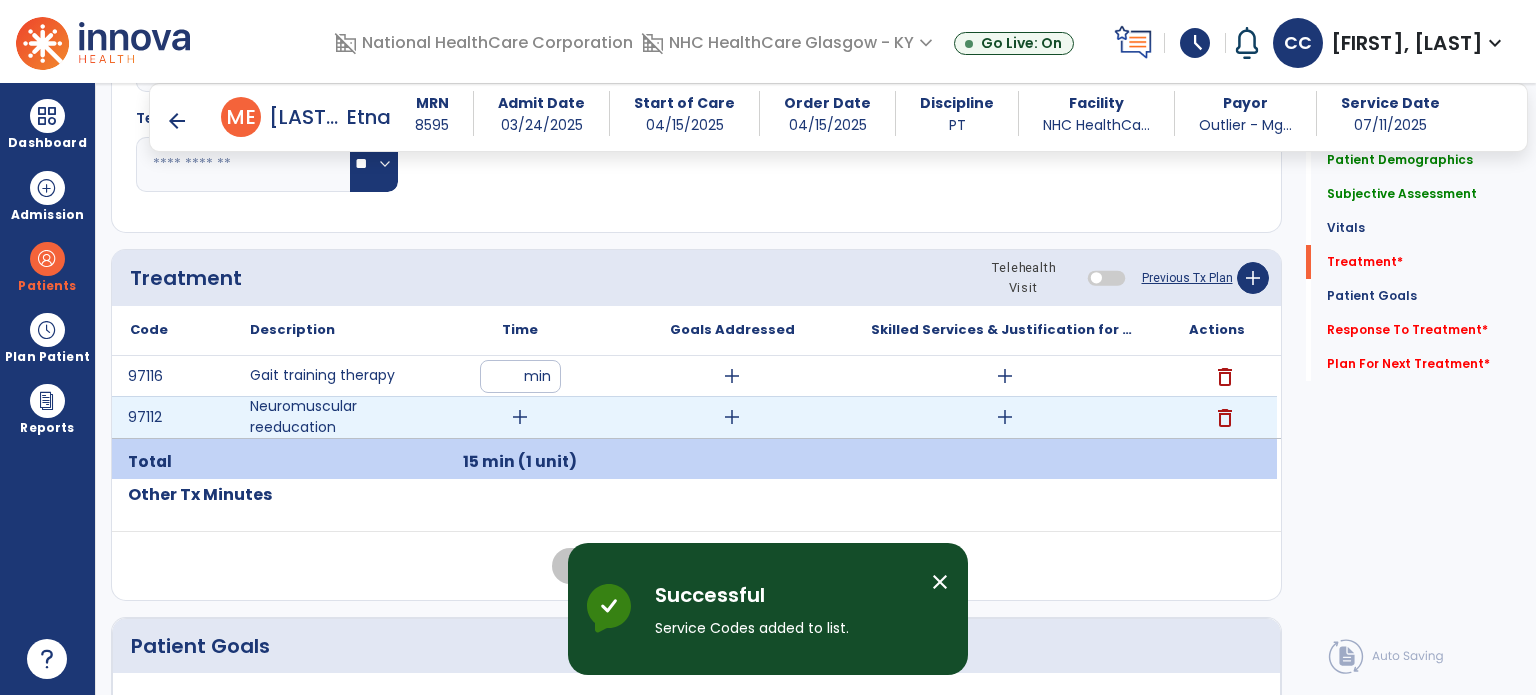 click on "add" at bounding box center [520, 417] 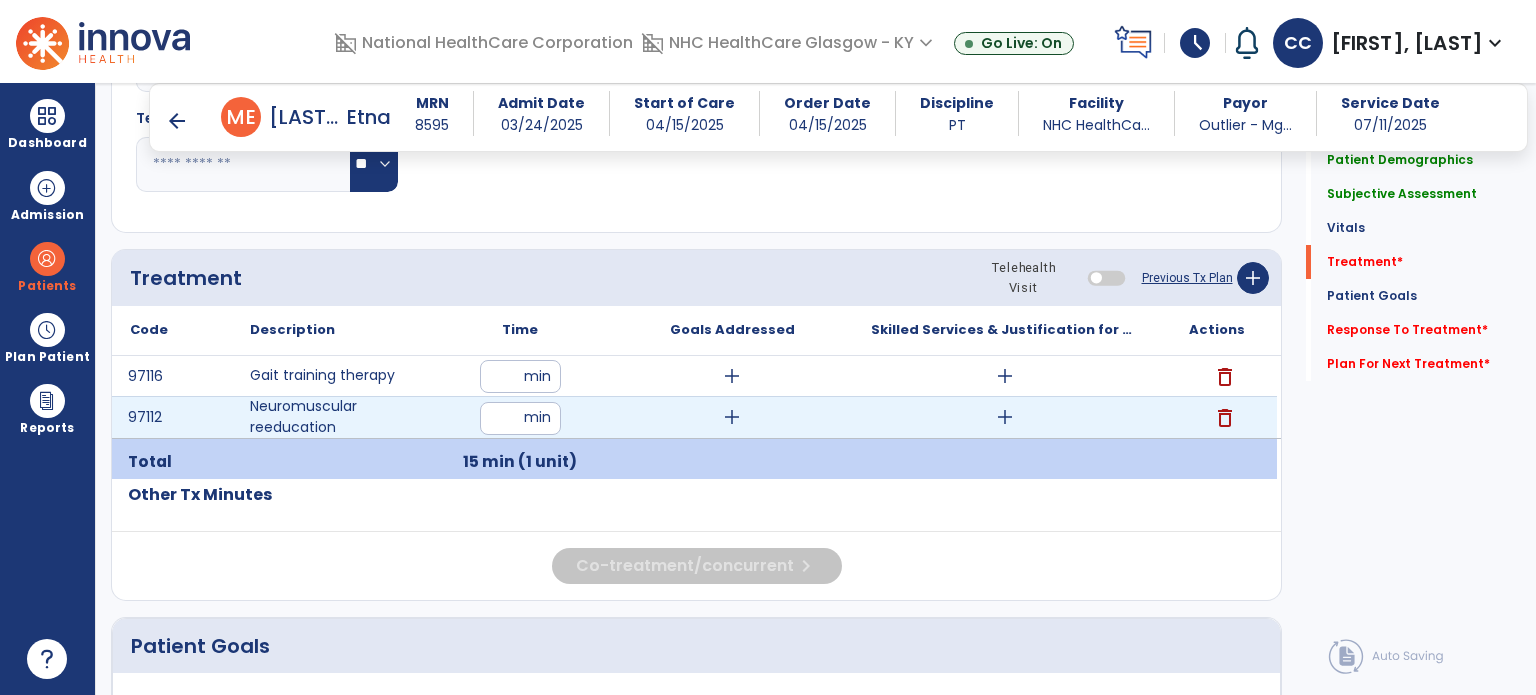 type on "**" 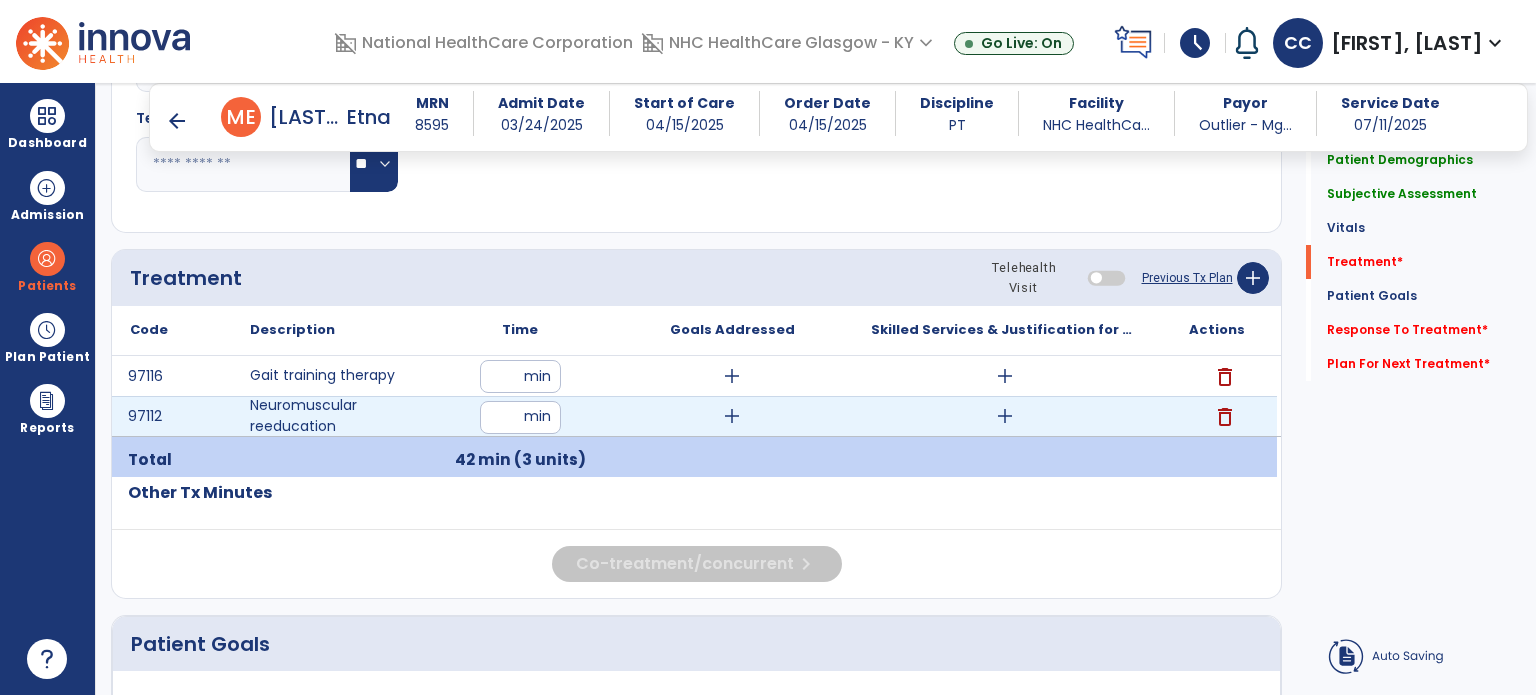 click on "add" at bounding box center (732, 416) 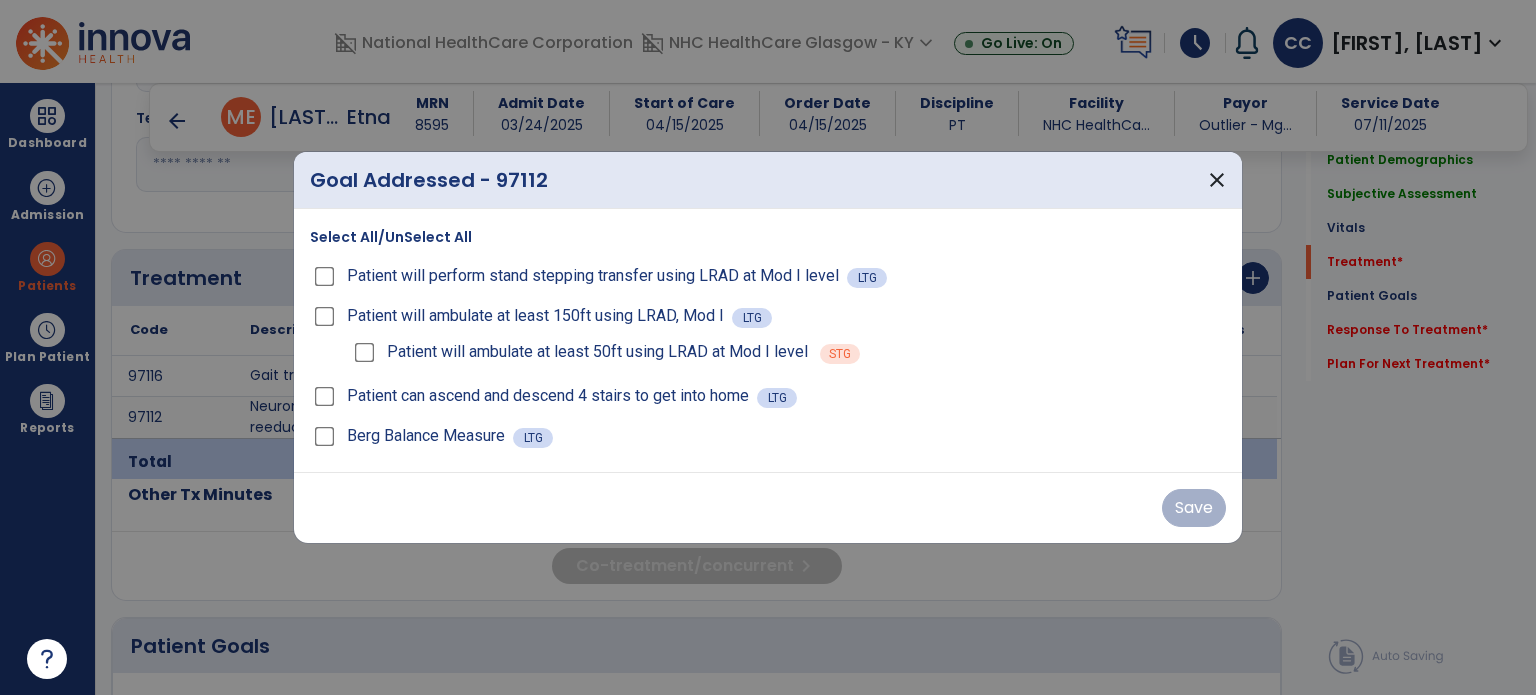 click on "Berg Balance Measure" at bounding box center [411, 436] 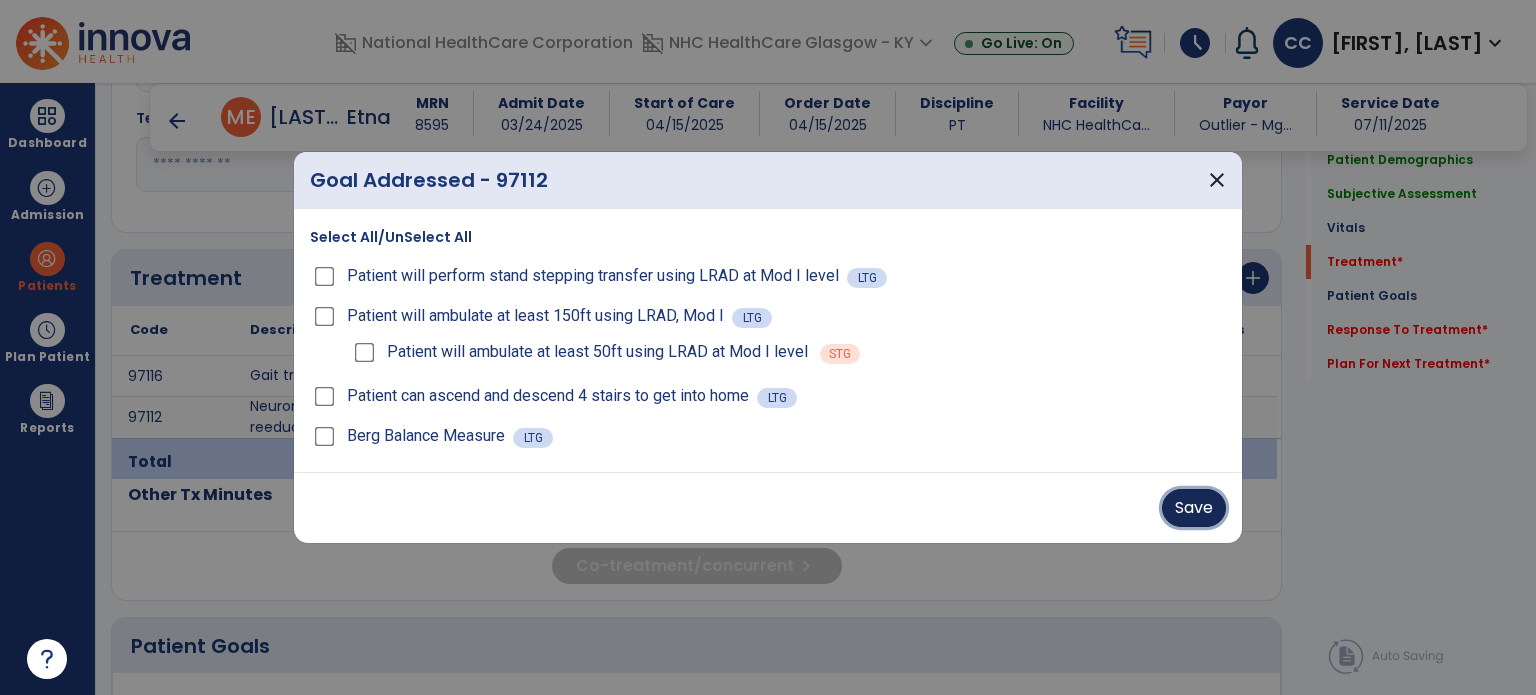 click on "Save" at bounding box center [1194, 508] 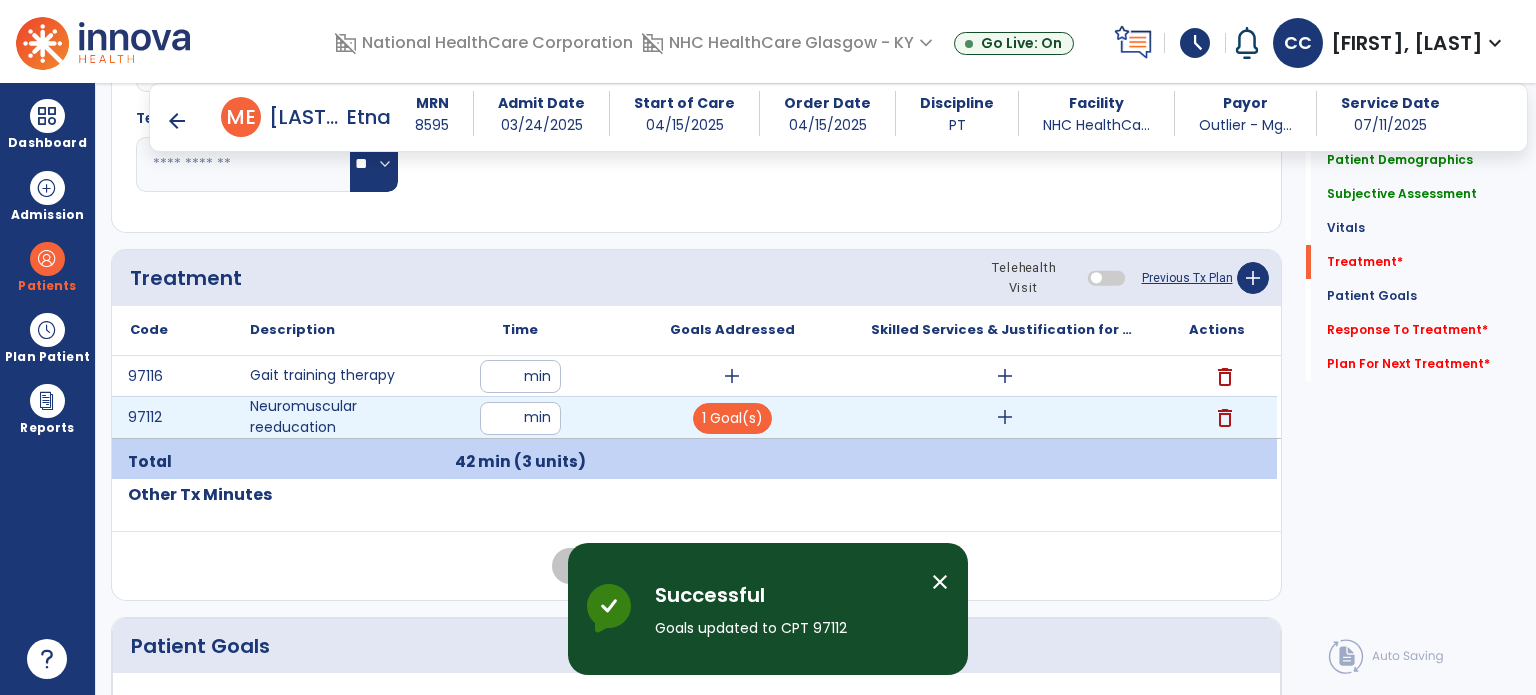 drag, startPoint x: 1066, startPoint y: 429, endPoint x: 1040, endPoint y: 427, distance: 26.076809 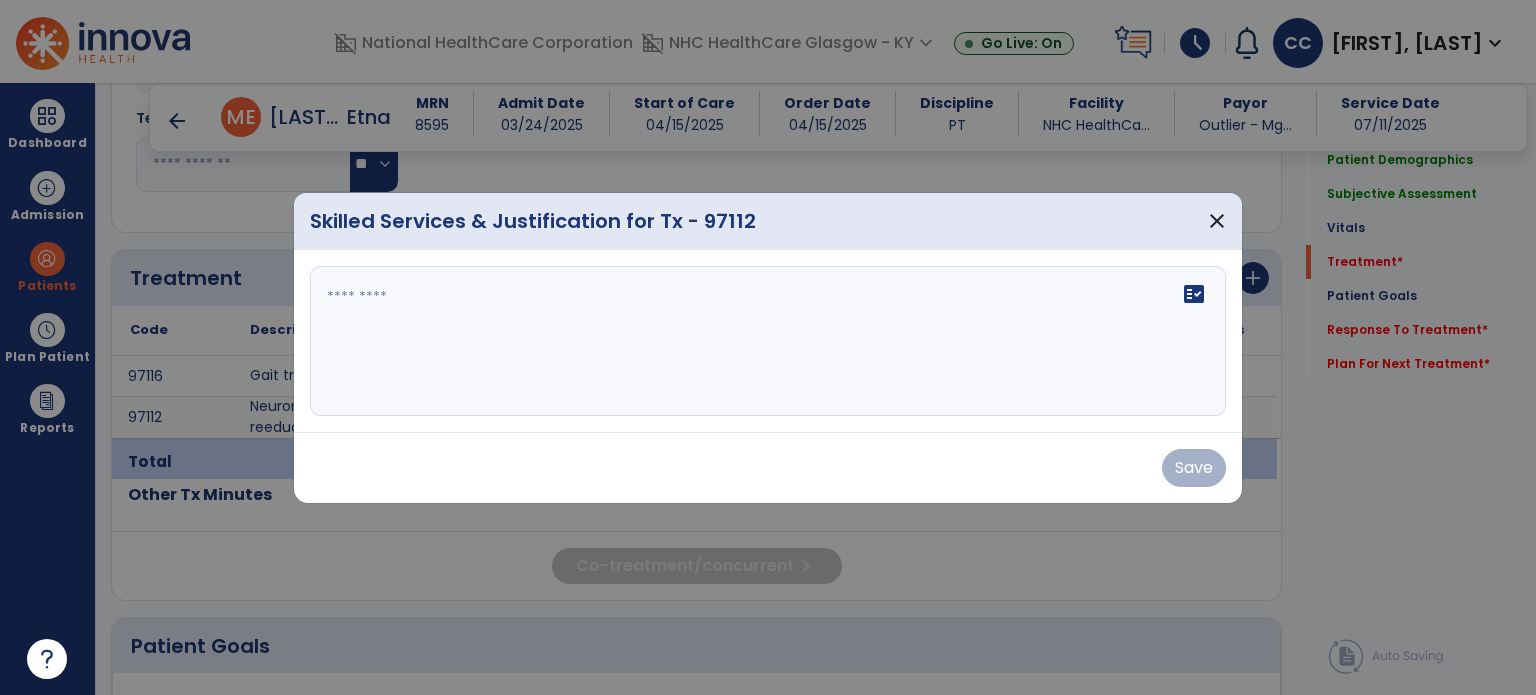 click on "fact_check" at bounding box center (768, 341) 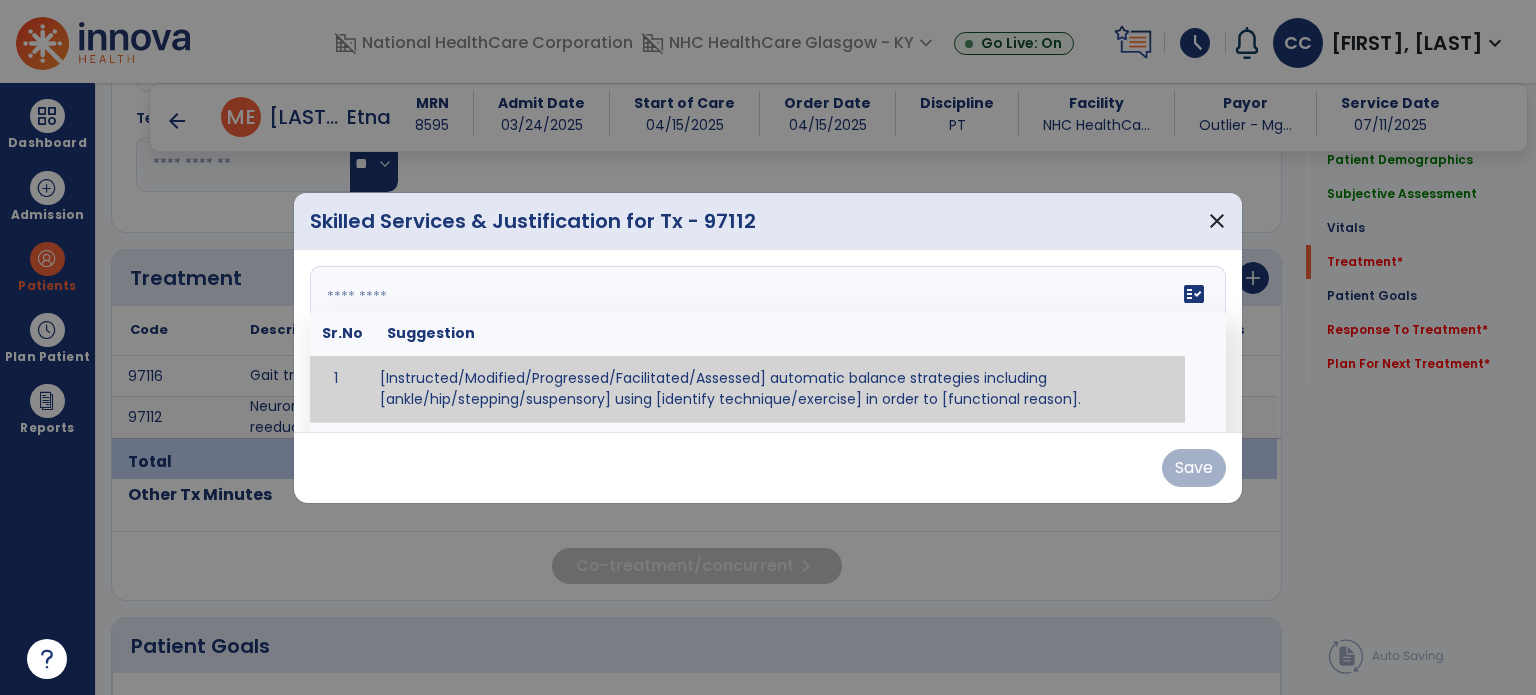 paste on "**********" 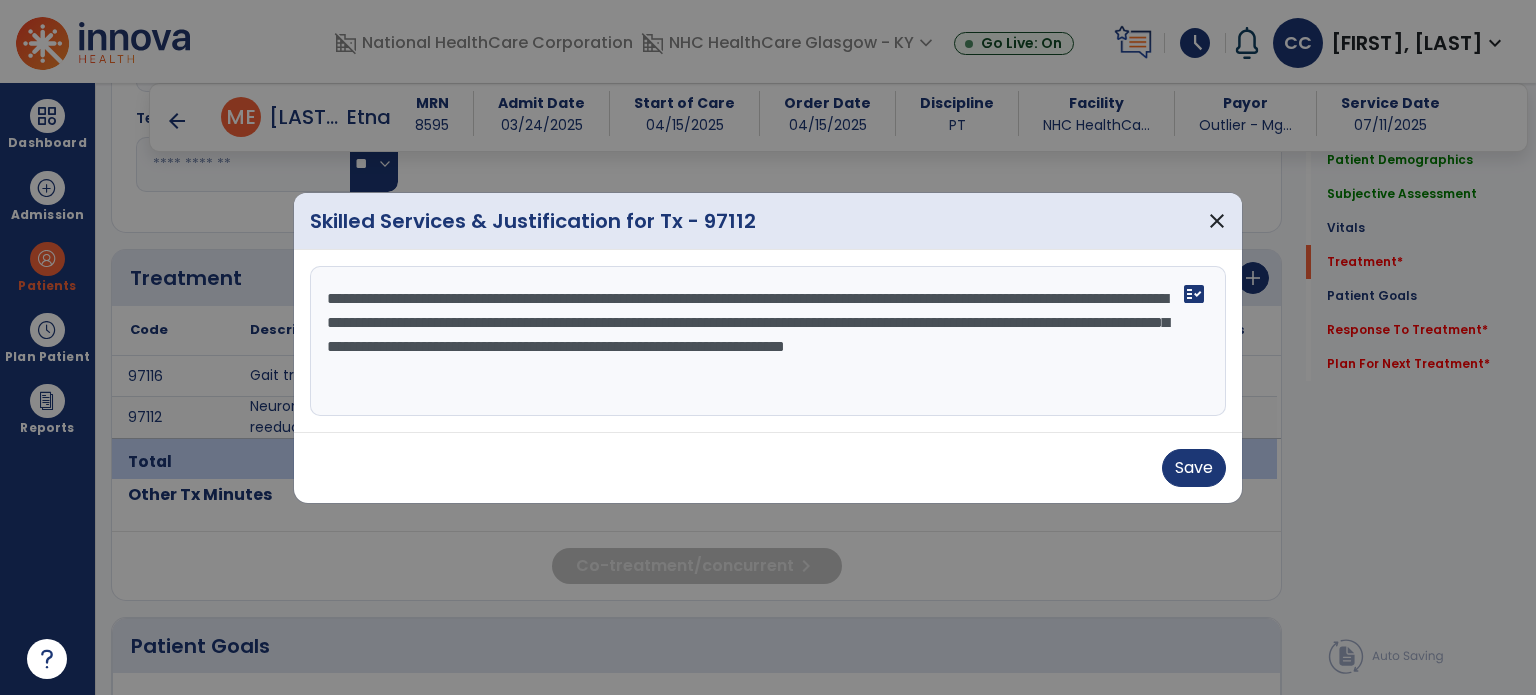type on "**********" 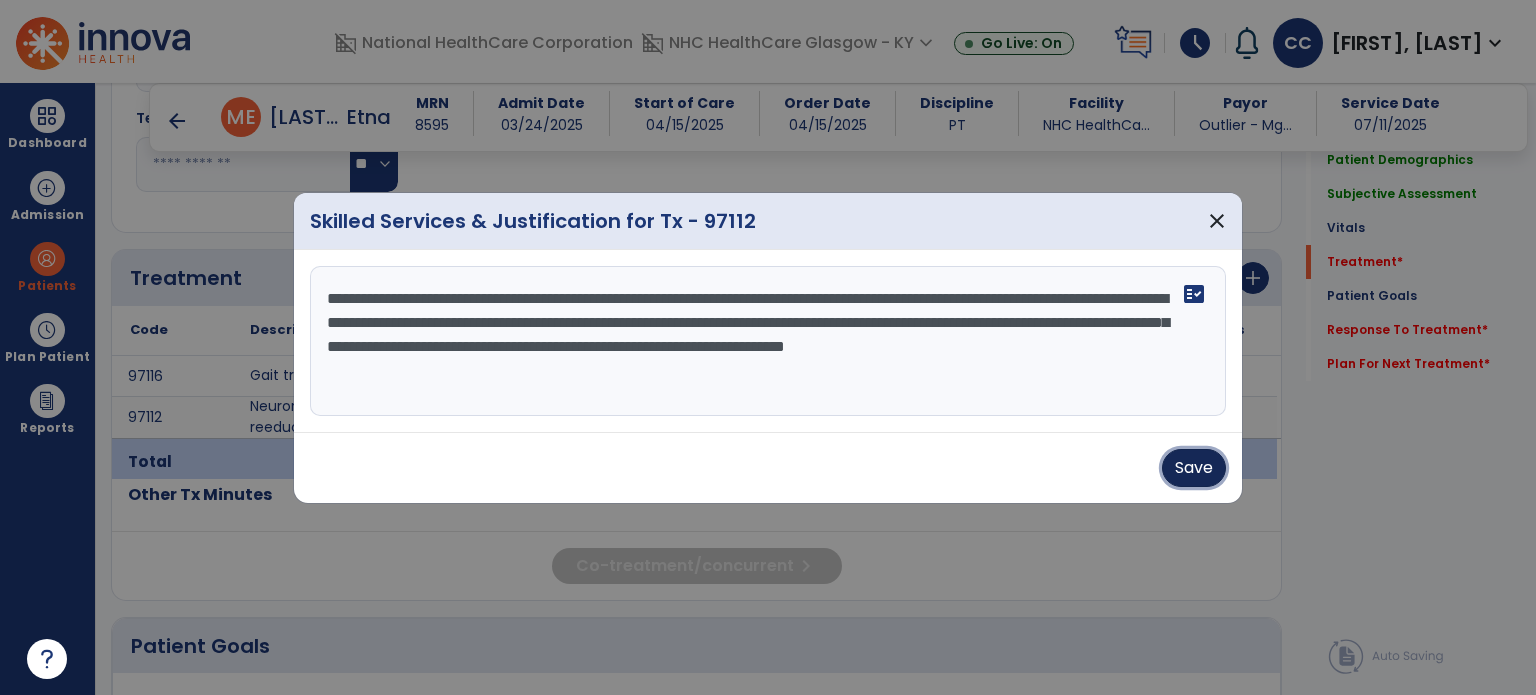 drag, startPoint x: 1161, startPoint y: 467, endPoint x: 1174, endPoint y: 472, distance: 13.928389 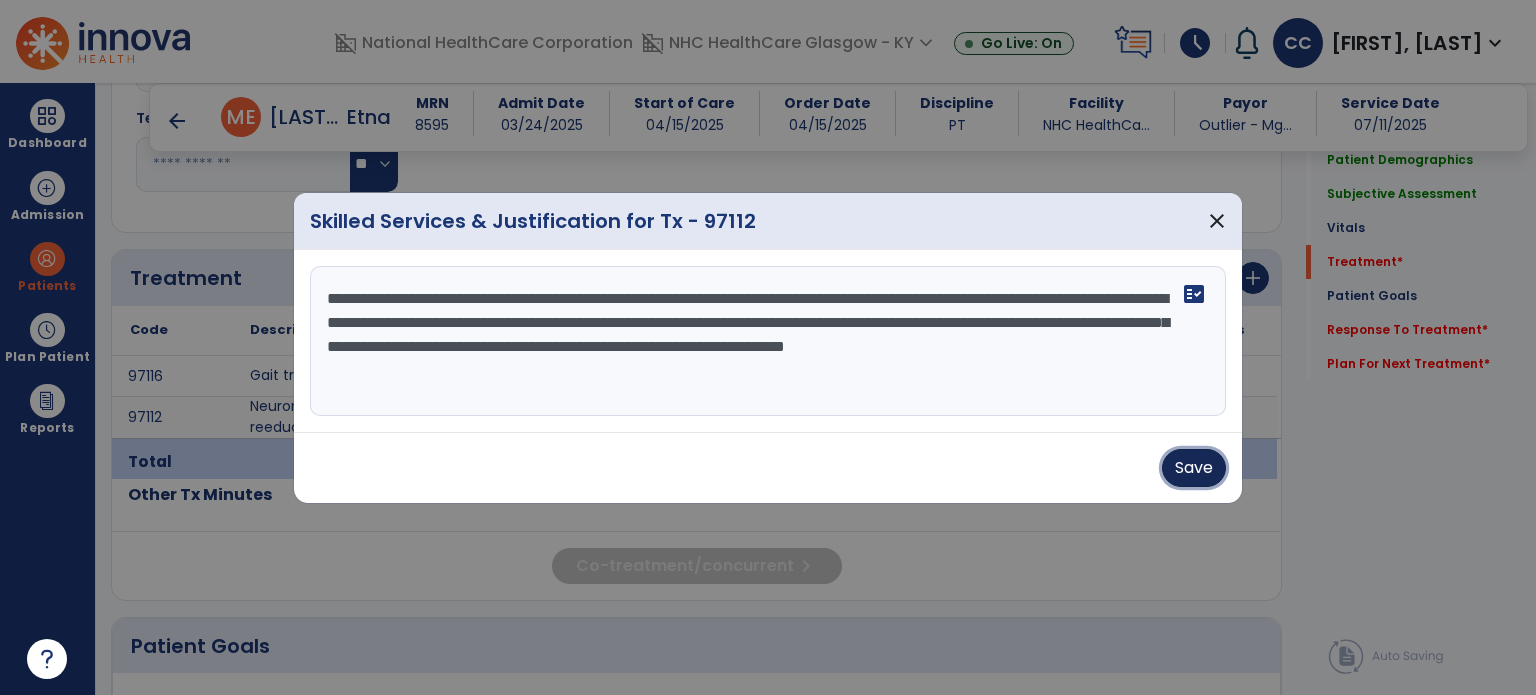 click on "Save" at bounding box center [1194, 468] 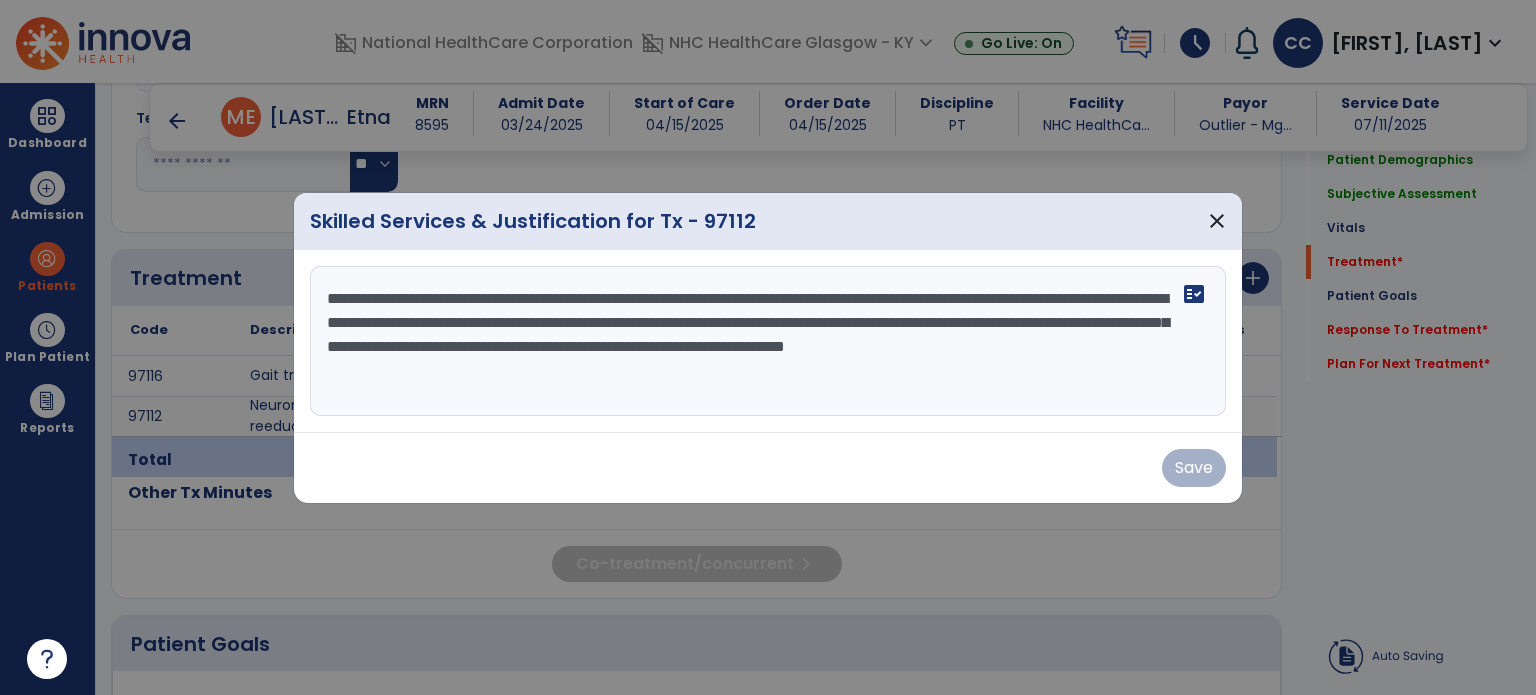 click on "Save" at bounding box center [768, 468] 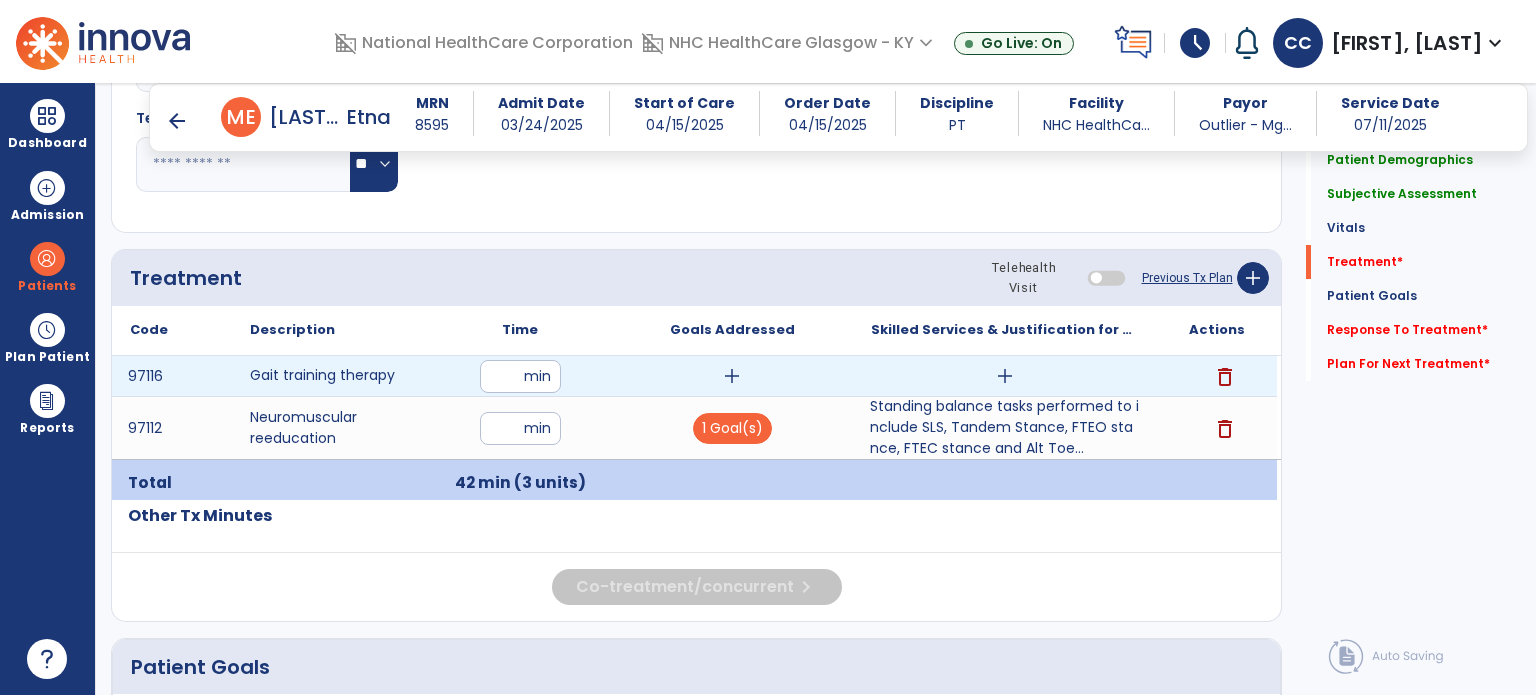 click on "add" at bounding box center [732, 376] 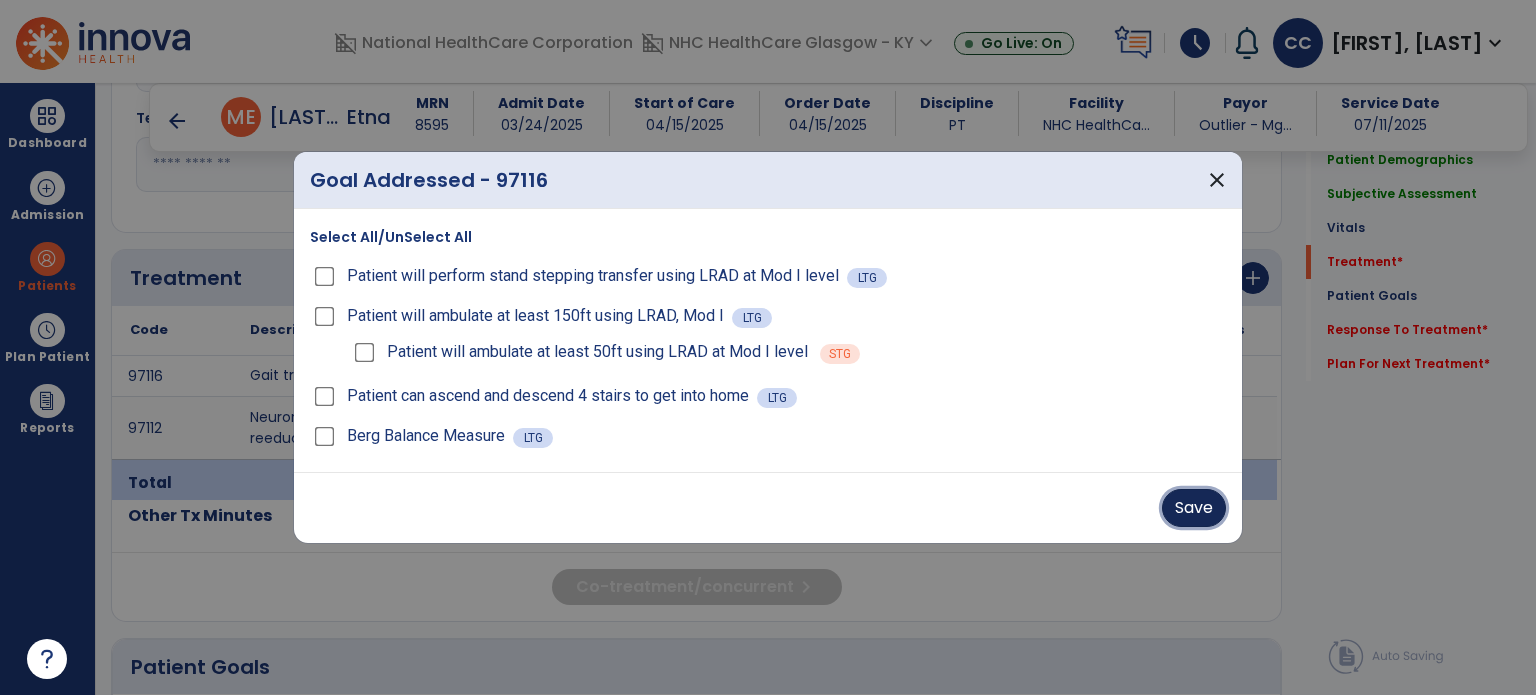 click on "Save" at bounding box center (1194, 508) 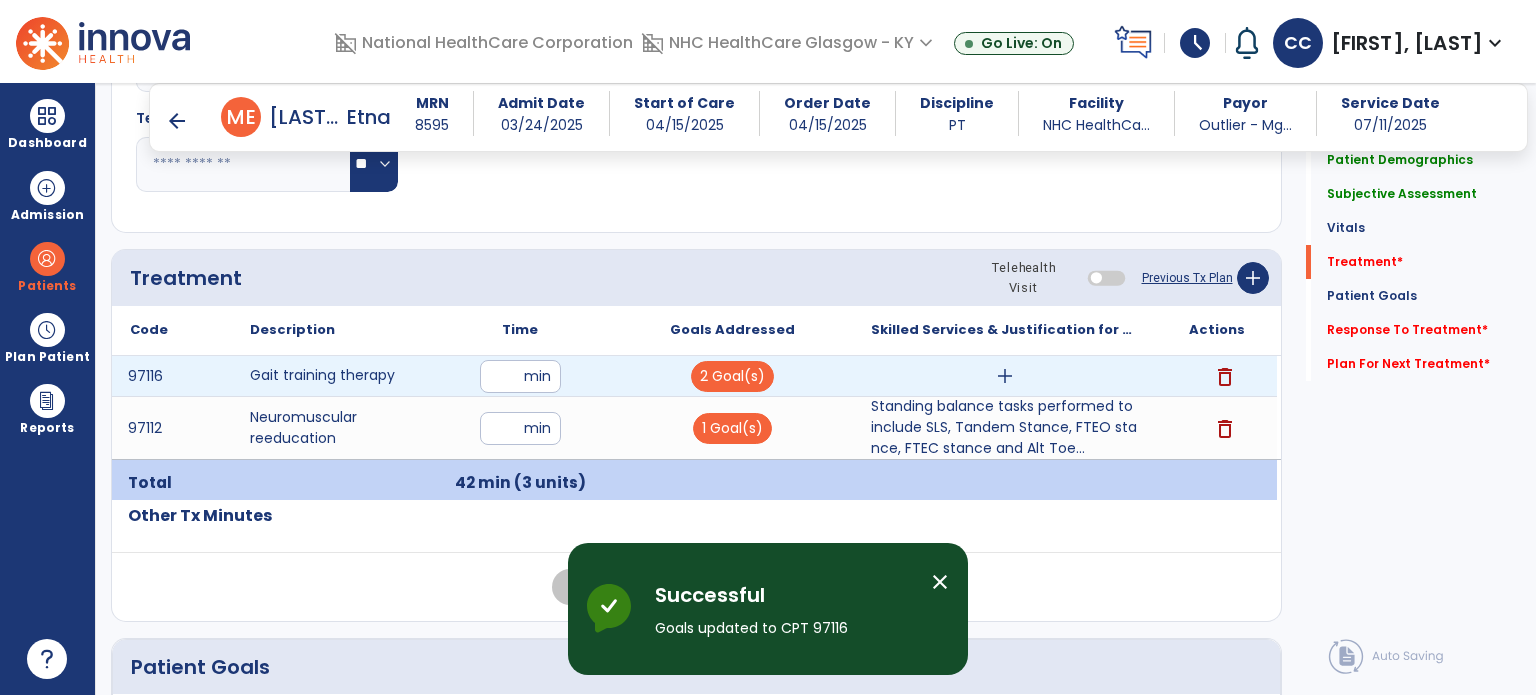 click on "add" at bounding box center [1004, 376] 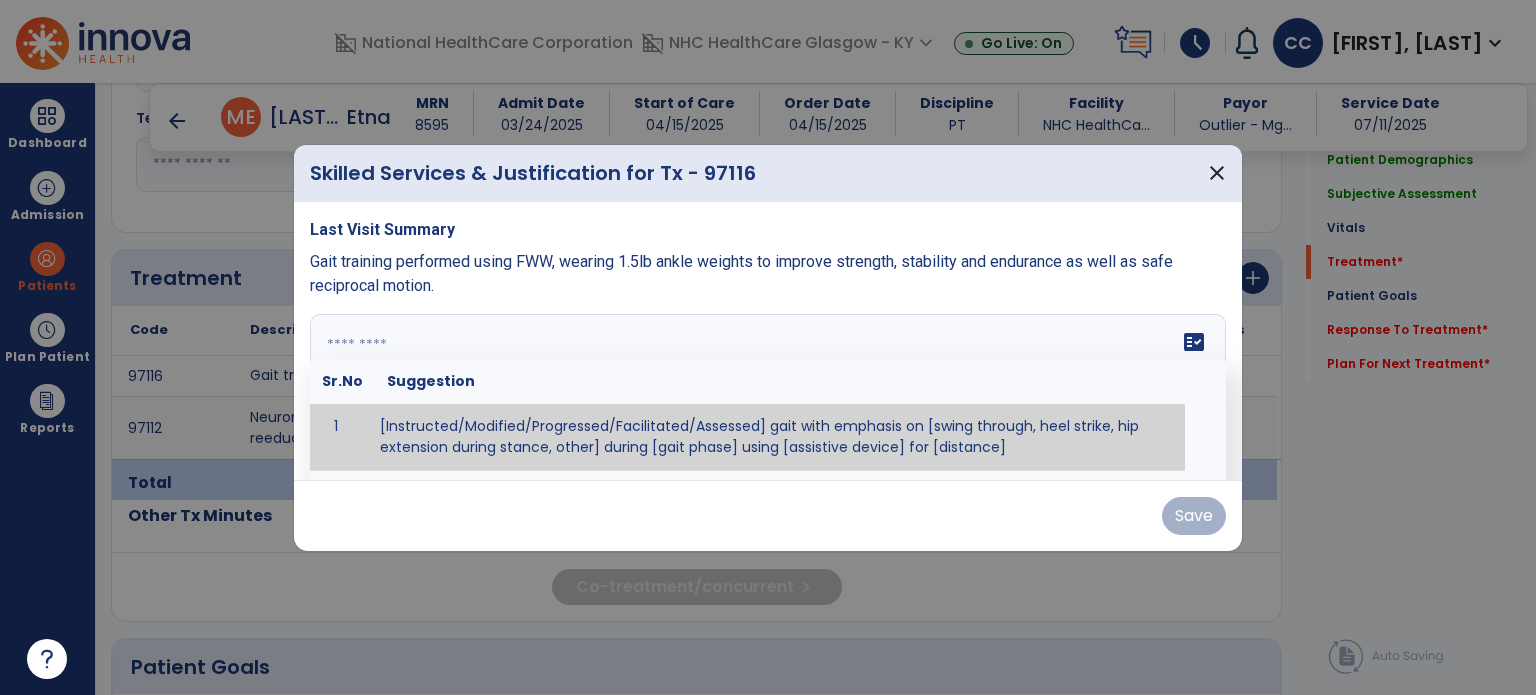 click on "fact_check  Sr.No Suggestion 1 [Instructed/Modified/Progressed/Facilitated/Assessed] gait with emphasis on [swing through, heel strike, hip extension during stance, other] during [gait phase] using [assistive device] for [distance] 2 [Instructed/Modified/Progressed/Facilitated/Assessed] use of [assistive device] and [NWB, PWB, step-to gait pattern, step through gait pattern] 3 [Instructed/Modified/Progressed/Facilitated/Assessed] patient's ability to [ascend/descend # of steps, perform directional changes, walk on even/uneven surfaces, pick-up objects off floor, velocity changes, other] using [assistive device]. 4 [Instructed/Modified/Progressed/Facilitated/Assessed] pre-gait activities including [identify exercise] in order to prepare for gait training. 5" at bounding box center [768, 389] 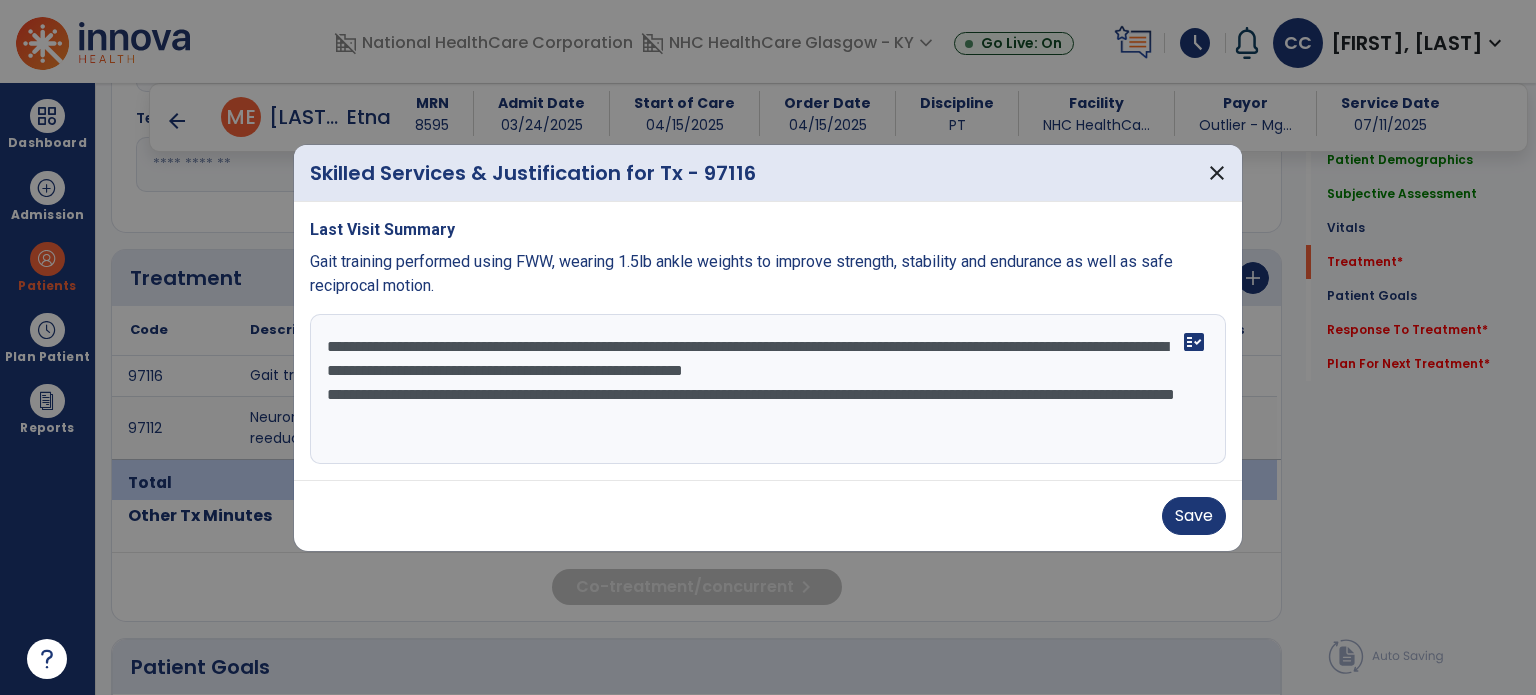 type on "**********" 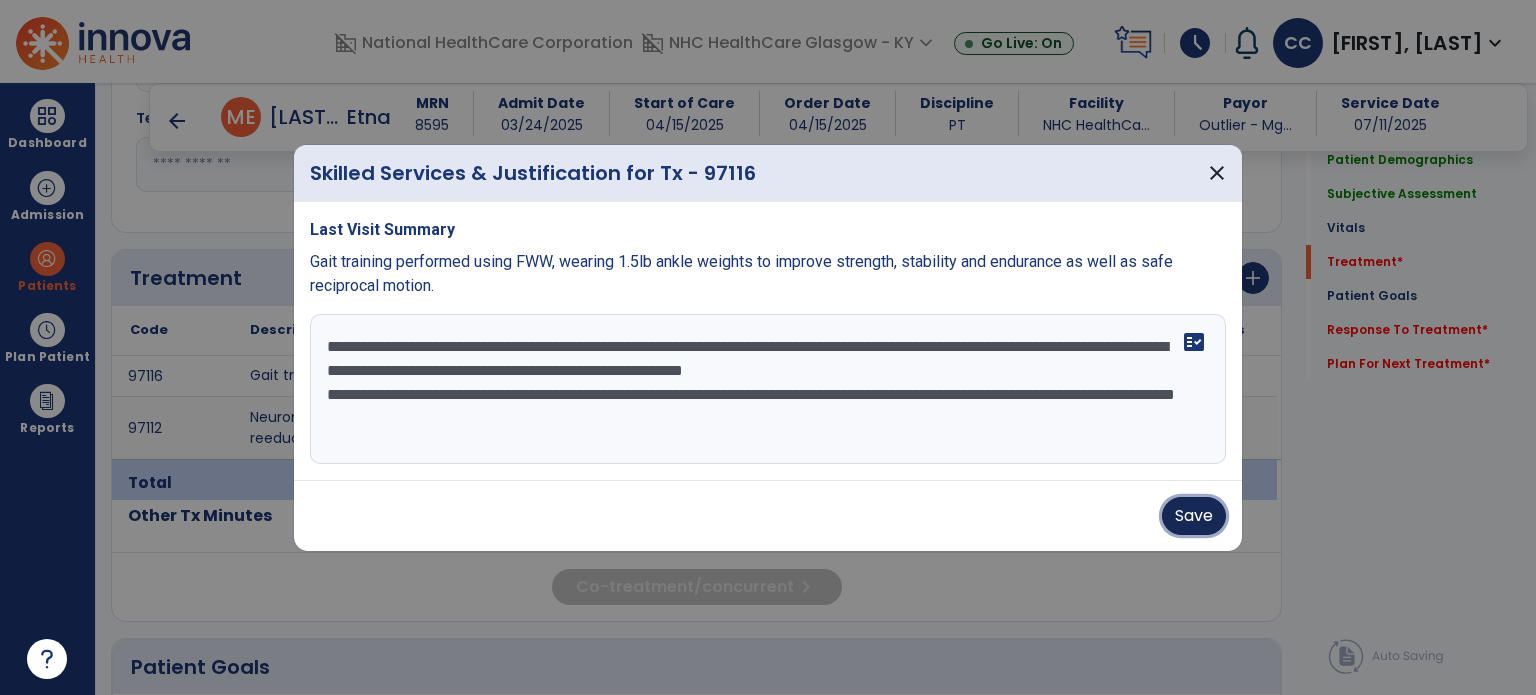 click on "Save" at bounding box center [1194, 516] 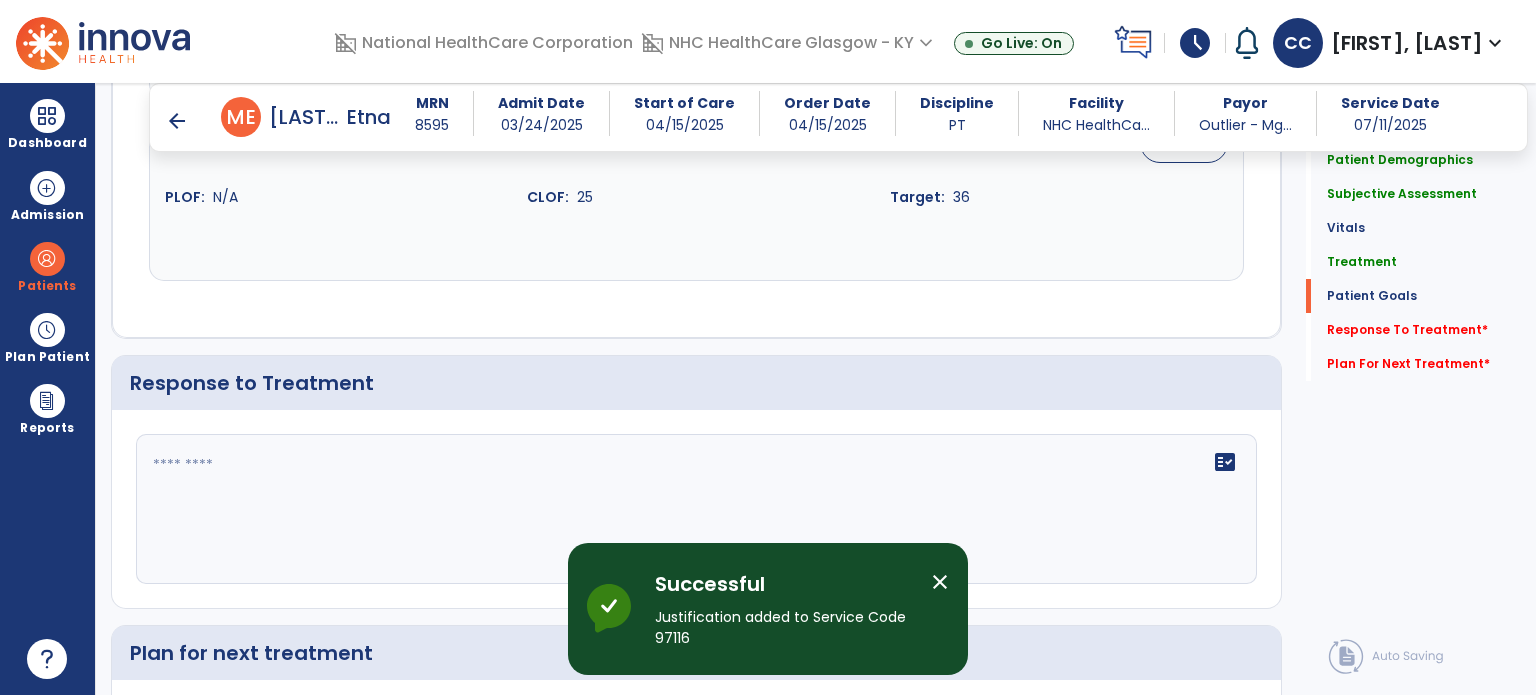 scroll, scrollTop: 2800, scrollLeft: 0, axis: vertical 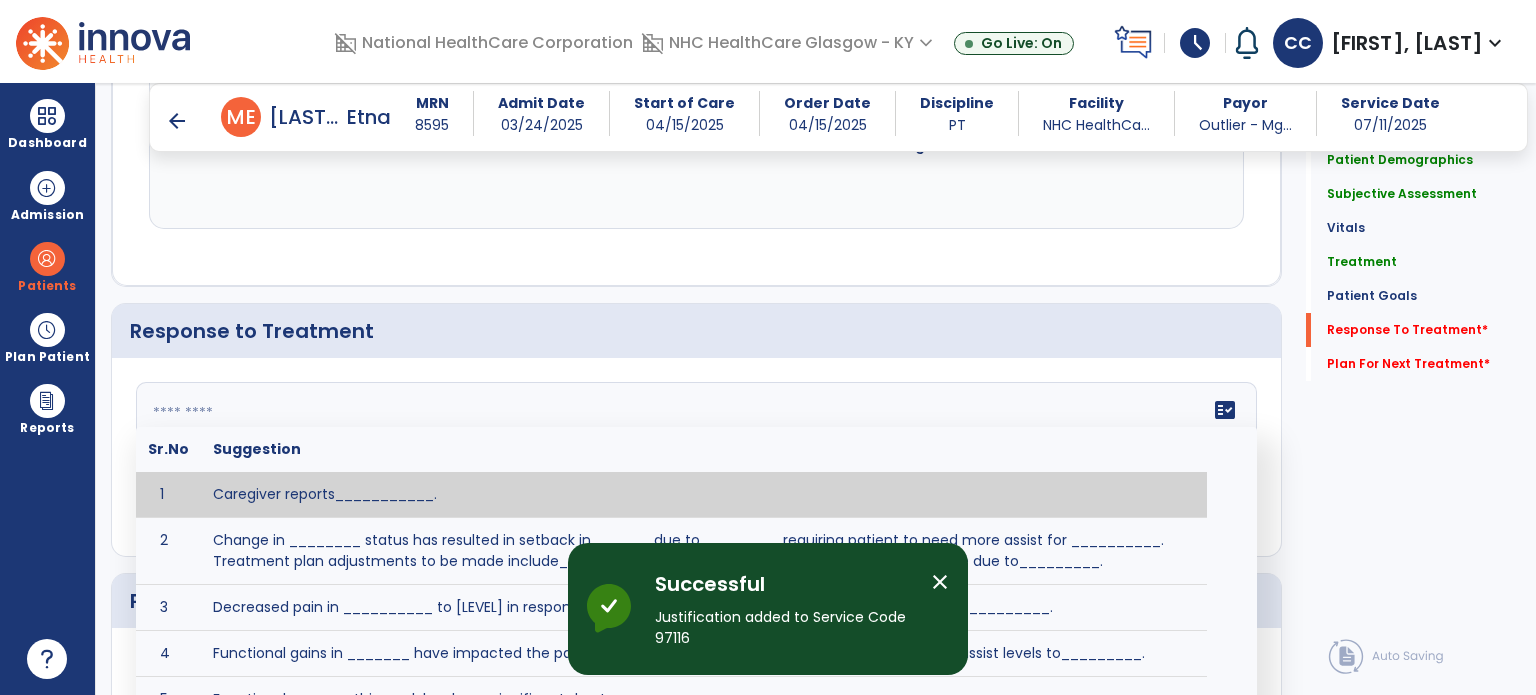 click on "fact_check  Sr.No Suggestion 1 Caregiver reports___________. 2 Change in ________ status has resulted in setback in_______due to ________, requiring patient to need more assist for __________.   Treatment plan adjustments to be made include________.  Progress towards goals is expected to continue due to_________. 3 Decreased pain in __________ to [LEVEL] in response to [MODALITY/TREATMENT] allows for improvement in _________. 4 Functional gains in _______ have impacted the patient's ability to perform_________ with a reduction in assist levels to_________. 5 Functional progress this week has been significant due to__________. 6 Gains in ________ have improved the patient's ability to perform ______with decreased levels of assist to___________. 7 Improvement in ________allows patient to tolerate higher levels of challenges in_________. 8 Pain in [AREA] has decreased to [LEVEL] in response to [TREATMENT/MODALITY], allowing fore ease in completing__________. 9 10 11 12 13 14 15 16 17 18 19 20 21" 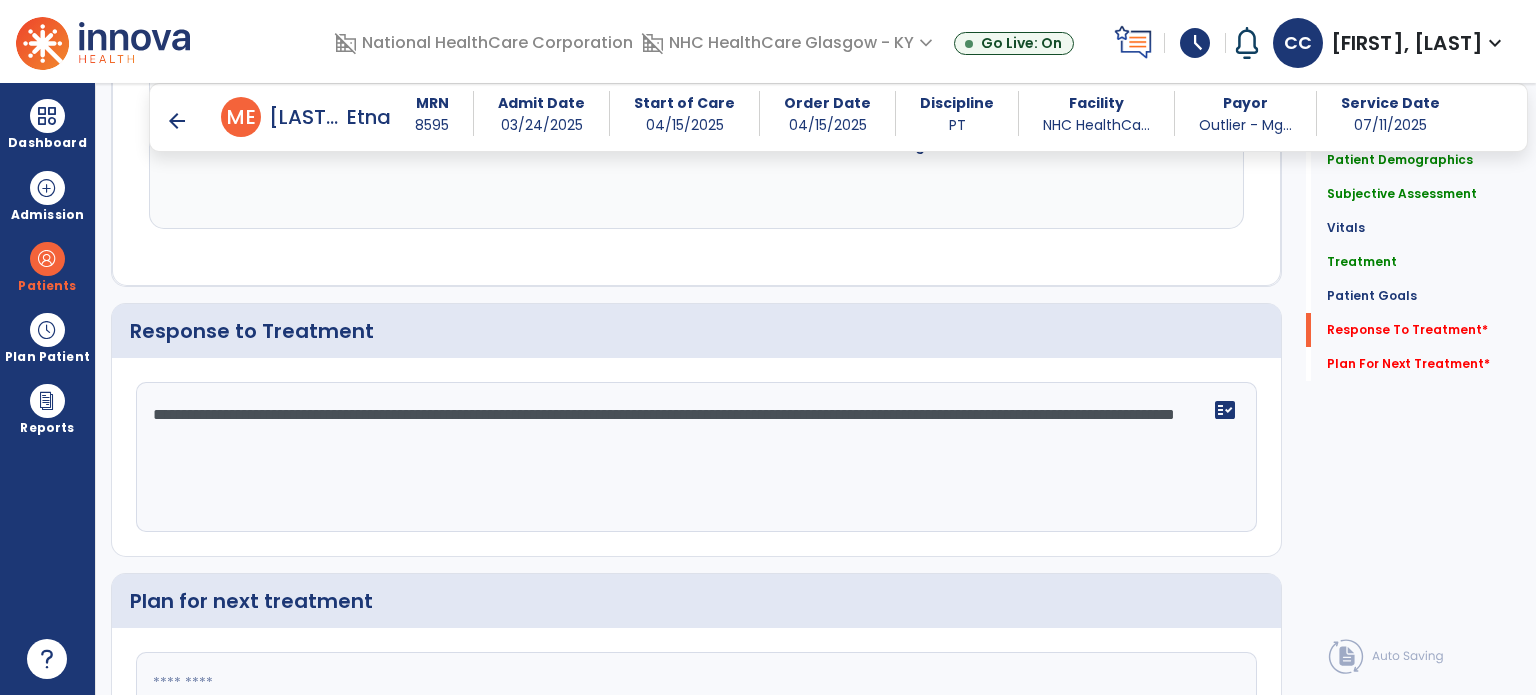 type on "**********" 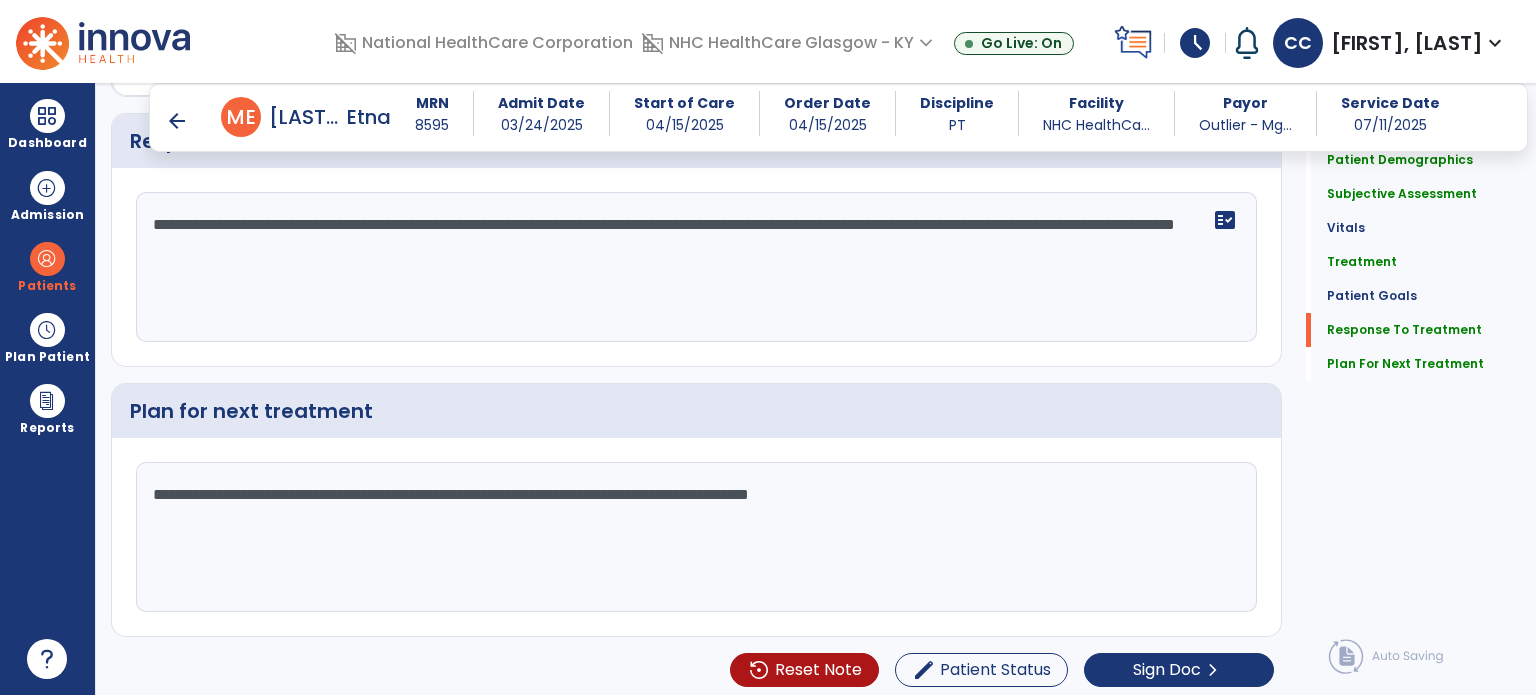scroll, scrollTop: 2990, scrollLeft: 0, axis: vertical 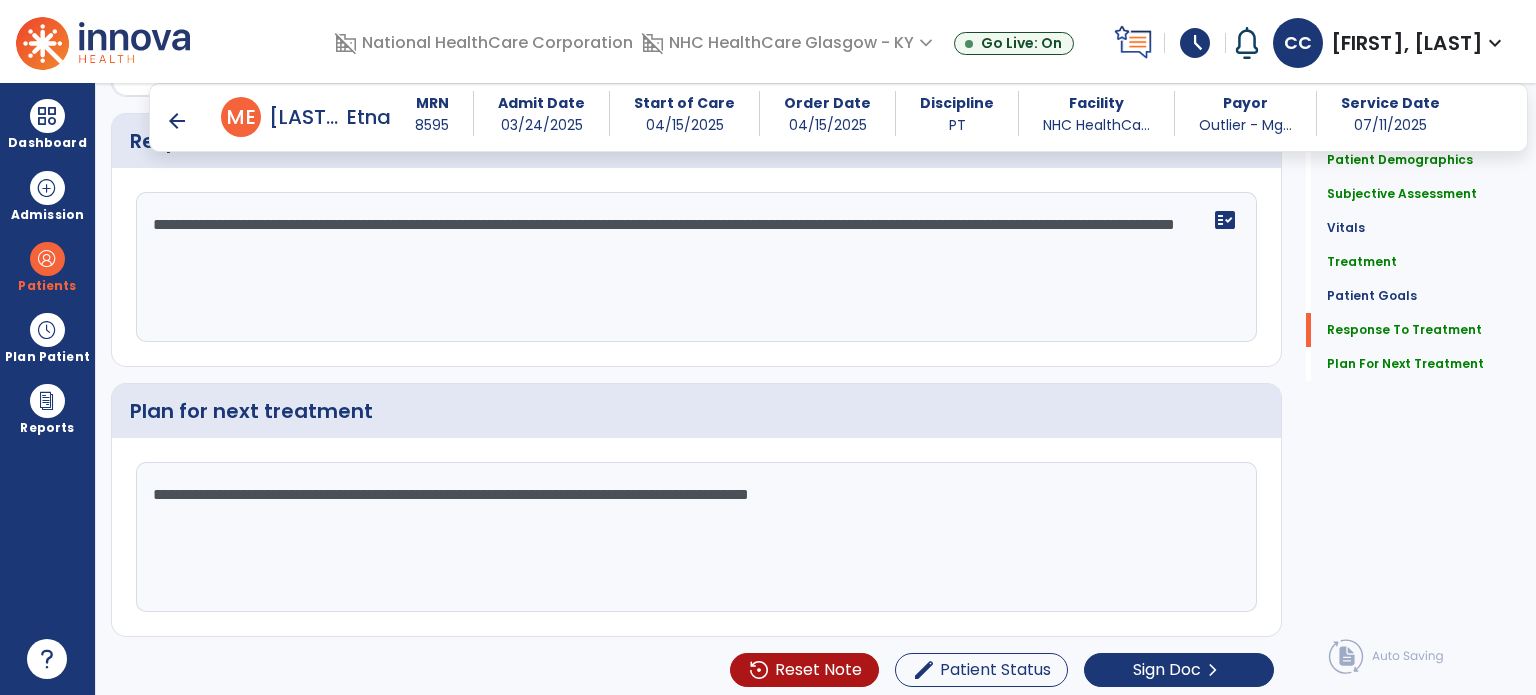 type on "**********" 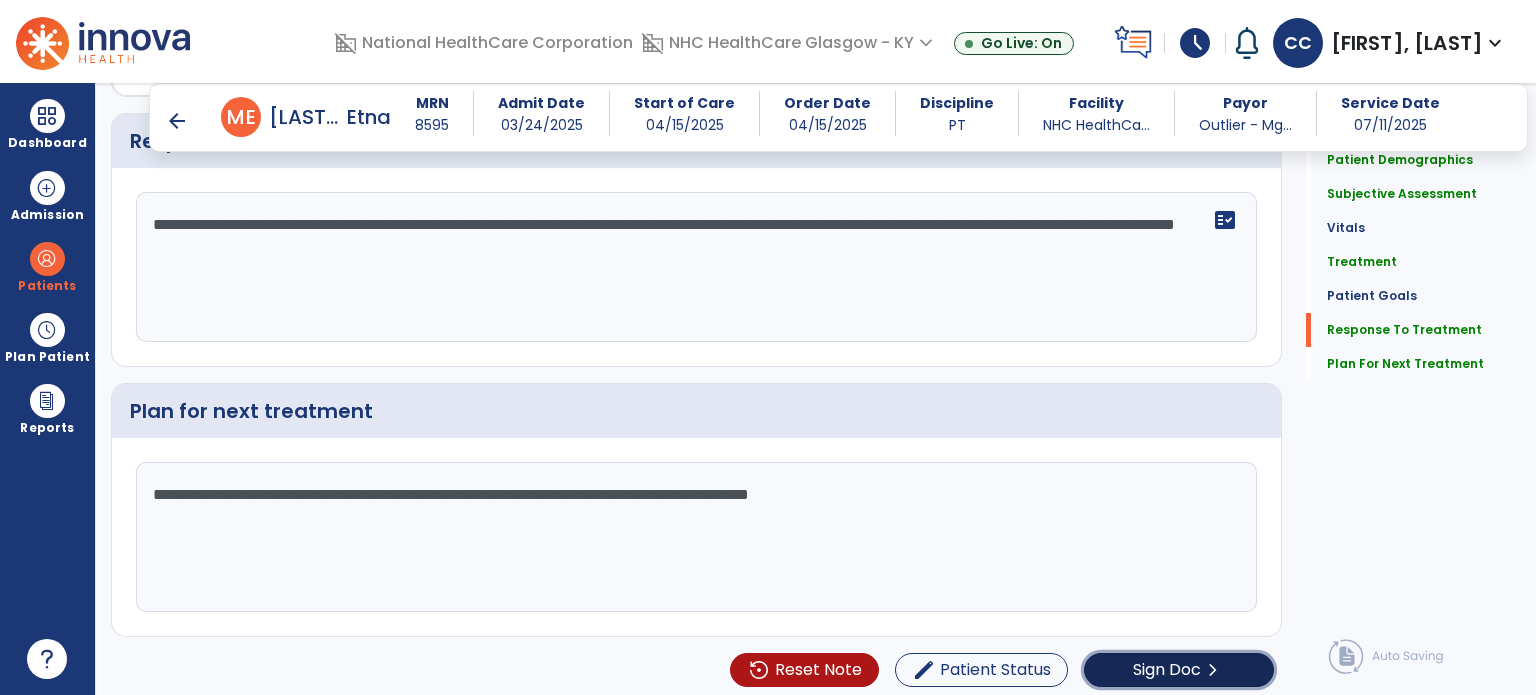 click on "Sign Doc  chevron_right" 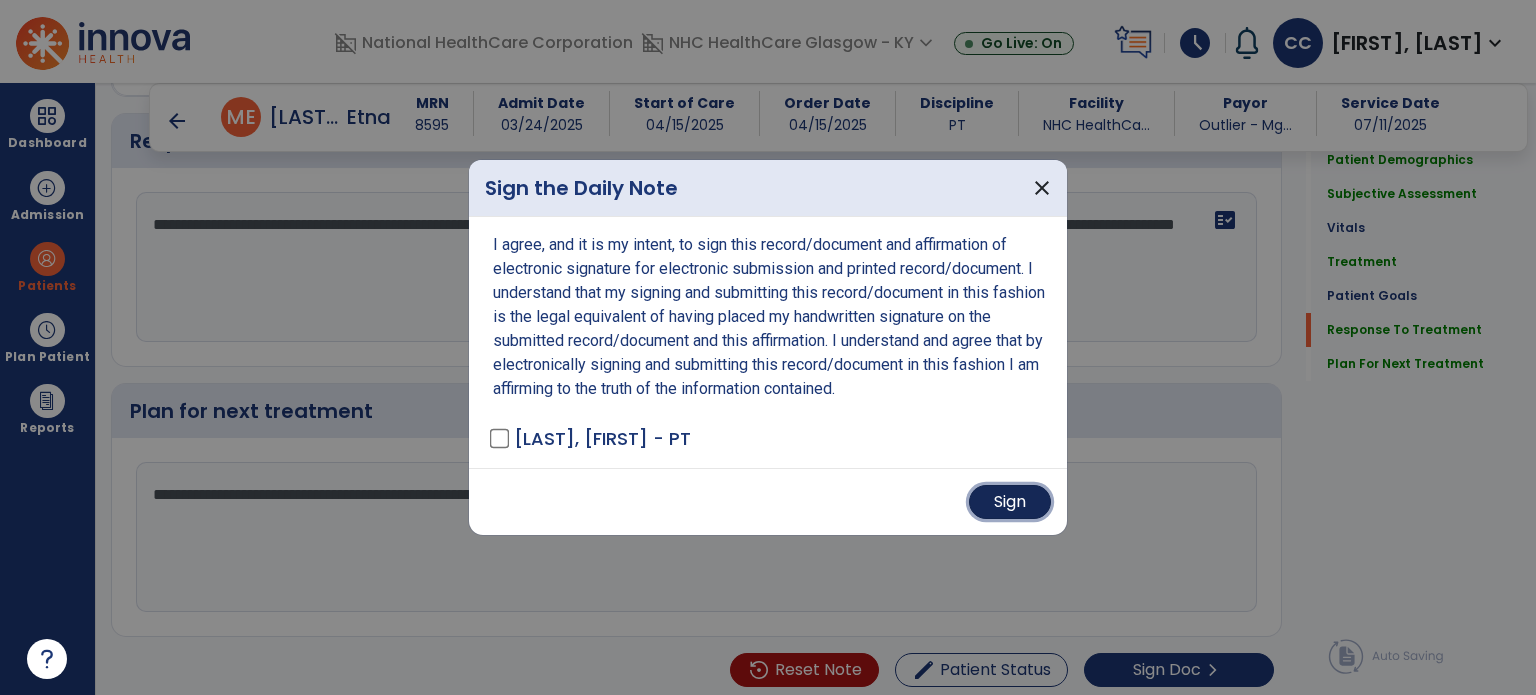 click on "Sign" at bounding box center (1010, 502) 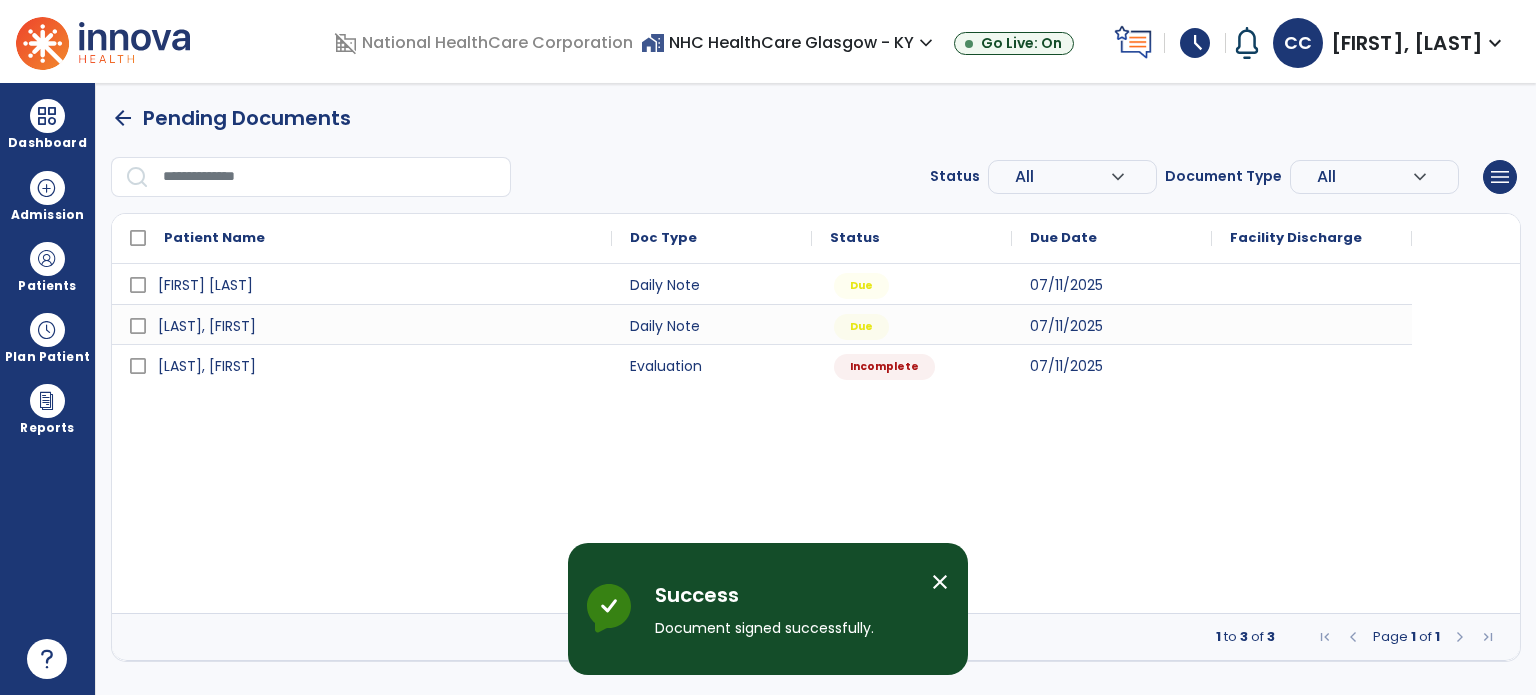 scroll, scrollTop: 0, scrollLeft: 0, axis: both 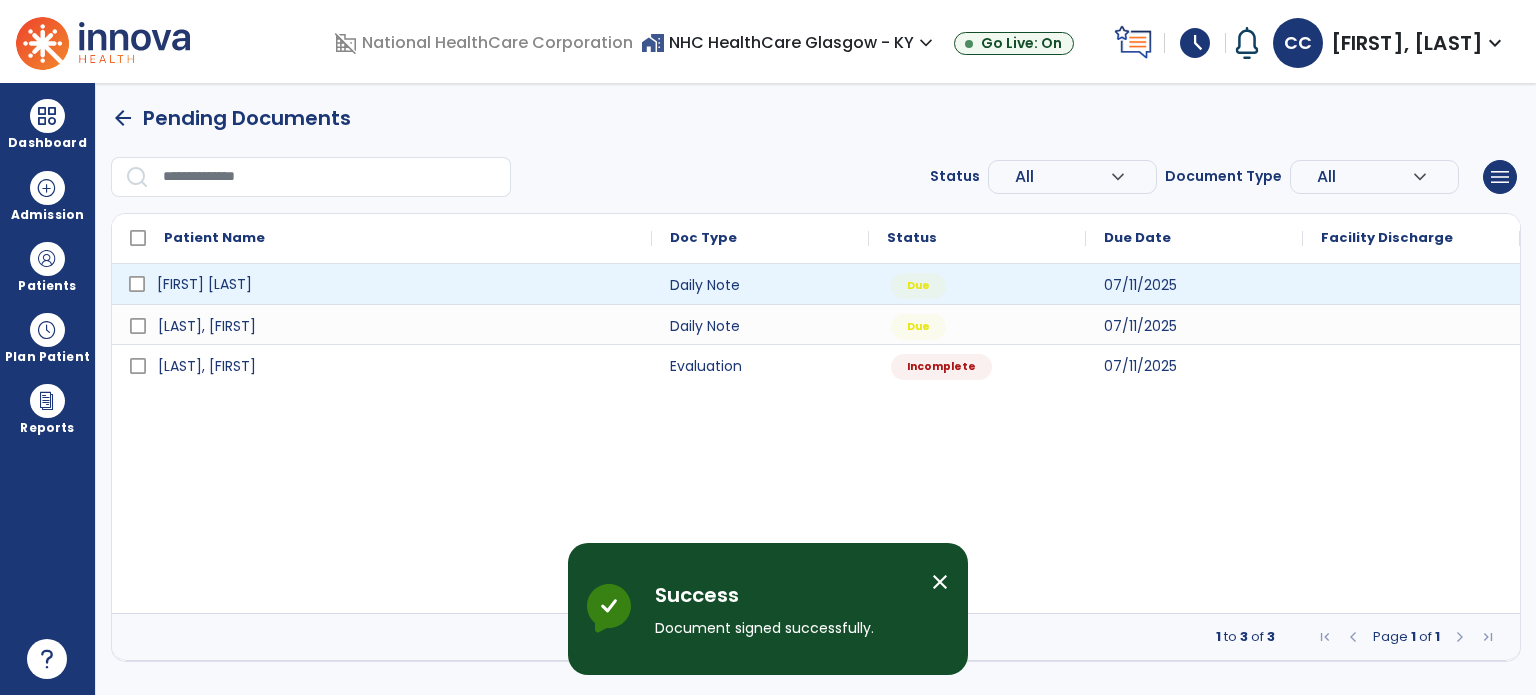 click on "[FIRST] [LAST]" at bounding box center (396, 284) 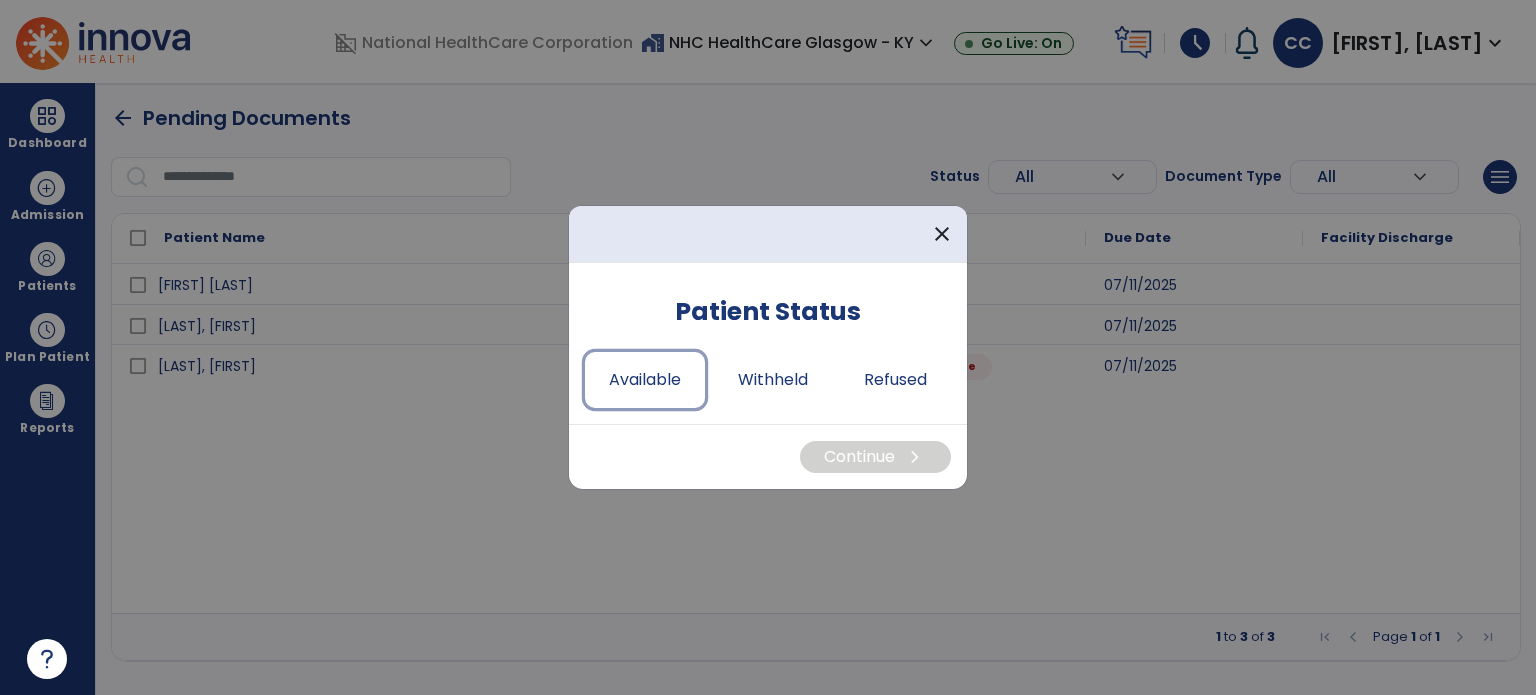 drag, startPoint x: 674, startPoint y: 392, endPoint x: 761, endPoint y: 403, distance: 87.69264 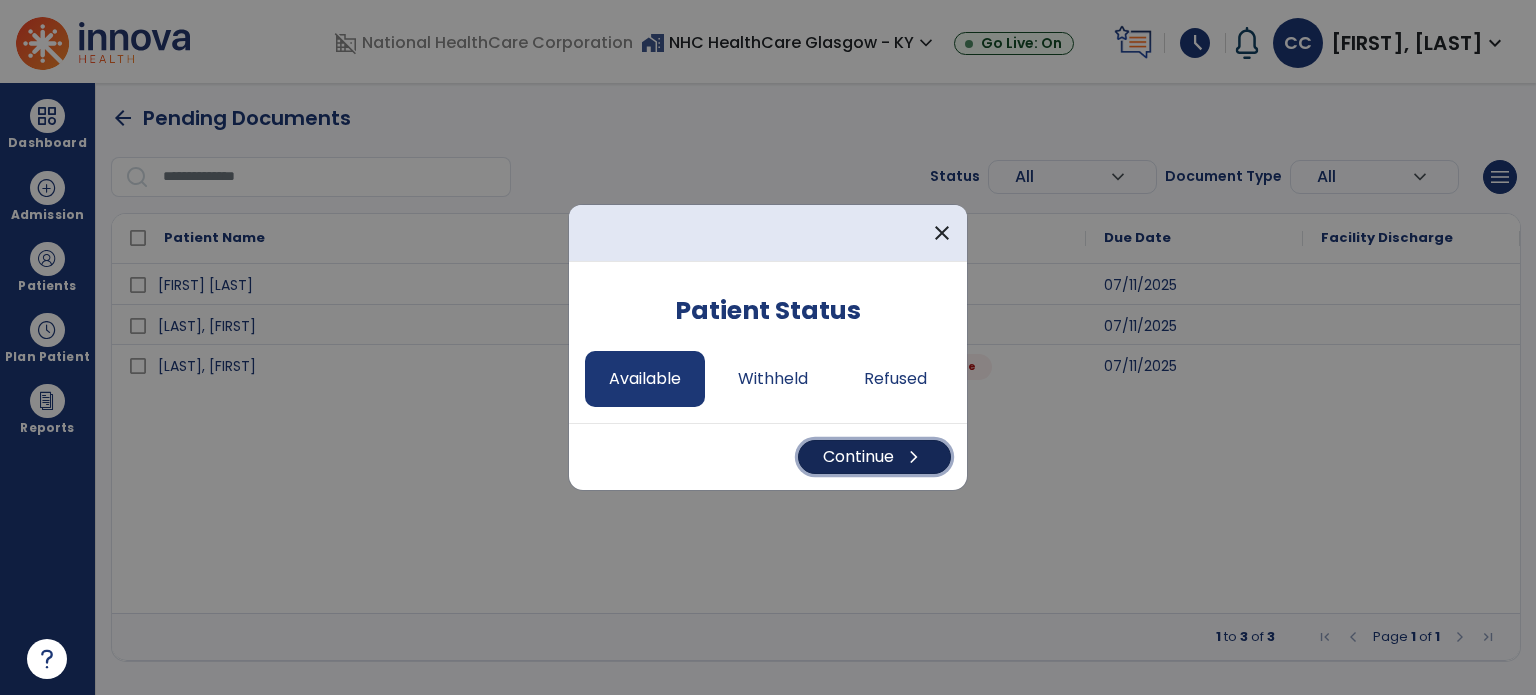 click on "Continue   chevron_right" at bounding box center (874, 457) 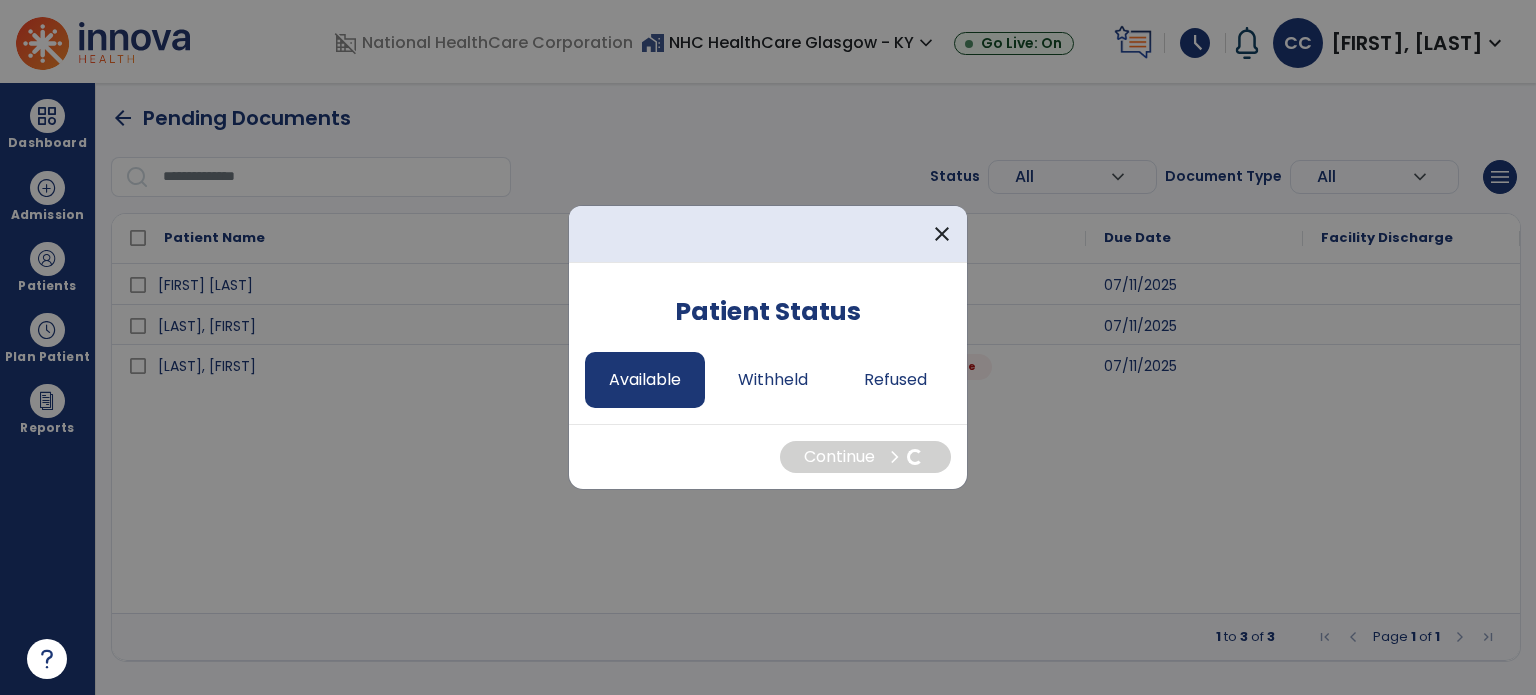select on "*" 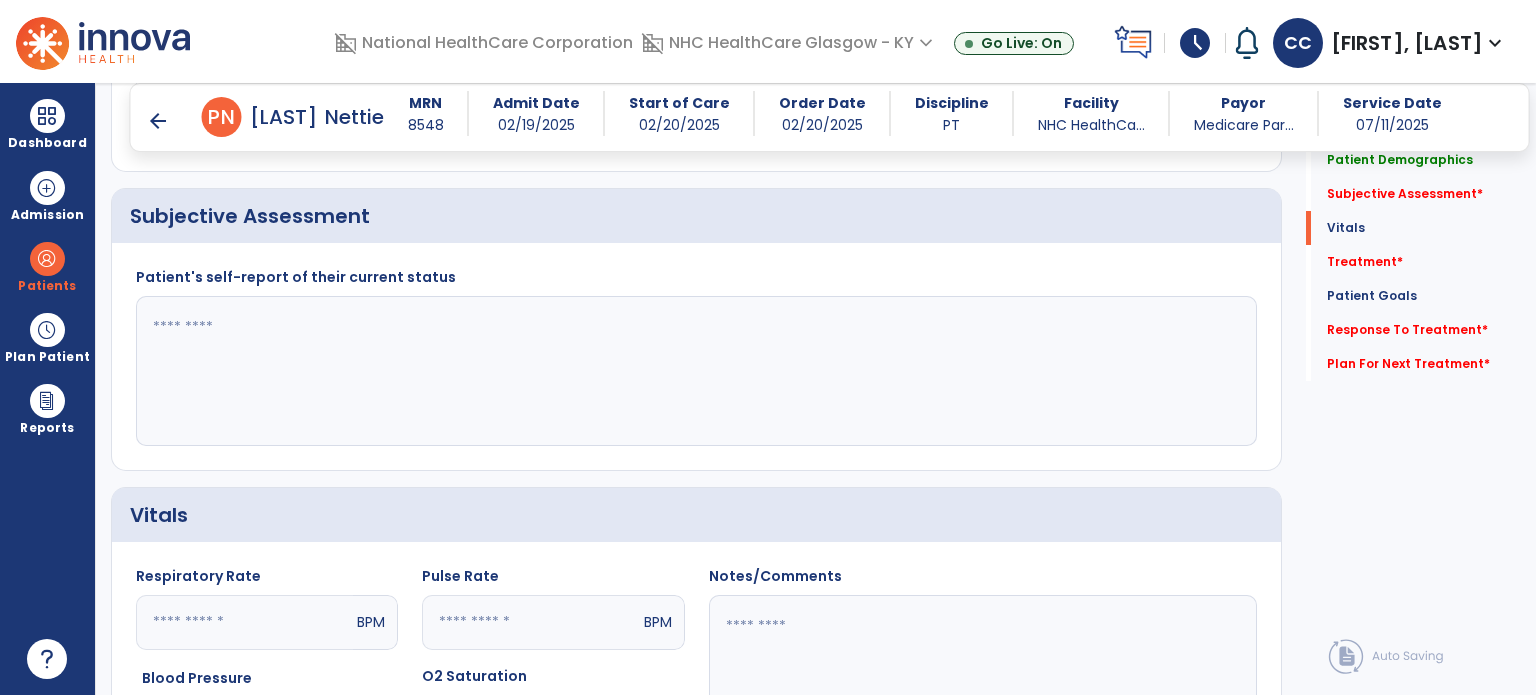 scroll, scrollTop: 700, scrollLeft: 0, axis: vertical 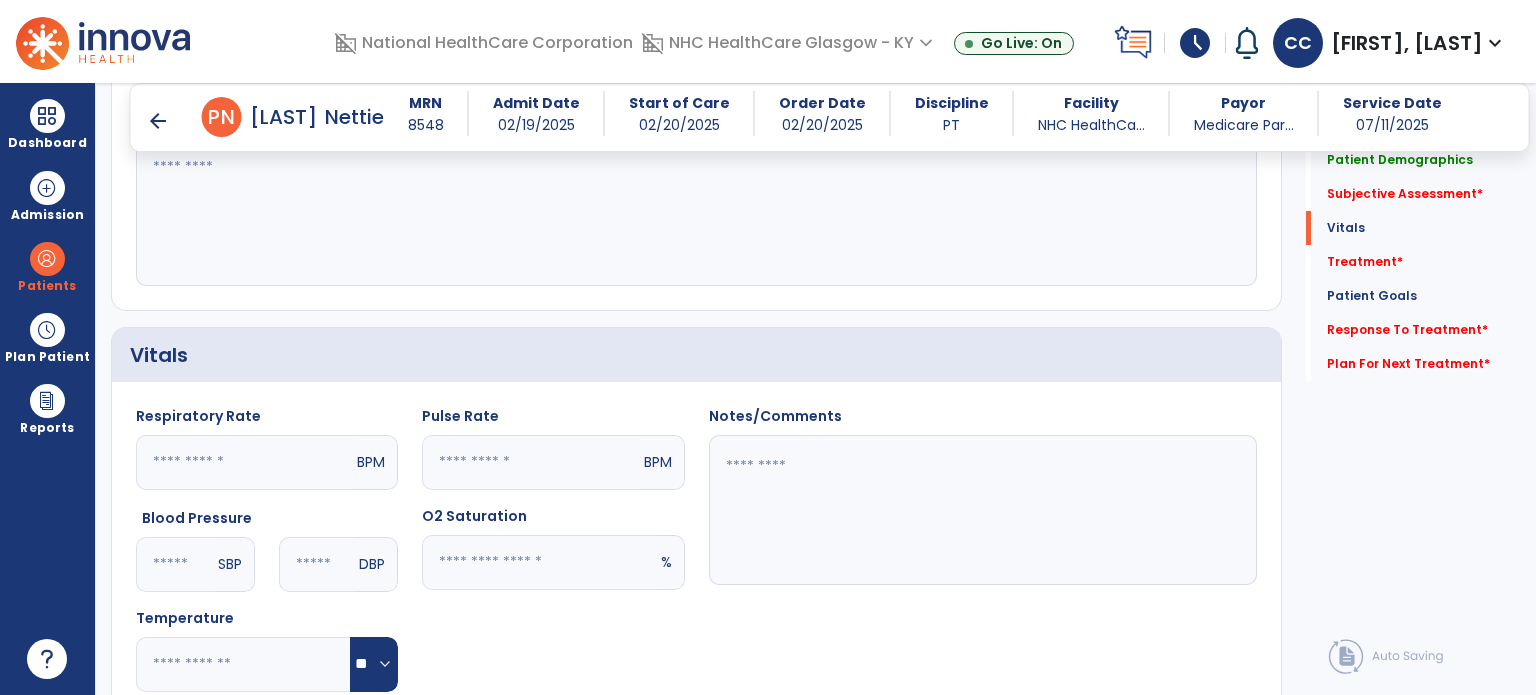 click 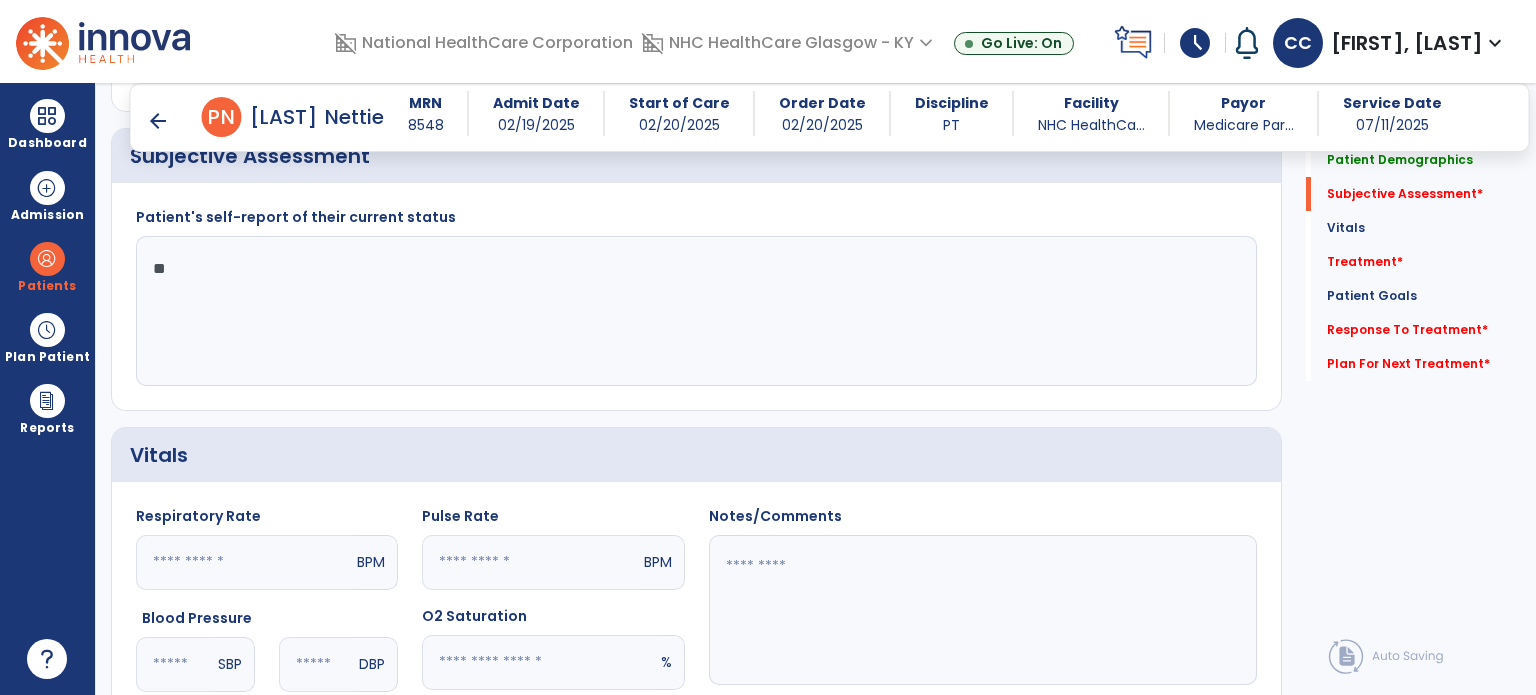type on "*" 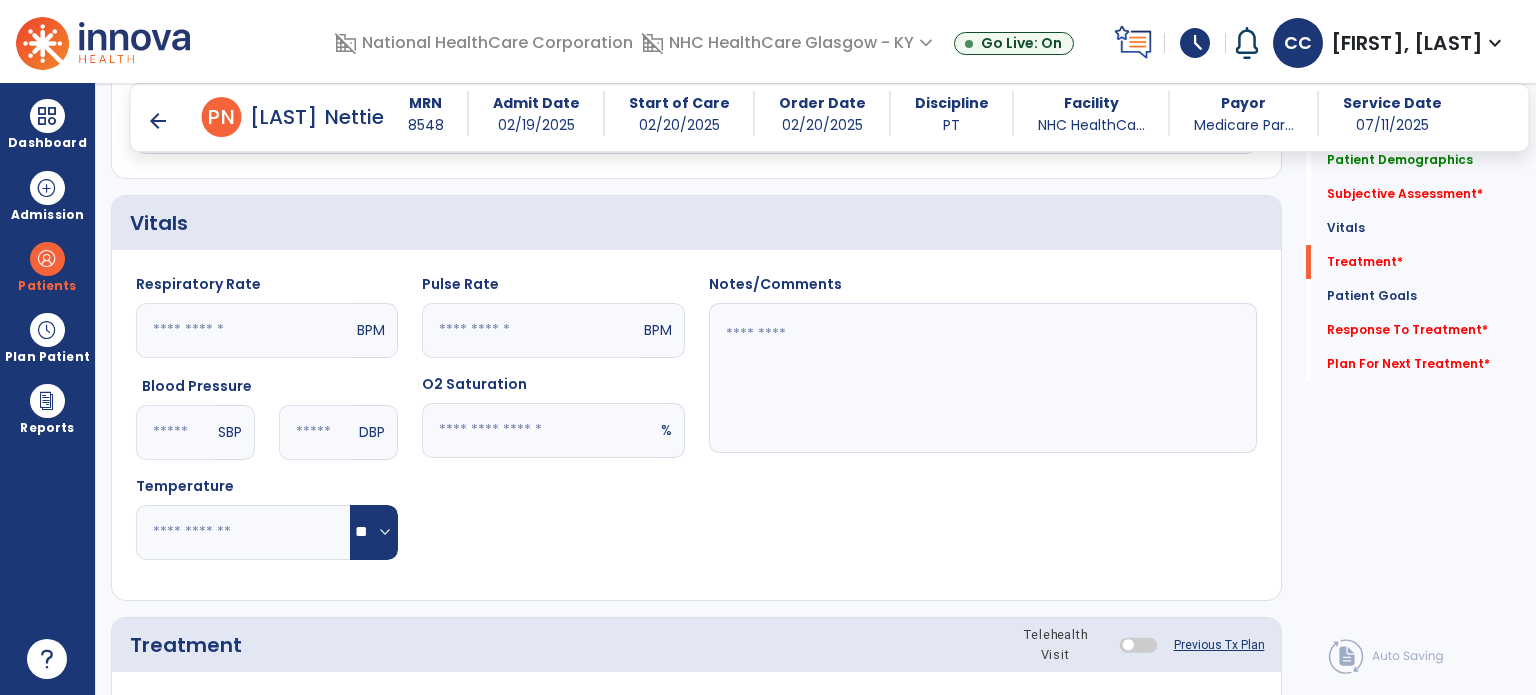 scroll, scrollTop: 1200, scrollLeft: 0, axis: vertical 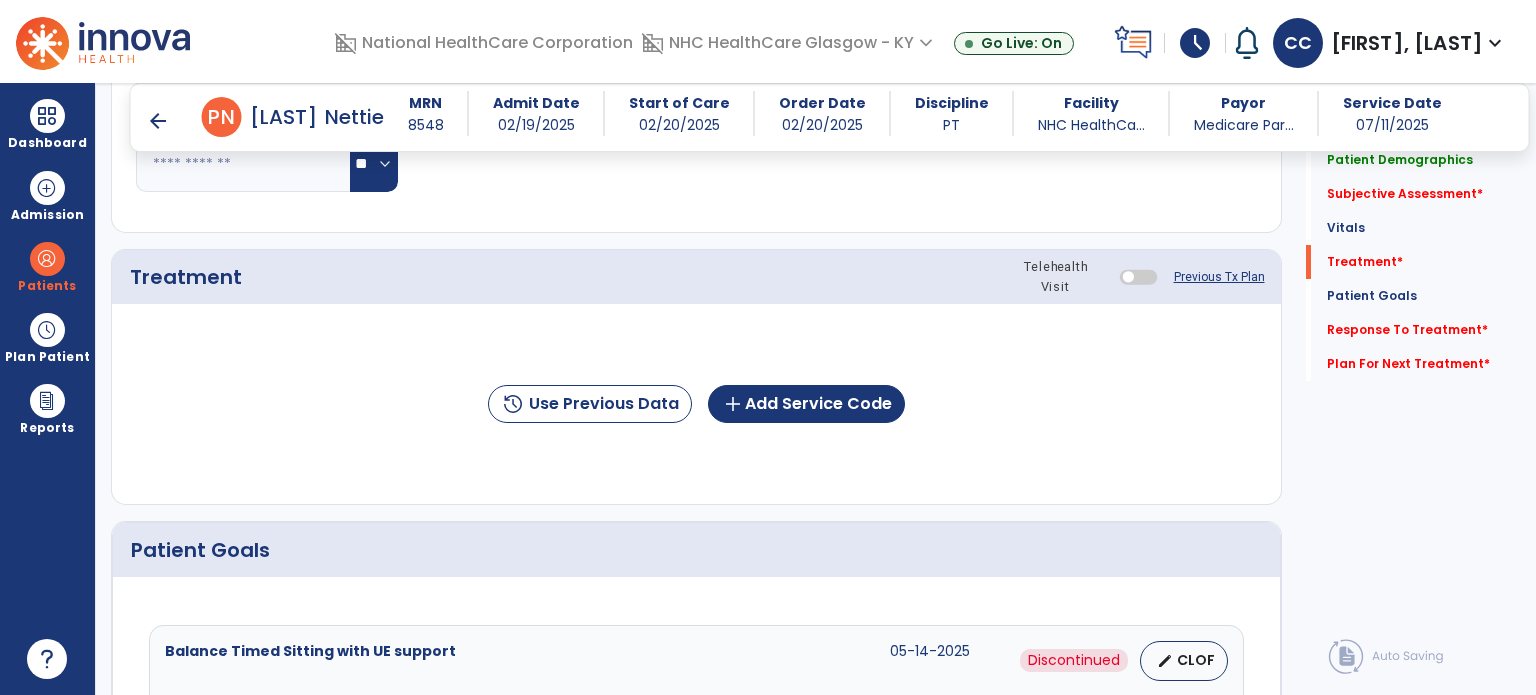 type on "**********" 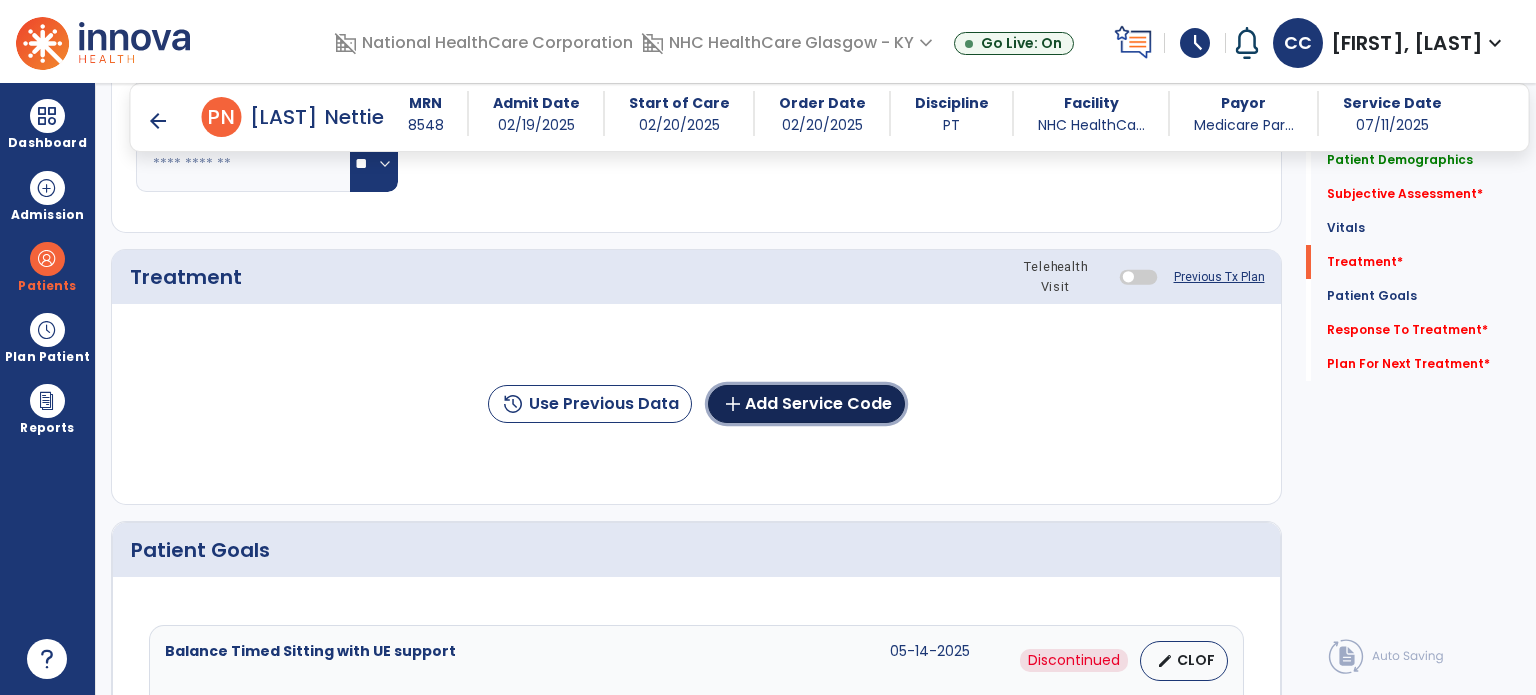 click on "add  Add Service Code" 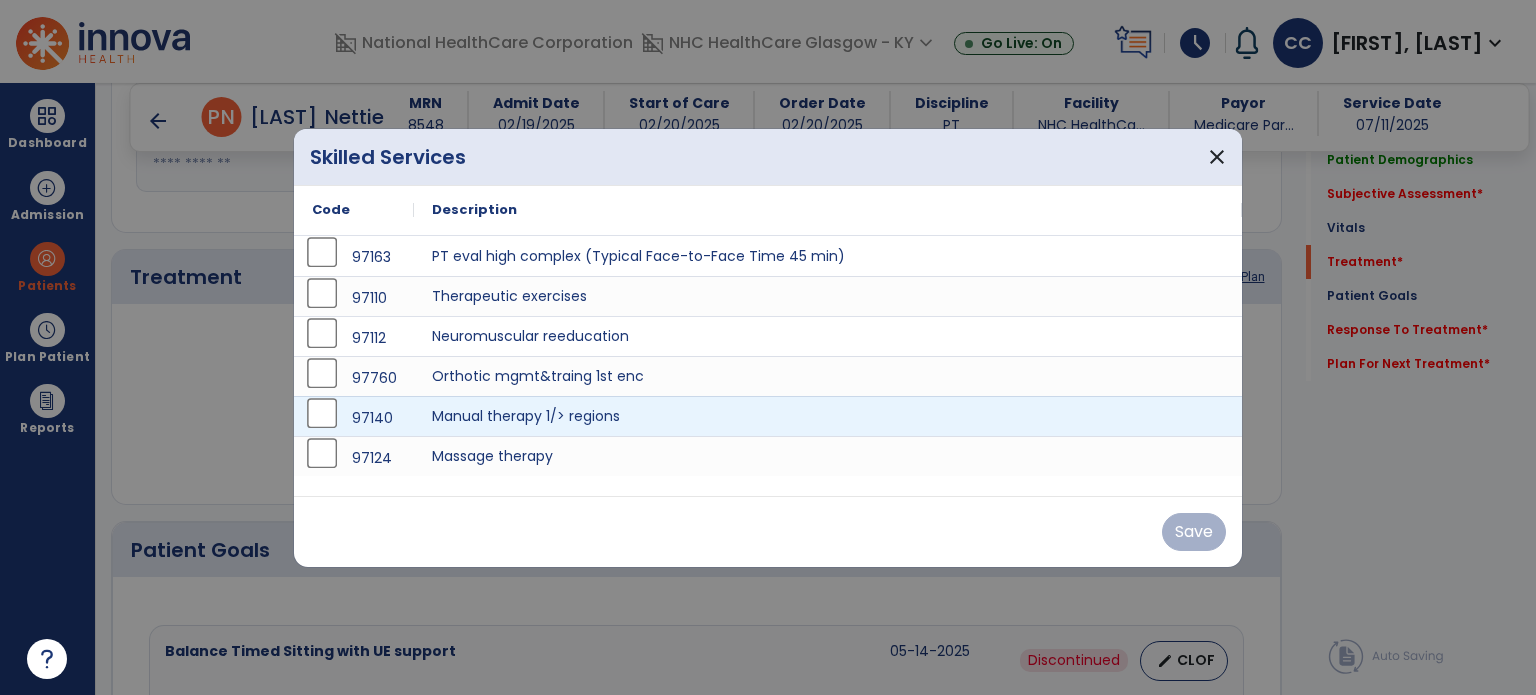 type 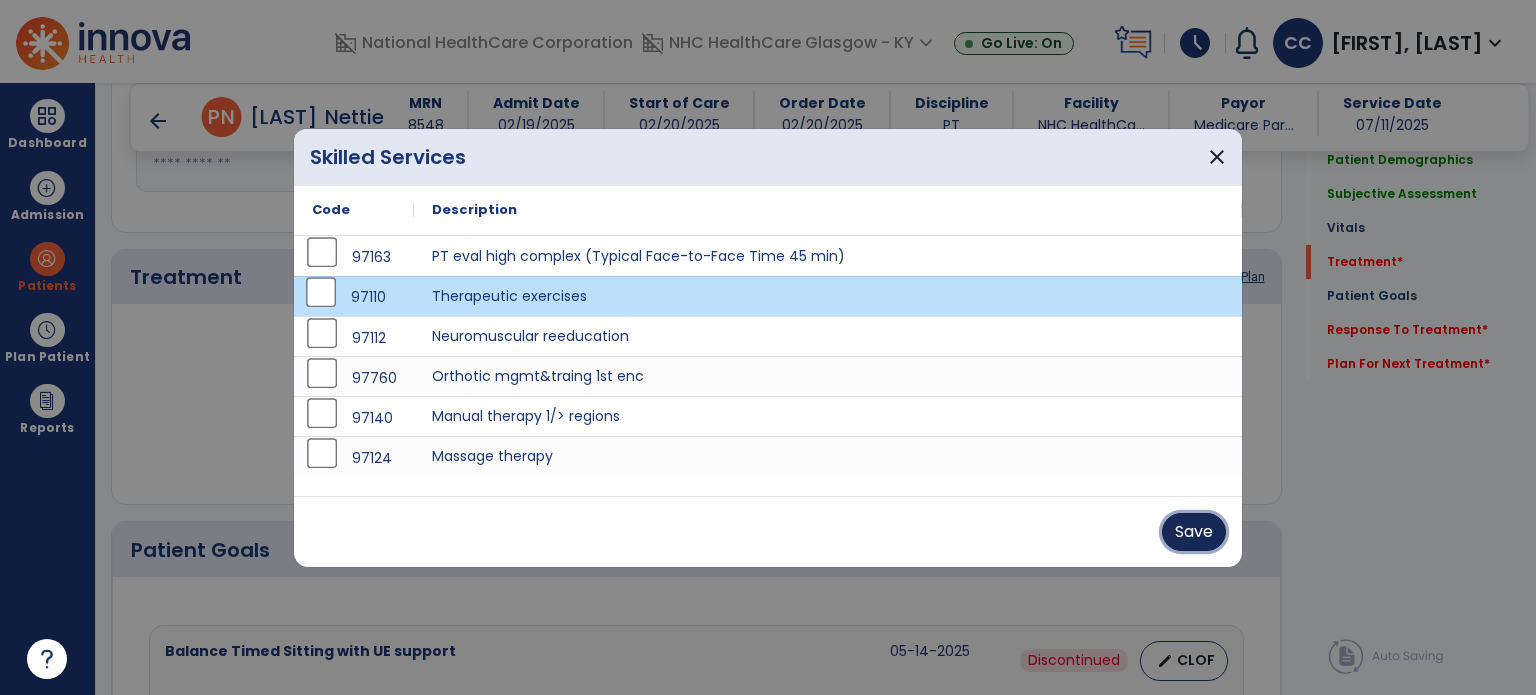click on "Save" at bounding box center (1194, 532) 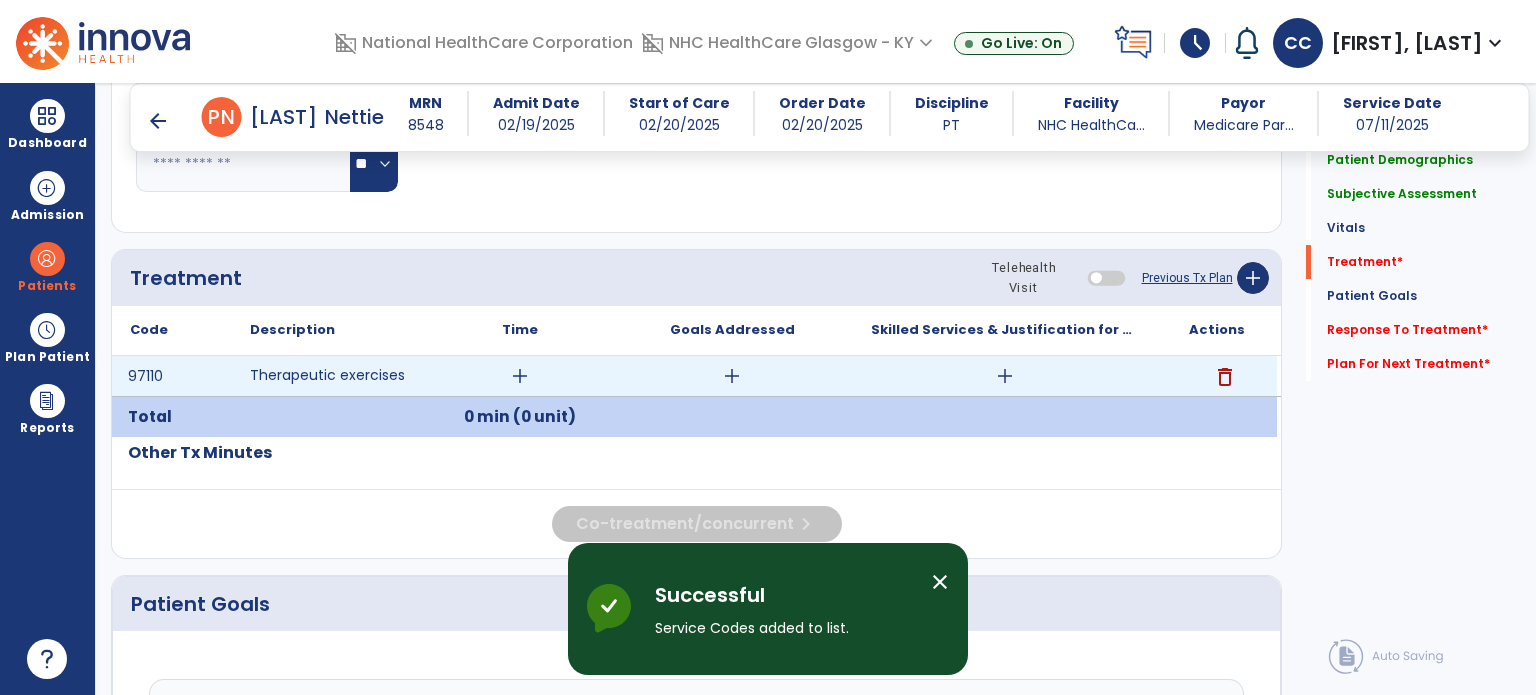 click on "add" at bounding box center [520, 376] 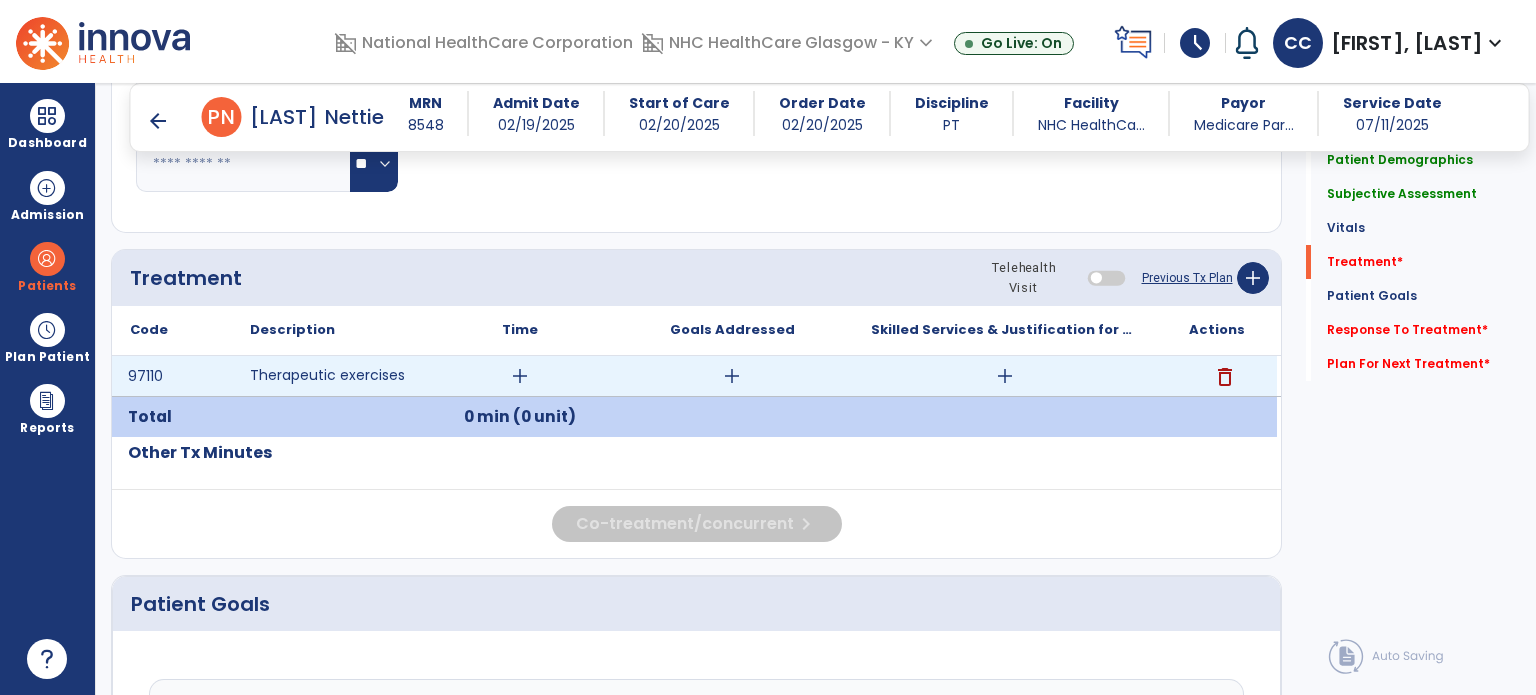 click on "add" at bounding box center [520, 376] 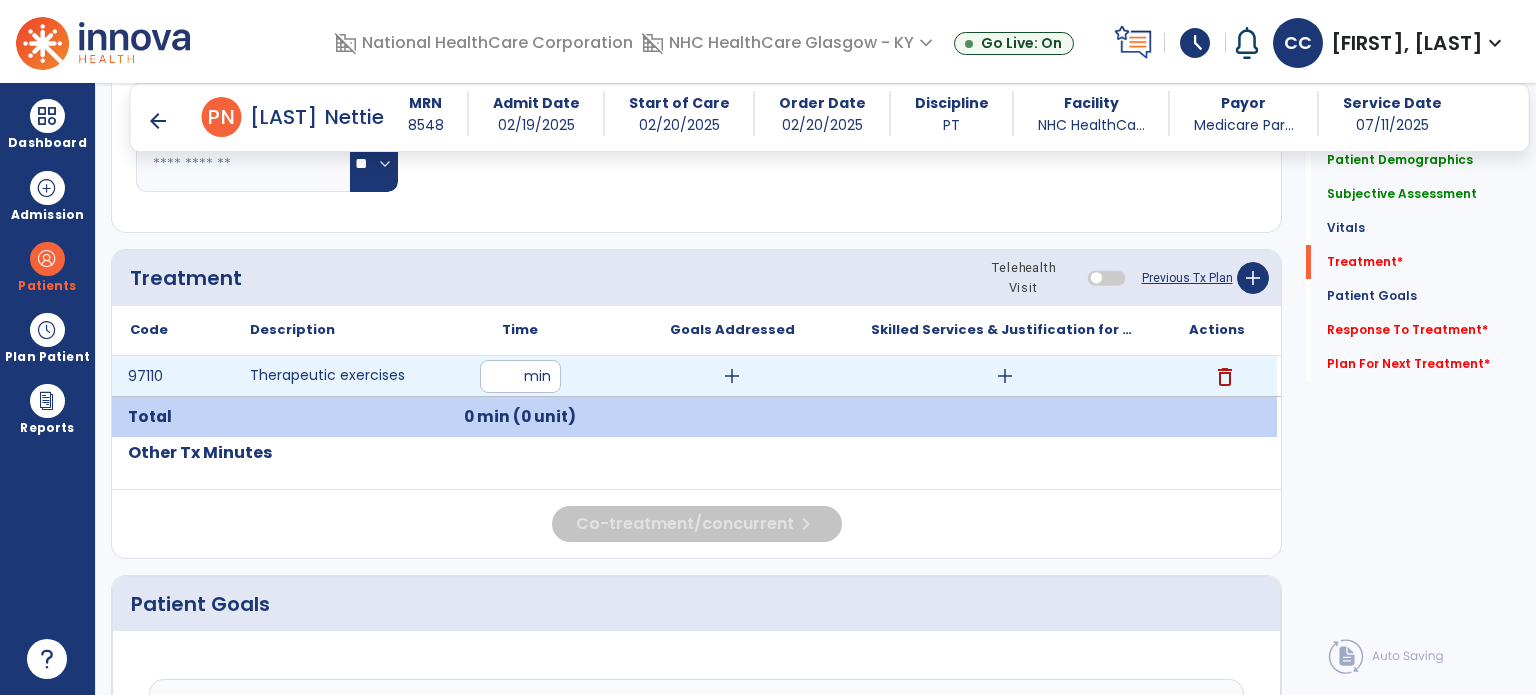 type on "**" 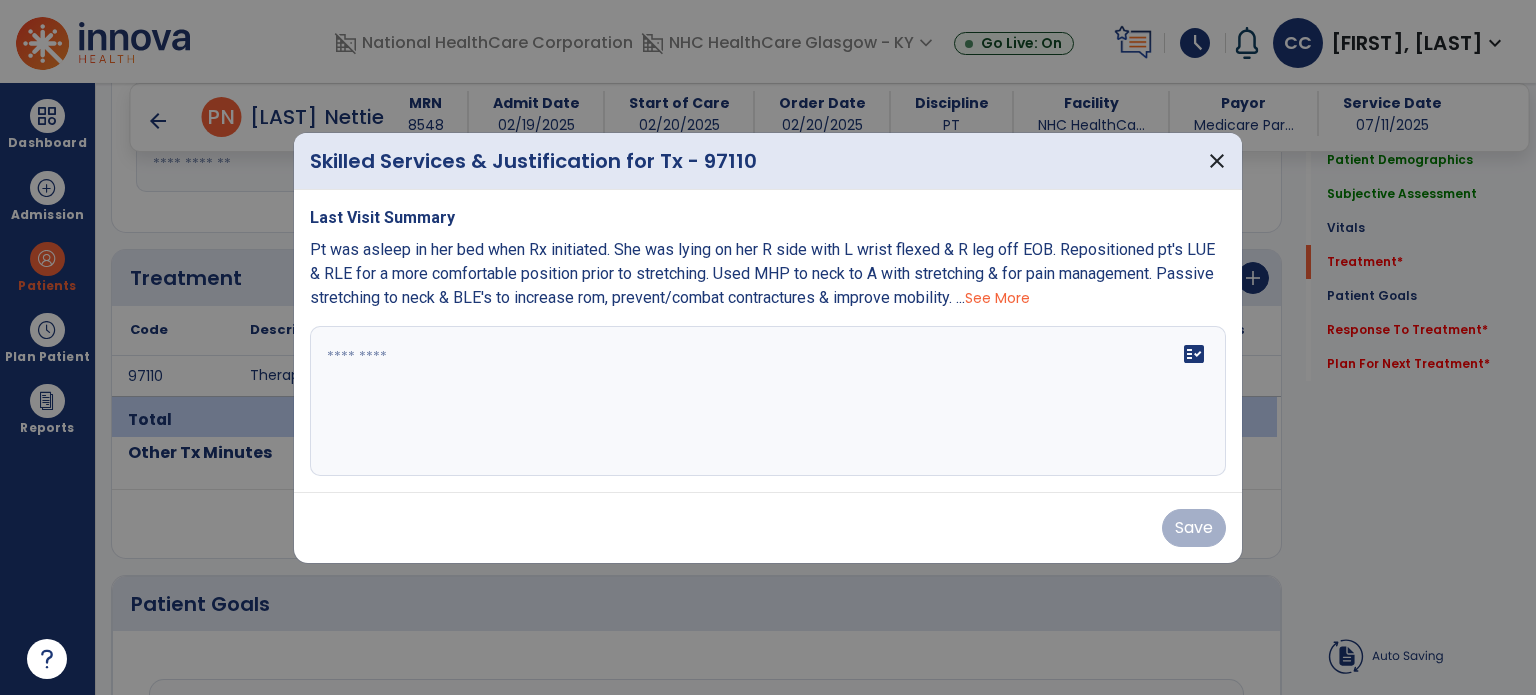 click on "domain_disabled National HealthCare Corporation domain_disabled NHC HealthCare Glasgow - KY expand_more NHC HealthCare Glasgow - KY Go Live: On schedule My Time: Friday, Jul 11 ***** stop Stop Open your timecard arrow_right Notifications Mark as read Co-Treatment Conflict: Duke, Shirley Tue May 13 2025 at 7:47 AM | NHC HealthCare Glasgow - KY Co-Treatment Conflict: Tharp, Evie Thu Feb 20 2025 at 2:35 PM | NHC HealthCare Glasgow - KY Co-Treatment Conflict: Bragg, Kyle Fri Dec 20 2024 at 3:06 PM | NHC HealthCare Glasgow - KY Co-Treatment Conflict: Bragg, Kyle Fri Dec 20 2024 at 3:06 PM | NHC HealthCare Glasgow - KY See all Notifications CC Clark, Constance expand_more home Home person Profile help Help logout Log out Dashboard dashboard Therapist Dashboard Admission Patients format_list_bulleted Patient List space_dashboard Patient Board insert_chart PDPM Board Plan Patient event_note Planner content_paste_go Scheduler content_paste_go Reports" at bounding box center [768, 347] 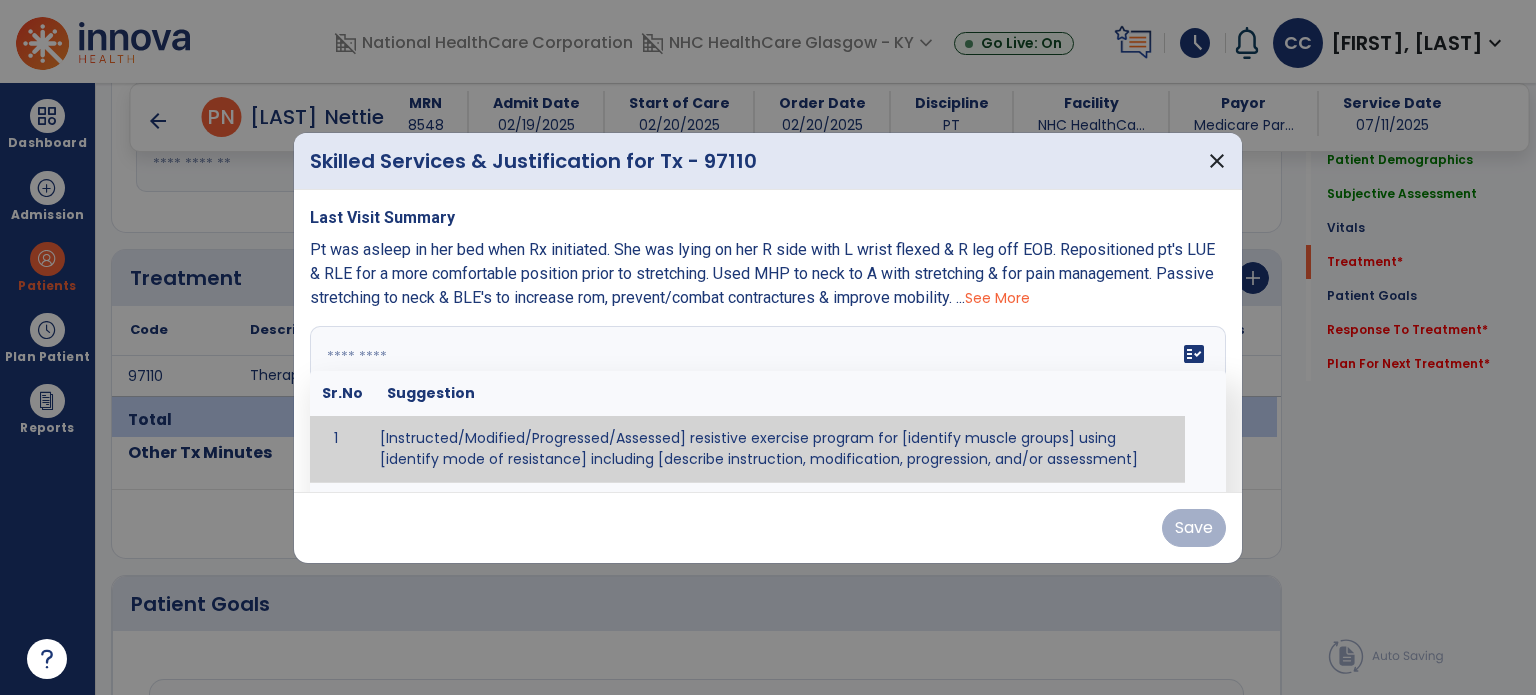 type on "*" 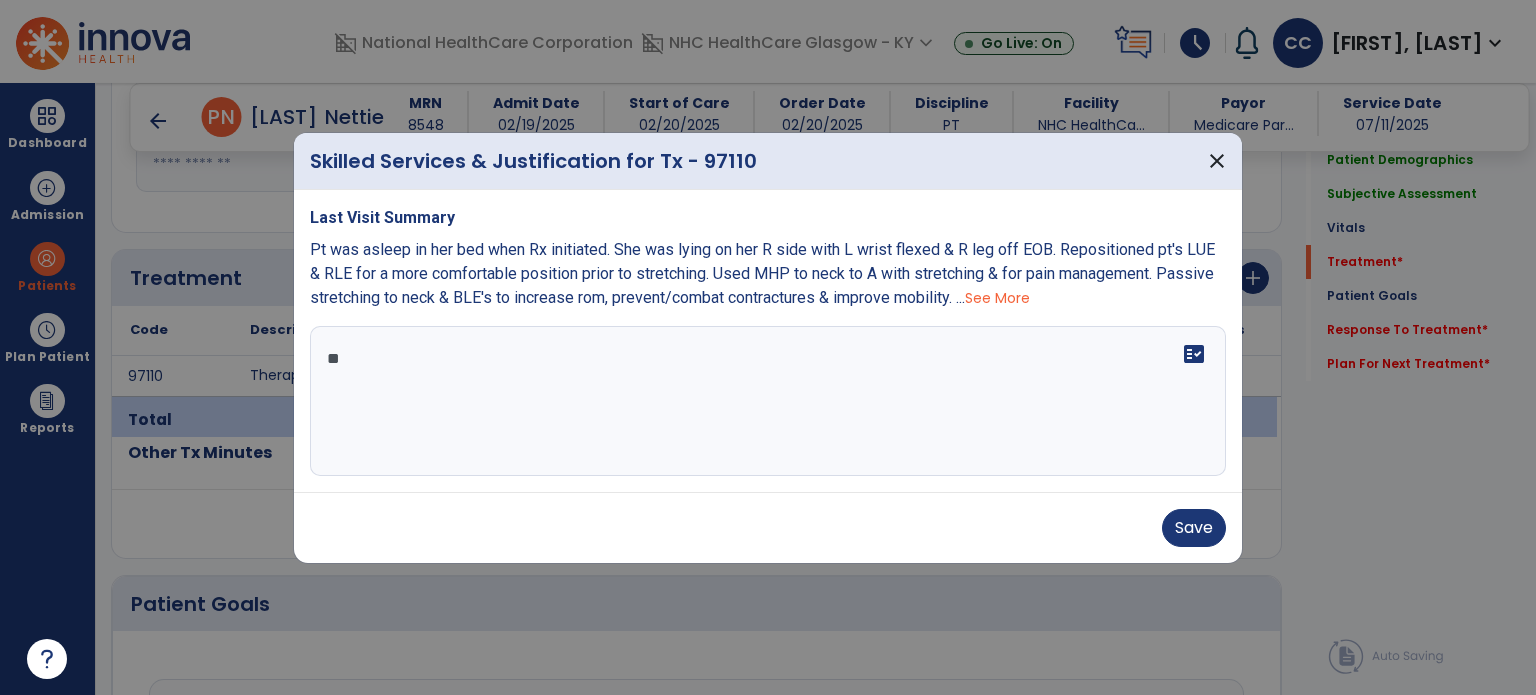 type on "*" 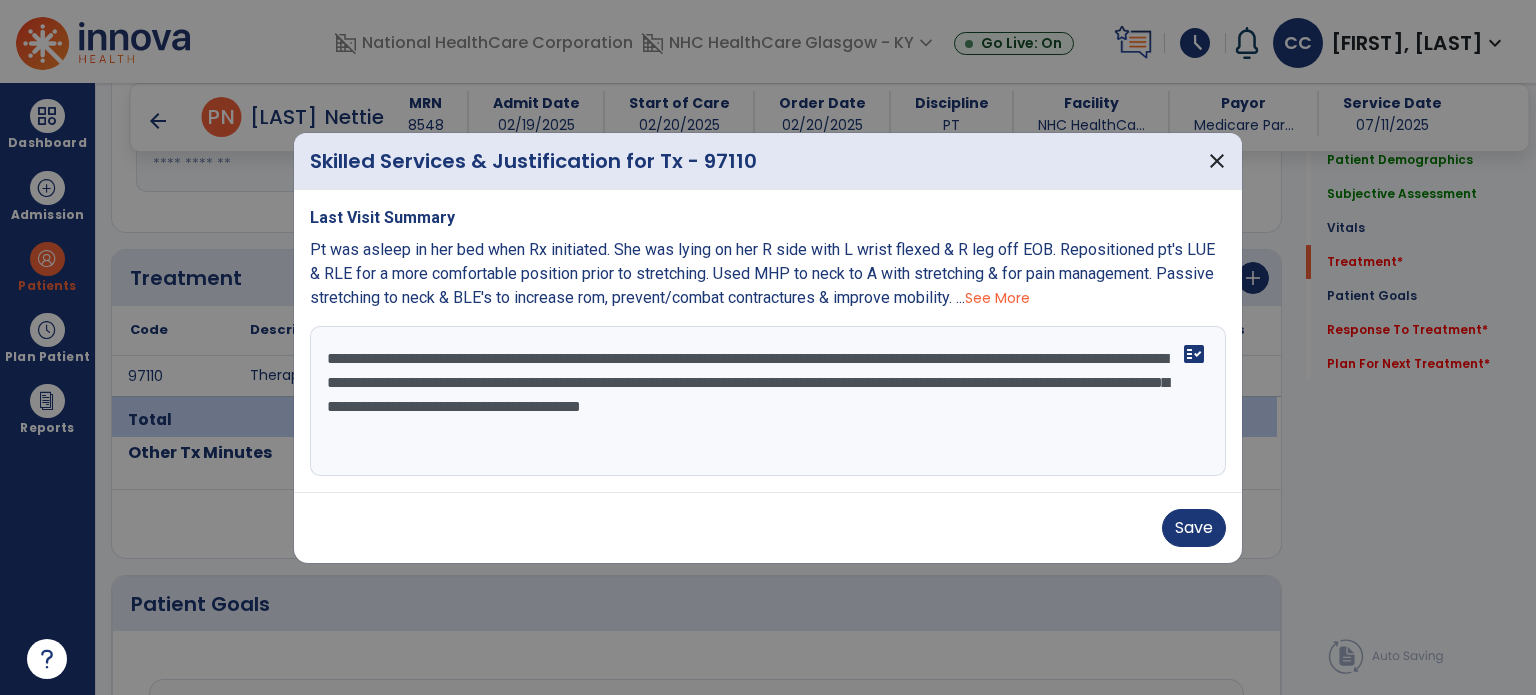 type on "**********" 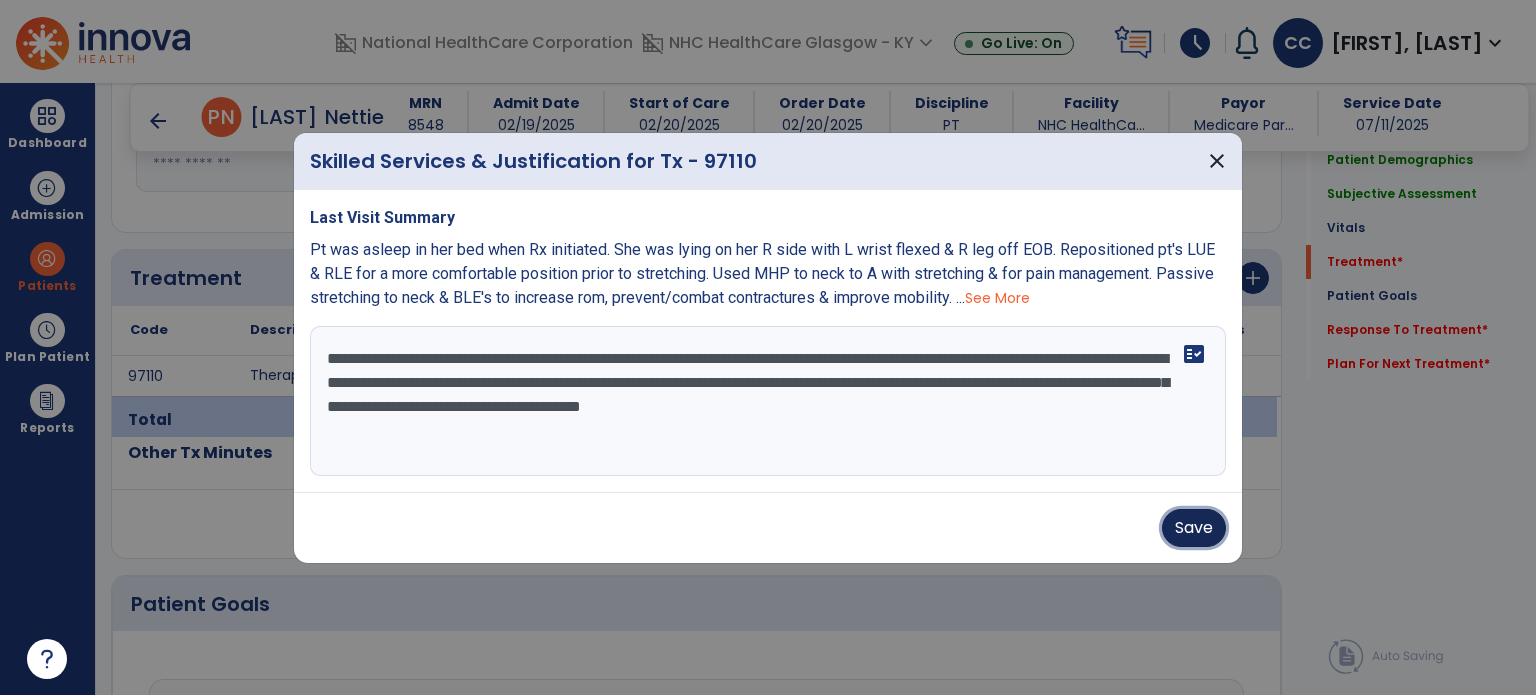 click on "Save" at bounding box center (1194, 528) 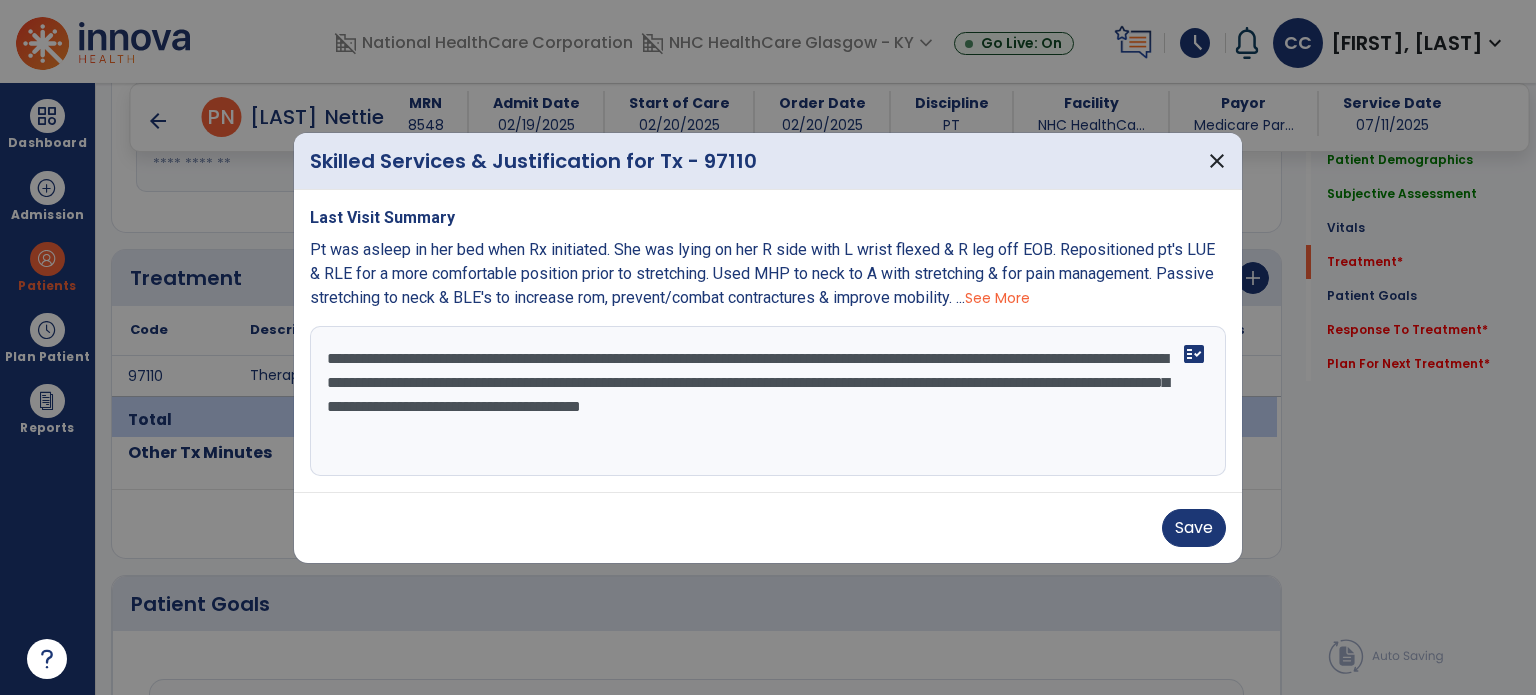 click on "Save" at bounding box center [768, 528] 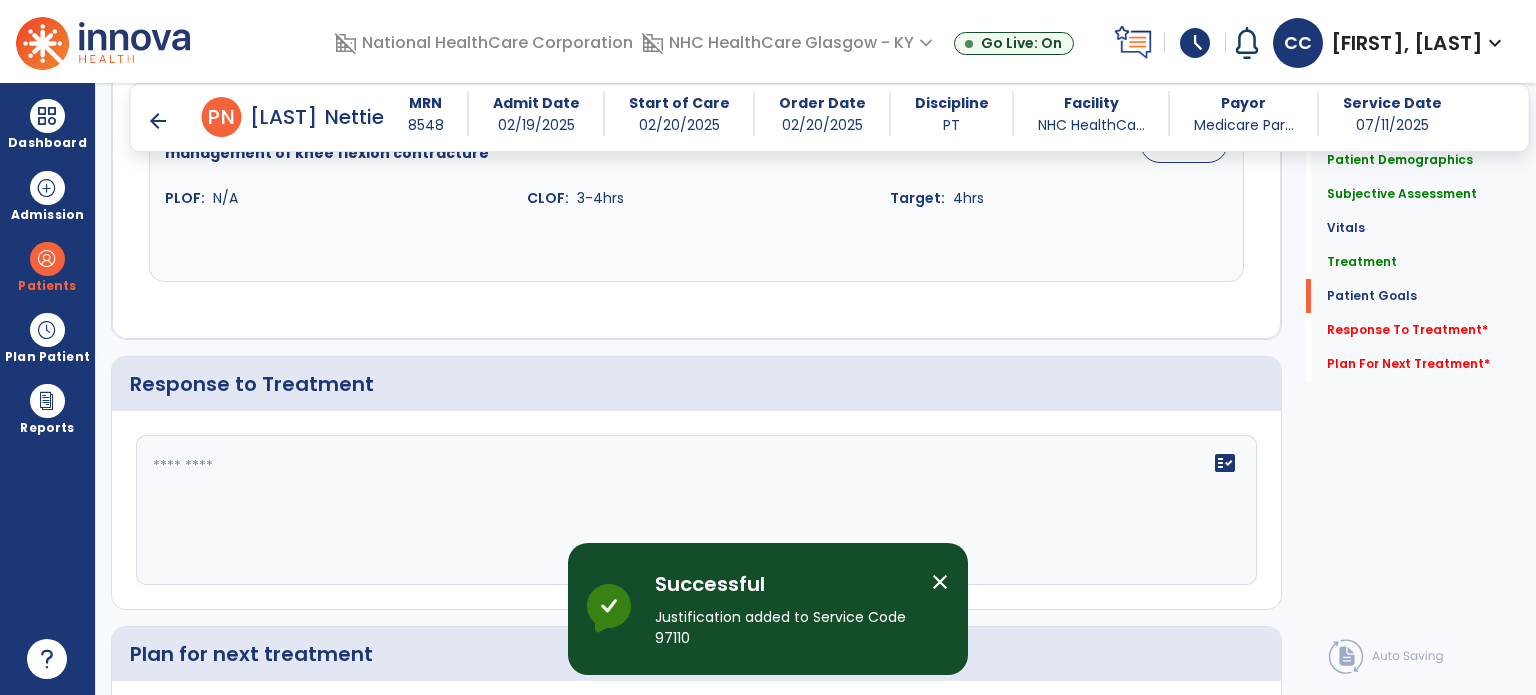 scroll, scrollTop: 3496, scrollLeft: 0, axis: vertical 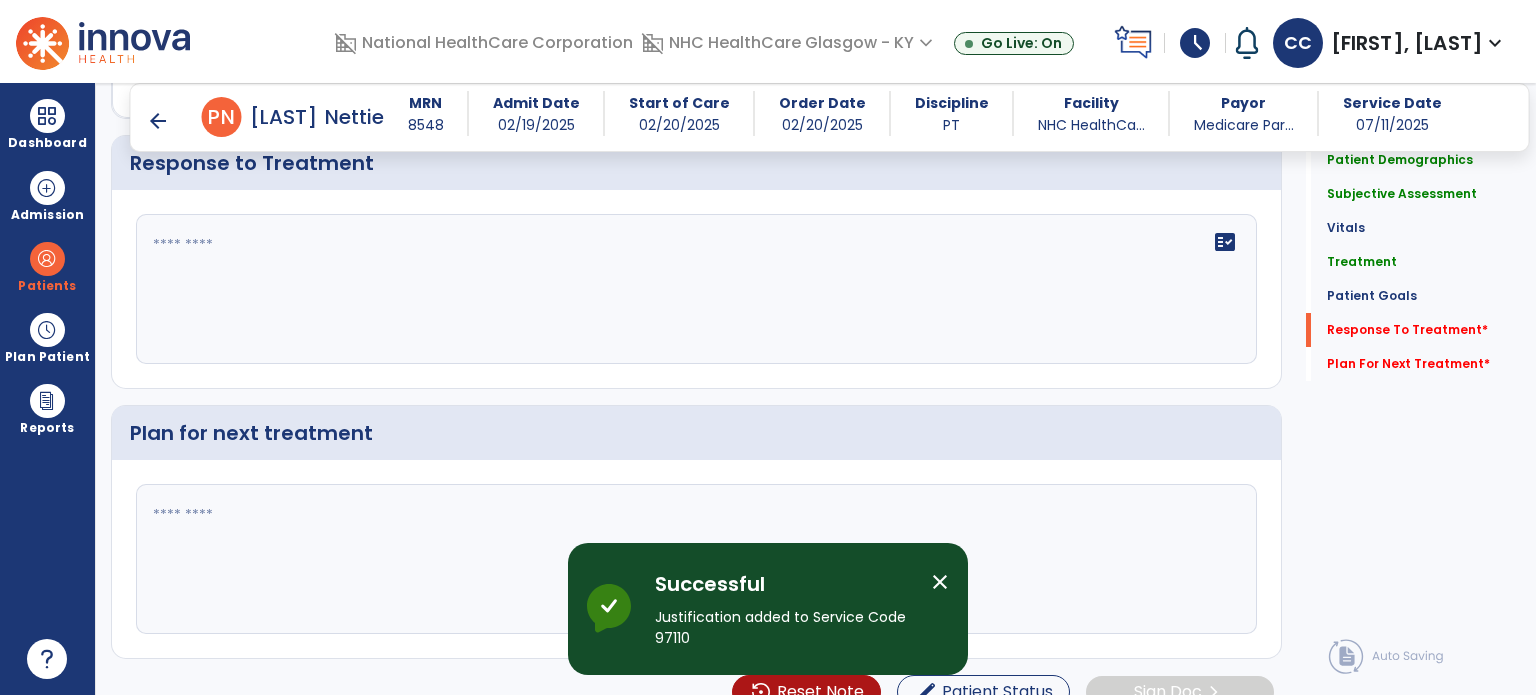 drag, startPoint x: 647, startPoint y: 329, endPoint x: 641, endPoint y: 310, distance: 19.924858 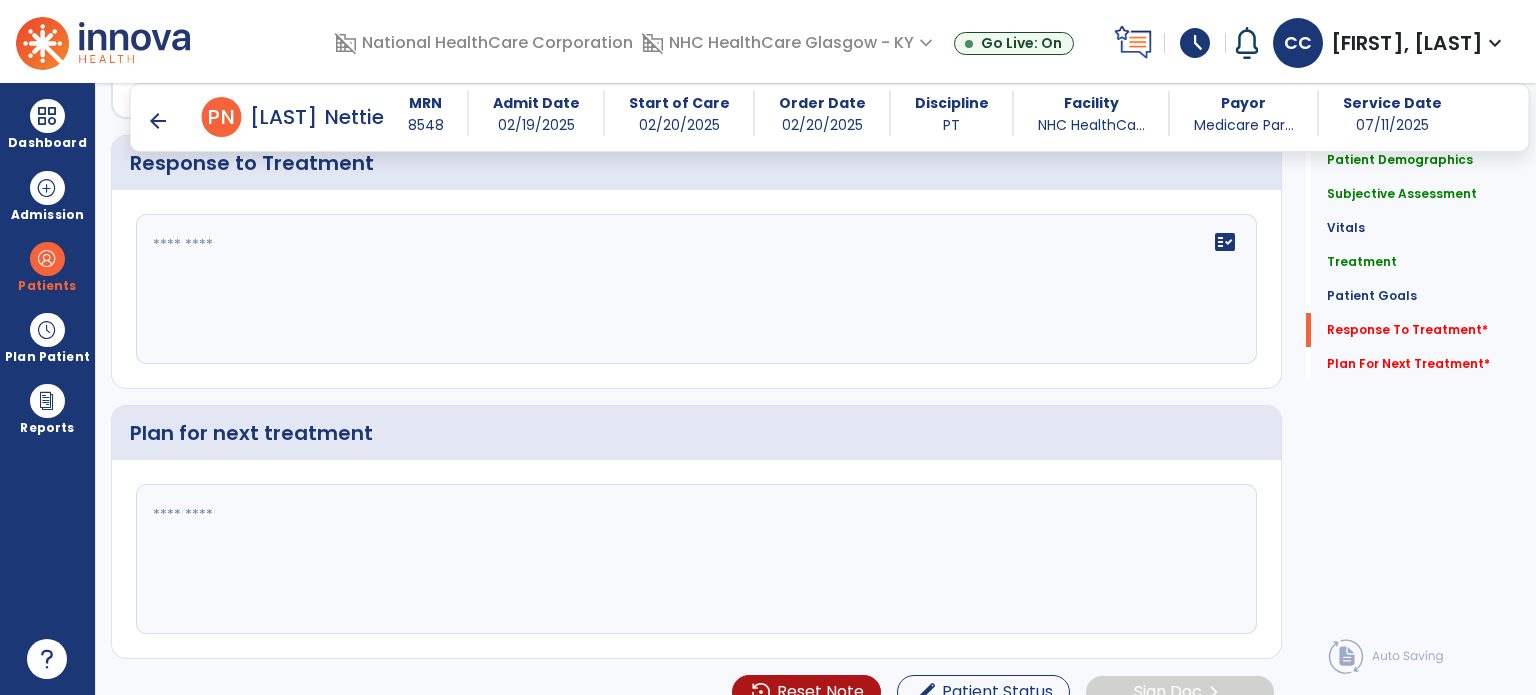click on "fact_check" 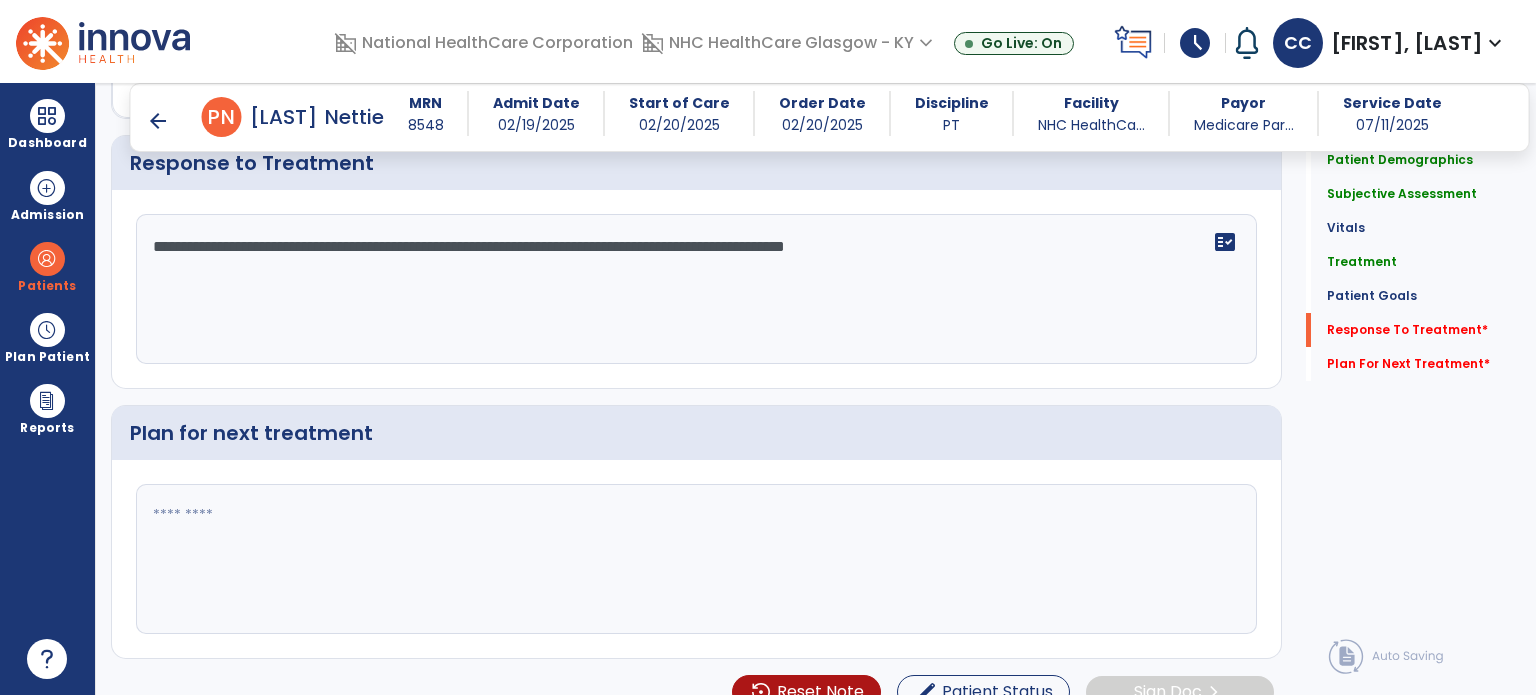 type on "**********" 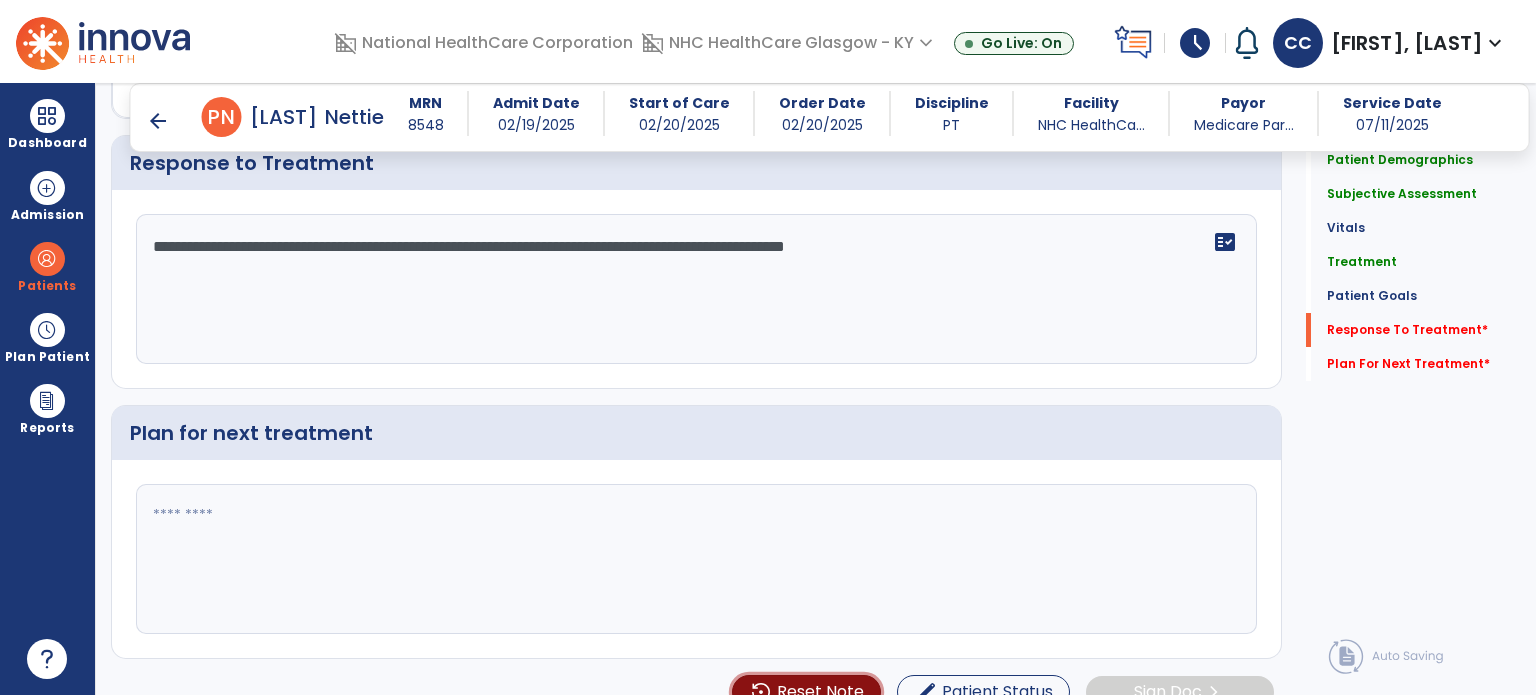 type 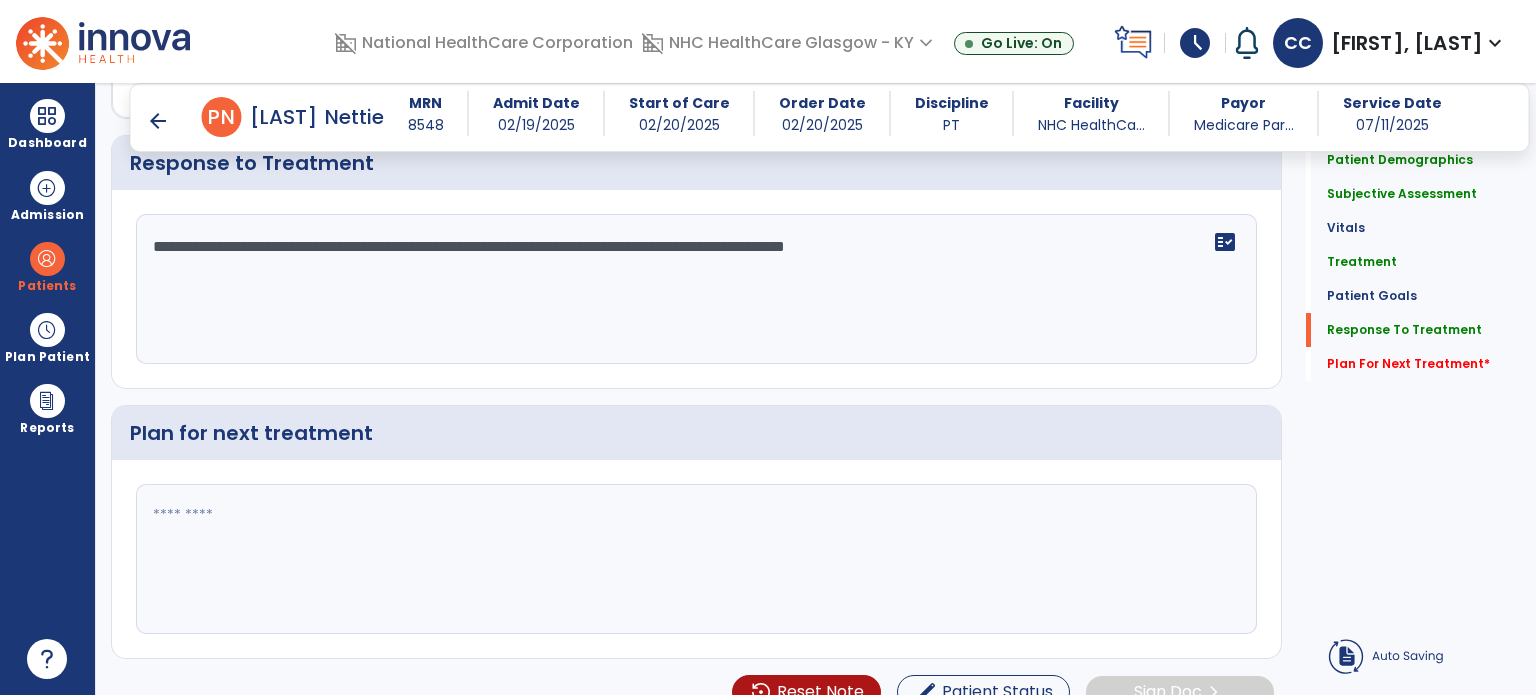 click 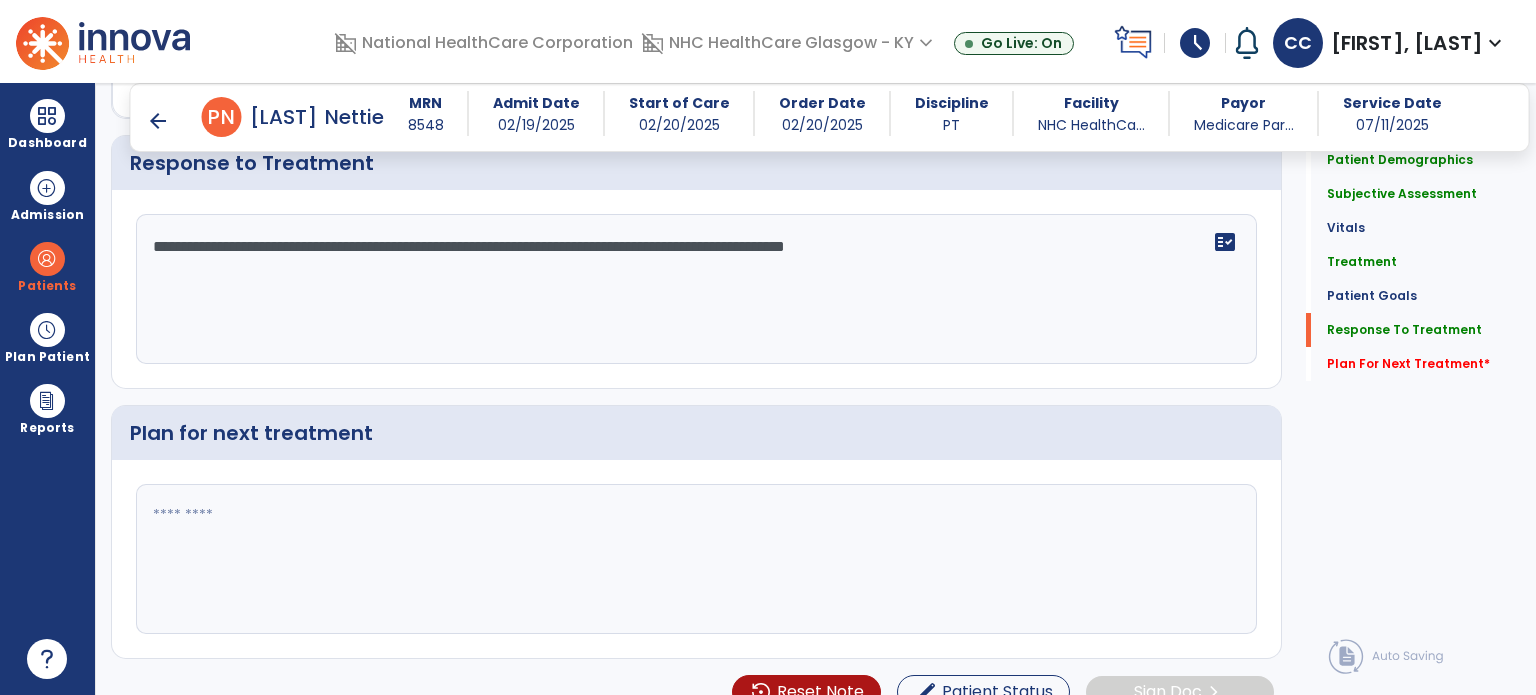 click 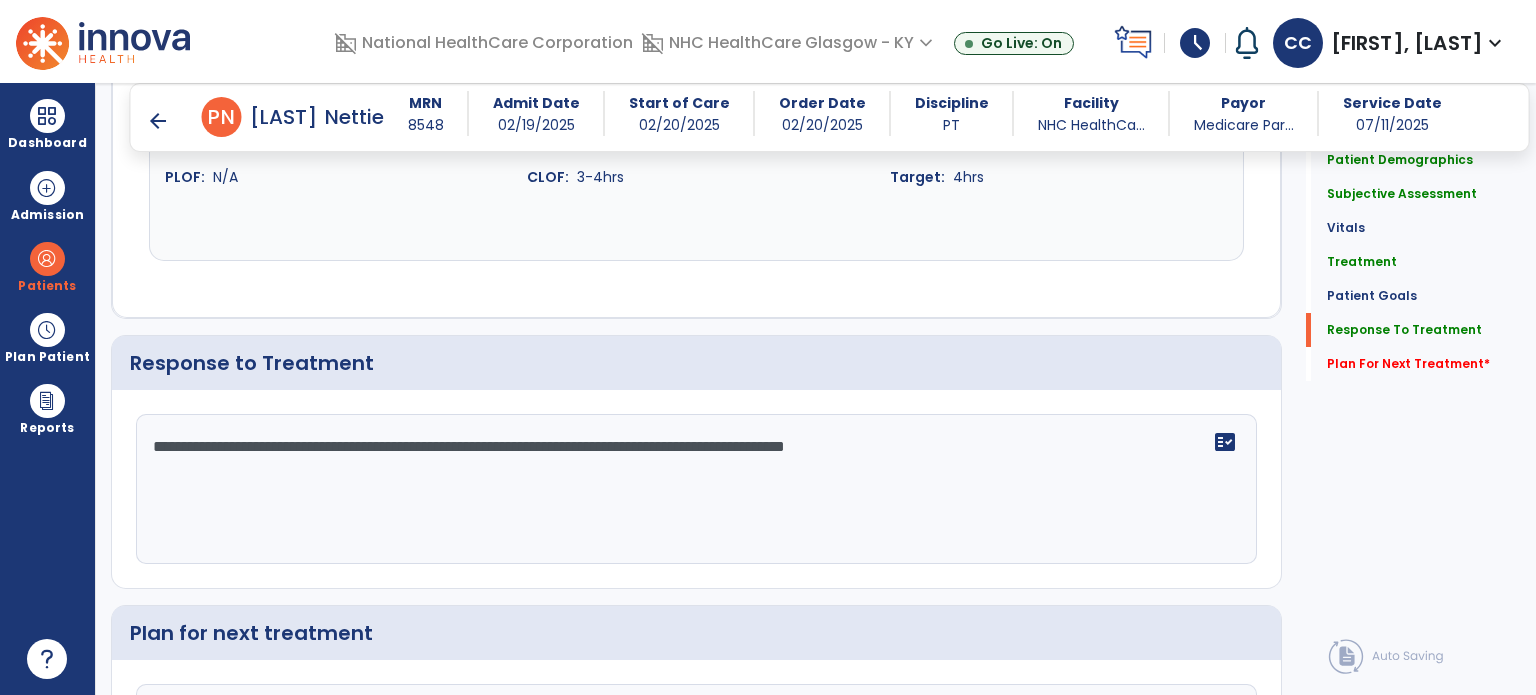 click on "**********" 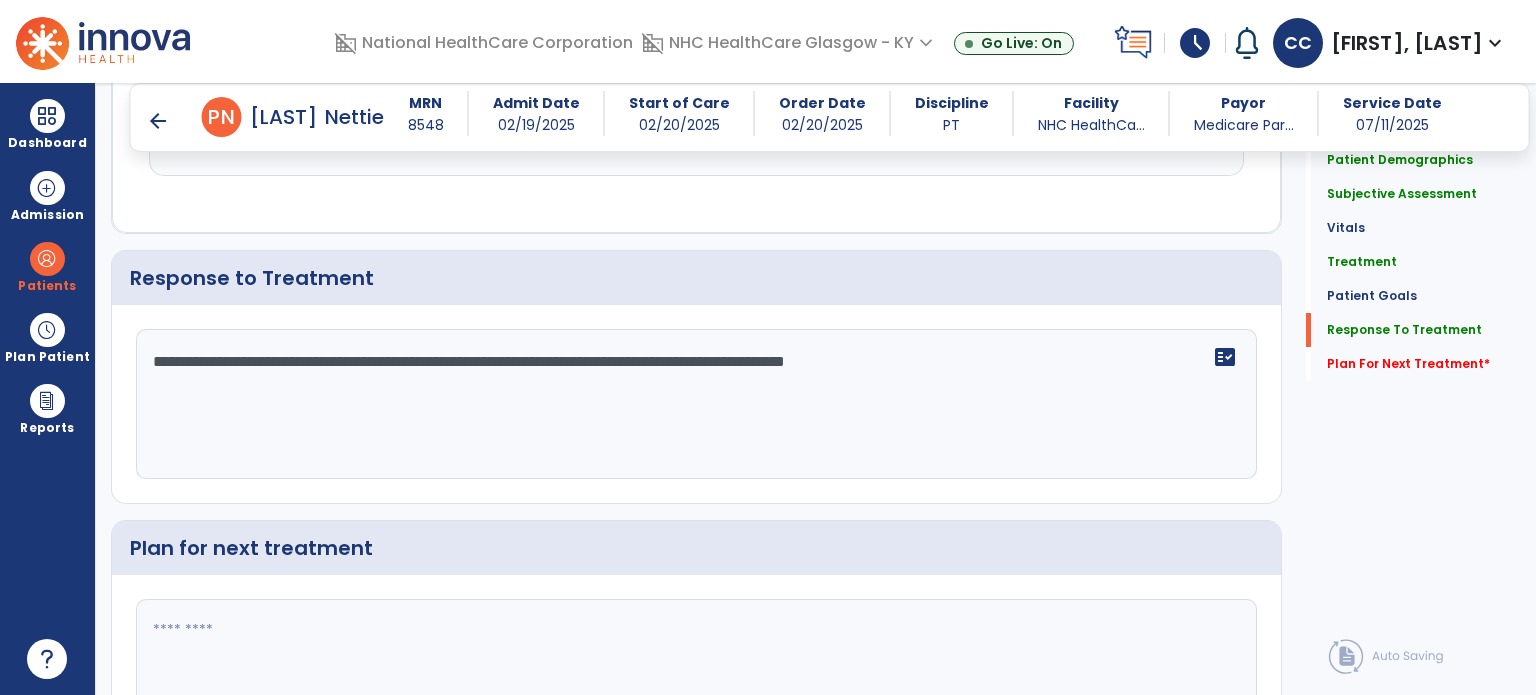 scroll, scrollTop: 3496, scrollLeft: 0, axis: vertical 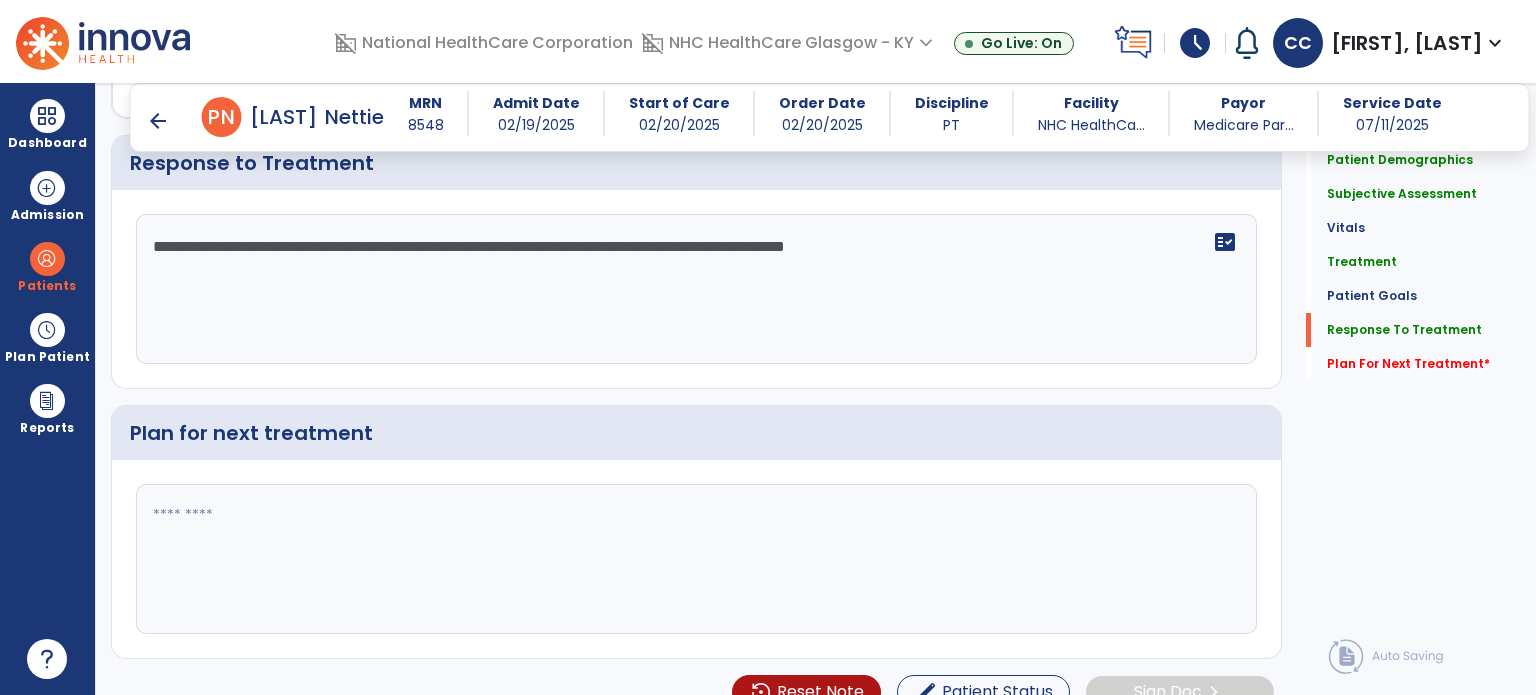 click 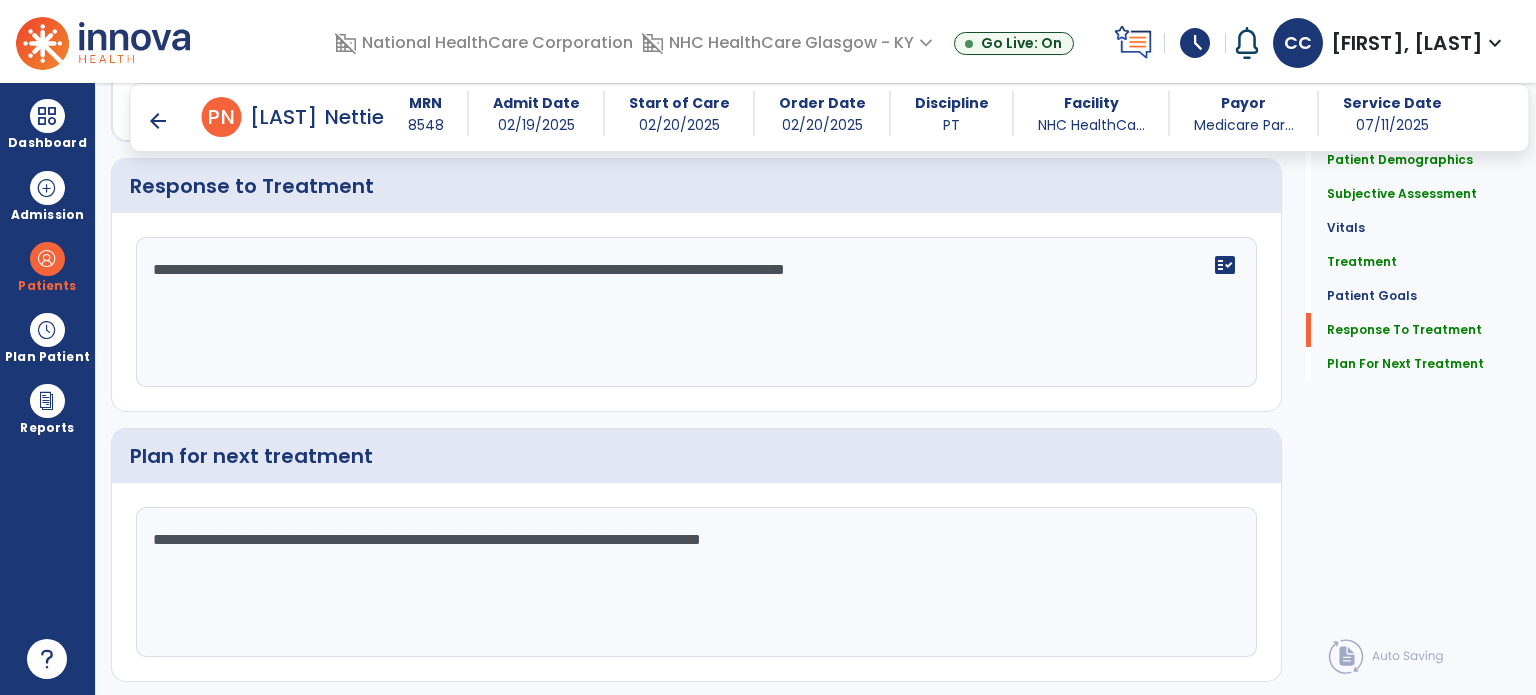 scroll, scrollTop: 3496, scrollLeft: 0, axis: vertical 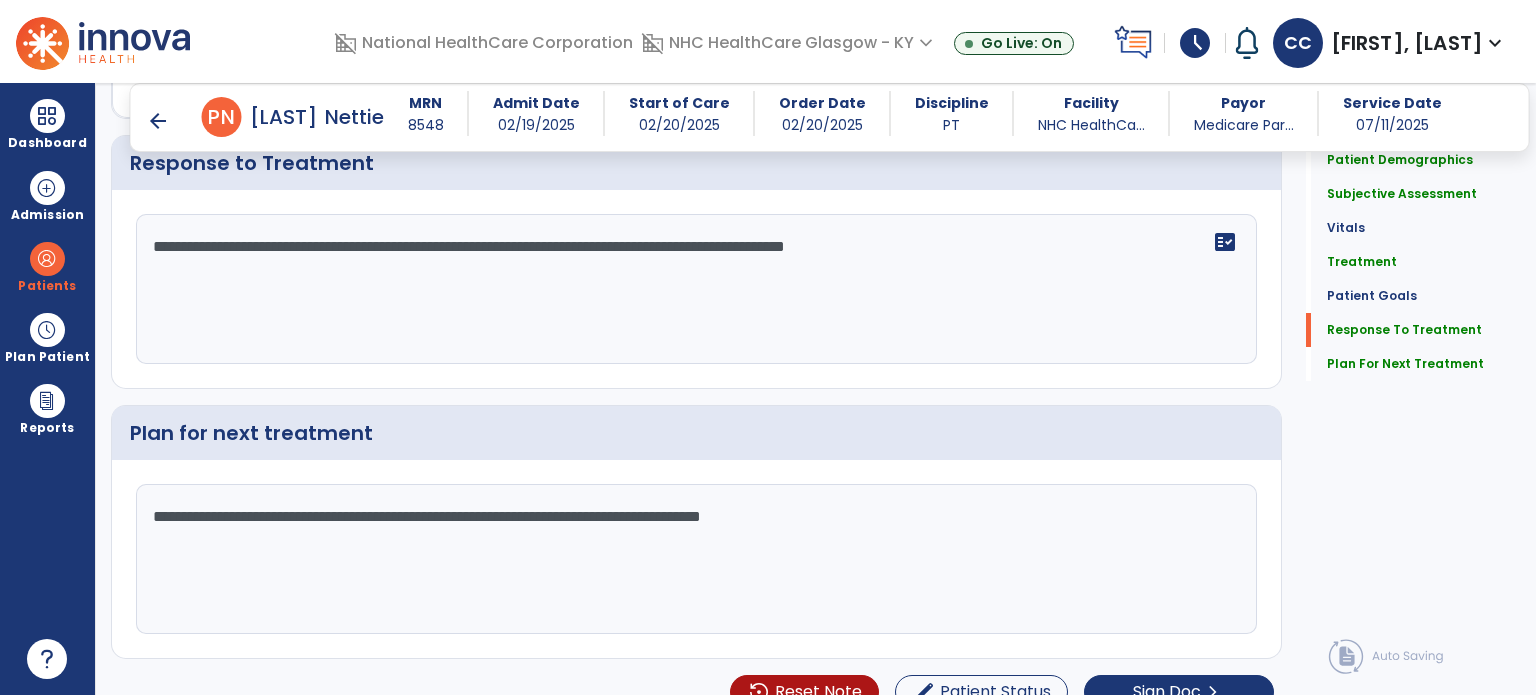 type on "**********" 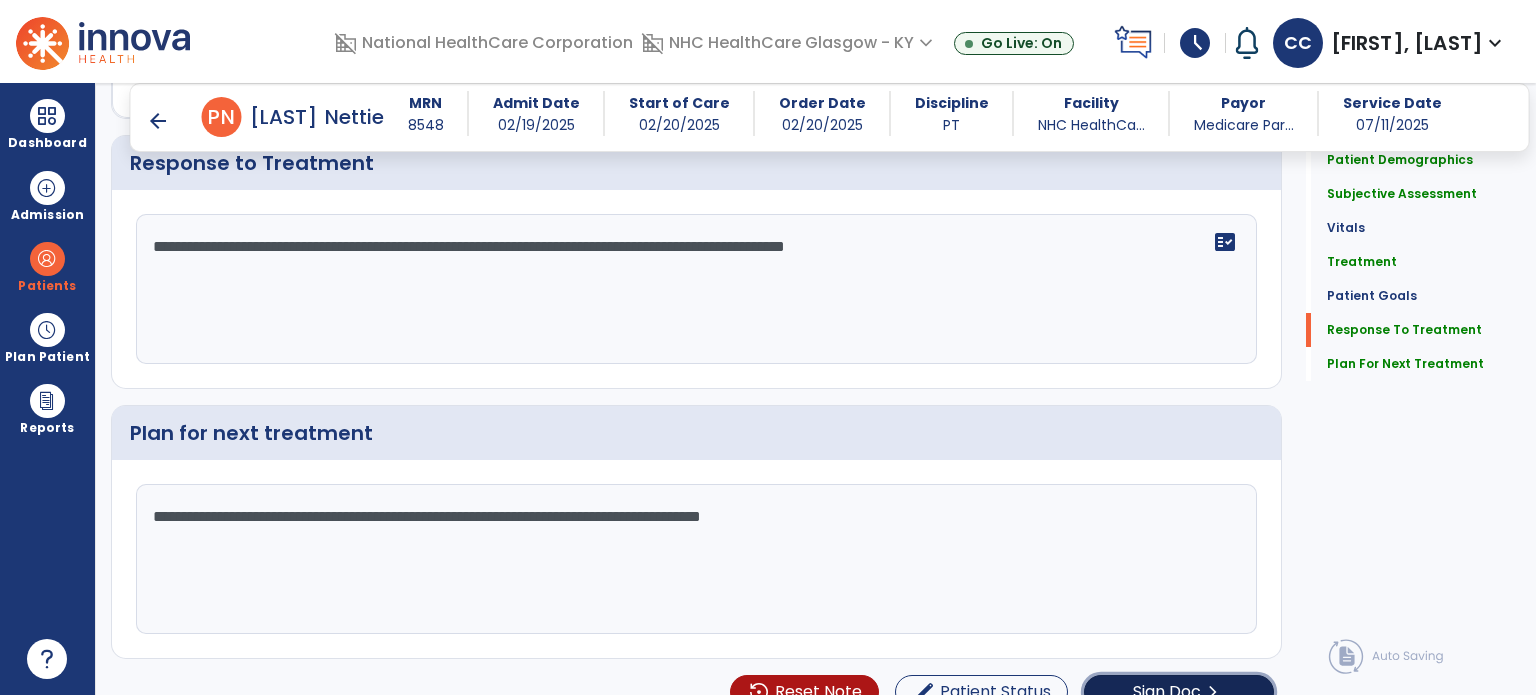 click on "Sign Doc" 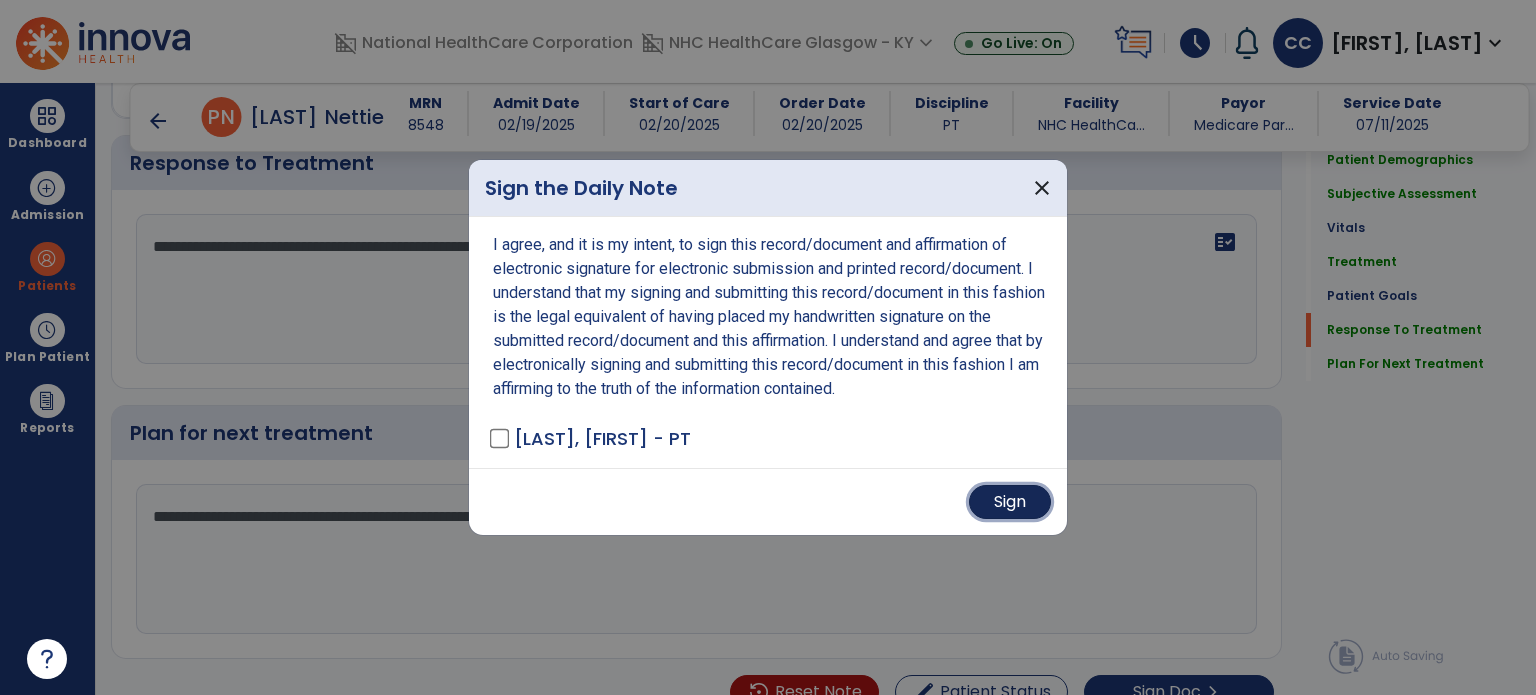 click on "Sign" at bounding box center (1010, 502) 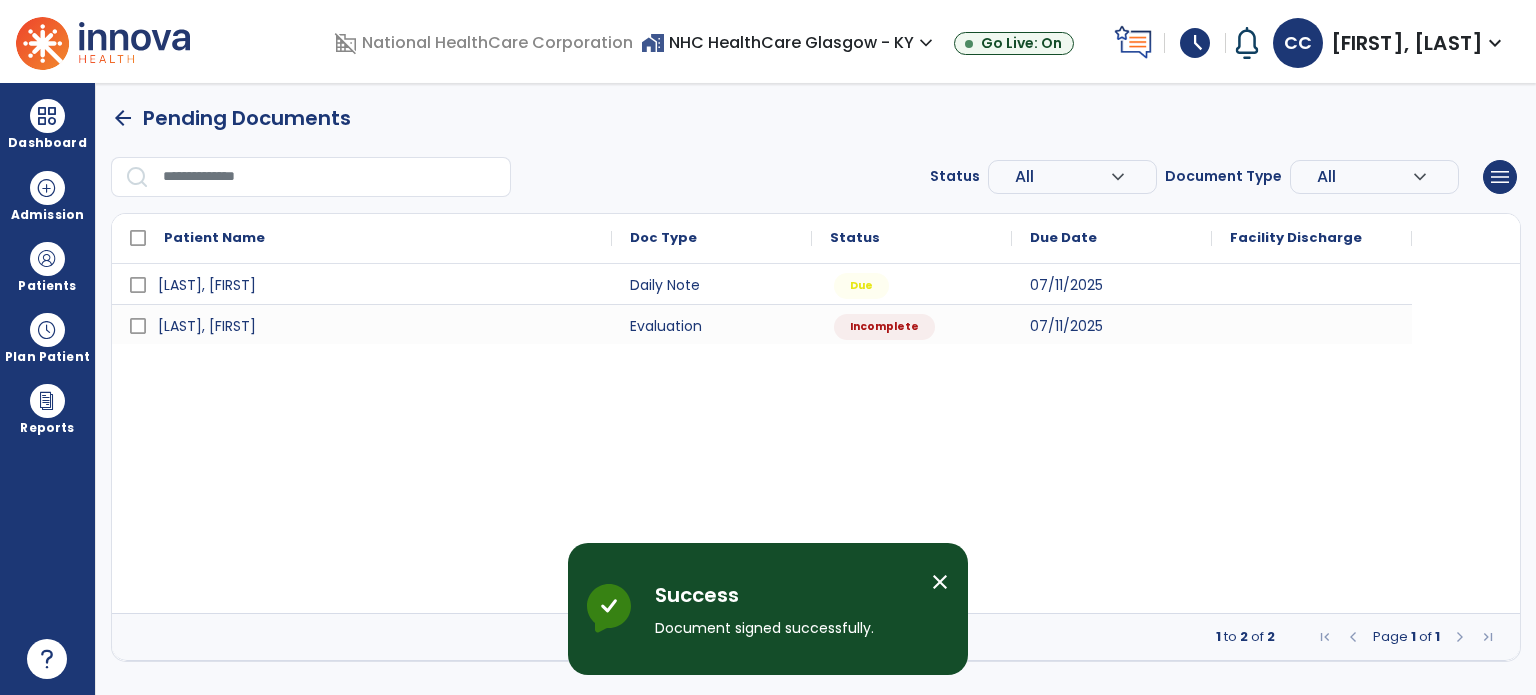scroll, scrollTop: 0, scrollLeft: 0, axis: both 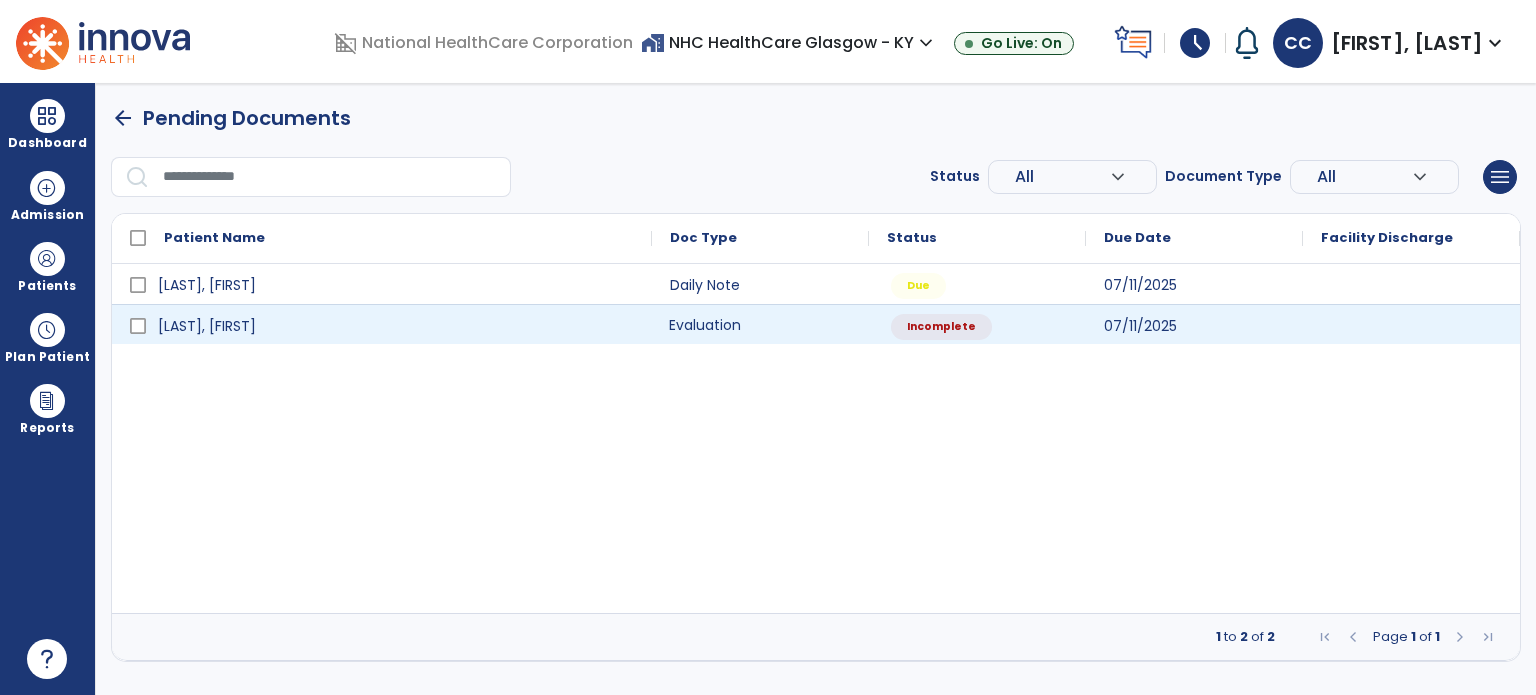 click on "Evaluation" at bounding box center (760, 324) 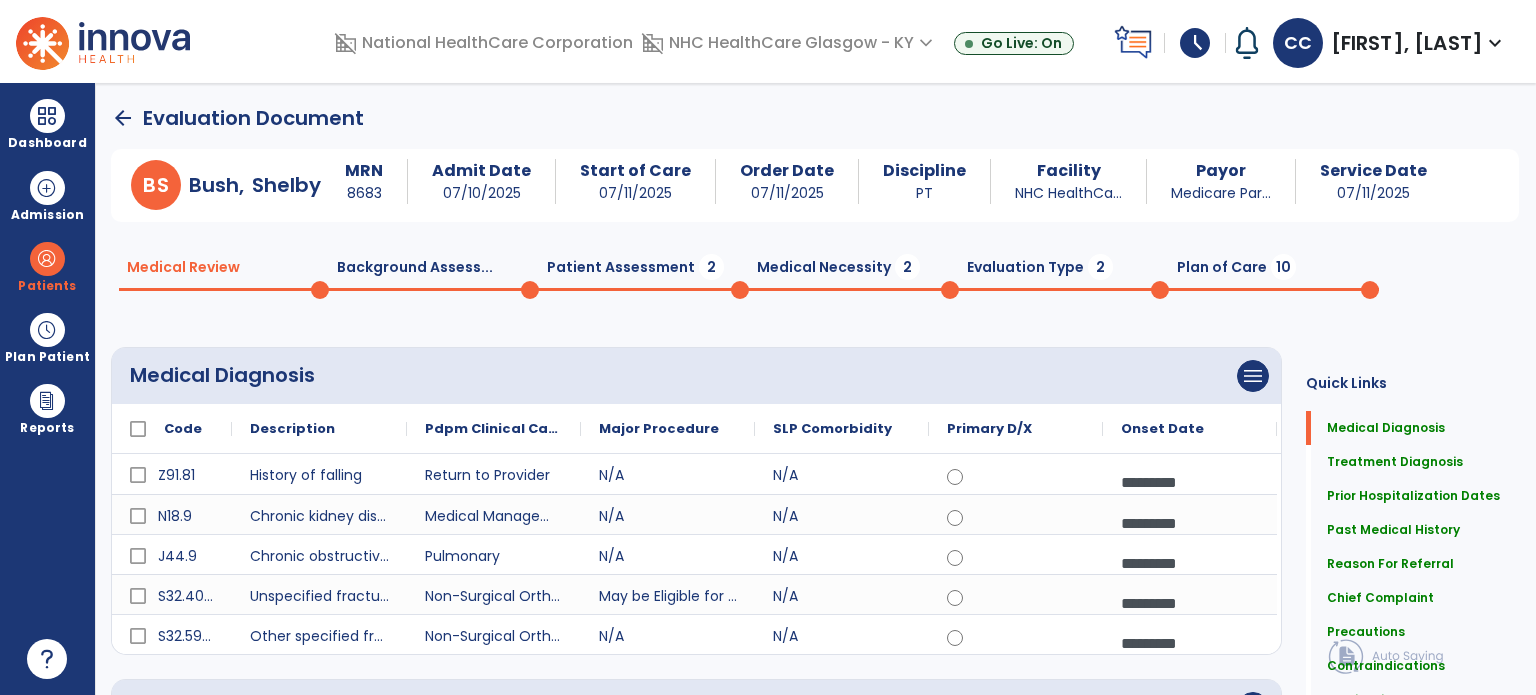click on "Patient Assessment  2" 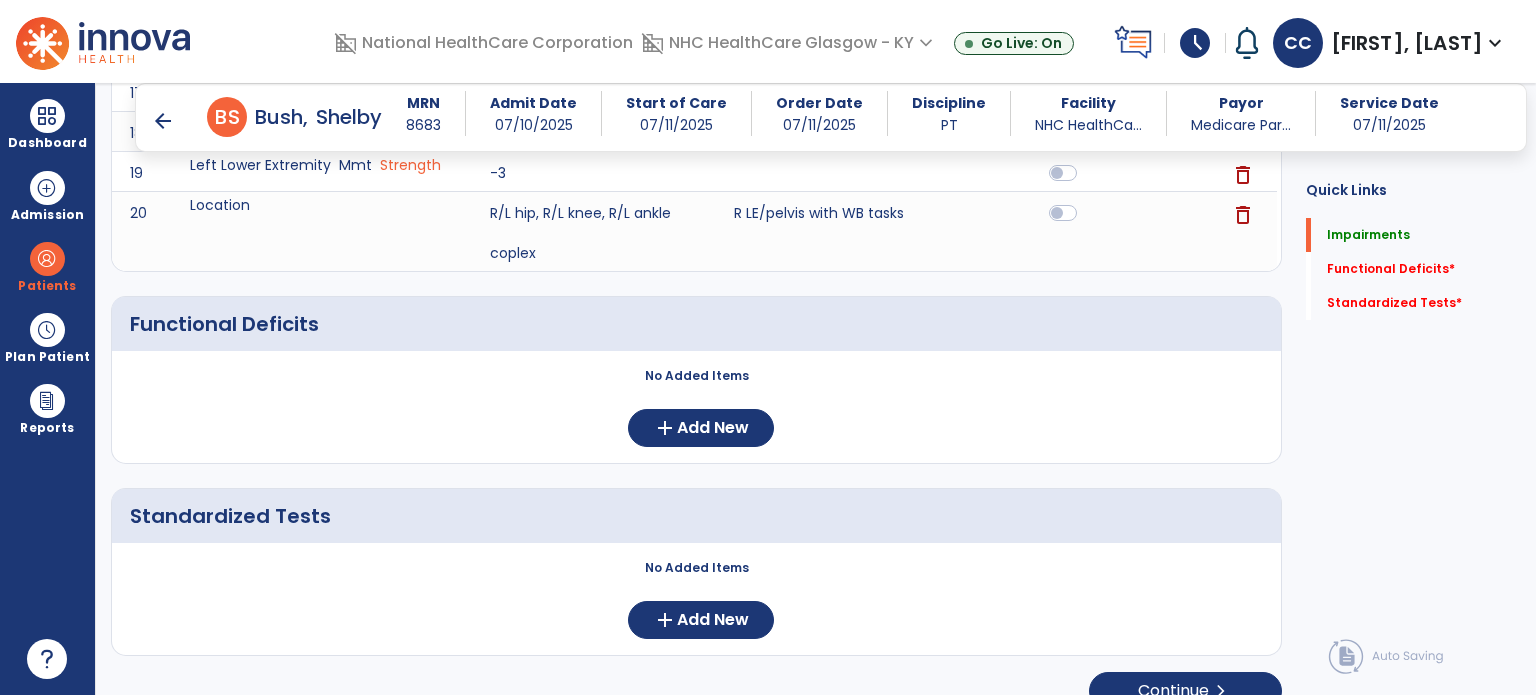 scroll, scrollTop: 1080, scrollLeft: 0, axis: vertical 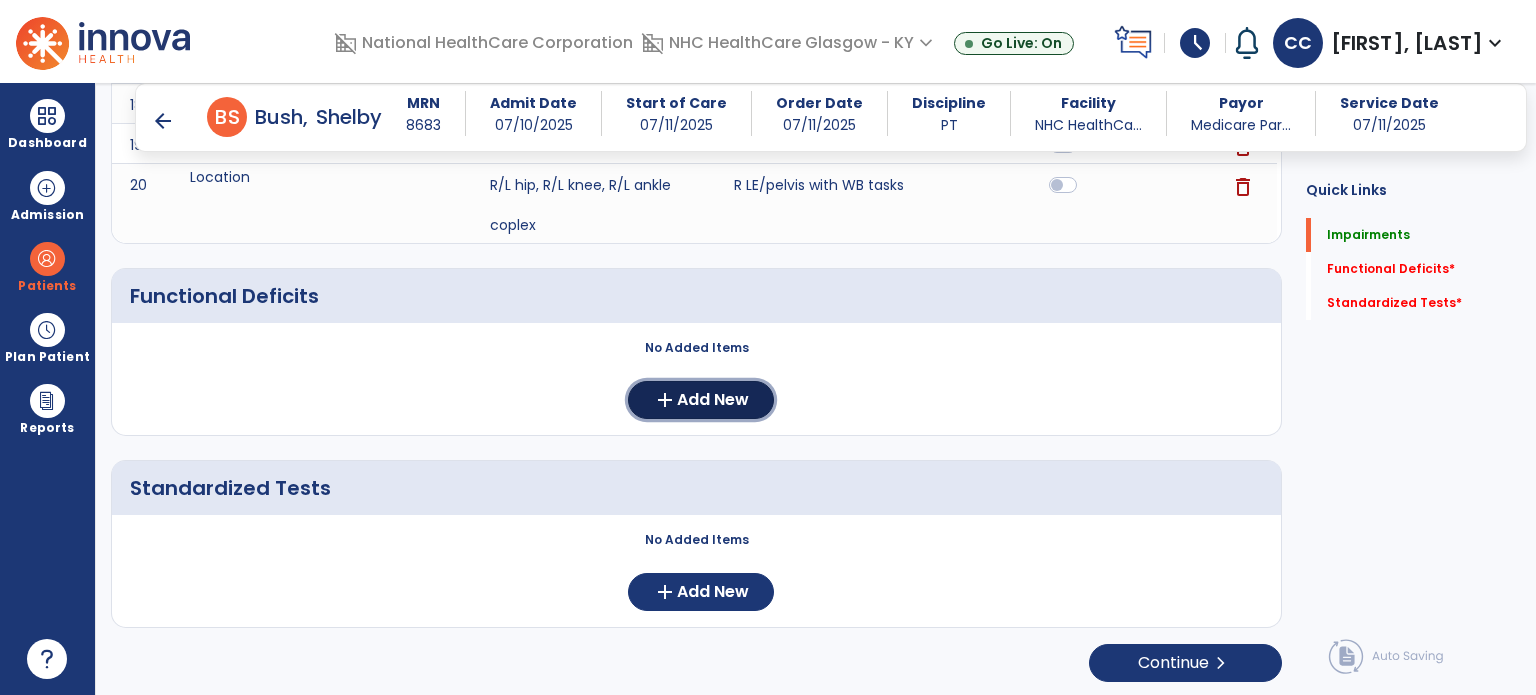 click on "Add New" 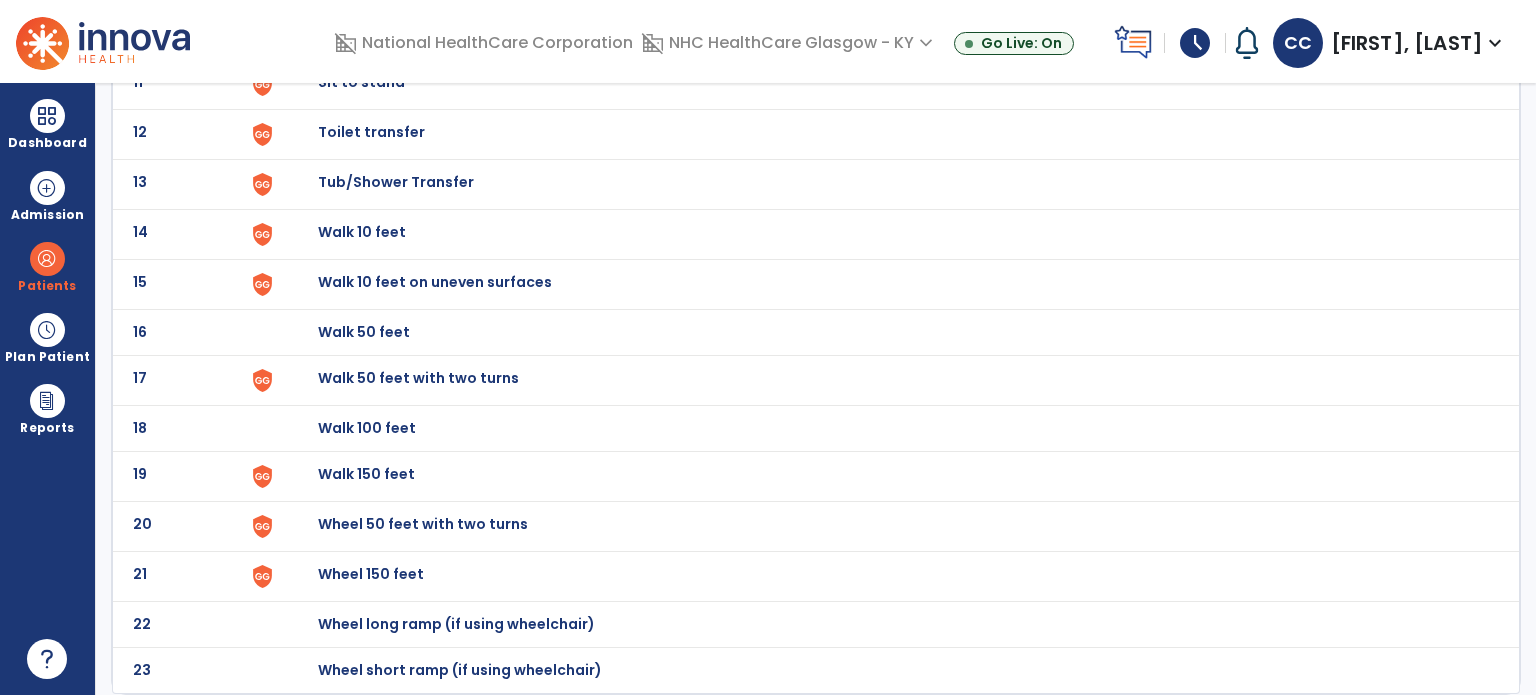 scroll, scrollTop: 0, scrollLeft: 0, axis: both 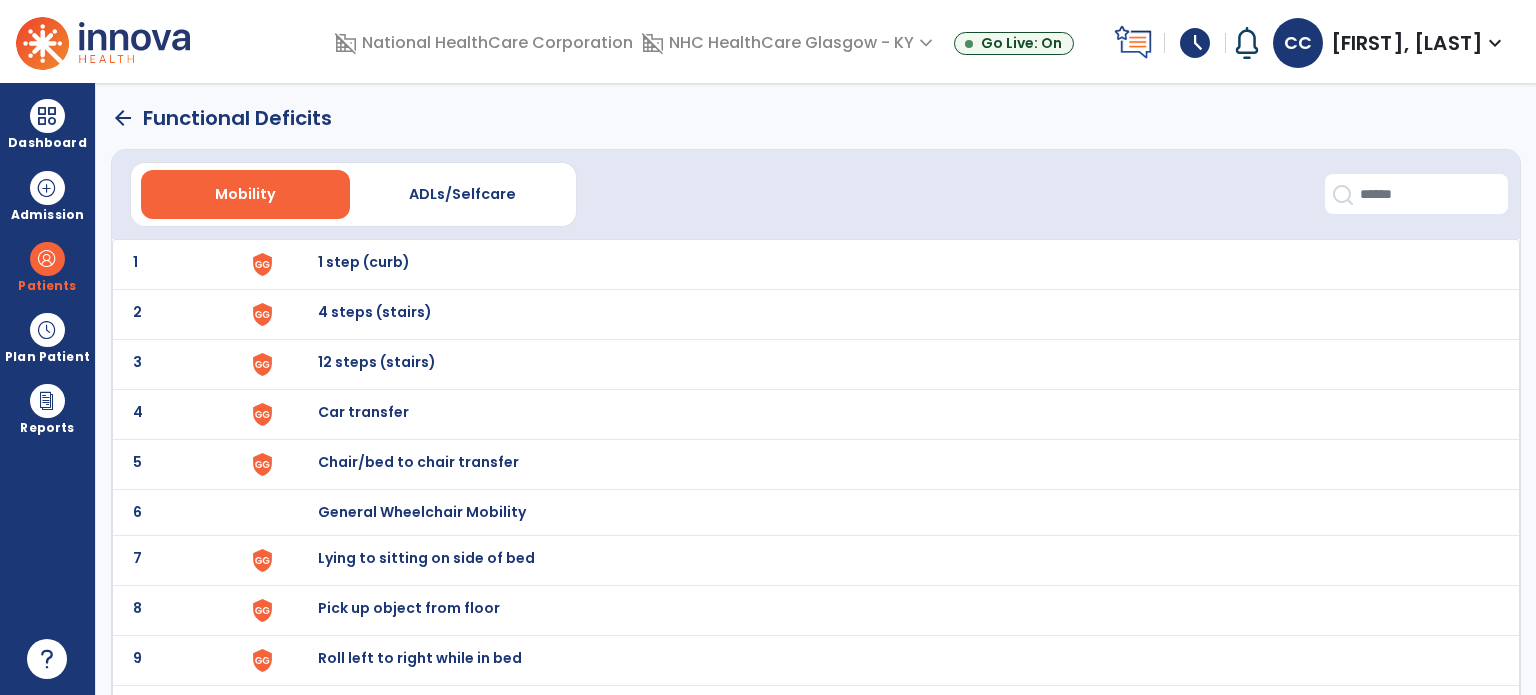 click on "1 step (curb)" at bounding box center [364, 262] 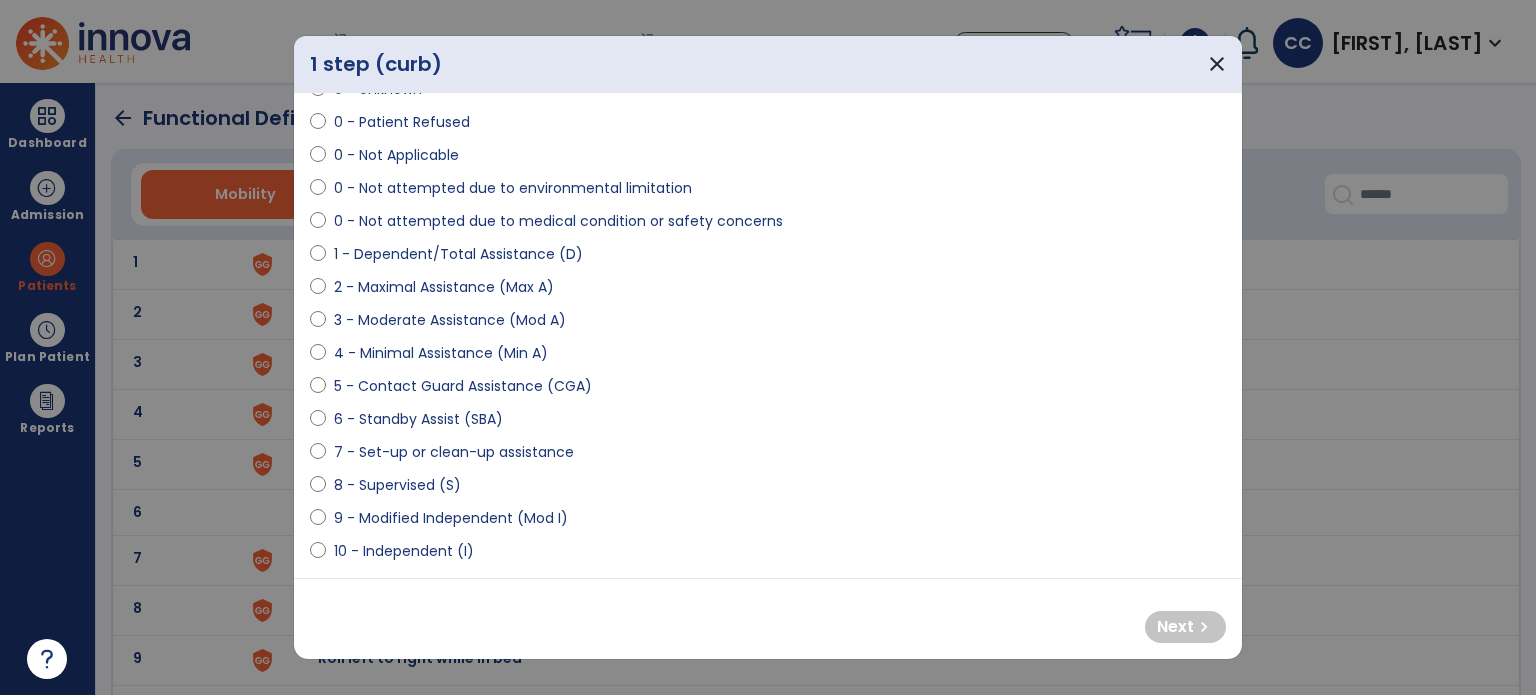 scroll, scrollTop: 200, scrollLeft: 0, axis: vertical 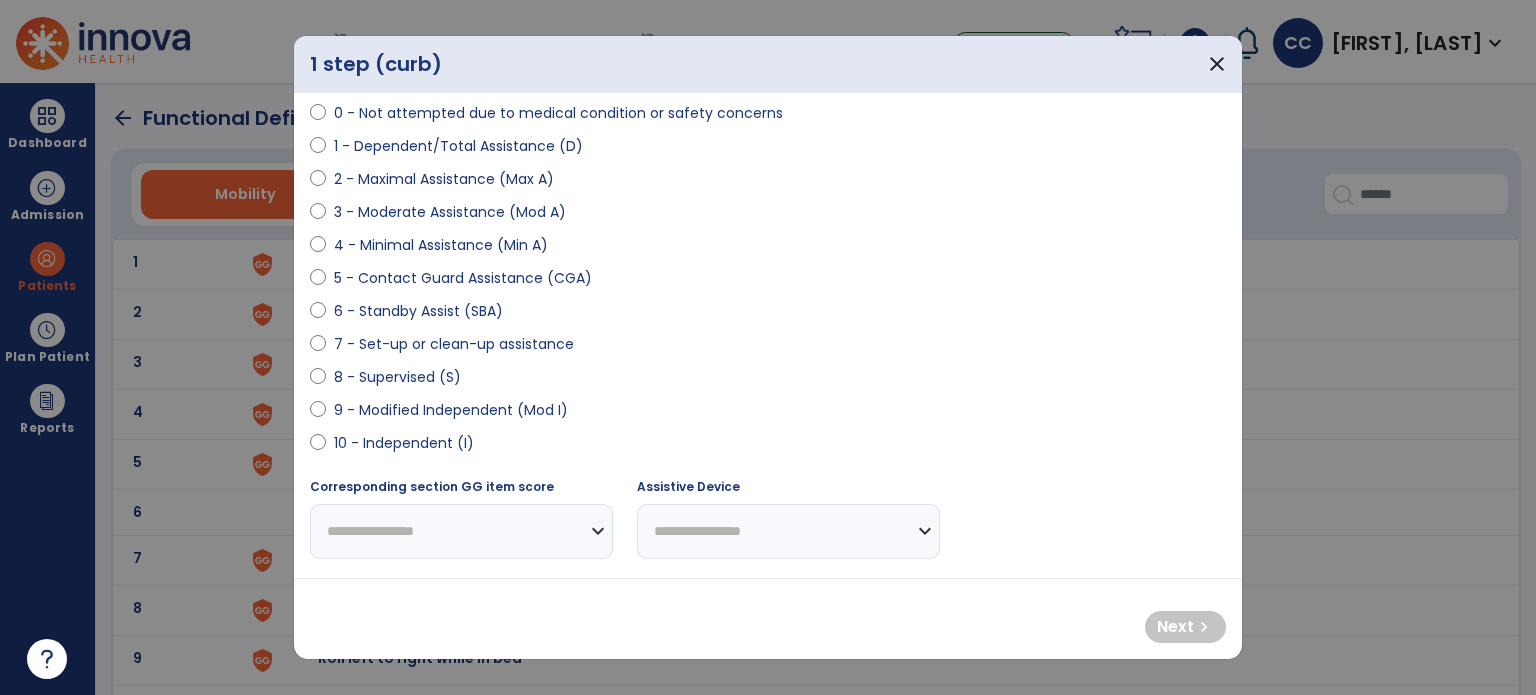 drag, startPoint x: 496, startPoint y: 413, endPoint x: 604, endPoint y: 428, distance: 109.03669 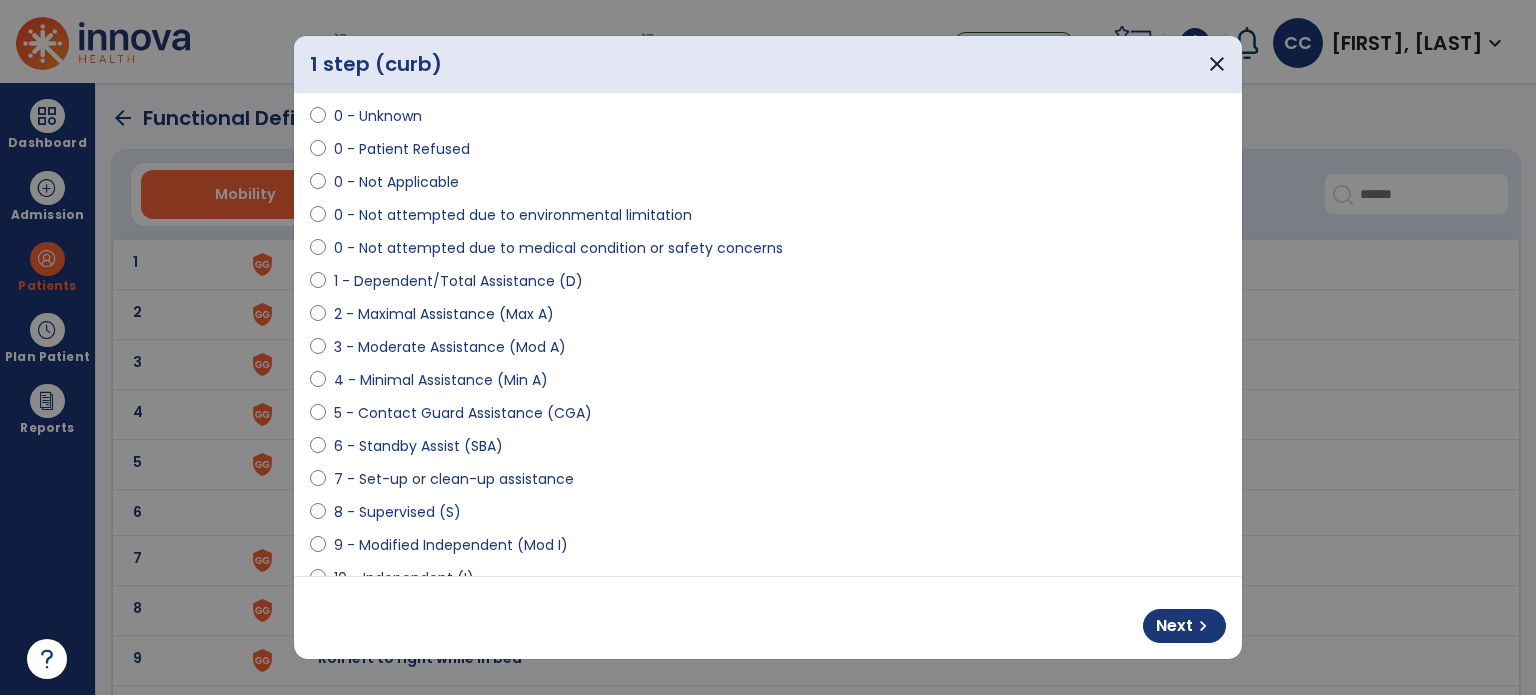 scroll, scrollTop: 0, scrollLeft: 0, axis: both 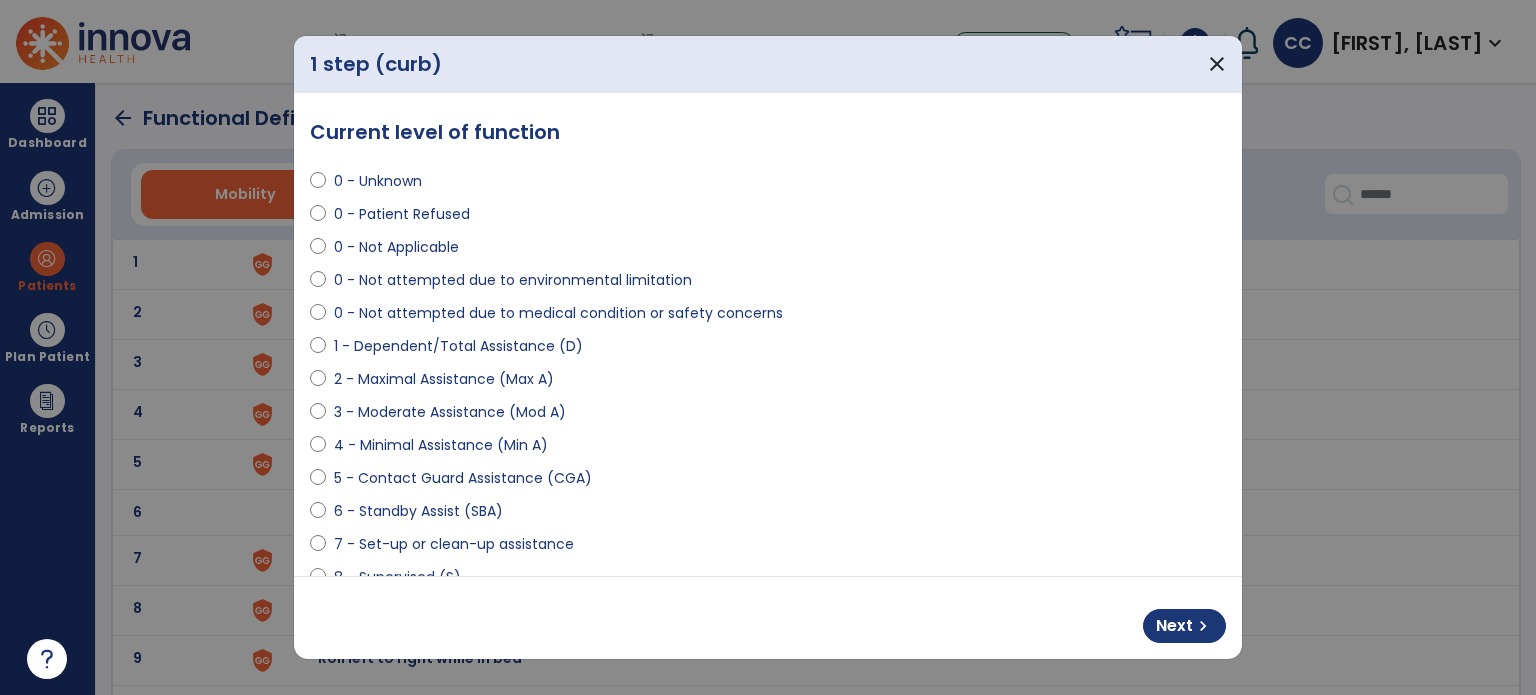 click on "0 - Not attempted due to medical condition or safety concerns" at bounding box center (558, 313) 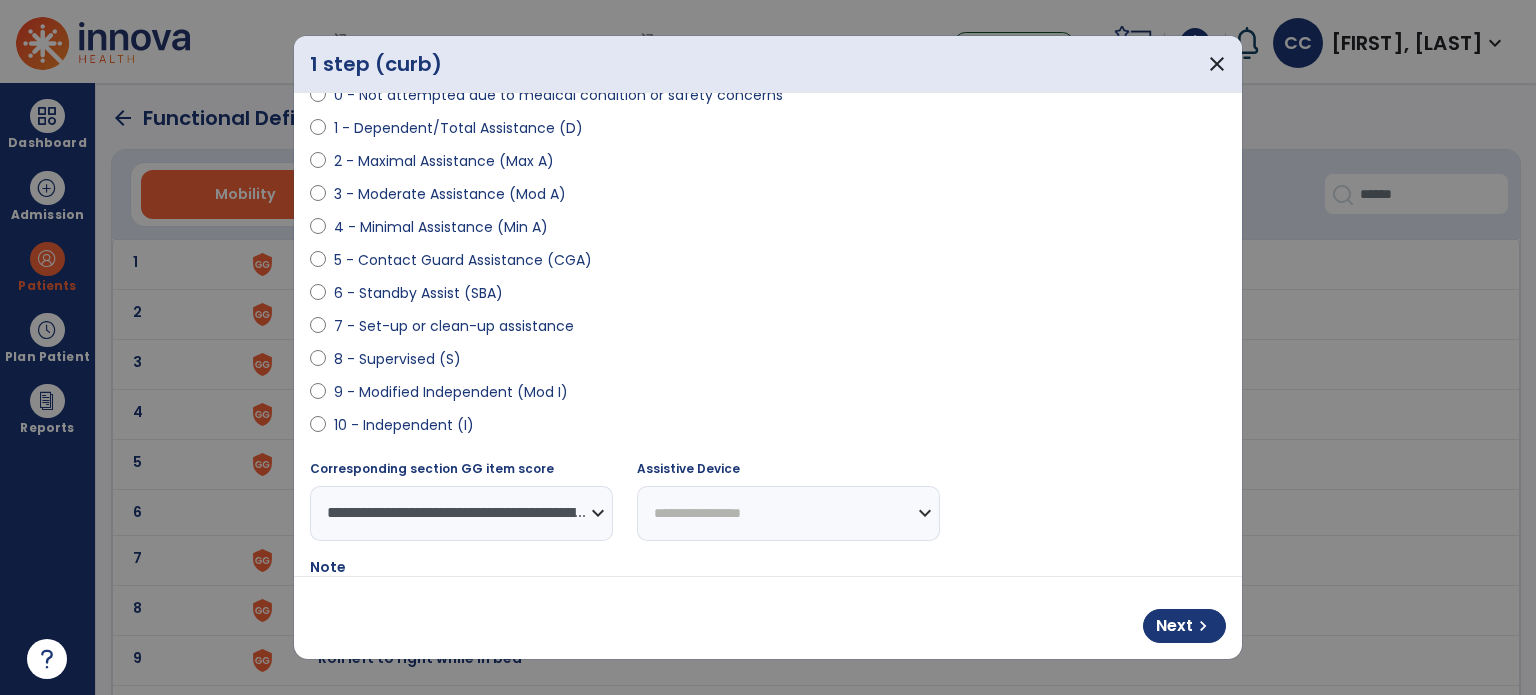 scroll, scrollTop: 408, scrollLeft: 0, axis: vertical 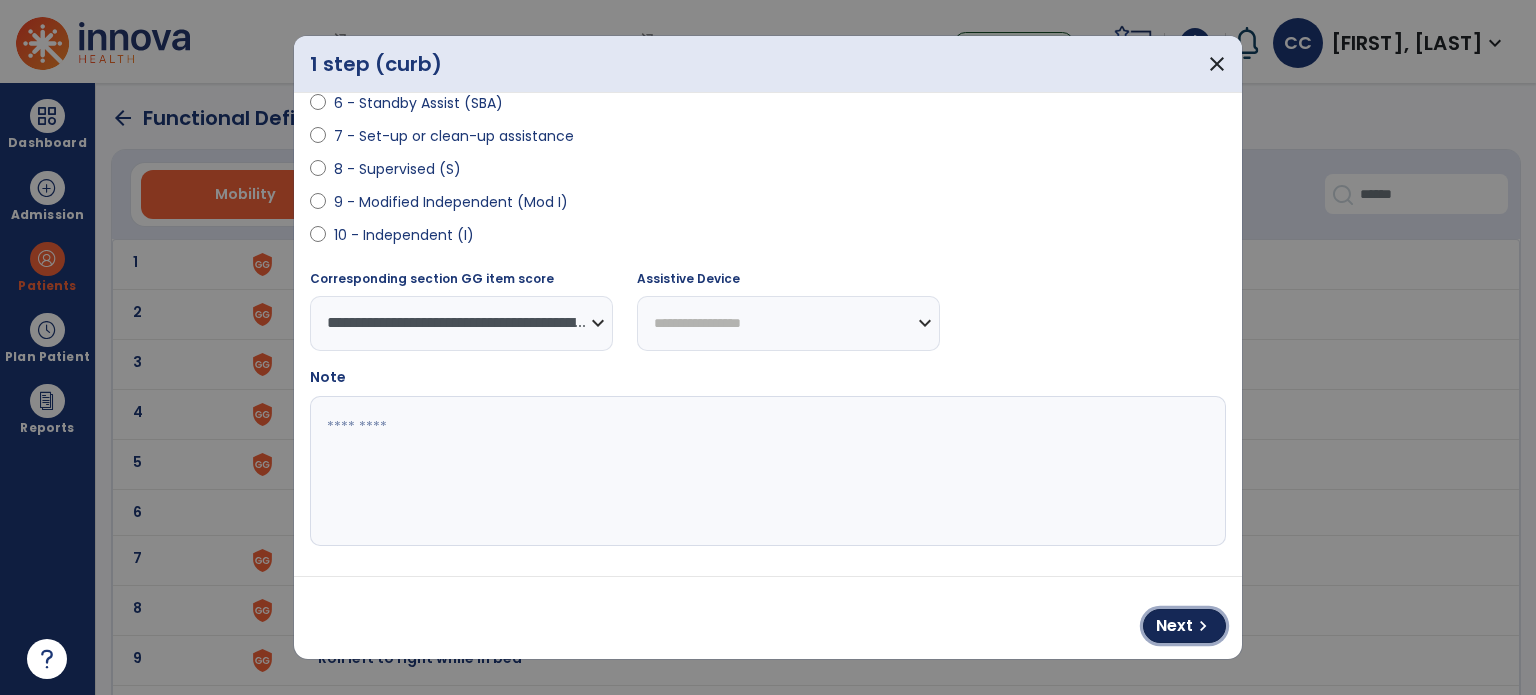 drag, startPoint x: 1174, startPoint y: 629, endPoint x: 1080, endPoint y: 575, distance: 108.40664 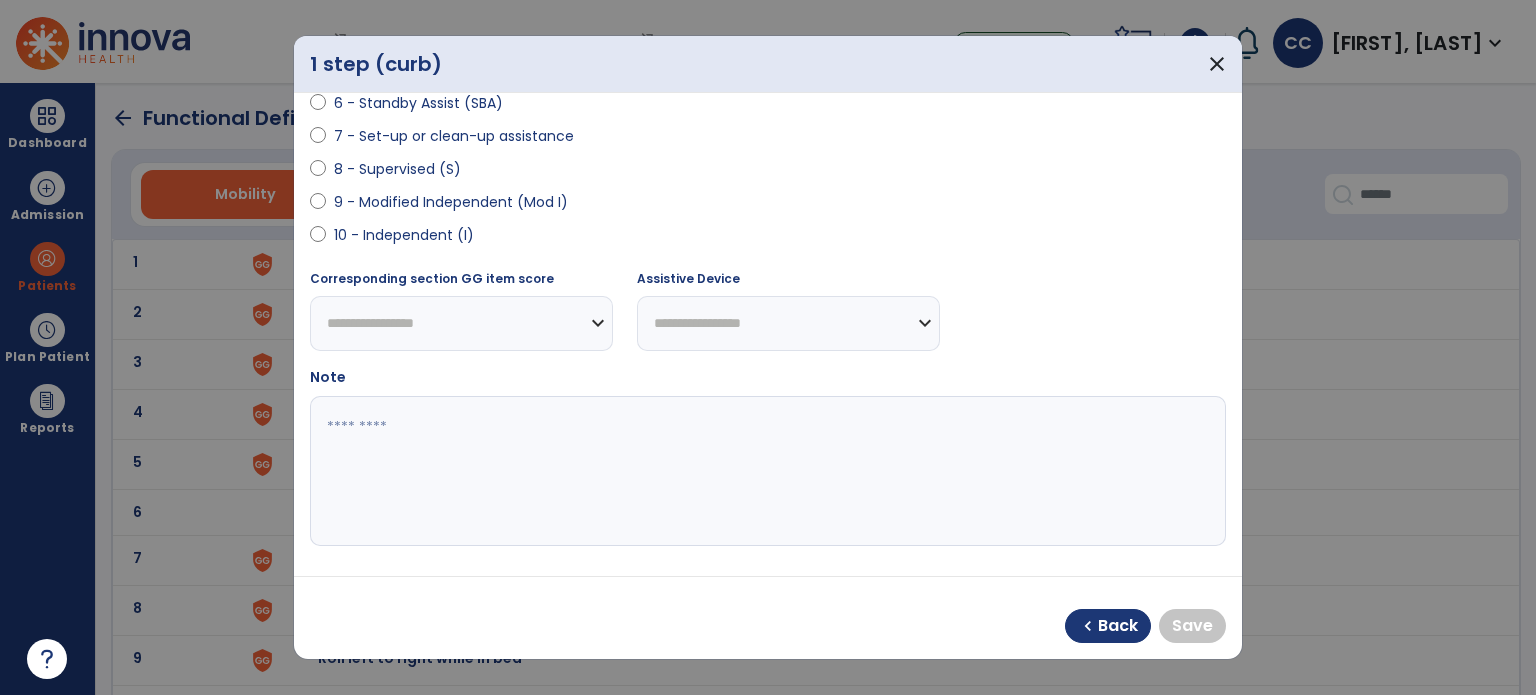 click on "9 - Modified Independent (Mod I)" at bounding box center (451, 202) 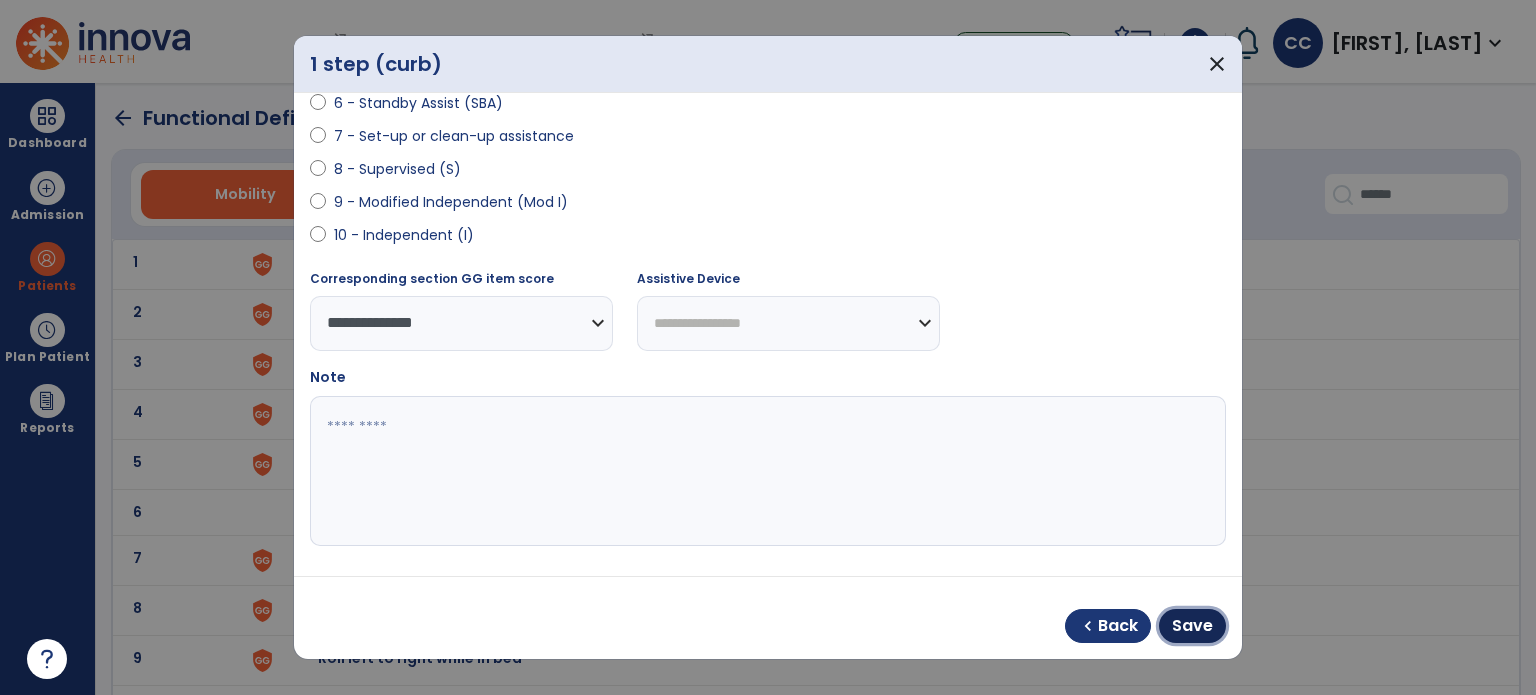 click on "Save" at bounding box center (1192, 626) 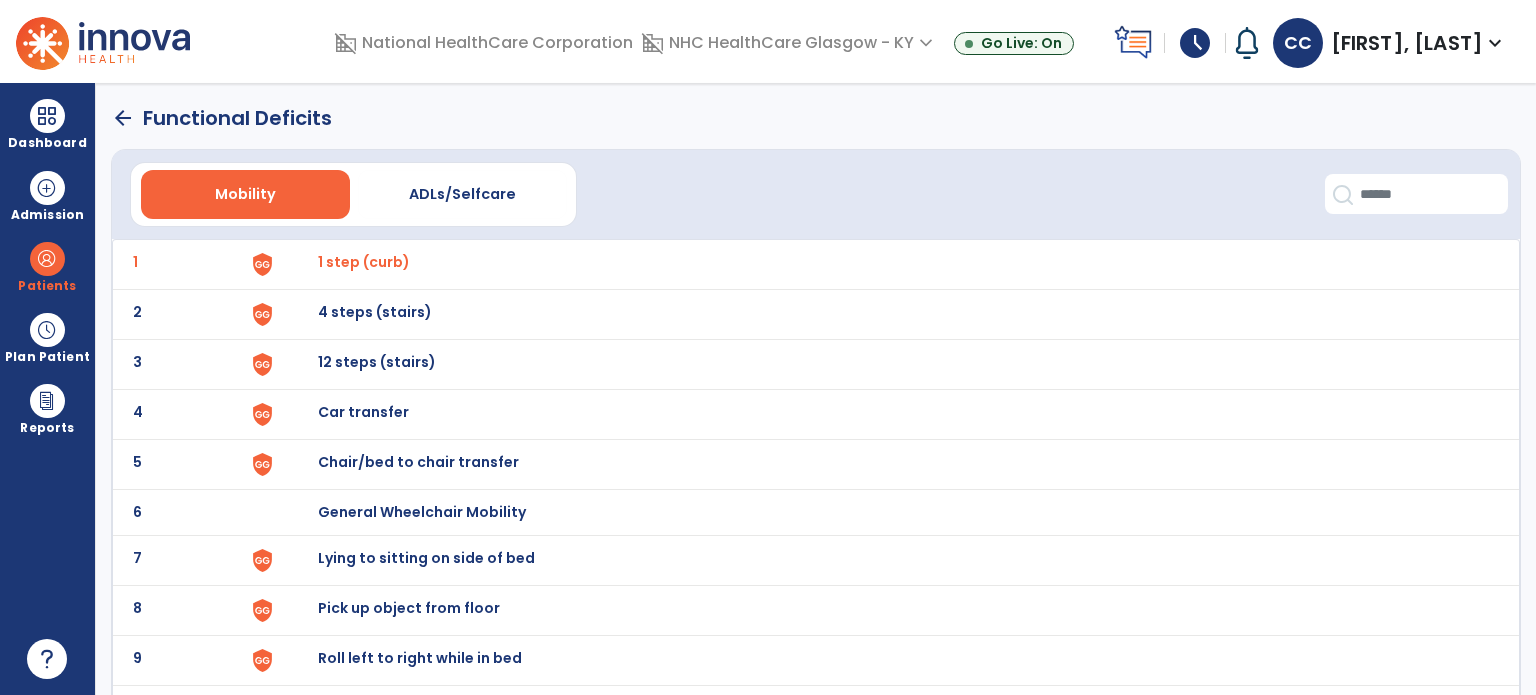 click on "4 steps (stairs)" at bounding box center (364, 262) 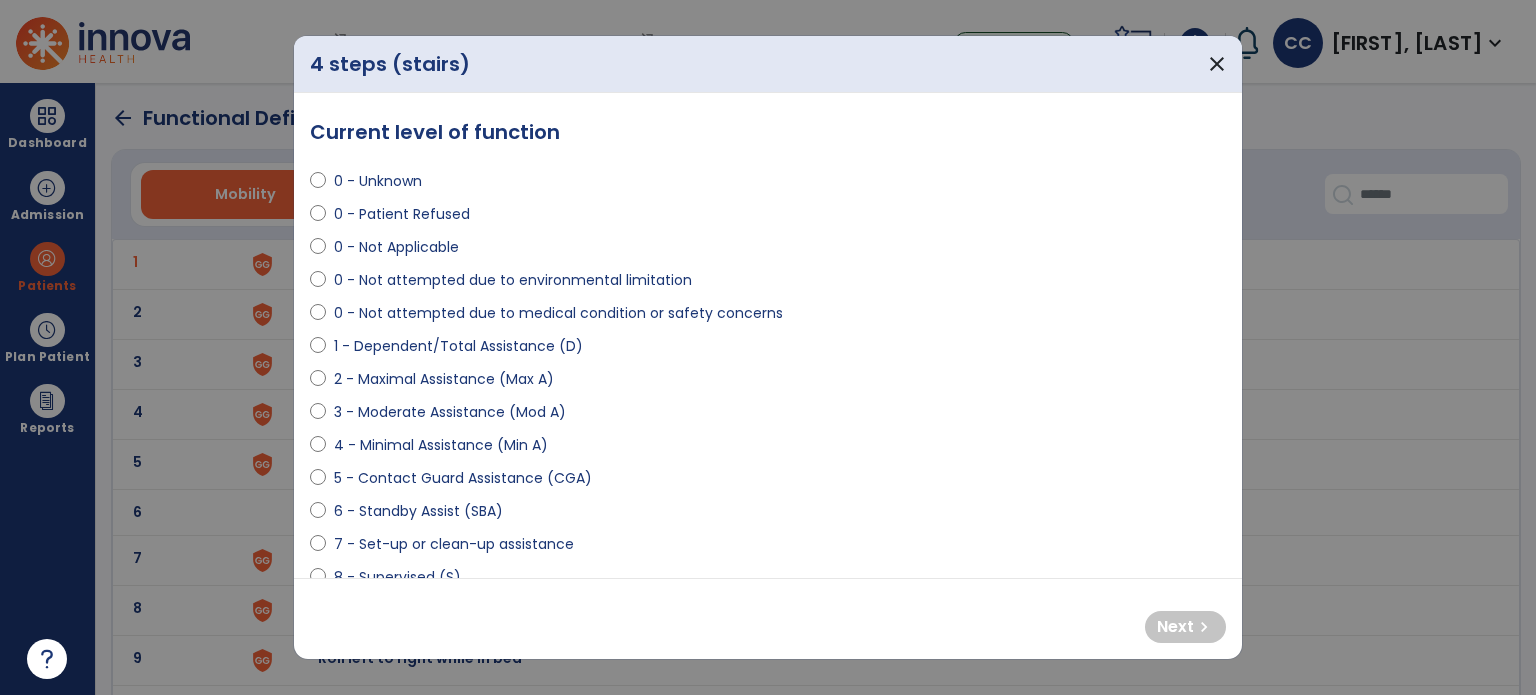 click on "0 - Not attempted due to medical condition or safety concerns" at bounding box center (558, 313) 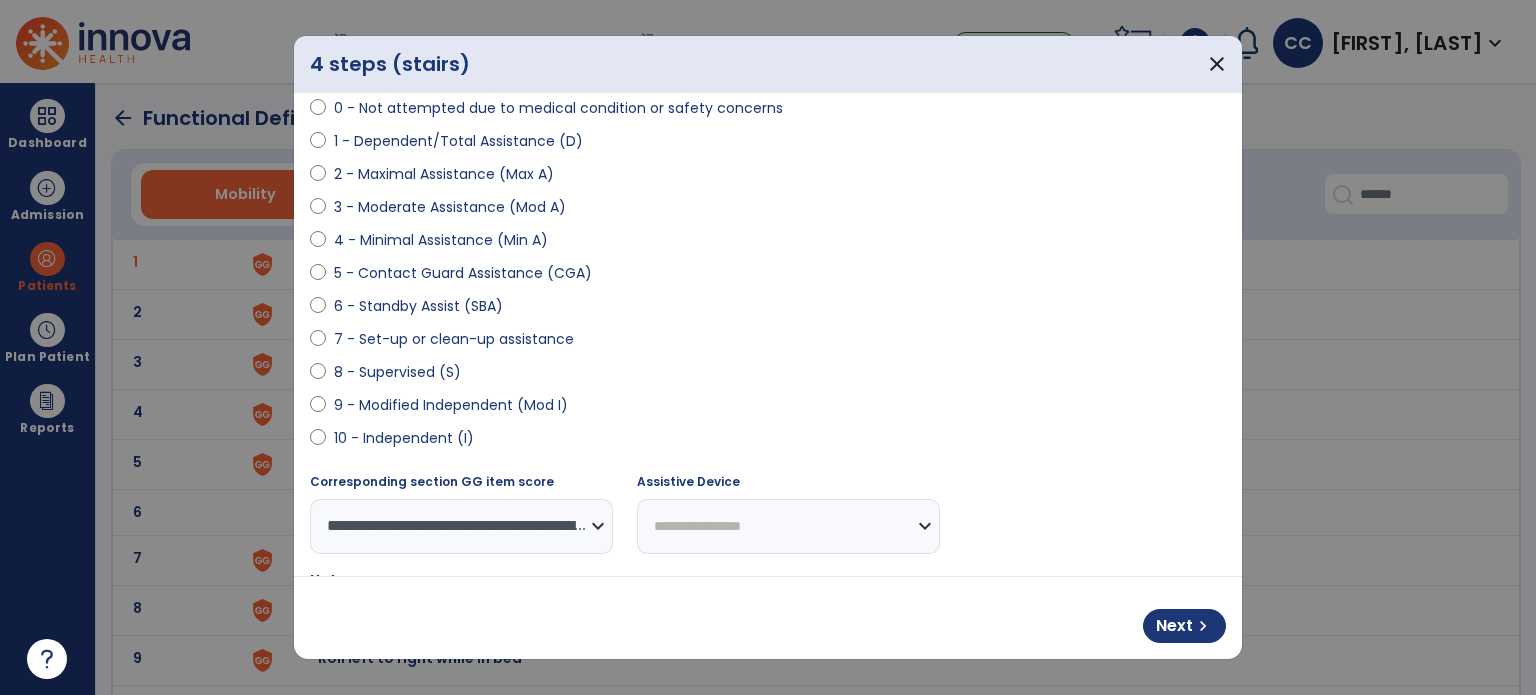scroll, scrollTop: 300, scrollLeft: 0, axis: vertical 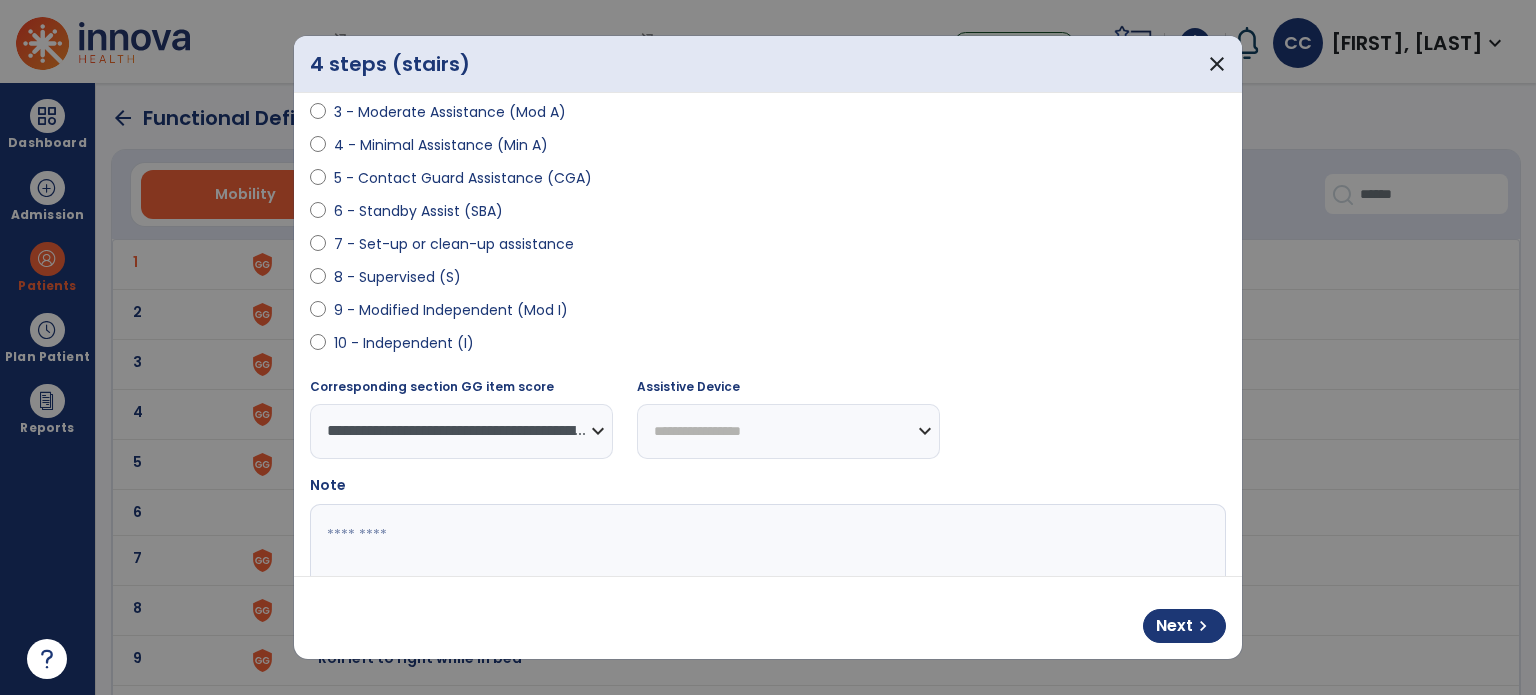 click on "8 - Supervised (S)" at bounding box center (397, 277) 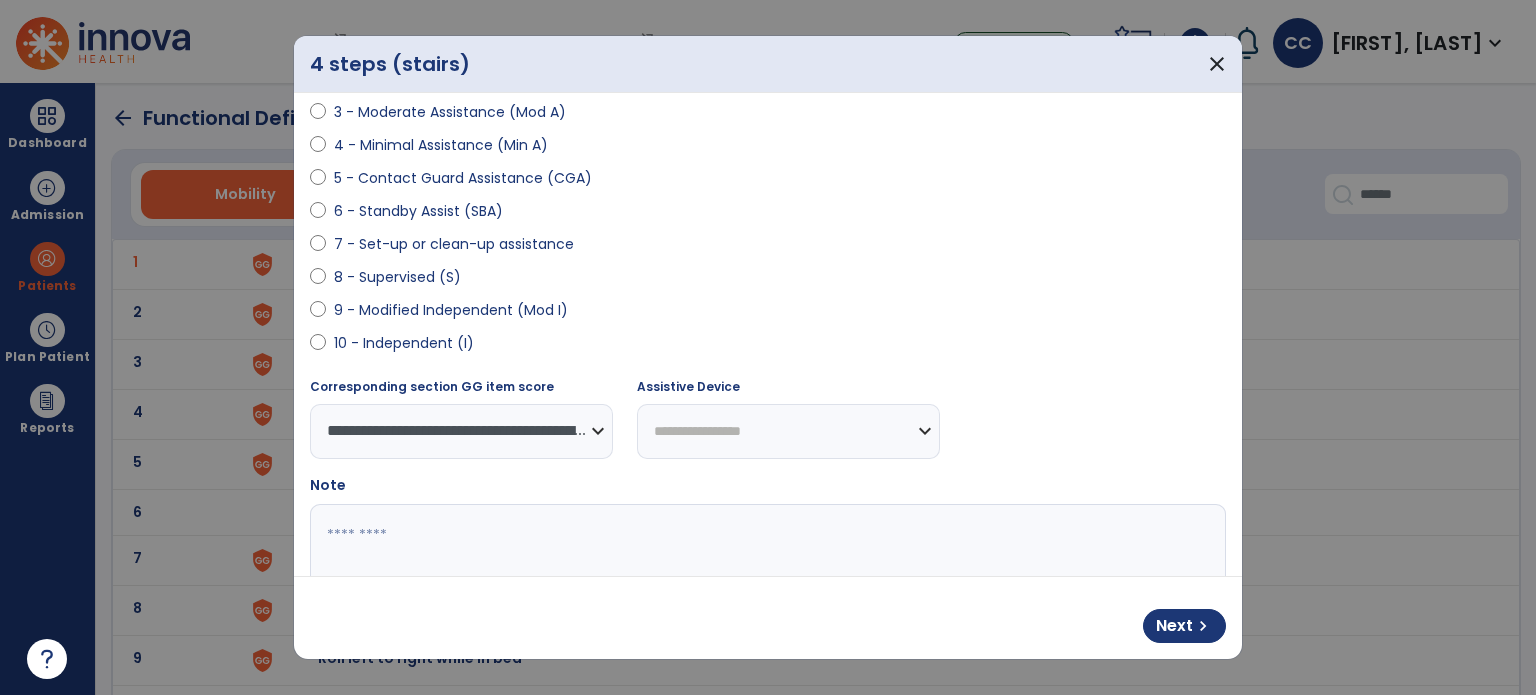 select on "**********" 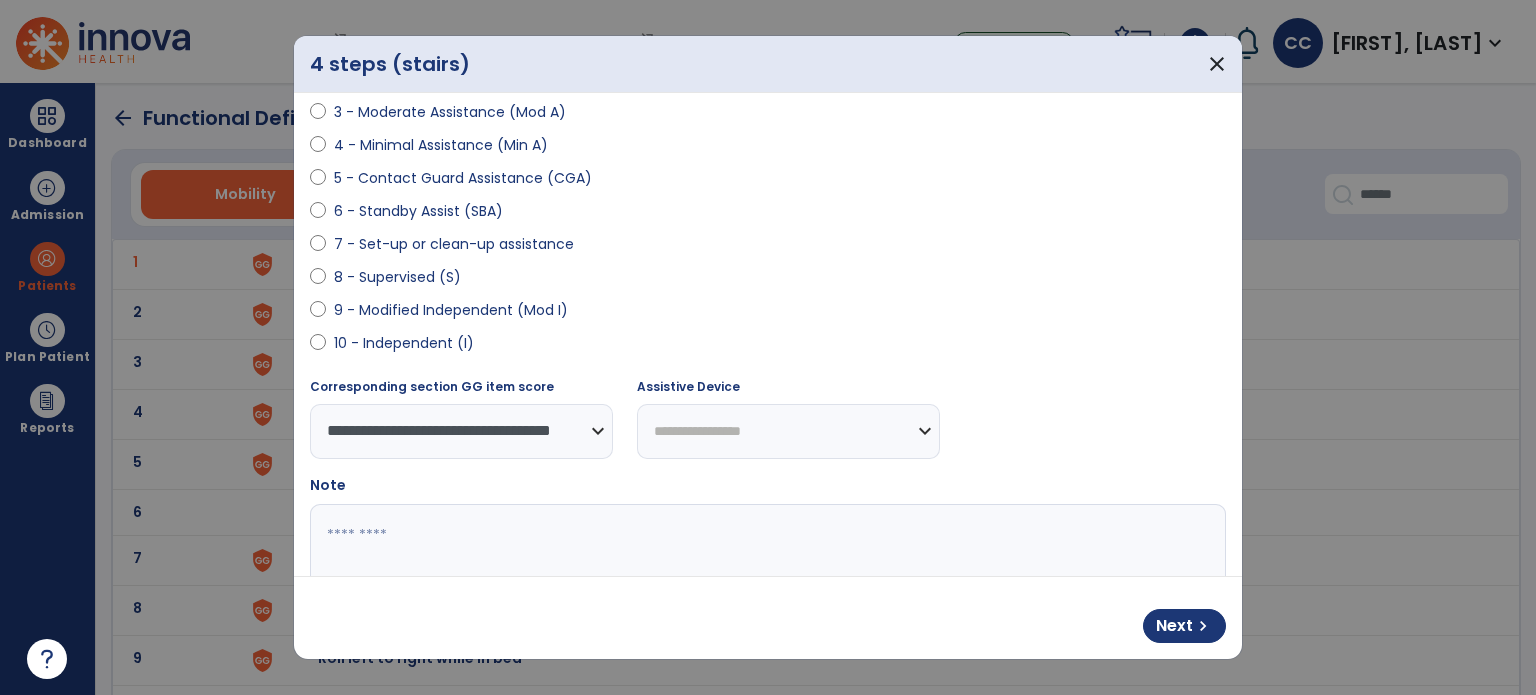 click on "6 - Standby Assist (SBA)" at bounding box center [418, 211] 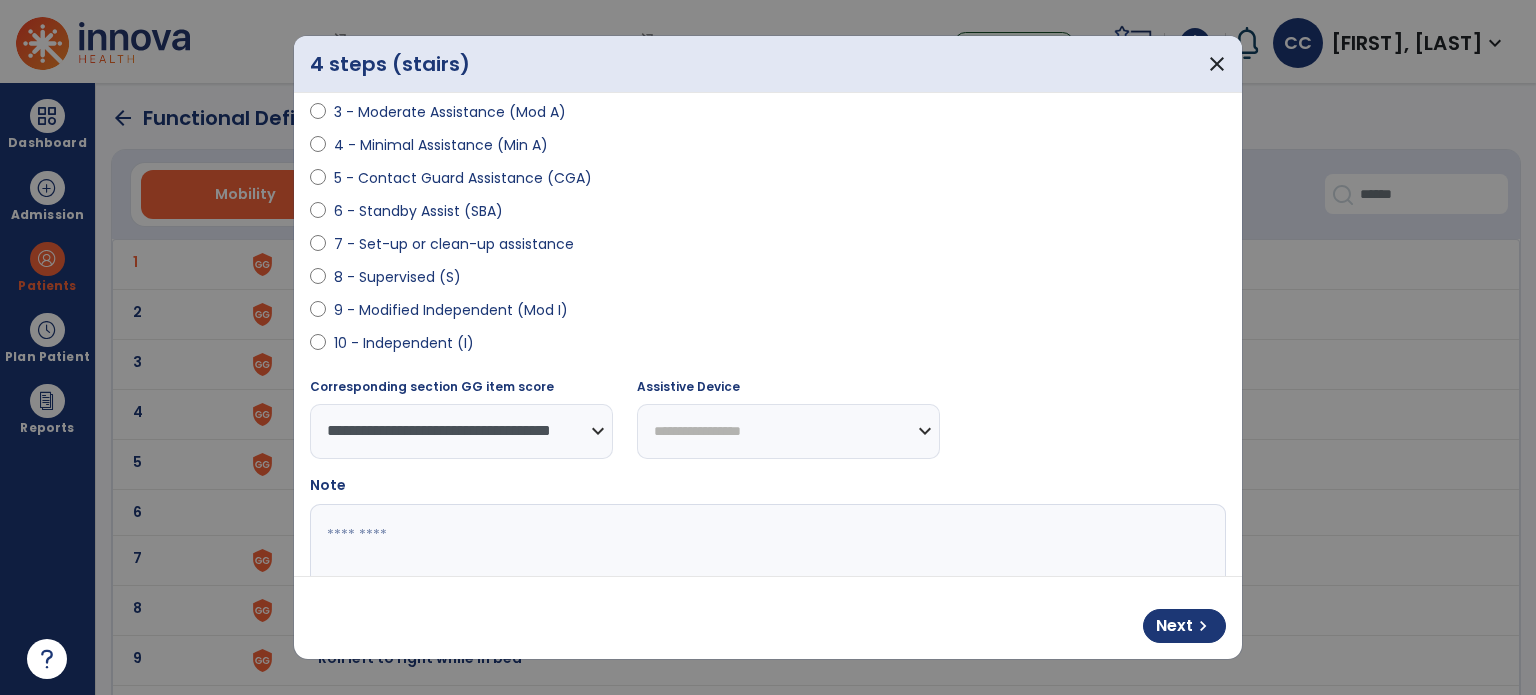 drag, startPoint x: 418, startPoint y: 540, endPoint x: 330, endPoint y: 638, distance: 131.7118 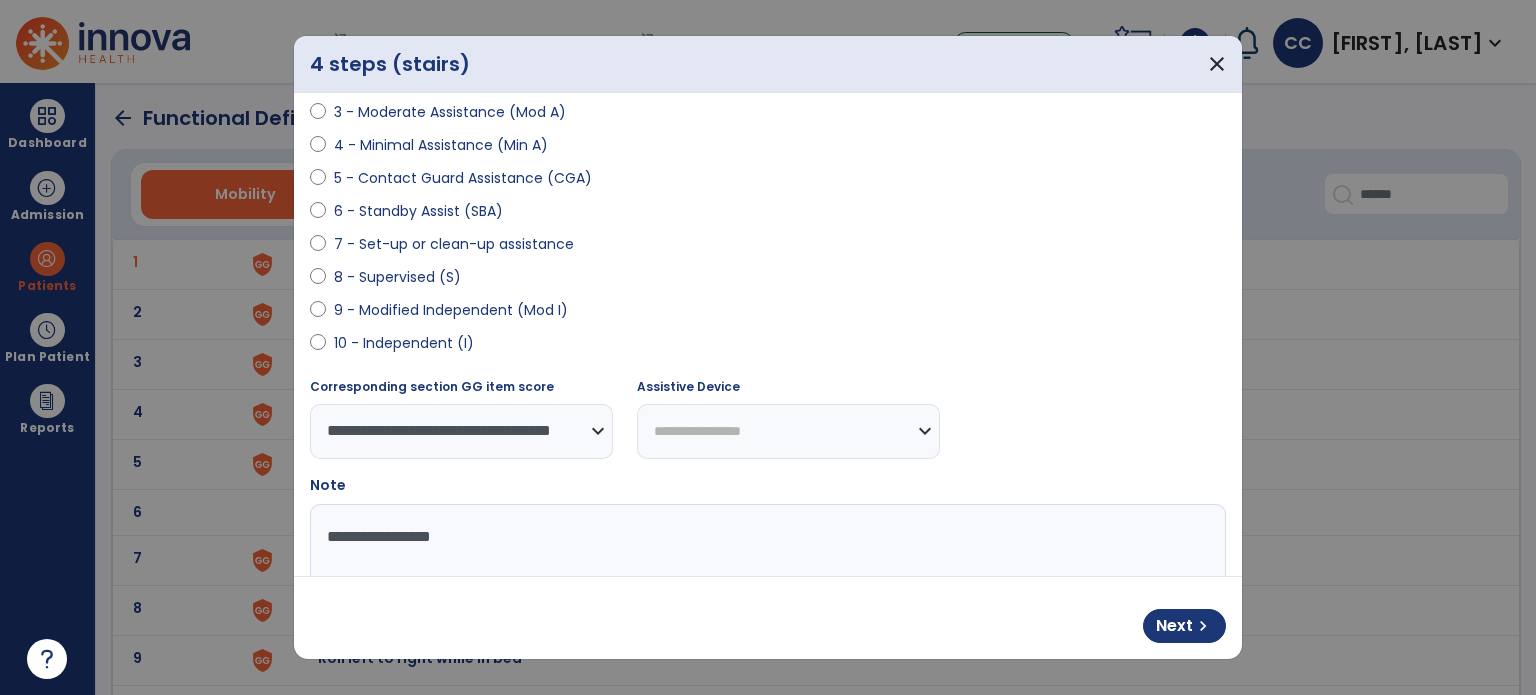 drag, startPoint x: 294, startPoint y: 553, endPoint x: 266, endPoint y: 550, distance: 28.160255 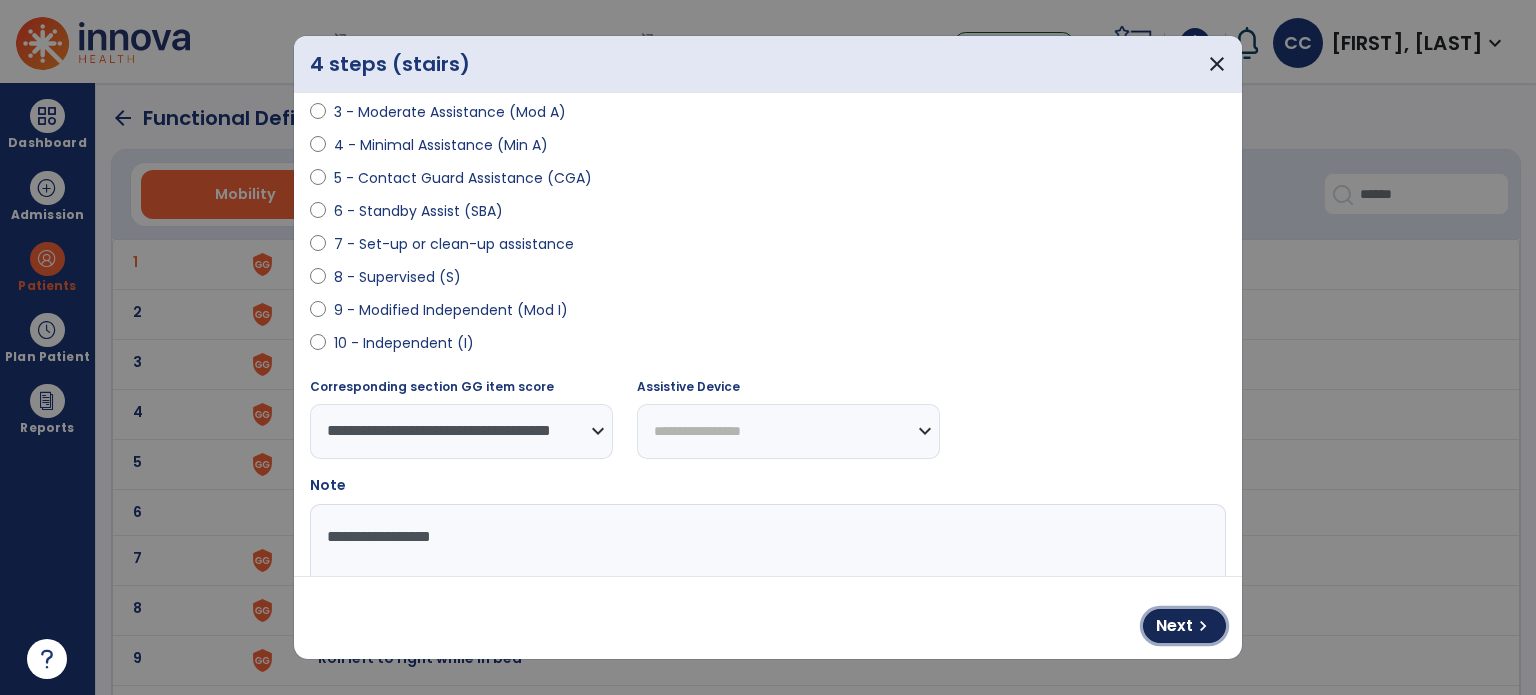 click on "Next" at bounding box center [1174, 626] 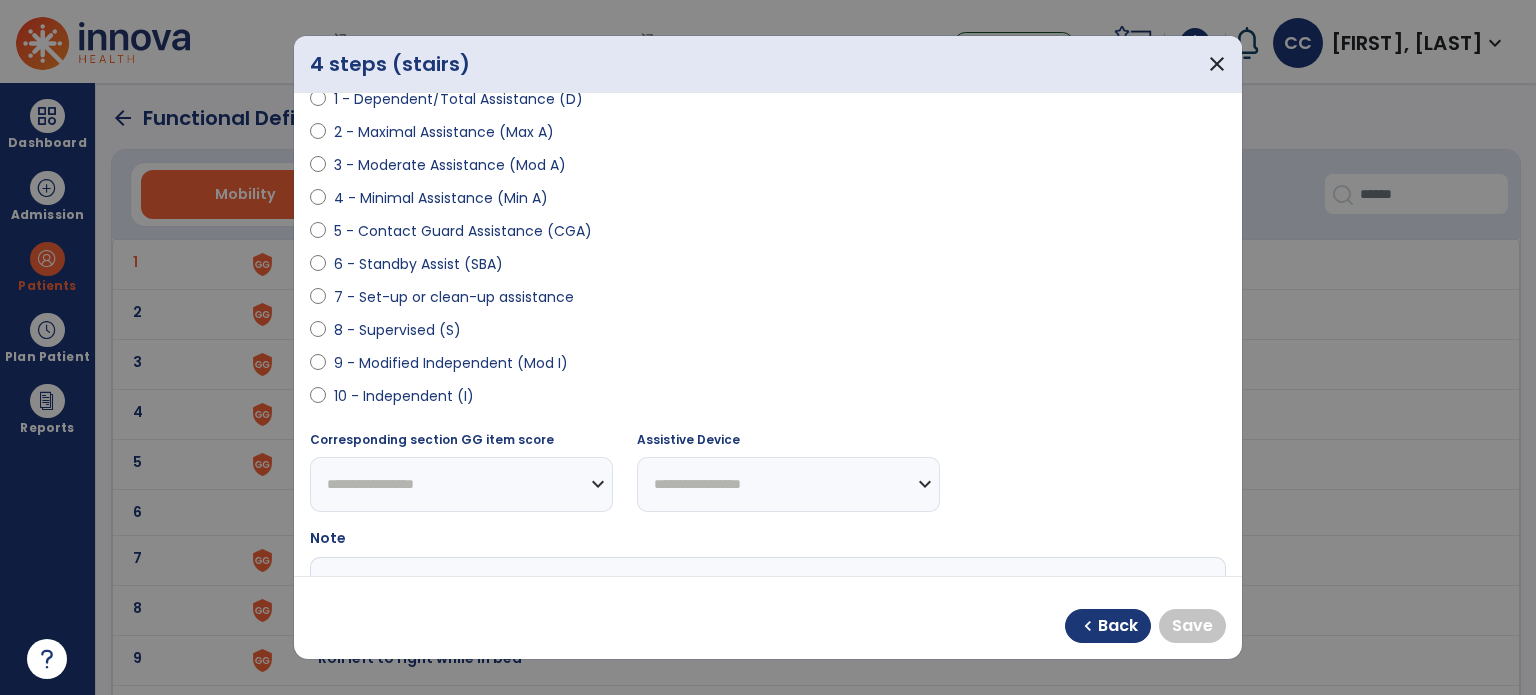 scroll, scrollTop: 208, scrollLeft: 0, axis: vertical 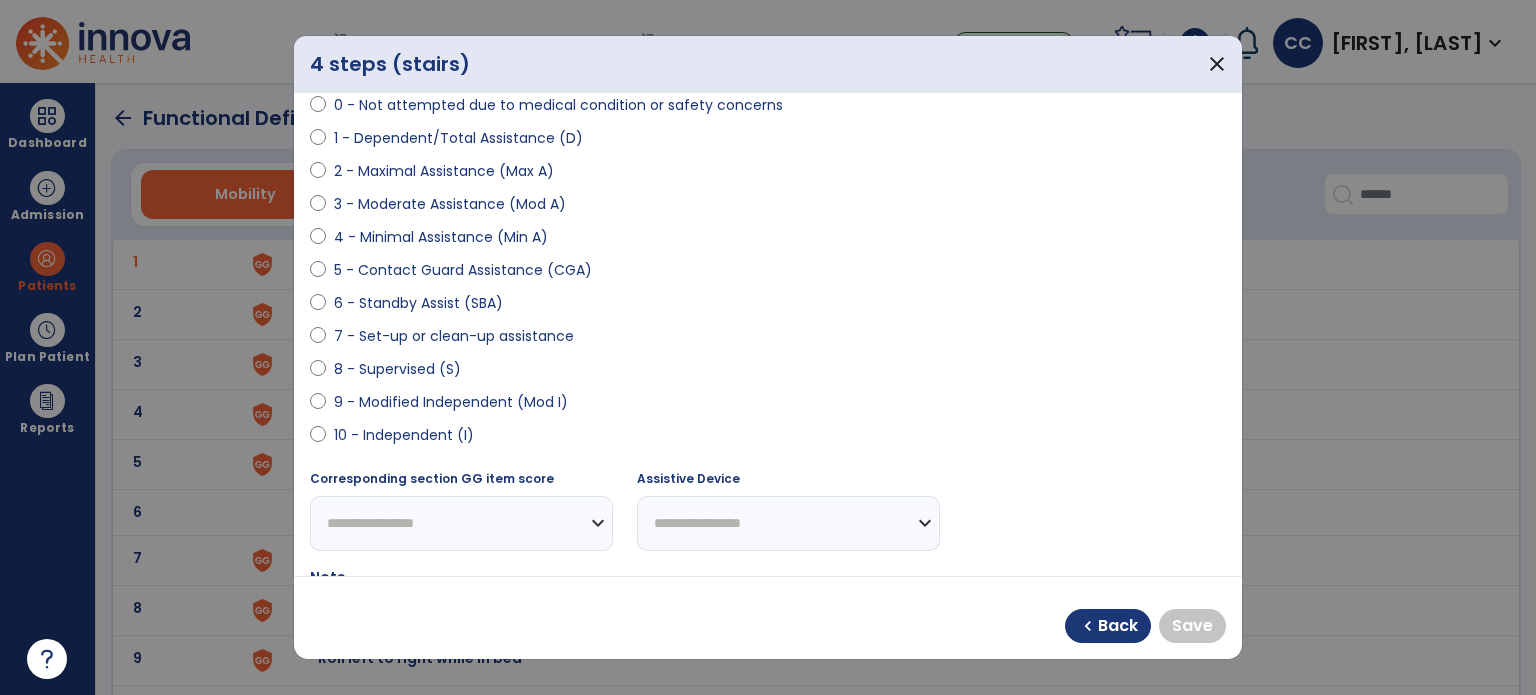 click on "6 - Standby Assist (SBA)" at bounding box center [418, 303] 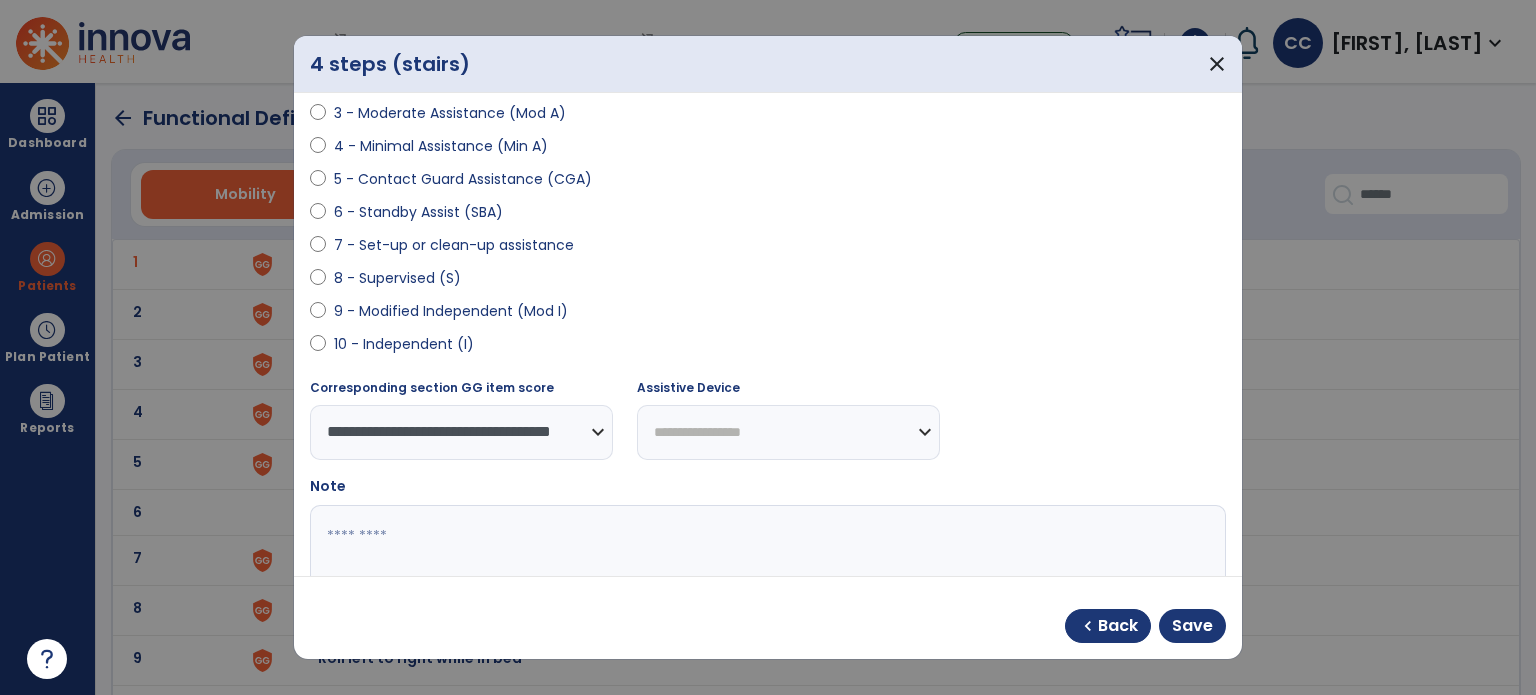 scroll, scrollTop: 408, scrollLeft: 0, axis: vertical 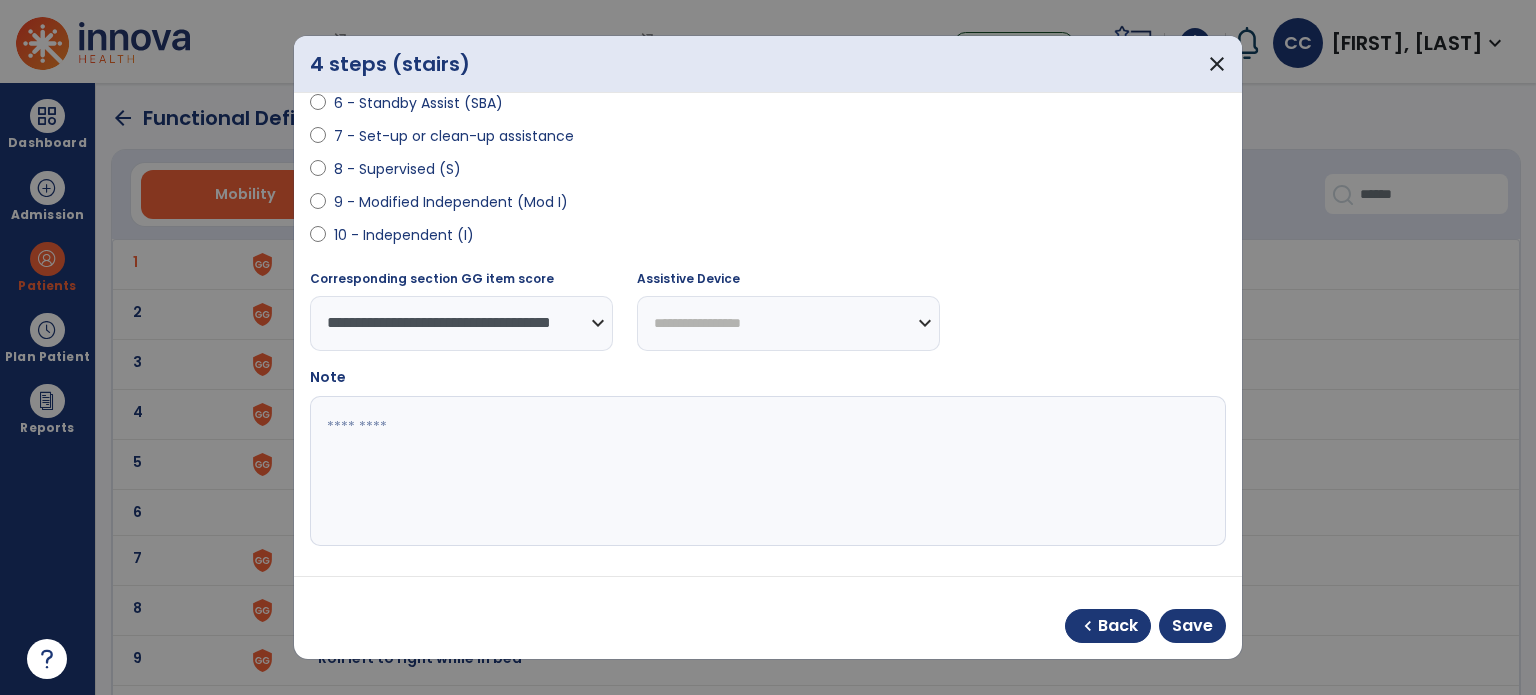 click at bounding box center [766, 471] 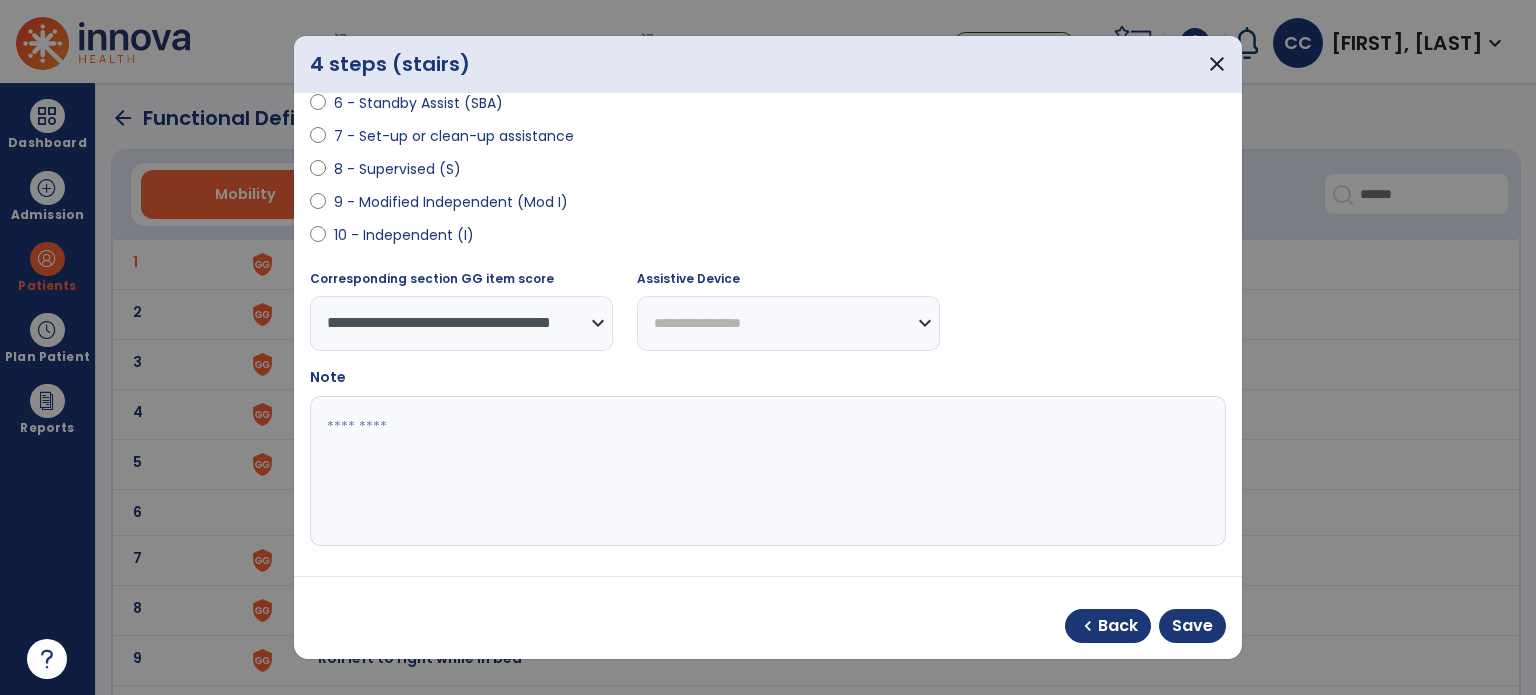 paste on "**********" 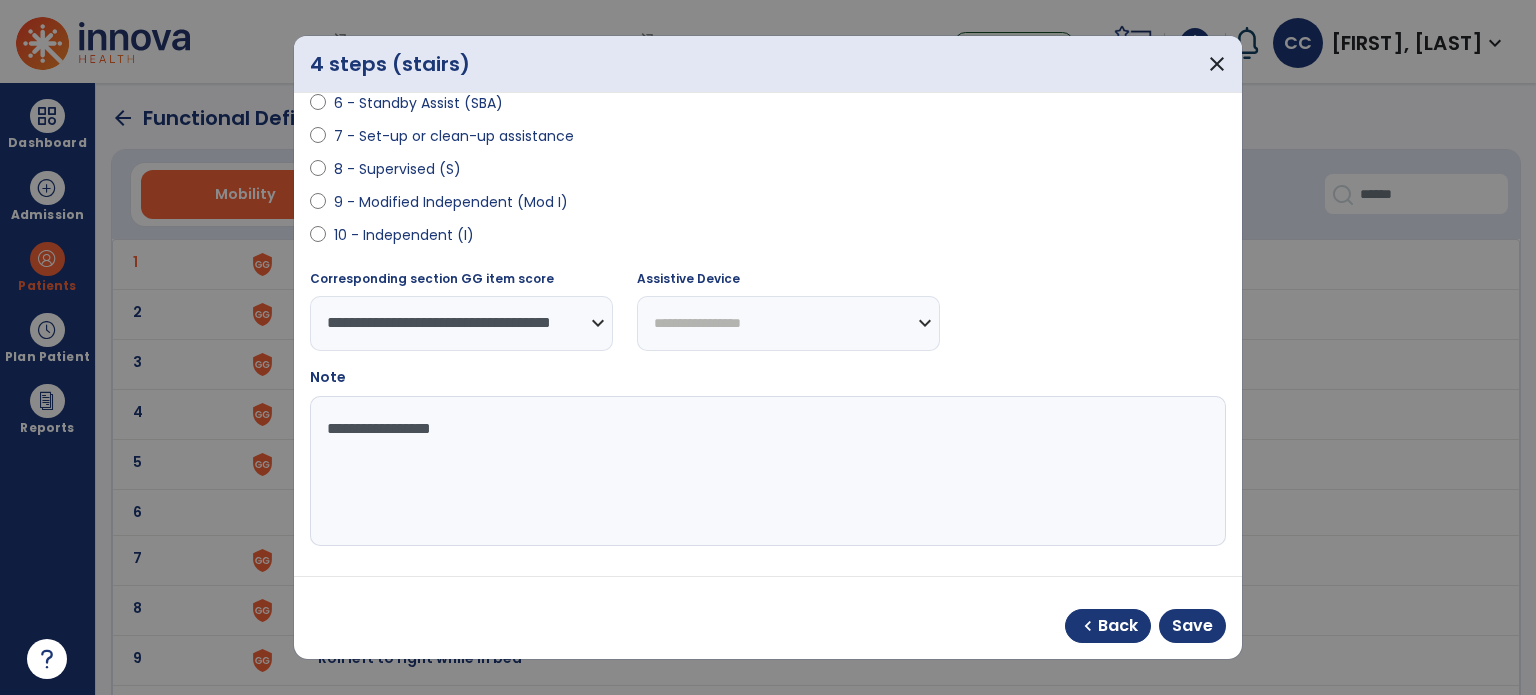type on "**********" 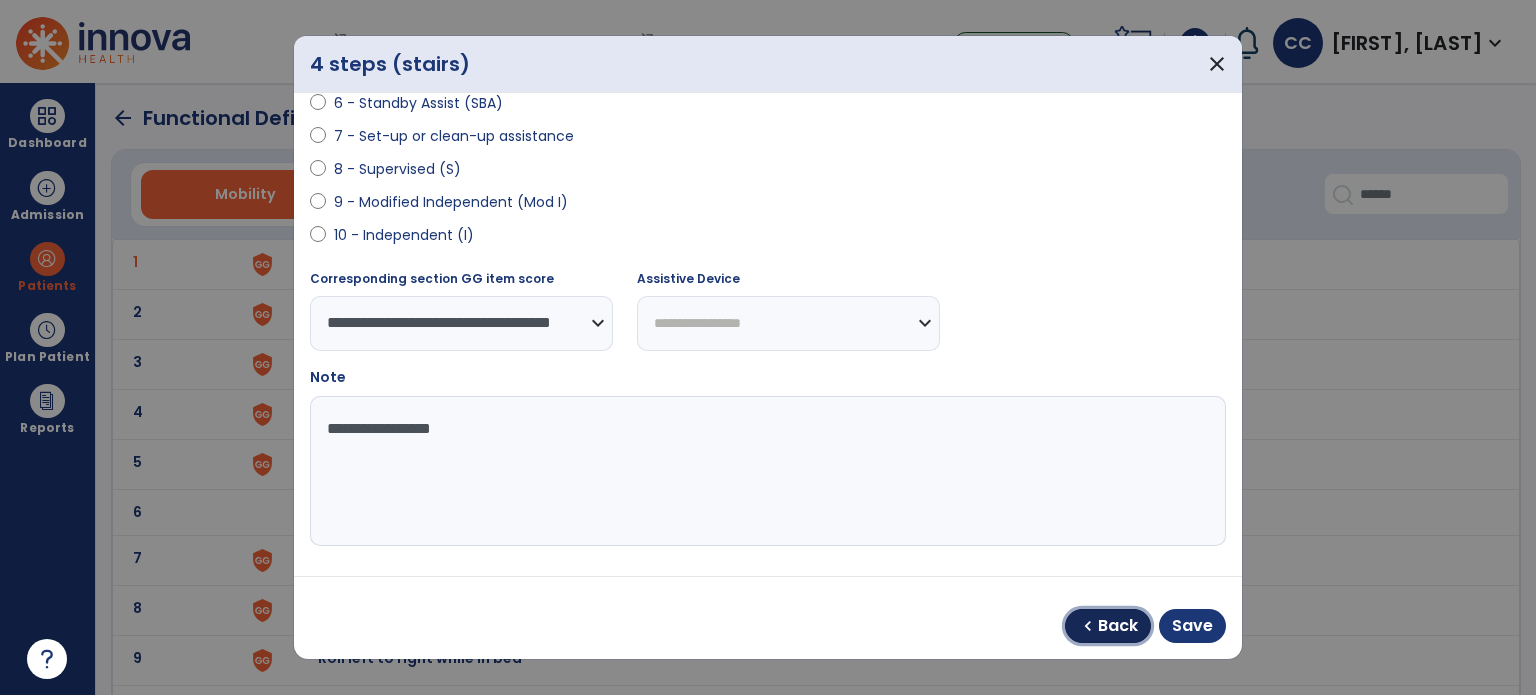 drag, startPoint x: 1135, startPoint y: 630, endPoint x: 930, endPoint y: 573, distance: 212.77689 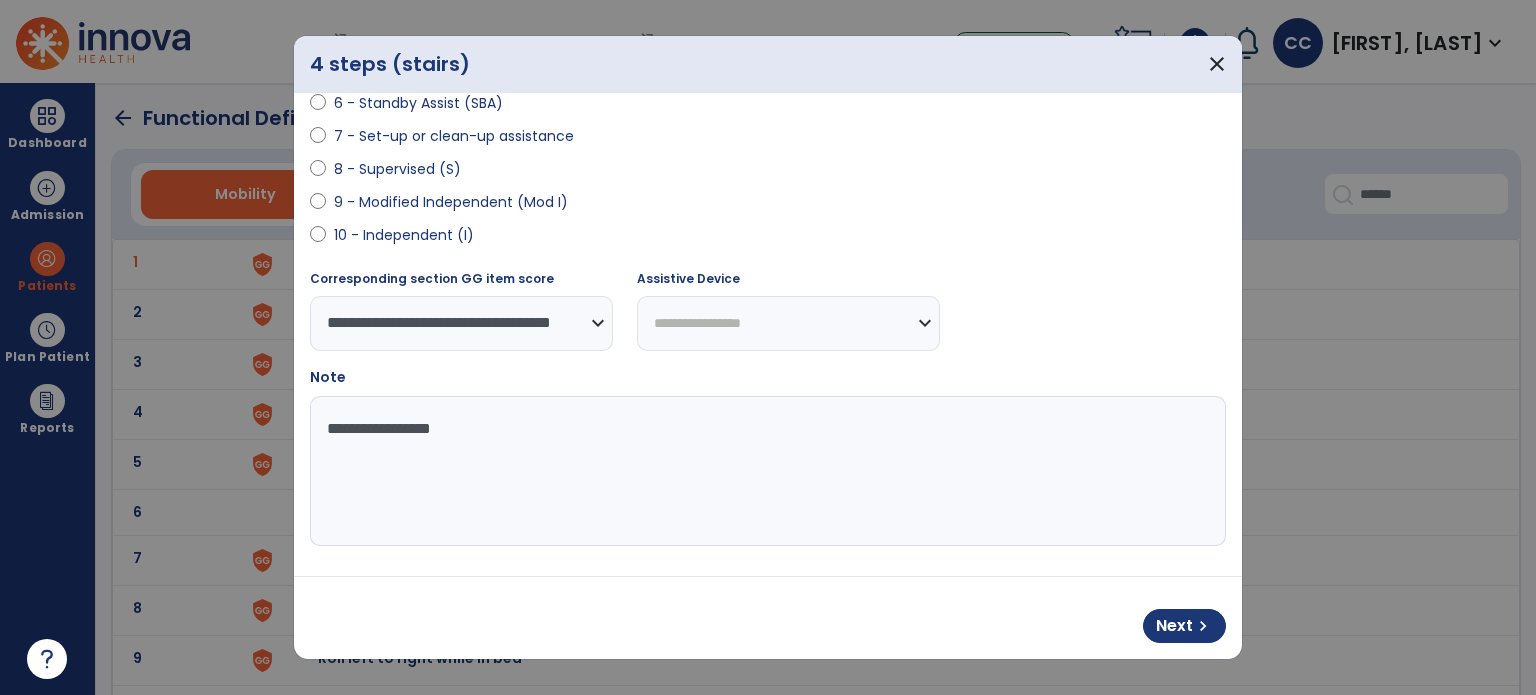scroll, scrollTop: 0, scrollLeft: 0, axis: both 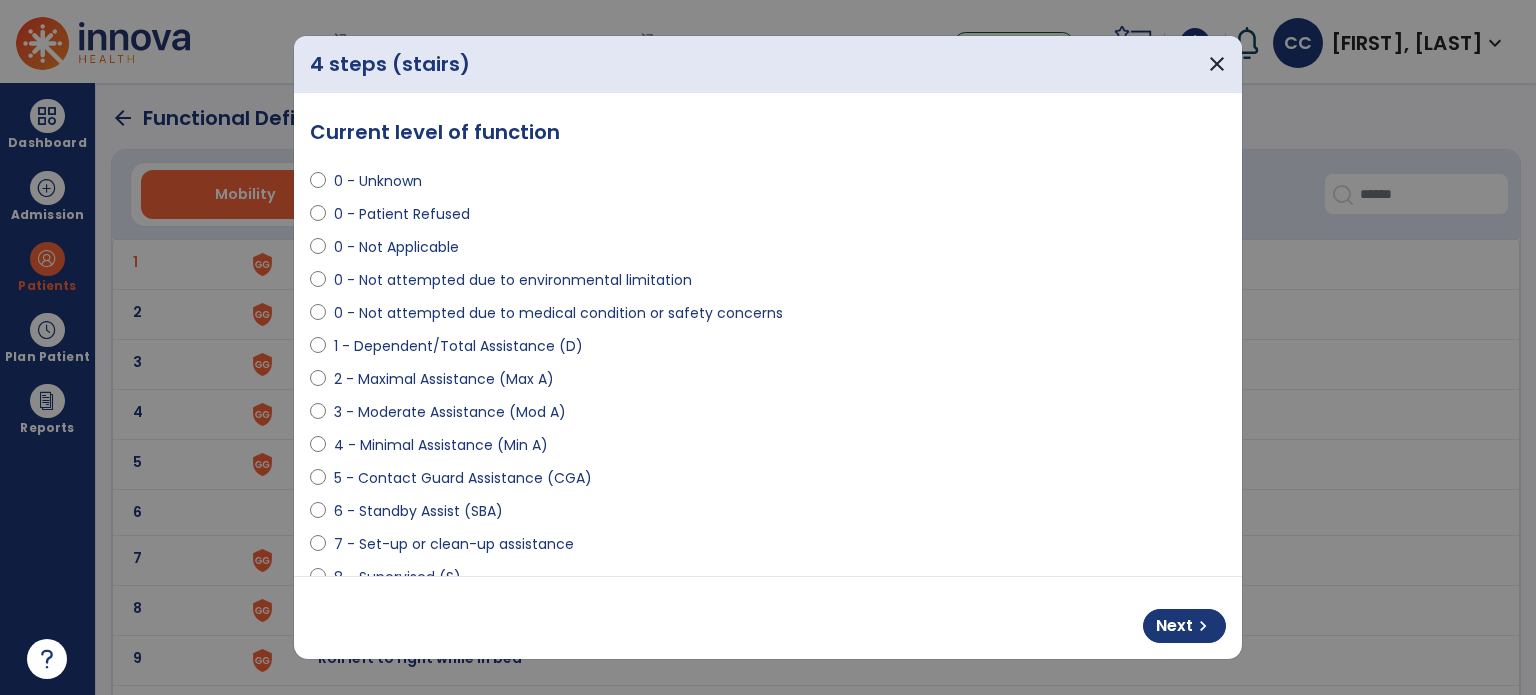 click on "0 - Not attempted due to medical condition or safety concerns" at bounding box center [558, 313] 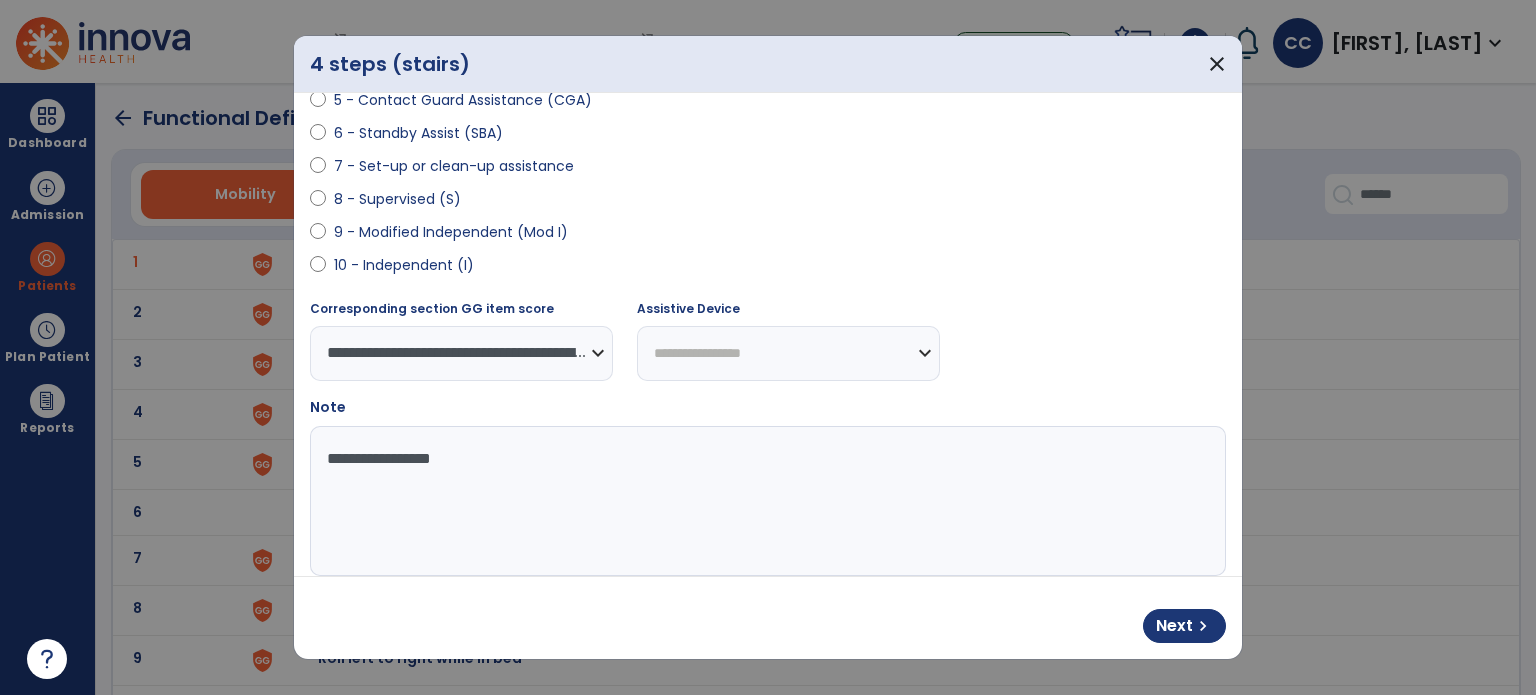 scroll, scrollTop: 400, scrollLeft: 0, axis: vertical 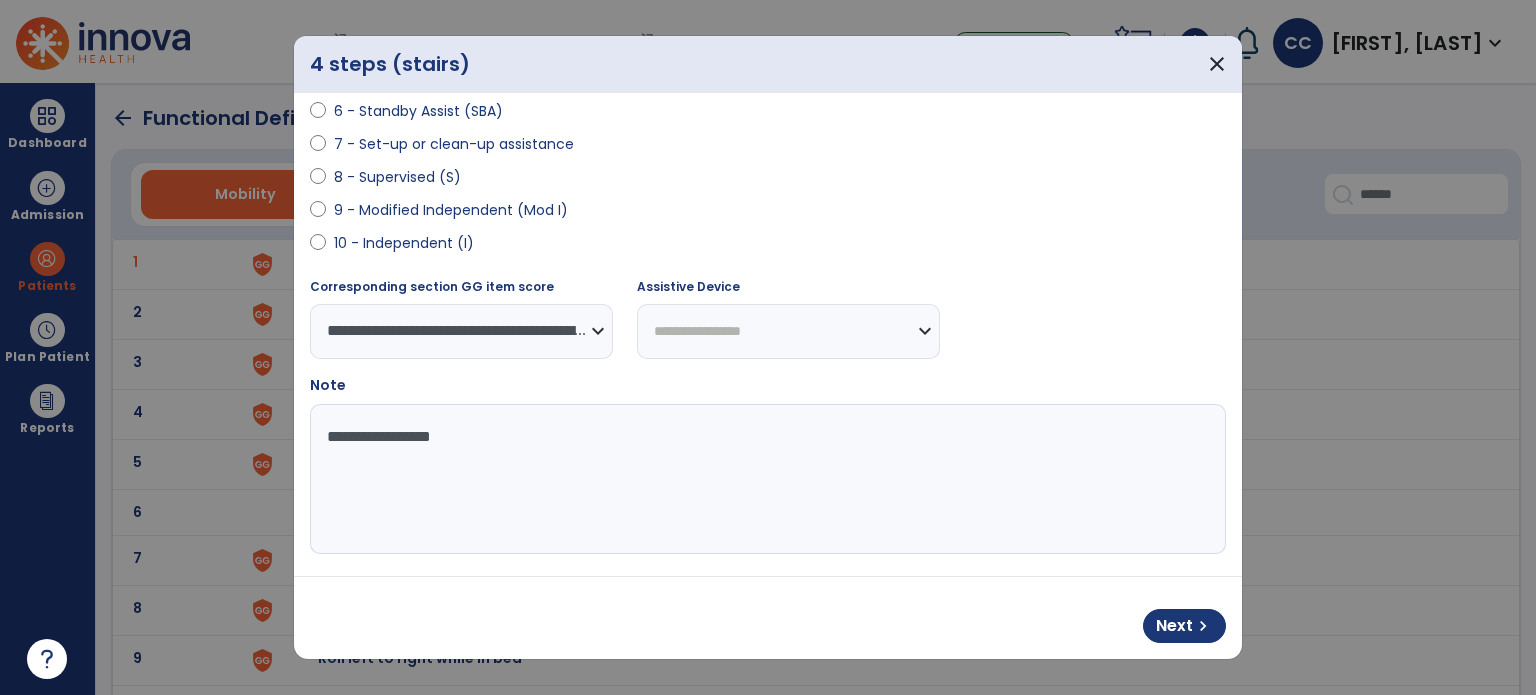 drag, startPoint x: 509, startPoint y: 472, endPoint x: 226, endPoint y: 427, distance: 286.55542 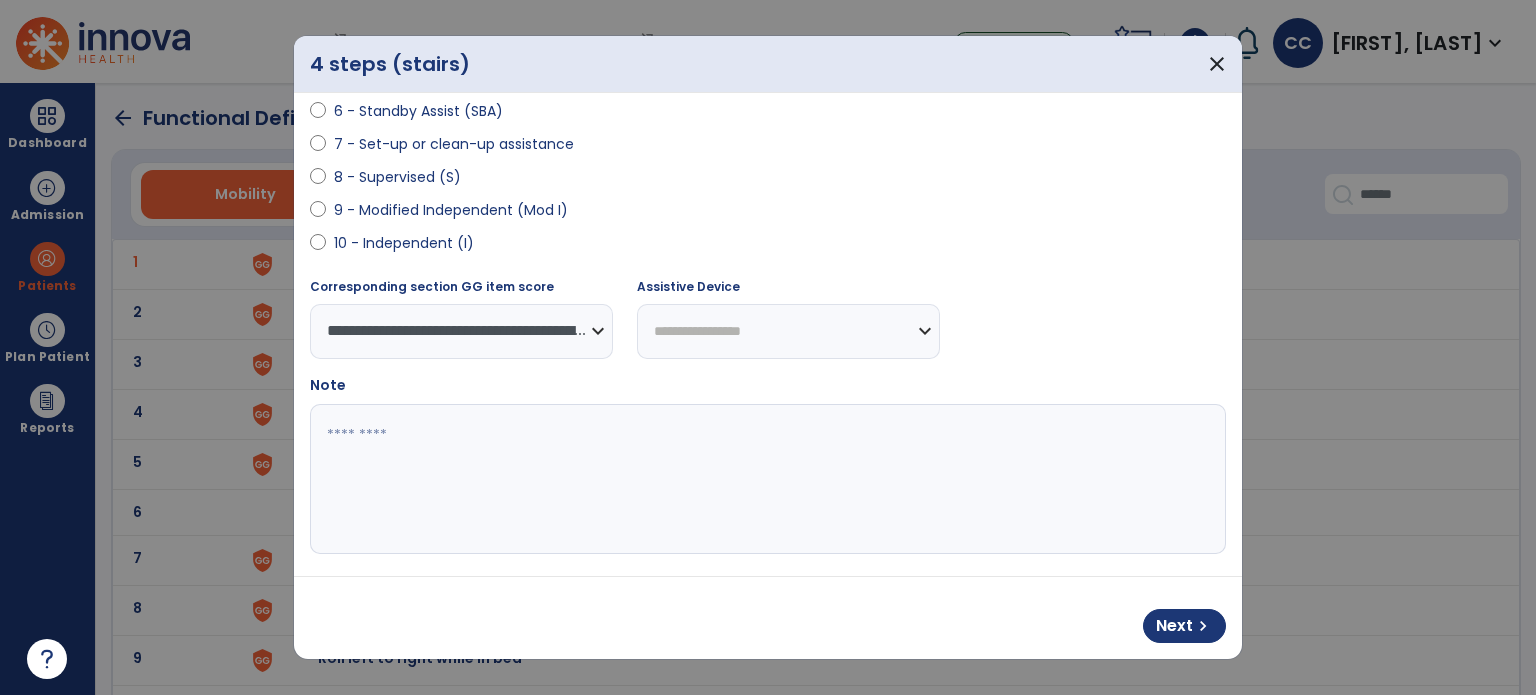 type 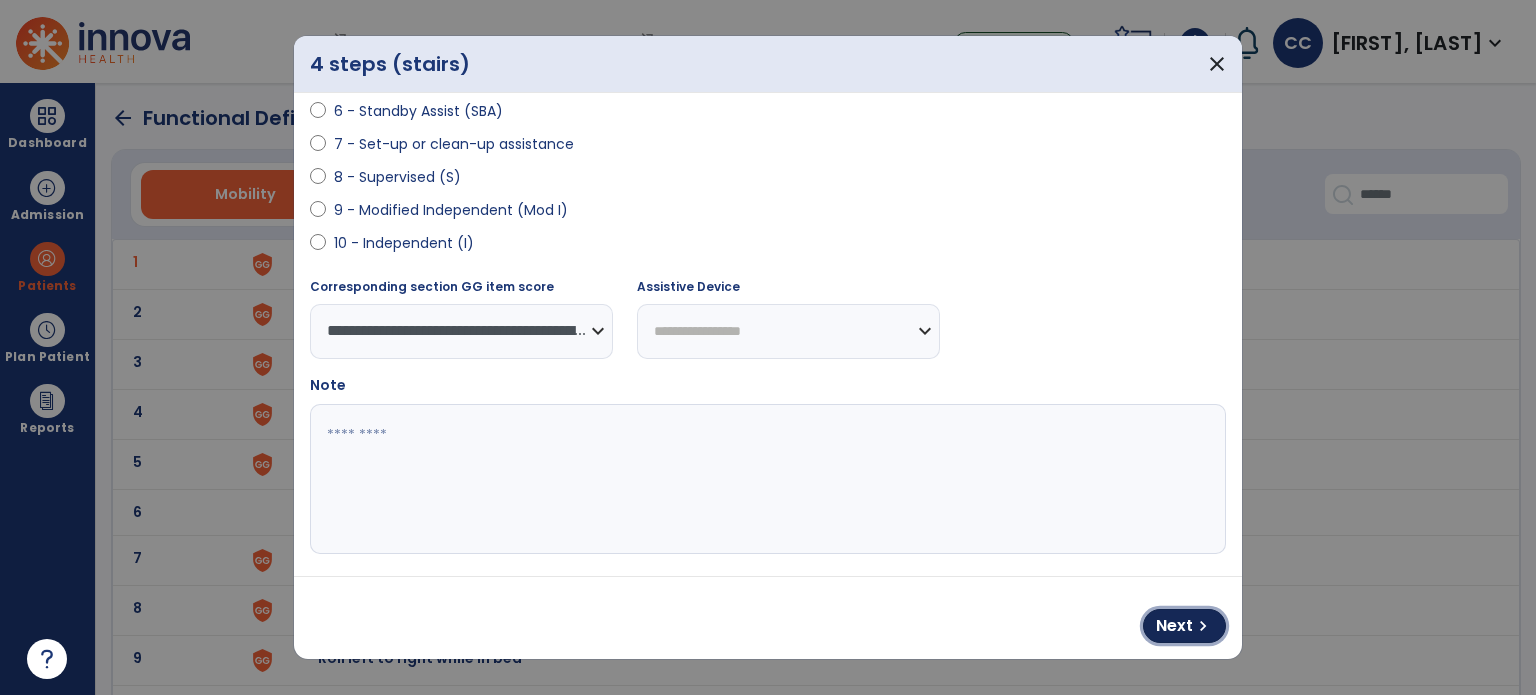 click on "chevron_right" at bounding box center [1203, 626] 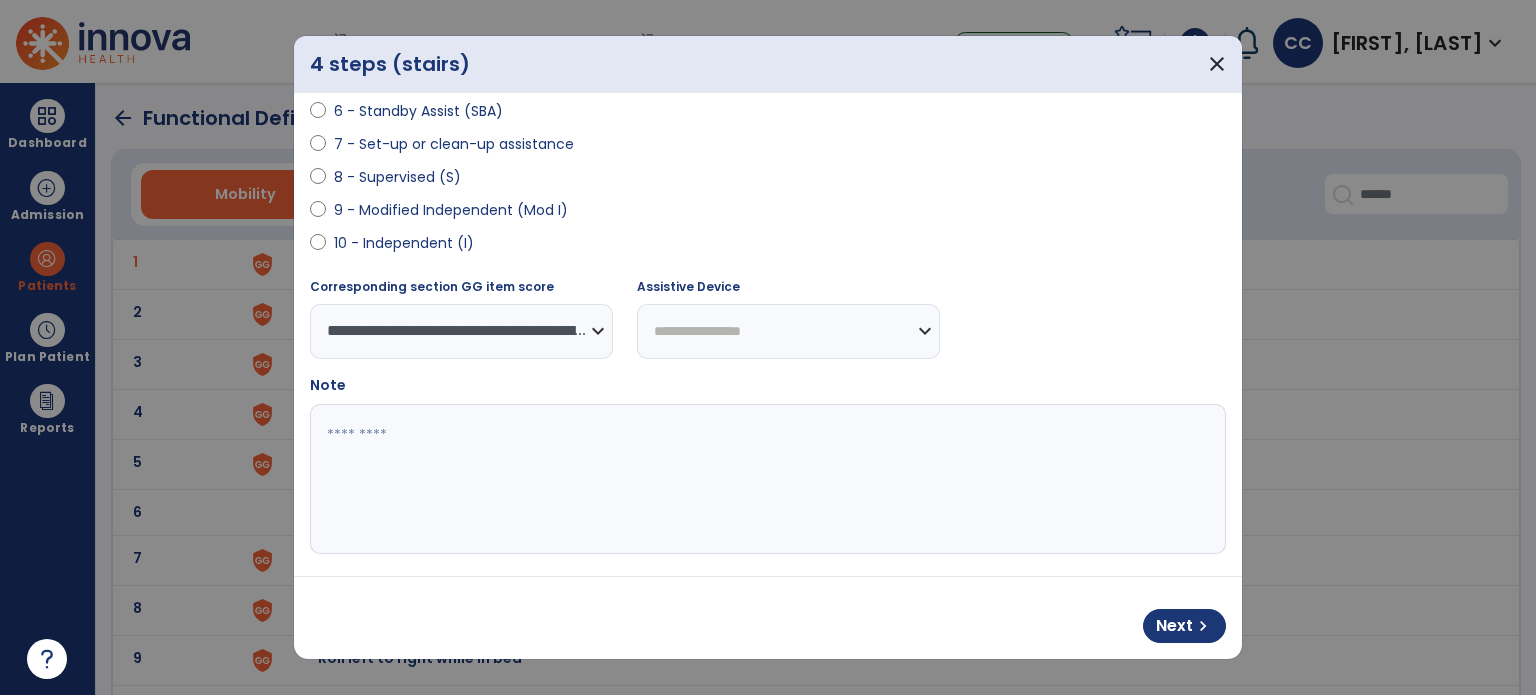 select on "**********" 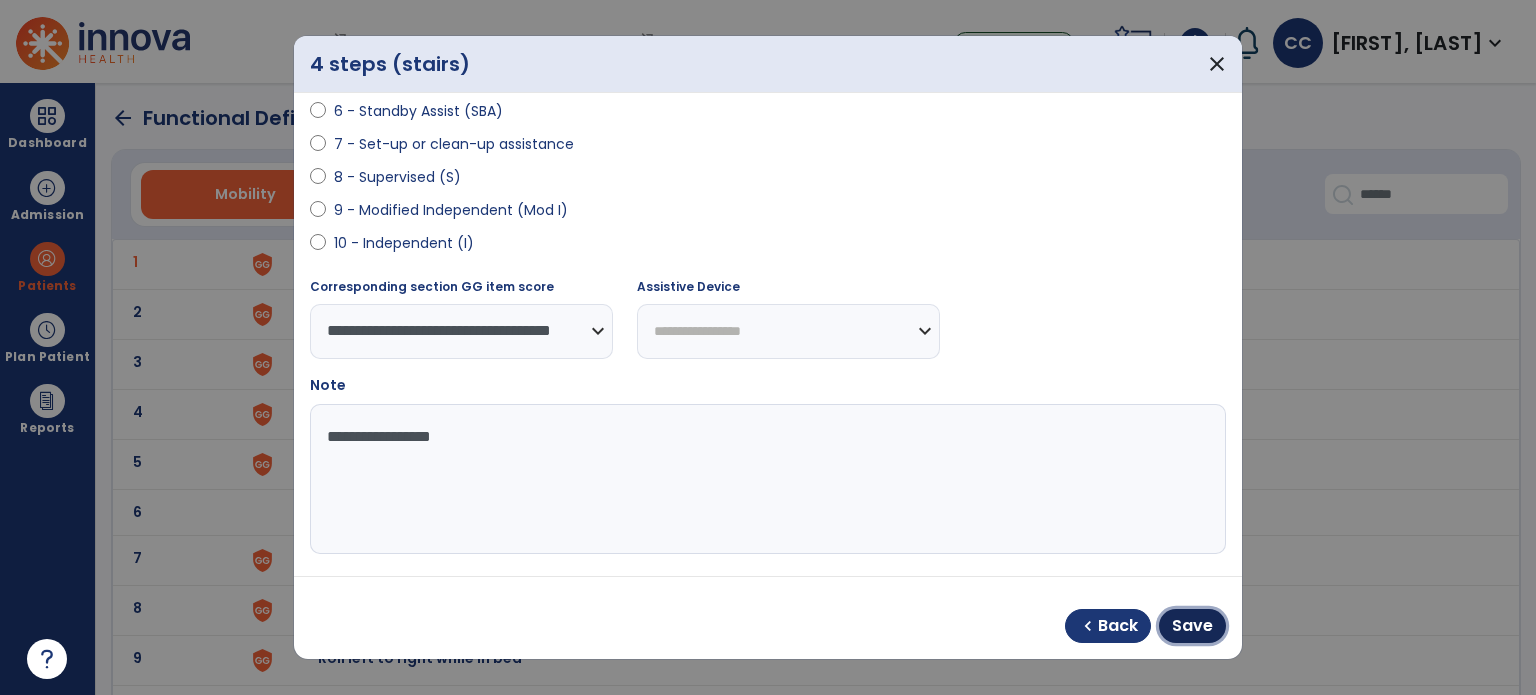 drag, startPoint x: 1212, startPoint y: 636, endPoint x: 540, endPoint y: 412, distance: 708.3502 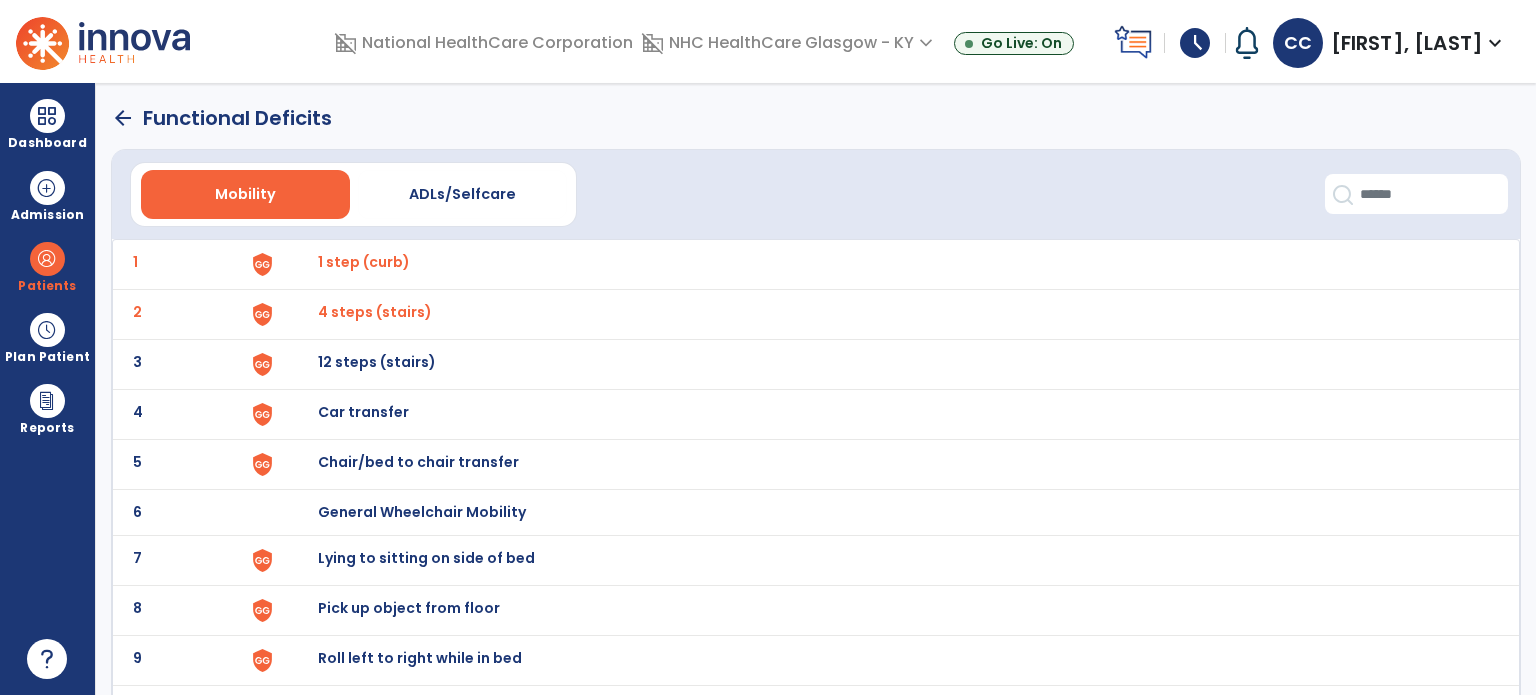click on "12 steps (stairs)" at bounding box center [364, 262] 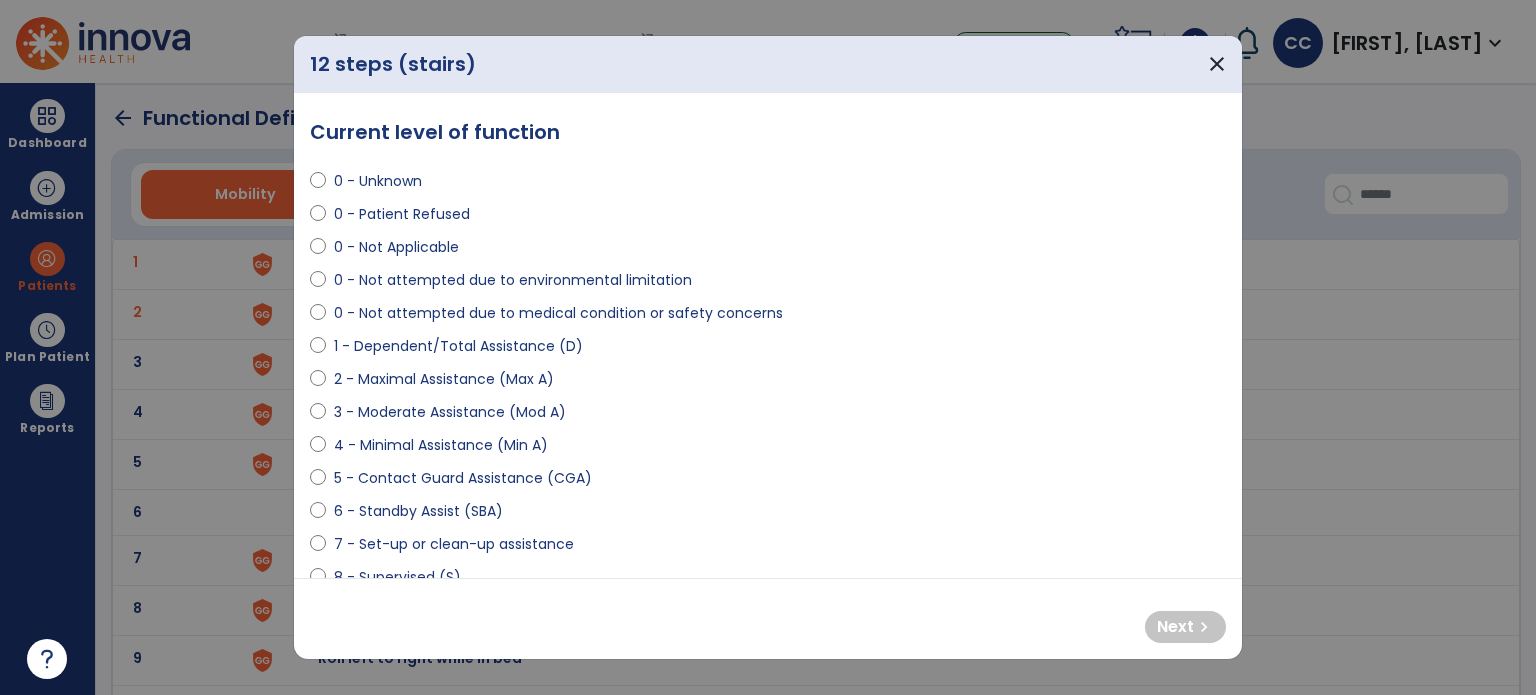 click on "0 - Not attempted due to medical condition or safety concerns" at bounding box center (558, 313) 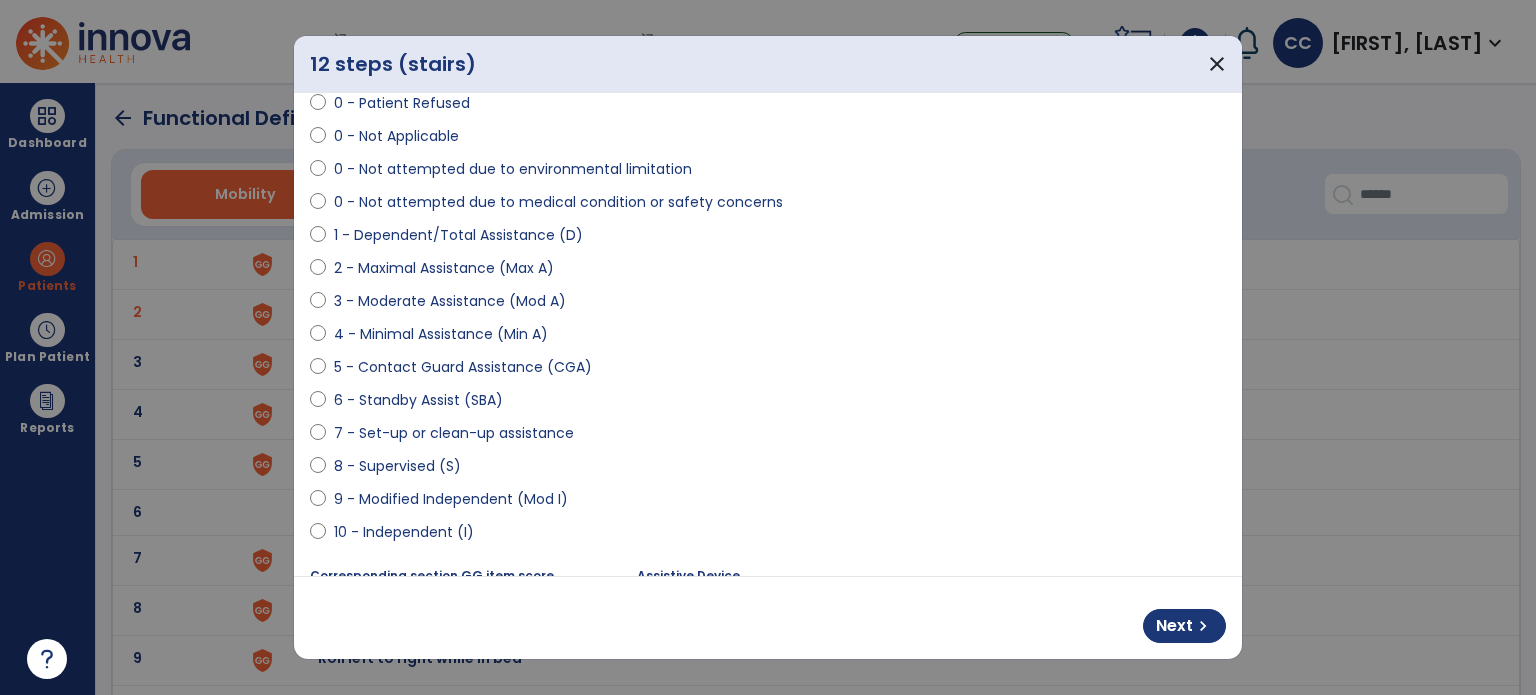 scroll, scrollTop: 300, scrollLeft: 0, axis: vertical 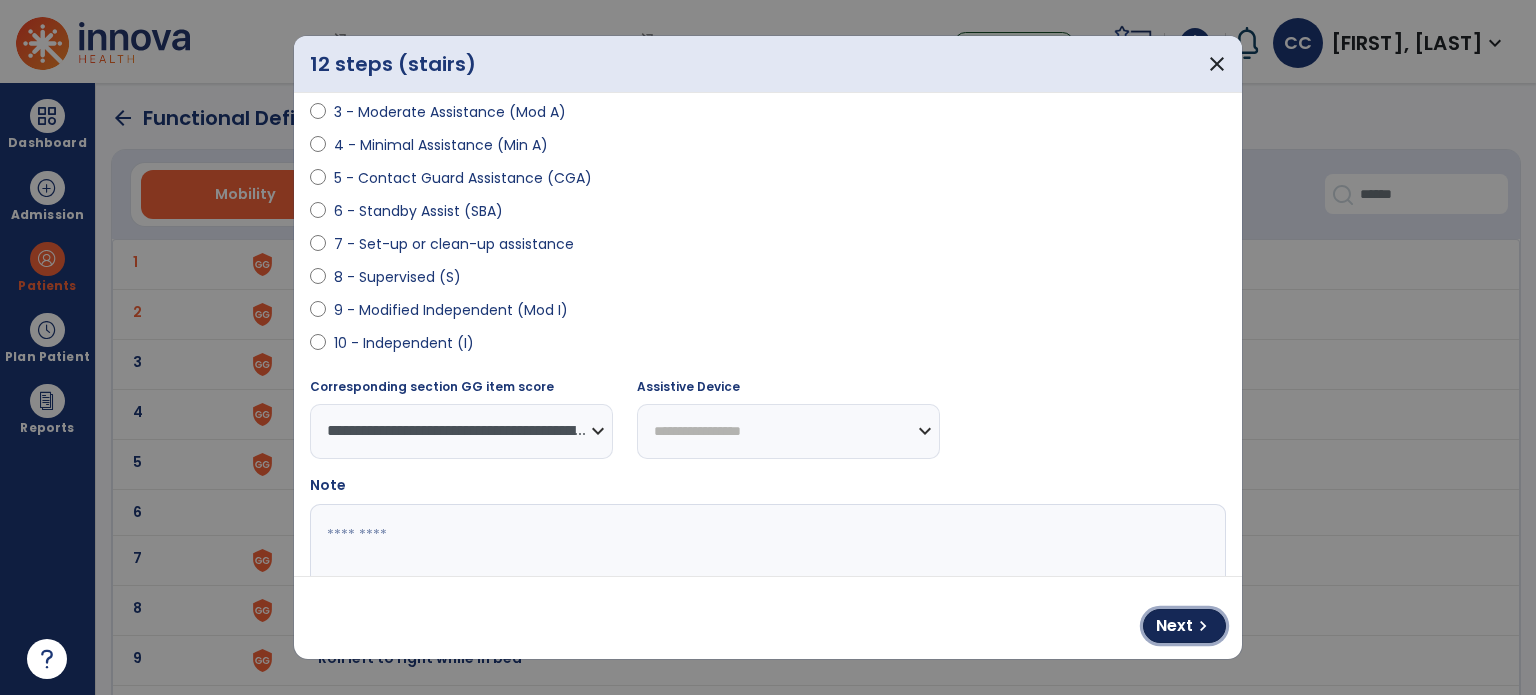 drag, startPoint x: 1193, startPoint y: 631, endPoint x: 1105, endPoint y: 595, distance: 95.07891 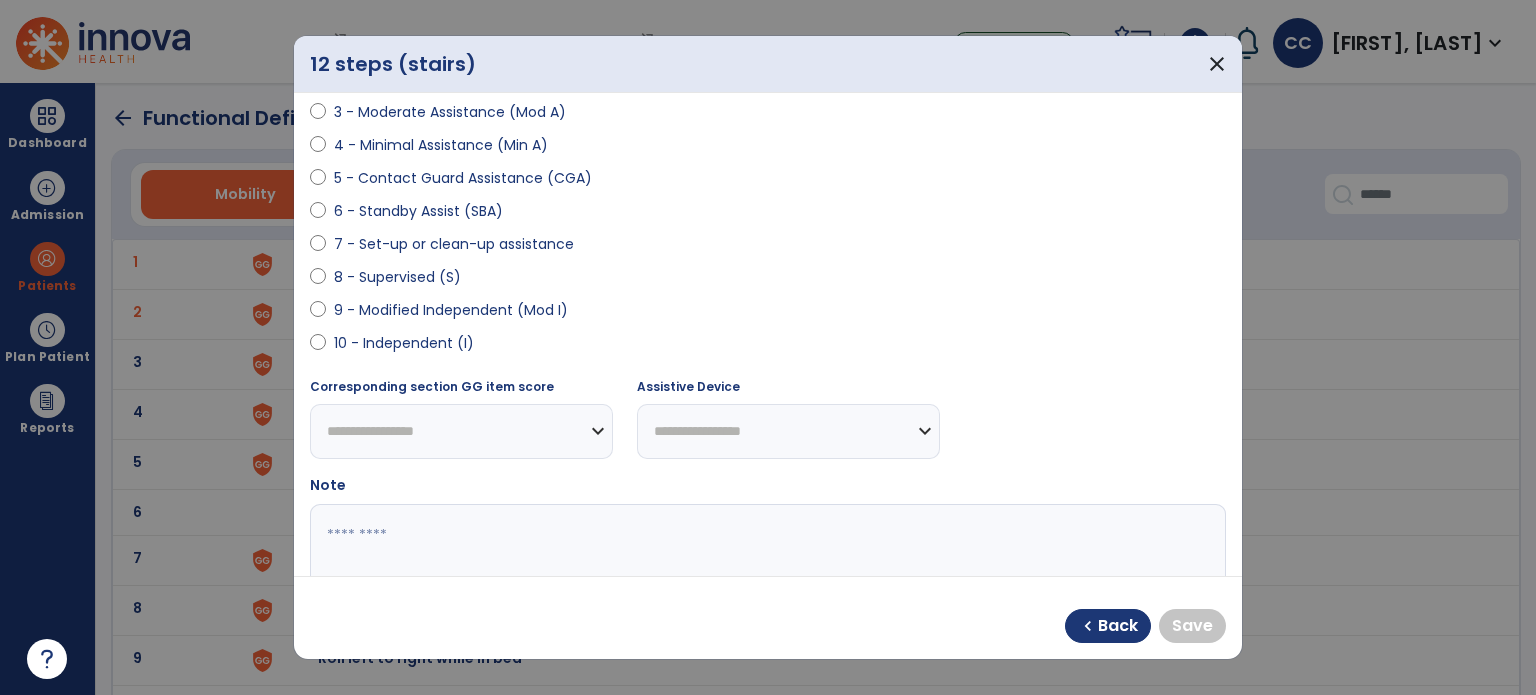 click on "6 - Standby Assist (SBA)" at bounding box center (418, 211) 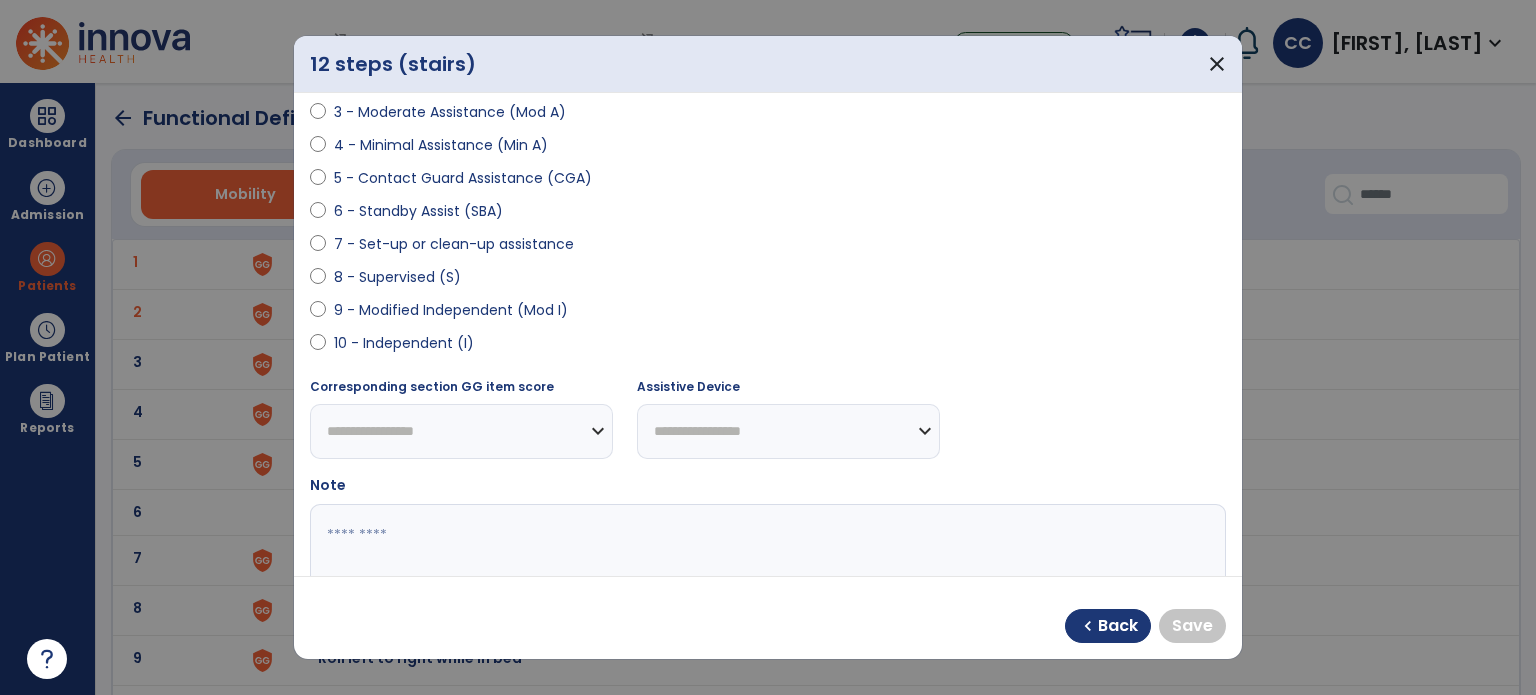 select on "**********" 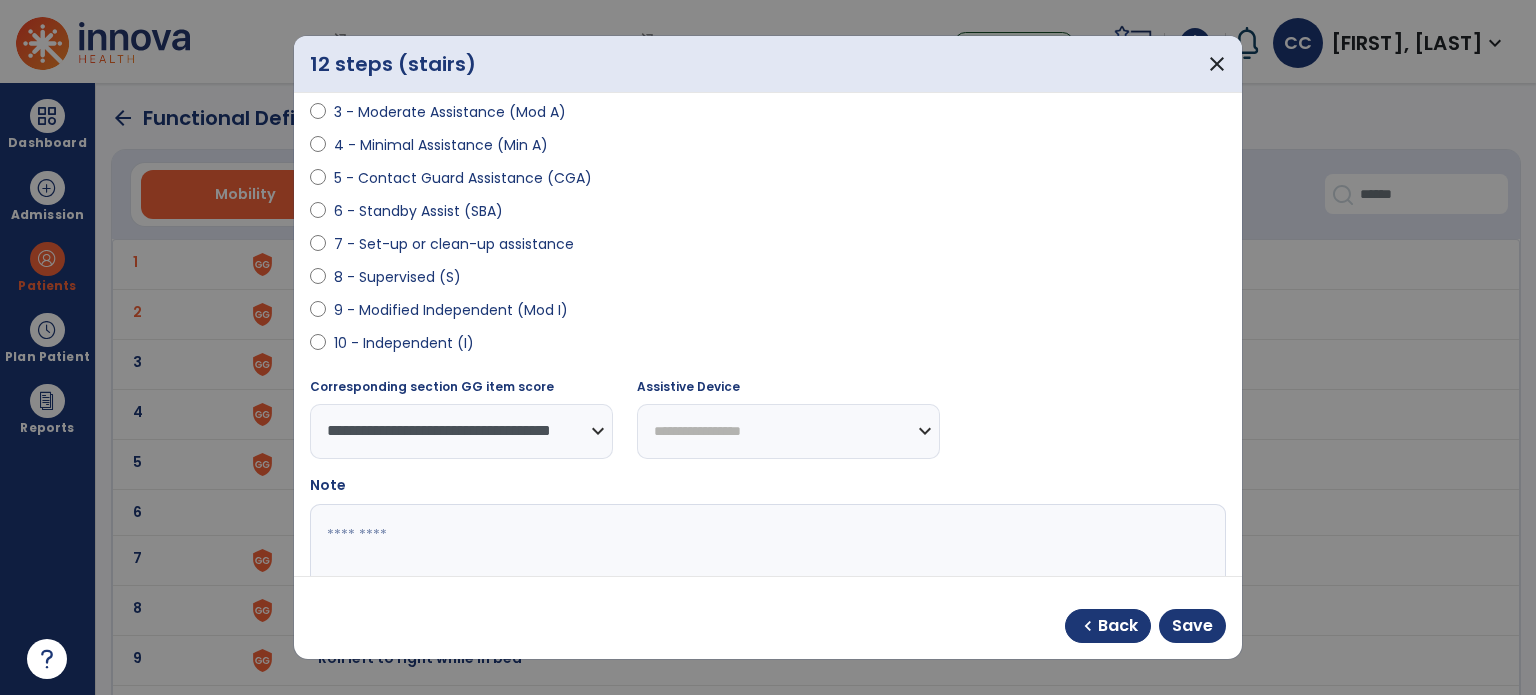 click at bounding box center (766, 579) 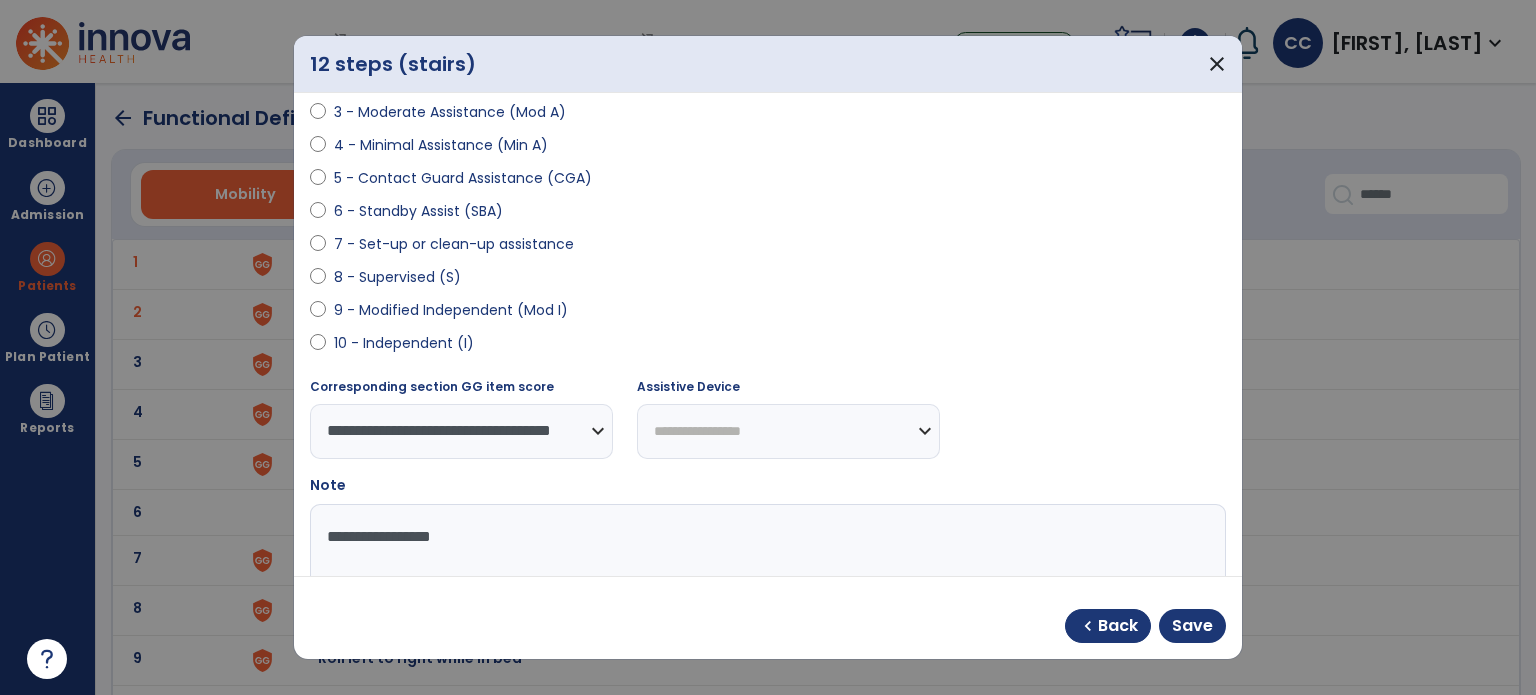 type on "**********" 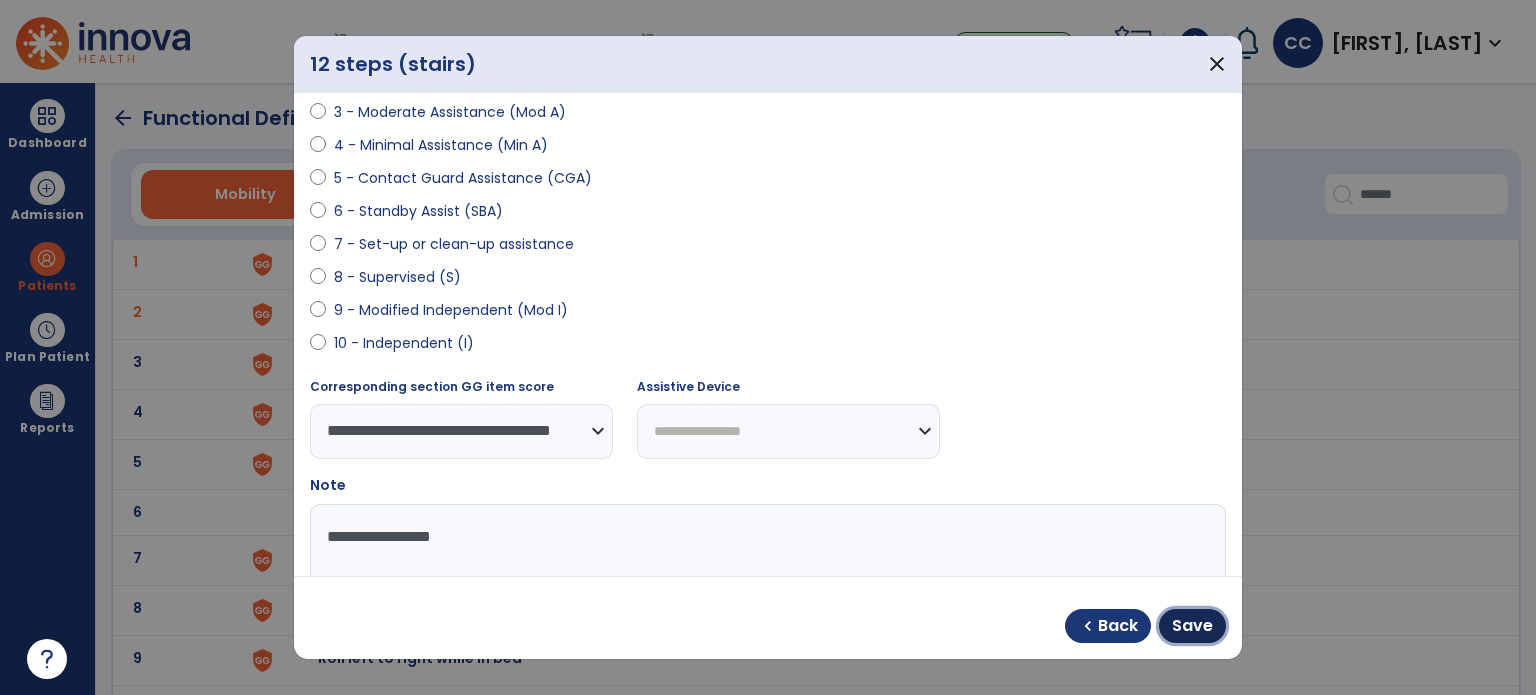 click on "Save" at bounding box center (1192, 626) 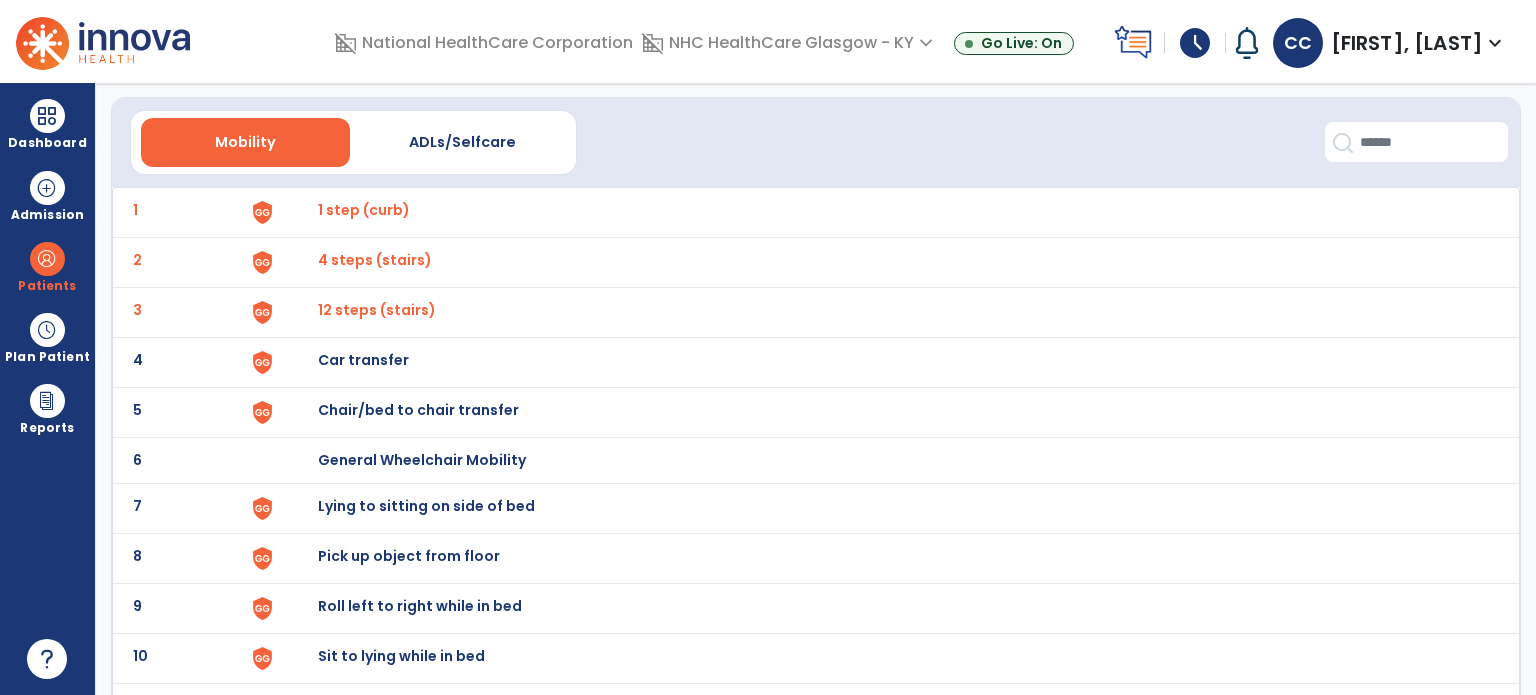 scroll, scrollTop: 100, scrollLeft: 0, axis: vertical 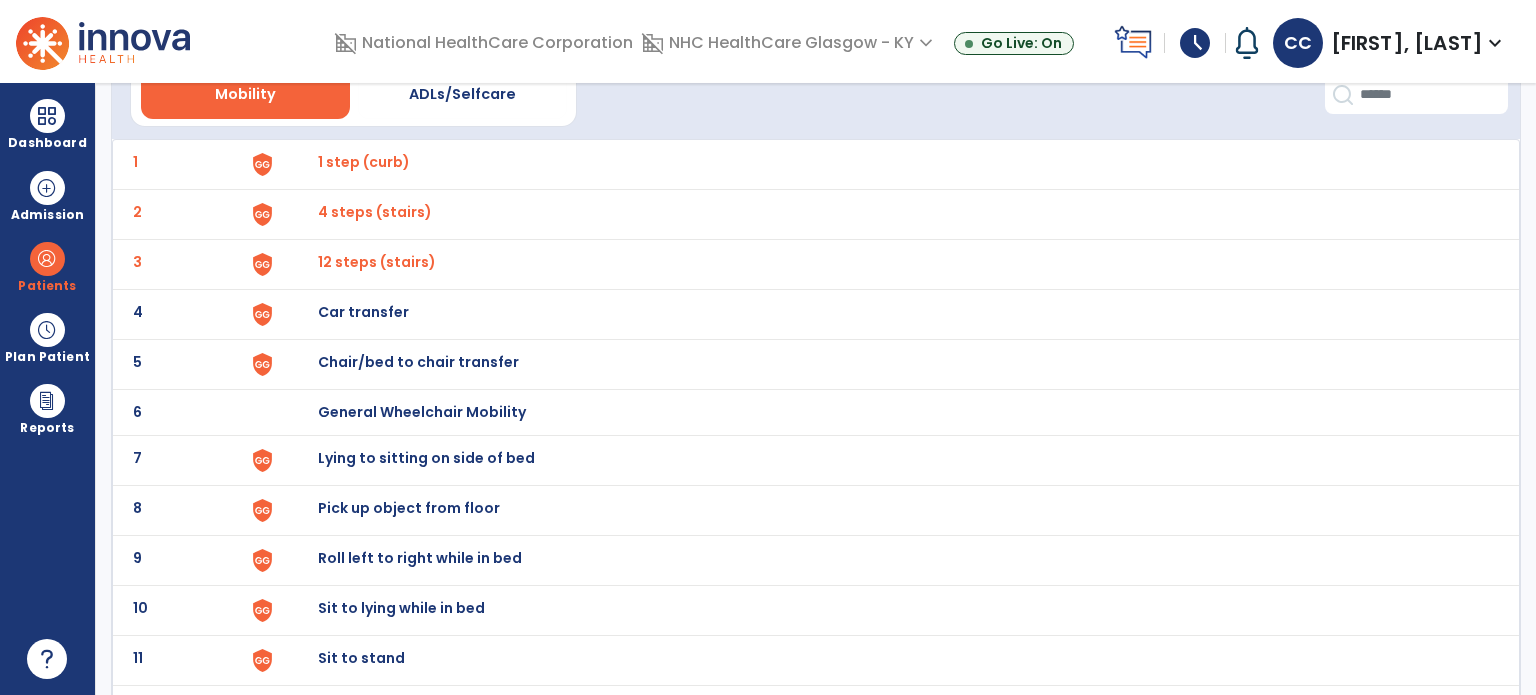 click on "Car transfer" at bounding box center [364, 162] 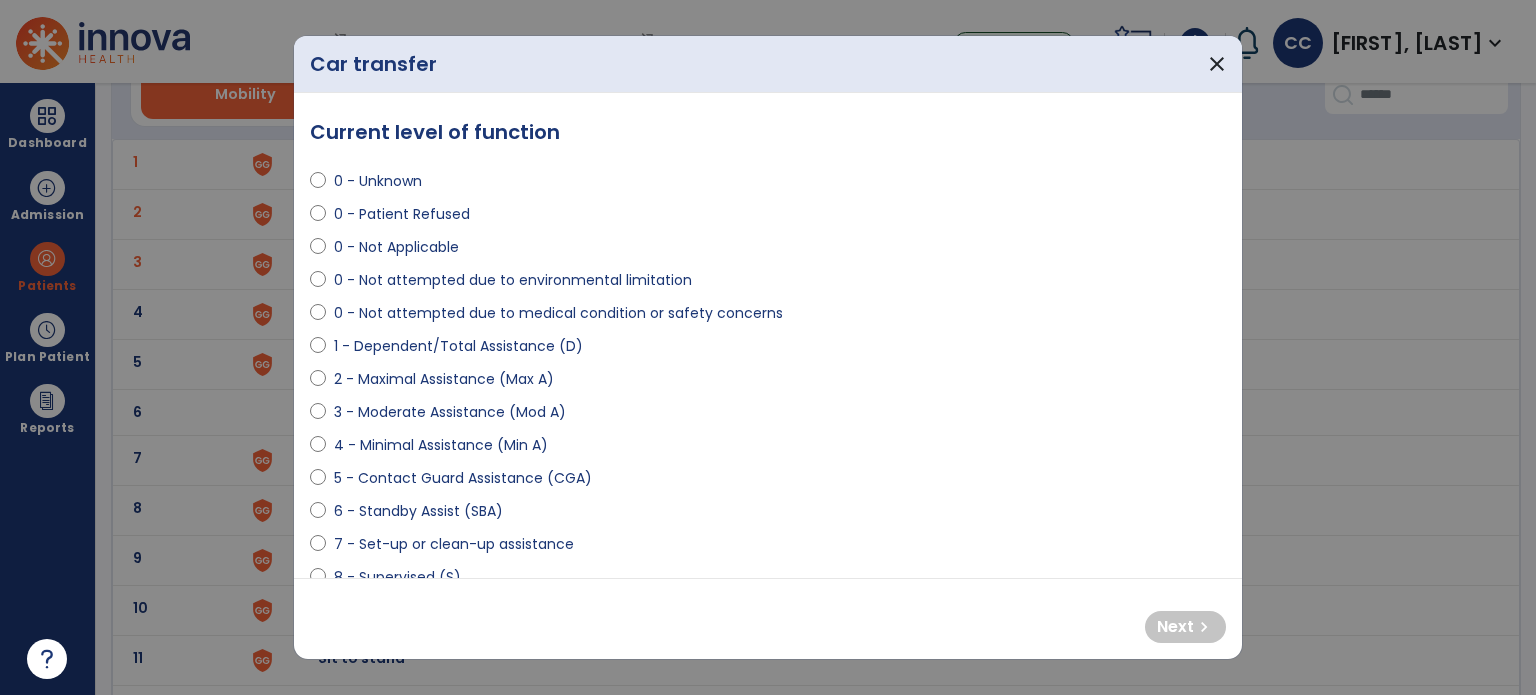click on "0 - Not attempted due to medical condition or safety concerns" at bounding box center [558, 313] 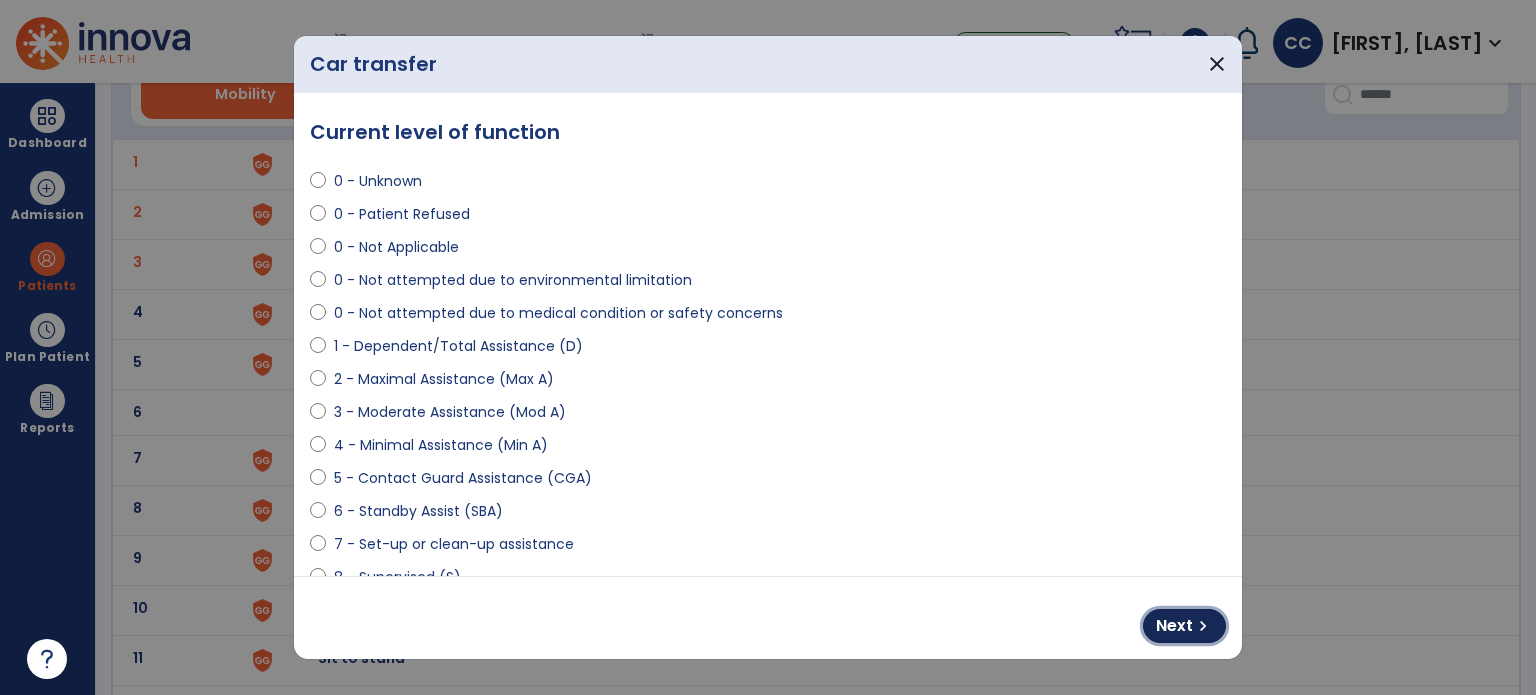 drag, startPoint x: 1197, startPoint y: 631, endPoint x: 1028, endPoint y: 576, distance: 177.7245 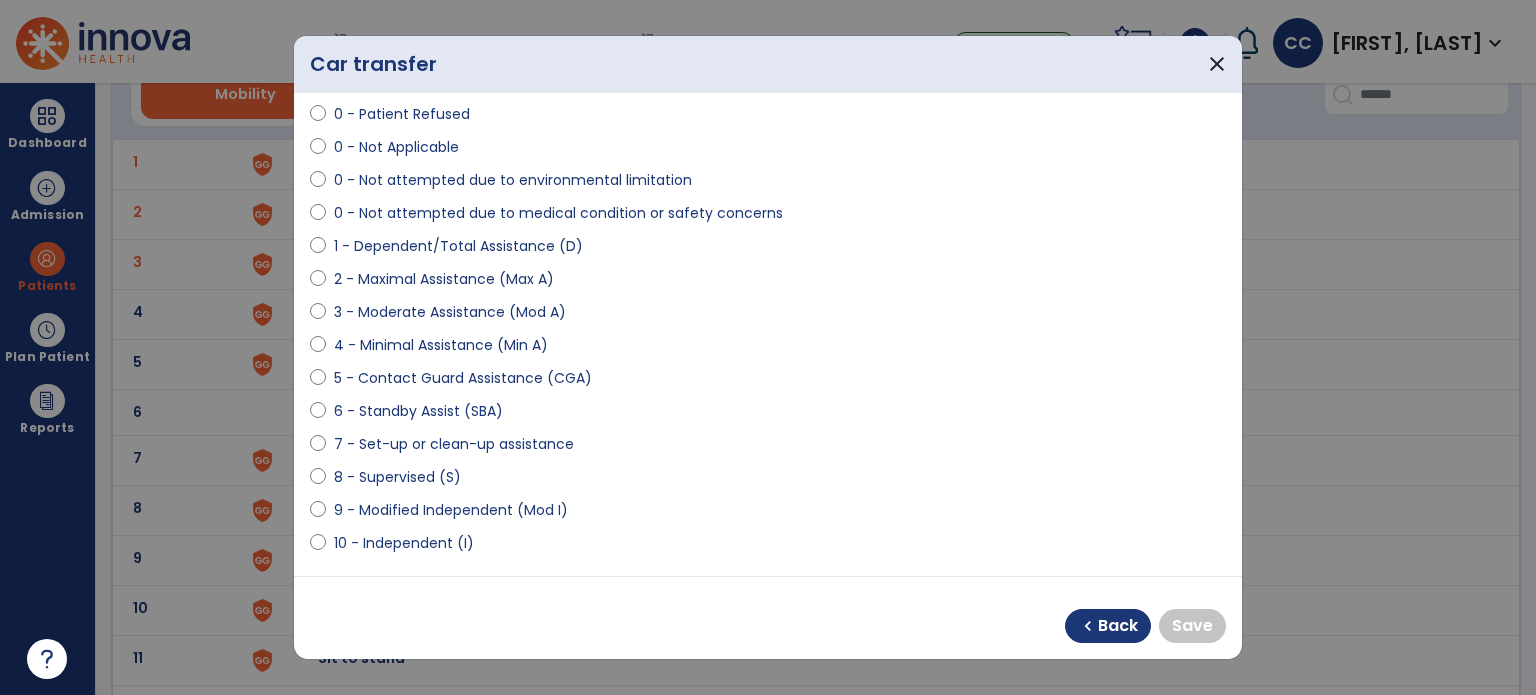 click on "9 - Modified Independent (Mod I)" at bounding box center (451, 510) 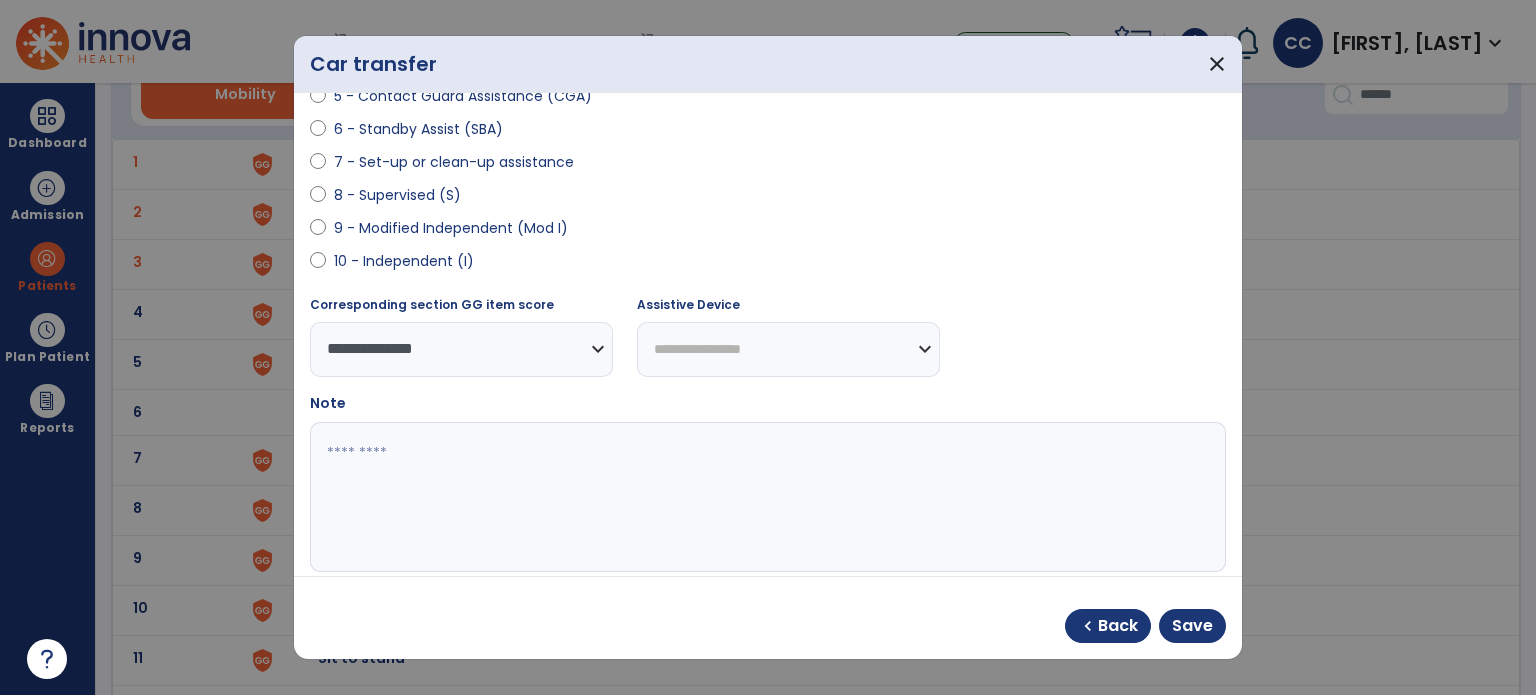 scroll, scrollTop: 400, scrollLeft: 0, axis: vertical 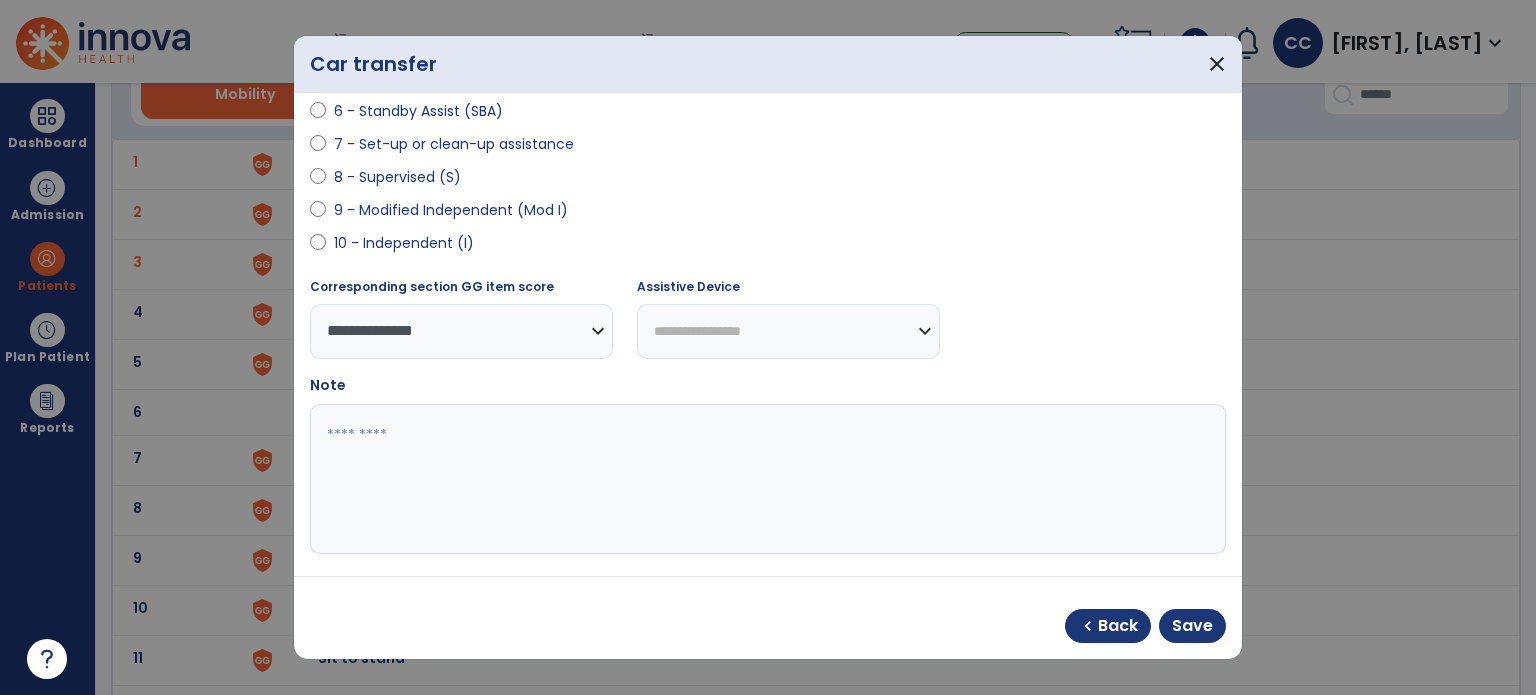 click at bounding box center (766, 479) 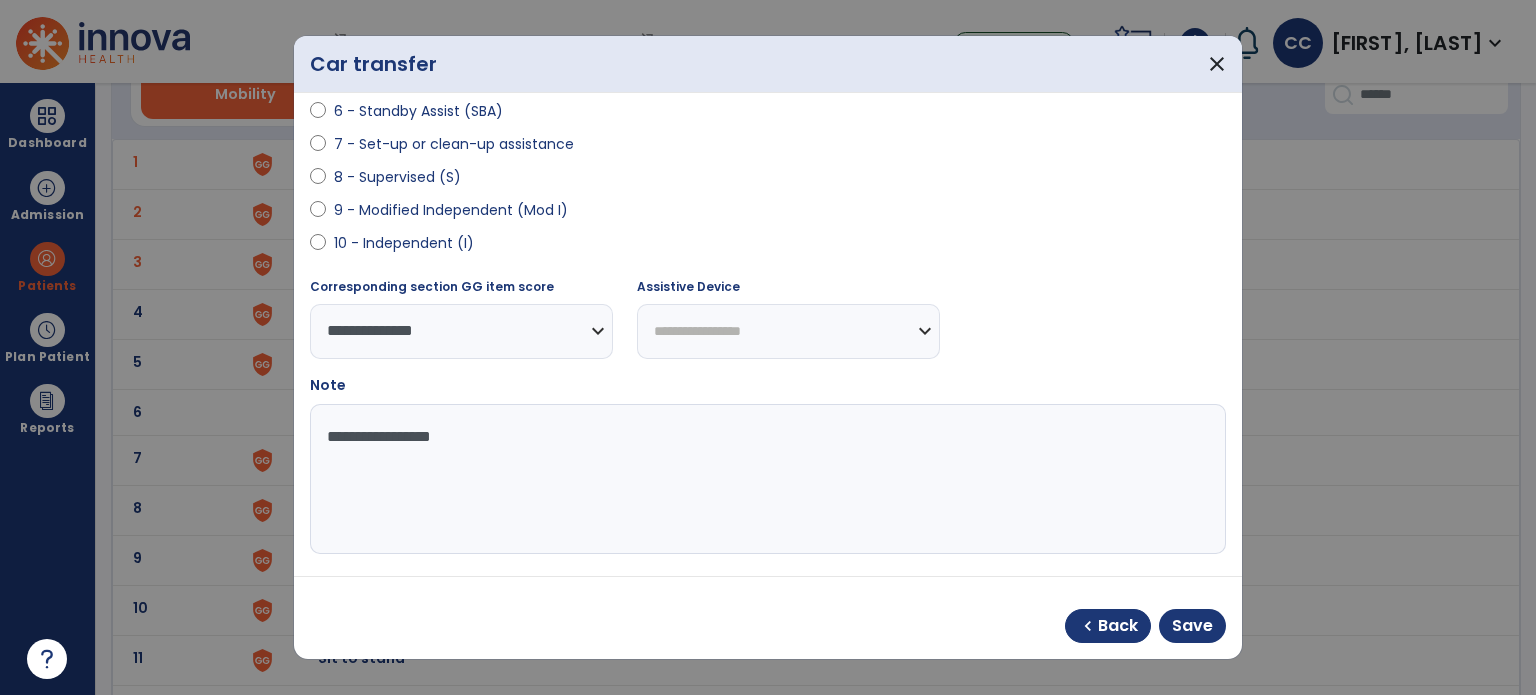 type on "**********" 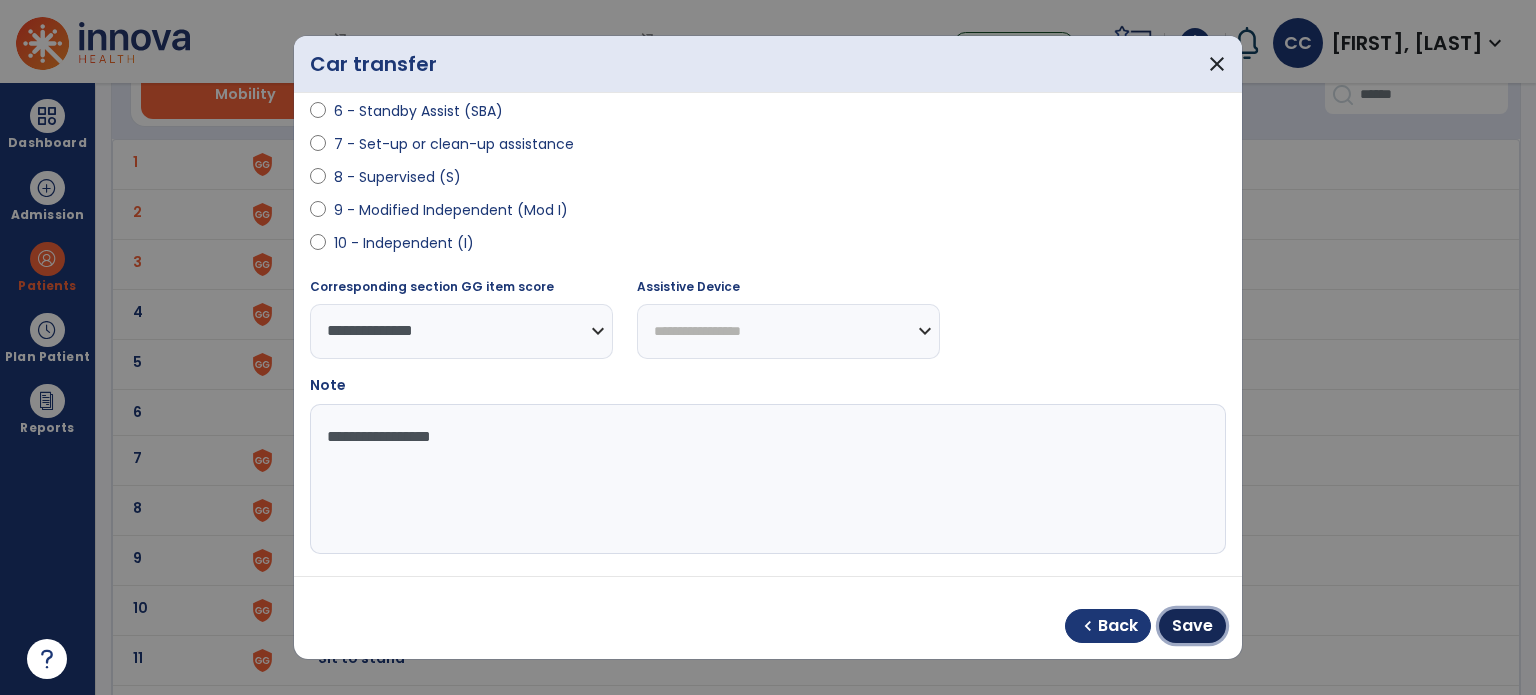 click on "Save" at bounding box center [1192, 626] 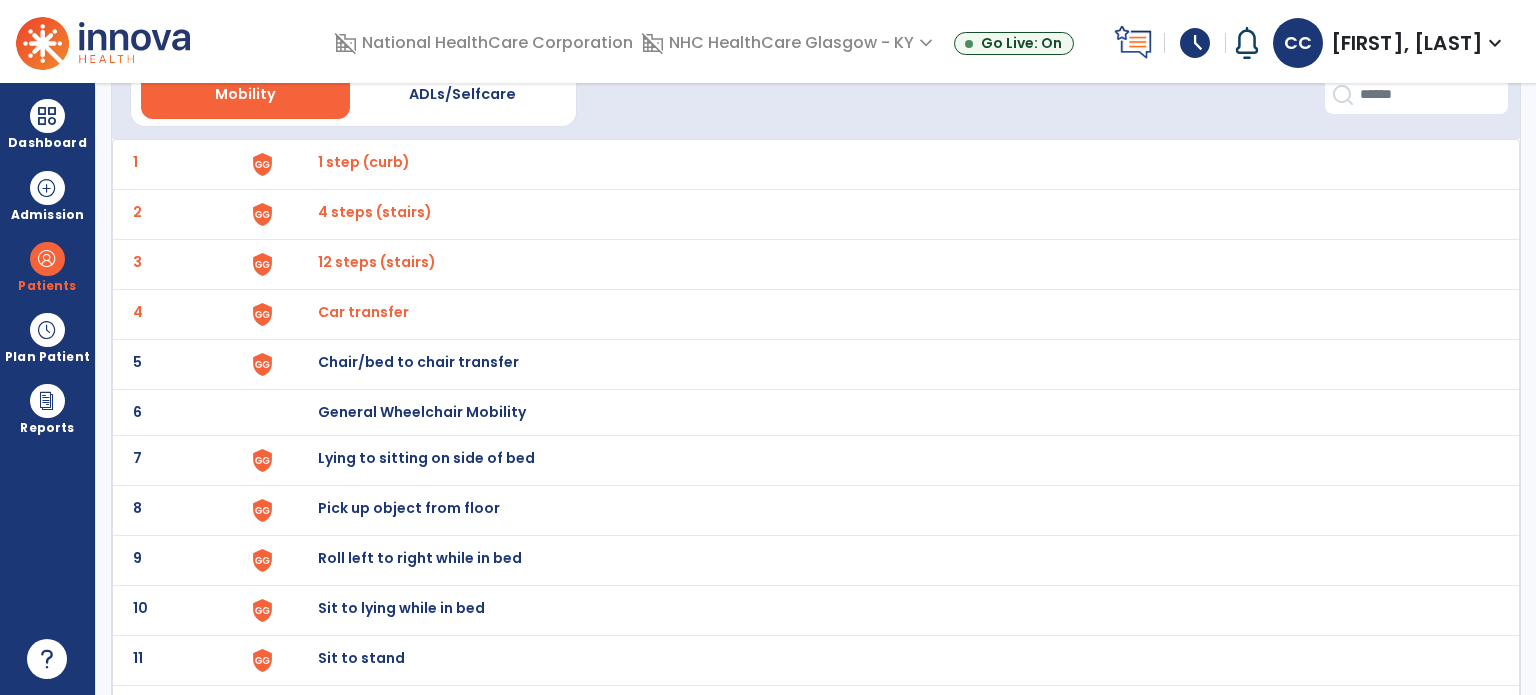 click on "Chair/bed to chair transfer" at bounding box center (364, 162) 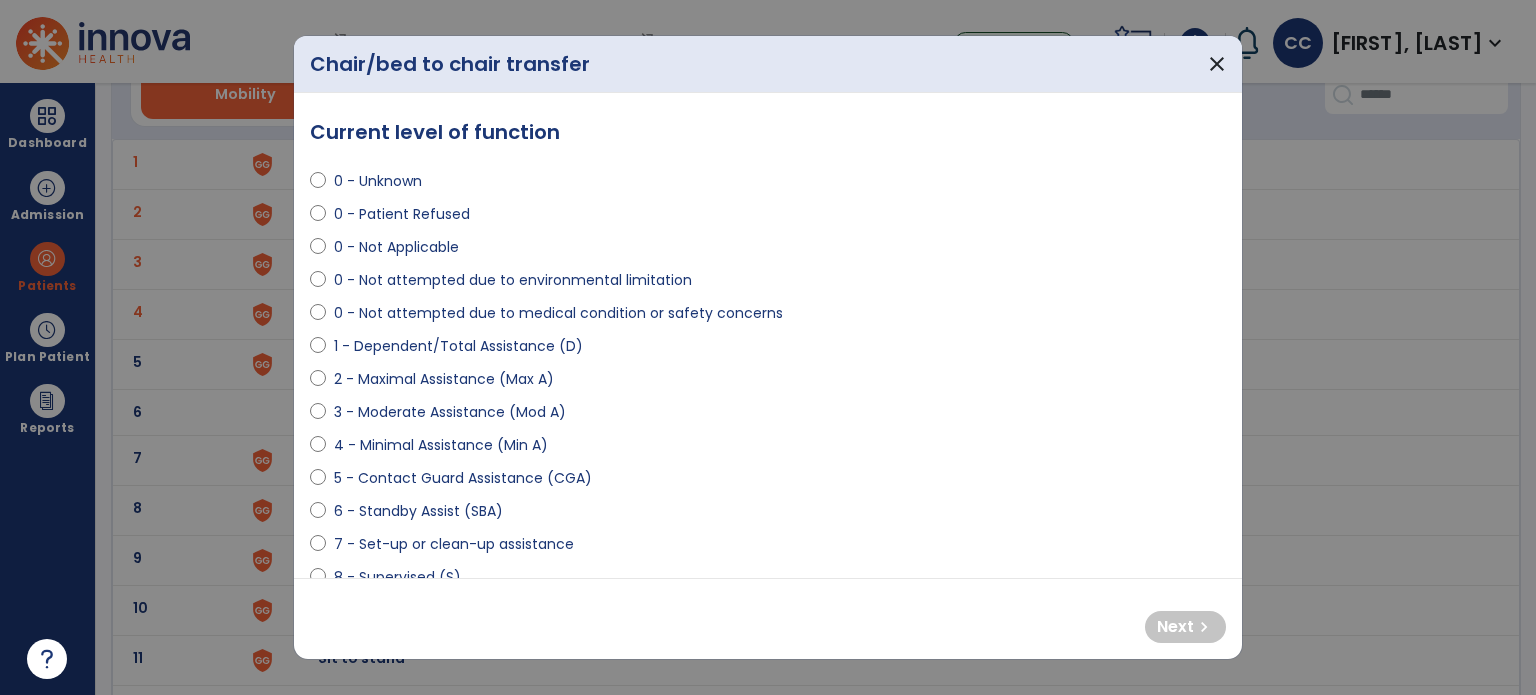 click on "2 - Maximal Assistance (Max A)" at bounding box center [444, 379] 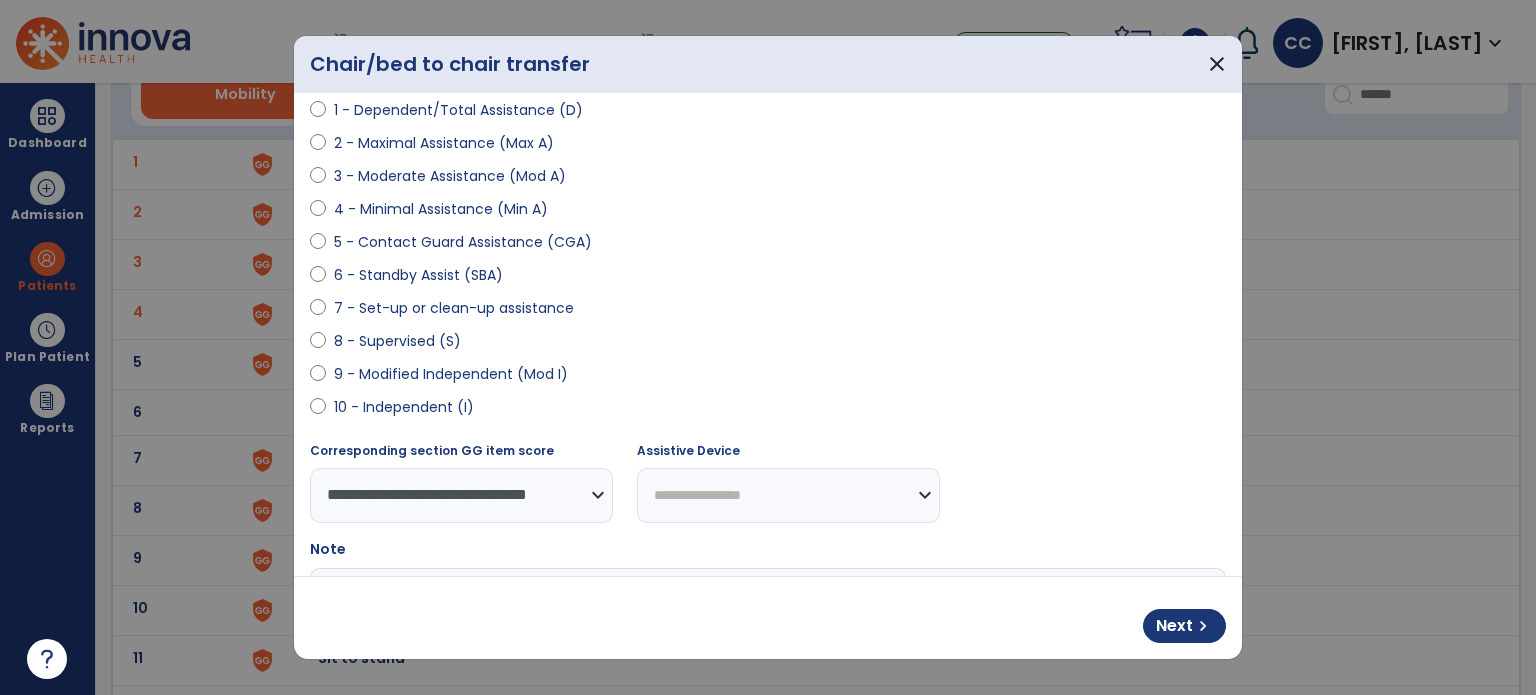 scroll, scrollTop: 300, scrollLeft: 0, axis: vertical 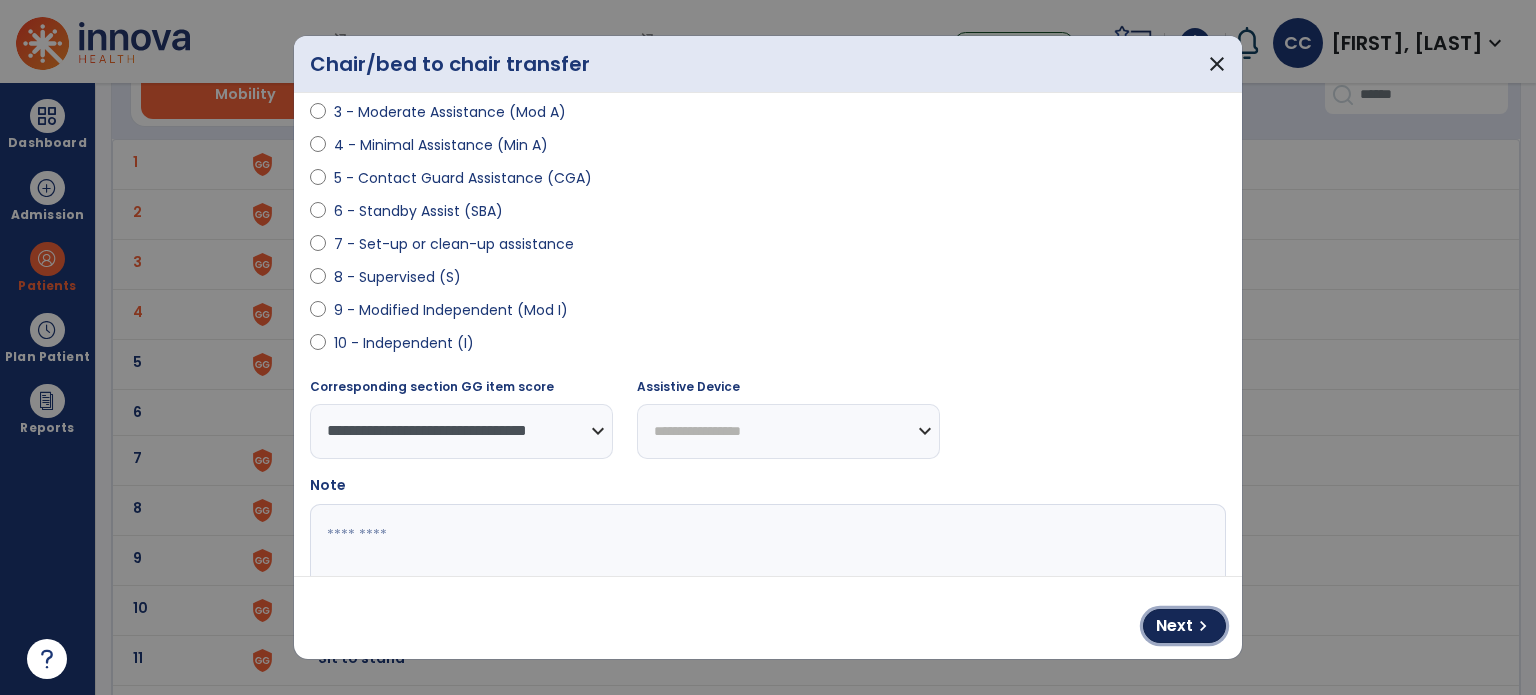click on "chevron_right" at bounding box center [1203, 626] 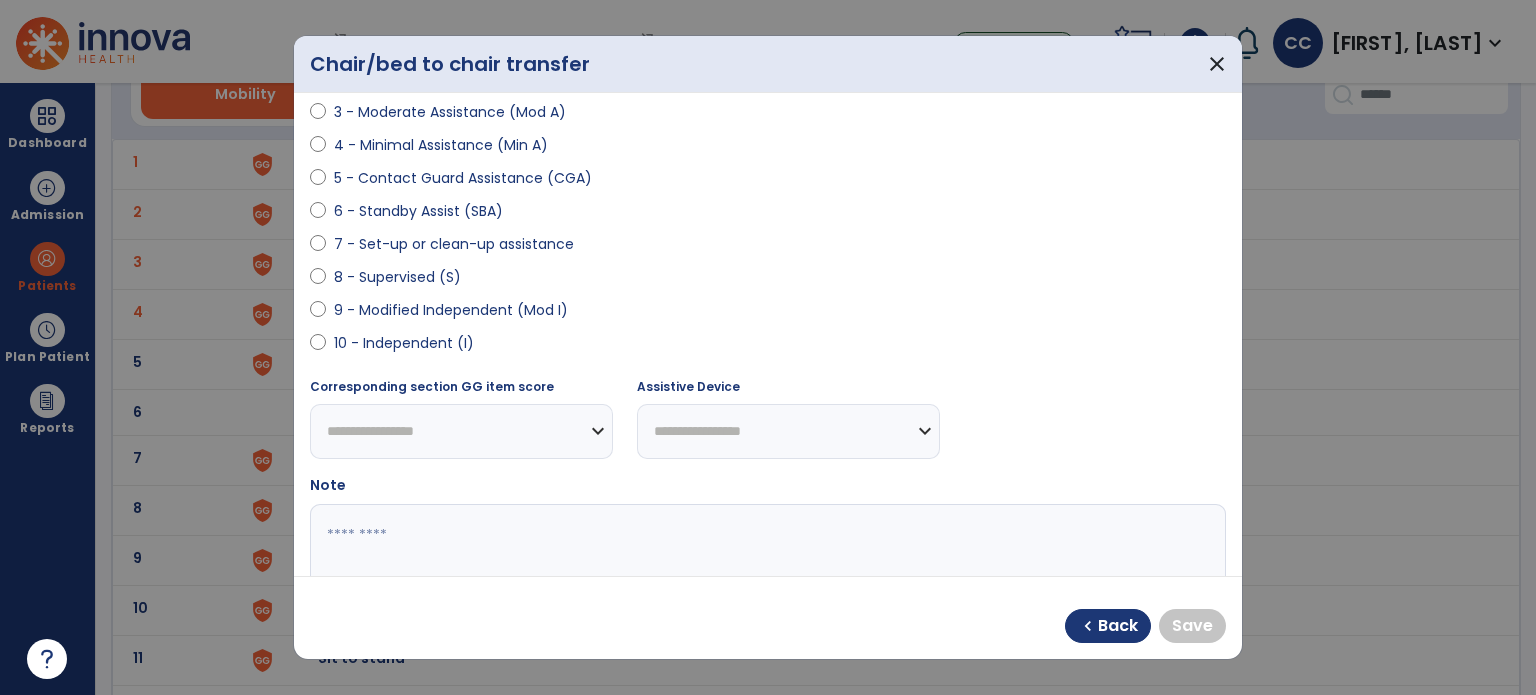 click on "9 - Modified Independent (Mod I)" at bounding box center [451, 310] 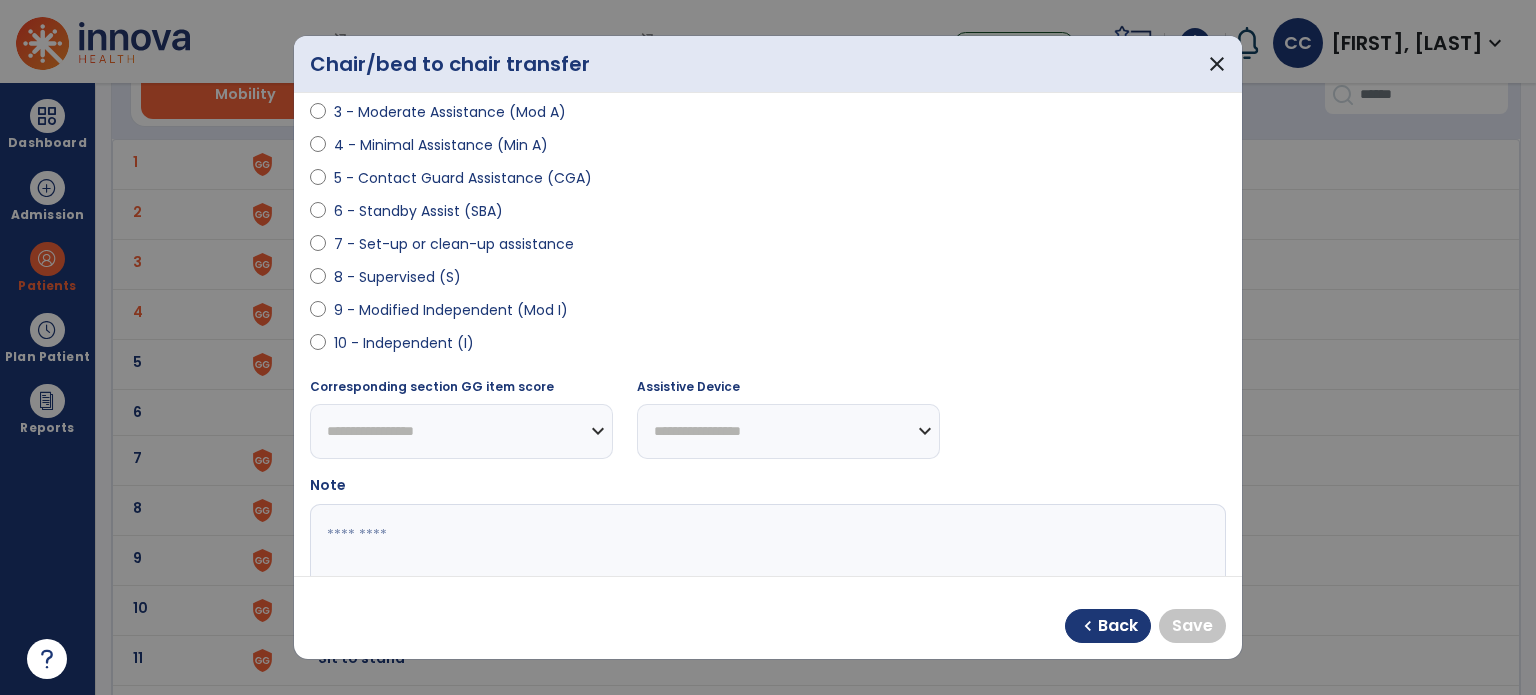 select on "**********" 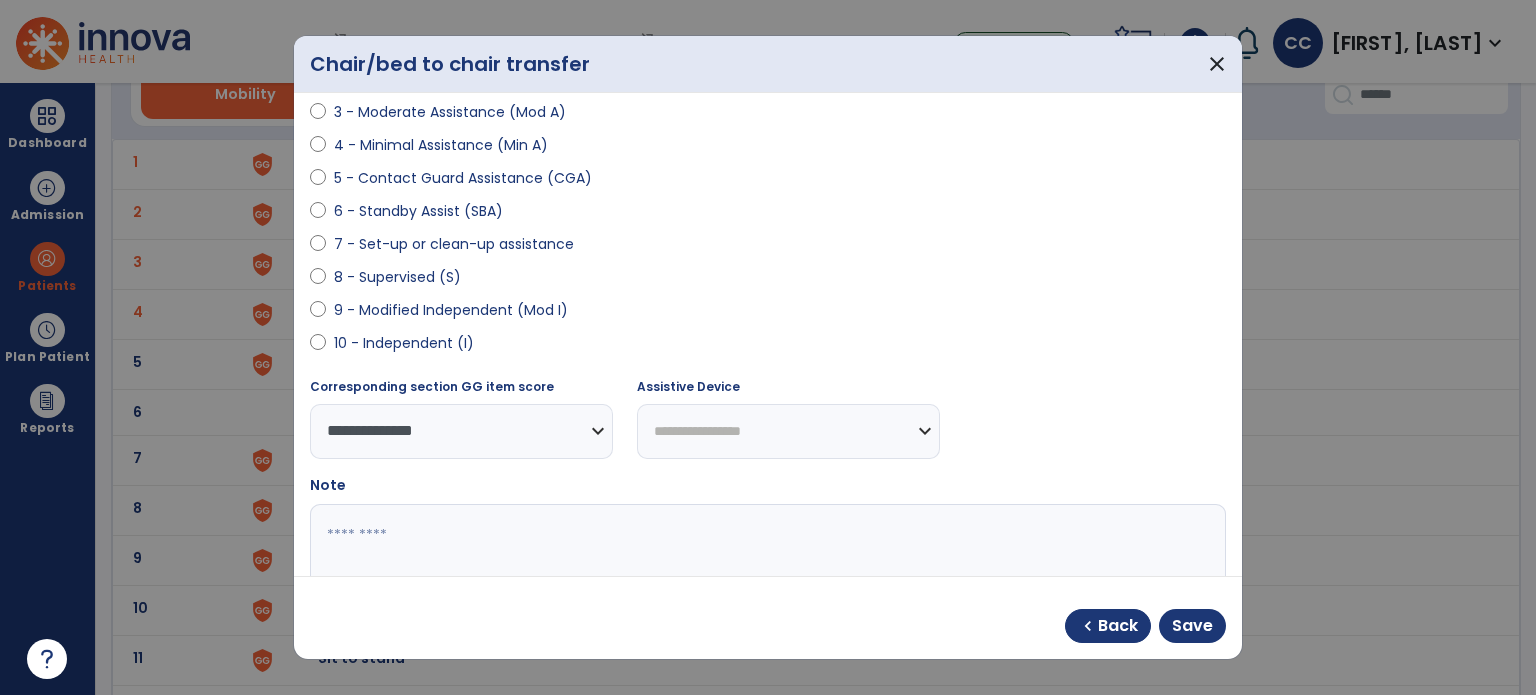 click at bounding box center [766, 579] 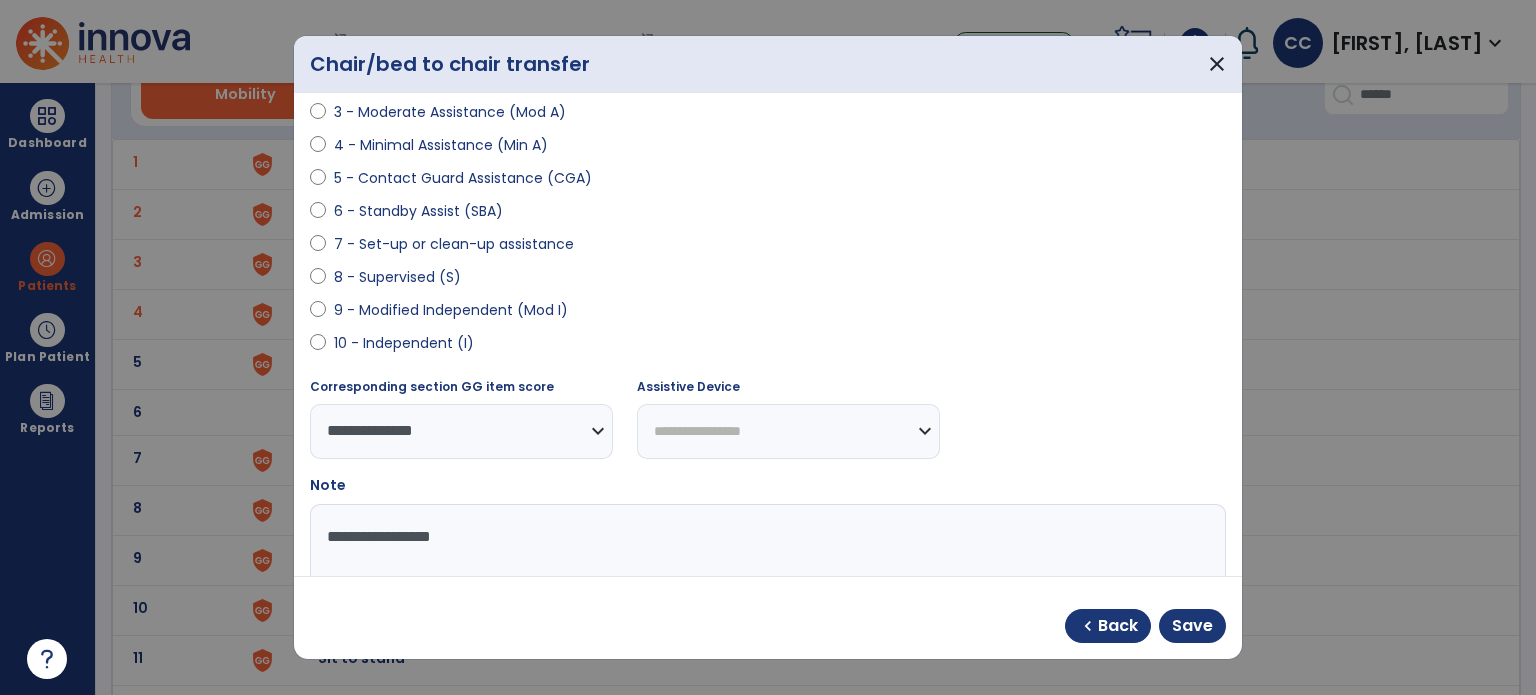 type on "**********" 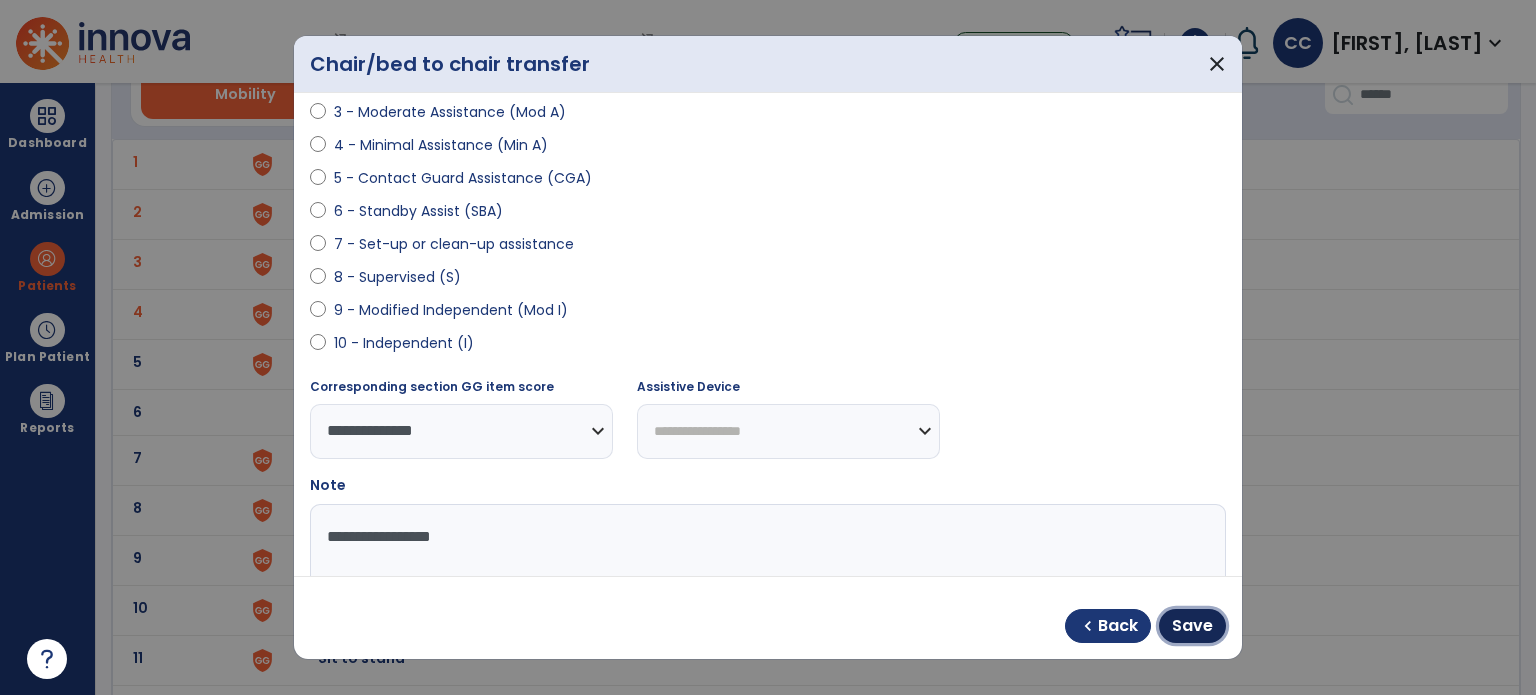 drag, startPoint x: 1201, startPoint y: 627, endPoint x: 1535, endPoint y: 503, distance: 356.27518 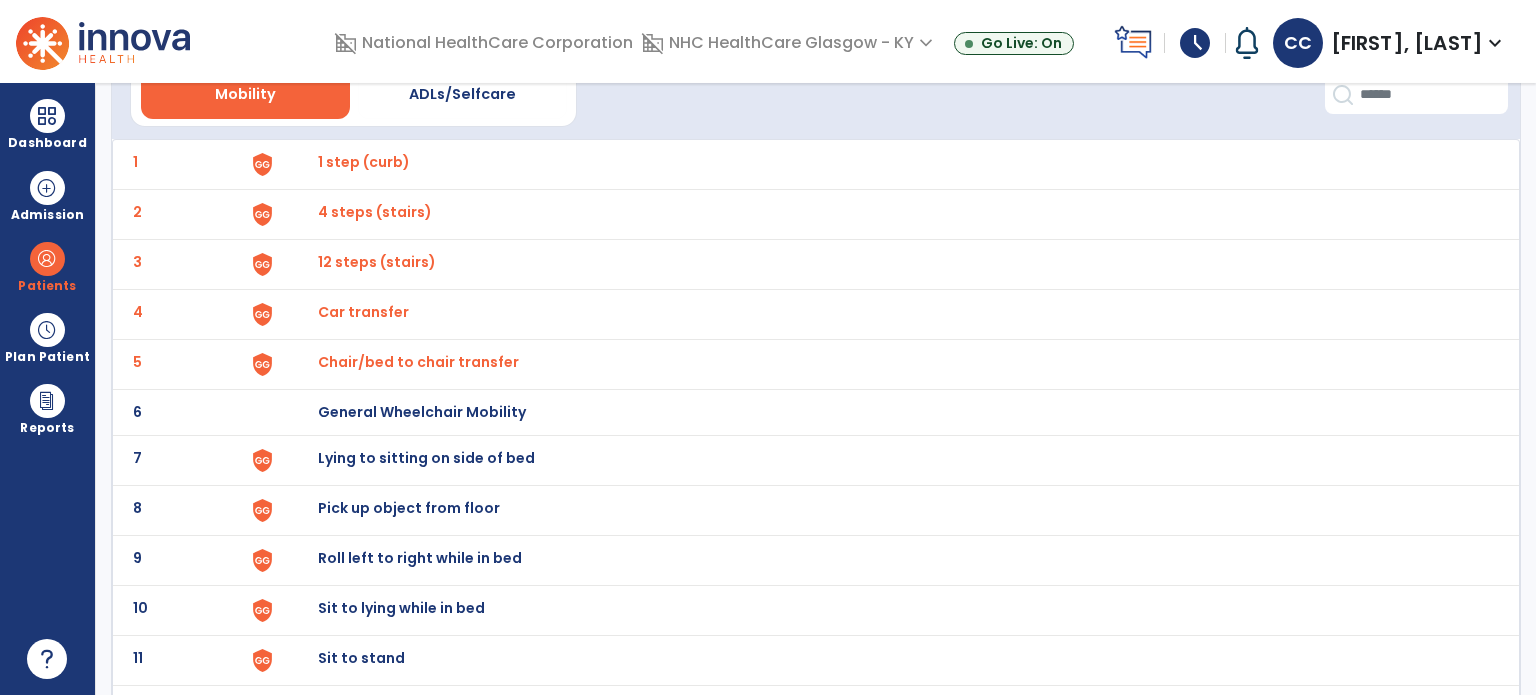 click on "Lying to sitting on side of bed" at bounding box center (364, 162) 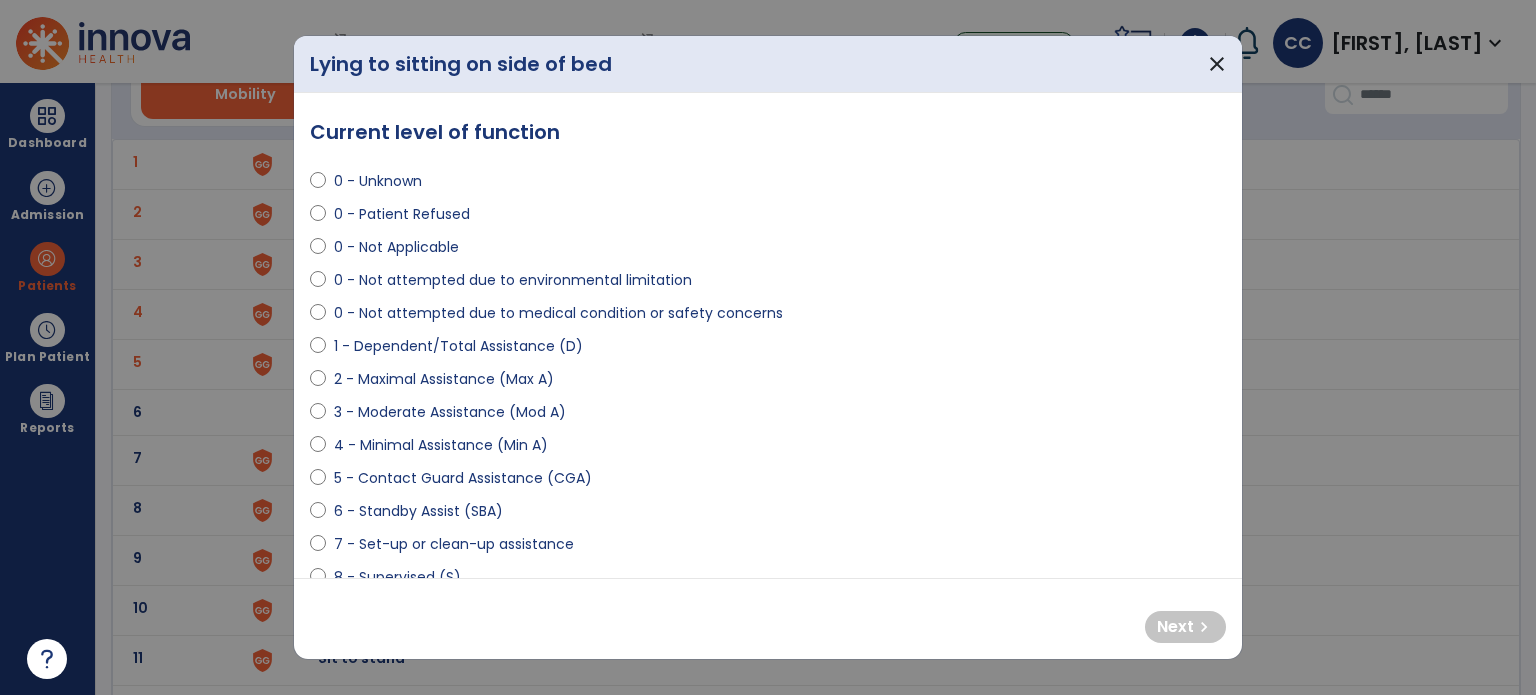 click on "2 - Maximal Assistance (Max A)" at bounding box center (444, 379) 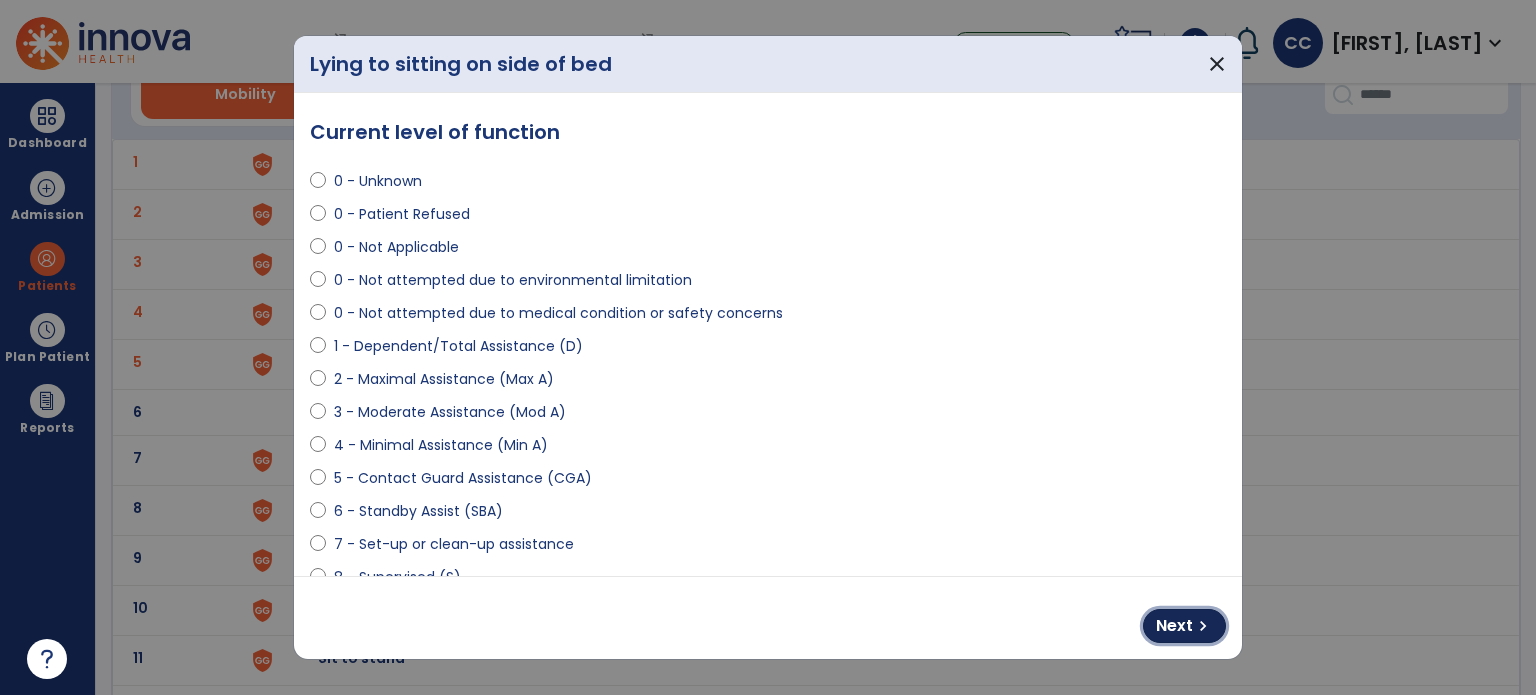 click on "Next" at bounding box center [1174, 626] 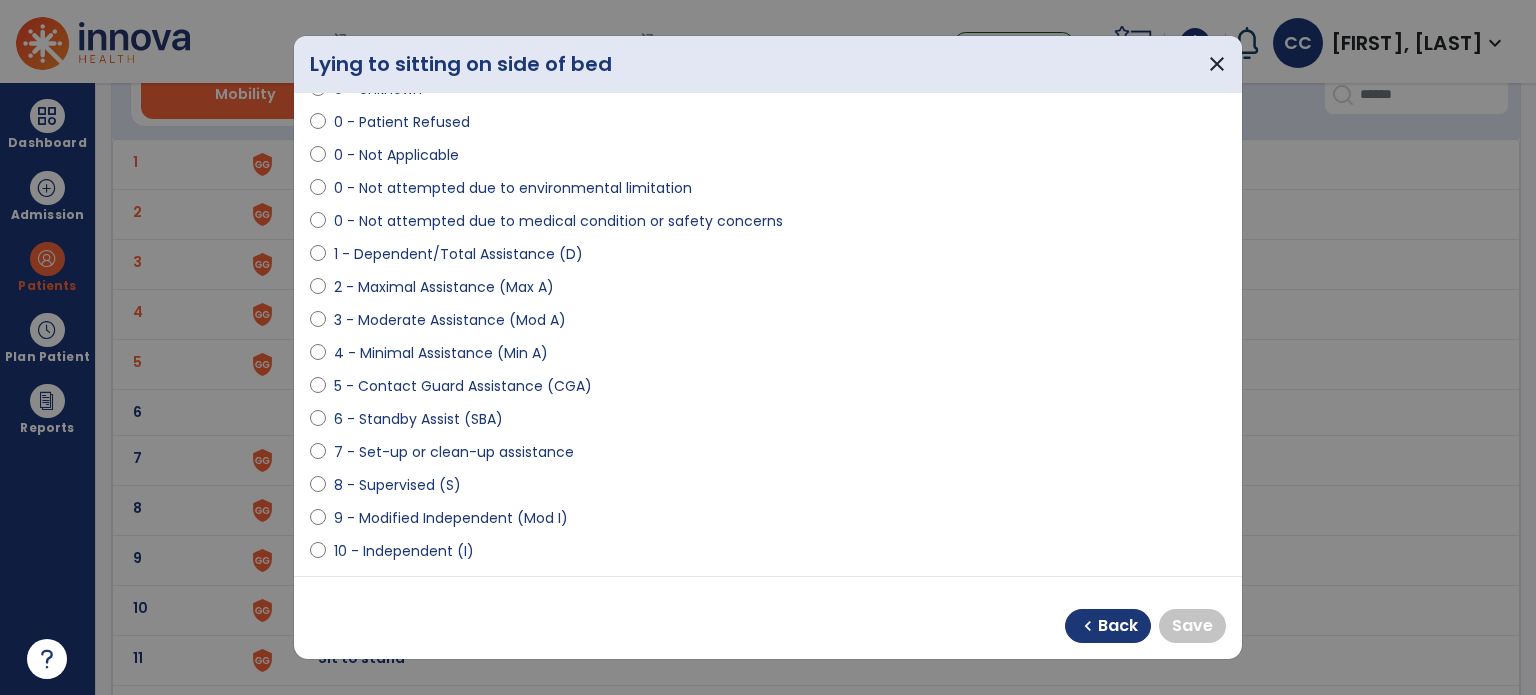 scroll, scrollTop: 200, scrollLeft: 0, axis: vertical 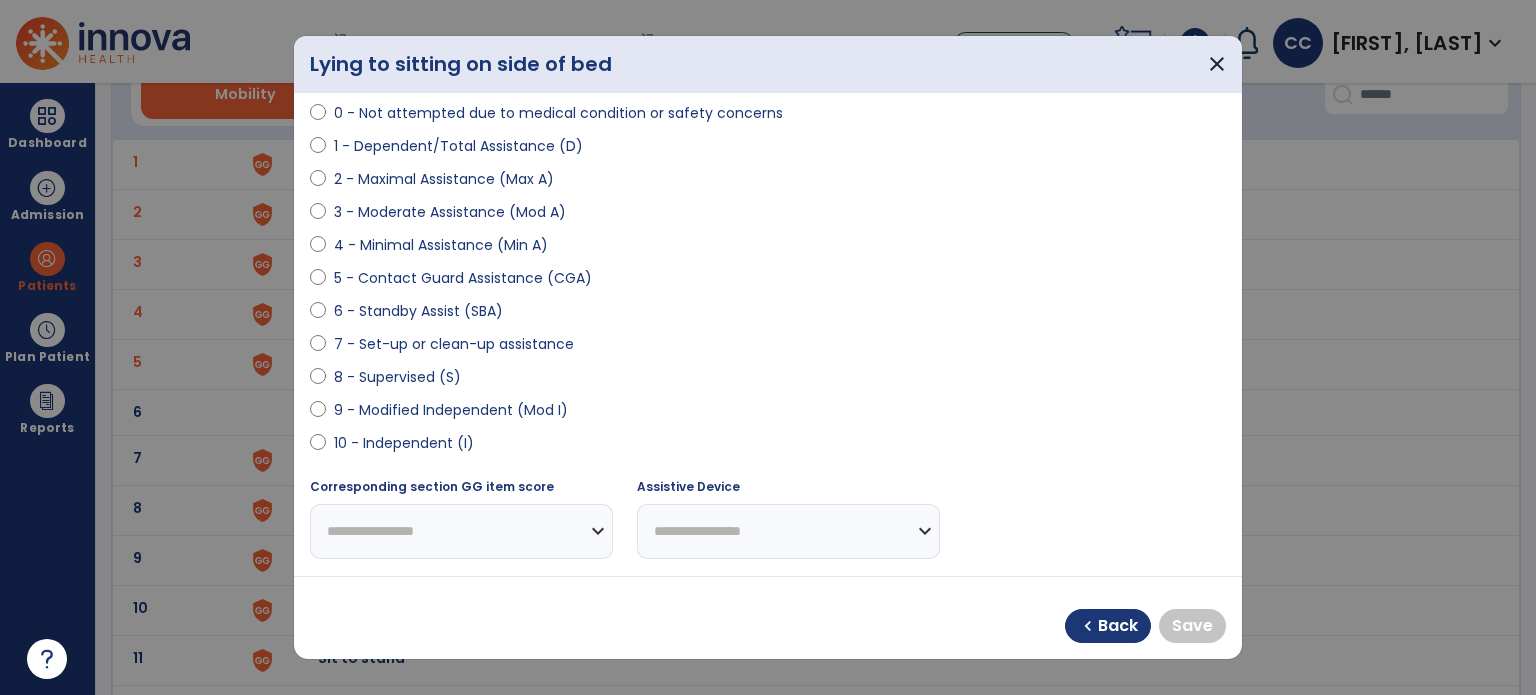 click on "9 - Modified Independent (Mod I)" at bounding box center [451, 410] 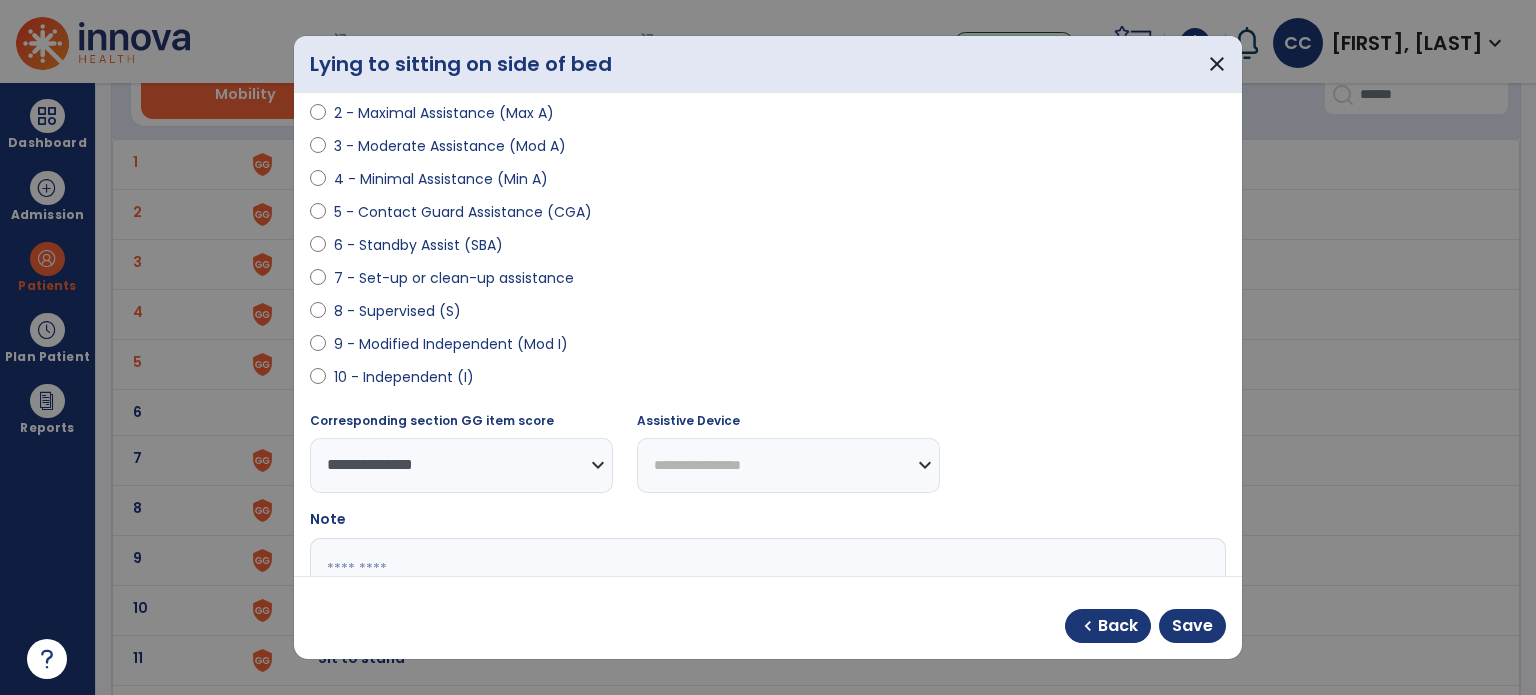 scroll, scrollTop: 300, scrollLeft: 0, axis: vertical 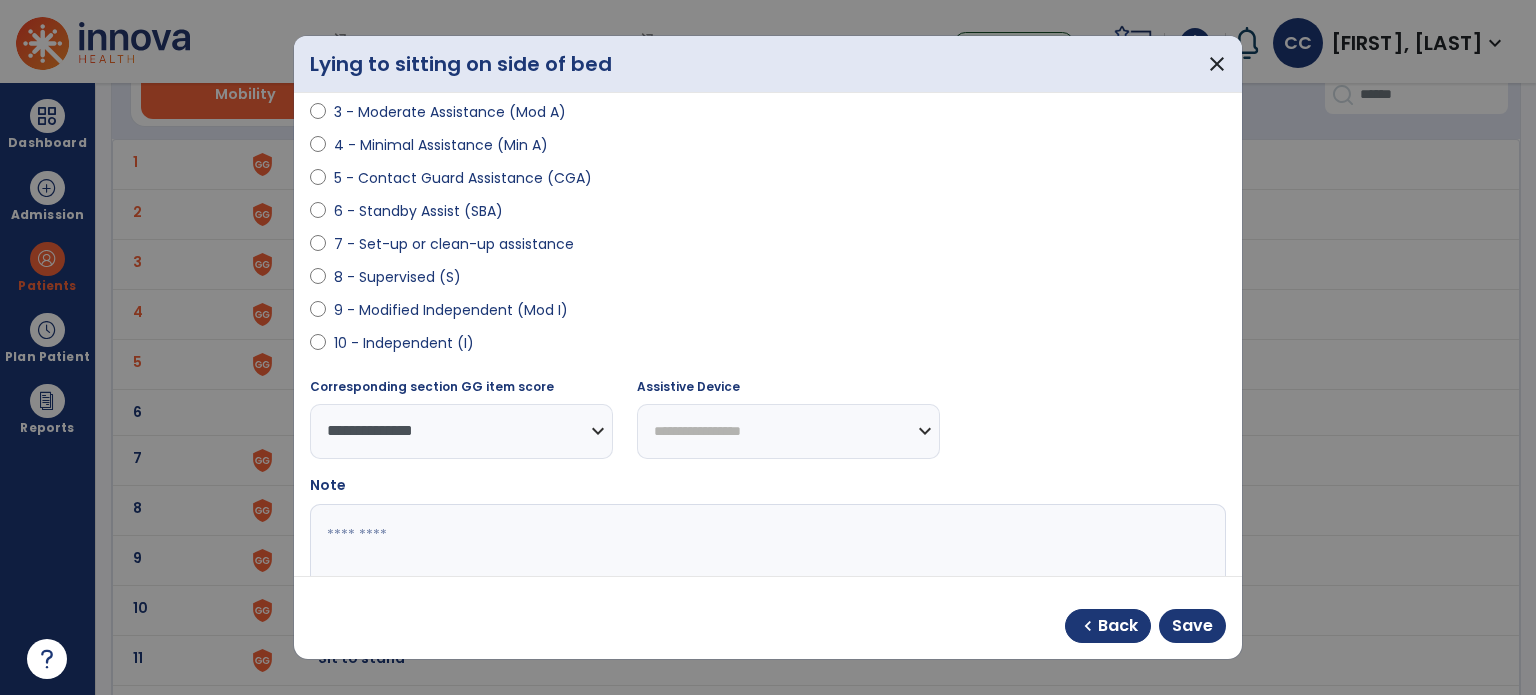 click on "10 - Independent (I)" at bounding box center (404, 343) 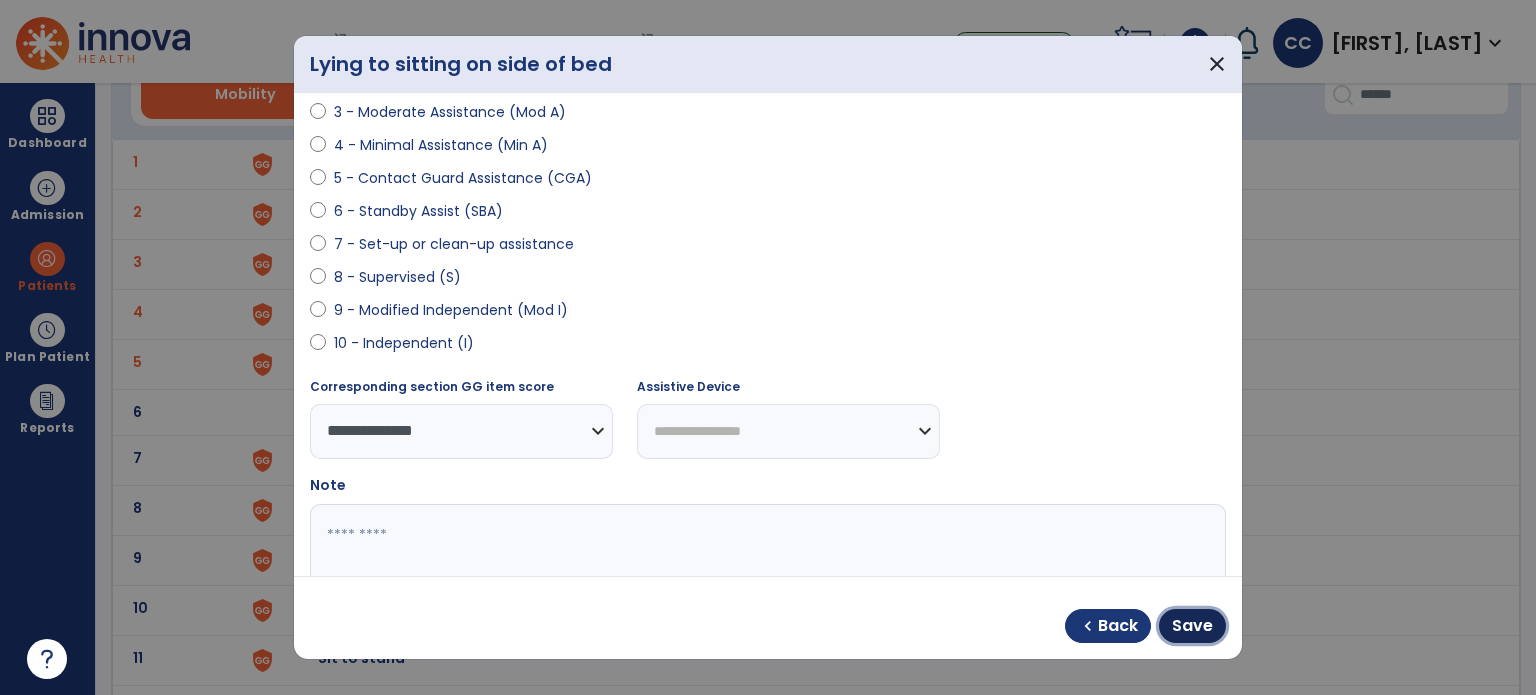 drag, startPoint x: 1224, startPoint y: 629, endPoint x: 1107, endPoint y: 602, distance: 120.074974 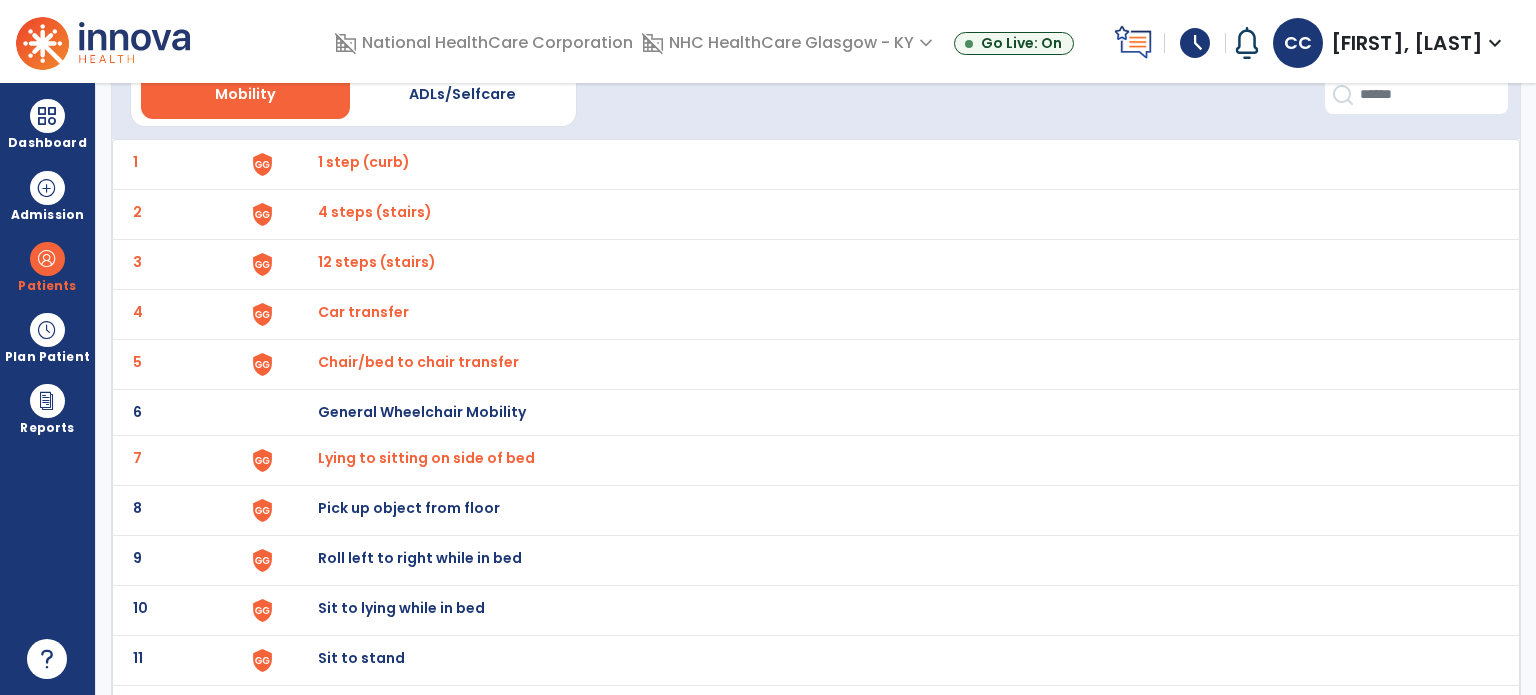 click on "Pick up object from floor" at bounding box center (364, 162) 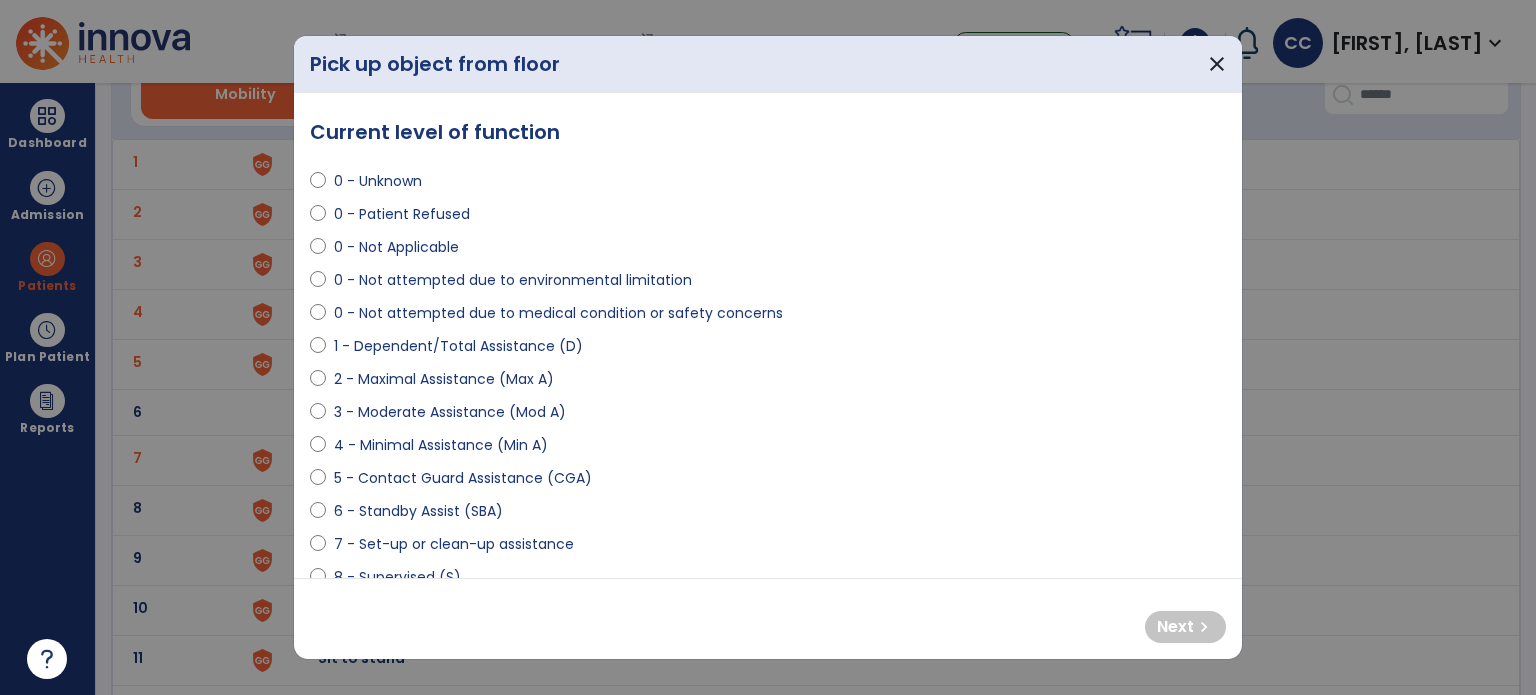 click on "0 - Not attempted due to medical condition or safety concerns" at bounding box center (558, 313) 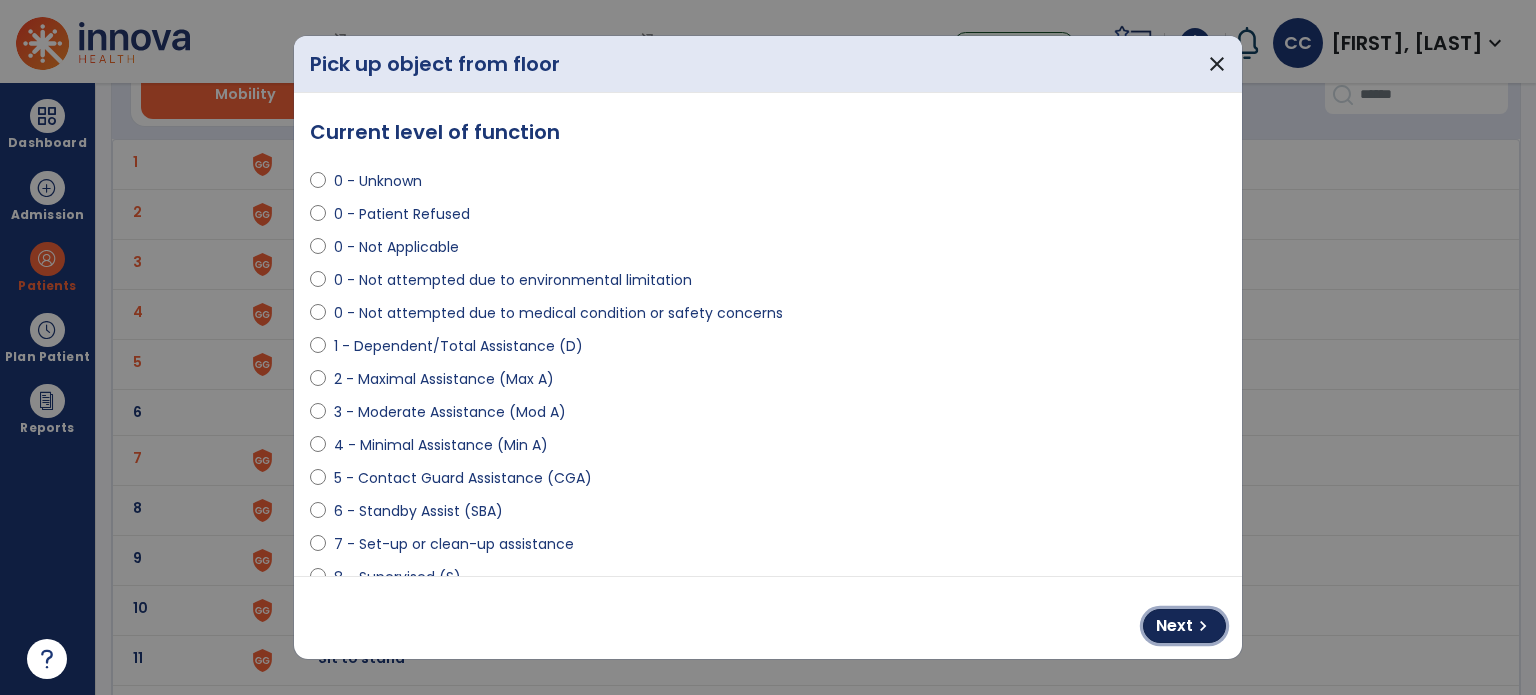 drag, startPoint x: 1196, startPoint y: 641, endPoint x: 1030, endPoint y: 578, distance: 177.55281 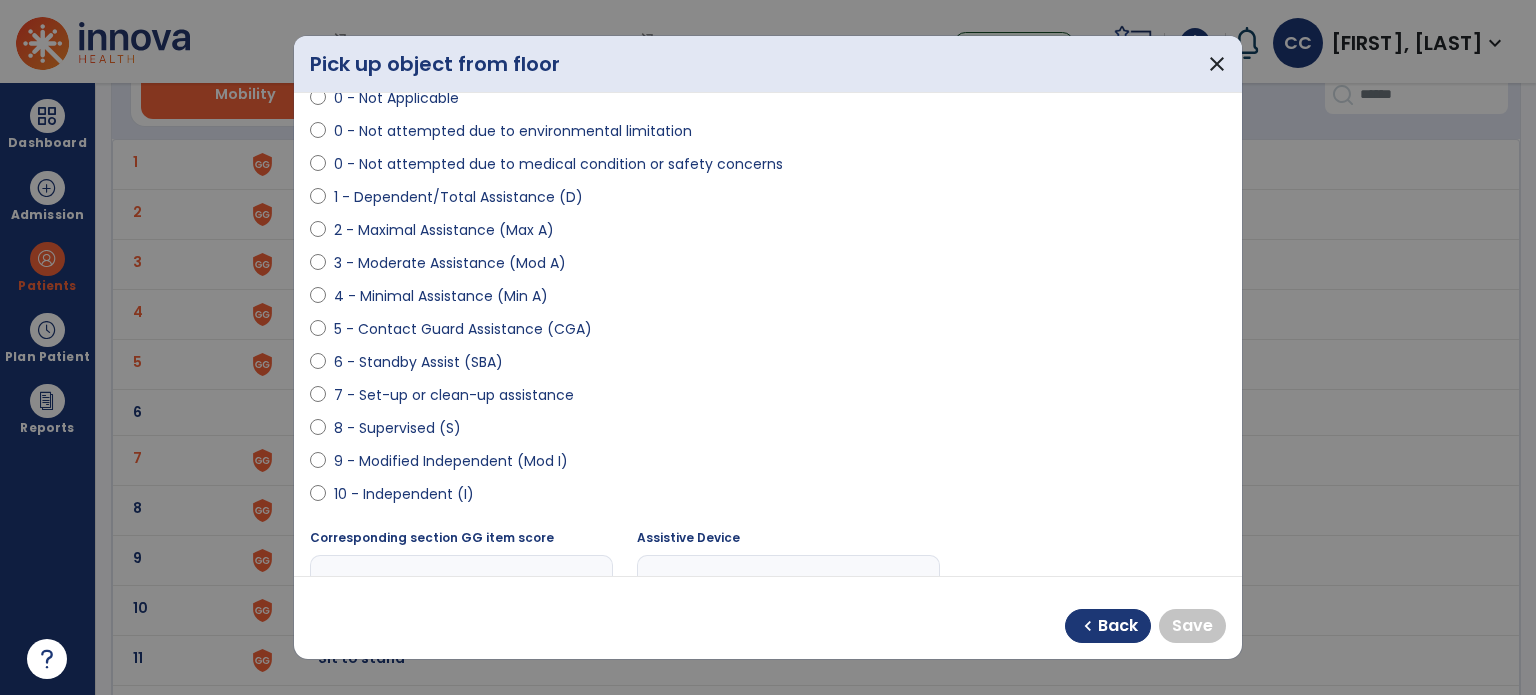 scroll, scrollTop: 200, scrollLeft: 0, axis: vertical 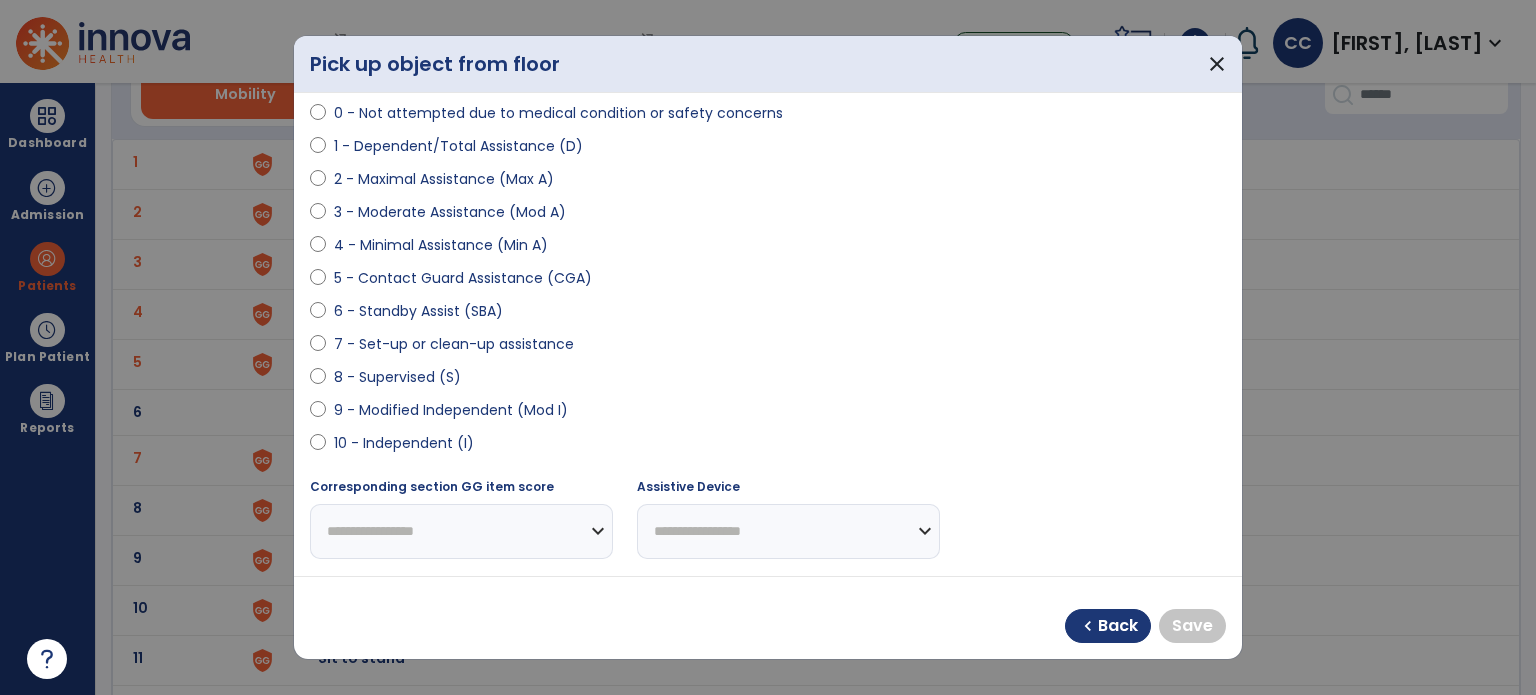 drag, startPoint x: 477, startPoint y: 423, endPoint x: 497, endPoint y: 407, distance: 25.612497 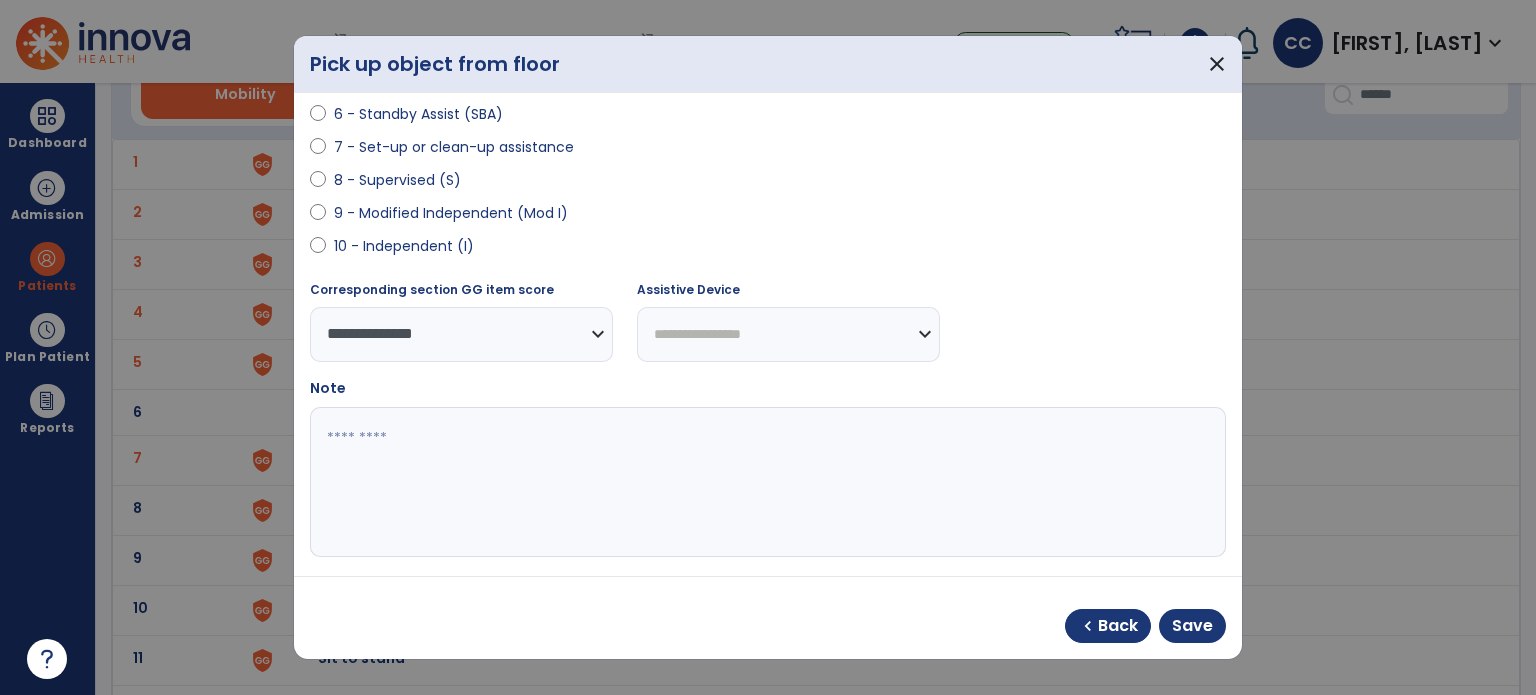 scroll, scrollTop: 408, scrollLeft: 0, axis: vertical 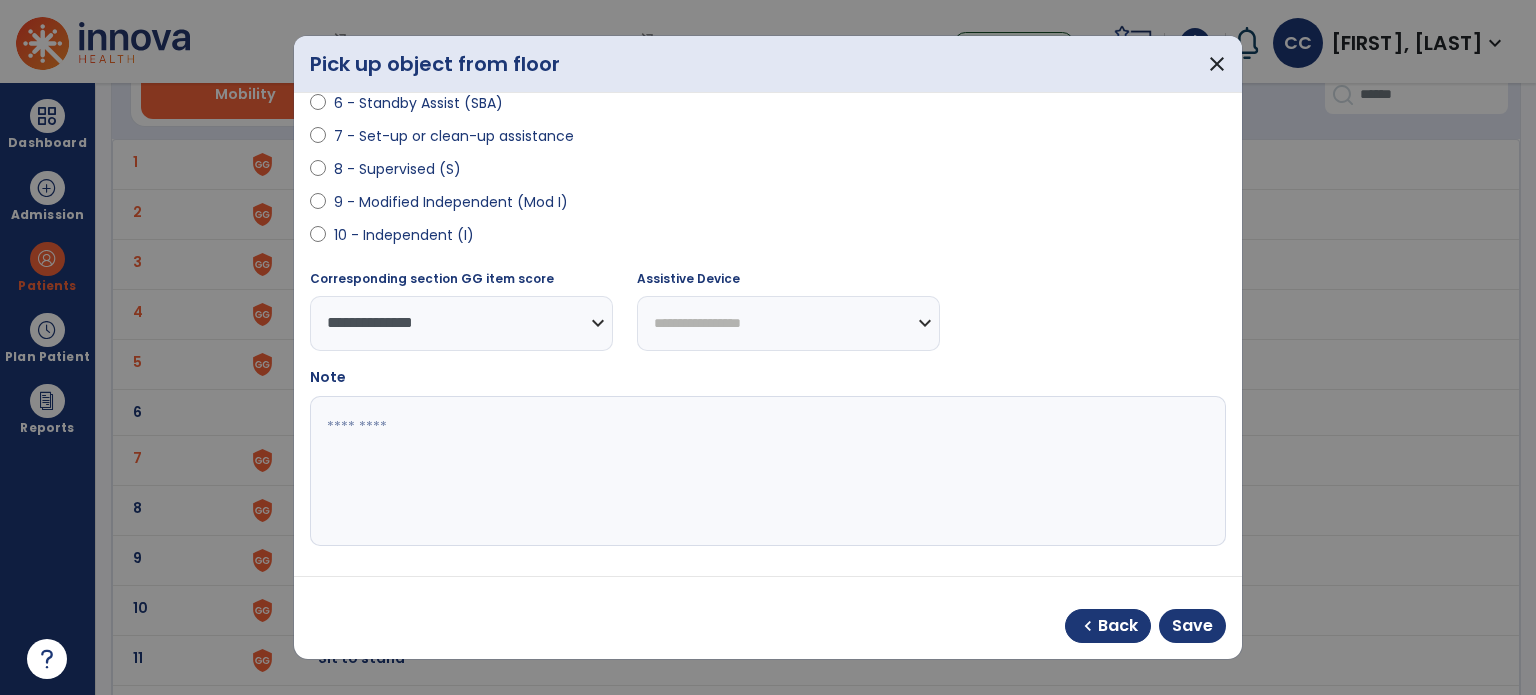 click at bounding box center (766, 471) 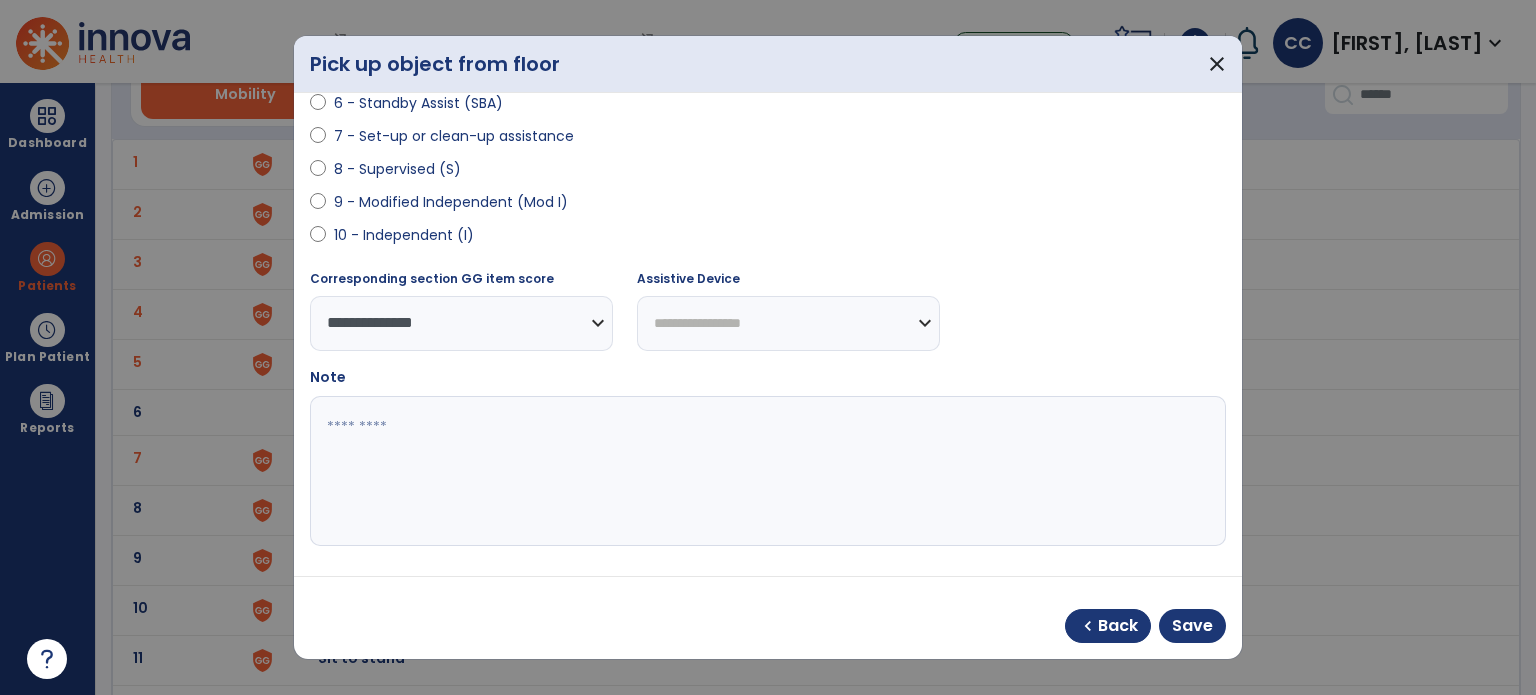 paste on "**********" 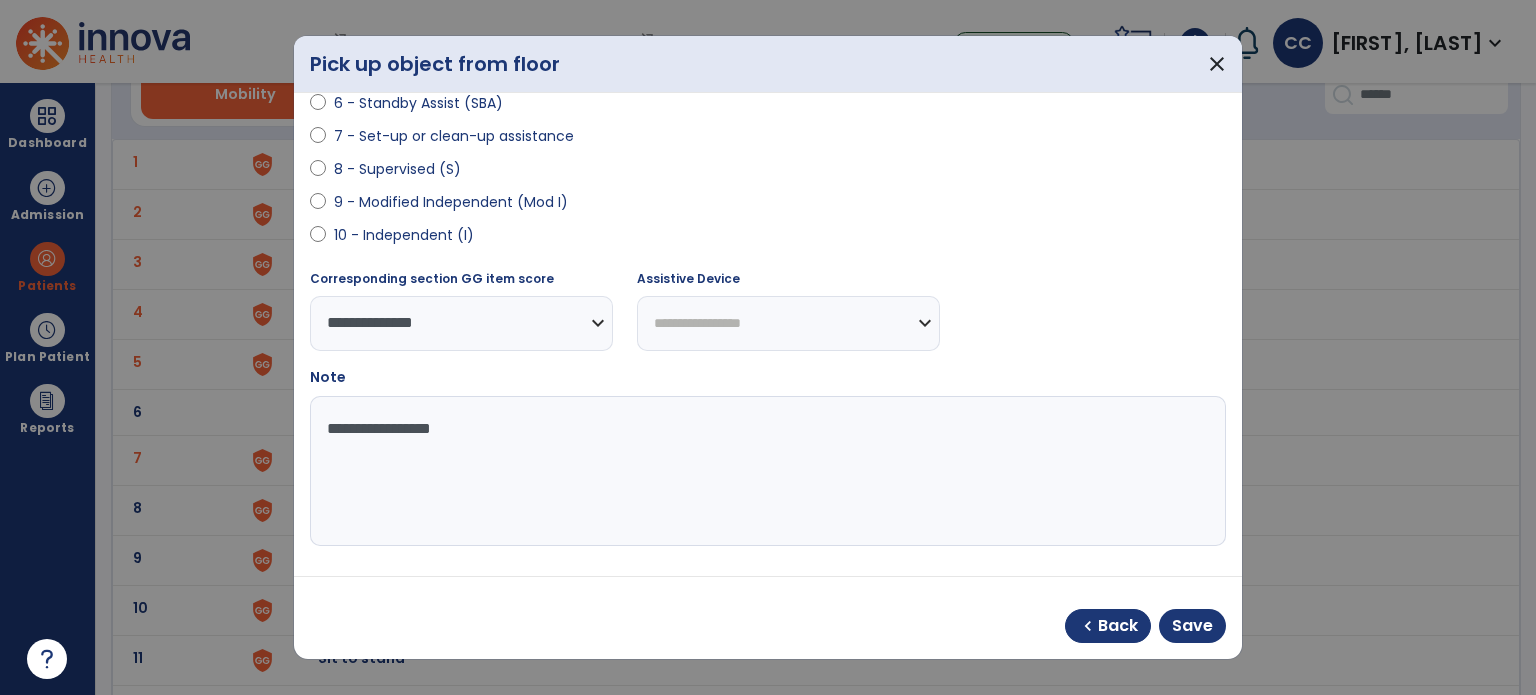 type on "**********" 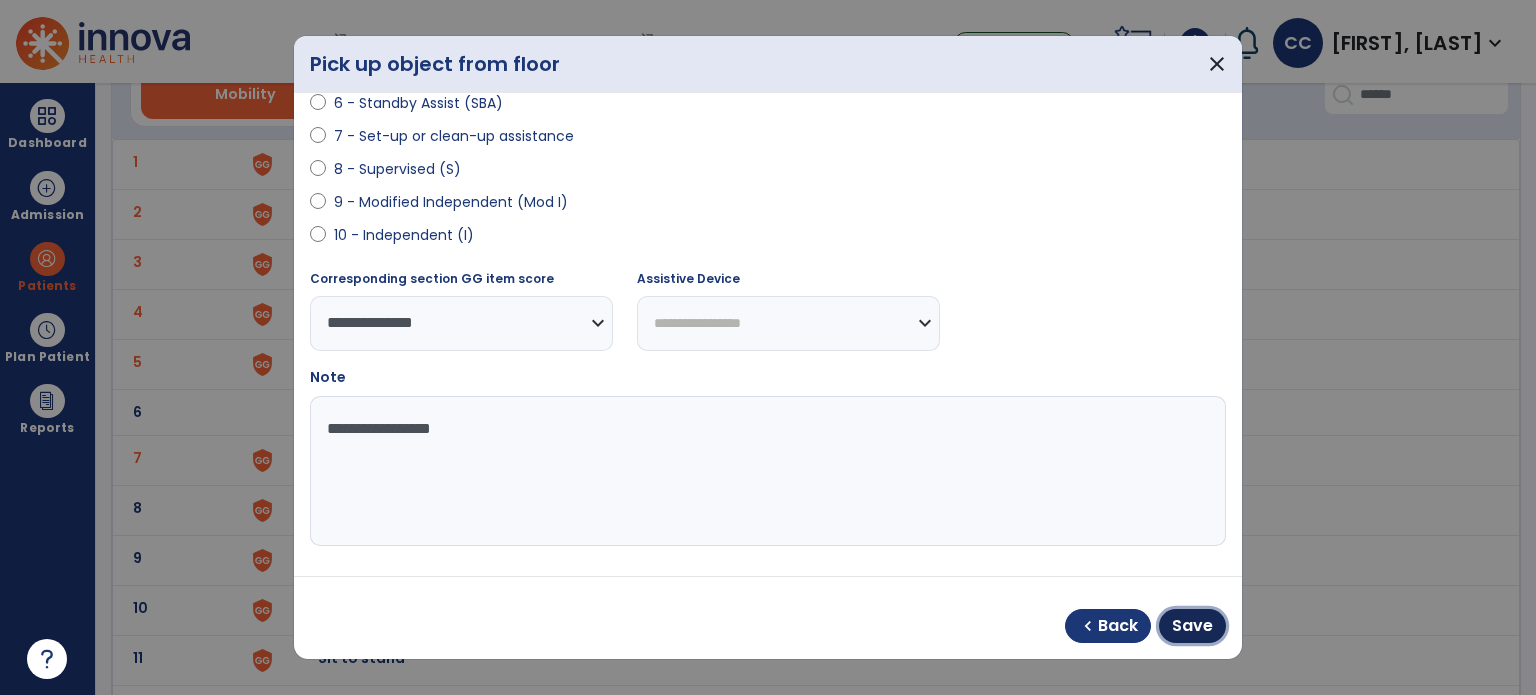 drag, startPoint x: 1194, startPoint y: 633, endPoint x: 1324, endPoint y: 670, distance: 135.16287 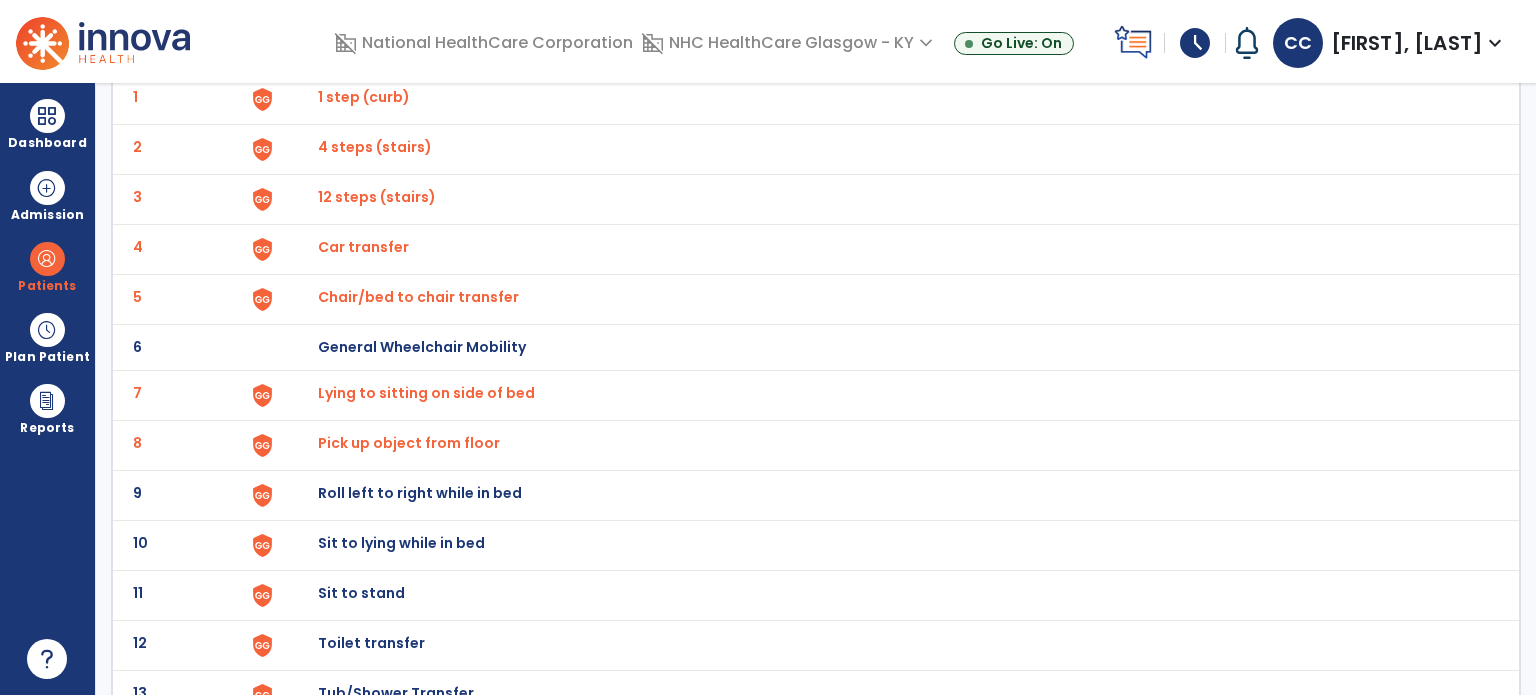 scroll, scrollTop: 200, scrollLeft: 0, axis: vertical 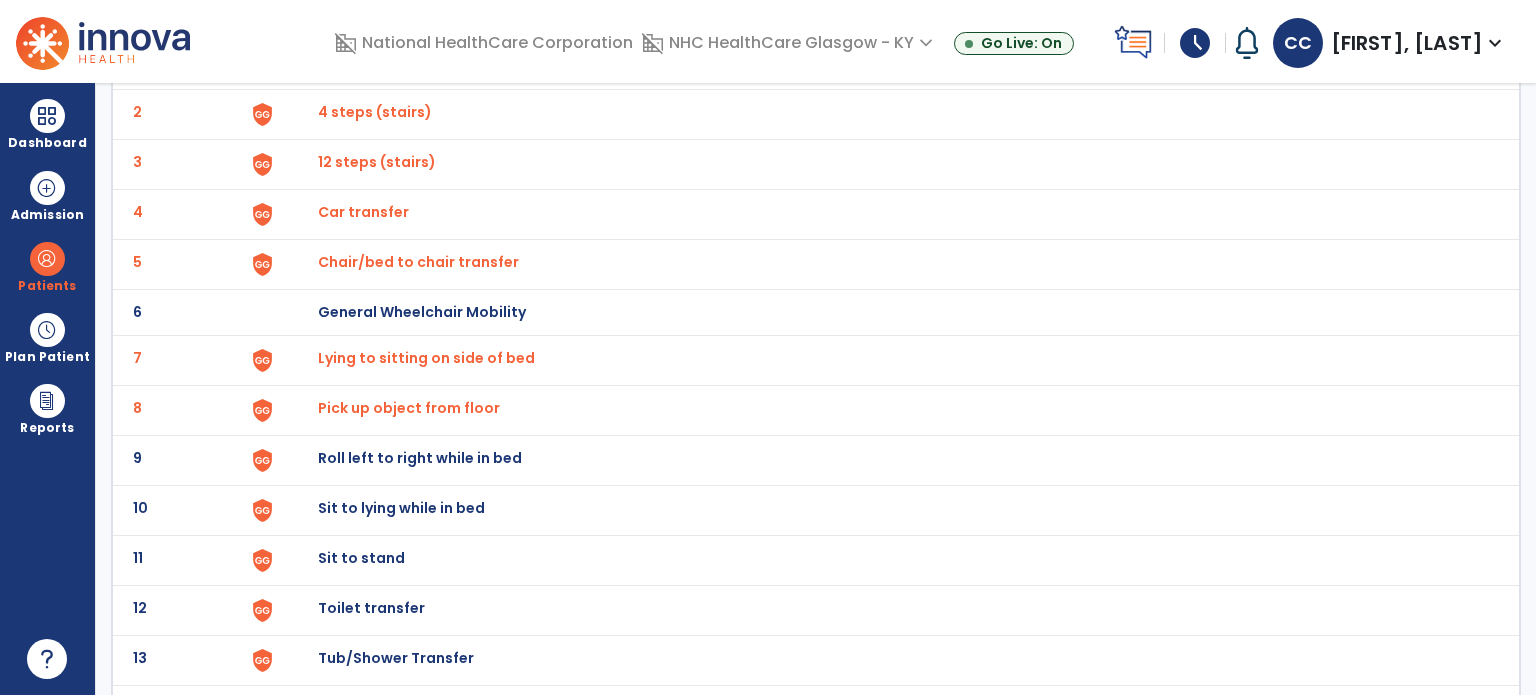 click on "Roll left to right while in bed" at bounding box center [364, 62] 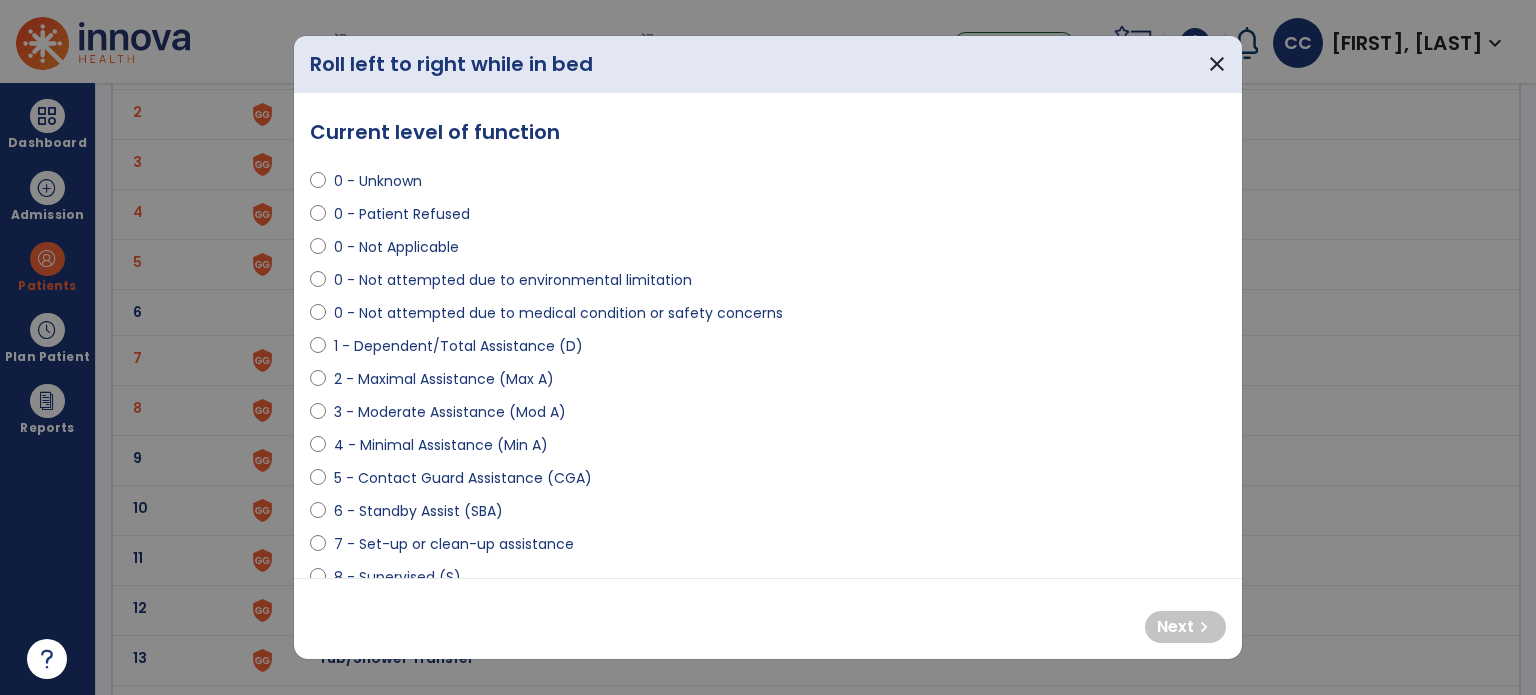 click on "3 - Moderate Assistance (Mod A)" at bounding box center (450, 412) 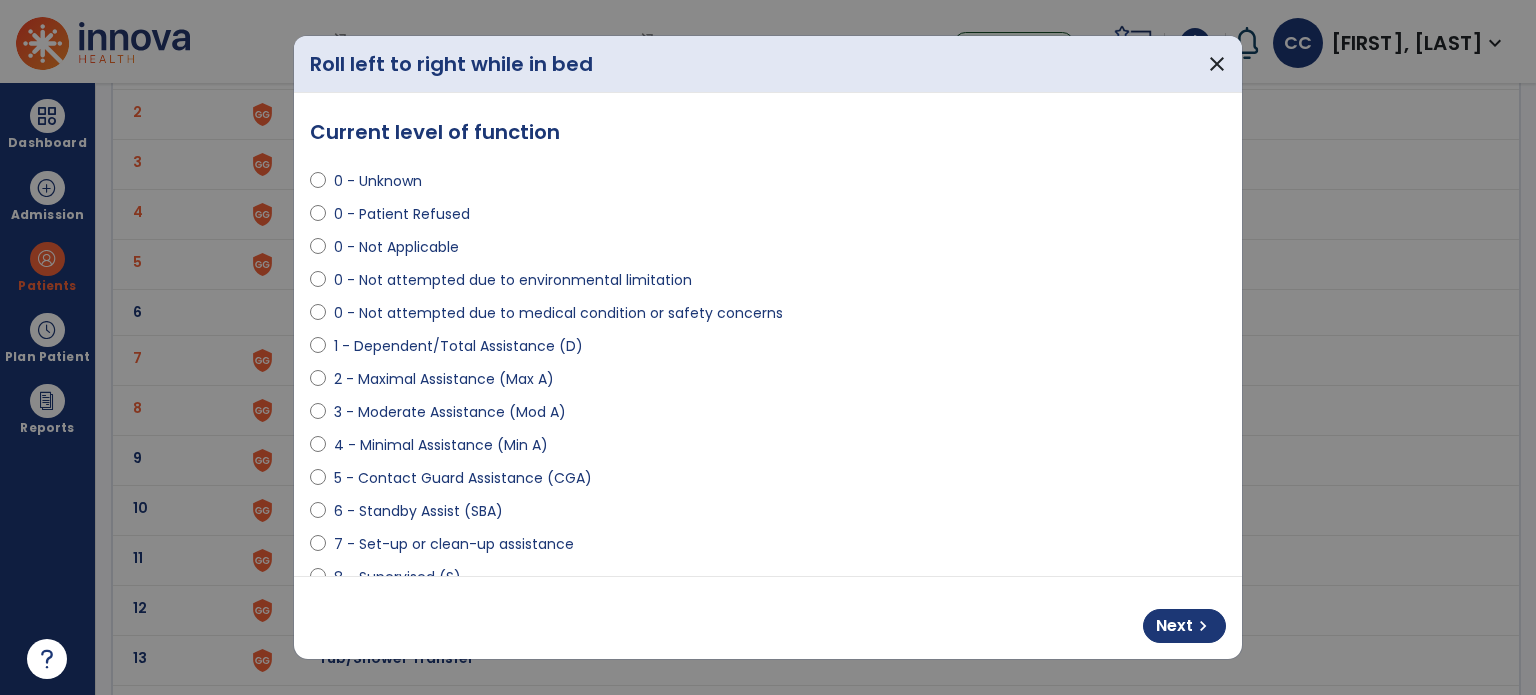 click on "4 - Minimal Assistance (Min A)" at bounding box center (441, 445) 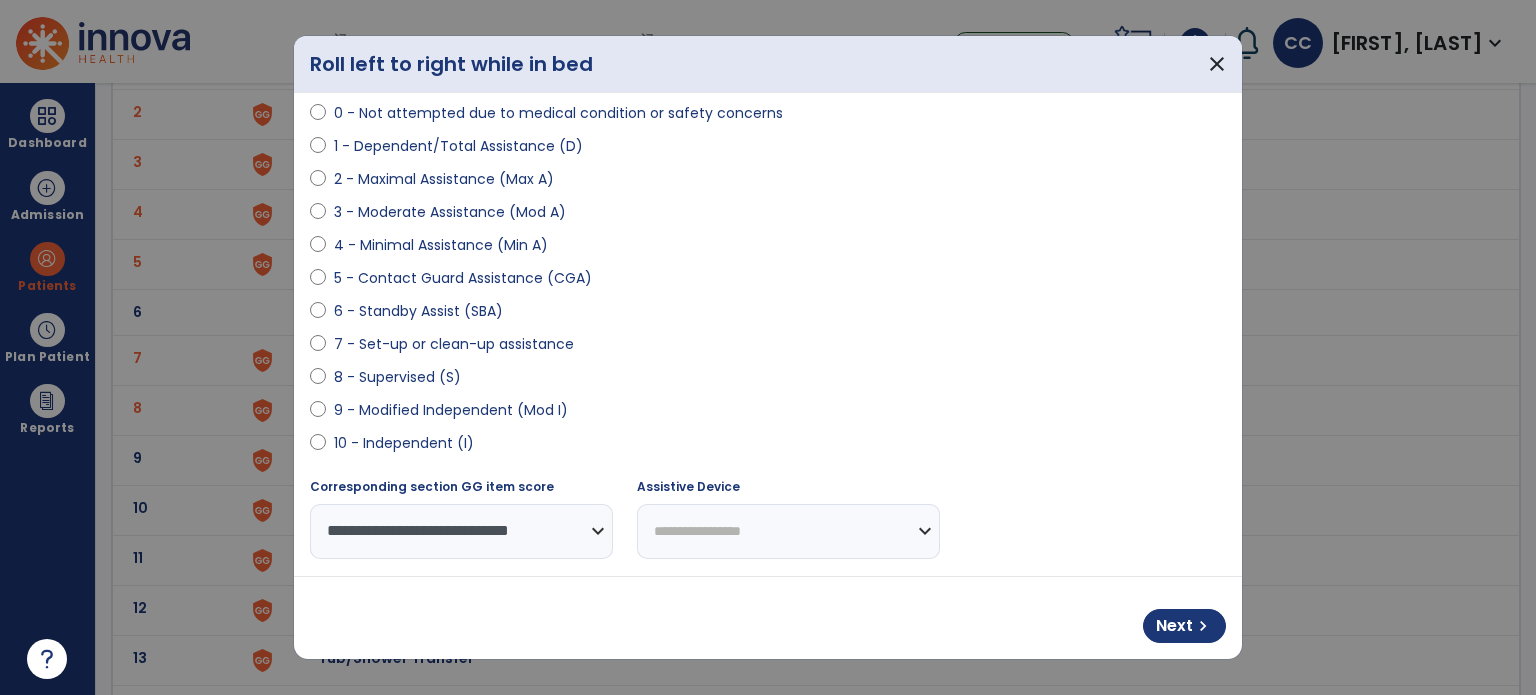scroll, scrollTop: 0, scrollLeft: 0, axis: both 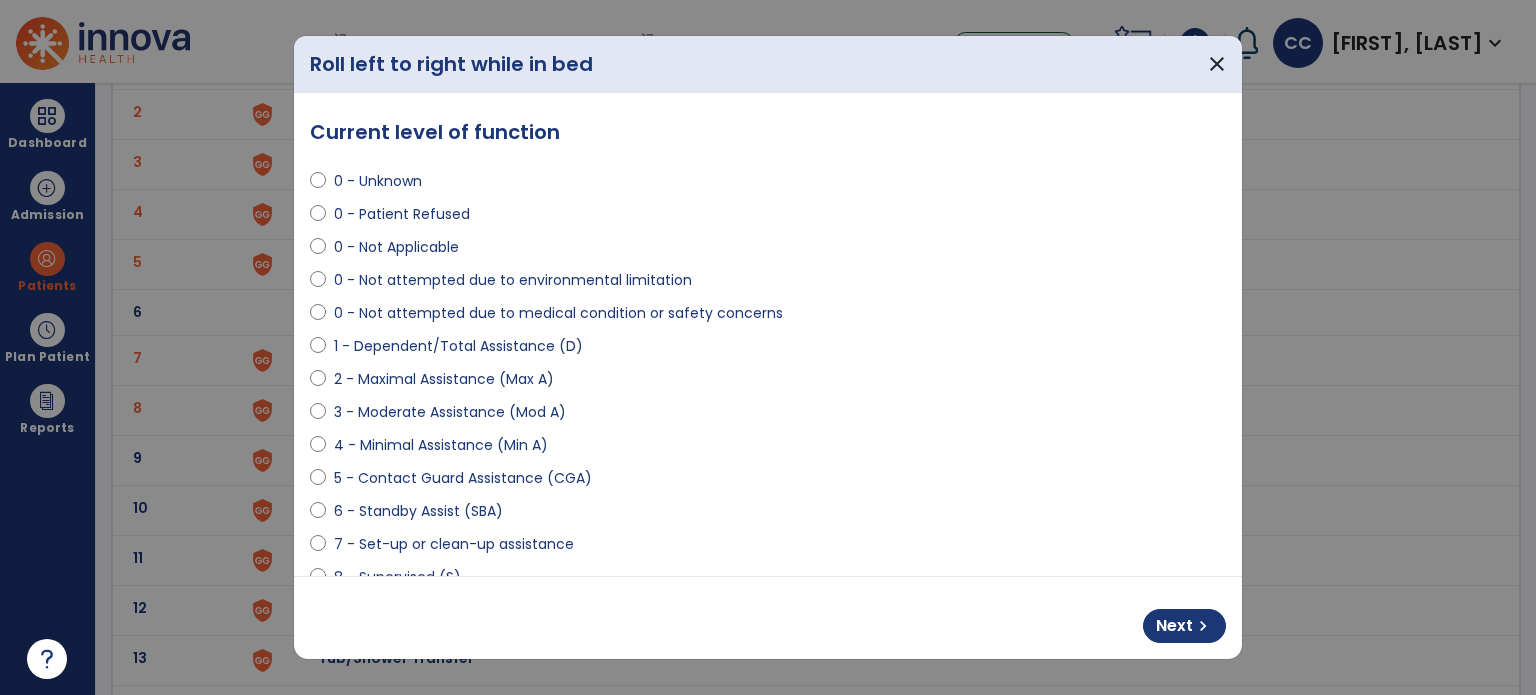 click on "2 - Maximal Assistance (Max A)" at bounding box center (444, 379) 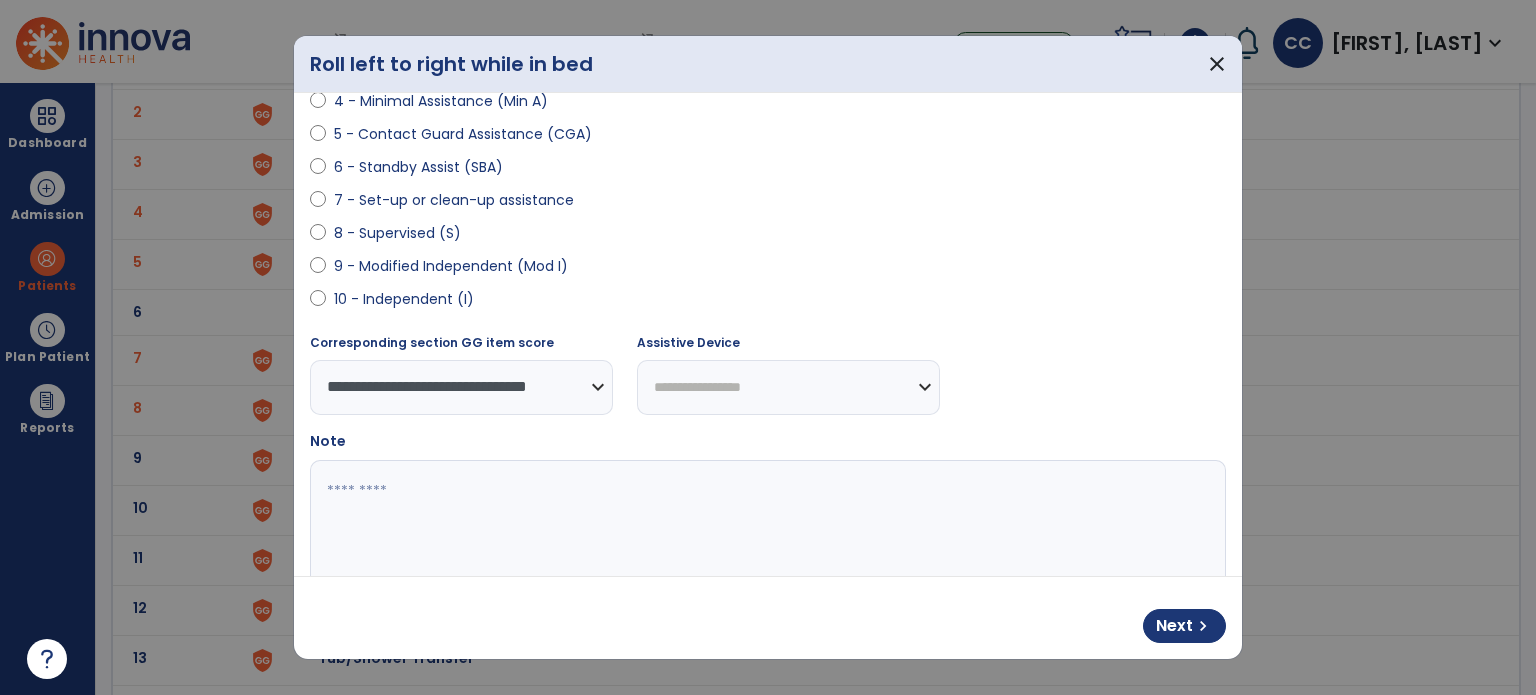 scroll, scrollTop: 400, scrollLeft: 0, axis: vertical 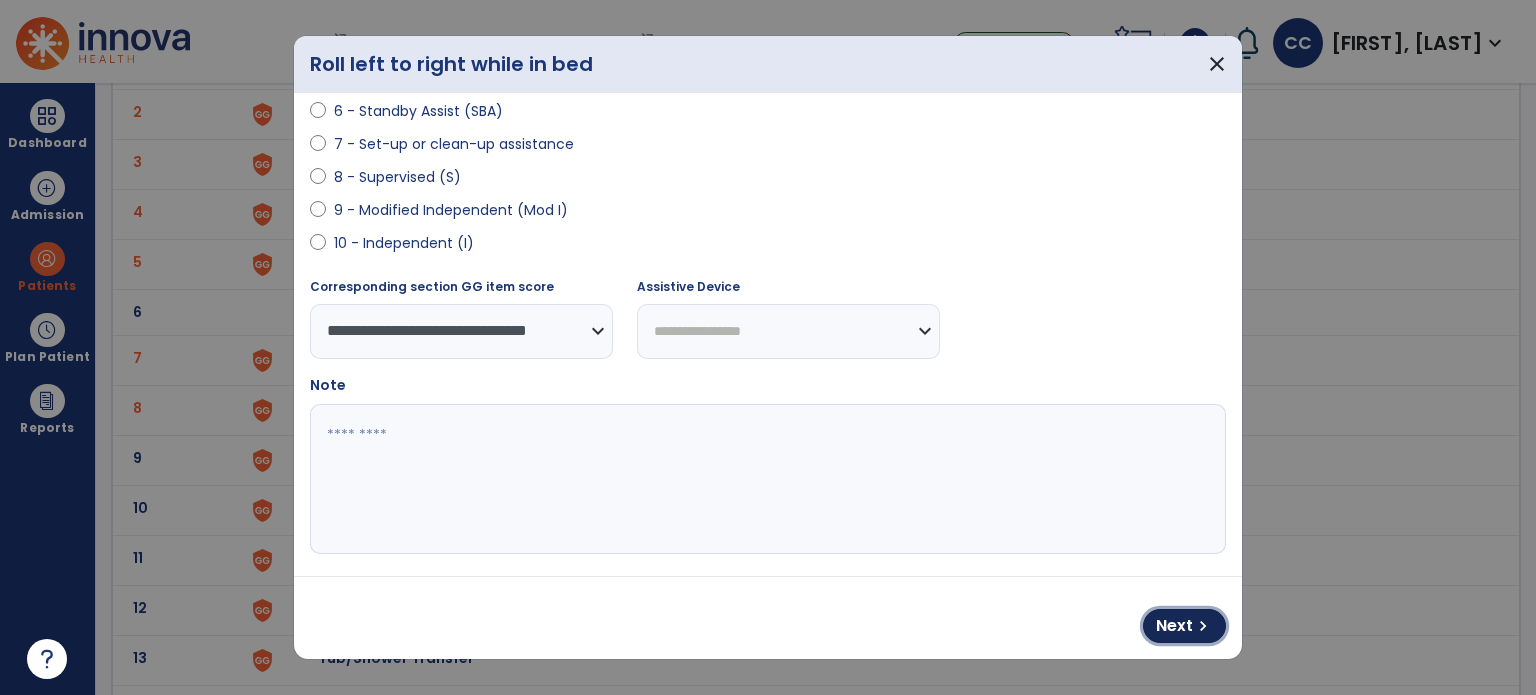 click on "Next" at bounding box center [1174, 626] 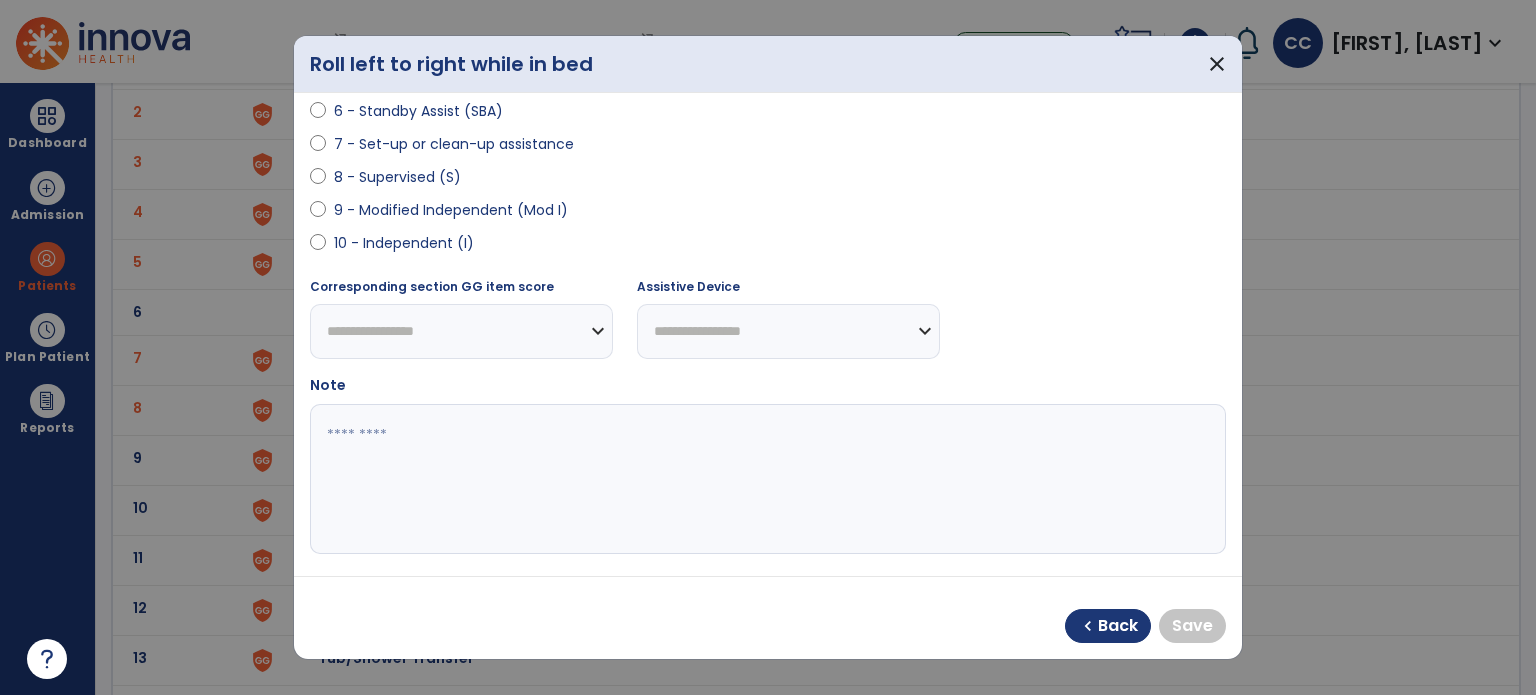 click on "10 - Independent (I)" at bounding box center [404, 243] 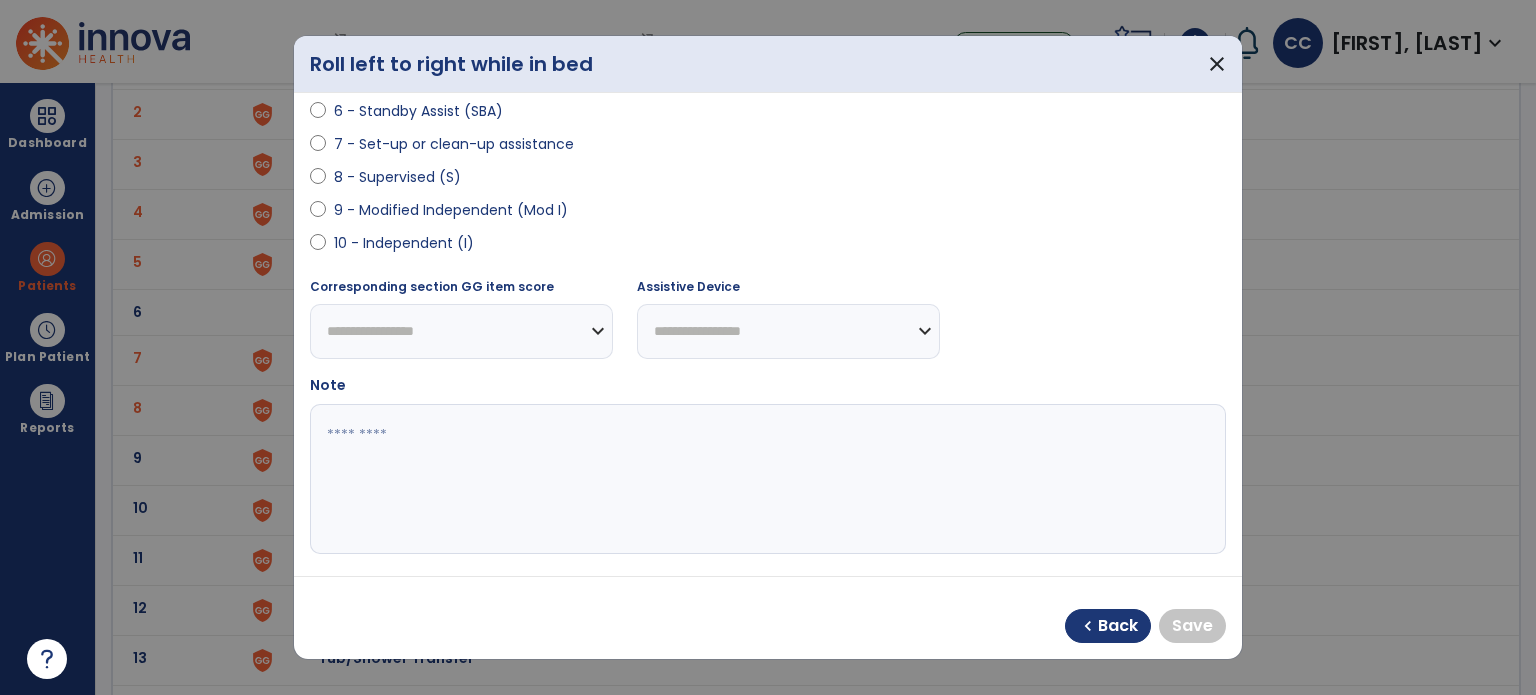select on "**********" 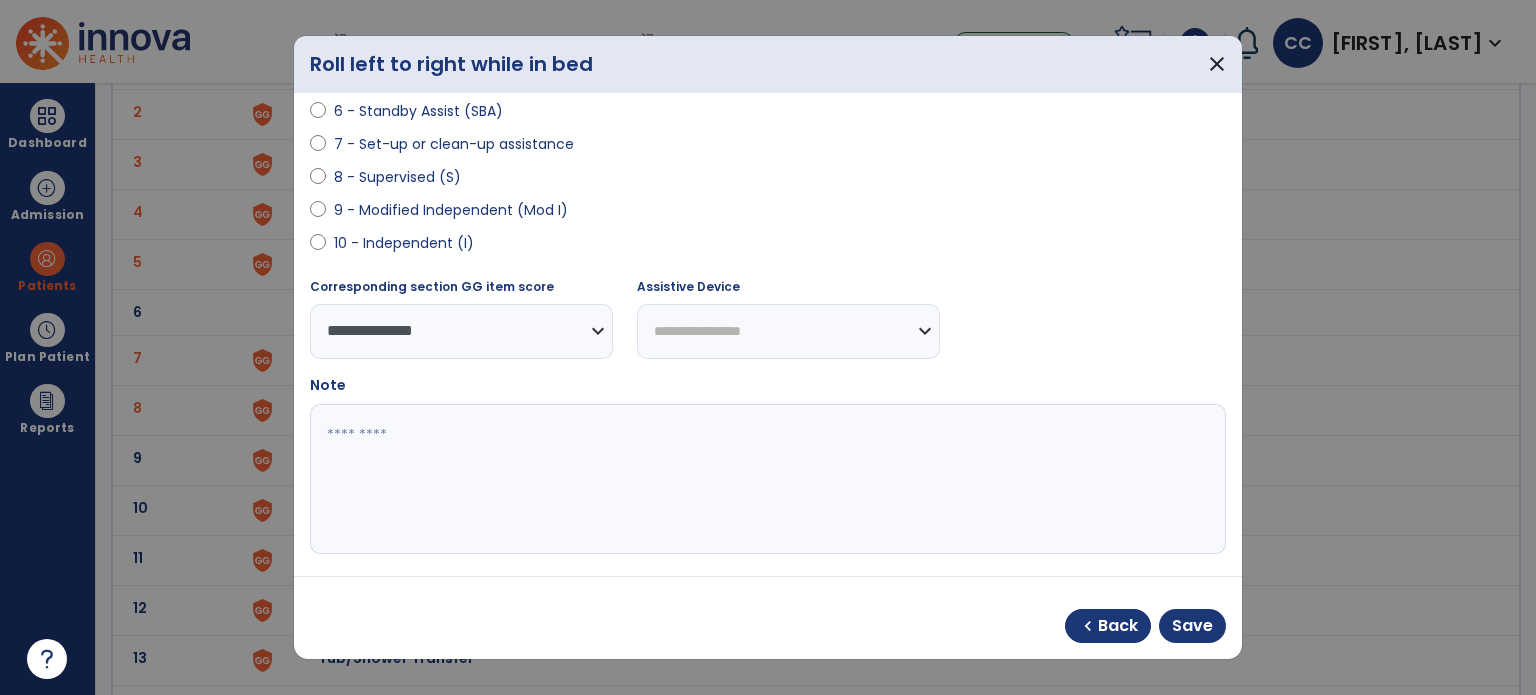 click at bounding box center [766, 479] 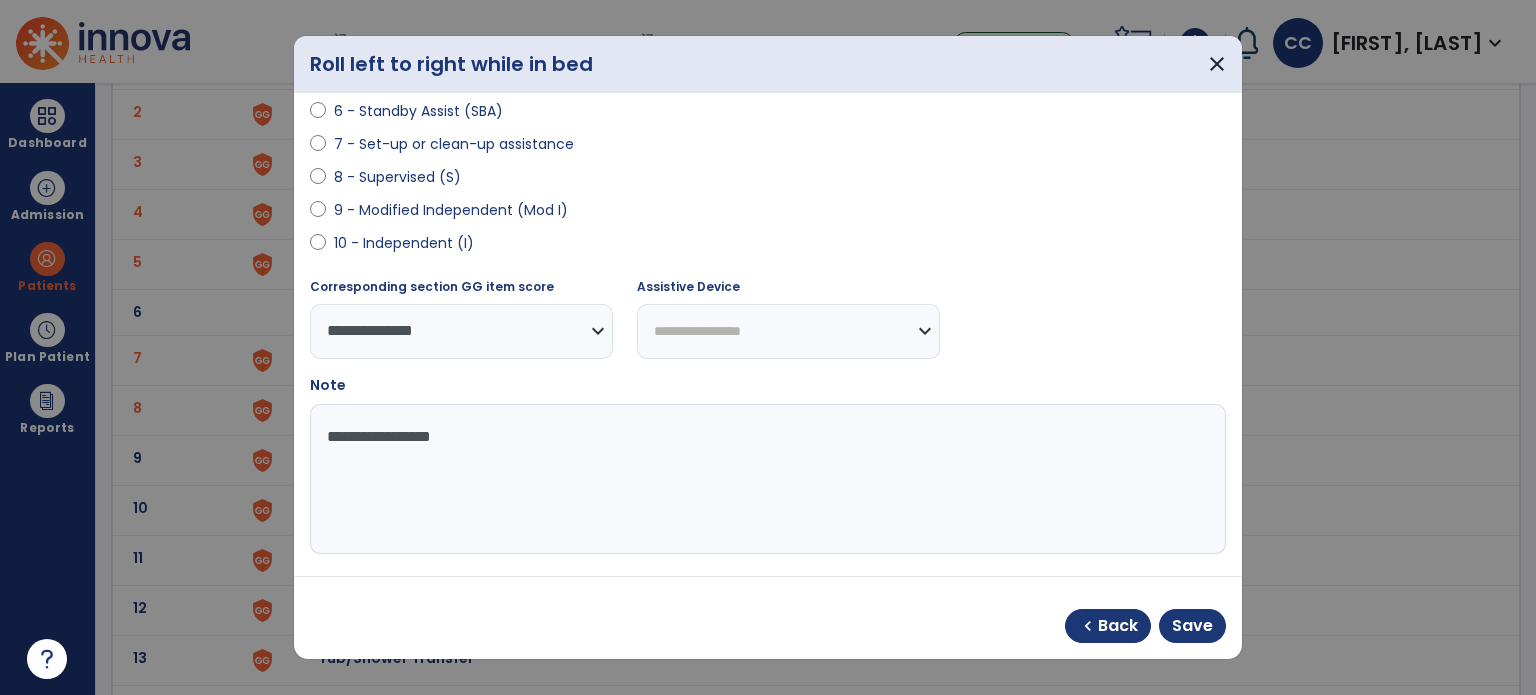 type on "**********" 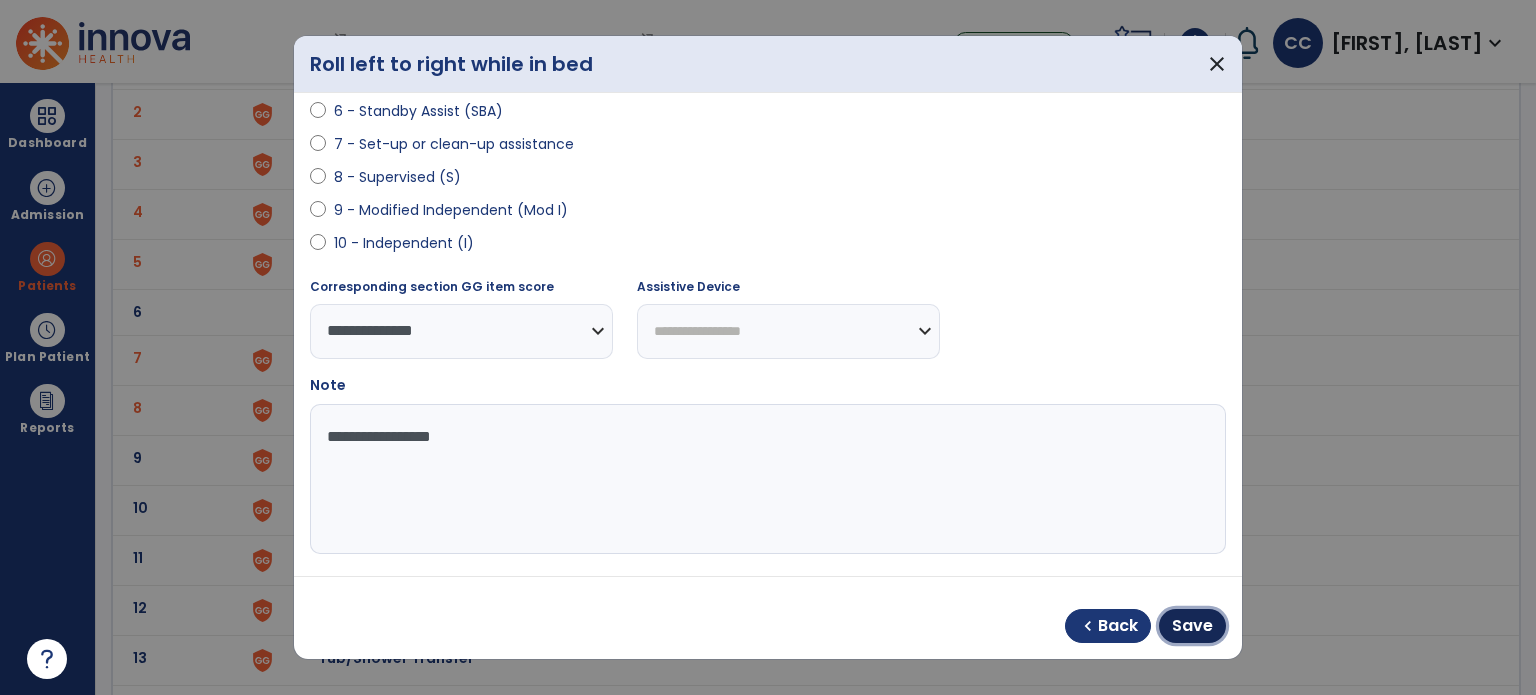 drag, startPoint x: 1184, startPoint y: 629, endPoint x: 576, endPoint y: 443, distance: 635.81445 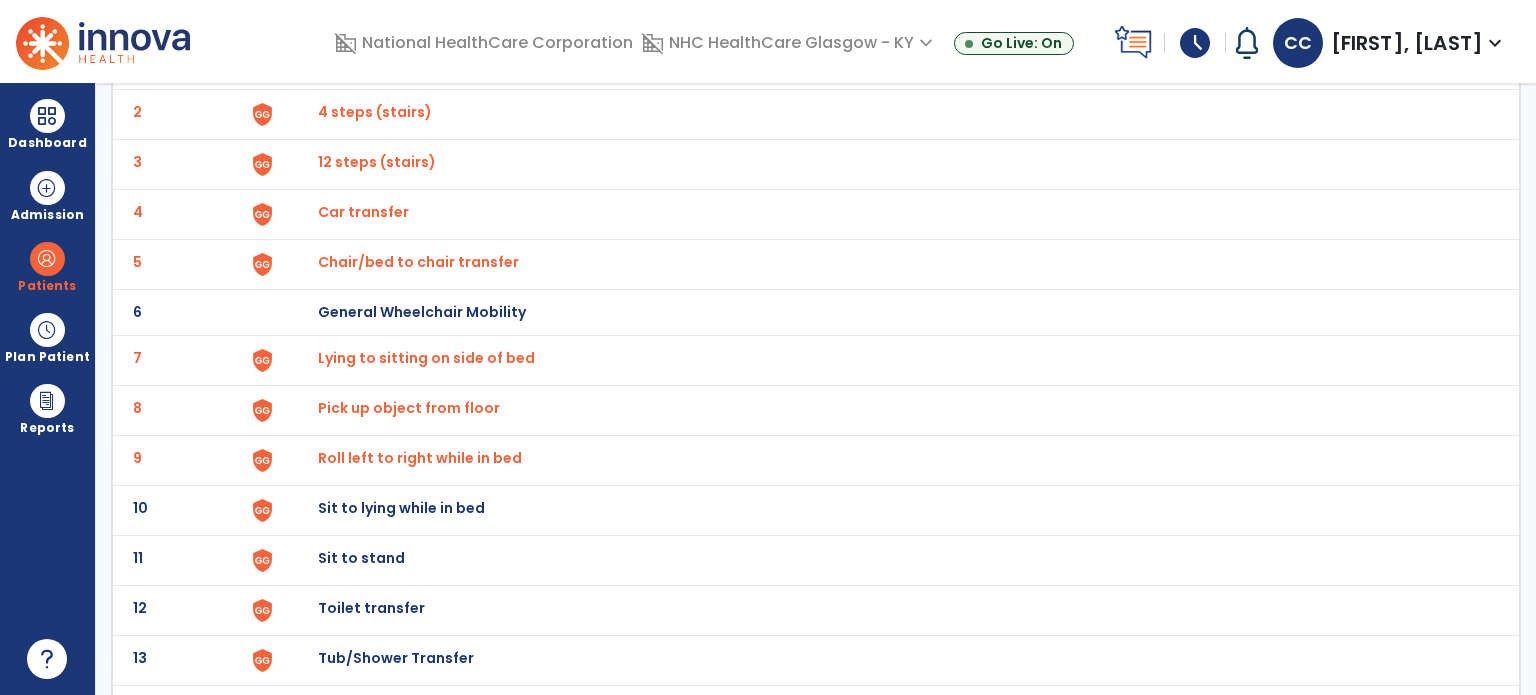 click on "Lying to sitting on side of bed" at bounding box center (364, 62) 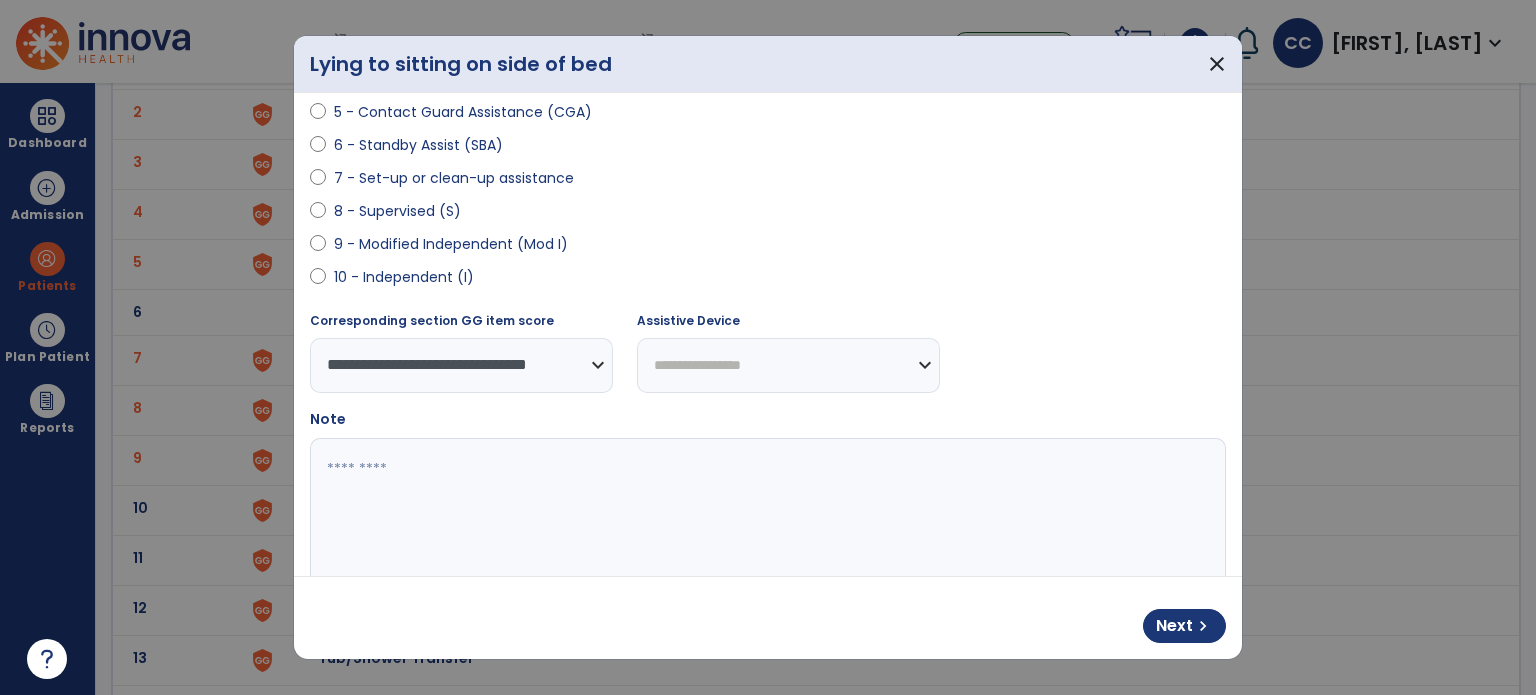 scroll, scrollTop: 408, scrollLeft: 0, axis: vertical 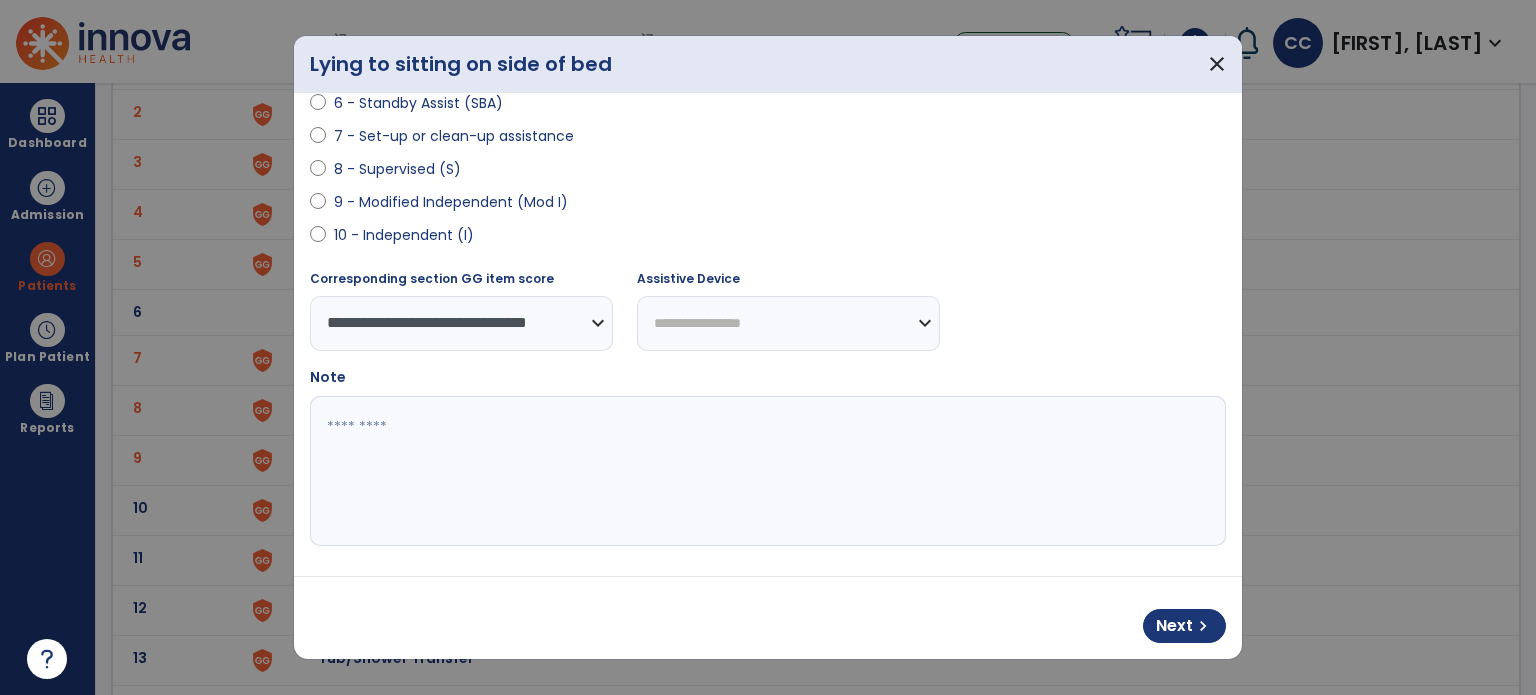 click on "Next  chevron_right" at bounding box center [768, 618] 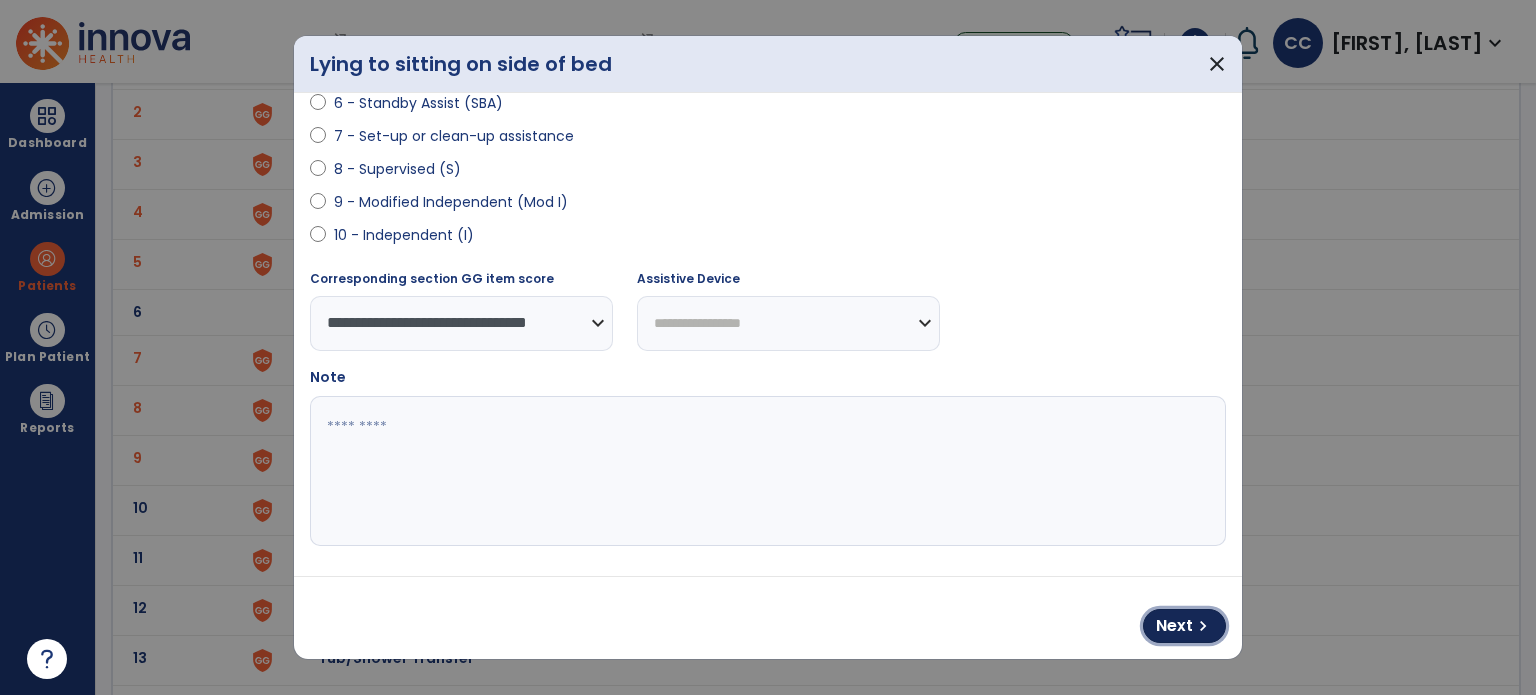 click on "chevron_right" at bounding box center (1203, 626) 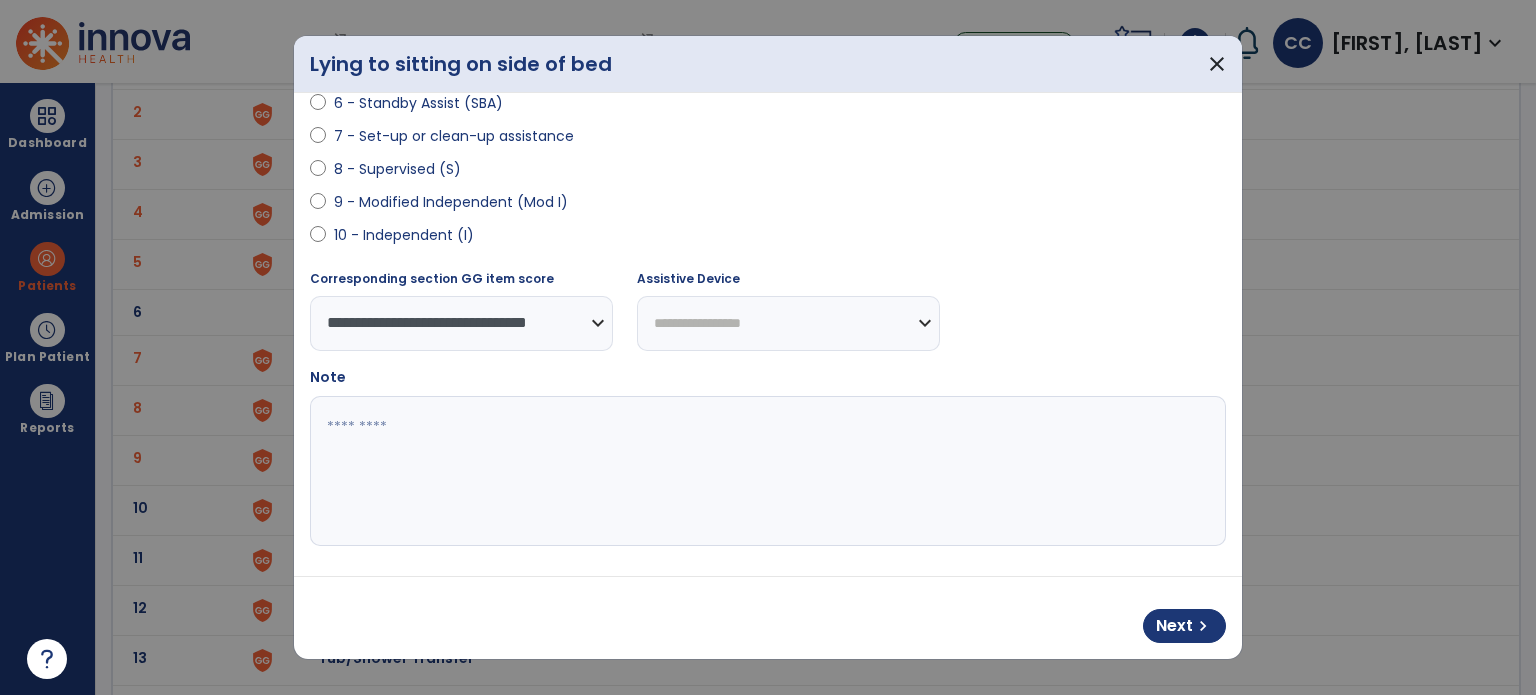 select on "**********" 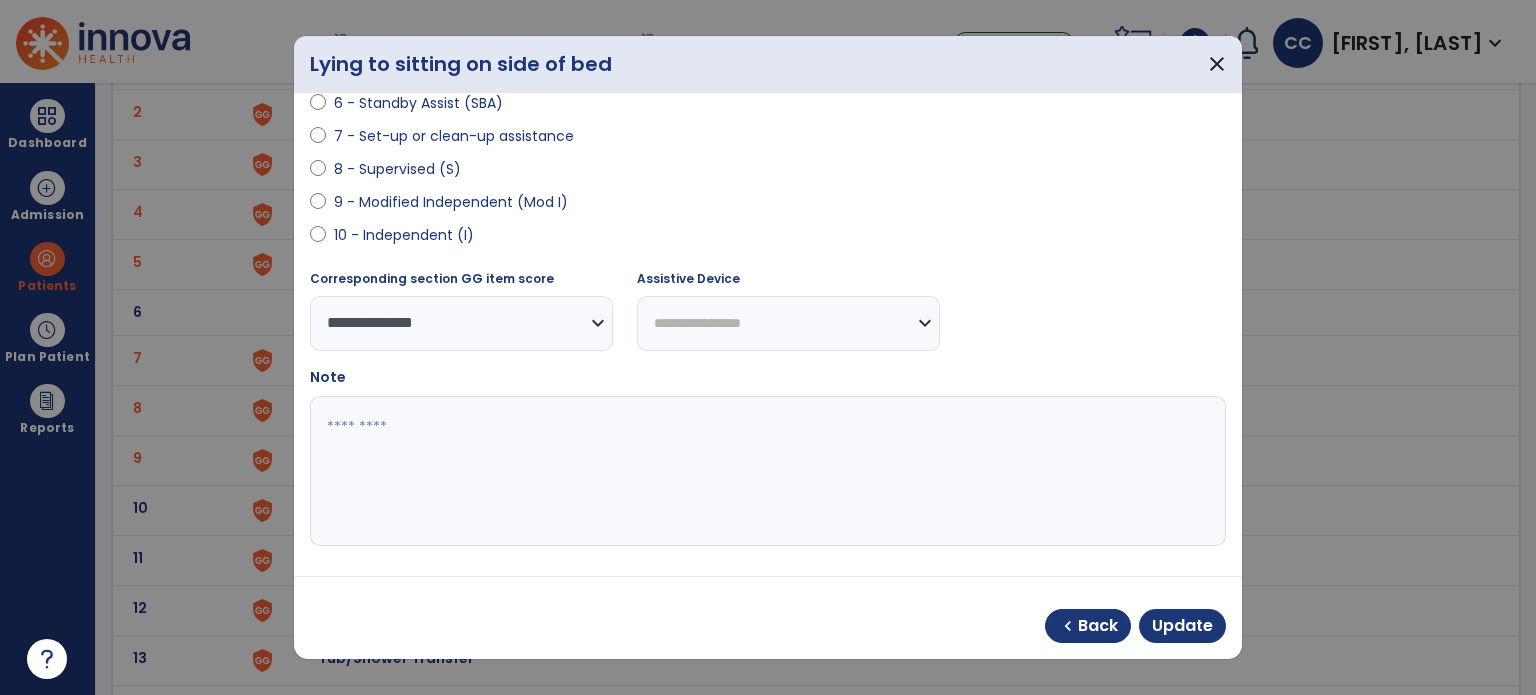 click at bounding box center [766, 471] 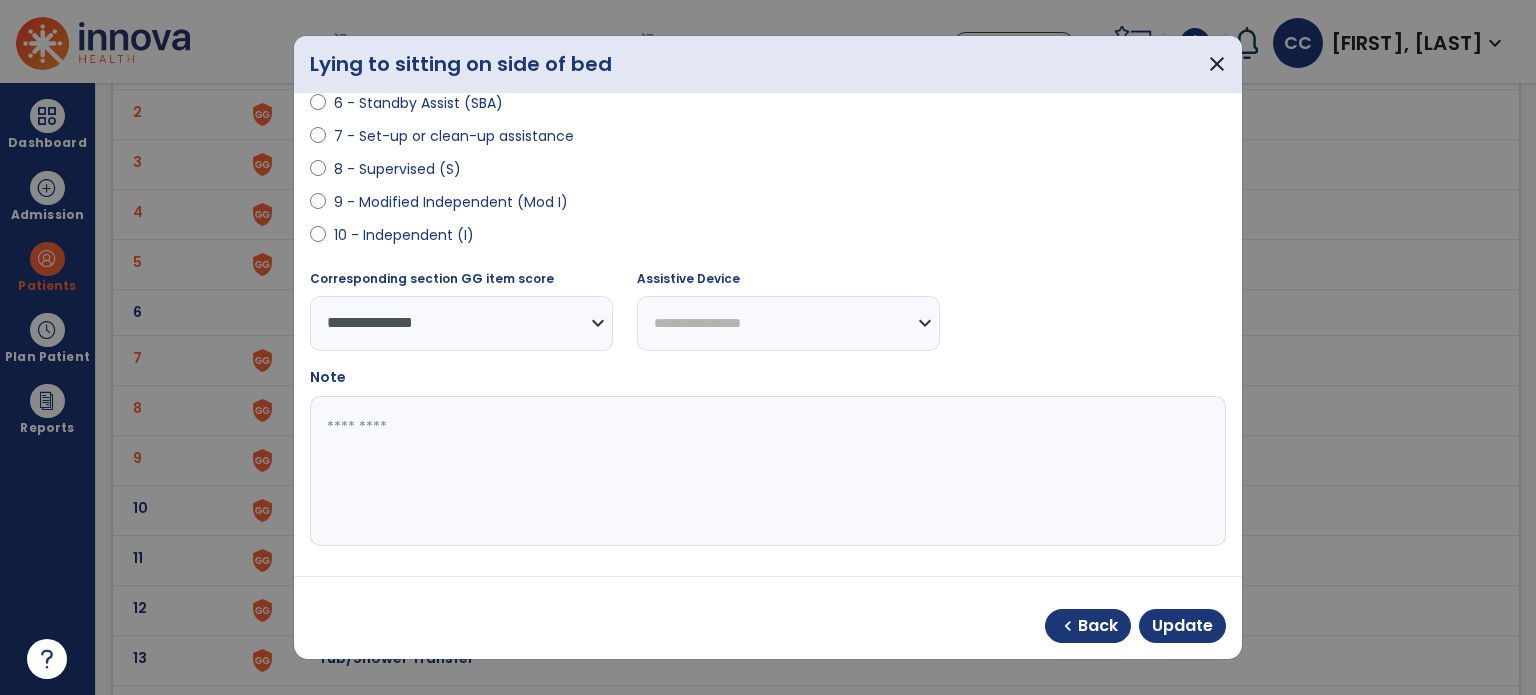paste on "**********" 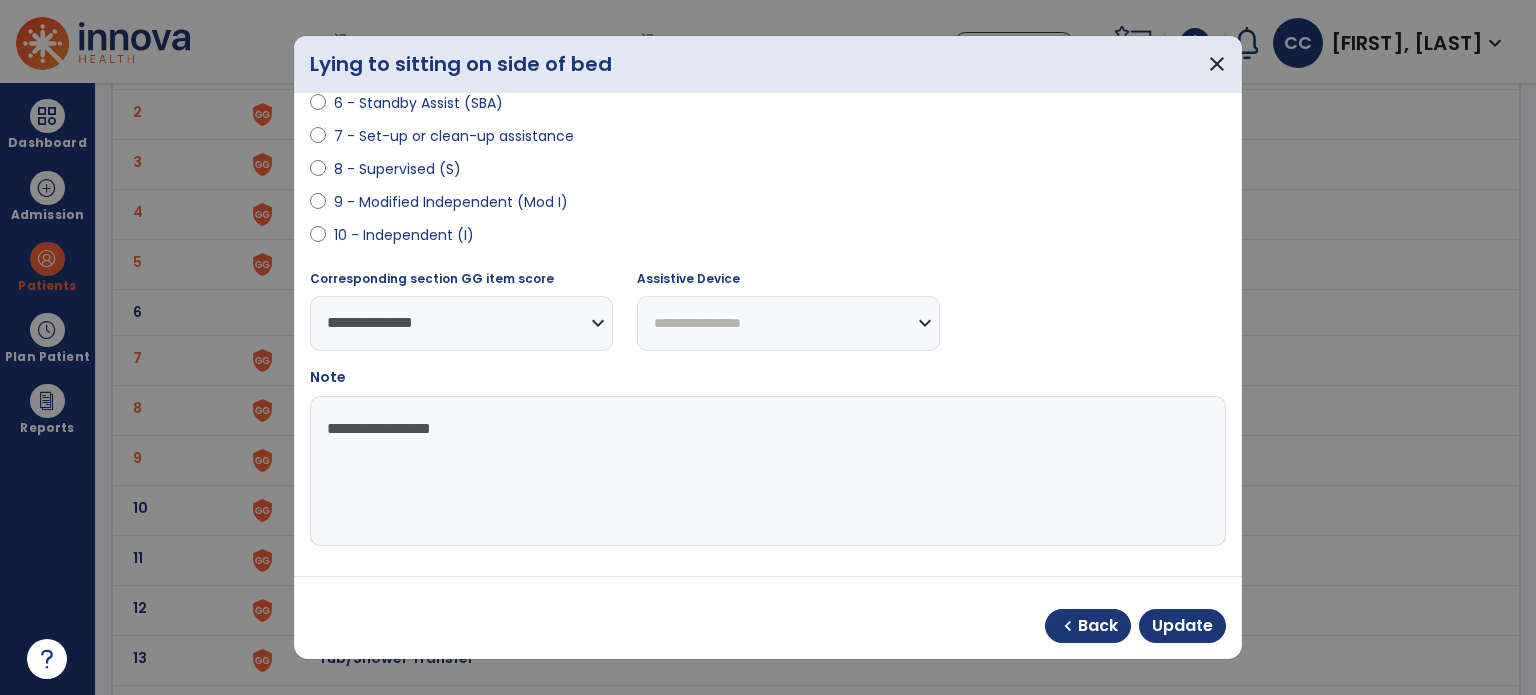 type on "**********" 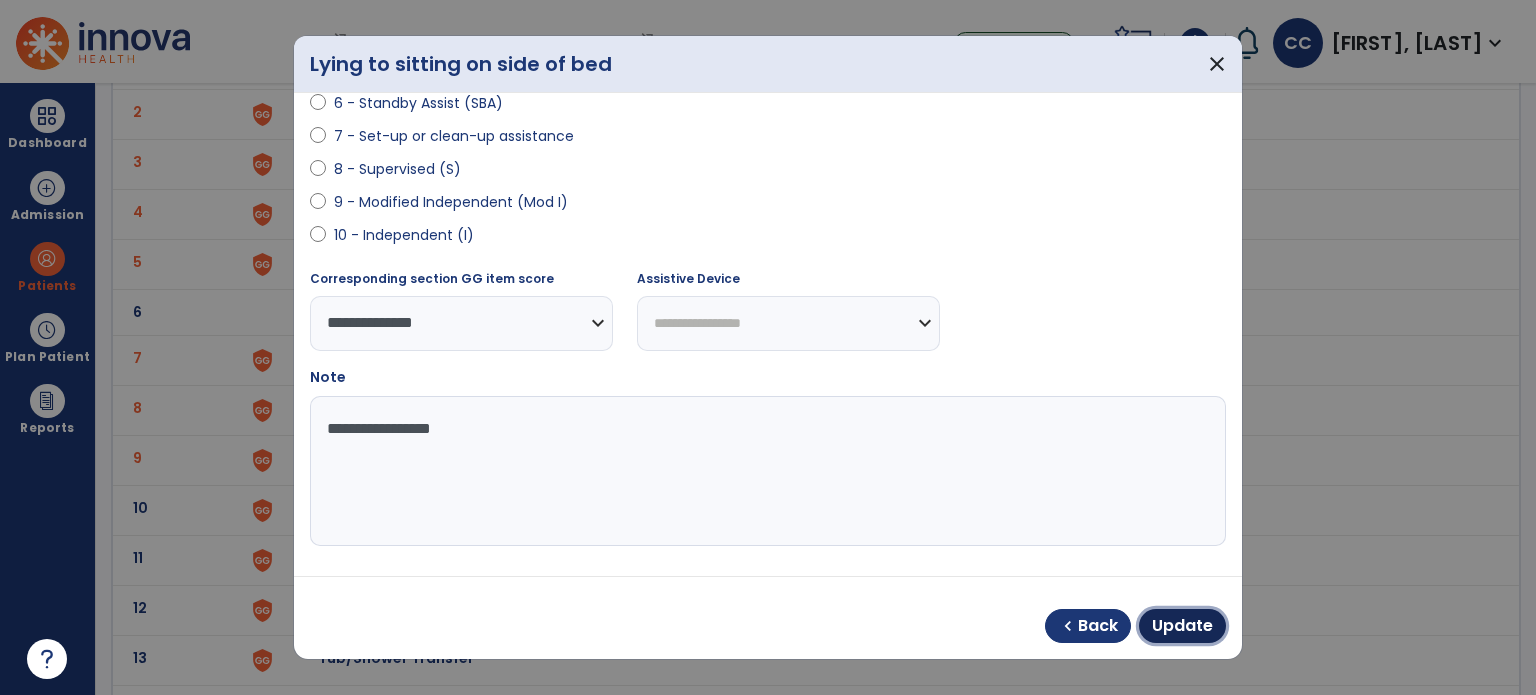 click on "Update" at bounding box center [1182, 626] 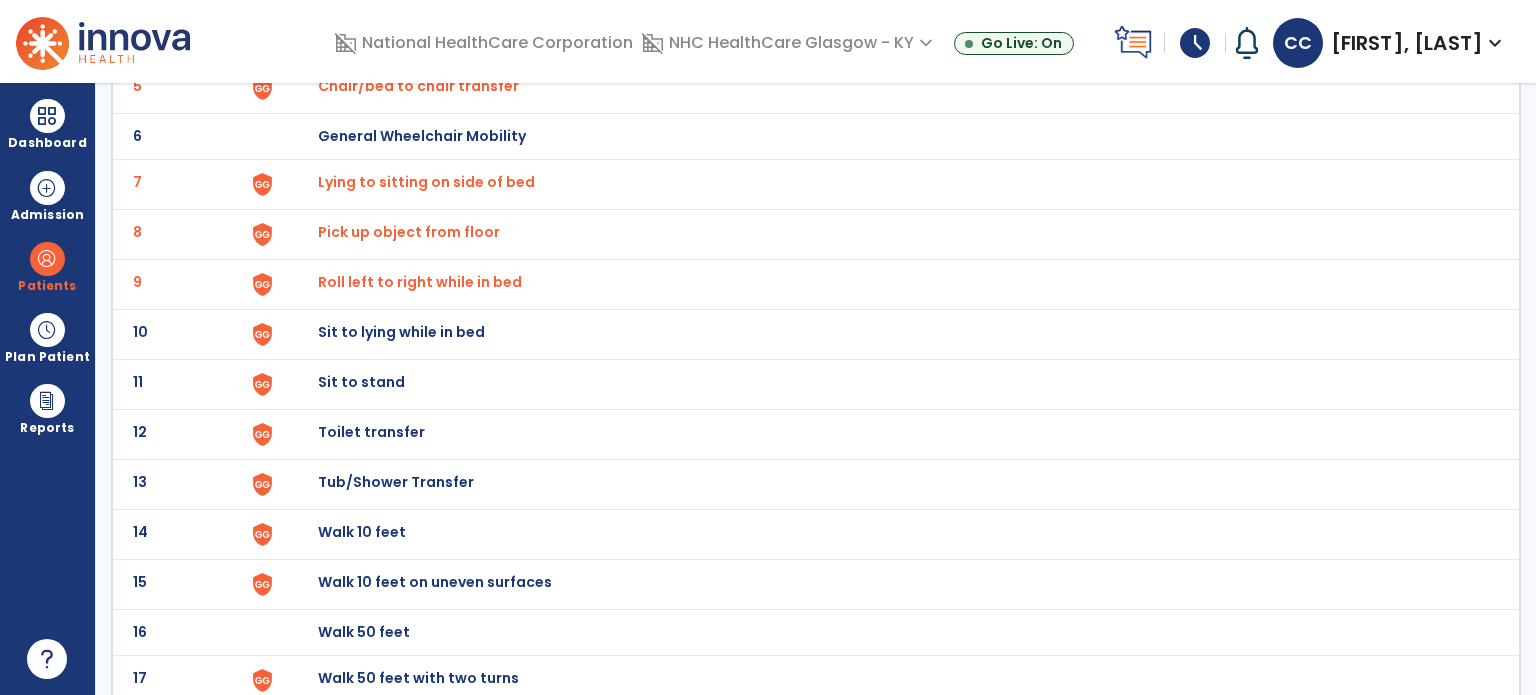 scroll, scrollTop: 400, scrollLeft: 0, axis: vertical 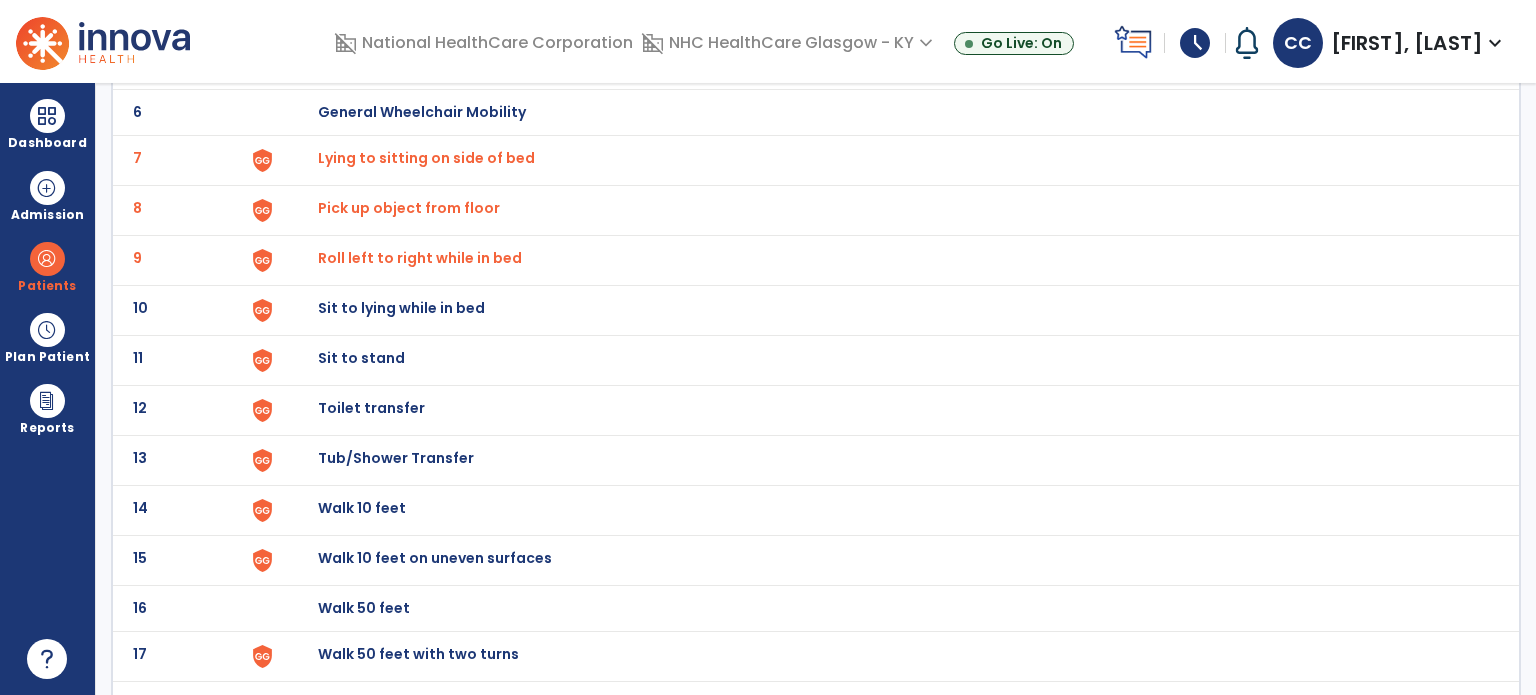 click on "Sit to lying while in bed" at bounding box center (364, -138) 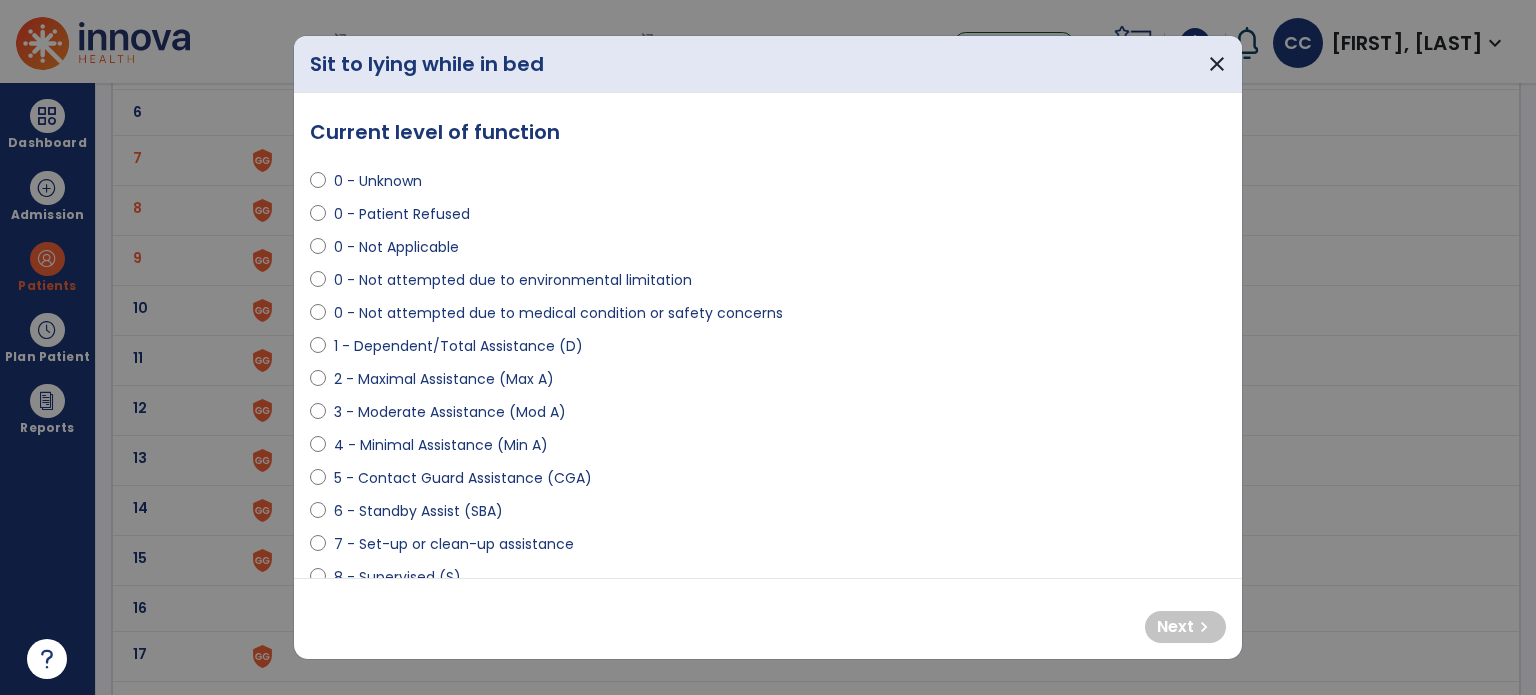 click on "2 - Maximal Assistance (Max A)" at bounding box center [444, 379] 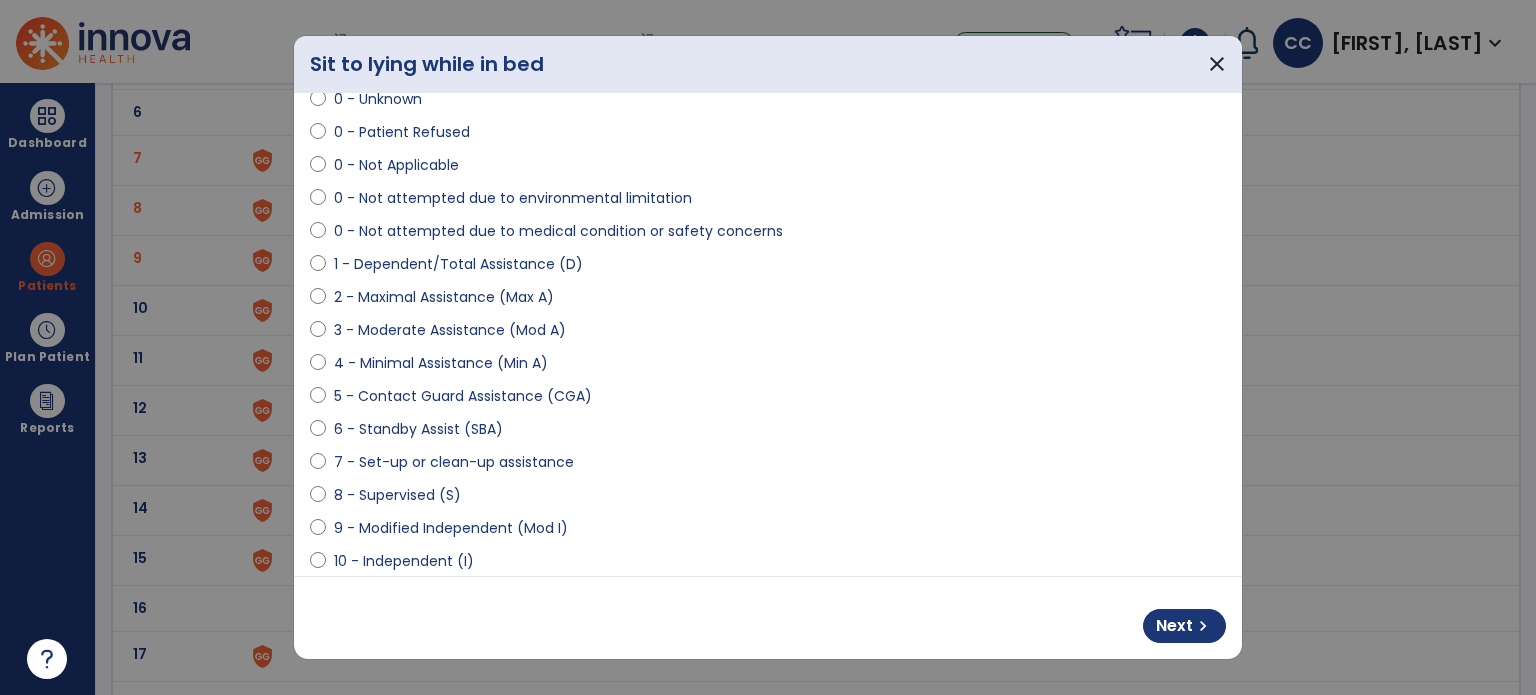 scroll, scrollTop: 200, scrollLeft: 0, axis: vertical 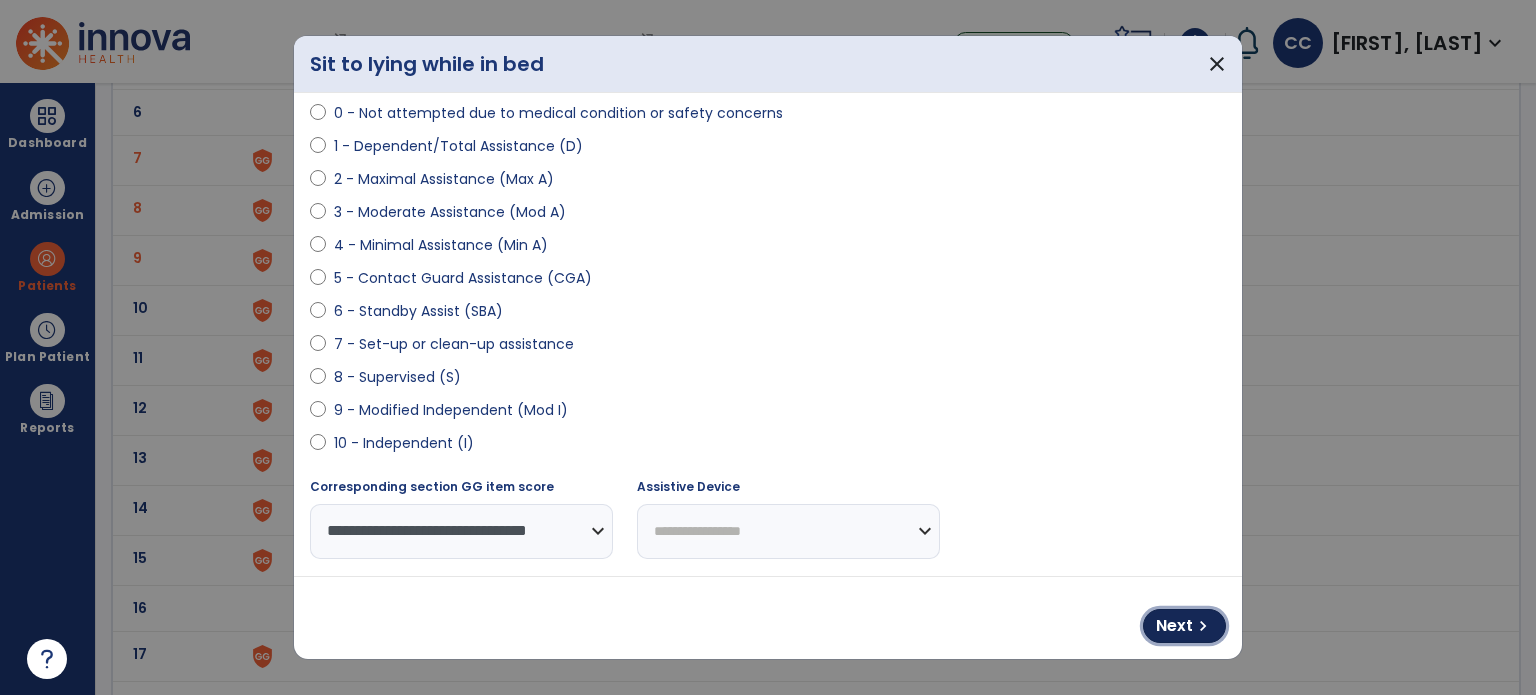 drag, startPoint x: 1199, startPoint y: 621, endPoint x: 1074, endPoint y: 545, distance: 146.2908 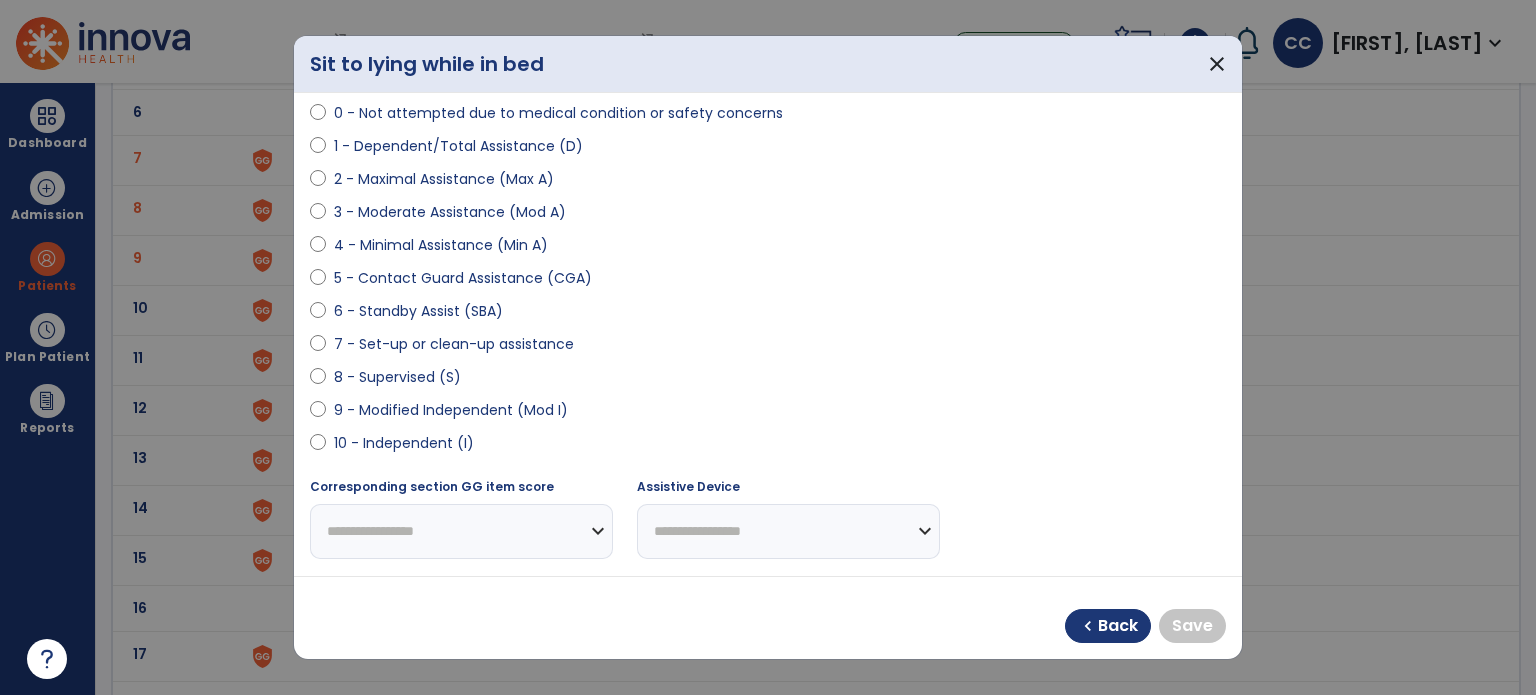 click on "0 - Unknown 0 - Patient Refused 0 - Not Applicable 0 - Not attempted due to environmental limitation 0 - Not attempted due to medical condition or safety concerns 1 - Dependent/Total Assistance (D) 2 - Maximal Assistance (Max A) 3 - Moderate Assistance (Mod A) 4 - Minimal Assistance (Min A) 5 - Contact Guard Assistance (CGA) 6 - Standby Assist (SBA) 7 - Set-up or clean-up assistance 8 - Supervised (S) 9 - Modified Independent (Mod I) 10 - Independent (I)" at bounding box center [768, 204] 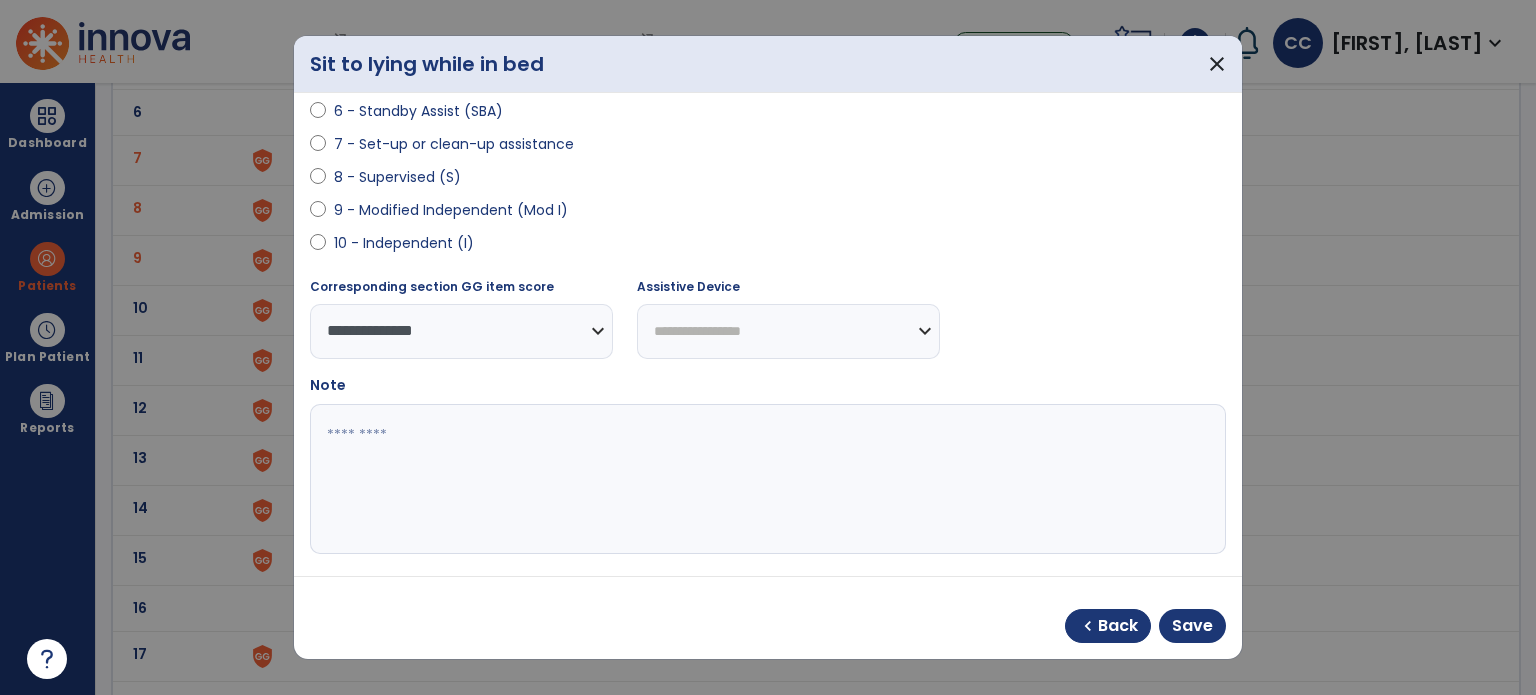 scroll, scrollTop: 408, scrollLeft: 0, axis: vertical 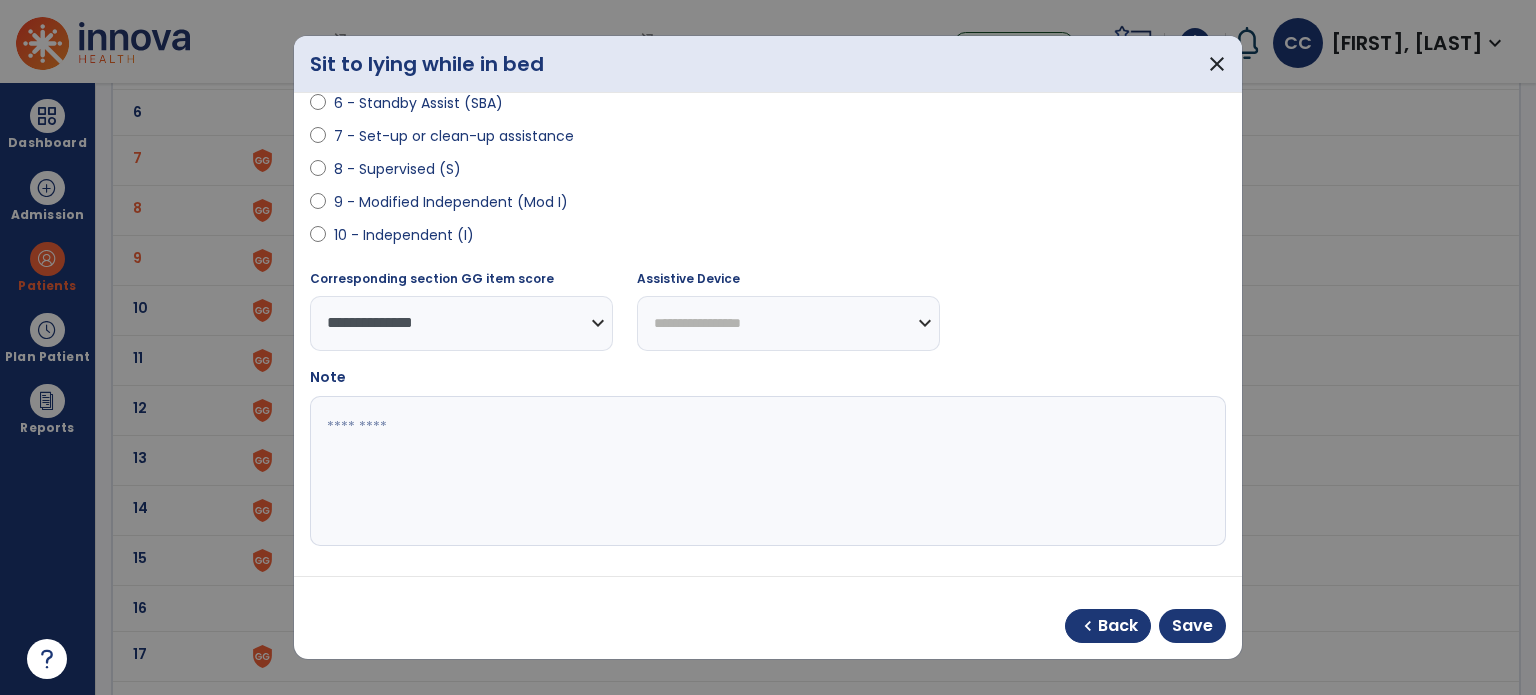 click at bounding box center [766, 471] 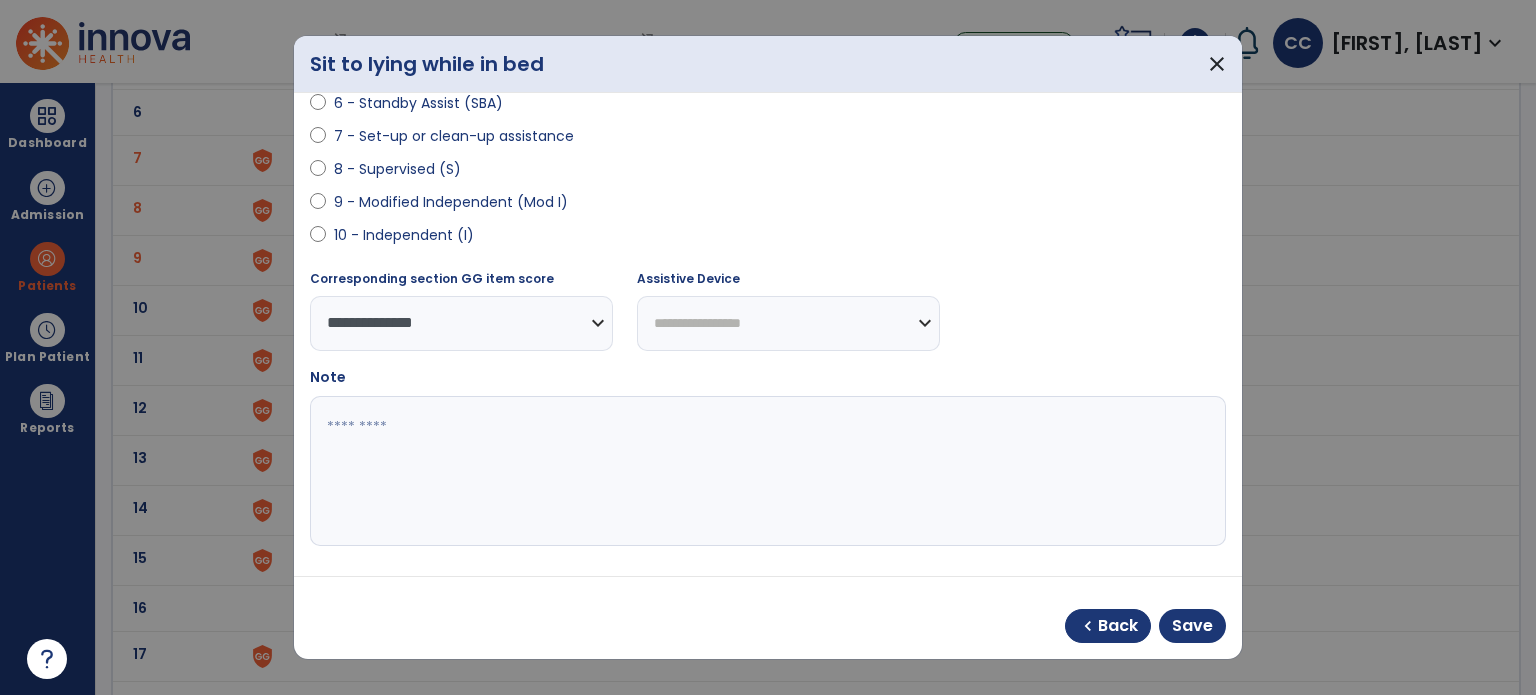 paste on "**********" 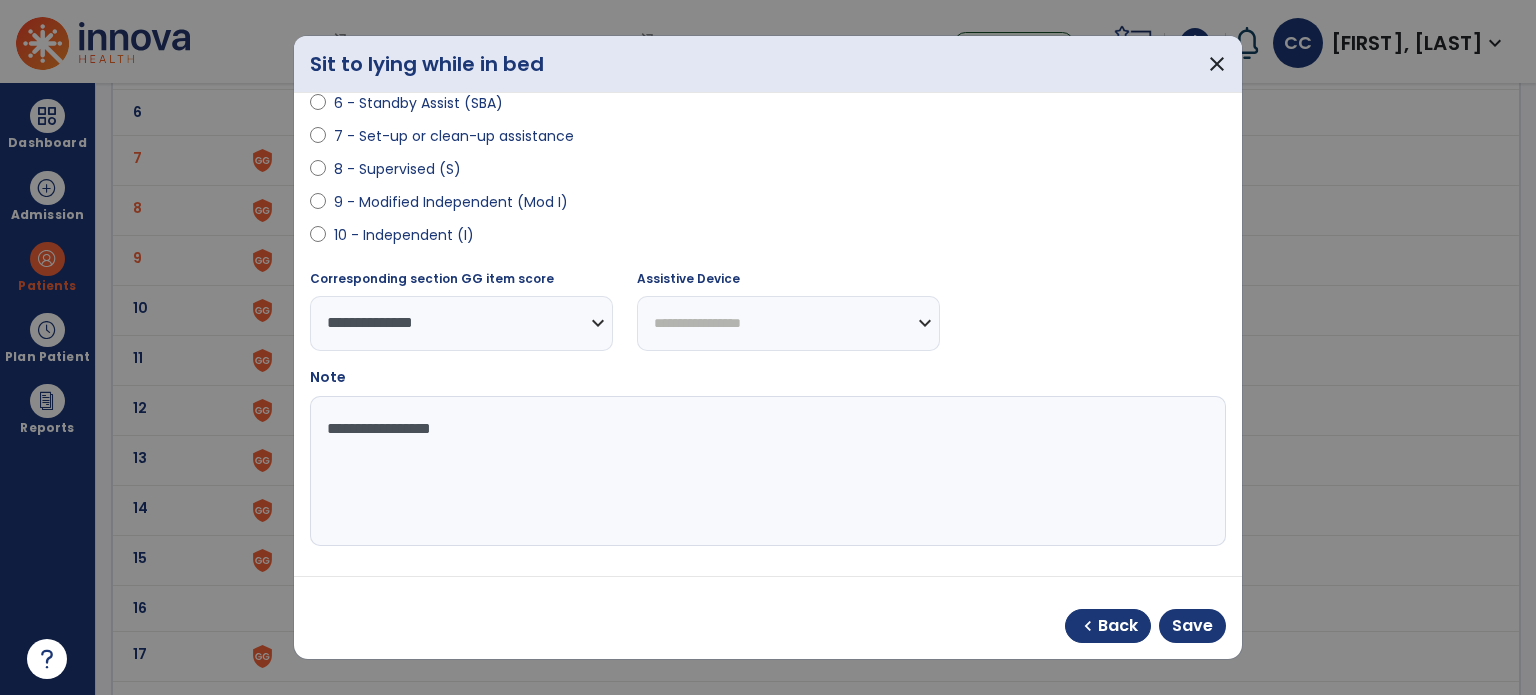 type on "**********" 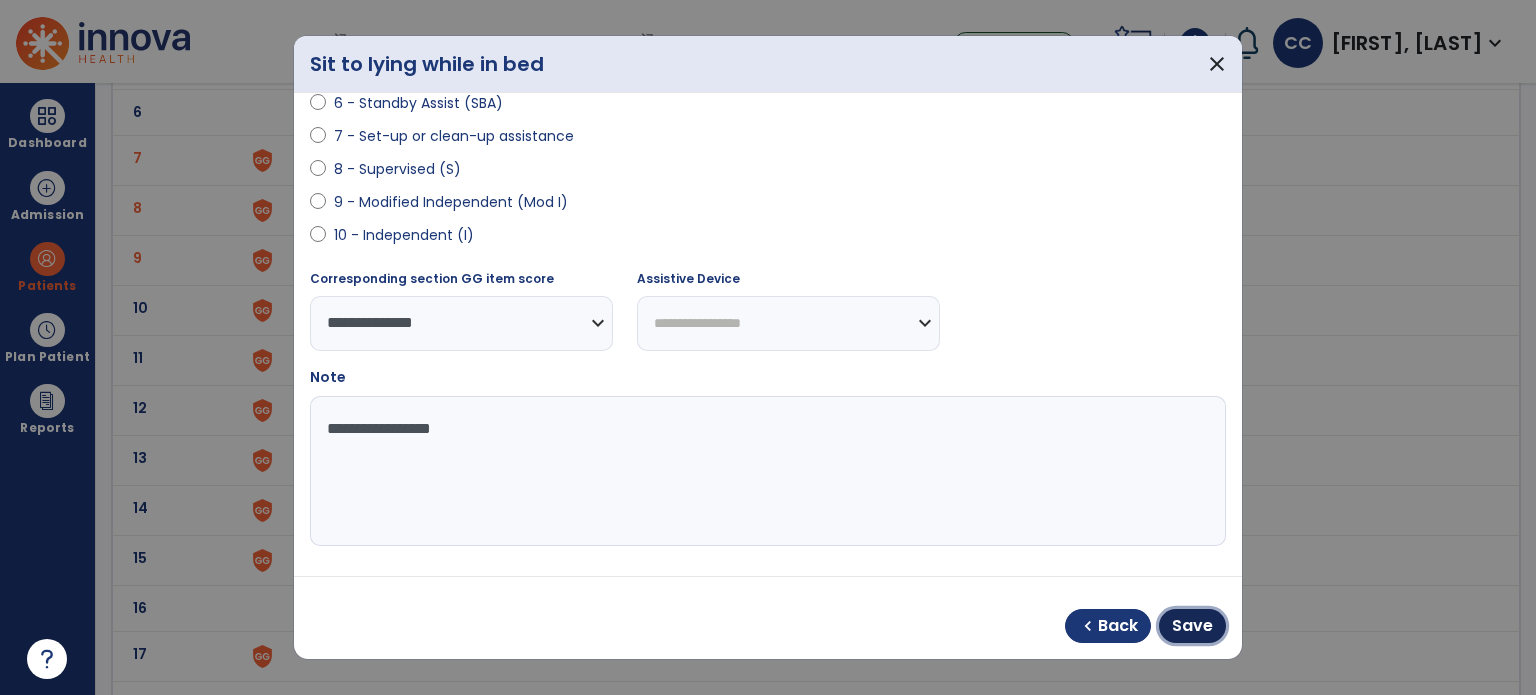 click on "Save" at bounding box center (1192, 626) 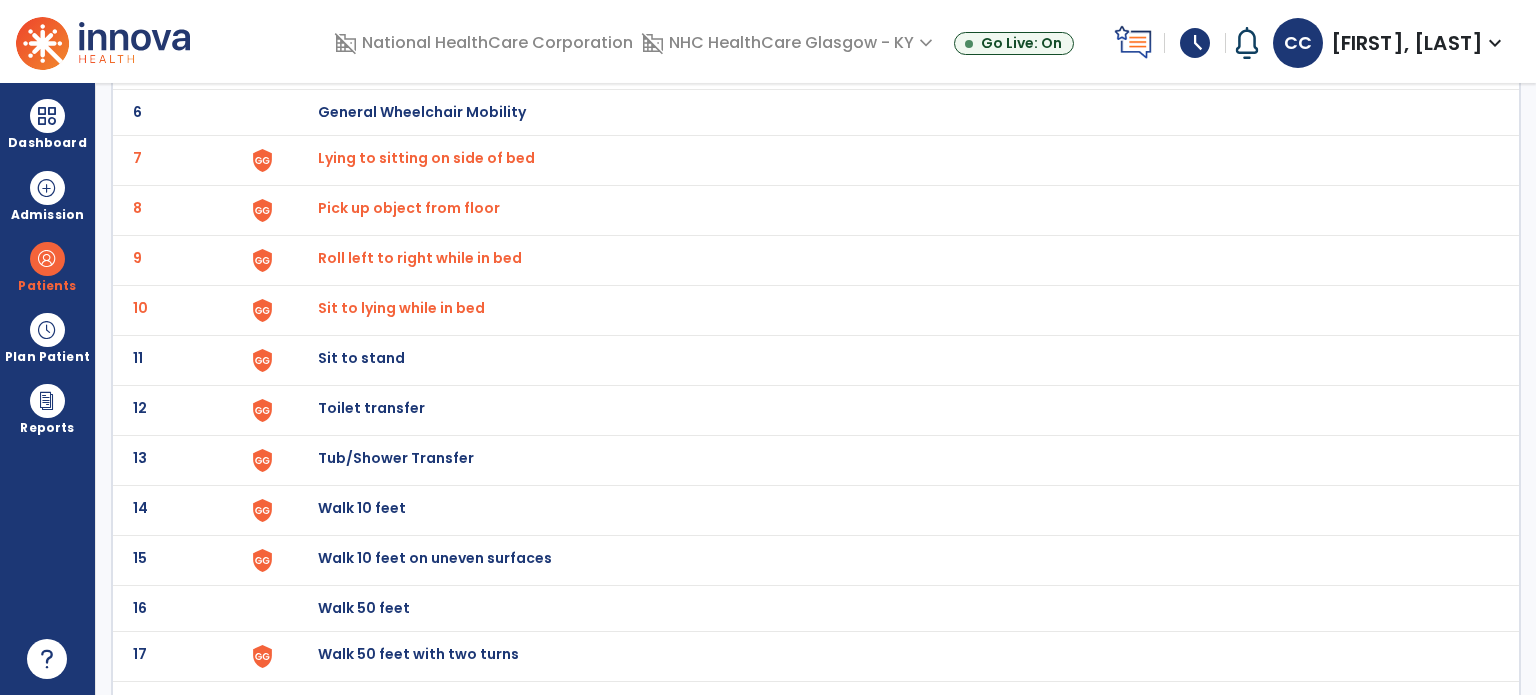 click on "11 Sit to stand" 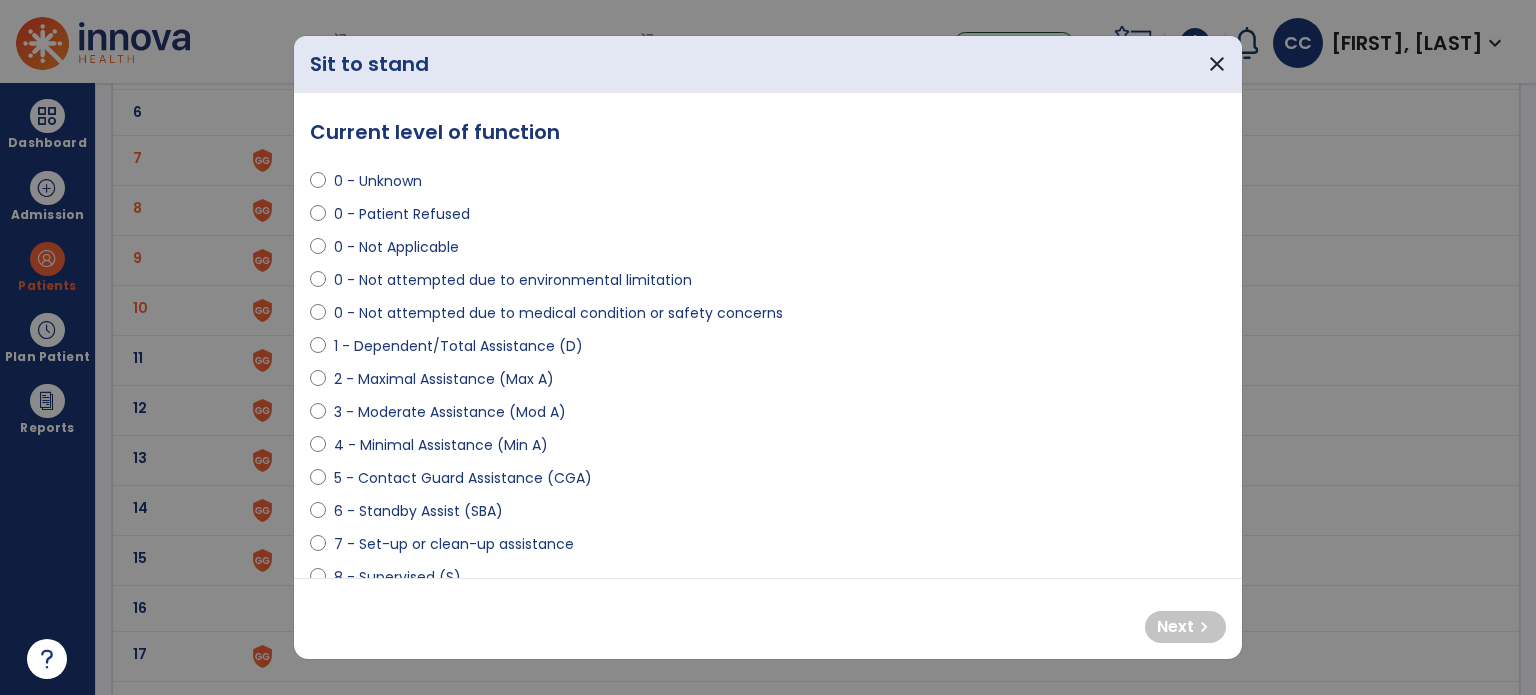 click on "2 - Maximal Assistance (Max A)" at bounding box center (444, 379) 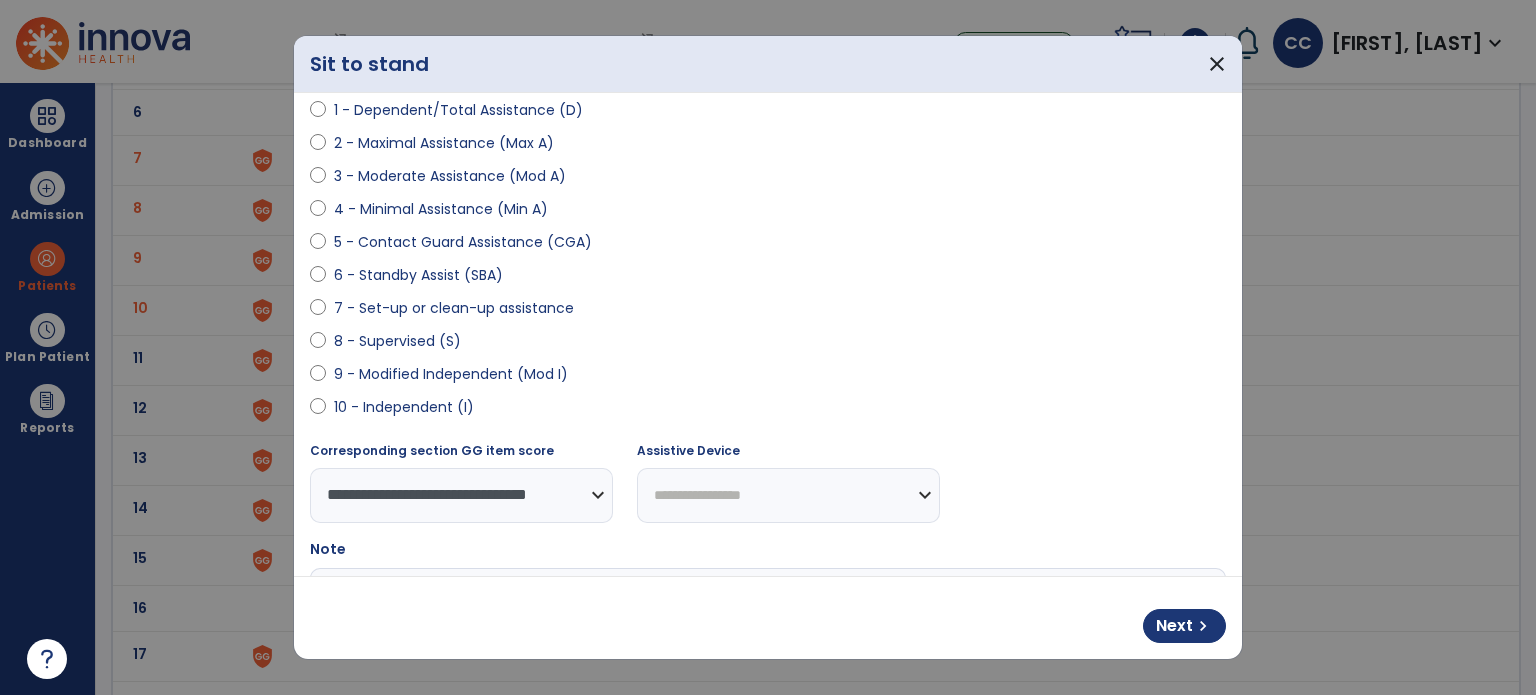 scroll, scrollTop: 400, scrollLeft: 0, axis: vertical 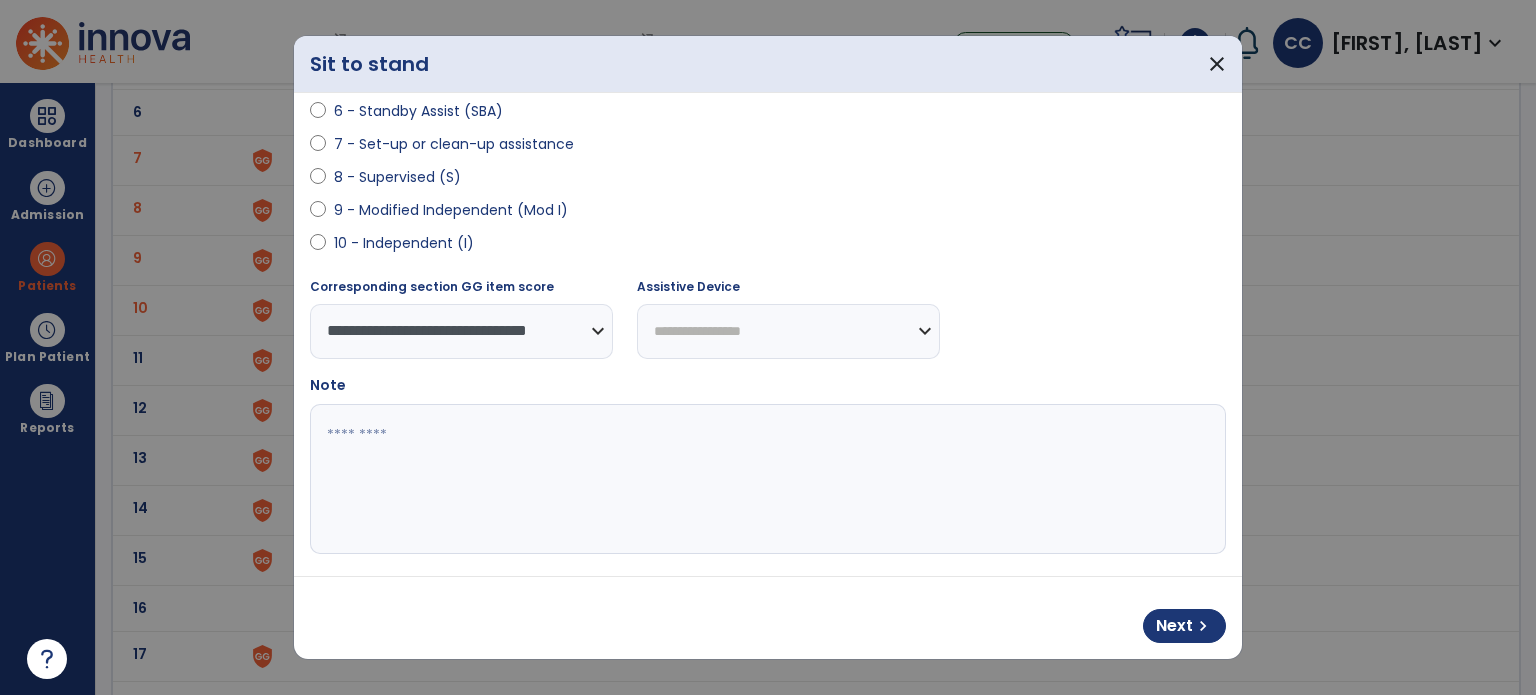 click on "Next  chevron_right" at bounding box center [768, 618] 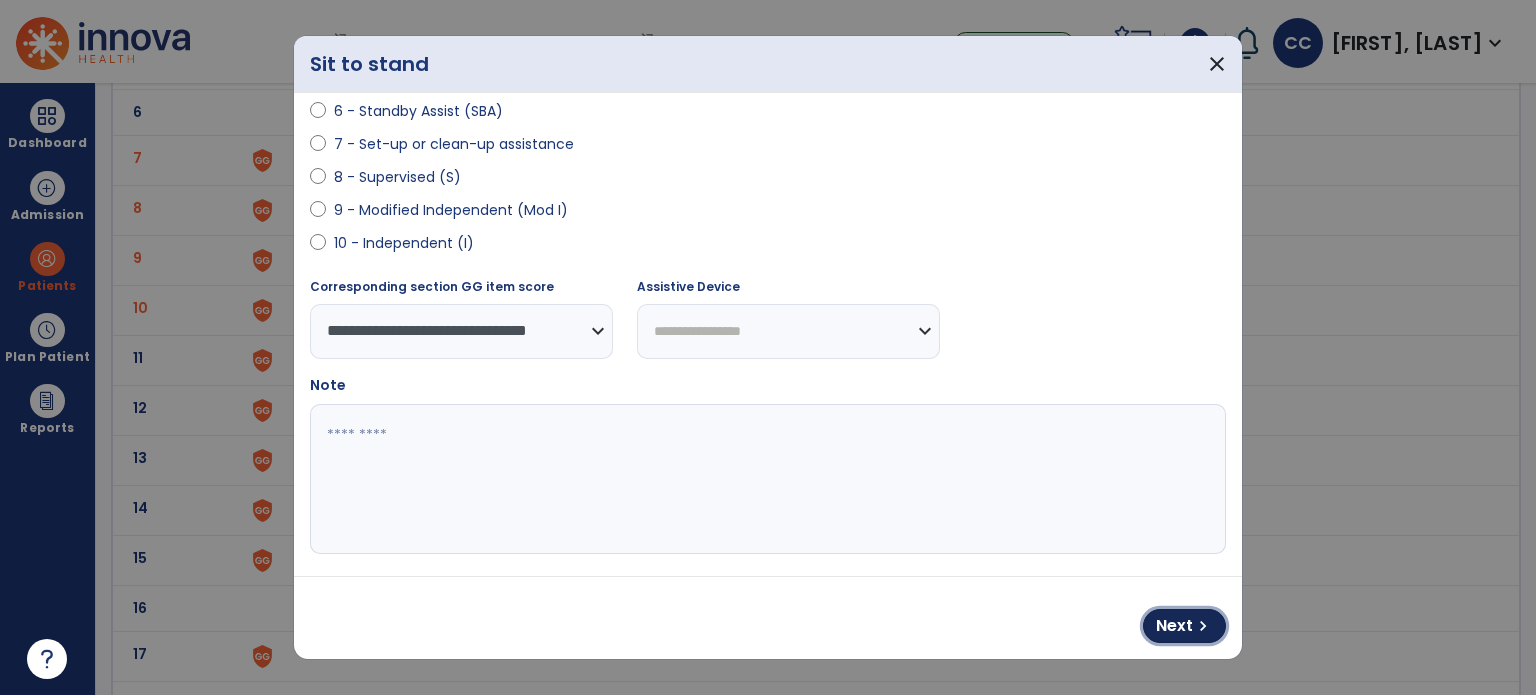 drag, startPoint x: 1205, startPoint y: 619, endPoint x: 1190, endPoint y: 618, distance: 15.033297 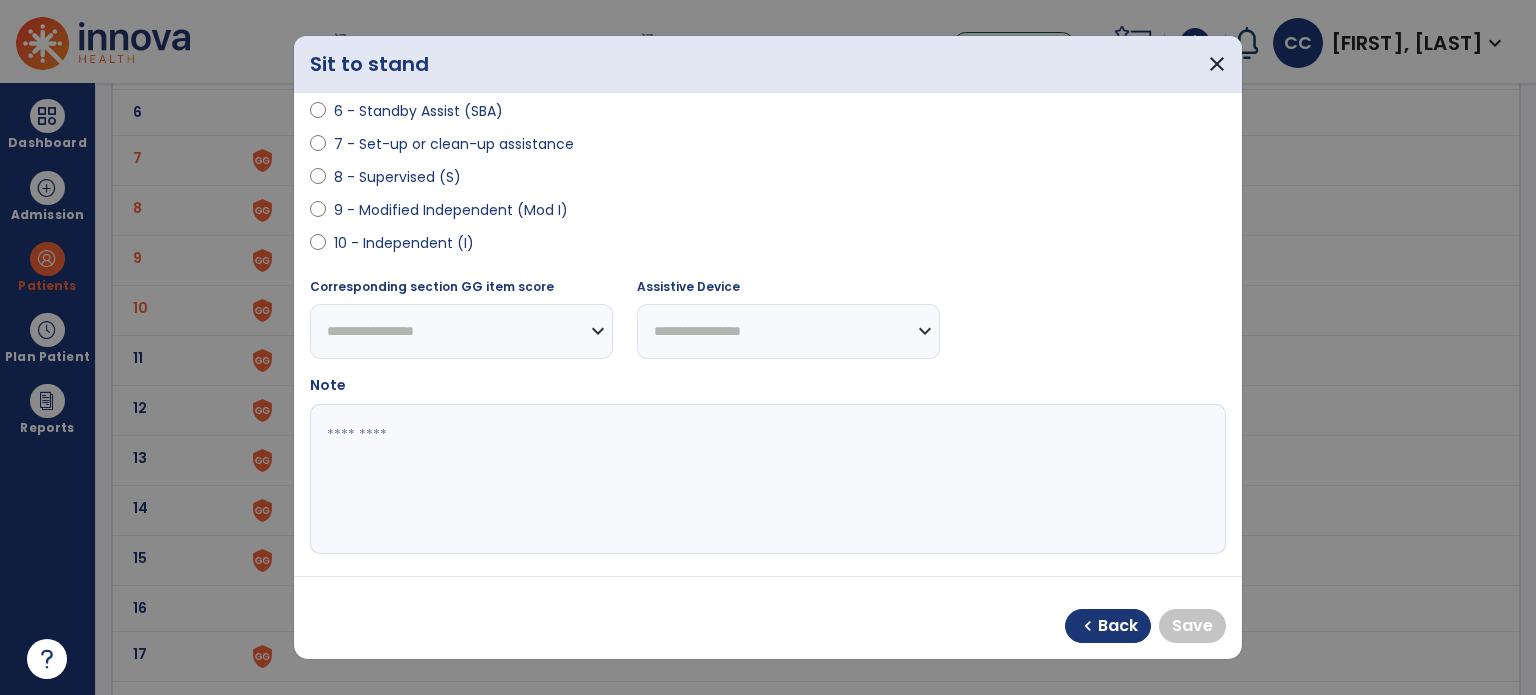 click on "10 - Independent (I)" at bounding box center (404, 243) 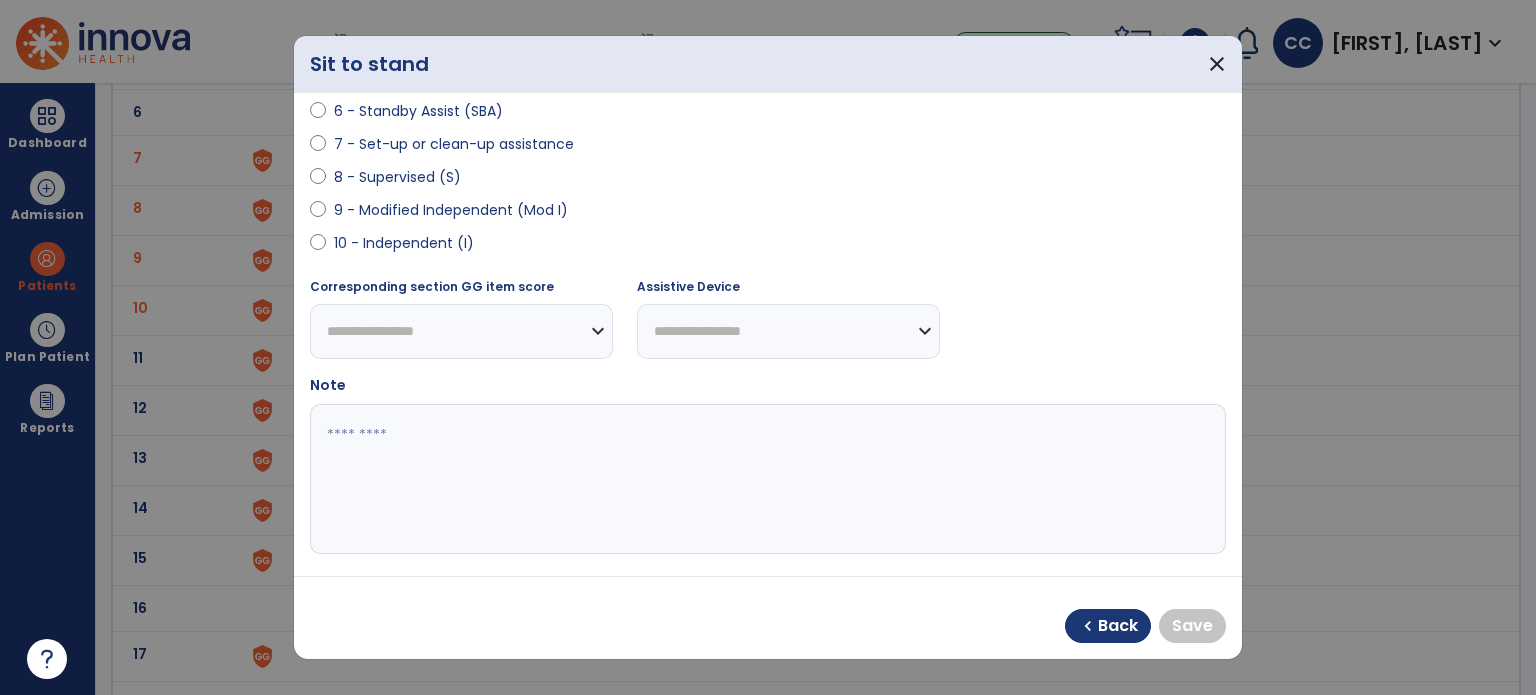select on "**********" 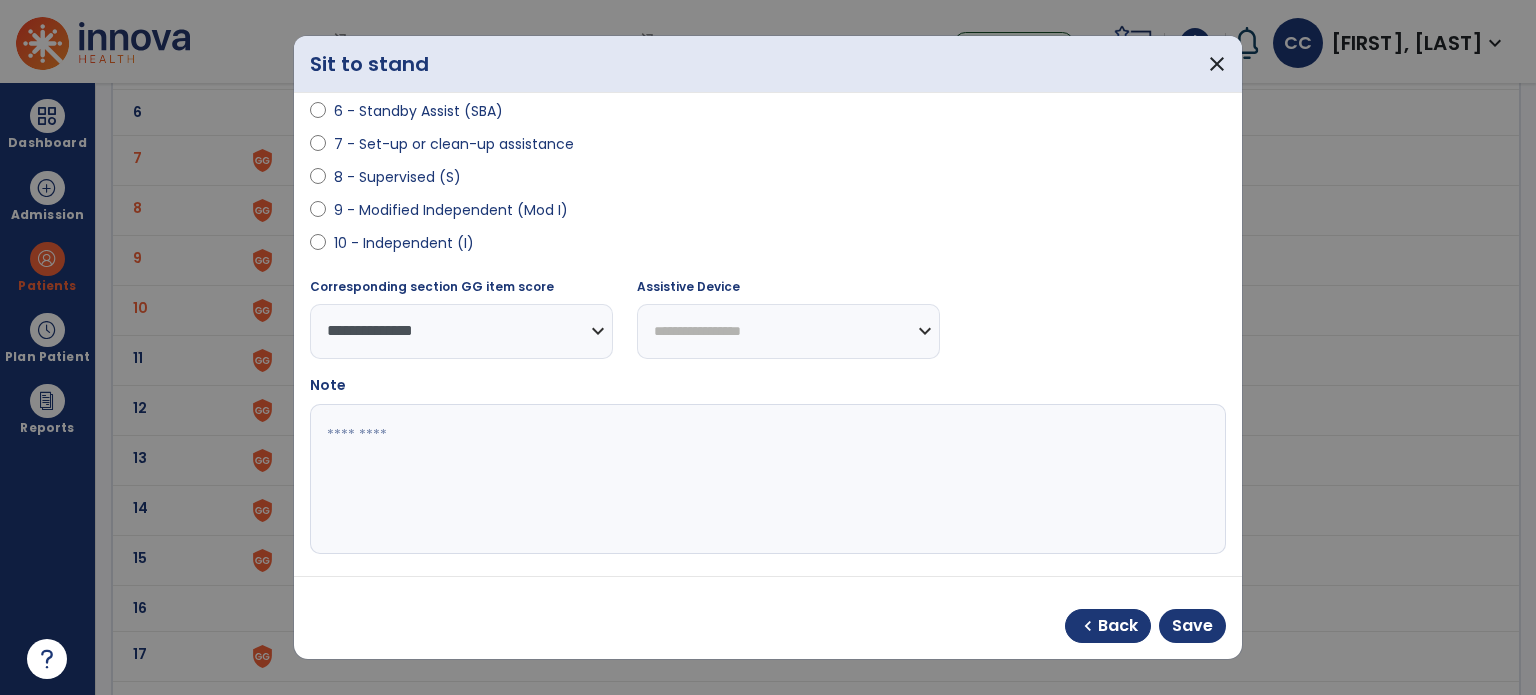 click at bounding box center [766, 479] 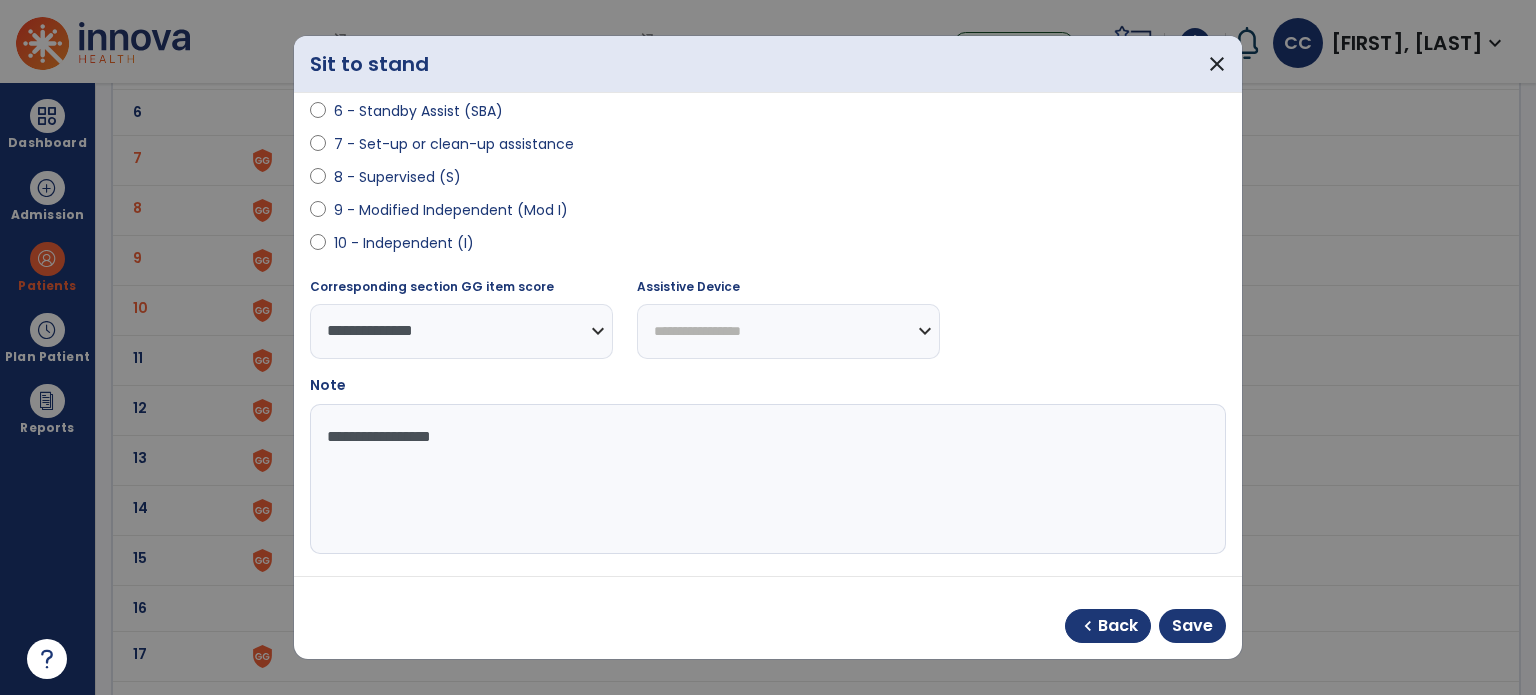 type on "**********" 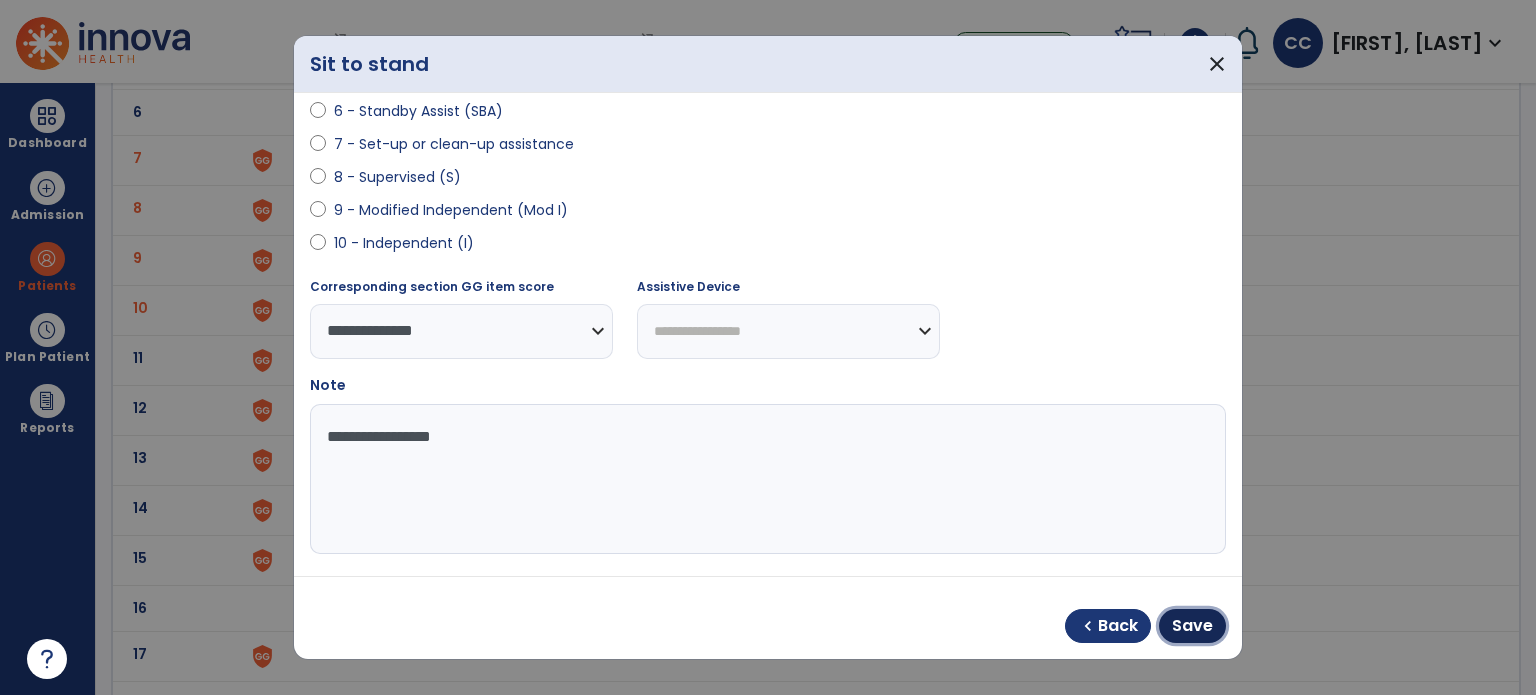 click on "Save" at bounding box center [1192, 626] 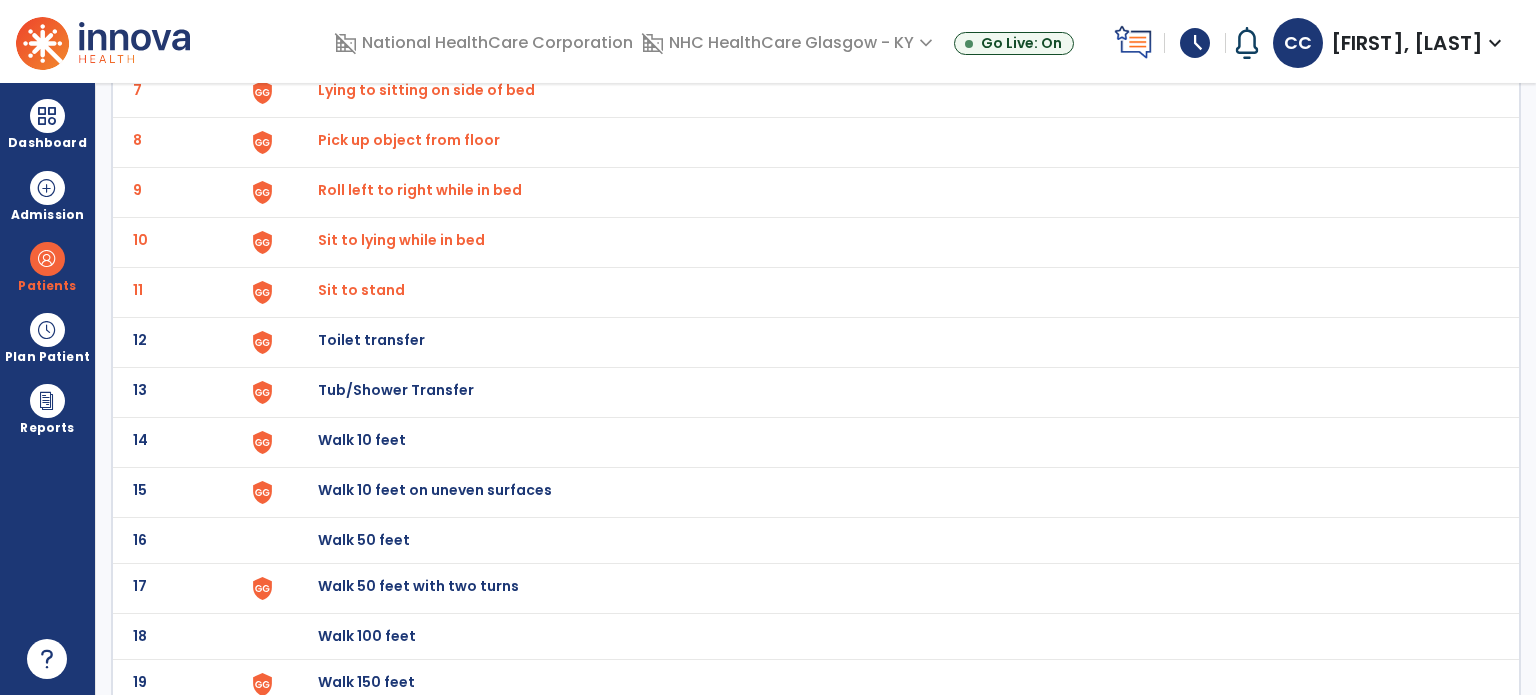 scroll, scrollTop: 500, scrollLeft: 0, axis: vertical 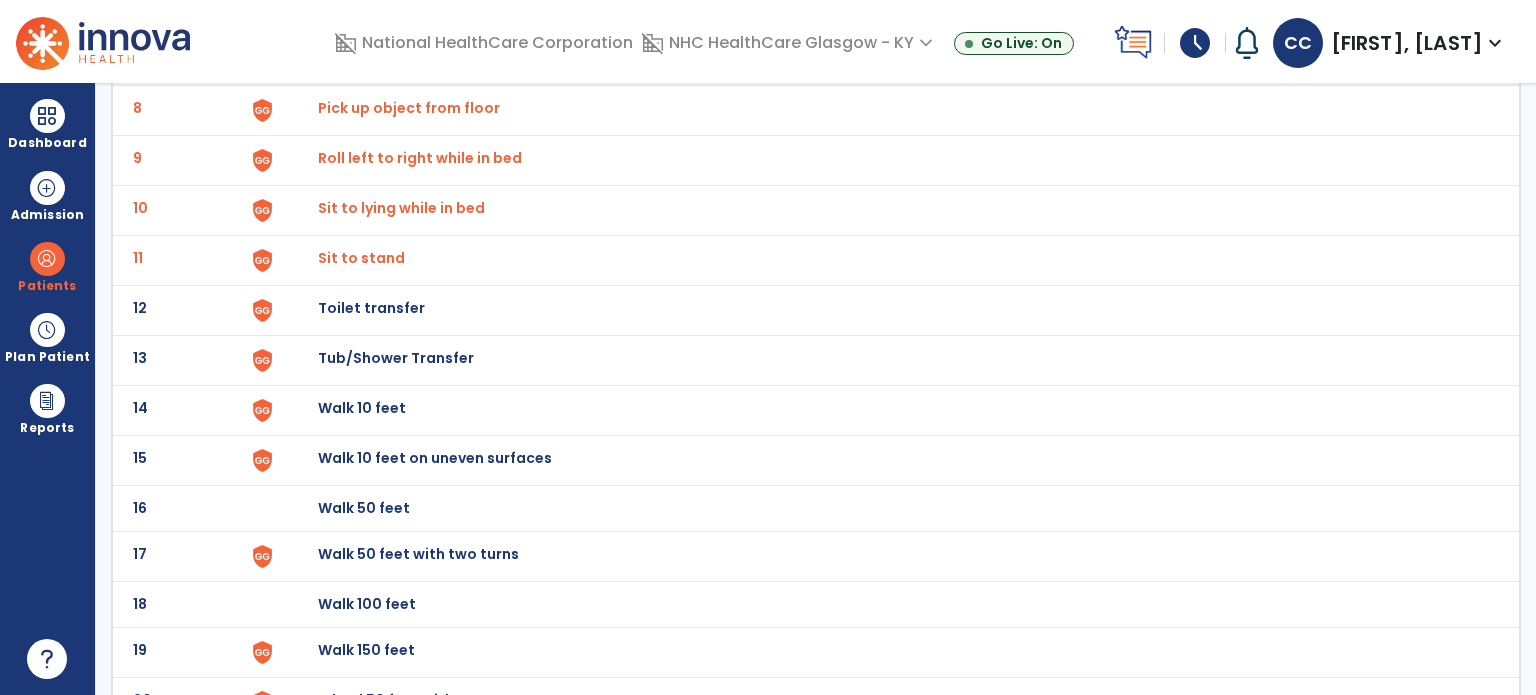 click on "Toilet transfer" at bounding box center (364, -238) 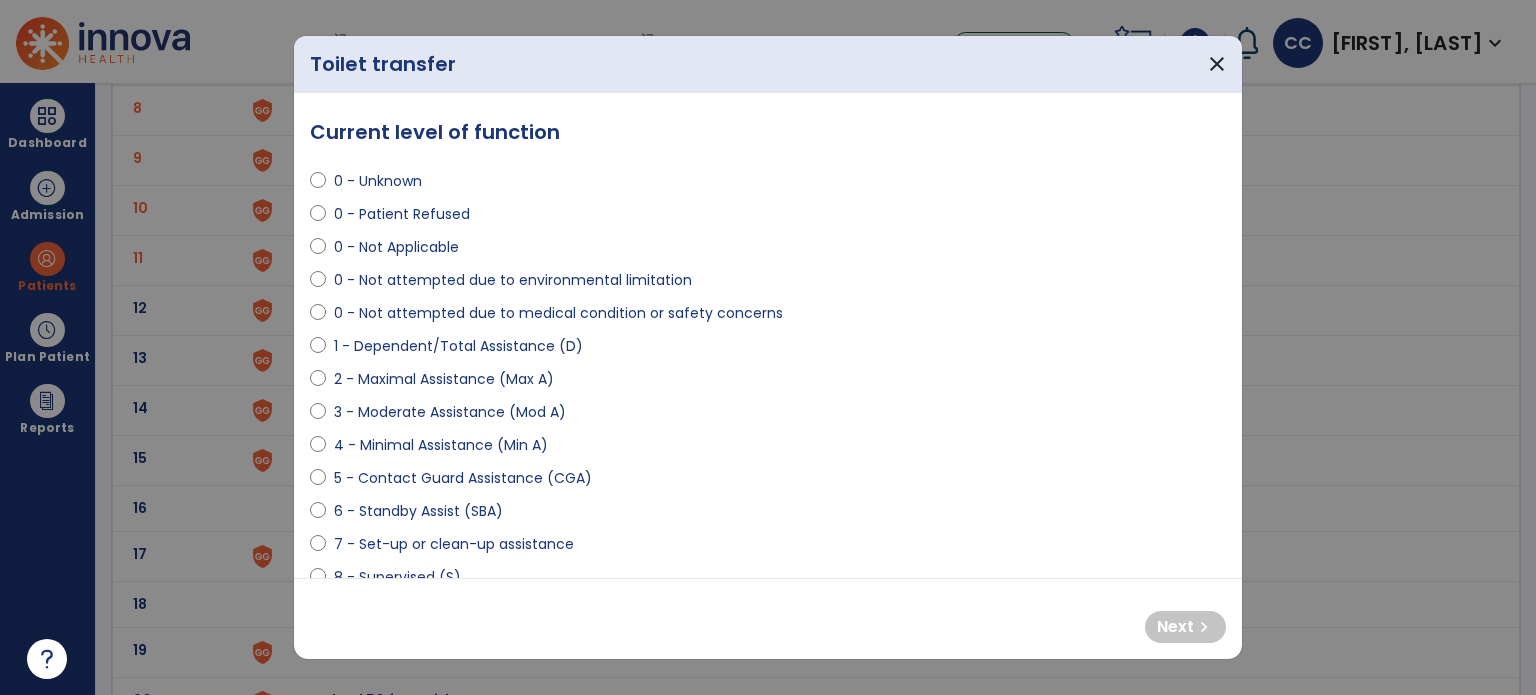 click on "2 - Maximal Assistance (Max A)" at bounding box center [444, 379] 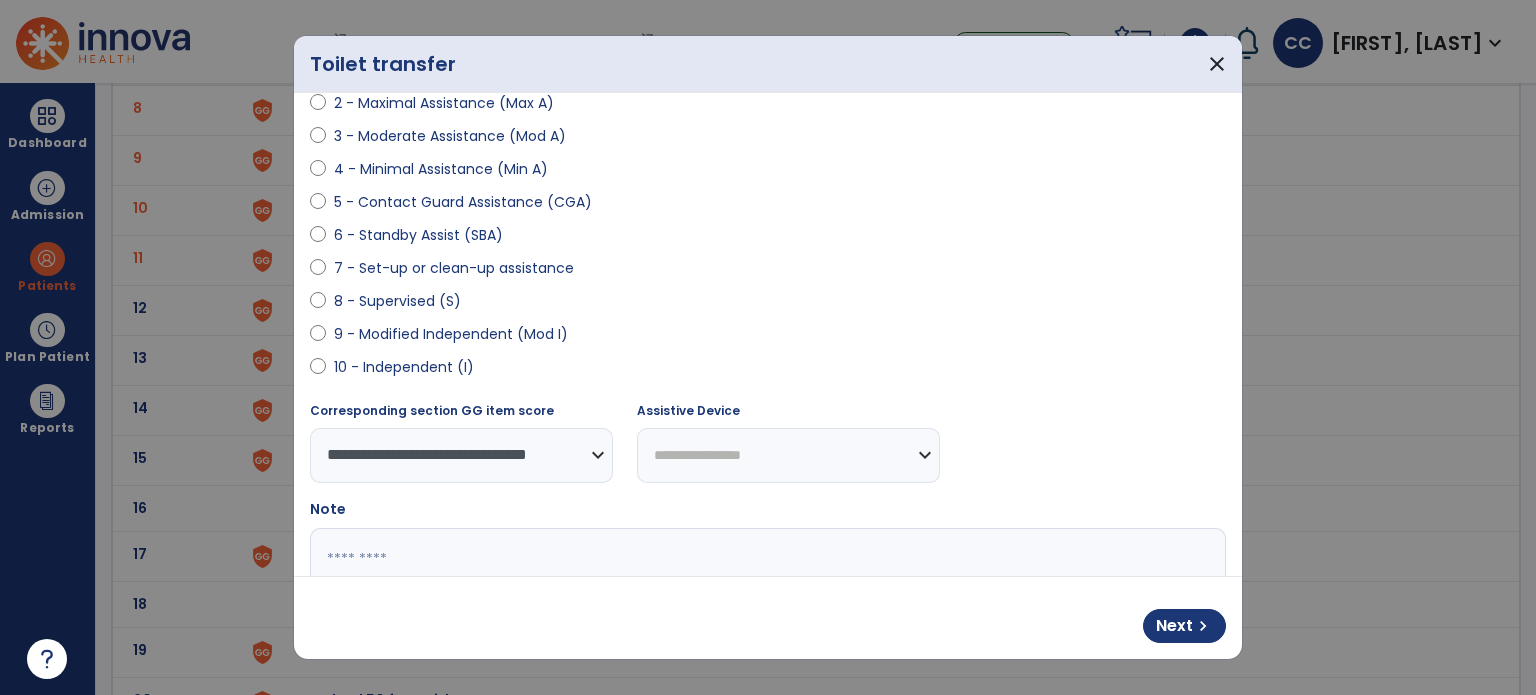 scroll, scrollTop: 400, scrollLeft: 0, axis: vertical 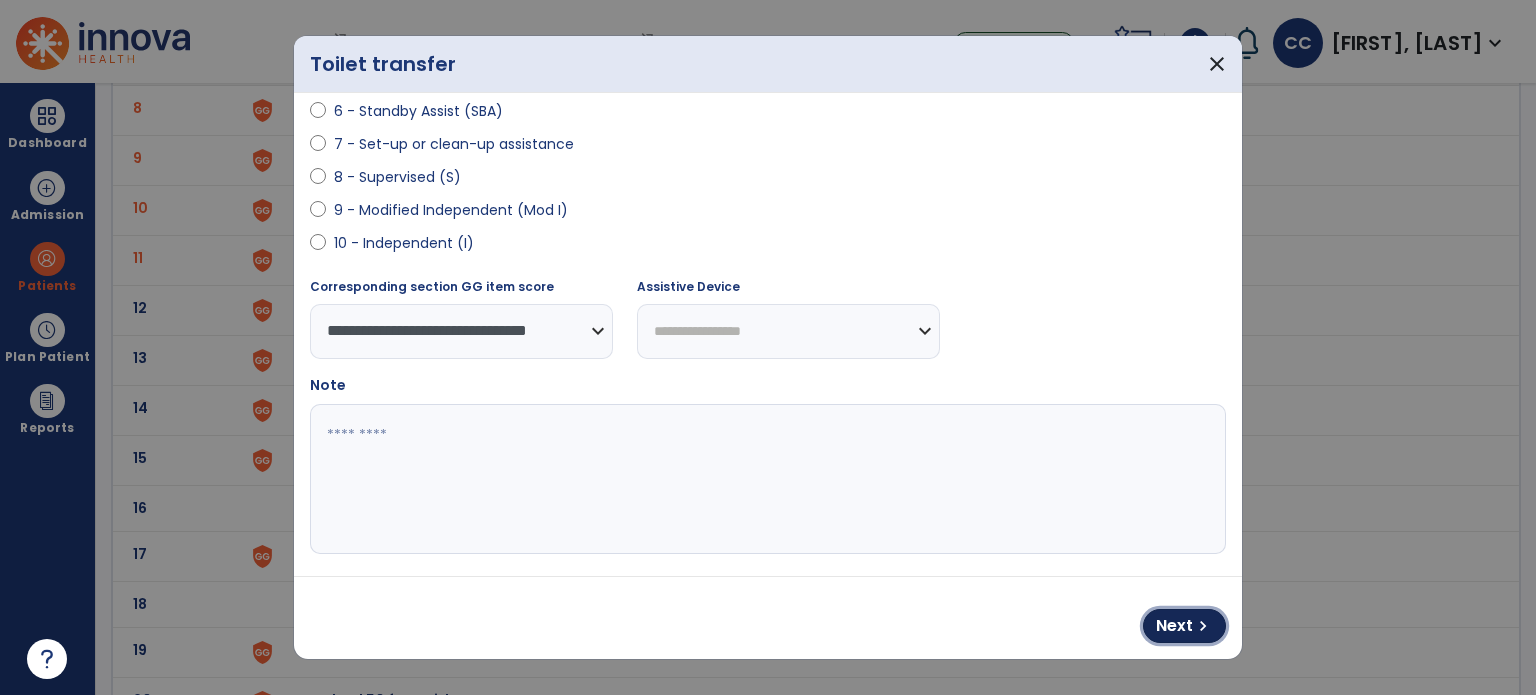 drag, startPoint x: 1205, startPoint y: 625, endPoint x: 1140, endPoint y: 583, distance: 77.388626 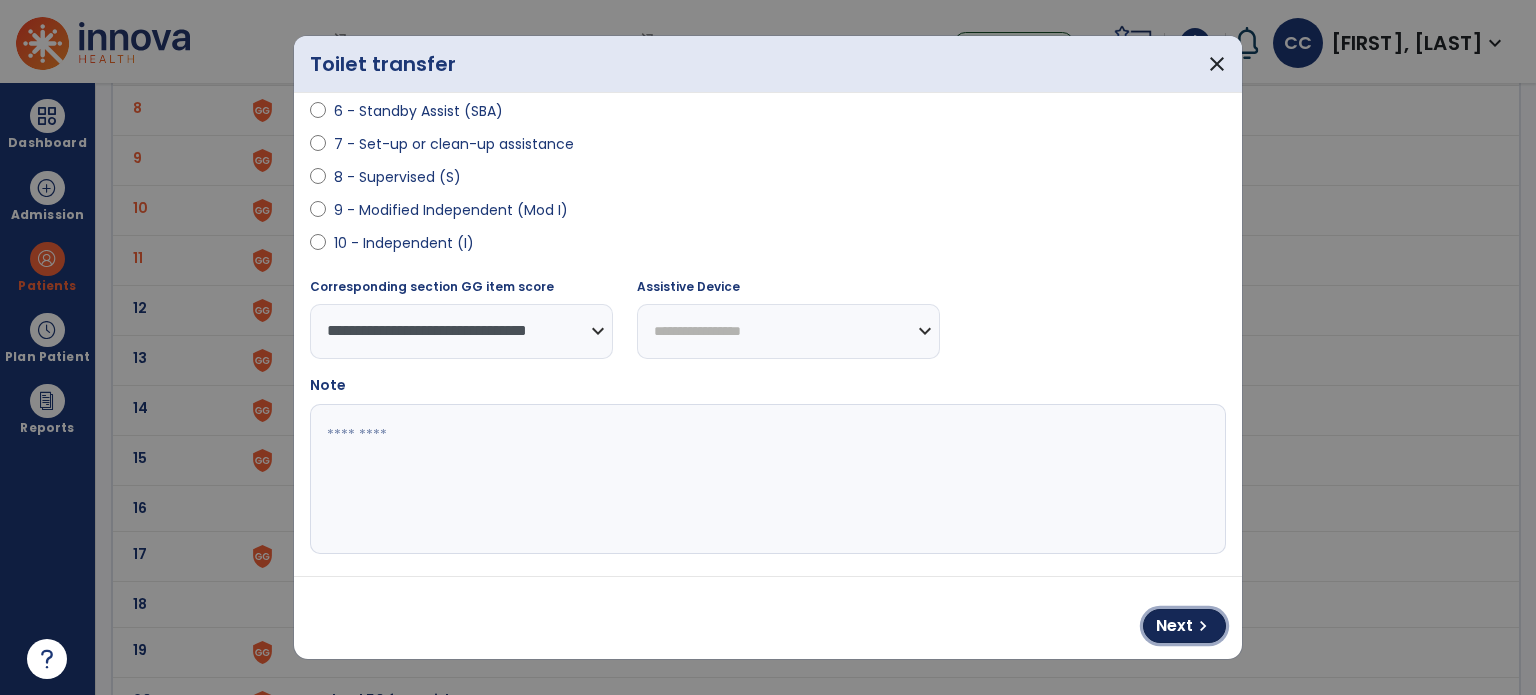 click on "chevron_right" at bounding box center [1203, 626] 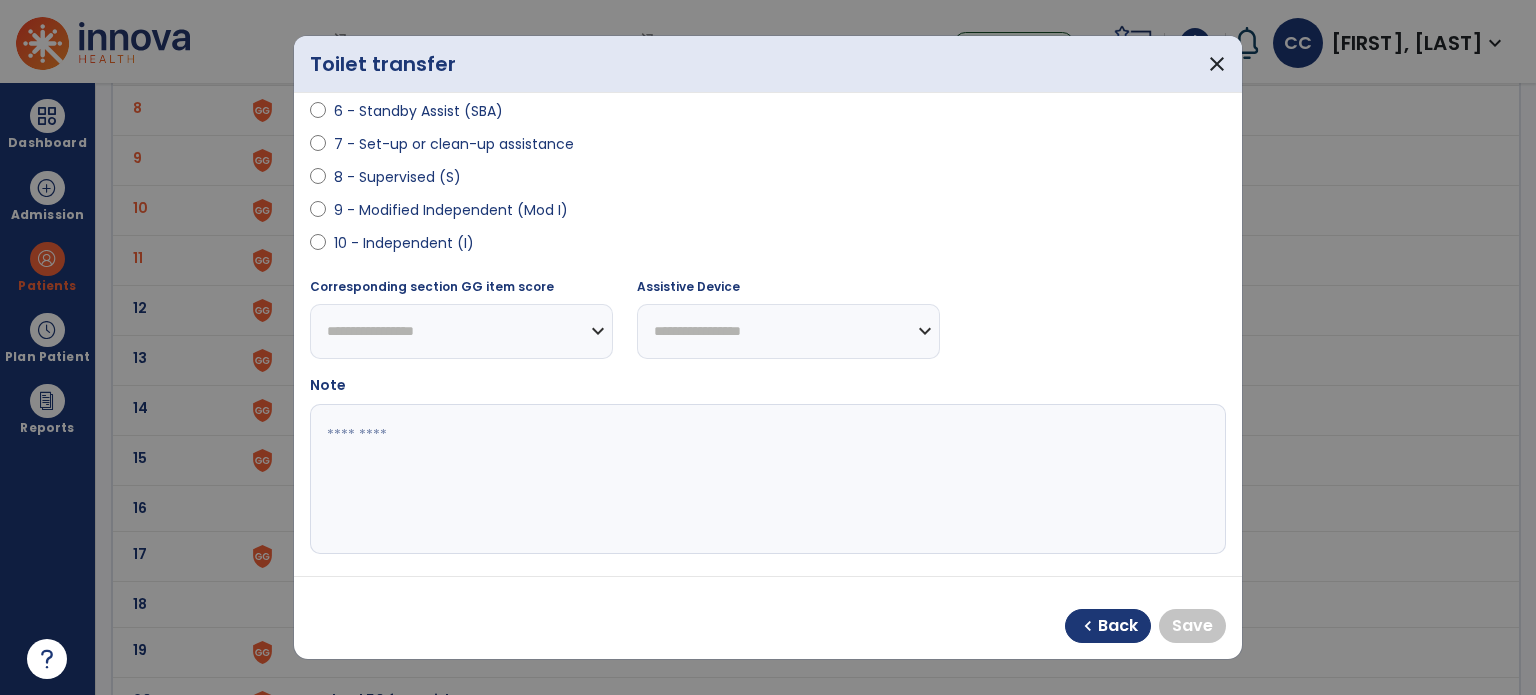 click on "10 - Independent (I)" at bounding box center (404, 243) 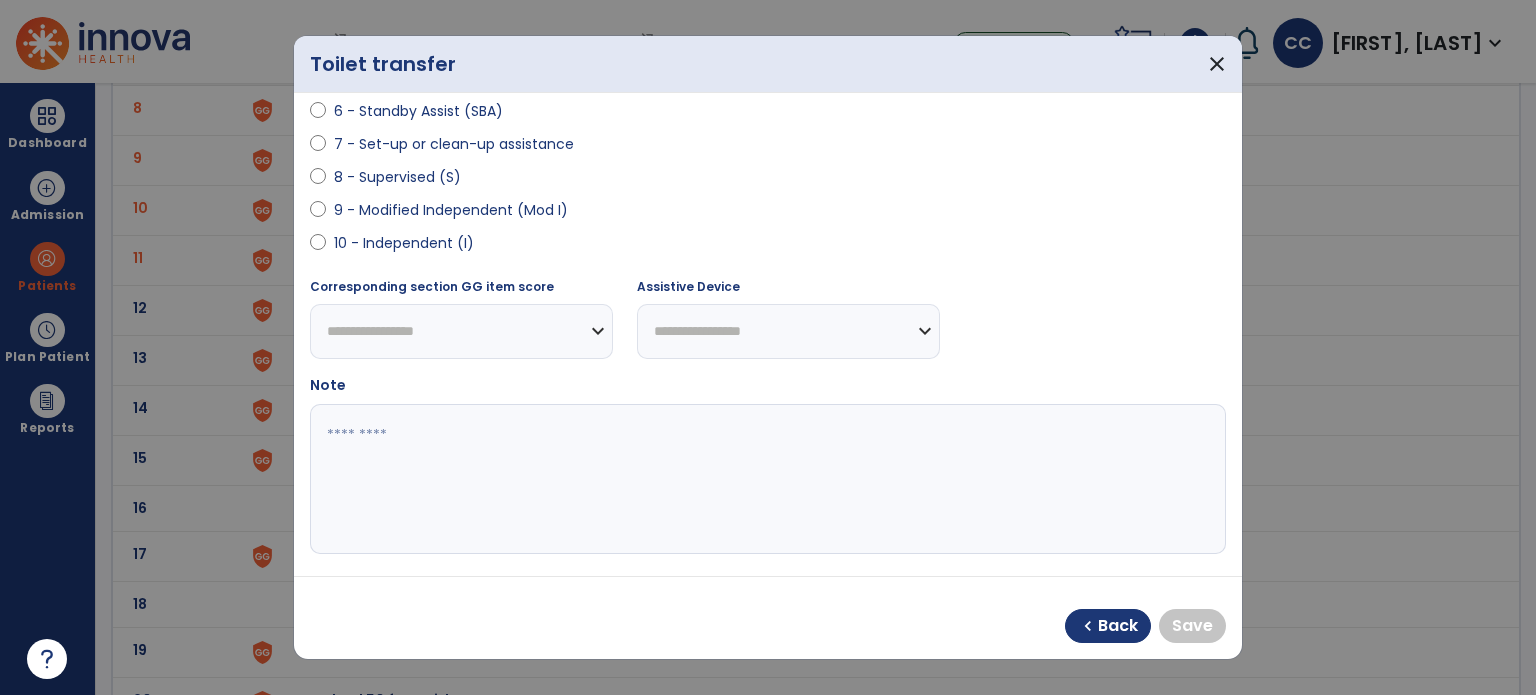 select on "**********" 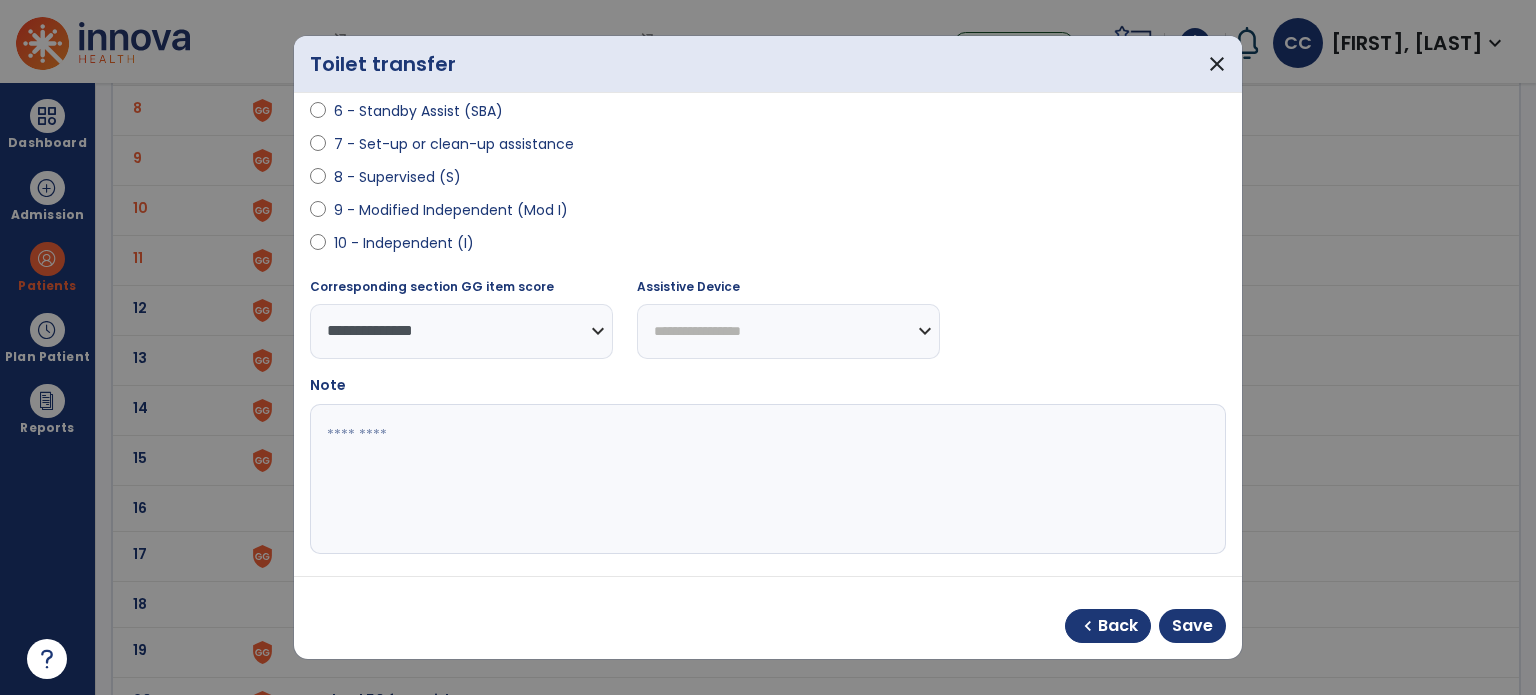 click at bounding box center [766, 479] 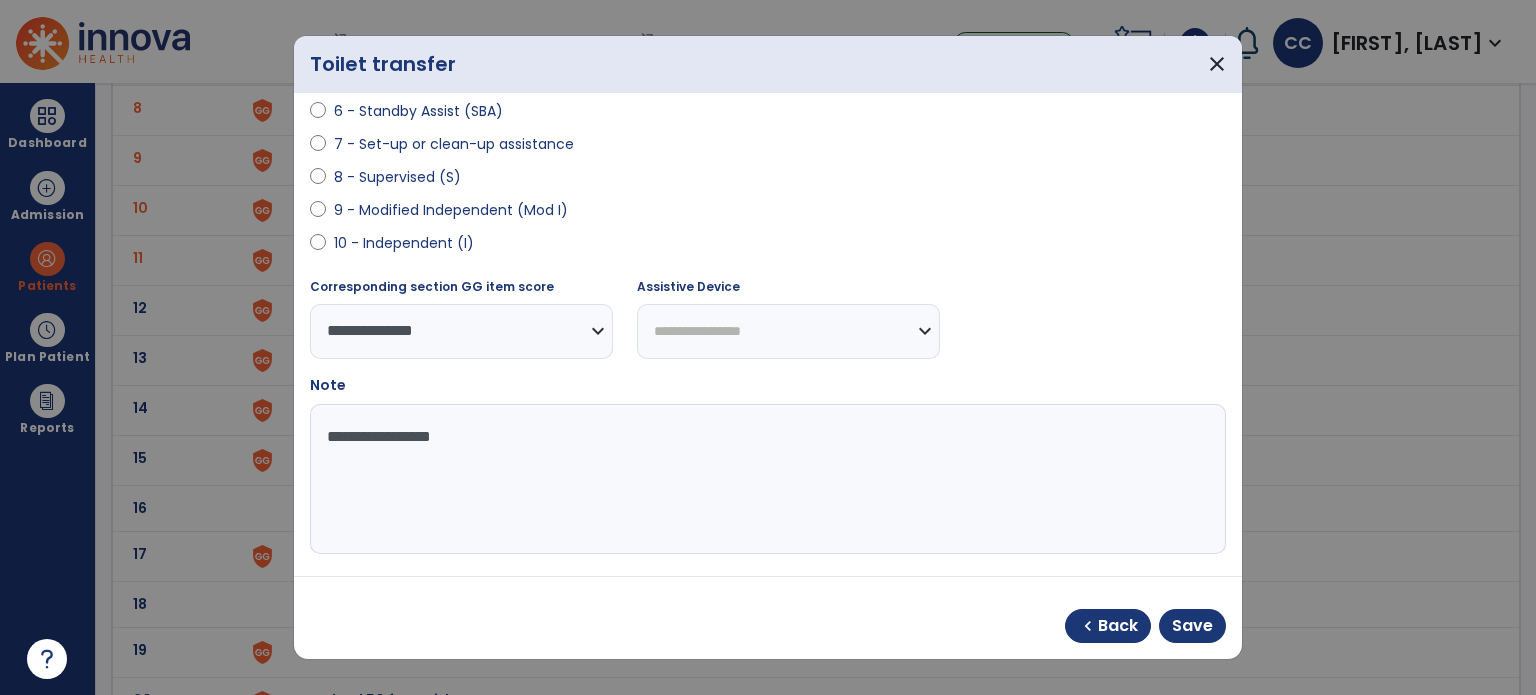 type on "**********" 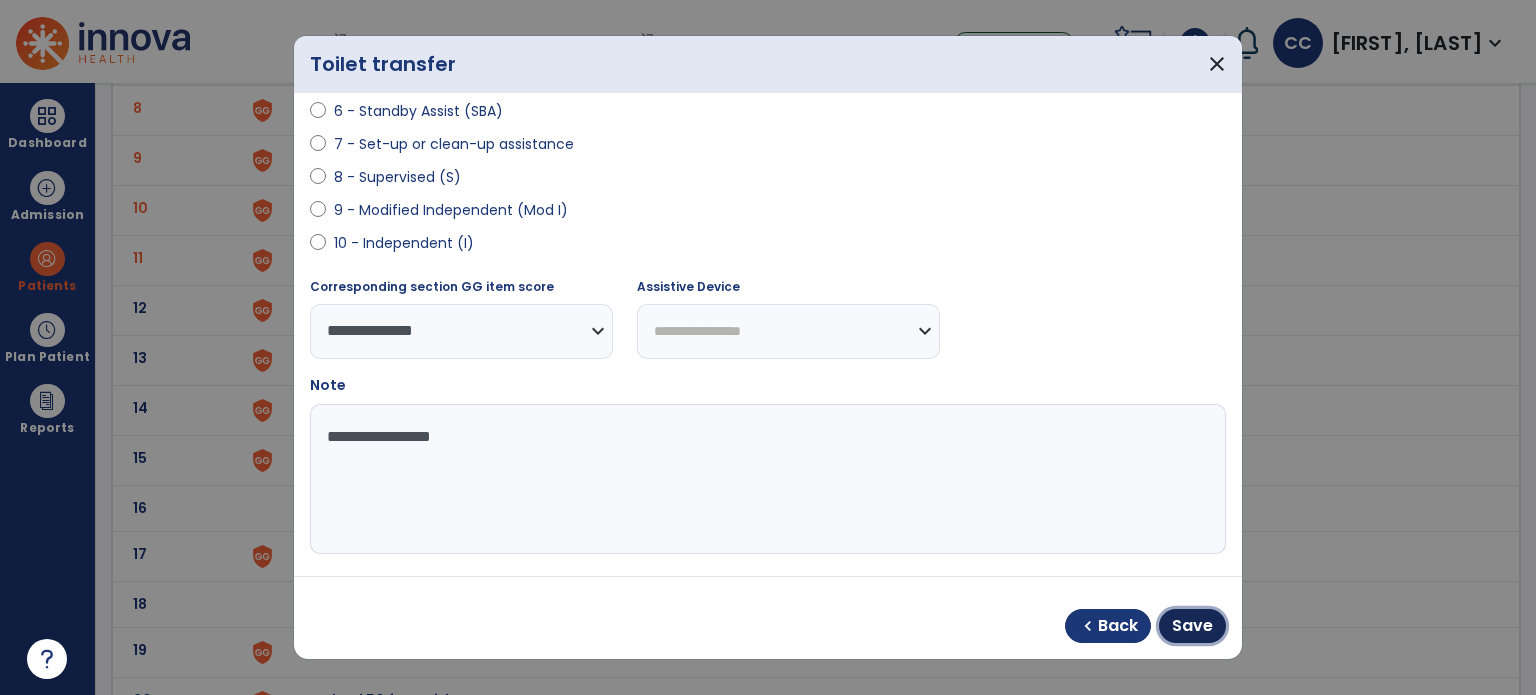 click on "Save" at bounding box center [1192, 626] 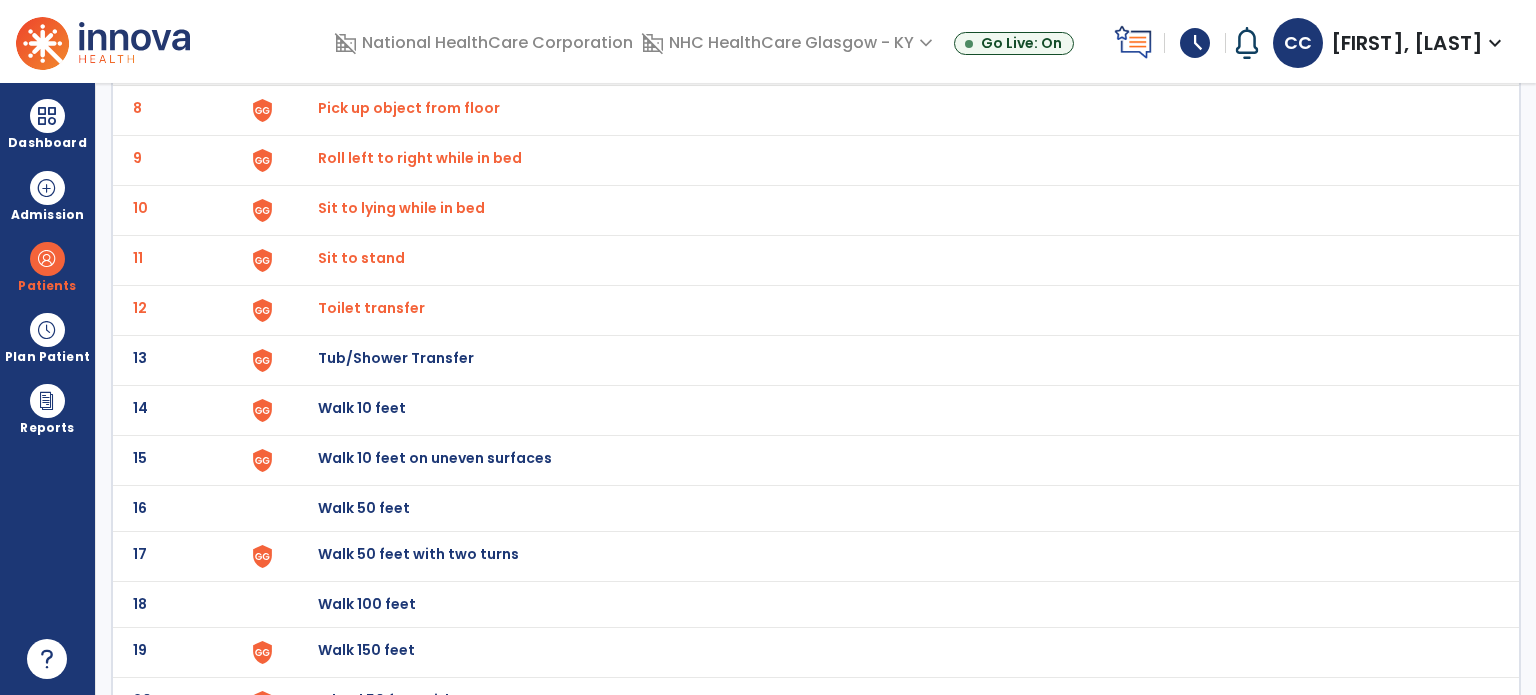 scroll, scrollTop: 0, scrollLeft: 0, axis: both 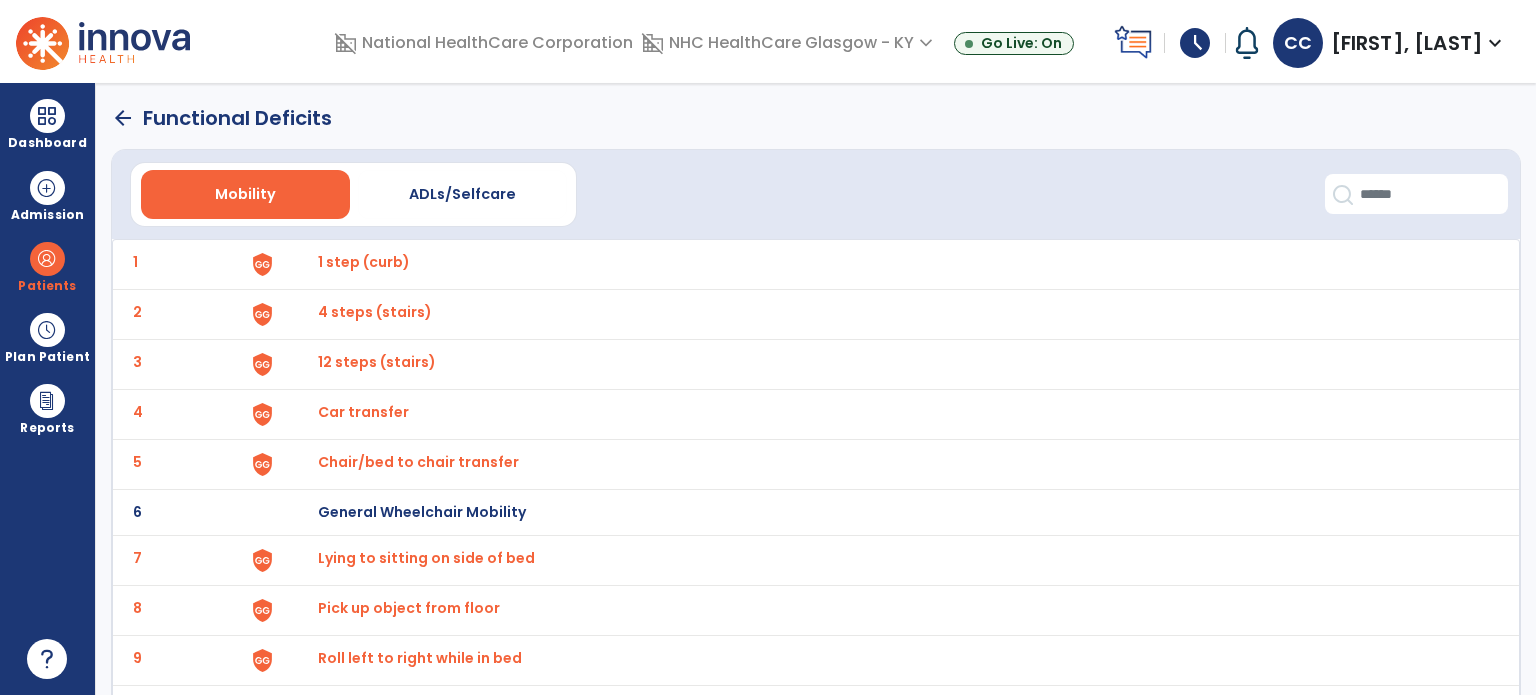 click on "Chair/bed to chair transfer" at bounding box center [364, 262] 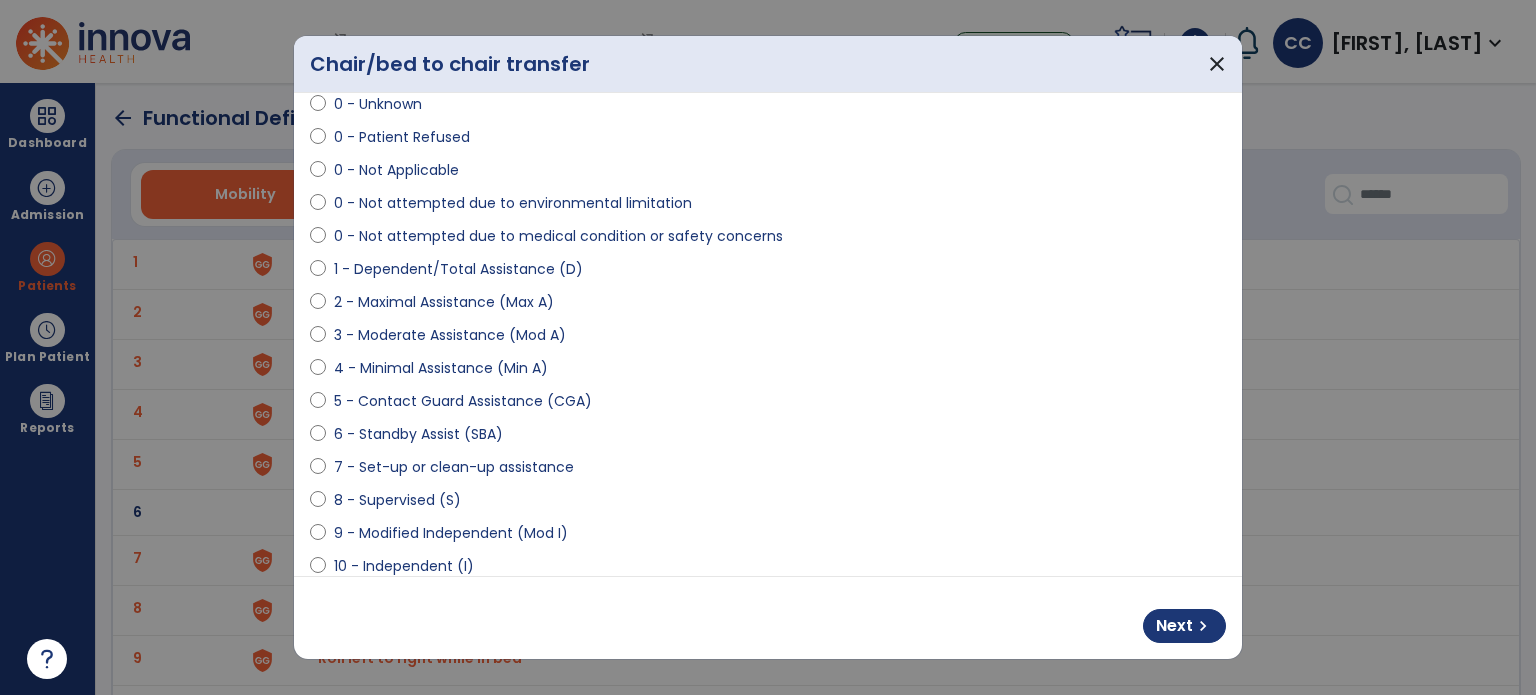 scroll, scrollTop: 408, scrollLeft: 0, axis: vertical 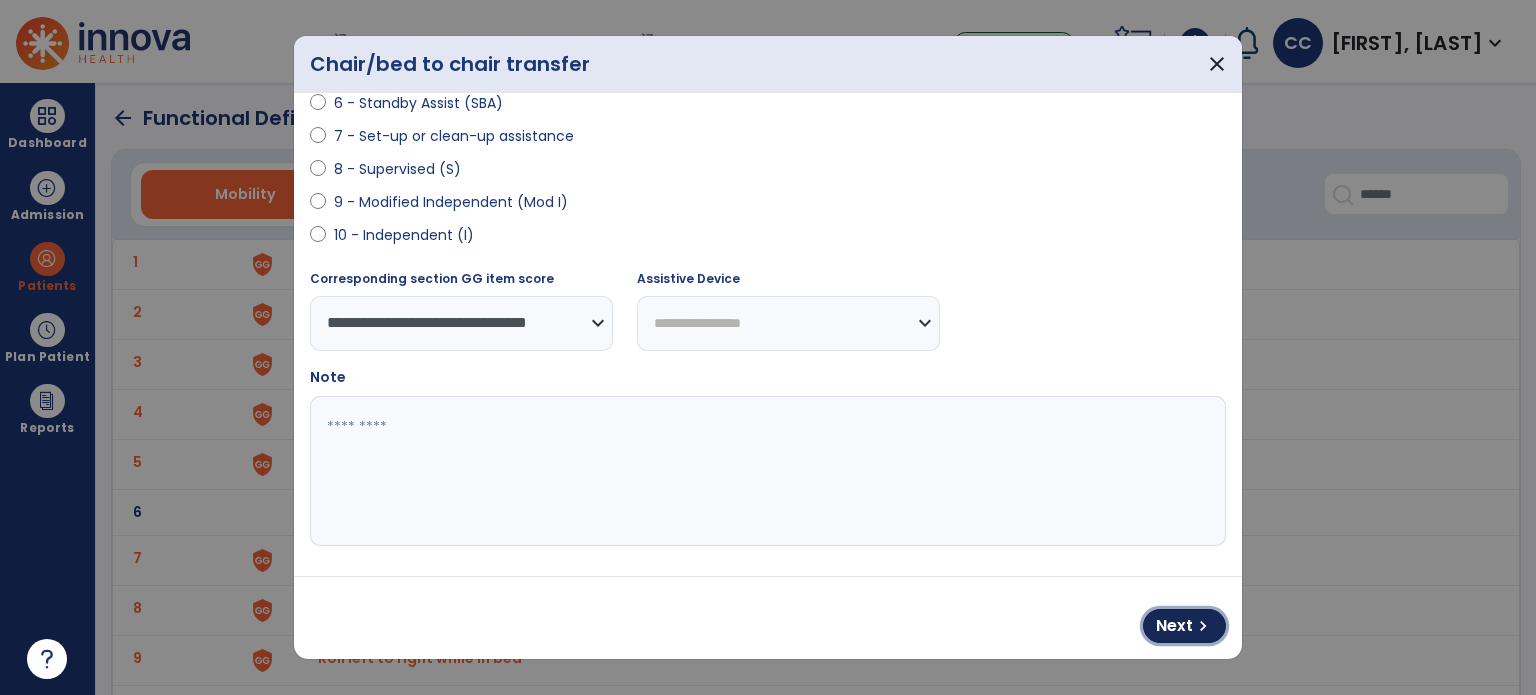 click on "chevron_right" at bounding box center [1203, 626] 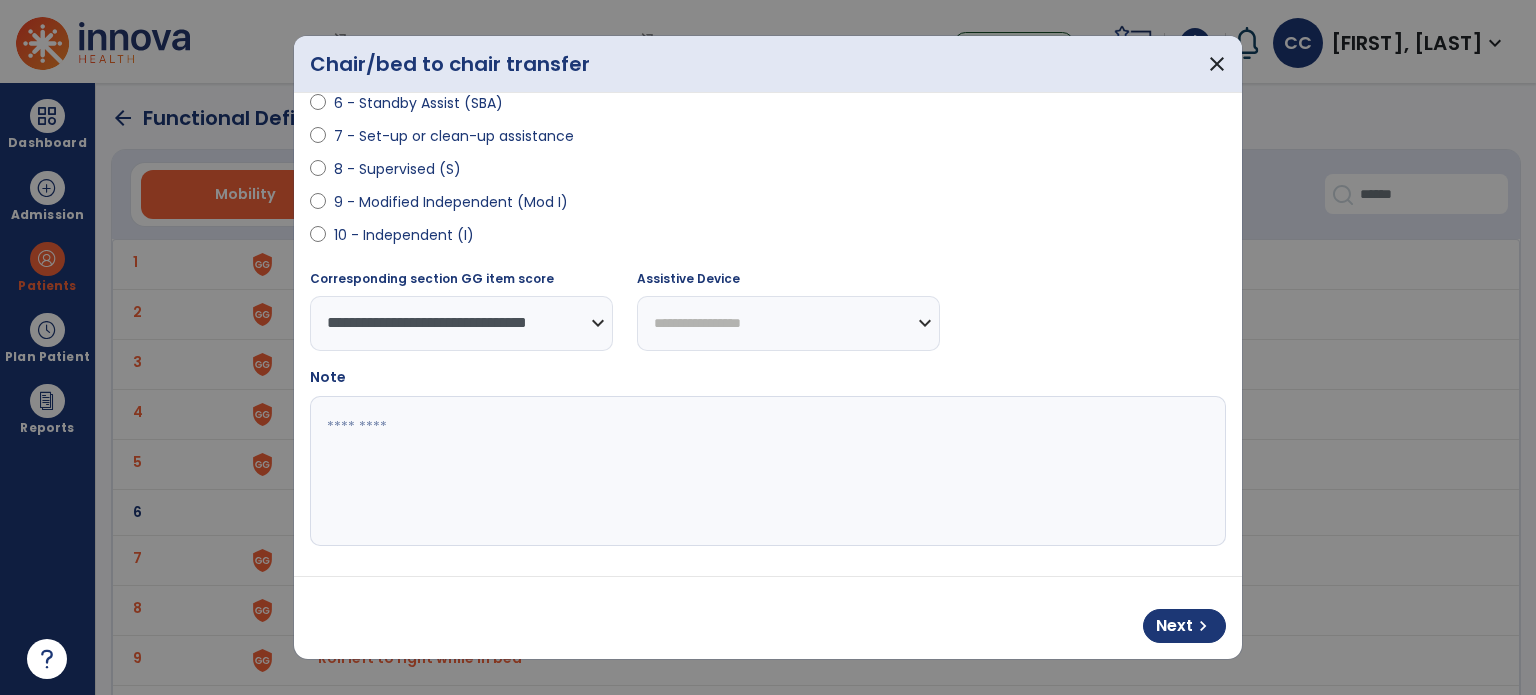 select on "**********" 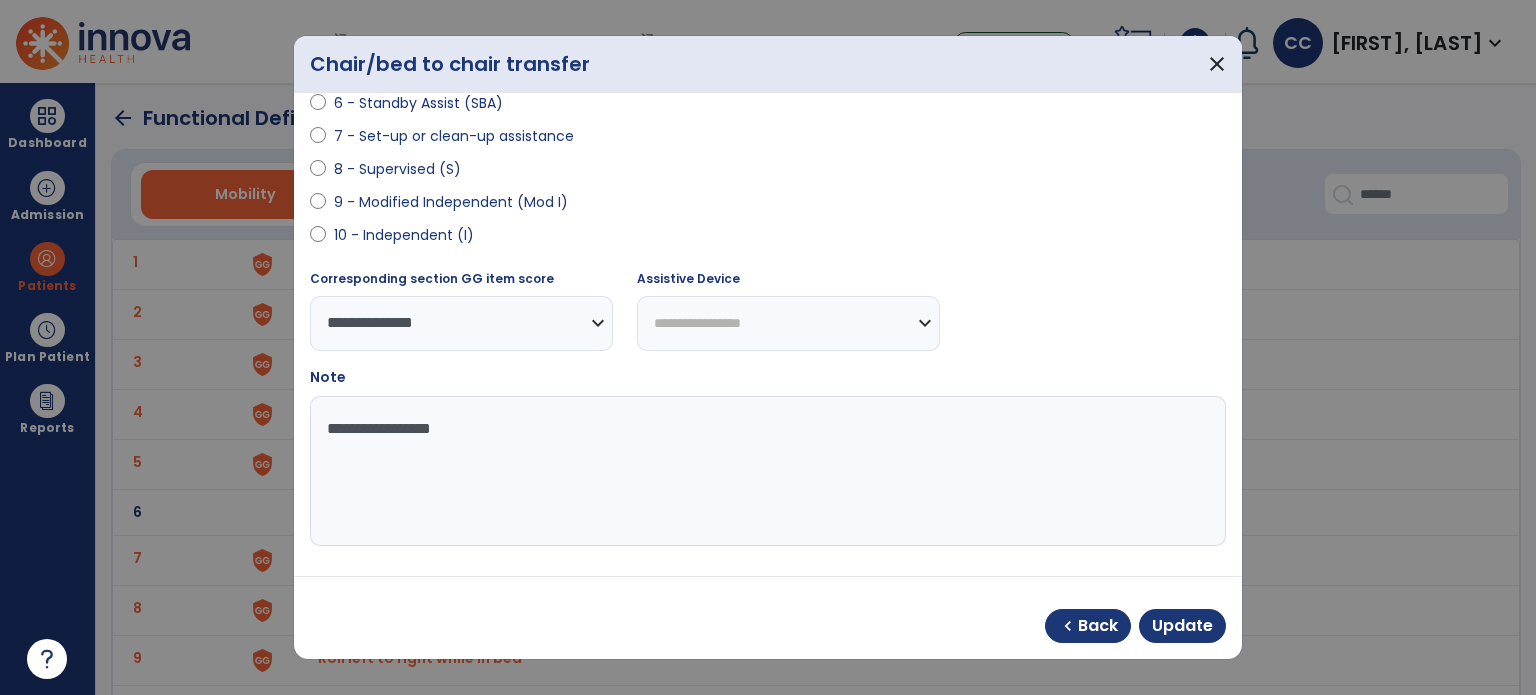 click on "10 - Independent (I)" at bounding box center [404, 235] 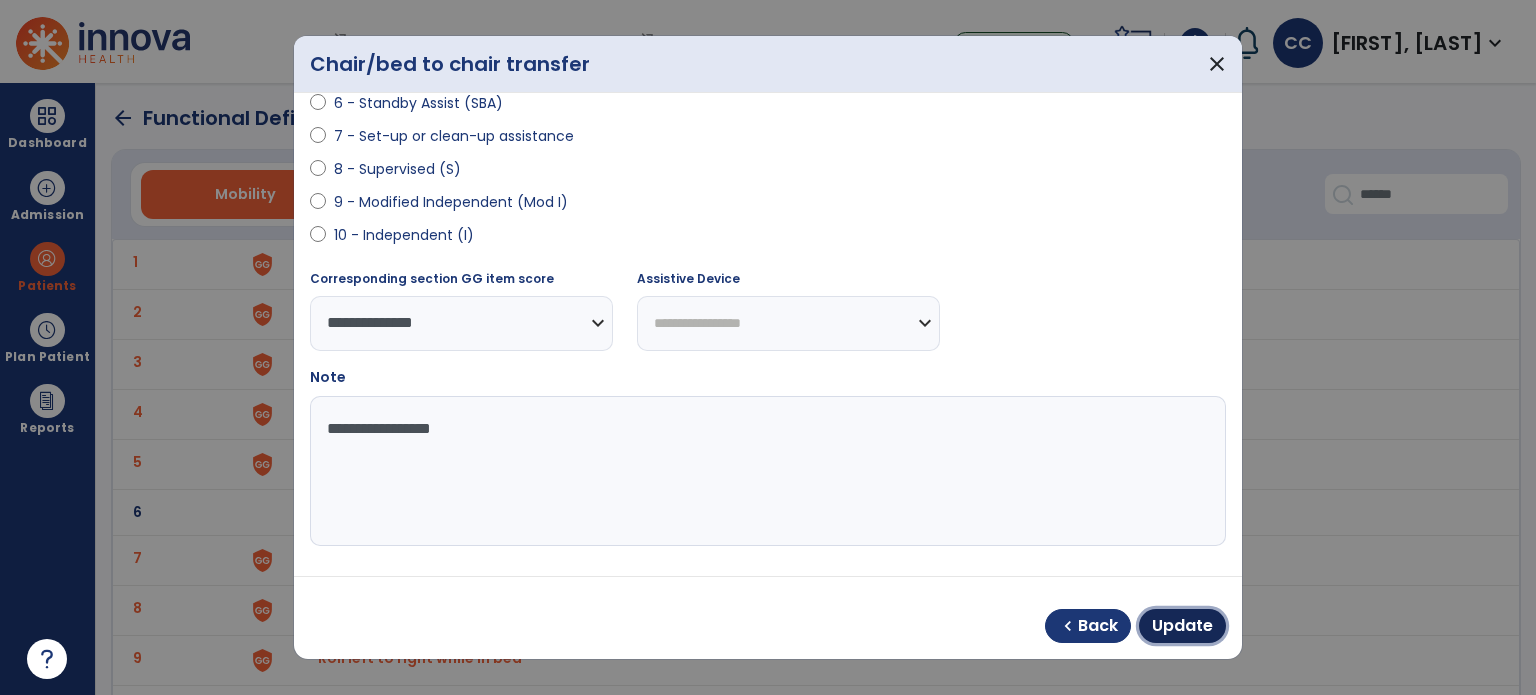 click on "Update" at bounding box center [1182, 626] 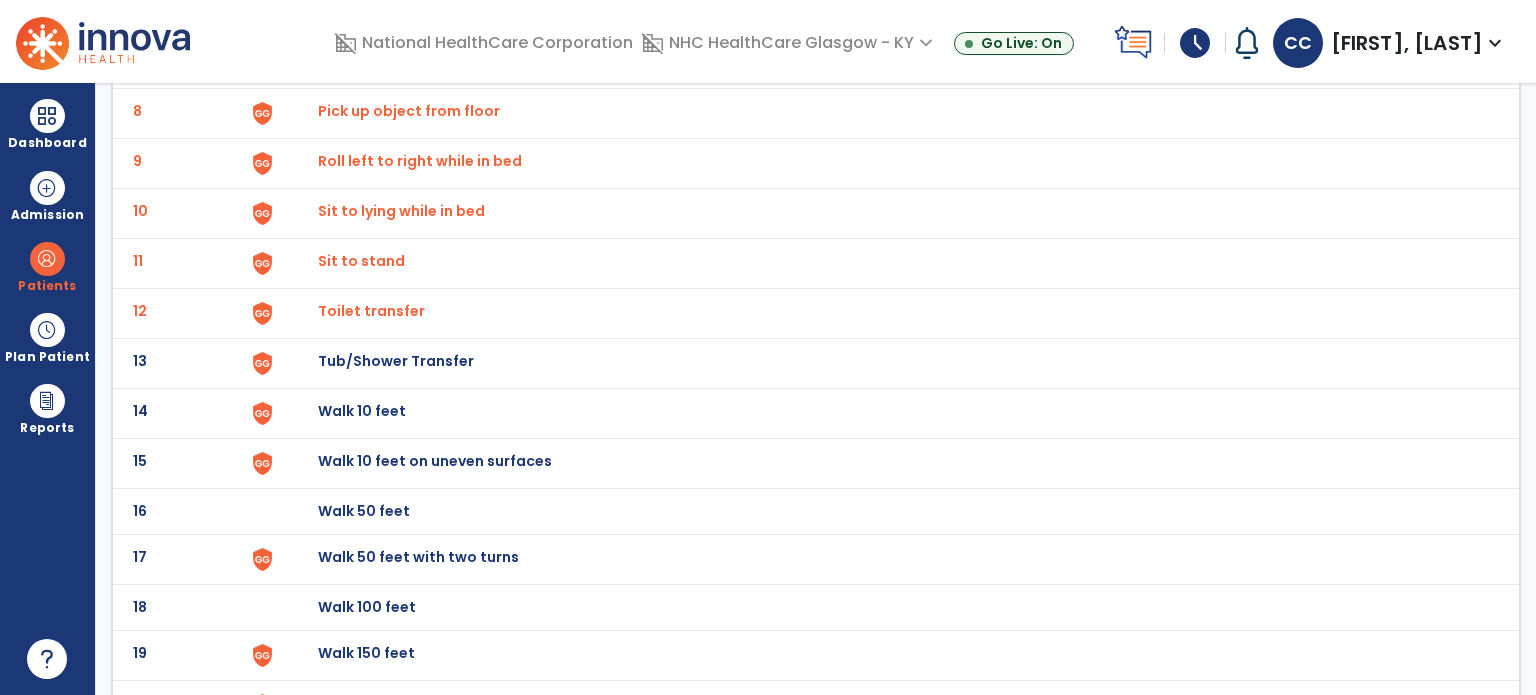 scroll, scrollTop: 500, scrollLeft: 0, axis: vertical 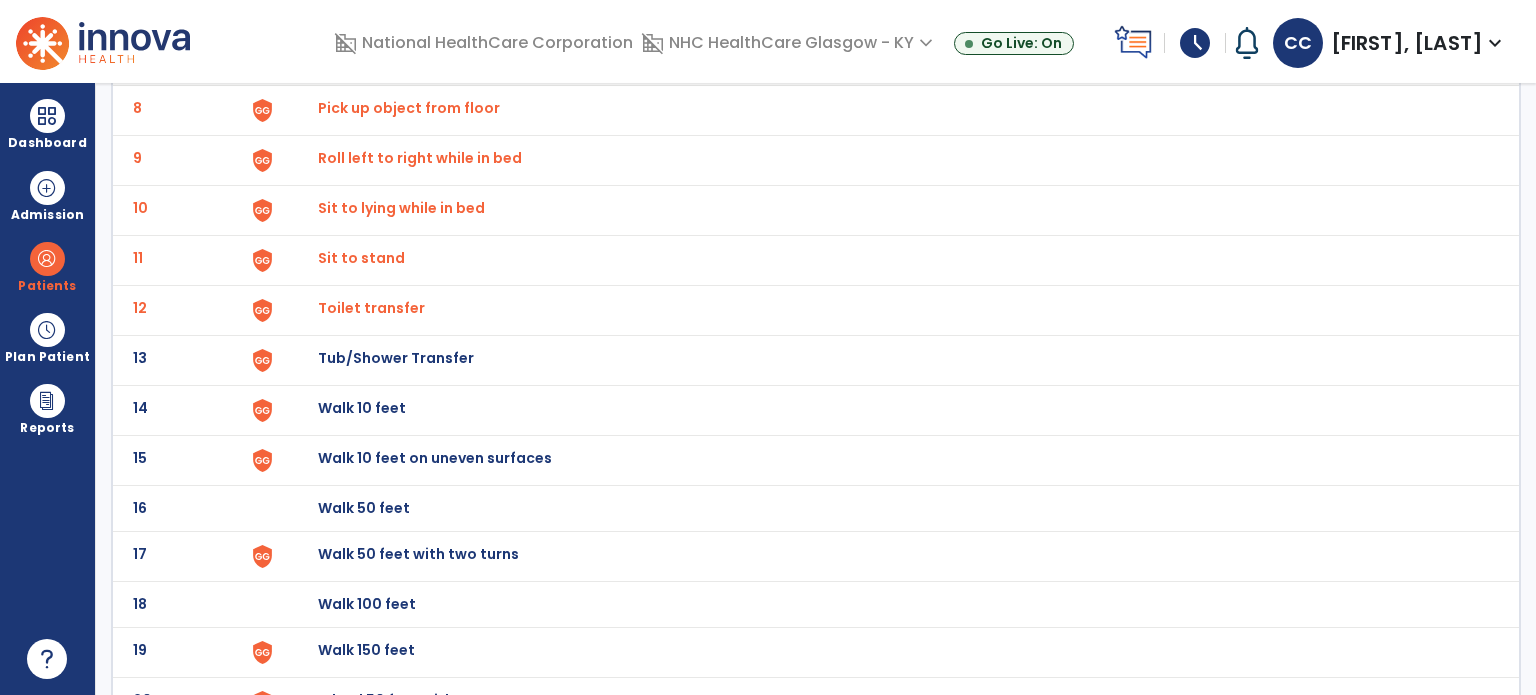 click on "Tub/Shower Transfer" at bounding box center [364, -238] 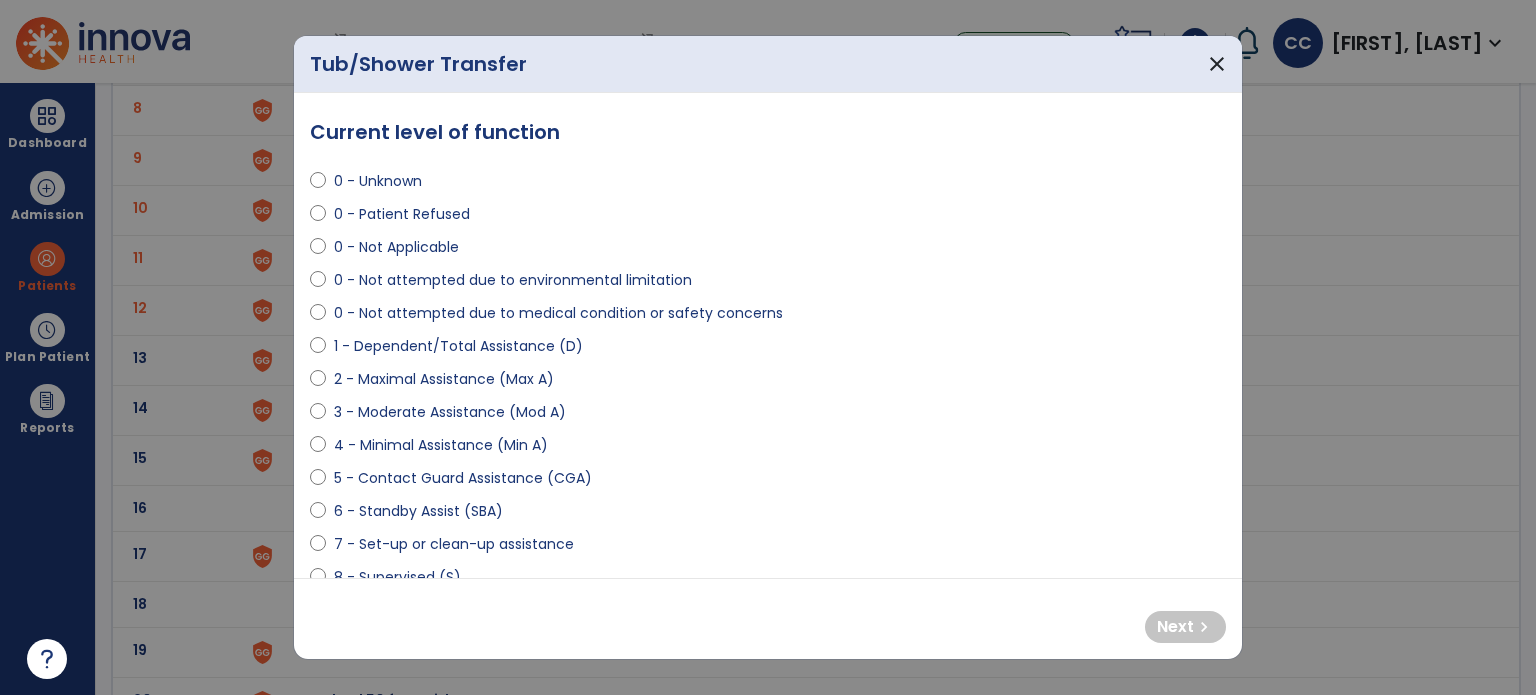 click on "0 - Not attempted due to medical condition or safety concerns" at bounding box center [558, 313] 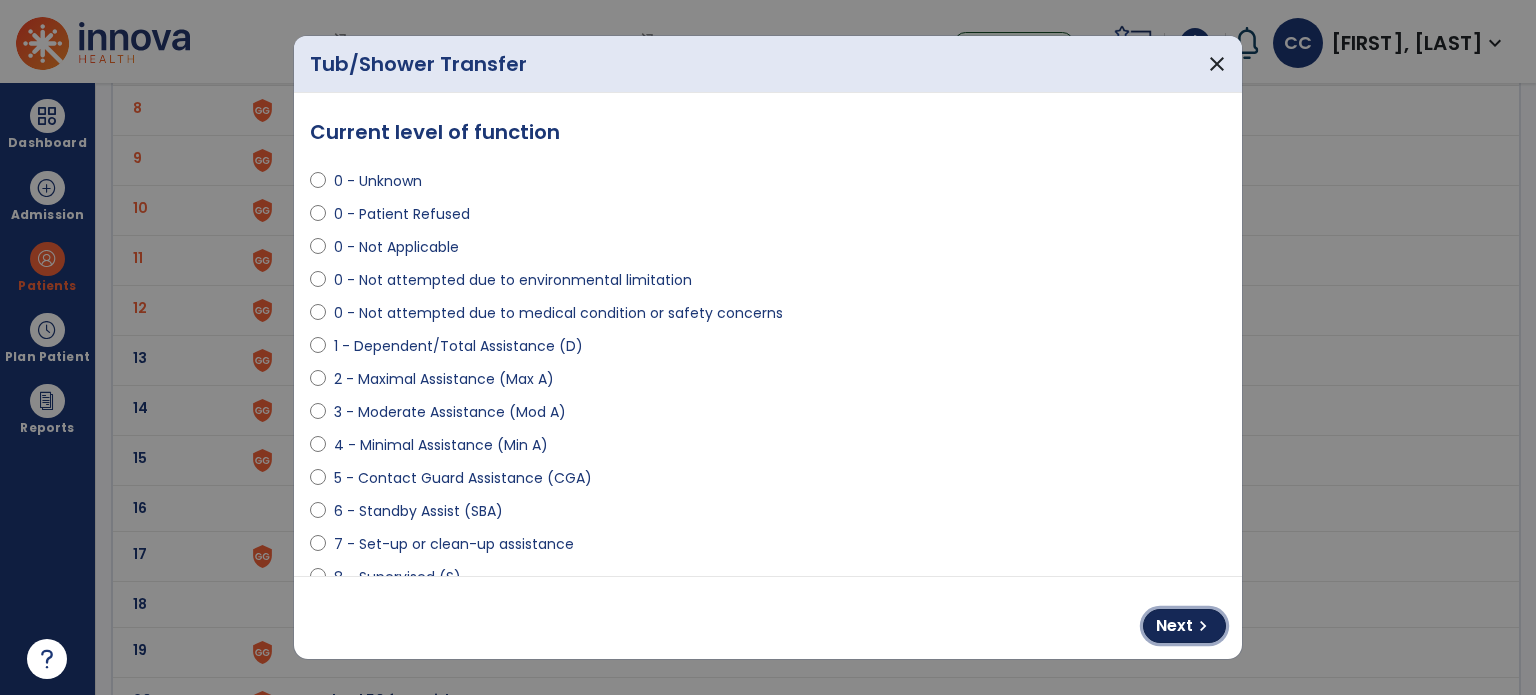 click on "Next" at bounding box center [1174, 626] 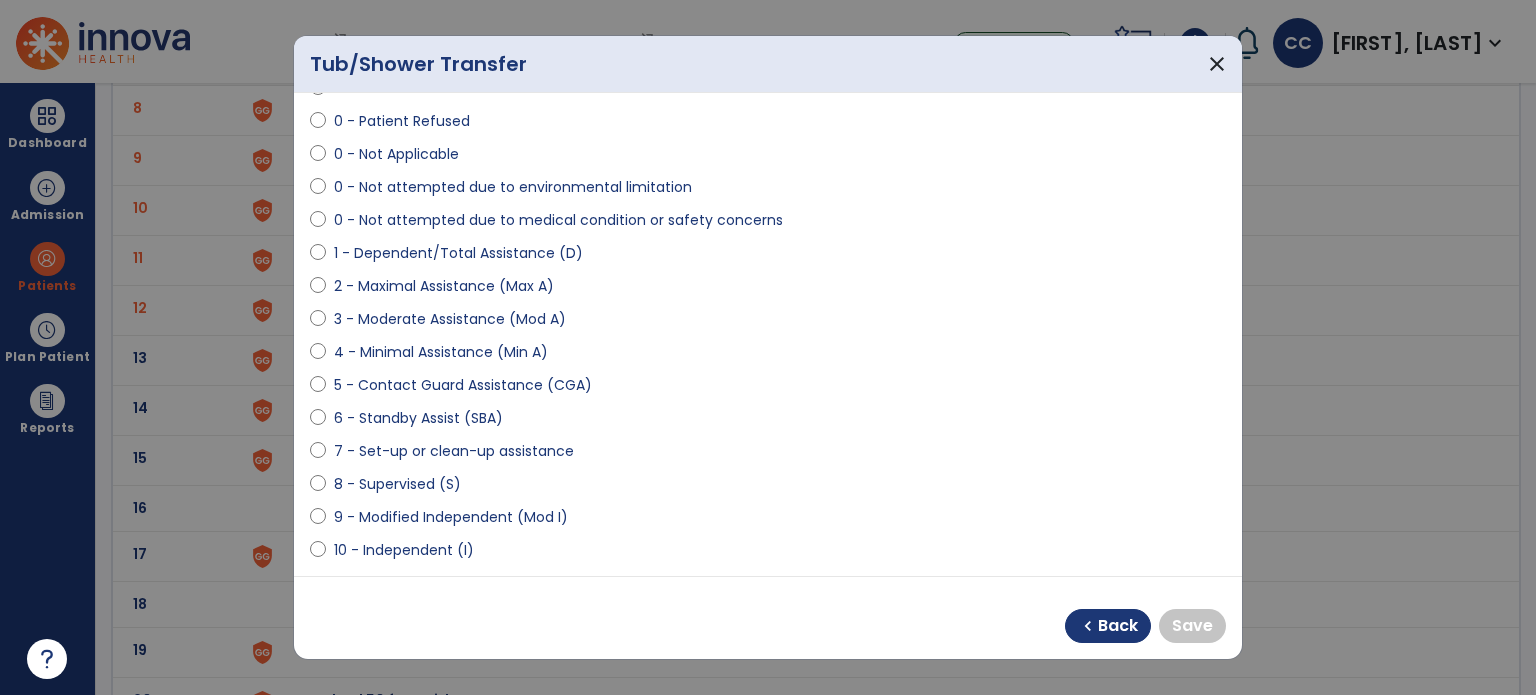 scroll, scrollTop: 200, scrollLeft: 0, axis: vertical 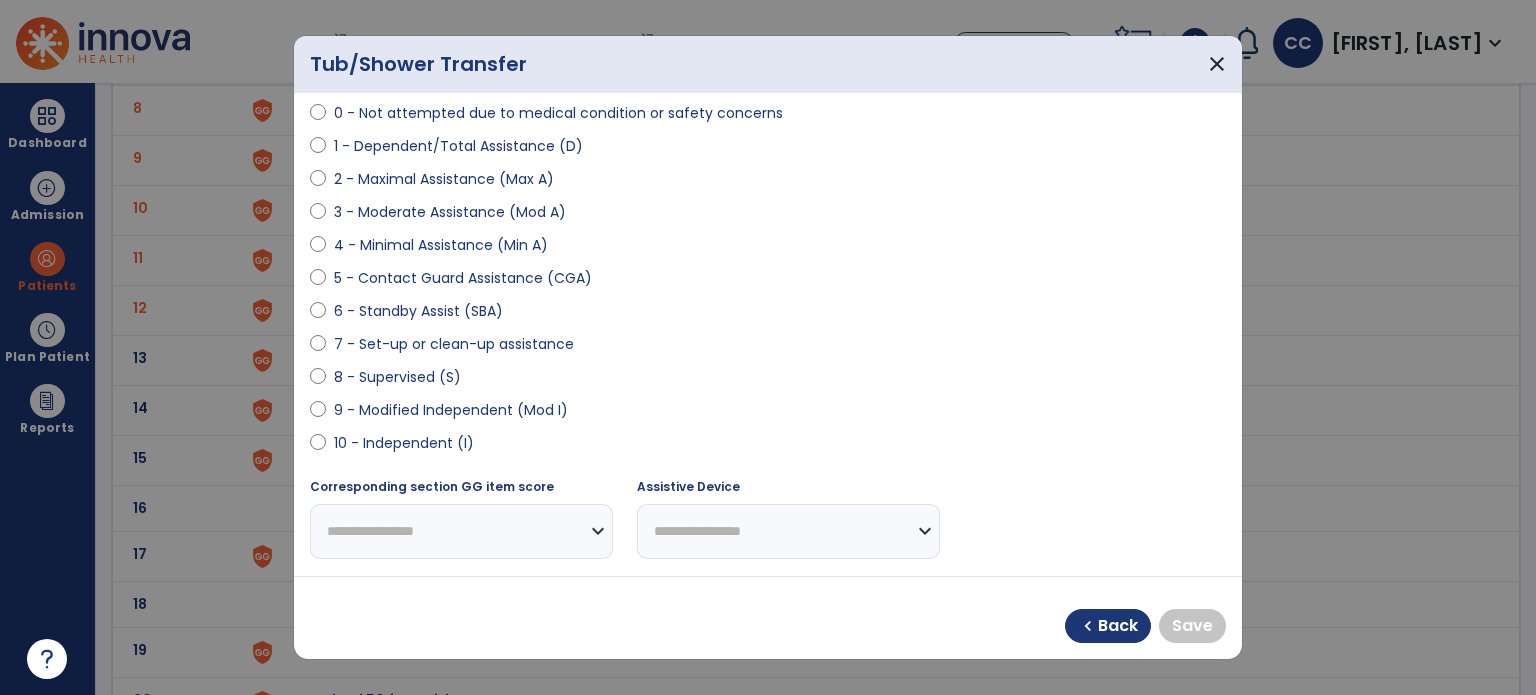 click on "10 - Independent (I)" at bounding box center [404, 443] 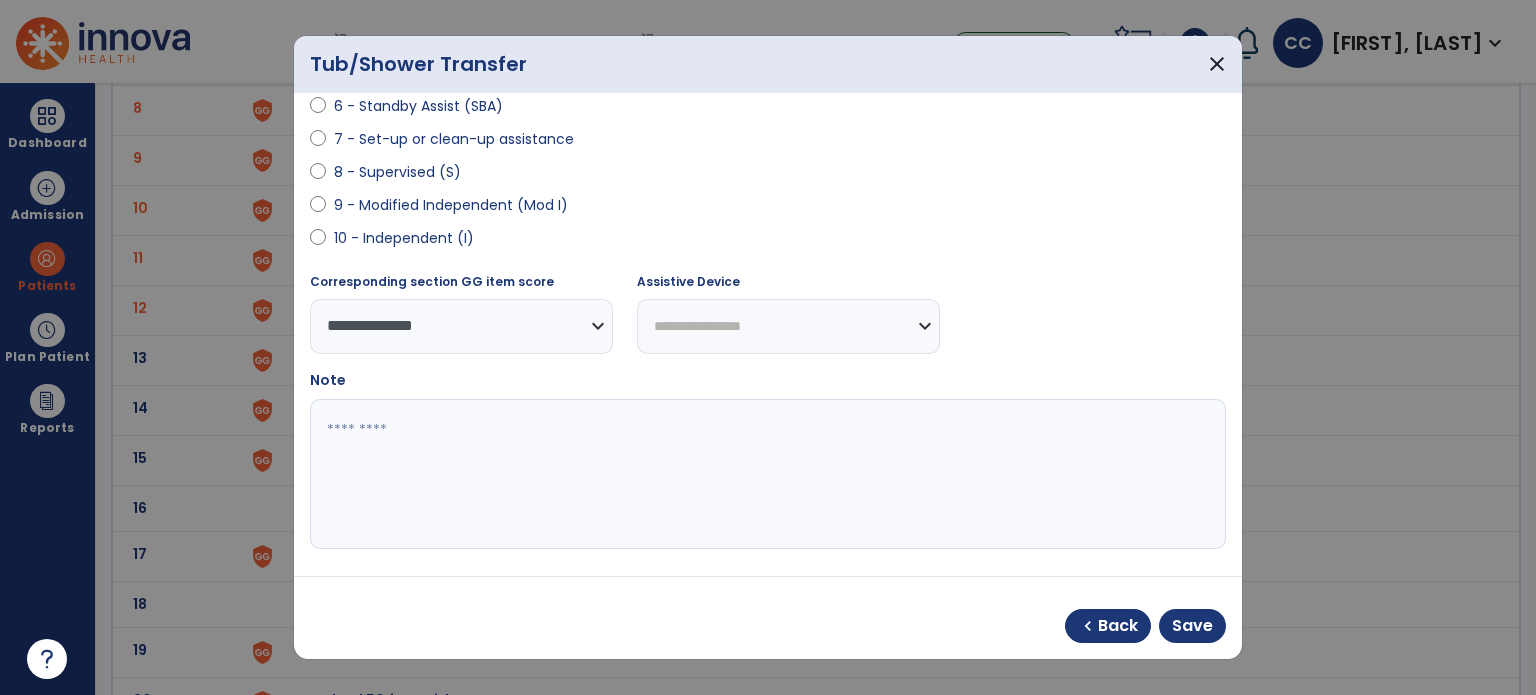 scroll, scrollTop: 408, scrollLeft: 0, axis: vertical 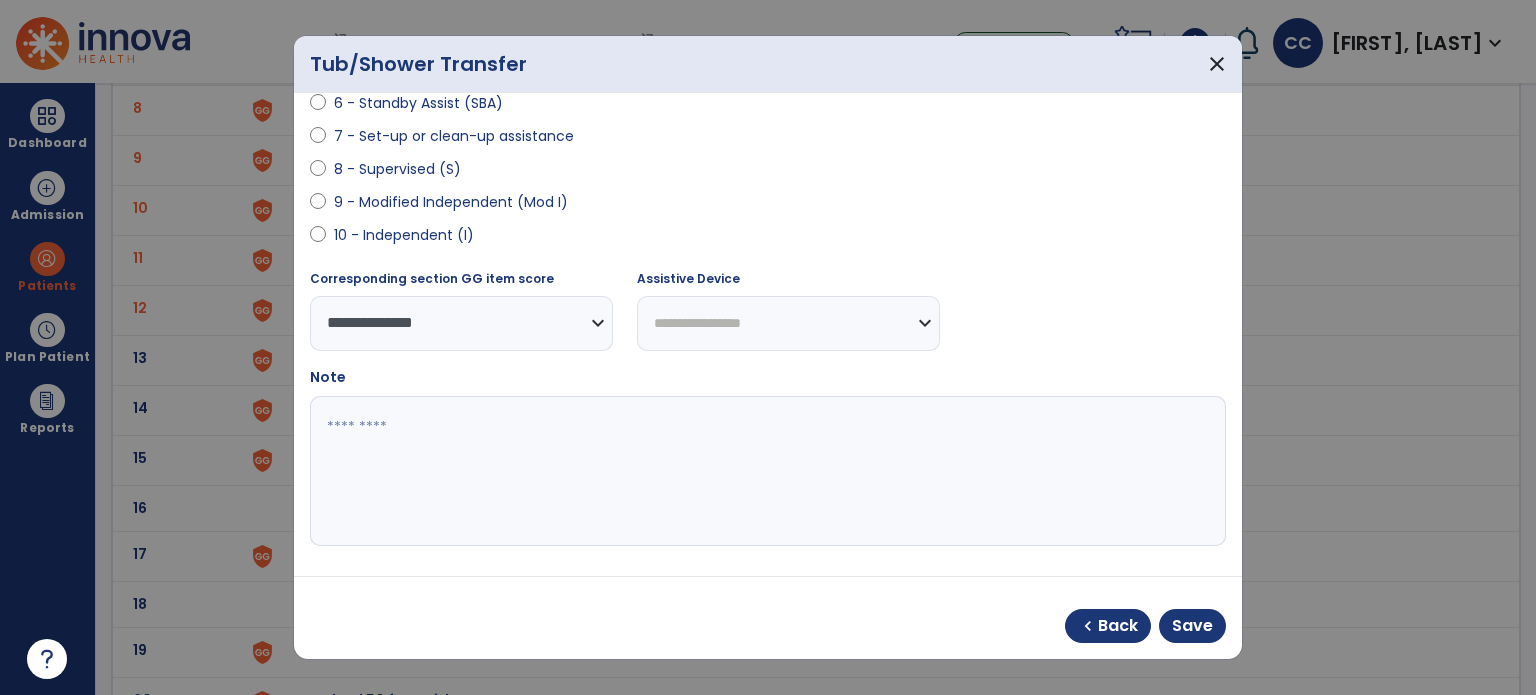 click at bounding box center (766, 471) 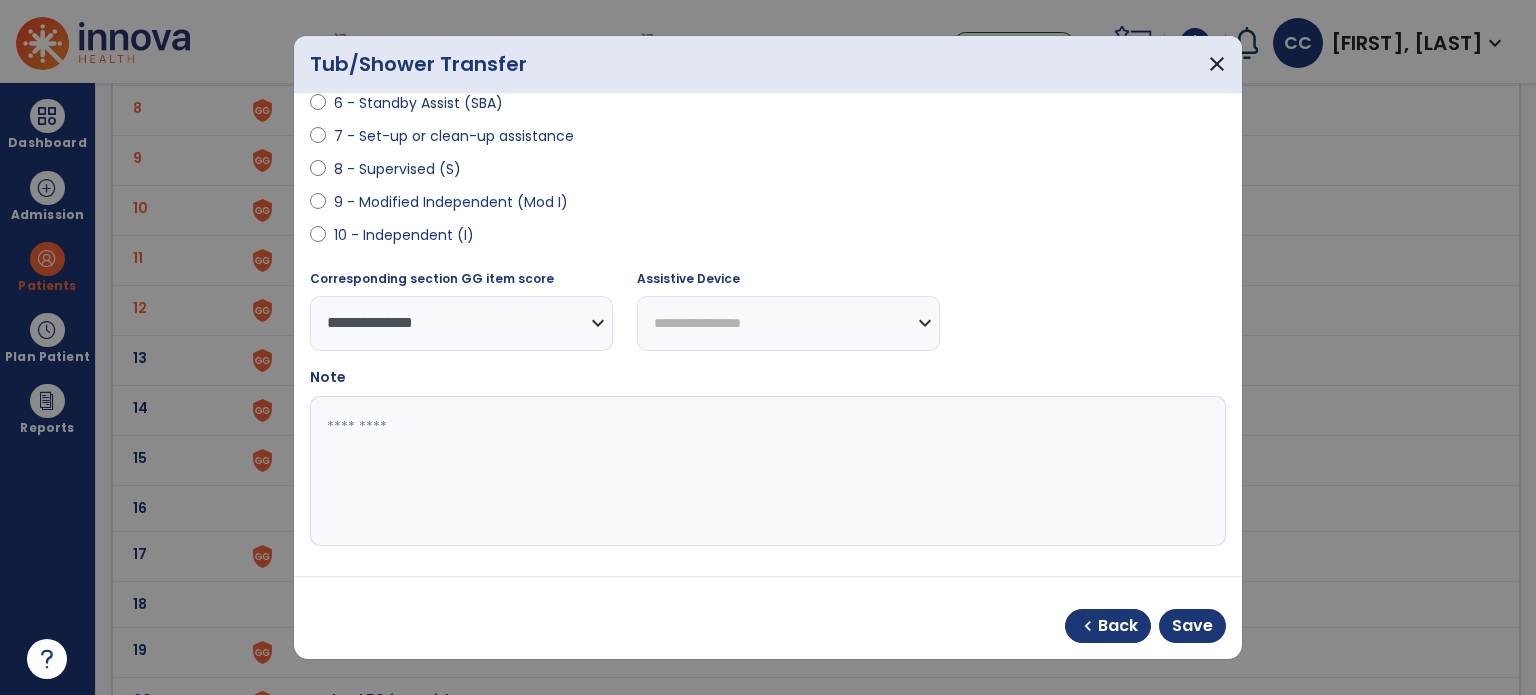 paste on "**********" 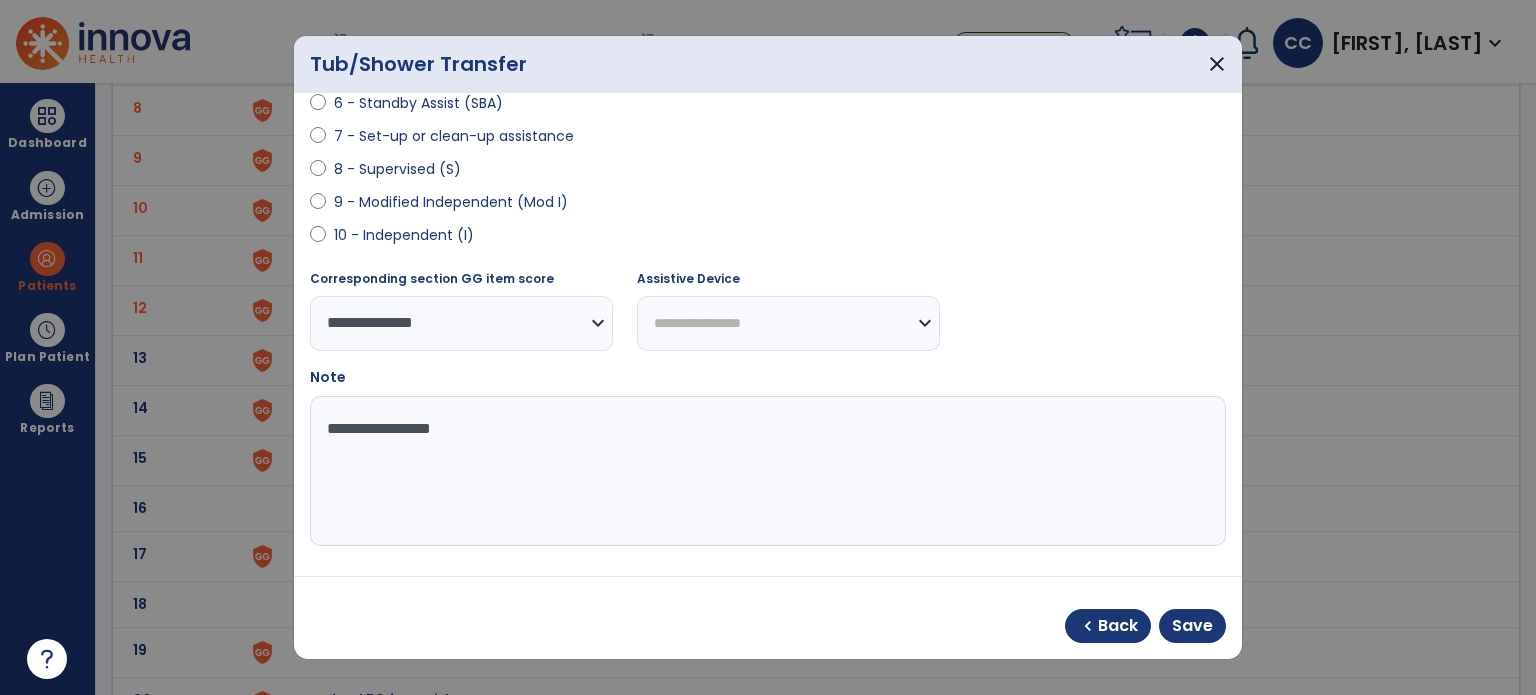type on "**********" 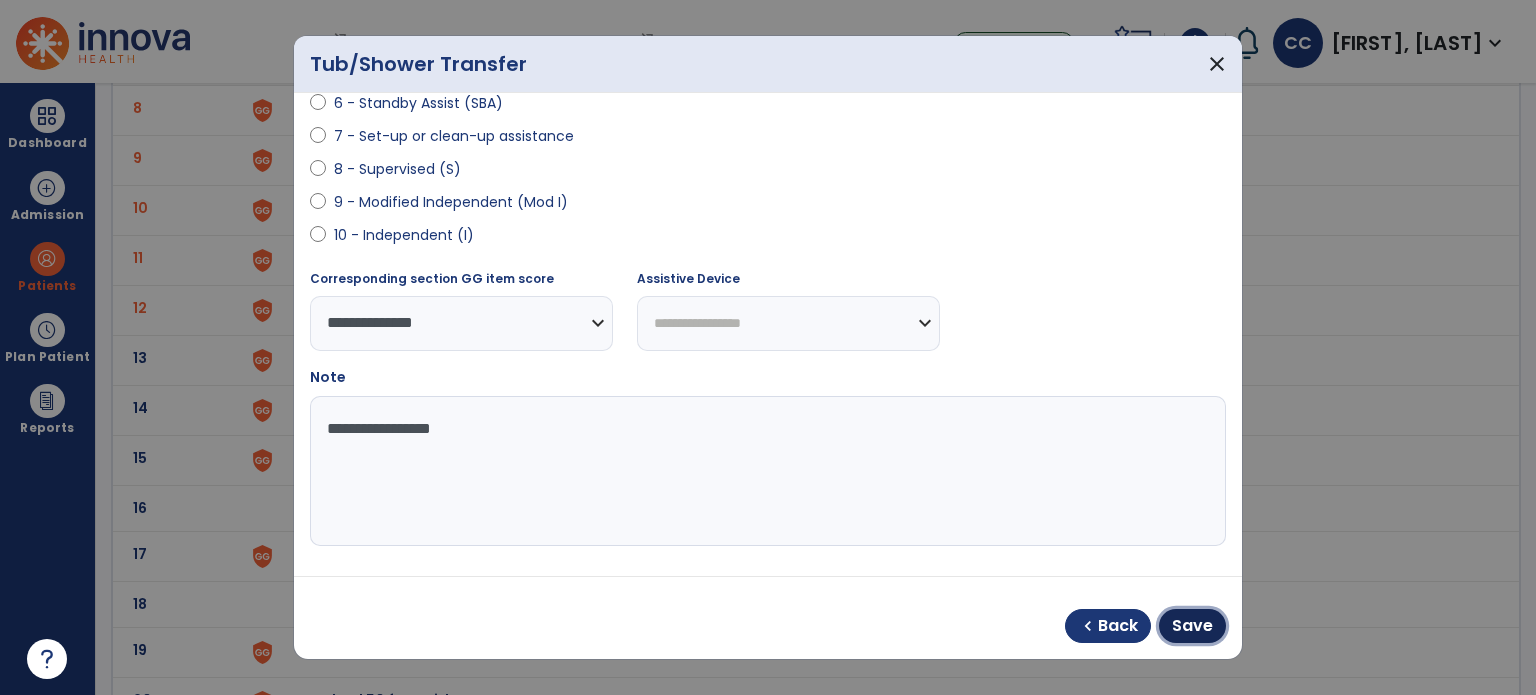 click on "Save" at bounding box center [1192, 626] 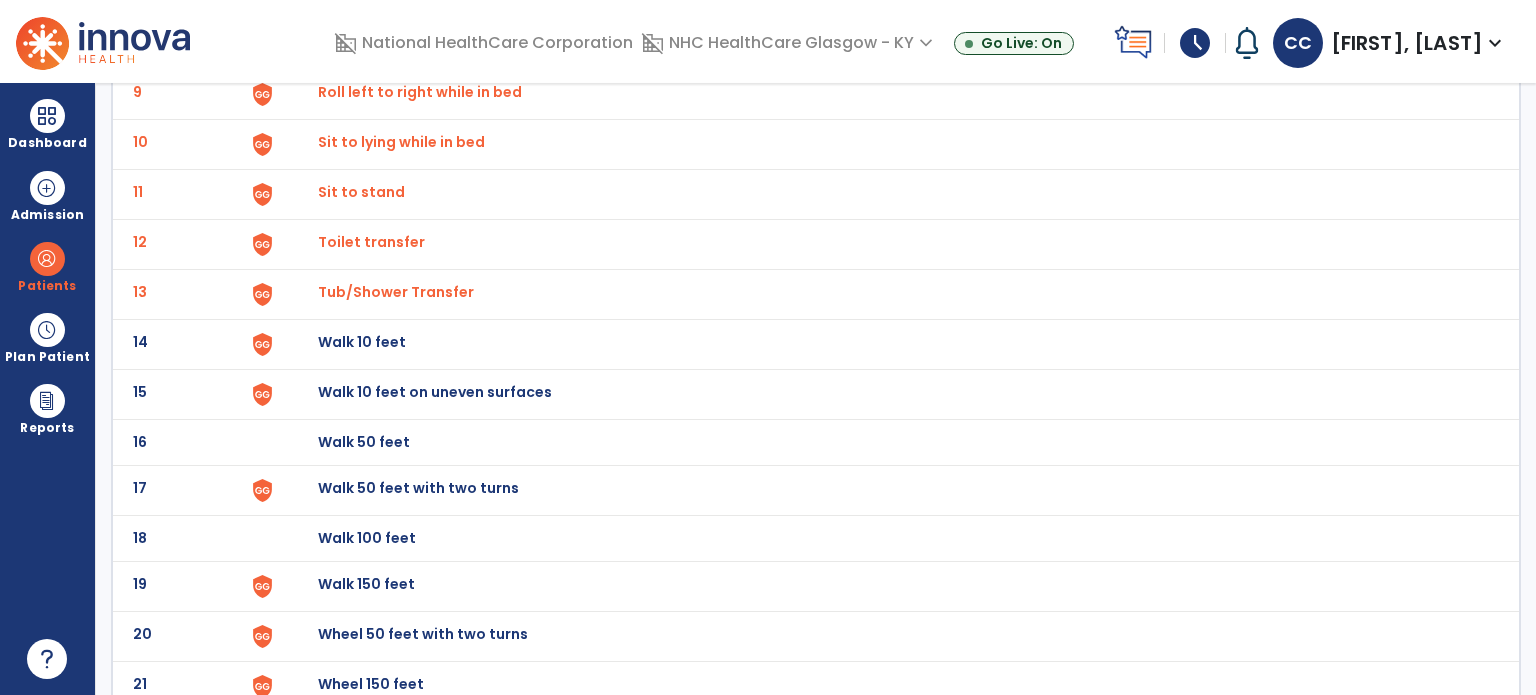scroll, scrollTop: 600, scrollLeft: 0, axis: vertical 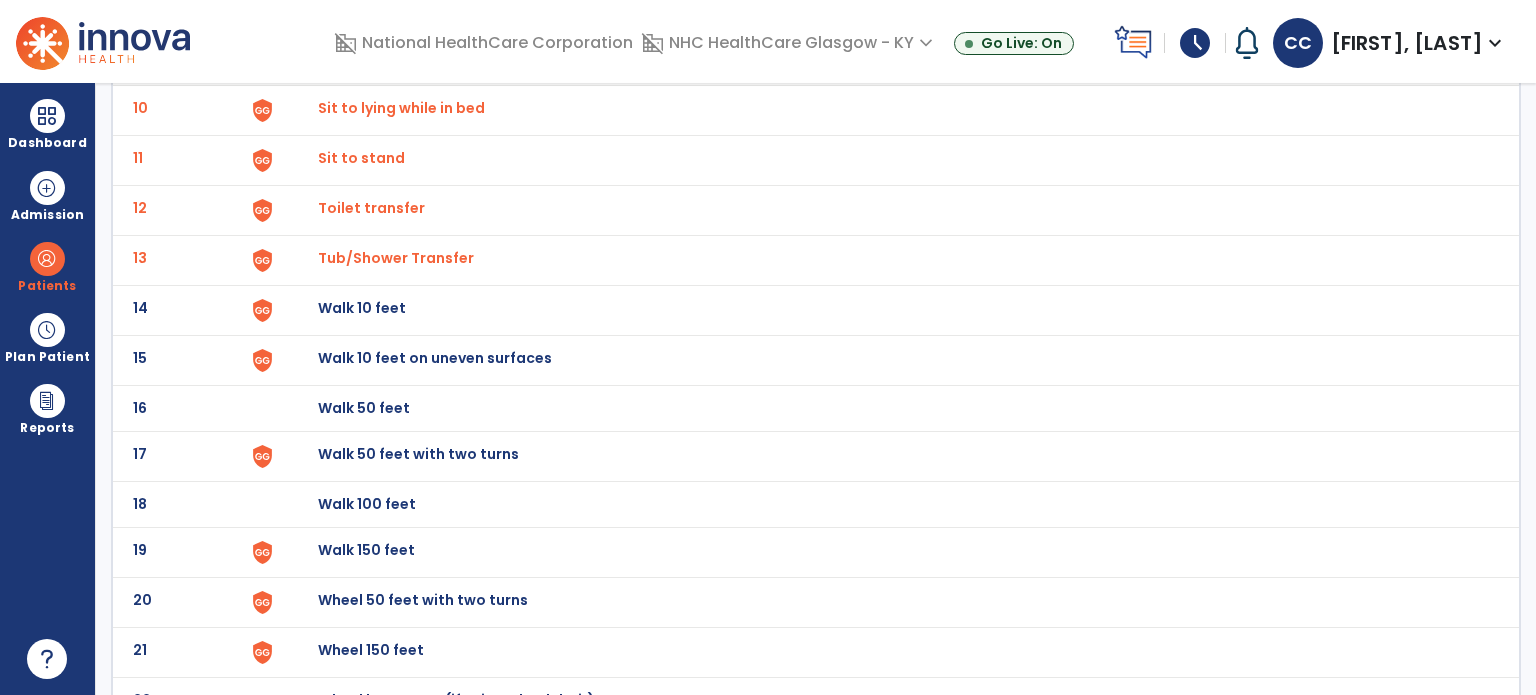 click on "Walk 10 feet" at bounding box center (364, -338) 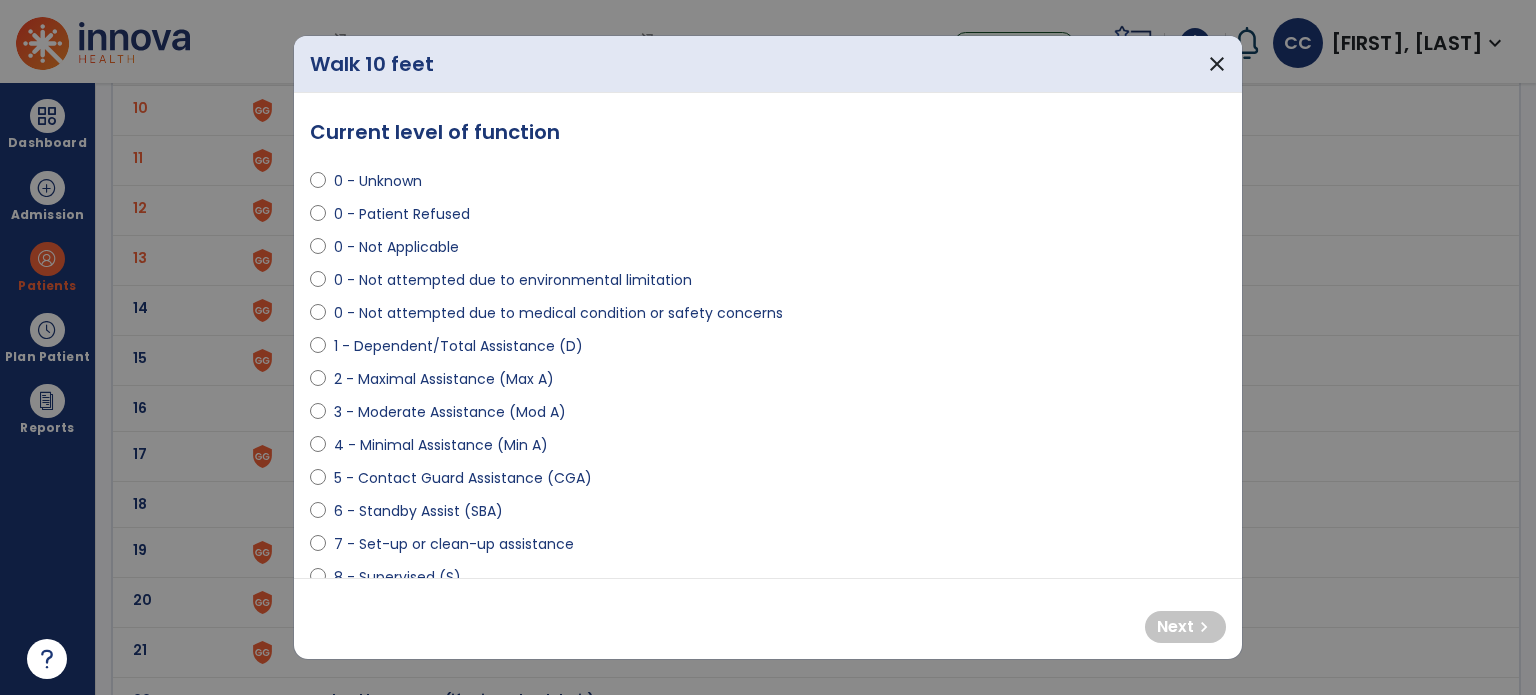 drag, startPoint x: 473, startPoint y: 311, endPoint x: 1052, endPoint y: 433, distance: 591.7136 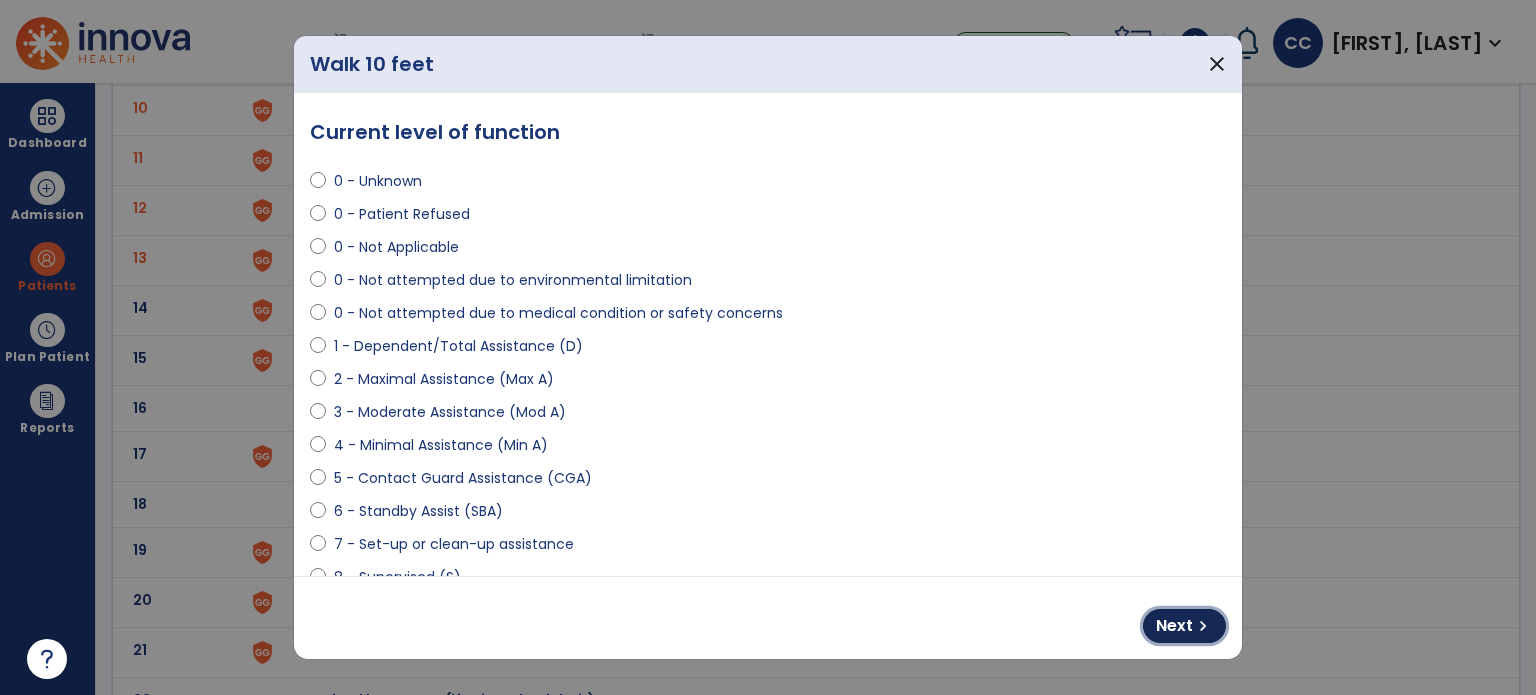 click on "chevron_right" at bounding box center [1203, 626] 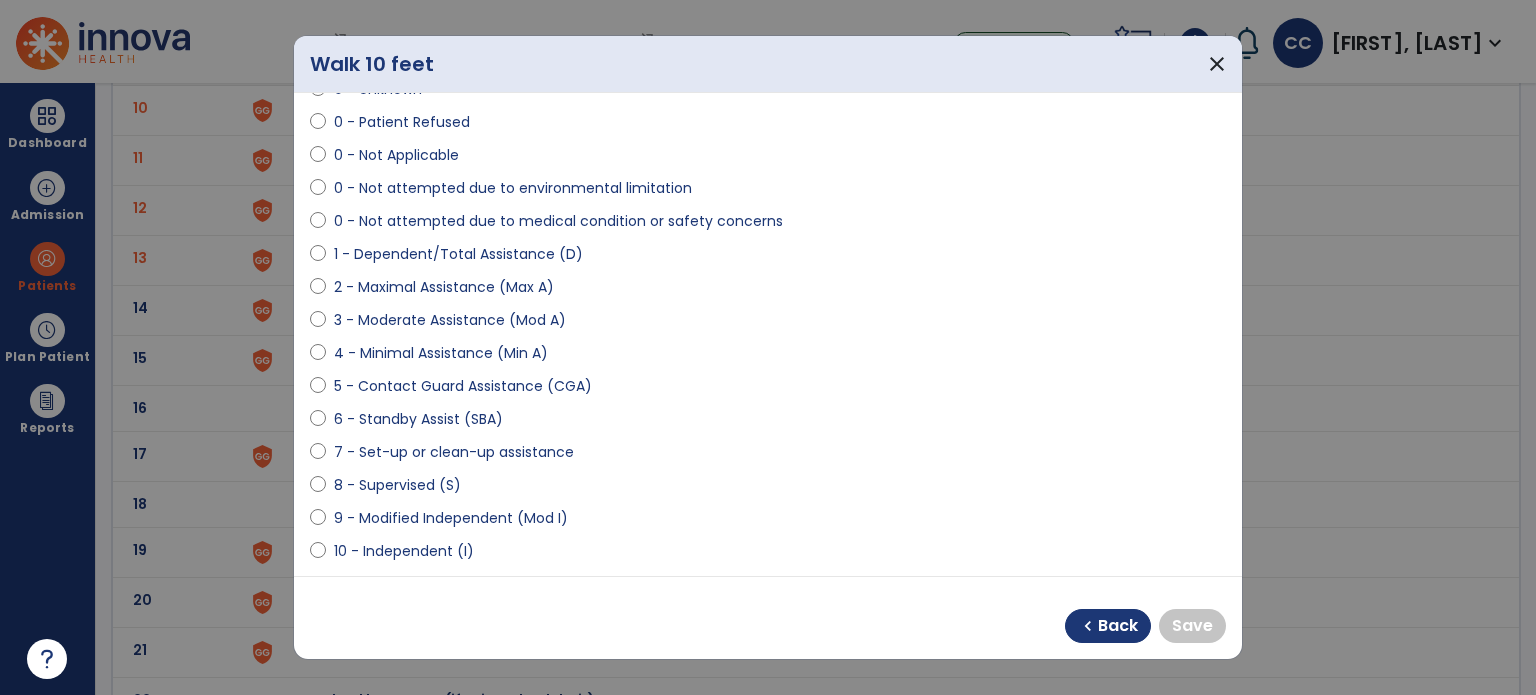 scroll, scrollTop: 200, scrollLeft: 0, axis: vertical 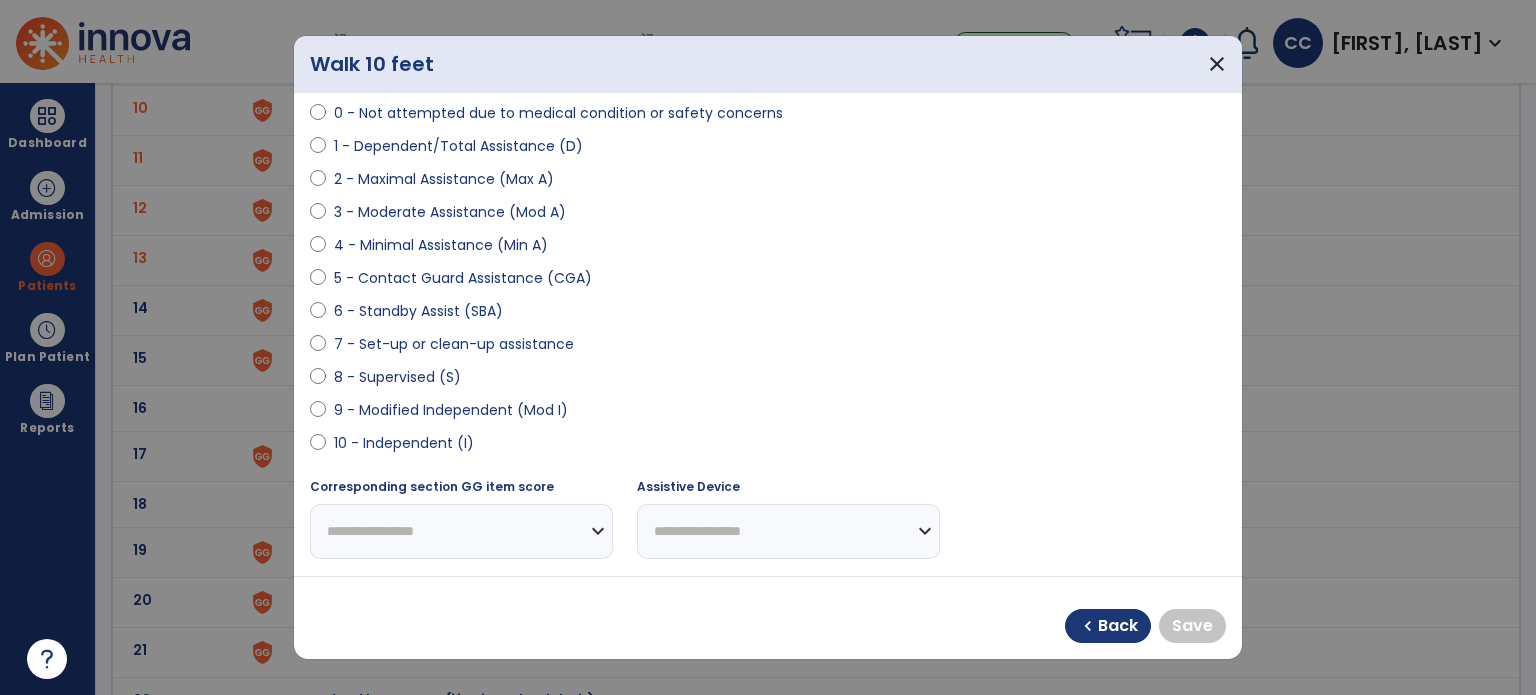 click on "10 - Independent (I)" at bounding box center (404, 443) 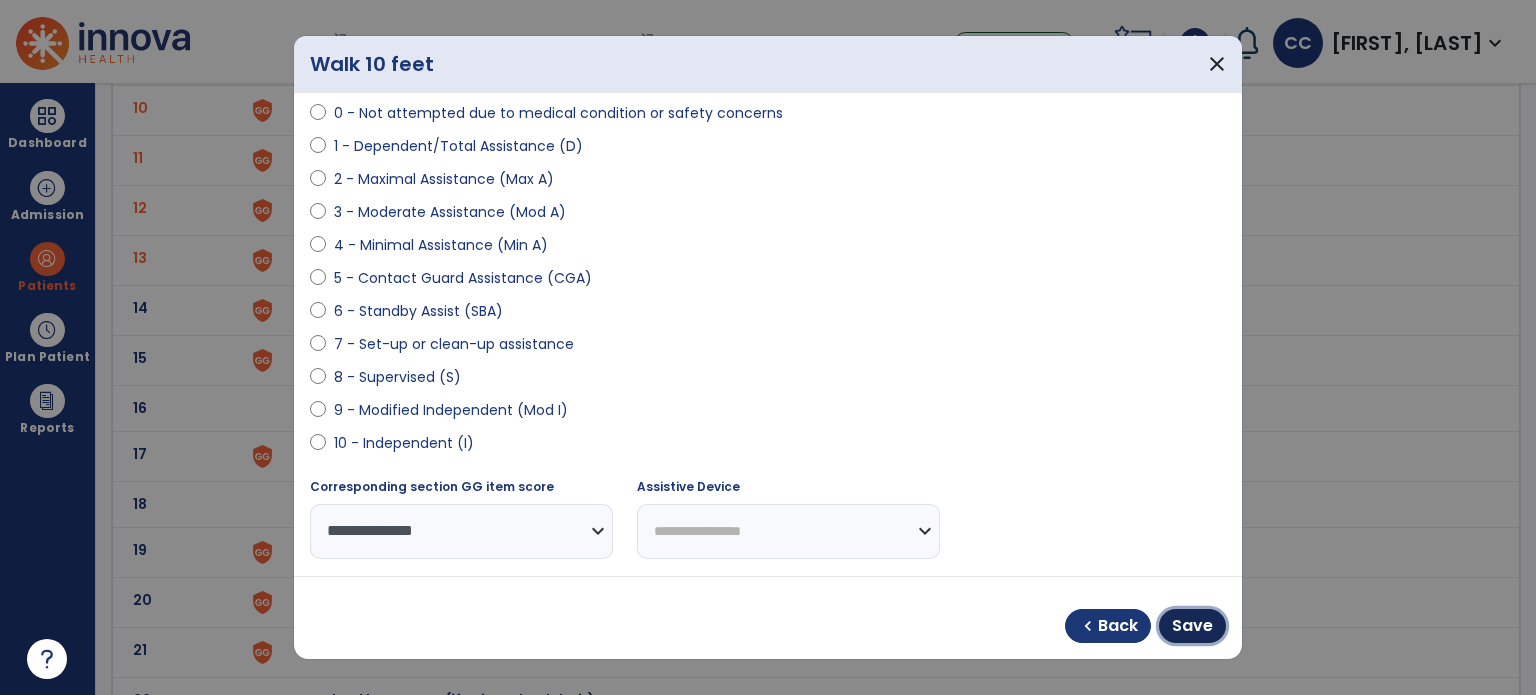 click on "Save" at bounding box center [1192, 626] 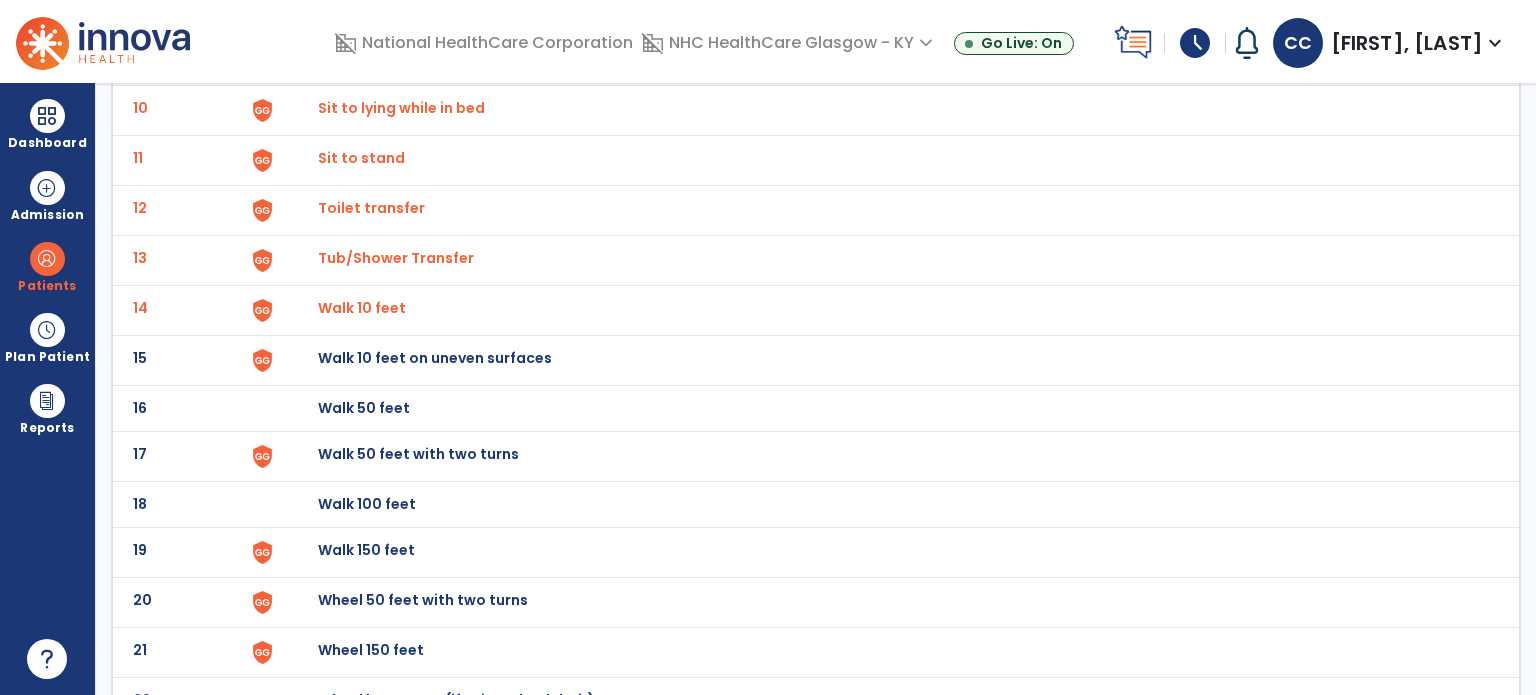 click on "Walk 50 feet with two turns" at bounding box center (364, -338) 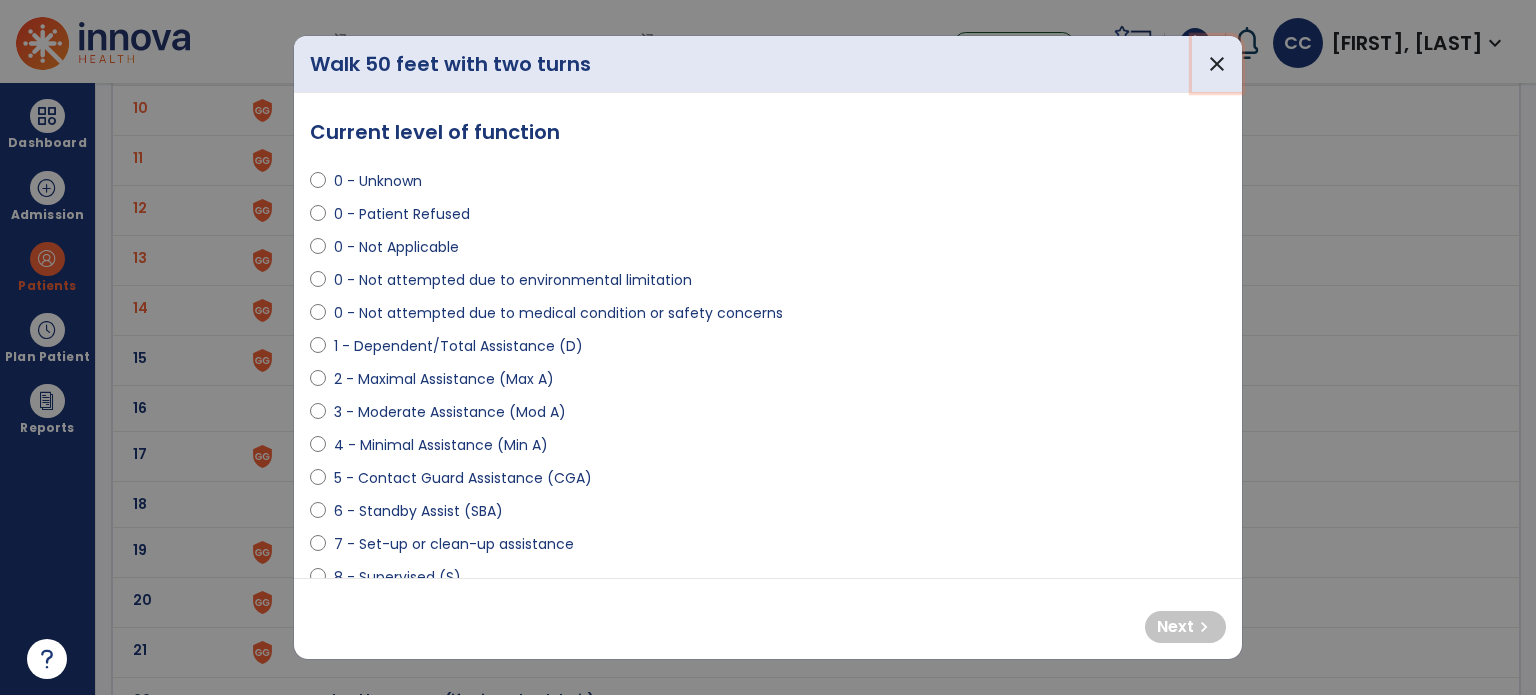 click on "close" at bounding box center [1217, 64] 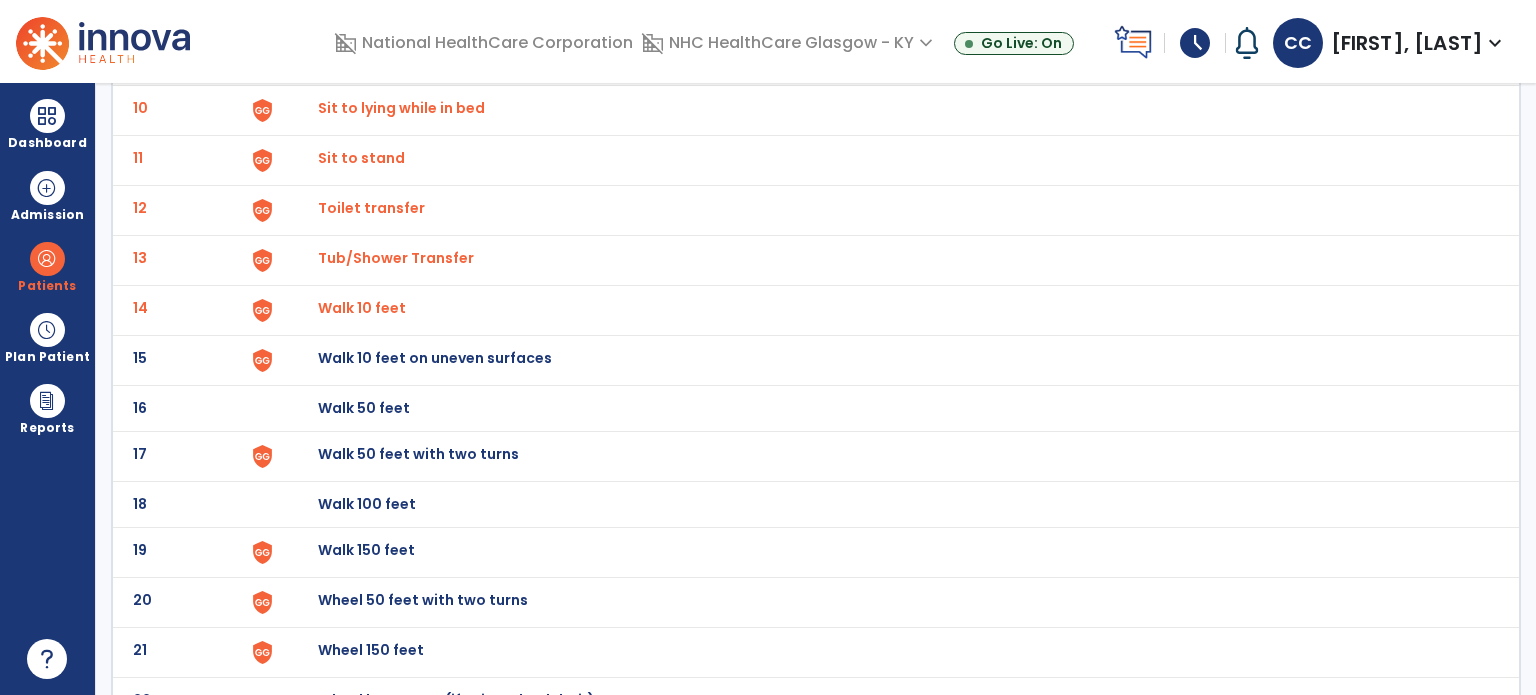click on "Walk 10 feet on uneven surfaces" at bounding box center [364, -338] 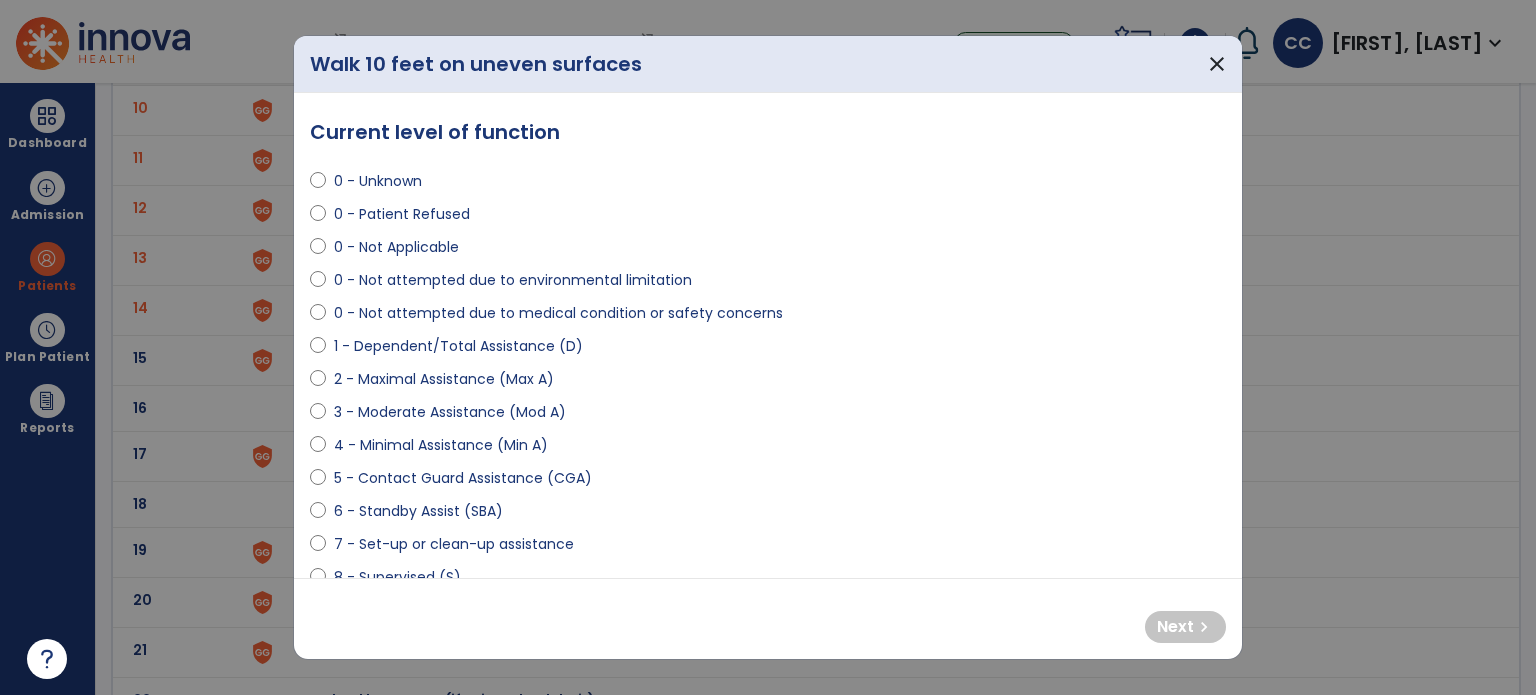click on "0 - Not attempted due to medical condition or safety concerns" at bounding box center [558, 313] 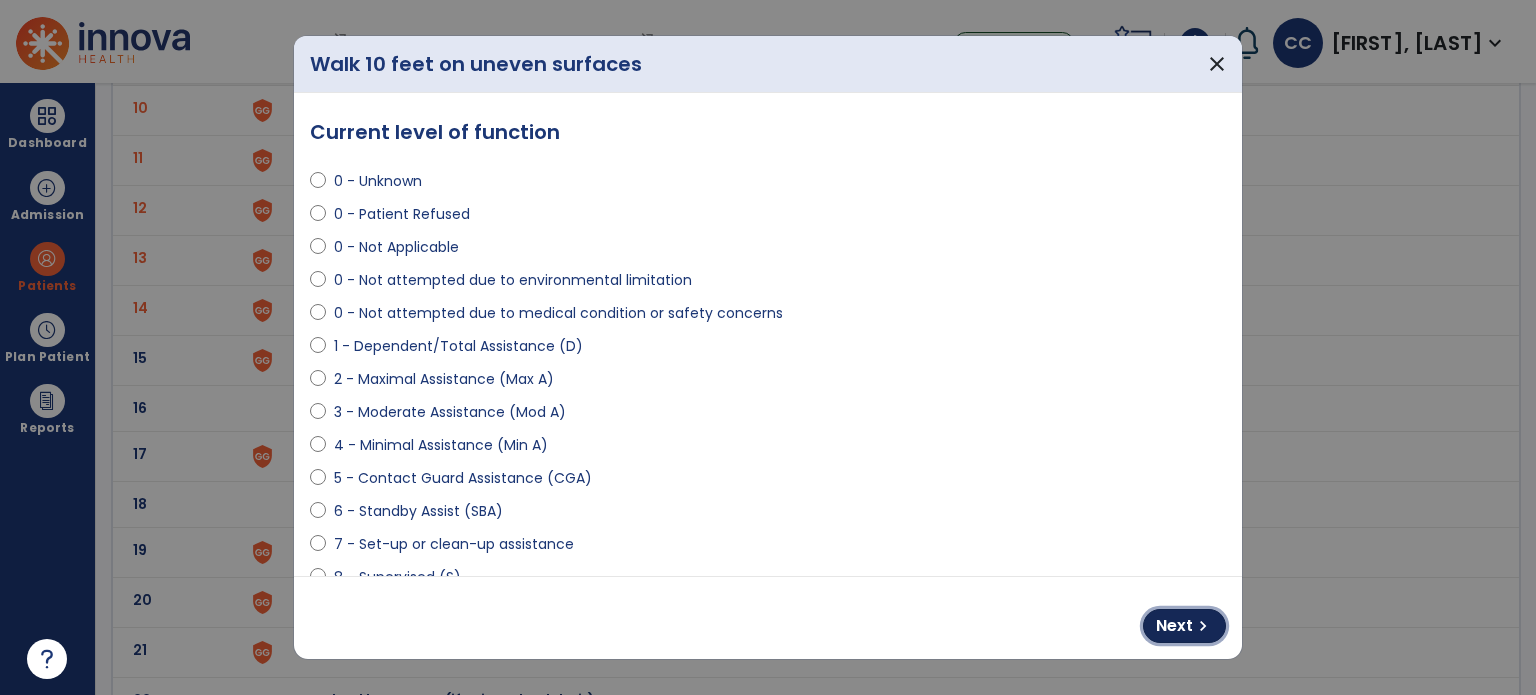 click on "Next  chevron_right" at bounding box center [1184, 626] 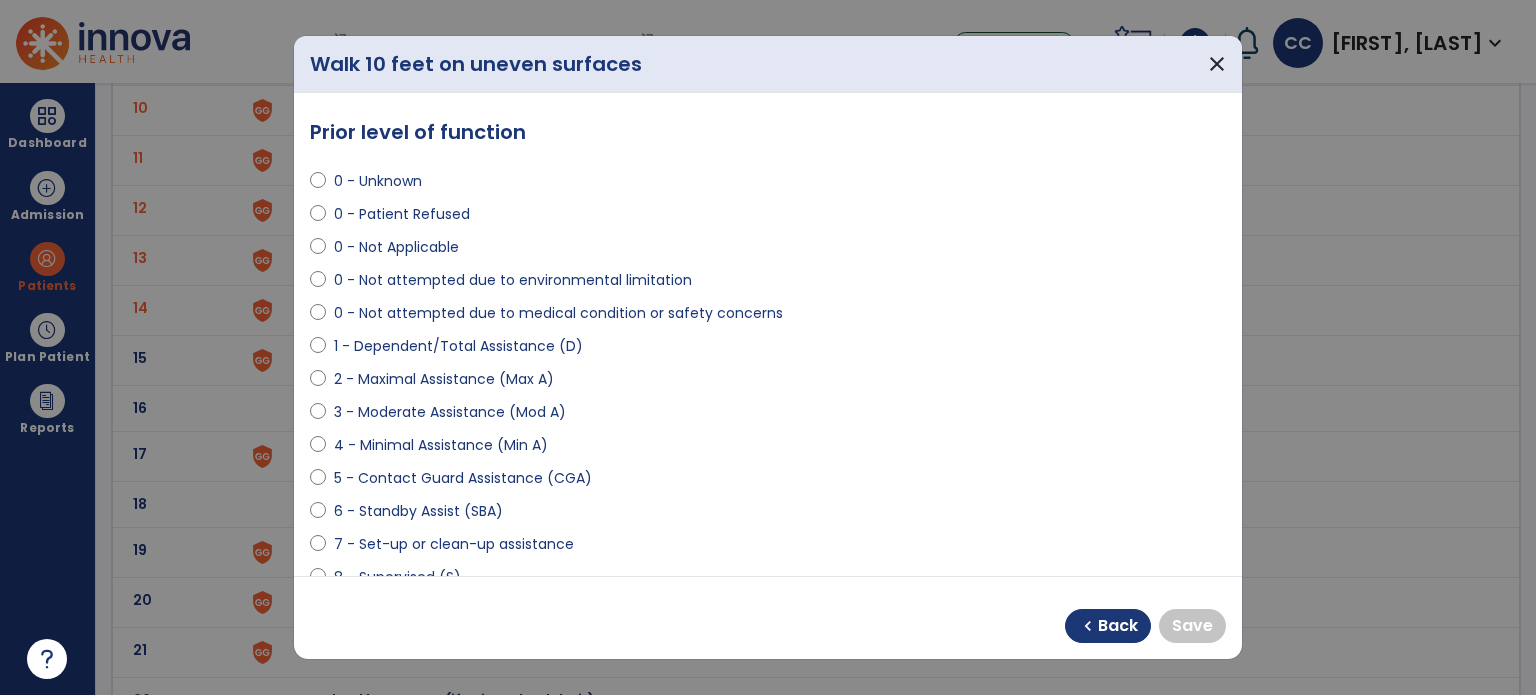 click on "5 - Contact Guard Assistance (CGA)" at bounding box center (768, 482) 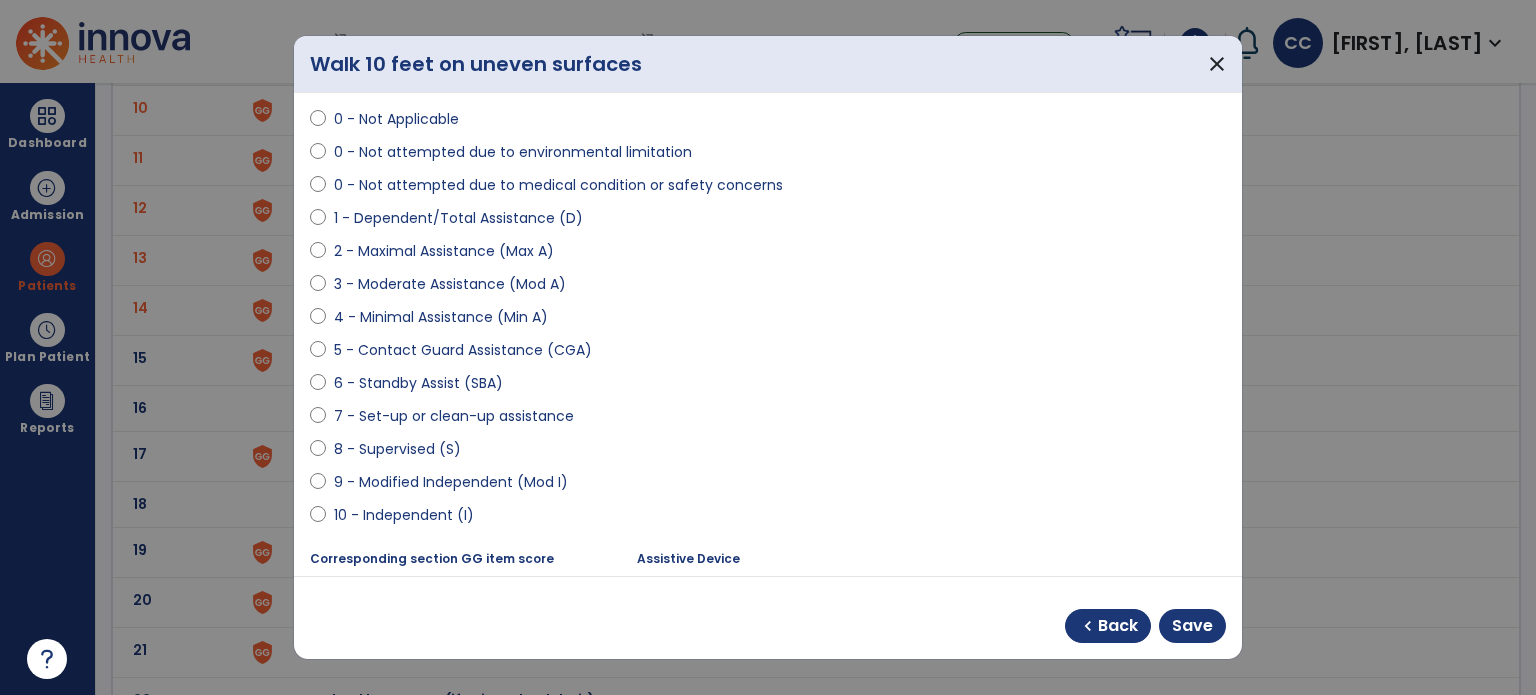 scroll, scrollTop: 400, scrollLeft: 0, axis: vertical 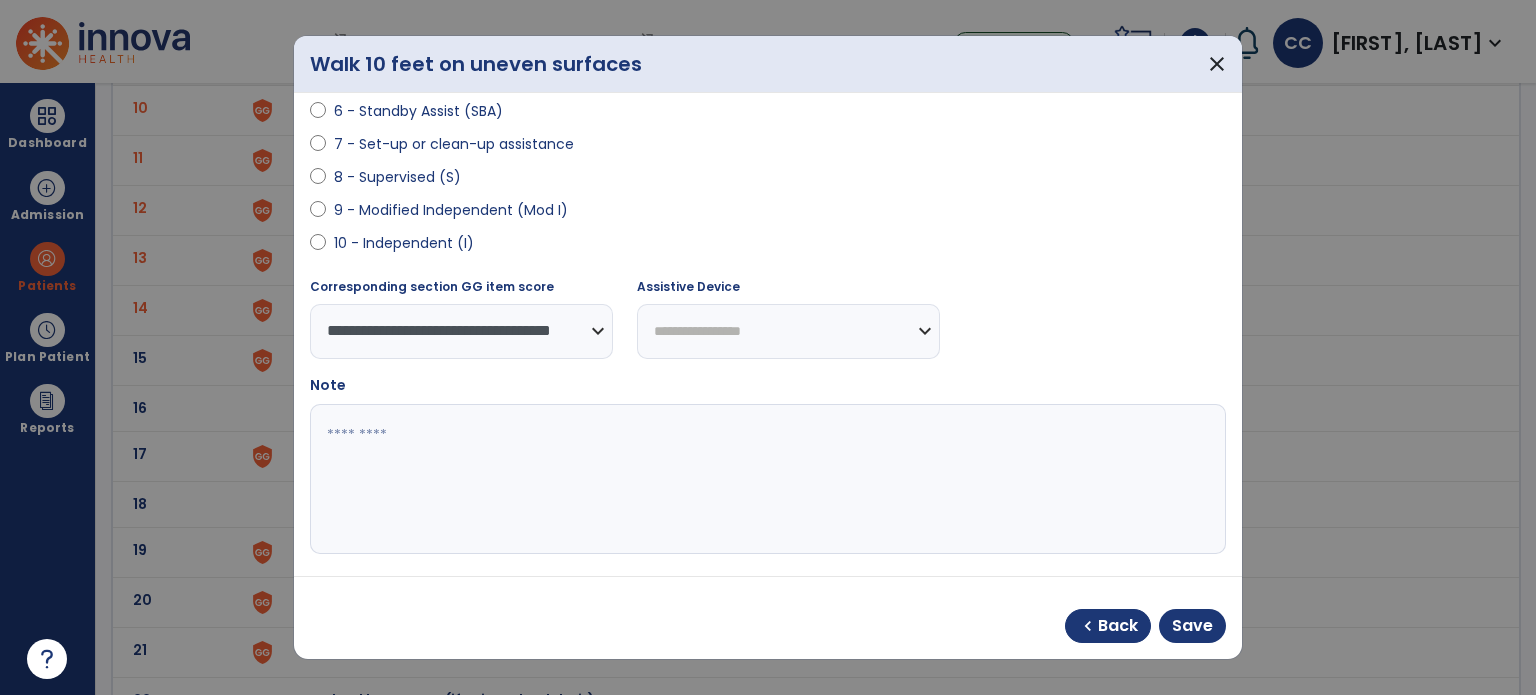 click on "**********" at bounding box center (788, 331) 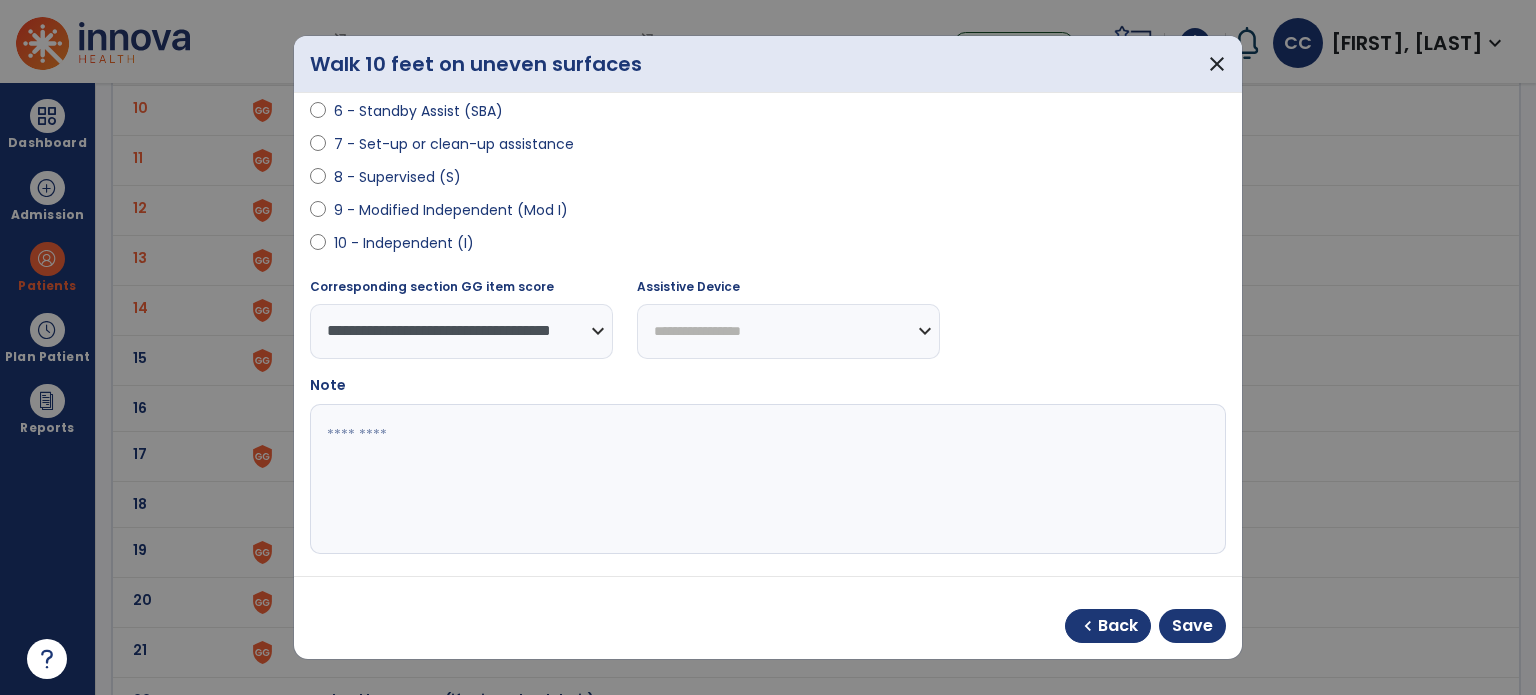 click on "Assistive Device" at bounding box center (788, 291) 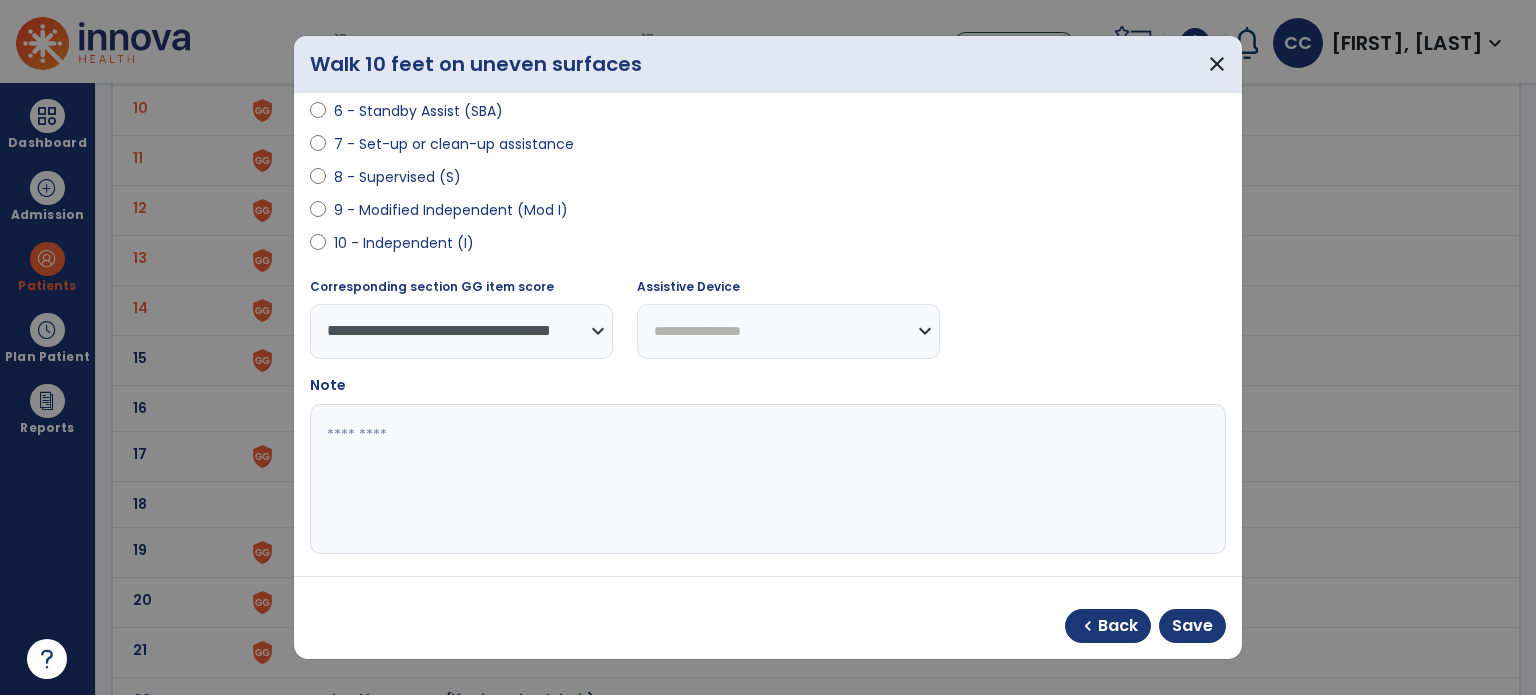 select on "********" 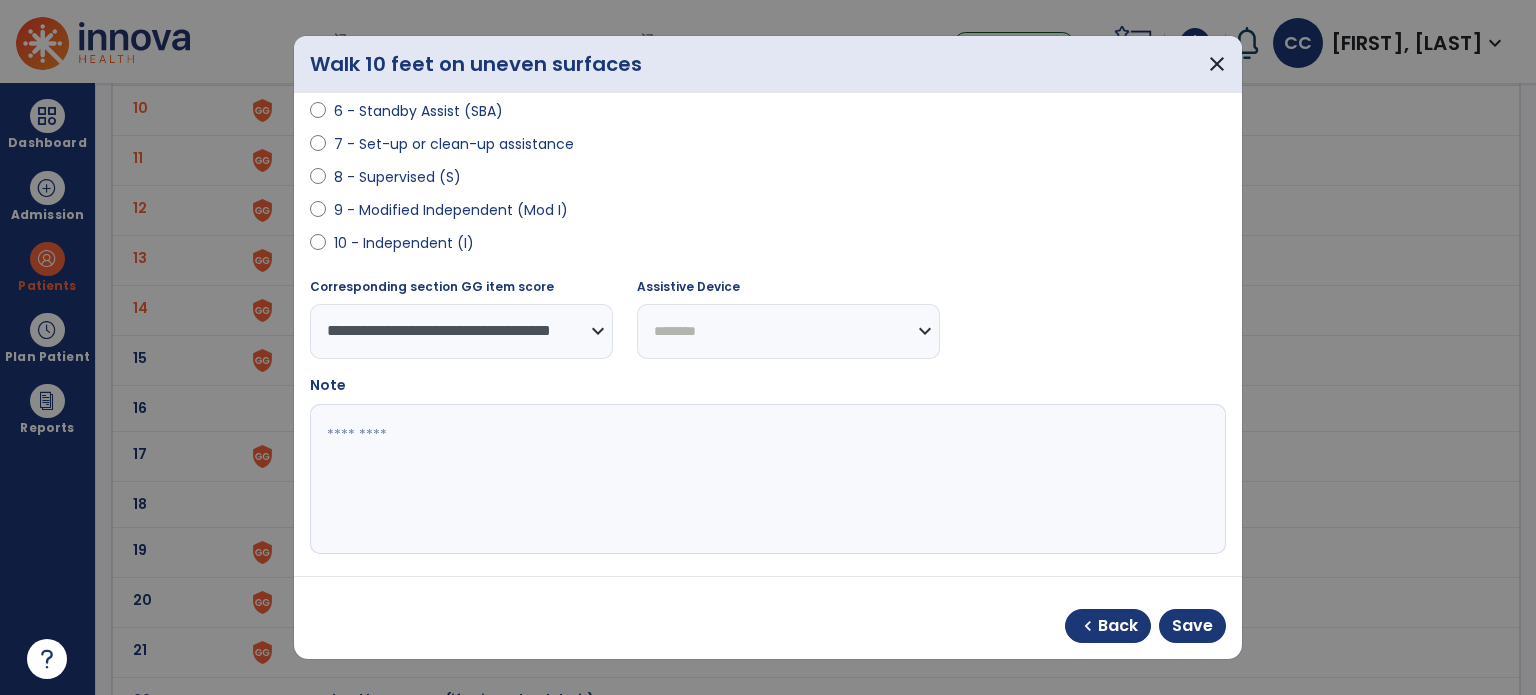 click on "**********" at bounding box center (788, 331) 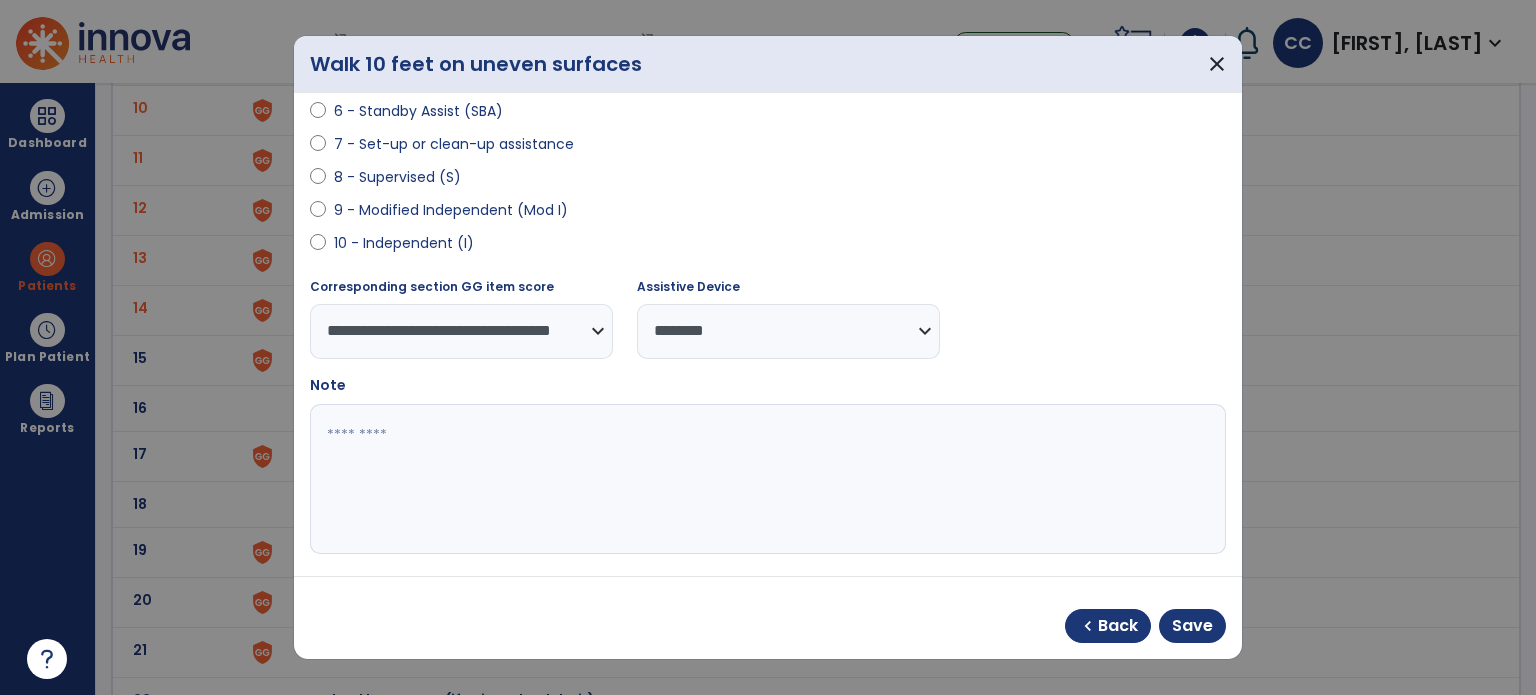 click at bounding box center (766, 479) 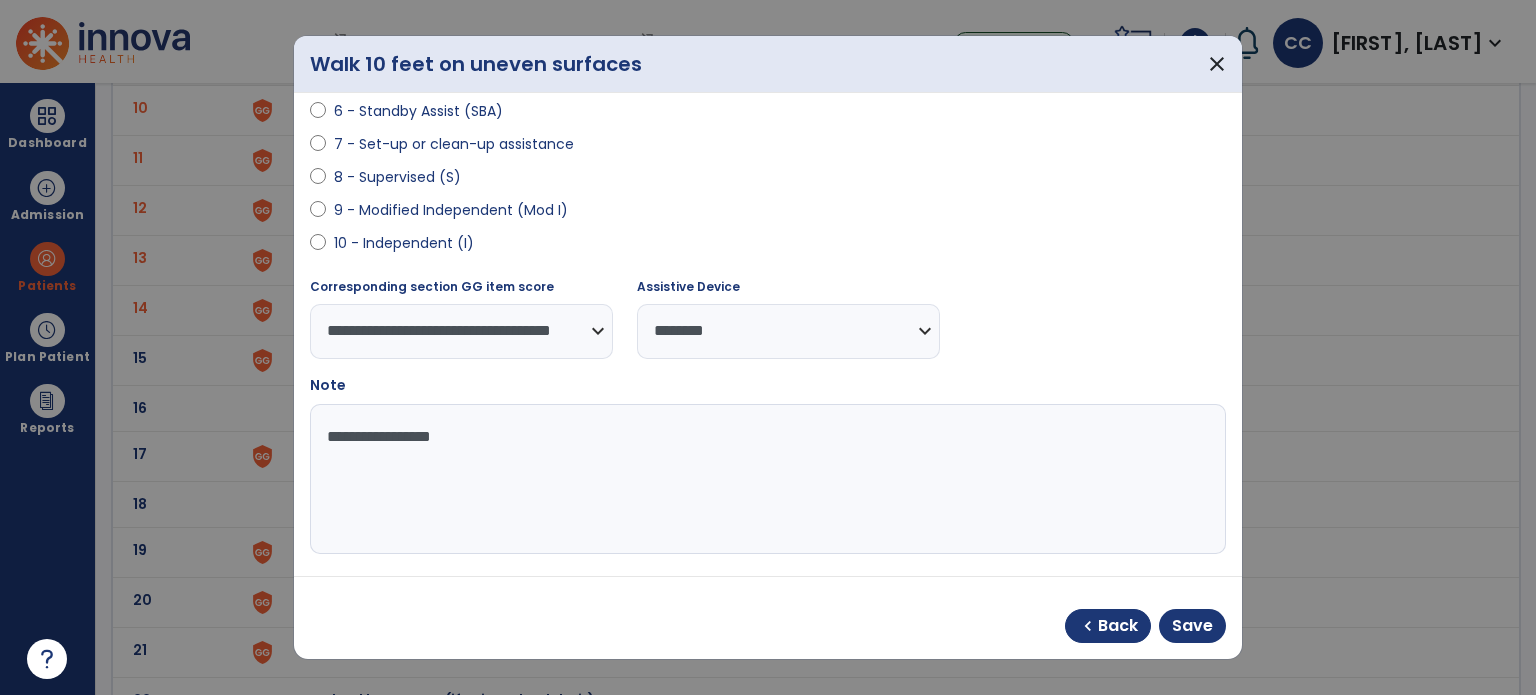 type on "**********" 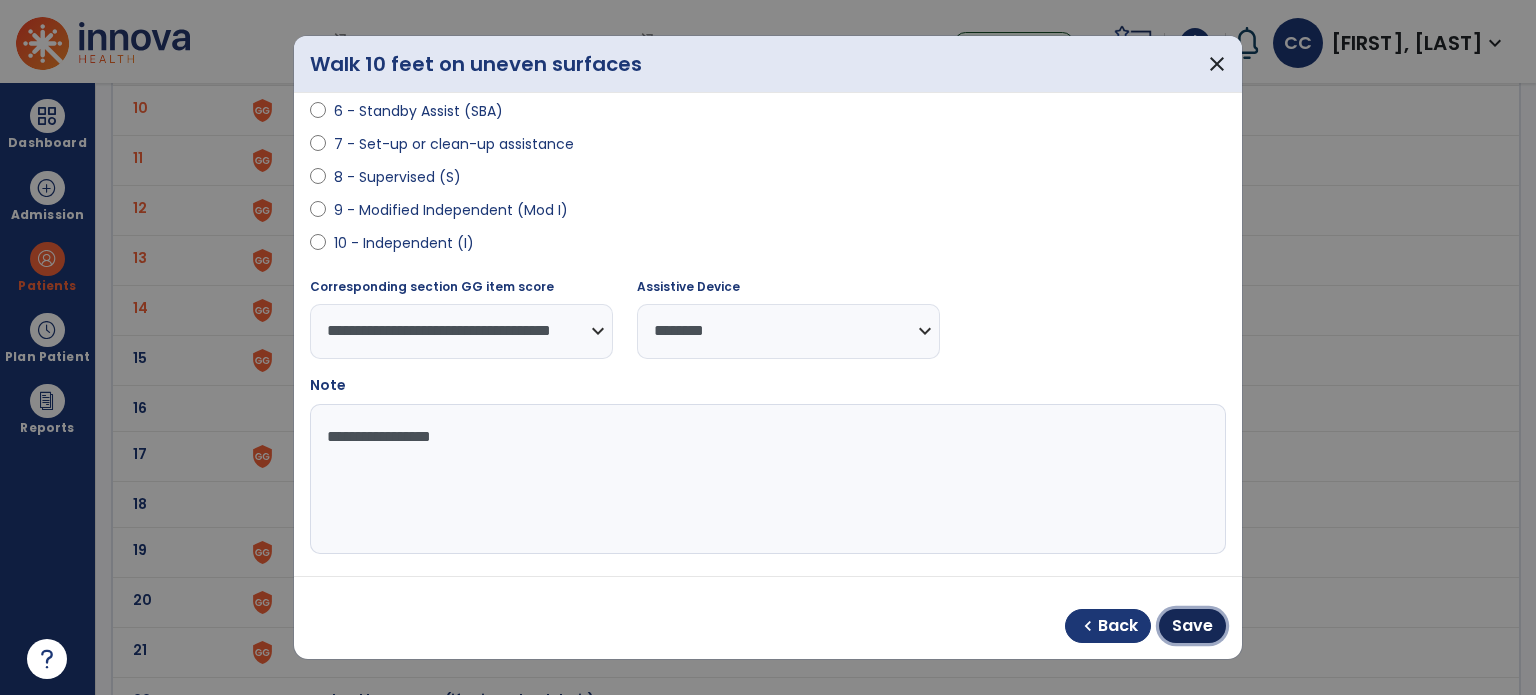 click on "Save" at bounding box center (1192, 626) 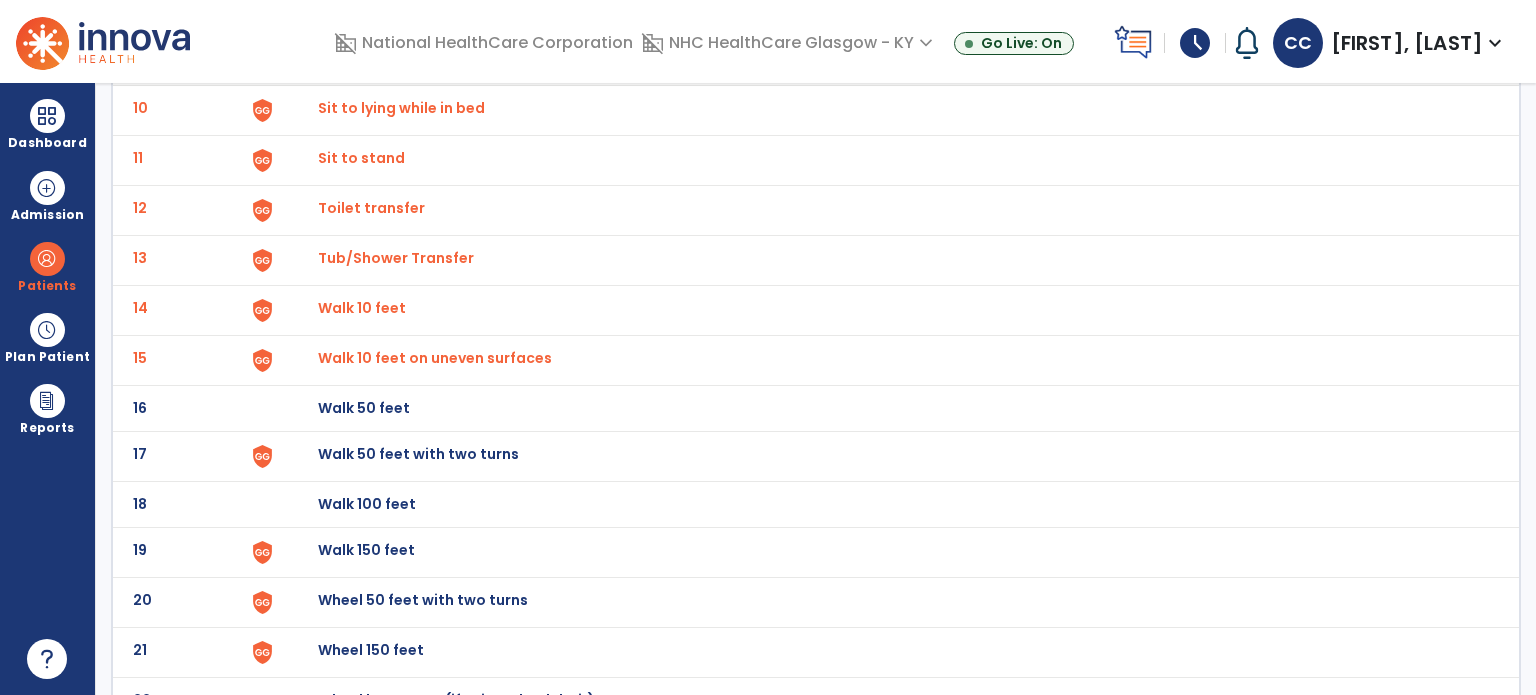 click on "Walk 50 feet with two turns" at bounding box center [364, -338] 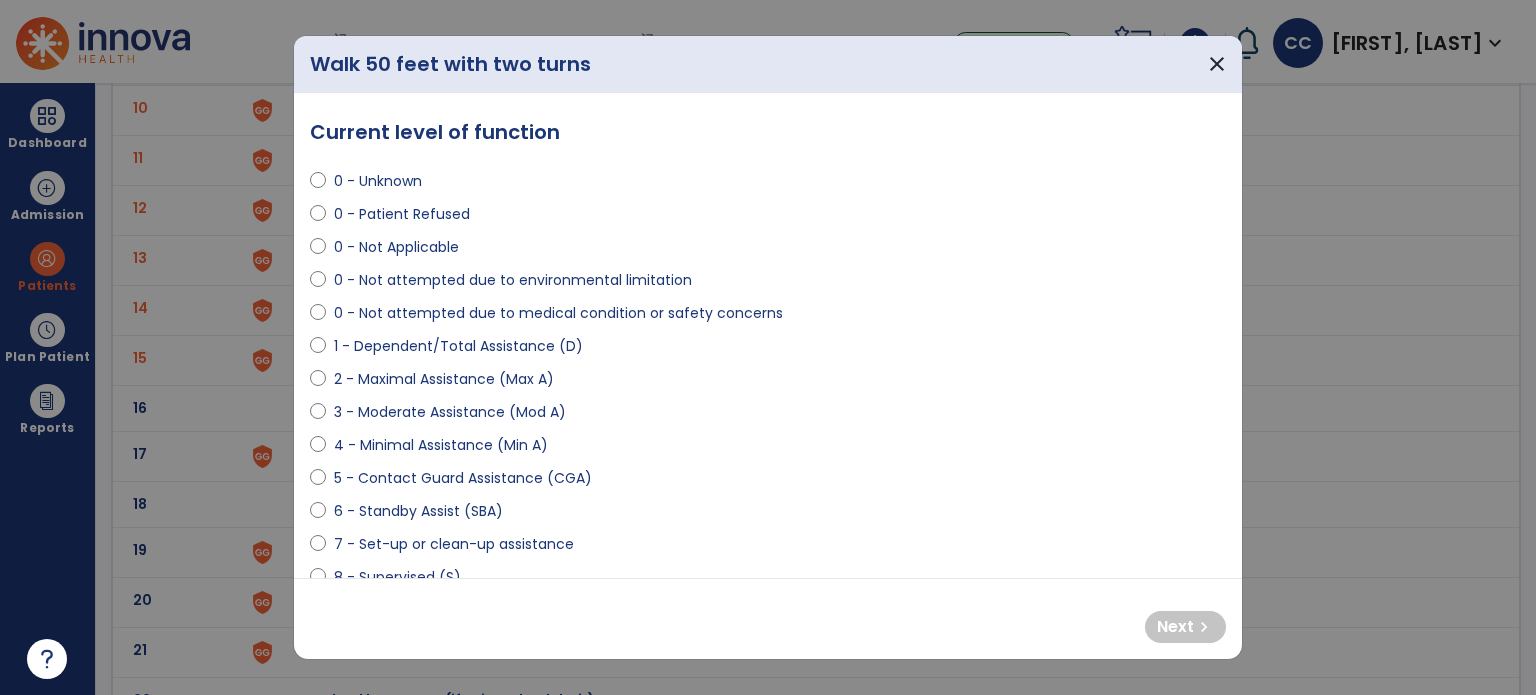 drag, startPoint x: 484, startPoint y: 307, endPoint x: 584, endPoint y: 362, distance: 114.12712 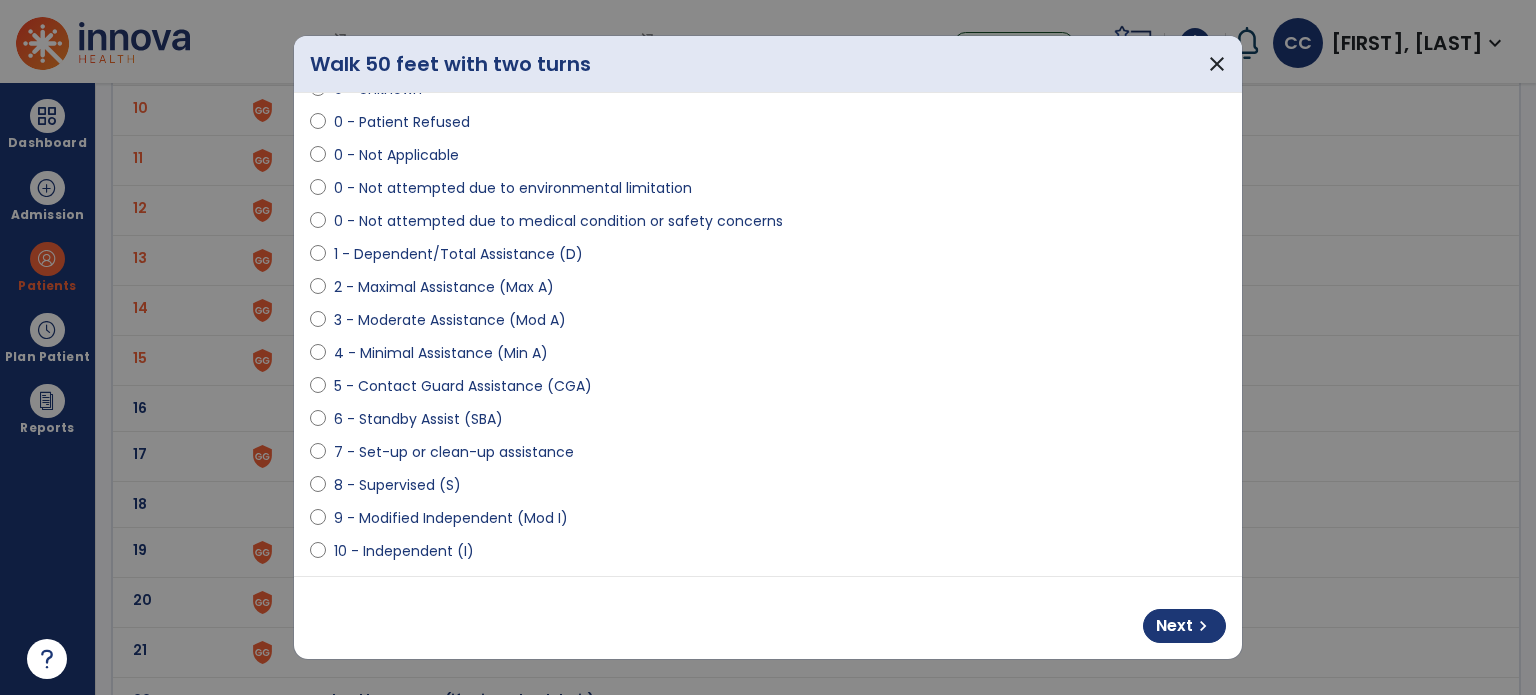 scroll, scrollTop: 200, scrollLeft: 0, axis: vertical 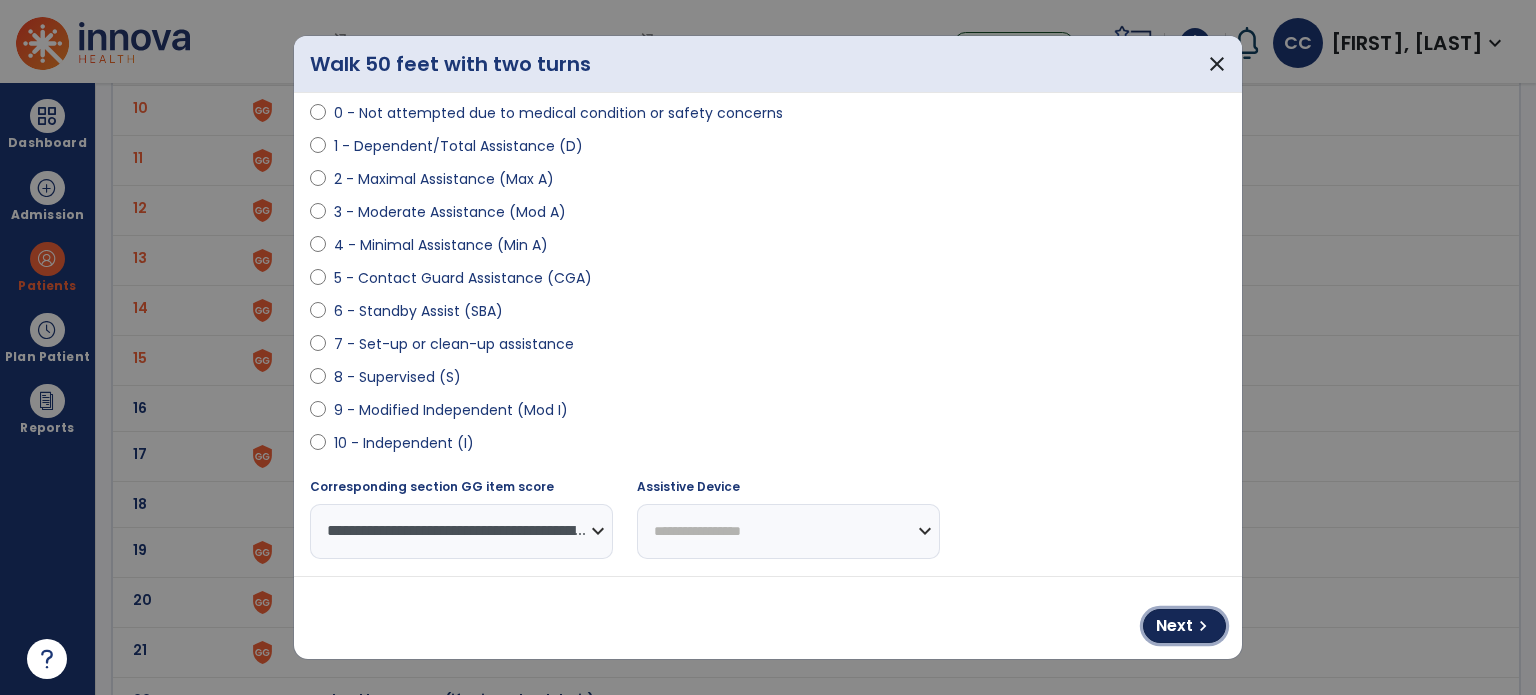 click on "Next  chevron_right" at bounding box center [1184, 626] 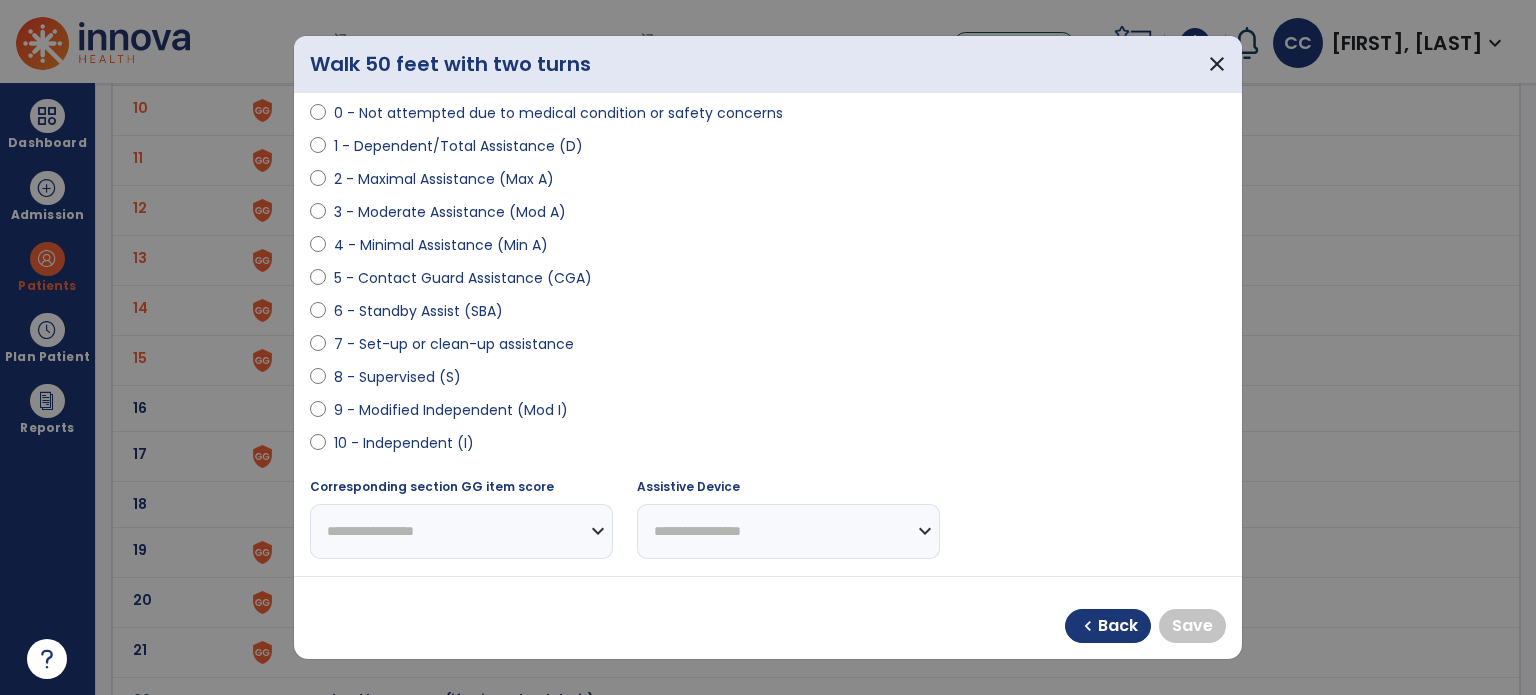 click on "10 - Independent (I)" at bounding box center (404, 443) 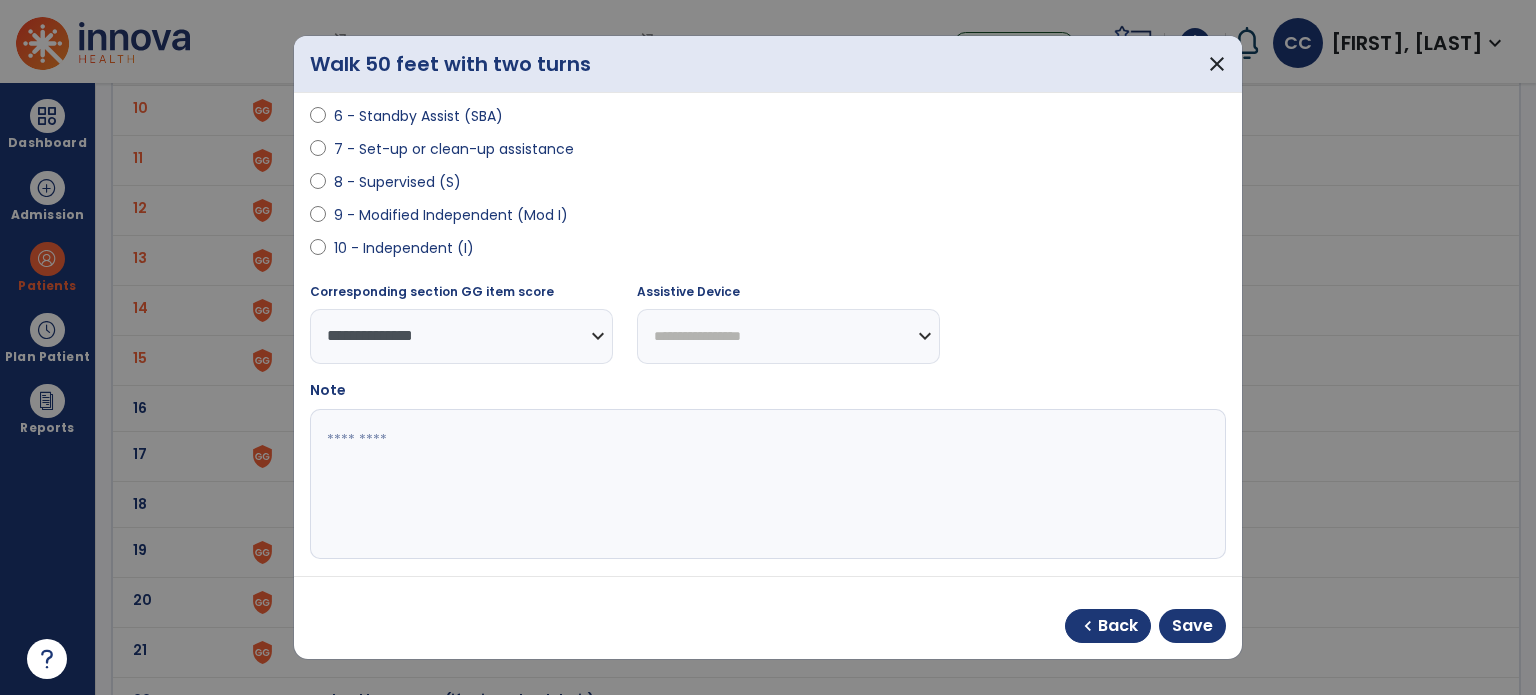 scroll, scrollTop: 408, scrollLeft: 0, axis: vertical 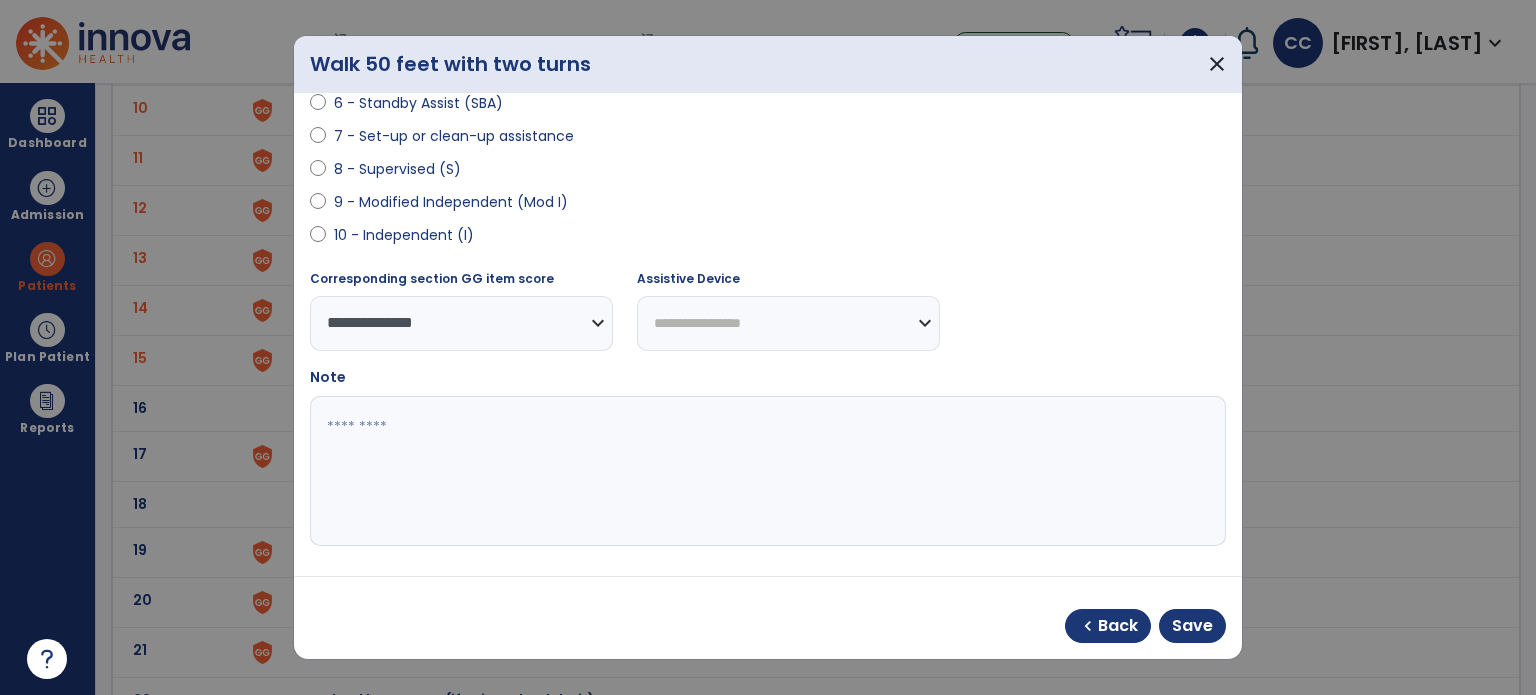 click at bounding box center [766, 471] 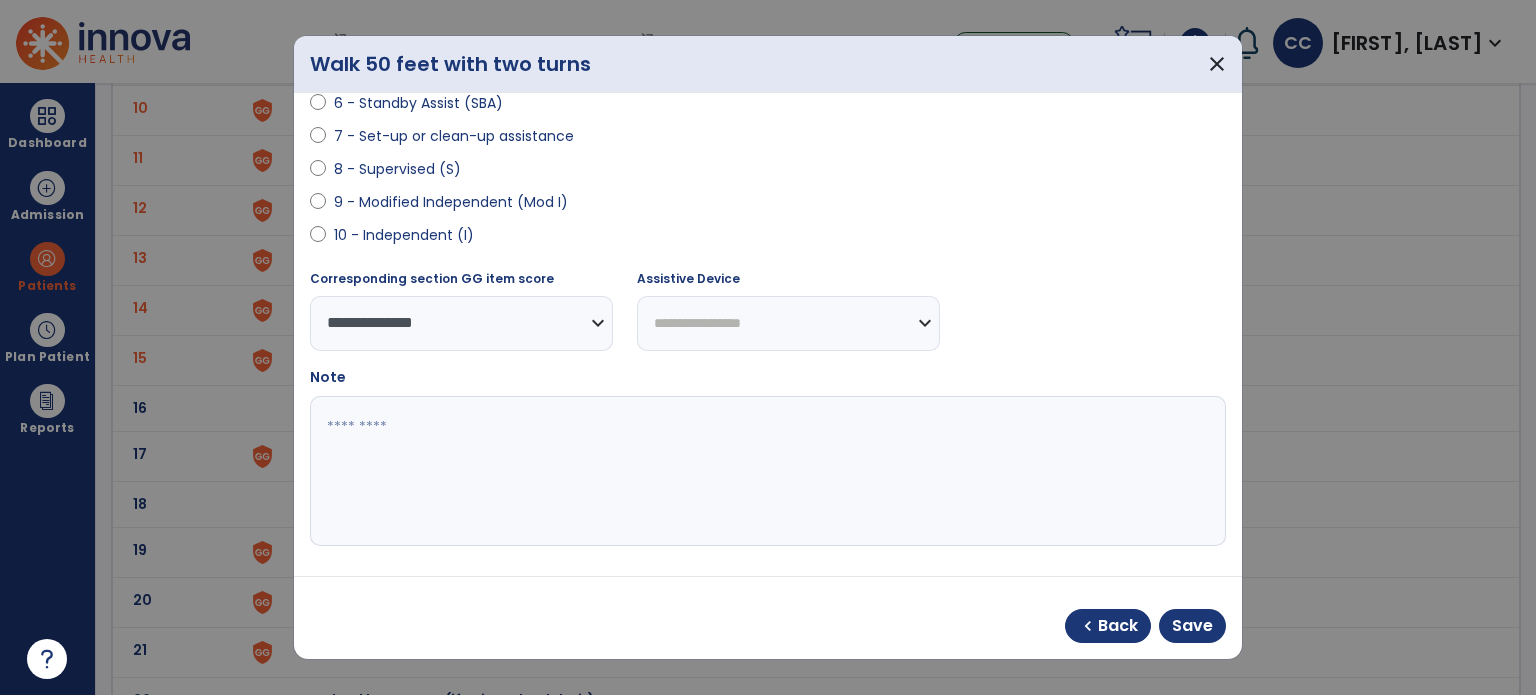 paste on "**********" 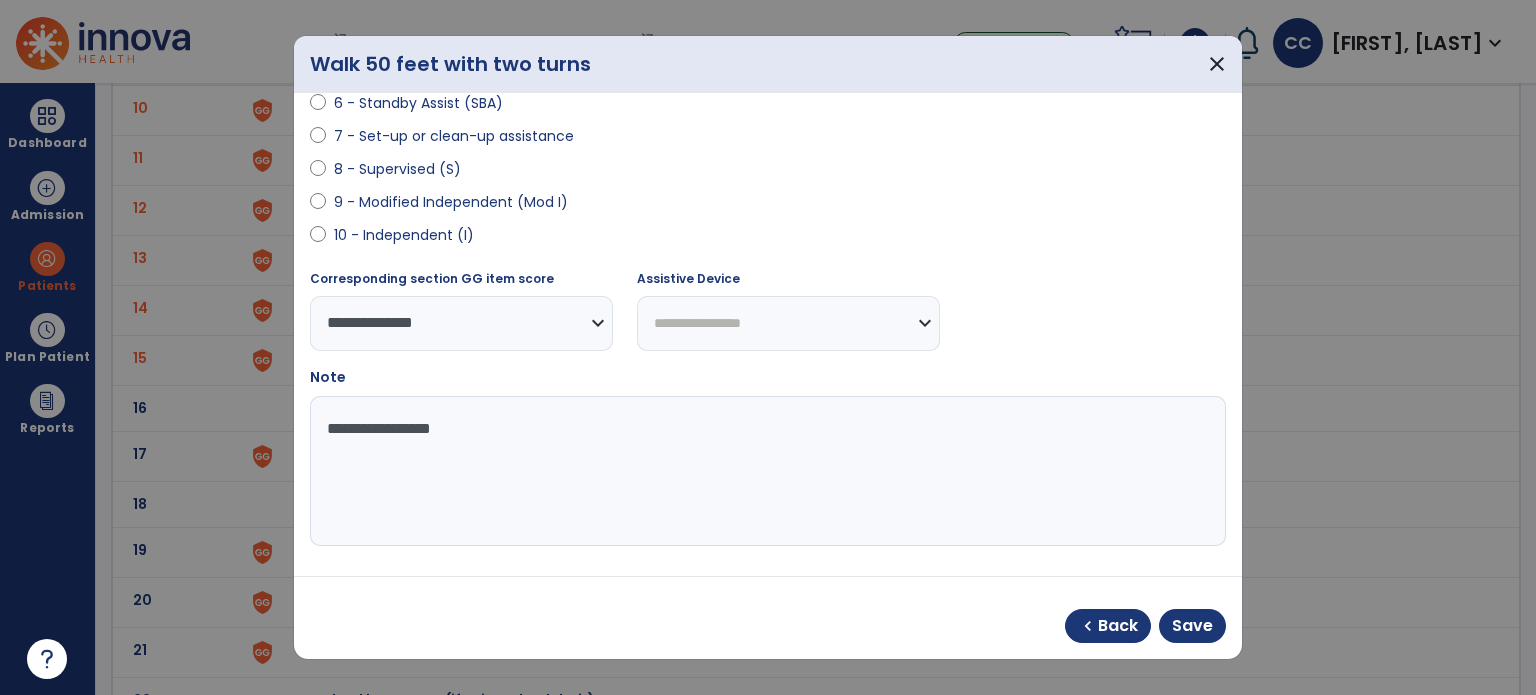 drag, startPoint x: 883, startPoint y: 484, endPoint x: 869, endPoint y: 438, distance: 48.08326 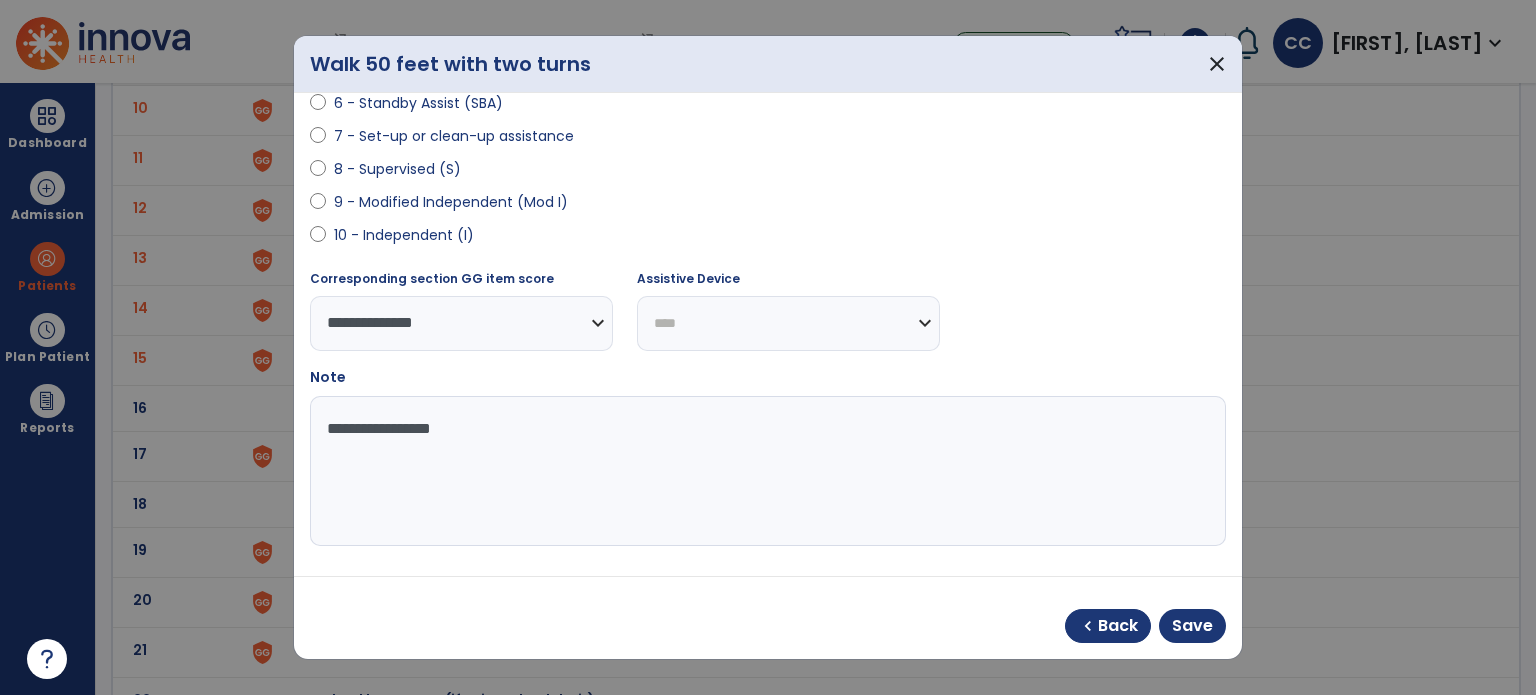 click on "**********" at bounding box center [788, 323] 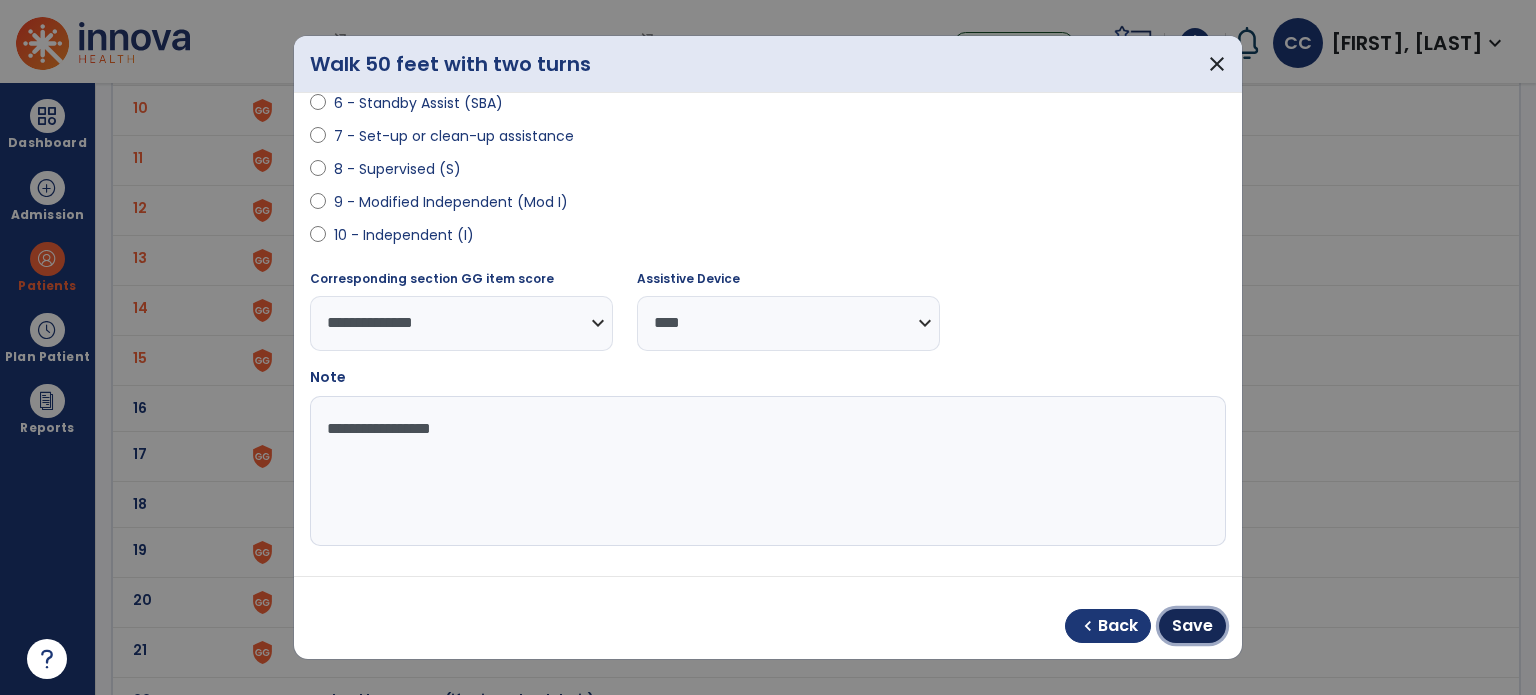 click on "Save" at bounding box center (1192, 626) 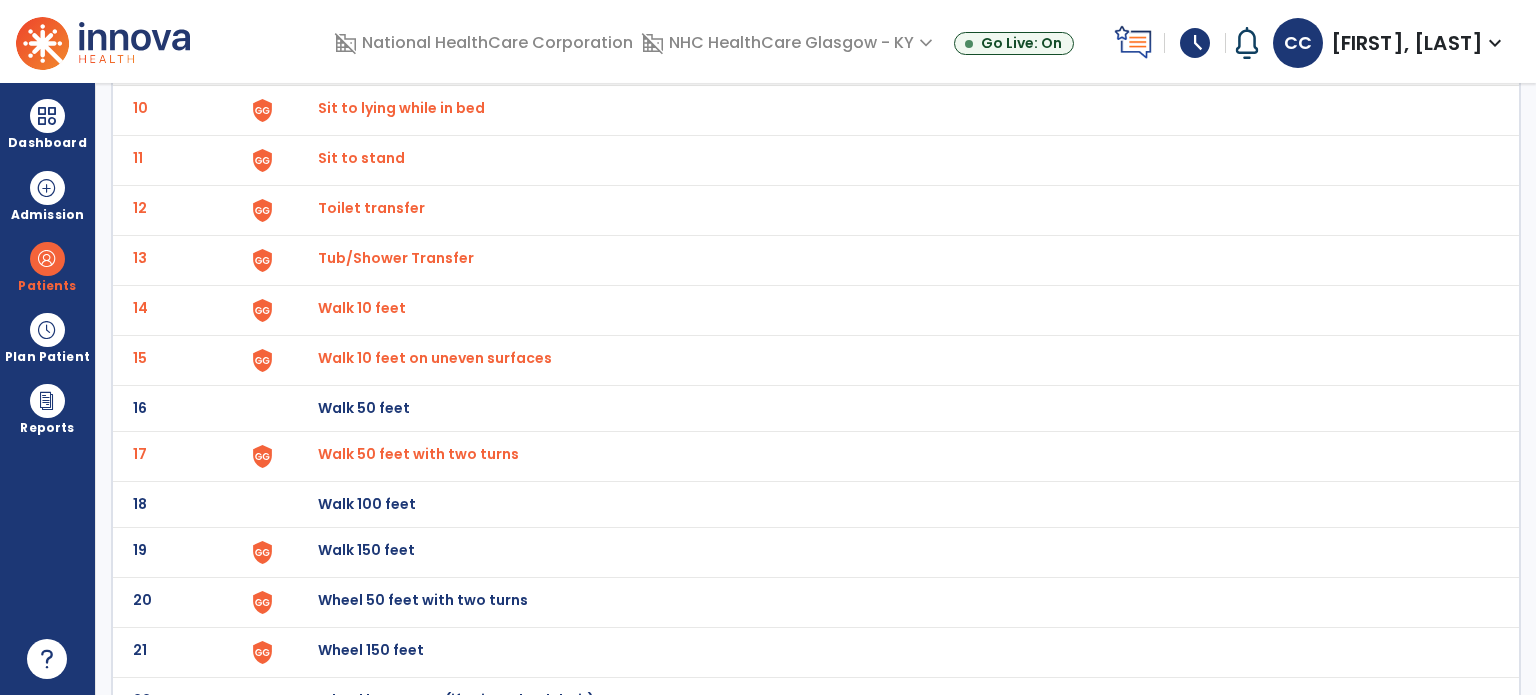 click on "Walk 150 feet" at bounding box center (364, -338) 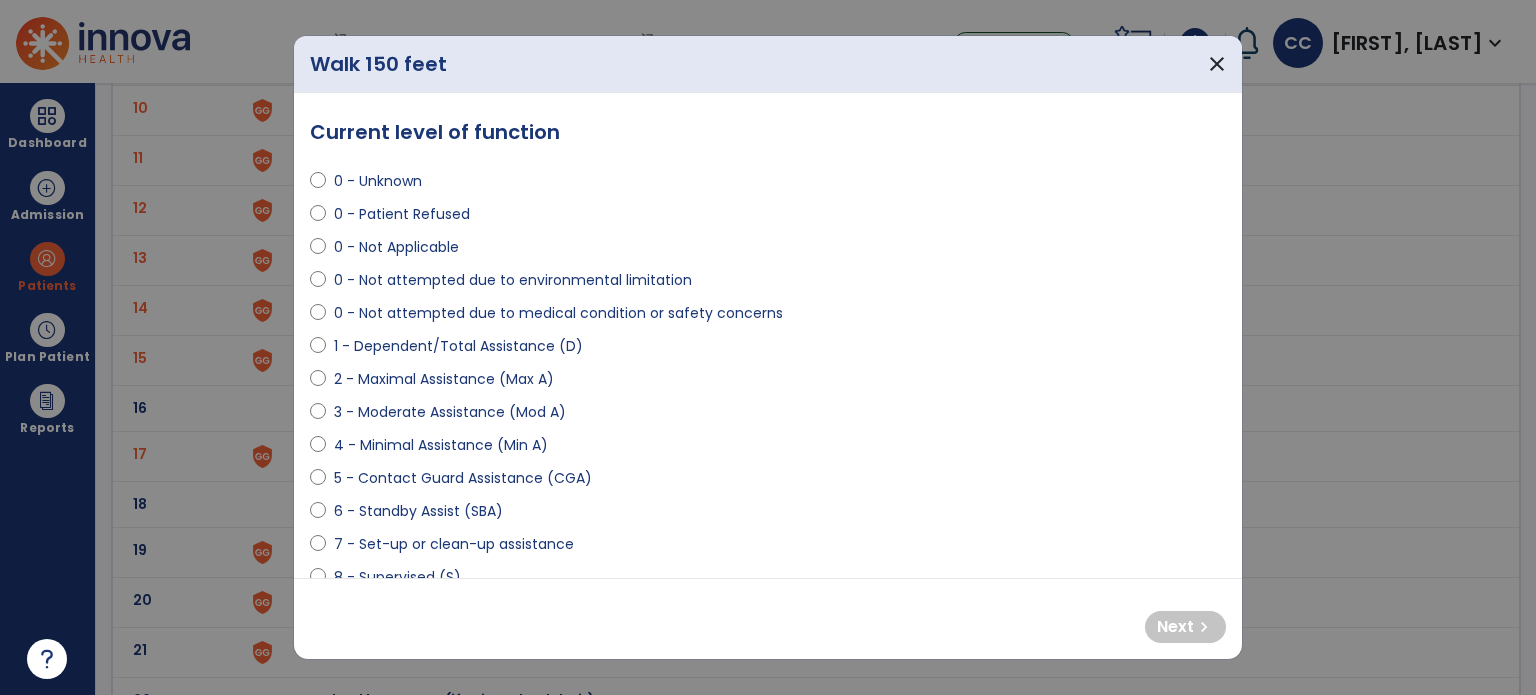 click on "0 - Not attempted due to medical condition or safety concerns" at bounding box center [558, 313] 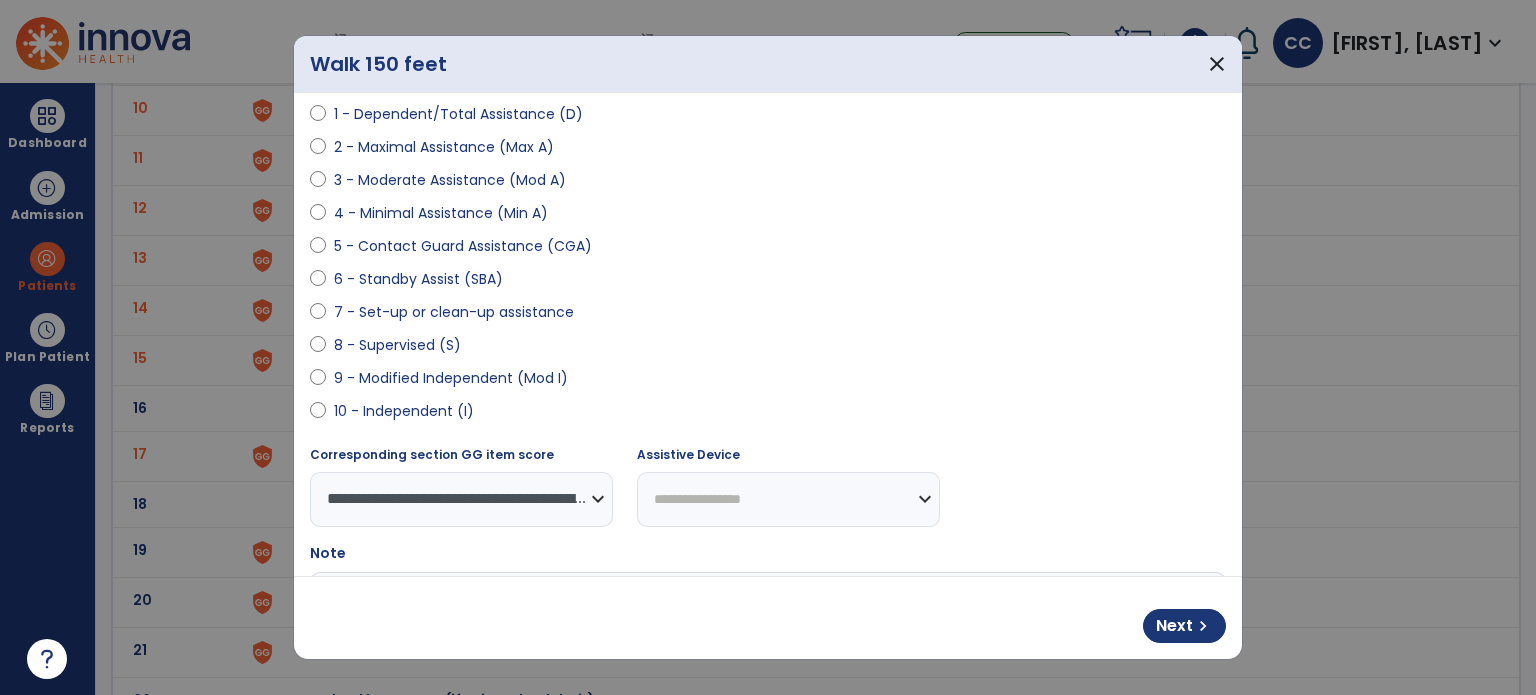 scroll, scrollTop: 400, scrollLeft: 0, axis: vertical 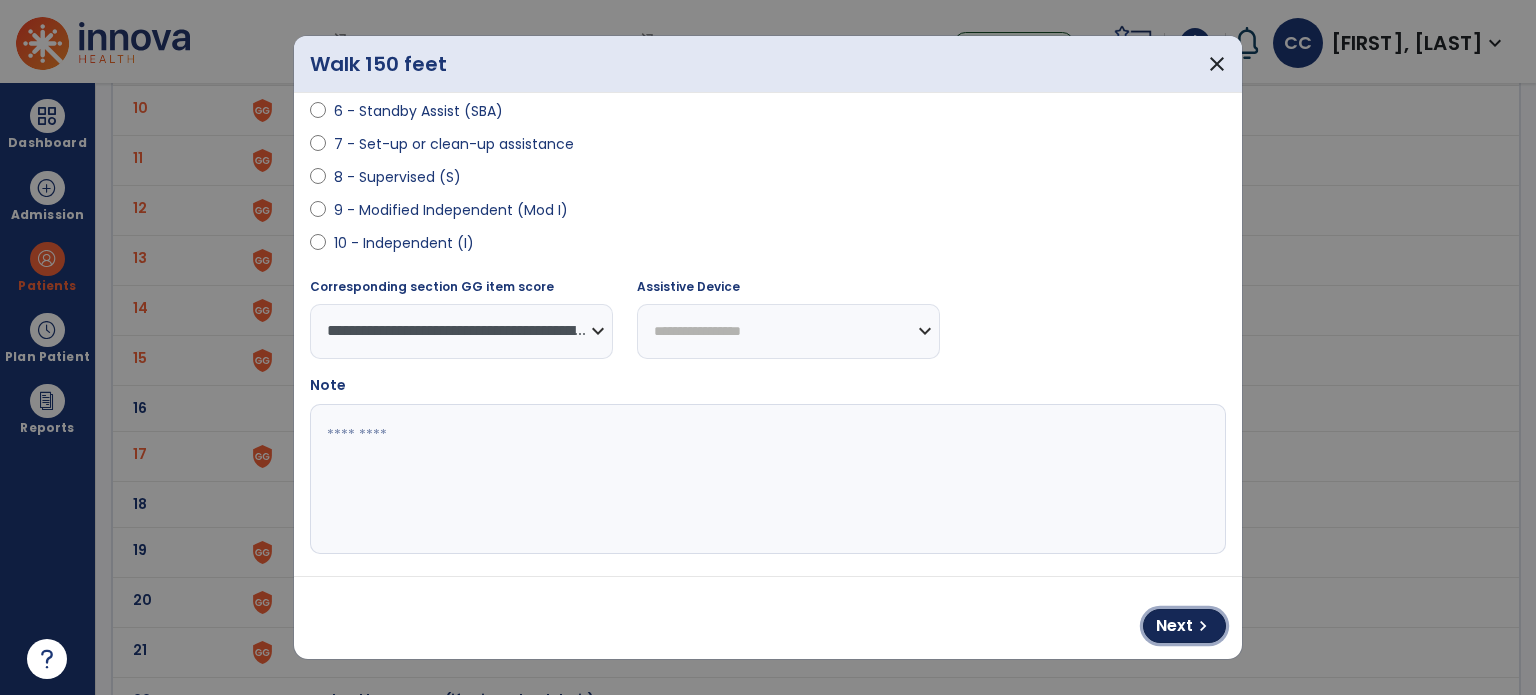 drag, startPoint x: 1169, startPoint y: 617, endPoint x: 1148, endPoint y: 586, distance: 37.44329 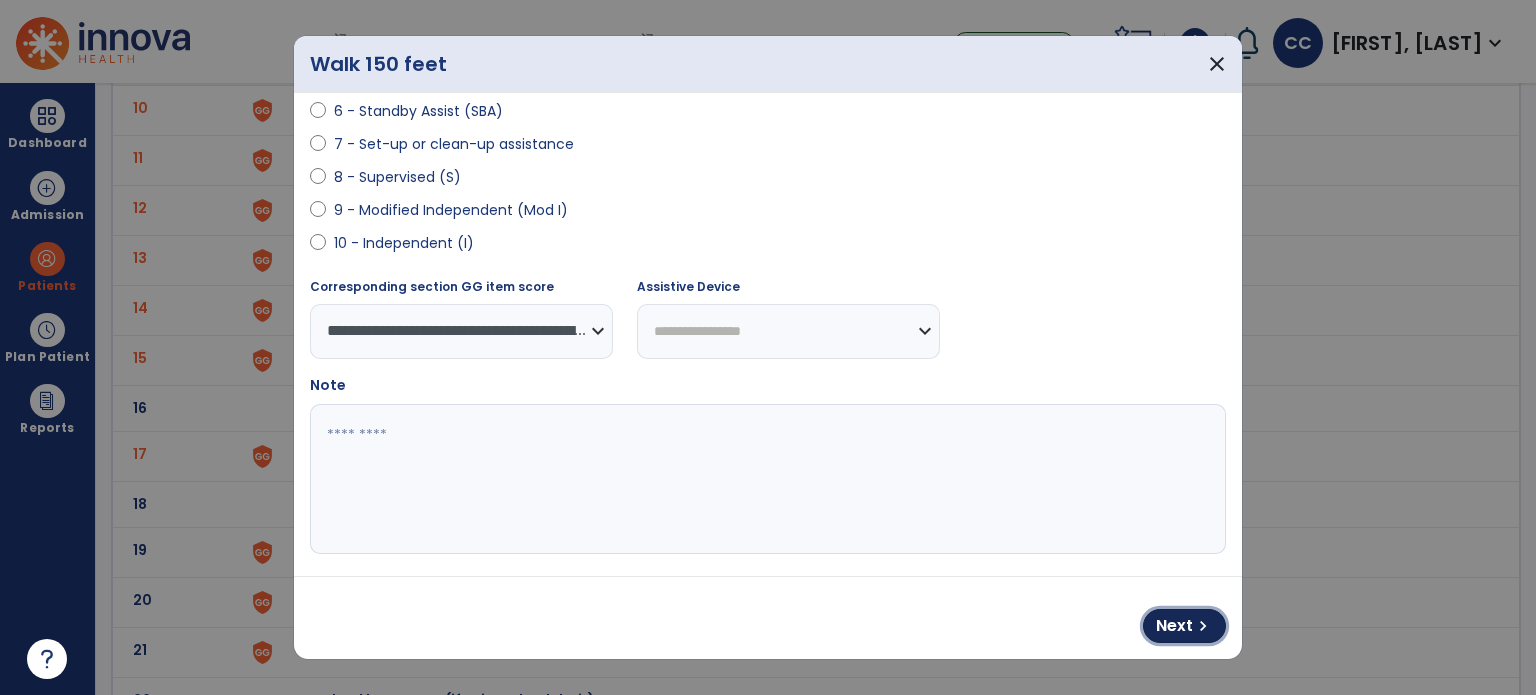 click on "Next" at bounding box center (1174, 626) 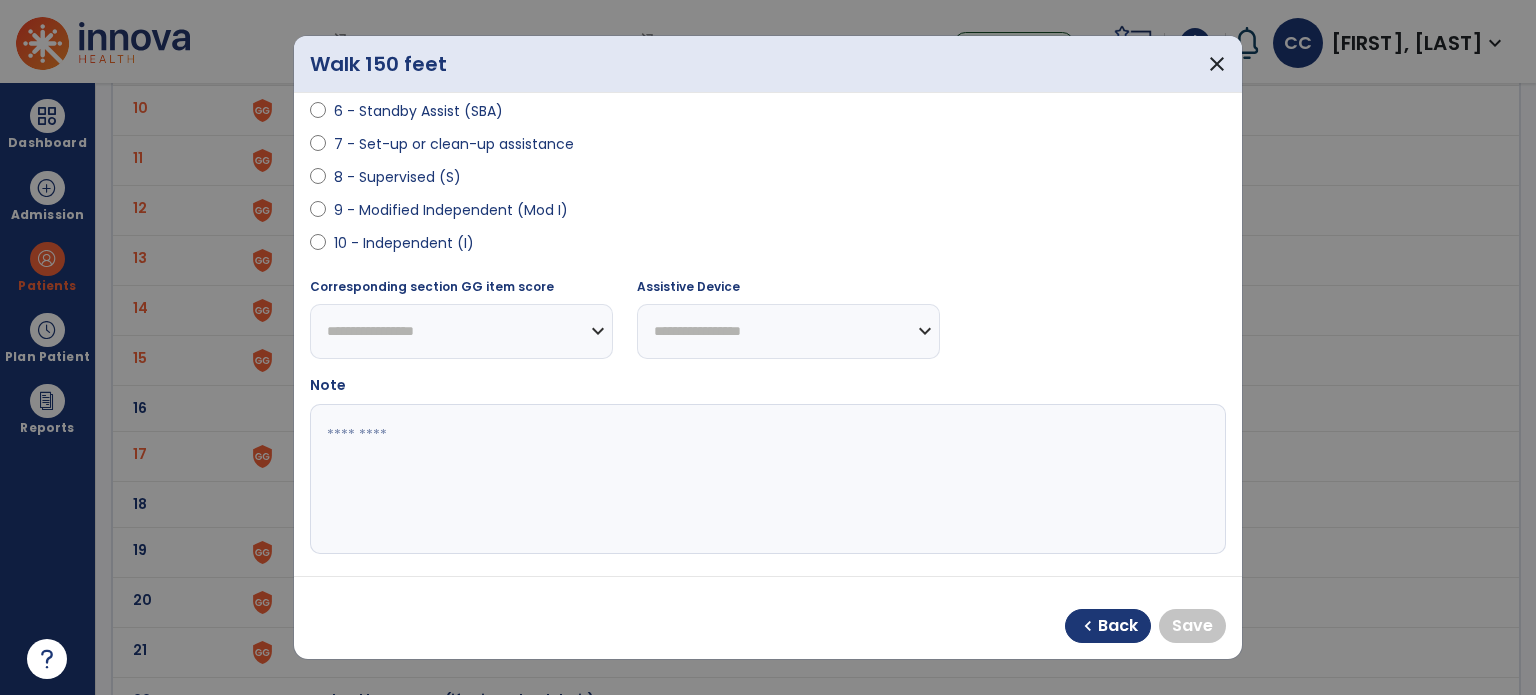 click on "9 - Modified Independent (Mod I)" at bounding box center (451, 210) 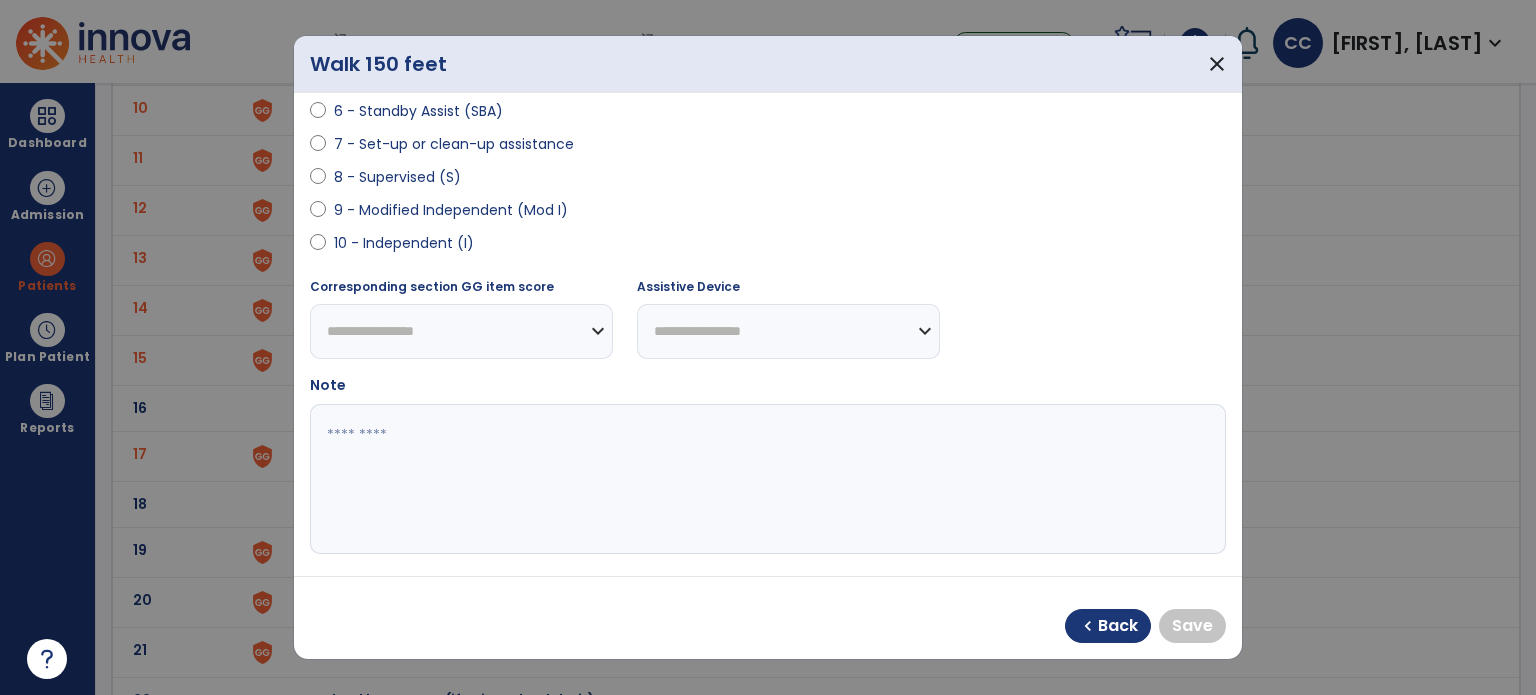 select on "**********" 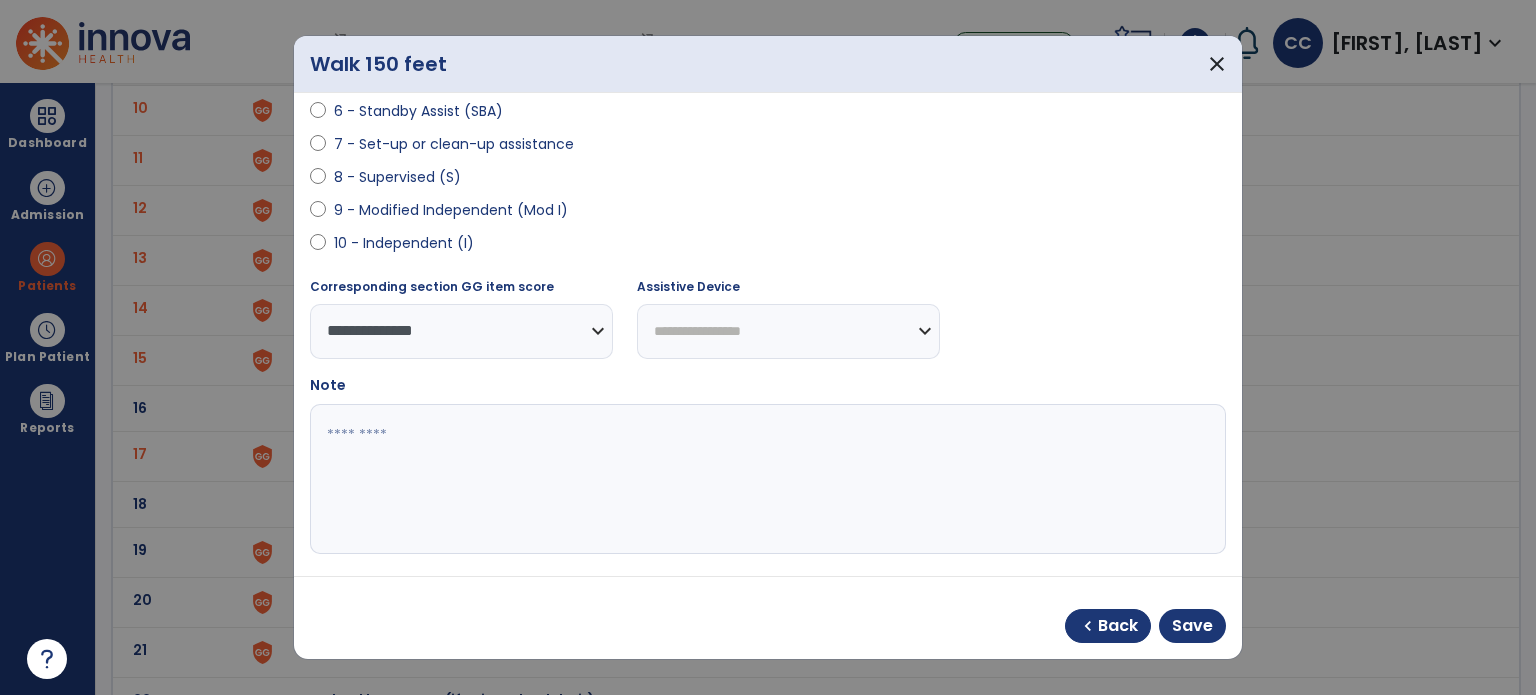 click on "**********" at bounding box center [788, 331] 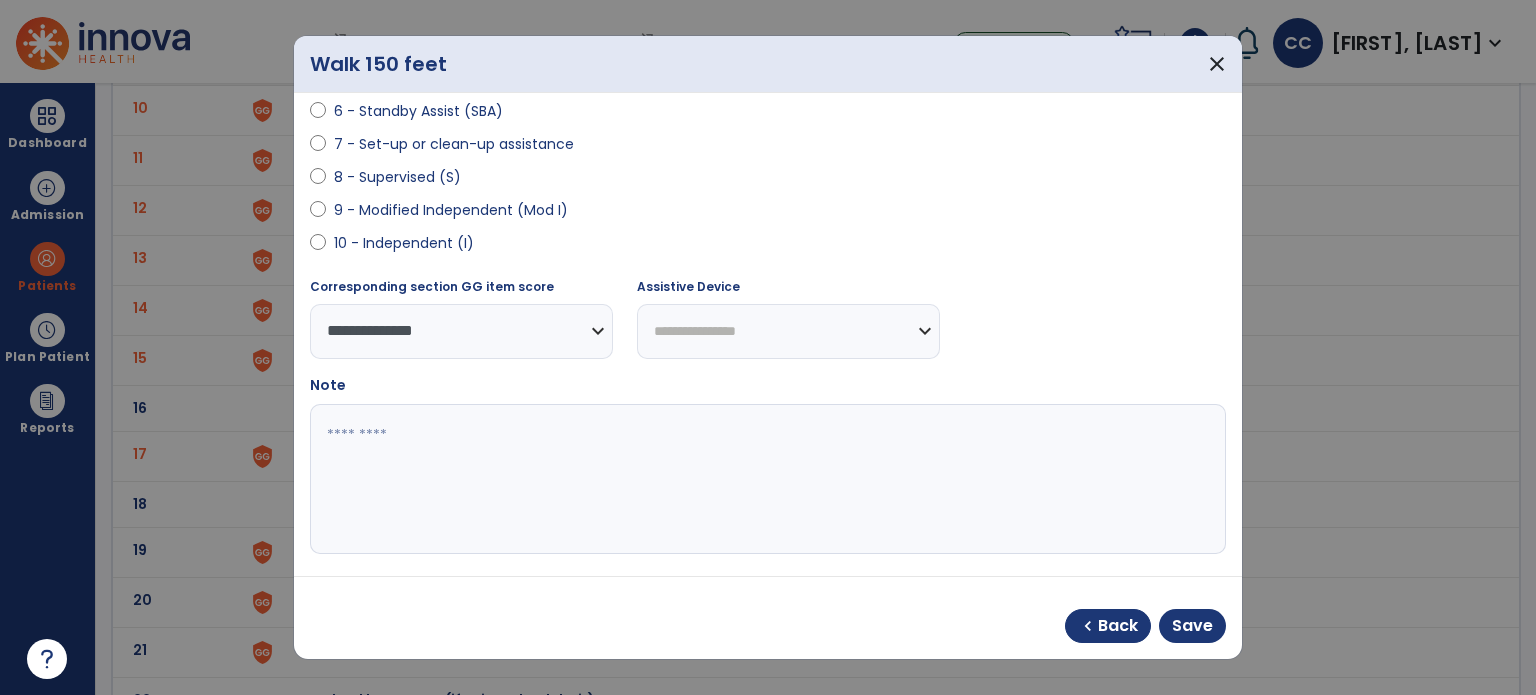 click on "**********" at bounding box center [788, 331] 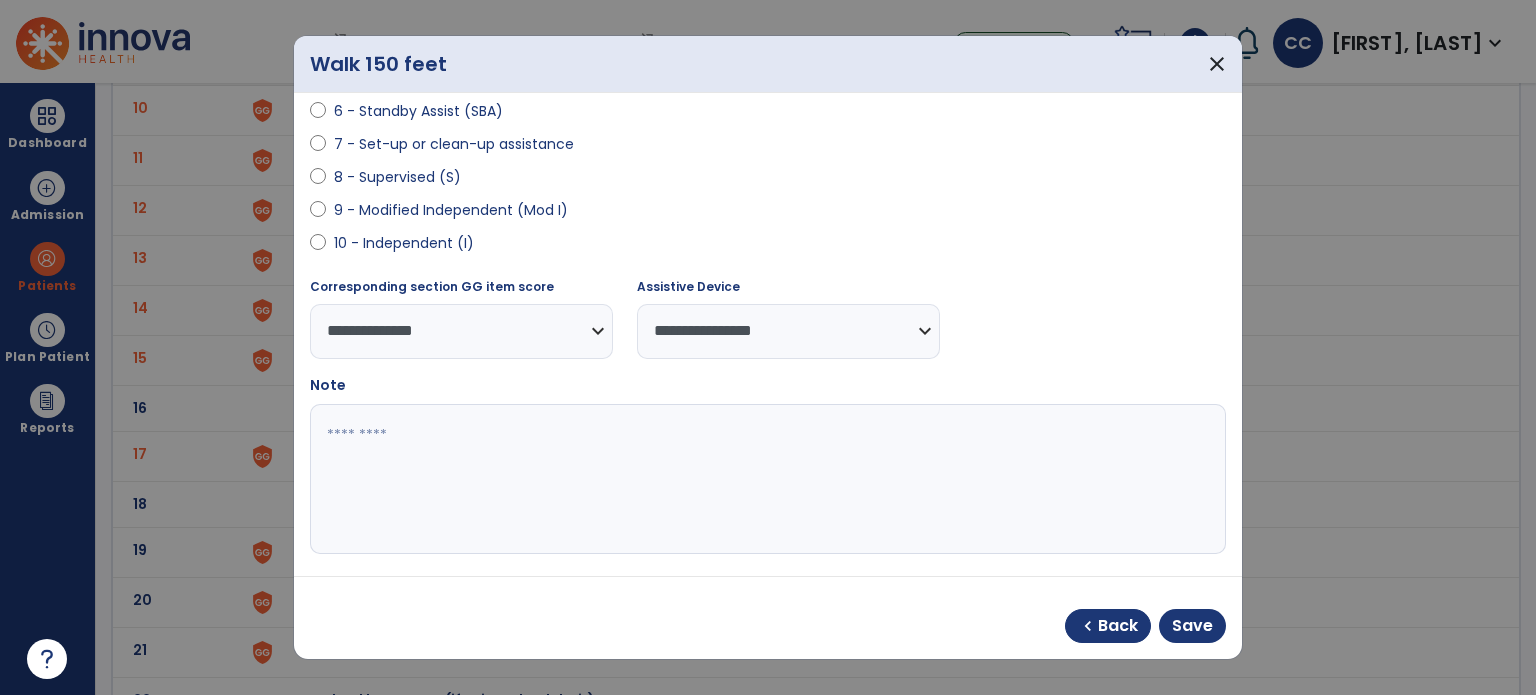 click on "**********" at bounding box center (788, 331) 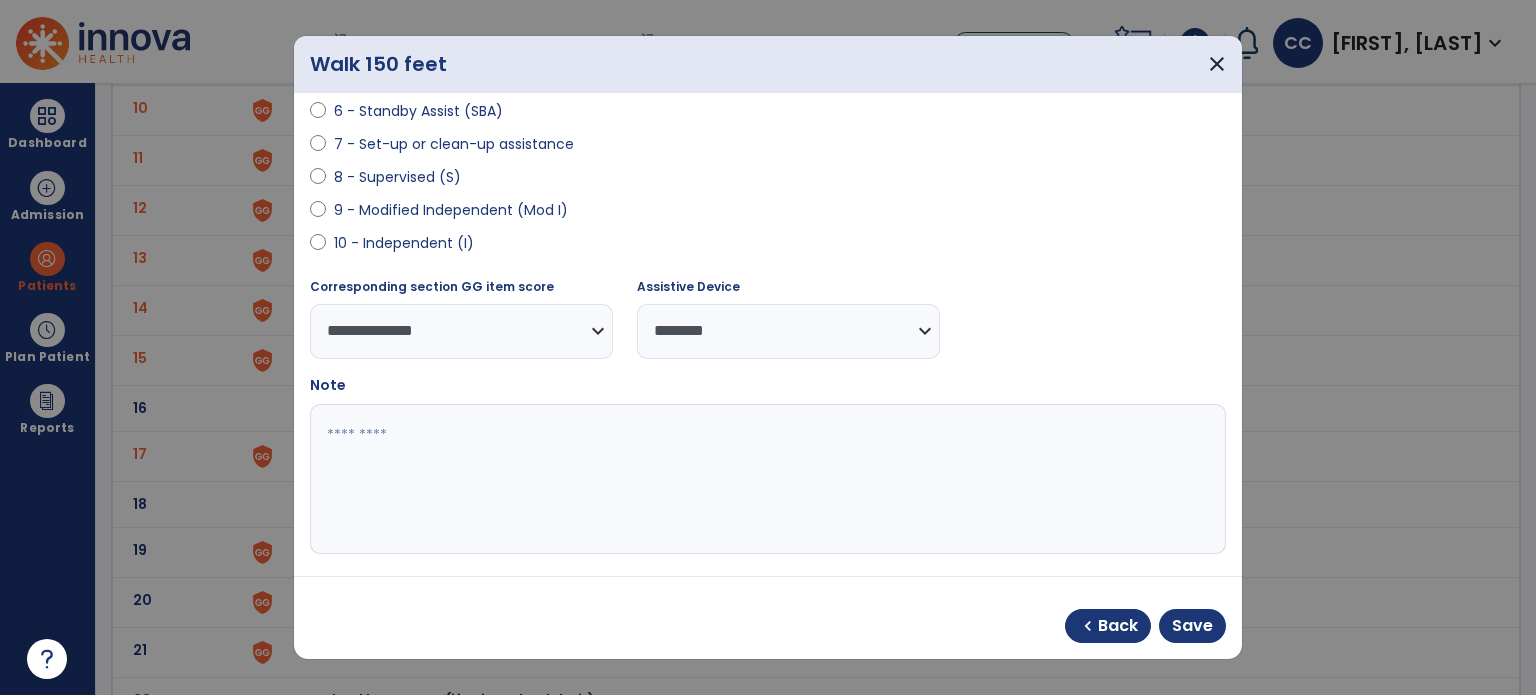 click on "**********" at bounding box center [788, 331] 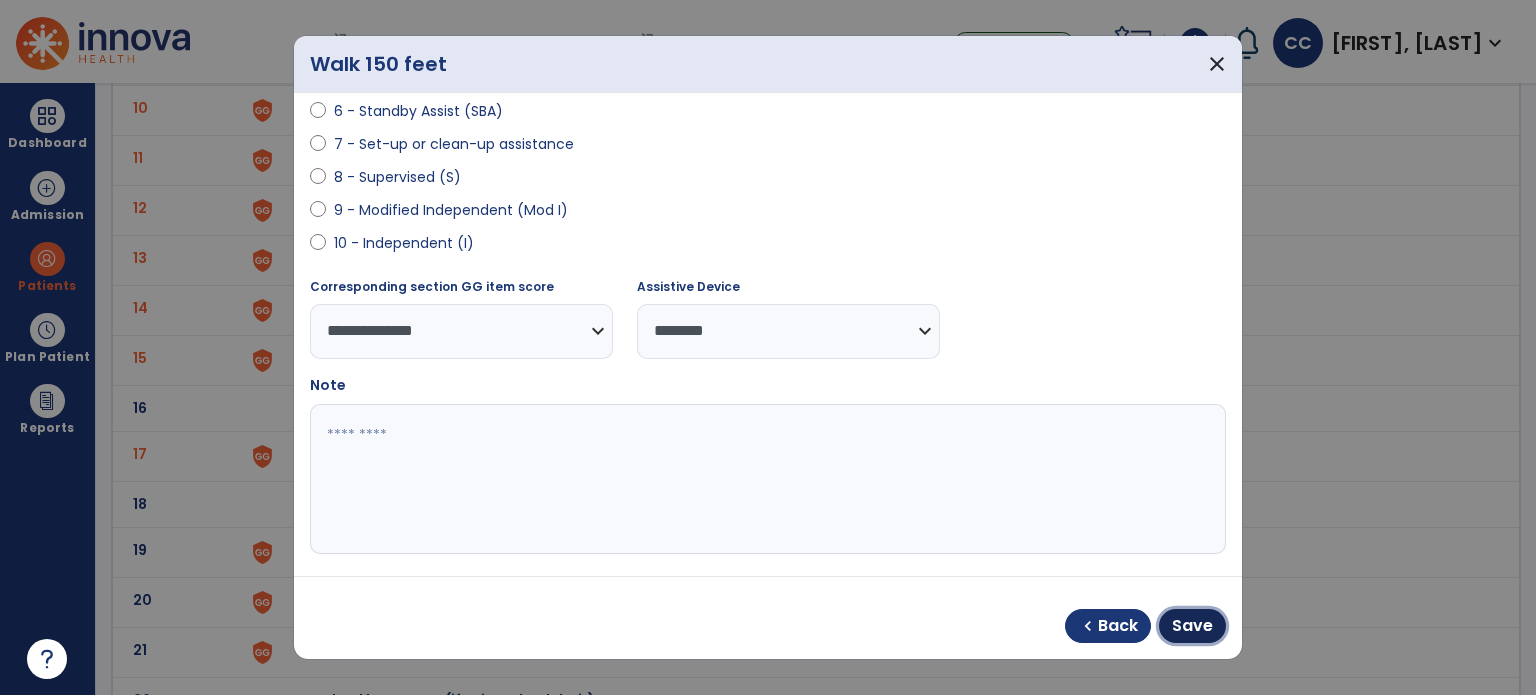 click on "Save" at bounding box center (1192, 626) 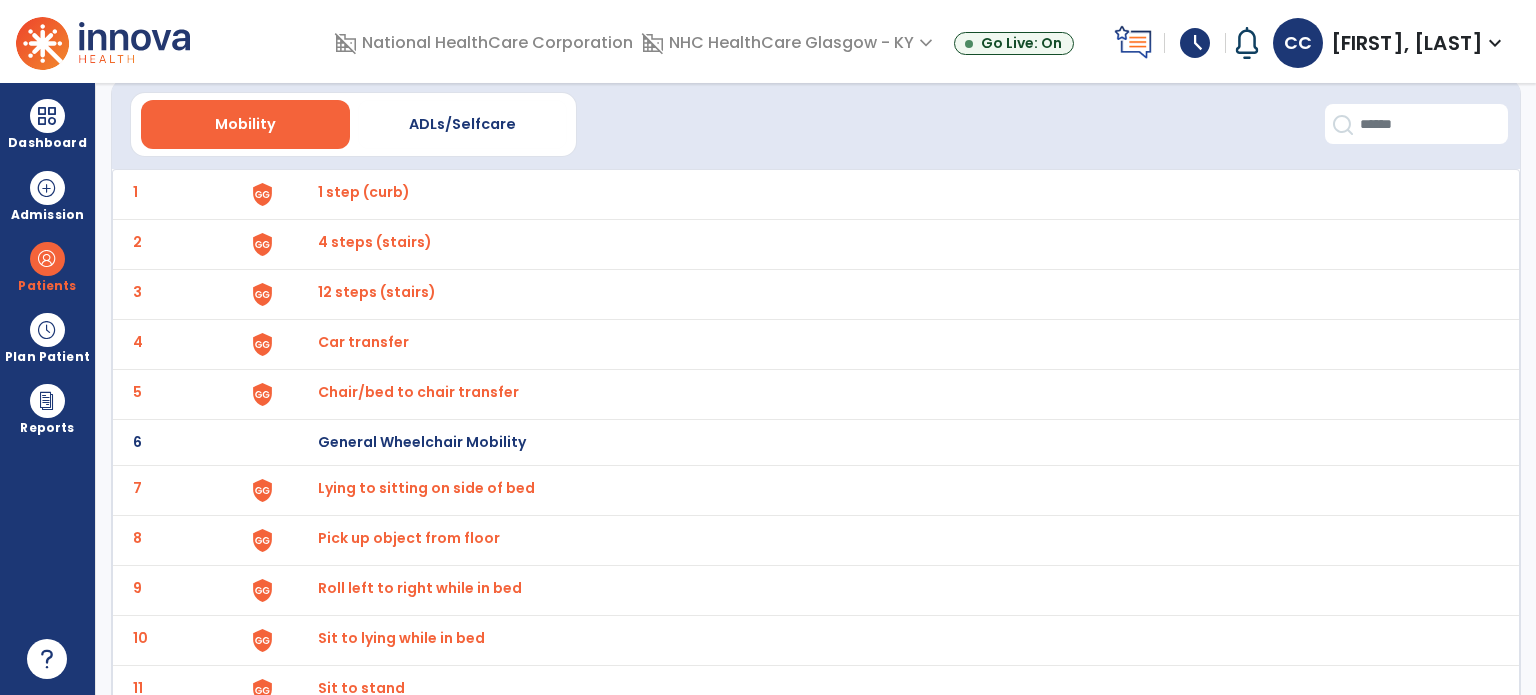 scroll, scrollTop: 0, scrollLeft: 0, axis: both 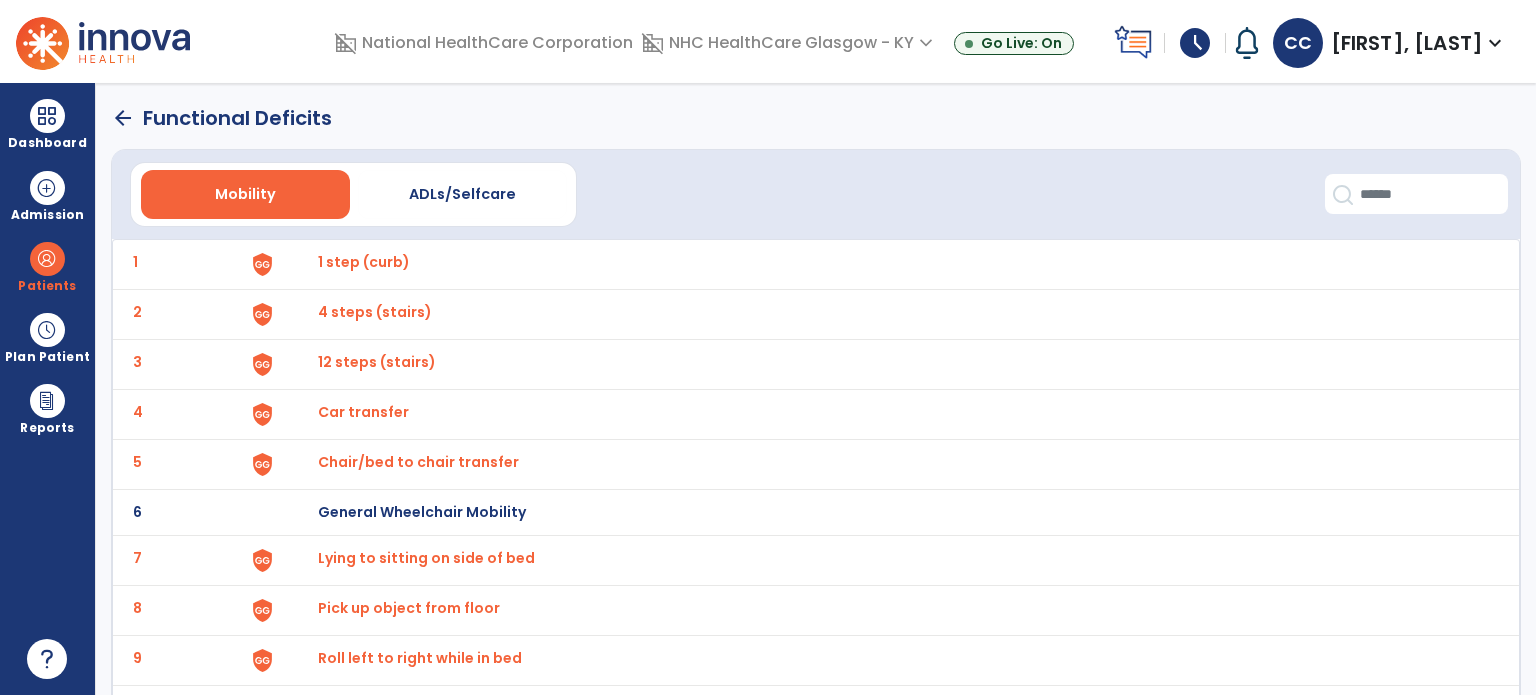 click on "arrow_back" 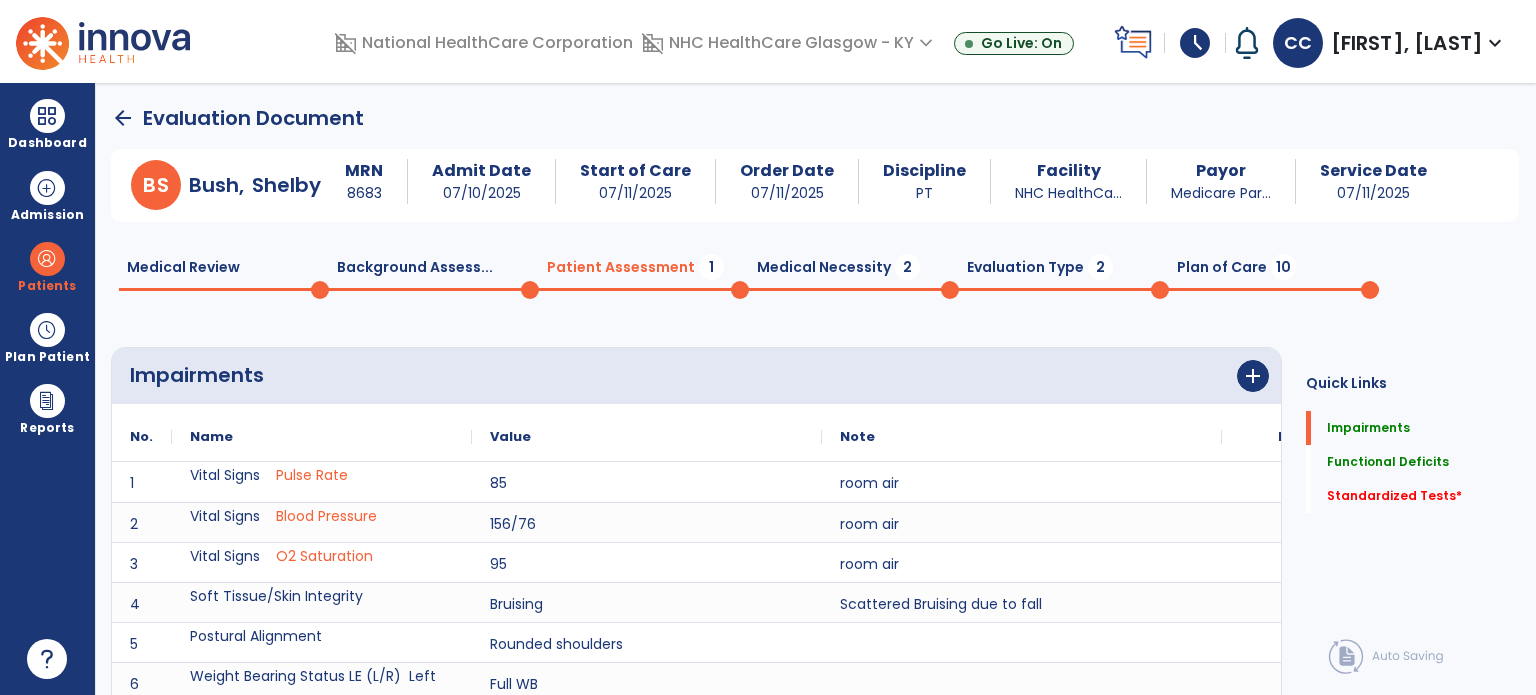 scroll, scrollTop: 20, scrollLeft: 0, axis: vertical 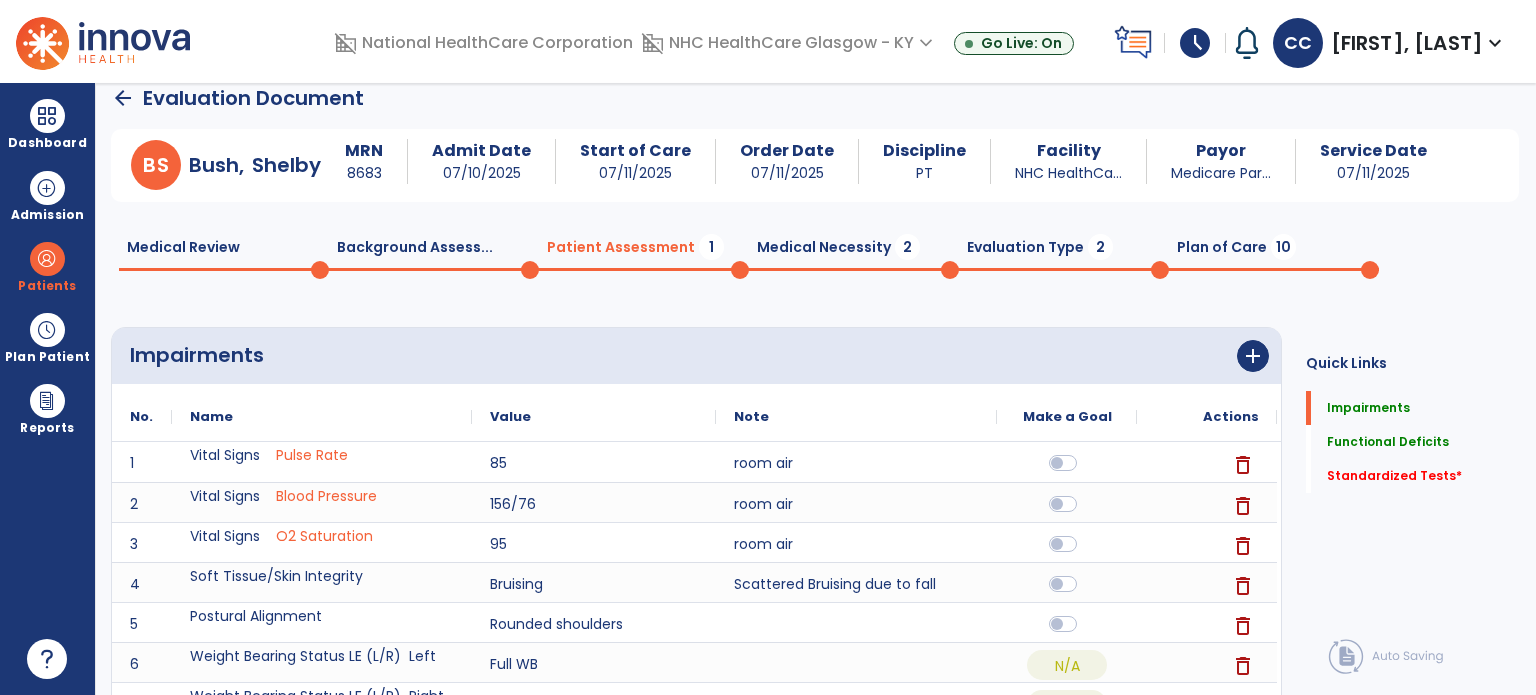 click on "Background Assess...  0" 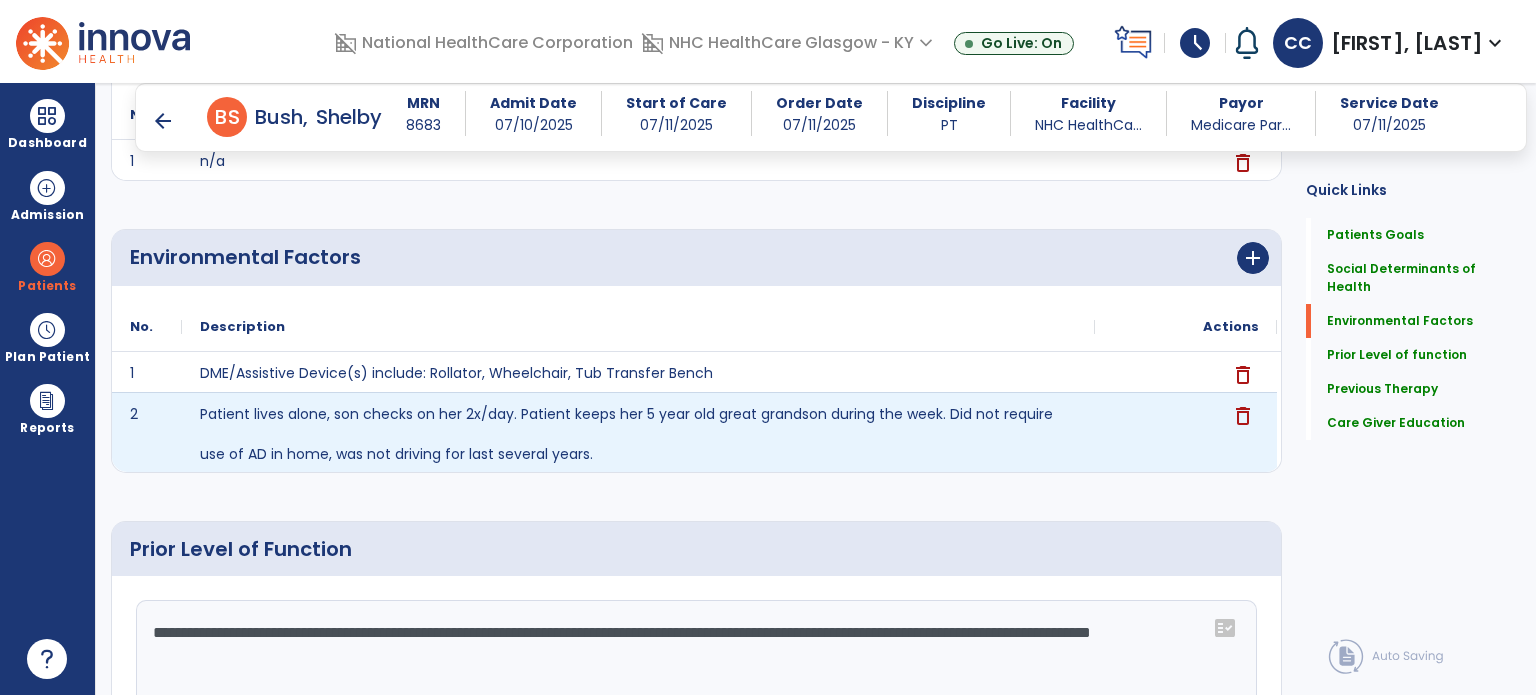 scroll, scrollTop: 520, scrollLeft: 0, axis: vertical 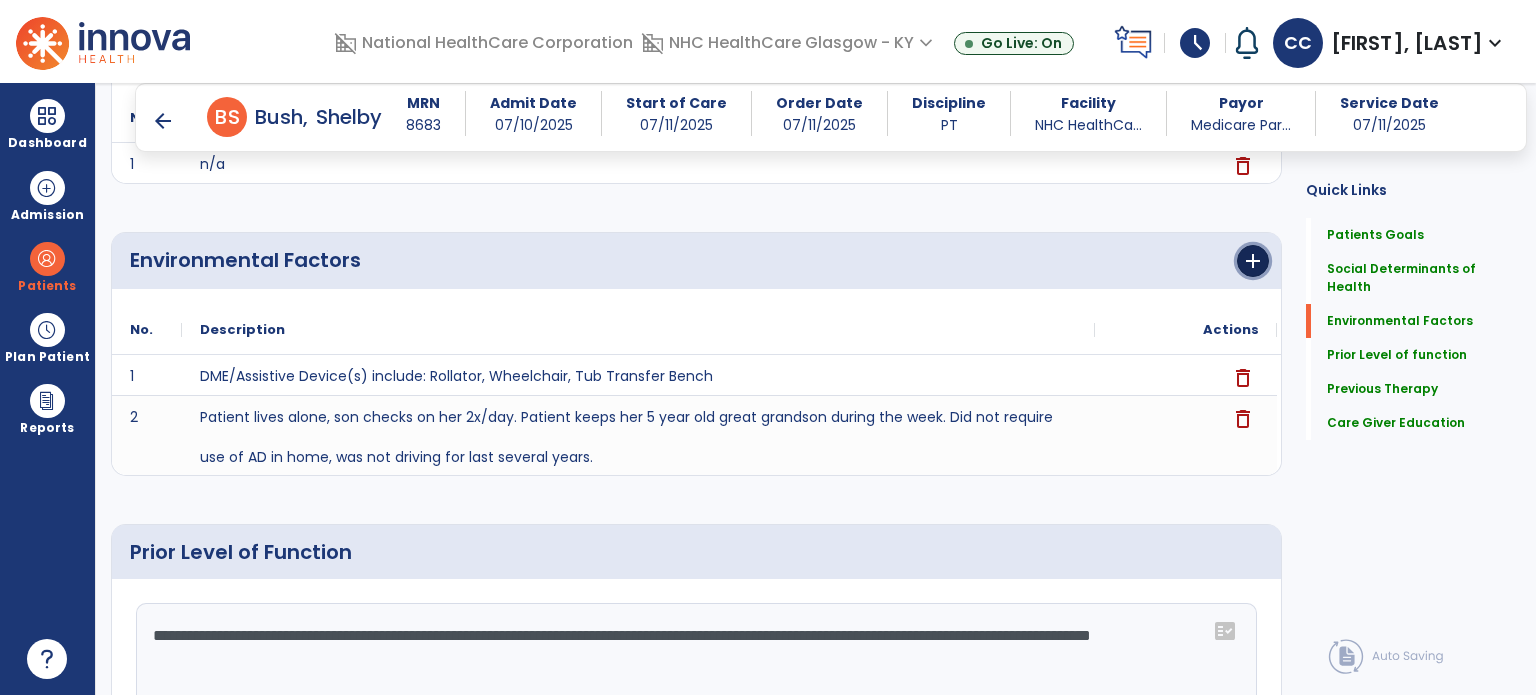 click on "add" 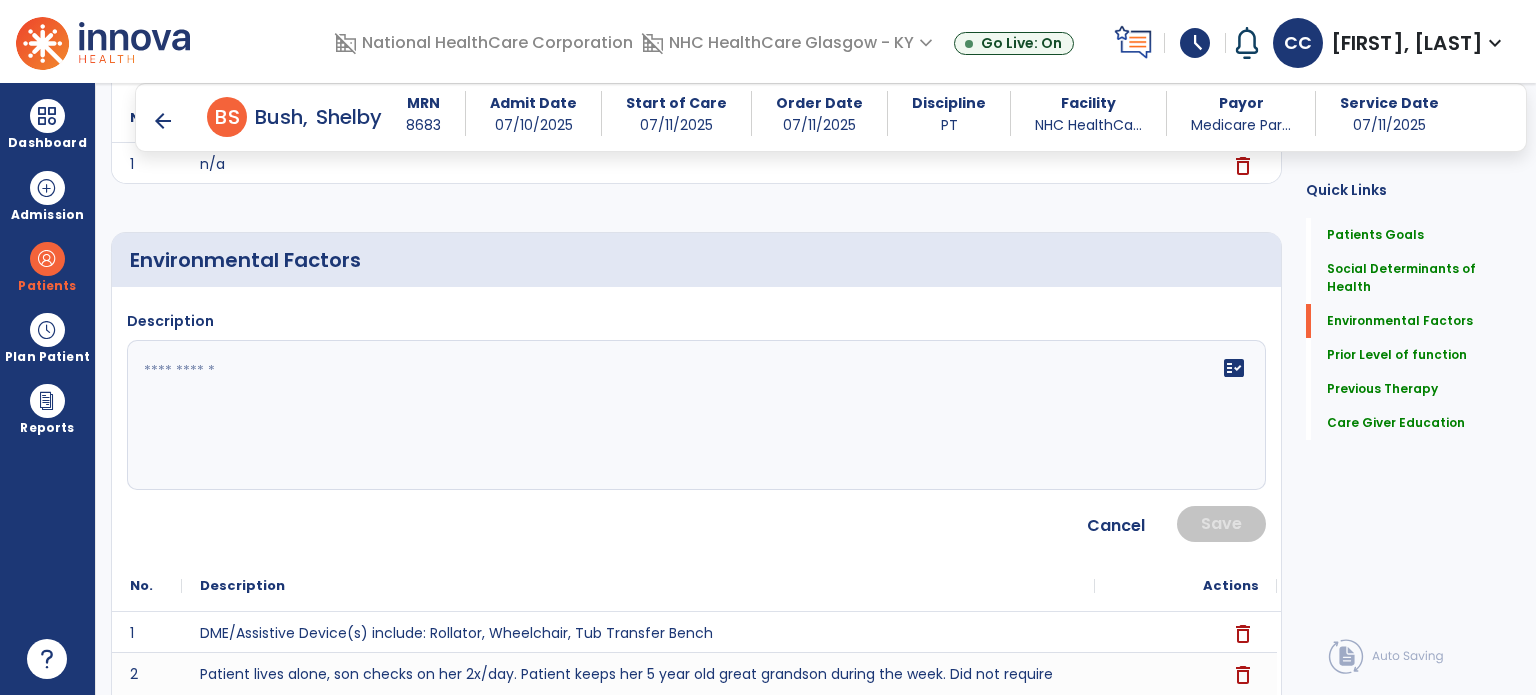 click on "fact_check" 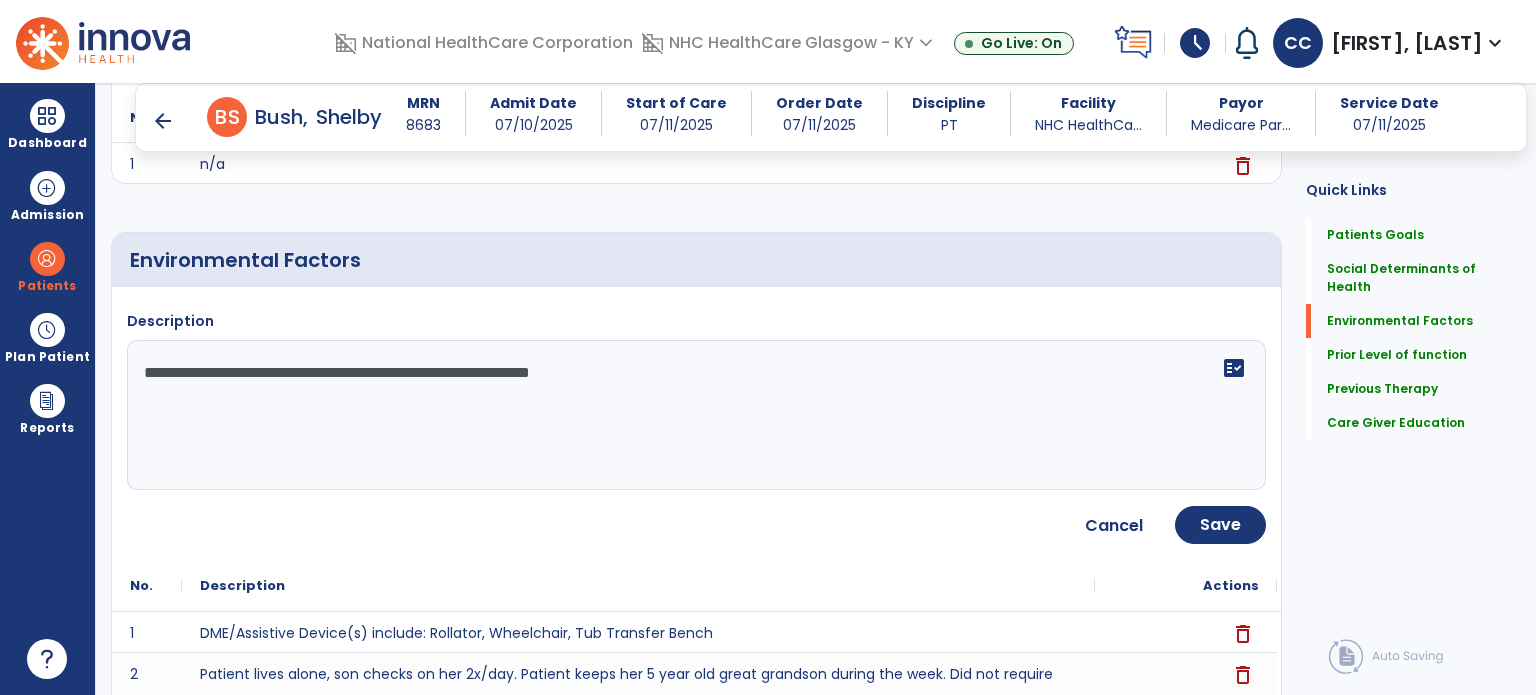 type on "**********" 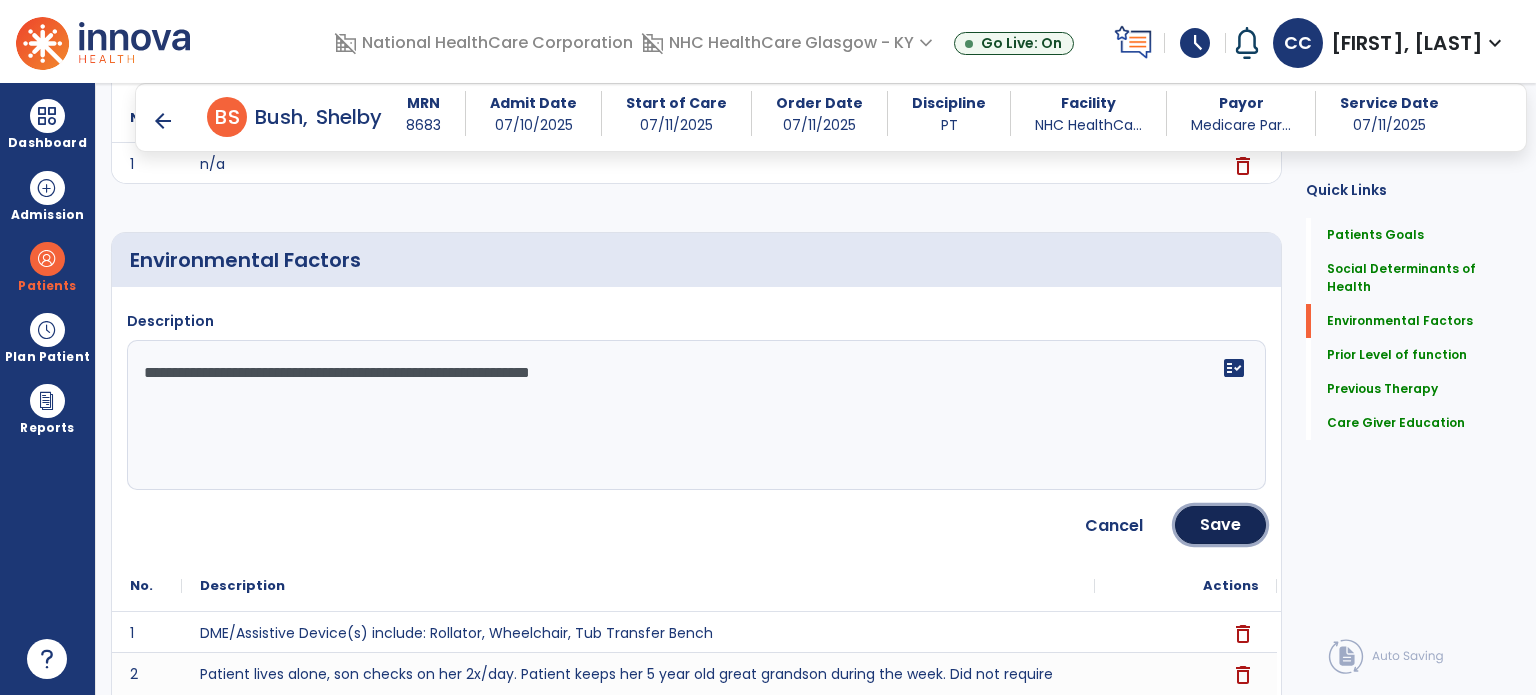 click on "Save" 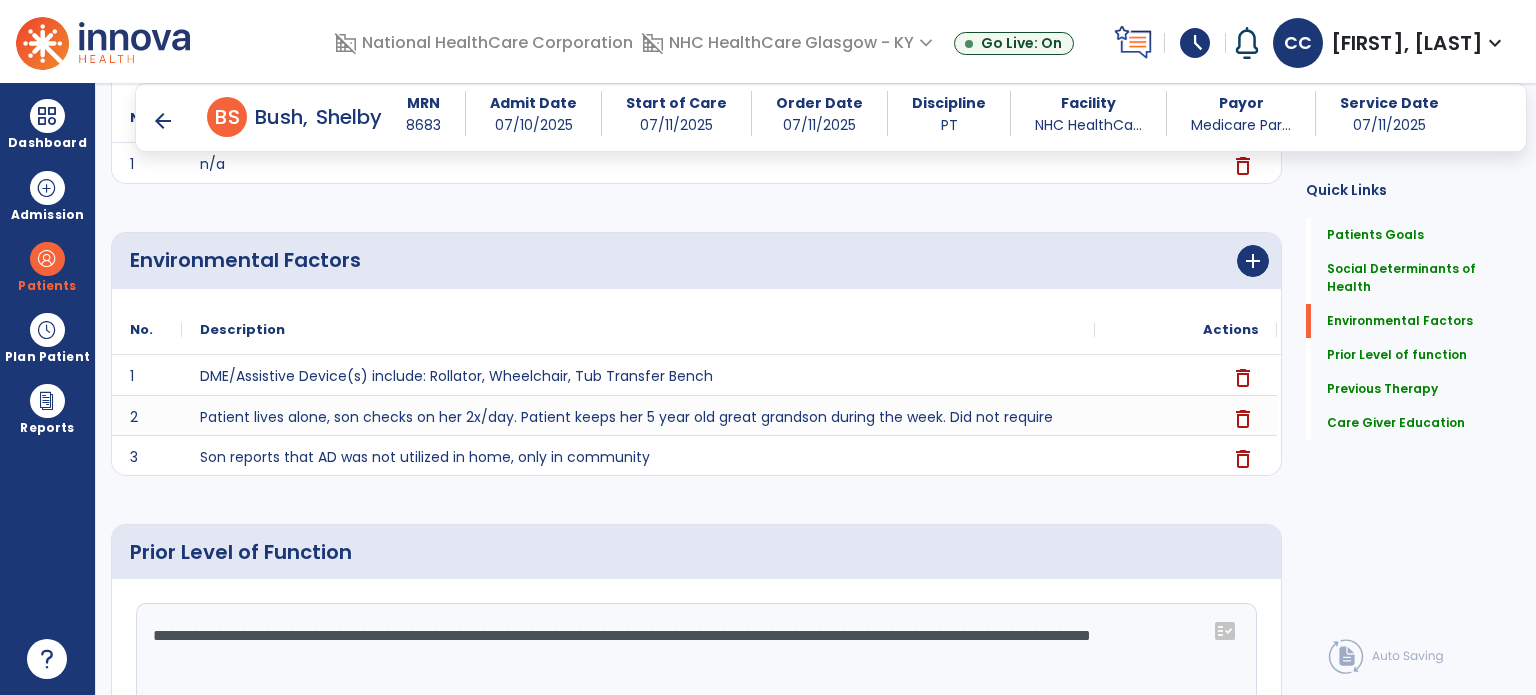 scroll, scrollTop: 0, scrollLeft: 0, axis: both 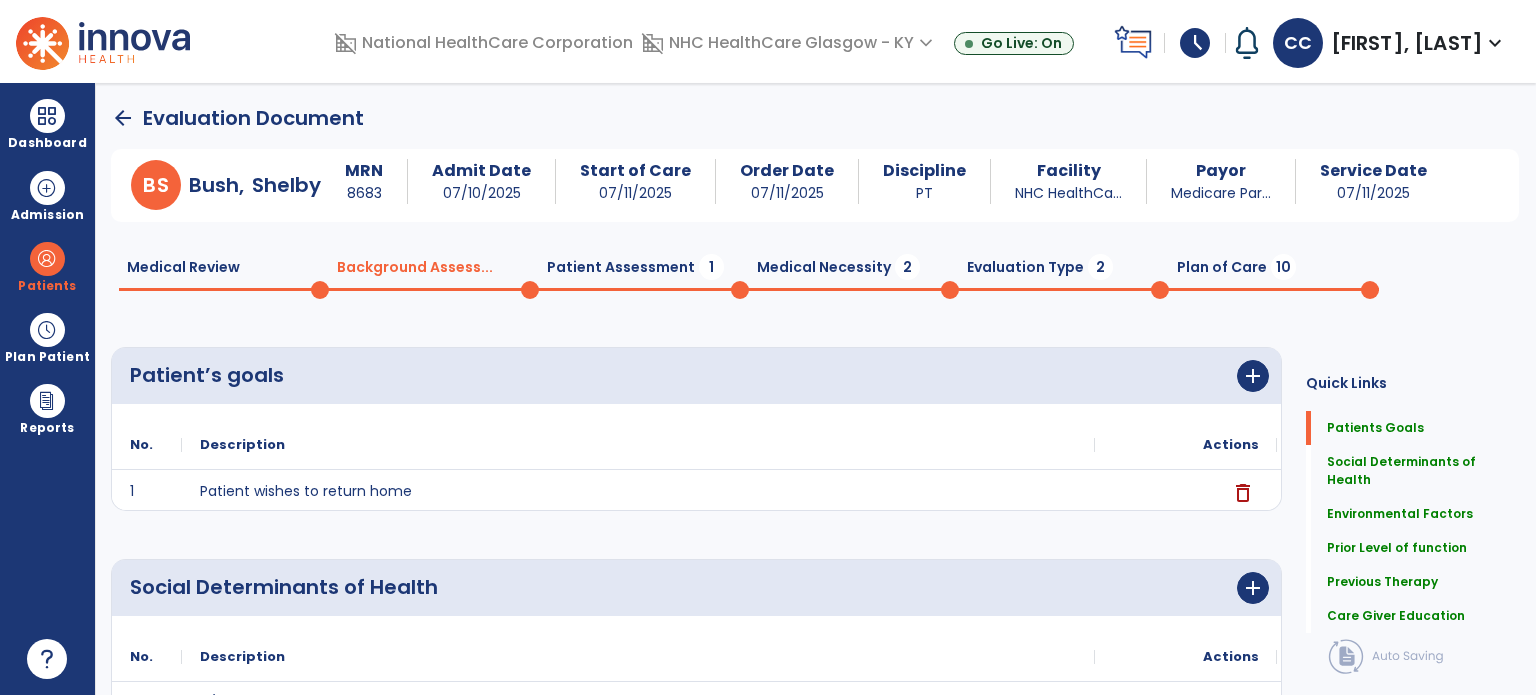 click on "Patient Assessment  1" 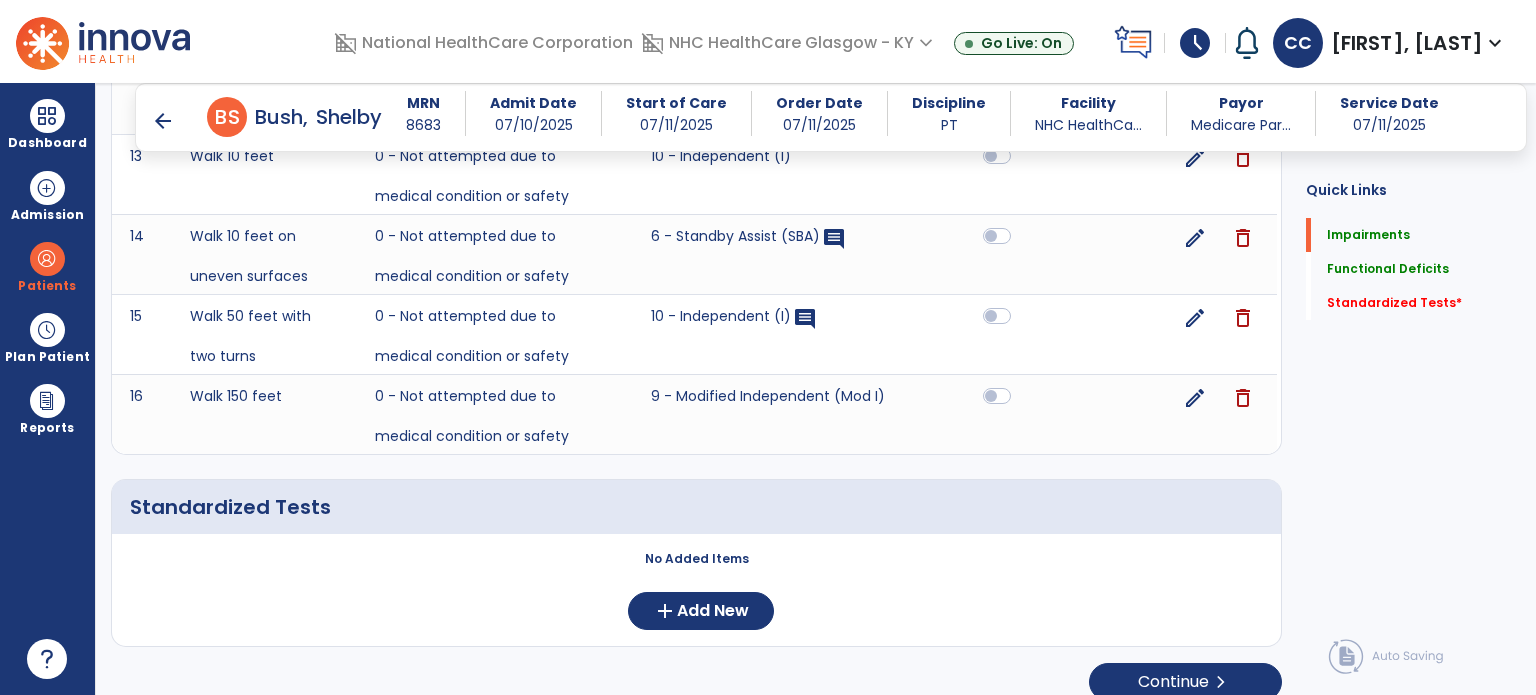 scroll, scrollTop: 2228, scrollLeft: 0, axis: vertical 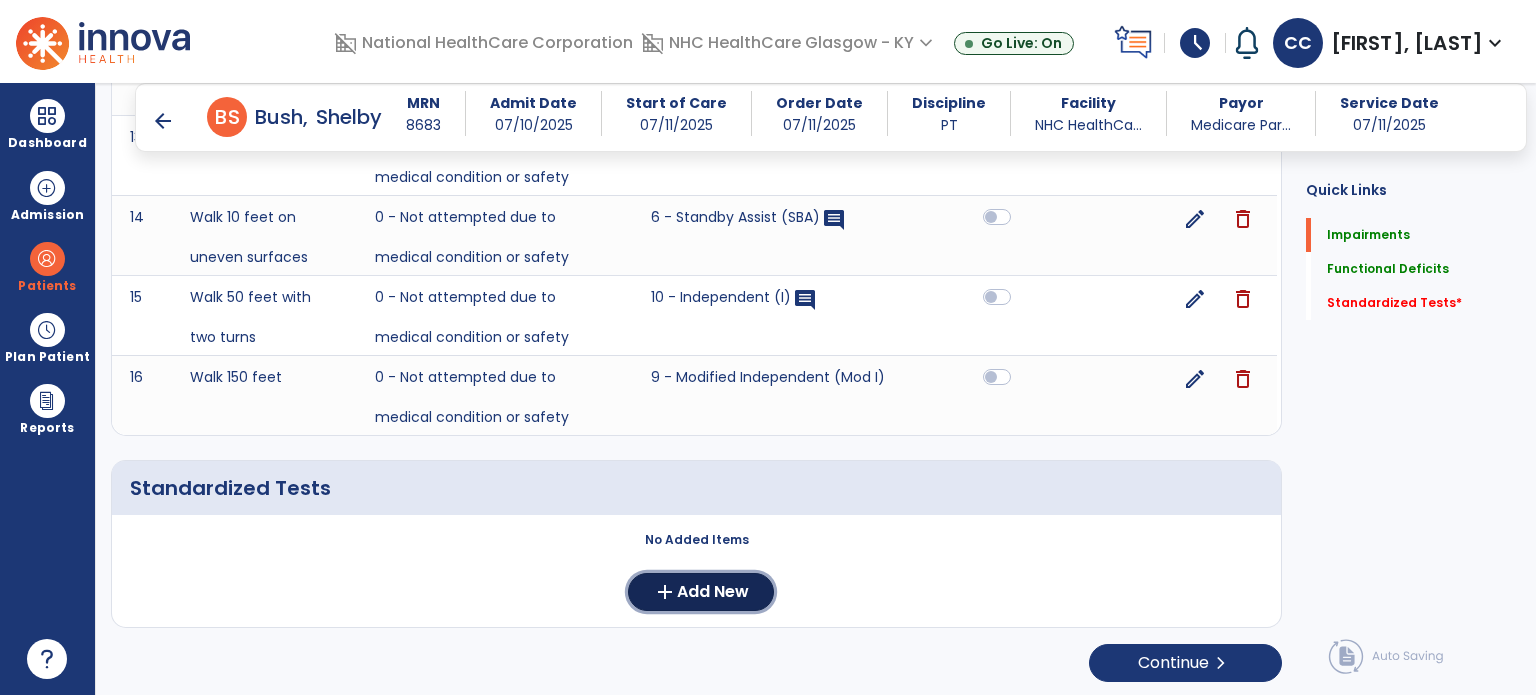 click on "add" 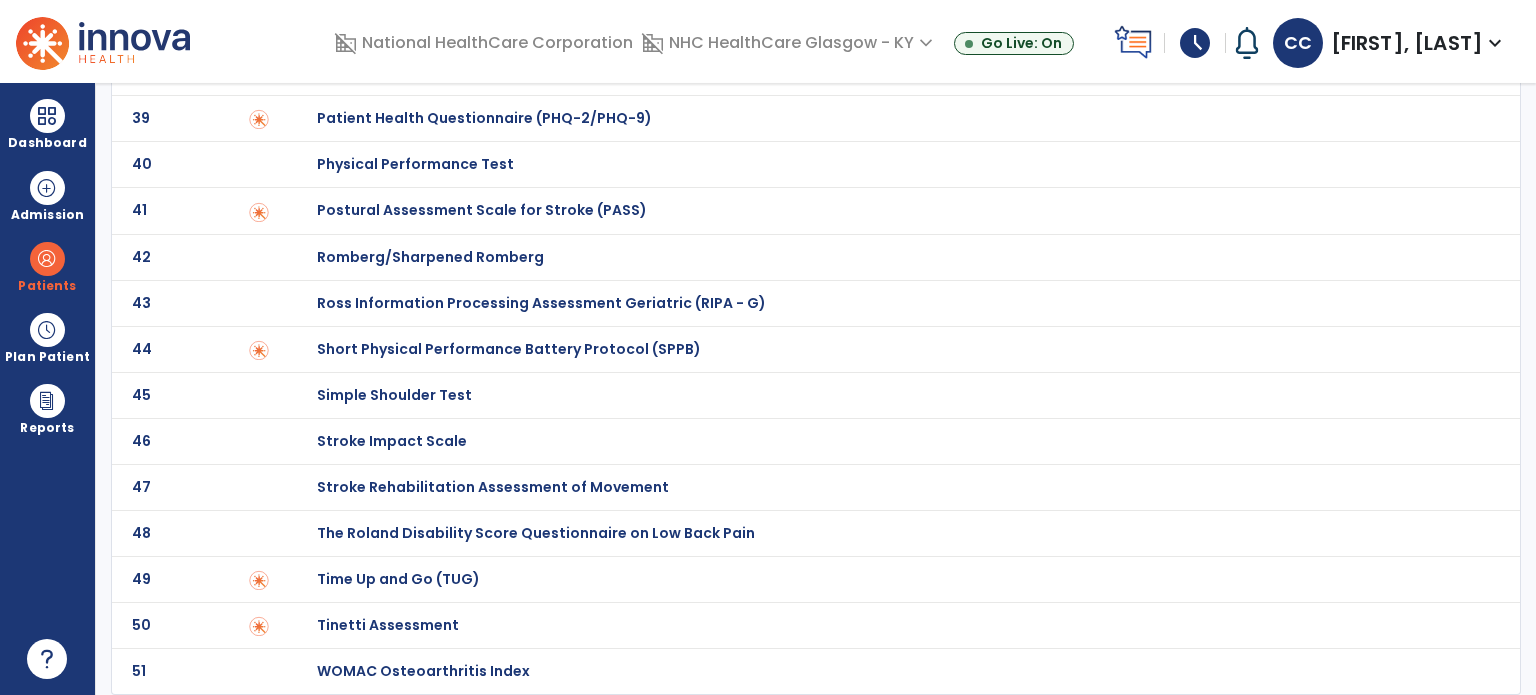 scroll, scrollTop: 0, scrollLeft: 0, axis: both 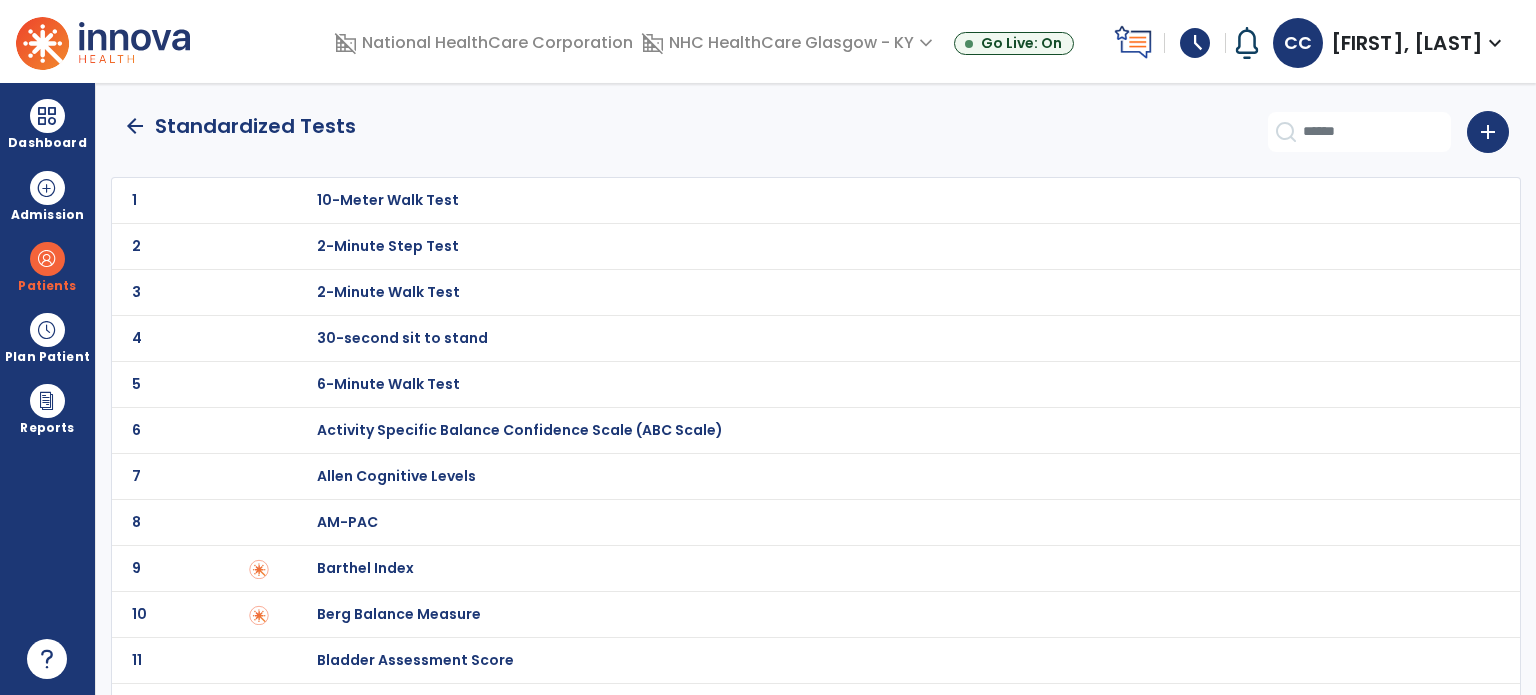 click on "4 30-second sit to stand" 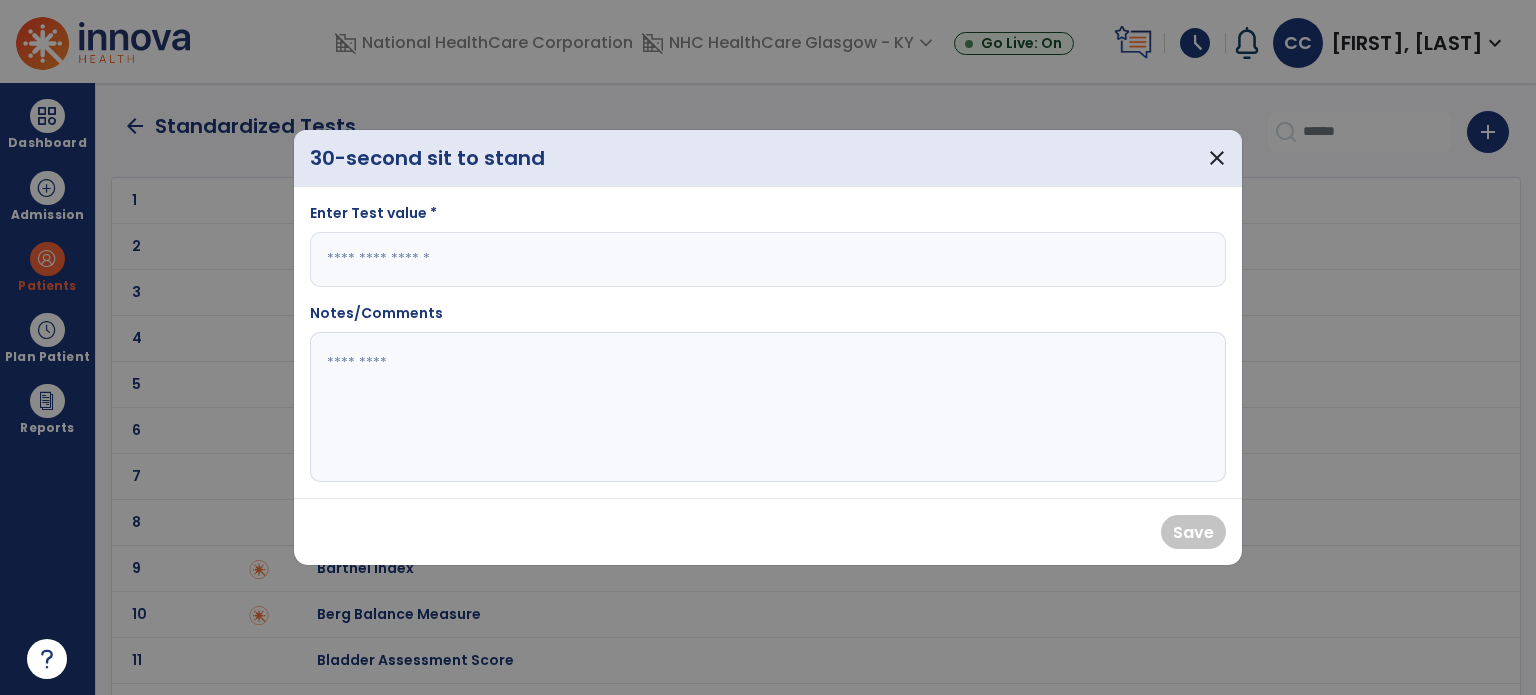 click on "Enter Test value * Notes/Comments" at bounding box center (768, 342) 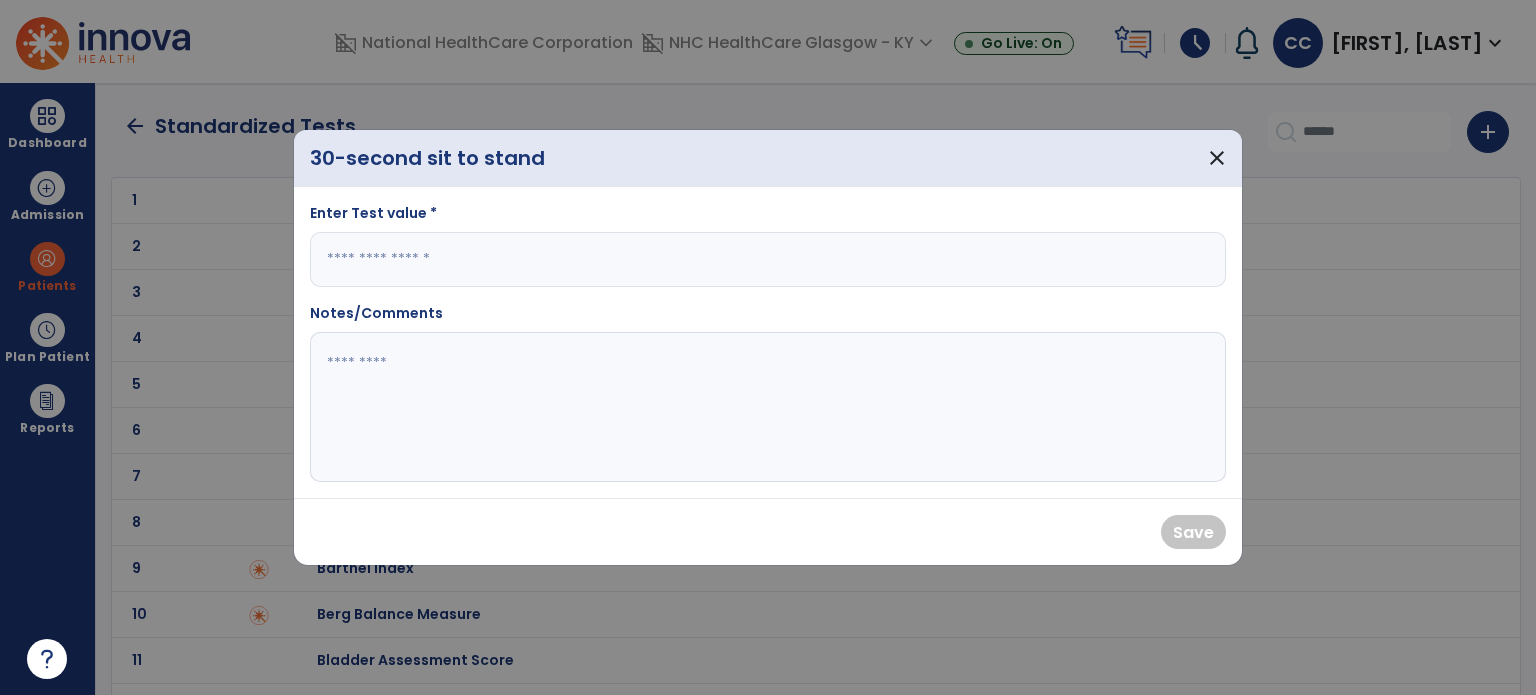 drag, startPoint x: 422, startPoint y: 251, endPoint x: 446, endPoint y: 354, distance: 105.75916 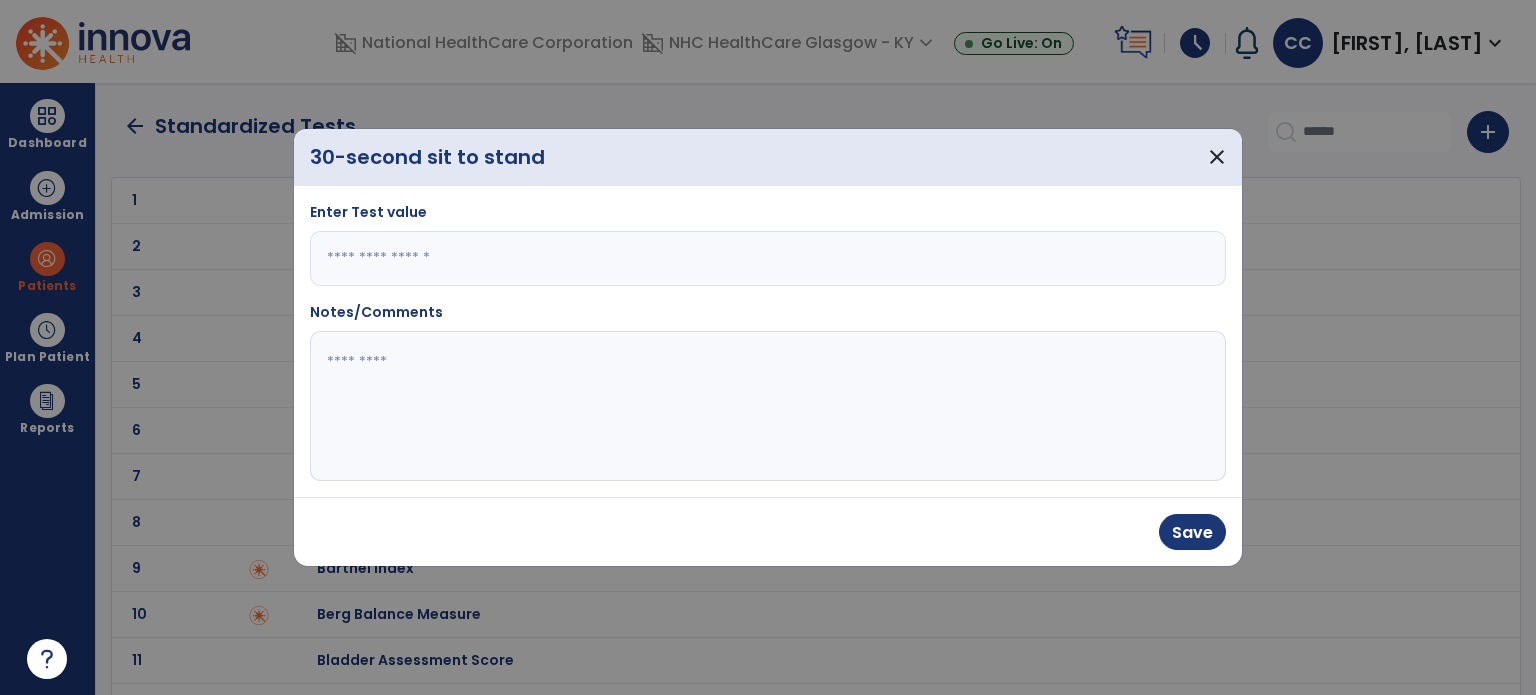 type on "*" 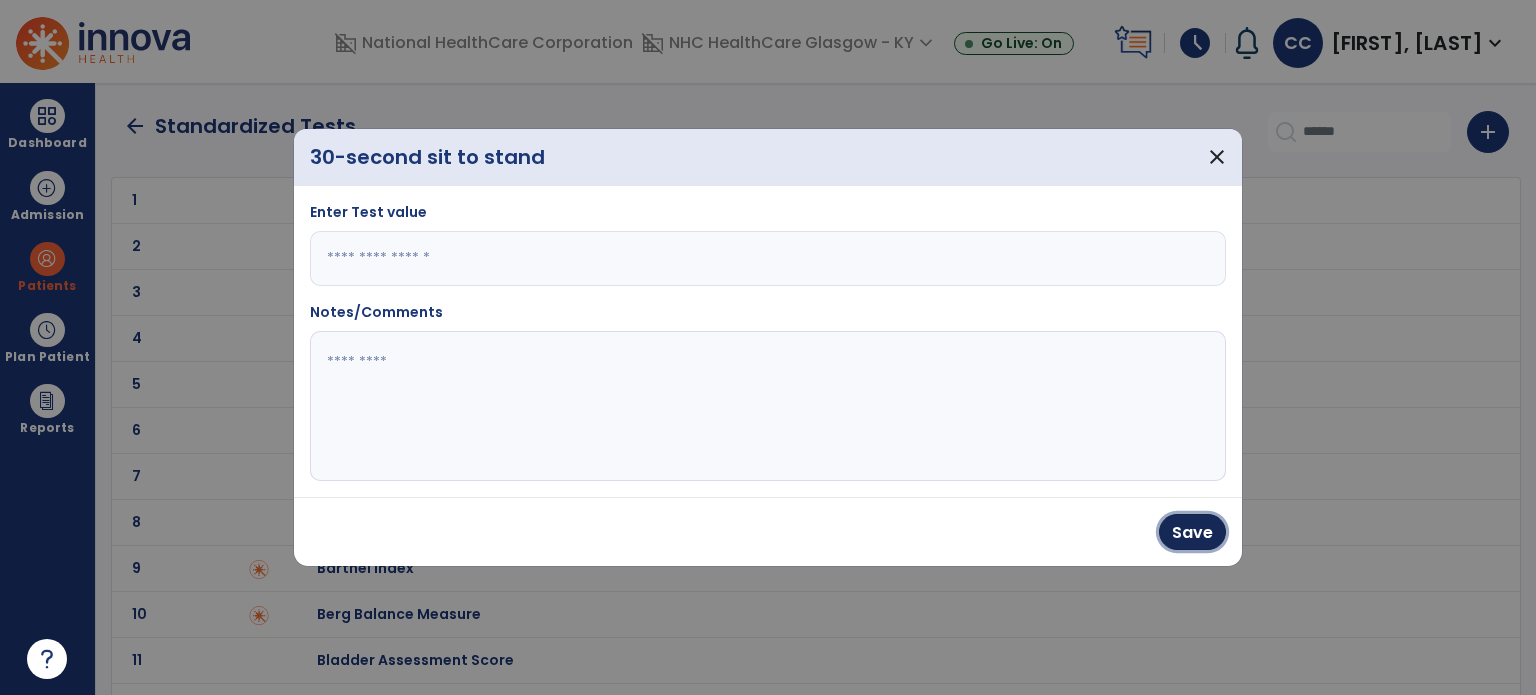 click on "Save" at bounding box center (1192, 532) 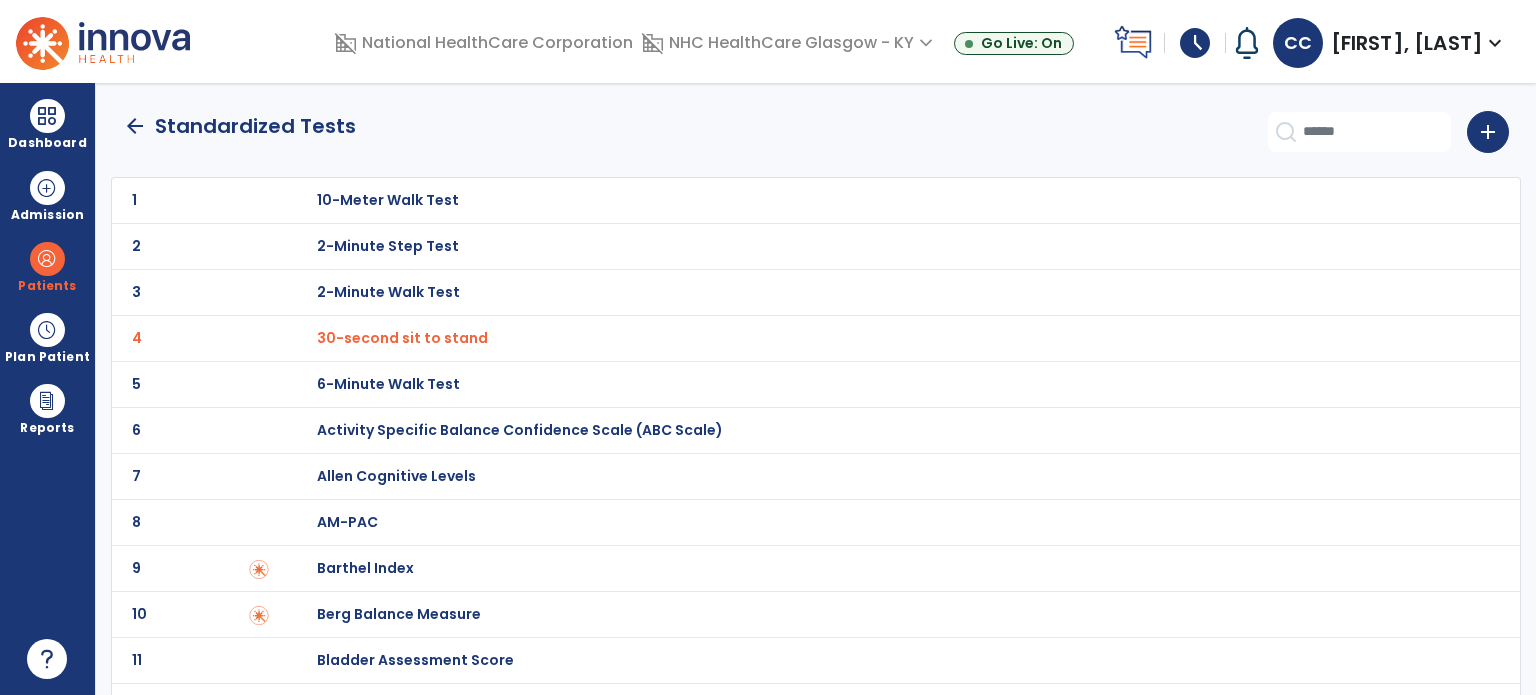 click on "arrow_back   Standardized Tests   add" 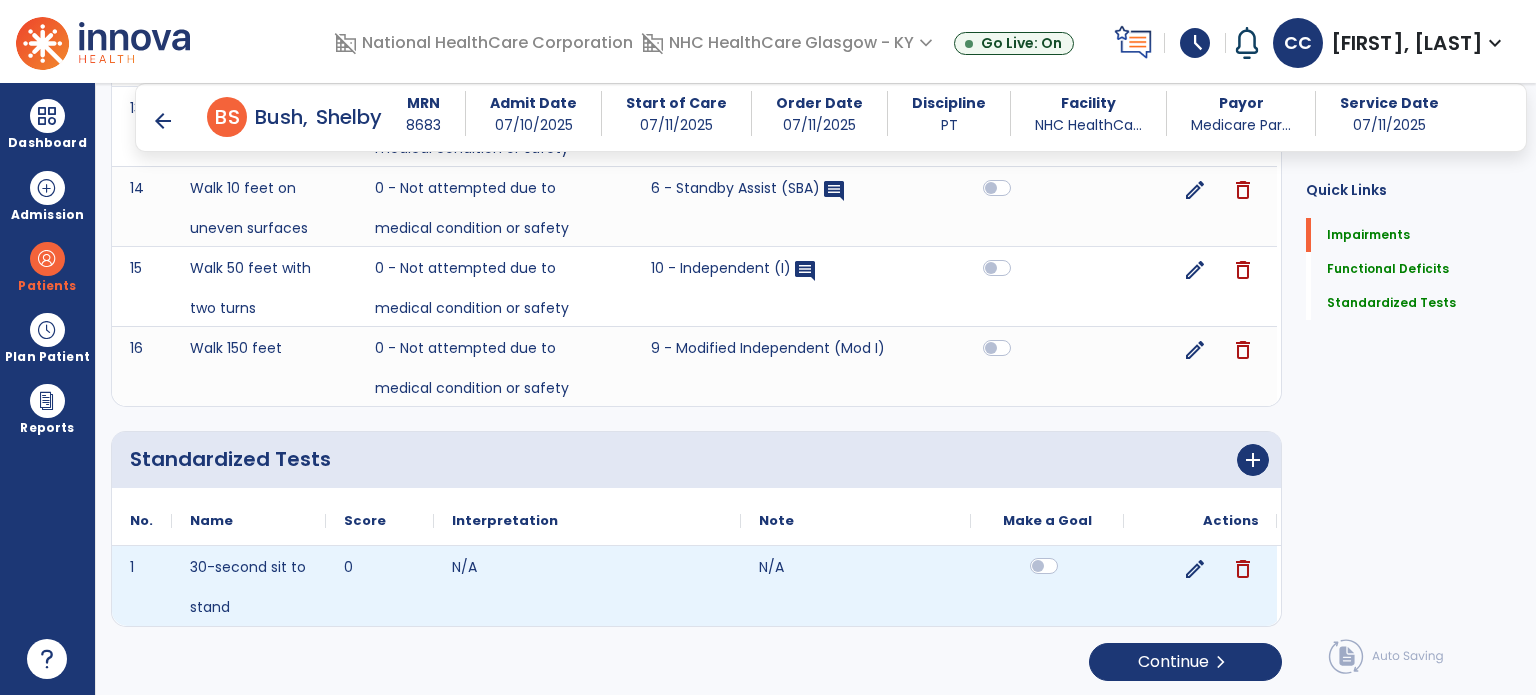 click 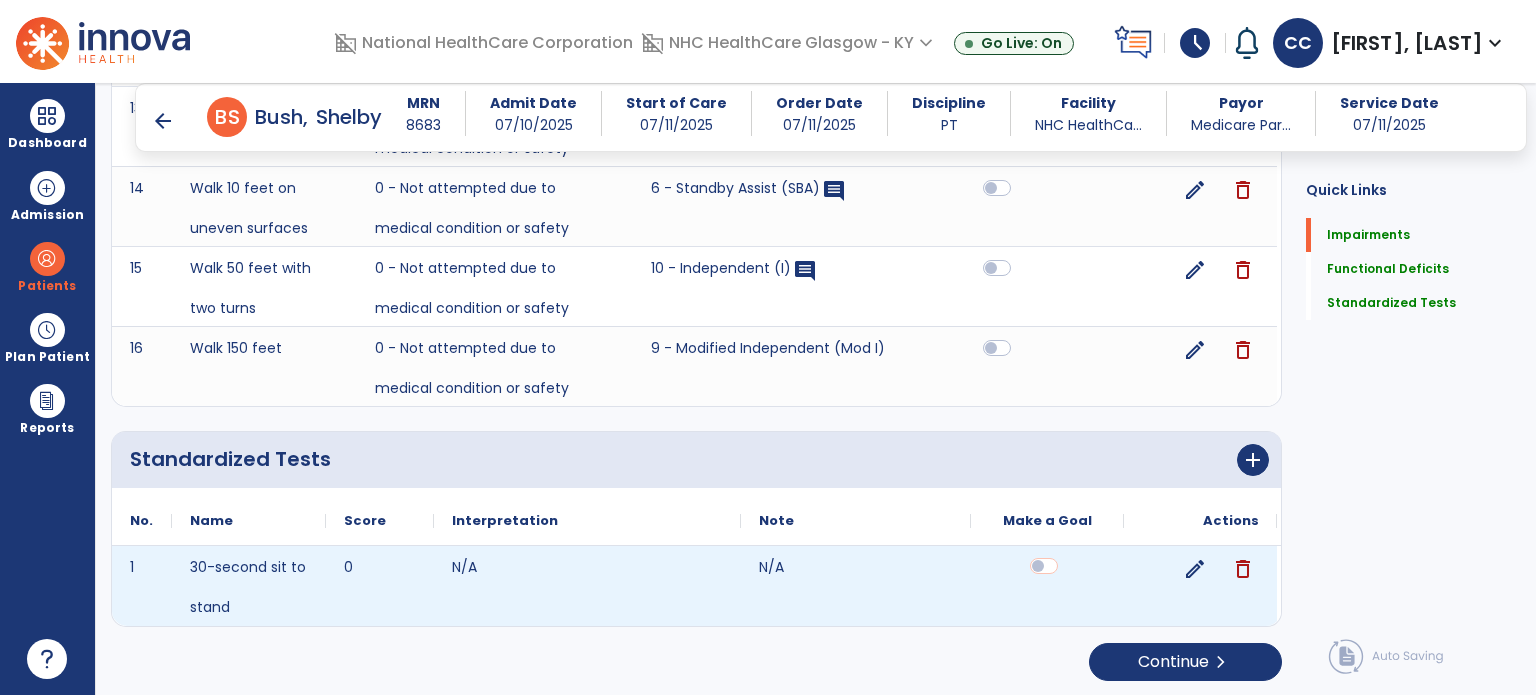 scroll, scrollTop: 2256, scrollLeft: 0, axis: vertical 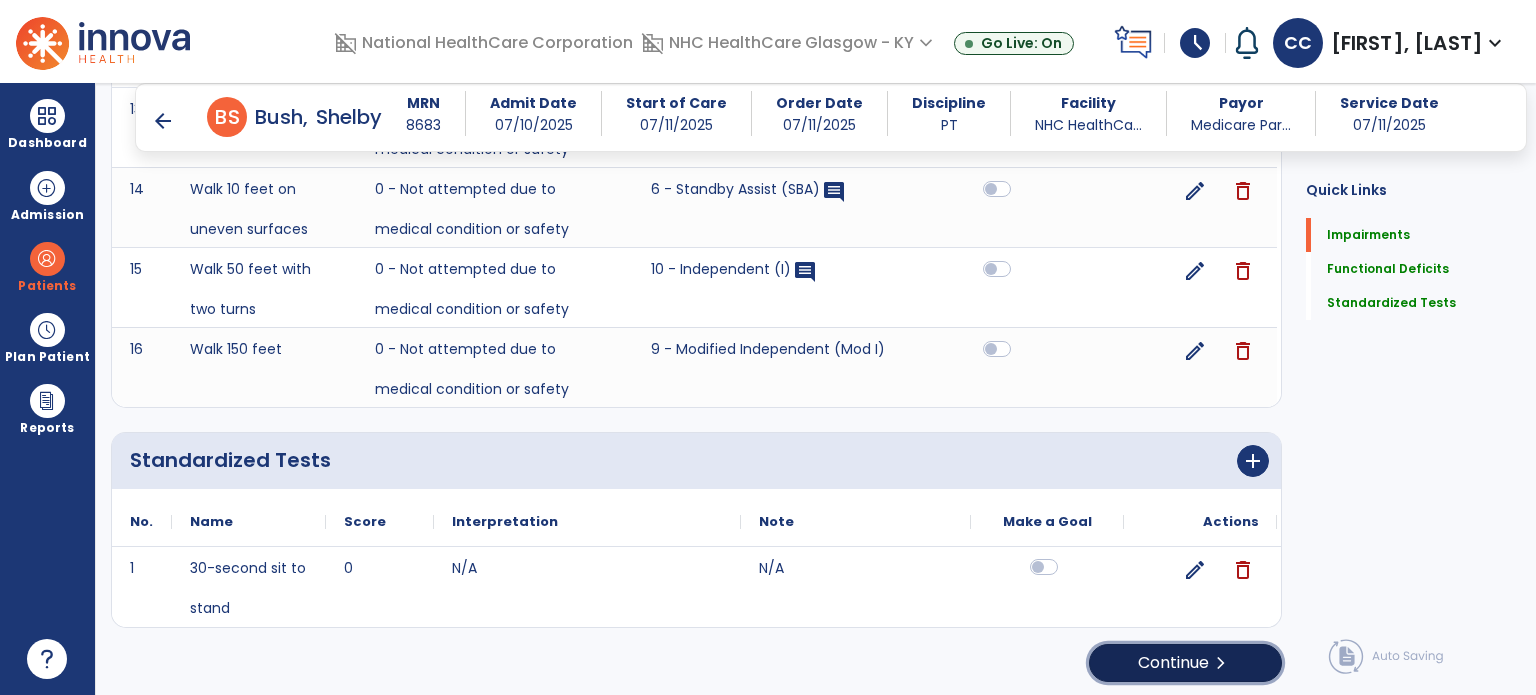 click on "chevron_right" 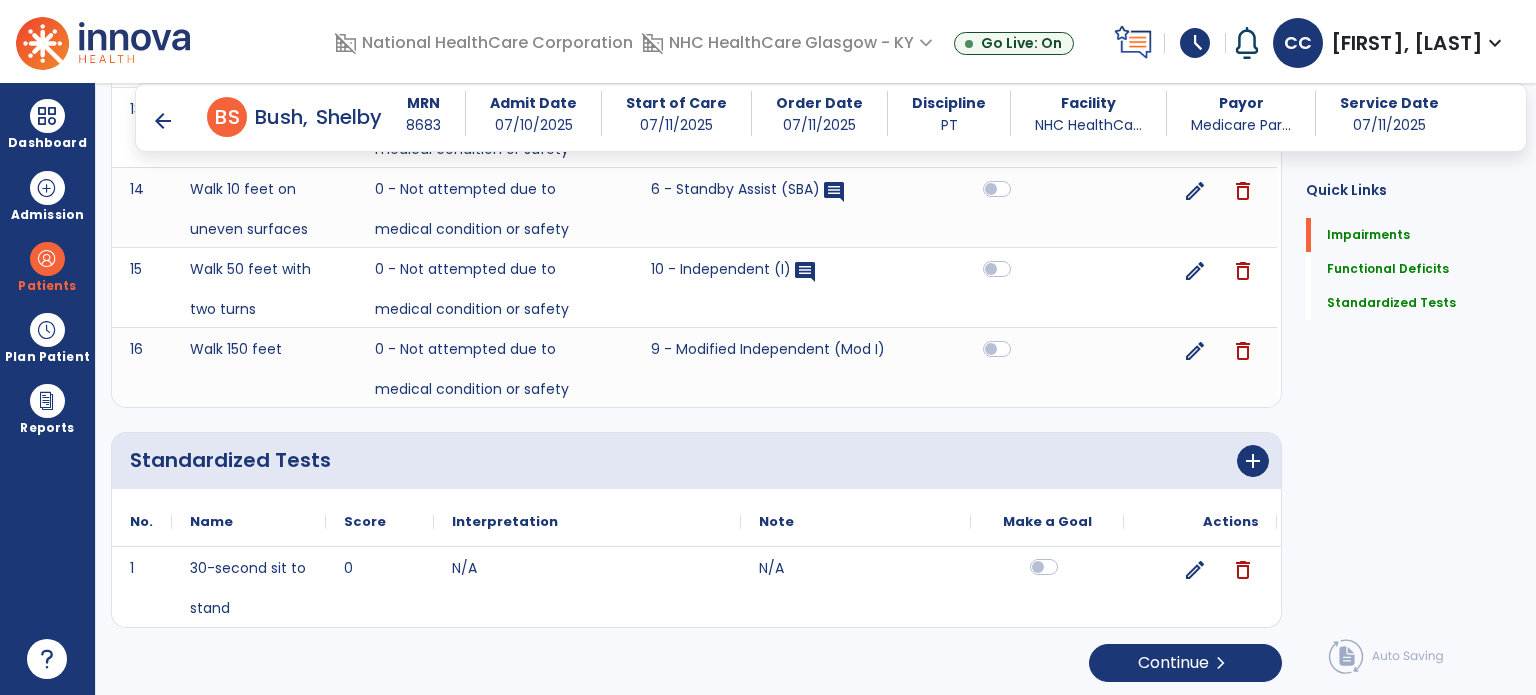 scroll, scrollTop: 0, scrollLeft: 0, axis: both 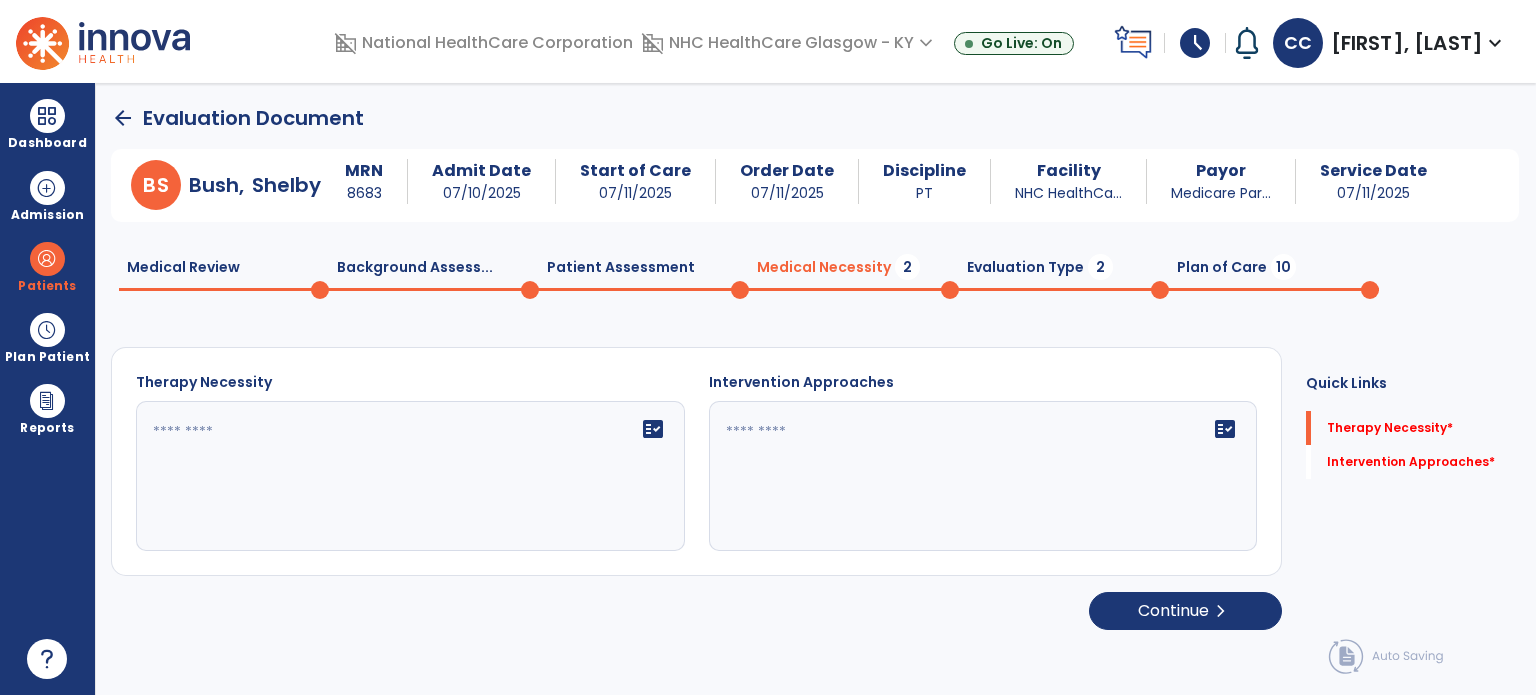 click on "Therapy Necessity   fact_check" 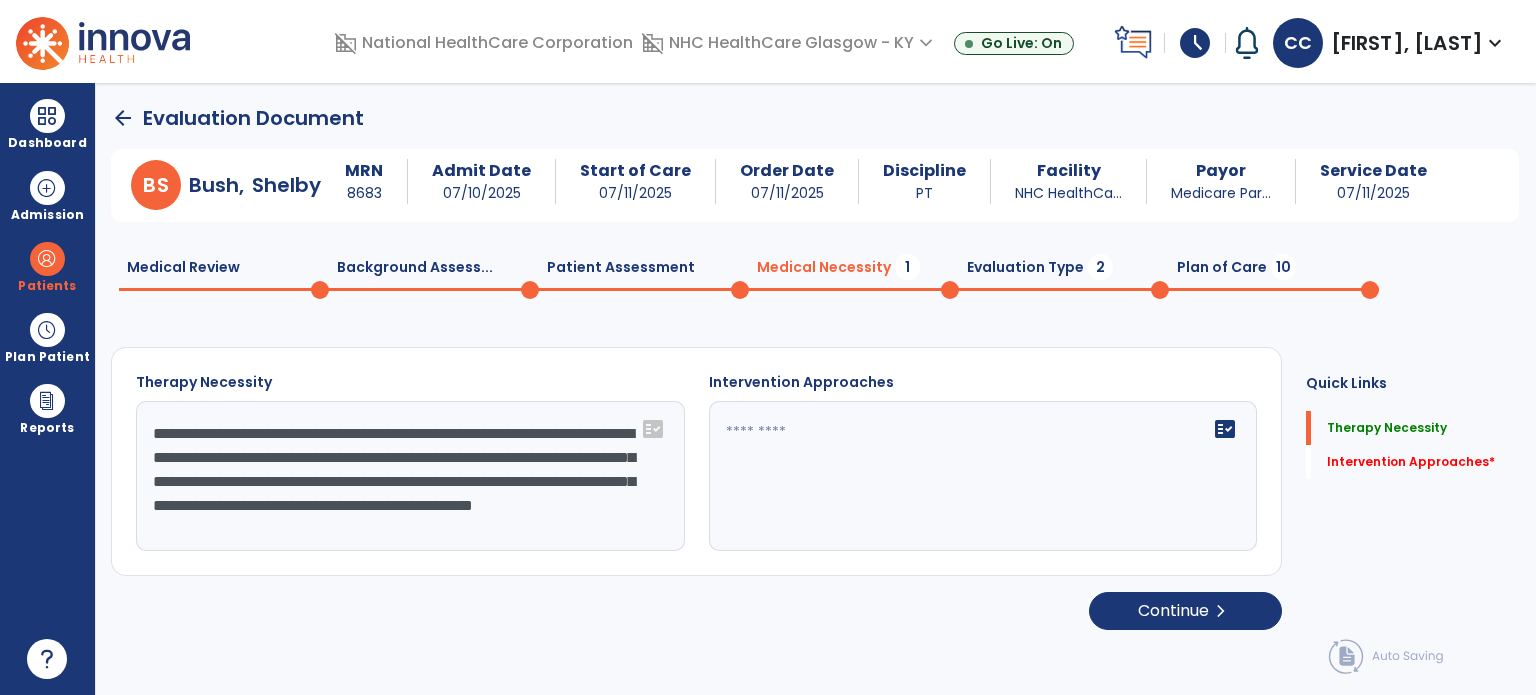 scroll, scrollTop: 16, scrollLeft: 0, axis: vertical 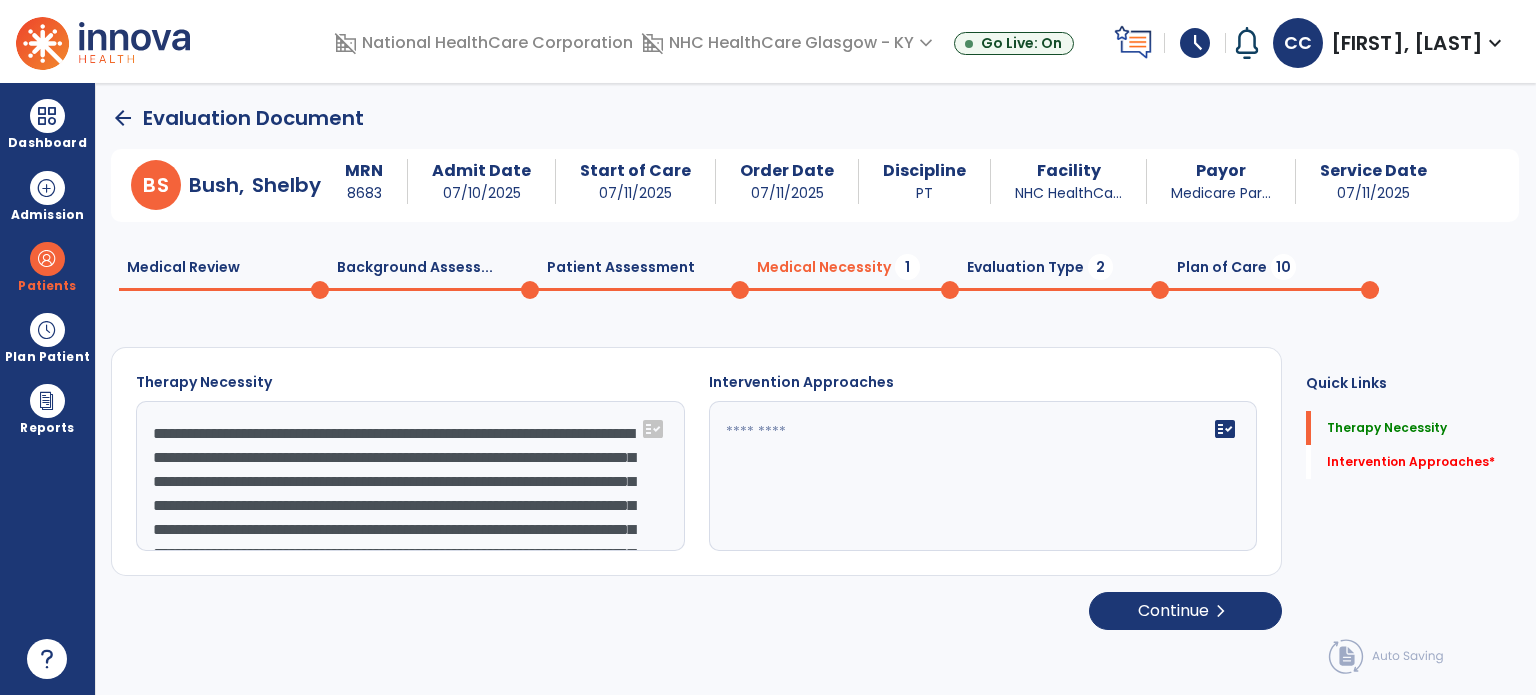 drag, startPoint x: 236, startPoint y: 539, endPoint x: 142, endPoint y: 401, distance: 166.97305 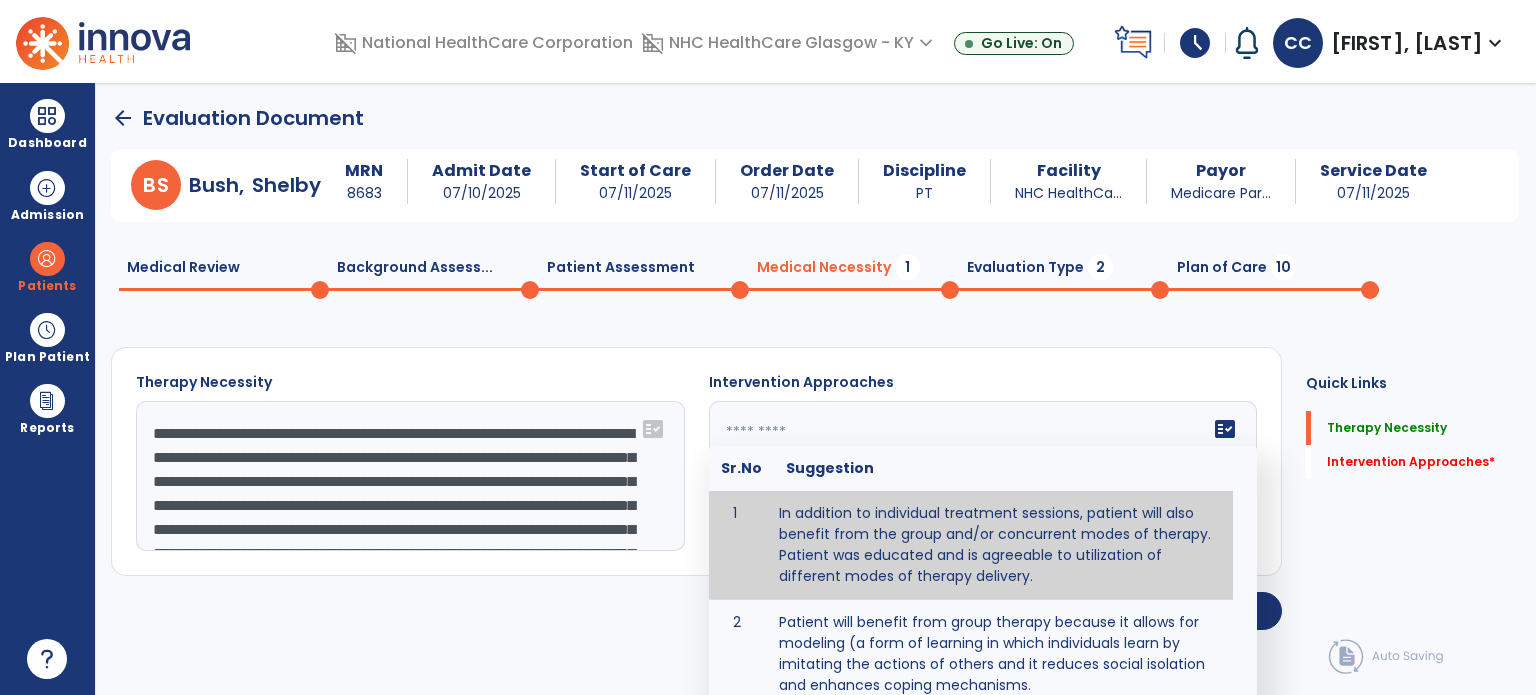 click 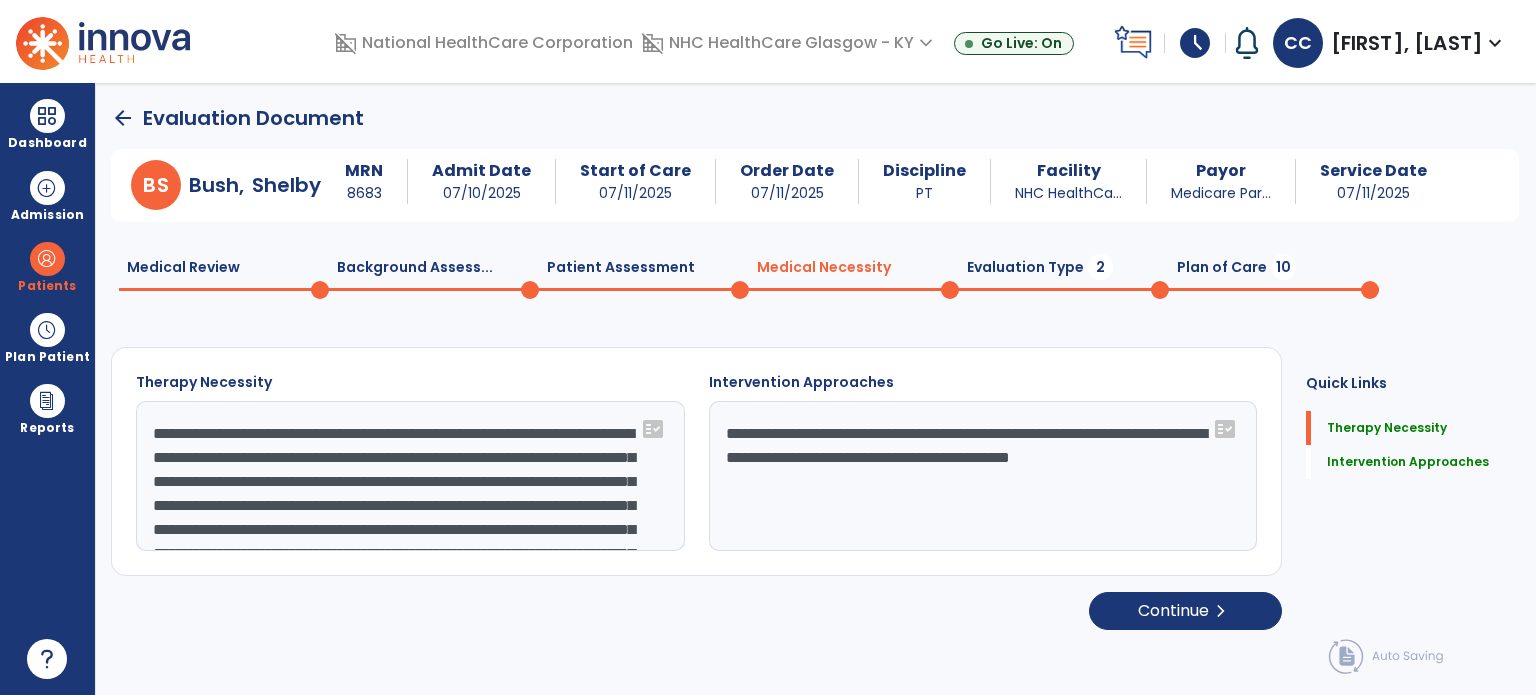 type on "**********" 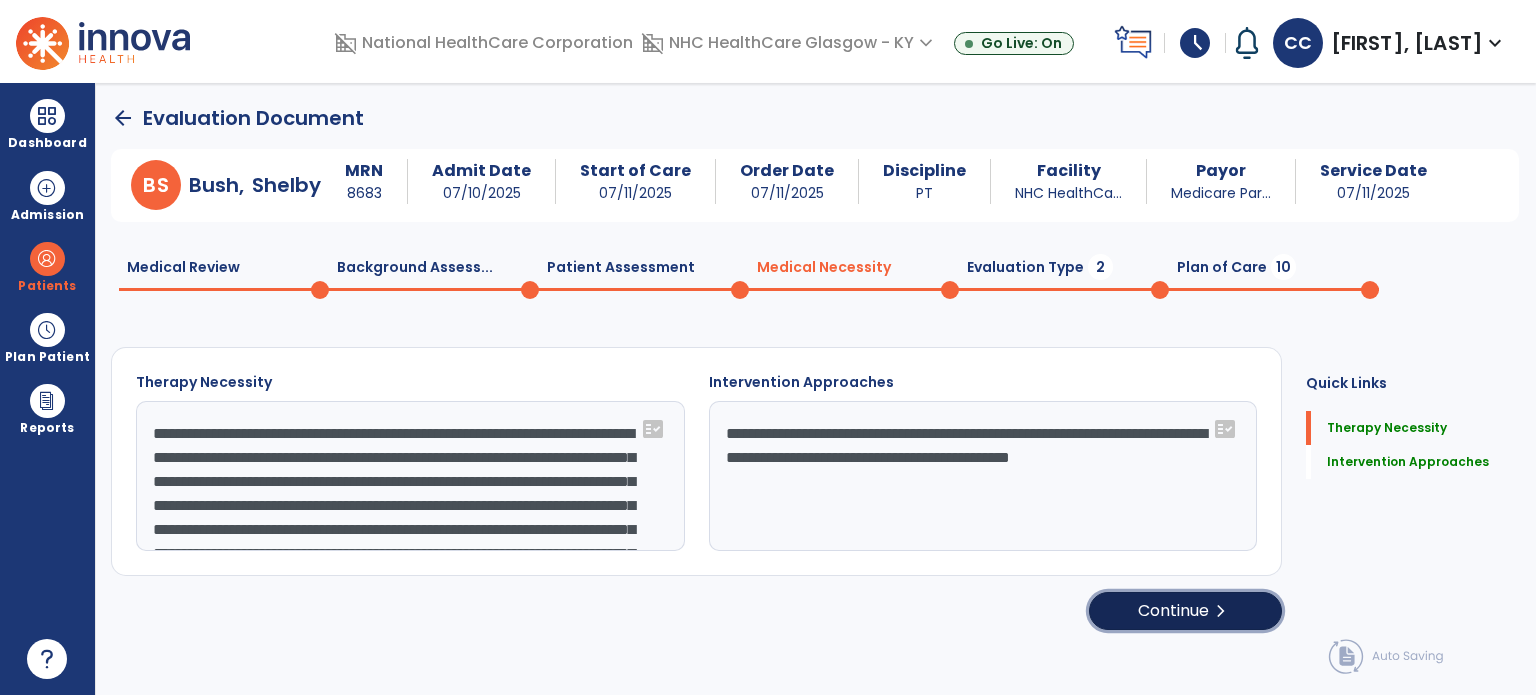 click on "Continue  chevron_right" 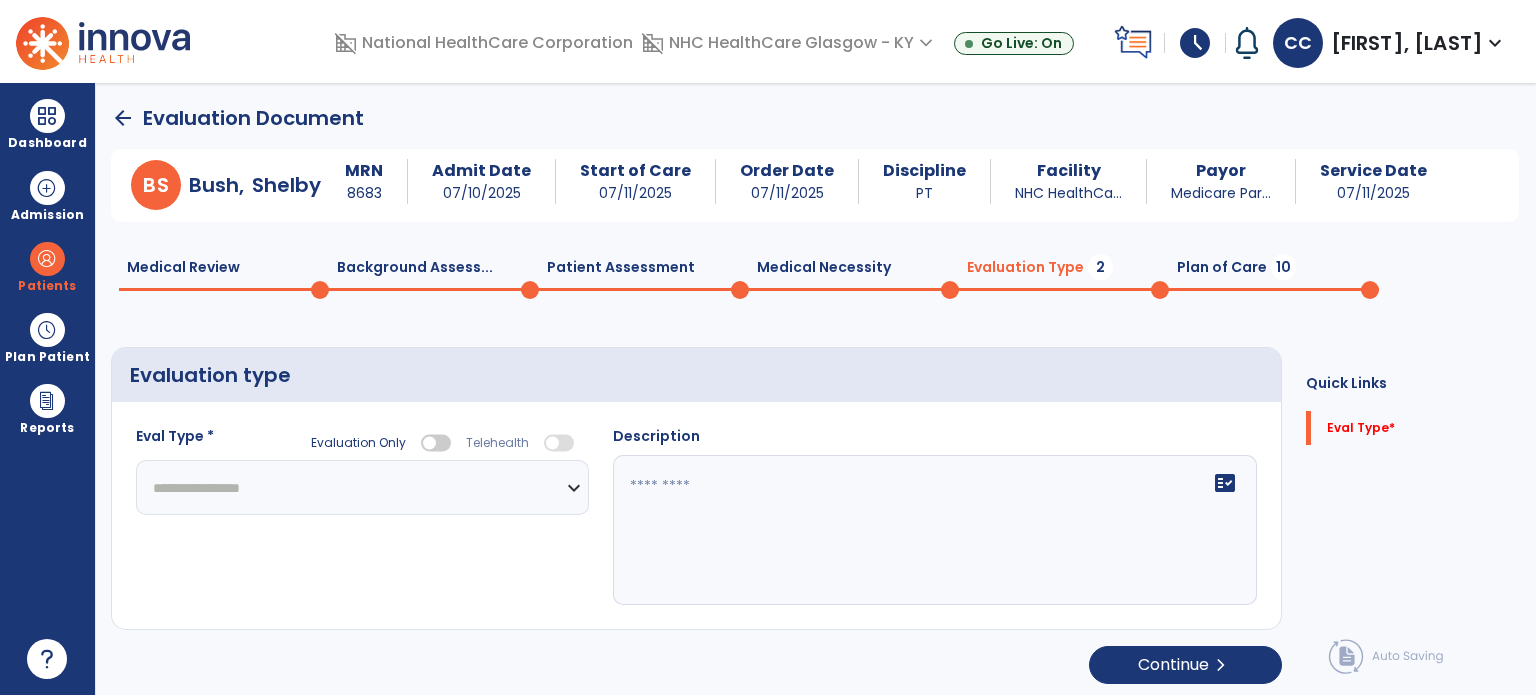 click on "**********" 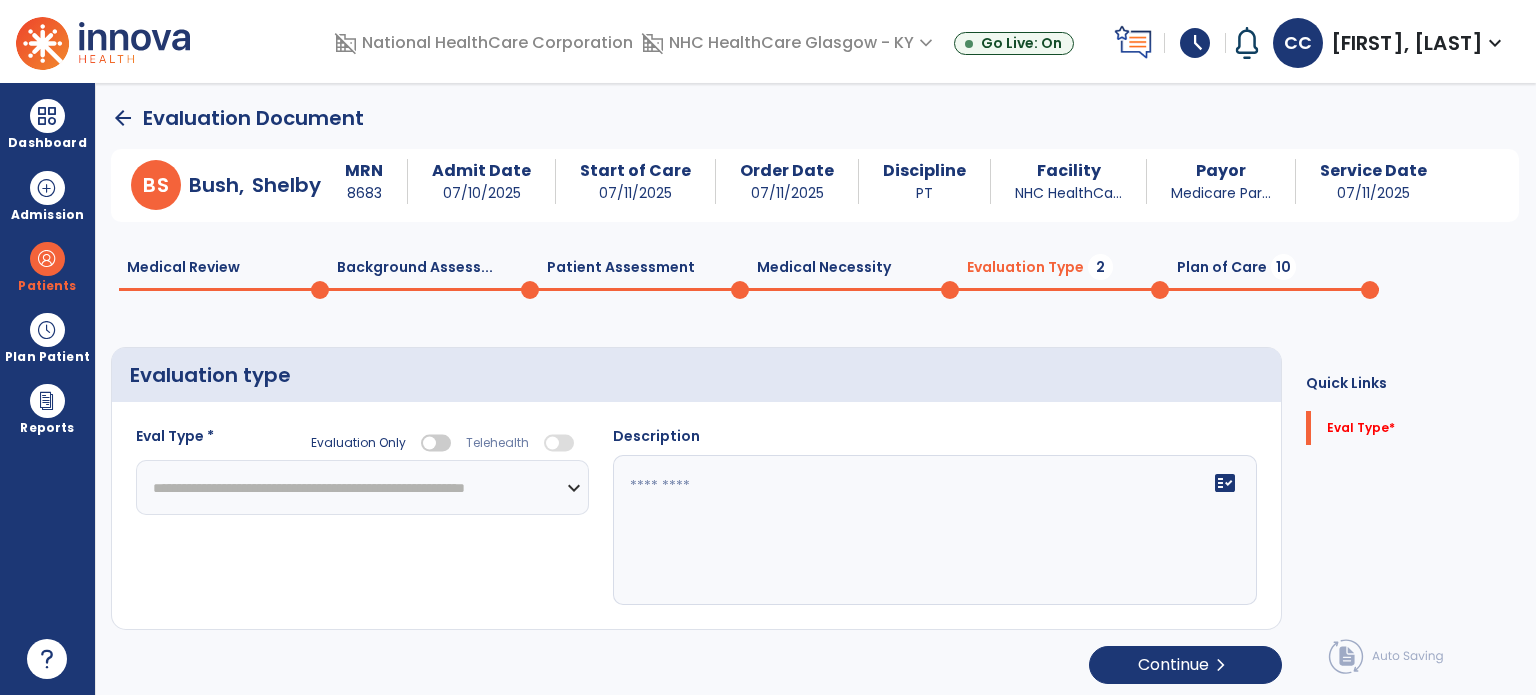 click on "**********" 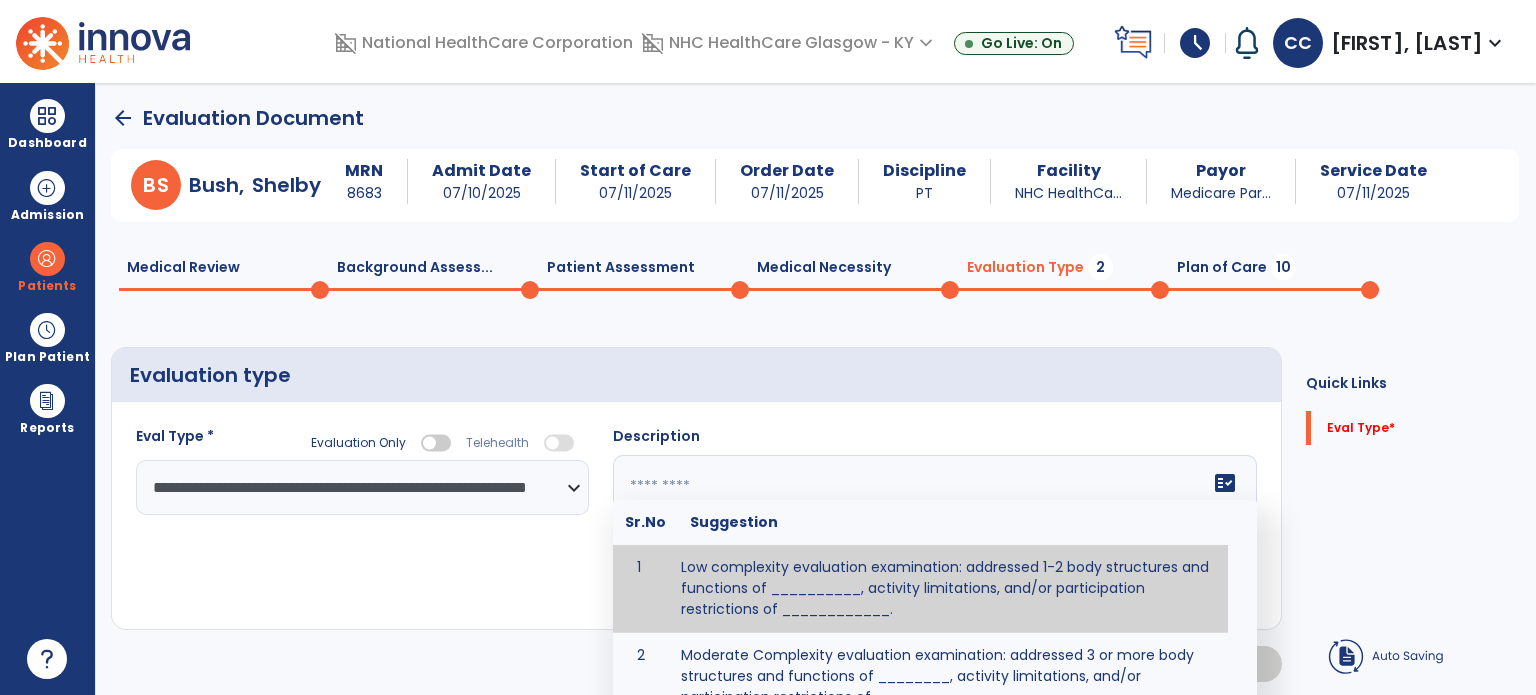 click on "fact_check  Sr.No Suggestion 1 Low complexity evaluation examination: addressed 1-2 body structures and functions of __________, activity limitations, and/or participation restrictions of ____________. 2 Moderate Complexity evaluation examination: addressed 3 or more body structures and functions of ________, activity limitations, and/or participation restrictions of _______. 3 High Complexity evaluation examination: addressed 4 or more body structures and functions of _______, activity limitations, and/or participation restrictions of _________" 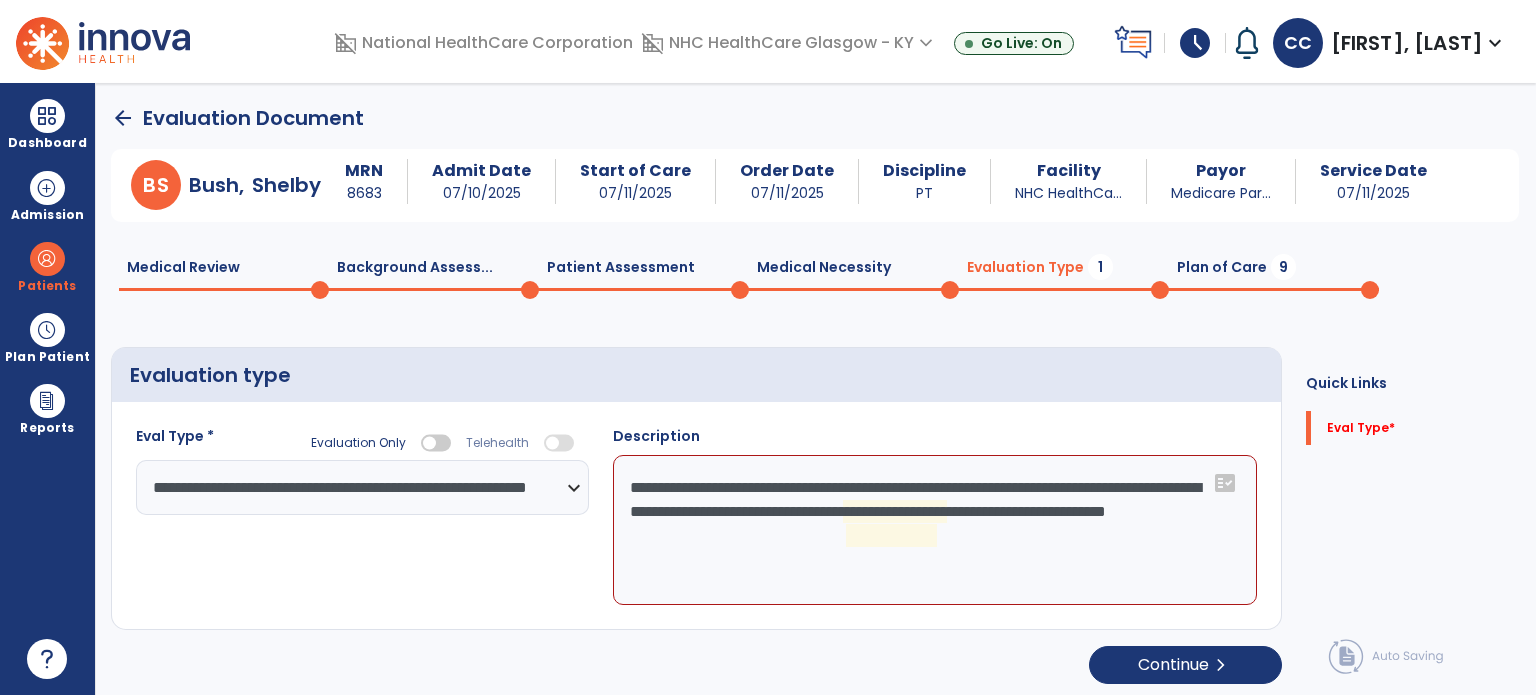 click on "**********" 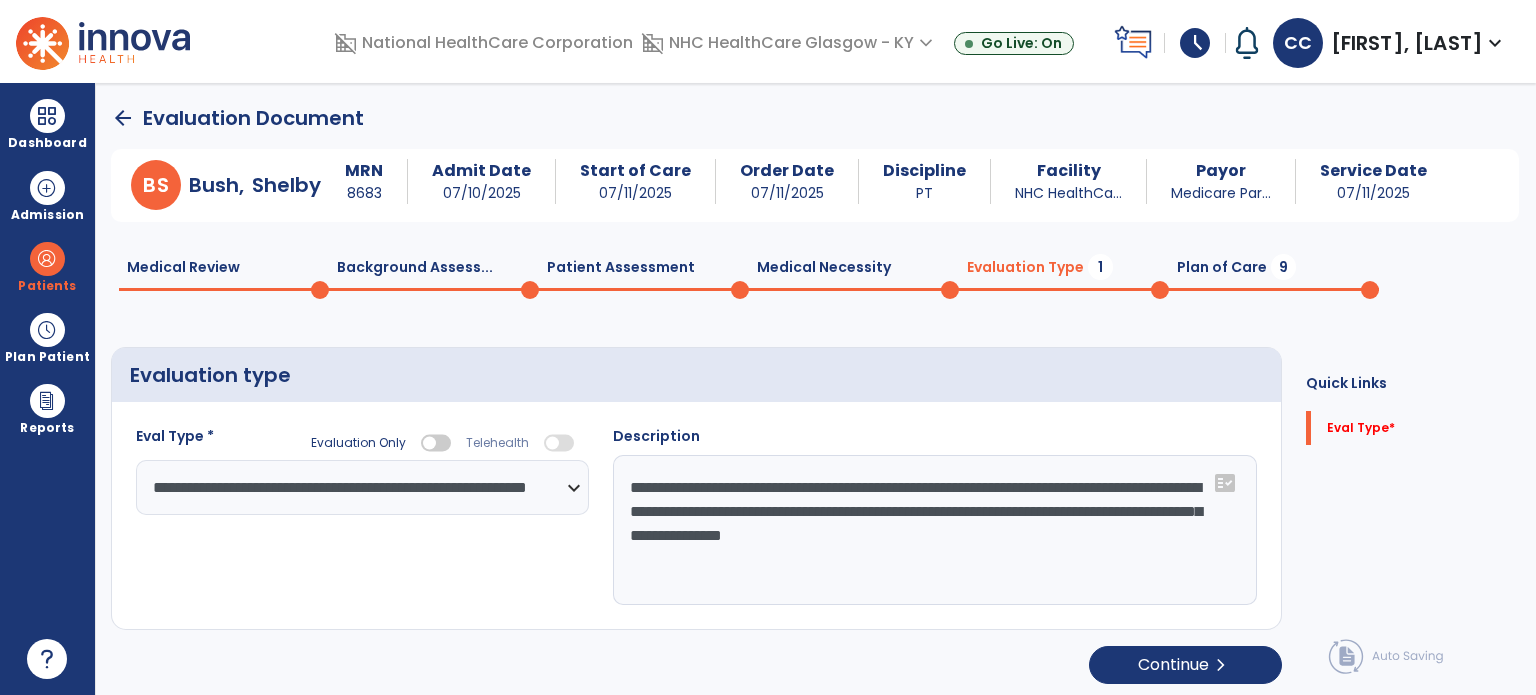 type on "**********" 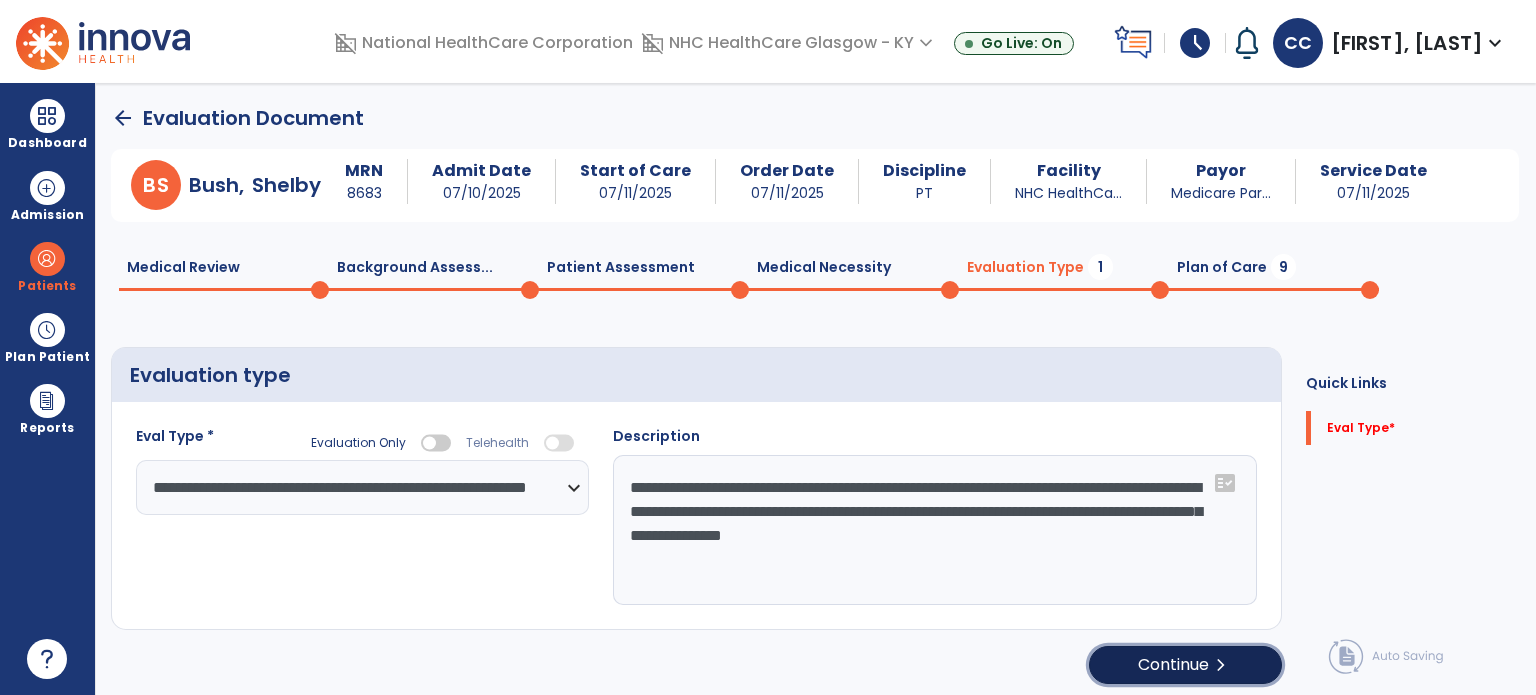 drag, startPoint x: 1152, startPoint y: 679, endPoint x: 1145, endPoint y: 640, distance: 39.623226 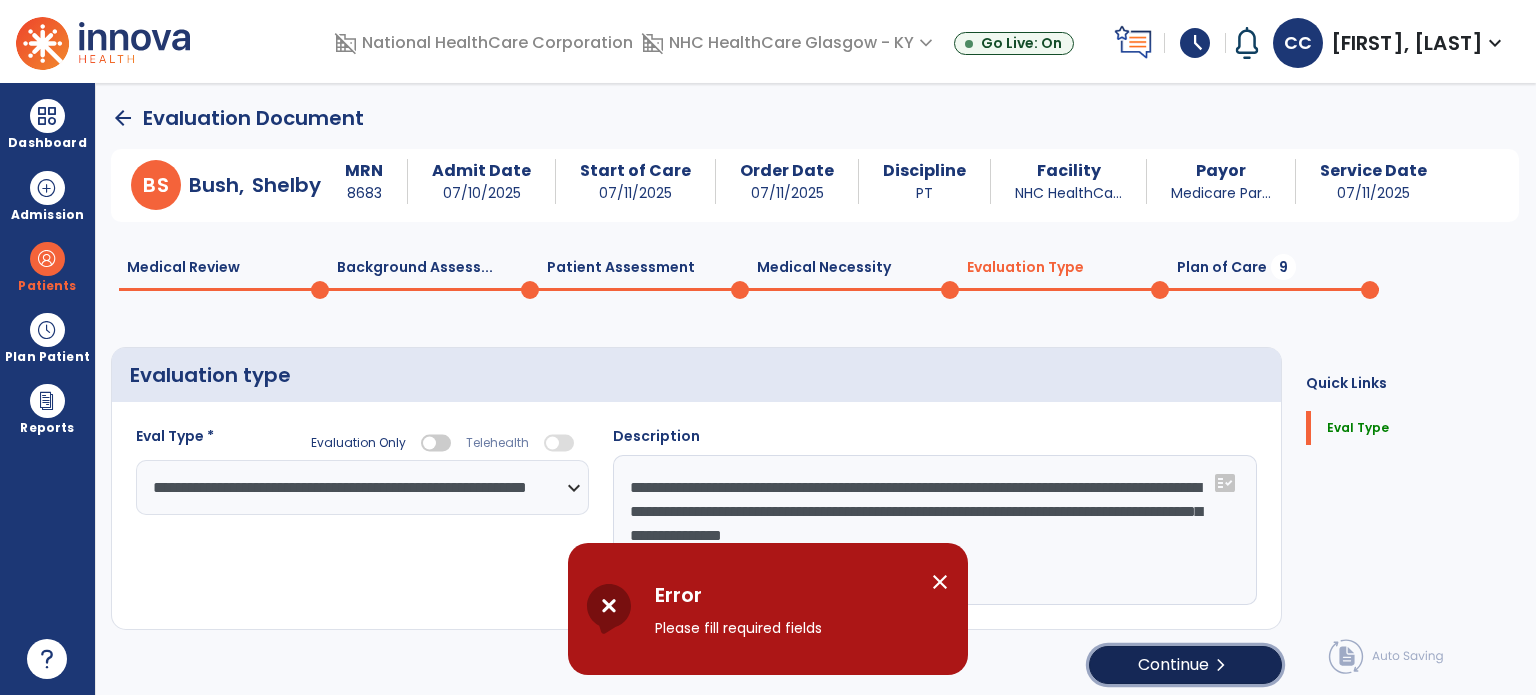 click on "Continue  chevron_right" 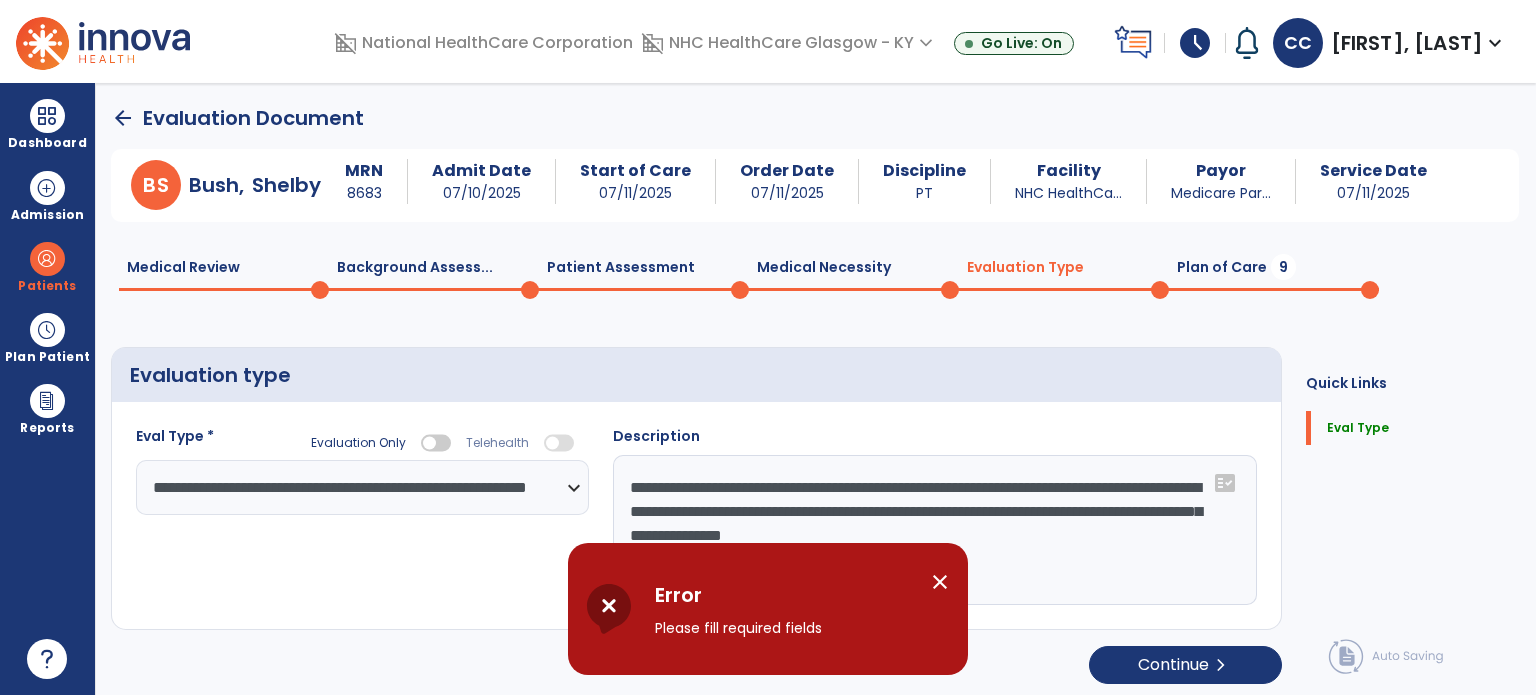 select on "*****" 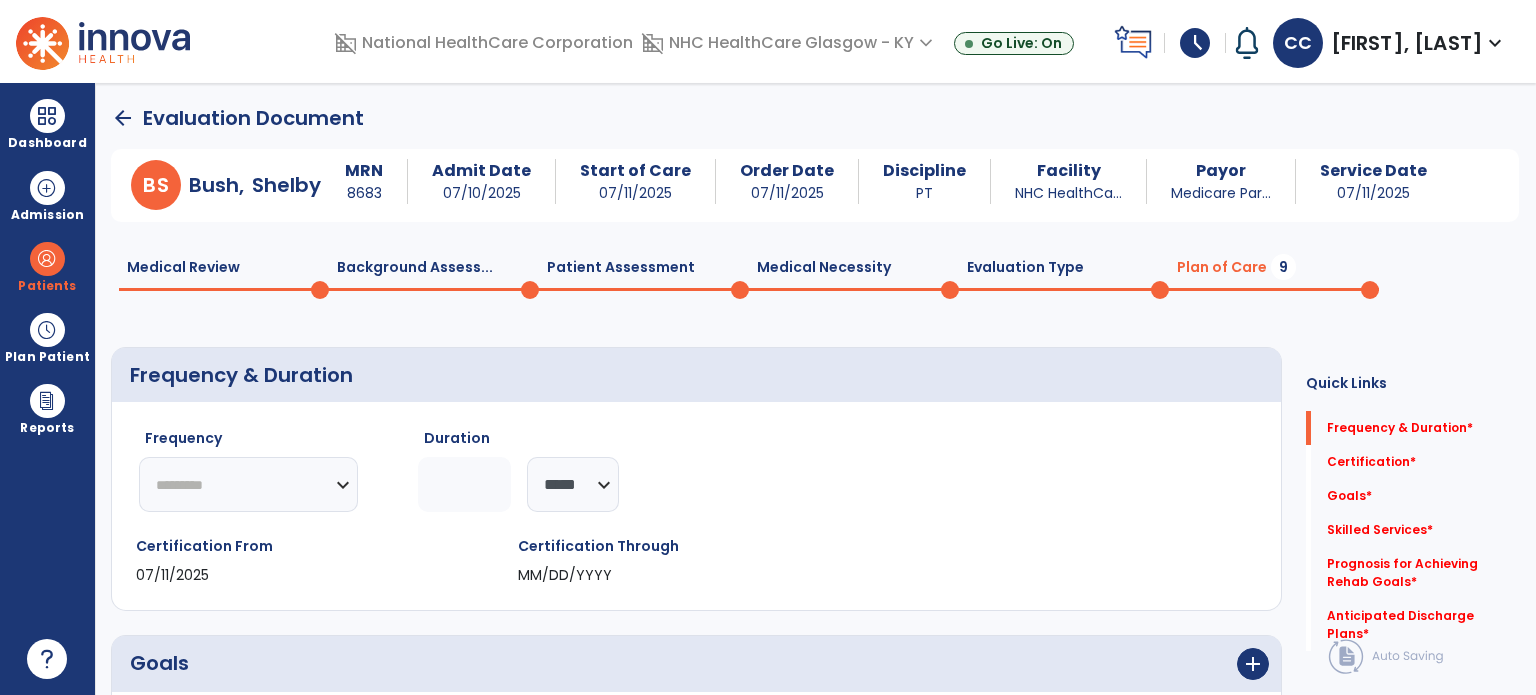click on "********* ** ** ** ** ** ** **" 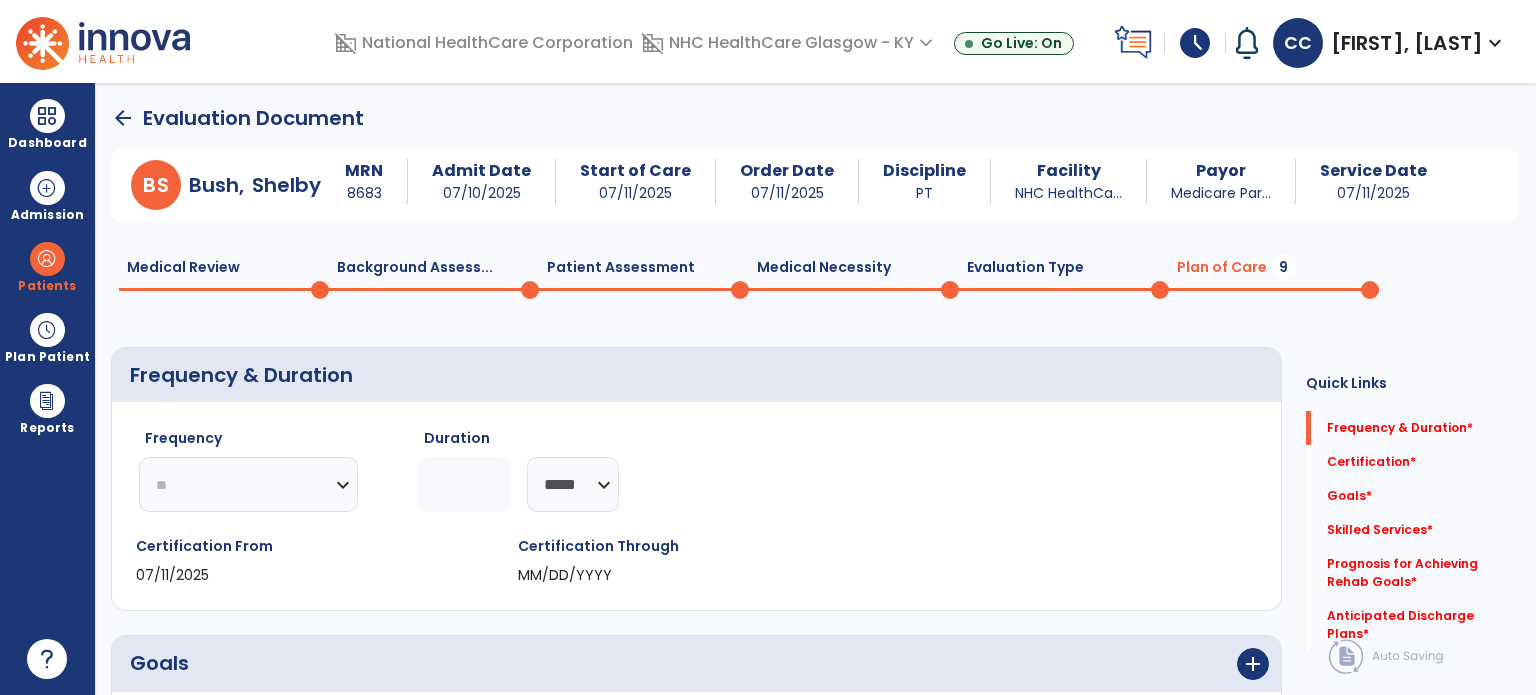 click on "********* ** ** ** ** ** ** **" 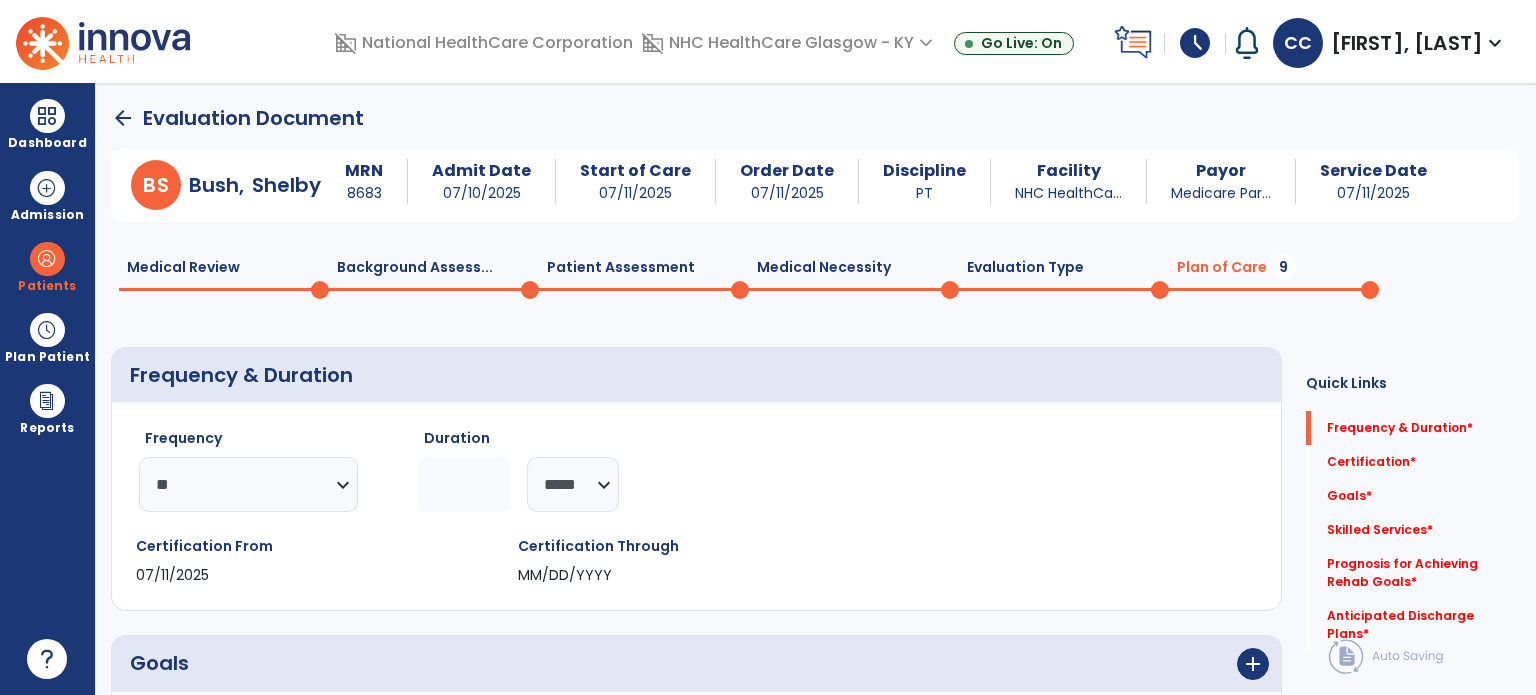 click 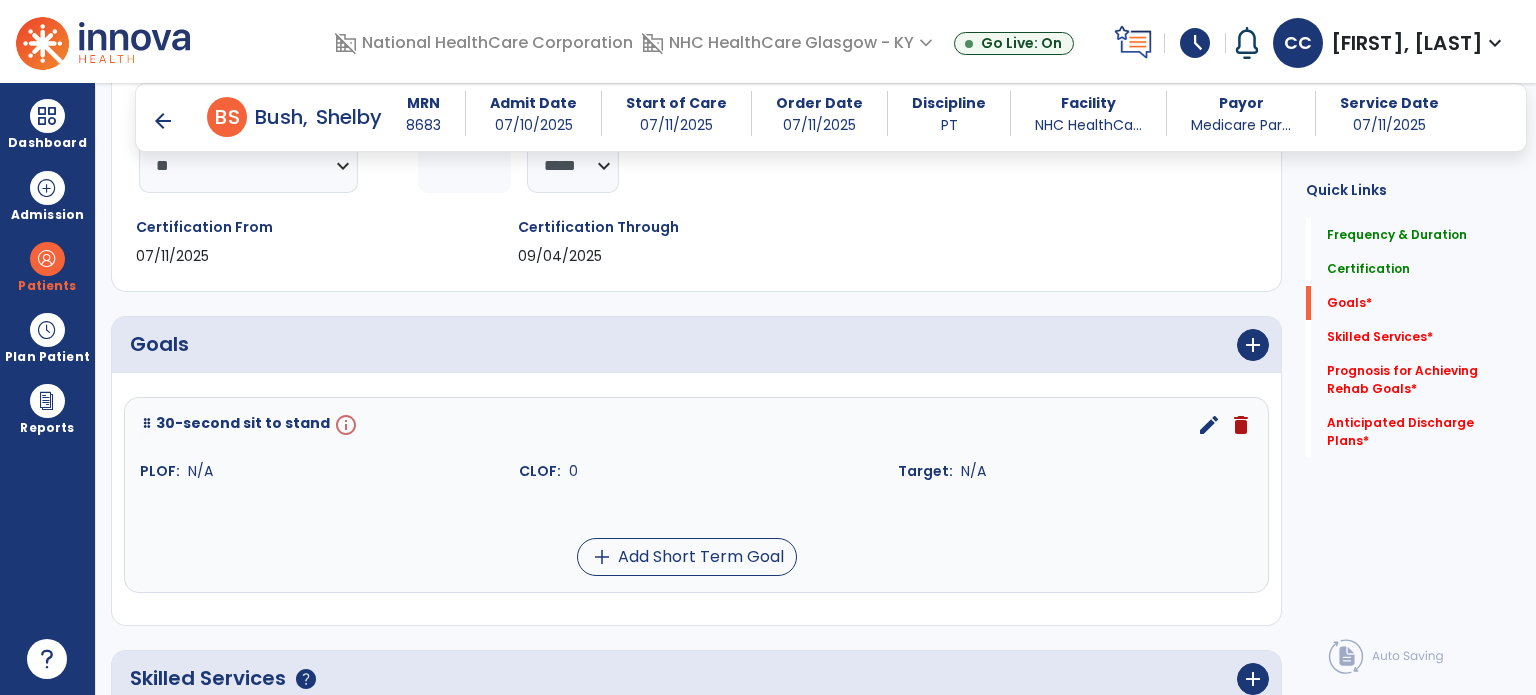 type on "*" 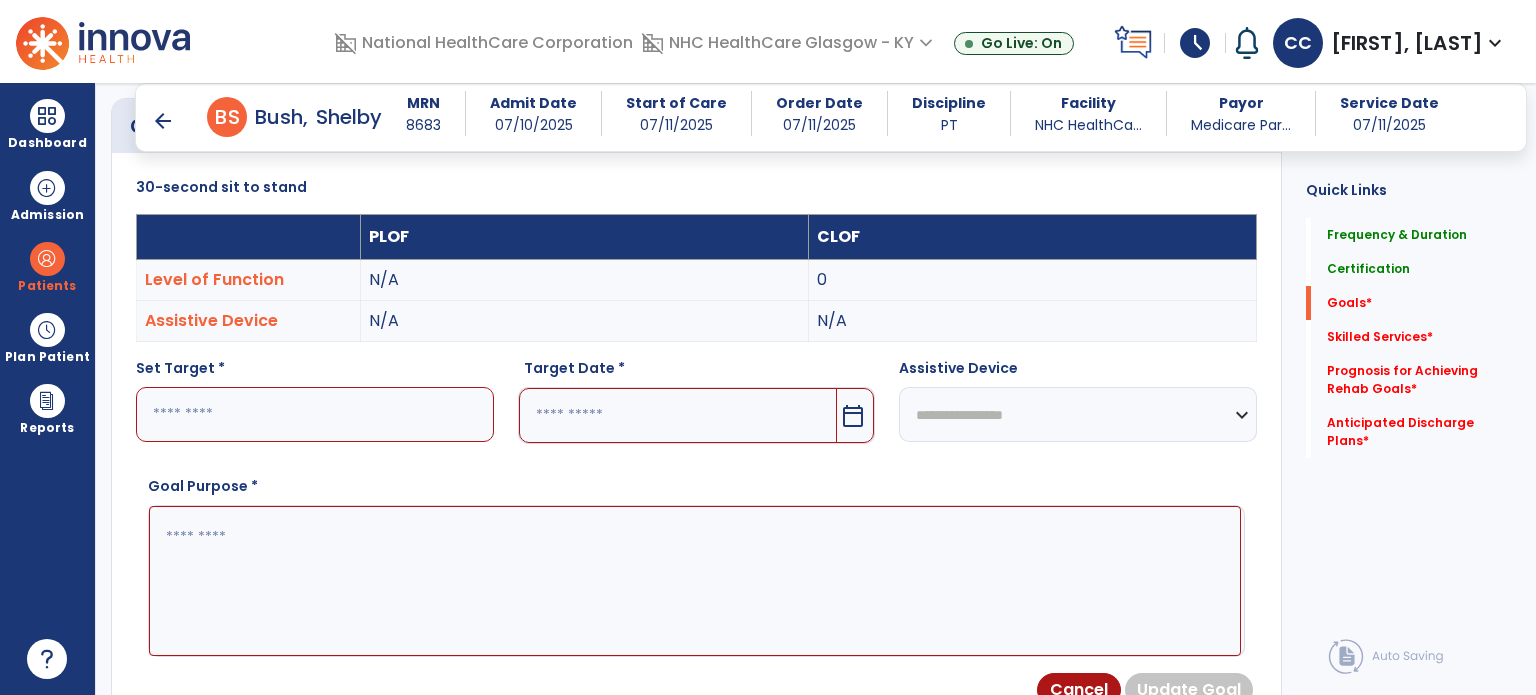 scroll, scrollTop: 534, scrollLeft: 0, axis: vertical 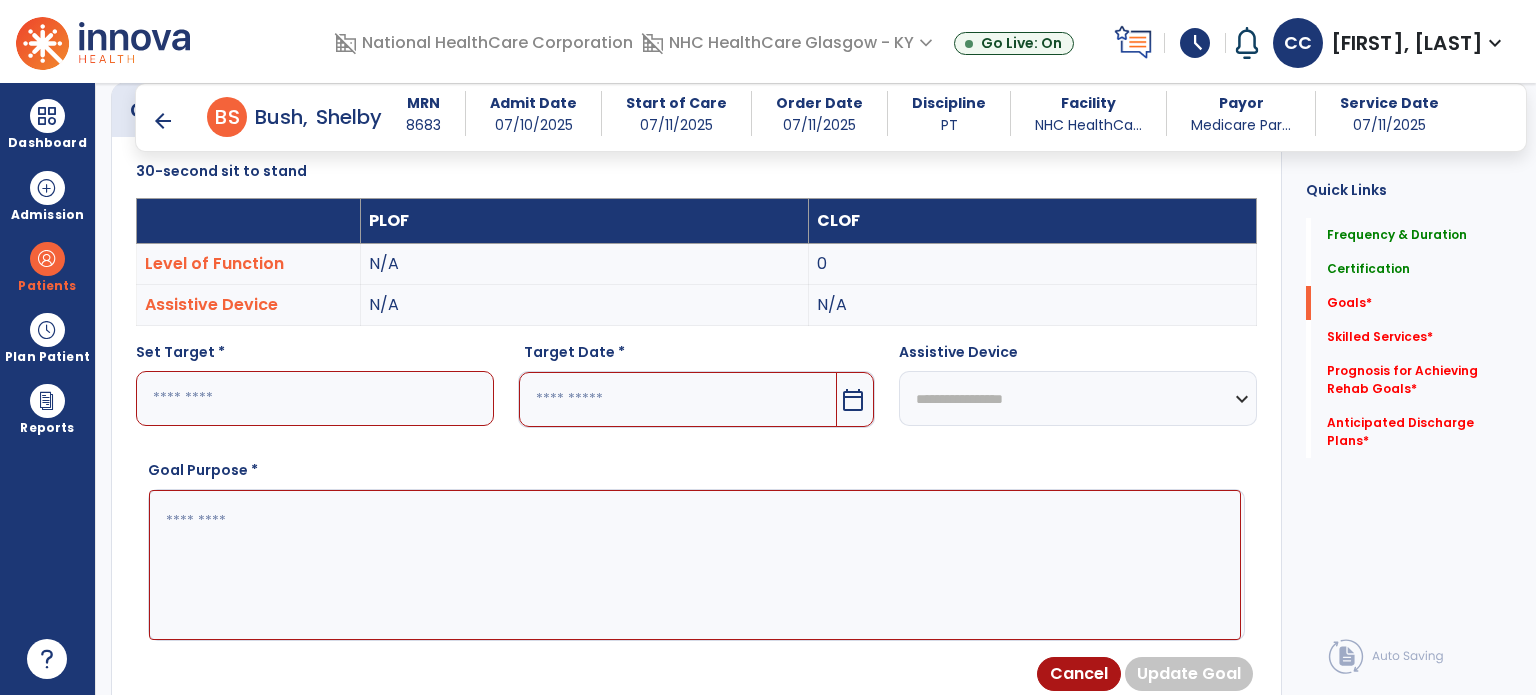 click at bounding box center [315, 398] 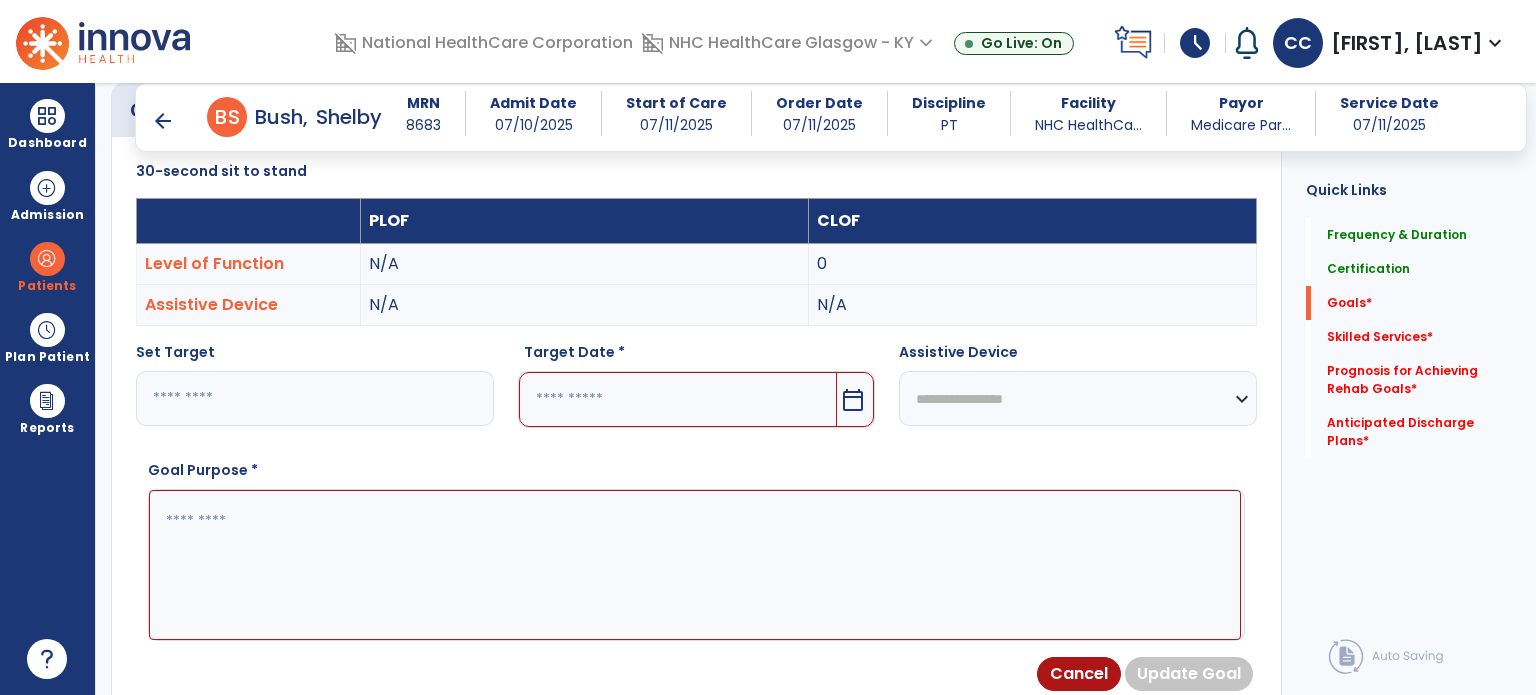 click at bounding box center [678, 399] 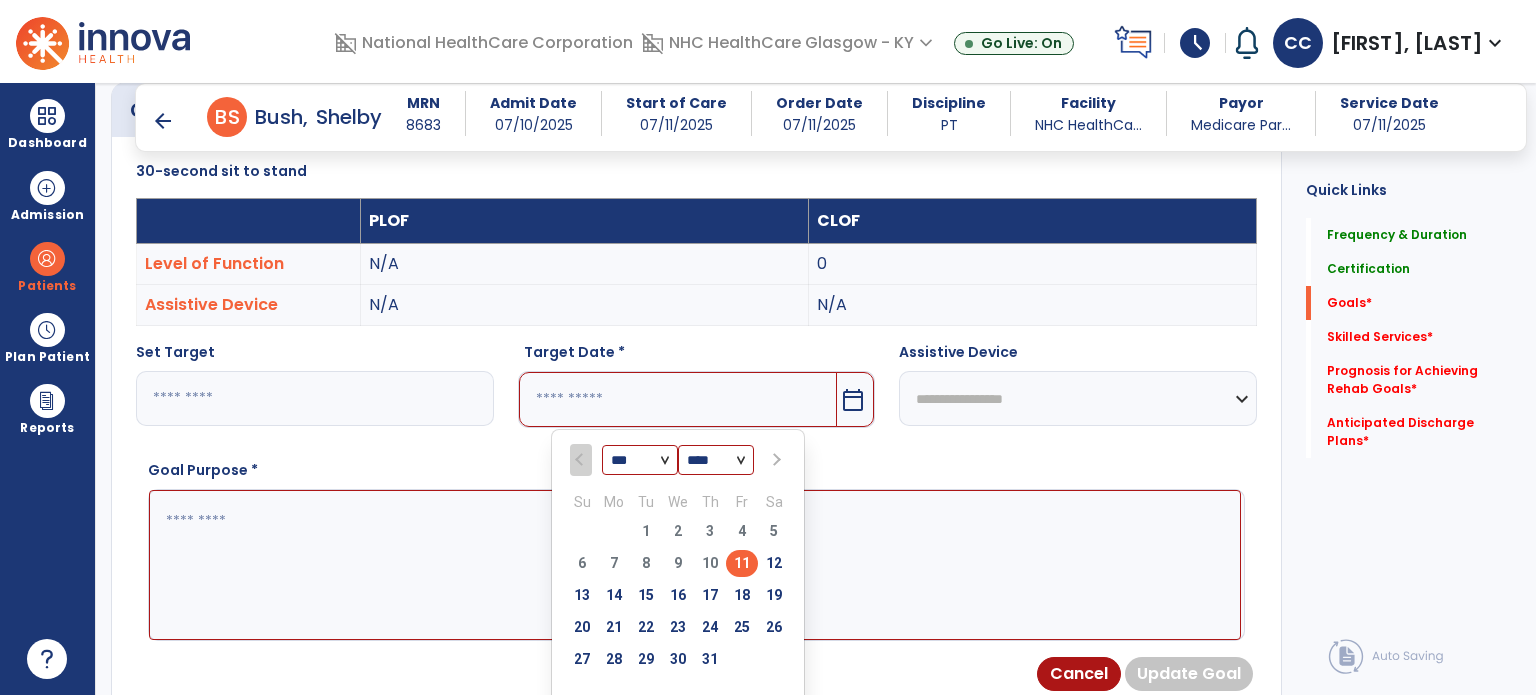 click at bounding box center [775, 460] 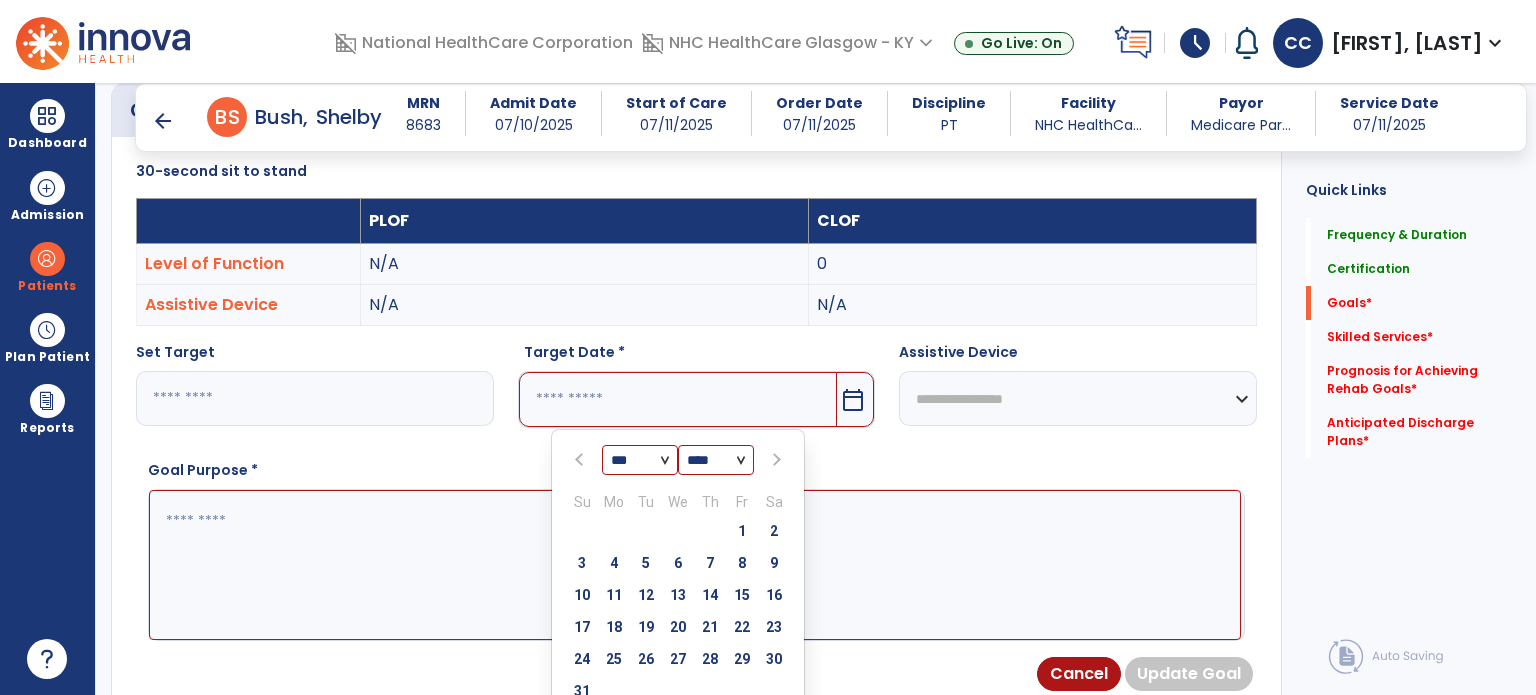 click at bounding box center (775, 460) 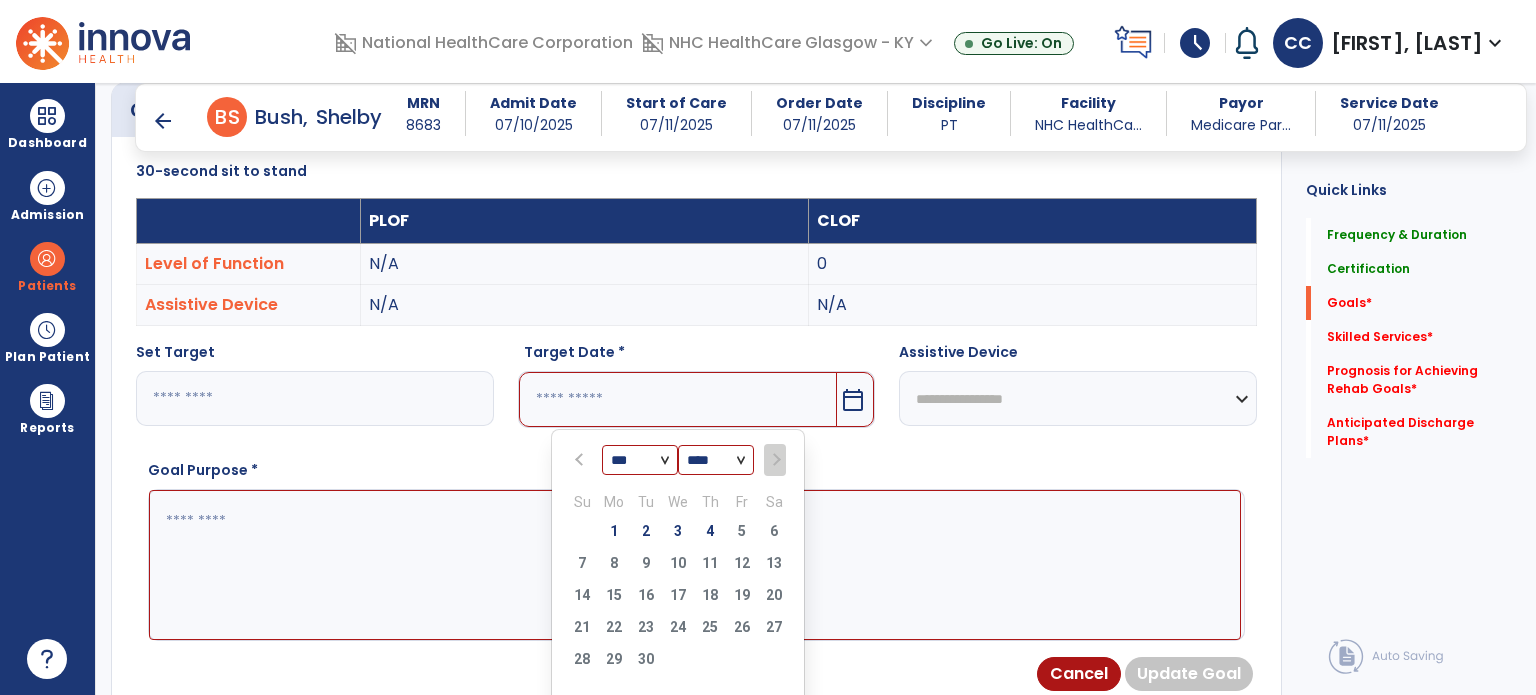 click on "4" at bounding box center [710, 531] 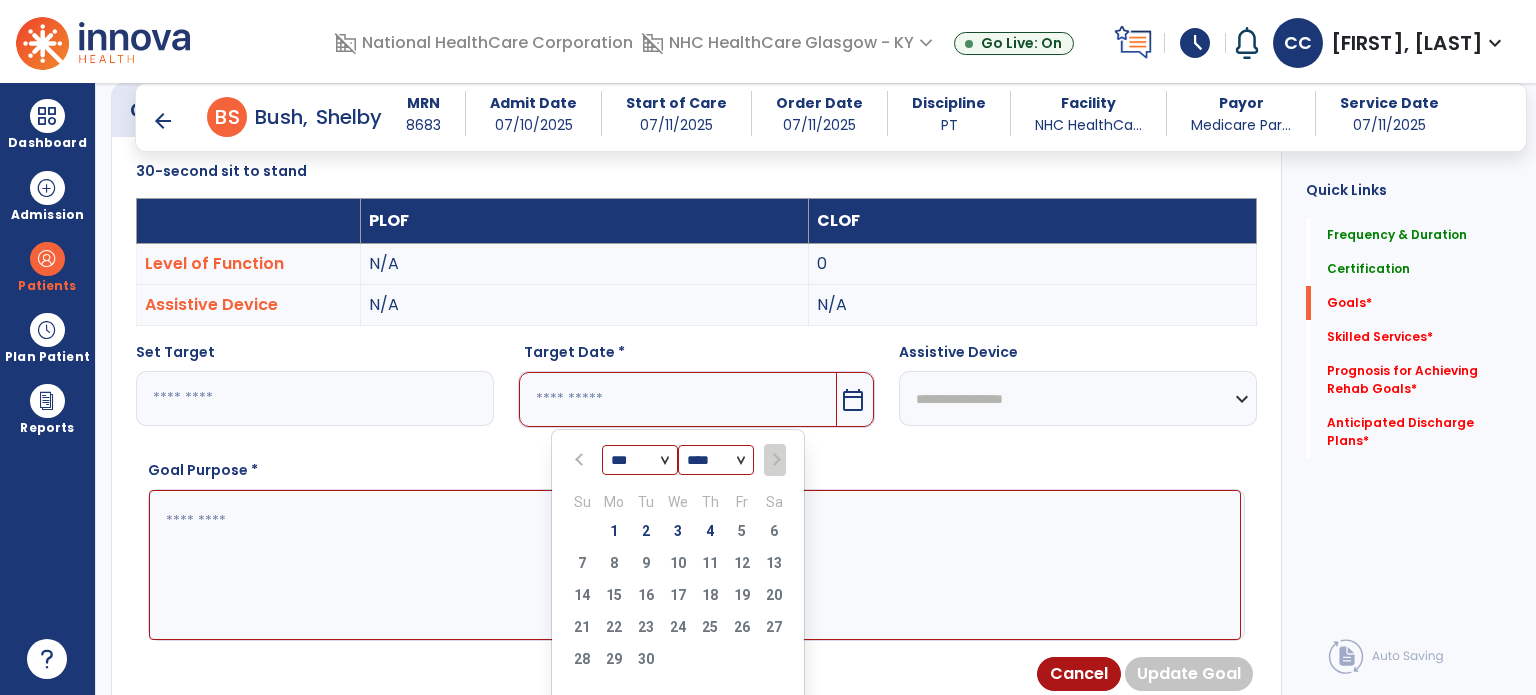 type on "********" 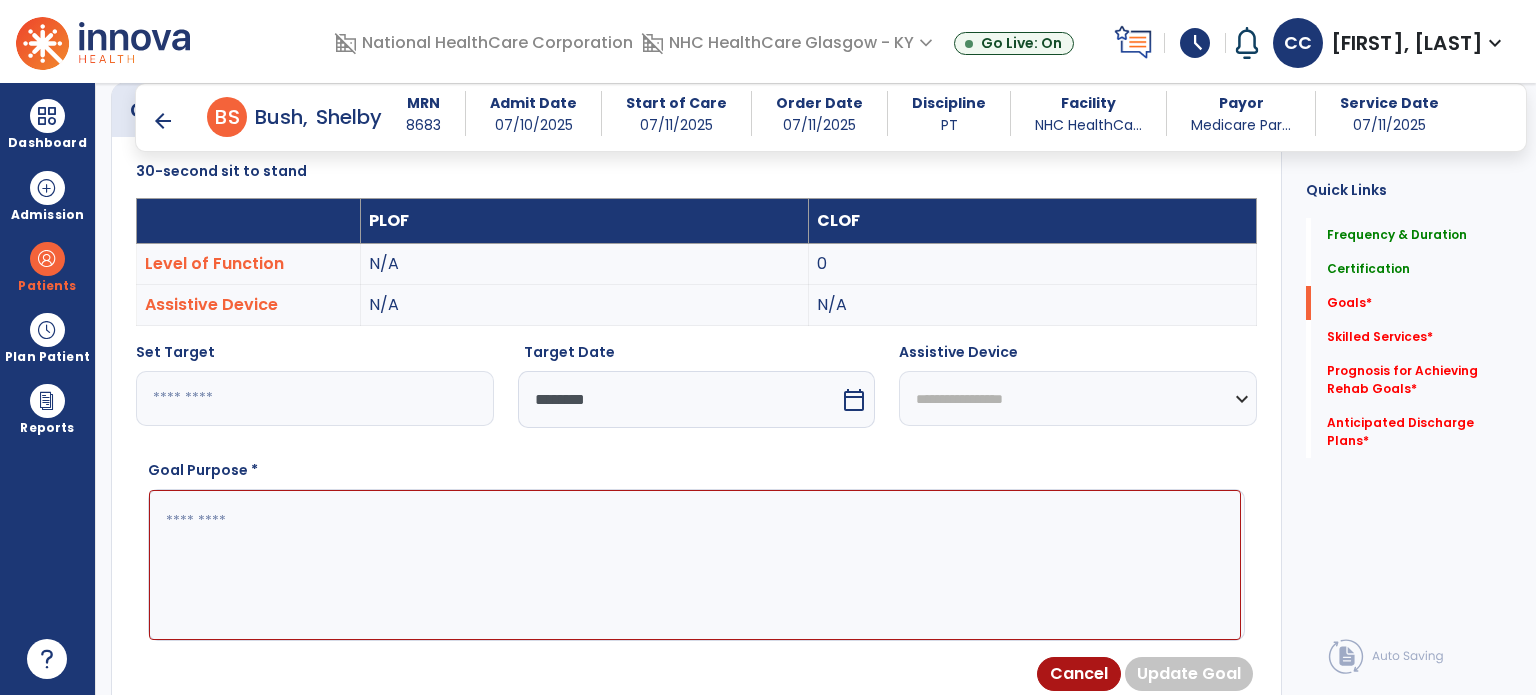 click at bounding box center (695, 565) 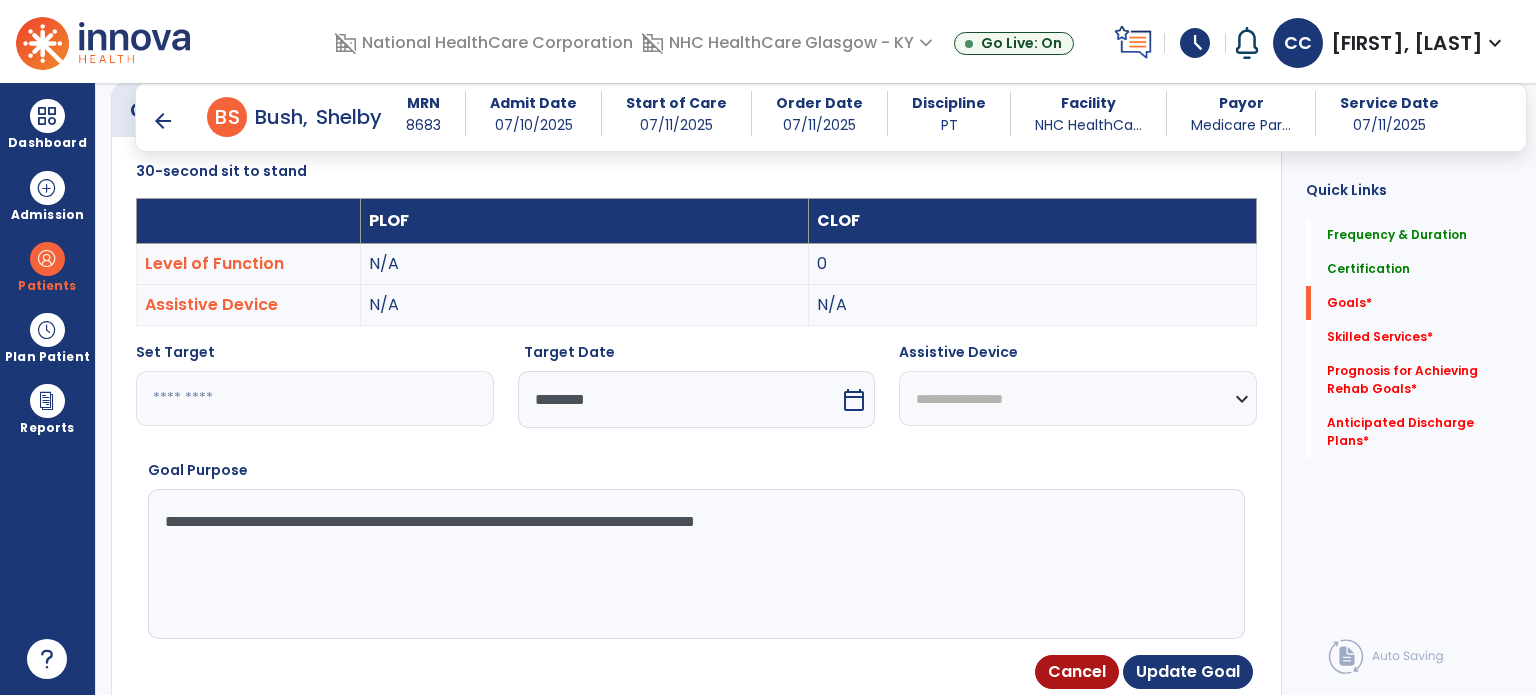 type on "**********" 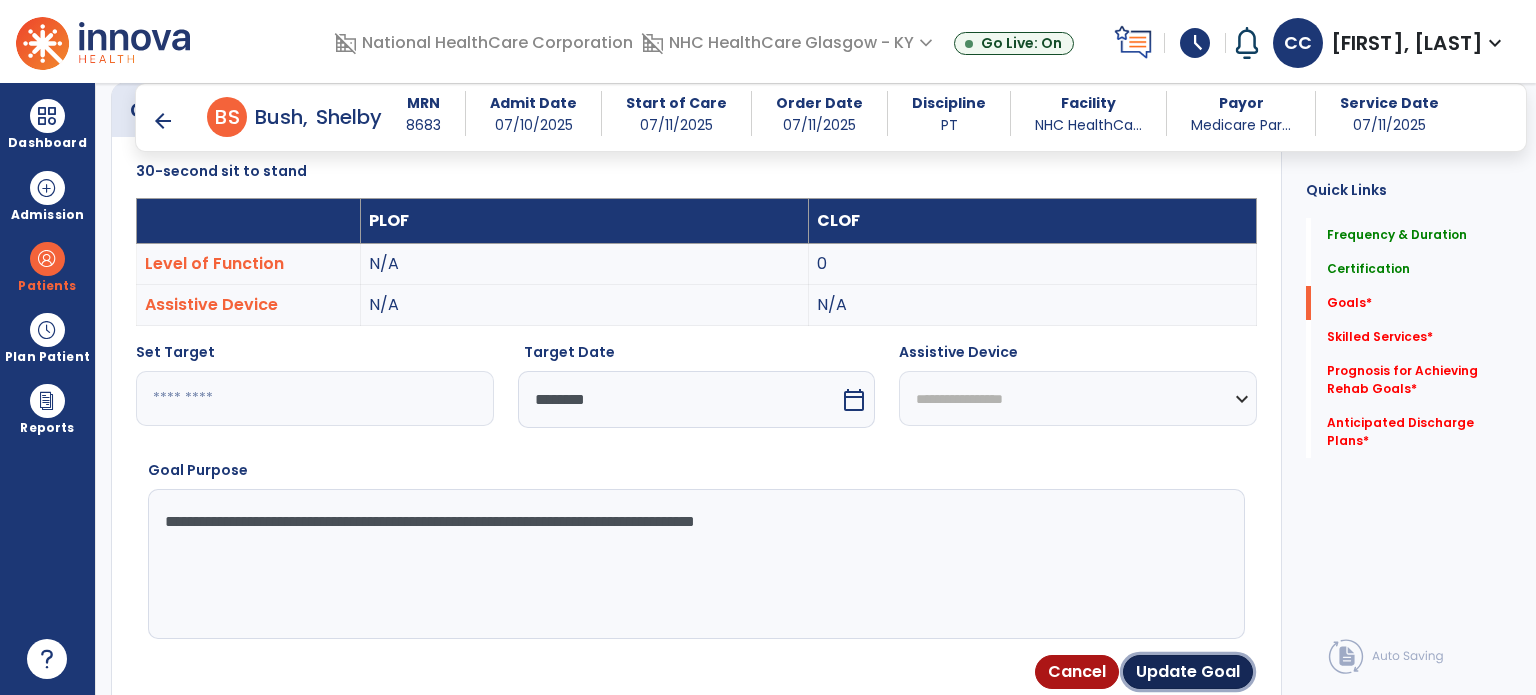 click on "Update Goal" at bounding box center (1188, 672) 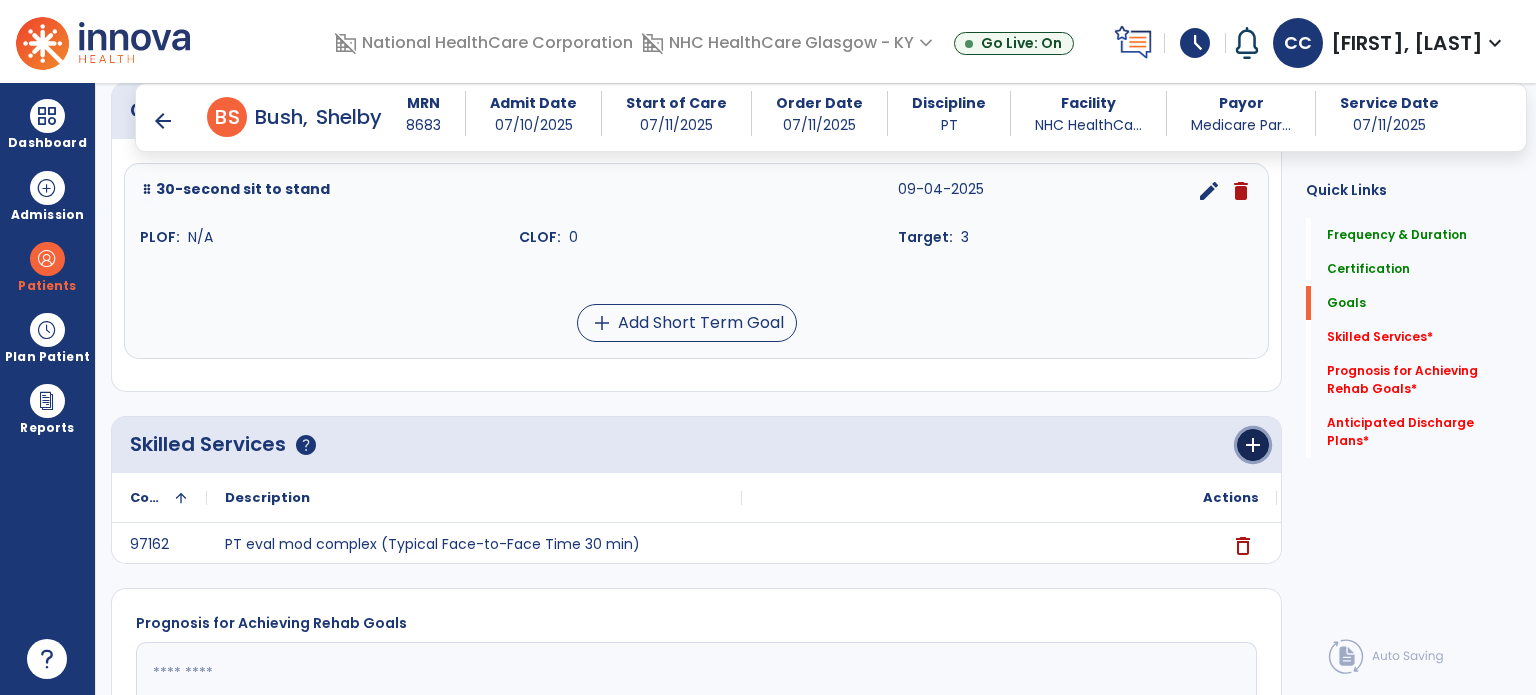 click on "add" 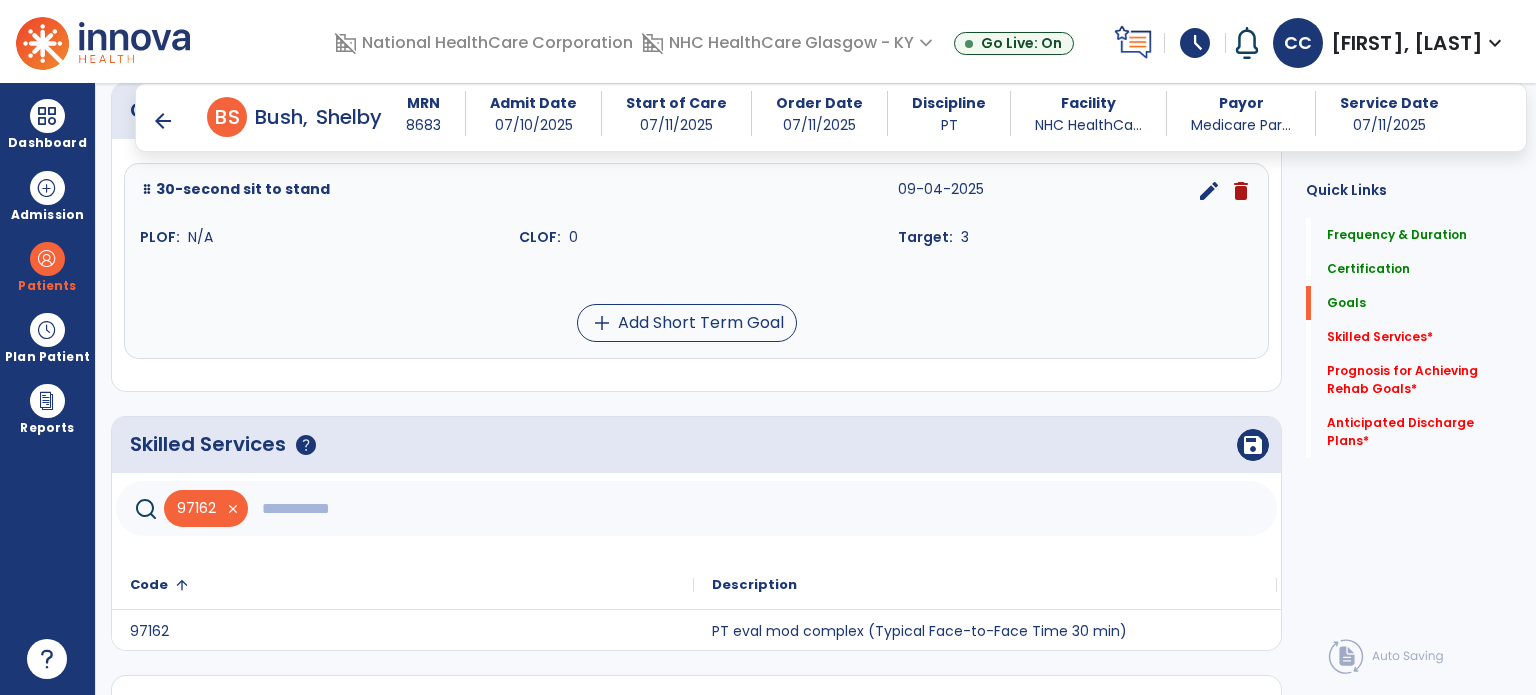 drag, startPoint x: 420, startPoint y: 507, endPoint x: 907, endPoint y: 375, distance: 504.57208 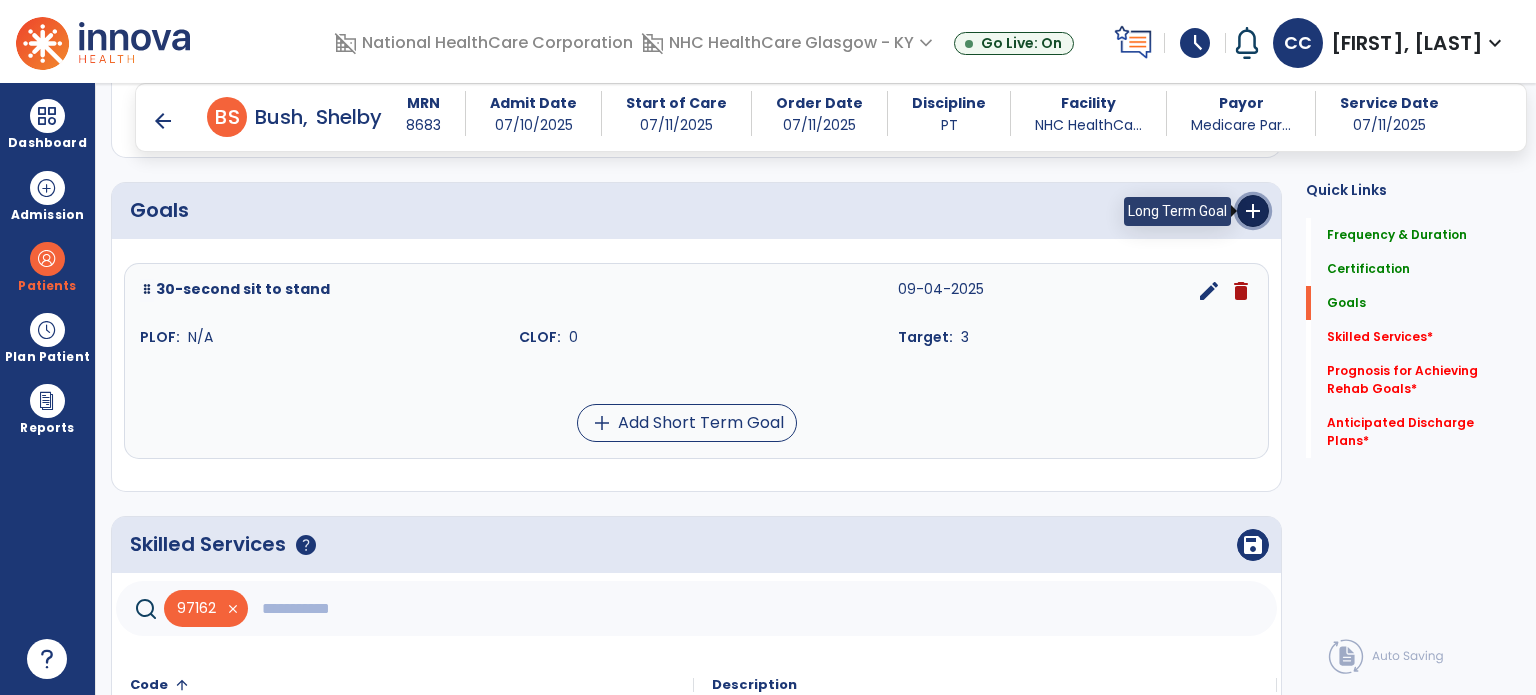 drag, startPoint x: 1255, startPoint y: 215, endPoint x: 1176, endPoint y: 223, distance: 79.40403 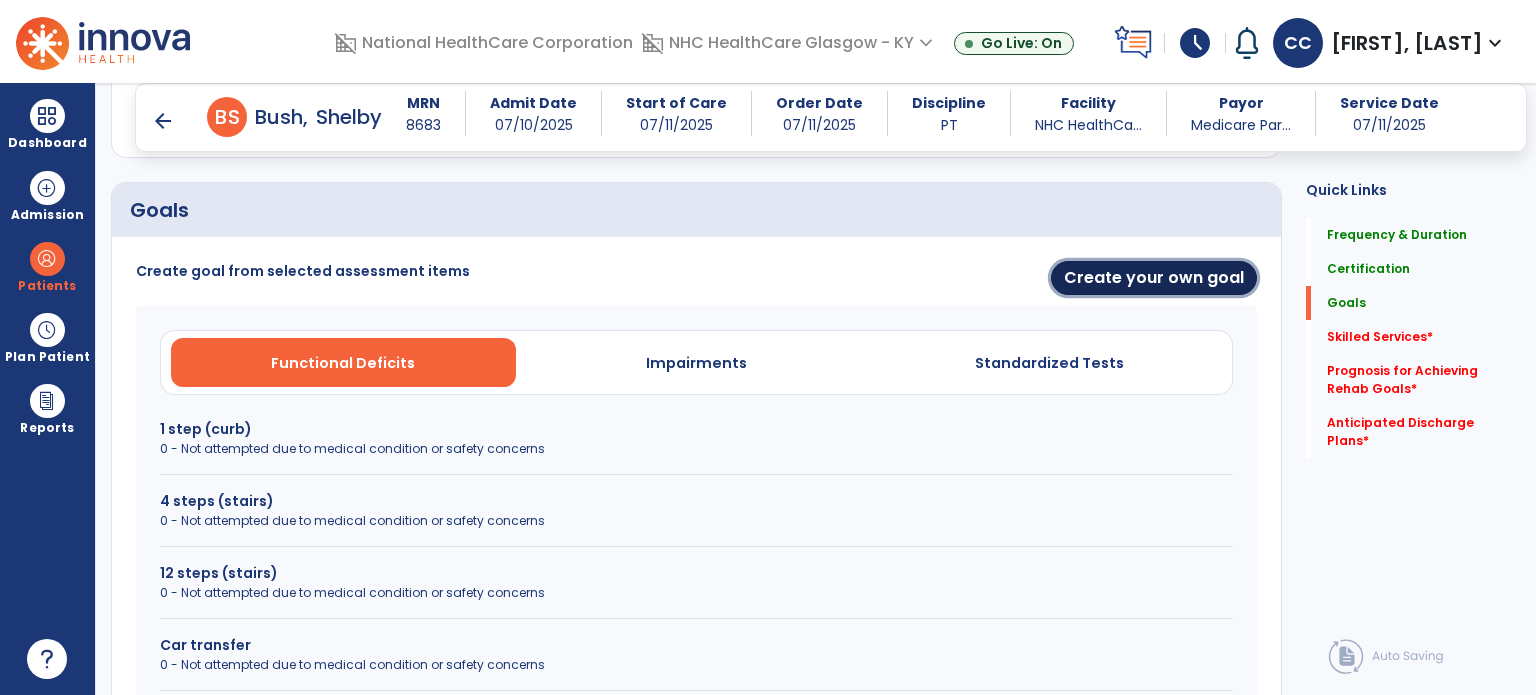drag, startPoint x: 1128, startPoint y: 279, endPoint x: 1093, endPoint y: 283, distance: 35.22783 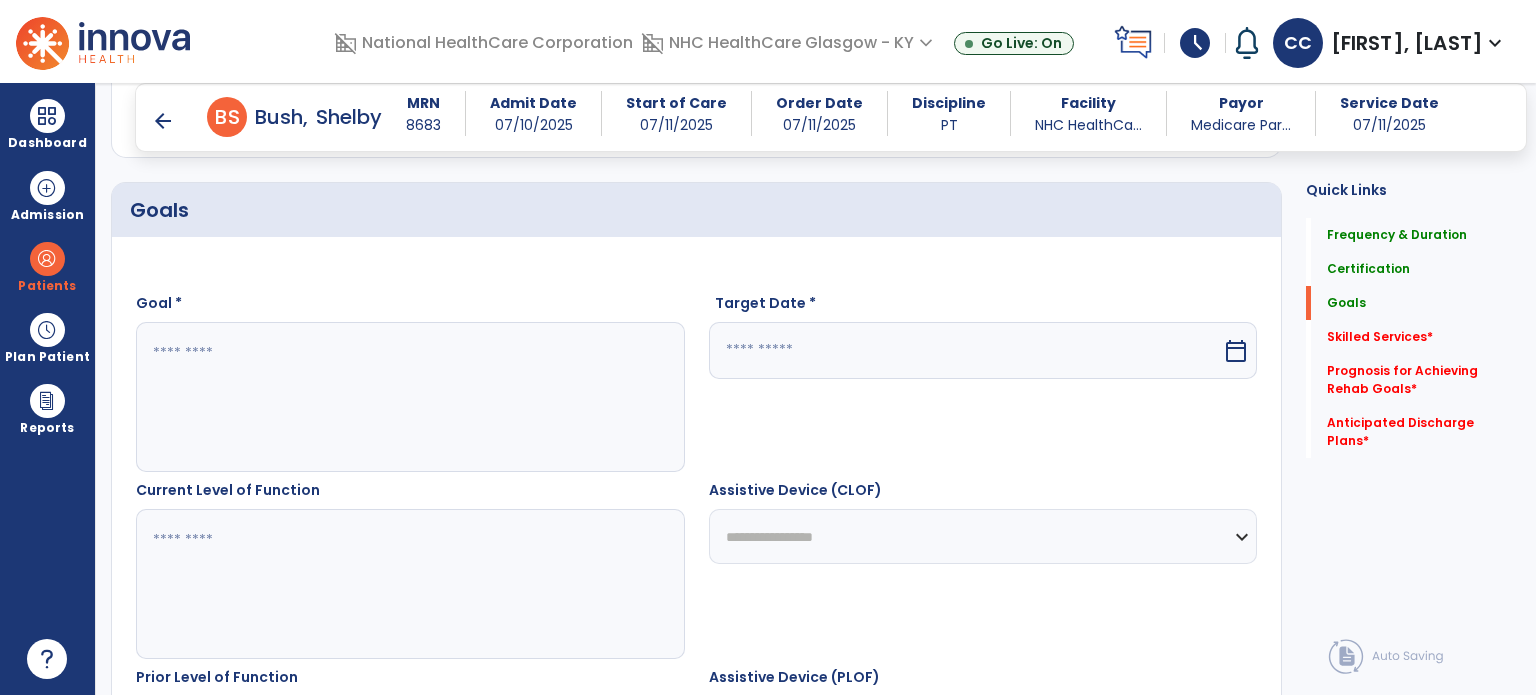 click at bounding box center [409, 397] 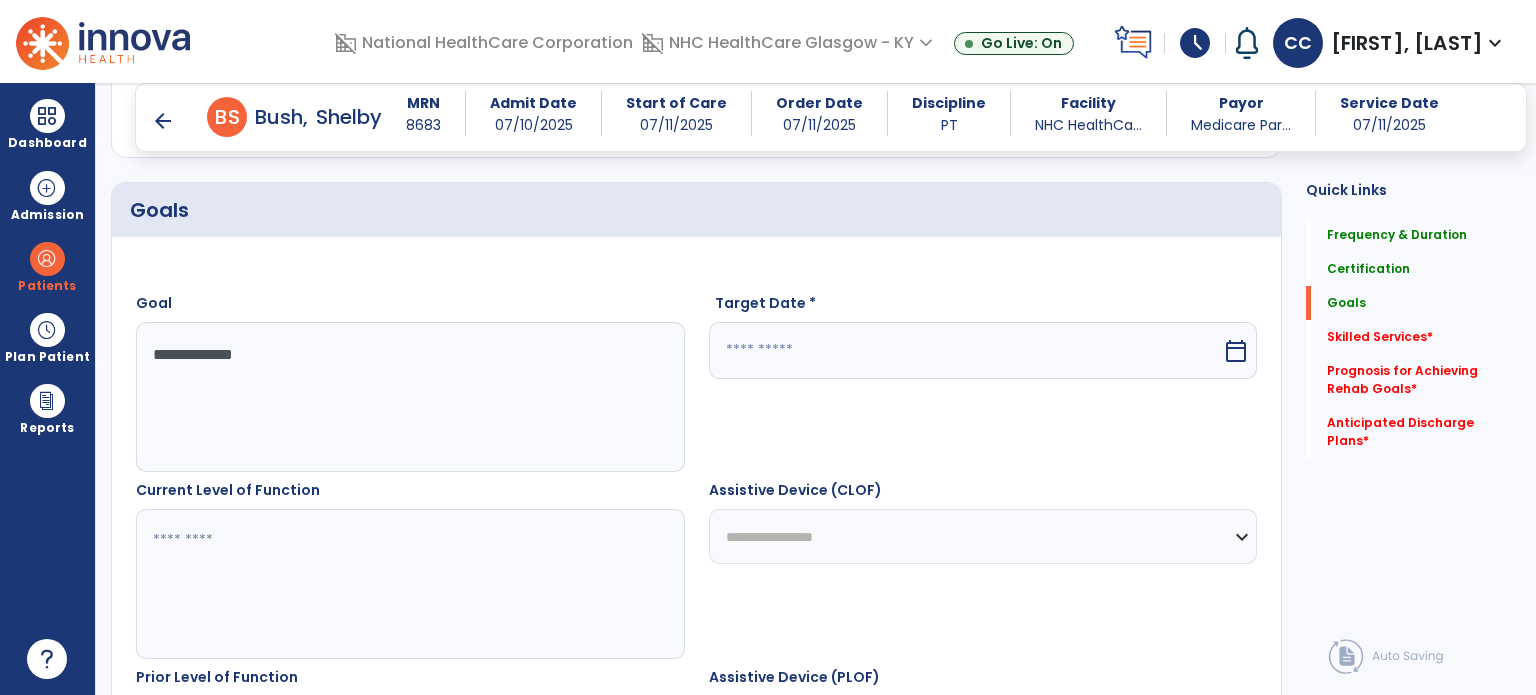 type on "**********" 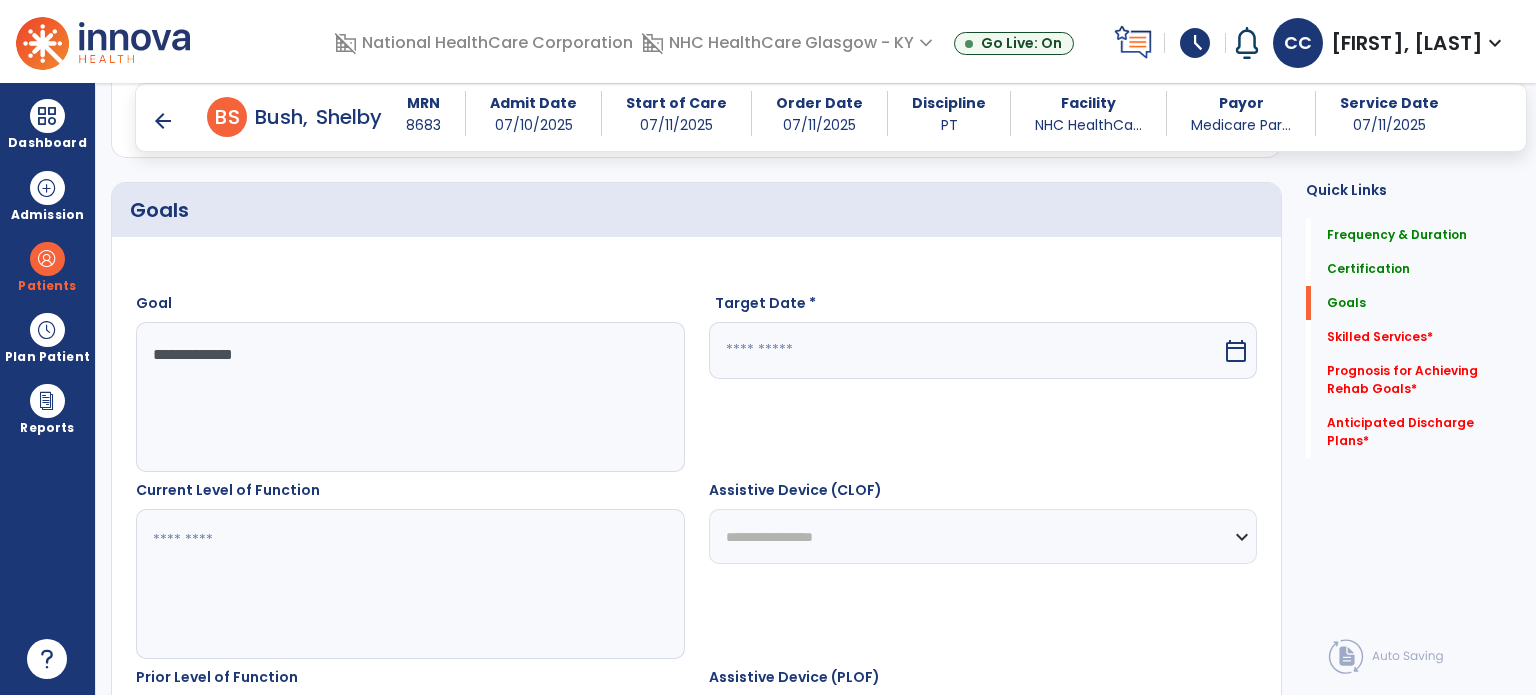 click at bounding box center [409, 584] 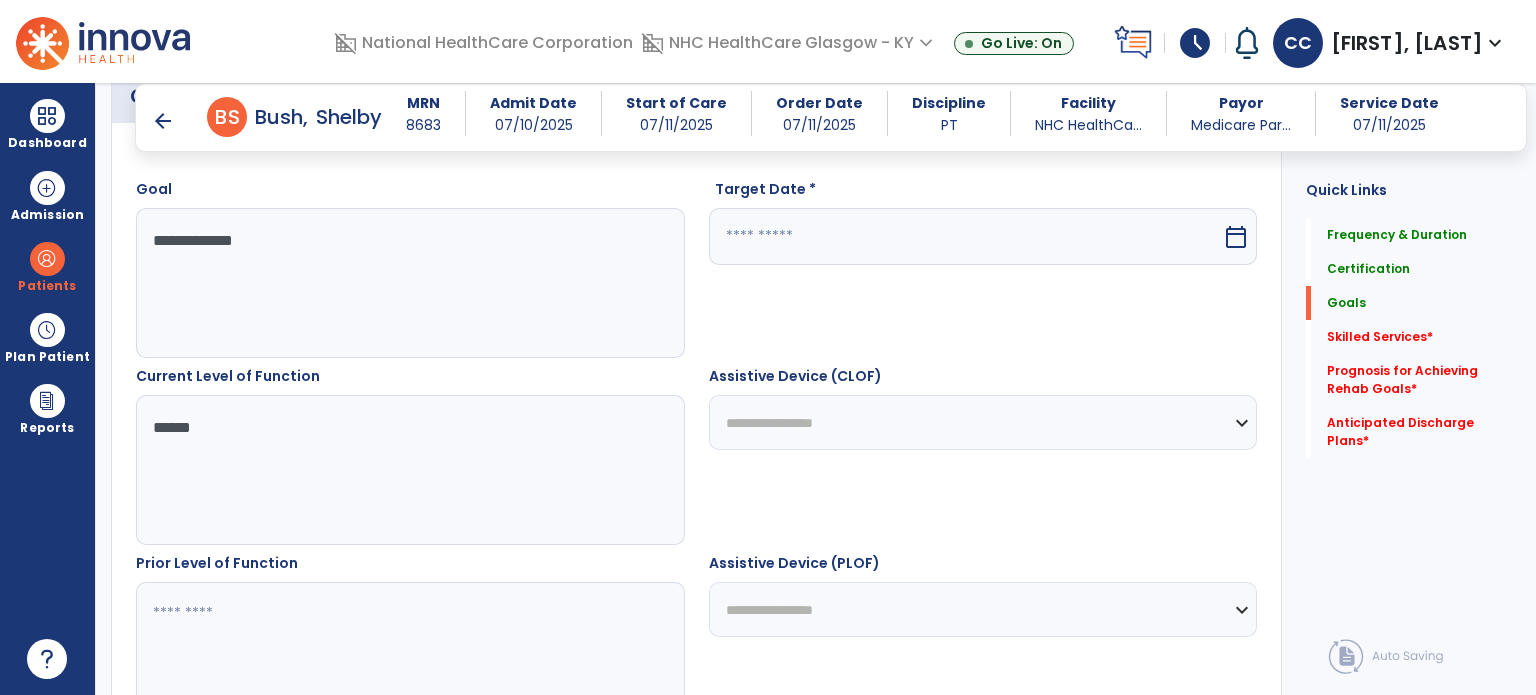 scroll, scrollTop: 634, scrollLeft: 0, axis: vertical 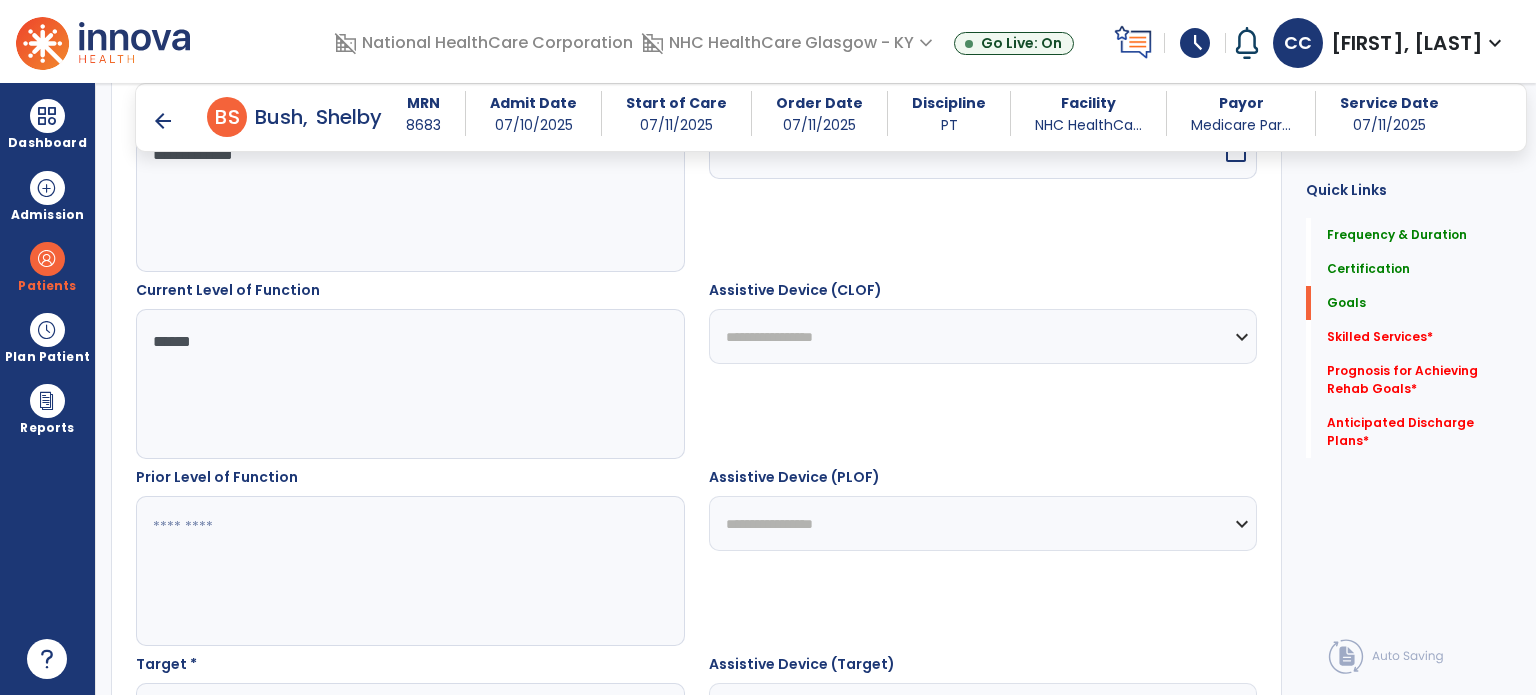 type on "*****" 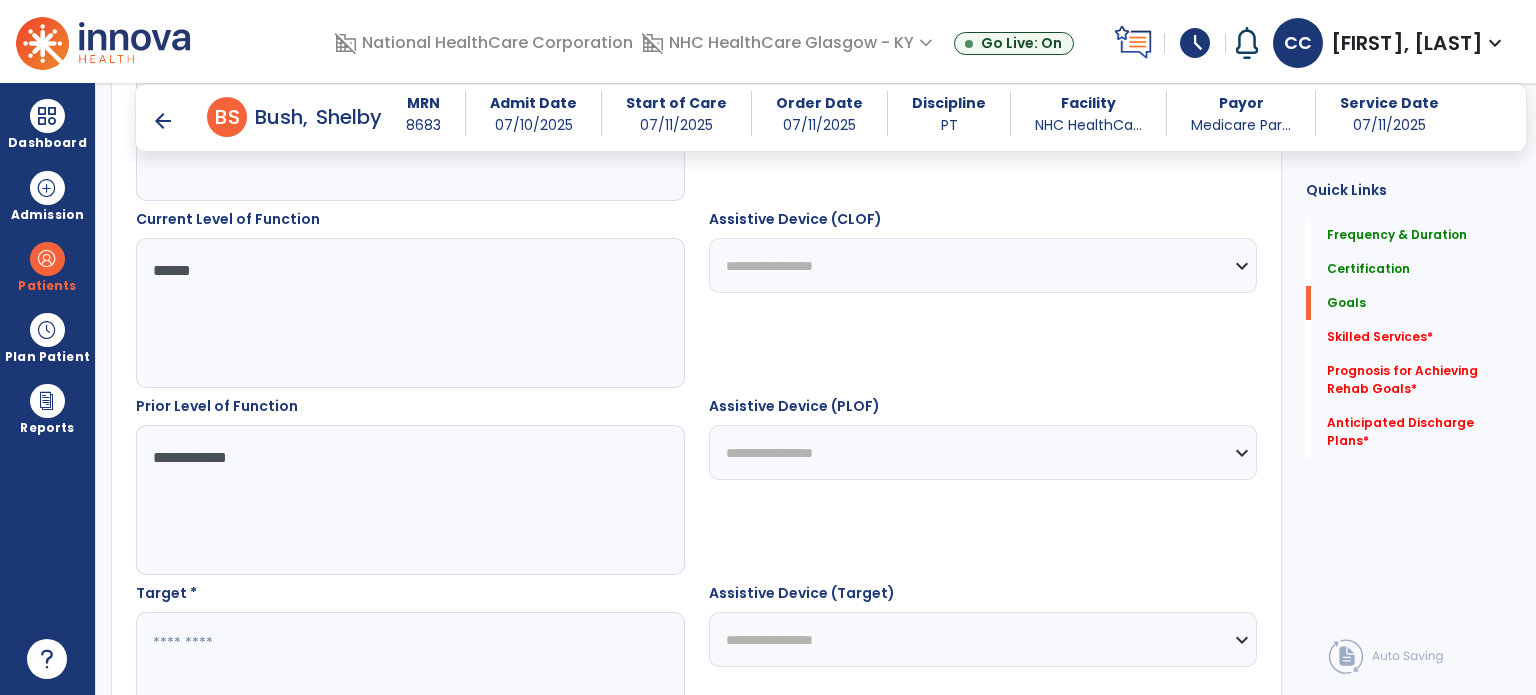 scroll, scrollTop: 834, scrollLeft: 0, axis: vertical 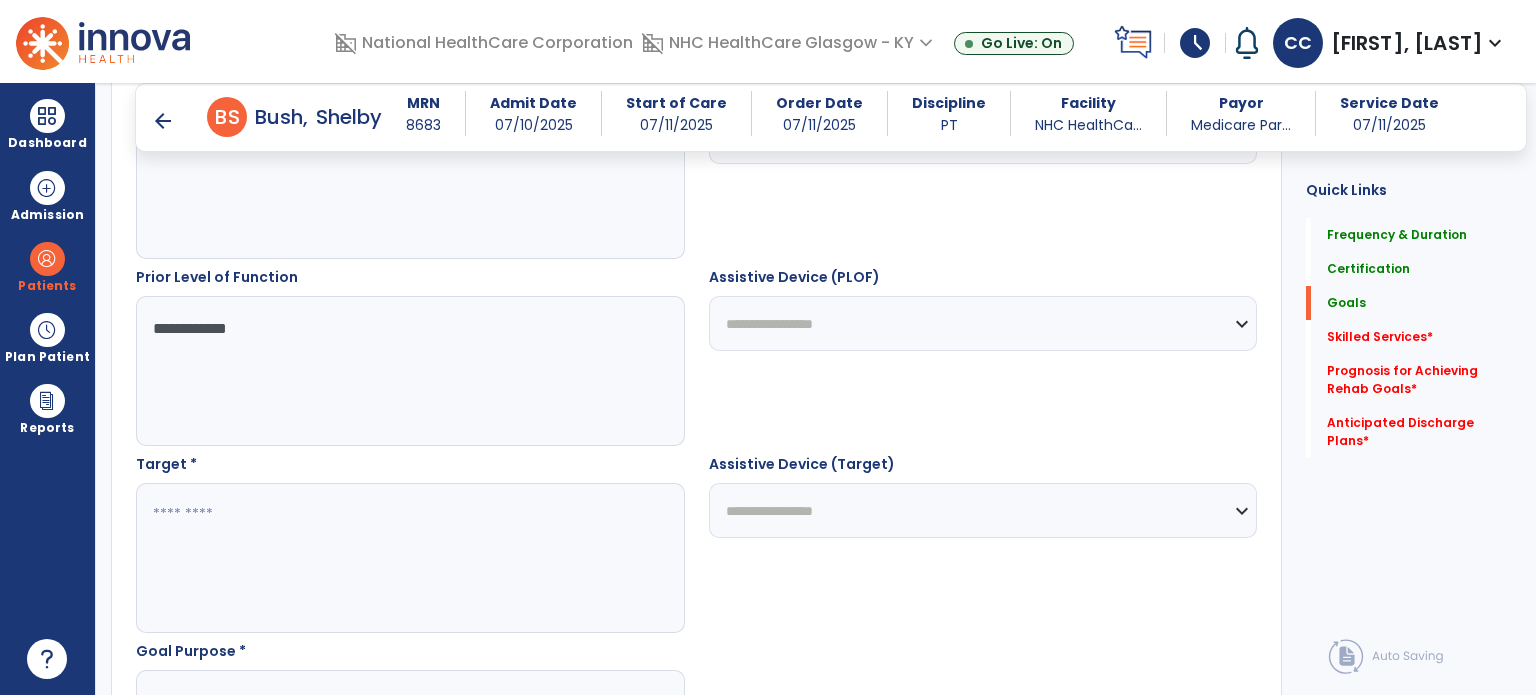 type on "**********" 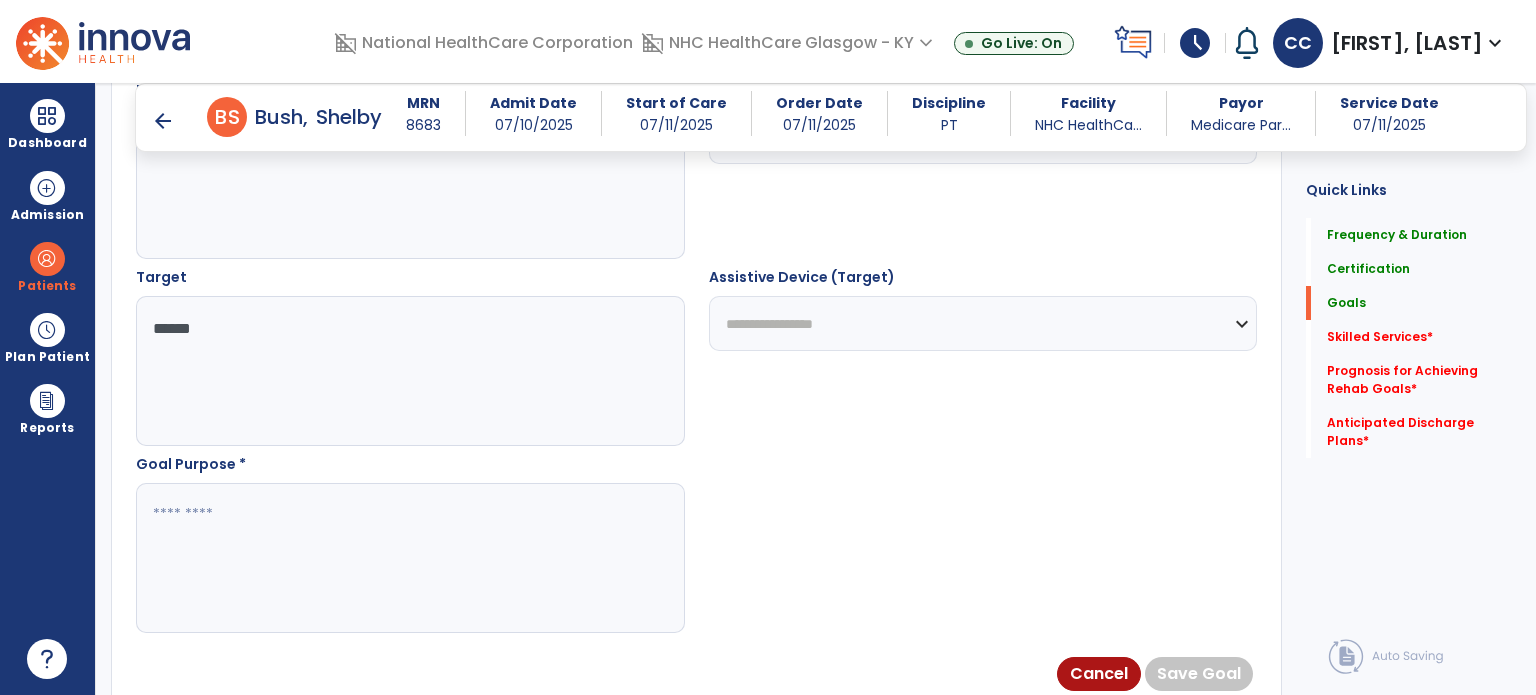 scroll, scrollTop: 1034, scrollLeft: 0, axis: vertical 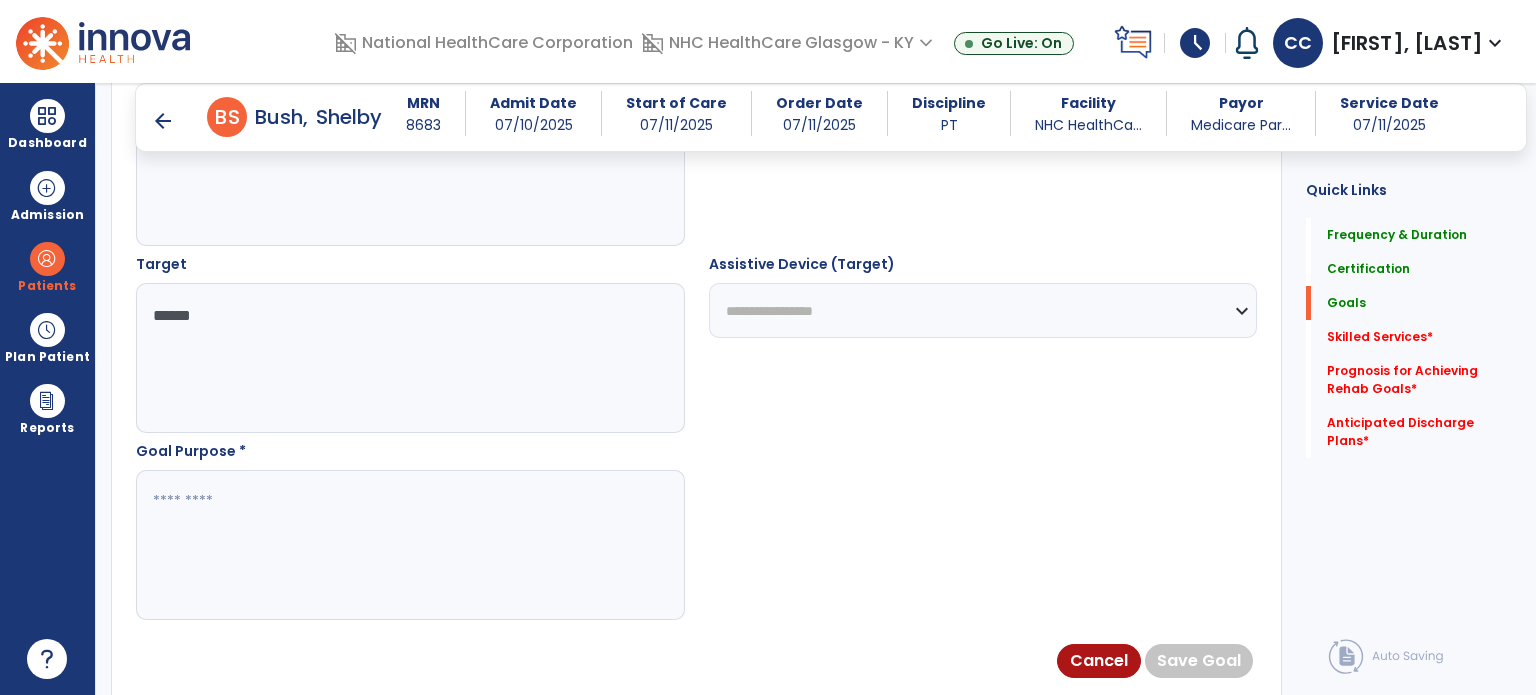 type on "*****" 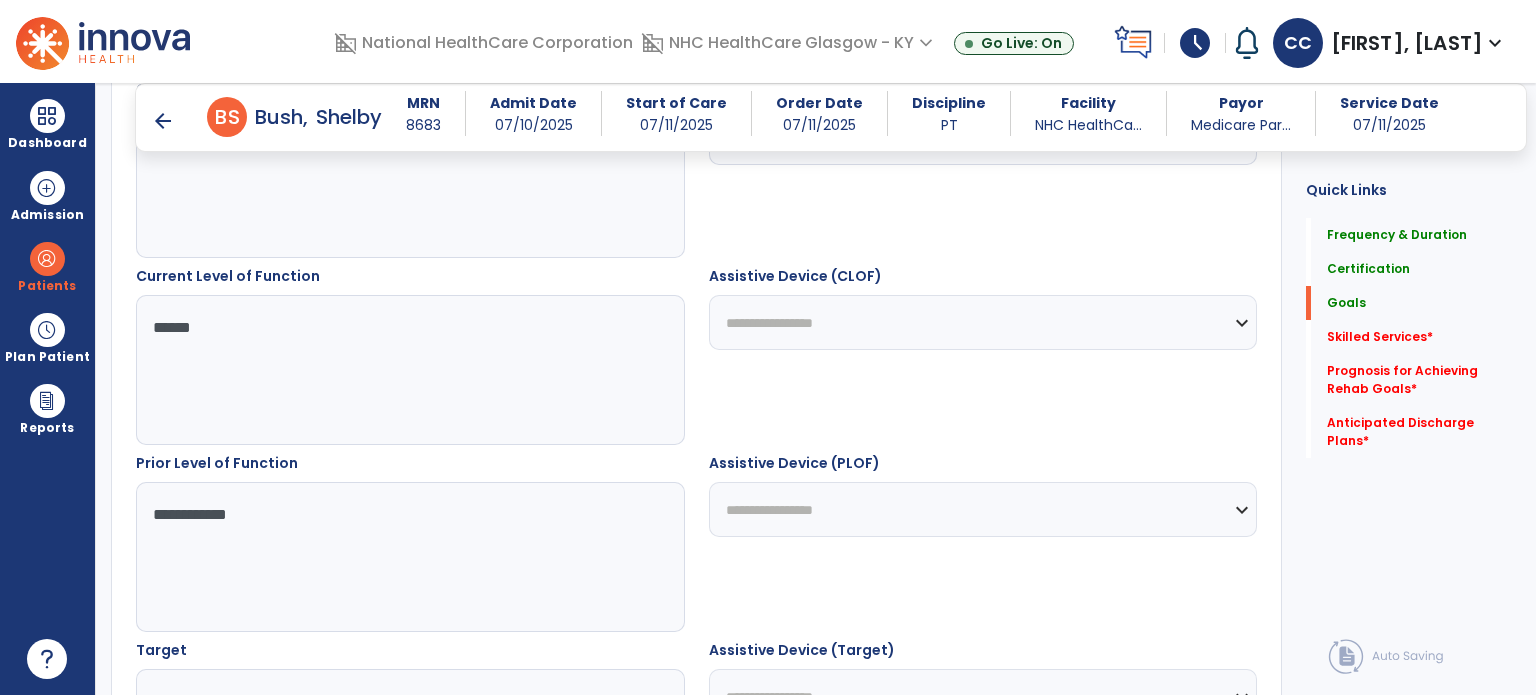 scroll, scrollTop: 534, scrollLeft: 0, axis: vertical 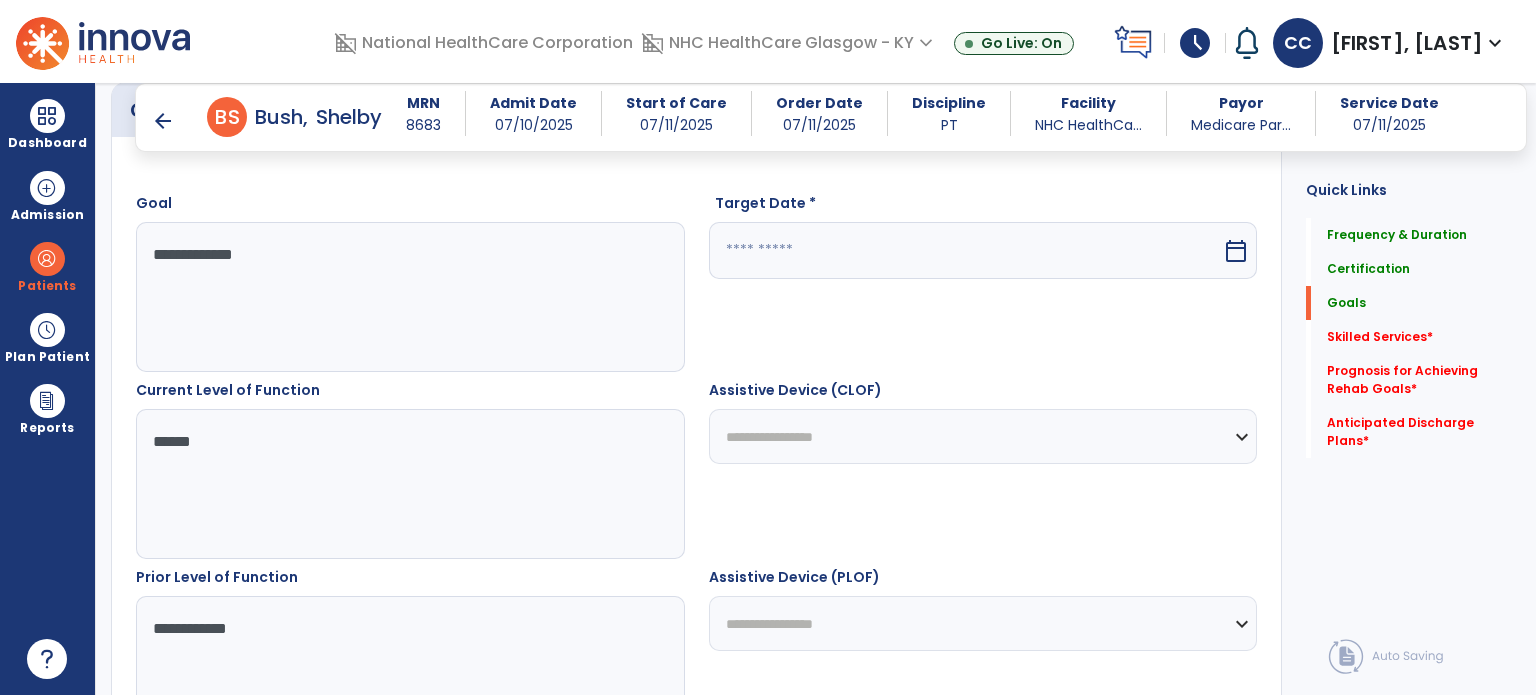 type on "**********" 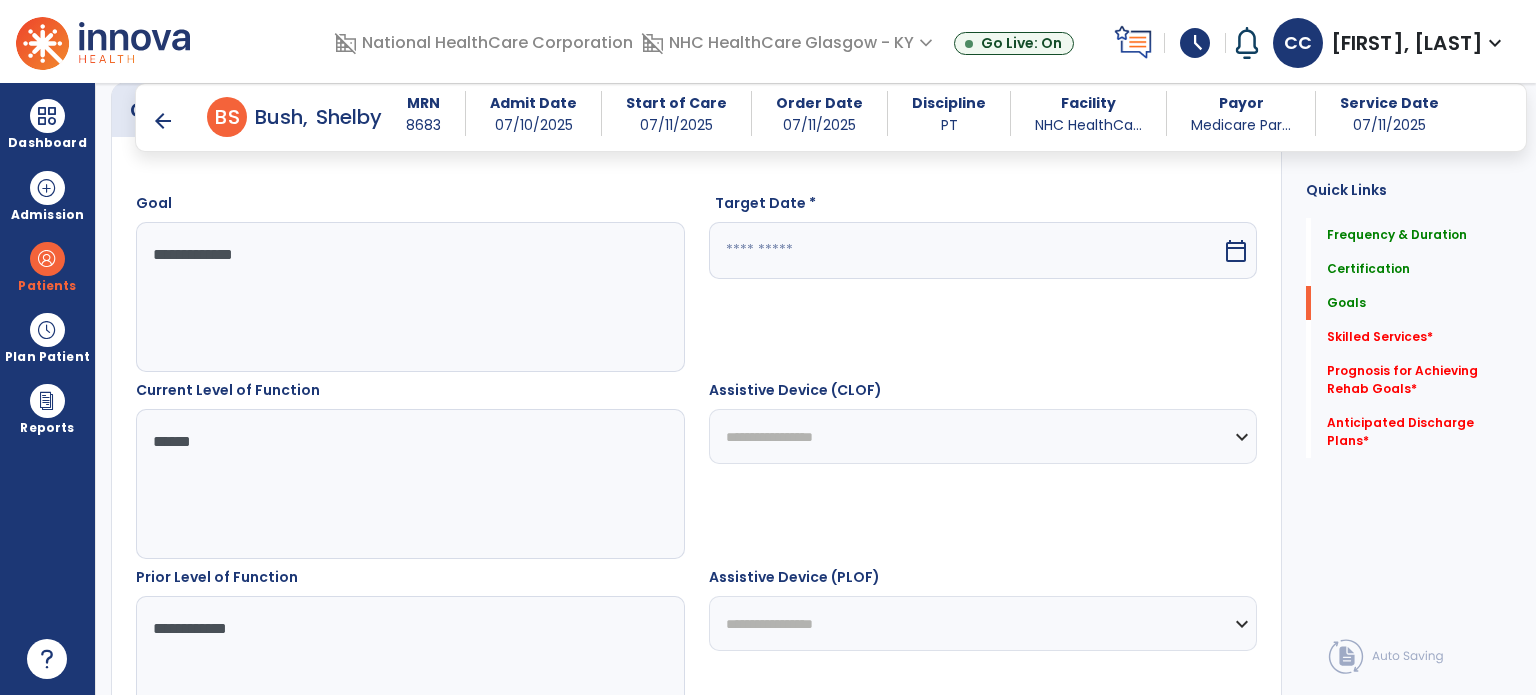 click at bounding box center [966, 250] 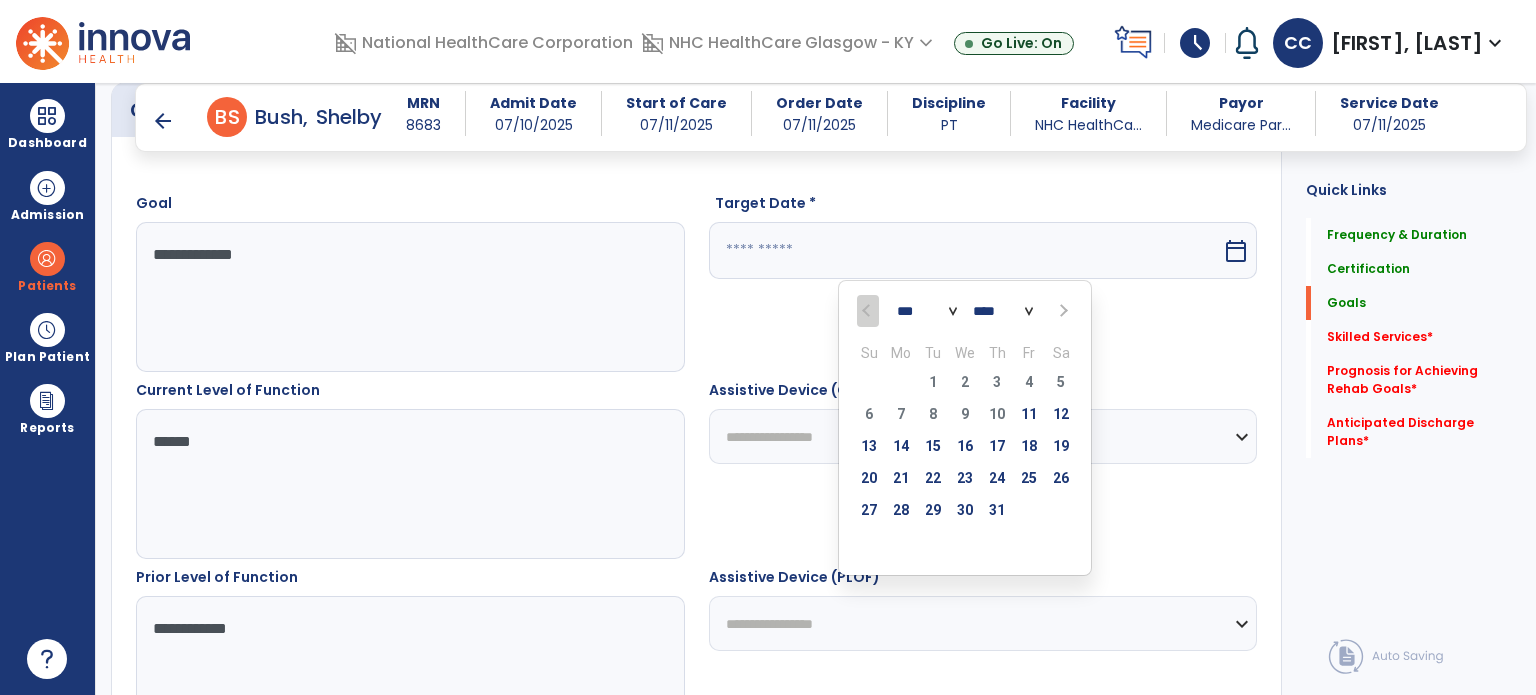 click at bounding box center [1062, 311] 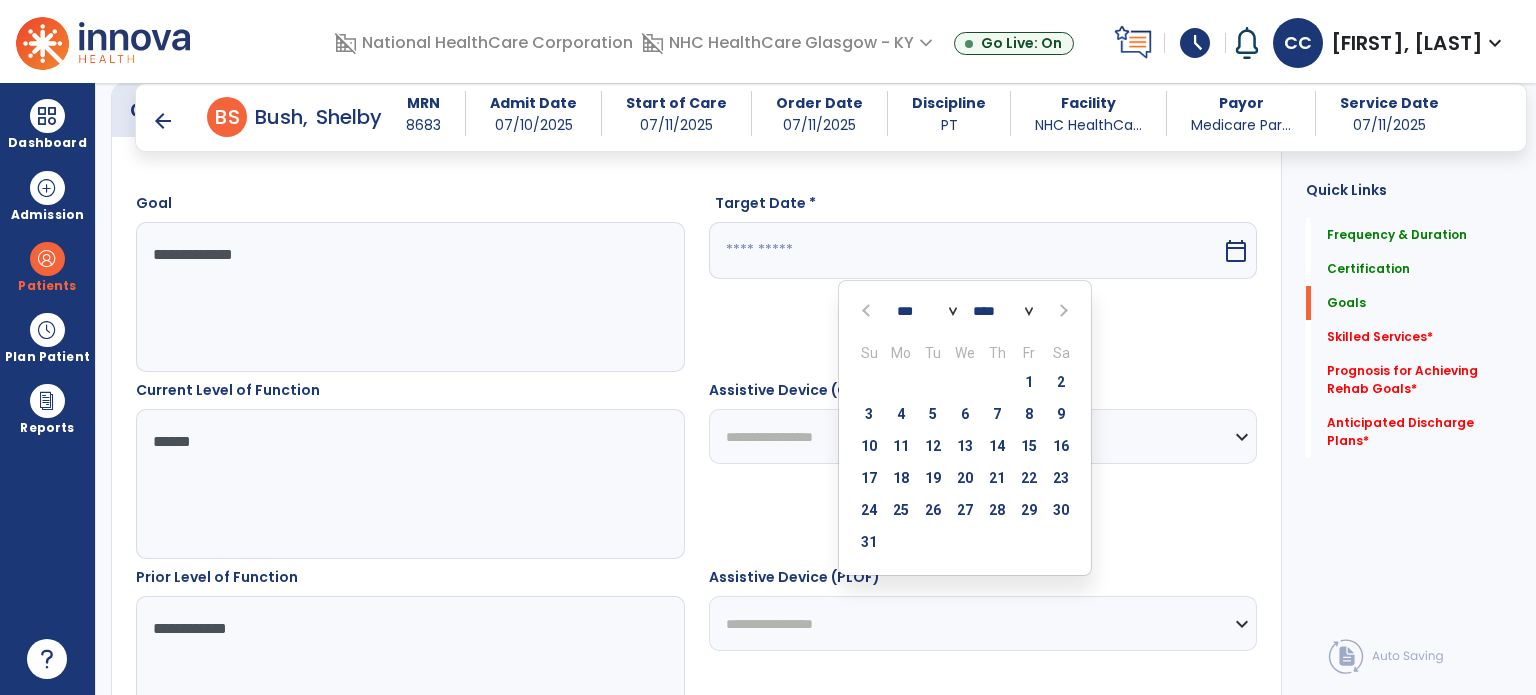 click on "23" at bounding box center (1061, 478) 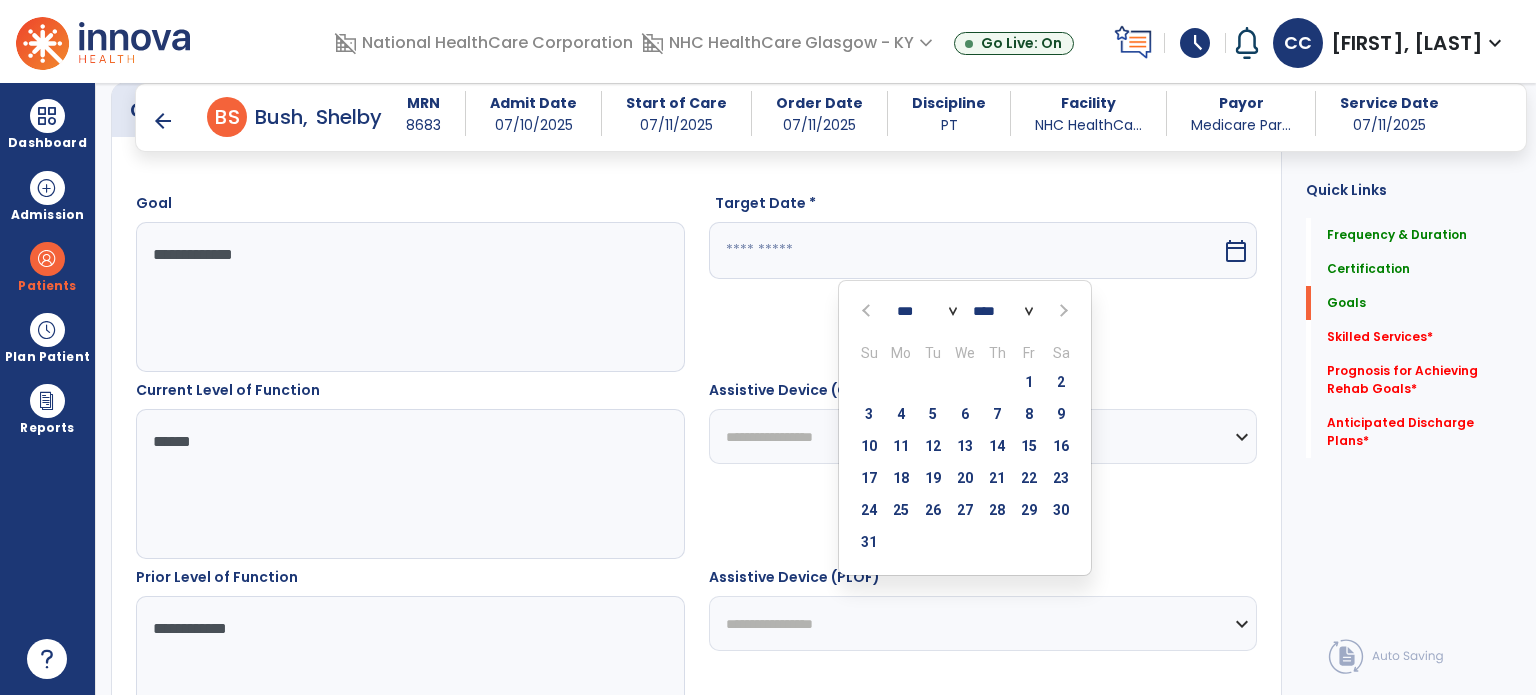 type on "*********" 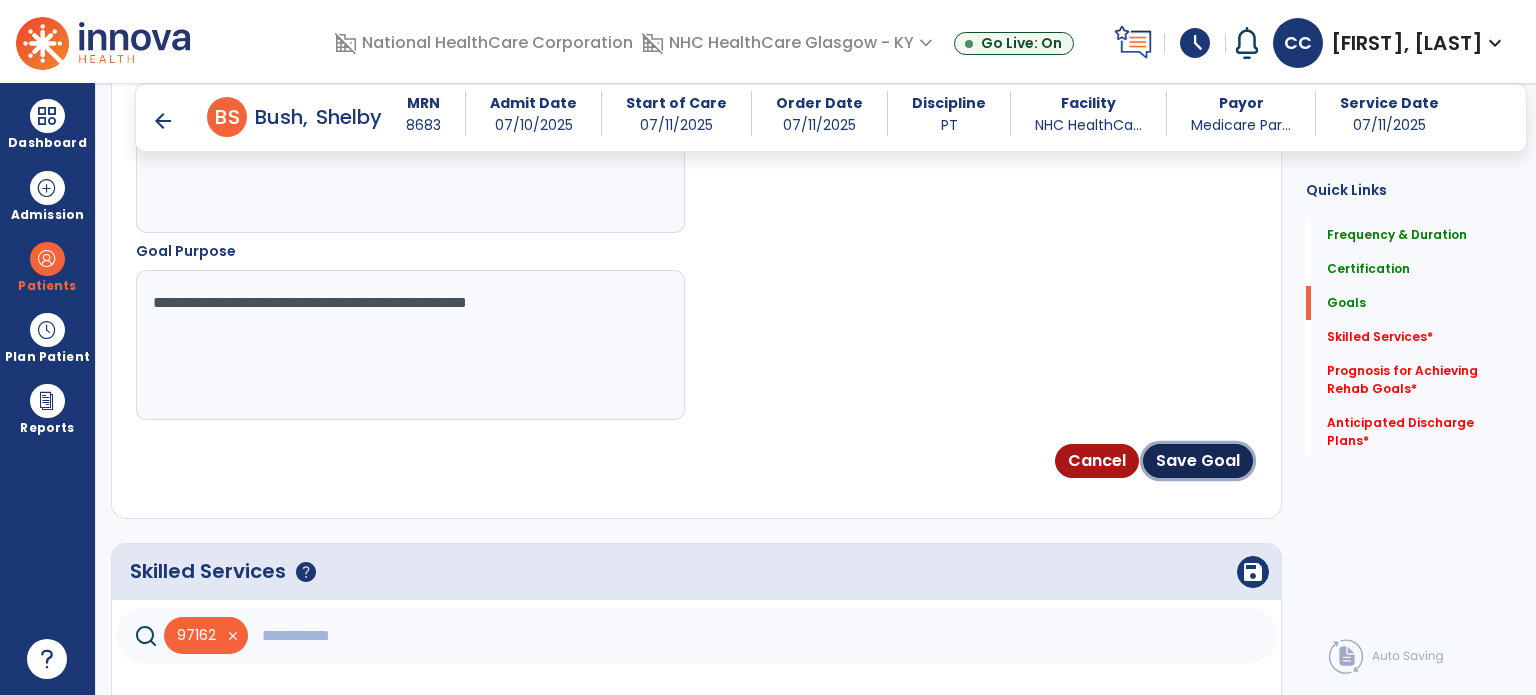 click on "Save Goal" at bounding box center [1198, 461] 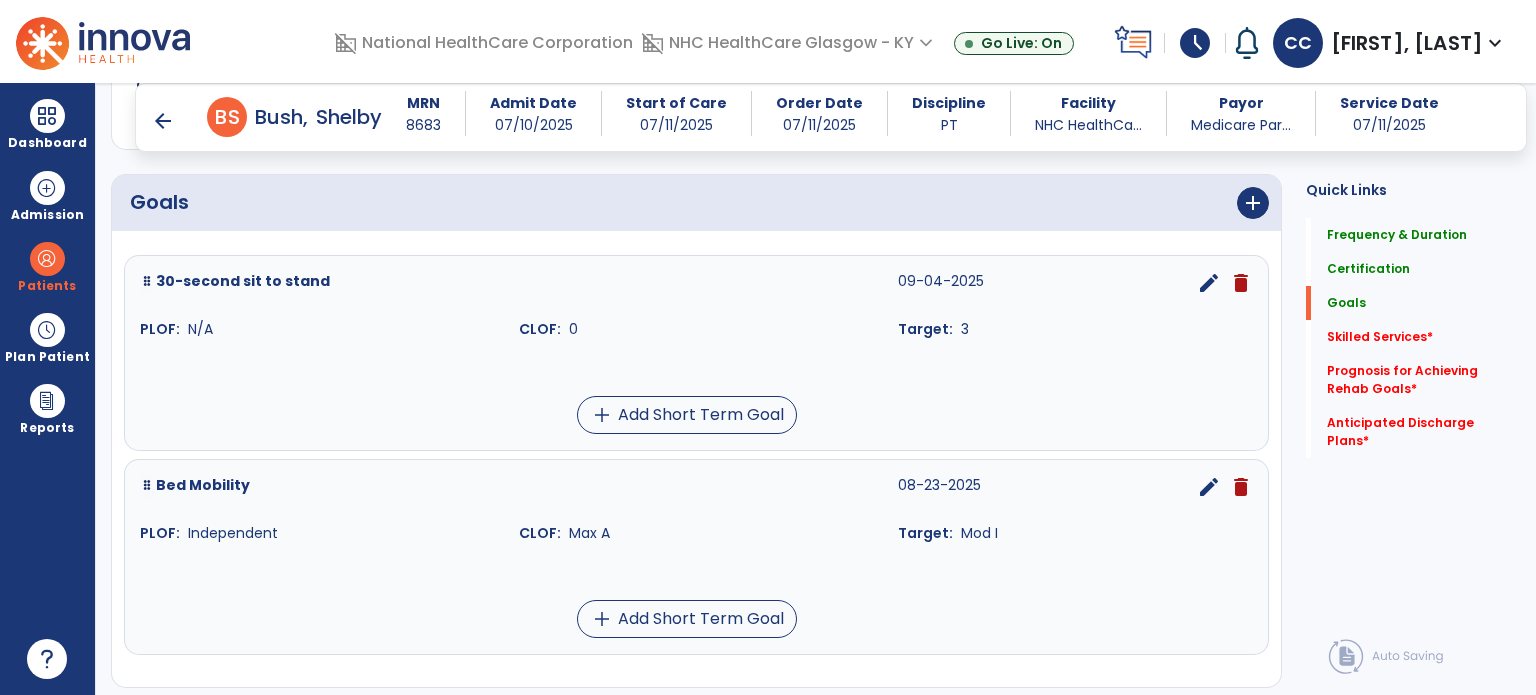 scroll, scrollTop: 457, scrollLeft: 0, axis: vertical 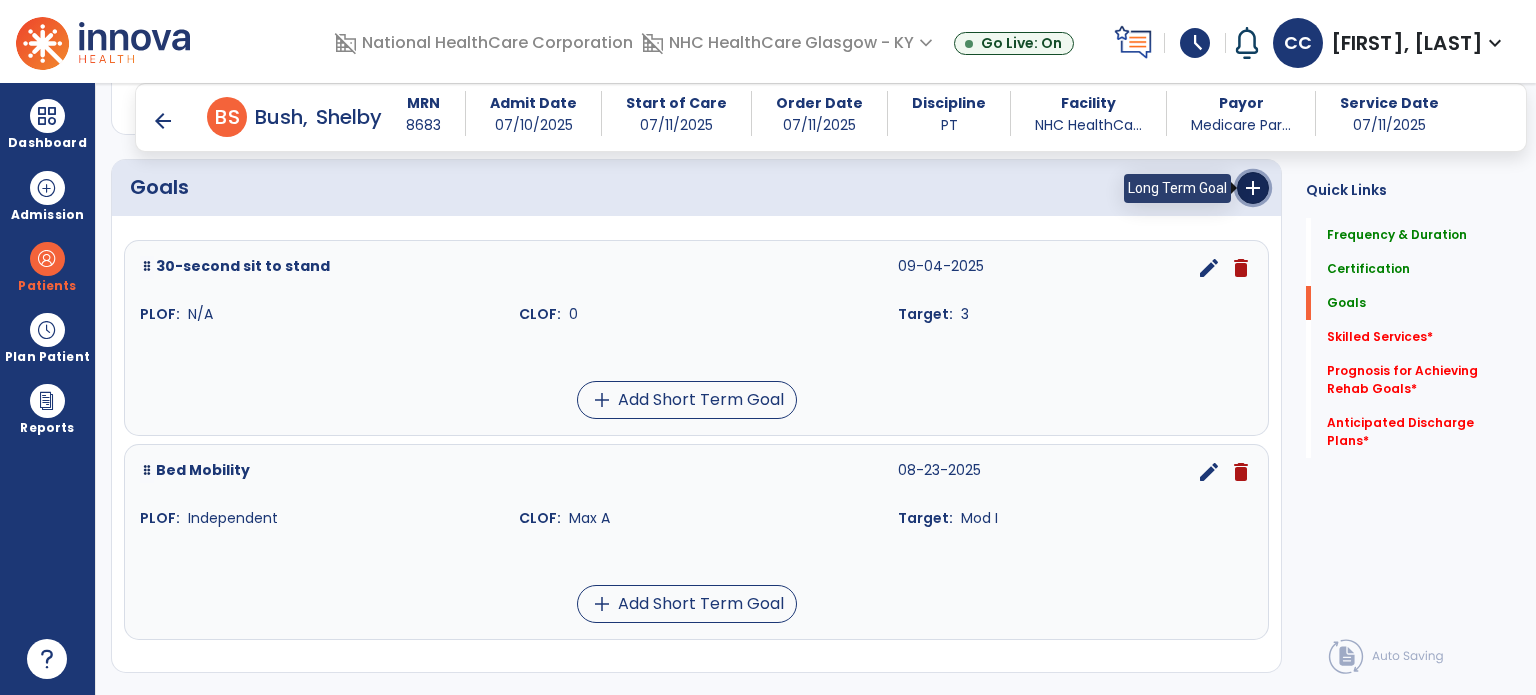 click on "add" at bounding box center (1253, 188) 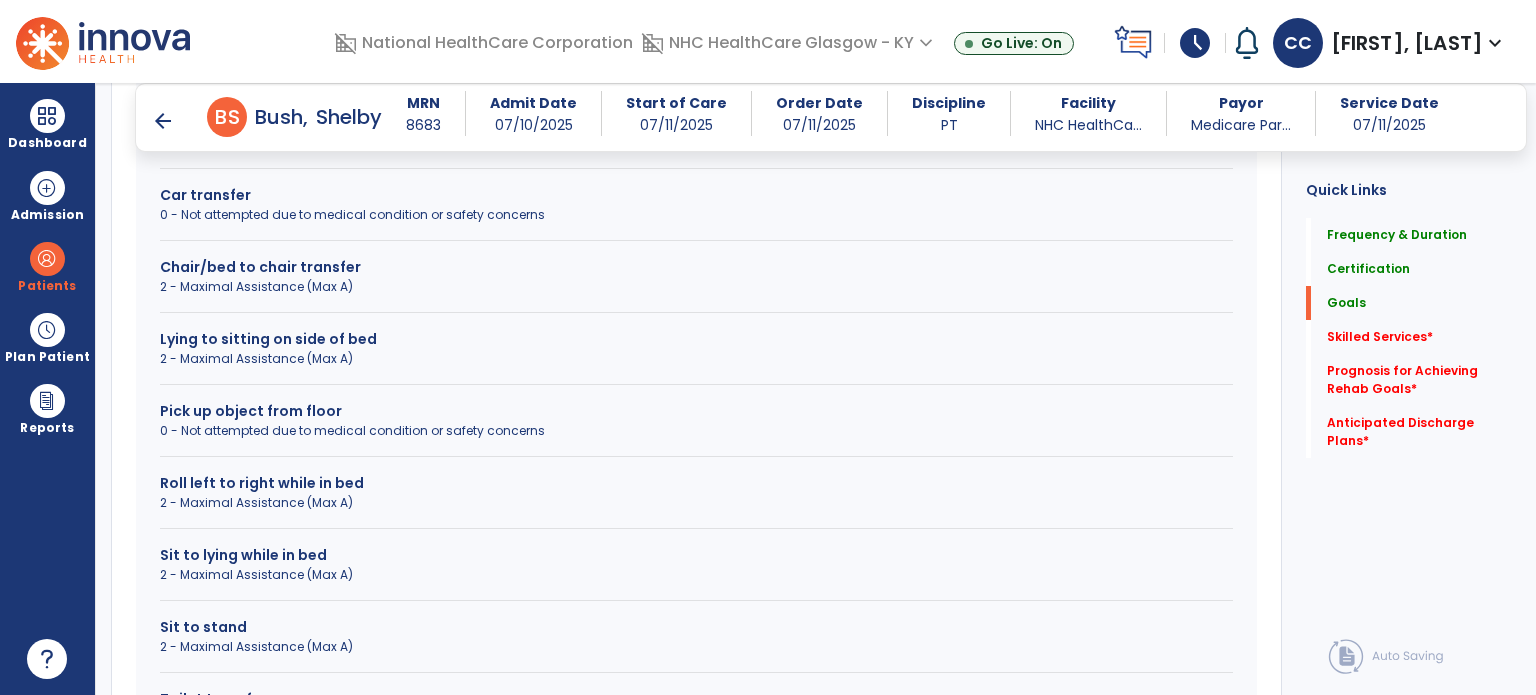scroll, scrollTop: 957, scrollLeft: 0, axis: vertical 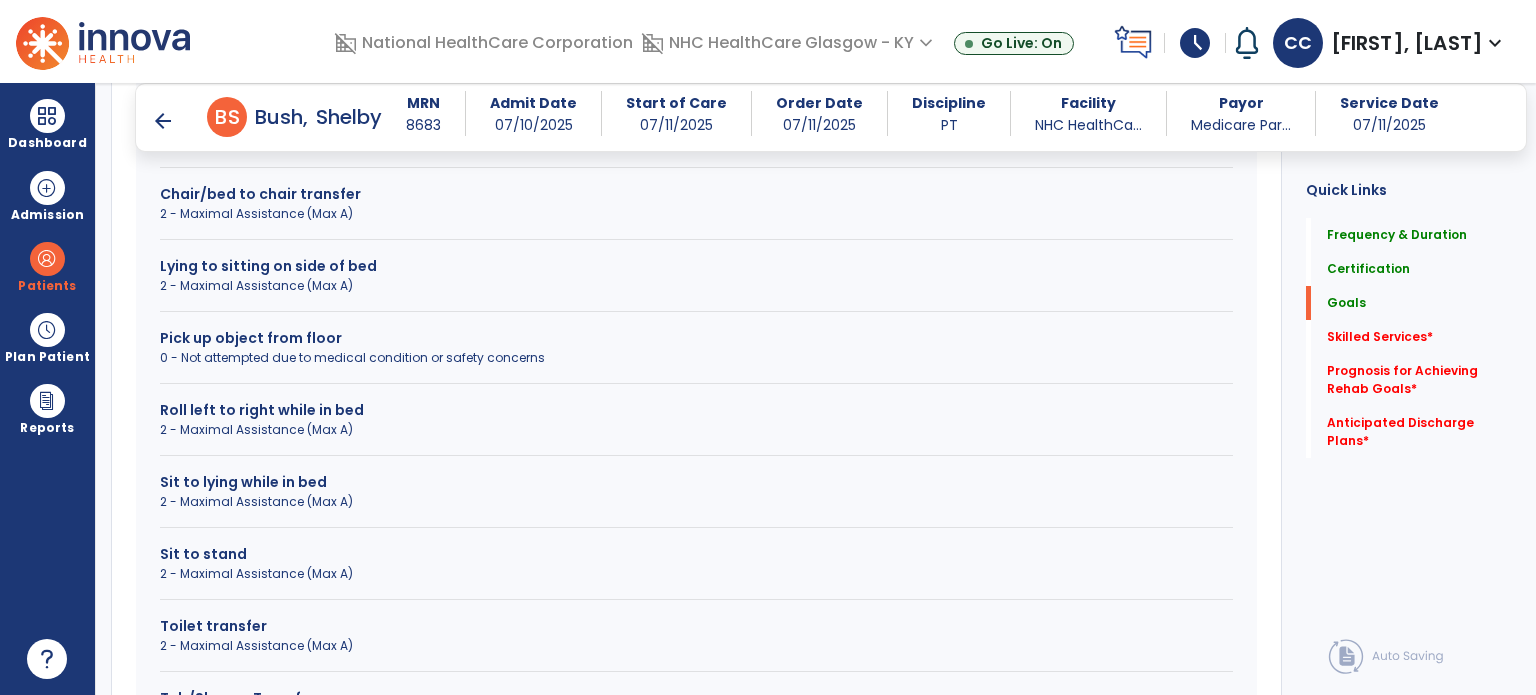 click on "2 - Maximal Assistance (Max A)" at bounding box center [696, 574] 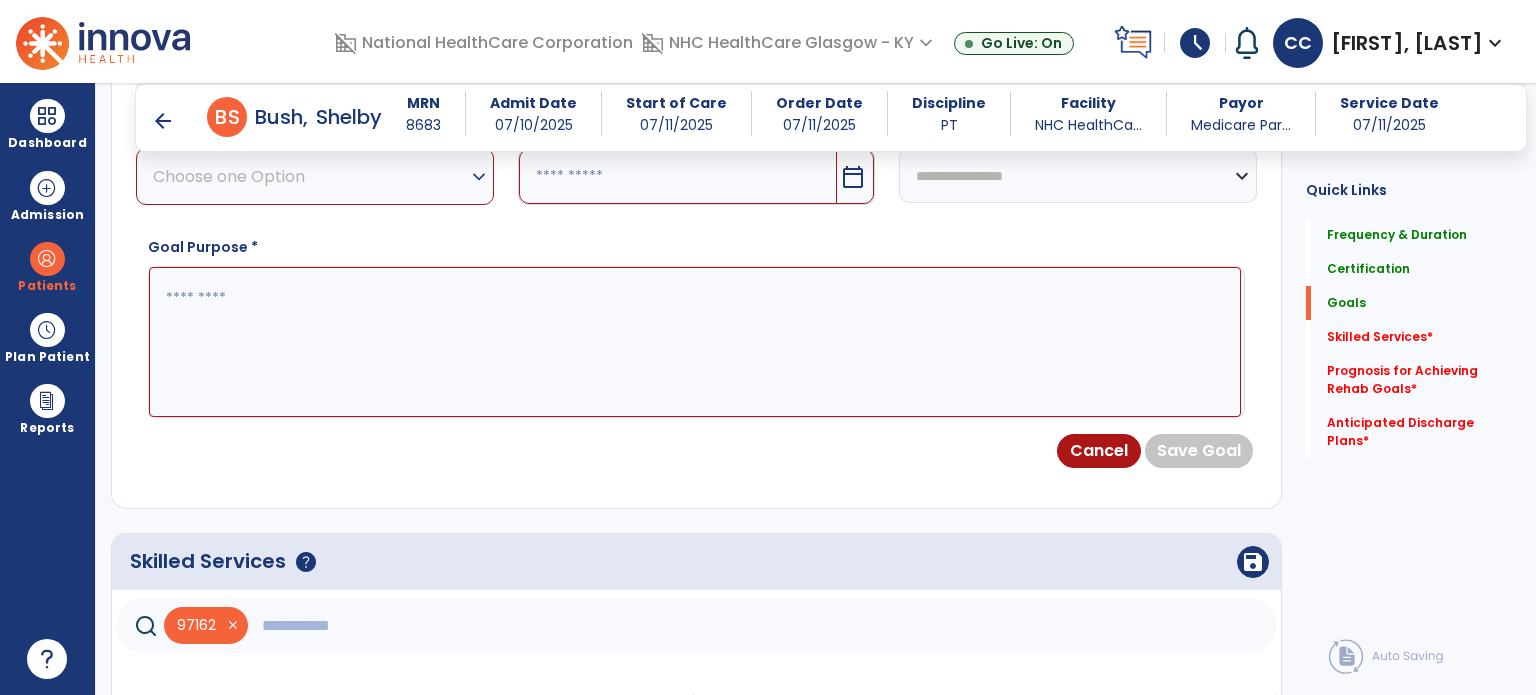 scroll, scrollTop: 657, scrollLeft: 0, axis: vertical 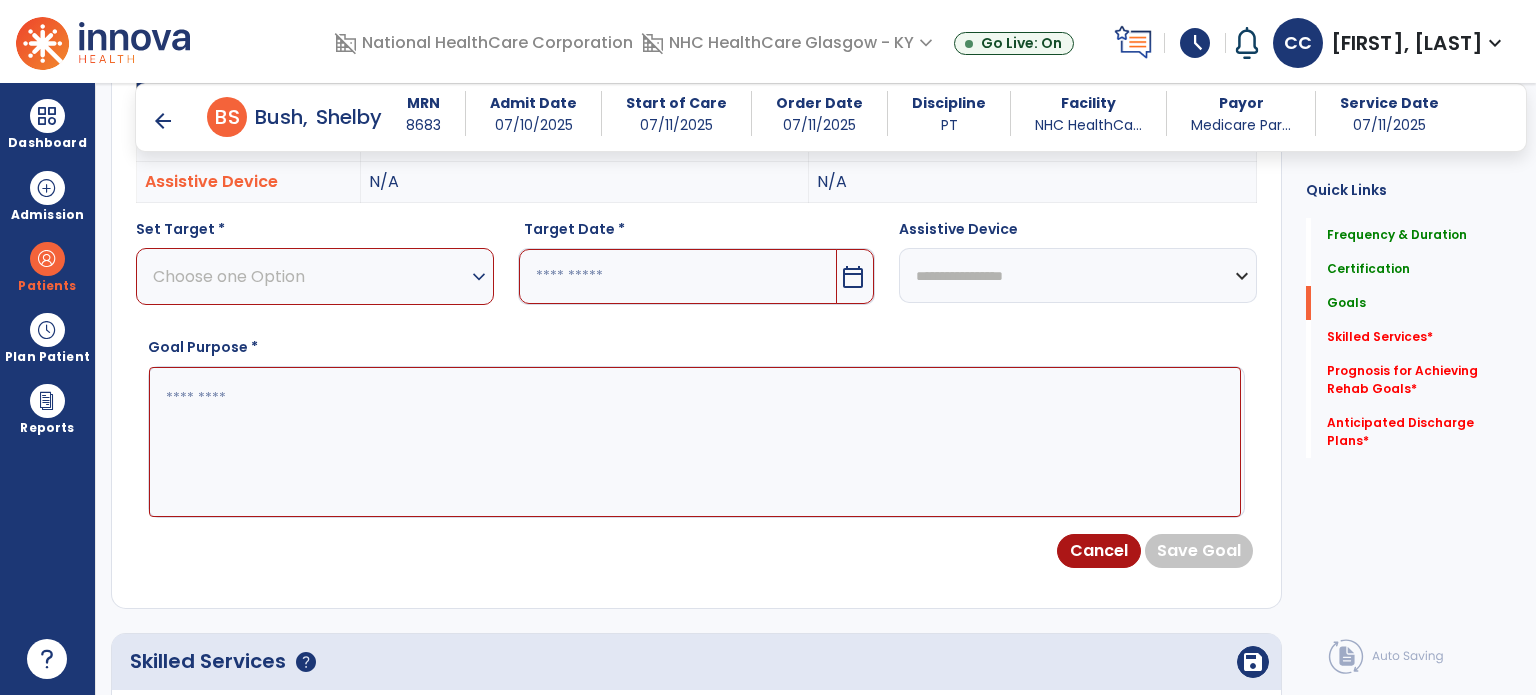 click on "Choose one Option" at bounding box center [310, 276] 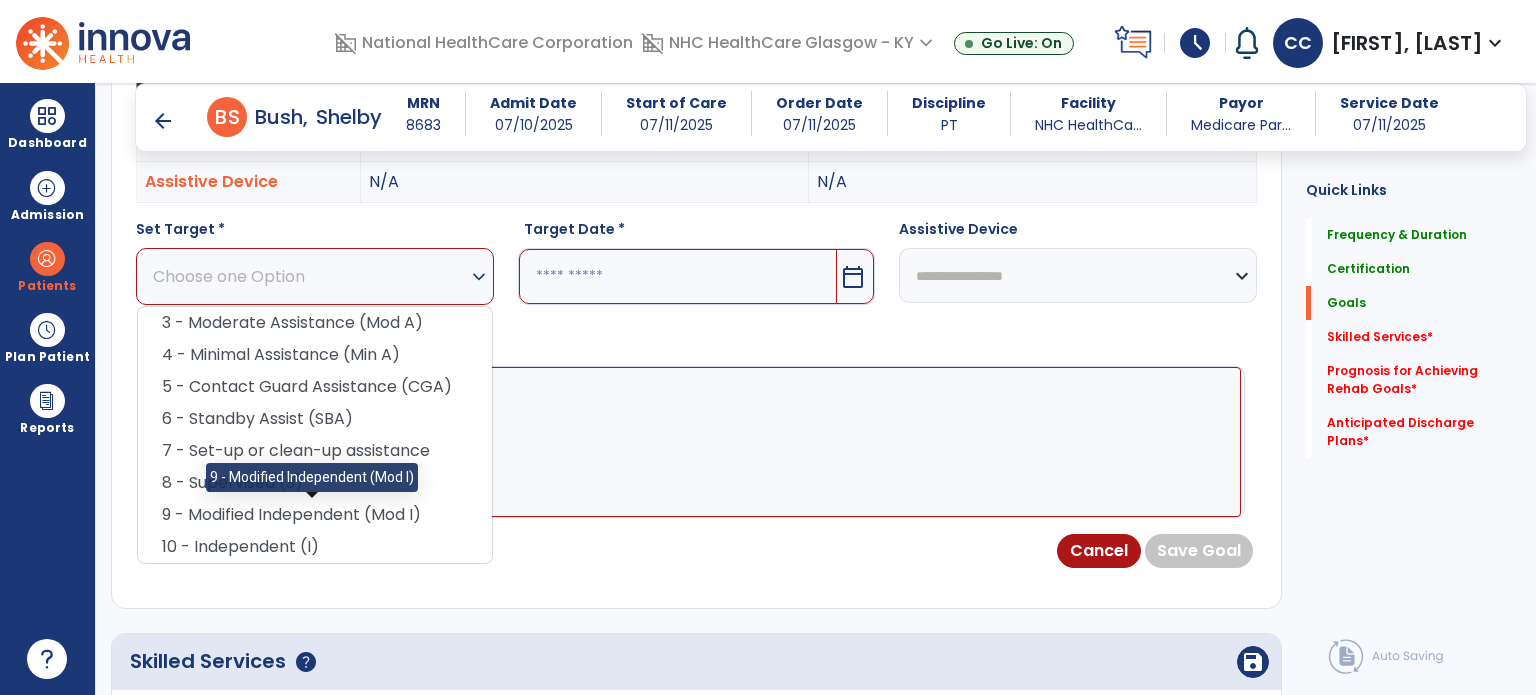 click on "9 - Modified Independent (Mod I)" at bounding box center (315, 515) 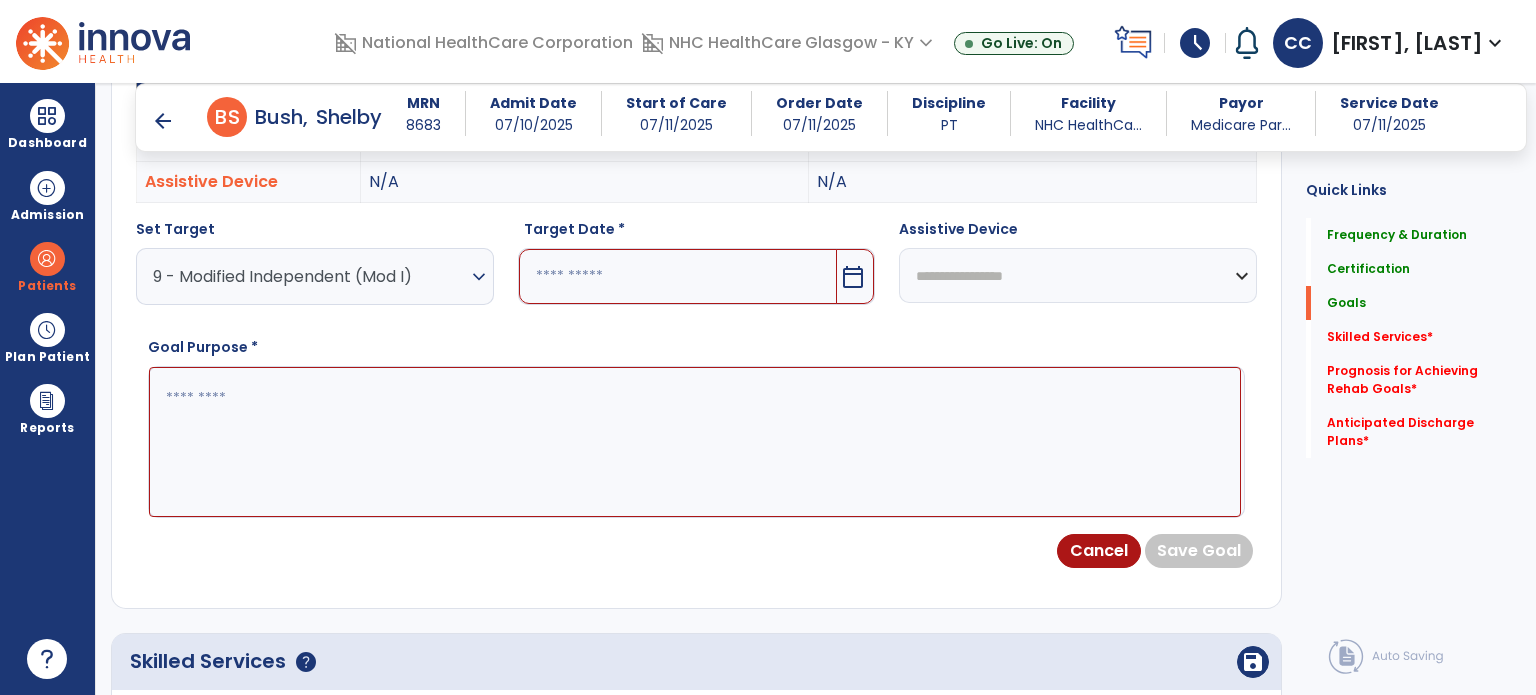 click on "calendar_today" at bounding box center (853, 277) 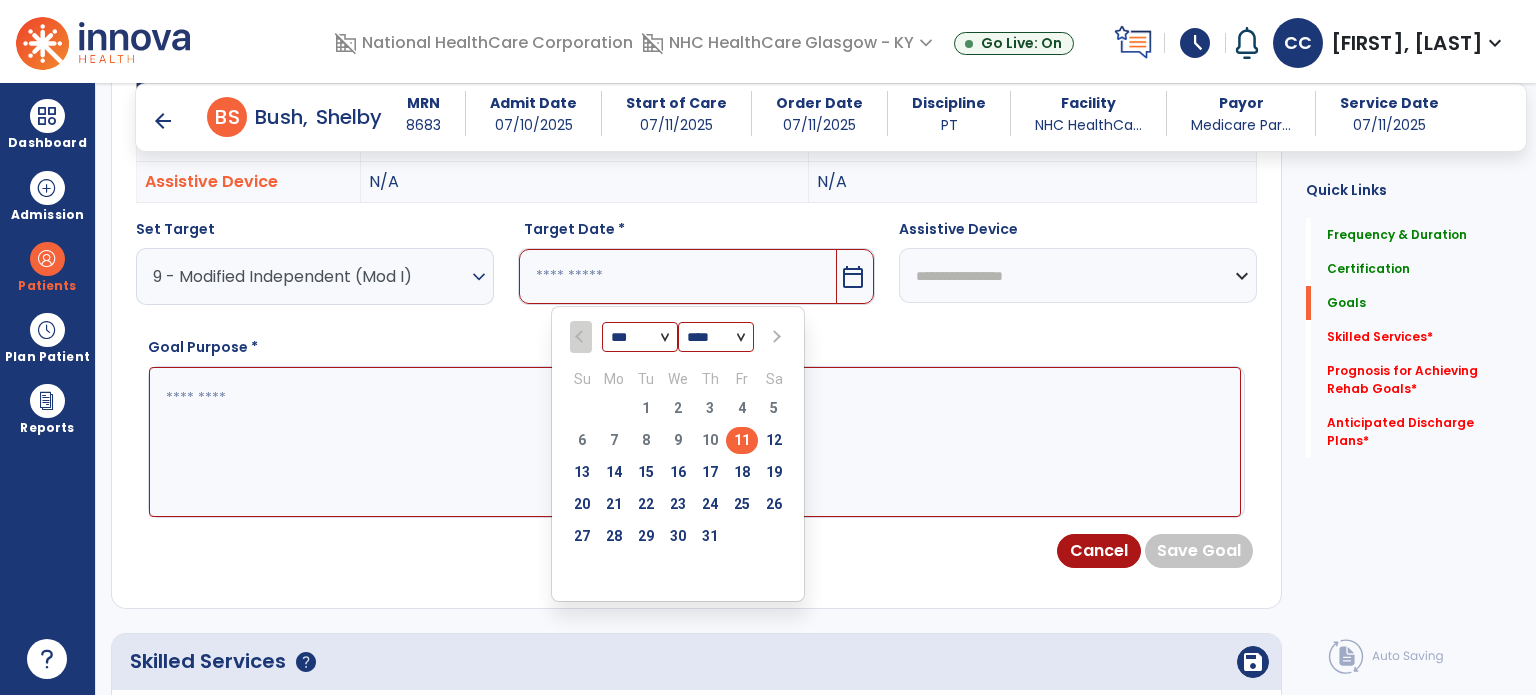 click at bounding box center (774, 337) 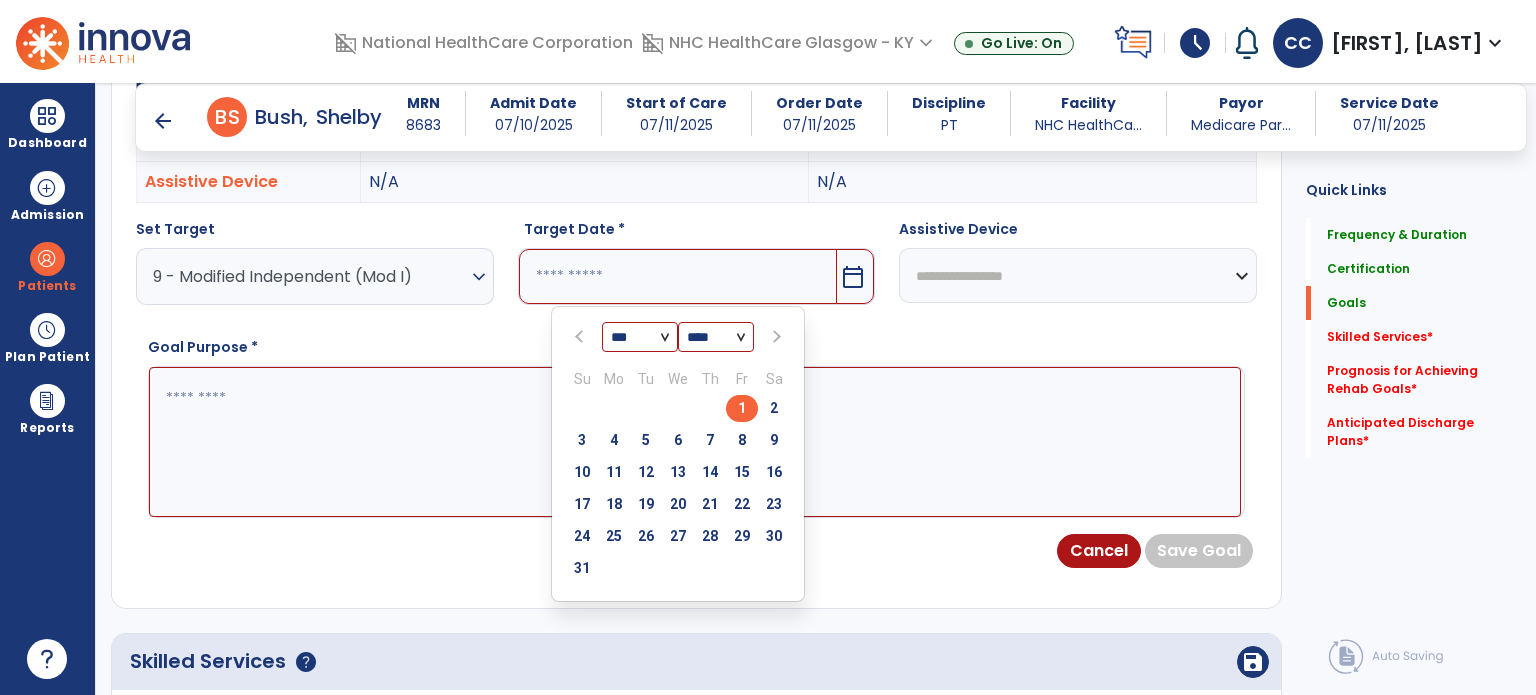 click on "23" at bounding box center [774, 504] 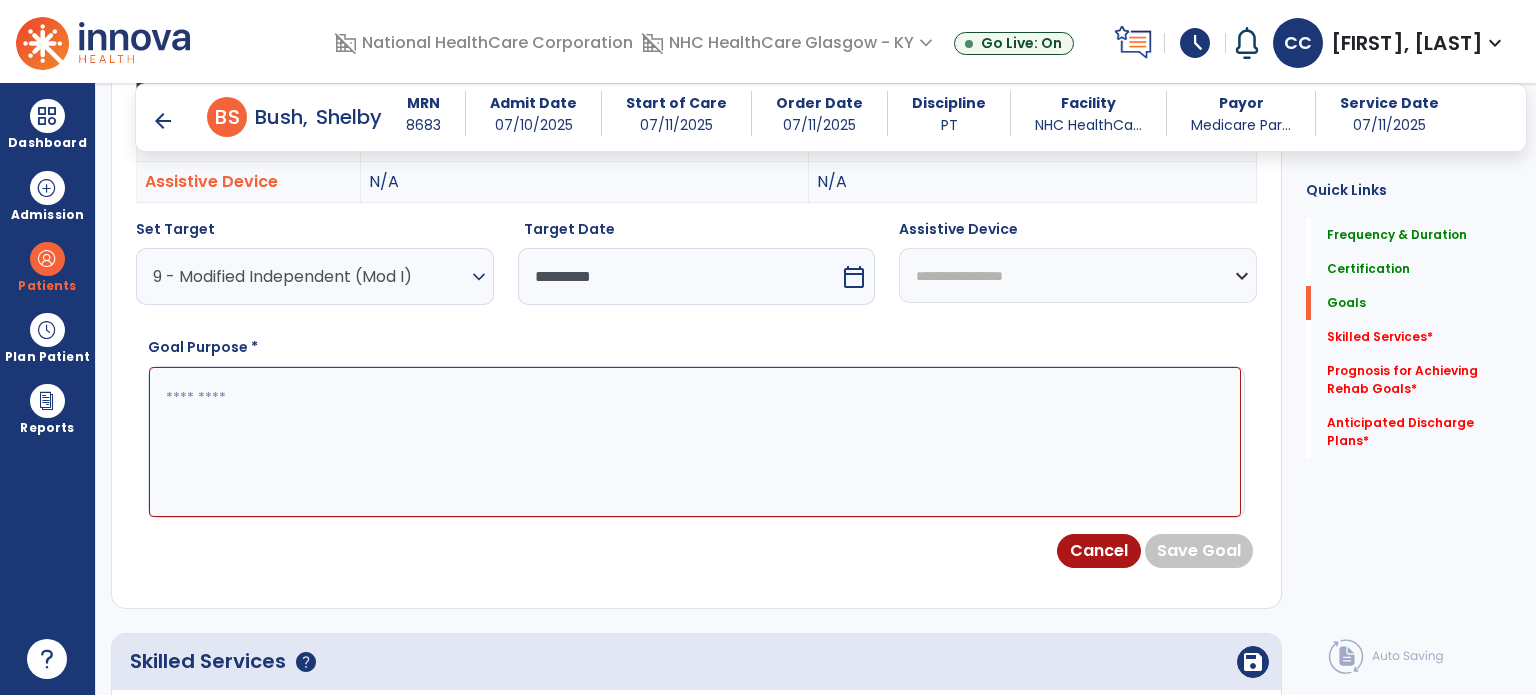 click on "**********" at bounding box center [1078, 275] 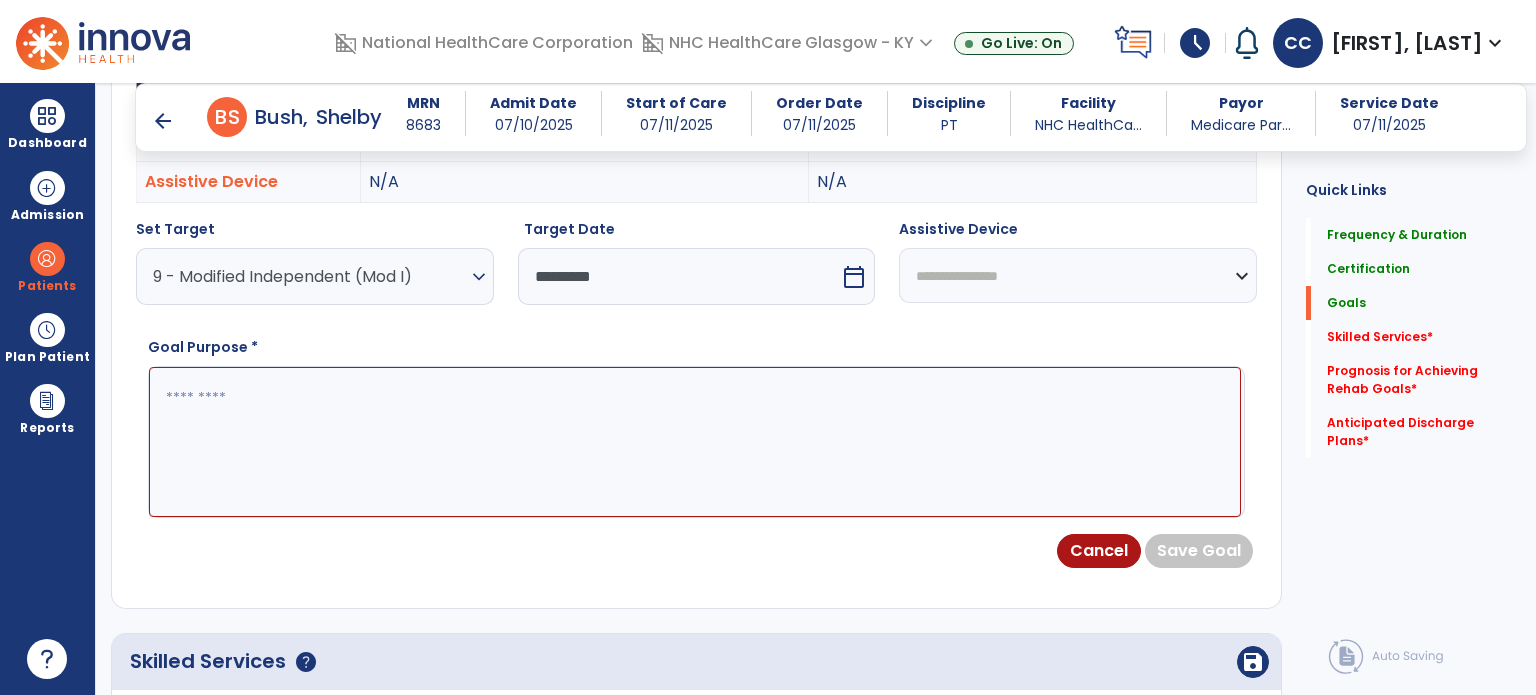 click on "**********" at bounding box center (1078, 275) 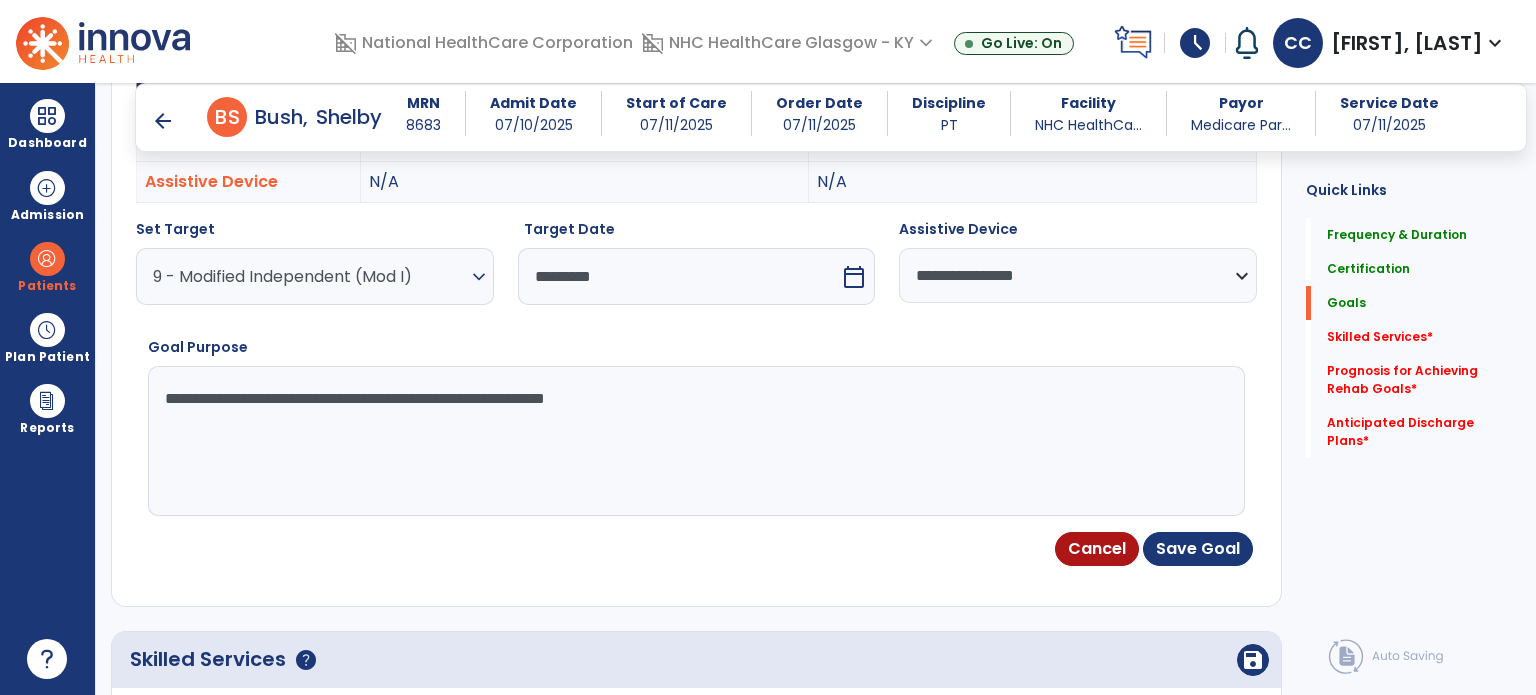 drag, startPoint x: 702, startPoint y: 415, endPoint x: 75, endPoint y: 391, distance: 627.45917 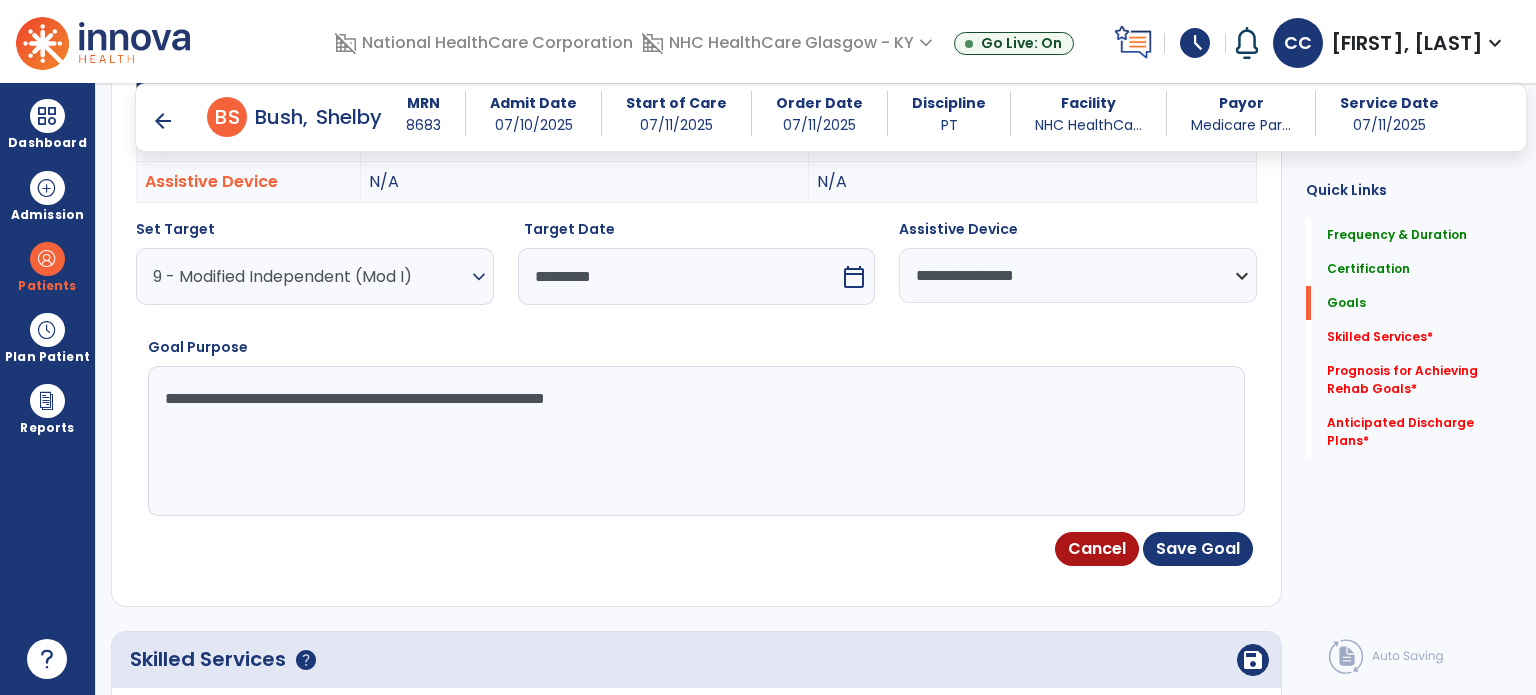 type on "**********" 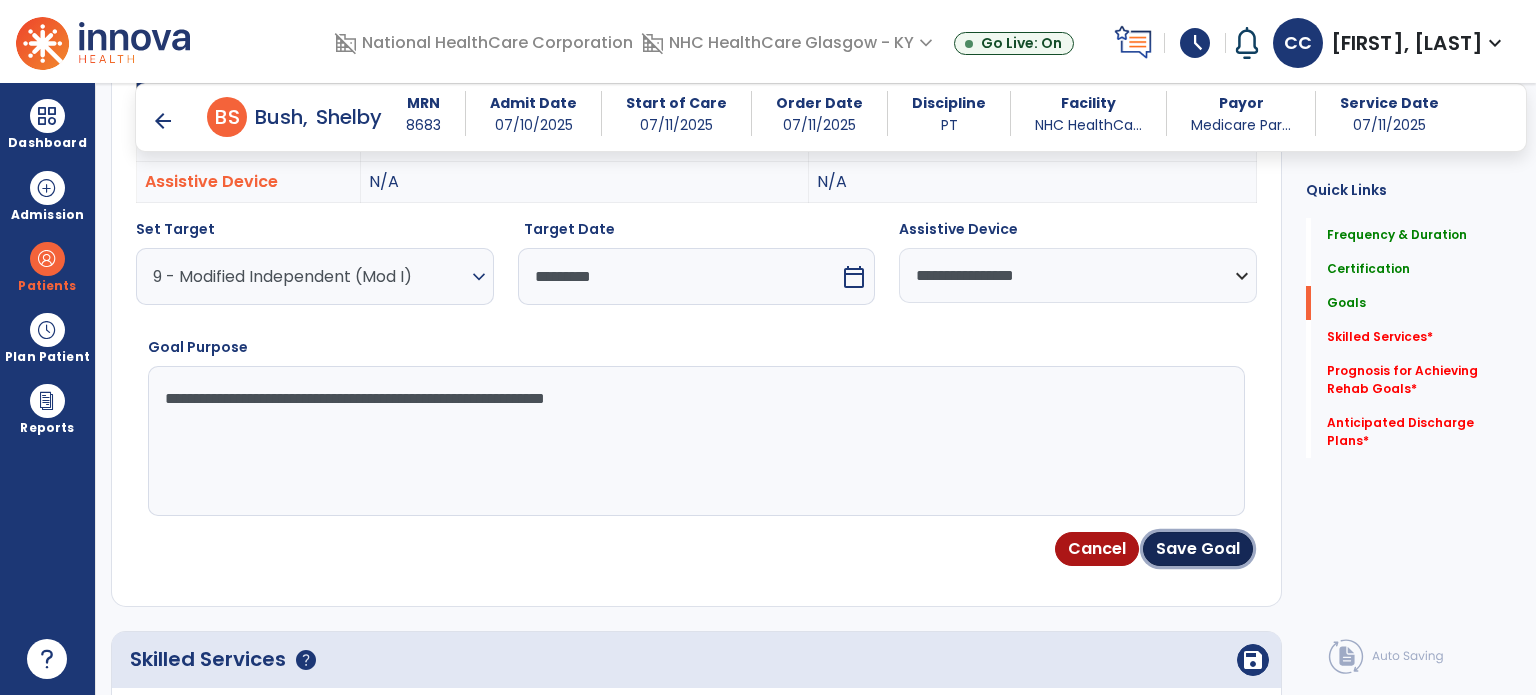 drag, startPoint x: 1208, startPoint y: 547, endPoint x: 1006, endPoint y: 542, distance: 202.06187 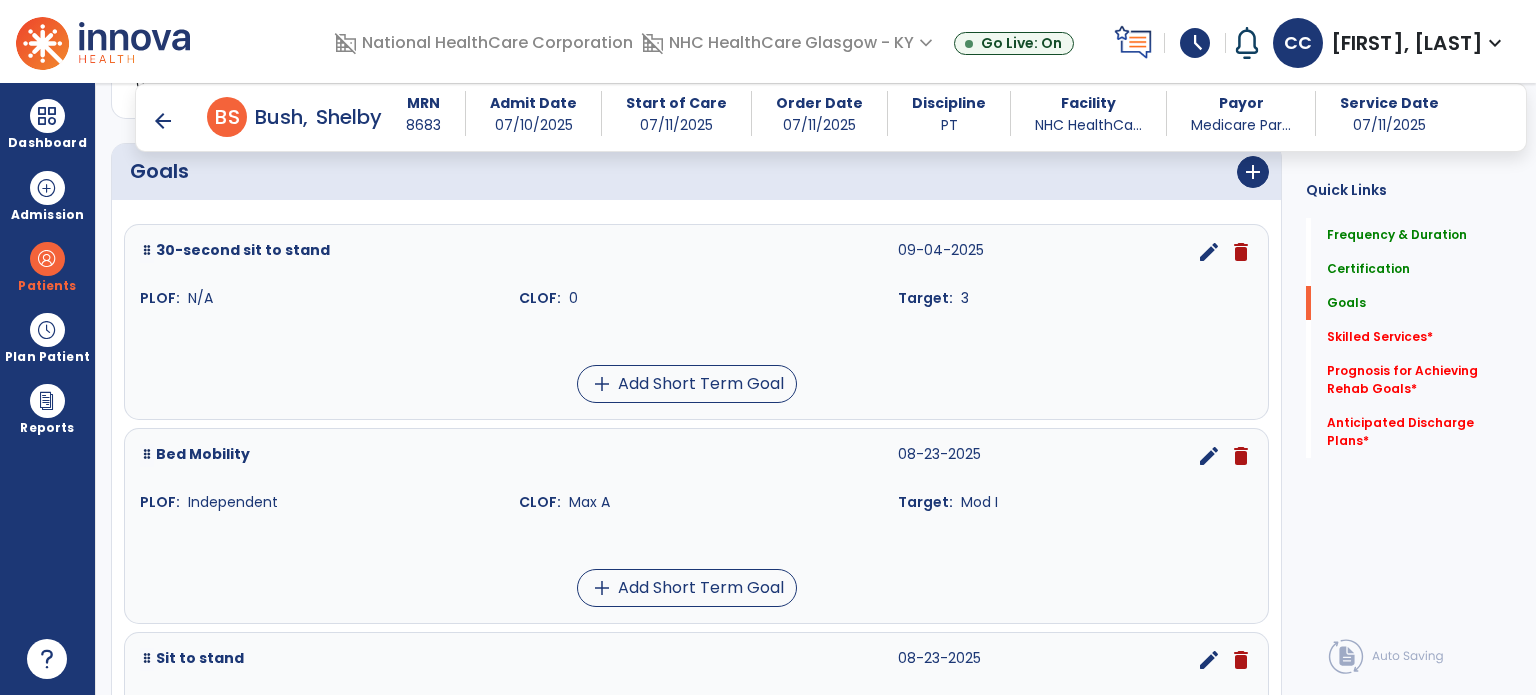 scroll, scrollTop: 470, scrollLeft: 0, axis: vertical 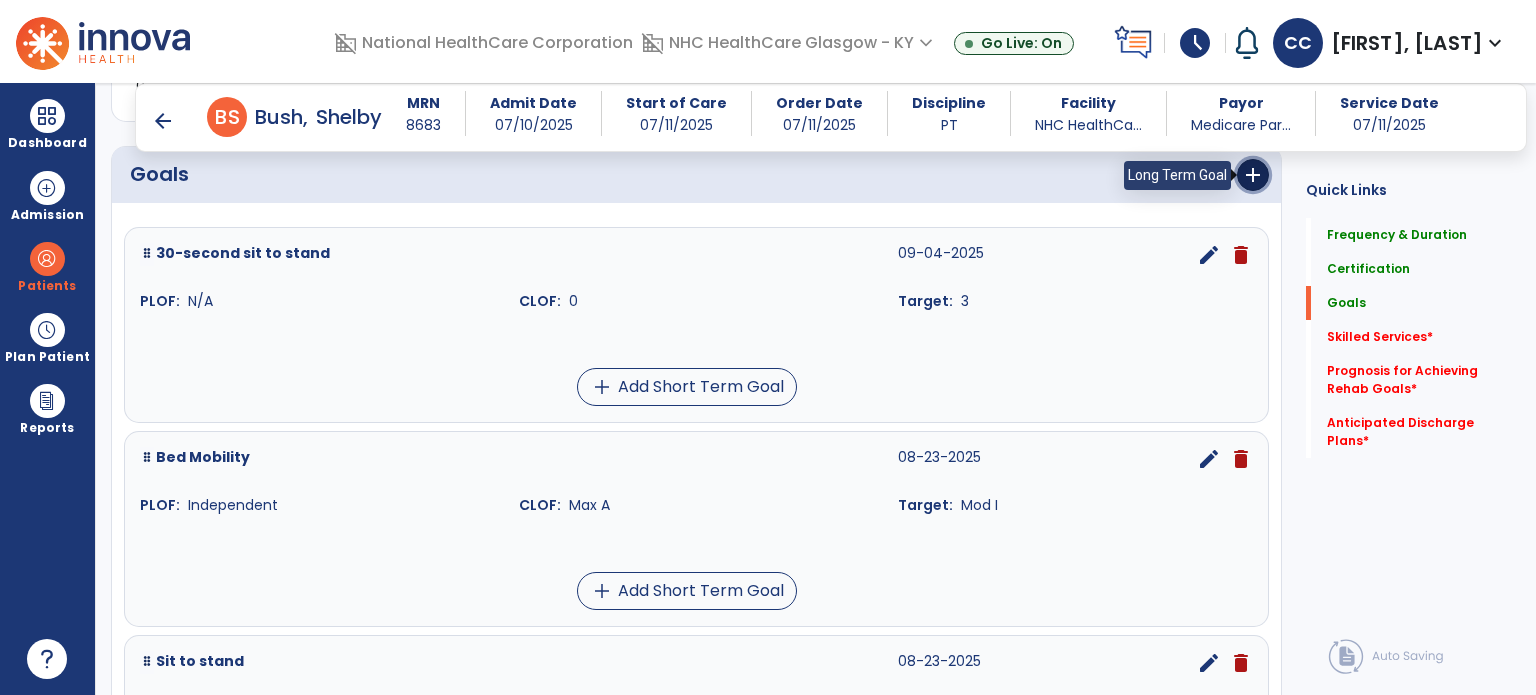 click on "add" at bounding box center [1253, 175] 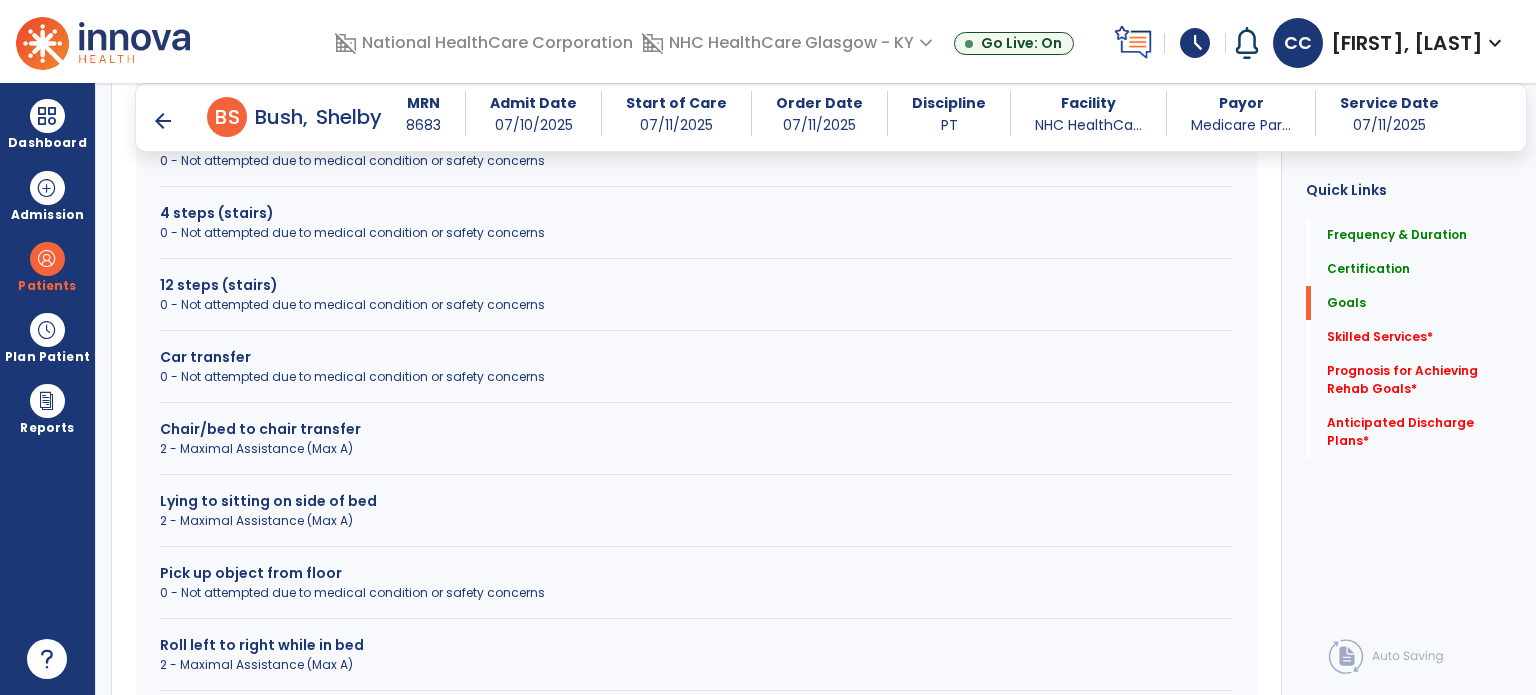 scroll, scrollTop: 770, scrollLeft: 0, axis: vertical 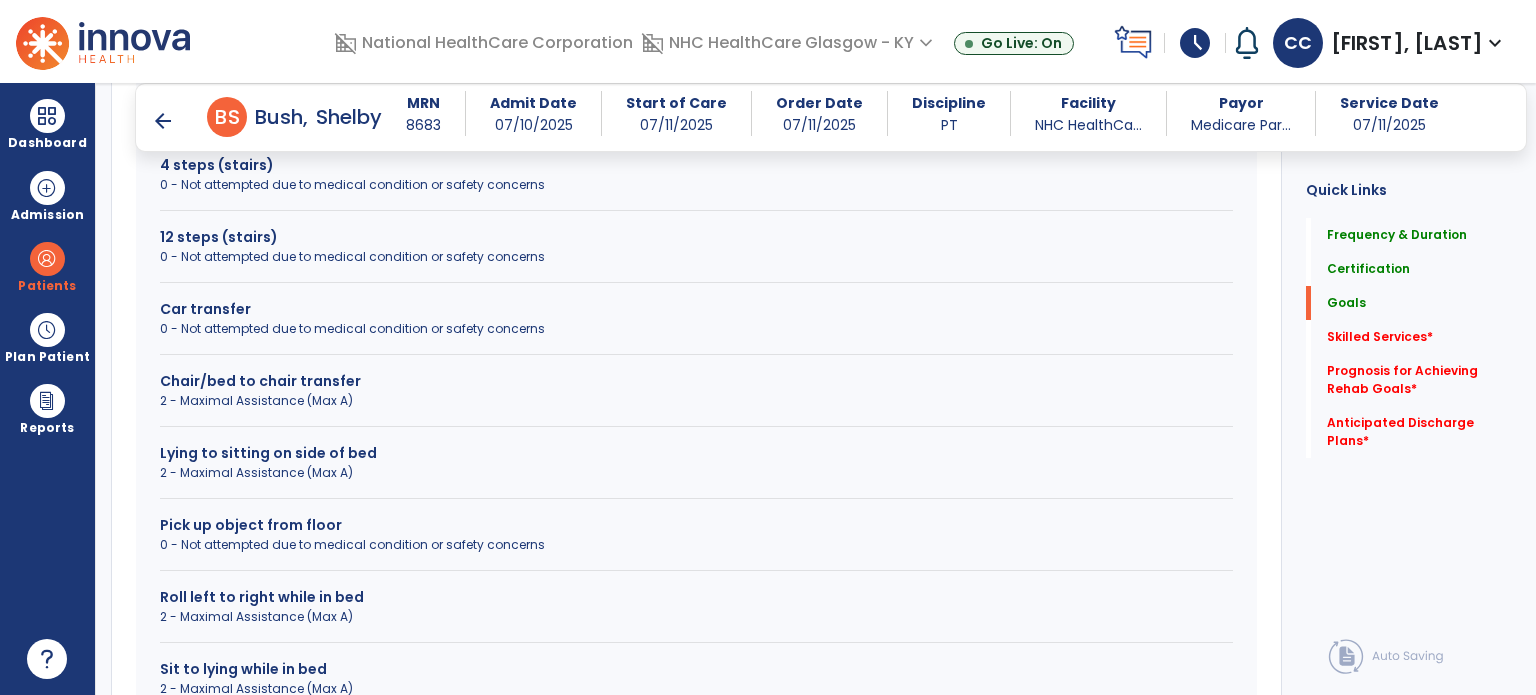 click on "2 - Maximal Assistance (Max A)" at bounding box center [696, 401] 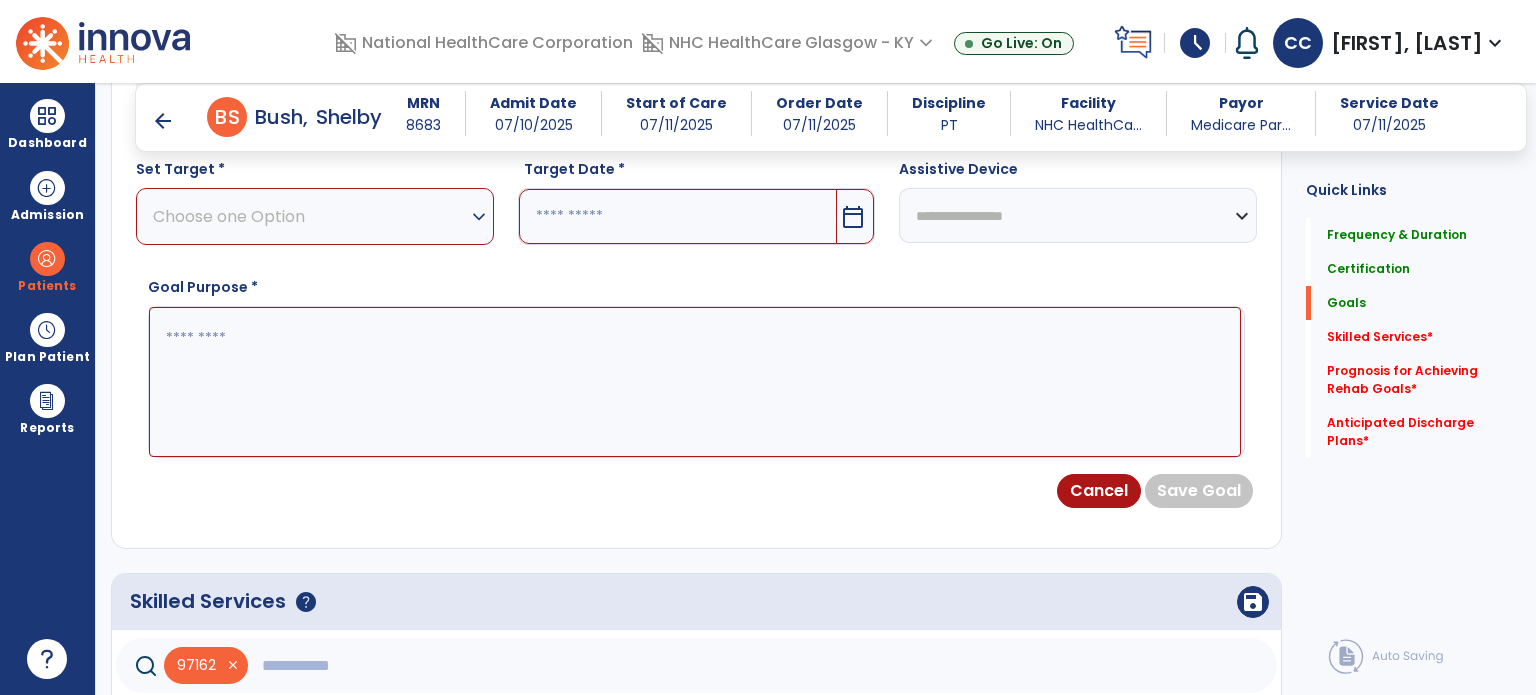 scroll, scrollTop: 670, scrollLeft: 0, axis: vertical 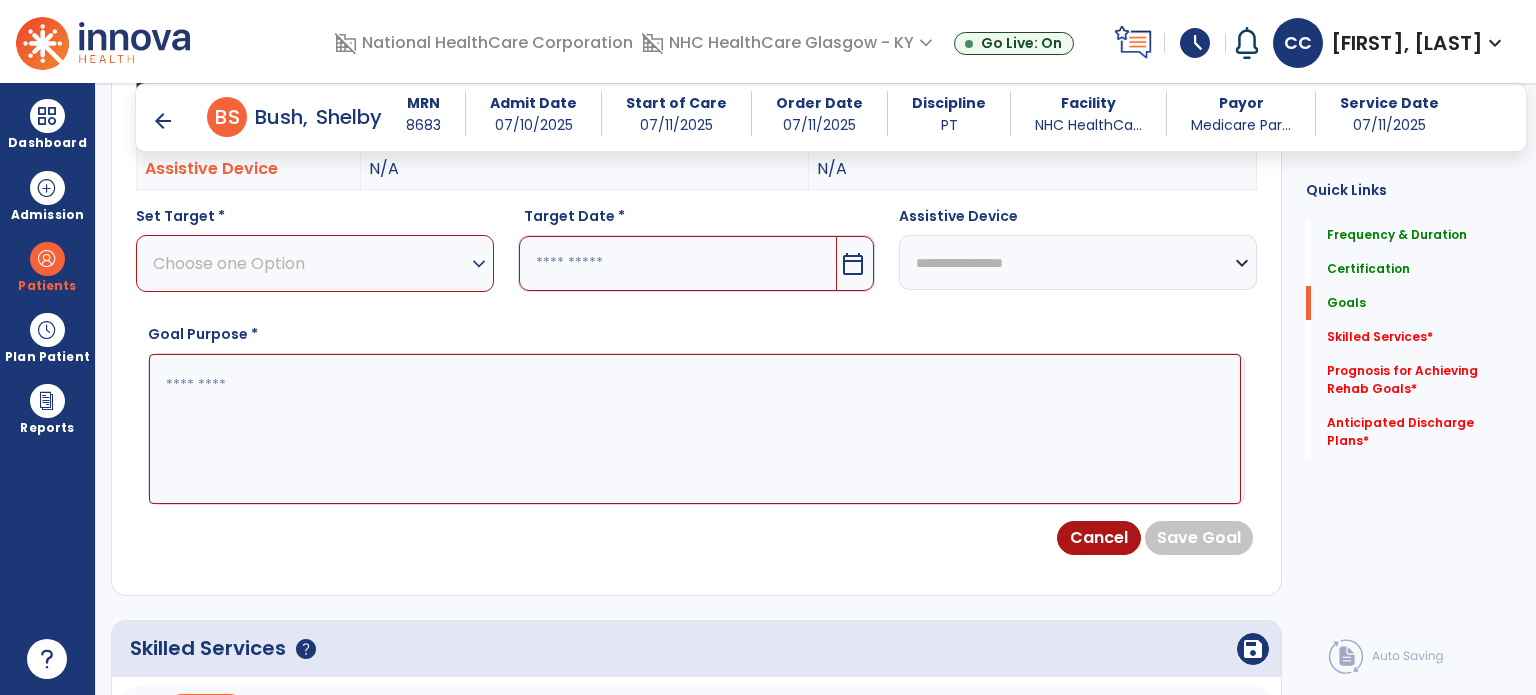 click on "Choose one Option" at bounding box center [310, 263] 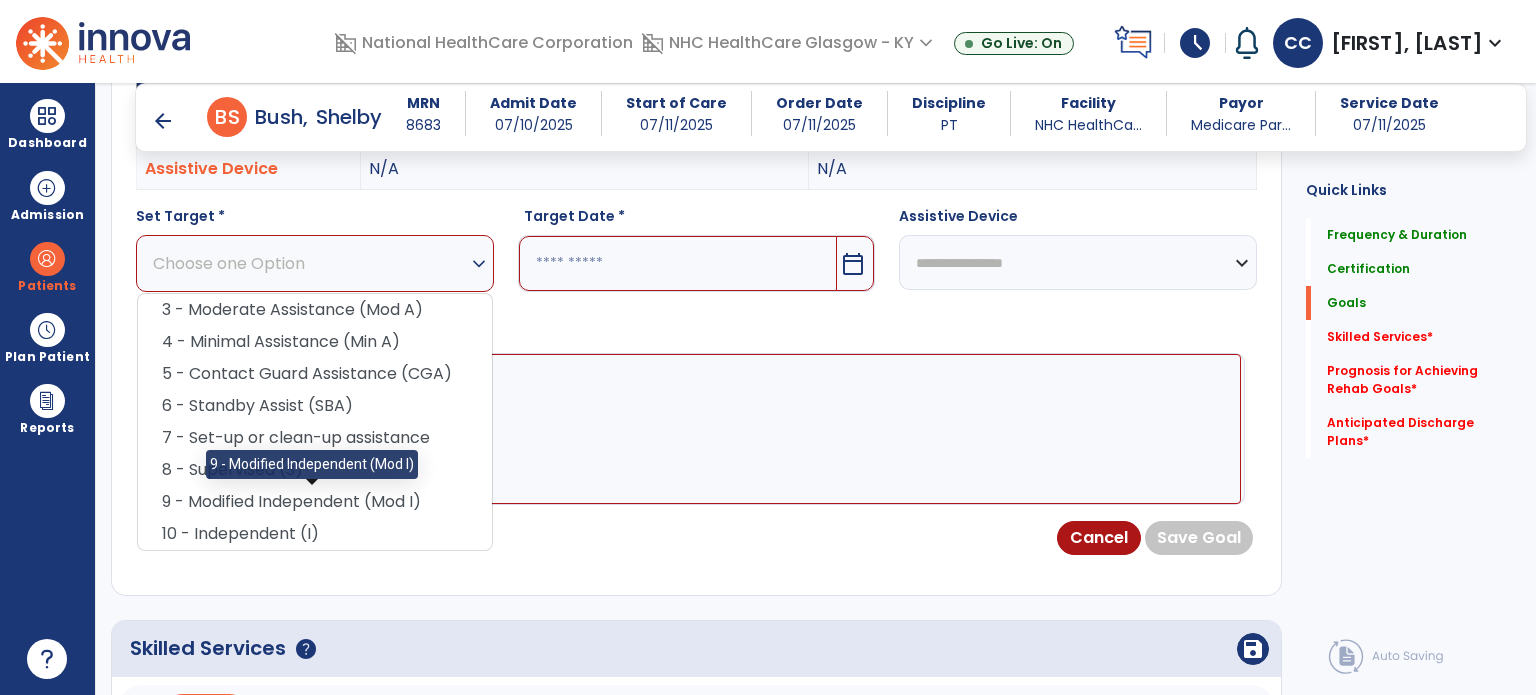 click on "9 - Modified Independent (Mod I)" at bounding box center [315, 502] 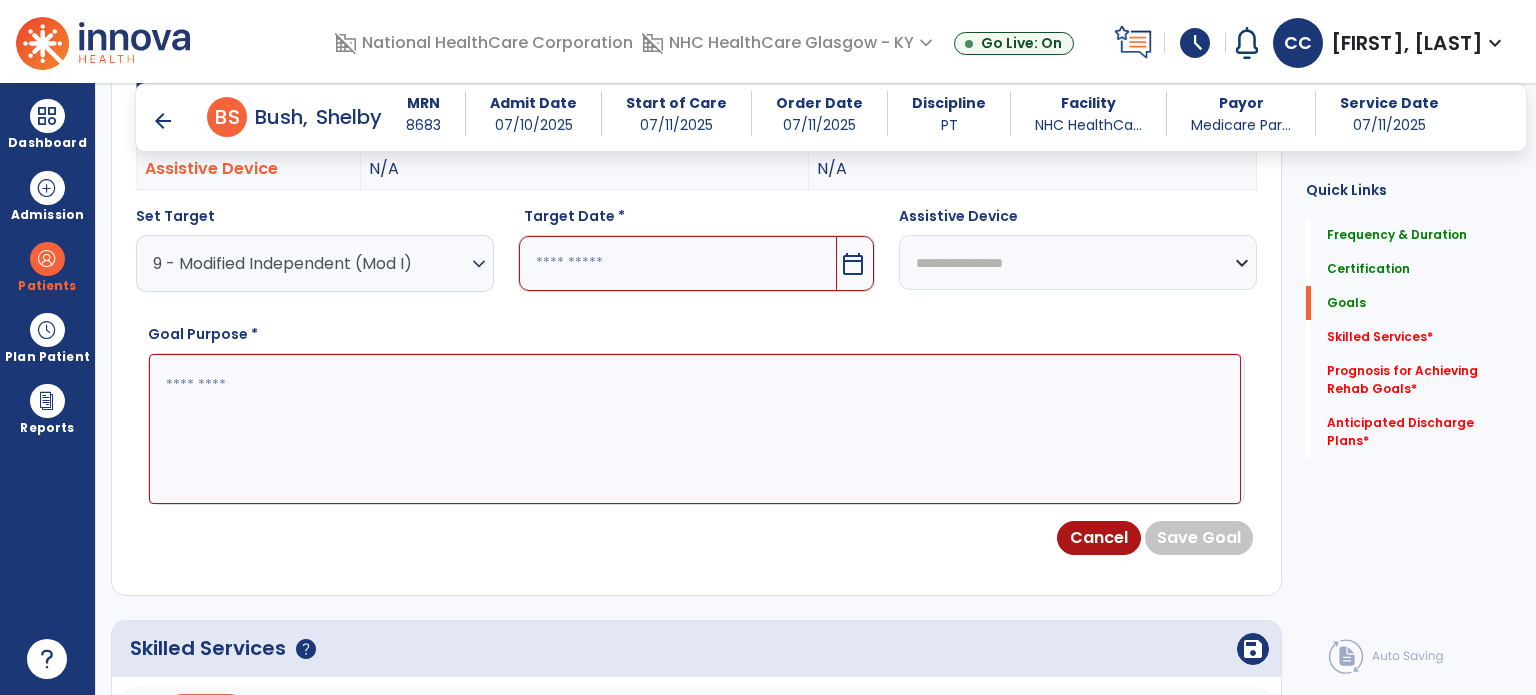 click at bounding box center [678, 263] 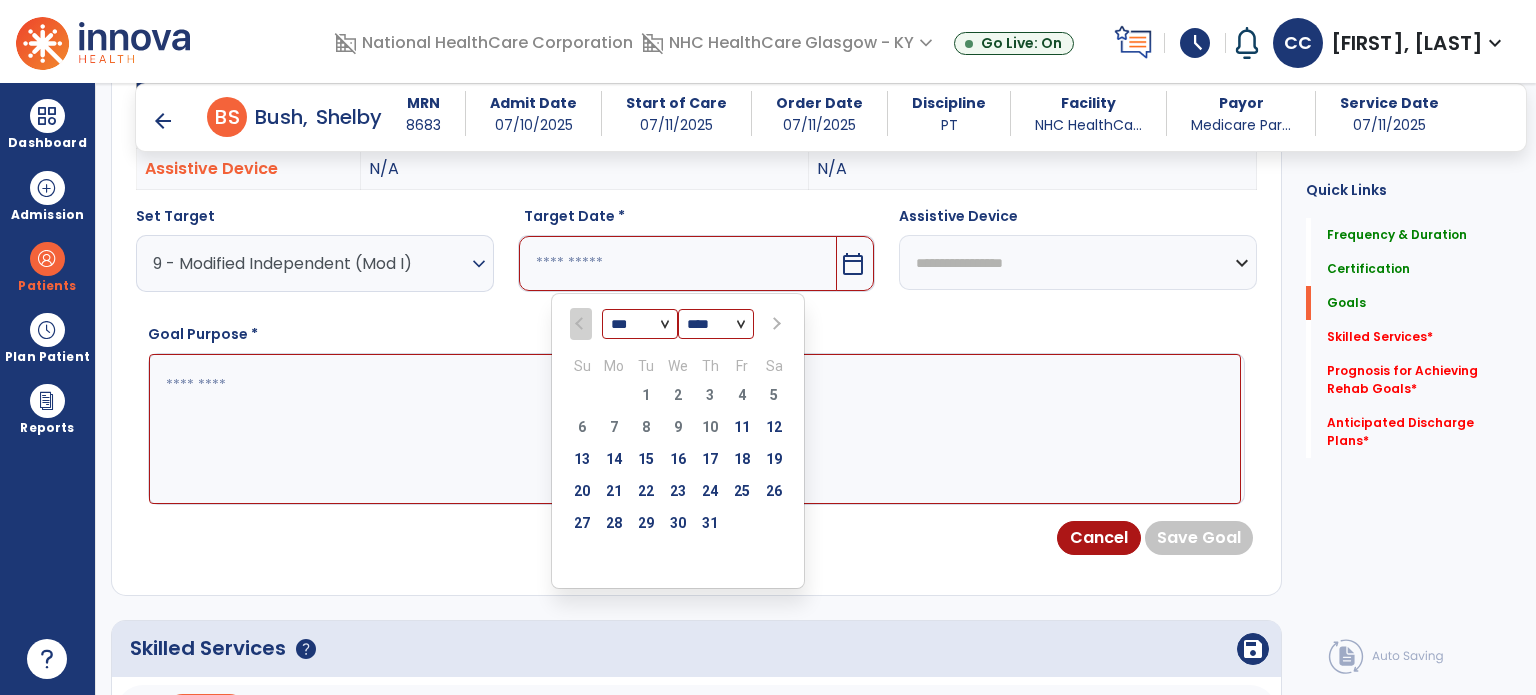 click at bounding box center [774, 324] 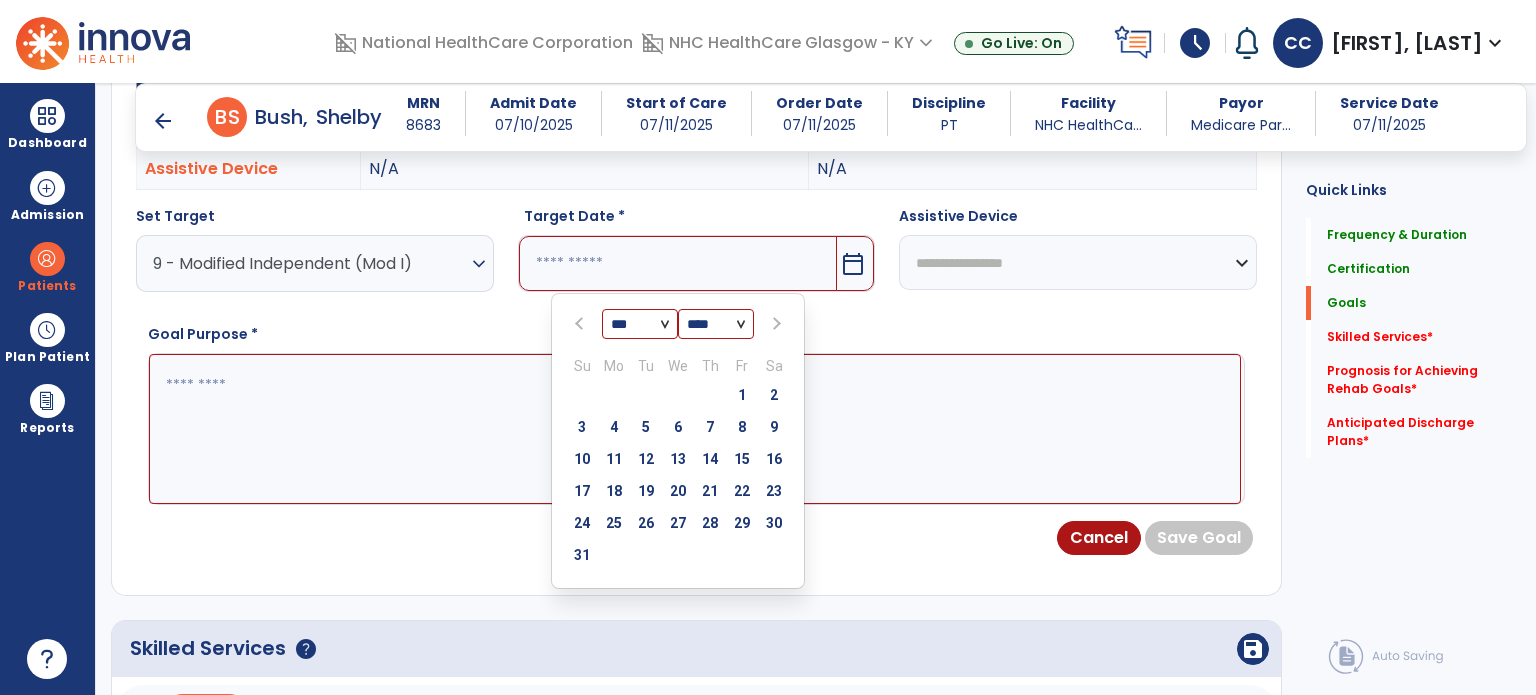 click at bounding box center [774, 324] 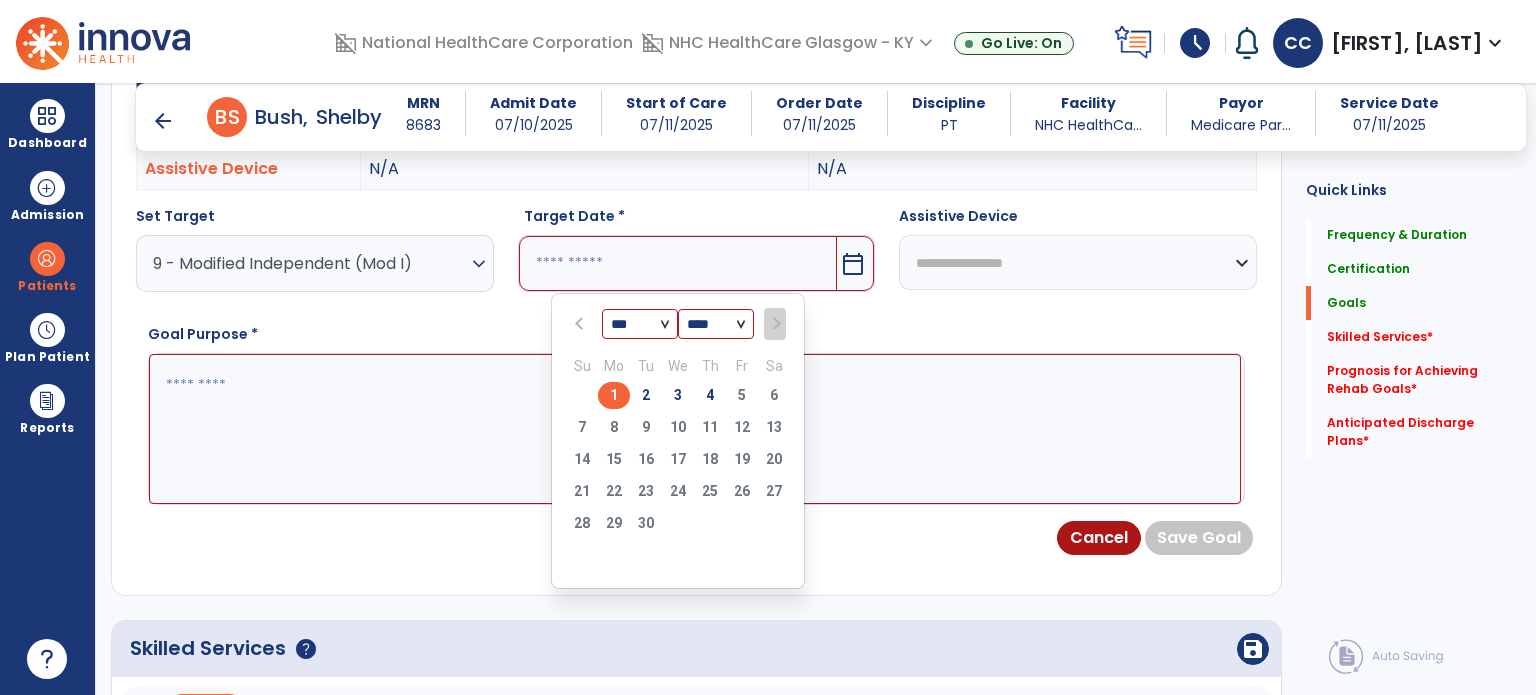 click on "4" at bounding box center [710, 398] 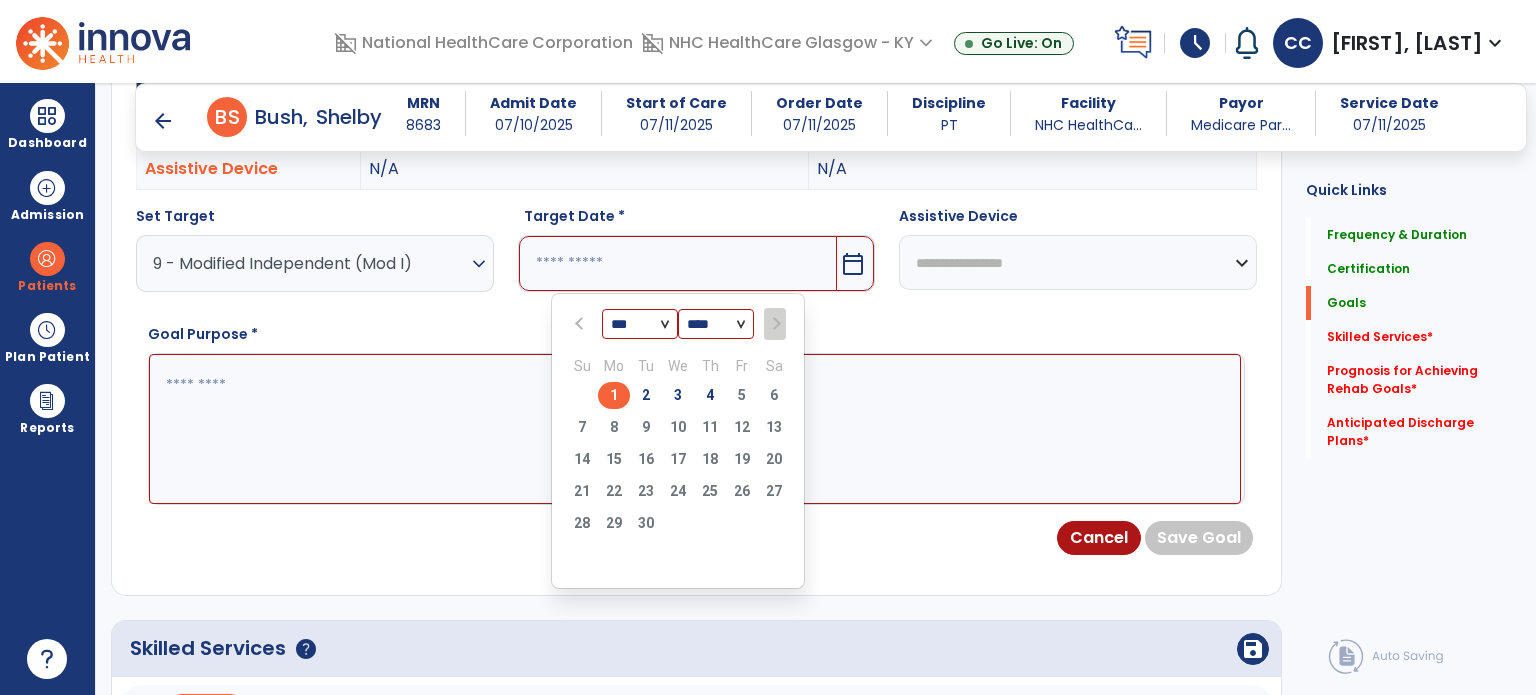 type on "********" 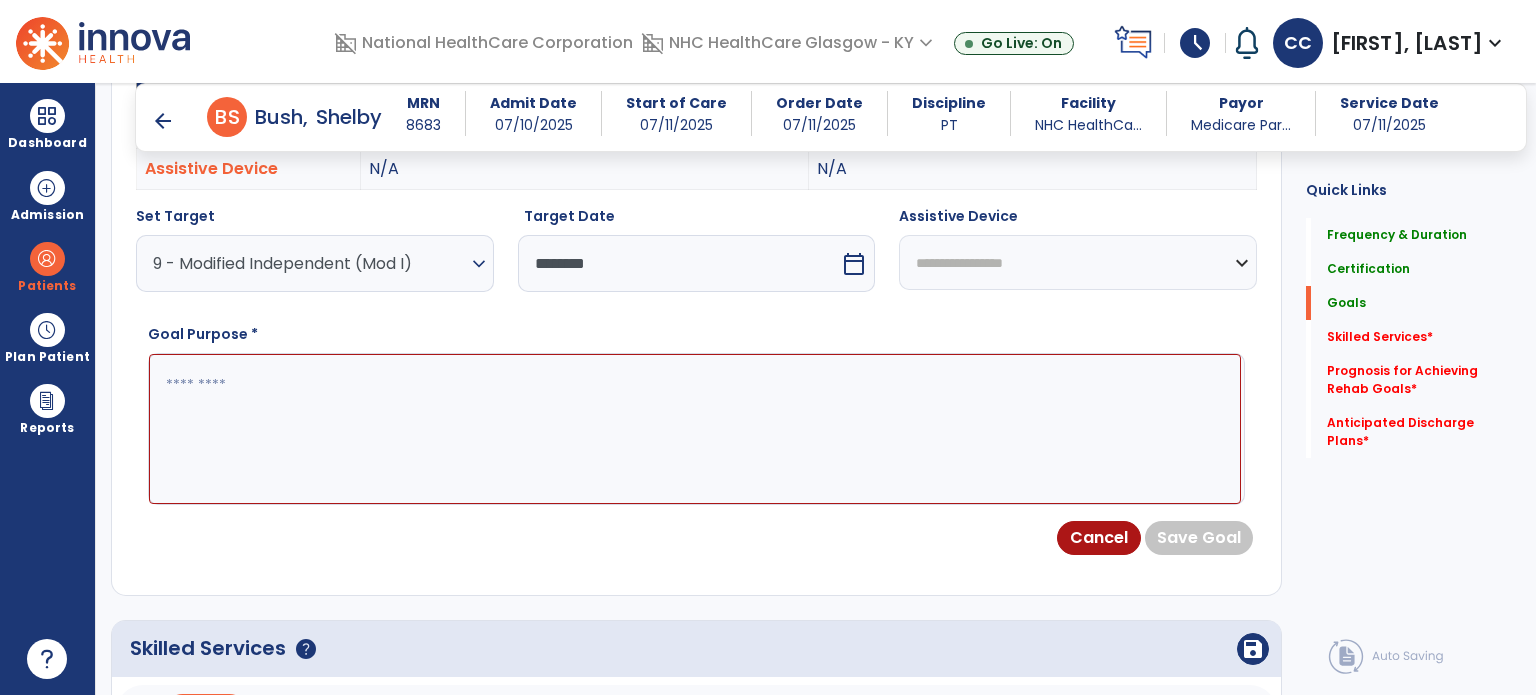 click on "**********" at bounding box center (1078, 262) 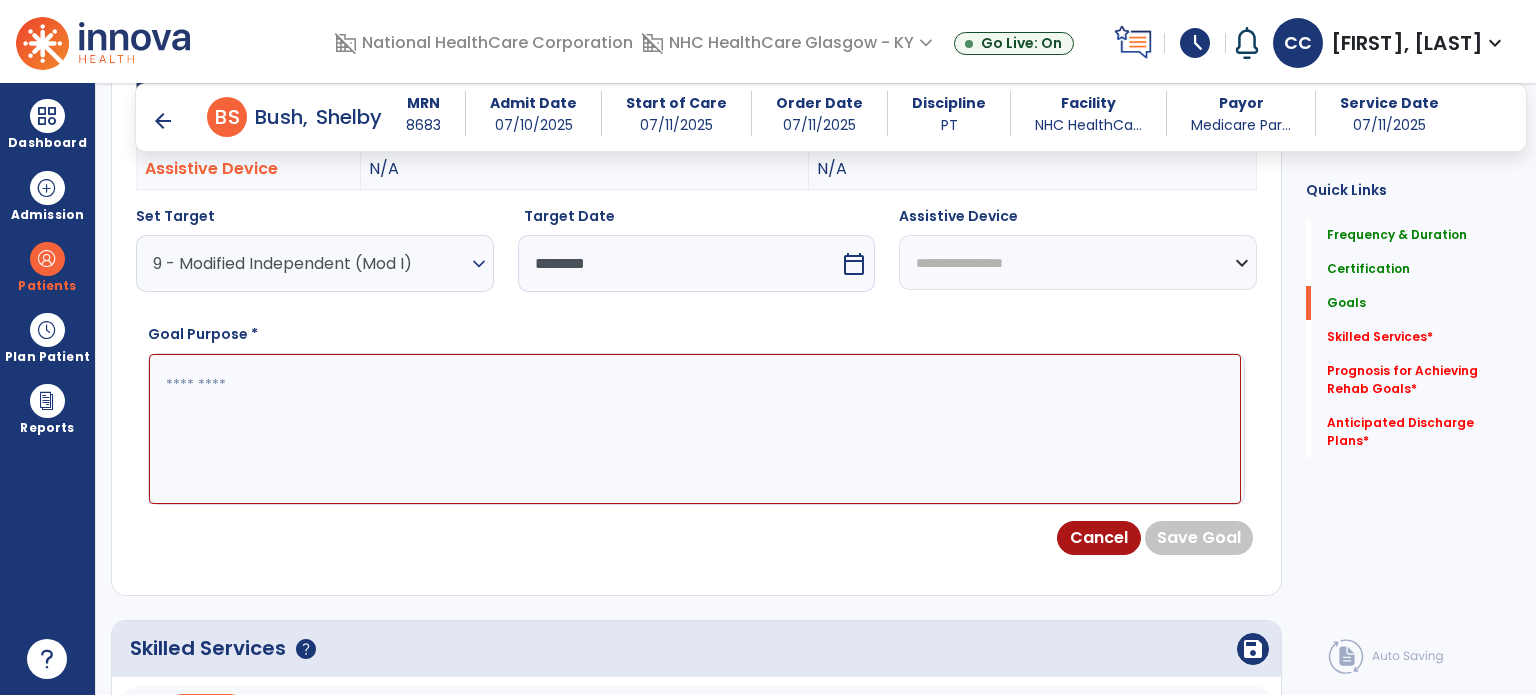 select on "**********" 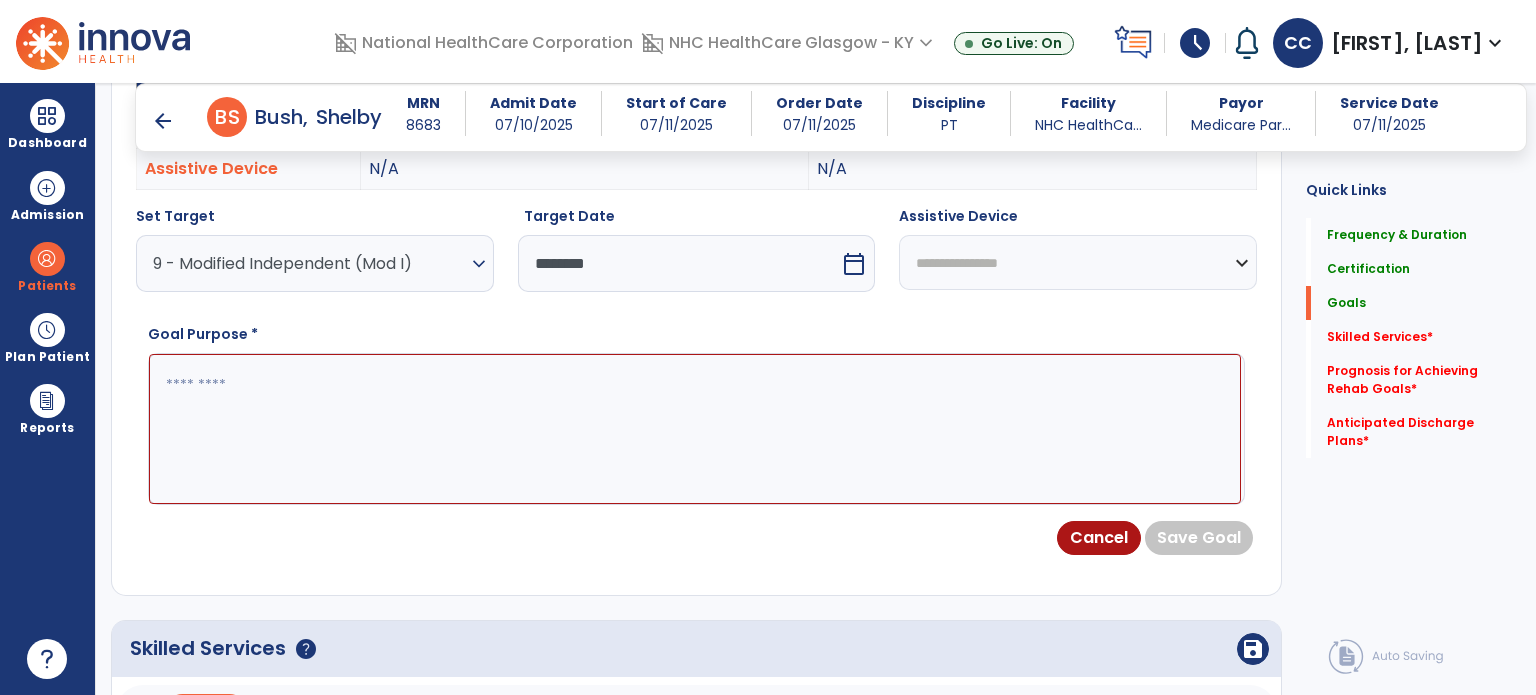 click on "**********" at bounding box center [1078, 262] 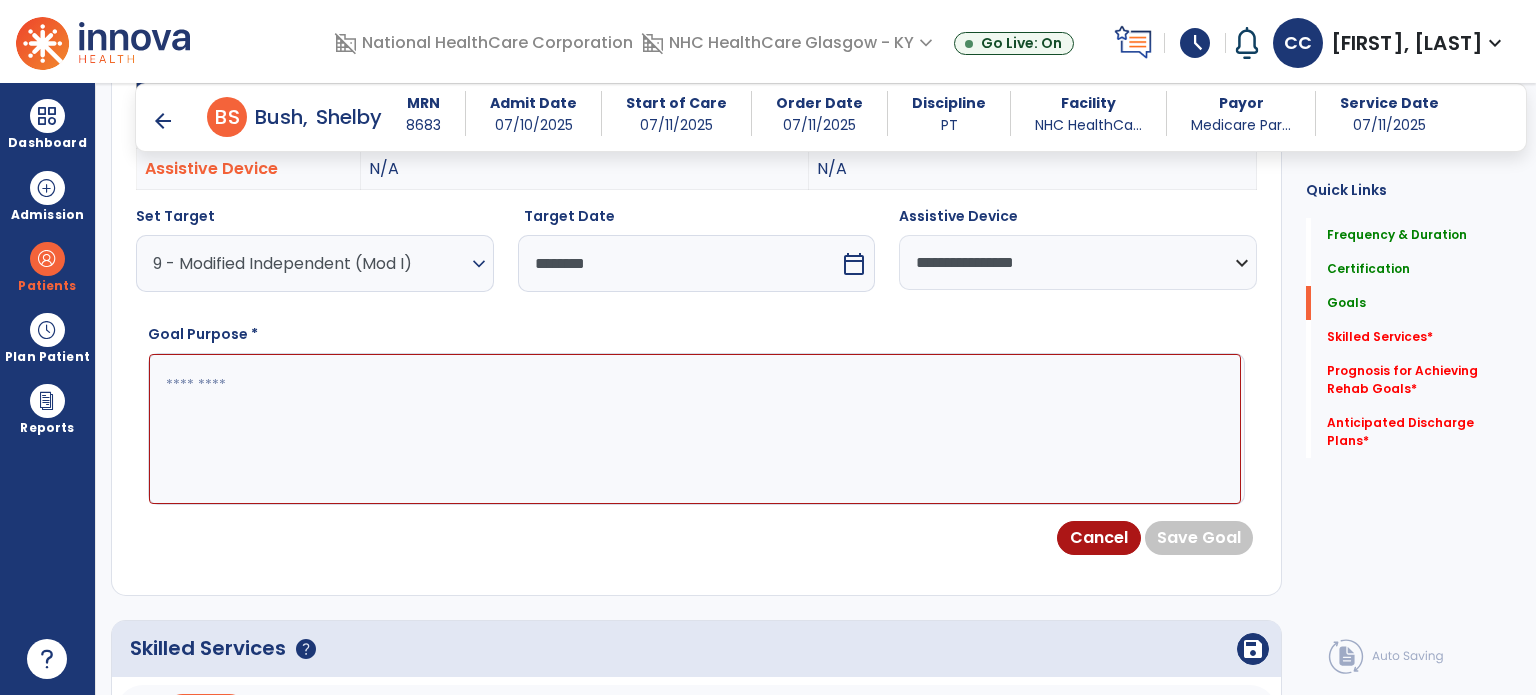 paste on "**********" 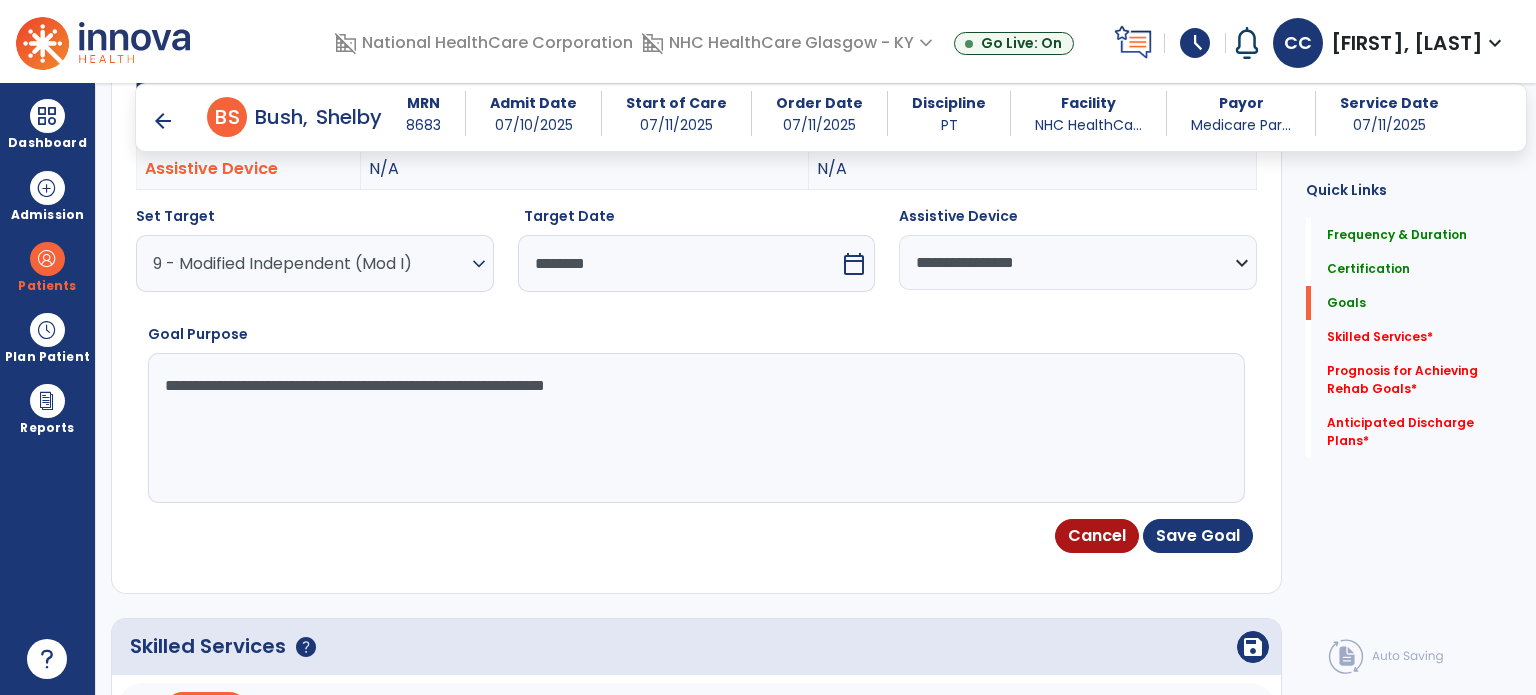 drag, startPoint x: 673, startPoint y: 388, endPoint x: 486, endPoint y: 398, distance: 187.26718 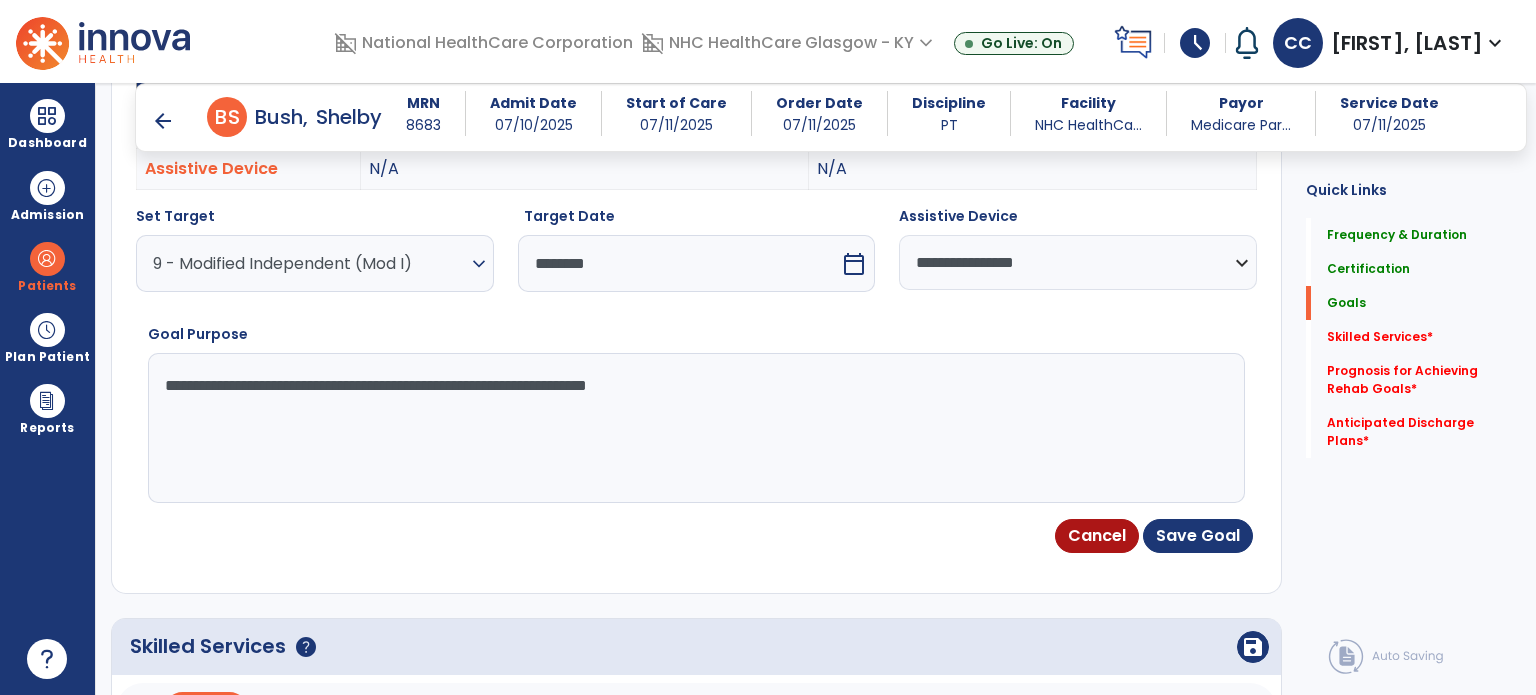 type on "**********" 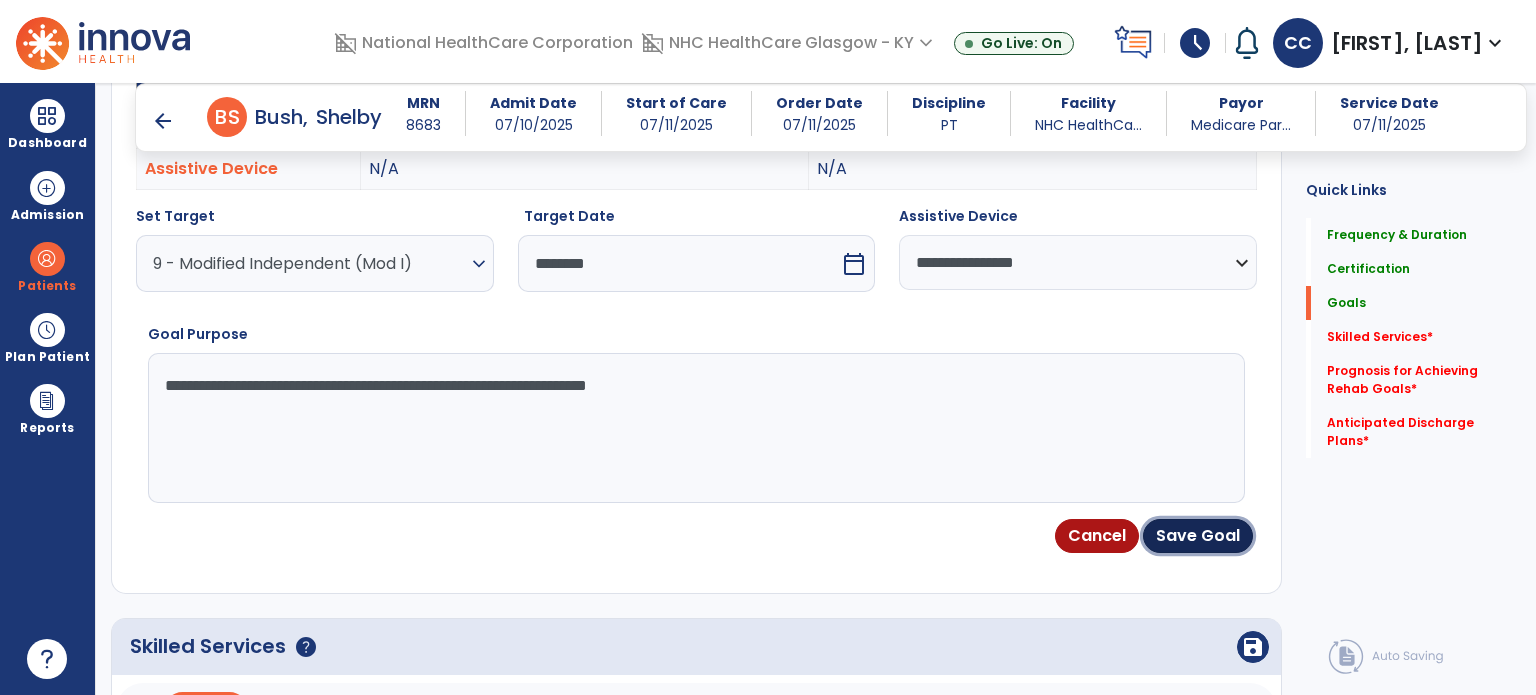 click on "Save Goal" at bounding box center (1198, 536) 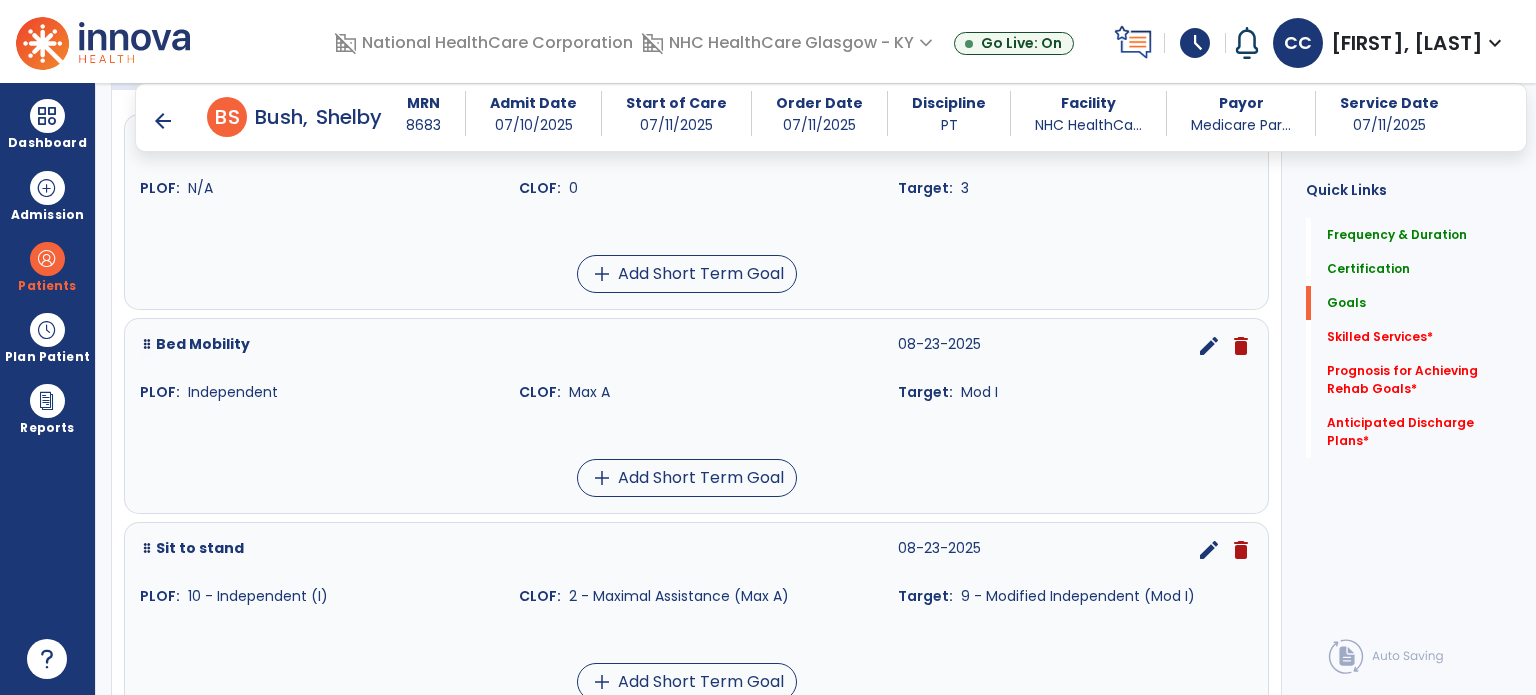 scroll, scrollTop: 783, scrollLeft: 0, axis: vertical 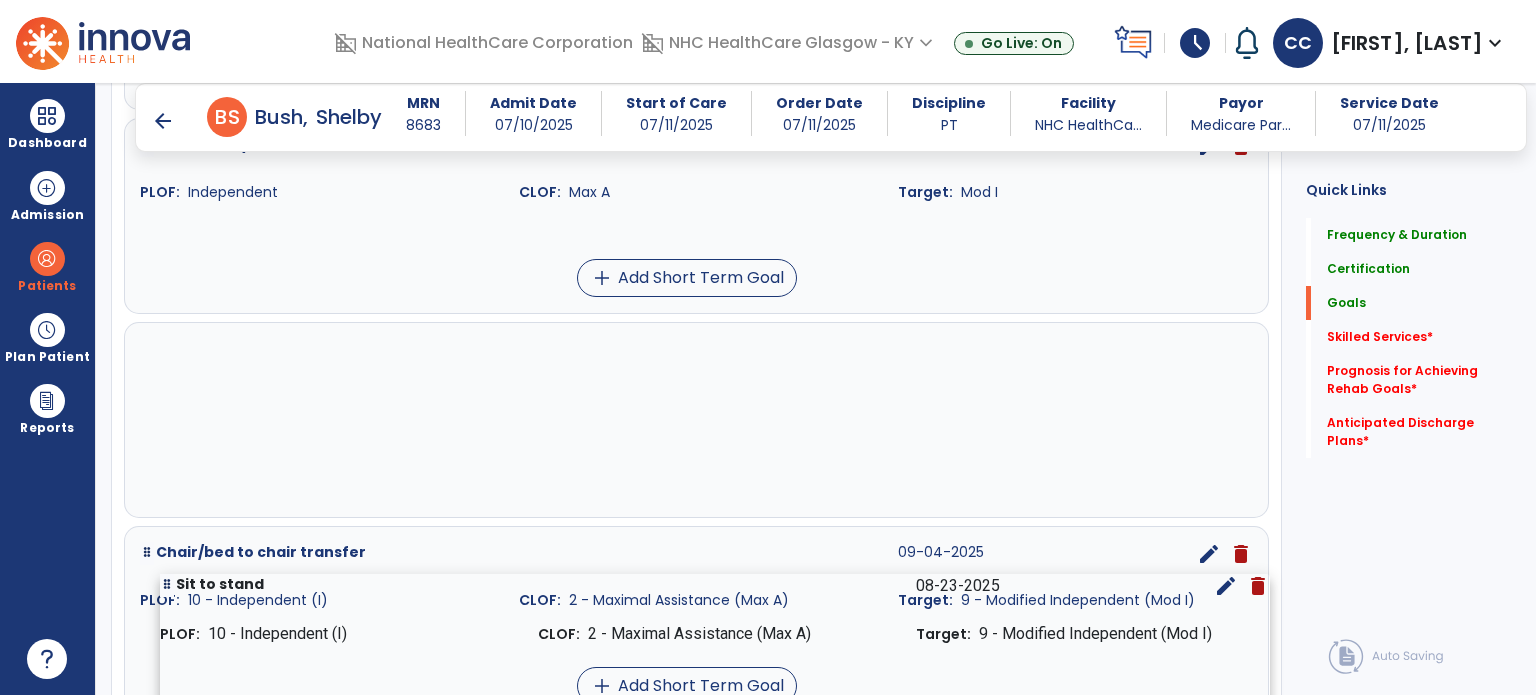 drag, startPoint x: 145, startPoint y: 350, endPoint x: 165, endPoint y: 587, distance: 237.84239 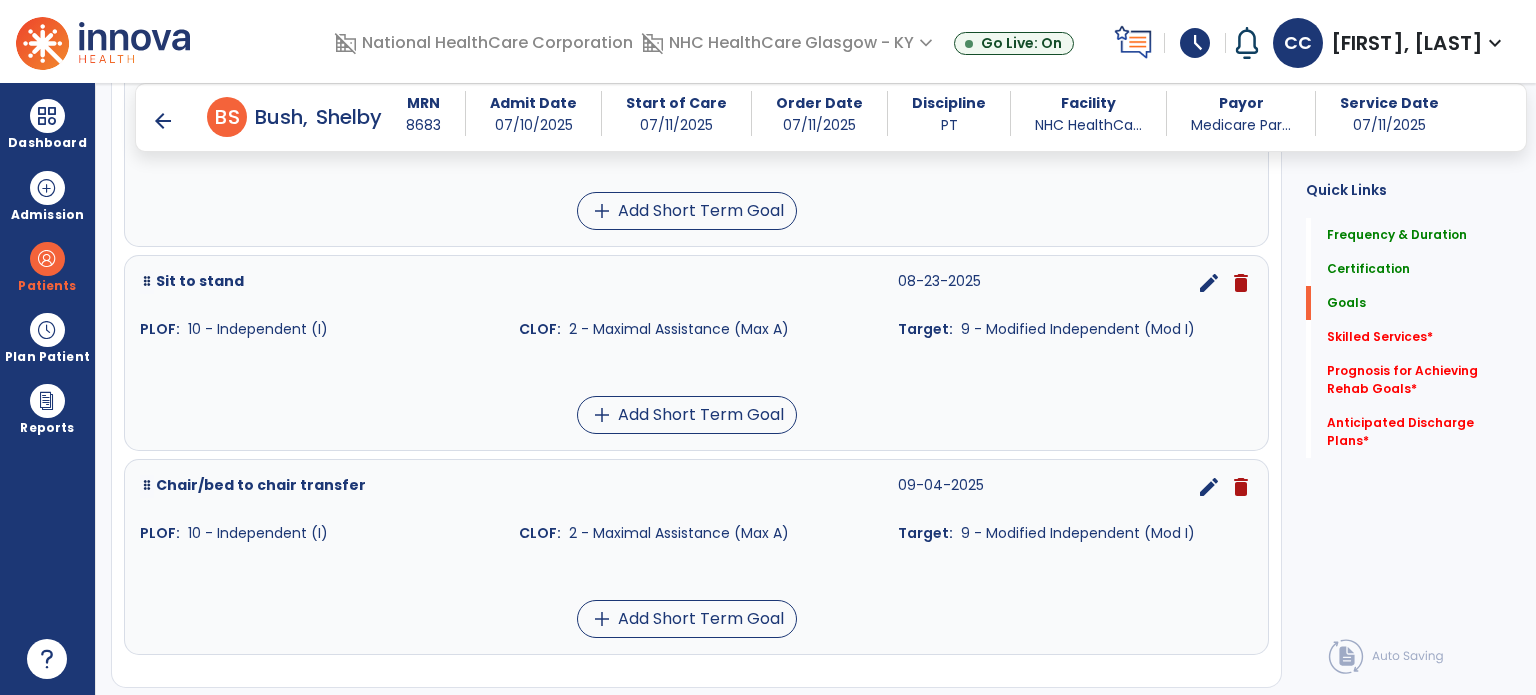 scroll, scrollTop: 883, scrollLeft: 0, axis: vertical 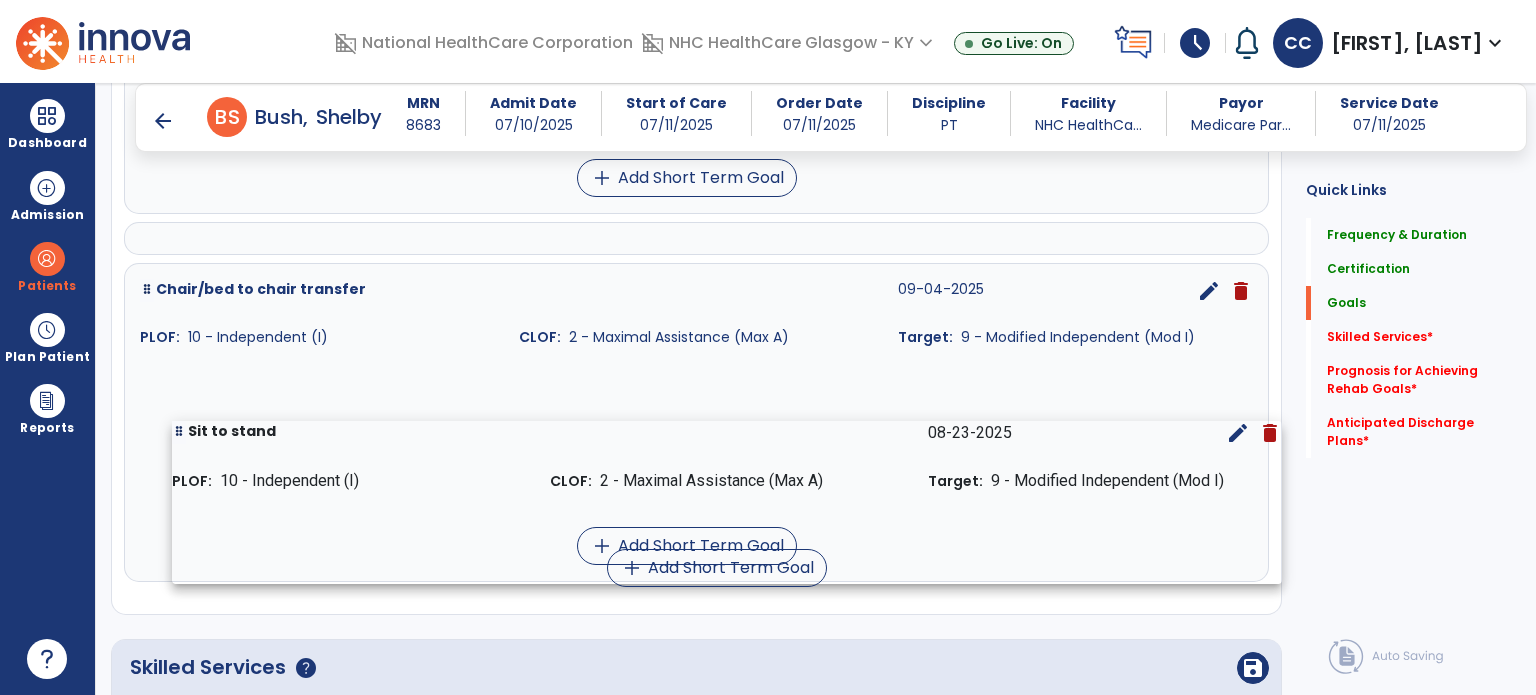 drag, startPoint x: 151, startPoint y: 244, endPoint x: 183, endPoint y: 428, distance: 186.76189 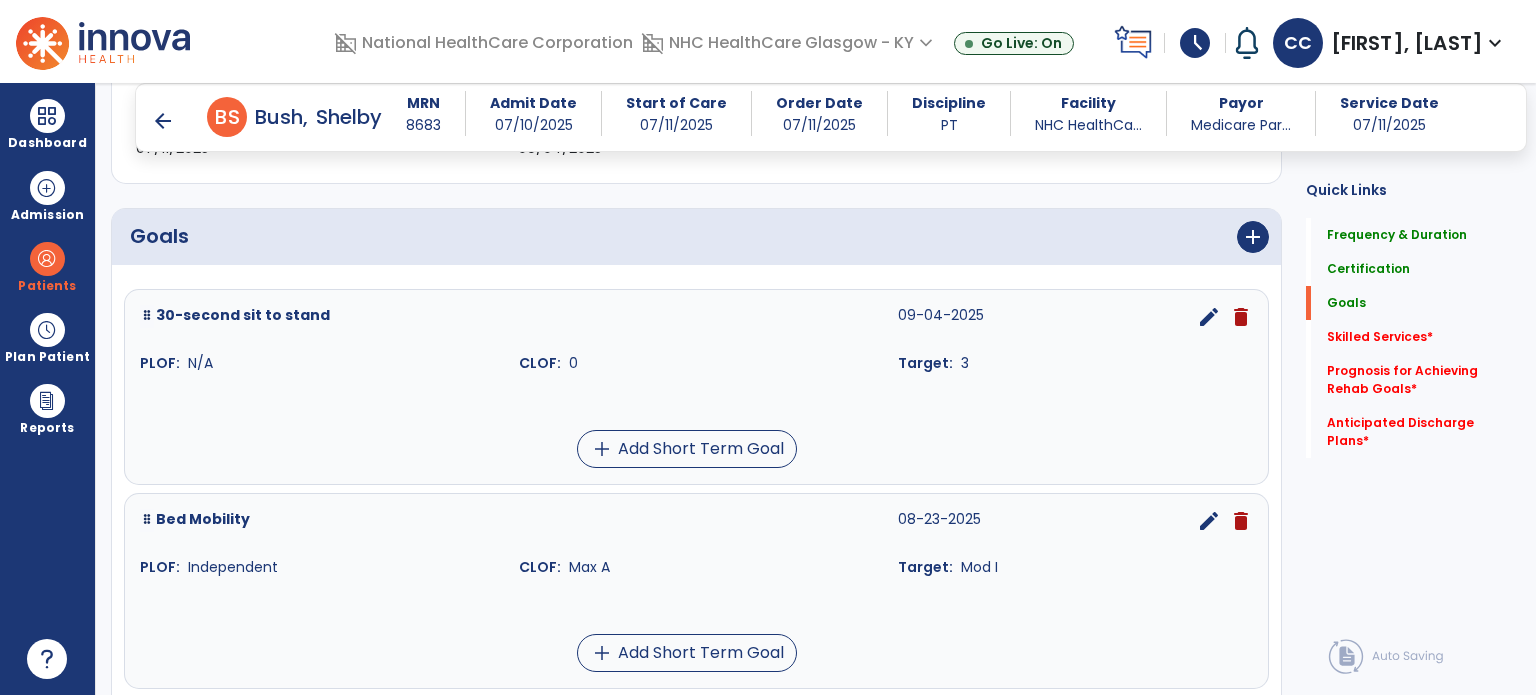 scroll, scrollTop: 400, scrollLeft: 0, axis: vertical 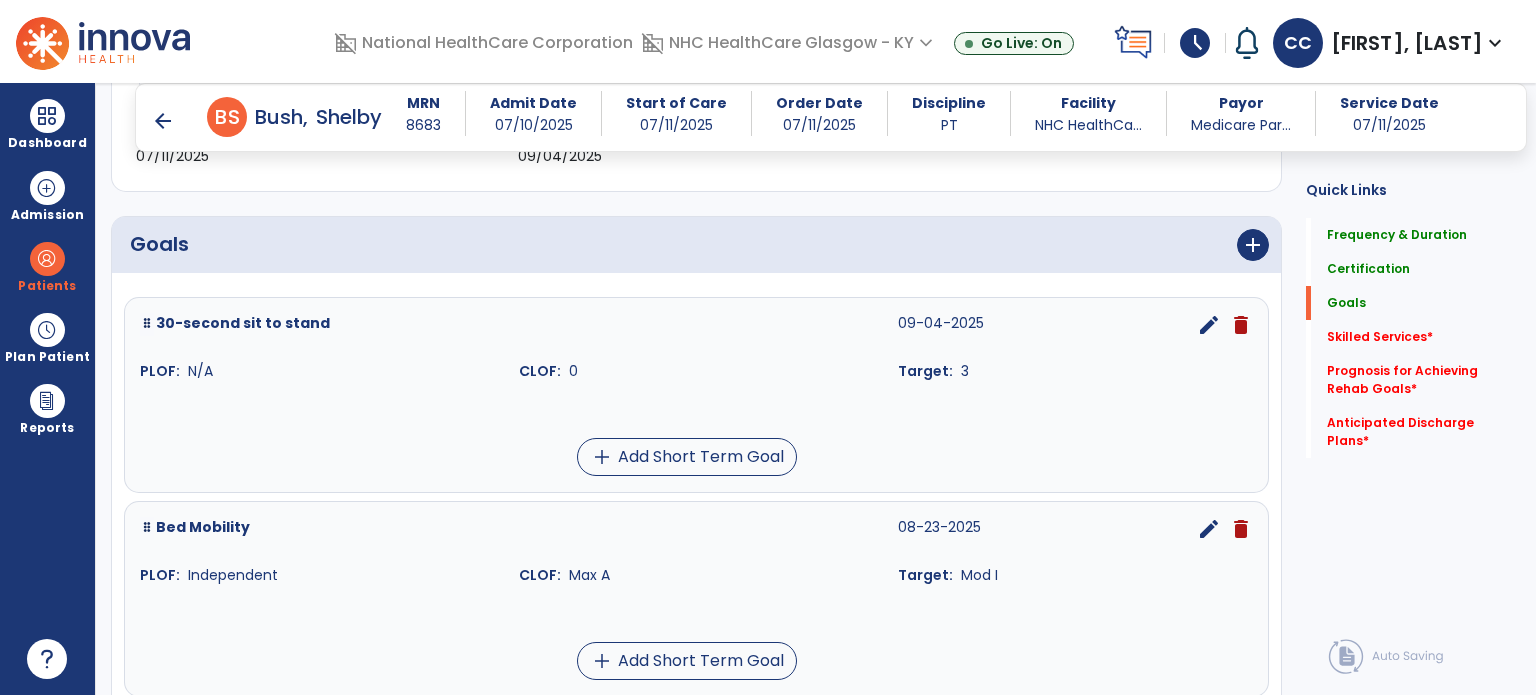 click on "add" at bounding box center [991, 245] 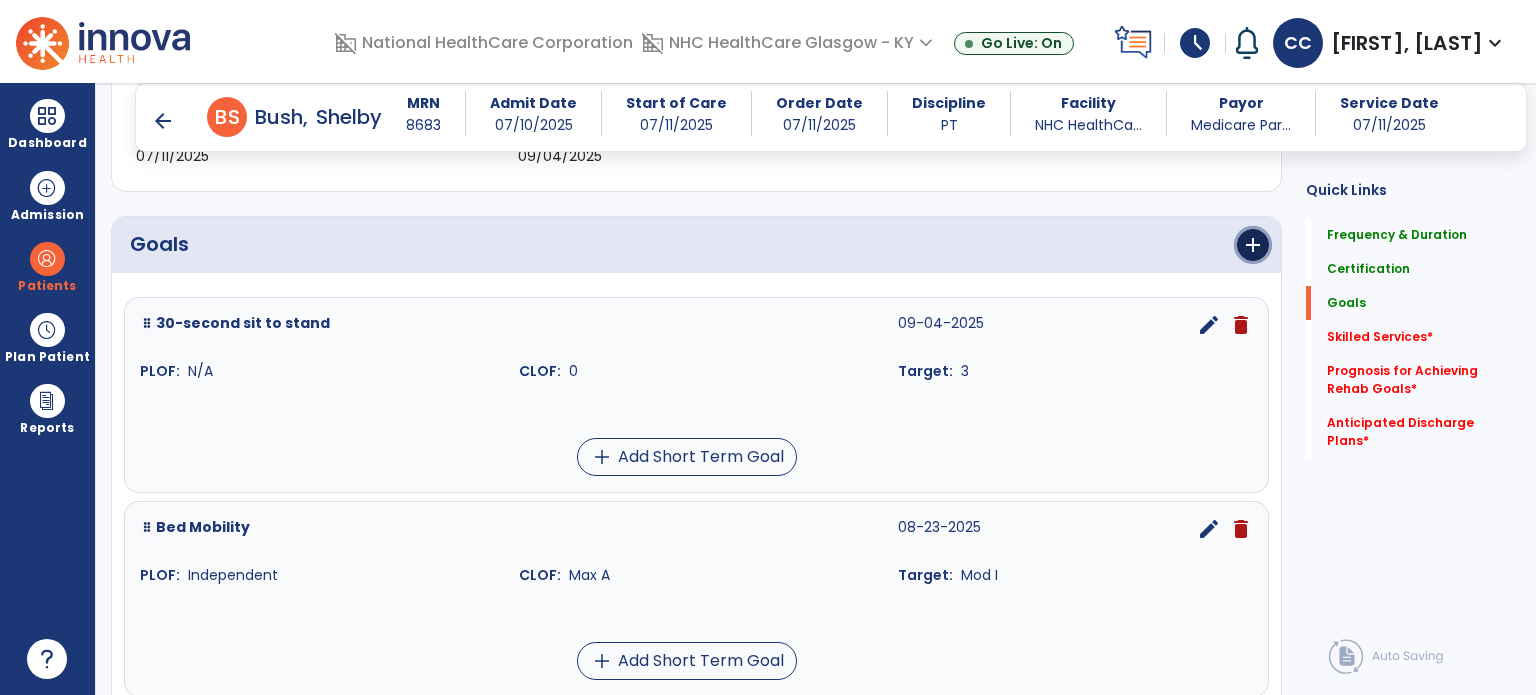 click on "add" at bounding box center (1253, 245) 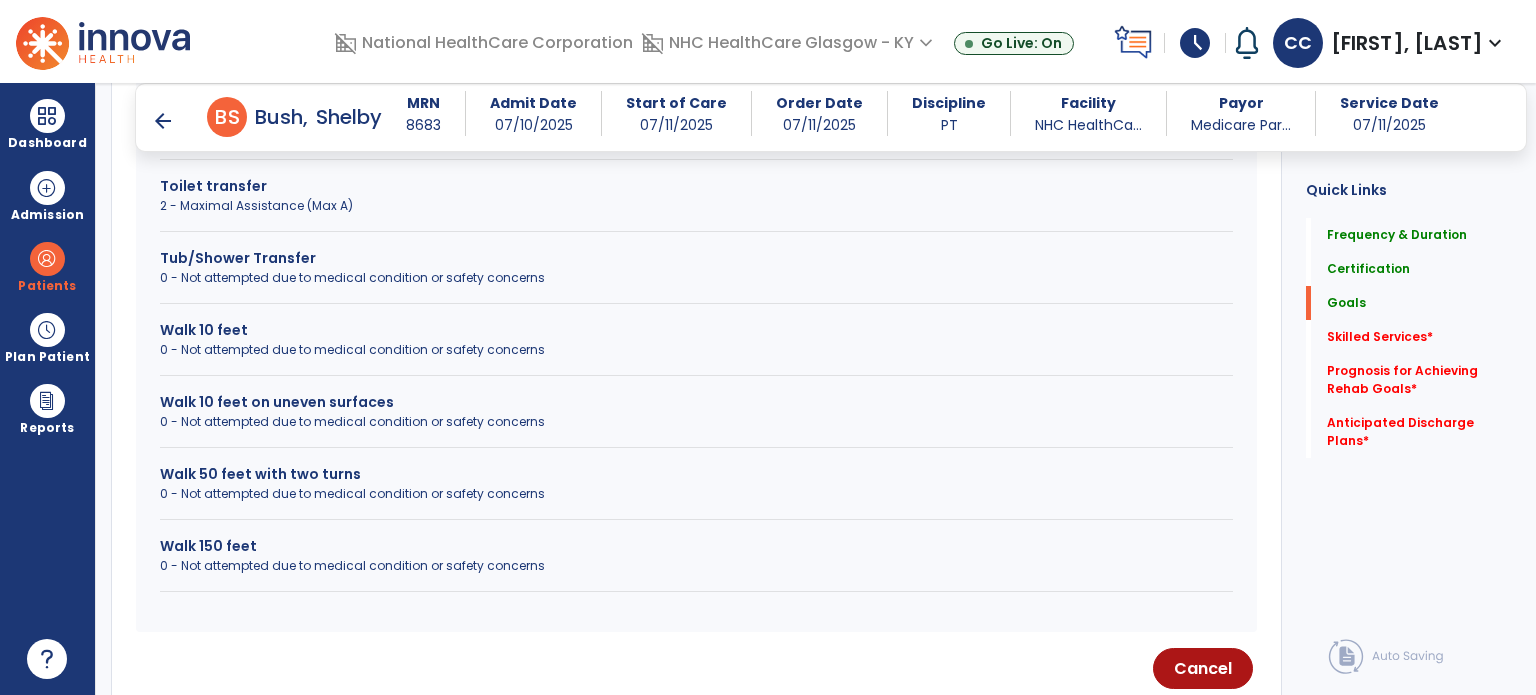 scroll, scrollTop: 1300, scrollLeft: 0, axis: vertical 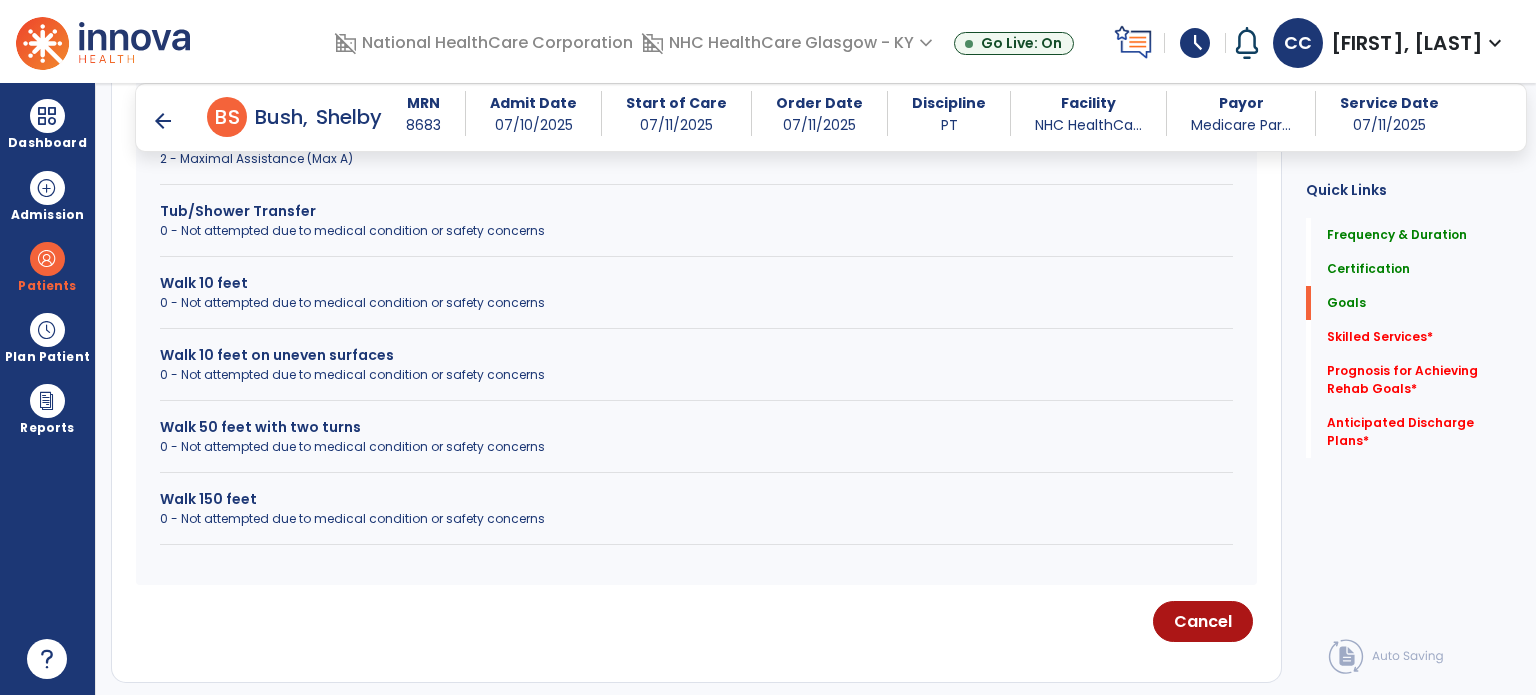 click on "Walk 50 feet with two turns" at bounding box center [696, 427] 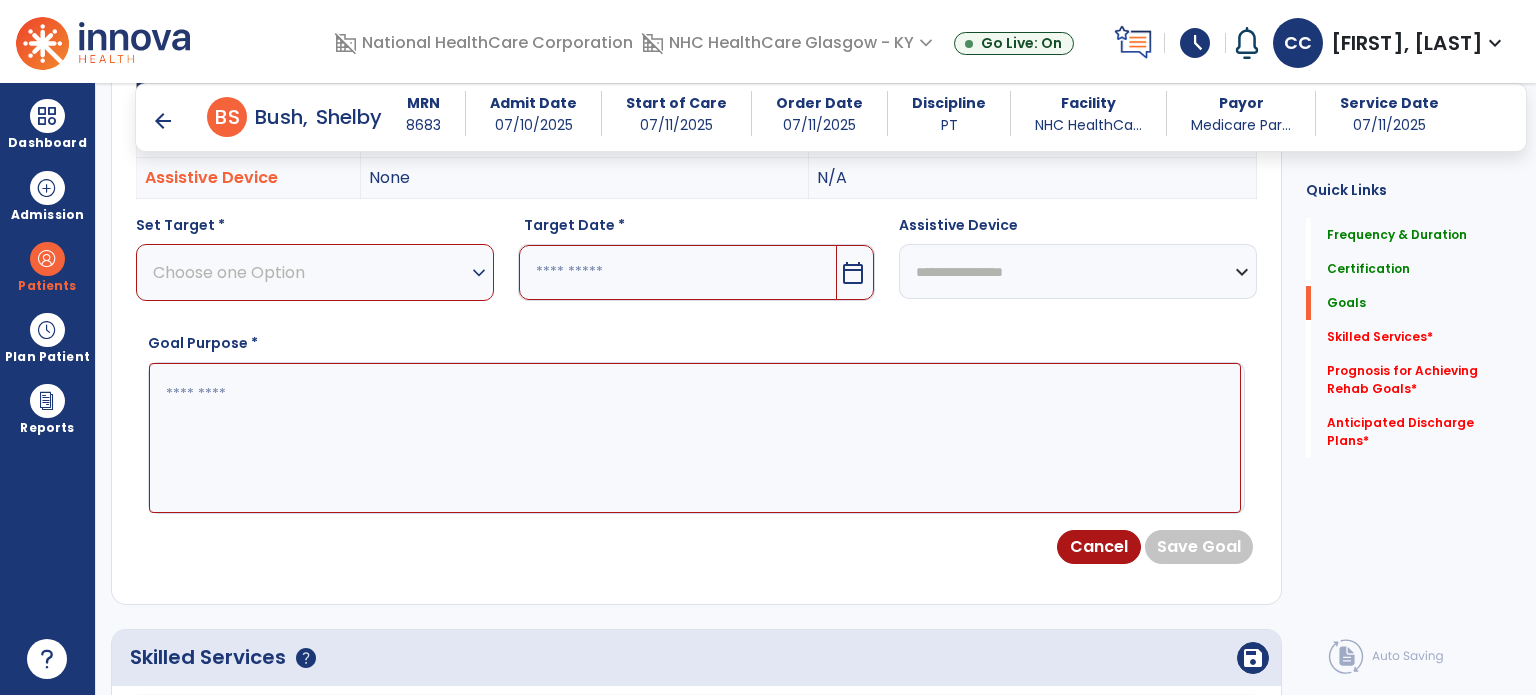 scroll, scrollTop: 600, scrollLeft: 0, axis: vertical 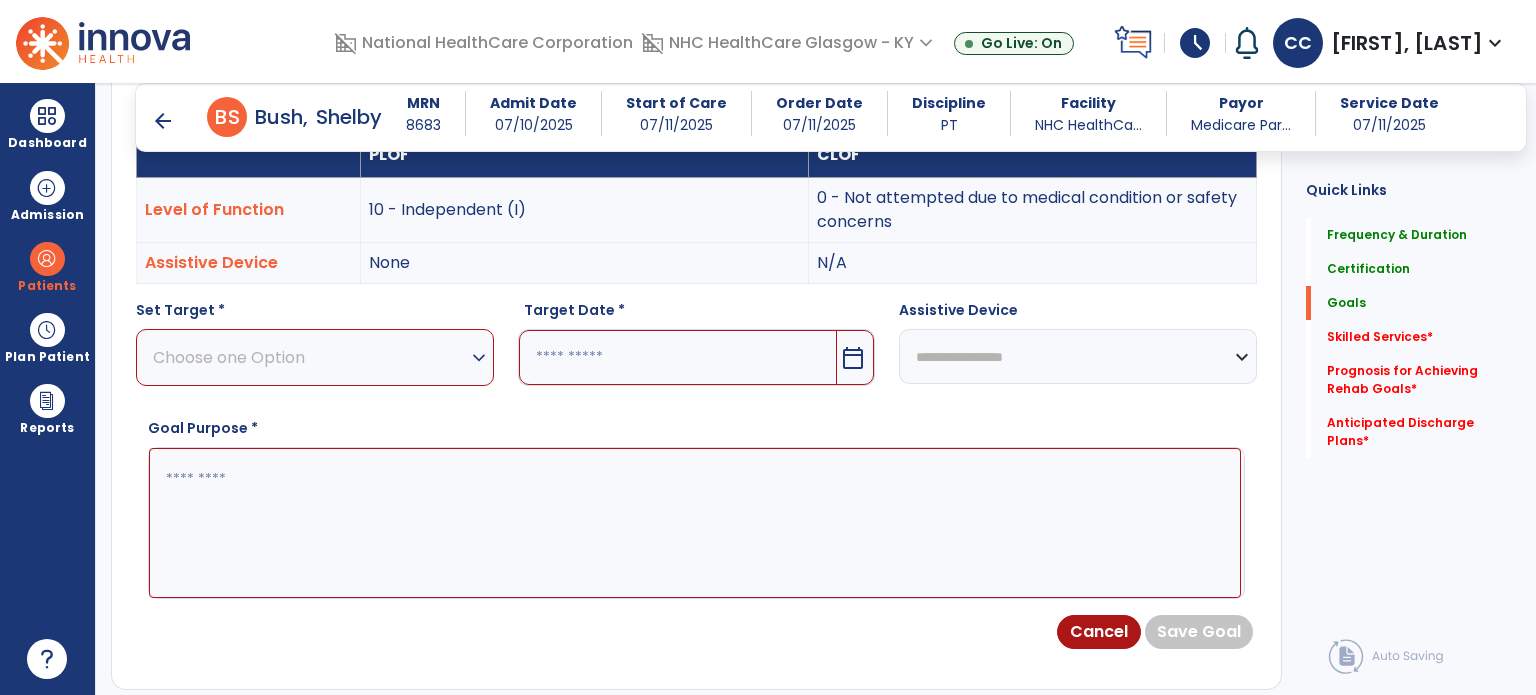click on "Choose one Option" at bounding box center (310, 357) 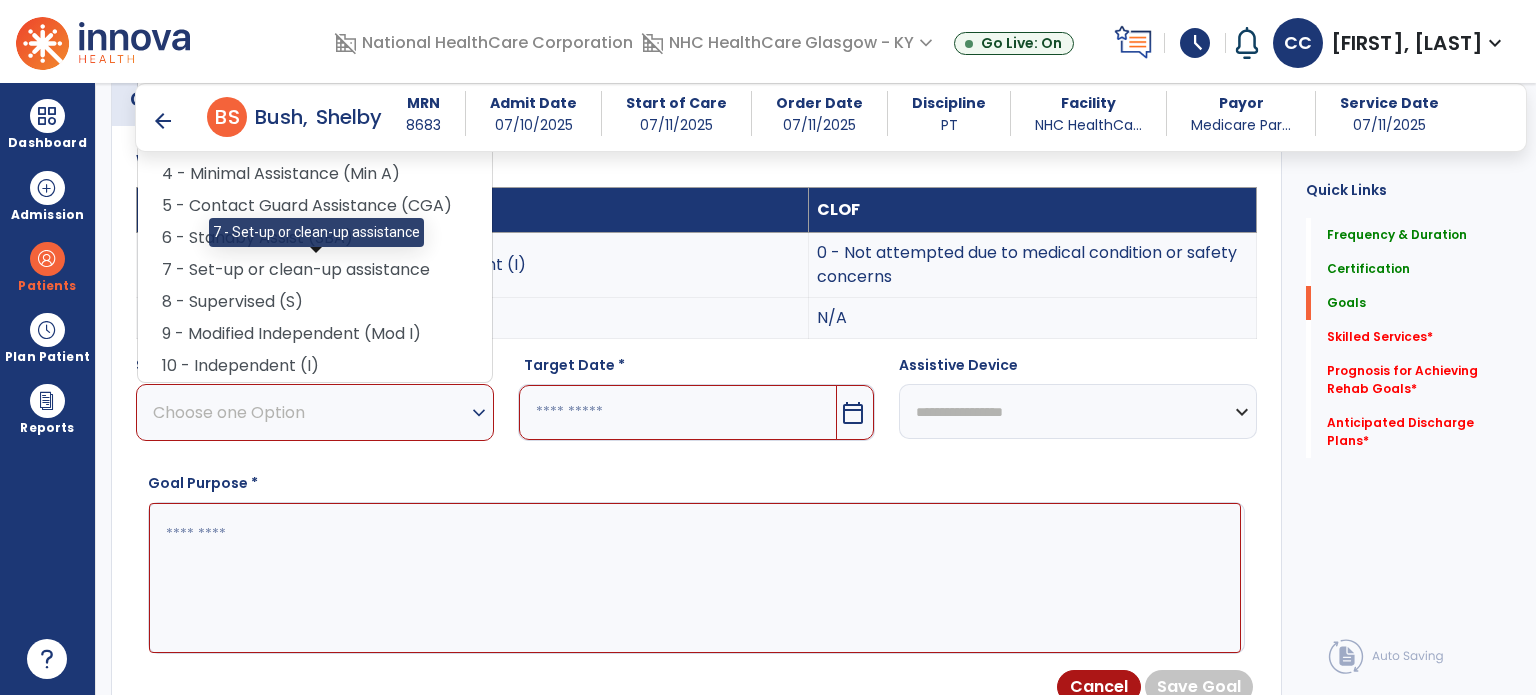scroll, scrollTop: 500, scrollLeft: 0, axis: vertical 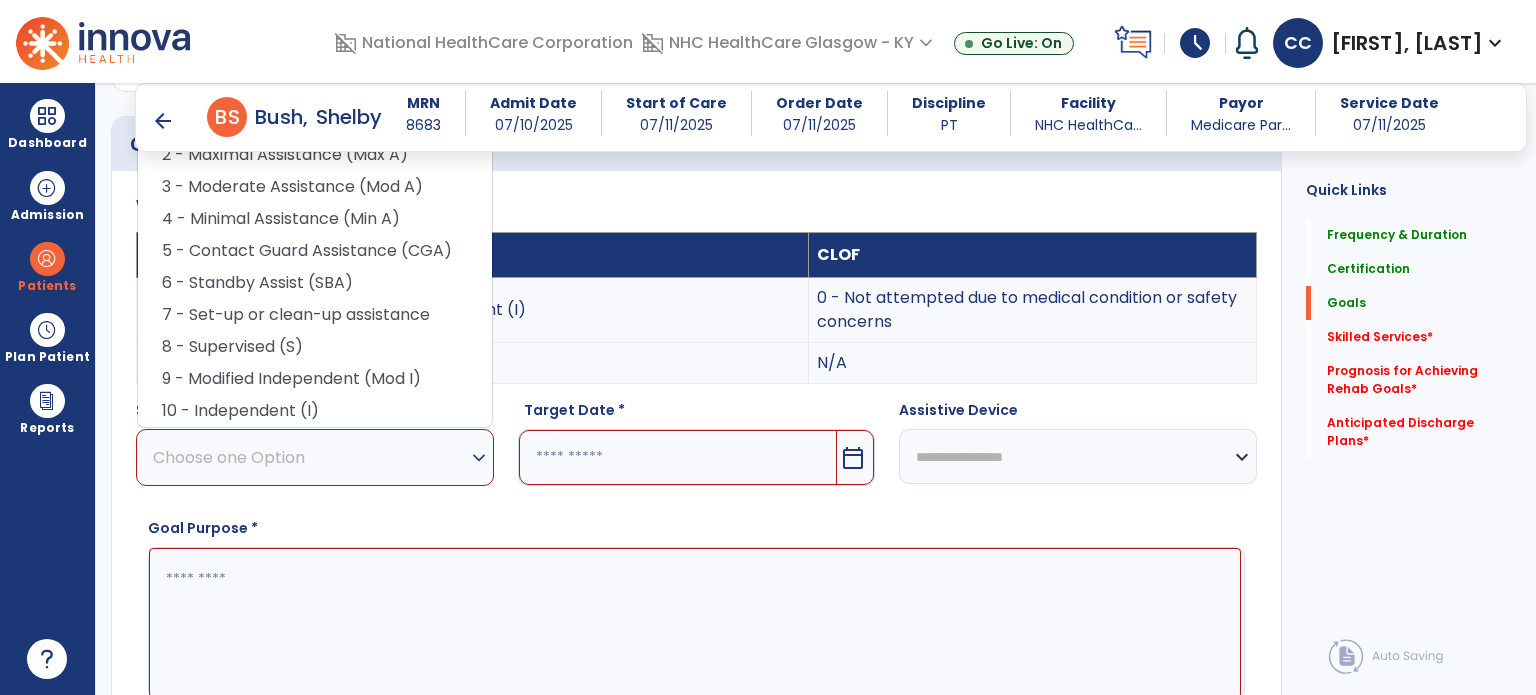 click on "8 - Supervised (S)" at bounding box center [315, 347] 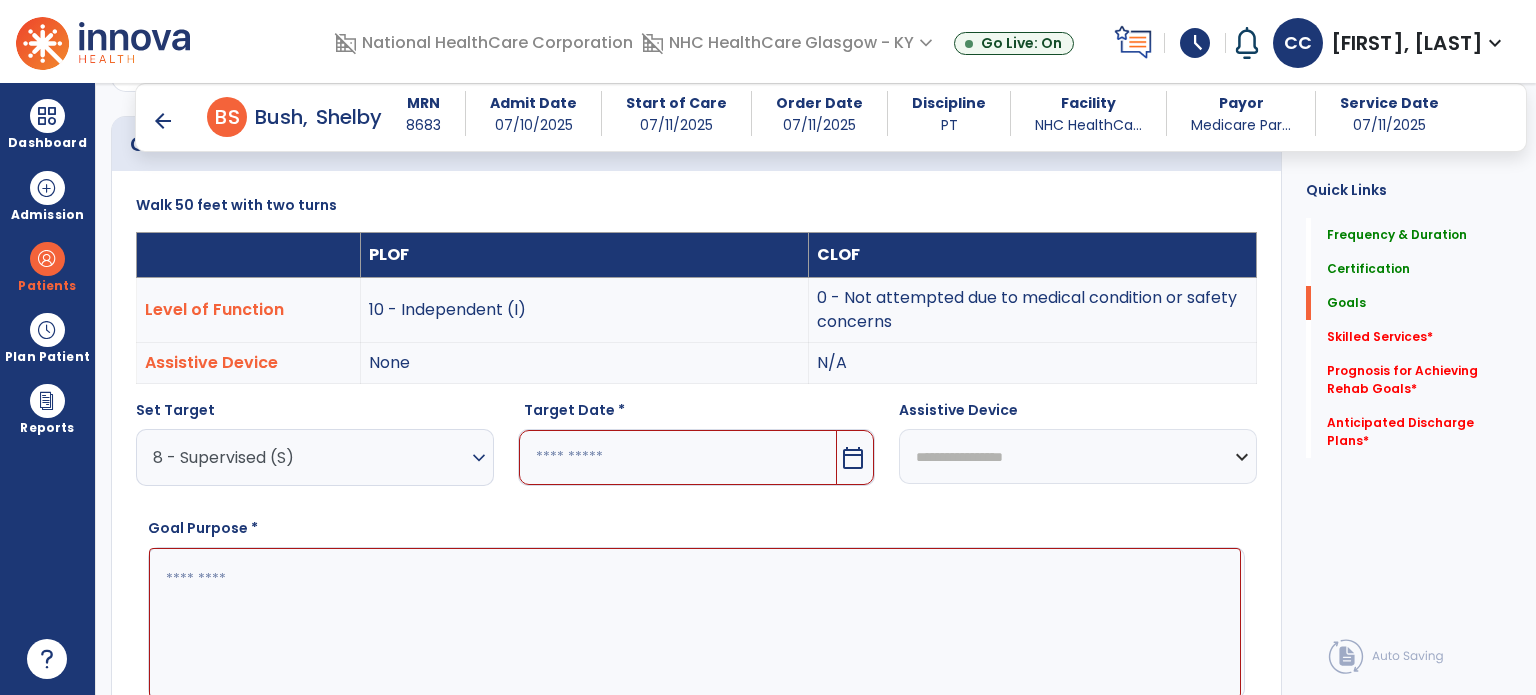 click on "calendar_today" at bounding box center (853, 458) 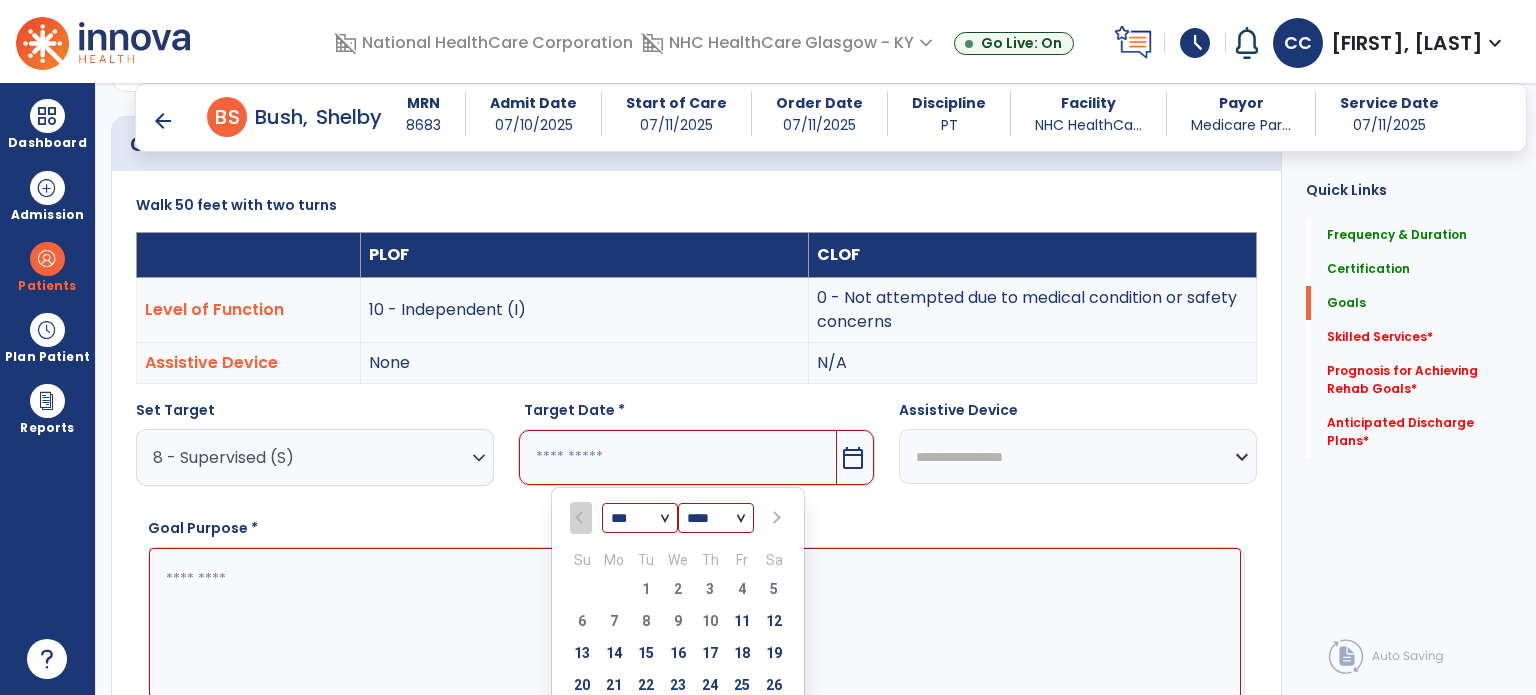 click at bounding box center (775, 518) 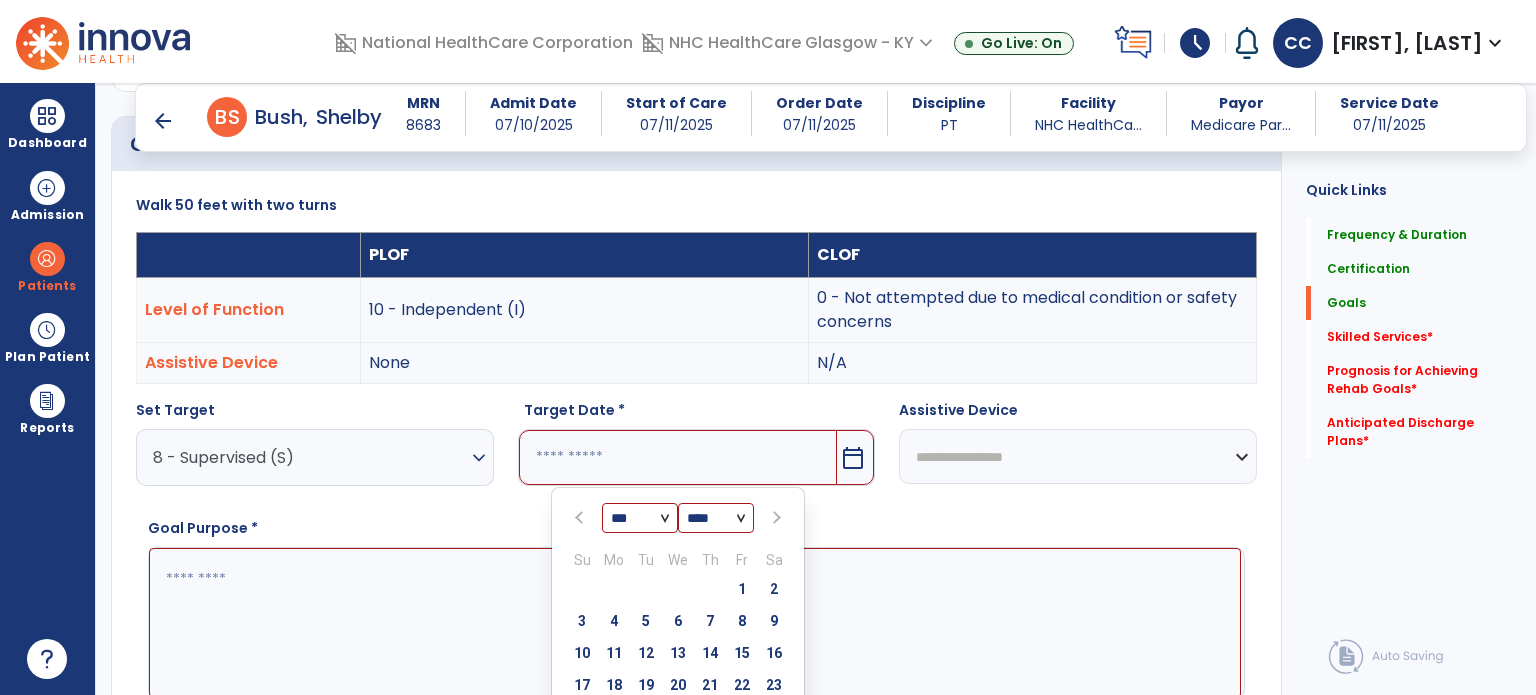 click at bounding box center [774, 518] 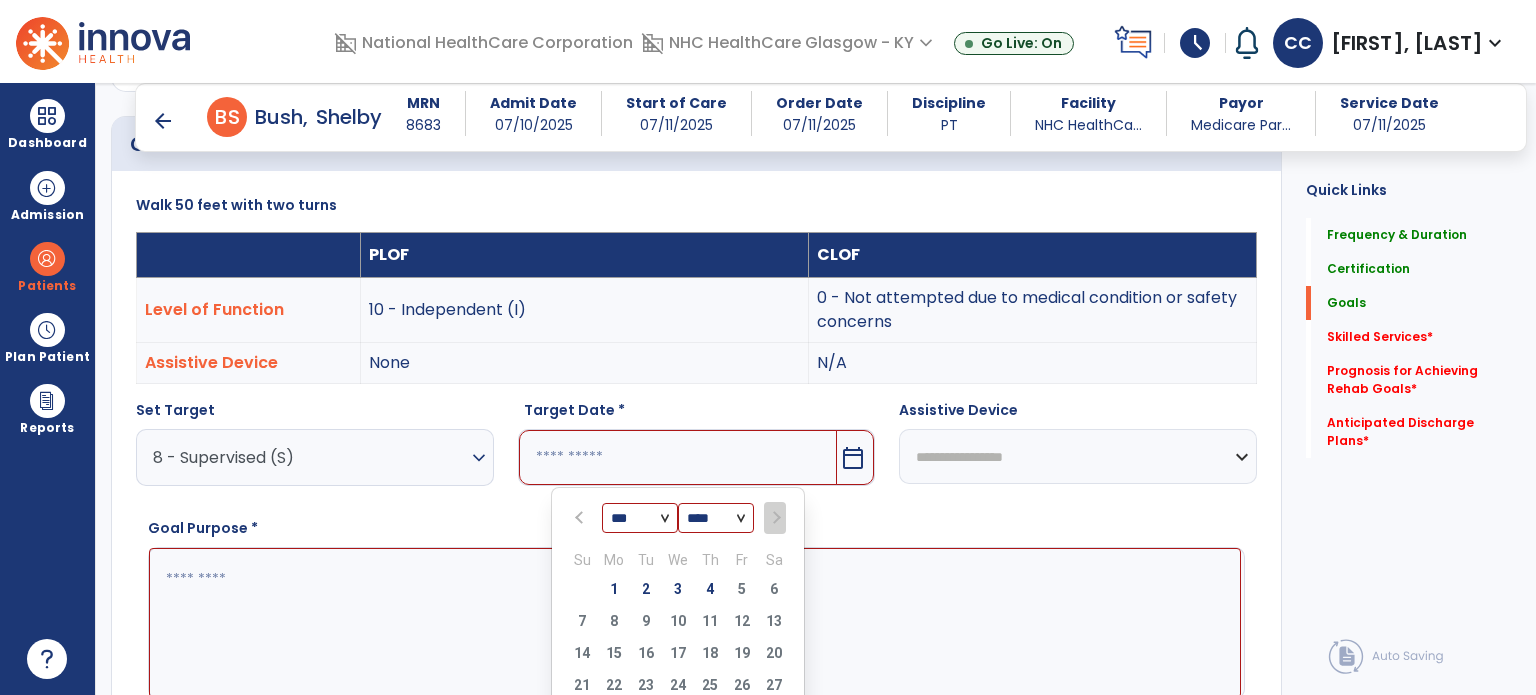 click at bounding box center (581, 518) 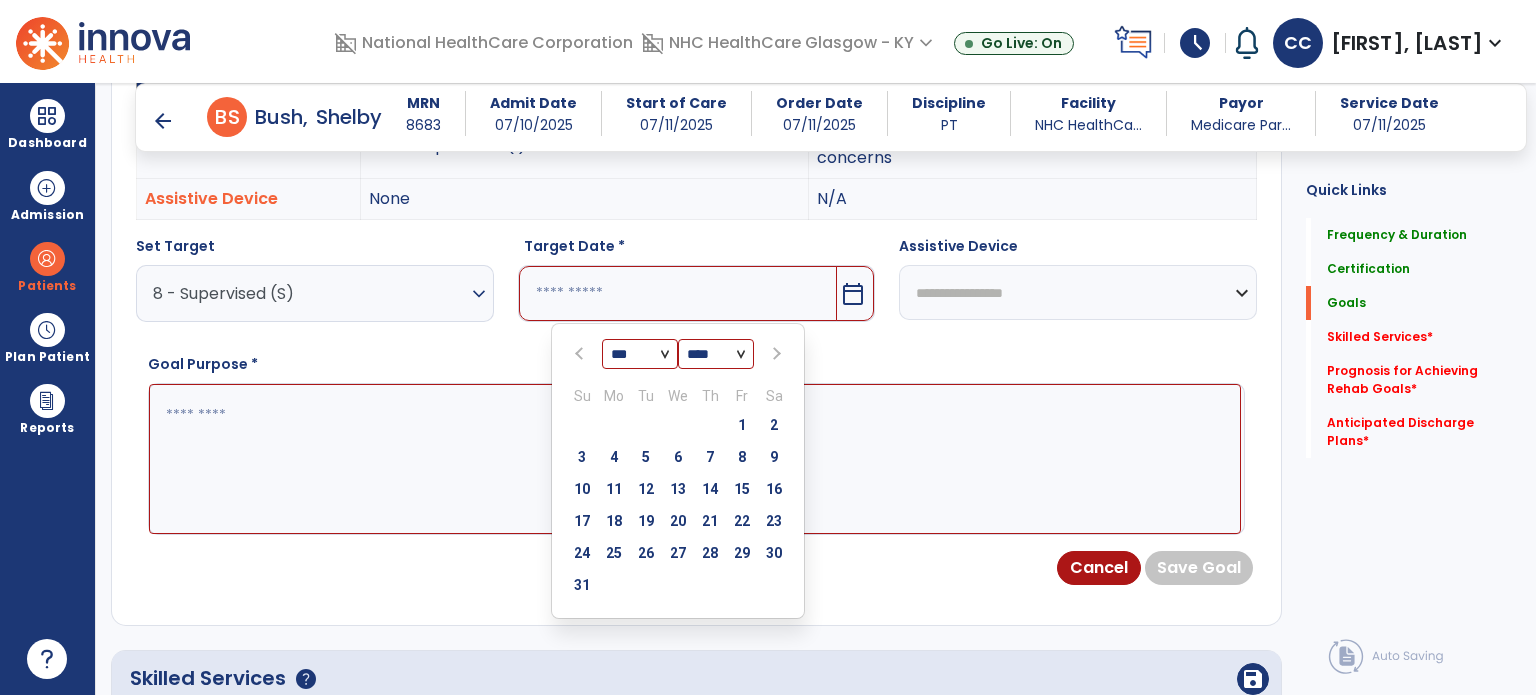 scroll, scrollTop: 700, scrollLeft: 0, axis: vertical 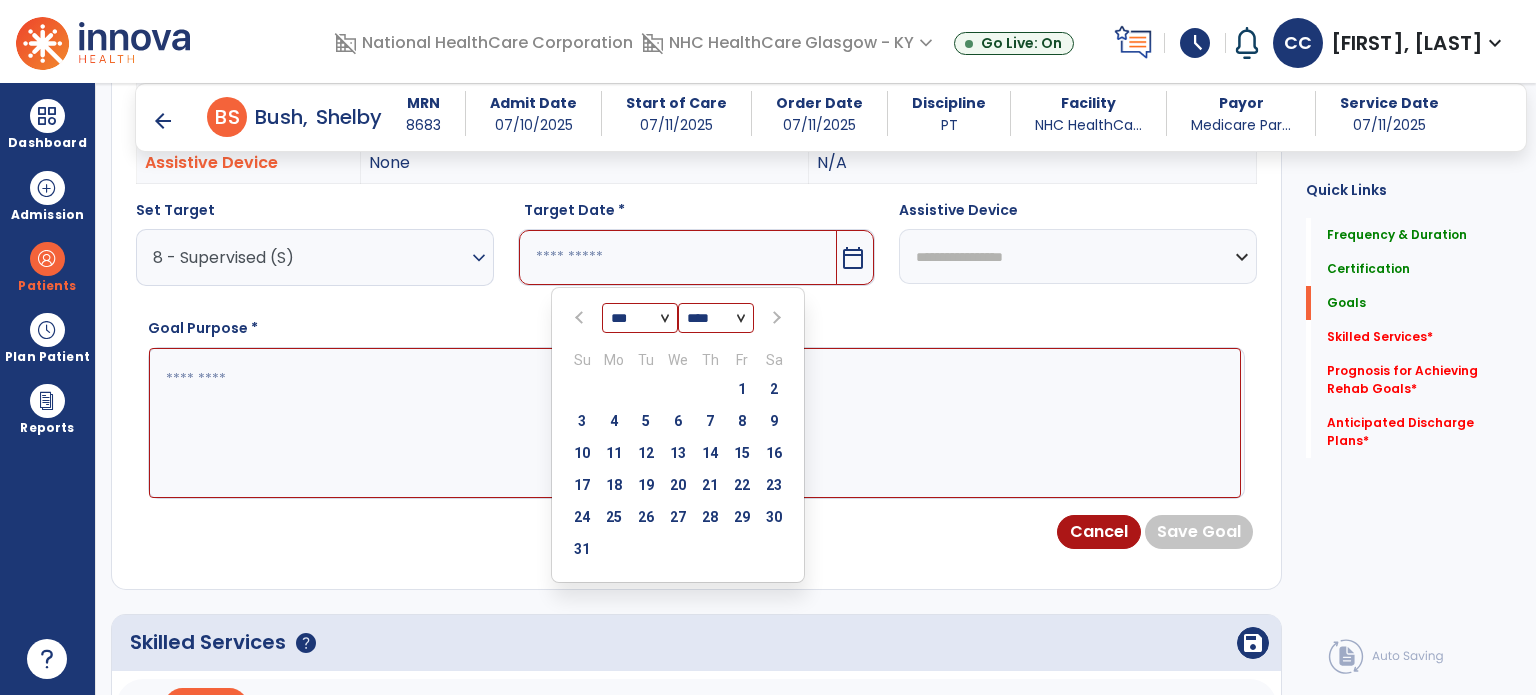drag, startPoint x: 576, startPoint y: 542, endPoint x: 596, endPoint y: 528, distance: 24.41311 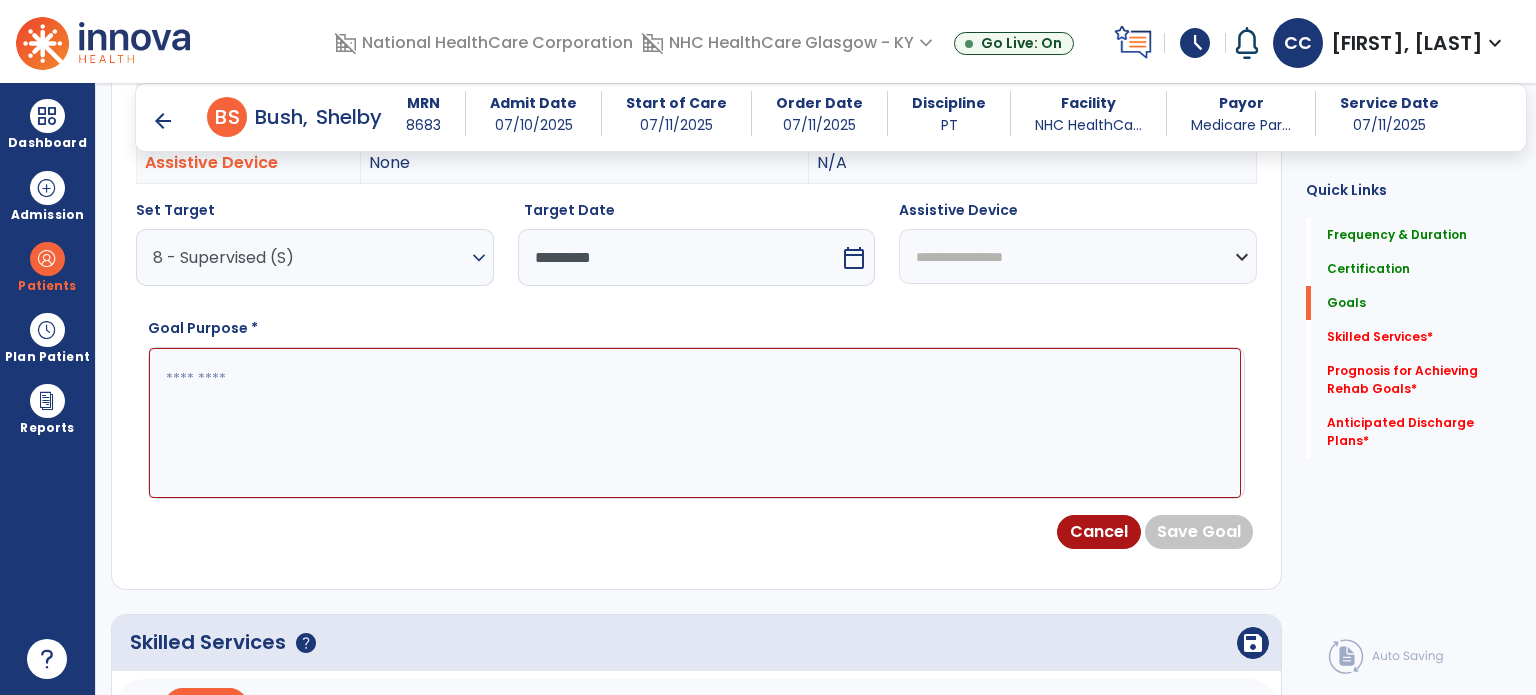 click on "**********" at bounding box center [1078, 256] 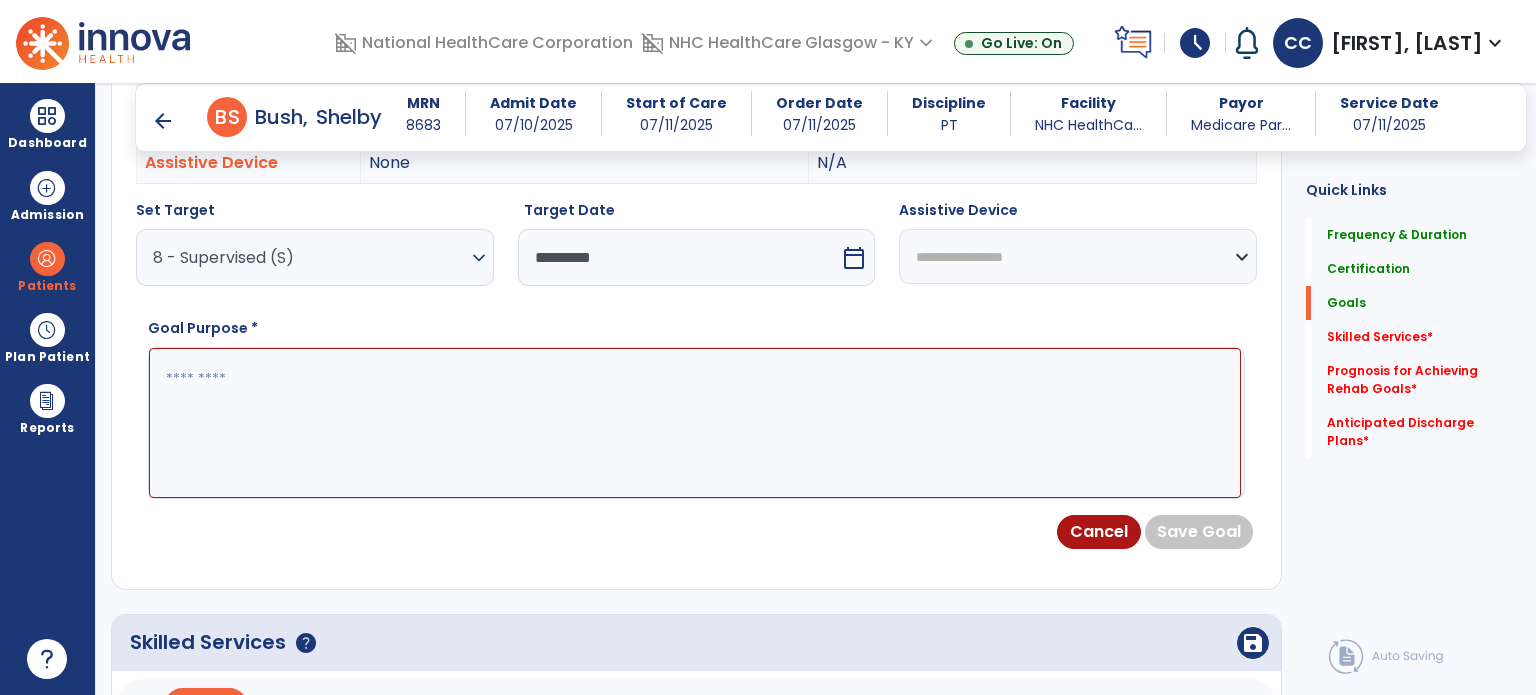 select on "**********" 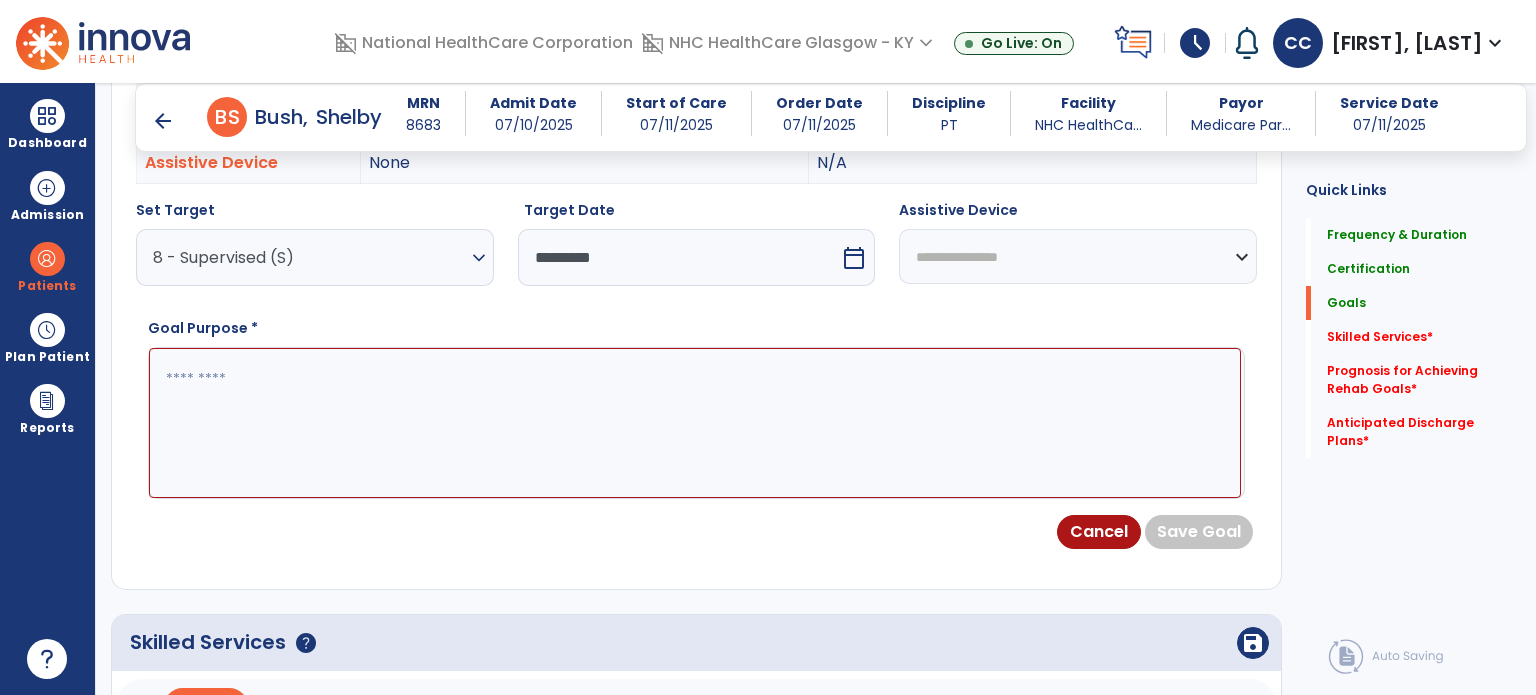 click on "**********" at bounding box center [1078, 256] 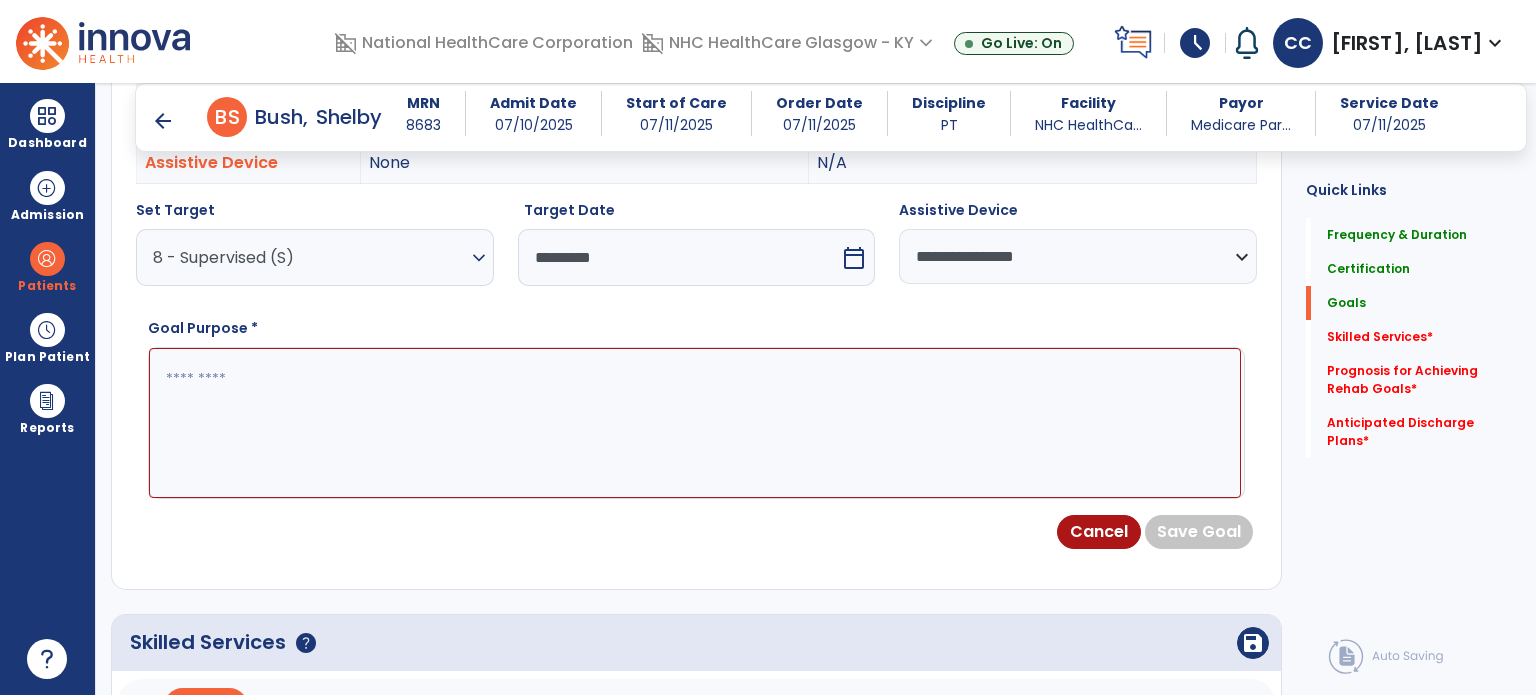 paste on "**********" 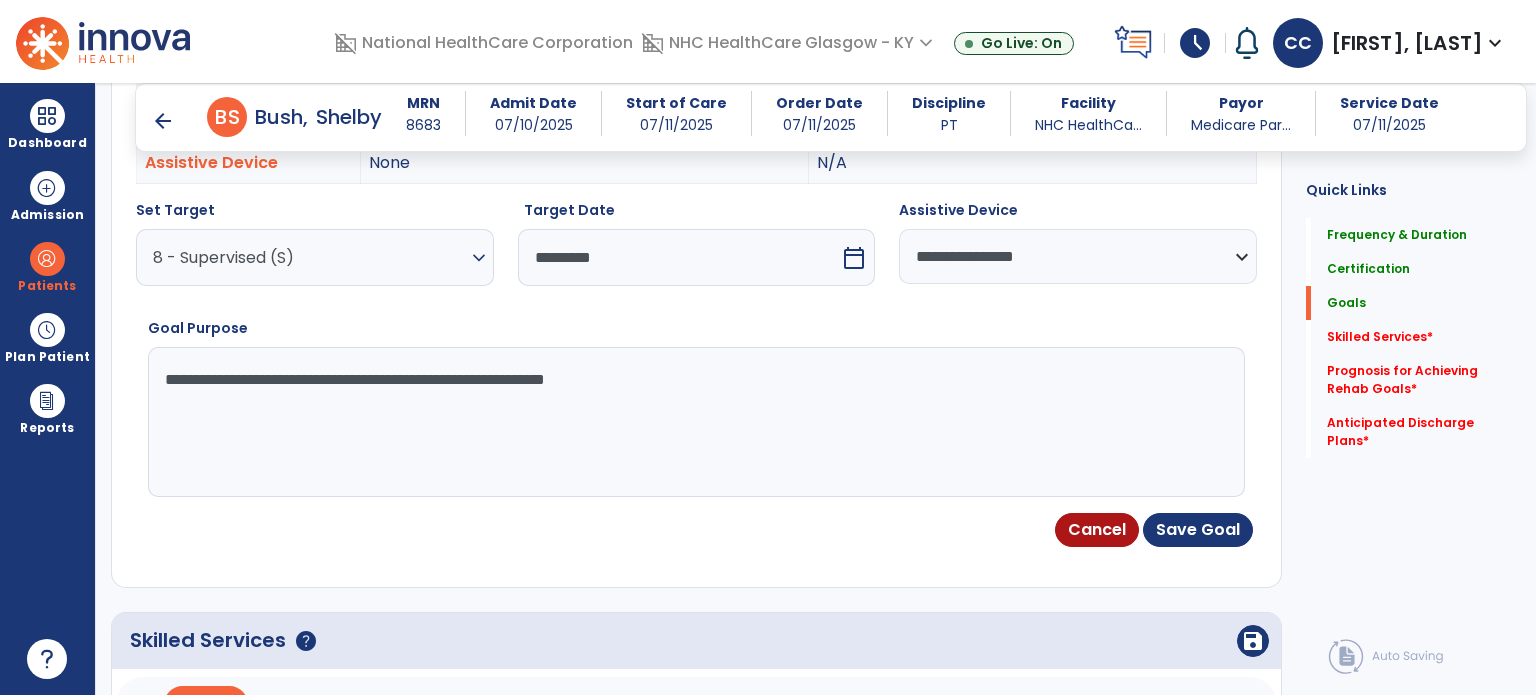 drag, startPoint x: 665, startPoint y: 395, endPoint x: 278, endPoint y: 445, distance: 390.2166 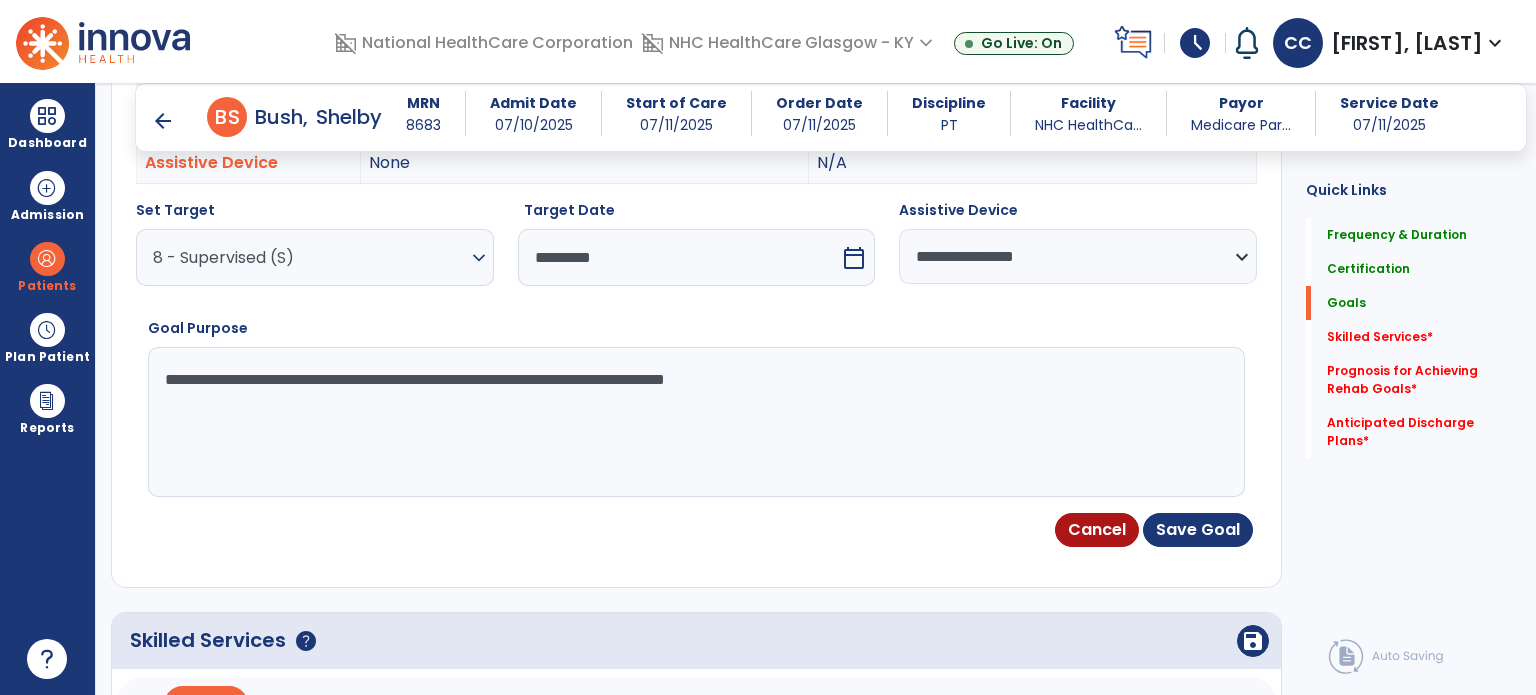 type on "**********" 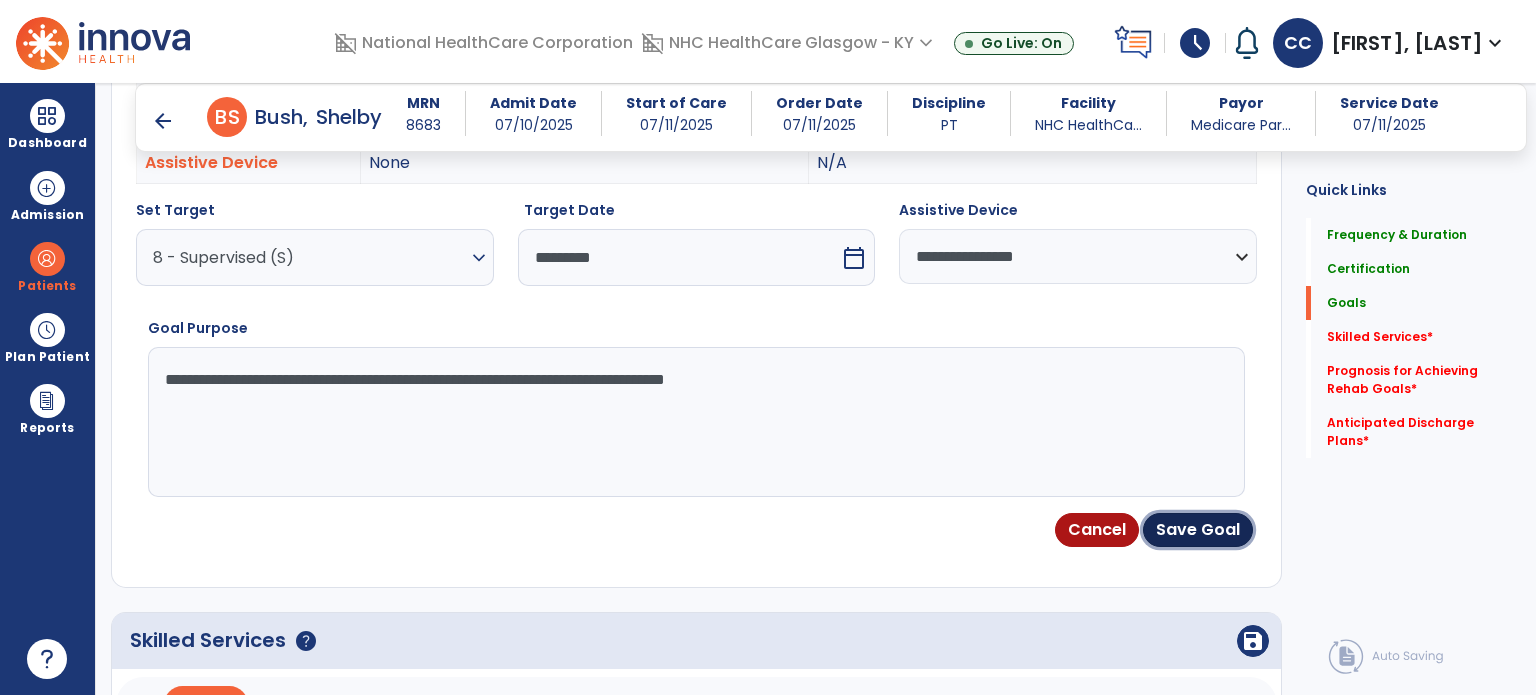 click on "Save Goal" at bounding box center (1198, 530) 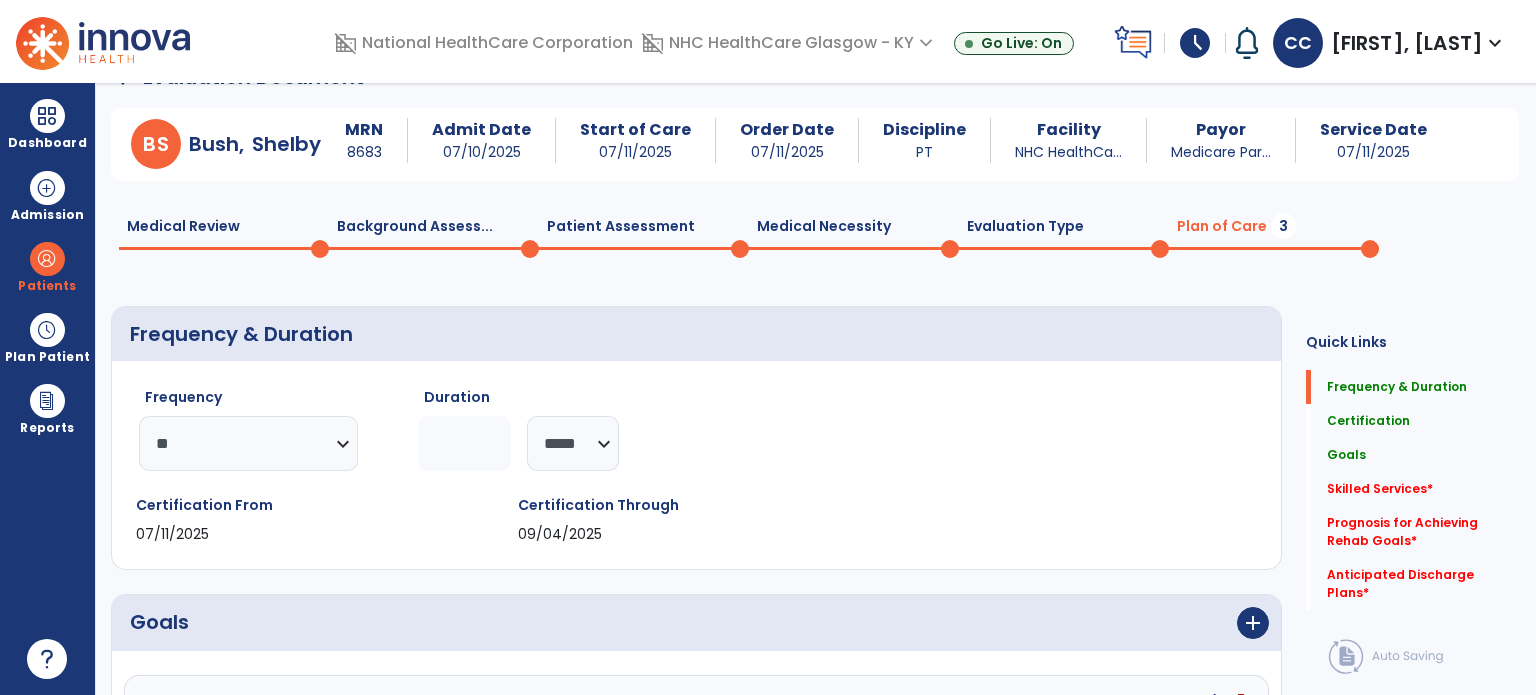 scroll, scrollTop: 0, scrollLeft: 0, axis: both 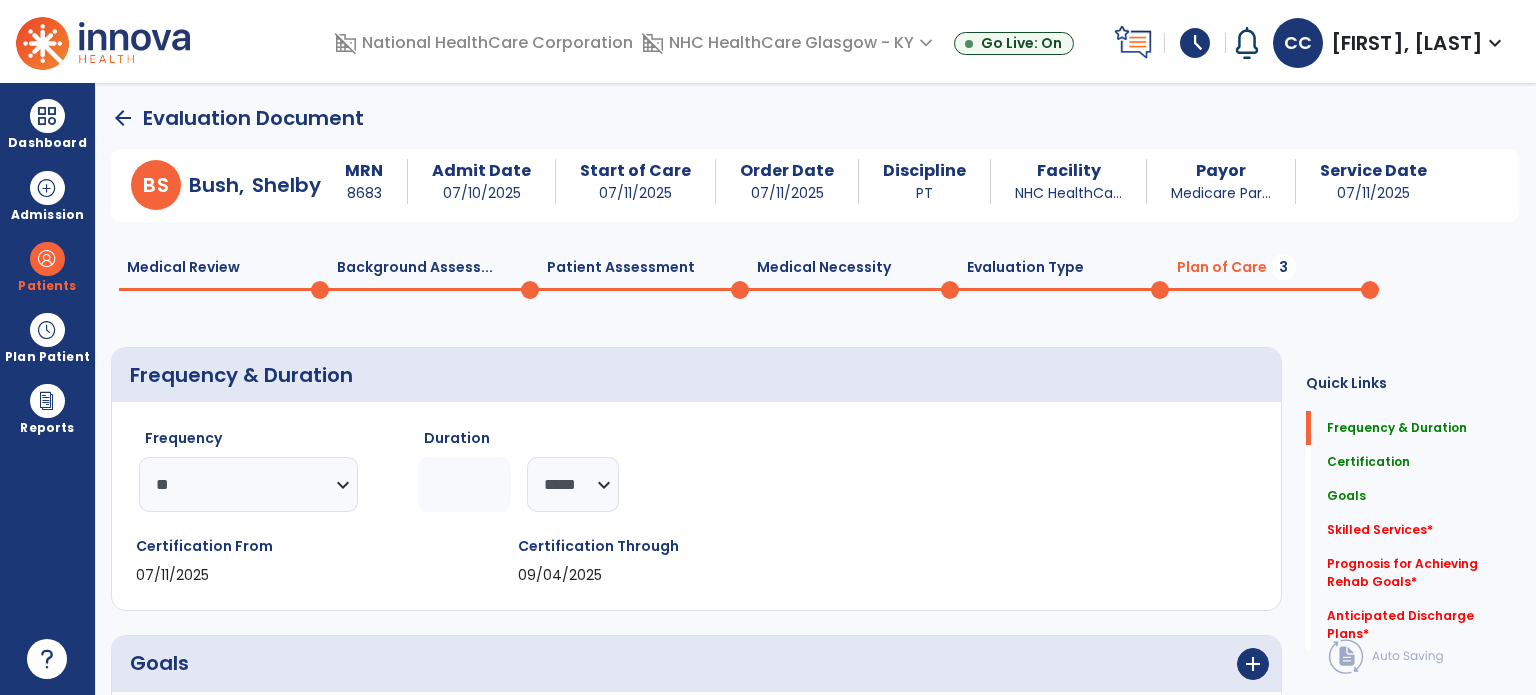 click on "Medical Necessity  0" 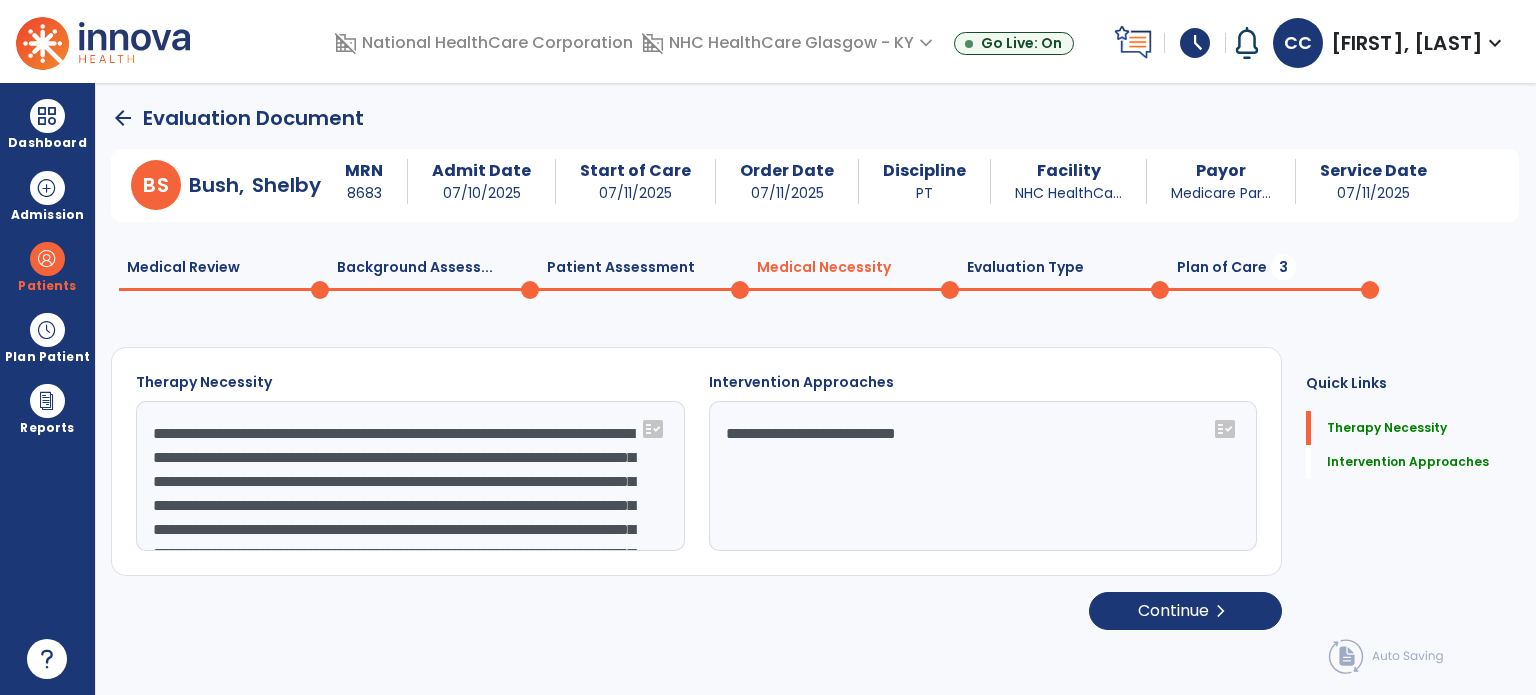 scroll, scrollTop: 44, scrollLeft: 0, axis: vertical 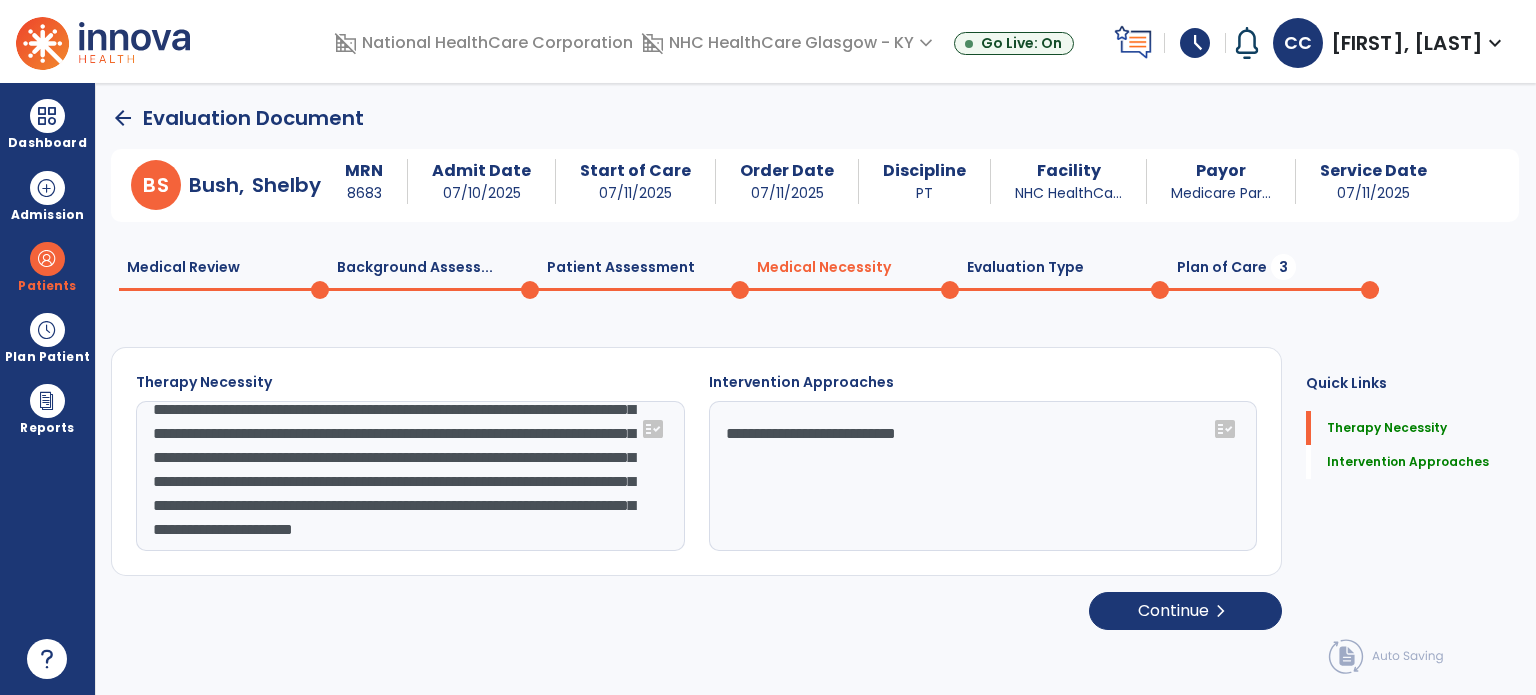 drag, startPoint x: 151, startPoint y: 438, endPoint x: 598, endPoint y: 552, distance: 461.30792 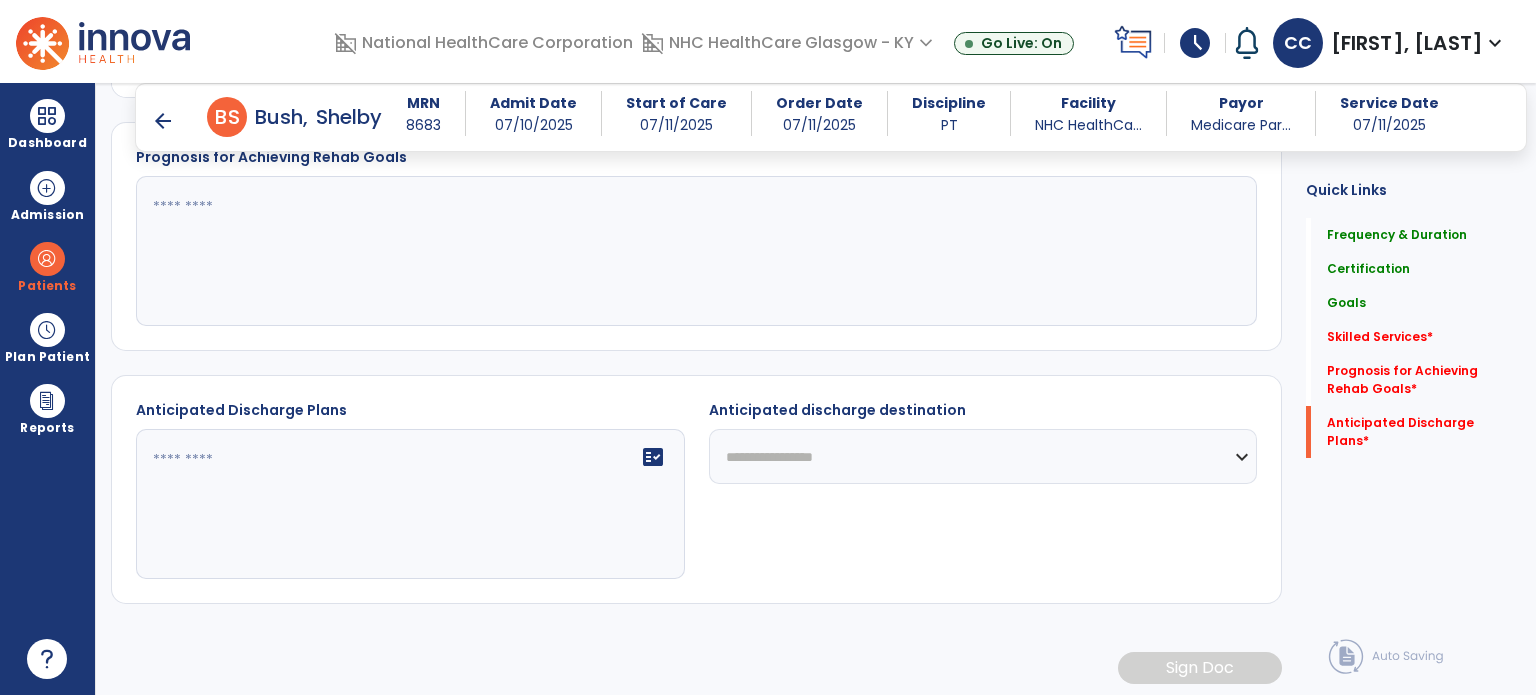 scroll, scrollTop: 1407, scrollLeft: 0, axis: vertical 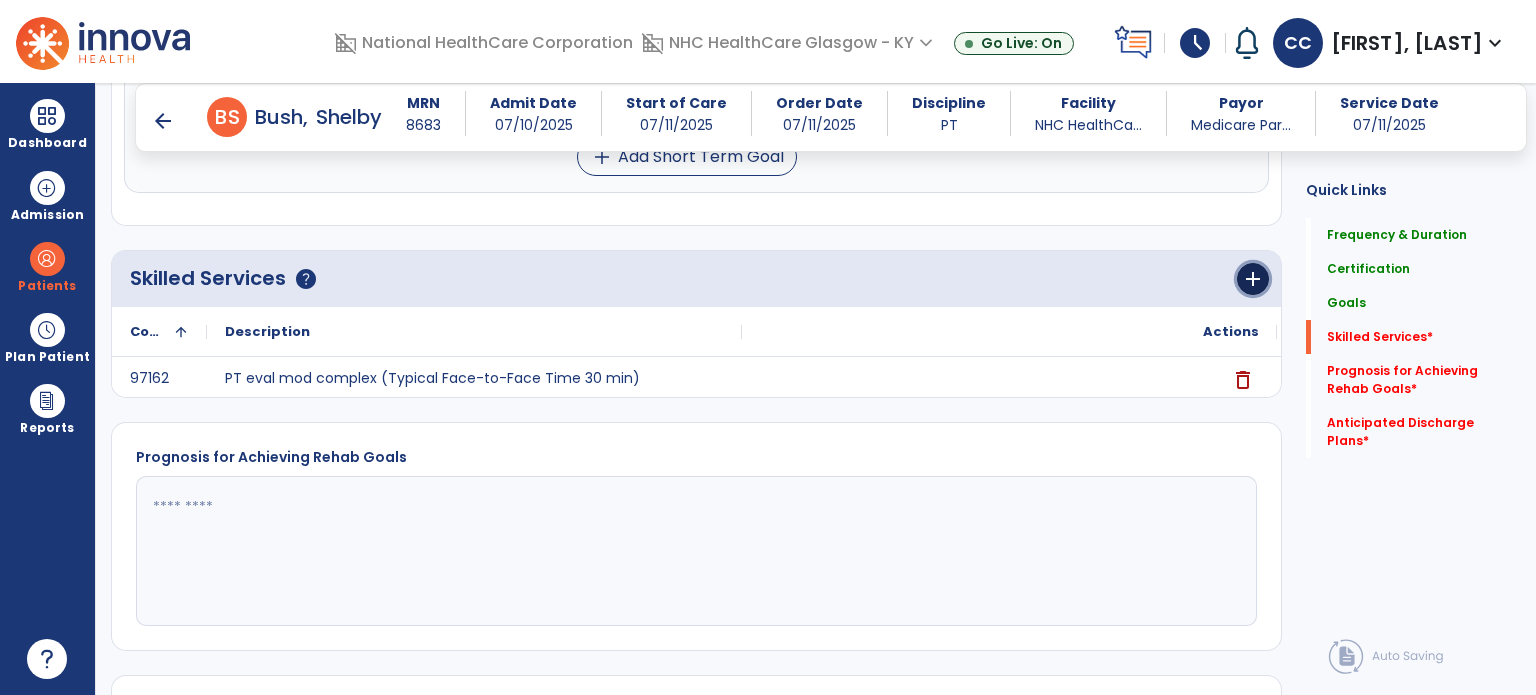 drag, startPoint x: 1257, startPoint y: 279, endPoint x: 1111, endPoint y: 308, distance: 148.85228 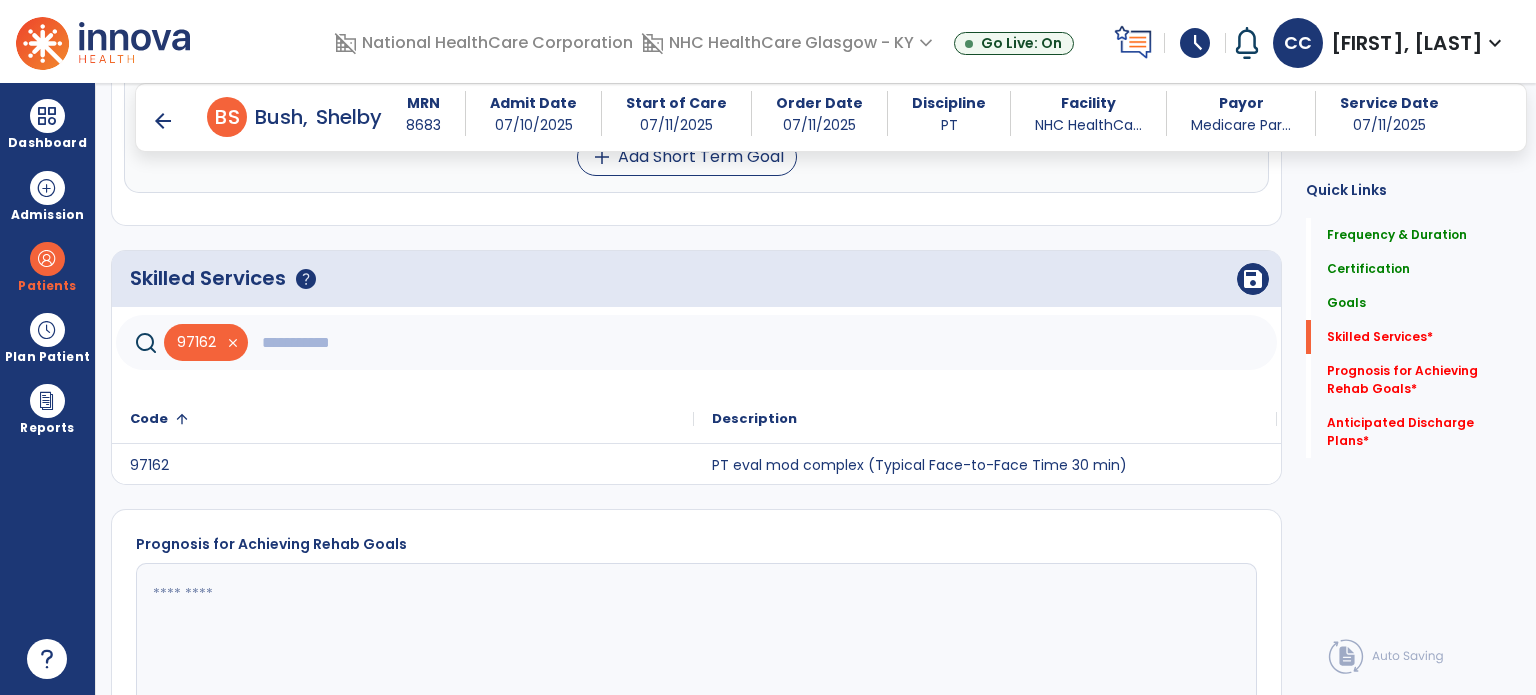 click 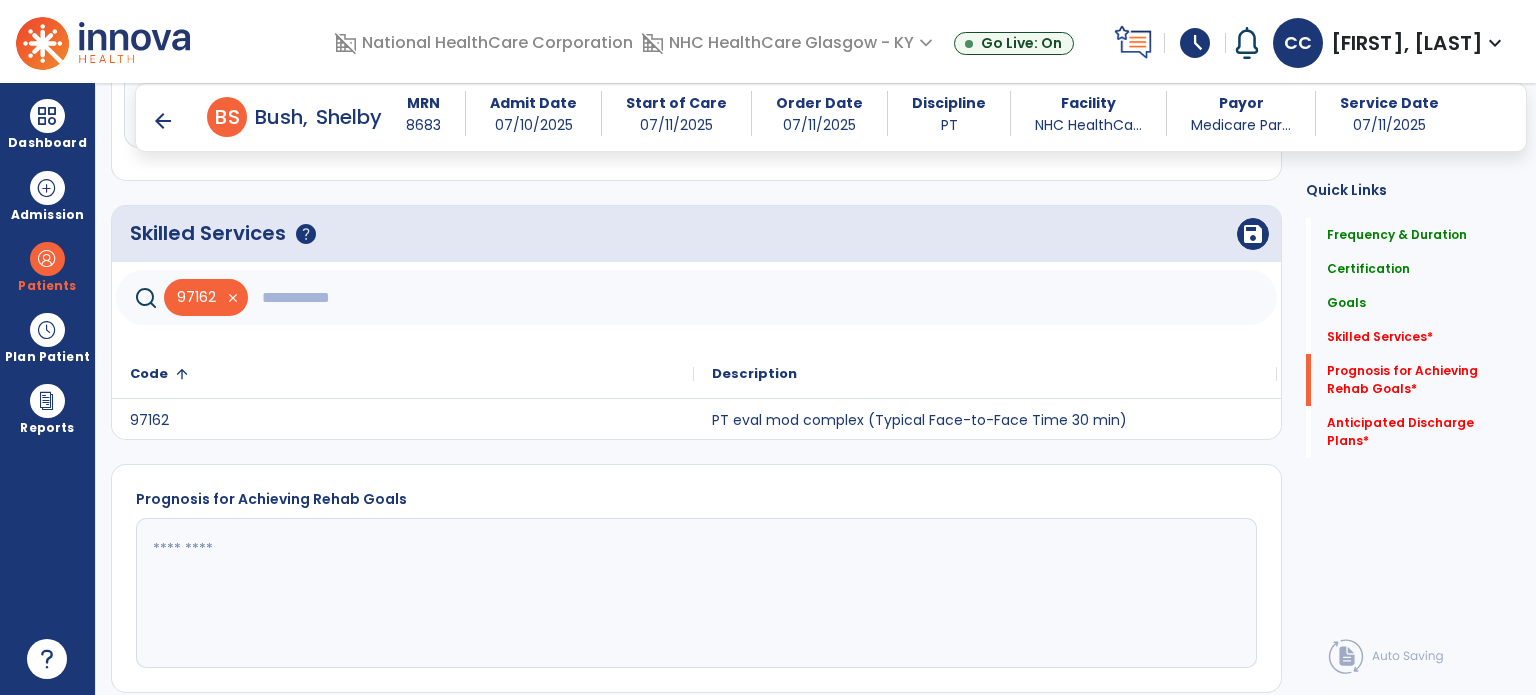 scroll, scrollTop: 1571, scrollLeft: 0, axis: vertical 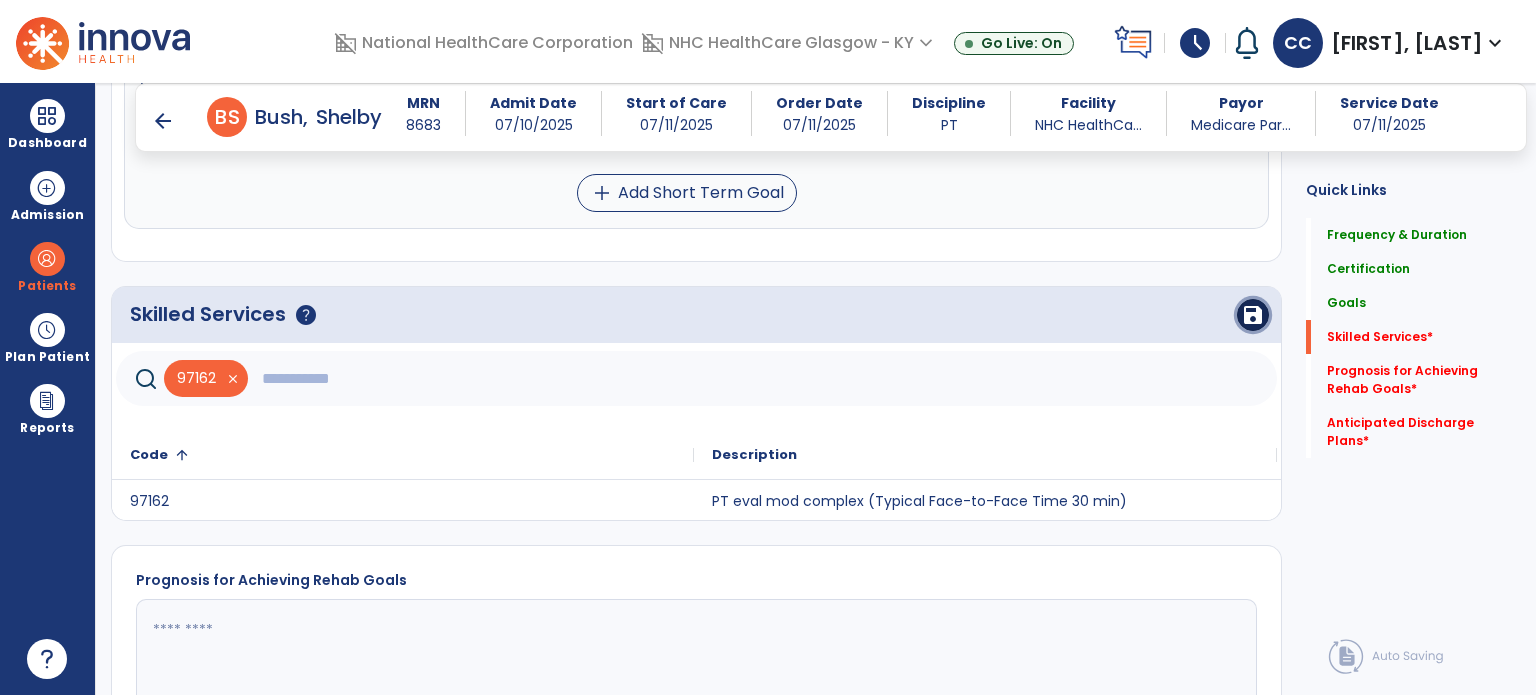drag, startPoint x: 1247, startPoint y: 313, endPoint x: 985, endPoint y: 327, distance: 262.37378 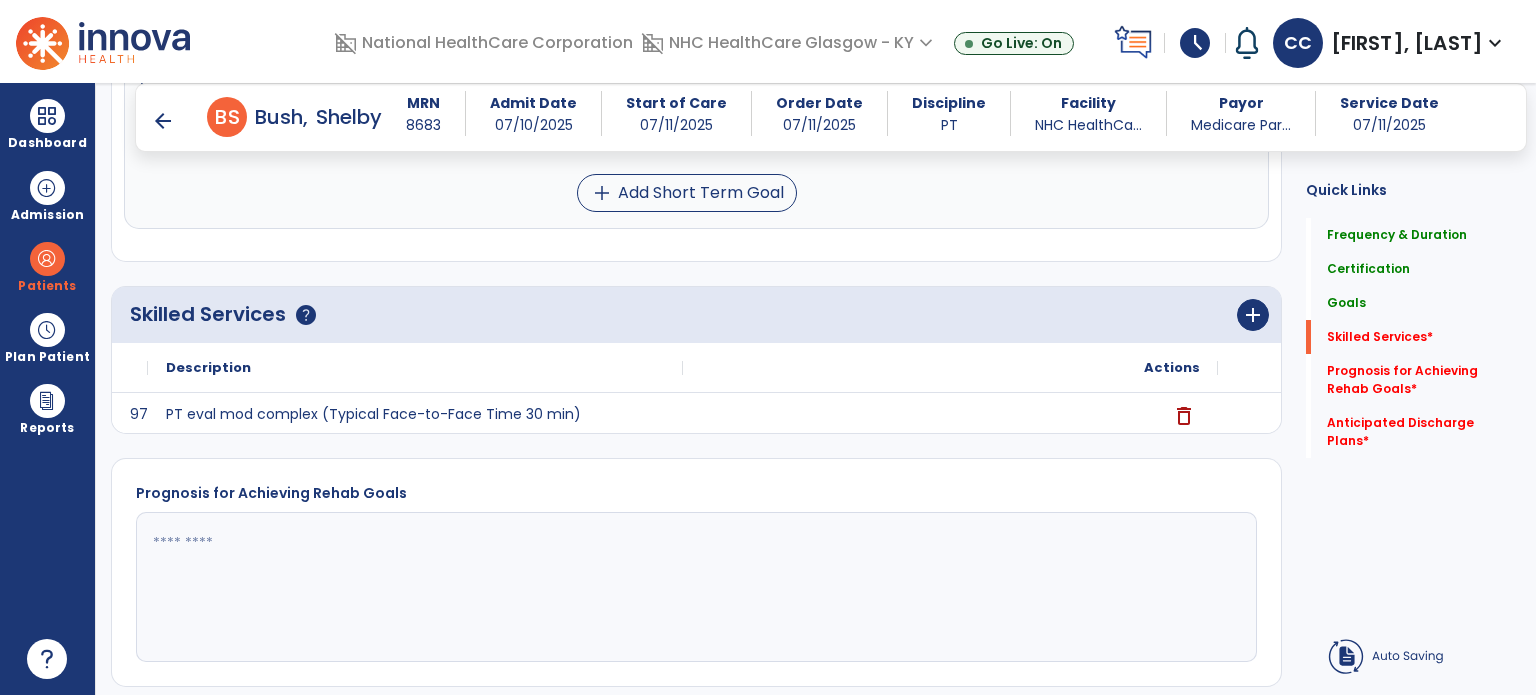 click on "Frequency & Duration Frequency ********* ** ** ** ** ** ** ** Duration * ******** ***** Certification From 07/11/2025 Certification Through 09/04/2025 Goals    add 30-second sit to stand 09-04-2025 edit delete PLOF:    N/A CLOF:    0 Target:    3 add Add Short Term Goal Bed Mobility 08-23-2025 edit delete PLOF:    Independent CLOF:    Max A Target:    Mod I add Add Short Term Goal Chair/bed to chair transfer 09-04-2025 edit delete PLOF:    10 - Independent (I) CLOF:    2 - Maximal Assistance (Max A) Target:    9 - Modified Independent (Mod I) STG-1: Sit to stand 08-23-2025 edit delete PLOF:  10 - Independent (I) CLOF:  2 - Maximal Assistance (Max A) Target:  9 - Modified Independent (Mod I) add Add Short Term Goal Walk 50 feet with two turns 08-31-2025 edit delete PLOF:    10 - Independent (I) CLOF:    0 - Not attempted due to medical condition or safety concerns Target:    8 - Supervised (S) add Add Short Term Goal Skilled Services    help 1" 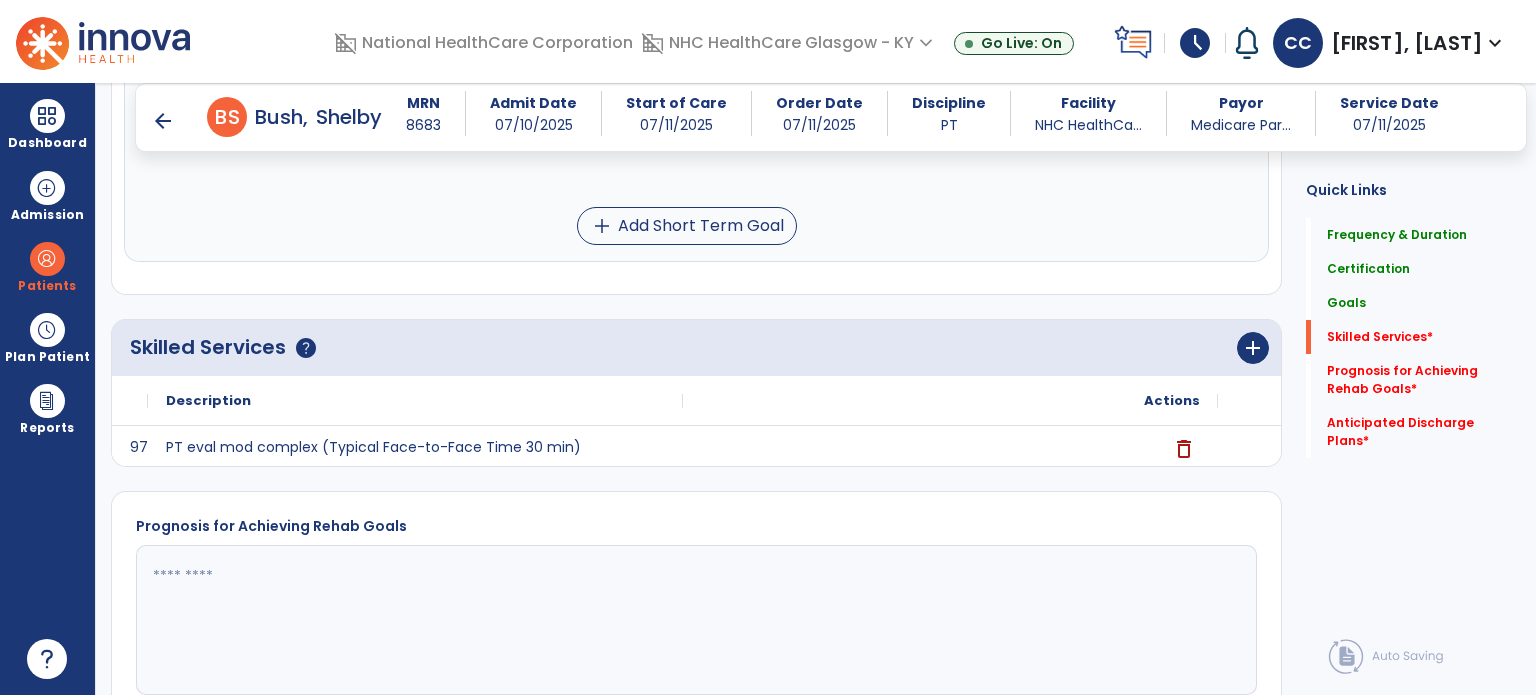 scroll, scrollTop: 1363, scrollLeft: 0, axis: vertical 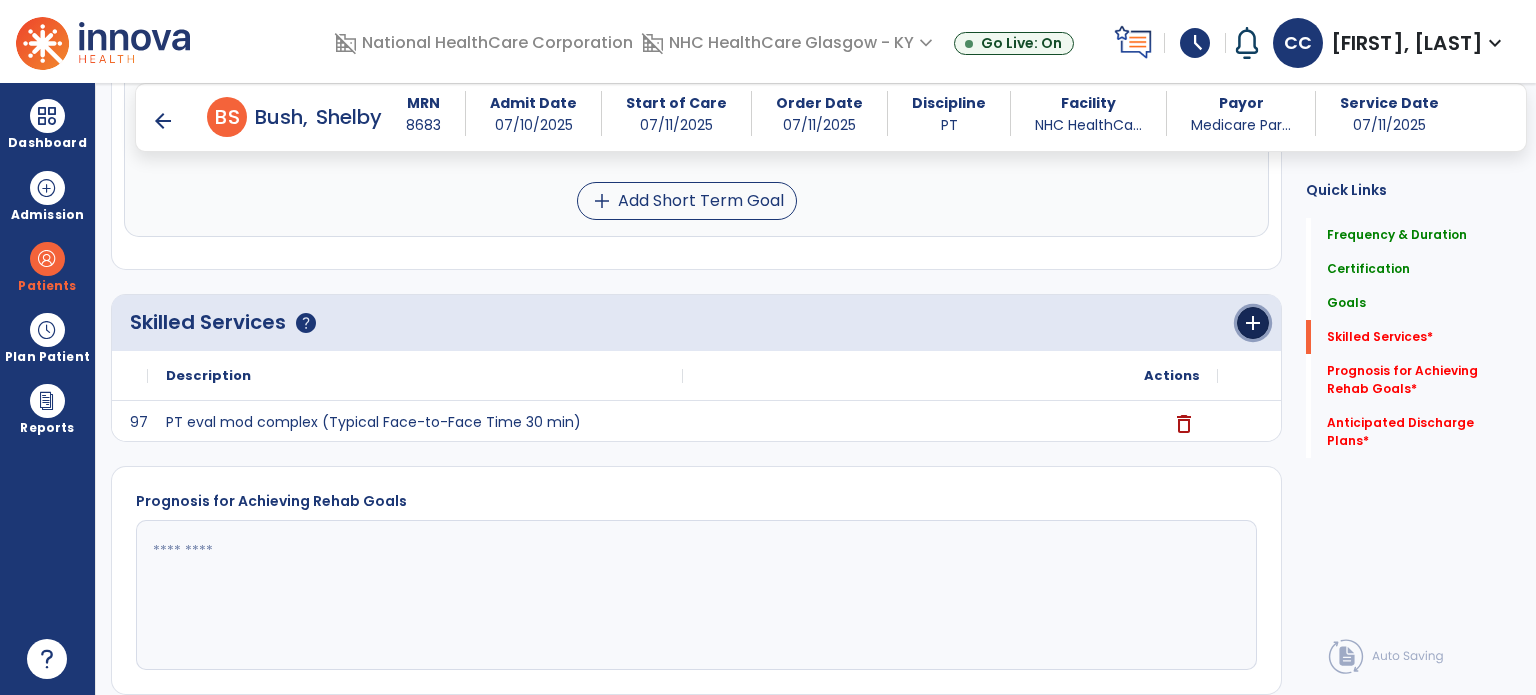drag, startPoint x: 1241, startPoint y: 316, endPoint x: 1046, endPoint y: 351, distance: 198.11613 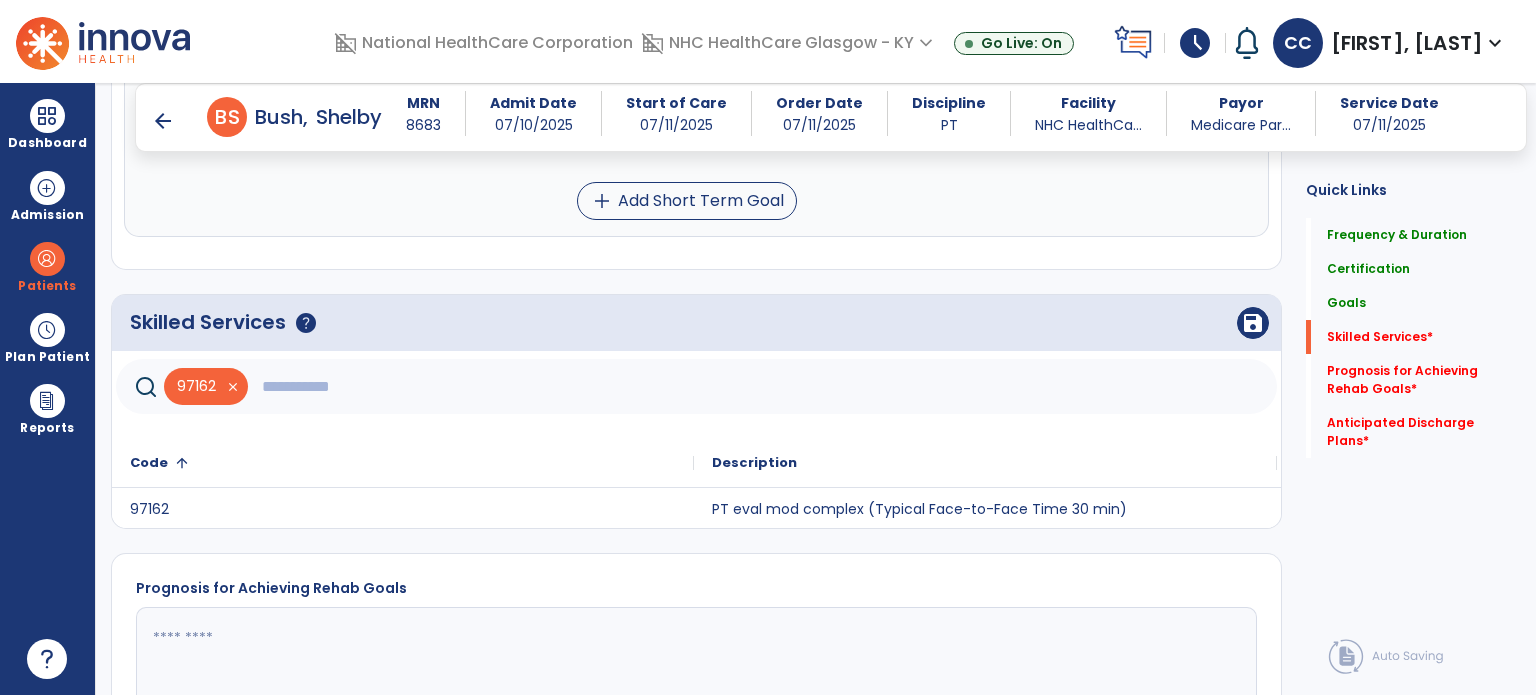 click 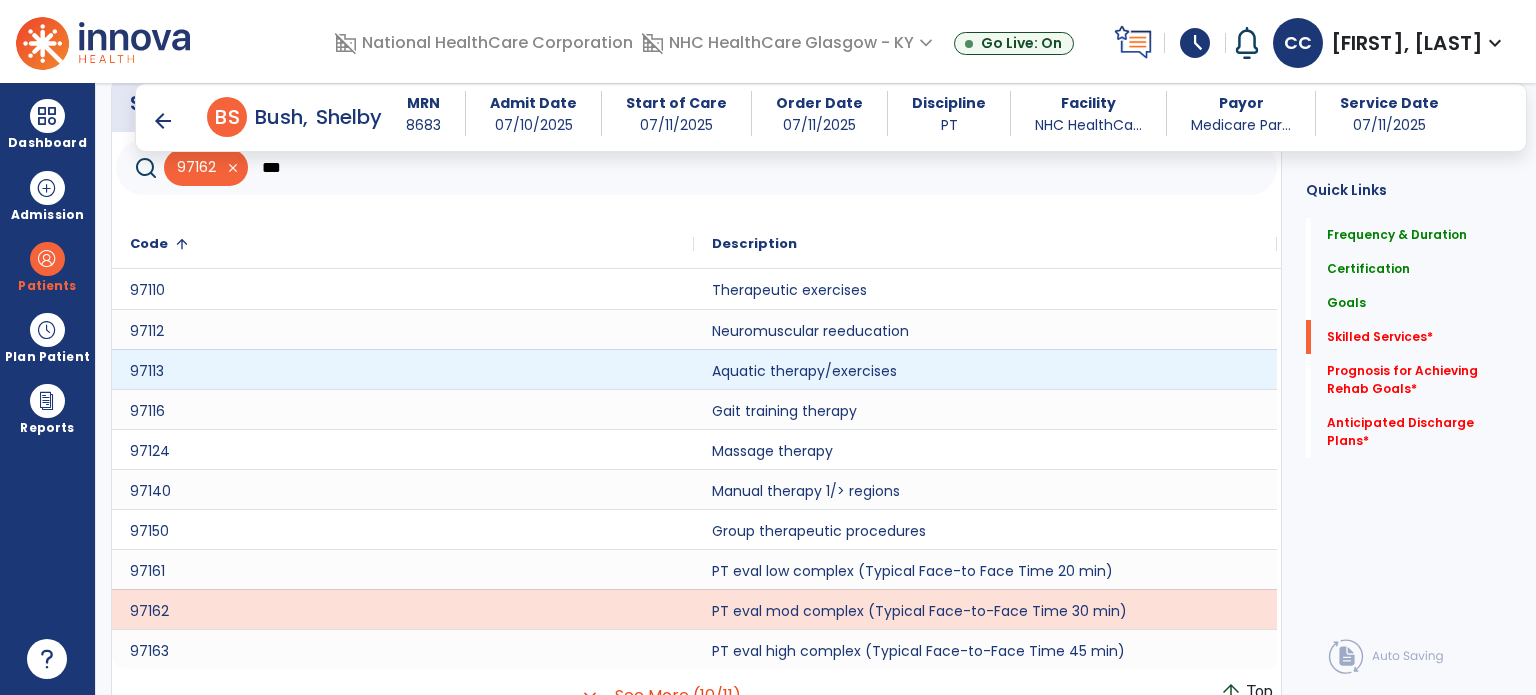 scroll, scrollTop: 1599, scrollLeft: 0, axis: vertical 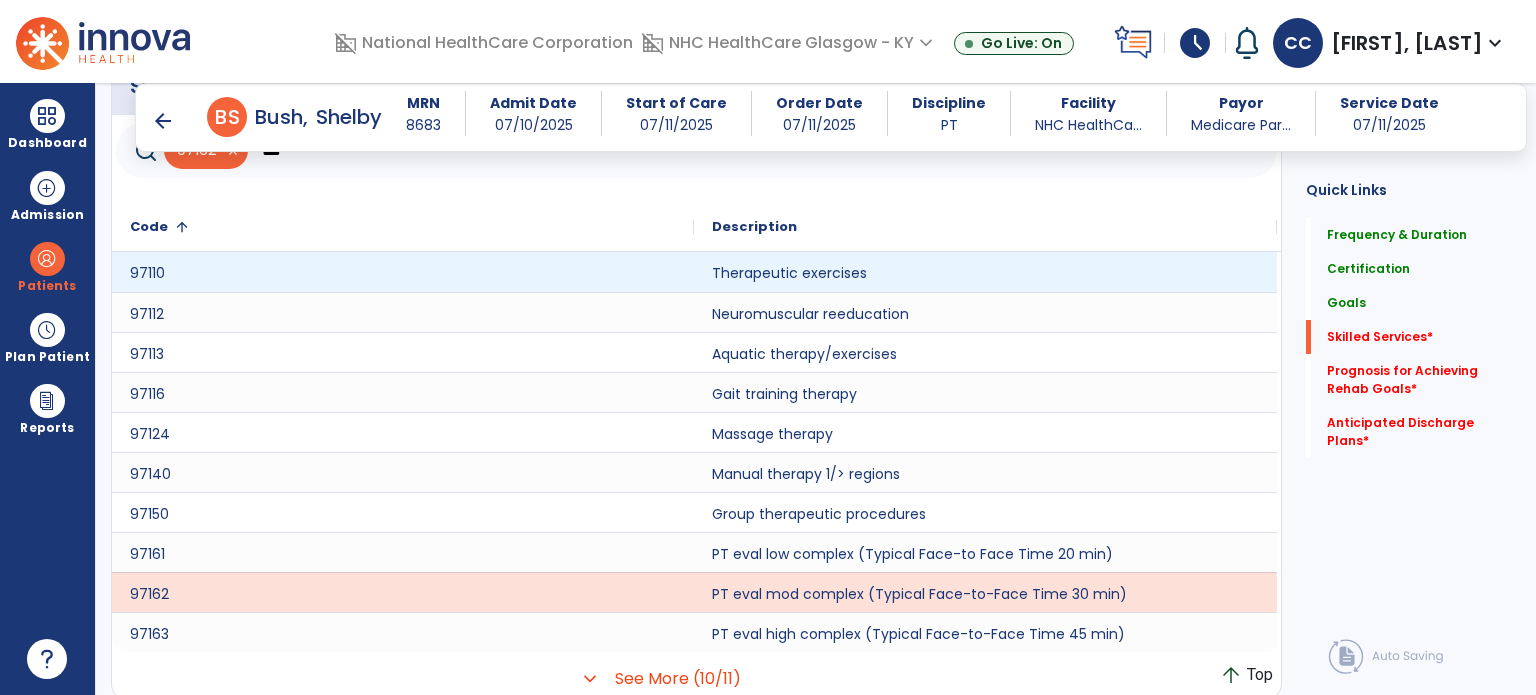 type on "***" 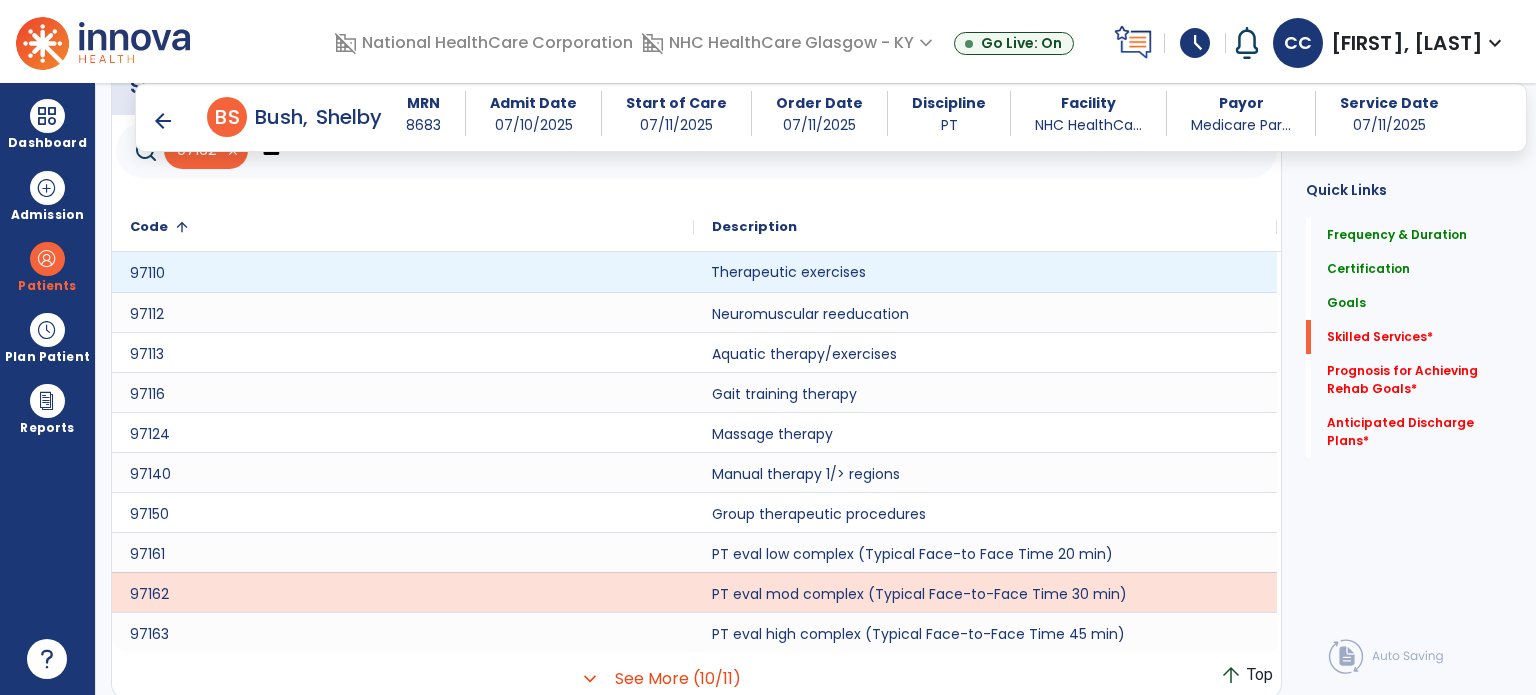 drag, startPoint x: 907, startPoint y: 262, endPoint x: 899, endPoint y: 269, distance: 10.630146 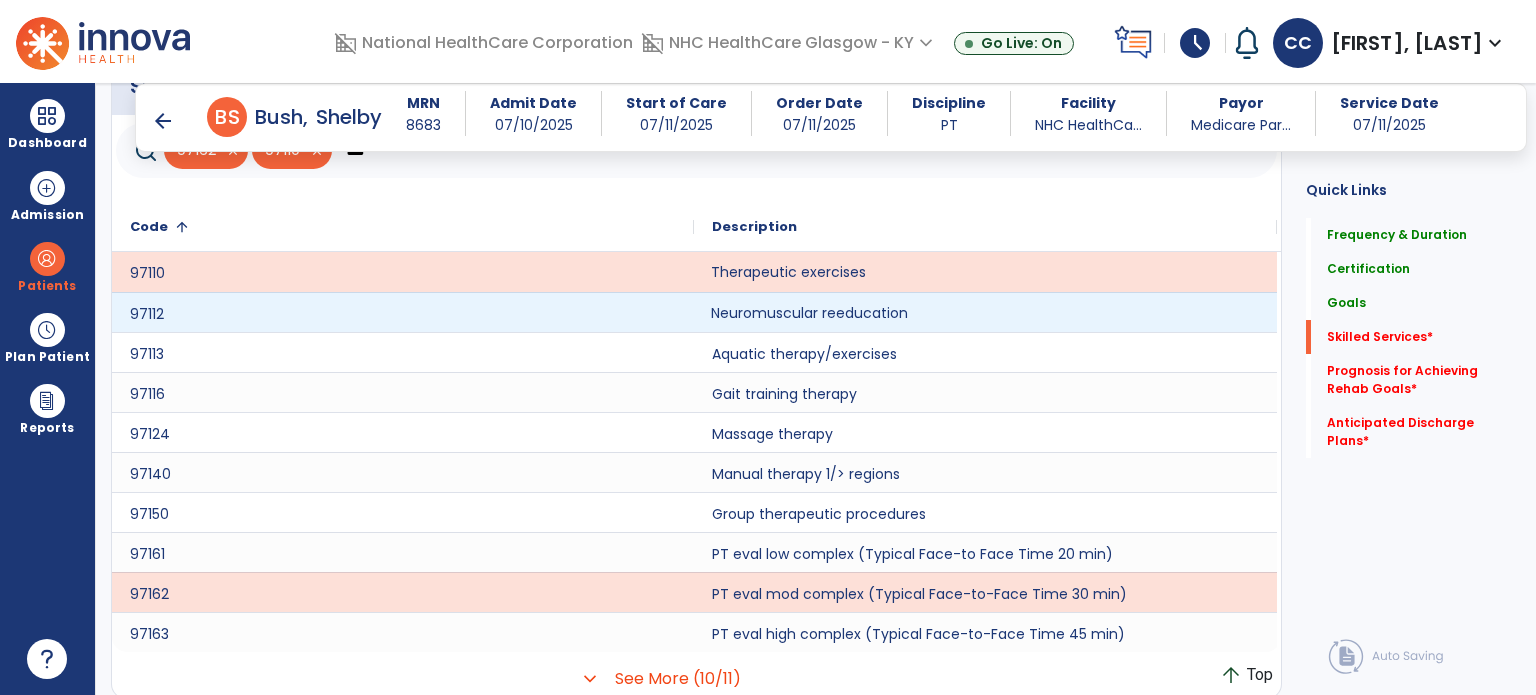 click on "Neuromuscular reeducation" 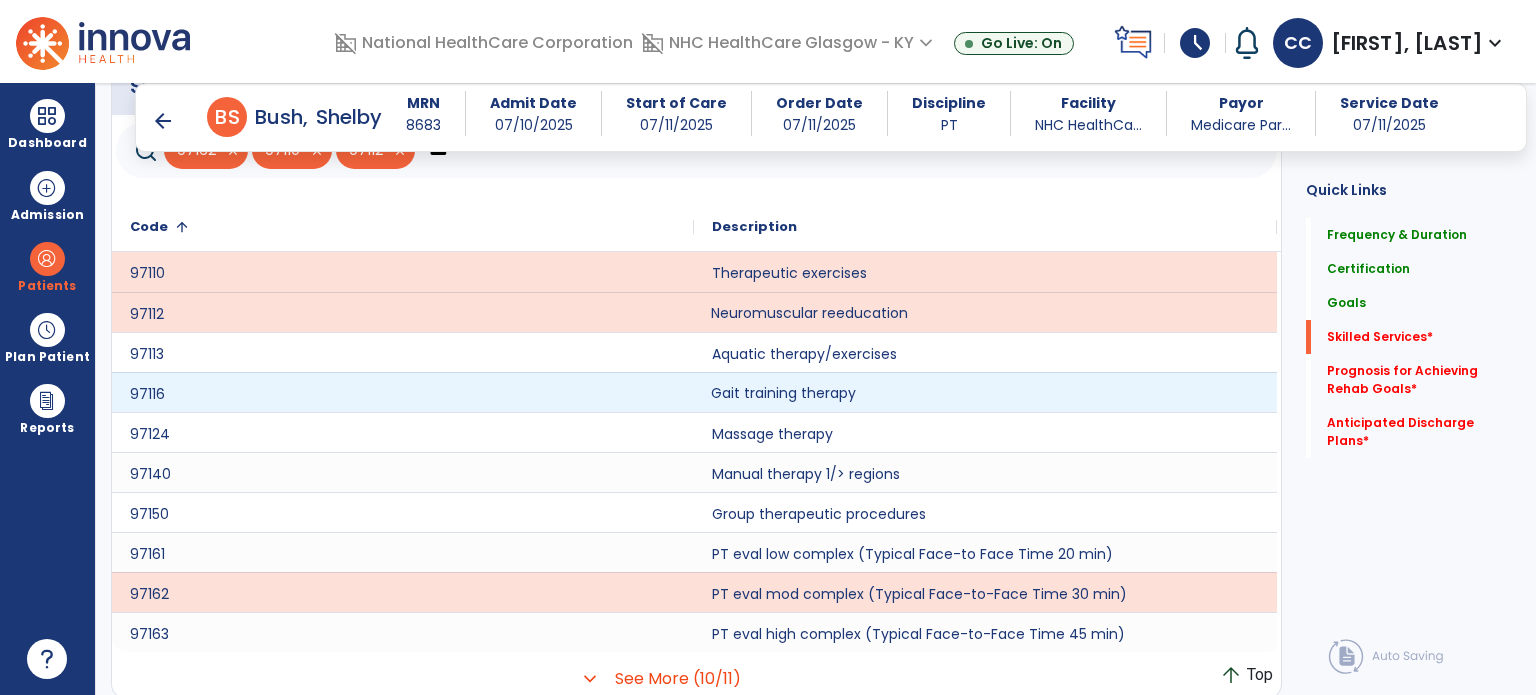 click on "Gait training therapy" 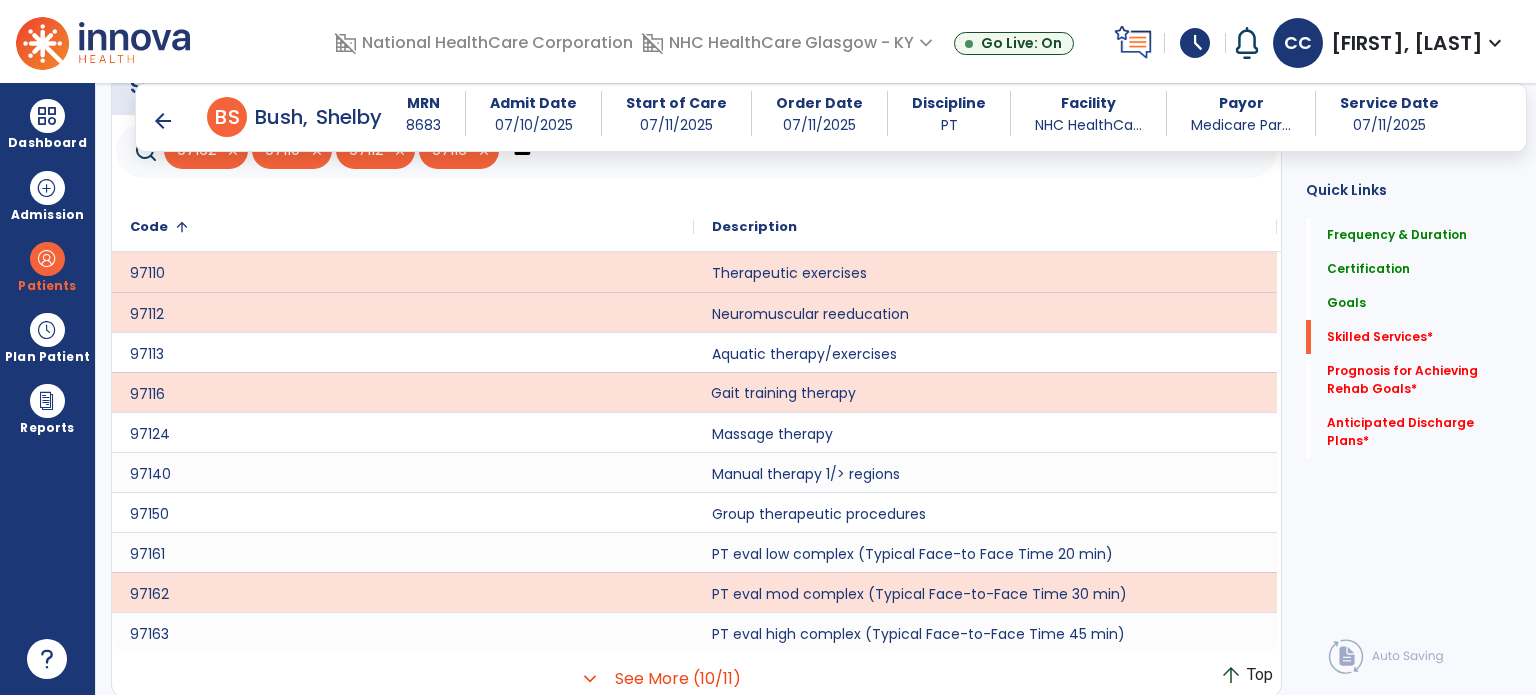 click on "See More (10/11)" 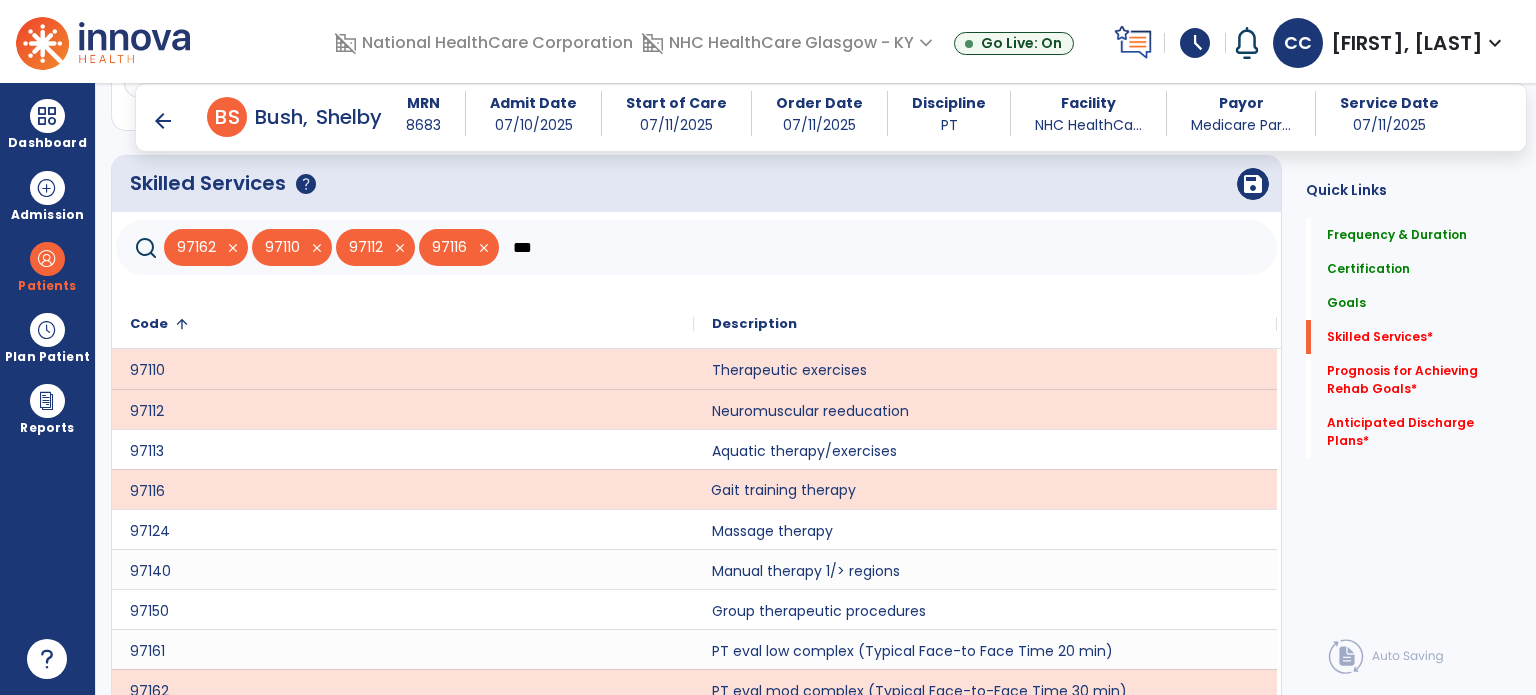 scroll, scrollTop: 1499, scrollLeft: 0, axis: vertical 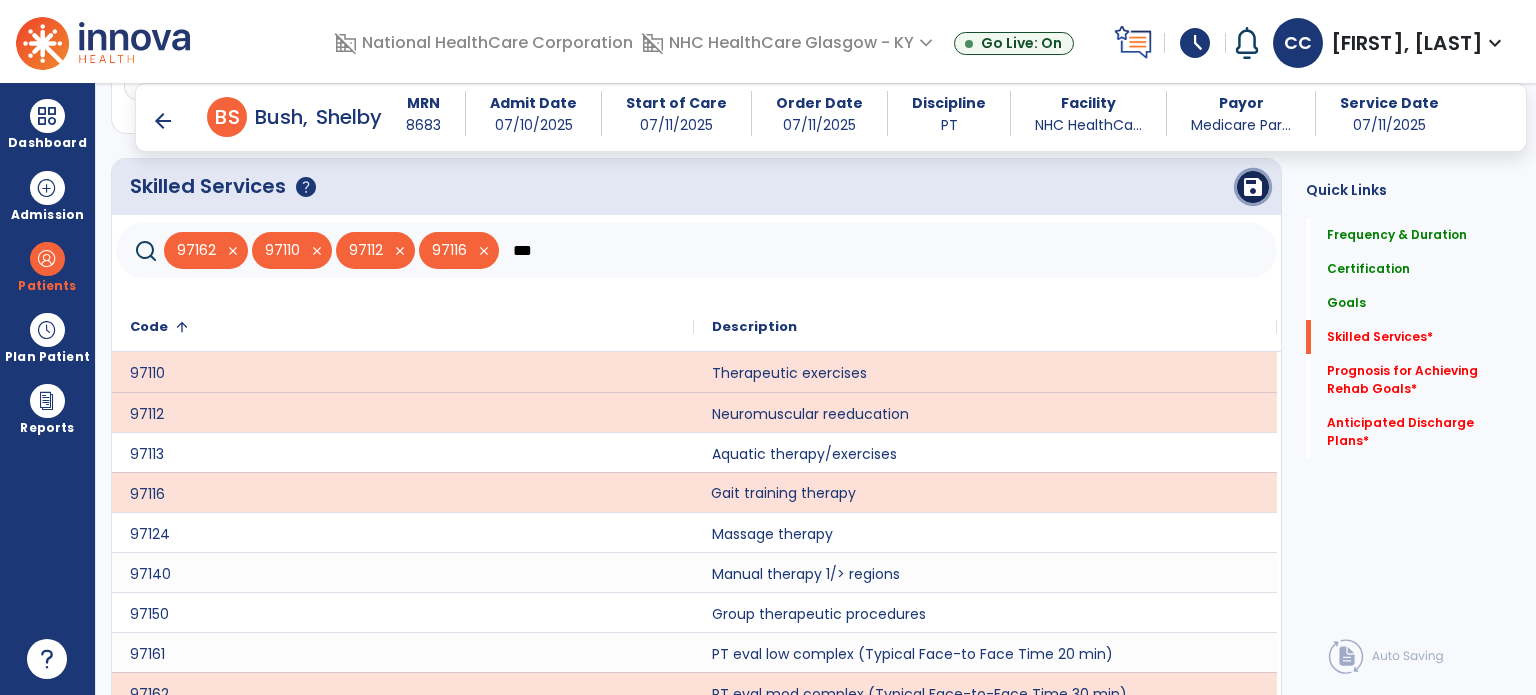 click on "save" 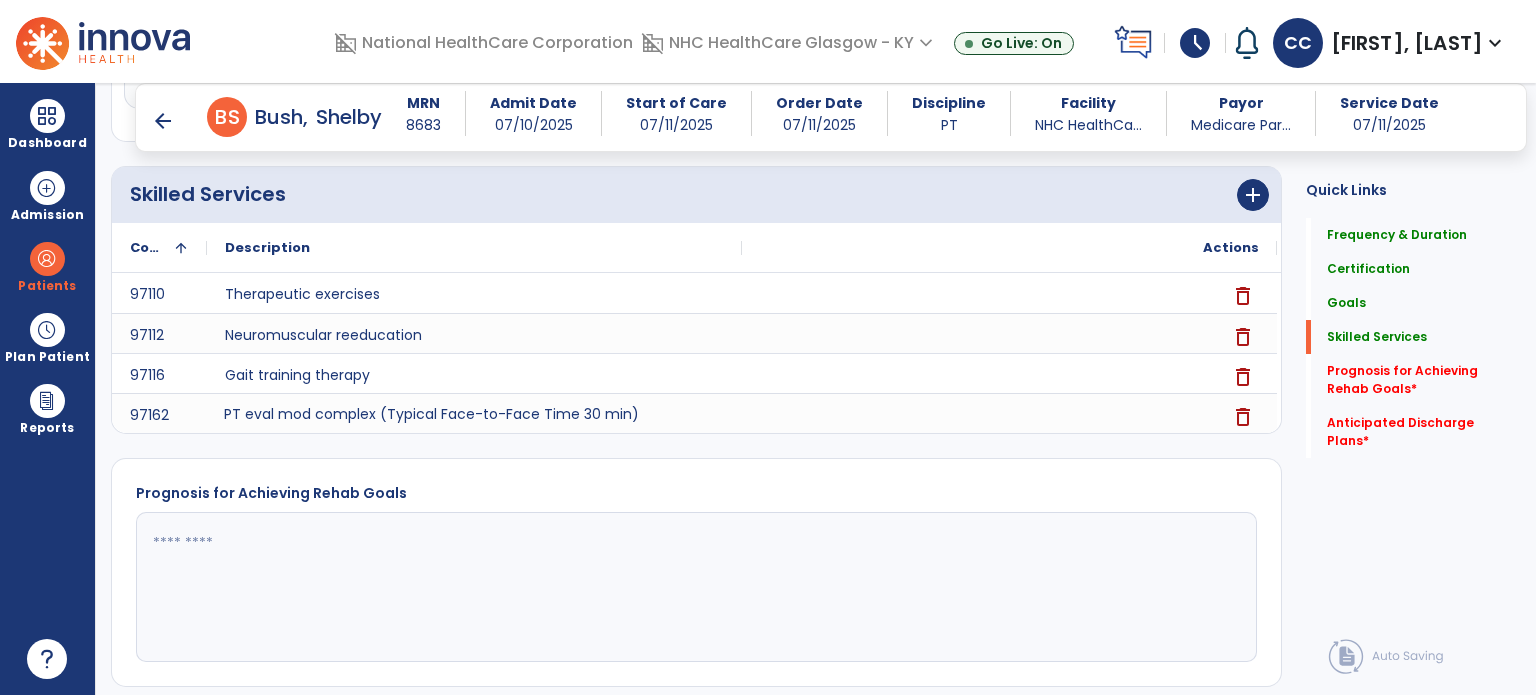 scroll, scrollTop: 1391, scrollLeft: 0, axis: vertical 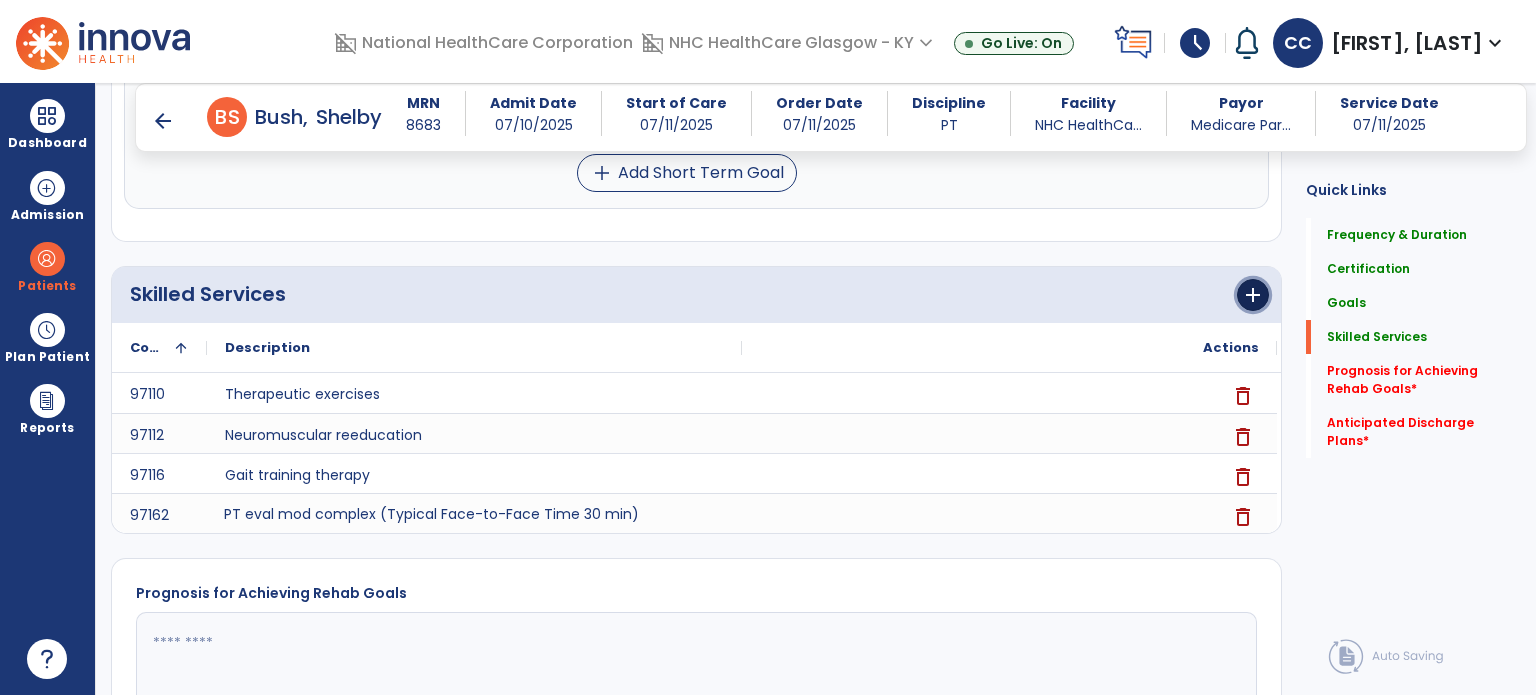 click on "add" 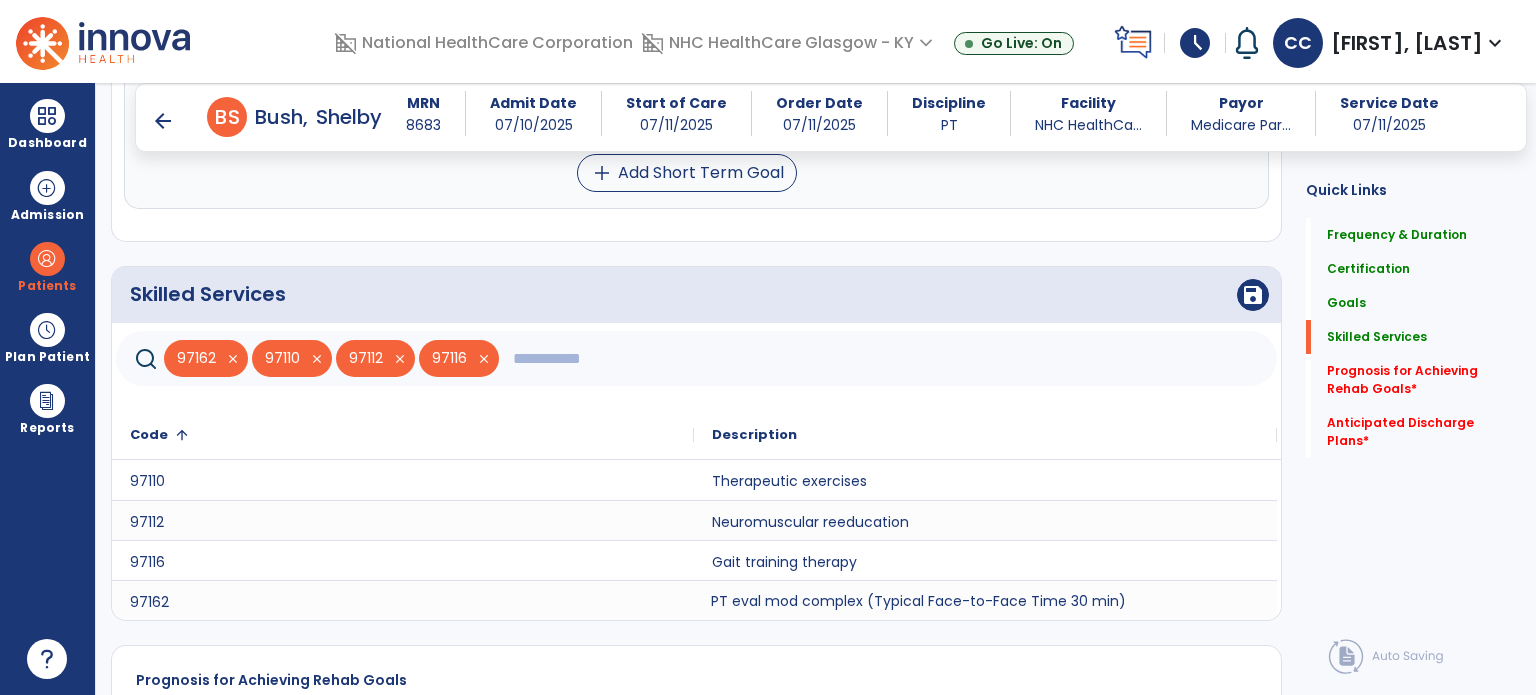 click 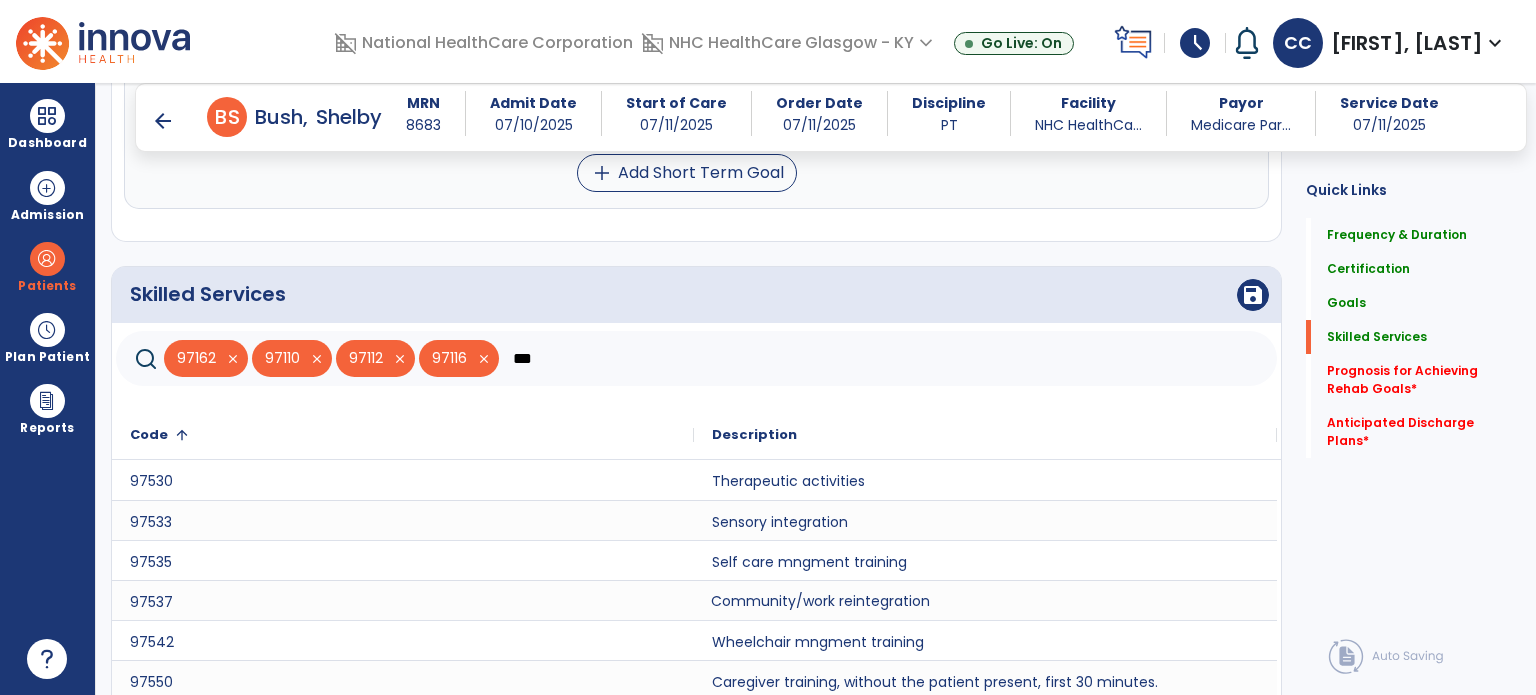 type on "***" 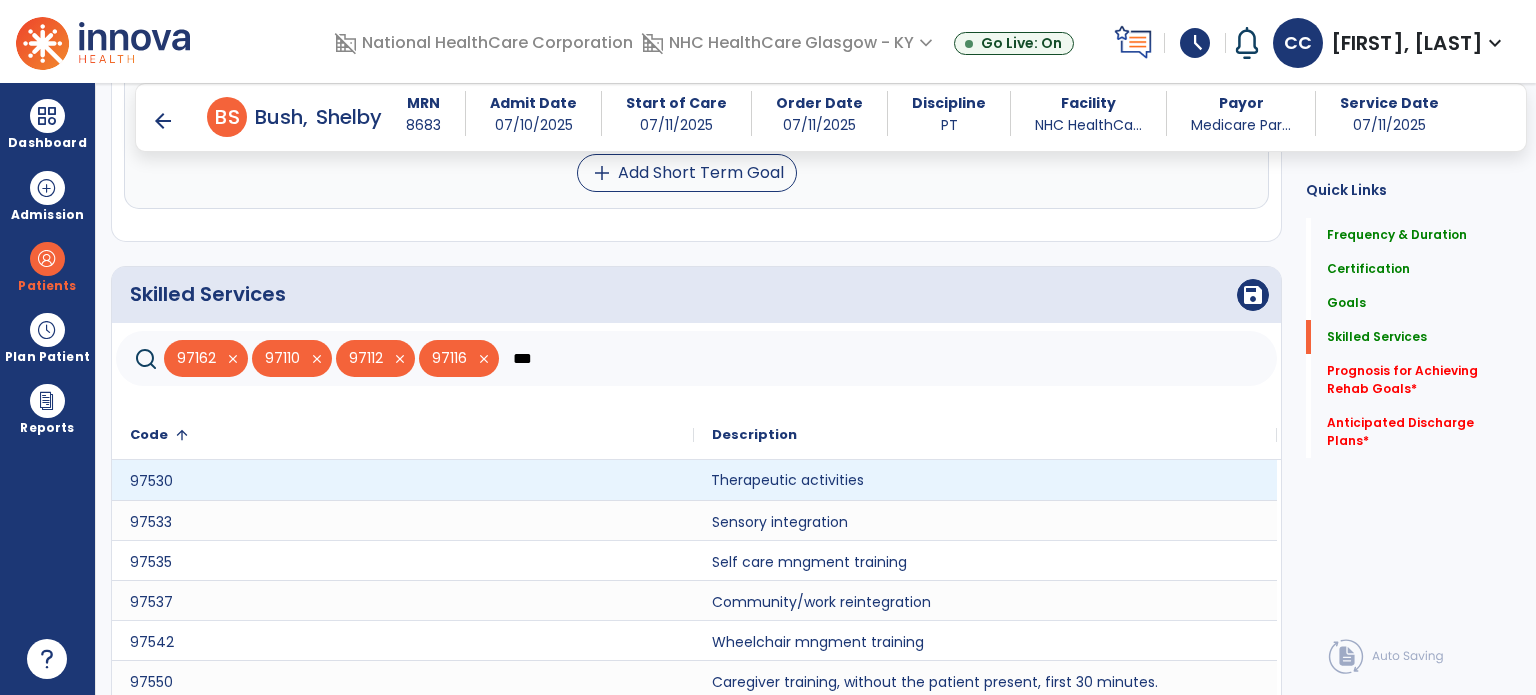 click on "Therapeutic activities" 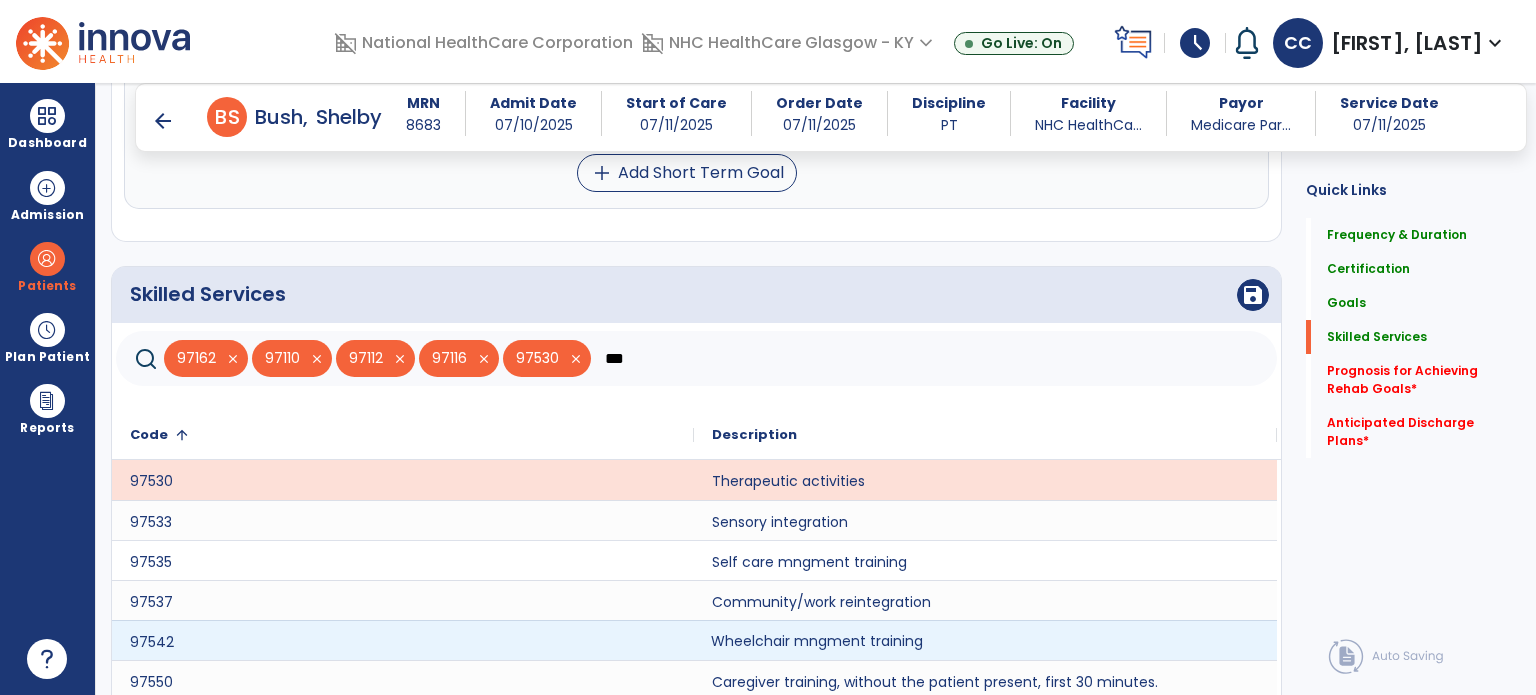 click on "Wheelchair mngment training" 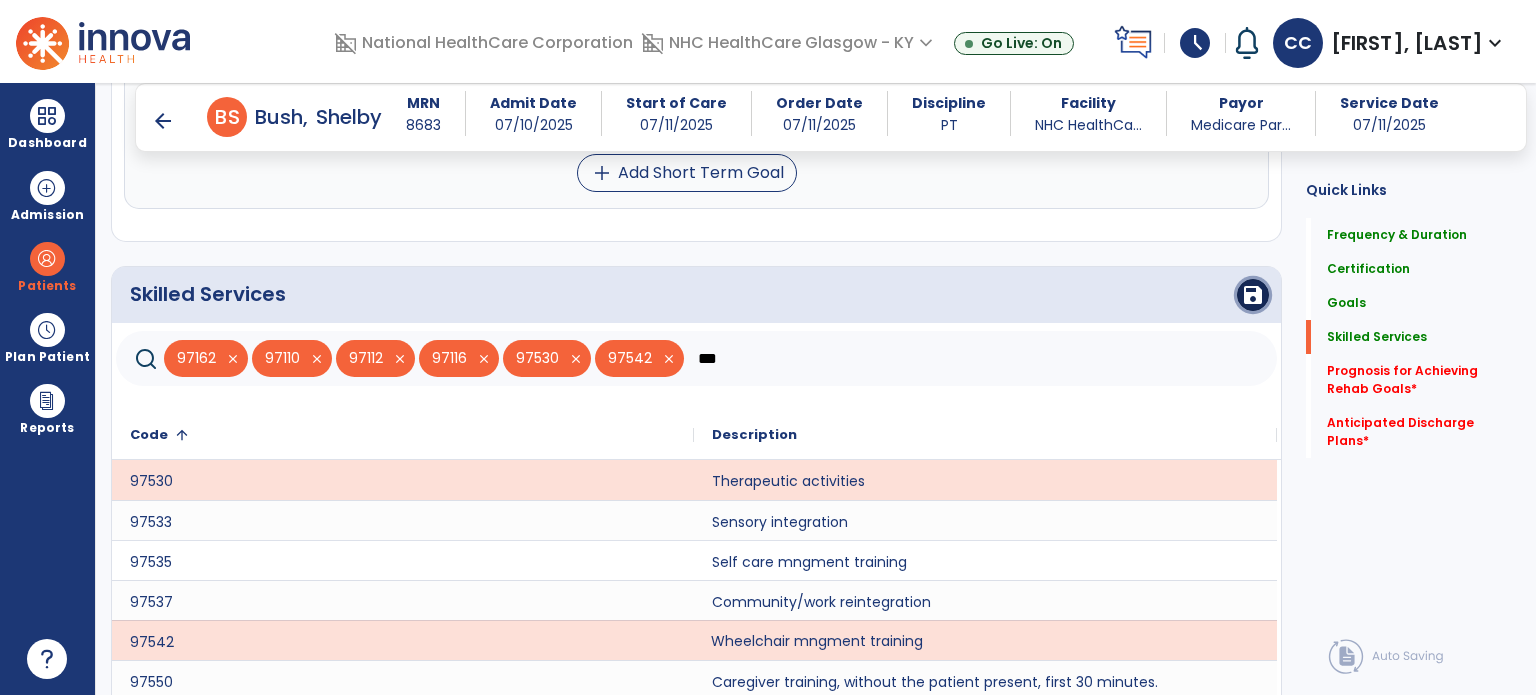 click on "save" 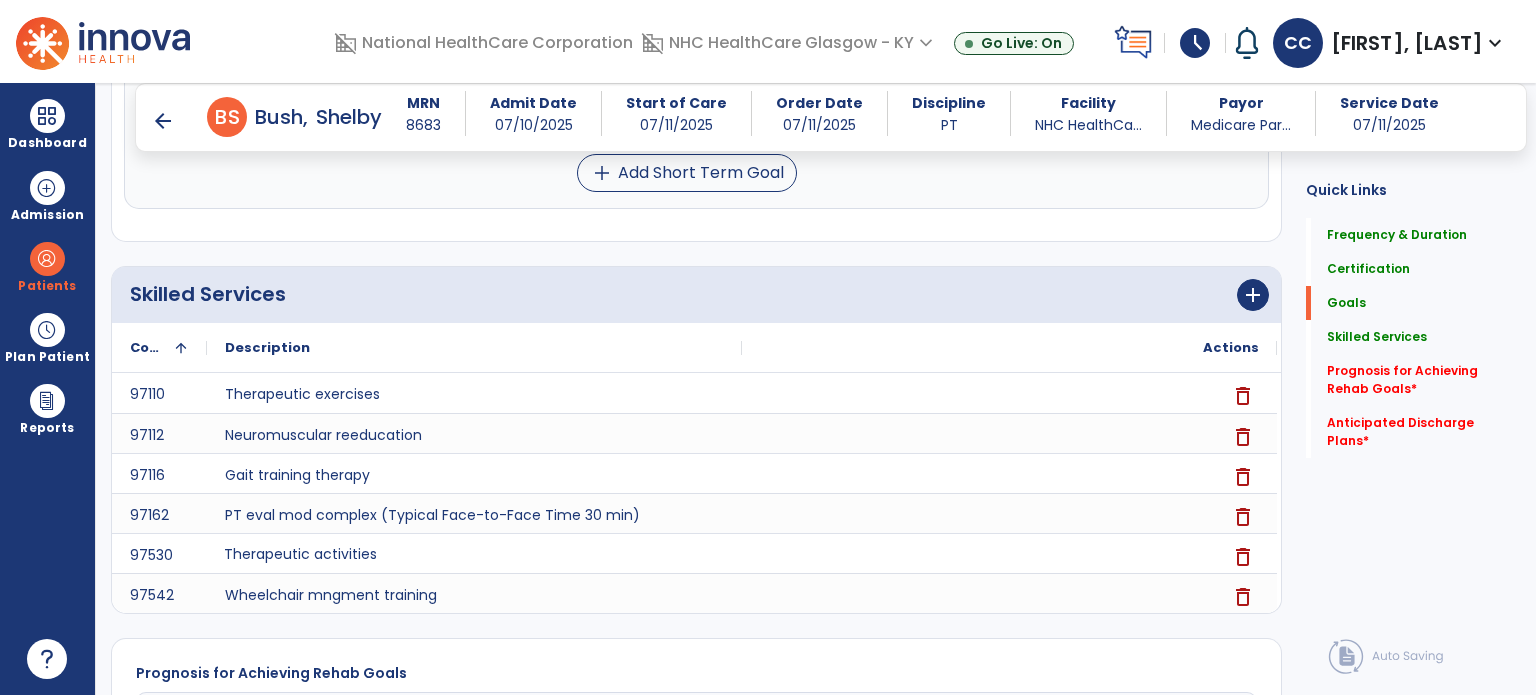 scroll, scrollTop: 483, scrollLeft: 0, axis: vertical 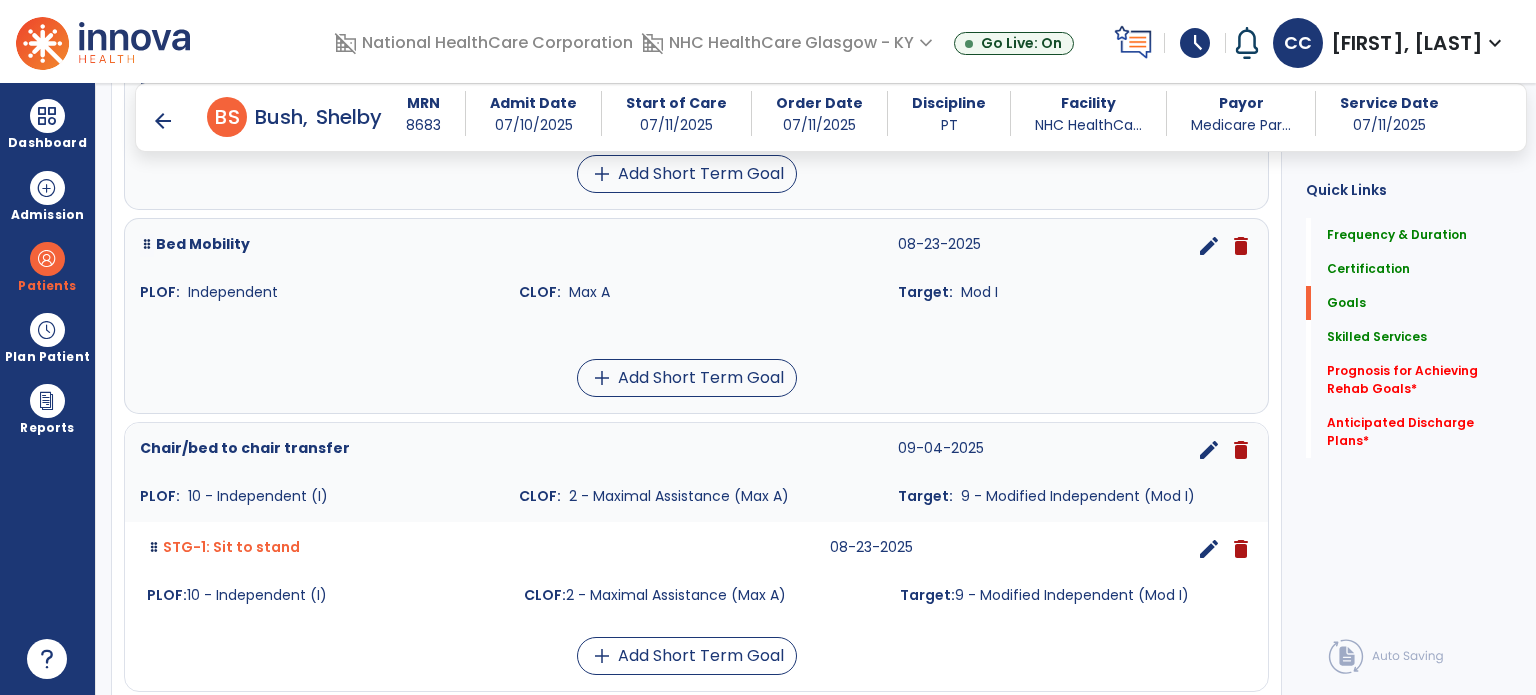 click on "Anticipated Discharge Plans   *  Anticipated Discharge Plans   *" 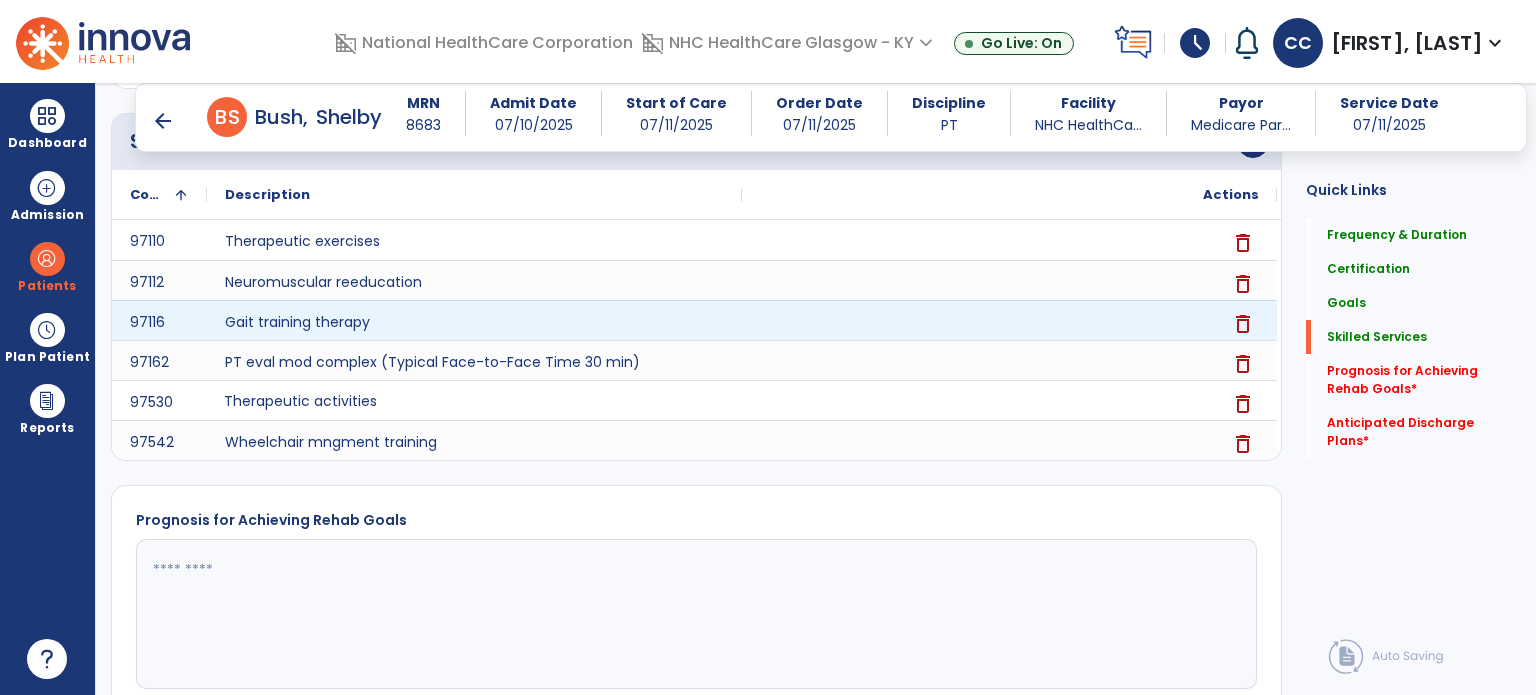 scroll, scrollTop: 1637, scrollLeft: 0, axis: vertical 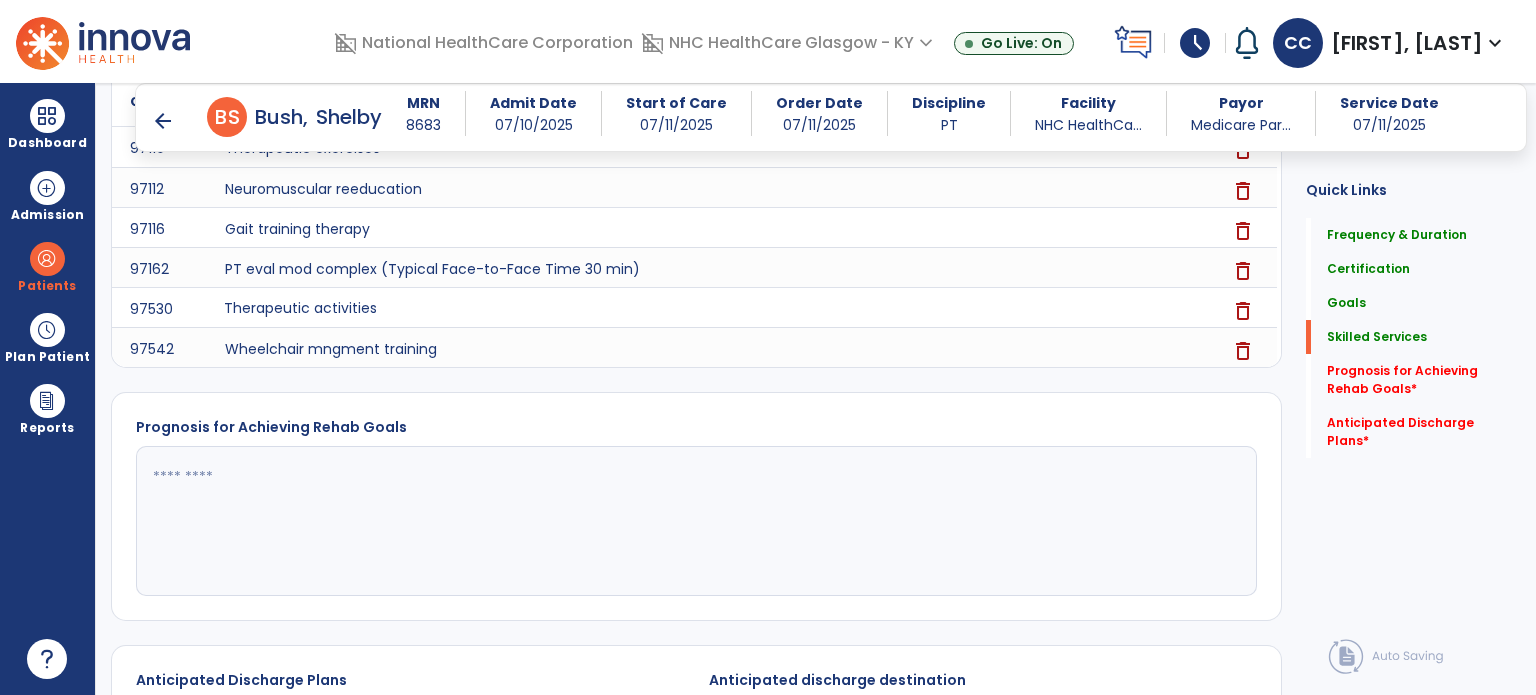 click 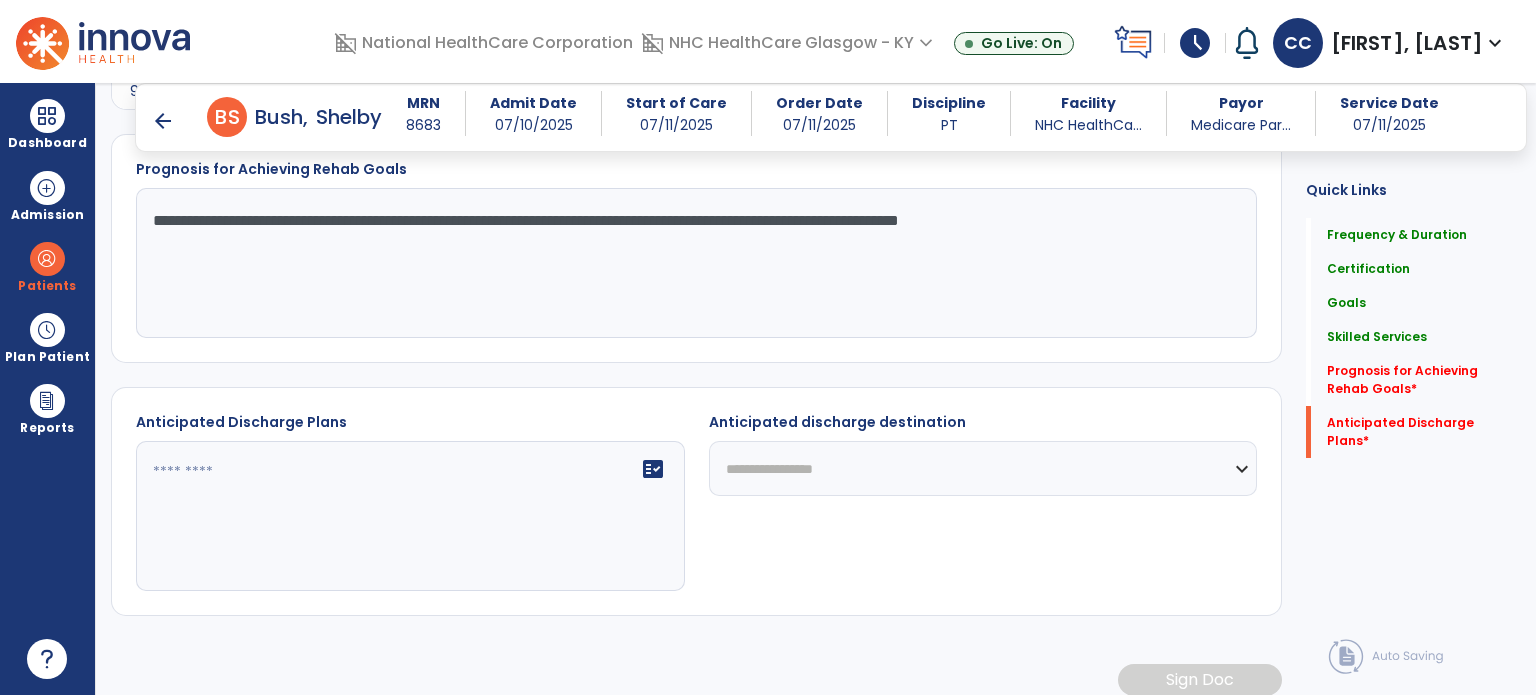 scroll, scrollTop: 1907, scrollLeft: 0, axis: vertical 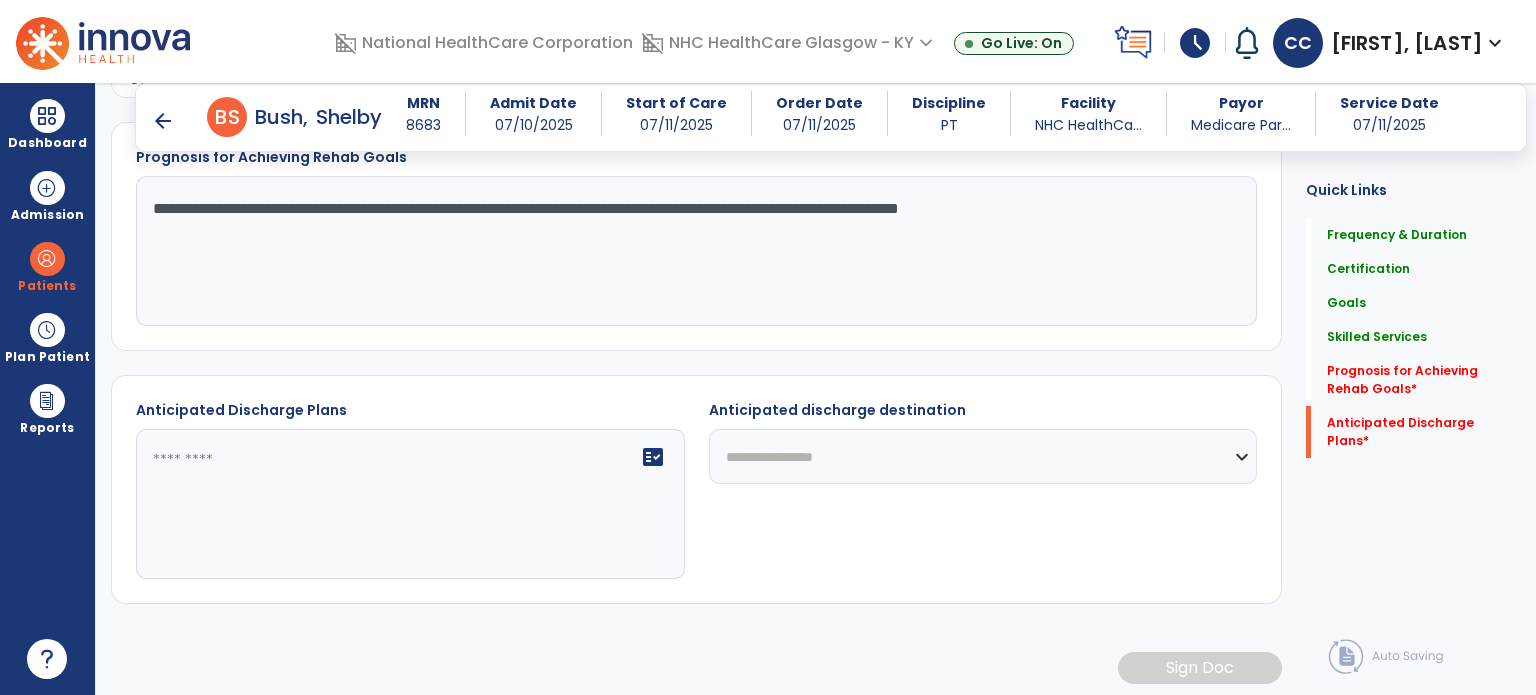 type on "**********" 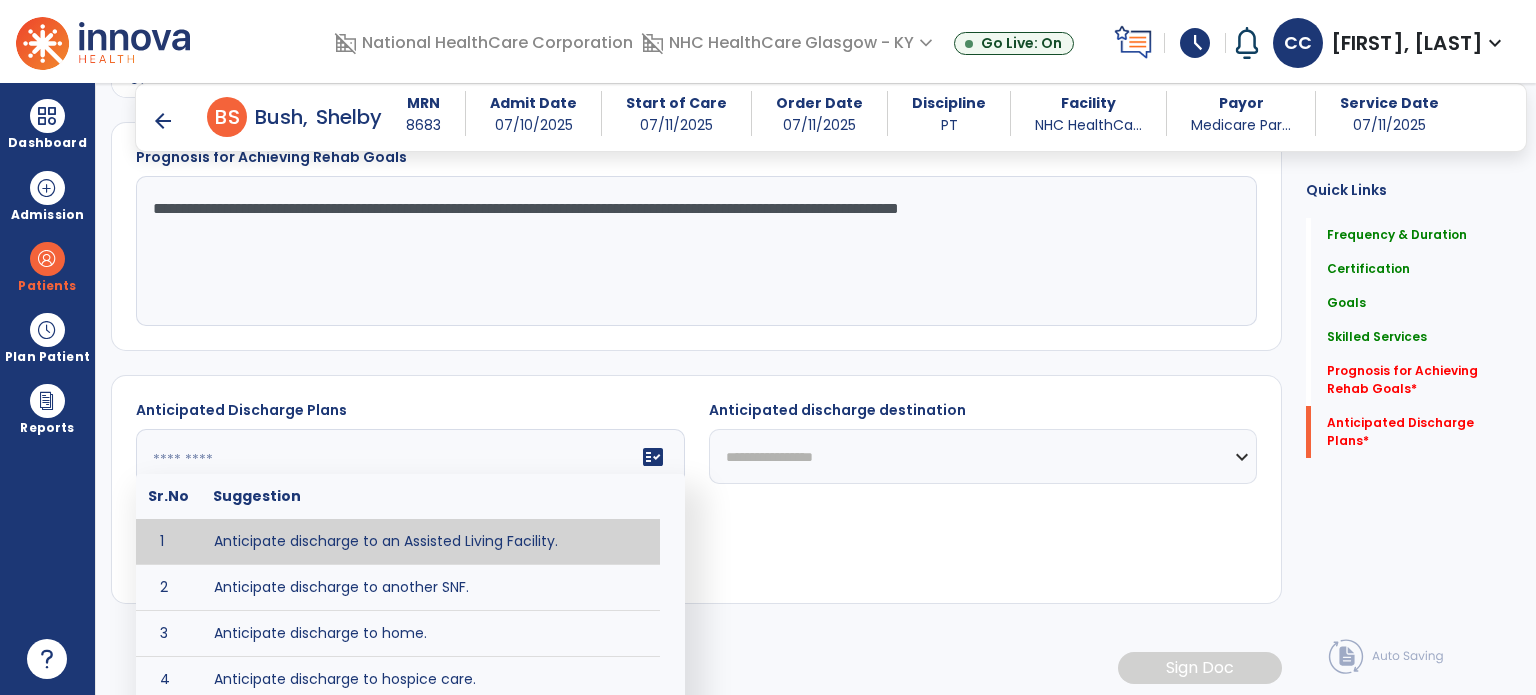 click 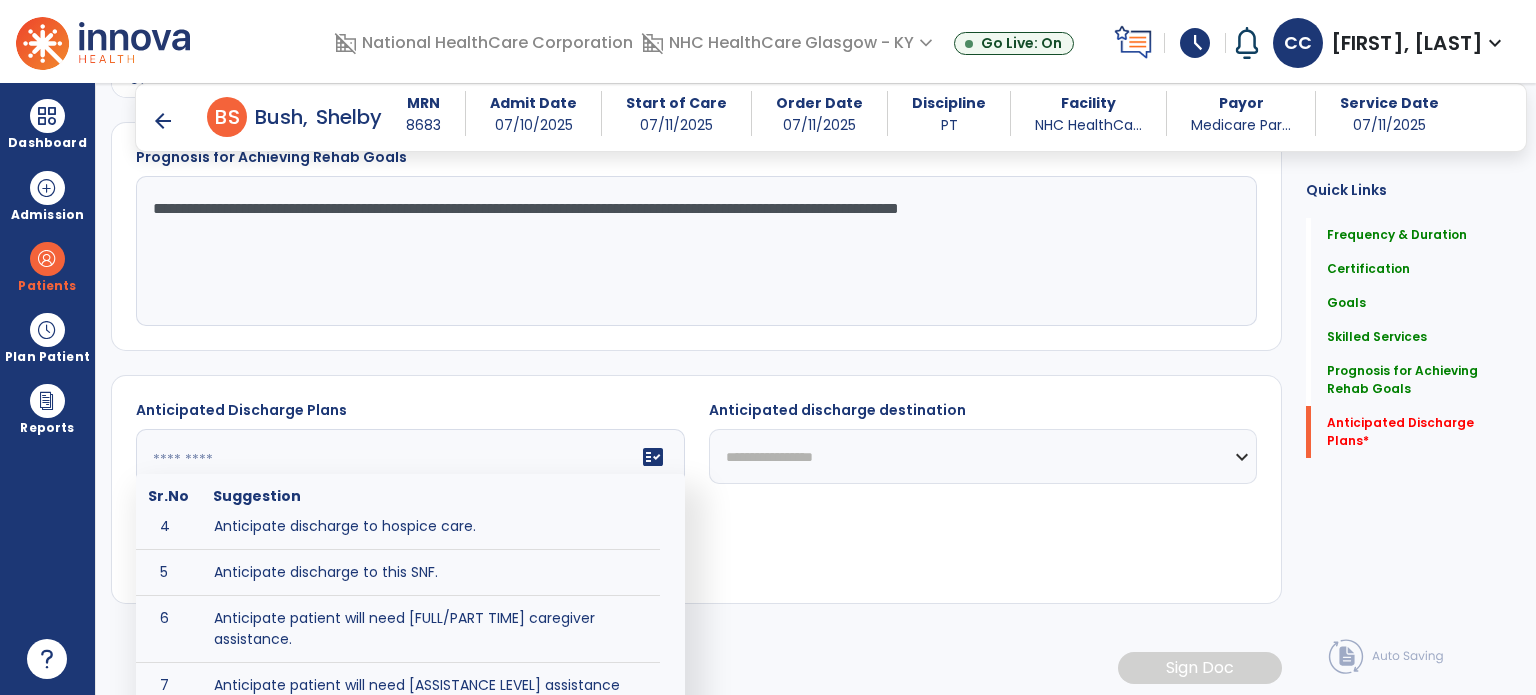 scroll, scrollTop: 200, scrollLeft: 0, axis: vertical 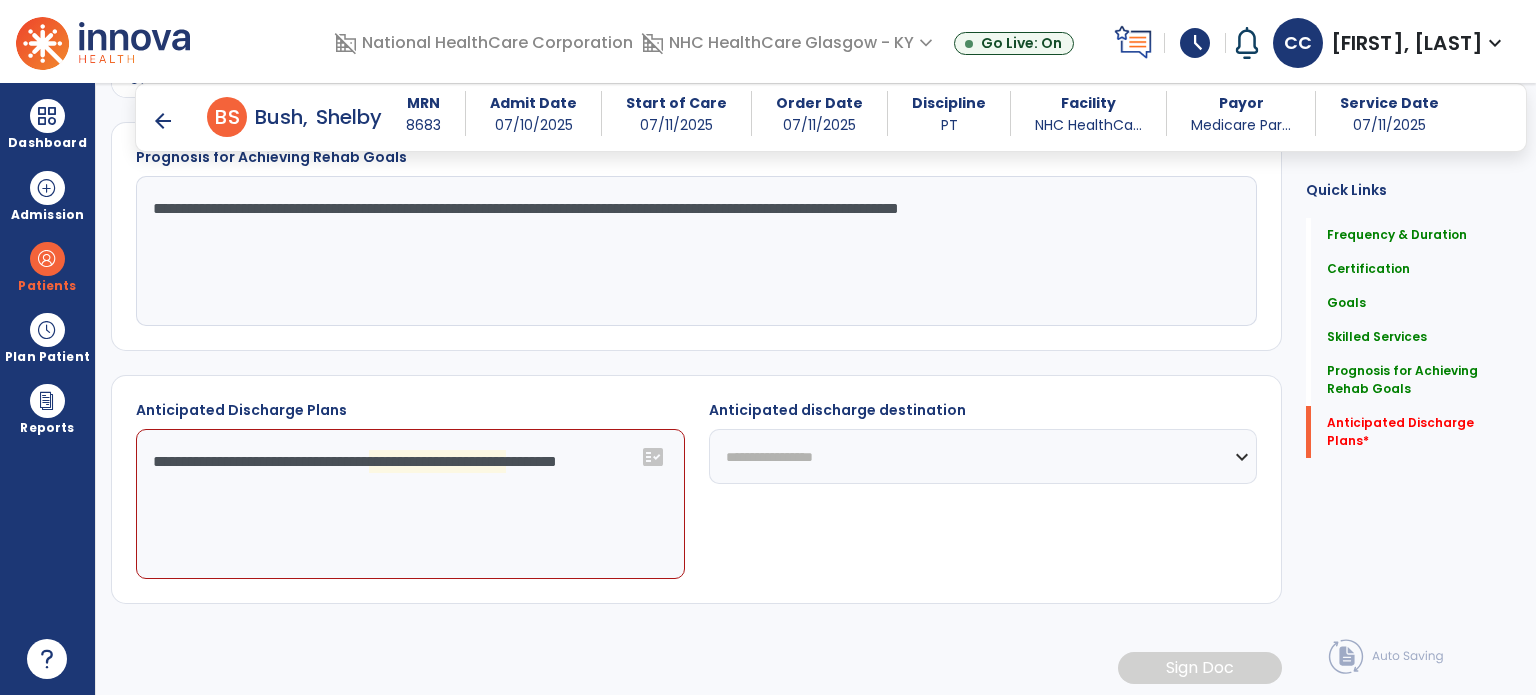 drag, startPoint x: 518, startPoint y: 567, endPoint x: 504, endPoint y: 555, distance: 18.439089 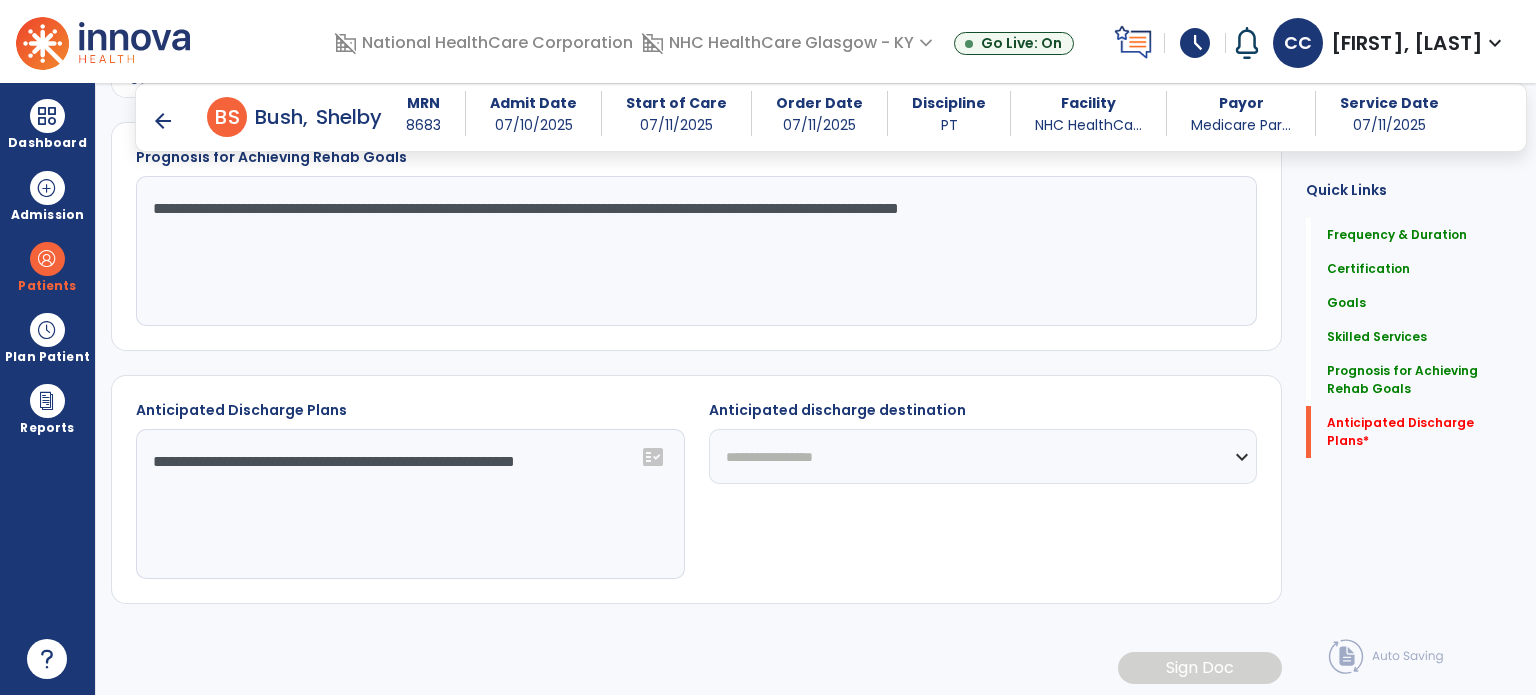type on "**********" 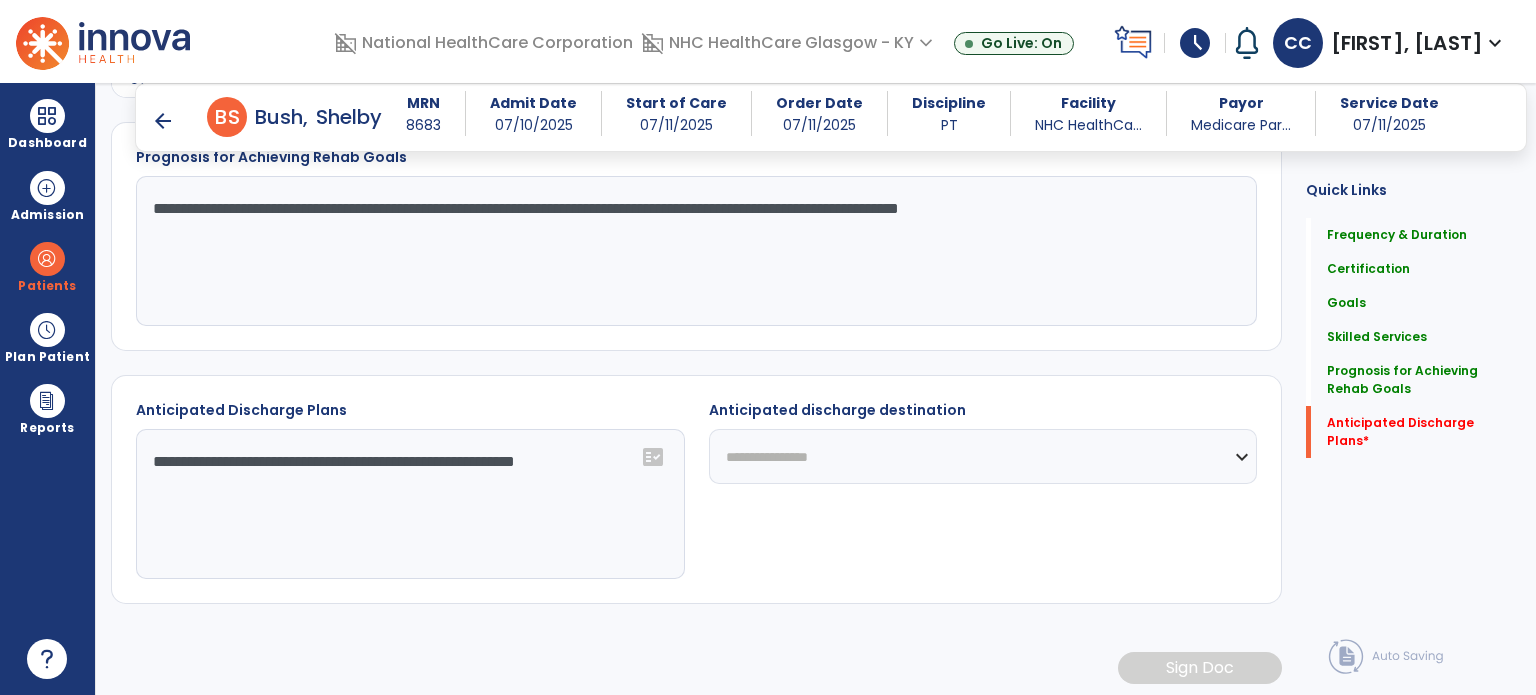 click on "**********" 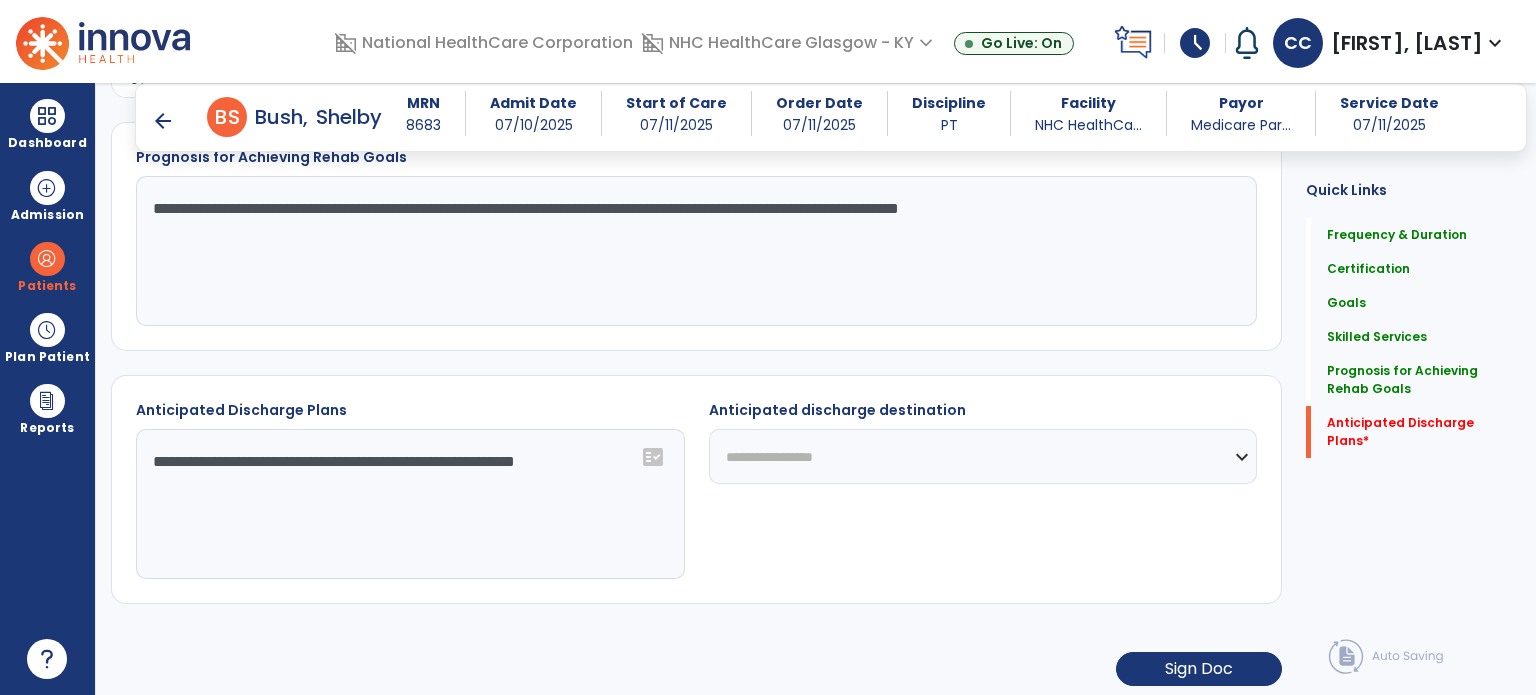 select on "**********" 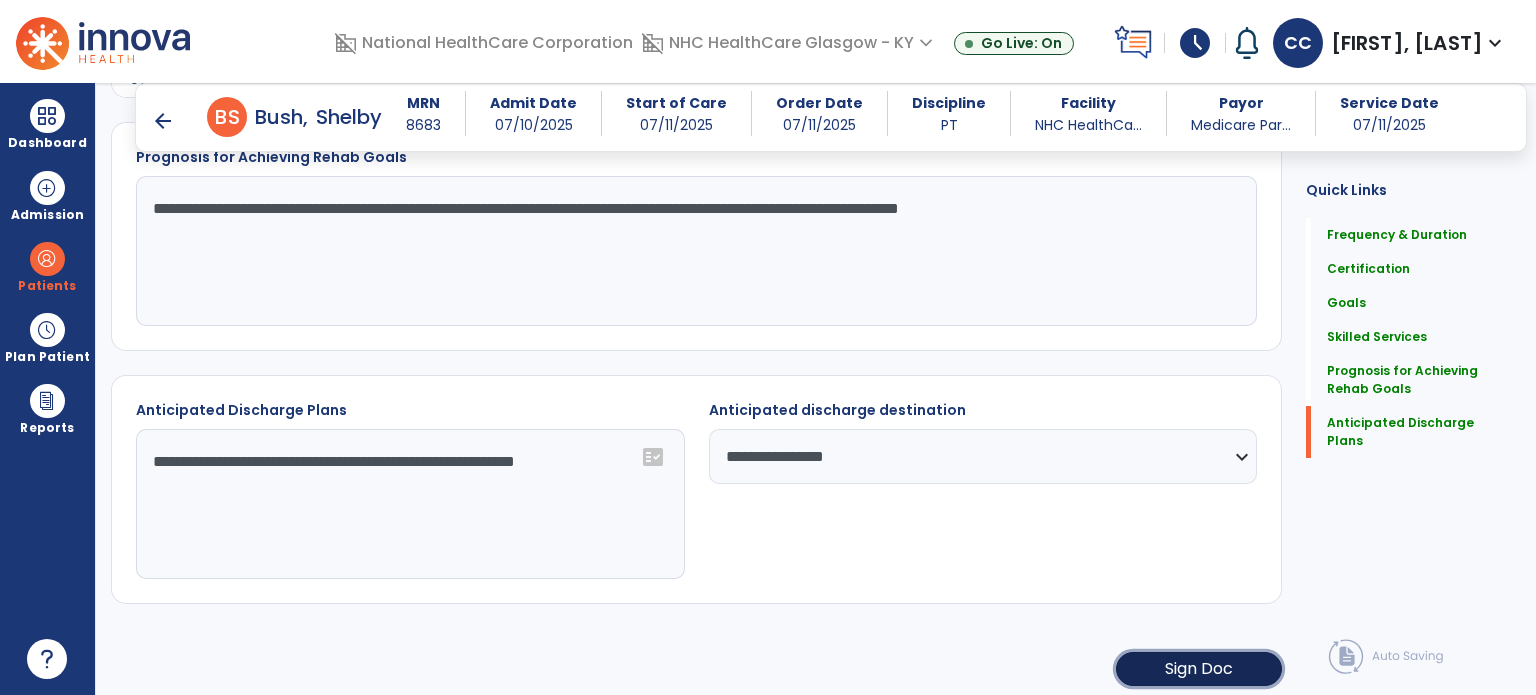 click on "Sign Doc" 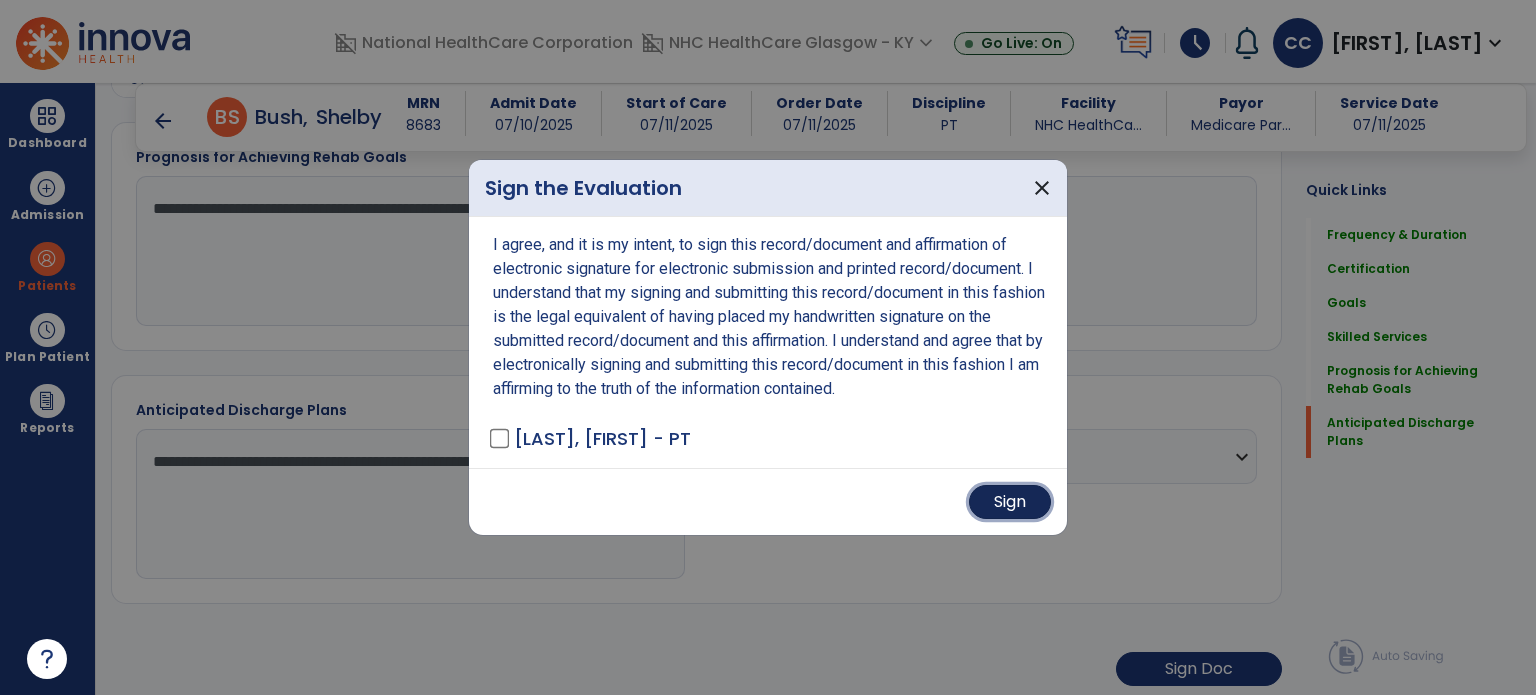 click on "Sign" at bounding box center [1010, 502] 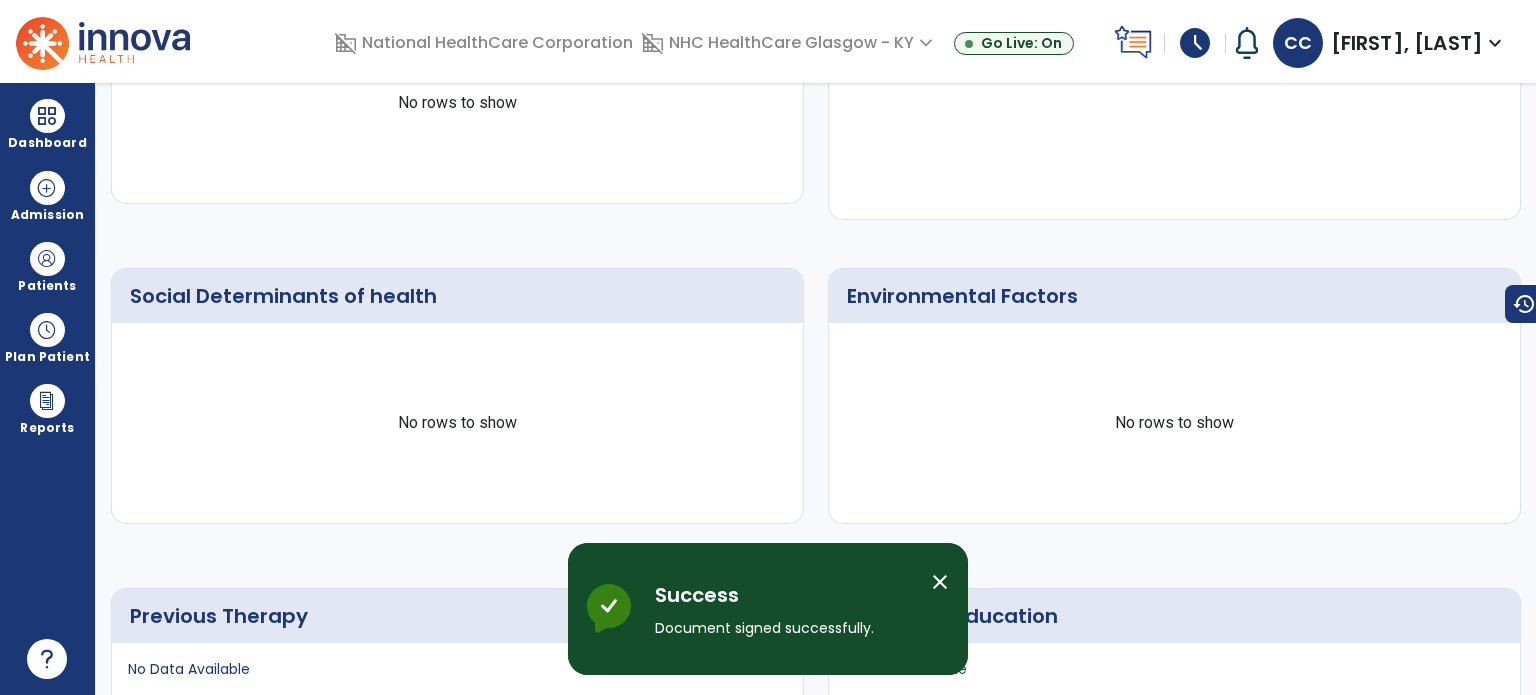 scroll, scrollTop: 0, scrollLeft: 0, axis: both 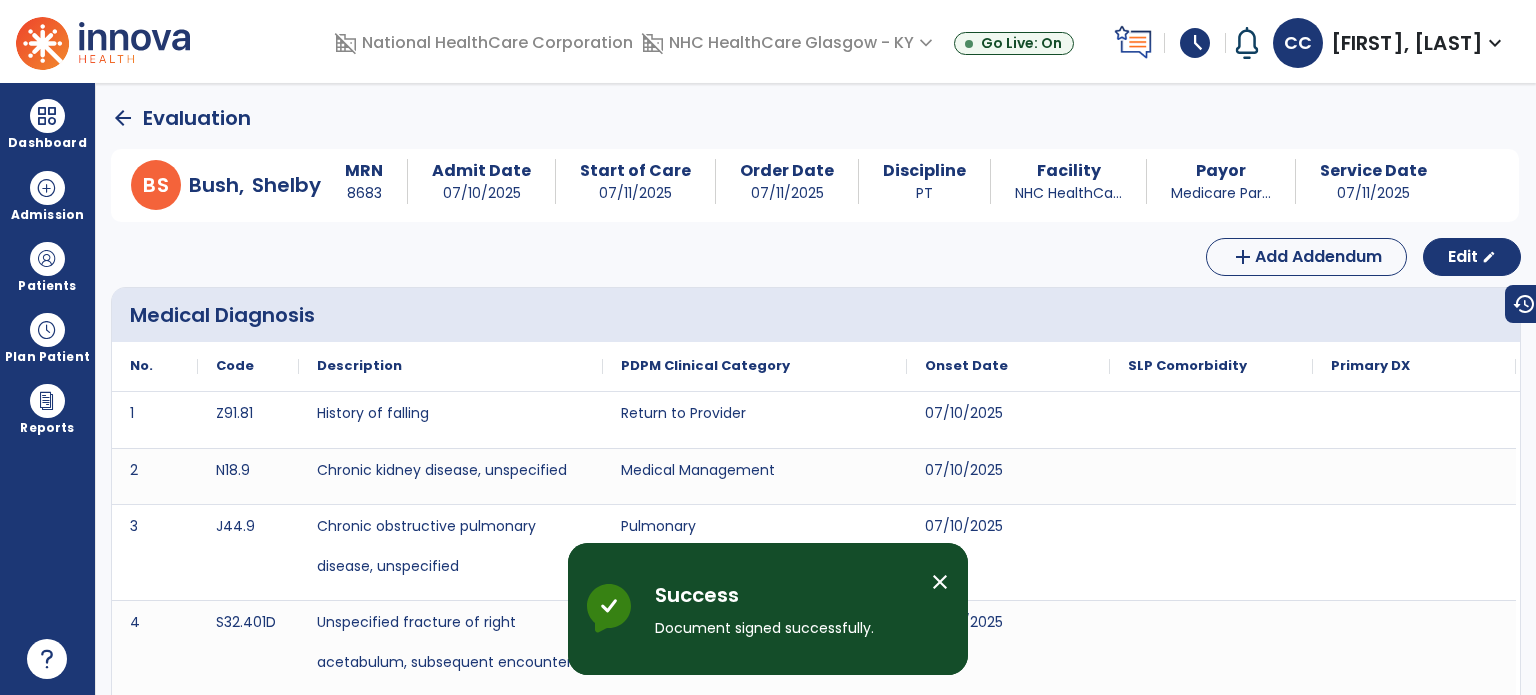 click on "arrow_back" 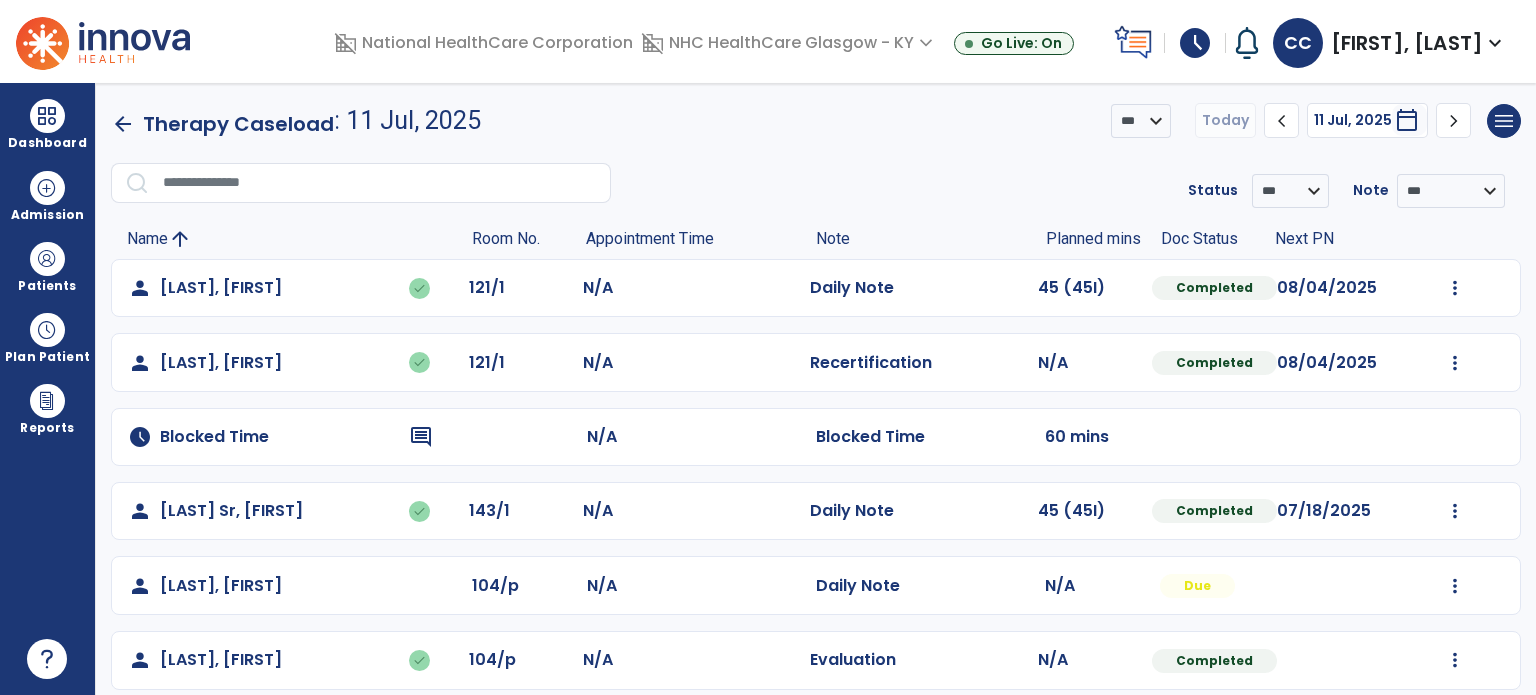 drag, startPoint x: 39, startPoint y: 134, endPoint x: 166, endPoint y: 150, distance: 128.0039 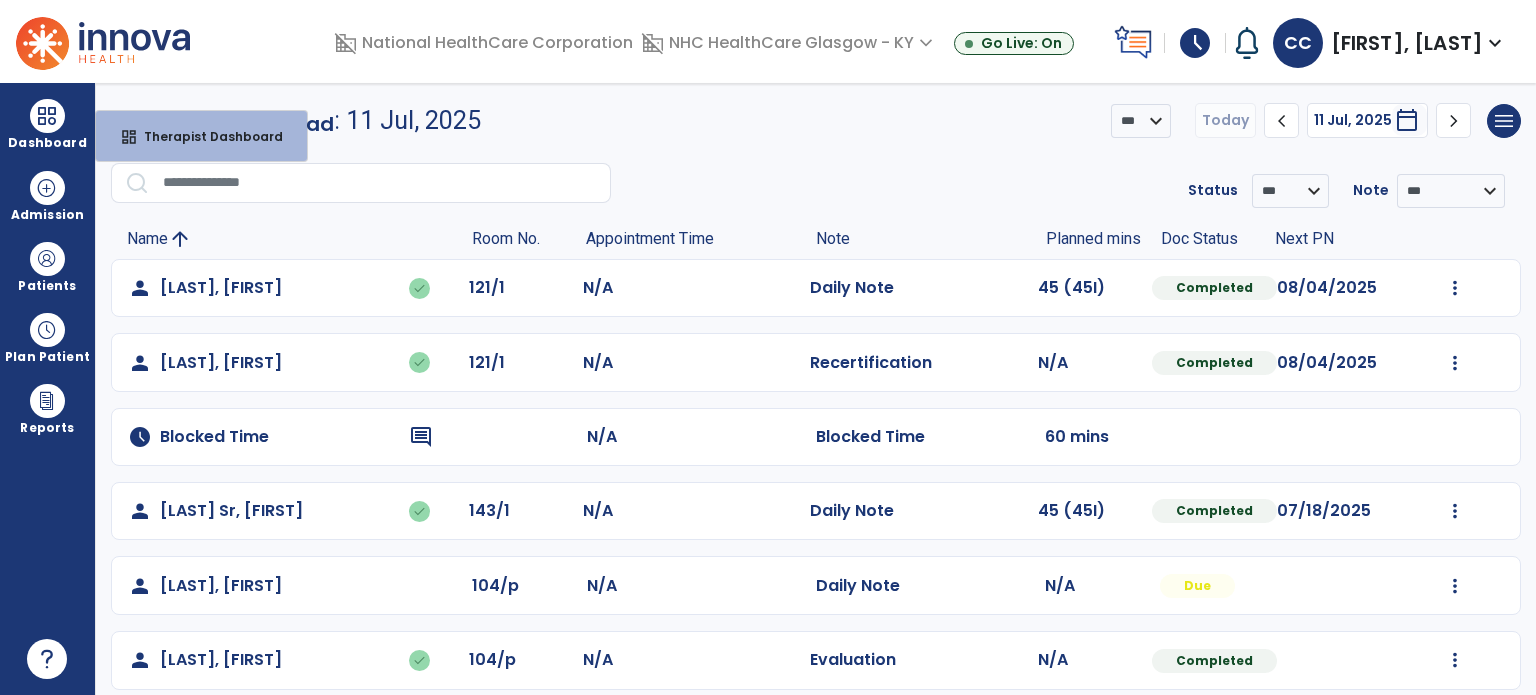 click on "dashboard  Therapist Dashboard" at bounding box center [201, 136] 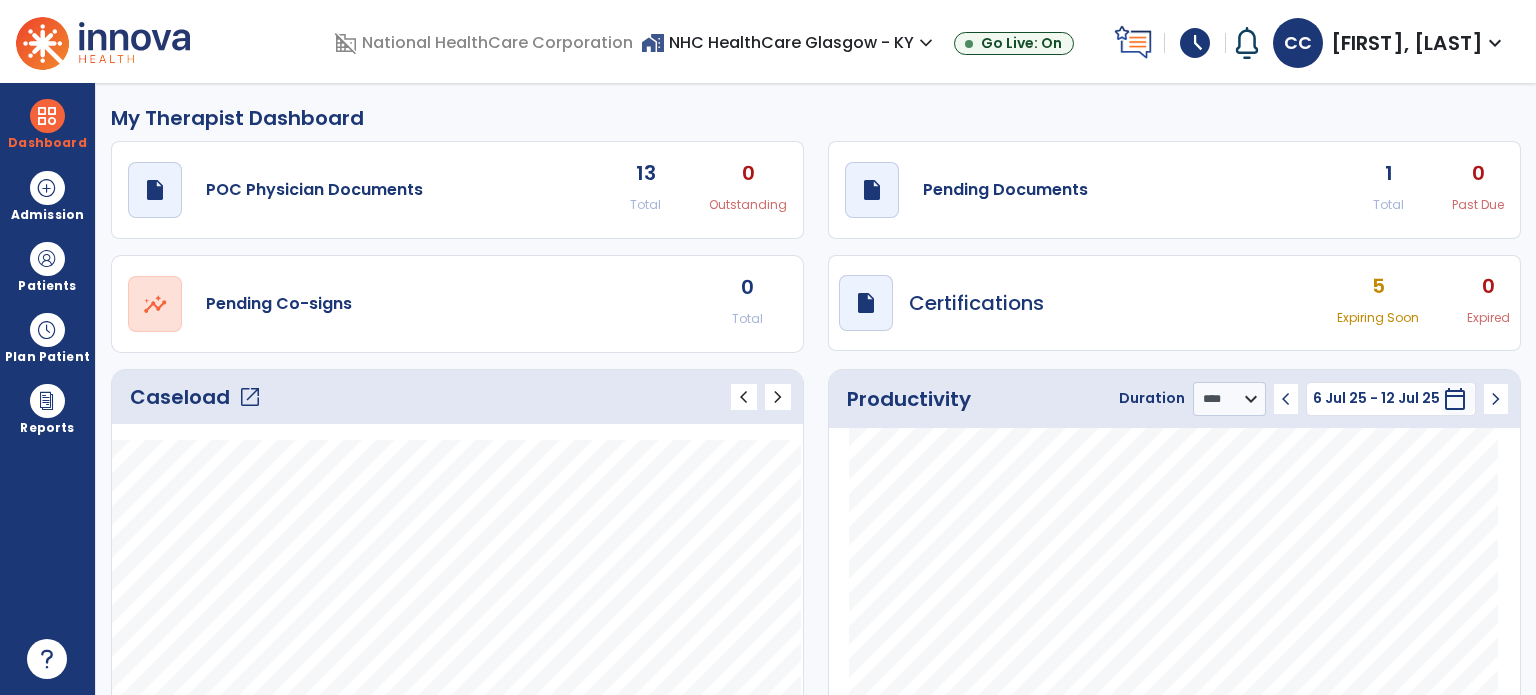 click on "1" 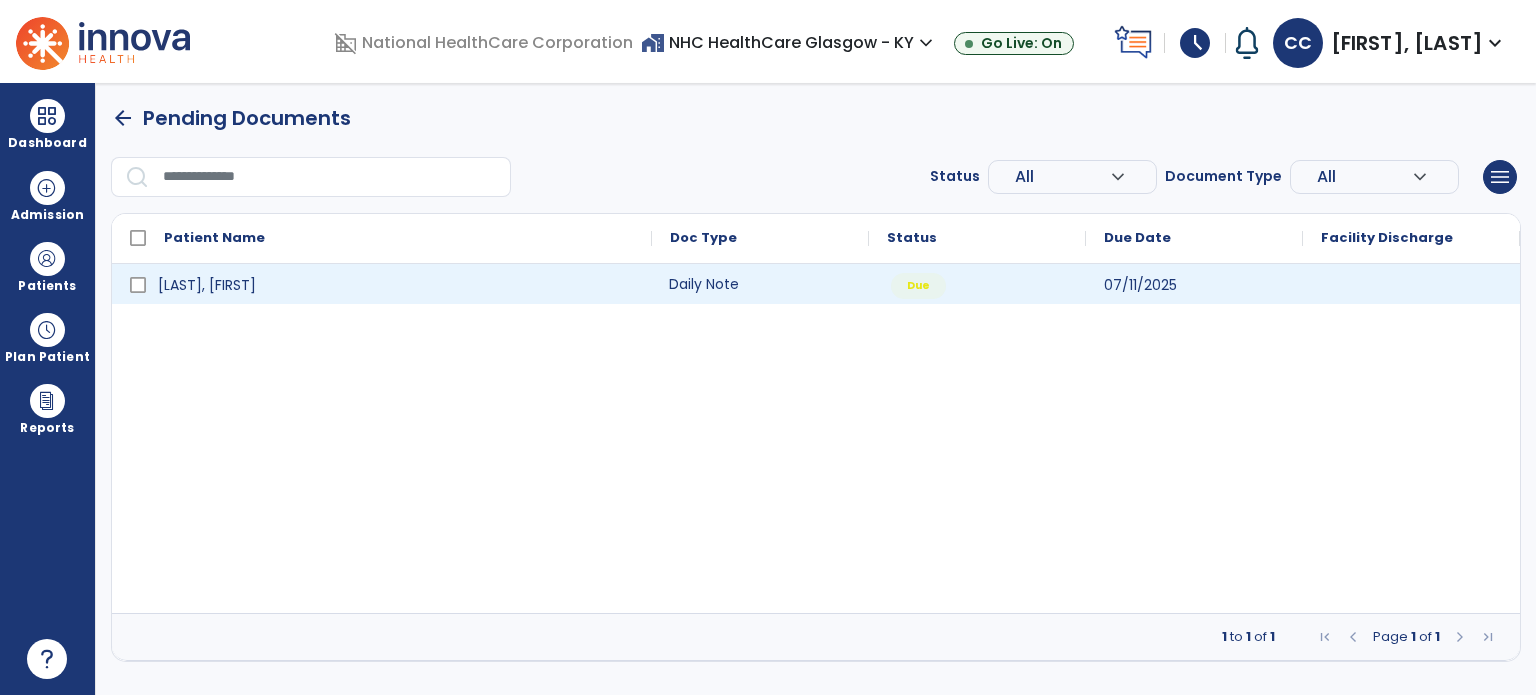 click on "Daily Note" at bounding box center [760, 284] 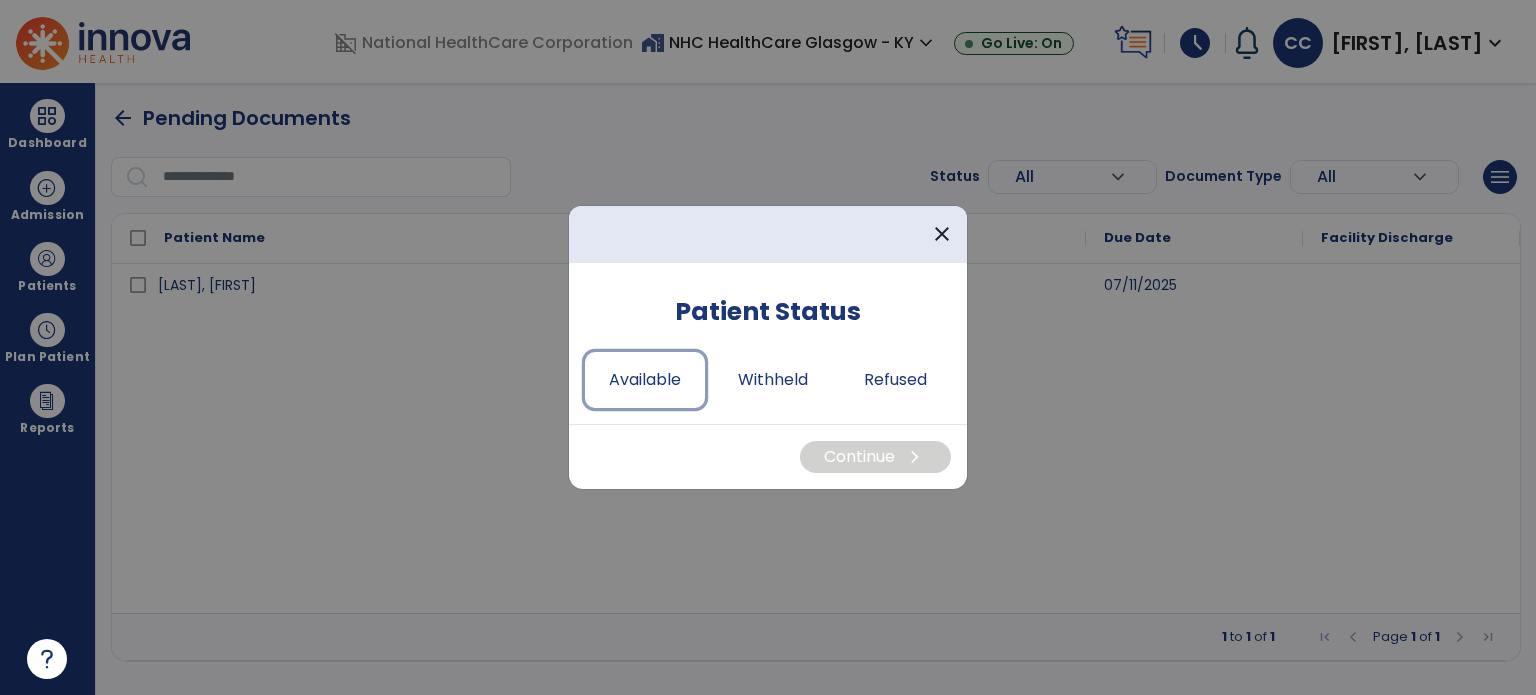 click on "Available" at bounding box center (645, 380) 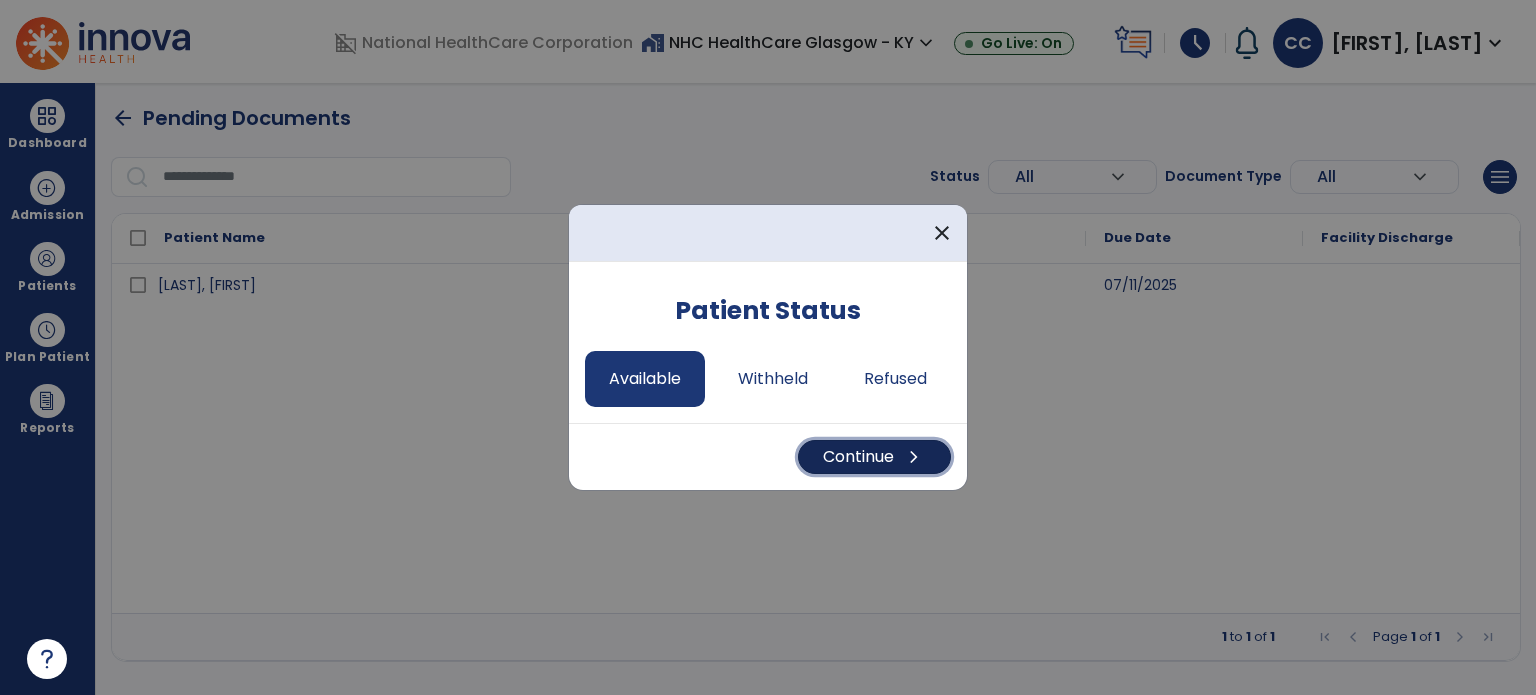 click on "Continue   chevron_right" at bounding box center (874, 457) 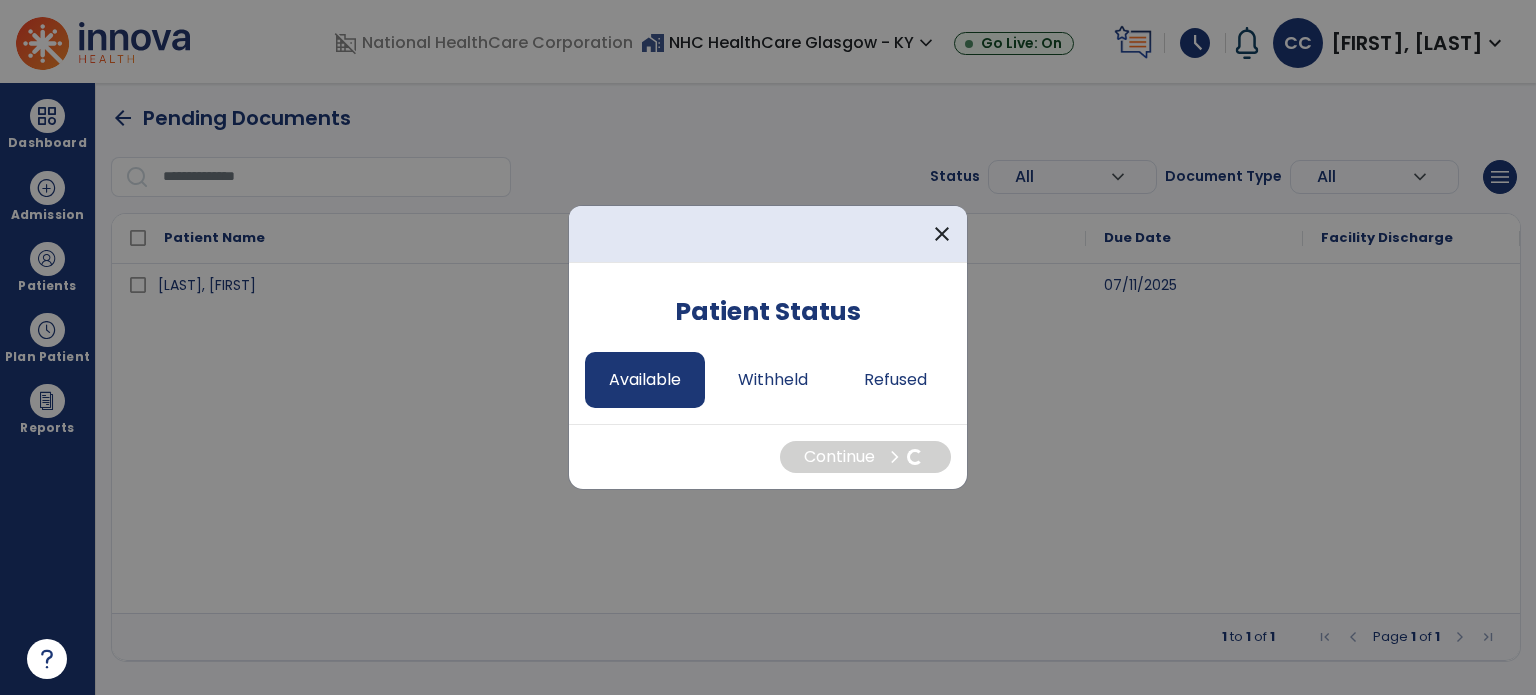 select on "*" 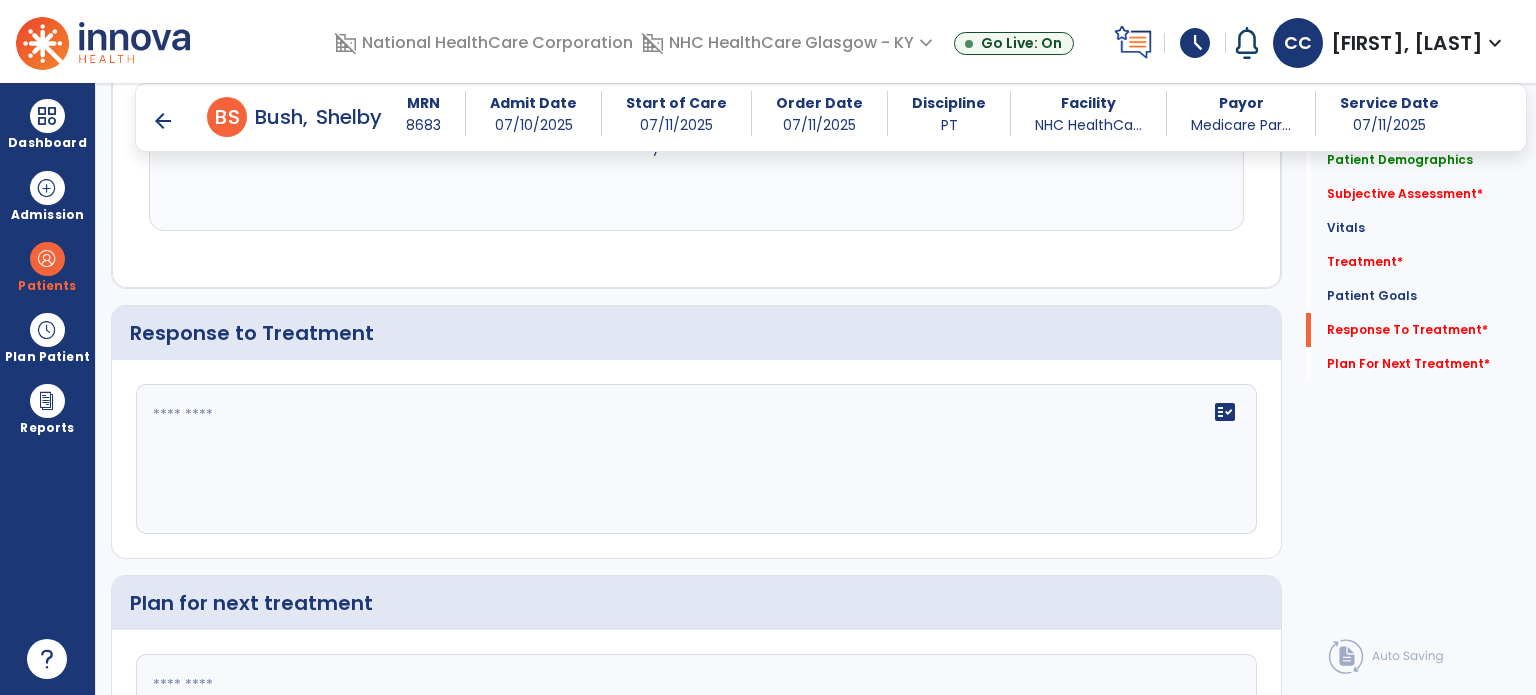 scroll, scrollTop: 2400, scrollLeft: 0, axis: vertical 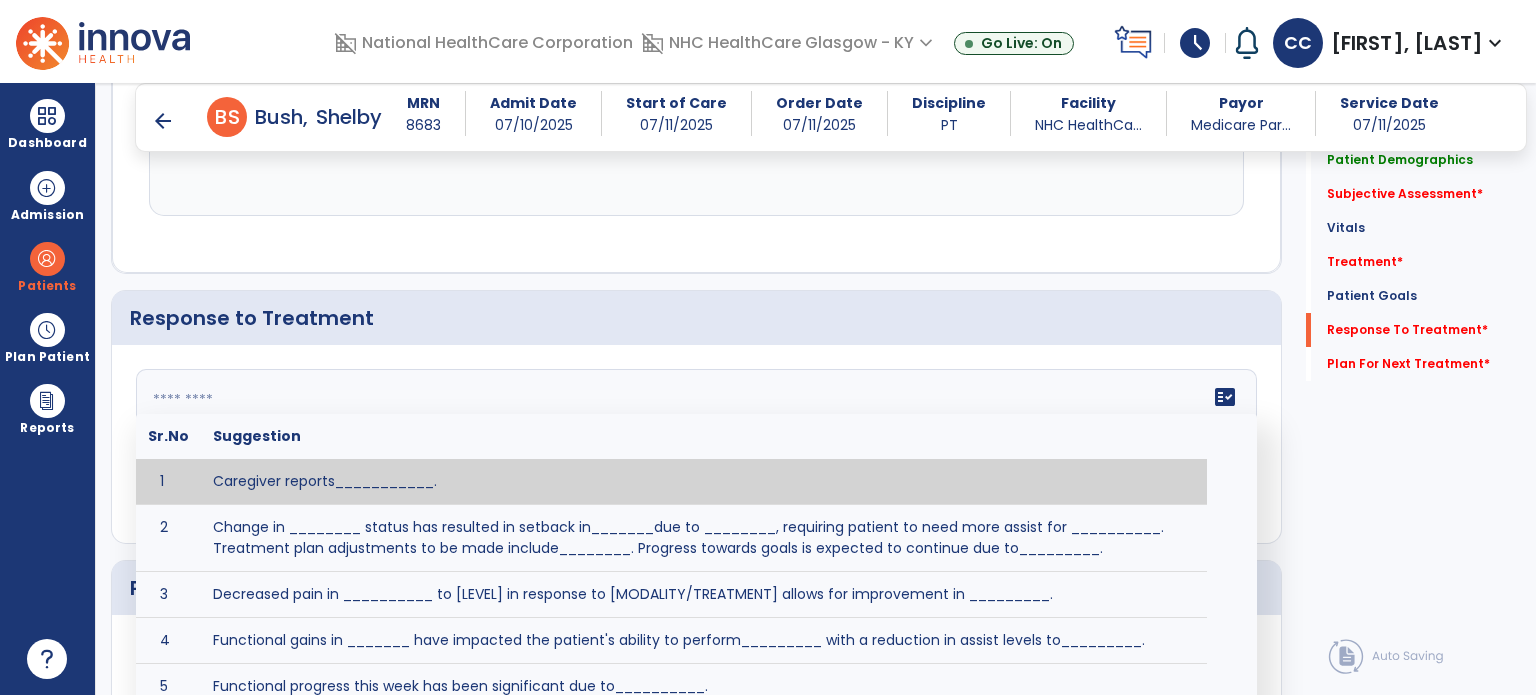 click on "fact_check  Sr.No Suggestion 1 Caregiver reports___________. 2 Change in ________ status has resulted in setback in_______due to ________, requiring patient to need more assist for __________.   Treatment plan adjustments to be made include________.  Progress towards goals is expected to continue due to_________. 3 Decreased pain in __________ to [LEVEL] in response to [MODALITY/TREATMENT] allows for improvement in _________. 4 Functional gains in _______ have impacted the patient's ability to perform_________ with a reduction in assist levels to_________. 5 Functional progress this week has been significant due to__________. 6 Gains in ________ have improved the patient's ability to perform ______with decreased levels of assist to___________. 7 Improvement in ________allows patient to tolerate higher levels of challenges in_________. 8 Pain in [AREA] has decreased to [LEVEL] in response to [TREATMENT/MODALITY], allowing fore ease in completing__________. 9 10 11 12 13 14 15 16 17 18 19 20 21" 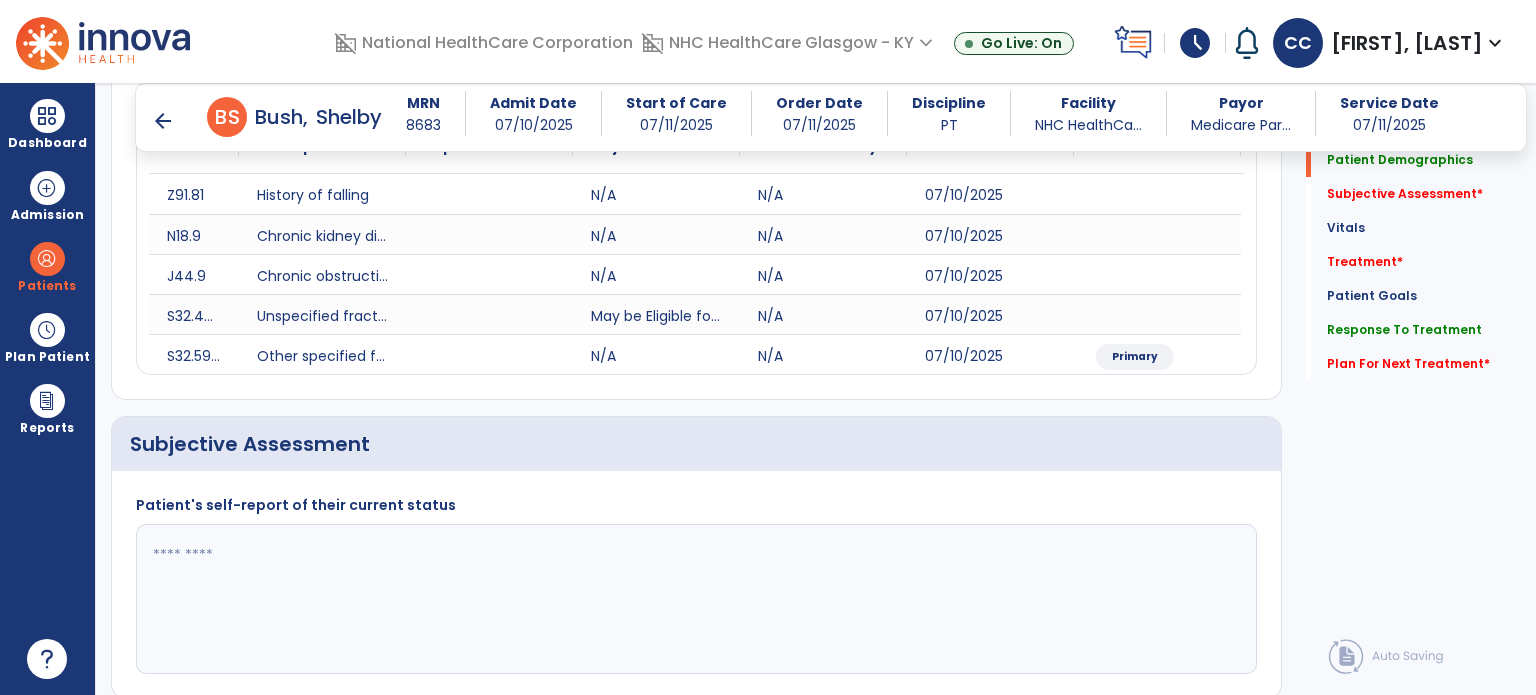 scroll, scrollTop: 300, scrollLeft: 0, axis: vertical 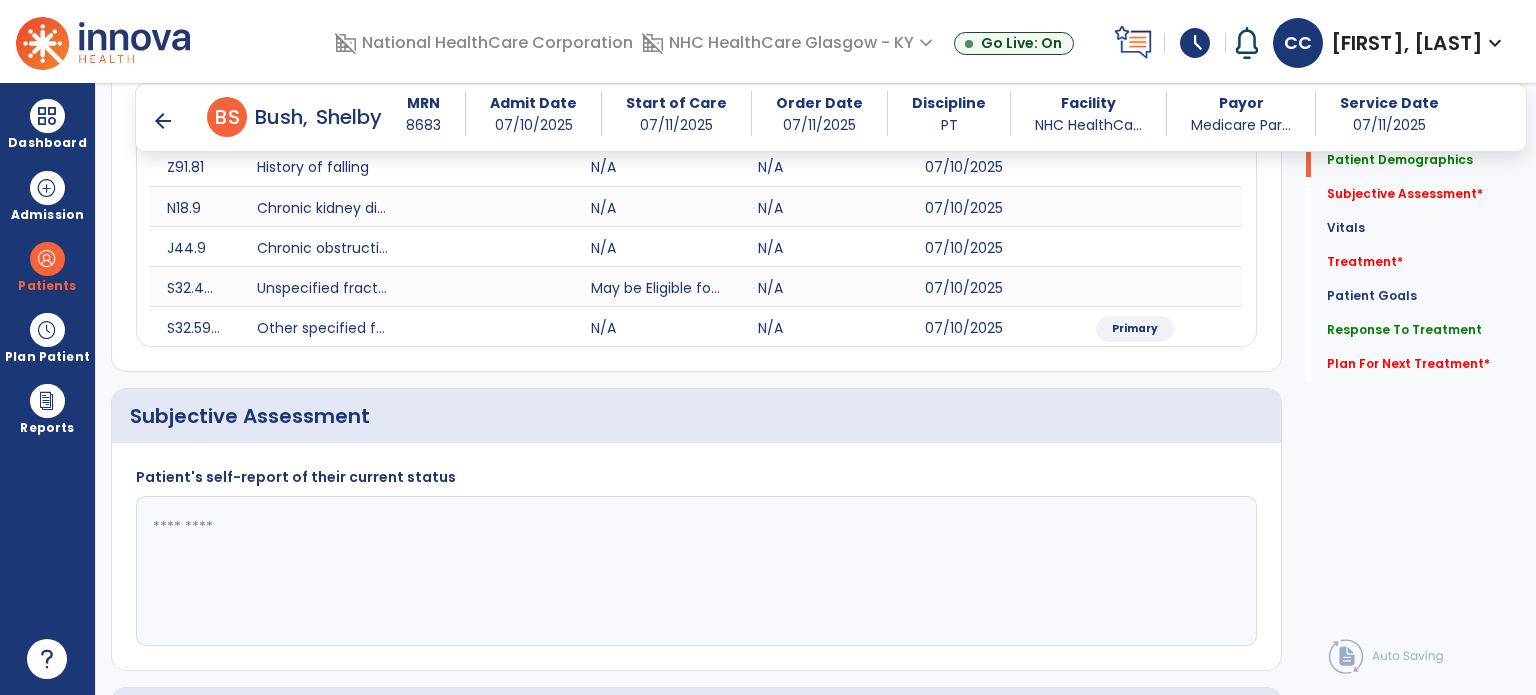 type on "**********" 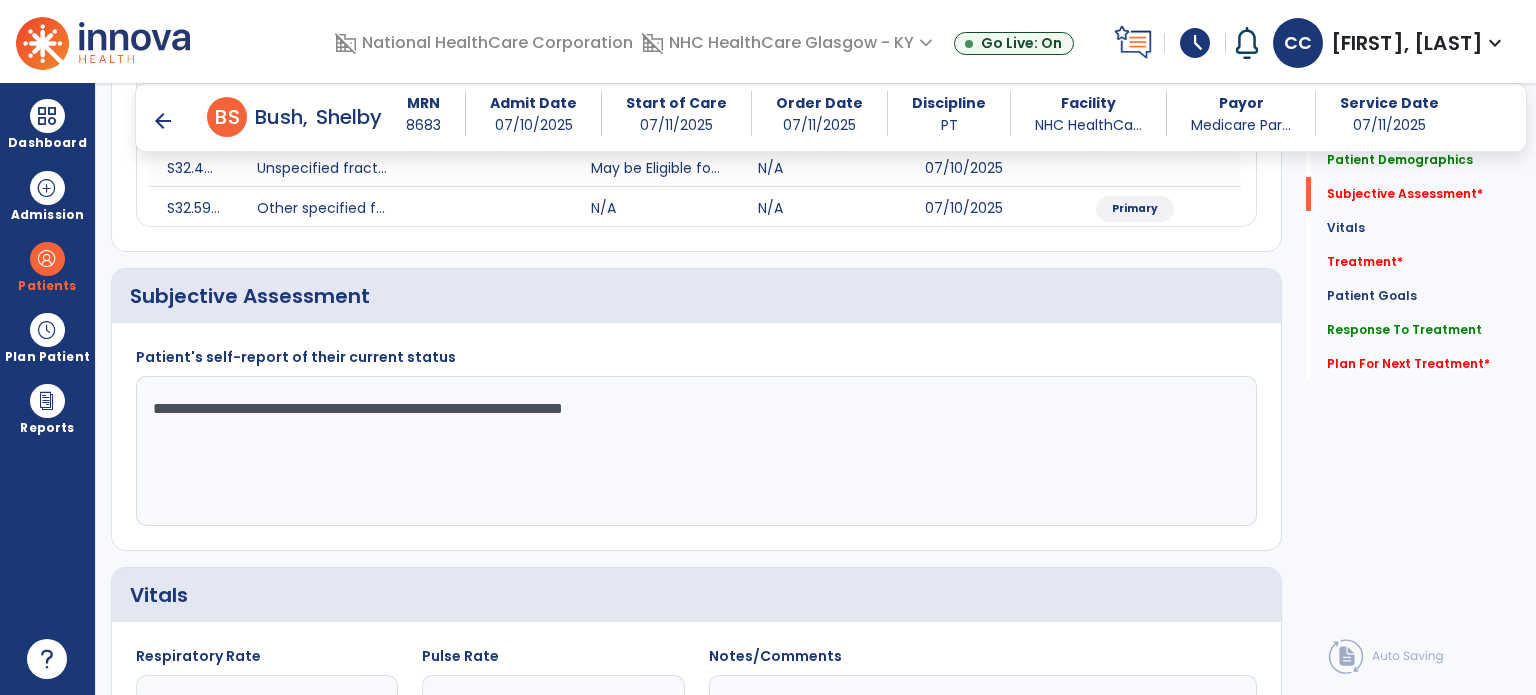 scroll, scrollTop: 700, scrollLeft: 0, axis: vertical 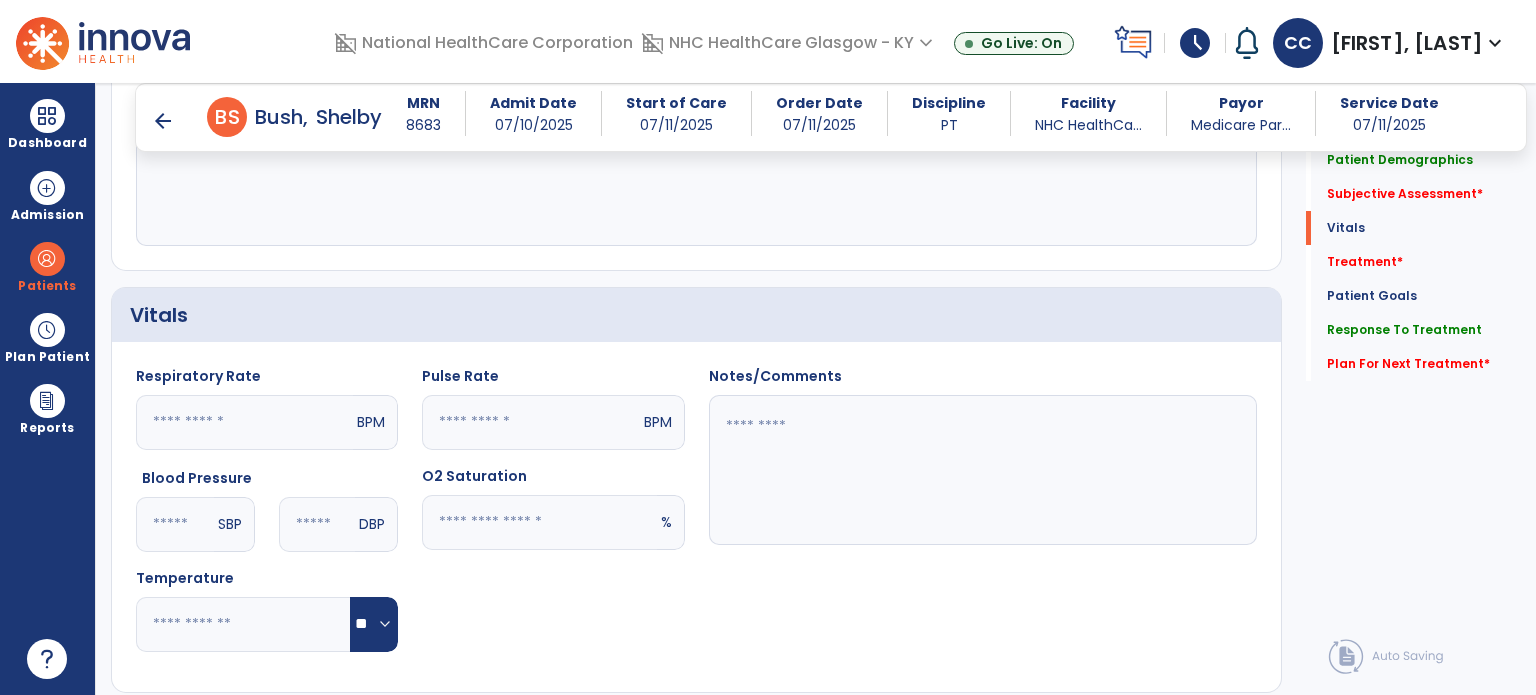type on "**********" 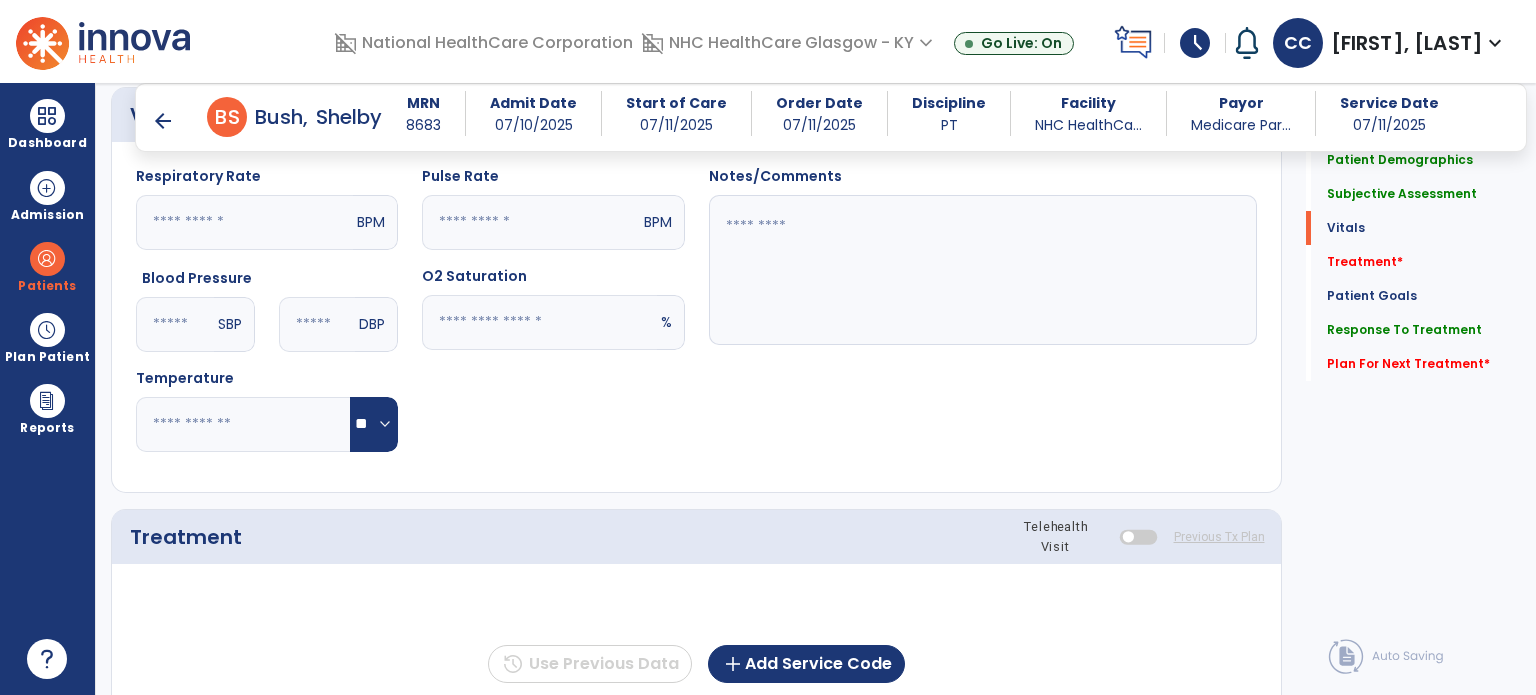 scroll, scrollTop: 1200, scrollLeft: 0, axis: vertical 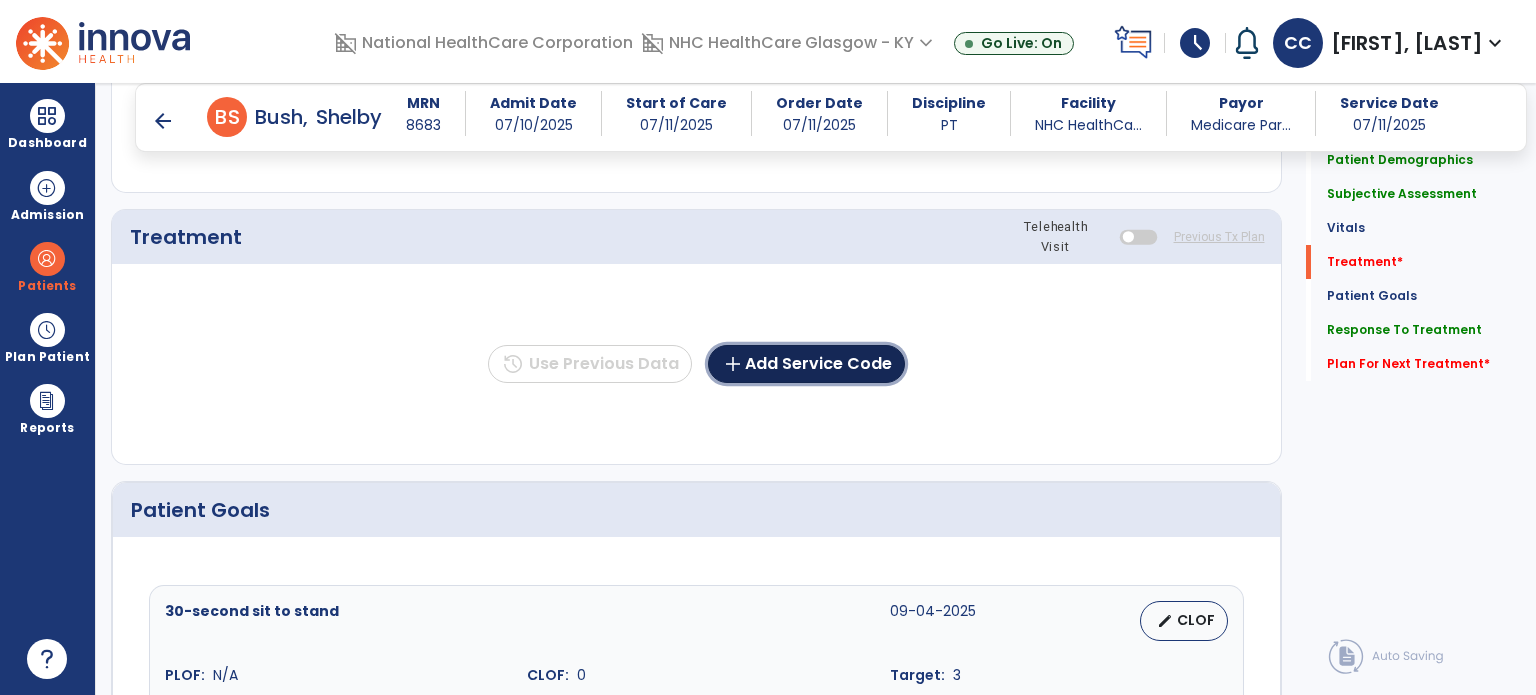 click on "add  Add Service Code" 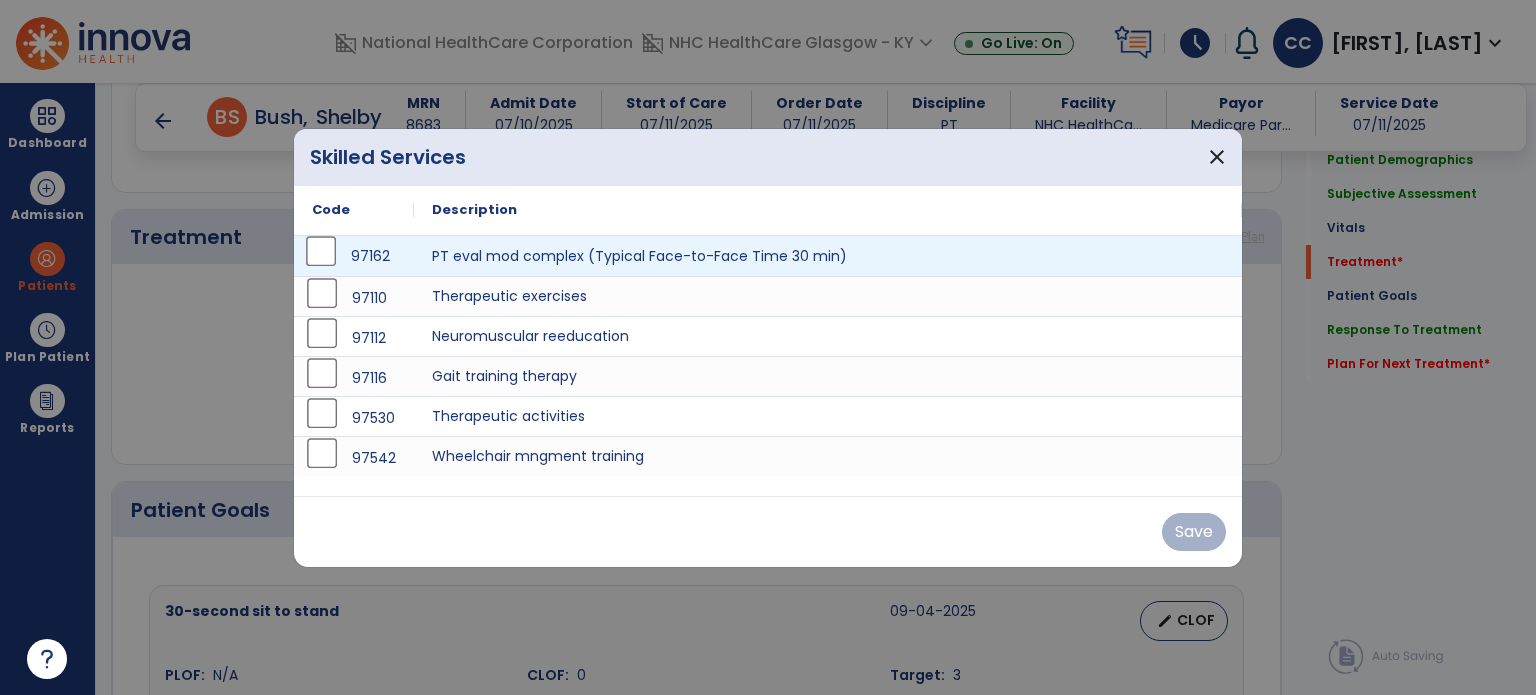 click on "97162" at bounding box center [354, 256] 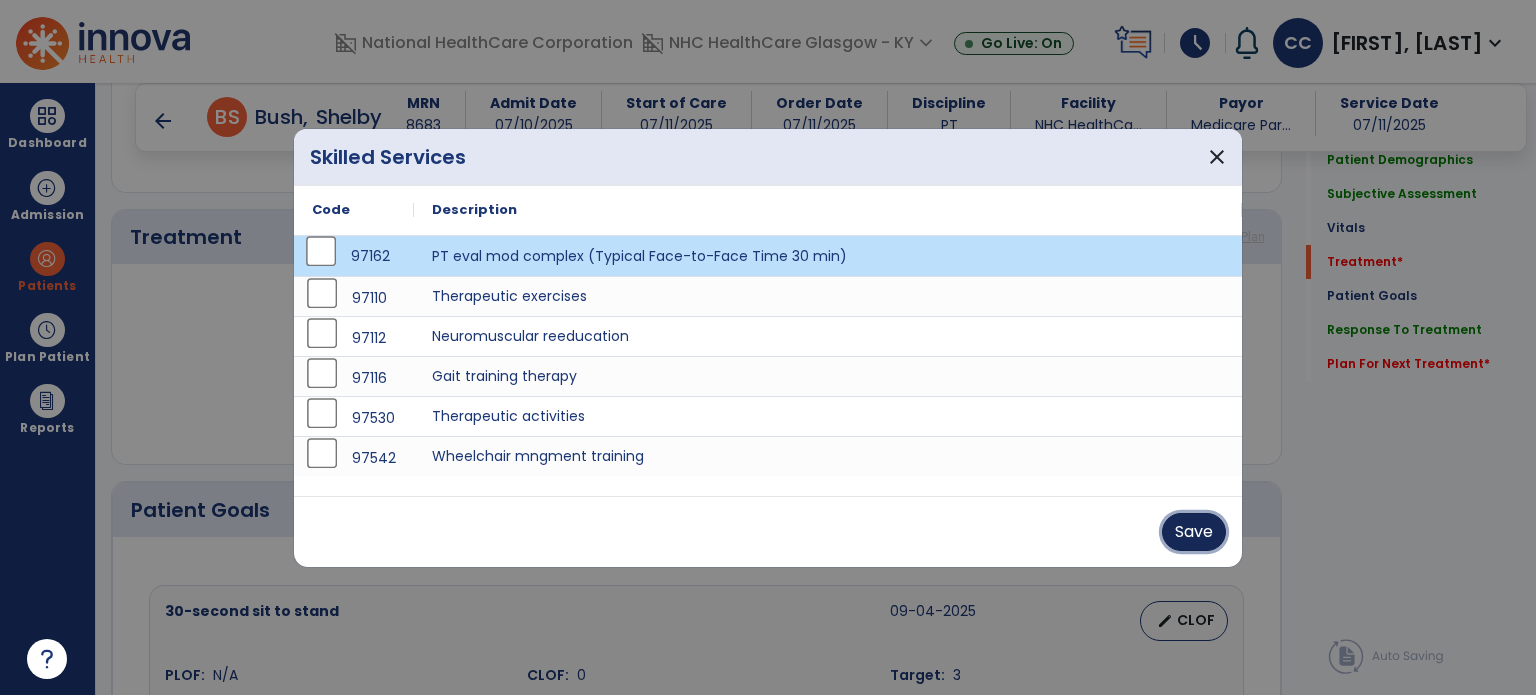 click on "Save" at bounding box center [1194, 532] 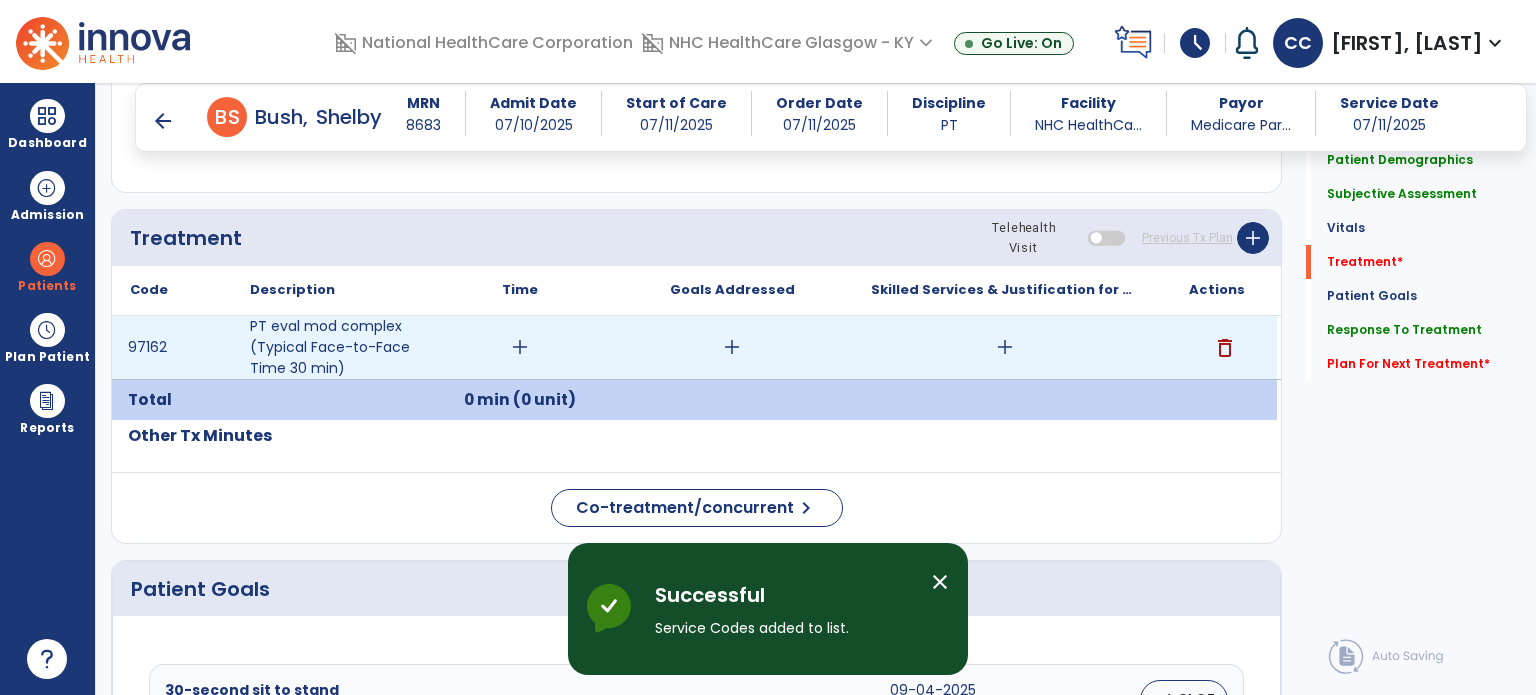 click on "add" at bounding box center (520, 347) 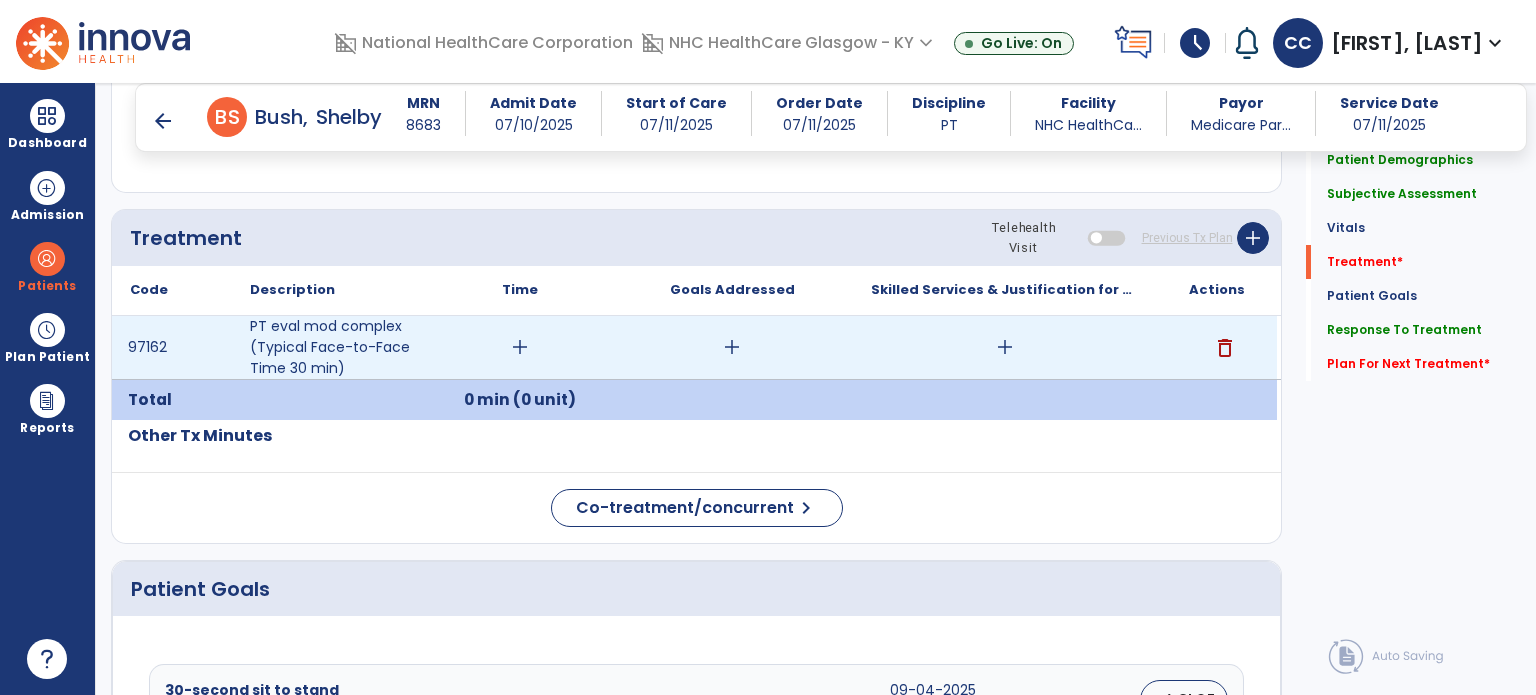 click on "add" at bounding box center [520, 347] 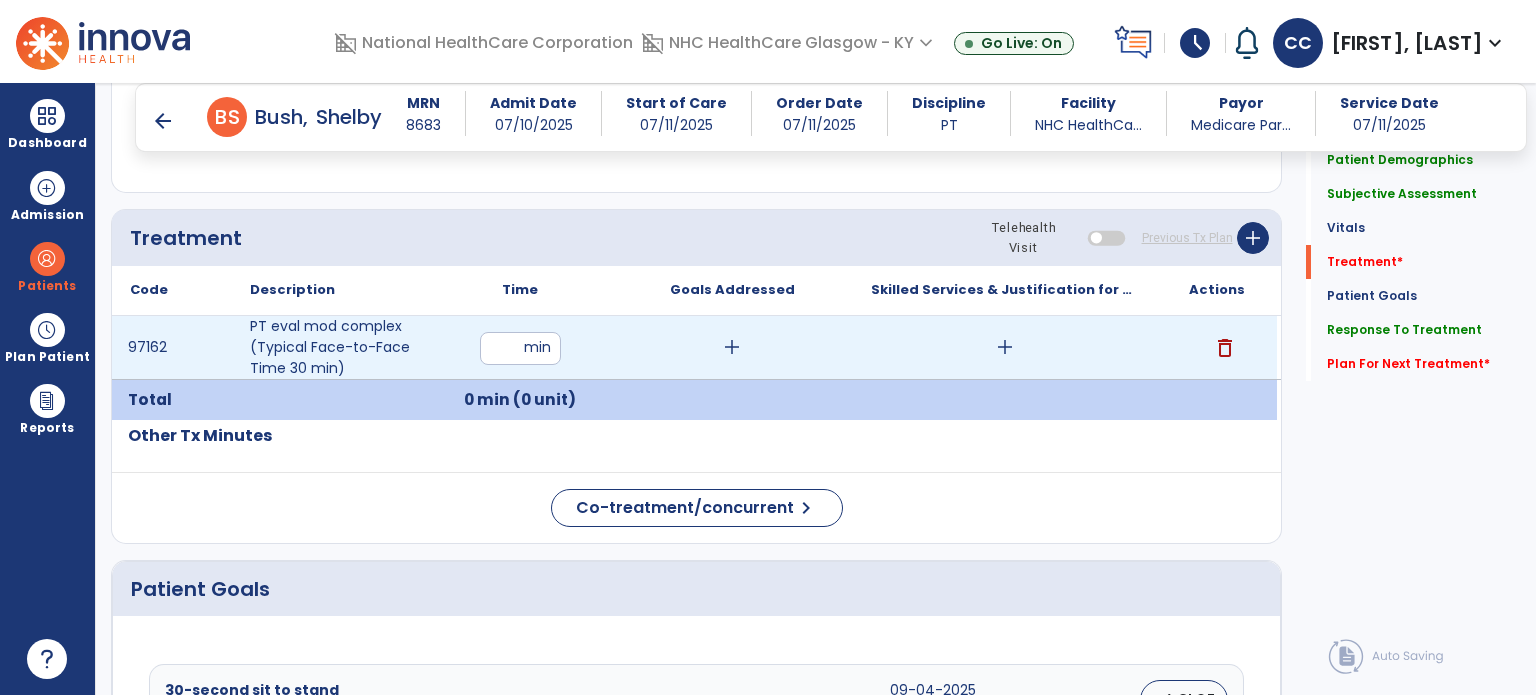 type on "**" 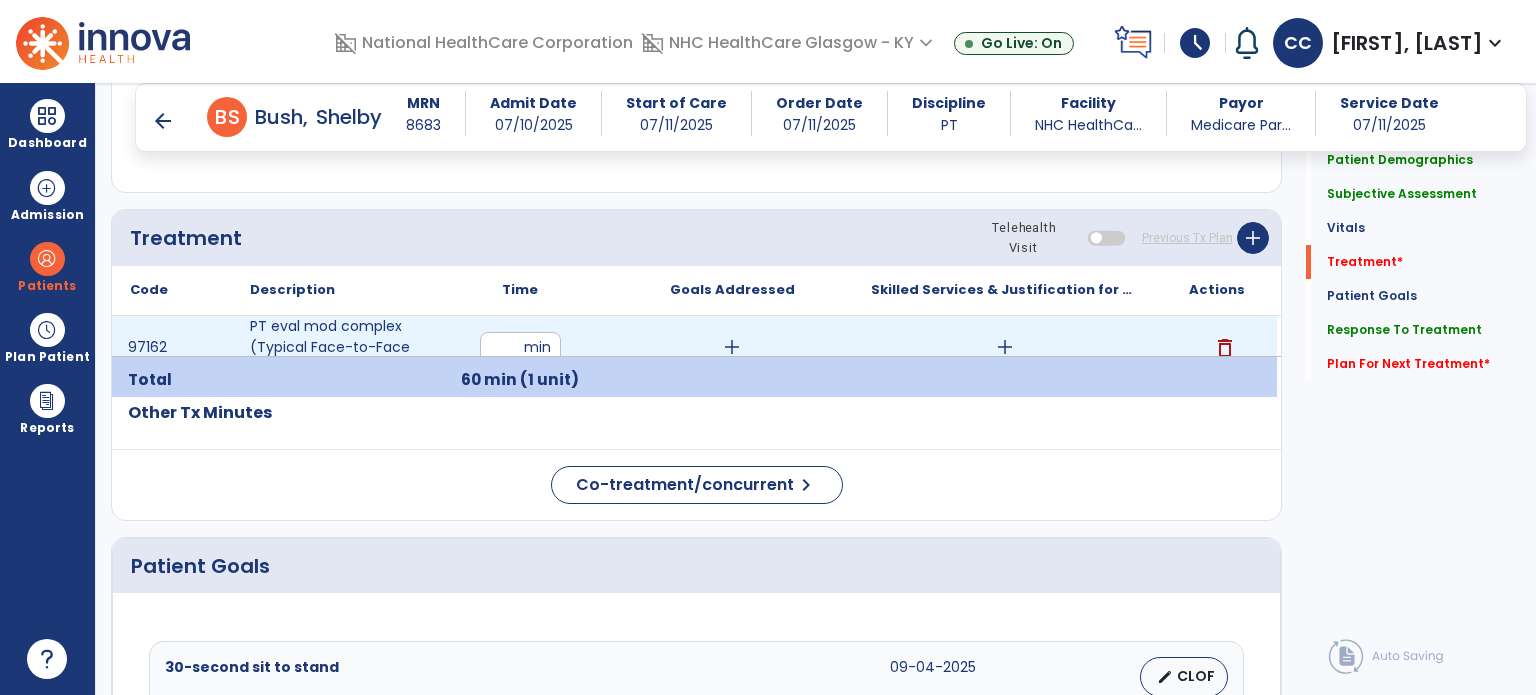 click on "add" at bounding box center [1005, 347] 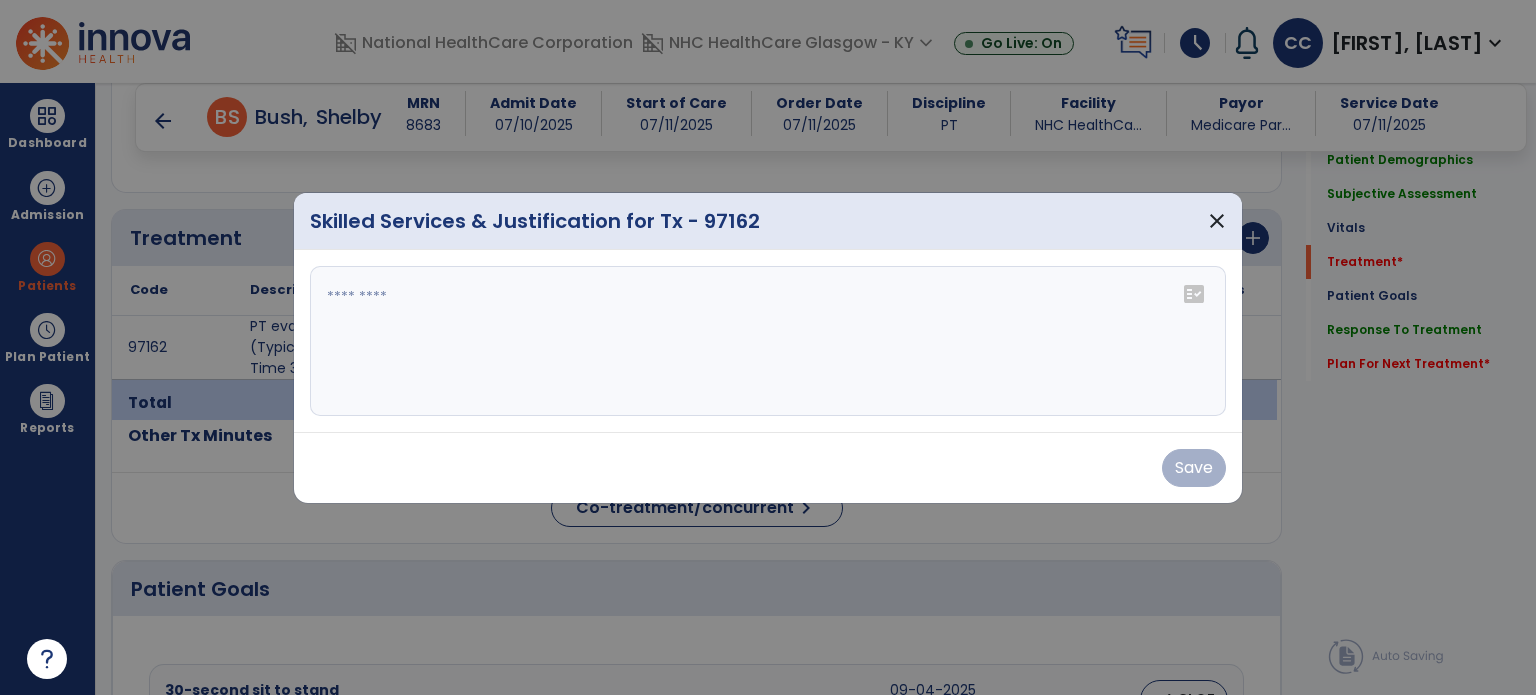 click at bounding box center (768, 341) 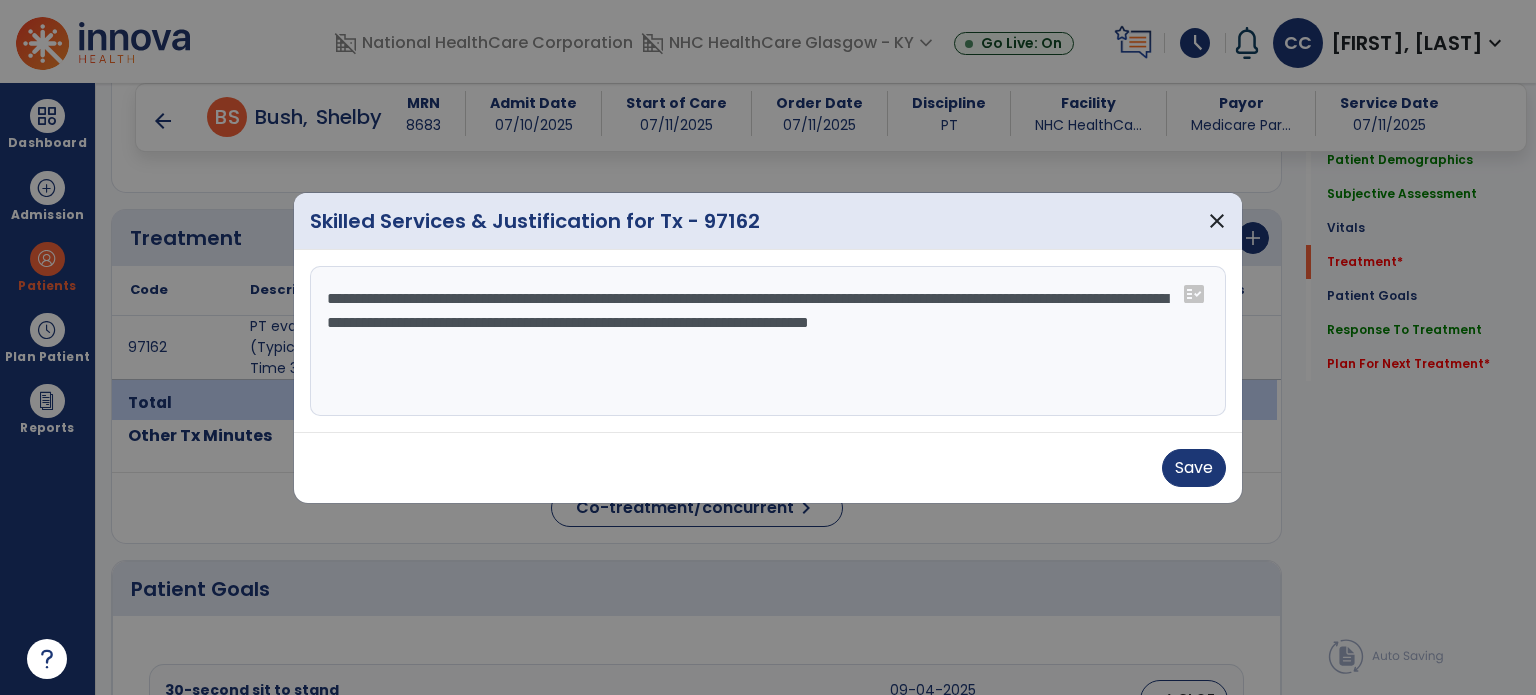 type on "**********" 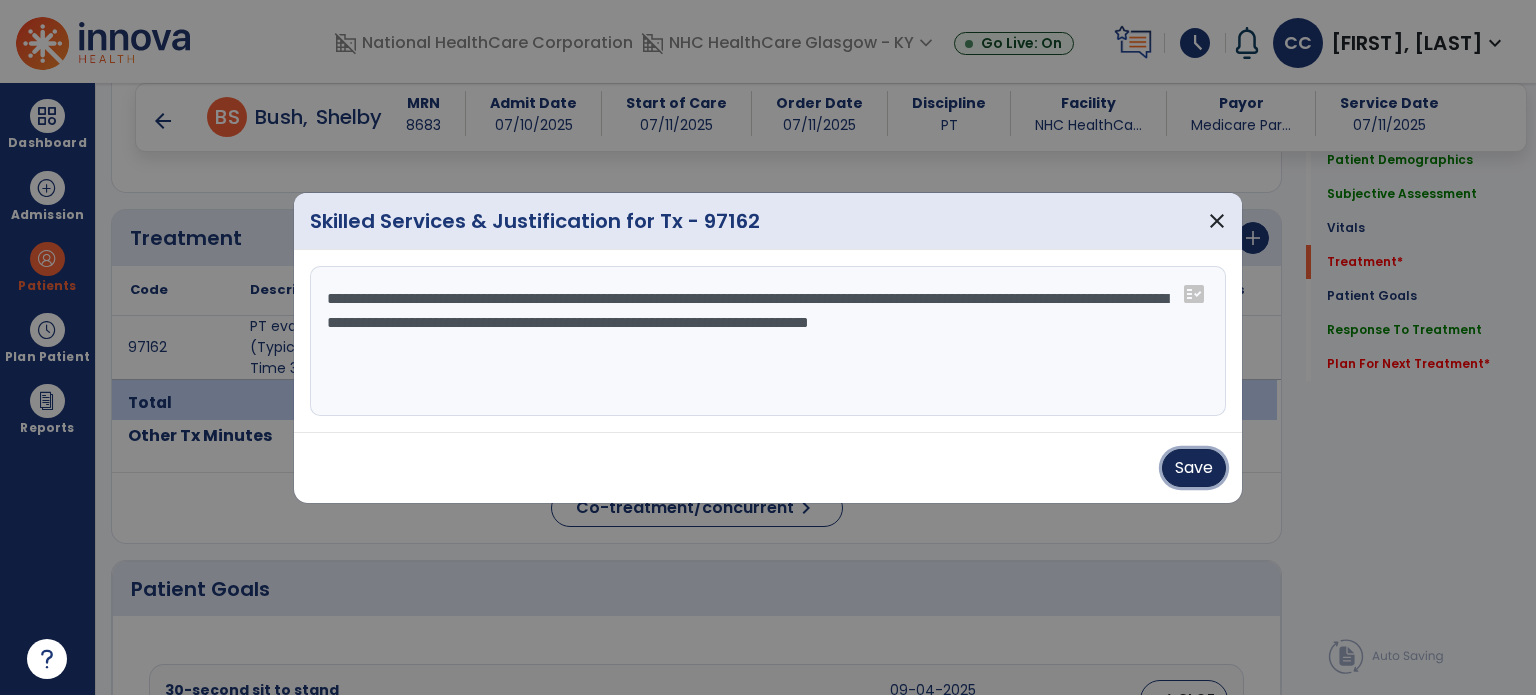 click on "Save" at bounding box center (1194, 468) 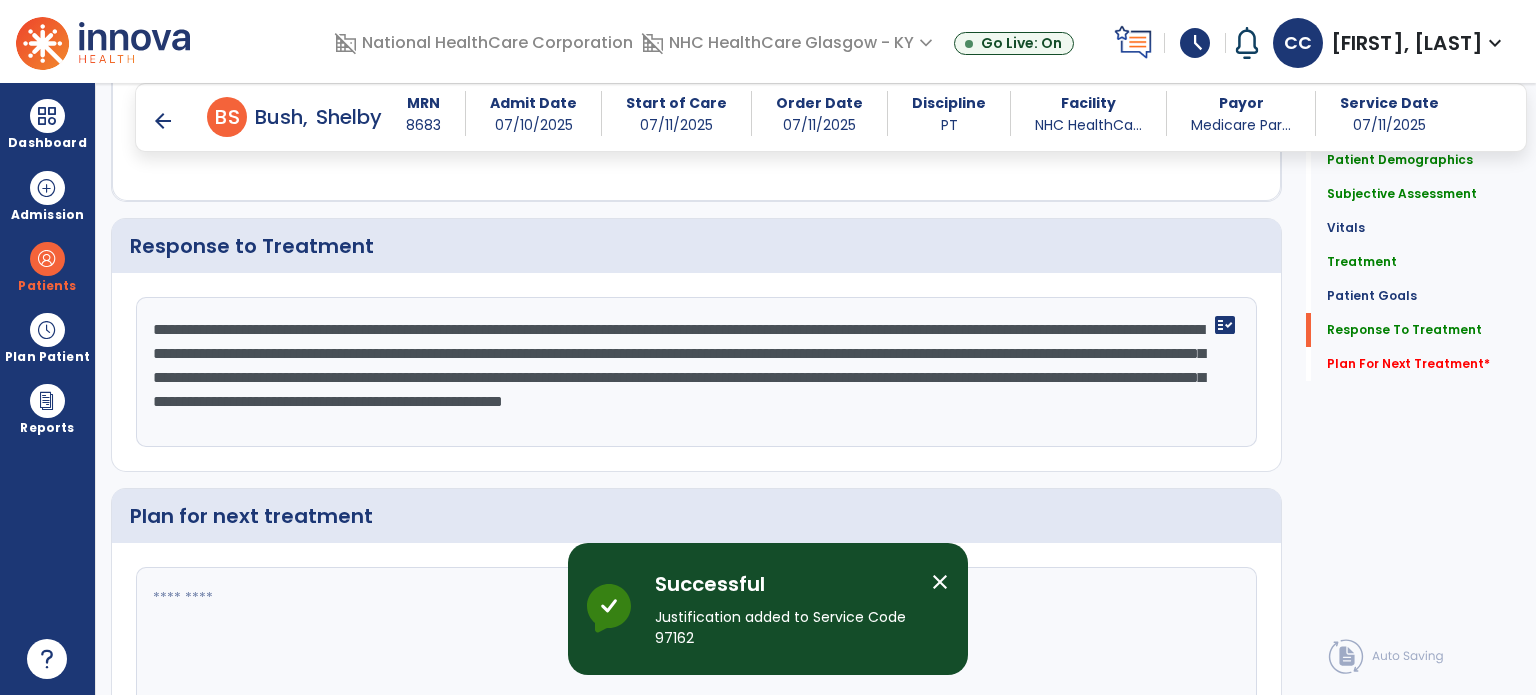 scroll, scrollTop: 2656, scrollLeft: 0, axis: vertical 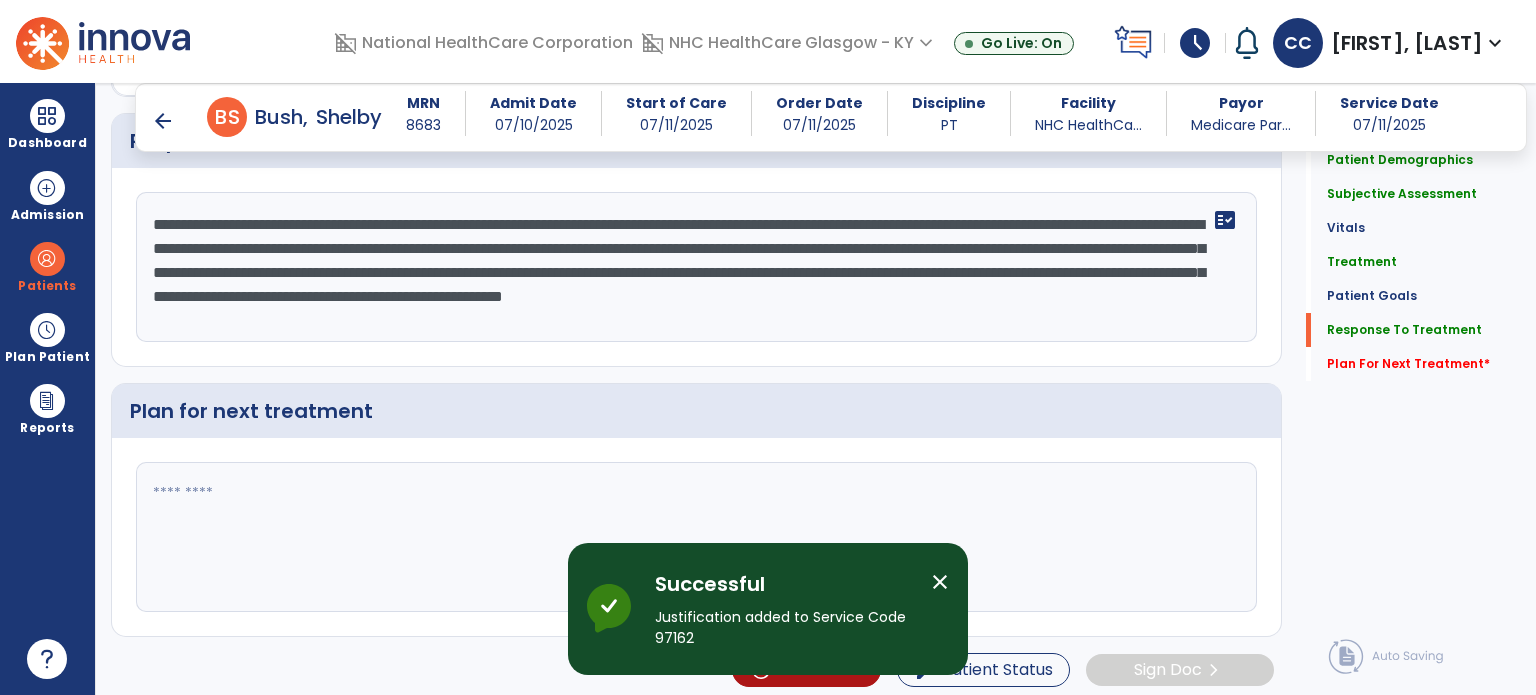 click 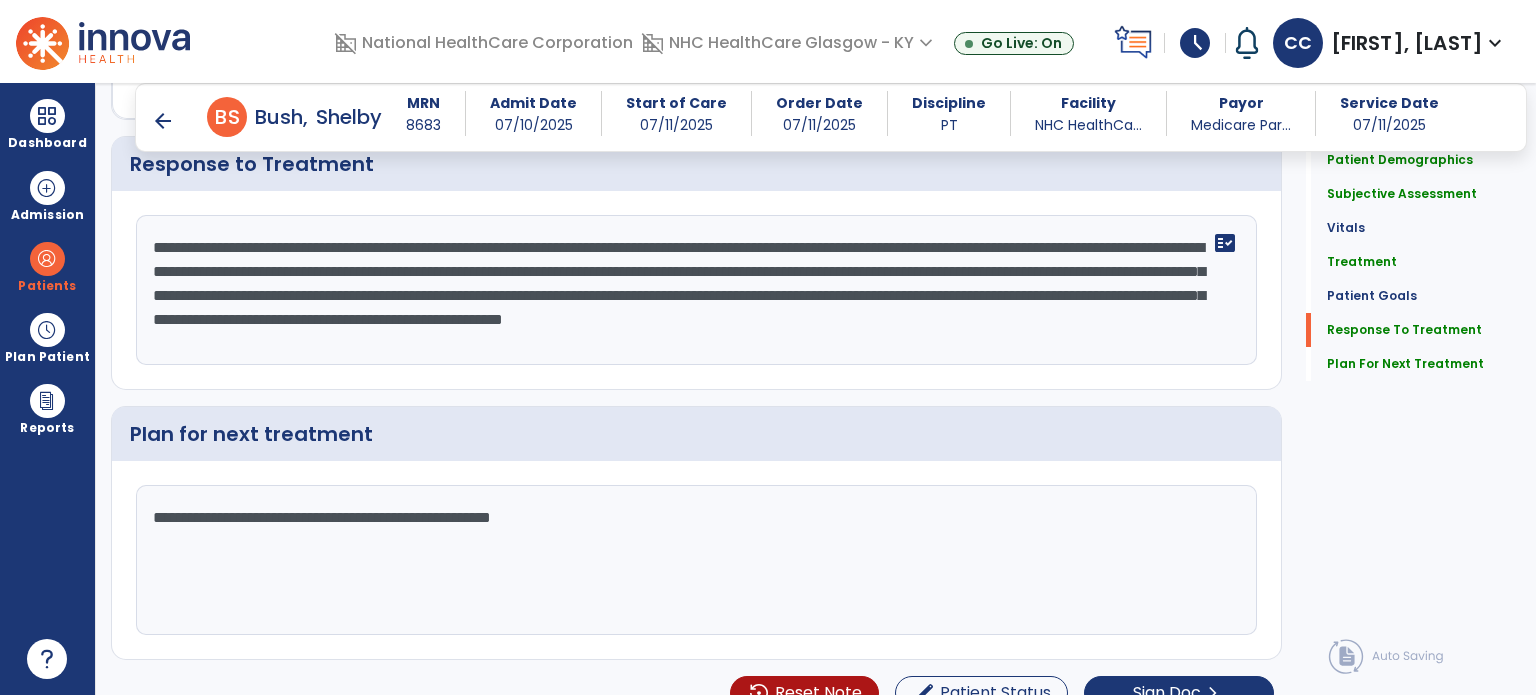 scroll, scrollTop: 2656, scrollLeft: 0, axis: vertical 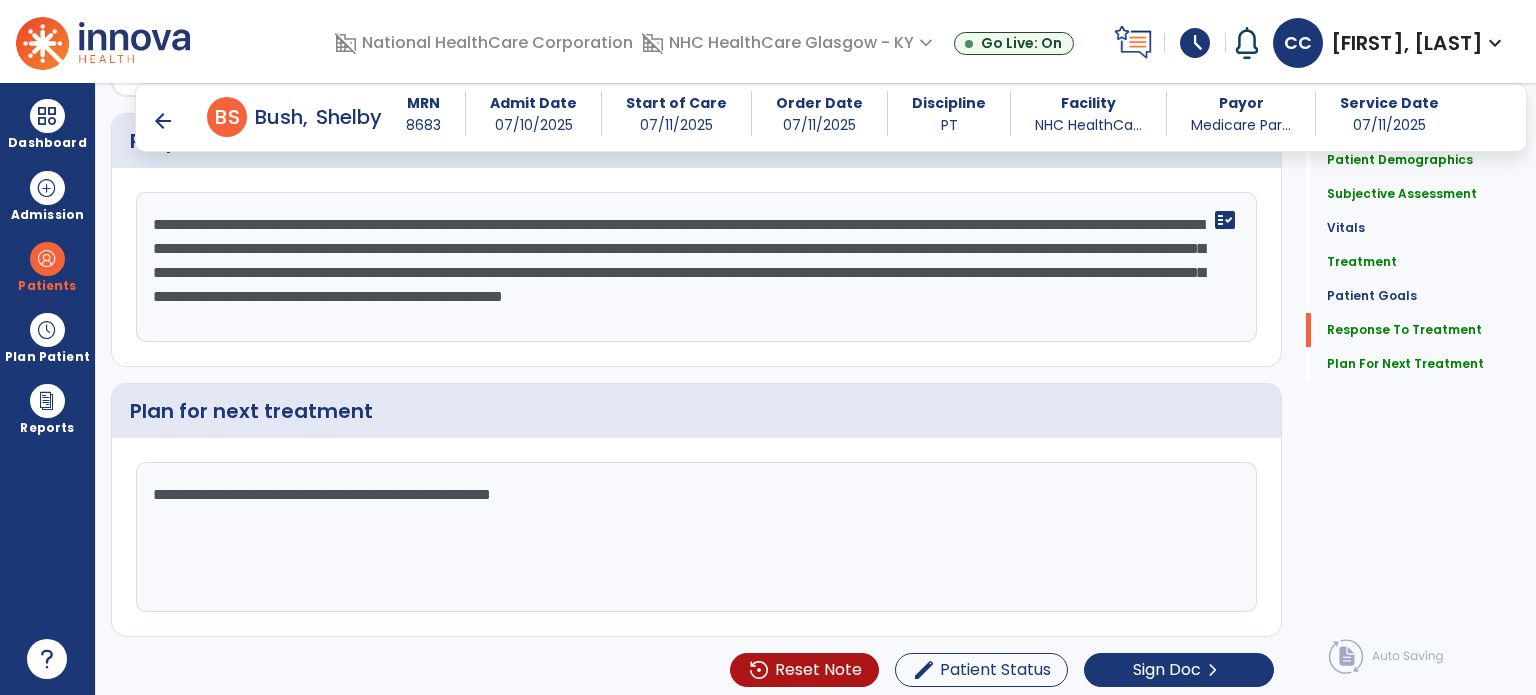 type on "**********" 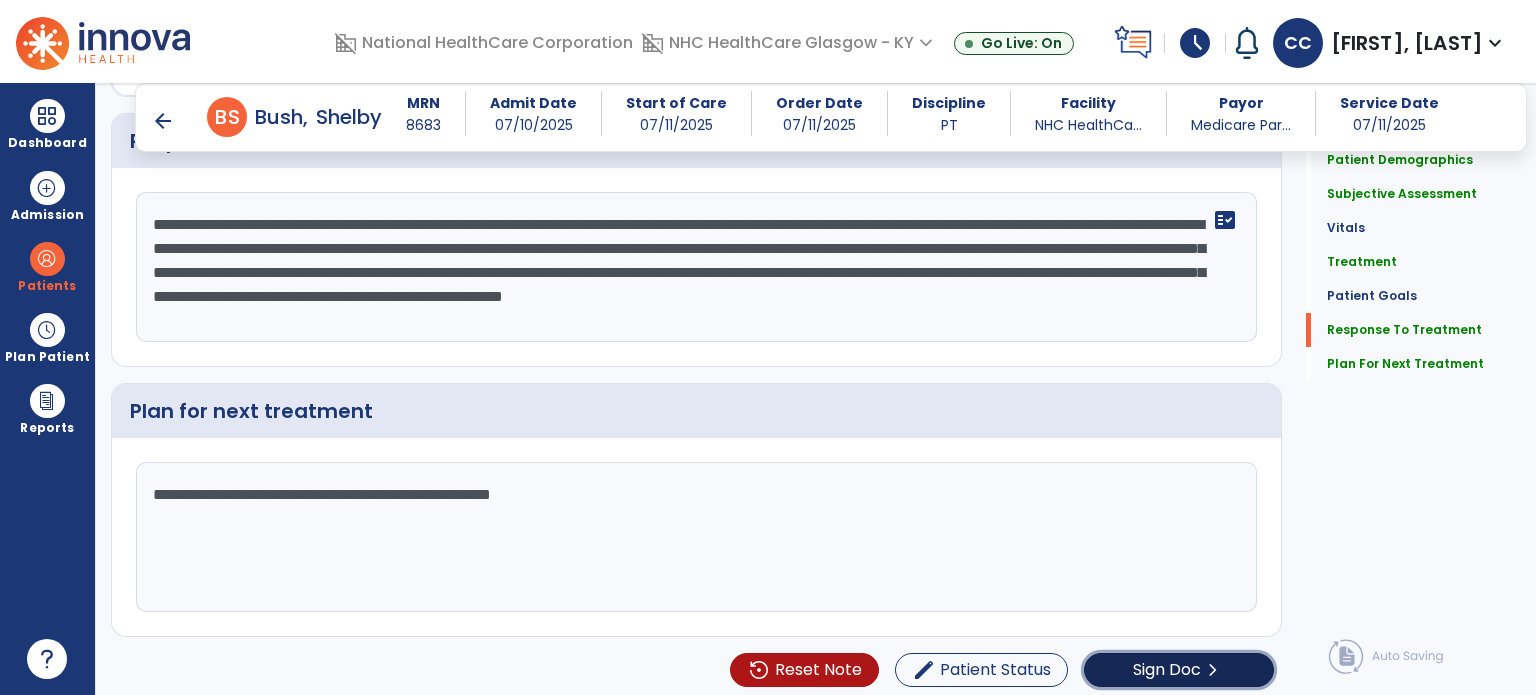 click on "Sign Doc" 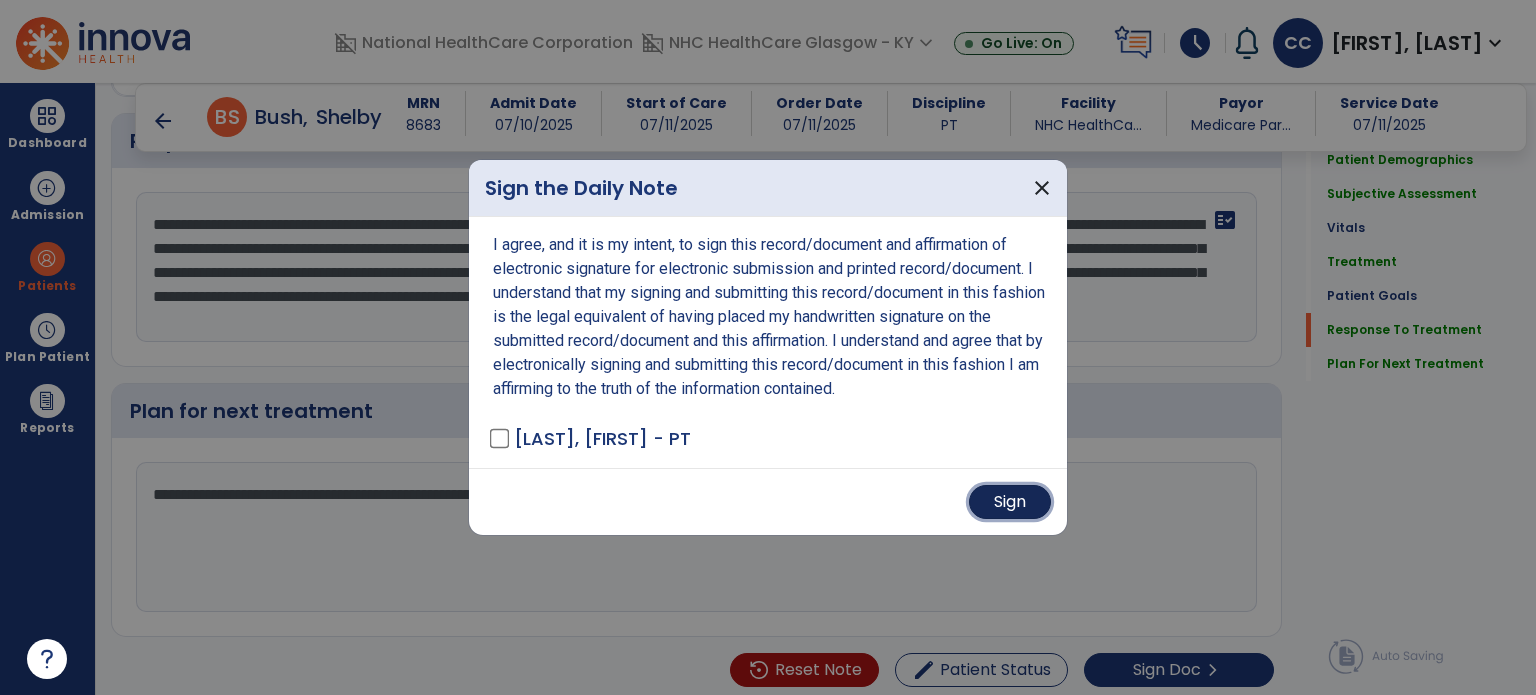 click on "Sign" at bounding box center [1010, 502] 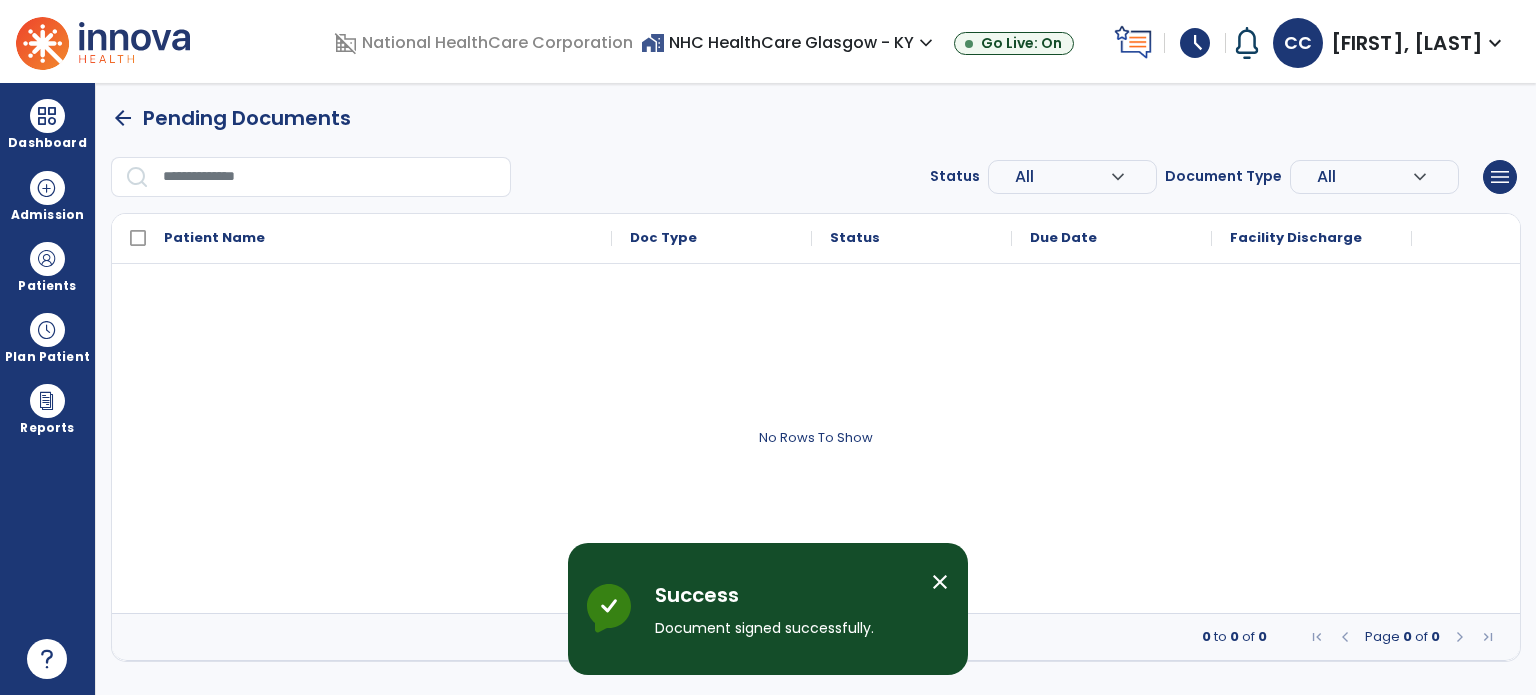 scroll, scrollTop: 0, scrollLeft: 0, axis: both 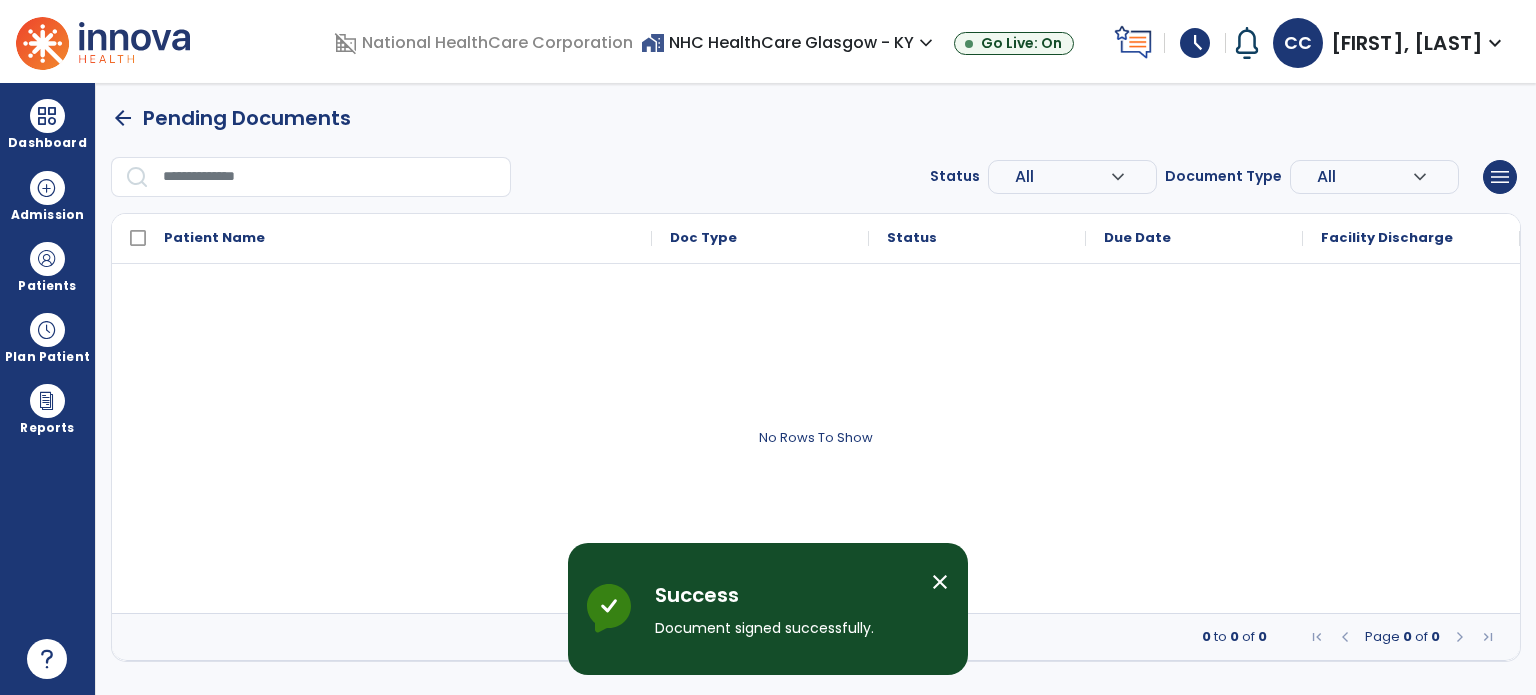 click on "schedule" at bounding box center [1195, 43] 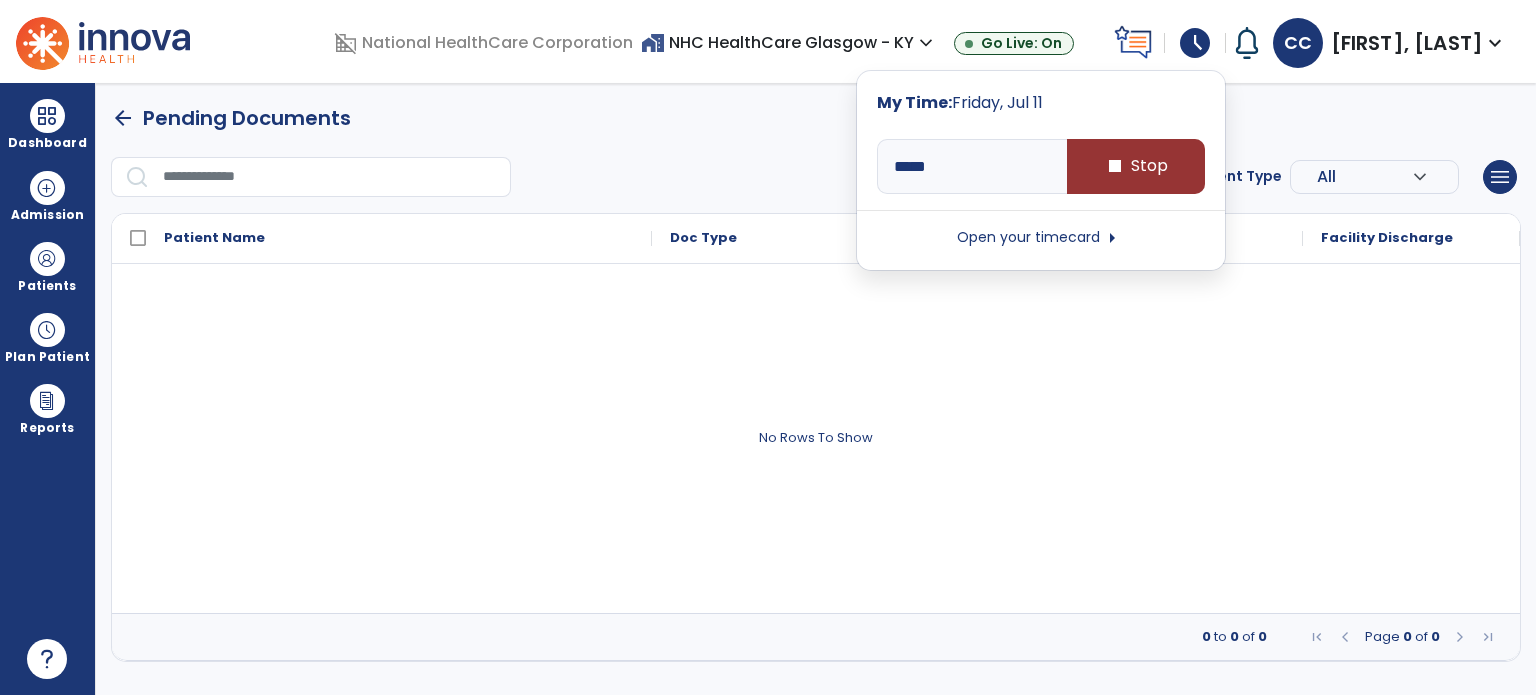 click on "stop  Stop" at bounding box center [1136, 166] 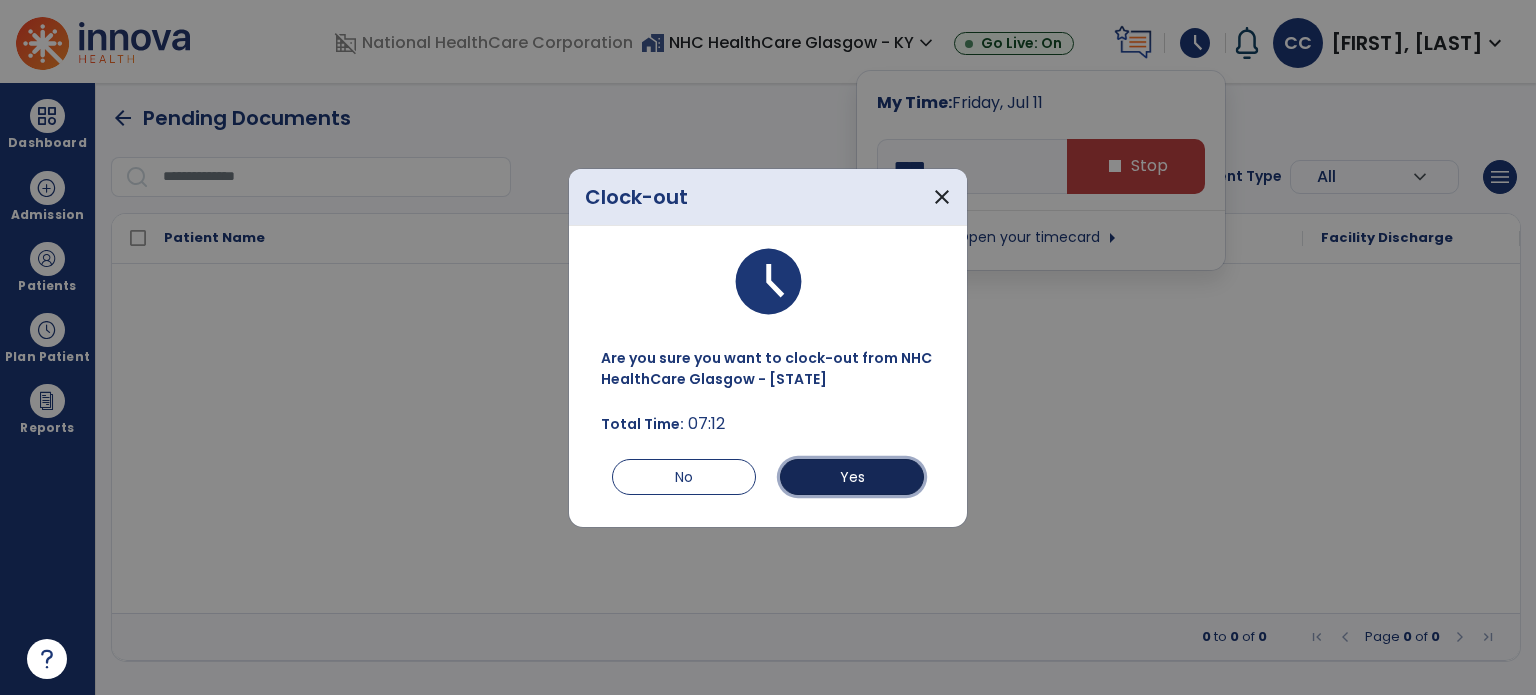 drag, startPoint x: 872, startPoint y: 464, endPoint x: 976, endPoint y: 359, distance: 147.787 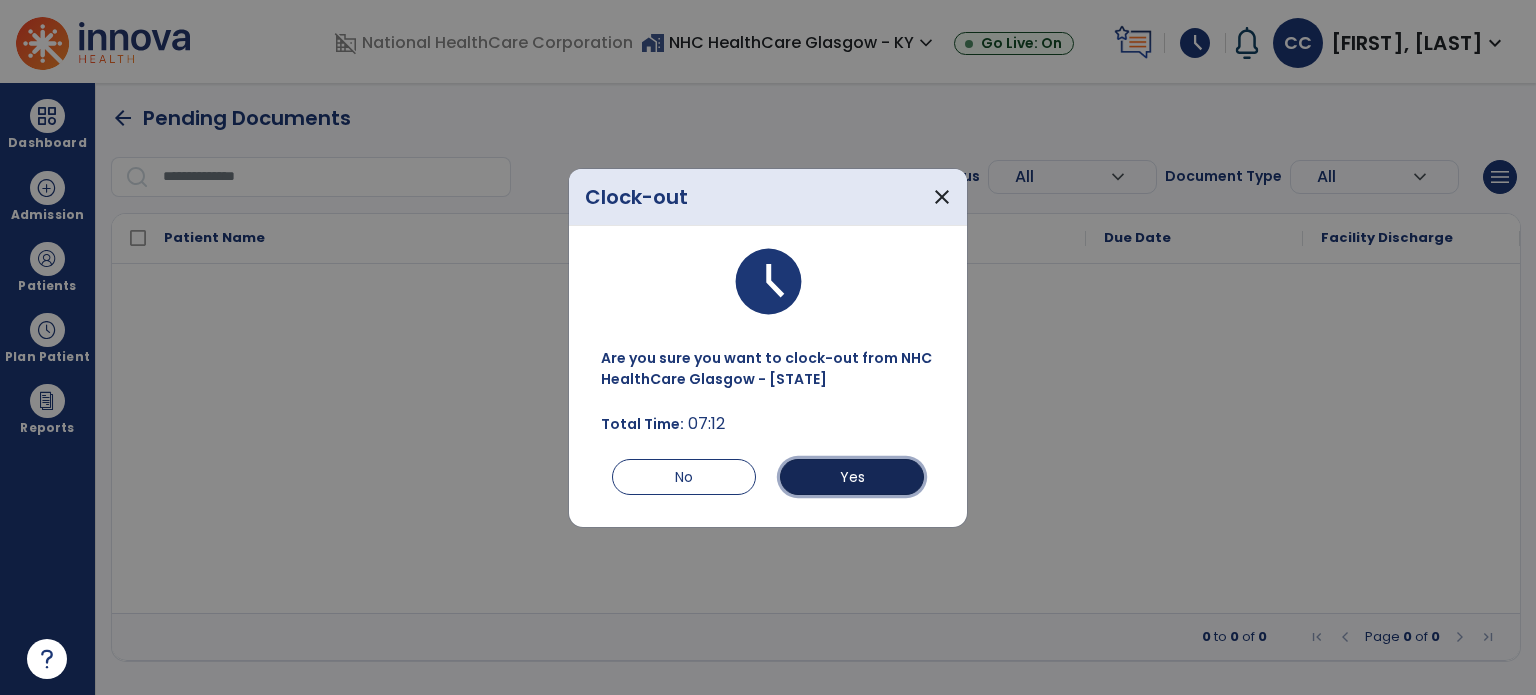 drag, startPoint x: 832, startPoint y: 480, endPoint x: 854, endPoint y: 458, distance: 31.112698 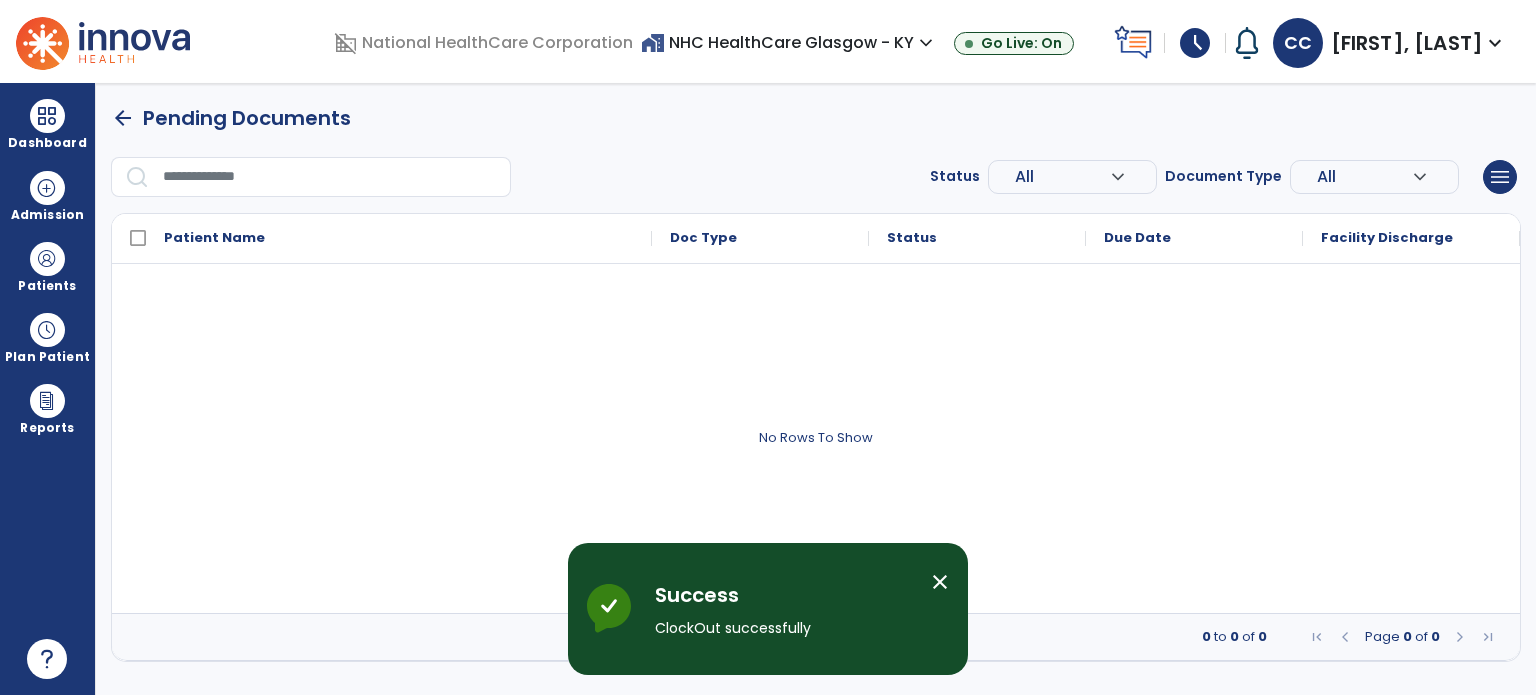 click on "schedule" at bounding box center [1195, 43] 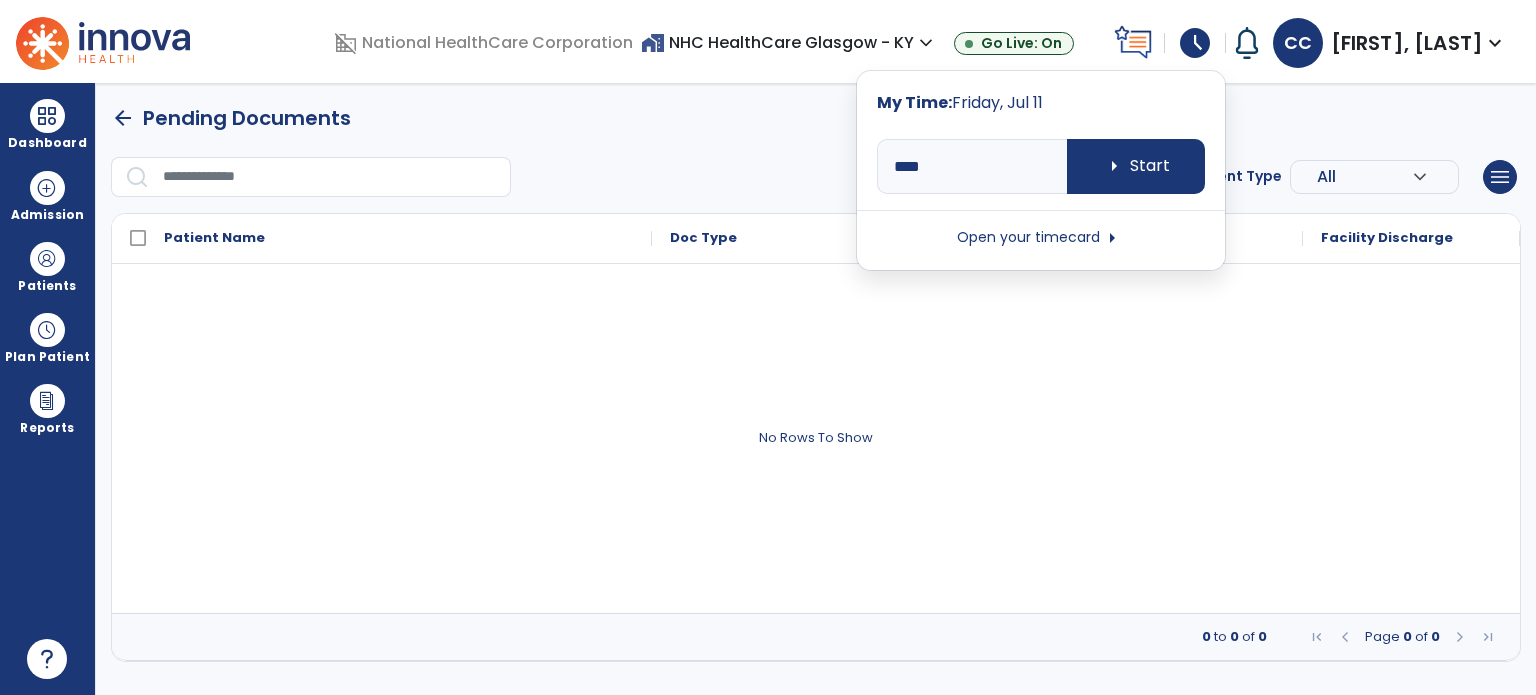 click on "Open your timecard  arrow_right" at bounding box center [1041, 238] 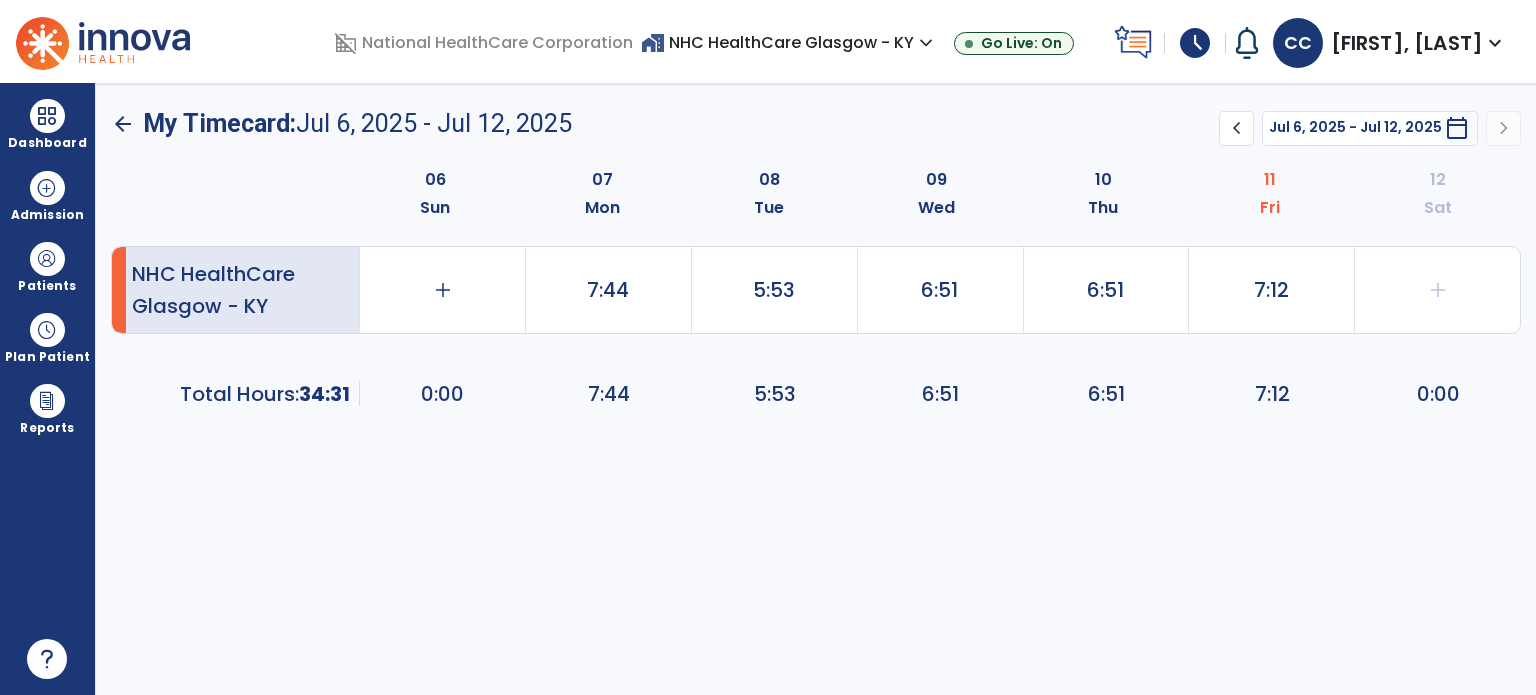 click on "7:12" 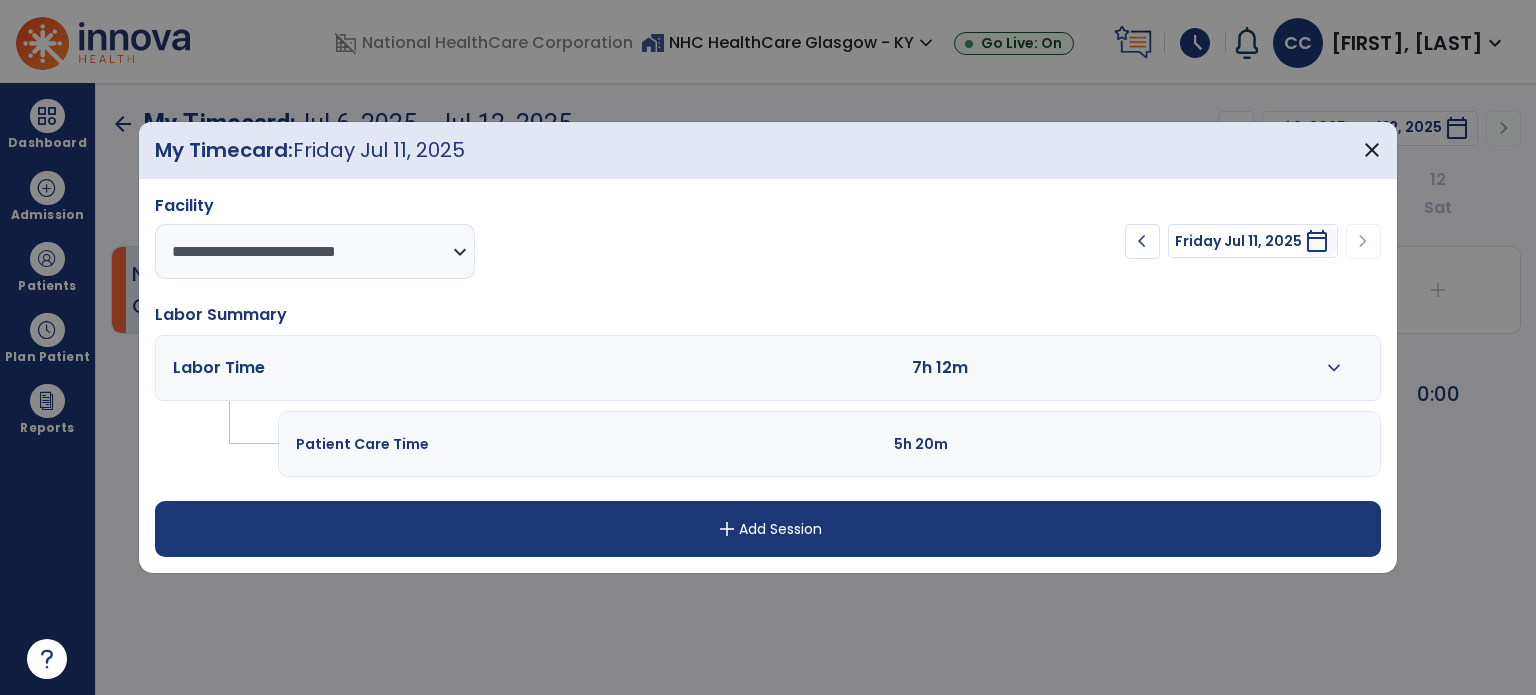 click on "expand_more" at bounding box center [1334, 368] 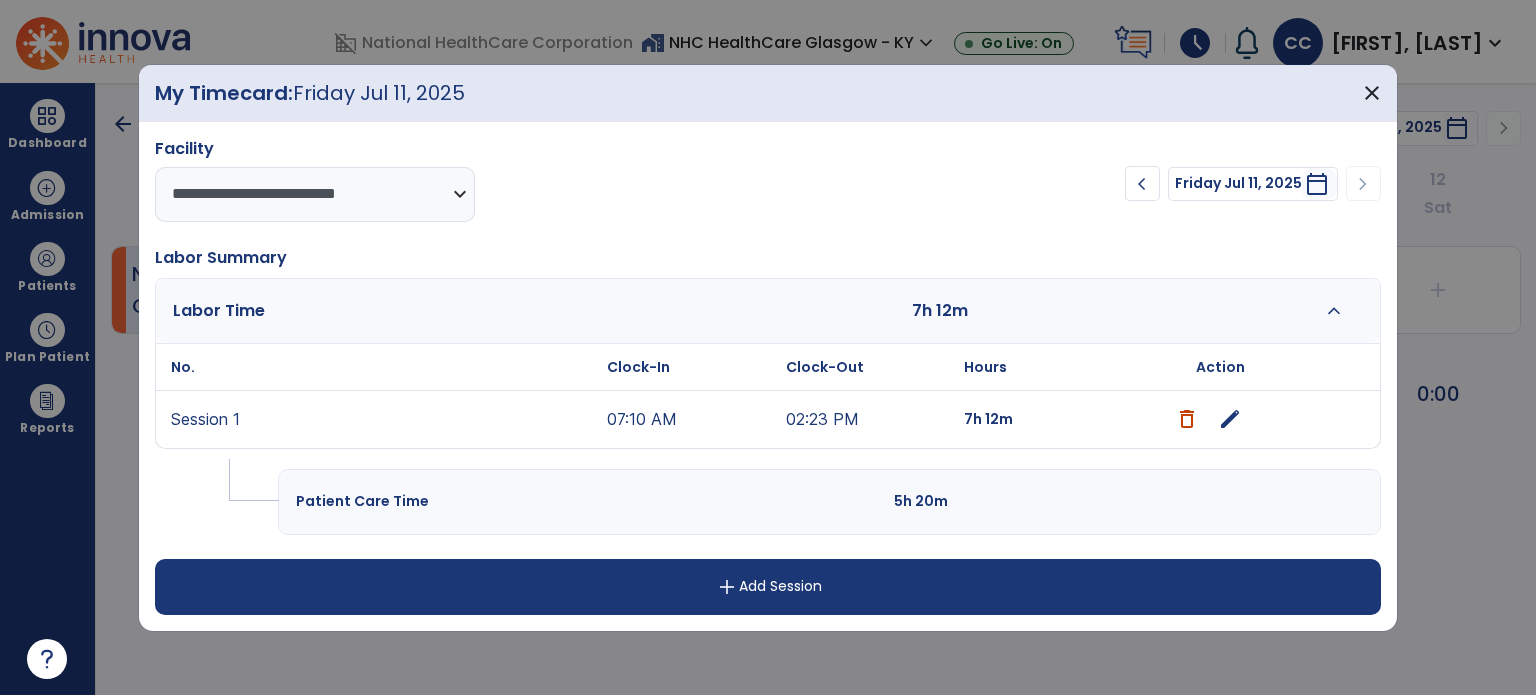 click at bounding box center (1187, 419) 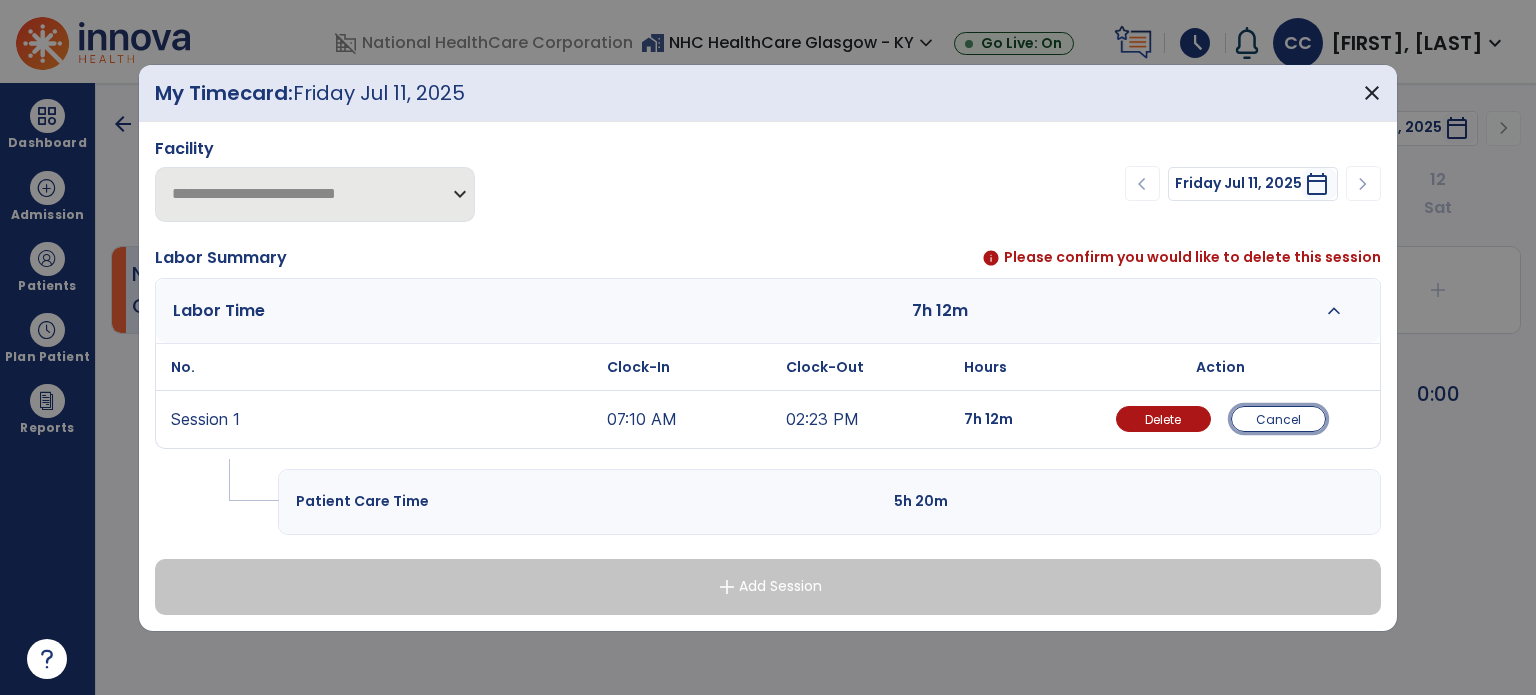 click on "Cancel" at bounding box center (1278, 419) 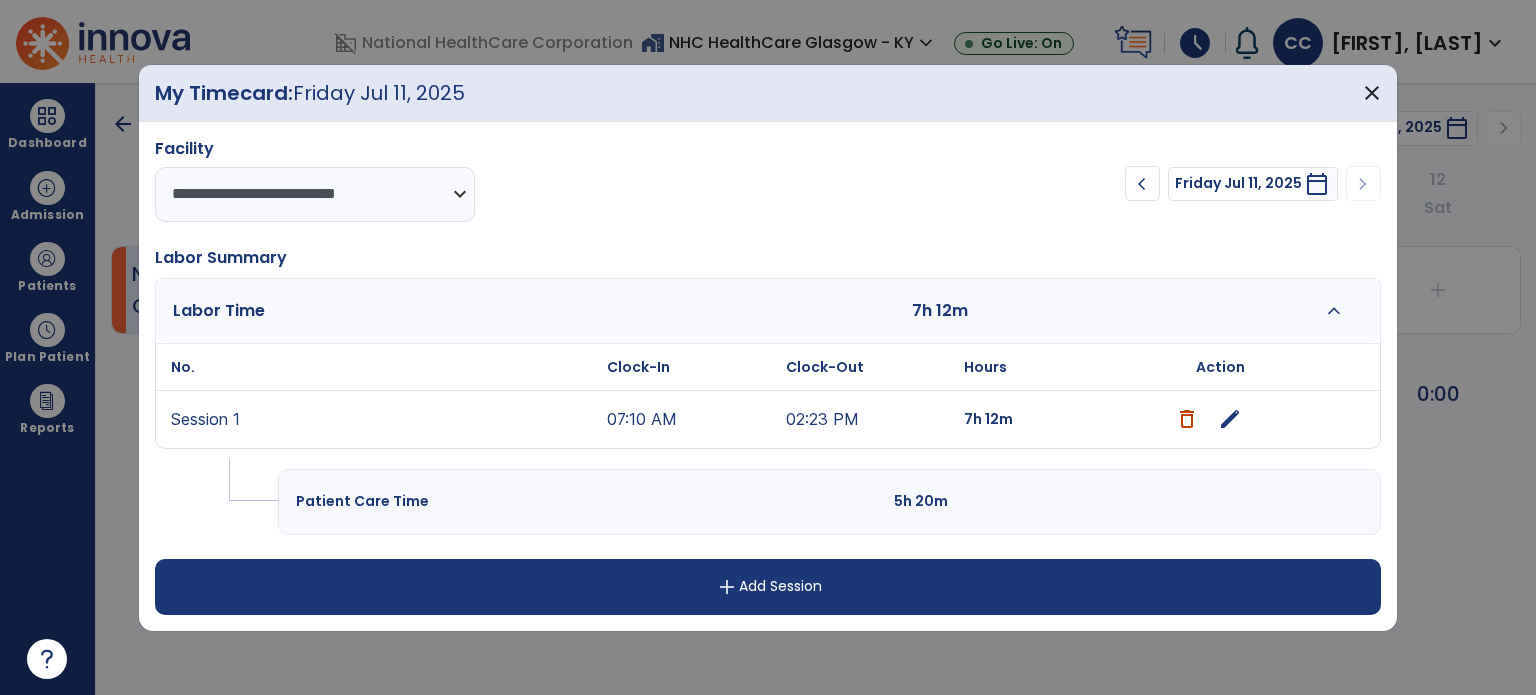 click on "edit" at bounding box center (1230, 419) 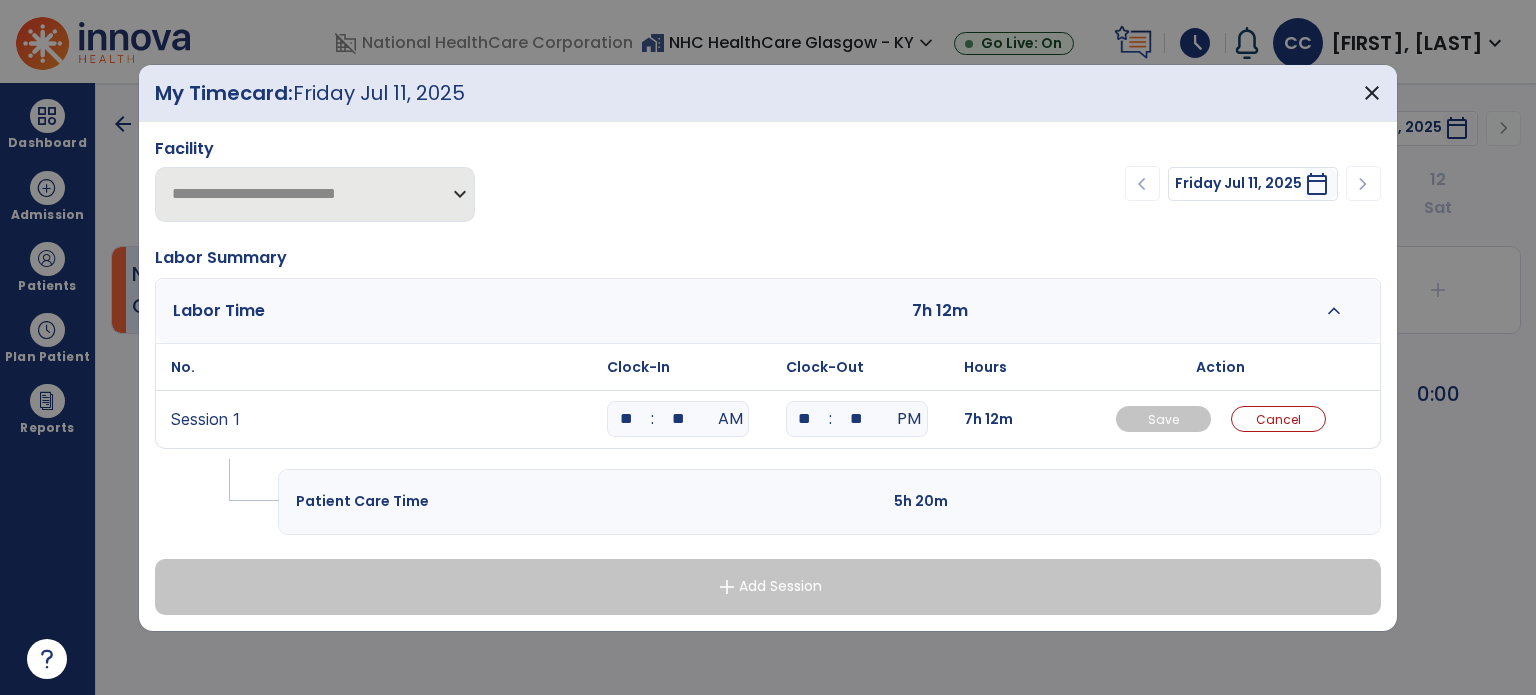 drag, startPoint x: 816, startPoint y: 414, endPoint x: 776, endPoint y: 413, distance: 40.012497 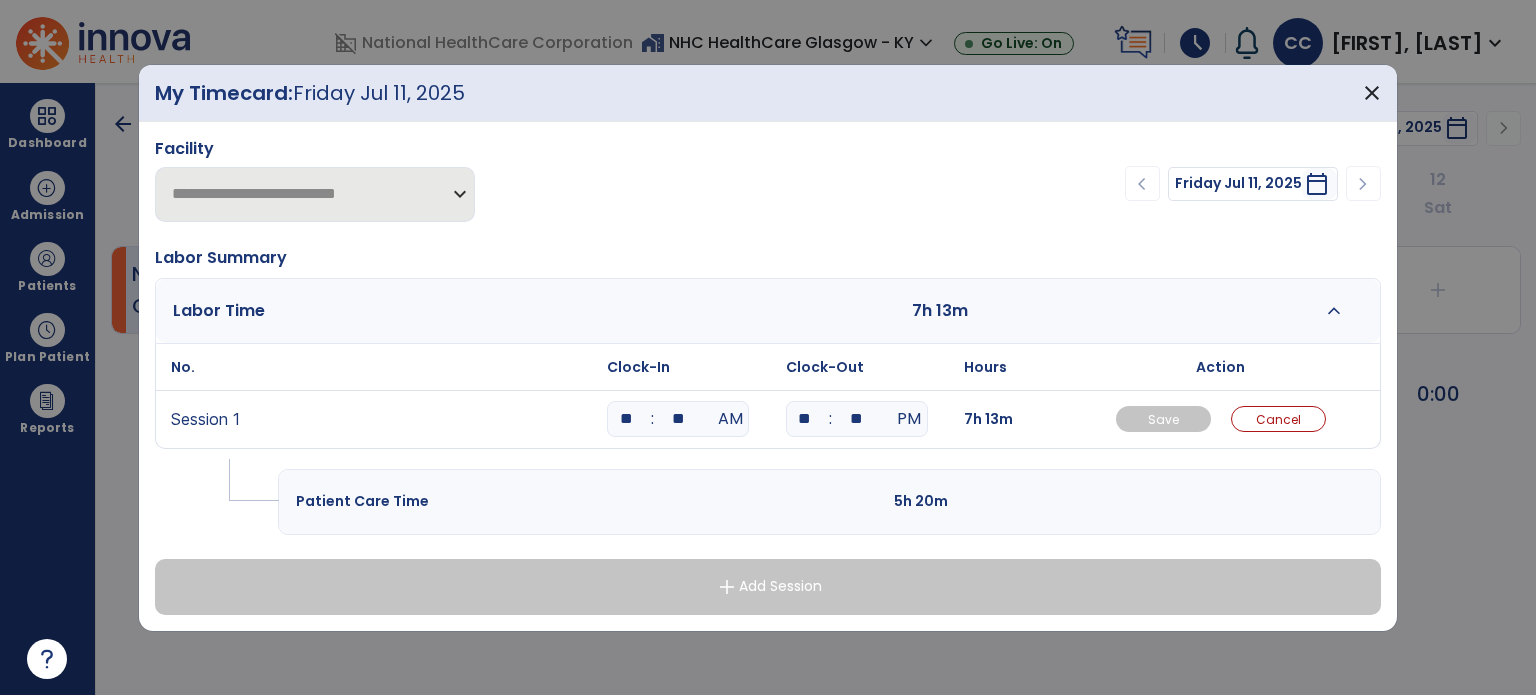 type on "**" 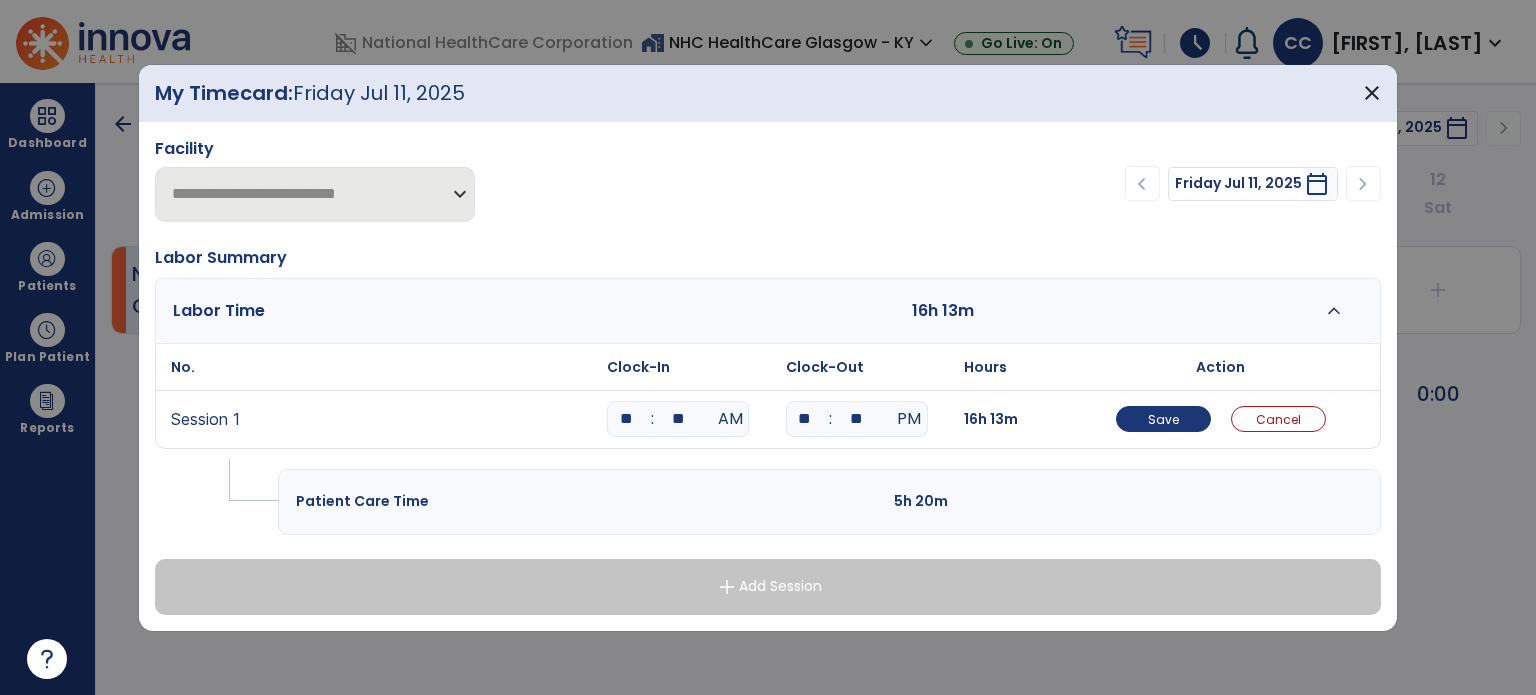 type on "**" 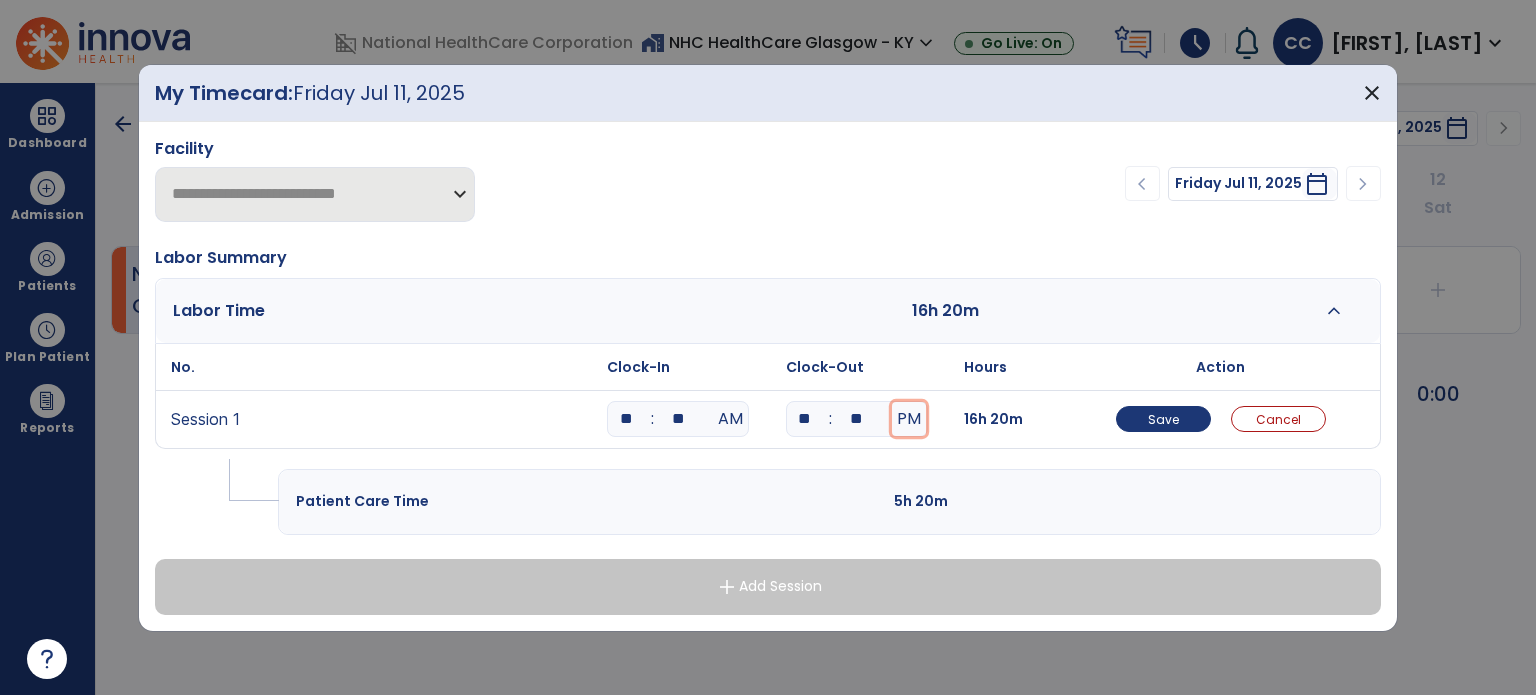 click on "PM" at bounding box center [909, 419] 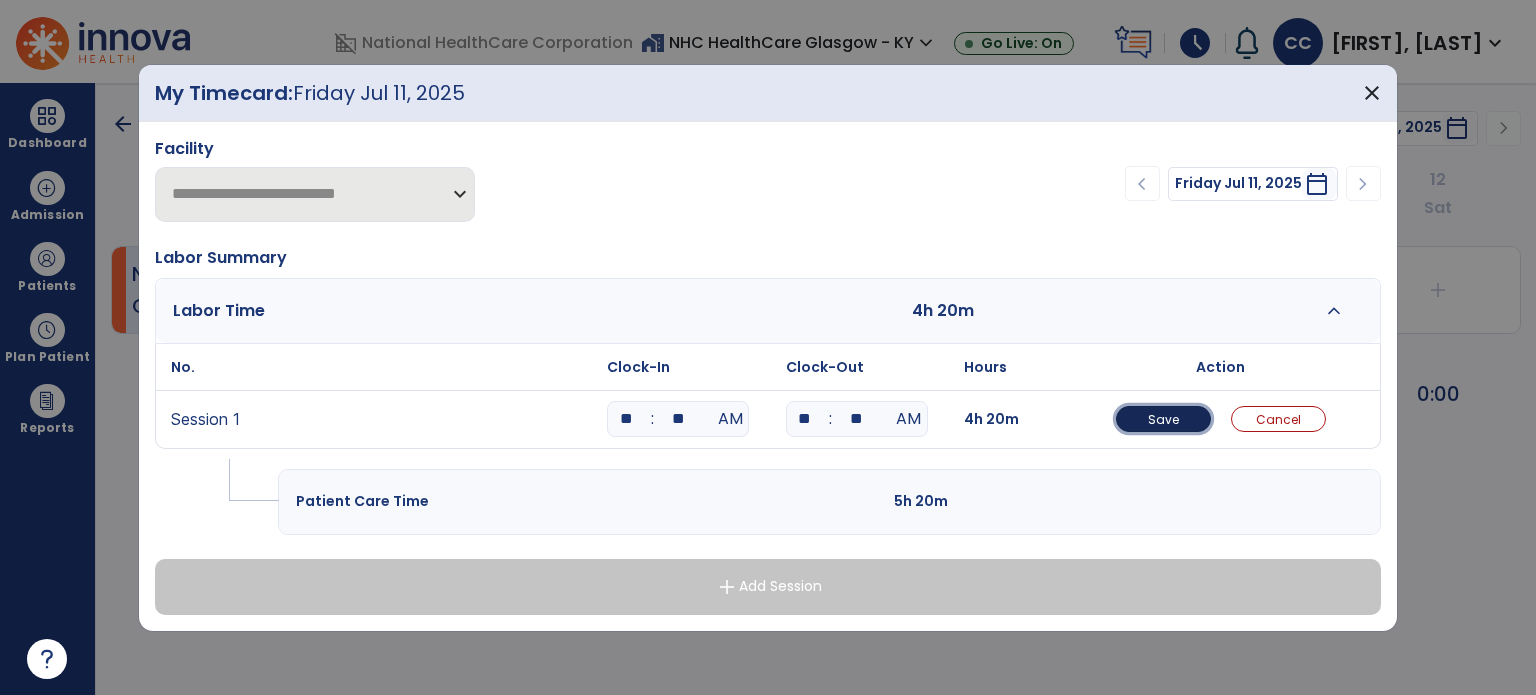 click on "Save" at bounding box center (1163, 419) 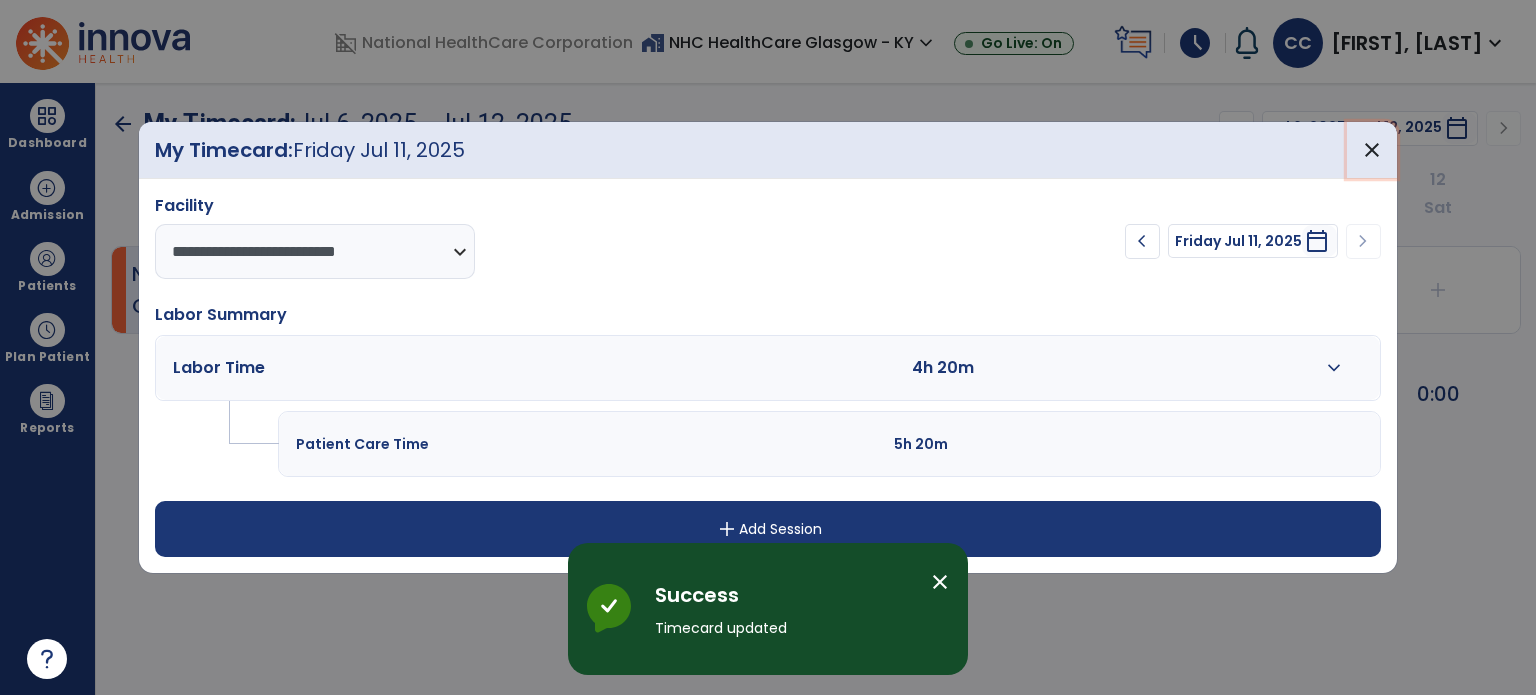 click on "close" at bounding box center (1372, 150) 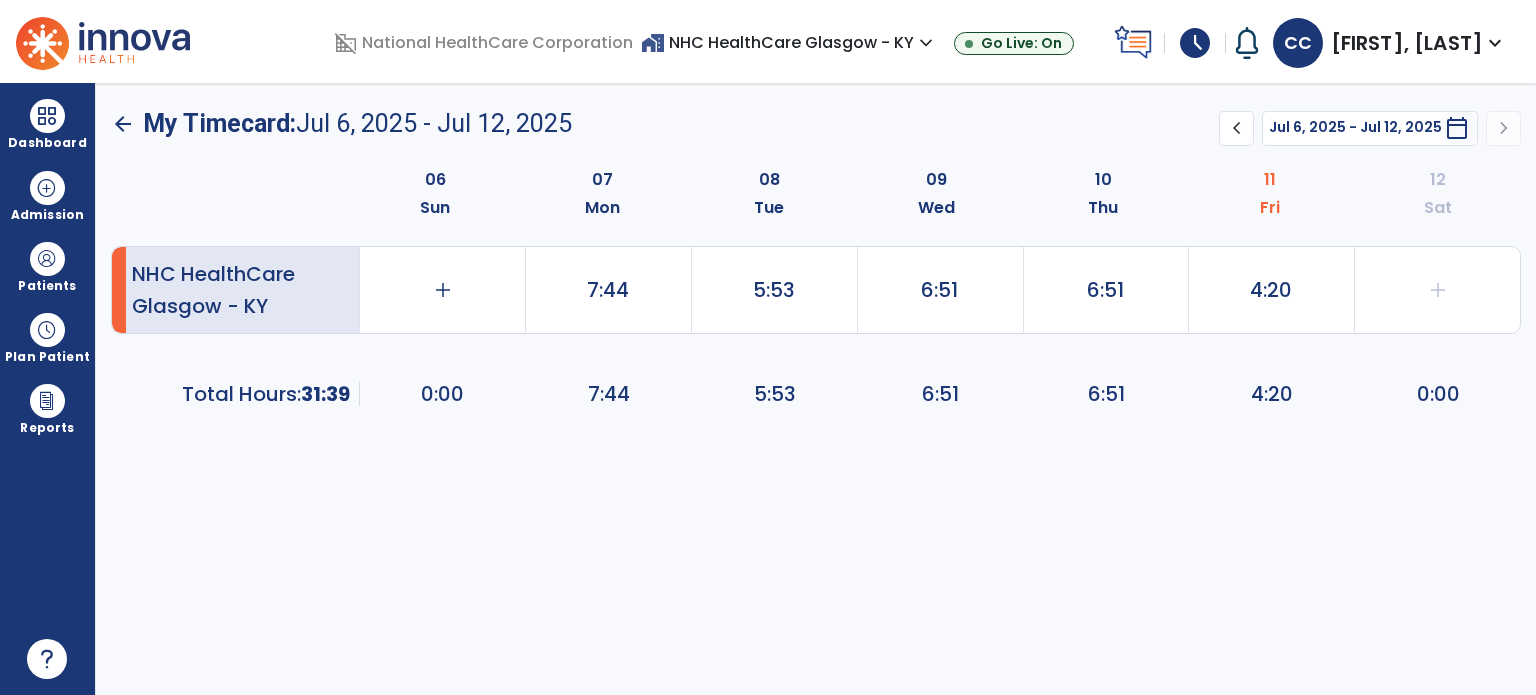drag, startPoint x: 22, startPoint y: 131, endPoint x: 127, endPoint y: 131, distance: 105 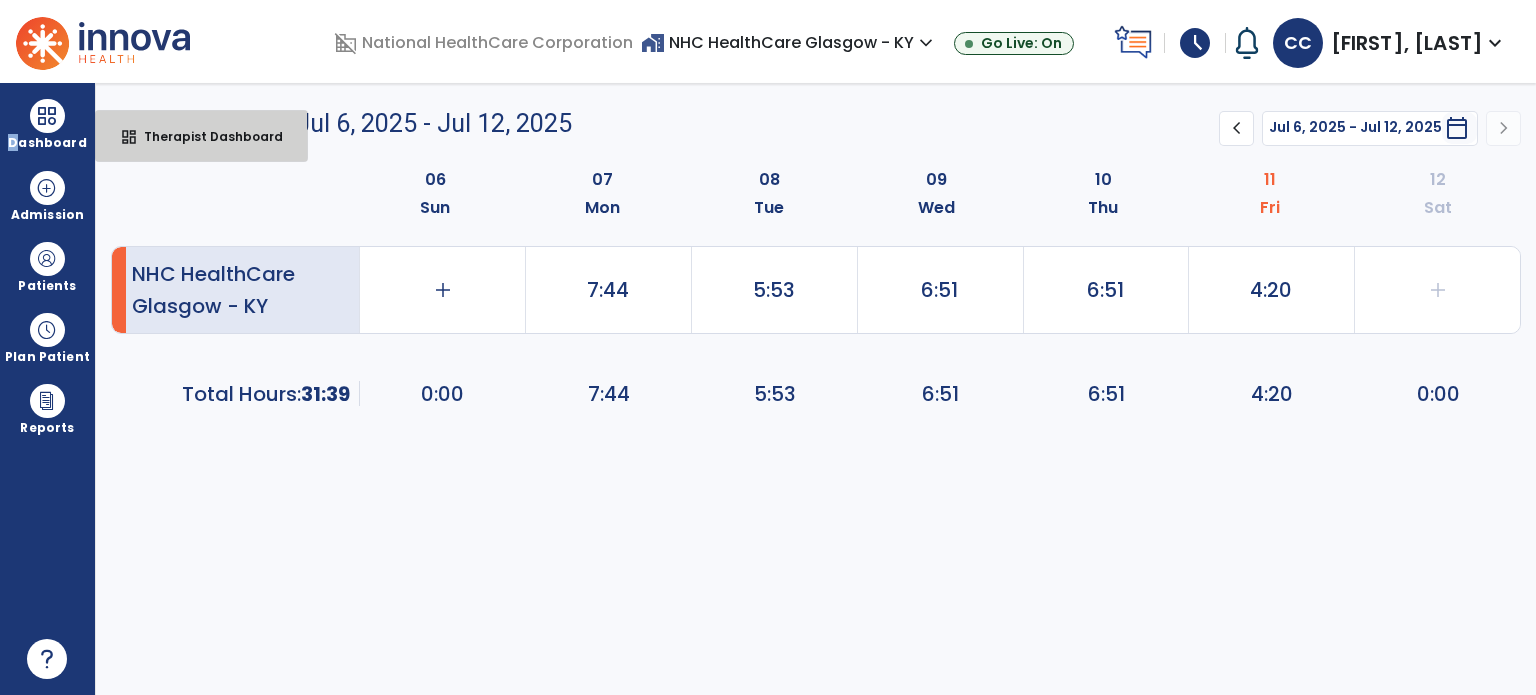 click on "Therapist Dashboard" at bounding box center (205, 136) 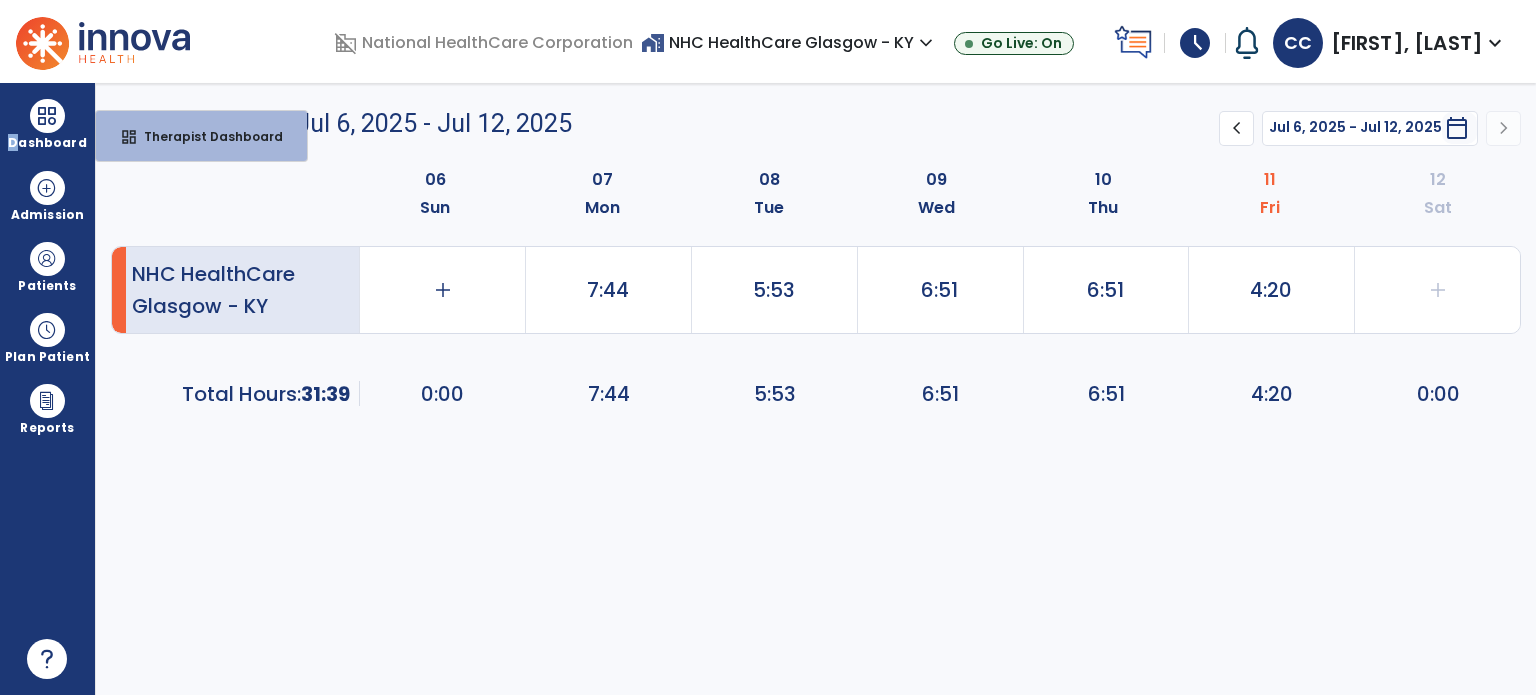 select on "****" 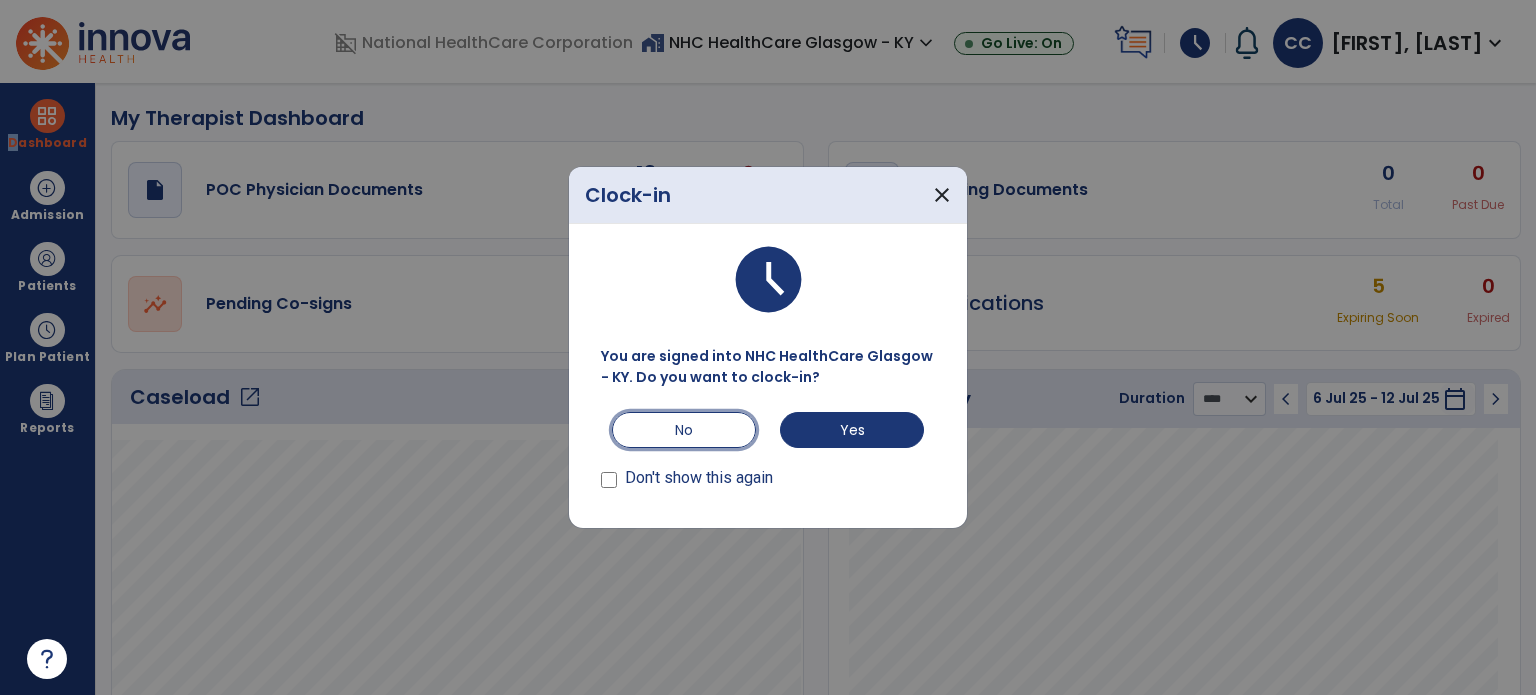 drag, startPoint x: 690, startPoint y: 435, endPoint x: 621, endPoint y: 13, distance: 427.6038 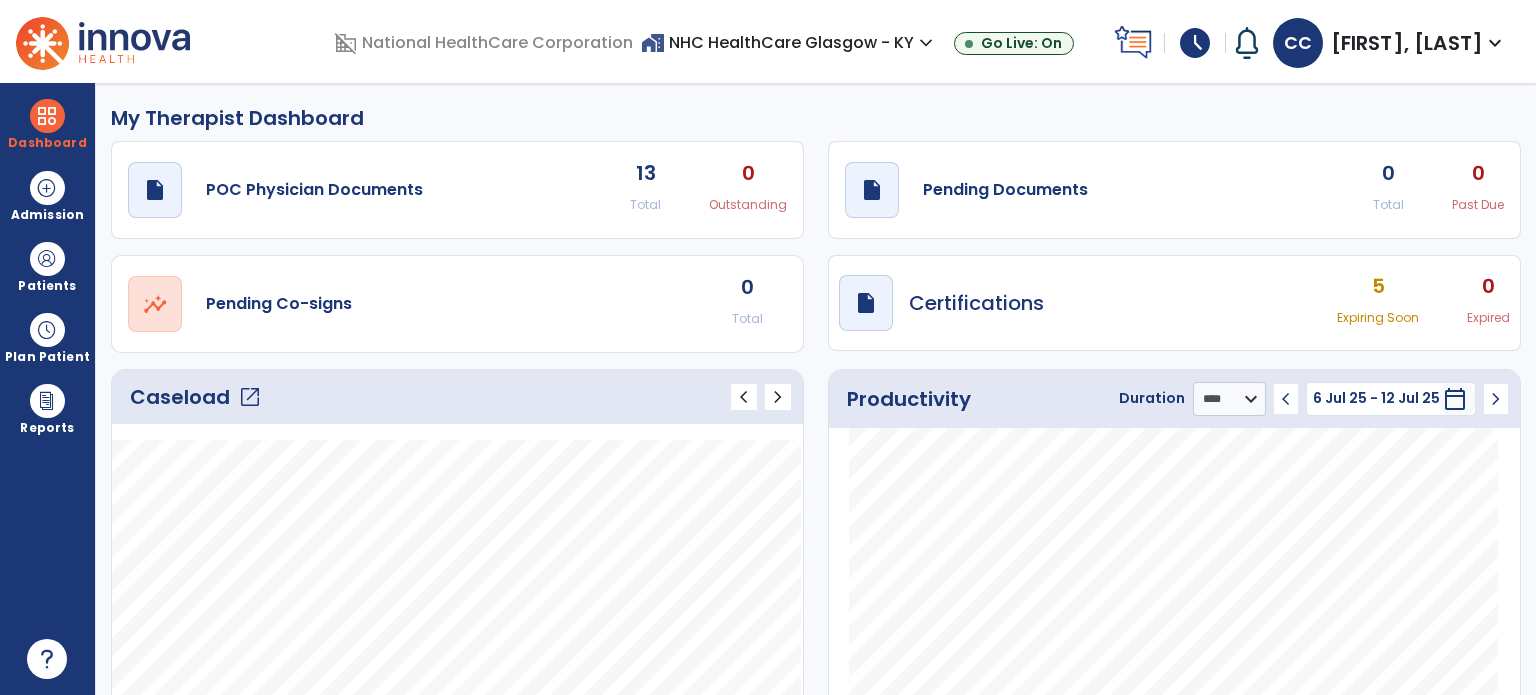 drag, startPoint x: 92, startPoint y: 251, endPoint x: 122, endPoint y: 263, distance: 32.31099 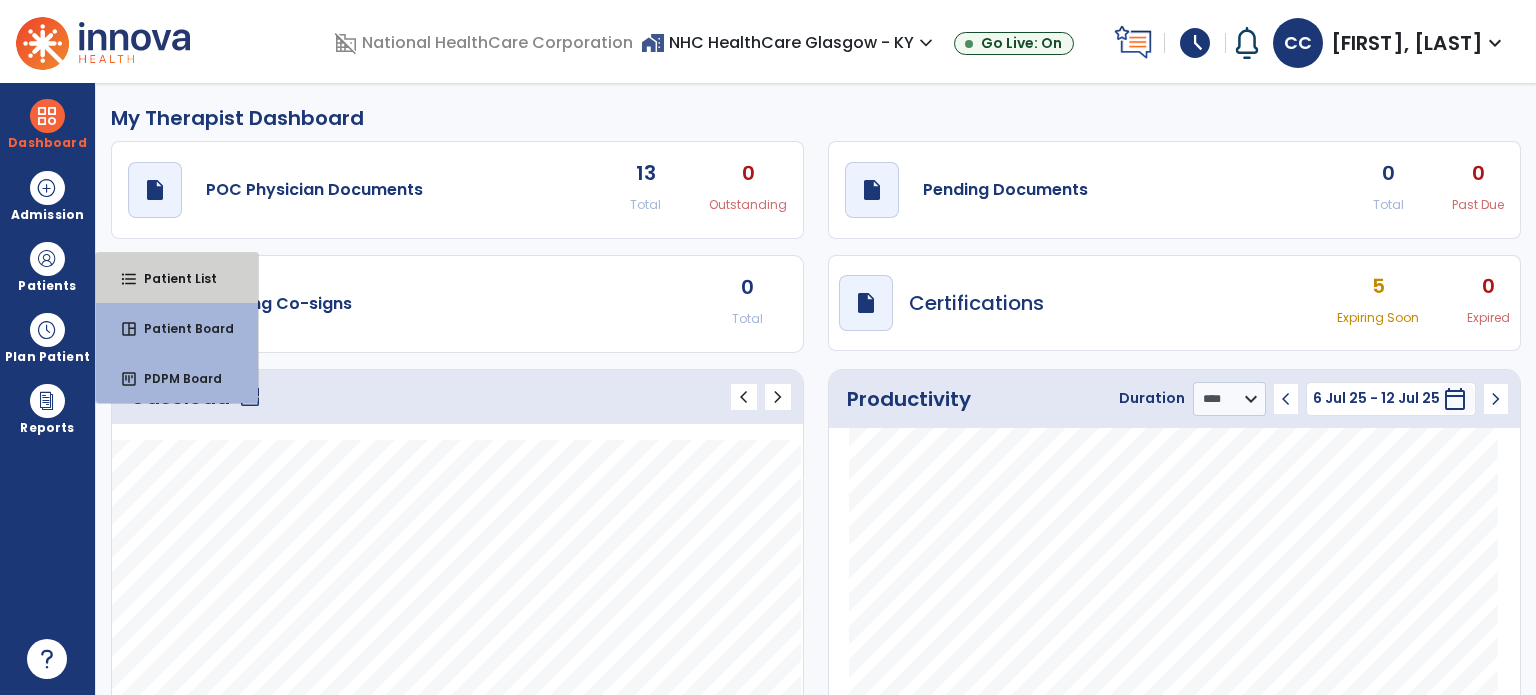 click on "Patient List" at bounding box center [172, 278] 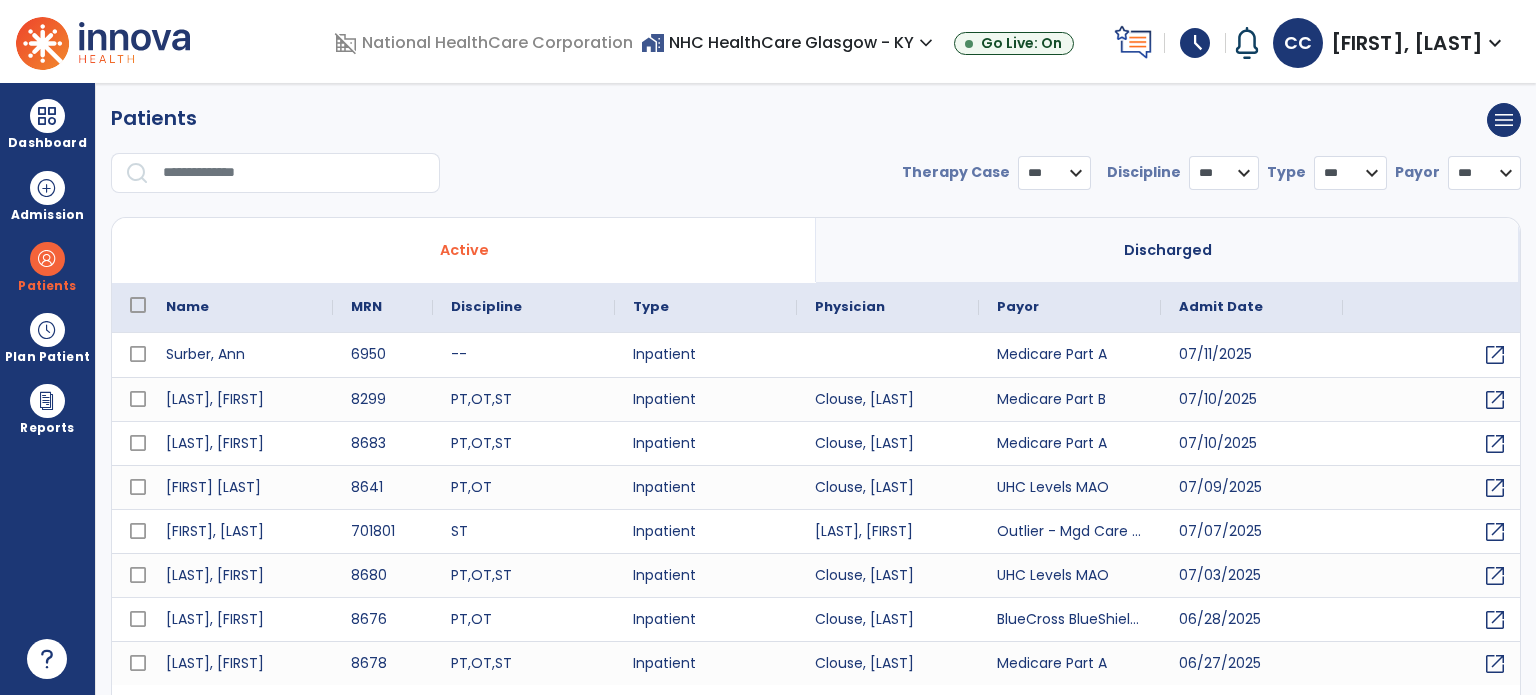 select on "***" 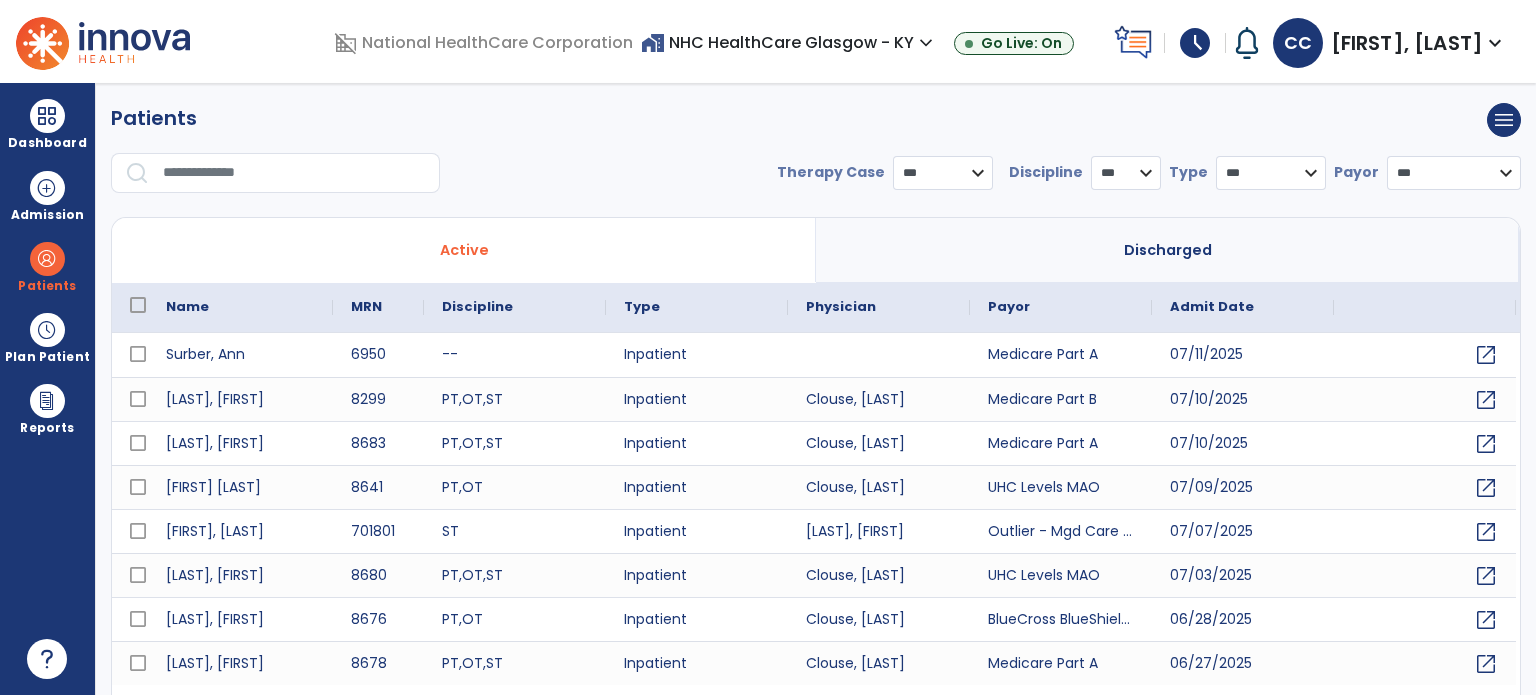 click at bounding box center [294, 173] 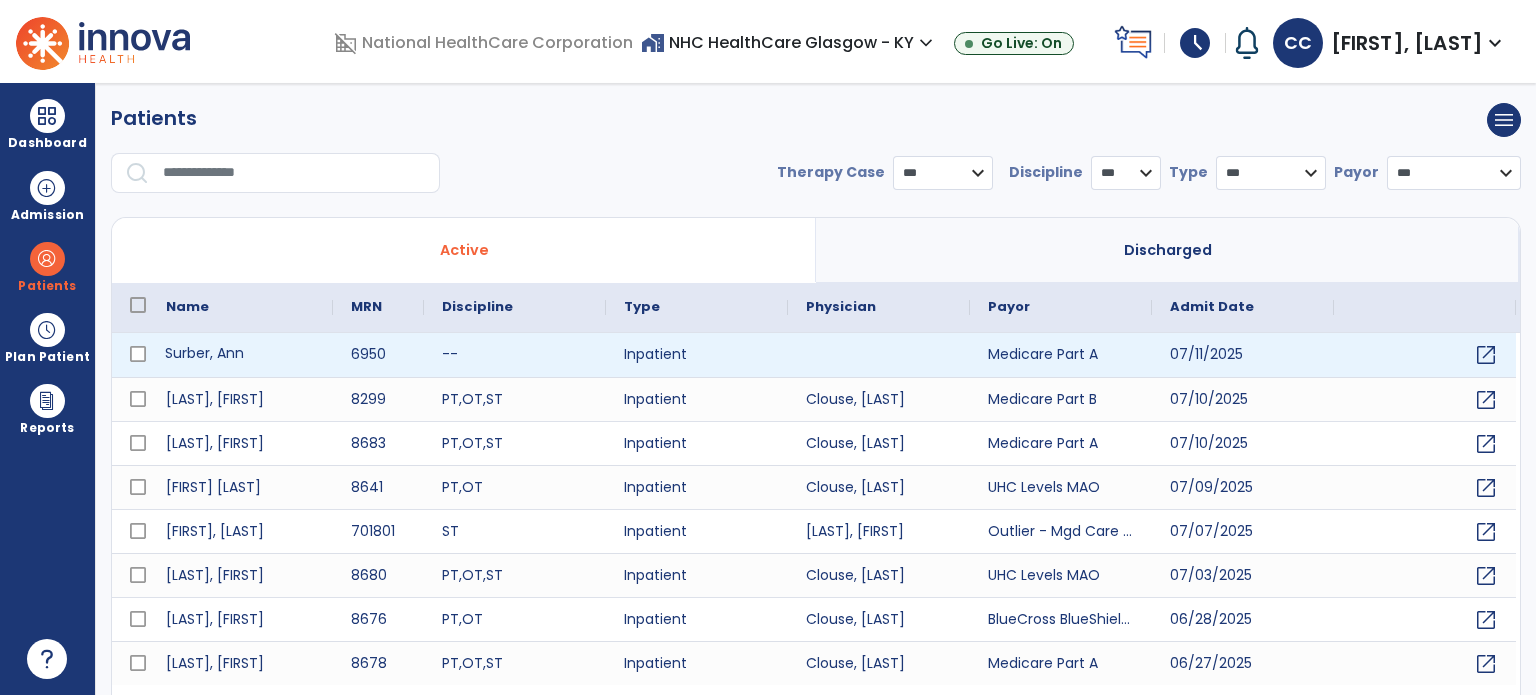 click on "Surber, Ann" at bounding box center [240, 355] 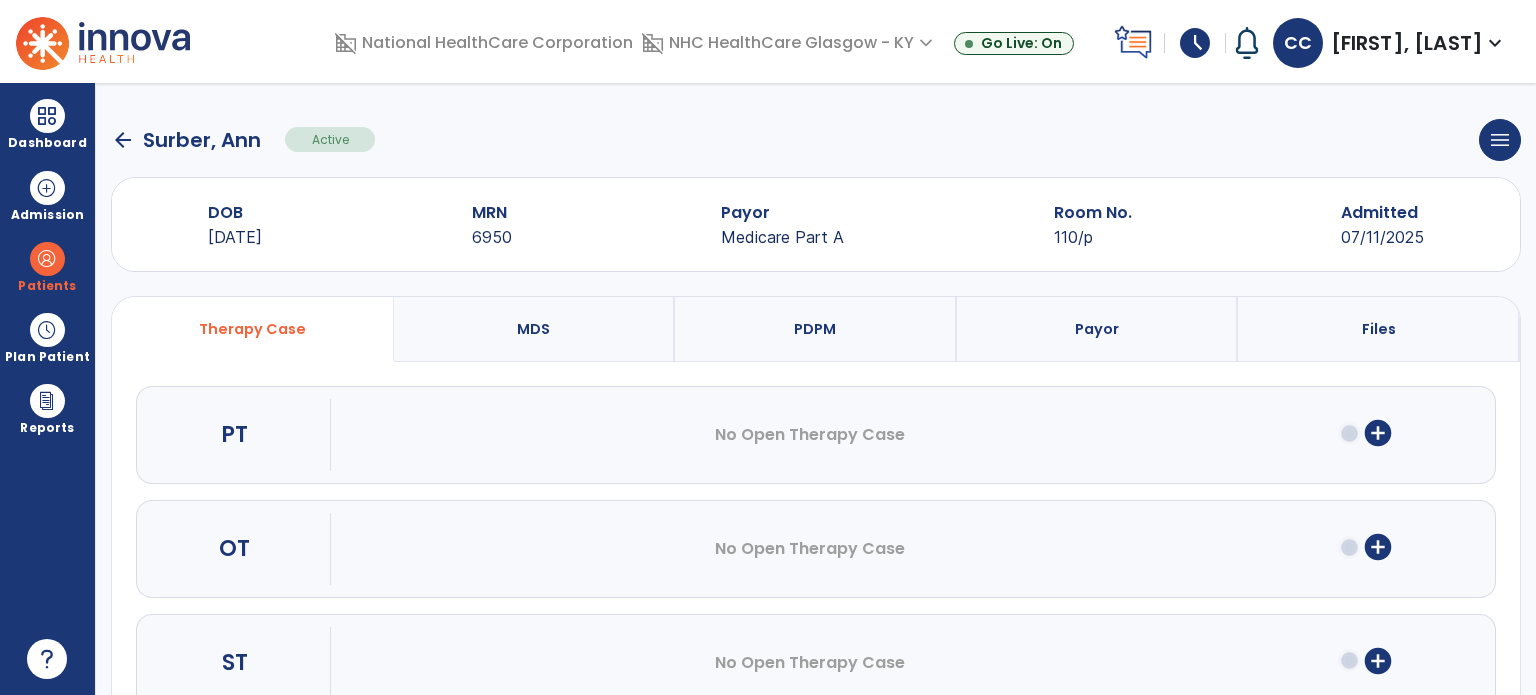 click on "add_circle" at bounding box center (1378, 433) 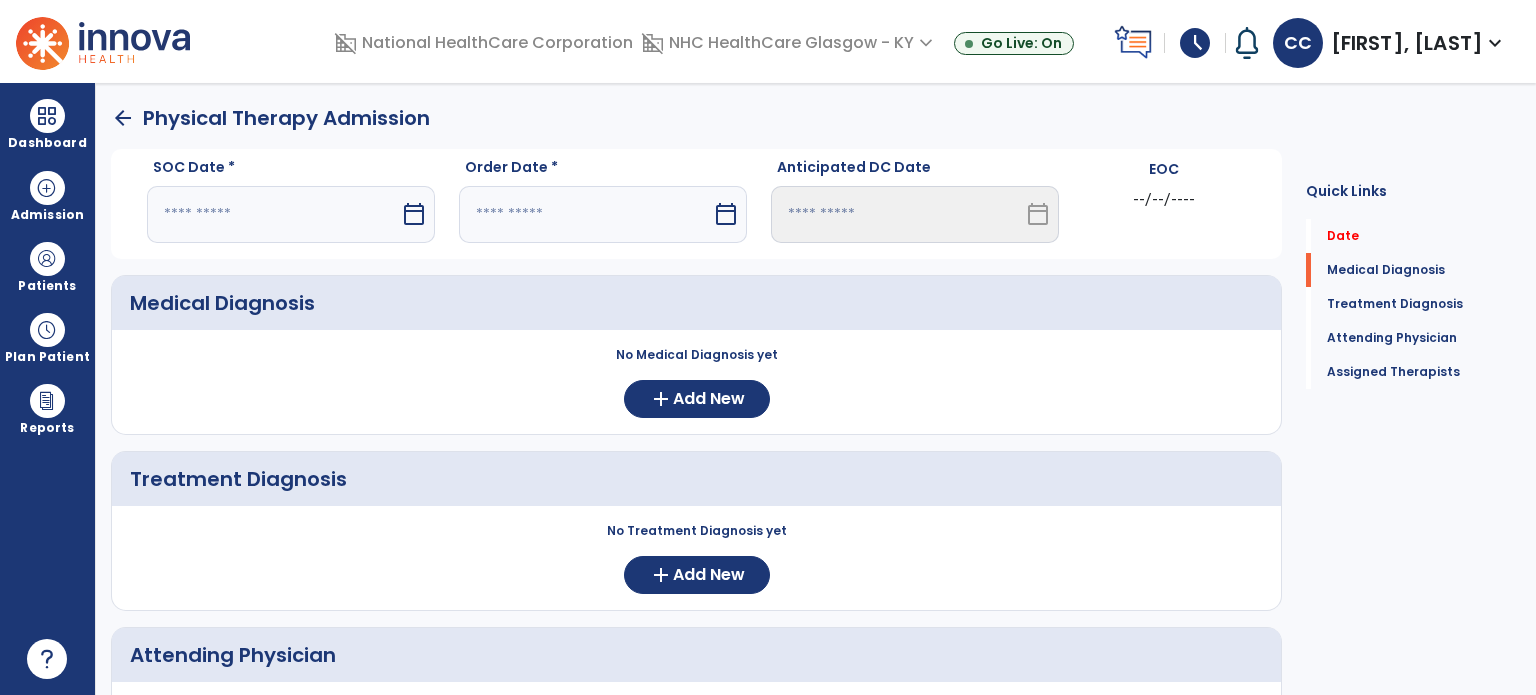 drag, startPoint x: 340, startPoint y: 167, endPoint x: 343, endPoint y: 200, distance: 33.13608 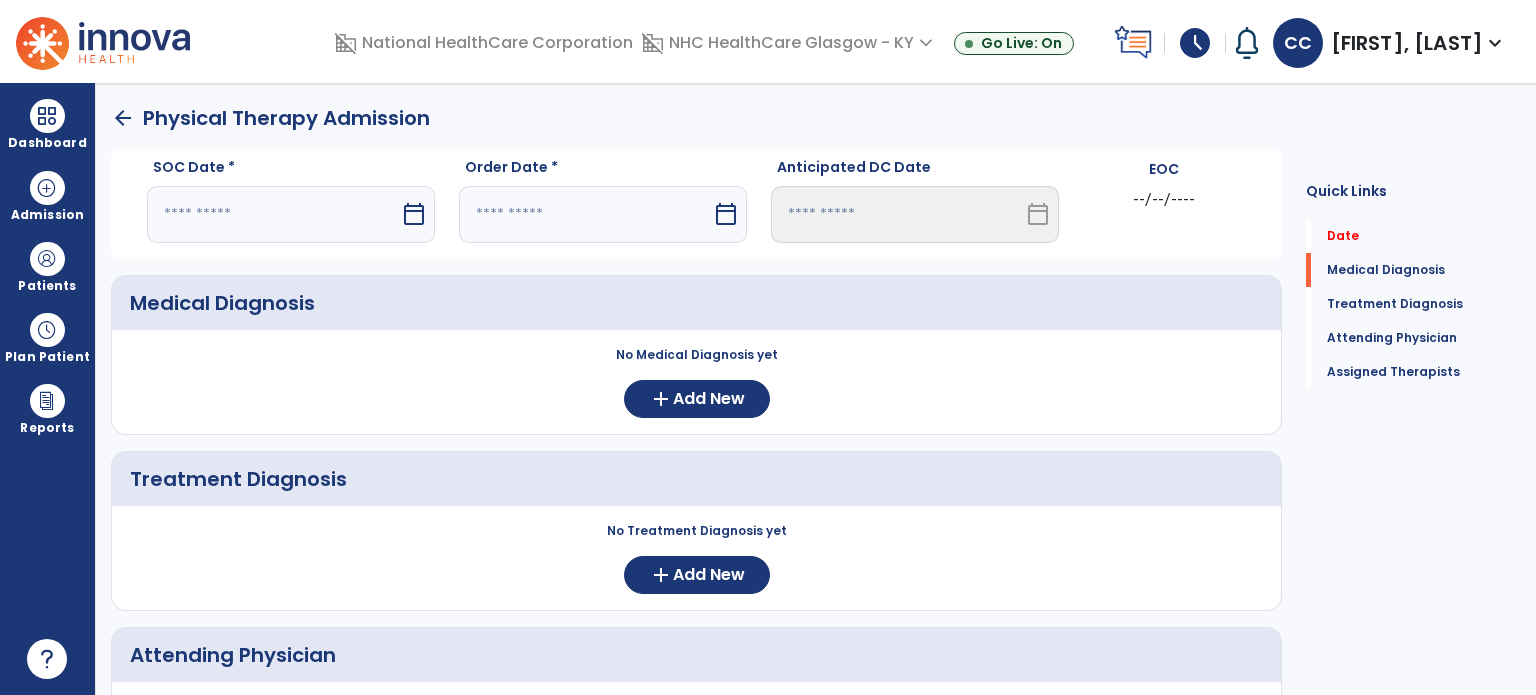 click at bounding box center (273, 214) 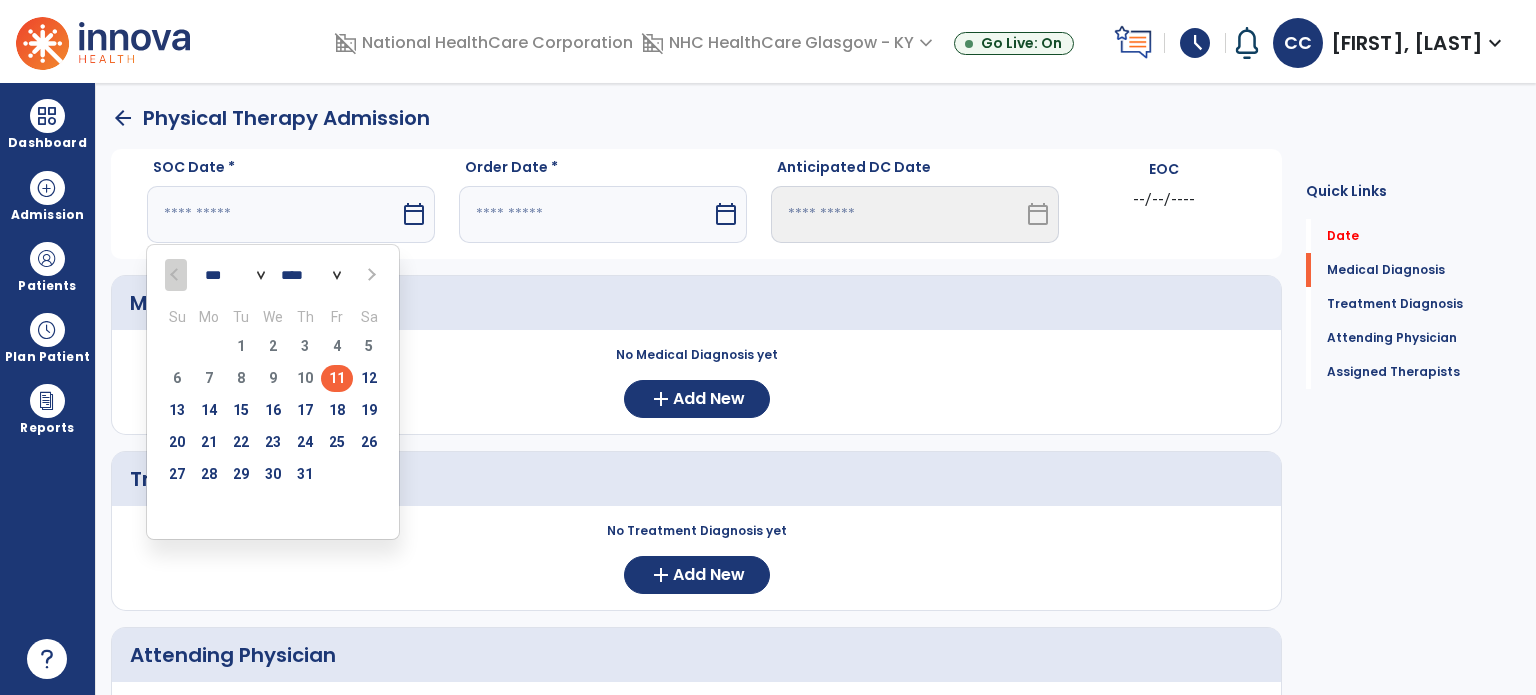 click on "11" at bounding box center (337, 378) 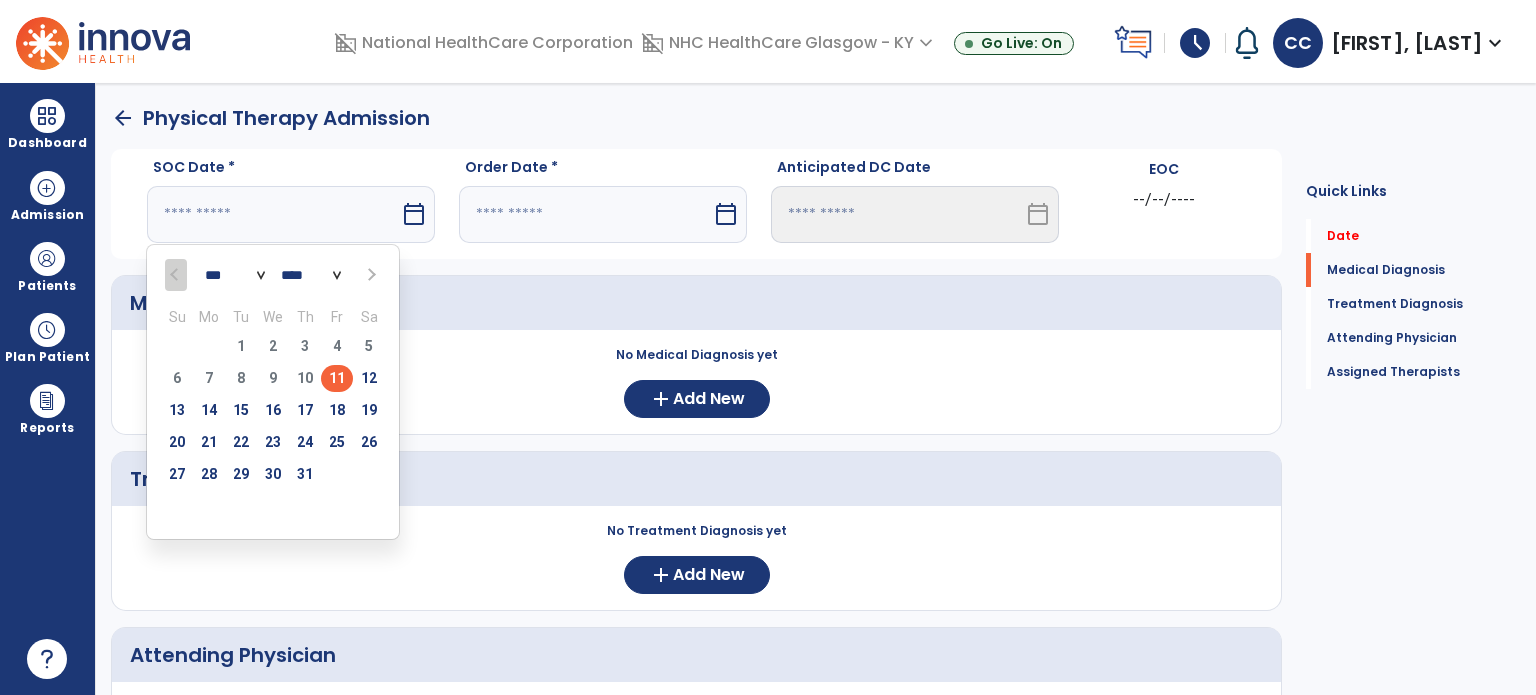 type on "*********" 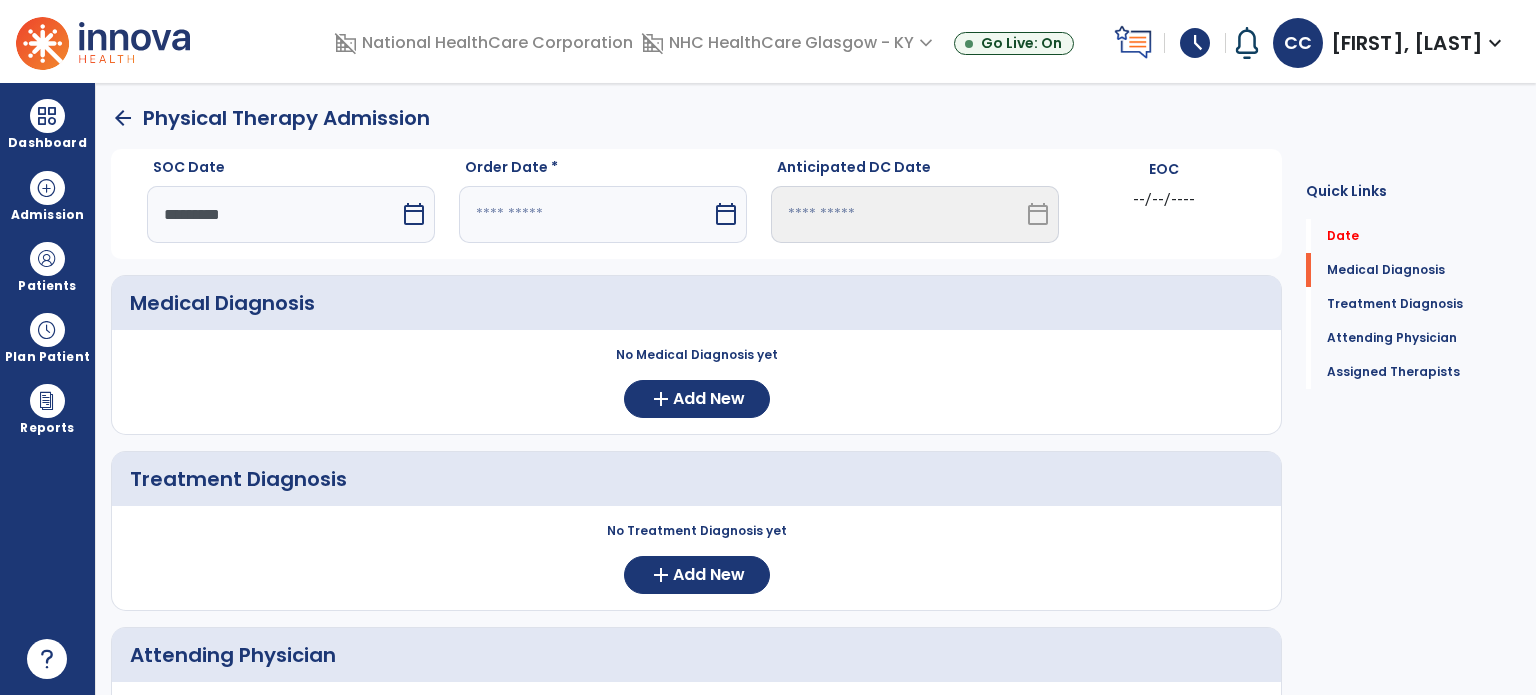 click at bounding box center (585, 214) 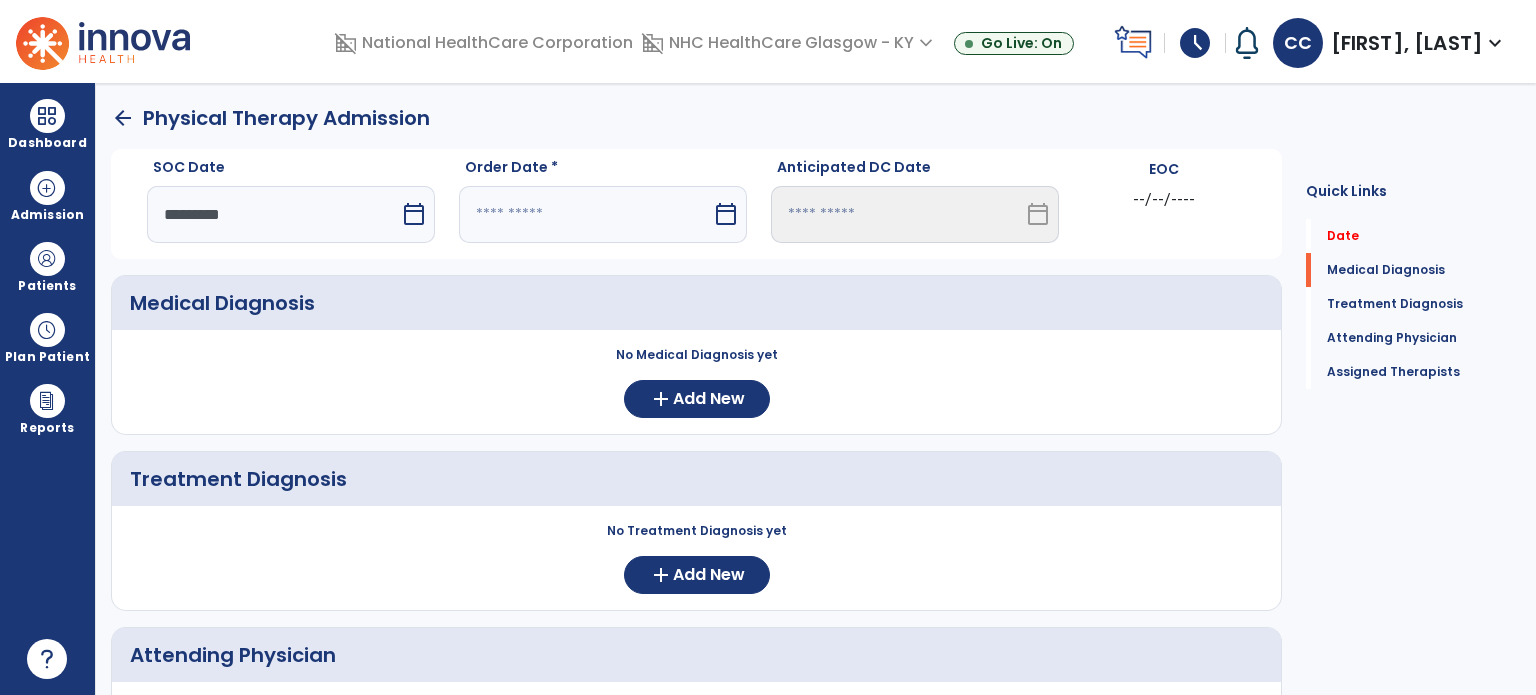 select on "*" 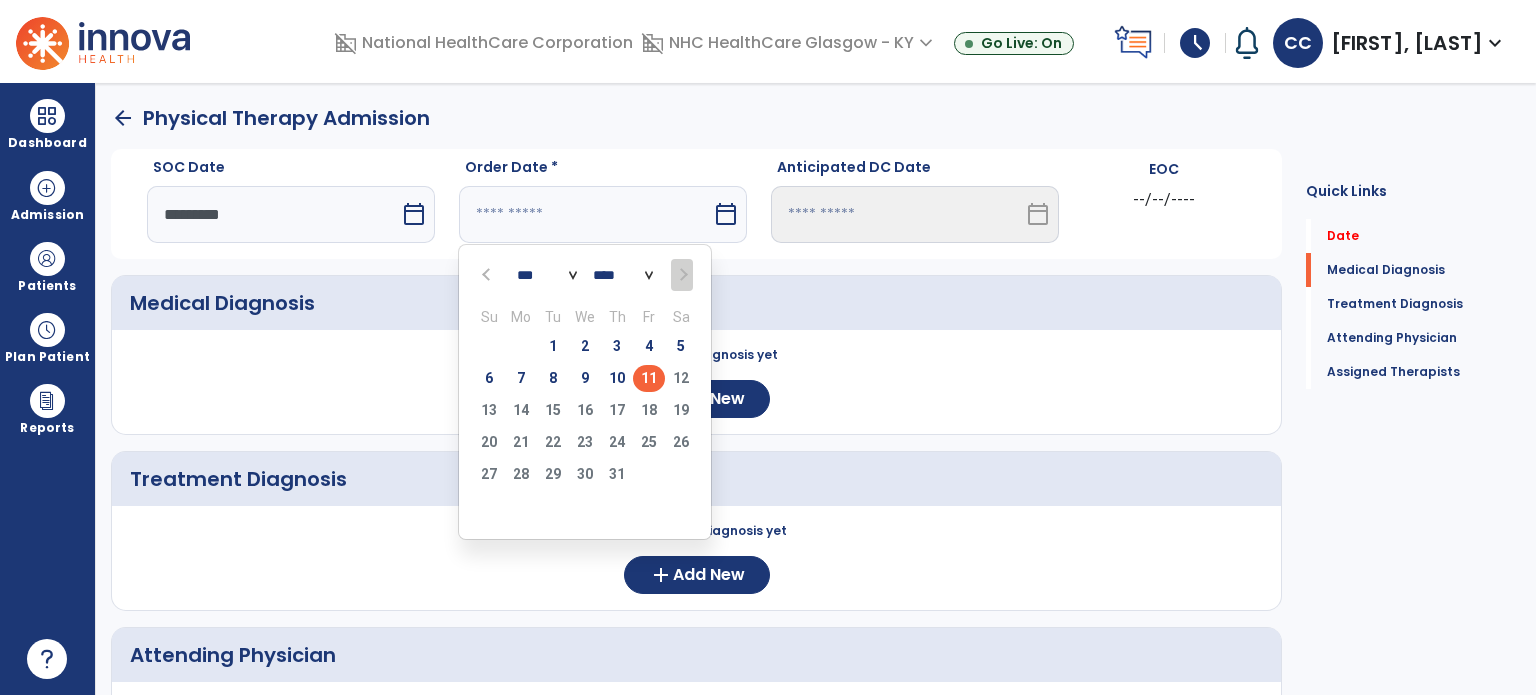 click on "11" at bounding box center [649, 378] 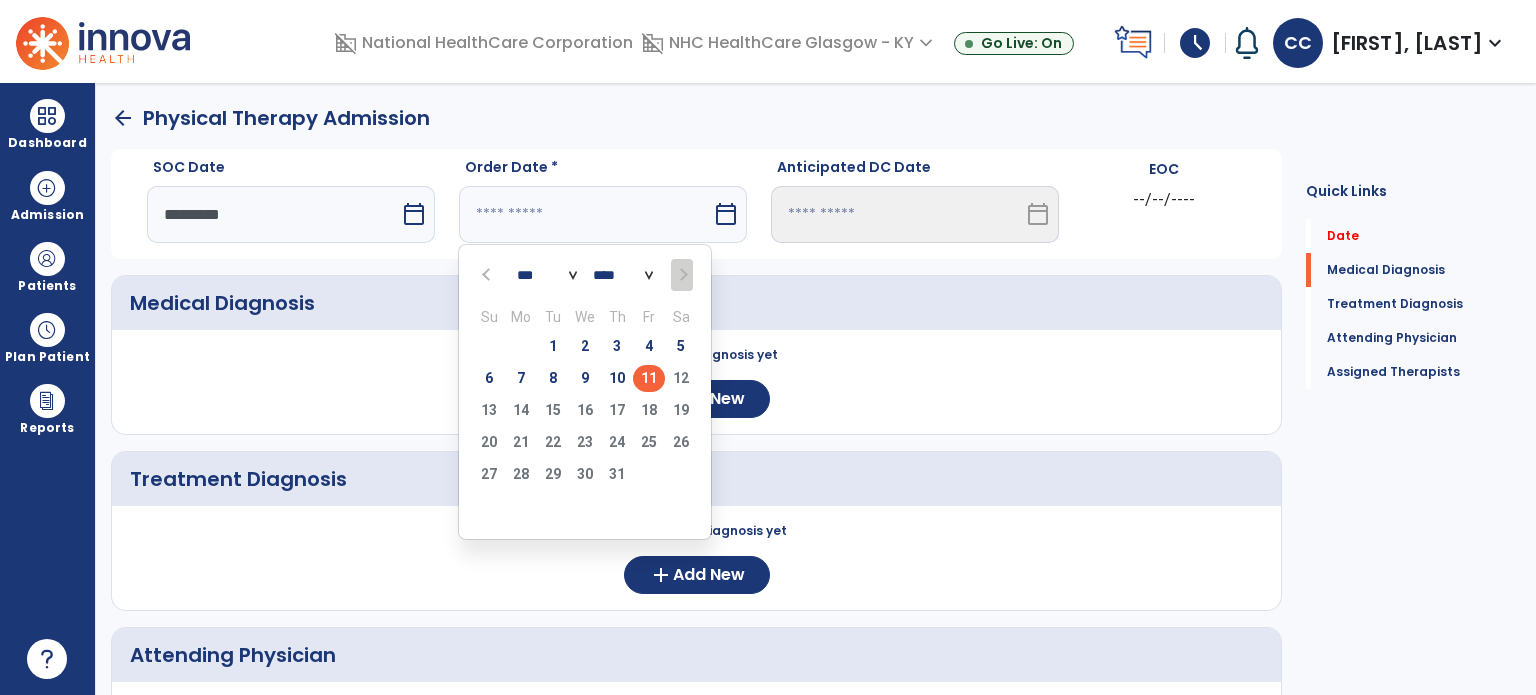 type on "*********" 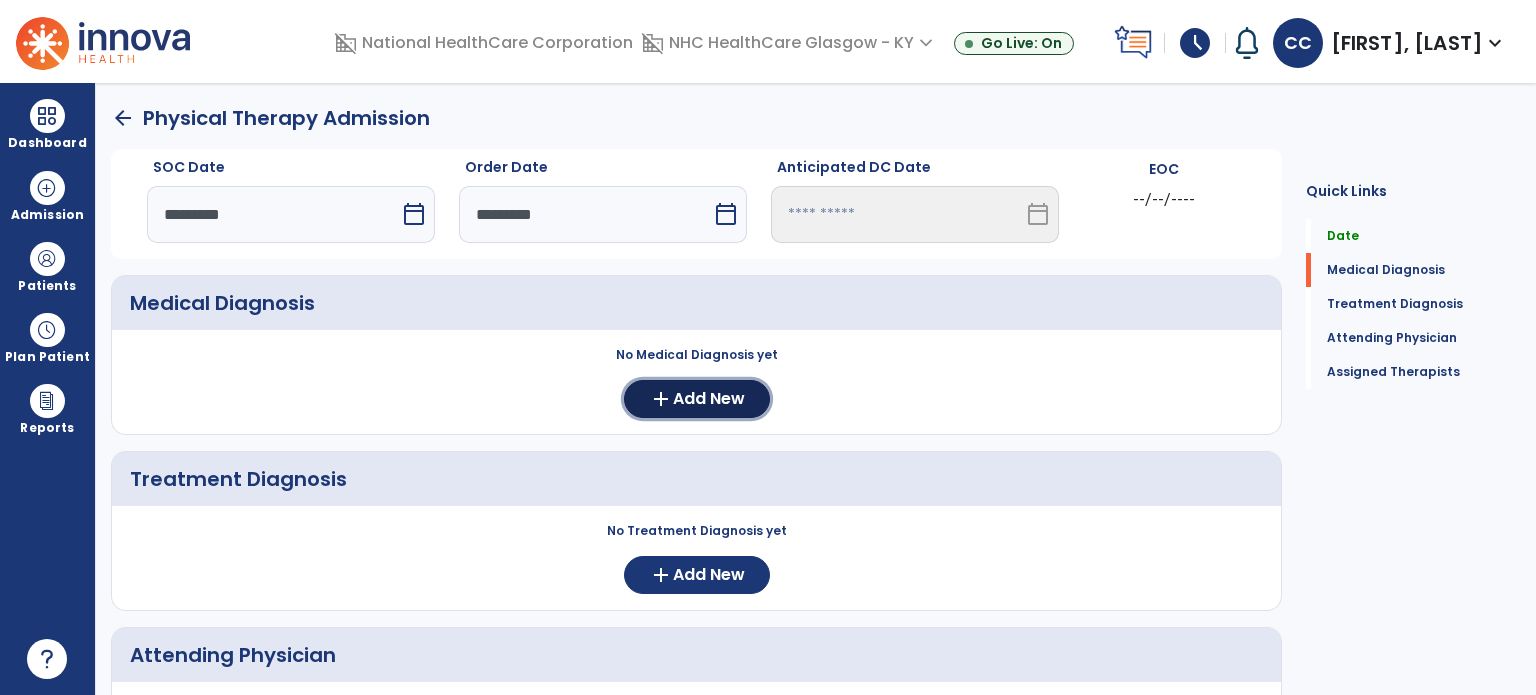 click on "add" 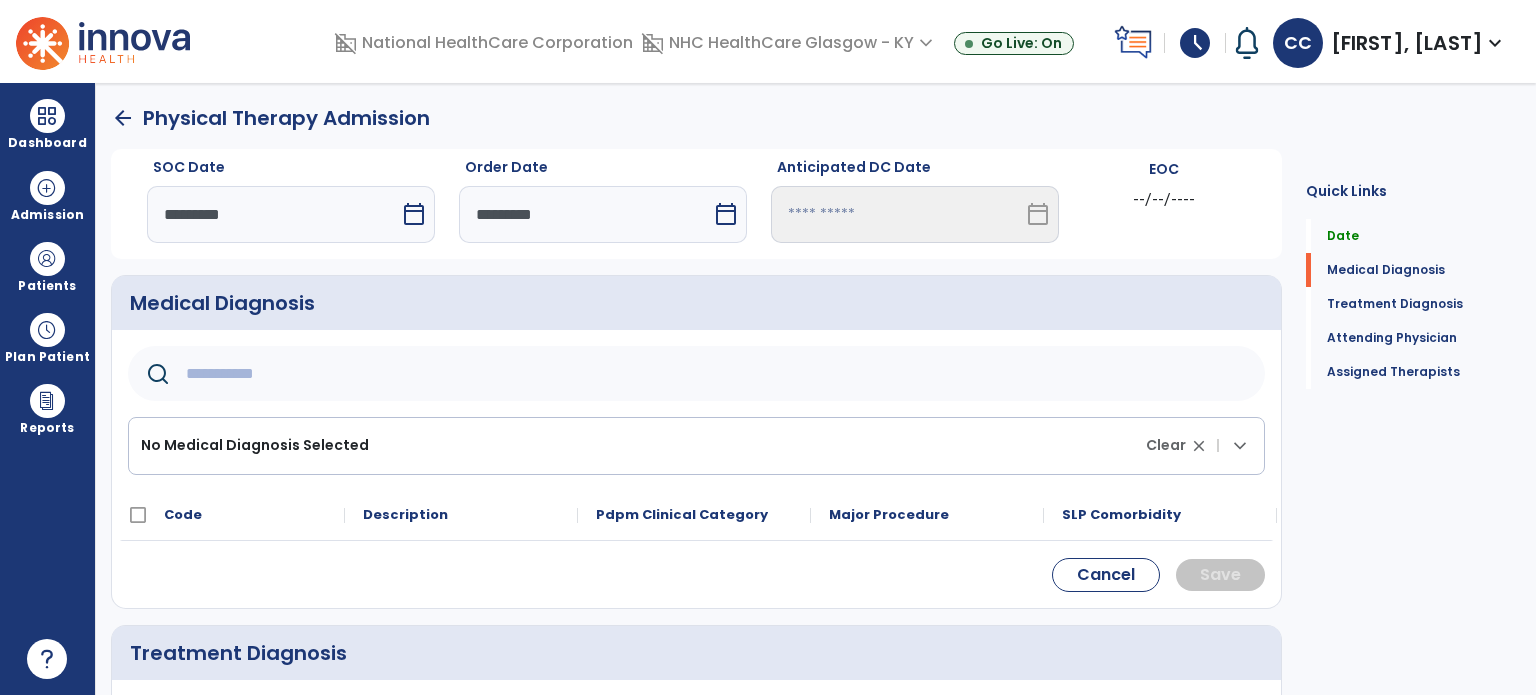 drag, startPoint x: 530, startPoint y: 327, endPoint x: 506, endPoint y: 372, distance: 51 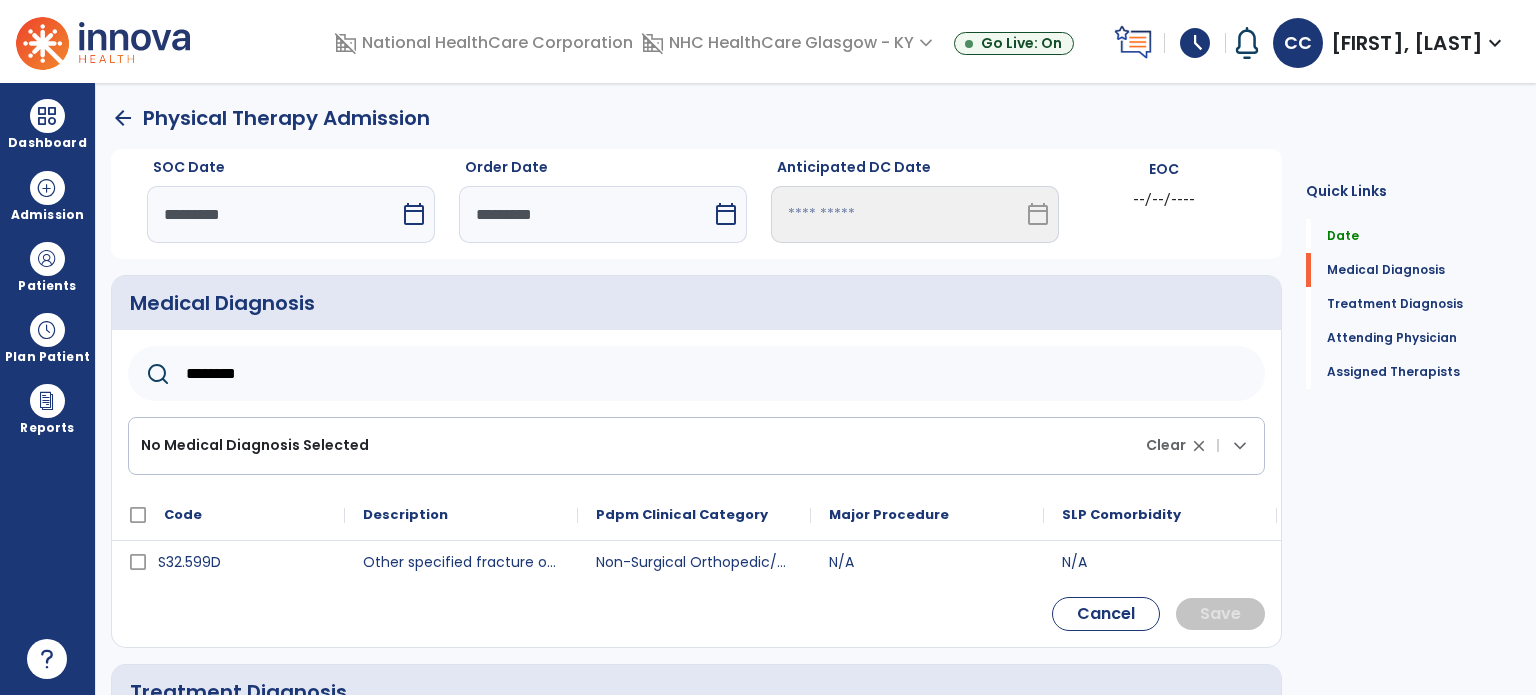 type on "********" 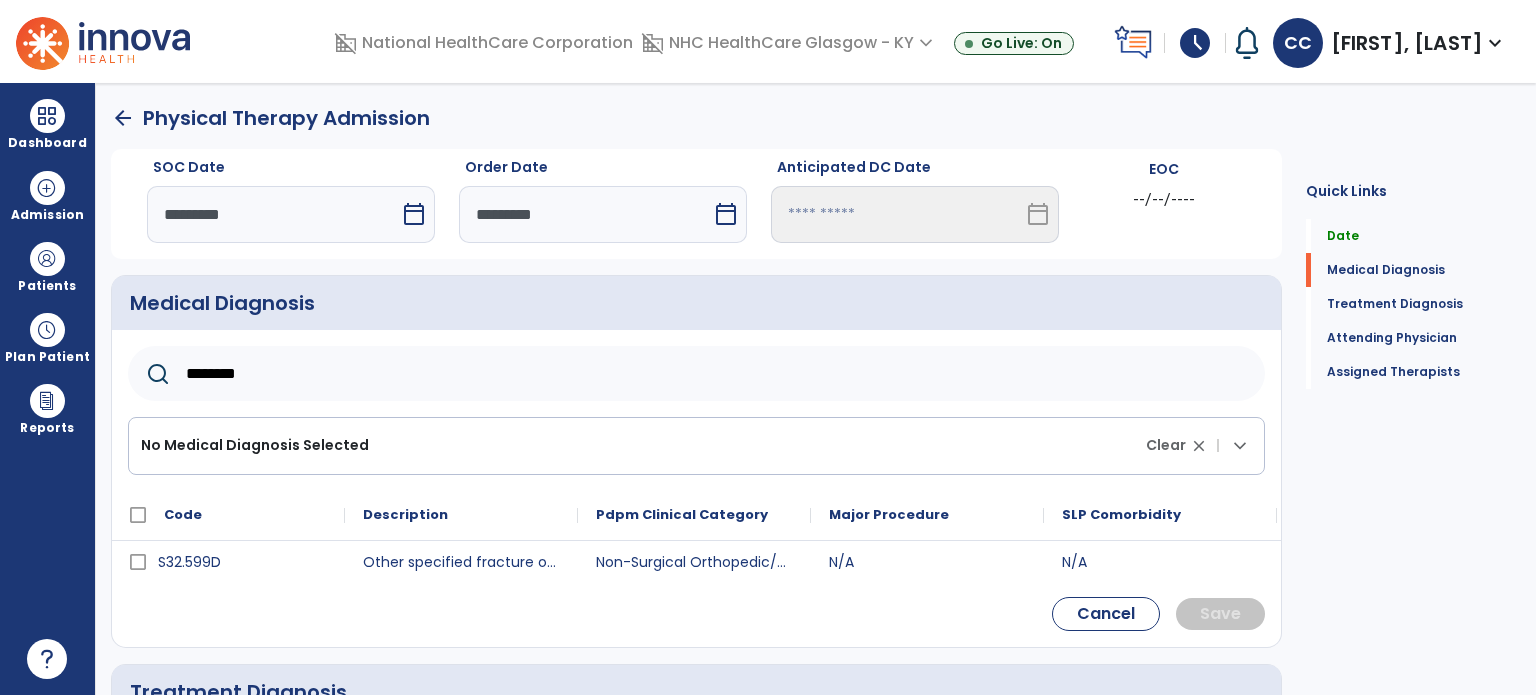 drag, startPoint x: 260, startPoint y: 453, endPoint x: 200, endPoint y: 508, distance: 81.394104 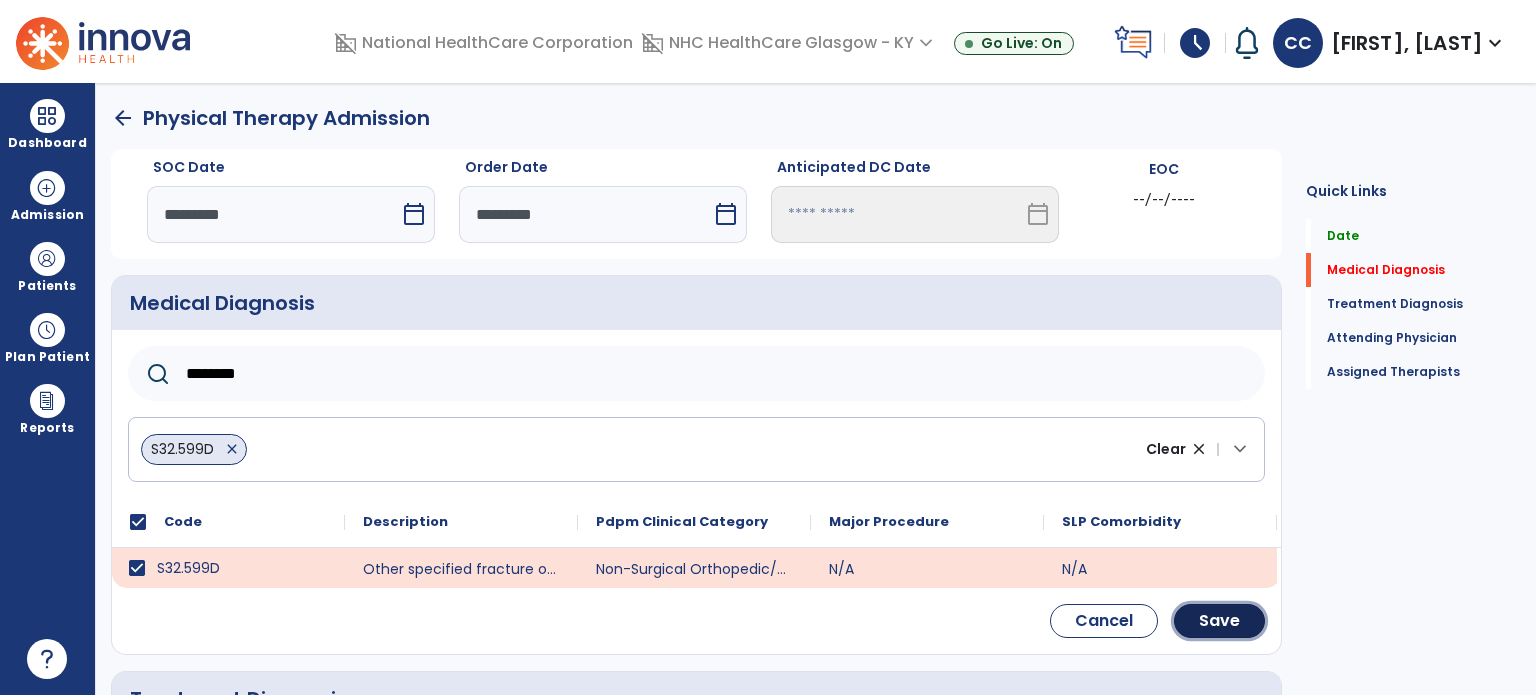 click on "Save" 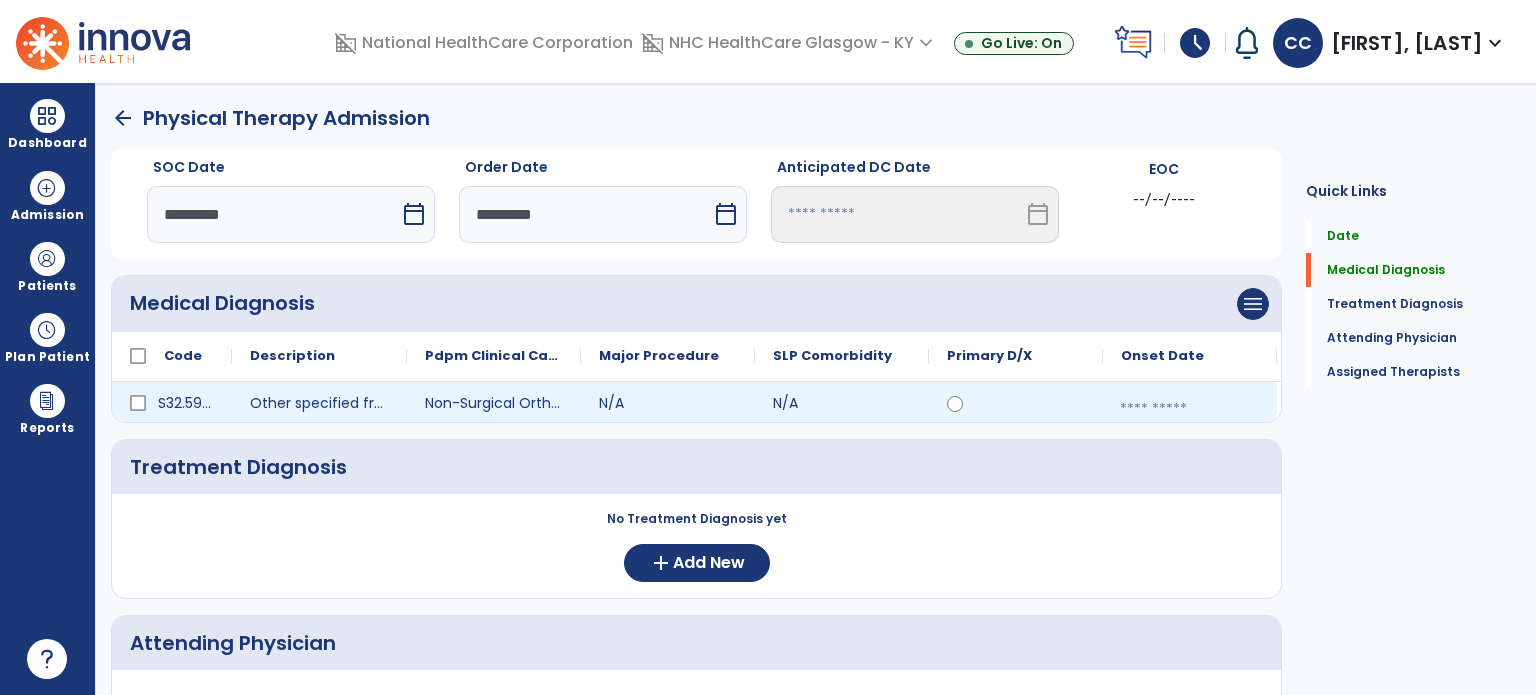 click at bounding box center [1190, 409] 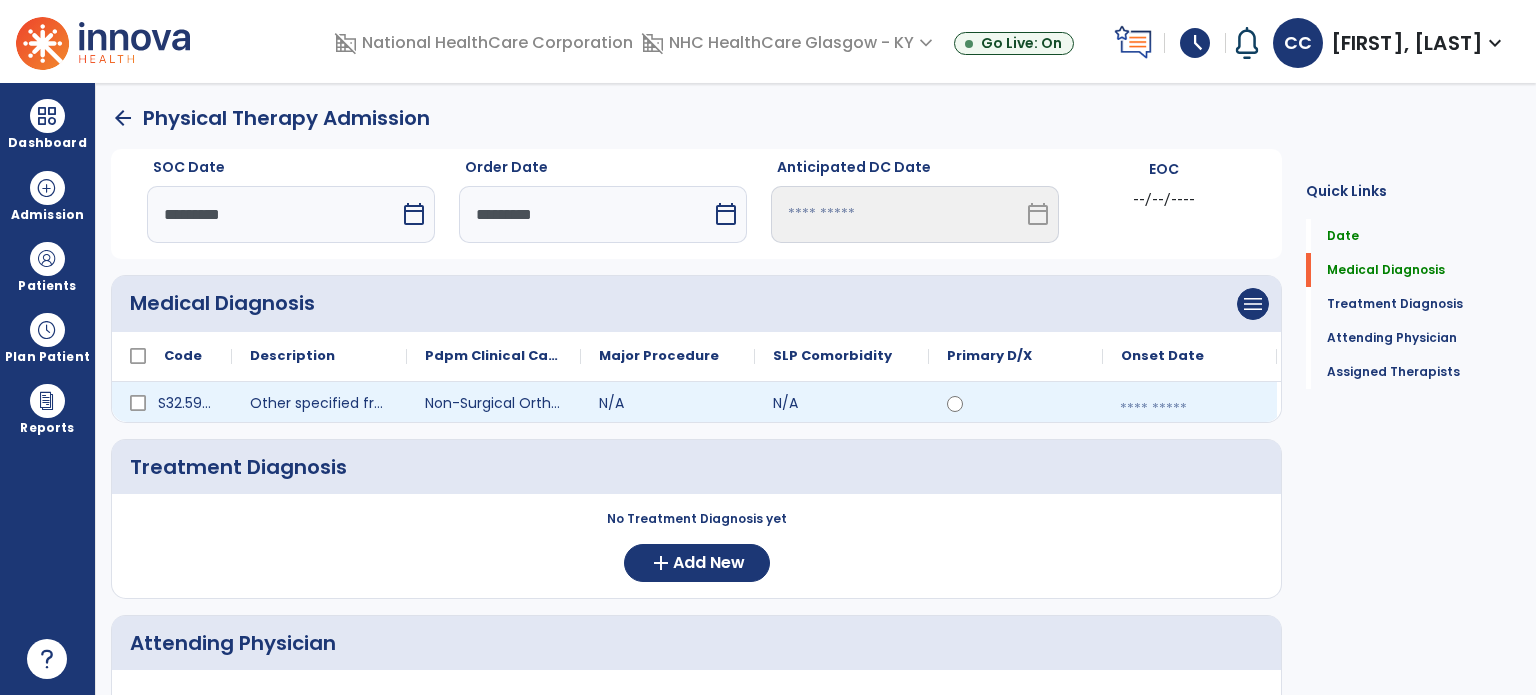 select on "*" 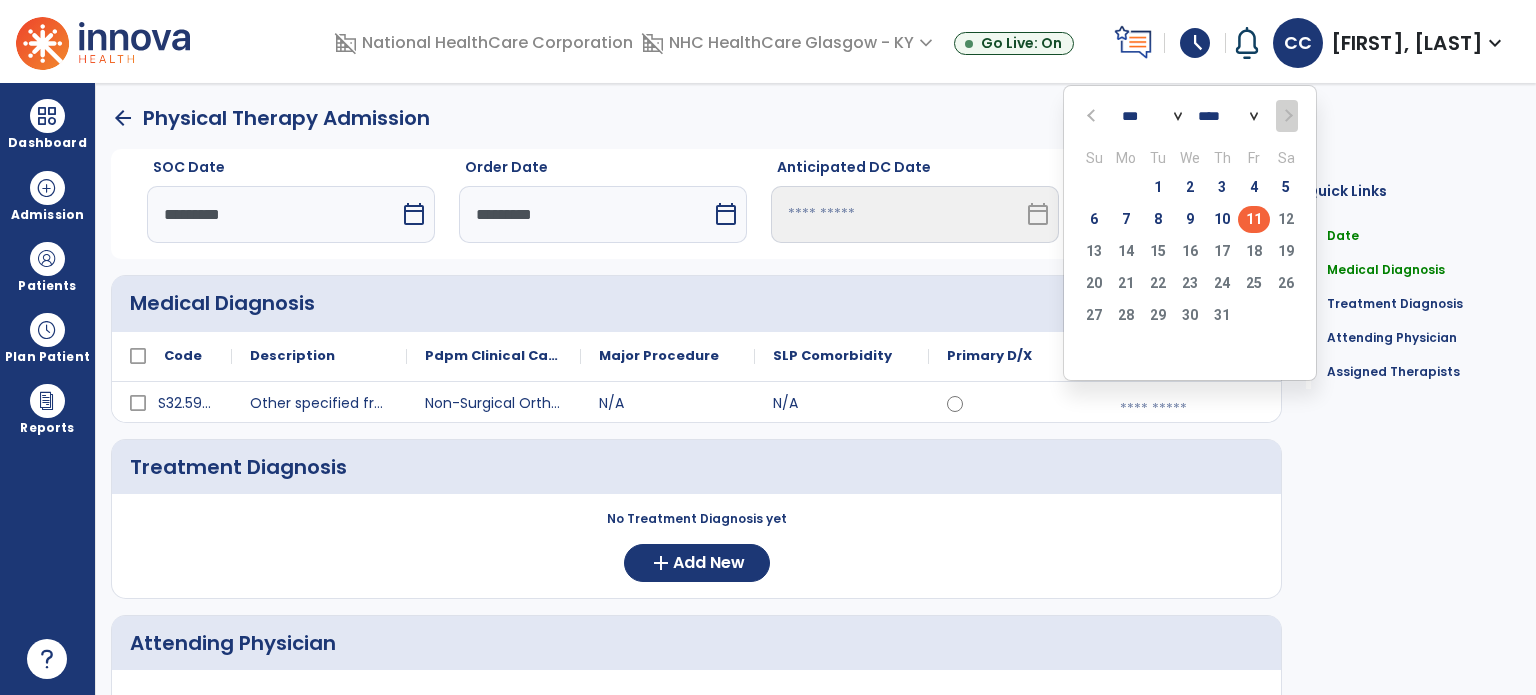 click on "11" 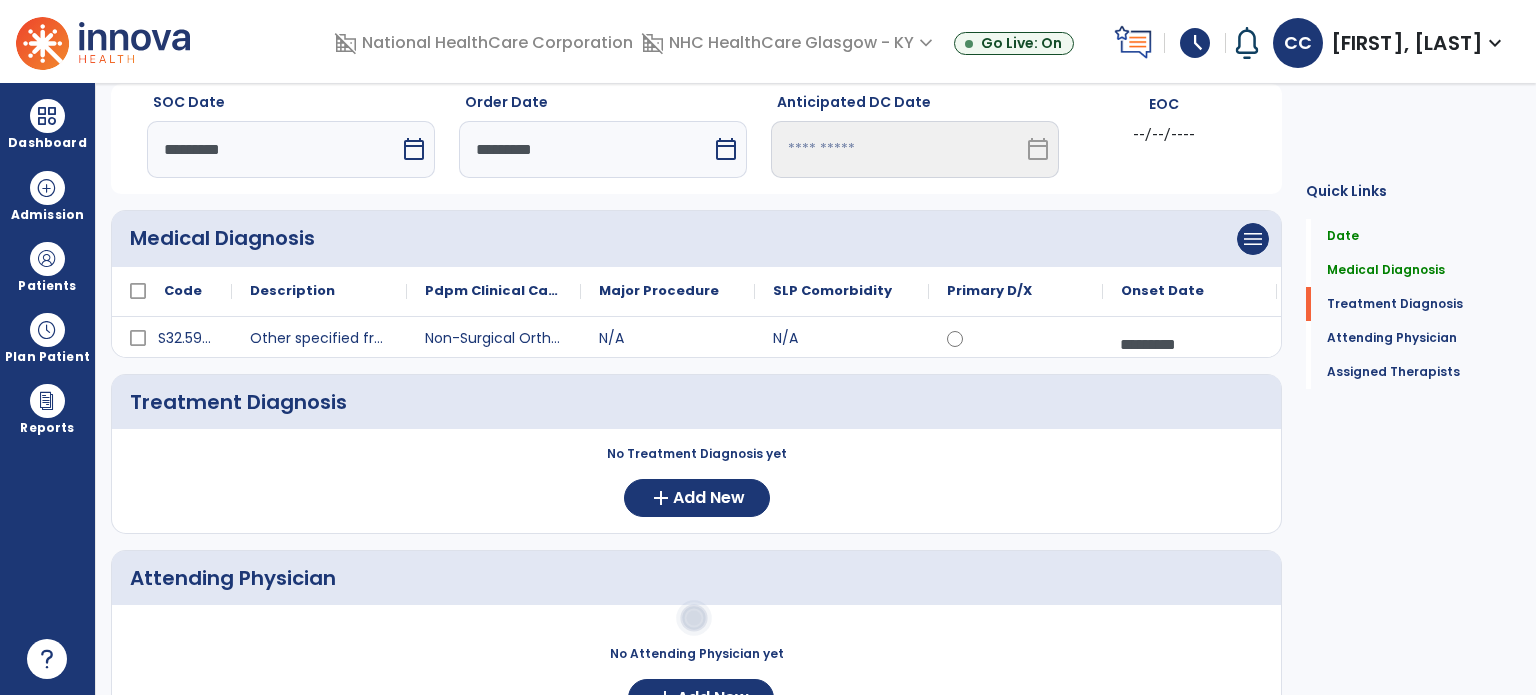 scroll, scrollTop: 100, scrollLeft: 0, axis: vertical 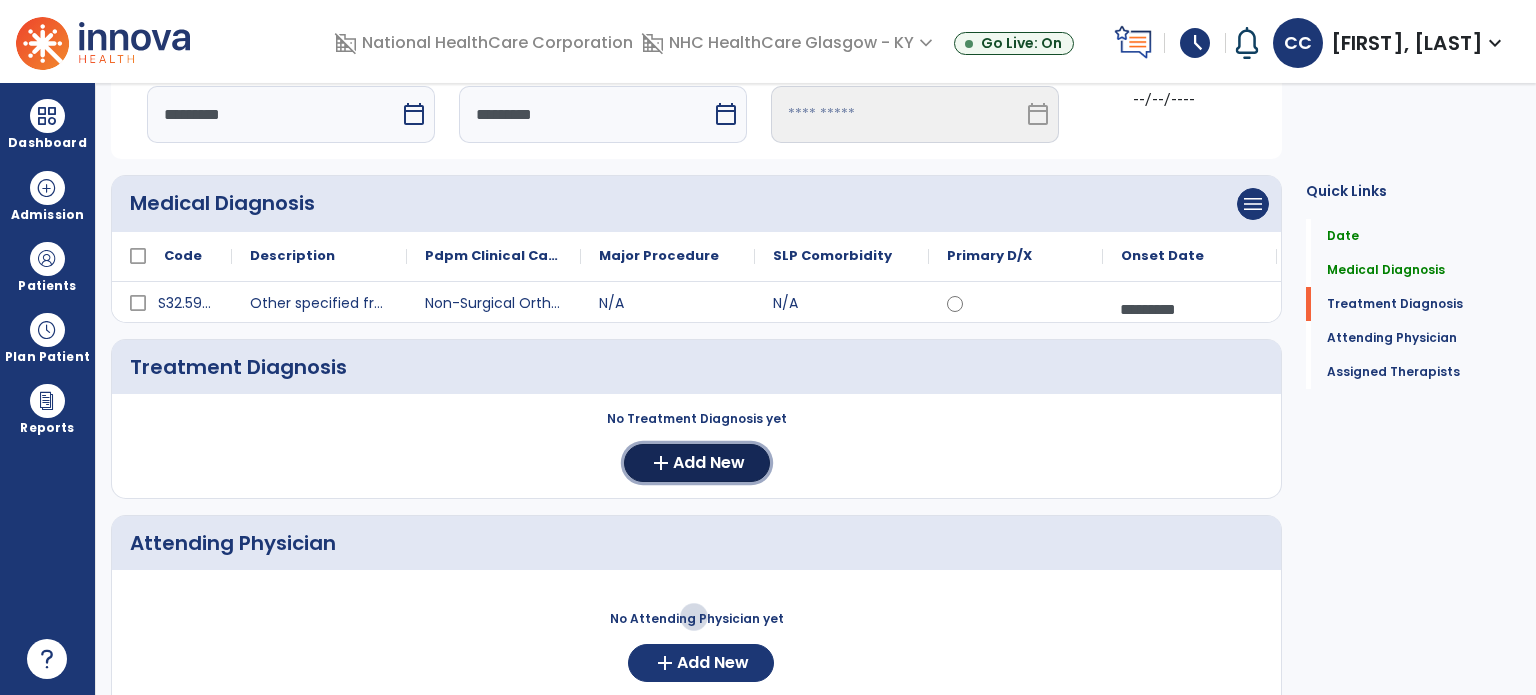 click on "add  Add New" 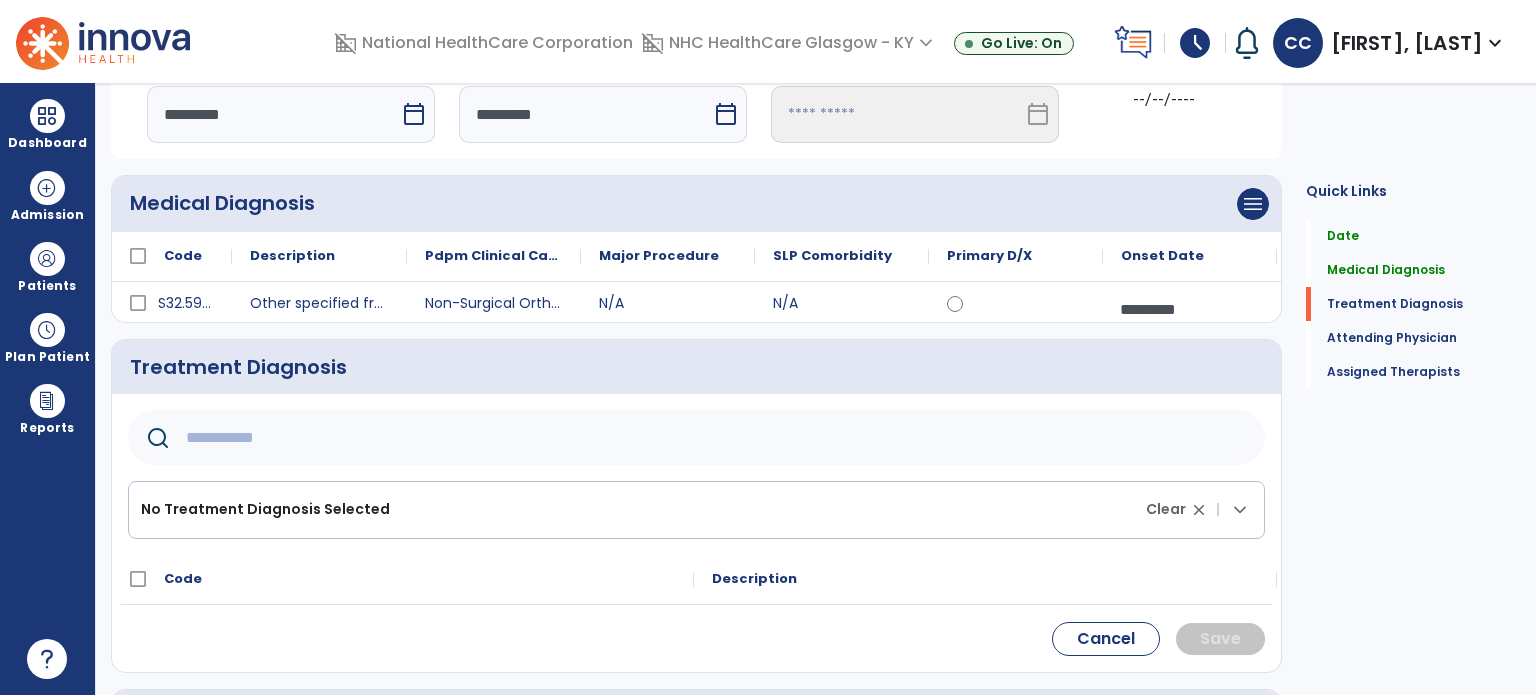 click 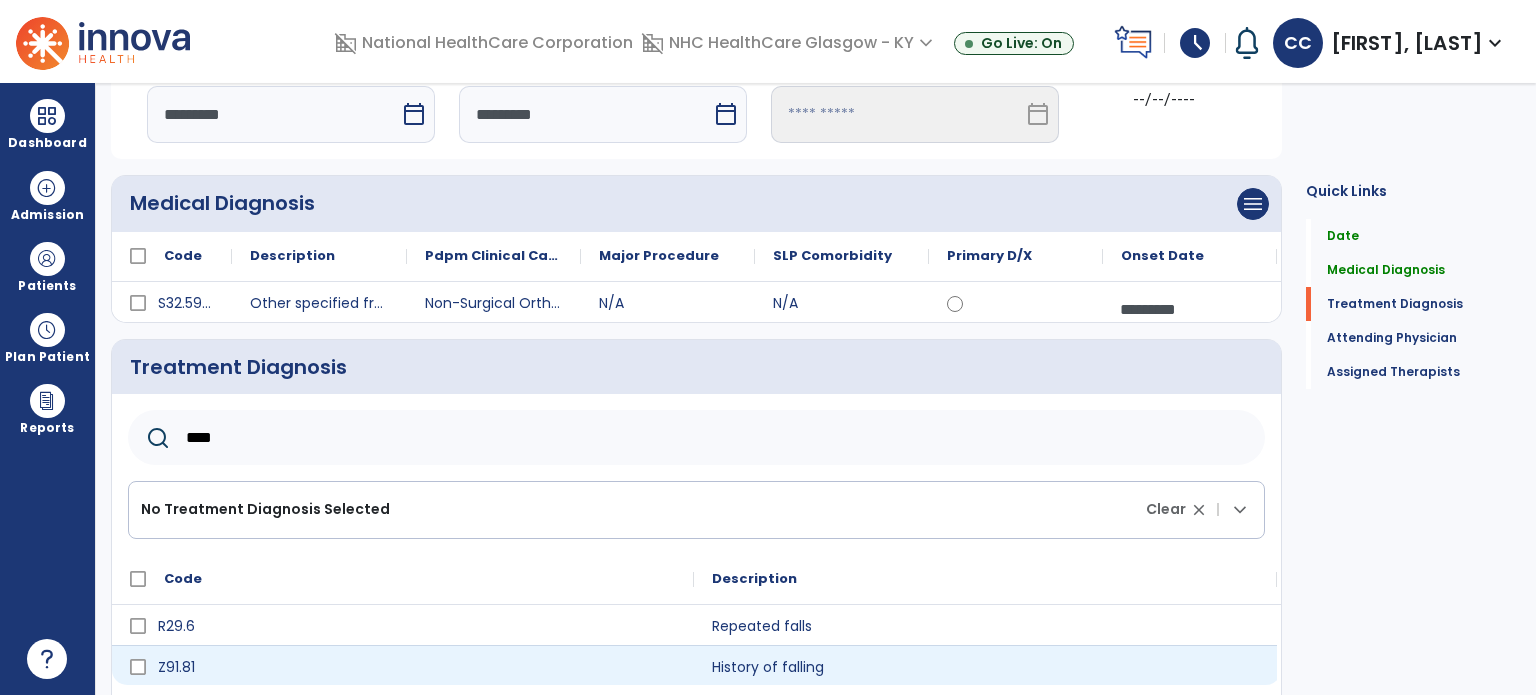 scroll, scrollTop: 200, scrollLeft: 0, axis: vertical 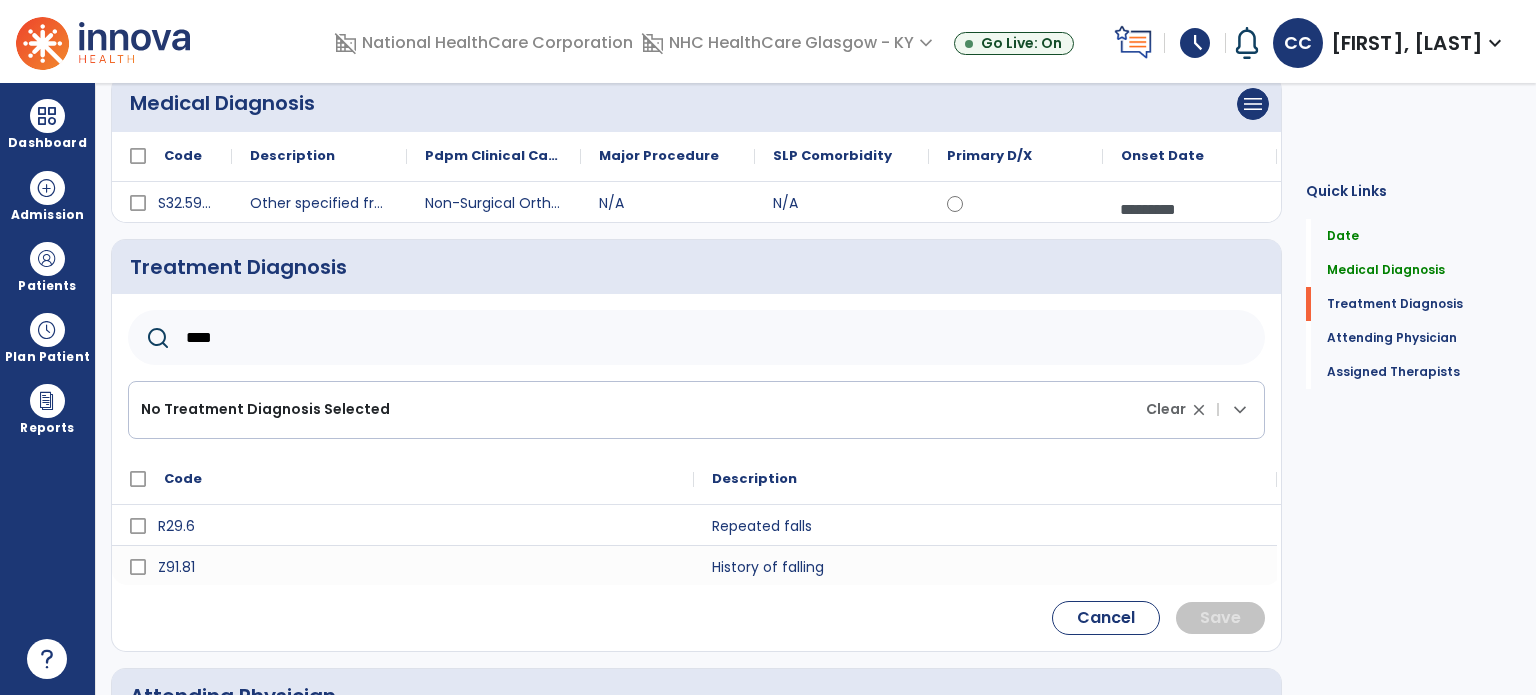 type on "****" 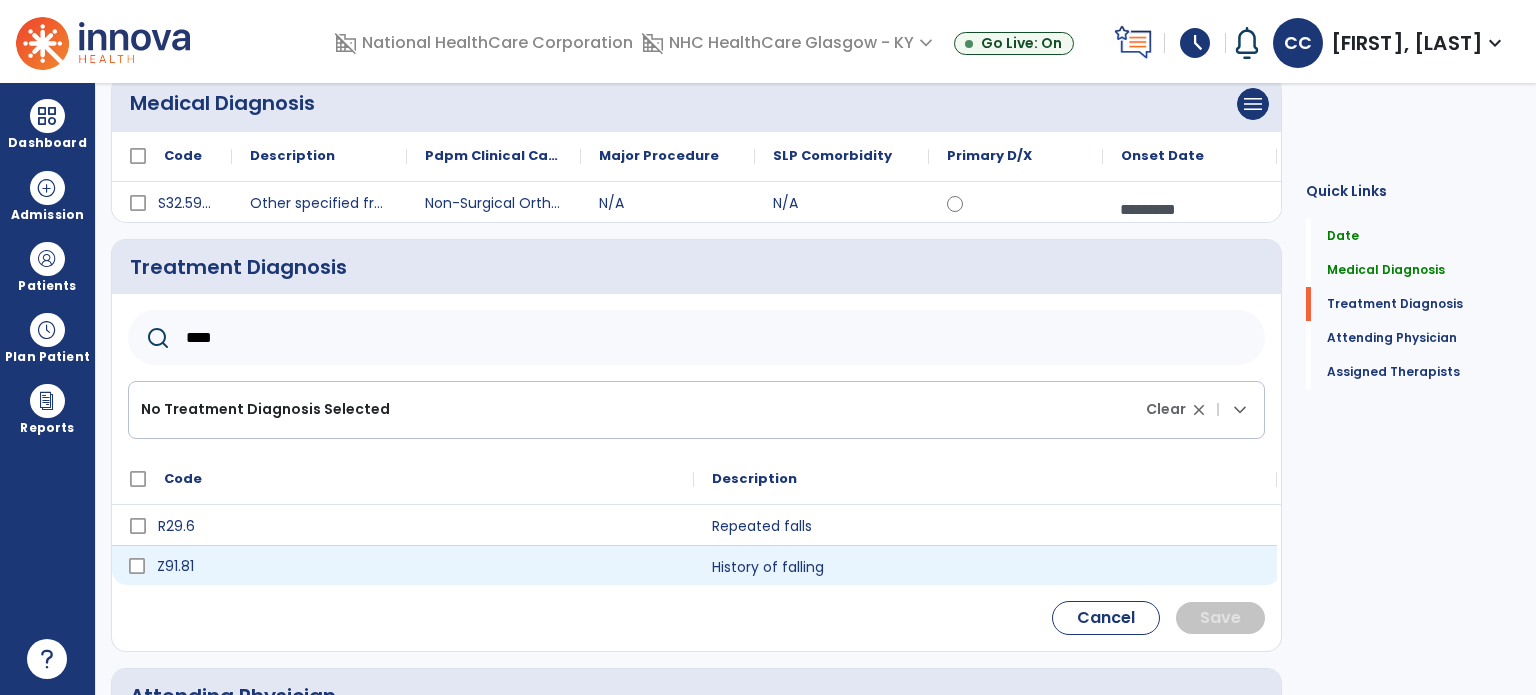 click on "Z91.81" 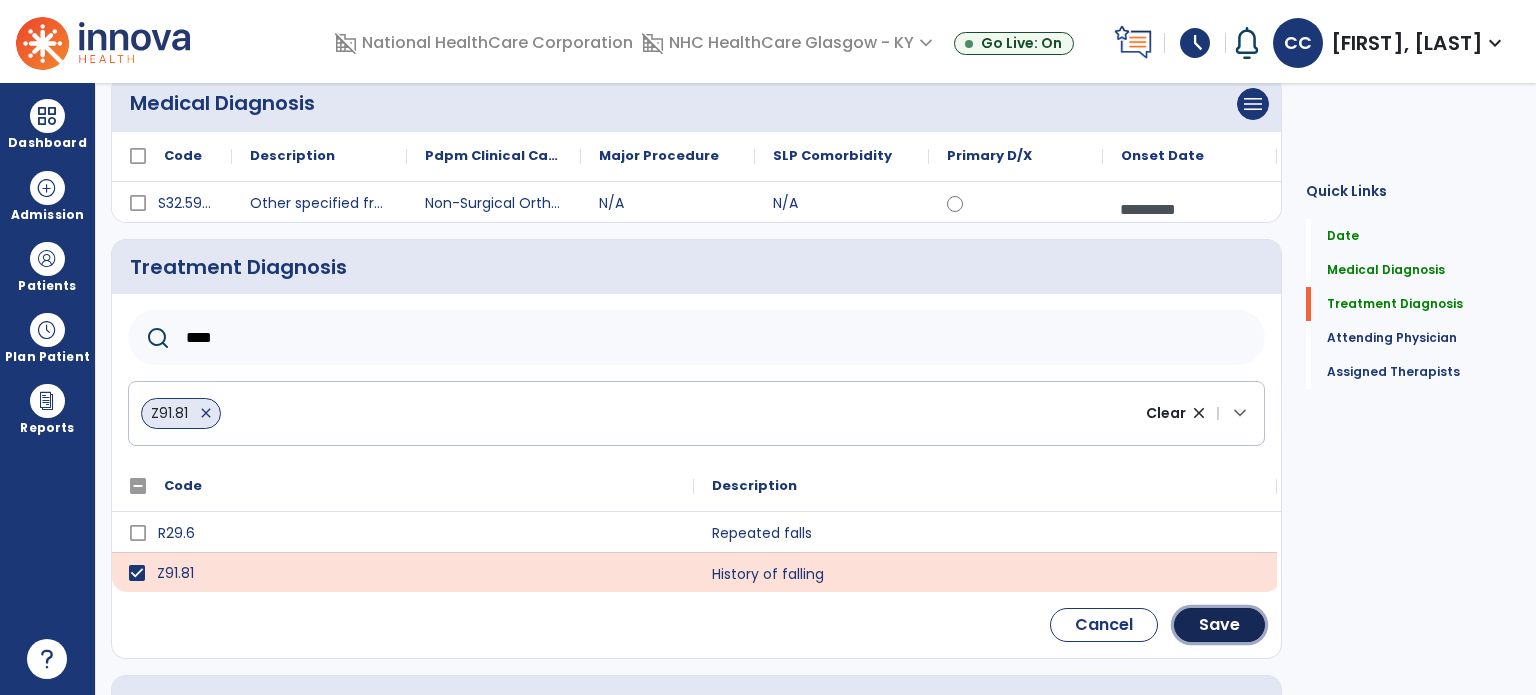 click on "Save" 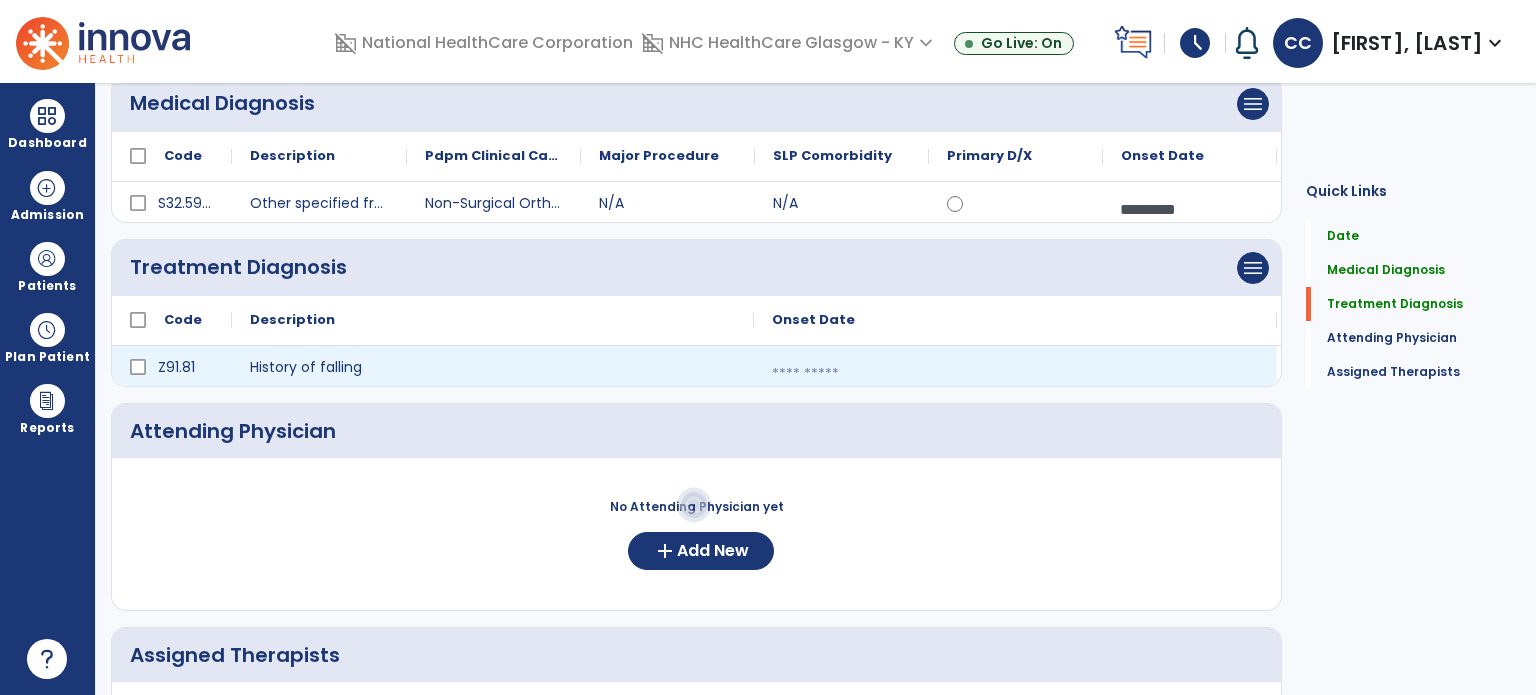click at bounding box center [1015, 374] 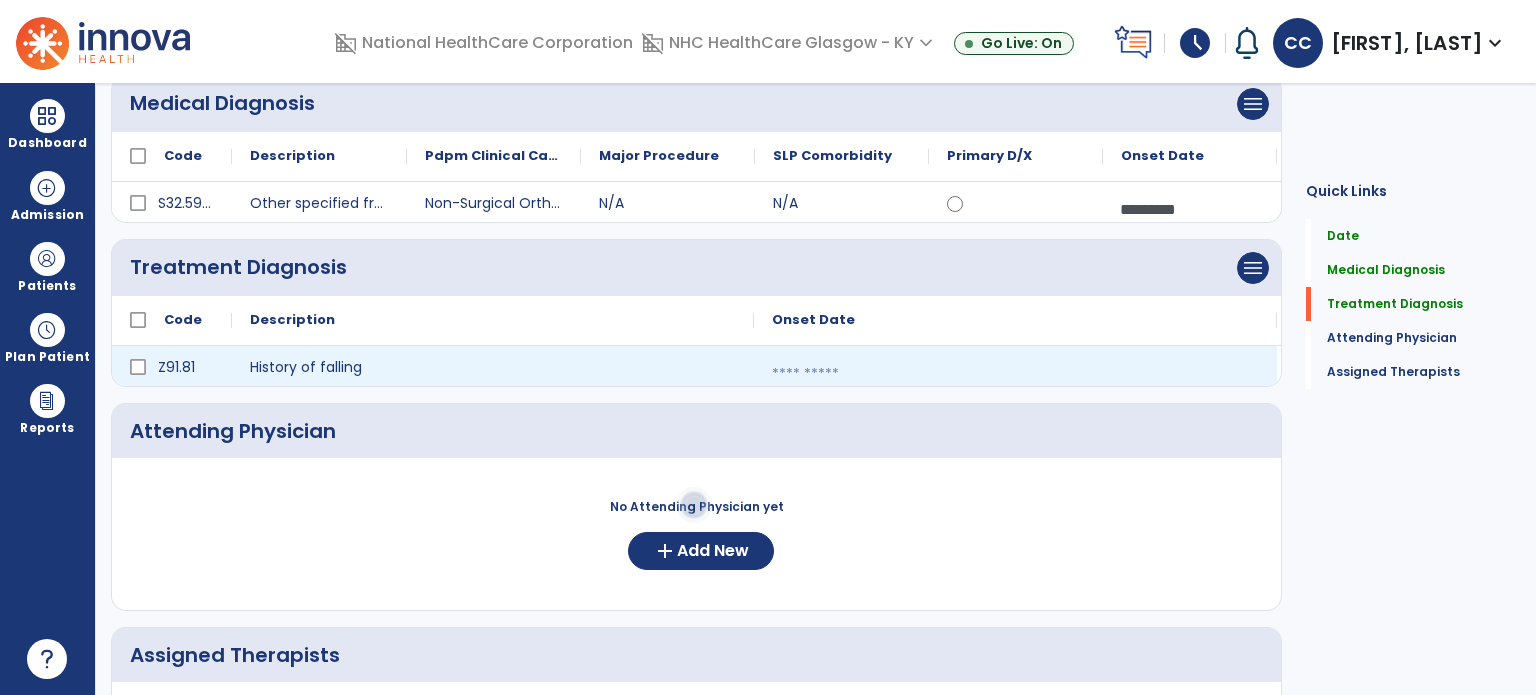 select on "*" 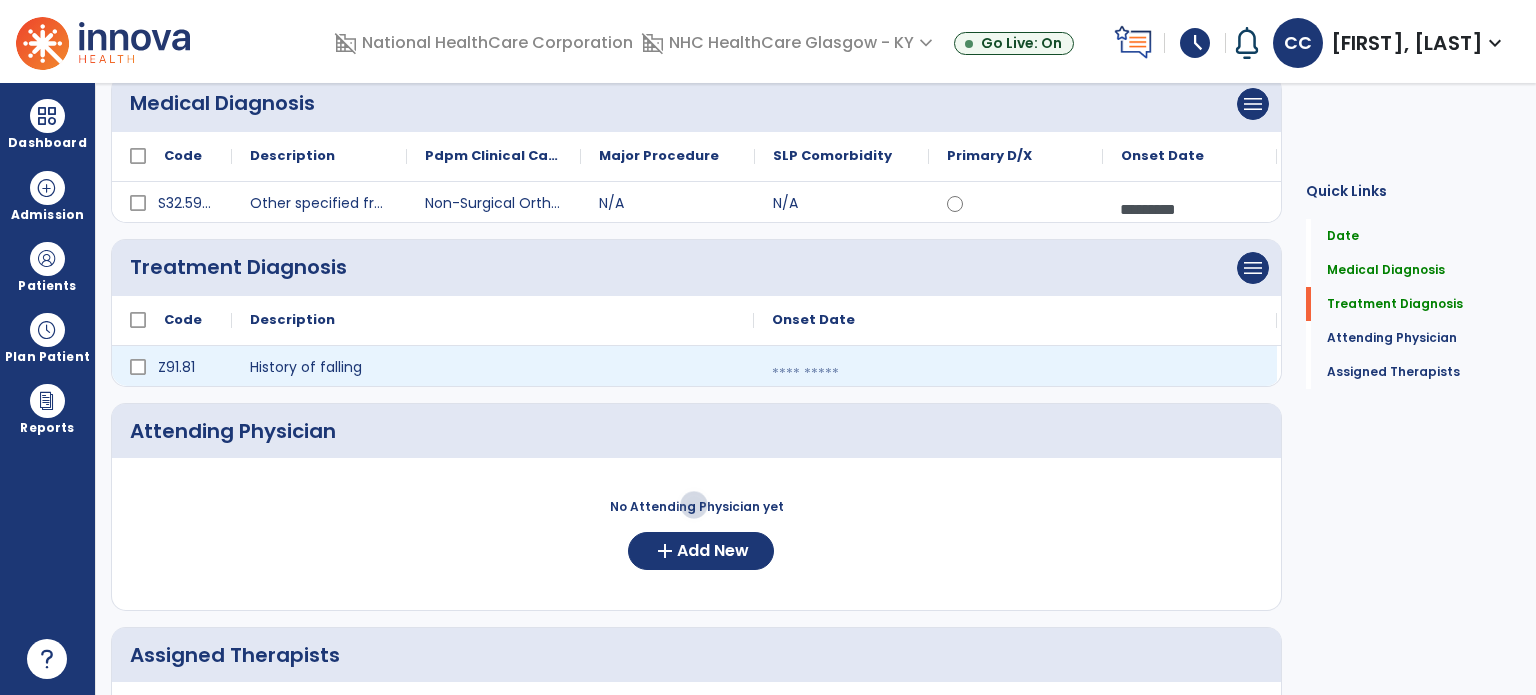 type 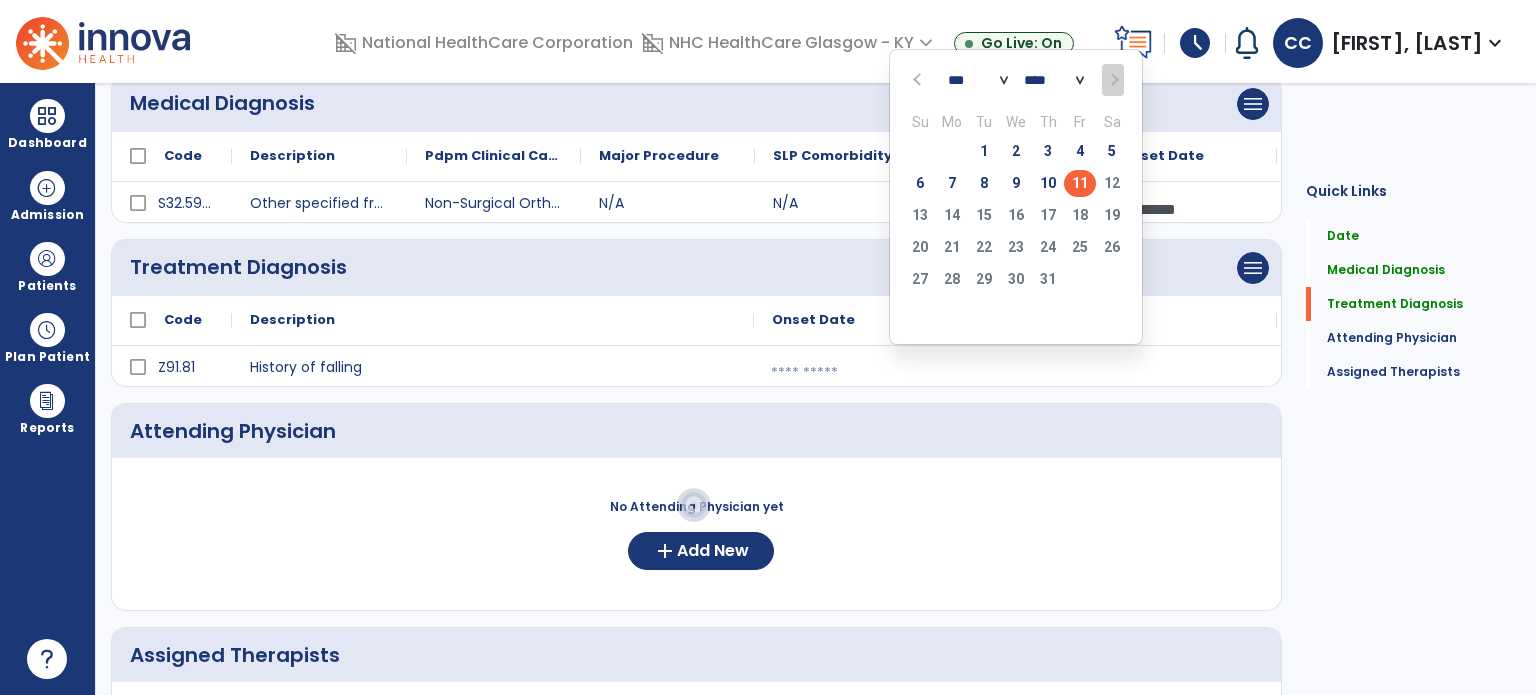 click on "11" 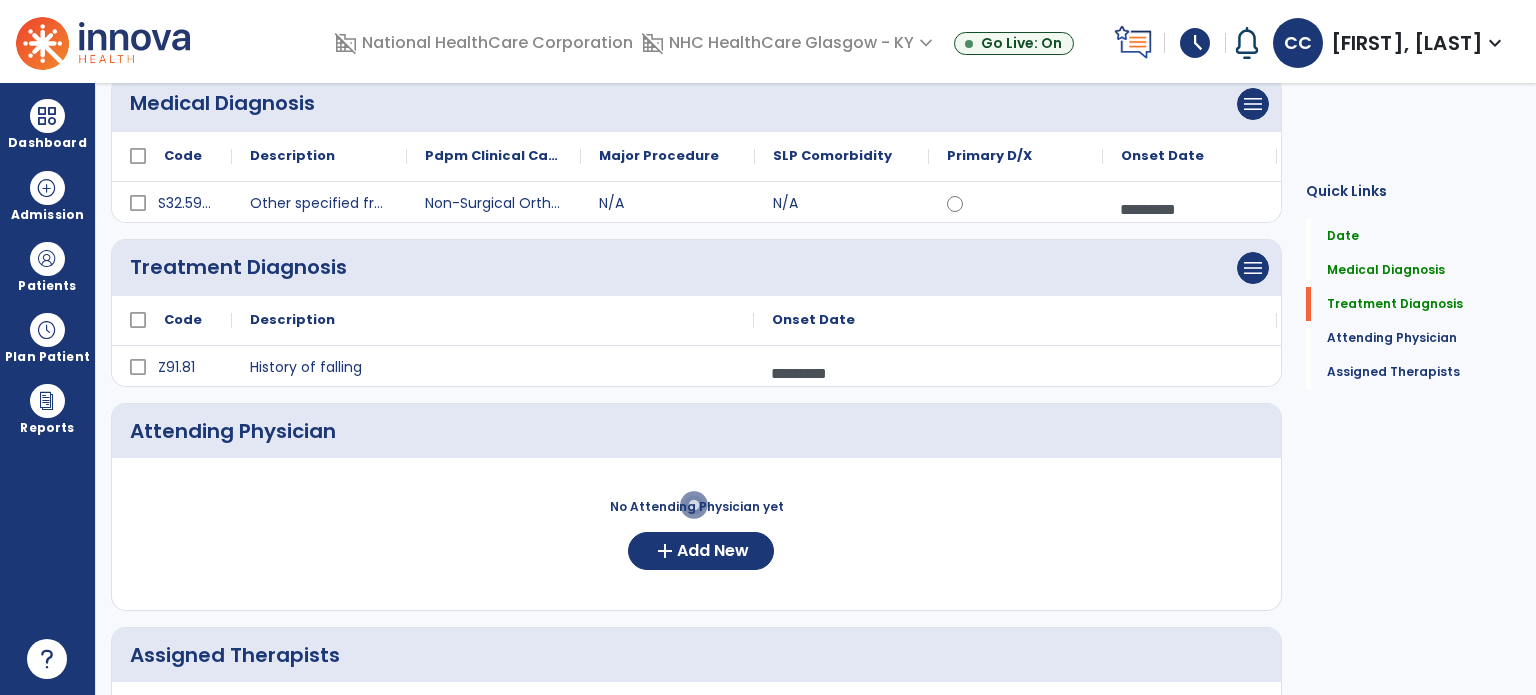 click on "No Attending Physician yet  add  Add New" 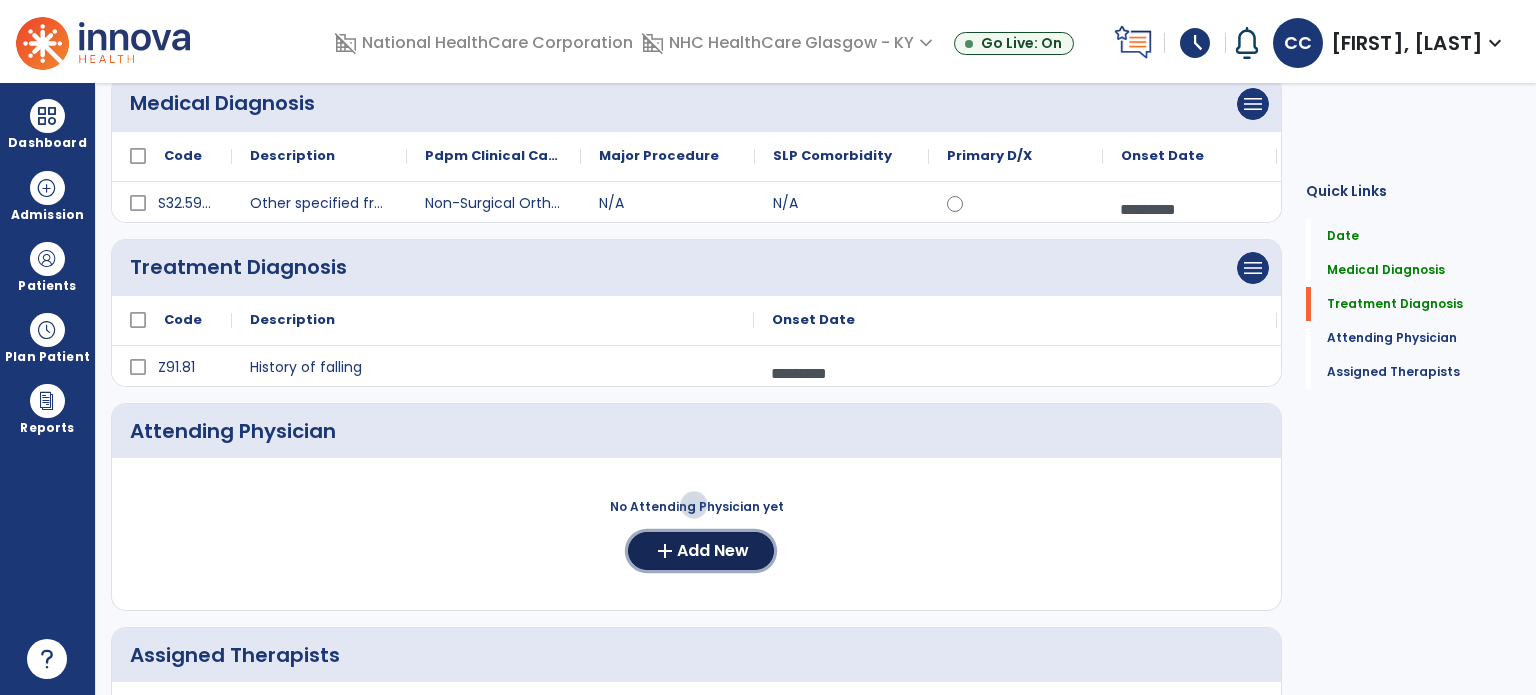 click on "add" 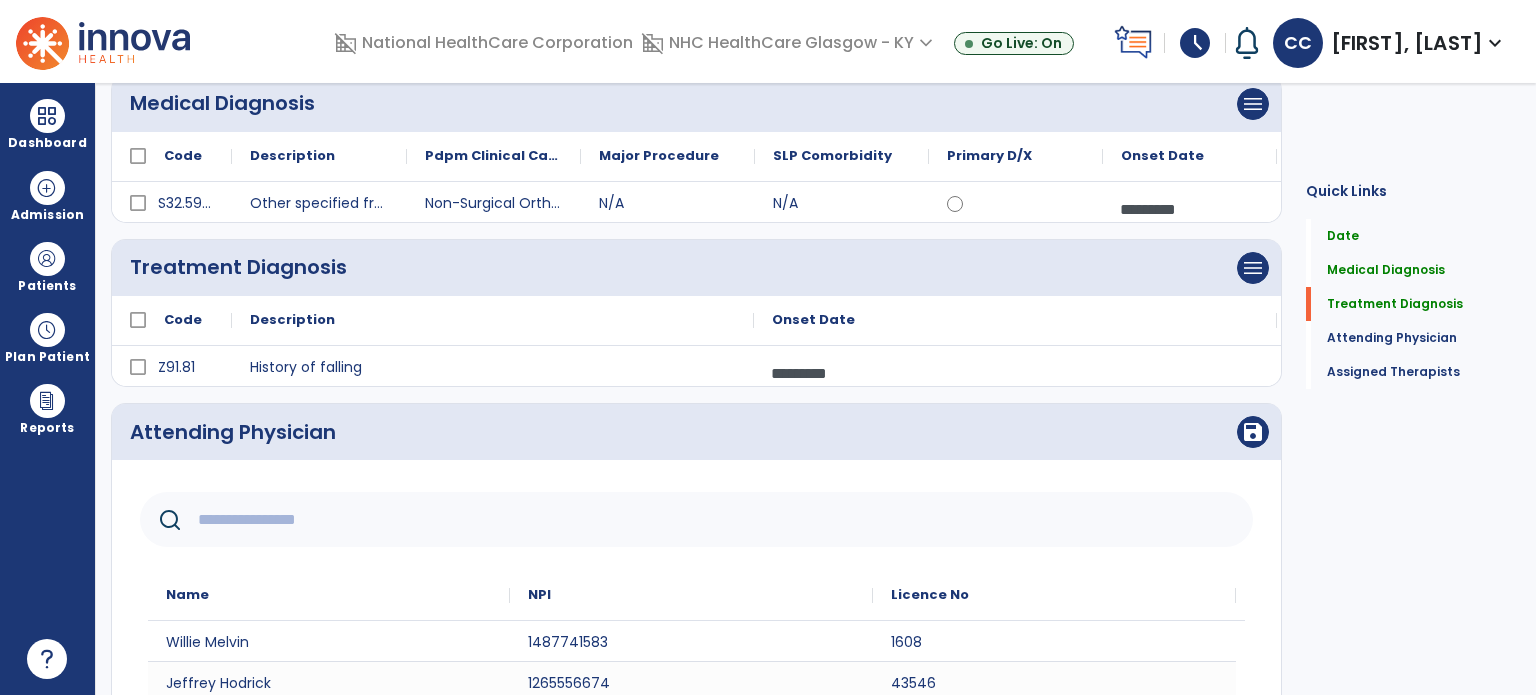 drag, startPoint x: 612, startPoint y: 515, endPoint x: 624, endPoint y: 520, distance: 13 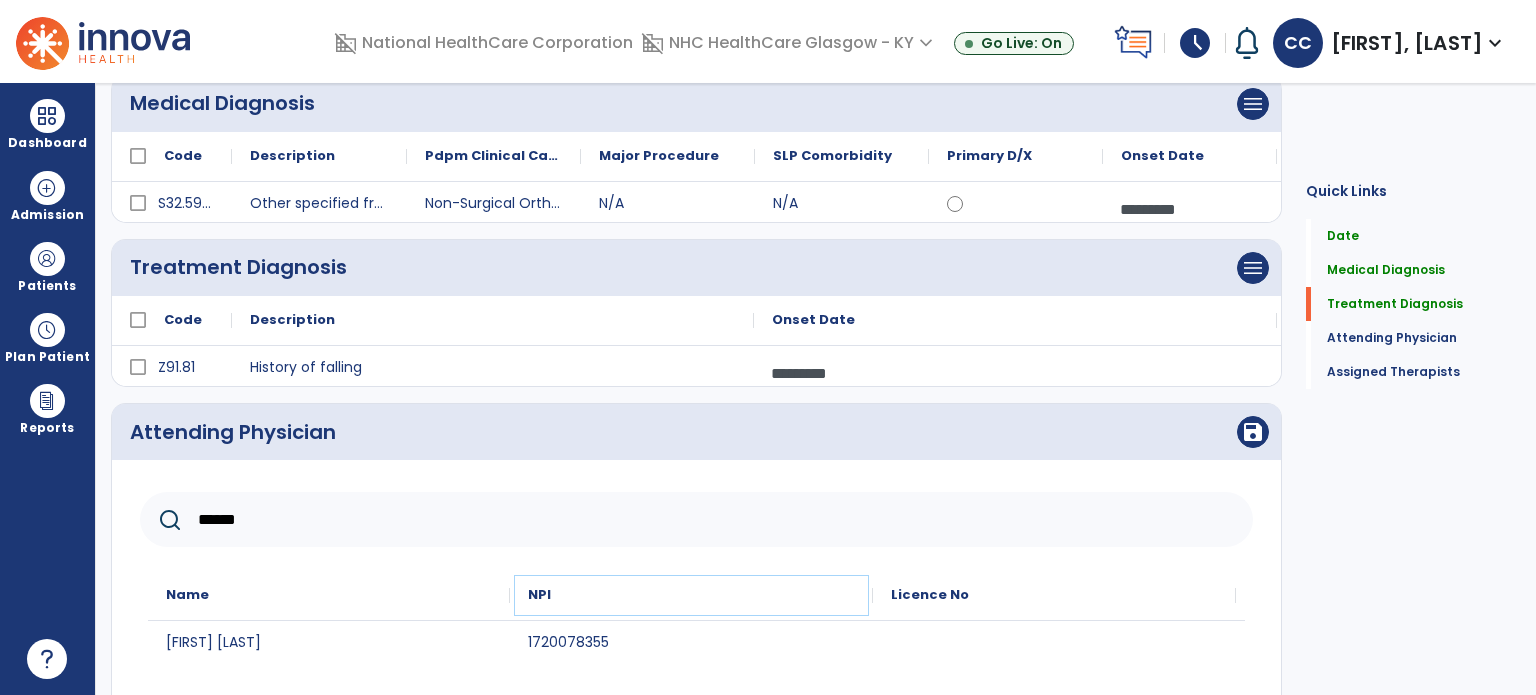 click on "NPI" 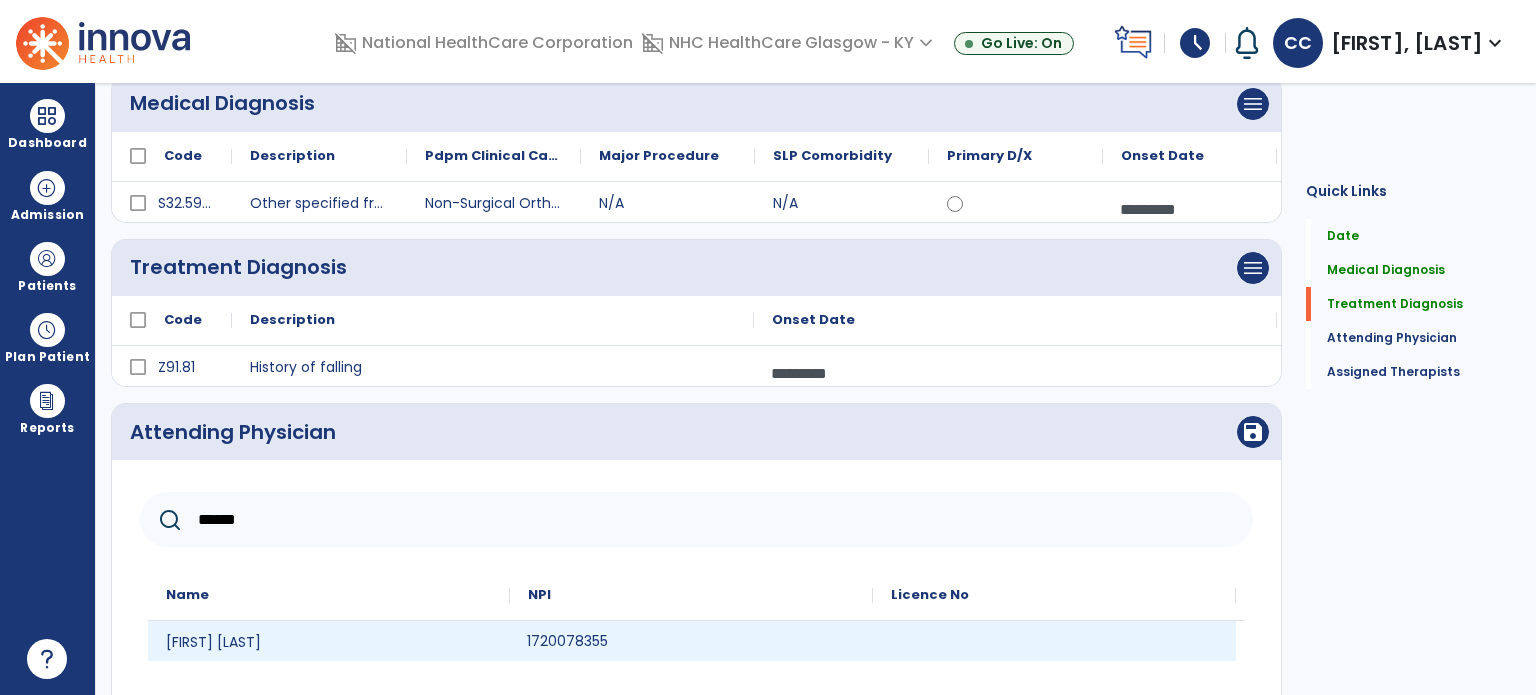 click on "1720078355" 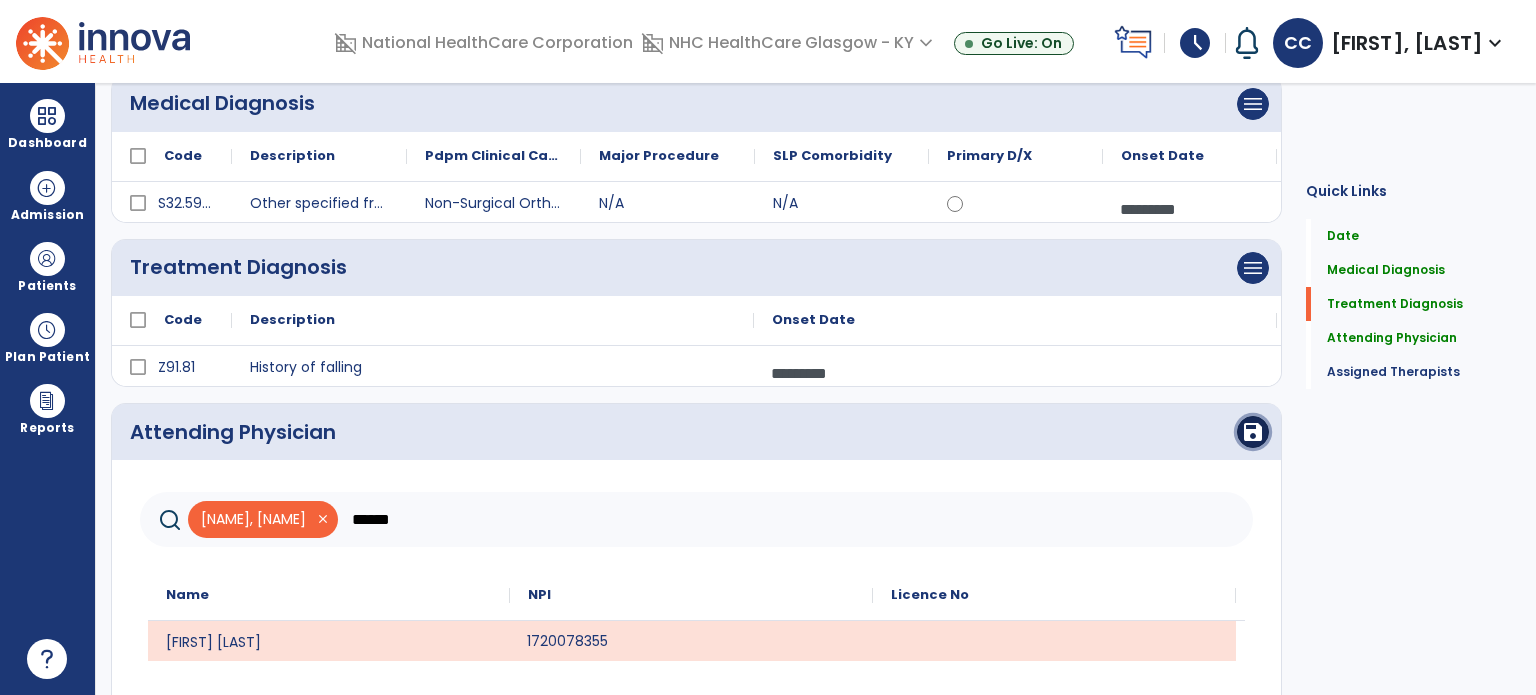 click on "save" 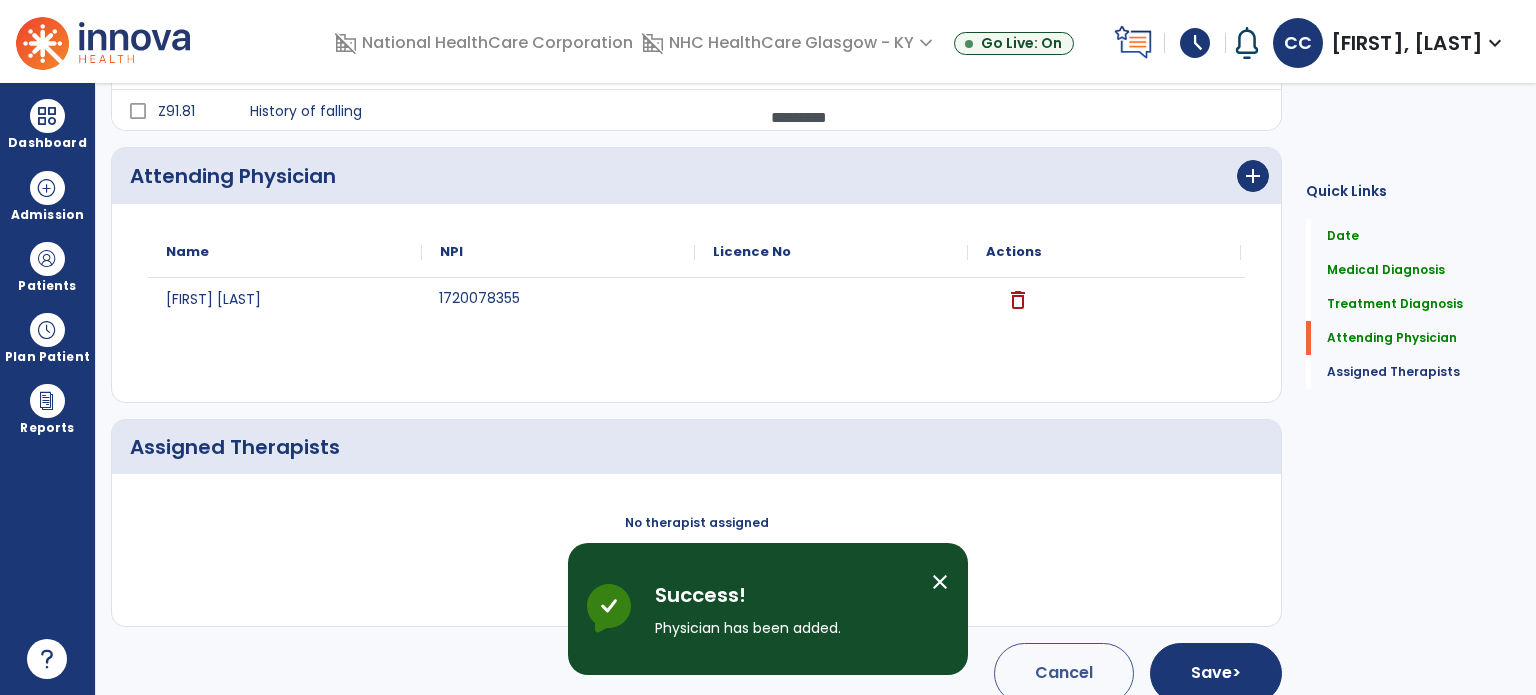 scroll, scrollTop: 477, scrollLeft: 0, axis: vertical 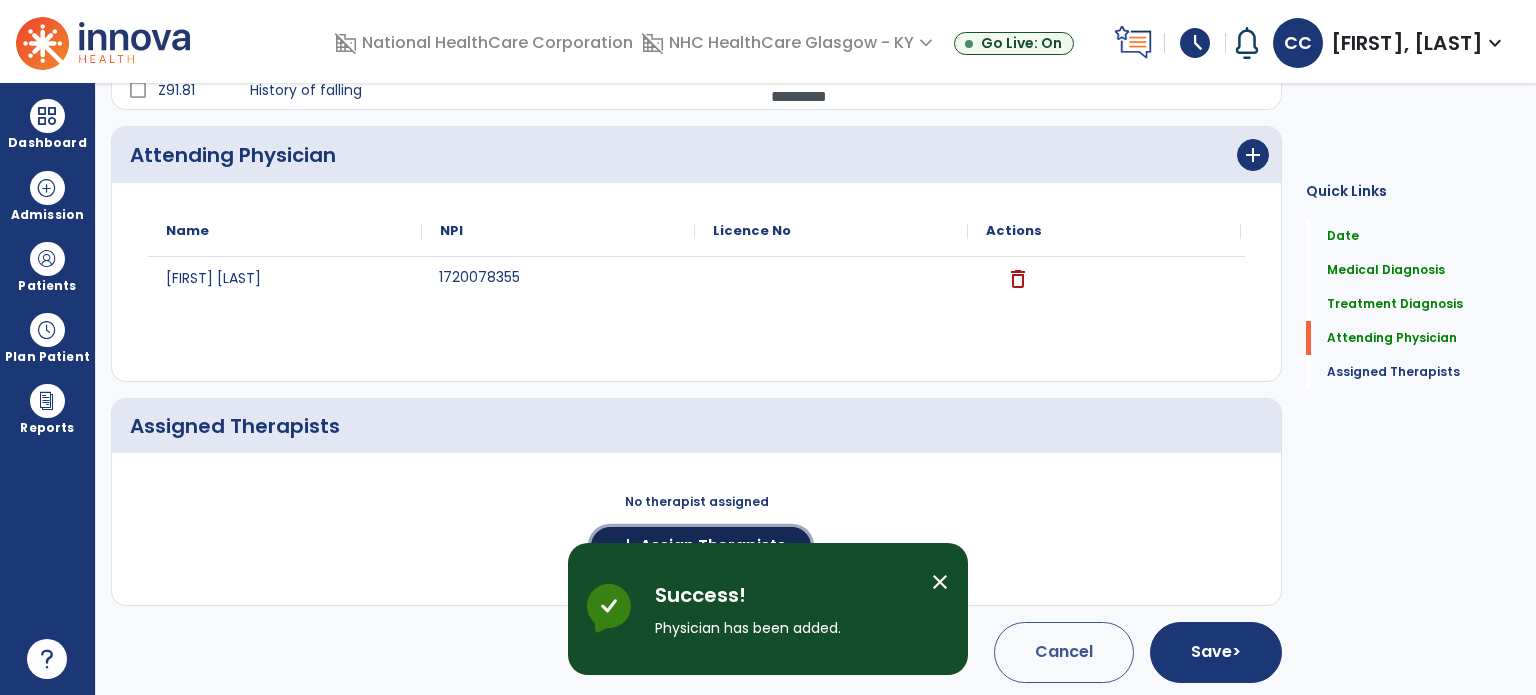 click on "Assign Therapists" 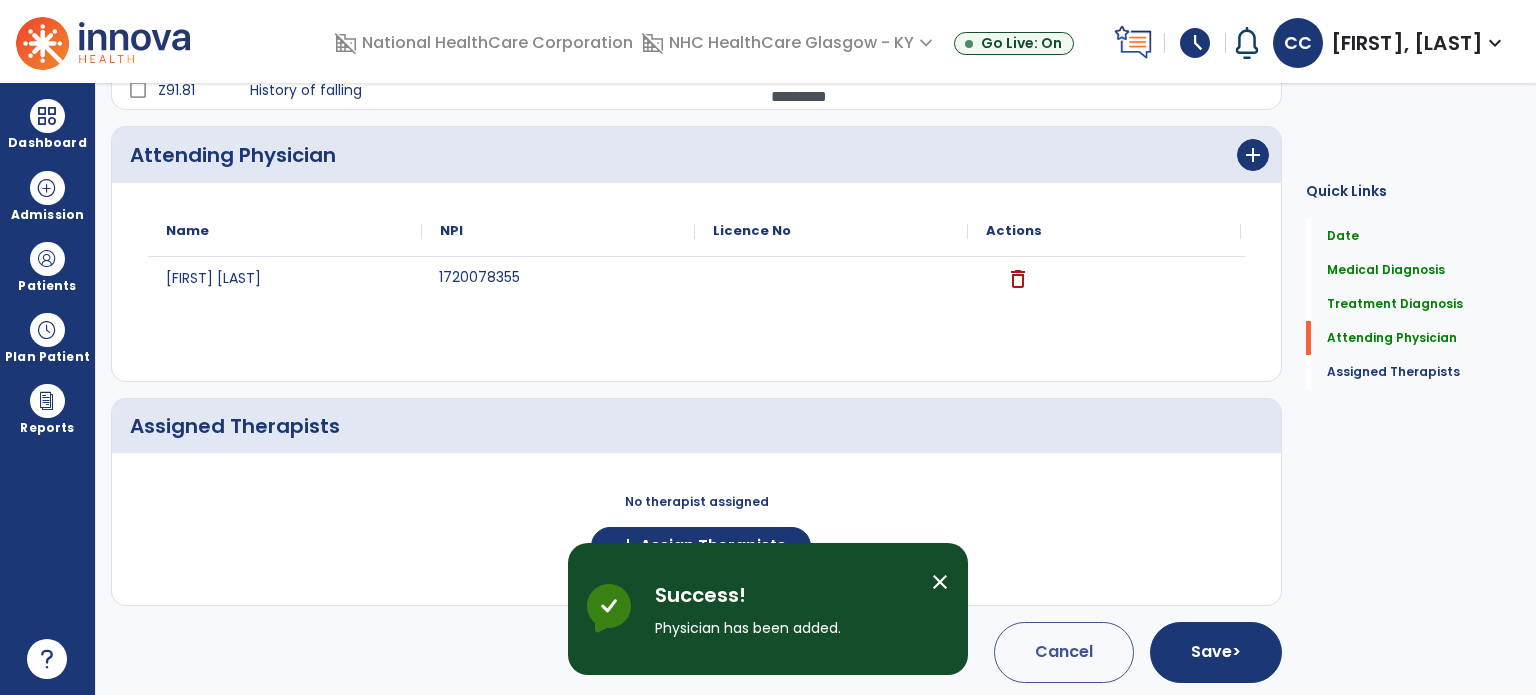 scroll, scrollTop: 474, scrollLeft: 0, axis: vertical 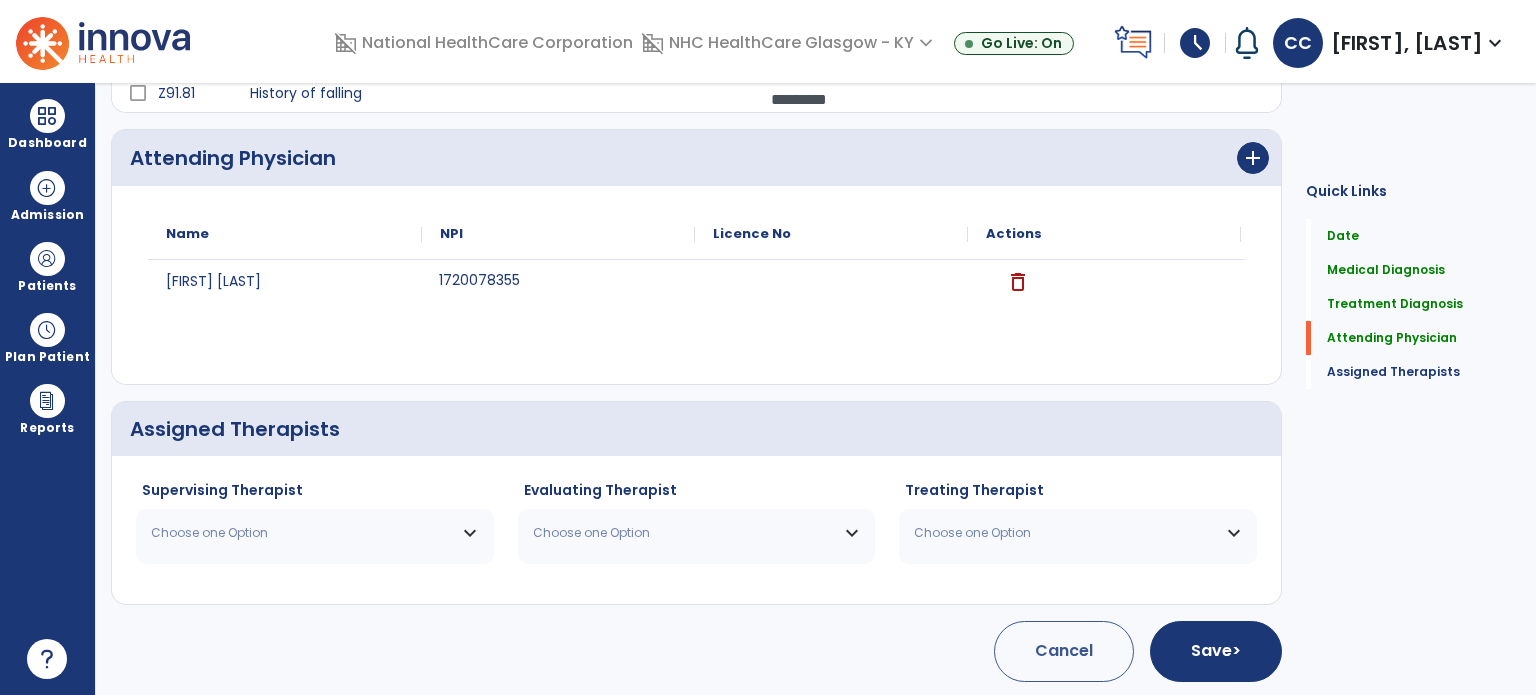 click on "Choose one Option" at bounding box center (302, 533) 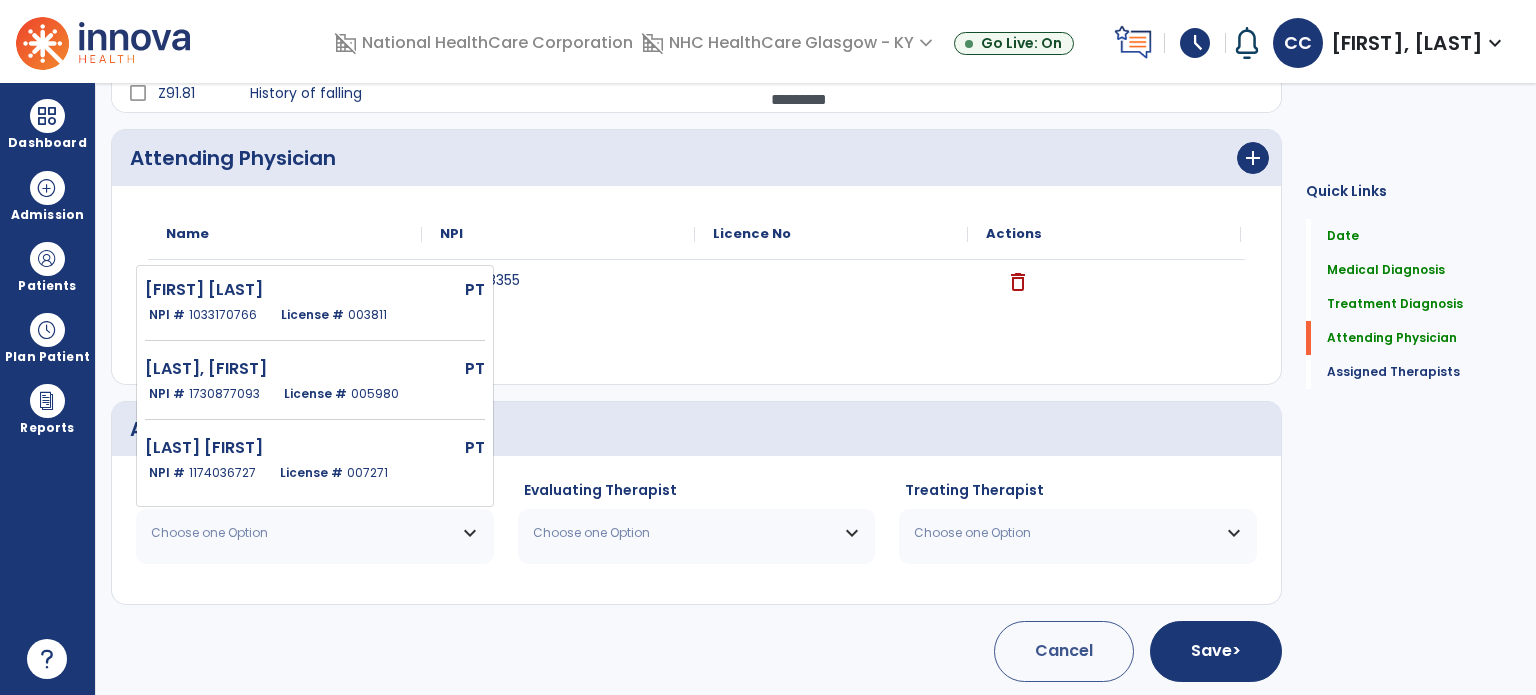 click on "NPI # [NUMBER] License # [NUMBER]" 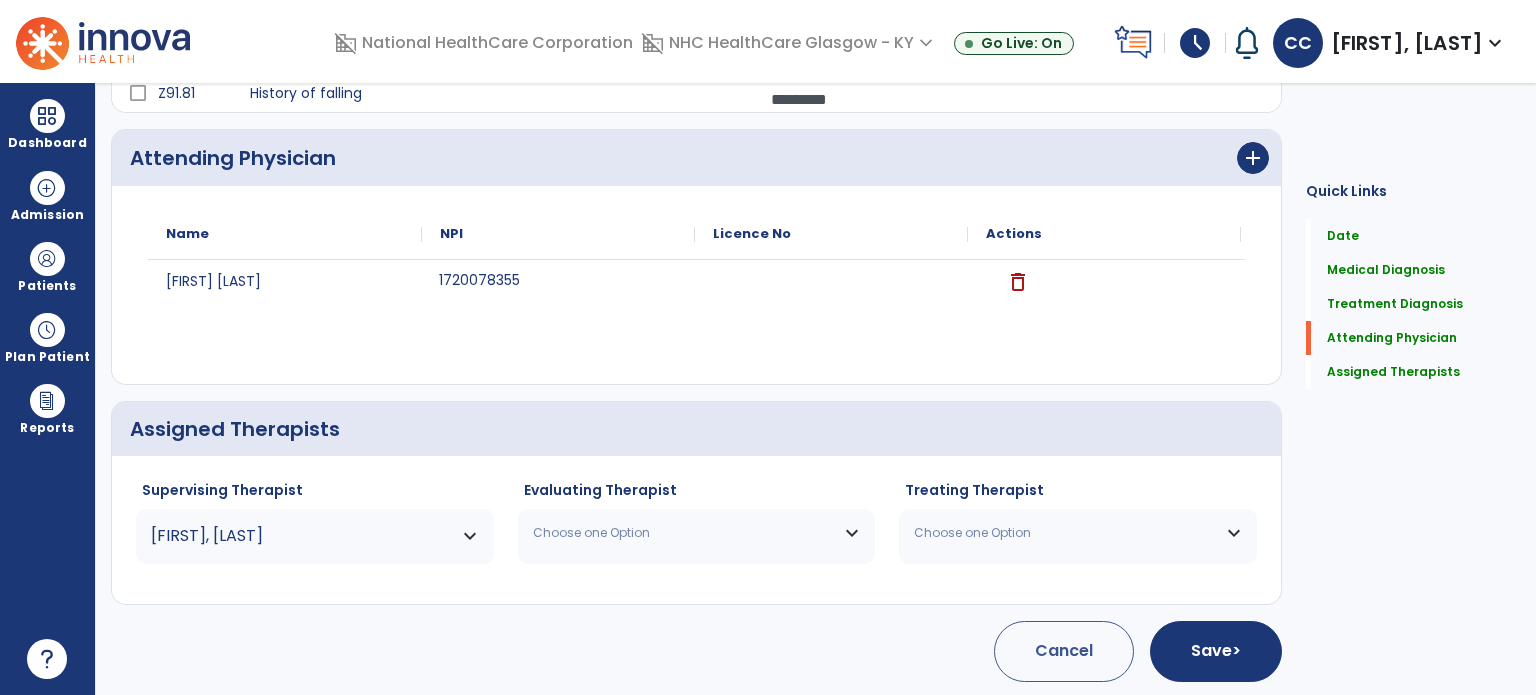 click on "Choose one Option" at bounding box center (684, 533) 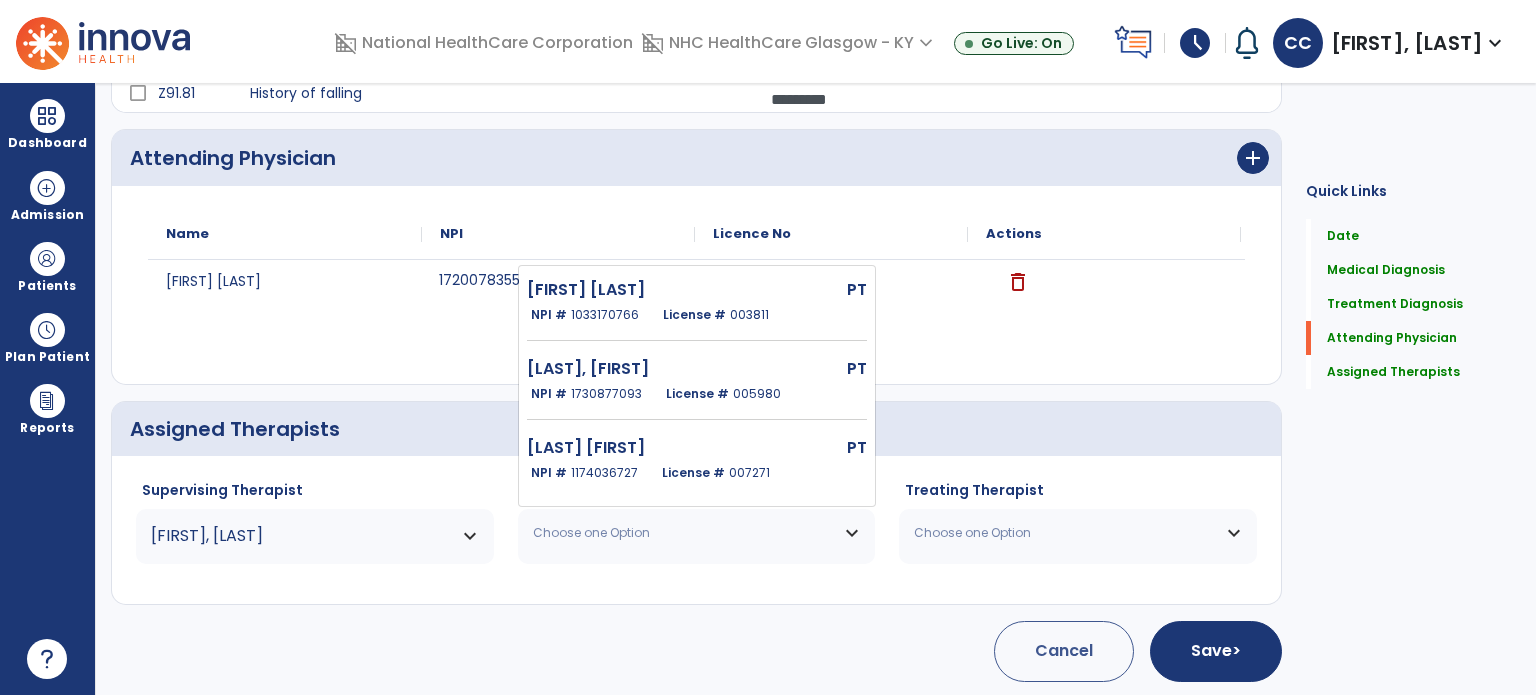 click on "NPI # [NUMBER] License # [NUMBER]" 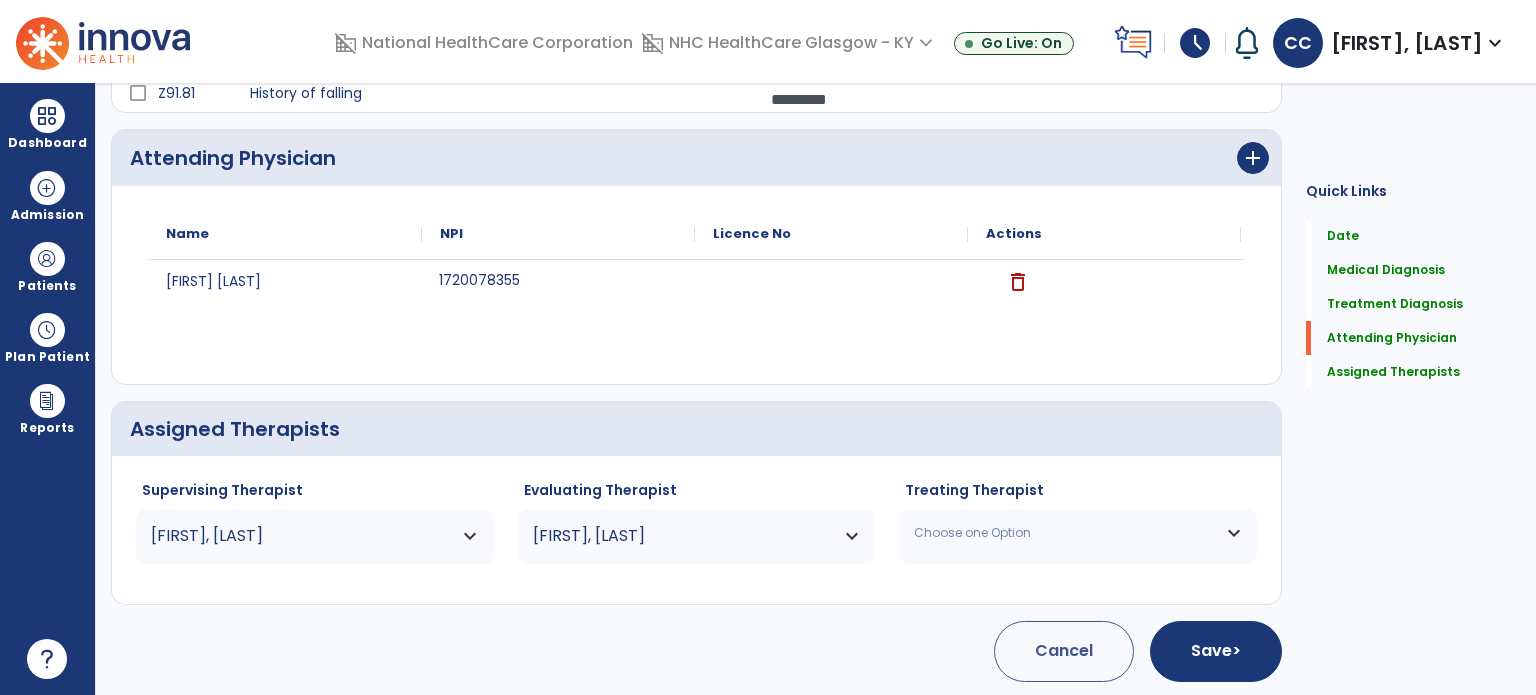 click on "Choose one Option" at bounding box center [1078, 533] 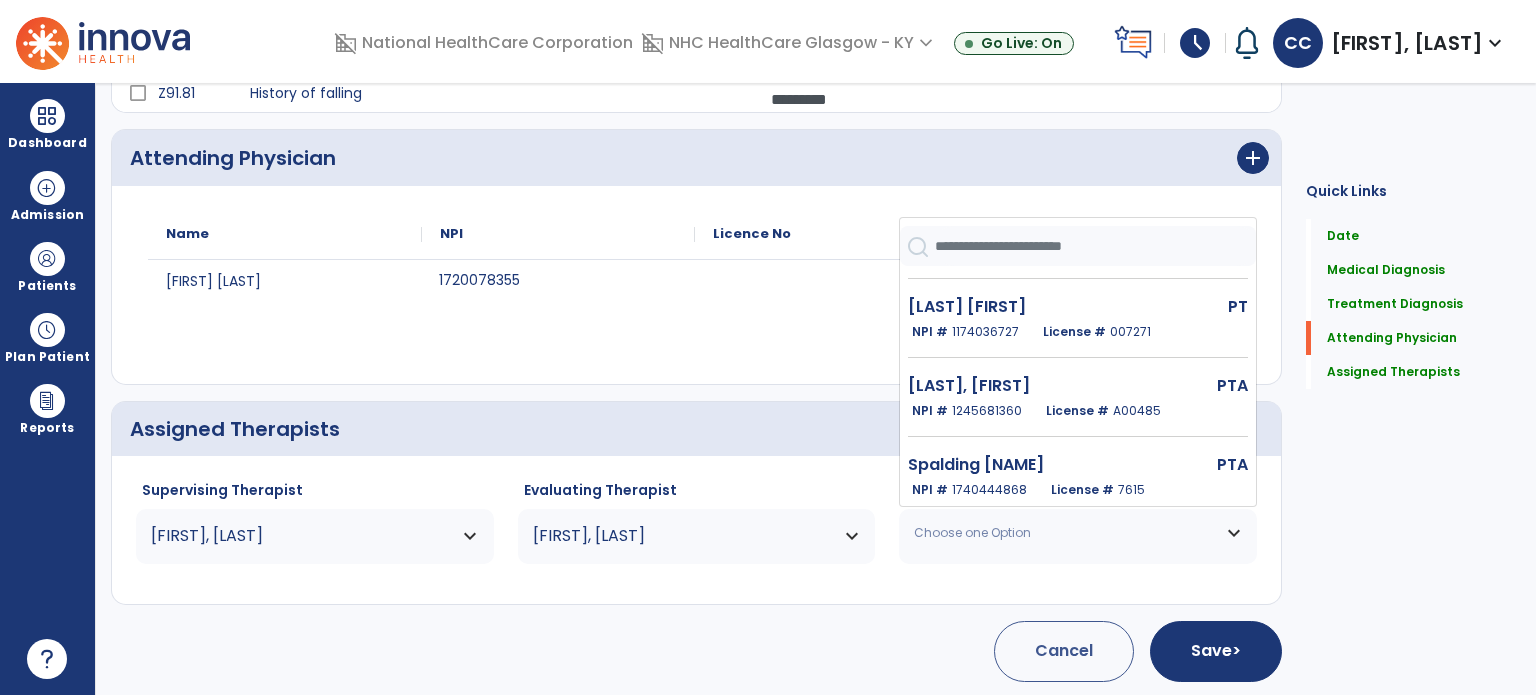 scroll, scrollTop: 300, scrollLeft: 0, axis: vertical 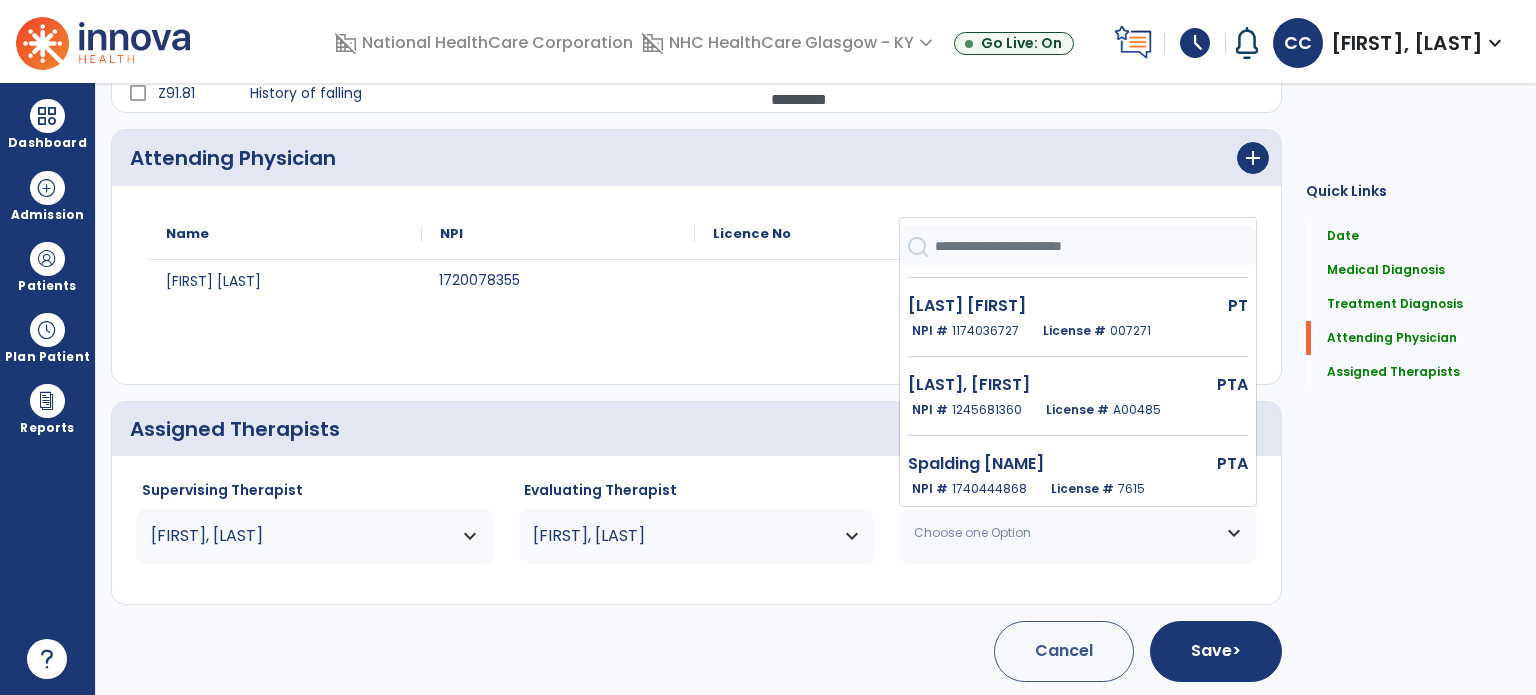 click on "[LAST], [FIRST]" 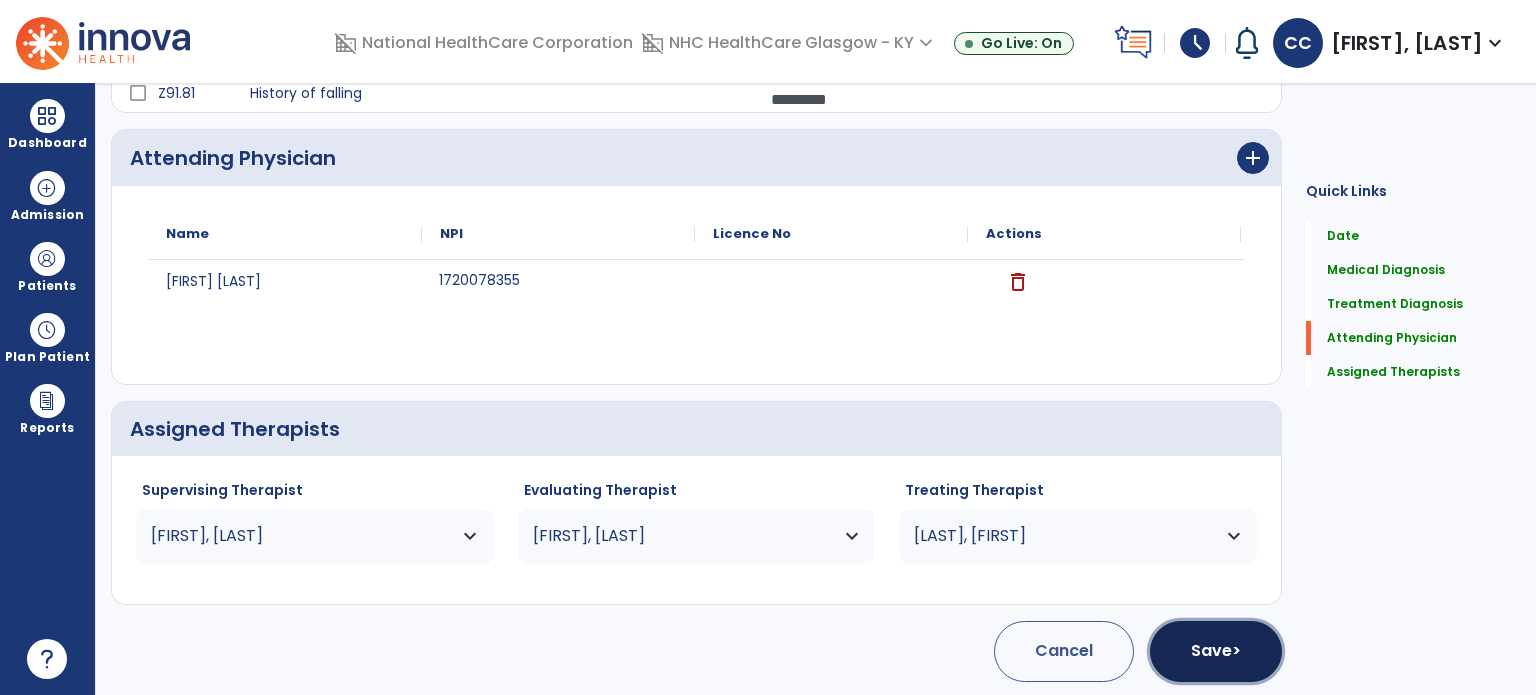 click on "Save  >" 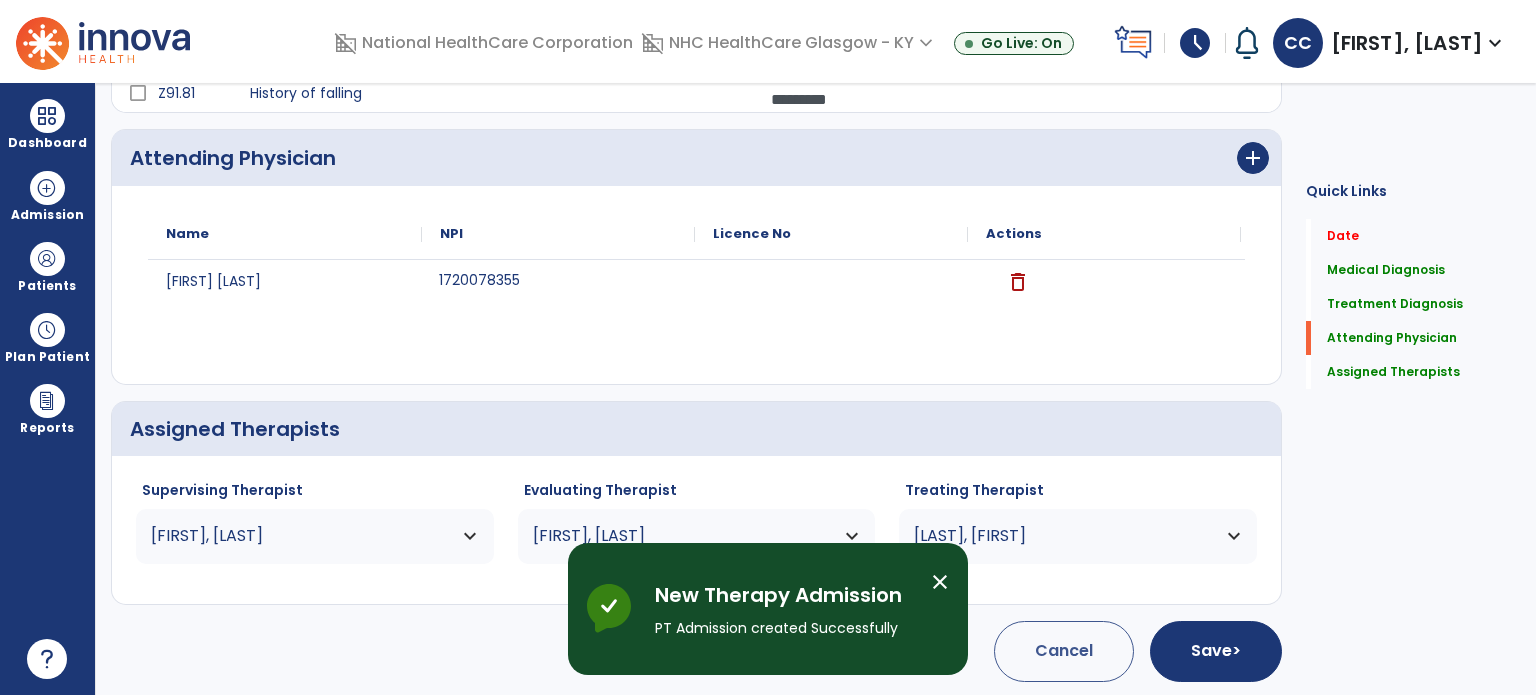 scroll, scrollTop: 62, scrollLeft: 0, axis: vertical 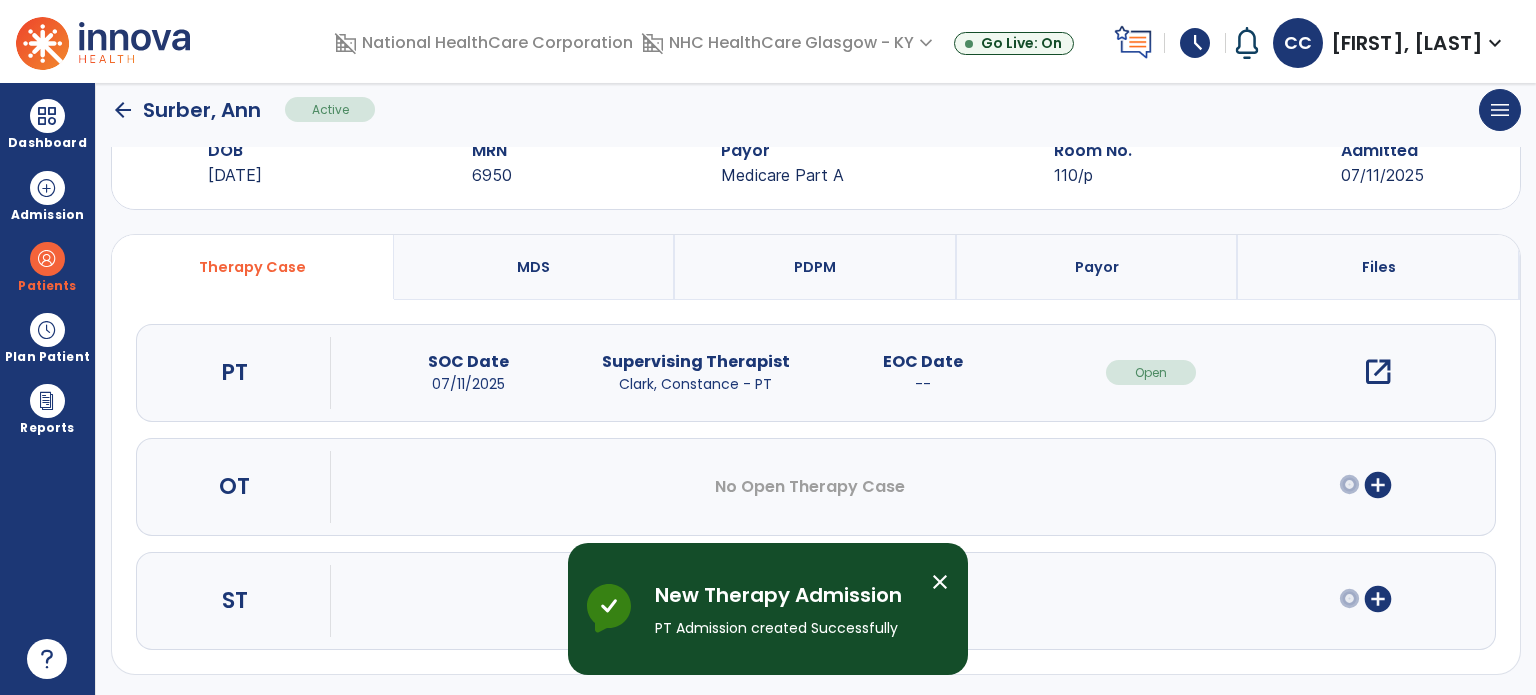 click on "open_in_new" at bounding box center (1378, 372) 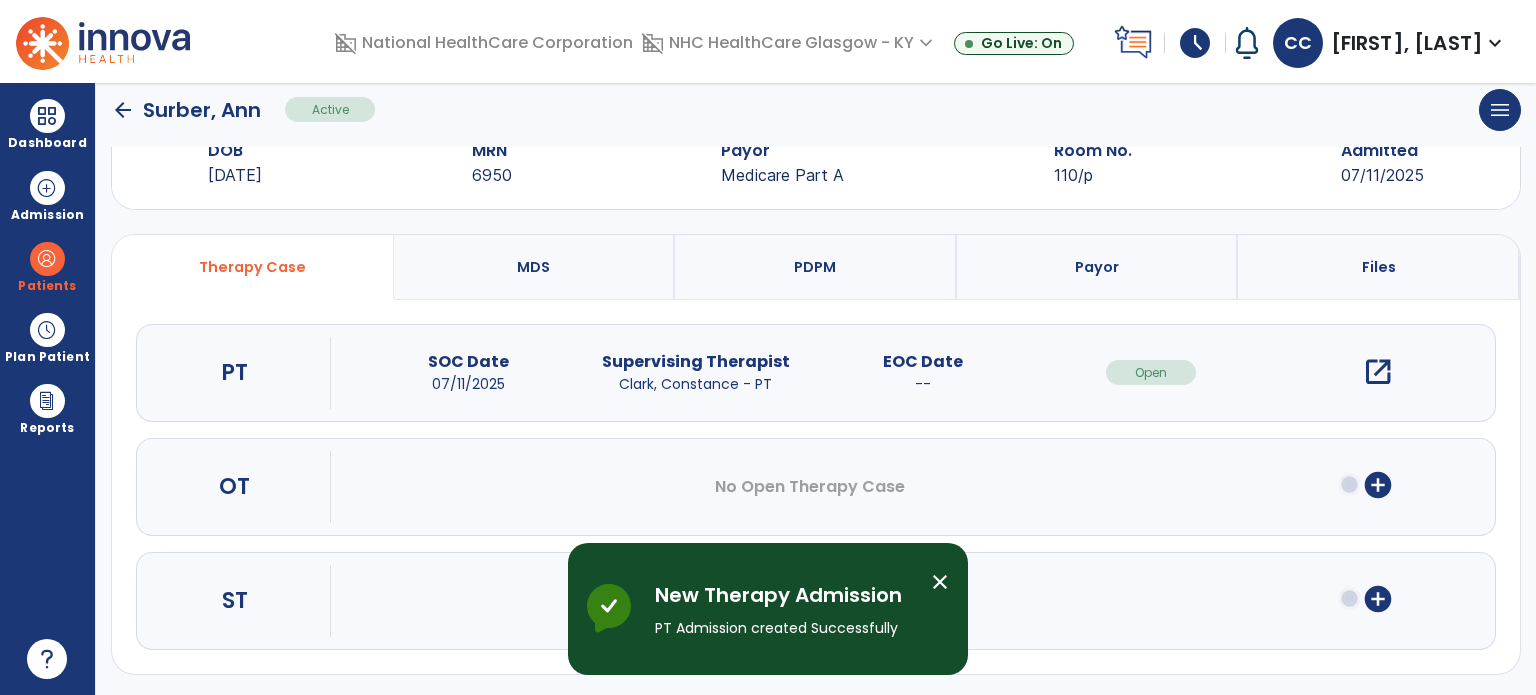 scroll, scrollTop: 0, scrollLeft: 0, axis: both 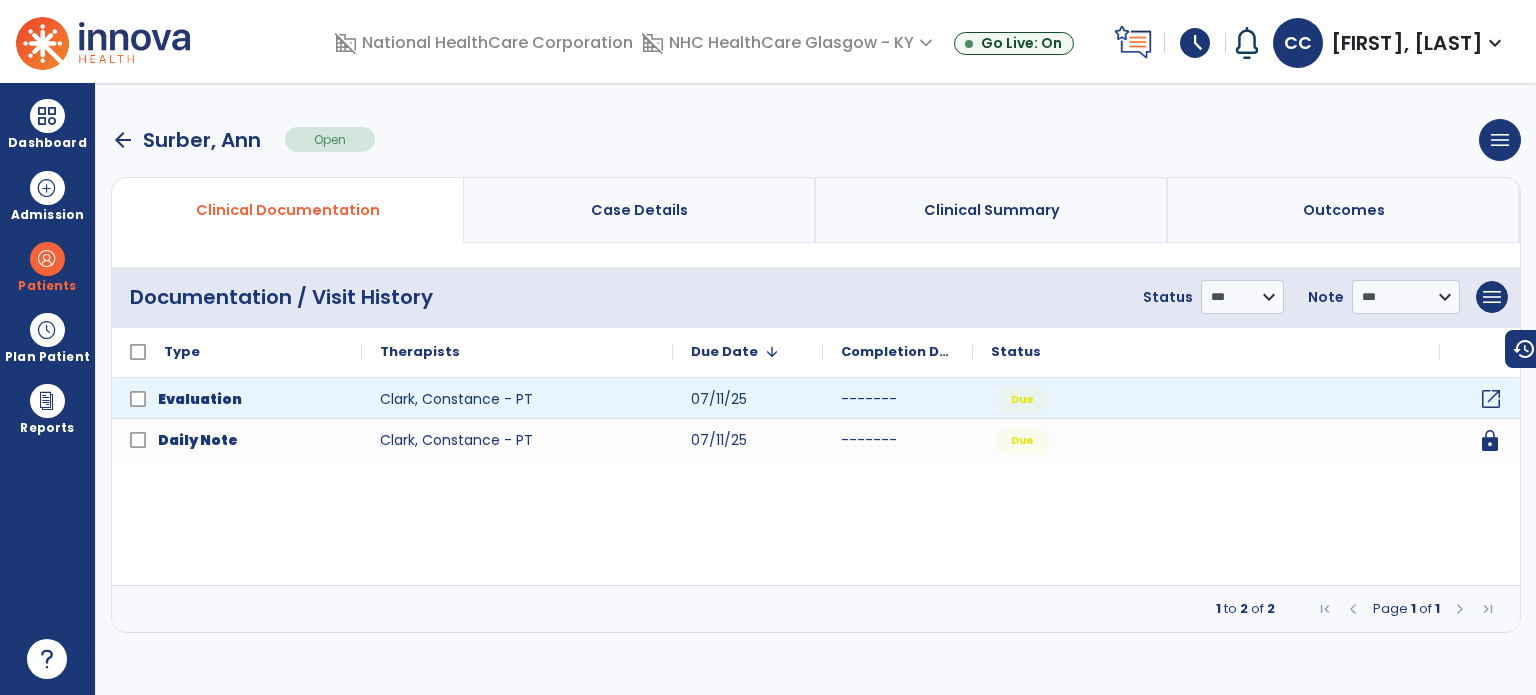 click on "open_in_new" 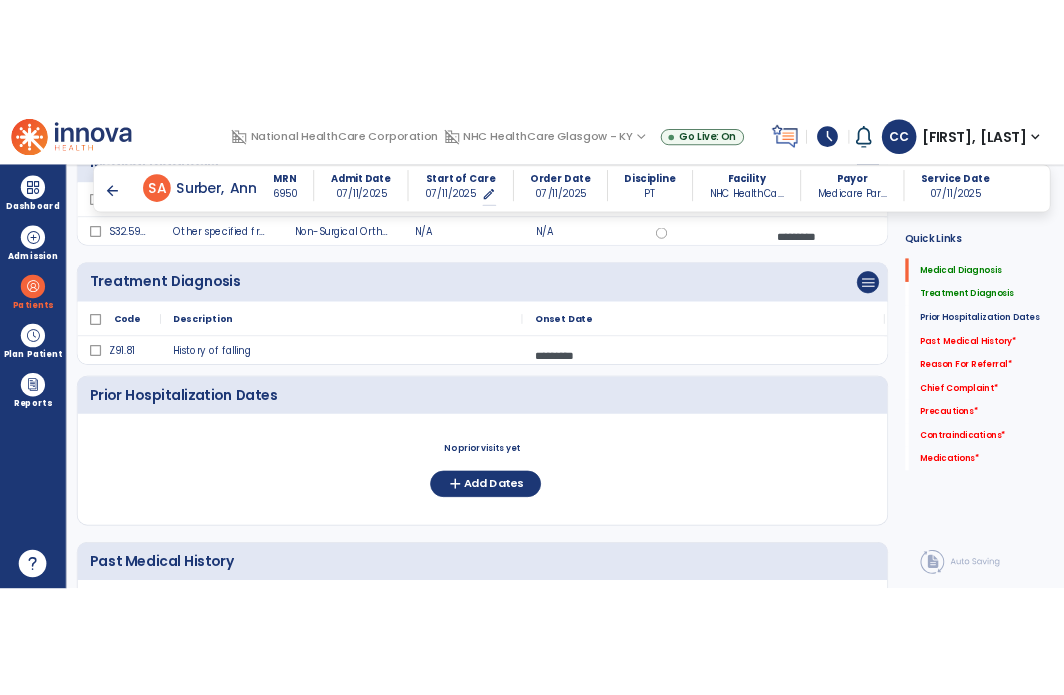 scroll, scrollTop: 300, scrollLeft: 0, axis: vertical 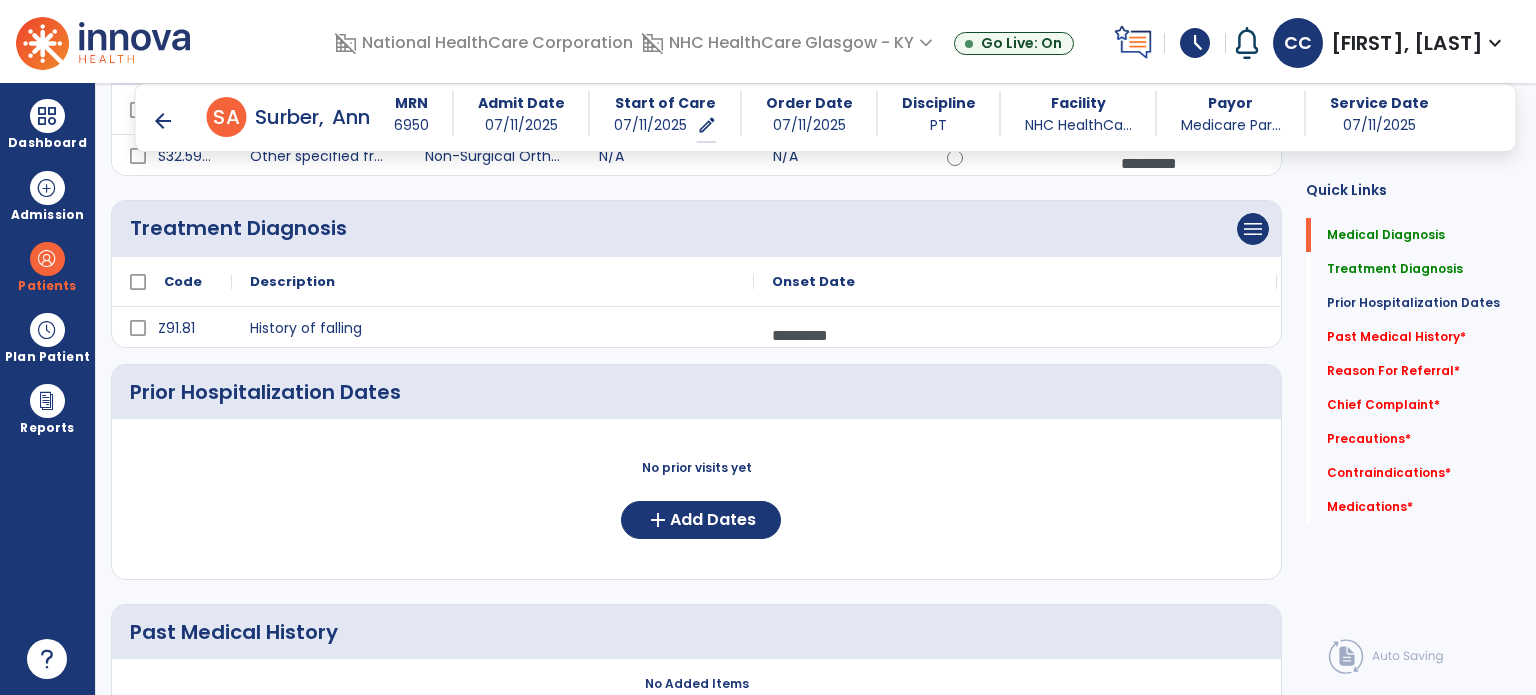 click on "Prior Hospitalization Dates" 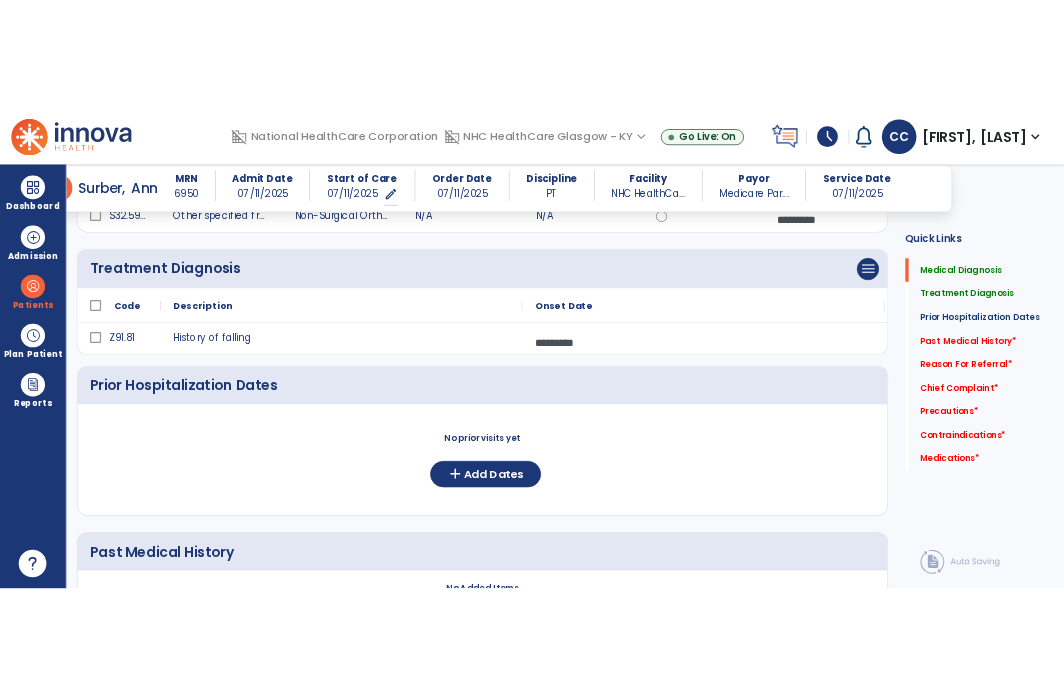 scroll, scrollTop: 315, scrollLeft: 0, axis: vertical 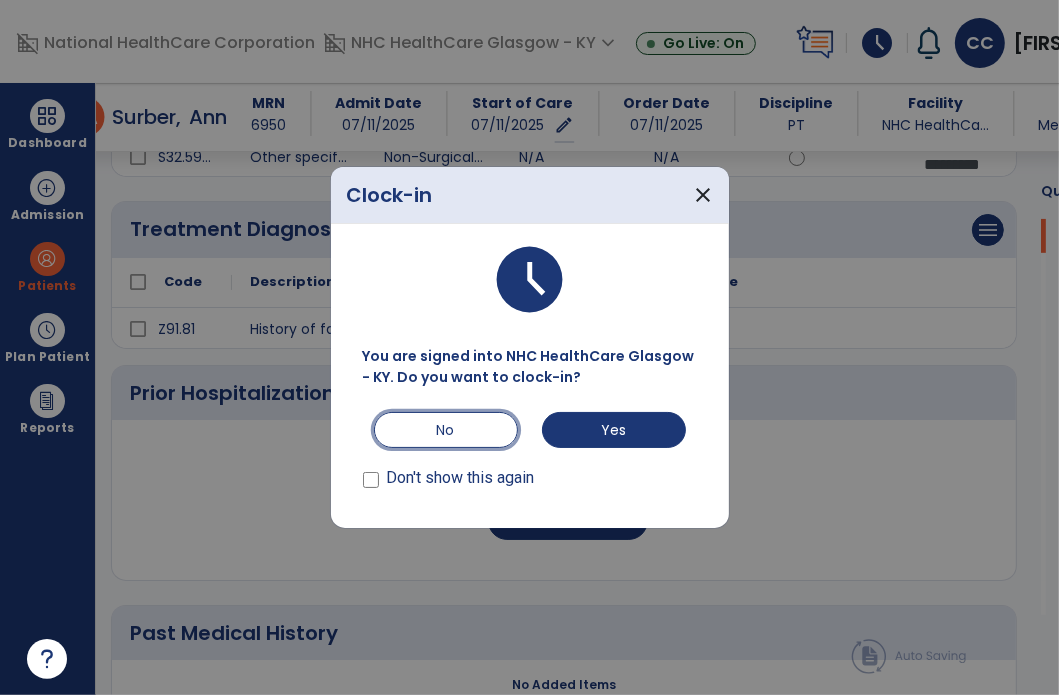 click on "No" at bounding box center [446, 430] 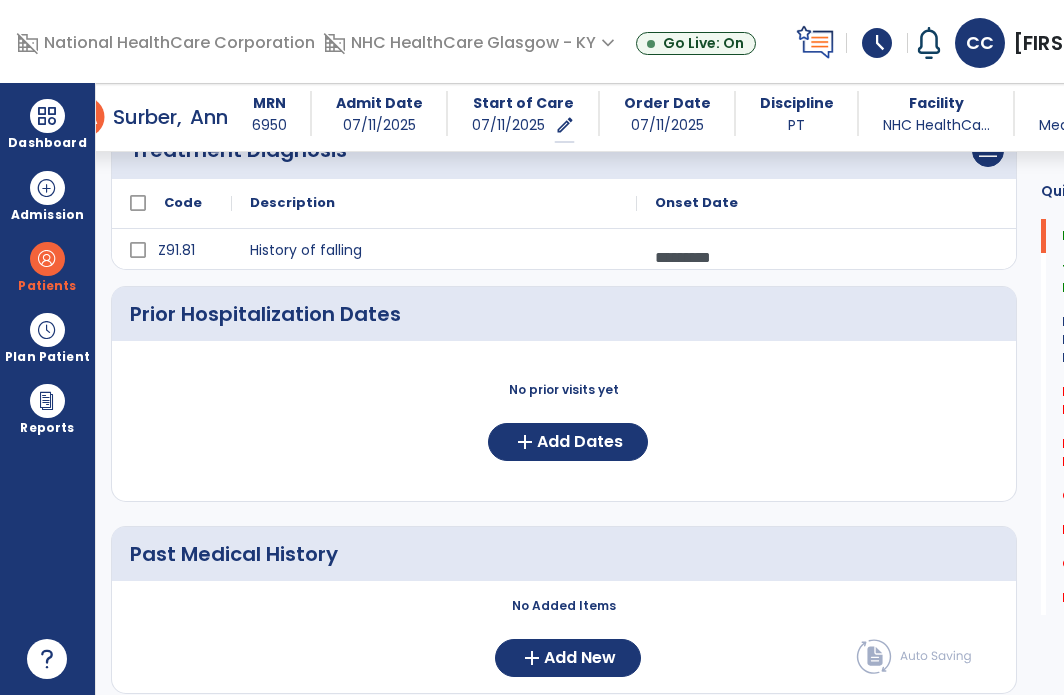 scroll, scrollTop: 615, scrollLeft: 0, axis: vertical 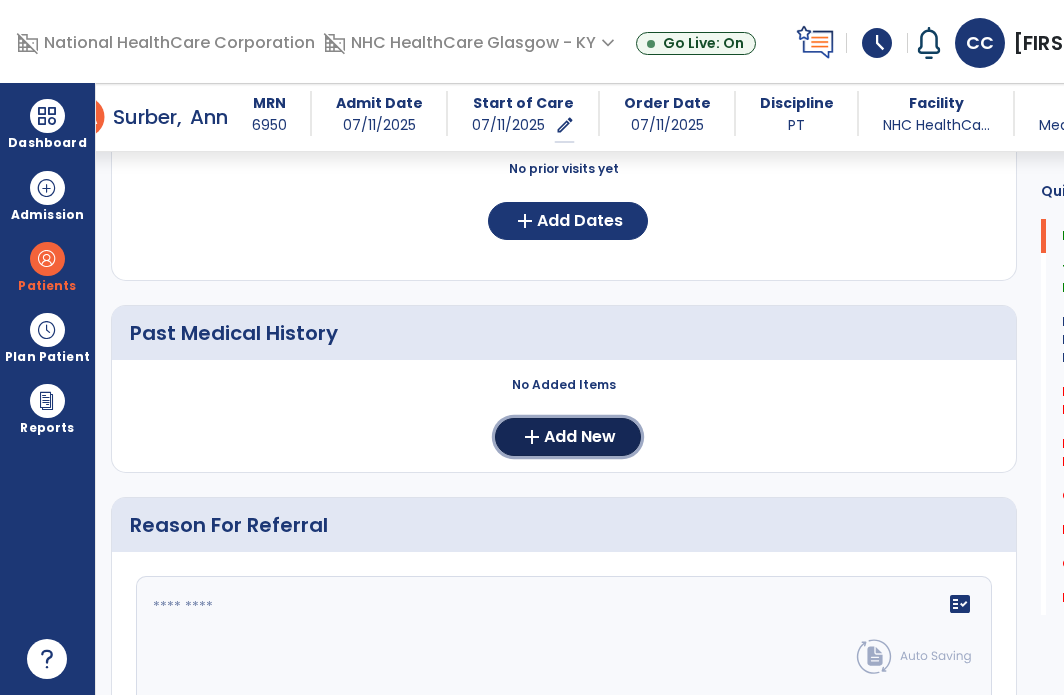click on "Add New" 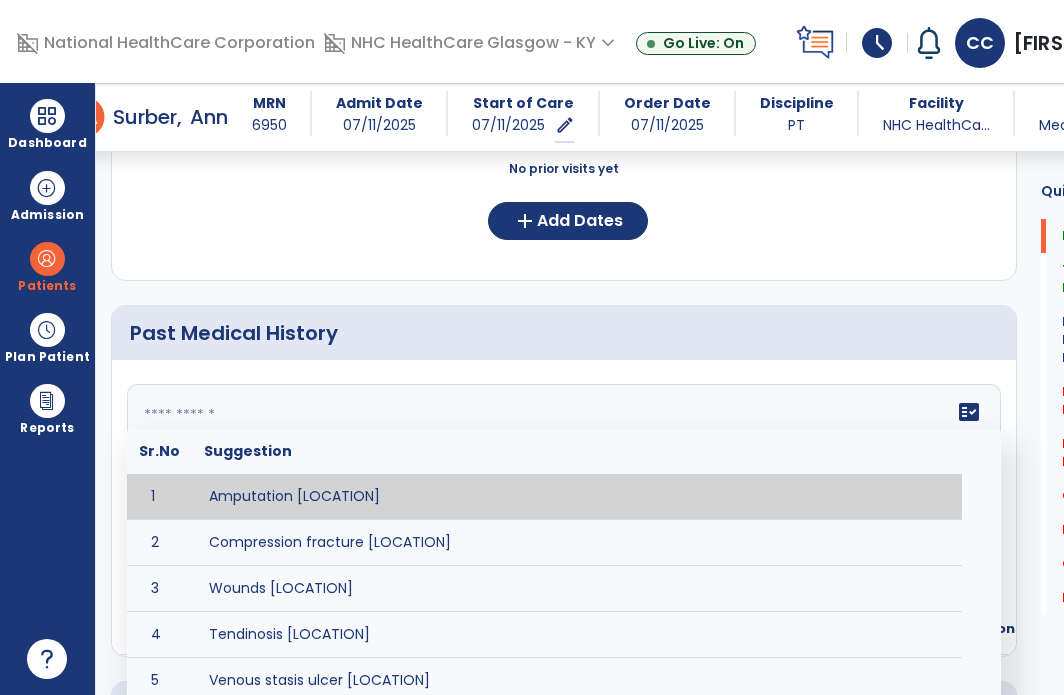 click 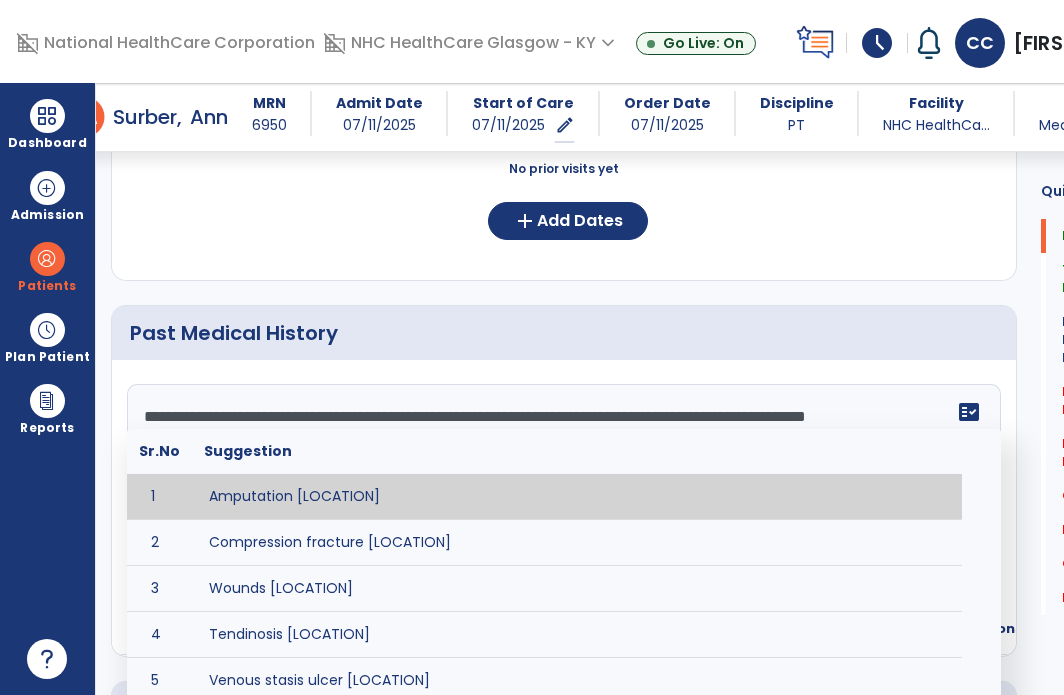 scroll, scrollTop: 232, scrollLeft: 0, axis: vertical 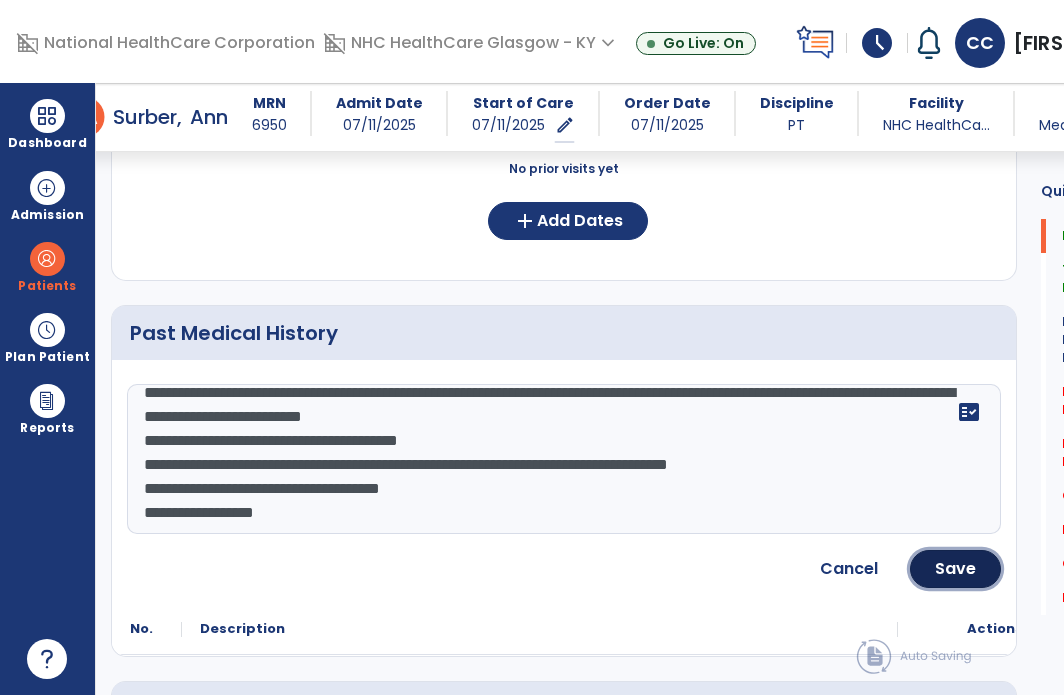 click on "Save" 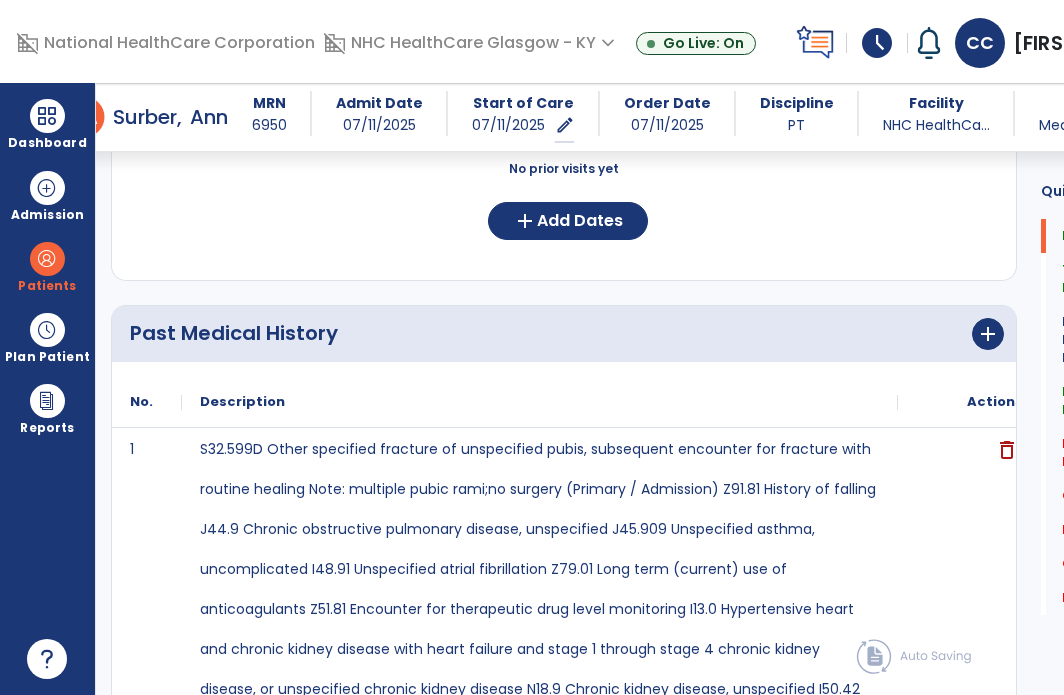 click on "add" 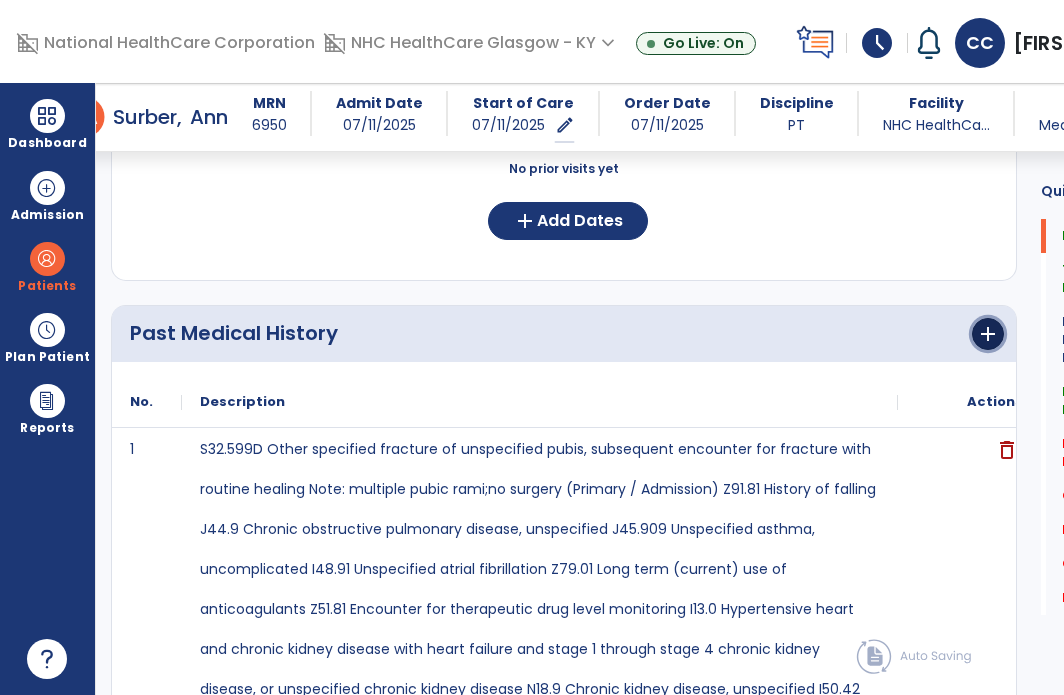 click on "add" 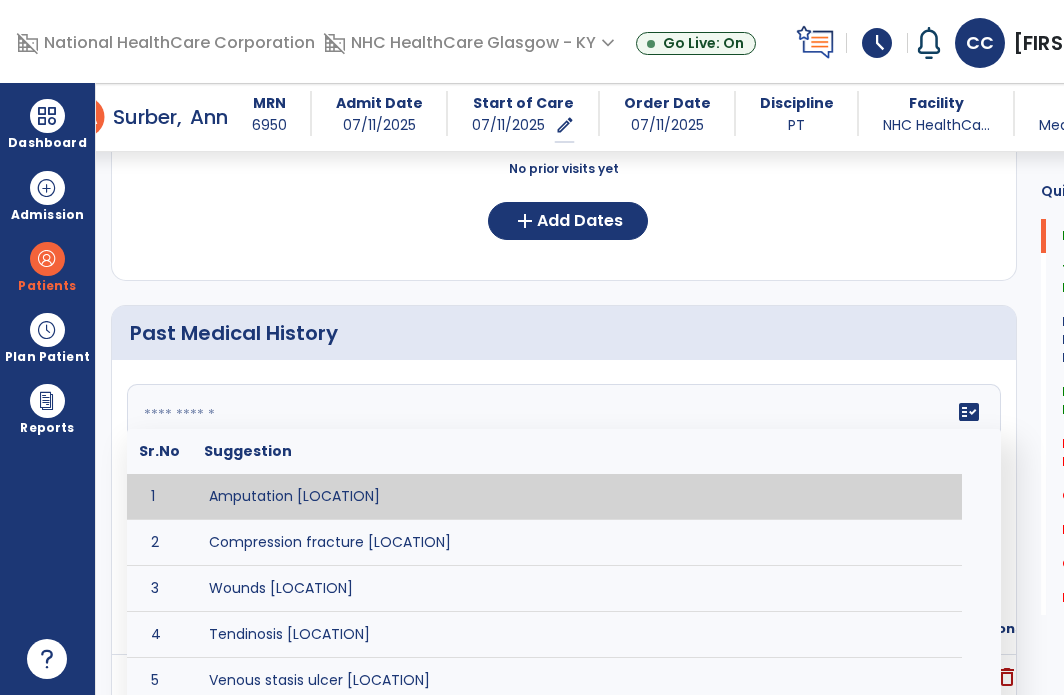 click 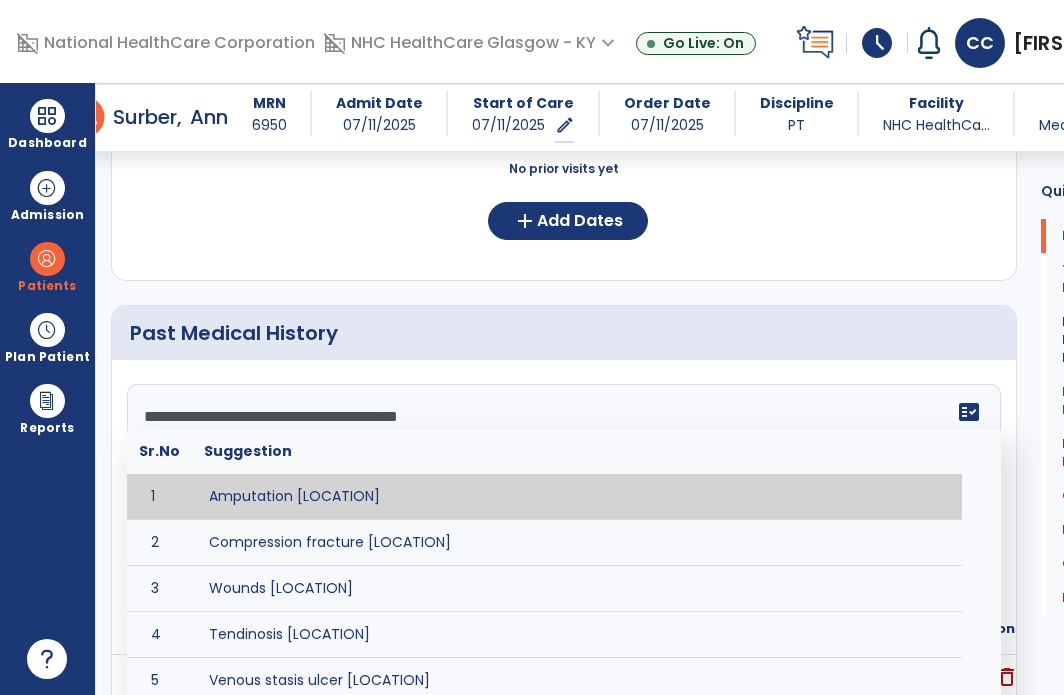 scroll, scrollTop: 136, scrollLeft: 0, axis: vertical 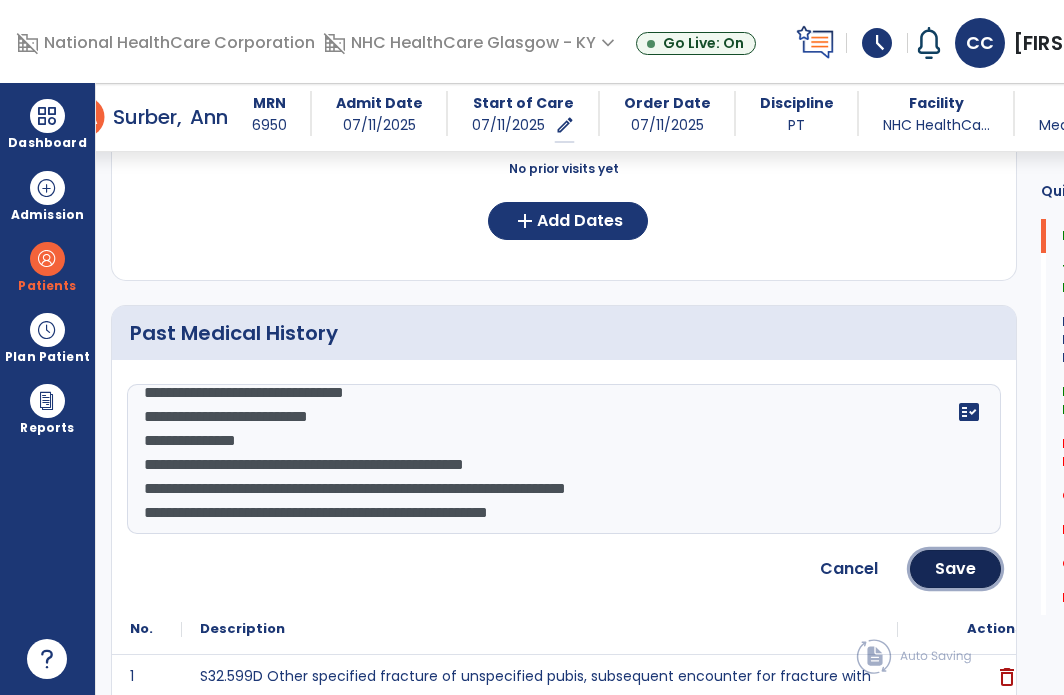click on "Save" 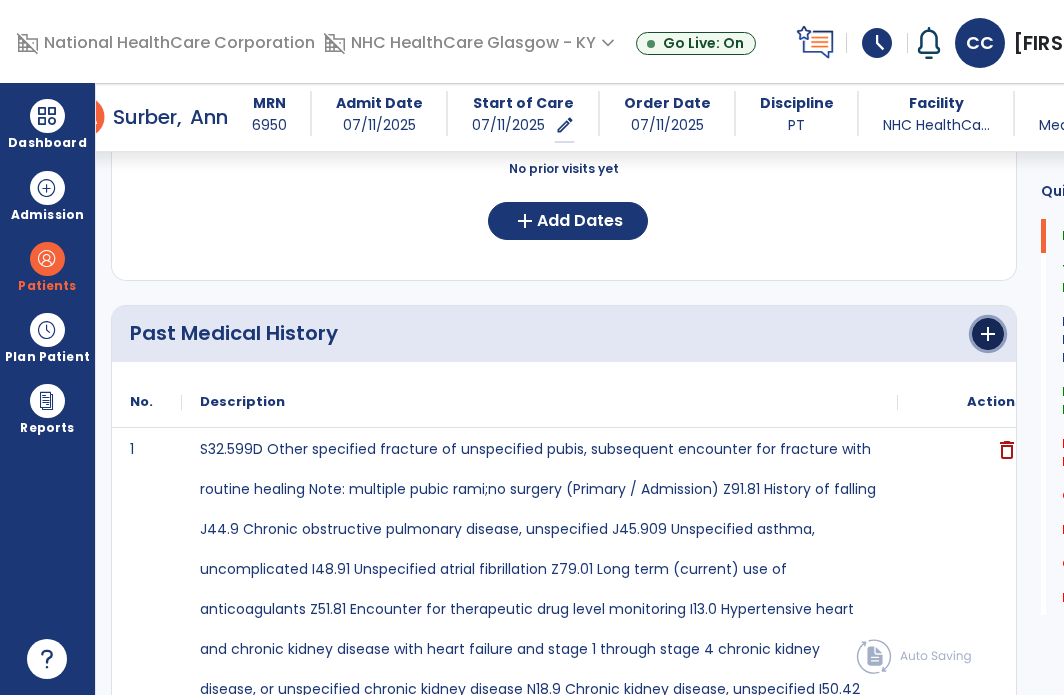 click on "add" 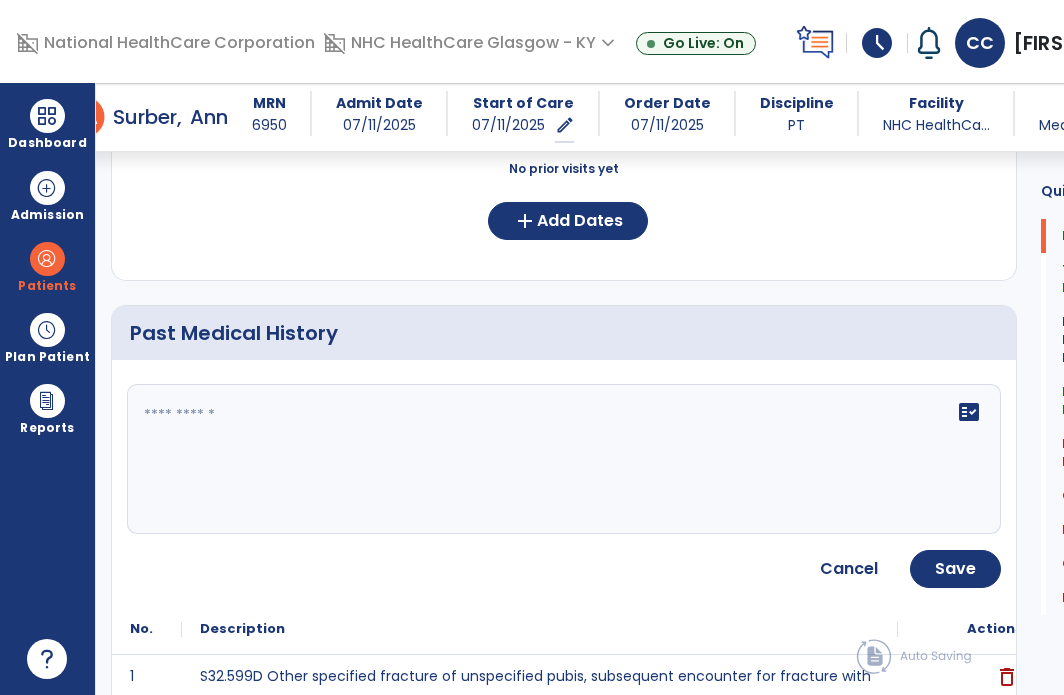 click 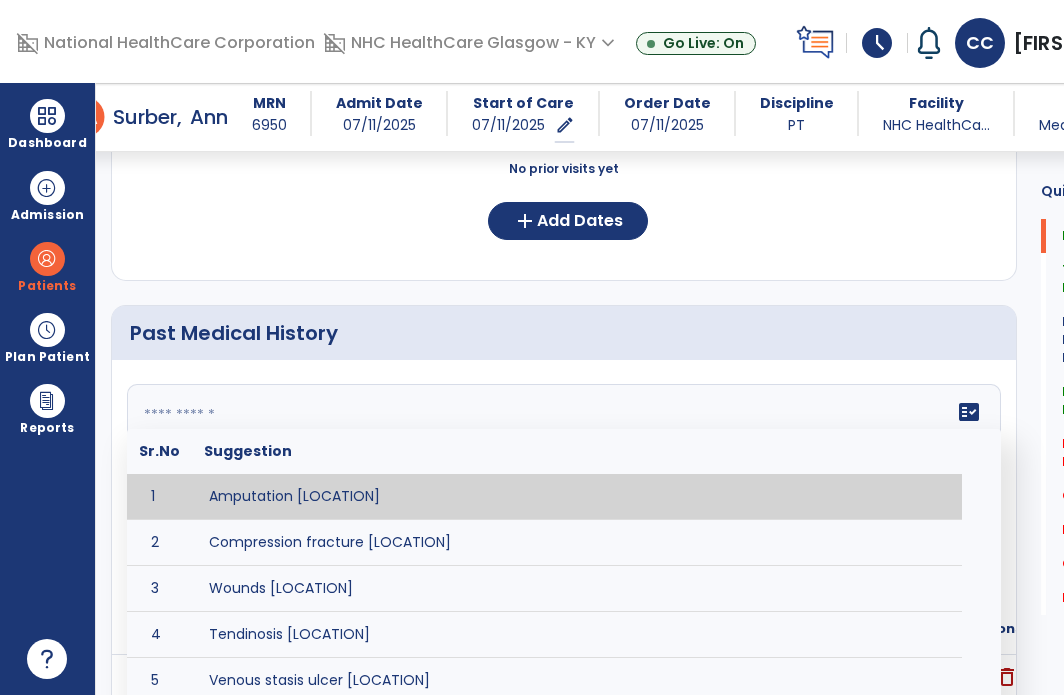 paste on "**********" 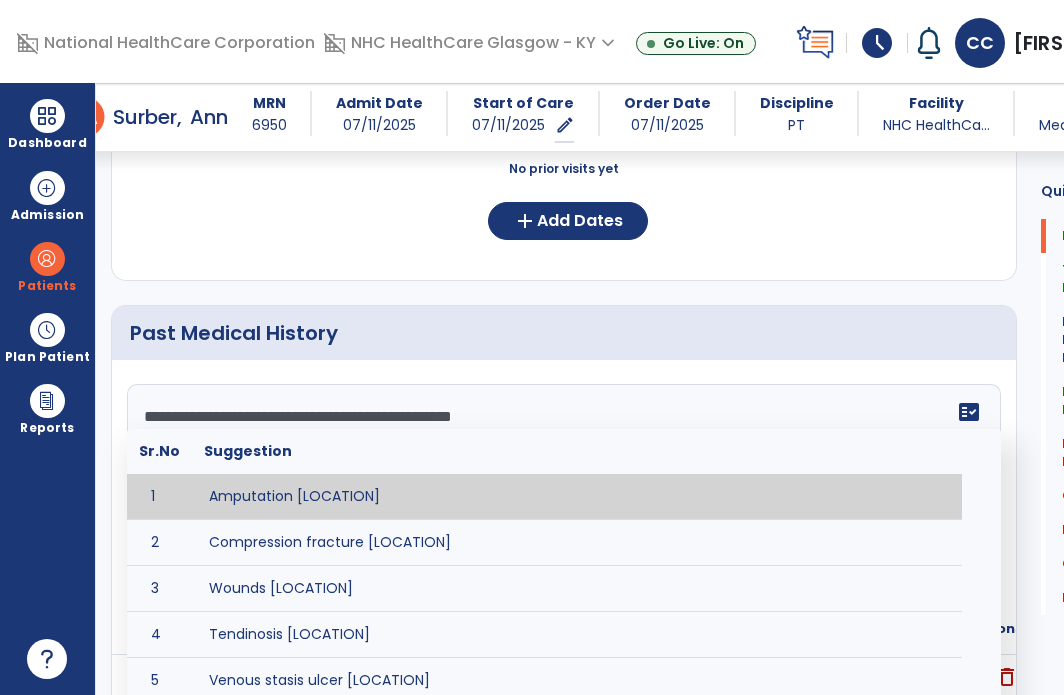 scroll, scrollTop: 160, scrollLeft: 0, axis: vertical 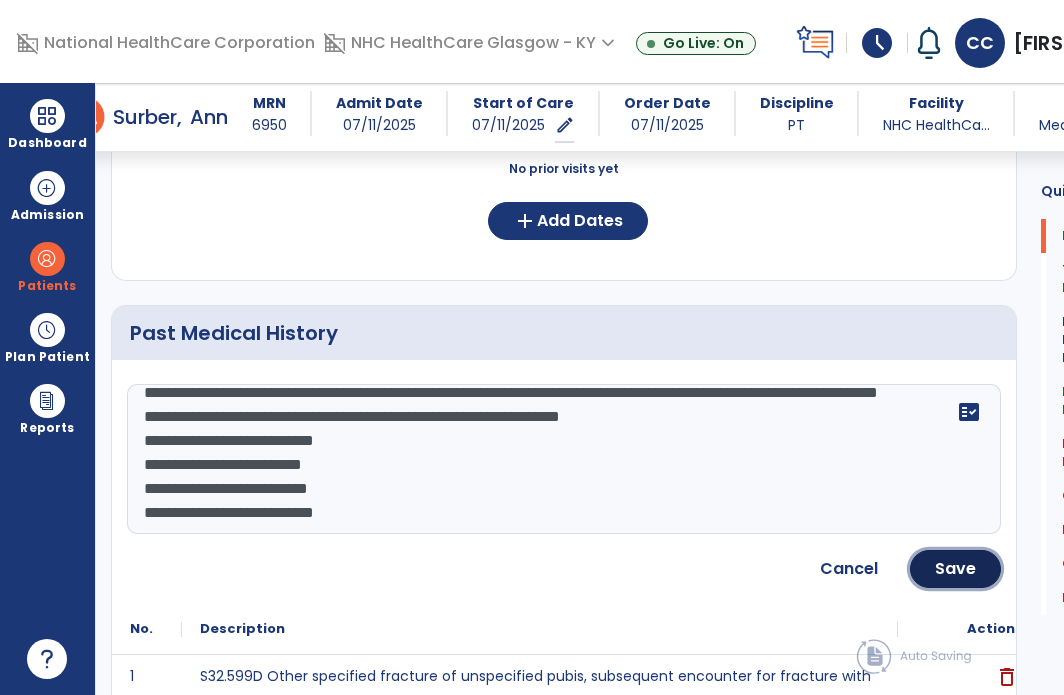 click on "Save" 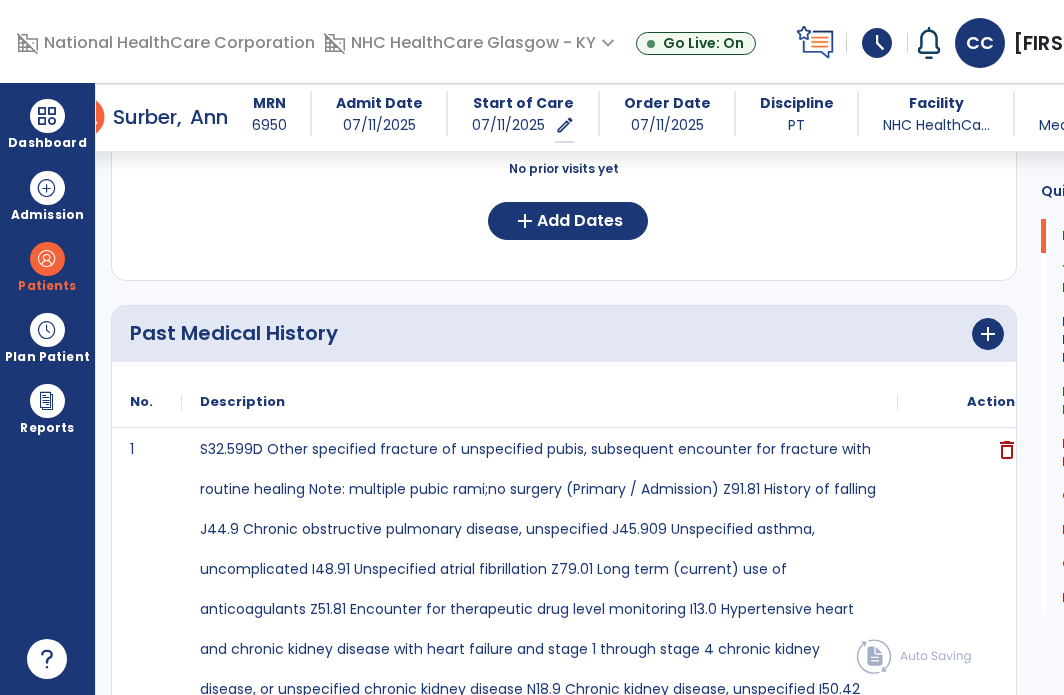 drag, startPoint x: 843, startPoint y: 327, endPoint x: 920, endPoint y: 327, distance: 77 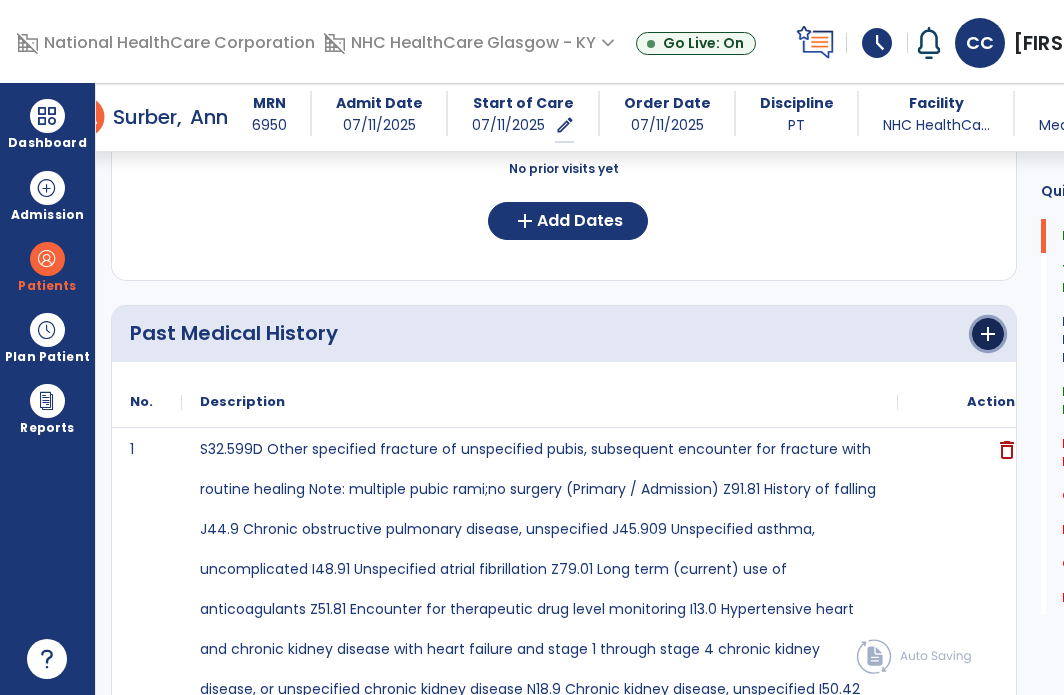 click on "add" 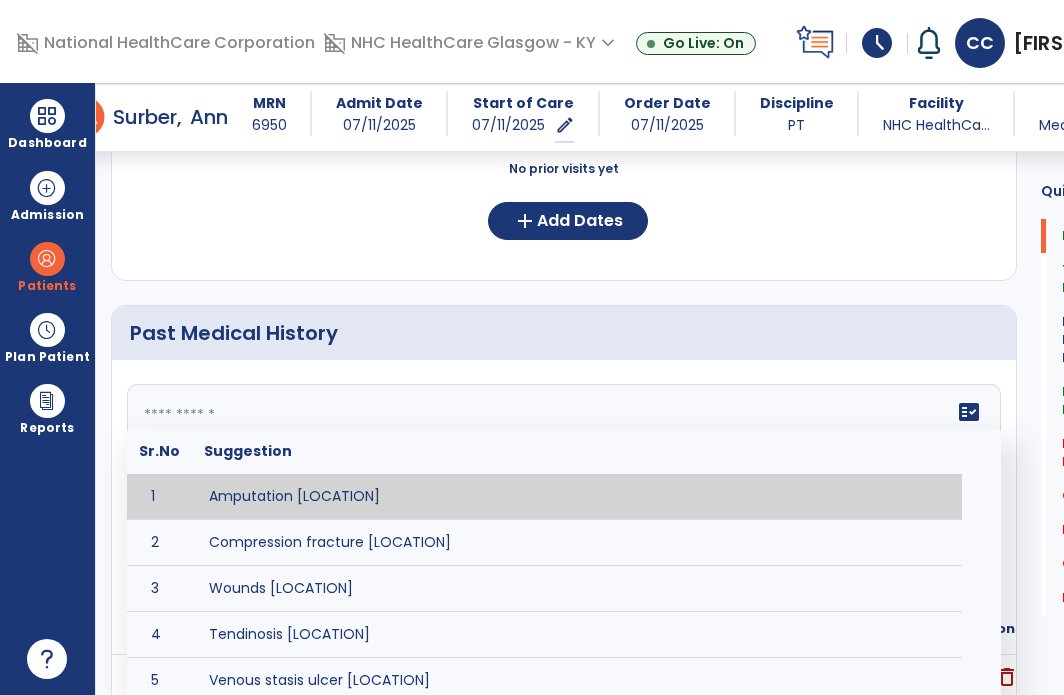 click on "fact_check  Sr.No Suggestion 1 Amputation [LOCATION] 2 Compression fracture [LOCATION] 3 Wounds [LOCATION] 4 Tendinosis [LOCATION] 5 Venous stasis ulcer [LOCATION] 6 Achilles tendon tear [LOCATION] 7 ACL tear surgically repaired [LOCATION] 8 Above knee amputation (AKA) [LOCATION] 9 Below knee amputation (BKE) [LOCATION] 10 Cancer (SITE/TYPE) 11 Surgery (TYPE) 12 AAA (Abdominal Aortic Aneurysm) 13 Achilles tendon tear [LOCATION] 14 Acute Renal Failure 15 AIDS (Acquired Immune Deficiency Syndrome) 16 Alzheimer's Disease 17 Anemia 18 Angina 19 Anxiety 20 ASHD (Arteriosclerotic Heart Disease) 21 Atrial Fibrillation 22 Bipolar Disorder 23 Bowel Obstruction 24 C-Diff 25 Coronary Artery Bypass Graft (CABG) 26 CAD (Coronary Artery Disease) 27 Carpal tunnel syndrome 28 Chronic bronchitis 29 Chronic renal failure 30 Colostomy 31 COPD (Chronic Obstructive Pulmonary Disease) 32 CRPS (Complex Regional Pain Syndrome) 33 CVA (Cerebrovascular Accident) 34 CVI (Chronic Venous Insufficiency) 35 DDD (Degenerative Disc Disease)" 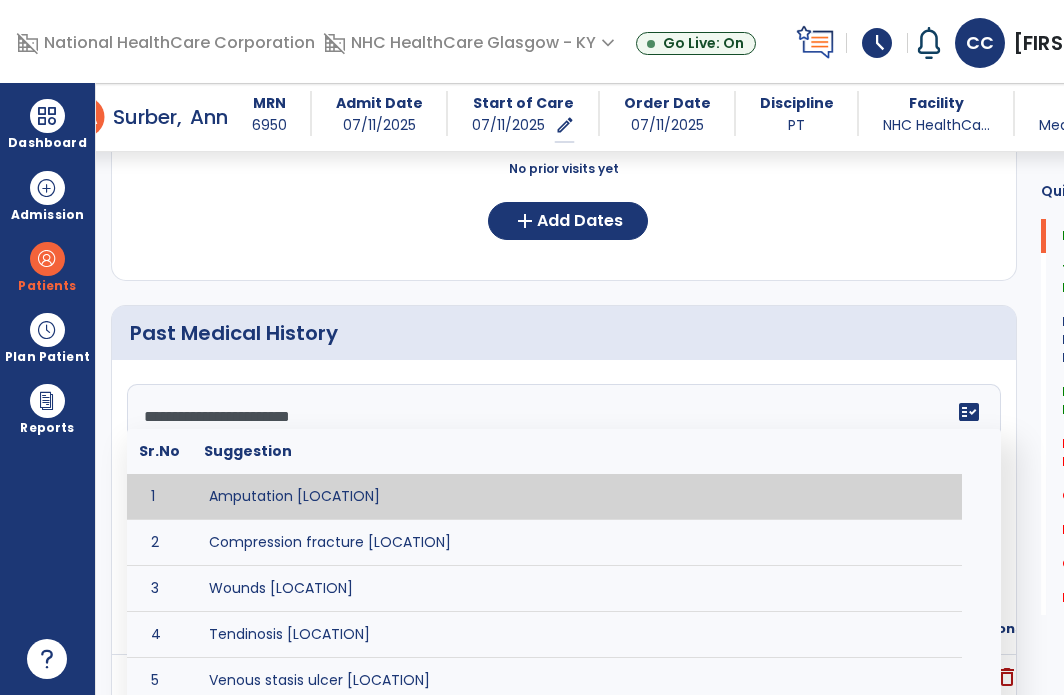 scroll, scrollTop: 40, scrollLeft: 0, axis: vertical 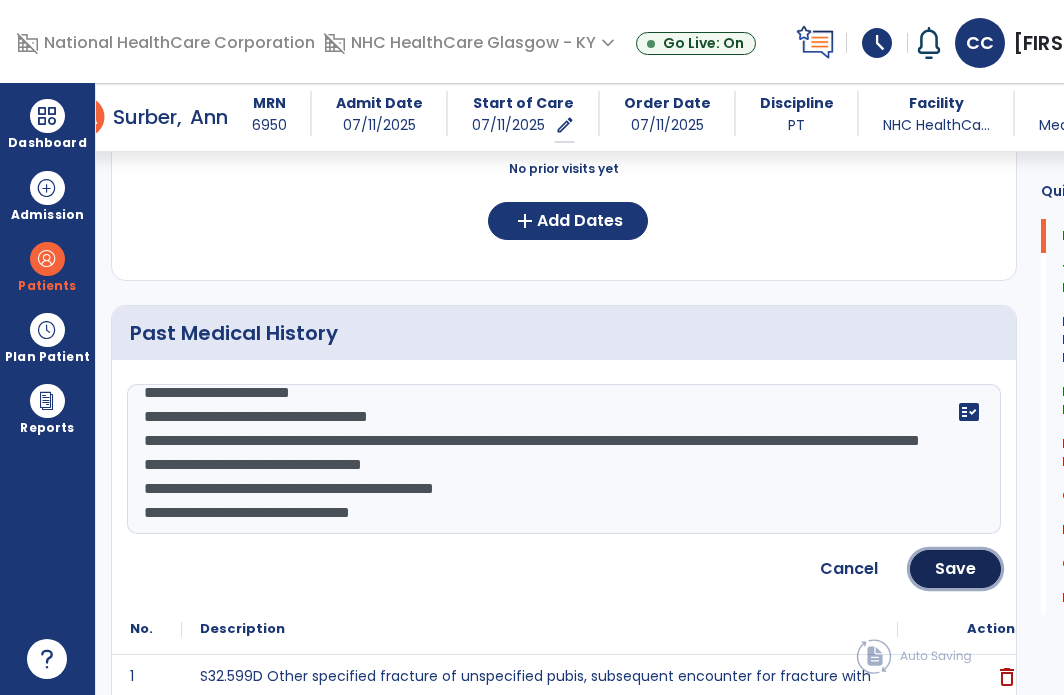 click on "Save" 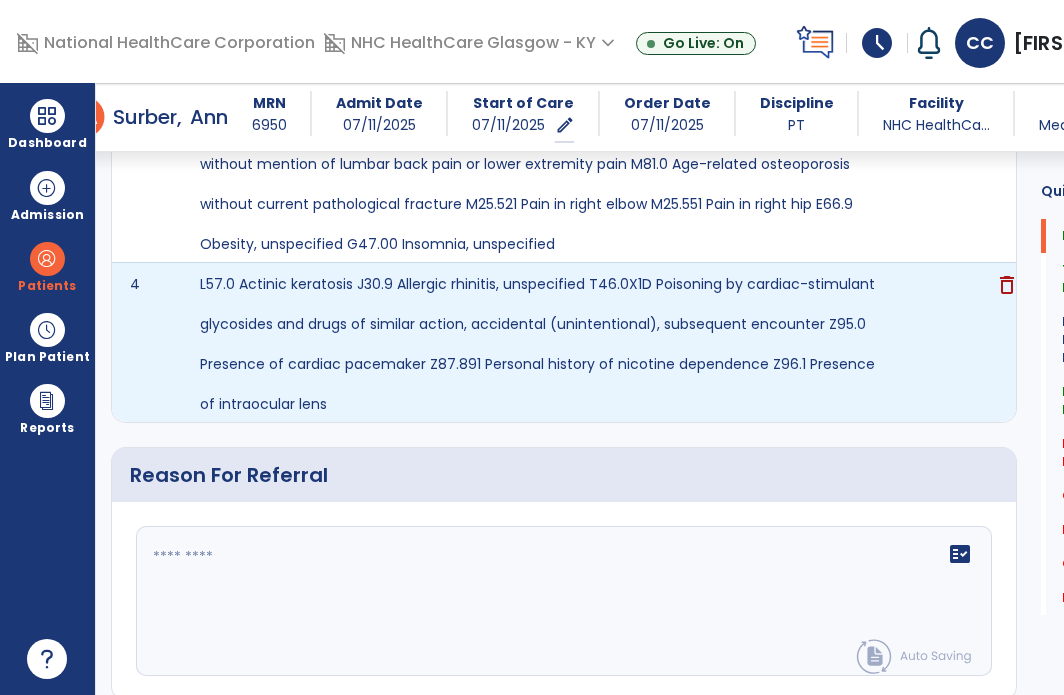 scroll, scrollTop: 1715, scrollLeft: 0, axis: vertical 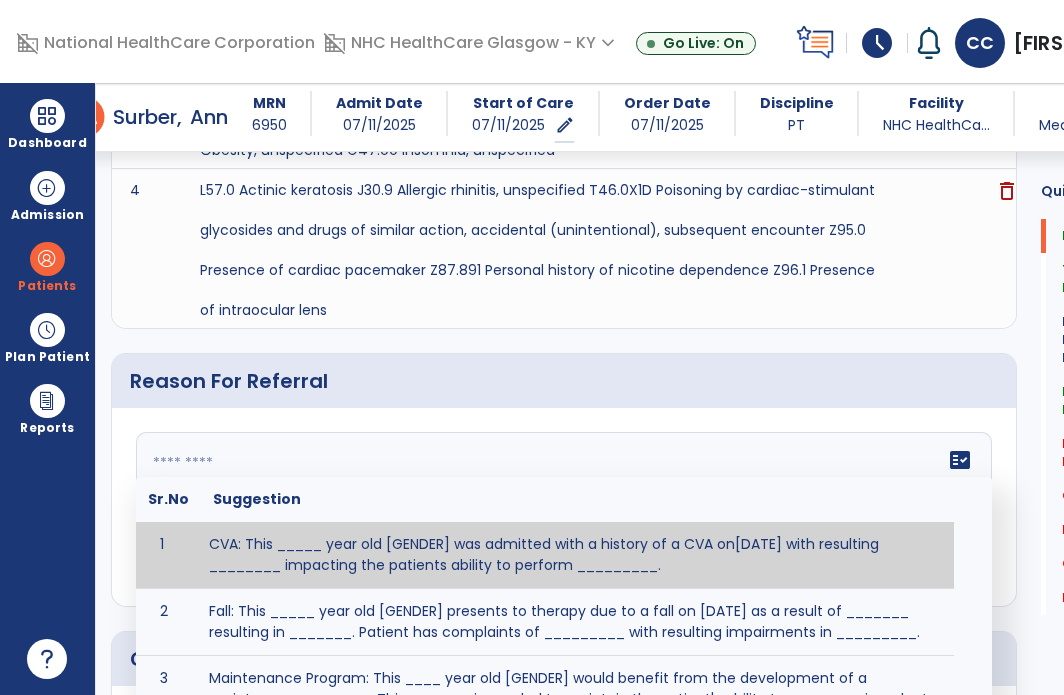 click on "fact_check  Sr.No Suggestion 1 CVA: This _____ year old [GENDER] was admitted with a history of a CVA on[DATE] with resulting ________ impacting the patients ability to perform _________. 2 Fall: This _____ year old [GENDER] presents to therapy due to a fall on [DATE] as a result of _______ resulting in _______.  Patient has complaints of _________ with resulting impairments in _________. 3 Maintenance Program: This ____ year old [GENDER] would benefit from the development of a maintenance program.  This program is needed to maintain the patient's ability to ________ in order to decrease risk of ____________.  The specialized skill, knowledge, and judgment of a Physical  4 Fall at Home: This _____ year old [GENDER] fell at home, resulting  in ________.  This has impacted this patient's _______.  As a result of these noted limitations in functional activities, this patient is unable to safely return to home.  This patient requires skilled therapy in order to improve safety and function. 5 6 7 8 9 10" 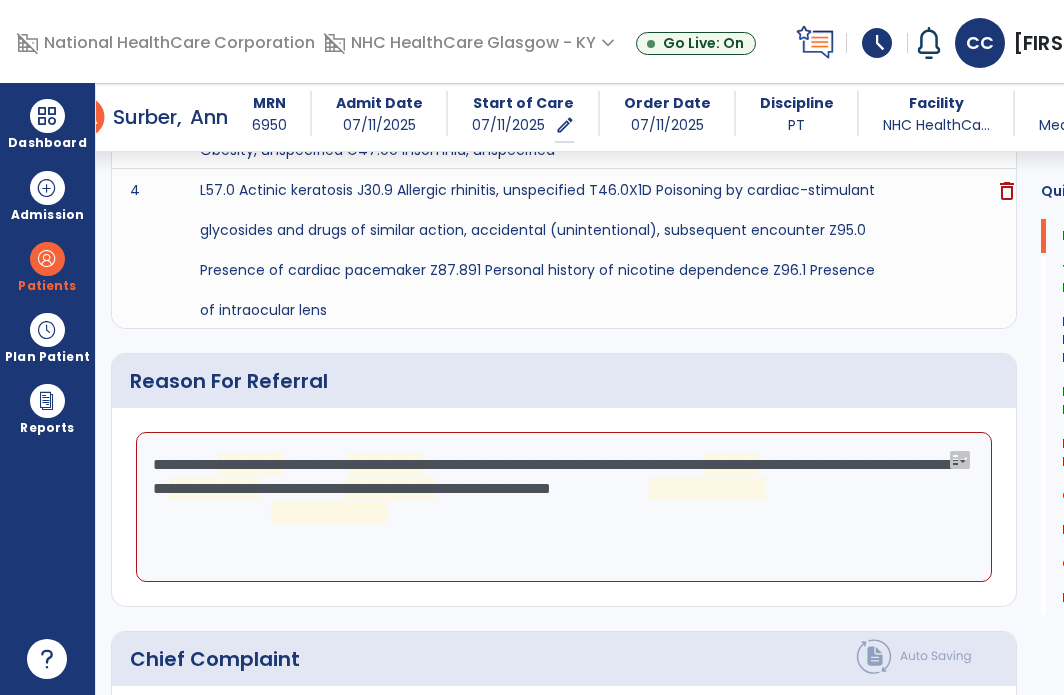 click on "**********" 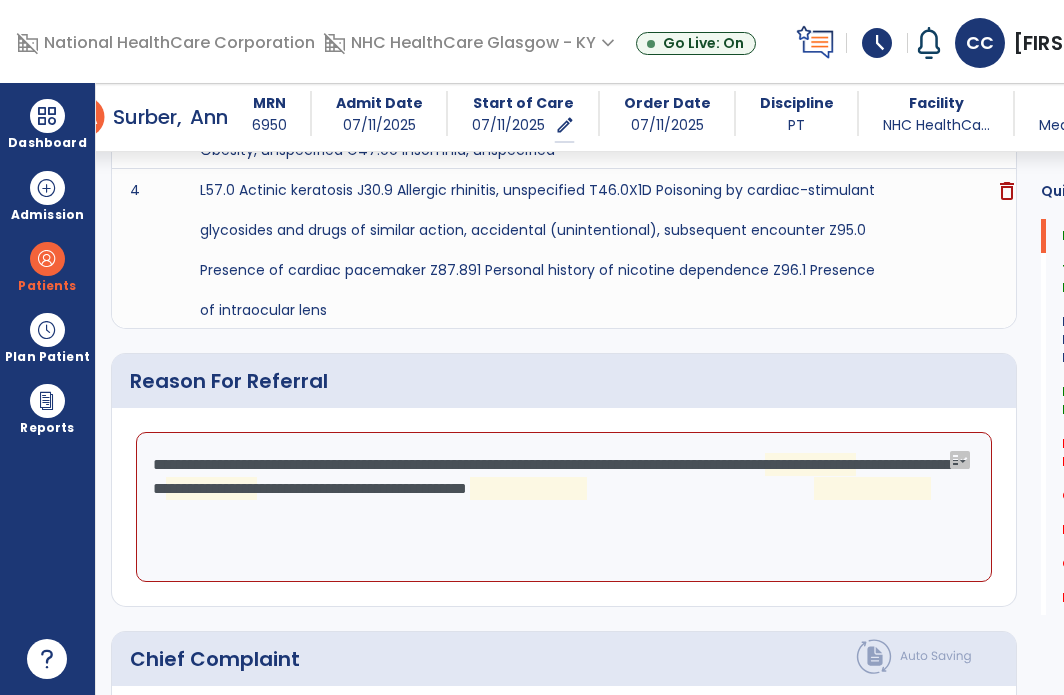 click on "**********" 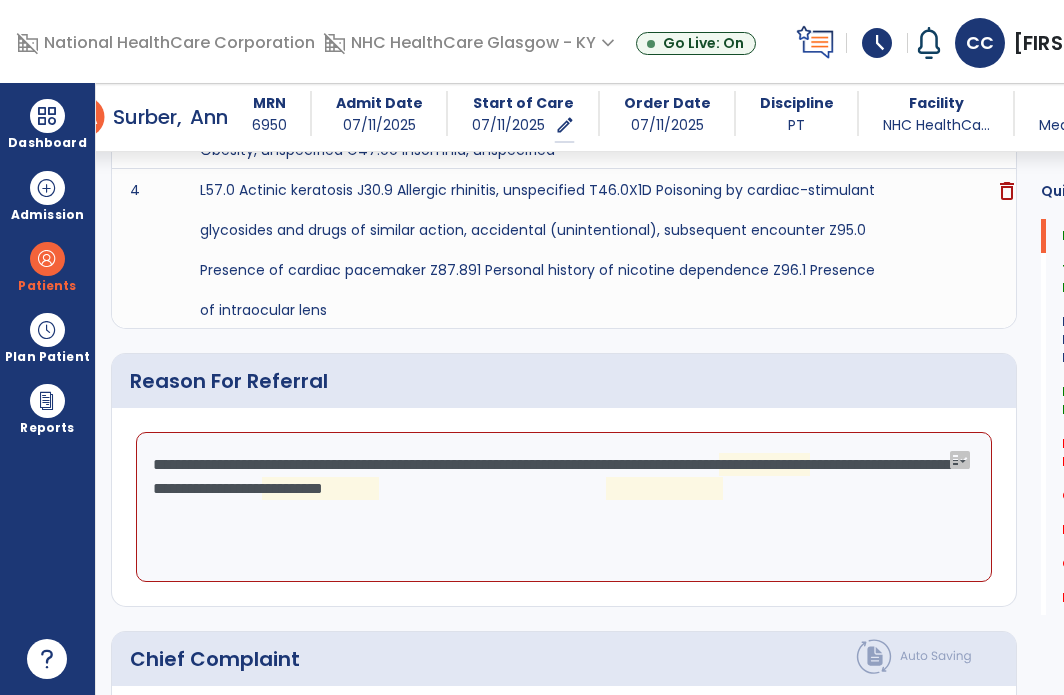 paste on "**********" 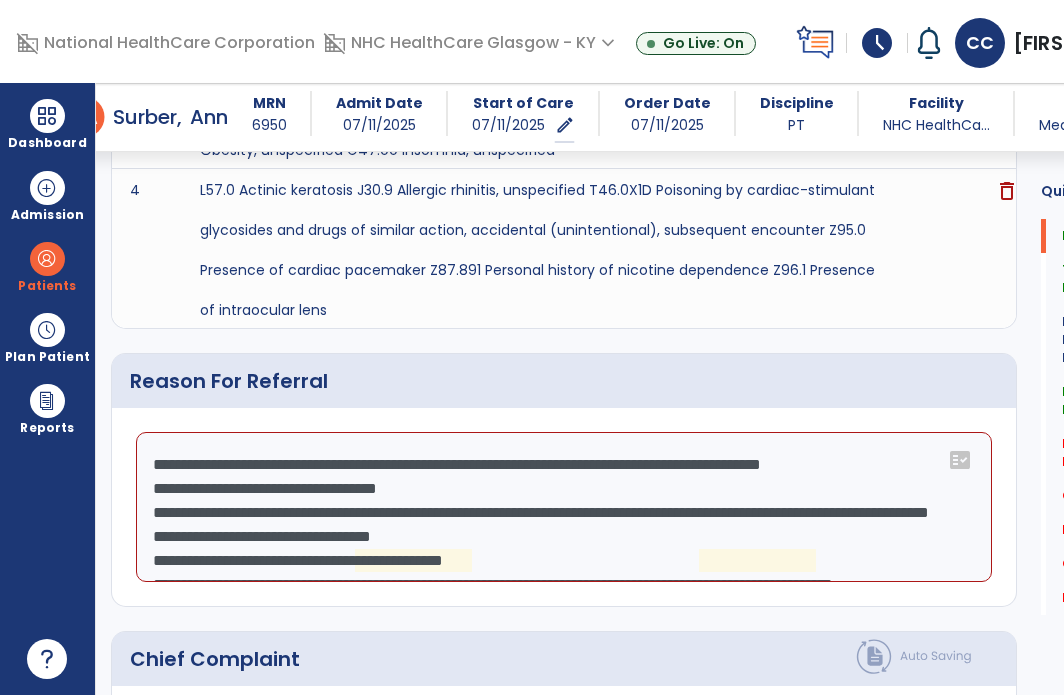scroll, scrollTop: 39, scrollLeft: 0, axis: vertical 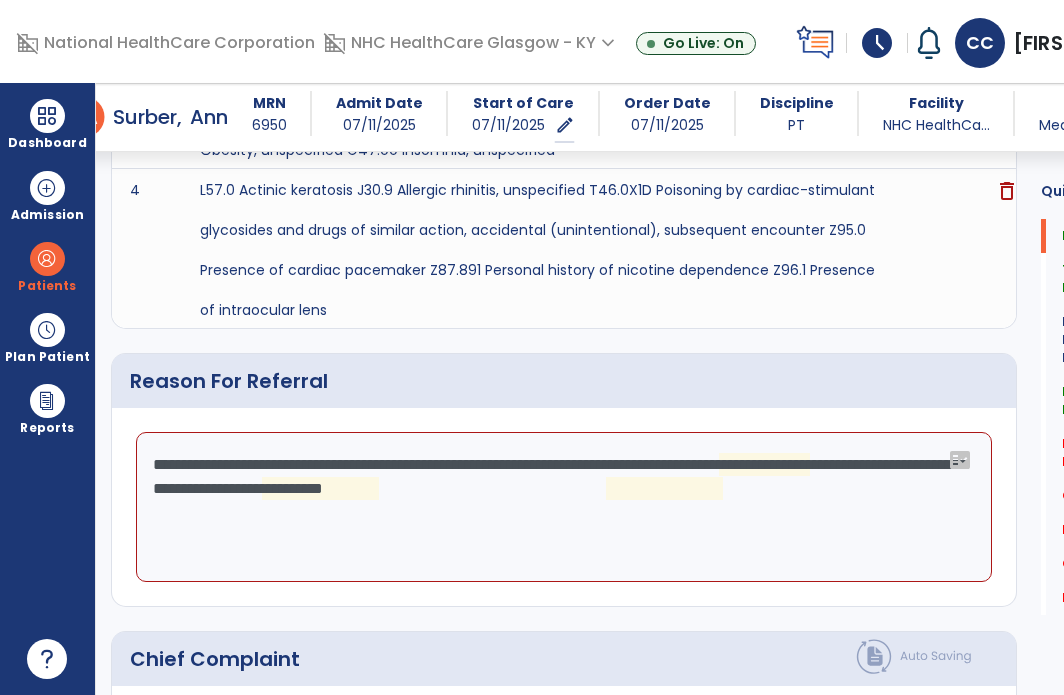 drag, startPoint x: 735, startPoint y: 531, endPoint x: 814, endPoint y: 463, distance: 104.23531 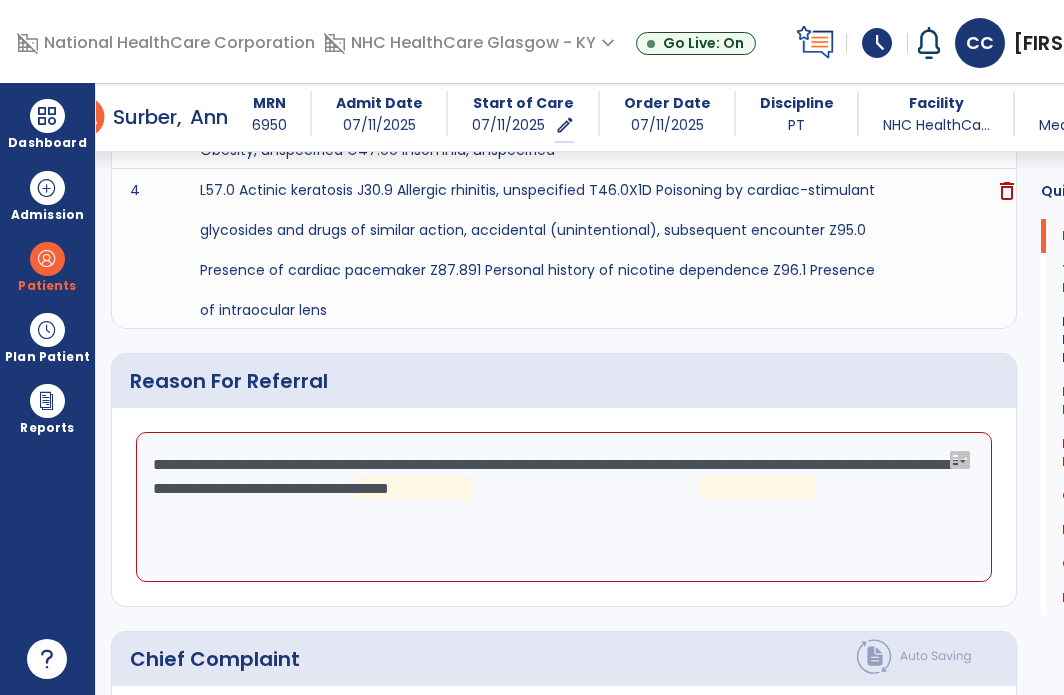 drag, startPoint x: 757, startPoint y: 464, endPoint x: 767, endPoint y: 455, distance: 13.453624 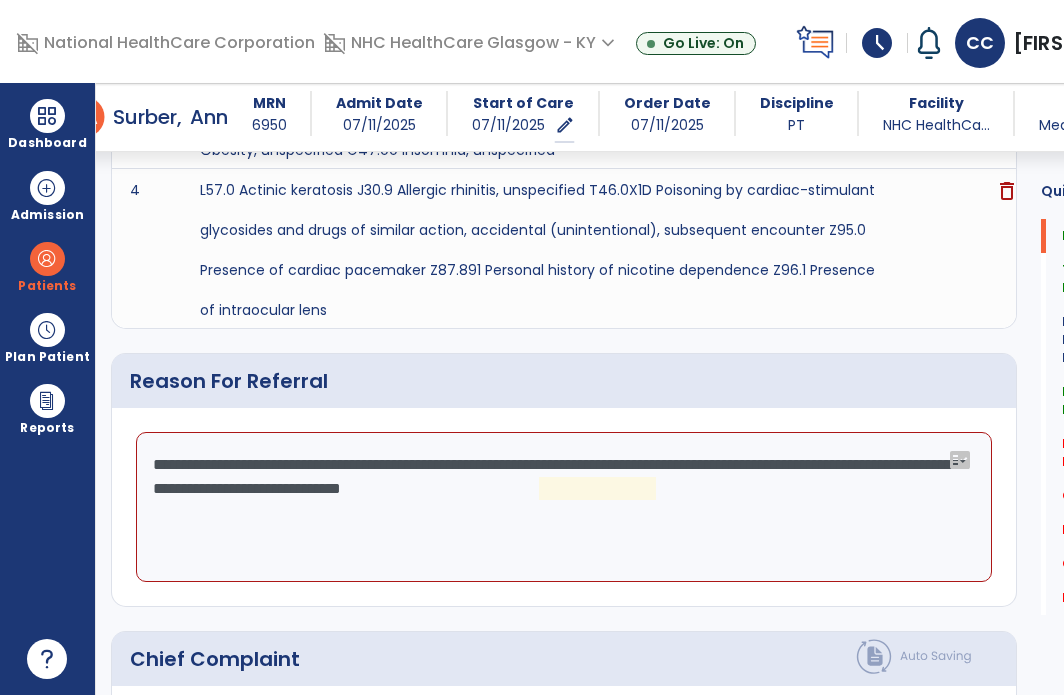 click on "**********" 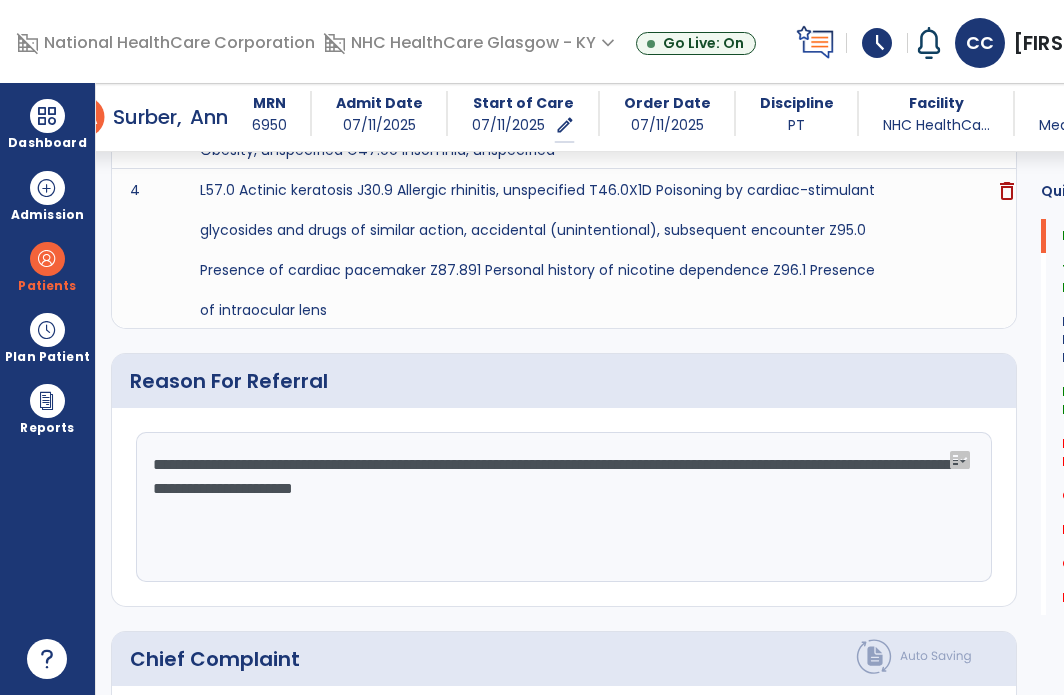 click on "**********" 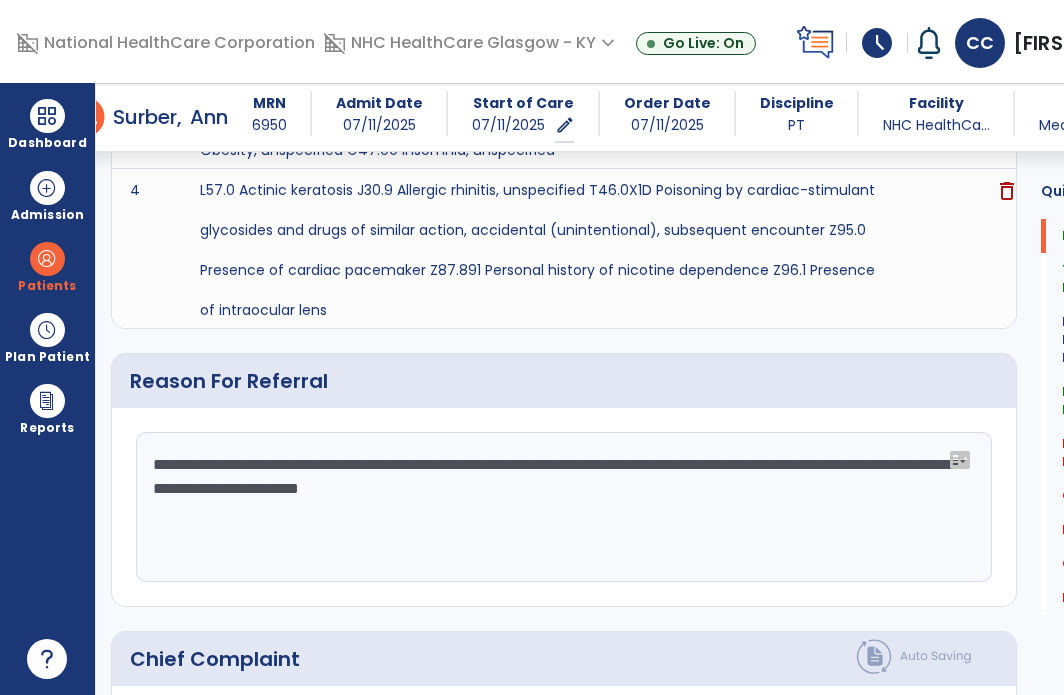 click on "**********" 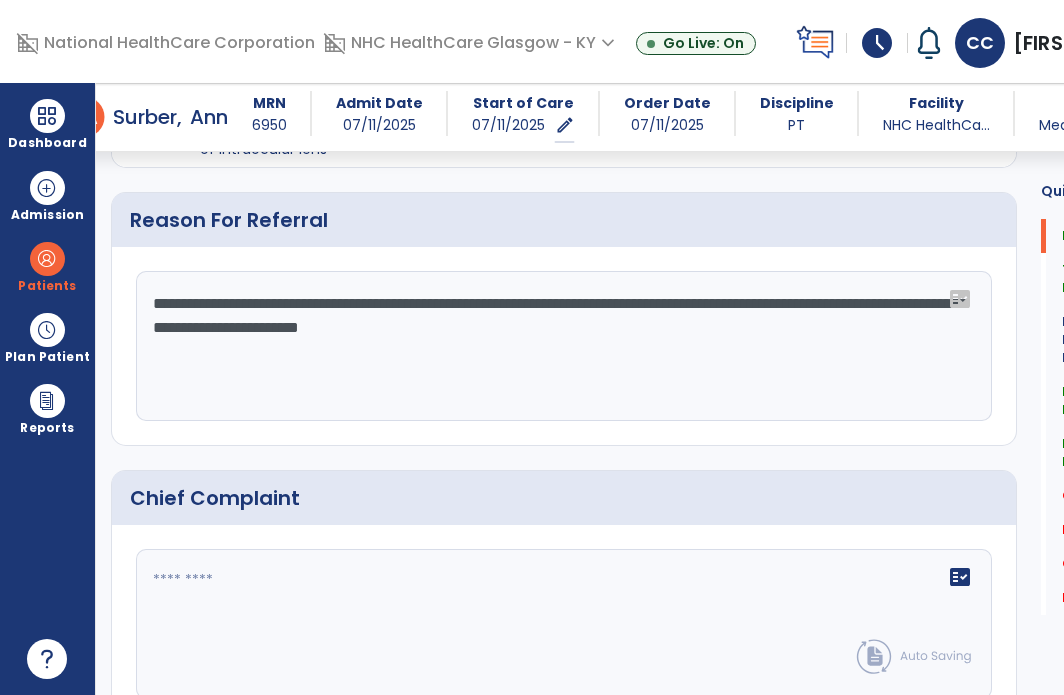 scroll, scrollTop: 1844, scrollLeft: 0, axis: vertical 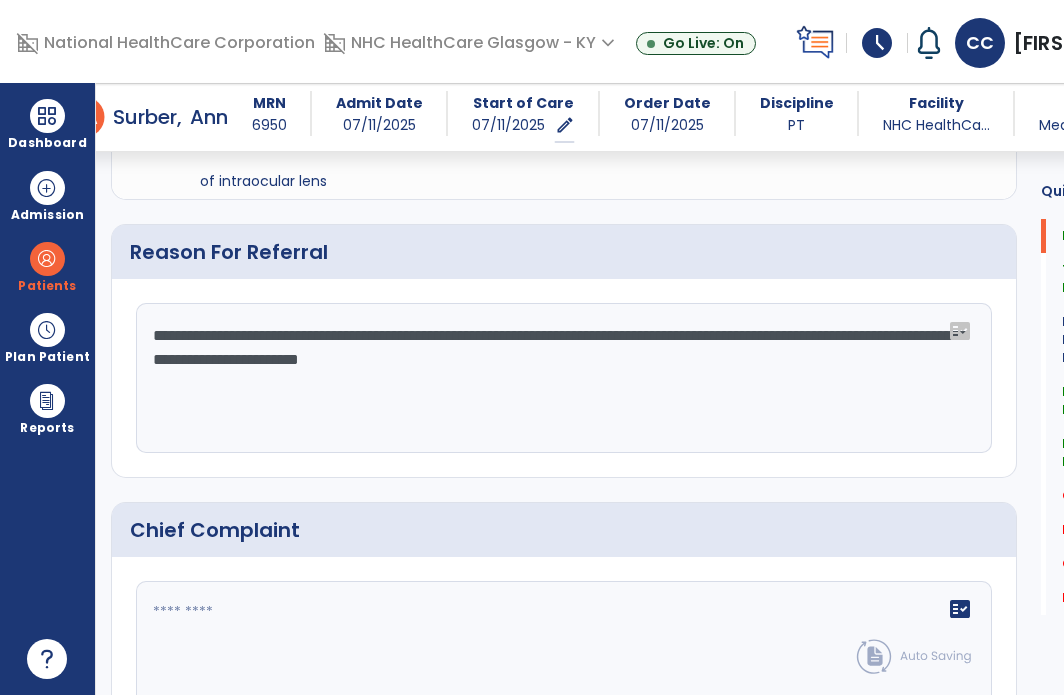 click on "**********" 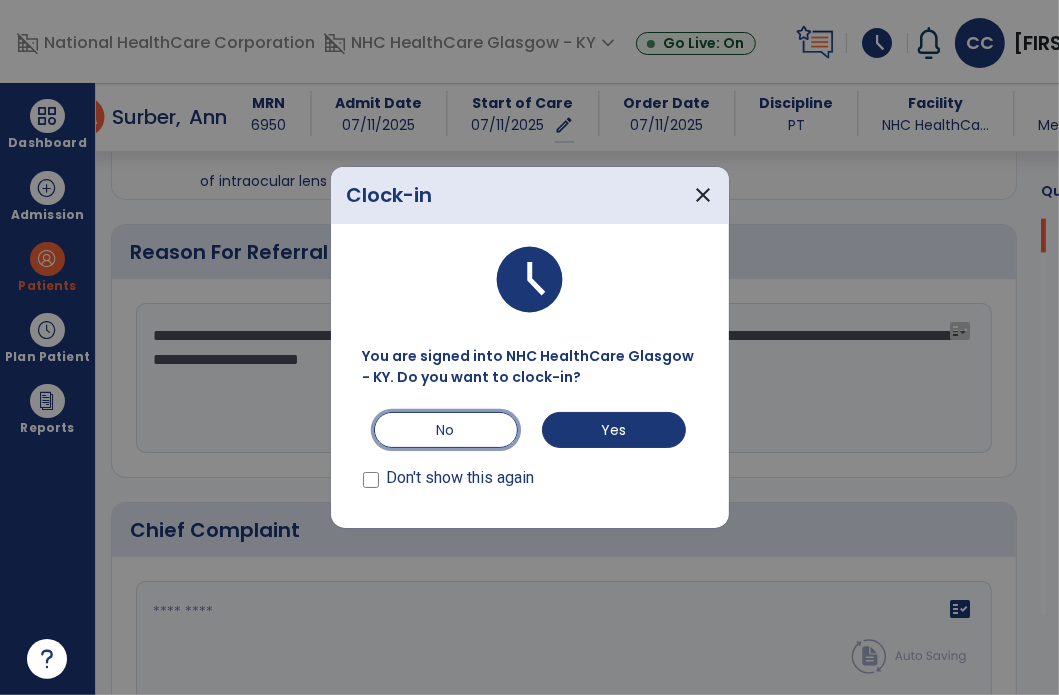 click on "No" at bounding box center [446, 430] 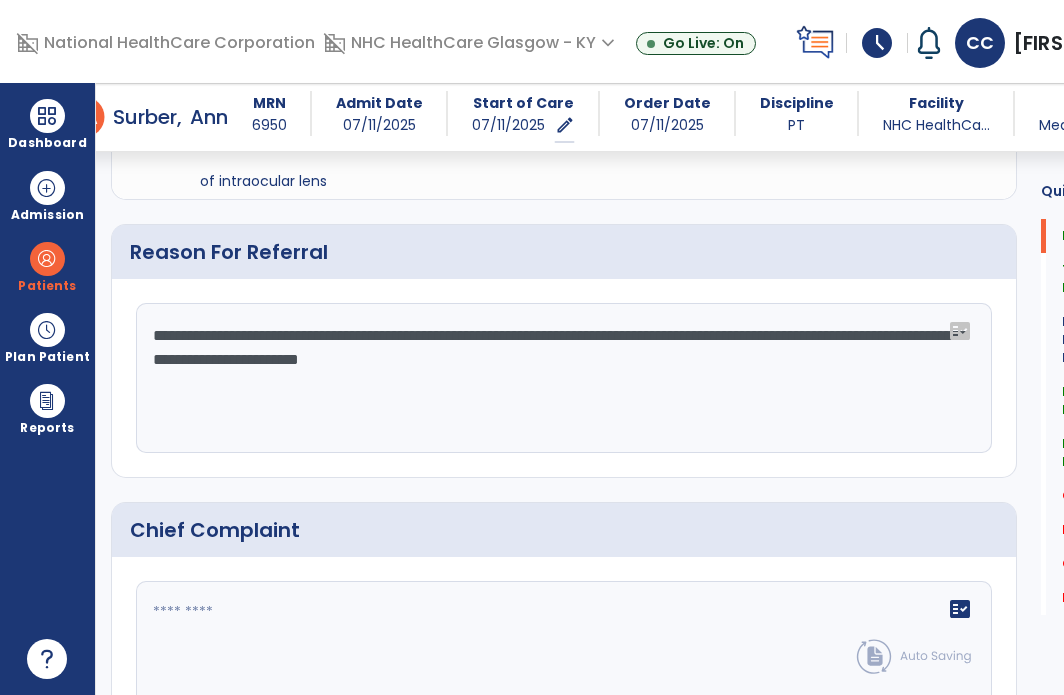 drag, startPoint x: 604, startPoint y: 351, endPoint x: 296, endPoint y: 347, distance: 308.02597 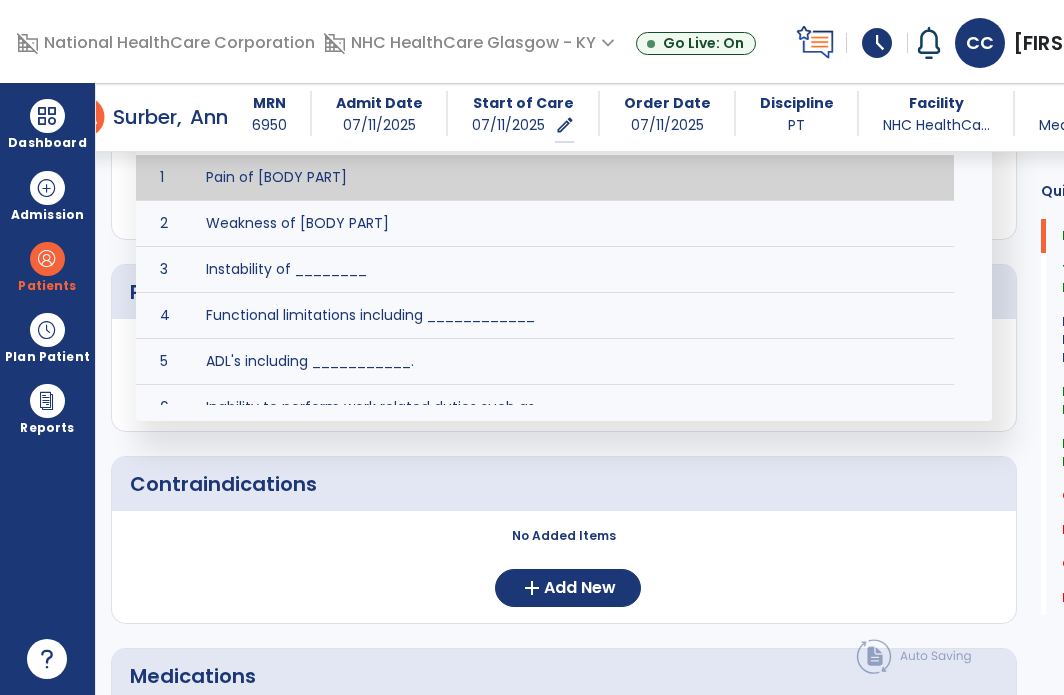 scroll, scrollTop: 2360, scrollLeft: 0, axis: vertical 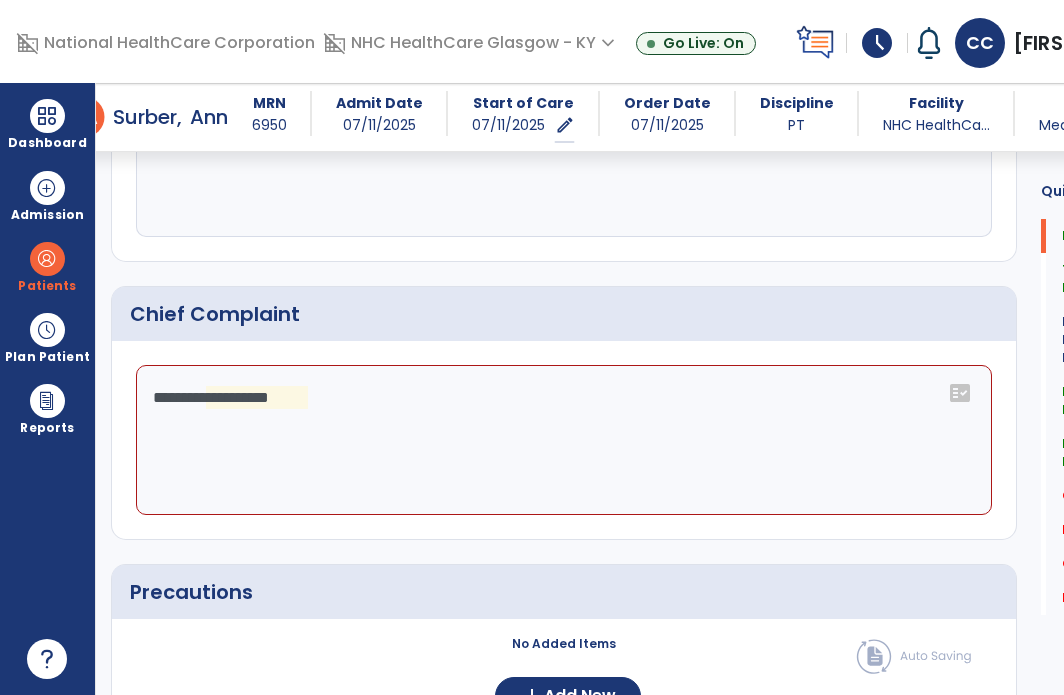 click on "**********" 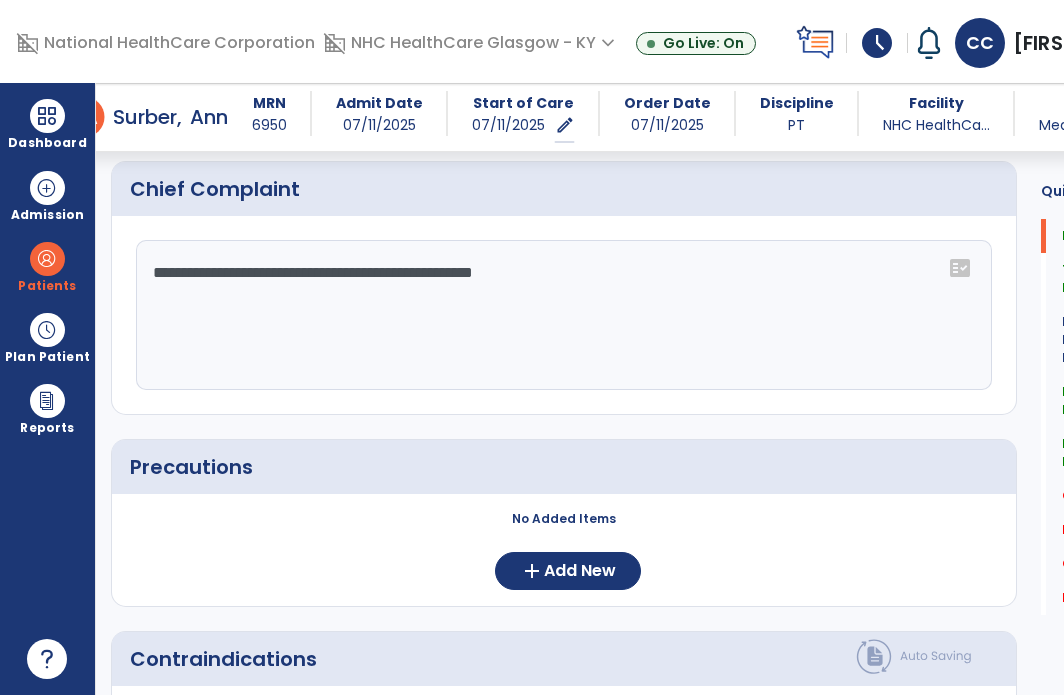 scroll, scrollTop: 2360, scrollLeft: 0, axis: vertical 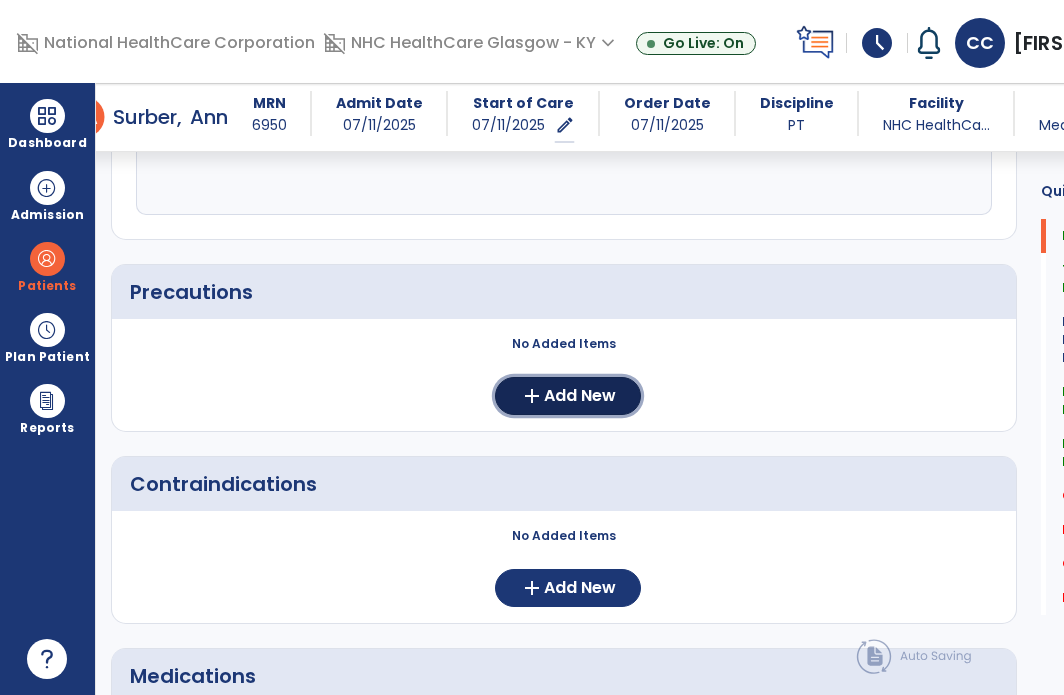 click on "add  Add New" 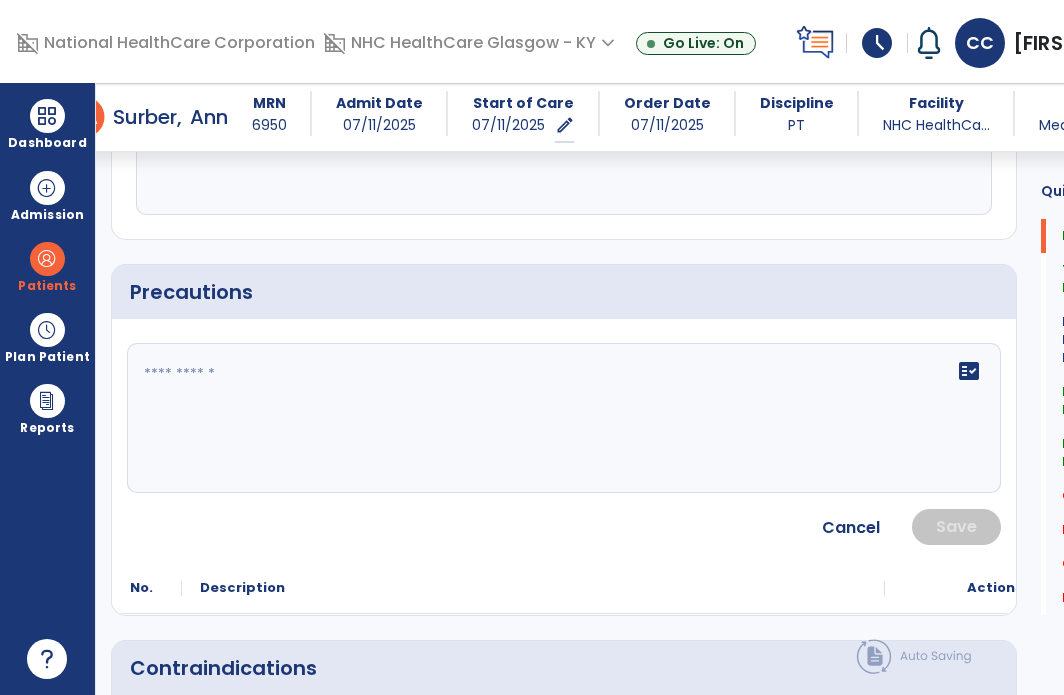 click on "fact_check" 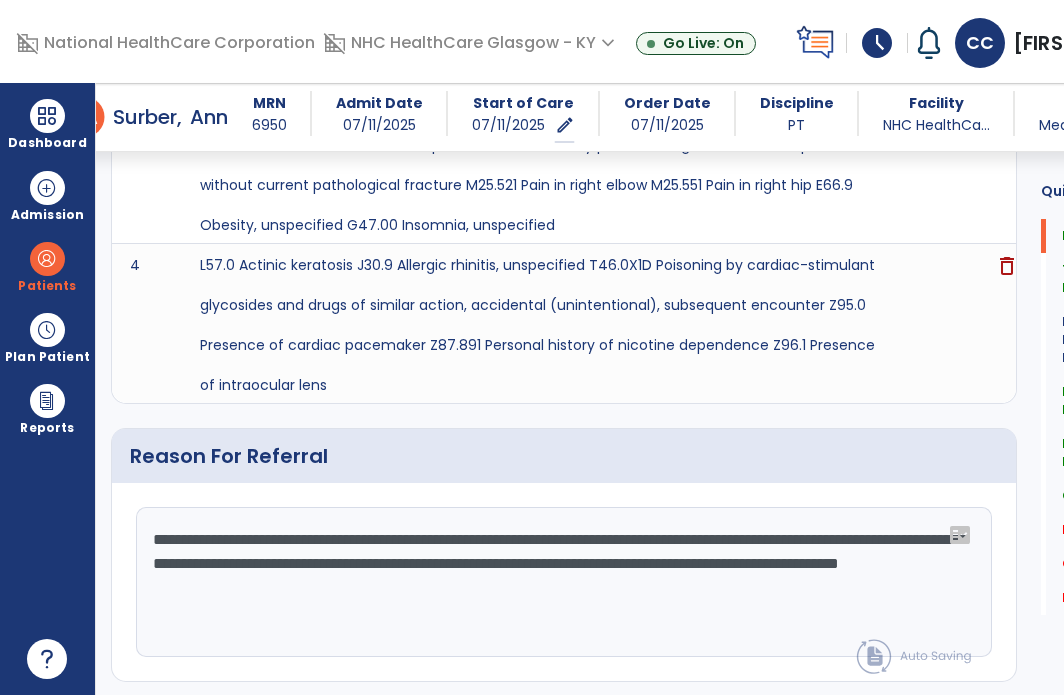 scroll, scrollTop: 2360, scrollLeft: 0, axis: vertical 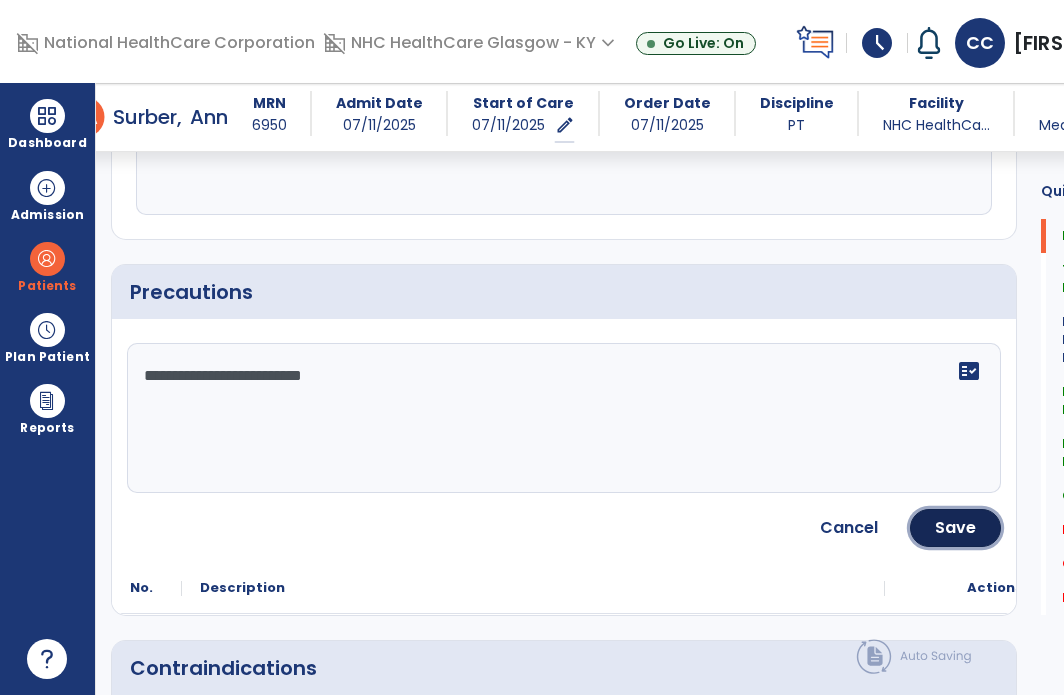 click on "Save" 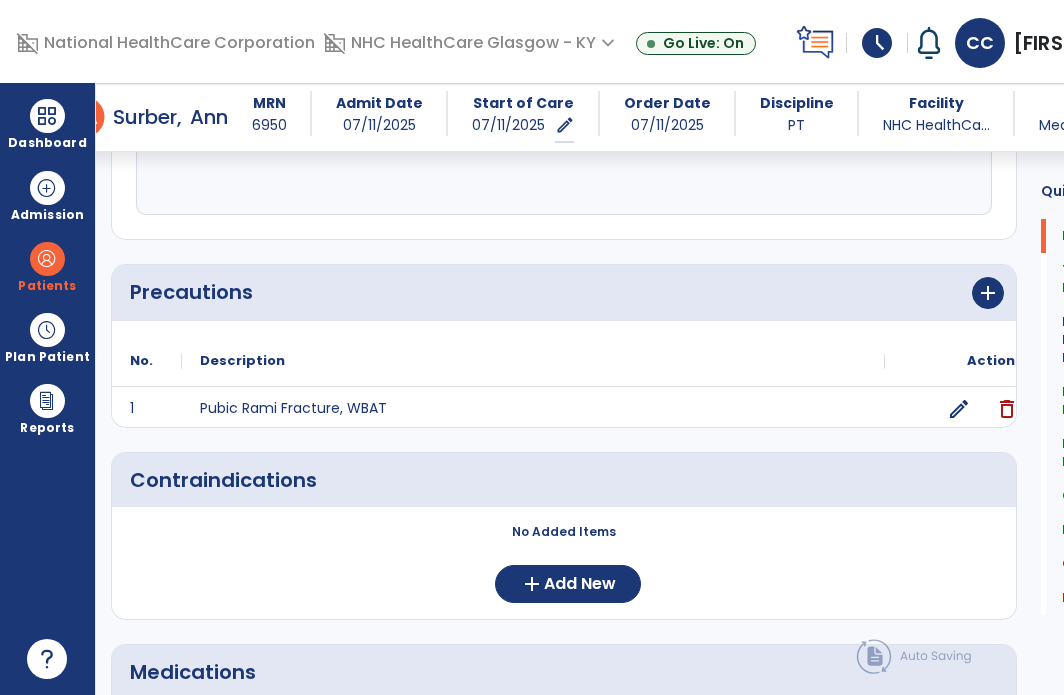 scroll, scrollTop: 2360, scrollLeft: 0, axis: vertical 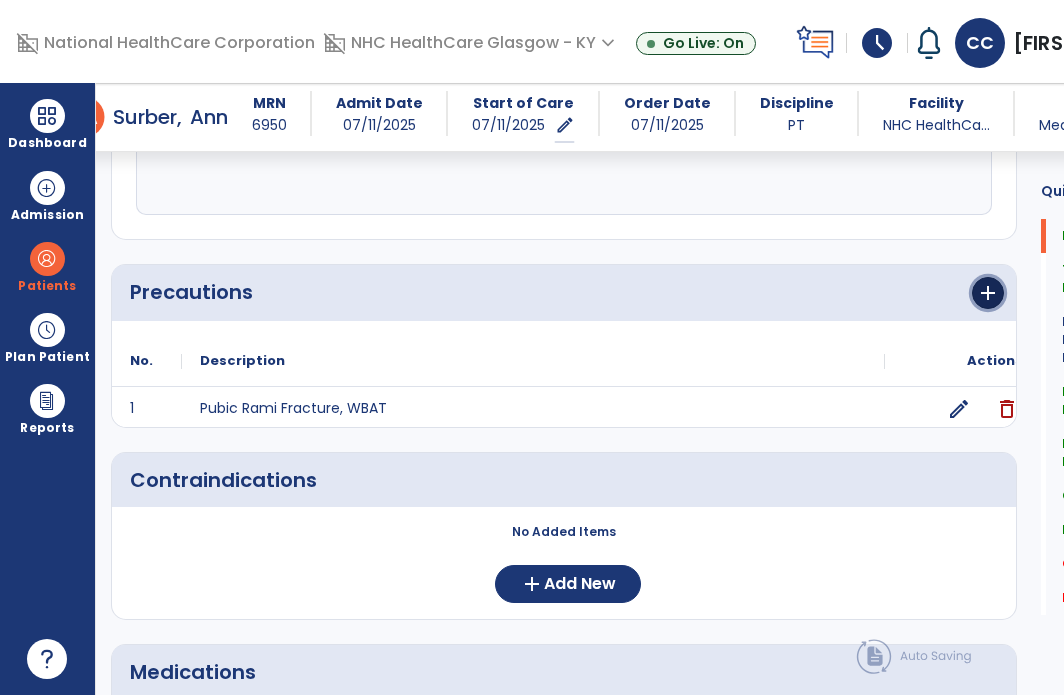 click on "add" 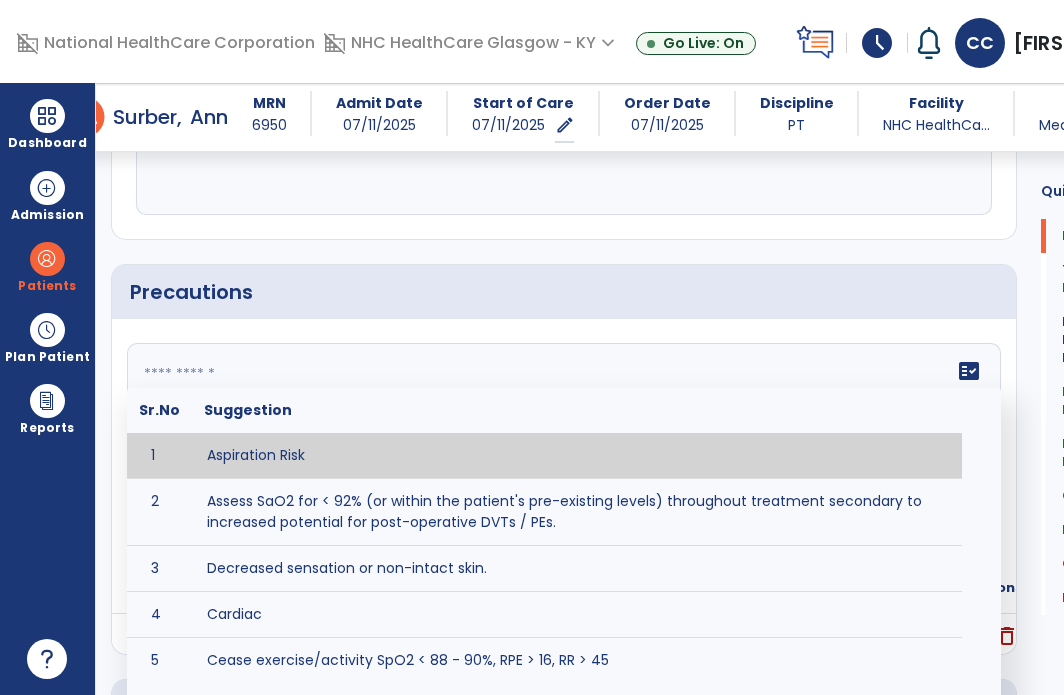 drag, startPoint x: 360, startPoint y: 403, endPoint x: 311, endPoint y: 389, distance: 50.96077 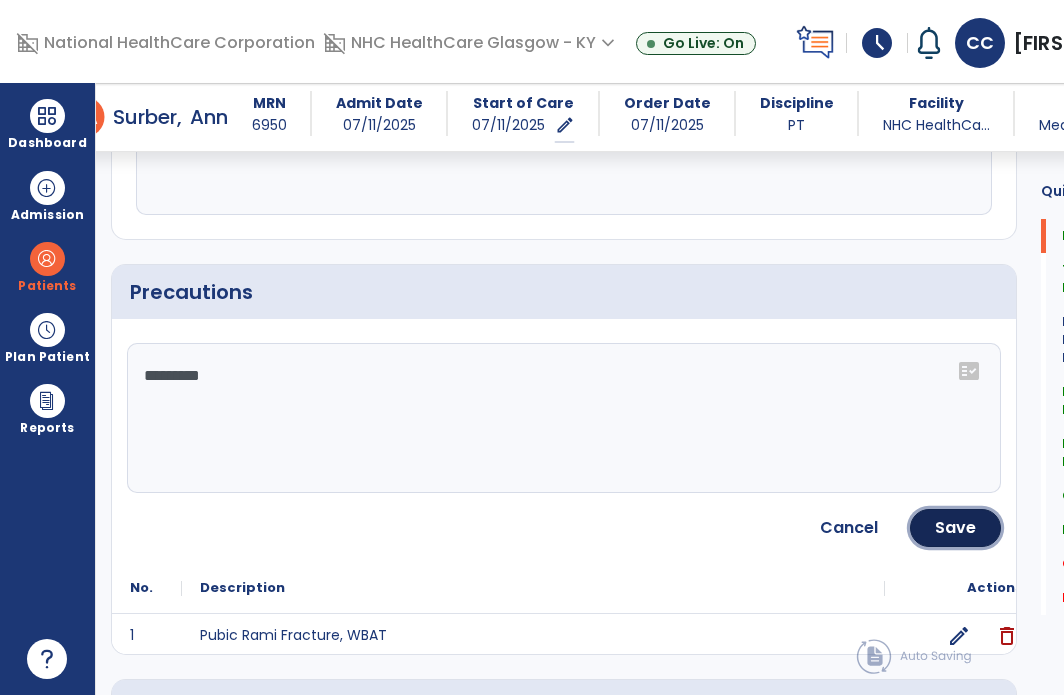 drag, startPoint x: 978, startPoint y: 528, endPoint x: 1021, endPoint y: 354, distance: 179.23448 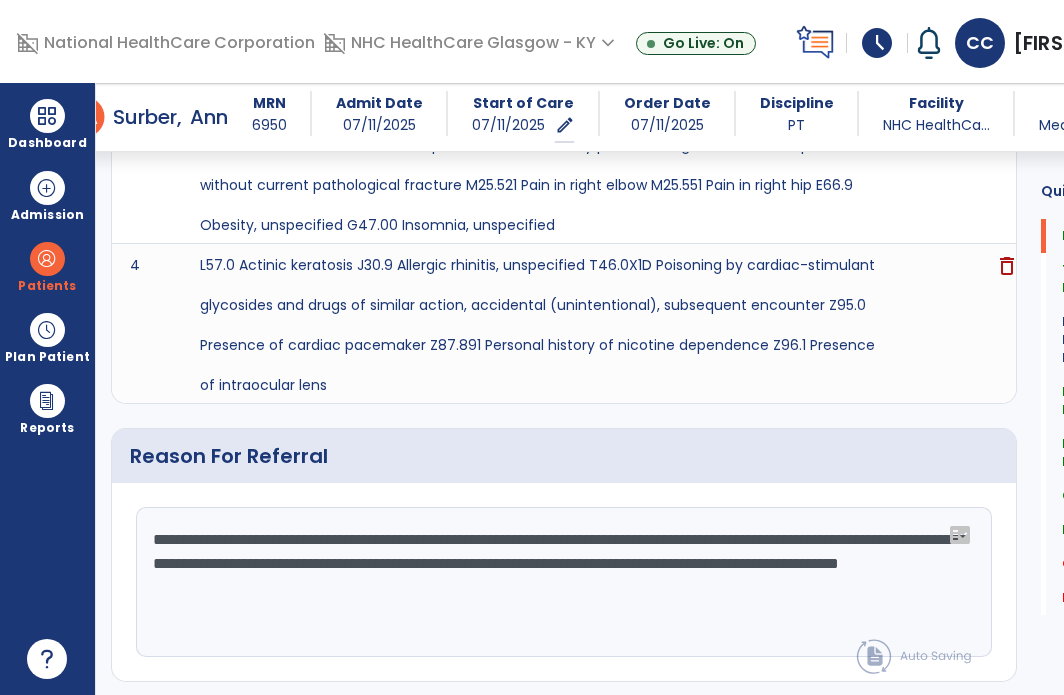 scroll, scrollTop: 2360, scrollLeft: 0, axis: vertical 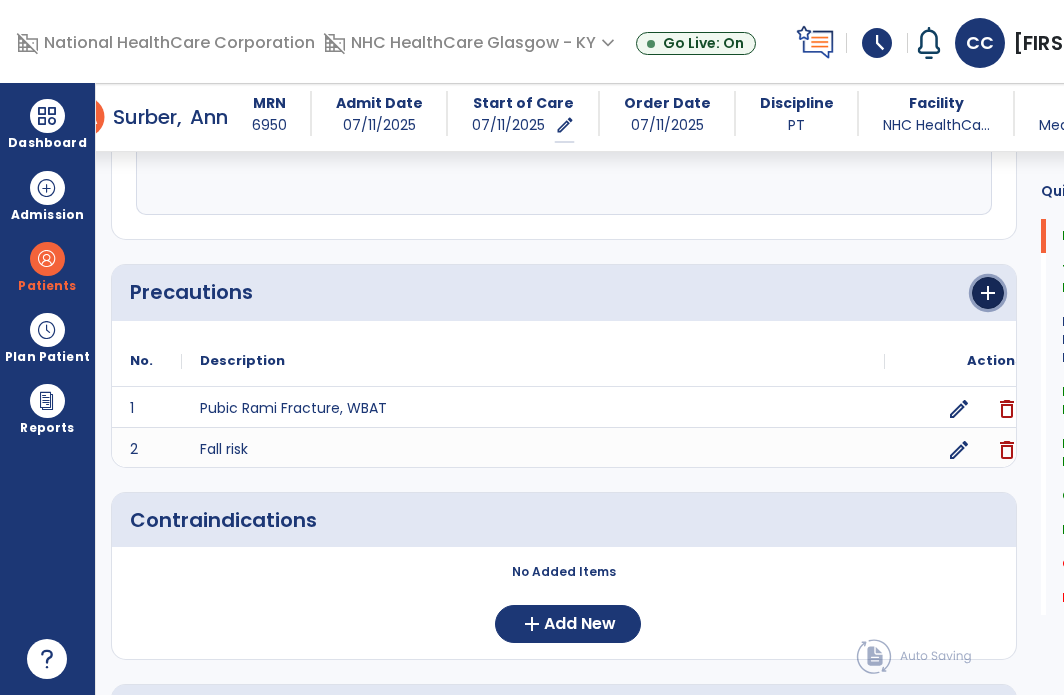 drag, startPoint x: 1016, startPoint y: 293, endPoint x: 936, endPoint y: 315, distance: 82.96987 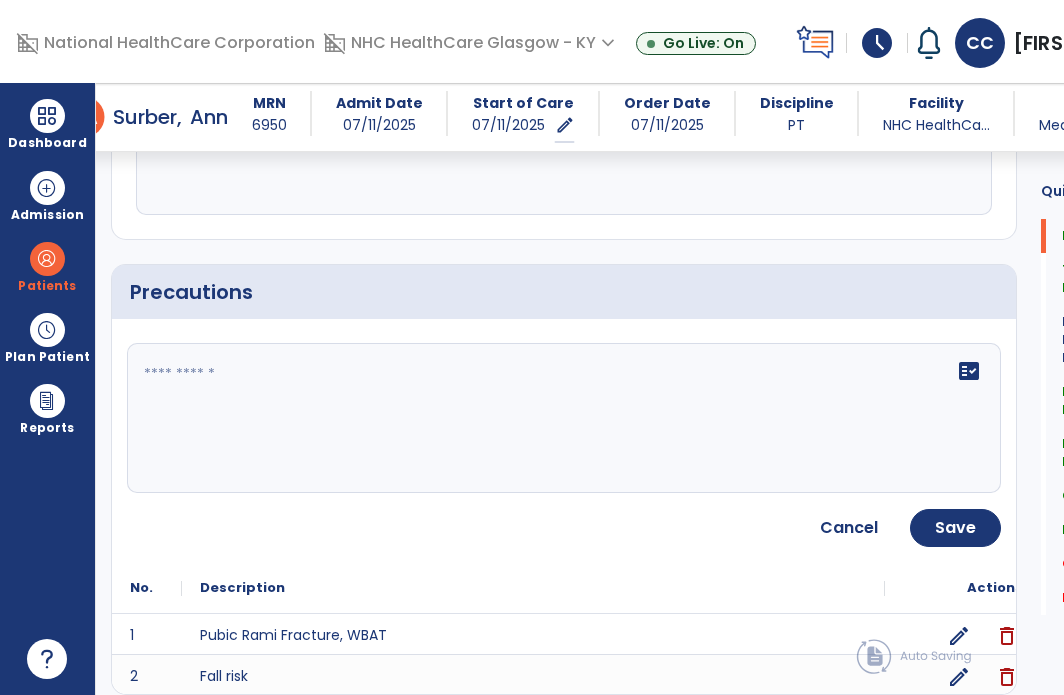 click on "fact_check" 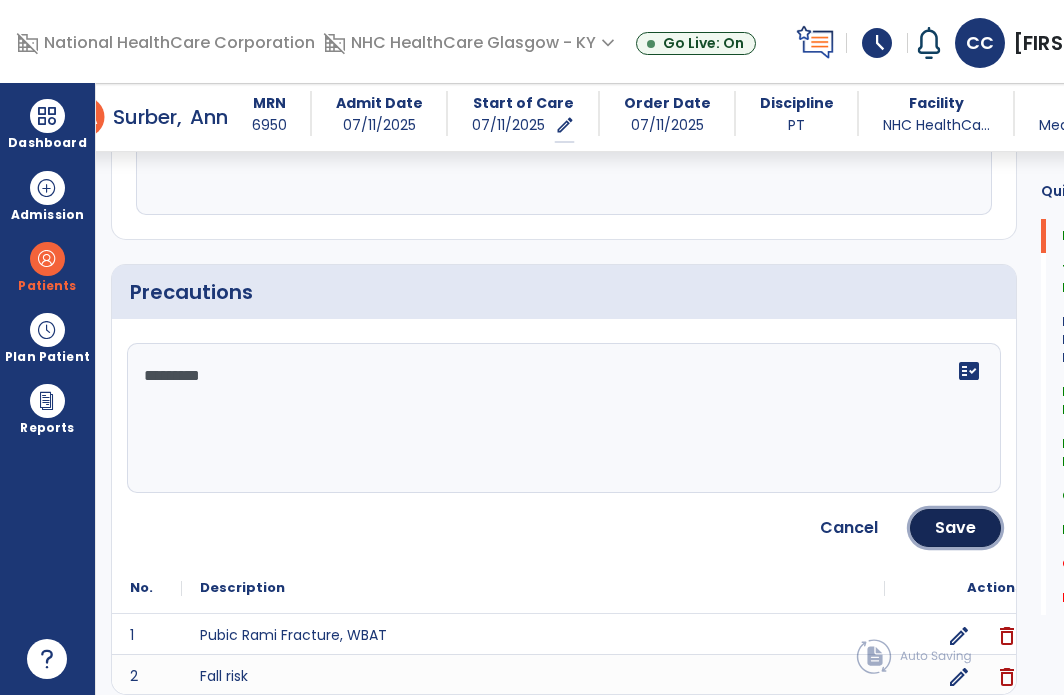 click on "Save" 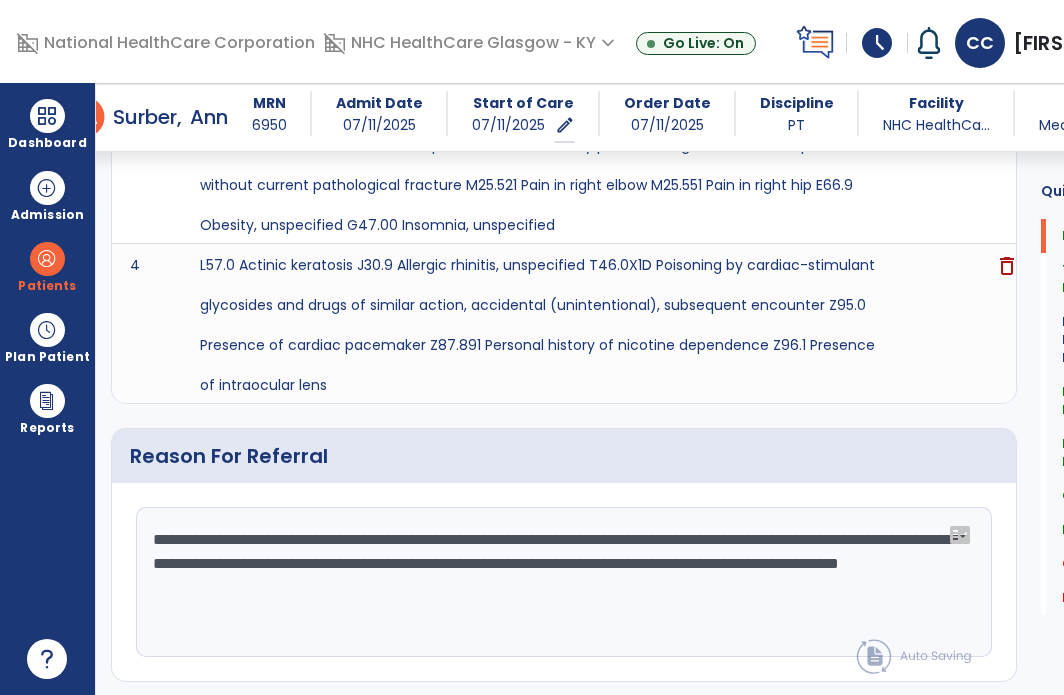 scroll, scrollTop: 2360, scrollLeft: 0, axis: vertical 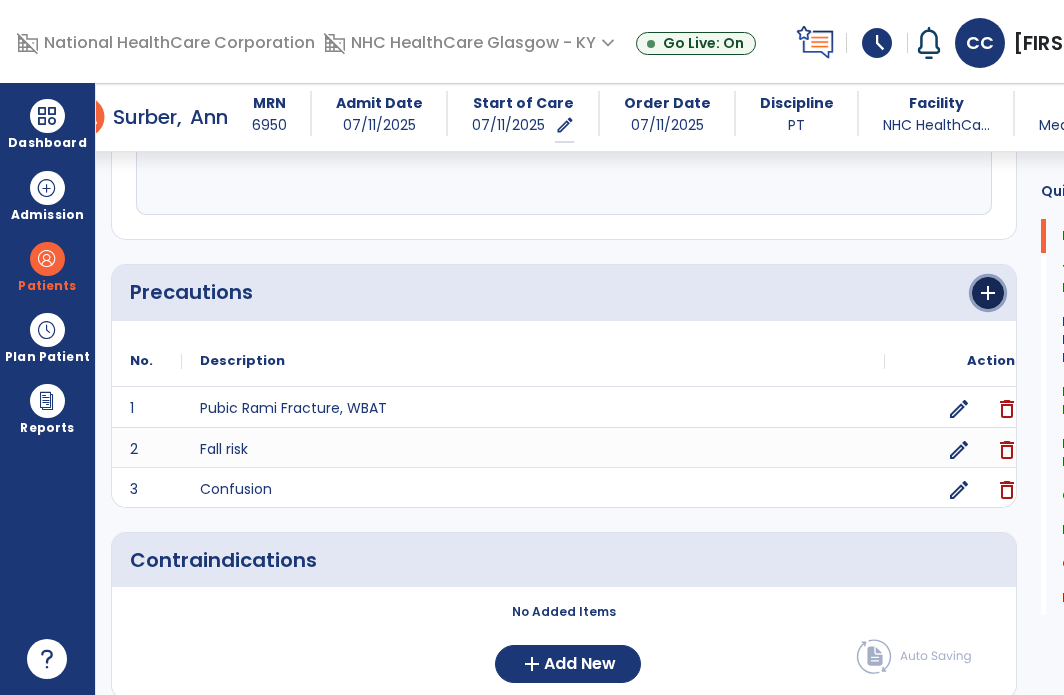 click on "add" 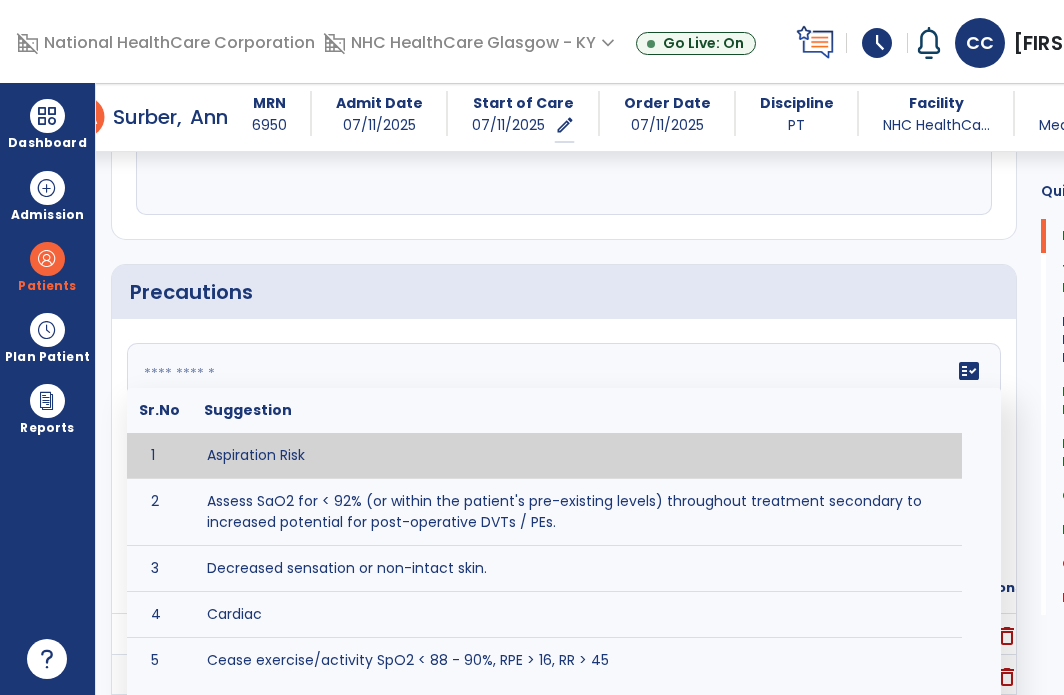 drag, startPoint x: 734, startPoint y: 375, endPoint x: 703, endPoint y: 385, distance: 32.572994 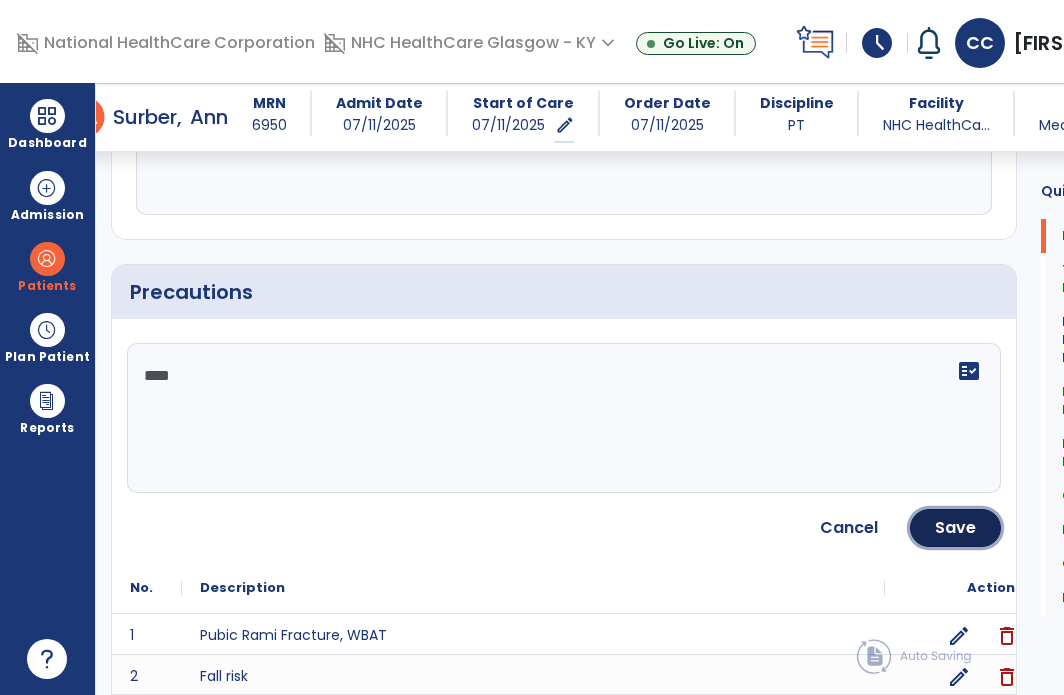 click on "Save" 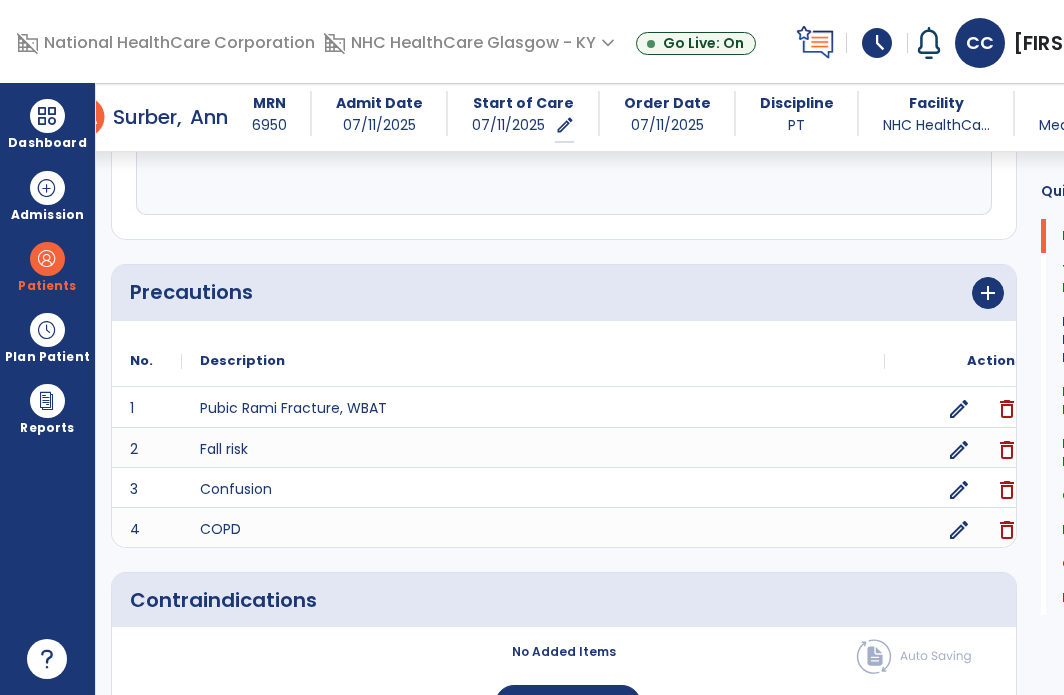 scroll, scrollTop: 2360, scrollLeft: 0, axis: vertical 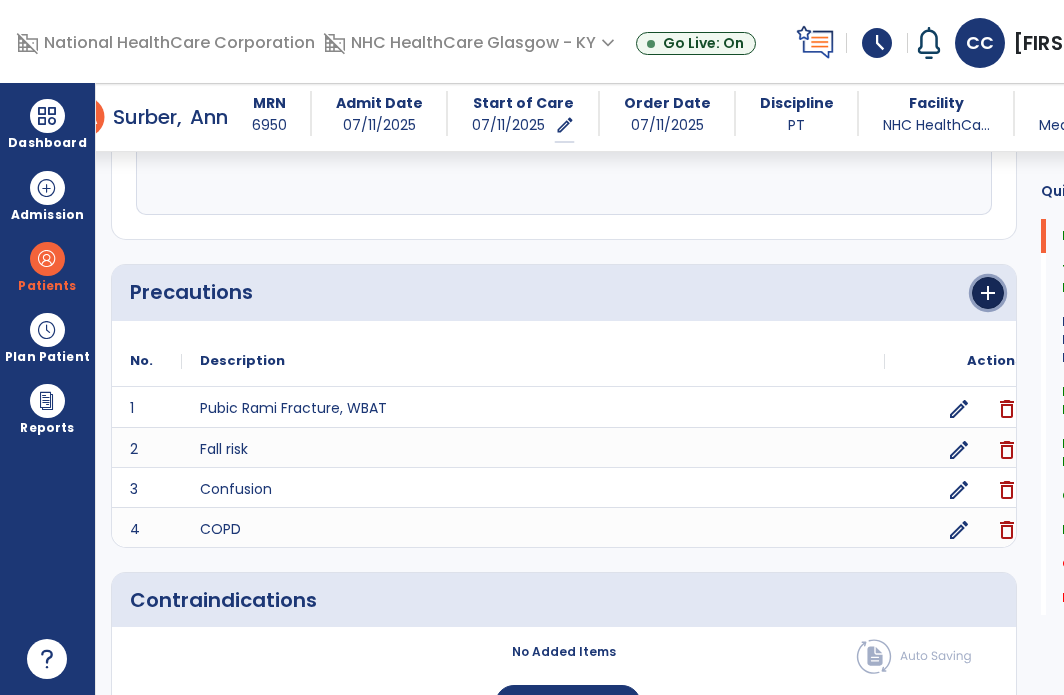 drag, startPoint x: 1013, startPoint y: 286, endPoint x: 577, endPoint y: 389, distance: 448.00113 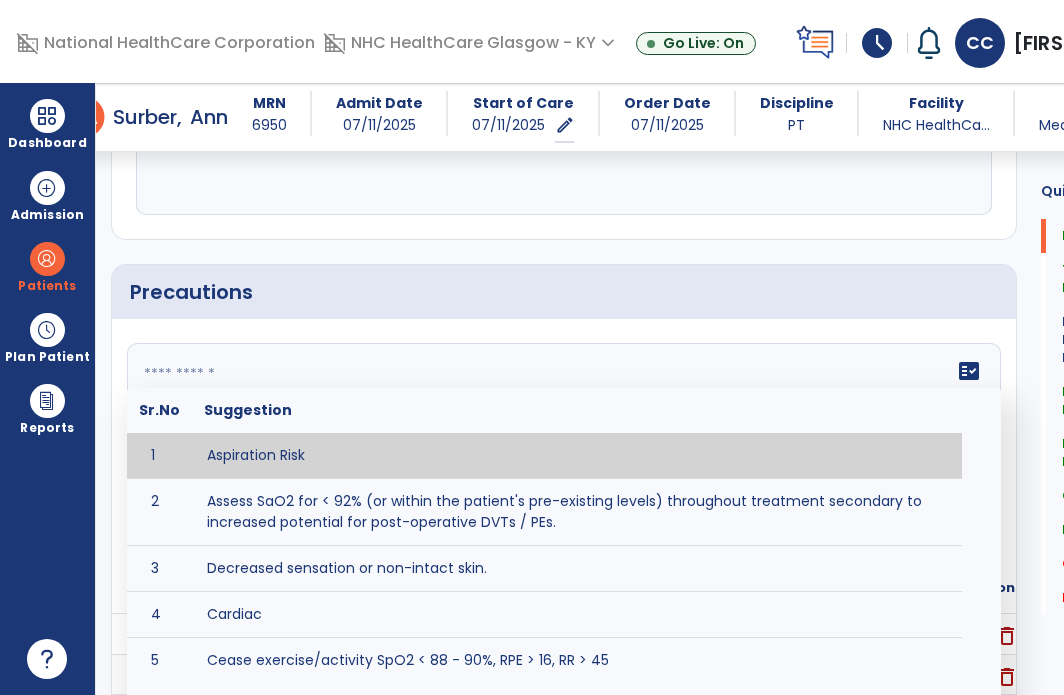drag, startPoint x: 556, startPoint y: 399, endPoint x: 484, endPoint y: 475, distance: 104.69002 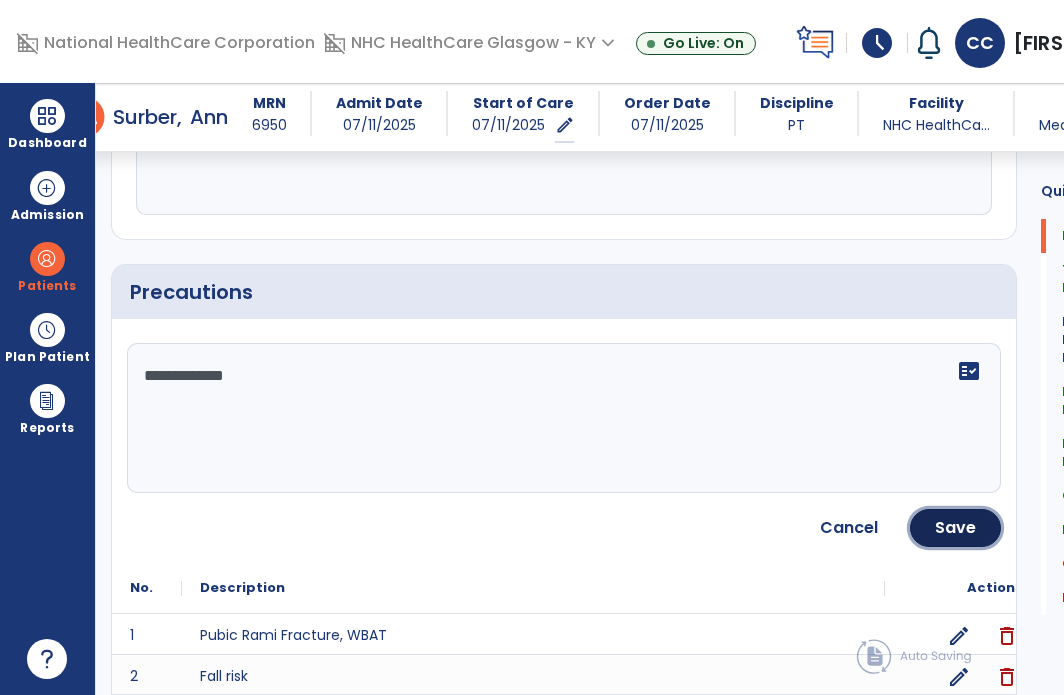 click on "Save" 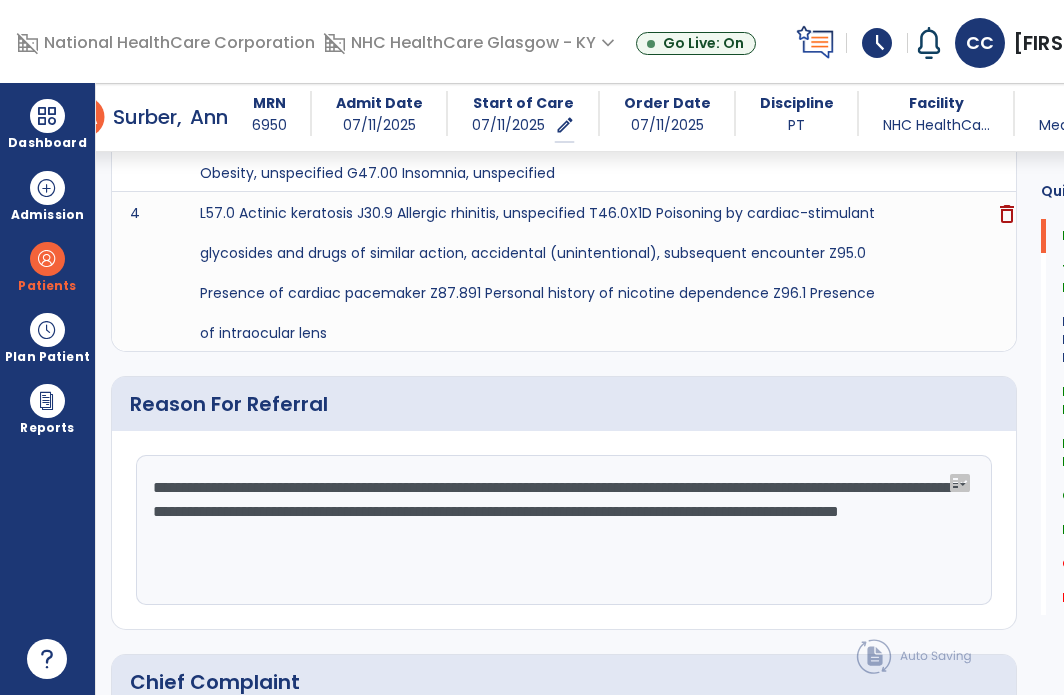 scroll, scrollTop: 2660, scrollLeft: 0, axis: vertical 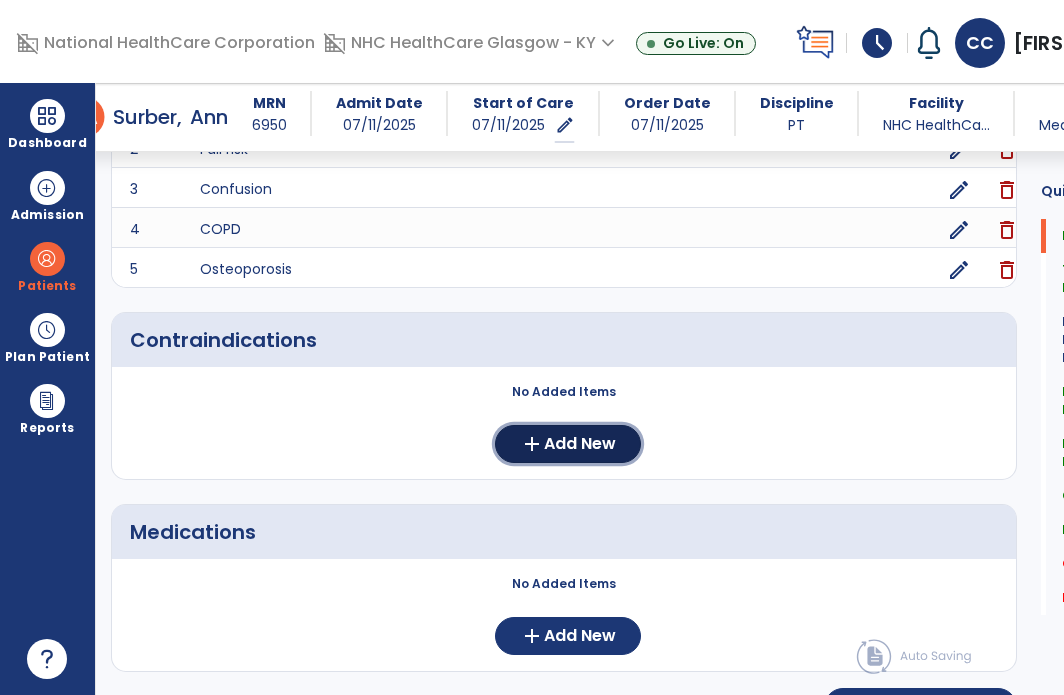 click on "add  Add New" 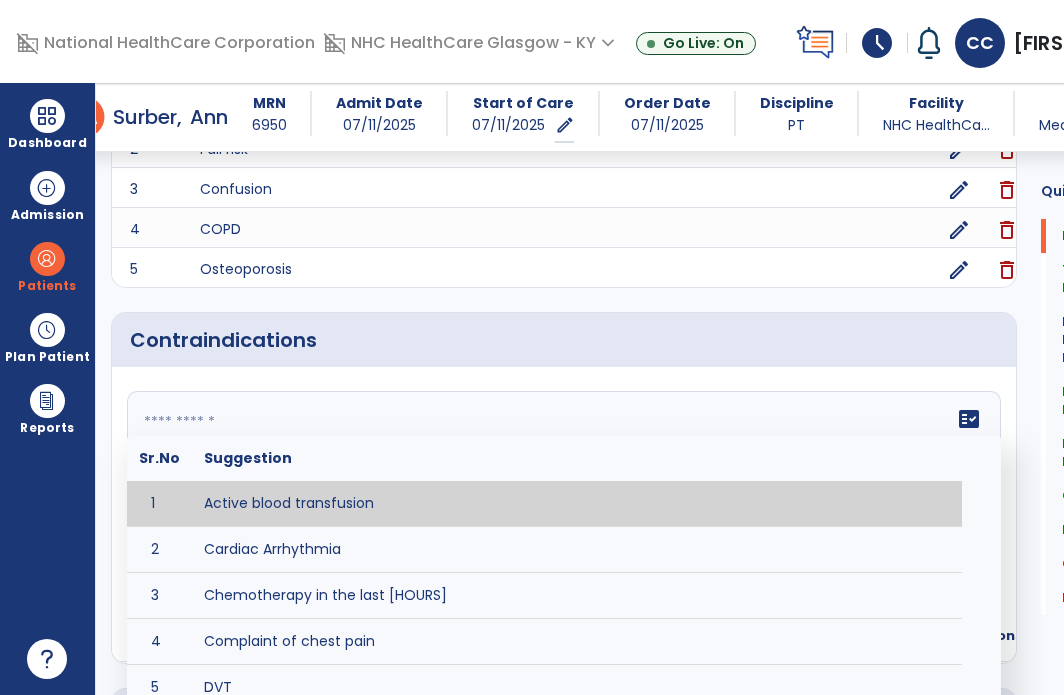 drag, startPoint x: 306, startPoint y: 444, endPoint x: 320, endPoint y: 455, distance: 17.804493 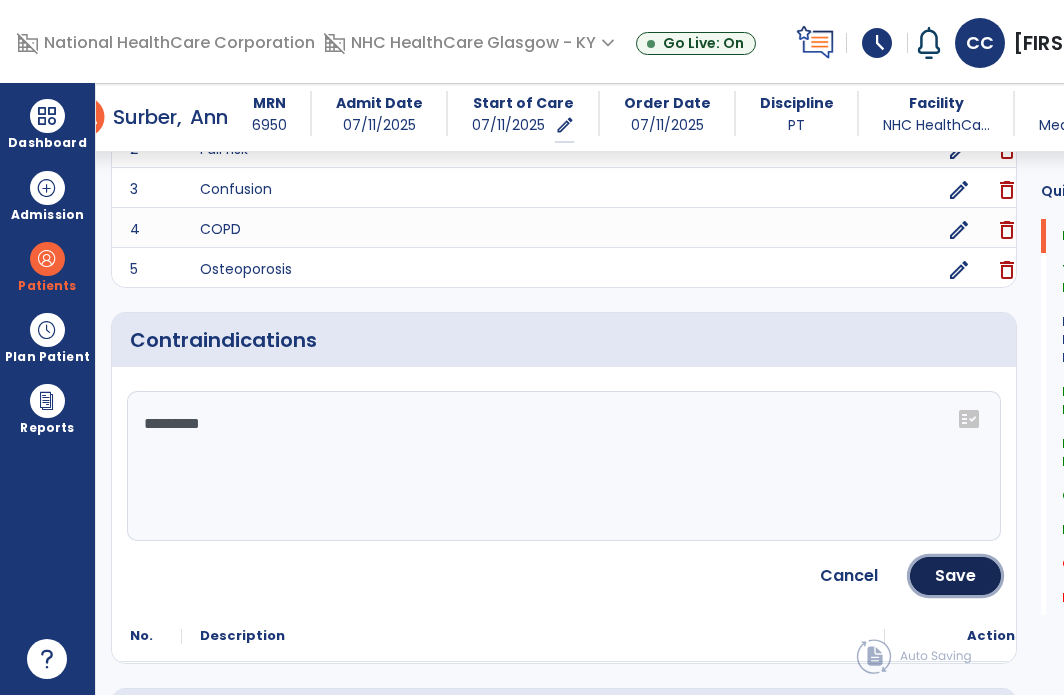 click on "Save" 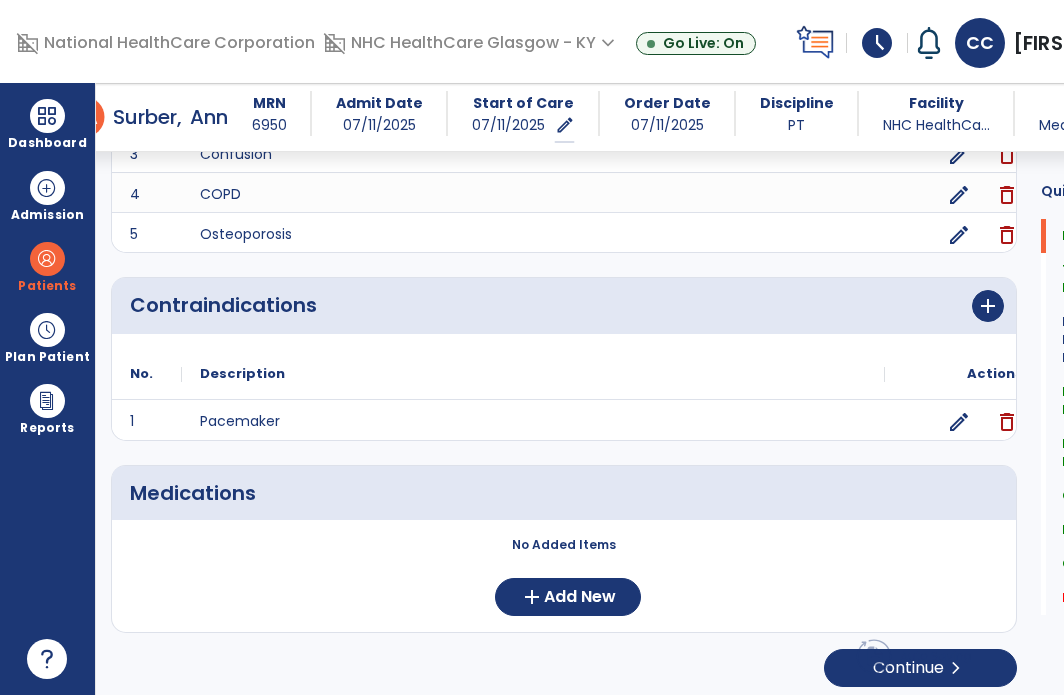 scroll, scrollTop: 2696, scrollLeft: 0, axis: vertical 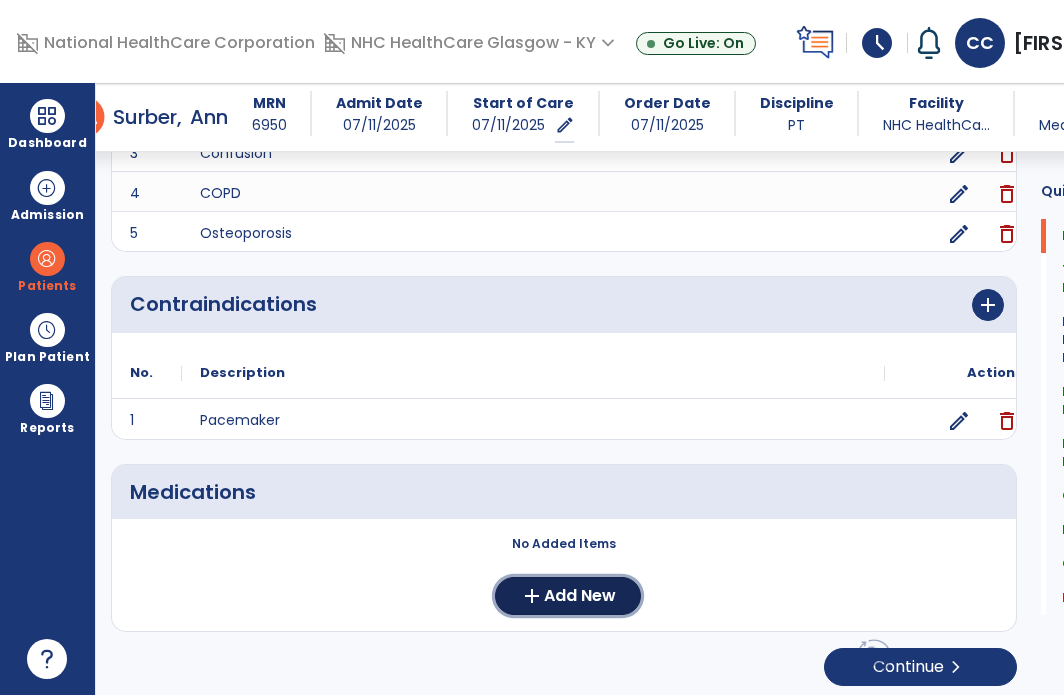 click on "Add New" 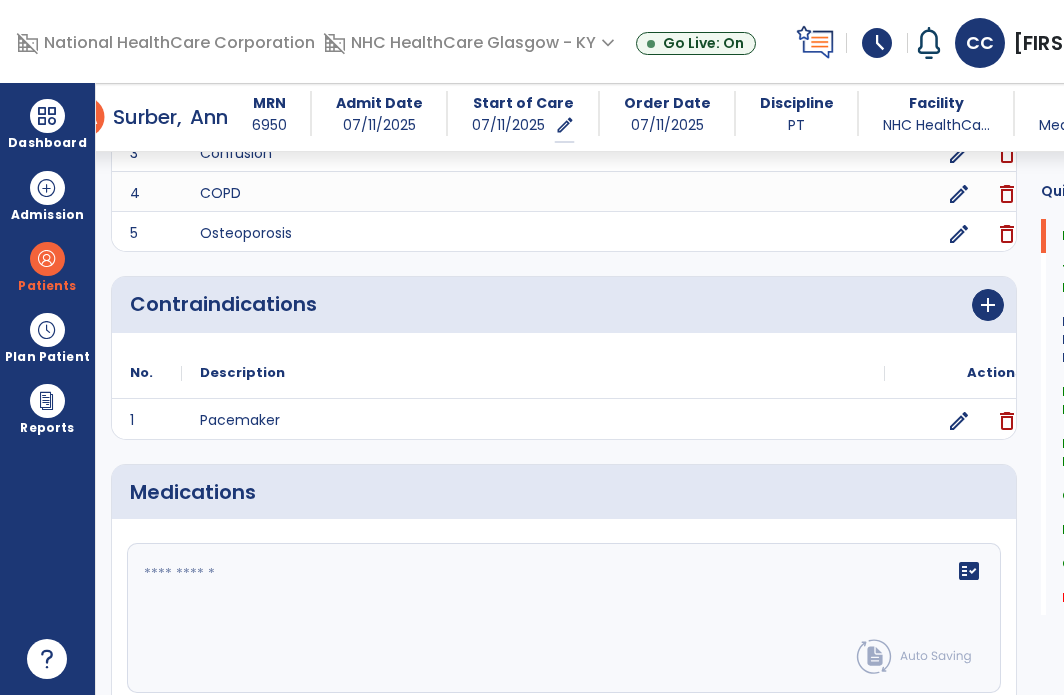 click on "fact_check" 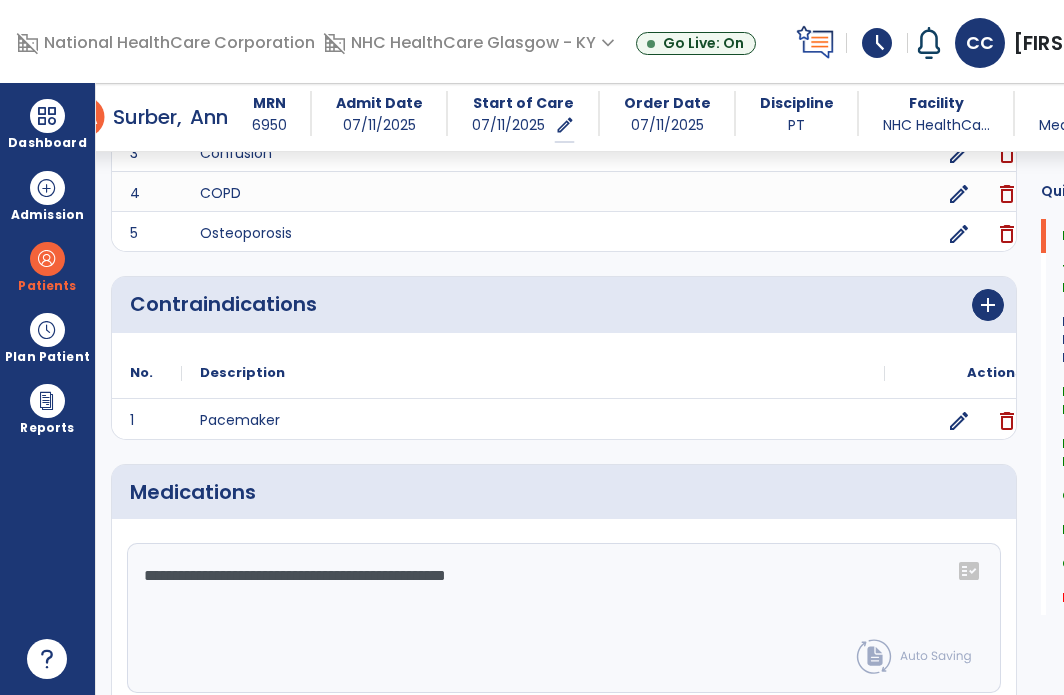 scroll, scrollTop: 2880, scrollLeft: 0, axis: vertical 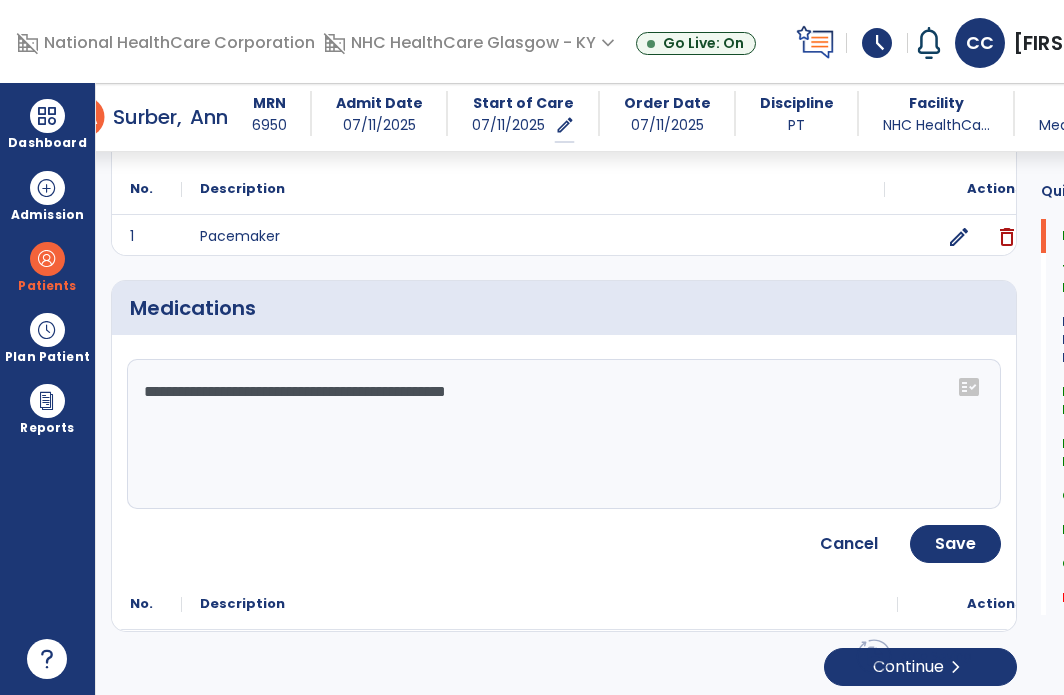 click on "**********" 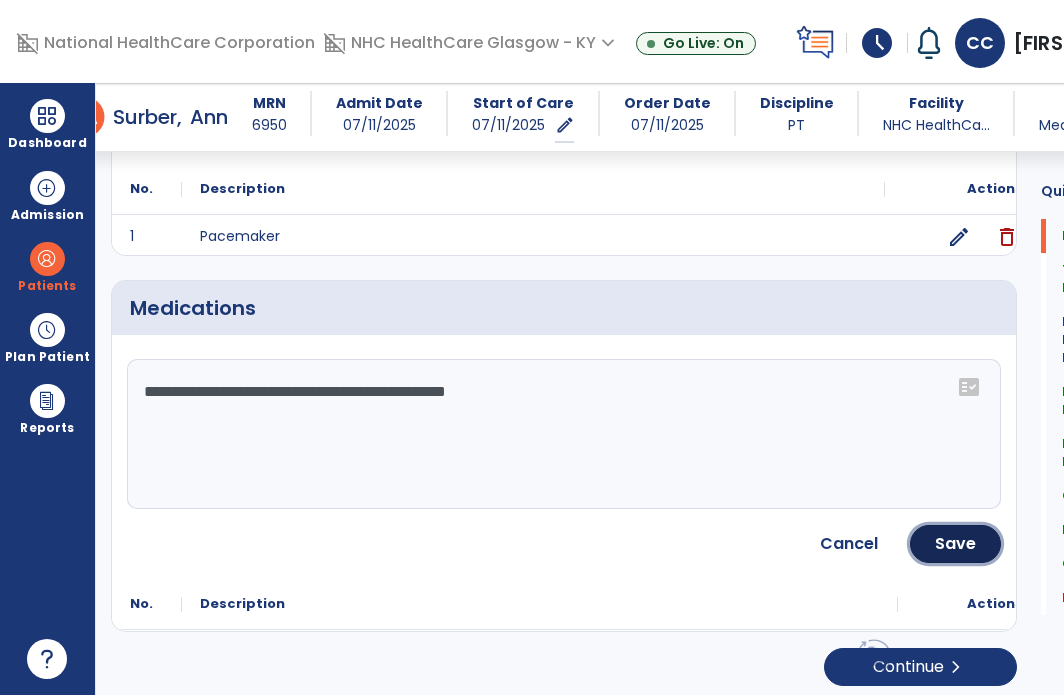 click on "Save" 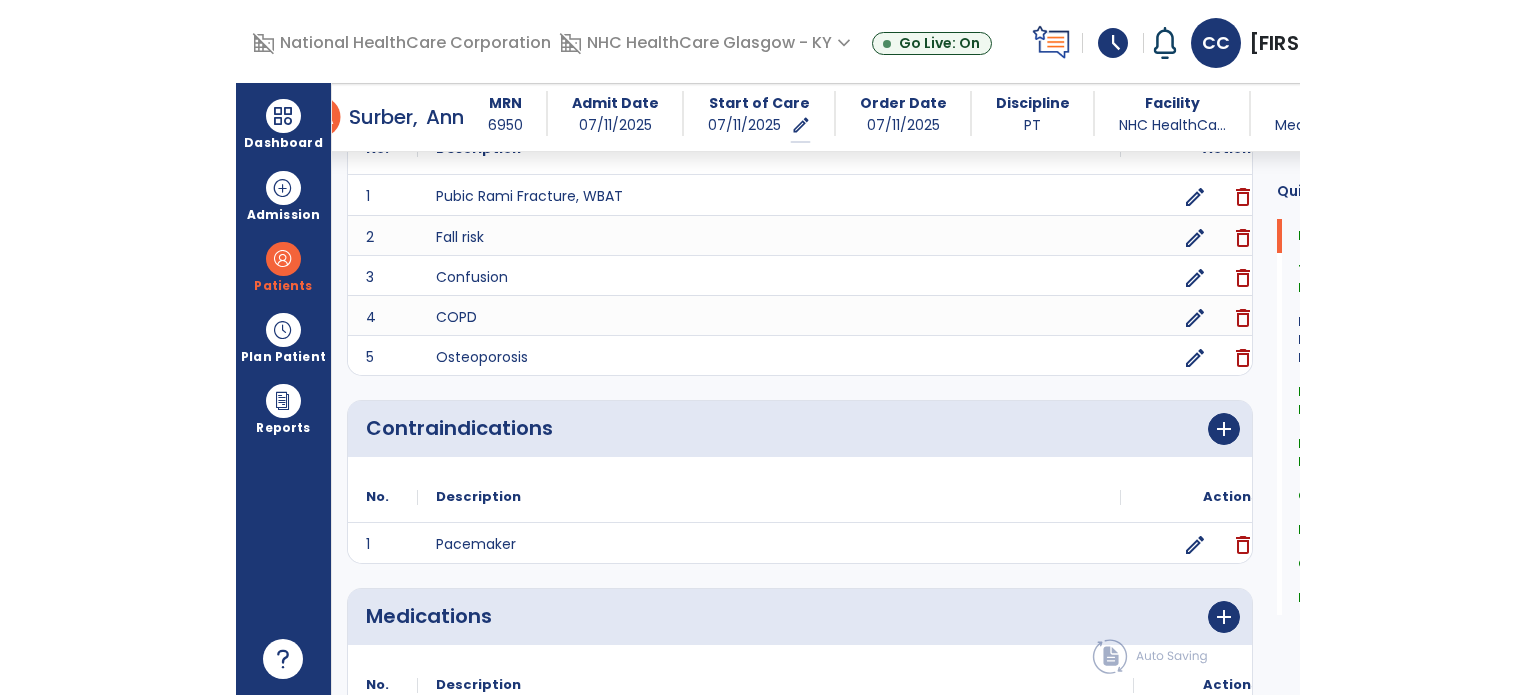 scroll, scrollTop: 2692, scrollLeft: 0, axis: vertical 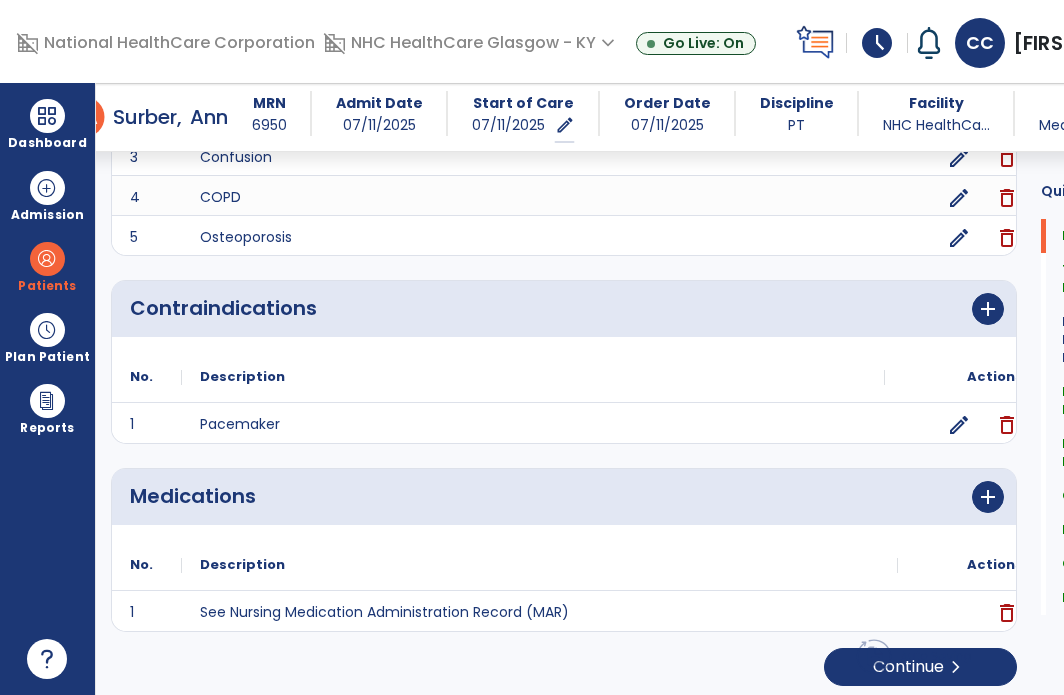 click 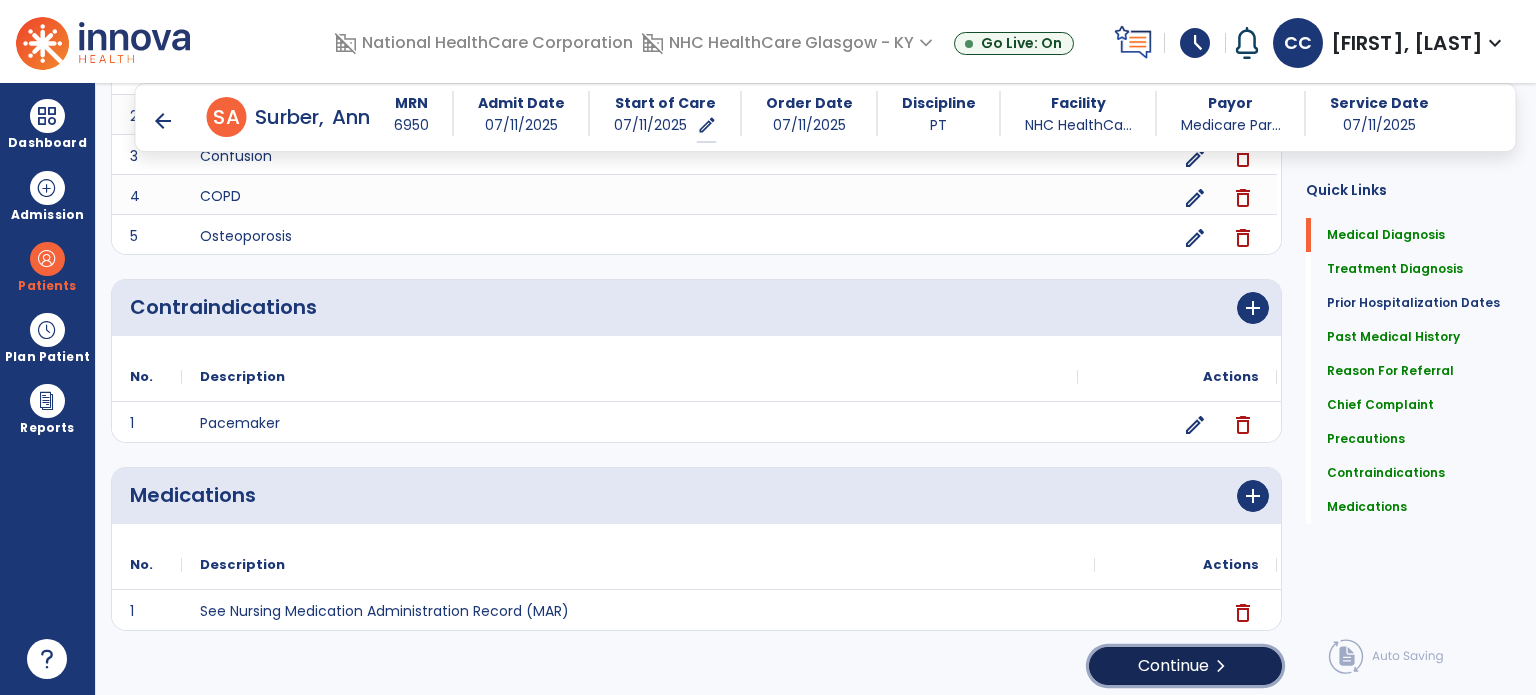 click on "Continue  chevron_right" 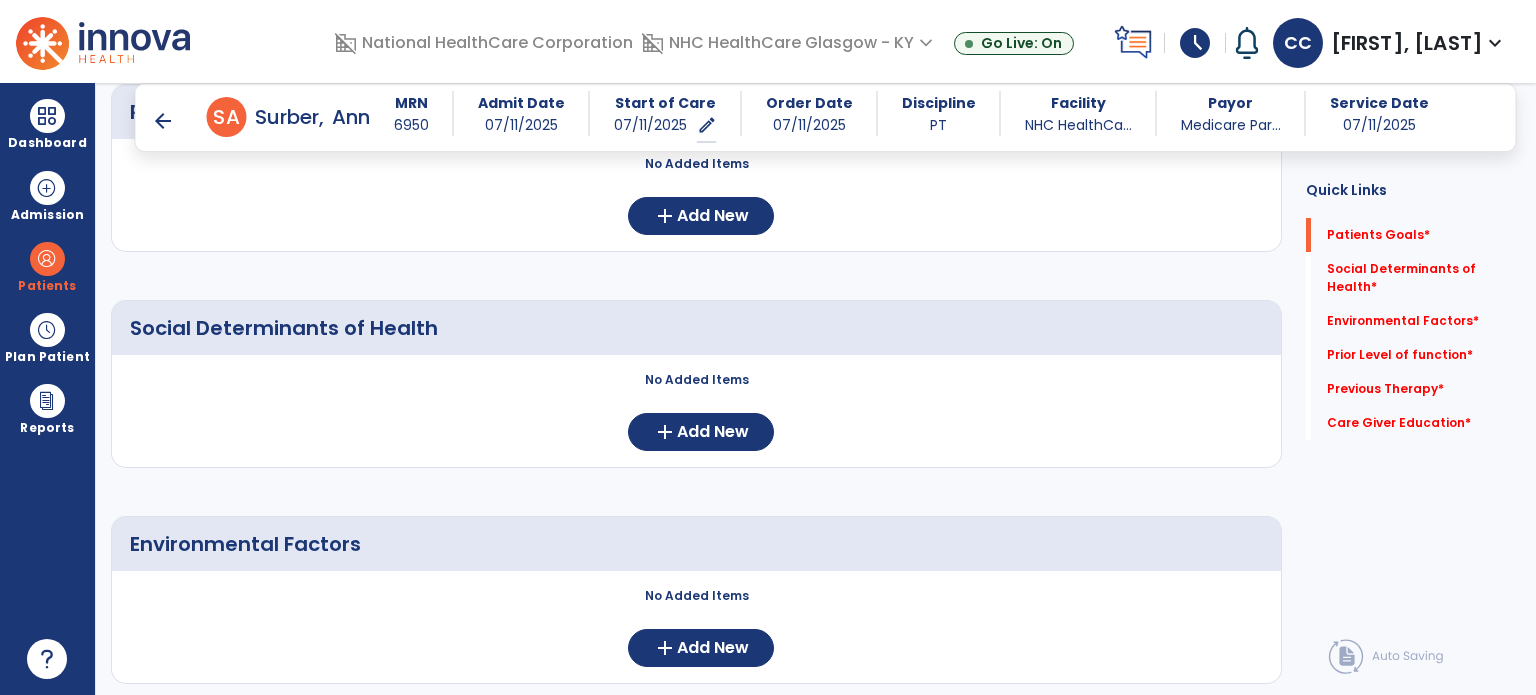 scroll, scrollTop: 0, scrollLeft: 0, axis: both 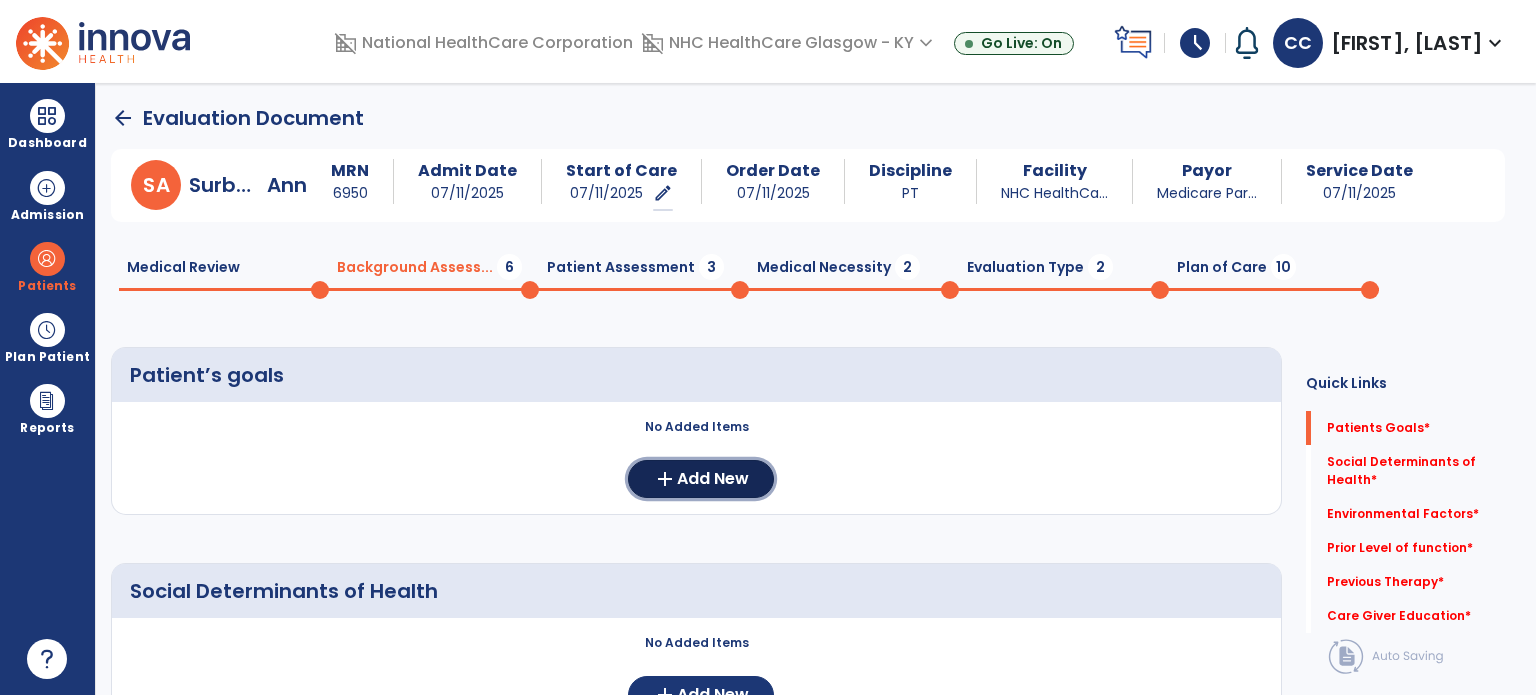 click on "add  Add New" 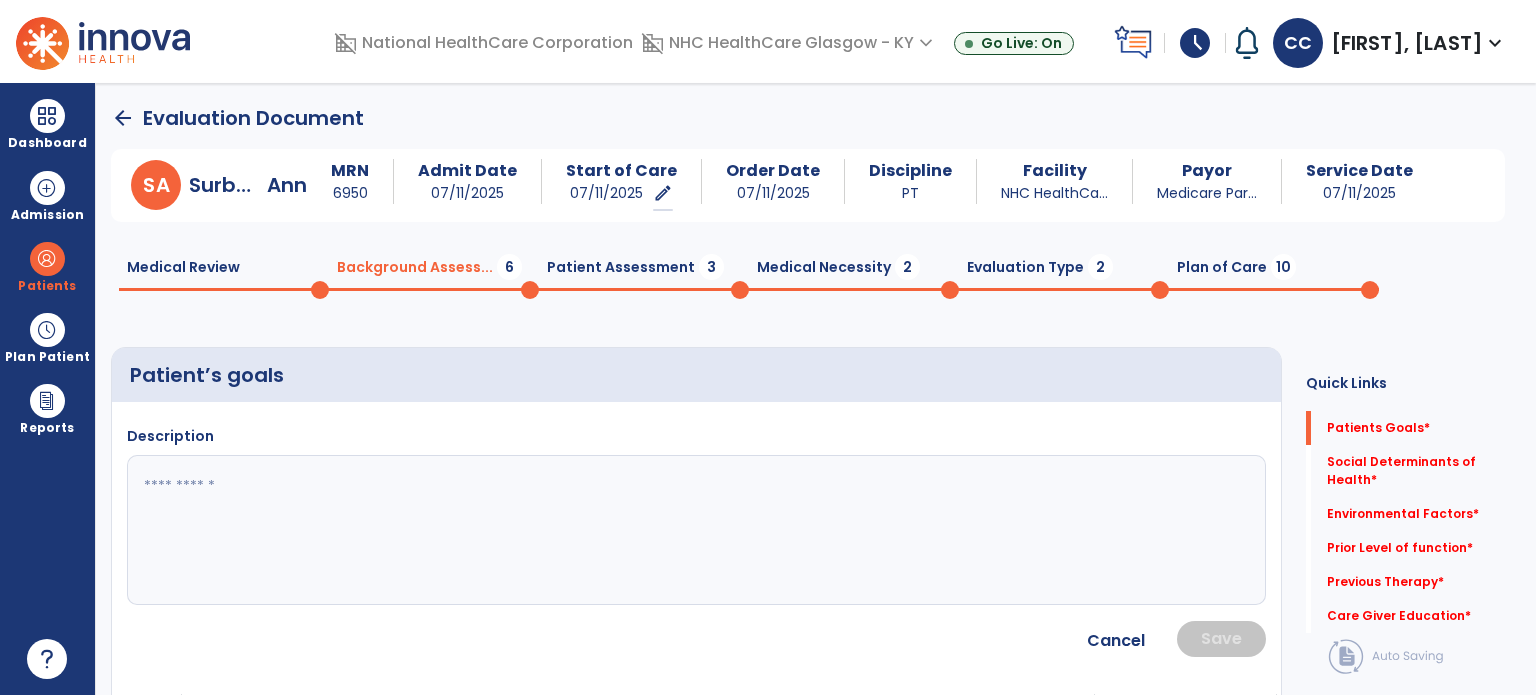 drag, startPoint x: 566, startPoint y: 490, endPoint x: 596, endPoint y: 498, distance: 31.04835 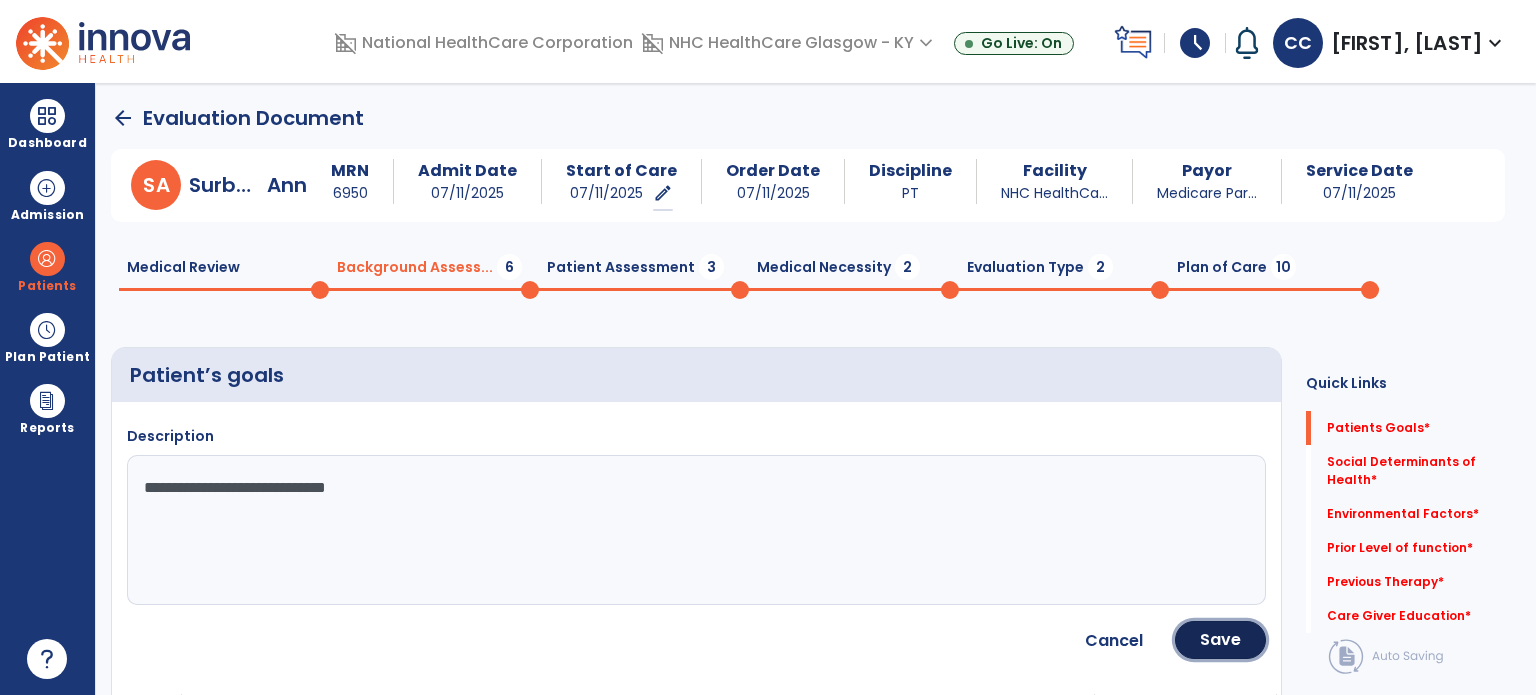 click on "Save" 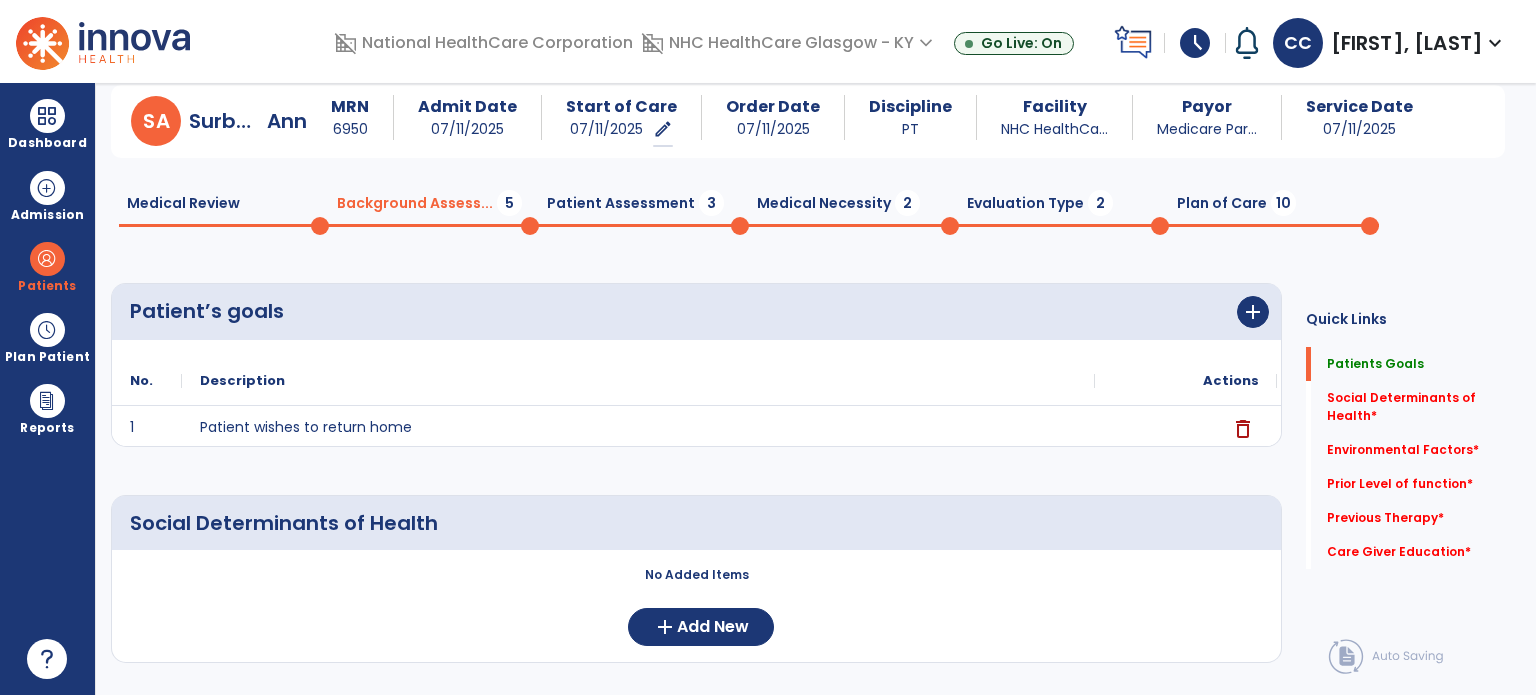 scroll, scrollTop: 200, scrollLeft: 0, axis: vertical 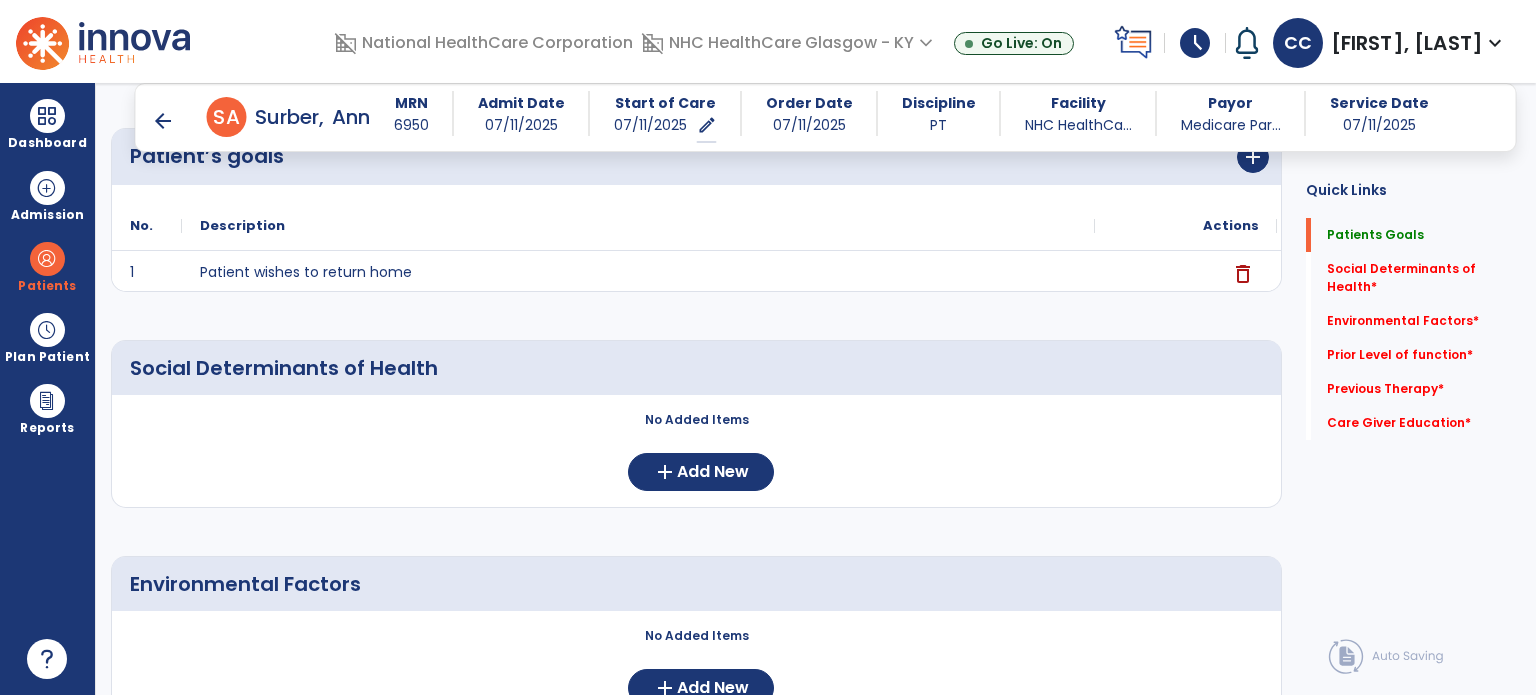click on "No Added Items  add  Add New" 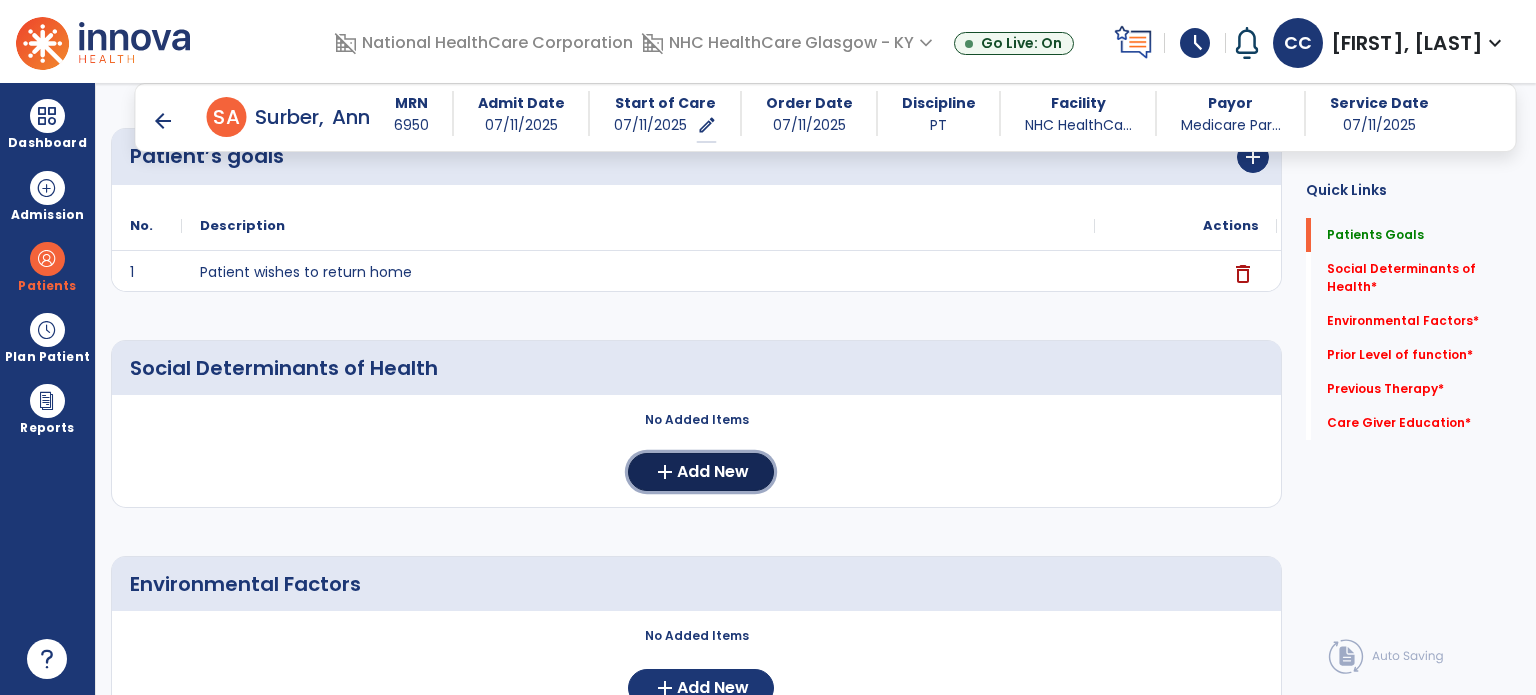 click on "Add New" 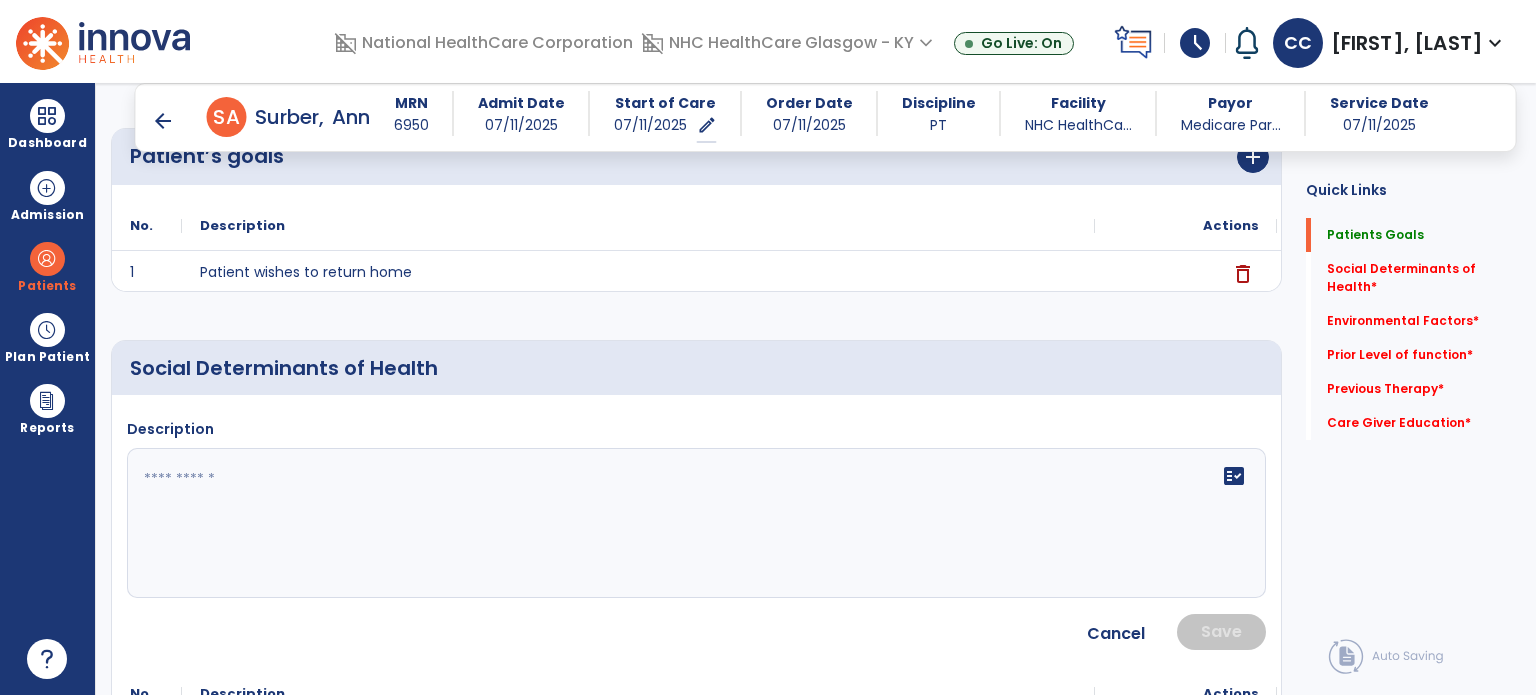 click 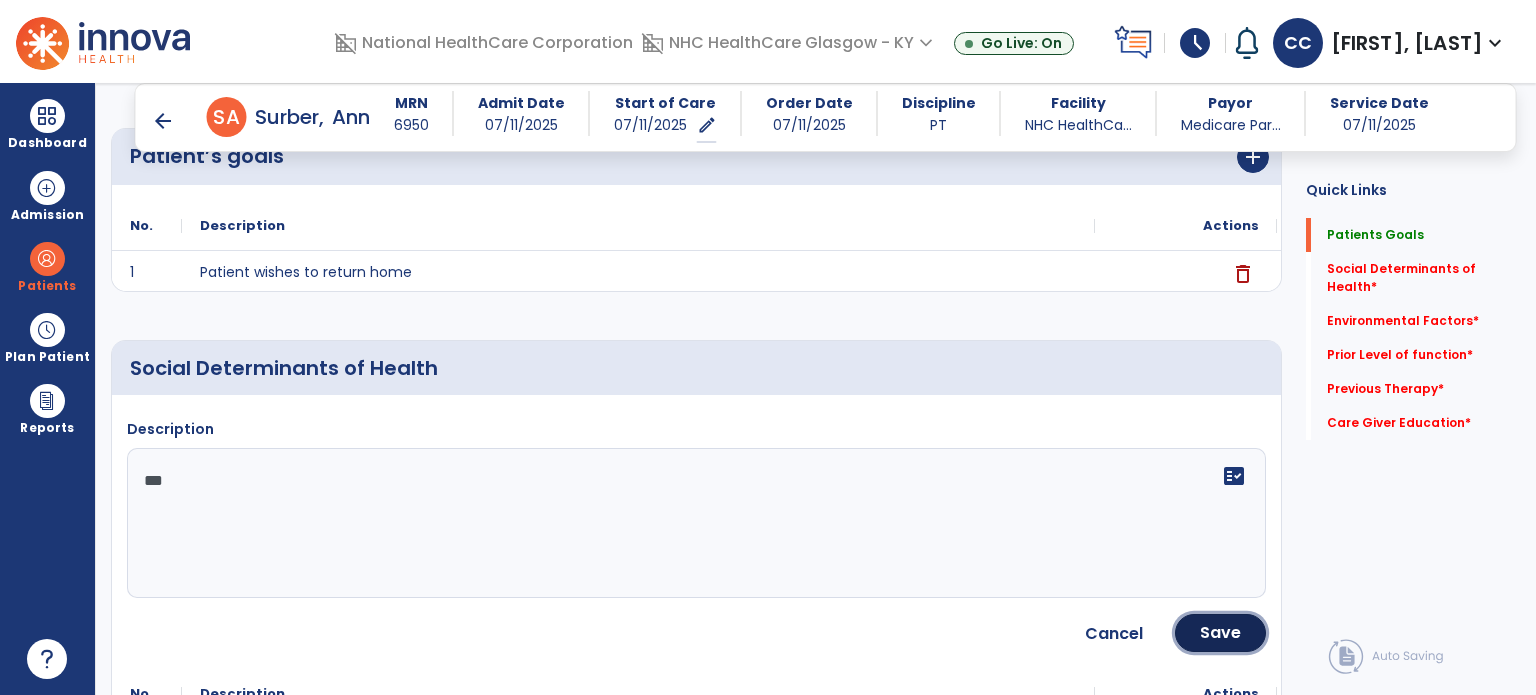 drag, startPoint x: 1220, startPoint y: 639, endPoint x: 976, endPoint y: 555, distance: 258.05426 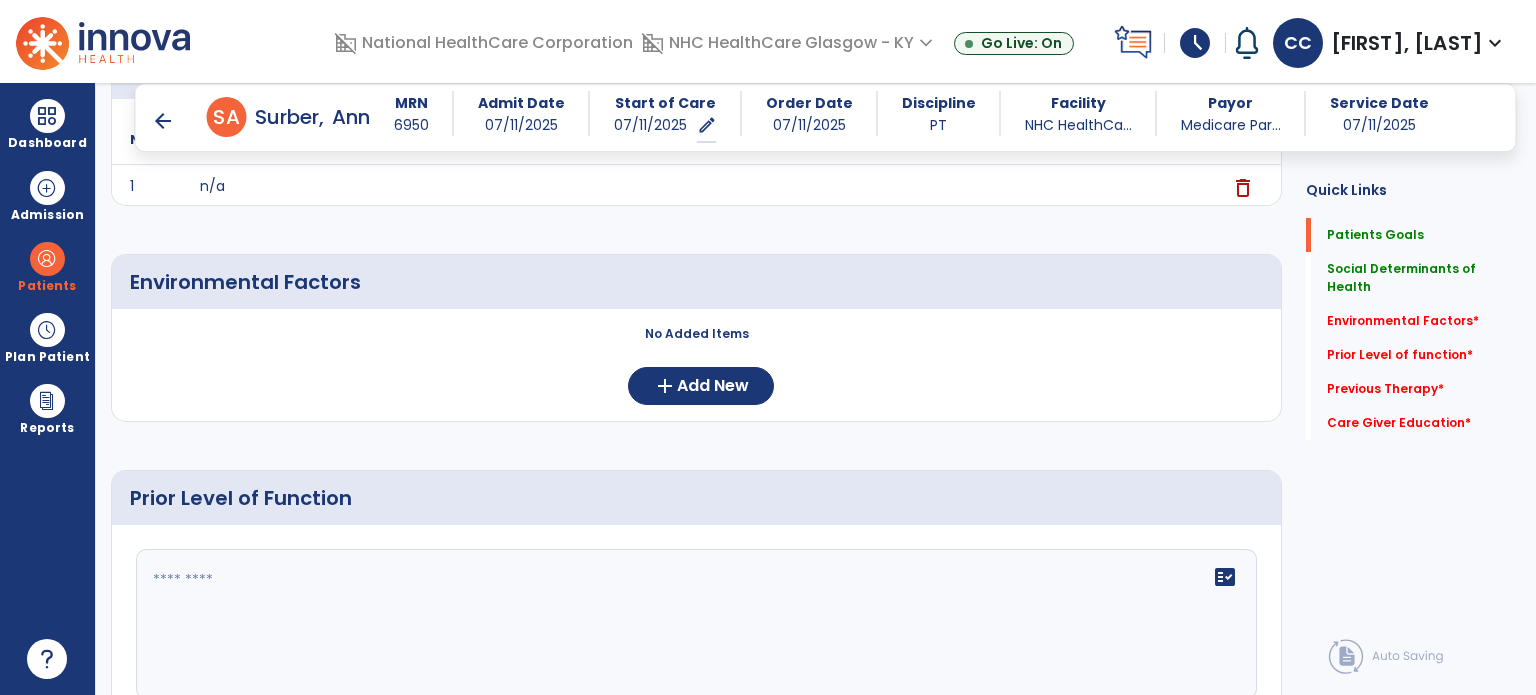 scroll, scrollTop: 500, scrollLeft: 0, axis: vertical 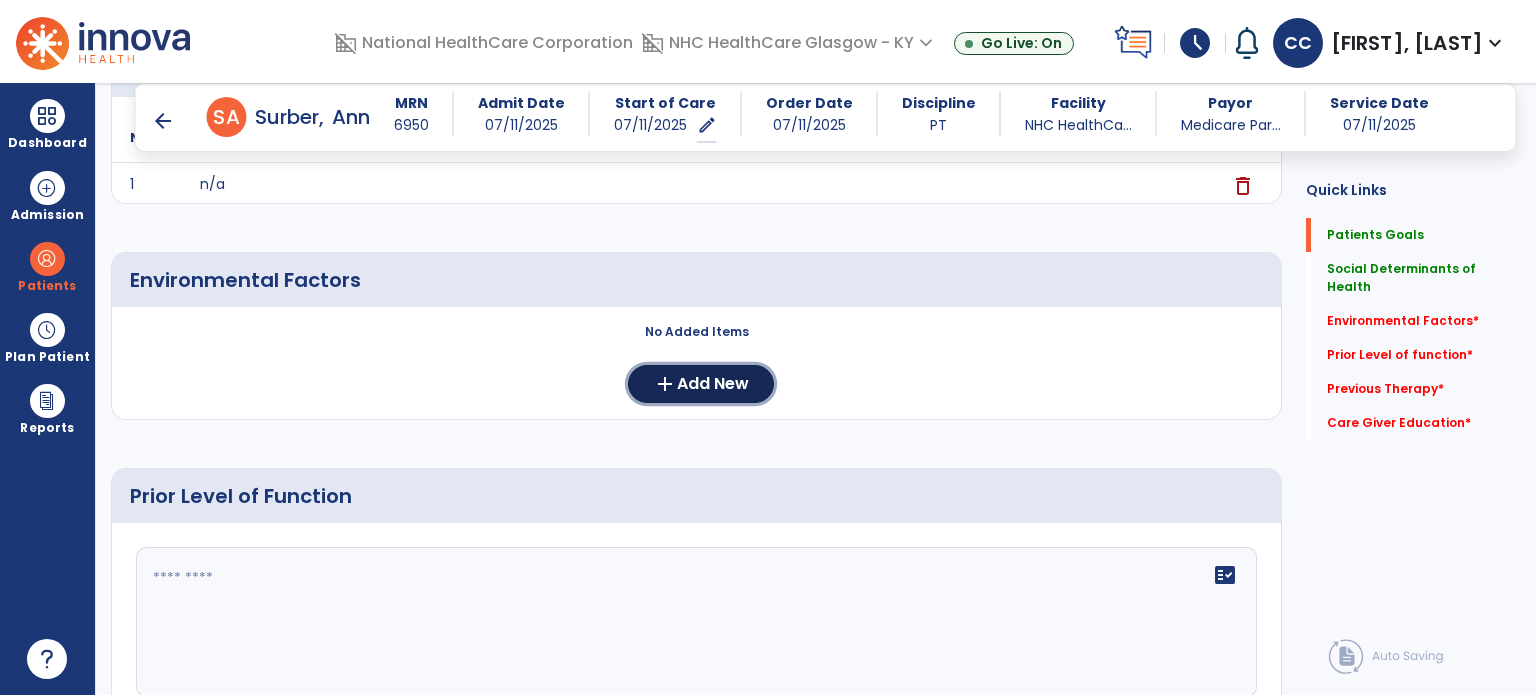 click on "Add New" 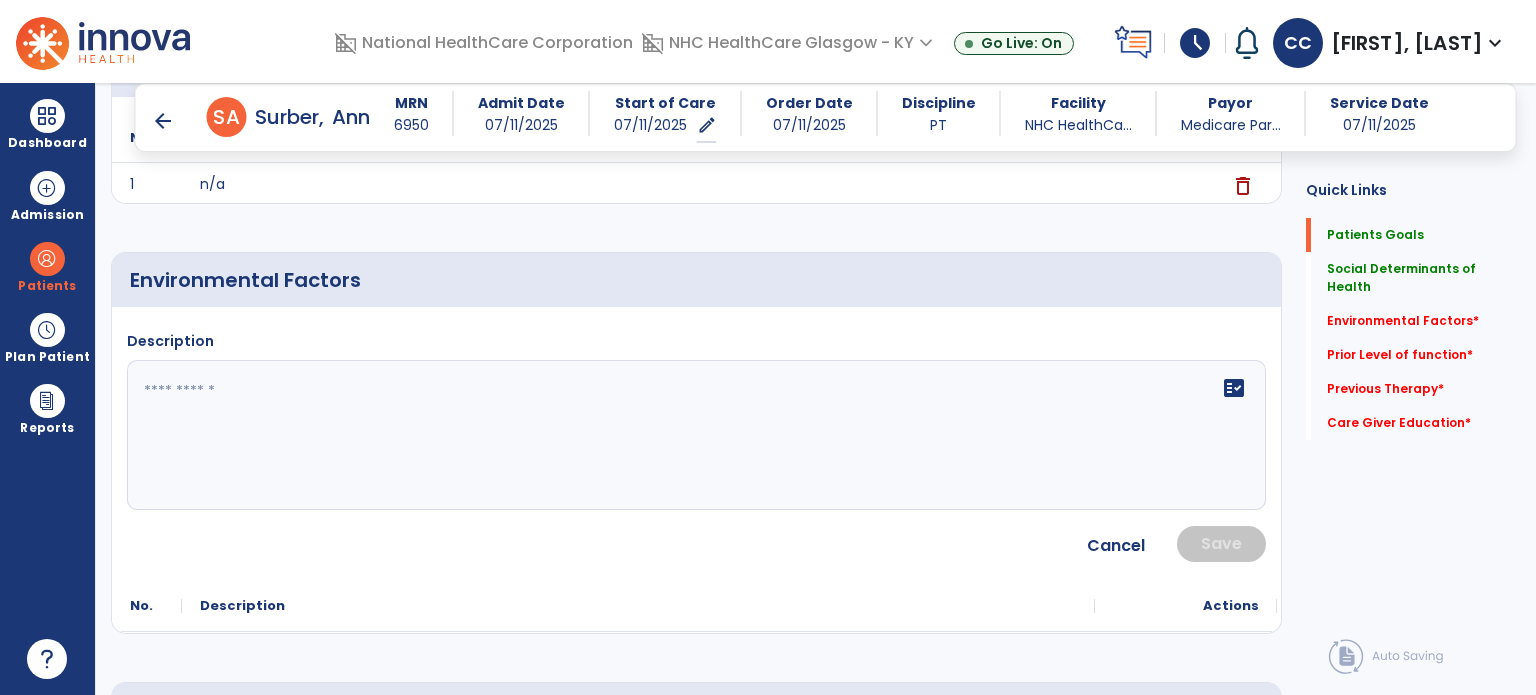 click 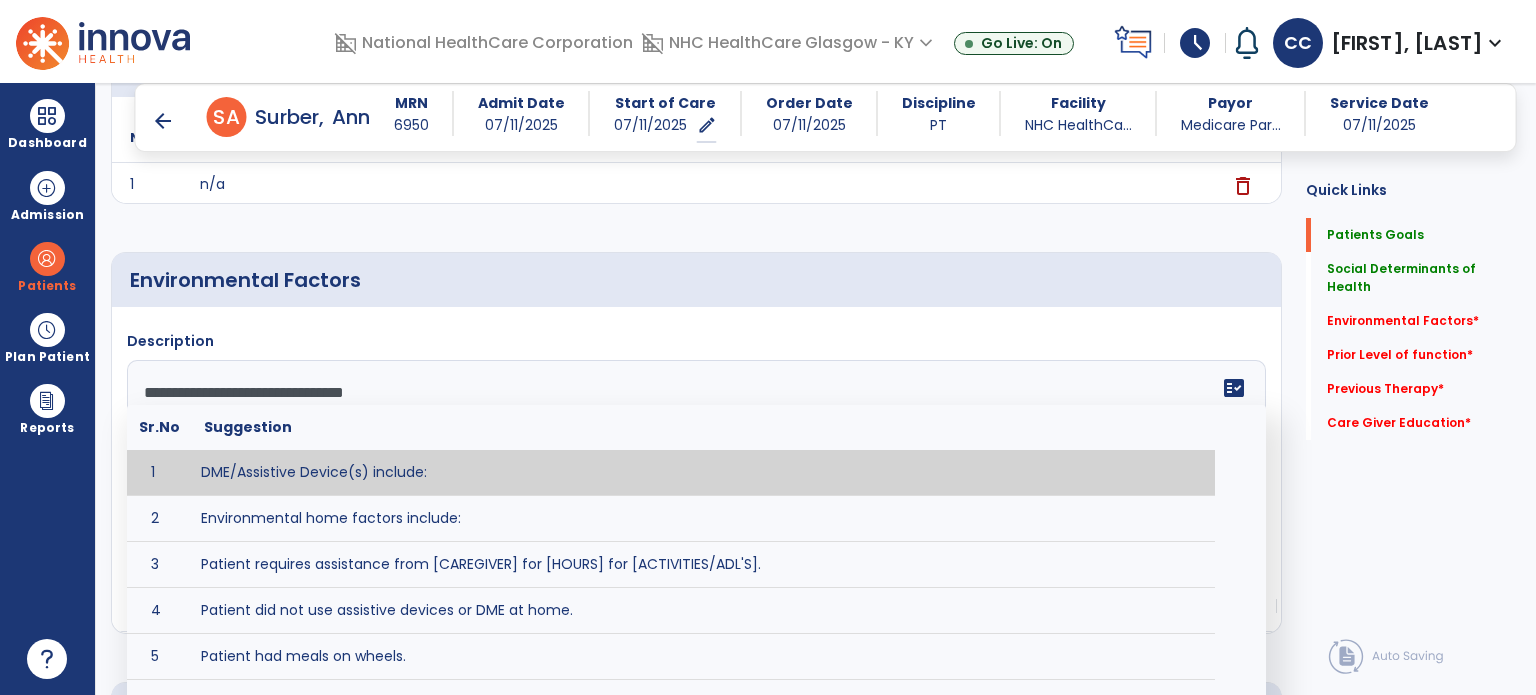 drag, startPoint x: 527, startPoint y: 467, endPoint x: 496, endPoint y: 419, distance: 57.14018 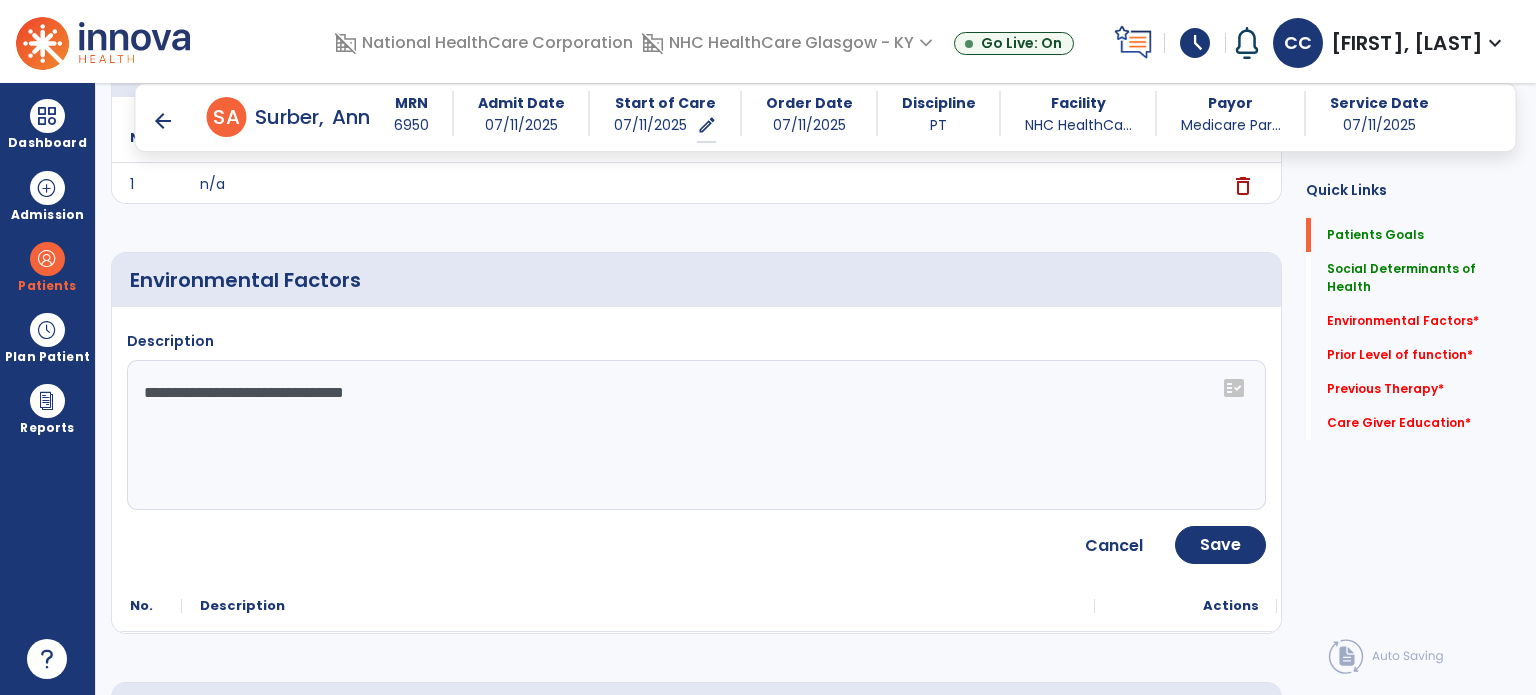 click on "**********" 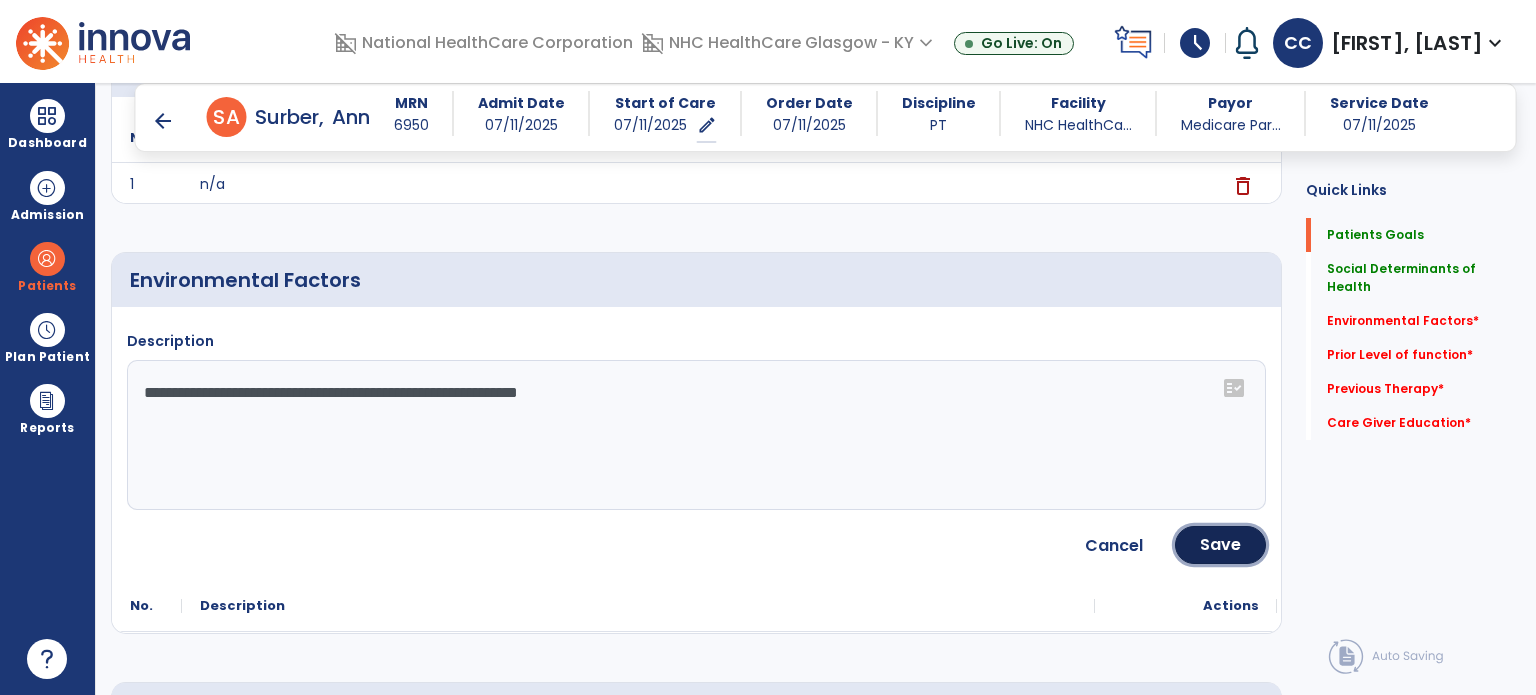 click on "Save" 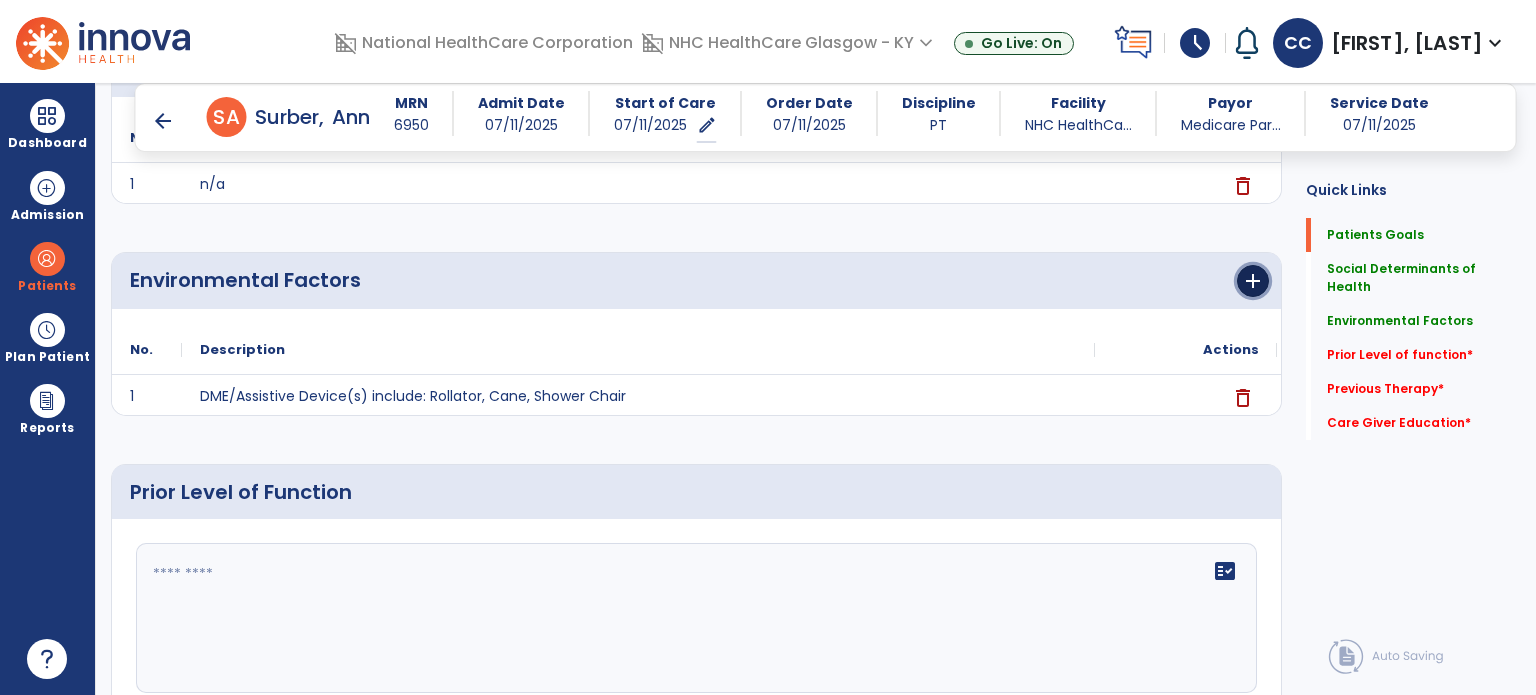 click on "add" 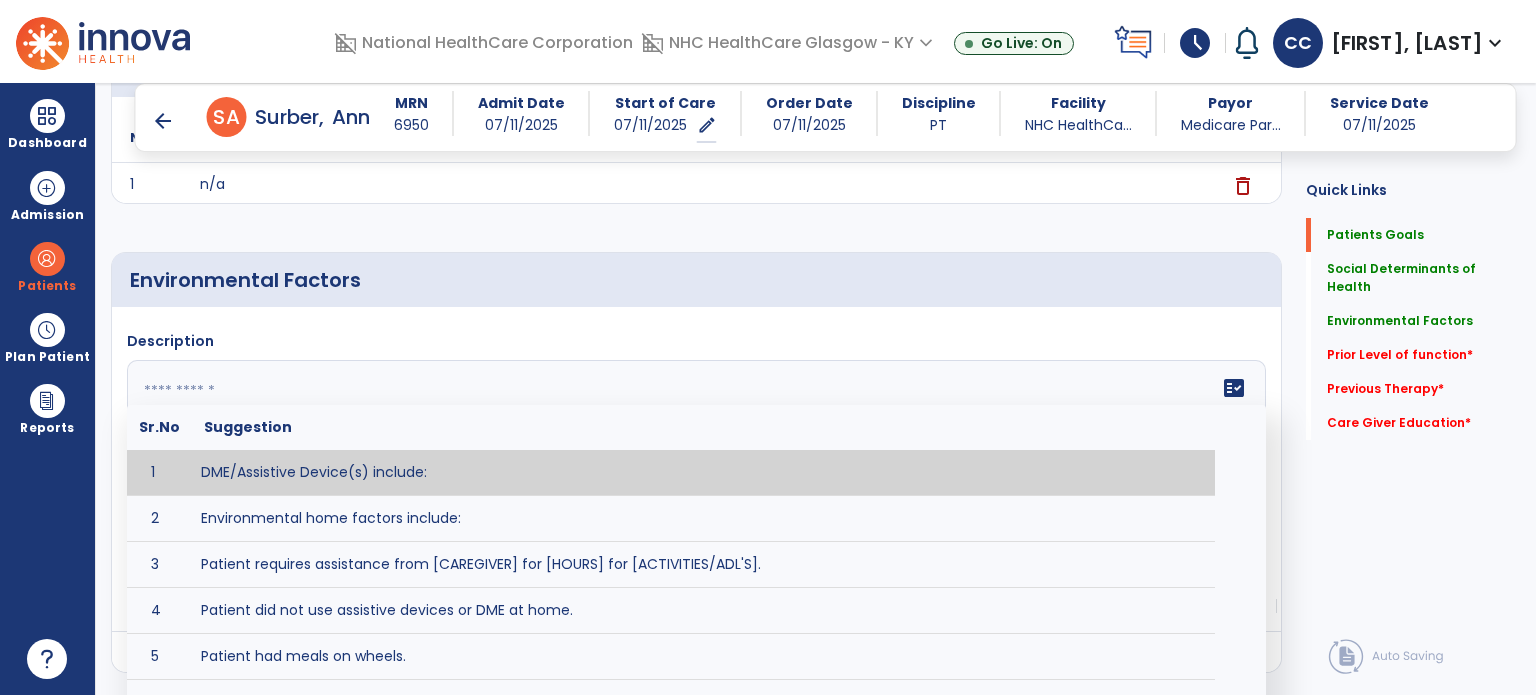 click on "fact_check  Sr.No Suggestion 1 DME/Assistive Device(s) include:  2 Environmental home factors include:  3 Patient requires assistance from [CAREGIVER] for [HOURS] for [ACTIVITIES/ADL'S]. 4 Patient did not use assistive devices or DME at home. 5 Patient had meals on wheels. 6 Patient has caregiver help at home who will be able to provide assistance upon discharge. 7 Patient lived alone at home prior to admission and will [HAVE or HAVE NOT] assistance at home from [CAREGIVER] upon discharge. 8 Patient lives alone. 9 Patient lives with caregiver who provides support/aid for ____________. 10 Patient lives with spouse/significant other. 11 Patient needs to clime [NUMBER] stairs [WITH/WITHOUT] railing in order to reach [ROOM]. 12 Patient uses adaptive equipment at home including [EQUIPMENT] and has the following home modifications __________. 13 Patient was able to complete community activities (driving, shopping, community ambulation, etc.) independently. 14 15 16 17" 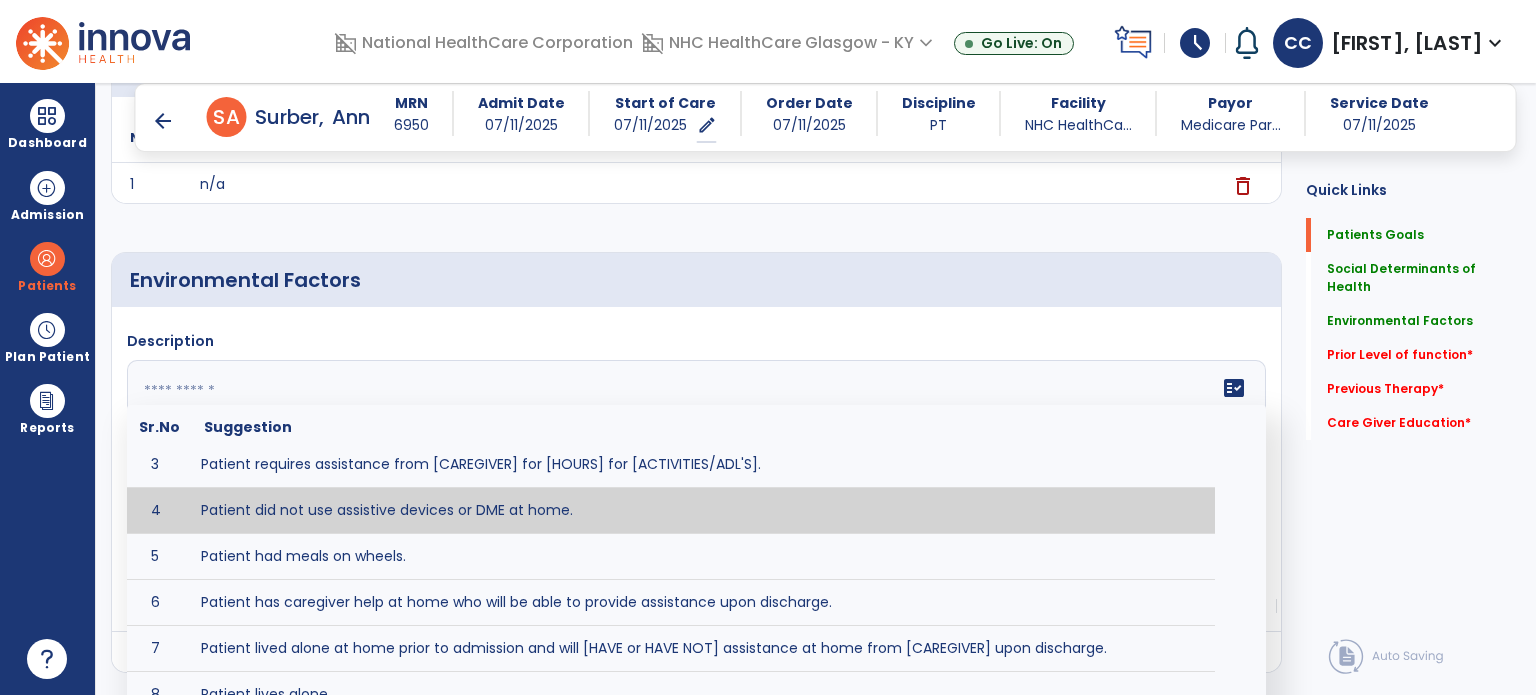 scroll, scrollTop: 200, scrollLeft: 0, axis: vertical 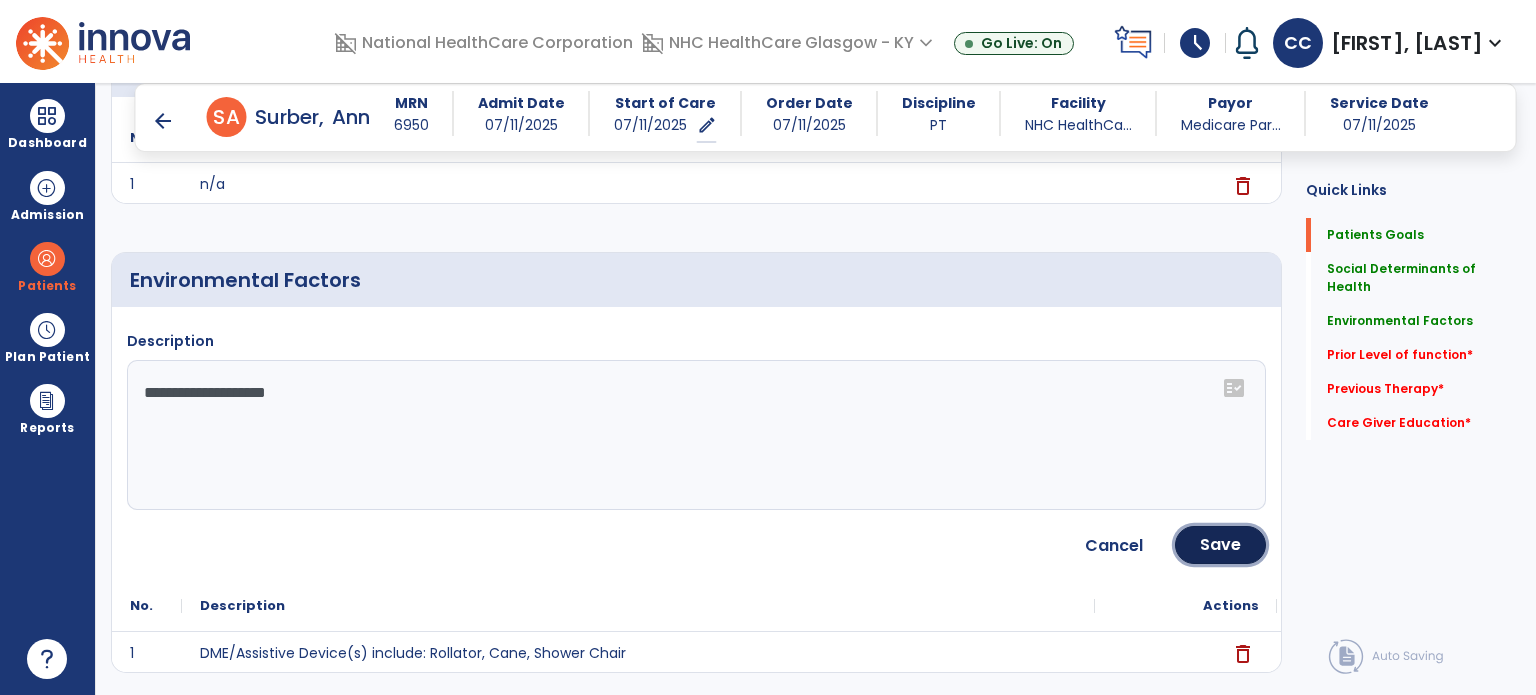 click on "Save" 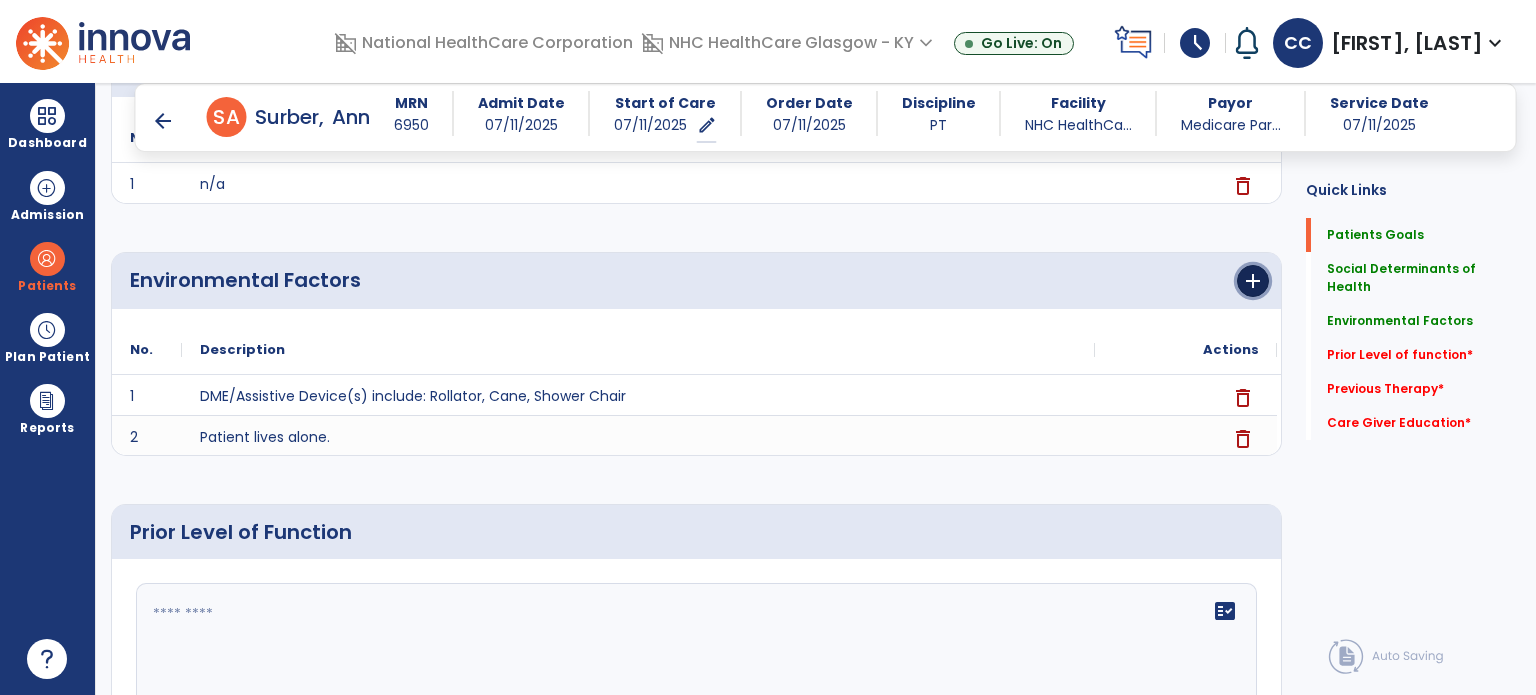 drag, startPoint x: 1244, startPoint y: 274, endPoint x: 1088, endPoint y: 313, distance: 160.80112 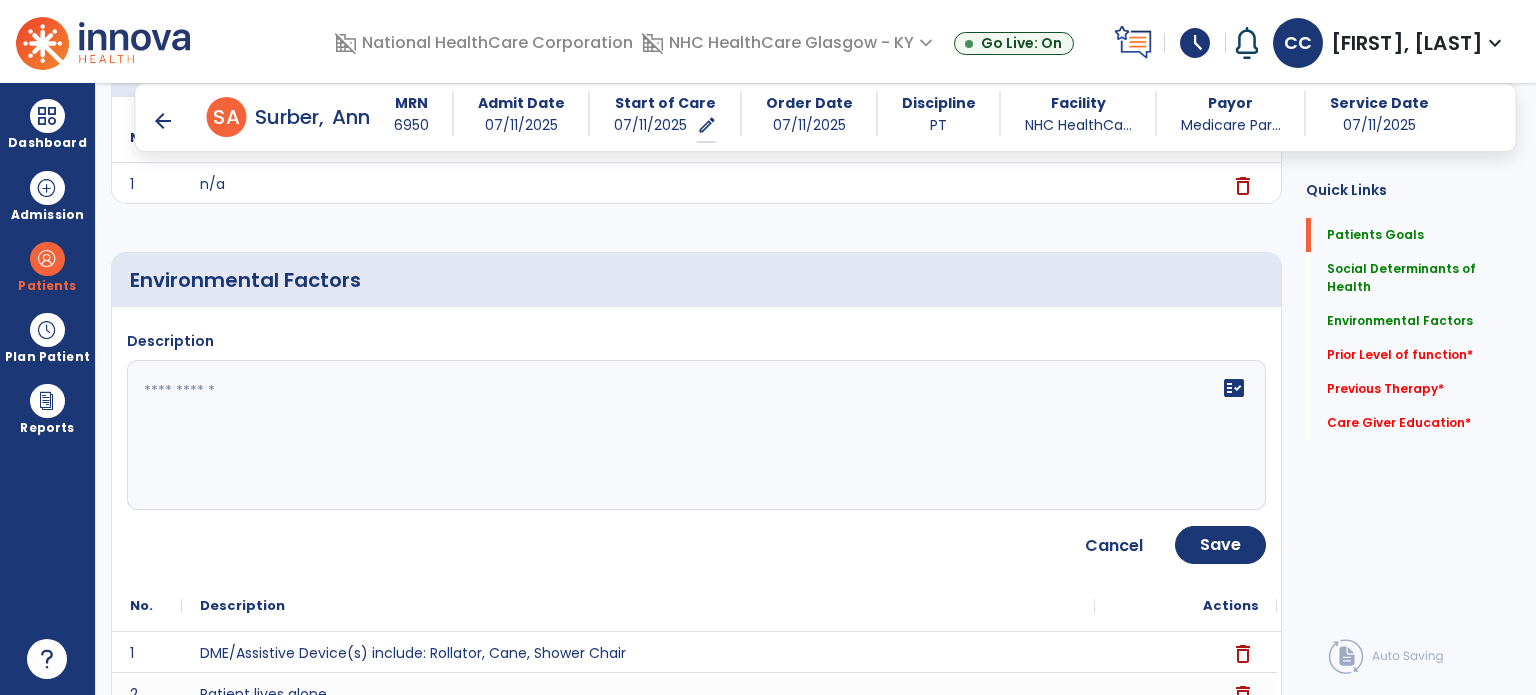 click on "fact_check" 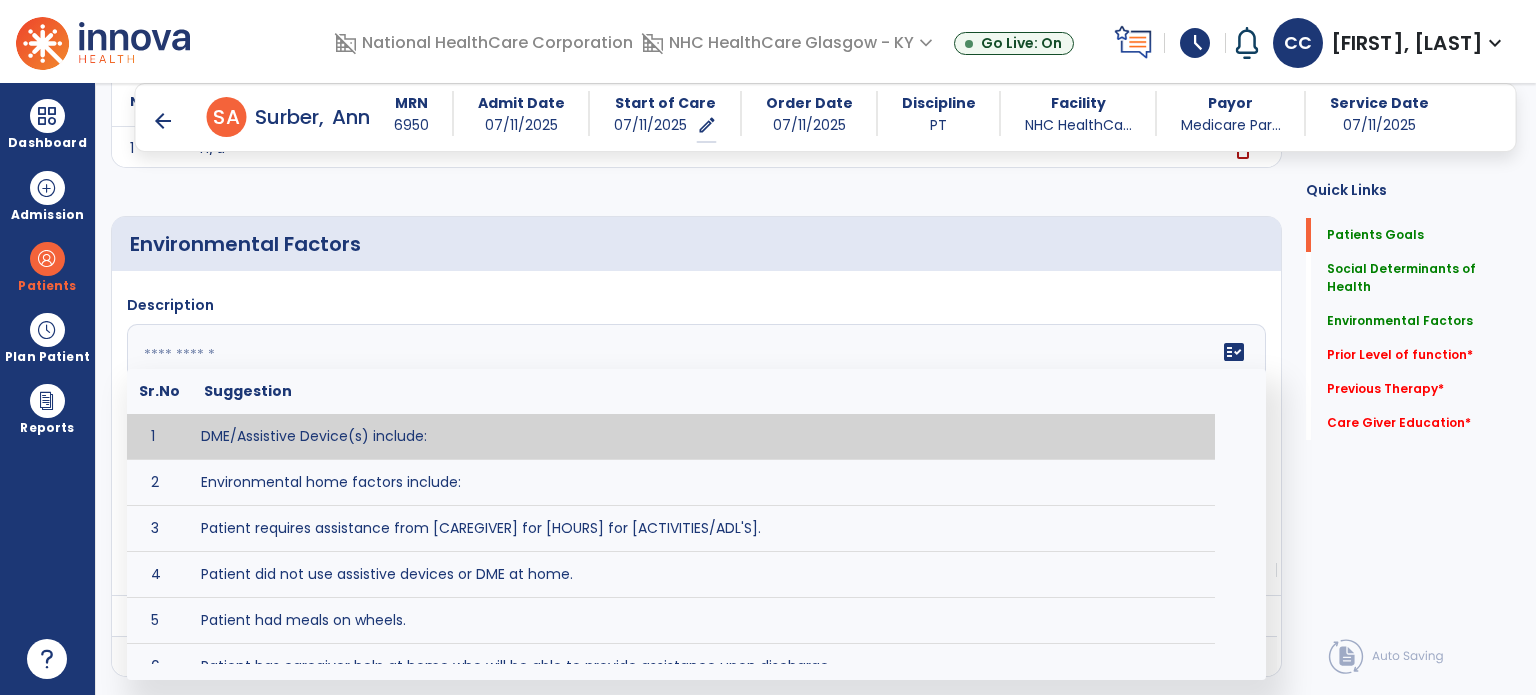 scroll, scrollTop: 600, scrollLeft: 0, axis: vertical 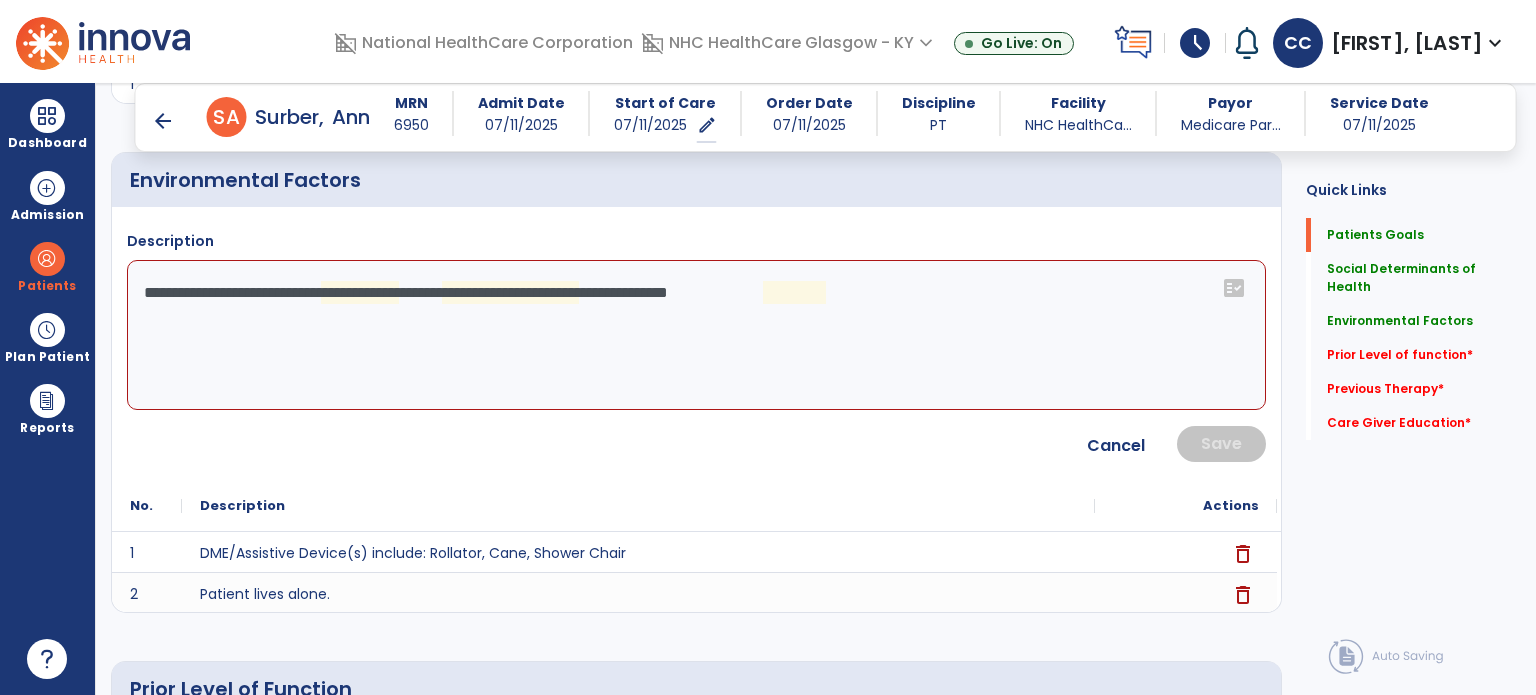 click on "**********" 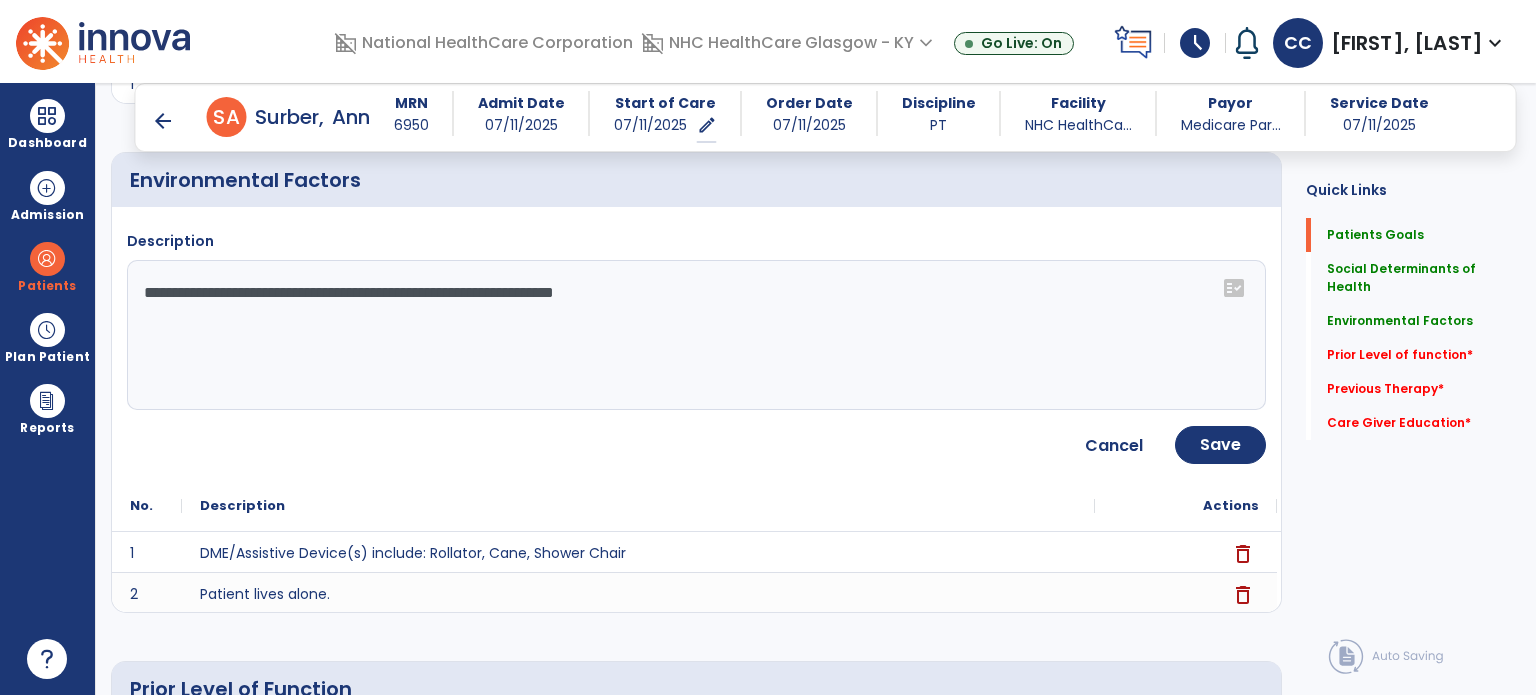 click on "**********" 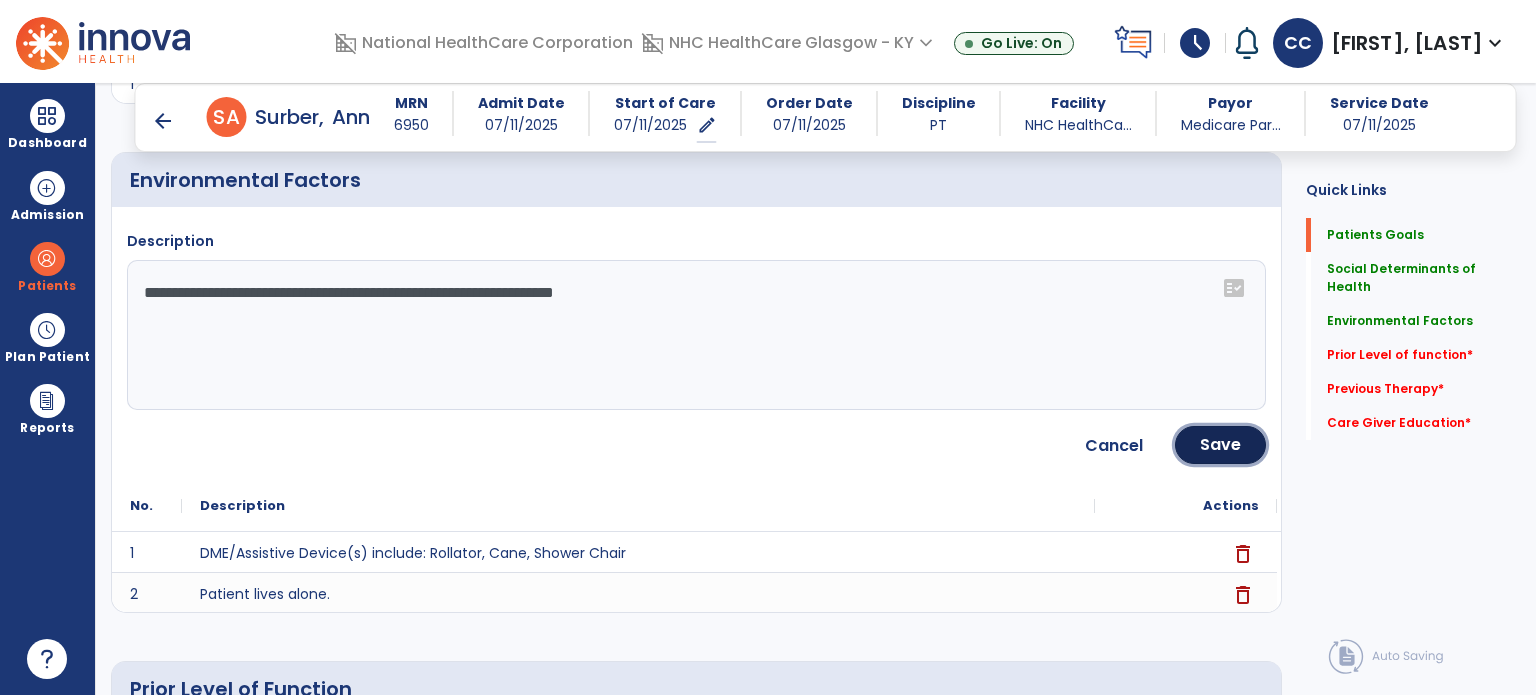 click on "Save" 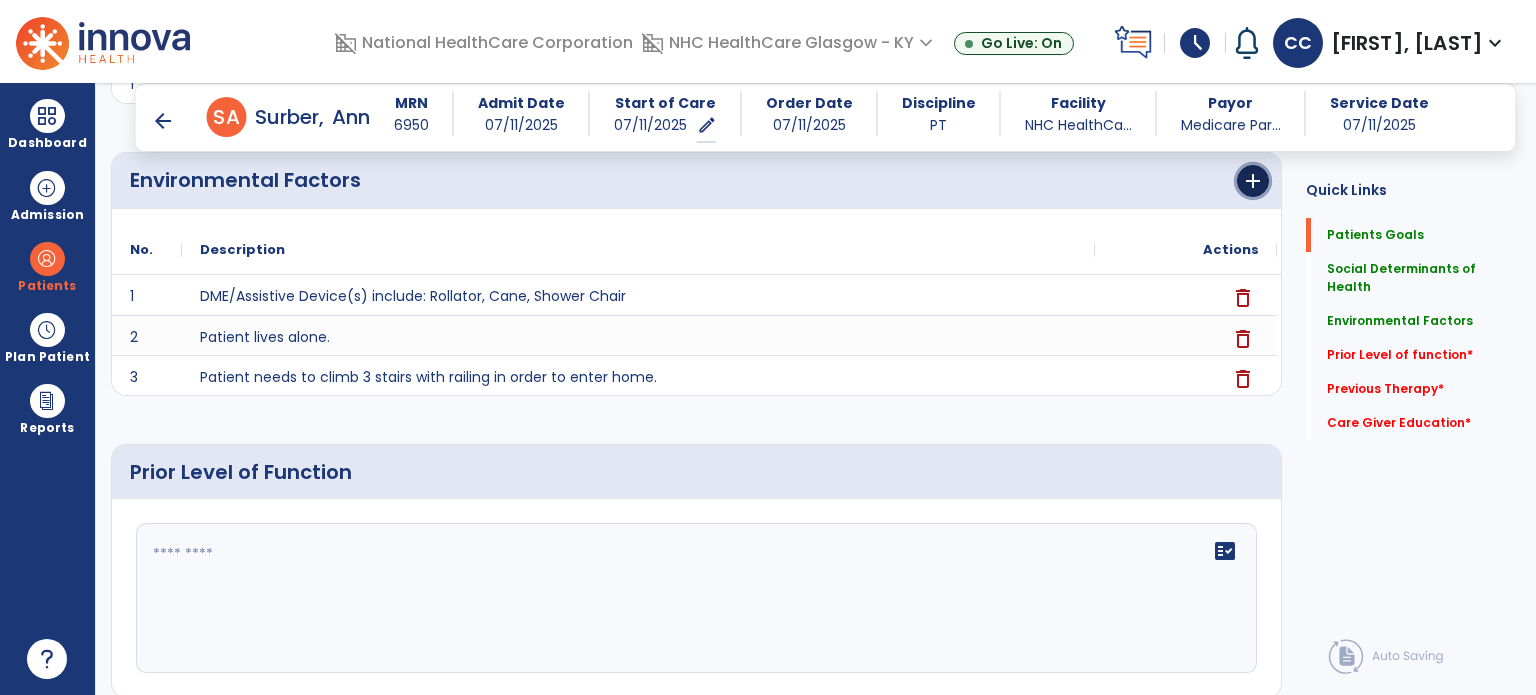 click on "add" 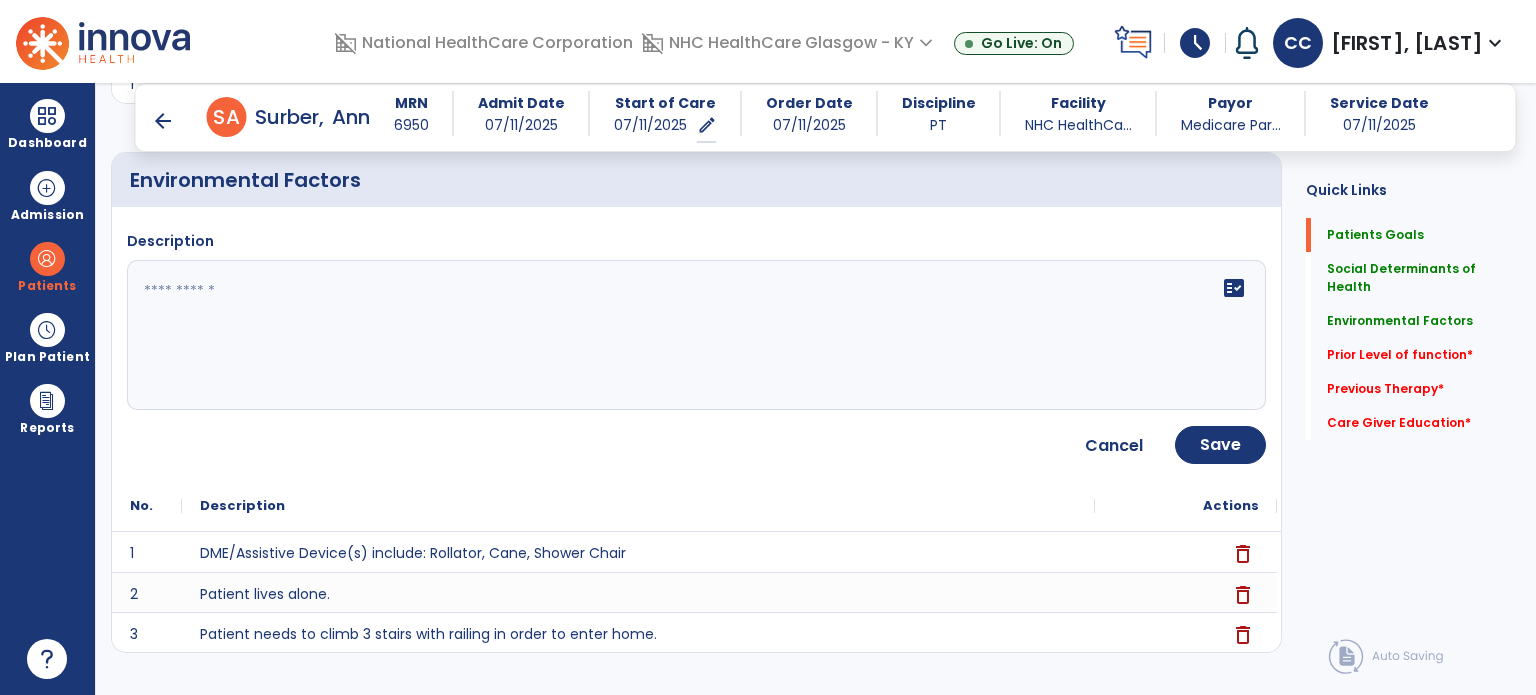 click on "fact_check" 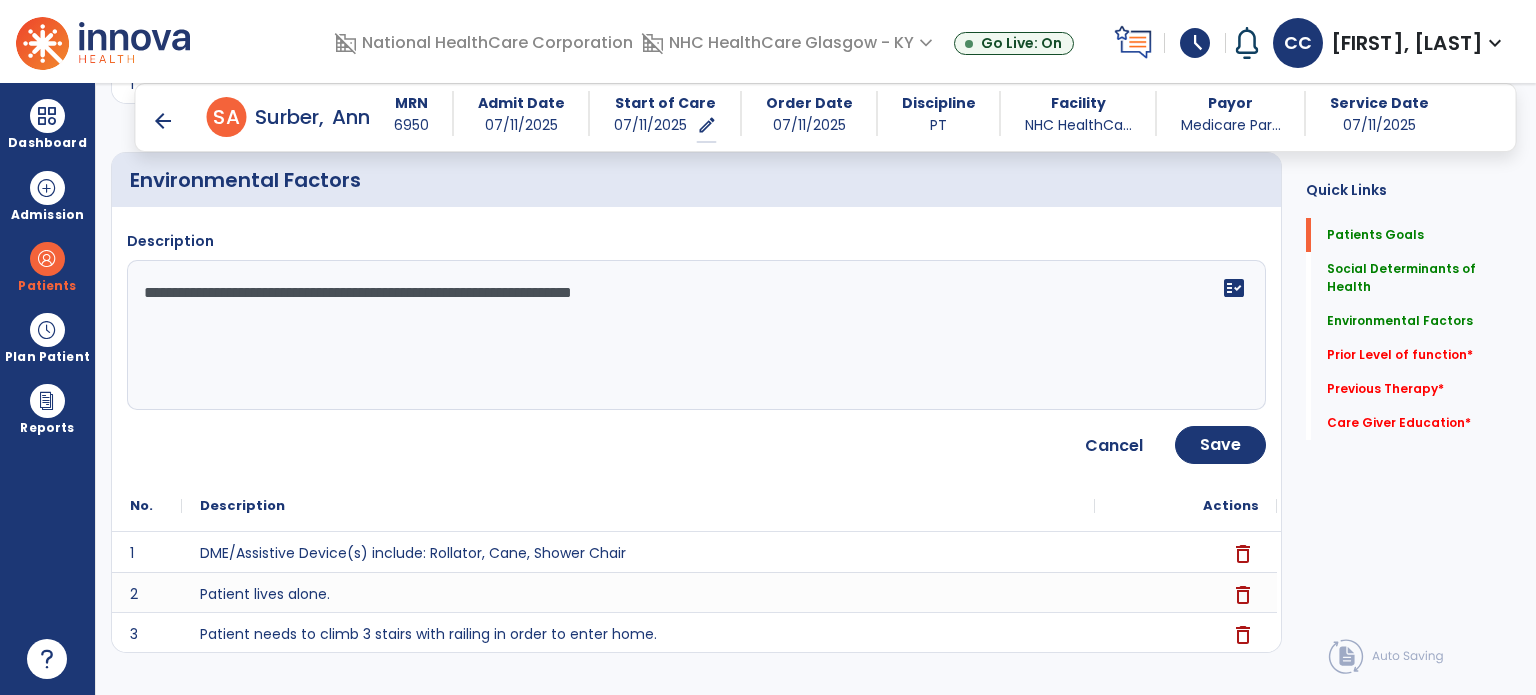 drag, startPoint x: 333, startPoint y: 293, endPoint x: 128, endPoint y: 287, distance: 205.08778 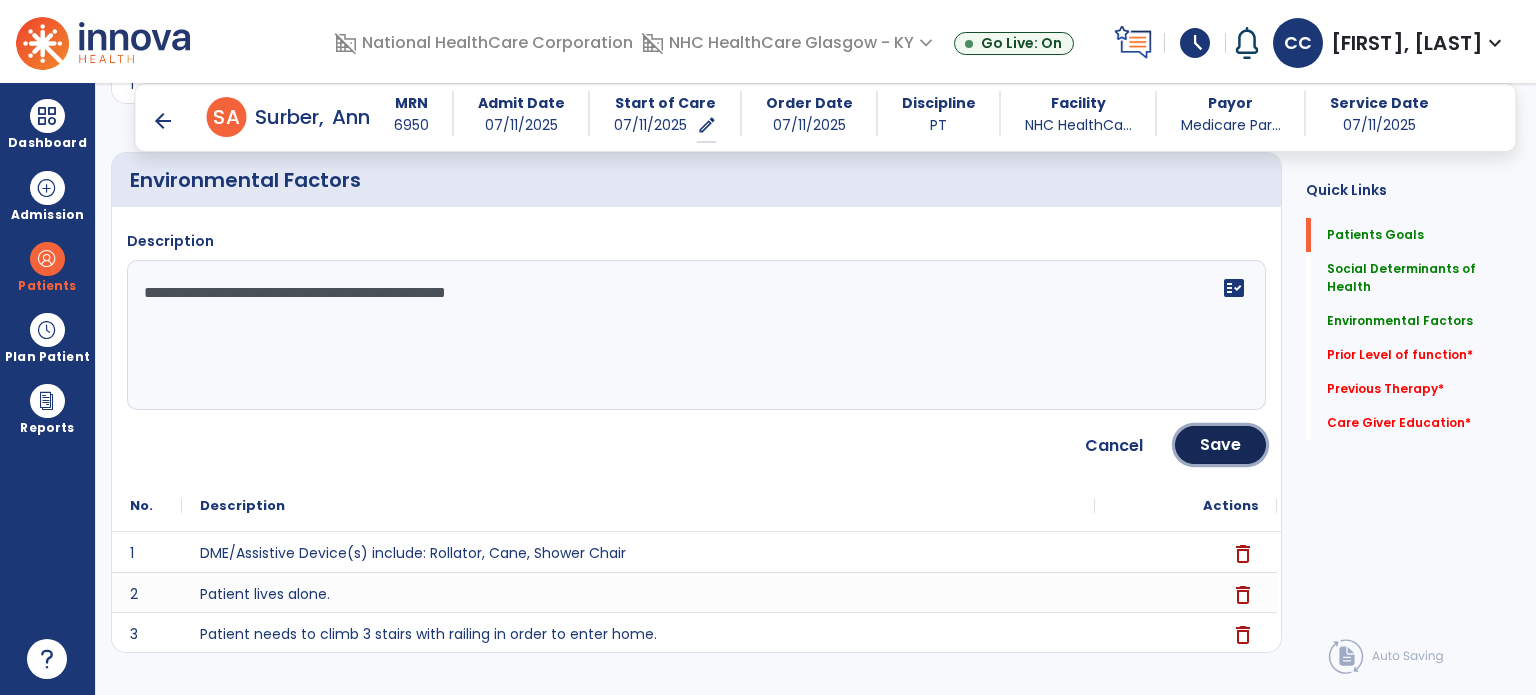 click on "Save" 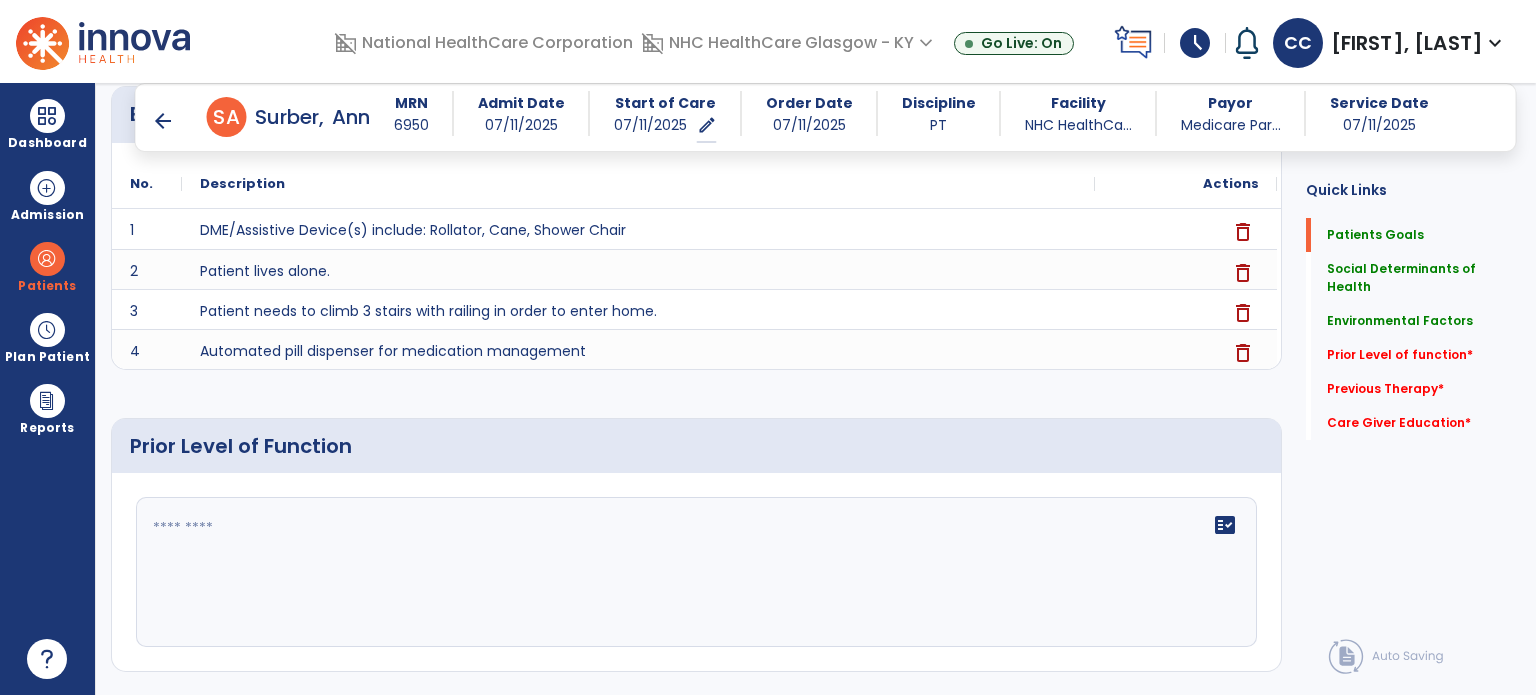 scroll, scrollTop: 900, scrollLeft: 0, axis: vertical 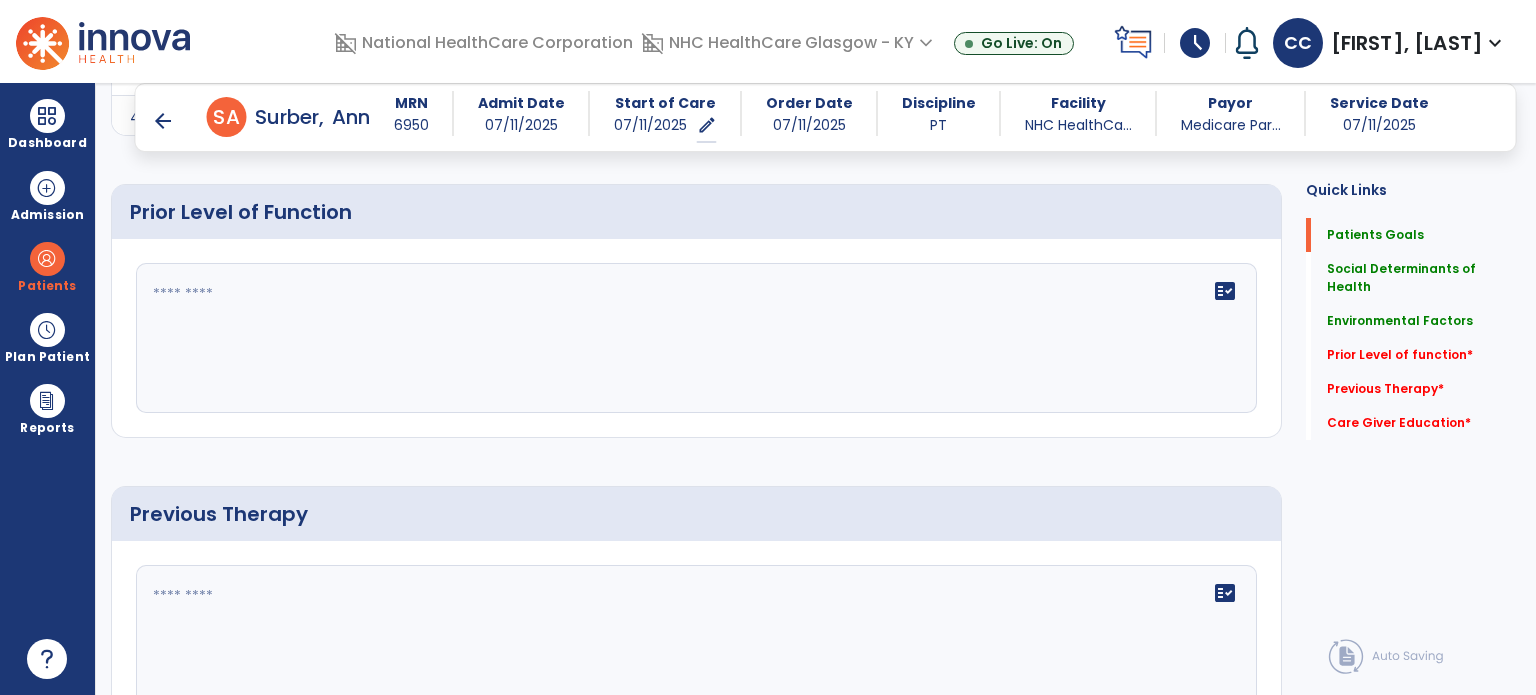 click on "fact_check" 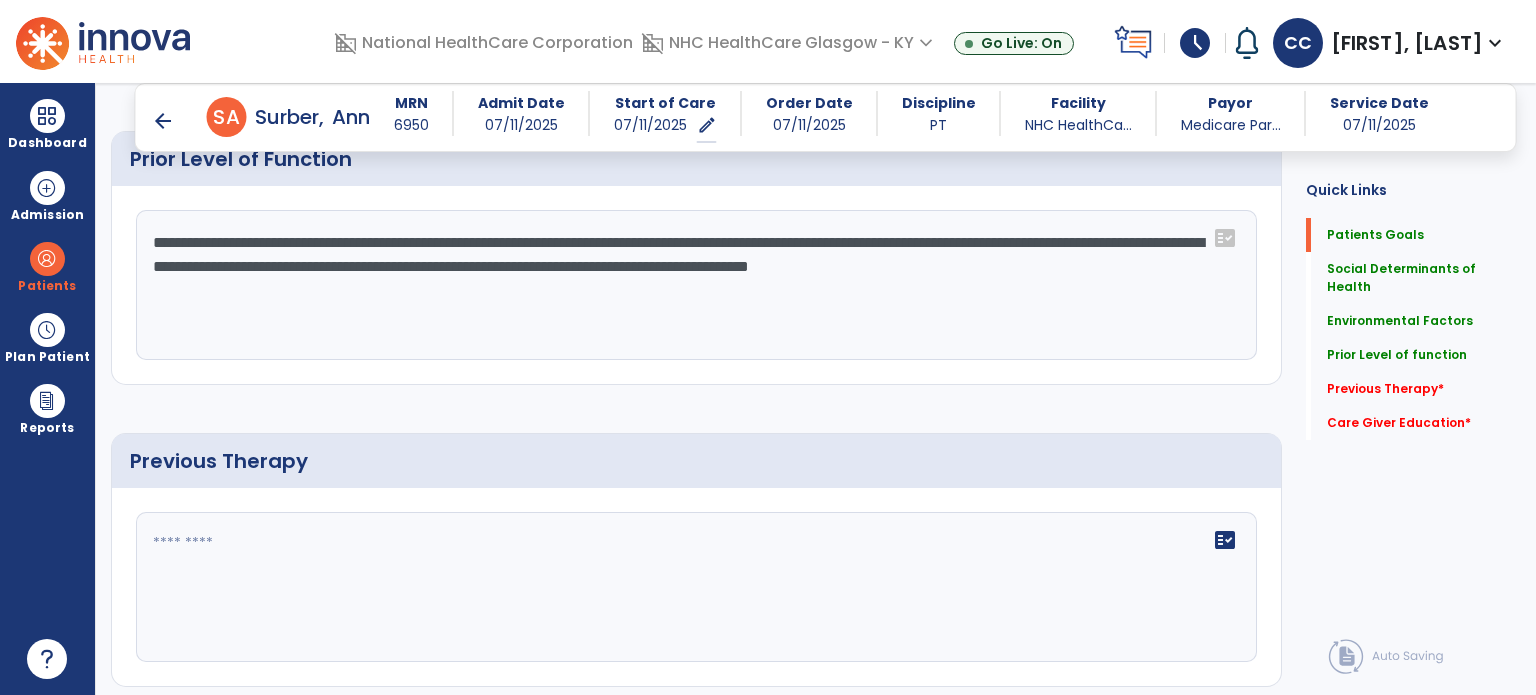 scroll, scrollTop: 1100, scrollLeft: 0, axis: vertical 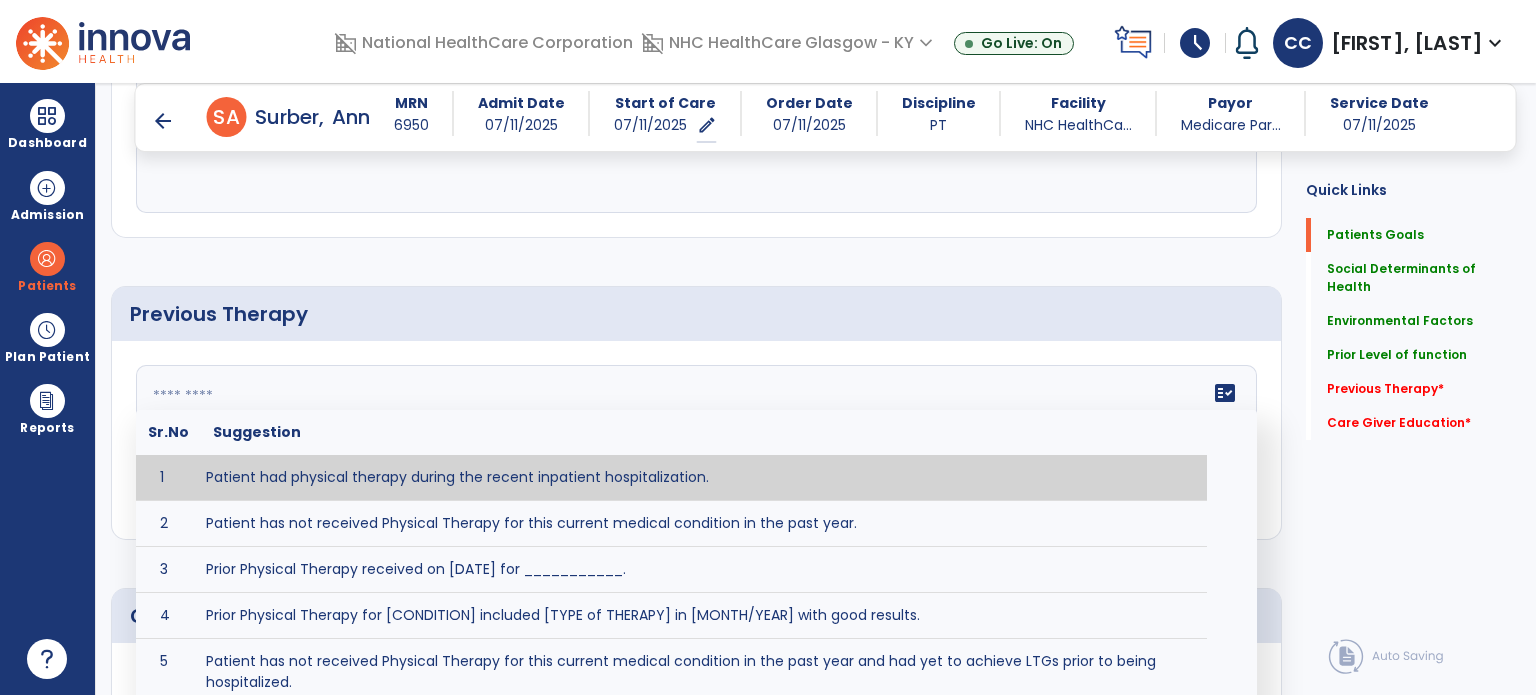 click 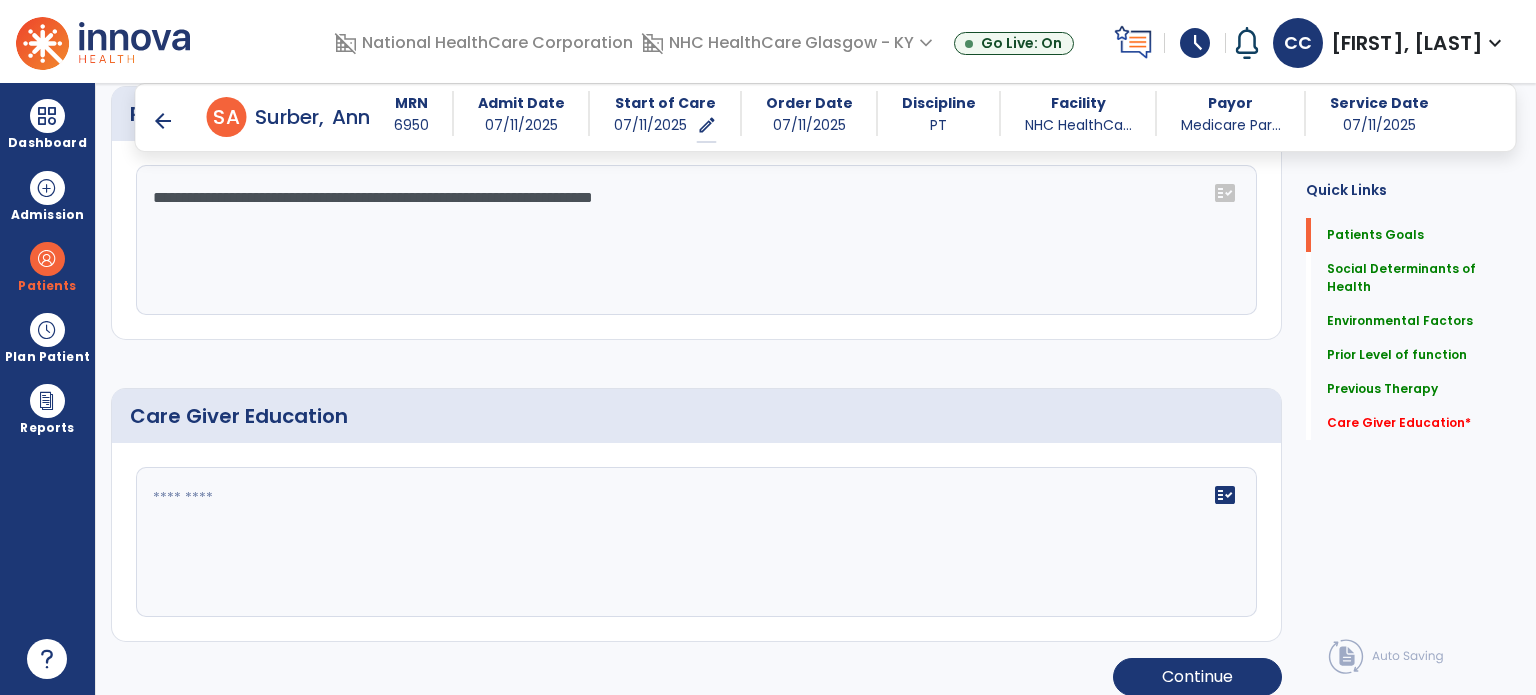 scroll, scrollTop: 1312, scrollLeft: 0, axis: vertical 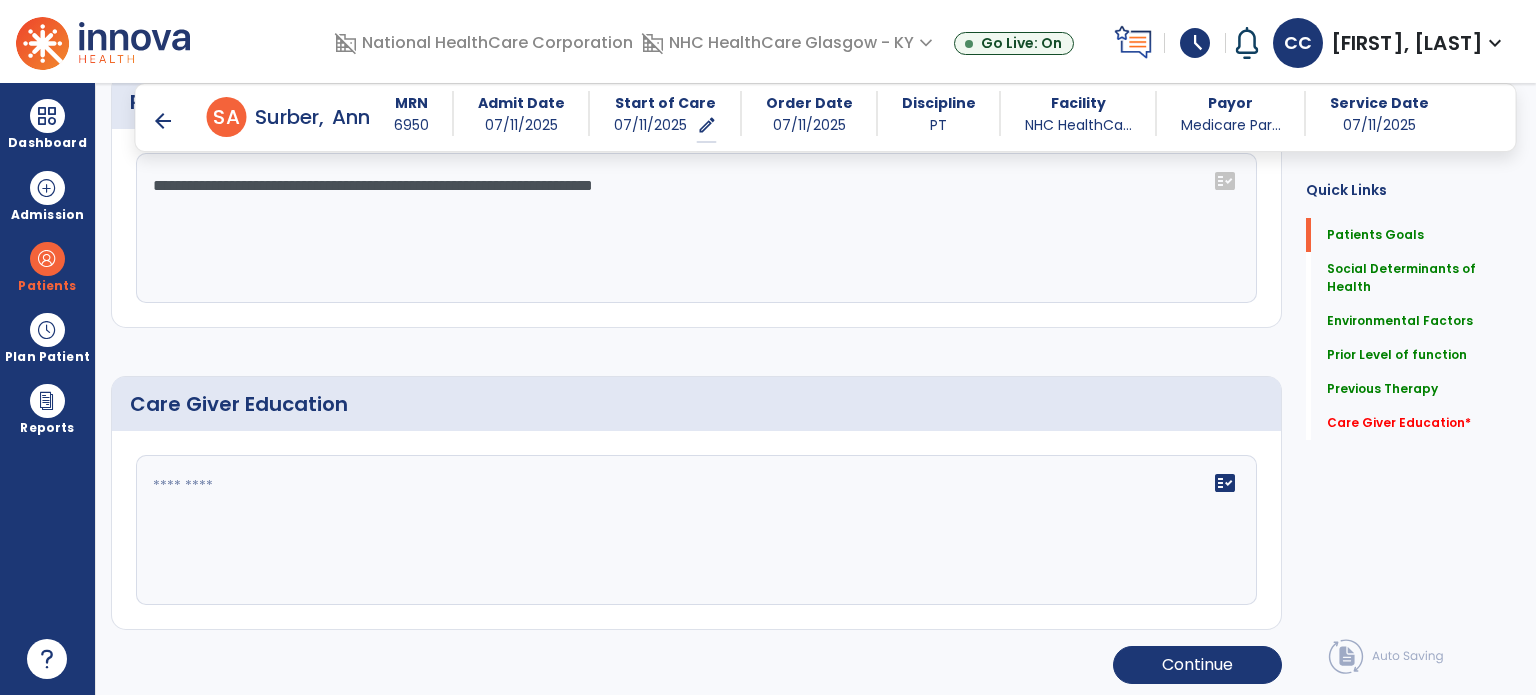 click 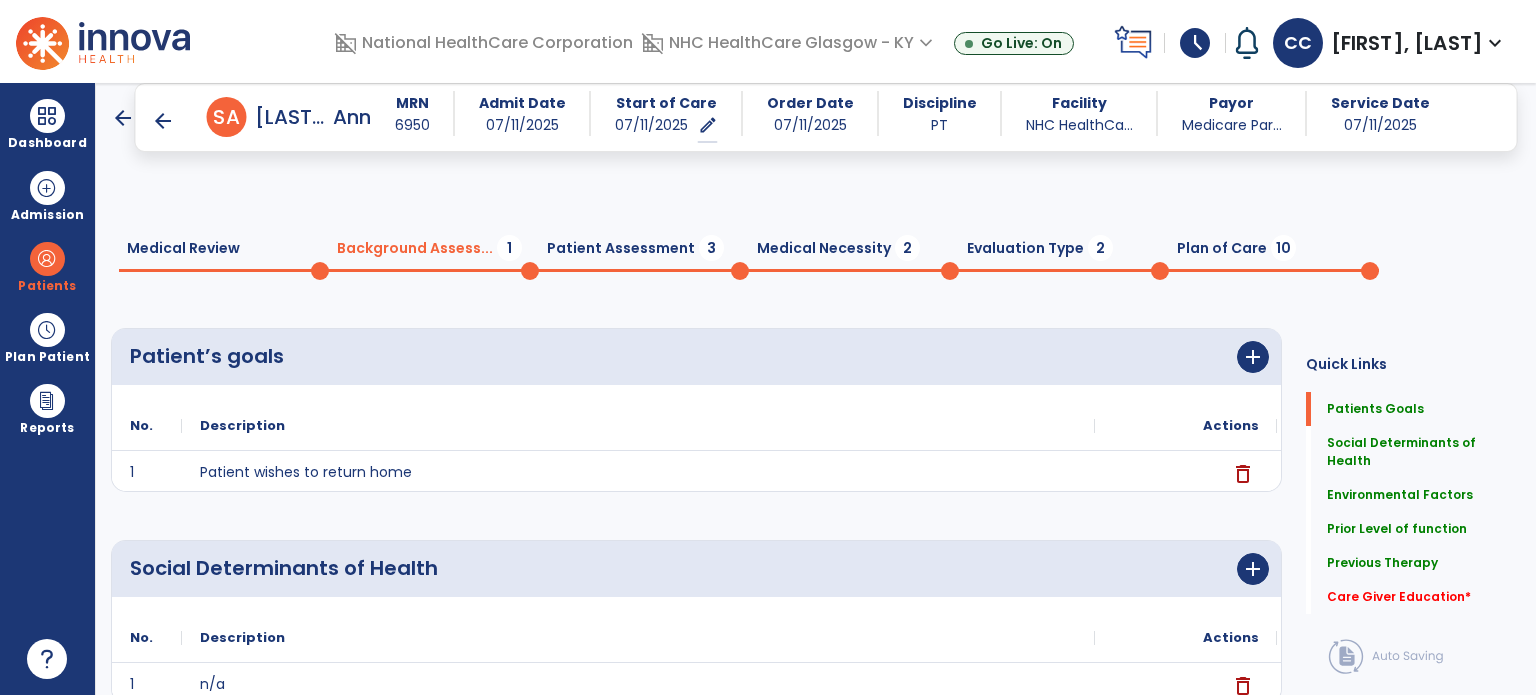 scroll, scrollTop: 0, scrollLeft: 0, axis: both 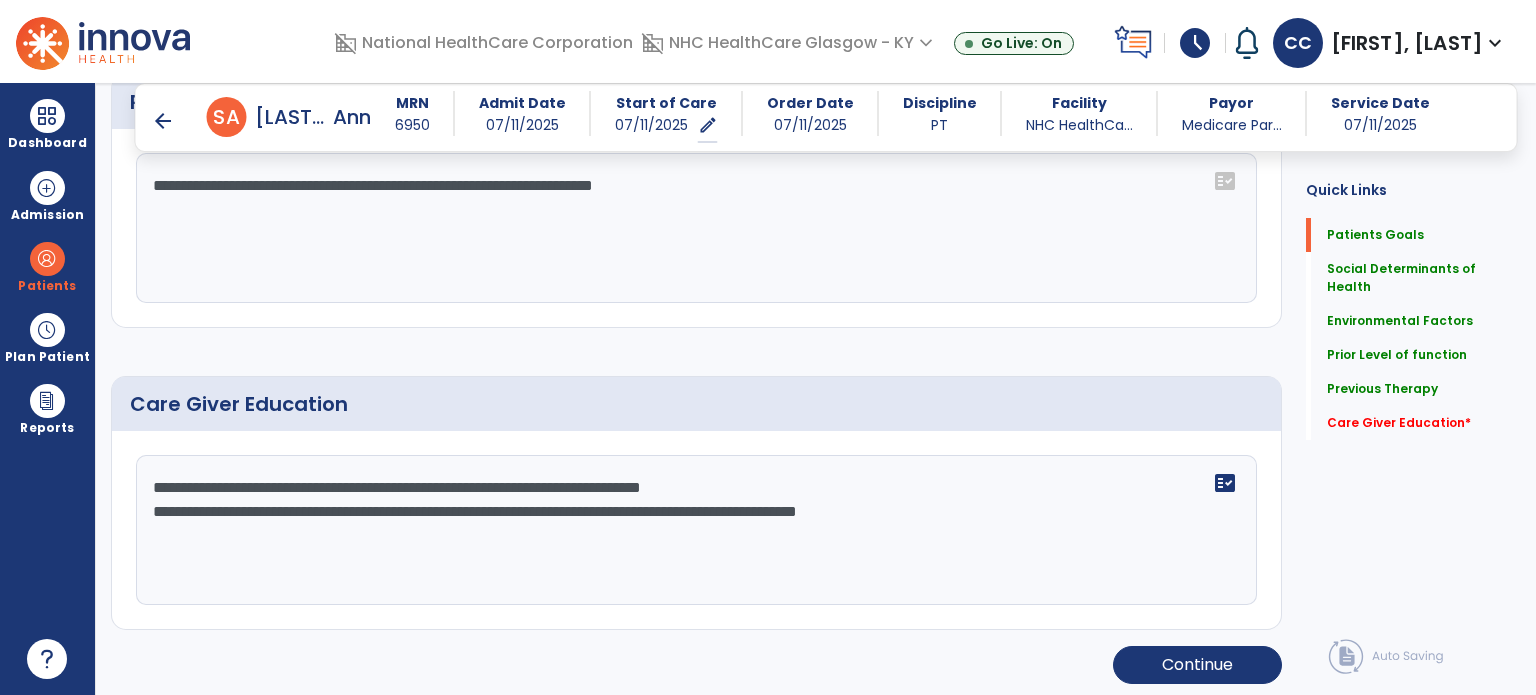 type on "**********" 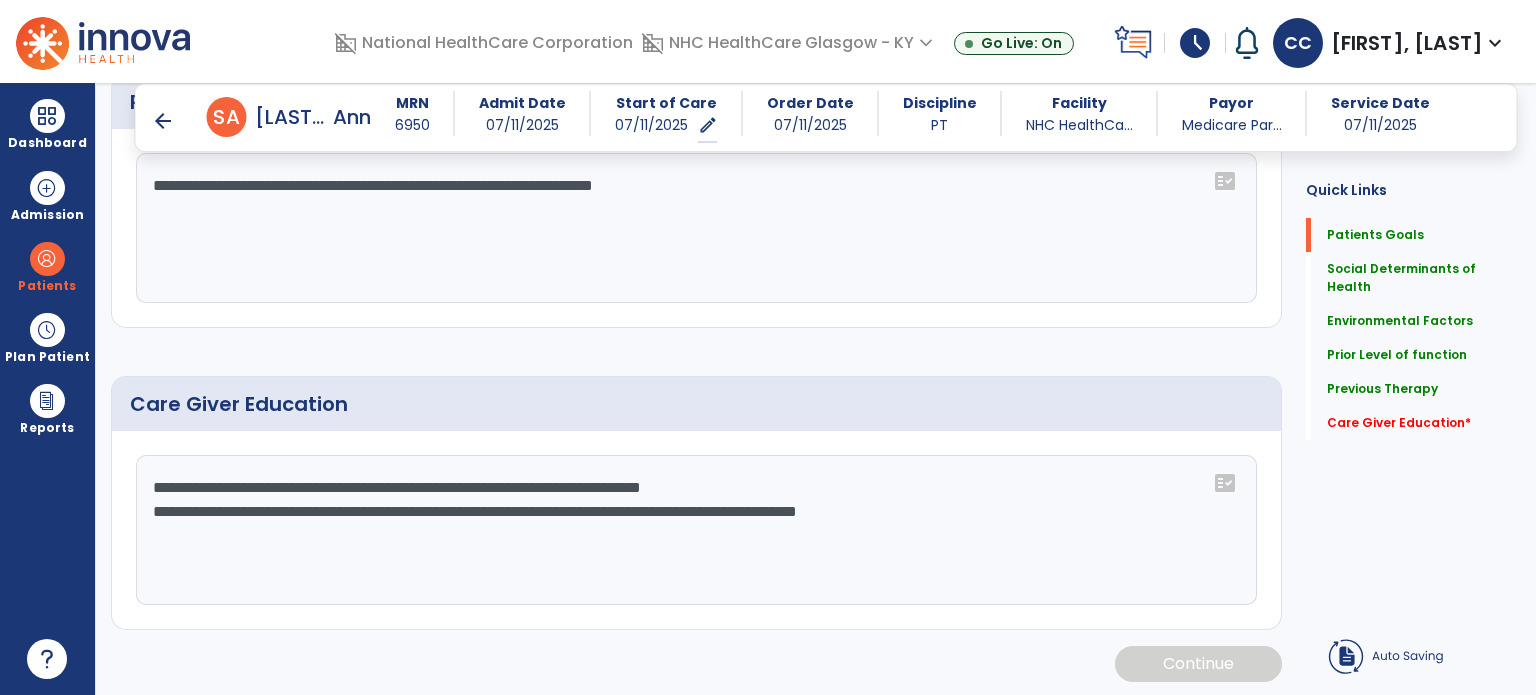 scroll, scrollTop: 1312, scrollLeft: 0, axis: vertical 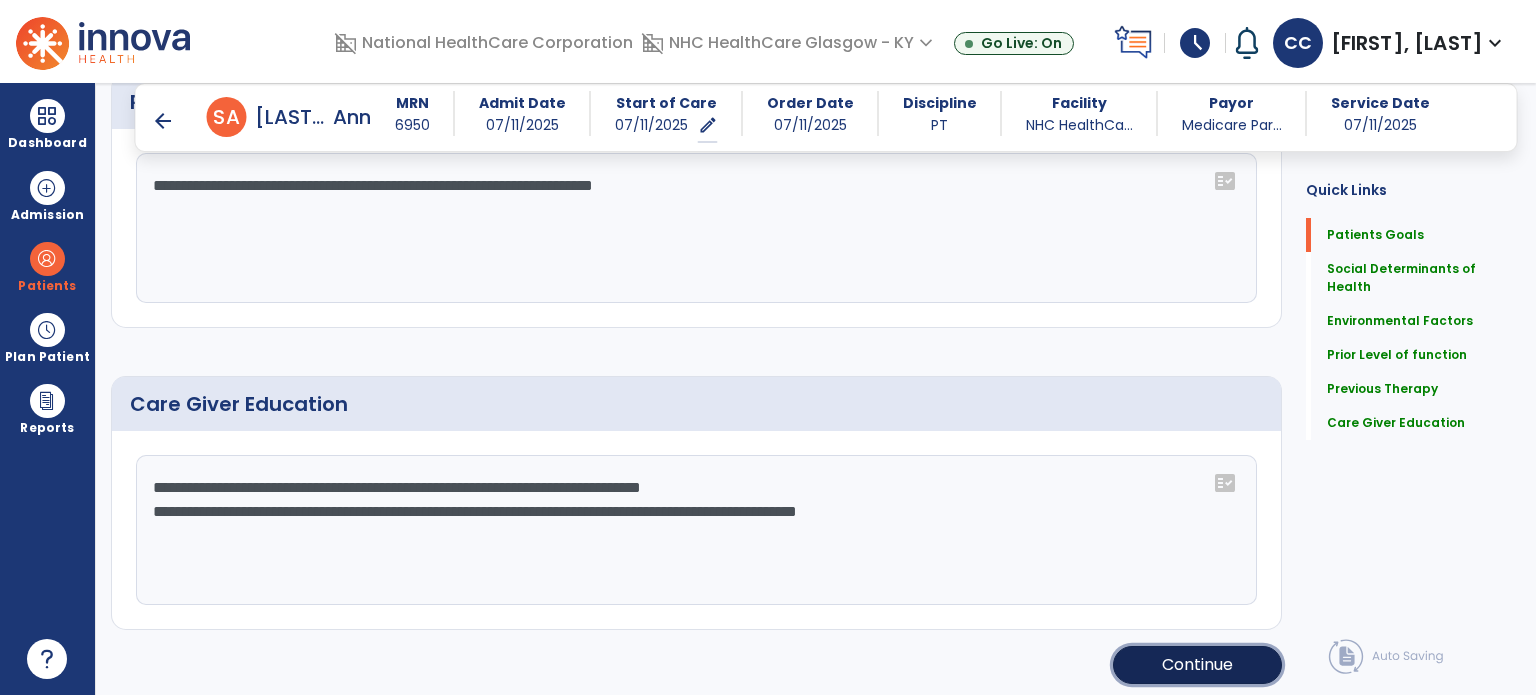 click on "Continue" 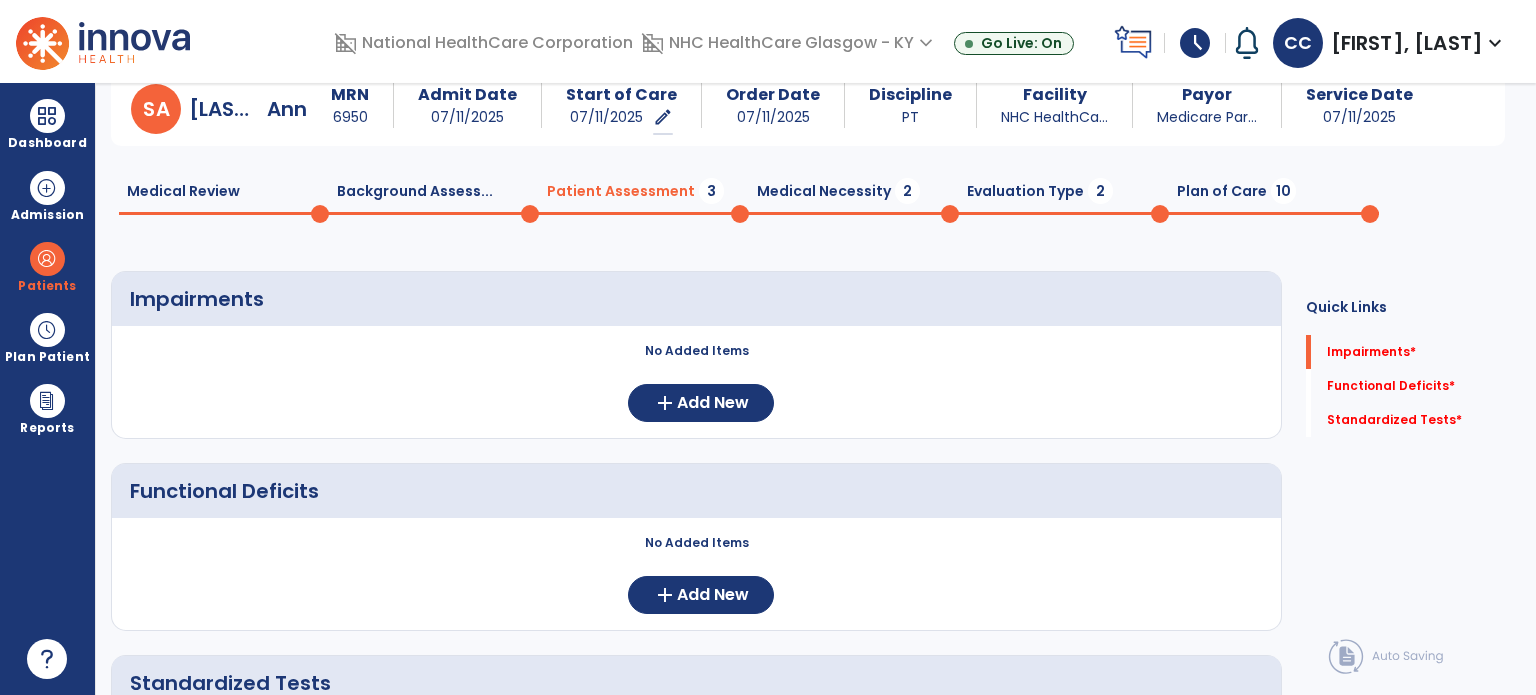 scroll, scrollTop: 0, scrollLeft: 0, axis: both 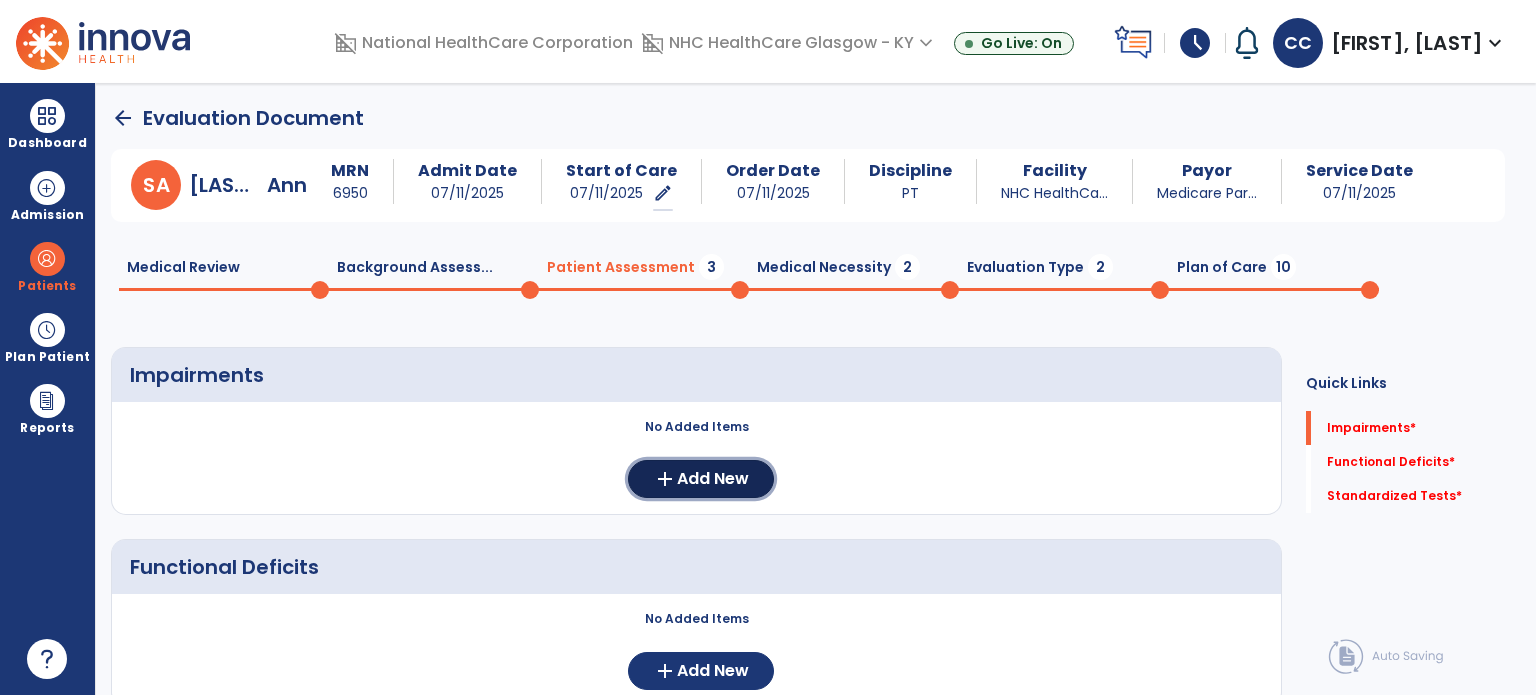 click on "Add New" 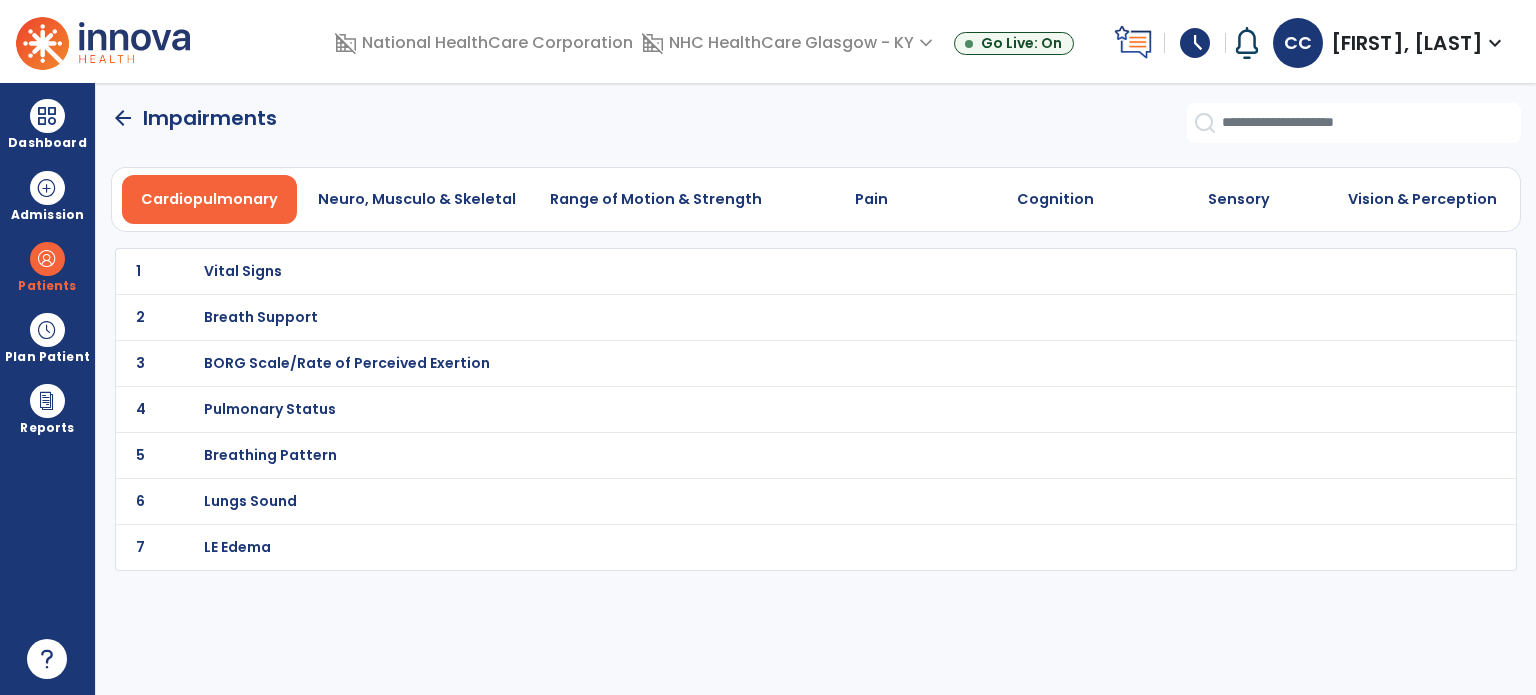 click on "Vital Signs" at bounding box center [243, 271] 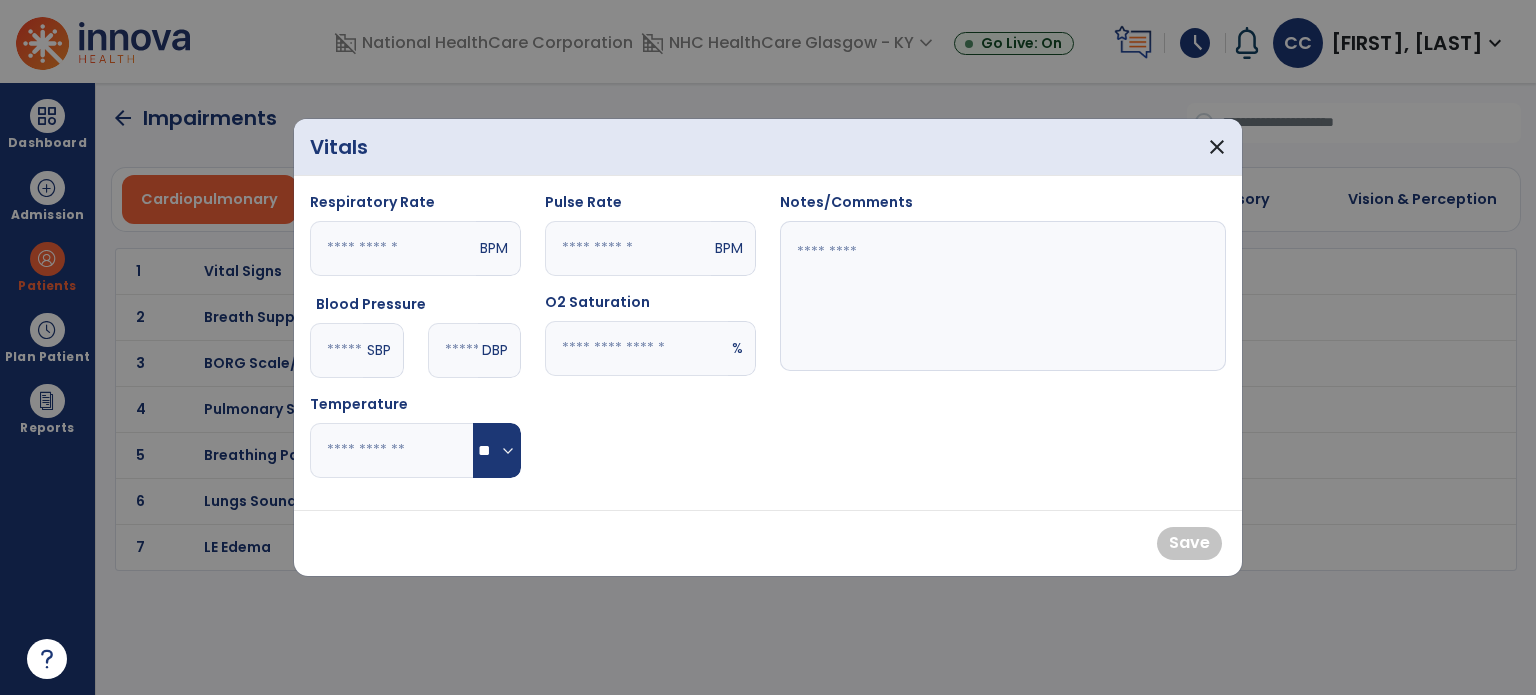 click at bounding box center [336, 350] 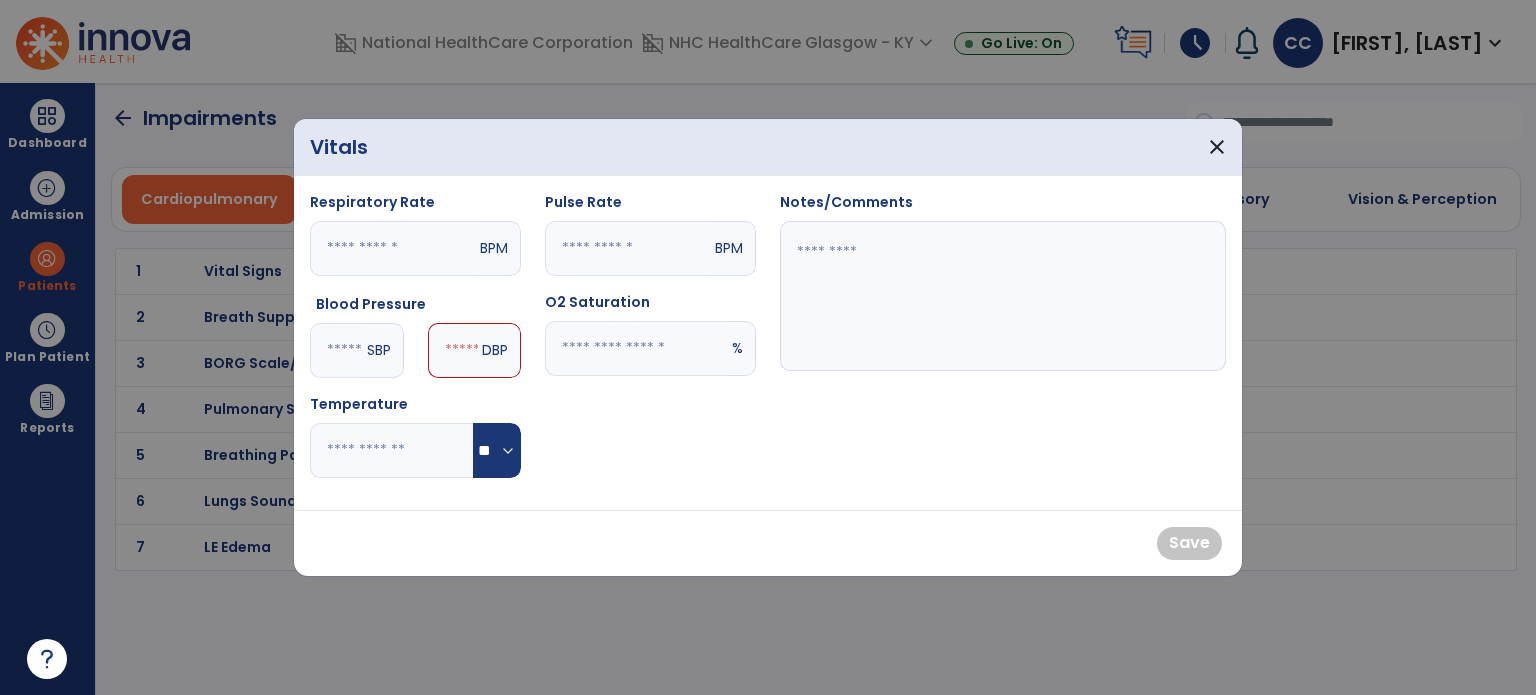 type on "***" 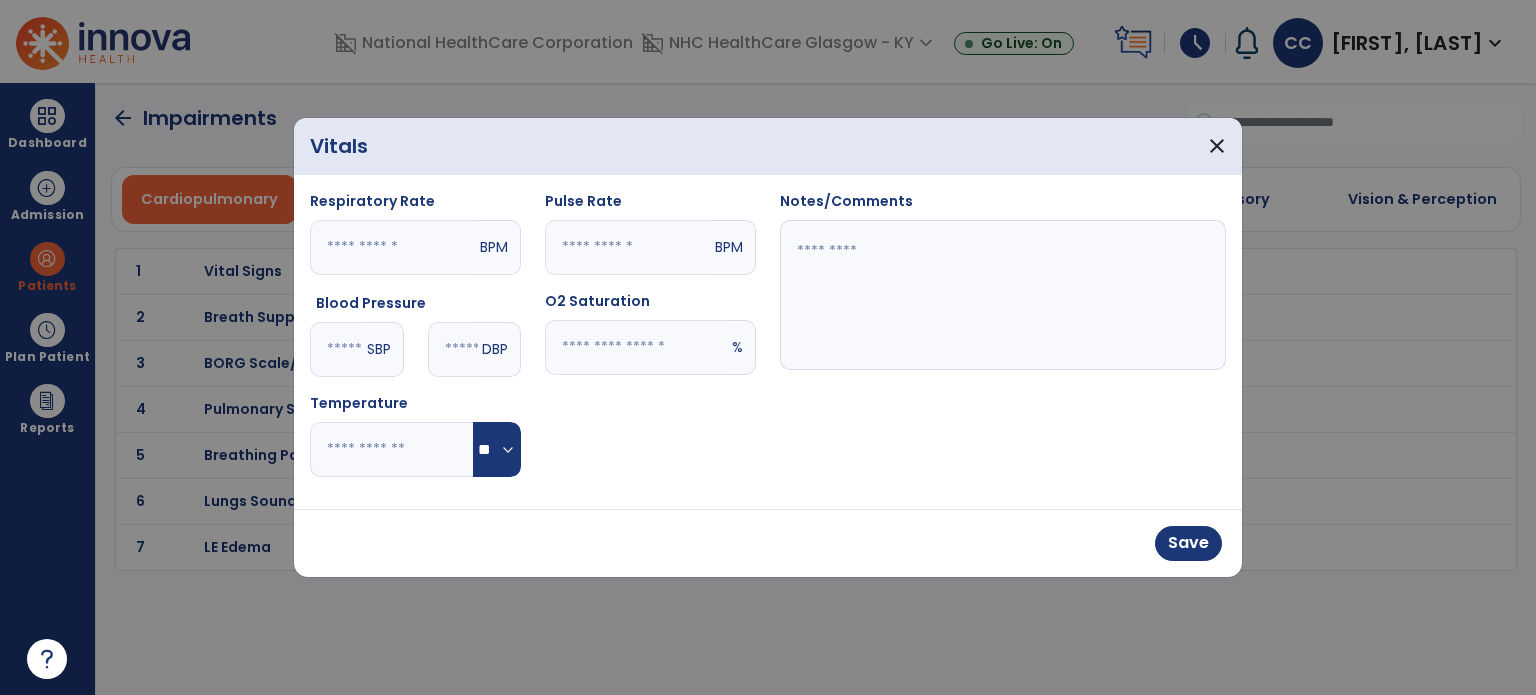 type on "**" 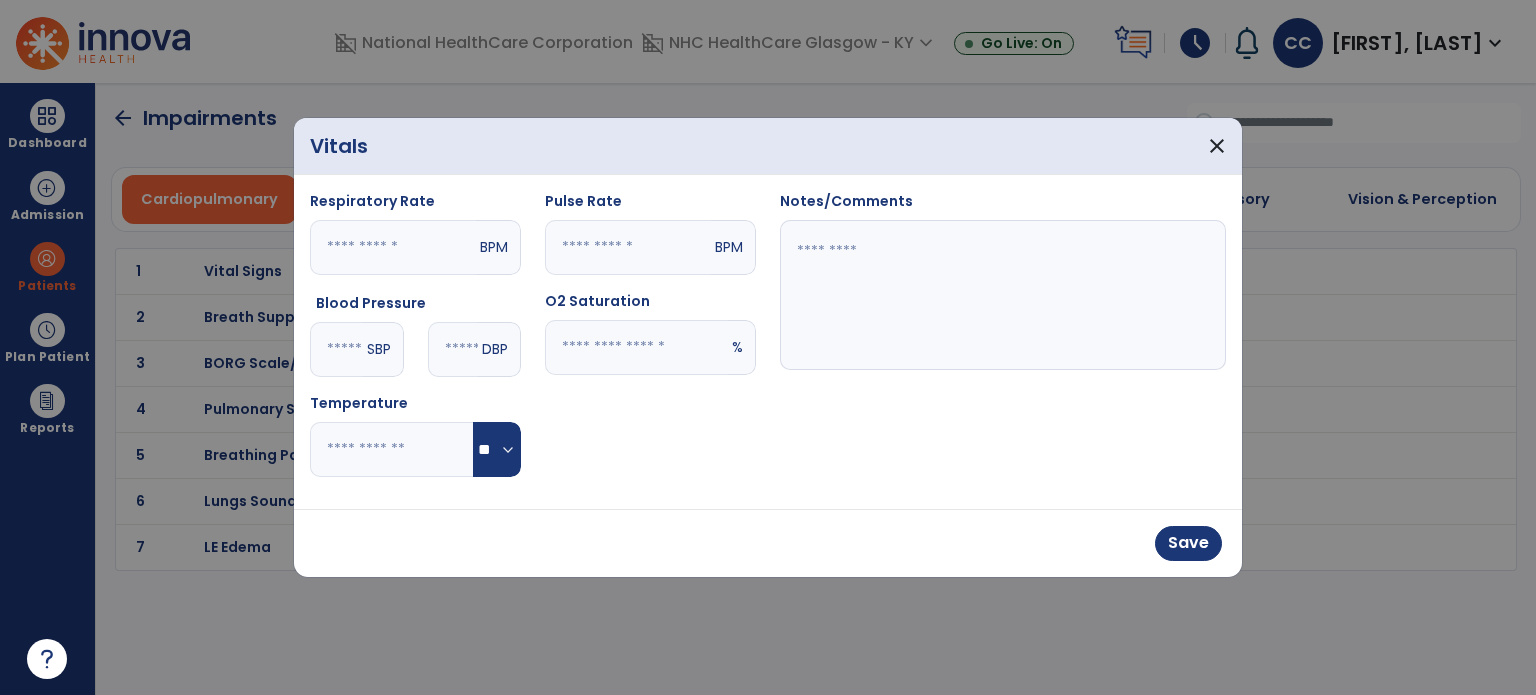 click at bounding box center [628, 247] 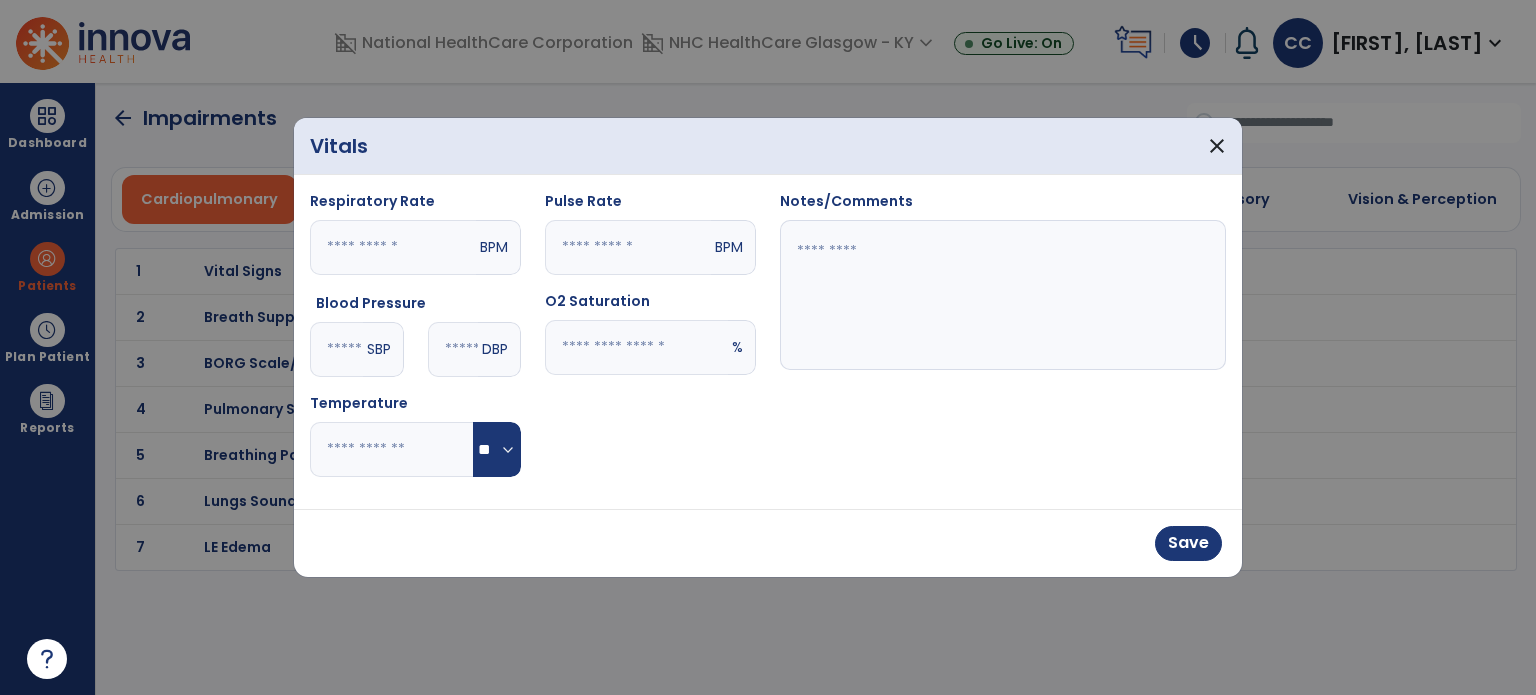 type on "**" 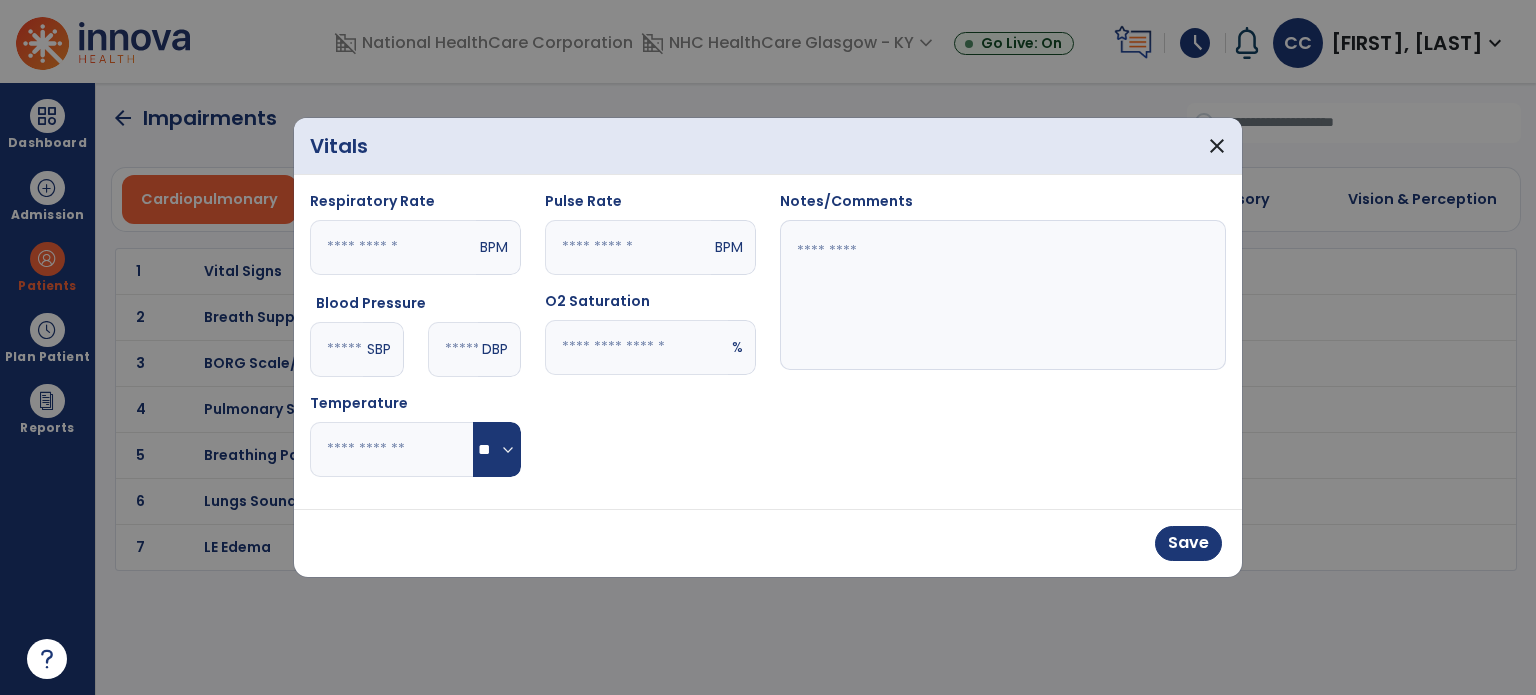 click at bounding box center [636, 347] 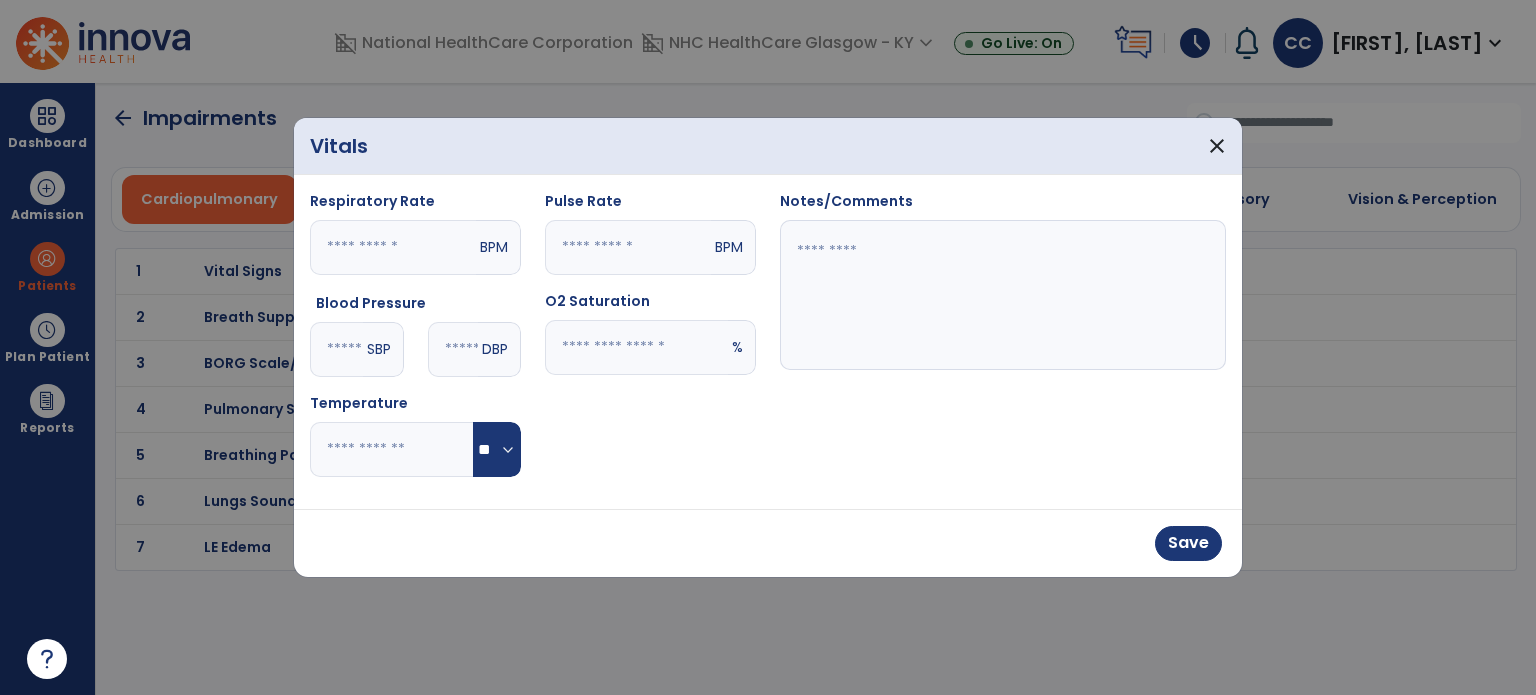 type on "**" 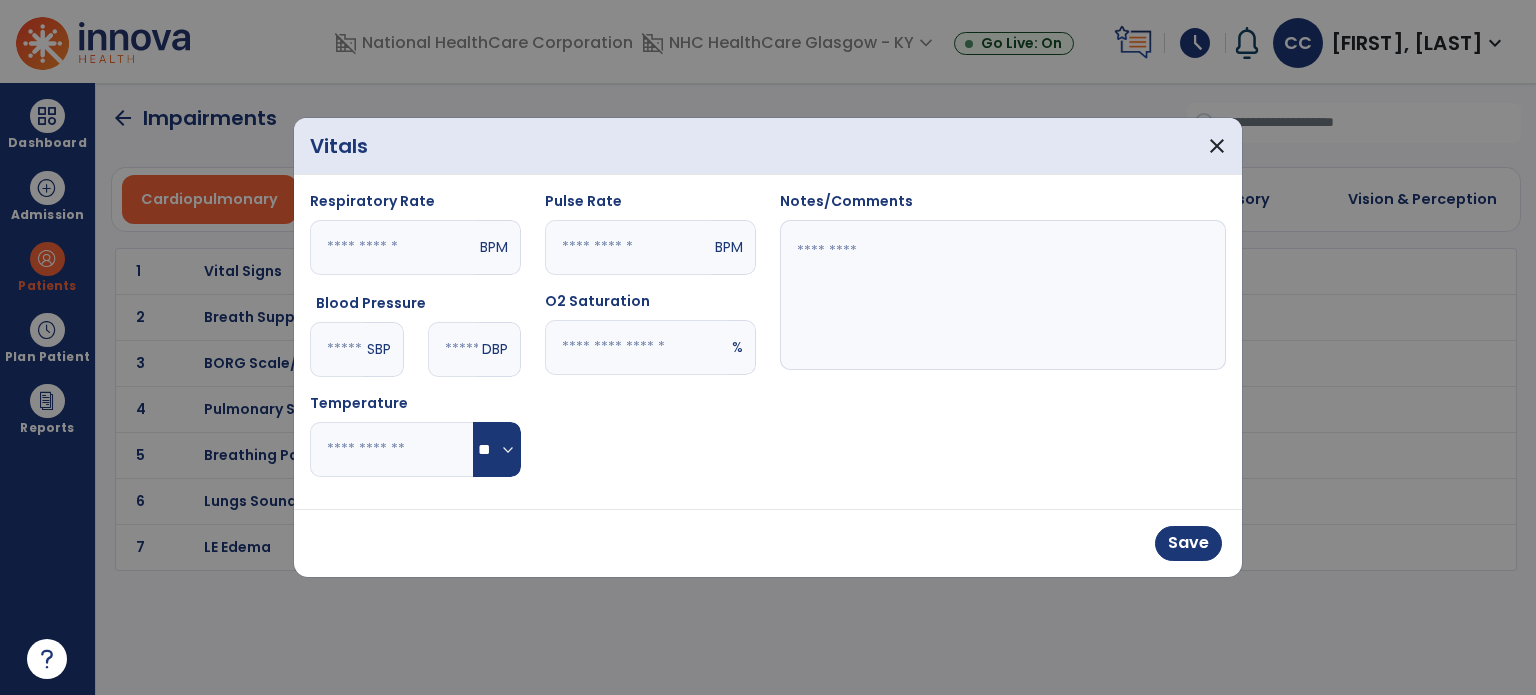click on "Notes/Comments" at bounding box center (1003, 342) 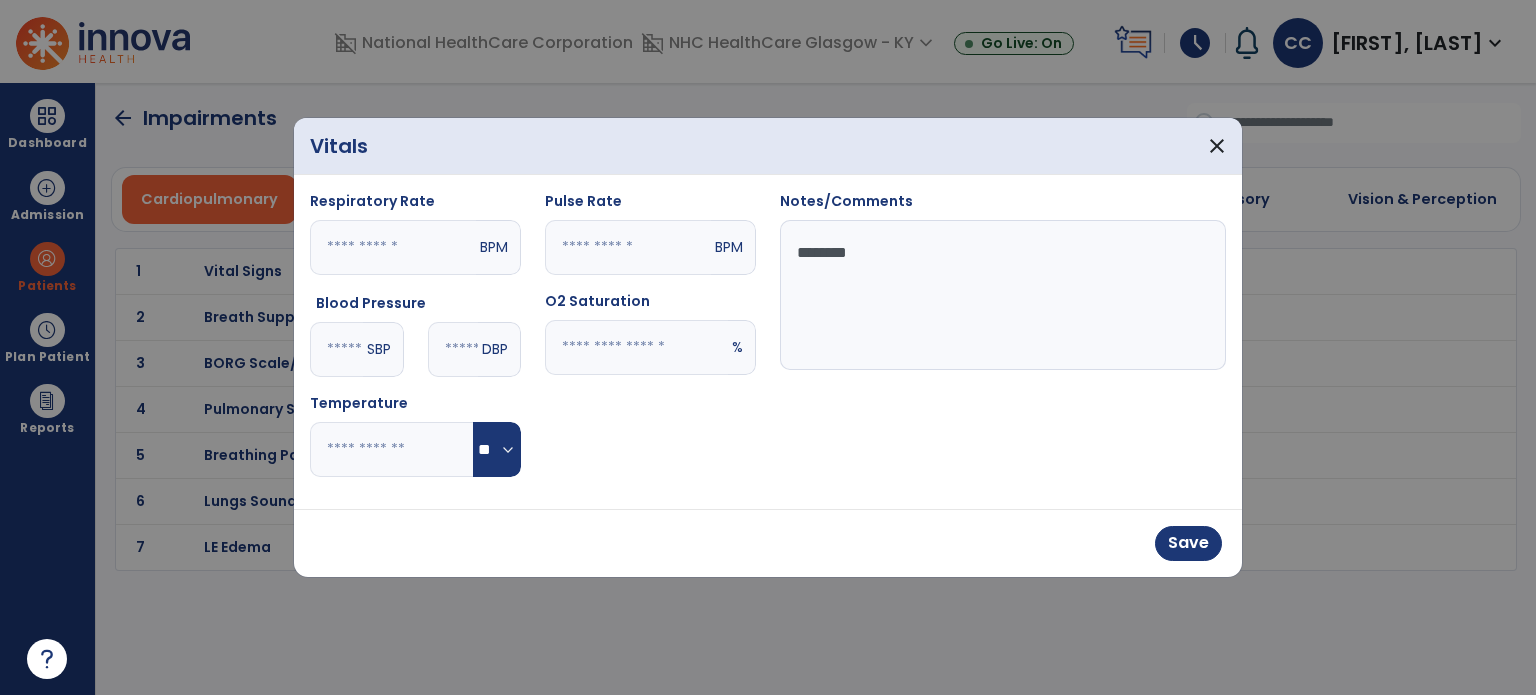 type on "********" 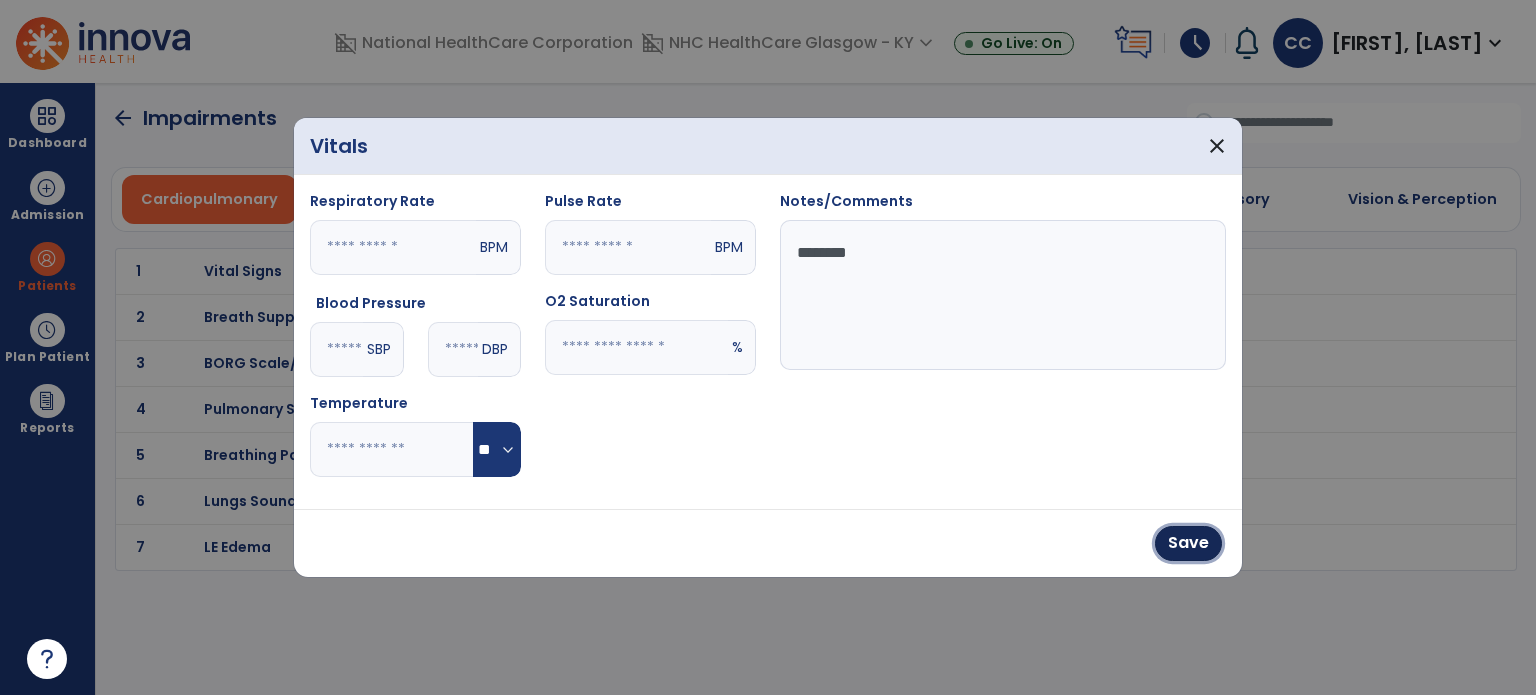 click on "Save" at bounding box center (1188, 543) 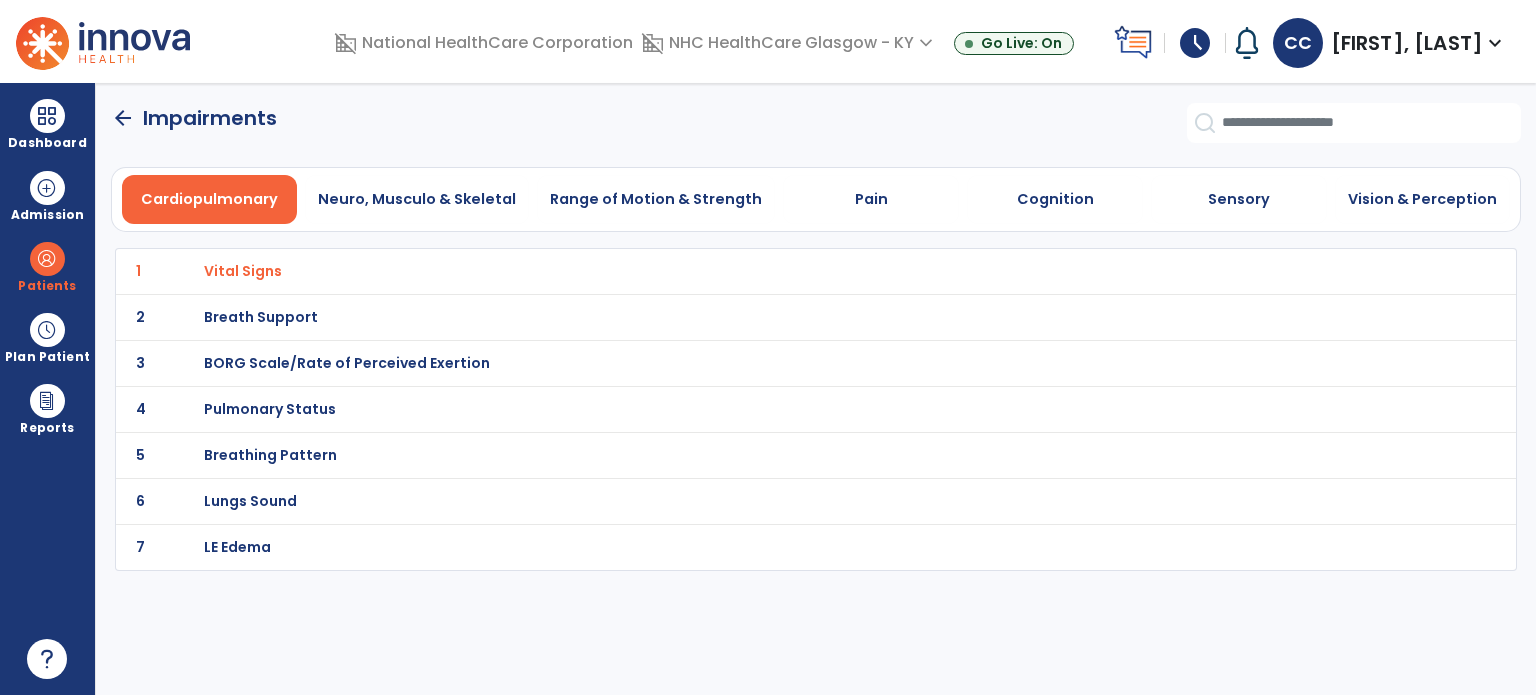 click on "Neuro, Musculo & Skeletal" at bounding box center [417, 199] 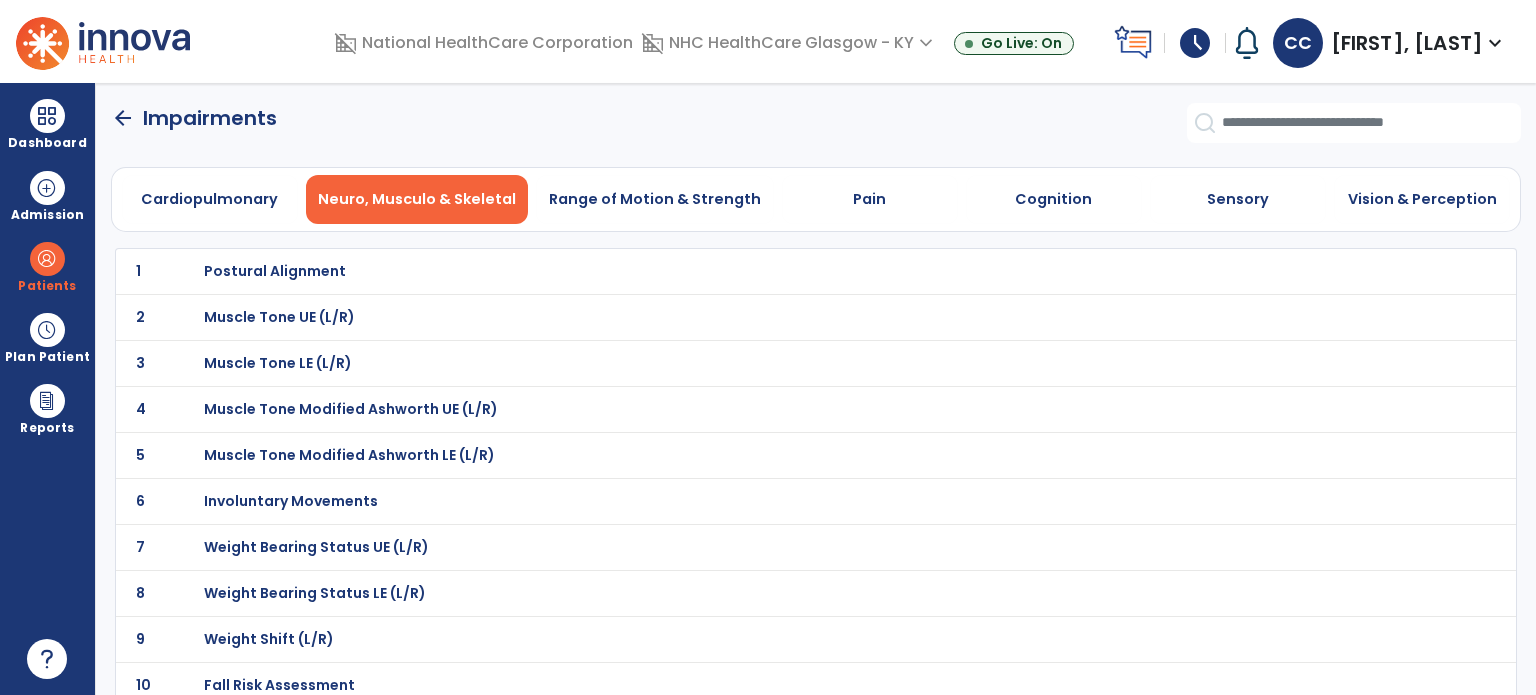 click on "Postural Alignment" at bounding box center [275, 271] 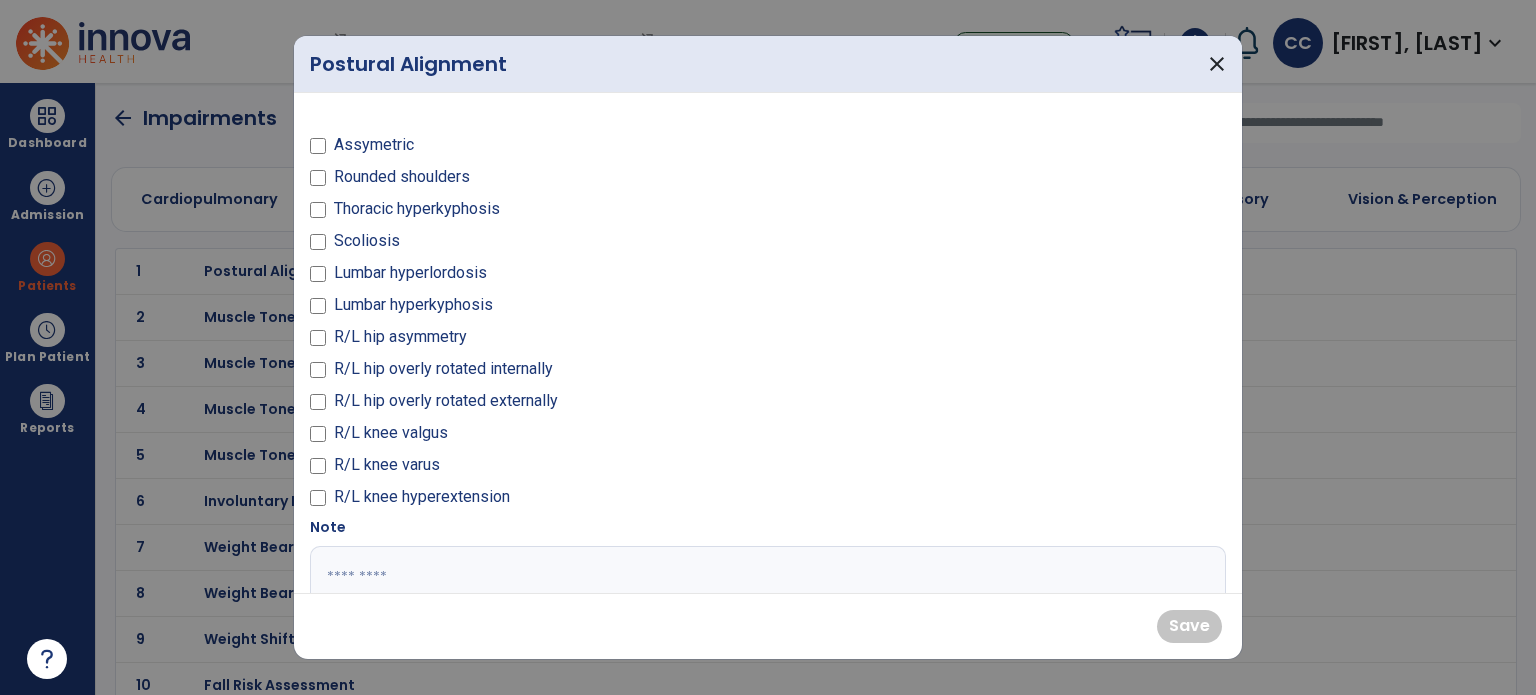 drag, startPoint x: 373, startPoint y: 191, endPoint x: 449, endPoint y: 199, distance: 76.41989 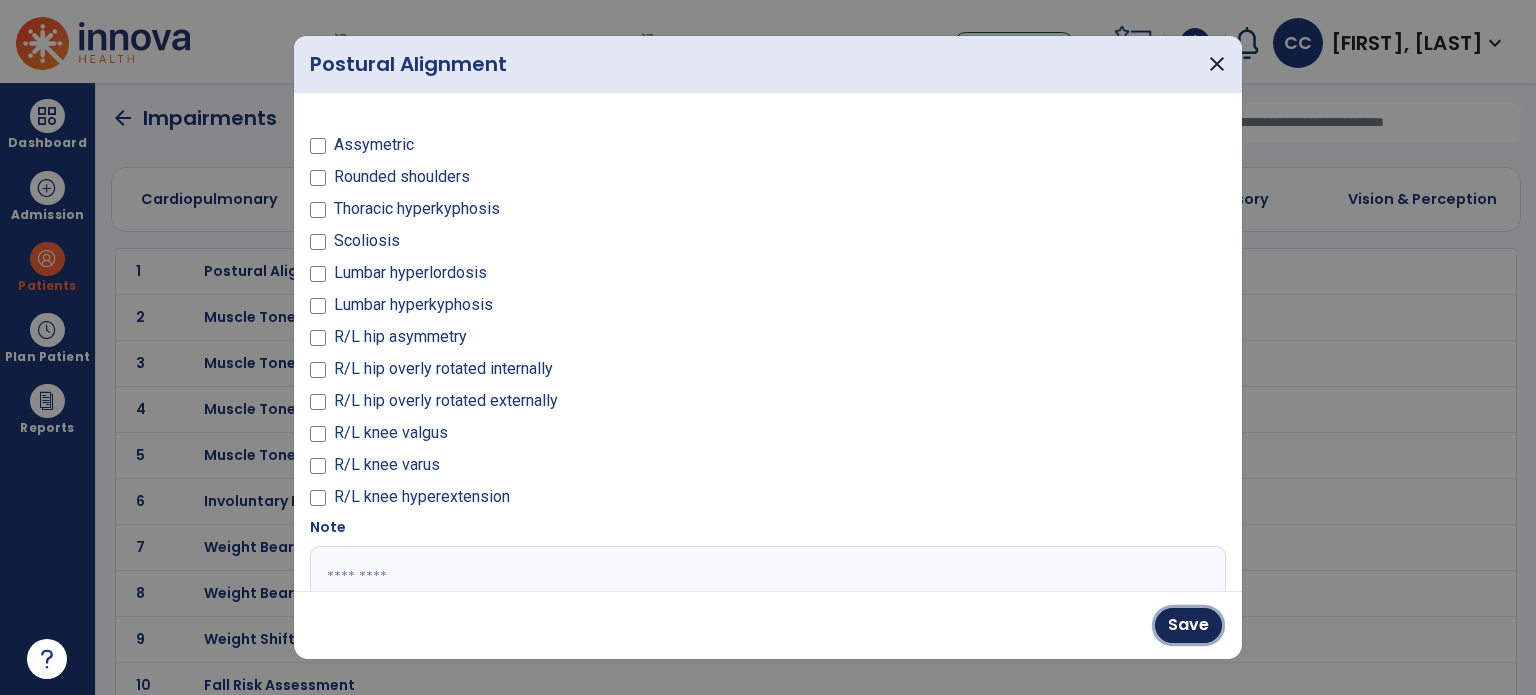 click on "Save" at bounding box center (1188, 625) 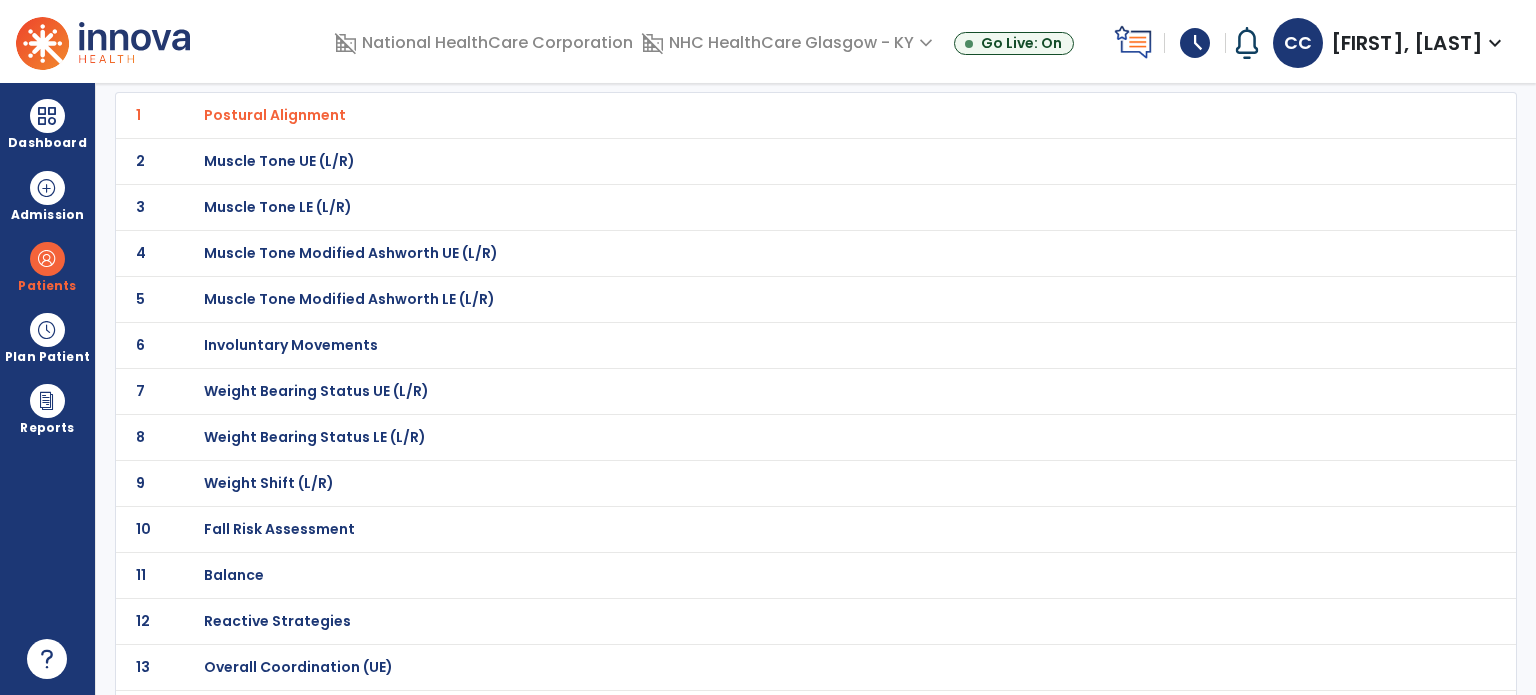 scroll, scrollTop: 200, scrollLeft: 0, axis: vertical 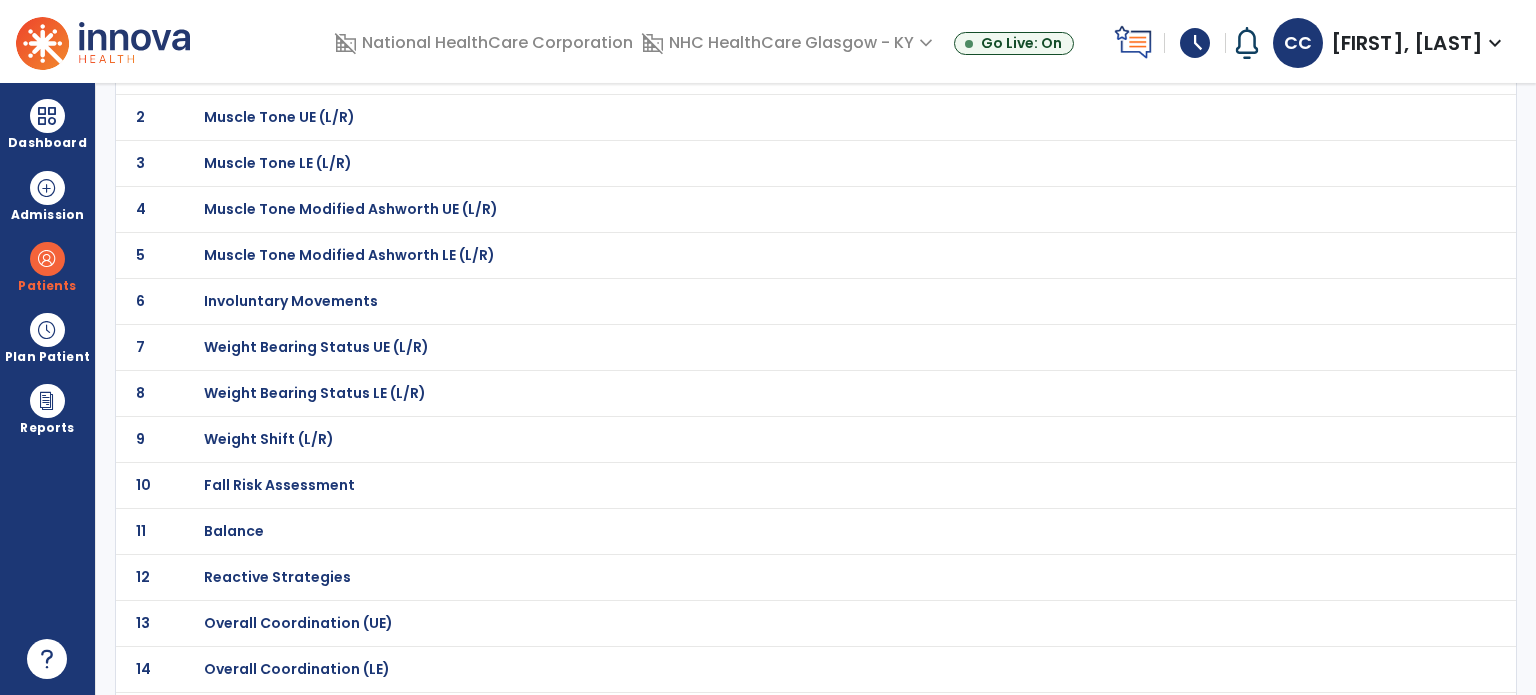 click on "Weight Bearing Status LE (L/R)" at bounding box center (275, 71) 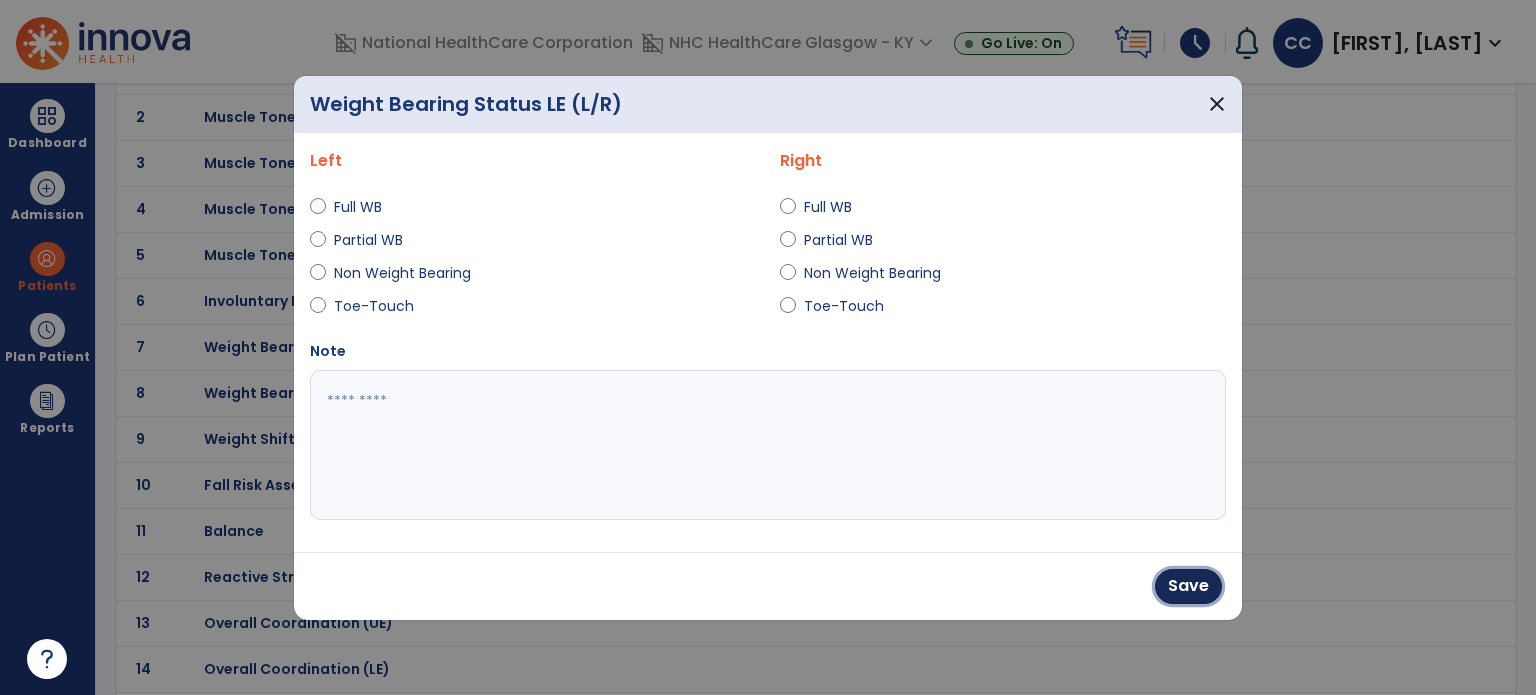 drag, startPoint x: 1196, startPoint y: 587, endPoint x: 683, endPoint y: 474, distance: 525.29803 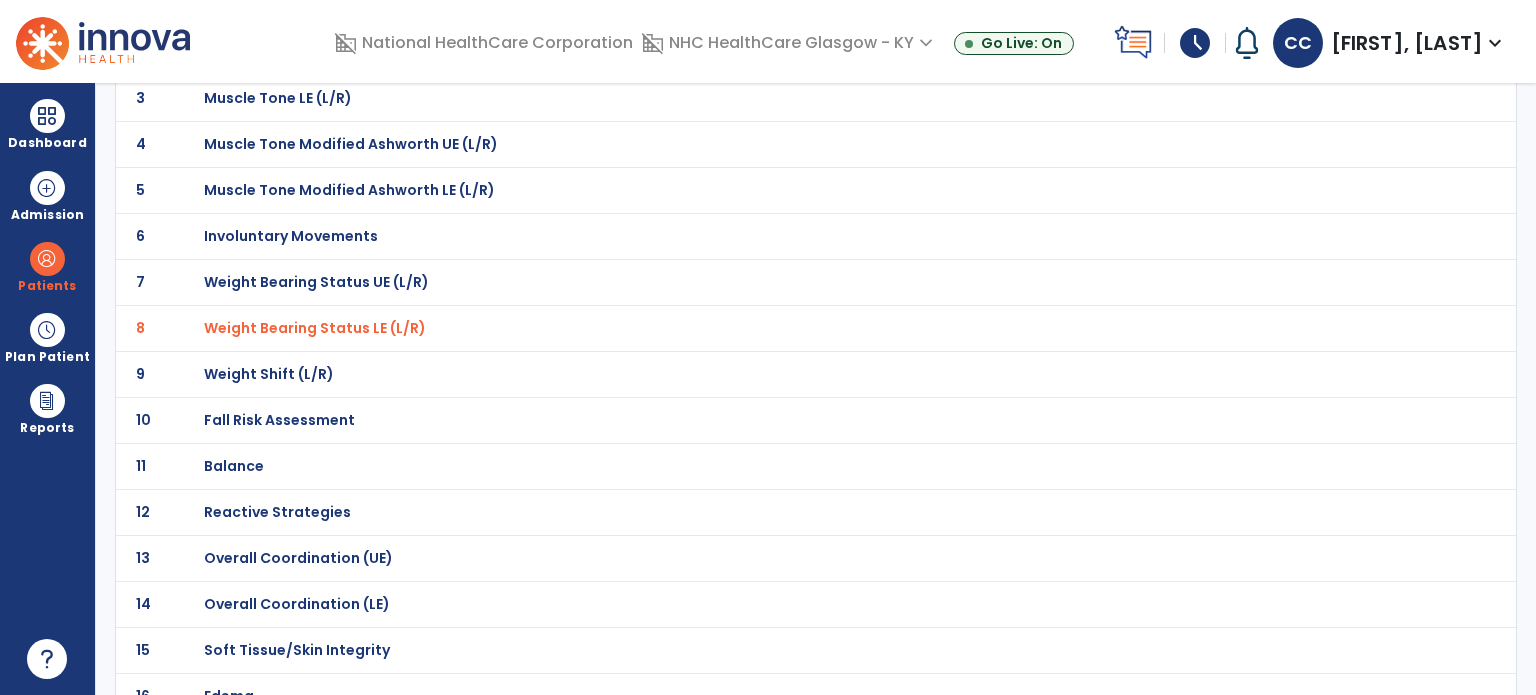 scroll, scrollTop: 300, scrollLeft: 0, axis: vertical 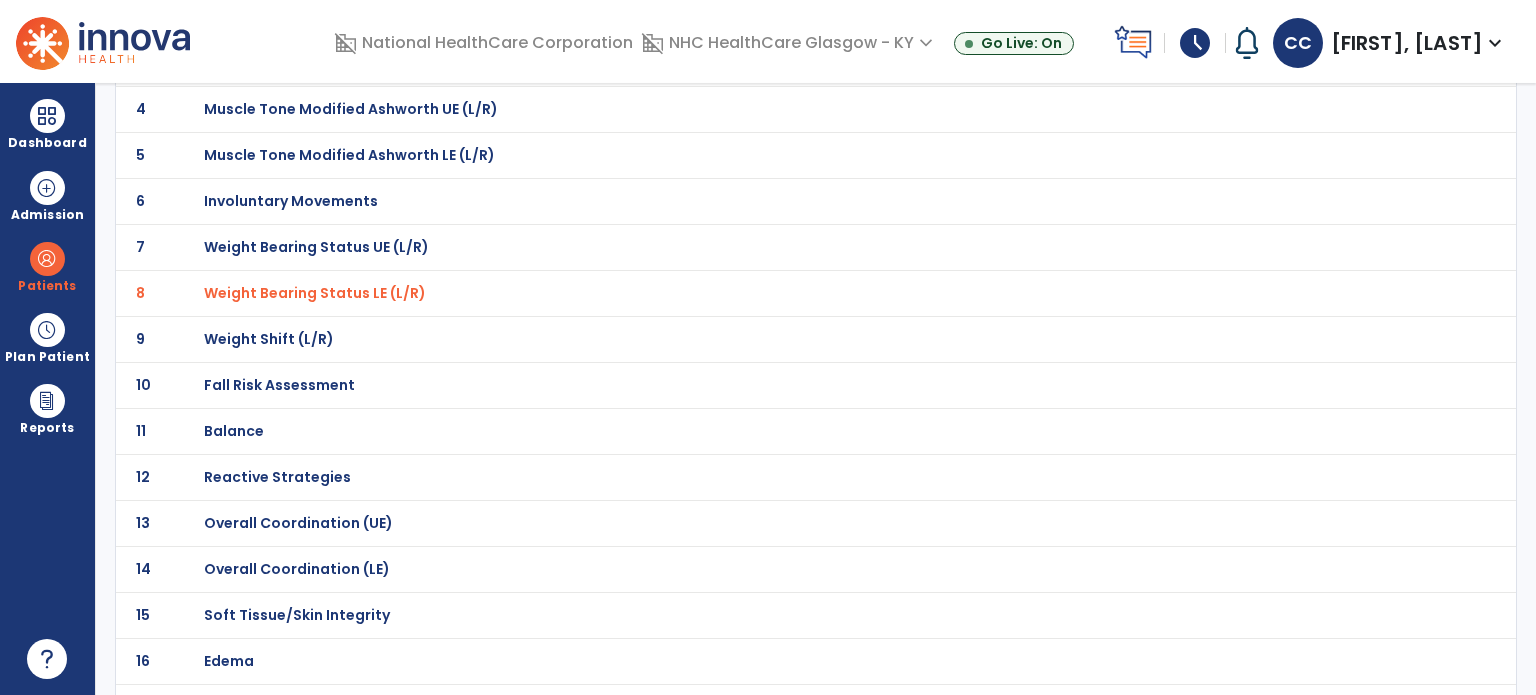 click on "Fall Risk Assessment" at bounding box center (275, -29) 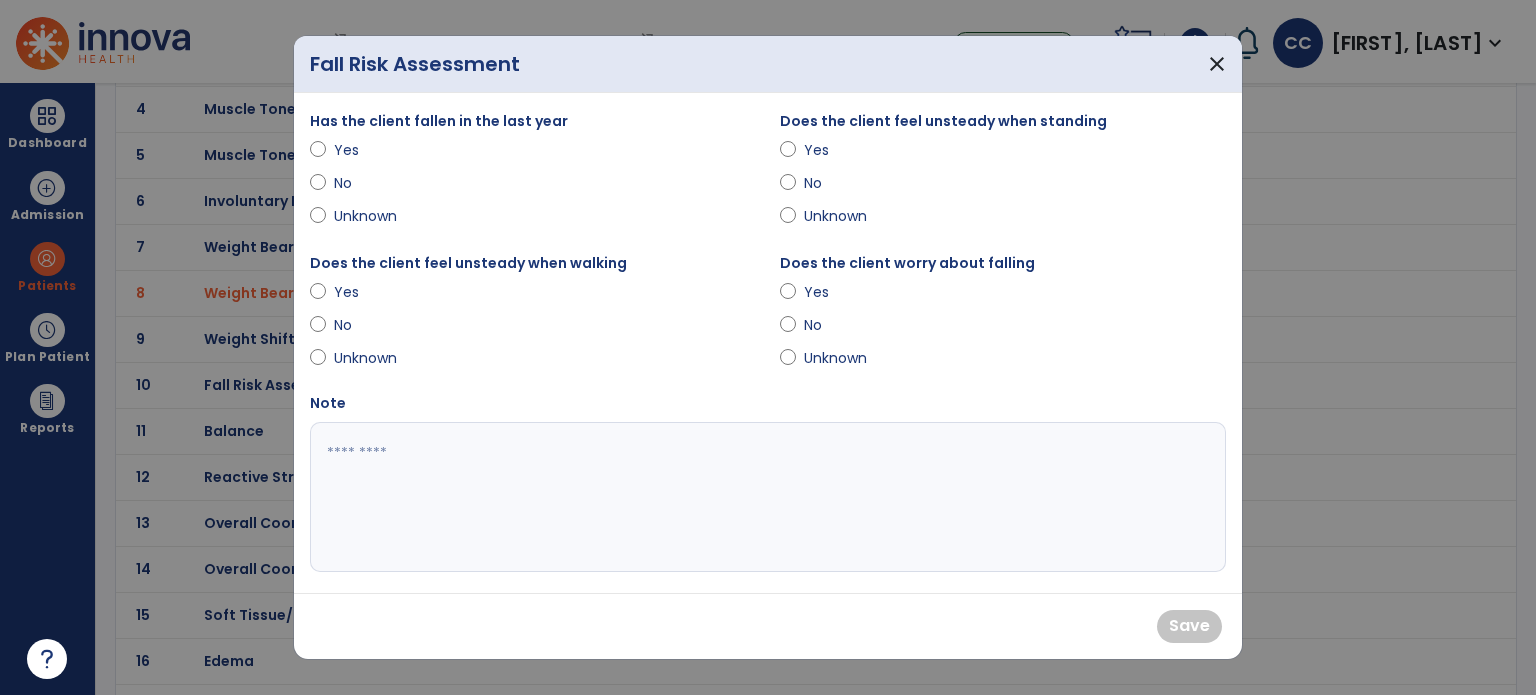 click at bounding box center (318, 154) 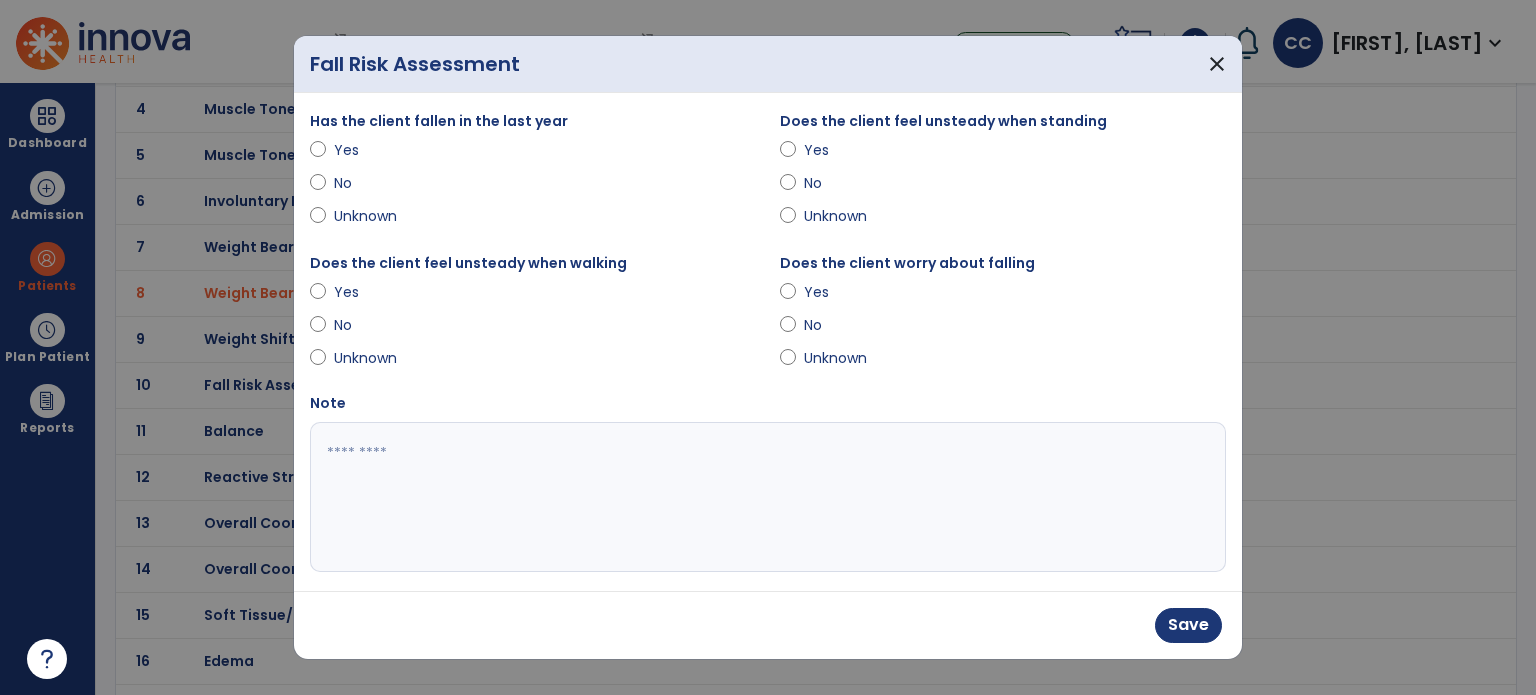 click on "Yes" at bounding box center [533, 296] 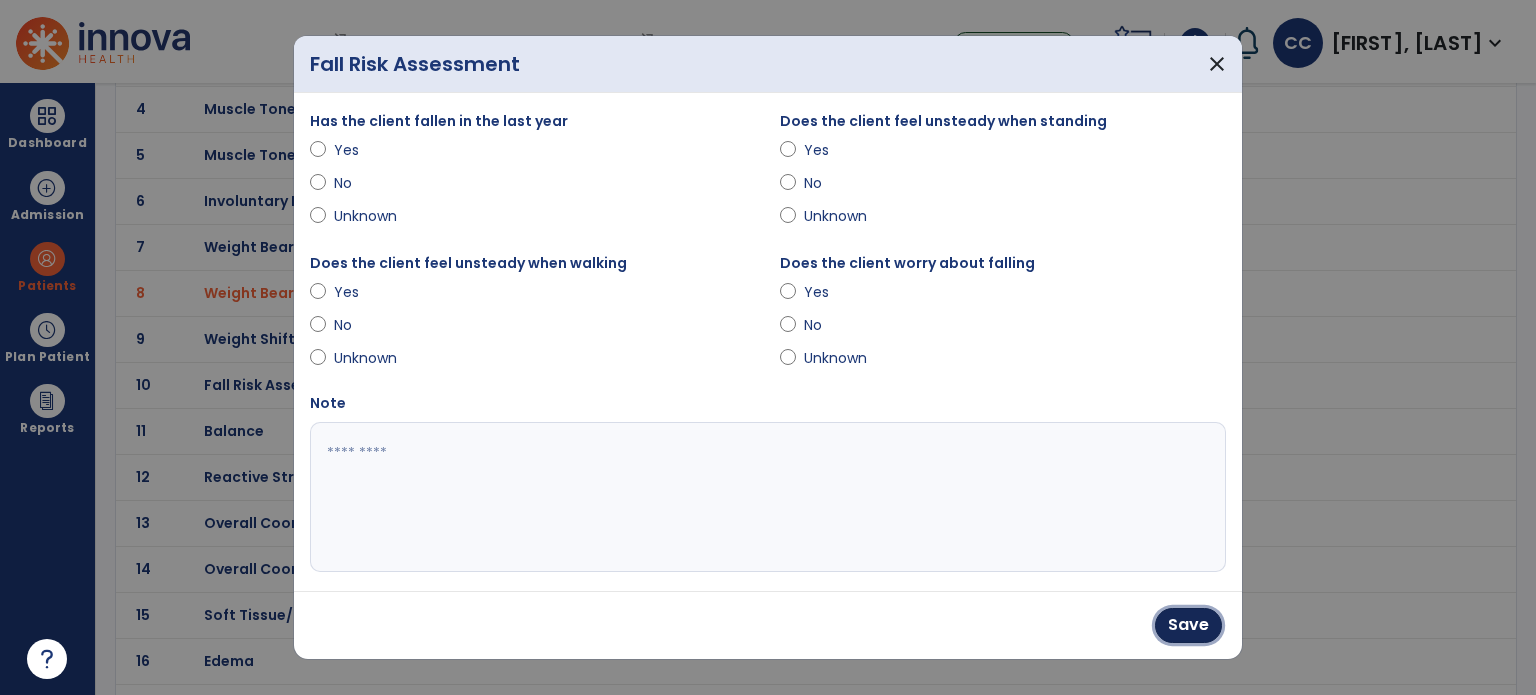 click on "Save" at bounding box center (1188, 625) 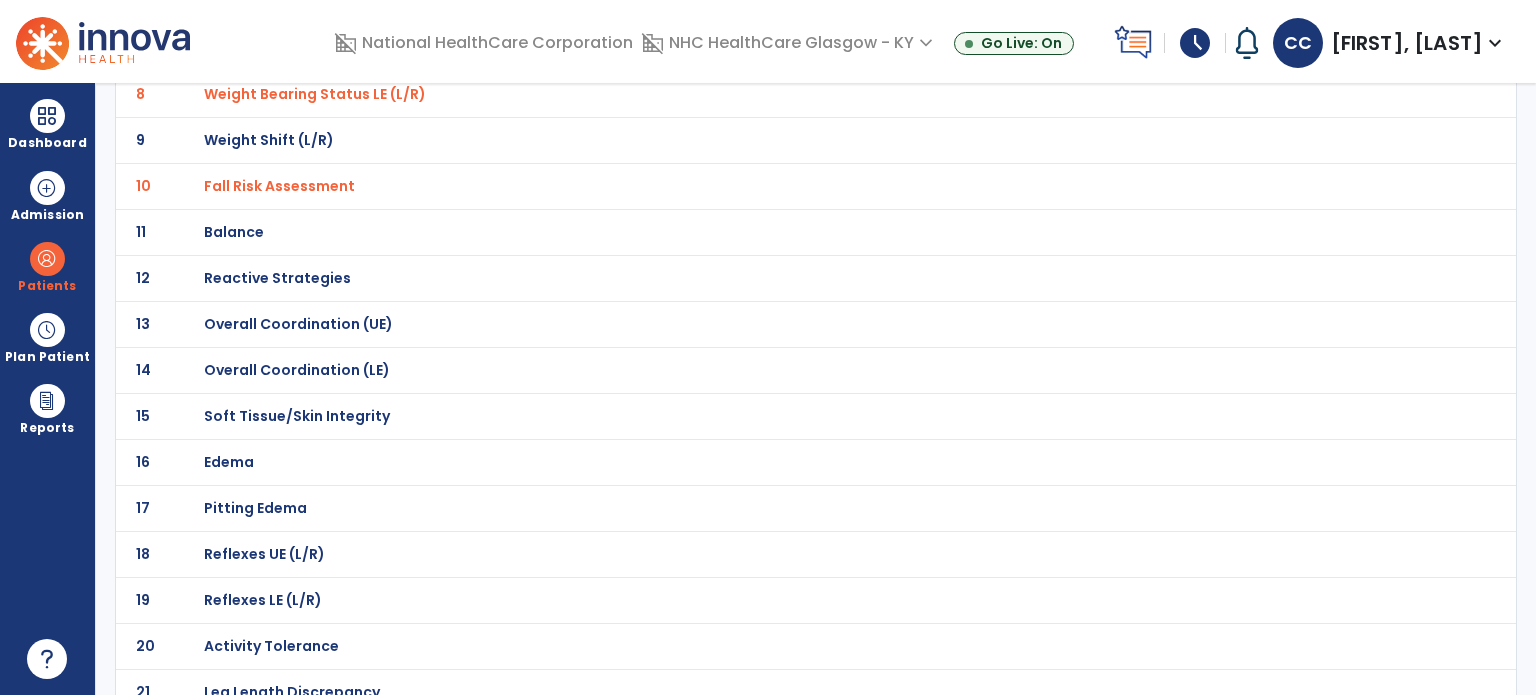 scroll, scrollTop: 500, scrollLeft: 0, axis: vertical 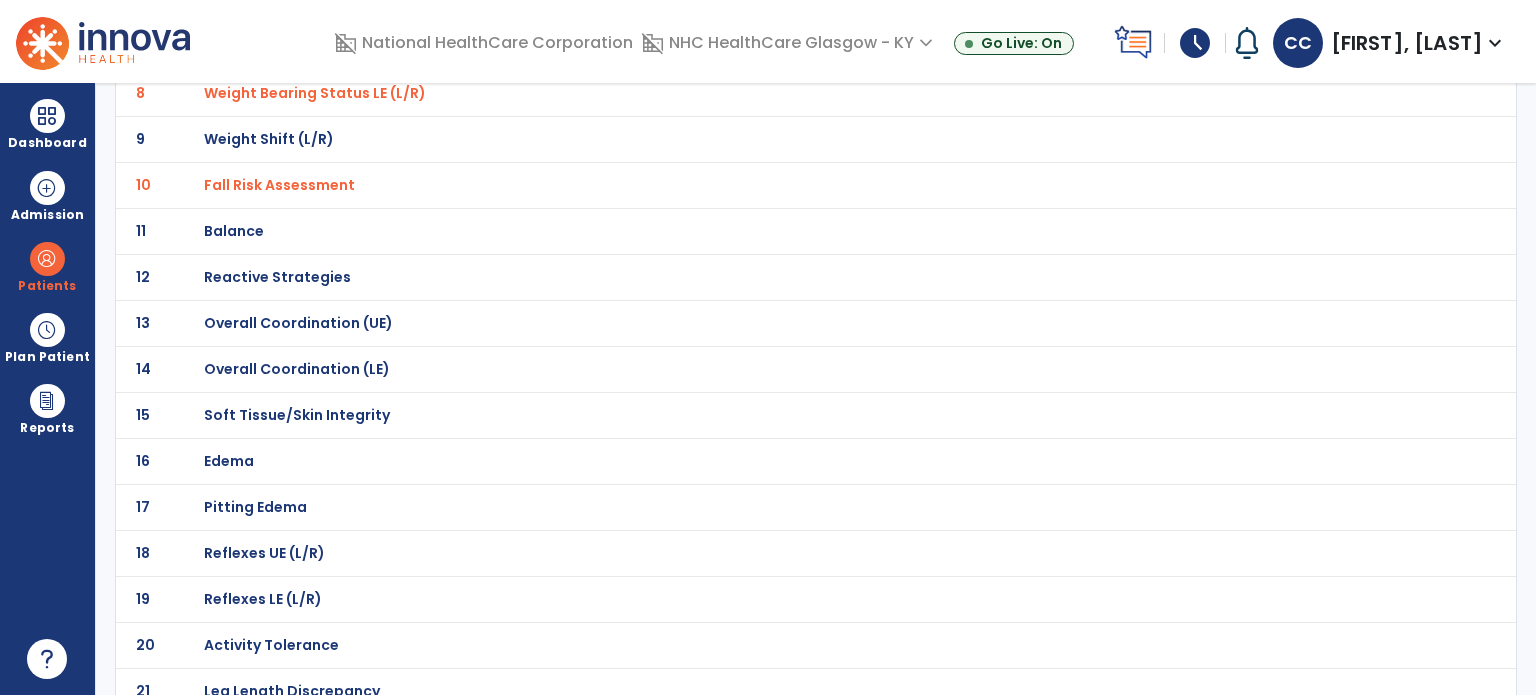 click on "Balance" at bounding box center [275, -229] 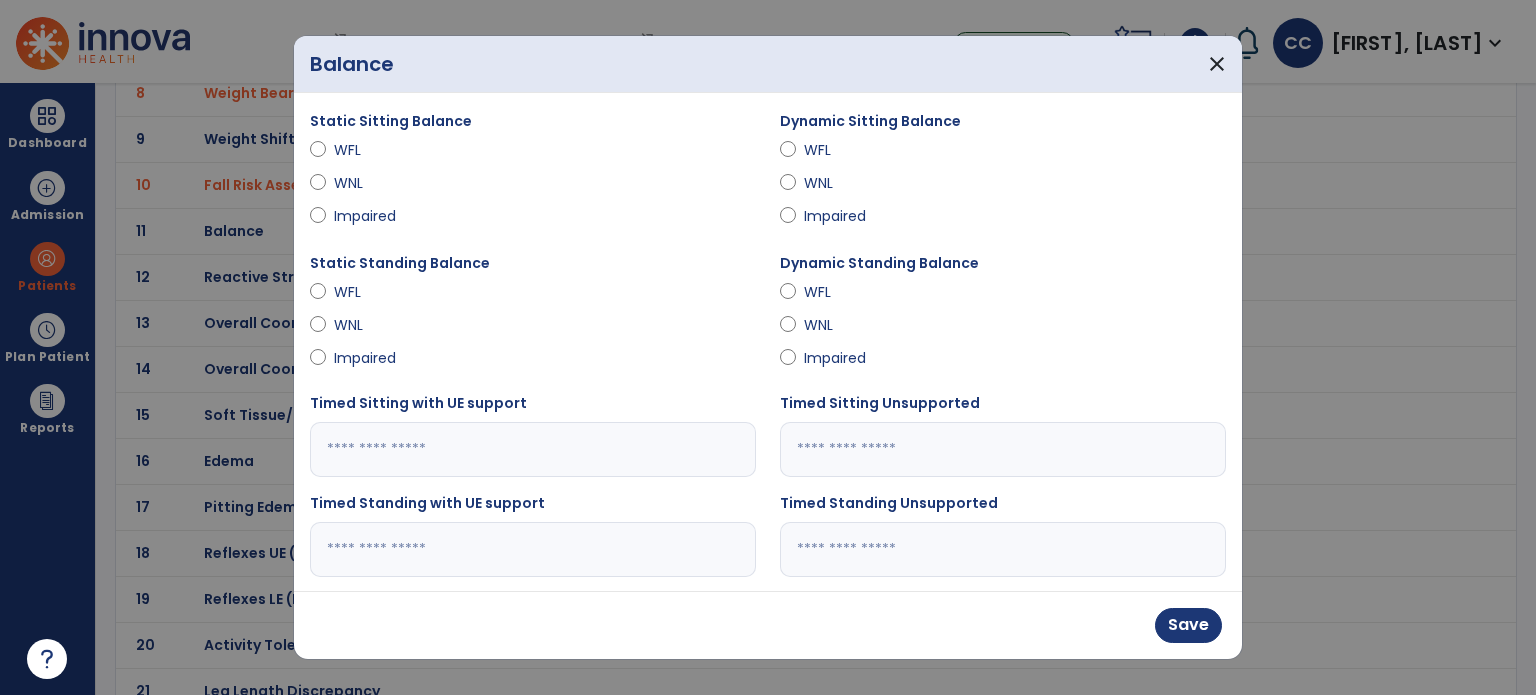 click on "Impaired" at bounding box center [1003, 362] 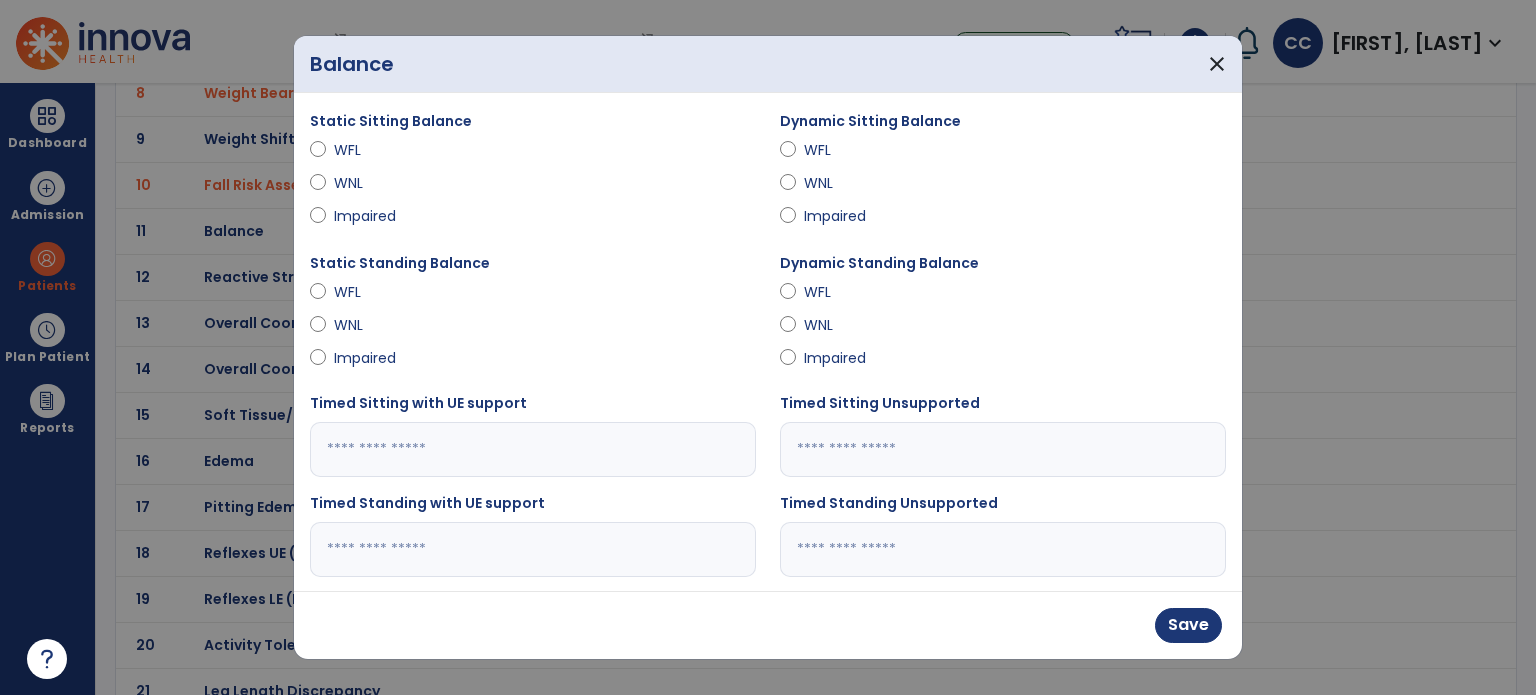 click at bounding box center (533, 549) 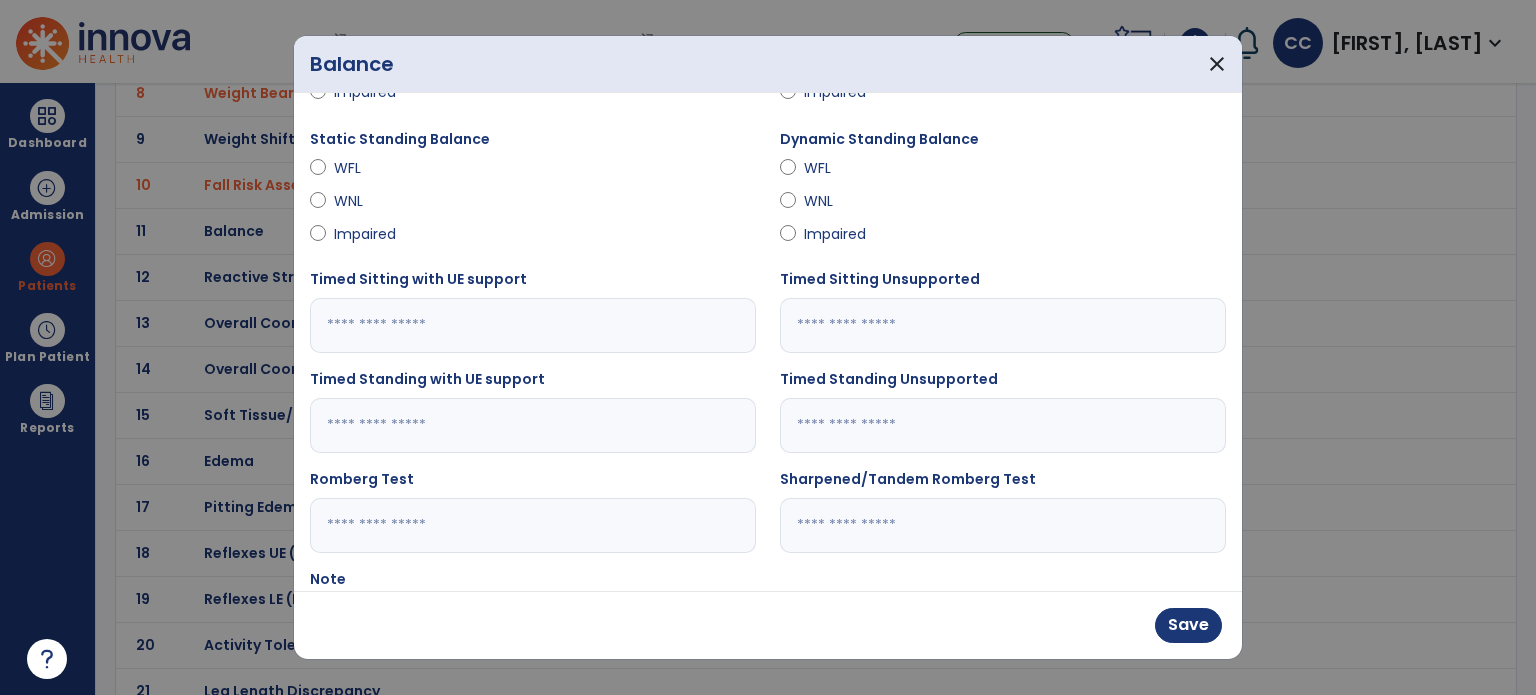 scroll, scrollTop: 300, scrollLeft: 0, axis: vertical 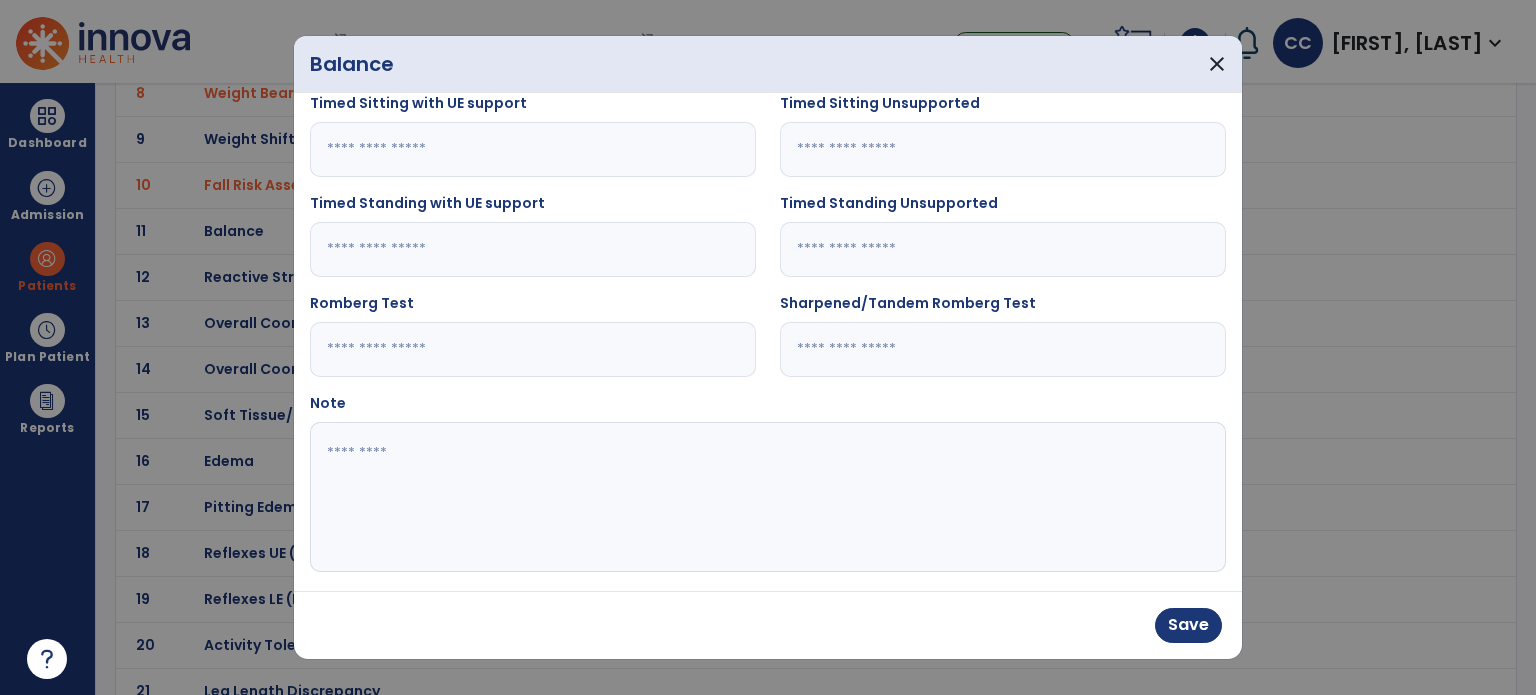 type on "**" 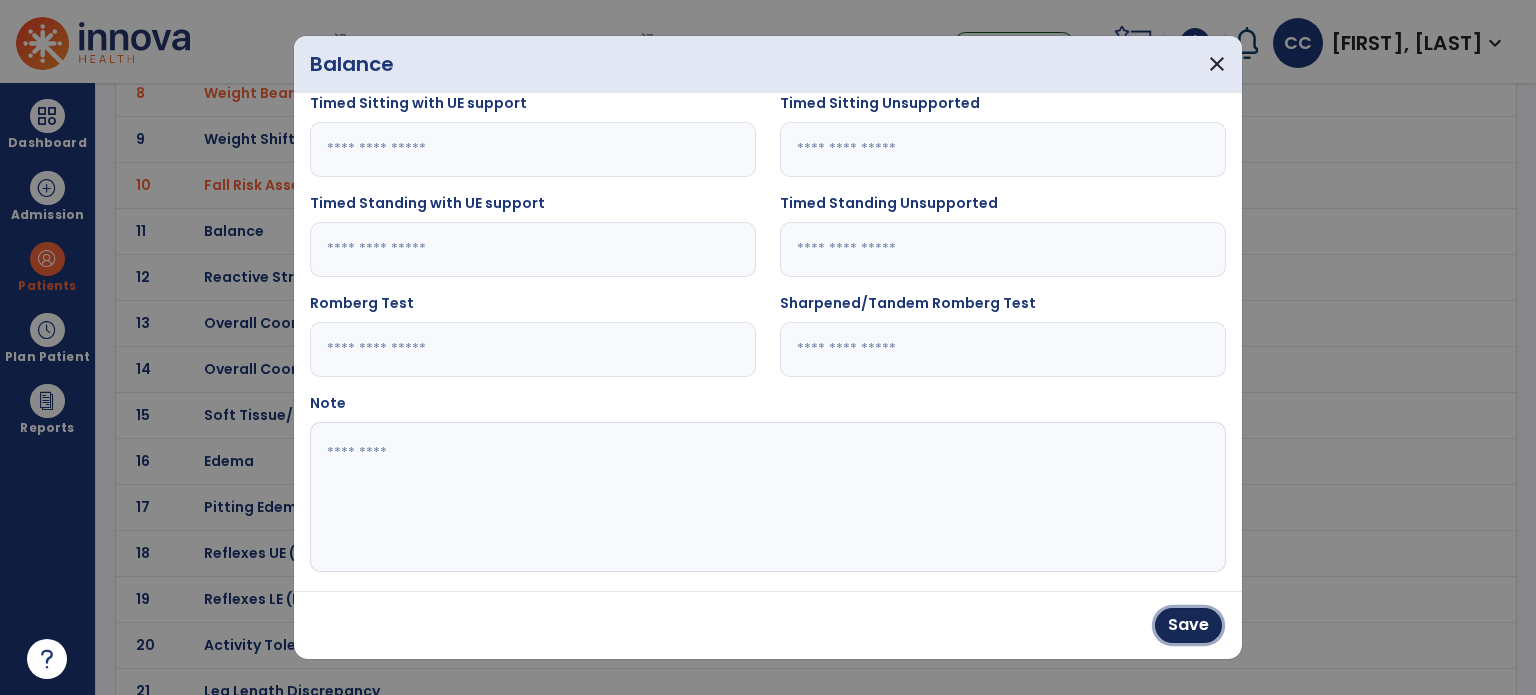 click on "Save" at bounding box center [1188, 625] 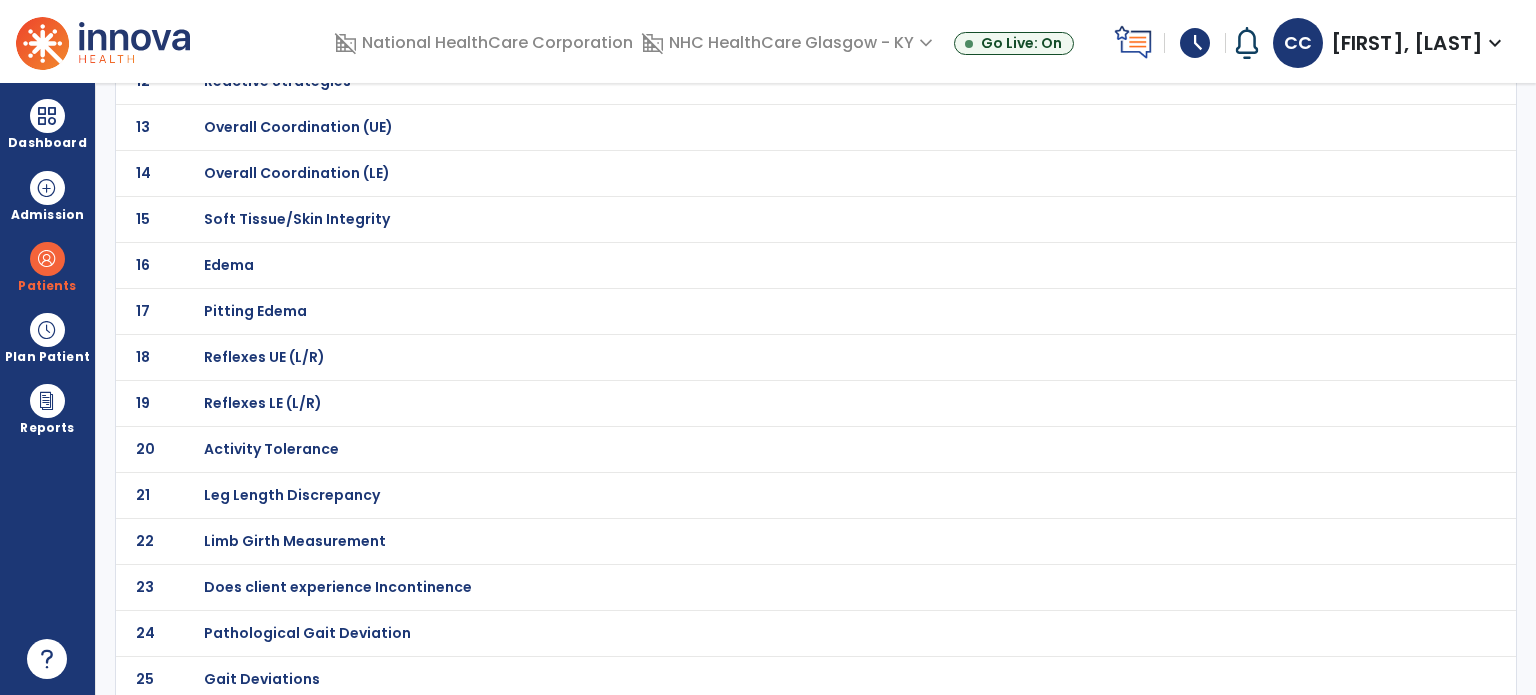 scroll, scrollTop: 698, scrollLeft: 0, axis: vertical 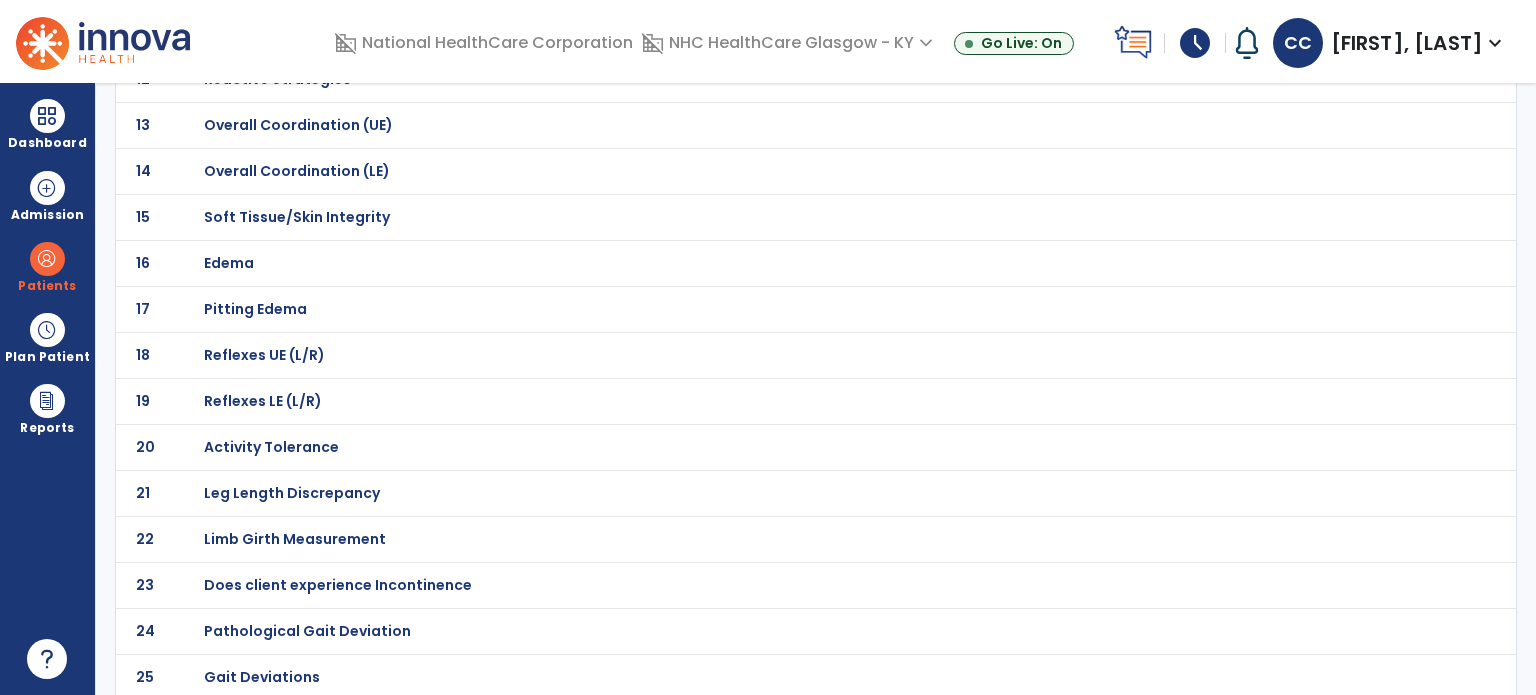click on "Soft Tissue/Skin Integrity" at bounding box center (772, -427) 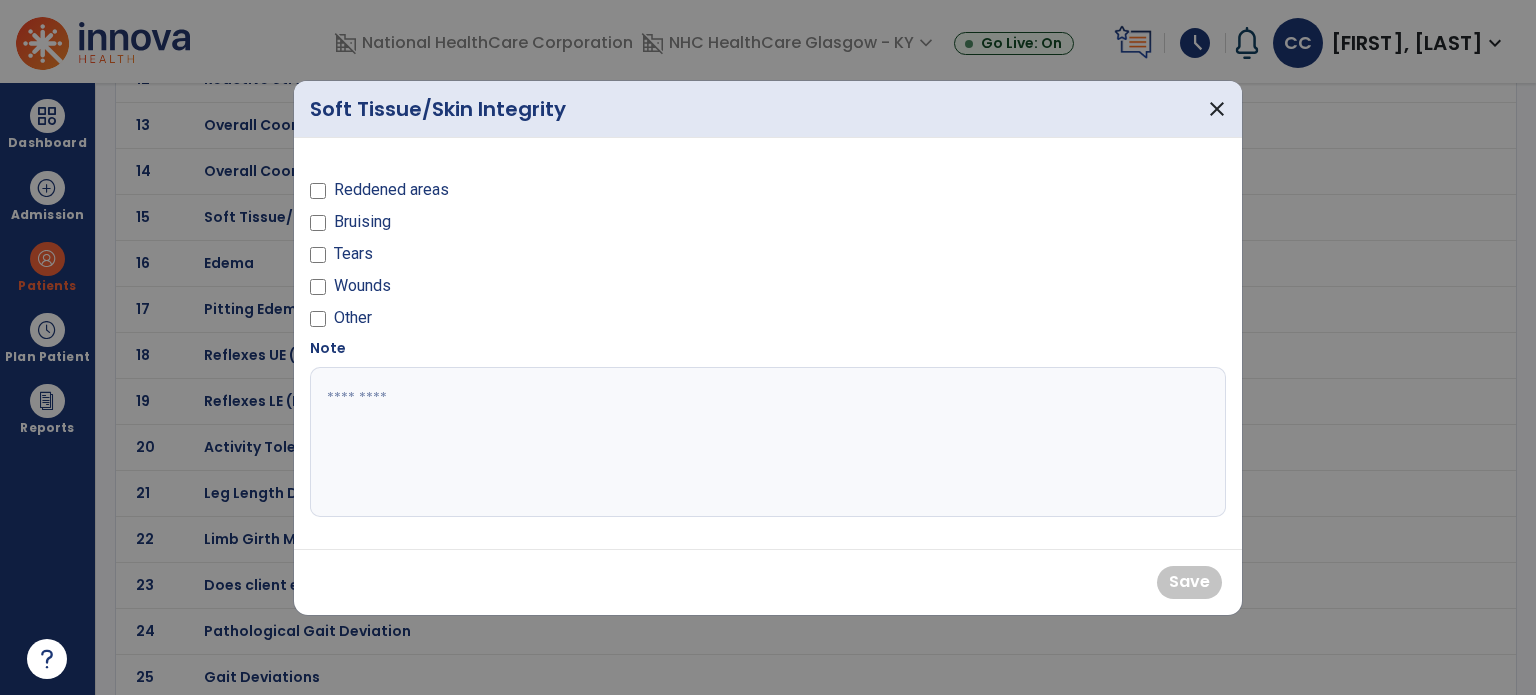 drag, startPoint x: 377, startPoint y: 219, endPoint x: 789, endPoint y: 515, distance: 507.3066 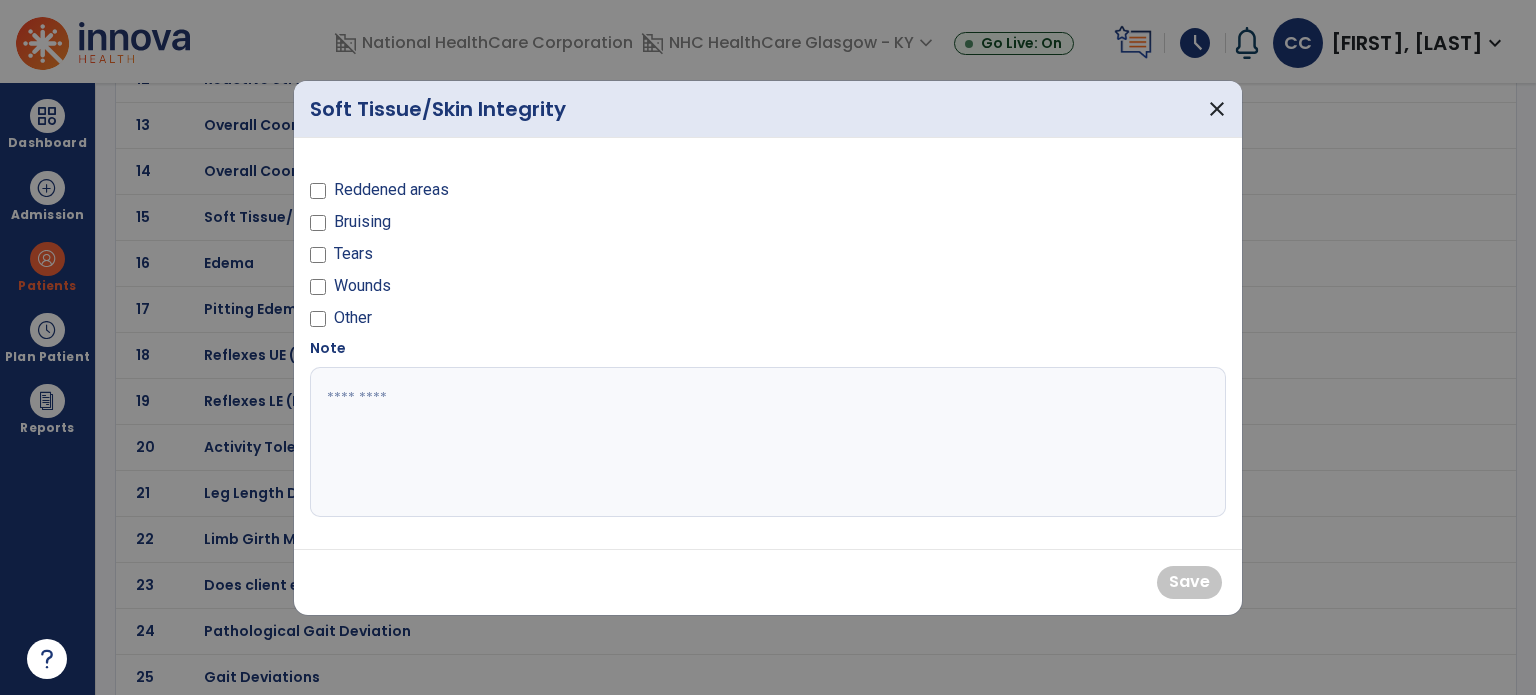 click on "Bruising" at bounding box center (362, 222) 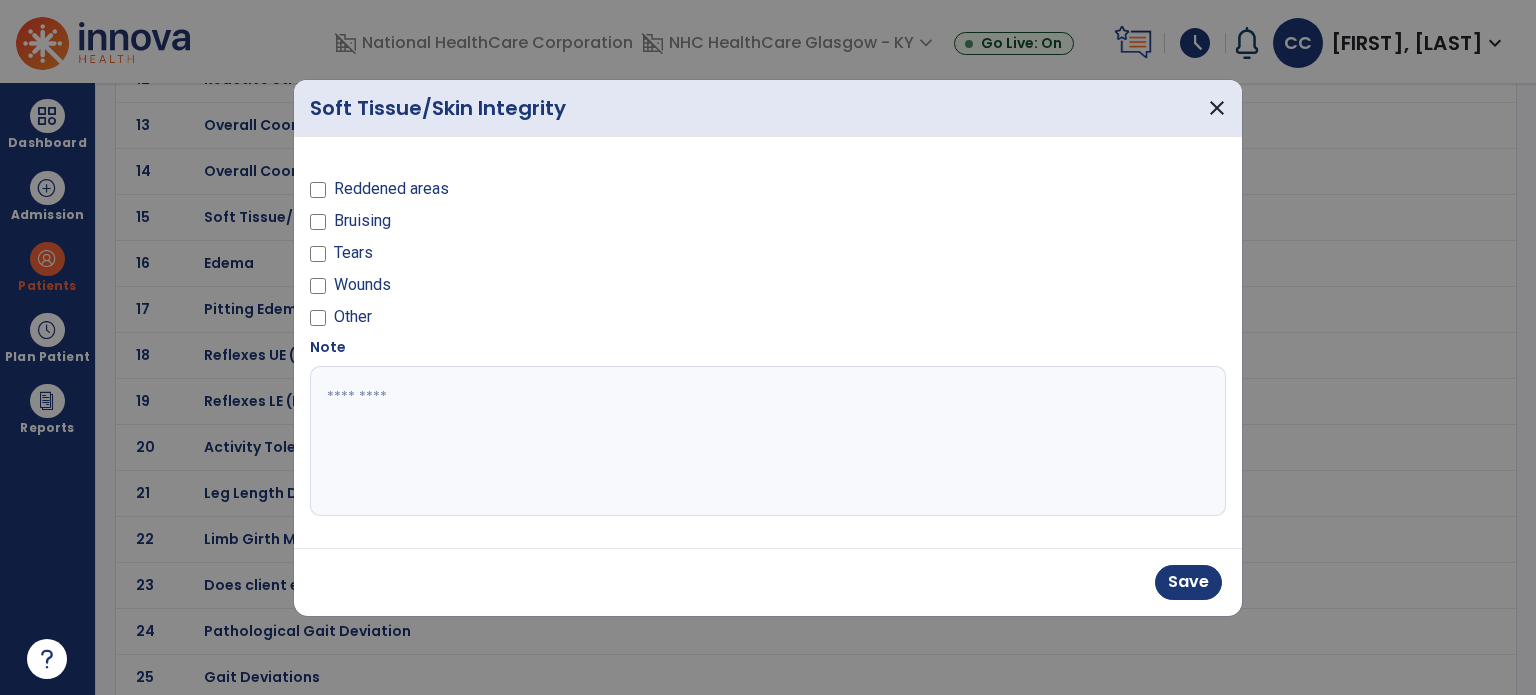 drag, startPoint x: 1223, startPoint y: 583, endPoint x: 1176, endPoint y: 569, distance: 49.0408 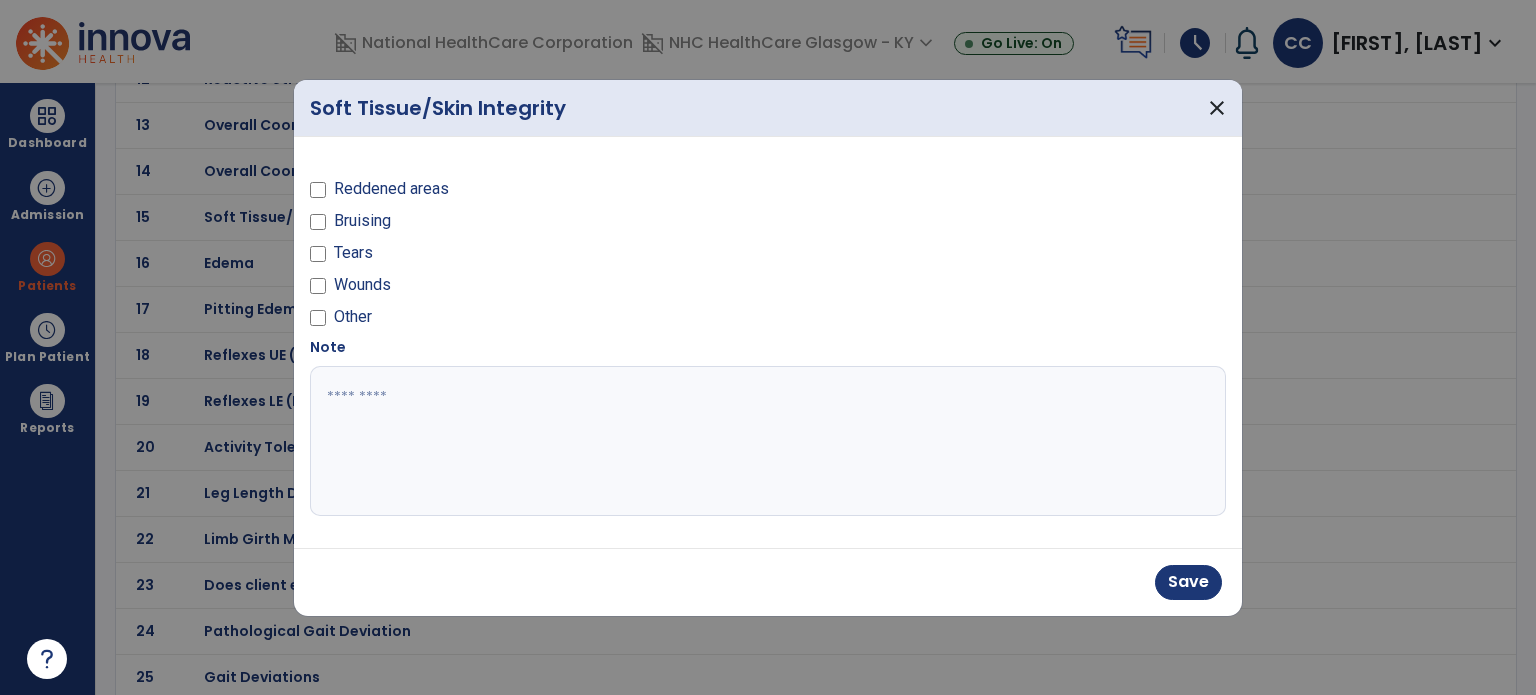 click on "Save" at bounding box center (768, 582) 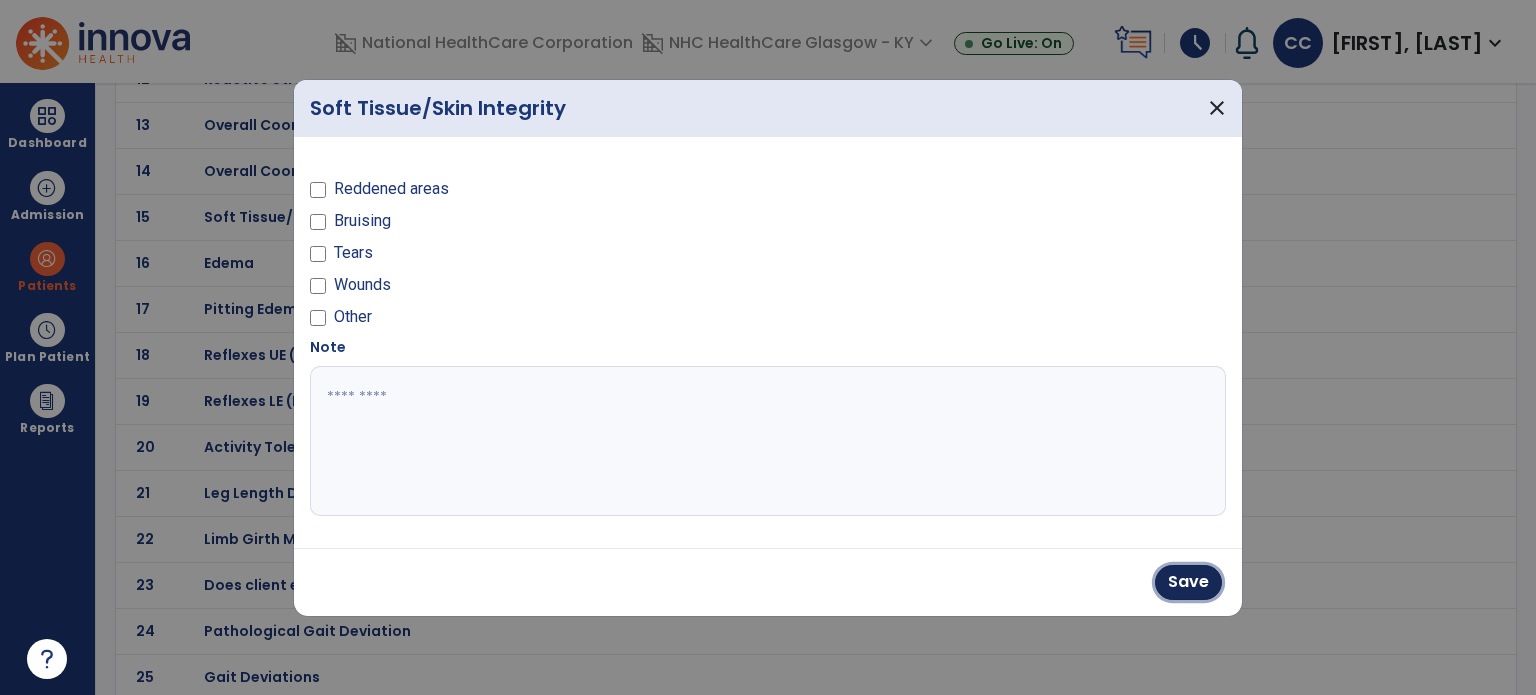 click on "Save" at bounding box center [1188, 582] 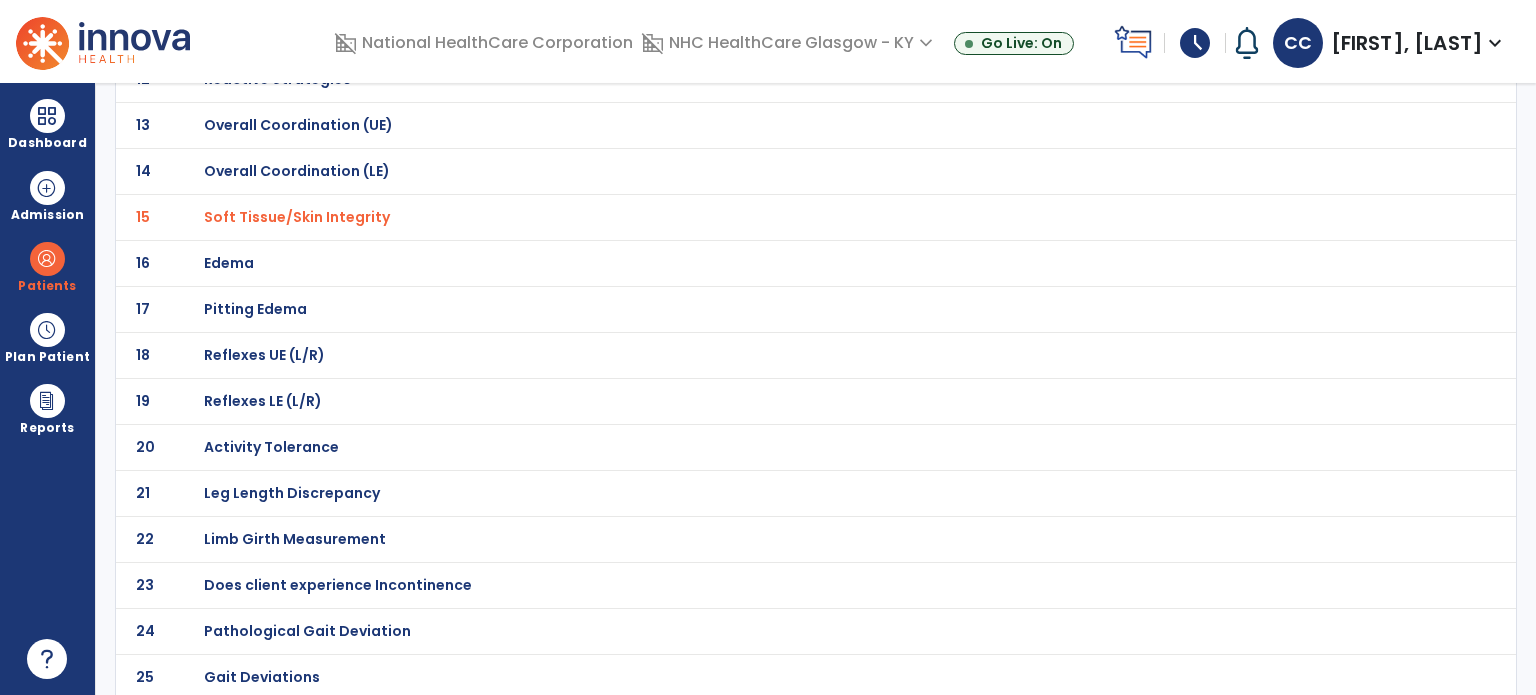click on "Activity Tolerance" at bounding box center (275, -427) 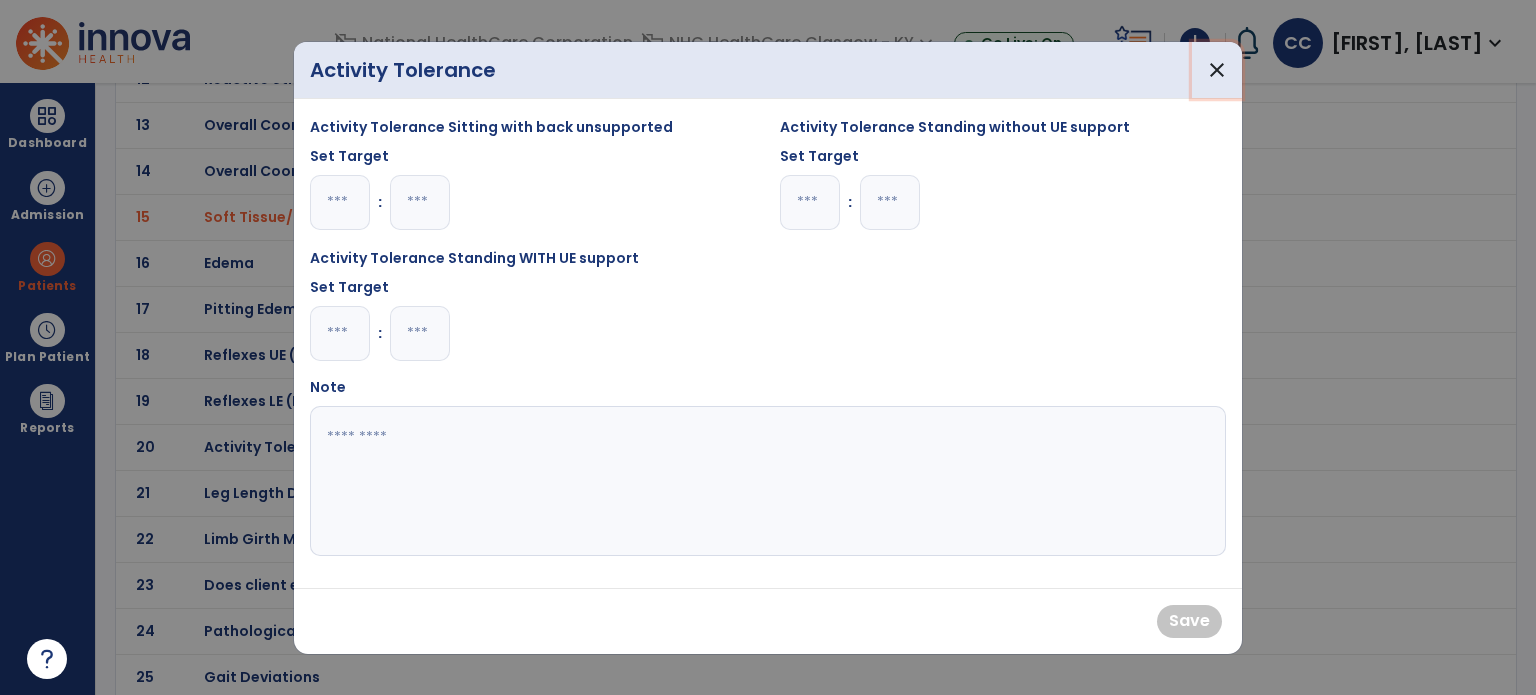 click on "close" at bounding box center [1217, 70] 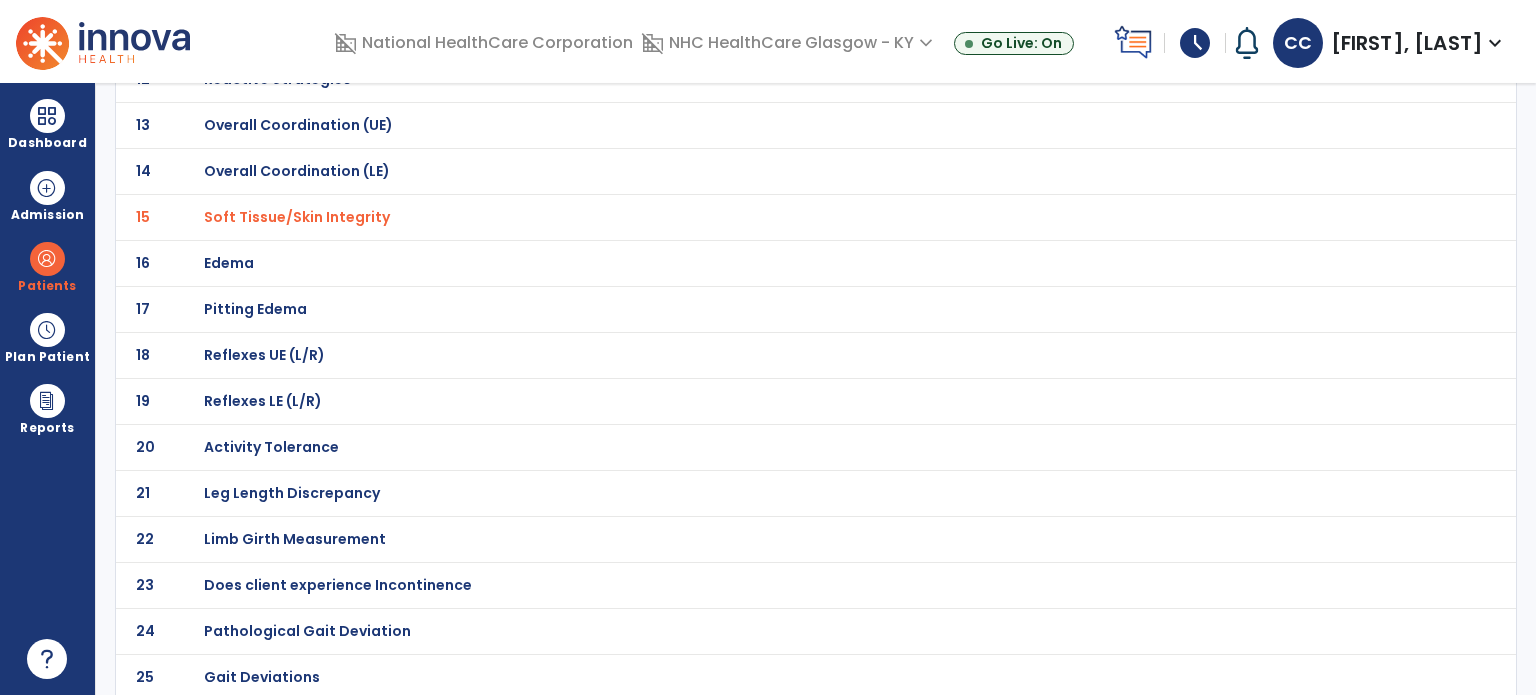 click on "Pathological Gait Deviation" at bounding box center (275, -427) 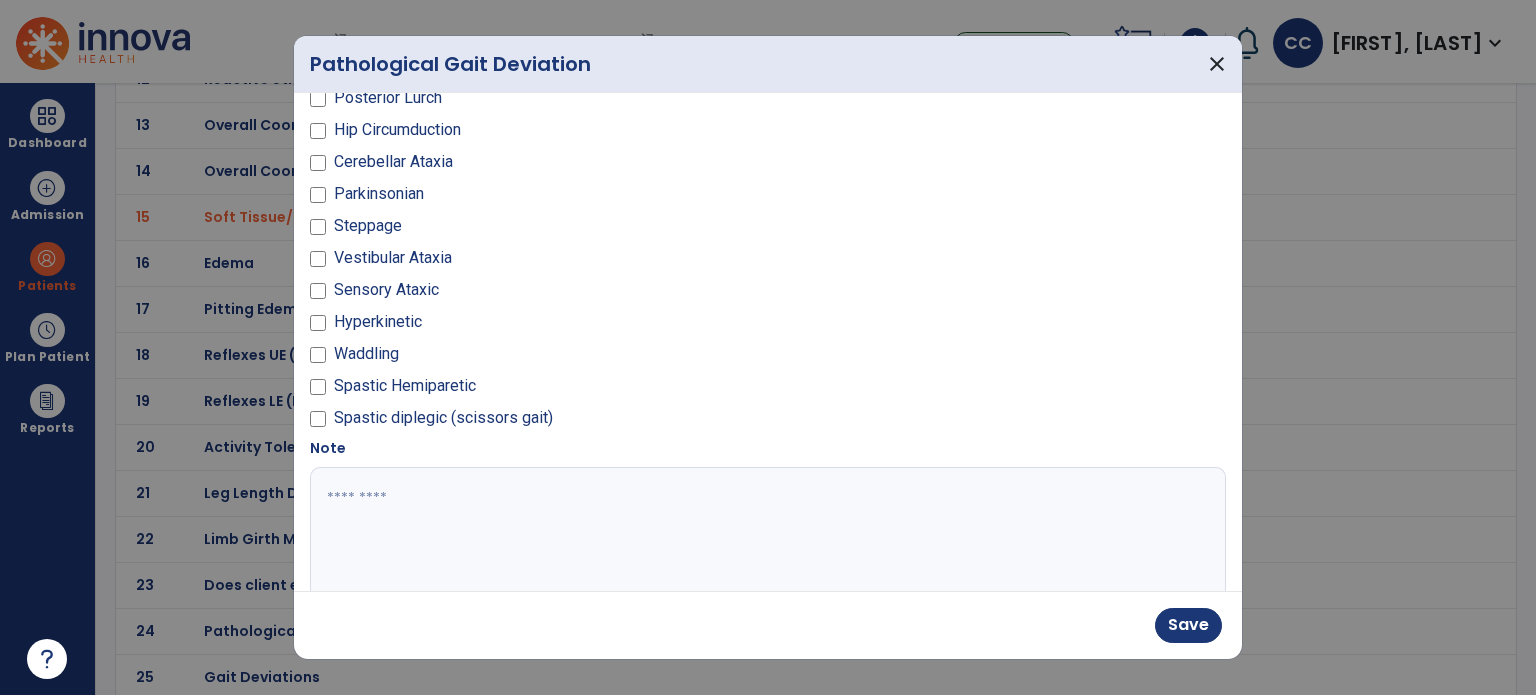 scroll, scrollTop: 198, scrollLeft: 0, axis: vertical 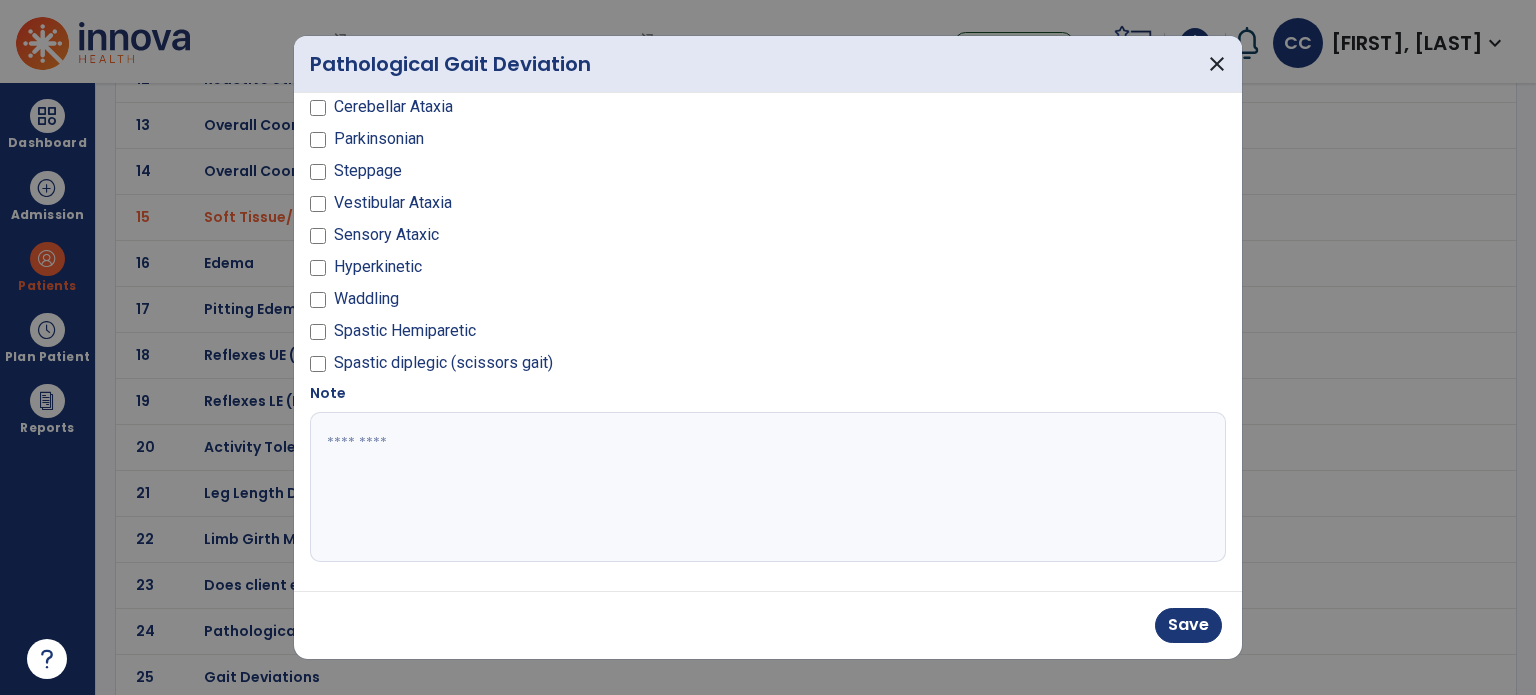 drag, startPoint x: 418, startPoint y: 574, endPoint x: 404, endPoint y: 484, distance: 91.08238 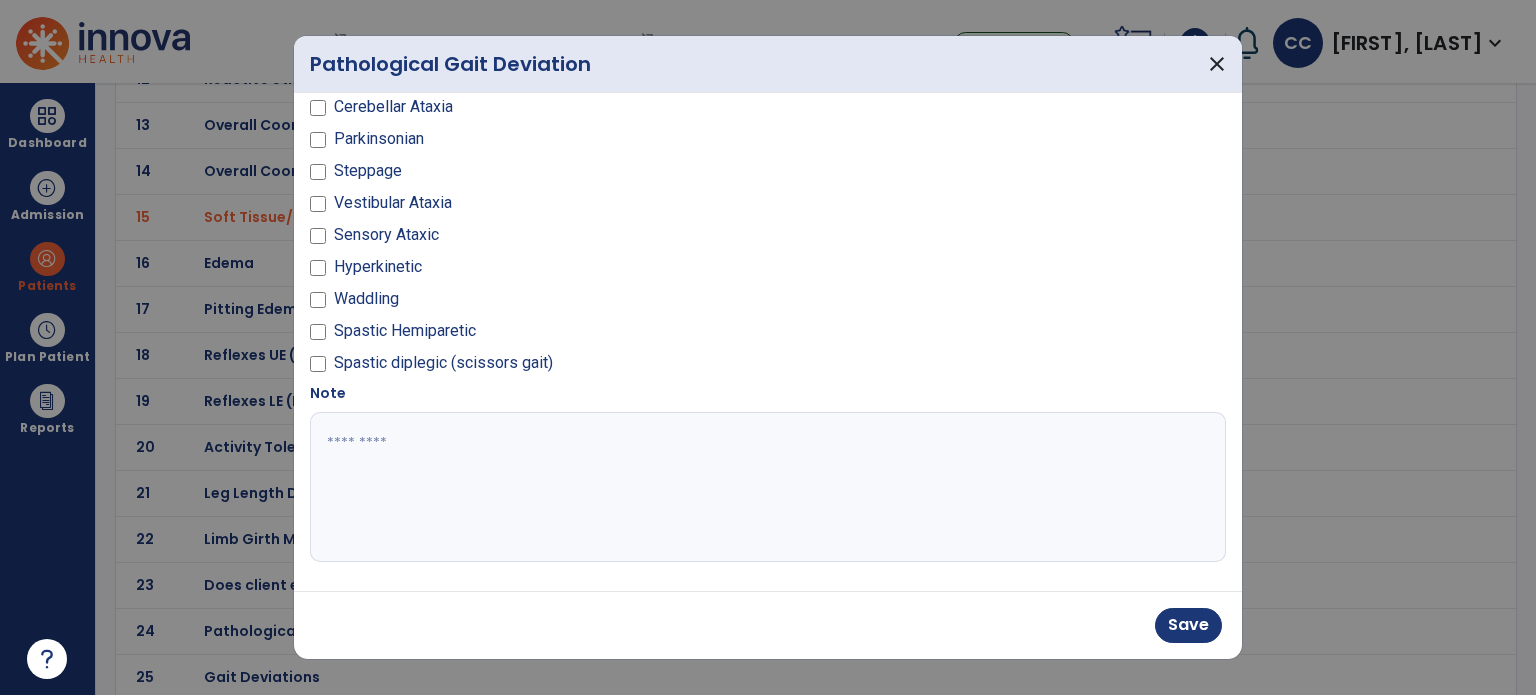 click on "Antalgic      Leg Length Discrepancy      Trendelenburg      Posterior Lurch      Hip Circumduction      Cerebellar Ataxia      Parkinsonian      Steppage      Vestibular Ataxia      Sensory Ataxic      Hyperkinetic      Waddling      Spastic Hemiparetic      Spastic diplegic (scissors gait)  Note" at bounding box center [768, 342] 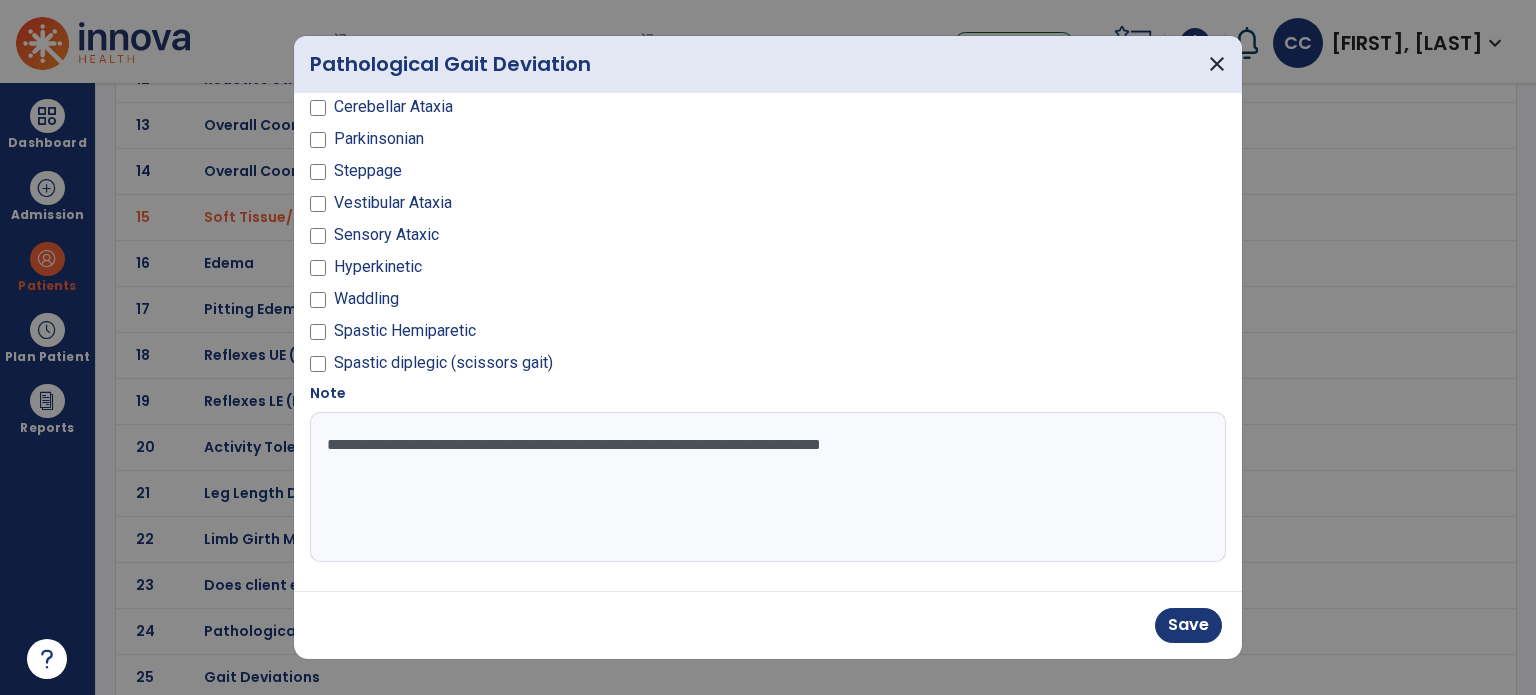 type on "**********" 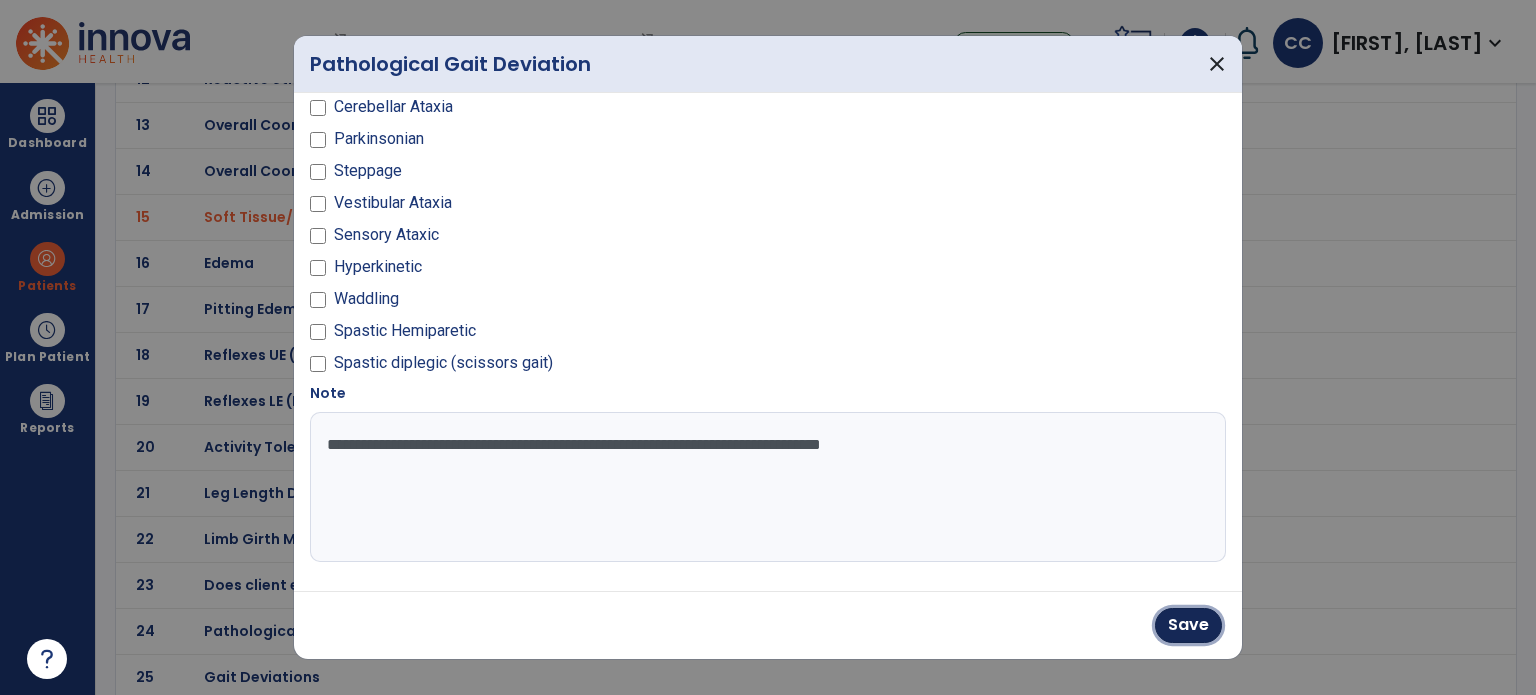 click on "Save" at bounding box center [1188, 625] 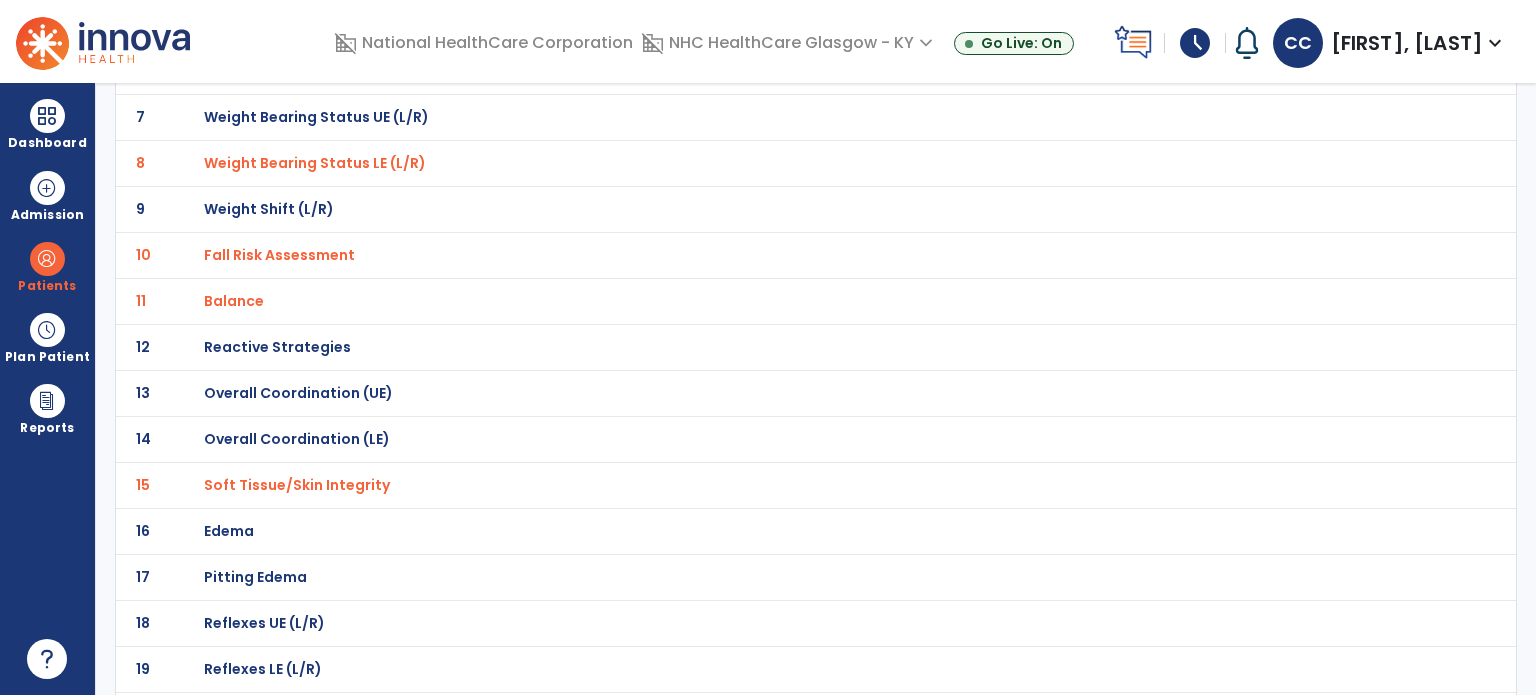 scroll, scrollTop: 0, scrollLeft: 0, axis: both 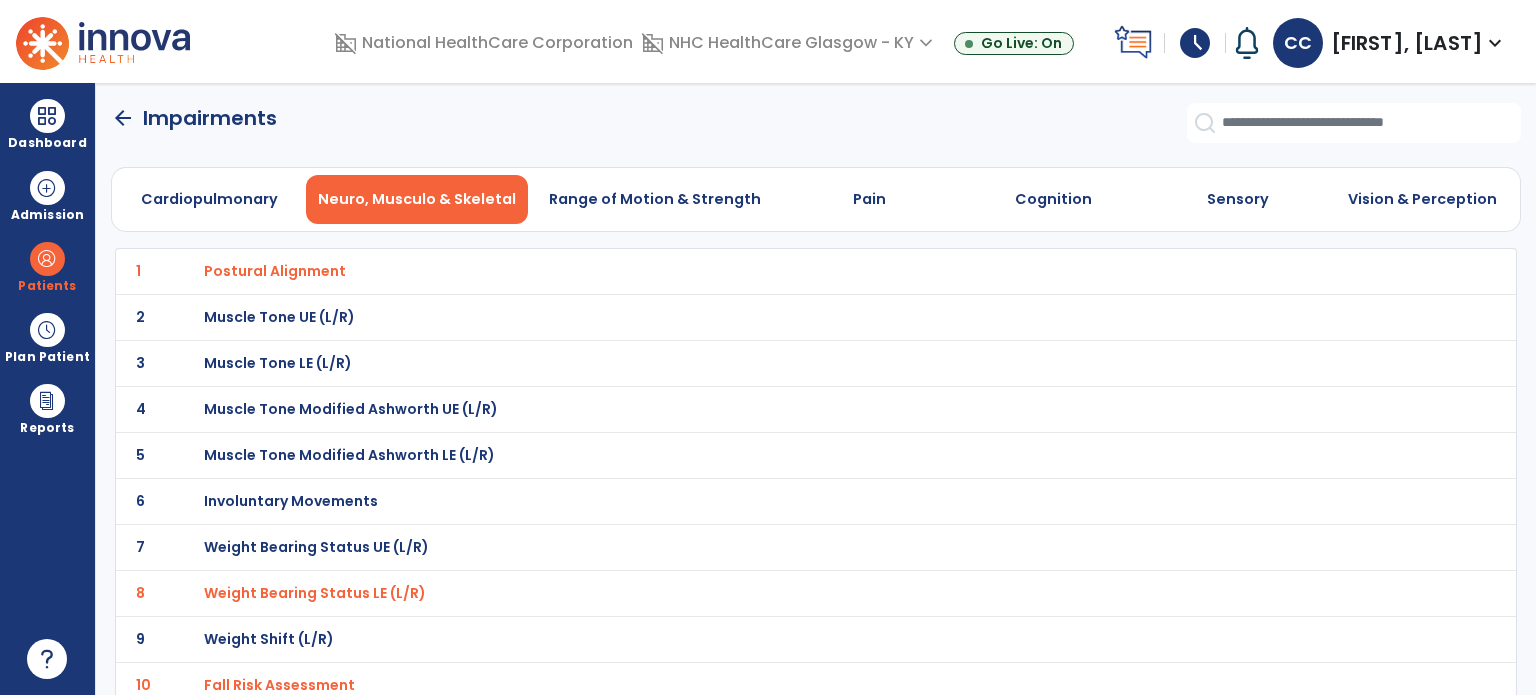 click on "Range of Motion & Strength" at bounding box center (655, 199) 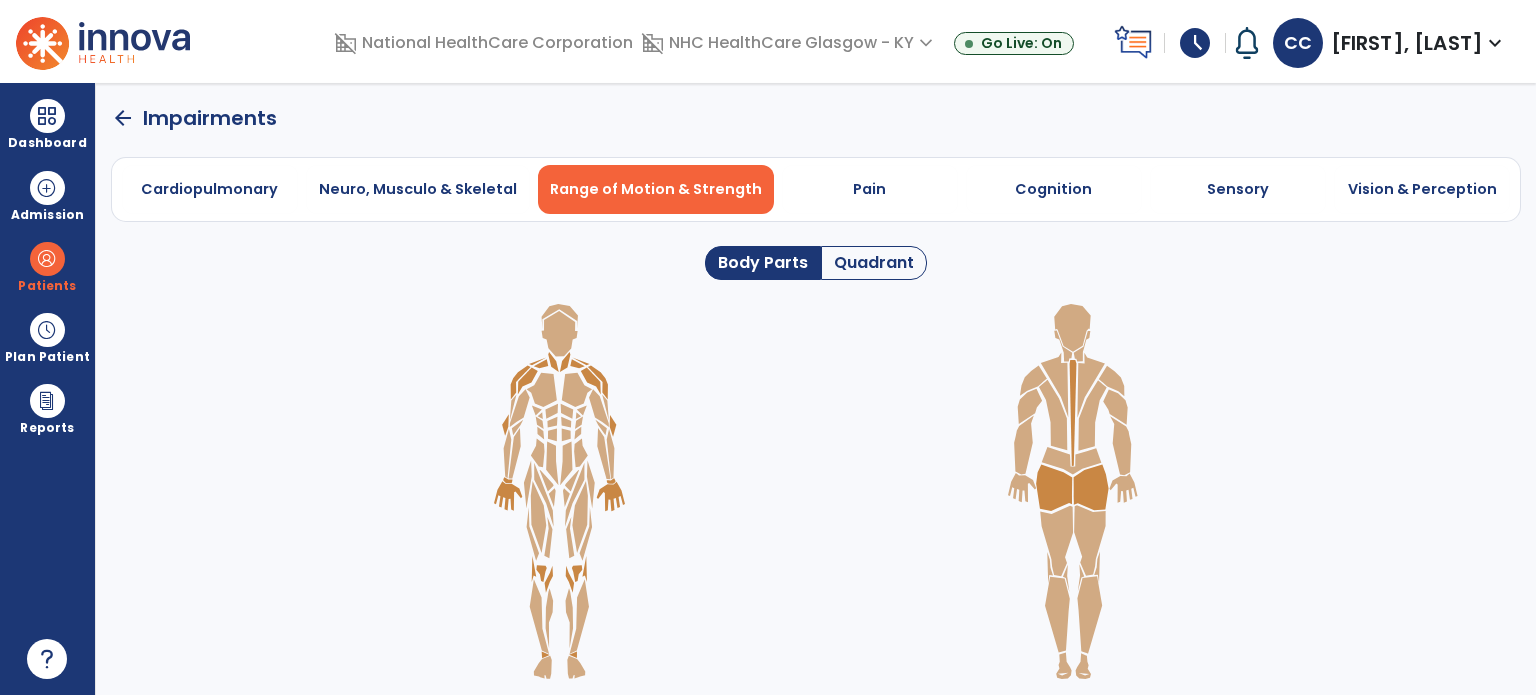 click on "Quadrant" 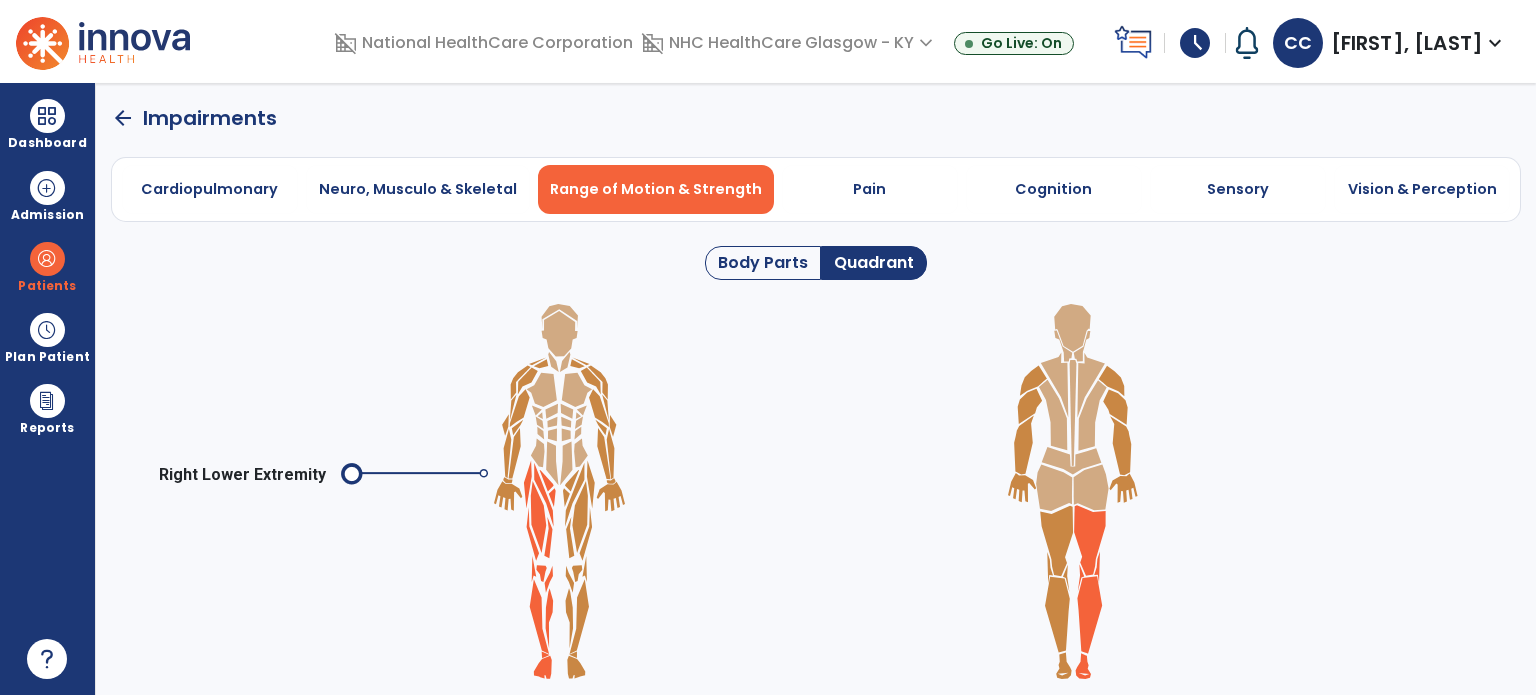click 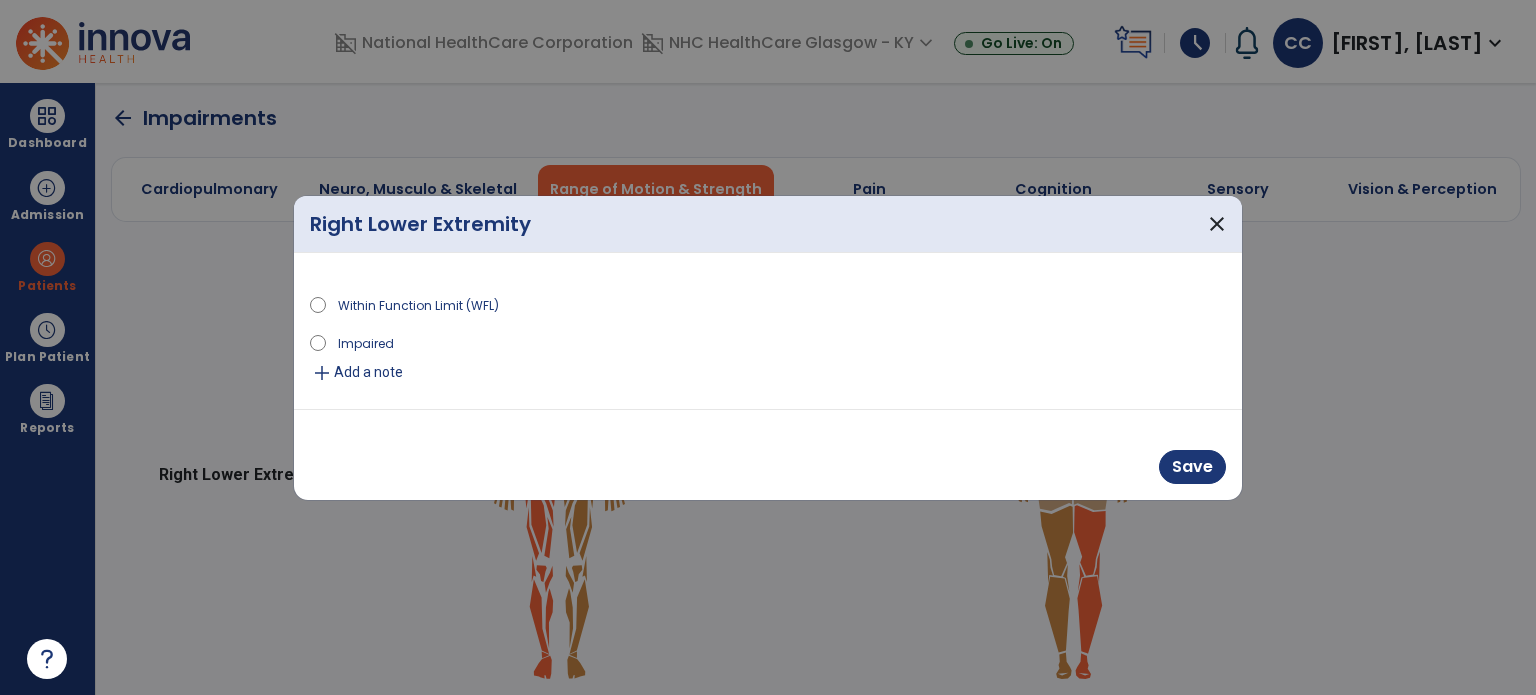 click on "add Add a note" at bounding box center (768, 373) 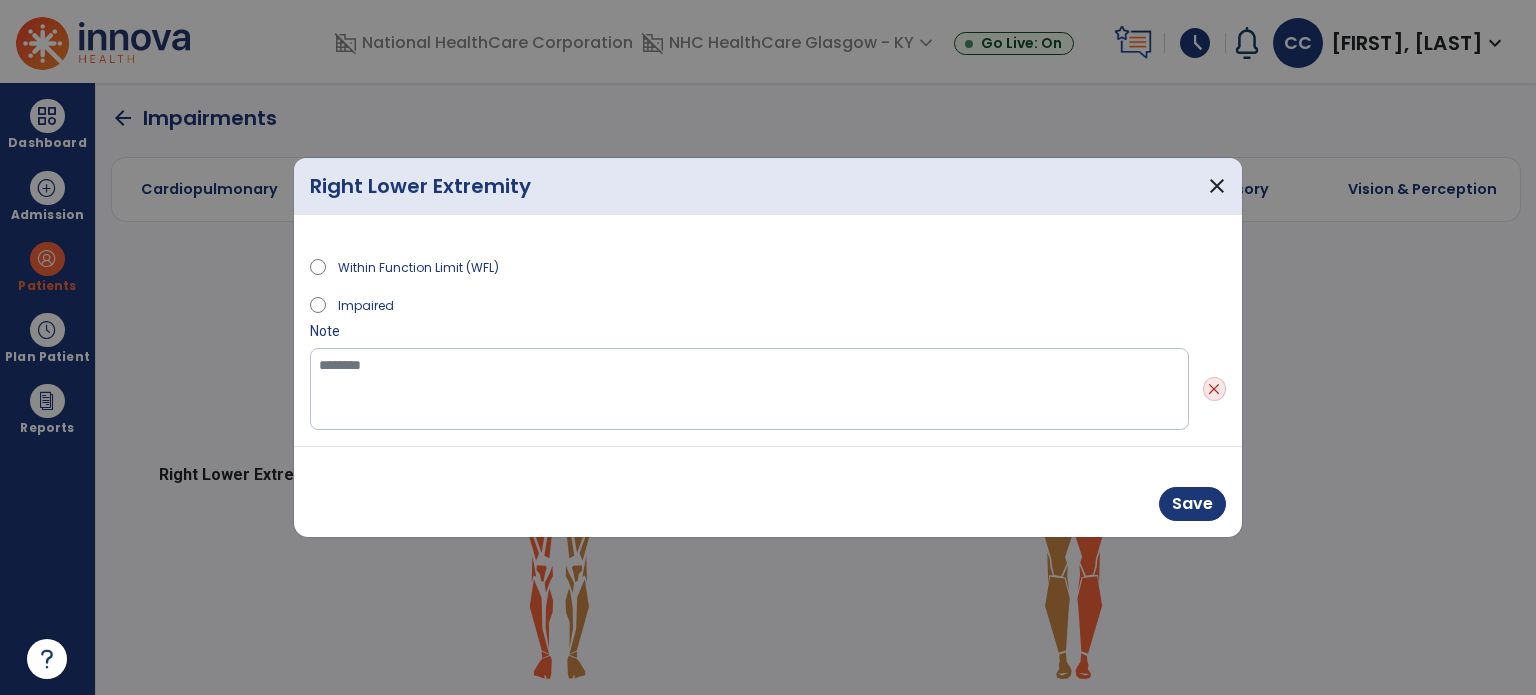 click on "Impaired" at bounding box center (366, 304) 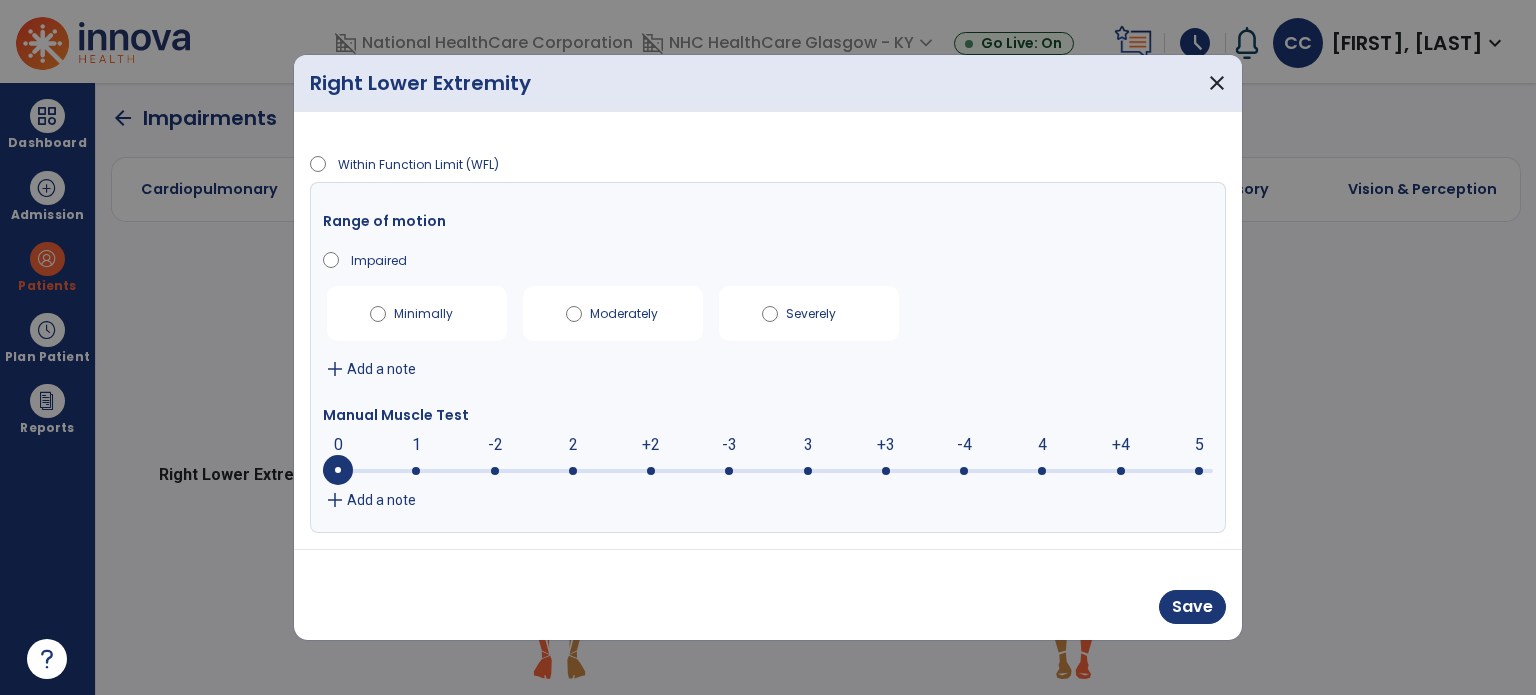 drag, startPoint x: 358, startPoint y: 395, endPoint x: 371, endPoint y: 375, distance: 23.853722 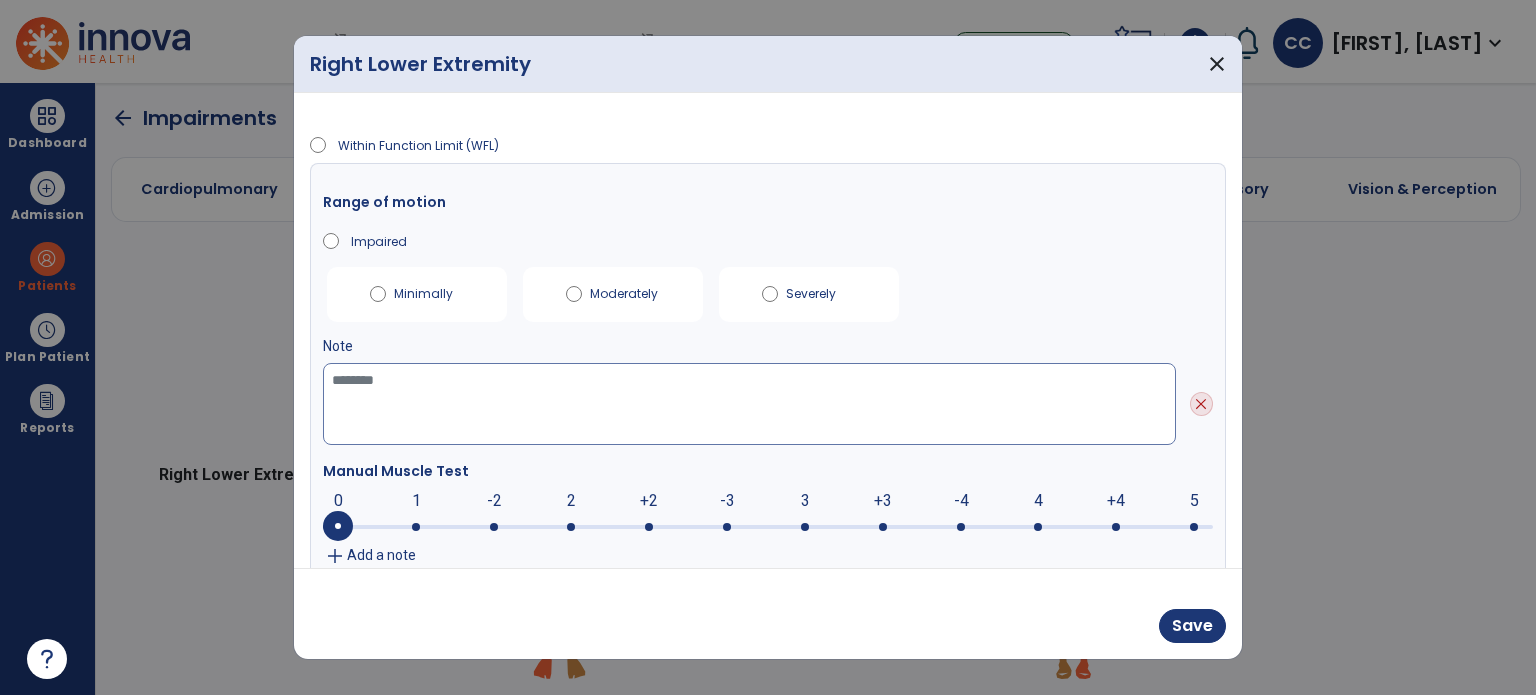 click at bounding box center [749, 404] 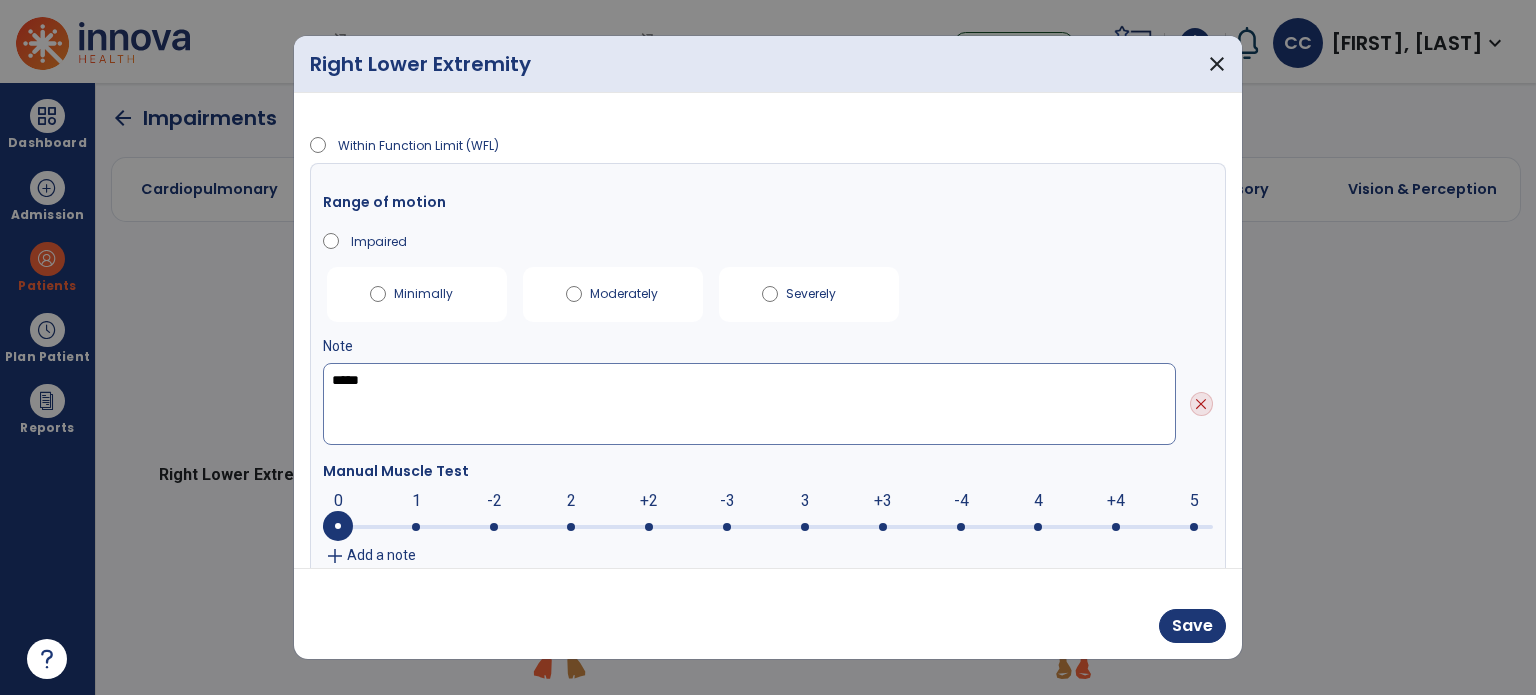 type on "*****" 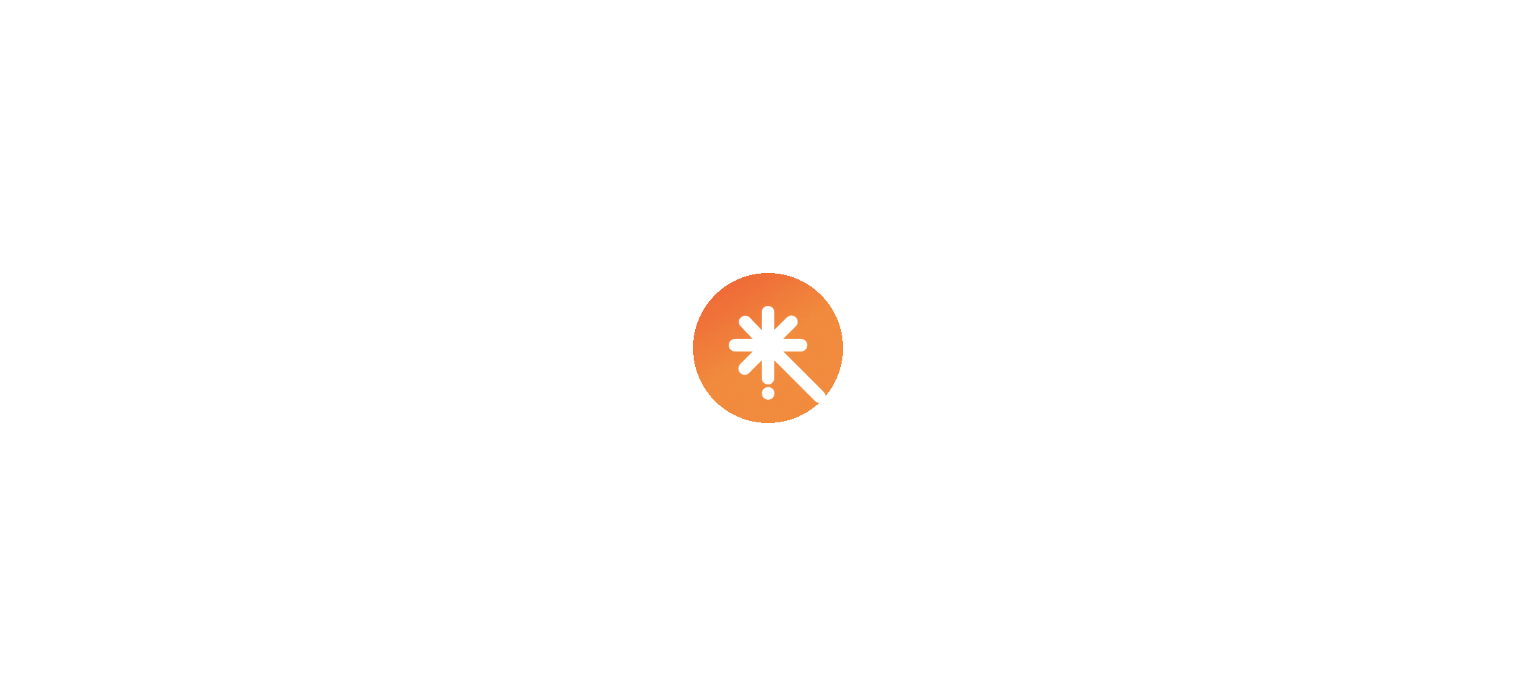 scroll, scrollTop: 0, scrollLeft: 0, axis: both 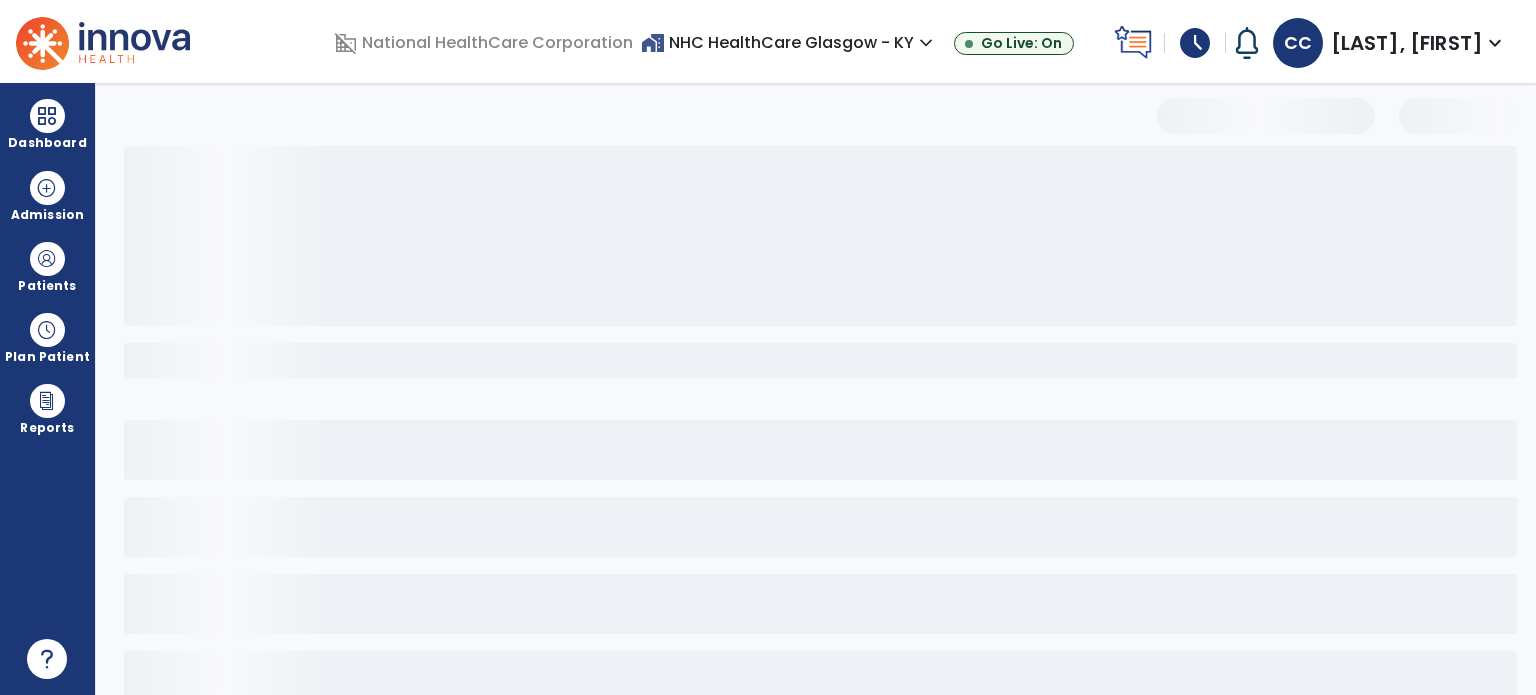 select on "*******" 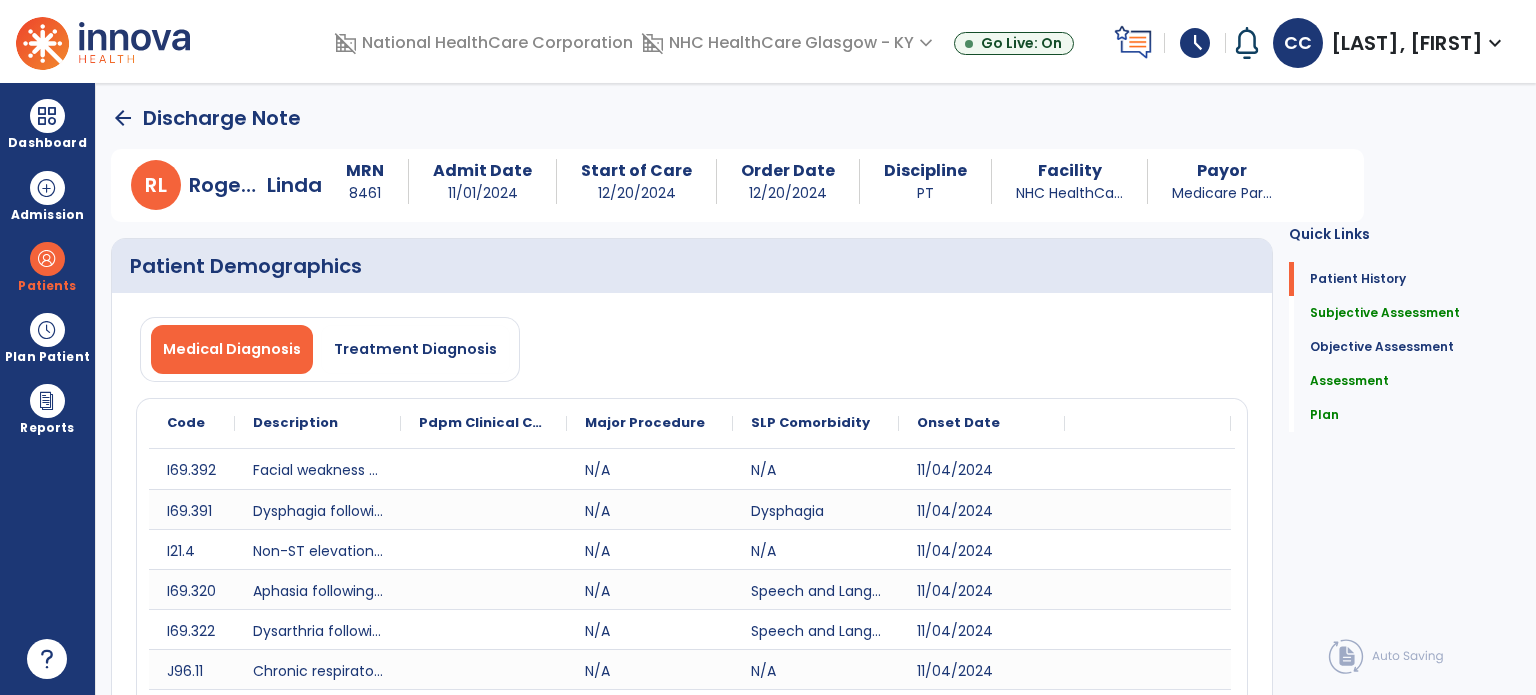 drag, startPoint x: 54, startPoint y: 118, endPoint x: 103, endPoint y: 129, distance: 50.219517 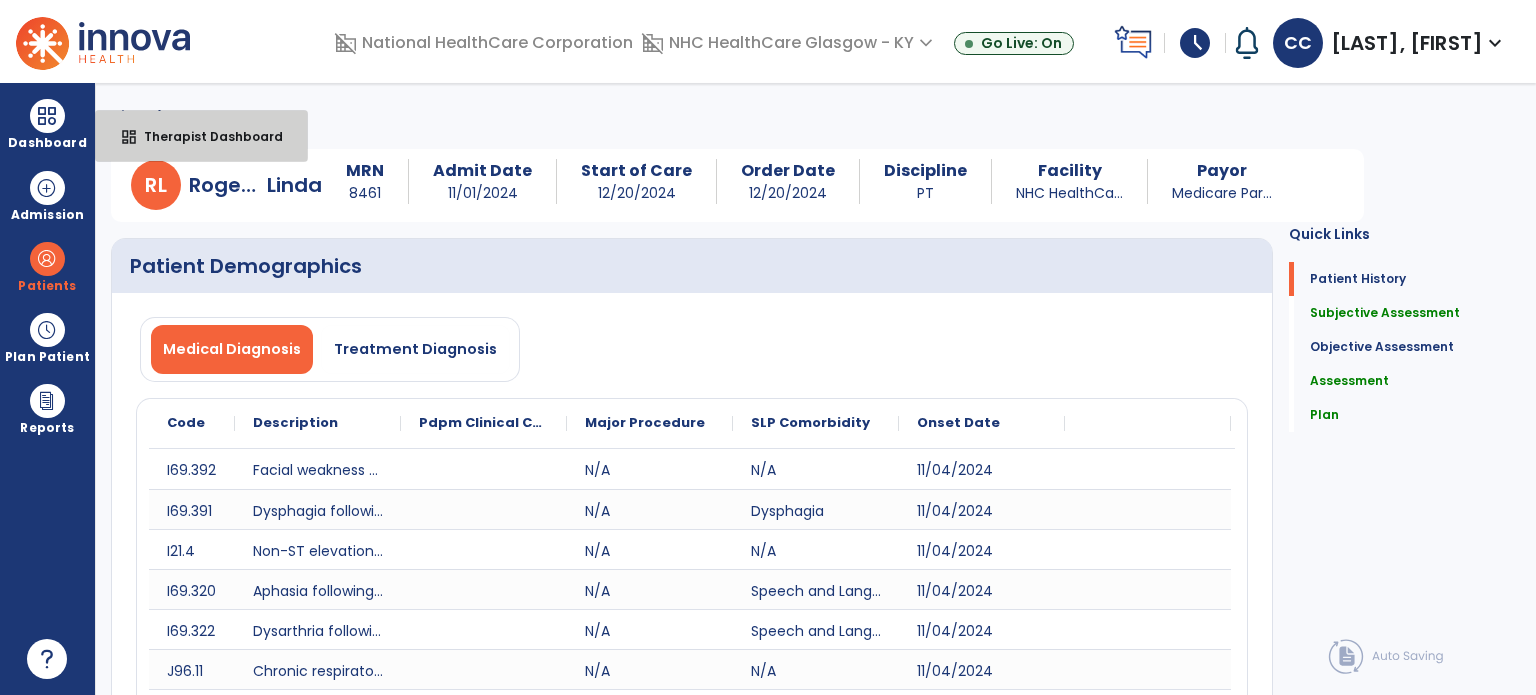 click on "Therapist Dashboard" at bounding box center [205, 136] 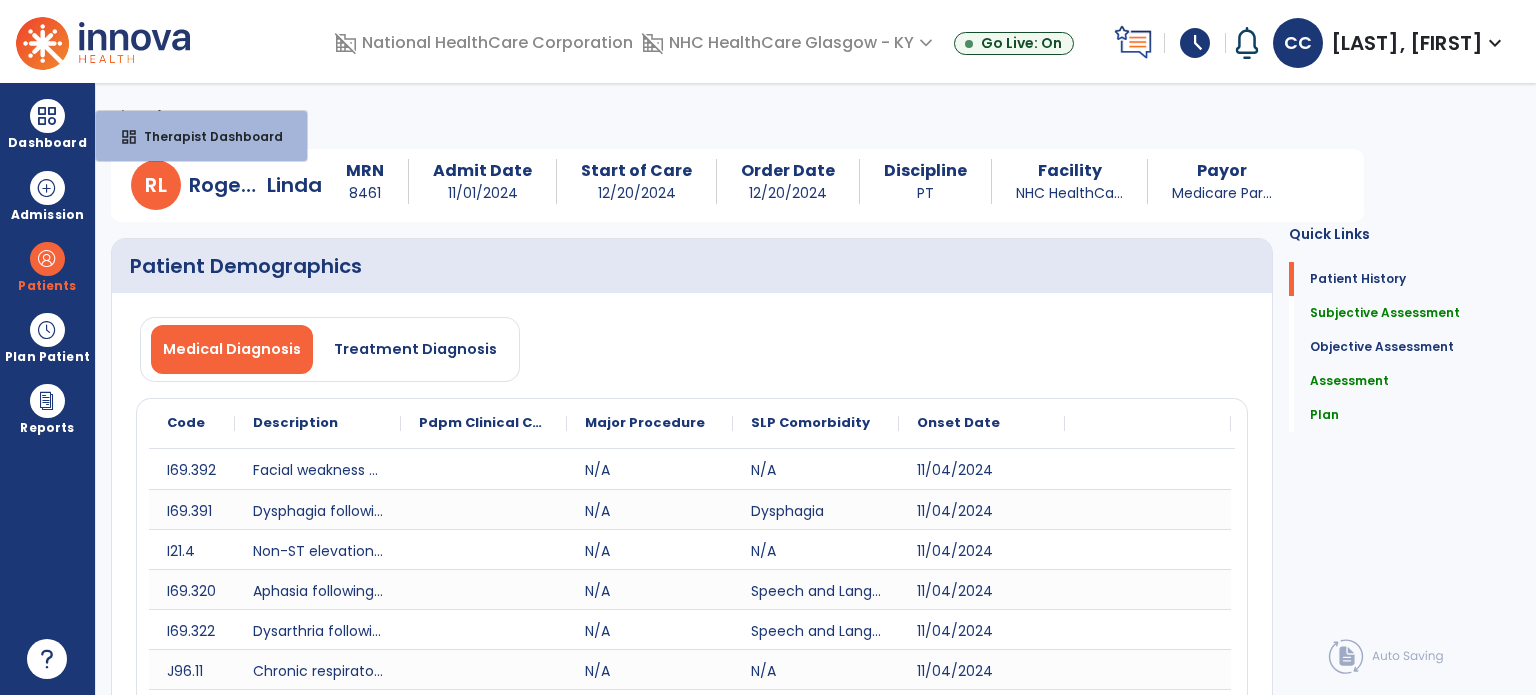 select on "****" 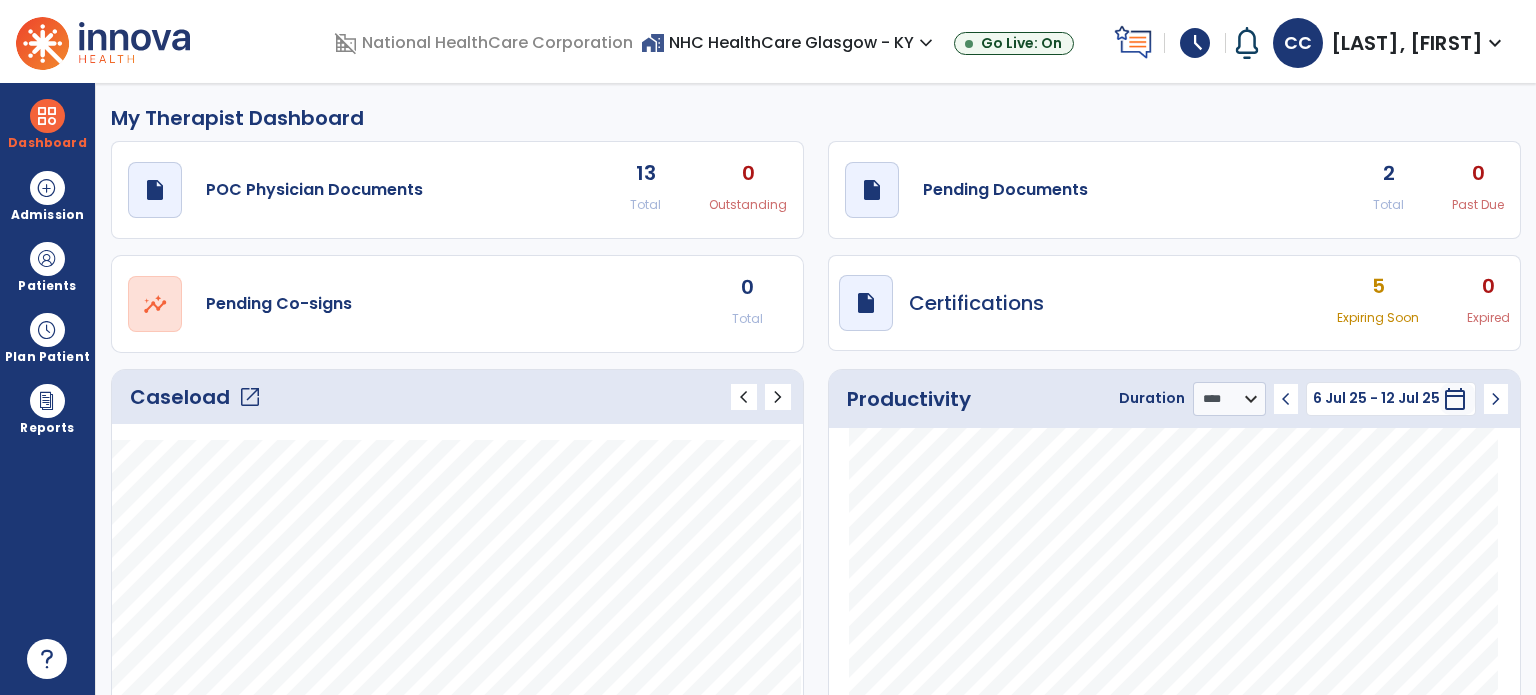 click on "2" 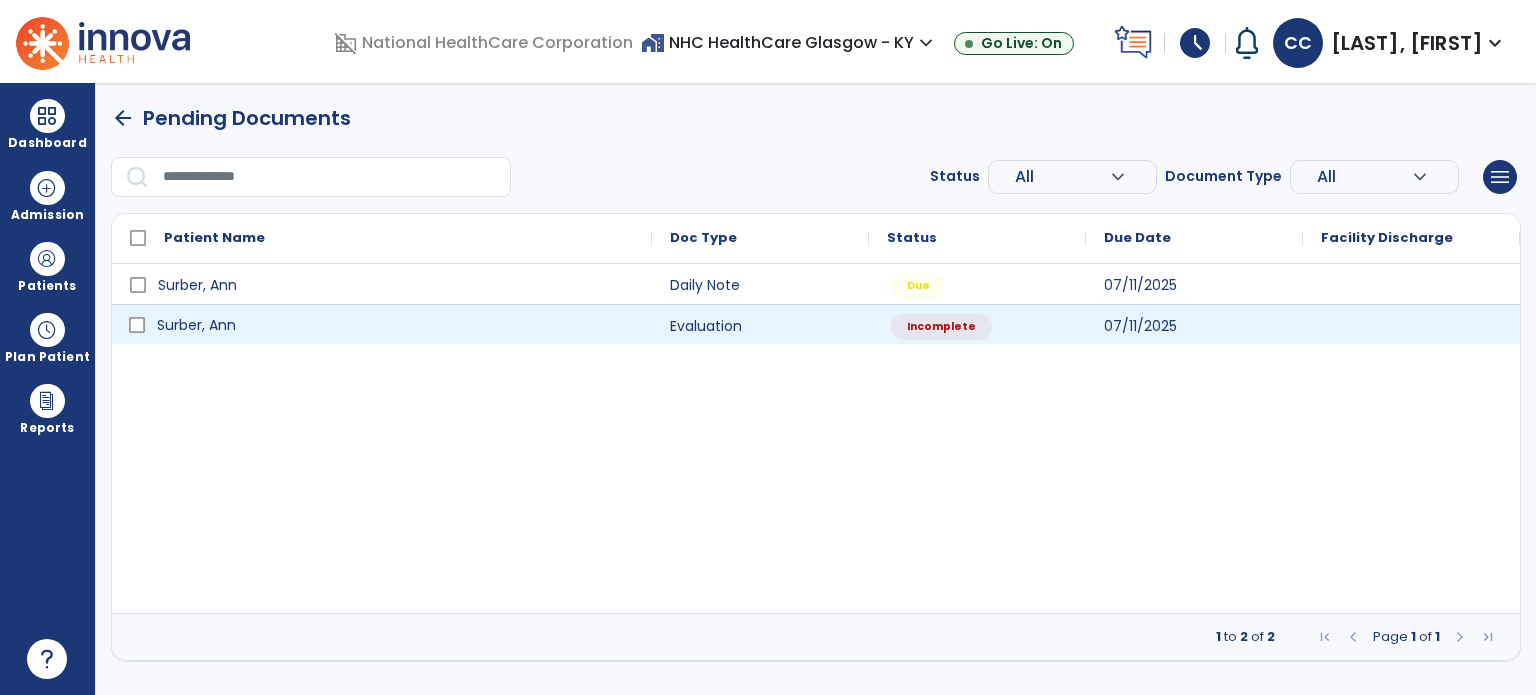 click on "Surber, Ann" at bounding box center [396, 325] 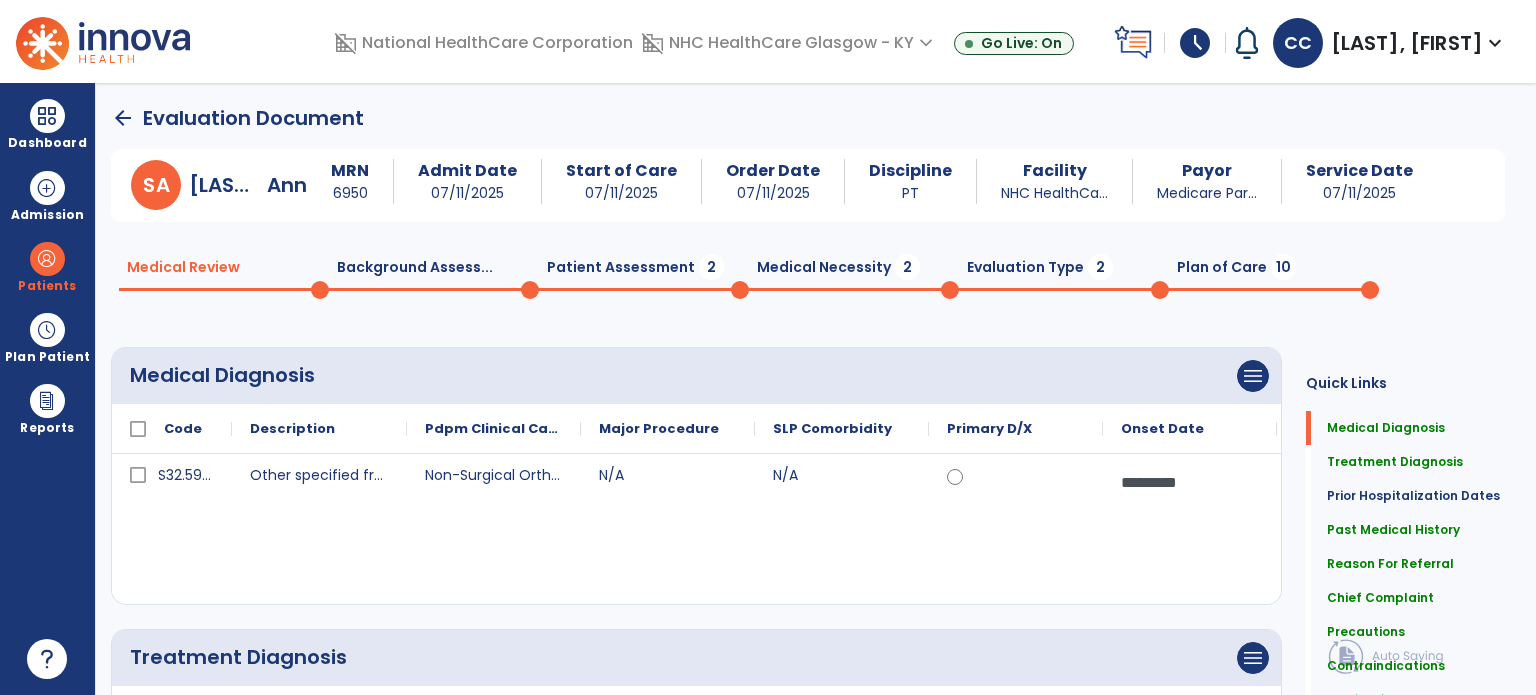 click on "Patient Assessment  2" 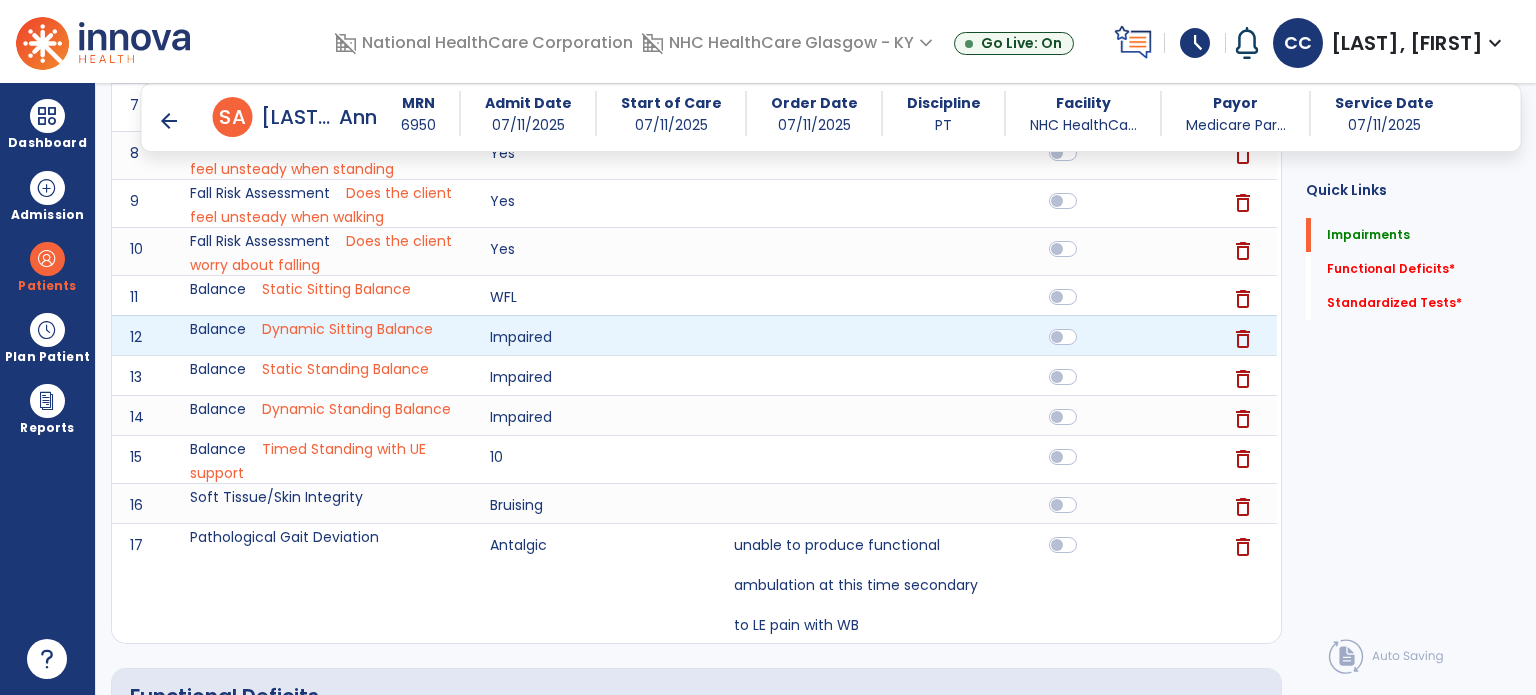 scroll, scrollTop: 200, scrollLeft: 0, axis: vertical 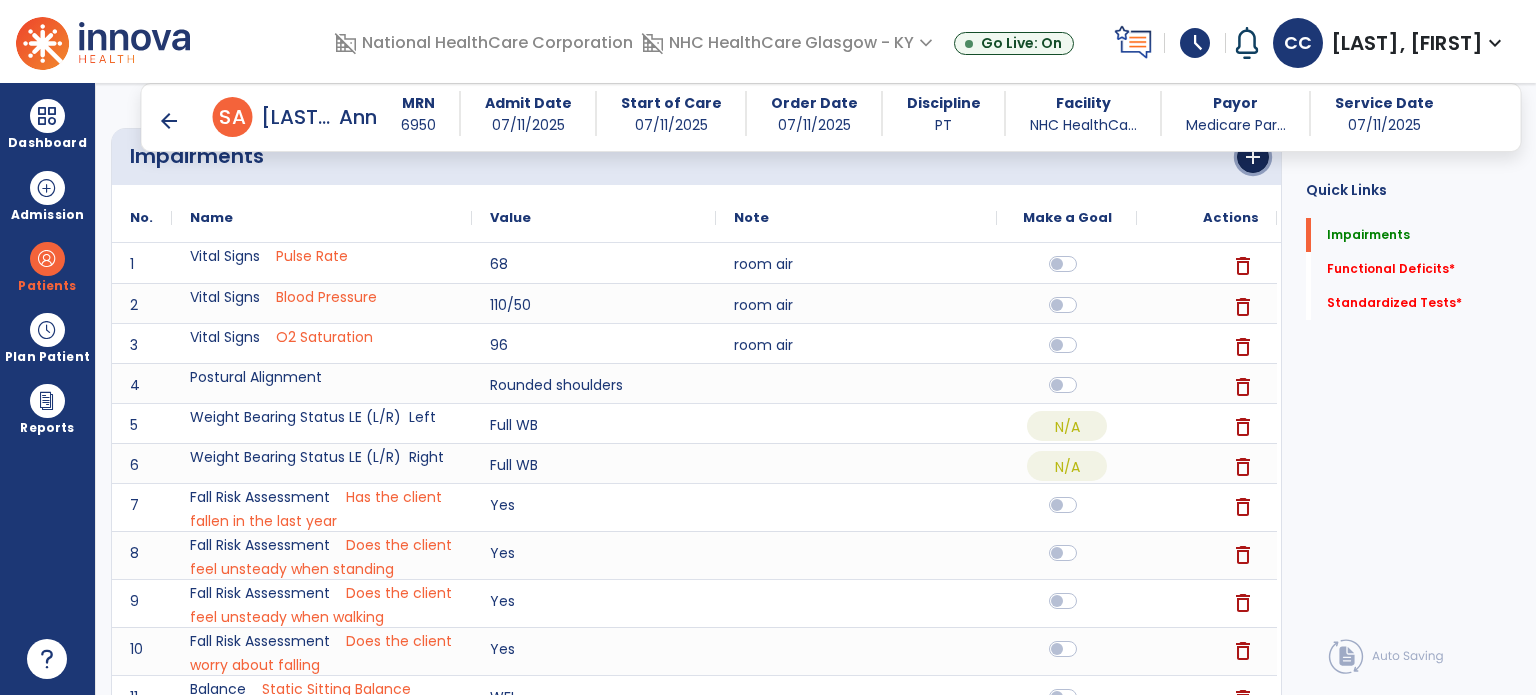 click on "add" 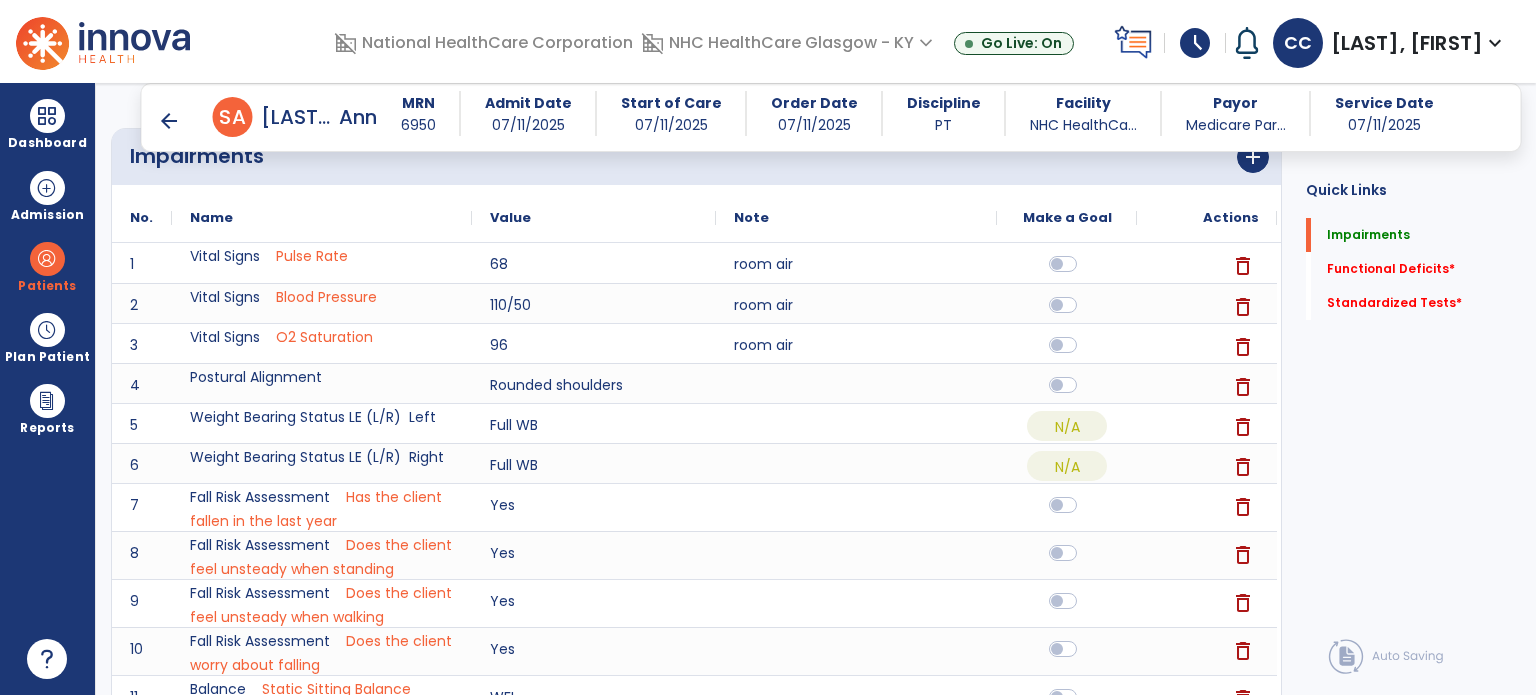 scroll, scrollTop: 0, scrollLeft: 0, axis: both 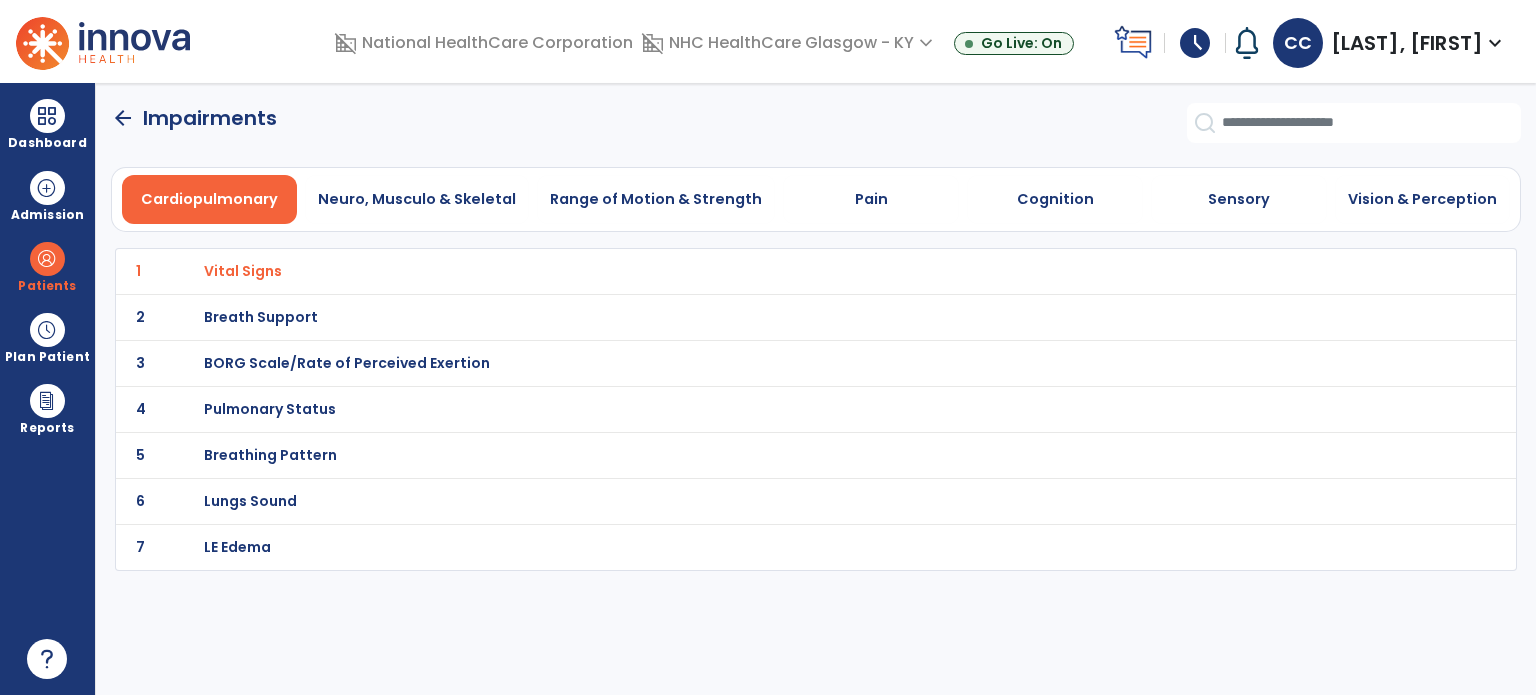 click on "Range of Motion & Strength" at bounding box center [656, 199] 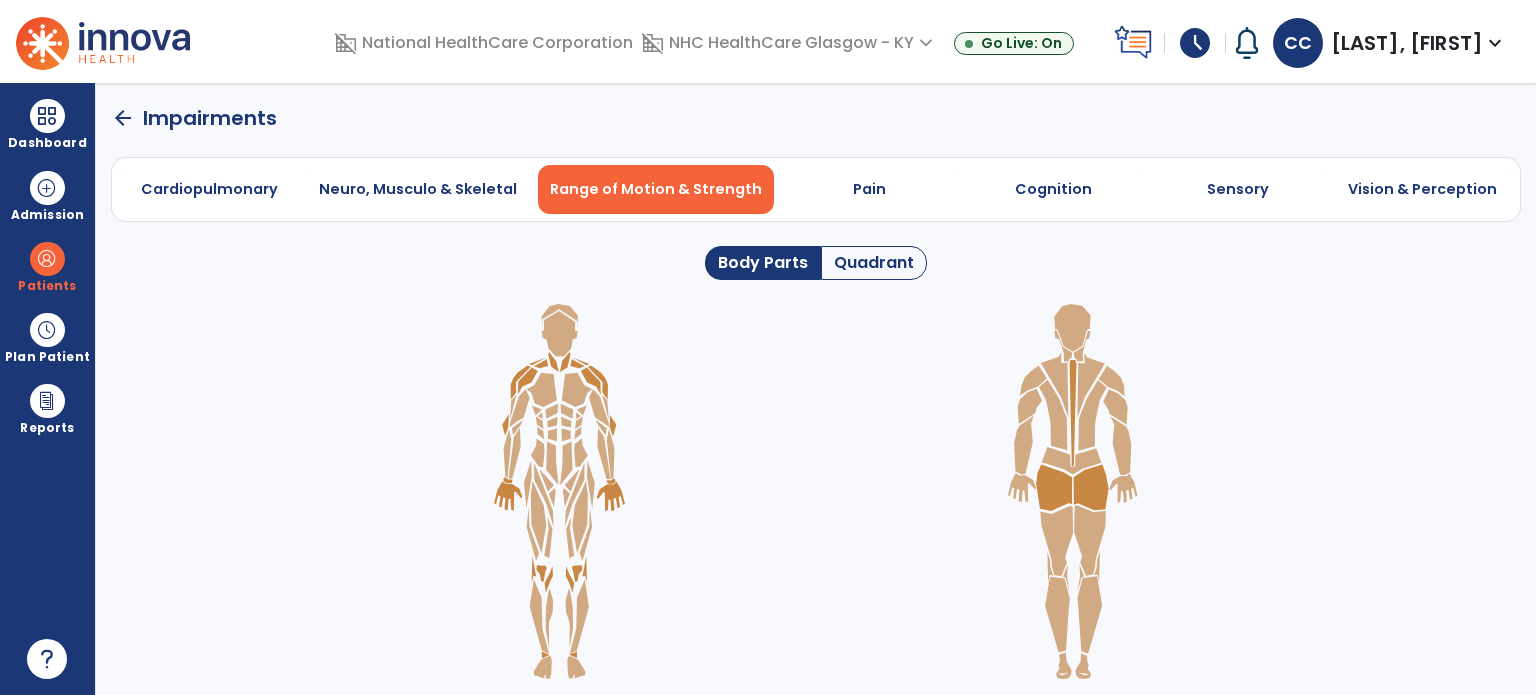 click on "Body Parts" 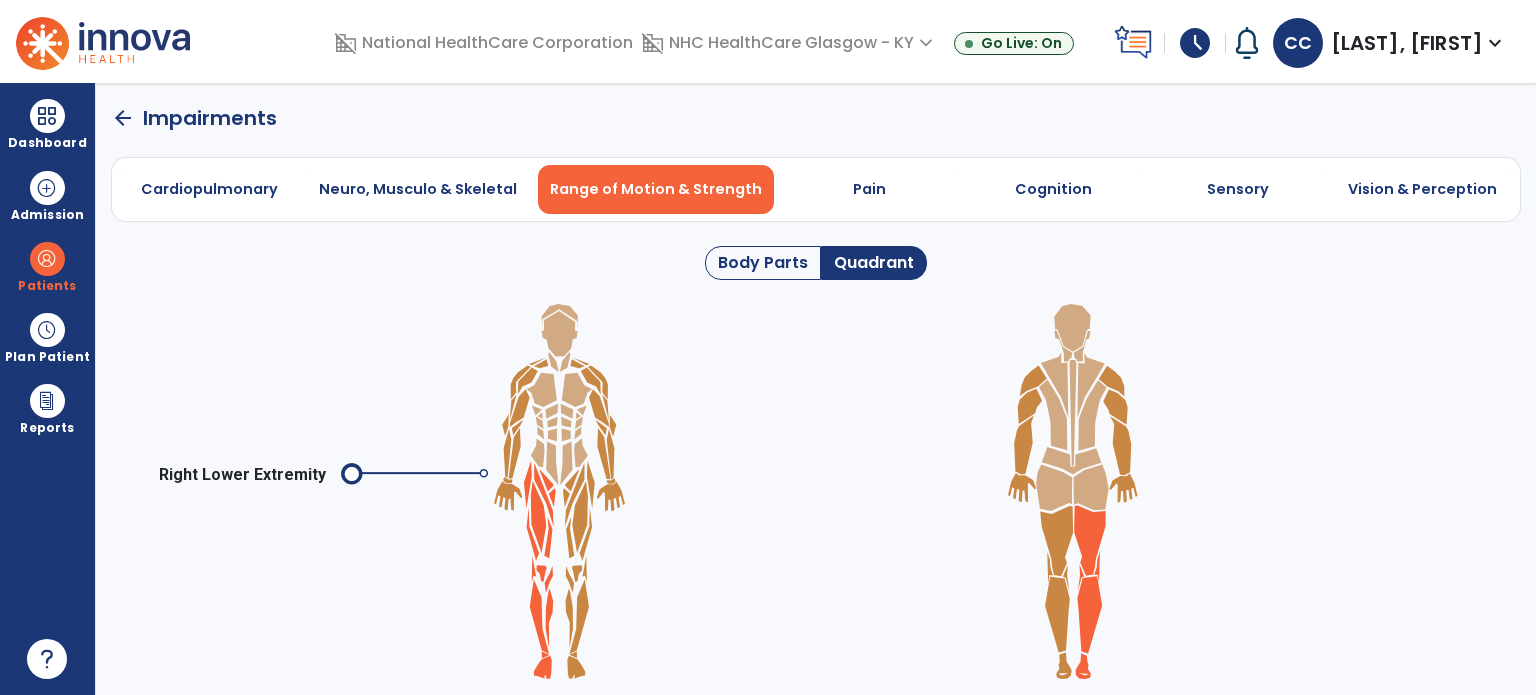 click 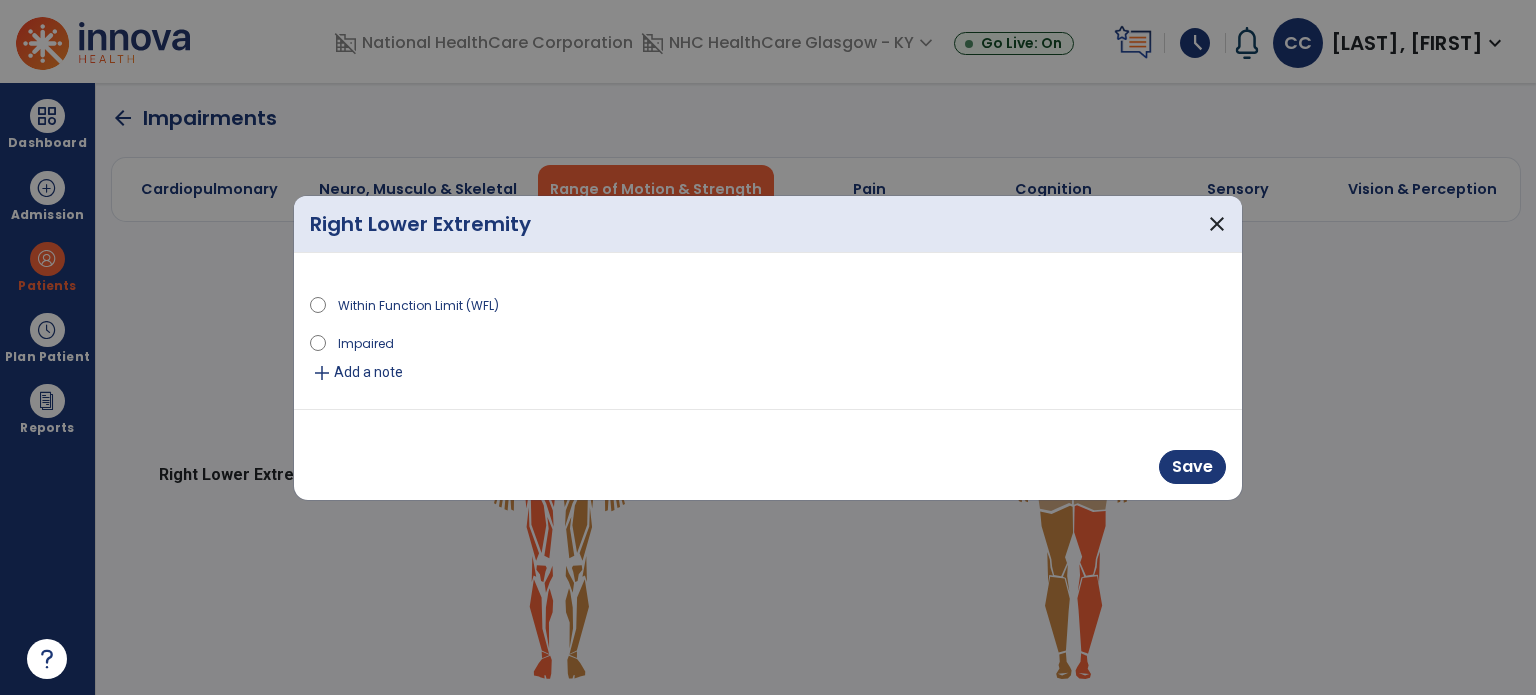 click on "Impaired" at bounding box center [366, 342] 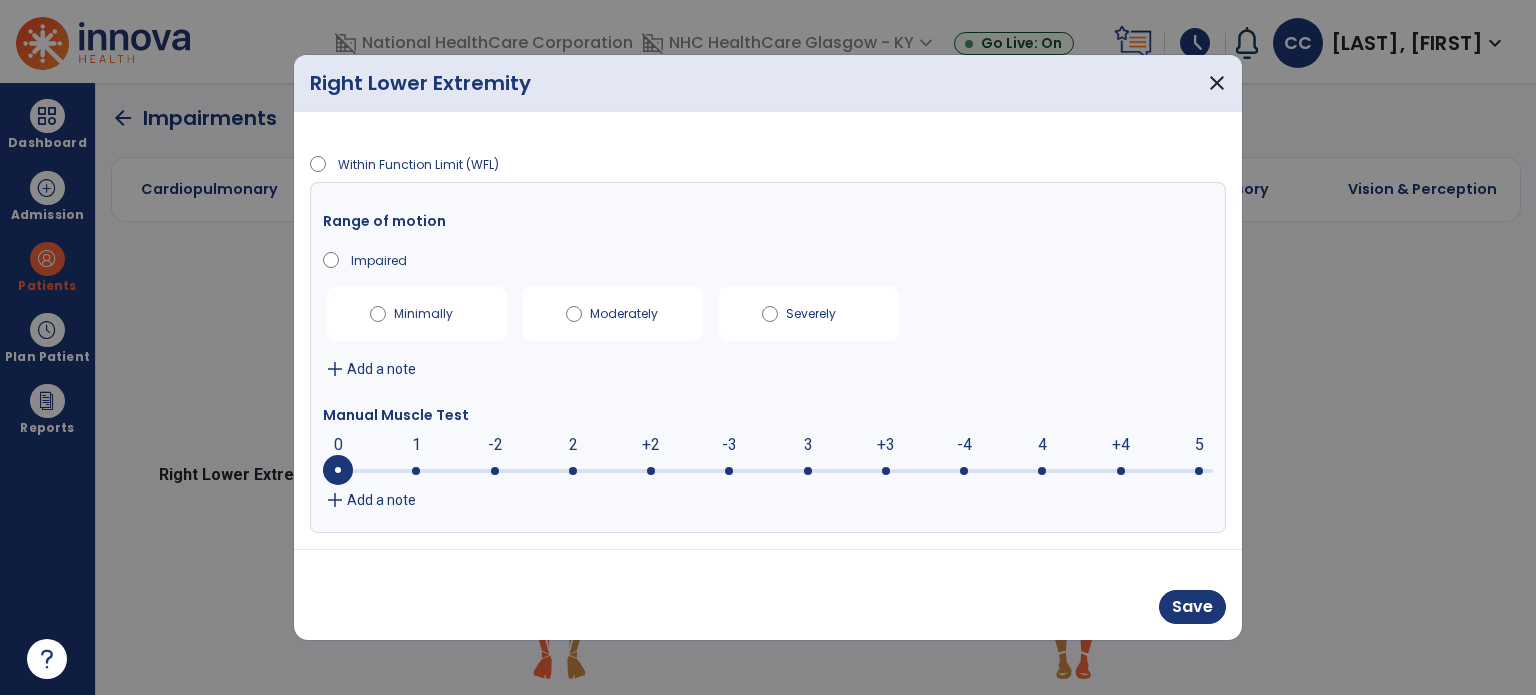 click on "Add a note" at bounding box center (381, 369) 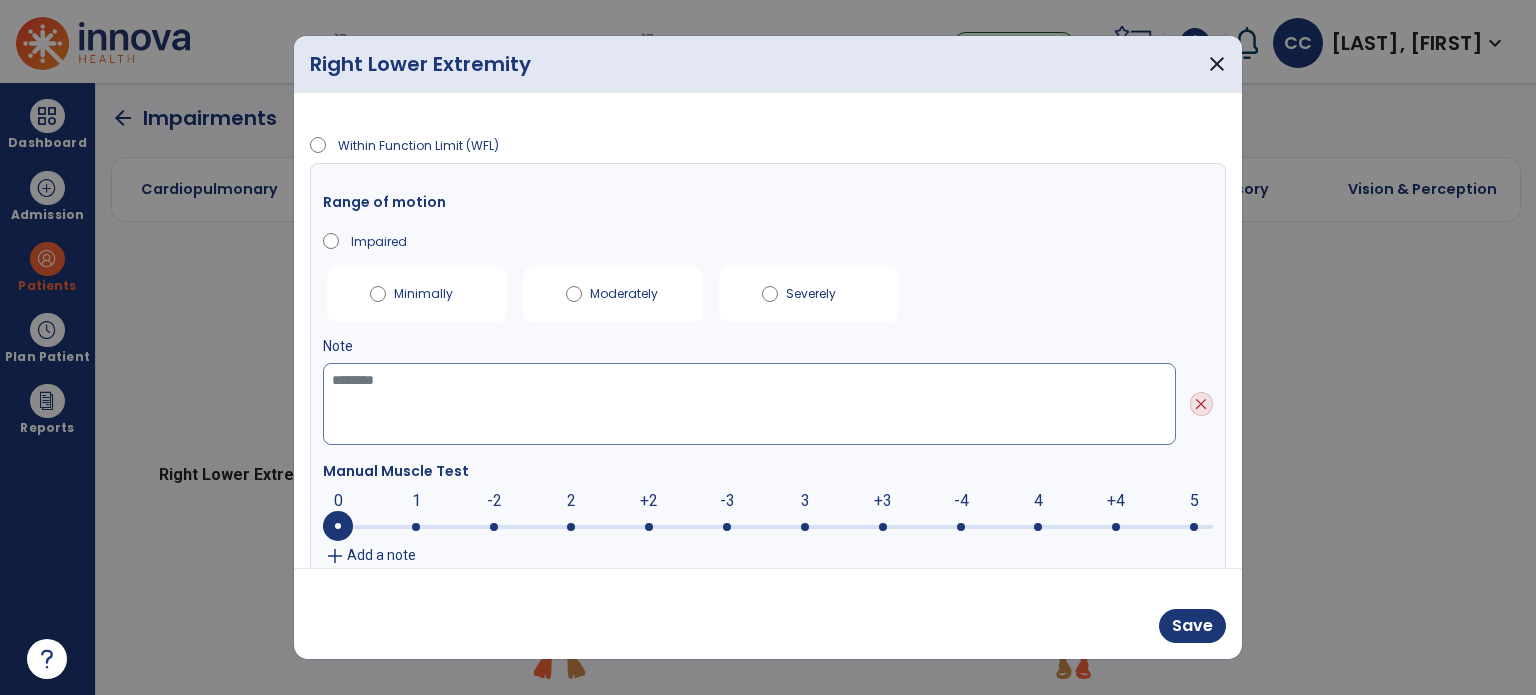 click at bounding box center [749, 404] 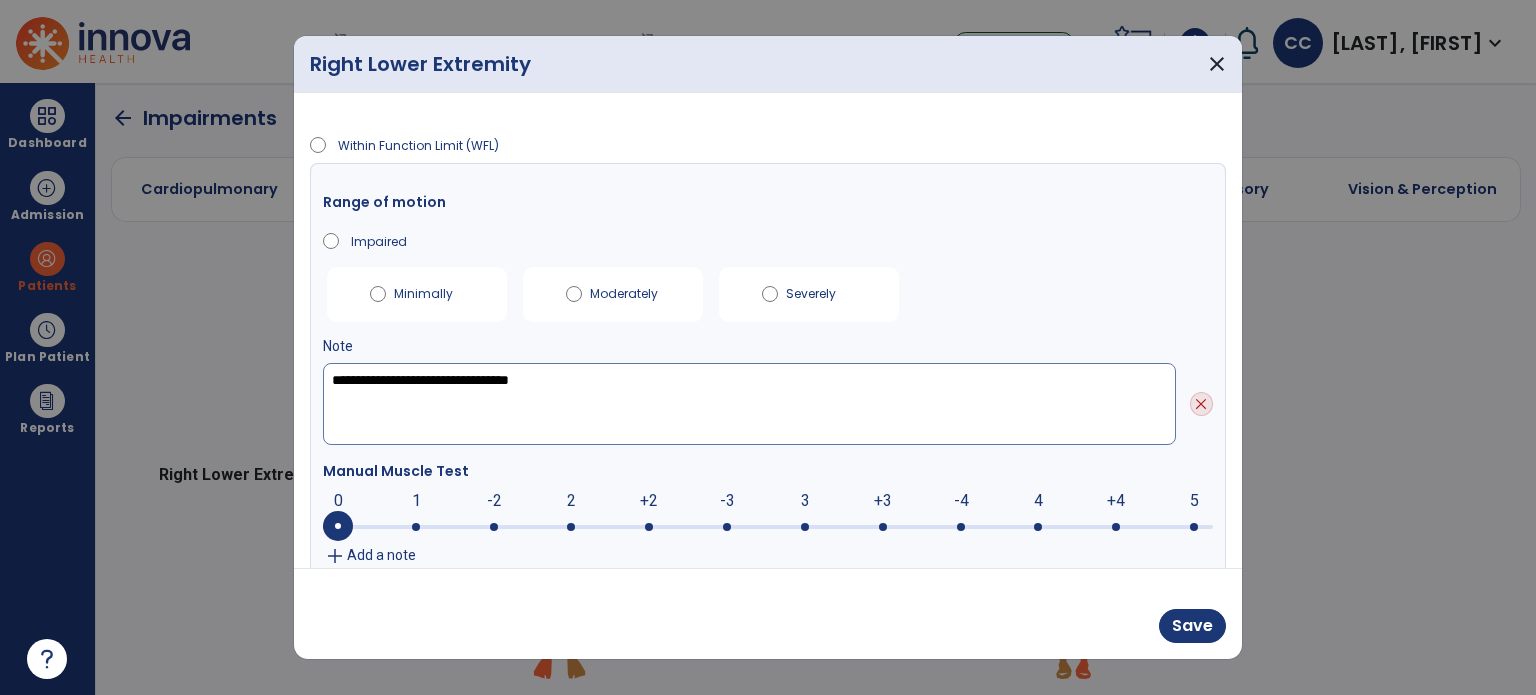 type on "**********" 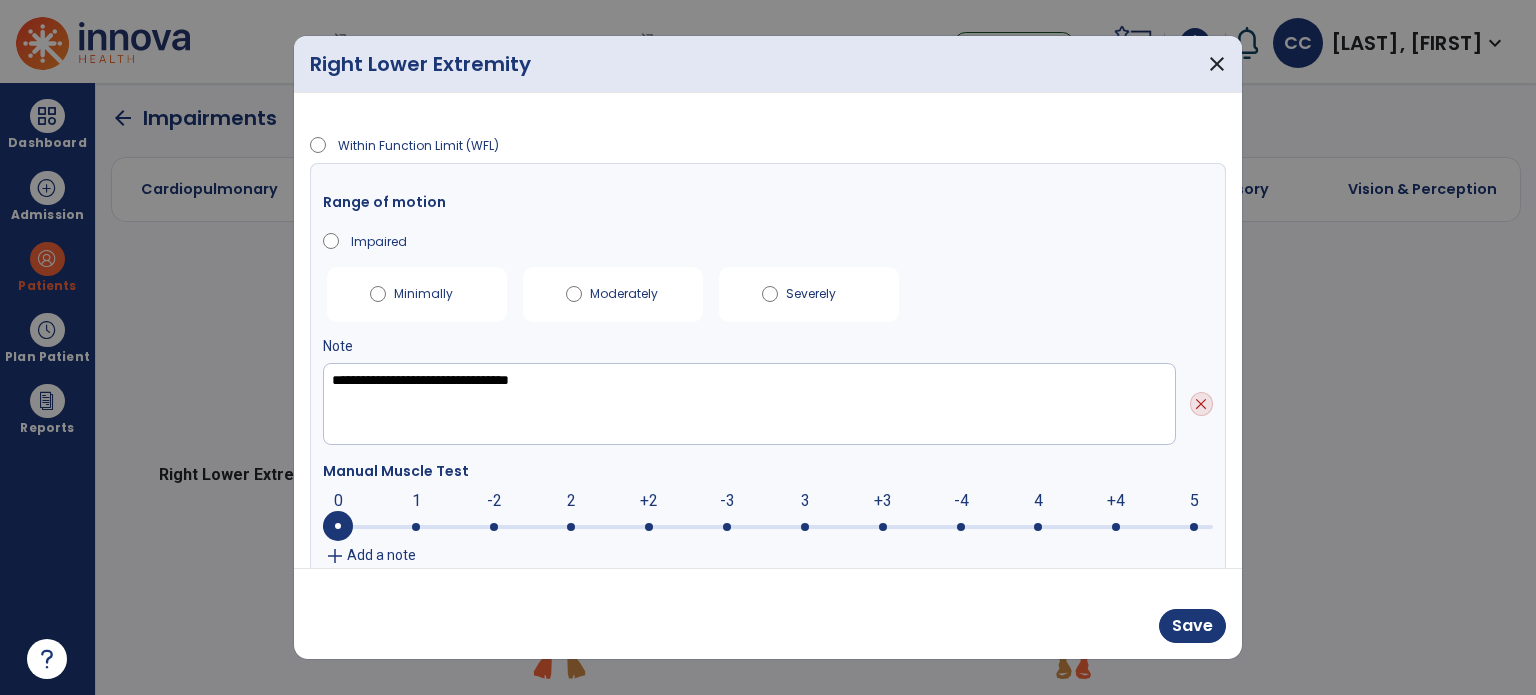 click at bounding box center (727, 527) 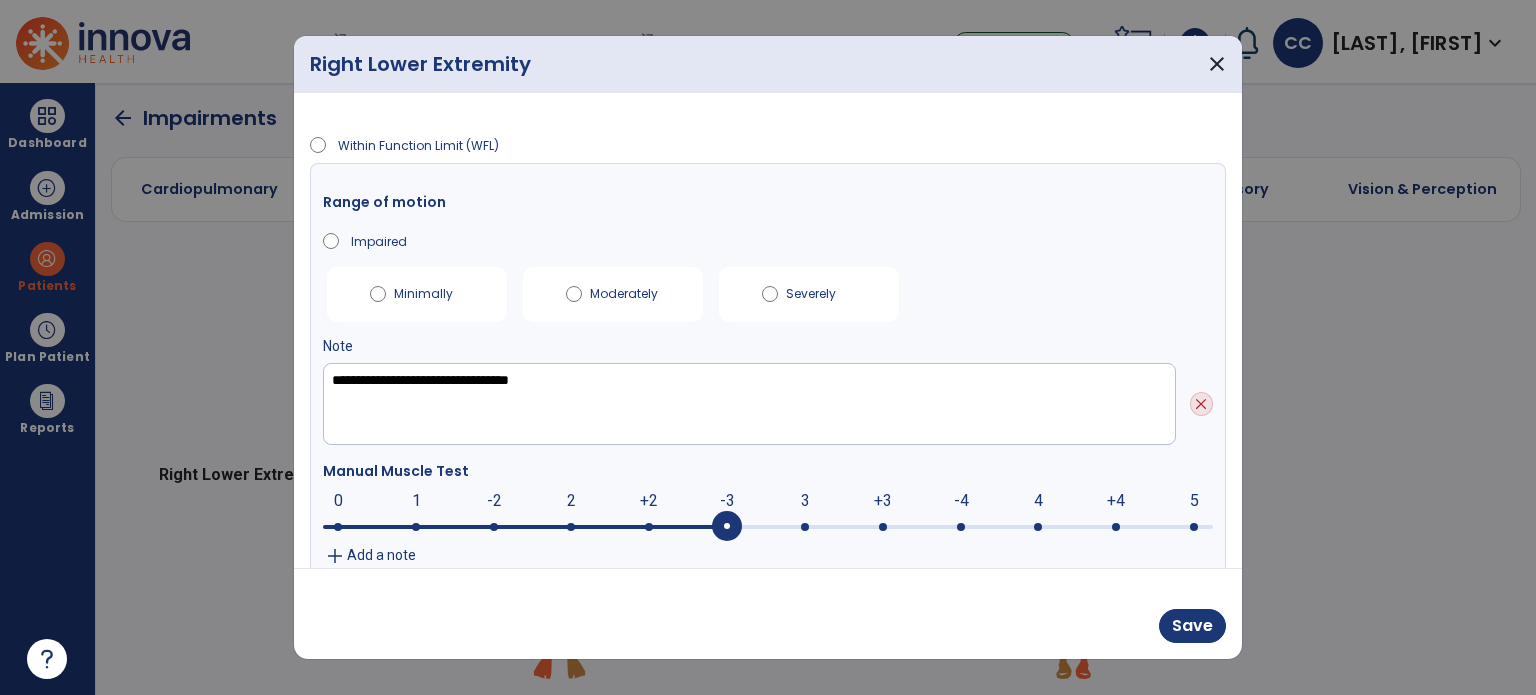 click on "**********" at bounding box center (768, 391) 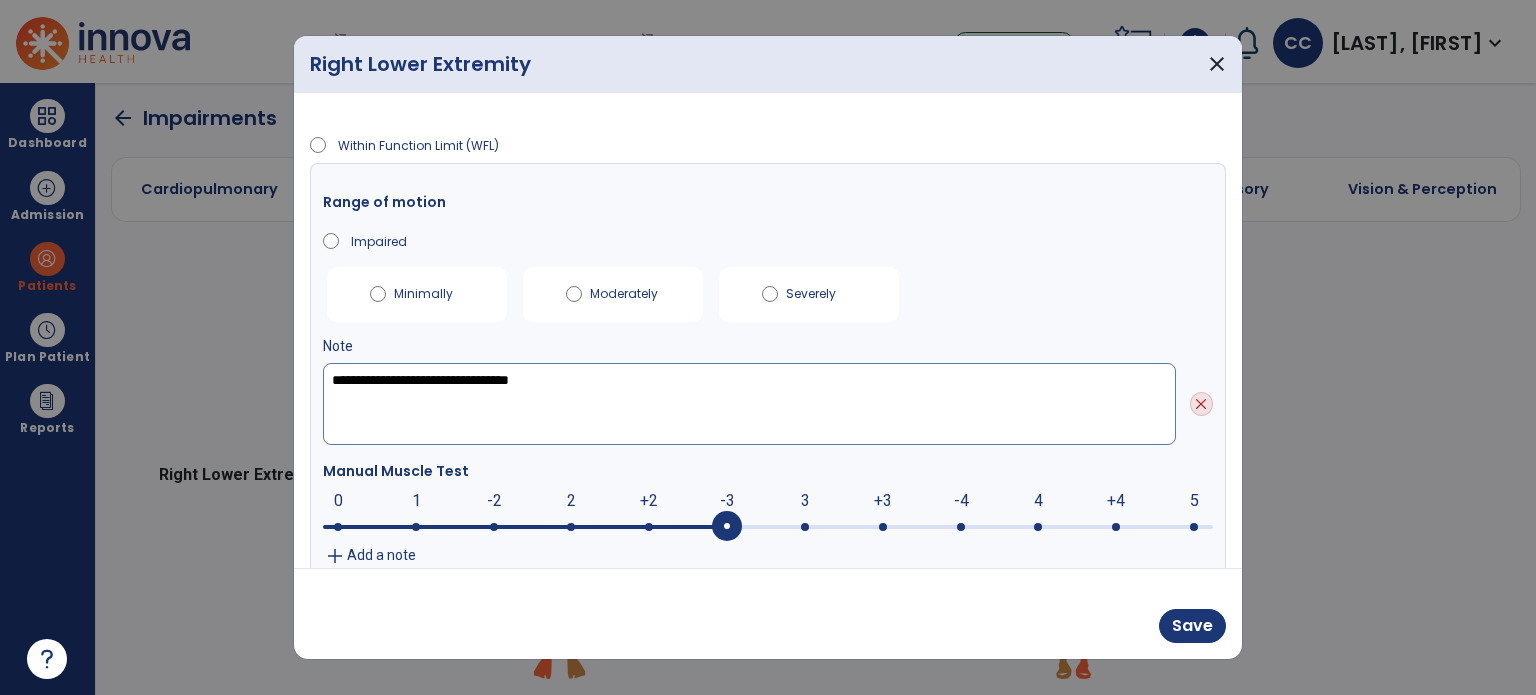 drag, startPoint x: 592, startPoint y: 397, endPoint x: 311, endPoint y: 400, distance: 281.01602 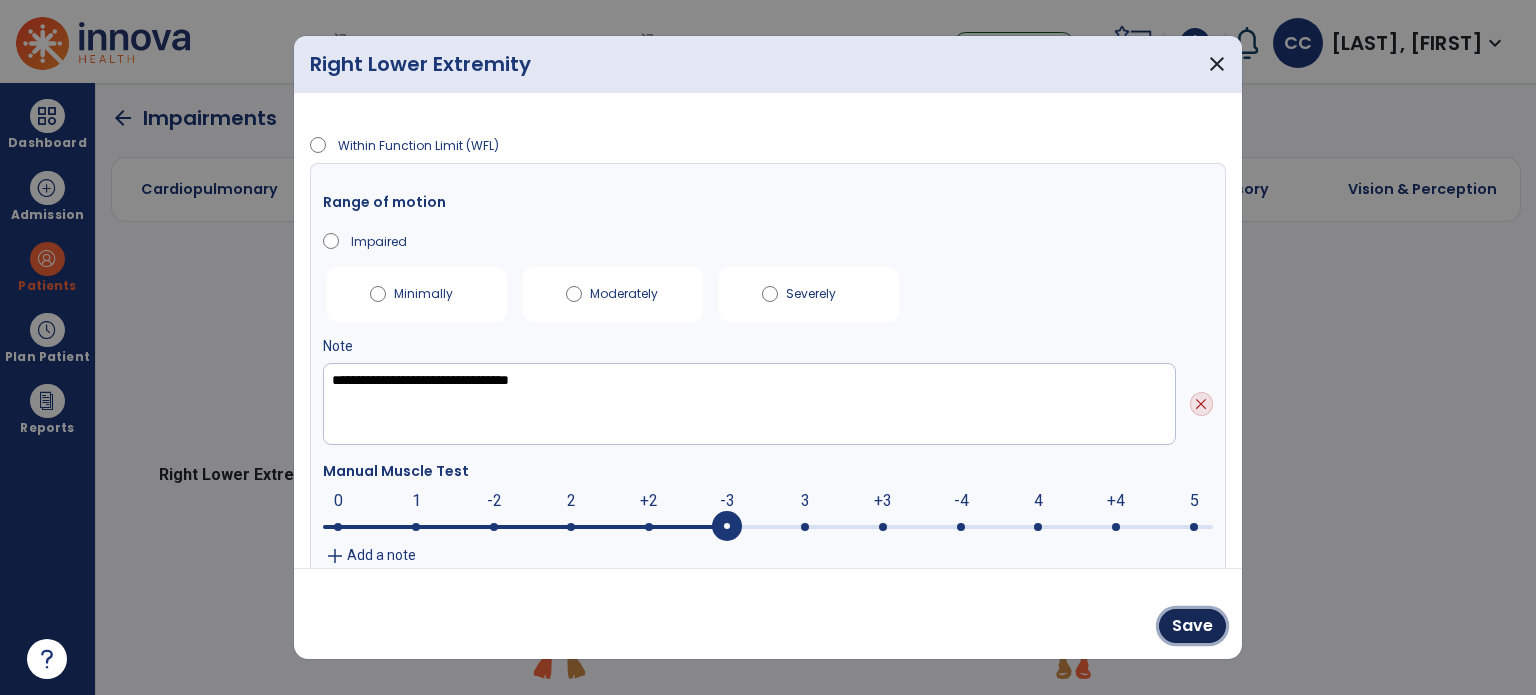 click on "Save" at bounding box center (1192, 626) 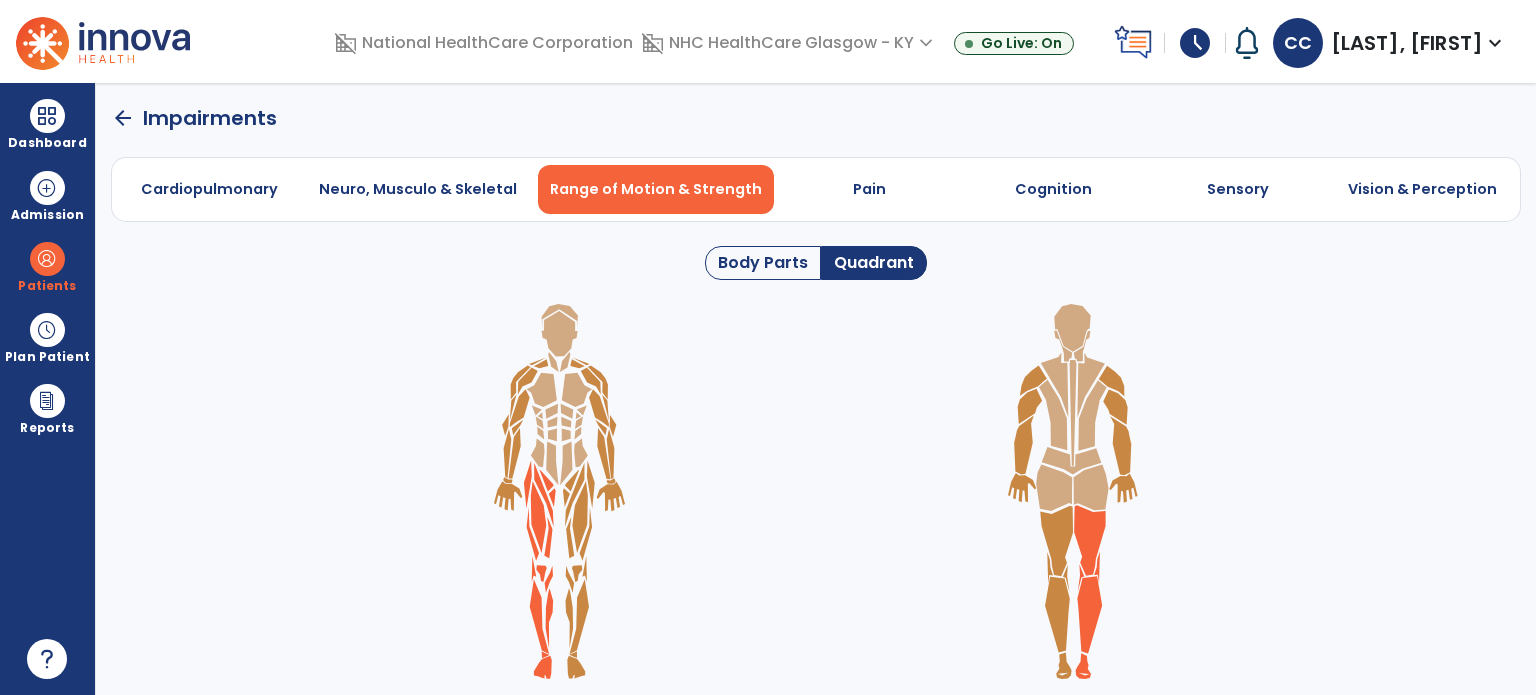 click 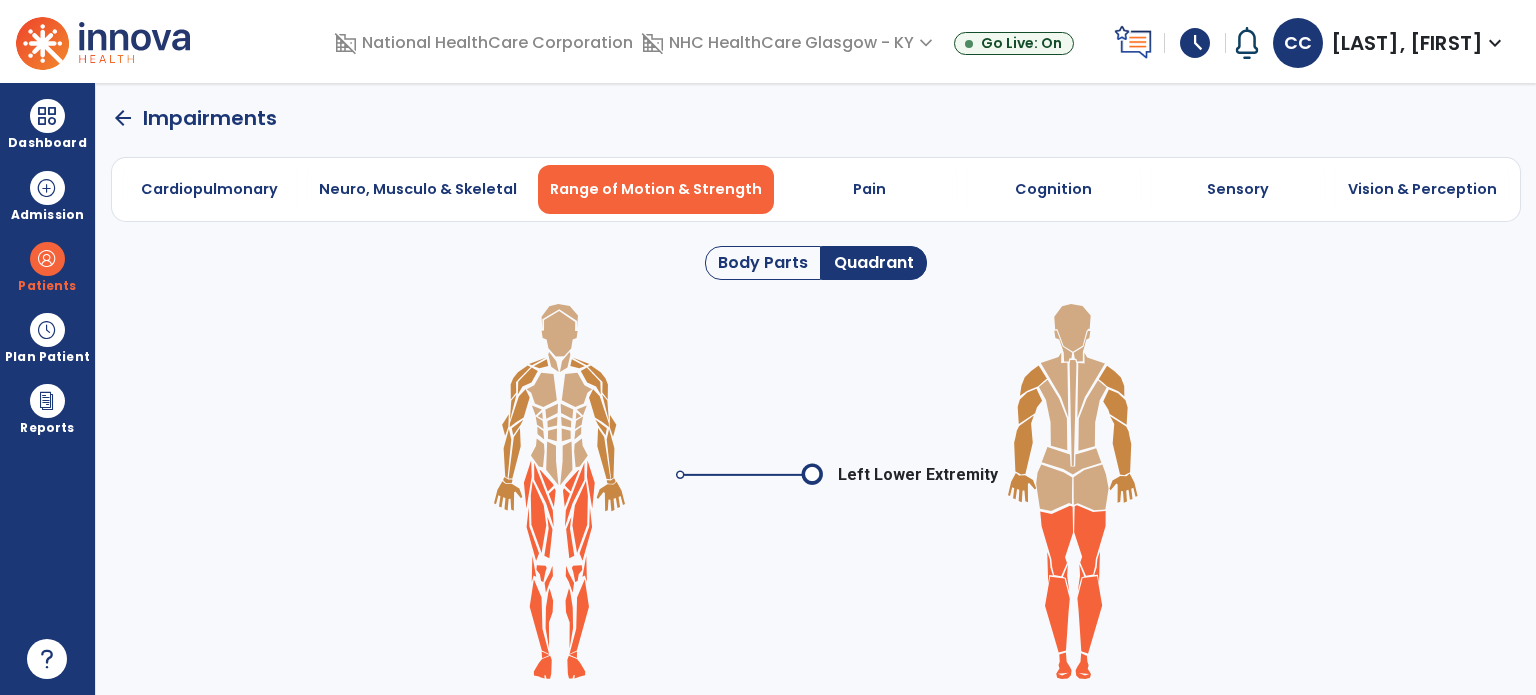 click 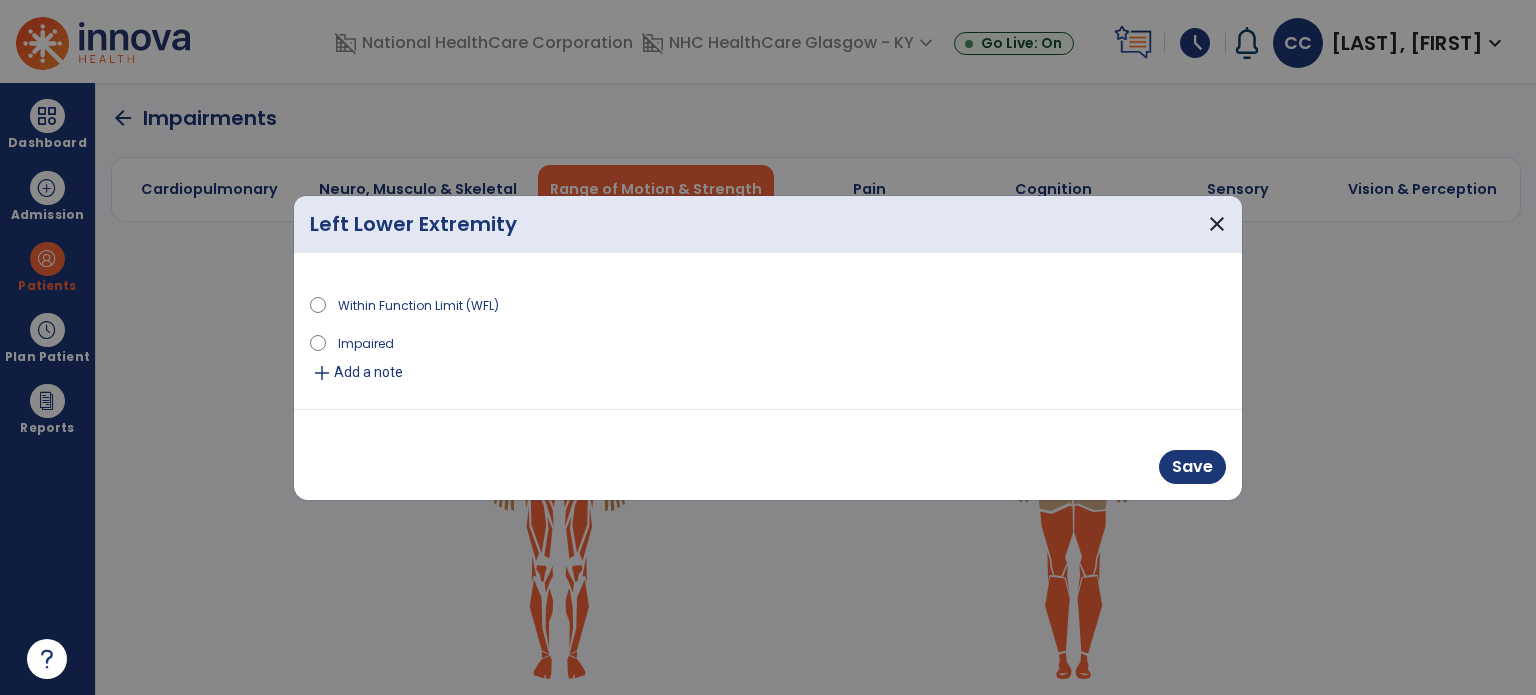 click on "Impaired" at bounding box center (366, 342) 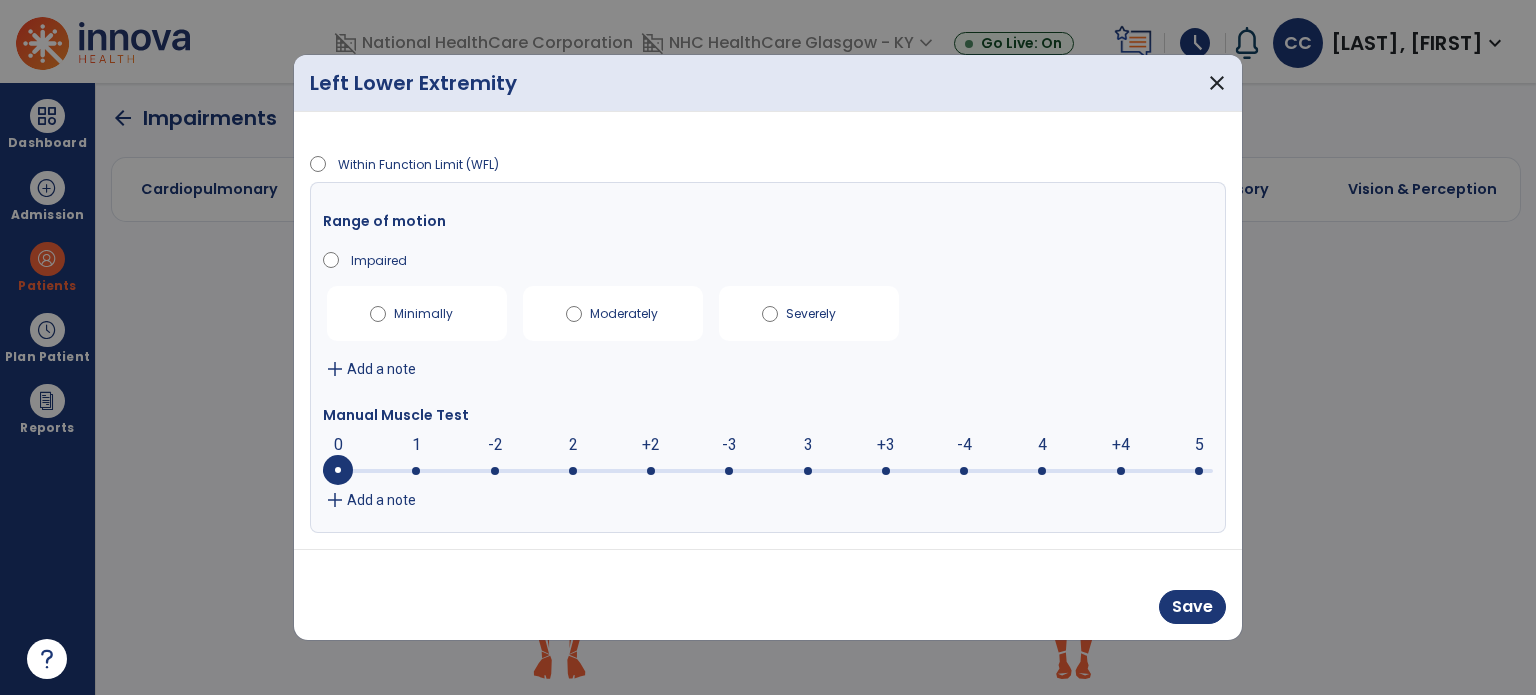 click on "Add a note" at bounding box center [381, 369] 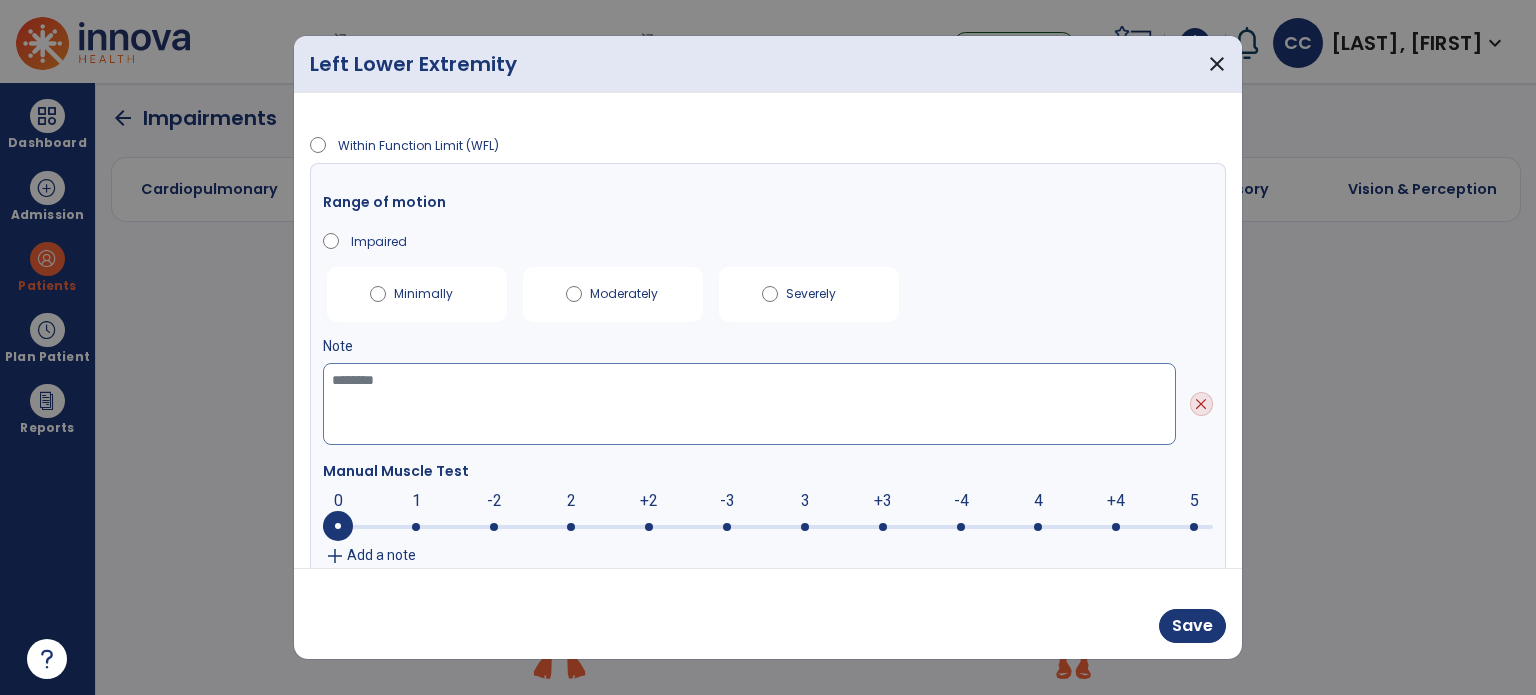 click at bounding box center [749, 404] 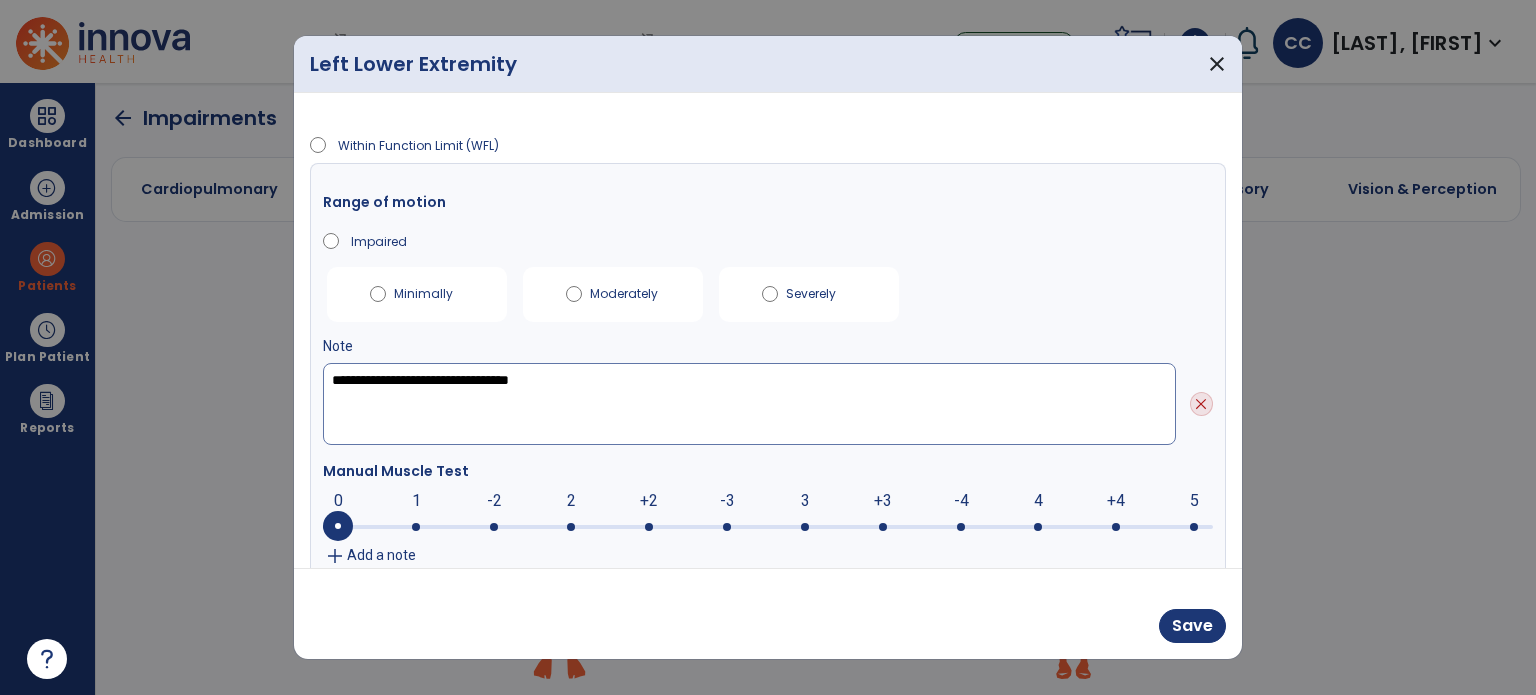 type on "**********" 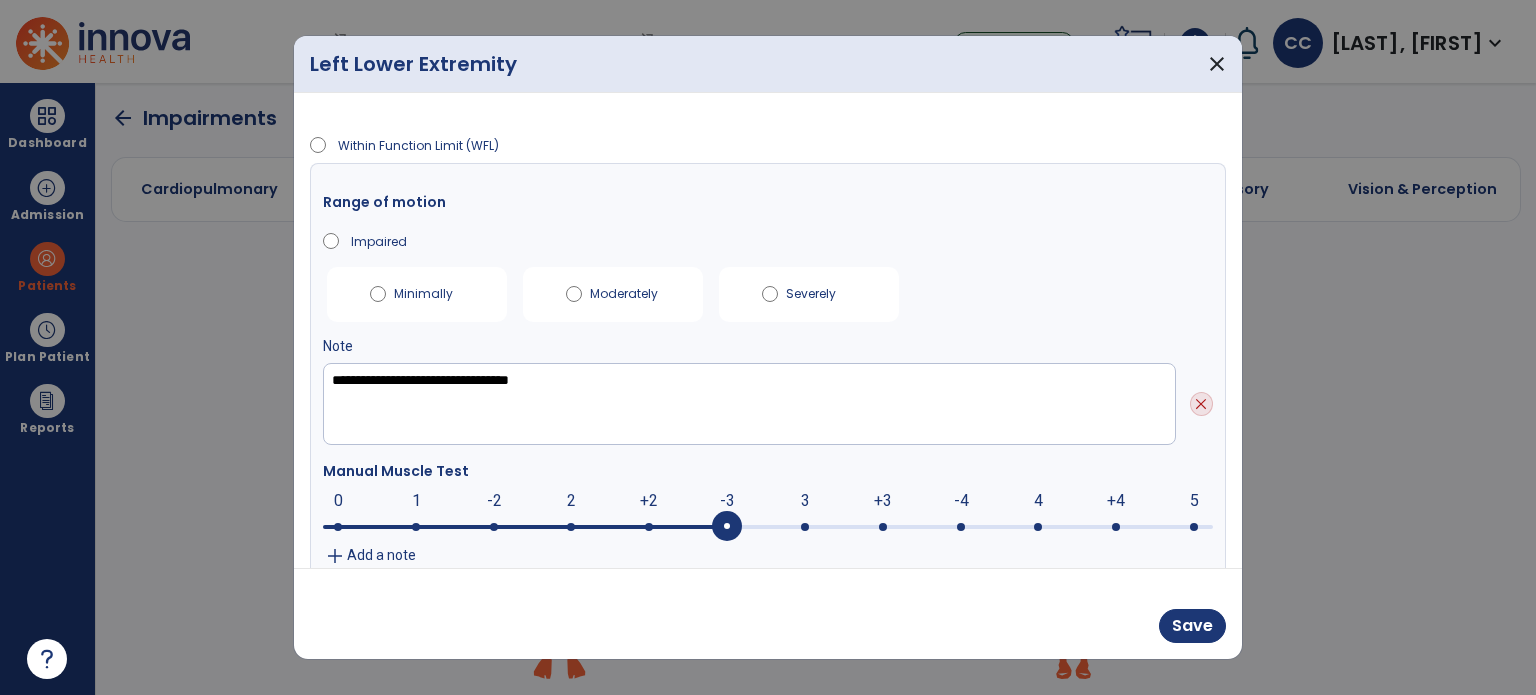click at bounding box center (727, 527) 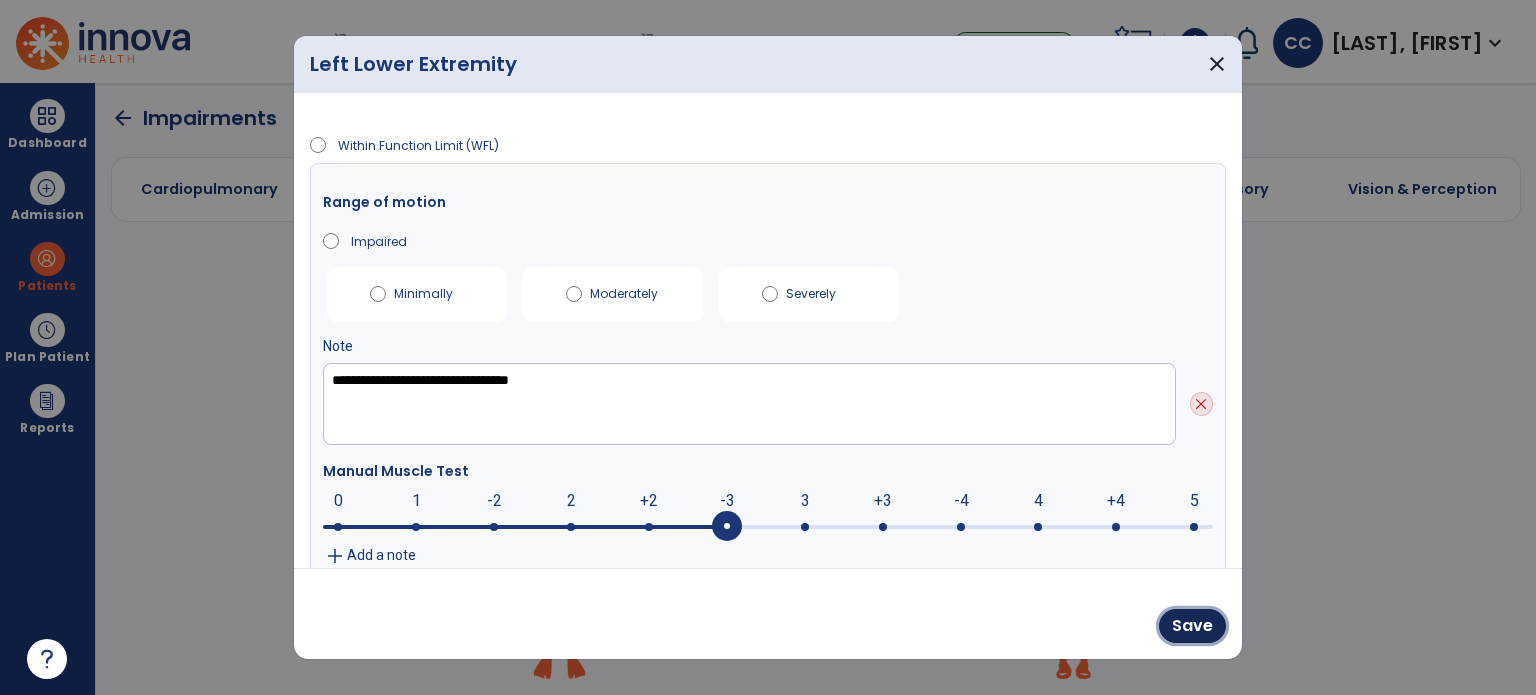 click on "Save" at bounding box center [1192, 626] 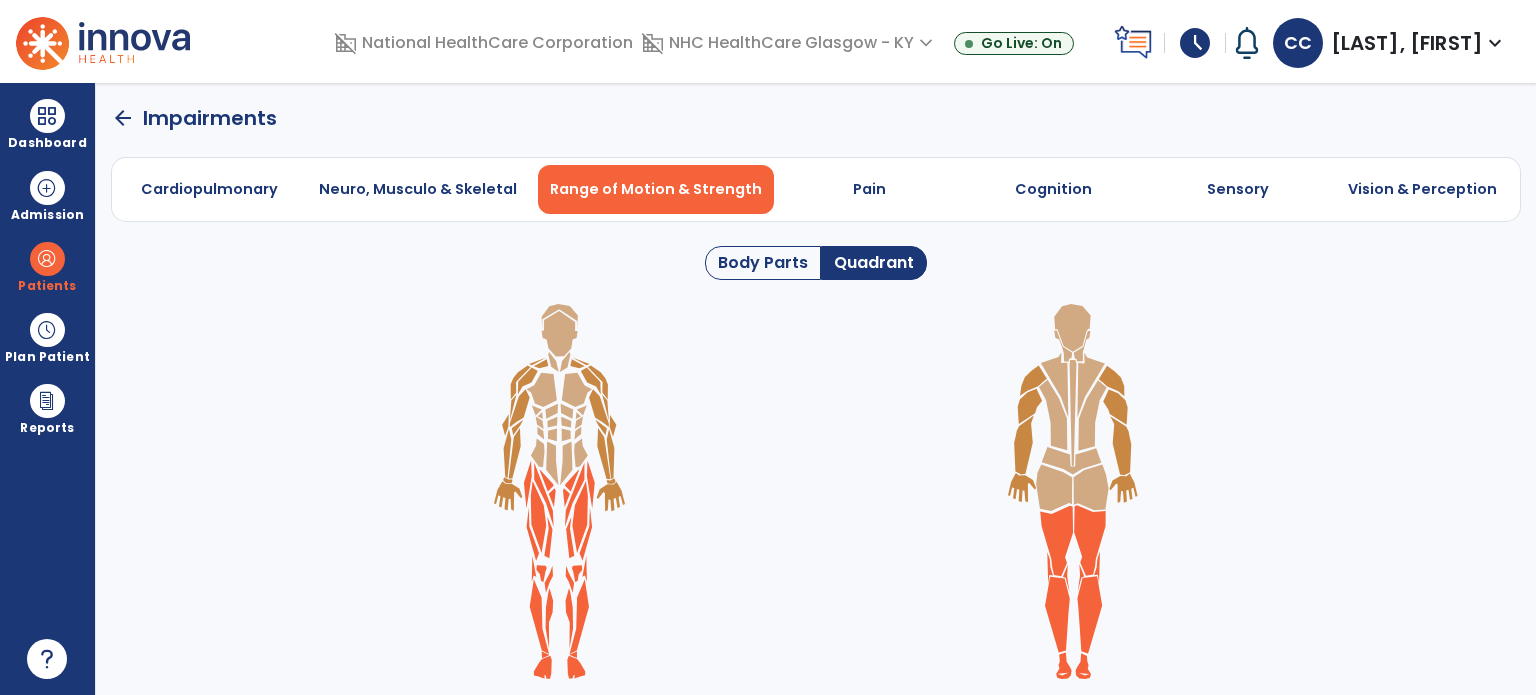 click on "Pain" at bounding box center [870, 189] 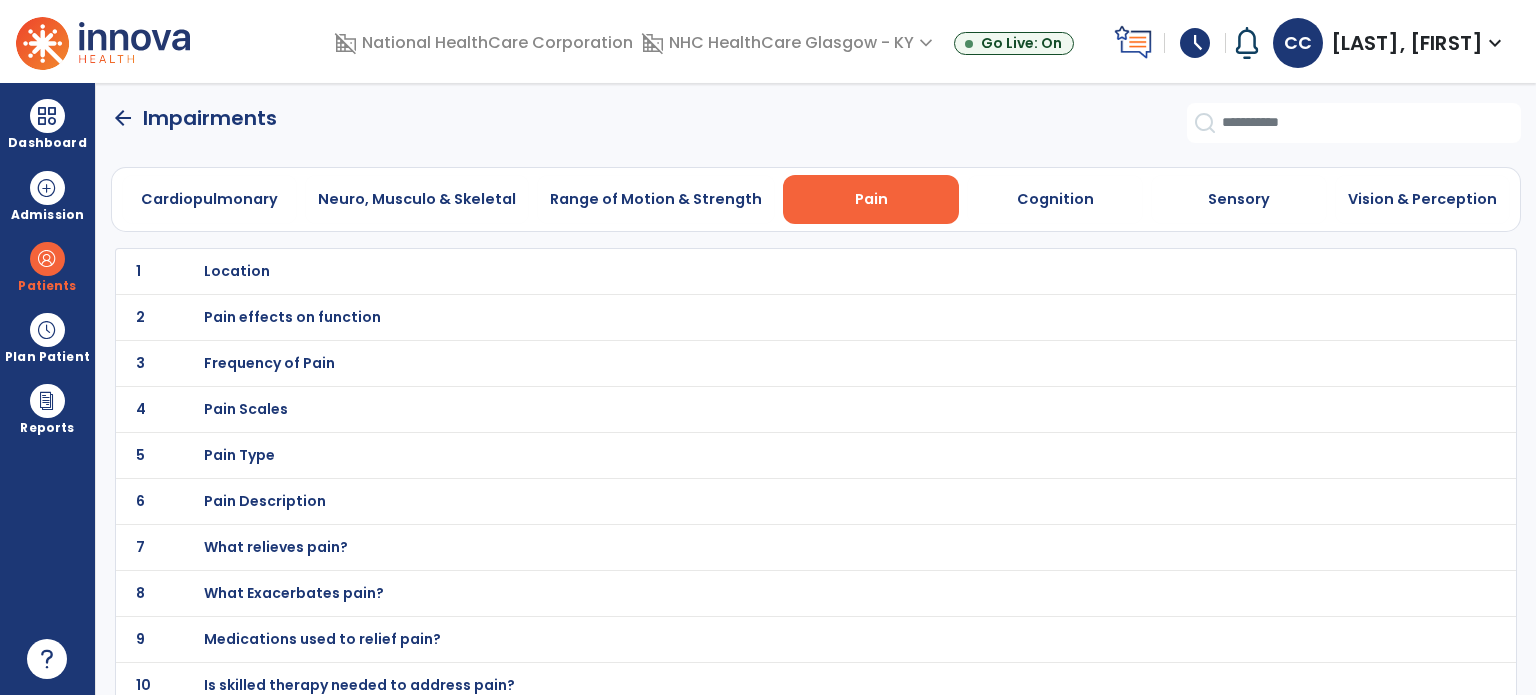 click on "Location" at bounding box center (237, 271) 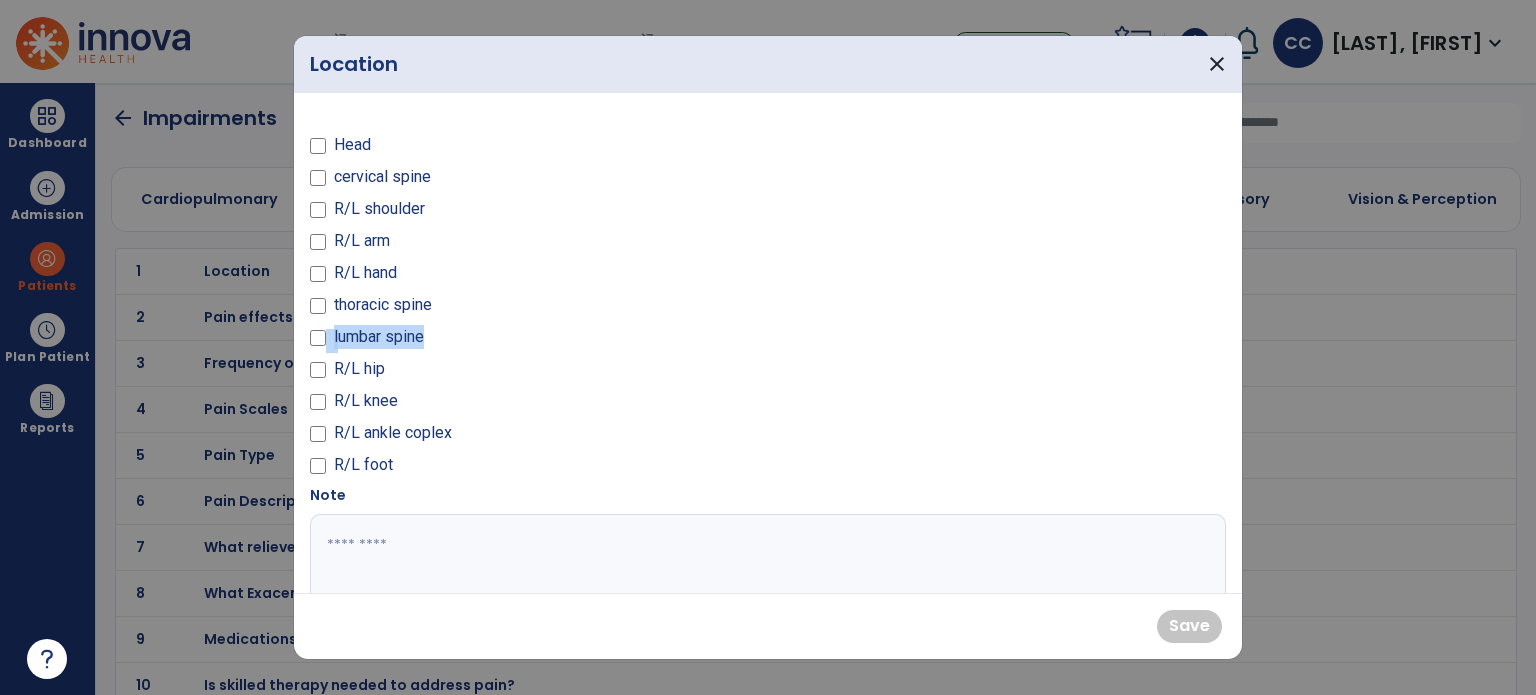 click on "Head      cervical spine      R/L shoulder      R/L arm      R/L hand      thoracic spine      lumbar spine      R/L hip      R/L knee      R/L ankle coplex      R/L foot" at bounding box center [533, 309] 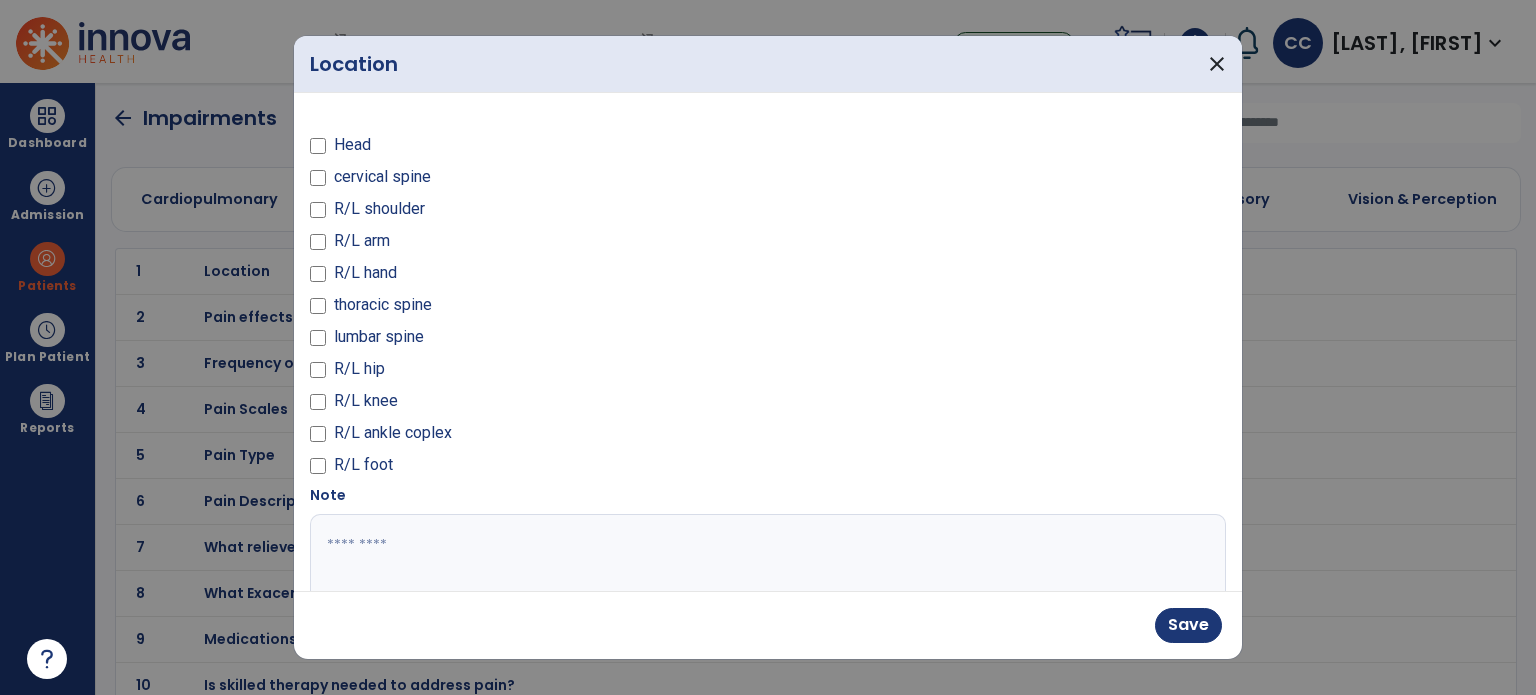 drag, startPoint x: 570, startPoint y: 435, endPoint x: 590, endPoint y: 476, distance: 45.617977 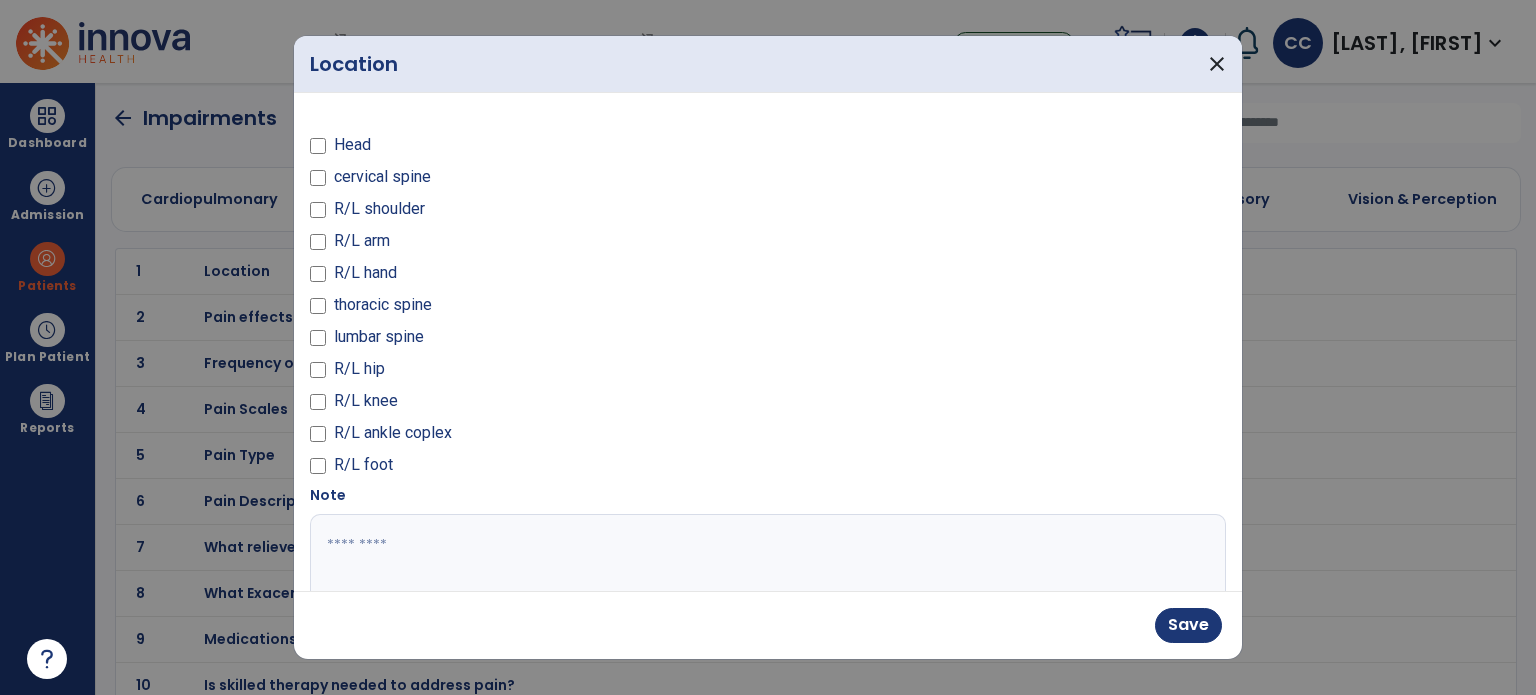 click on "R/L ankle coplex" at bounding box center [533, 437] 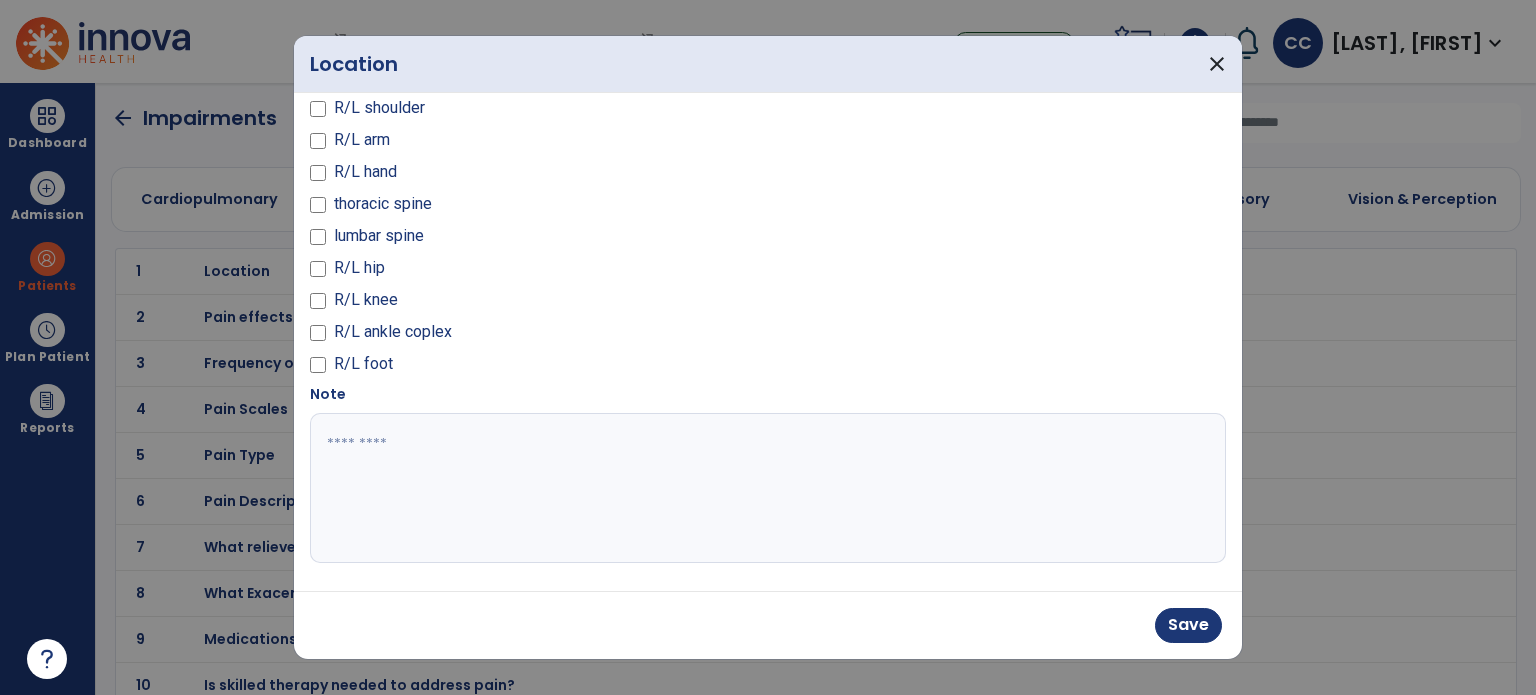 scroll, scrollTop: 102, scrollLeft: 0, axis: vertical 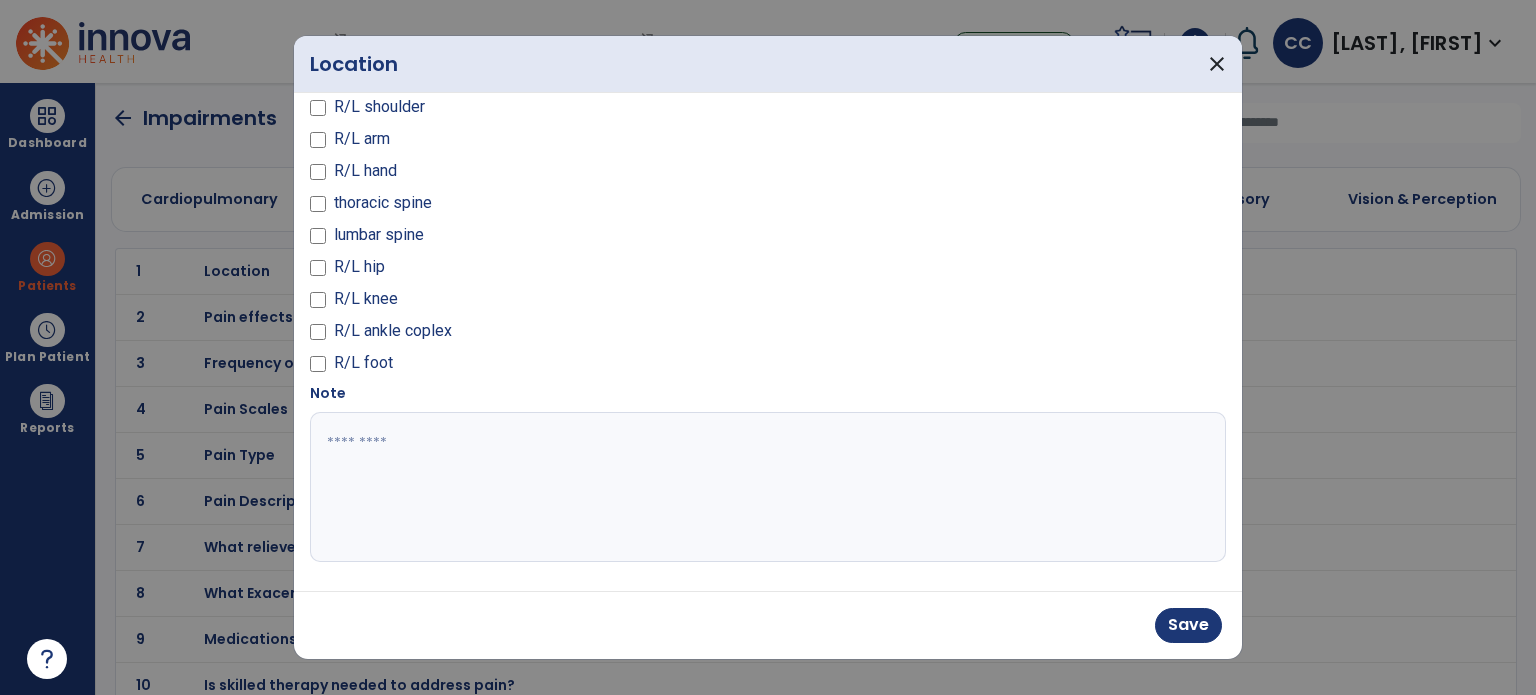 click at bounding box center (766, 487) 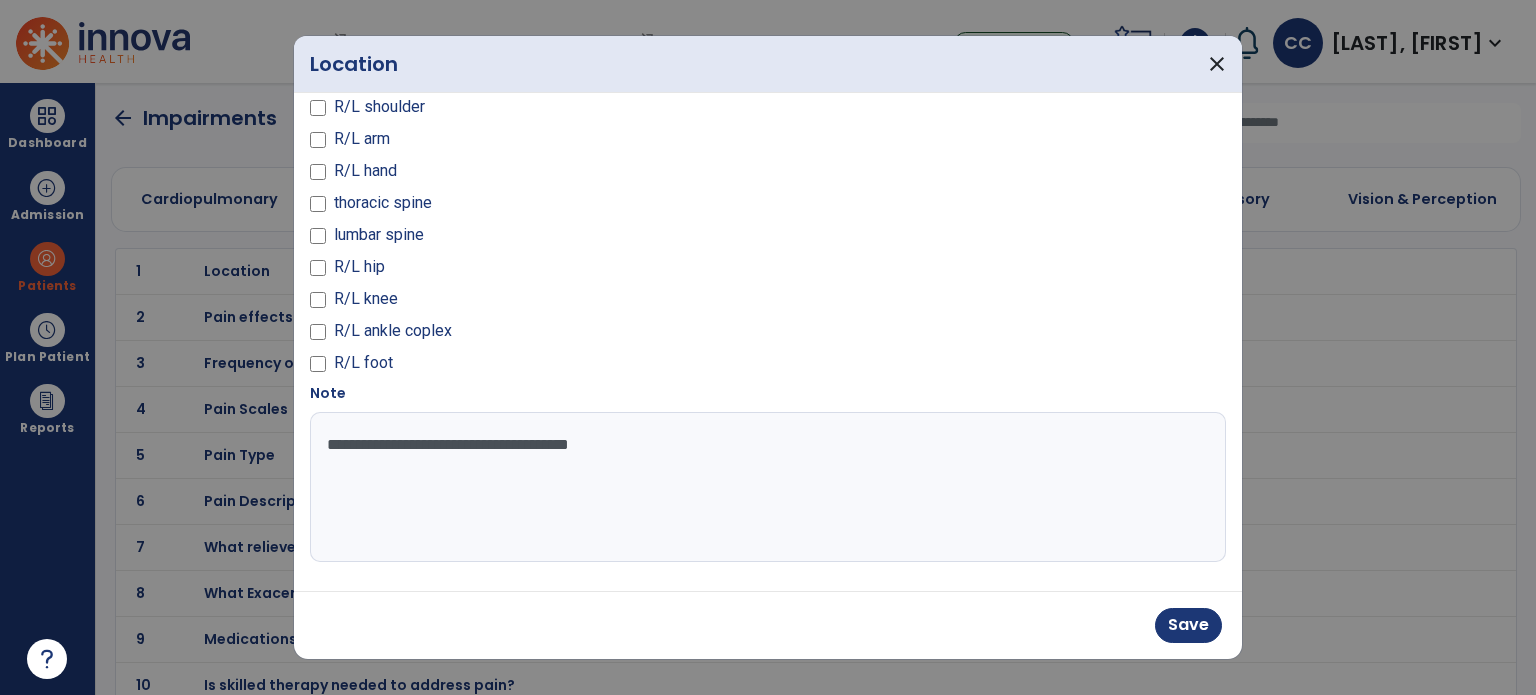 type on "**********" 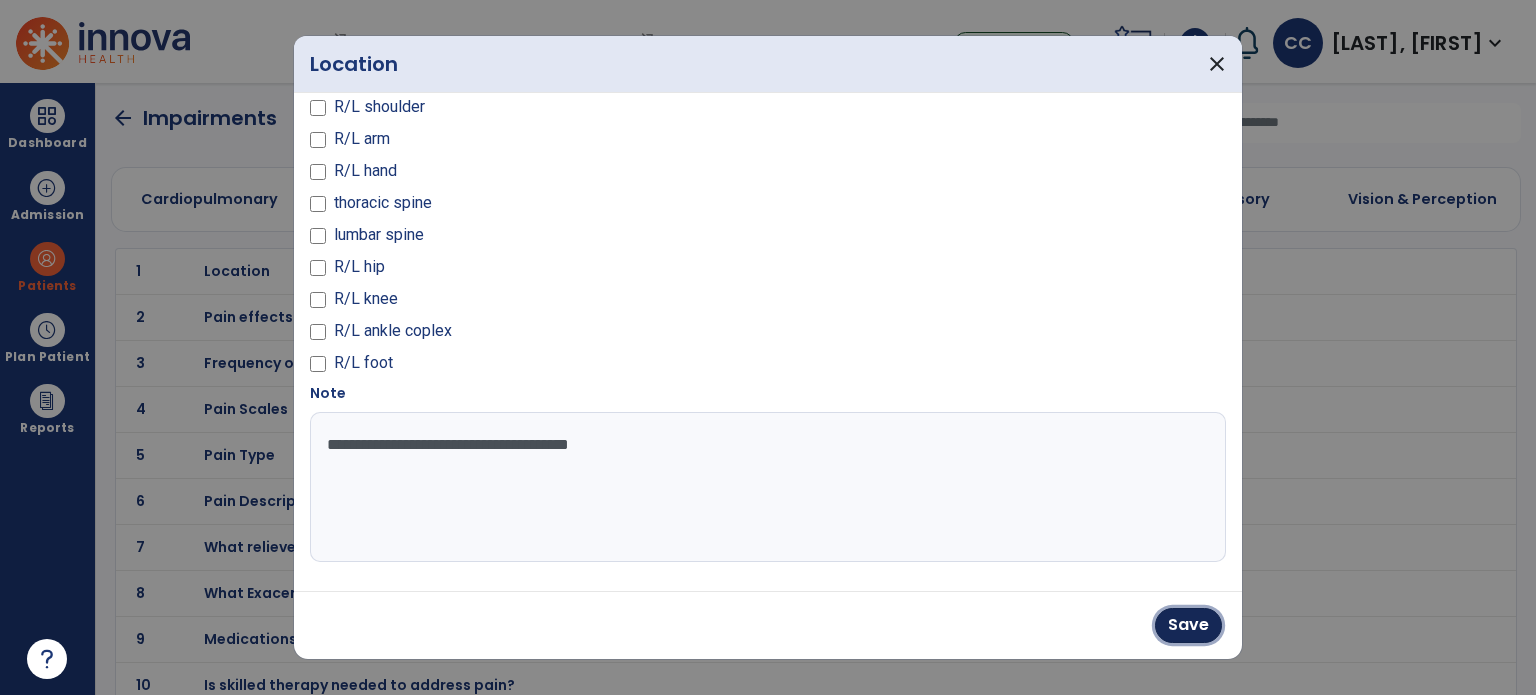 click on "Save" at bounding box center [1188, 625] 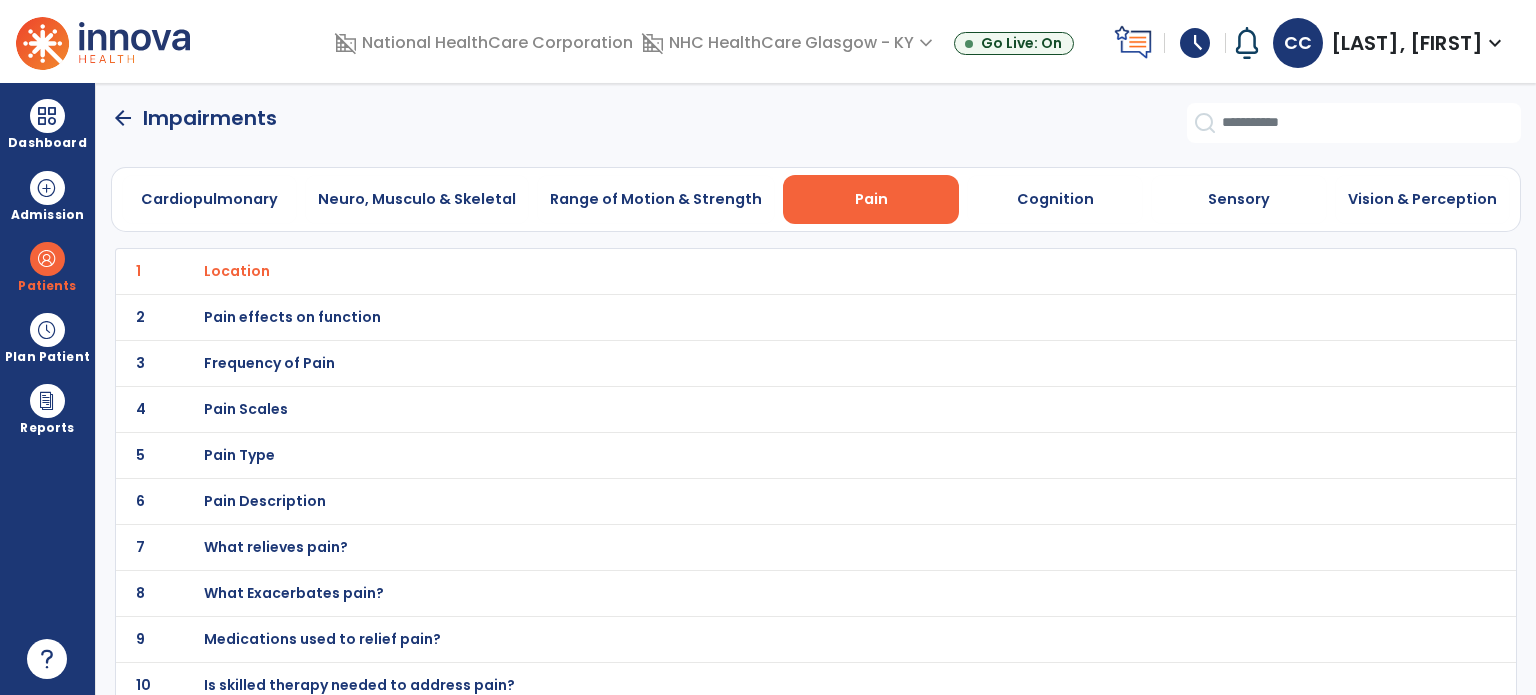 click on "Pain effects on function" at bounding box center (237, 271) 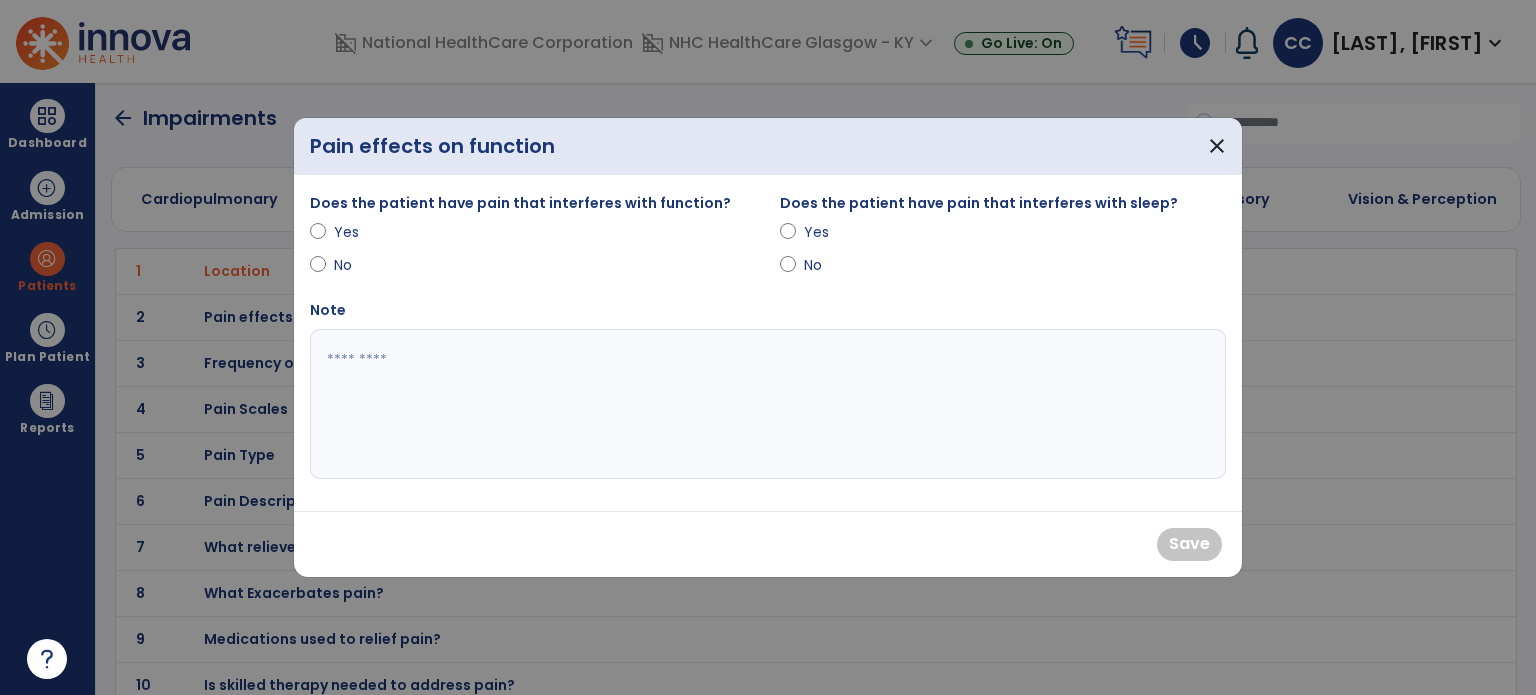drag, startPoint x: 314, startPoint y: 246, endPoint x: 335, endPoint y: 231, distance: 25.806976 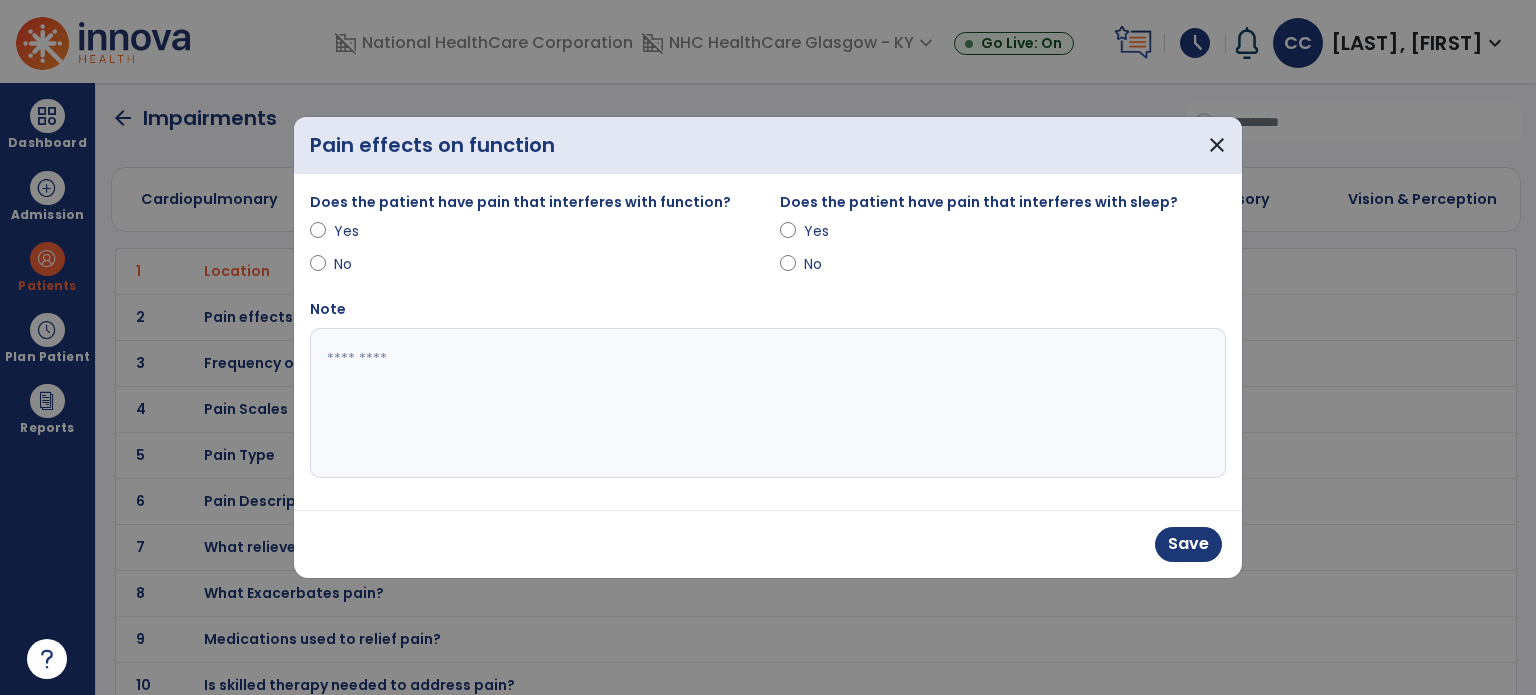 click on "Yes" at bounding box center (1003, 235) 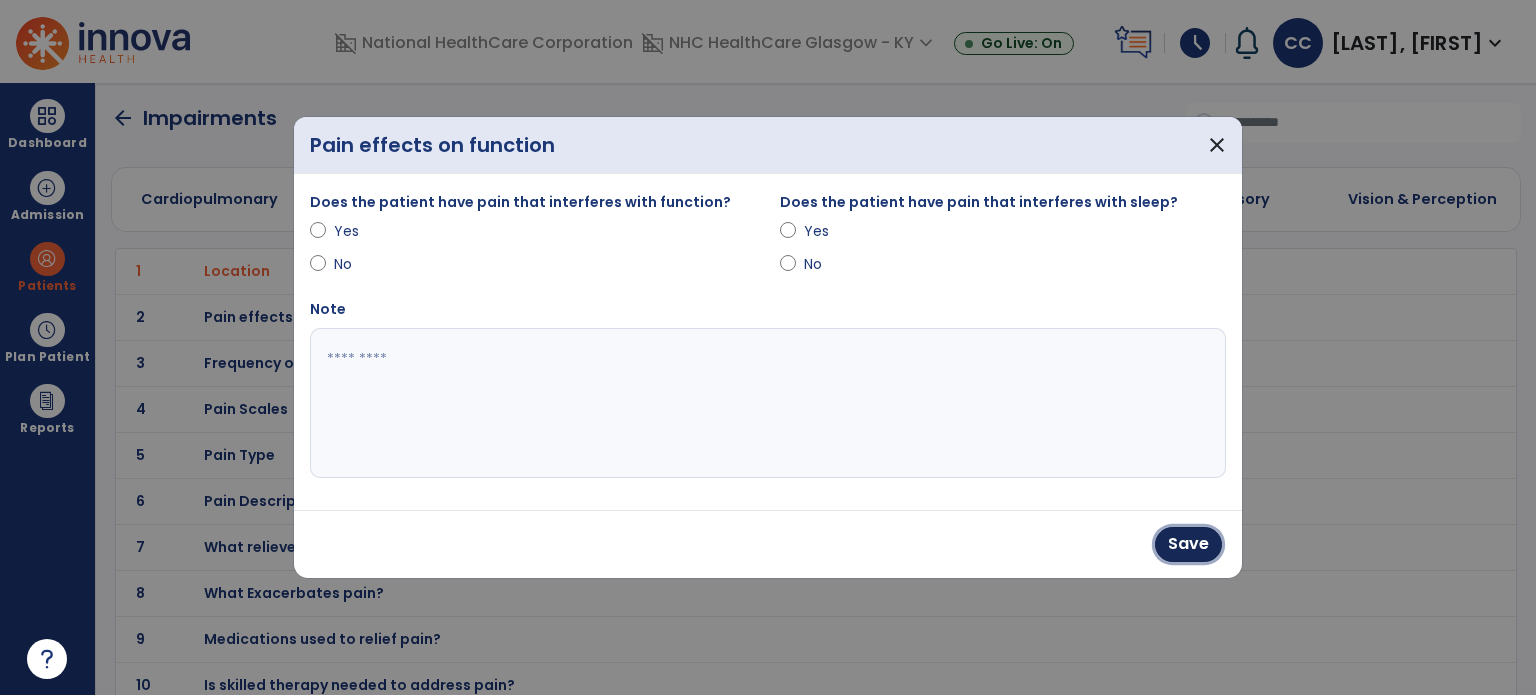 click on "Save" at bounding box center [1188, 544] 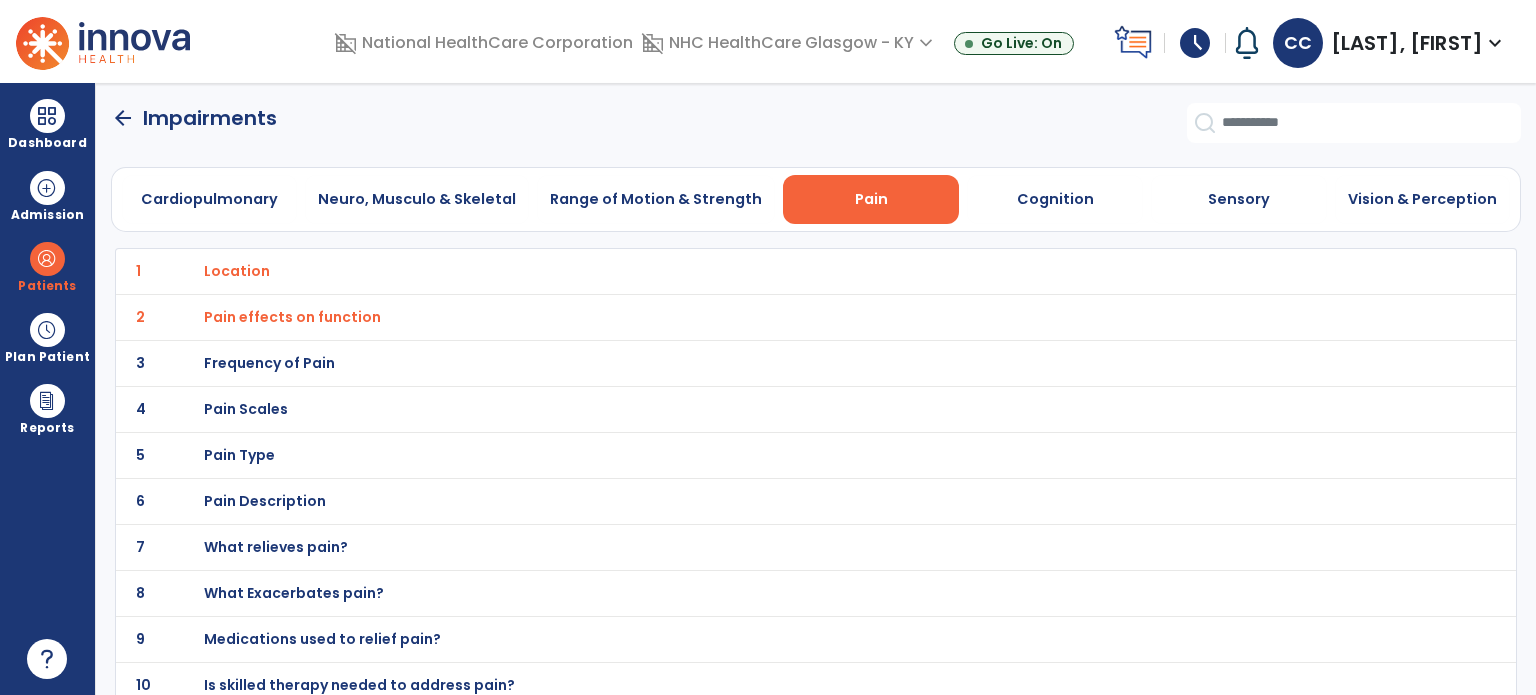 click on "Frequency of Pain" at bounding box center (237, 271) 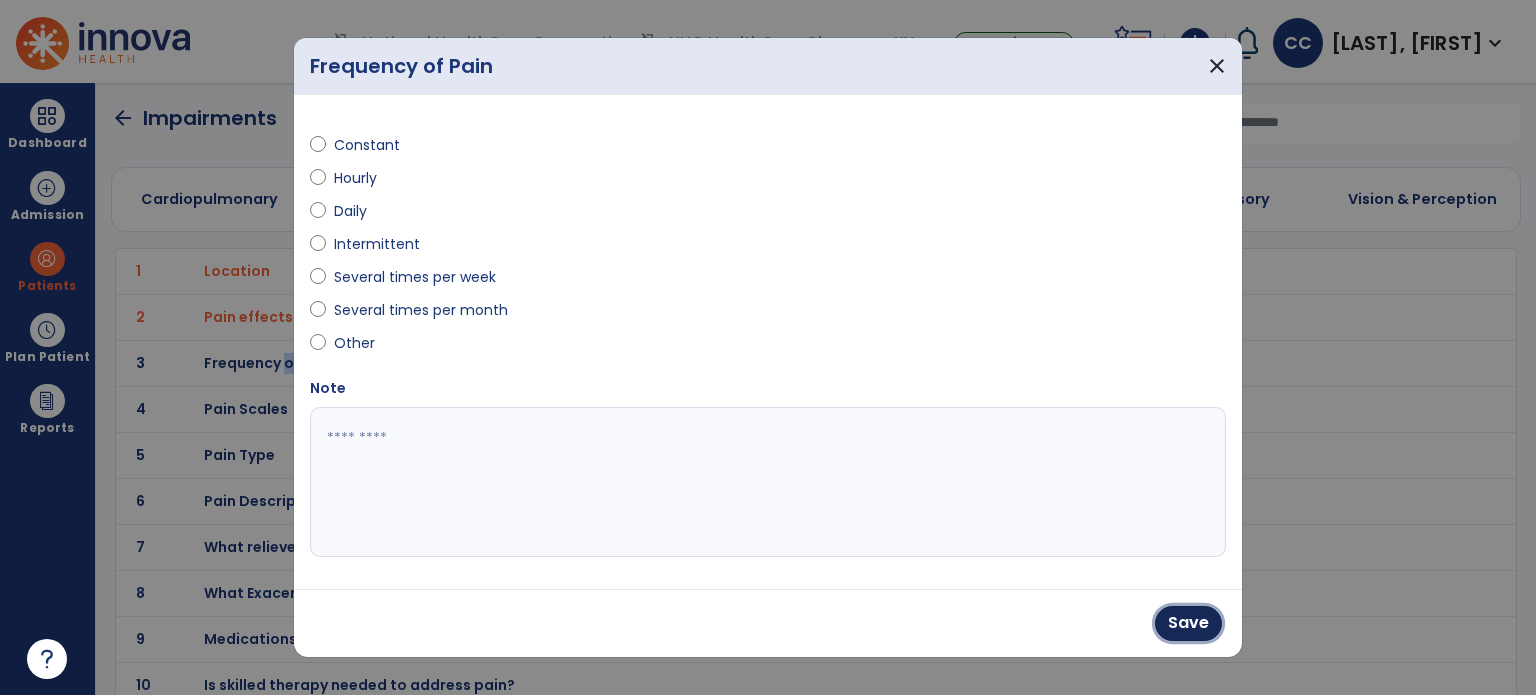 click on "Save" at bounding box center [1188, 623] 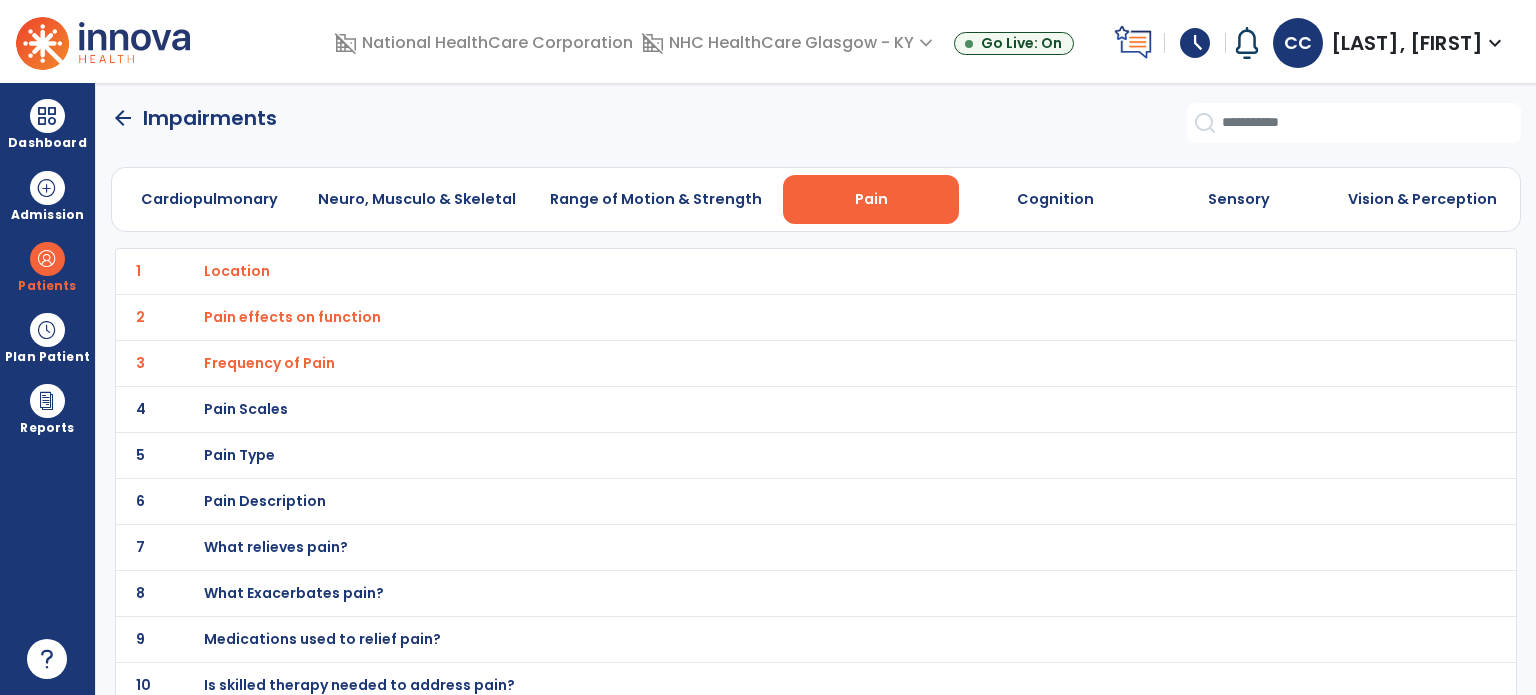 click on "1 Location" 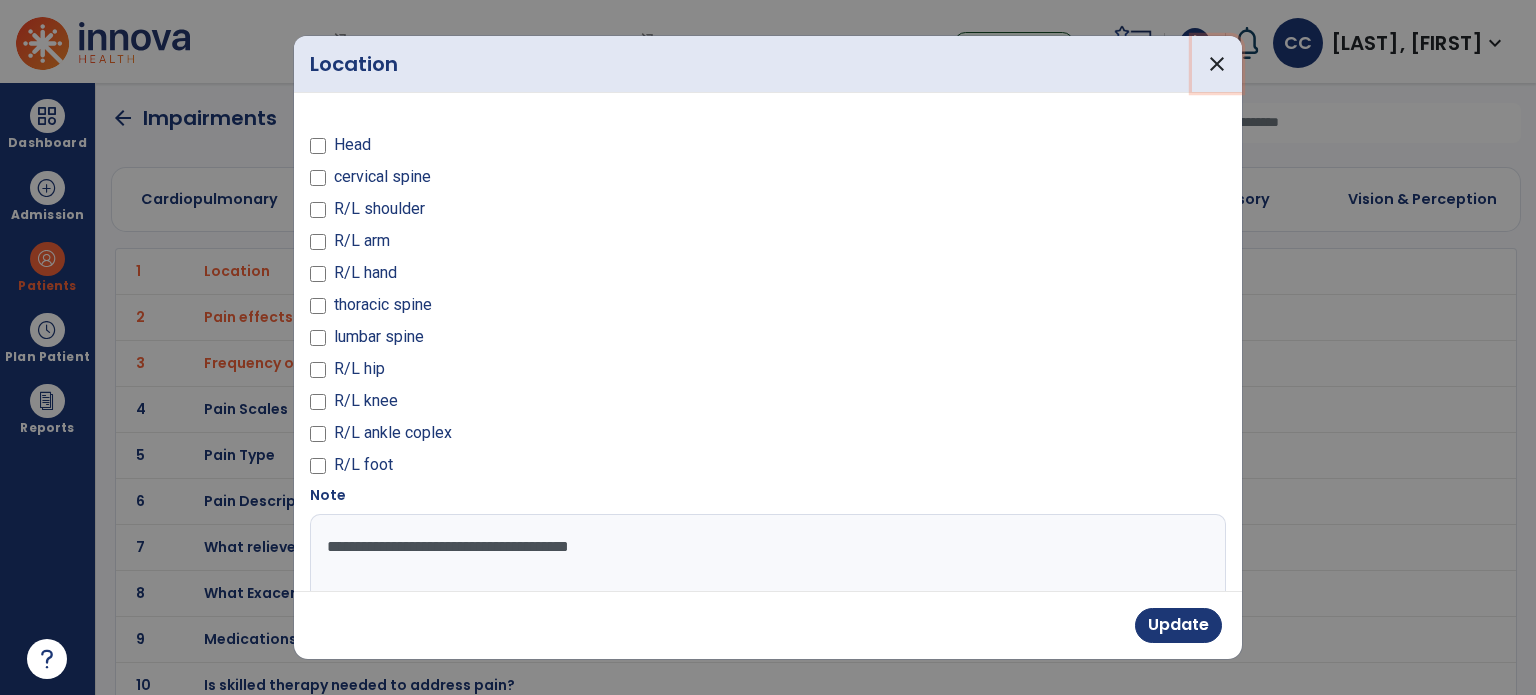 drag, startPoint x: 1212, startPoint y: 62, endPoint x: 1204, endPoint y: 114, distance: 52.611786 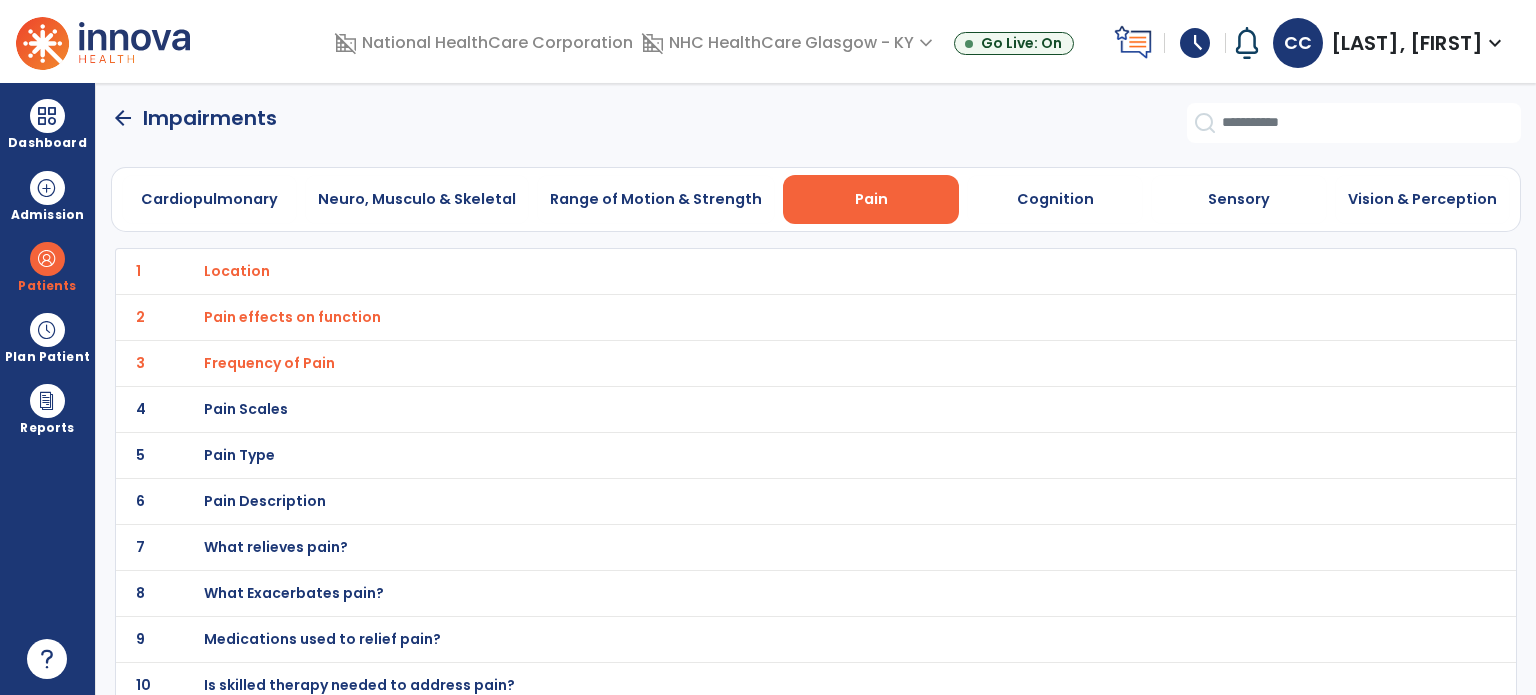 click on "4 Pain Scales" 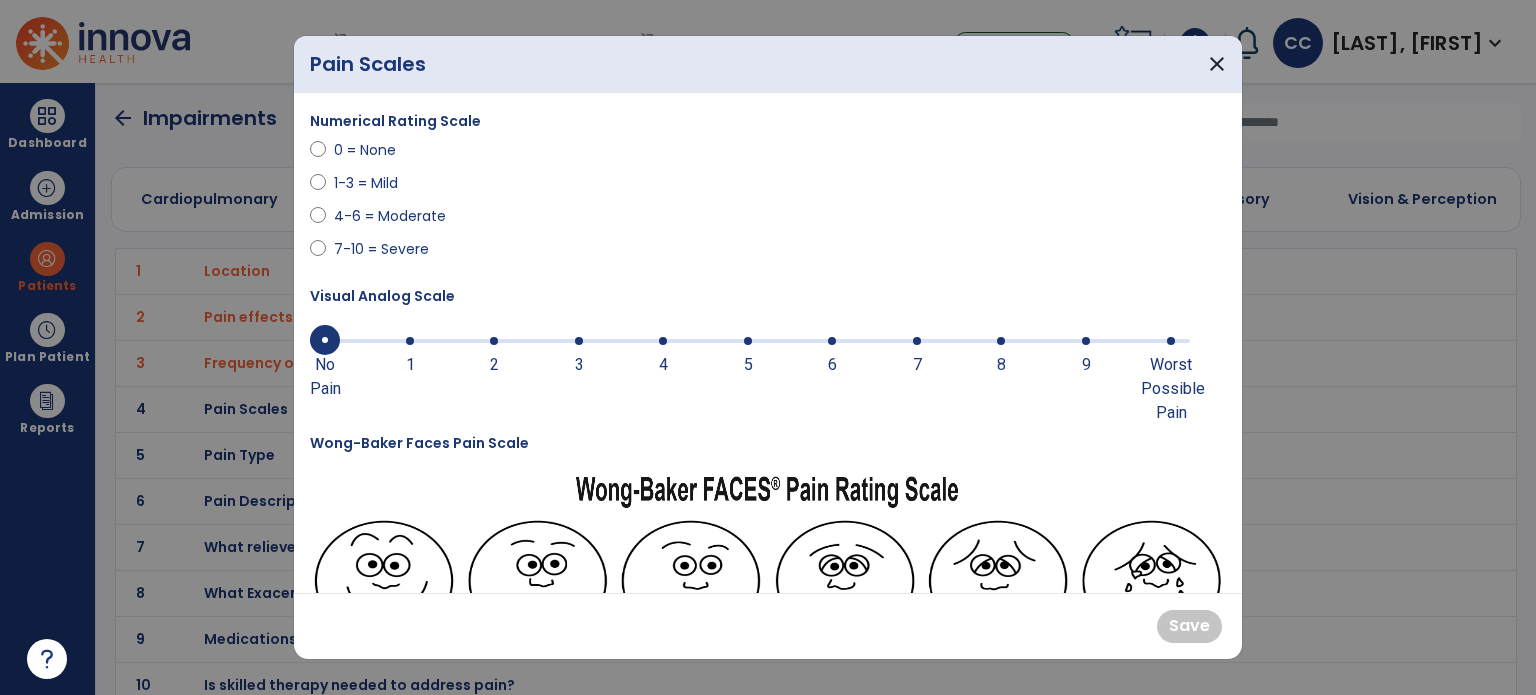 click on "0    No Pain    1    2    3    4    5    6    7    8    9    Worst Possible Pain" at bounding box center (750, 341) 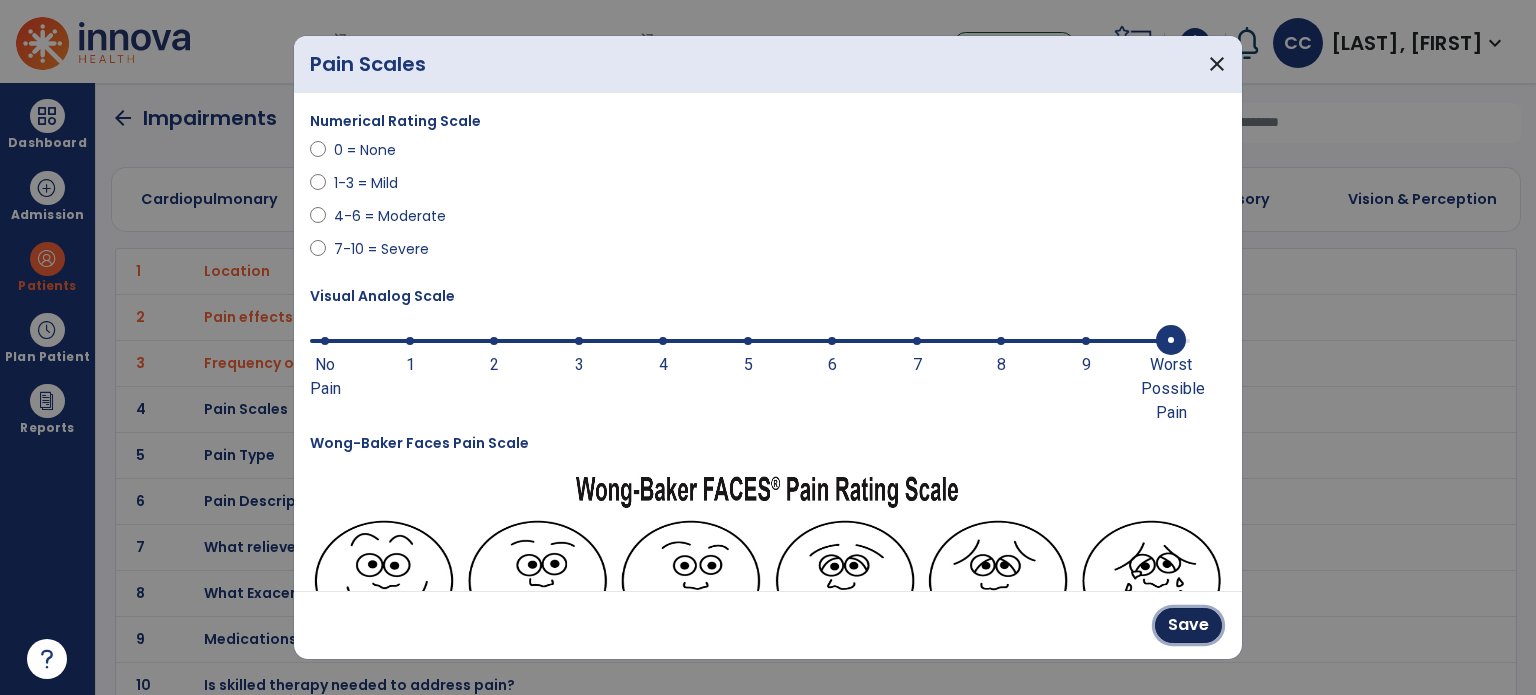 click on "Save" at bounding box center [1188, 625] 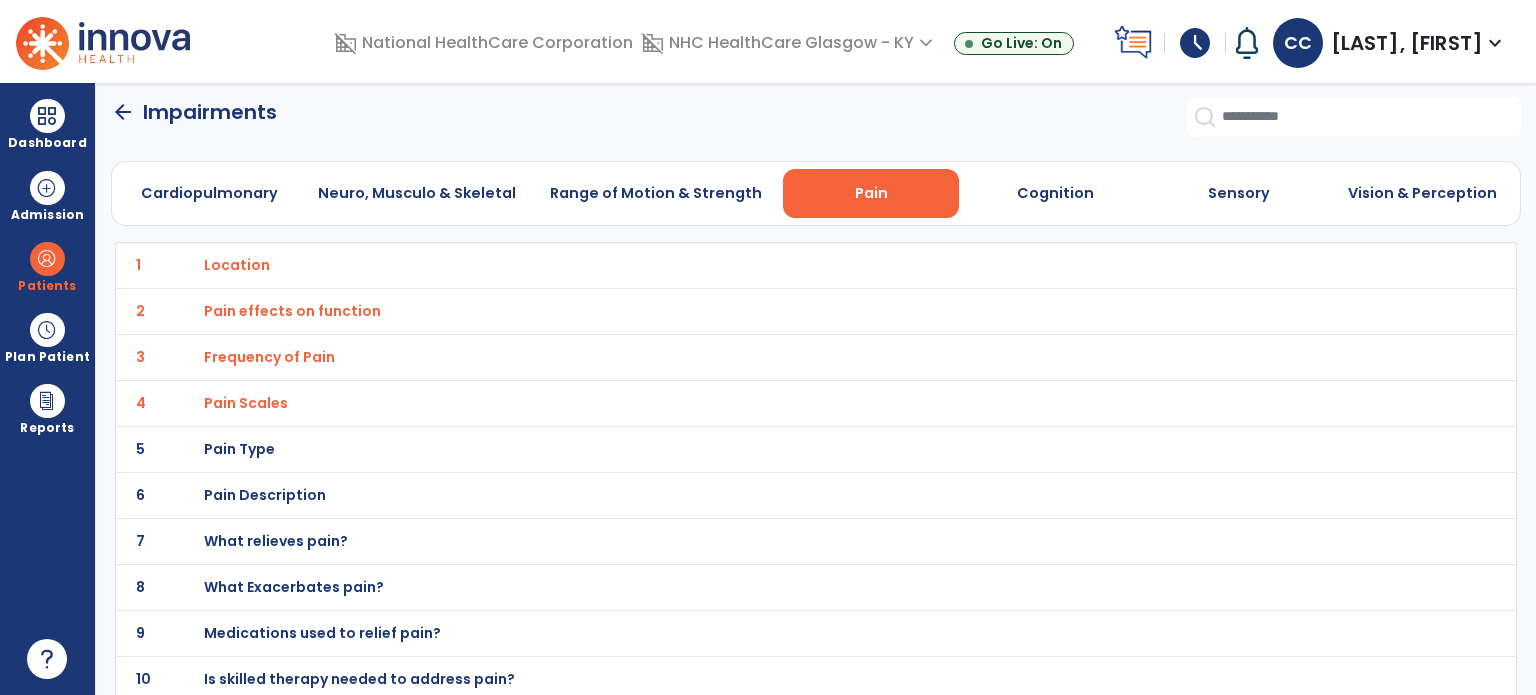 scroll, scrollTop: 11, scrollLeft: 0, axis: vertical 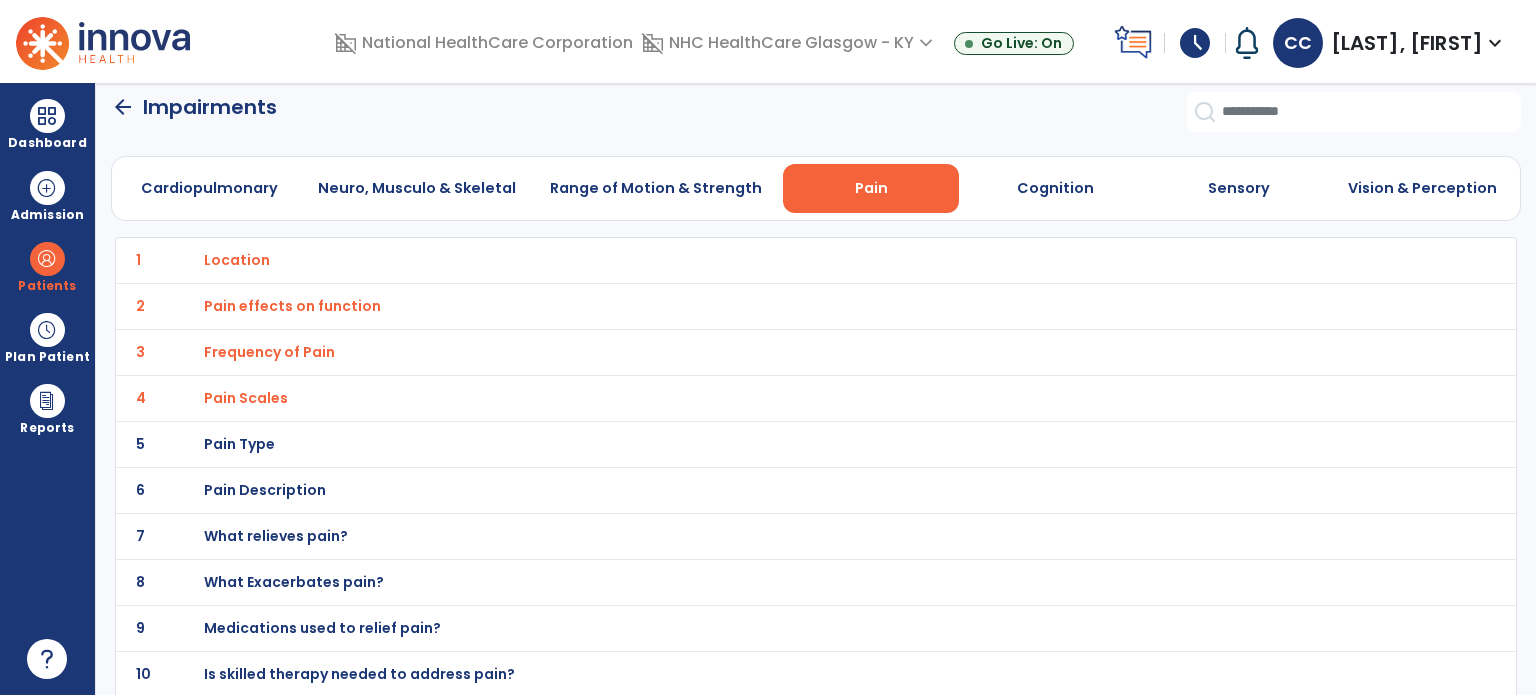 click on "Pain Type" at bounding box center [237, 260] 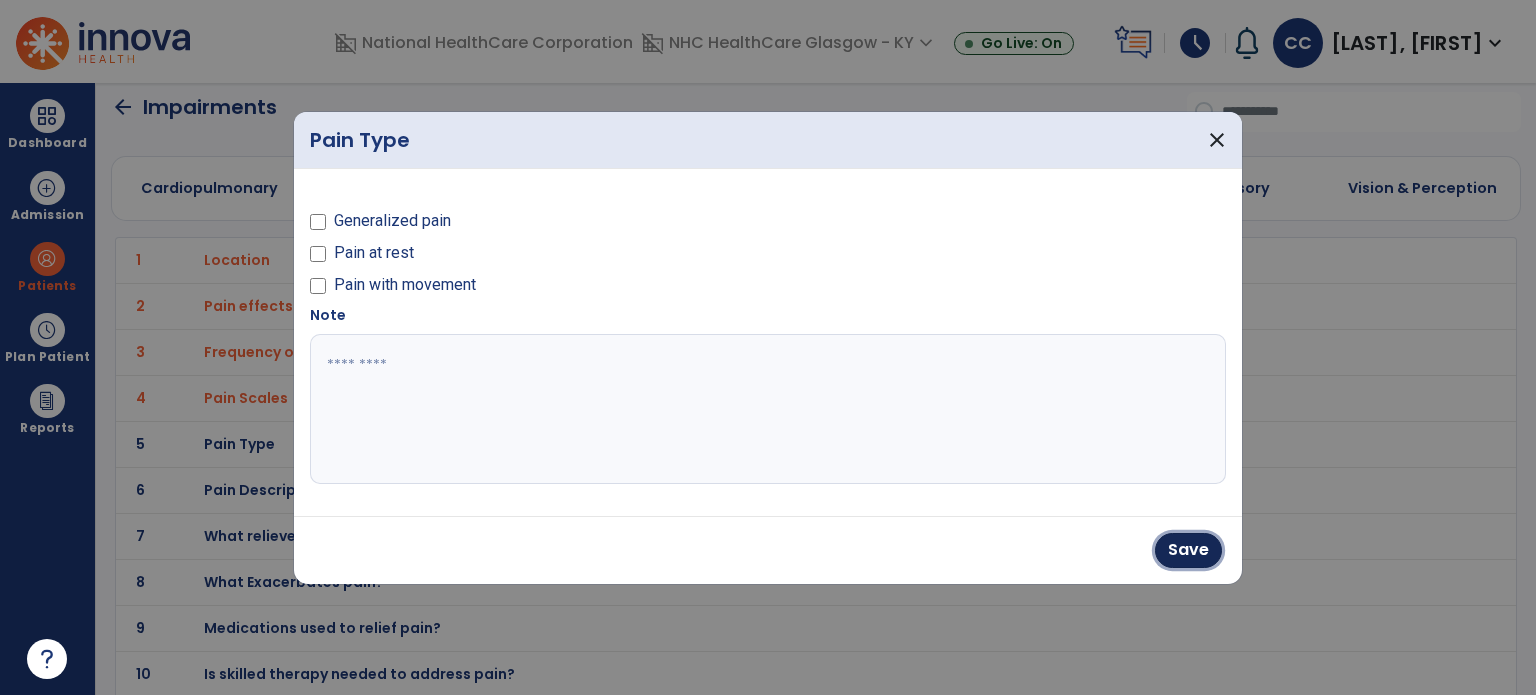 click on "Save" at bounding box center [1188, 550] 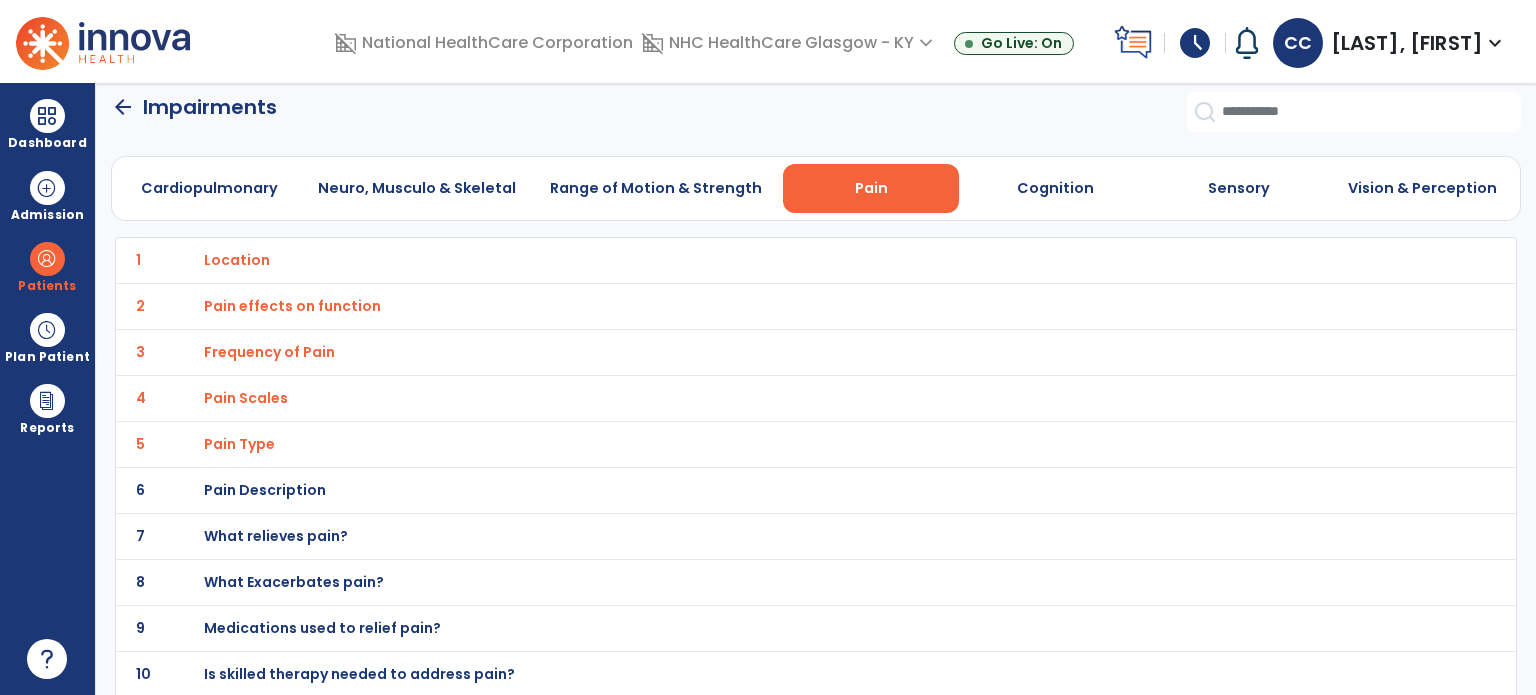 click on "Pain Type" at bounding box center (237, 260) 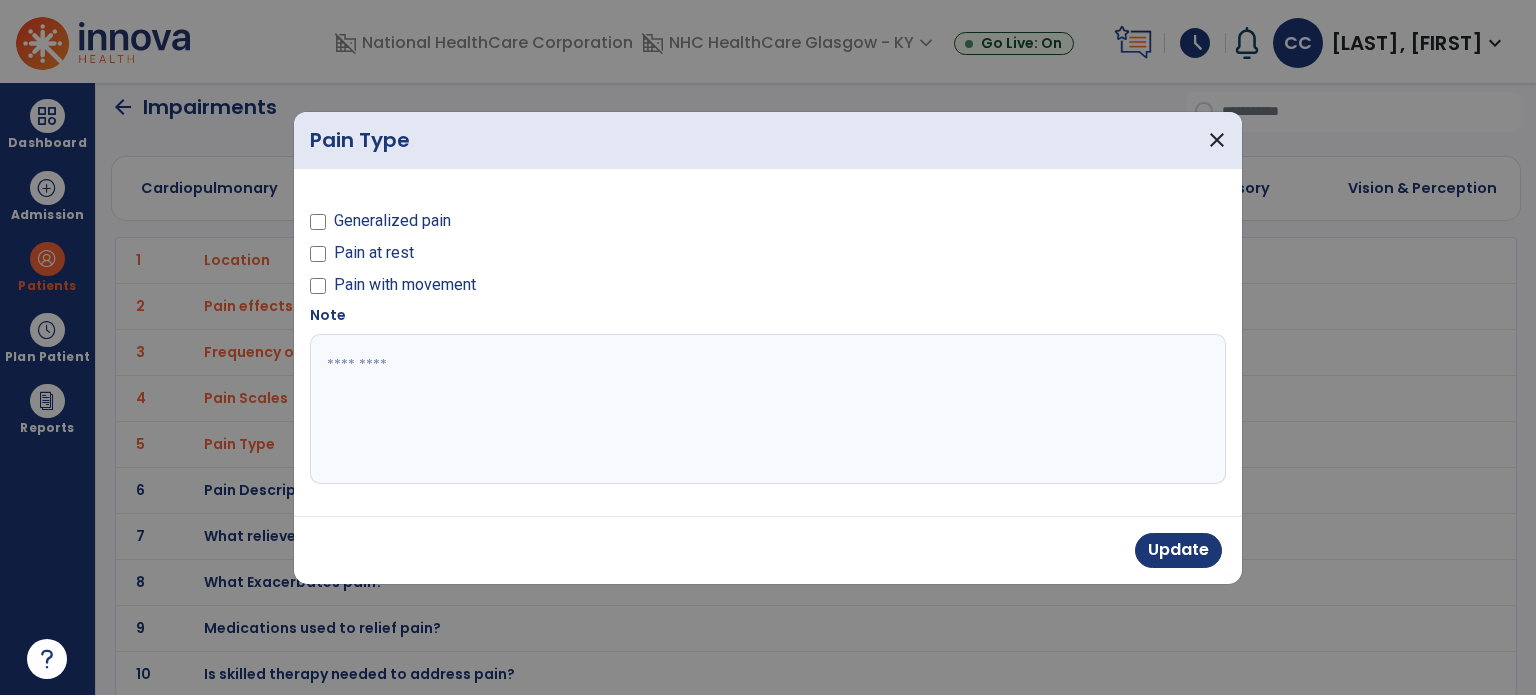 drag, startPoint x: 372, startPoint y: 426, endPoint x: 347, endPoint y: 408, distance: 30.805843 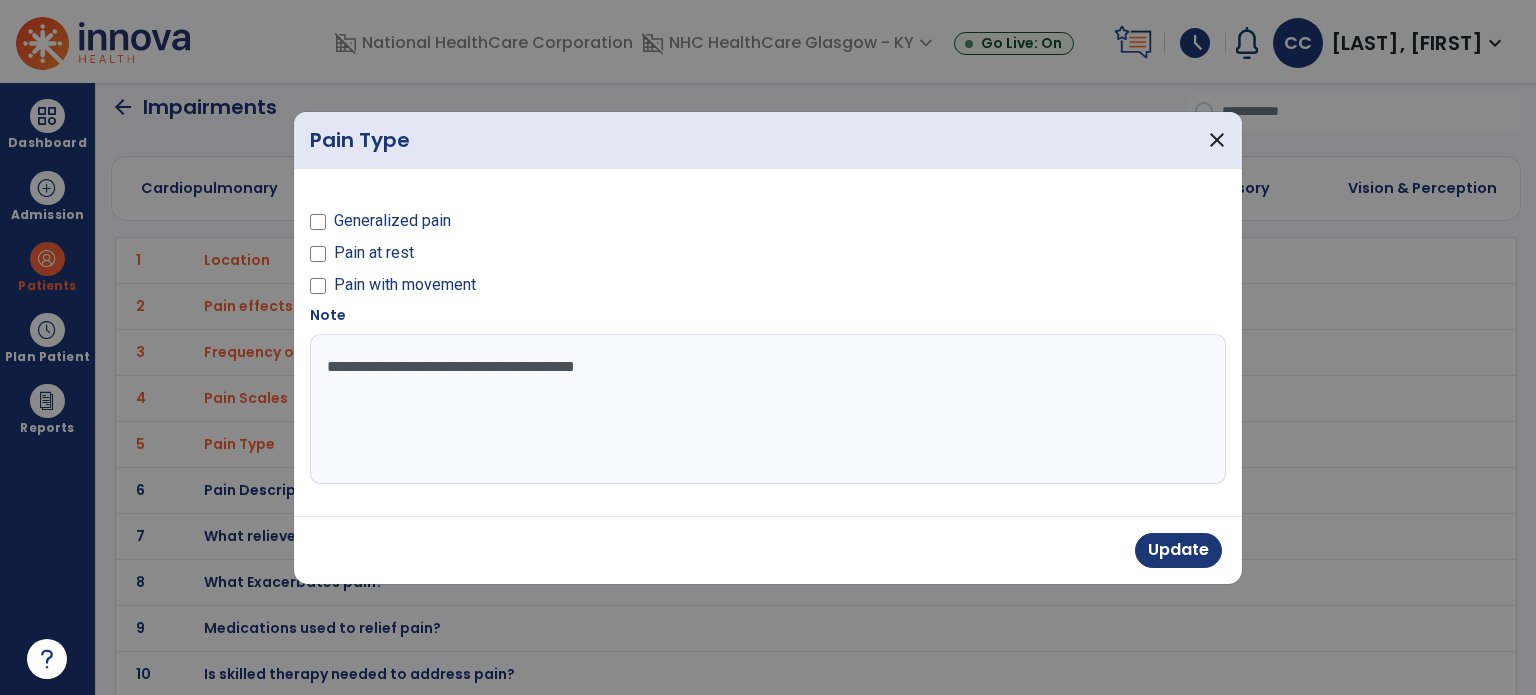 type on "**********" 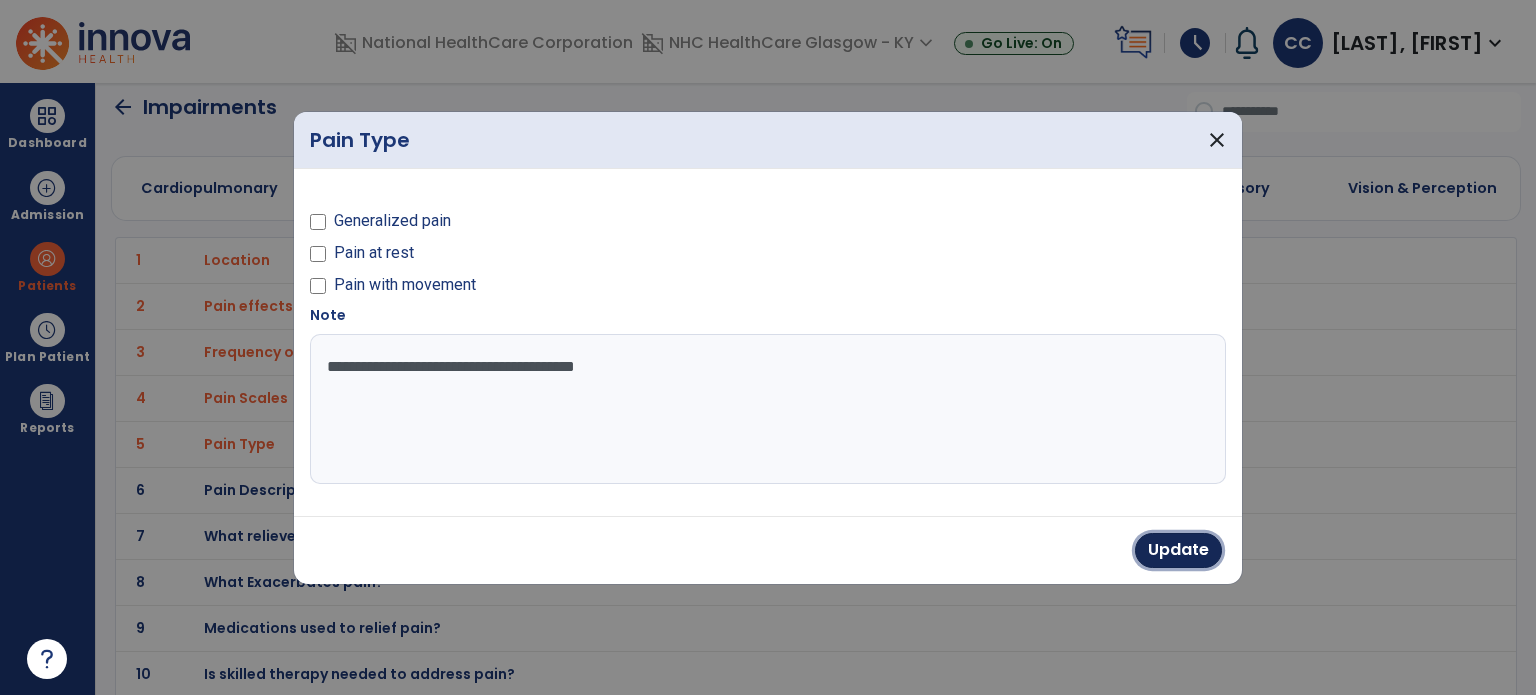 click on "Update" at bounding box center (1178, 550) 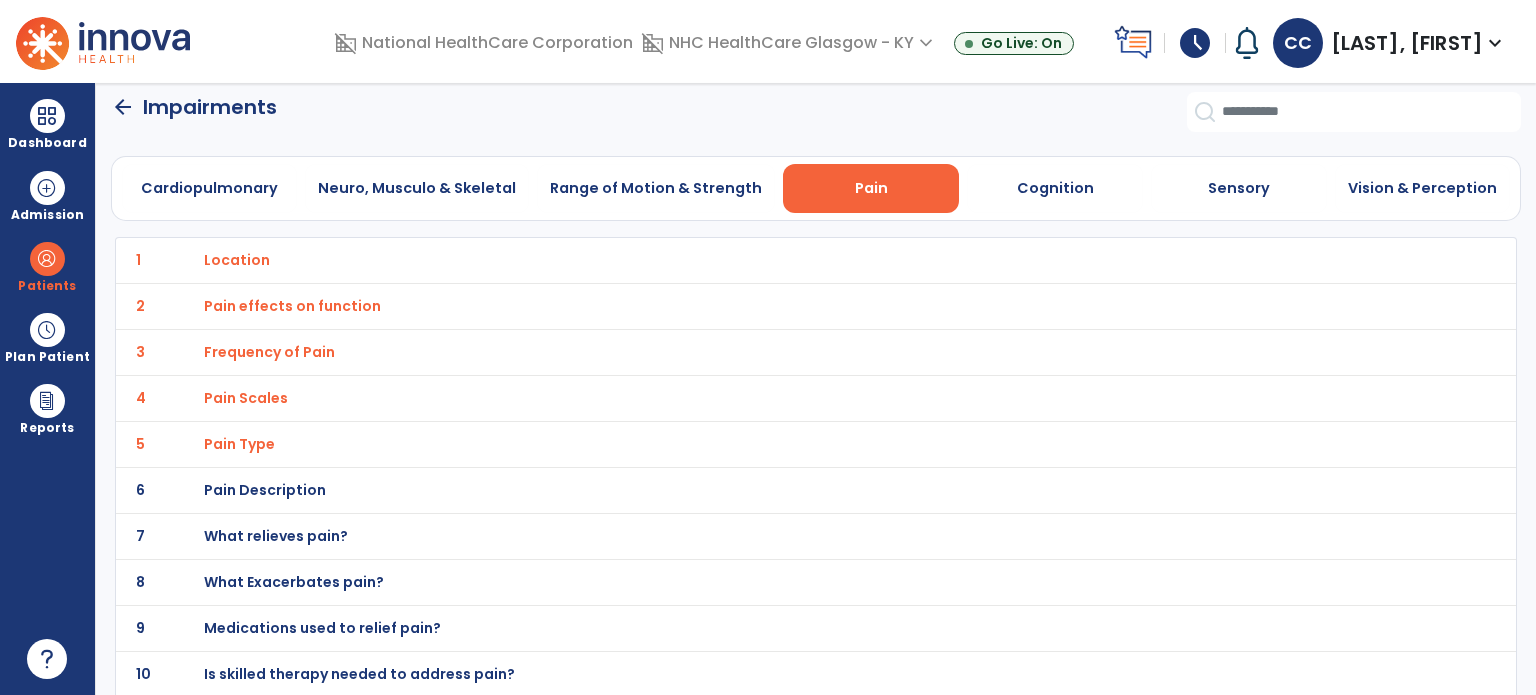 click on "Medications used to relief pain?" at bounding box center (237, 260) 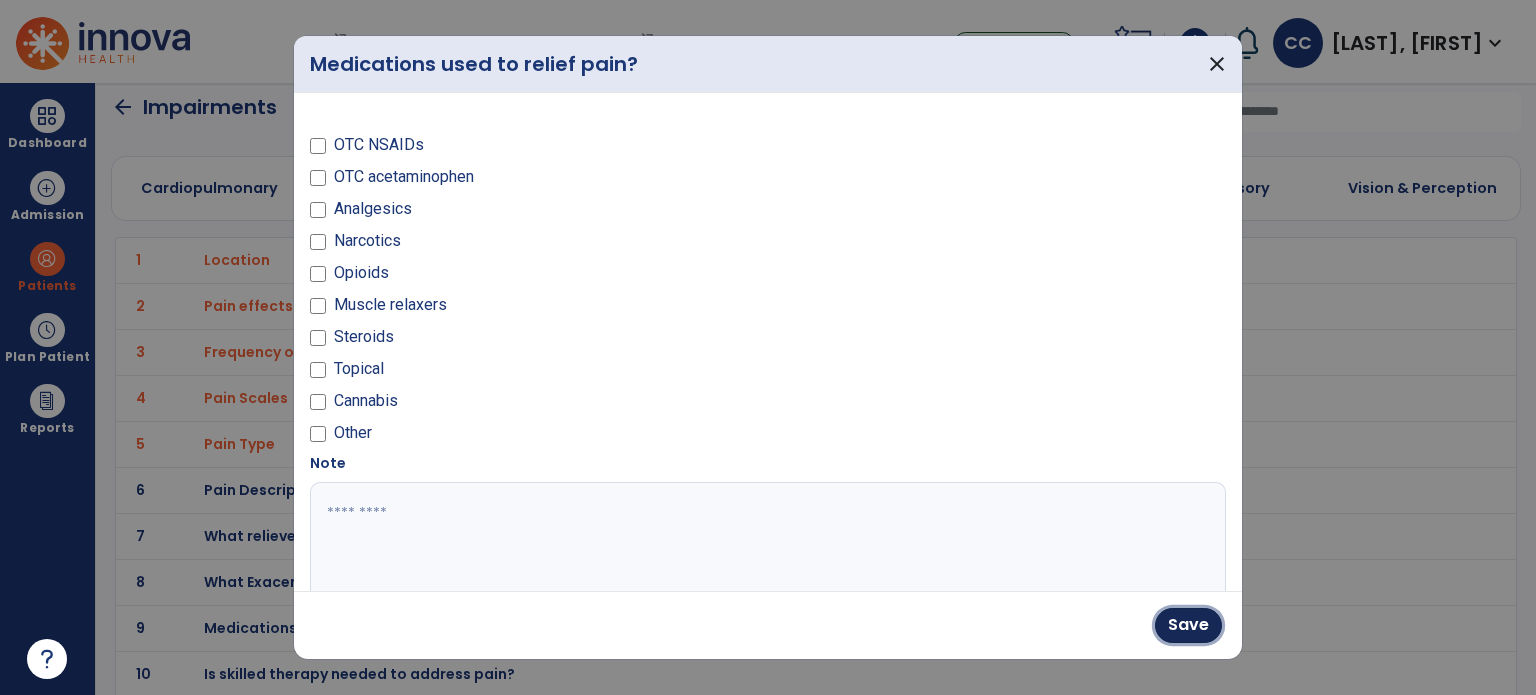 drag, startPoint x: 1173, startPoint y: 631, endPoint x: 1107, endPoint y: 533, distance: 118.15244 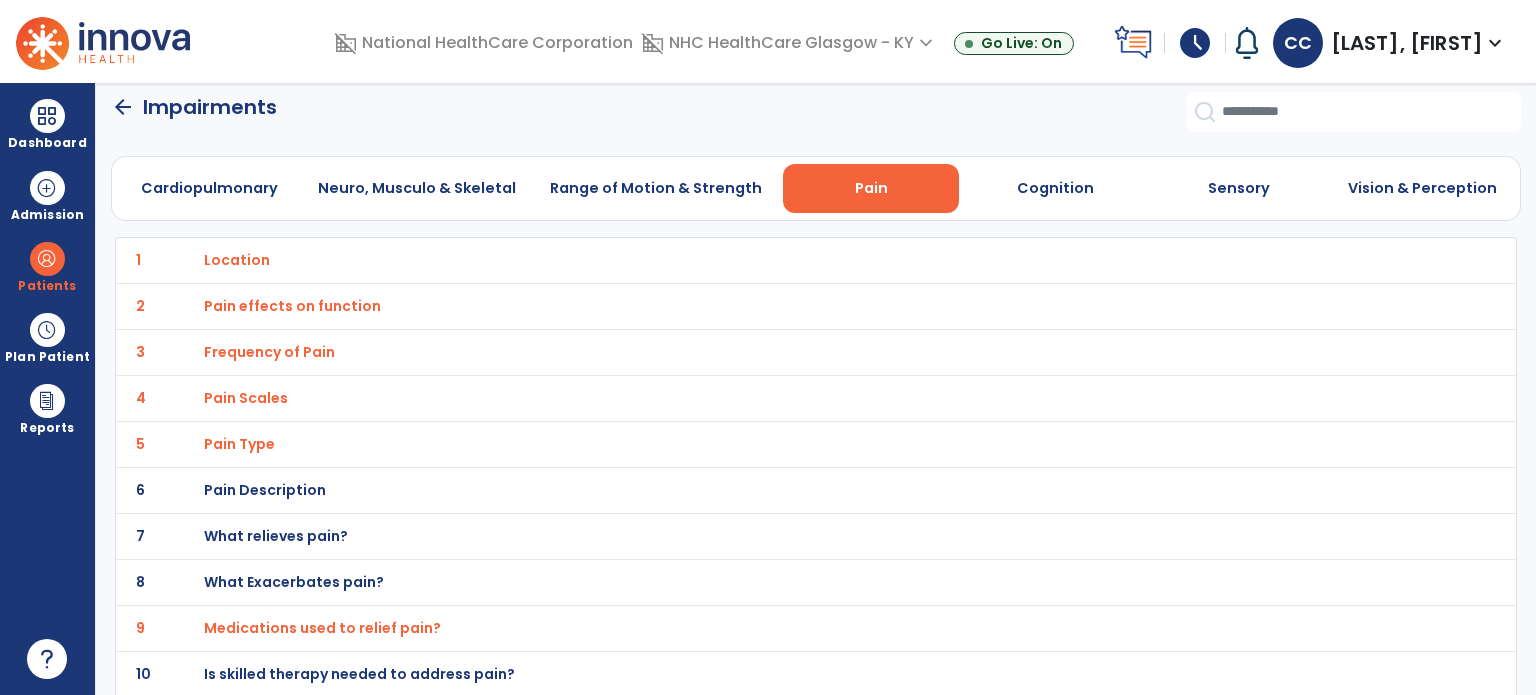 click on "Cognition" at bounding box center [1055, 188] 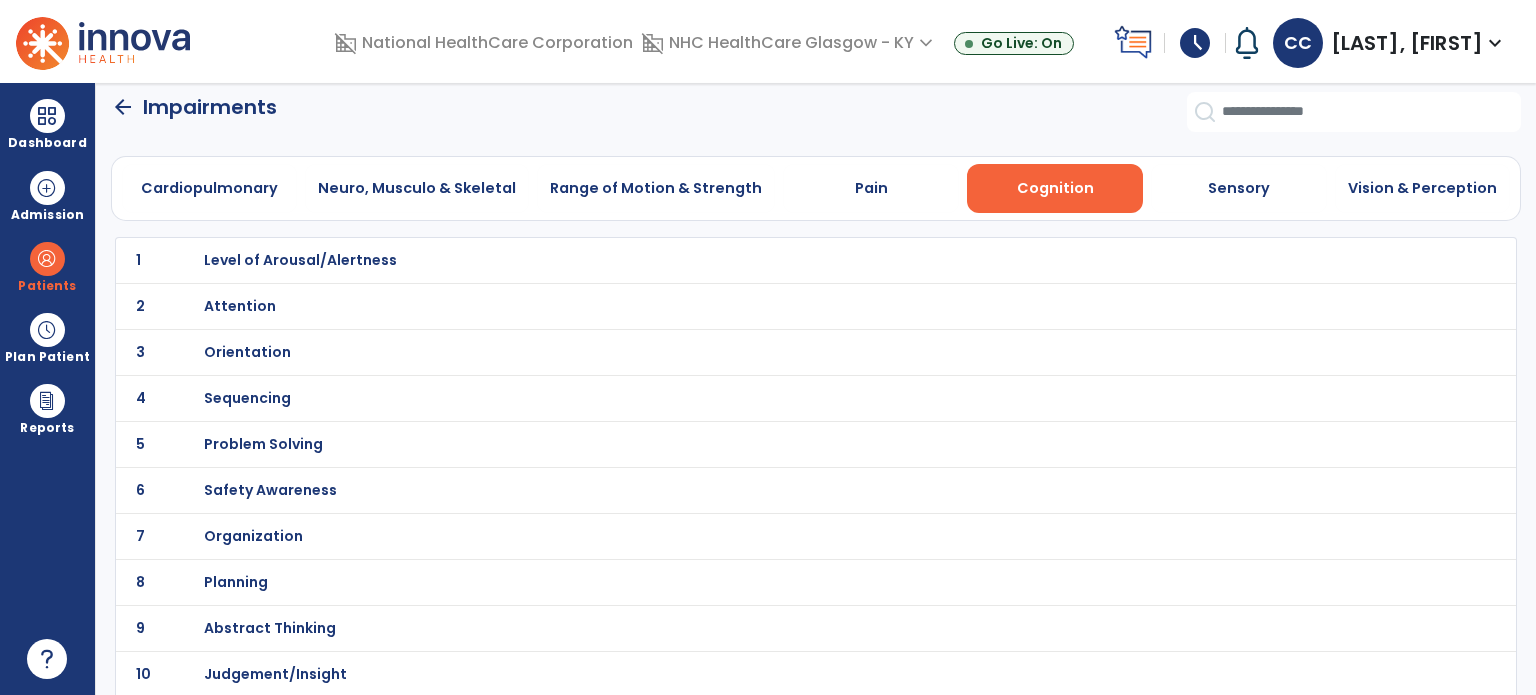 click on "1 Level of Arousal/Alertness" 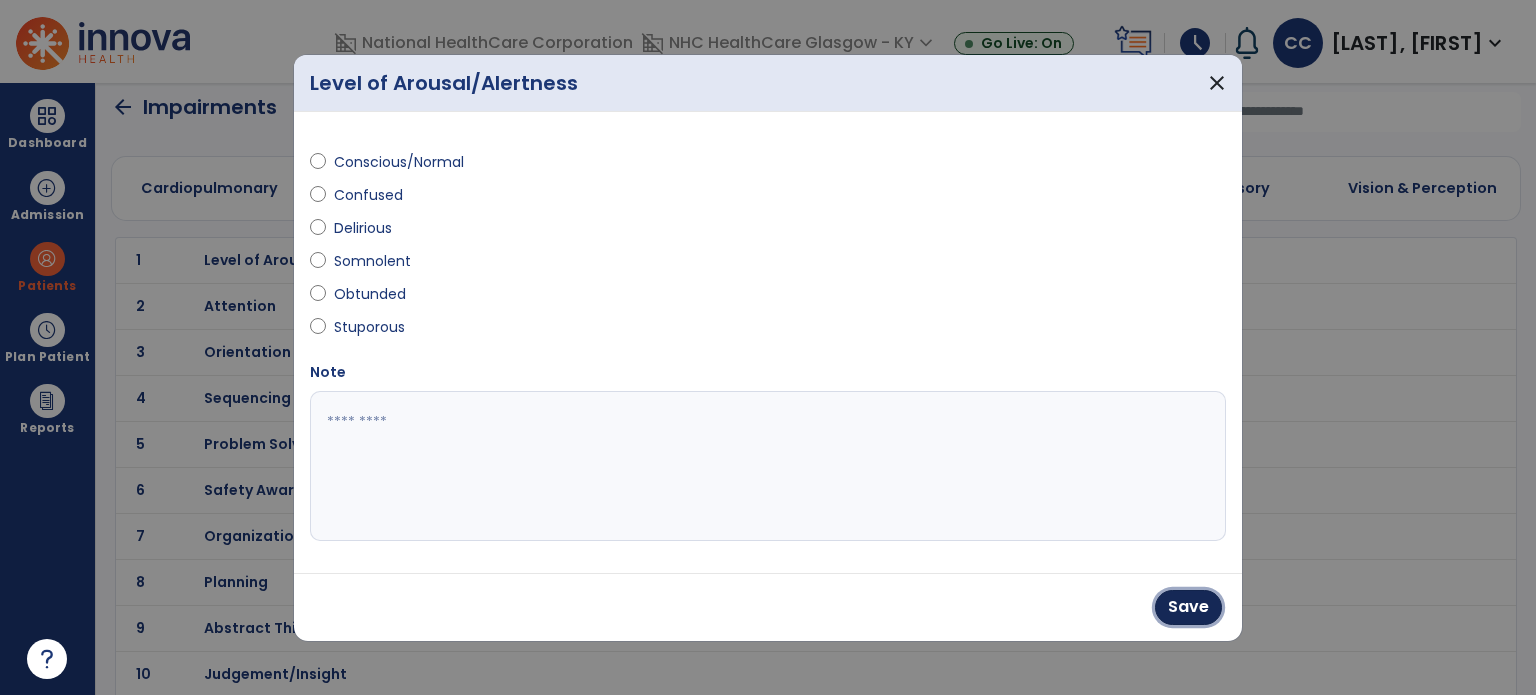 drag, startPoint x: 1191, startPoint y: 606, endPoint x: 945, endPoint y: 547, distance: 252.97629 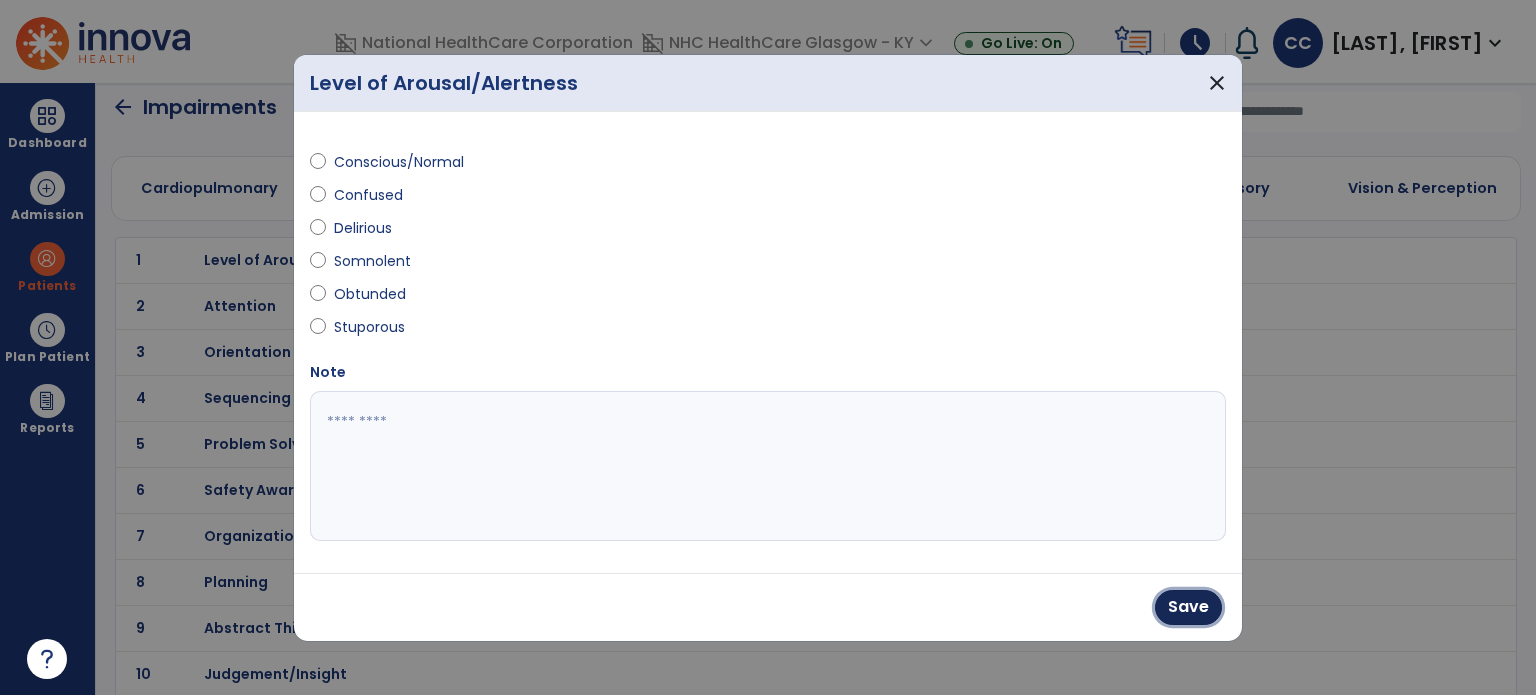 click on "Save" at bounding box center [1188, 607] 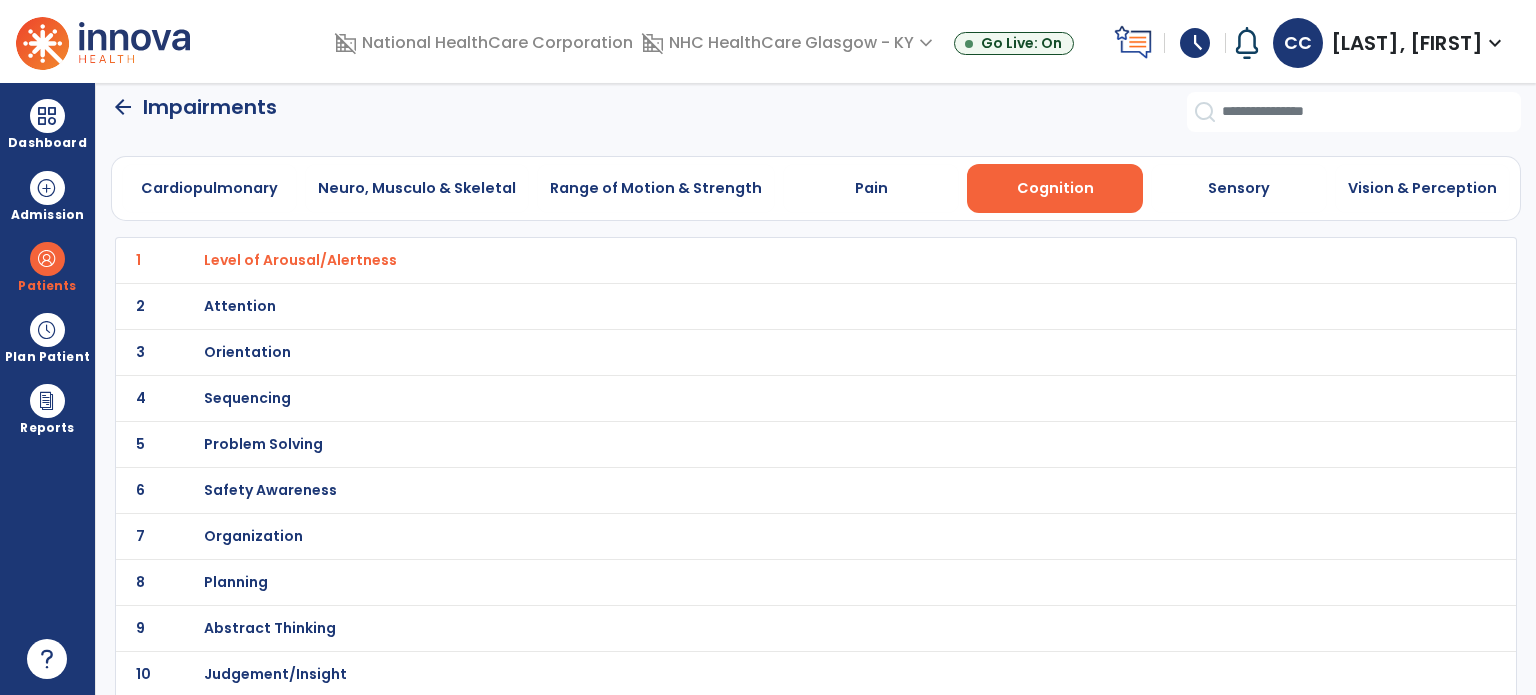 click on "Orientation" at bounding box center [300, 260] 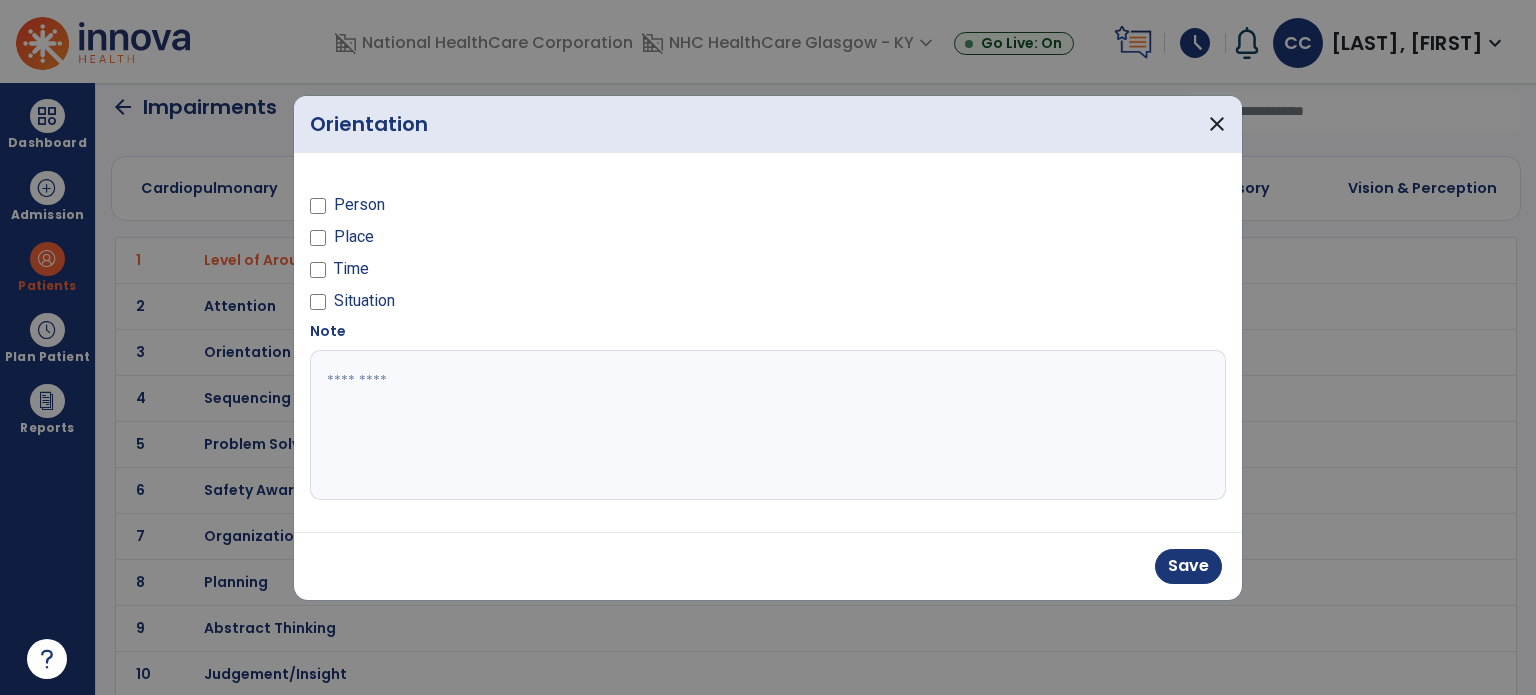 click on "Note" at bounding box center (328, 331) 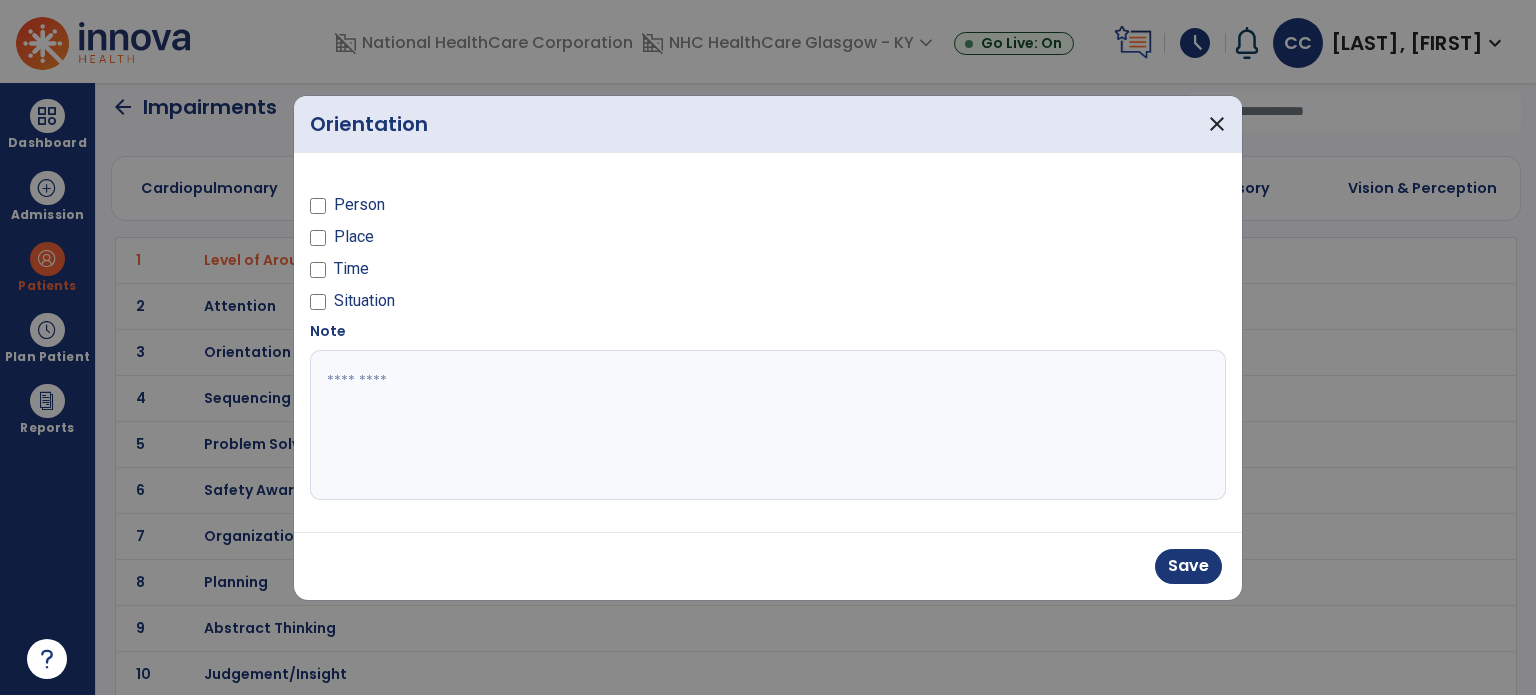 click at bounding box center [318, 305] 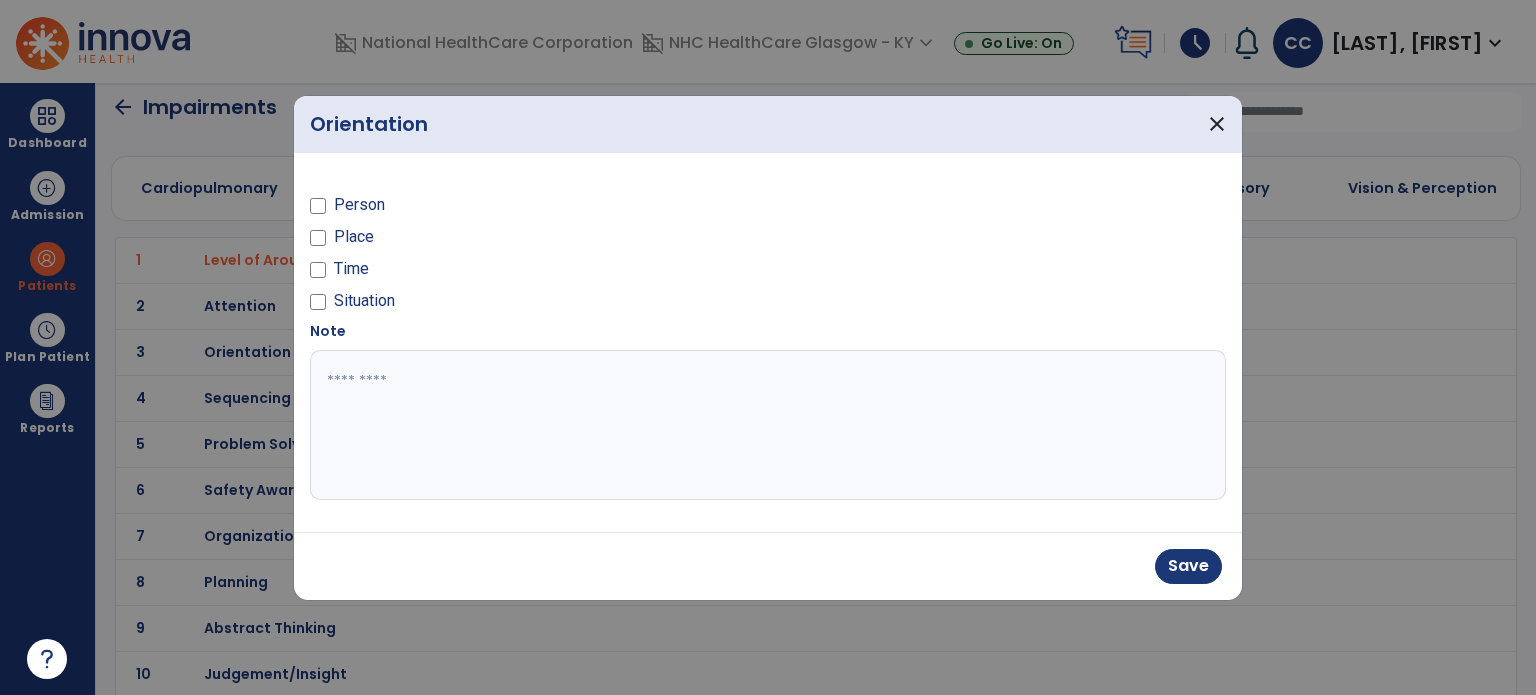 click at bounding box center [318, 305] 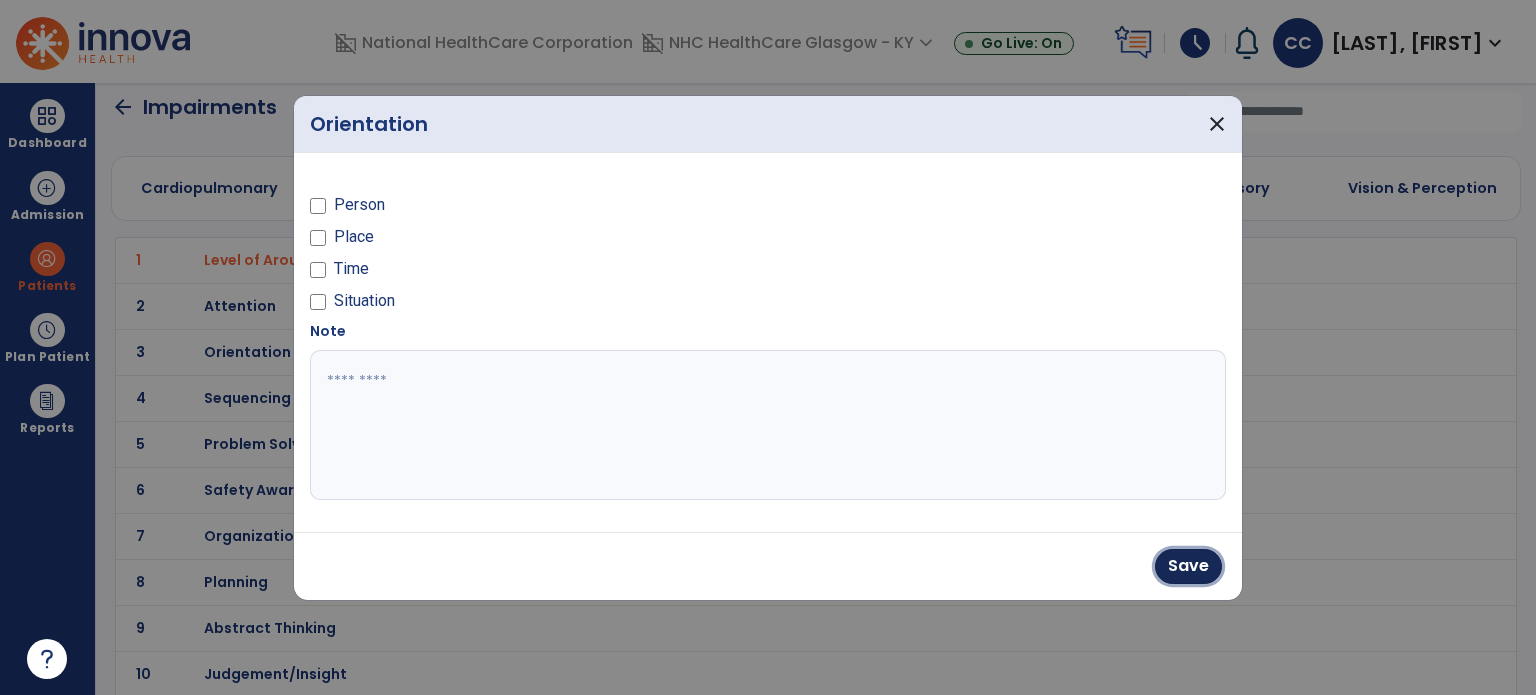 click on "Save" at bounding box center (1188, 566) 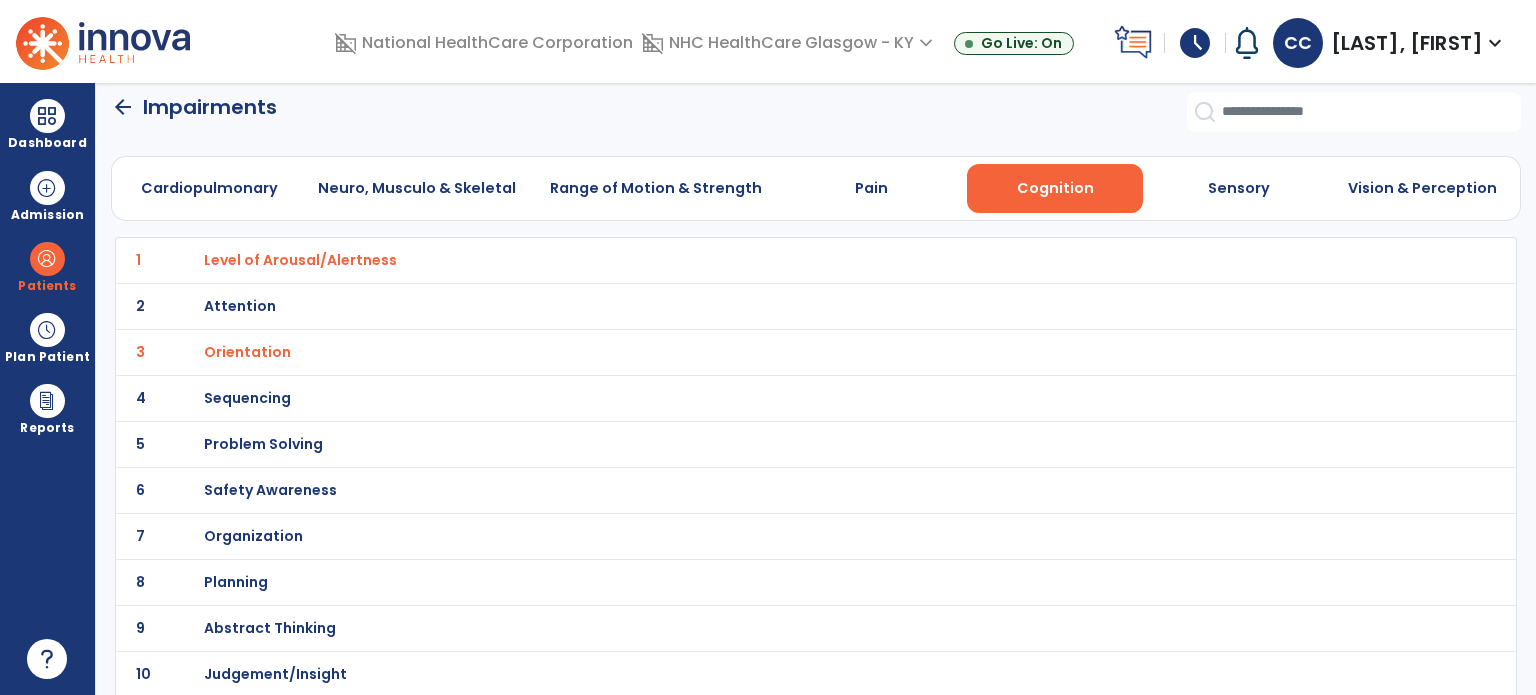 click on "Sequencing" at bounding box center [300, 260] 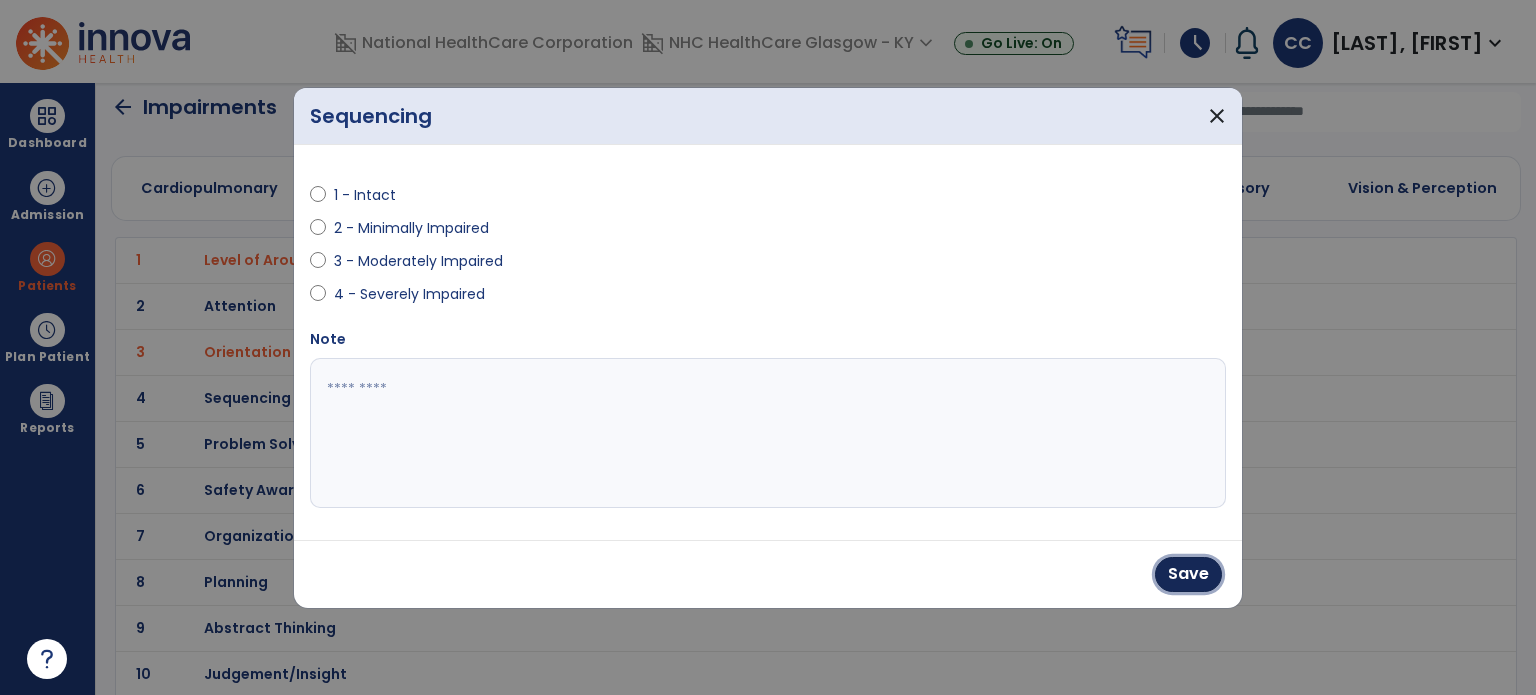 click on "Save" at bounding box center [1188, 574] 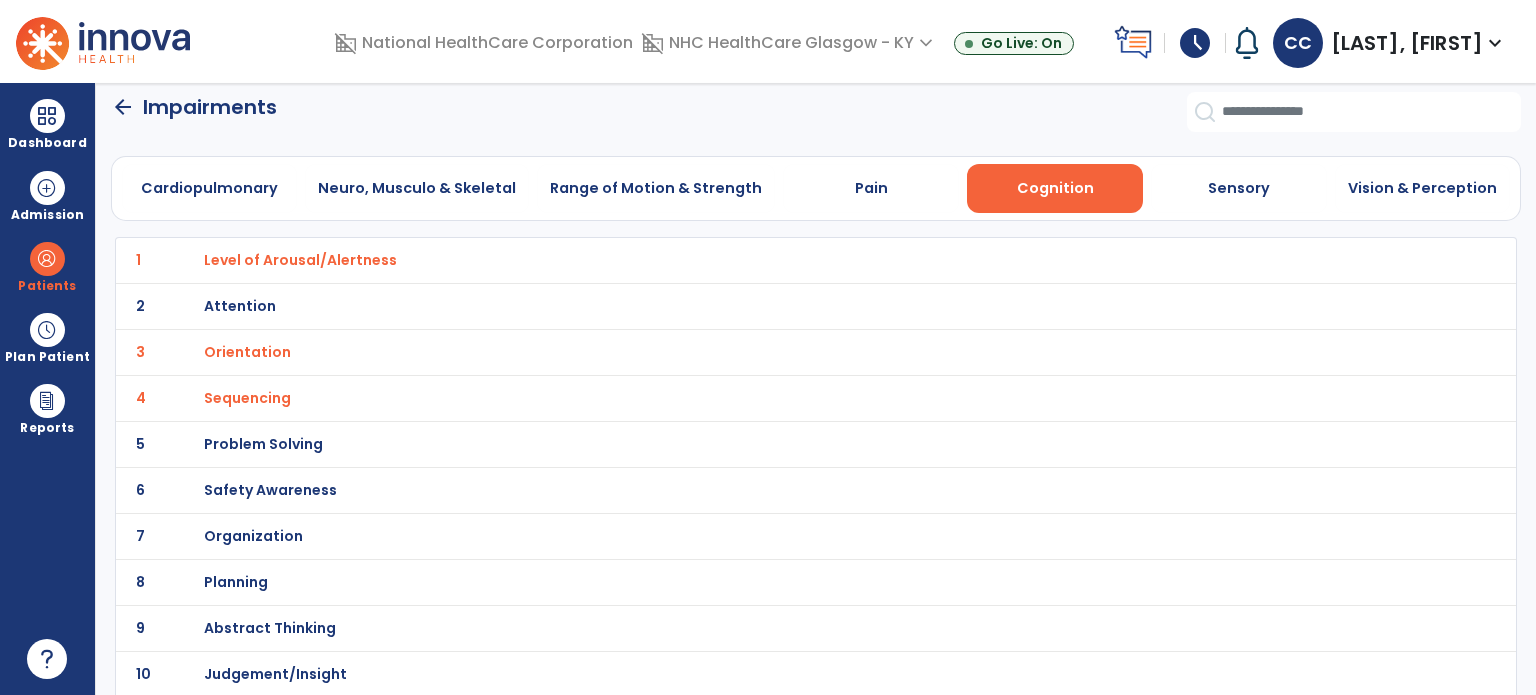 click on "Problem Solving" at bounding box center (772, 260) 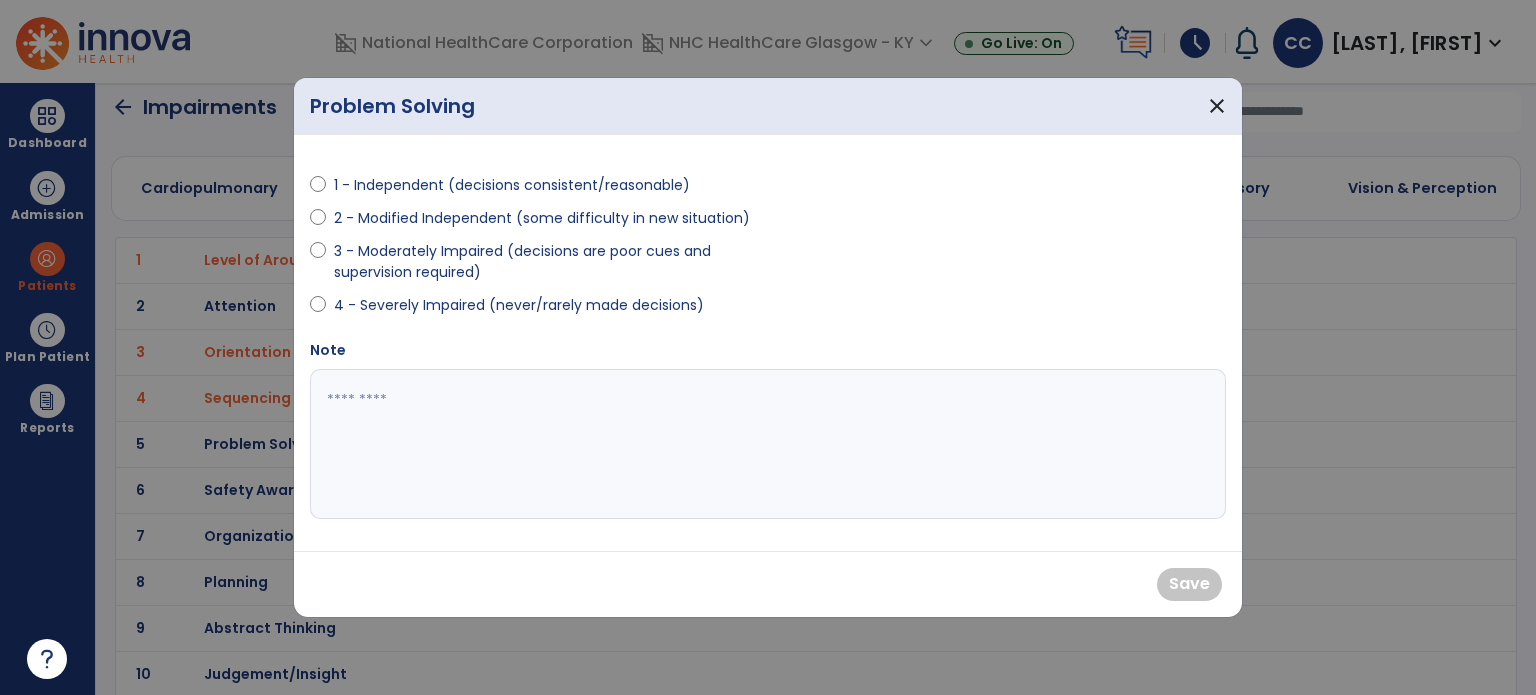 click on "3 - Moderately Impaired (decisions are poor cues and supervision required)" at bounding box center (533, 266) 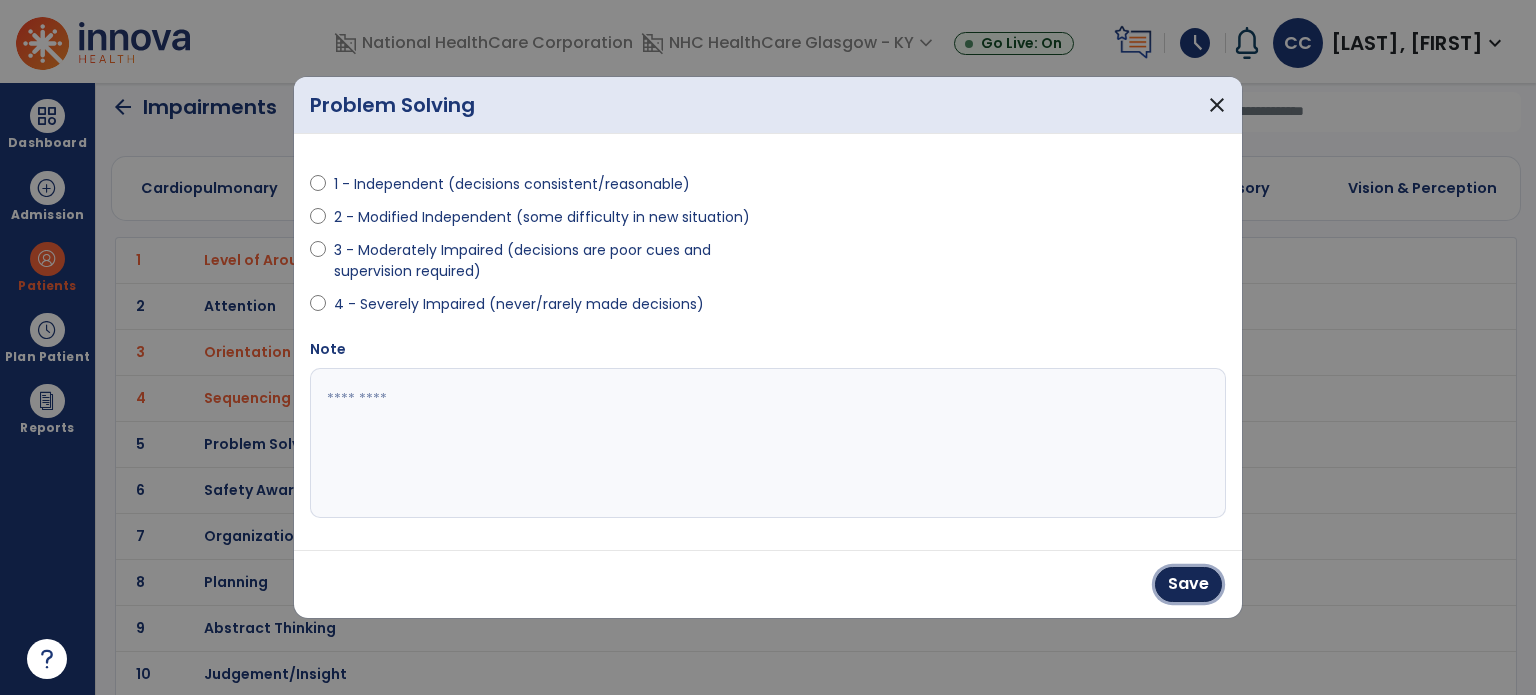 click on "Save" at bounding box center (1188, 584) 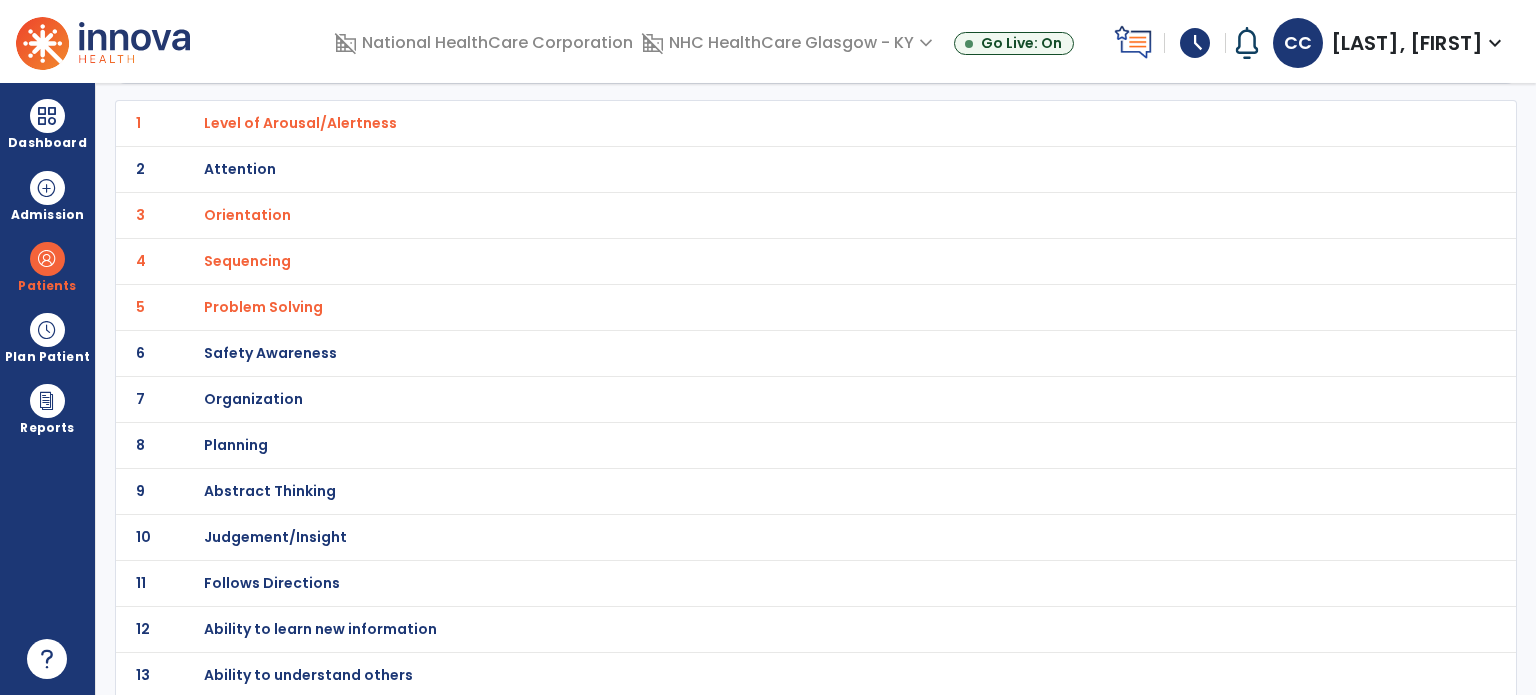 scroll, scrollTop: 0, scrollLeft: 0, axis: both 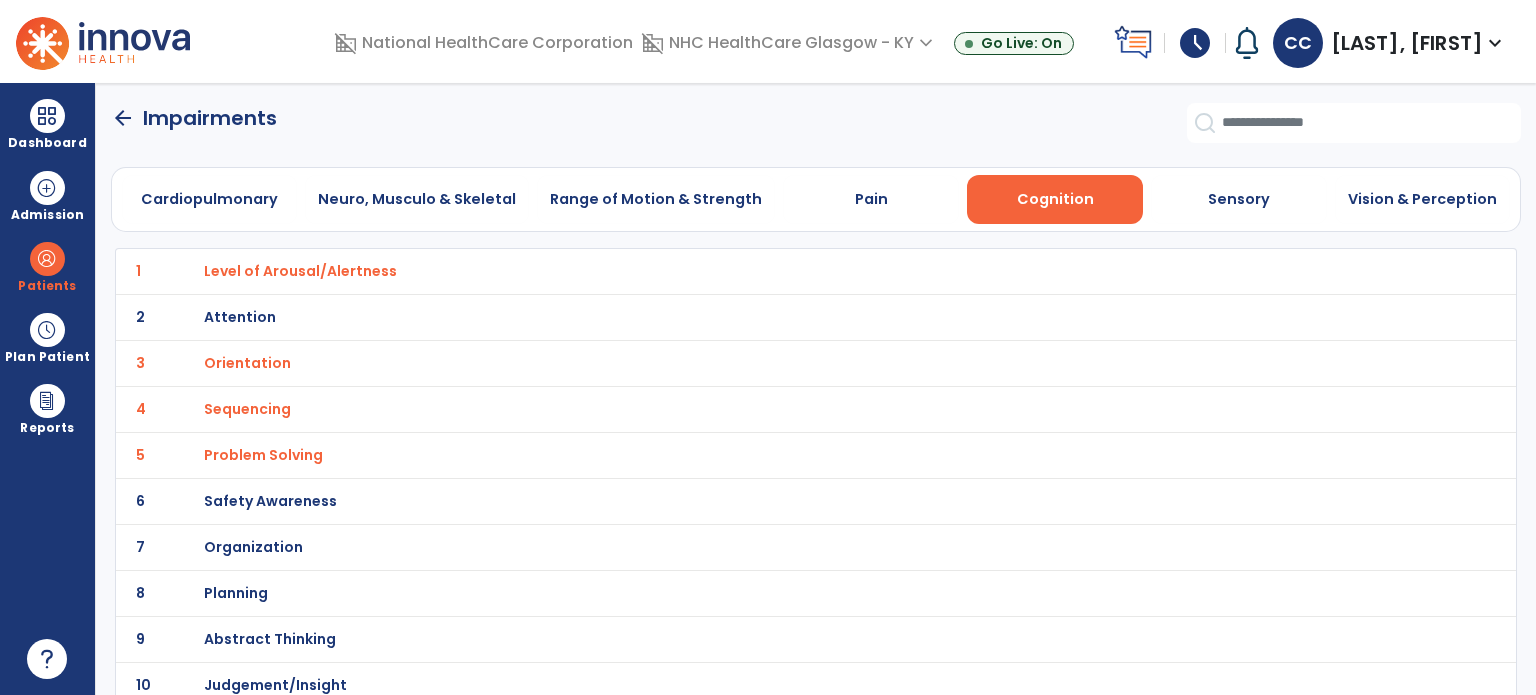 click on "Sensory" at bounding box center (1239, 199) 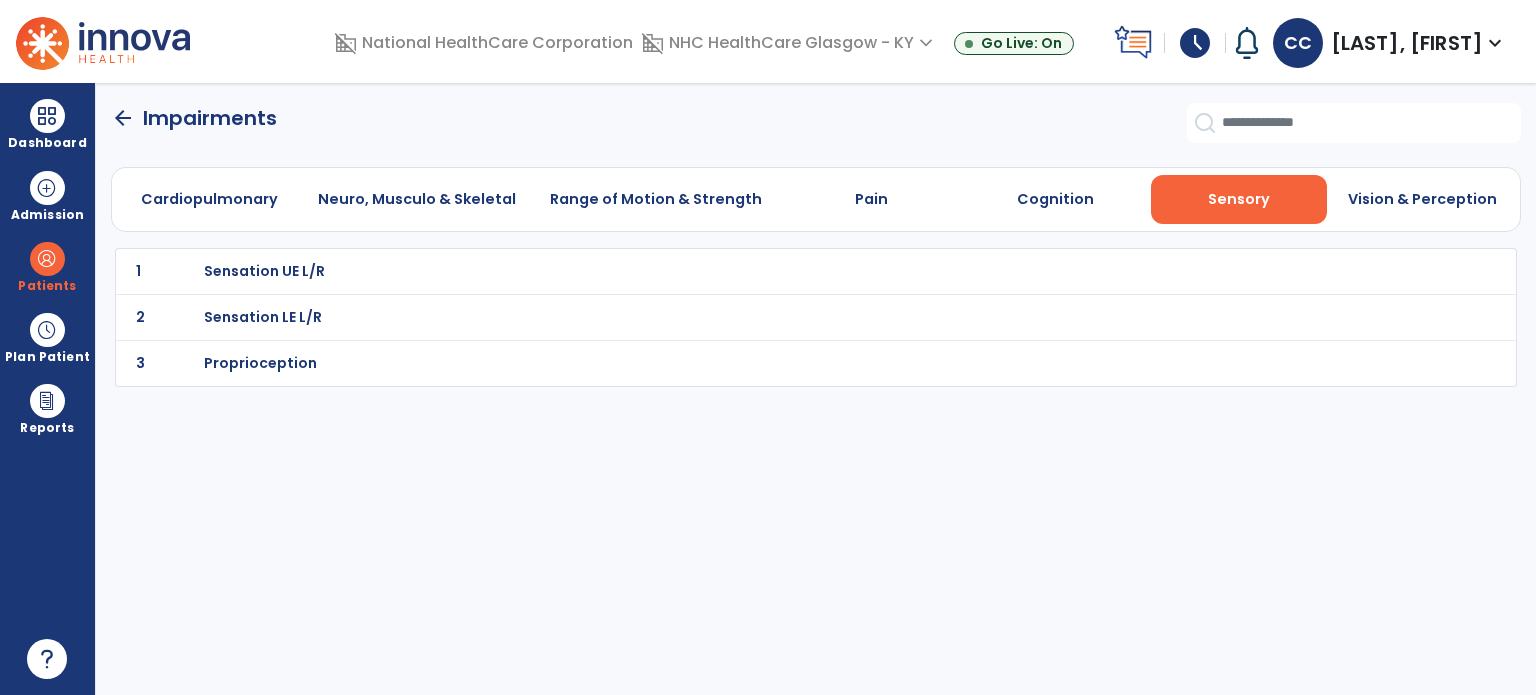 click on "Sensation LE L/R" at bounding box center [264, 271] 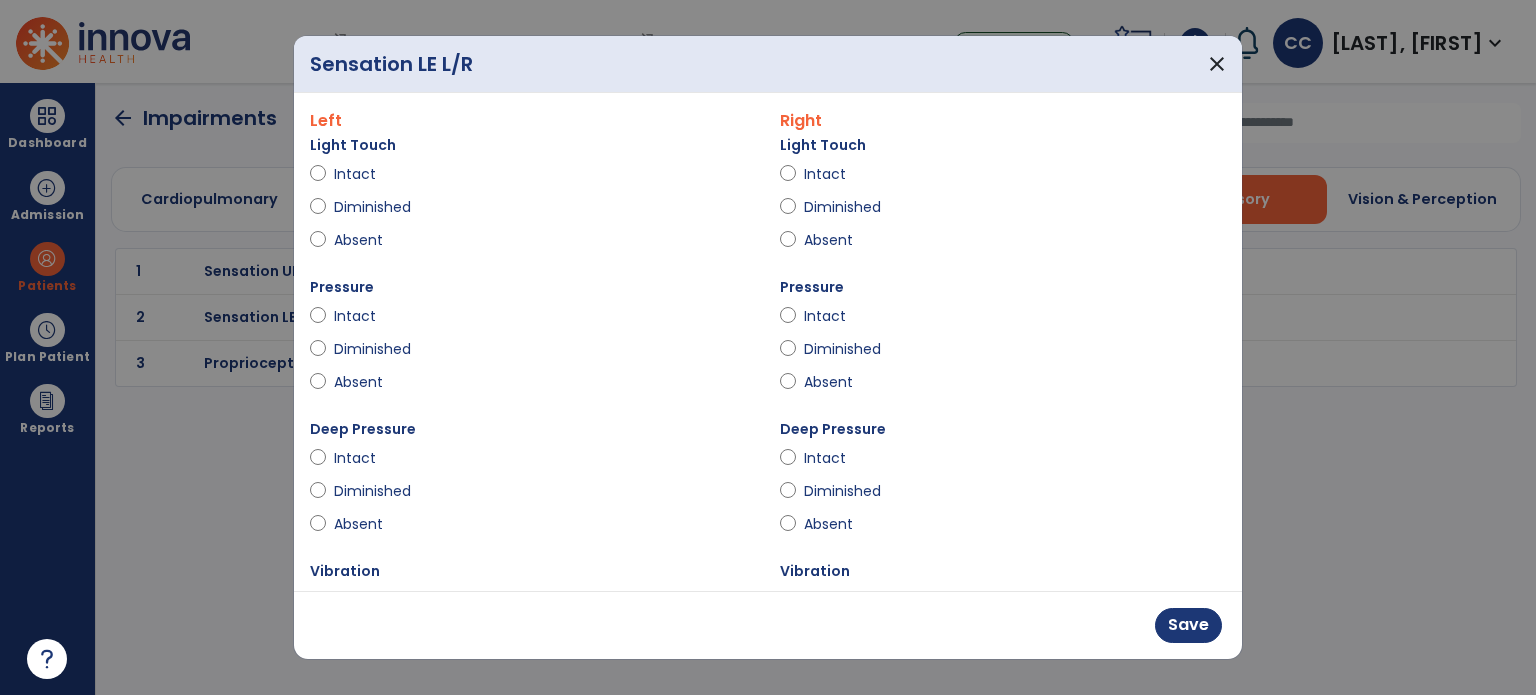 click on "Intact" at bounding box center [1003, 178] 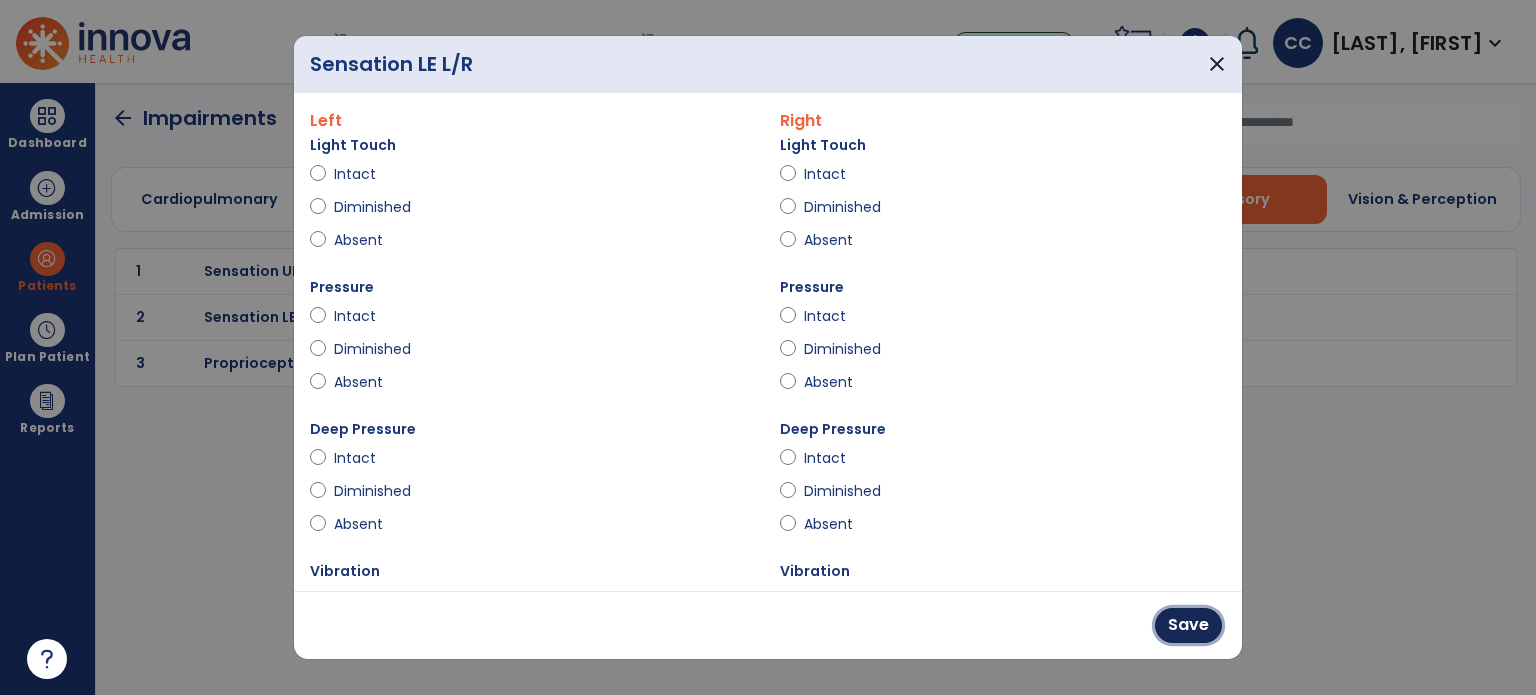 click on "Save" at bounding box center (1188, 625) 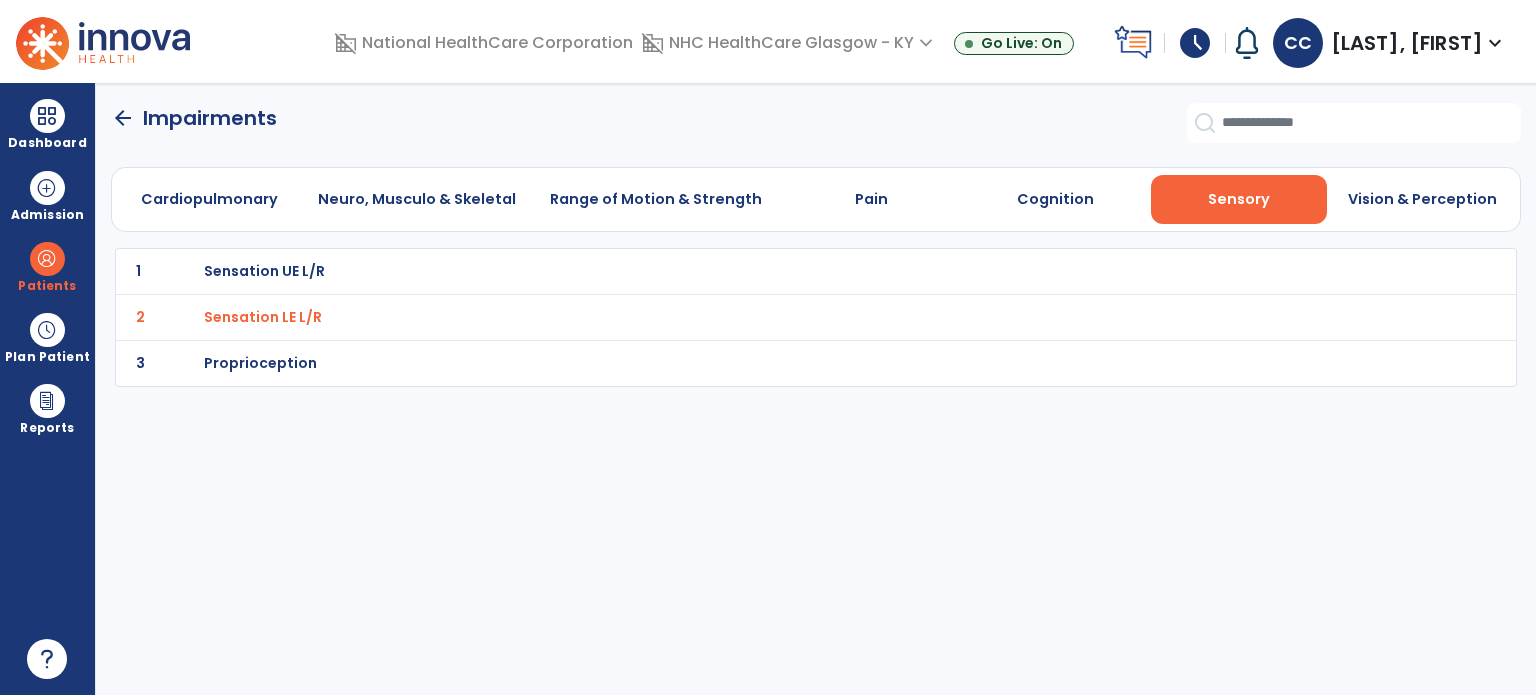 click on "arrow_back" 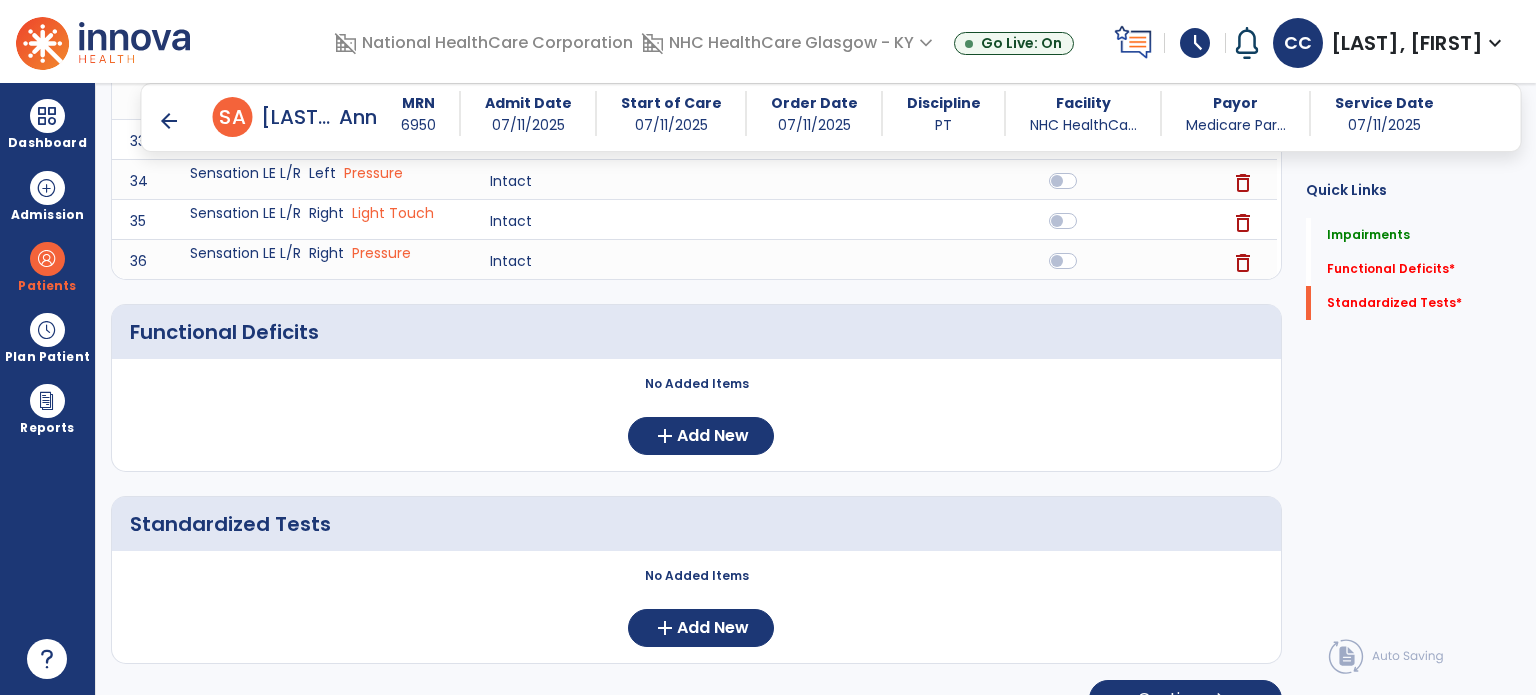 scroll, scrollTop: 2104, scrollLeft: 0, axis: vertical 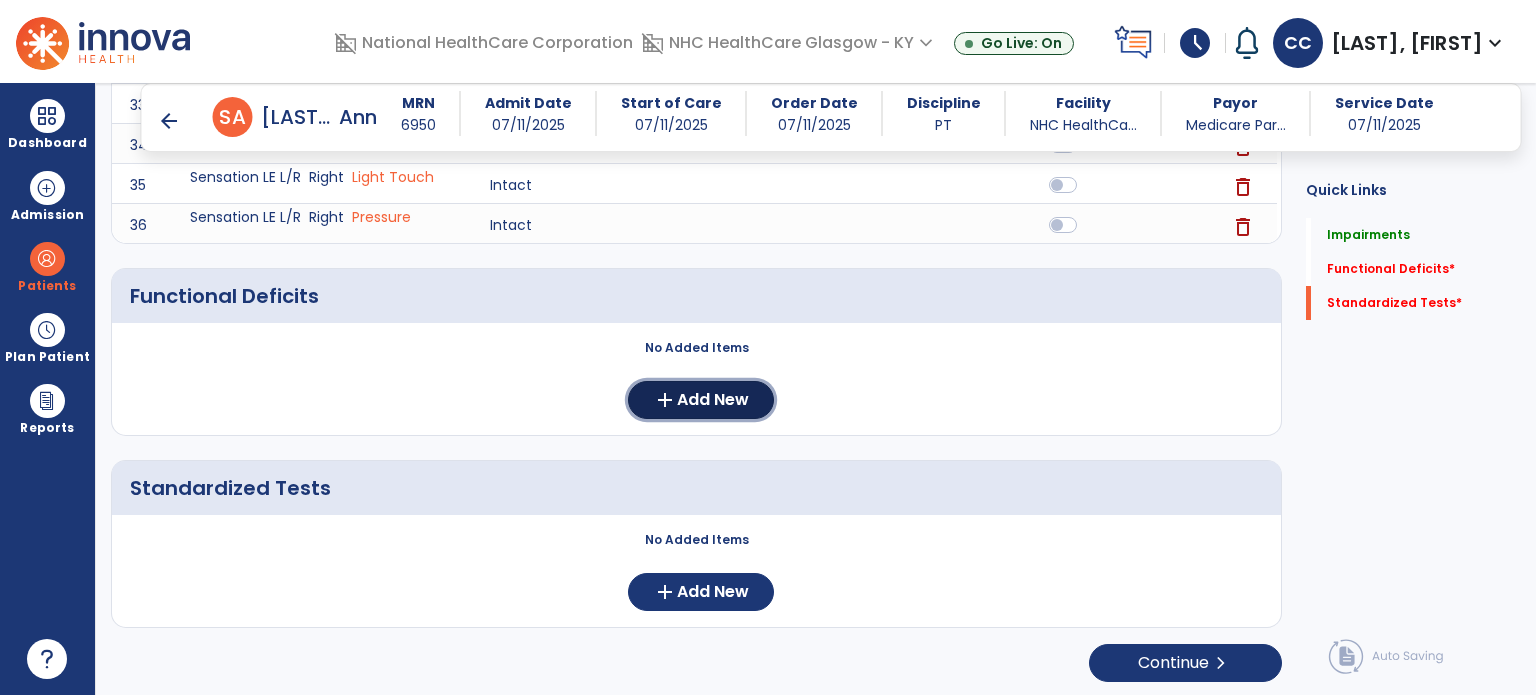 click on "Add New" 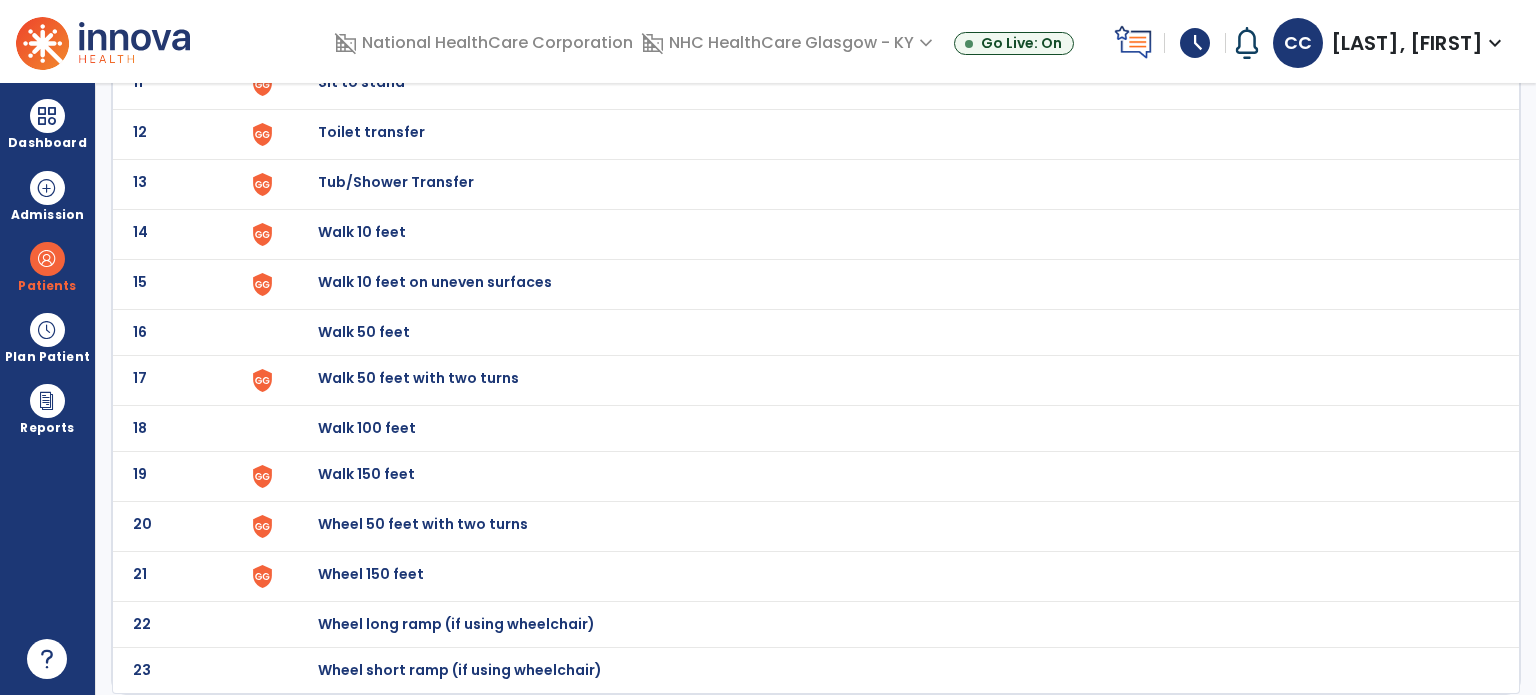 scroll, scrollTop: 0, scrollLeft: 0, axis: both 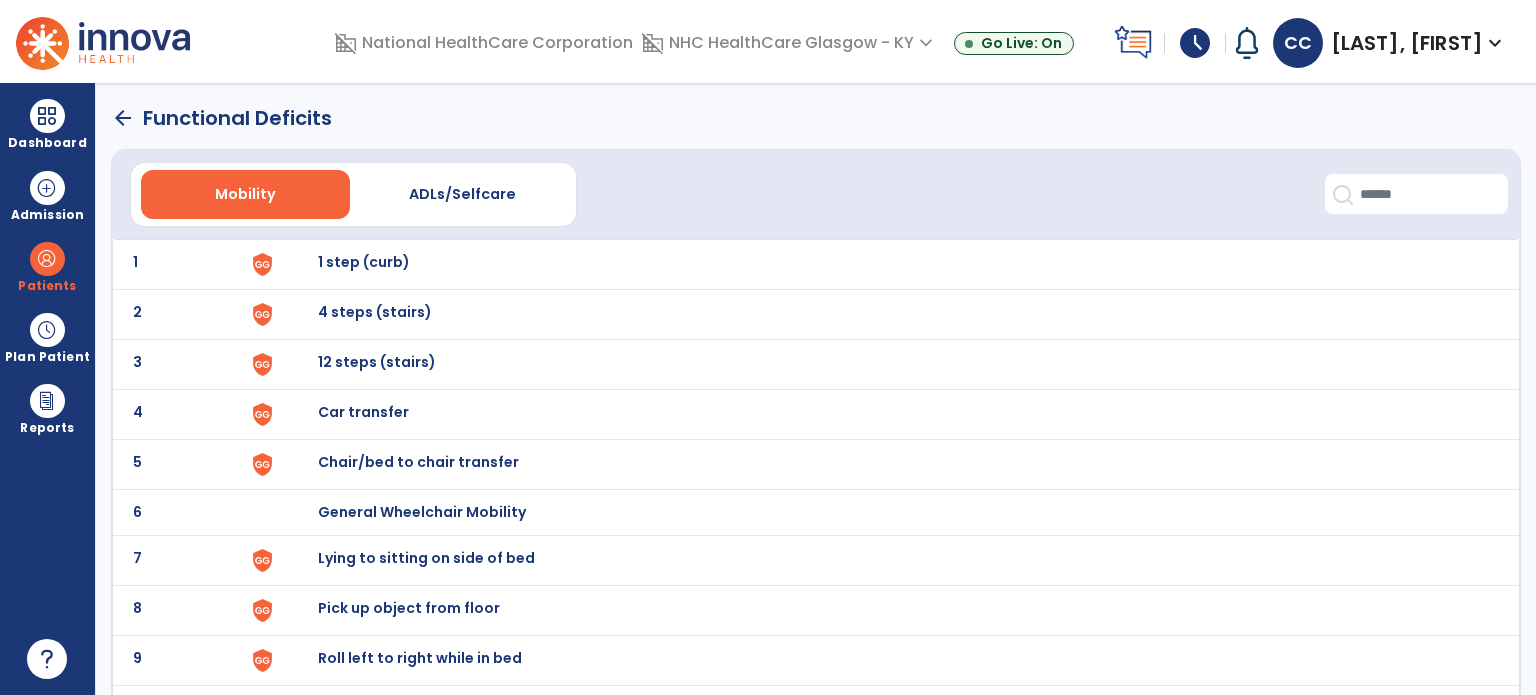 click on "1 step (curb)" at bounding box center [364, 262] 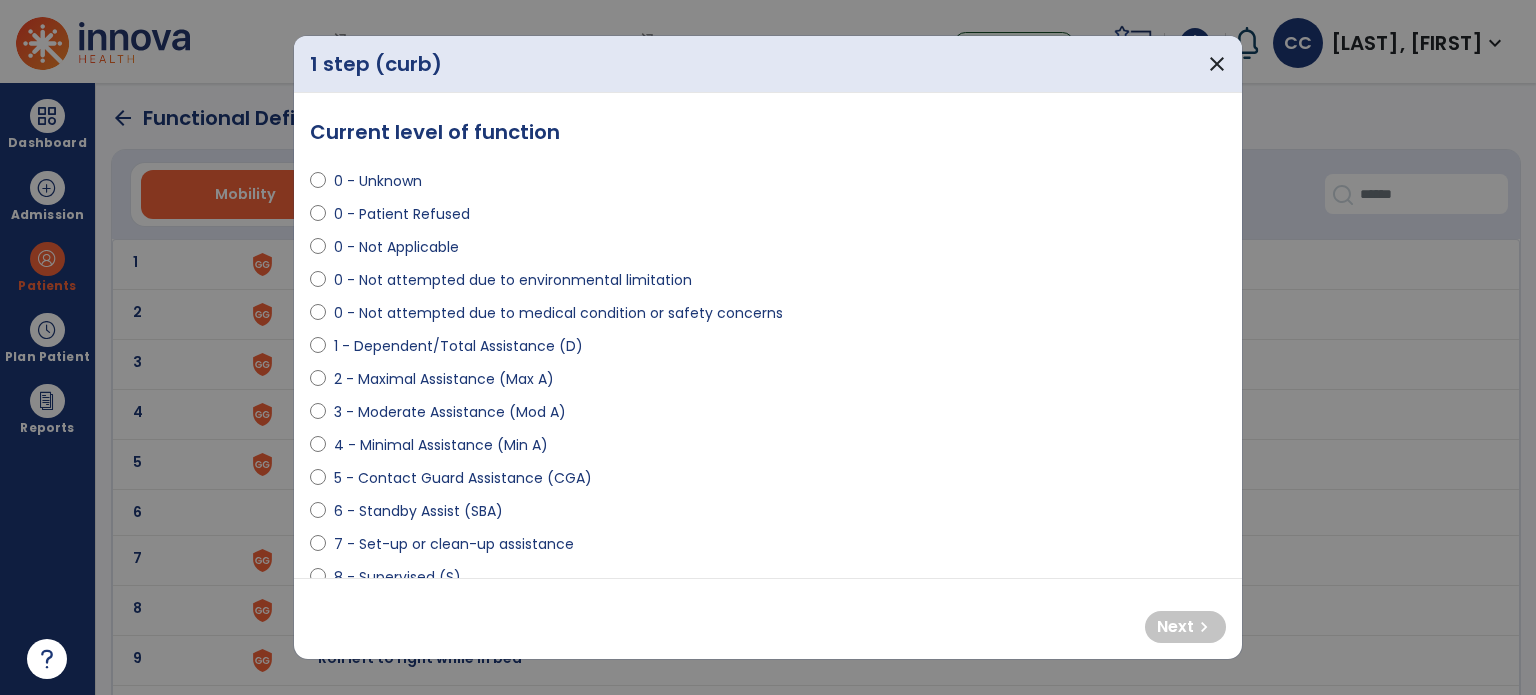 click on "0 - Not attempted due to medical condition or safety concerns" at bounding box center [558, 313] 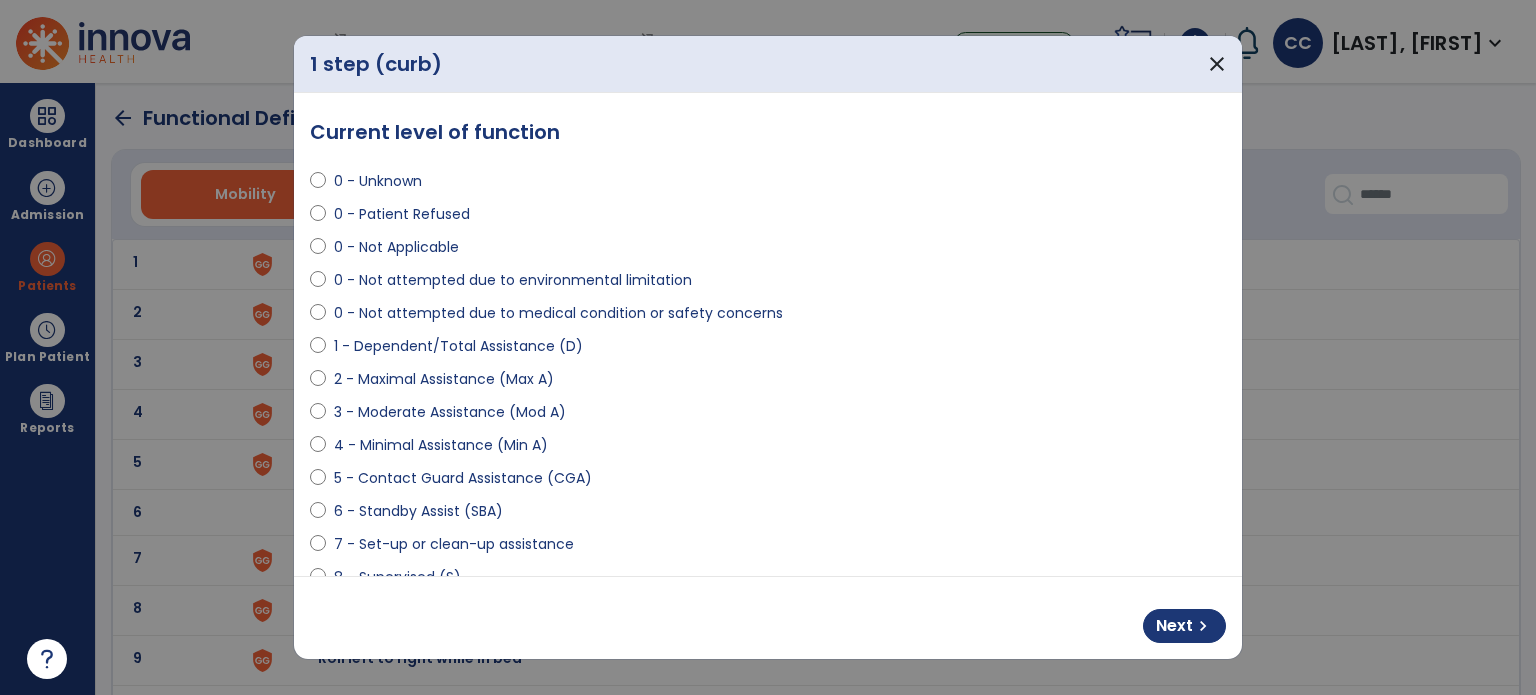 click on "0 - Not attempted due to medical condition or safety concerns" at bounding box center (558, 313) 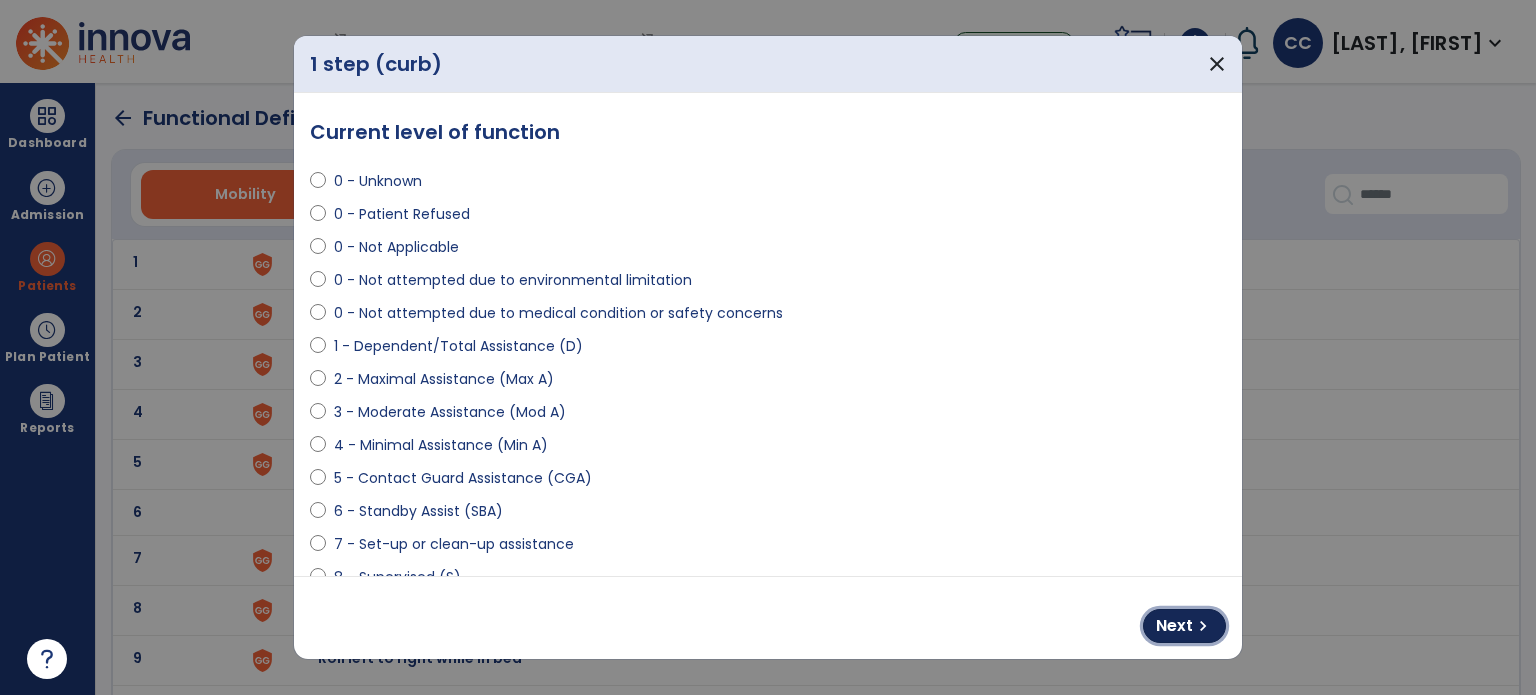 drag, startPoint x: 1188, startPoint y: 638, endPoint x: 1080, endPoint y: 589, distance: 118.595955 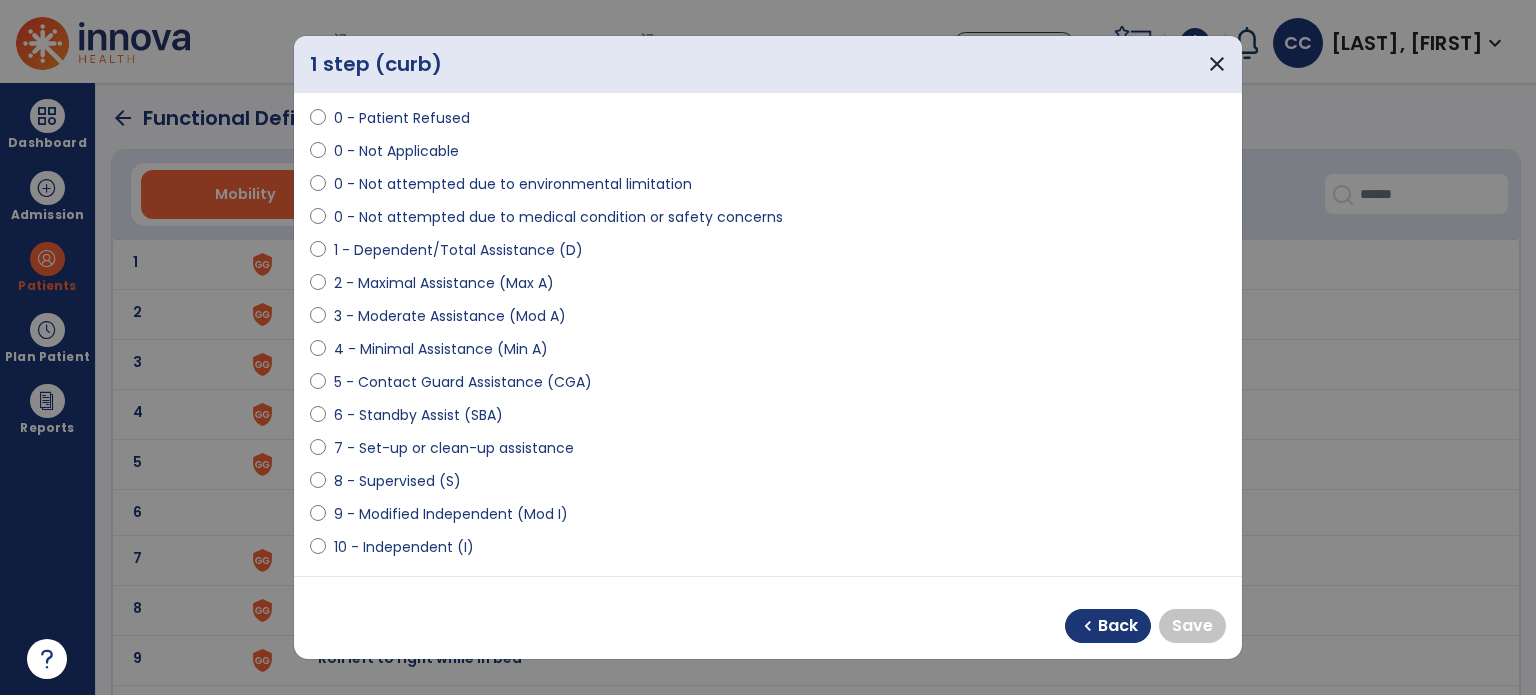 scroll, scrollTop: 300, scrollLeft: 0, axis: vertical 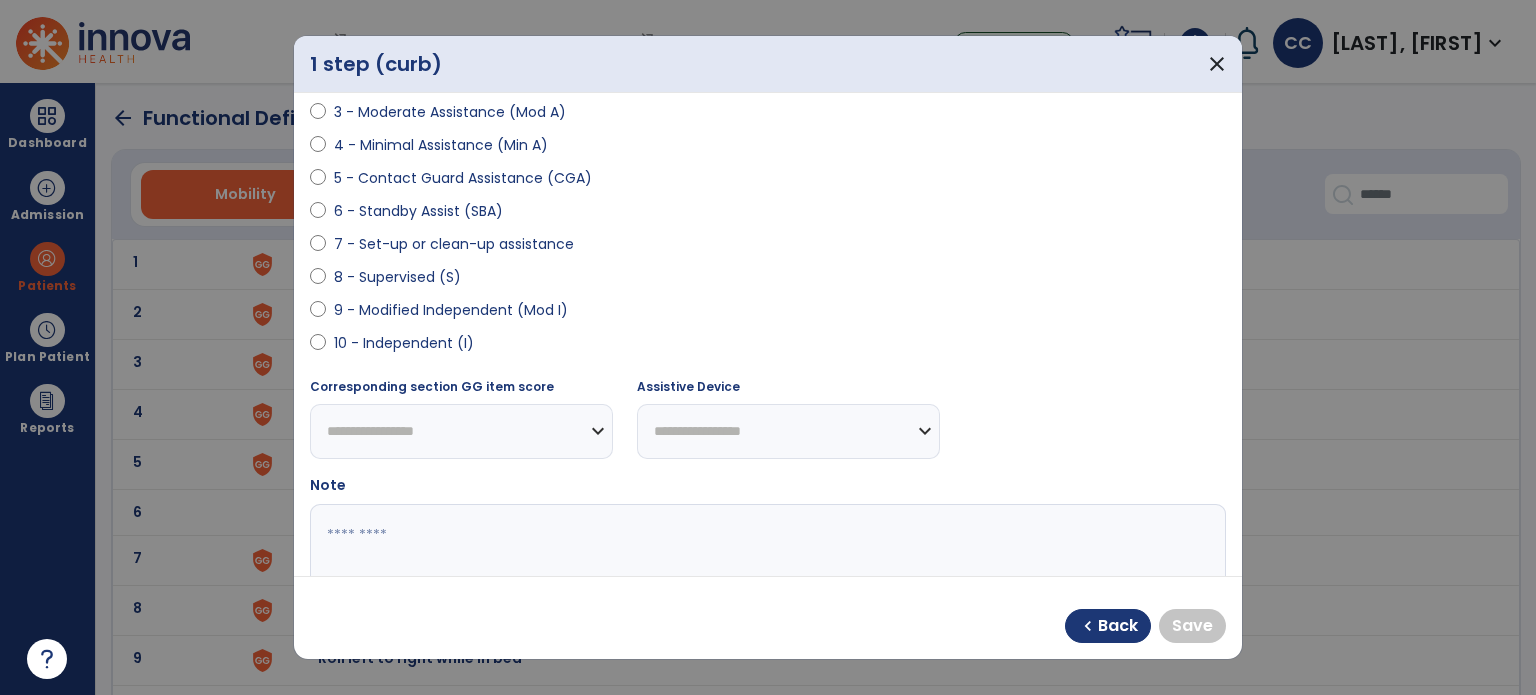 click on "10 - Independent (I)" at bounding box center [404, 343] 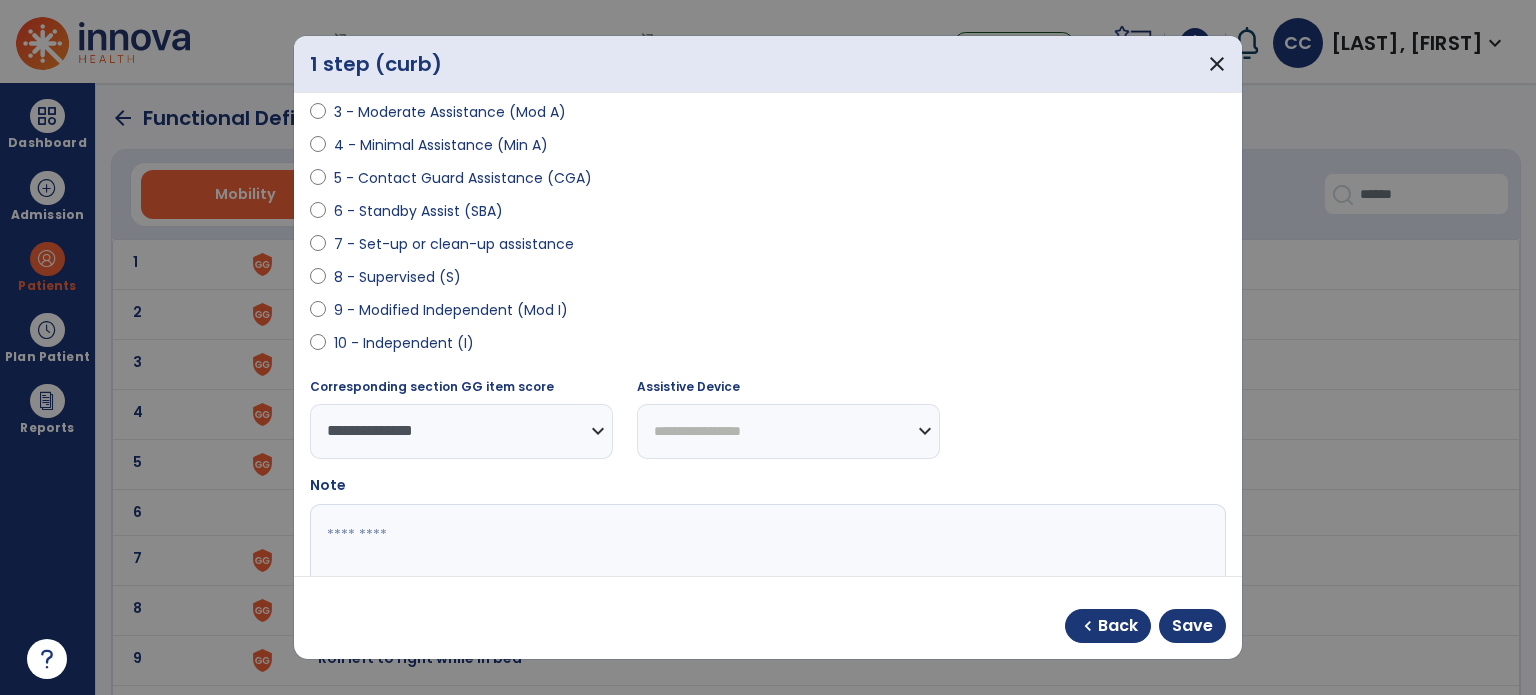 click at bounding box center [766, 579] 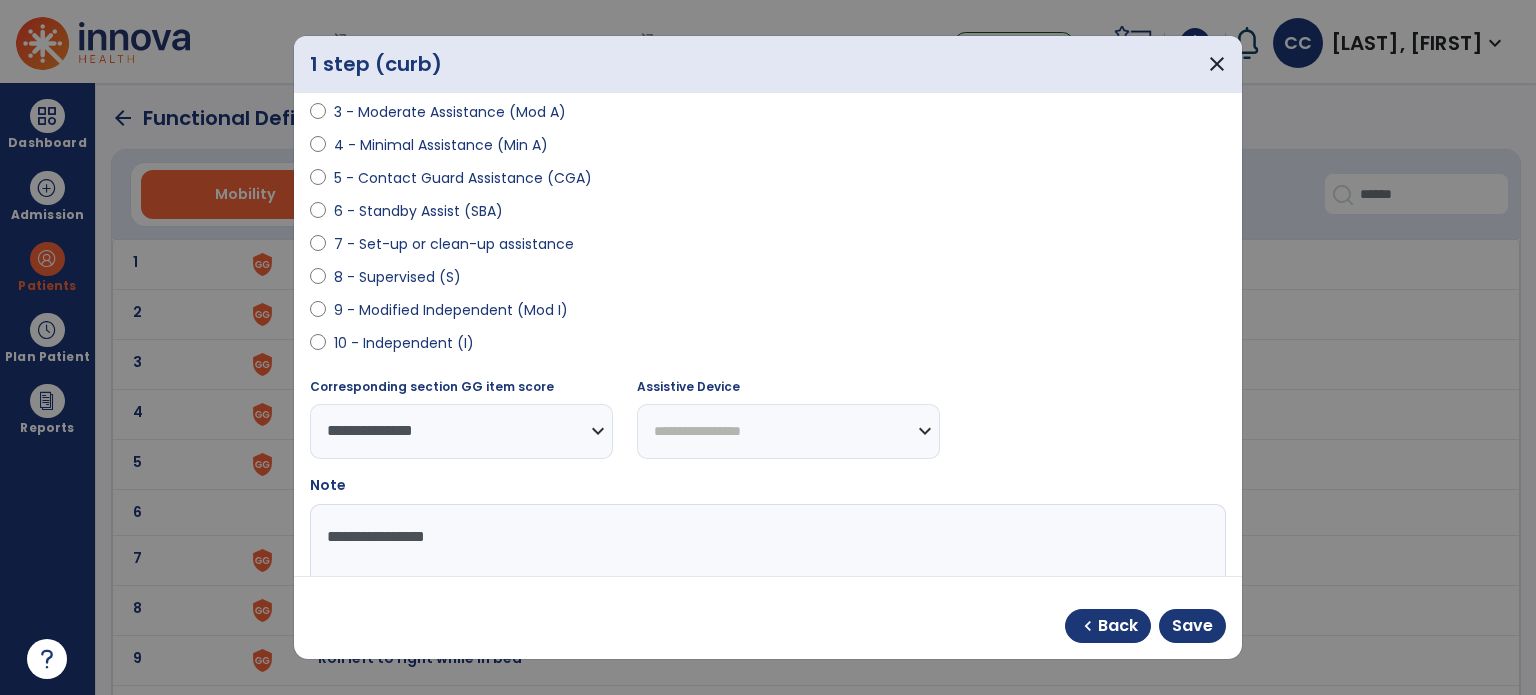drag, startPoint x: 496, startPoint y: 523, endPoint x: 294, endPoint y: 543, distance: 202.98769 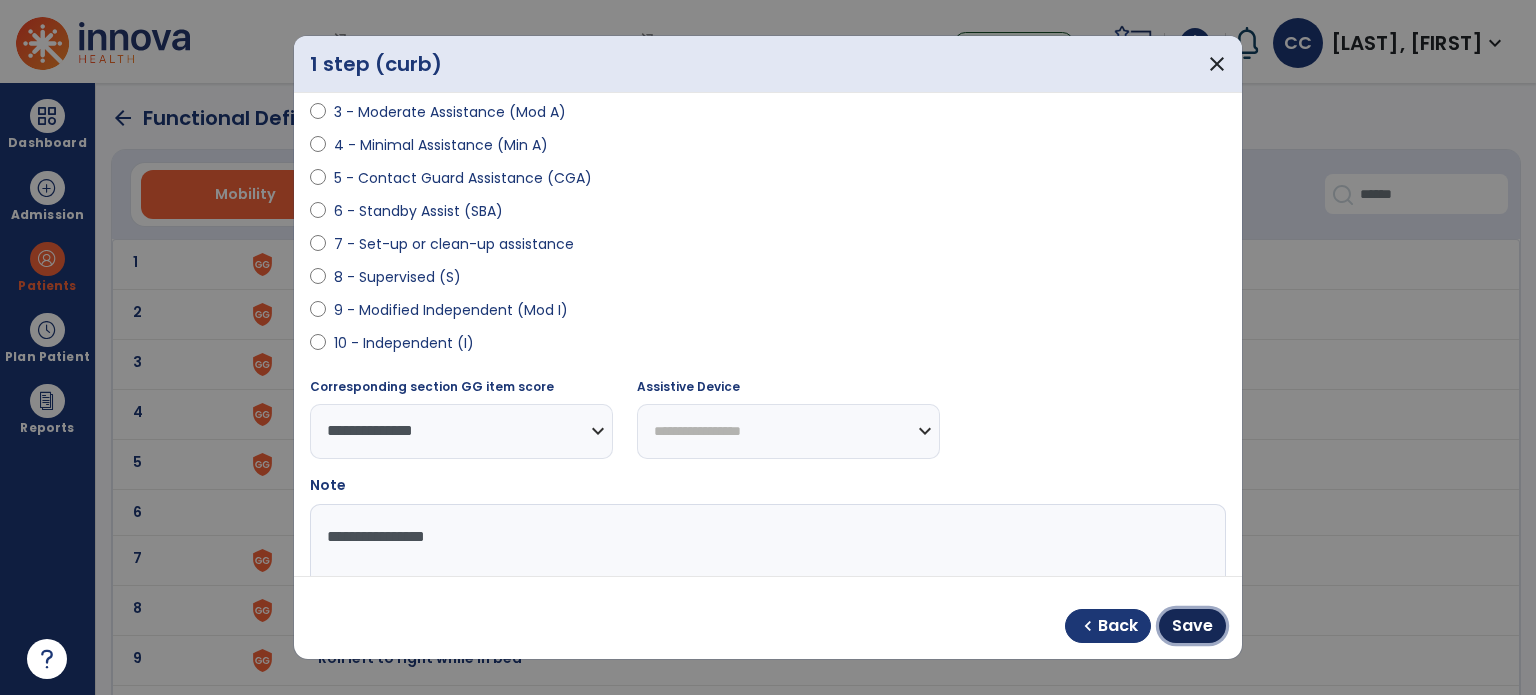 click on "Save" at bounding box center (1192, 626) 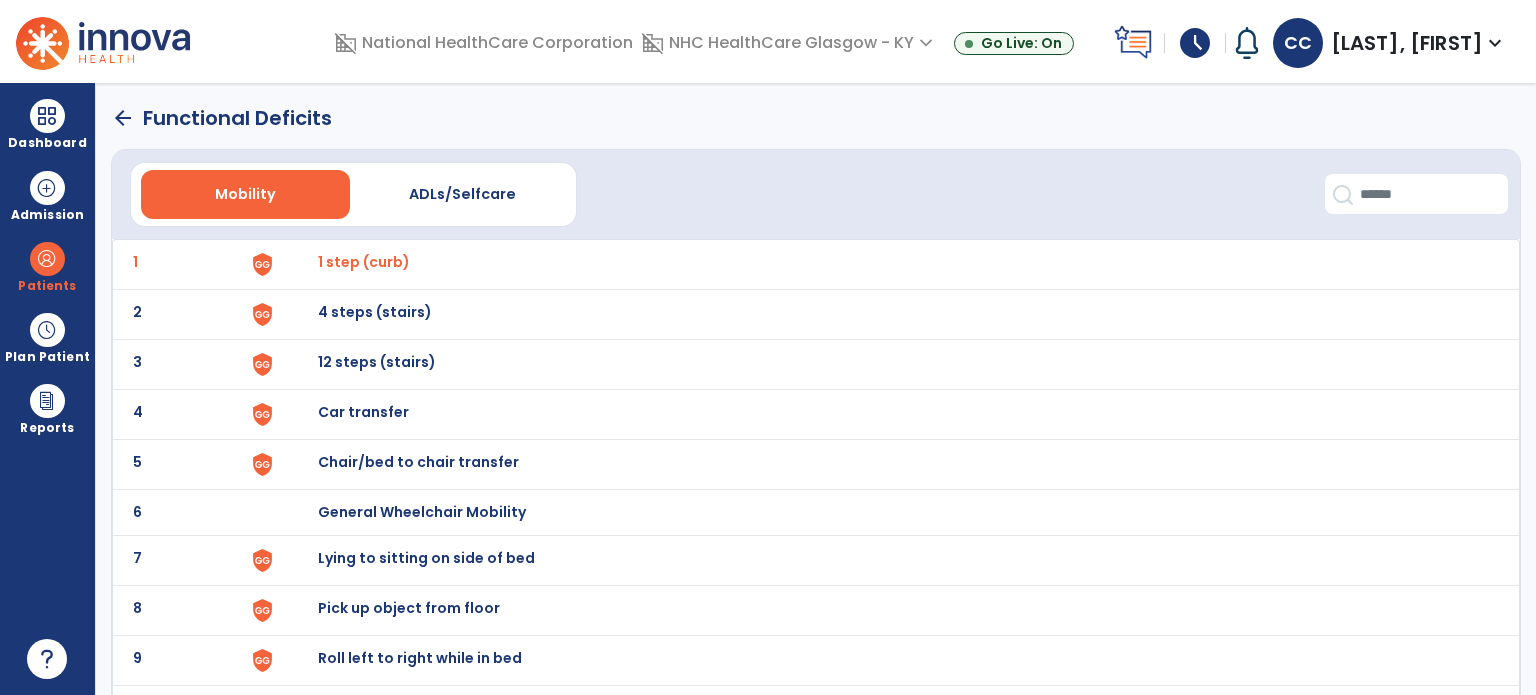 click on "4 steps (stairs)" at bounding box center (364, 262) 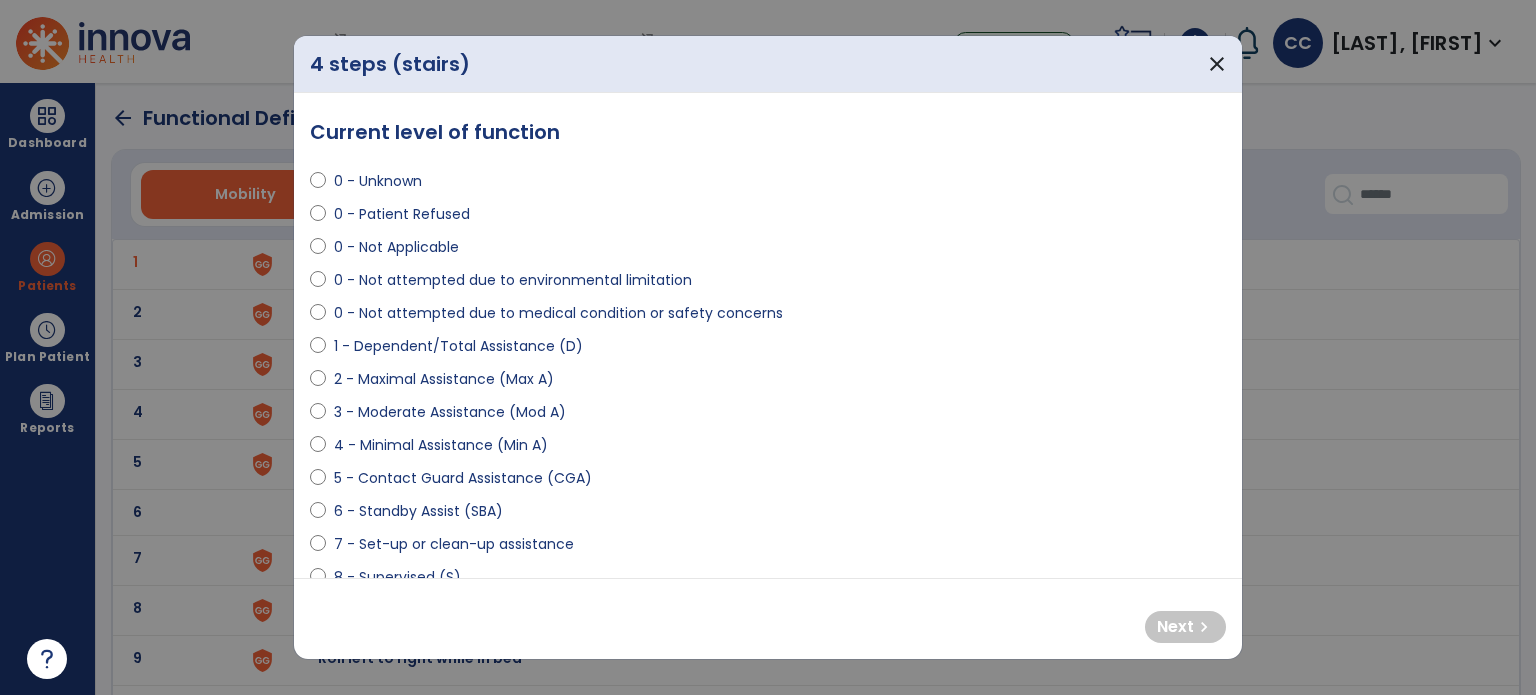 drag, startPoint x: 456, startPoint y: 319, endPoint x: 495, endPoint y: 326, distance: 39.623226 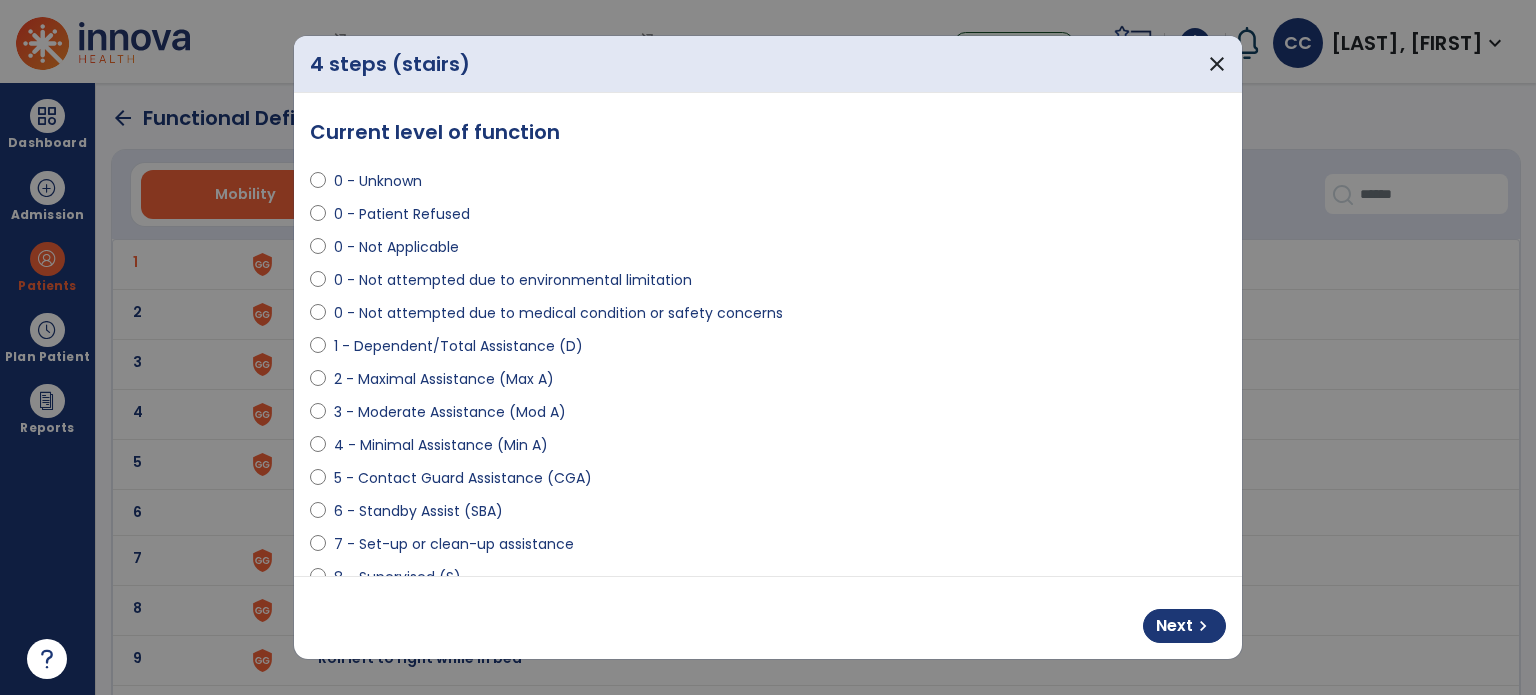 scroll, scrollTop: 300, scrollLeft: 0, axis: vertical 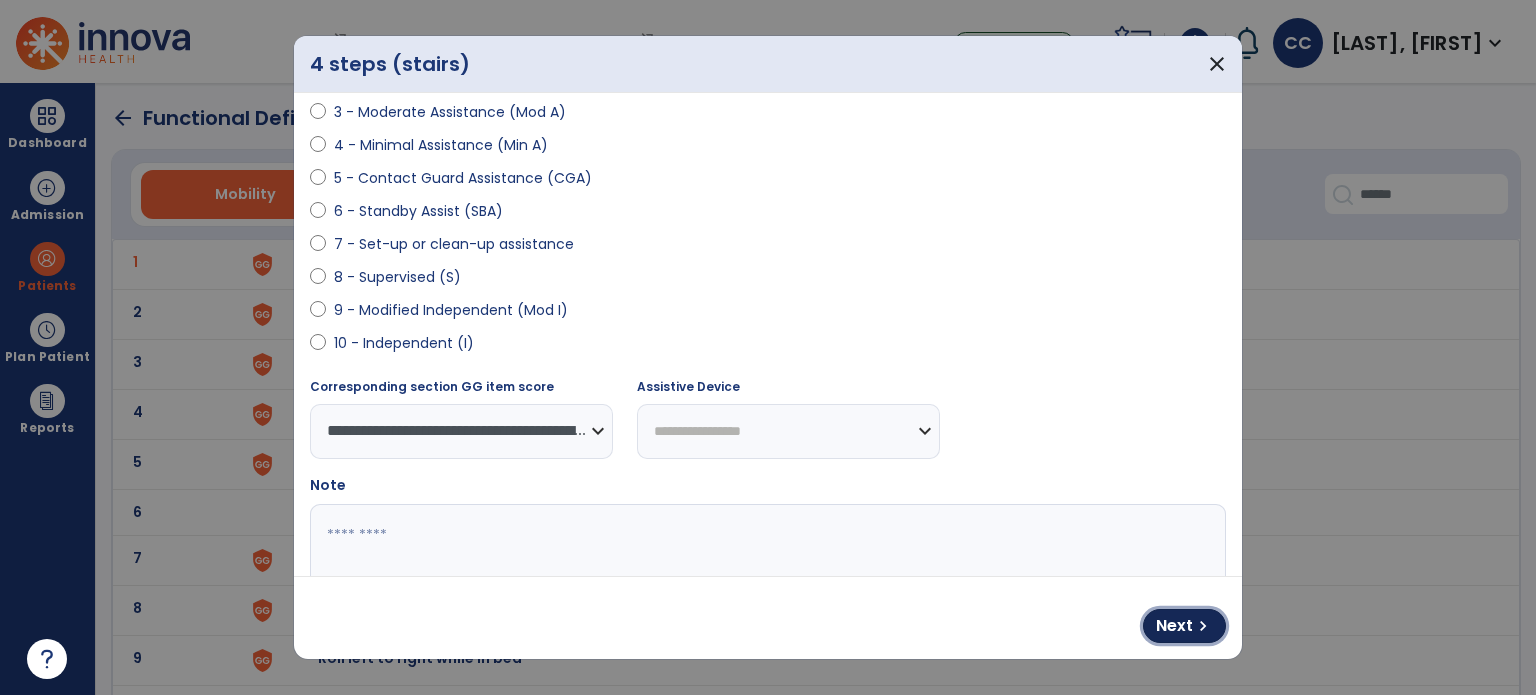 drag, startPoint x: 1210, startPoint y: 615, endPoint x: 546, endPoint y: 385, distance: 702.7062 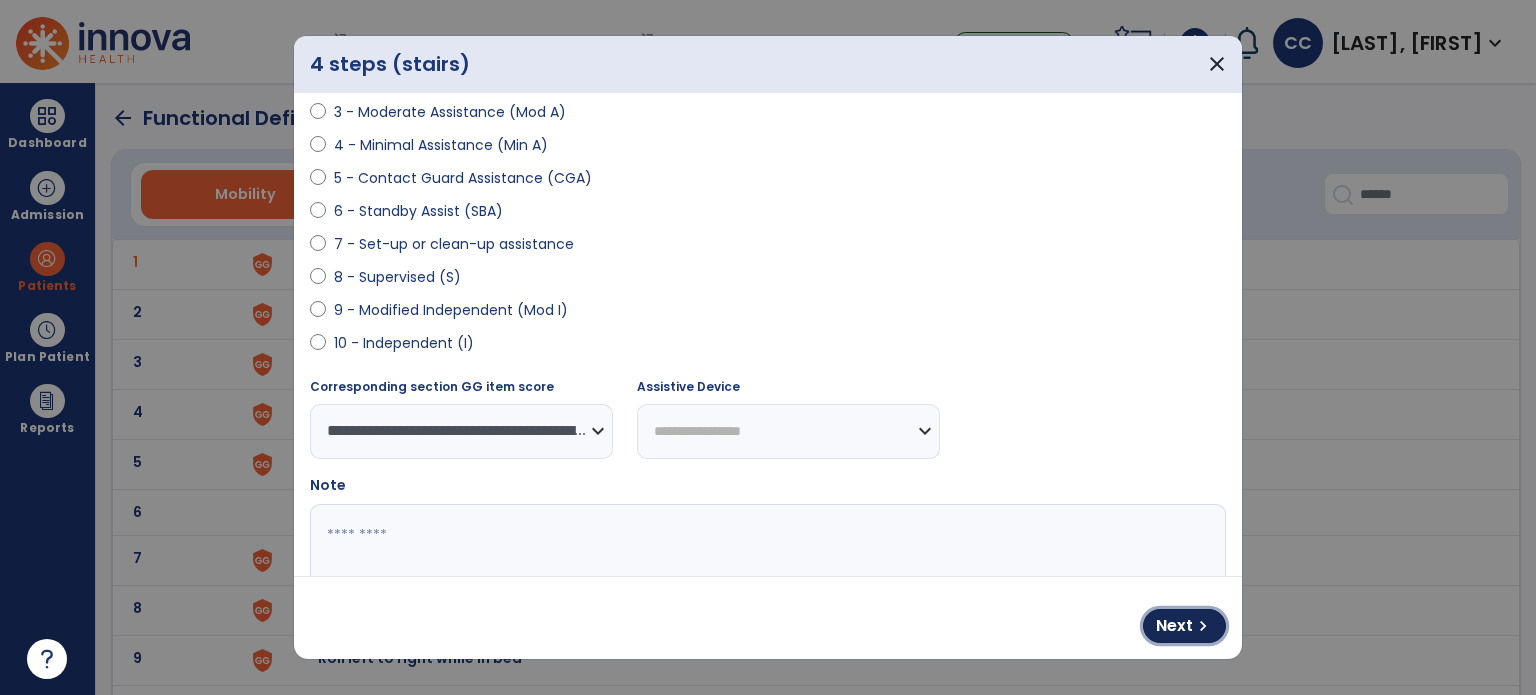 click on "Next  chevron_right" at bounding box center [768, 618] 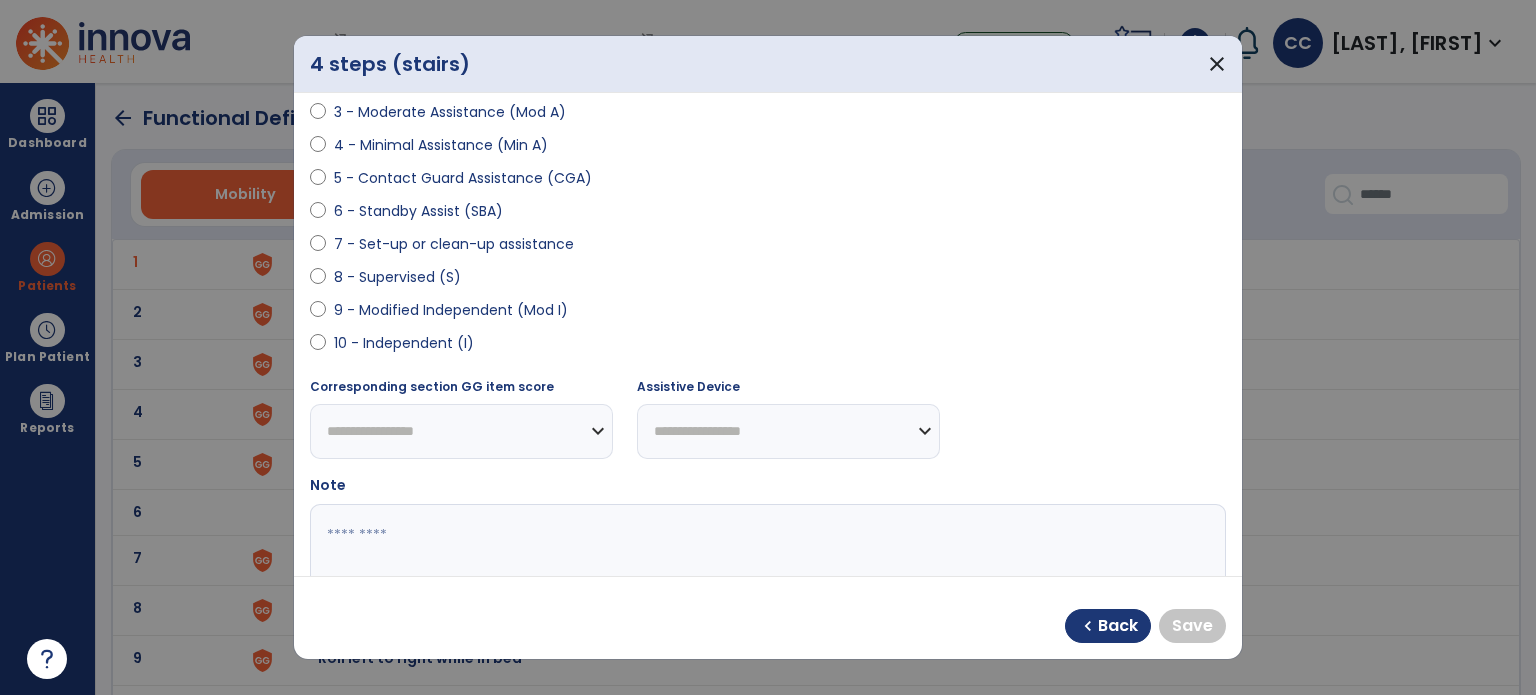 click on "10 - Independent (I)" at bounding box center [404, 343] 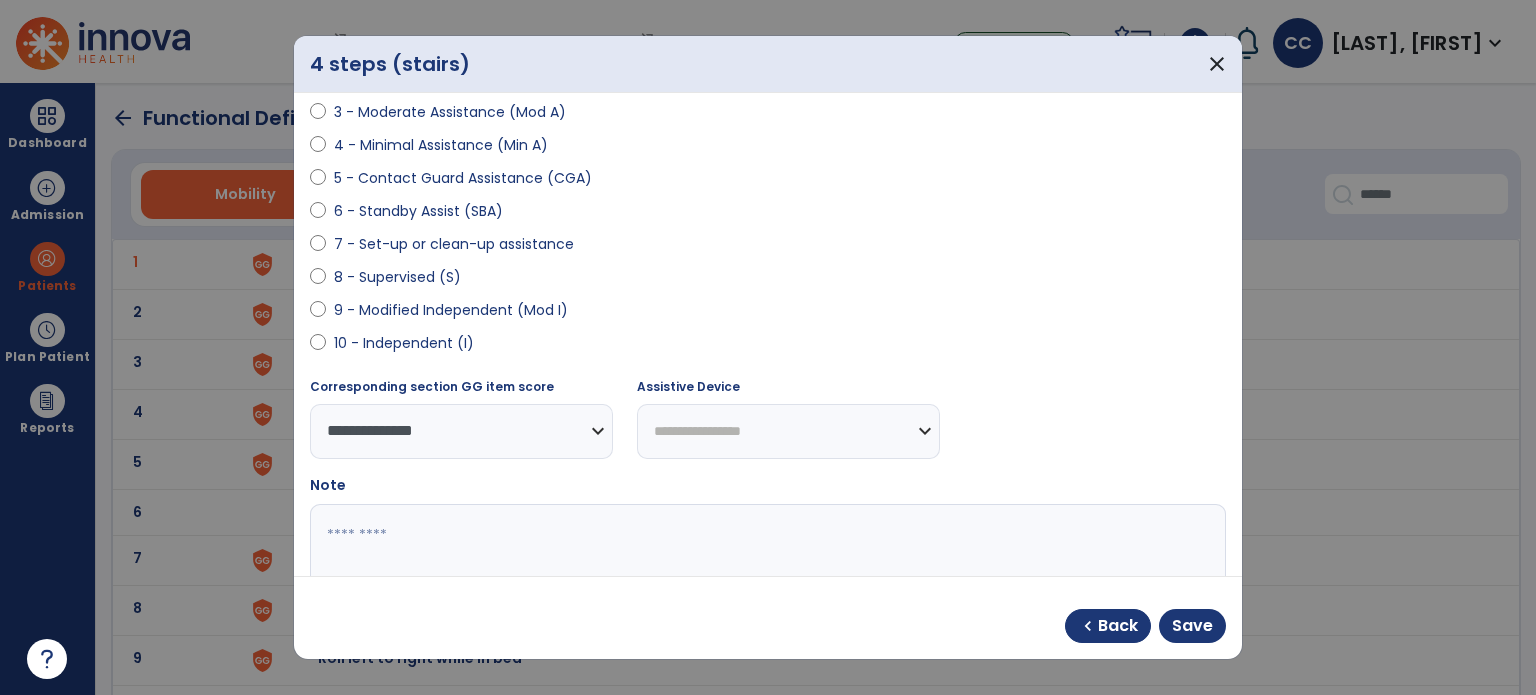 click at bounding box center (766, 579) 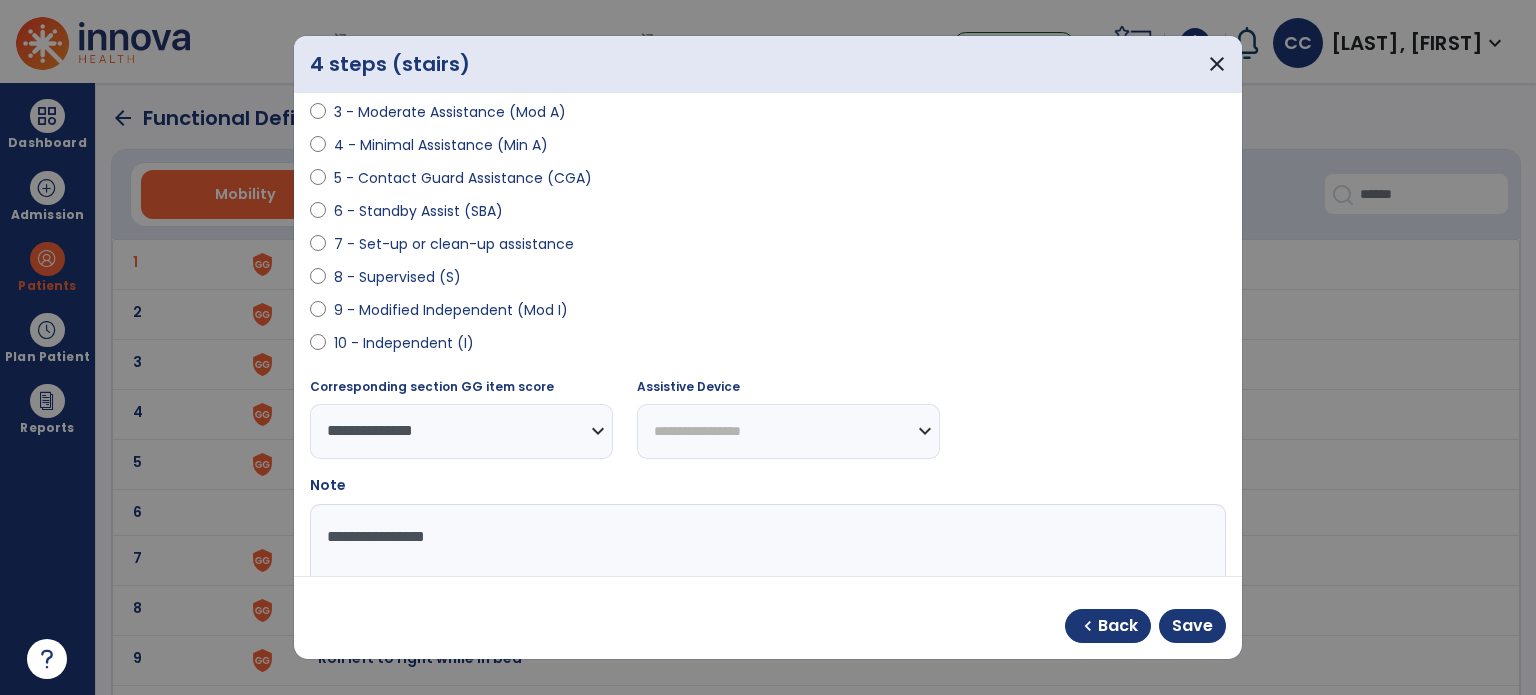 type on "**********" 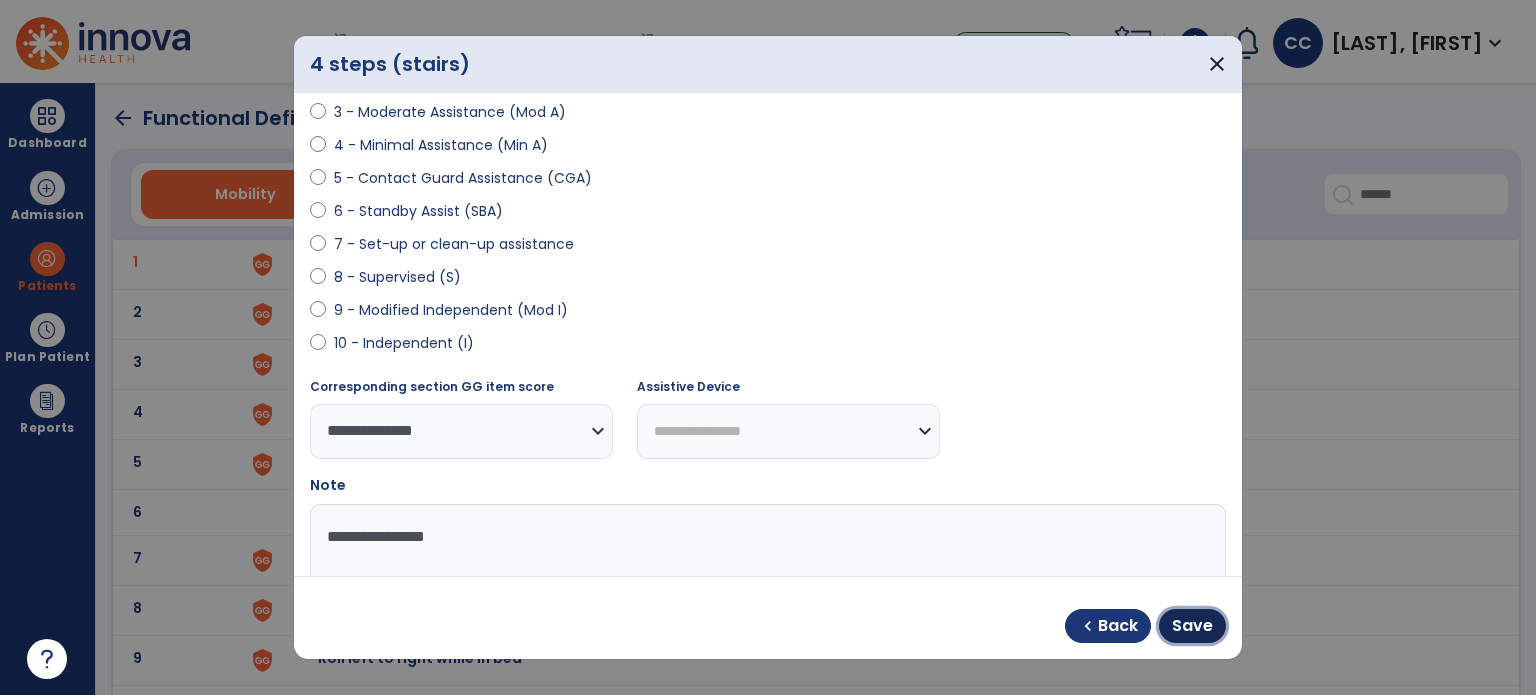 click on "Save" at bounding box center [1192, 626] 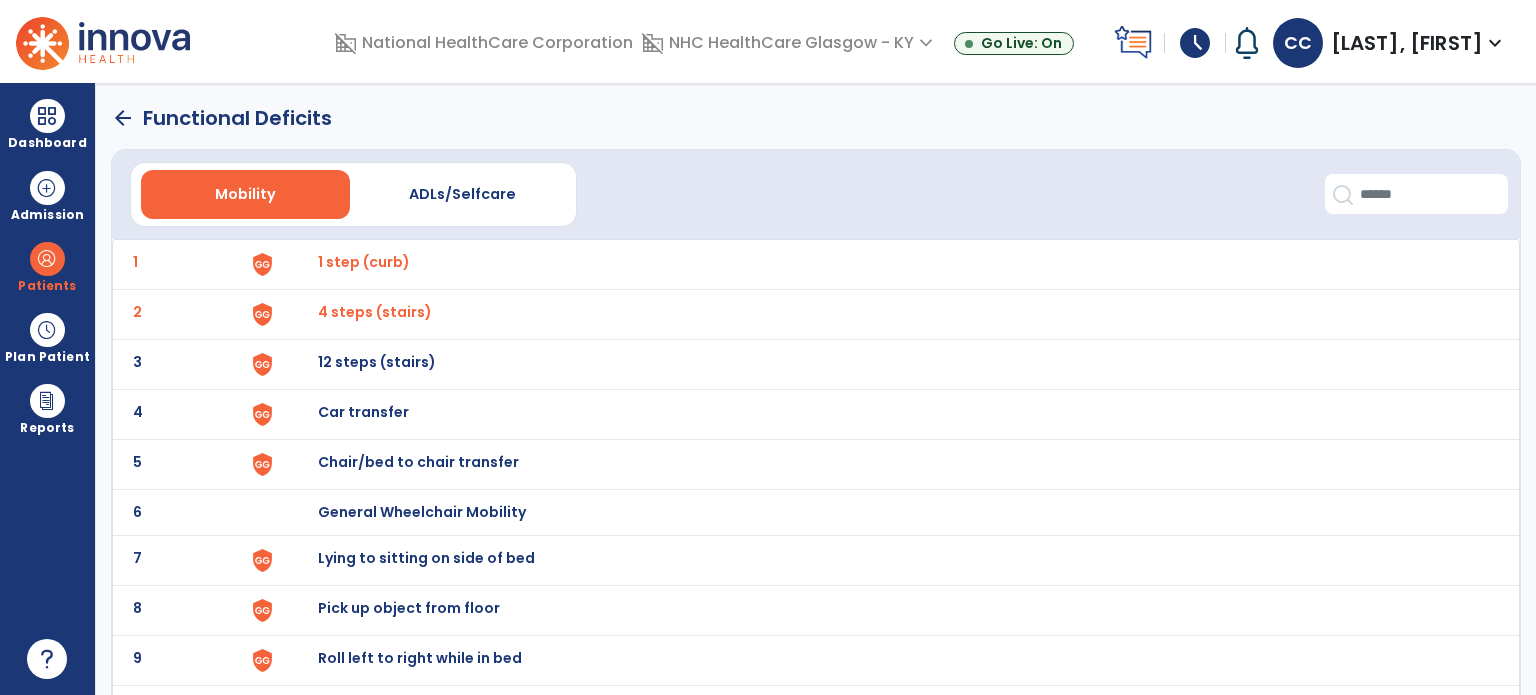 click on "12 steps (stairs)" at bounding box center (364, 262) 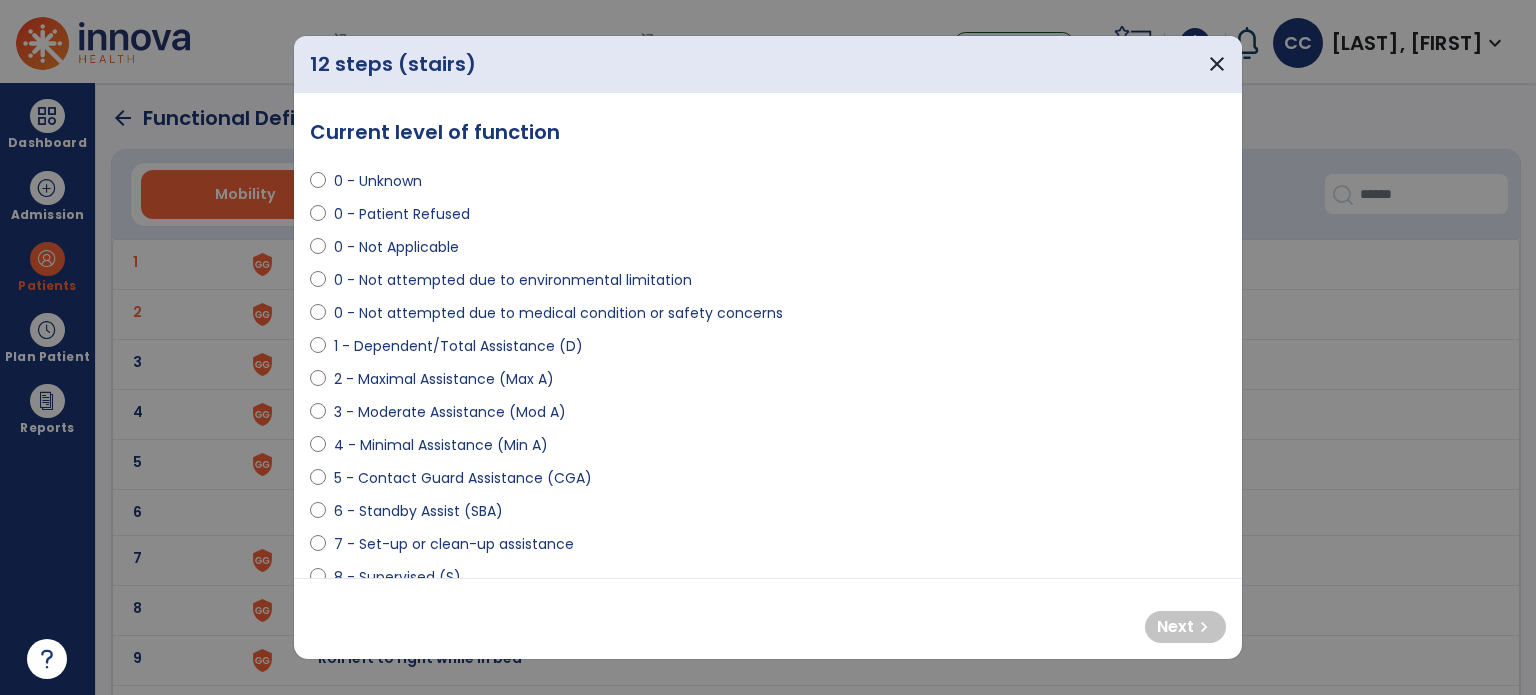 click on "0 - Not attempted due to medical condition or safety concerns" at bounding box center (558, 313) 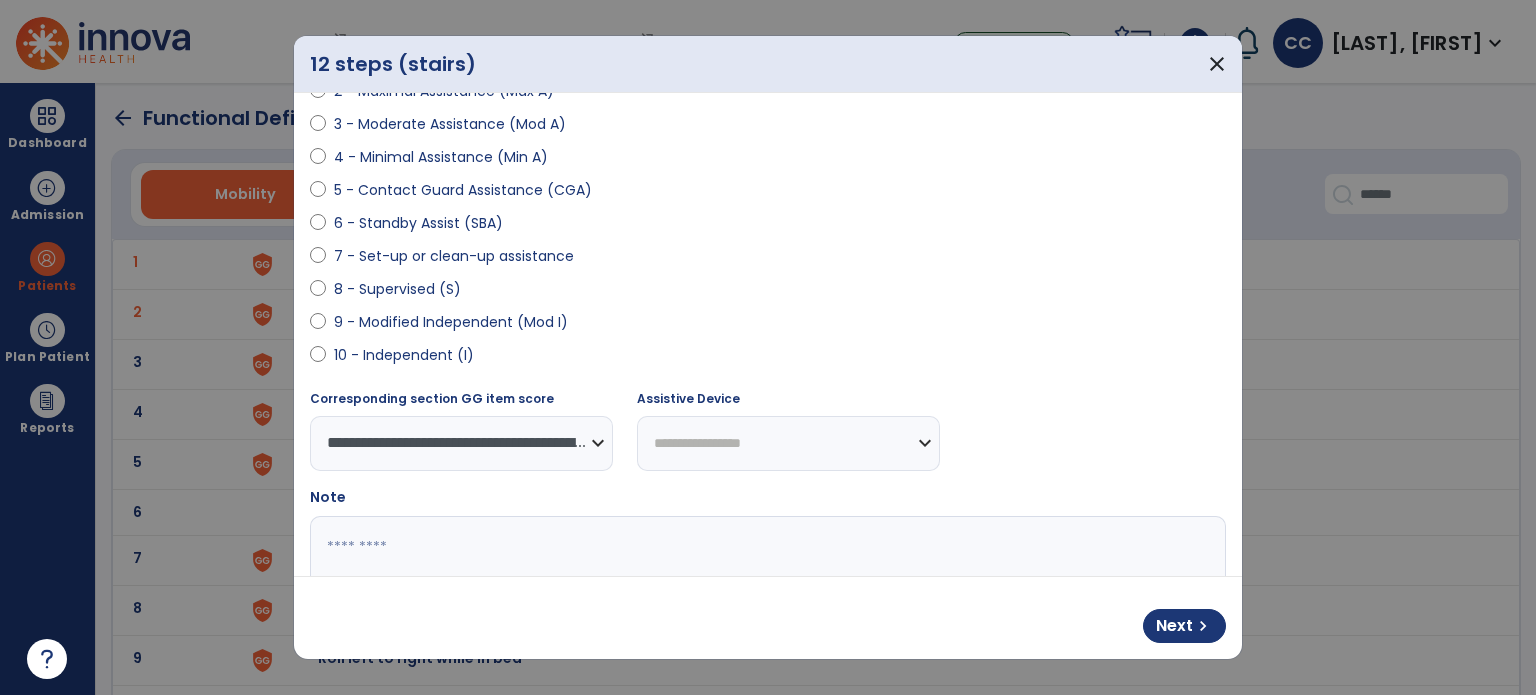 scroll, scrollTop: 300, scrollLeft: 0, axis: vertical 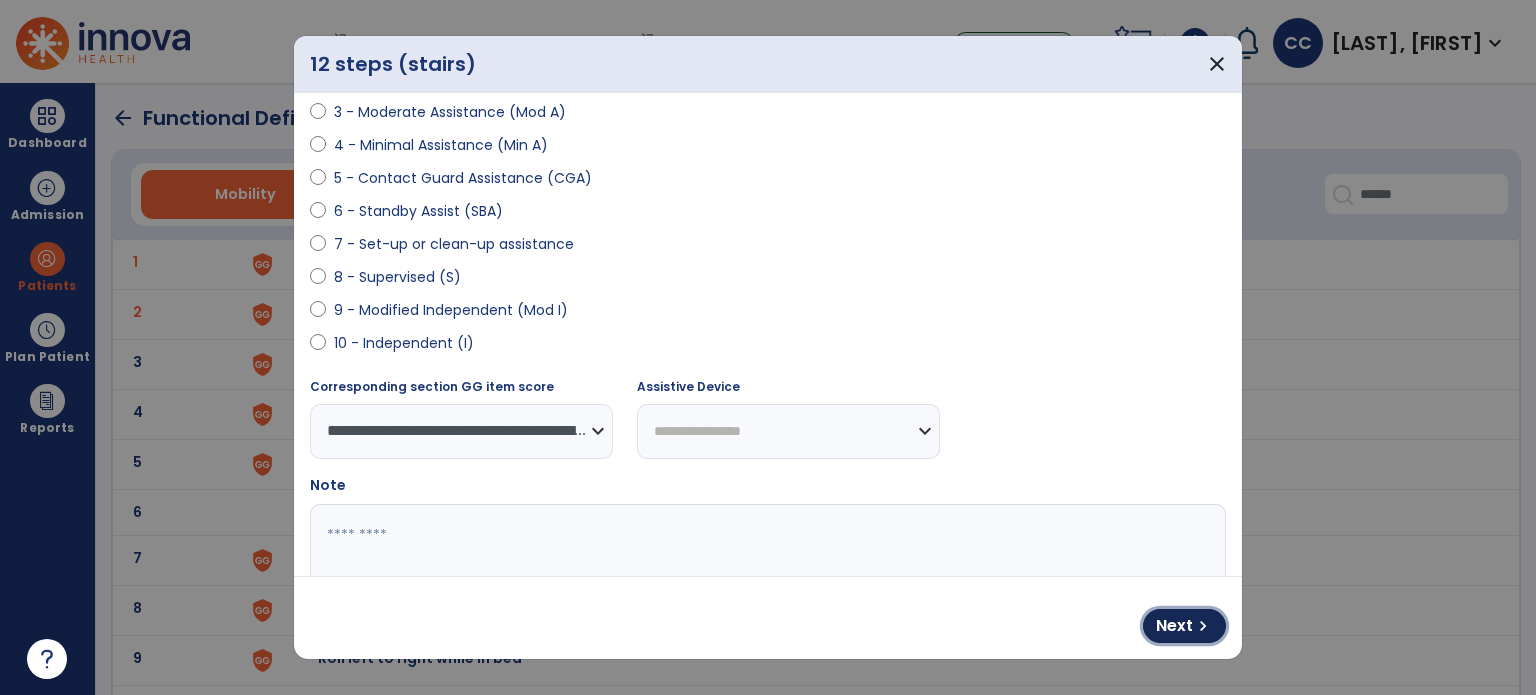 drag, startPoint x: 1188, startPoint y: 628, endPoint x: 588, endPoint y: 472, distance: 619.94836 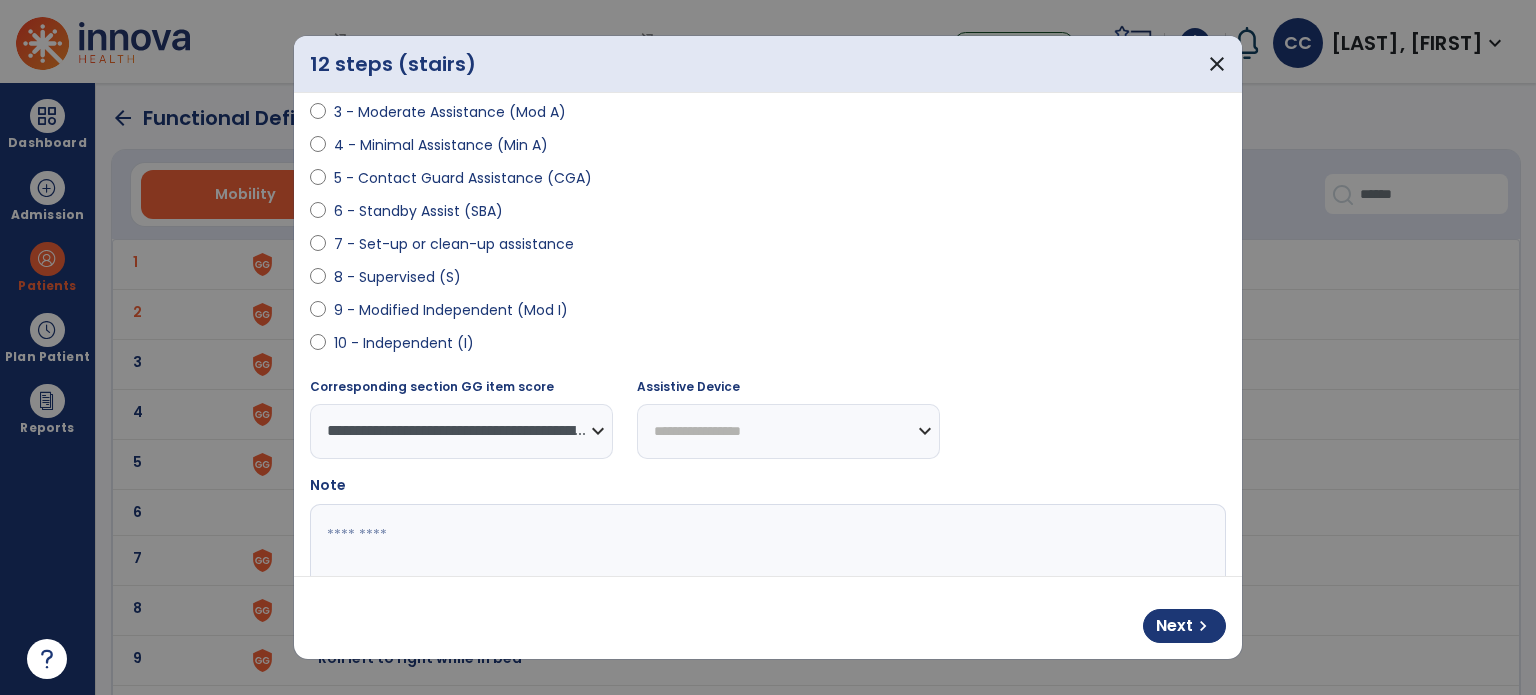 click on "Next  chevron_right" at bounding box center (768, 618) 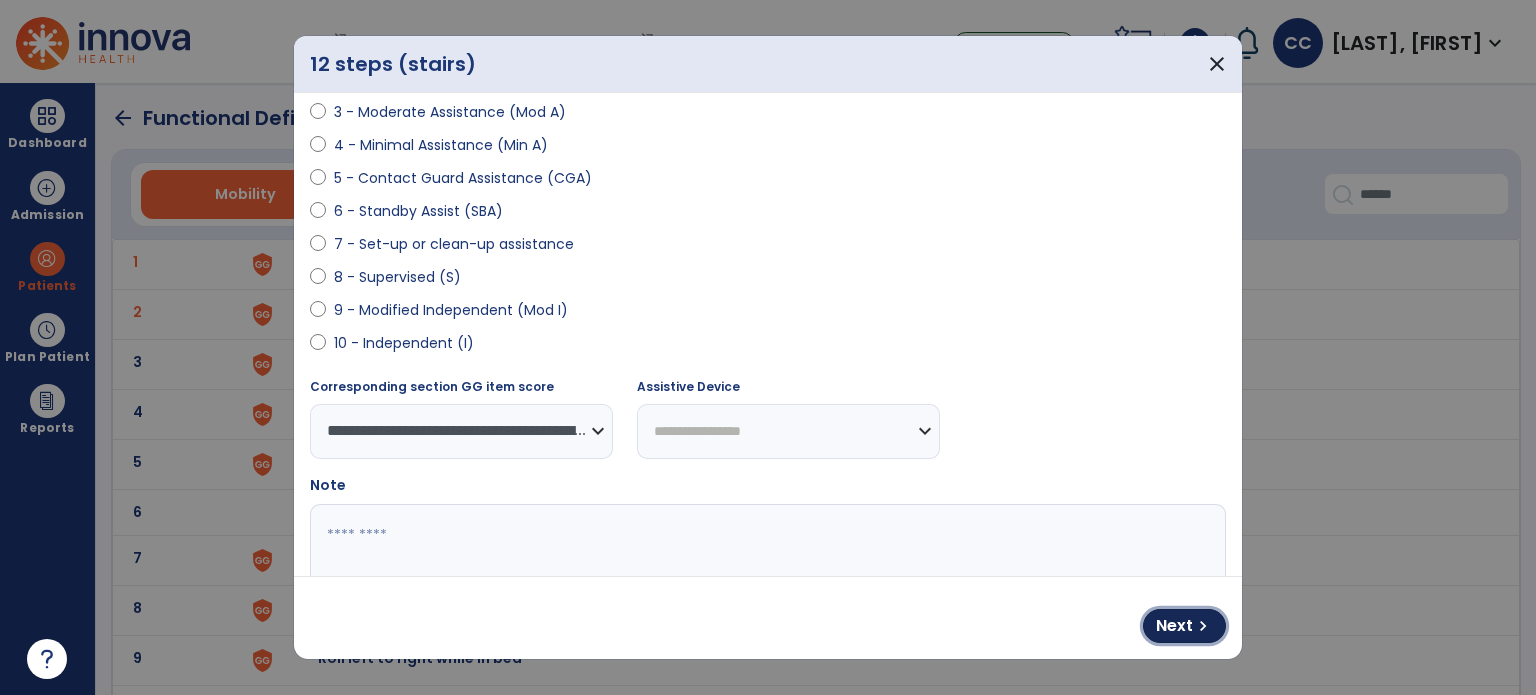 click on "Next" at bounding box center [1174, 626] 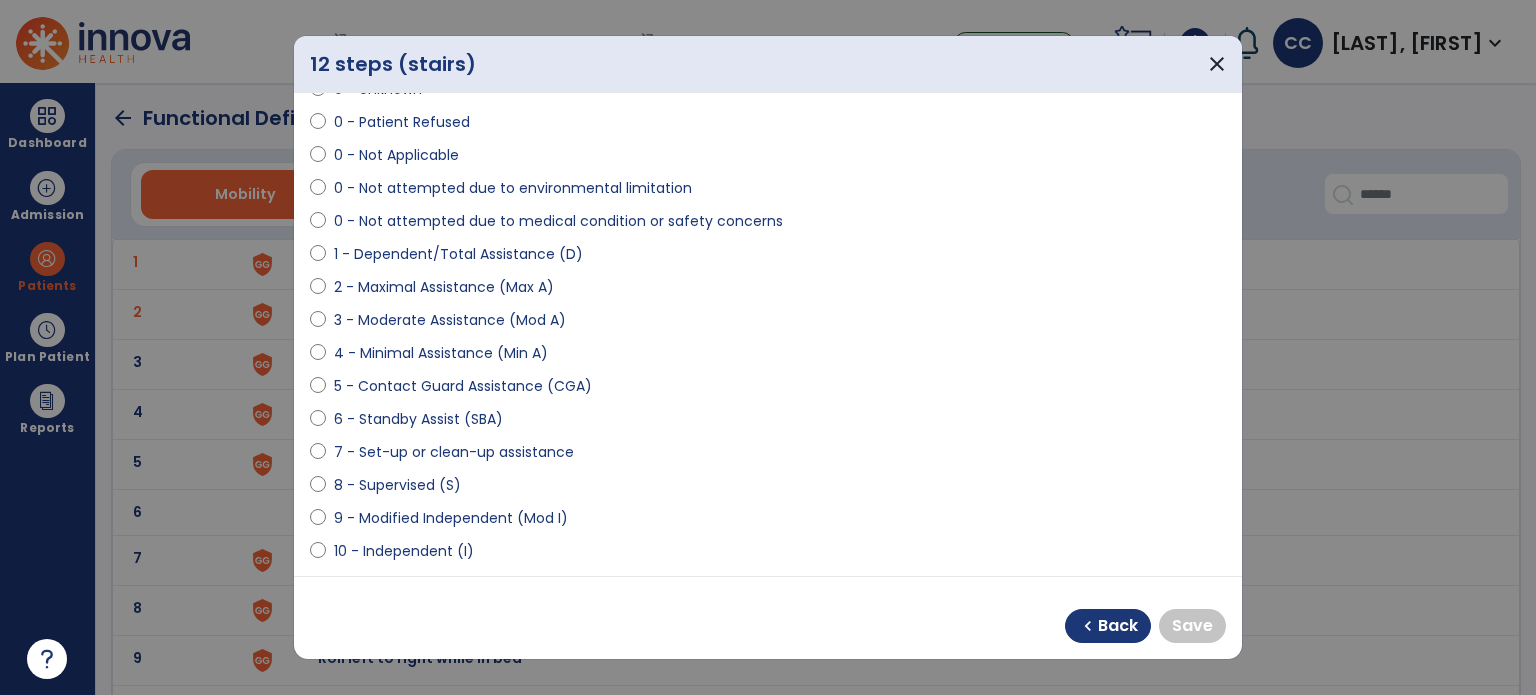 scroll, scrollTop: 200, scrollLeft: 0, axis: vertical 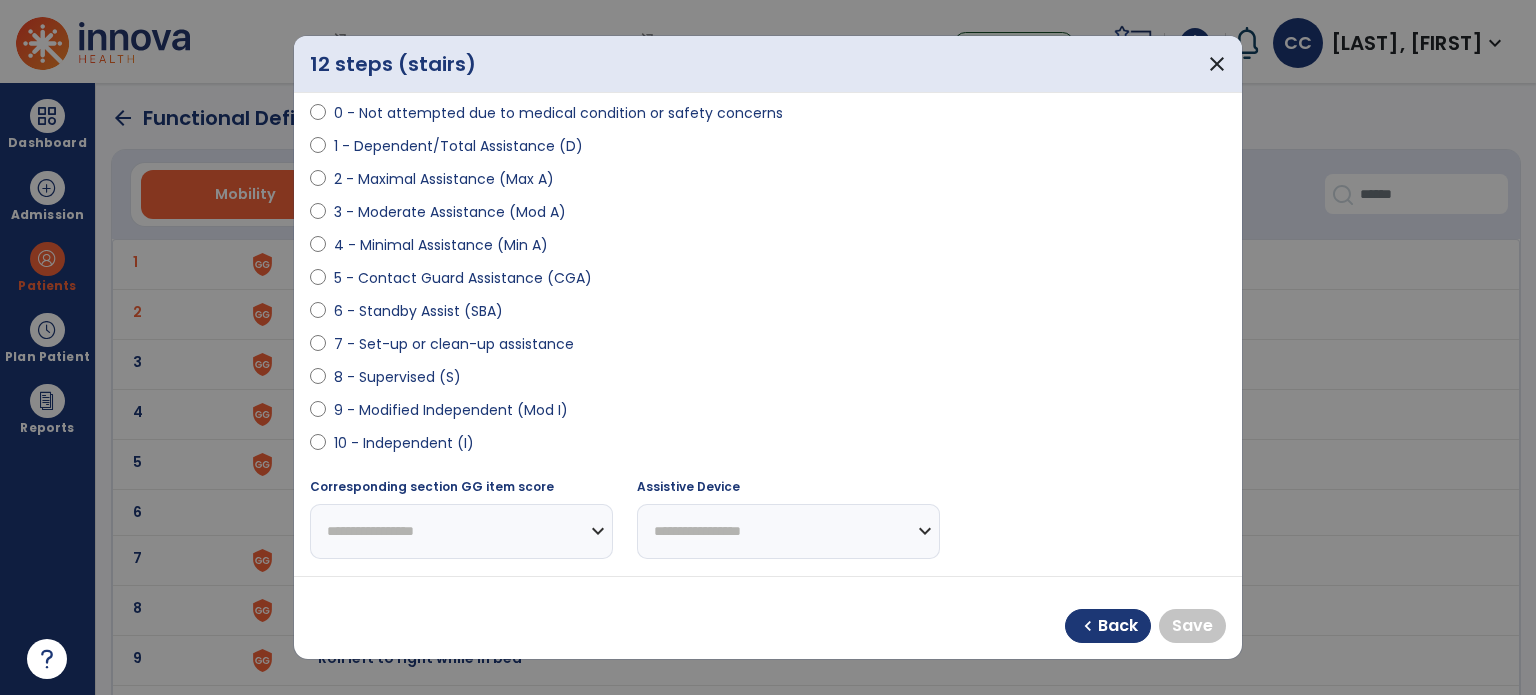 click on "10 - Independent (I)" at bounding box center (404, 443) 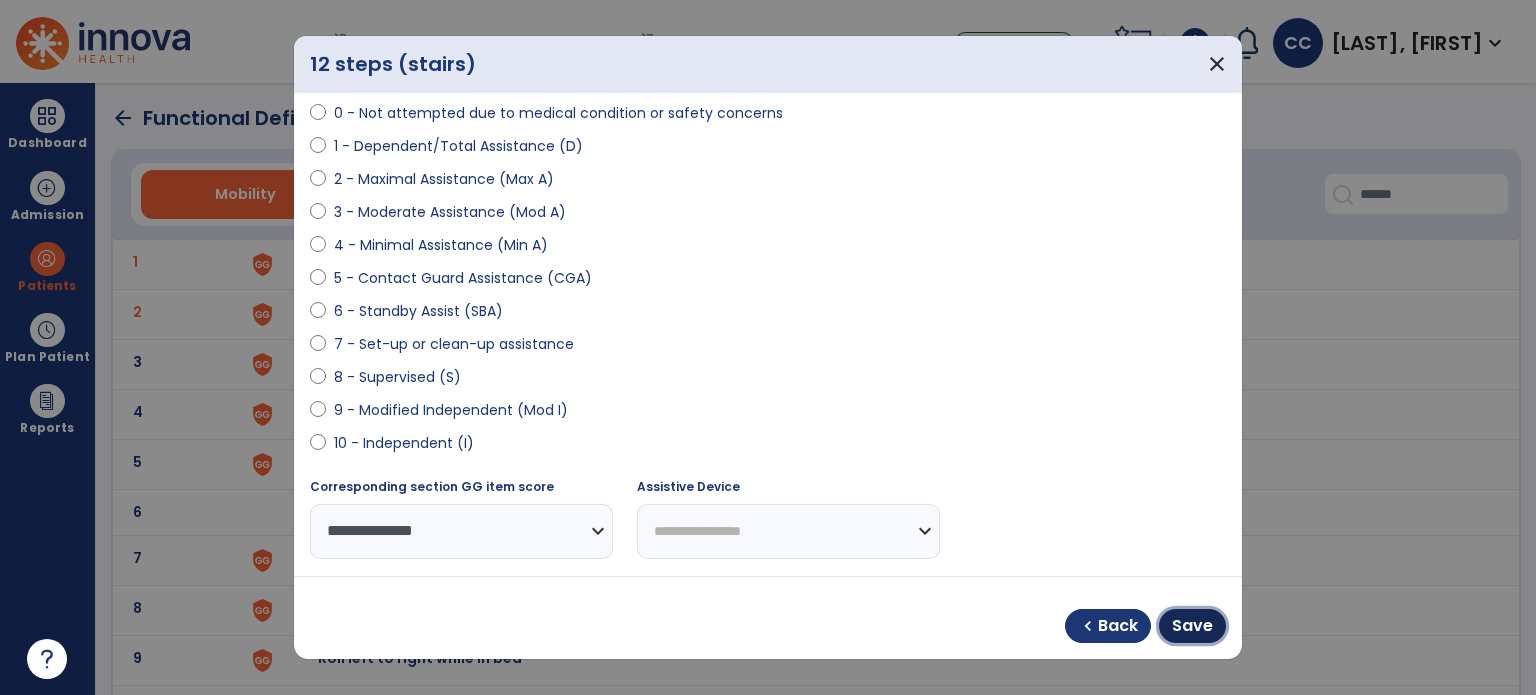 click on "Save" at bounding box center [1192, 626] 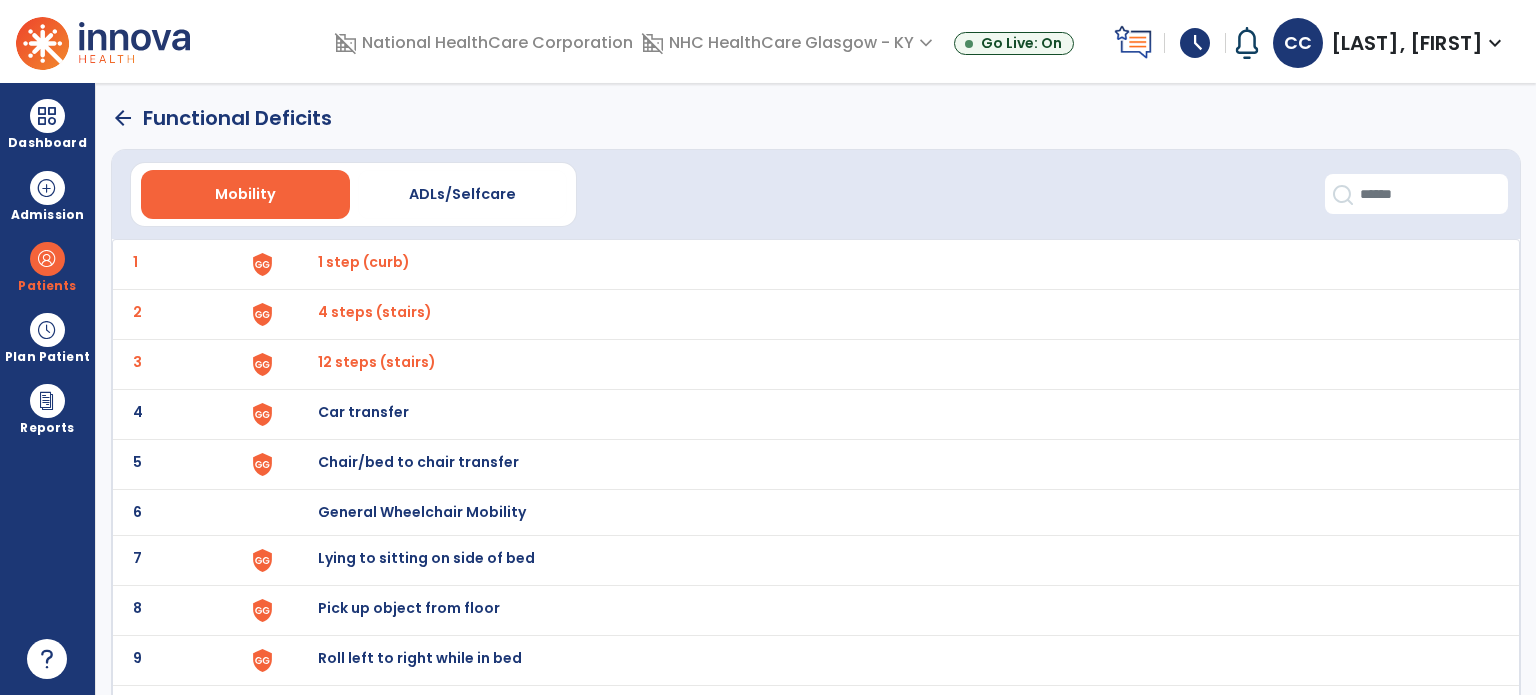 click on "Car transfer" at bounding box center (364, 262) 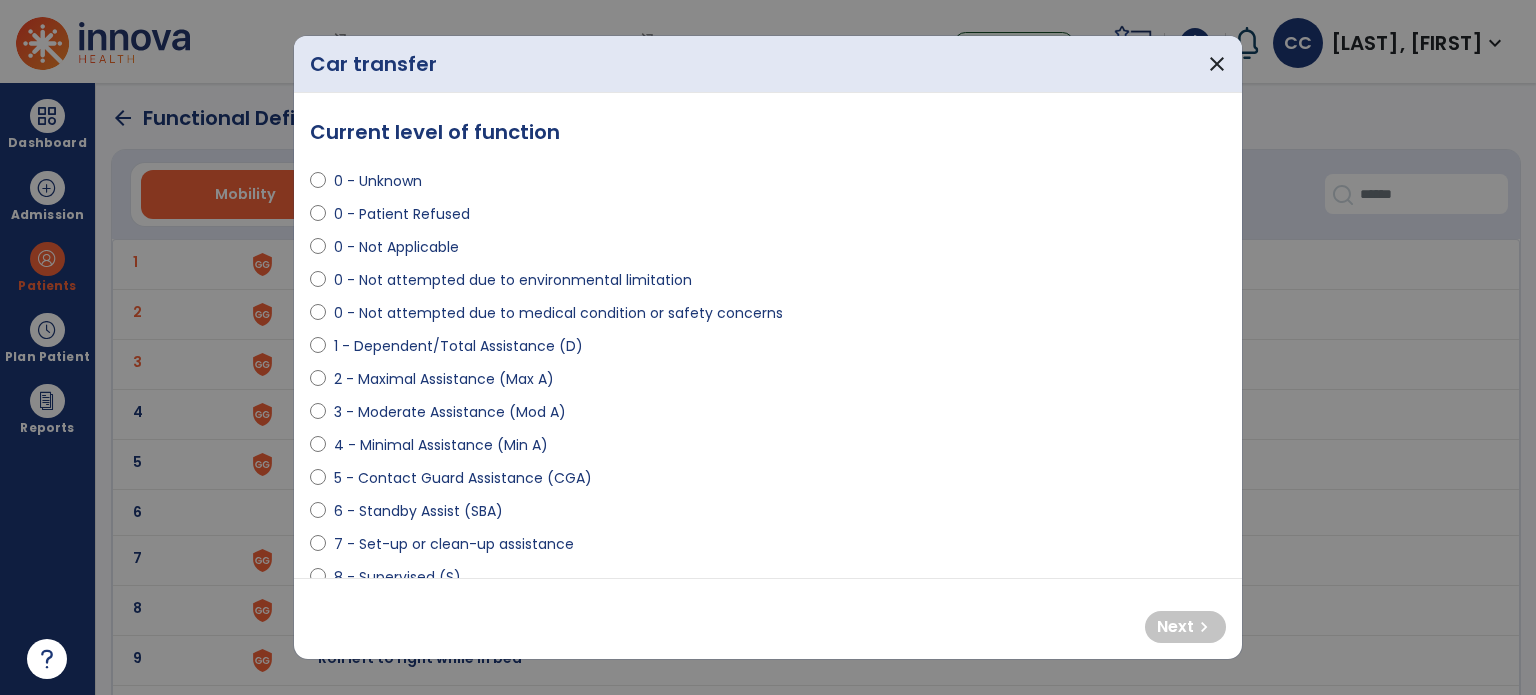 click on "2 - Maximal Assistance (Max A)" at bounding box center [444, 379] 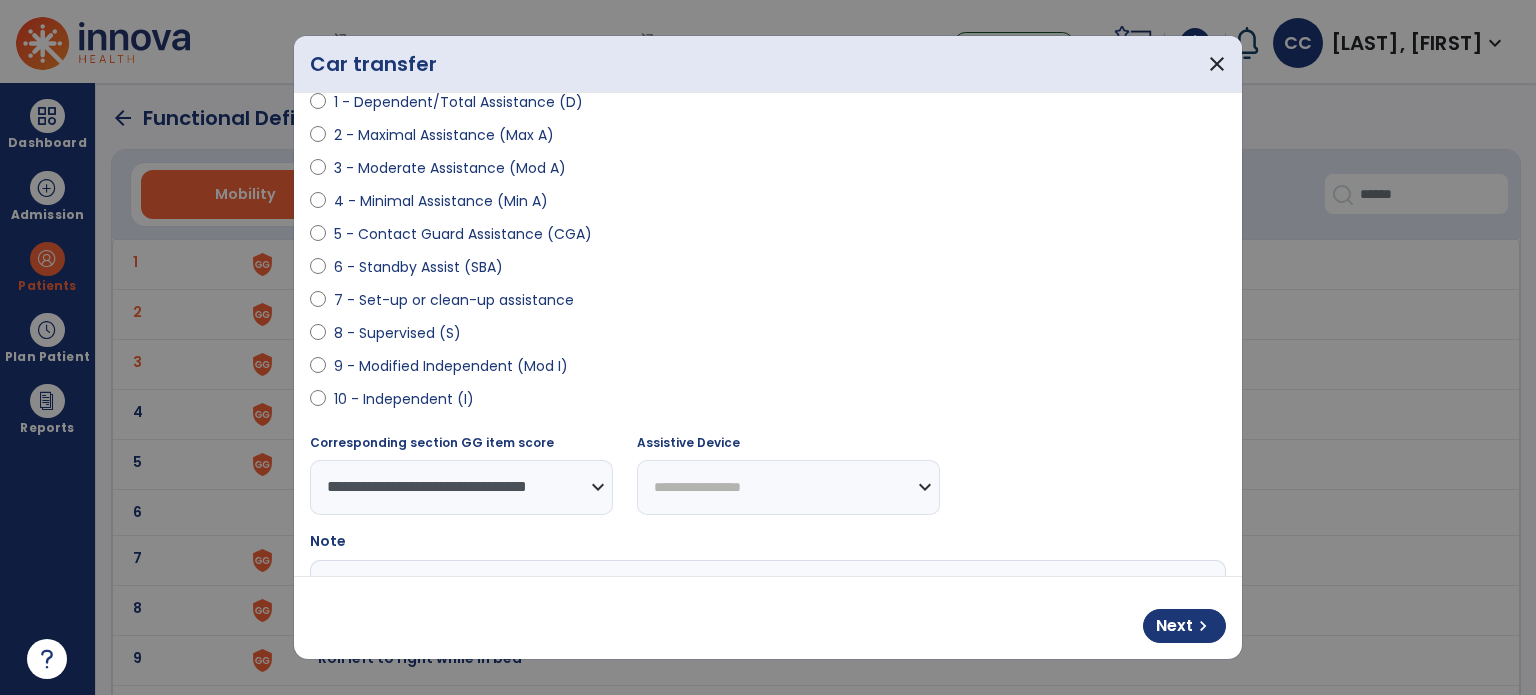 scroll, scrollTop: 300, scrollLeft: 0, axis: vertical 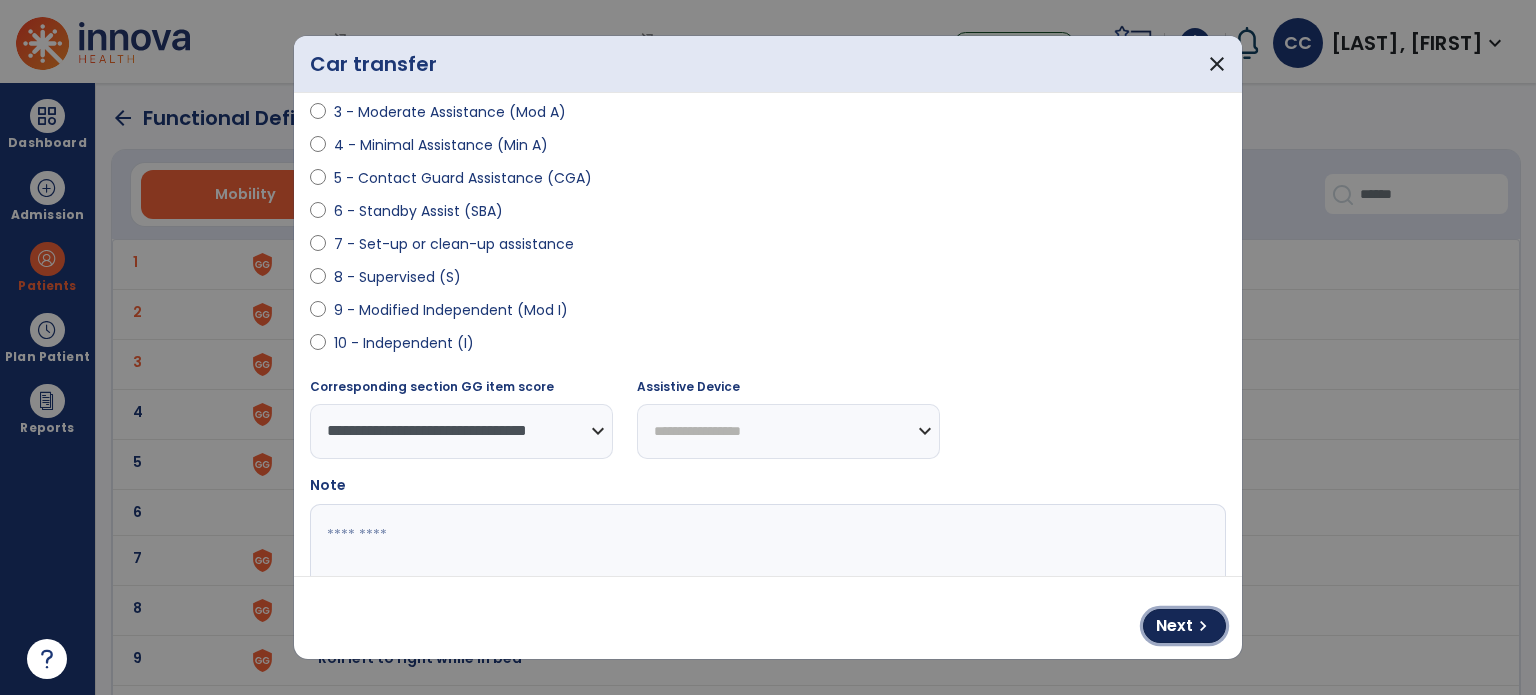 click on "chevron_right" at bounding box center [1203, 626] 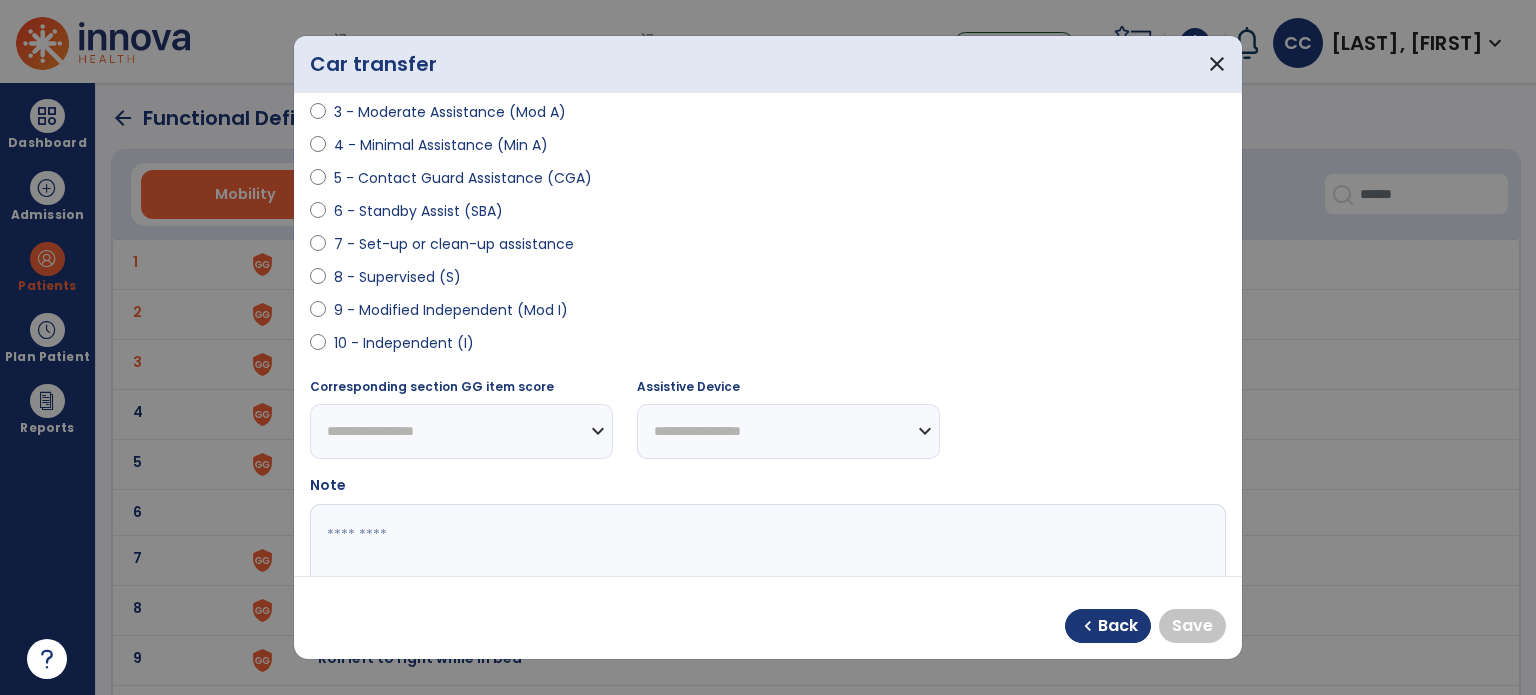 click on "10 - Independent (I)" at bounding box center (404, 343) 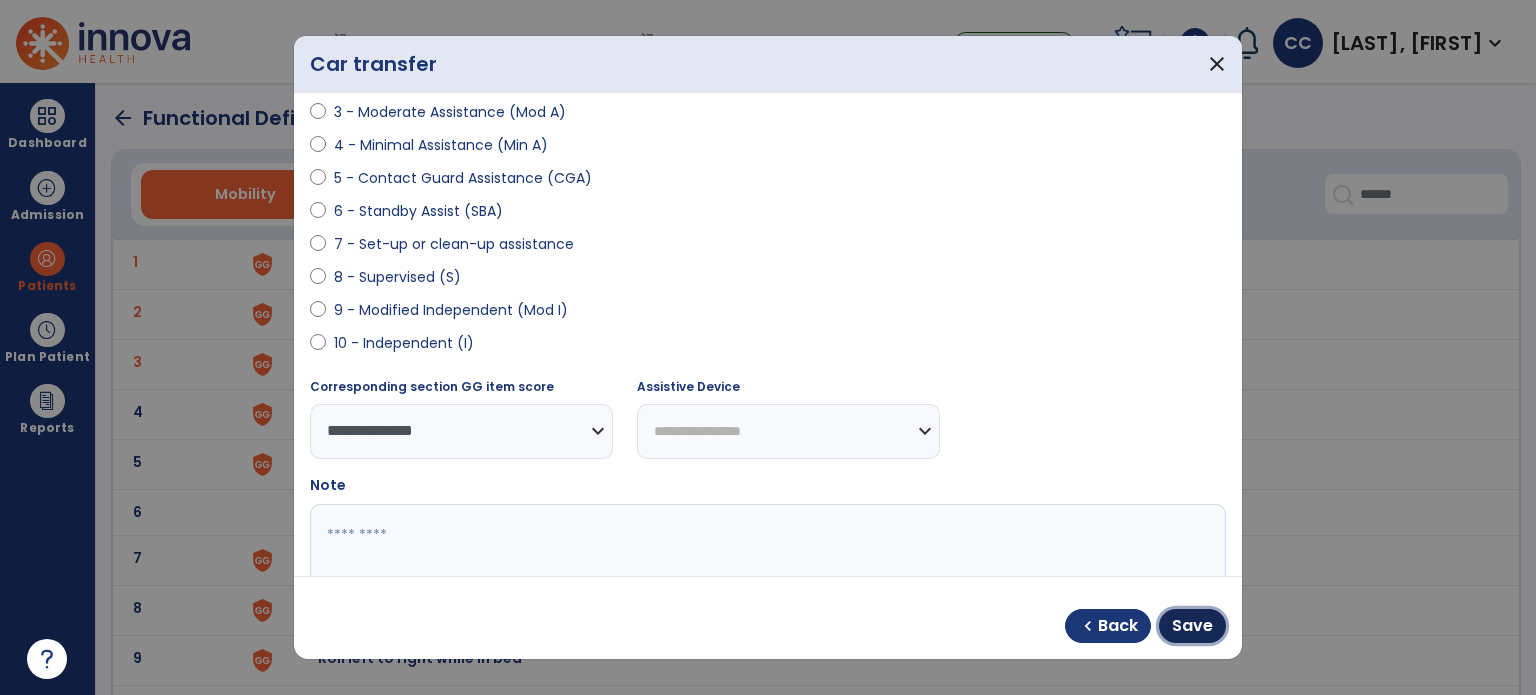 click on "Save" at bounding box center [1192, 626] 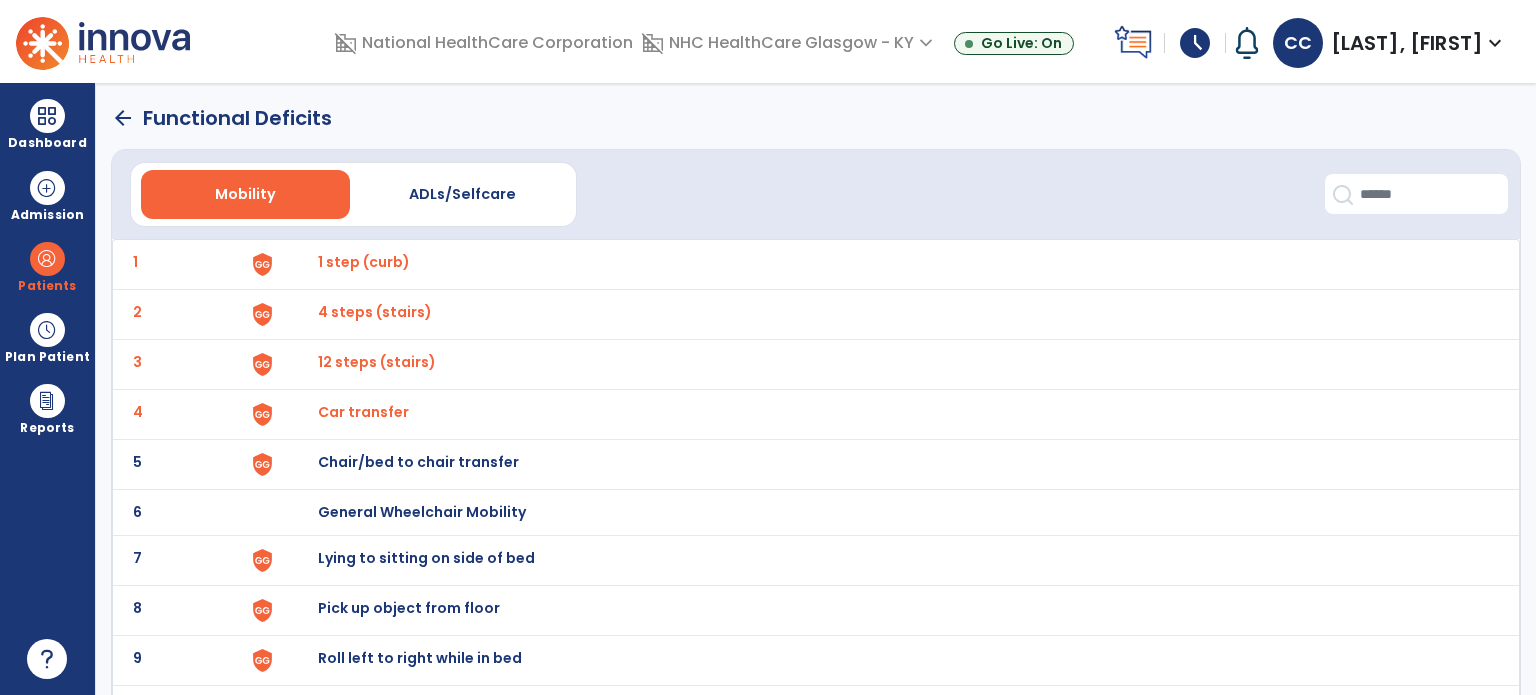 click on "Chair/bed to chair transfer" at bounding box center [364, 262] 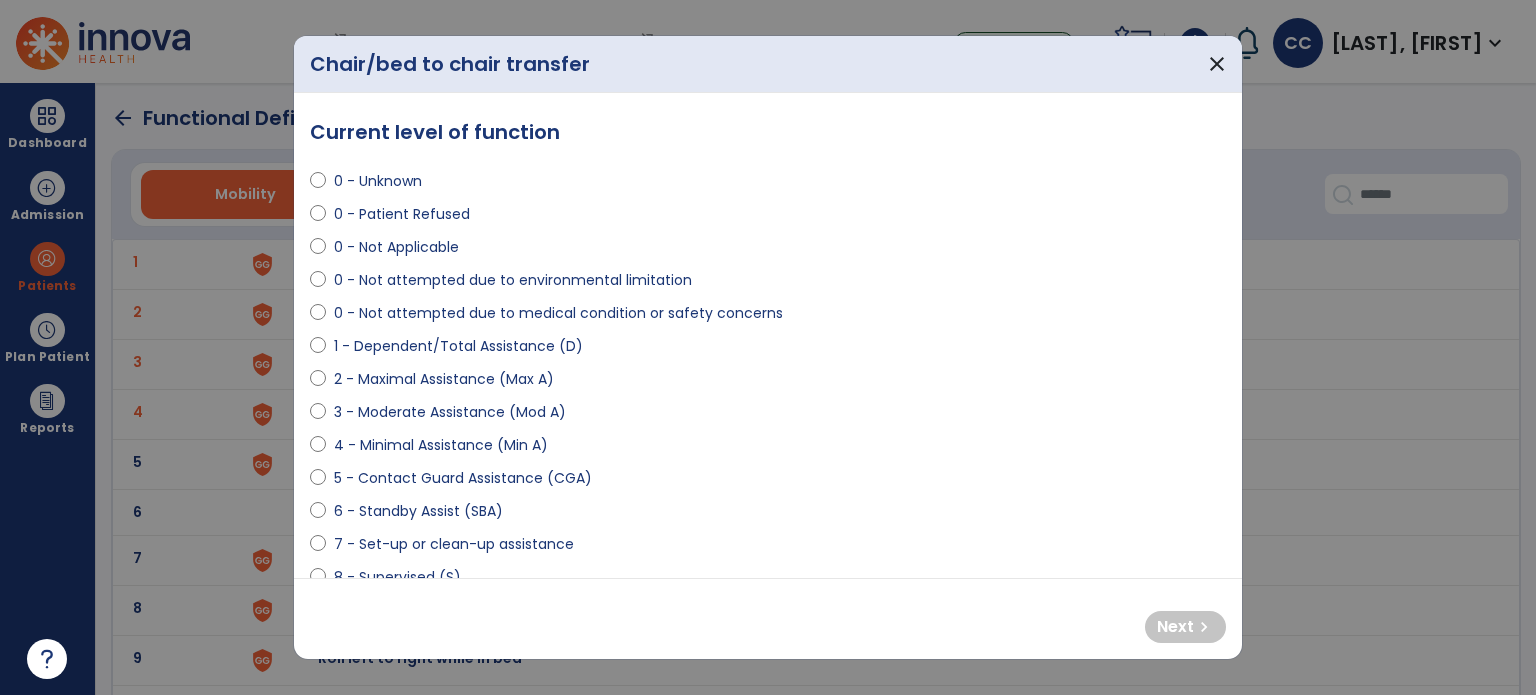 click on "3 - Moderate Assistance (Mod A)" at bounding box center (450, 412) 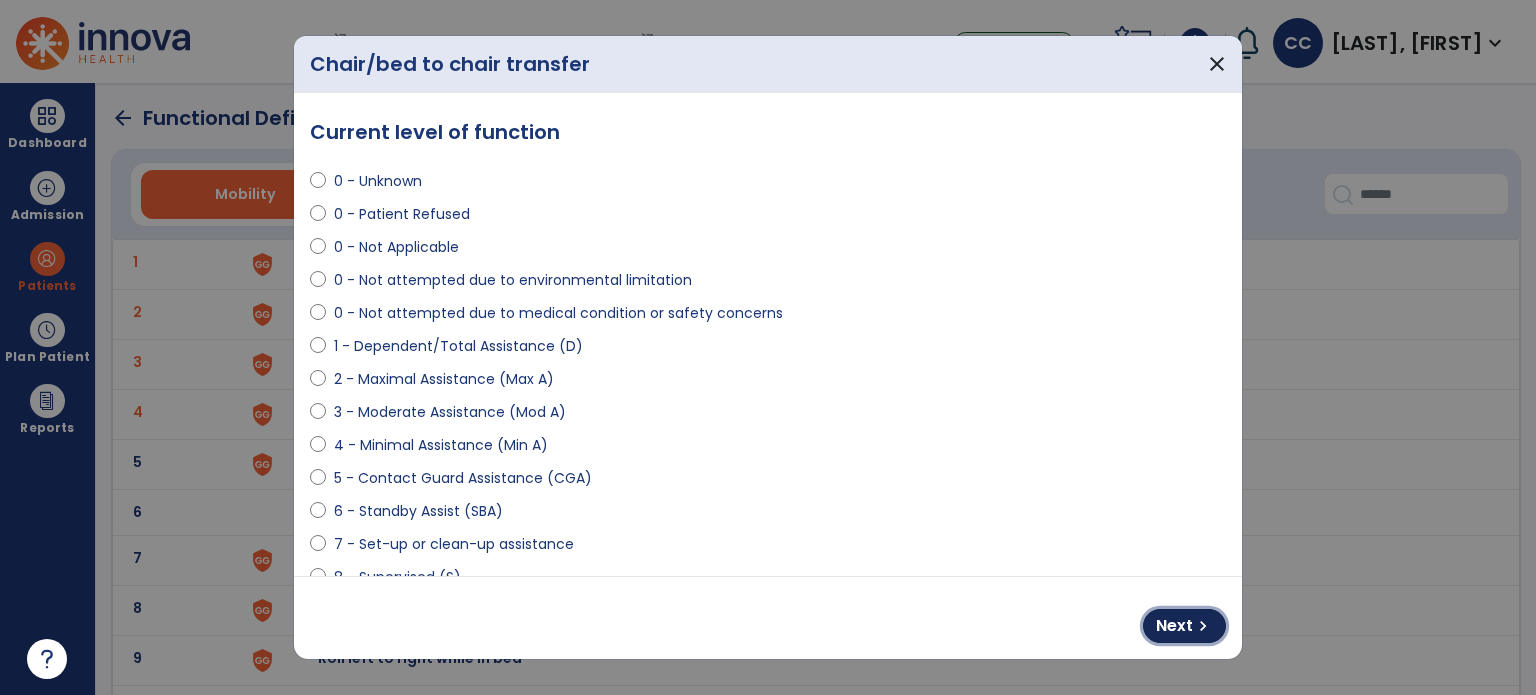 click on "Next" at bounding box center (1174, 626) 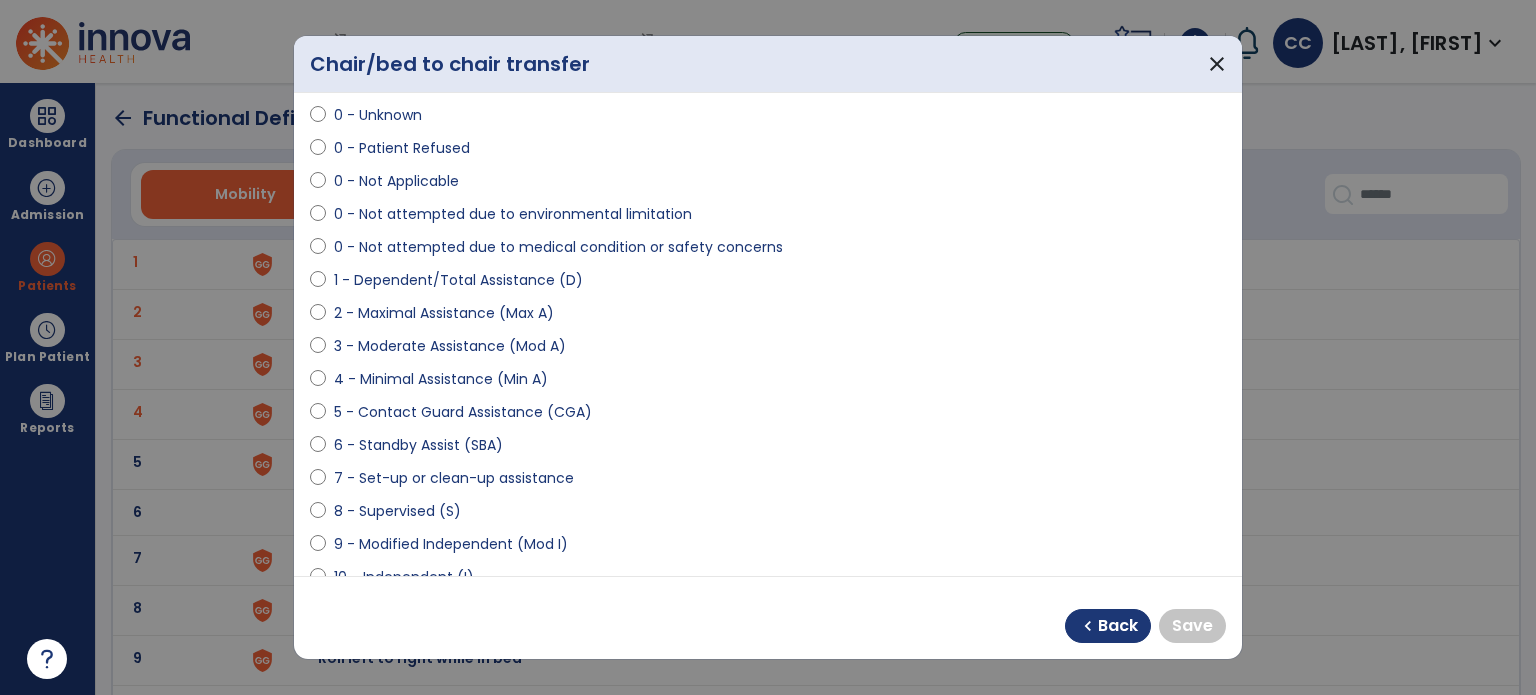 scroll, scrollTop: 100, scrollLeft: 0, axis: vertical 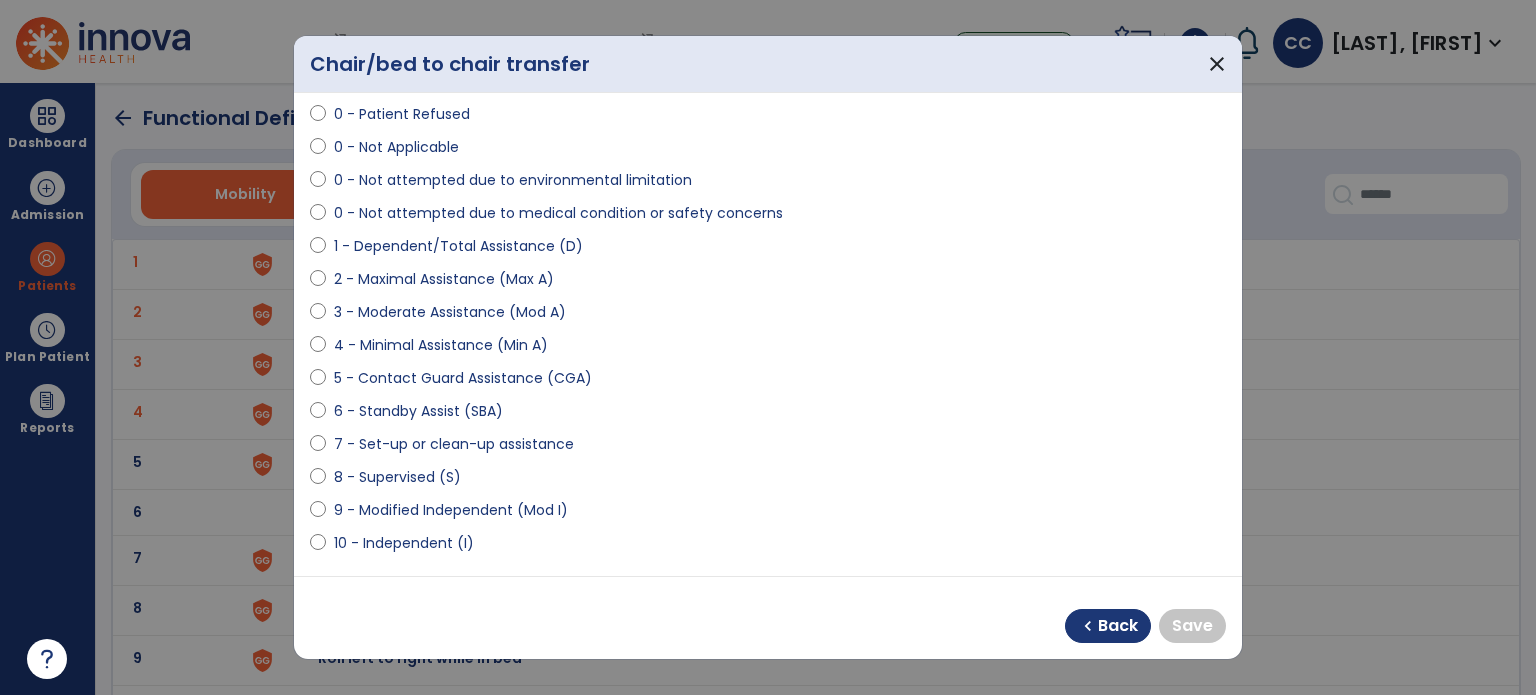 drag, startPoint x: 438, startPoint y: 523, endPoint x: 459, endPoint y: 500, distance: 31.144823 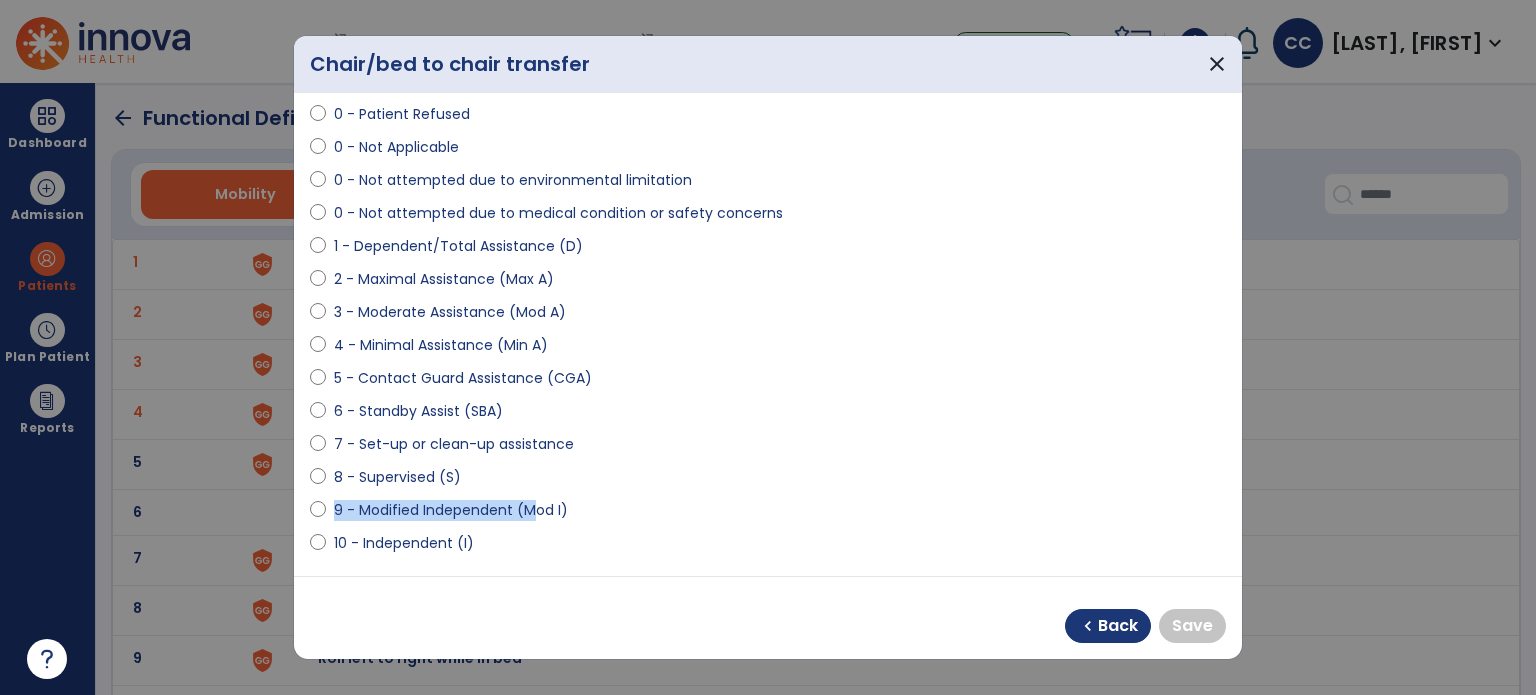 click on "0 - Unknown 0 - Patient Refused 0 - Not Applicable 0 - Not attempted due to environmental limitation 0 - Not attempted due to medical condition or safety concerns 1 - Dependent/Total Assistance (D) 2 - Maximal Assistance (Max A) 3 - Moderate Assistance (Mod A) 4 - Minimal Assistance (Min A) 5 - Contact Guard Assistance (CGA) 6 - Standby Assist (SBA) 7 - Set-up or clean-up assistance 8 - Supervised (S) 9 - Modified Independent (Mod I) 10 - Independent (I)" at bounding box center (768, 304) 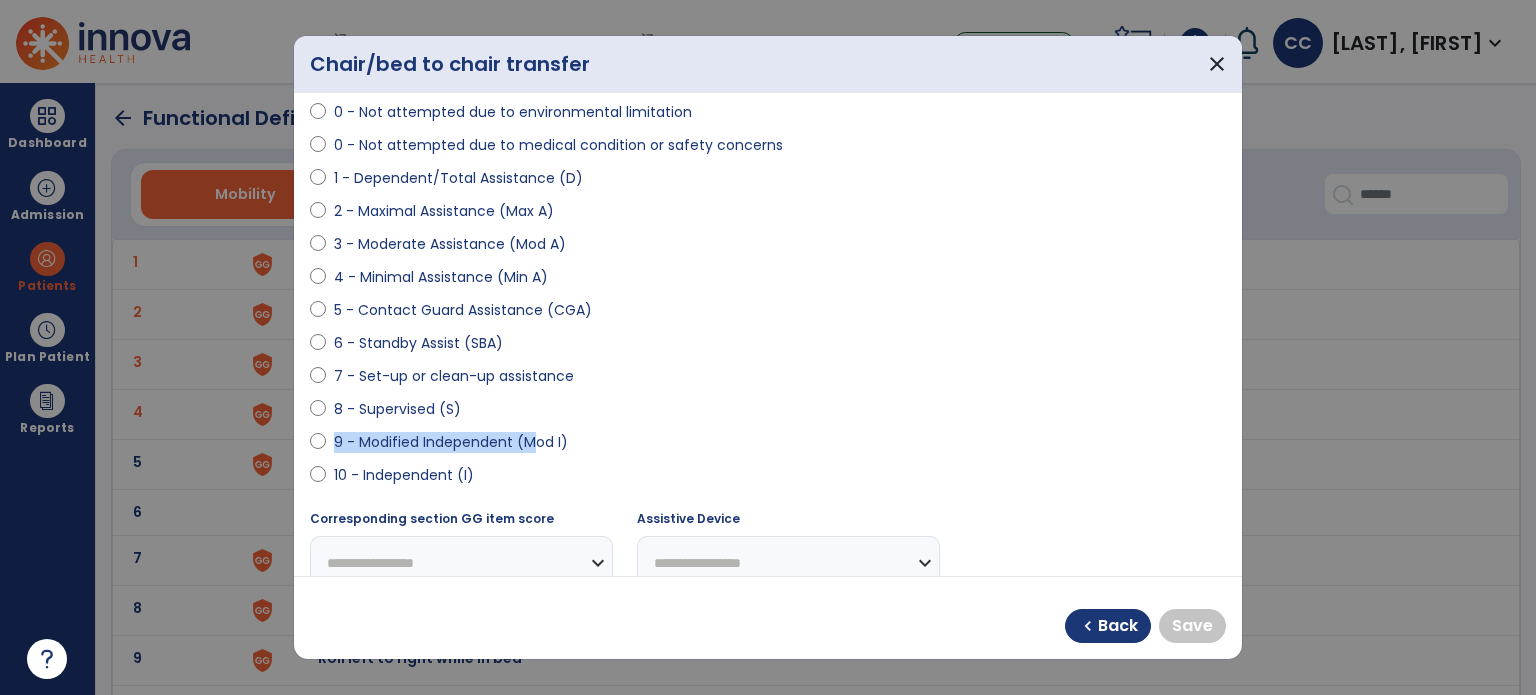 scroll, scrollTop: 200, scrollLeft: 0, axis: vertical 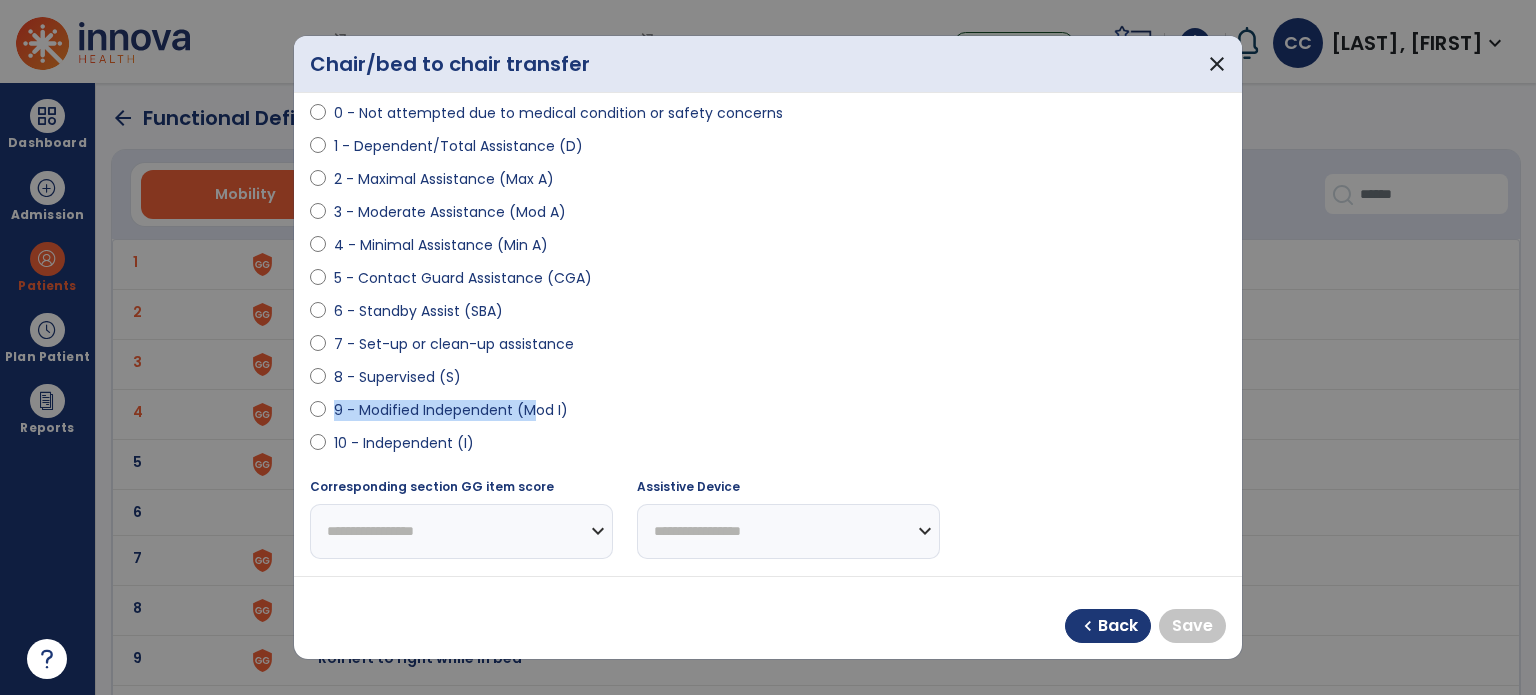 click on "9 - Modified Independent (Mod I)" at bounding box center (451, 410) 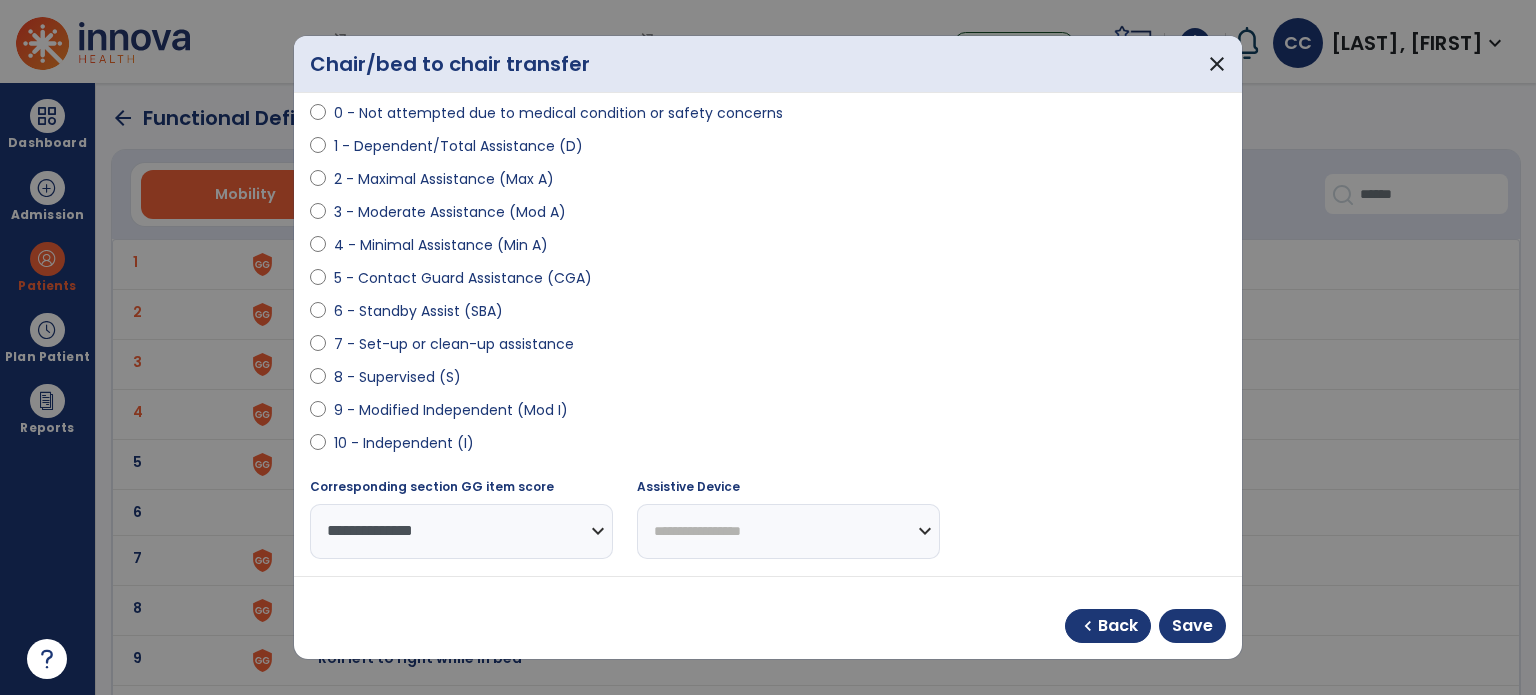drag, startPoint x: 819, startPoint y: 556, endPoint x: 813, endPoint y: 547, distance: 10.816654 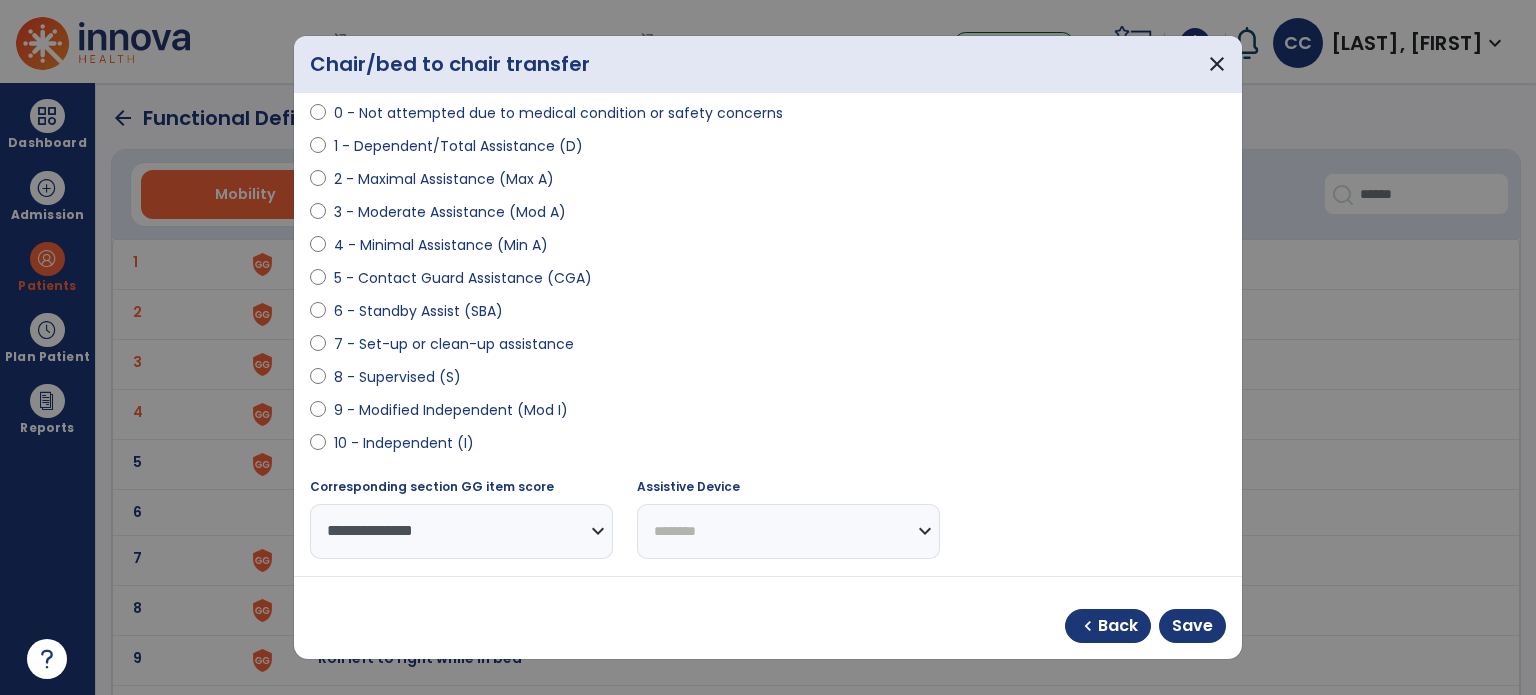 click on "**********" at bounding box center [788, 531] 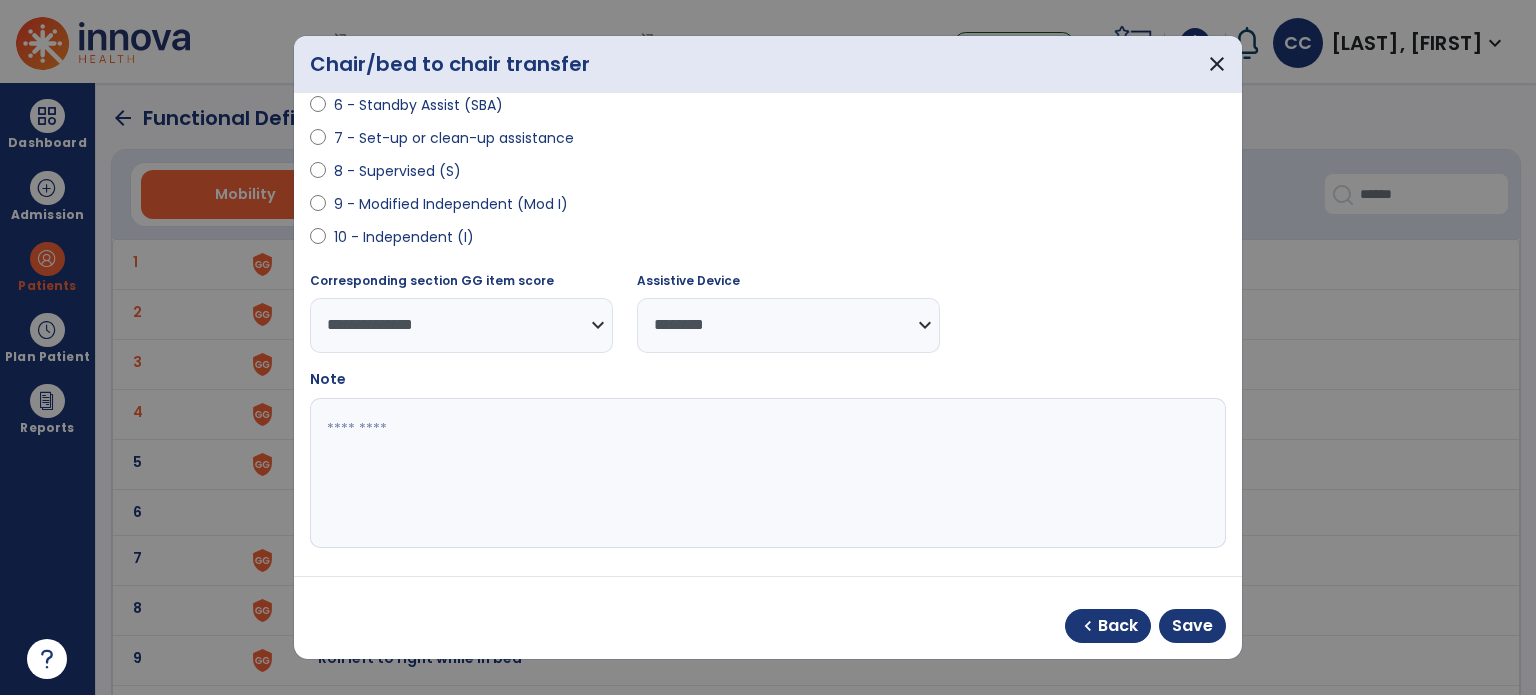 scroll, scrollTop: 408, scrollLeft: 0, axis: vertical 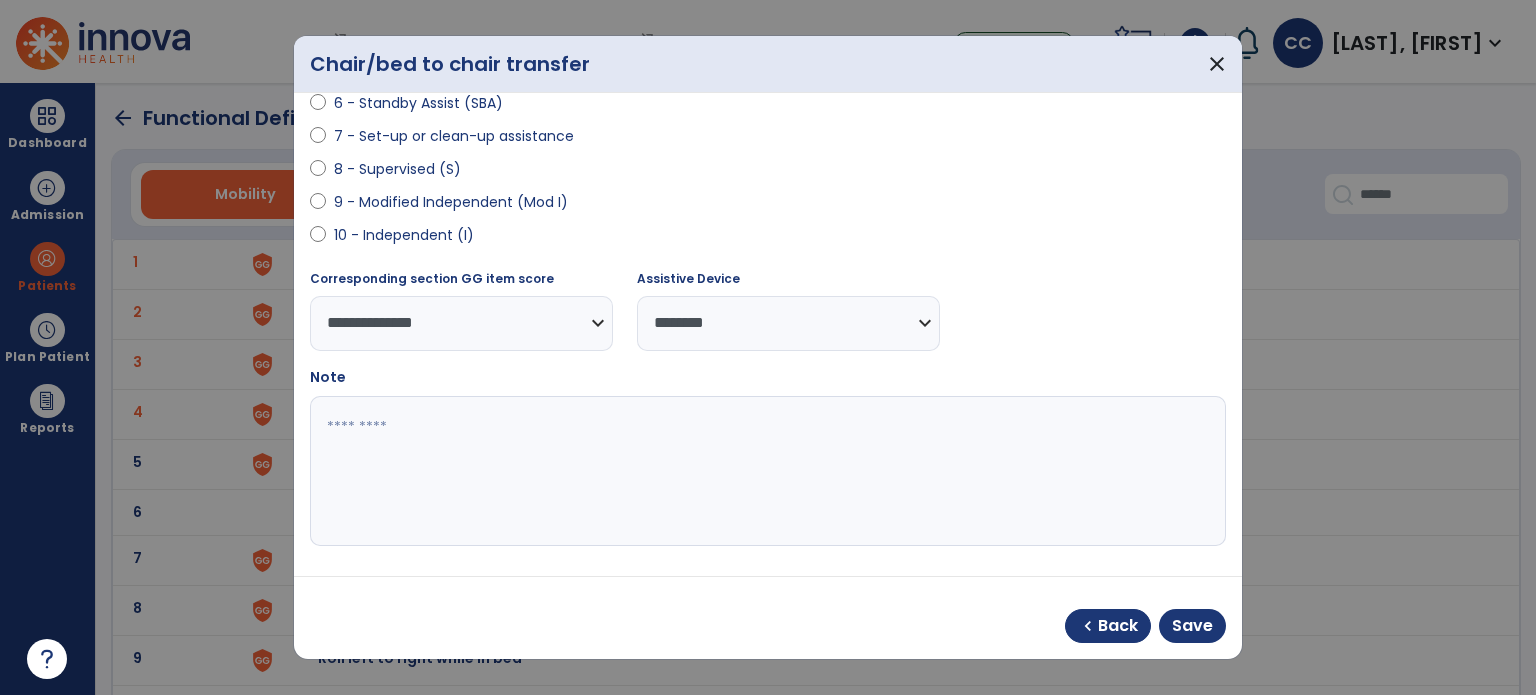 click at bounding box center (766, 471) 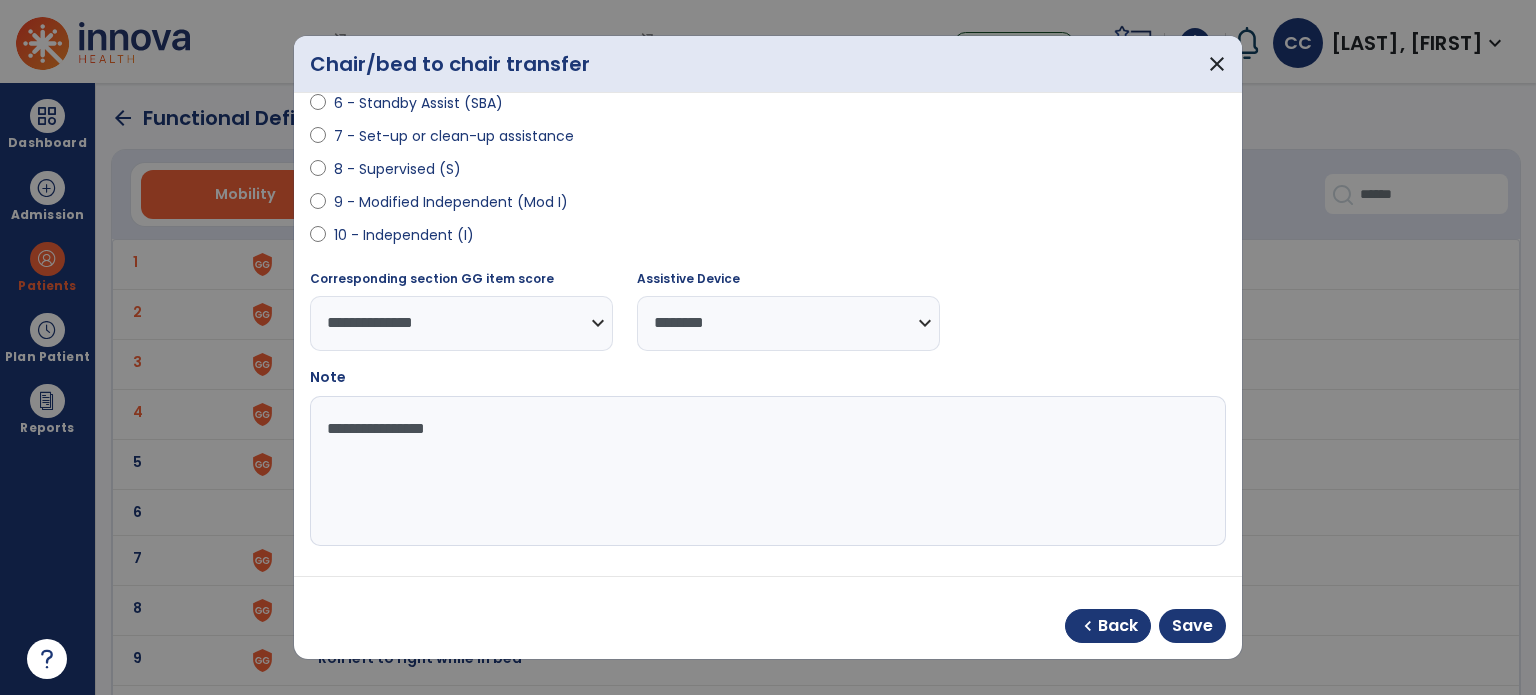 type on "**********" 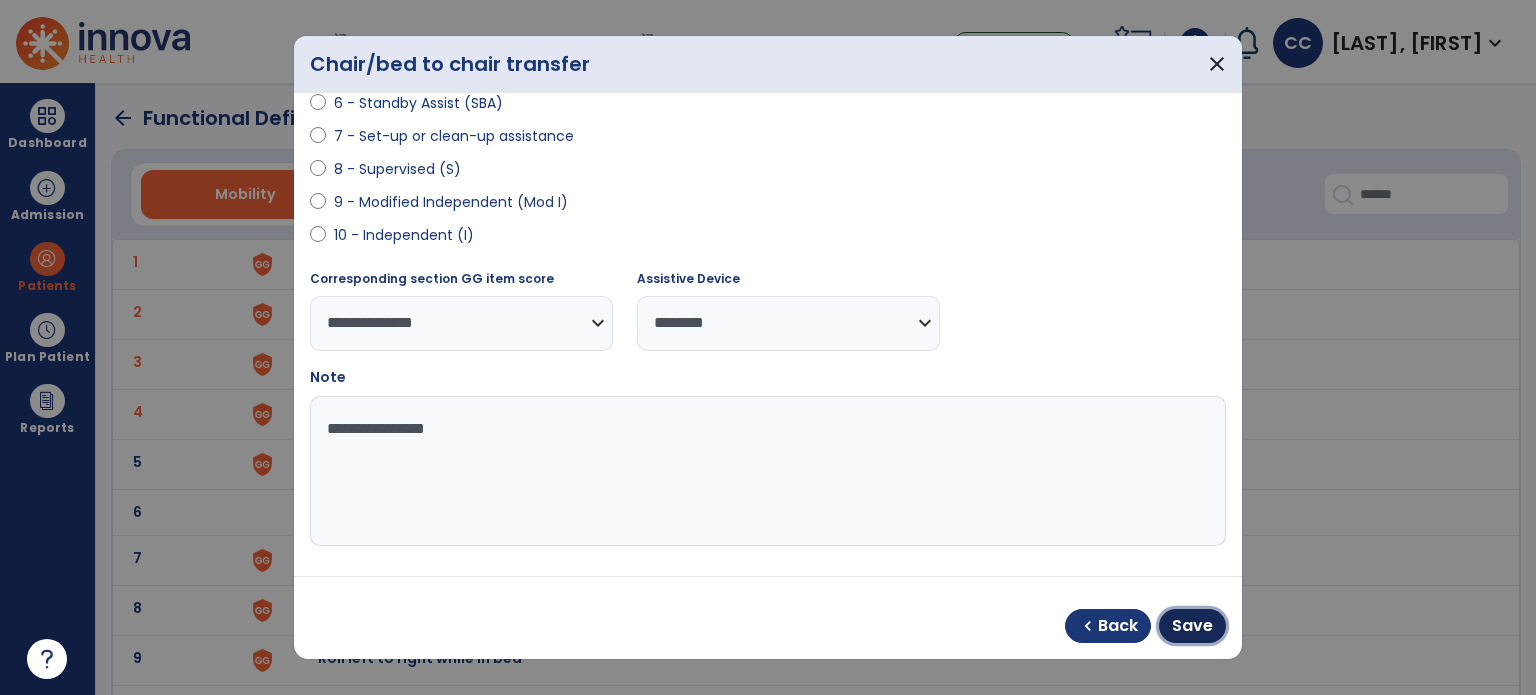 click on "Save" at bounding box center (1192, 626) 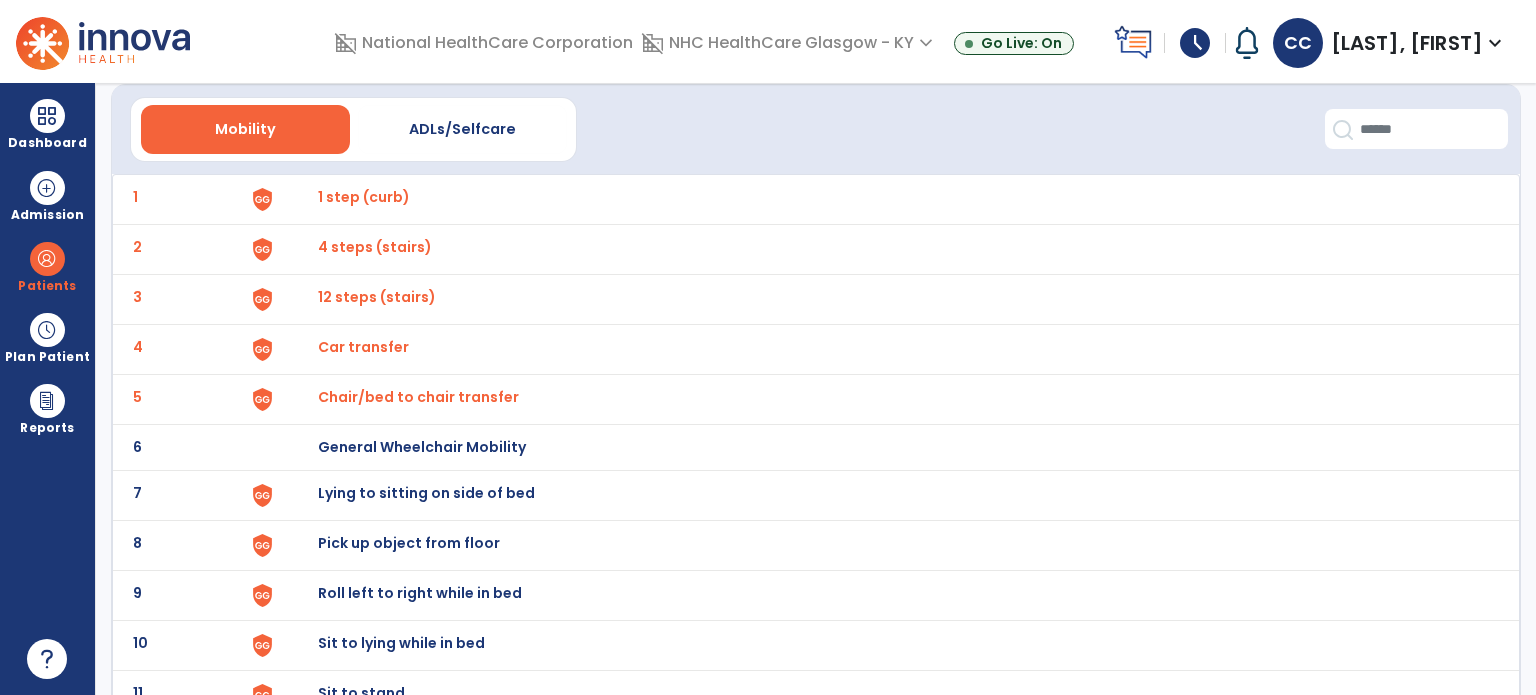 scroll, scrollTop: 100, scrollLeft: 0, axis: vertical 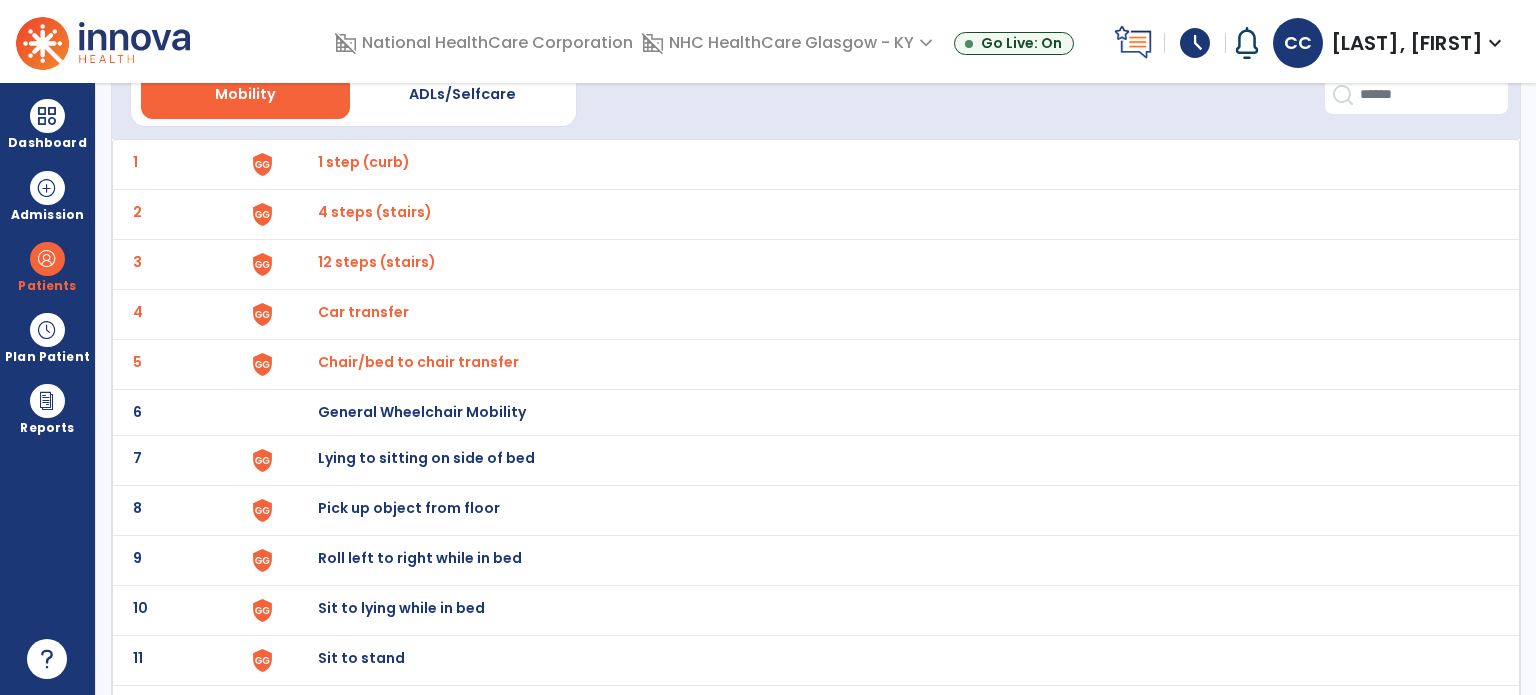 click on "Lying to sitting on side of bed" at bounding box center [364, 162] 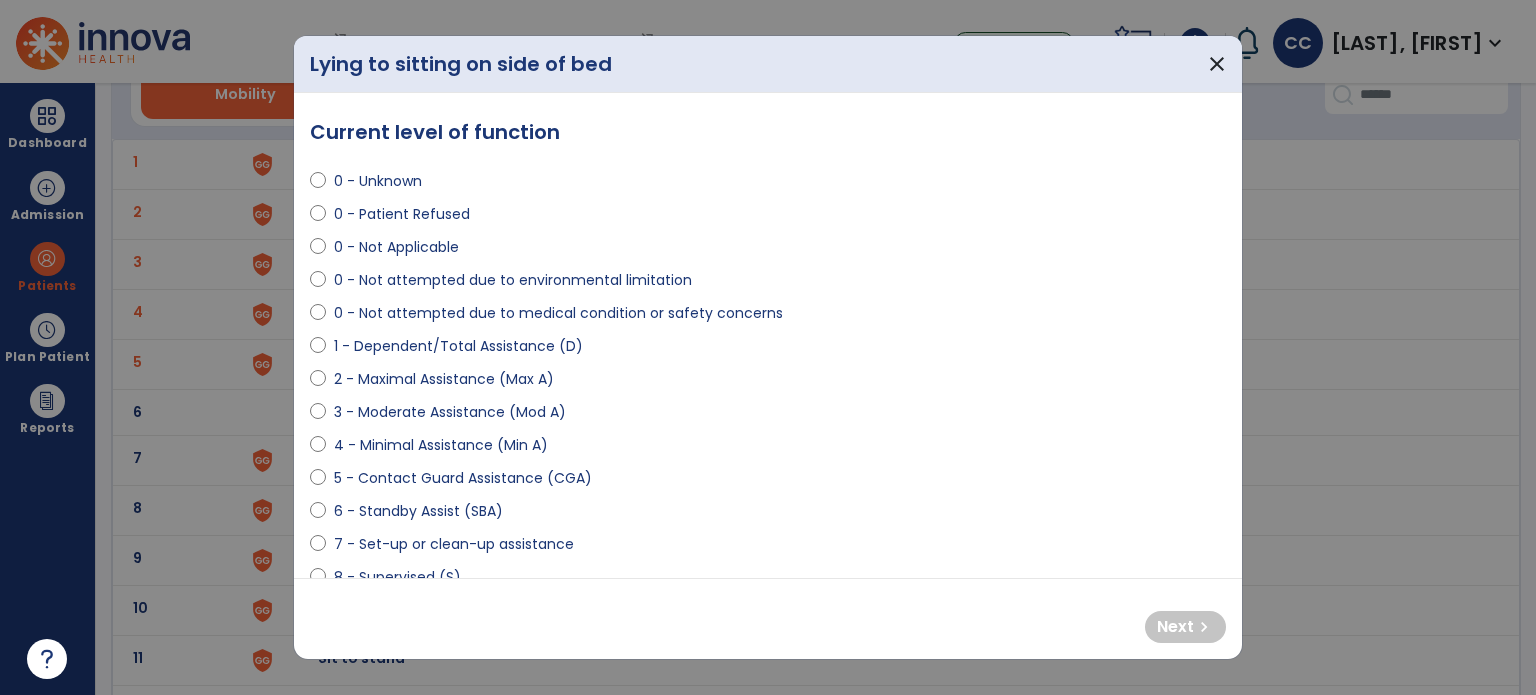 click on "3 - Moderate Assistance (Mod A)" at bounding box center [450, 412] 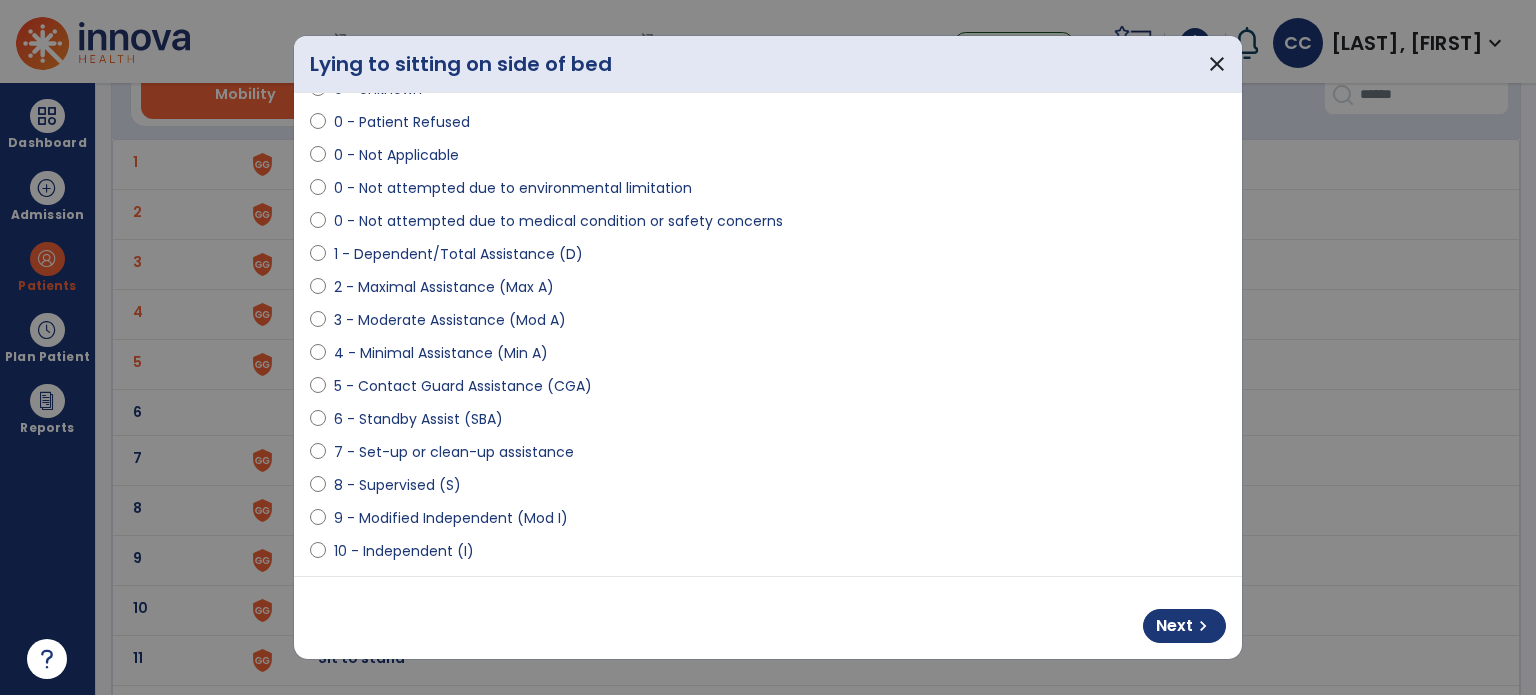 scroll, scrollTop: 200, scrollLeft: 0, axis: vertical 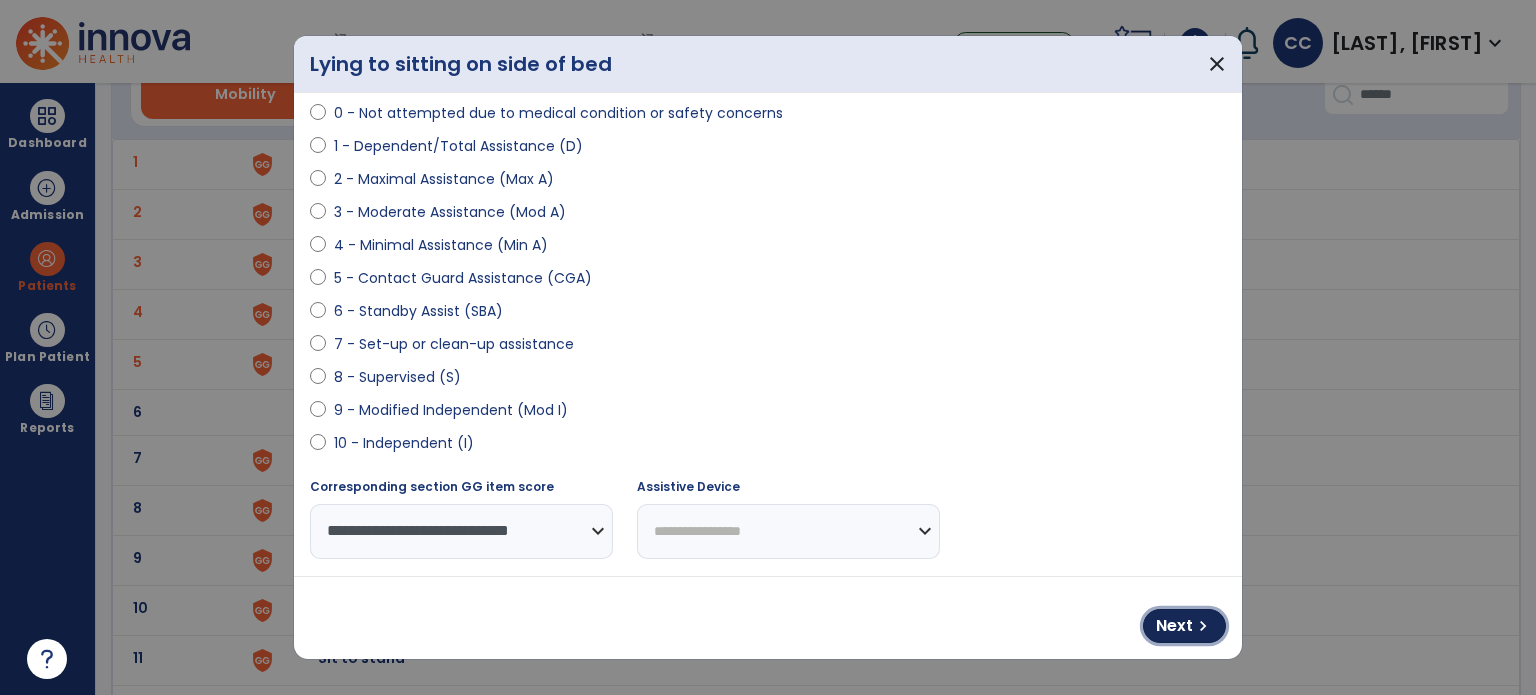 click on "chevron_right" at bounding box center [1203, 626] 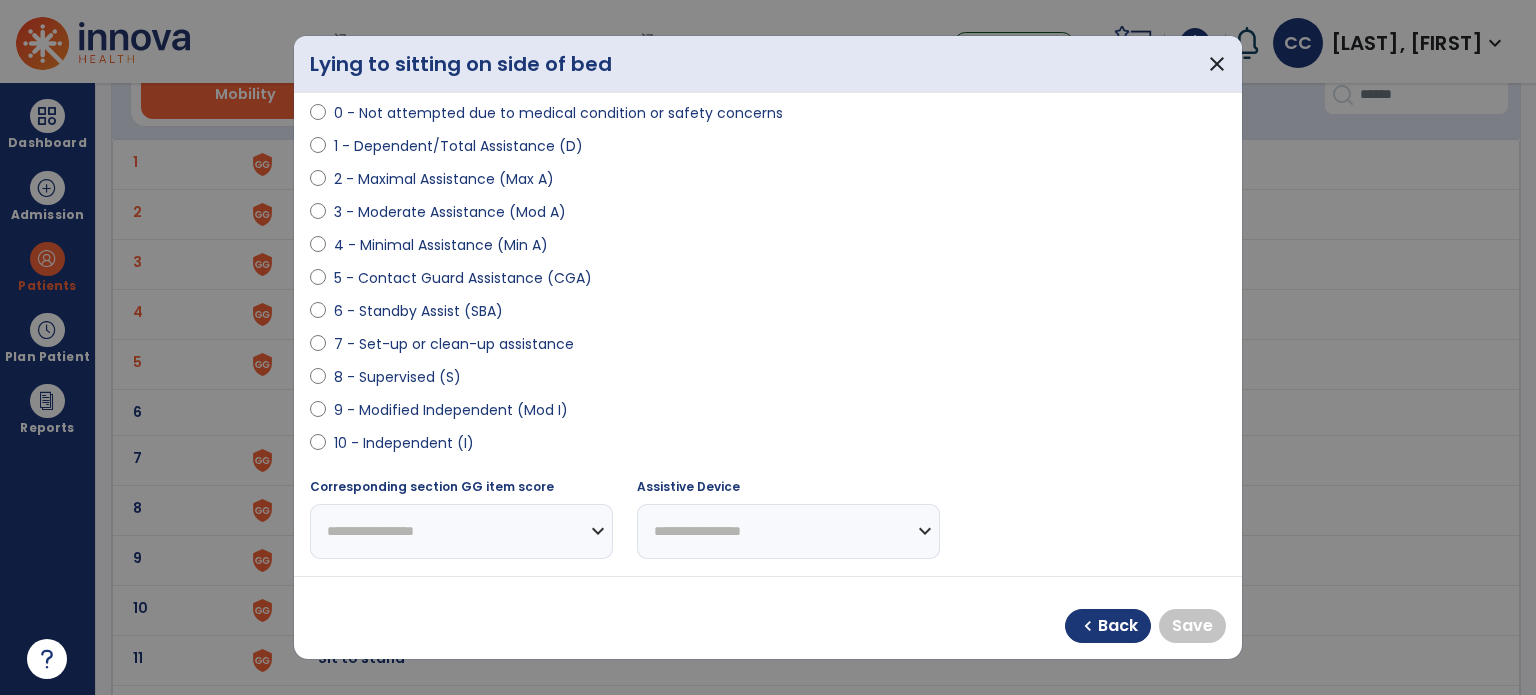 drag, startPoint x: 421, startPoint y: 439, endPoint x: 656, endPoint y: 520, distance: 248.5679 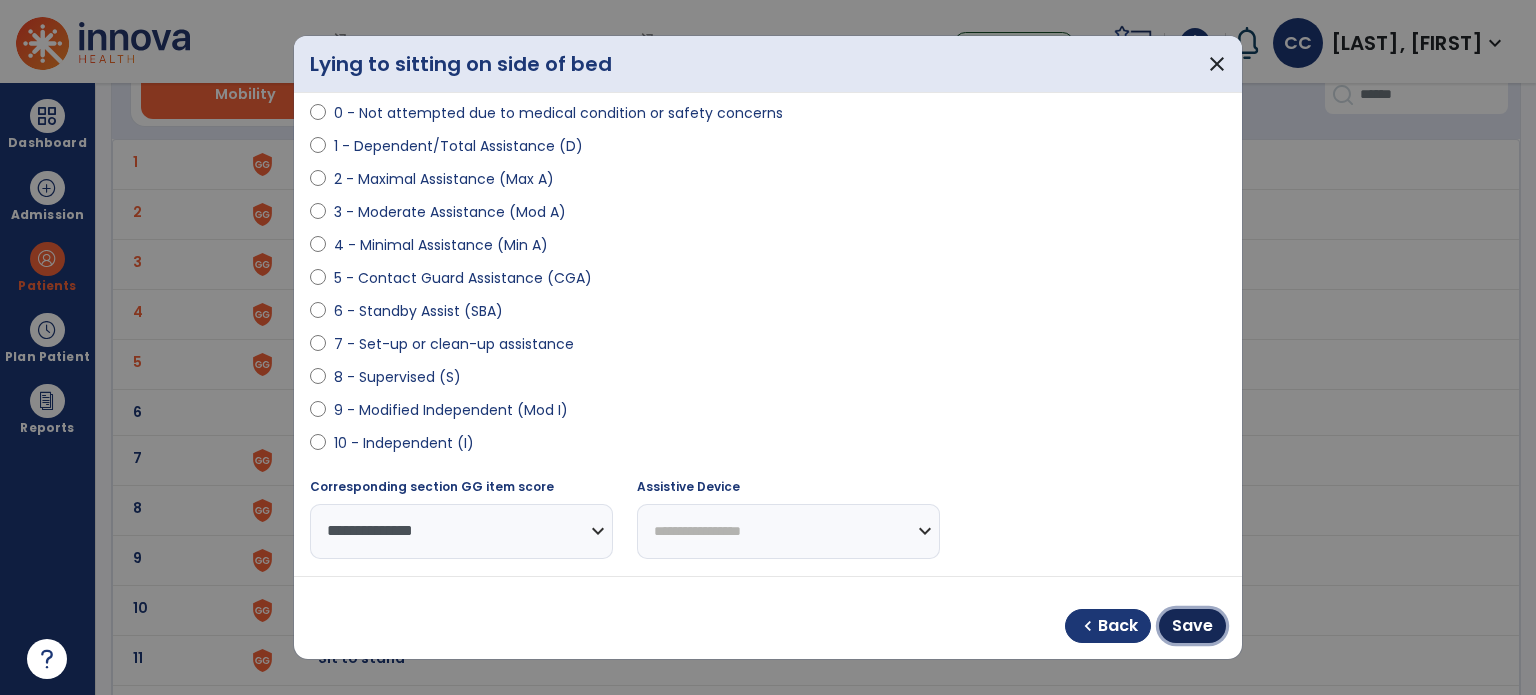 click on "Save" at bounding box center [1192, 626] 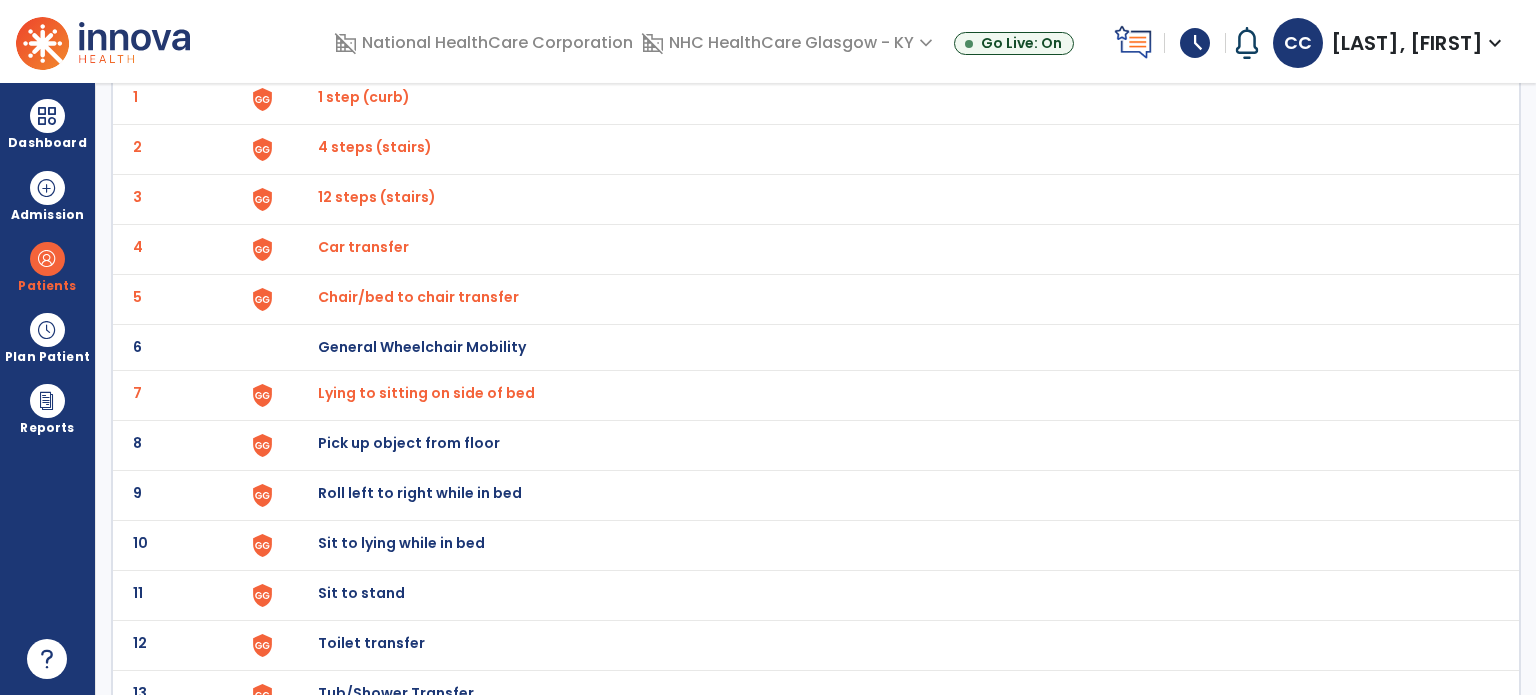 scroll, scrollTop: 200, scrollLeft: 0, axis: vertical 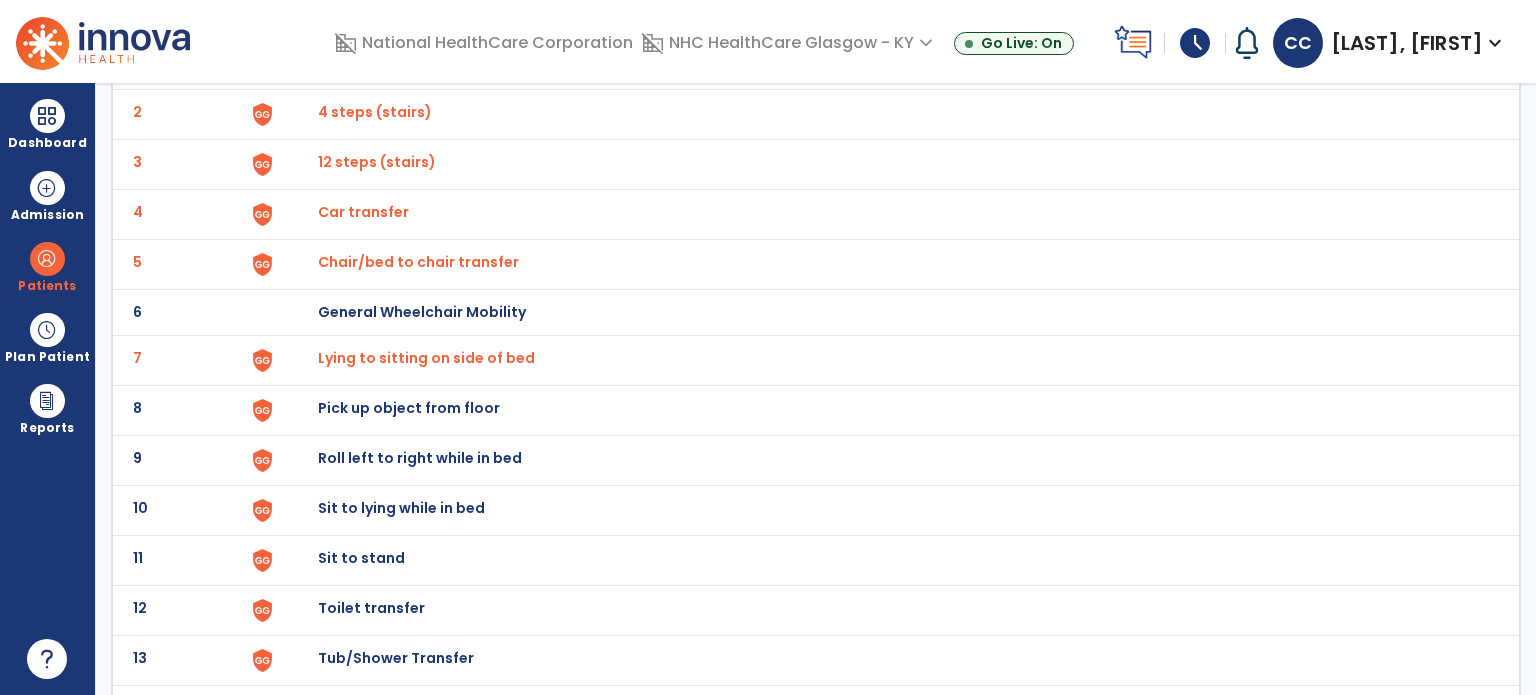 click on "Pick up object from floor" at bounding box center [364, 62] 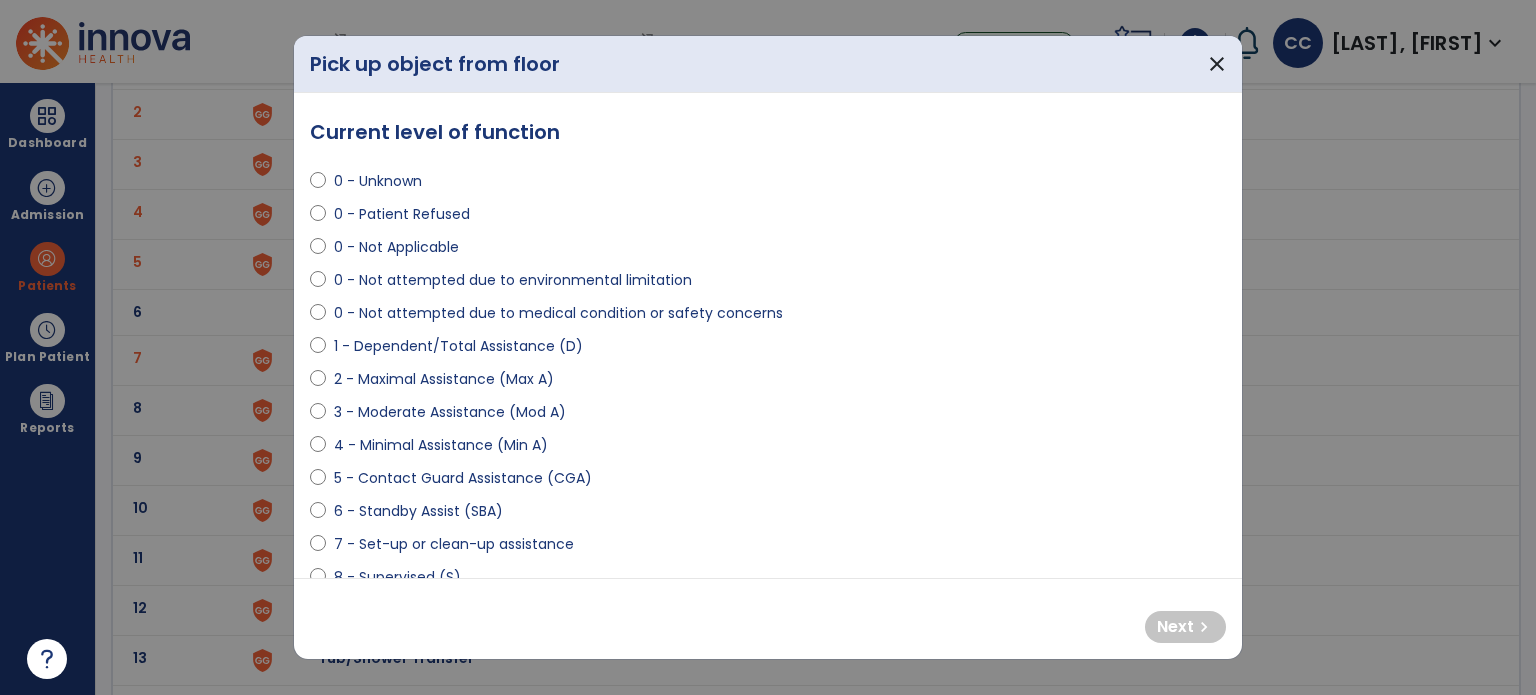 click on "0 - Not attempted due to medical condition or safety concerns" at bounding box center [558, 313] 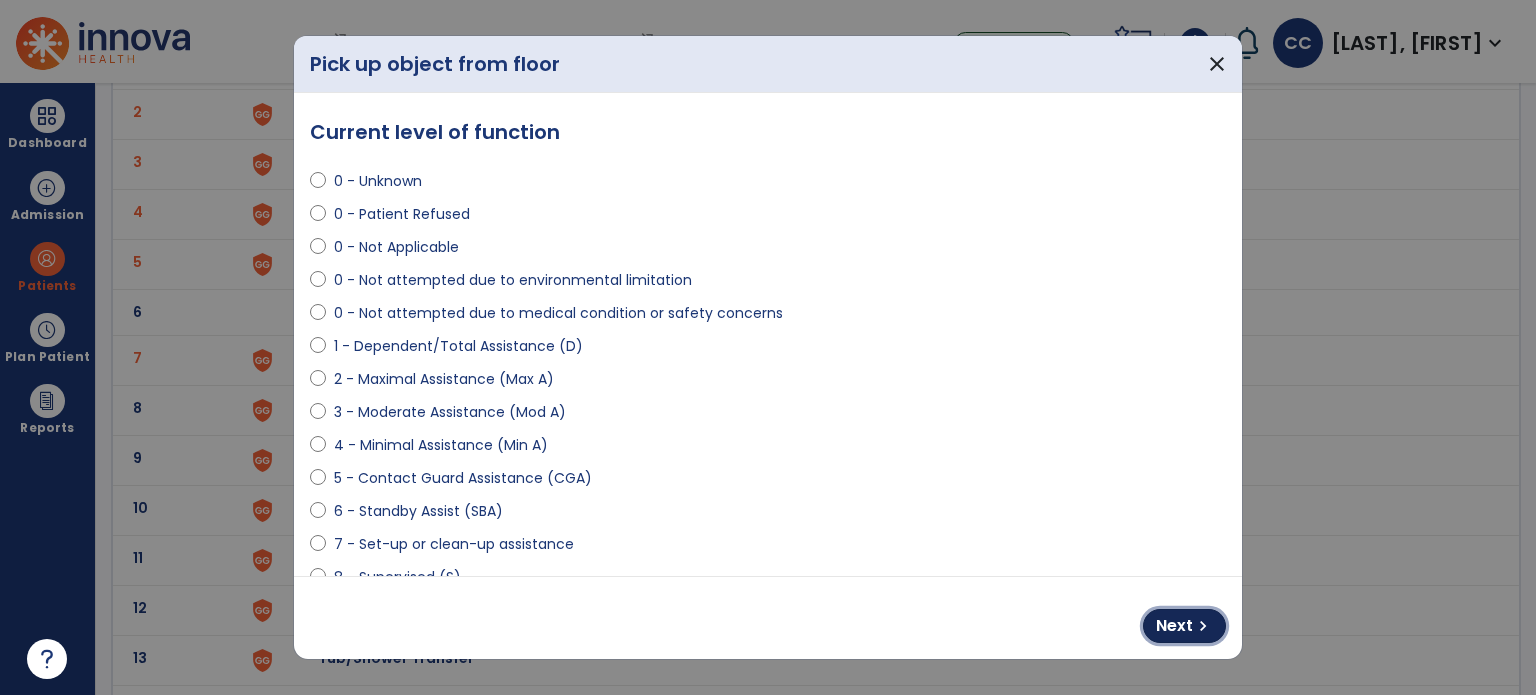 click on "Next" at bounding box center (1174, 626) 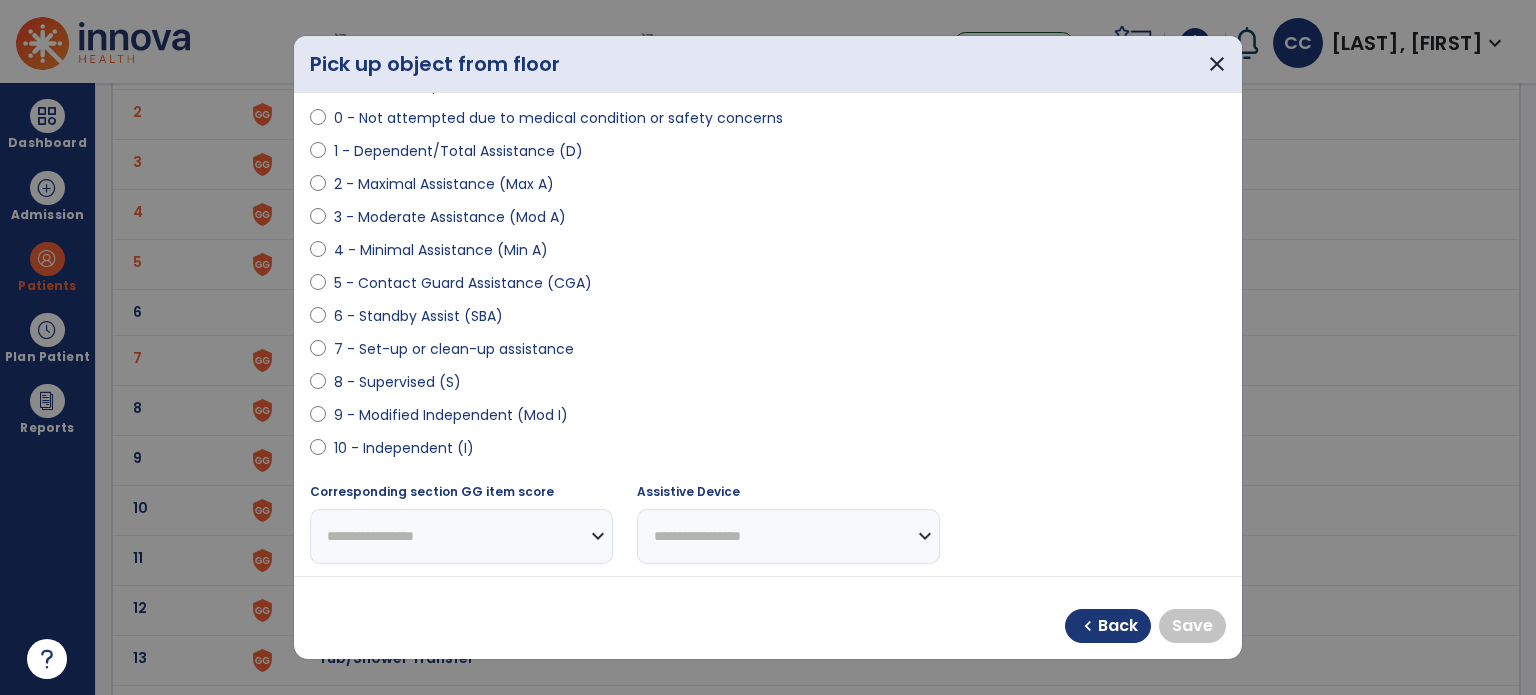 scroll, scrollTop: 200, scrollLeft: 0, axis: vertical 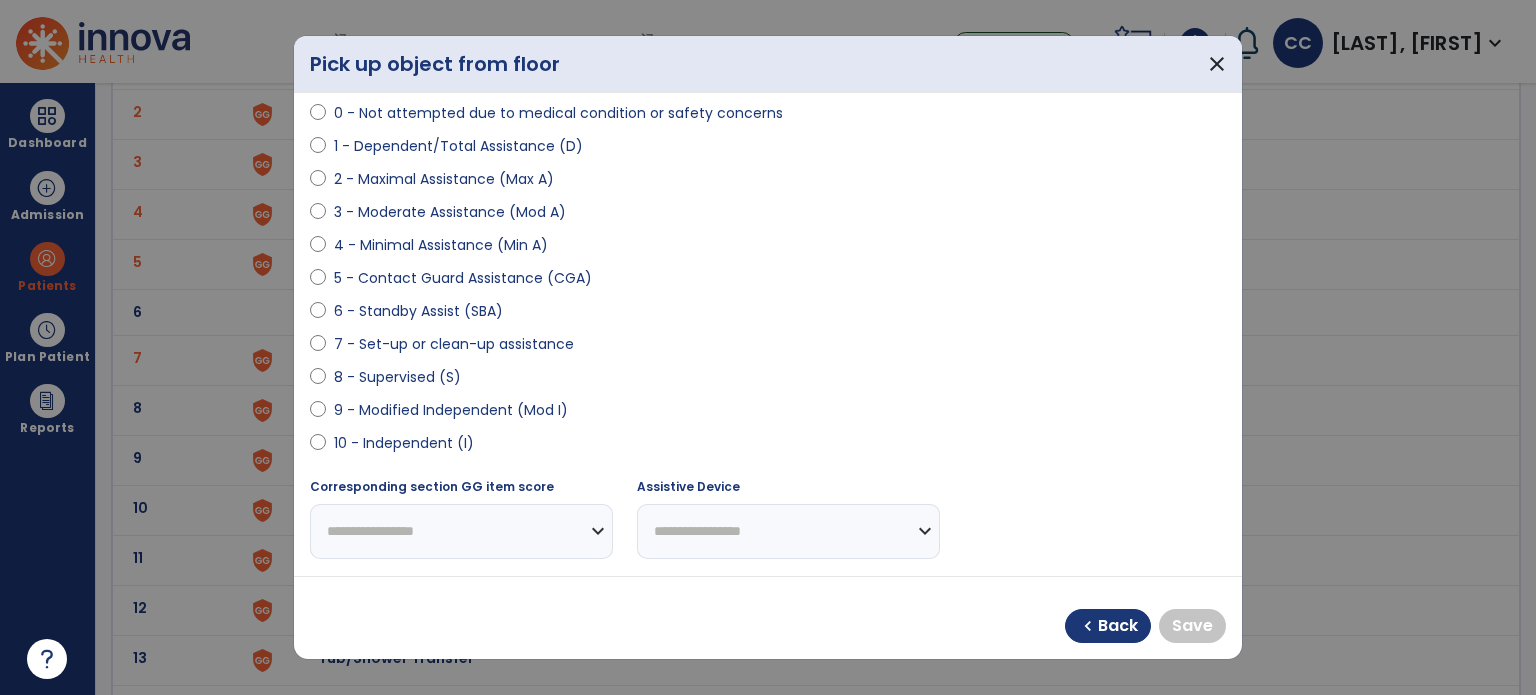 click on "10 - Independent (I)" at bounding box center [404, 443] 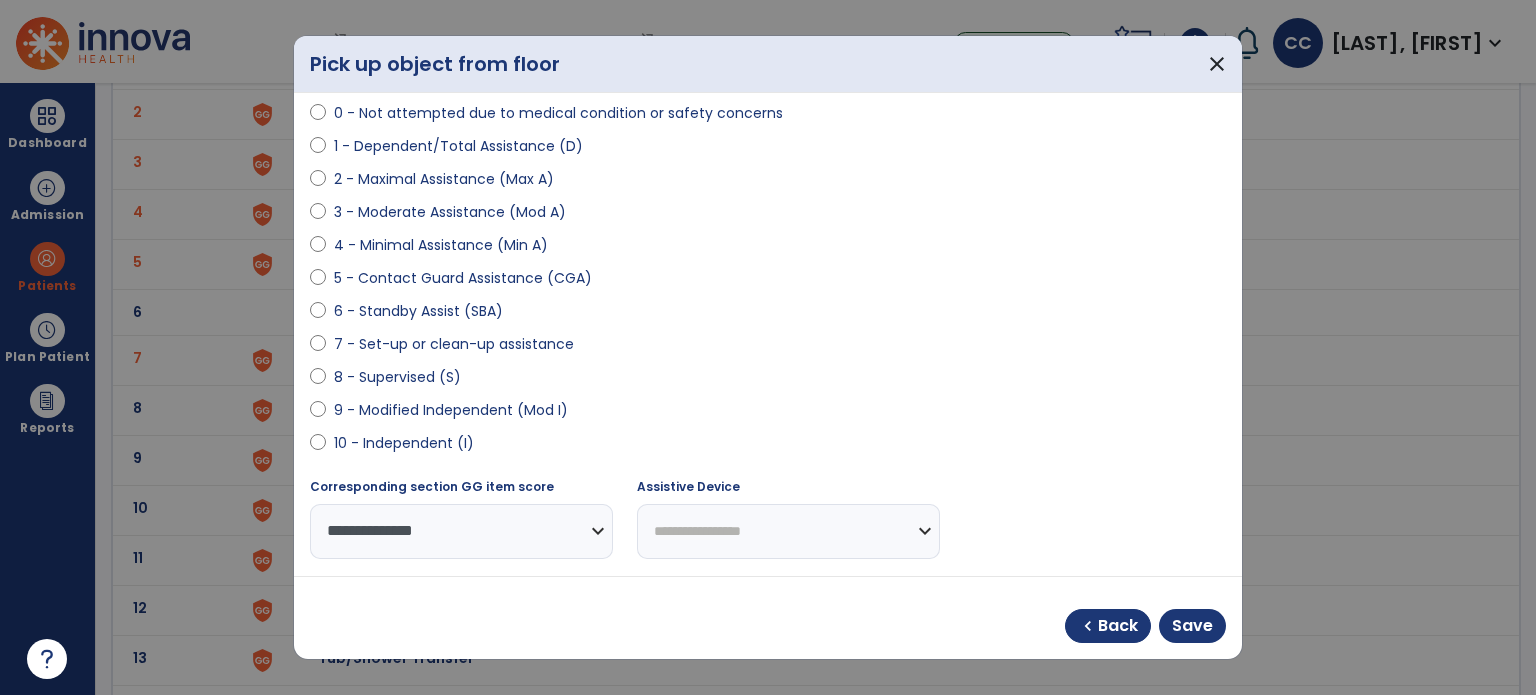 scroll, scrollTop: 408, scrollLeft: 0, axis: vertical 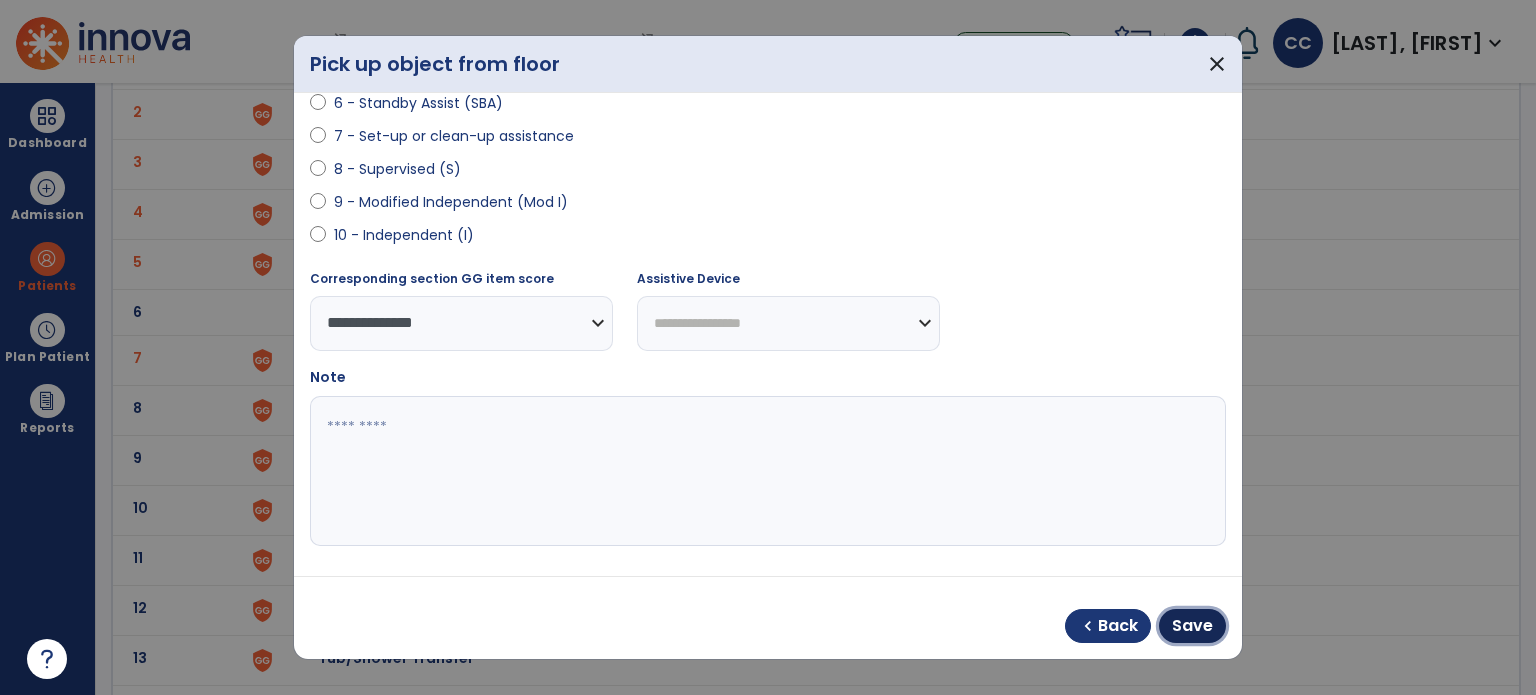 click on "Save" at bounding box center (1192, 626) 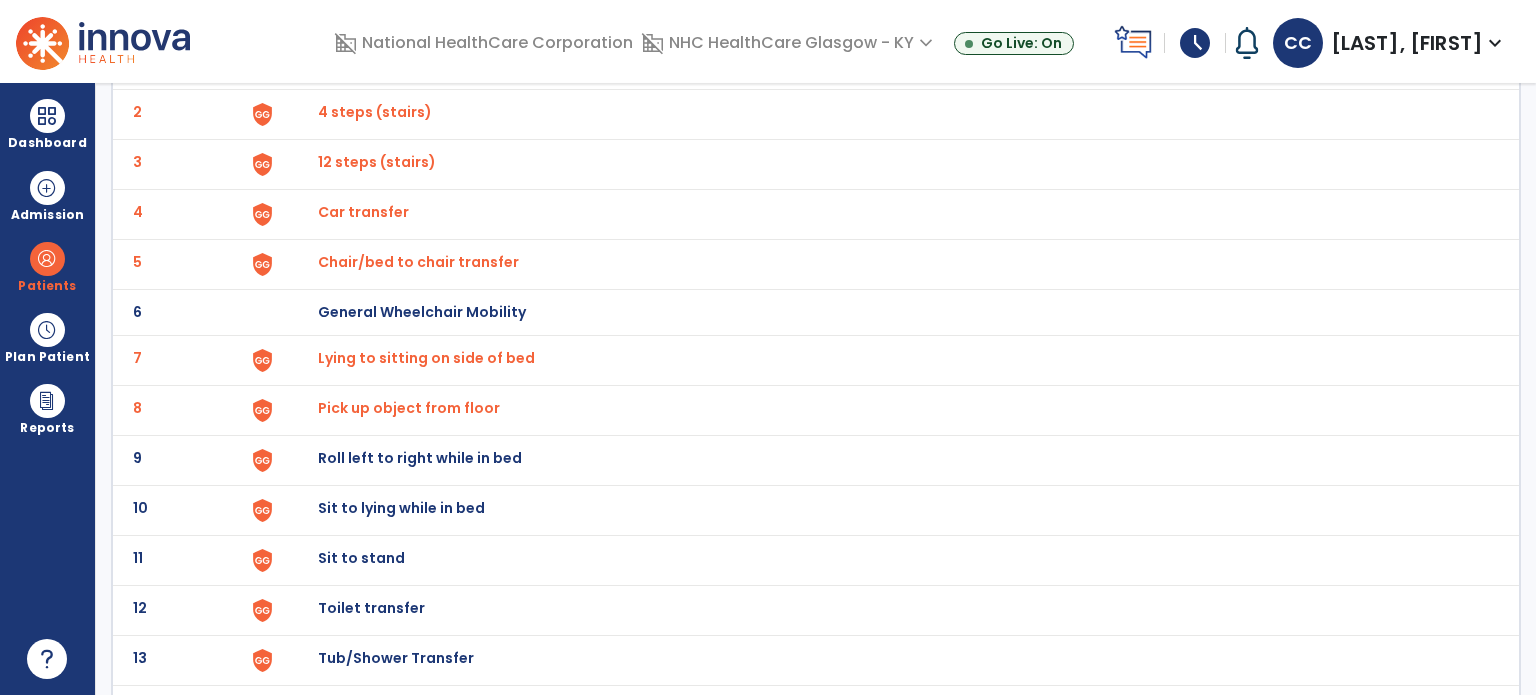 click on "Roll left to right while in bed" at bounding box center (364, 62) 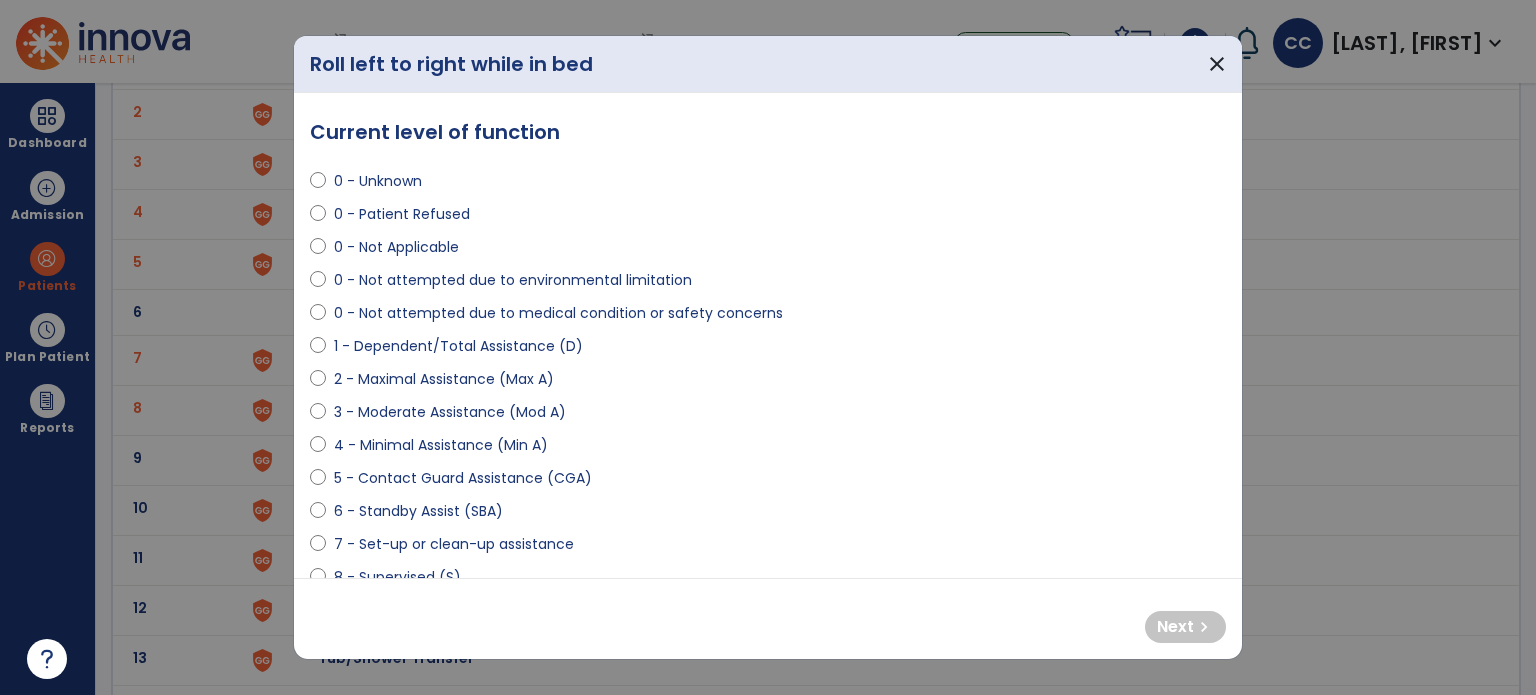 click on "3 - Moderate Assistance (Mod A)" at bounding box center (450, 412) 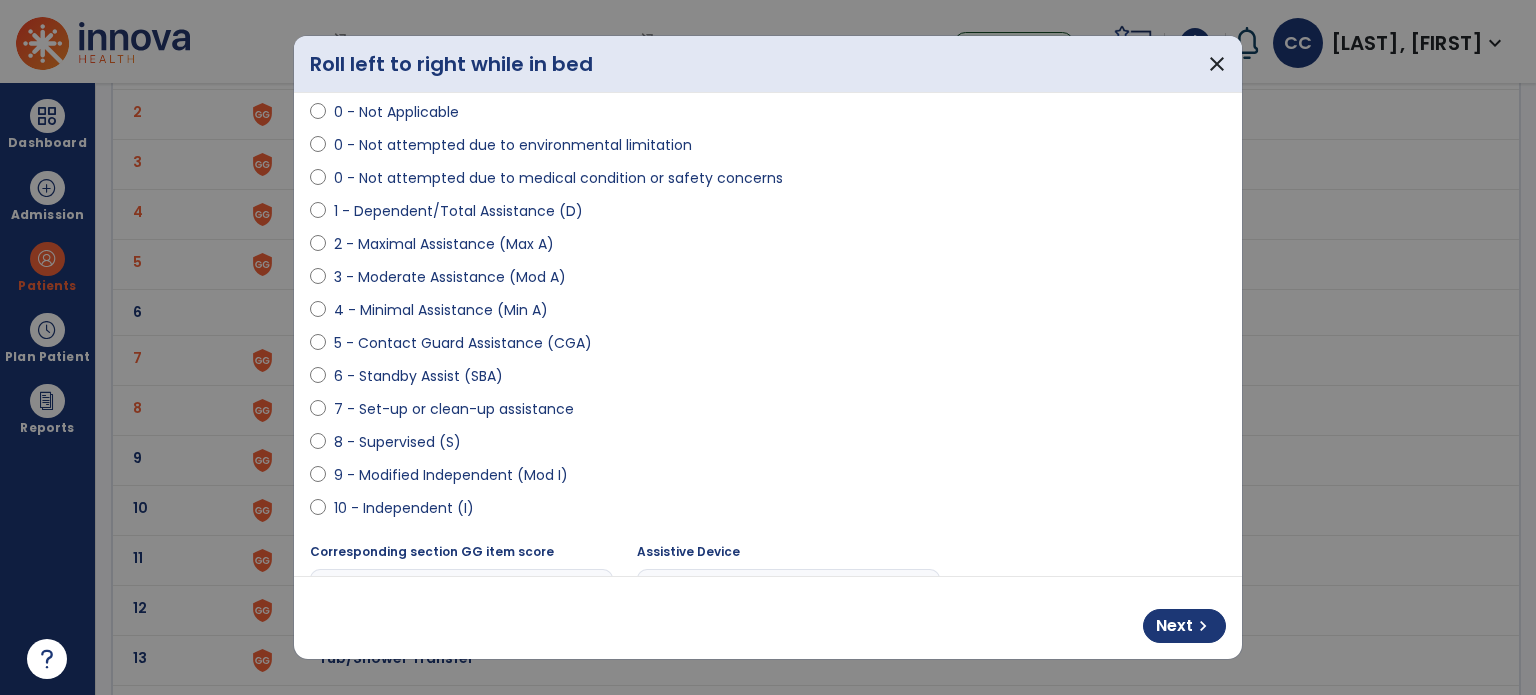 scroll, scrollTop: 300, scrollLeft: 0, axis: vertical 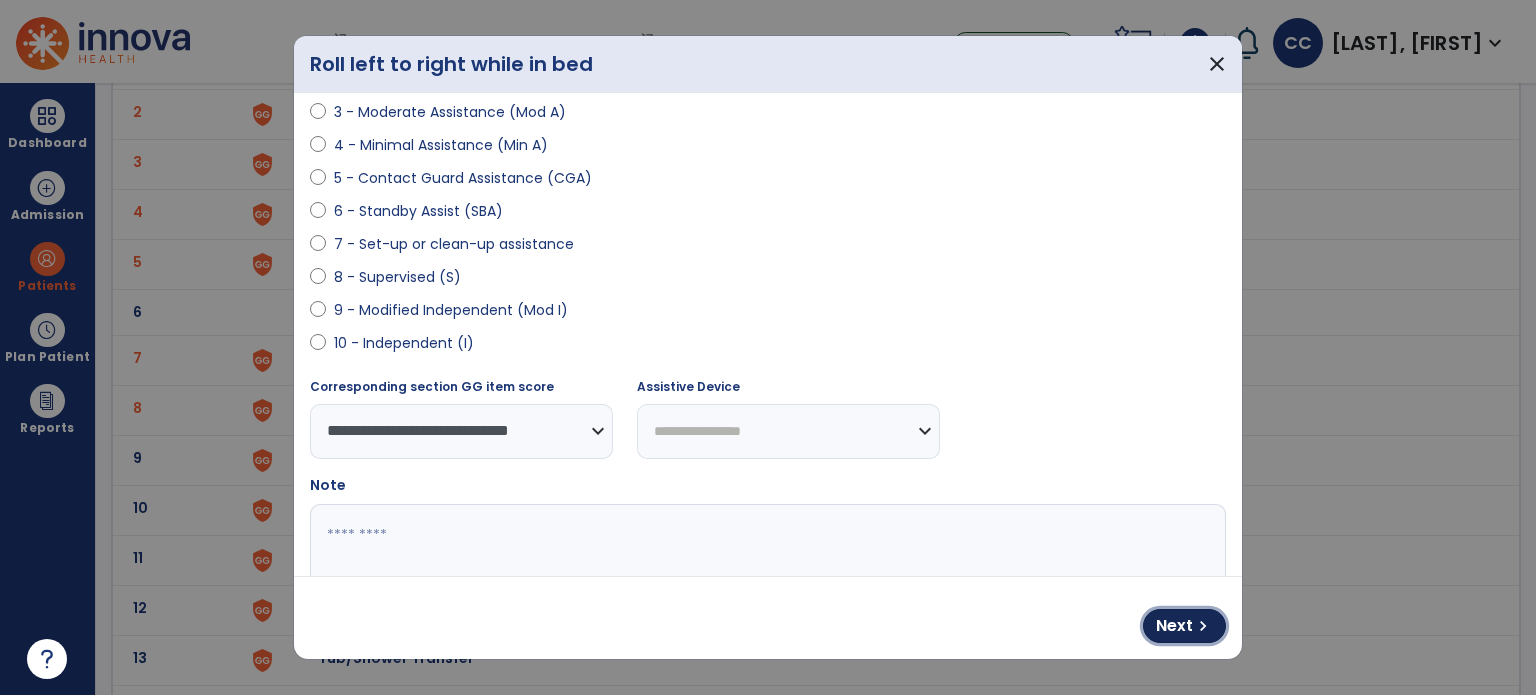 drag, startPoint x: 1169, startPoint y: 641, endPoint x: 1154, endPoint y: 624, distance: 22.671568 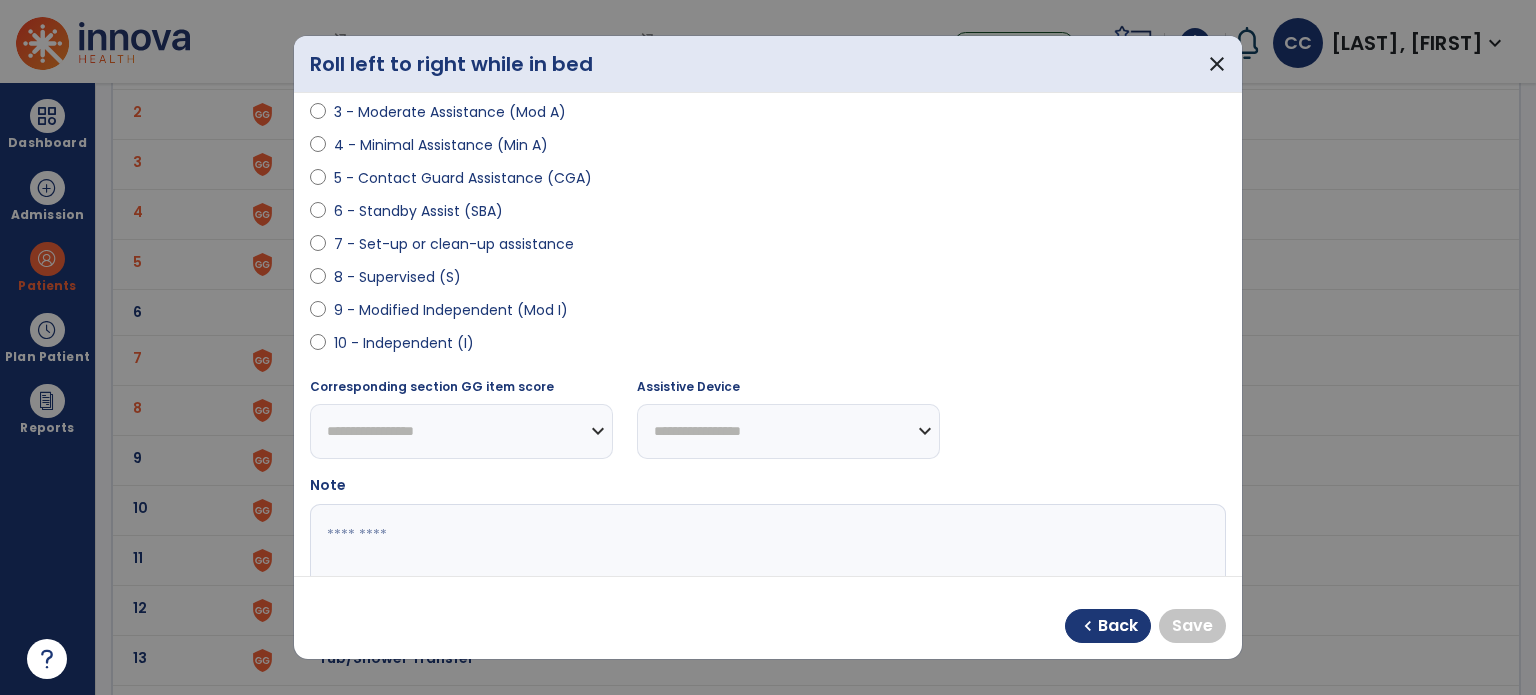 click on "10 - Independent (I)" at bounding box center [404, 343] 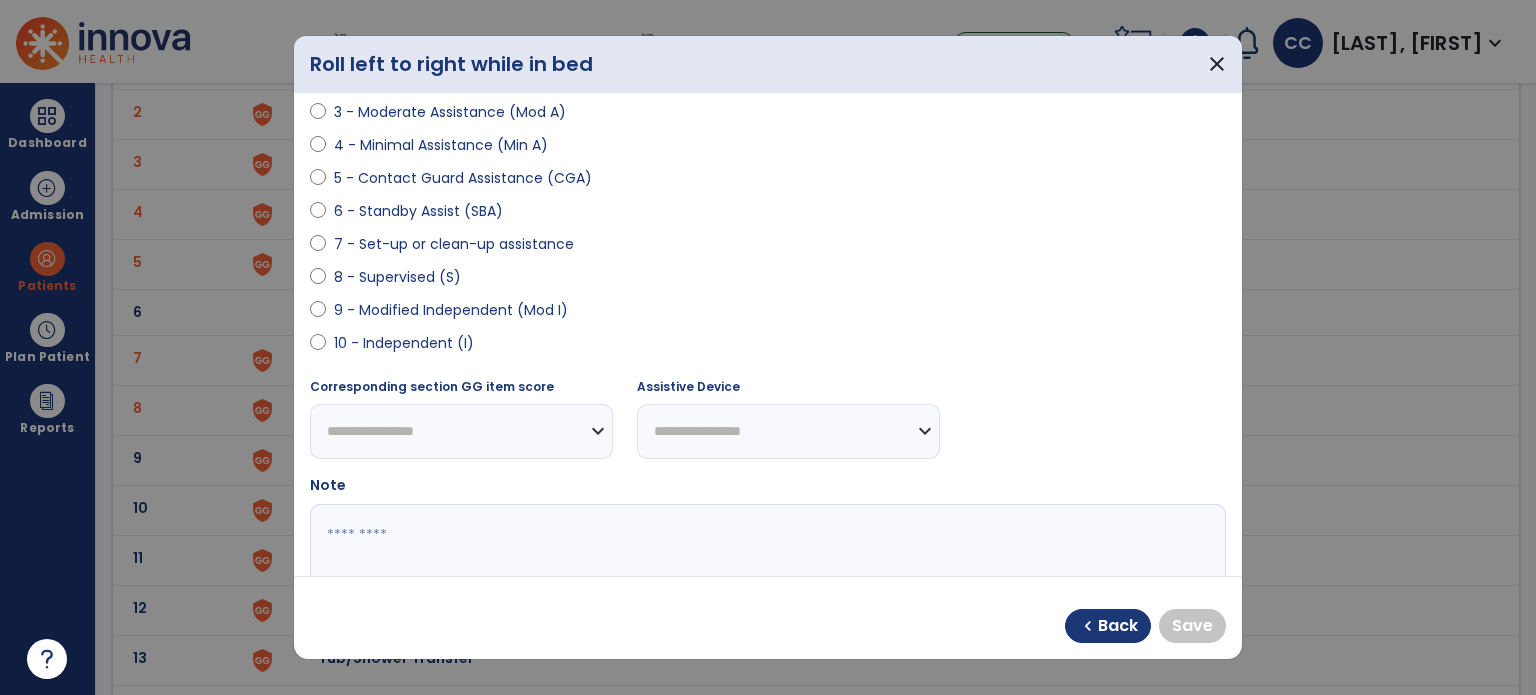 select on "**********" 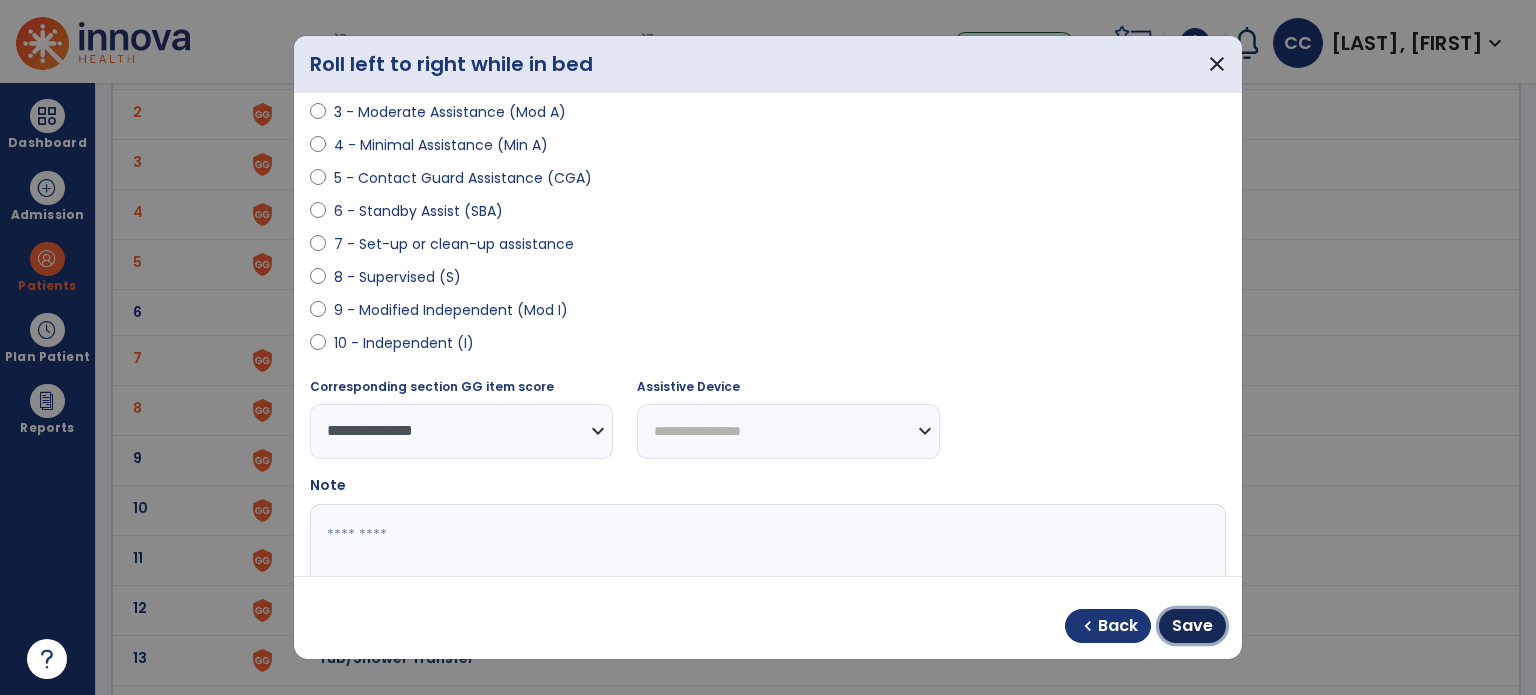 click on "Save" at bounding box center [1192, 626] 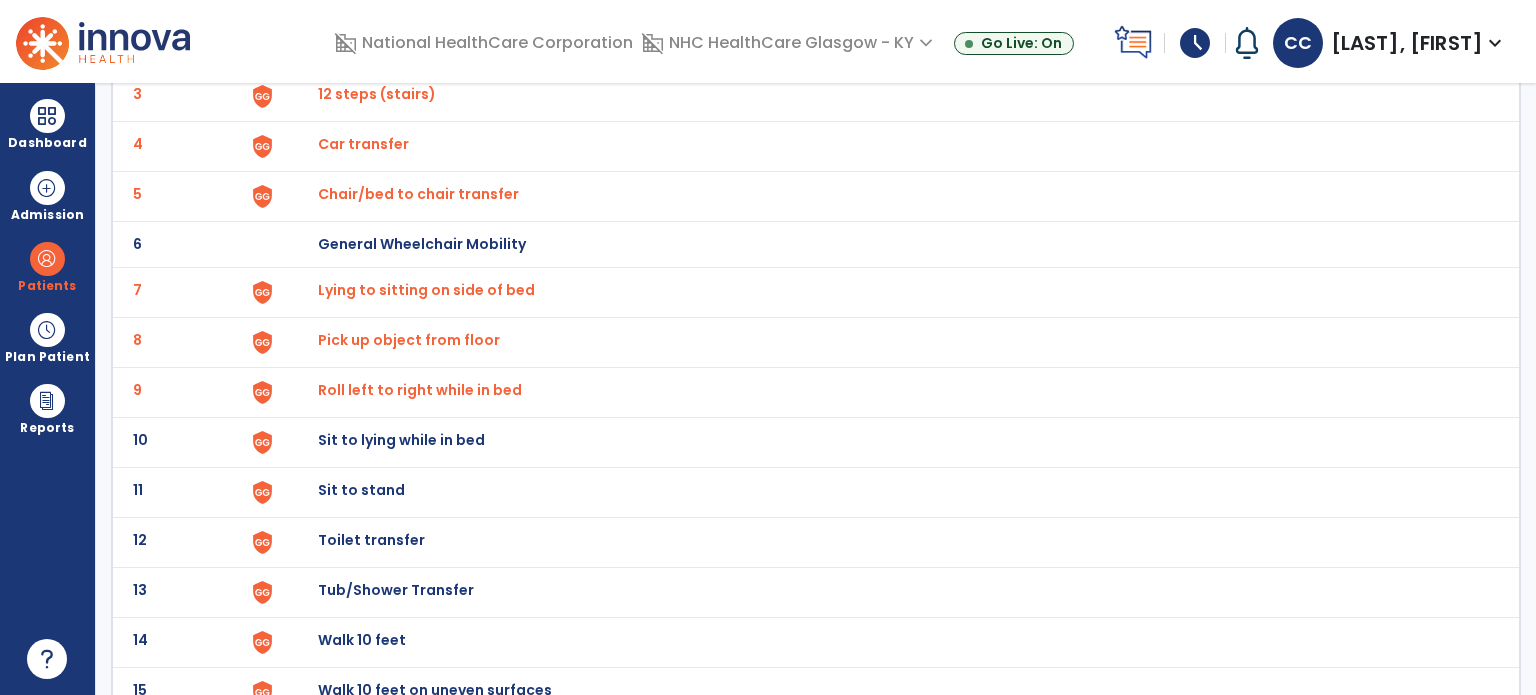 scroll, scrollTop: 300, scrollLeft: 0, axis: vertical 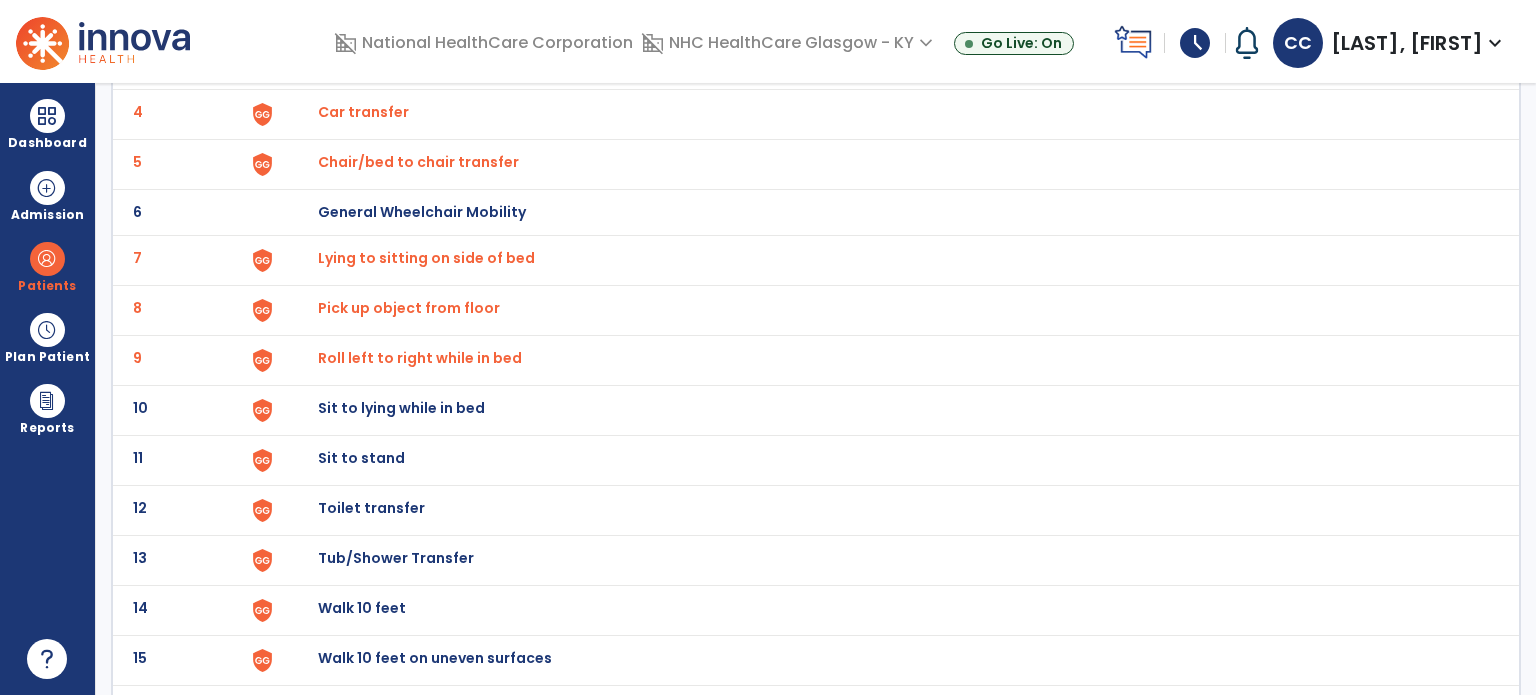 click on "Sit to lying while in bed" at bounding box center (364, -38) 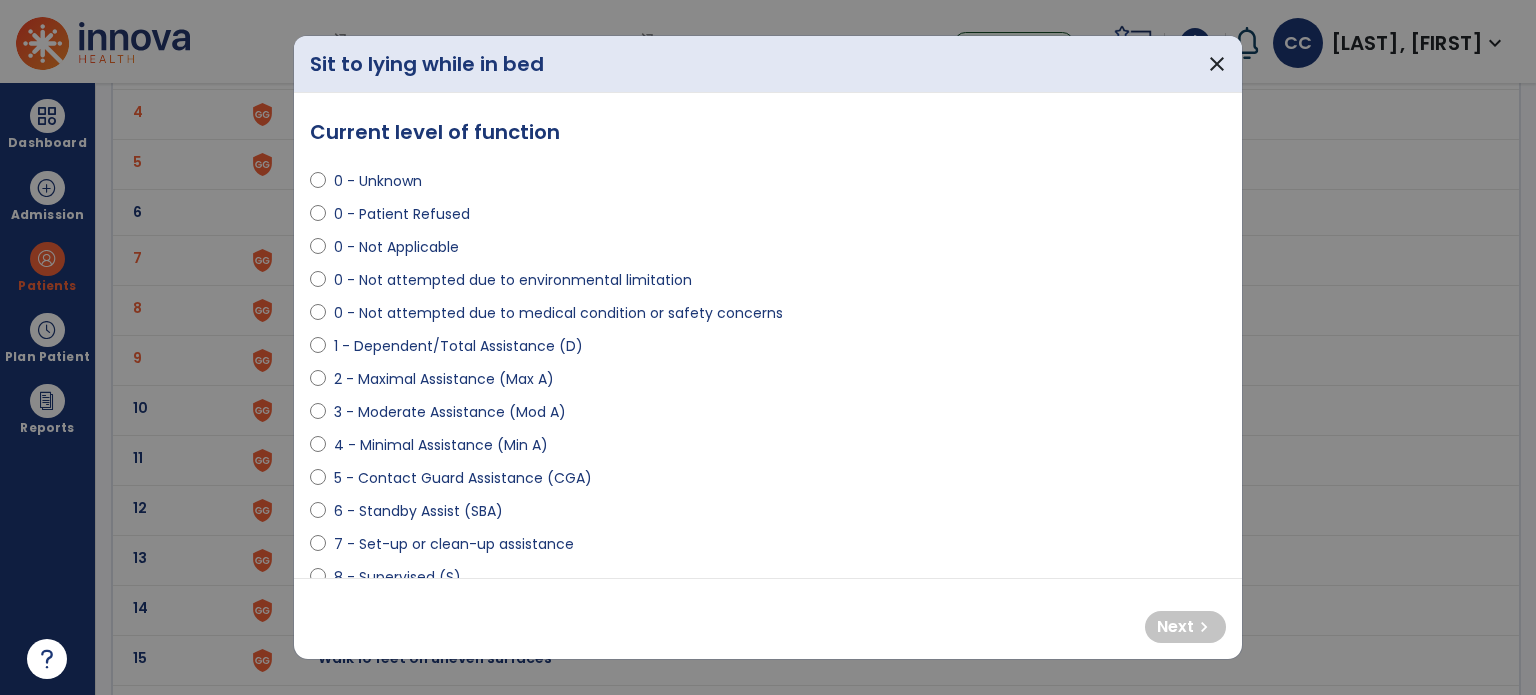 click on "3 - Moderate Assistance (Mod A)" at bounding box center [450, 412] 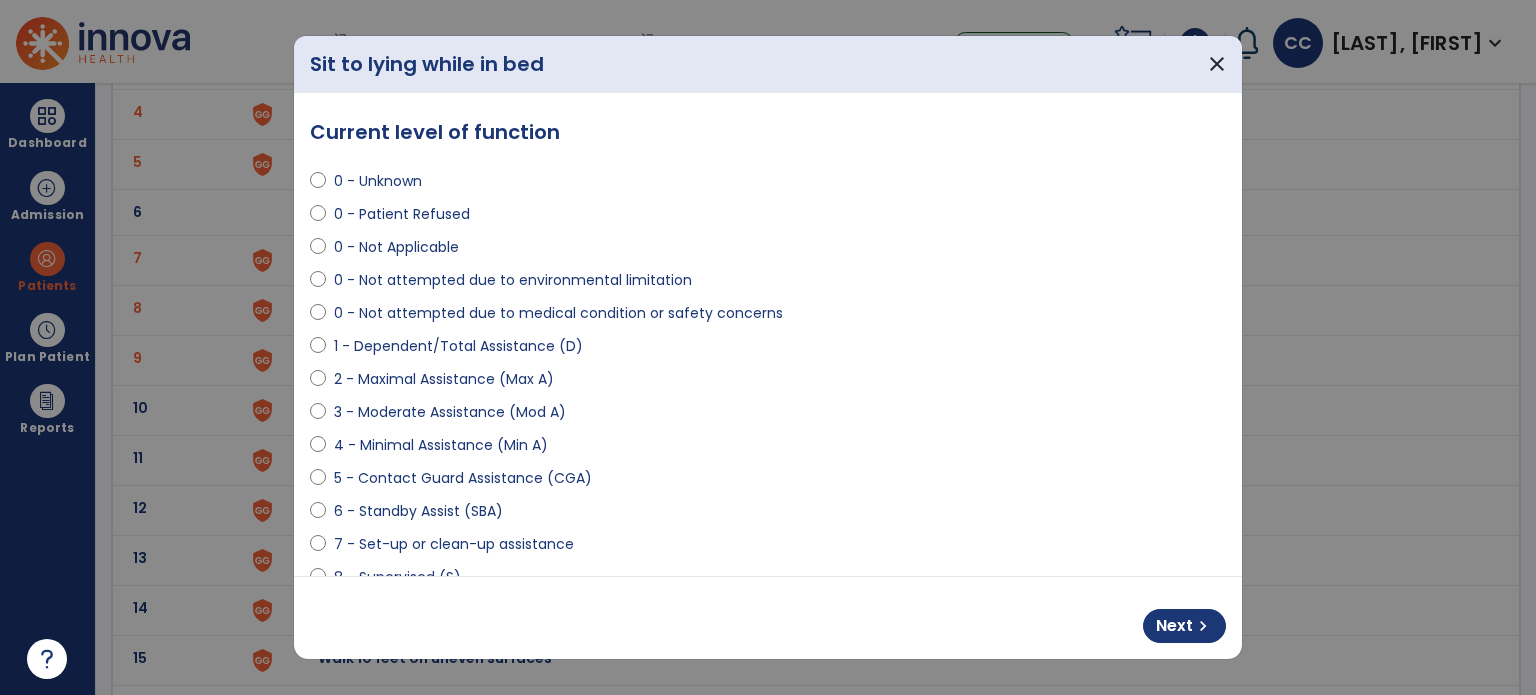scroll, scrollTop: 200, scrollLeft: 0, axis: vertical 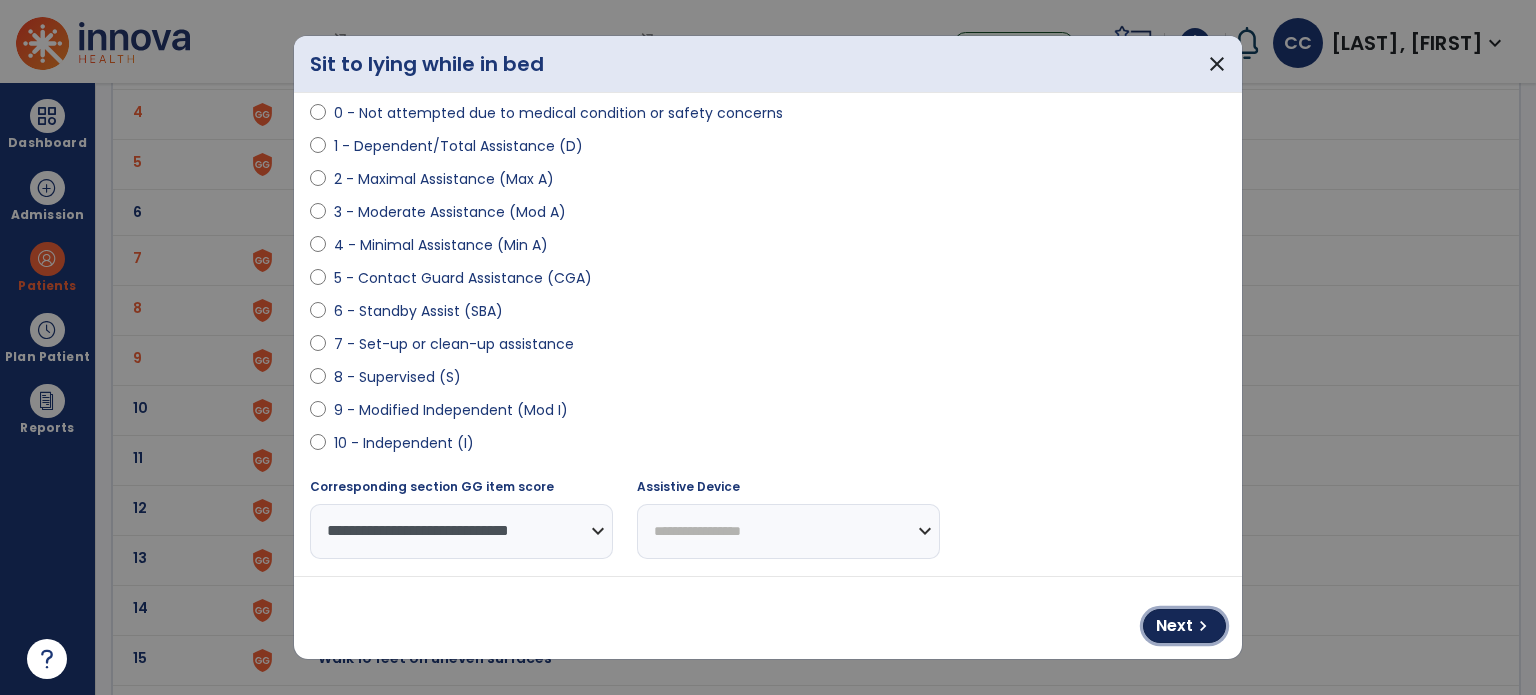 drag, startPoint x: 1181, startPoint y: 627, endPoint x: 1063, endPoint y: 587, distance: 124.595345 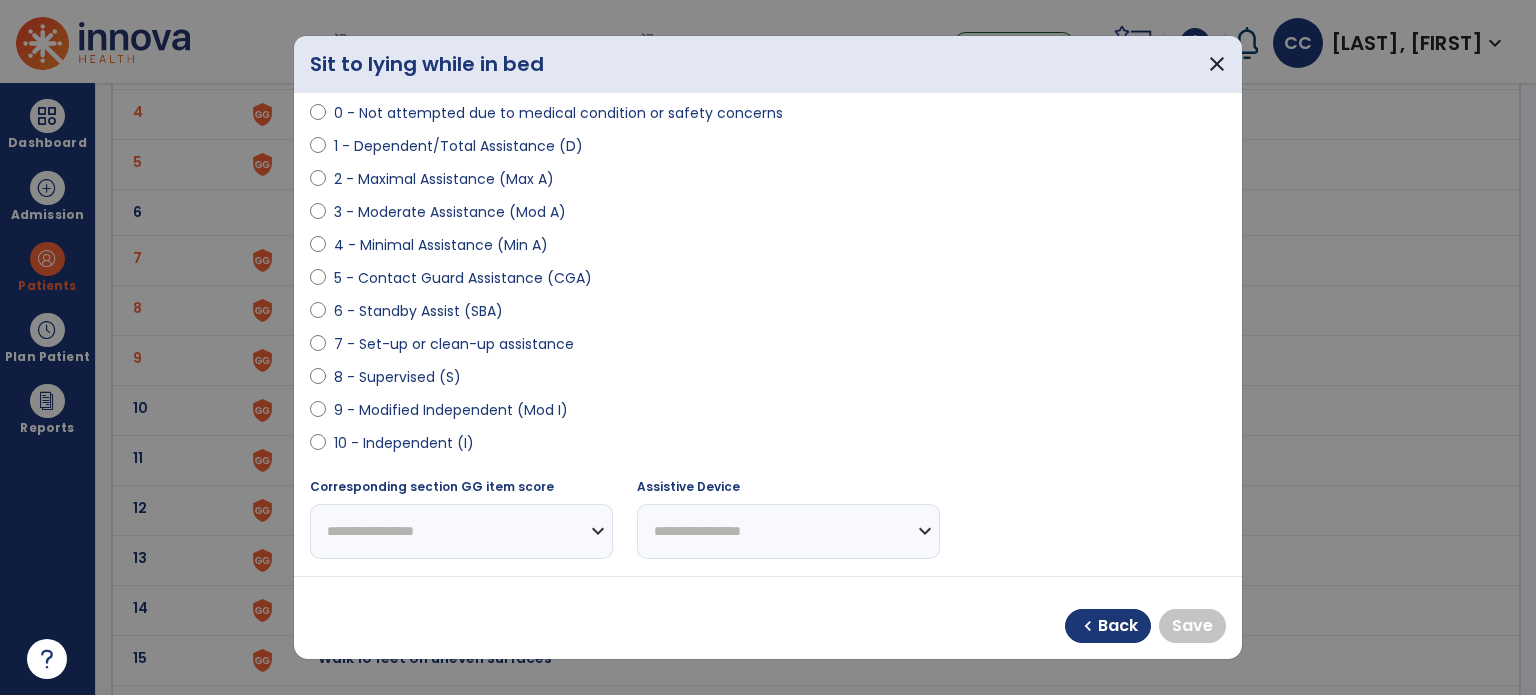 click on "10 - Independent (I)" at bounding box center (404, 443) 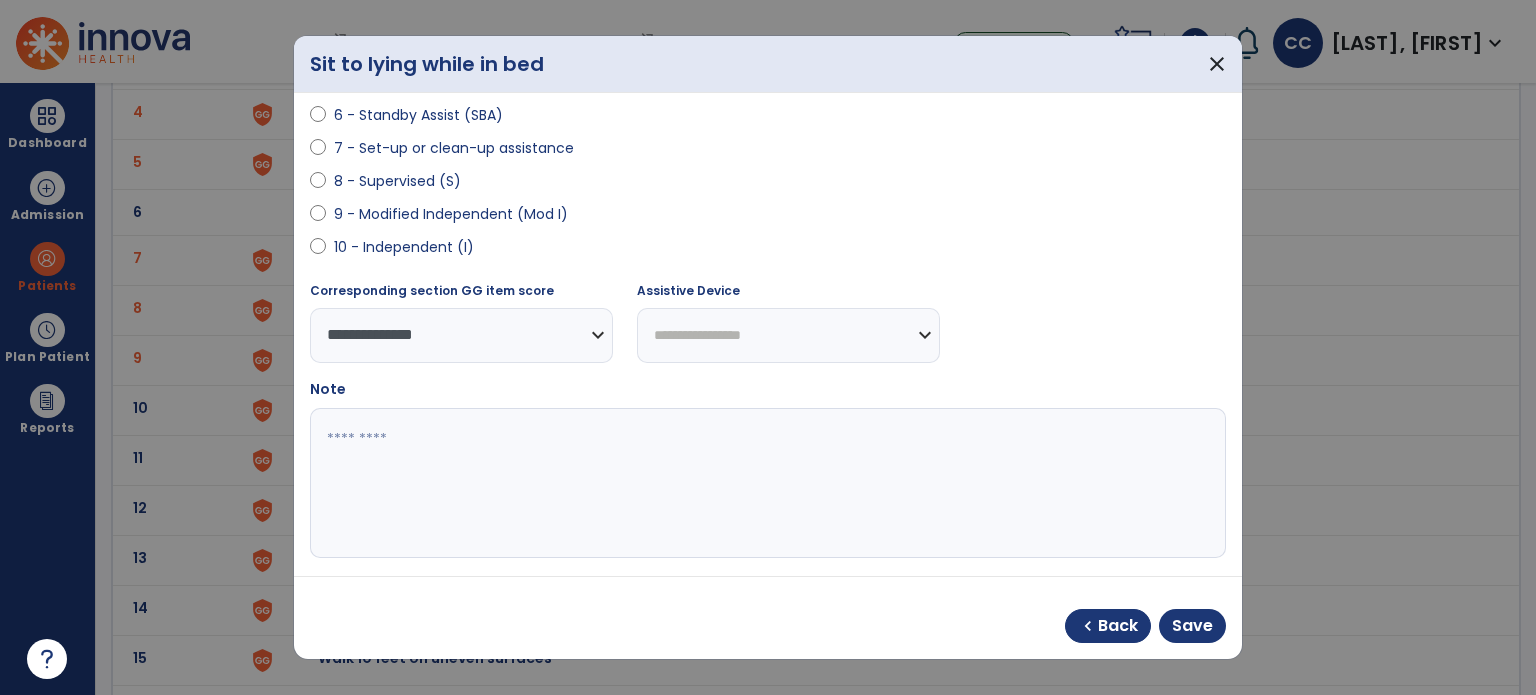 scroll, scrollTop: 408, scrollLeft: 0, axis: vertical 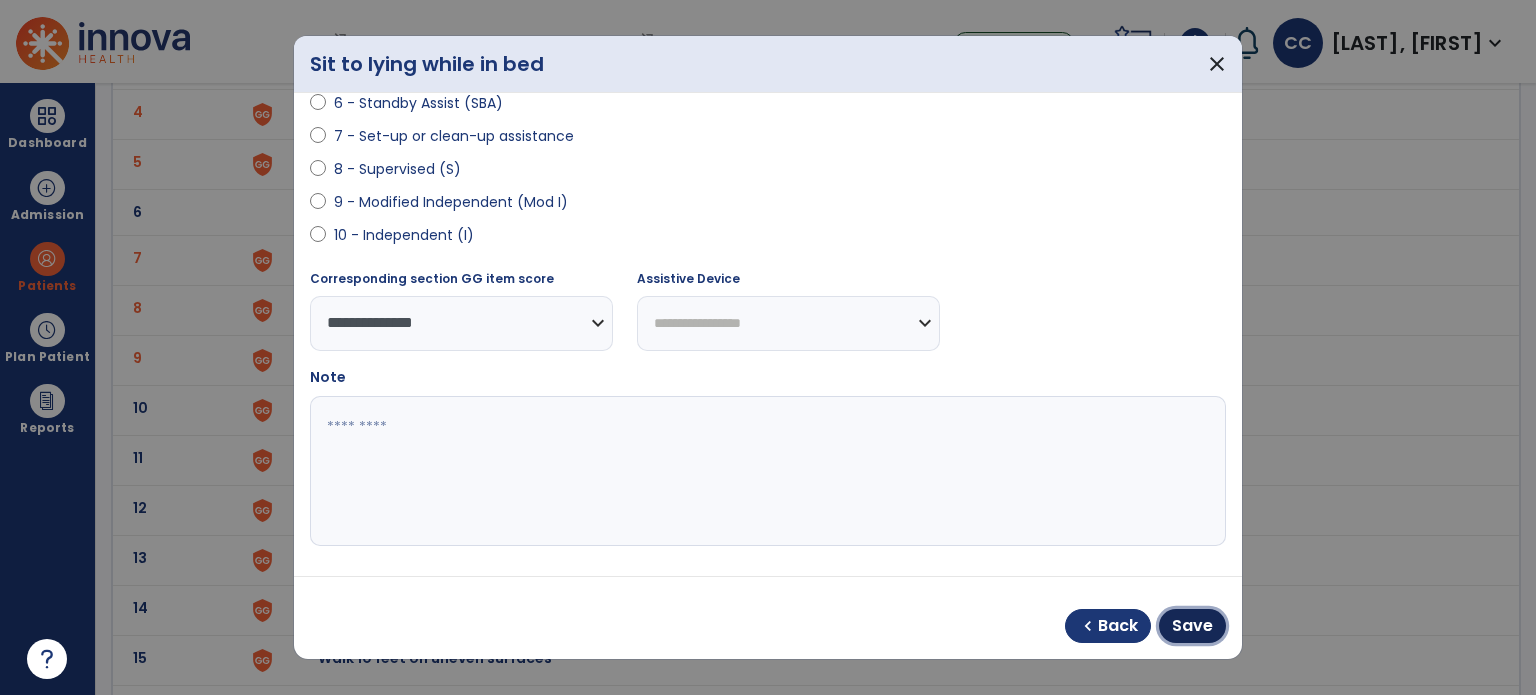 click on "Save" at bounding box center [1192, 626] 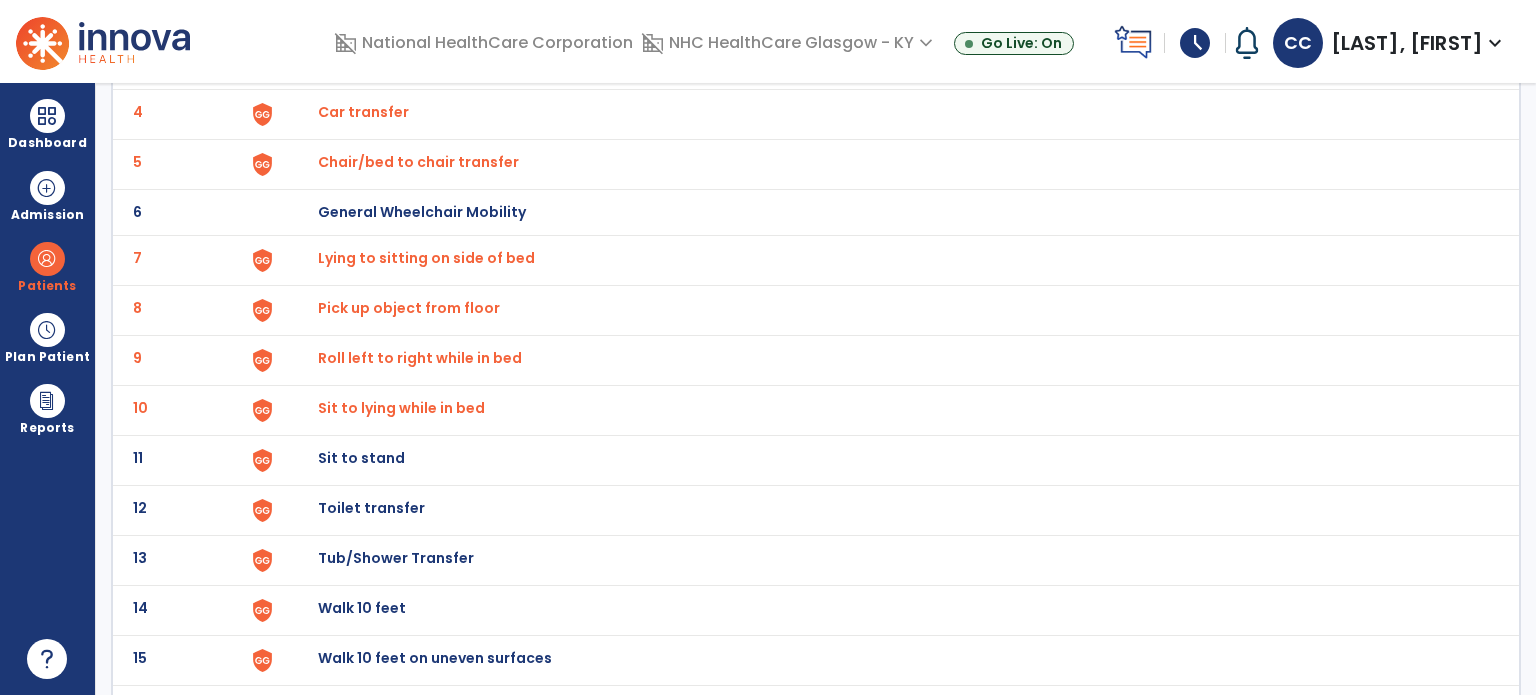 click on "Sit to stand" at bounding box center [888, -36] 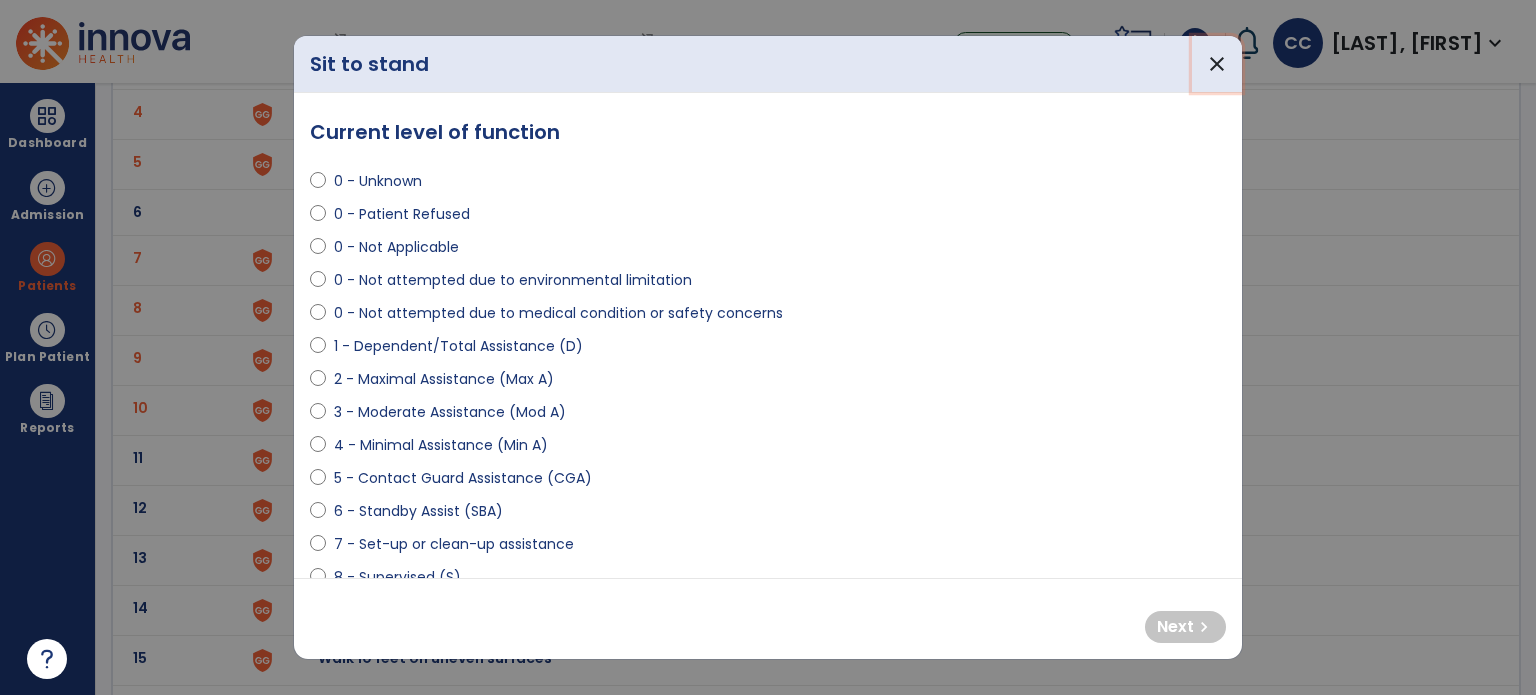 click on "close" at bounding box center [1217, 64] 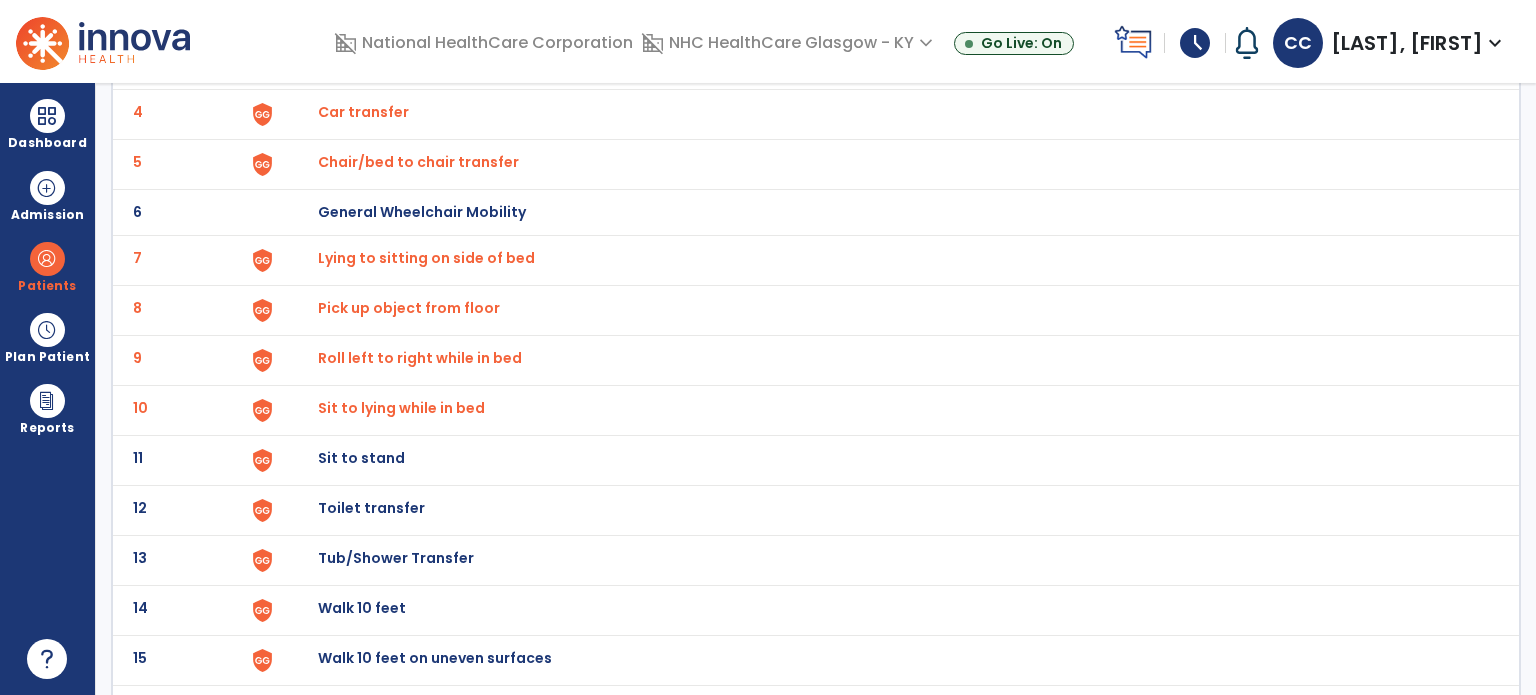 click on "Sit to stand" at bounding box center [364, -38] 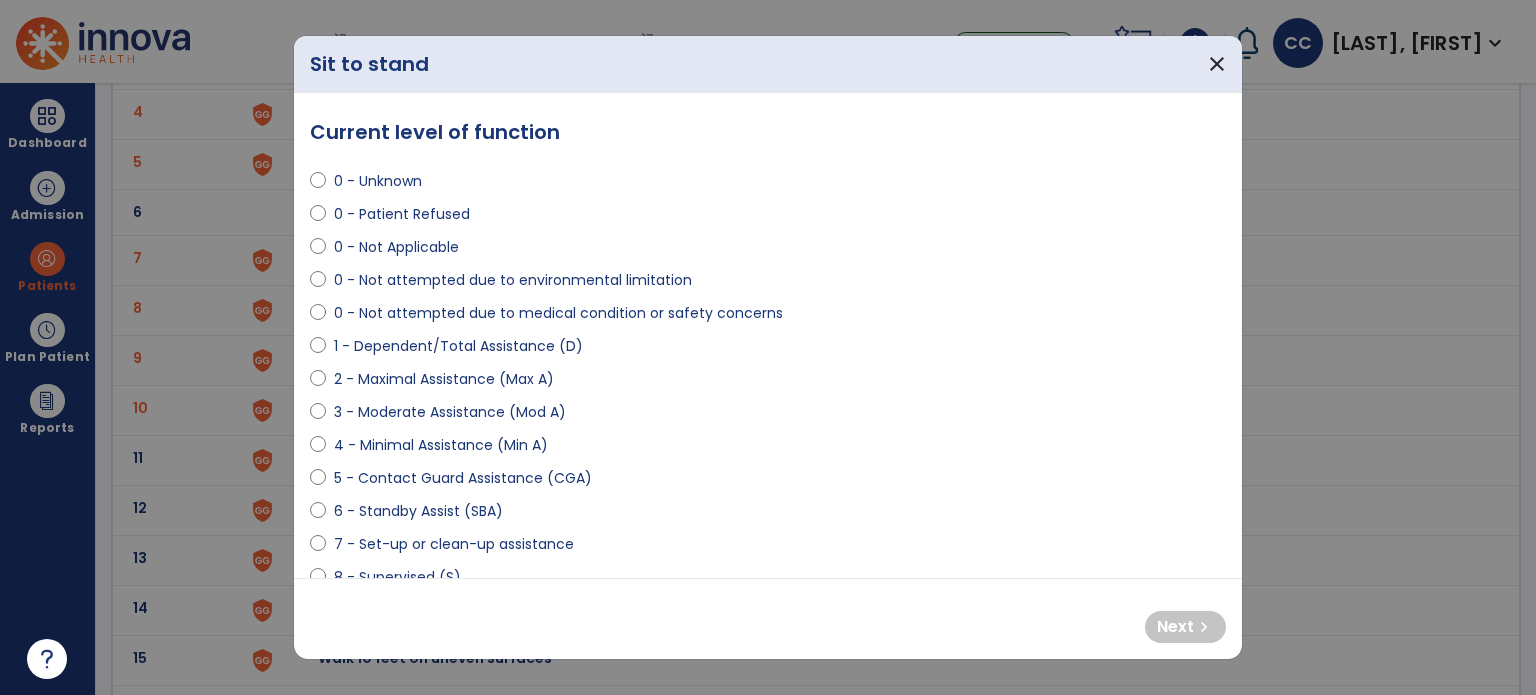 click on "3 - Moderate Assistance (Mod A)" at bounding box center (450, 412) 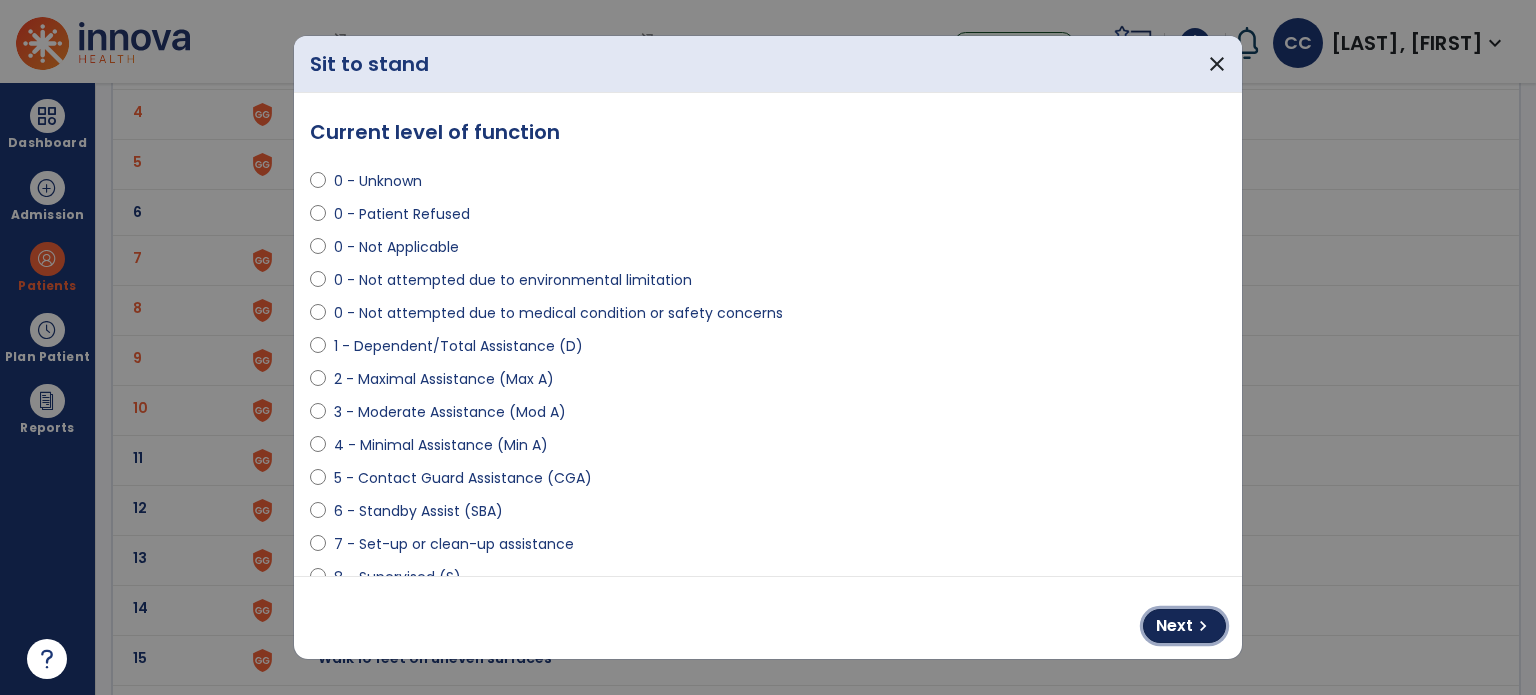 click on "chevron_right" at bounding box center [1203, 626] 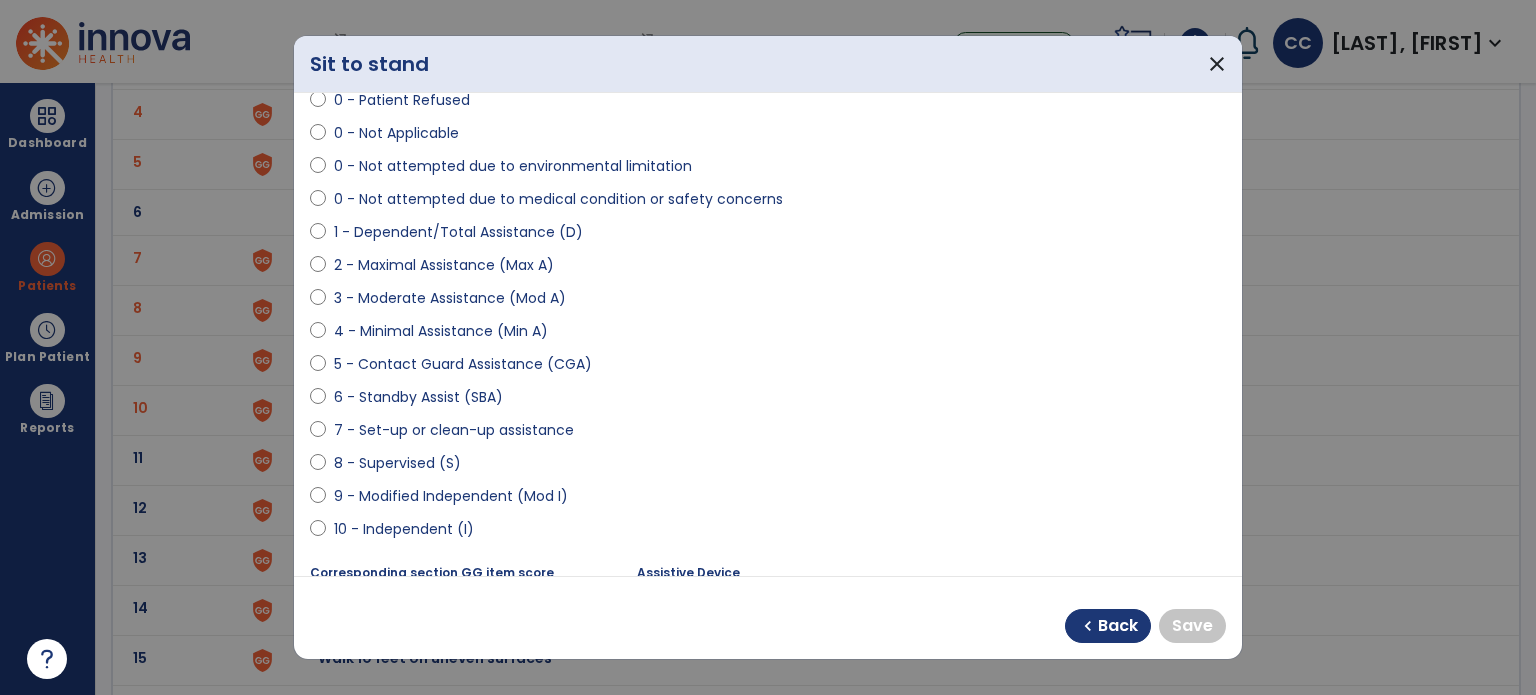 scroll, scrollTop: 200, scrollLeft: 0, axis: vertical 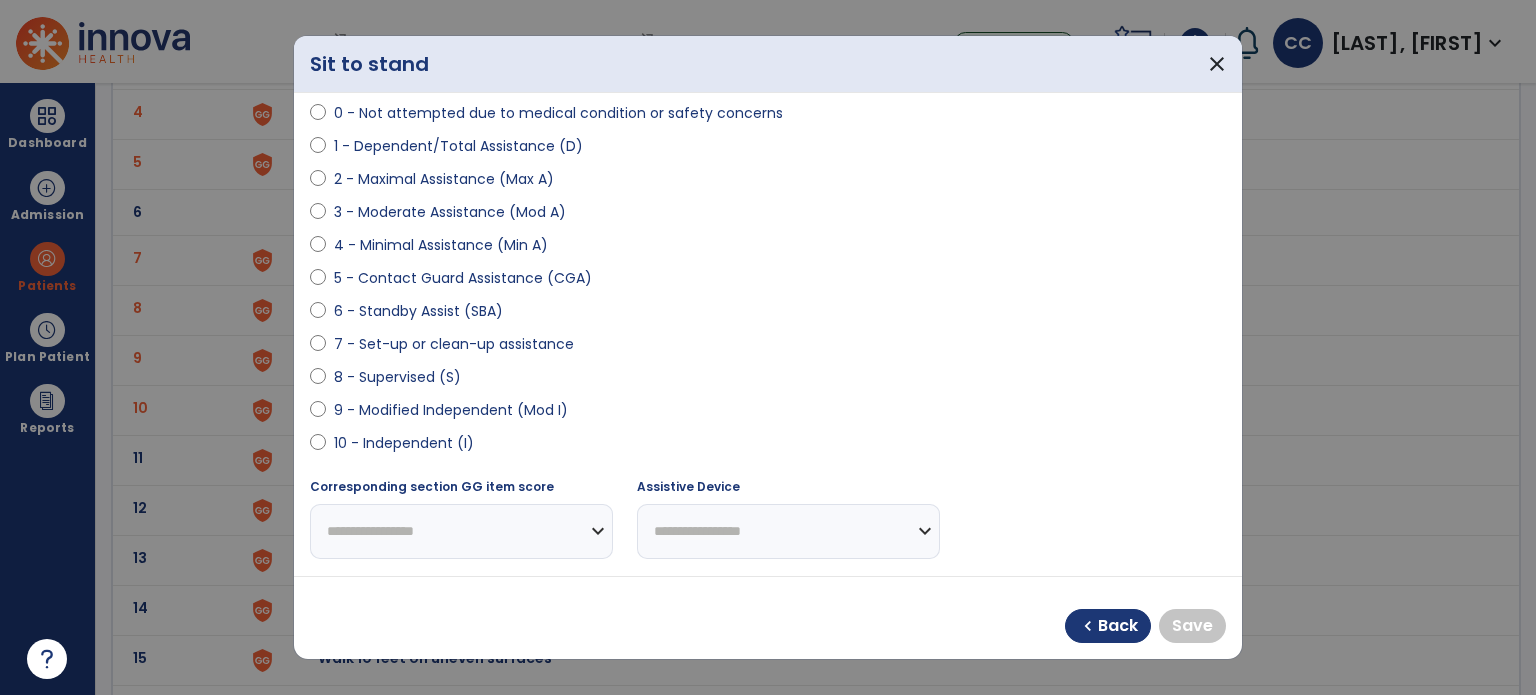 click on "10 - Independent (I)" at bounding box center (404, 443) 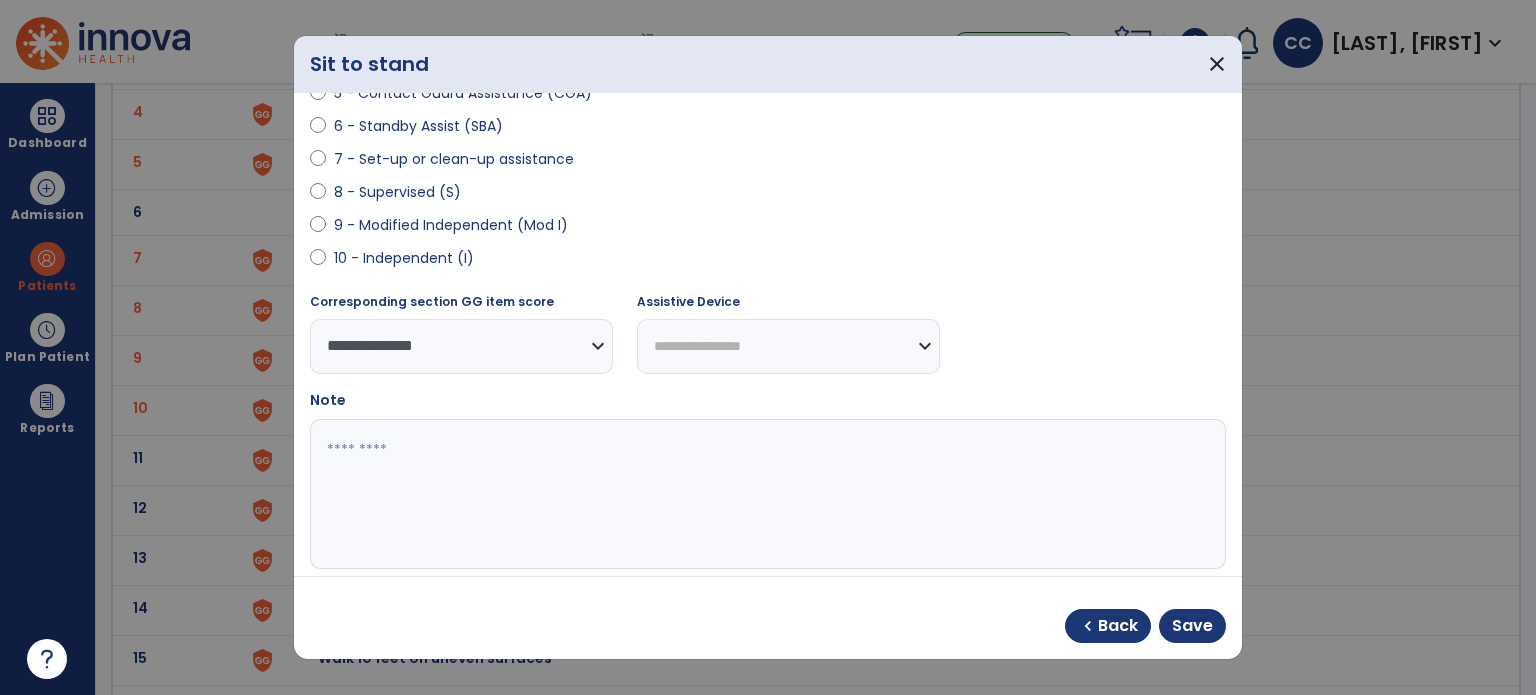 scroll, scrollTop: 408, scrollLeft: 0, axis: vertical 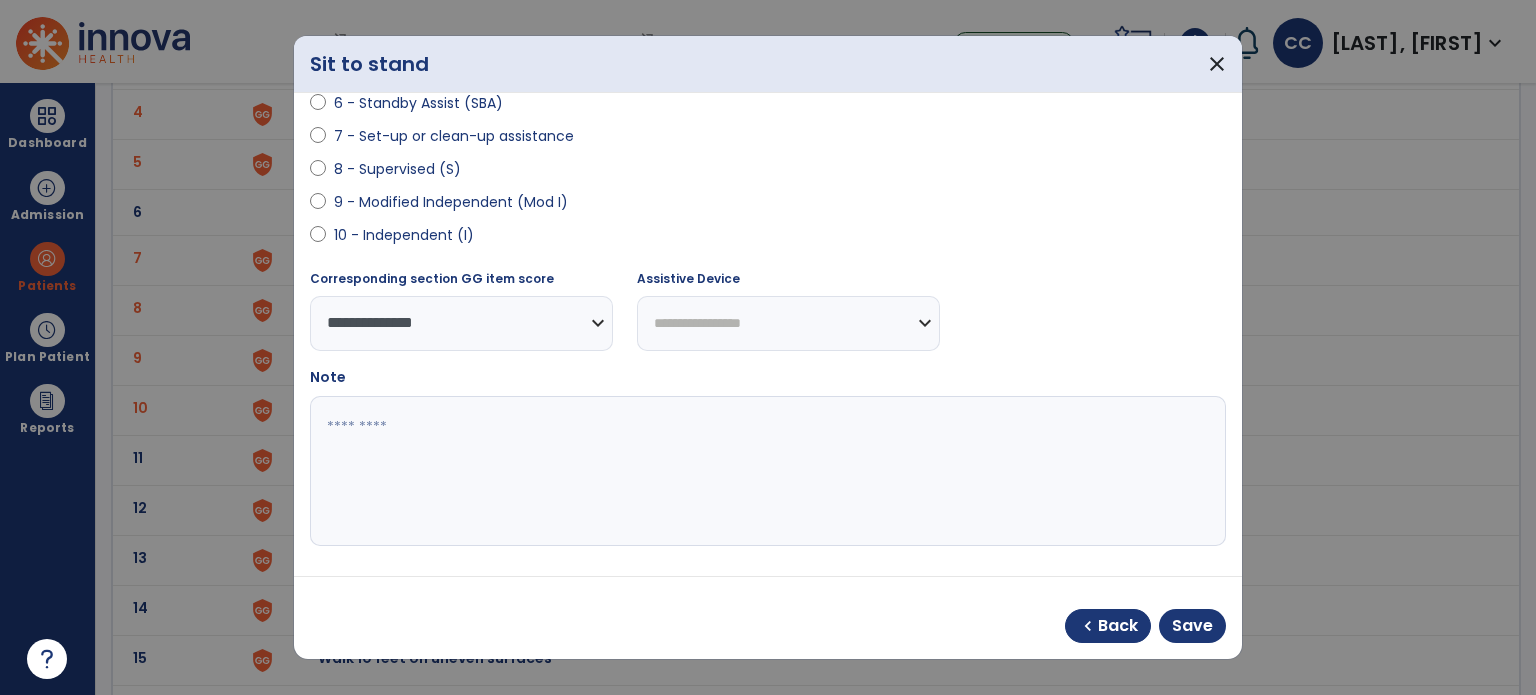 click at bounding box center (766, 471) 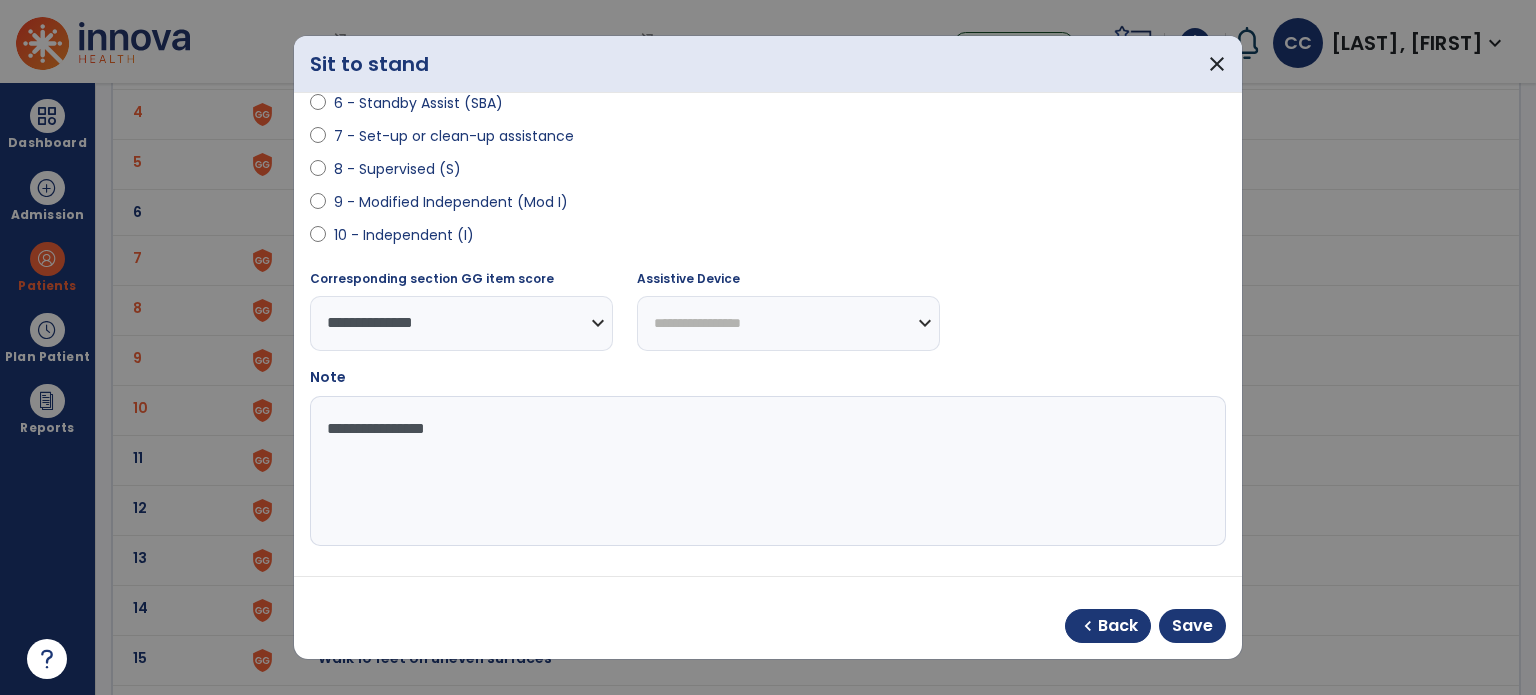 type on "**********" 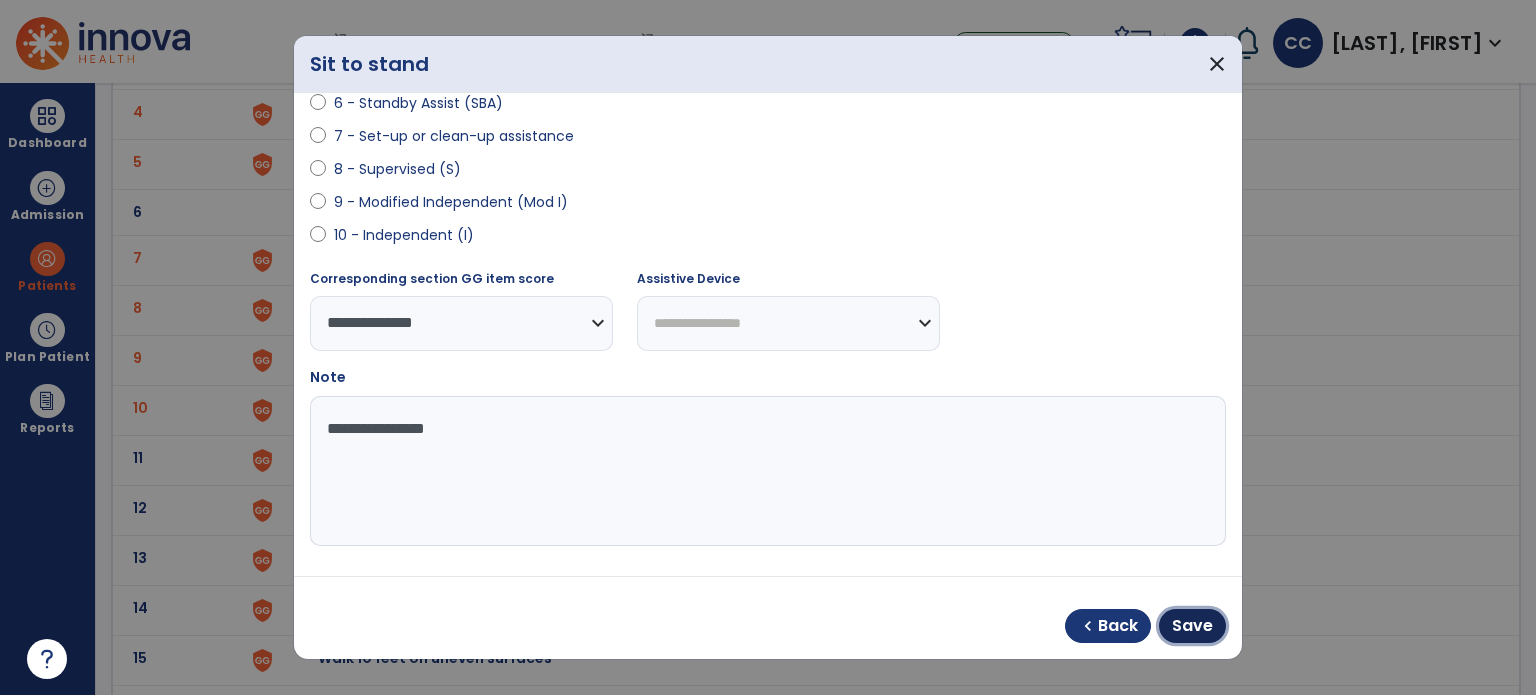 click on "Save" at bounding box center (1192, 626) 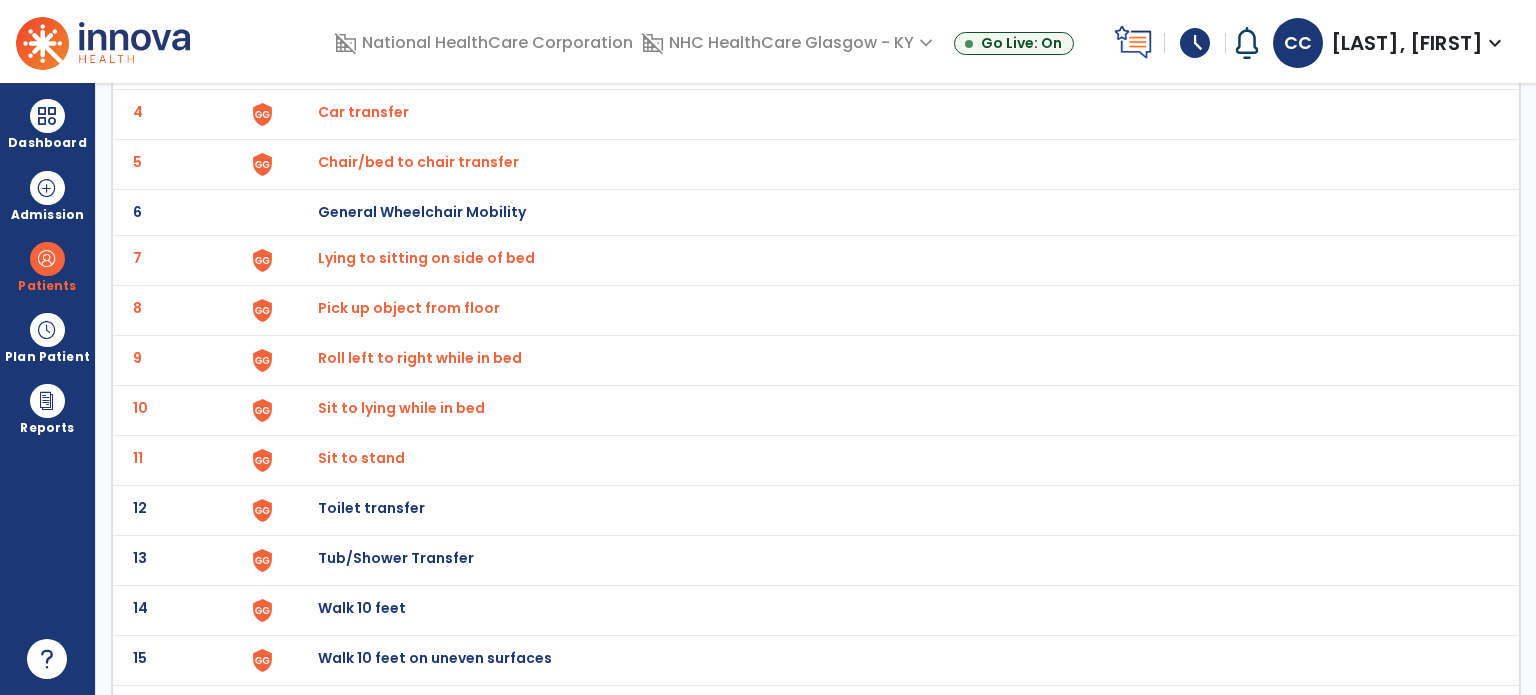 click on "Sit to lying while in bed" at bounding box center (364, -38) 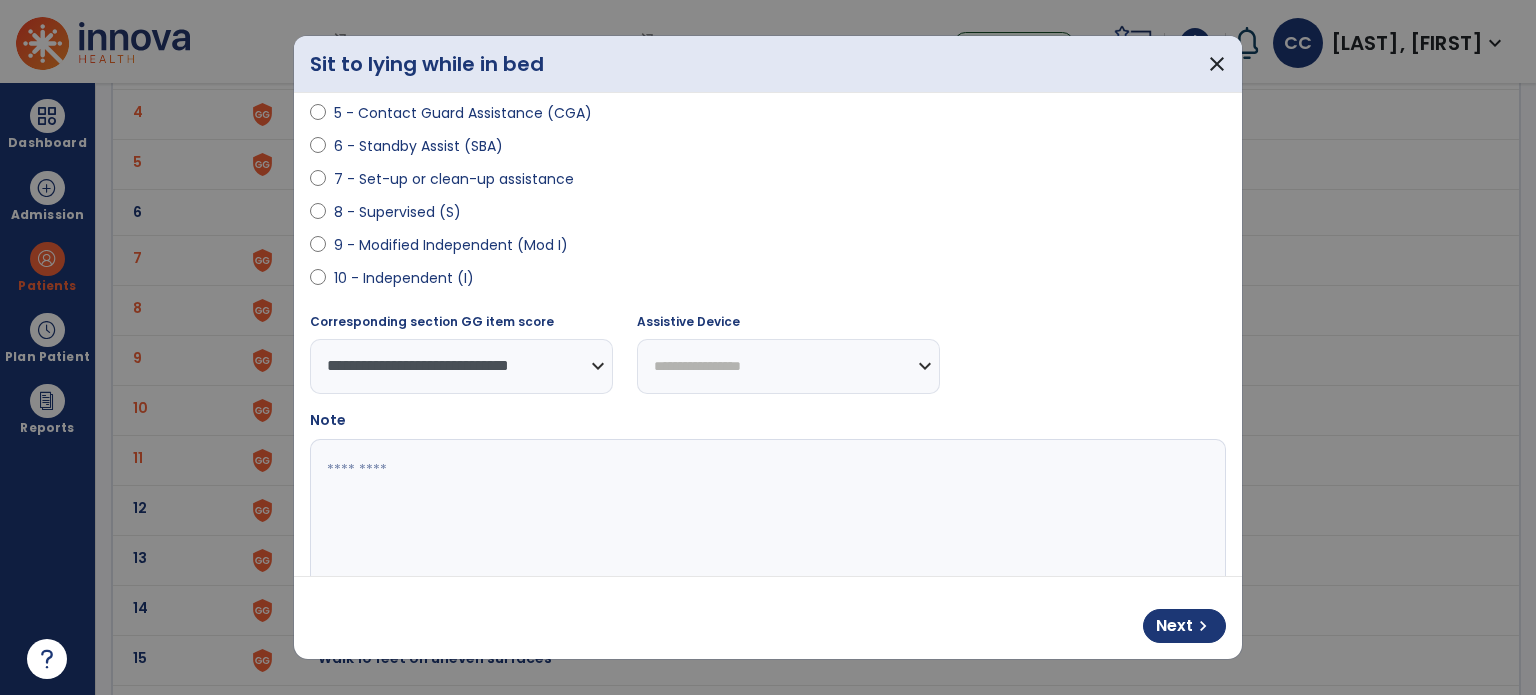 scroll, scrollTop: 400, scrollLeft: 0, axis: vertical 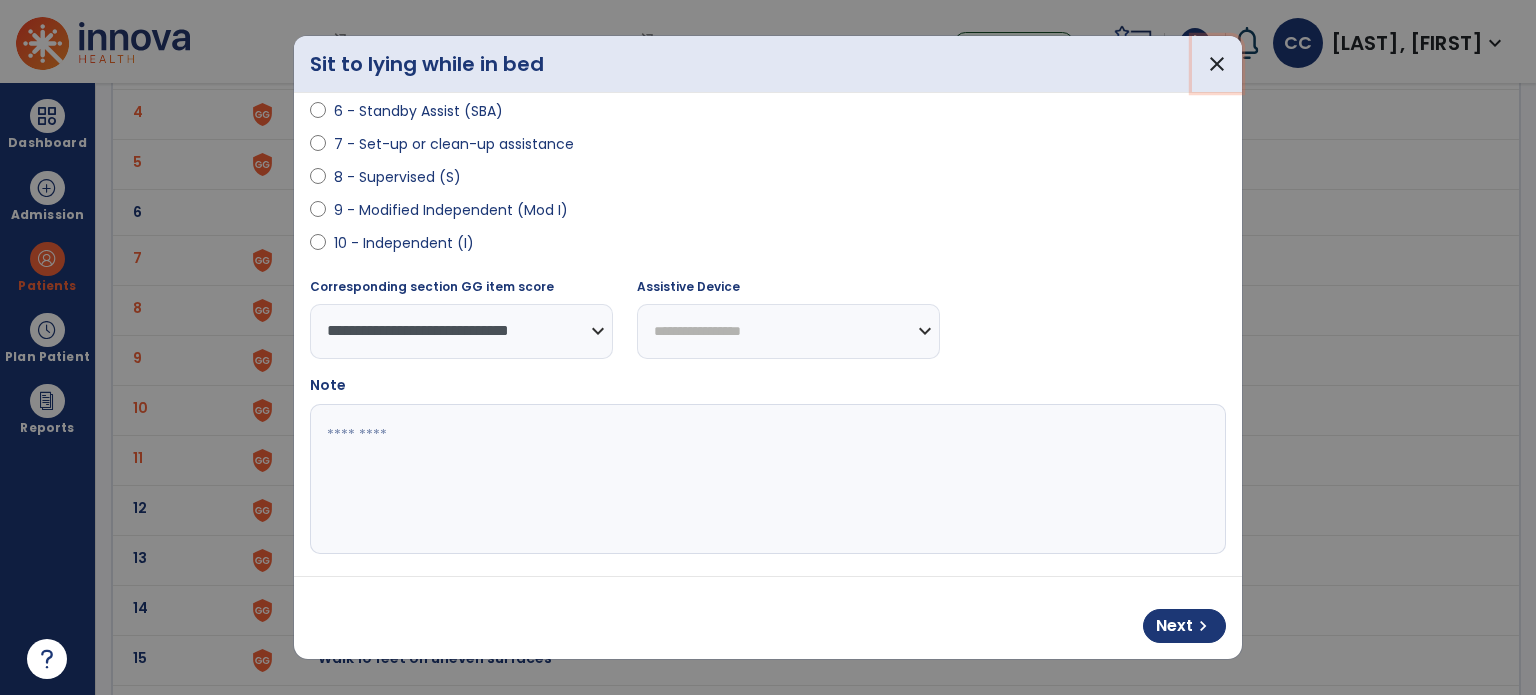 click on "close" at bounding box center (1217, 64) 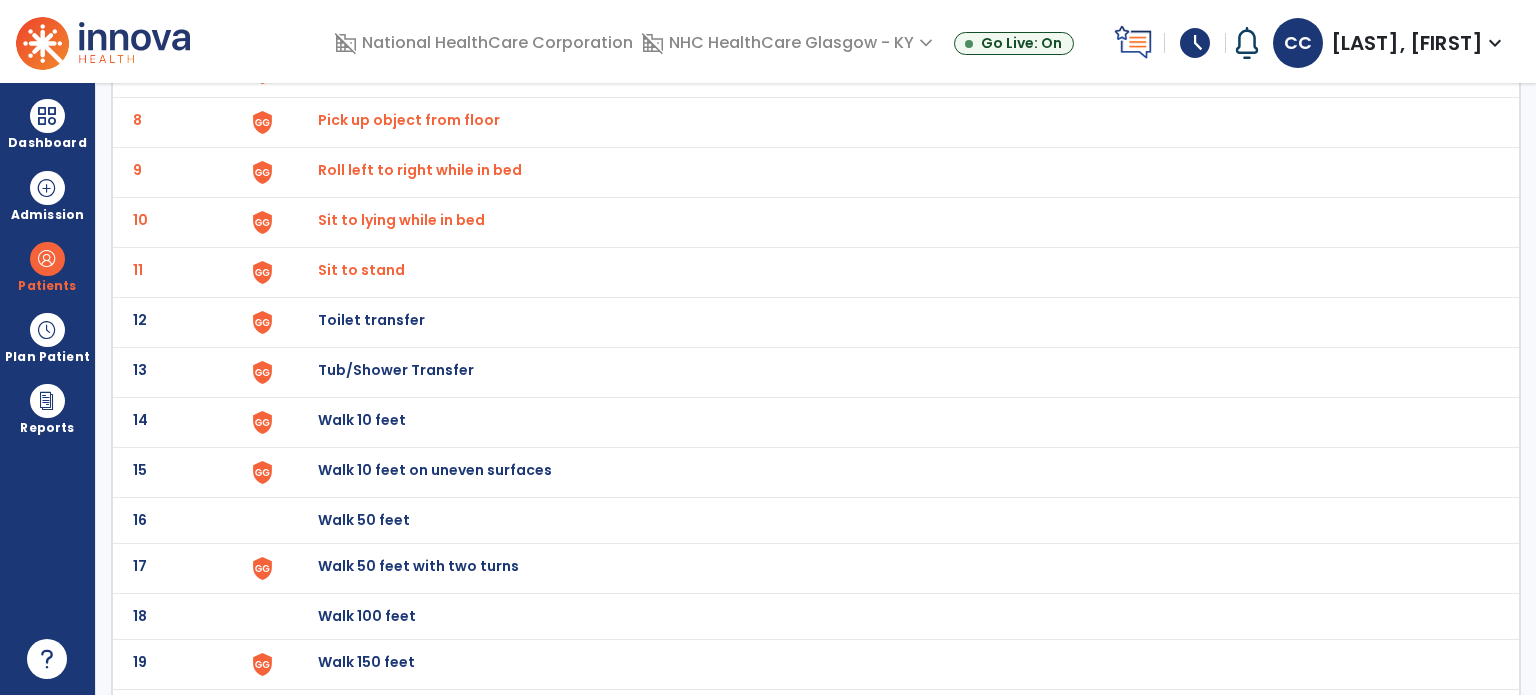 scroll, scrollTop: 500, scrollLeft: 0, axis: vertical 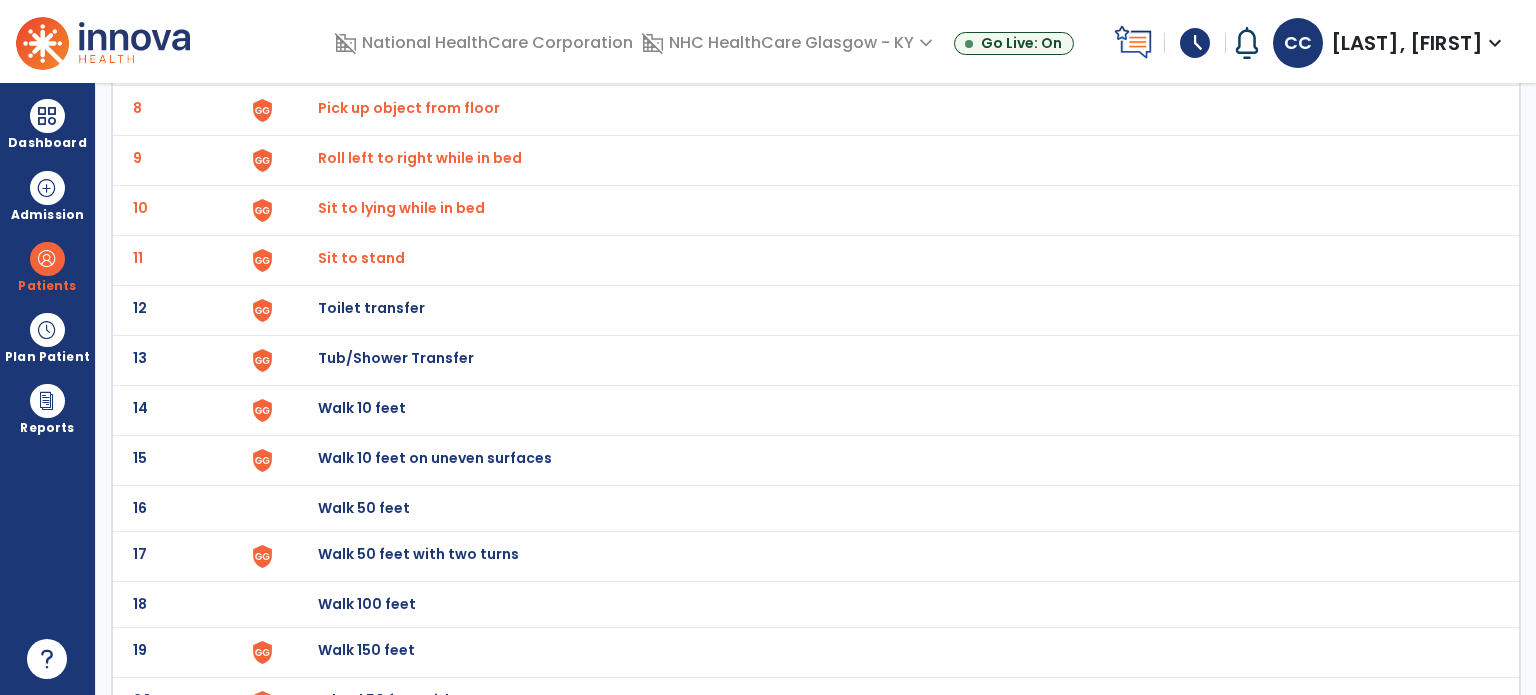 click on "Toilet transfer" at bounding box center (364, -238) 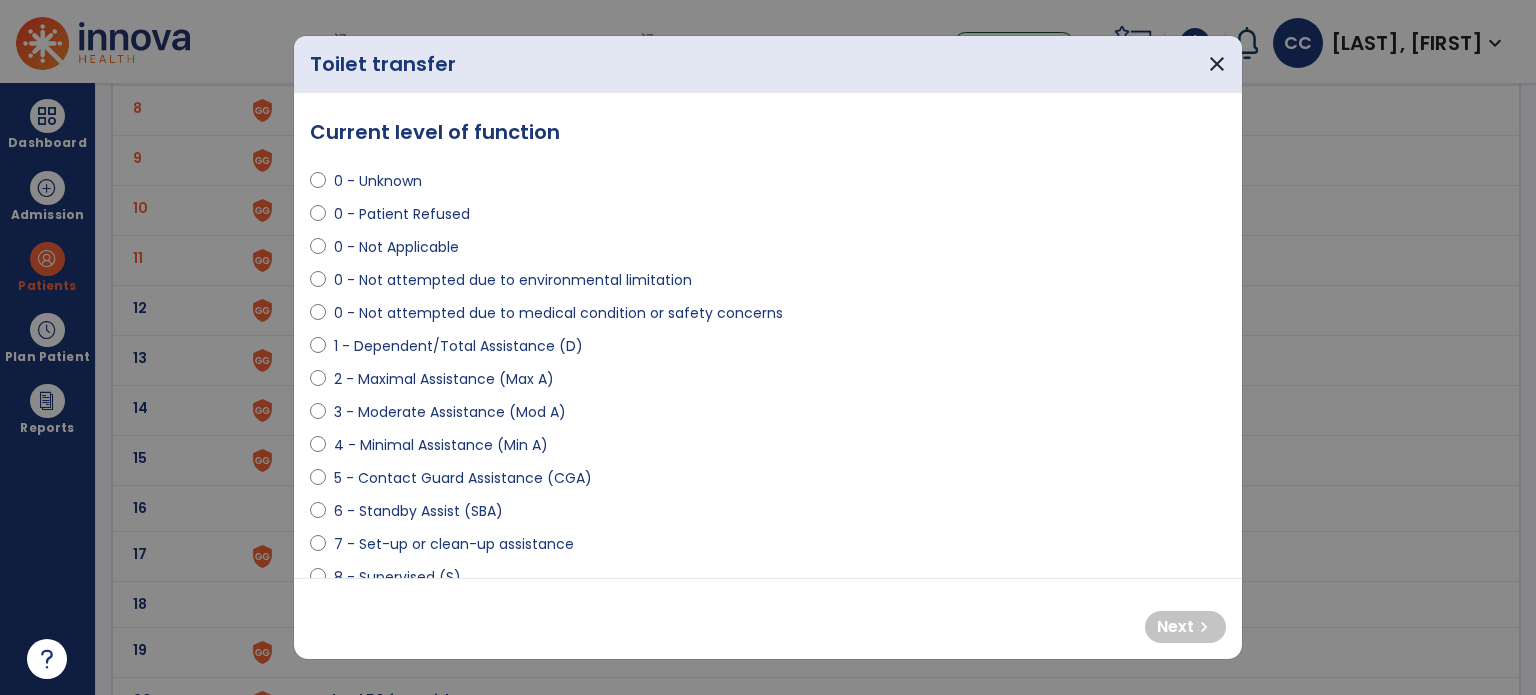 click on "0 - Not attempted due to medical condition or safety concerns" at bounding box center (558, 313) 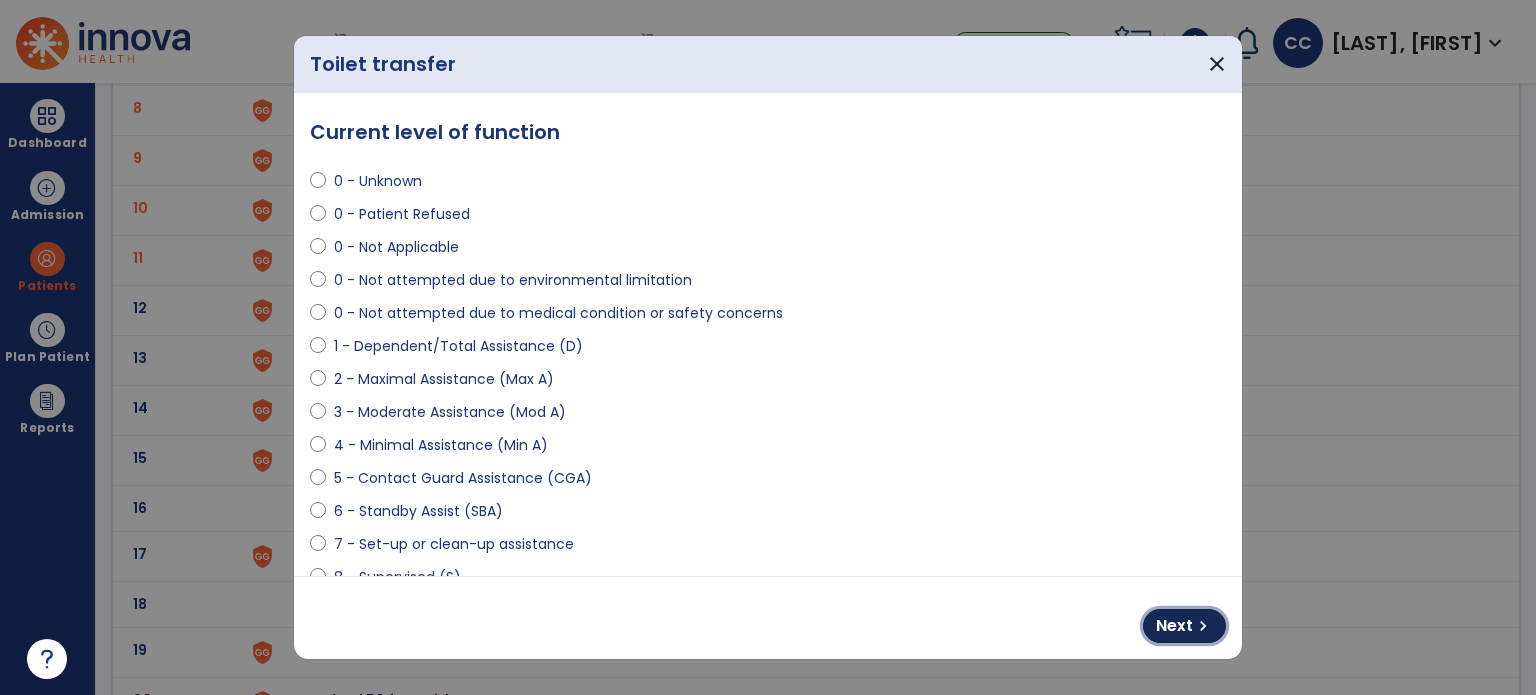 drag, startPoint x: 1168, startPoint y: 616, endPoint x: 1060, endPoint y: 581, distance: 113.52973 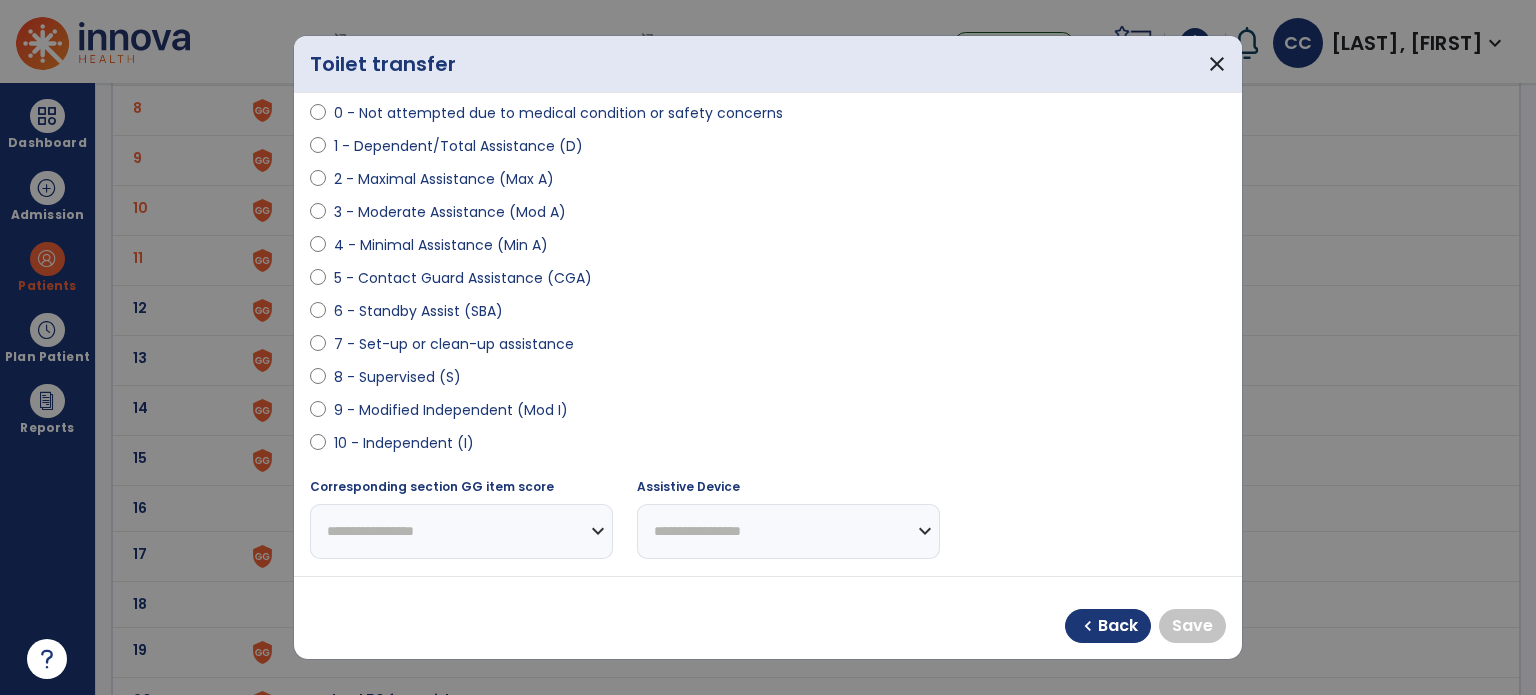 click on "10 - Independent (I)" at bounding box center (404, 443) 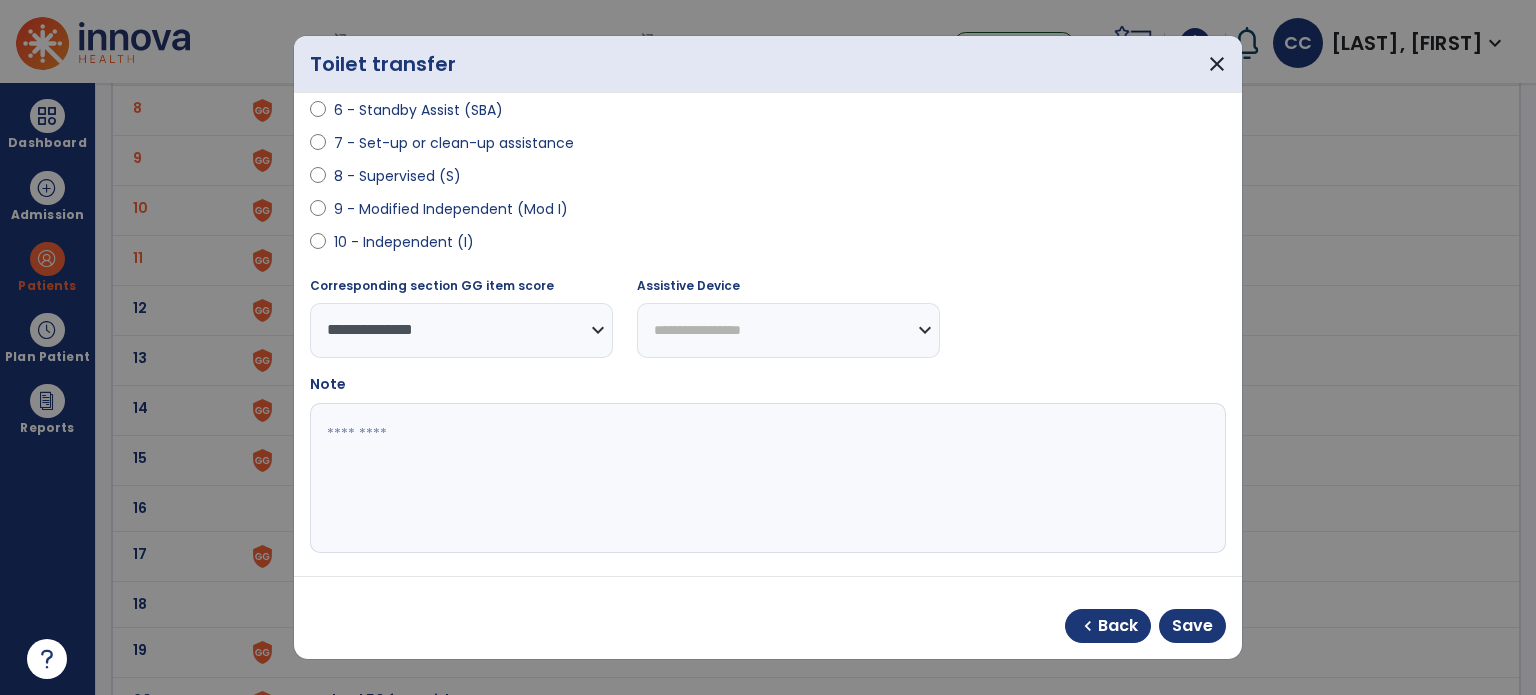scroll, scrollTop: 408, scrollLeft: 0, axis: vertical 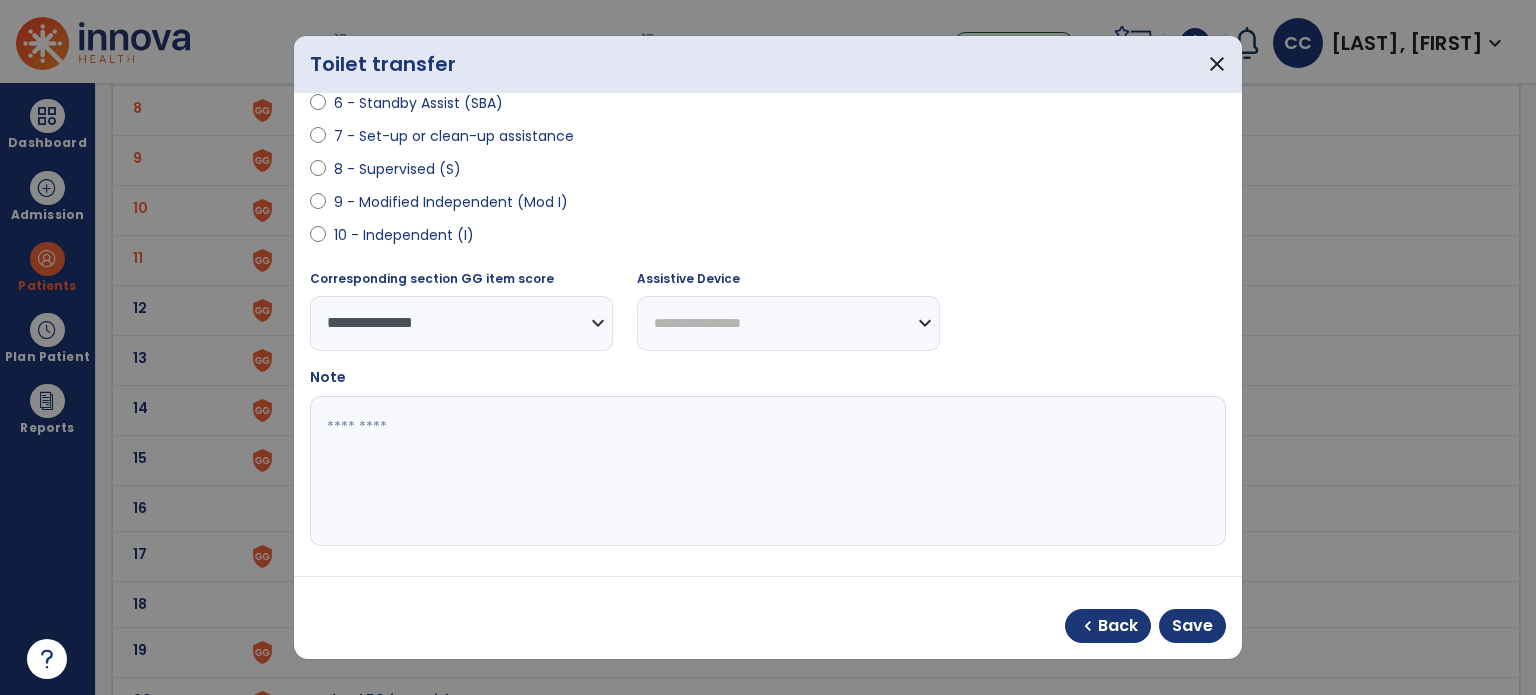 click at bounding box center (766, 471) 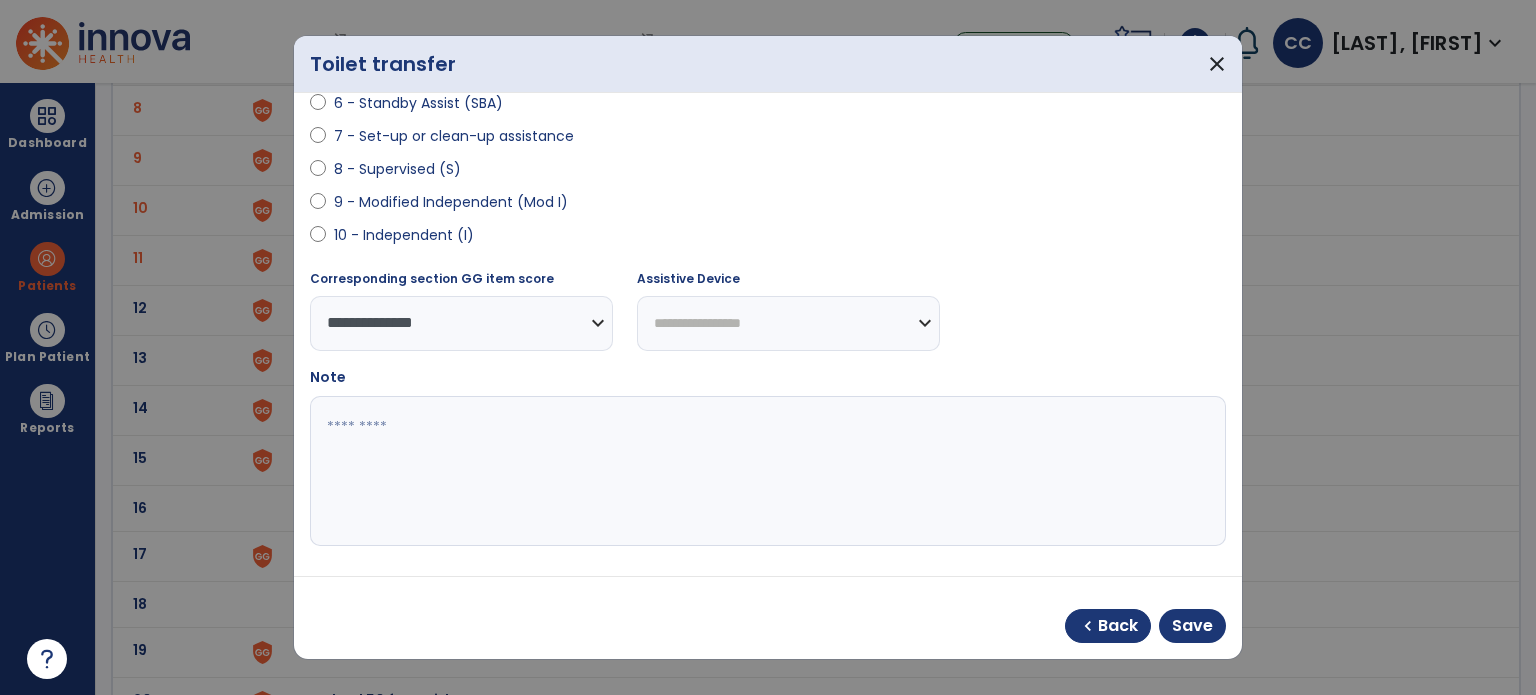 paste on "**********" 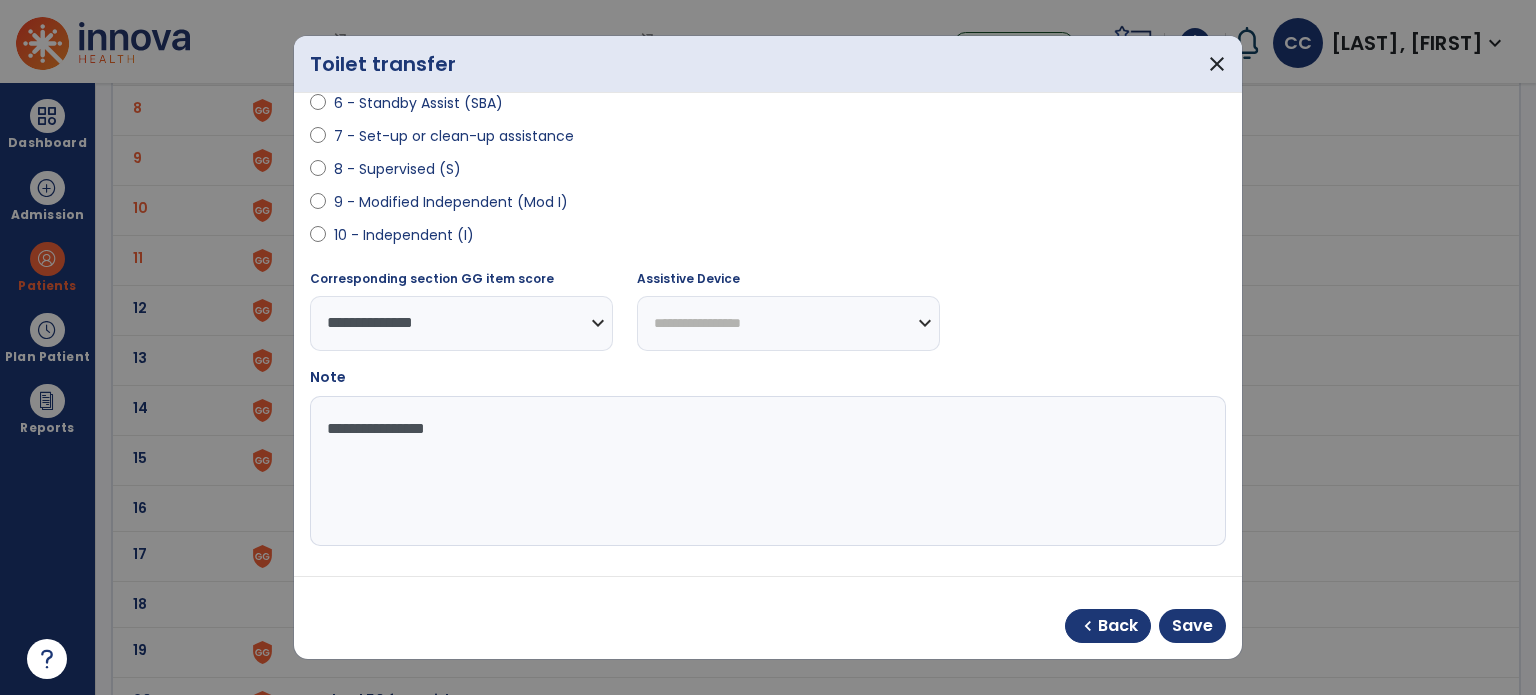 type on "**********" 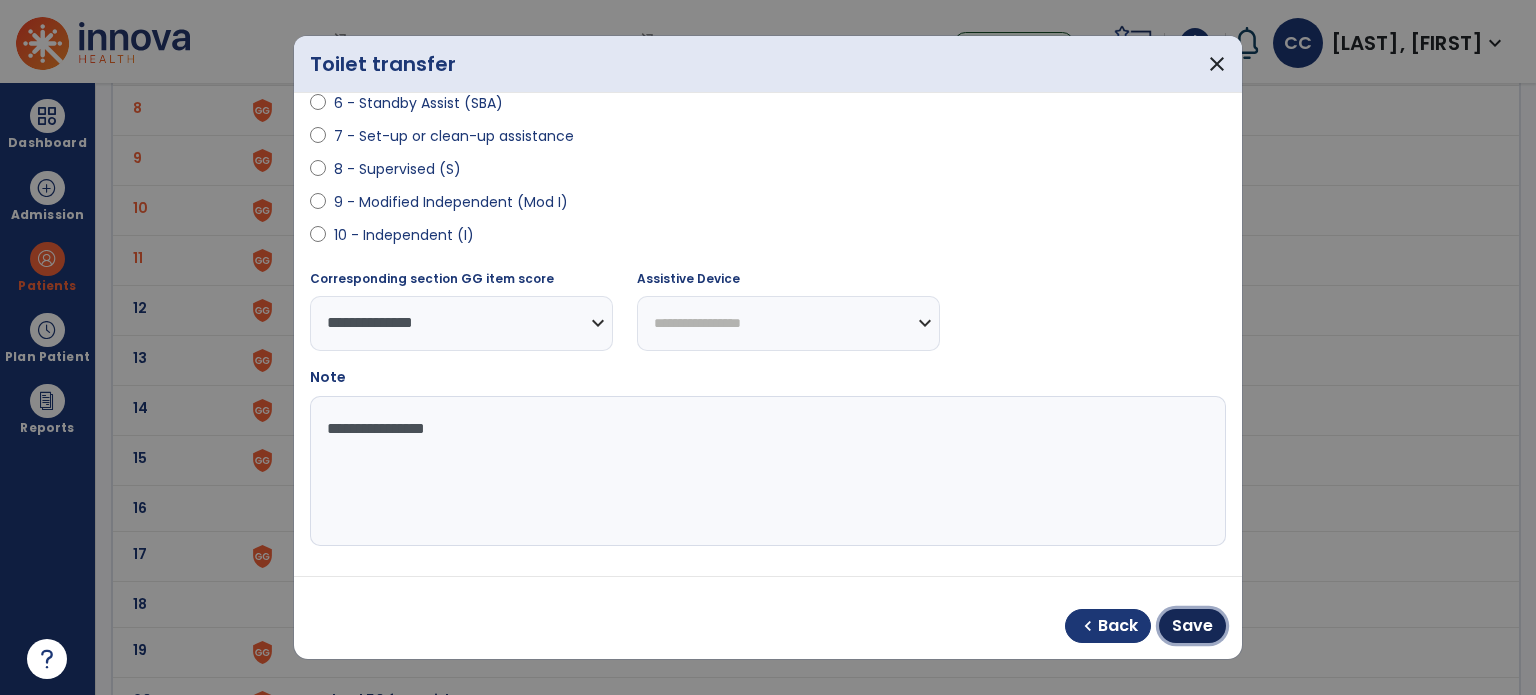click on "Save" at bounding box center (1192, 626) 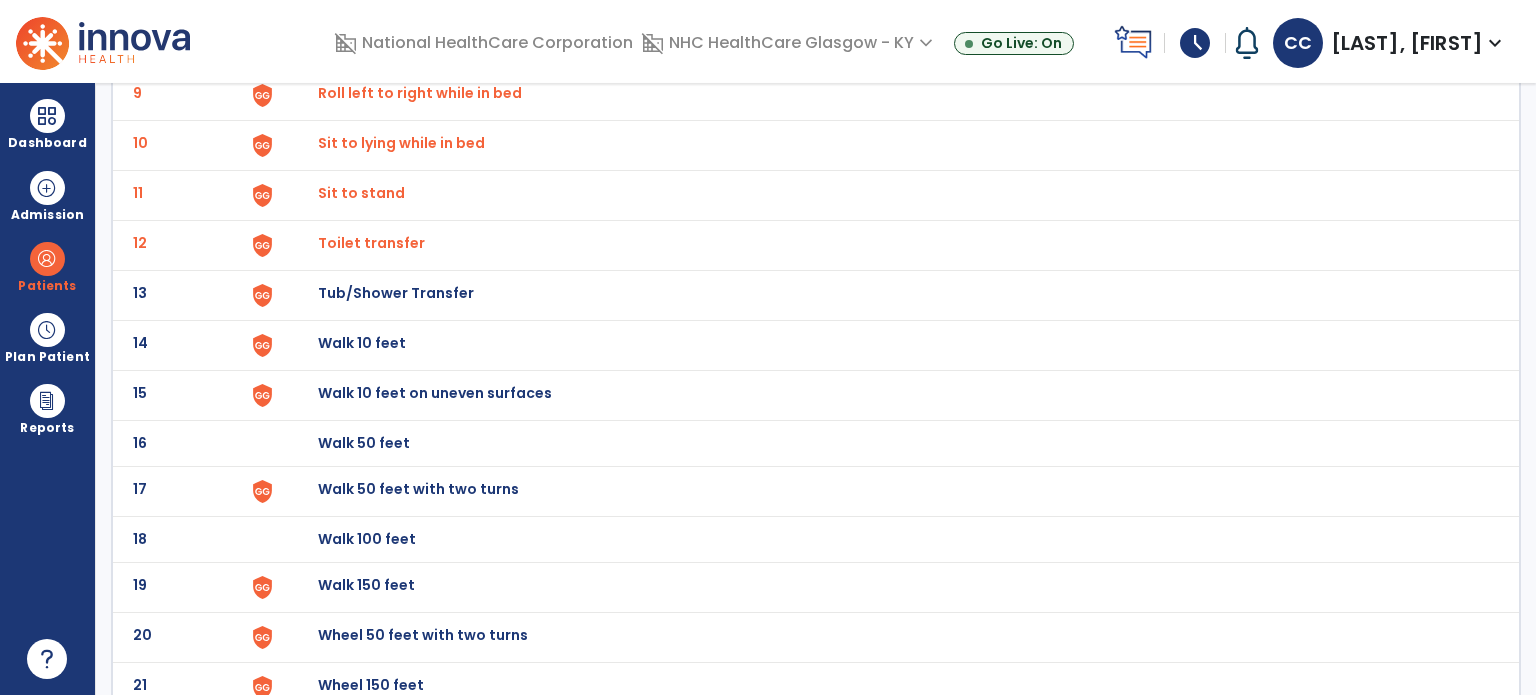 scroll, scrollTop: 600, scrollLeft: 0, axis: vertical 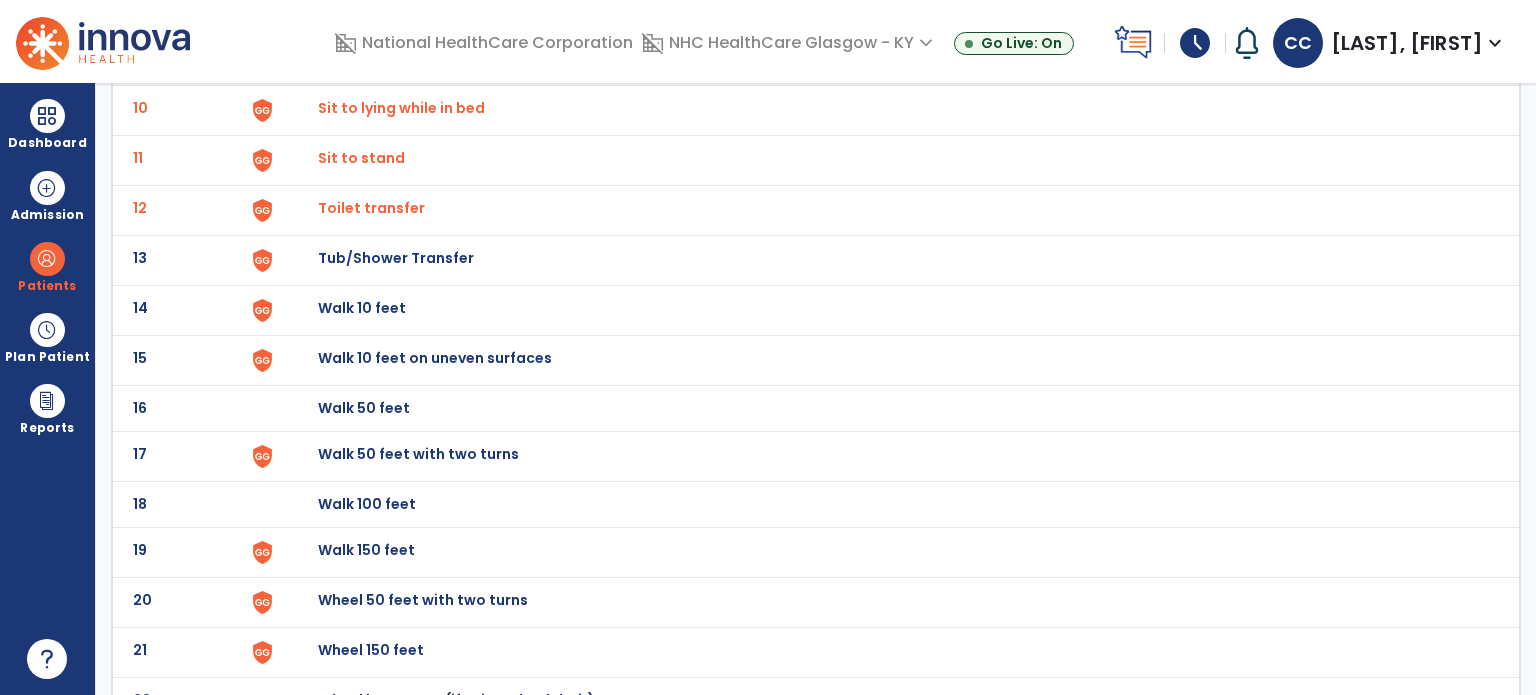 click on "13 Tub/Shower Transfer" 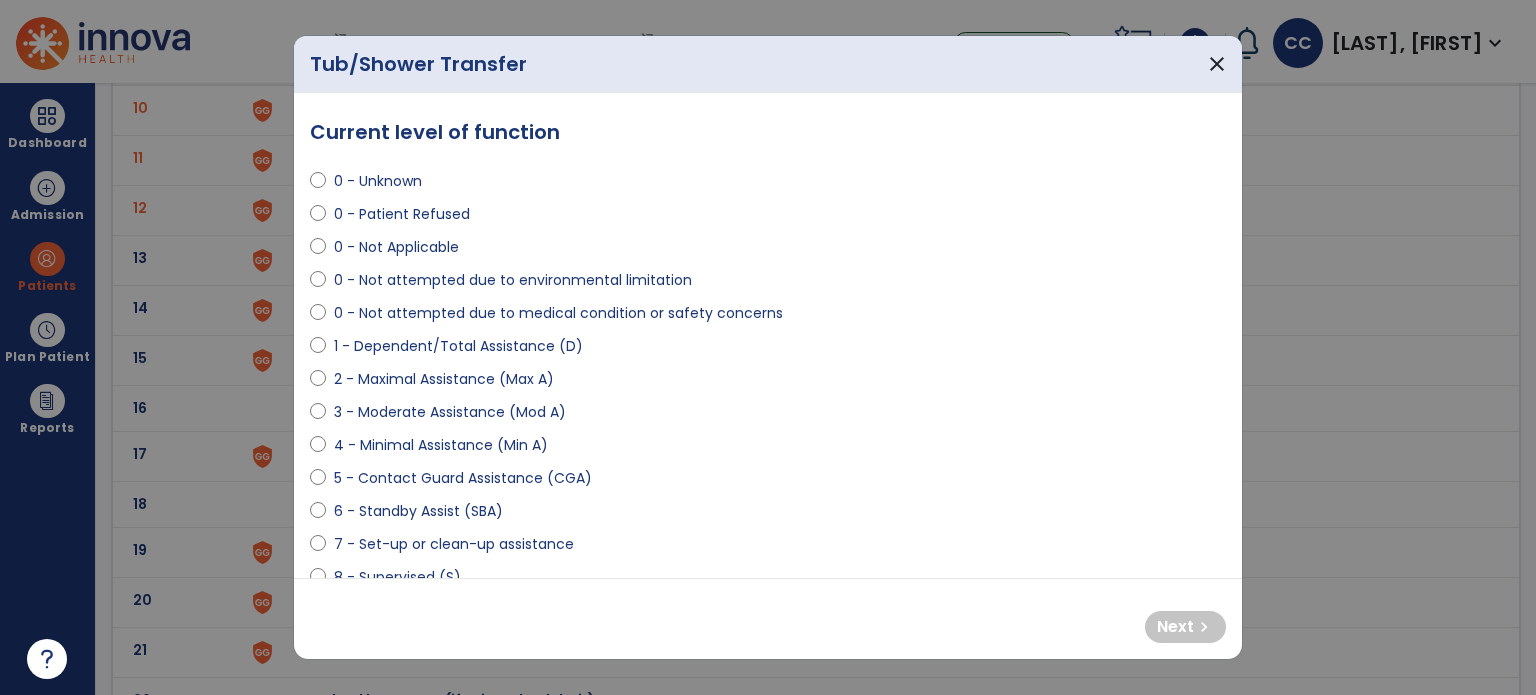 click on "0 - Not attempted due to medical condition or safety concerns" at bounding box center [558, 313] 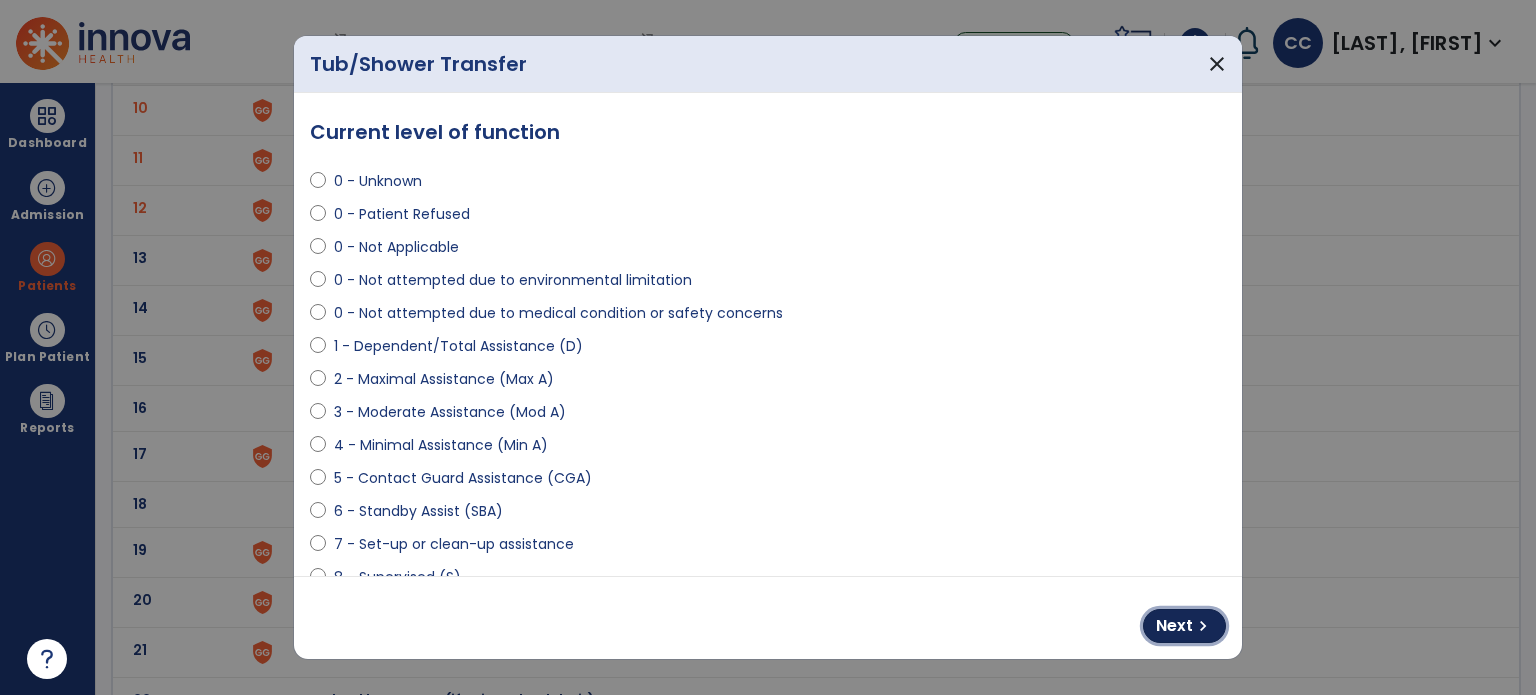 drag, startPoint x: 1196, startPoint y: 630, endPoint x: 1128, endPoint y: 576, distance: 86.833176 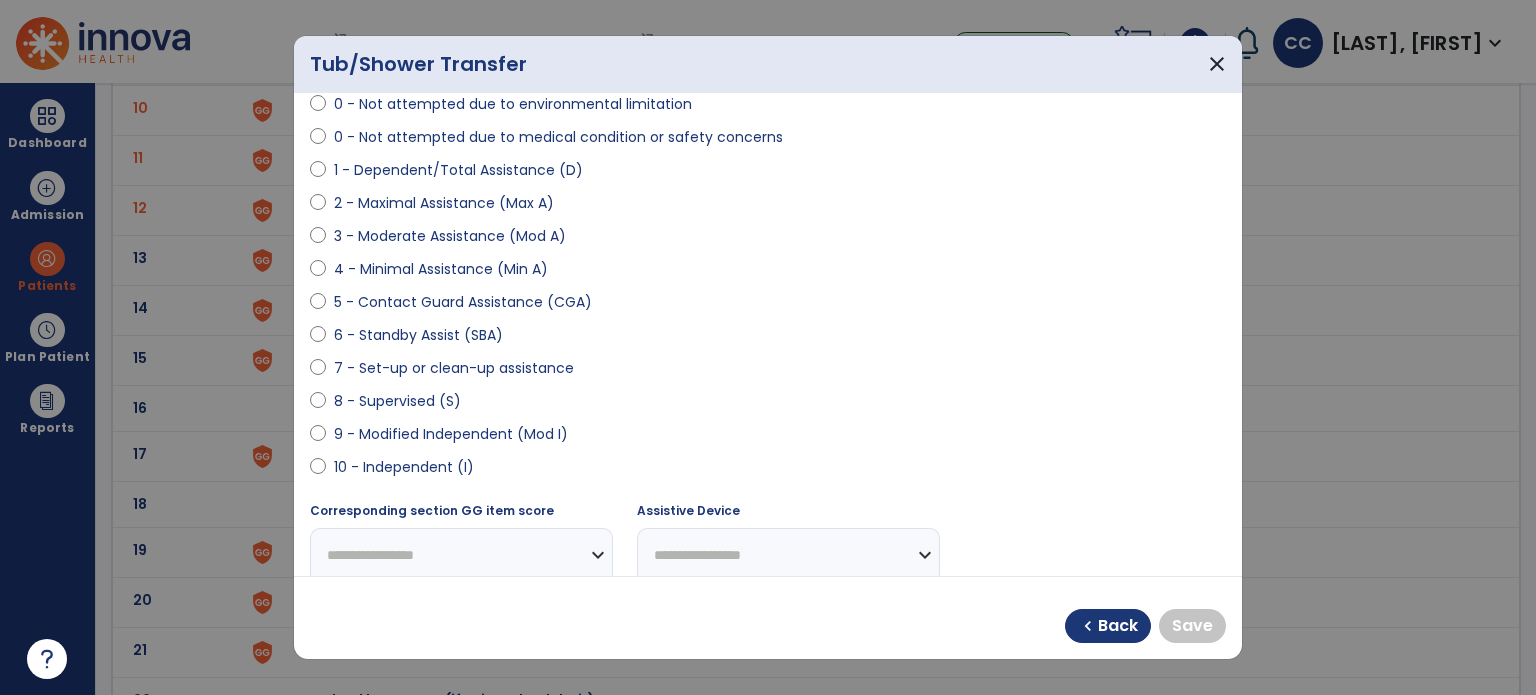 scroll, scrollTop: 200, scrollLeft: 0, axis: vertical 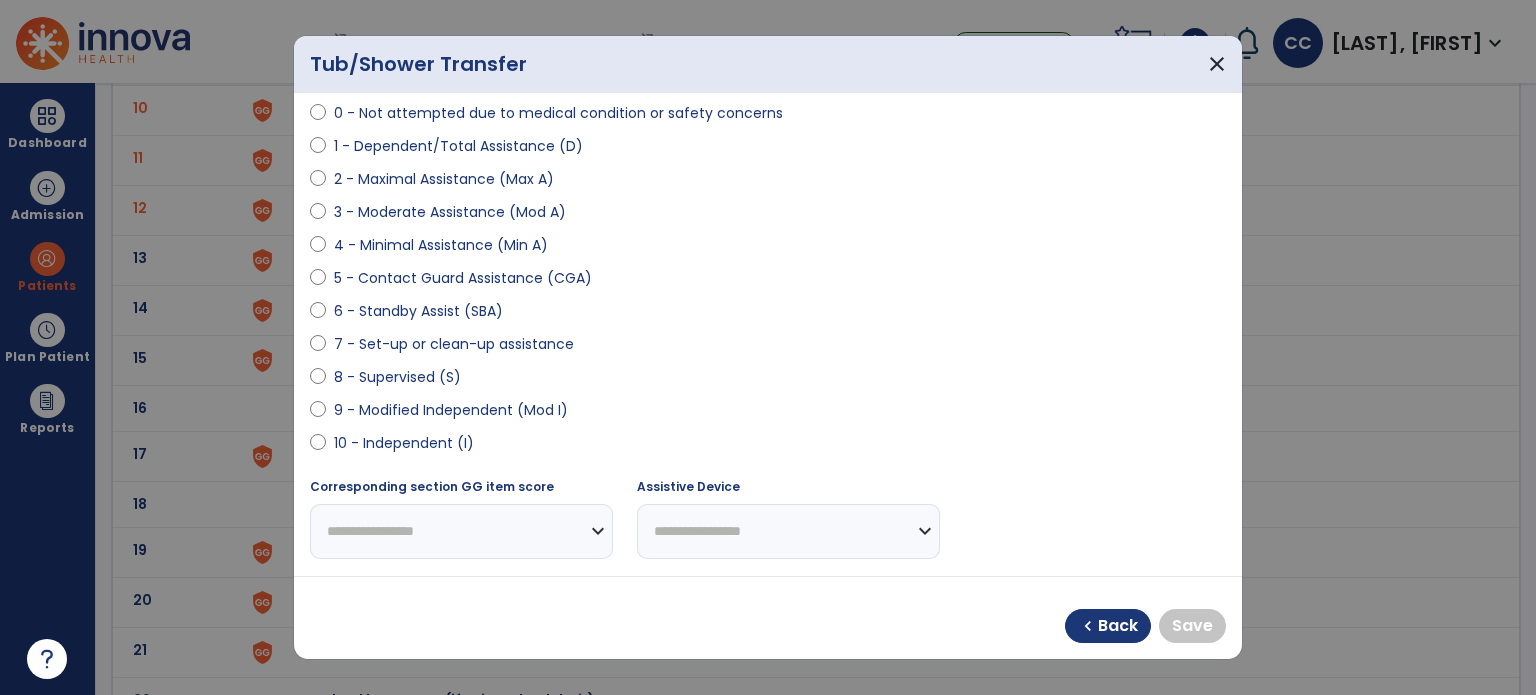 click on "10 - Independent (I)" at bounding box center (404, 443) 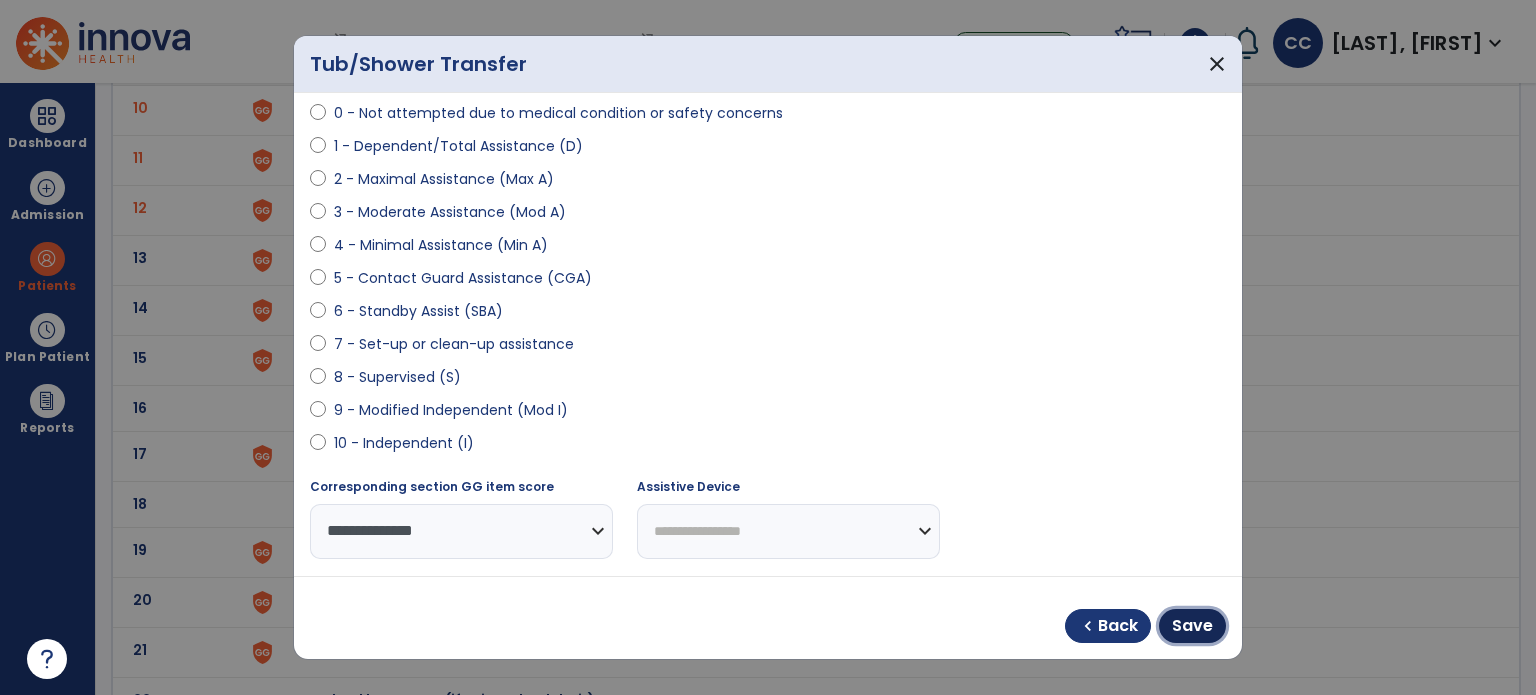 drag, startPoint x: 1203, startPoint y: 622, endPoint x: 799, endPoint y: 504, distance: 420.88004 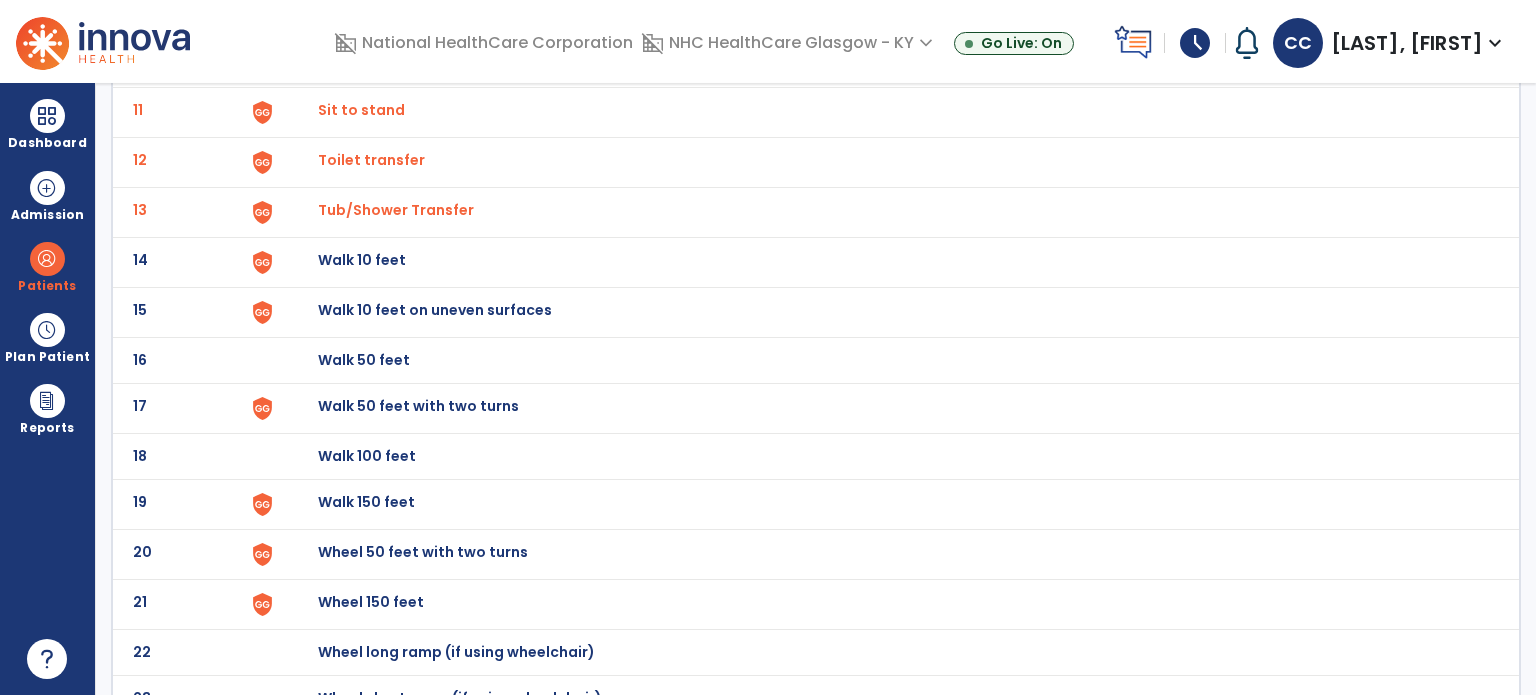 scroll, scrollTop: 670, scrollLeft: 0, axis: vertical 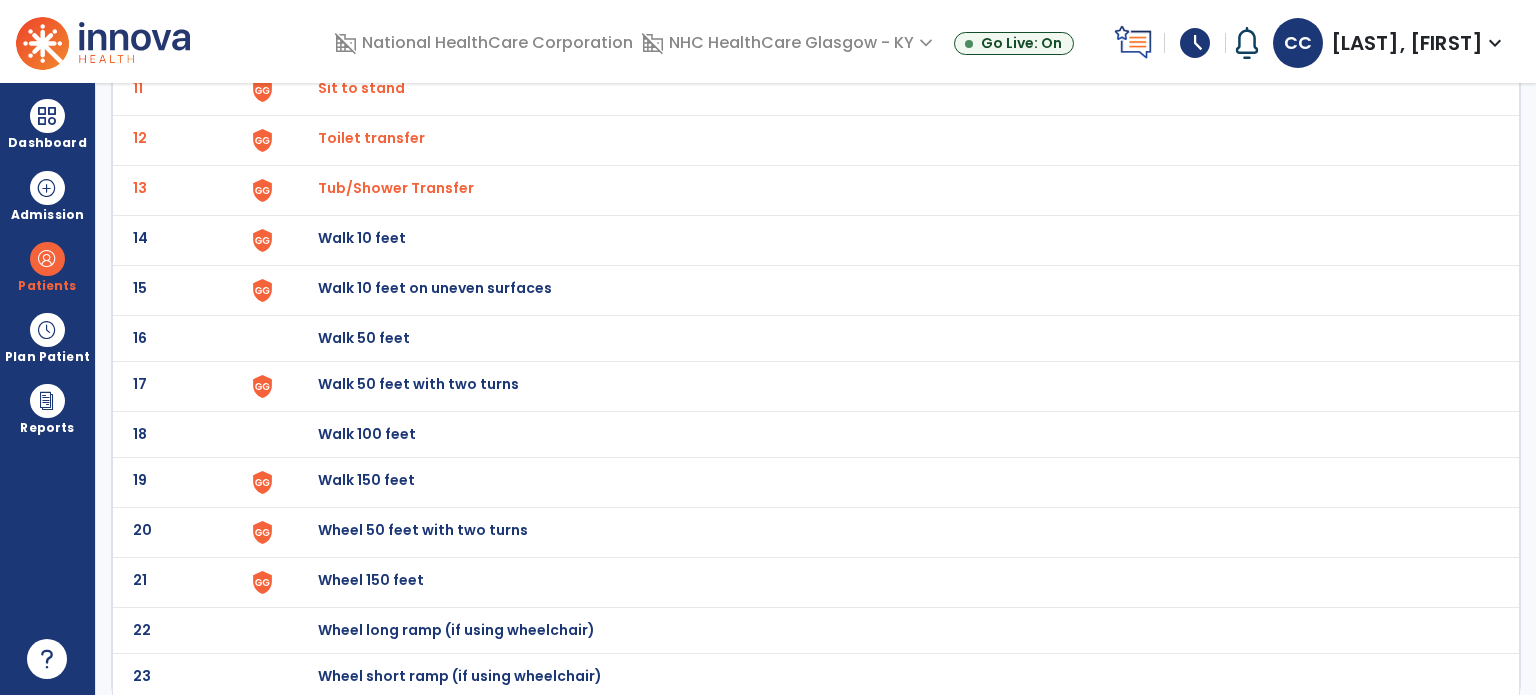 click on "Walk 10 feet" at bounding box center (364, -408) 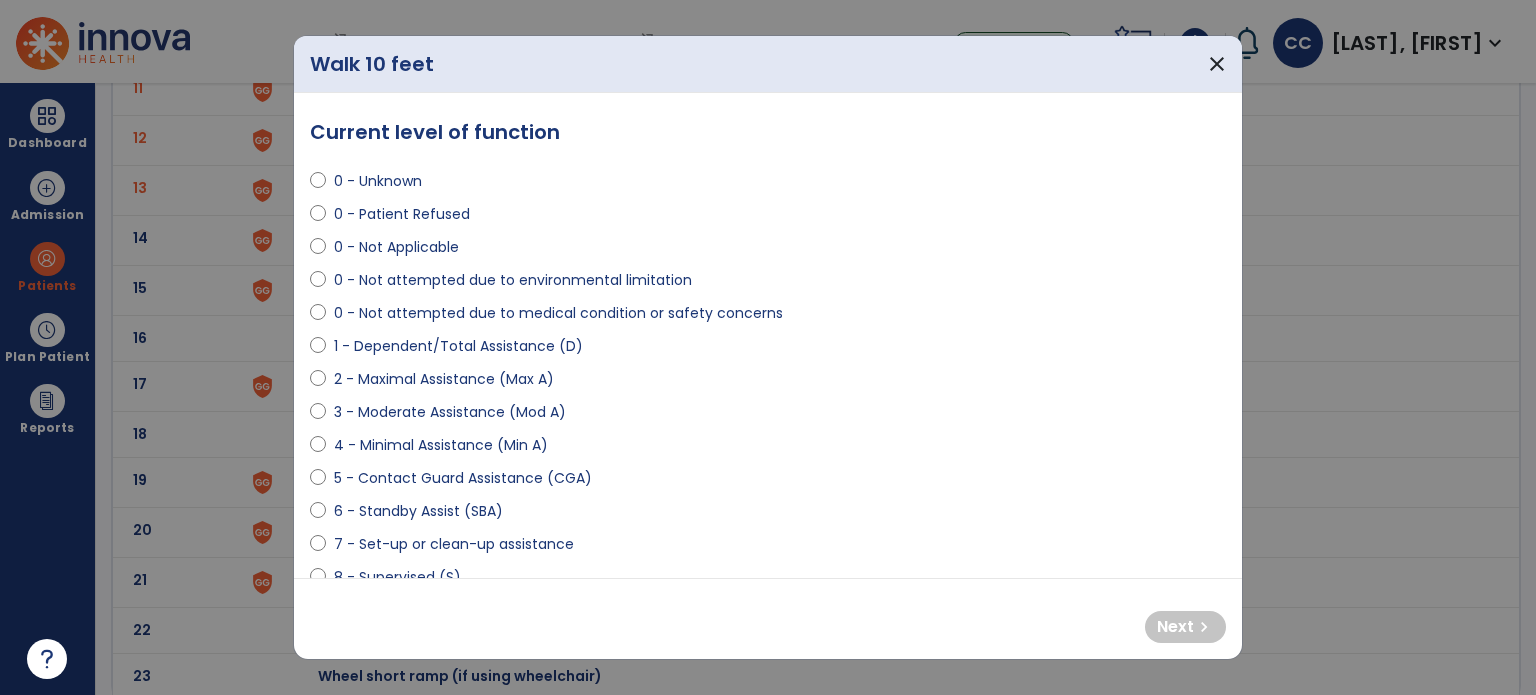 click on "0 - Not attempted due to medical condition or safety concerns" at bounding box center [558, 313] 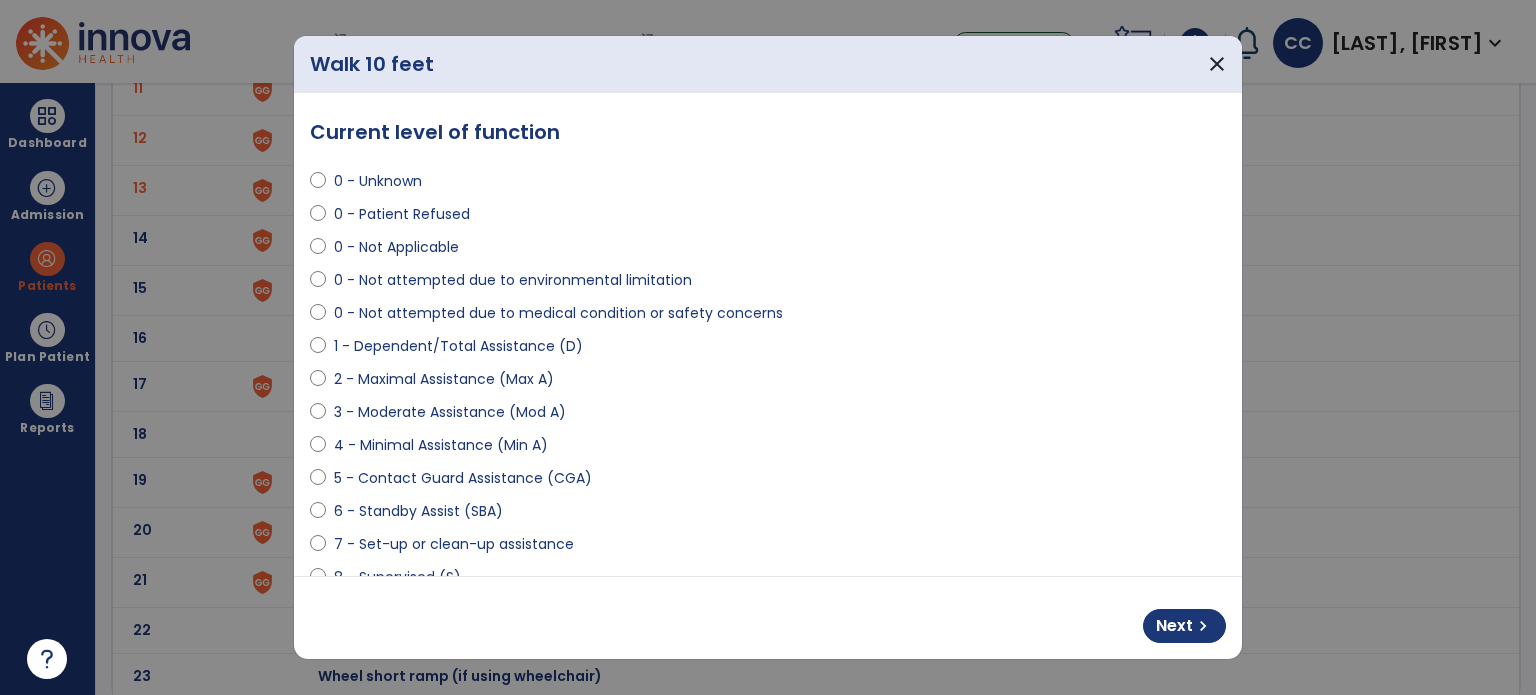 scroll, scrollTop: 300, scrollLeft: 0, axis: vertical 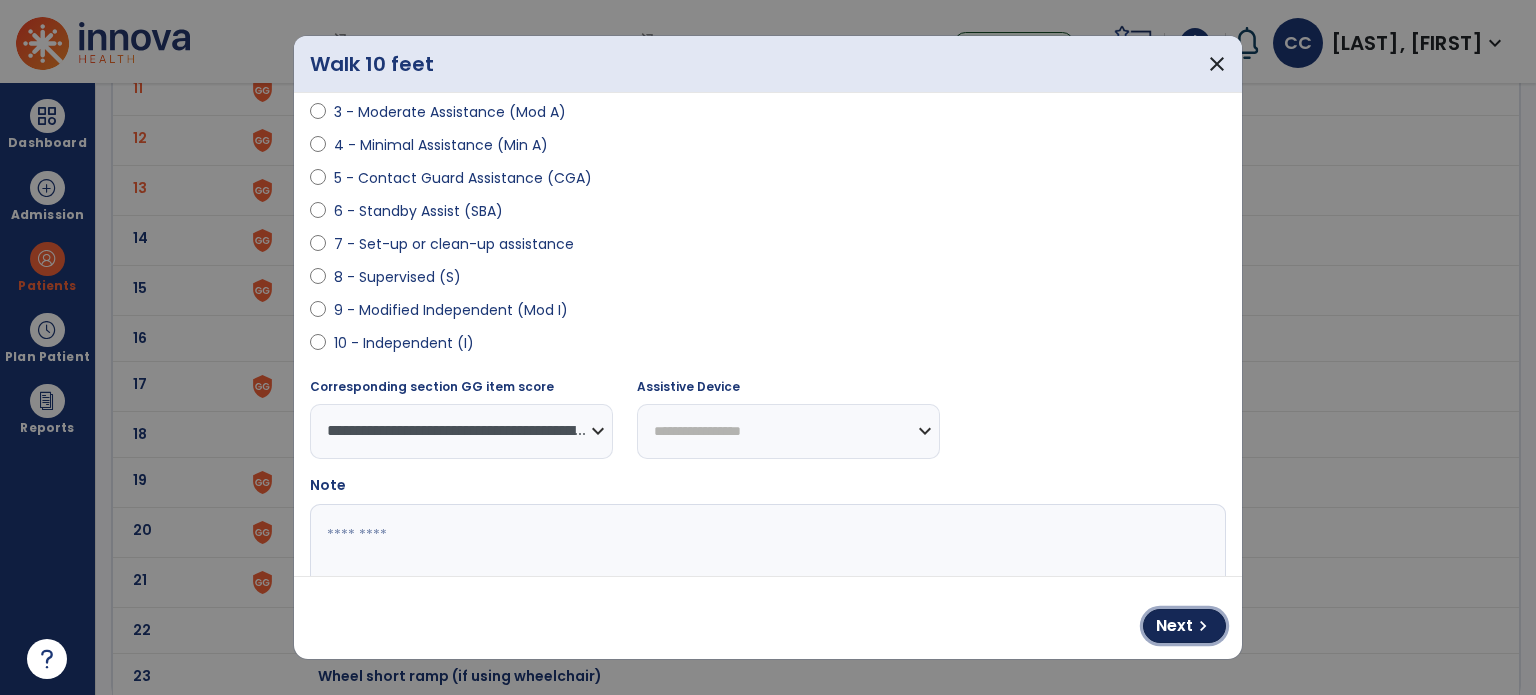 drag, startPoint x: 1195, startPoint y: 628, endPoint x: 768, endPoint y: 415, distance: 477.17712 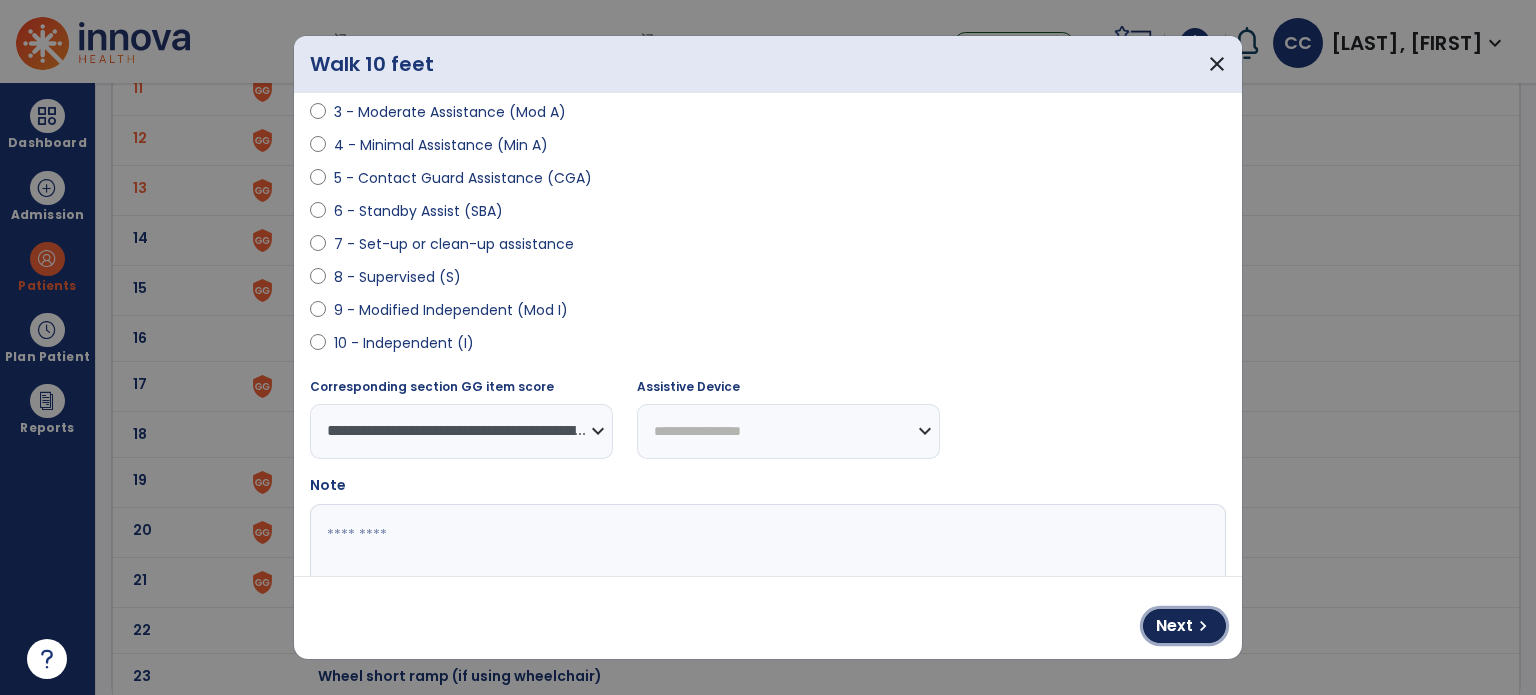 drag, startPoint x: 1198, startPoint y: 619, endPoint x: 665, endPoint y: 347, distance: 598.392 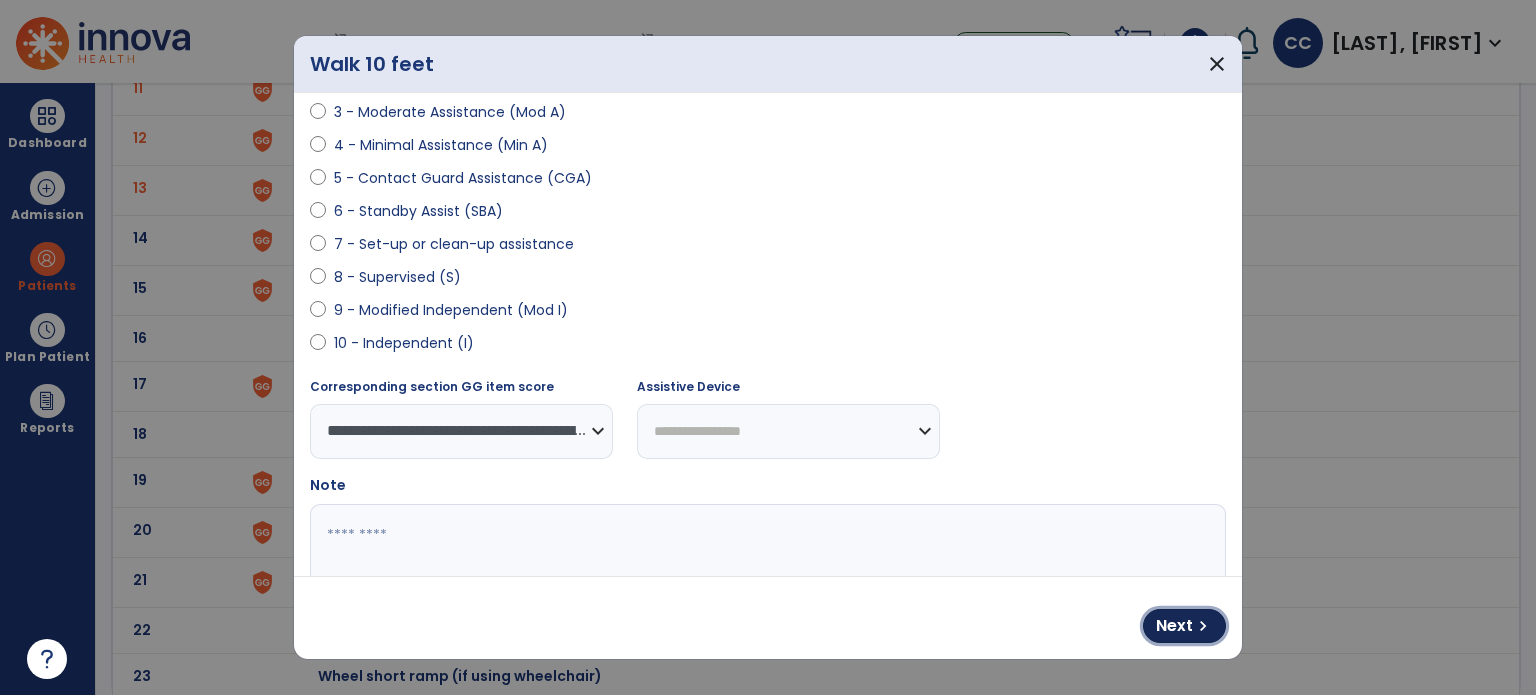 click on "Next  chevron_right" at bounding box center (768, 618) 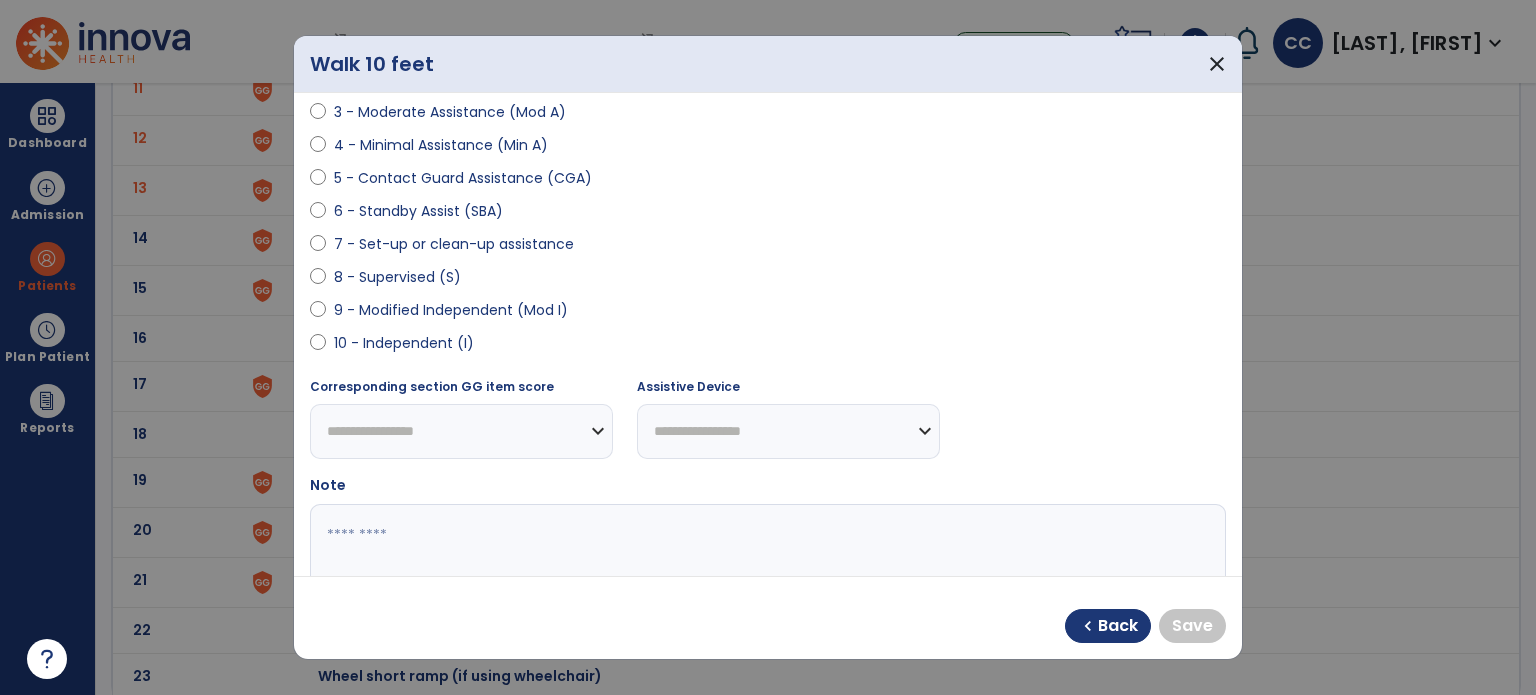 click on "9 - Modified Independent (Mod I)" at bounding box center [451, 310] 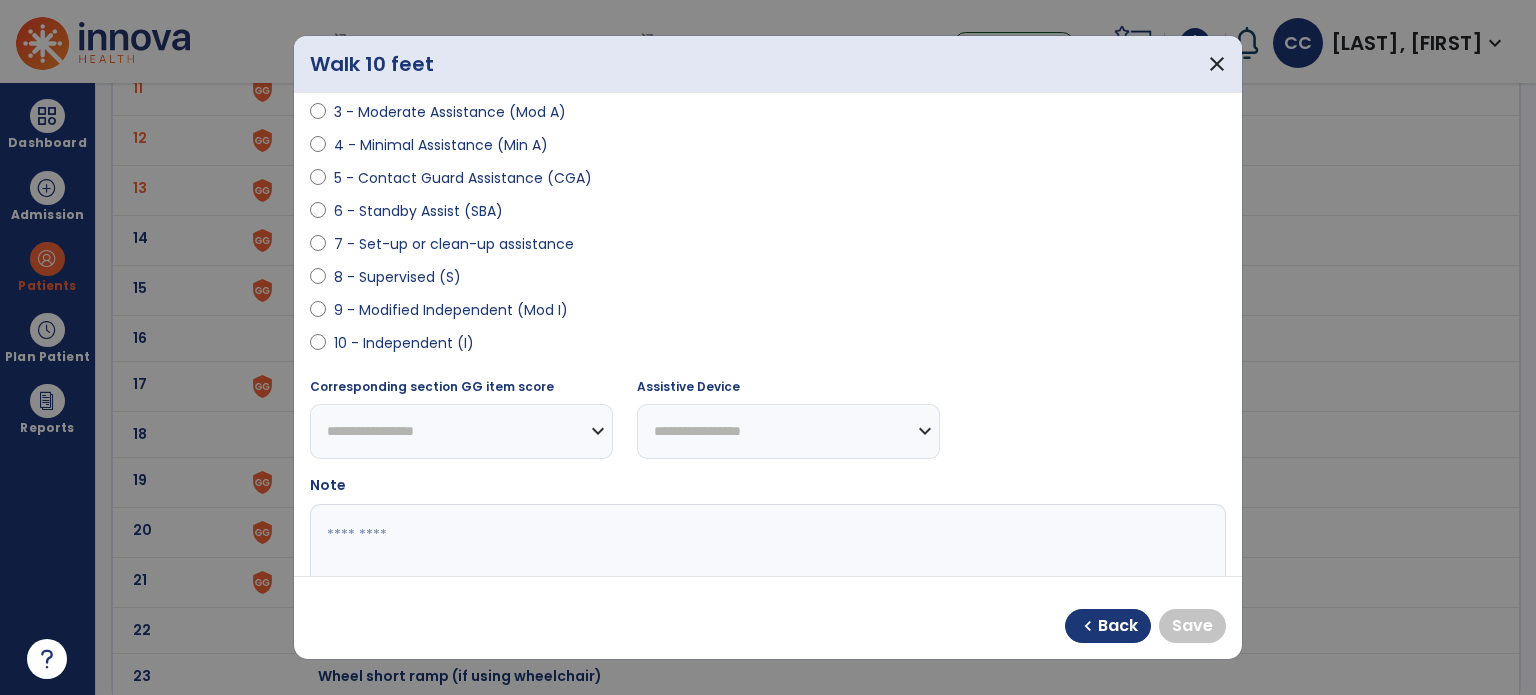 select on "**********" 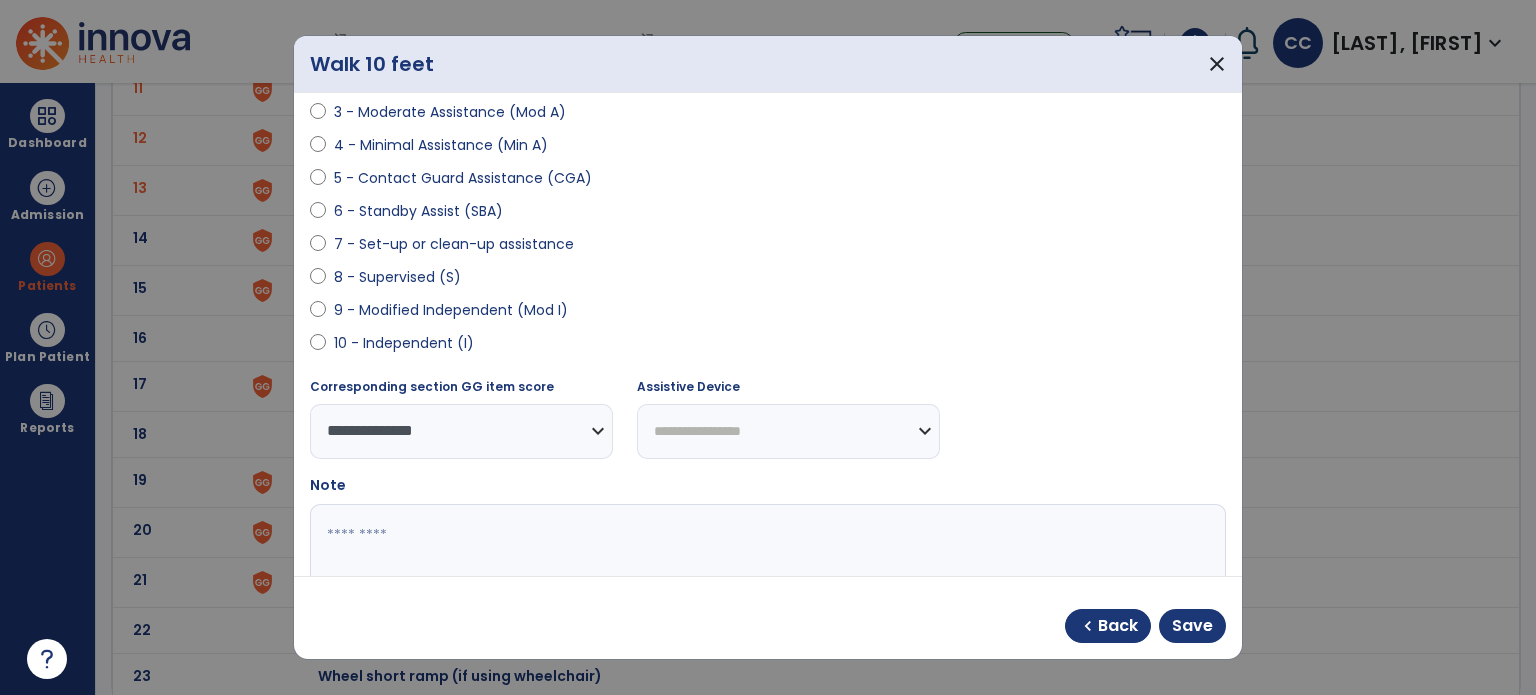 click on "**********" at bounding box center (788, 431) 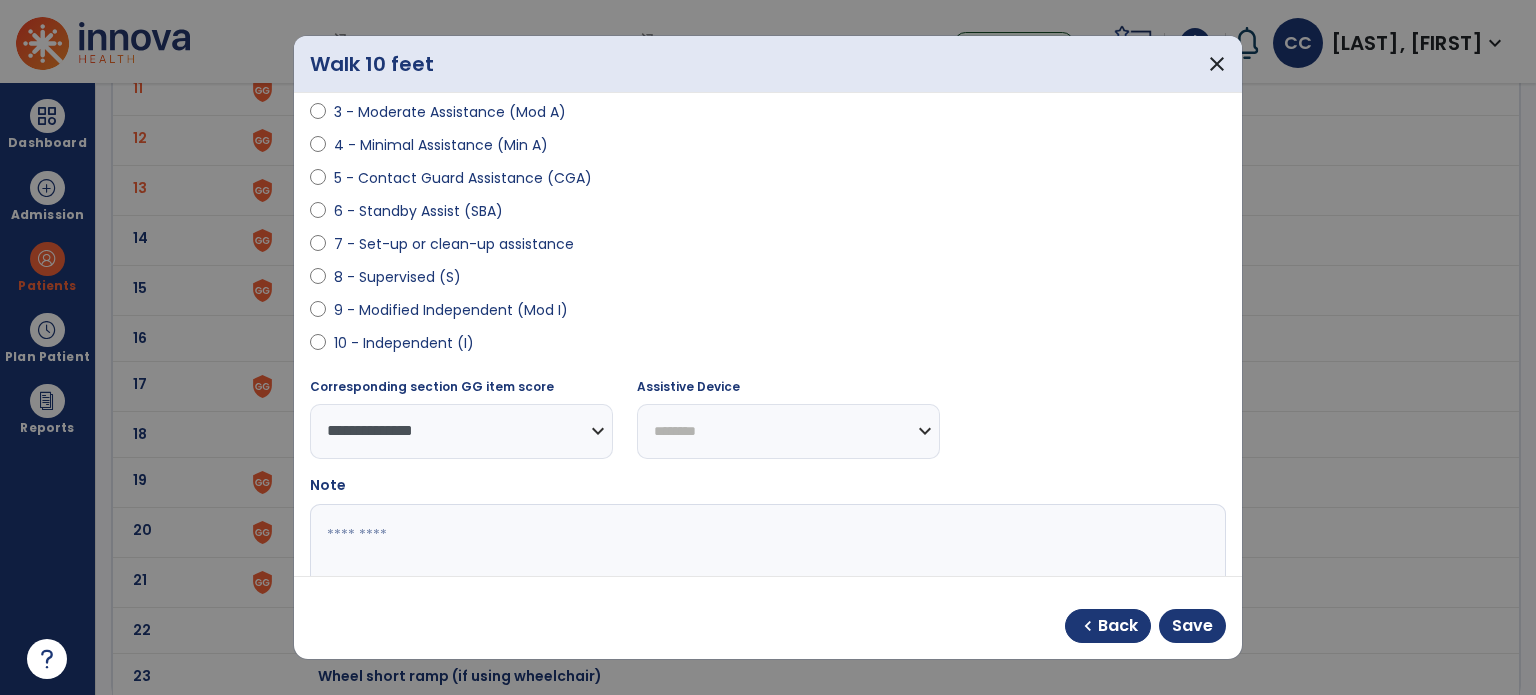 click on "**********" at bounding box center (788, 431) 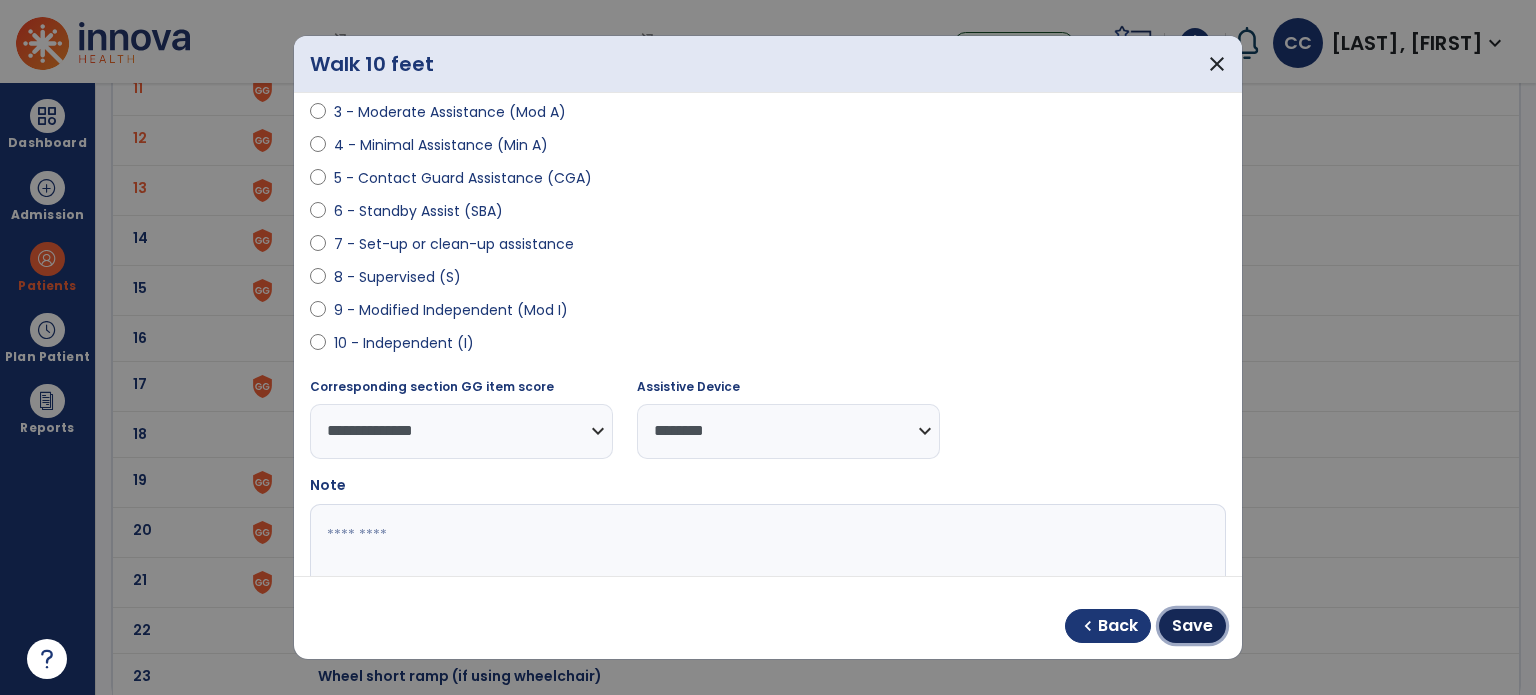 click on "Save" at bounding box center [1192, 626] 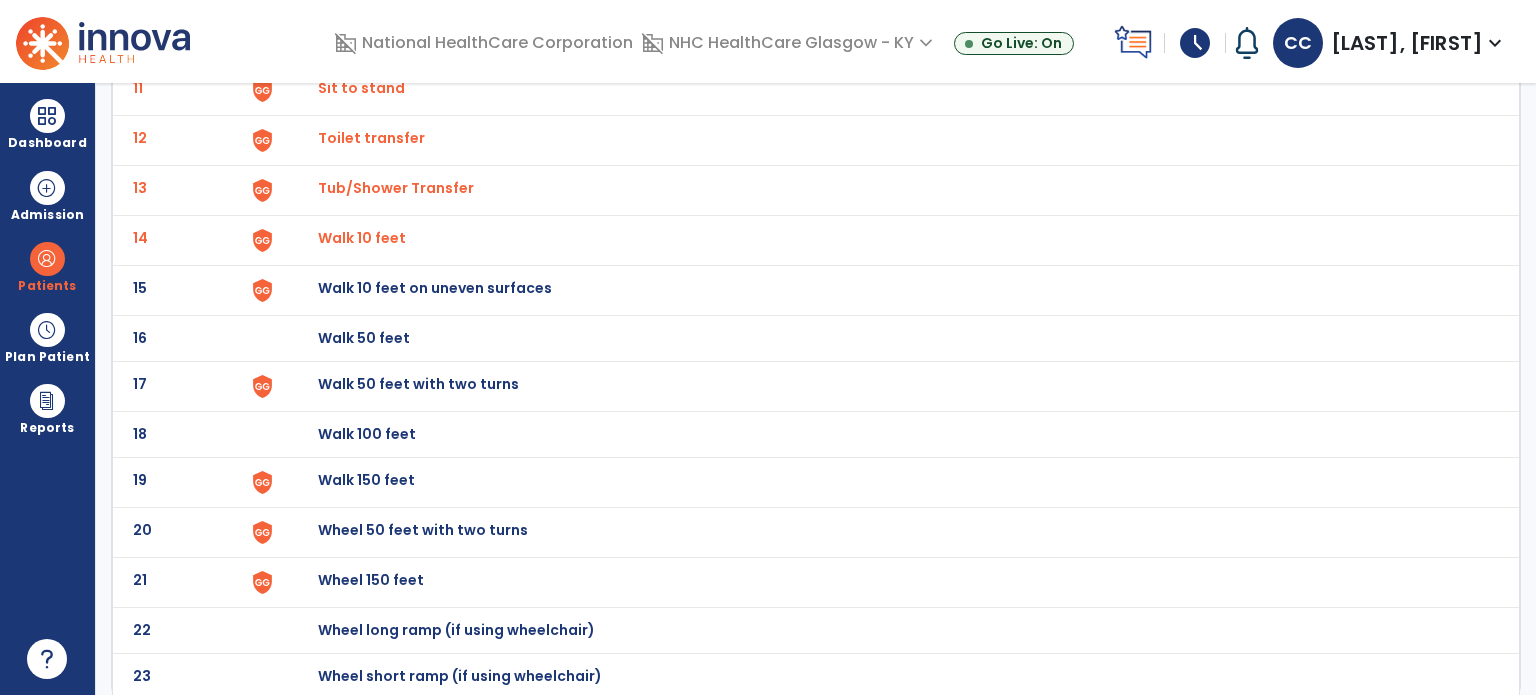 click on "Walk 10 feet on uneven surfaces" at bounding box center [364, -408] 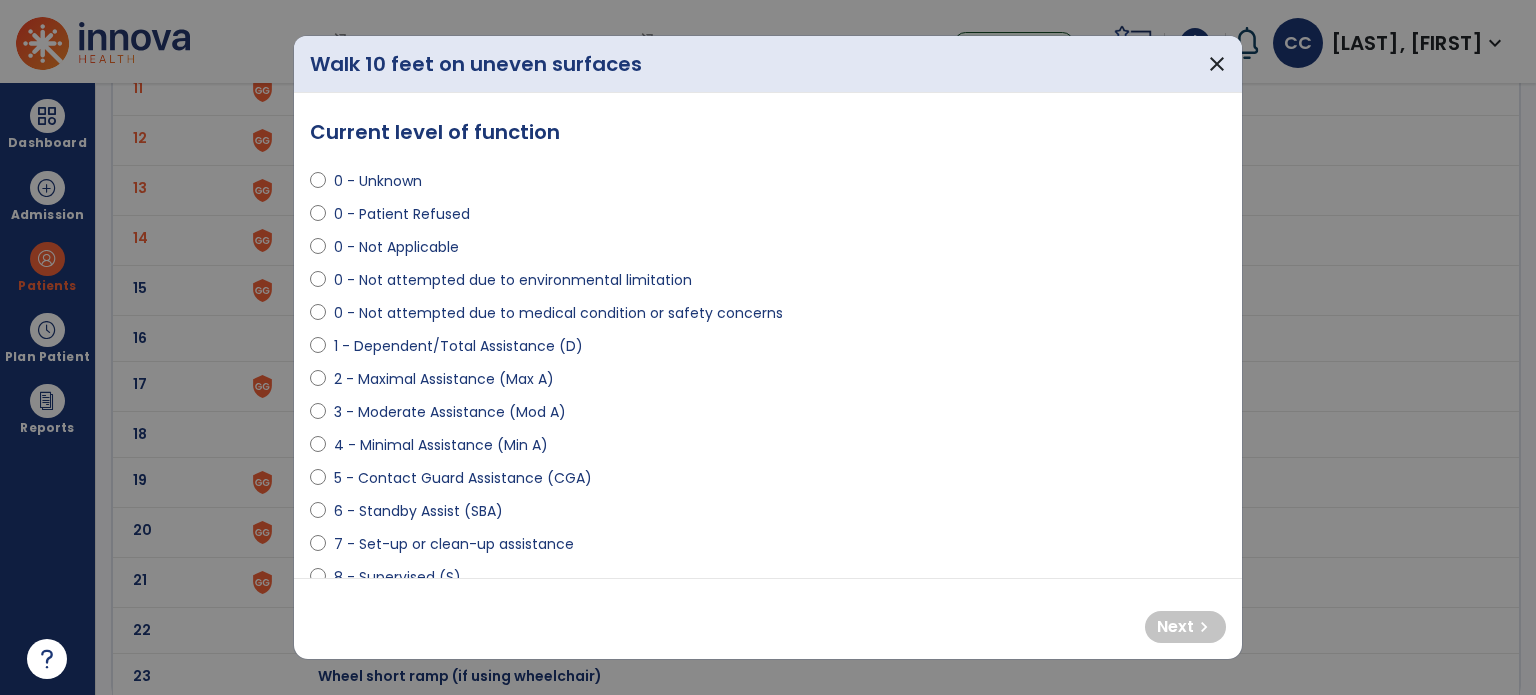 click on "0 - Not attempted due to medical condition or safety concerns" at bounding box center (558, 313) 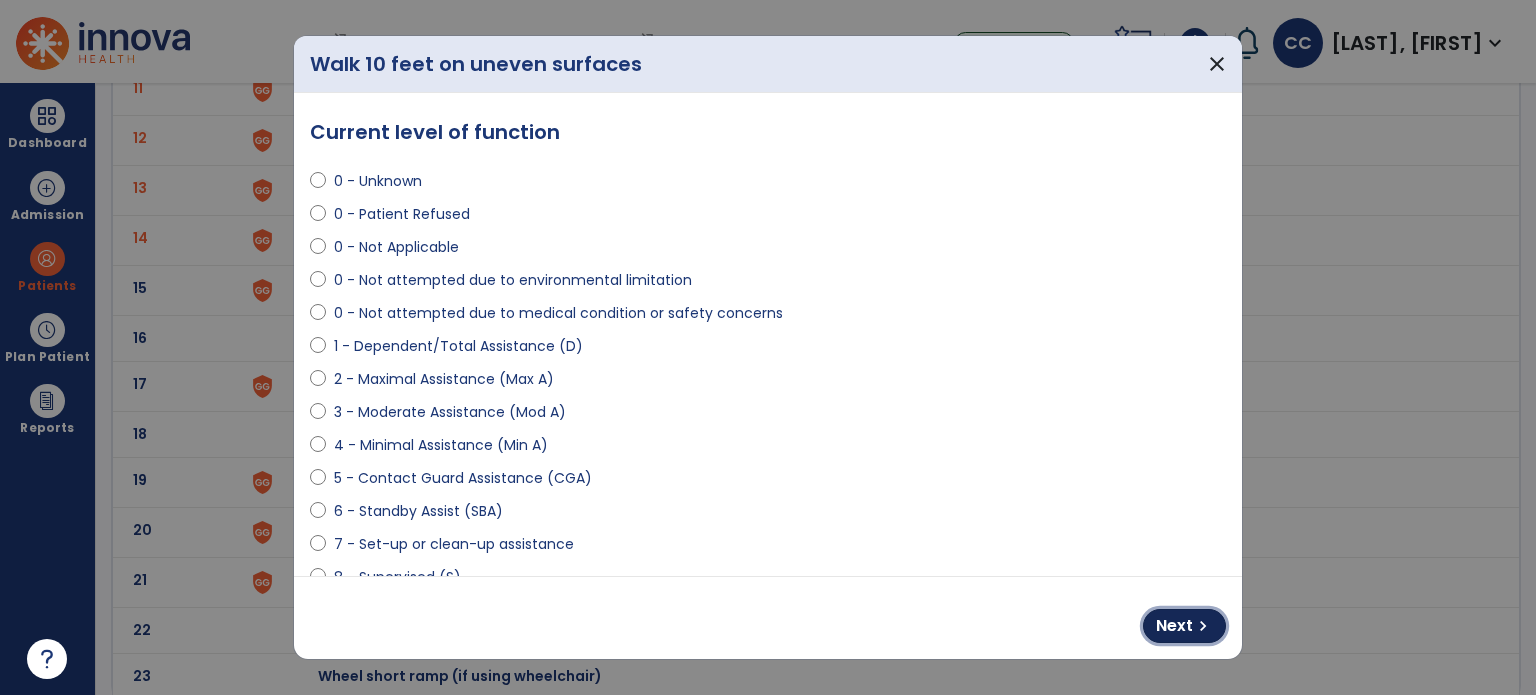 drag, startPoint x: 1169, startPoint y: 616, endPoint x: 935, endPoint y: 497, distance: 262.52048 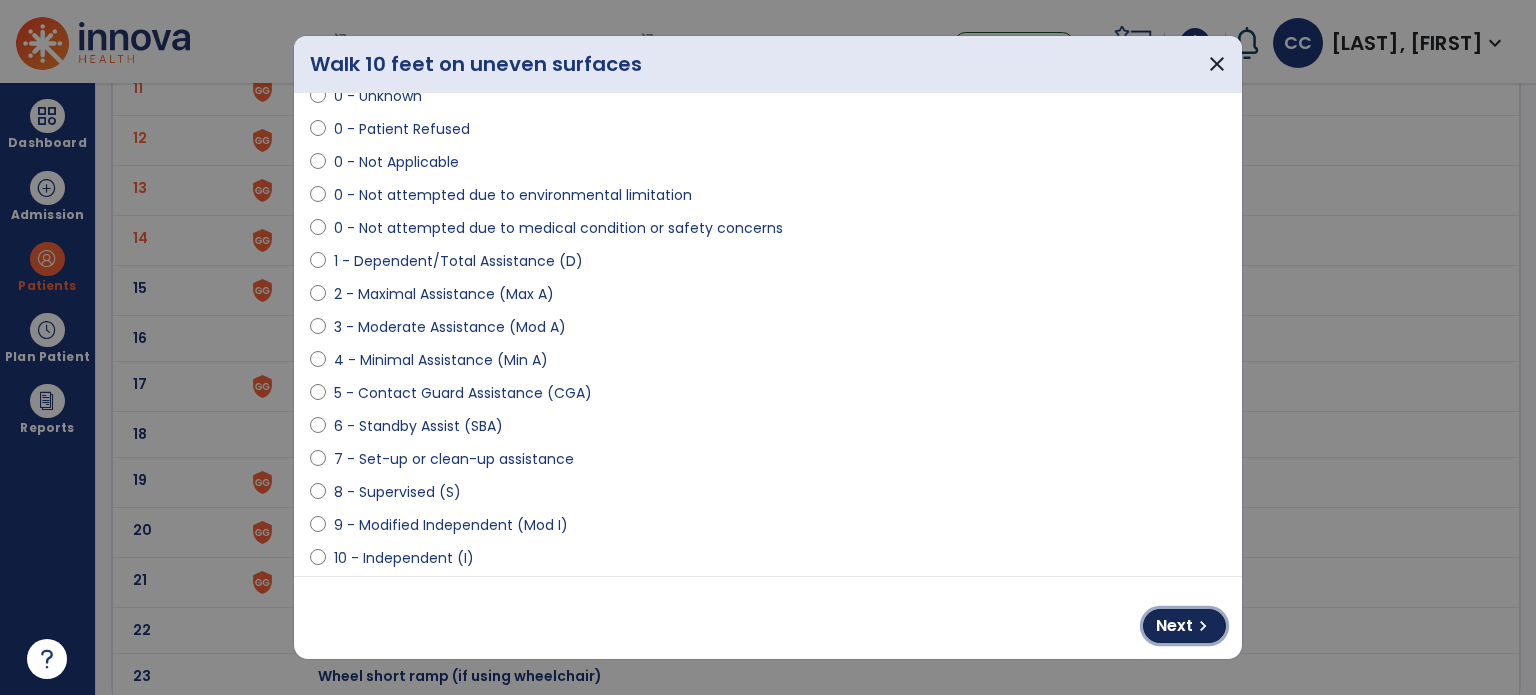scroll, scrollTop: 200, scrollLeft: 0, axis: vertical 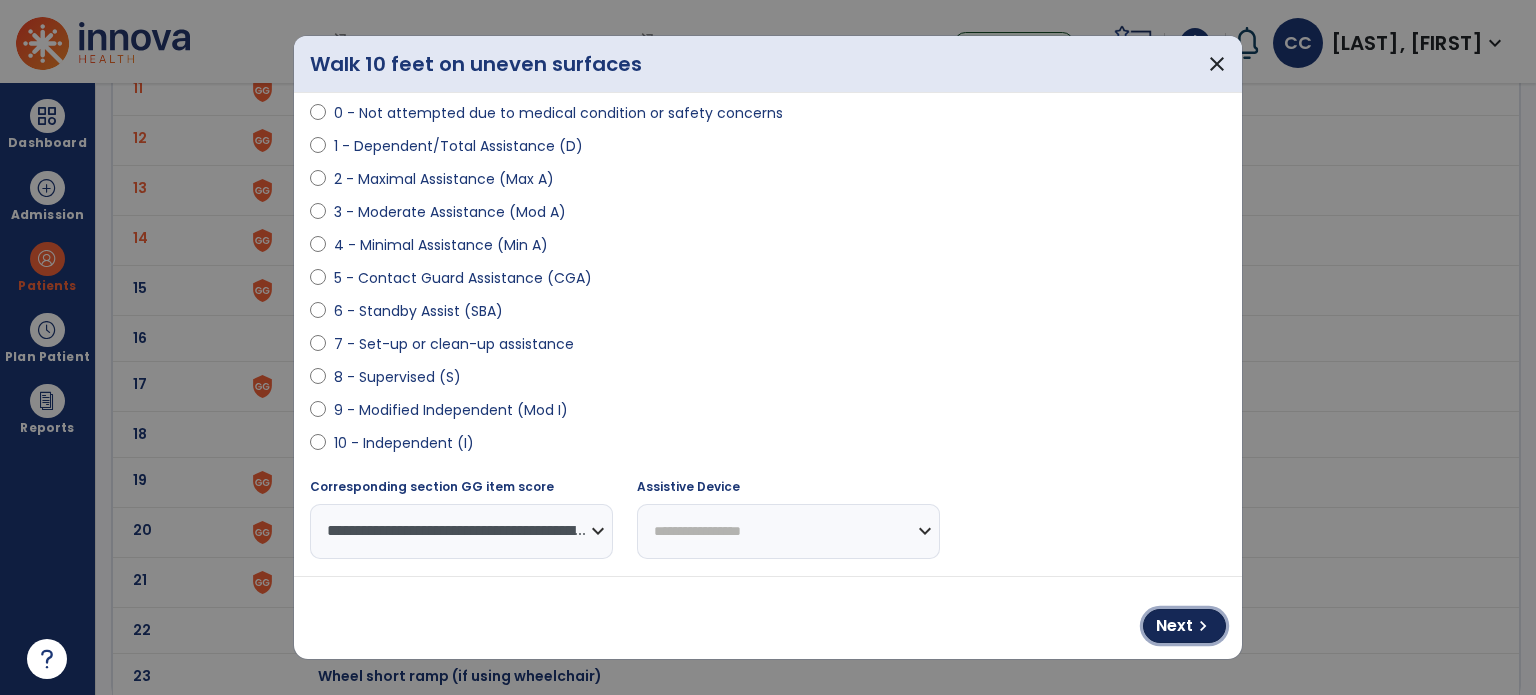 click on "Next" at bounding box center (1174, 626) 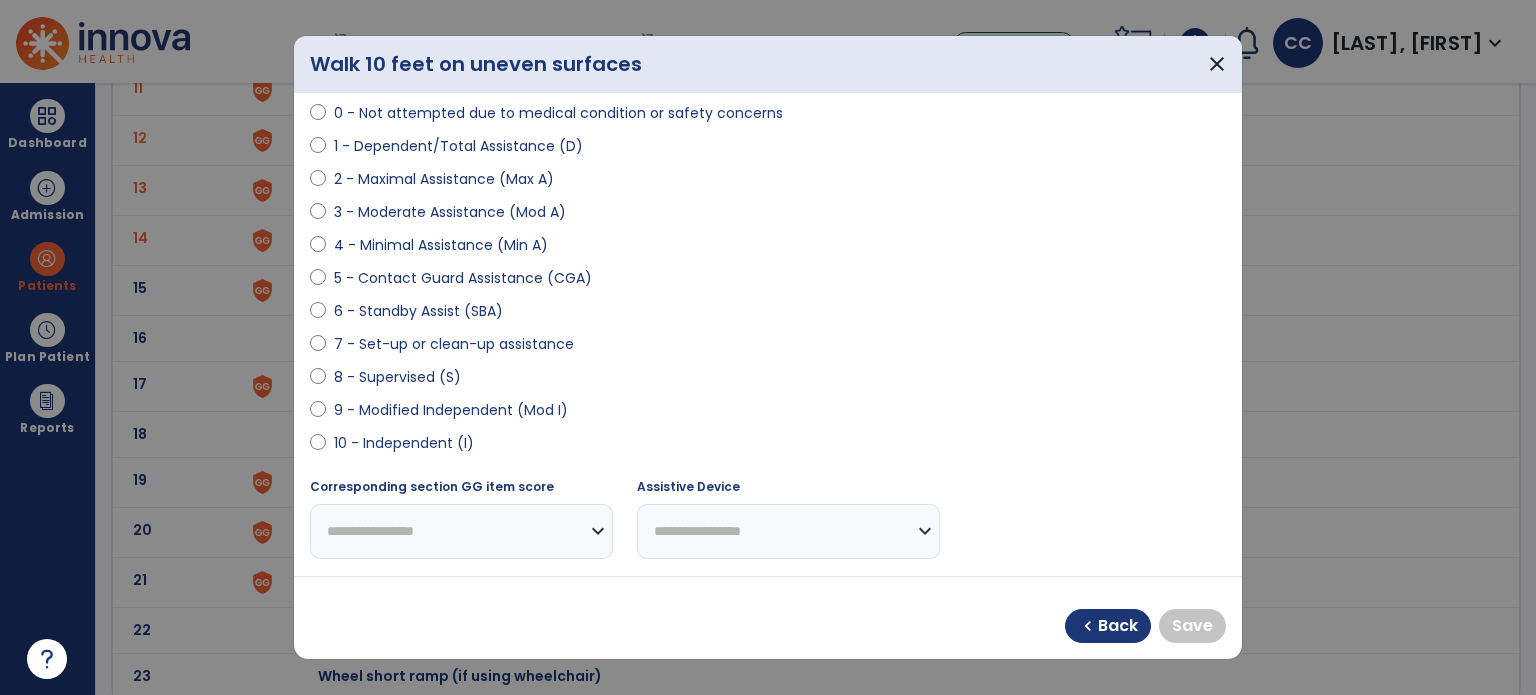 drag, startPoint x: 443, startPoint y: 420, endPoint x: 458, endPoint y: 419, distance: 15.033297 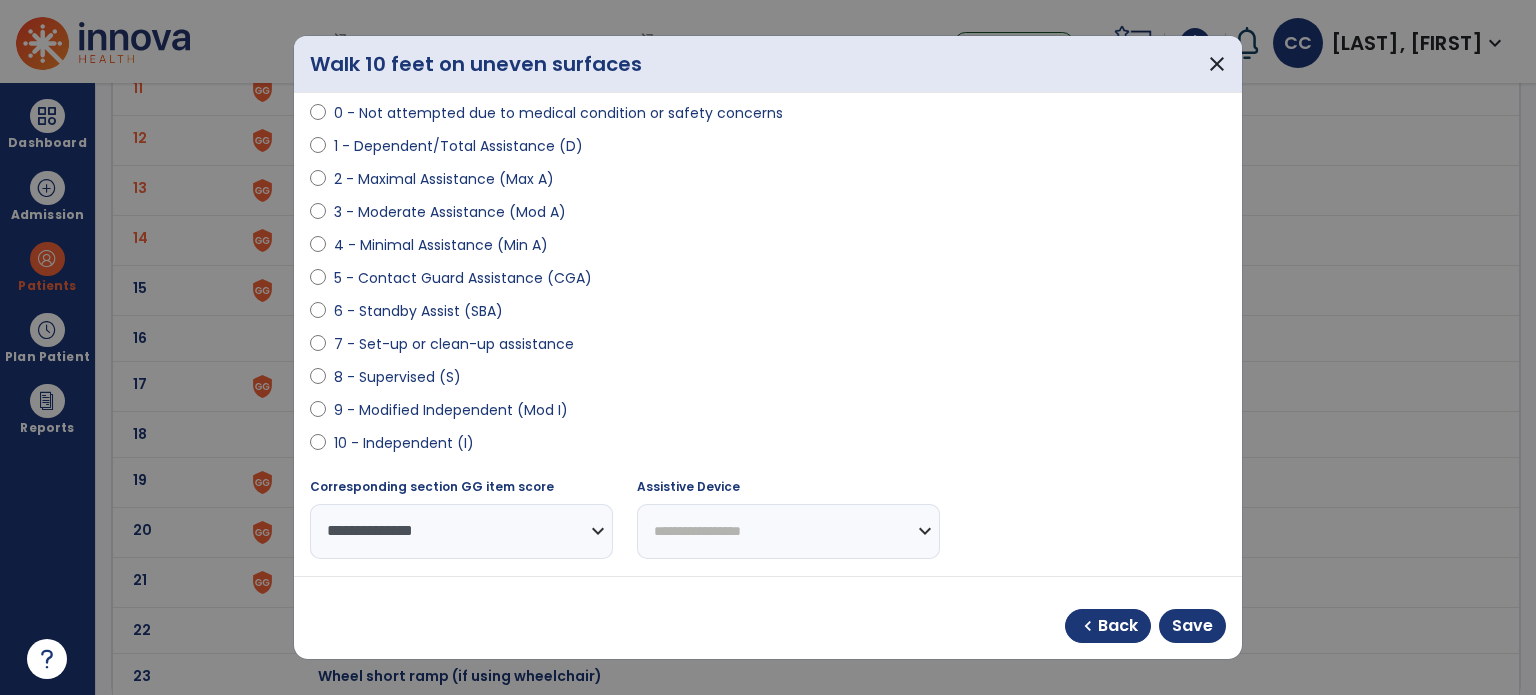 click on "**********" at bounding box center [788, 531] 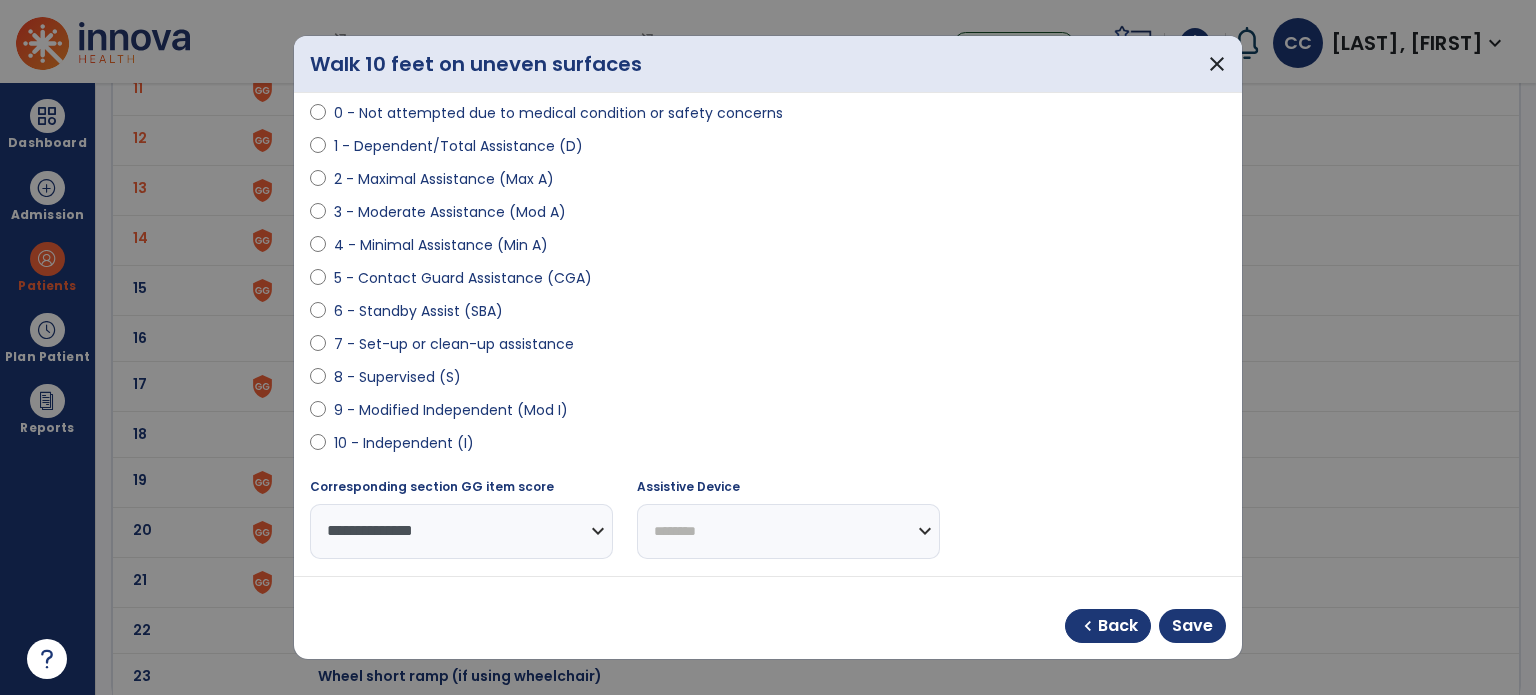 click on "**********" at bounding box center (788, 531) 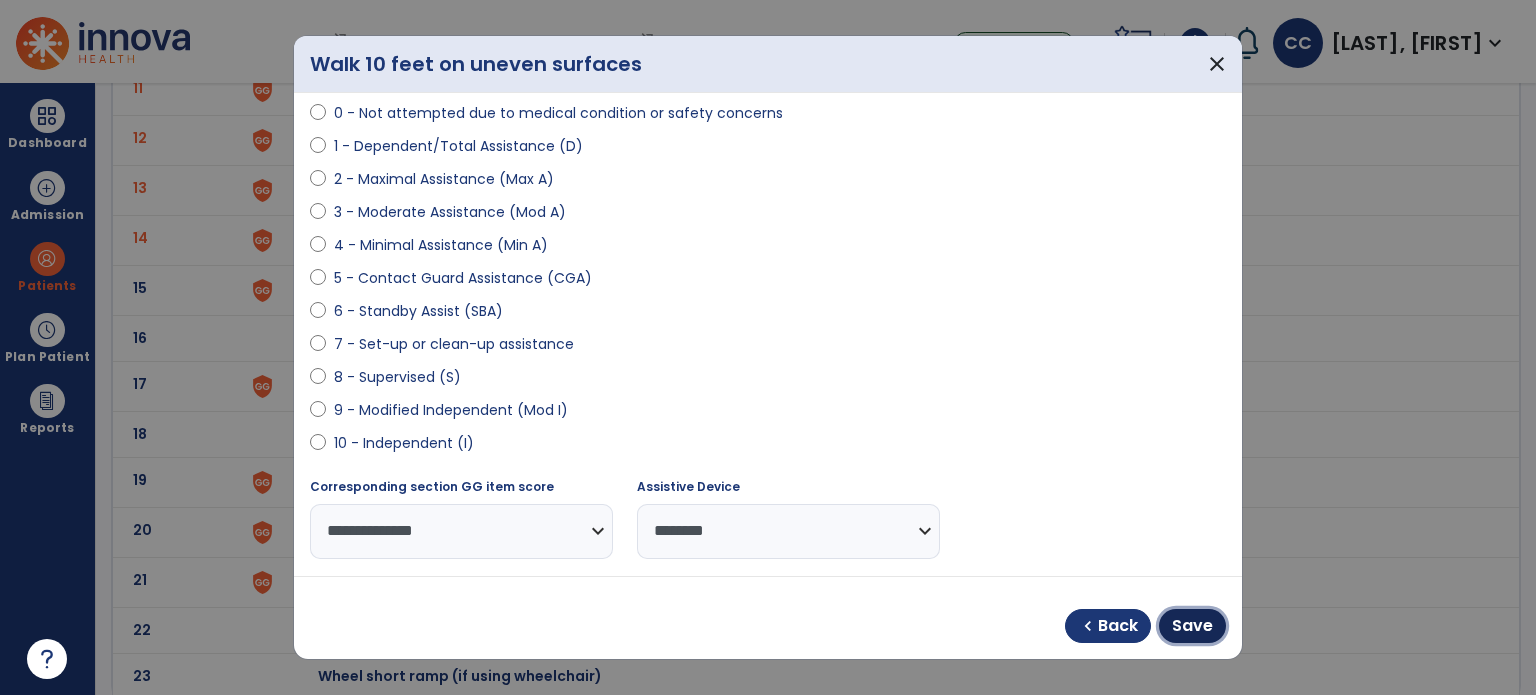 click on "Save" at bounding box center [1192, 626] 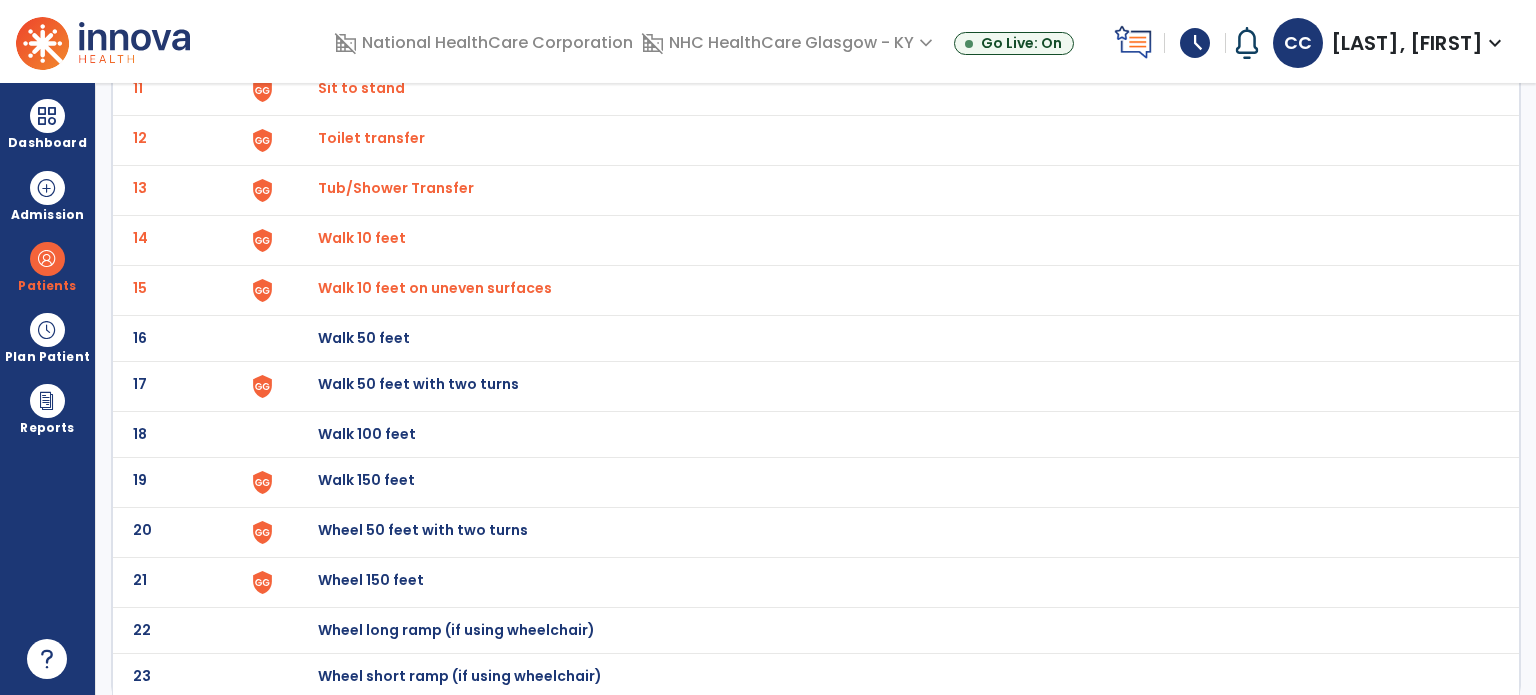 click on "Walk 50 feet with two turns" at bounding box center [364, -408] 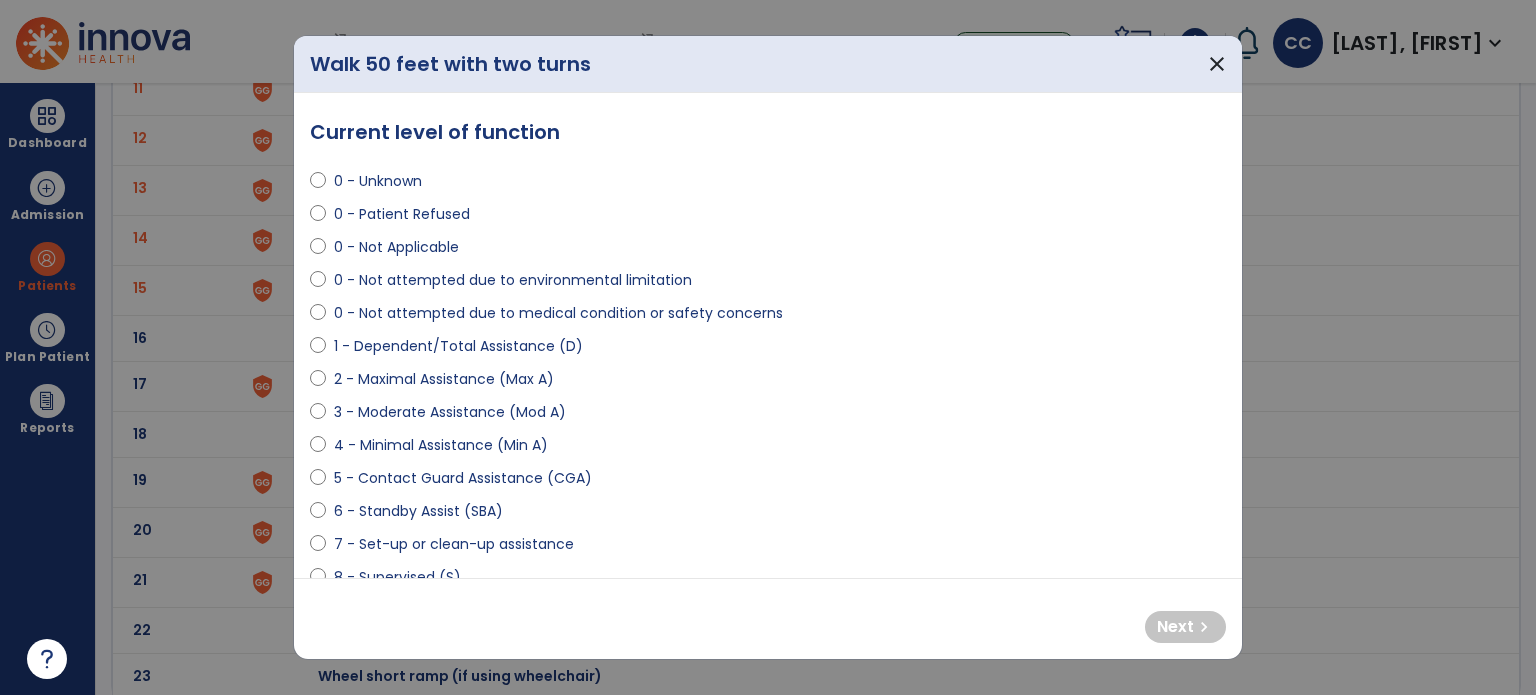 click on "0 - Not attempted due to medical condition or safety concerns" at bounding box center (558, 313) 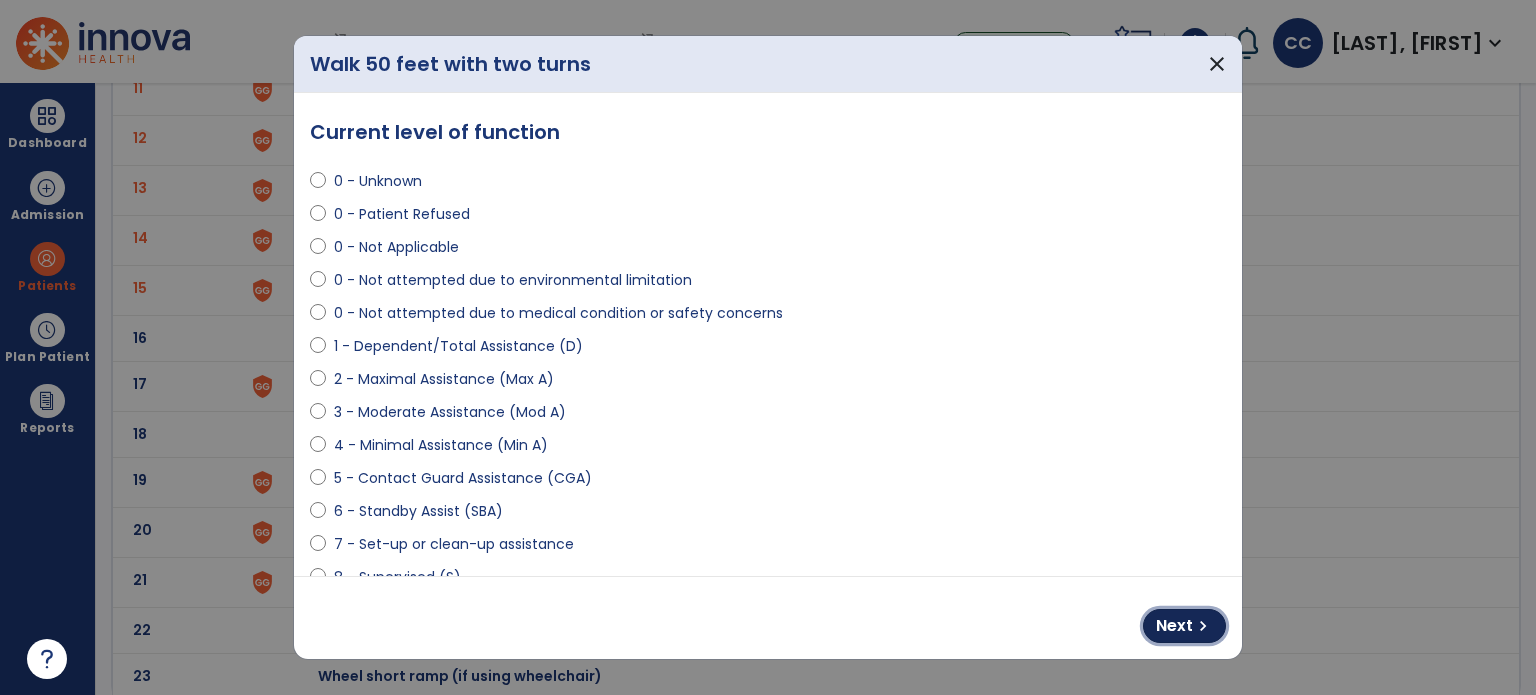 click on "Next" at bounding box center [1174, 626] 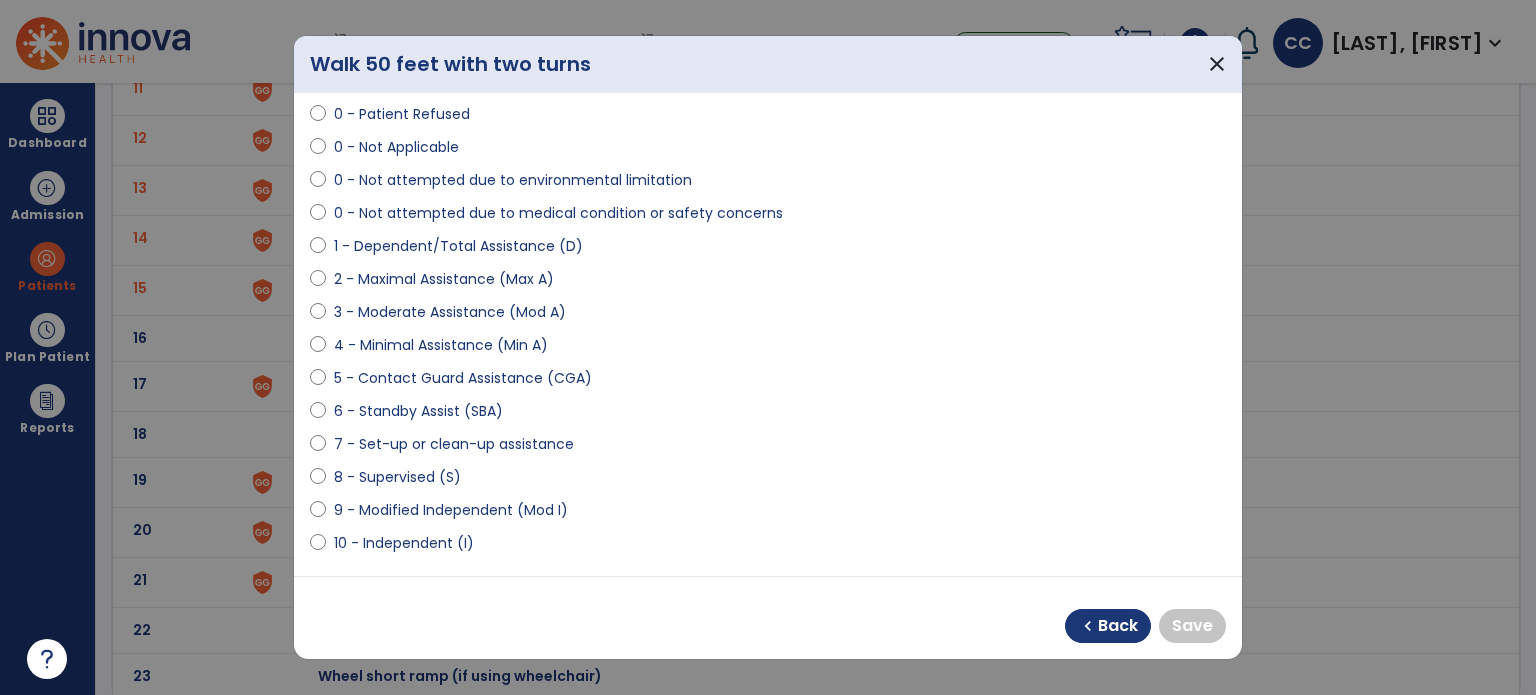 click on "9 - Modified Independent (Mod I)" at bounding box center [451, 510] 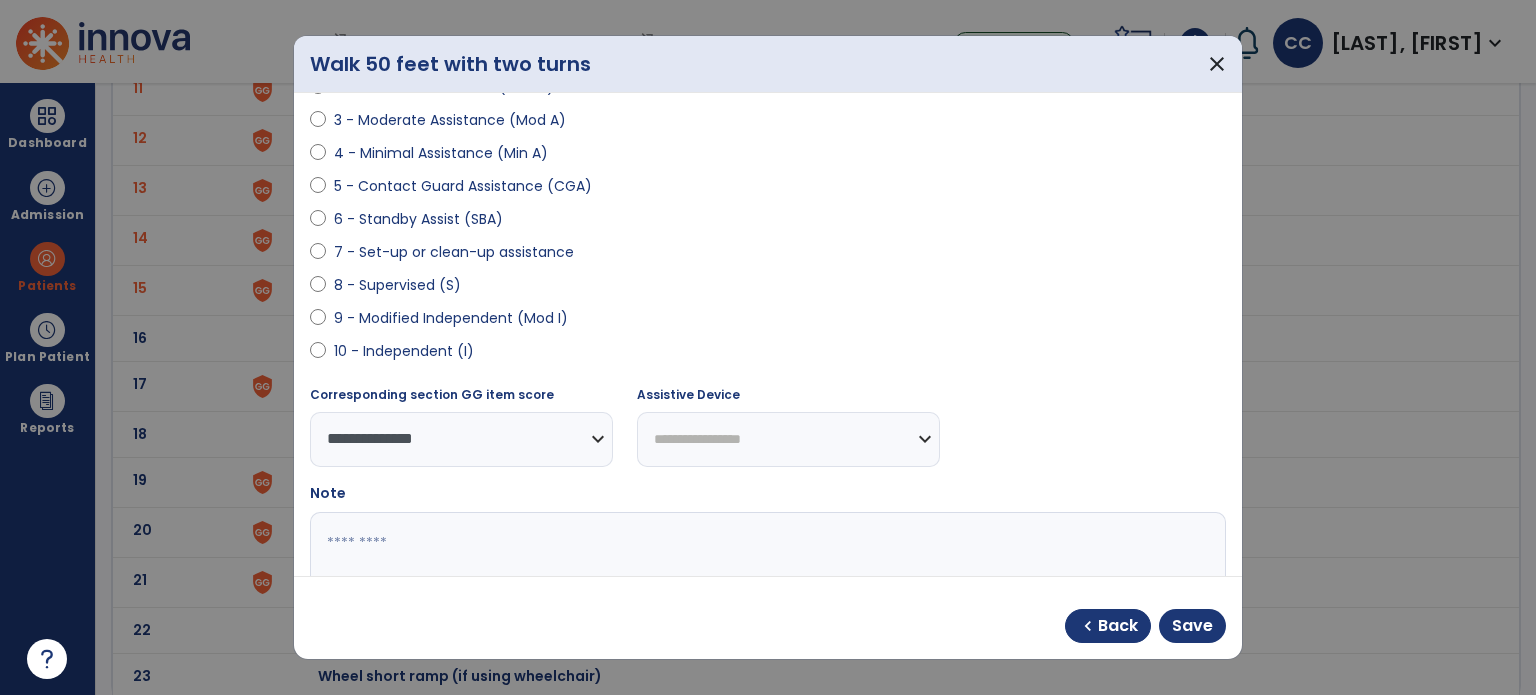 scroll, scrollTop: 300, scrollLeft: 0, axis: vertical 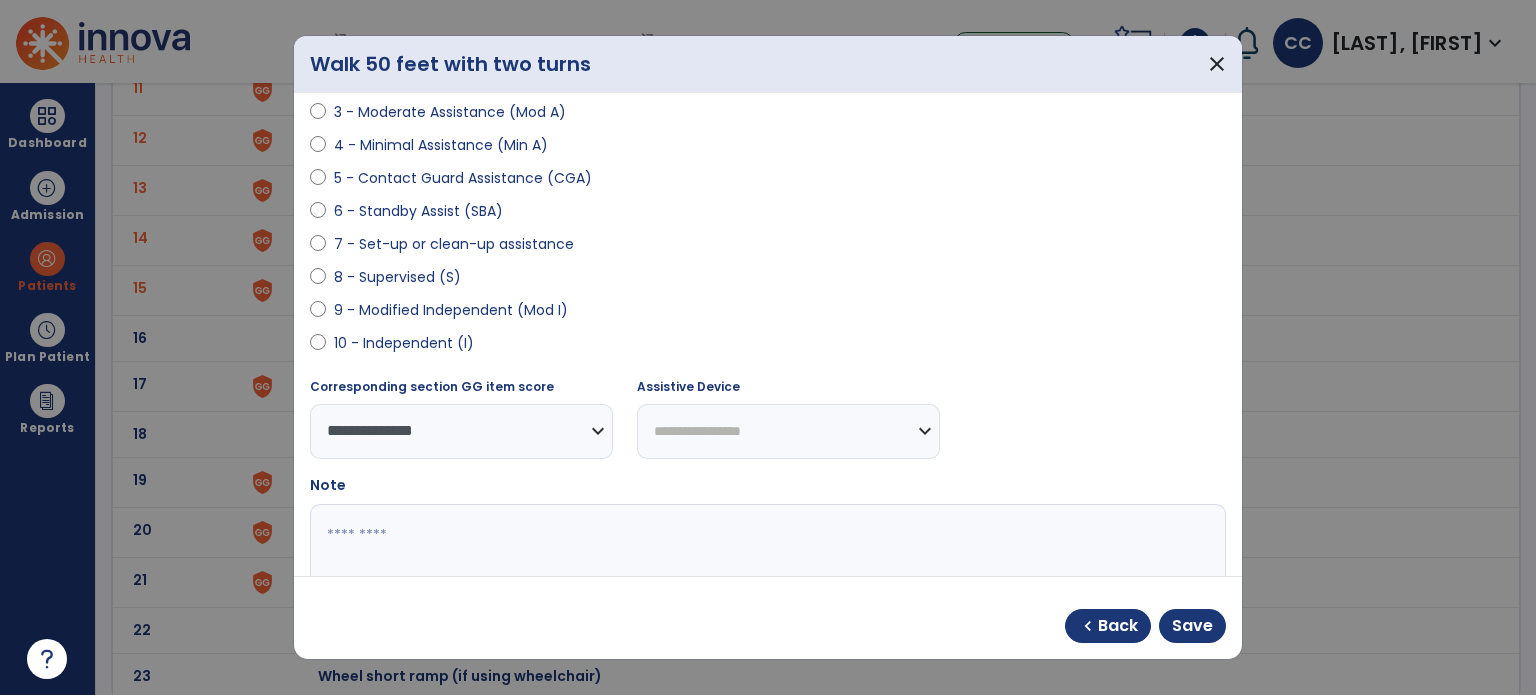 click on "**********" at bounding box center [788, 431] 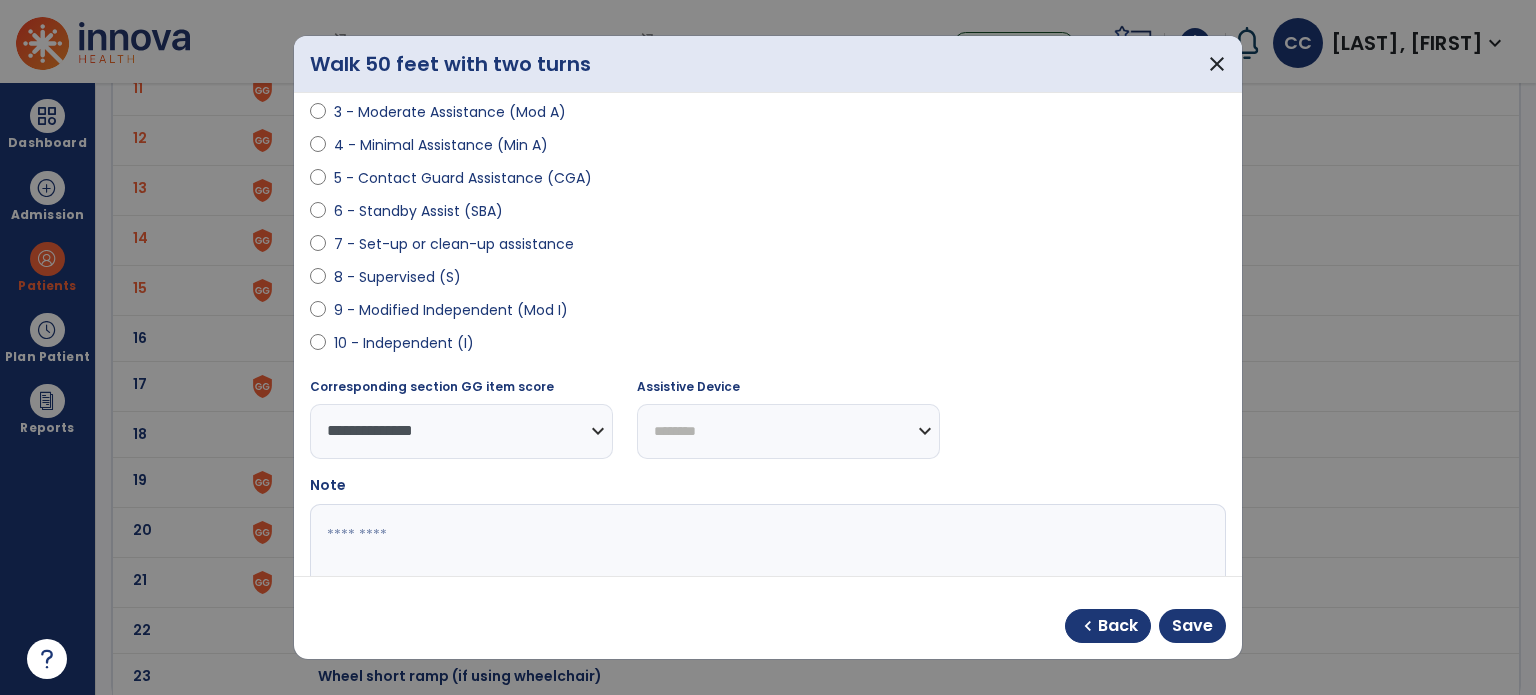 click on "**********" at bounding box center (788, 431) 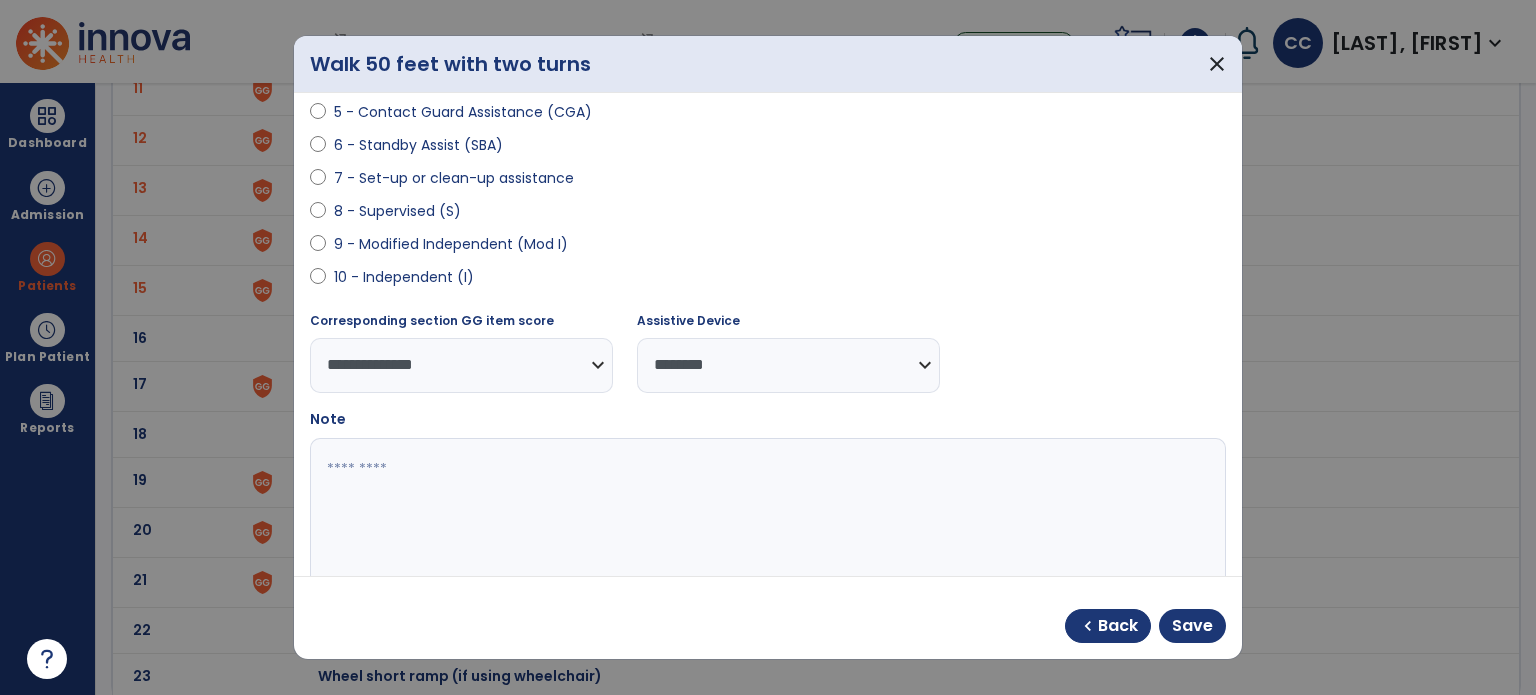 scroll, scrollTop: 400, scrollLeft: 0, axis: vertical 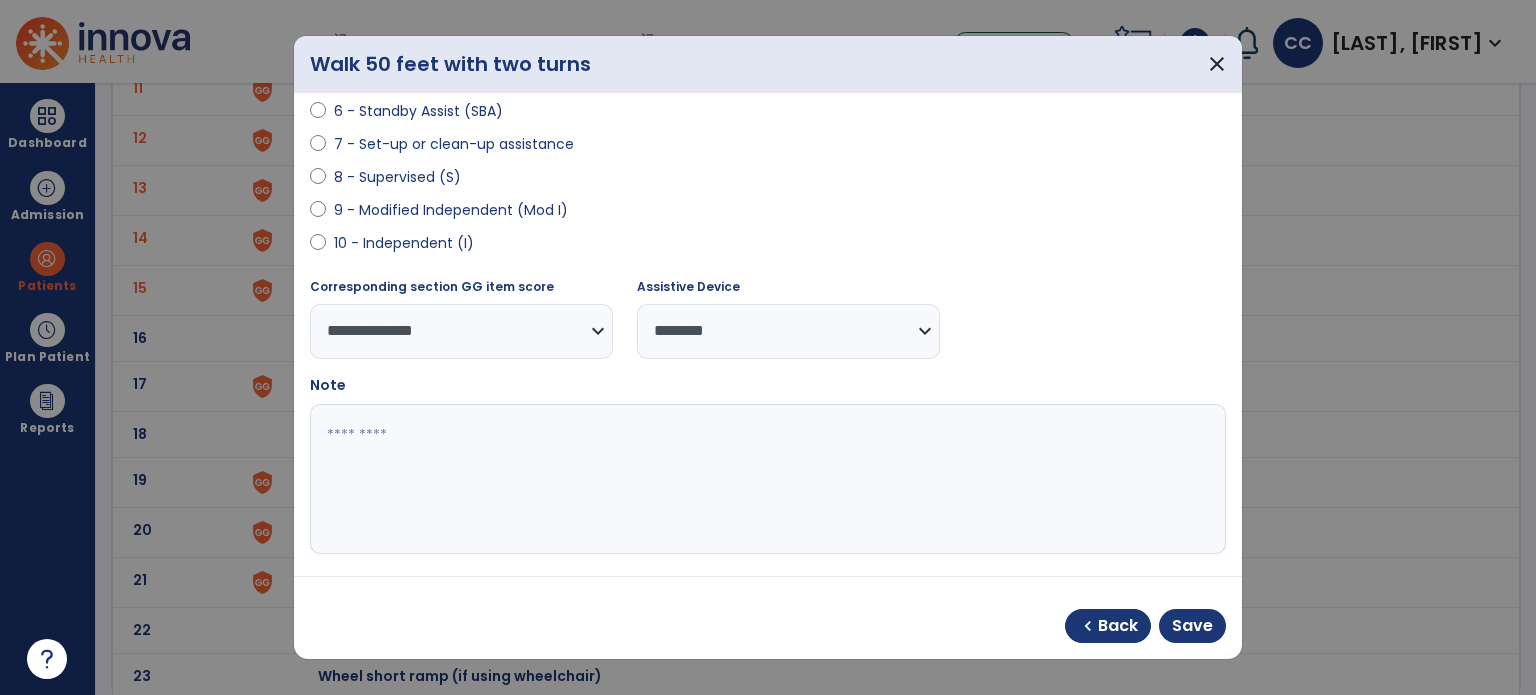 click at bounding box center (766, 479) 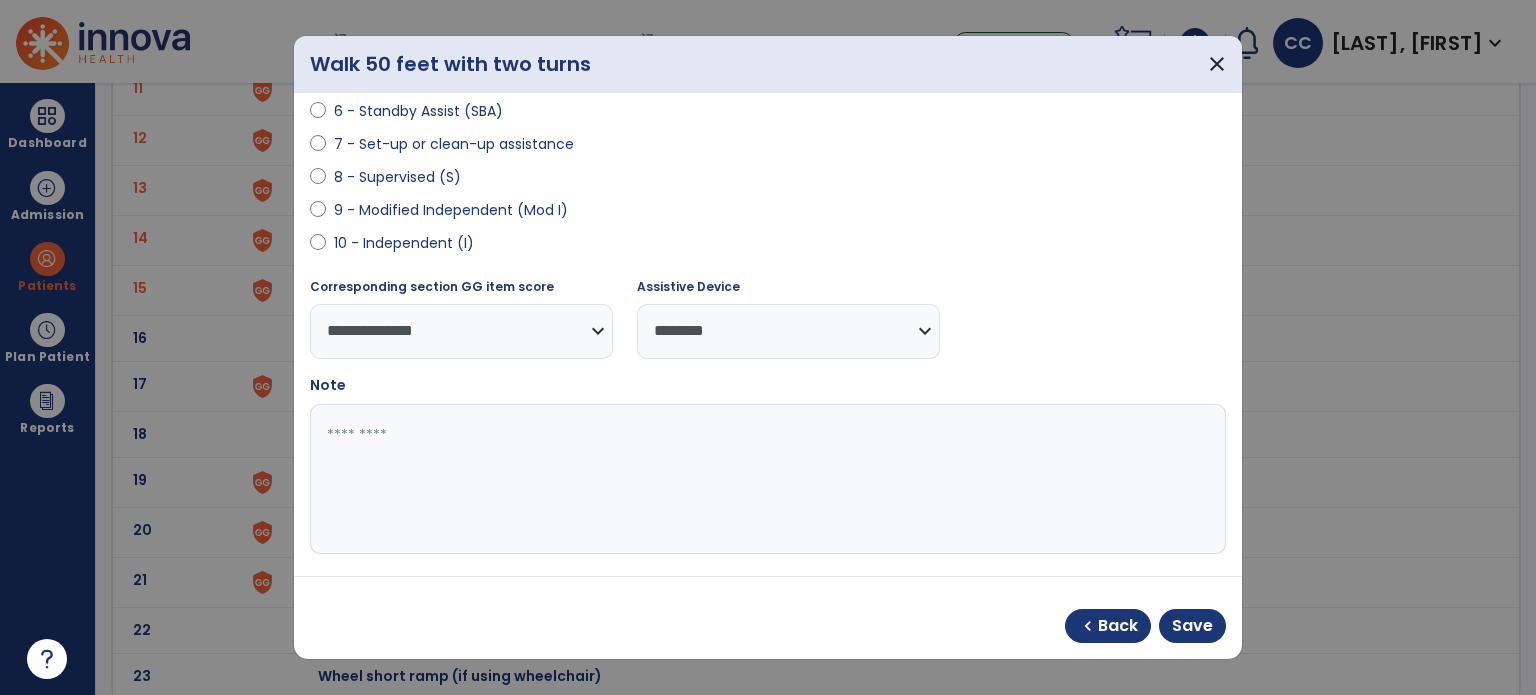 paste on "**********" 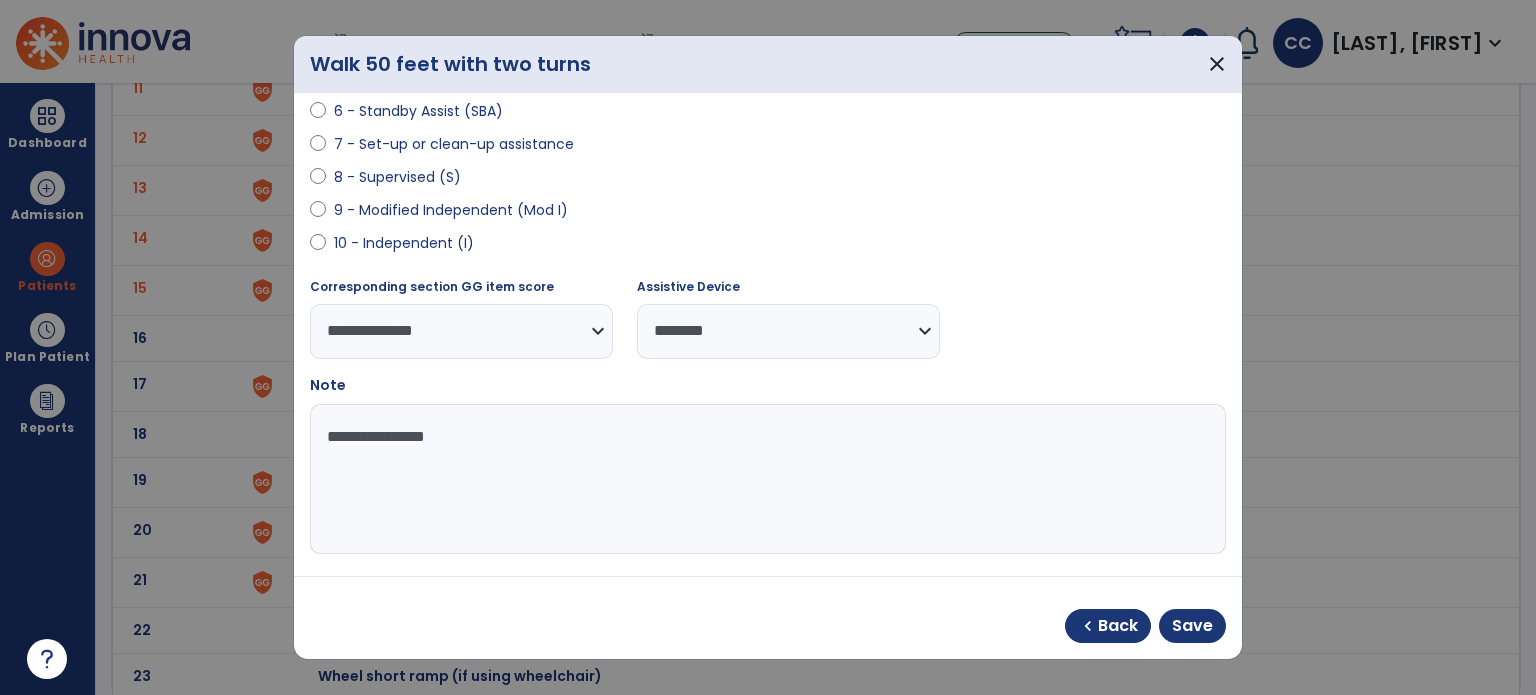 type on "**********" 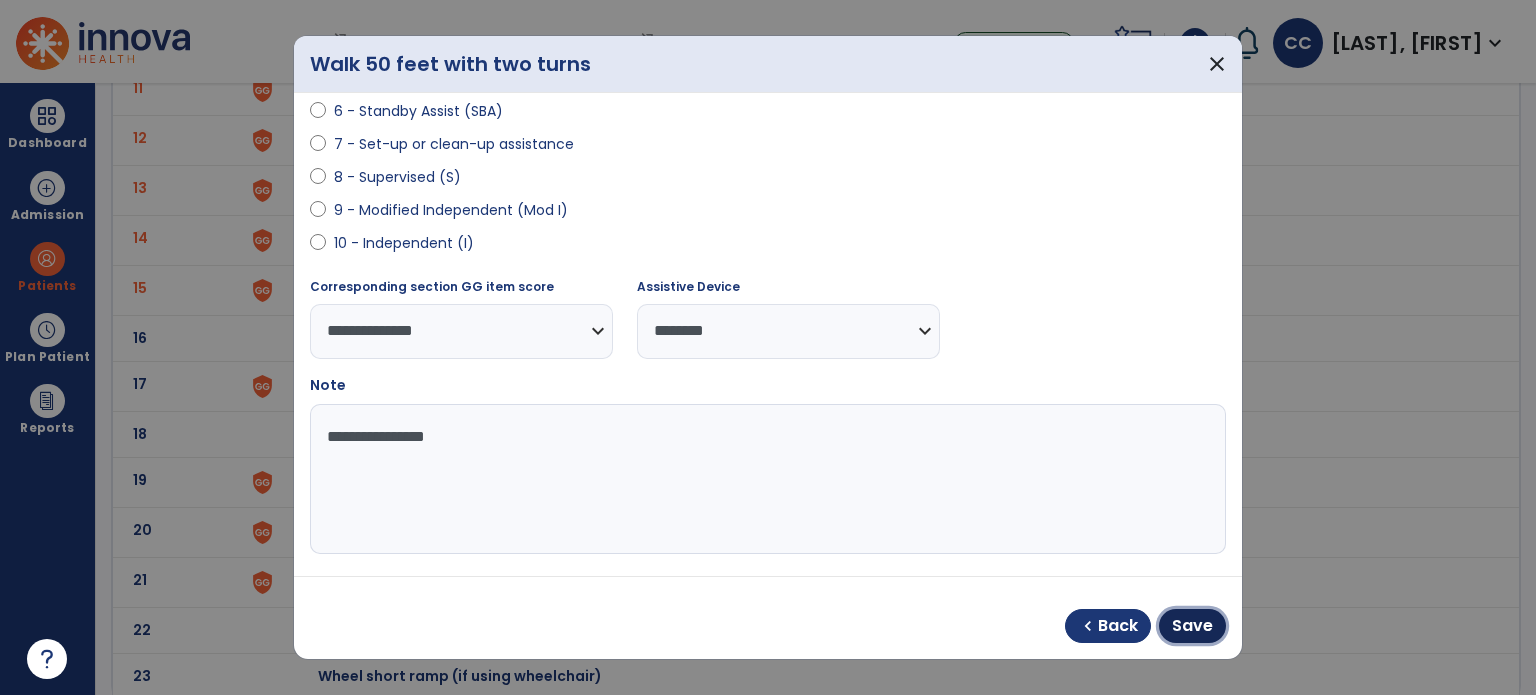 click on "Save" at bounding box center (1192, 626) 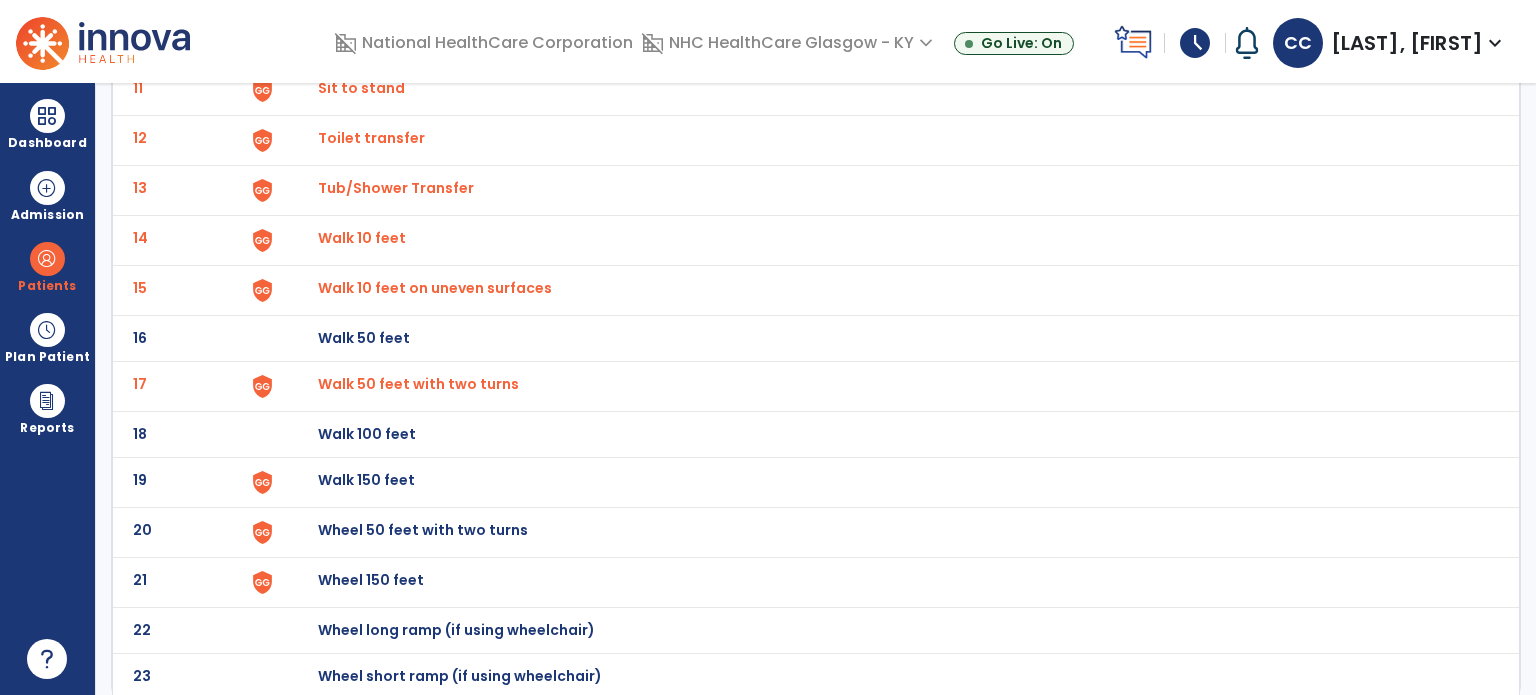 click on "Walk 150 feet" at bounding box center [364, -408] 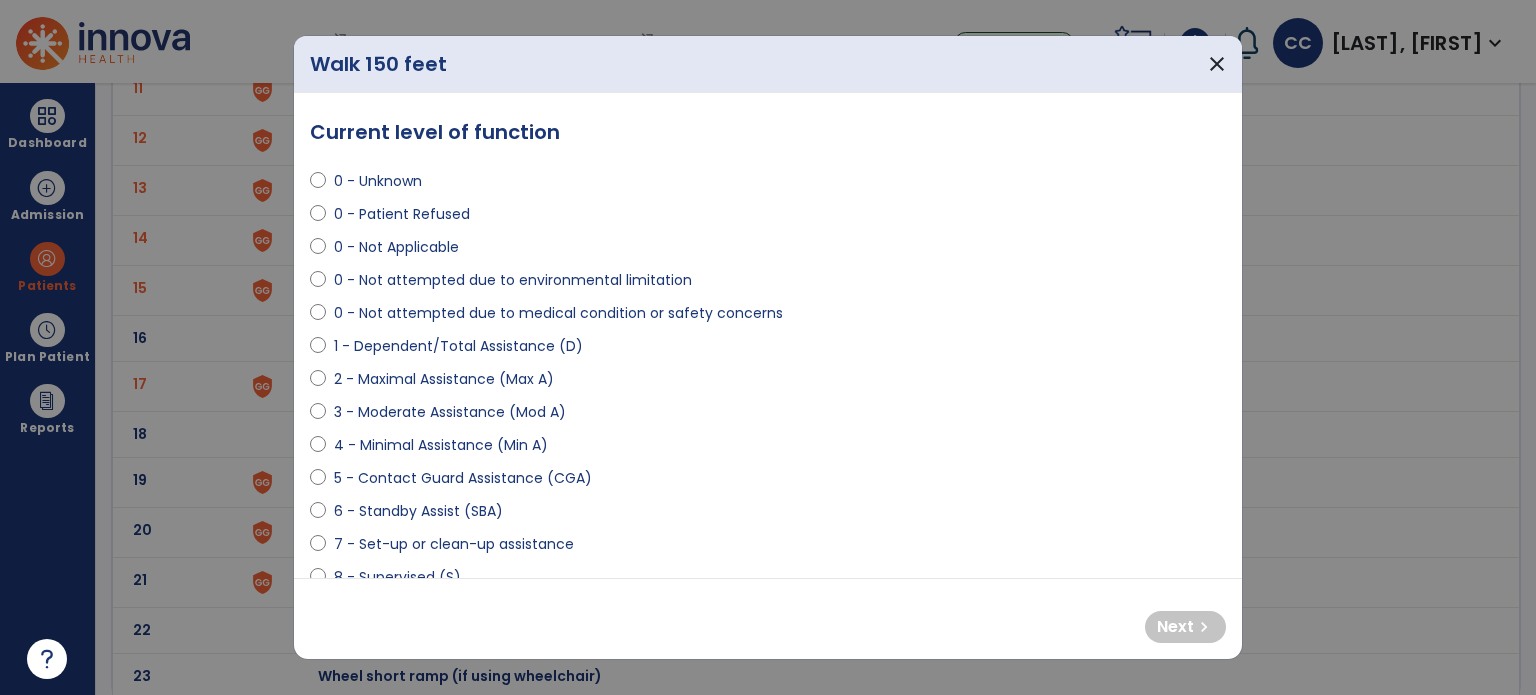 click on "0 - Not attempted due to medical condition or safety concerns" at bounding box center (558, 313) 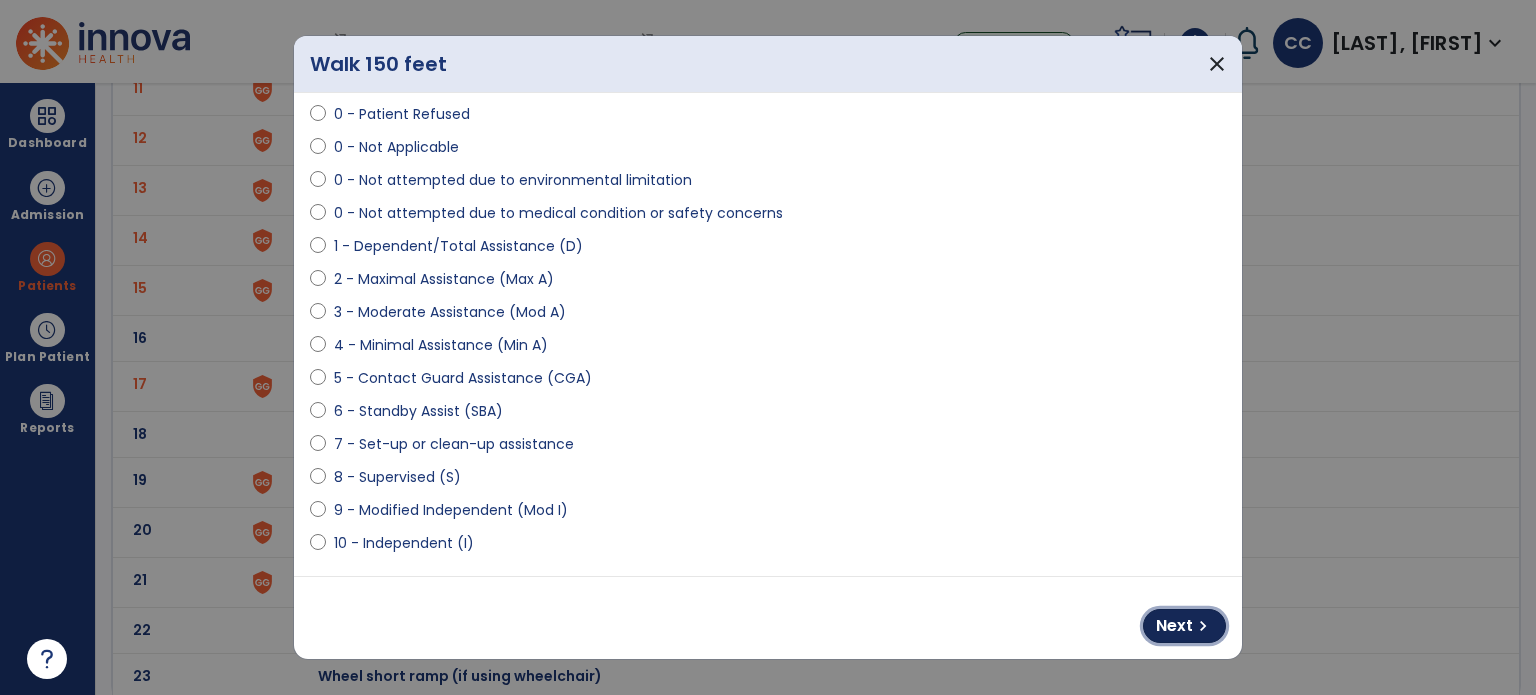 drag, startPoint x: 1203, startPoint y: 628, endPoint x: 1018, endPoint y: 591, distance: 188.66373 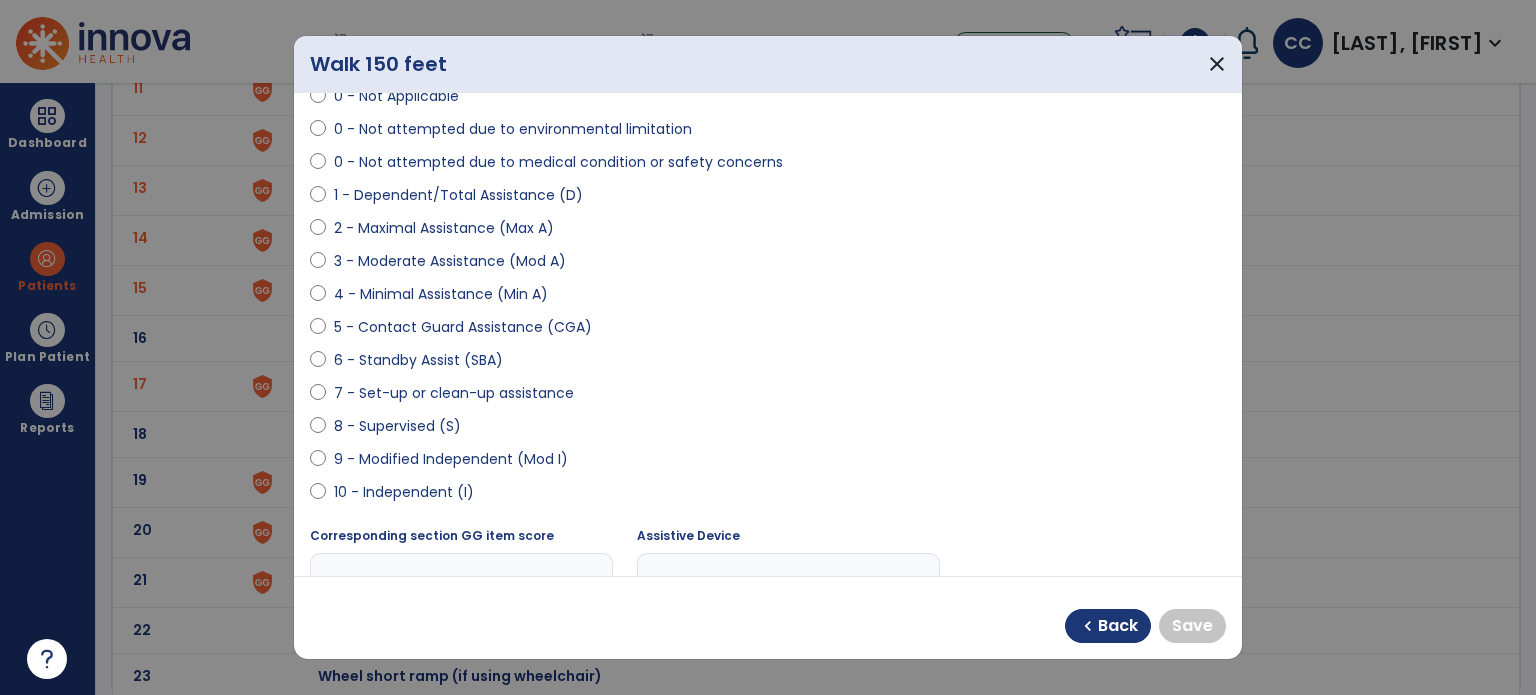 scroll, scrollTop: 200, scrollLeft: 0, axis: vertical 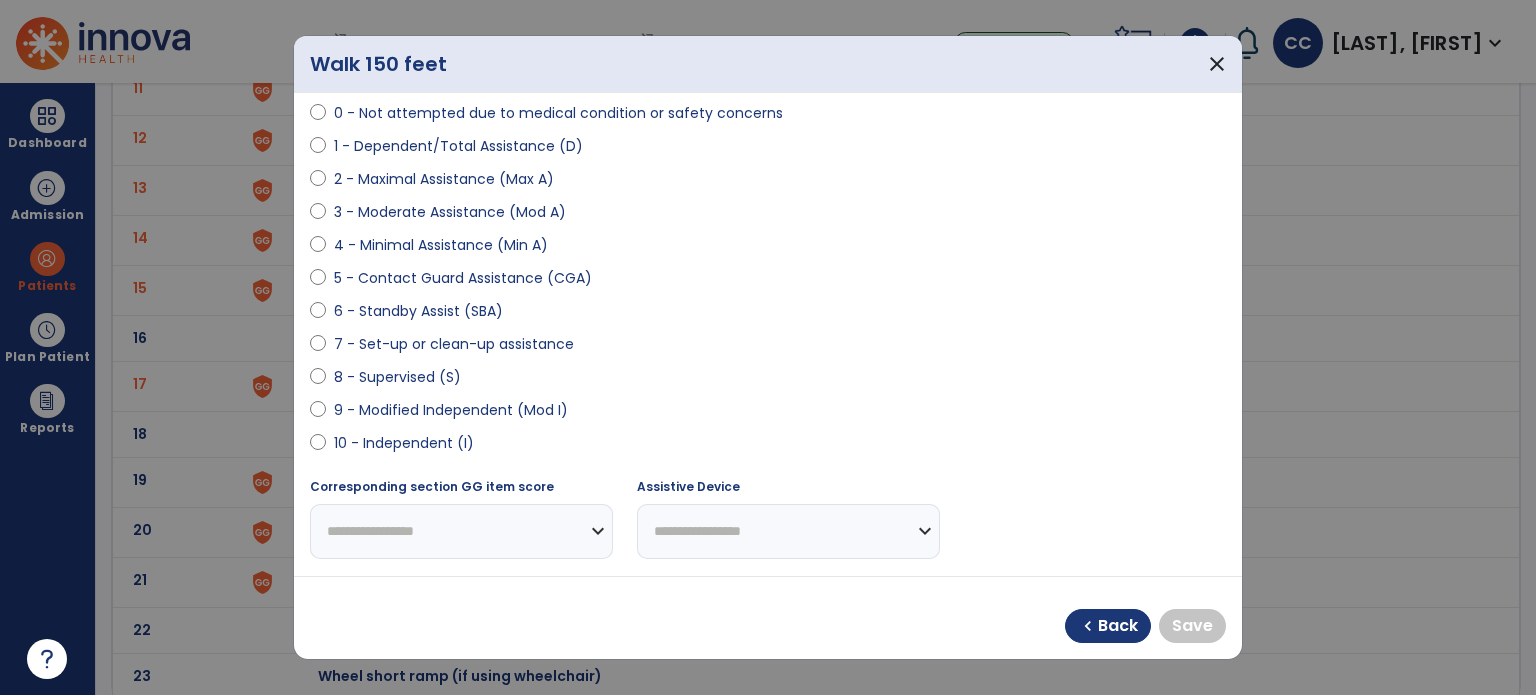 click on "9 - Modified Independent (Mod I)" at bounding box center [451, 410] 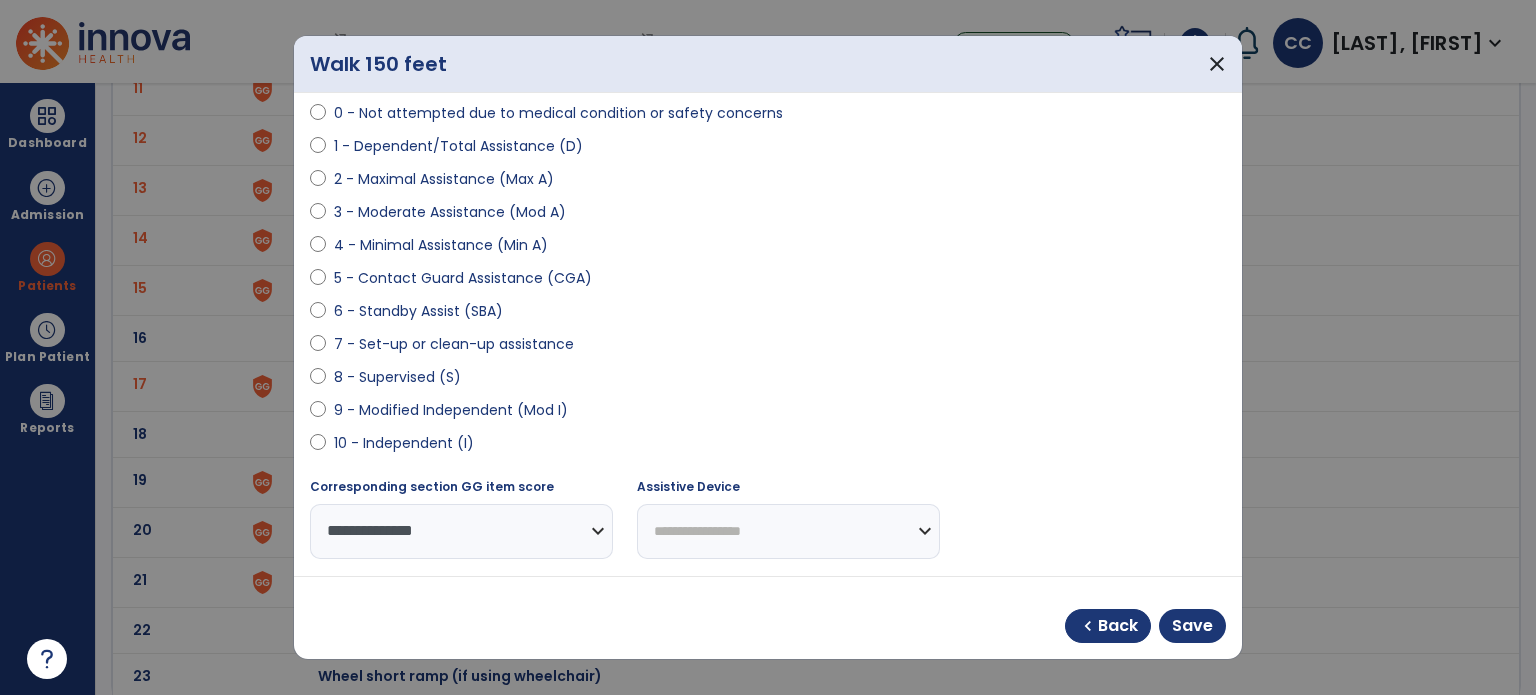 drag, startPoint x: 859, startPoint y: 536, endPoint x: 858, endPoint y: 525, distance: 11.045361 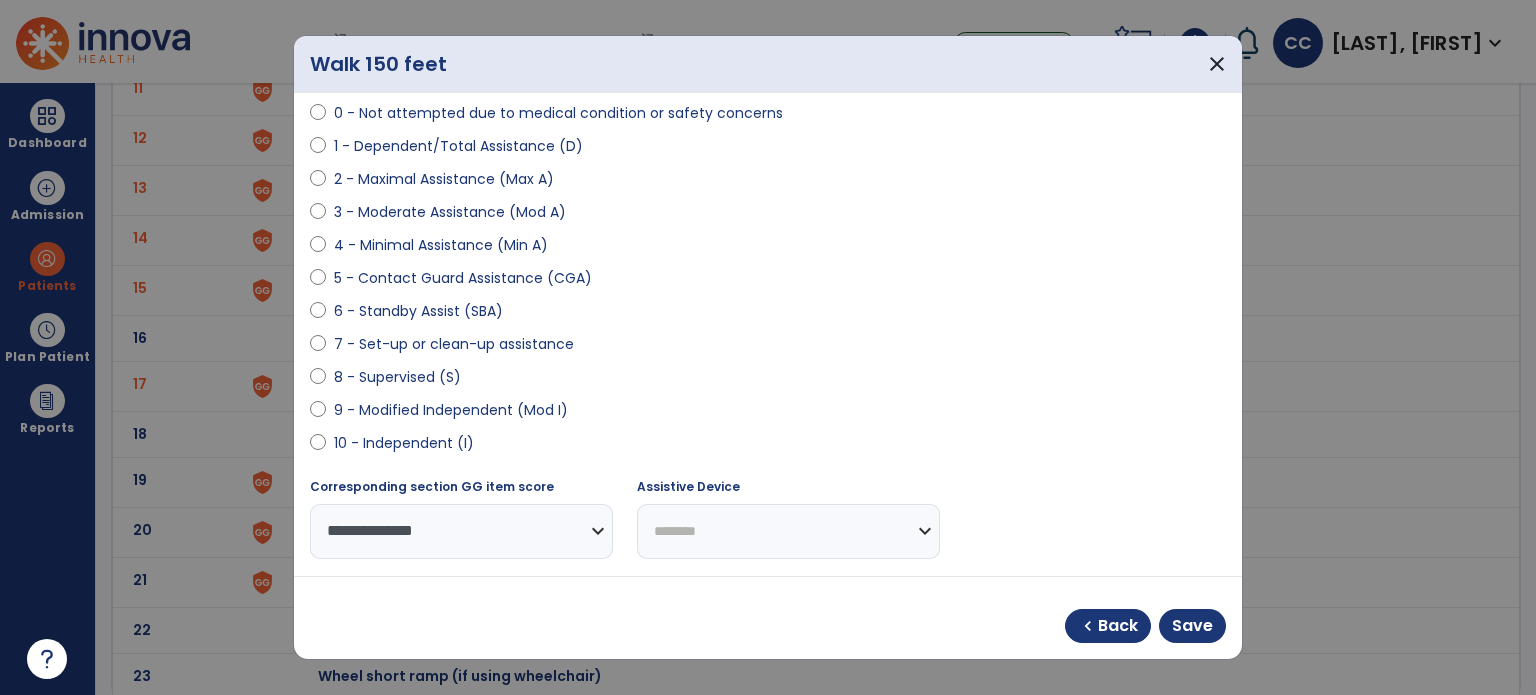 click on "**********" at bounding box center [788, 531] 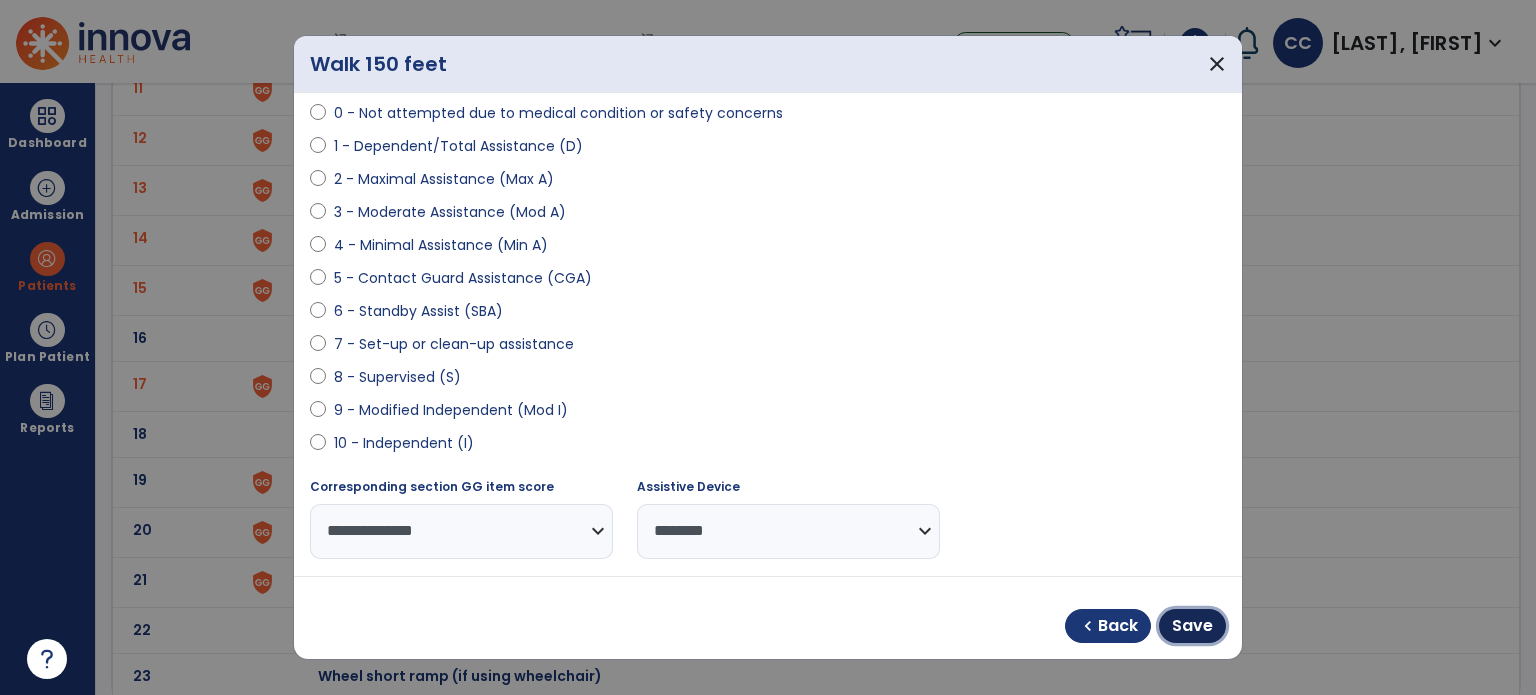 drag, startPoint x: 1216, startPoint y: 627, endPoint x: 1195, endPoint y: 601, distance: 33.42155 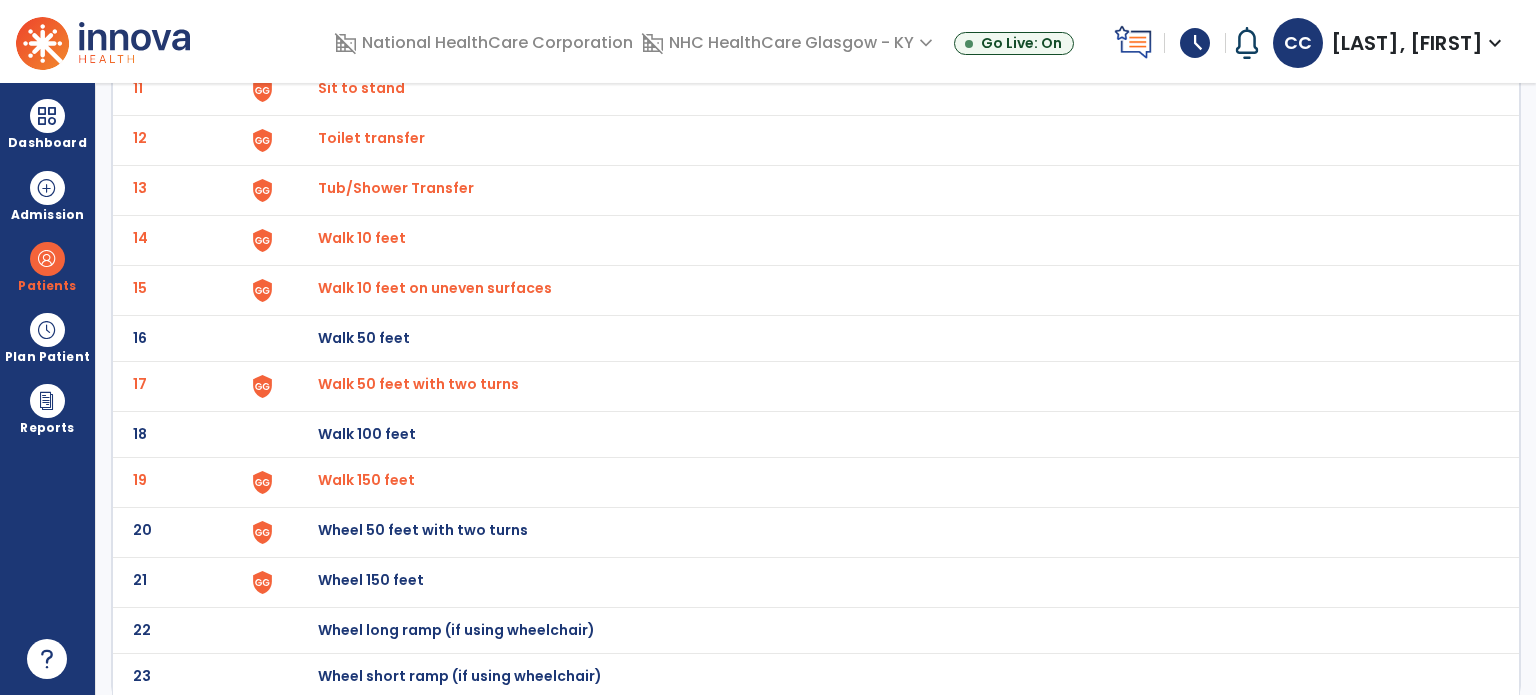 click on "Walk 150 feet" at bounding box center (364, -408) 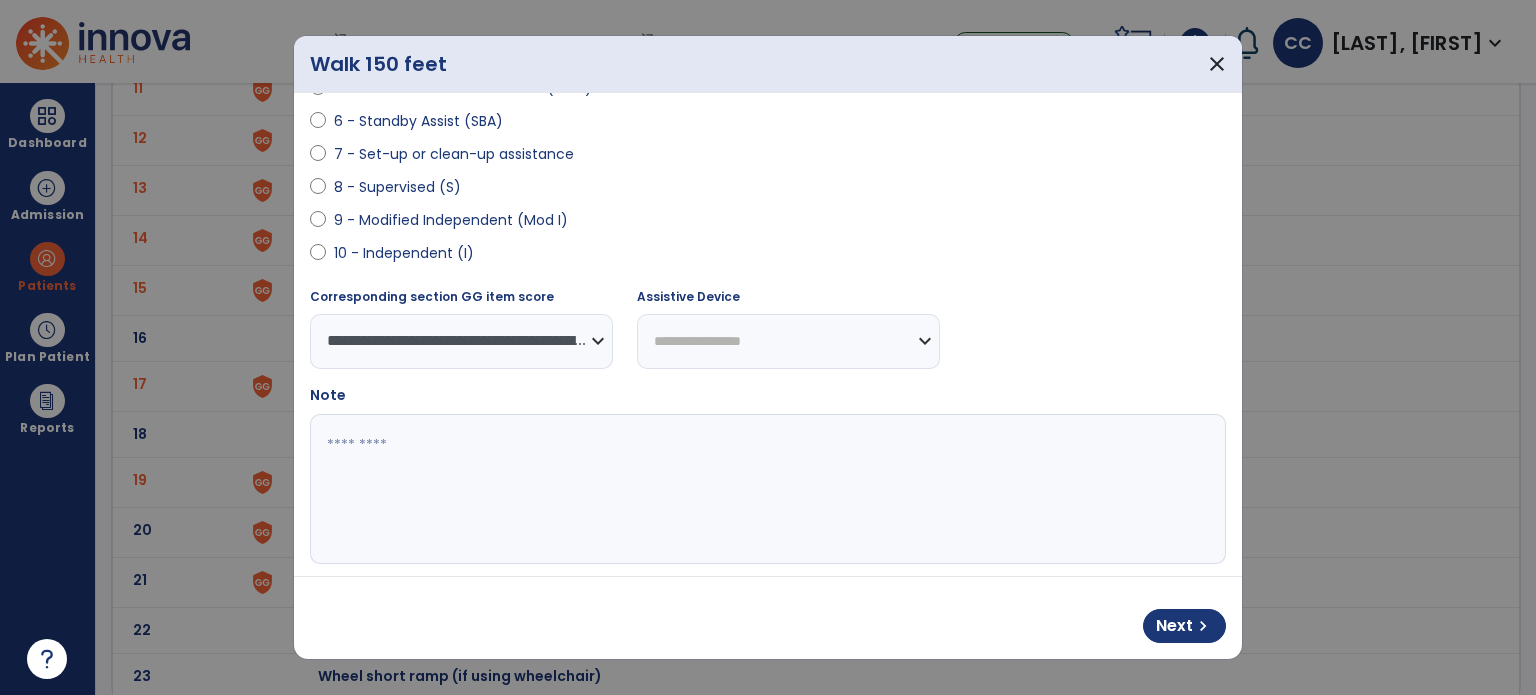 scroll, scrollTop: 408, scrollLeft: 0, axis: vertical 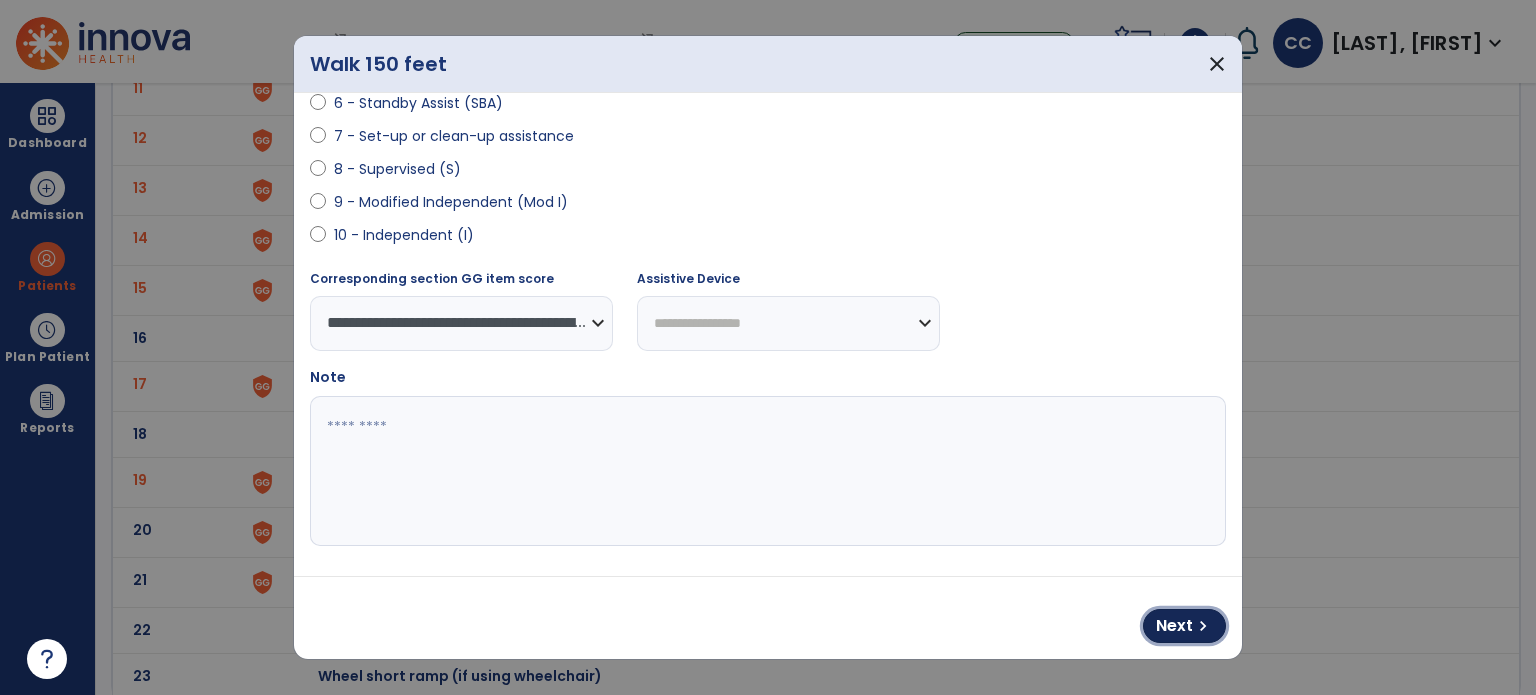 drag, startPoint x: 1197, startPoint y: 627, endPoint x: 1145, endPoint y: 588, distance: 65 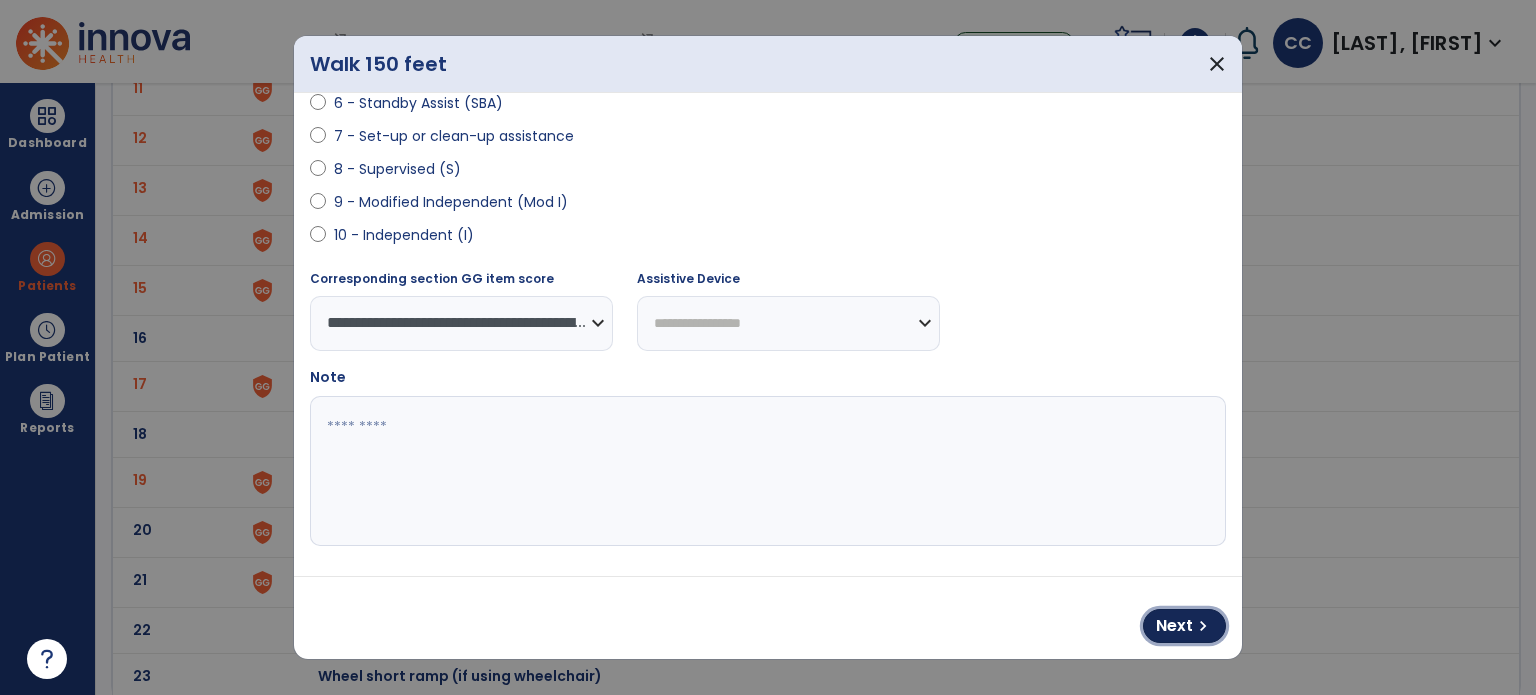click on "Next  chevron_right" at bounding box center [1184, 626] 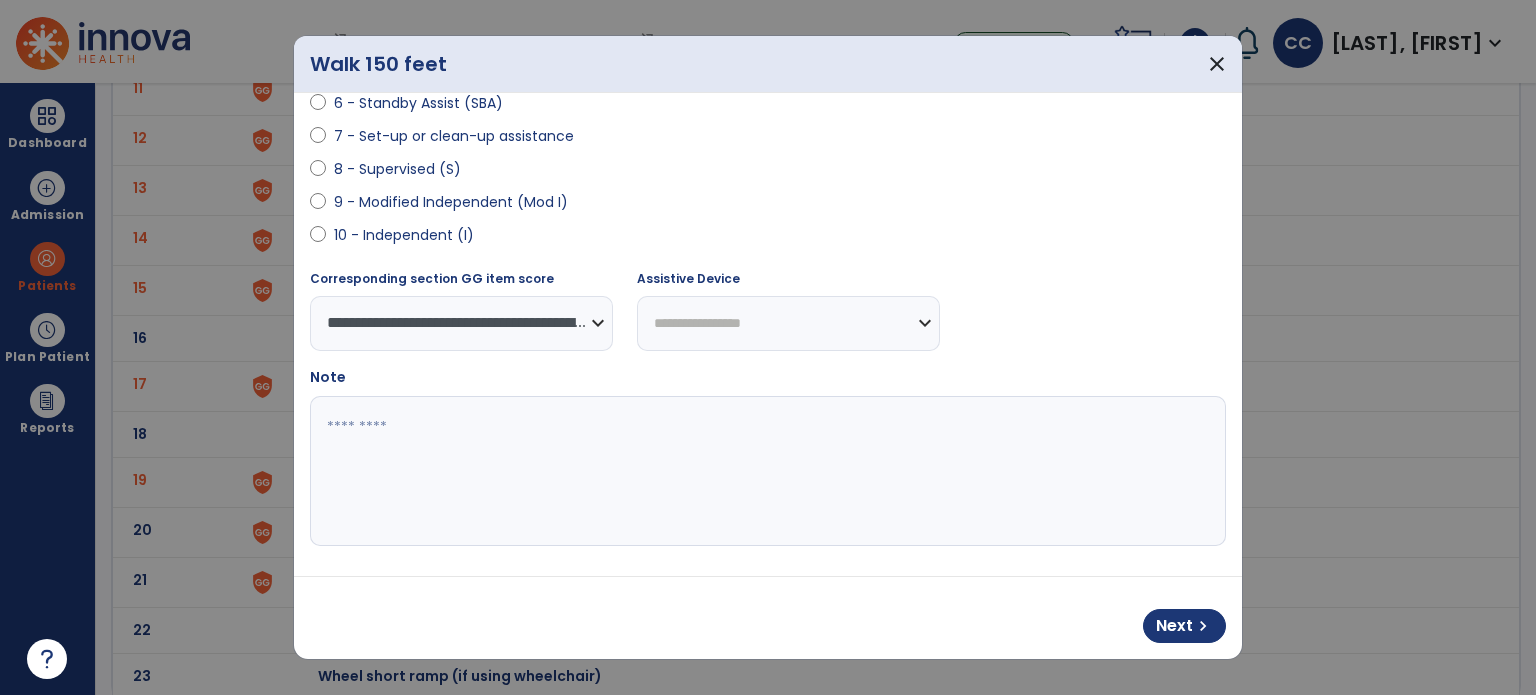 select on "**********" 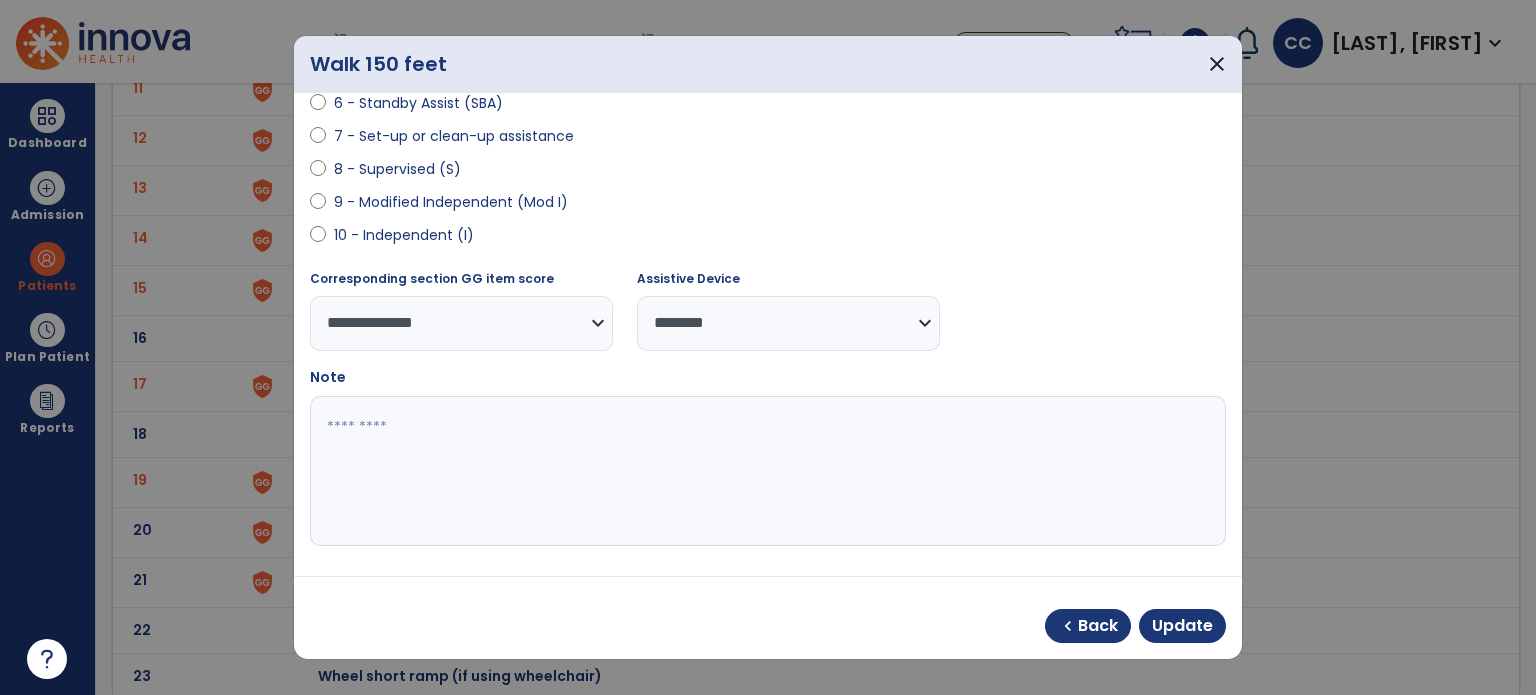 click at bounding box center [766, 471] 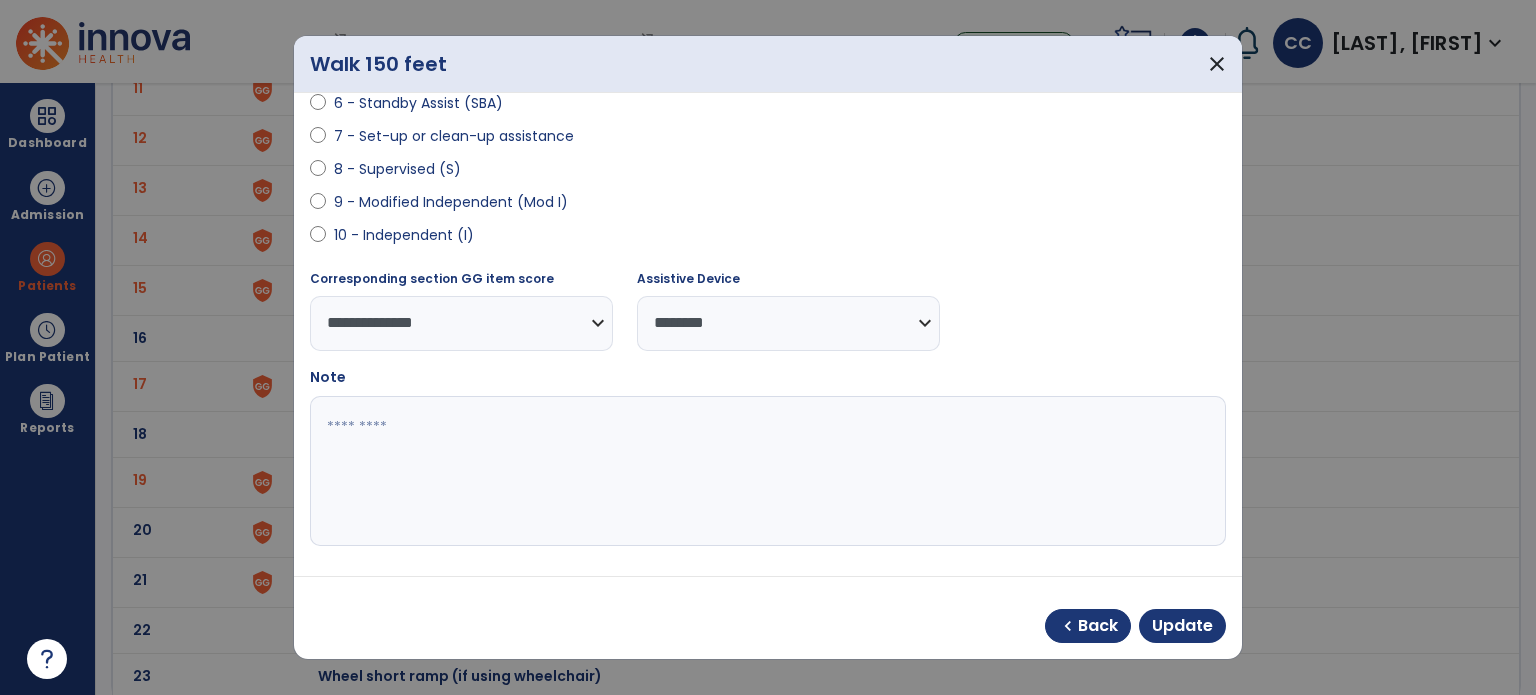 paste on "**********" 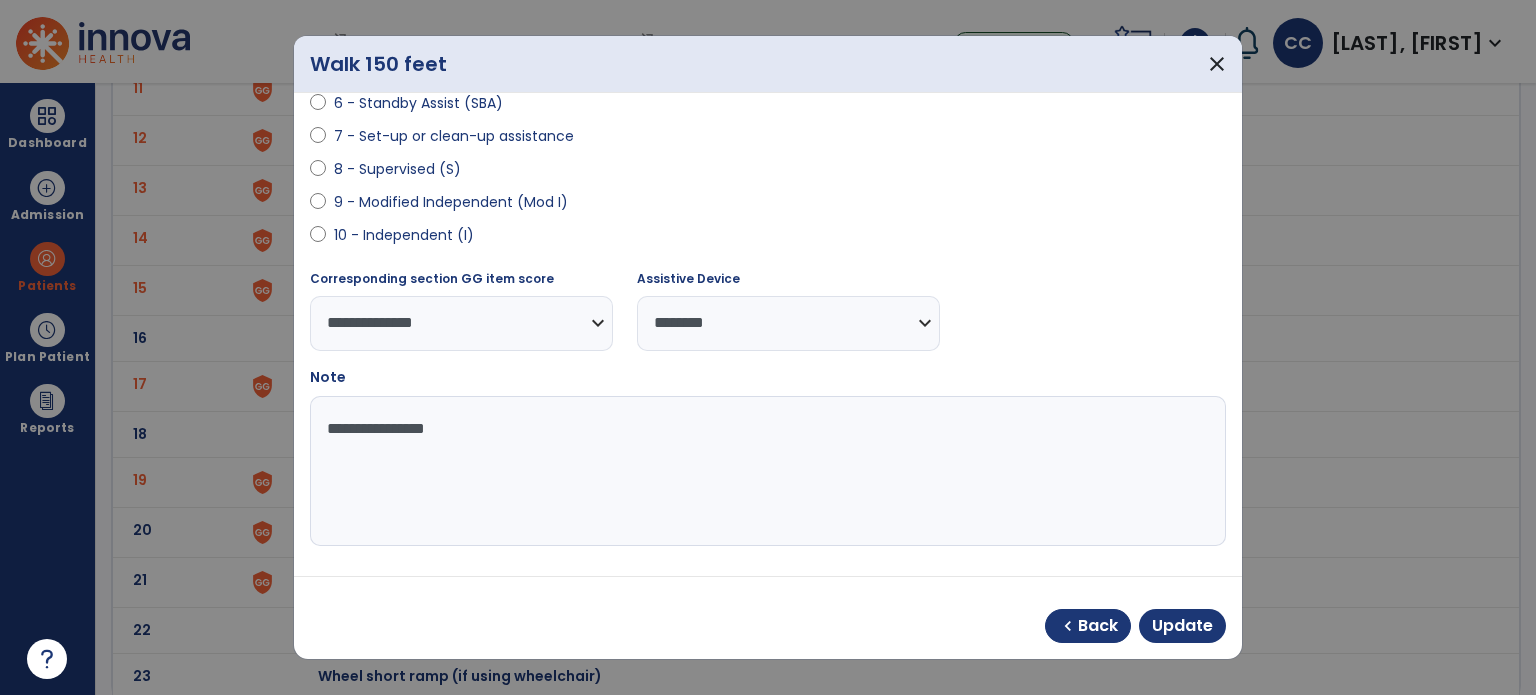 type on "**********" 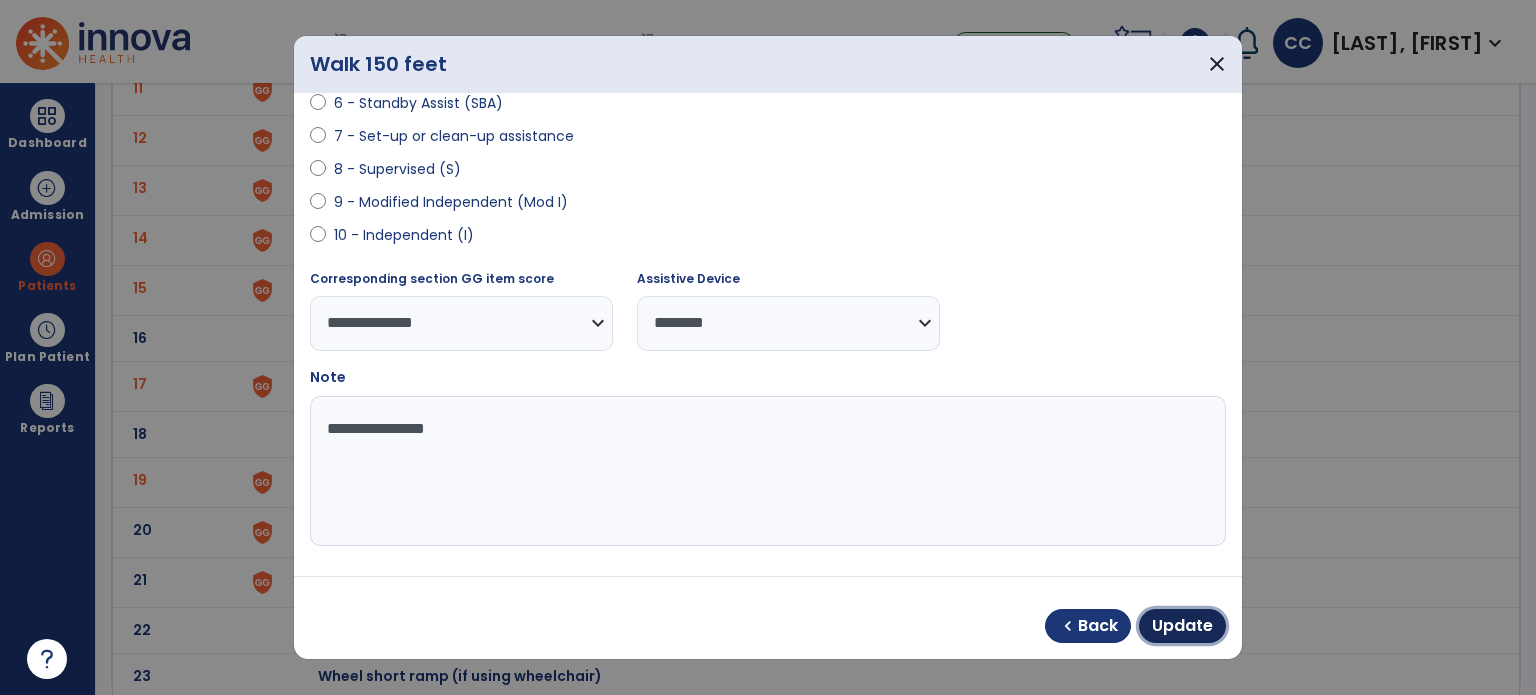 drag, startPoint x: 1149, startPoint y: 611, endPoint x: 1191, endPoint y: 631, distance: 46.518814 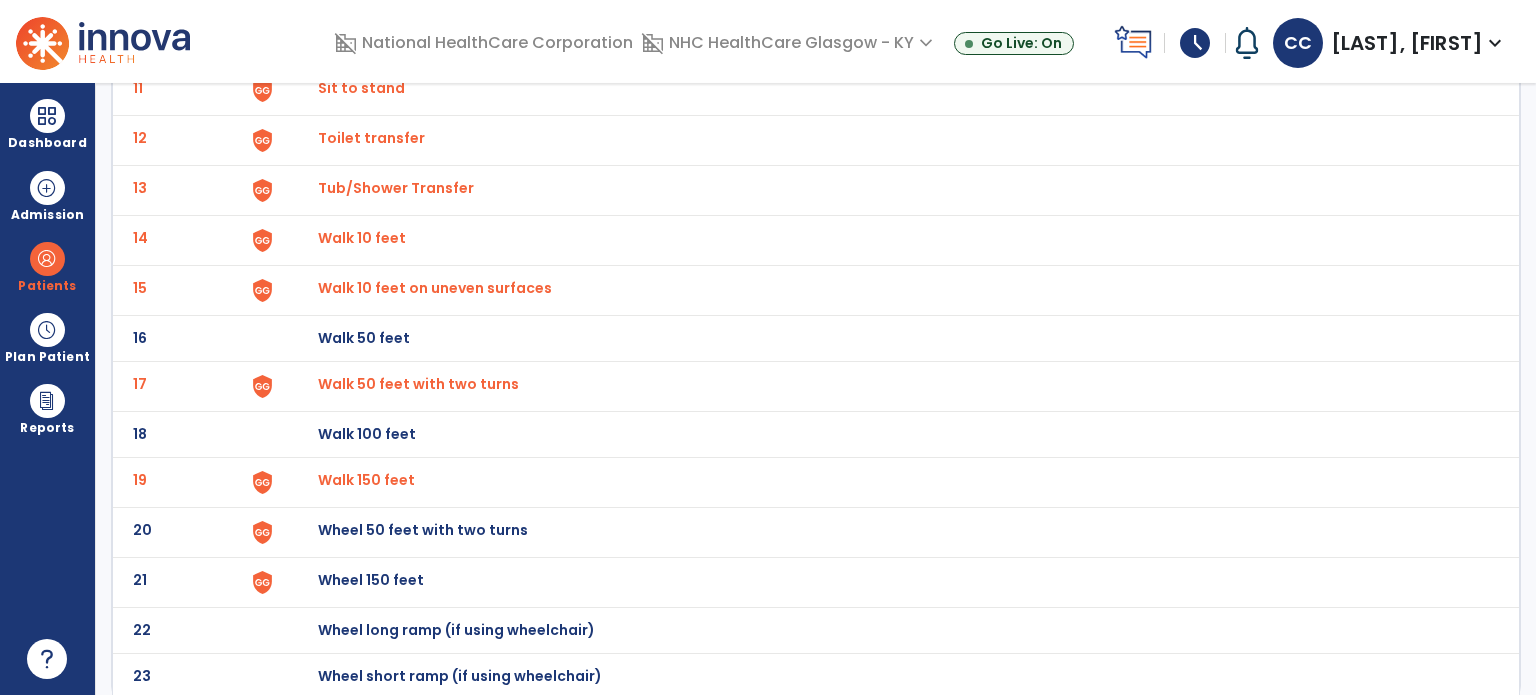 click on "Wheel long ramp (if using wheelchair)" at bounding box center [888, -406] 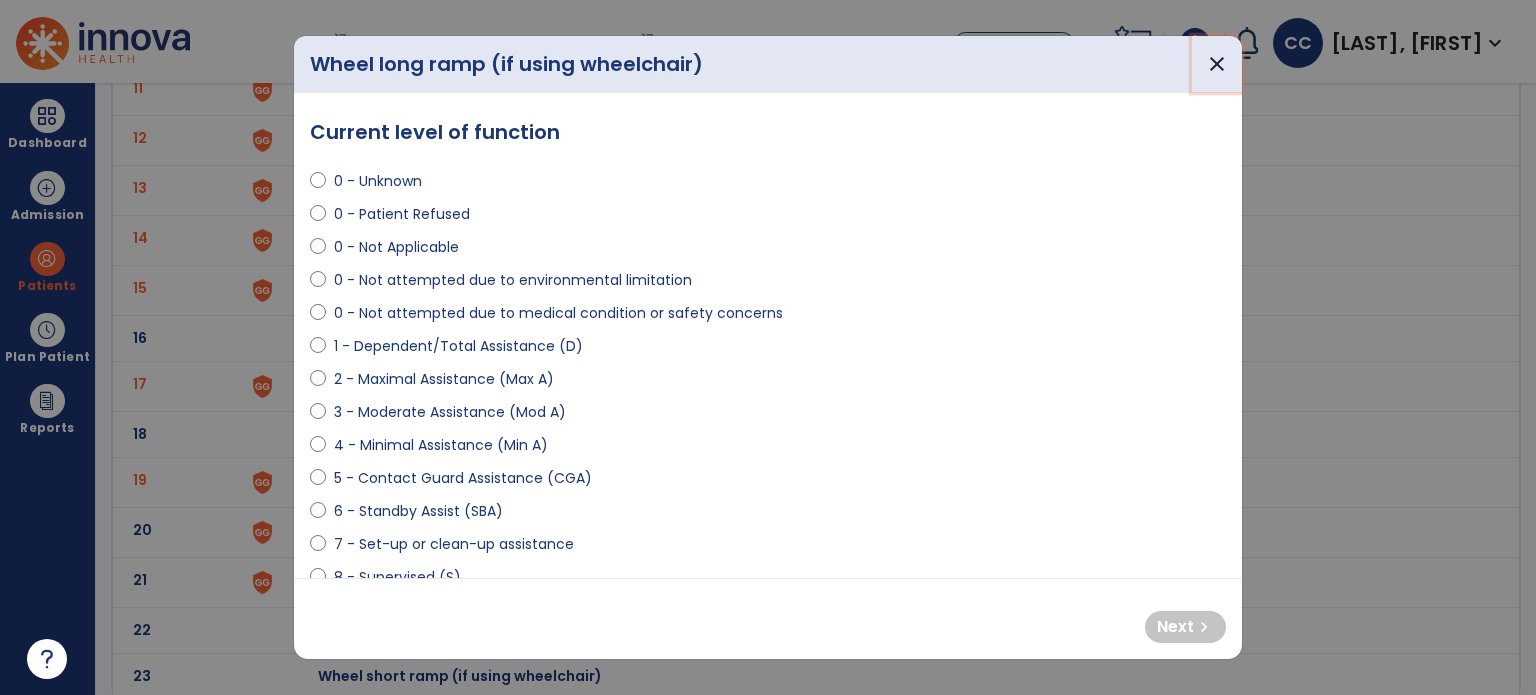 click on "close" at bounding box center (1217, 64) 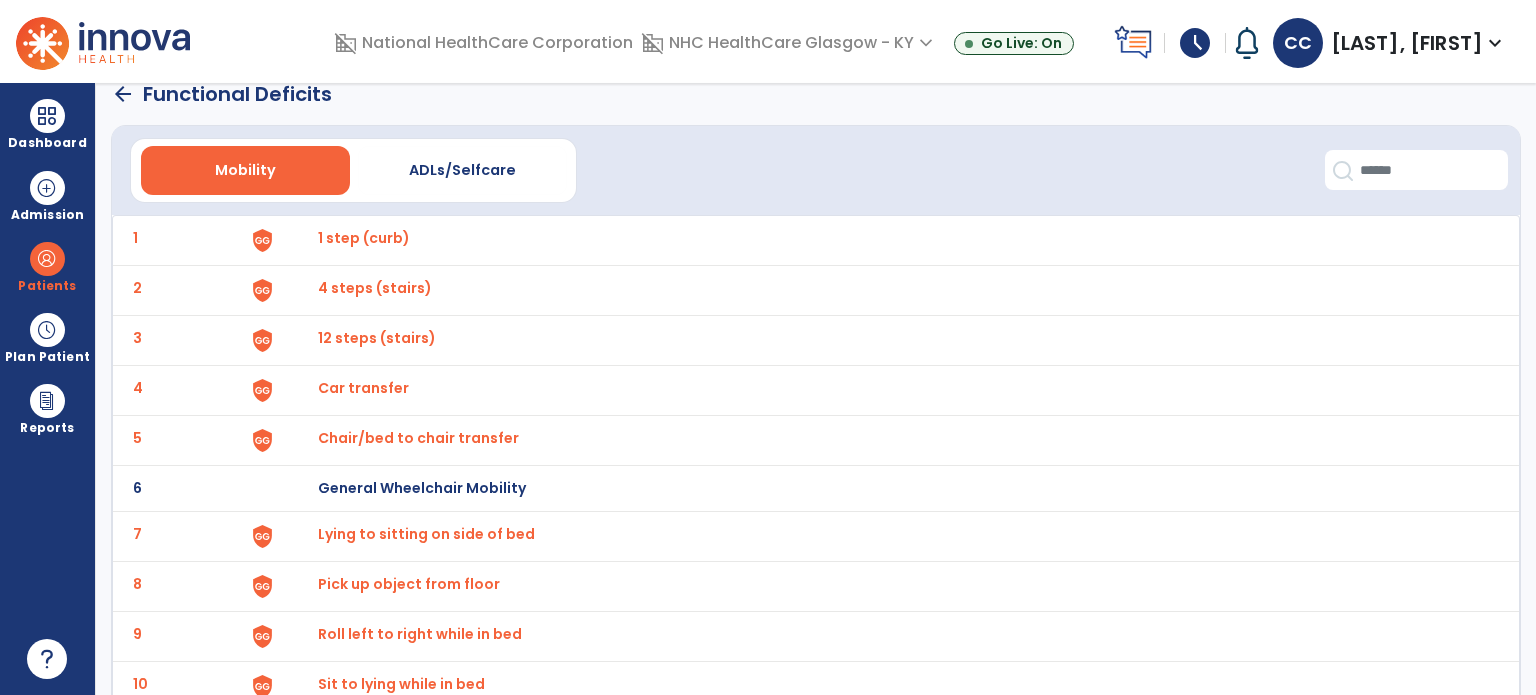 scroll, scrollTop: 0, scrollLeft: 0, axis: both 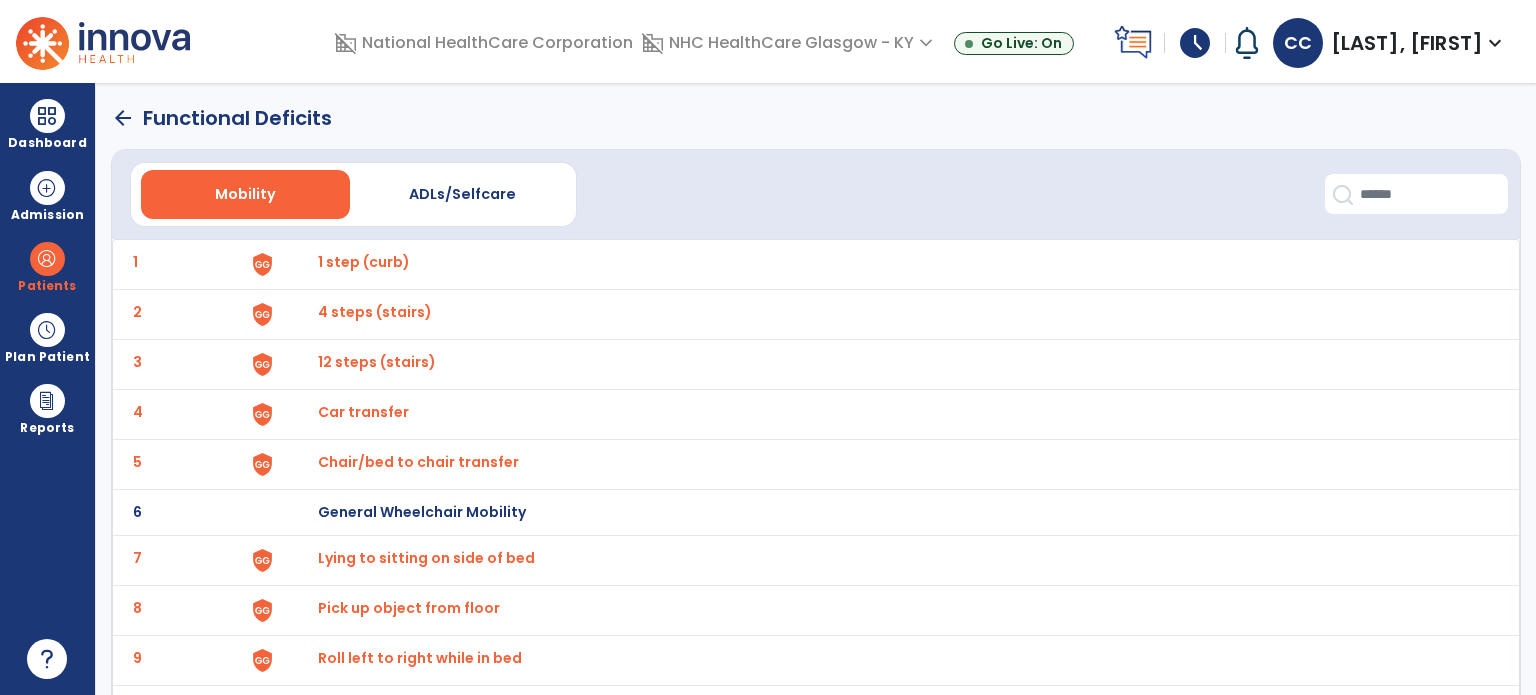 click on "arrow_back" 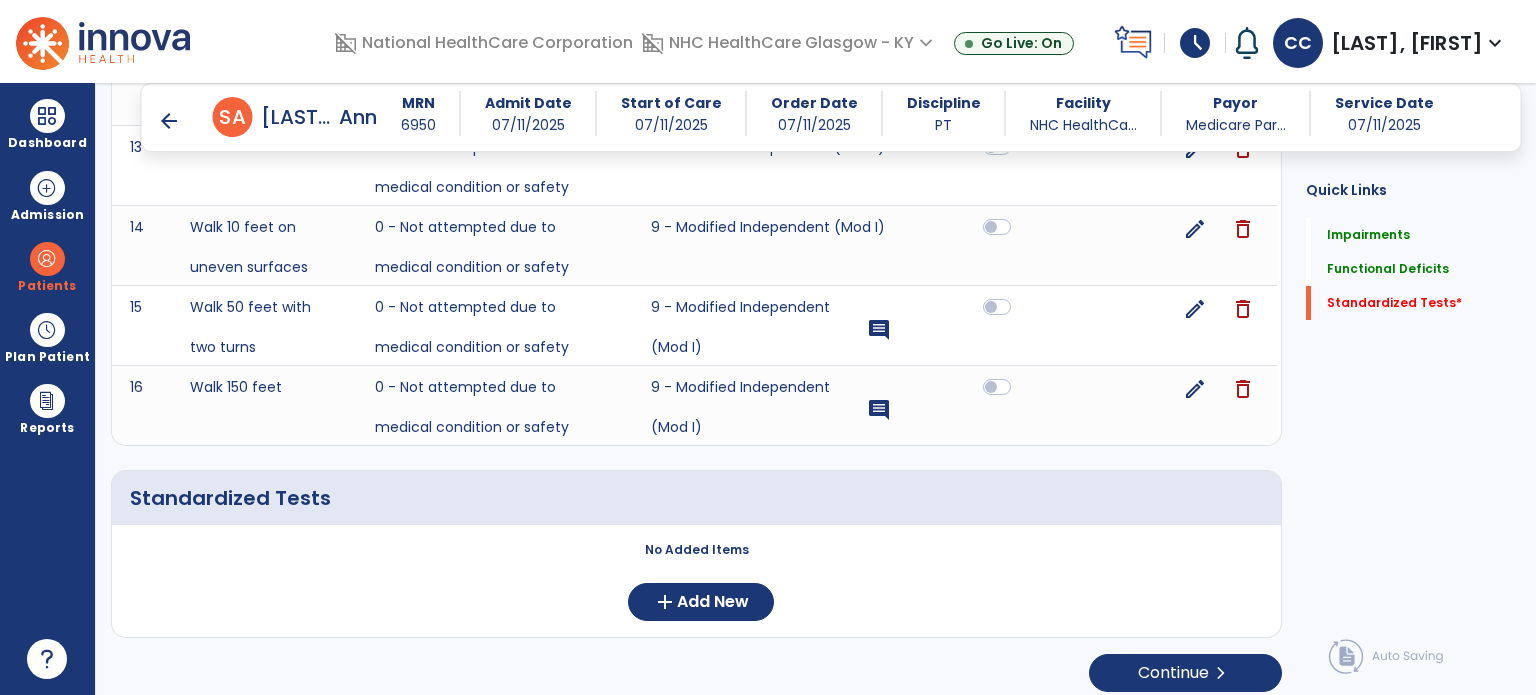 scroll, scrollTop: 3252, scrollLeft: 0, axis: vertical 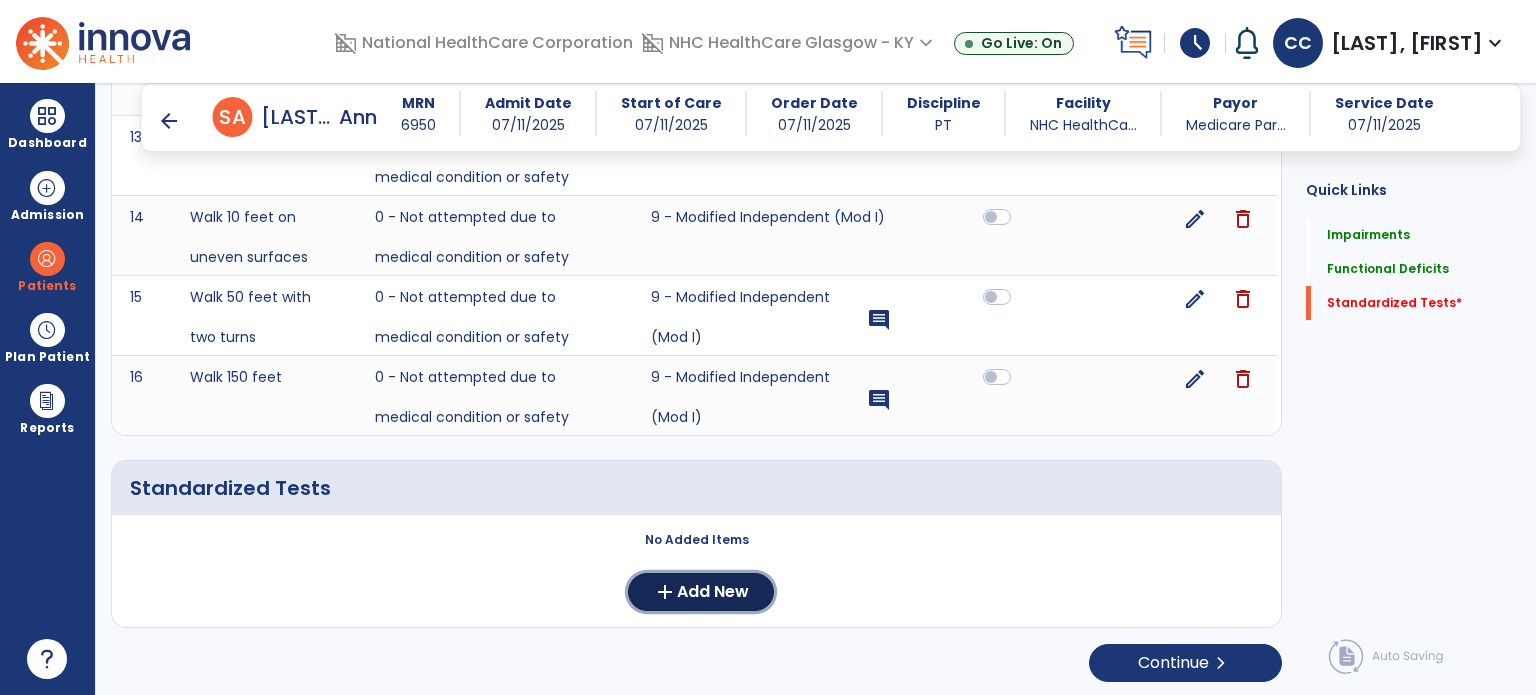 click on "Add New" 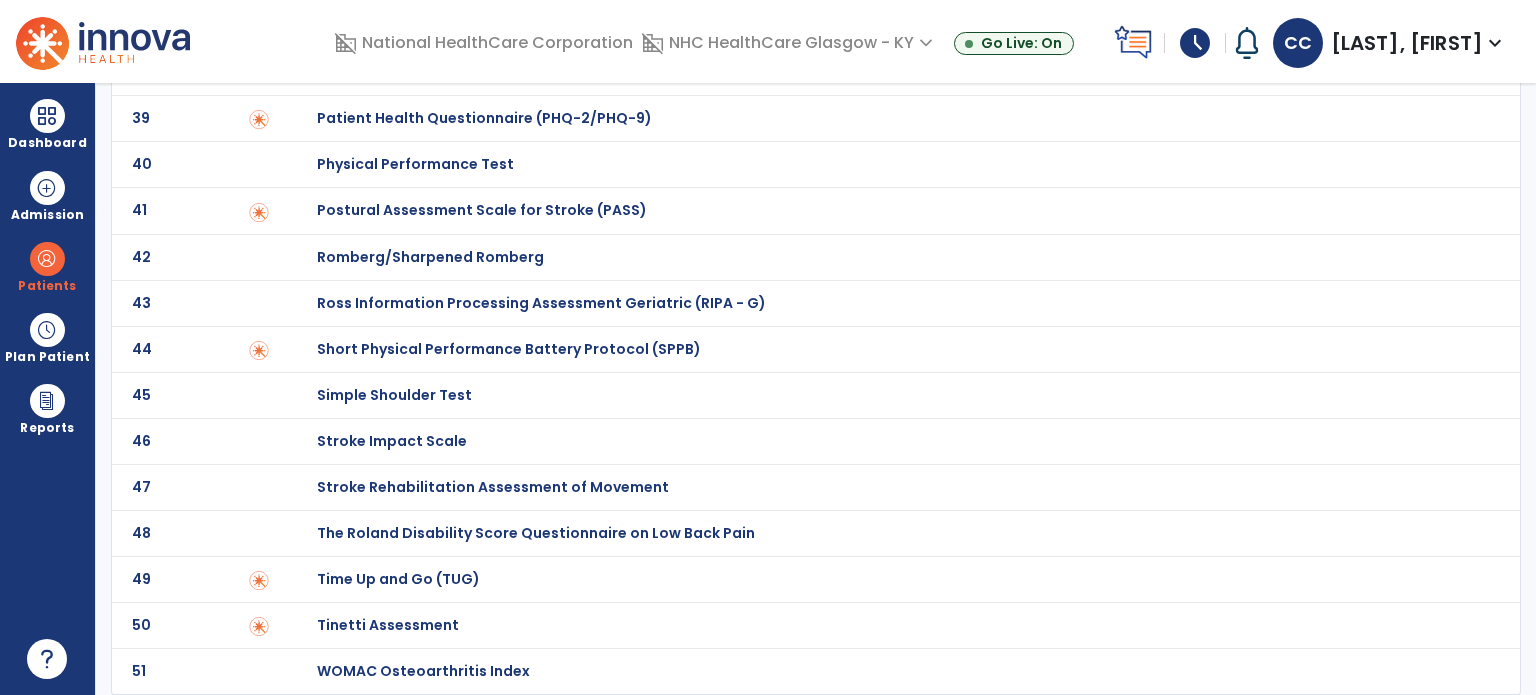 scroll, scrollTop: 0, scrollLeft: 0, axis: both 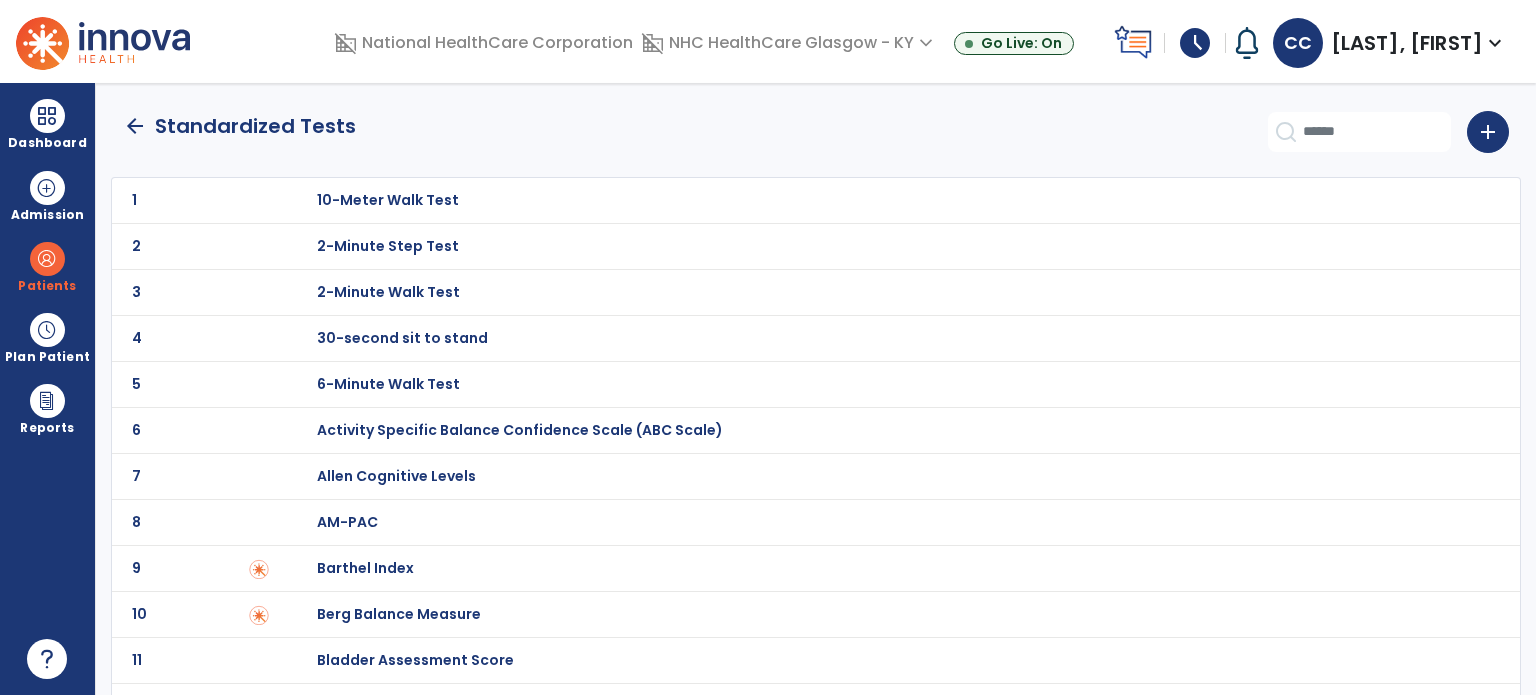 click on "30-second sit to stand" at bounding box center [388, 200] 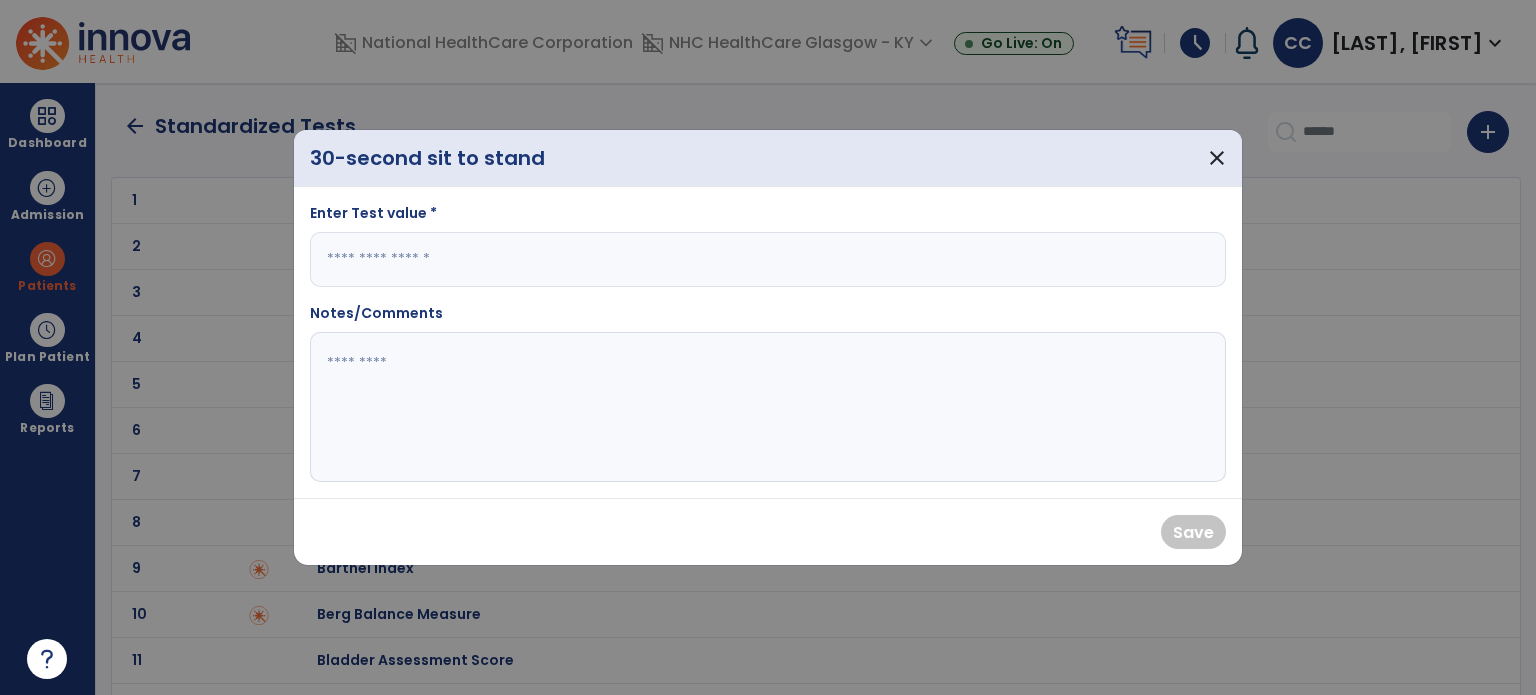 drag, startPoint x: 414, startPoint y: 252, endPoint x: 429, endPoint y: 255, distance: 15.297058 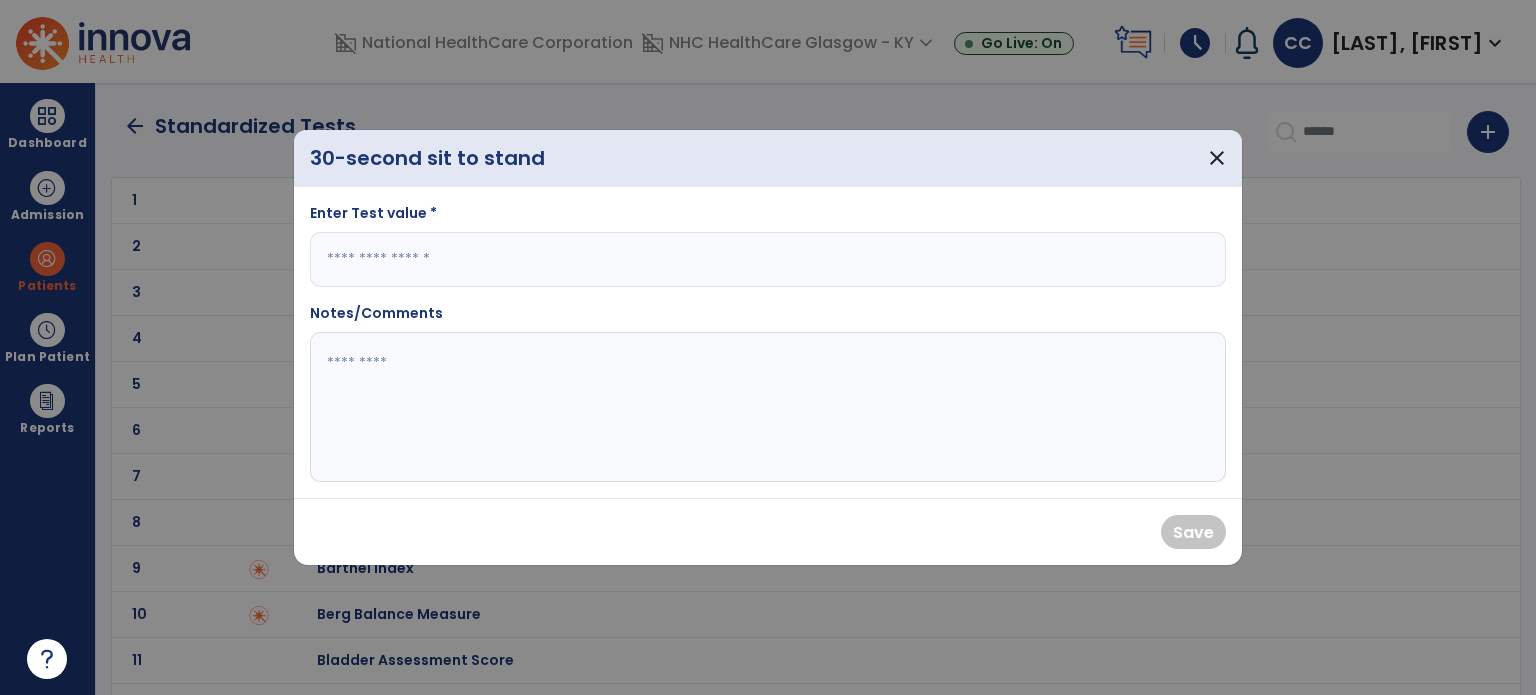 click at bounding box center [768, 259] 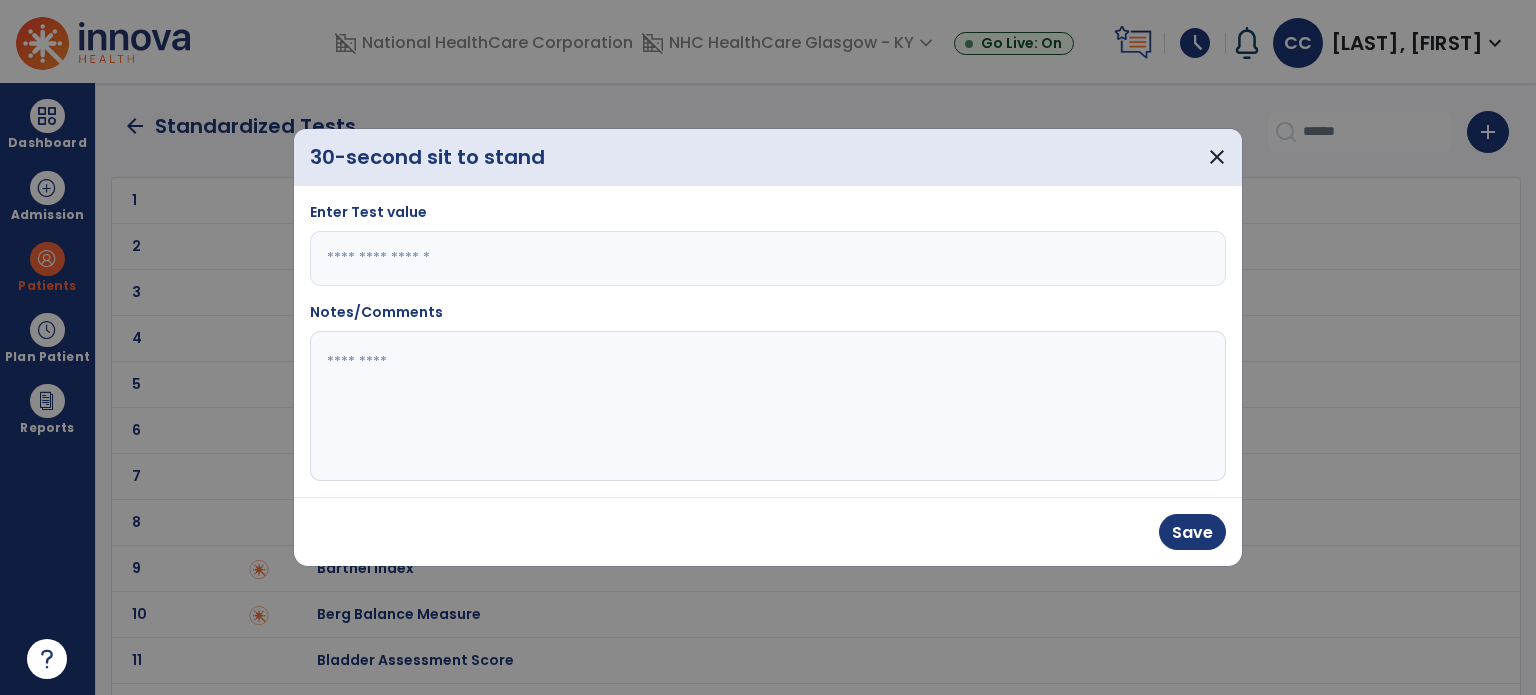 type on "*" 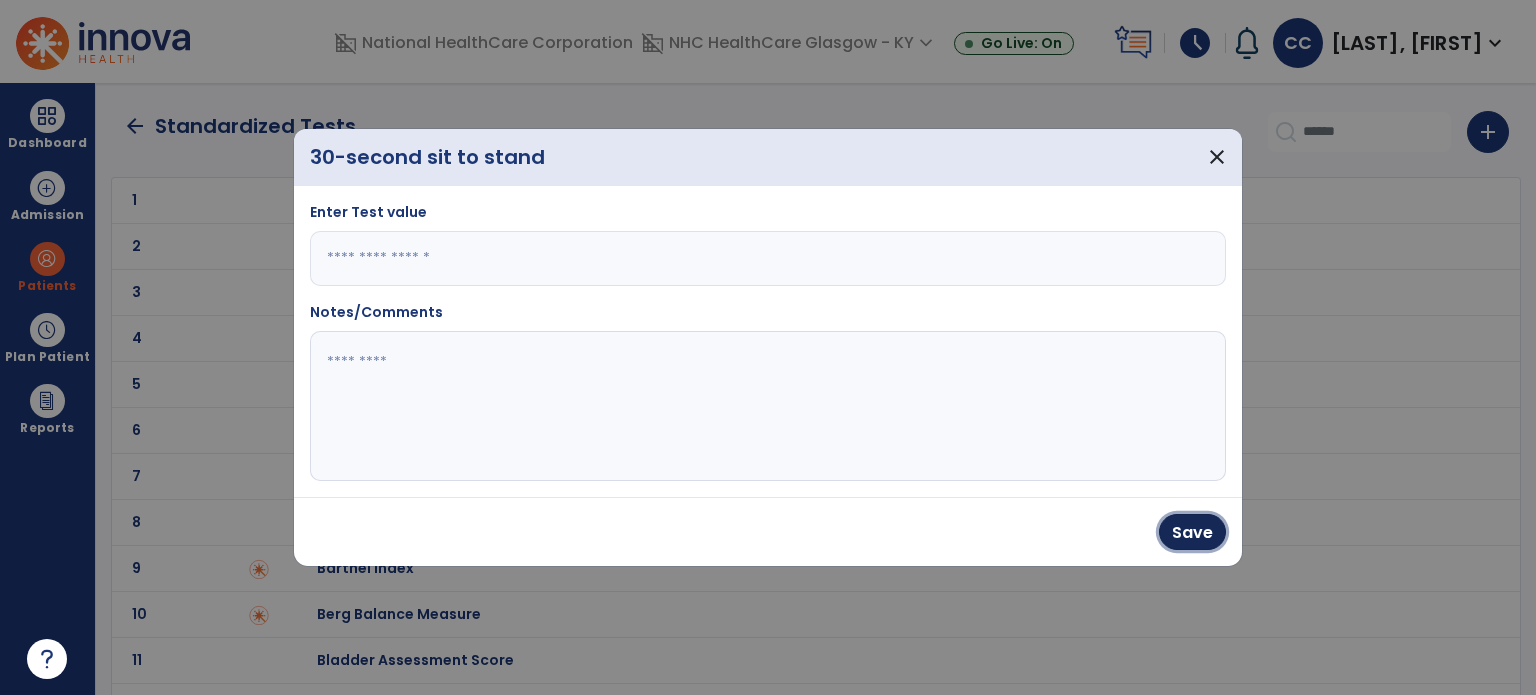 click on "Save" at bounding box center [1192, 532] 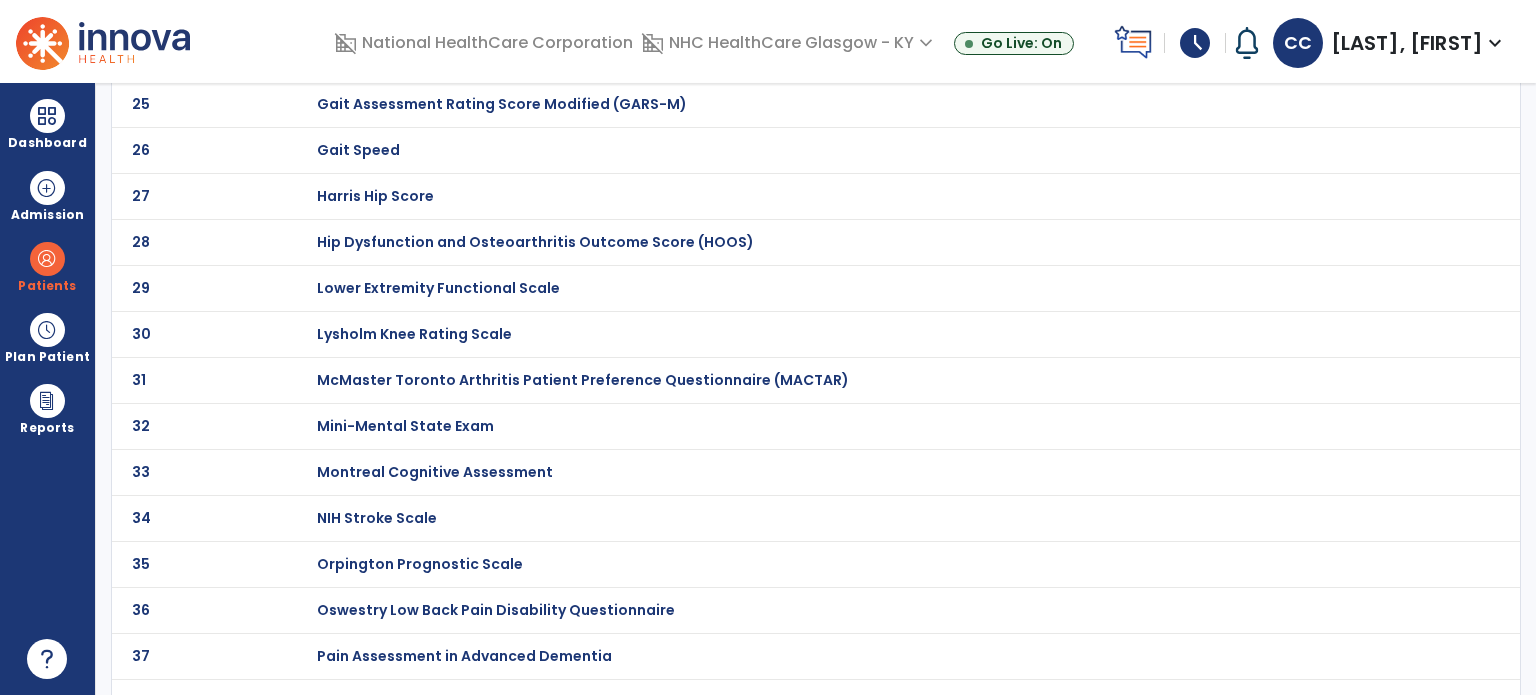 scroll, scrollTop: 1820, scrollLeft: 0, axis: vertical 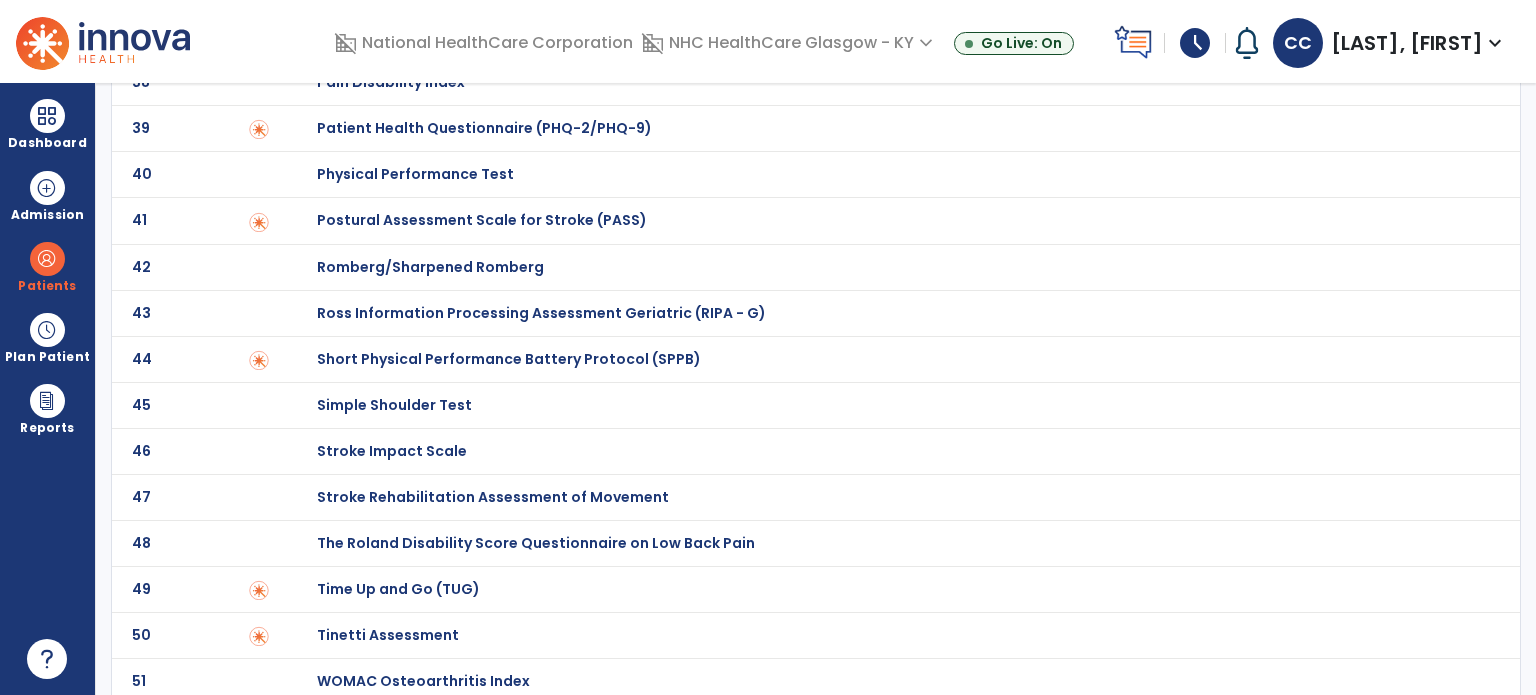 click on "Time Up and Go (TUG)" at bounding box center (388, -1620) 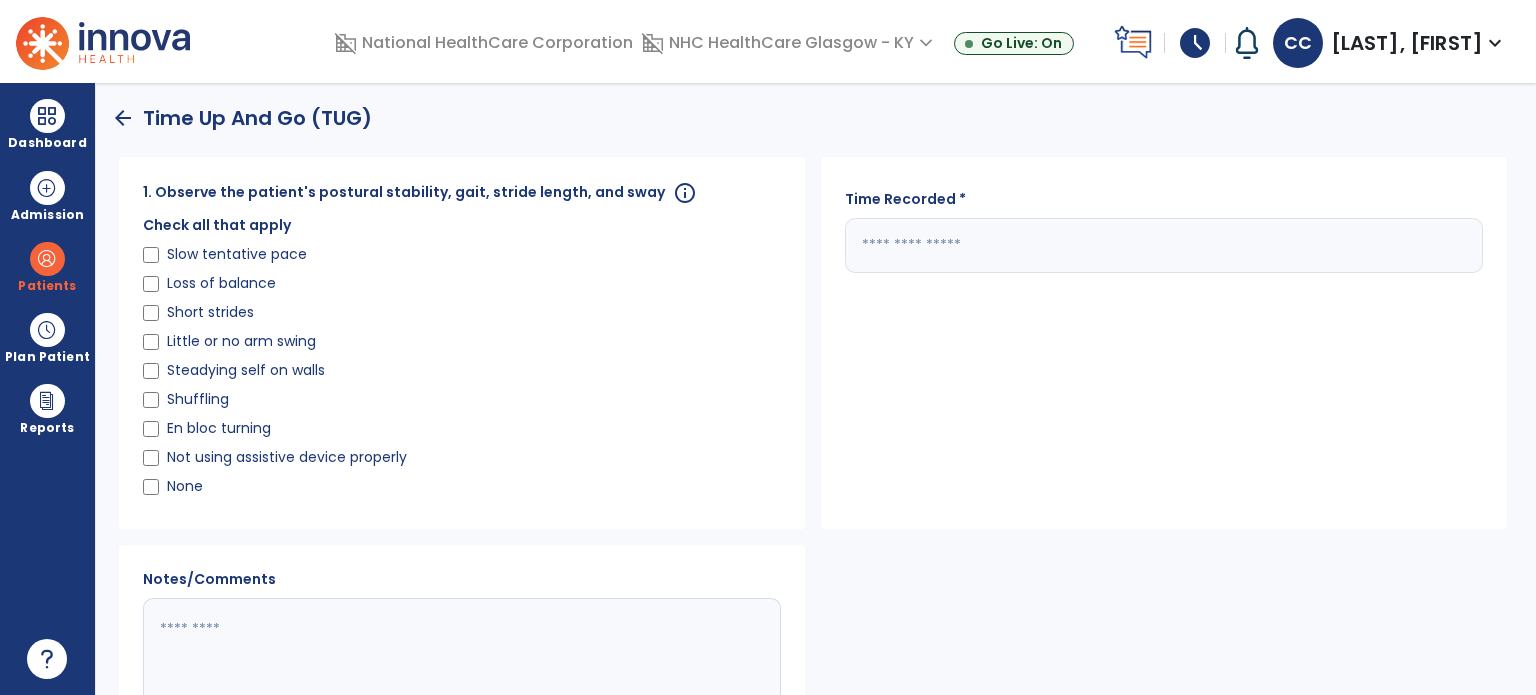 click on "None" 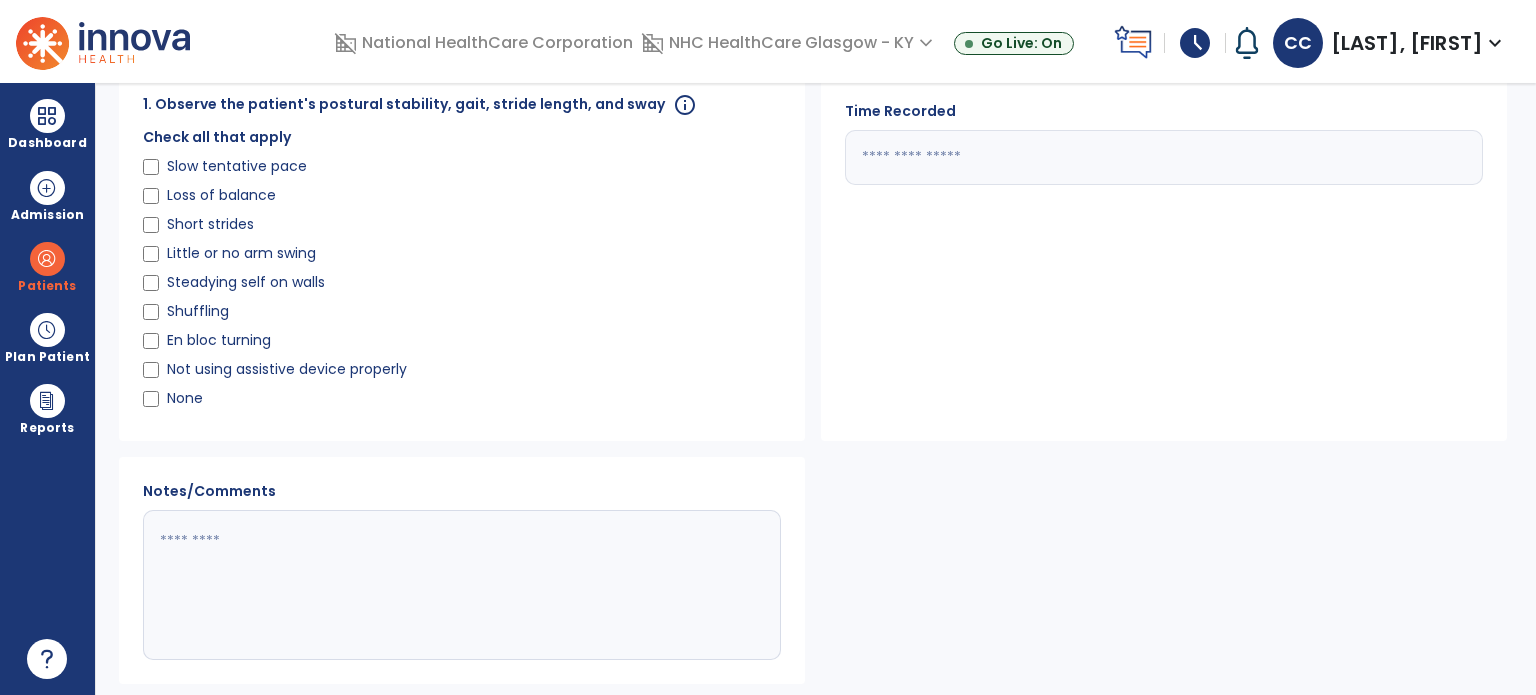 scroll, scrollTop: 160, scrollLeft: 0, axis: vertical 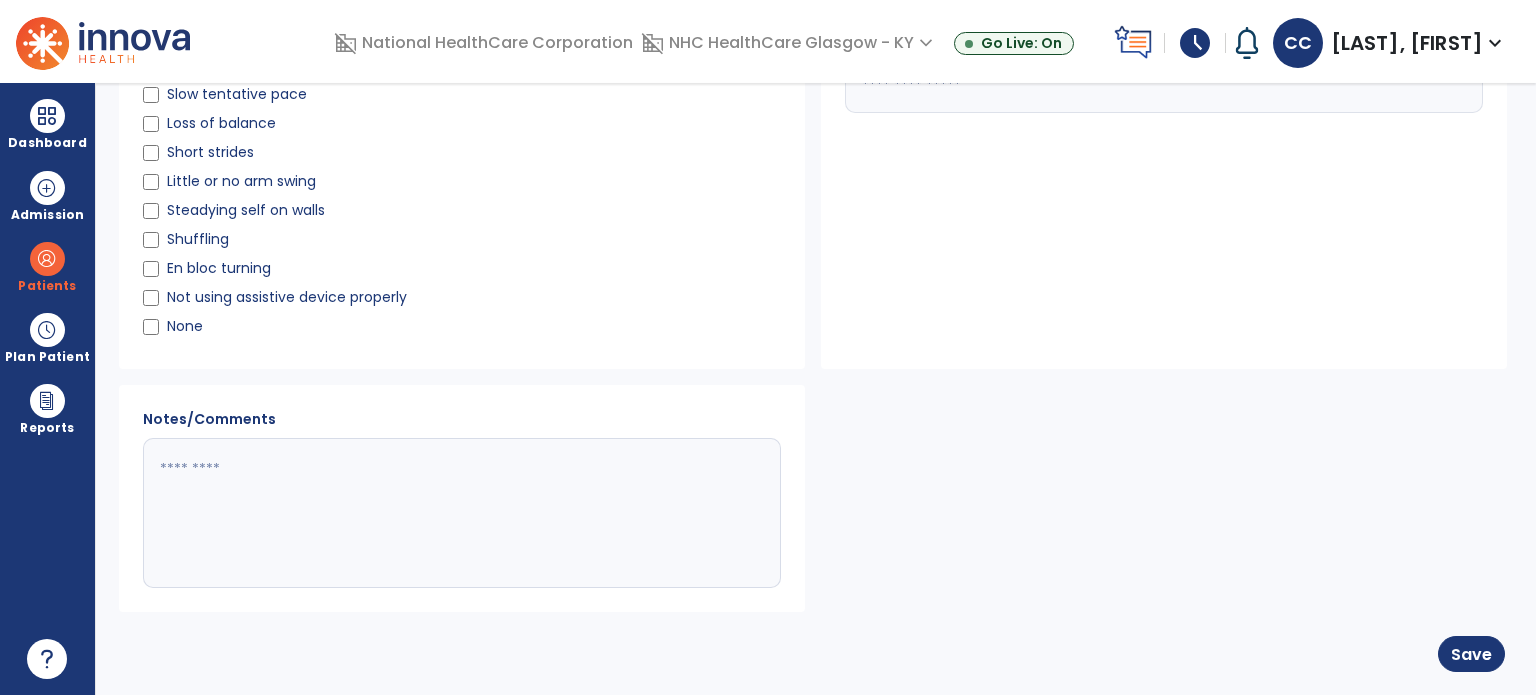 type on "*" 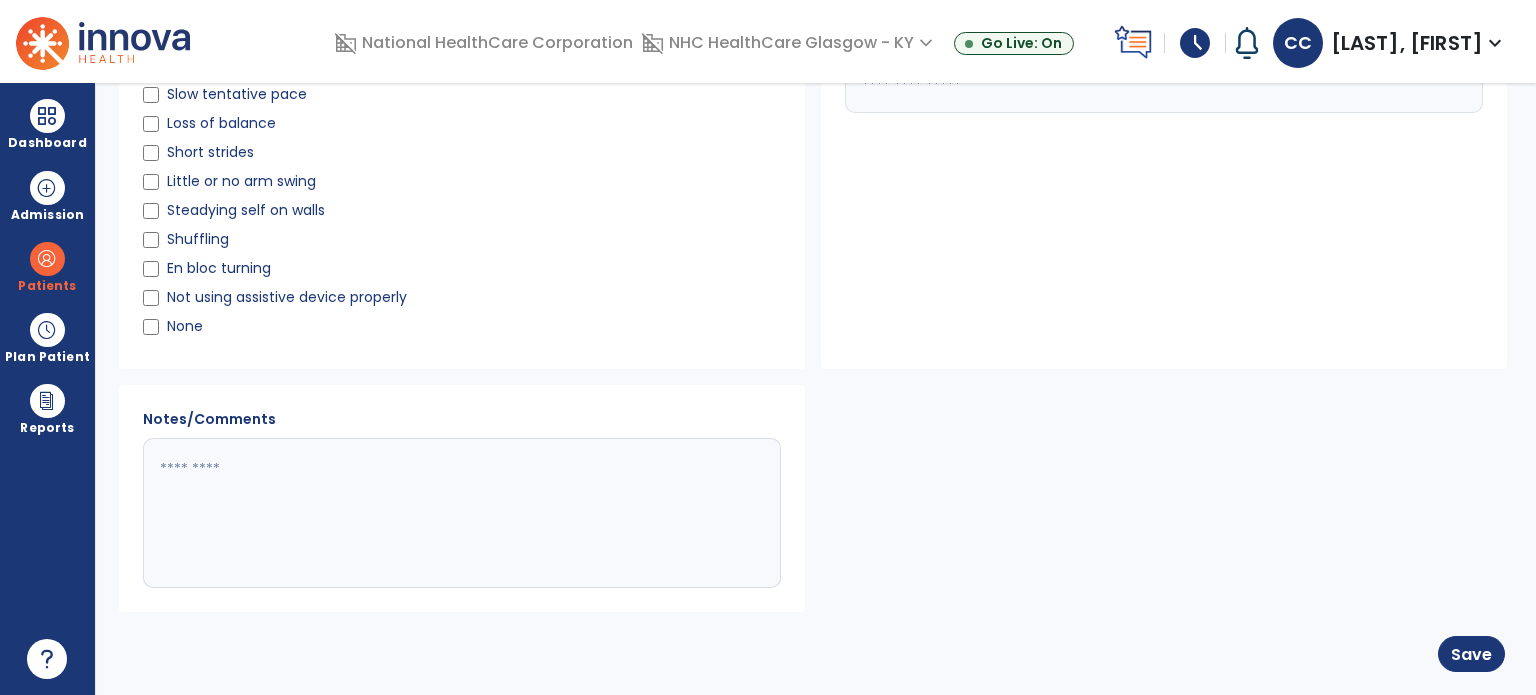drag, startPoint x: 224, startPoint y: 559, endPoint x: 241, endPoint y: 571, distance: 20.808653 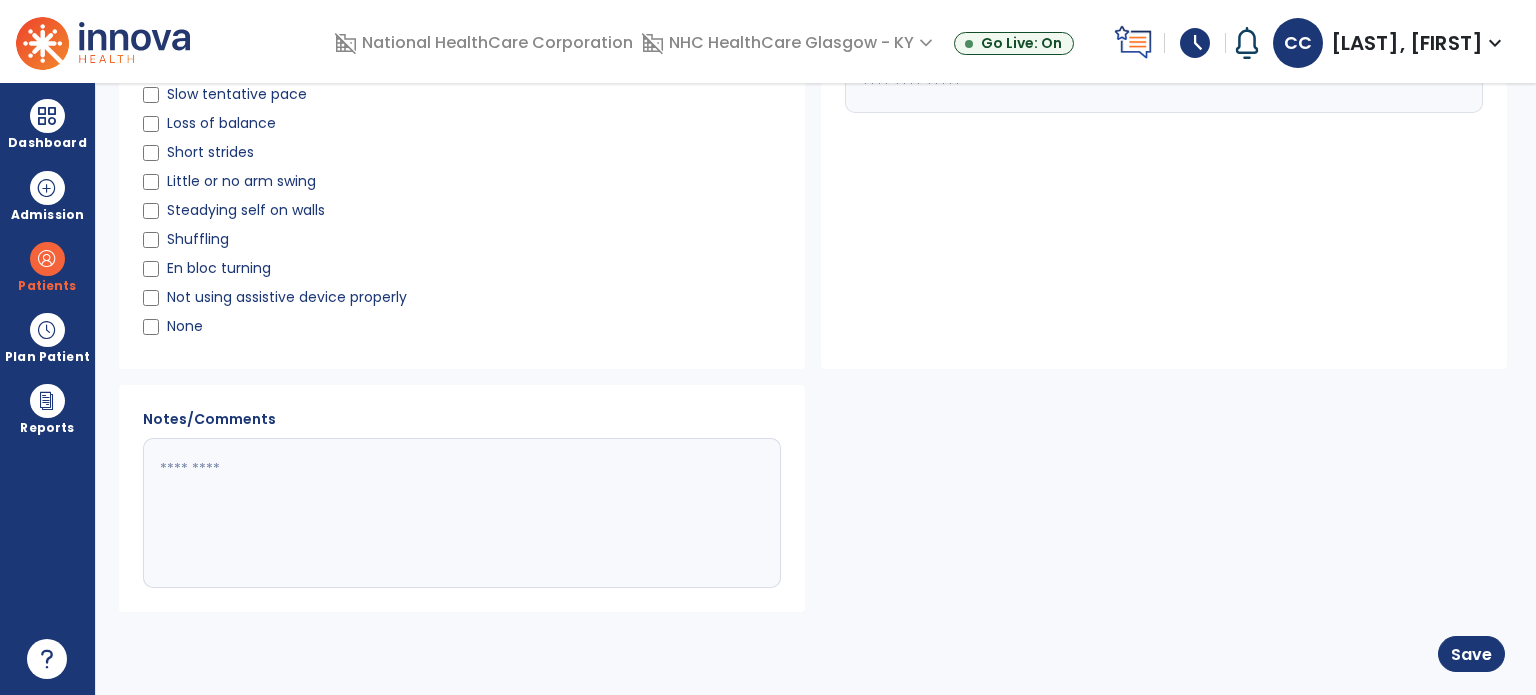 click 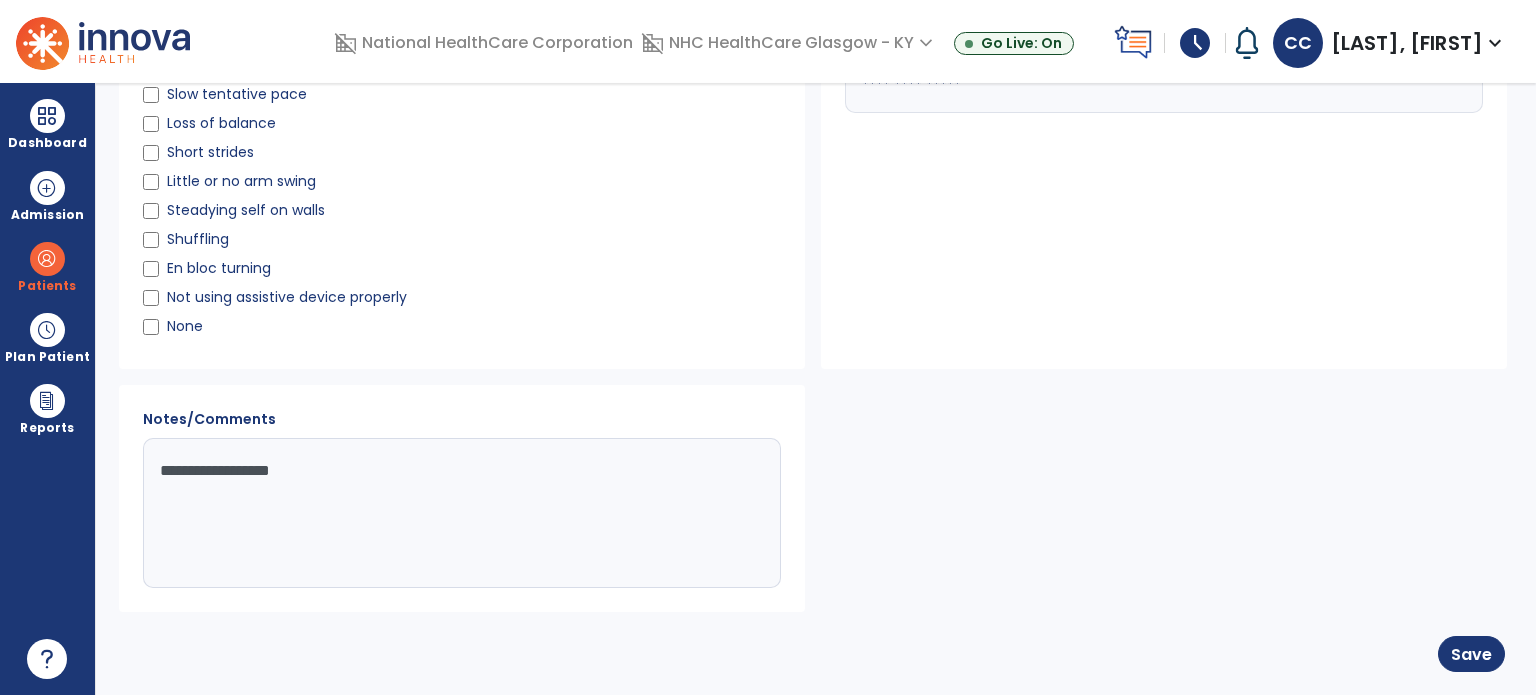 type on "**********" 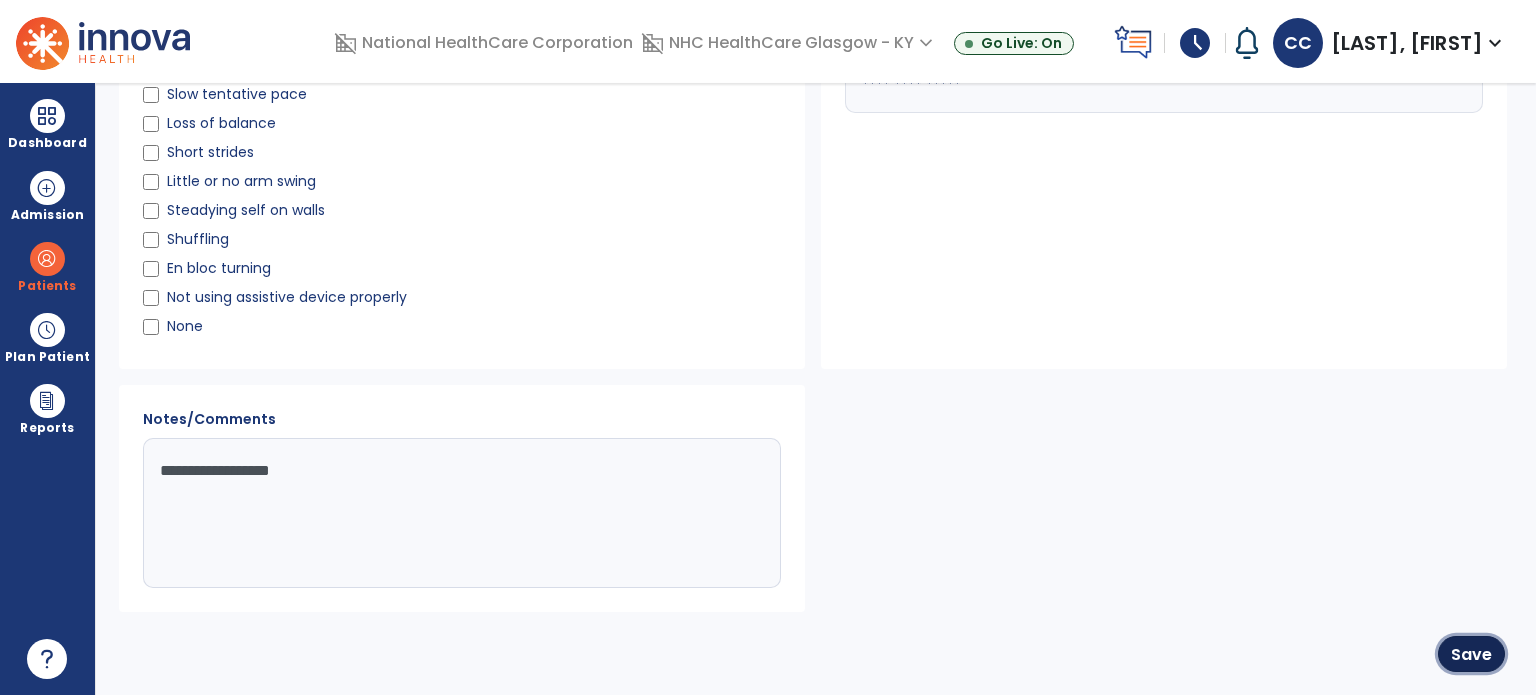click on "Save" 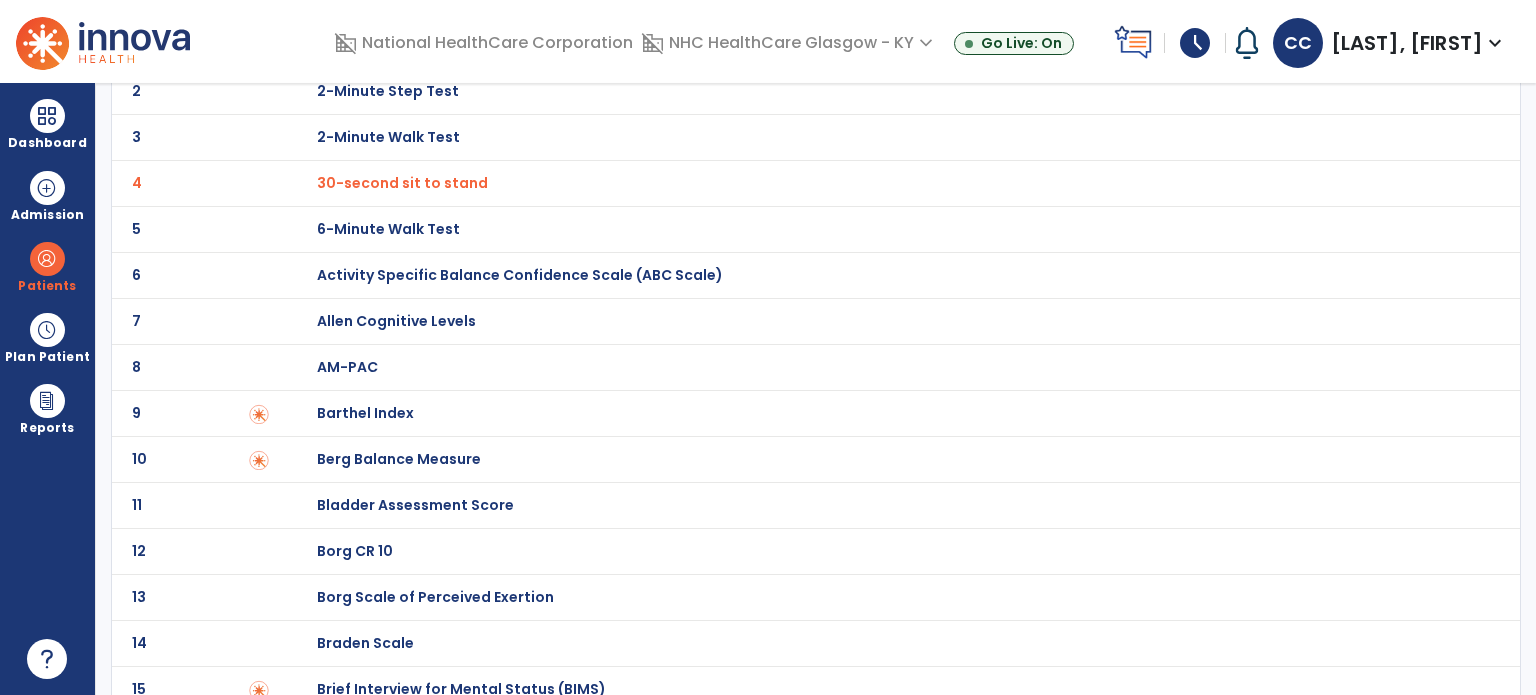 scroll, scrollTop: 0, scrollLeft: 0, axis: both 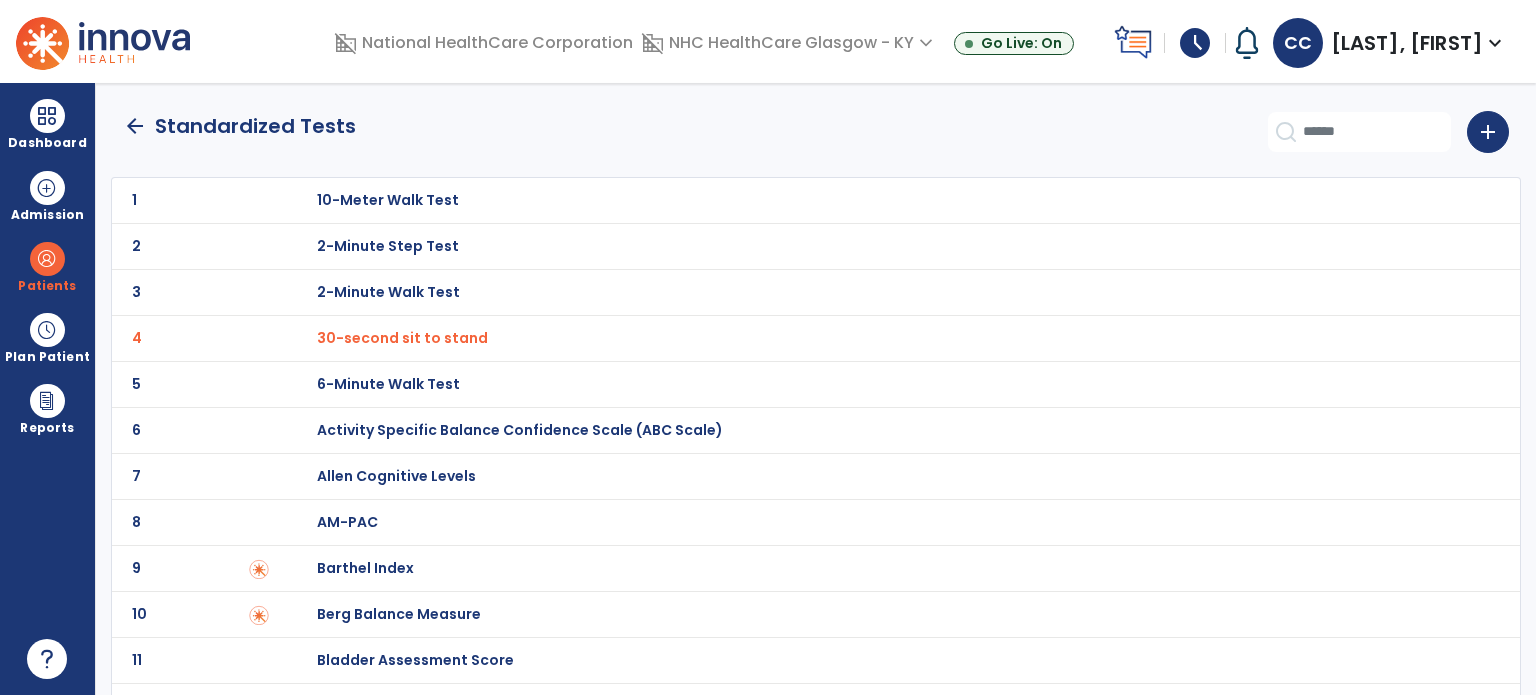 click on "arrow_back   Standardized Tests   add" 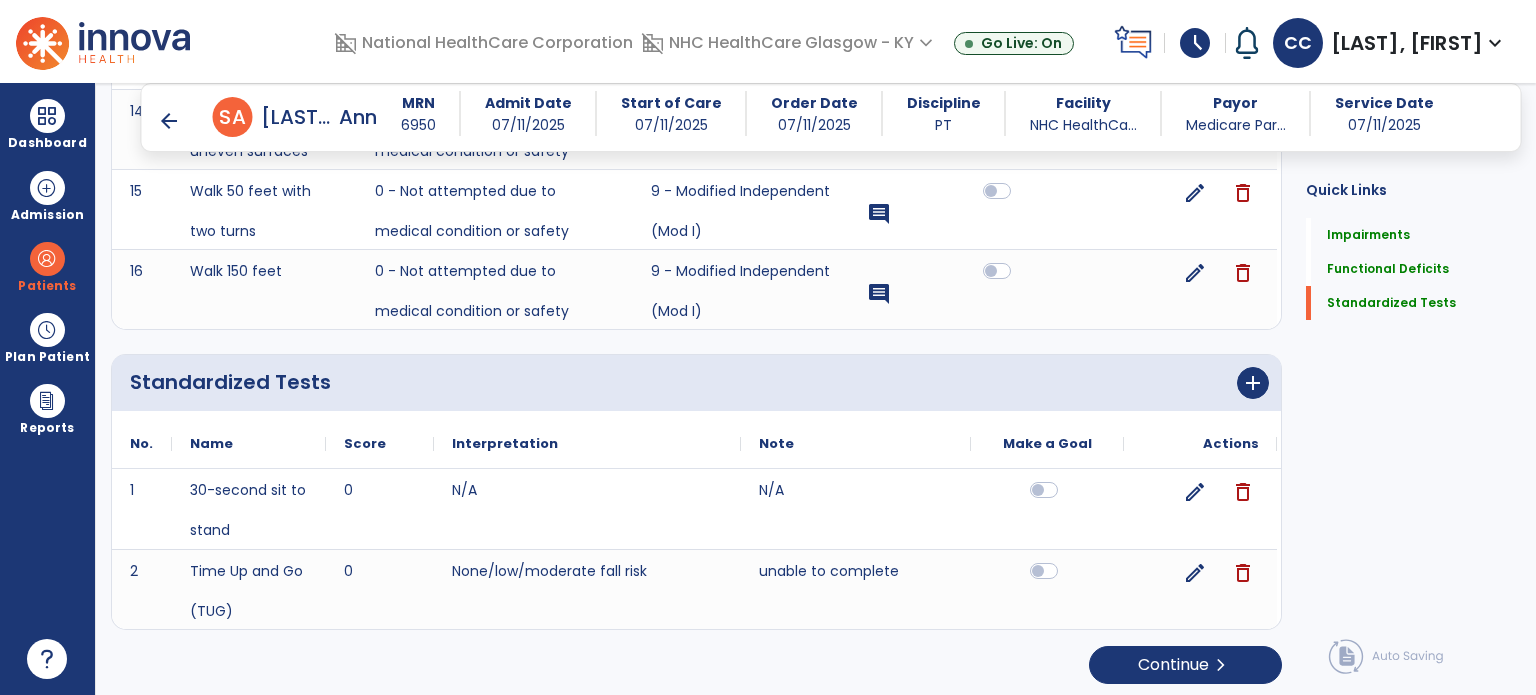 scroll, scrollTop: 3361, scrollLeft: 0, axis: vertical 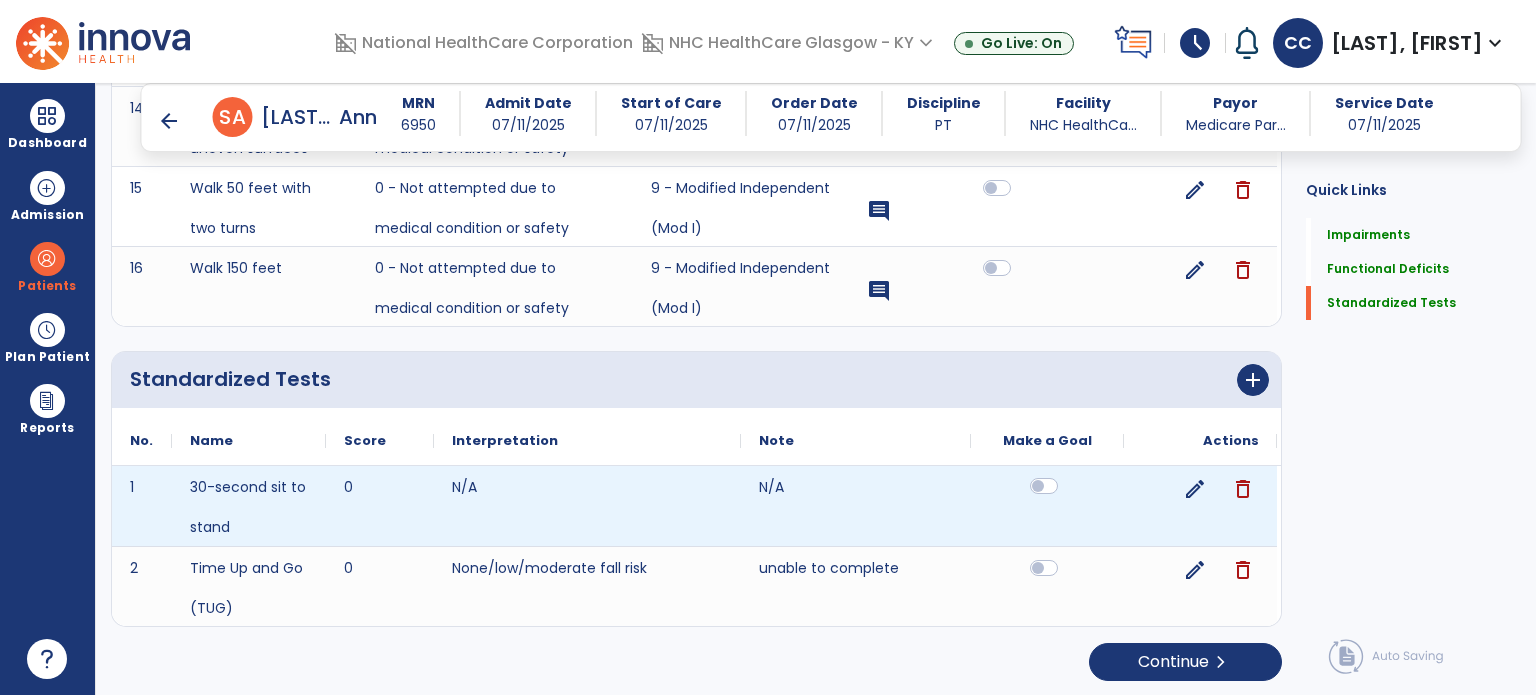 click 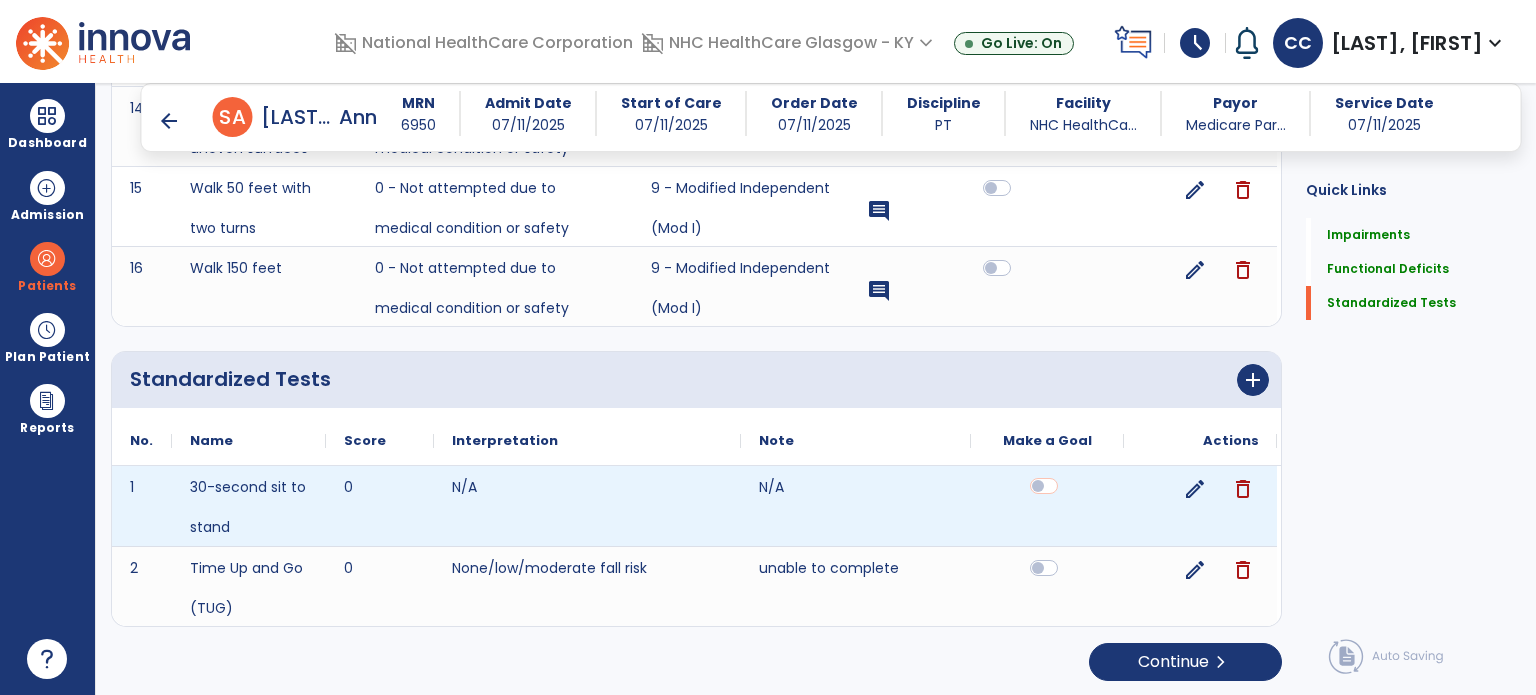 scroll, scrollTop: 3360, scrollLeft: 0, axis: vertical 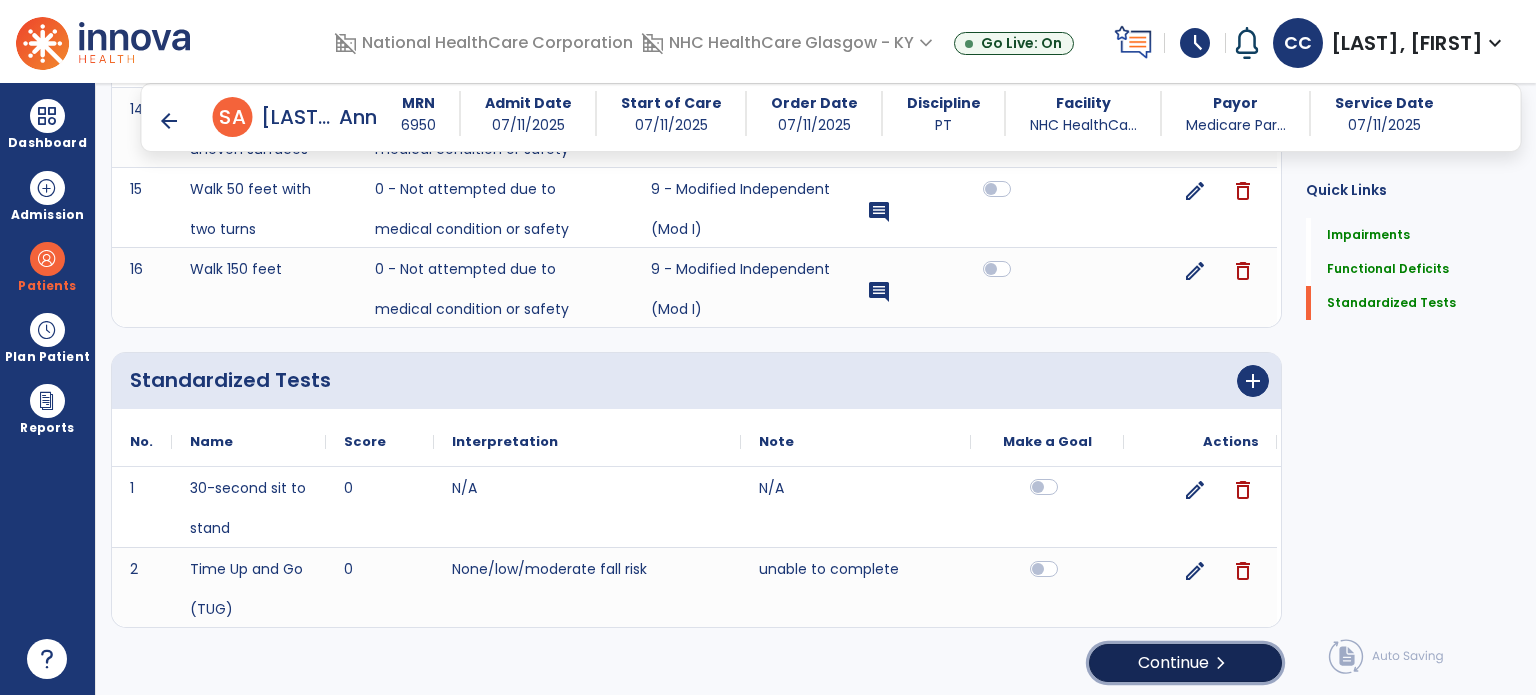 click on "Continue  chevron_right" 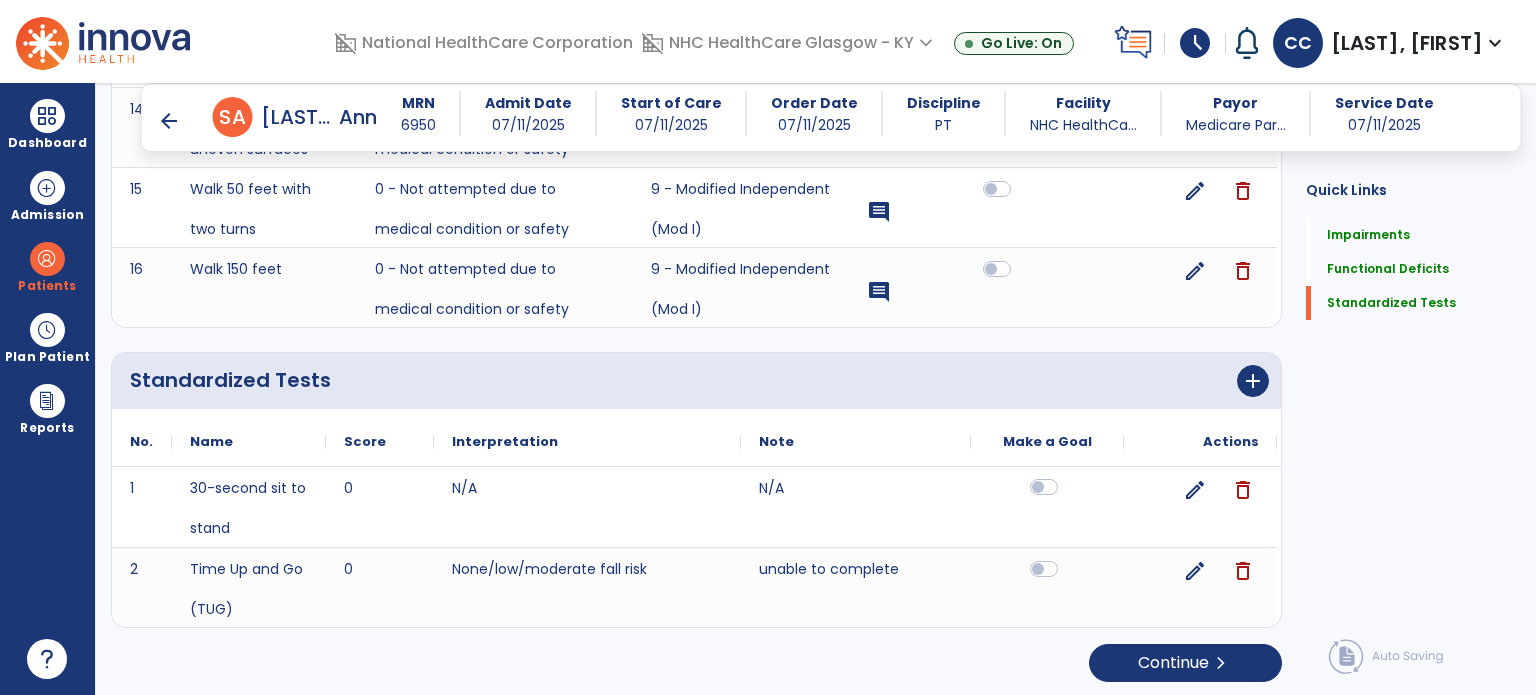 scroll, scrollTop: 0, scrollLeft: 0, axis: both 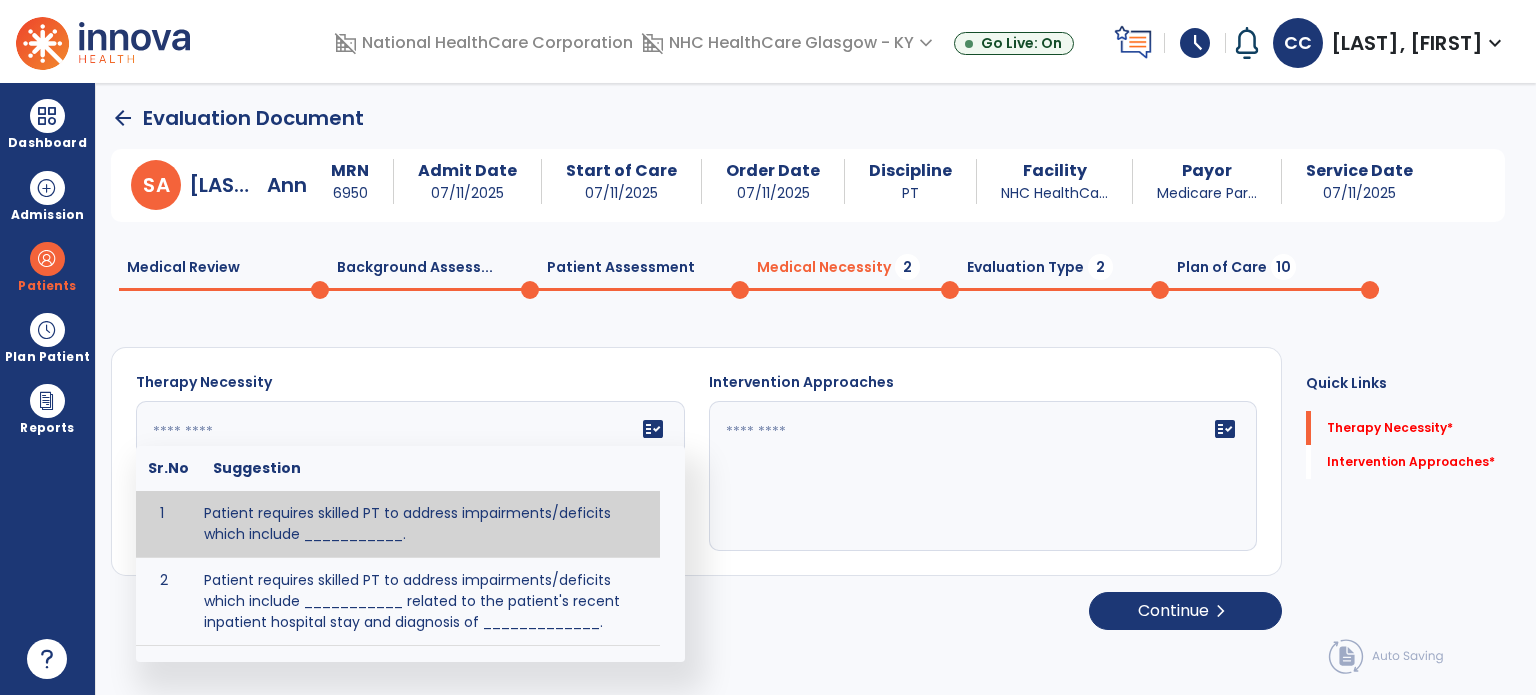 click on "fact_check  Sr.No Suggestion 1 Patient requires skilled PT to address impairments/deficits which include ___________. 2 Patient requires skilled PT to address impairments/deficits which include ___________ related to the patient's recent inpatient hospital stay and diagnosis of _____________." 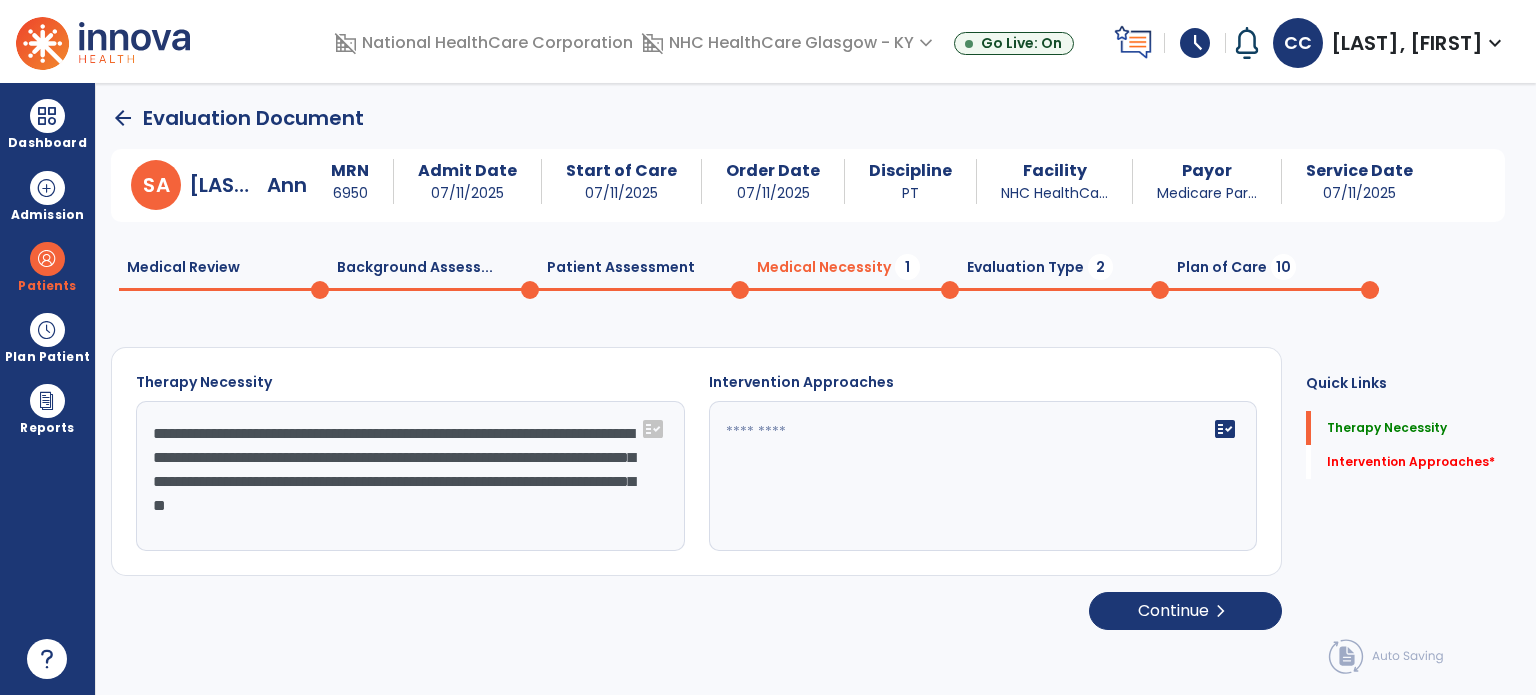 type on "**********" 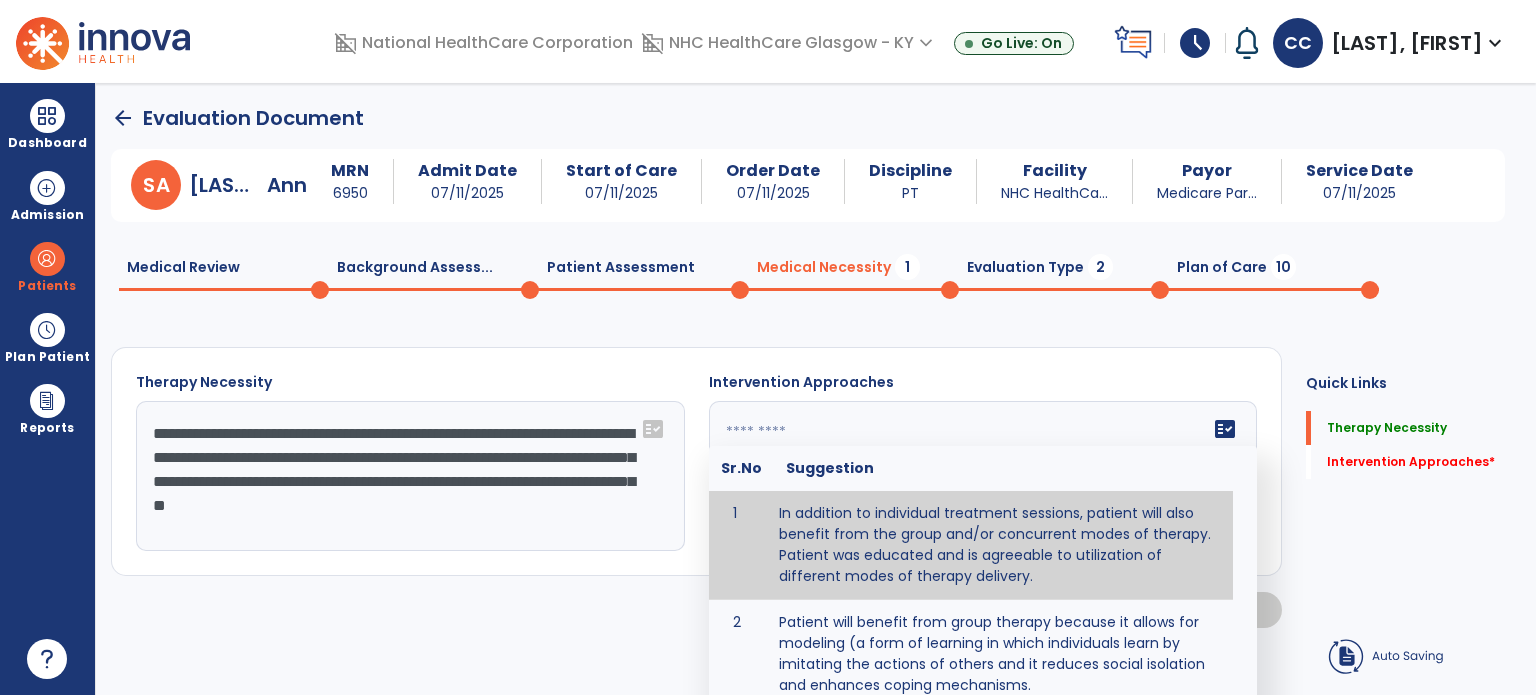 drag, startPoint x: 850, startPoint y: 436, endPoint x: 787, endPoint y: 475, distance: 74.094536 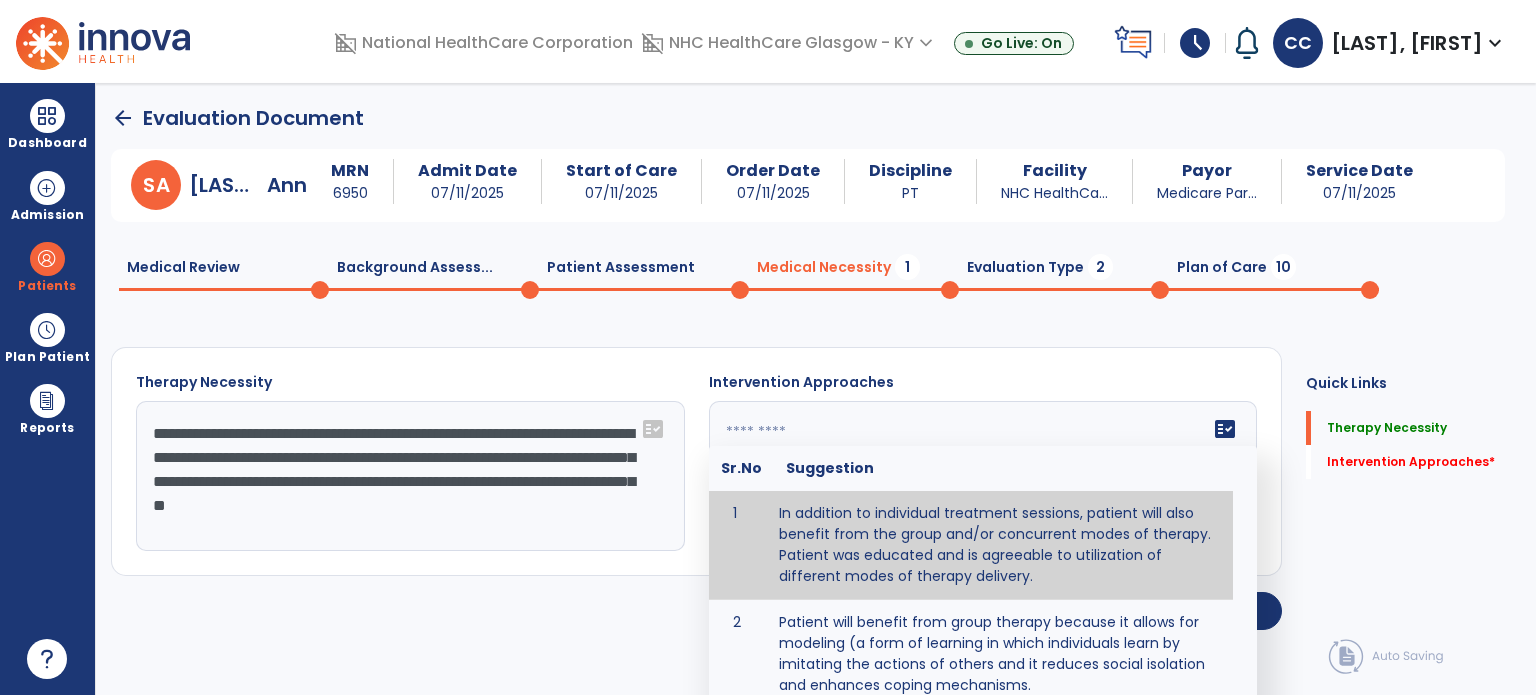 click 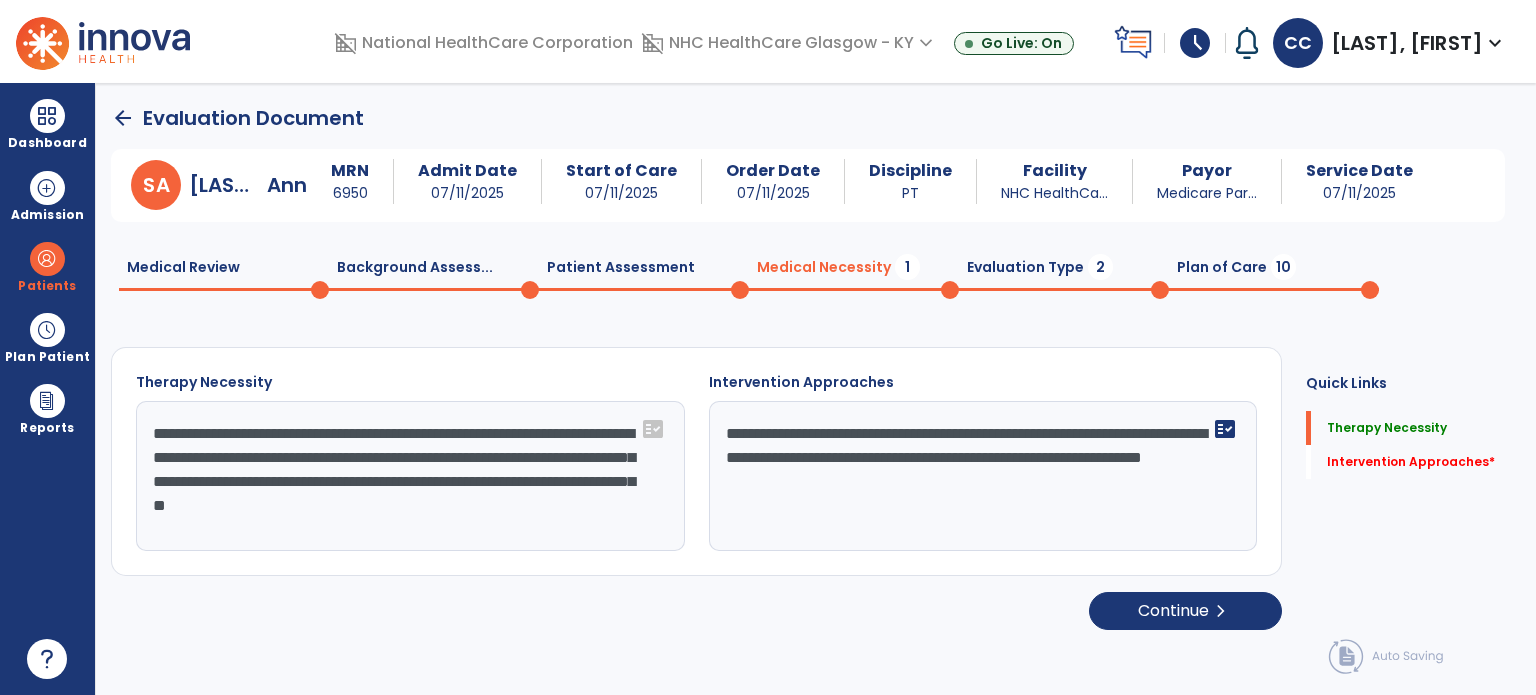 type on "**********" 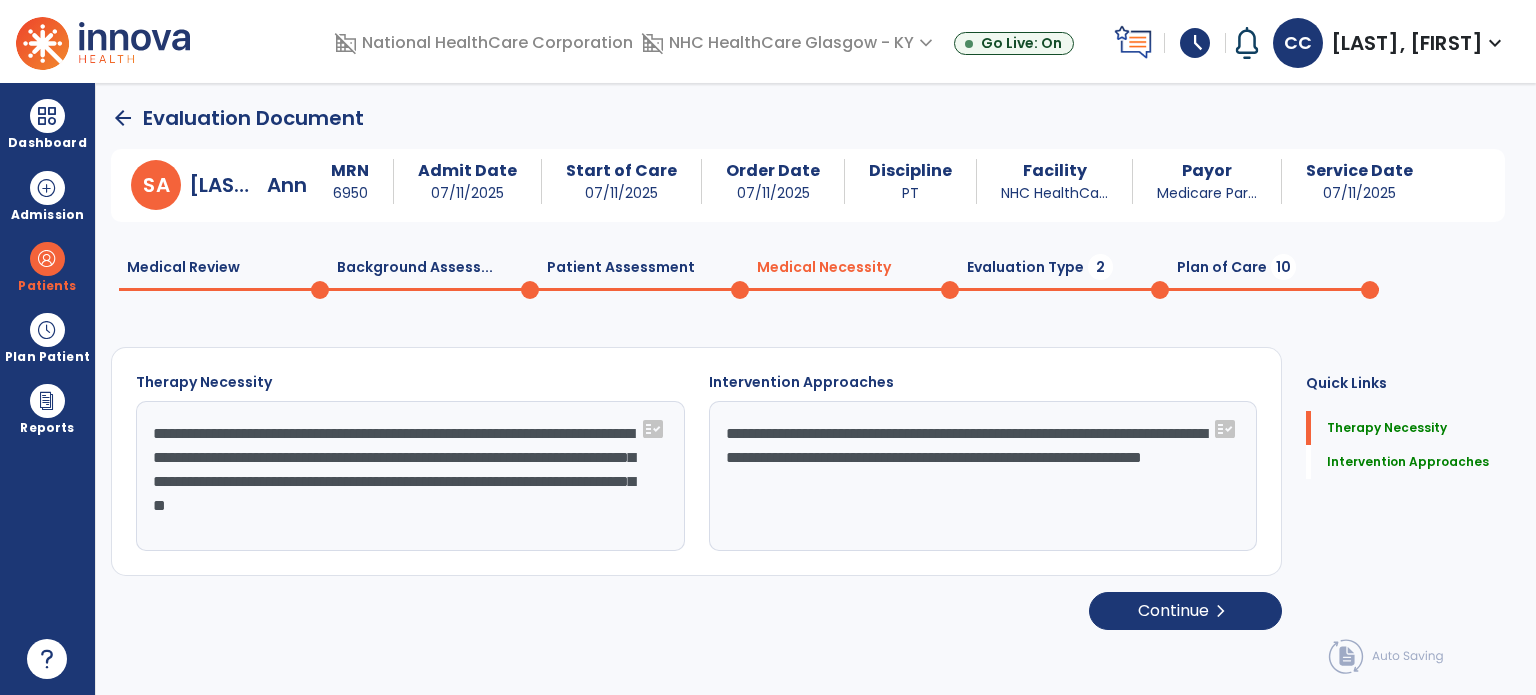 drag, startPoint x: 241, startPoint y: 535, endPoint x: 137, endPoint y: 424, distance: 152.10852 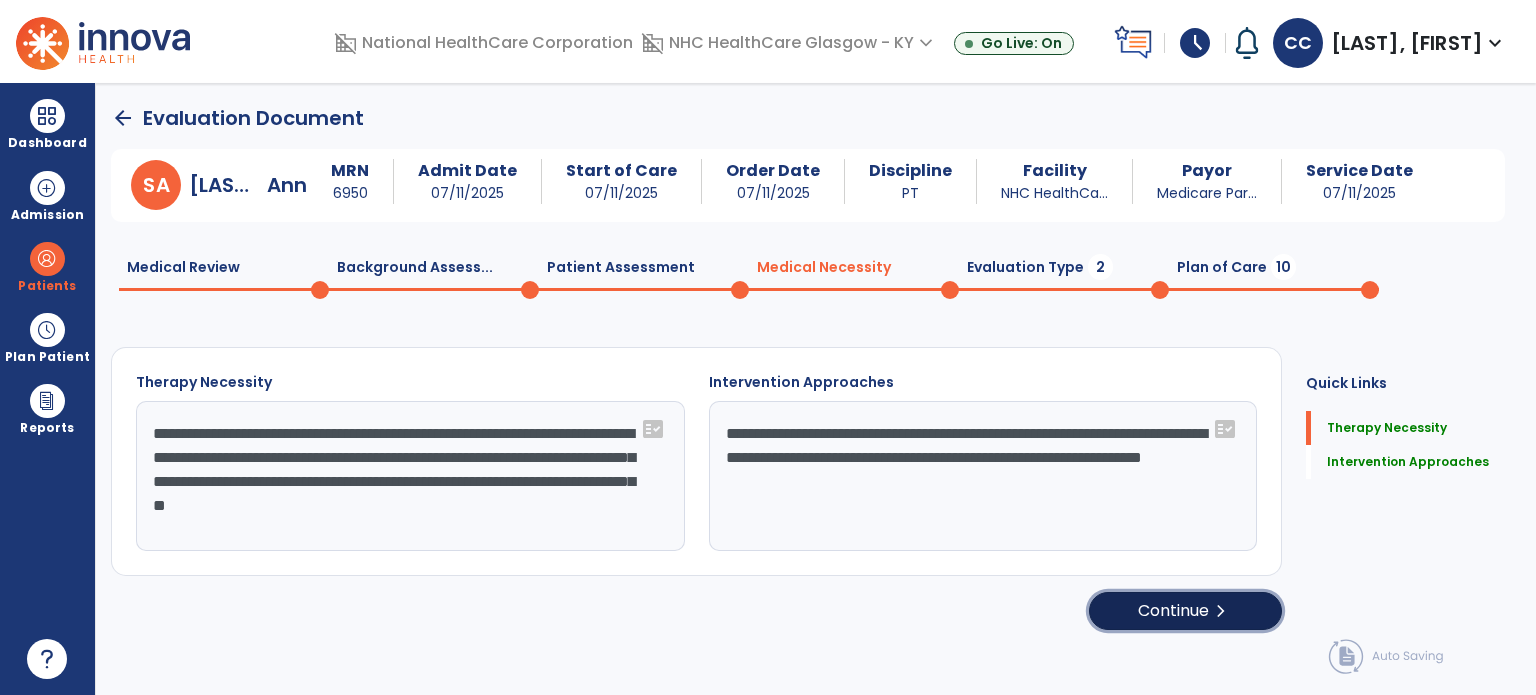 click on "chevron_right" 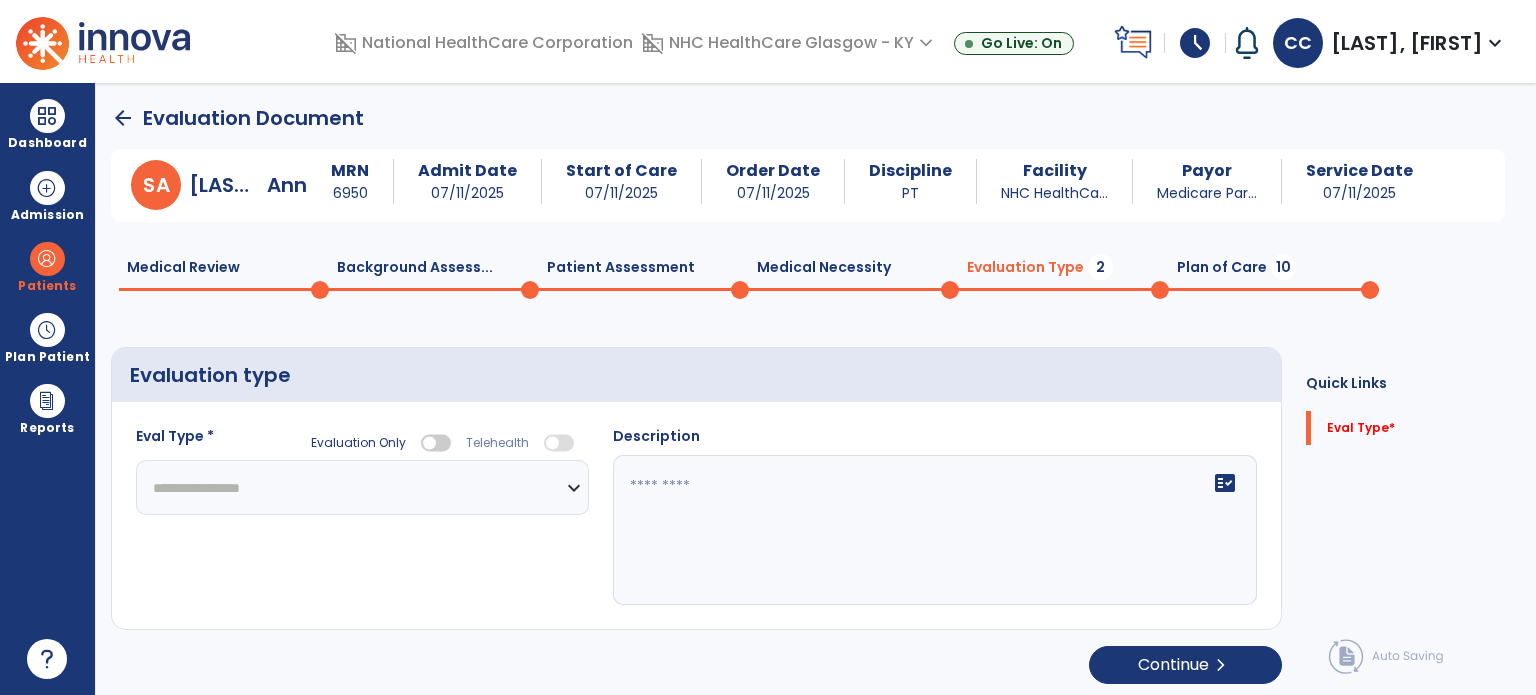 click on "**********" 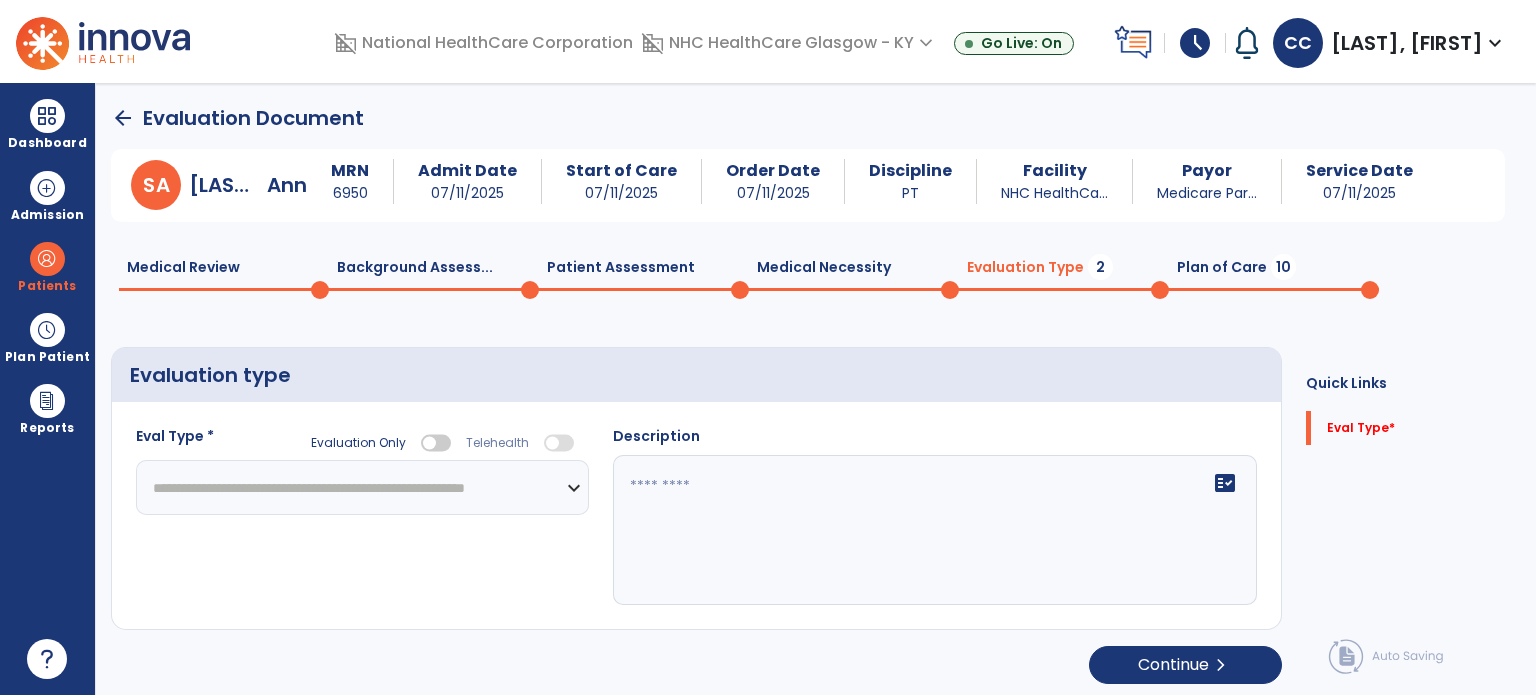 click on "**********" 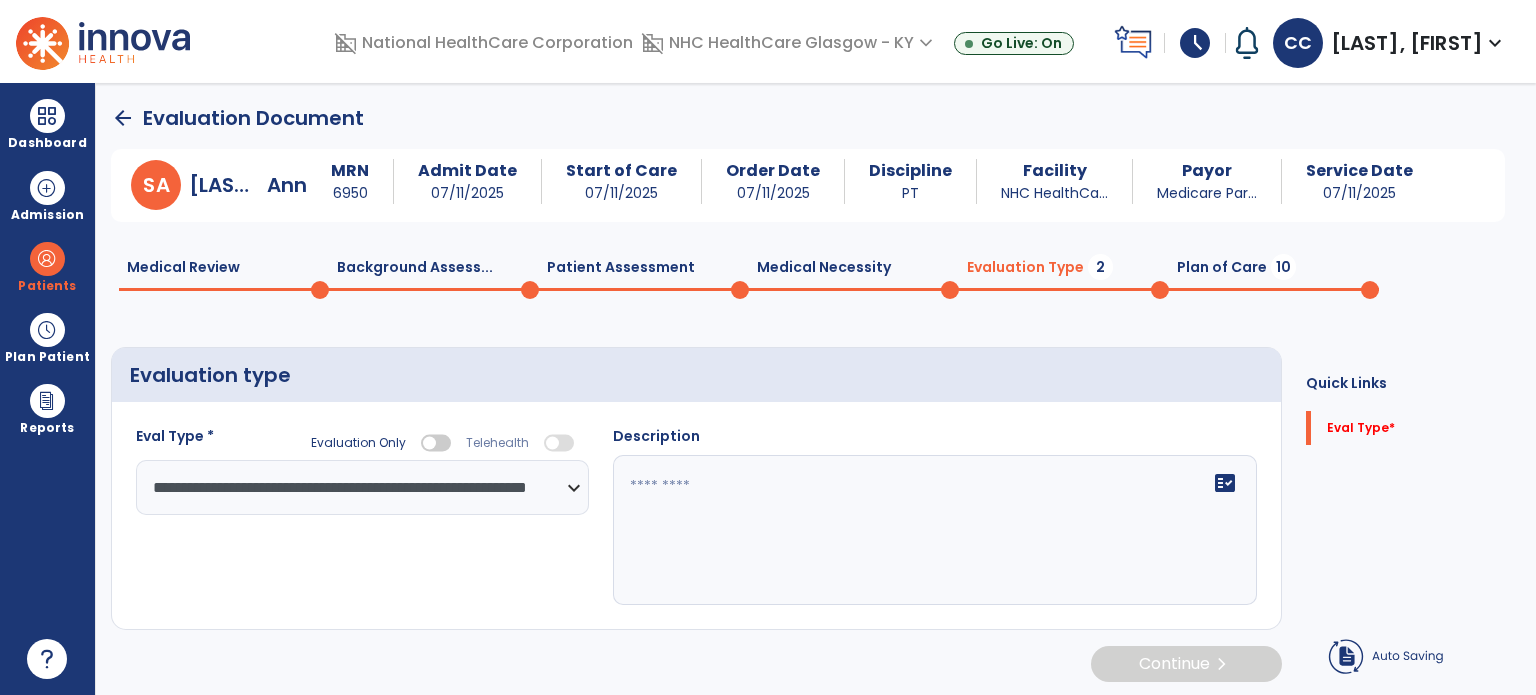 click on "fact_check" 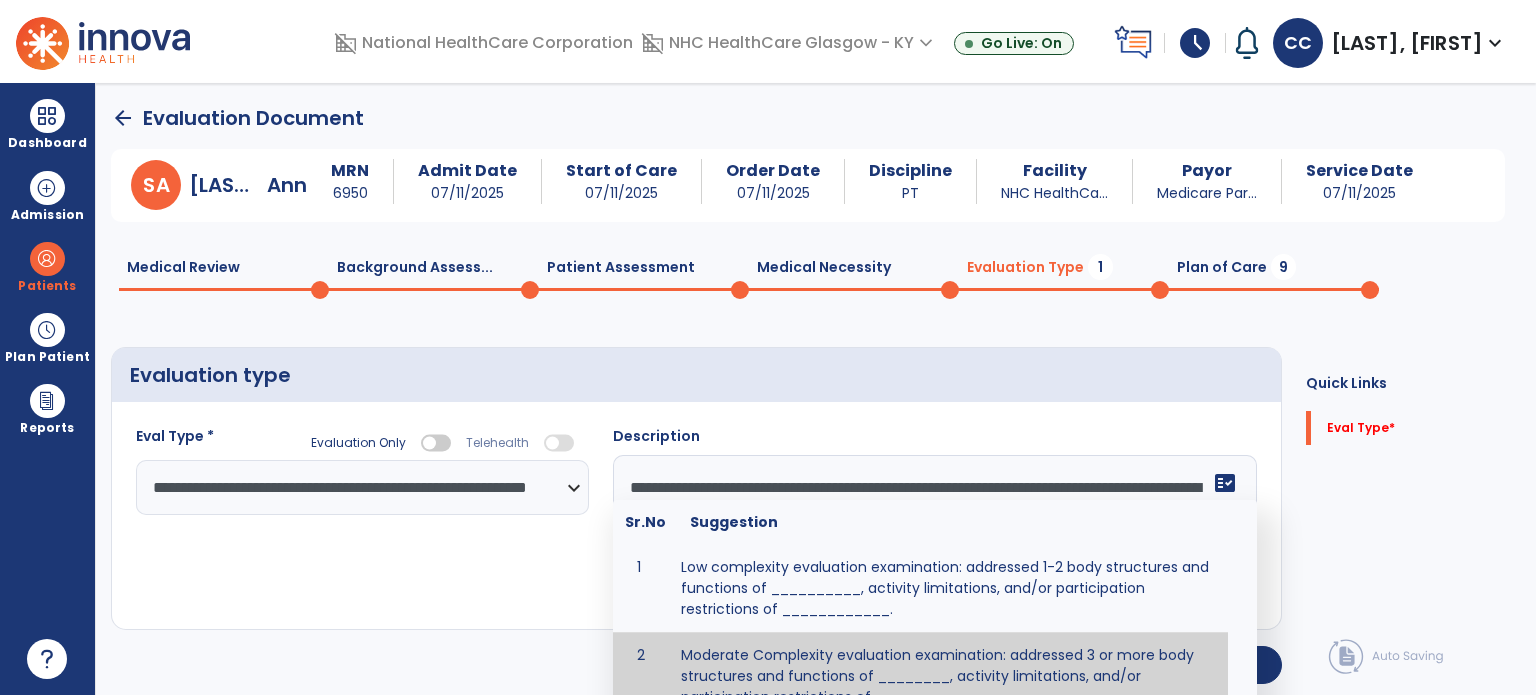 drag, startPoint x: 806, startPoint y: 657, endPoint x: 842, endPoint y: 630, distance: 45 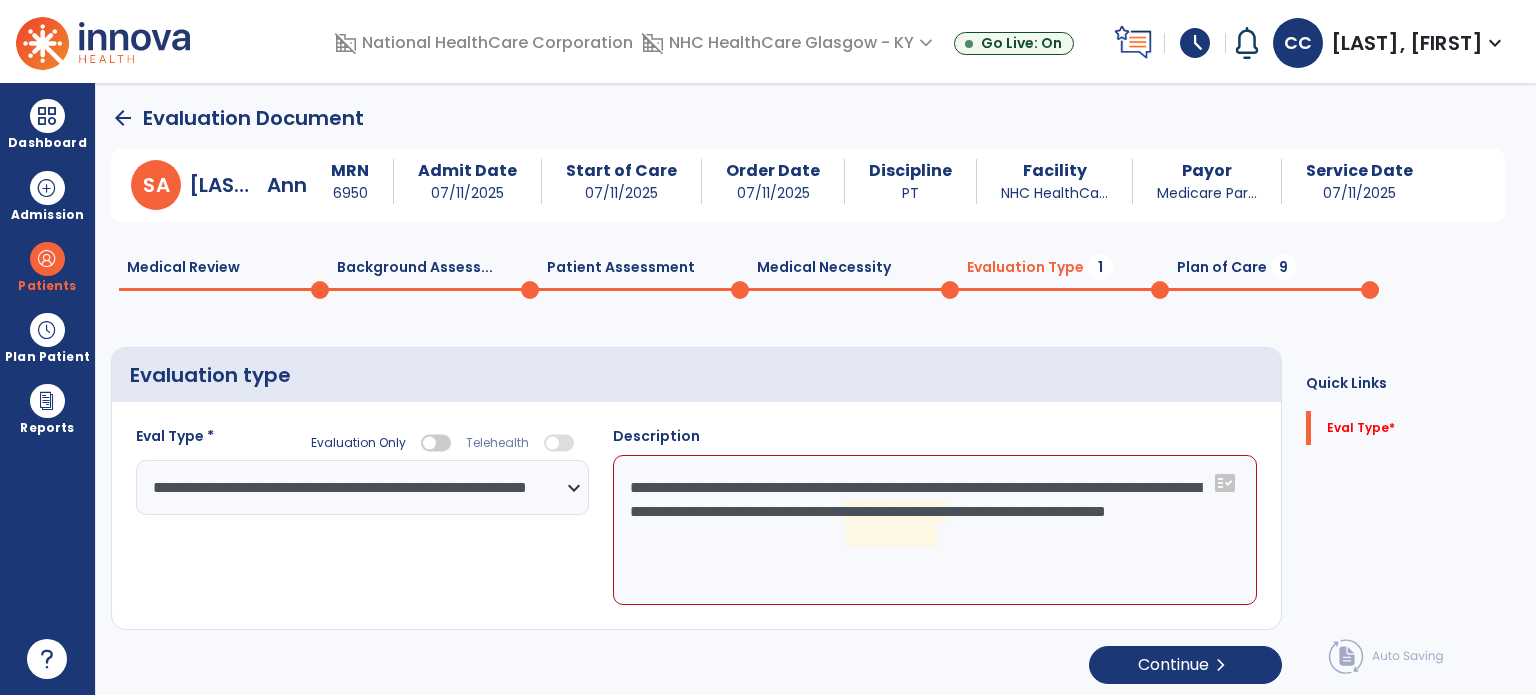 drag, startPoint x: 950, startPoint y: 529, endPoint x: 950, endPoint y: 509, distance: 20 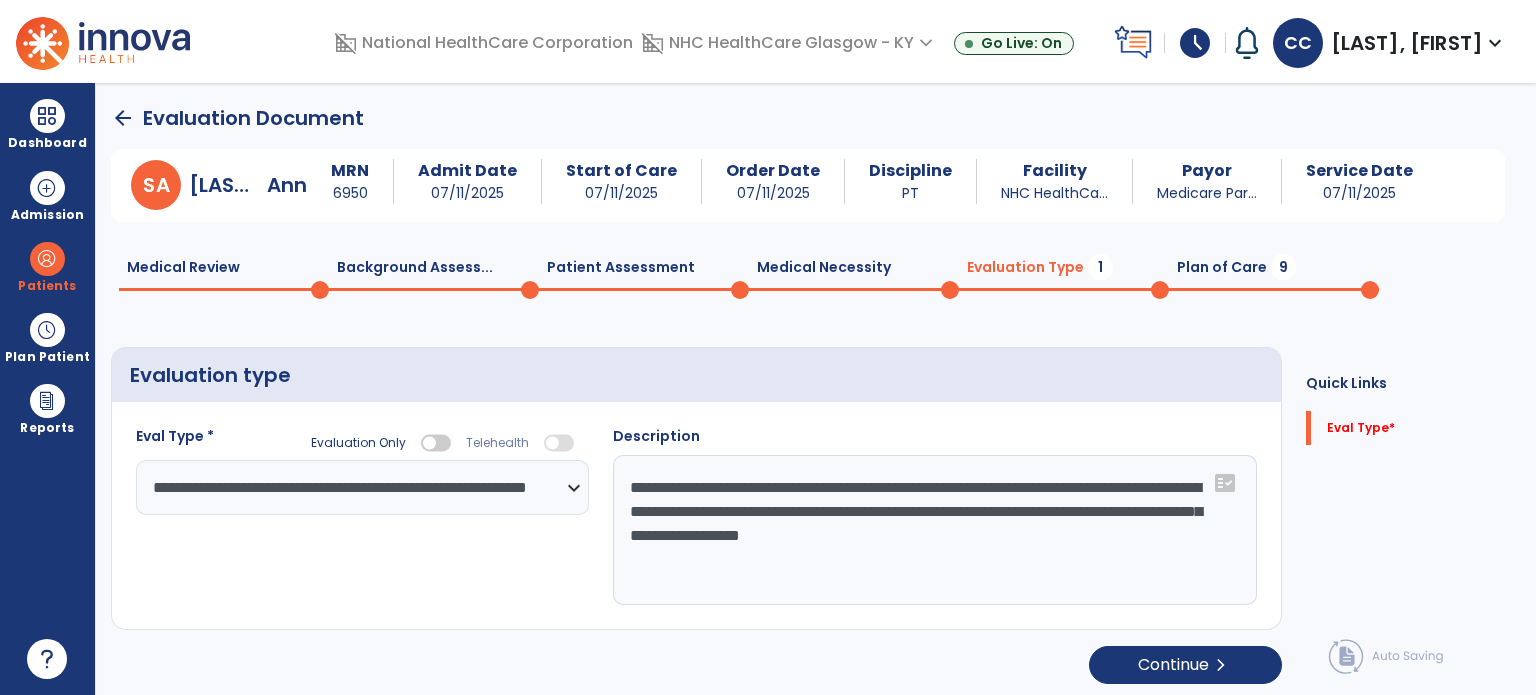 type on "**********" 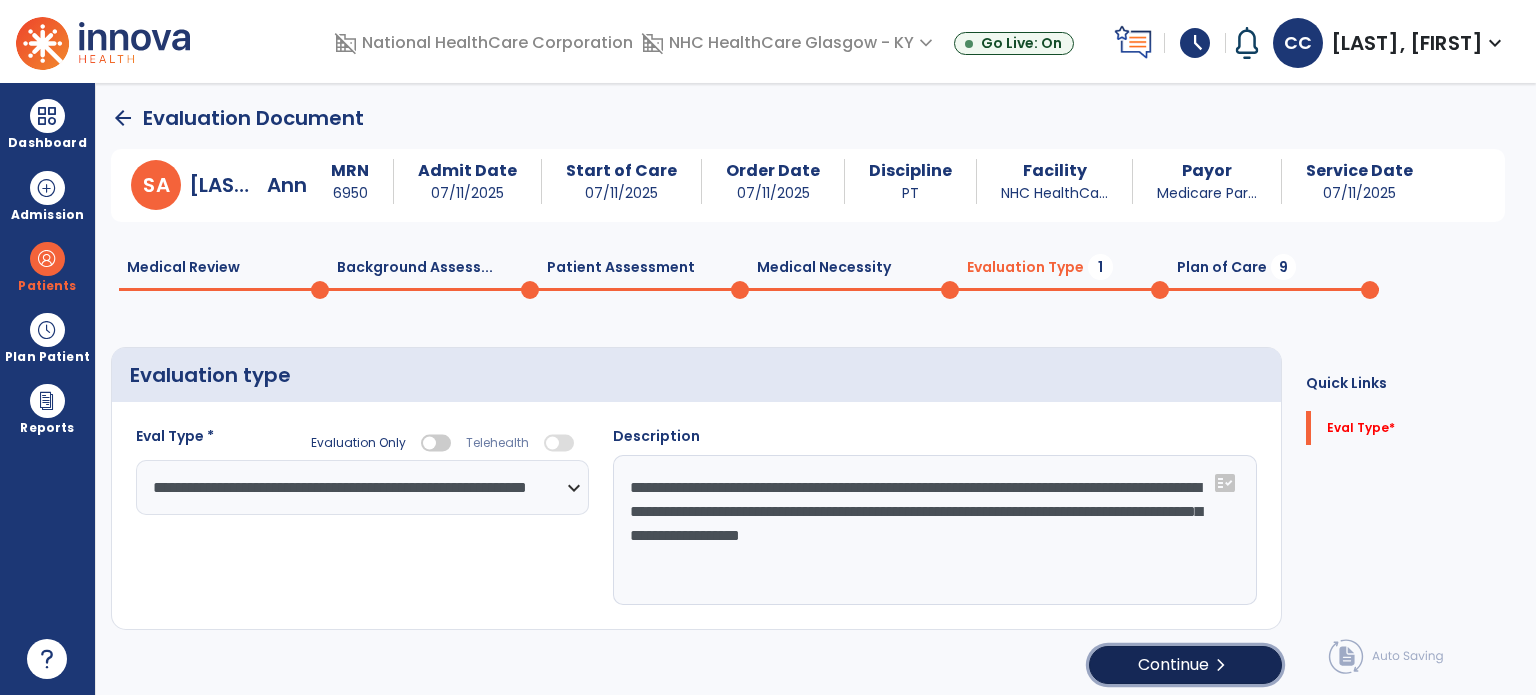 click on "chevron_right" 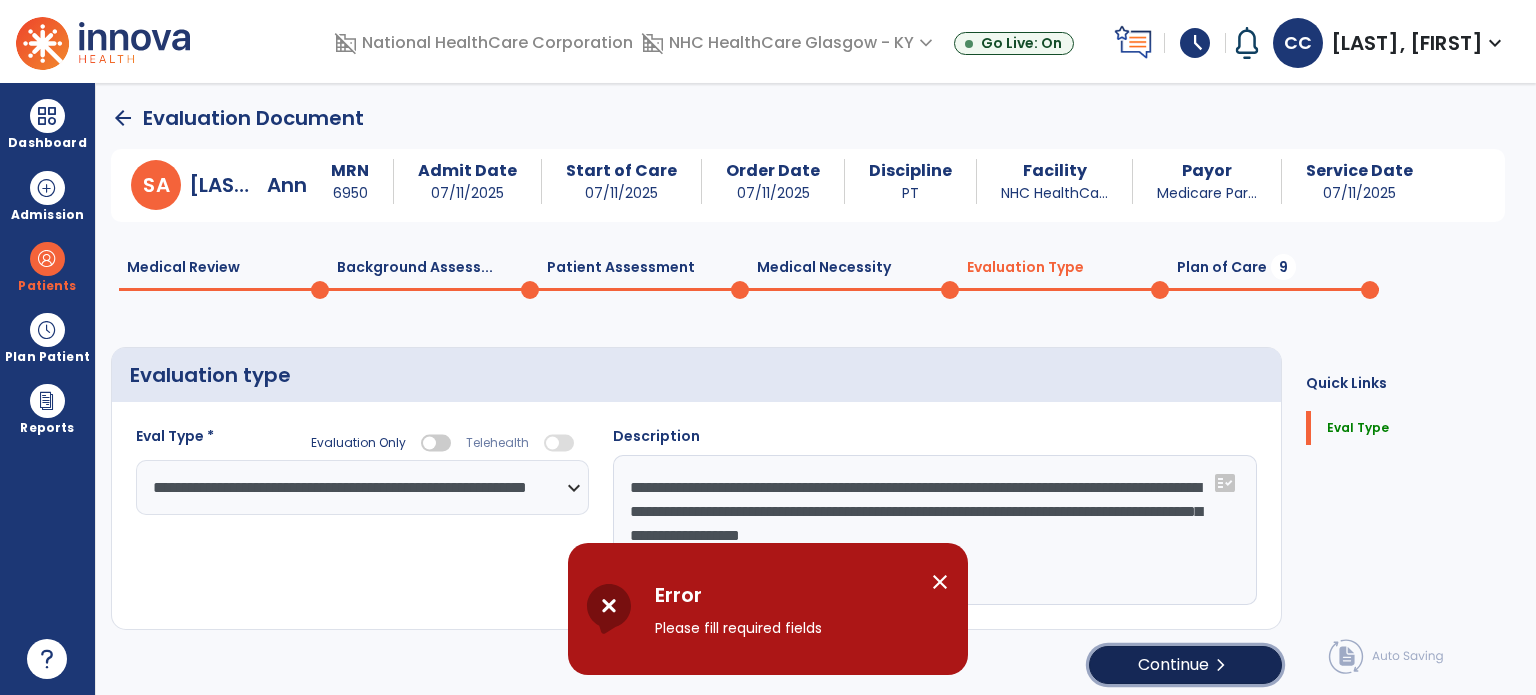 click on "chevron_right" 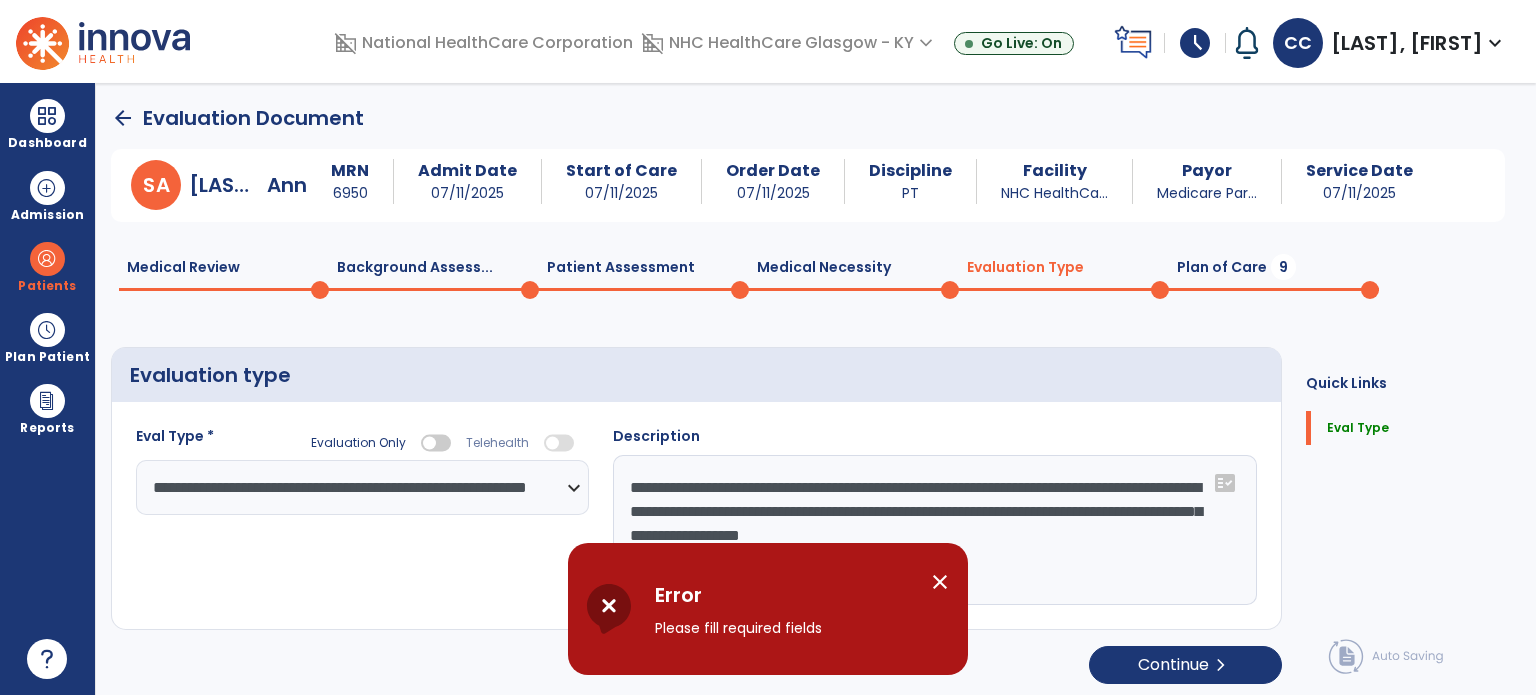 select on "*****" 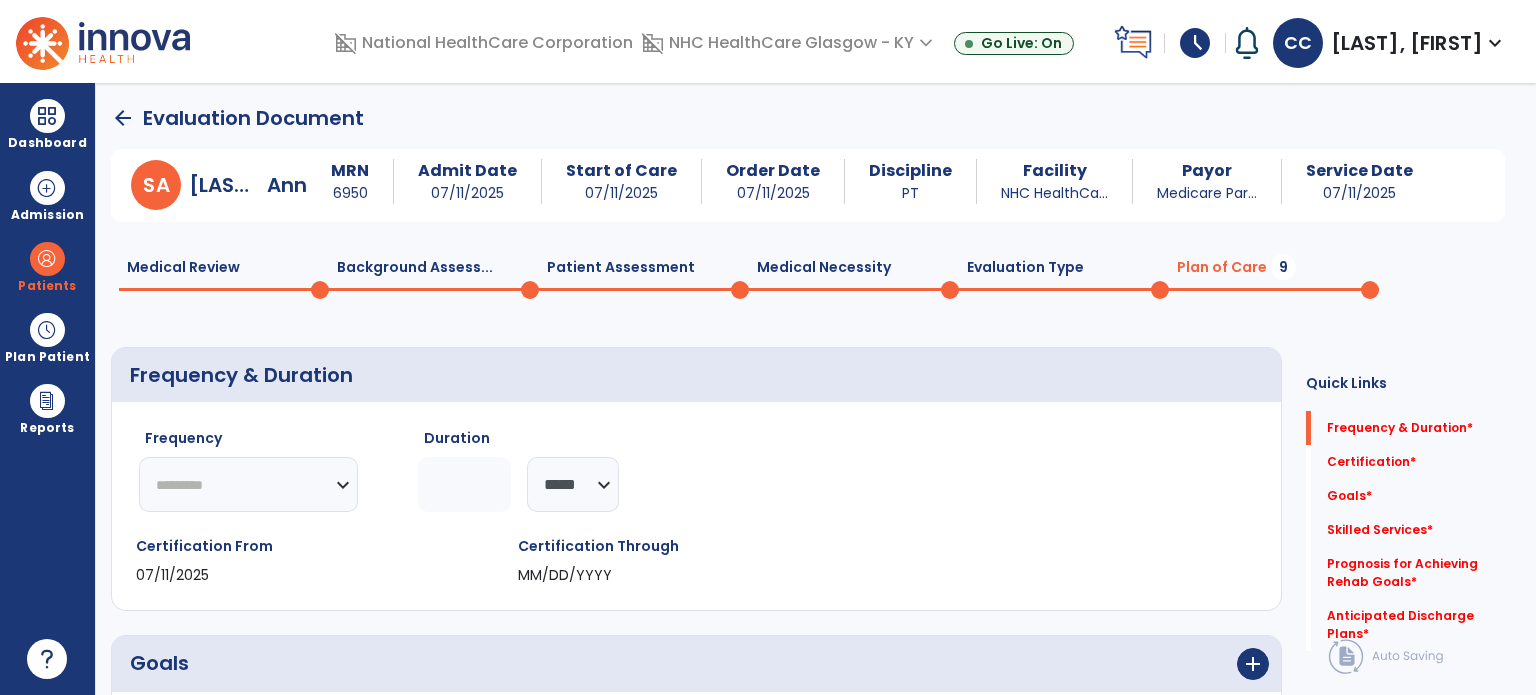 click on "********* ** ** ** ** ** ** **" 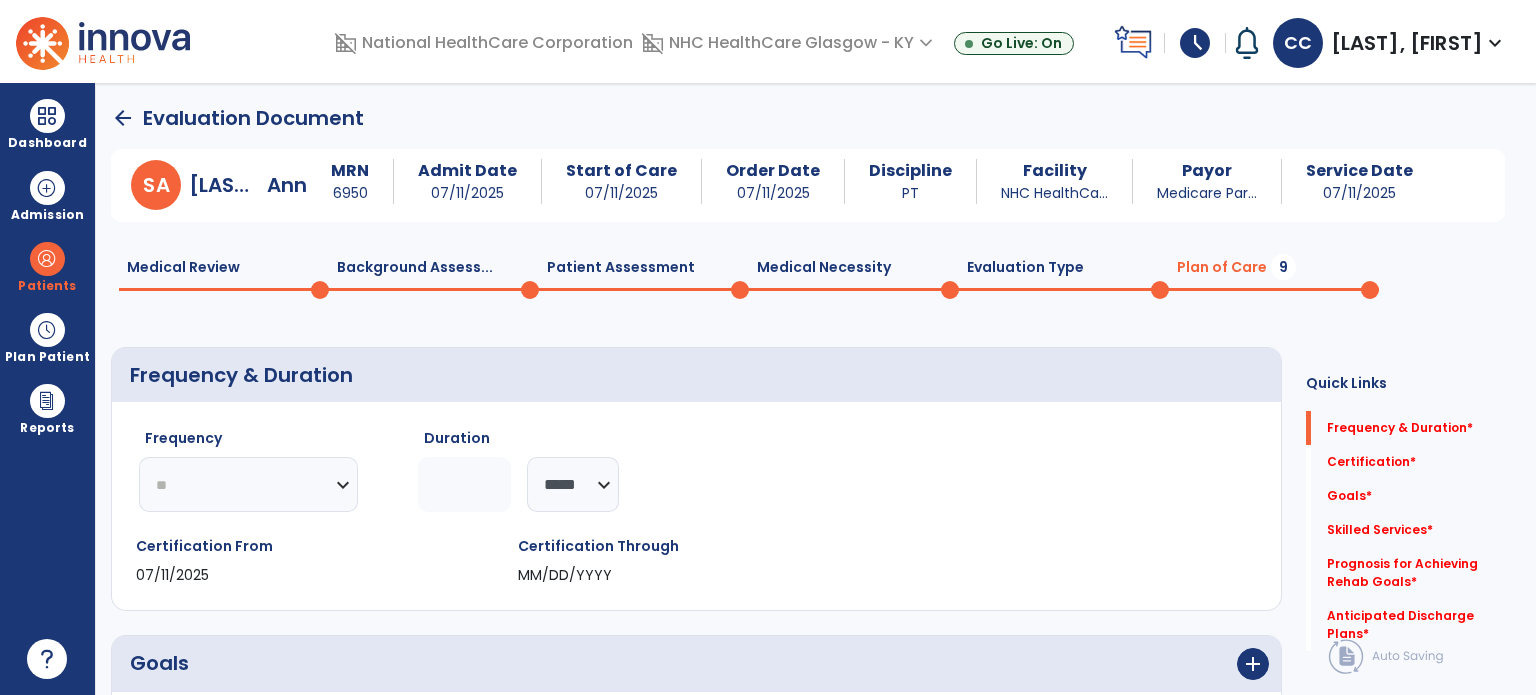 click on "********* ** ** ** ** ** ** **" 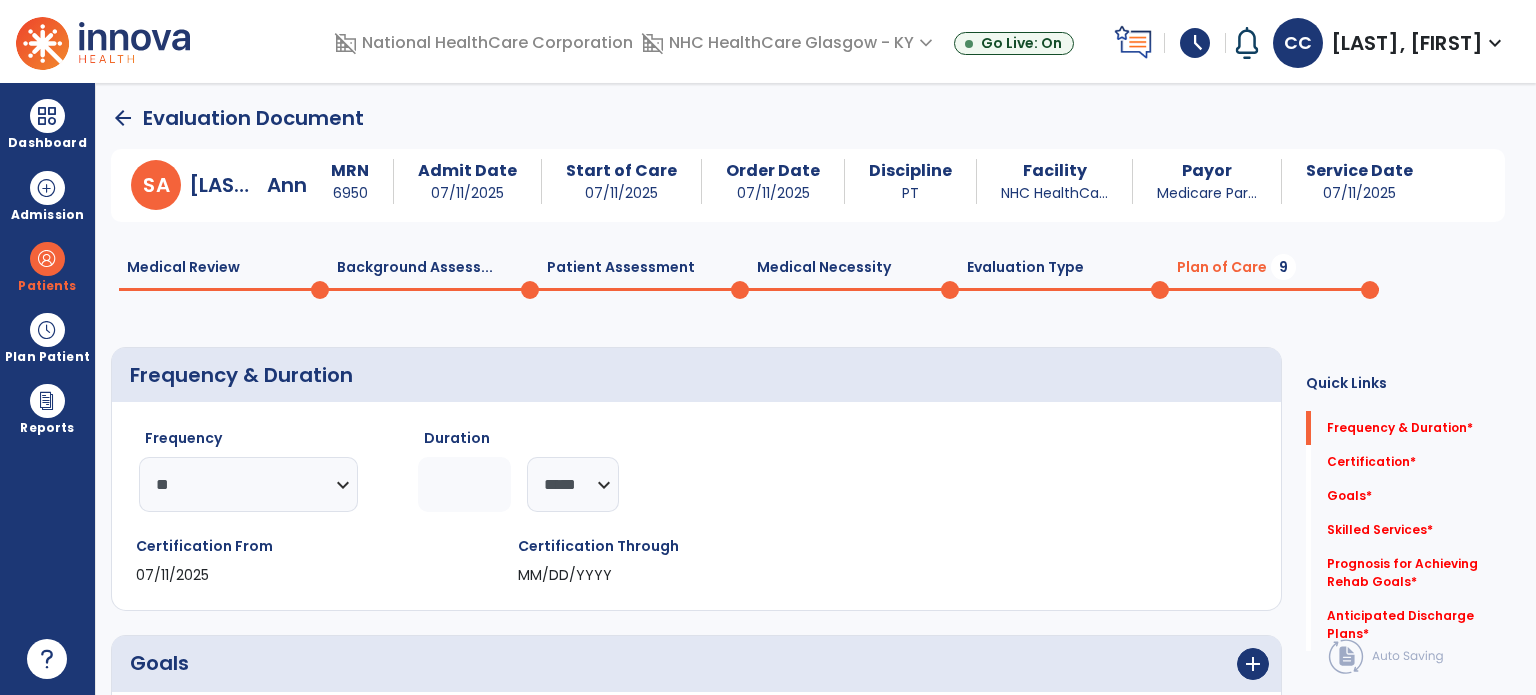 click 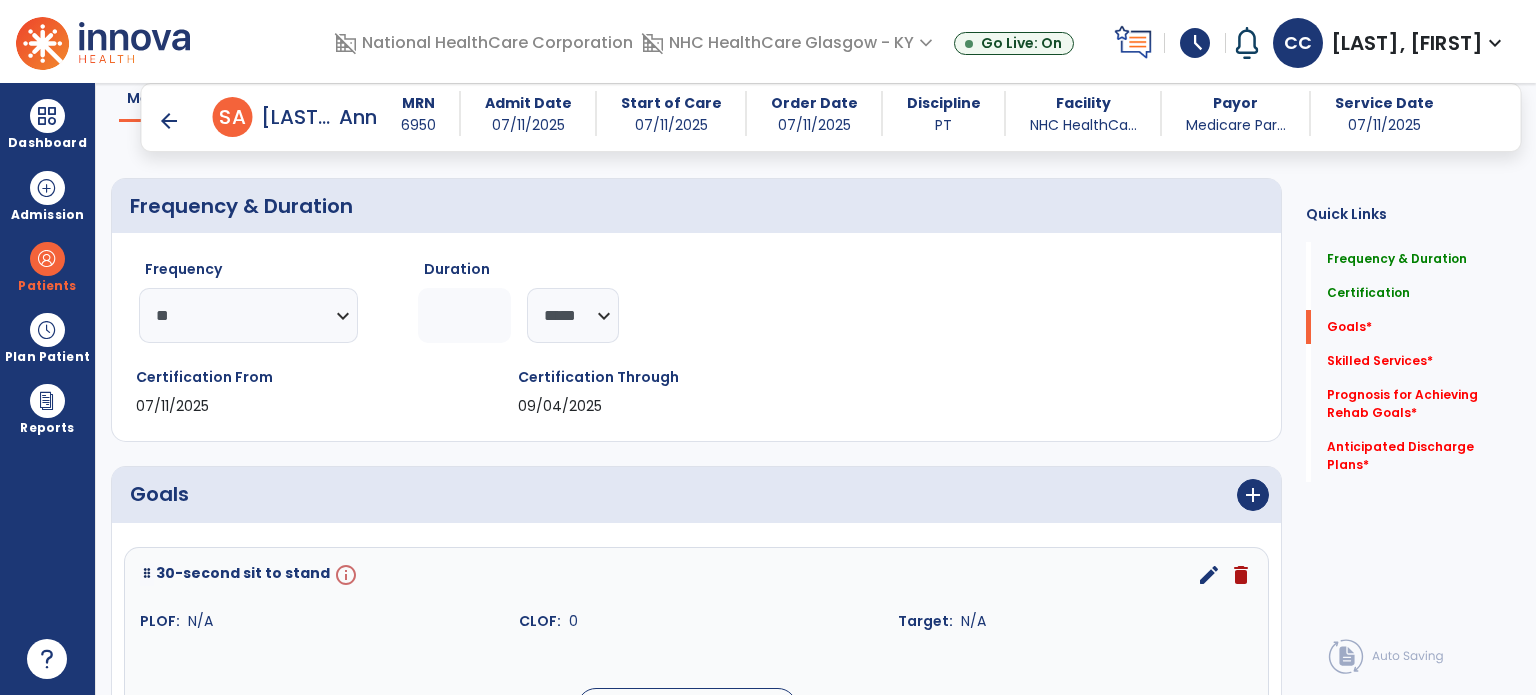 scroll, scrollTop: 400, scrollLeft: 0, axis: vertical 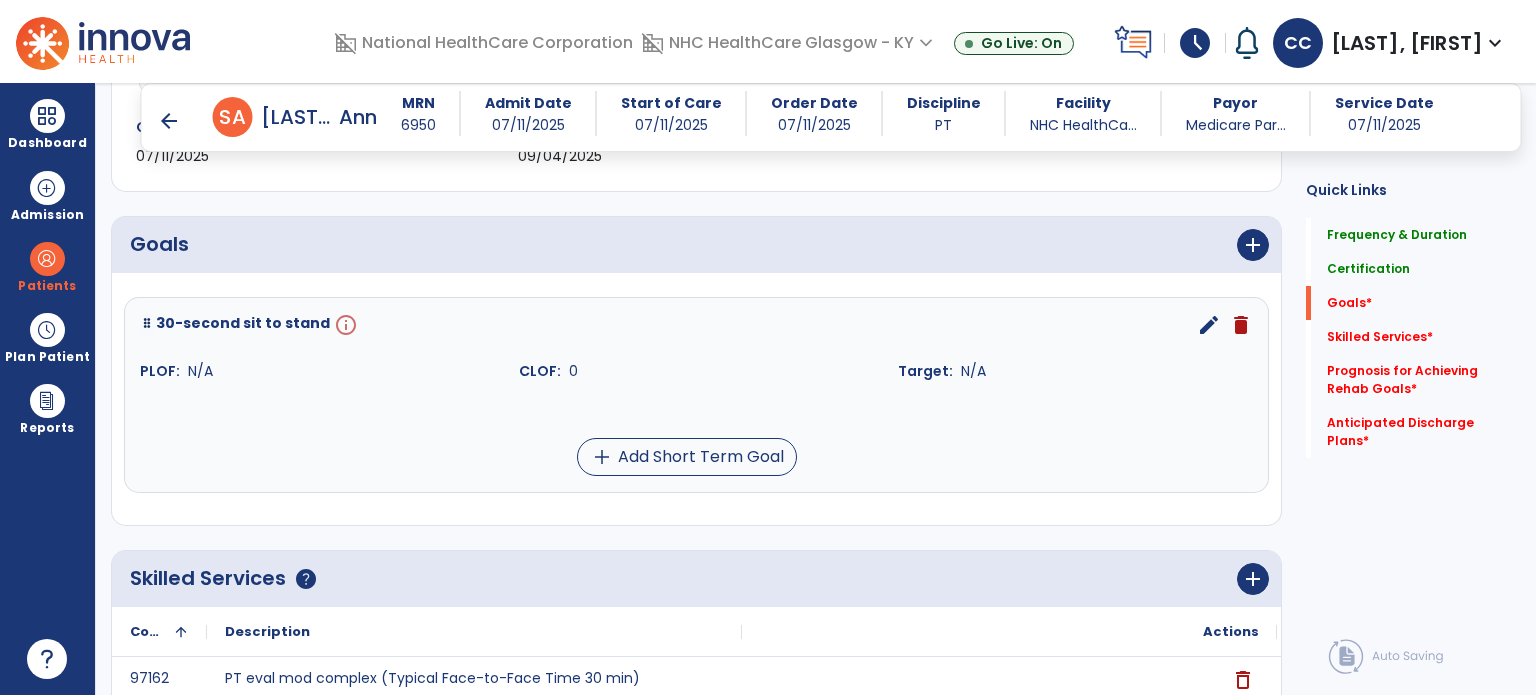 type on "*" 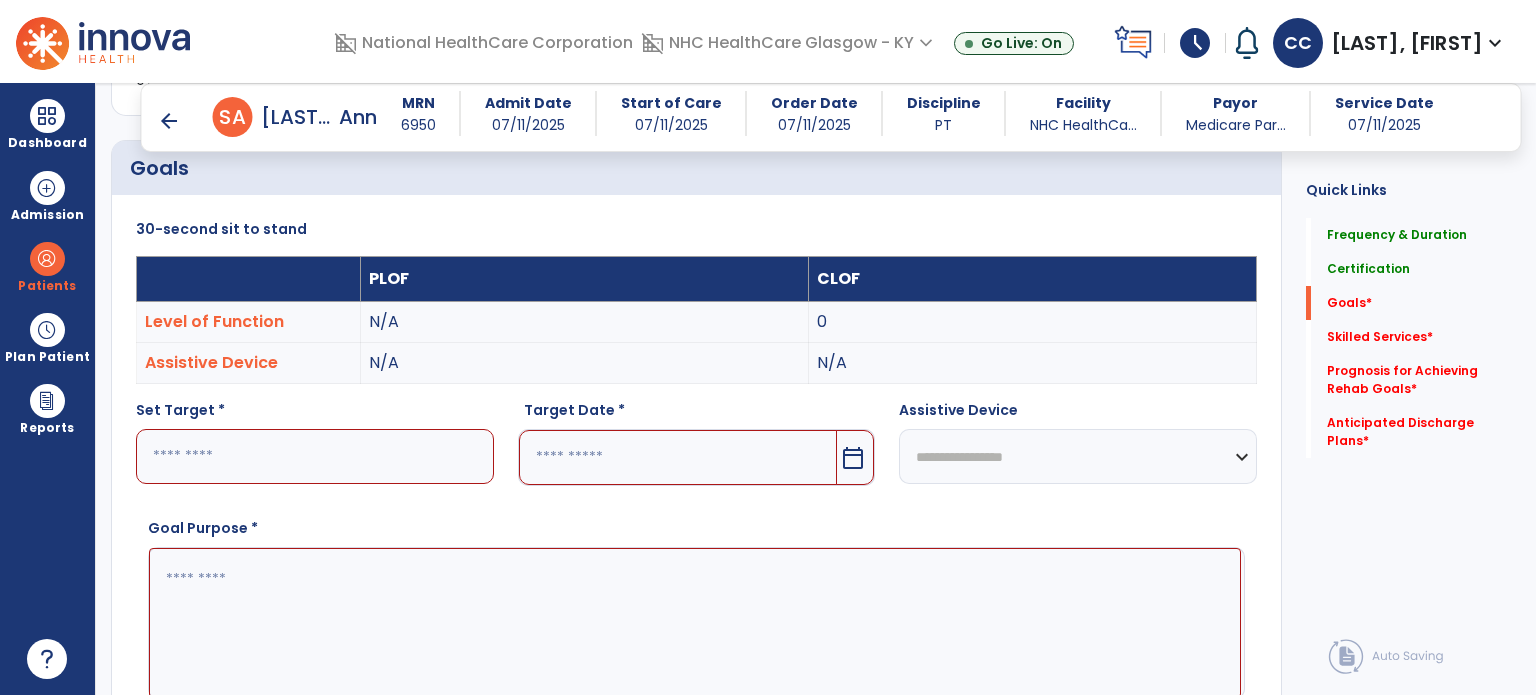 scroll, scrollTop: 534, scrollLeft: 0, axis: vertical 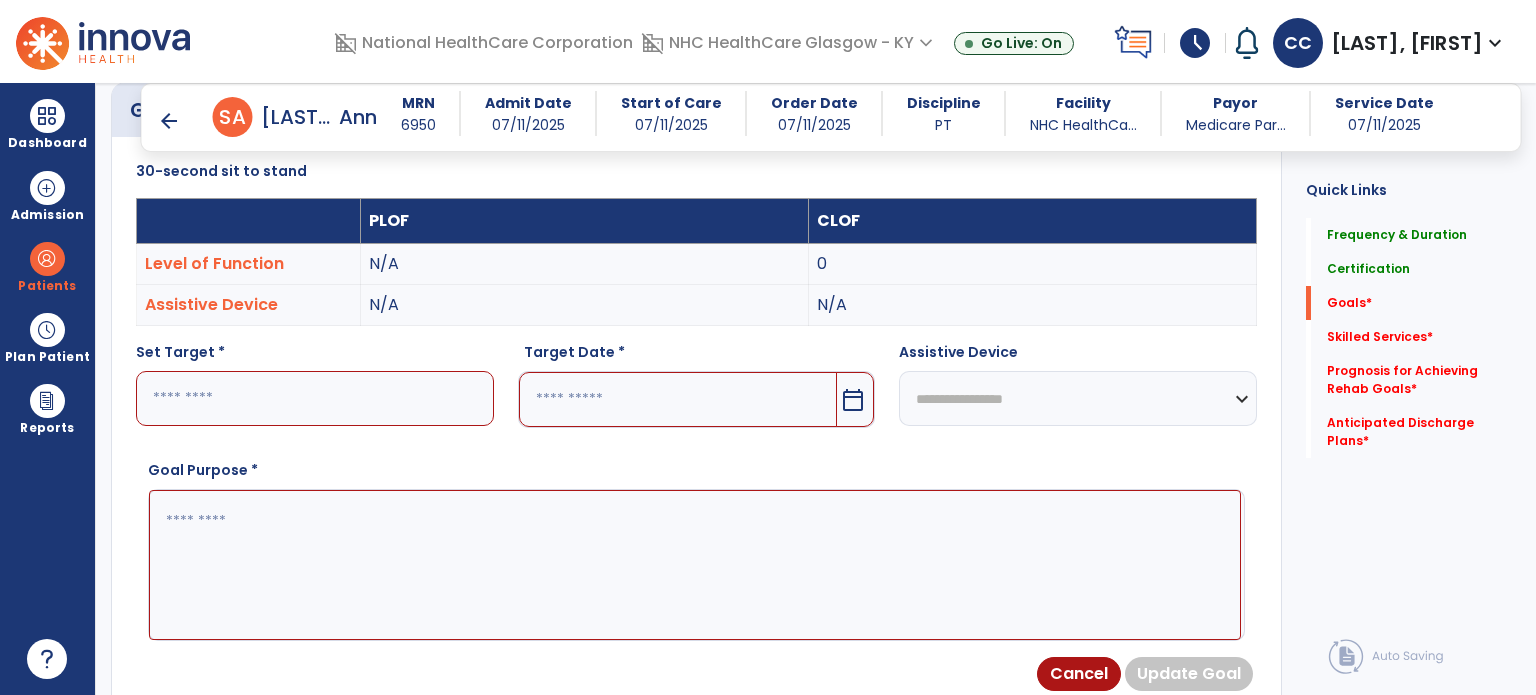 click at bounding box center [315, 398] 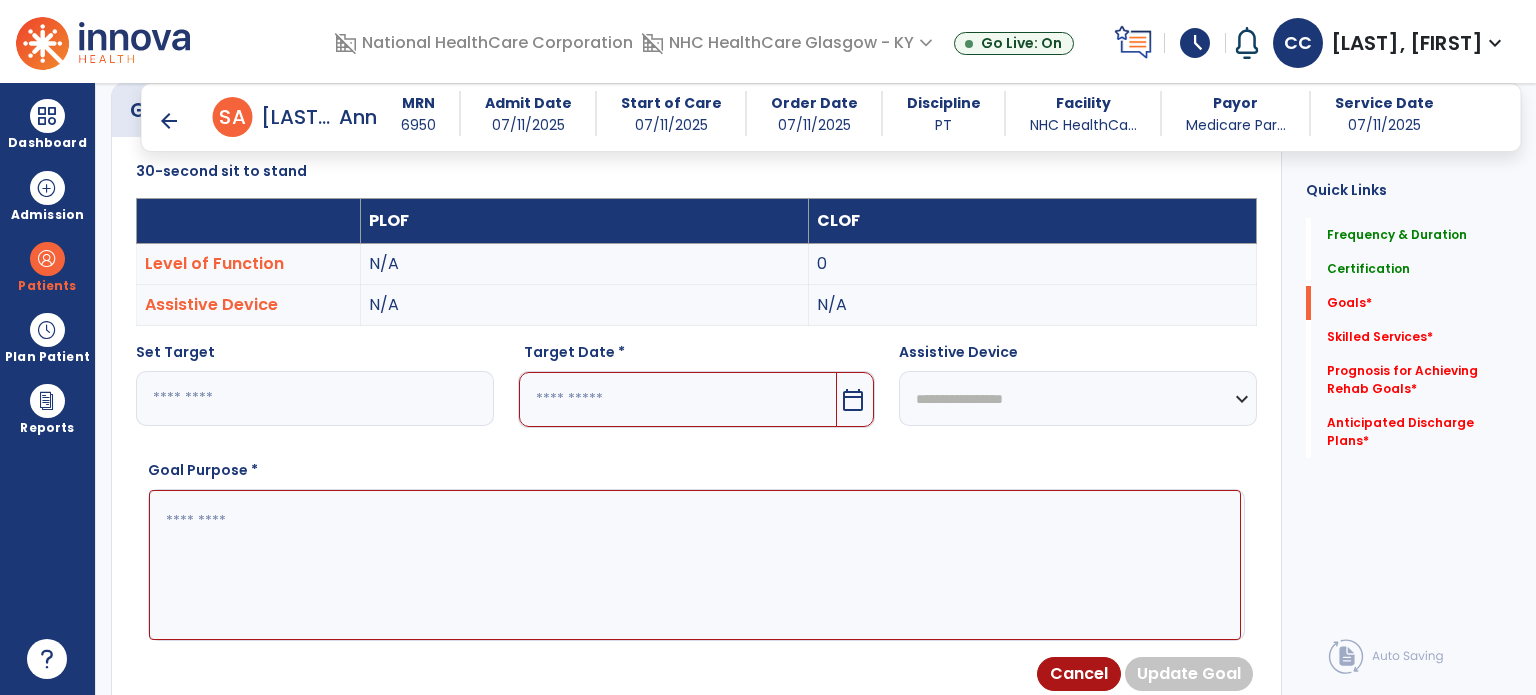 type on "*" 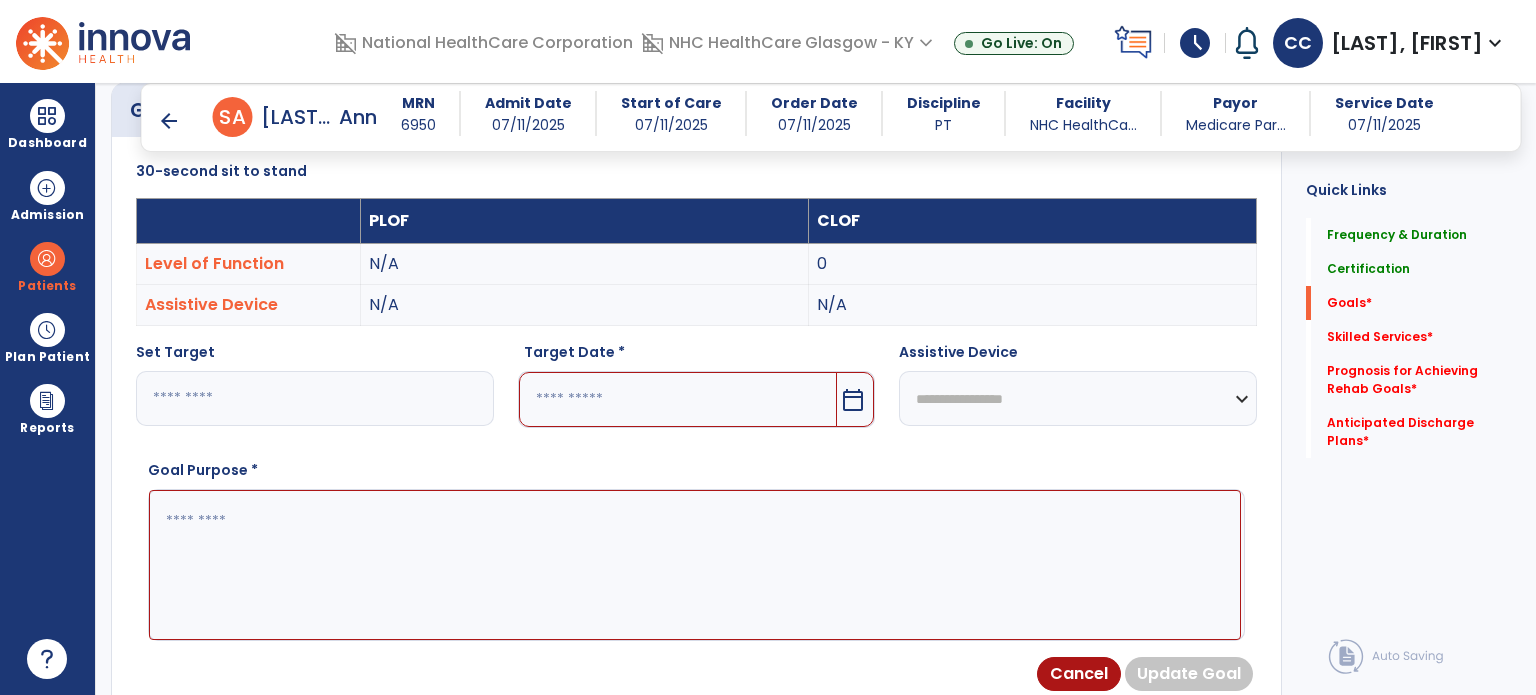 click at bounding box center [678, 399] 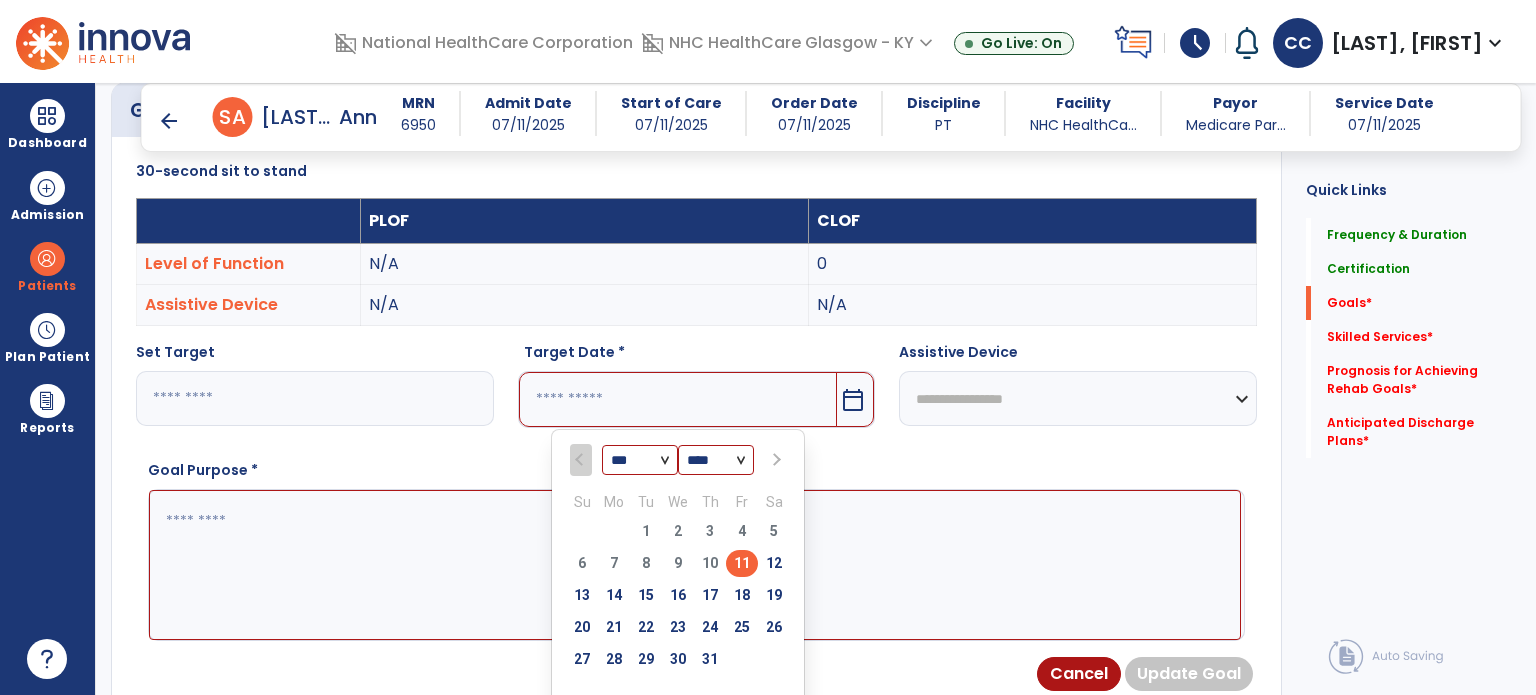 click at bounding box center [774, 460] 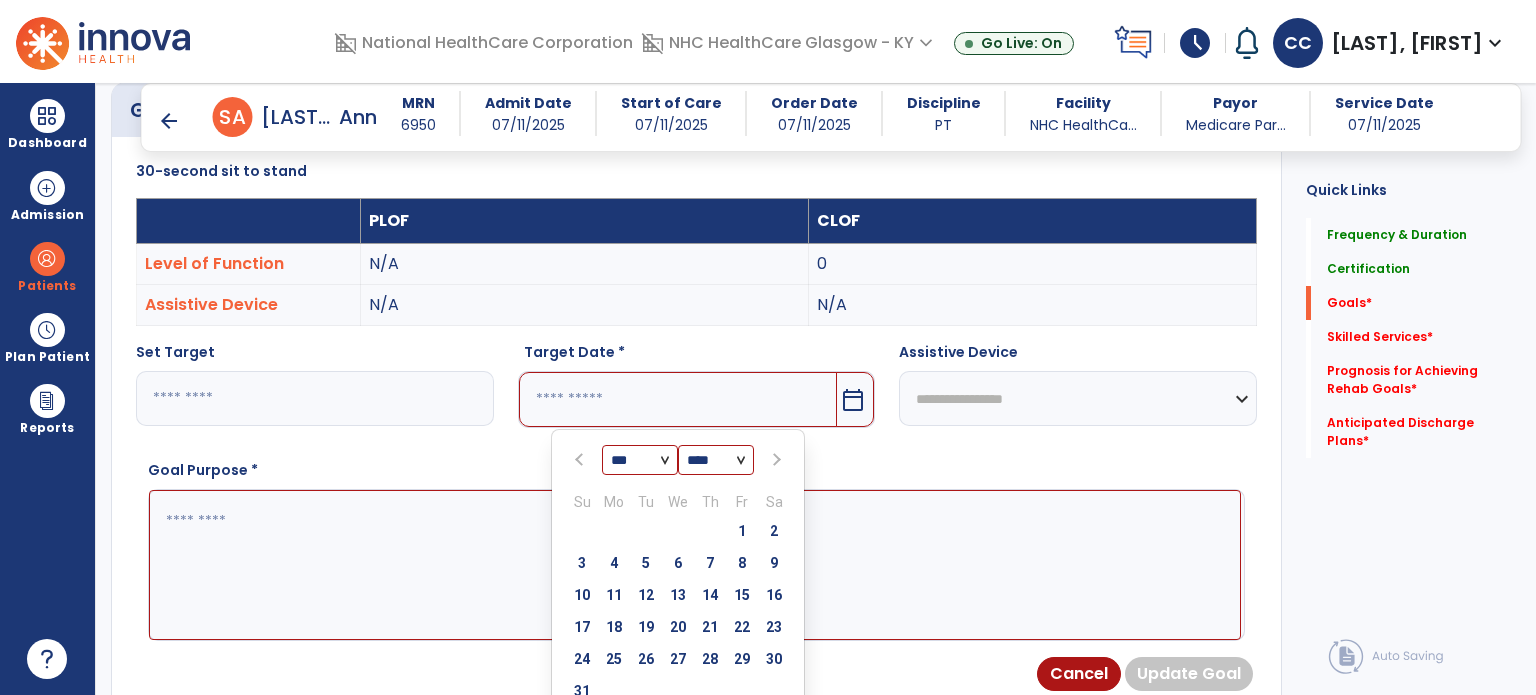 click at bounding box center (774, 460) 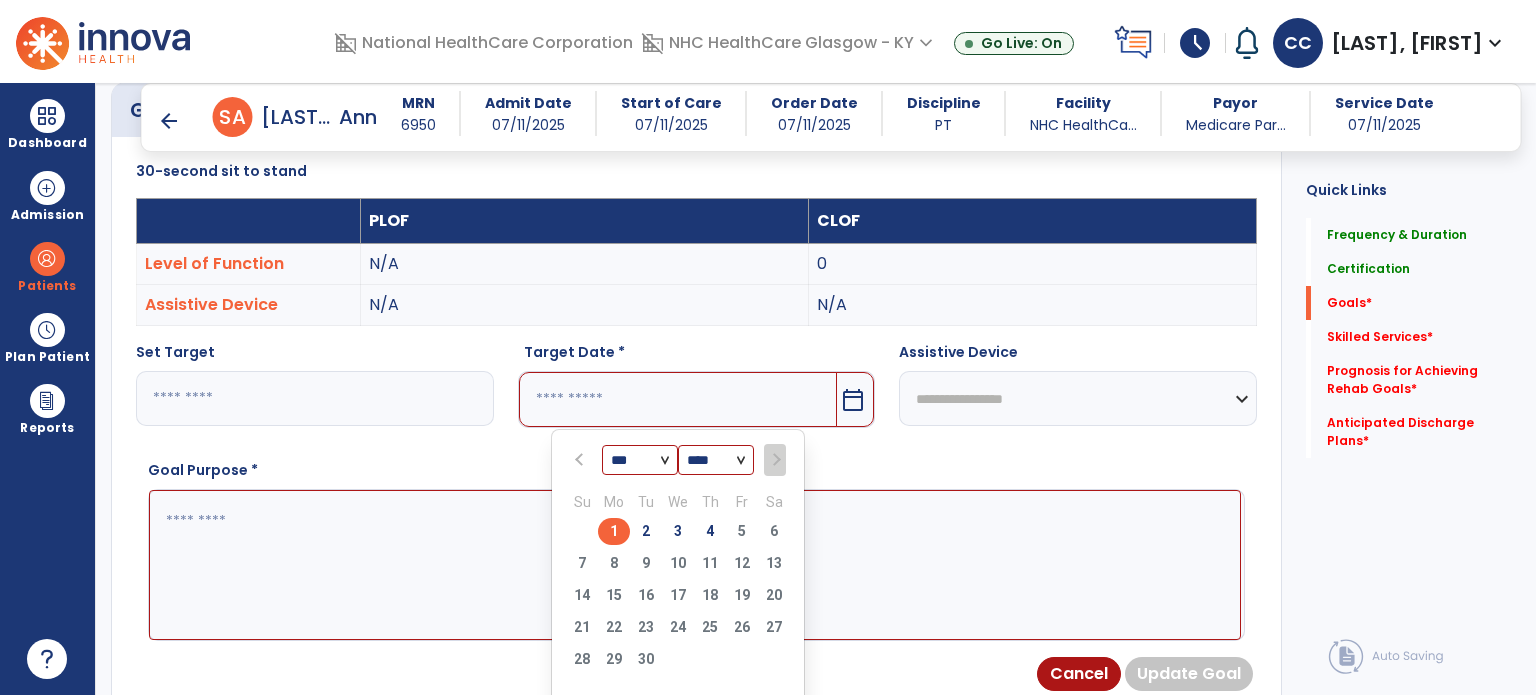 drag, startPoint x: 705, startPoint y: 530, endPoint x: 775, endPoint y: 507, distance: 73.68175 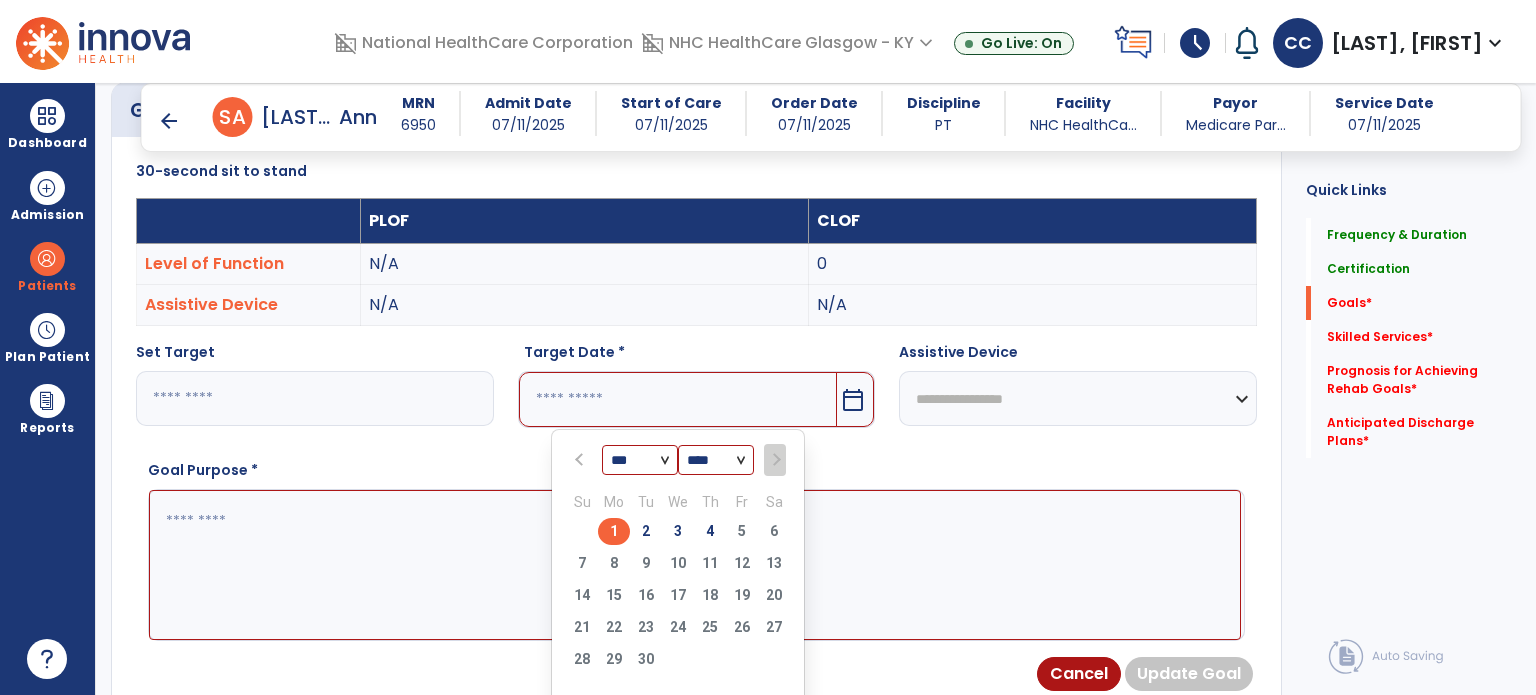 type on "********" 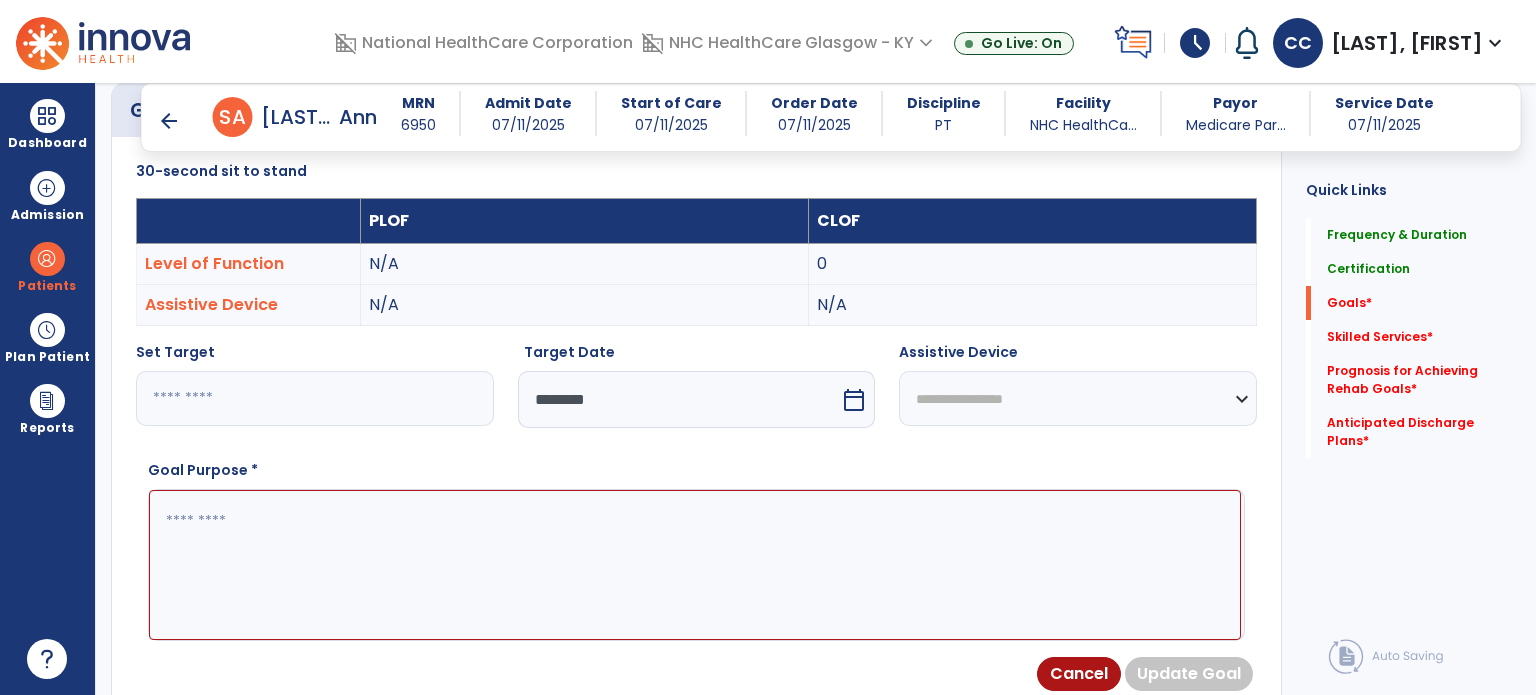 drag, startPoint x: 732, startPoint y: 536, endPoint x: 684, endPoint y: 530, distance: 48.373547 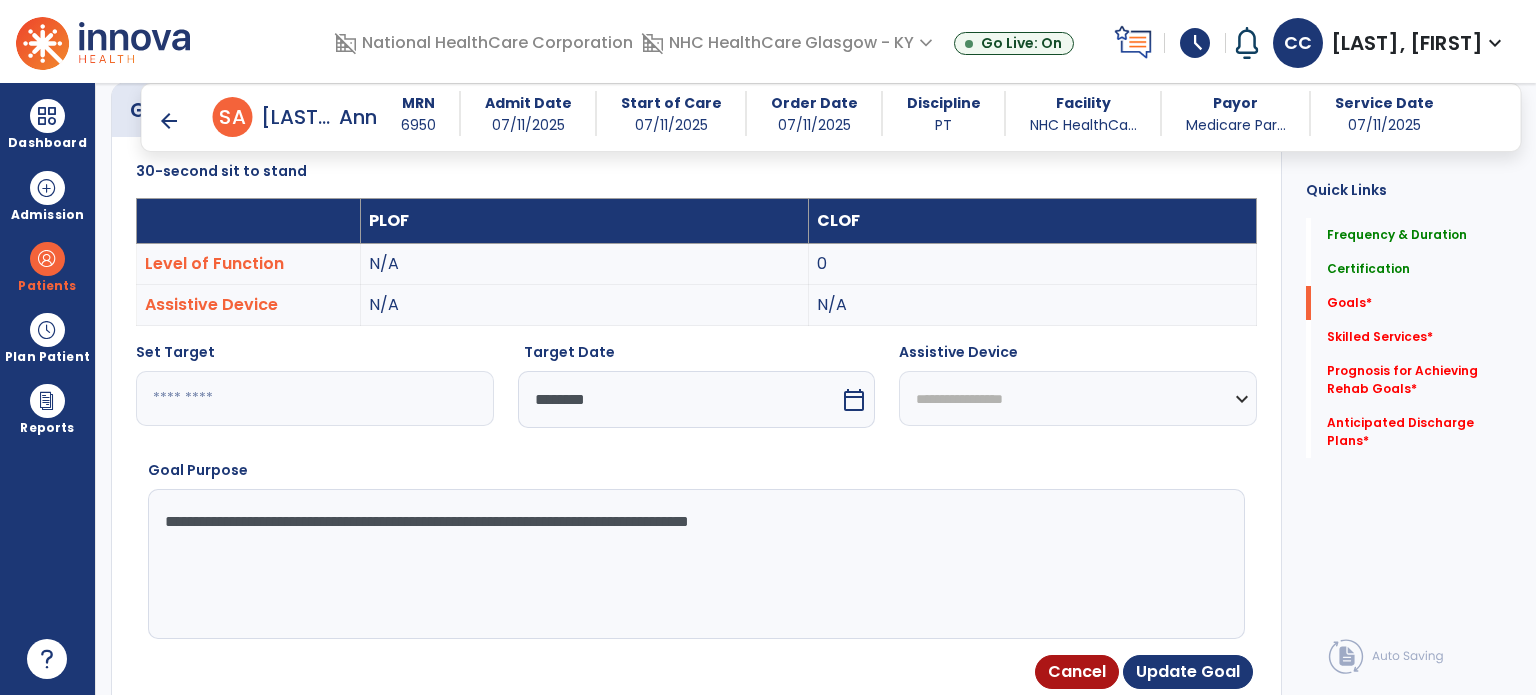 type on "**********" 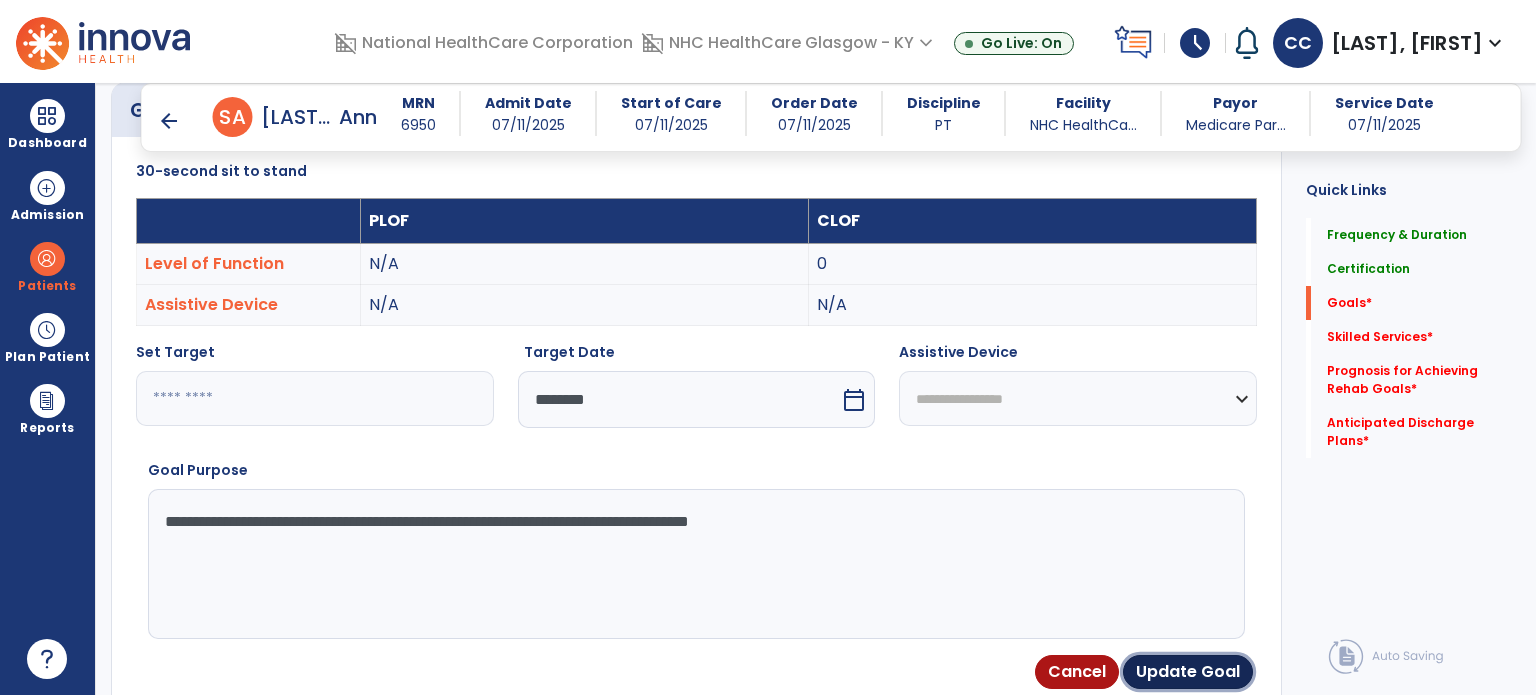 click on "Update Goal" at bounding box center [1188, 672] 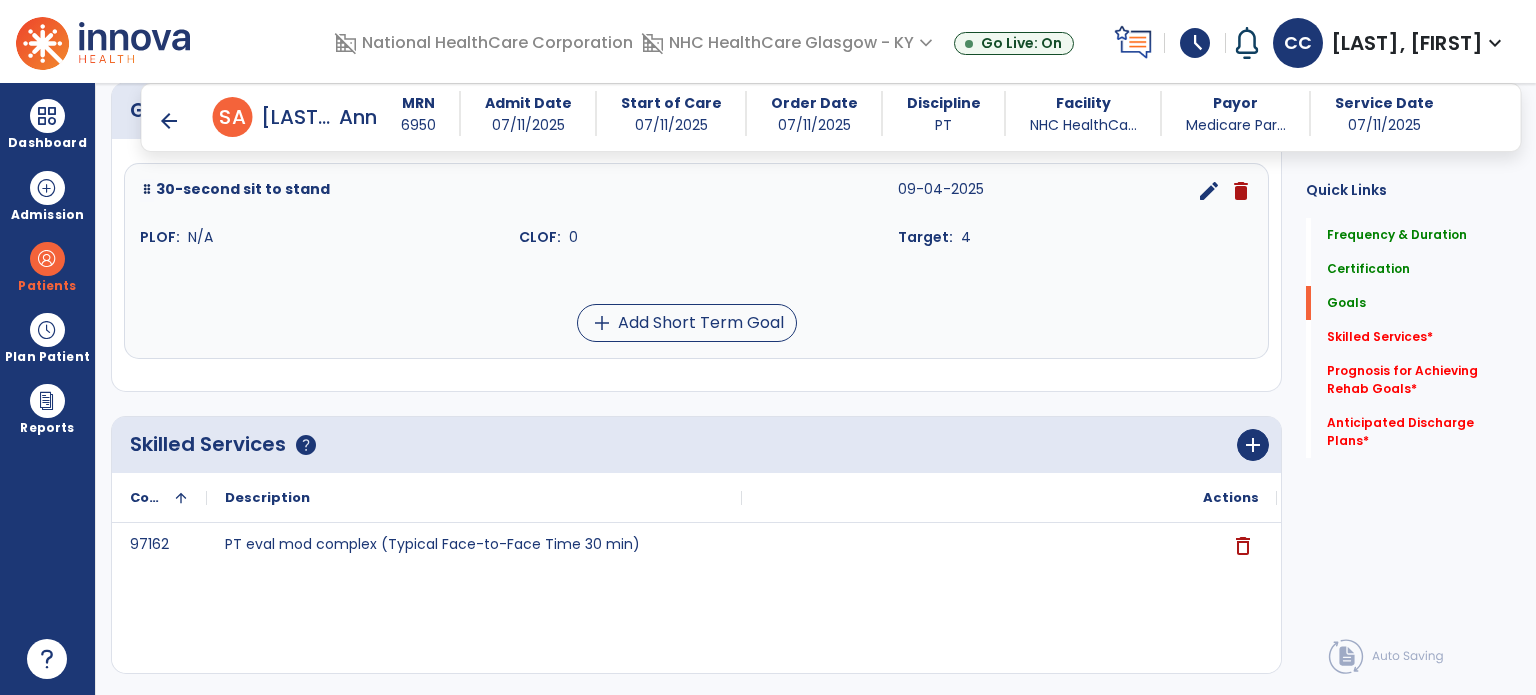 scroll, scrollTop: 334, scrollLeft: 0, axis: vertical 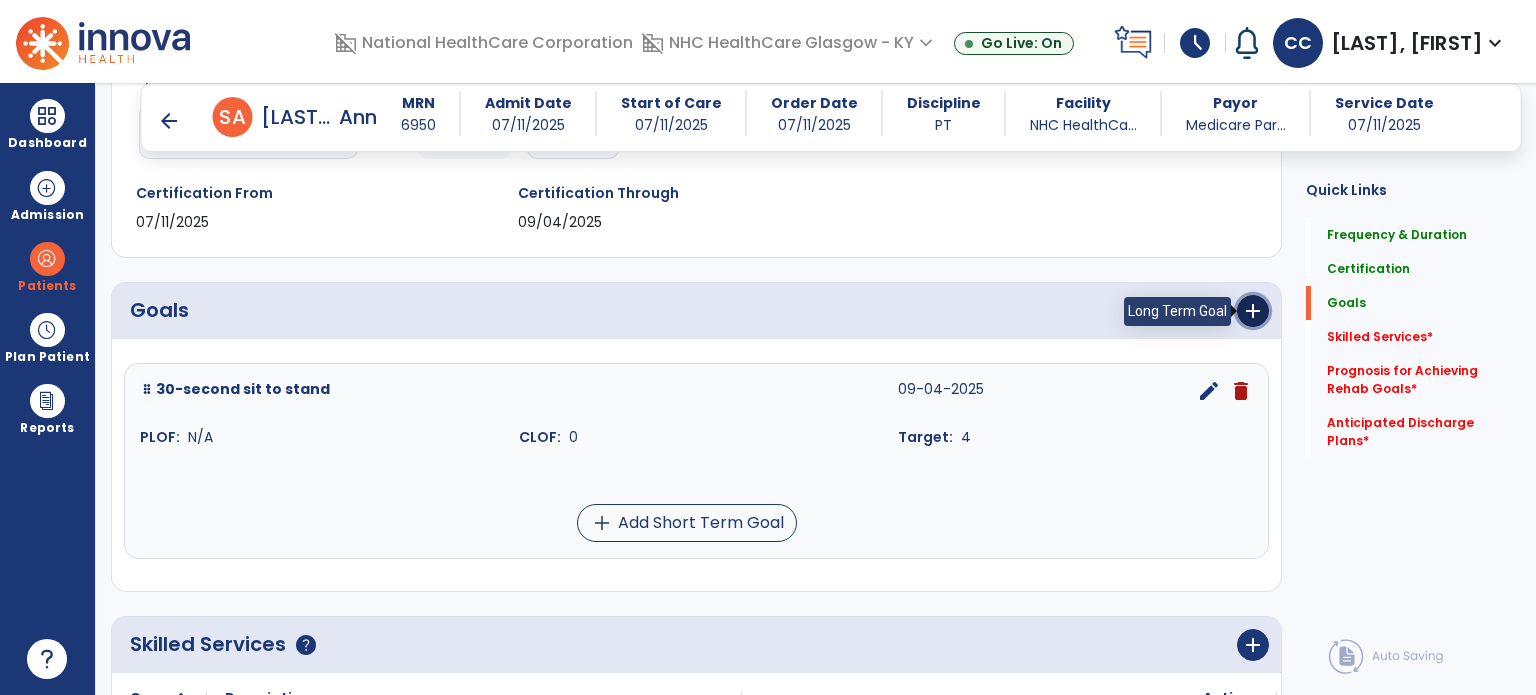 click on "add" at bounding box center [1253, 311] 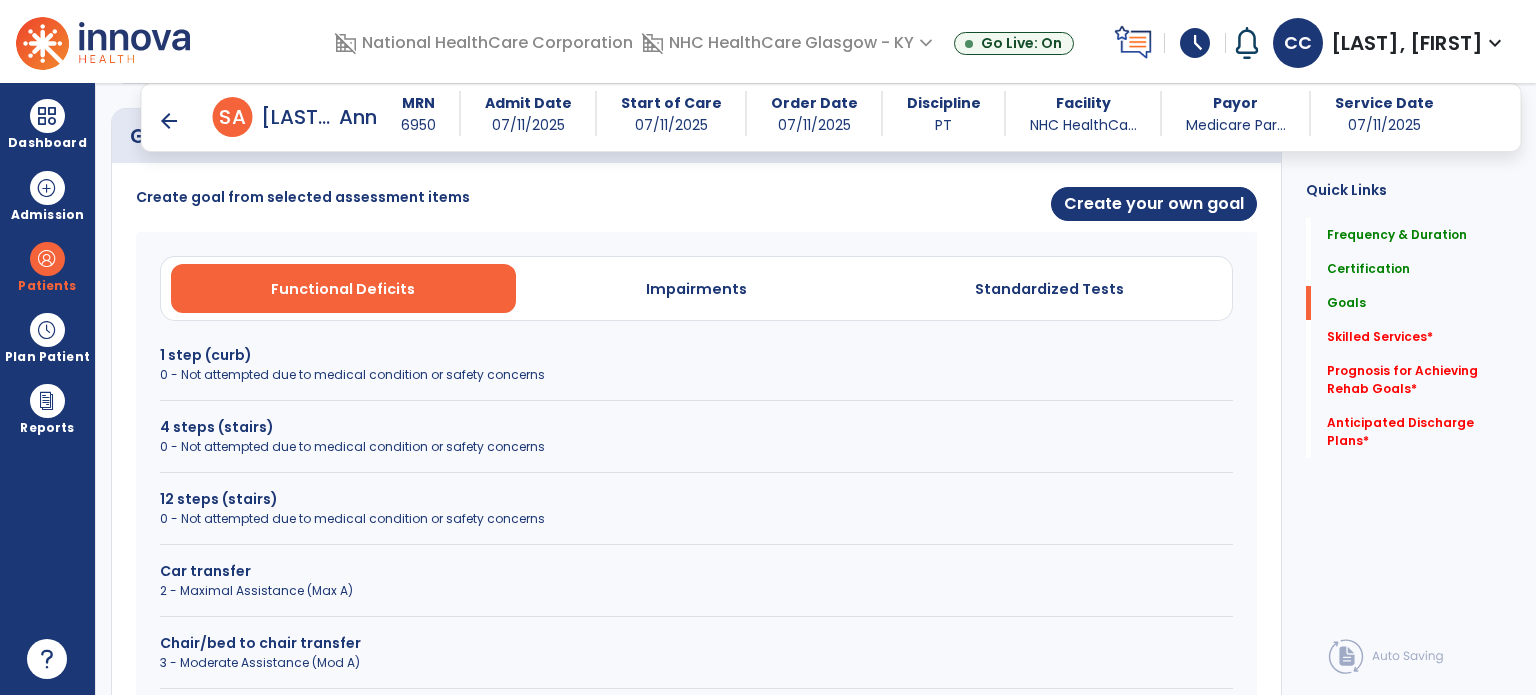 scroll, scrollTop: 434, scrollLeft: 0, axis: vertical 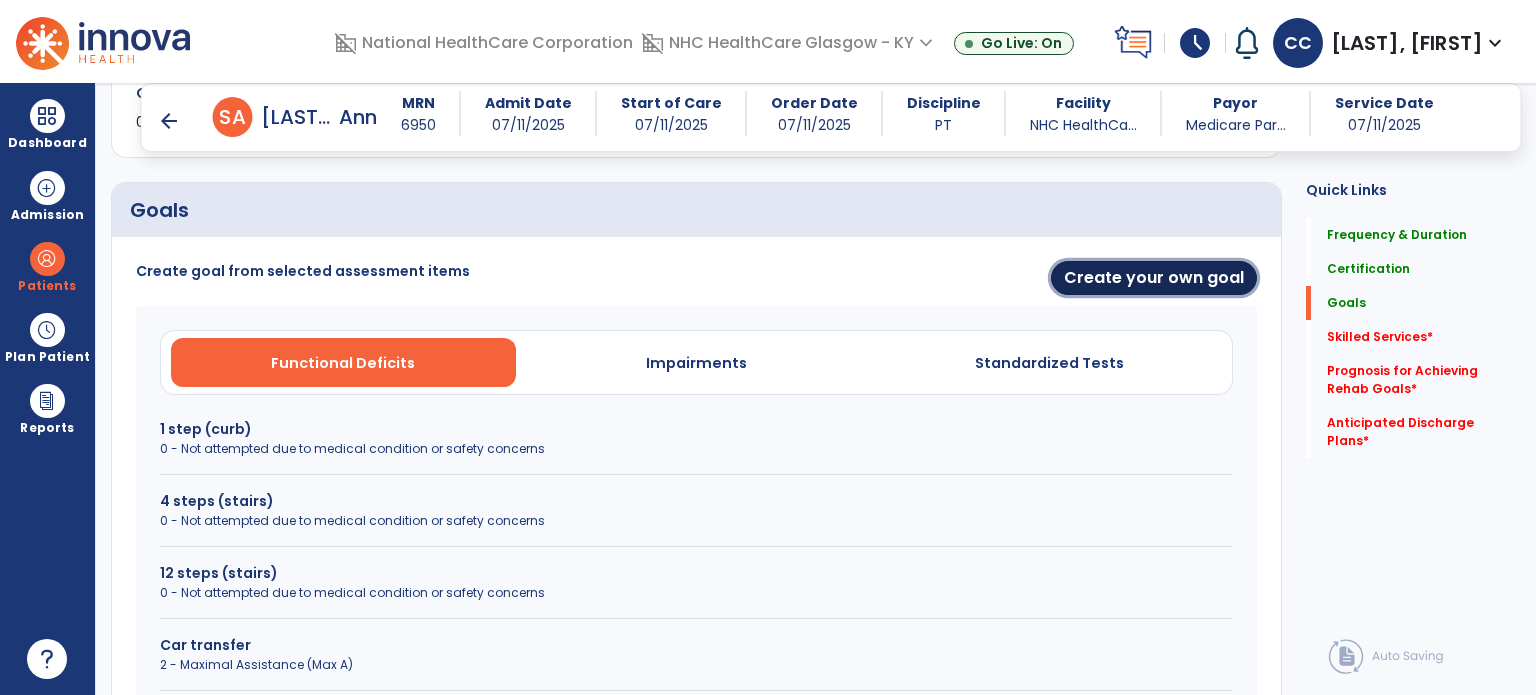 click on "Create your own goal" at bounding box center [1154, 278] 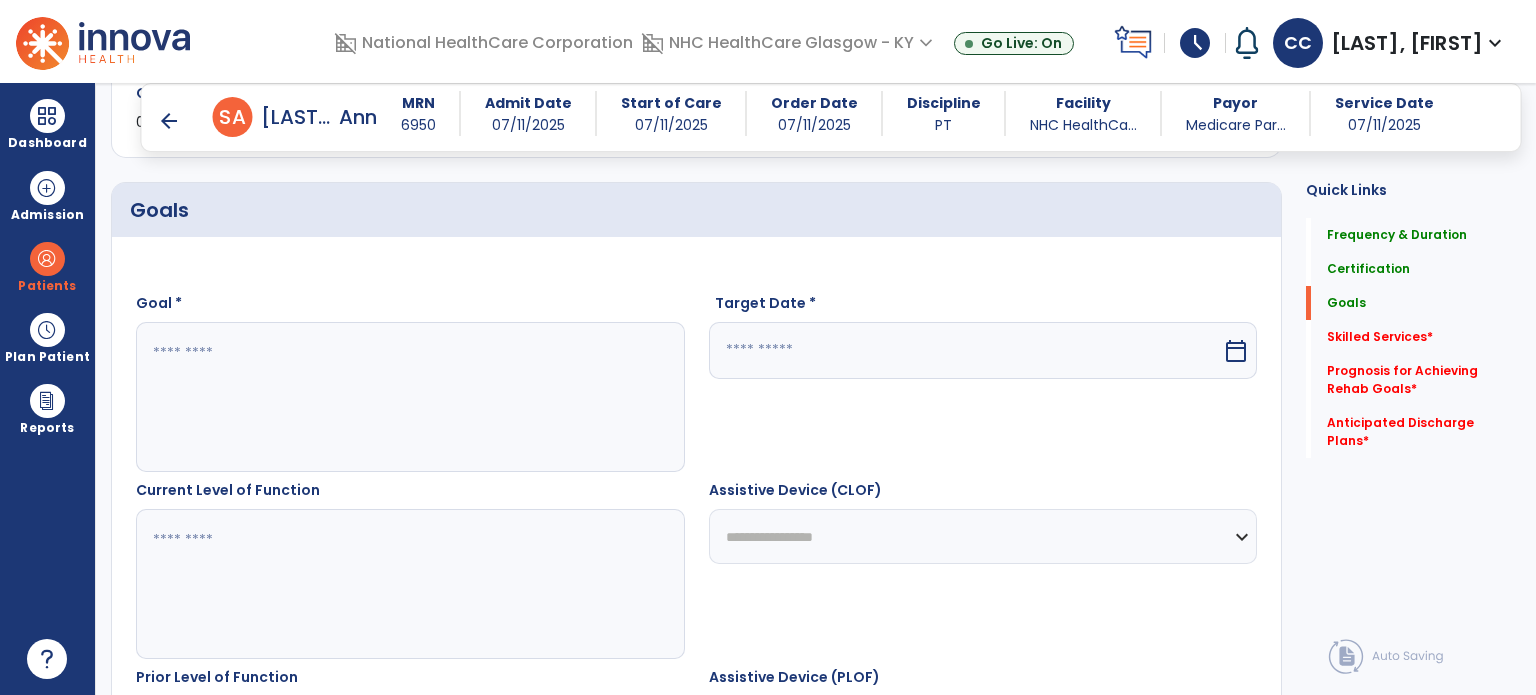 drag, startPoint x: 360, startPoint y: 367, endPoint x: 363, endPoint y: 377, distance: 10.440307 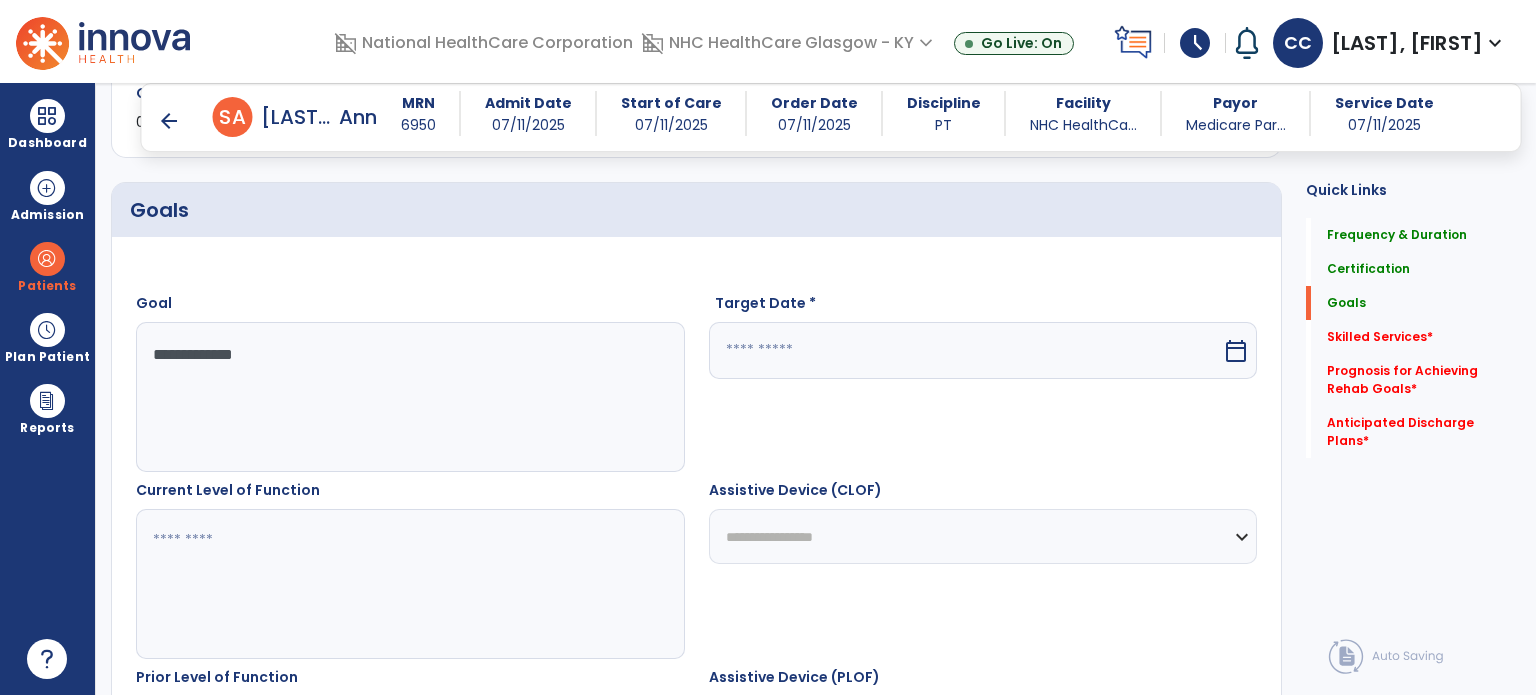 type on "**********" 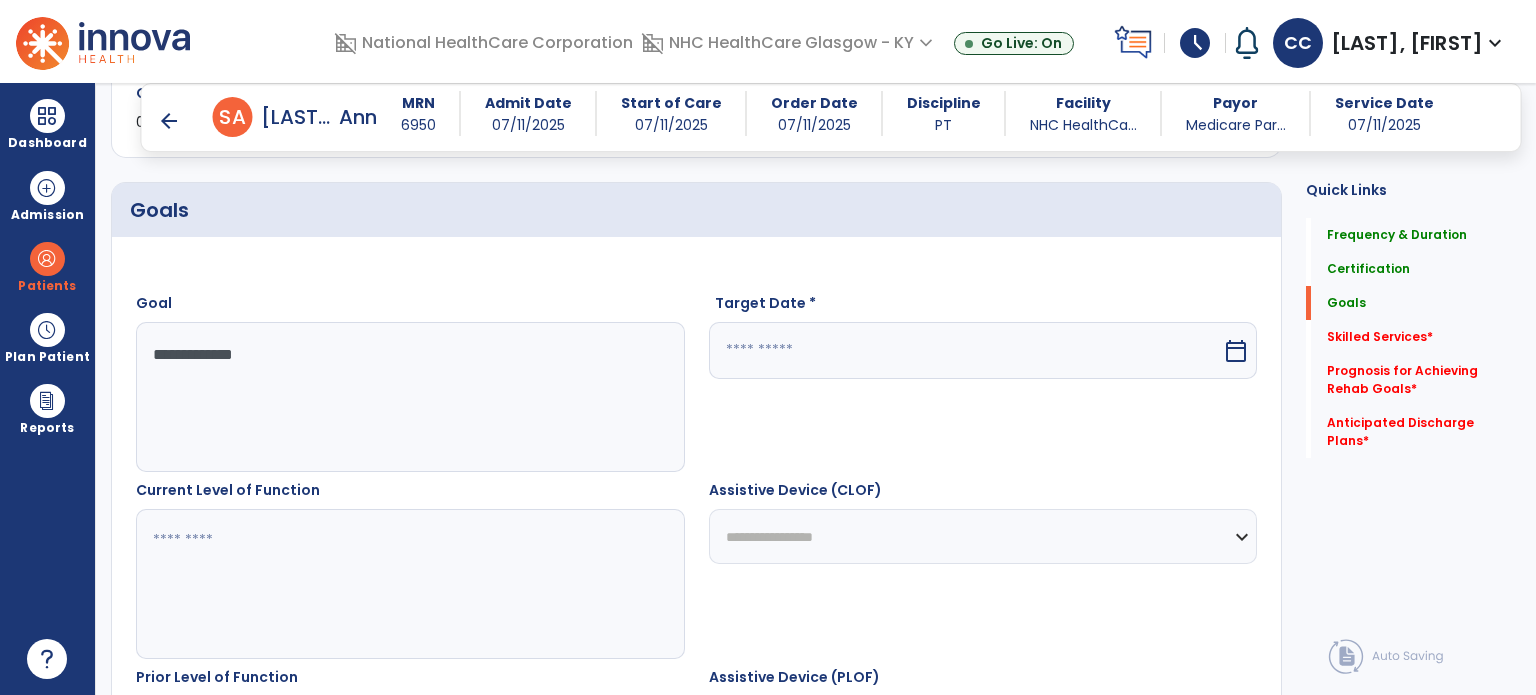 click at bounding box center [966, 350] 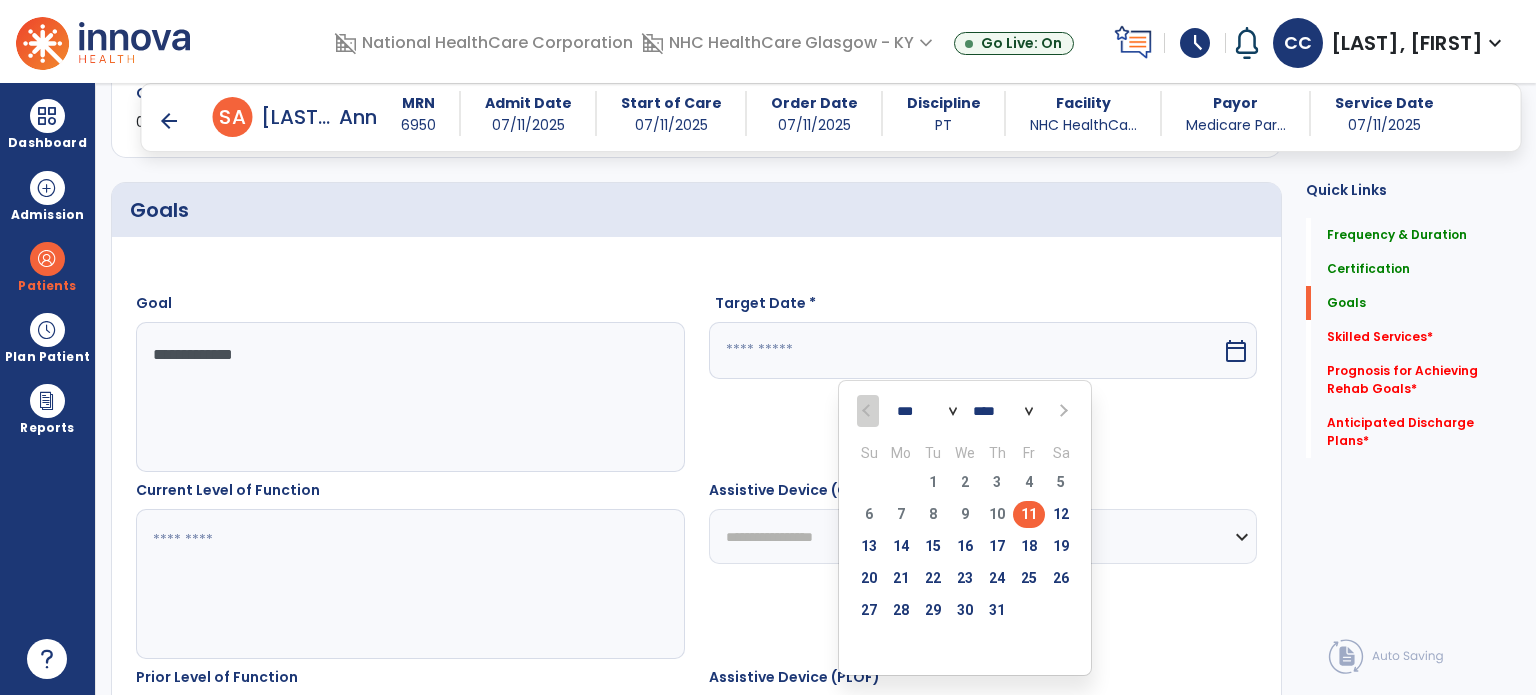 click at bounding box center (1062, 411) 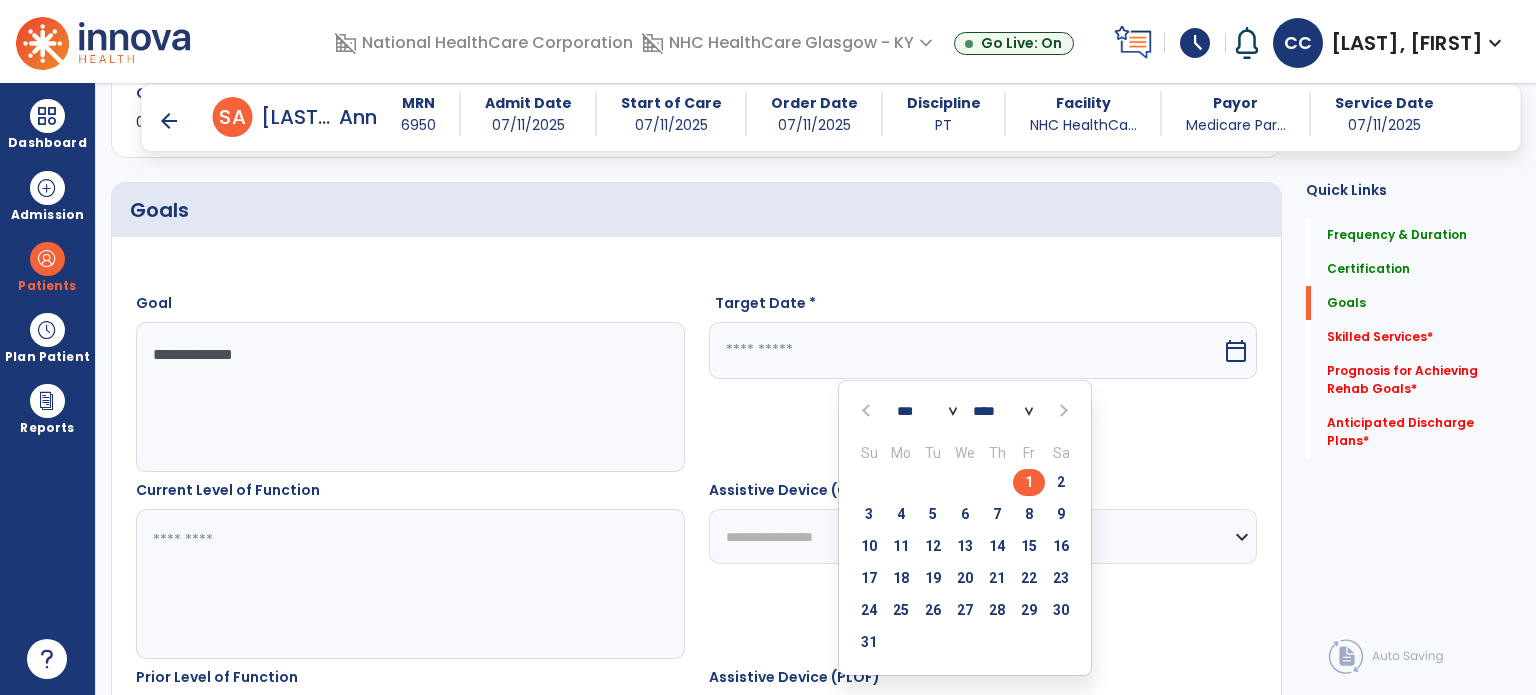 click on "9" at bounding box center [1061, 514] 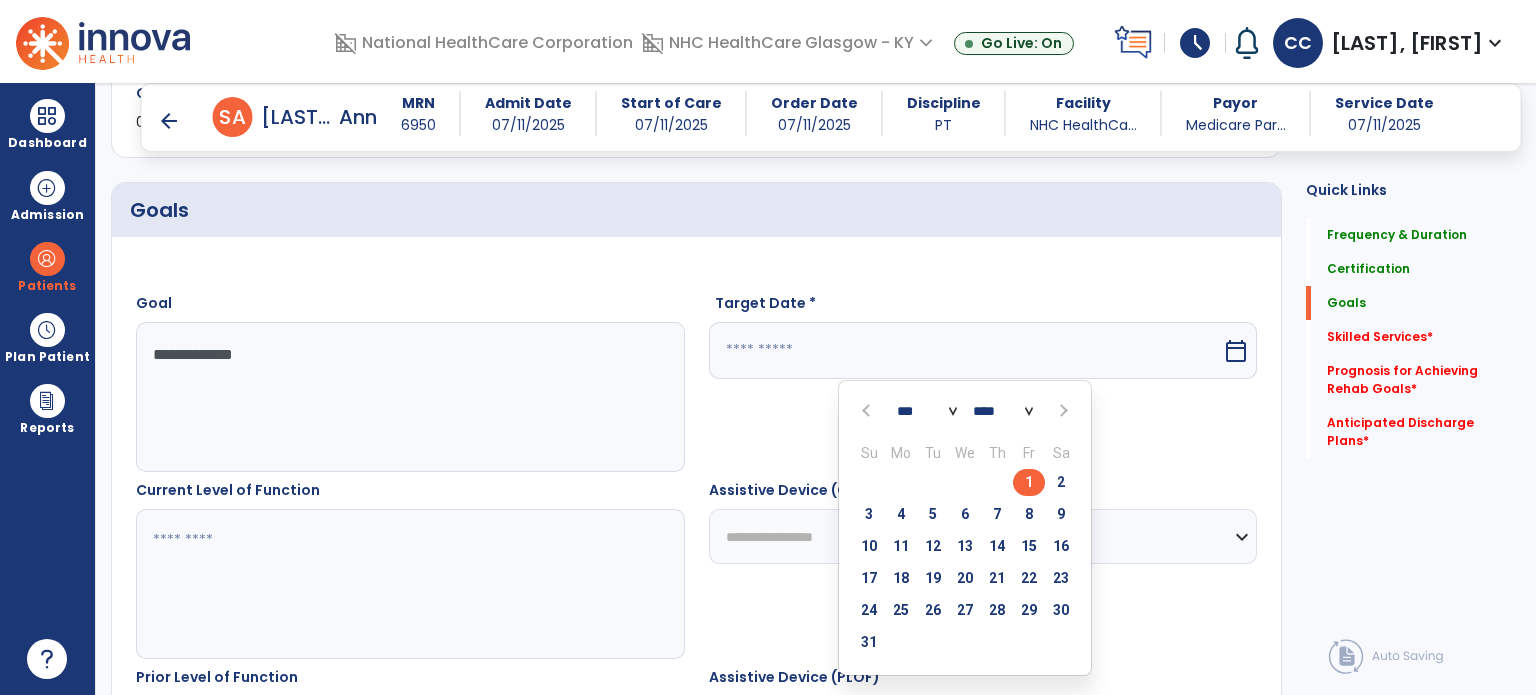 type on "********" 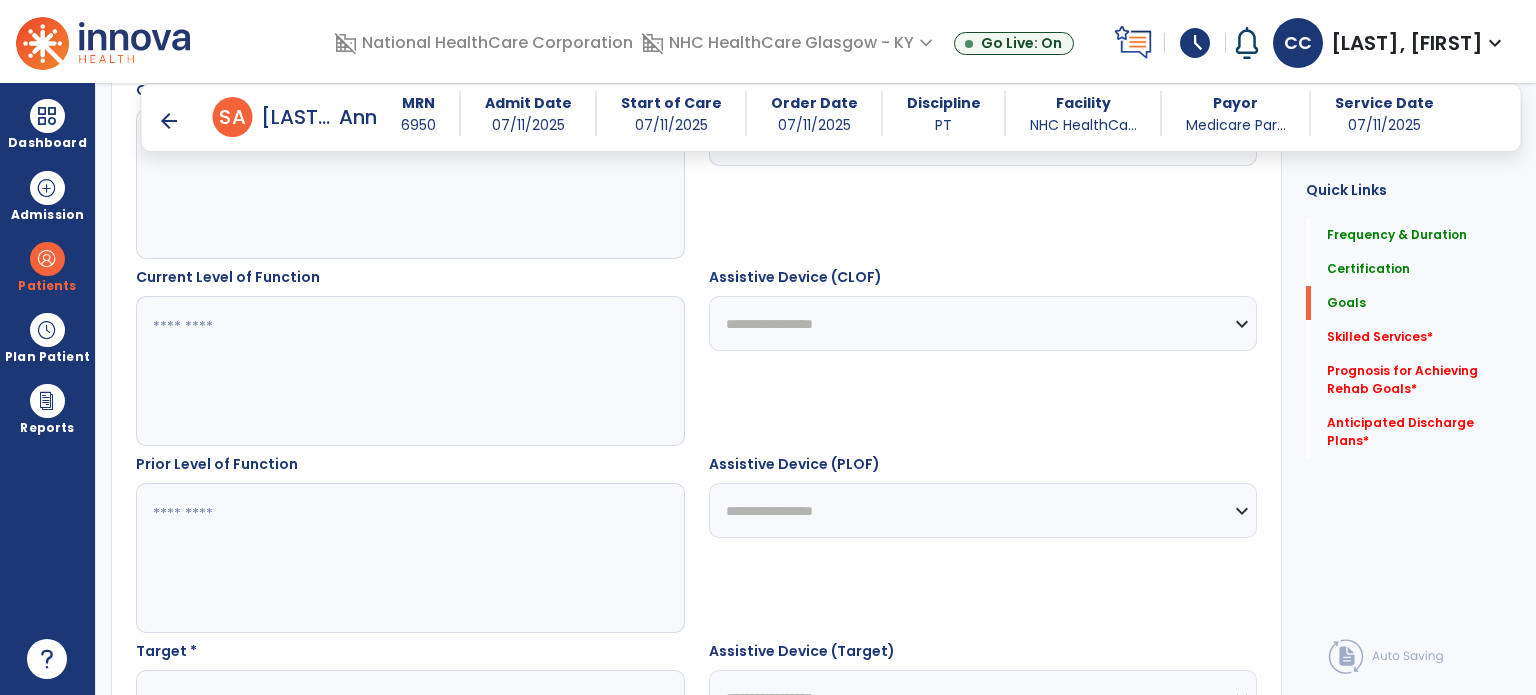 scroll, scrollTop: 634, scrollLeft: 0, axis: vertical 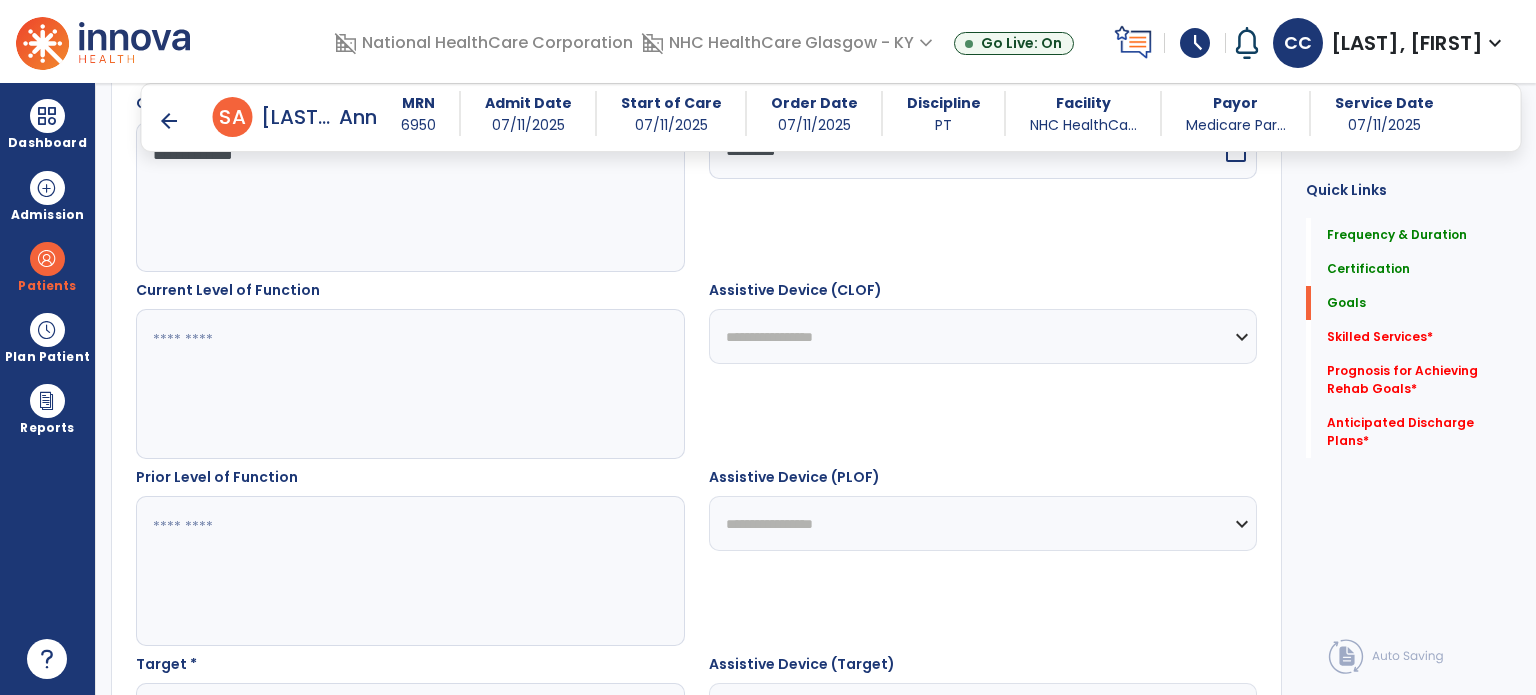 drag, startPoint x: 374, startPoint y: 353, endPoint x: 317, endPoint y: 362, distance: 57.706154 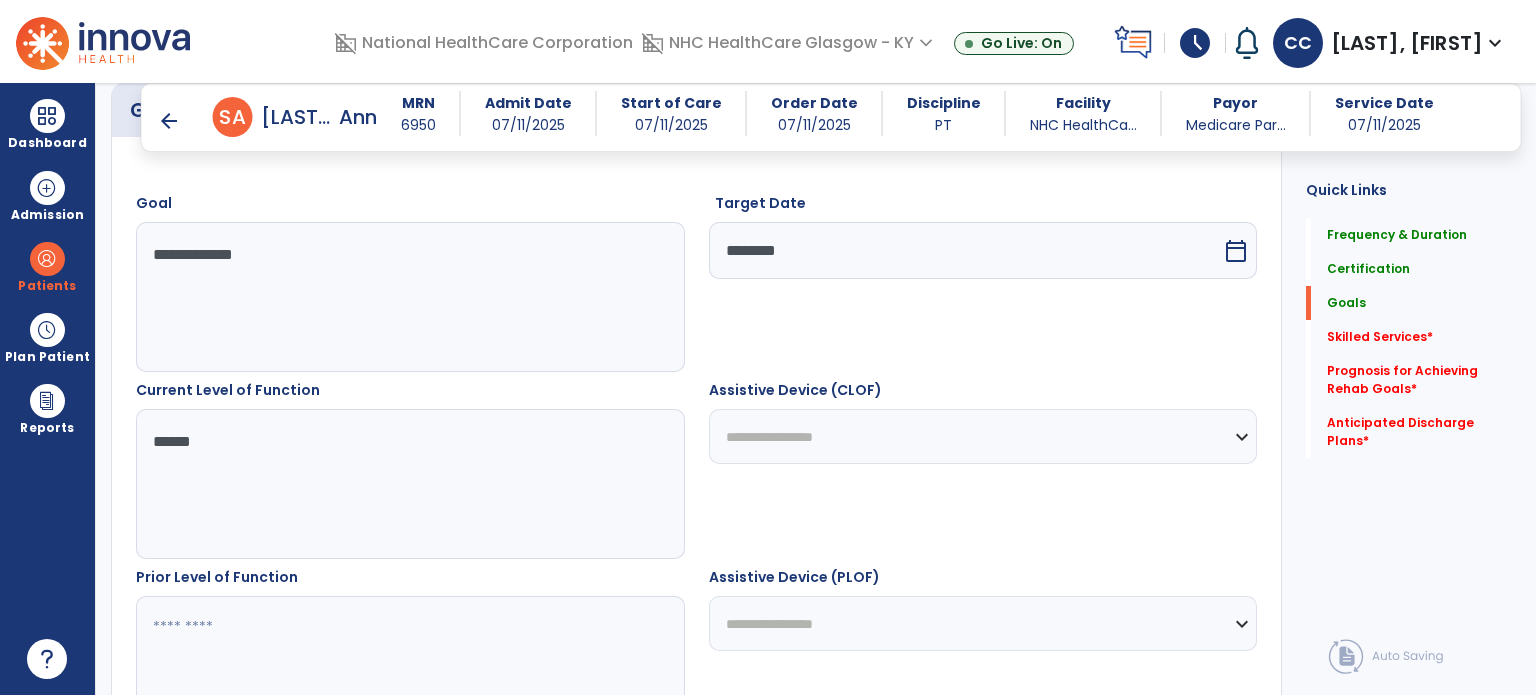 click on "*****" at bounding box center (409, 484) 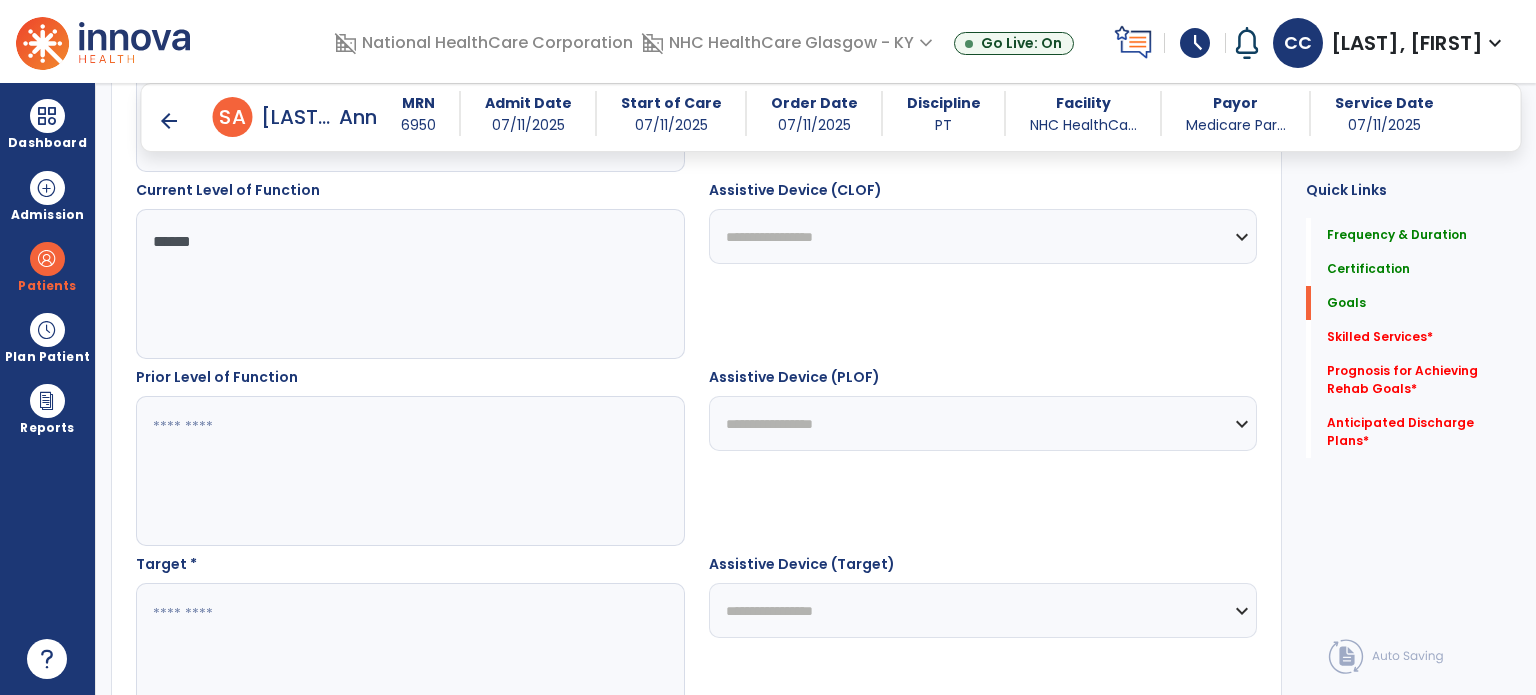type on "*****" 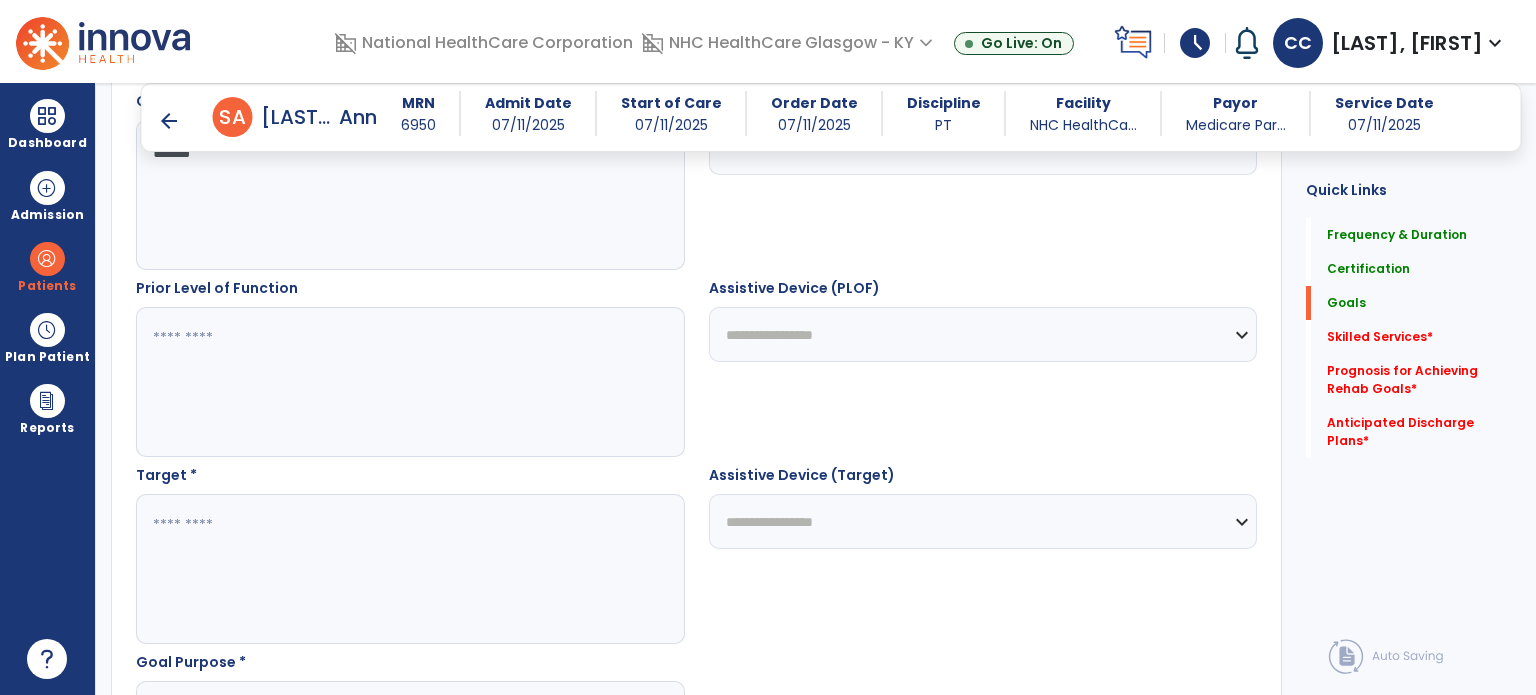 drag, startPoint x: 277, startPoint y: 501, endPoint x: 321, endPoint y: 496, distance: 44.28318 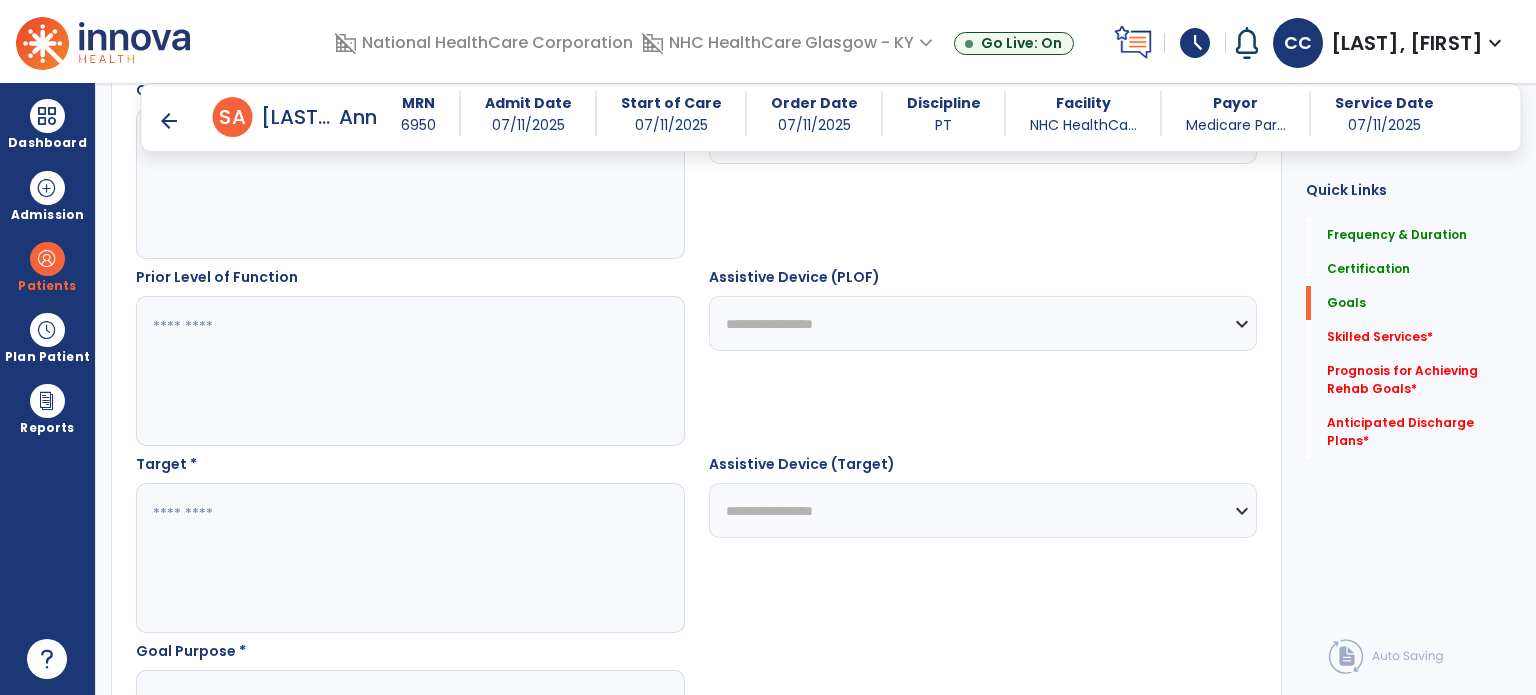 click at bounding box center [409, 371] 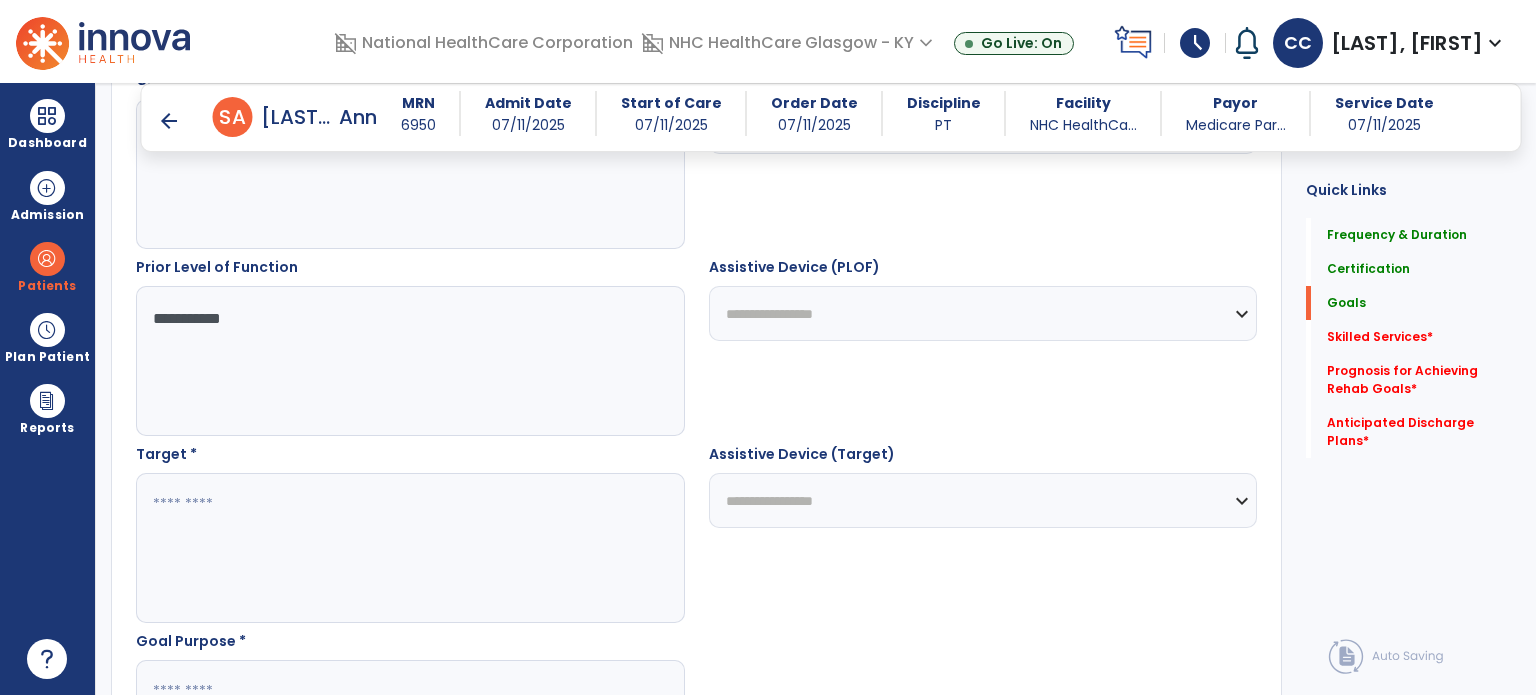 scroll, scrollTop: 934, scrollLeft: 0, axis: vertical 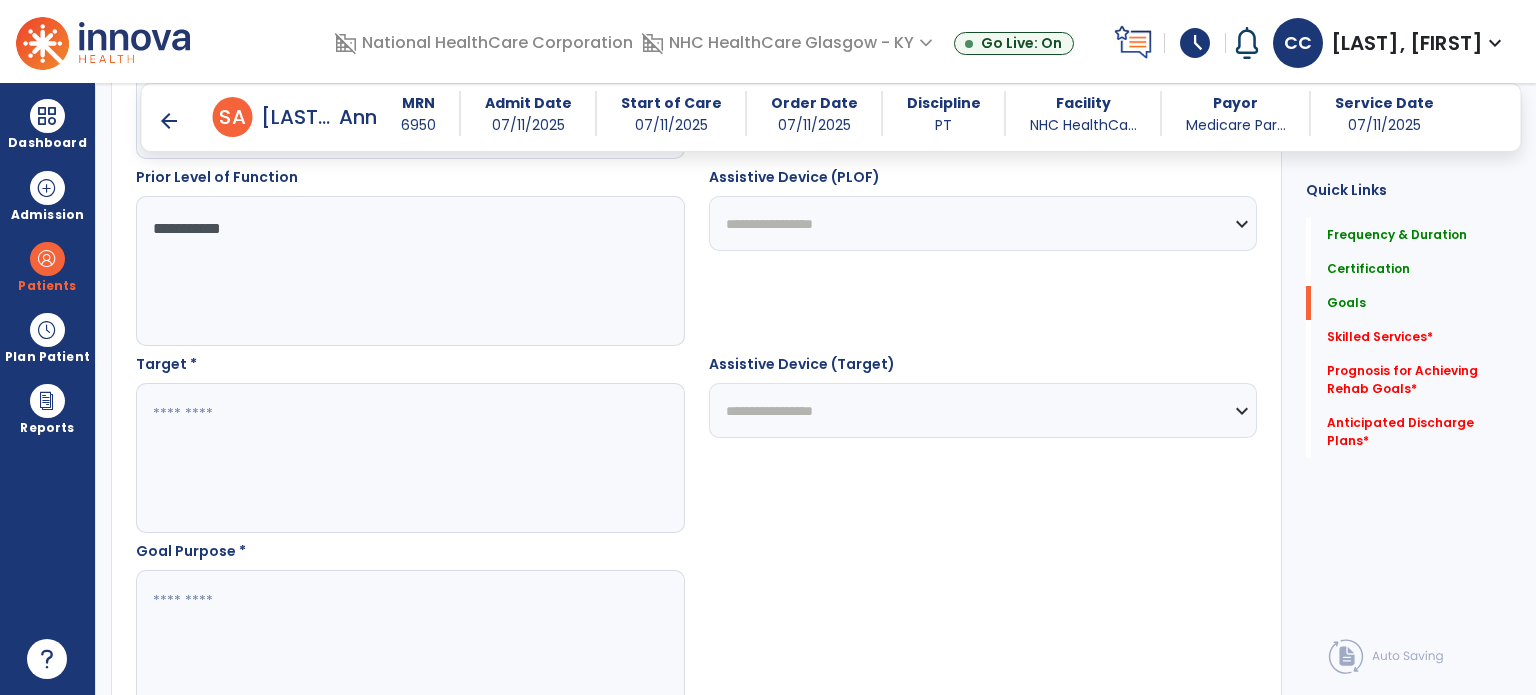 type on "**********" 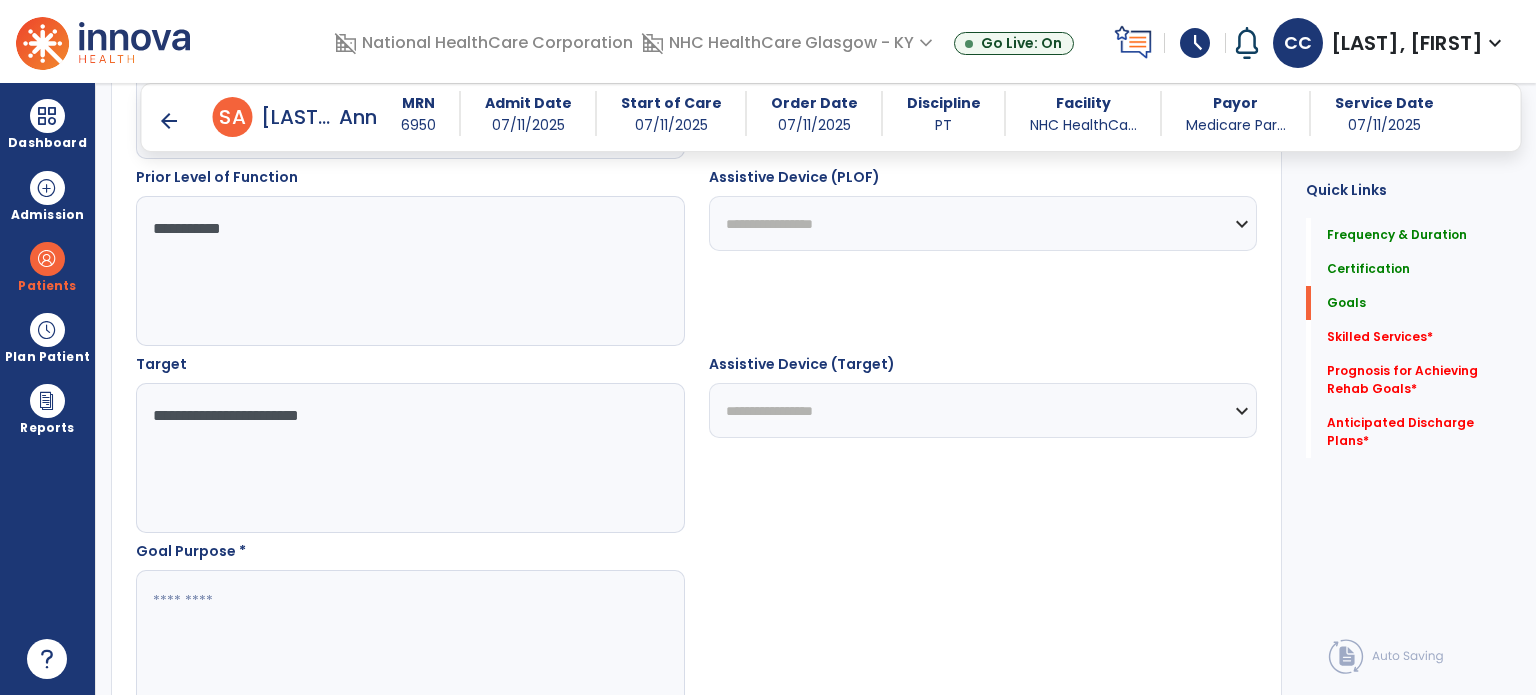 type on "**********" 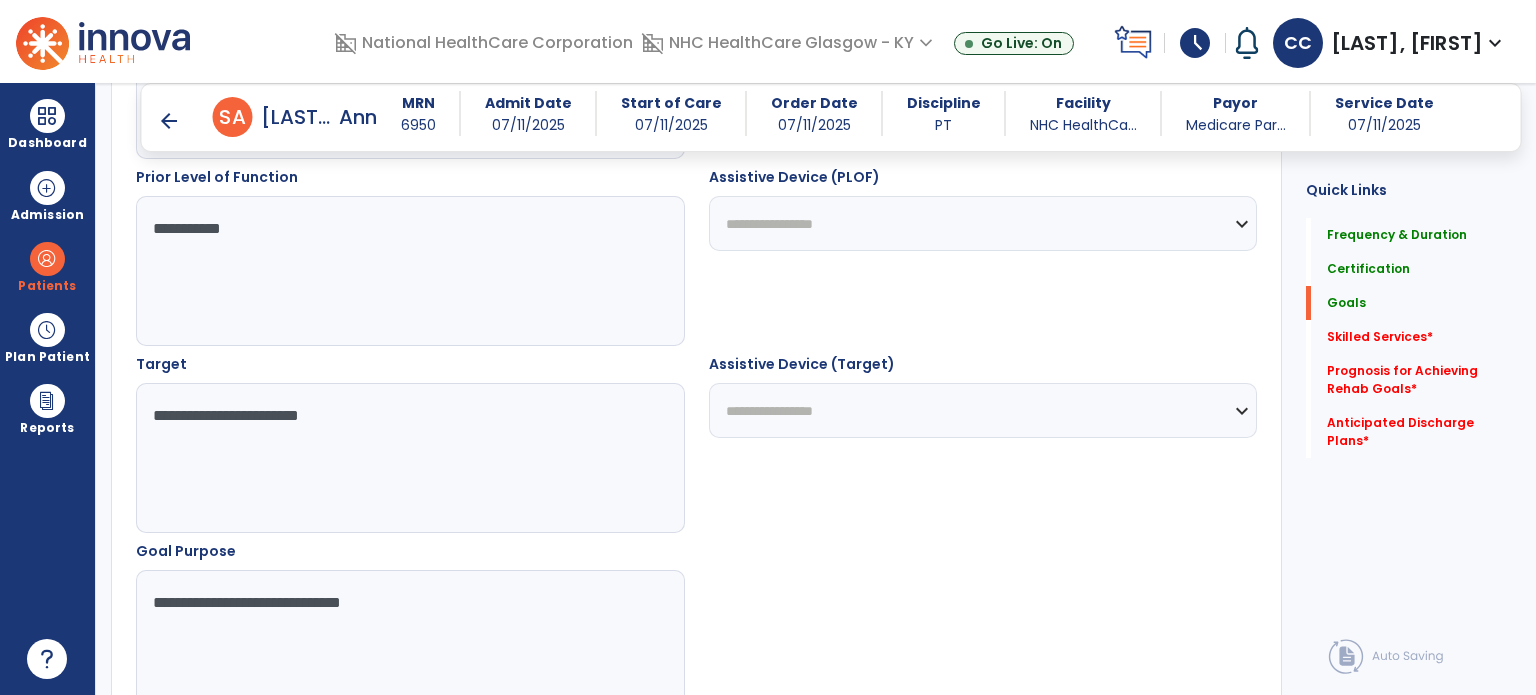 drag, startPoint x: 473, startPoint y: 597, endPoint x: 165, endPoint y: 588, distance: 308.13147 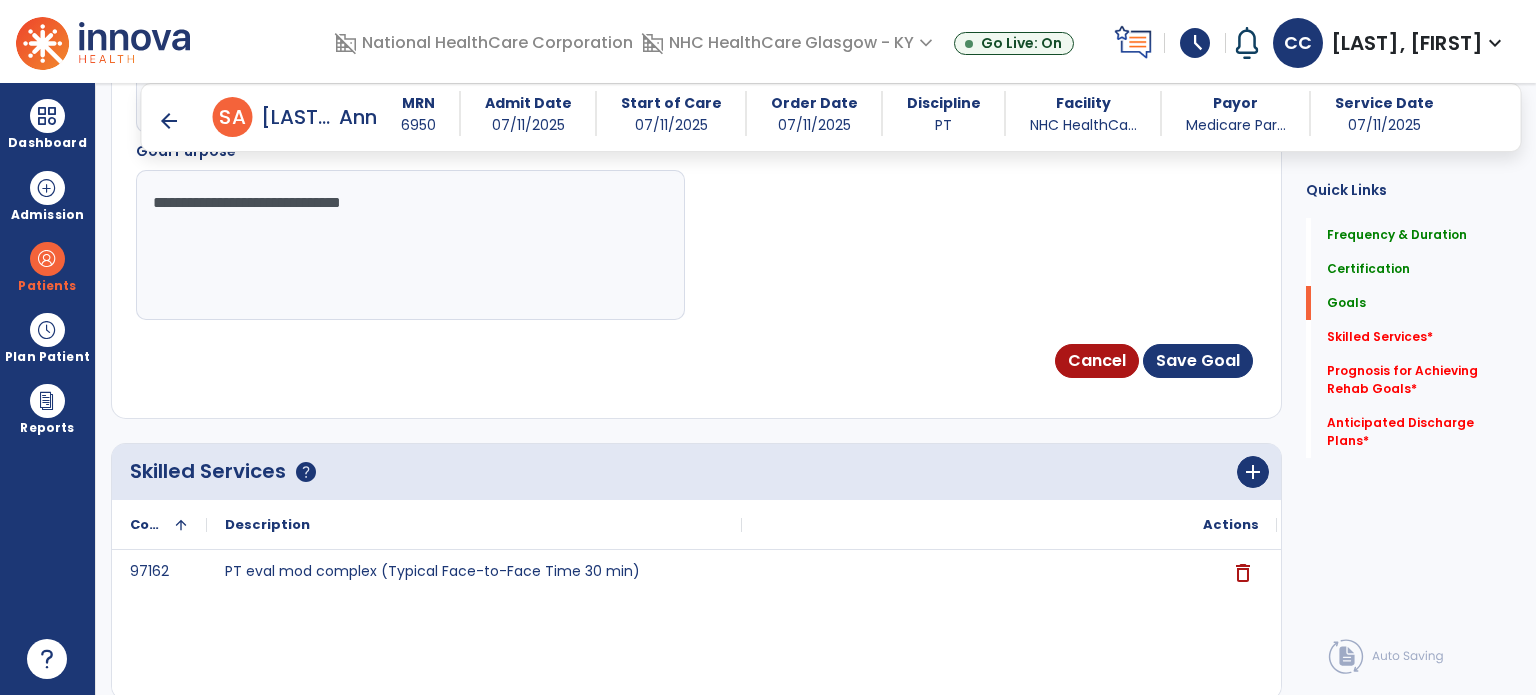 type on "**********" 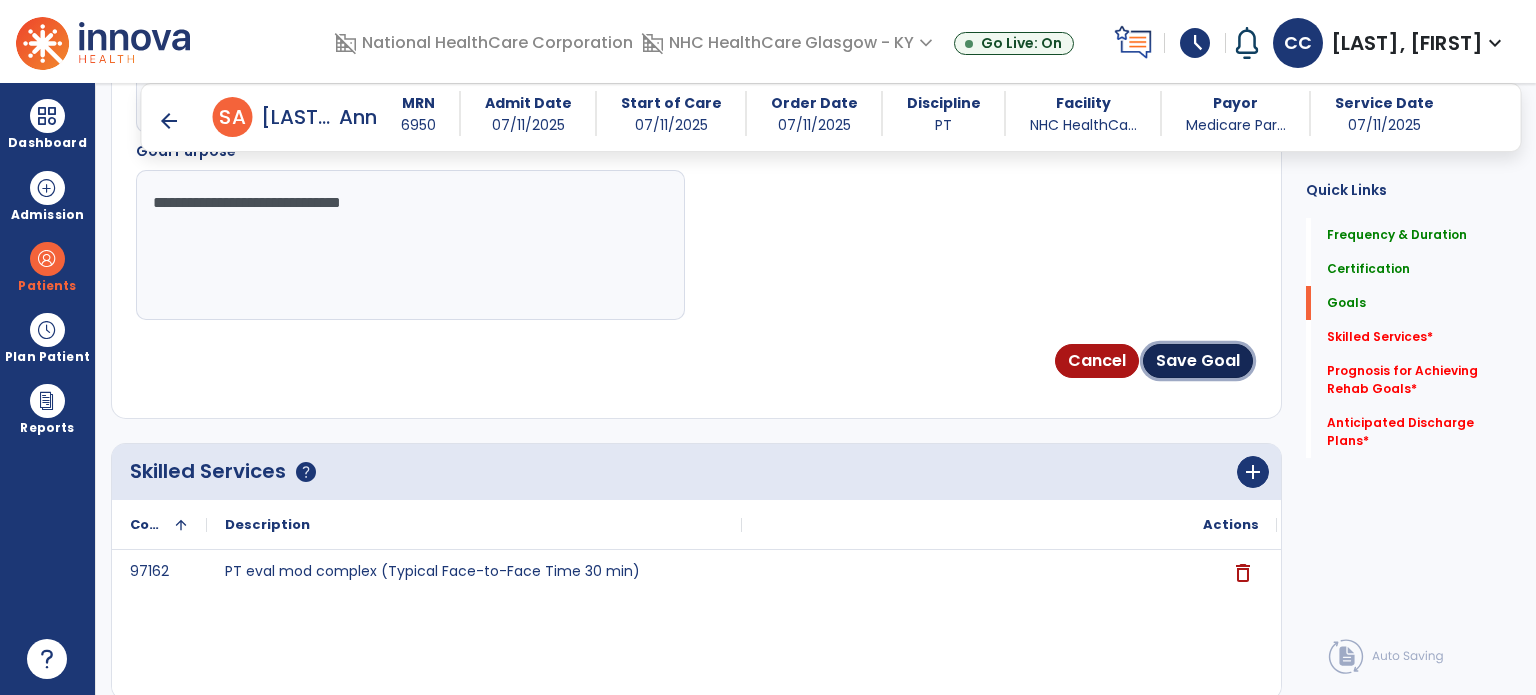 click on "Save Goal" at bounding box center (1198, 361) 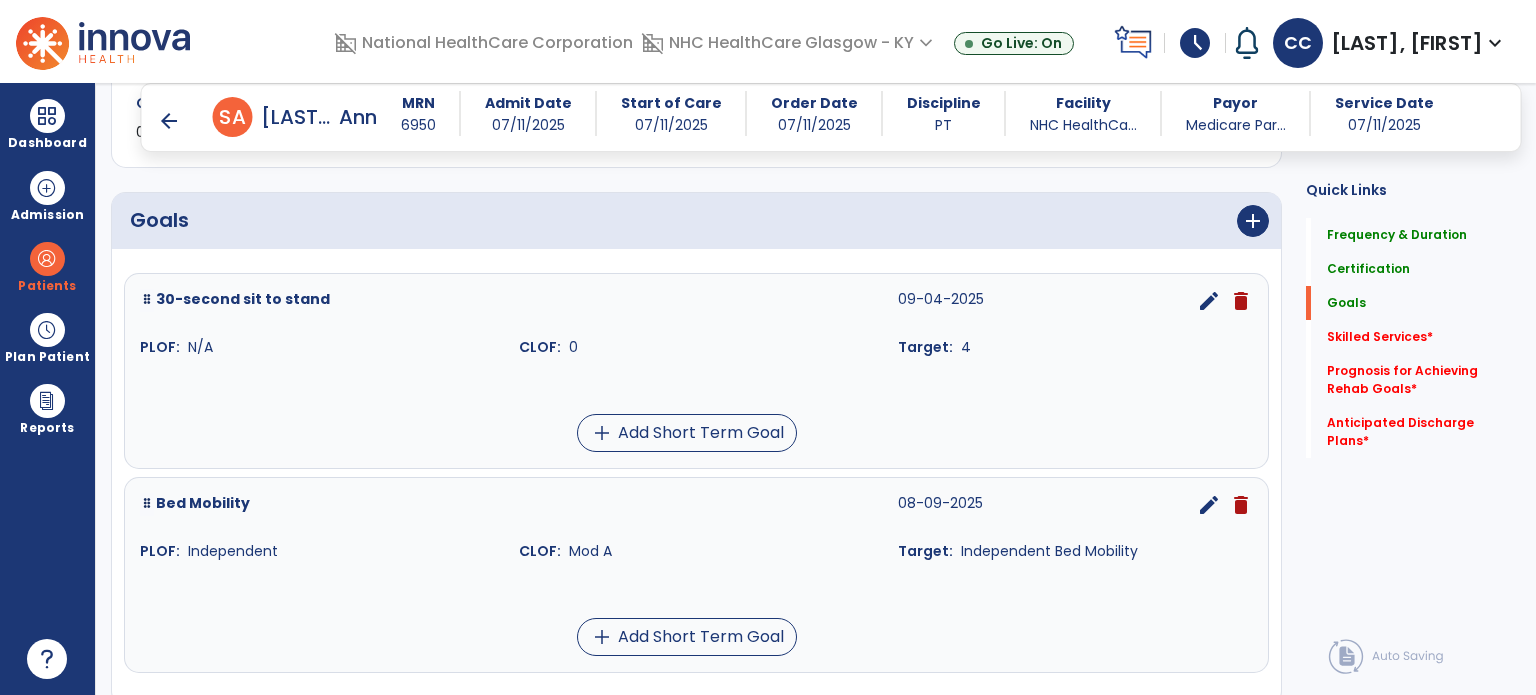 scroll, scrollTop: 457, scrollLeft: 0, axis: vertical 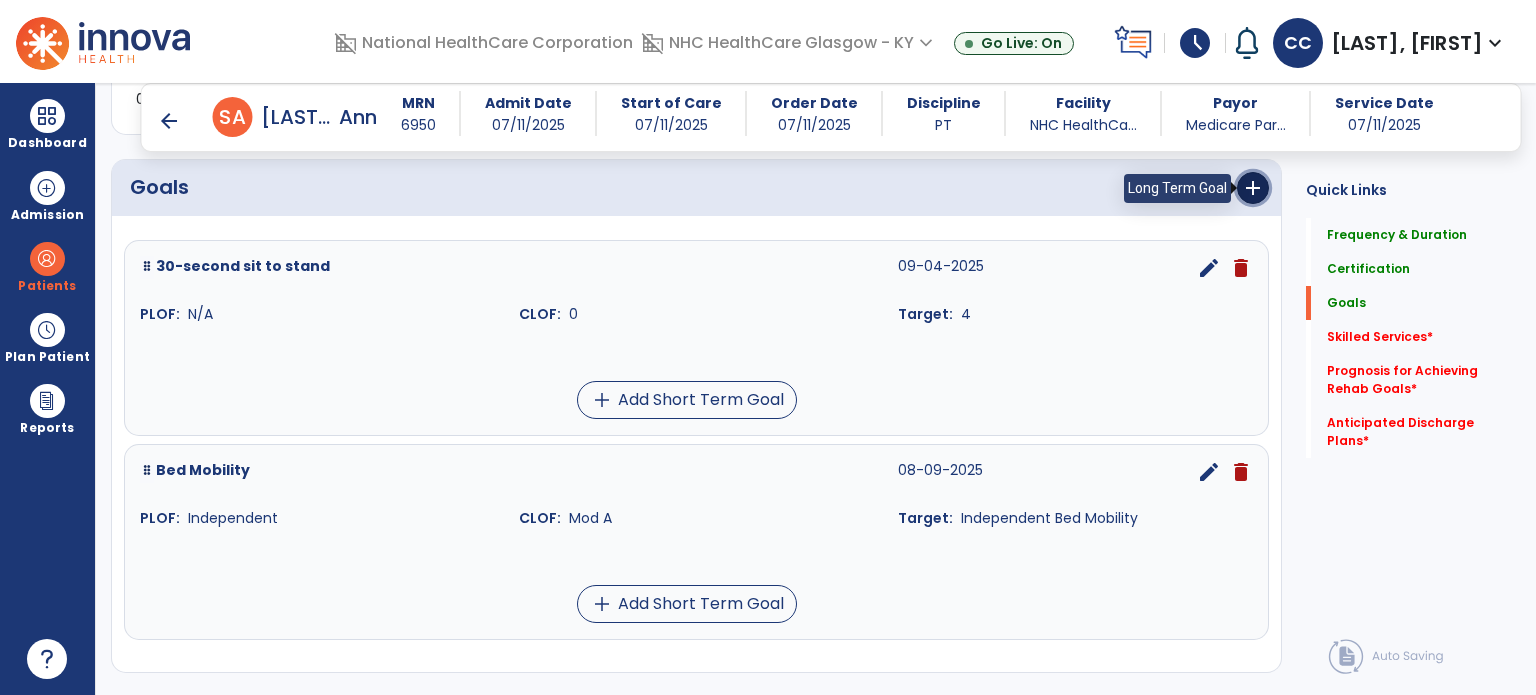 click on "add" at bounding box center (1253, 188) 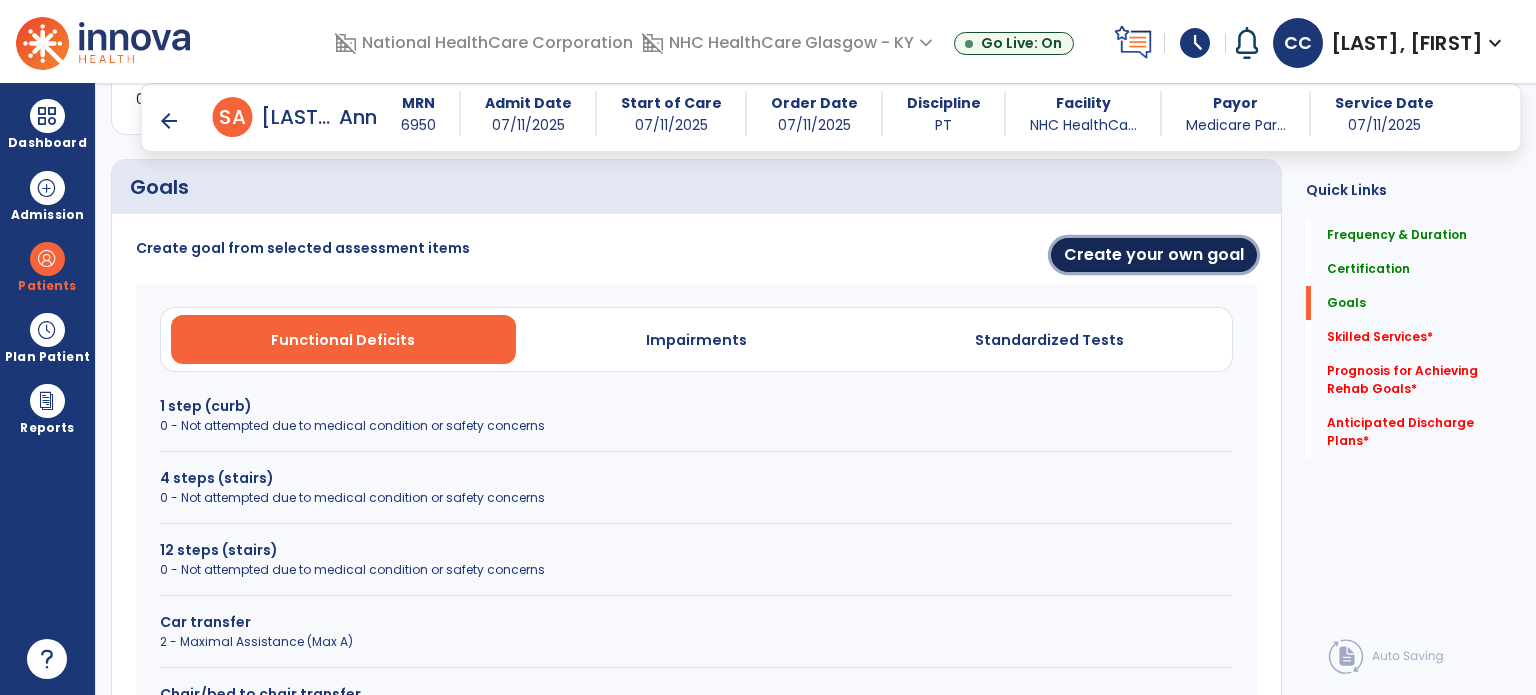 click on "Create your own goal" at bounding box center [1154, 255] 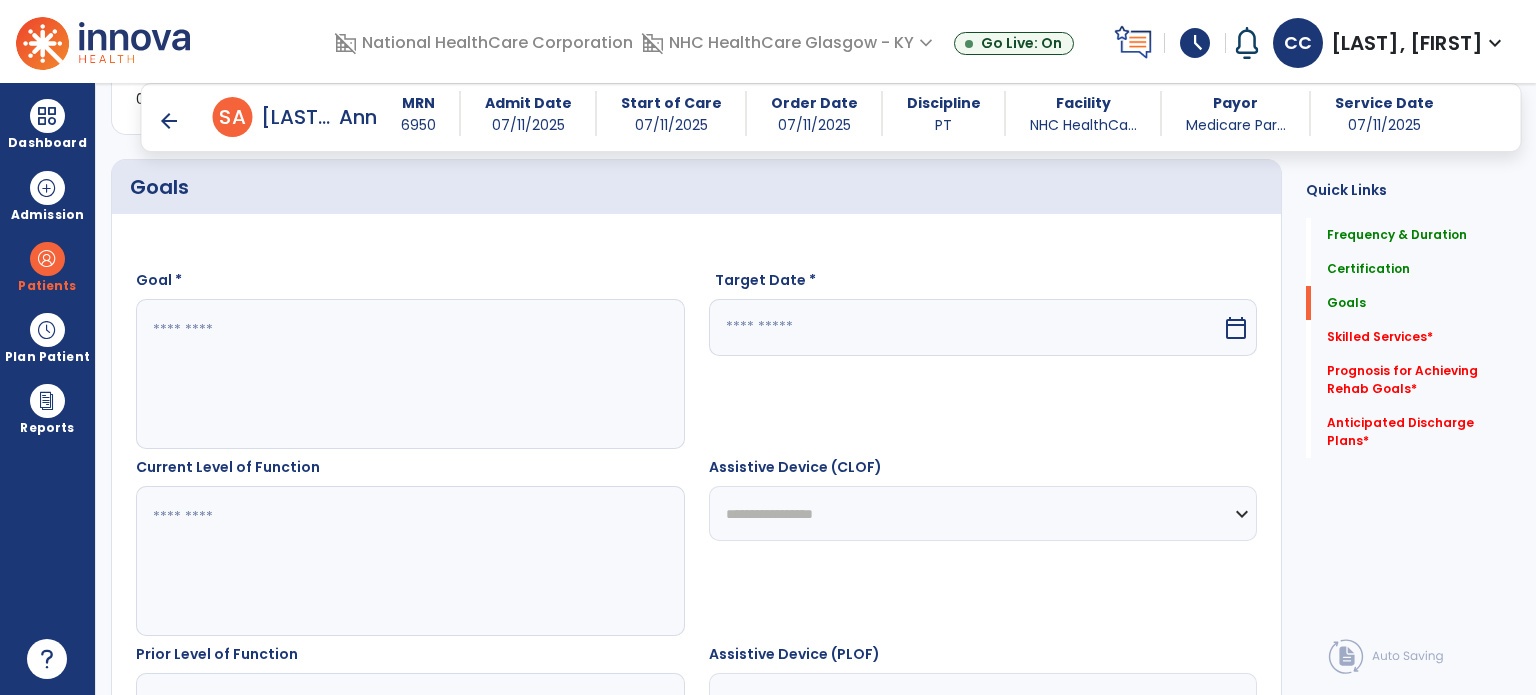 click at bounding box center [409, 374] 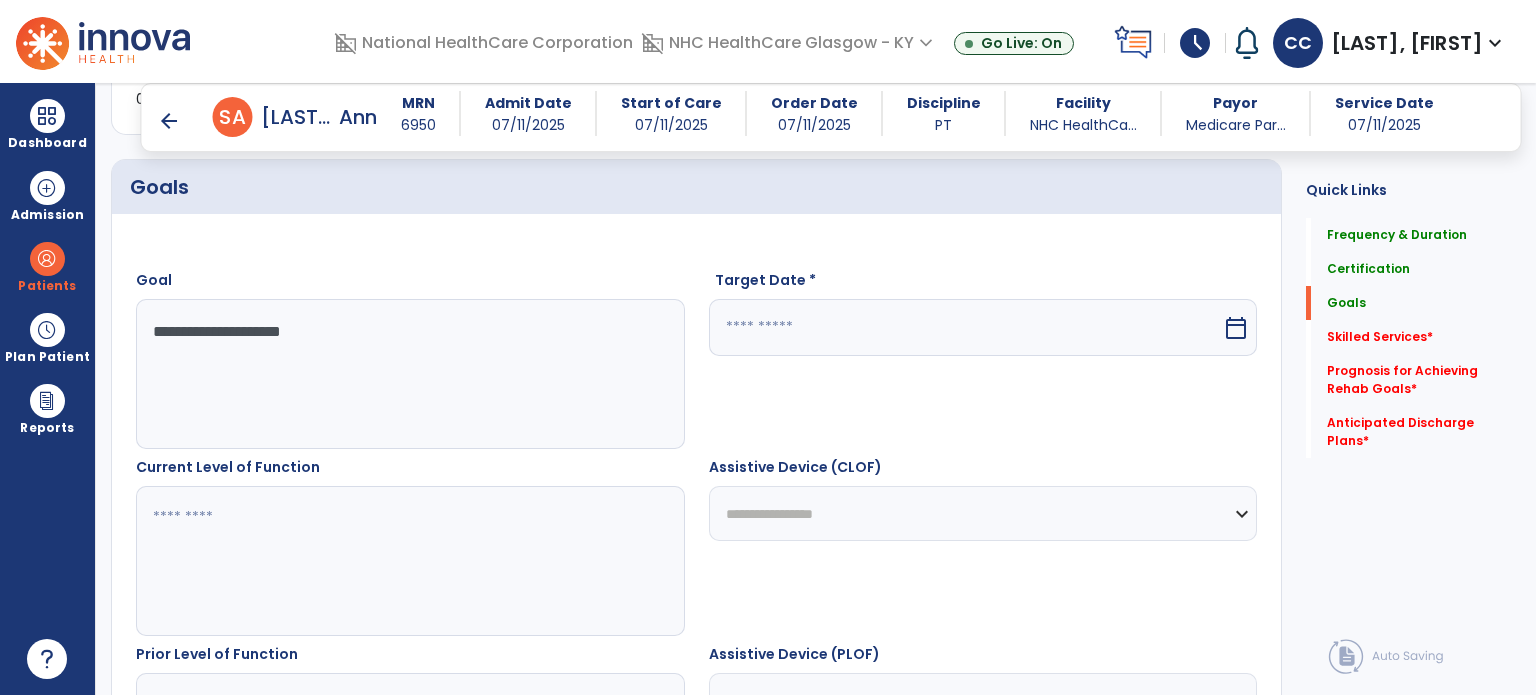 type on "**********" 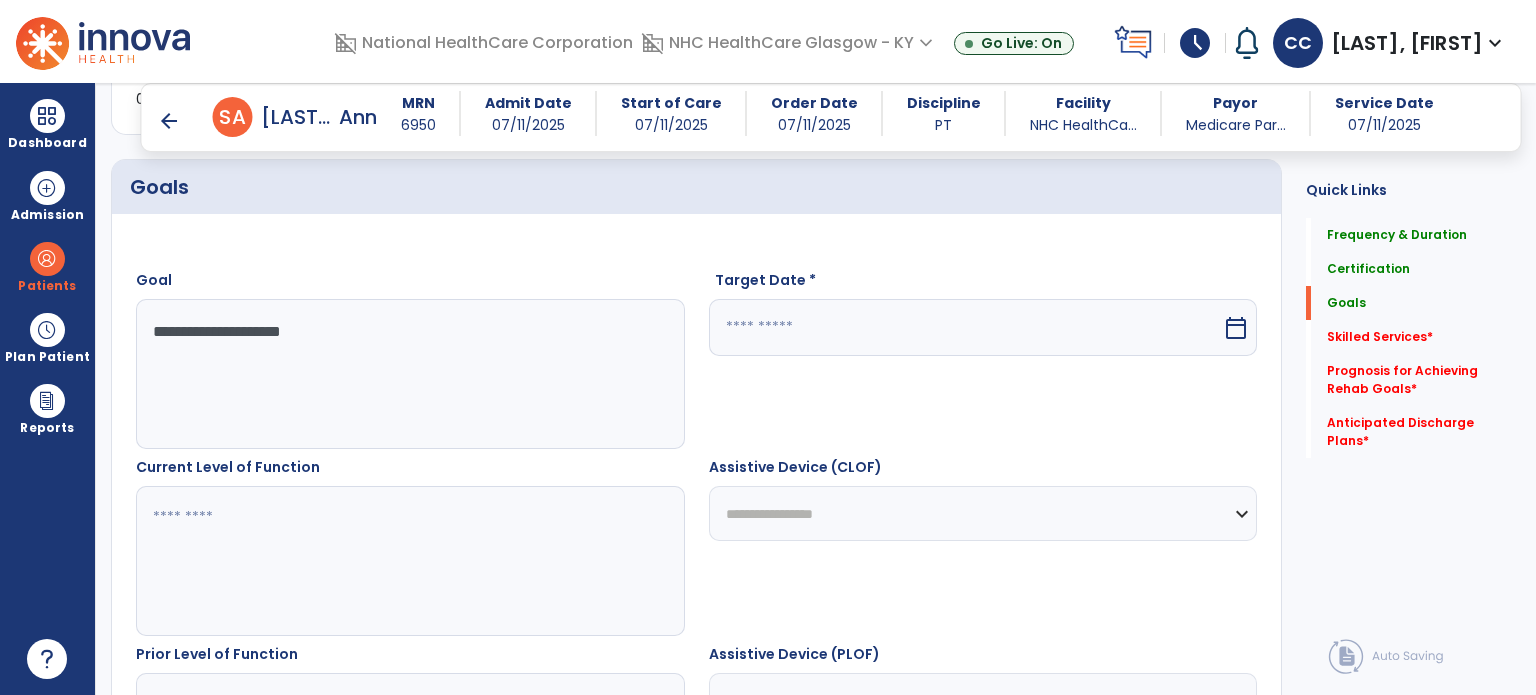 click at bounding box center (966, 327) 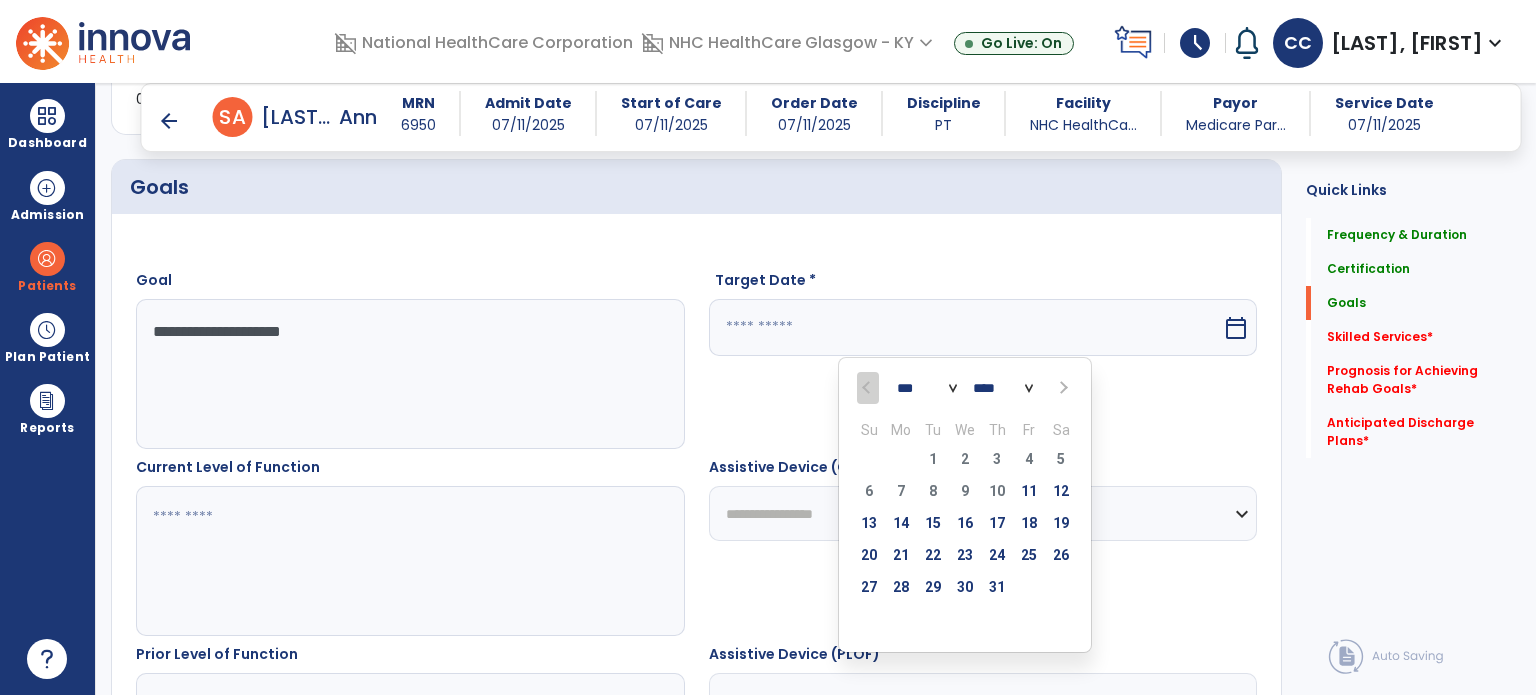 click at bounding box center (1062, 388) 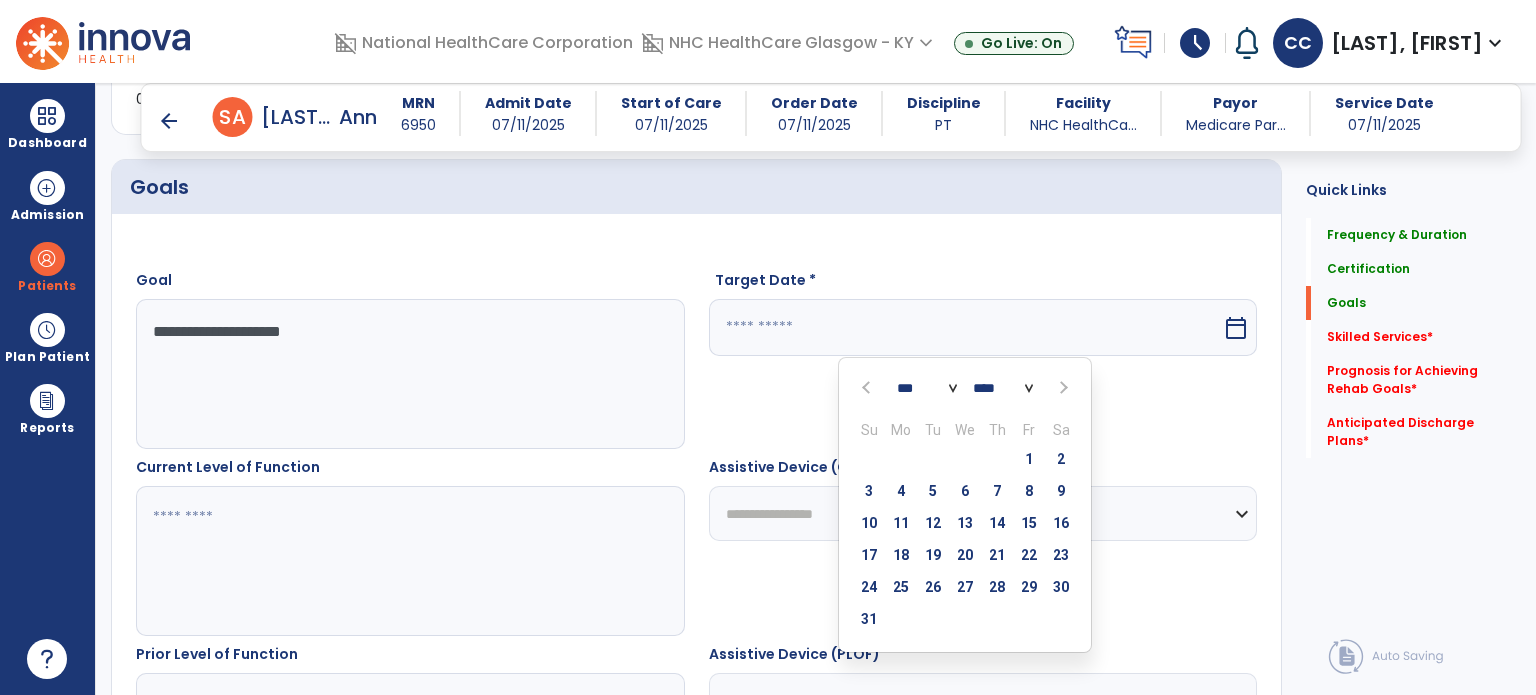 click at bounding box center [1061, 388] 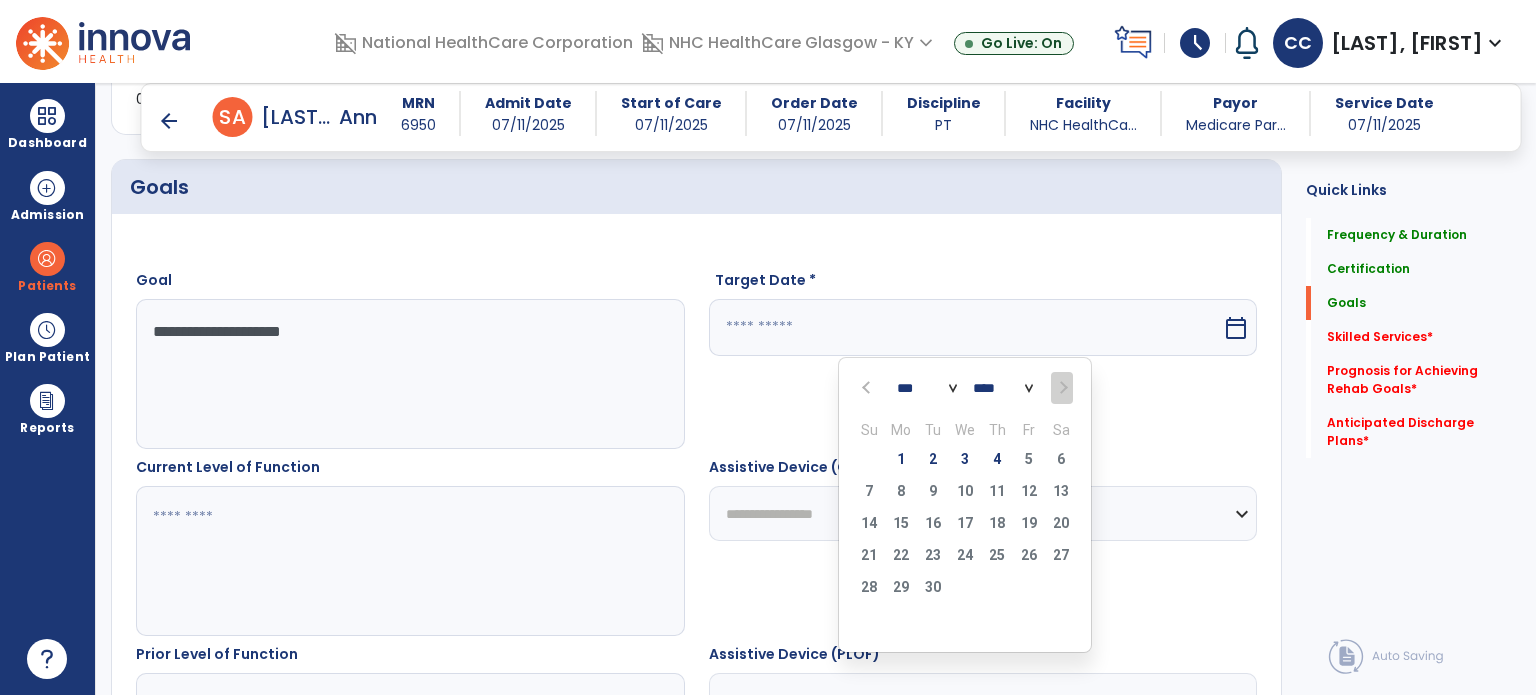click on "4" at bounding box center (997, 459) 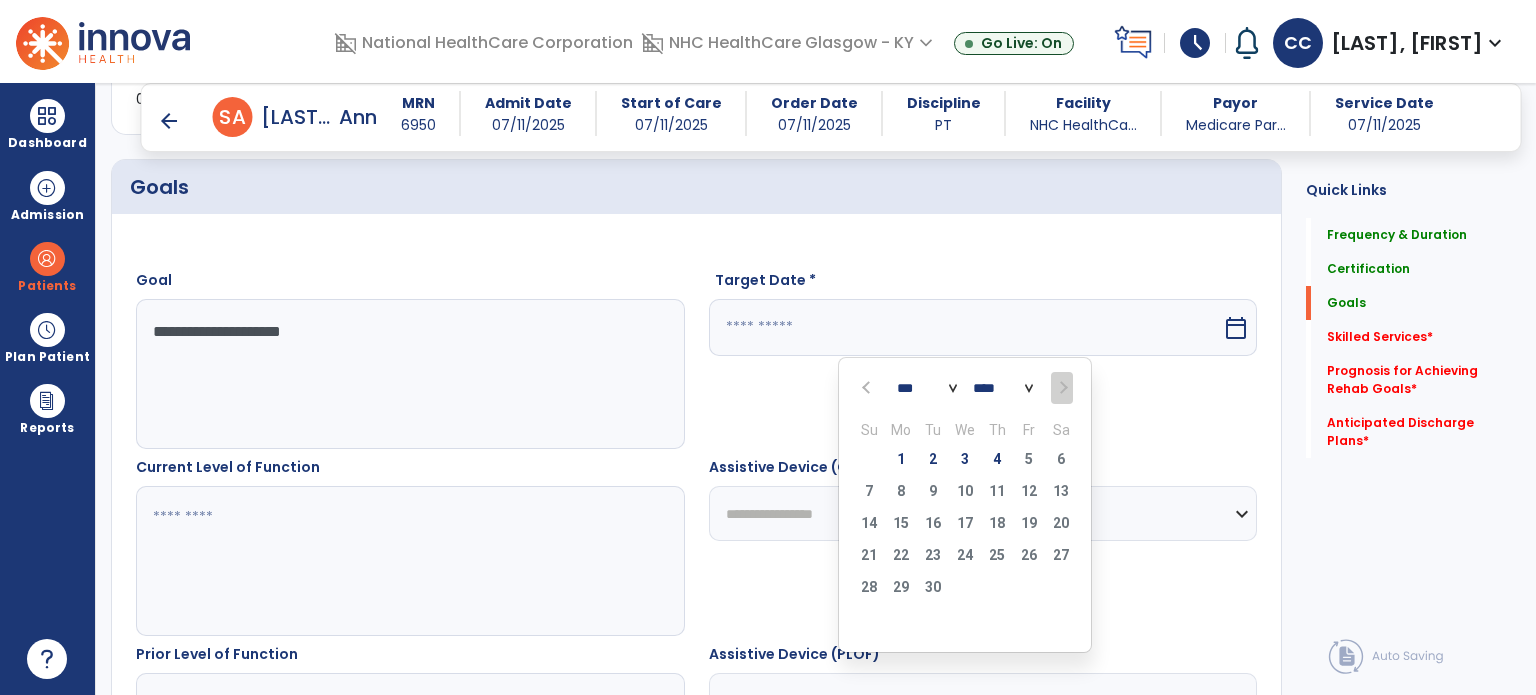 type on "********" 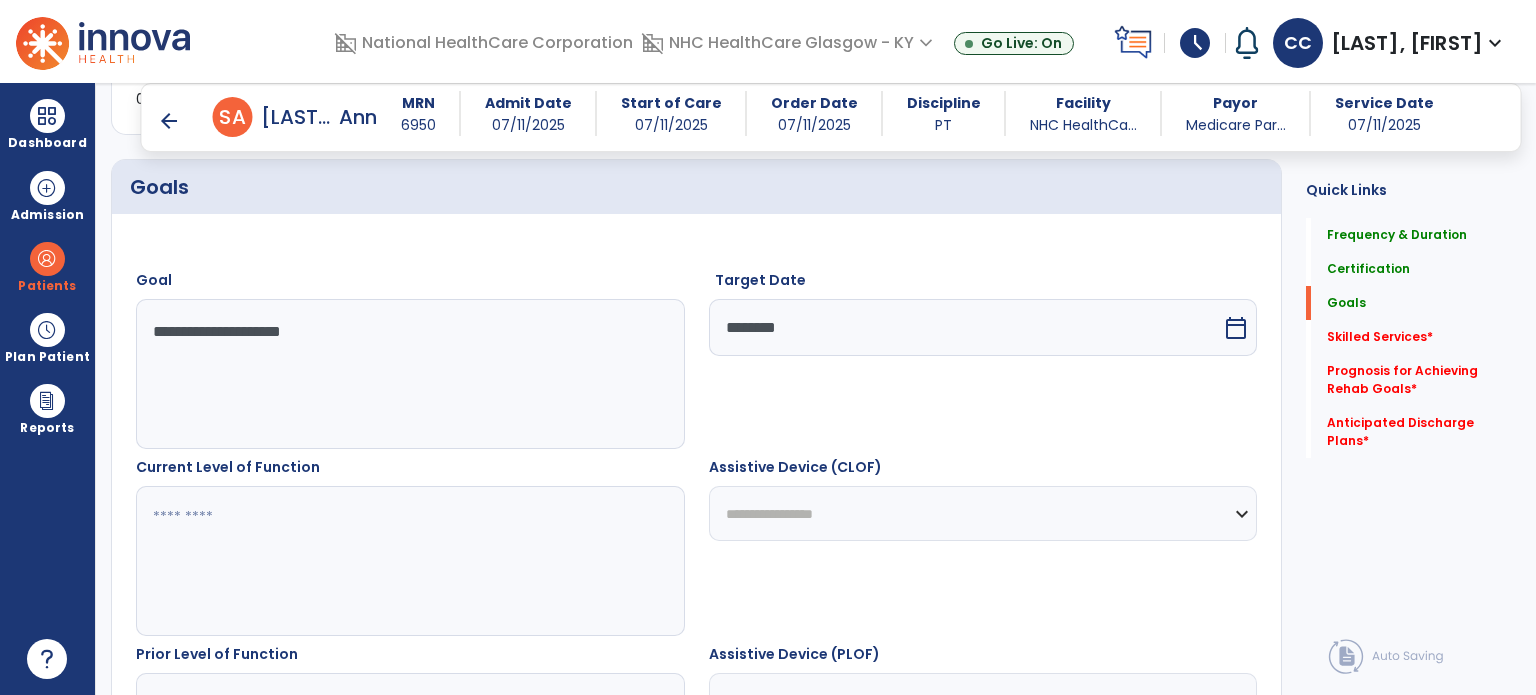 click at bounding box center (409, 561) 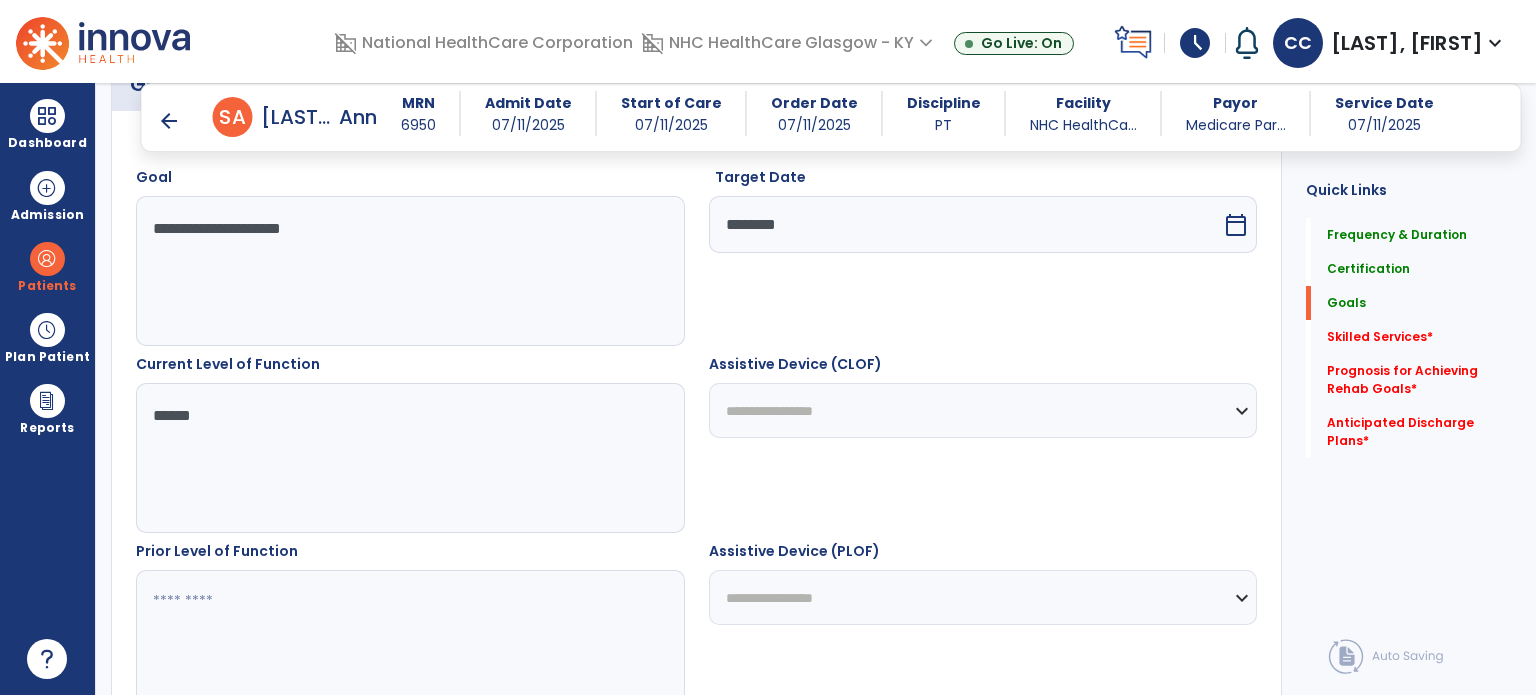 scroll, scrollTop: 757, scrollLeft: 0, axis: vertical 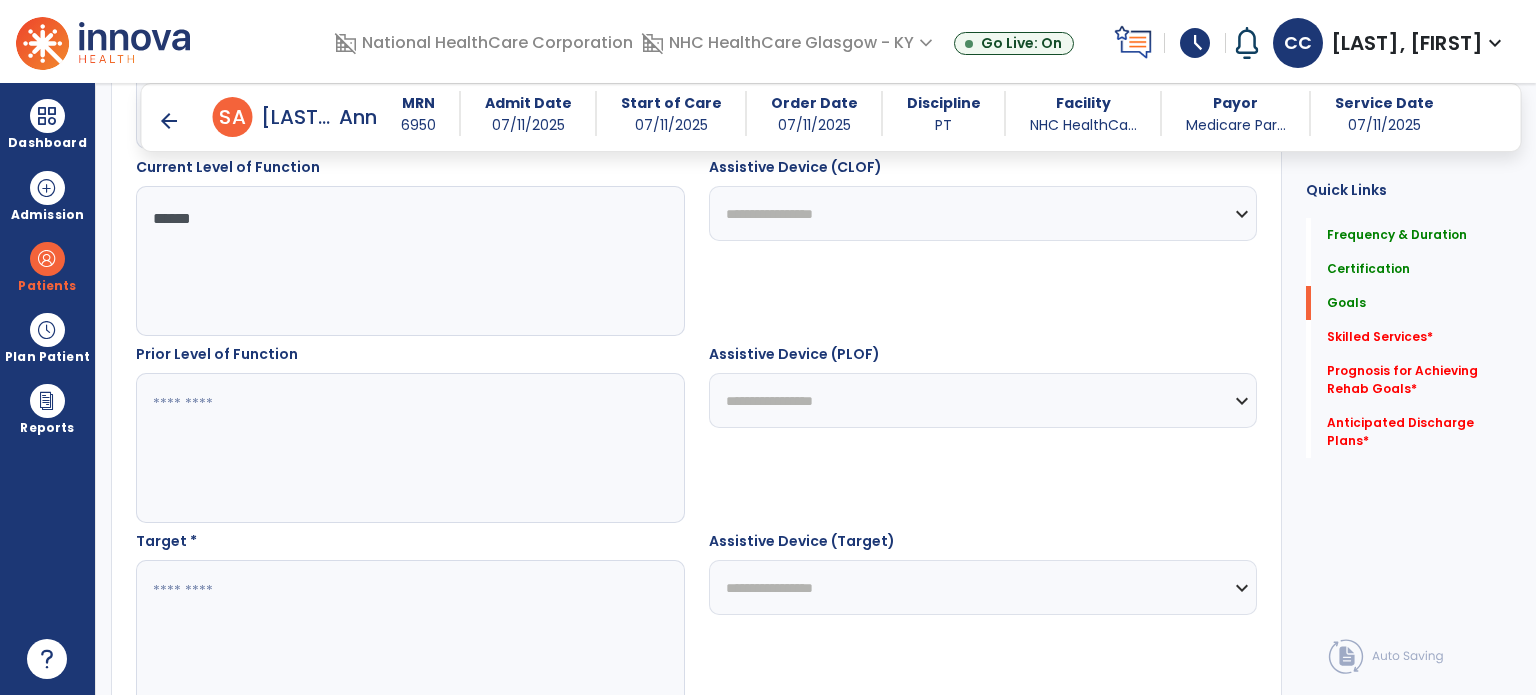 type on "*****" 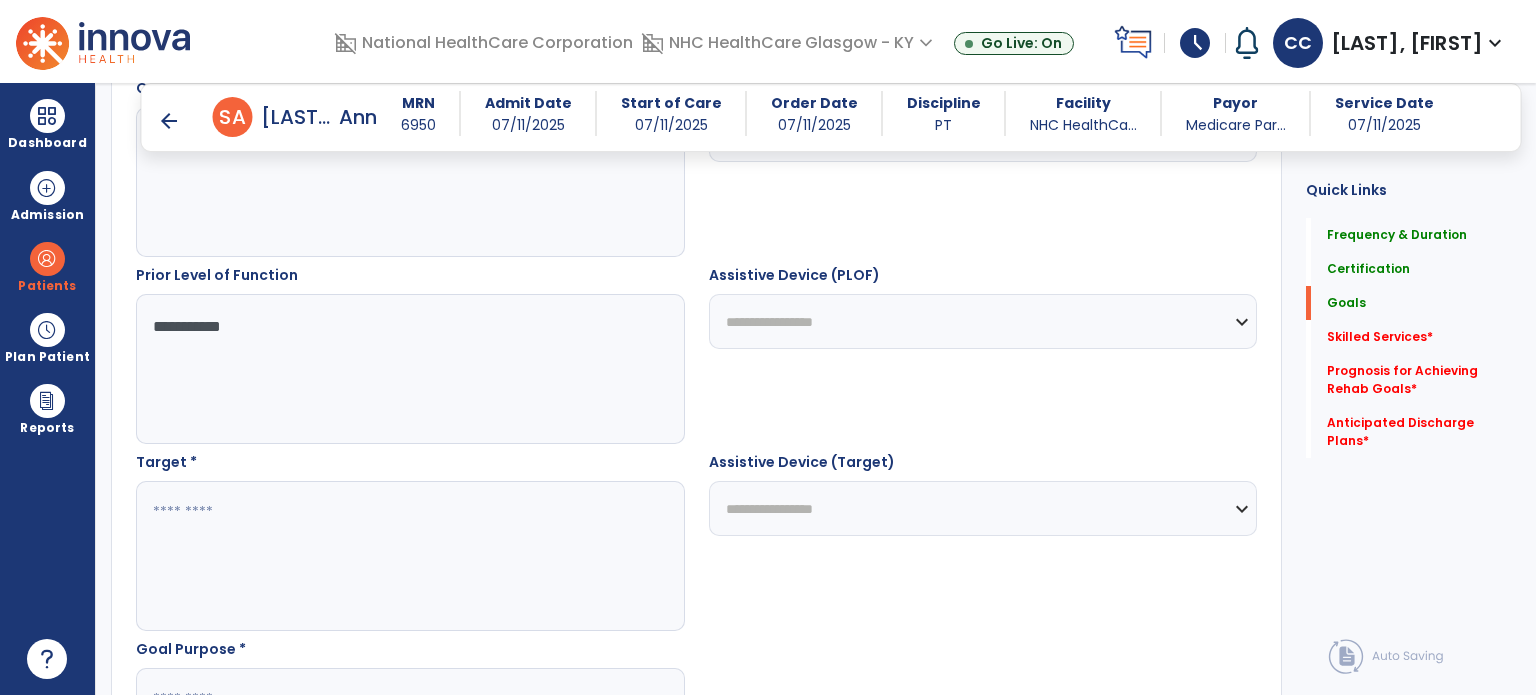 scroll, scrollTop: 957, scrollLeft: 0, axis: vertical 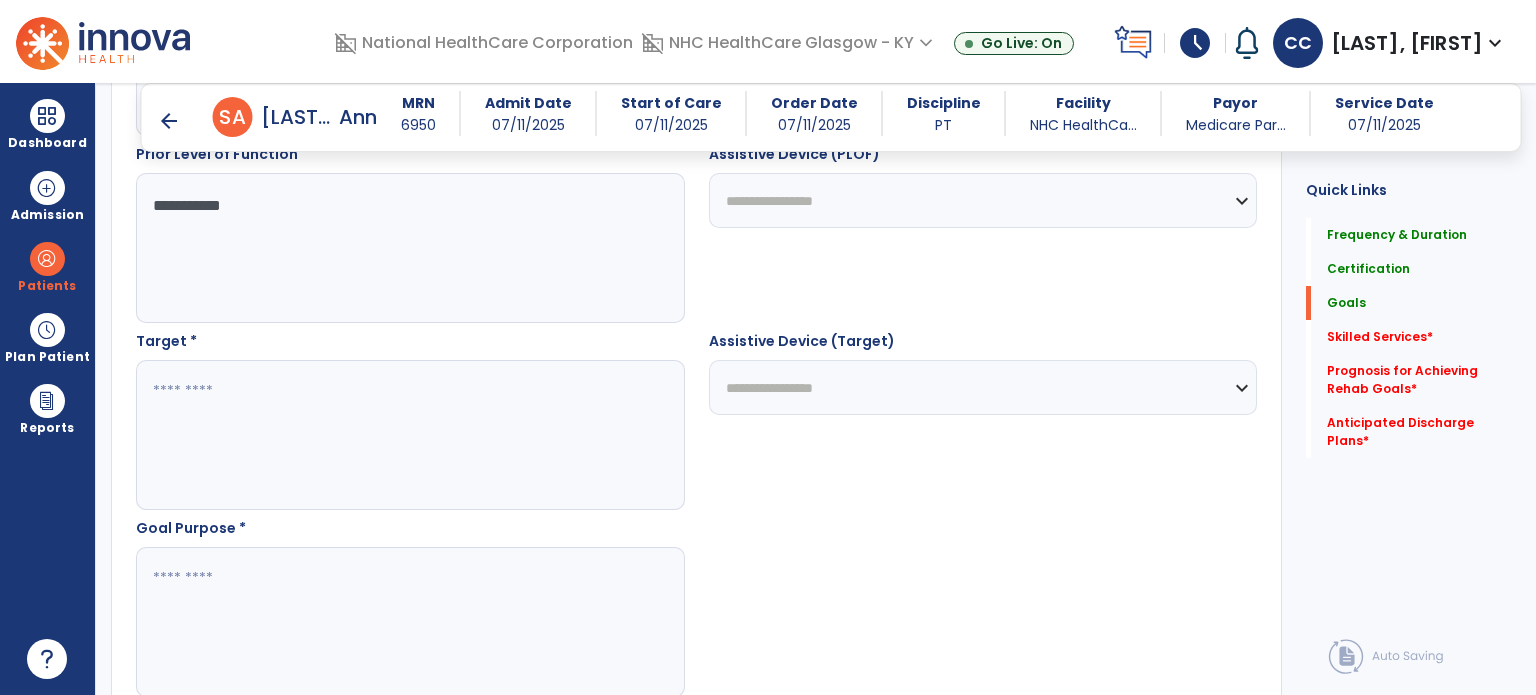 type on "**********" 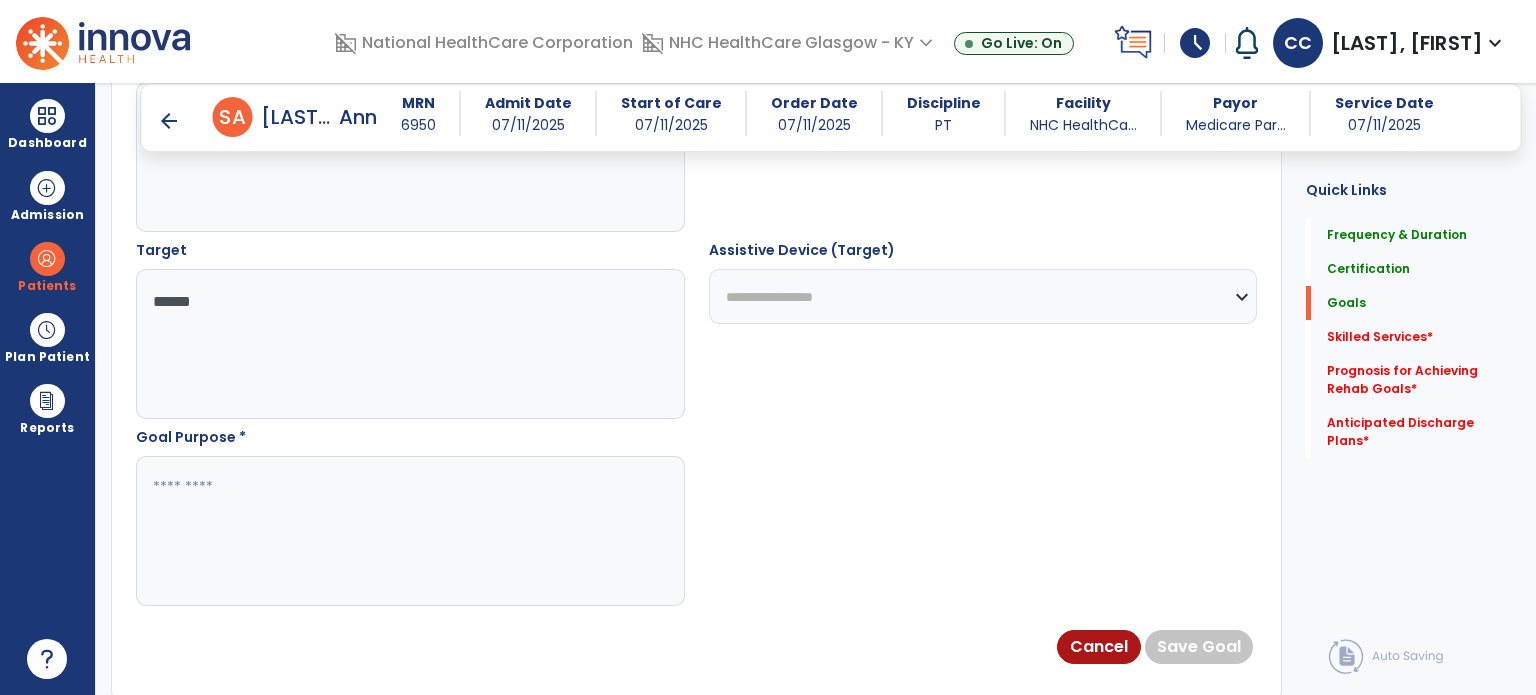 scroll, scrollTop: 1157, scrollLeft: 0, axis: vertical 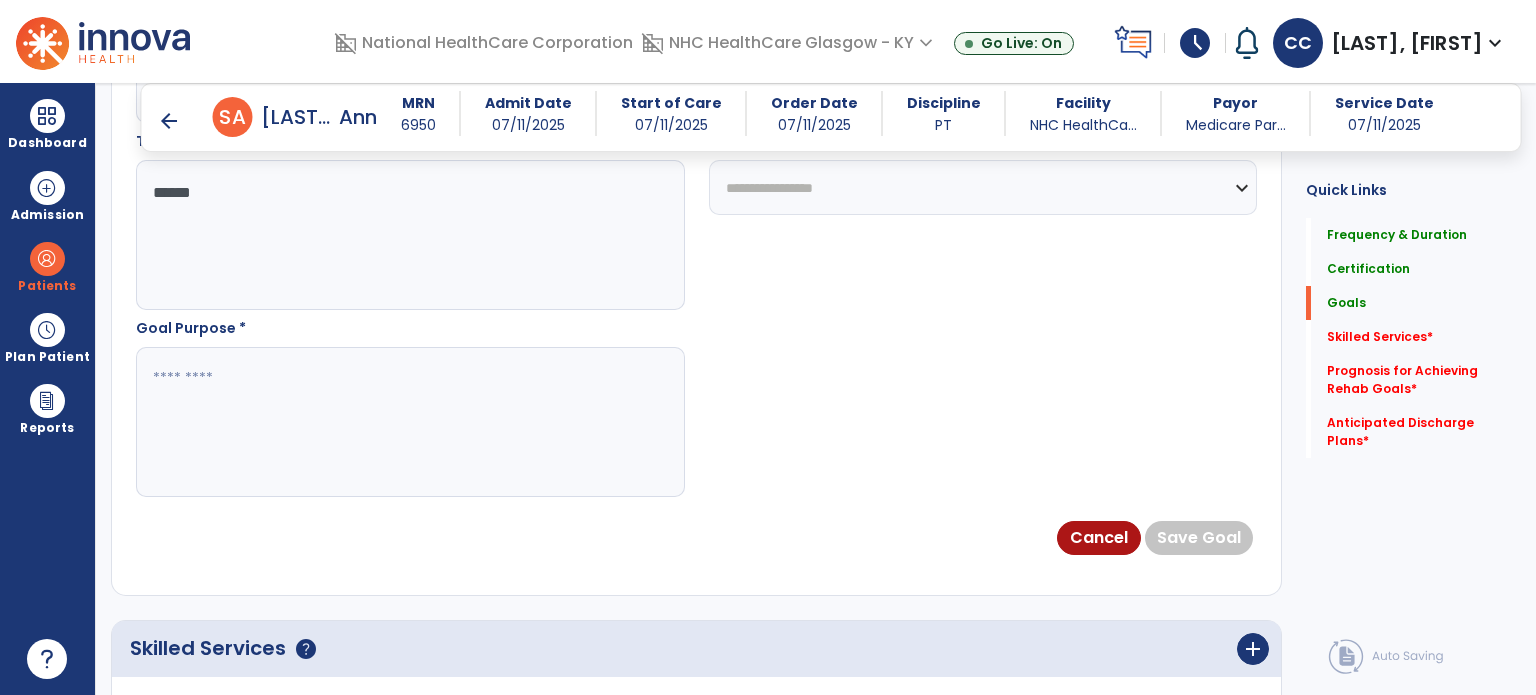 type on "*****" 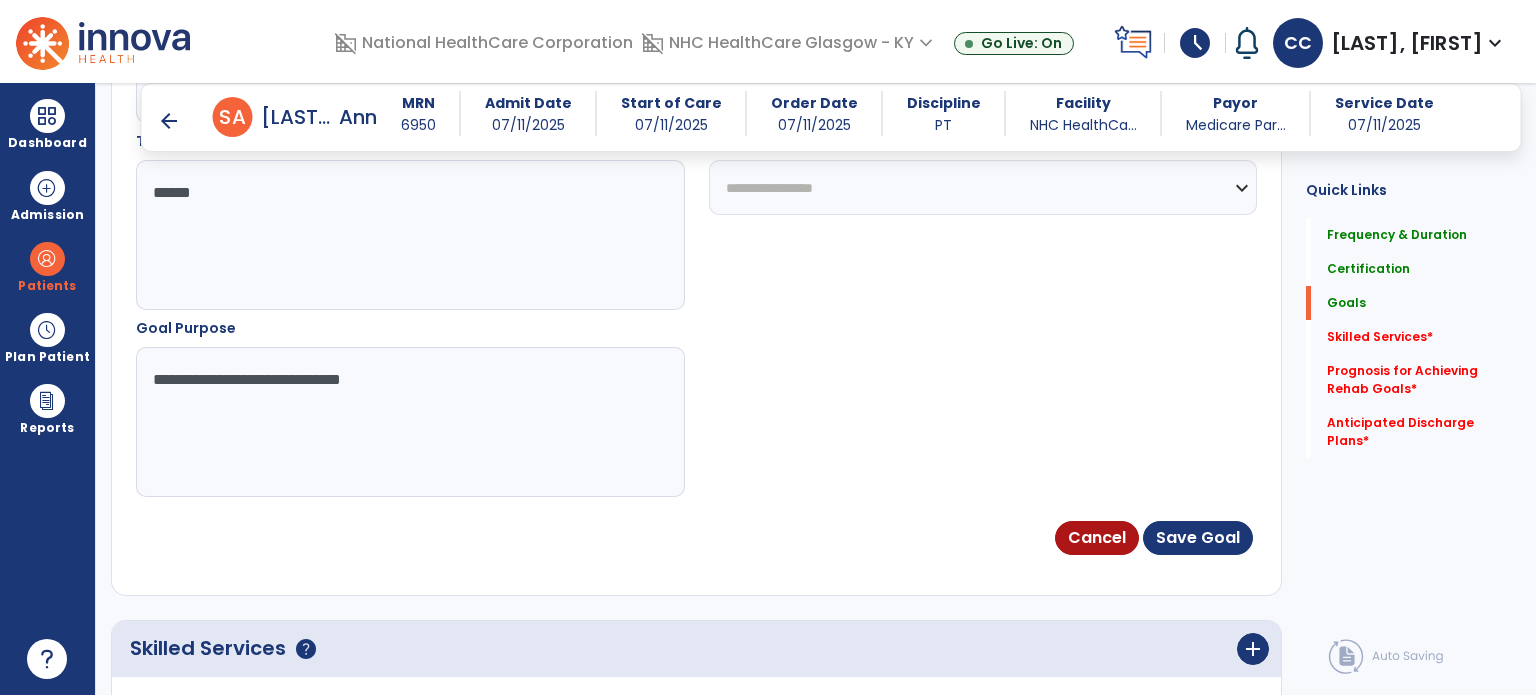 type on "**********" 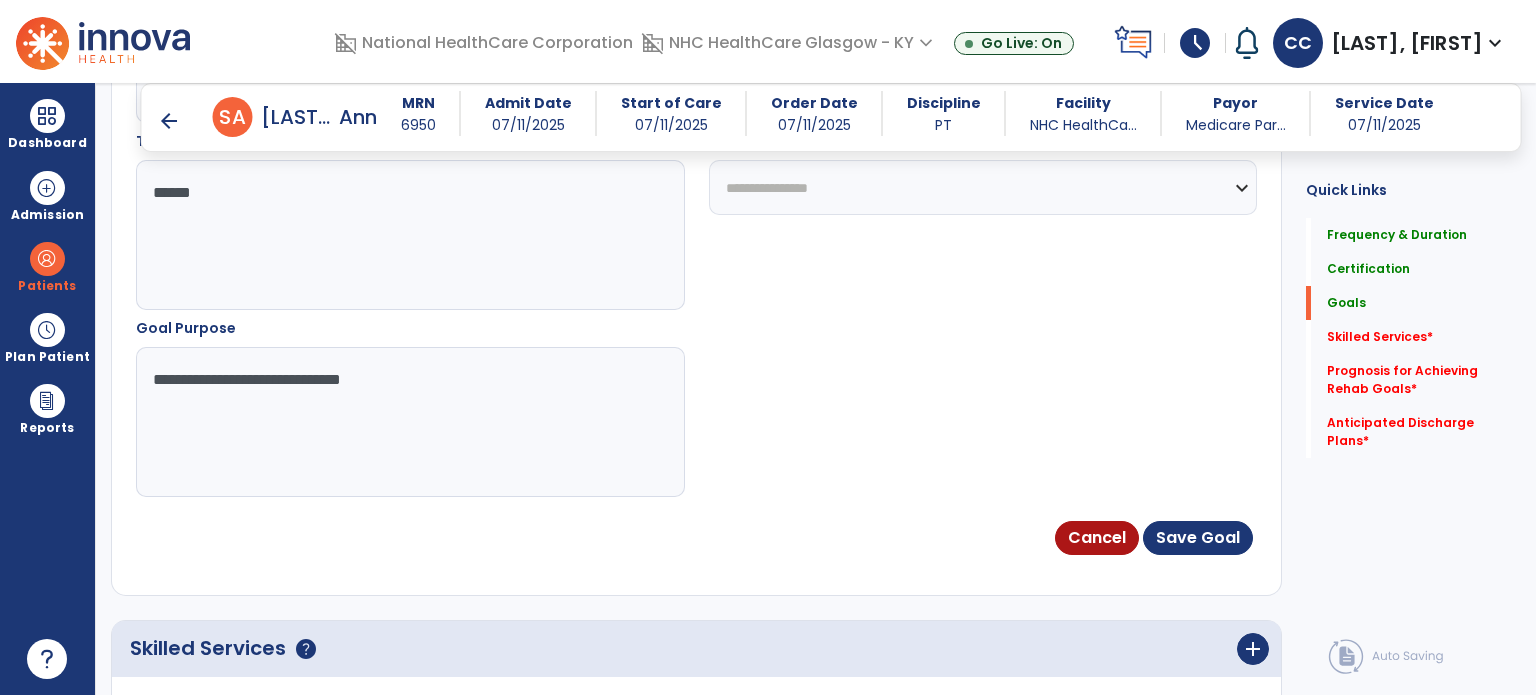 click on "**********" at bounding box center [983, 187] 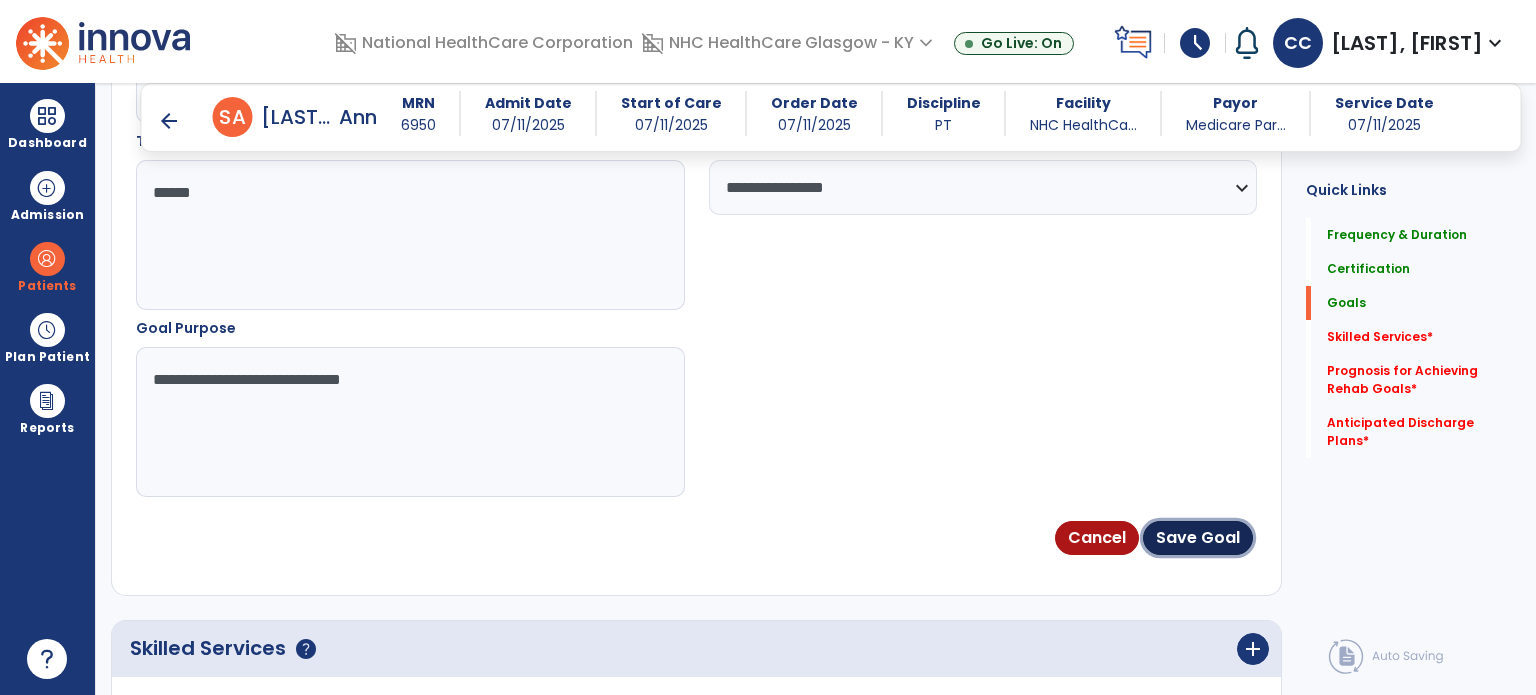 click on "Save Goal" at bounding box center (1198, 538) 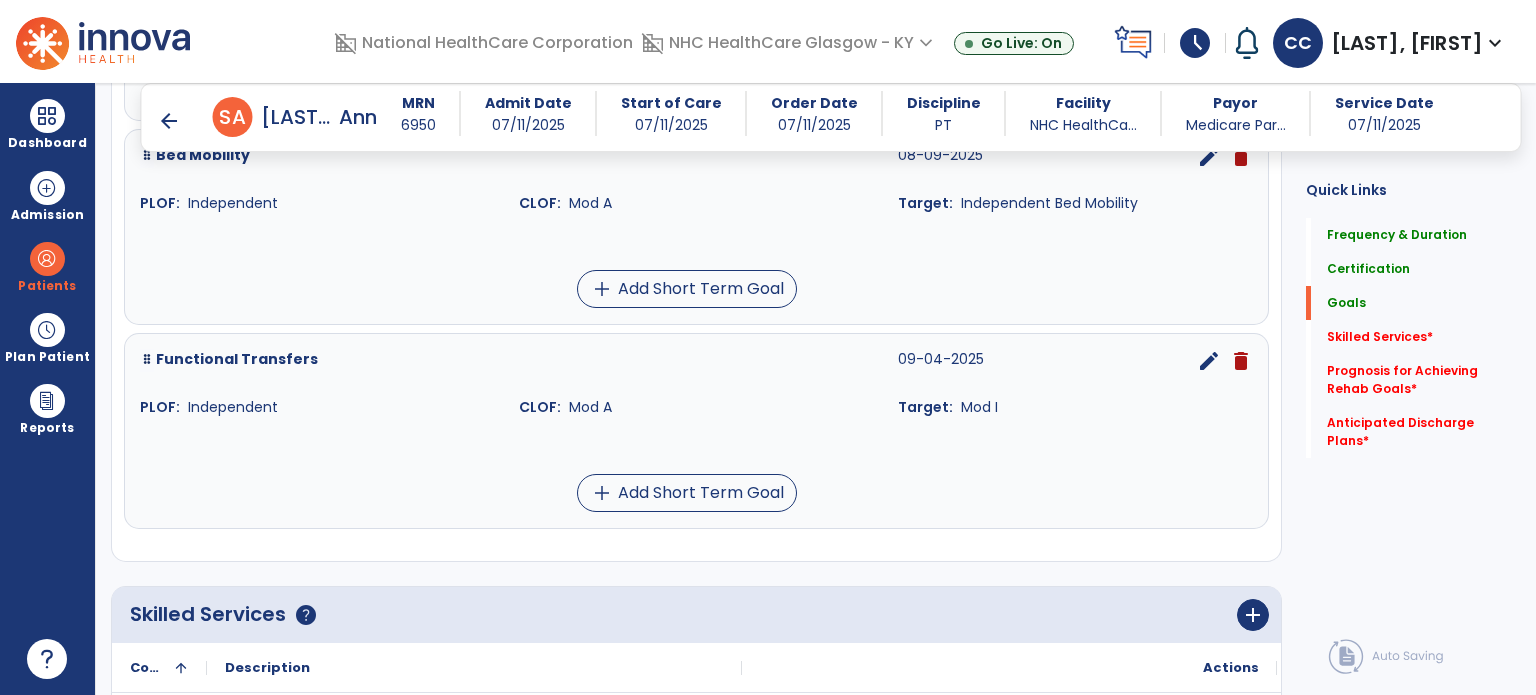 scroll, scrollTop: 781, scrollLeft: 0, axis: vertical 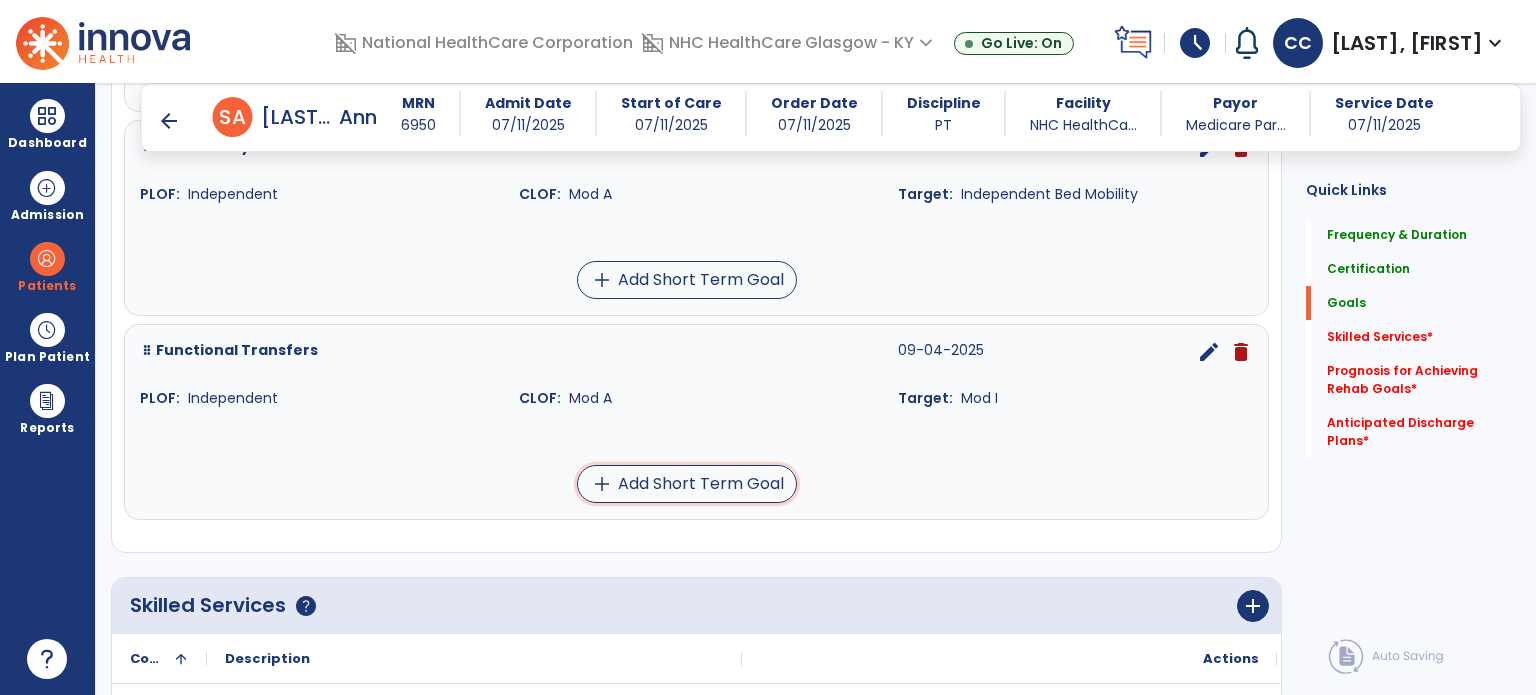 click on "add  Add Short Term Goal" at bounding box center (687, 484) 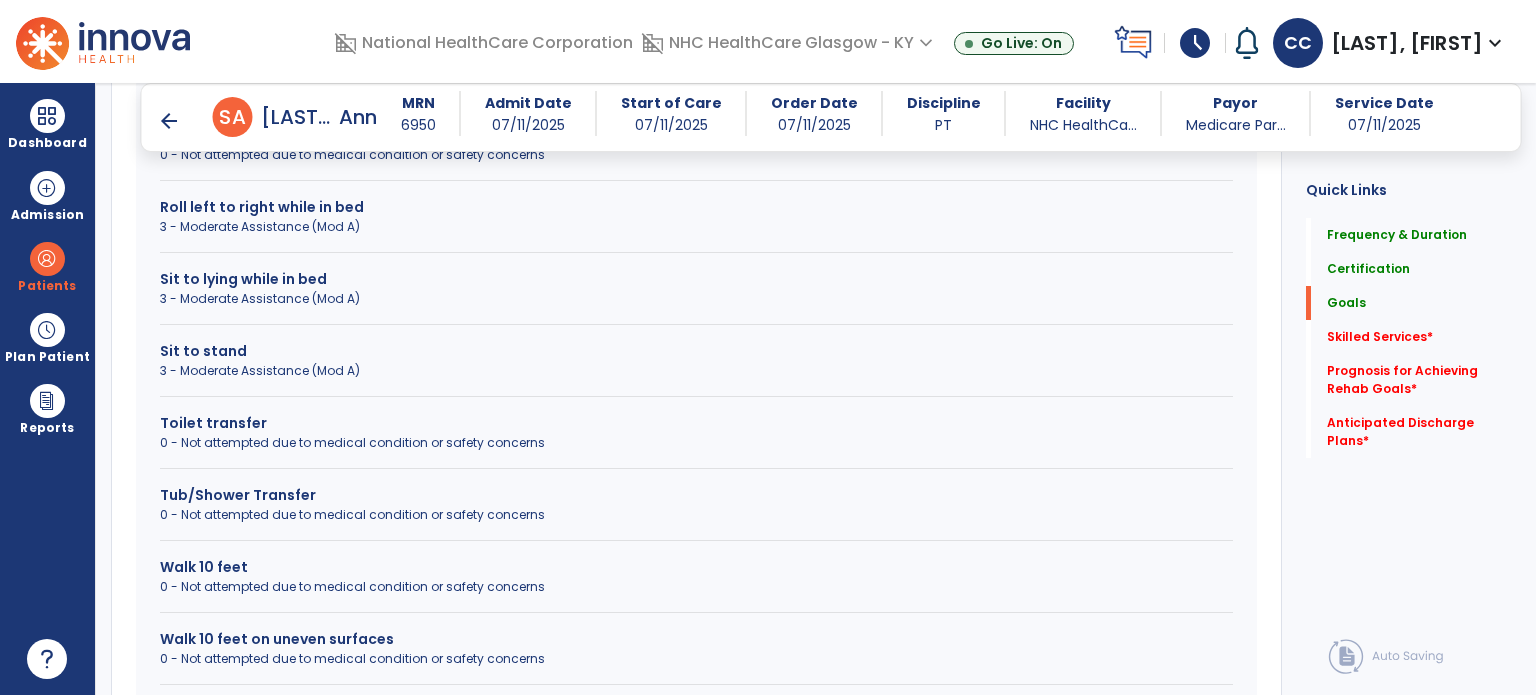 scroll, scrollTop: 1131, scrollLeft: 0, axis: vertical 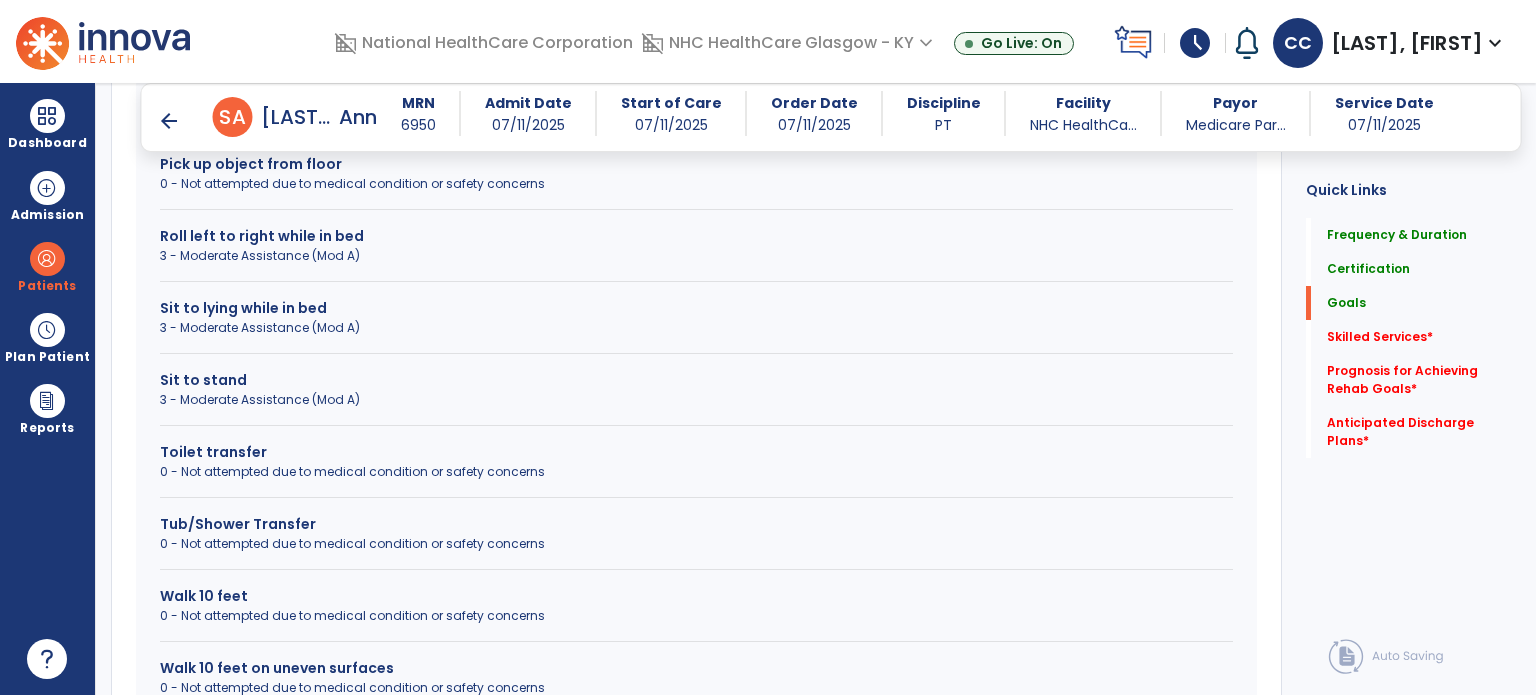 click on "Sit to stand" at bounding box center [696, 380] 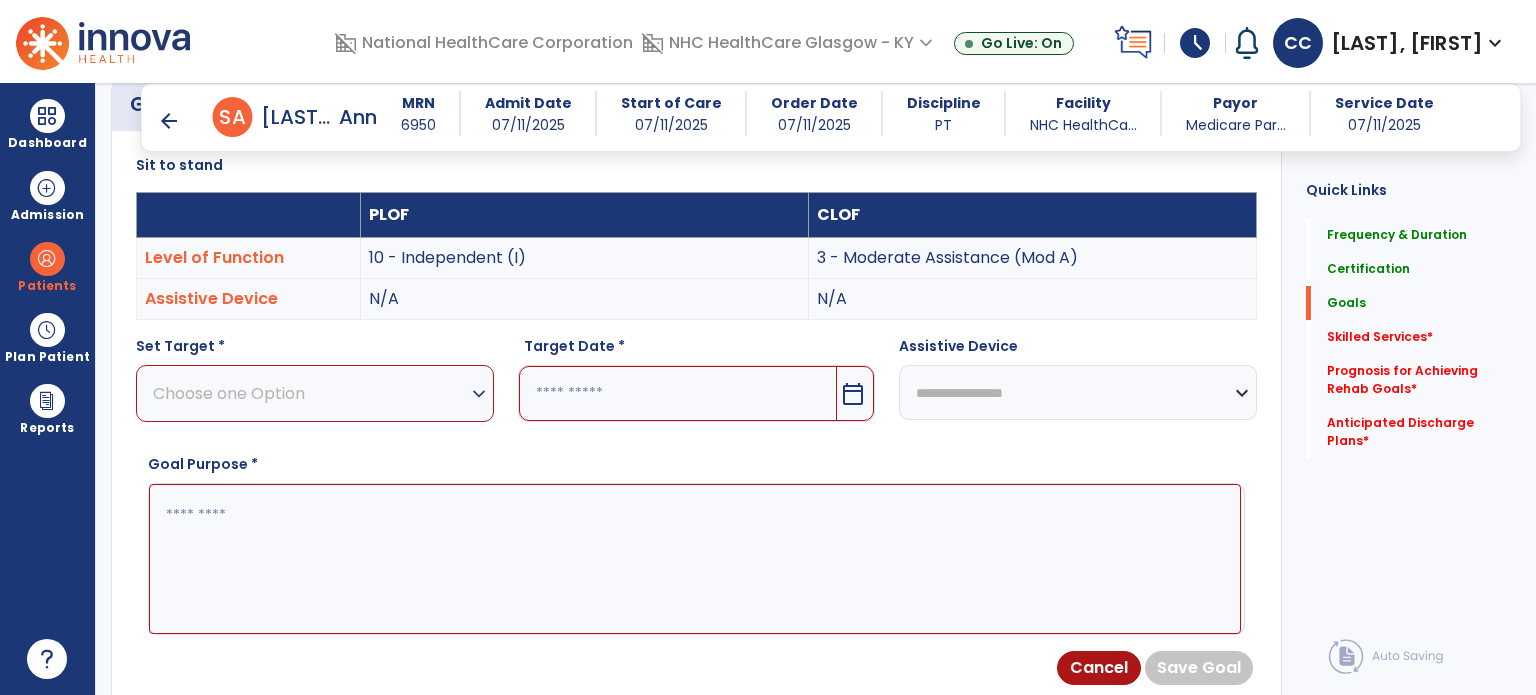 scroll, scrollTop: 531, scrollLeft: 0, axis: vertical 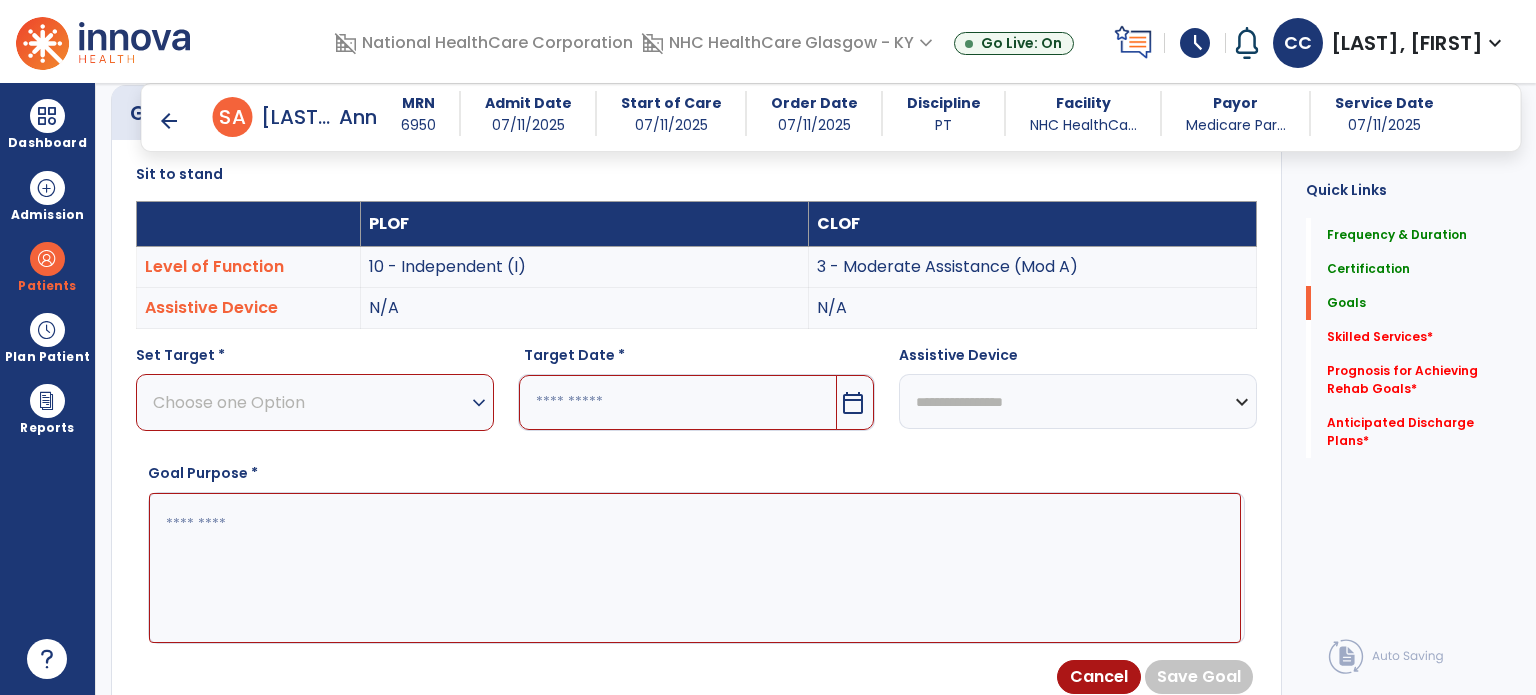 click on "Choose one Option" at bounding box center (310, 402) 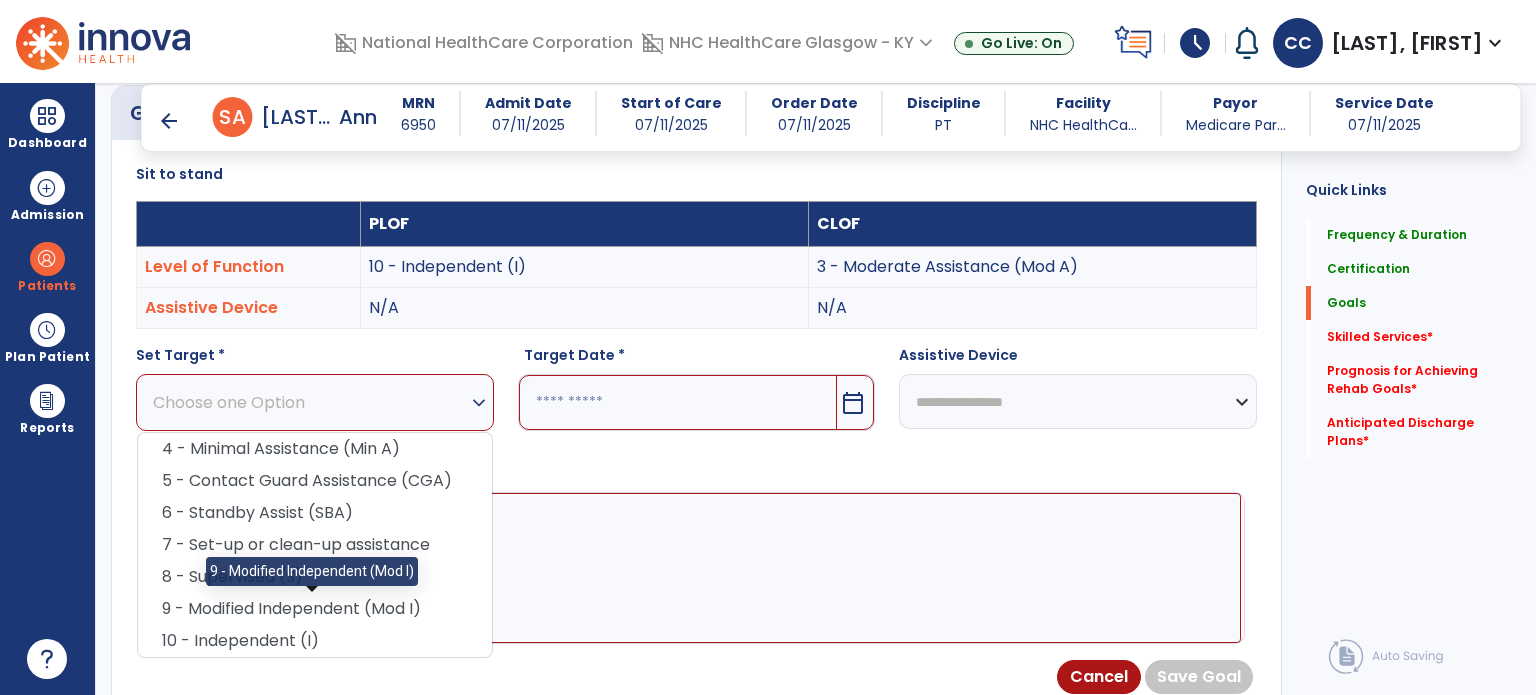 click on "9 - Modified Independent (Mod I)" at bounding box center [315, 609] 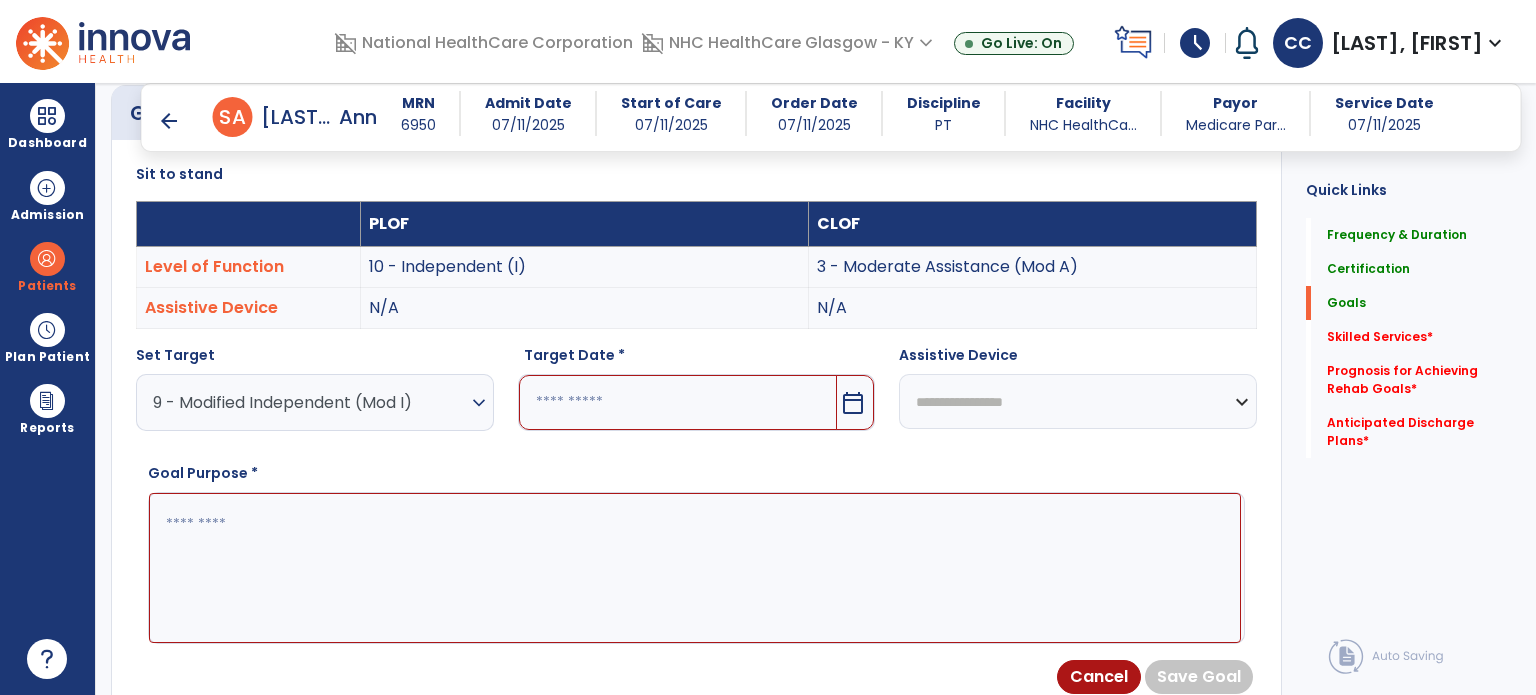 click at bounding box center (678, 402) 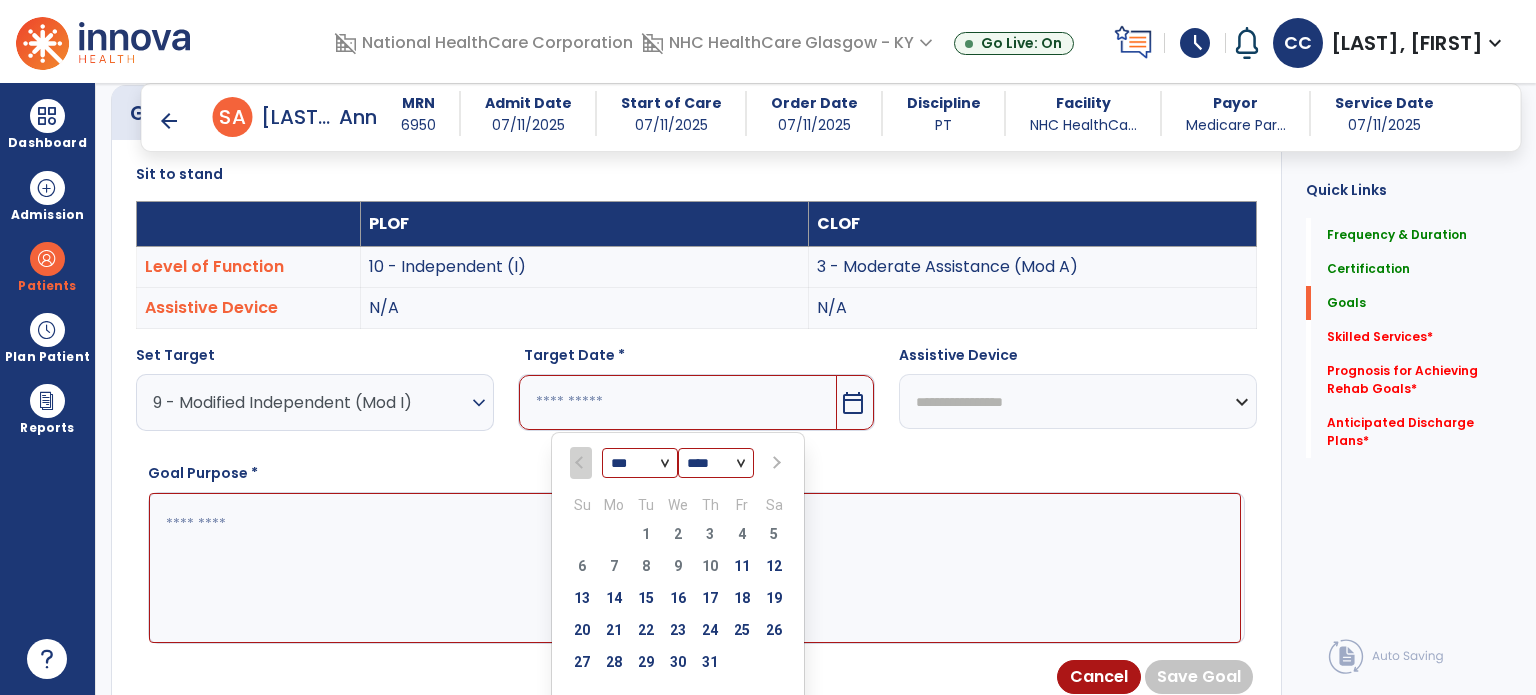 click at bounding box center [774, 463] 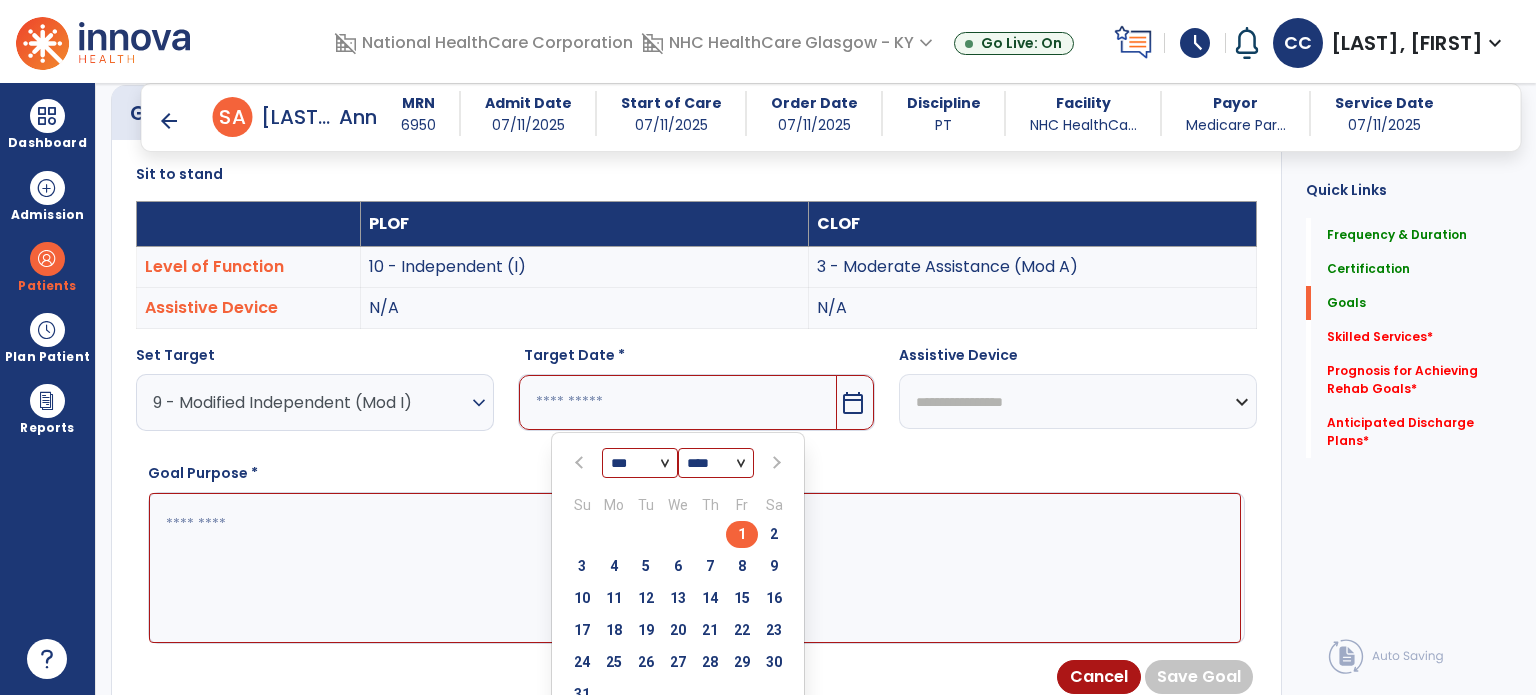 click on "8" at bounding box center (742, 566) 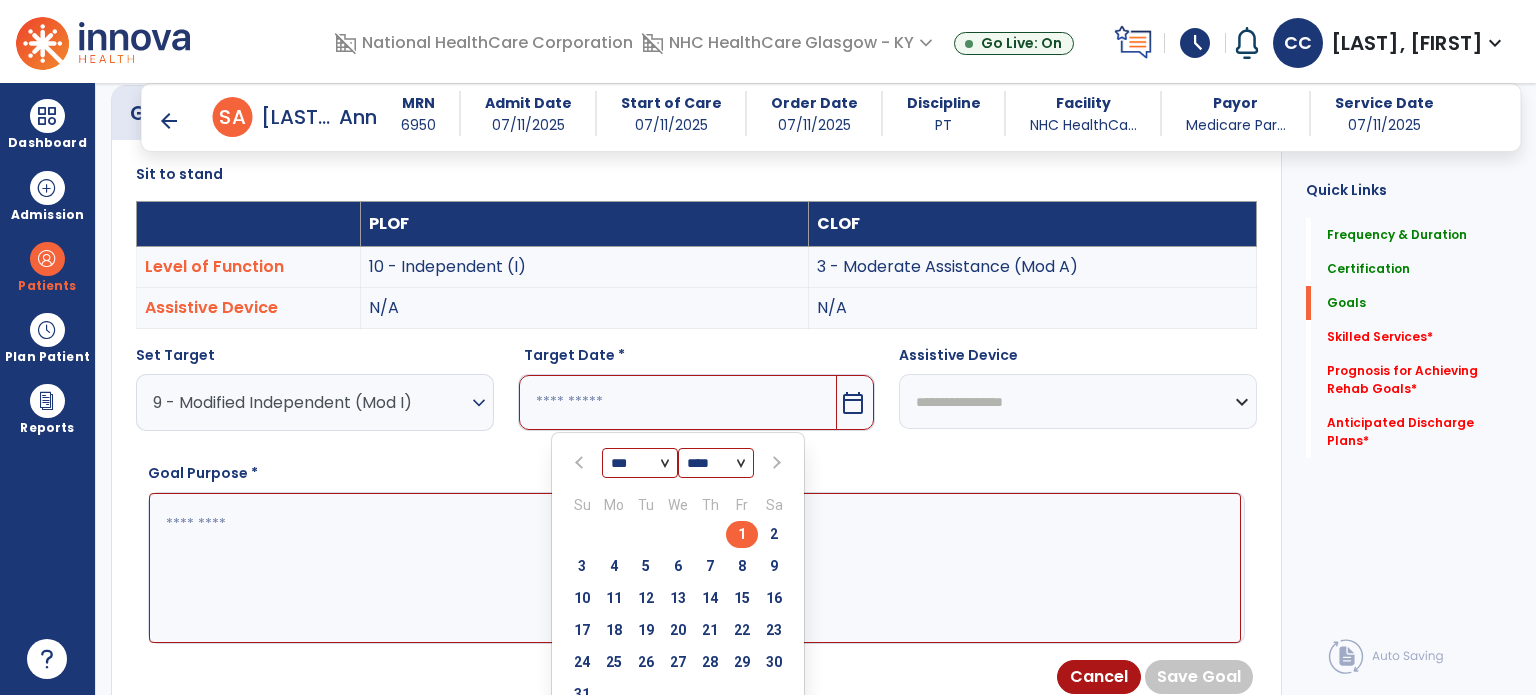 type on "********" 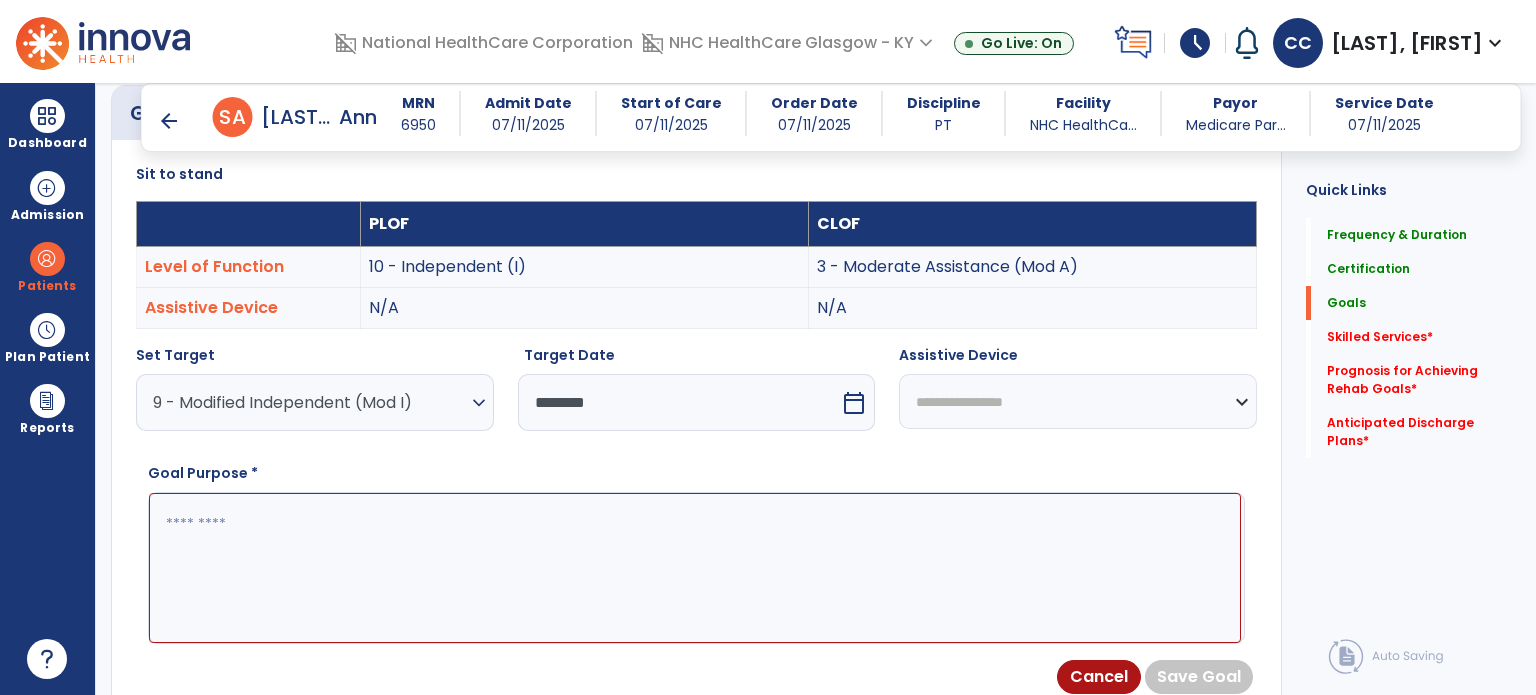 click on "**********" at bounding box center (1078, 401) 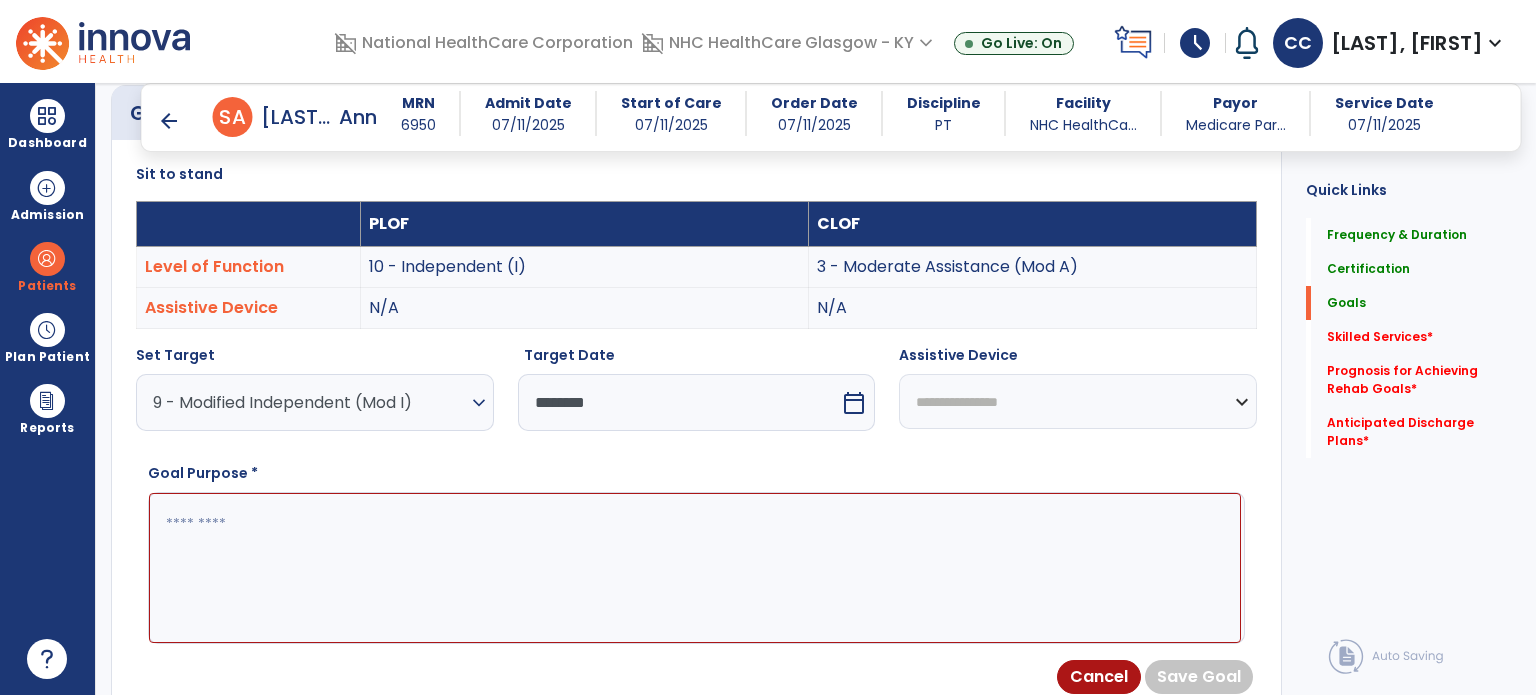 click on "**********" at bounding box center [1078, 401] 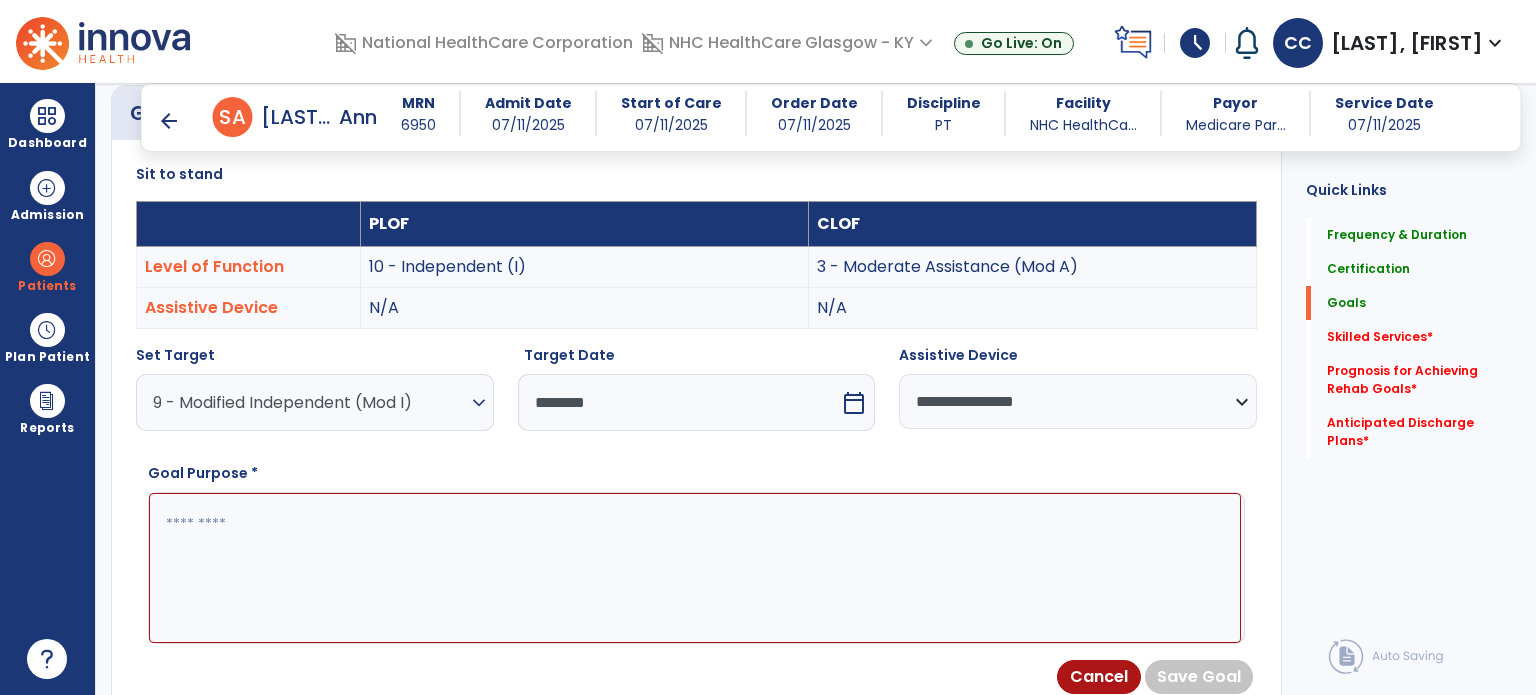 drag, startPoint x: 672, startPoint y: 619, endPoint x: 668, endPoint y: 601, distance: 18.439089 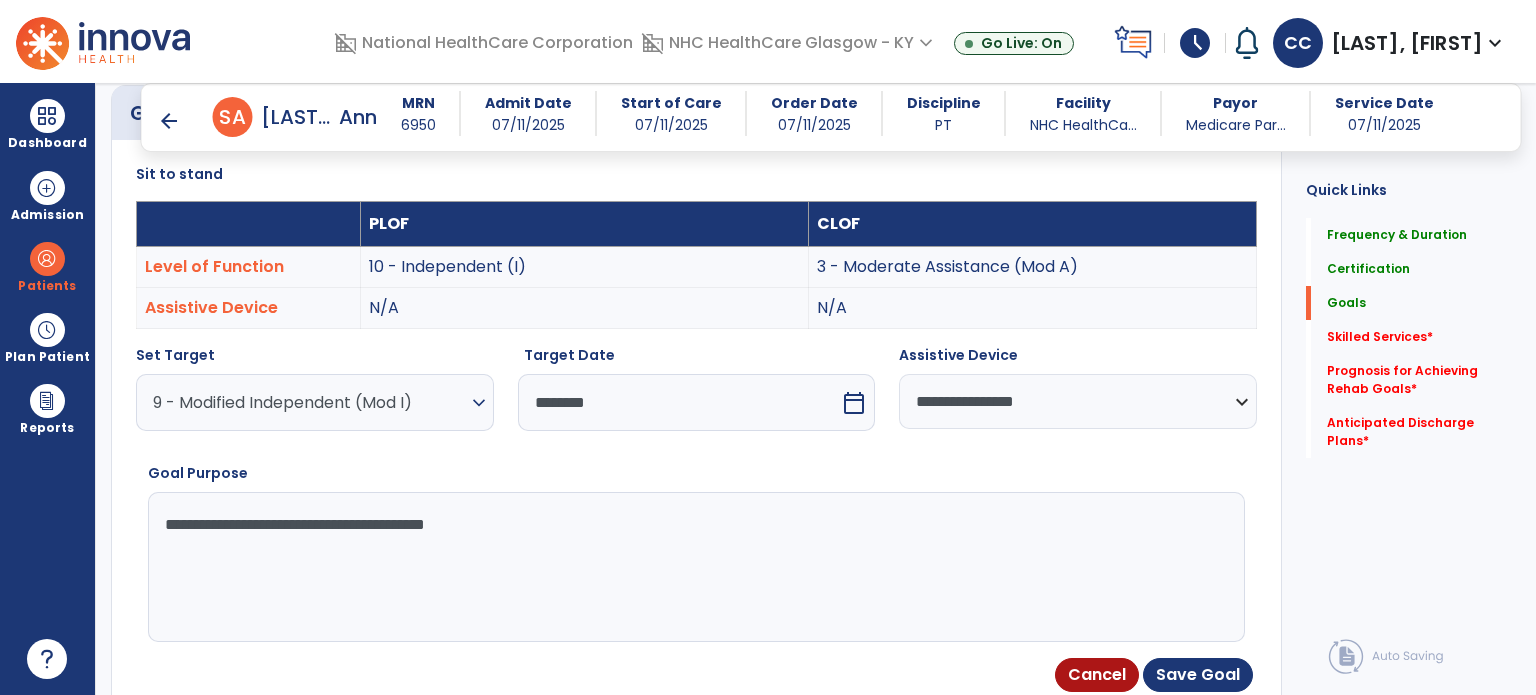 type on "**********" 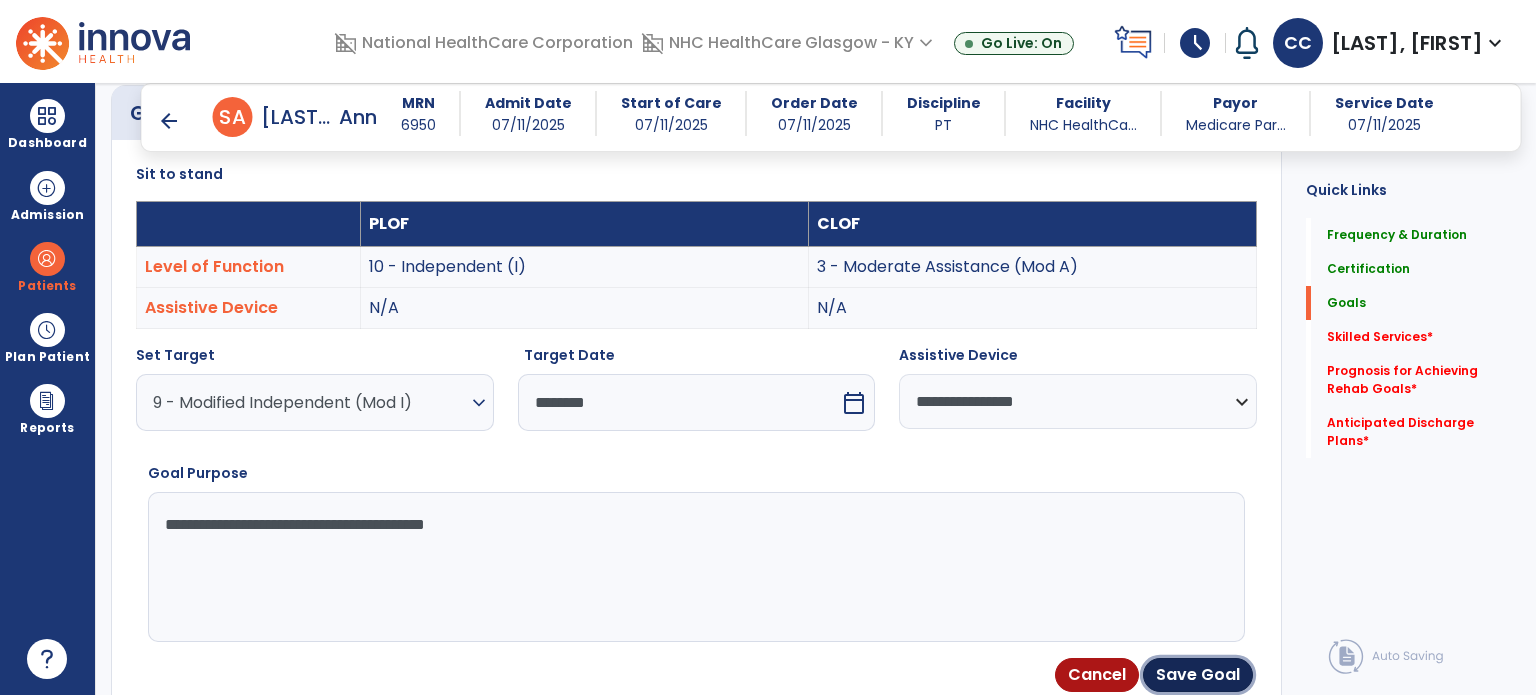 click on "Save Goal" at bounding box center (1198, 675) 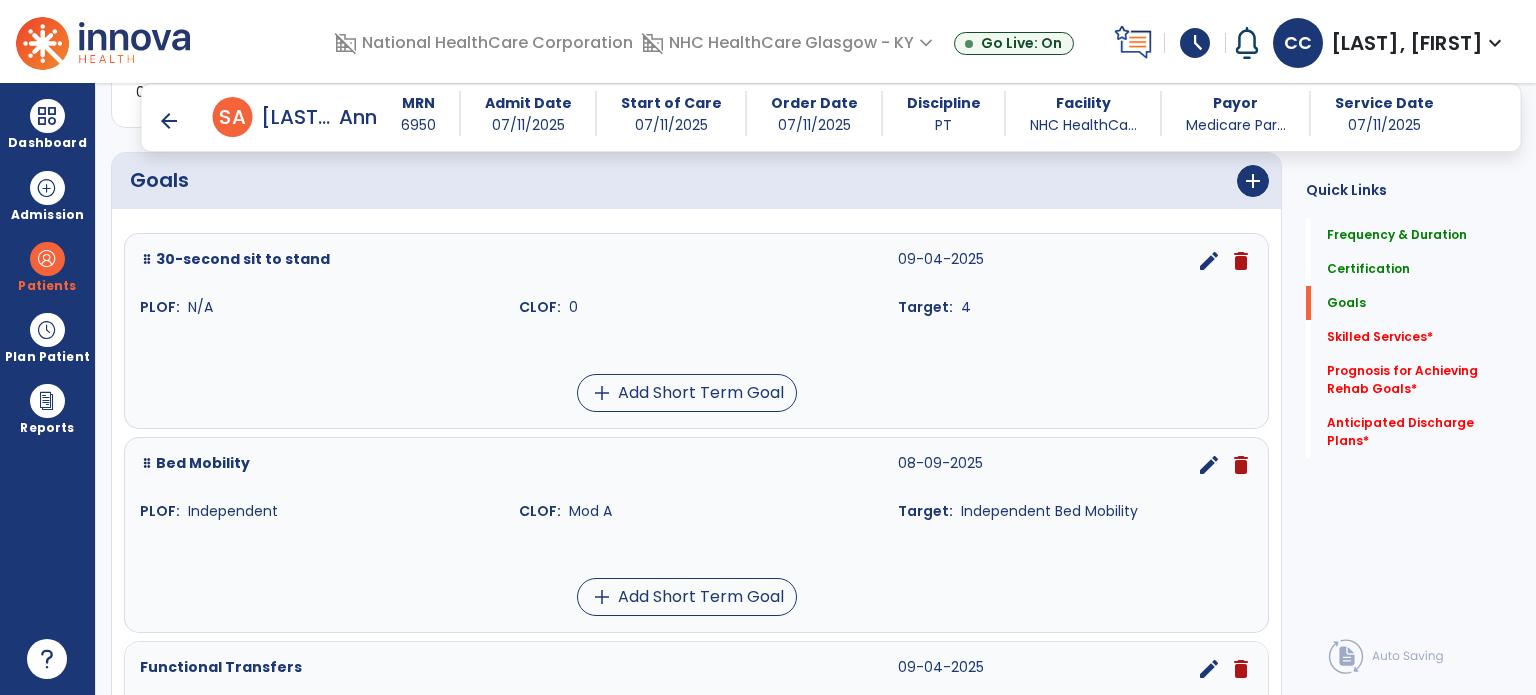 scroll, scrollTop: 331, scrollLeft: 0, axis: vertical 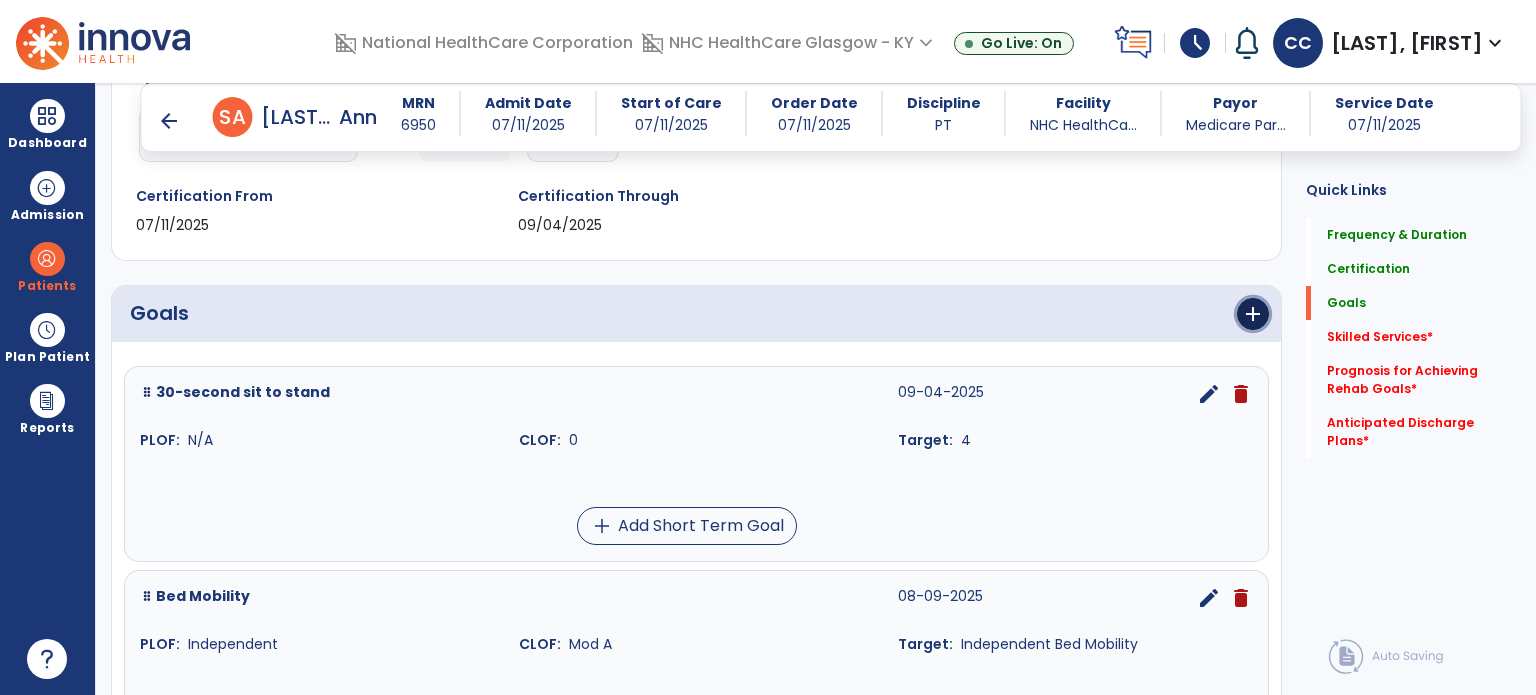 click on "add" at bounding box center [1253, 314] 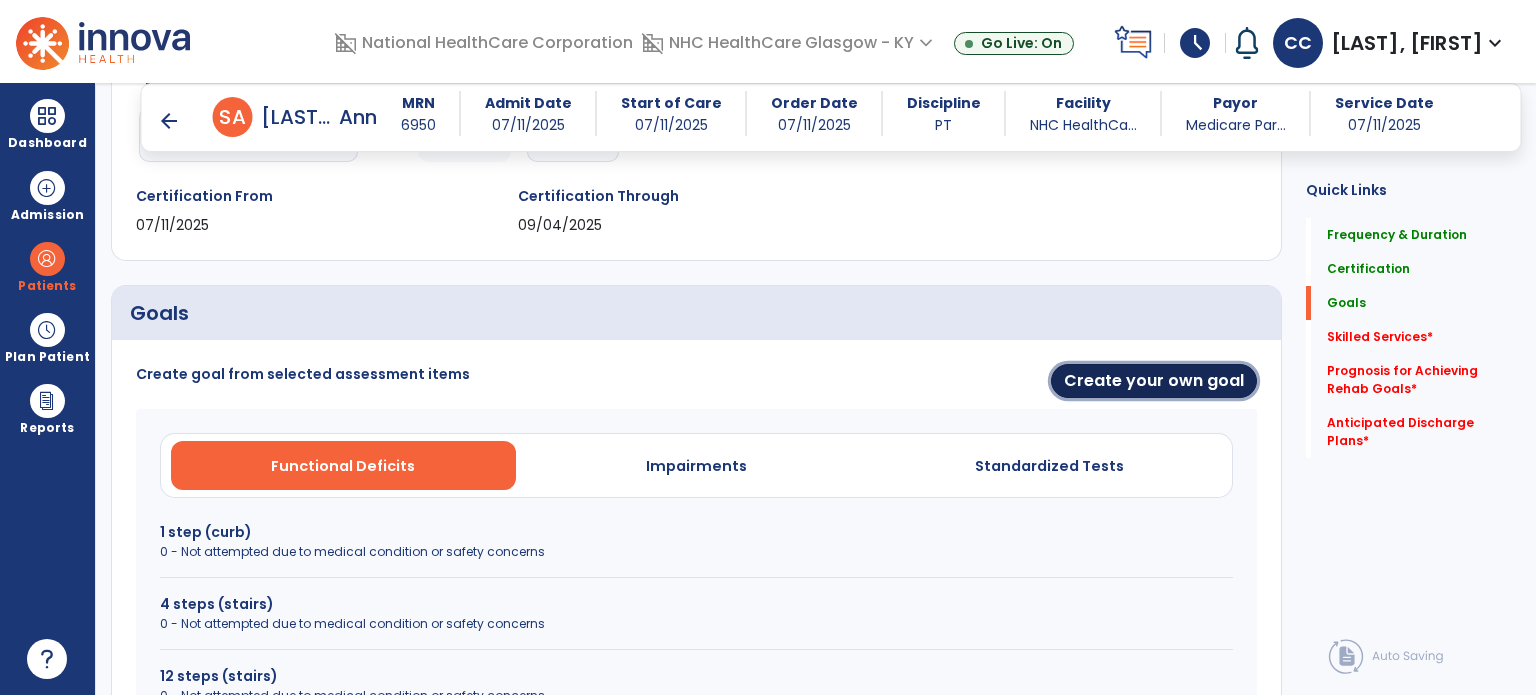 click on "Create your own goal" at bounding box center (1154, 381) 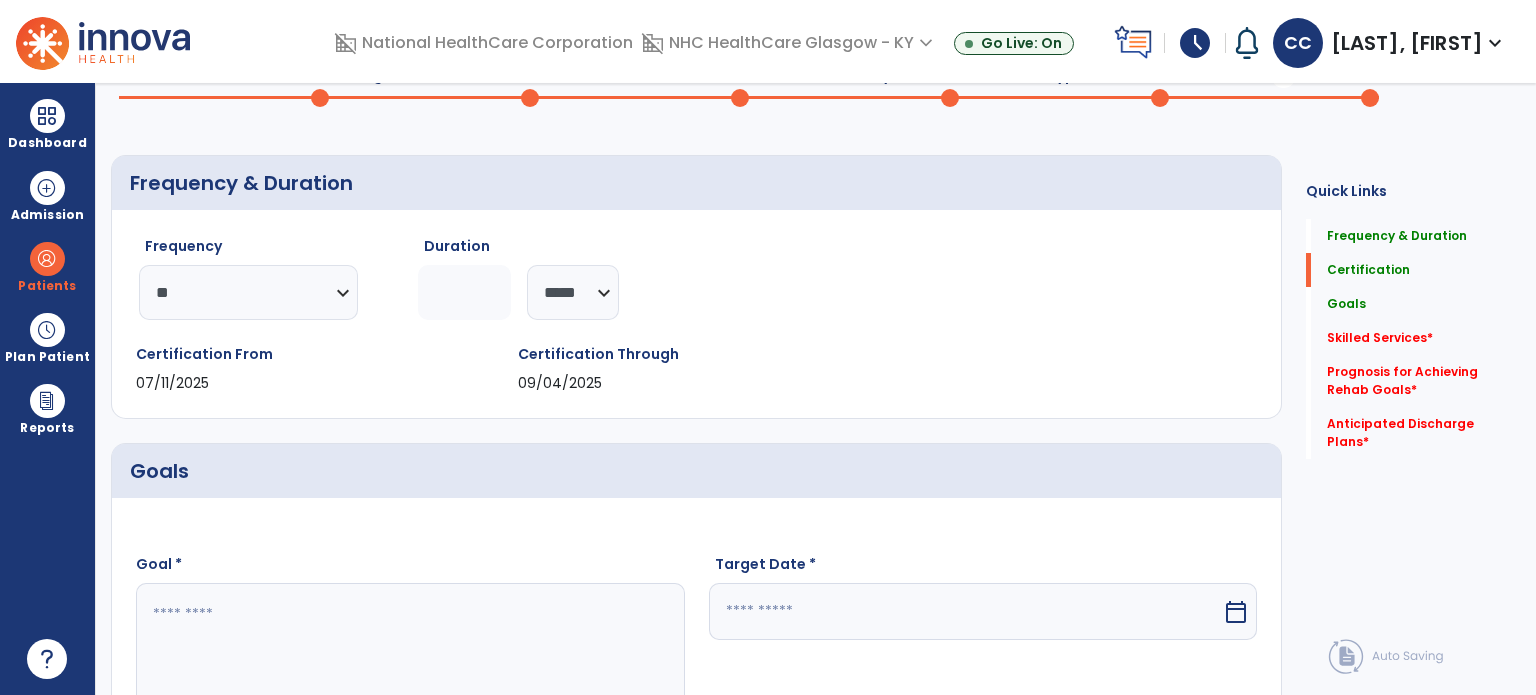 scroll, scrollTop: 0, scrollLeft: 0, axis: both 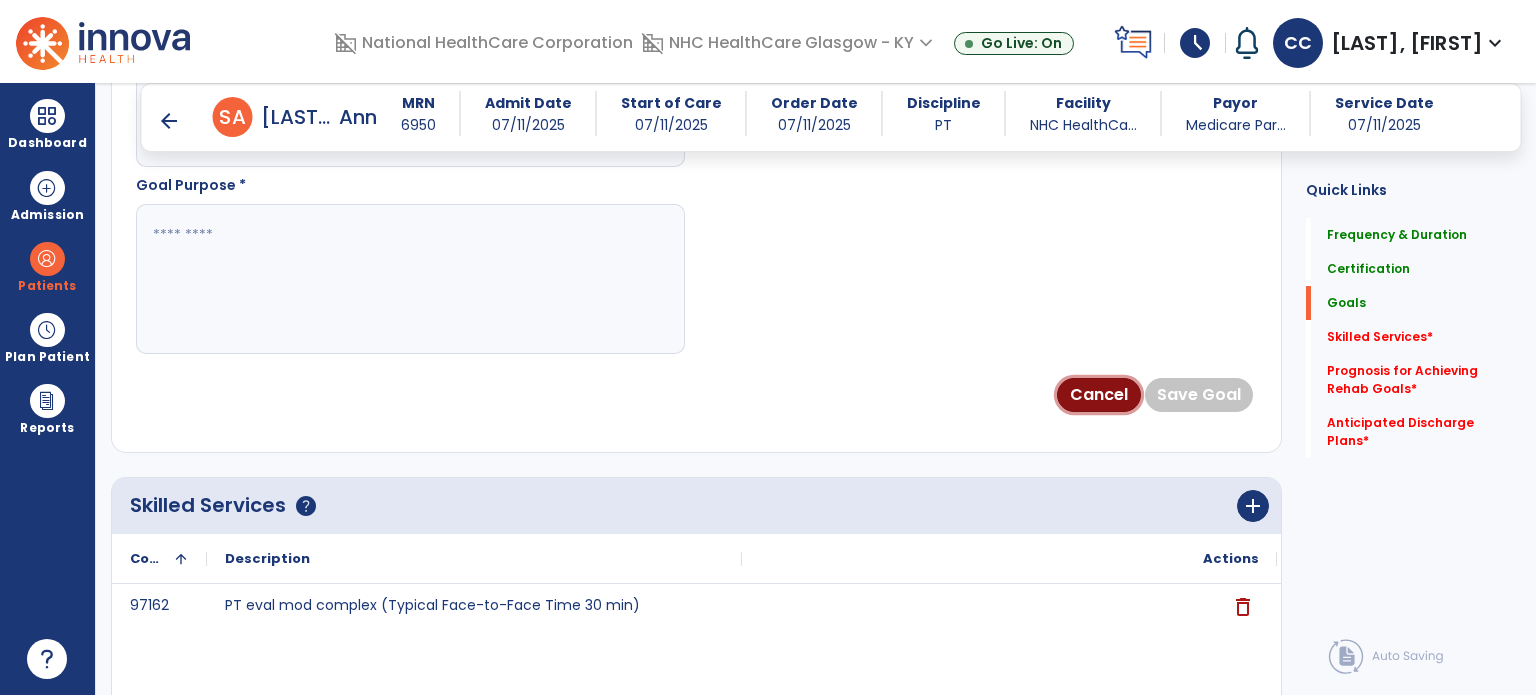 click on "Cancel" at bounding box center [1099, 395] 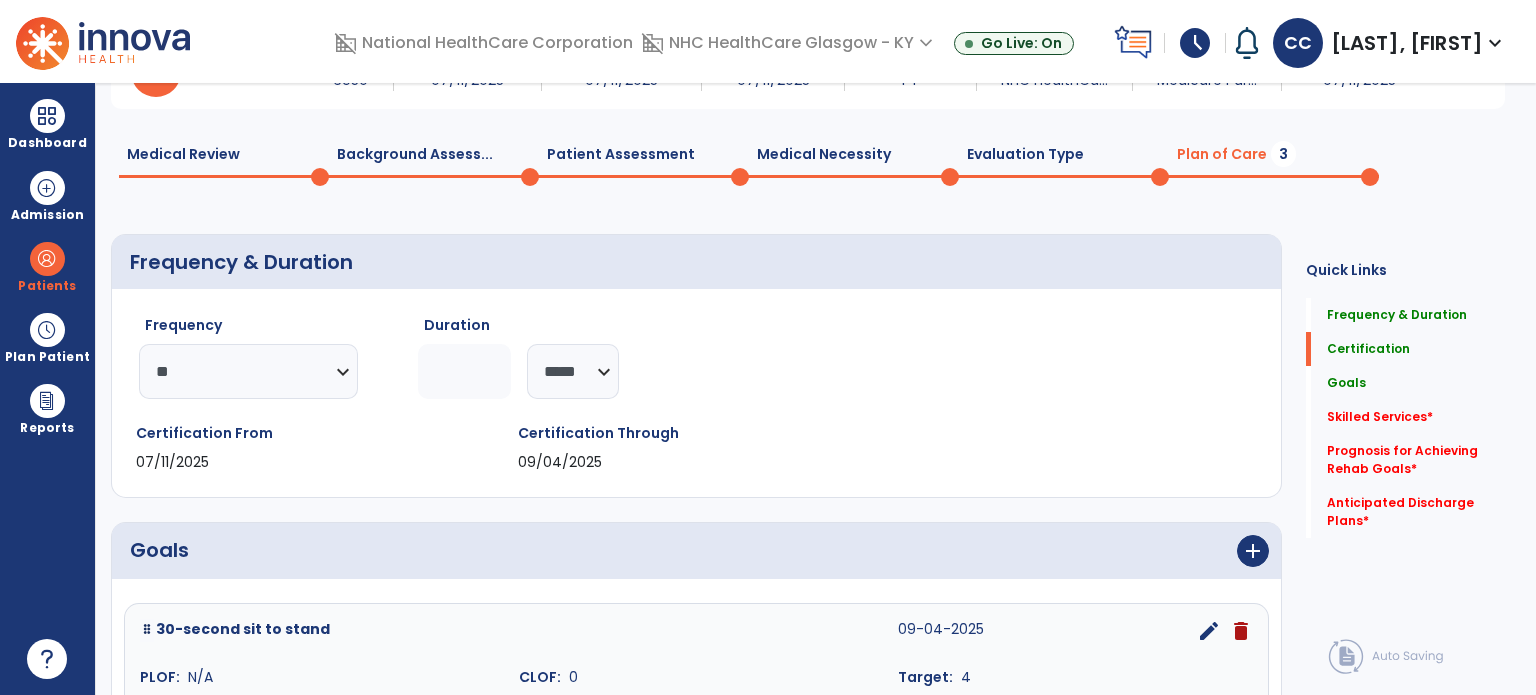 scroll, scrollTop: 200, scrollLeft: 0, axis: vertical 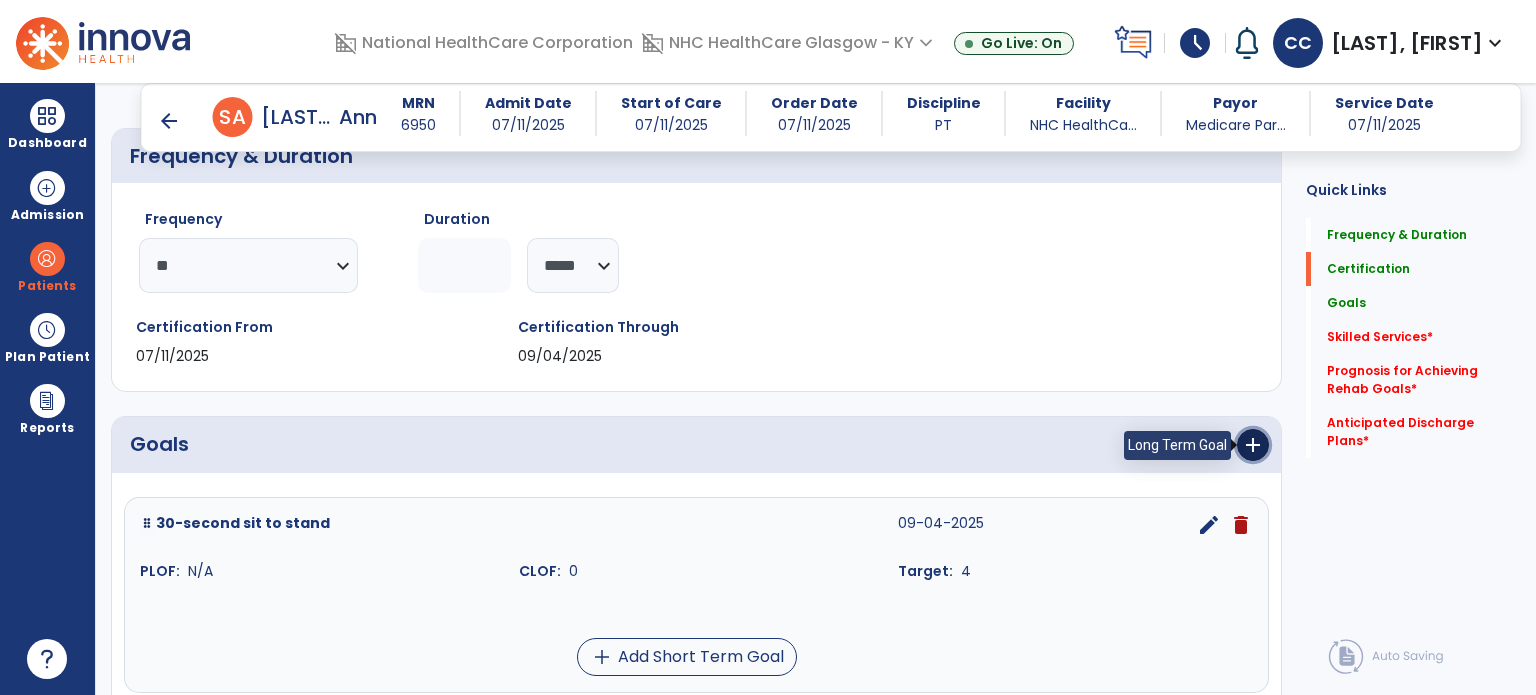 click on "add" at bounding box center (1253, 445) 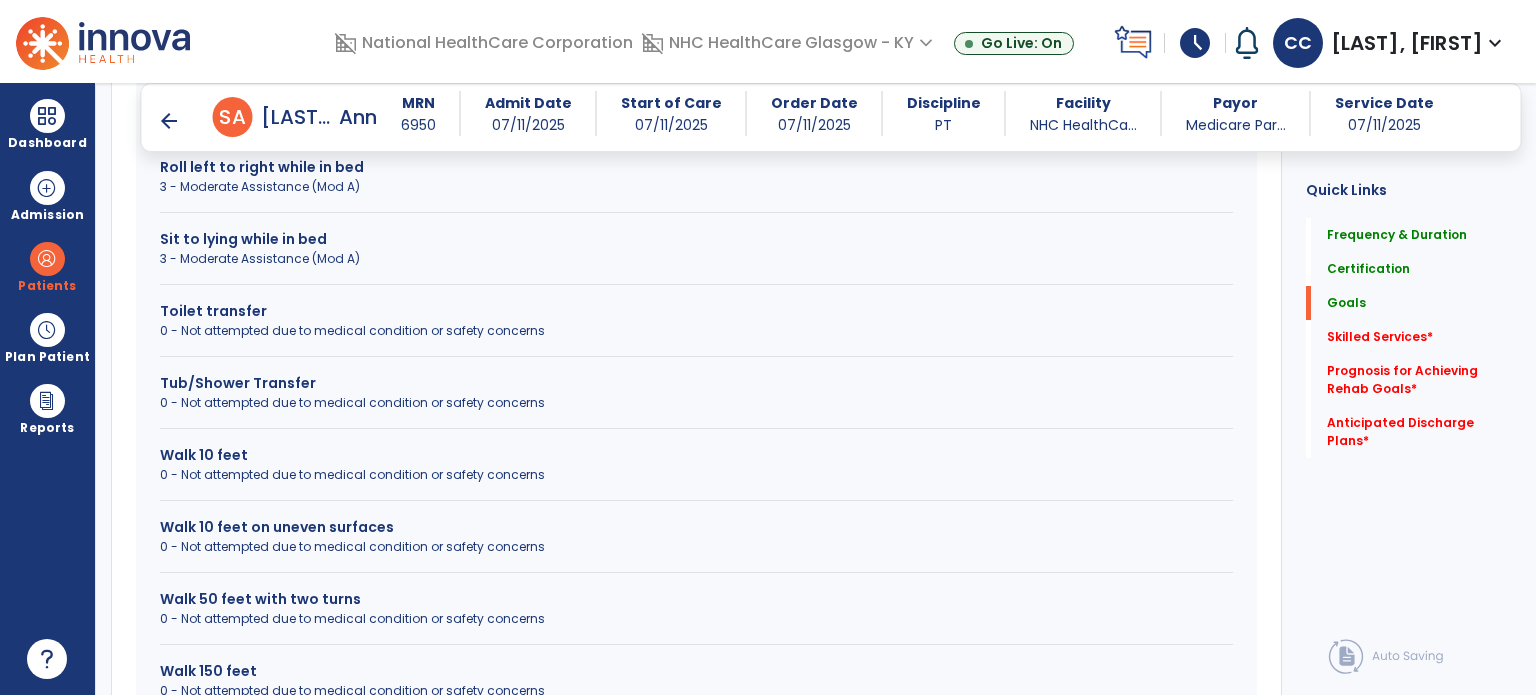 scroll, scrollTop: 1400, scrollLeft: 0, axis: vertical 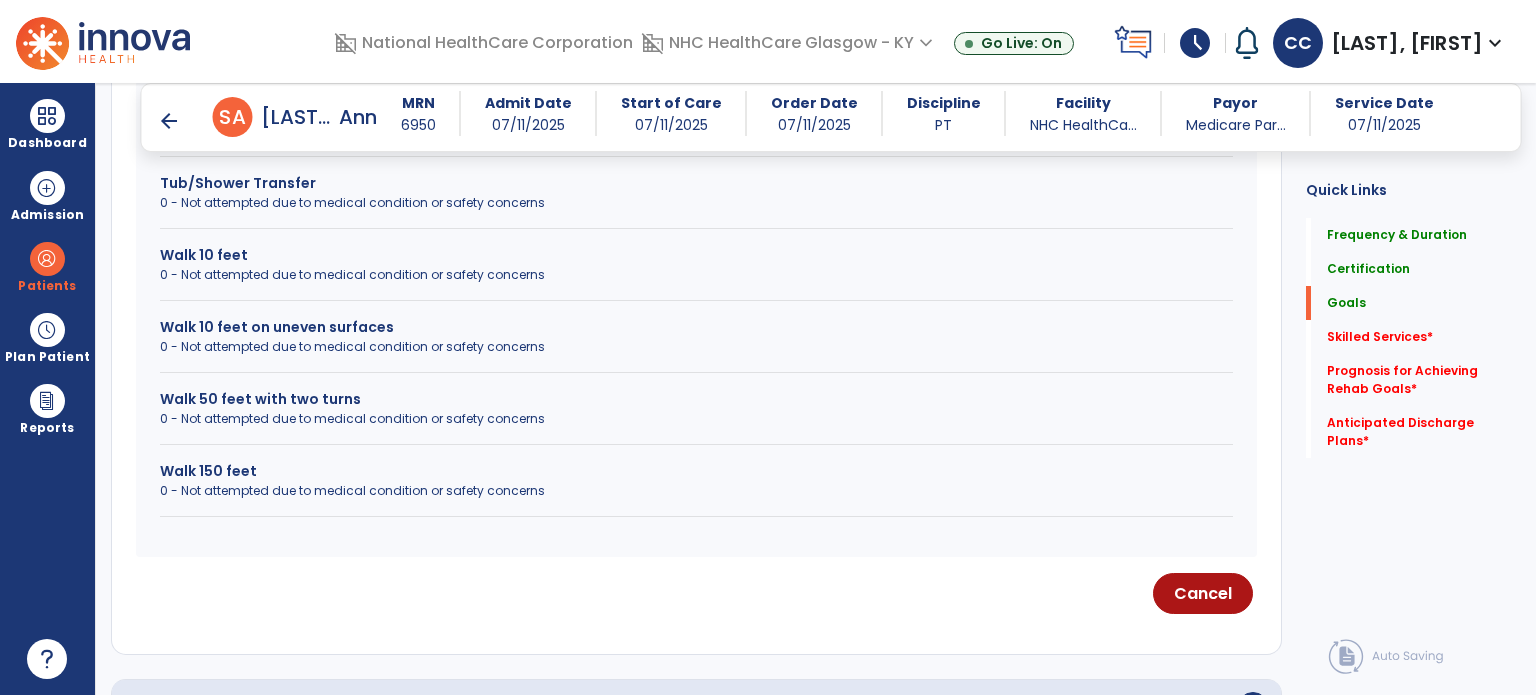 click on "Walk 50 feet with two turns" at bounding box center [696, 399] 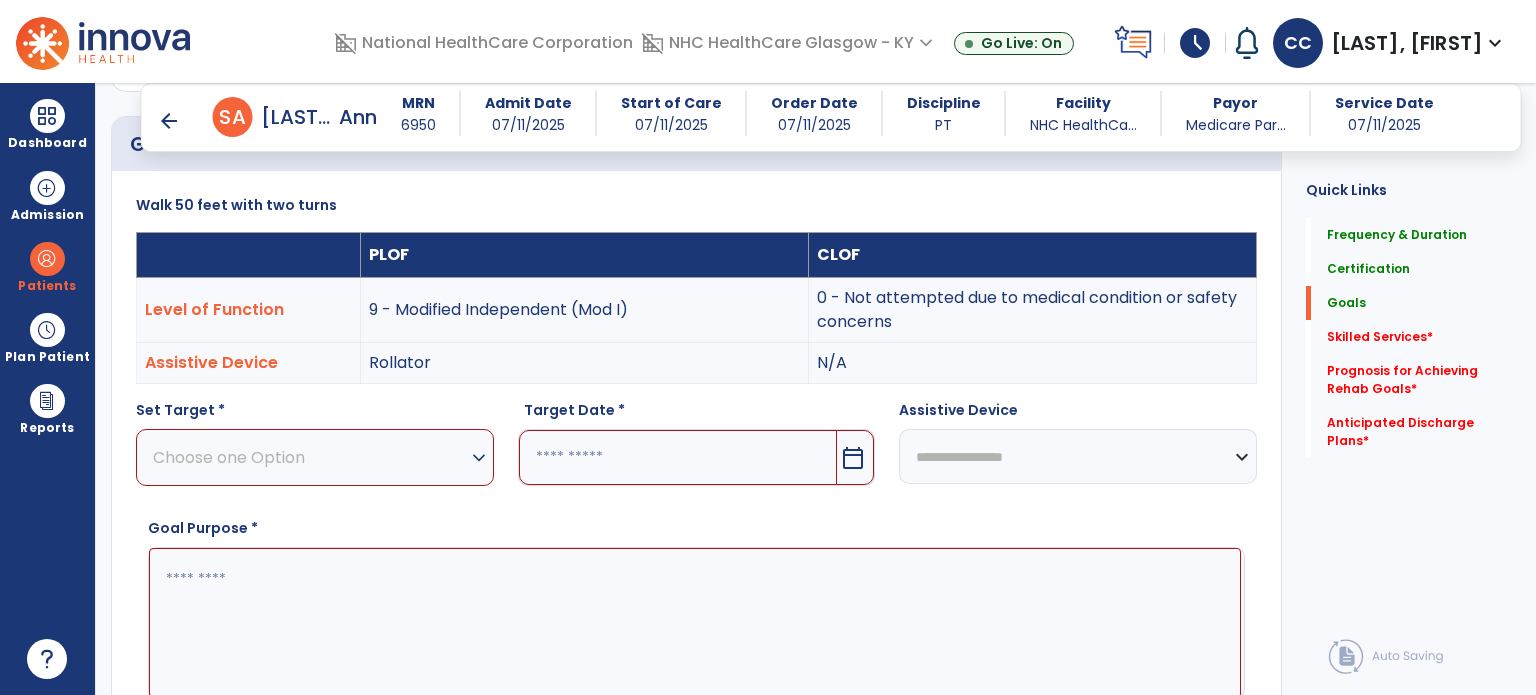 scroll, scrollTop: 400, scrollLeft: 0, axis: vertical 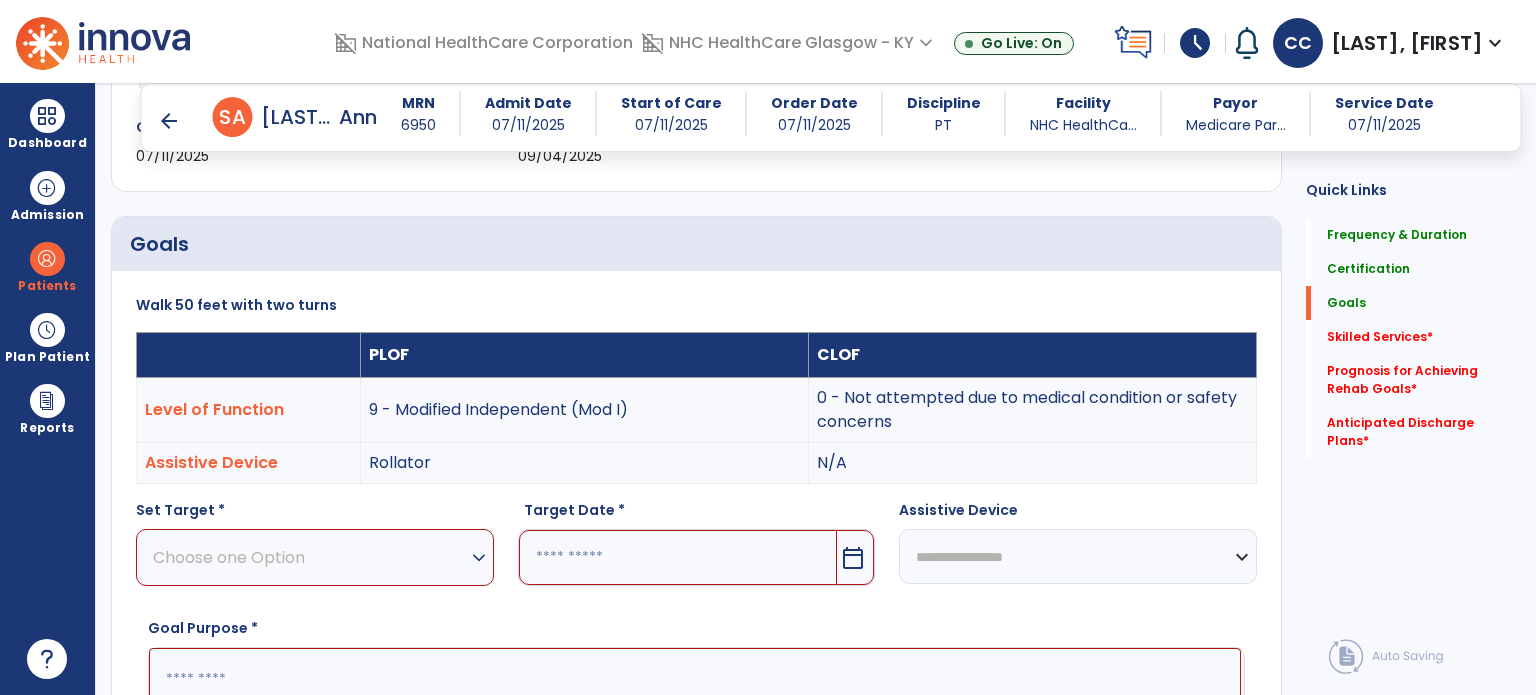 click on "Choose one Option" at bounding box center (310, 557) 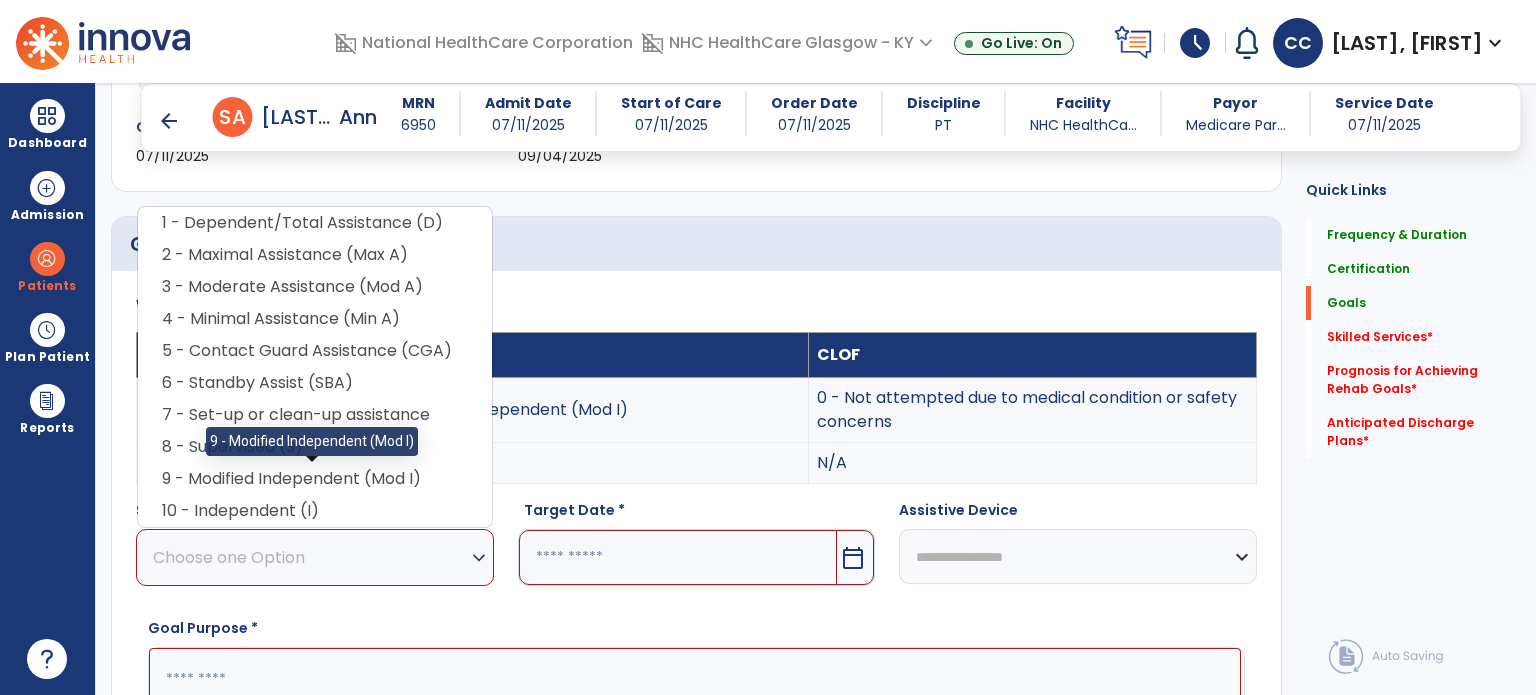 click on "9 - Modified Independent (Mod I)" at bounding box center (315, 479) 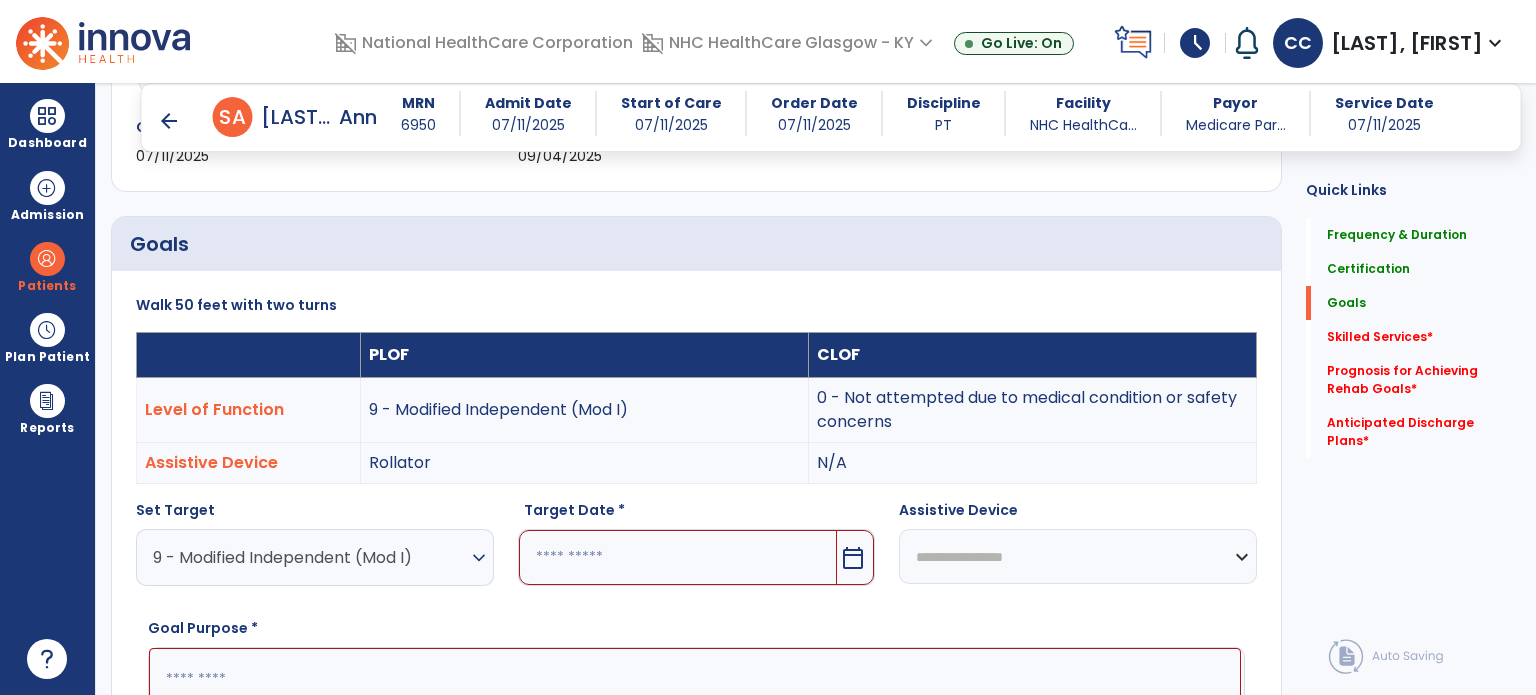 click on "calendar_today" at bounding box center [853, 558] 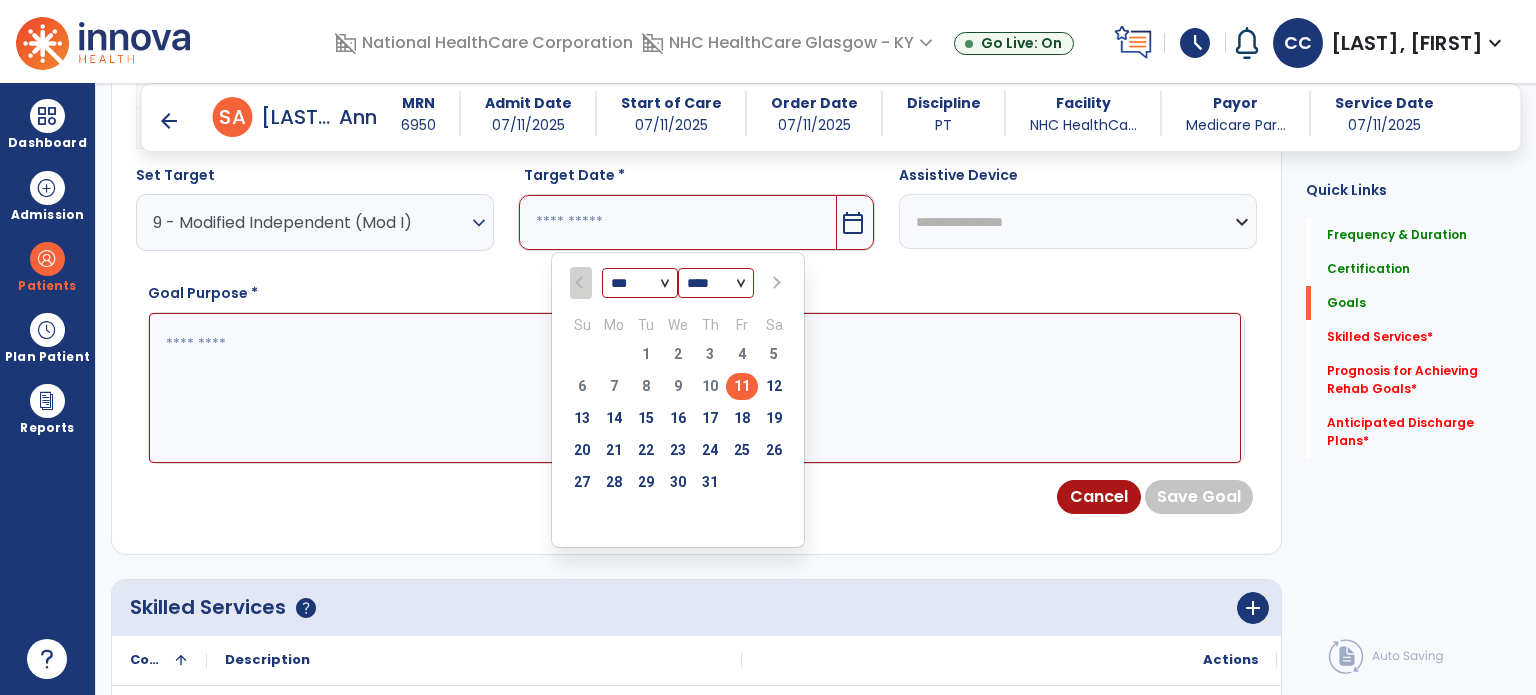 click at bounding box center [775, 283] 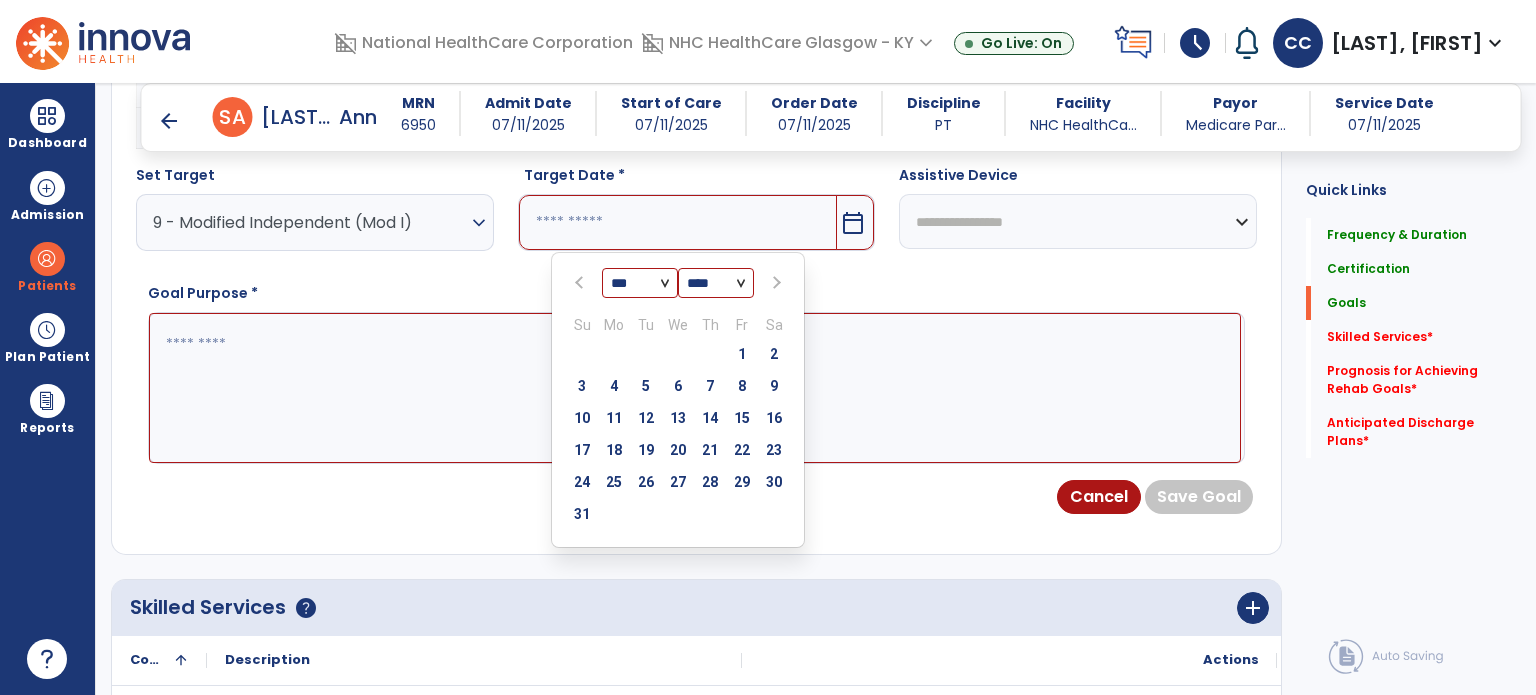 click at bounding box center (775, 283) 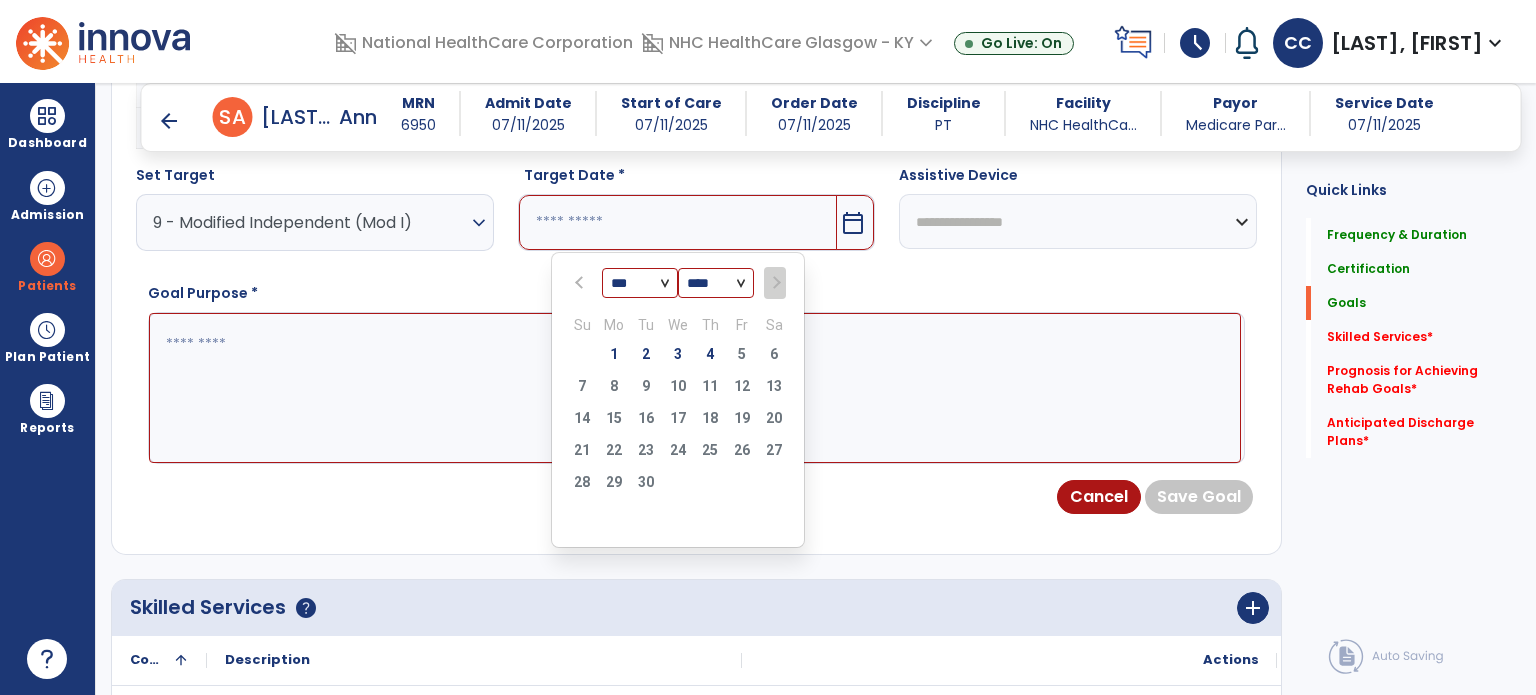 click on "4" at bounding box center [710, 354] 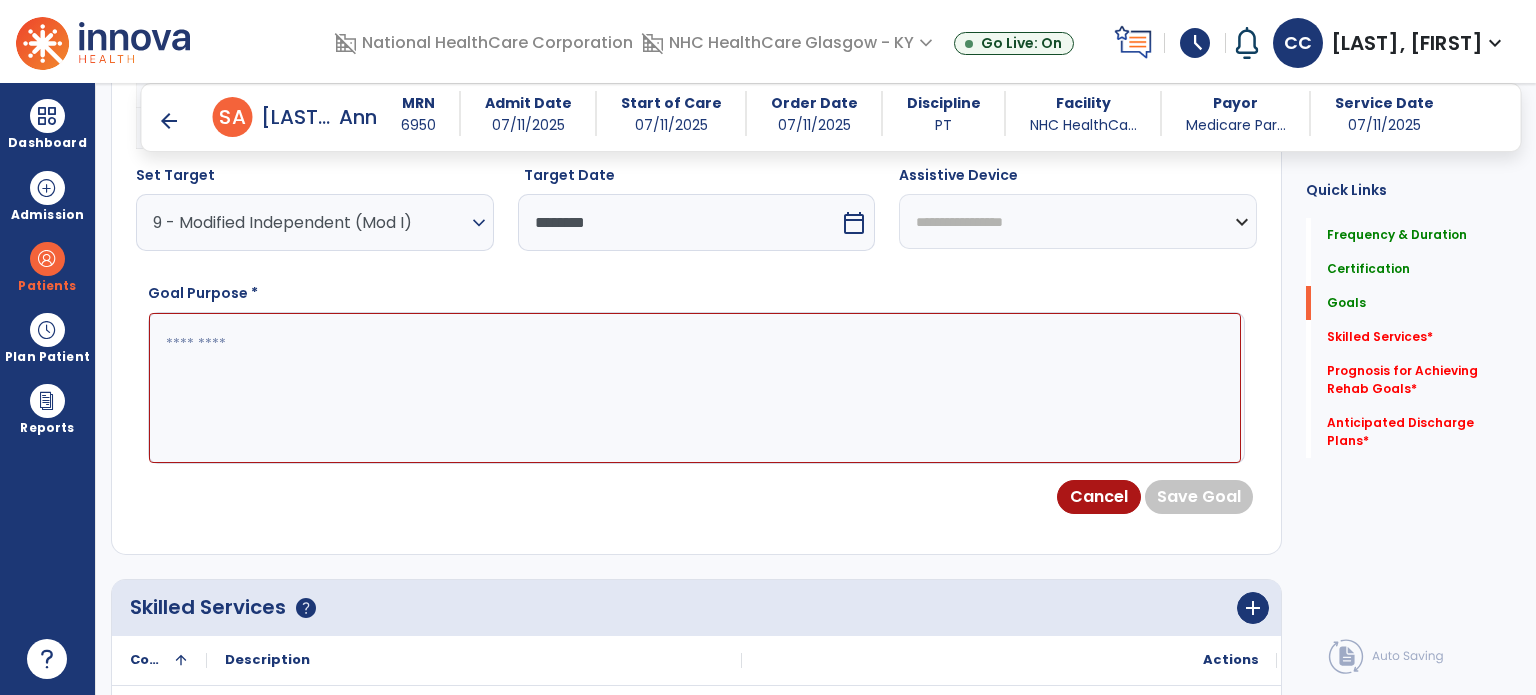click at bounding box center (695, 388) 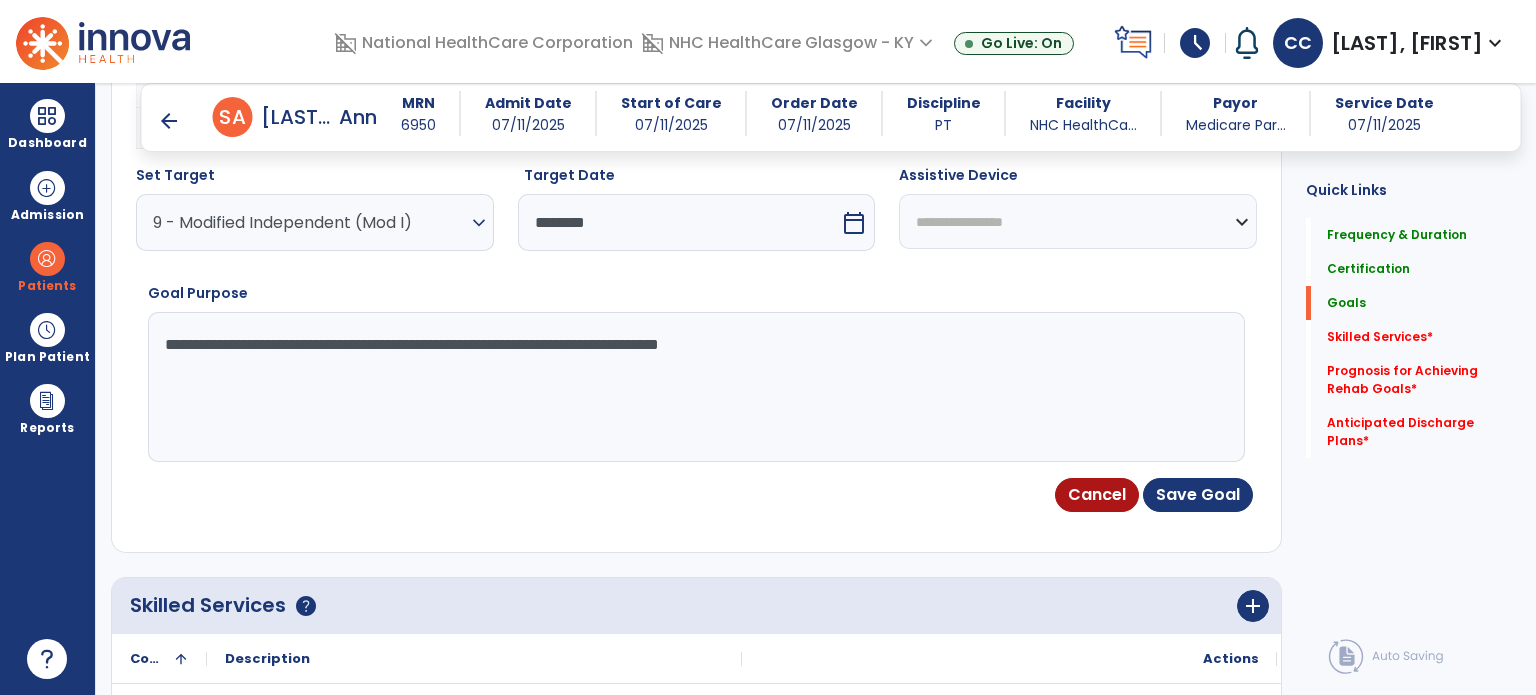 type on "**********" 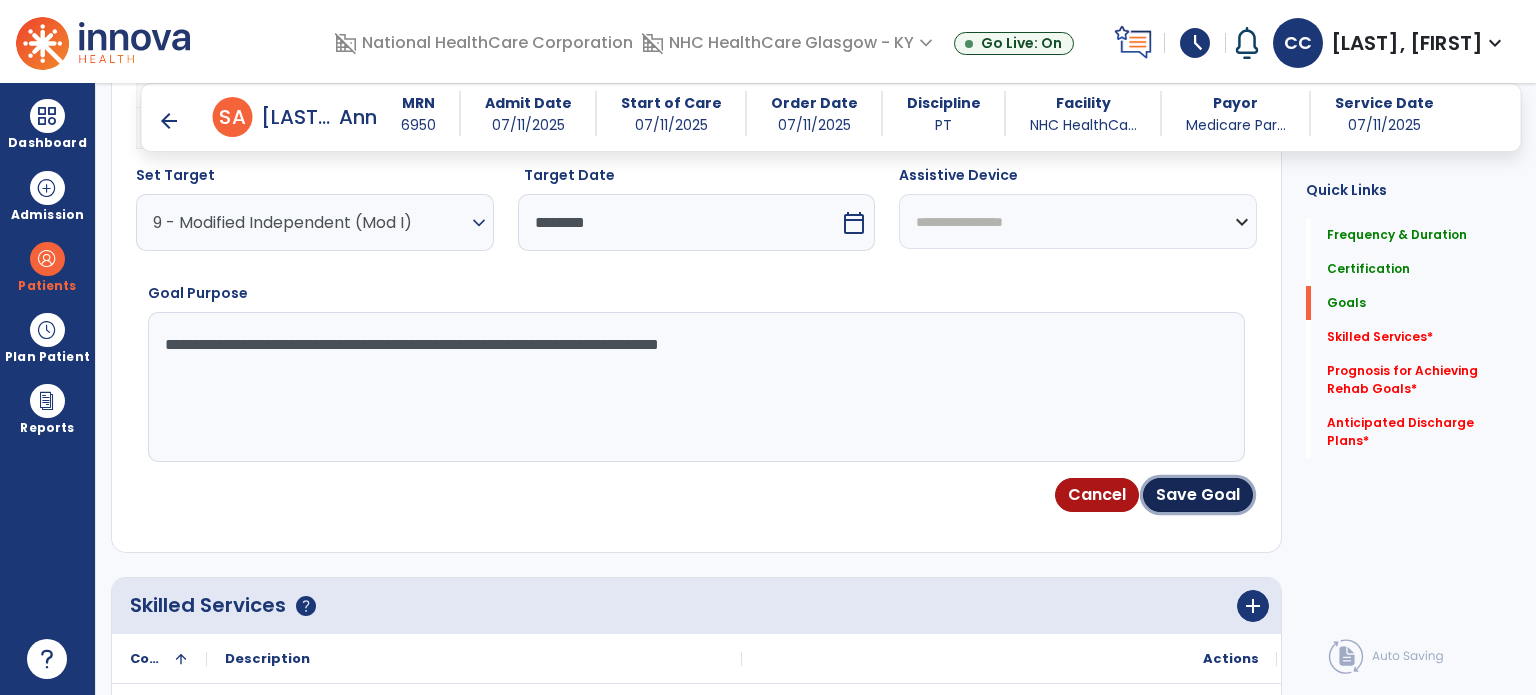 click on "Save Goal" at bounding box center (1198, 495) 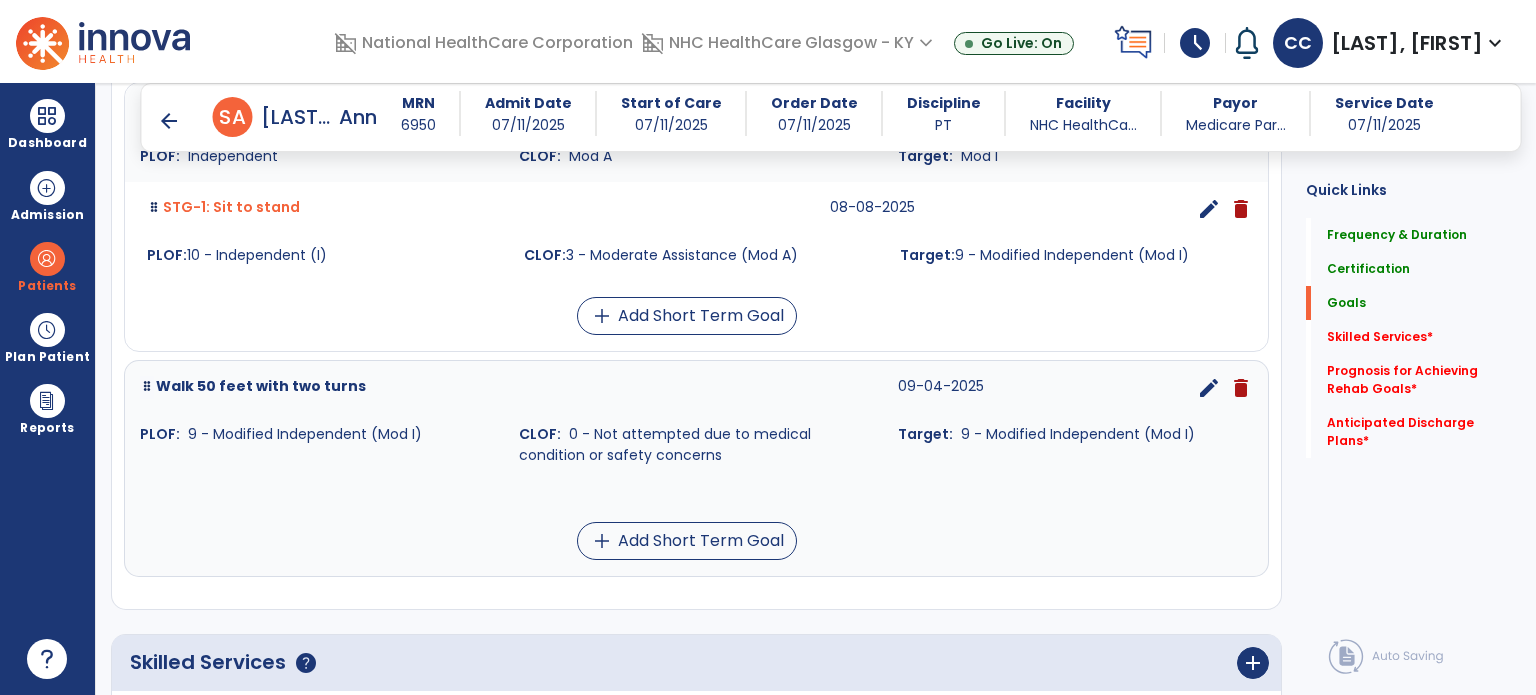 drag, startPoint x: 635, startPoint y: 562, endPoint x: 646, endPoint y: 539, distance: 25.495098 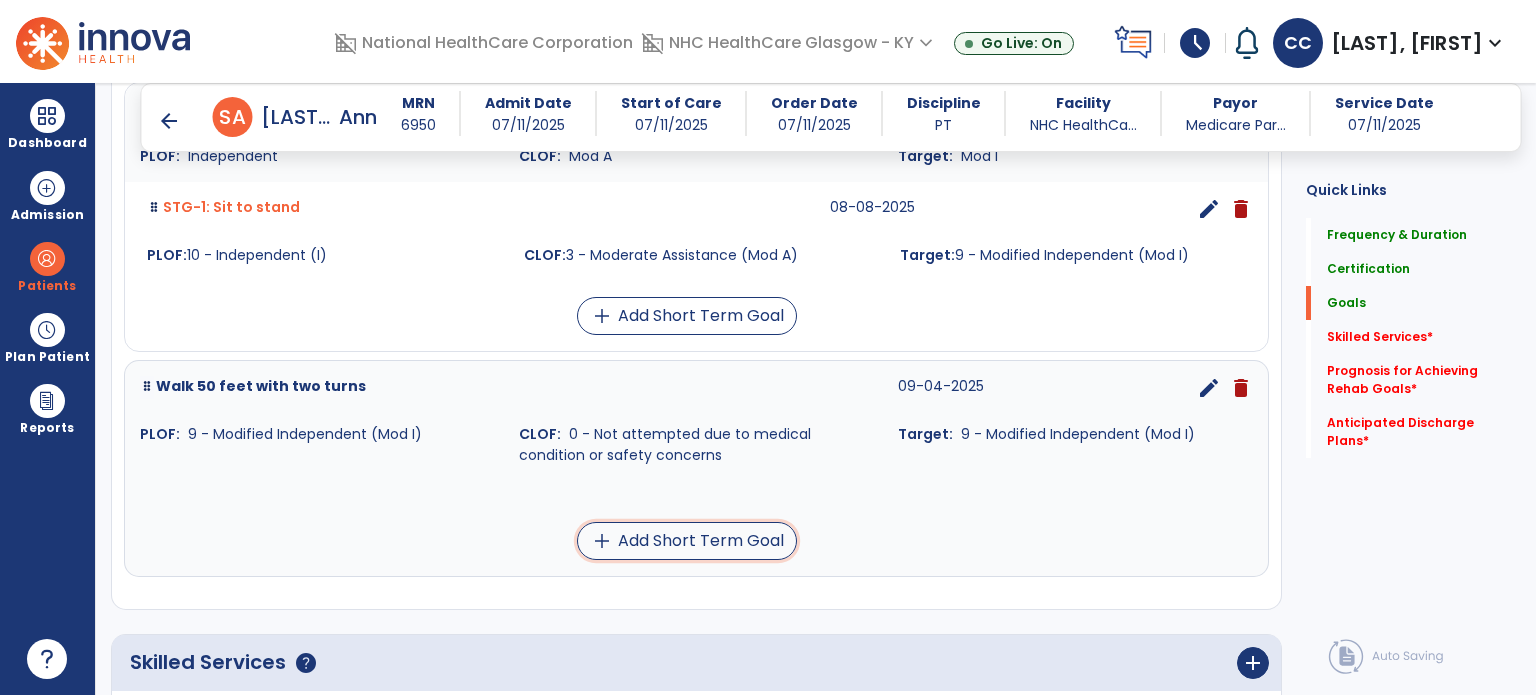 drag, startPoint x: 646, startPoint y: 539, endPoint x: 662, endPoint y: 527, distance: 20 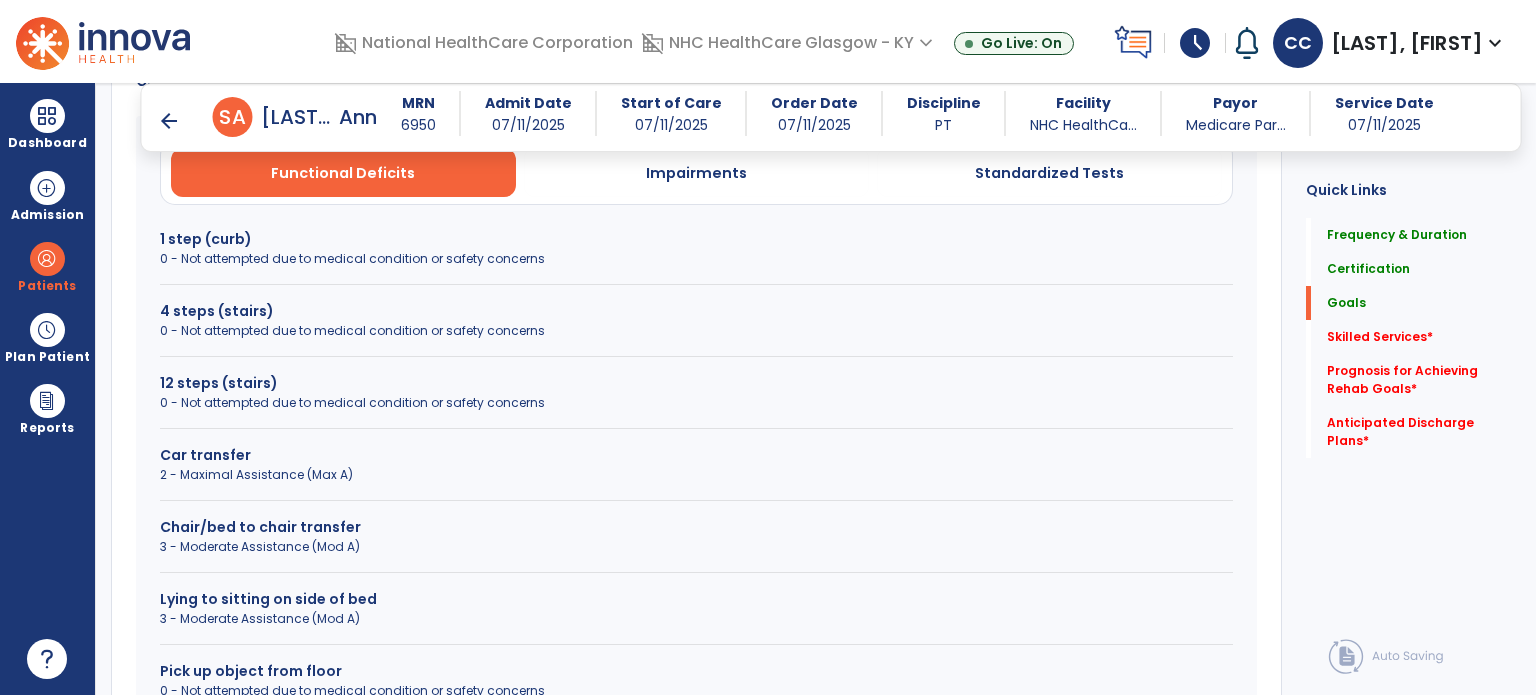 scroll, scrollTop: 667, scrollLeft: 0, axis: vertical 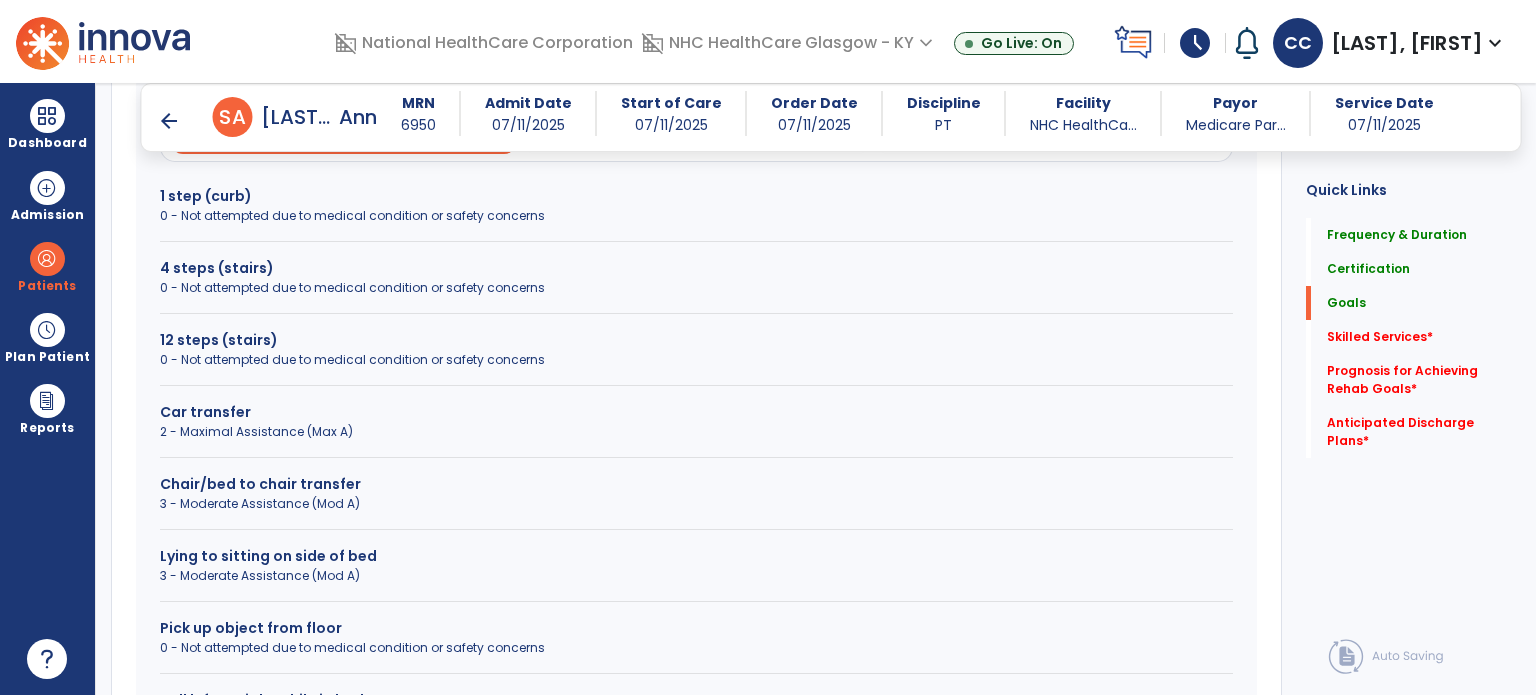 click on "4 steps (stairs)" at bounding box center [696, 268] 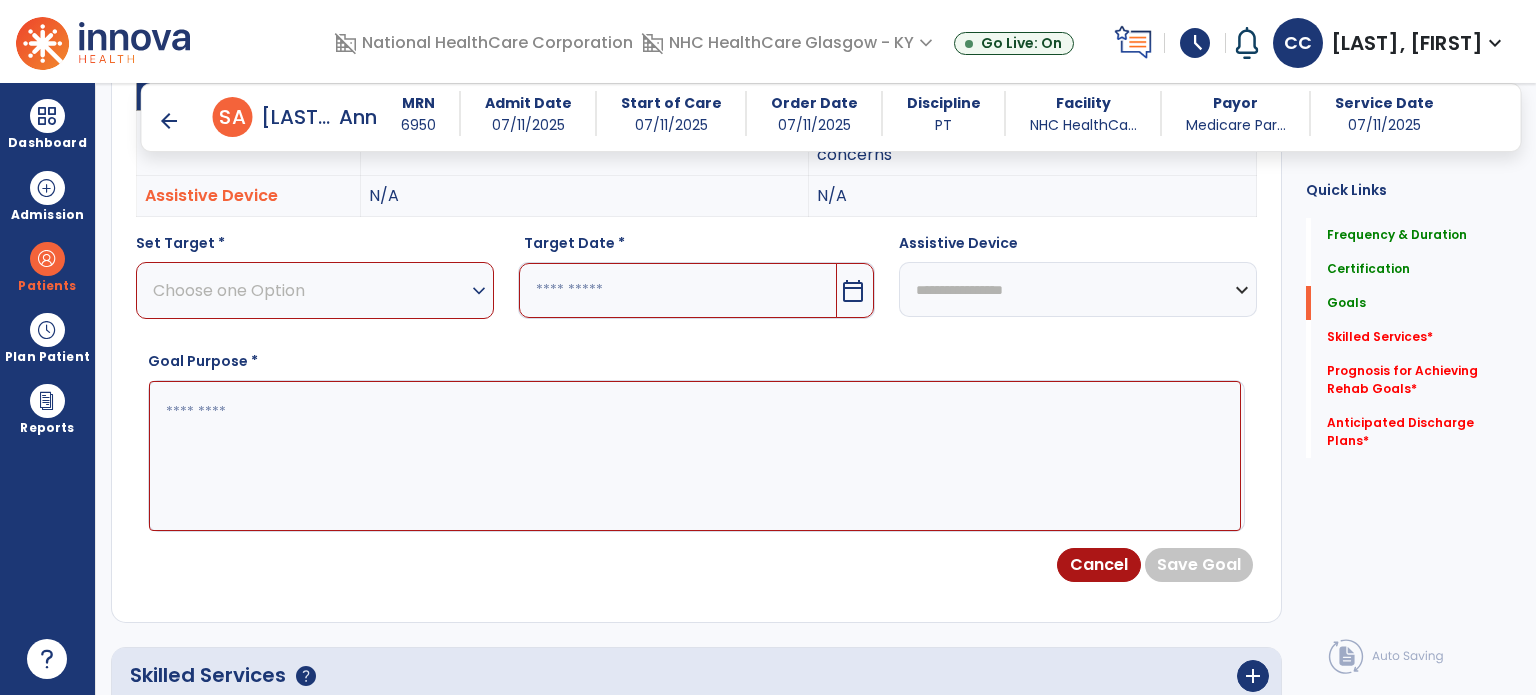 click on "Choose one Option" at bounding box center (310, 290) 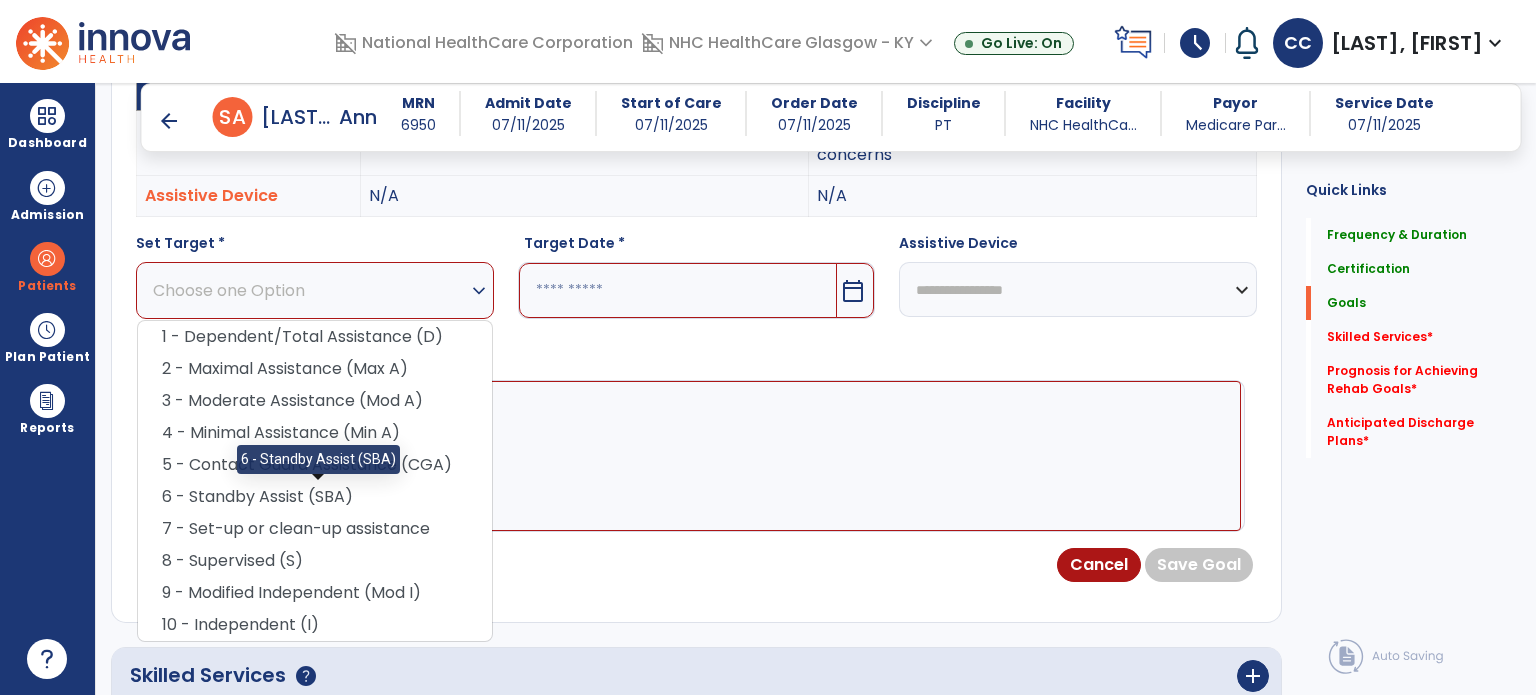 drag, startPoint x: 291, startPoint y: 495, endPoint x: 306, endPoint y: 502, distance: 16.552946 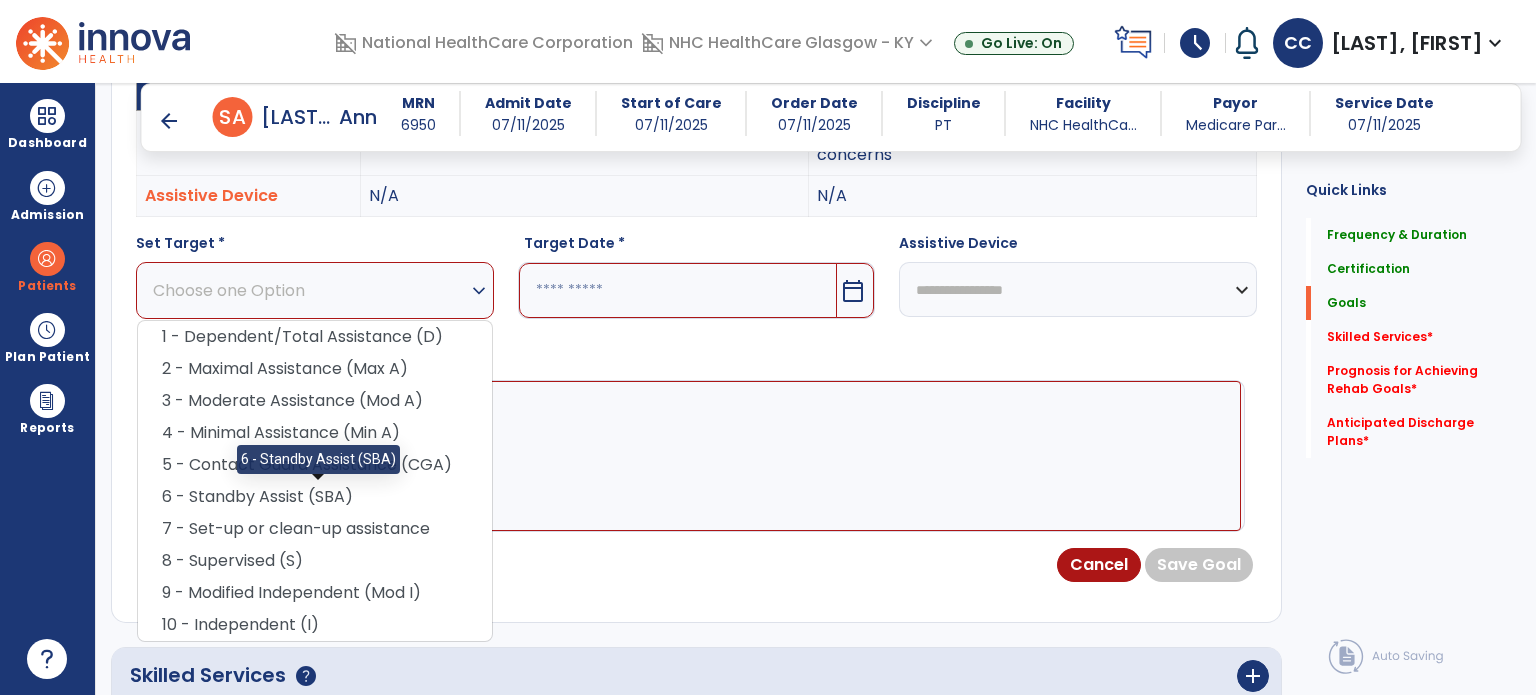 click on "6 - Standby Assist (SBA)" at bounding box center (315, 497) 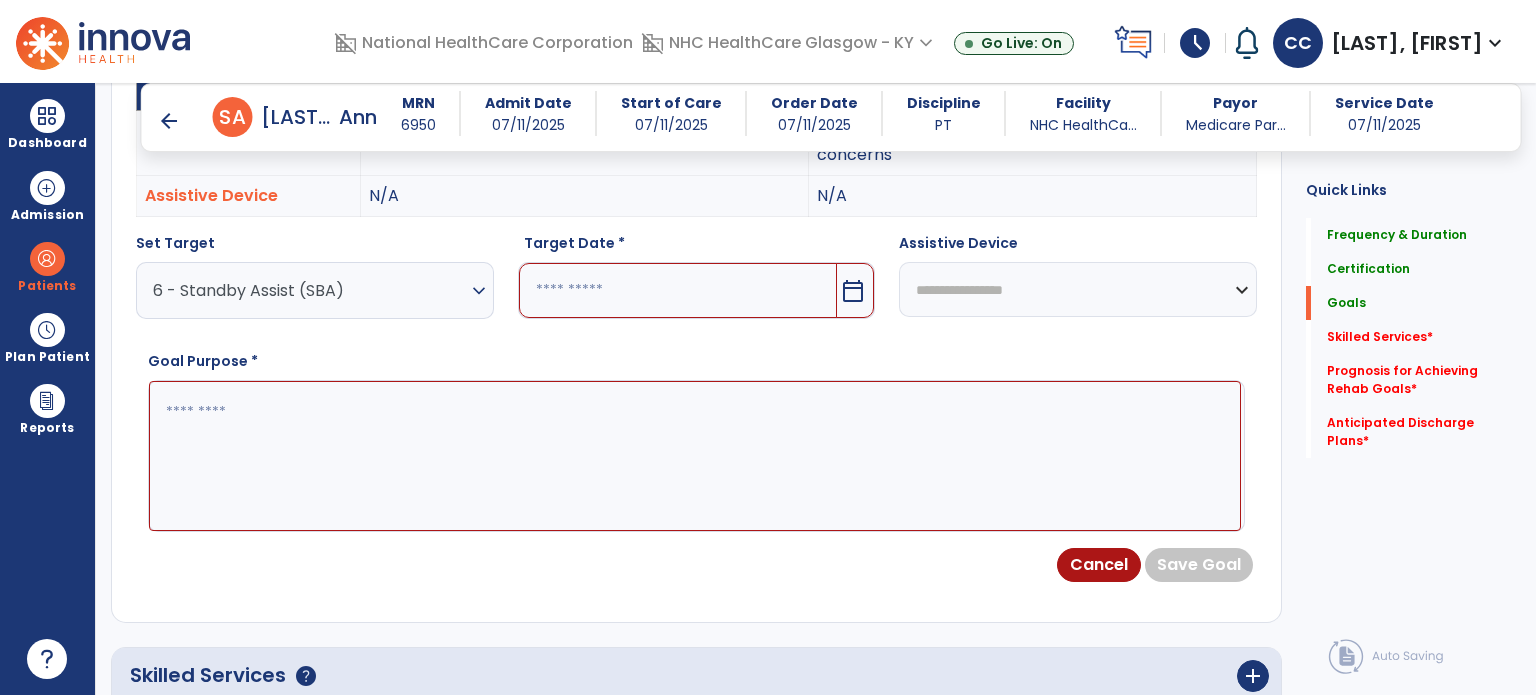 click on "calendar_today" at bounding box center (855, 290) 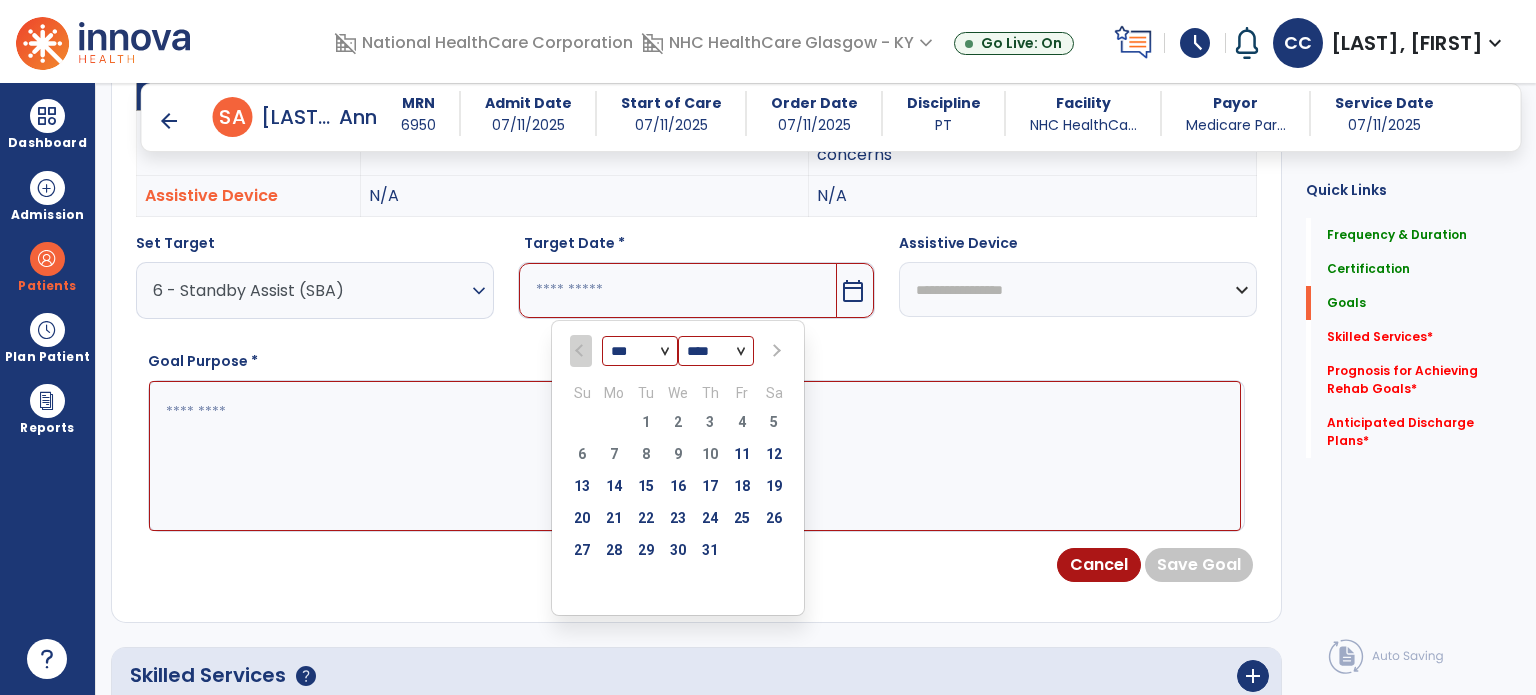 click at bounding box center [775, 351] 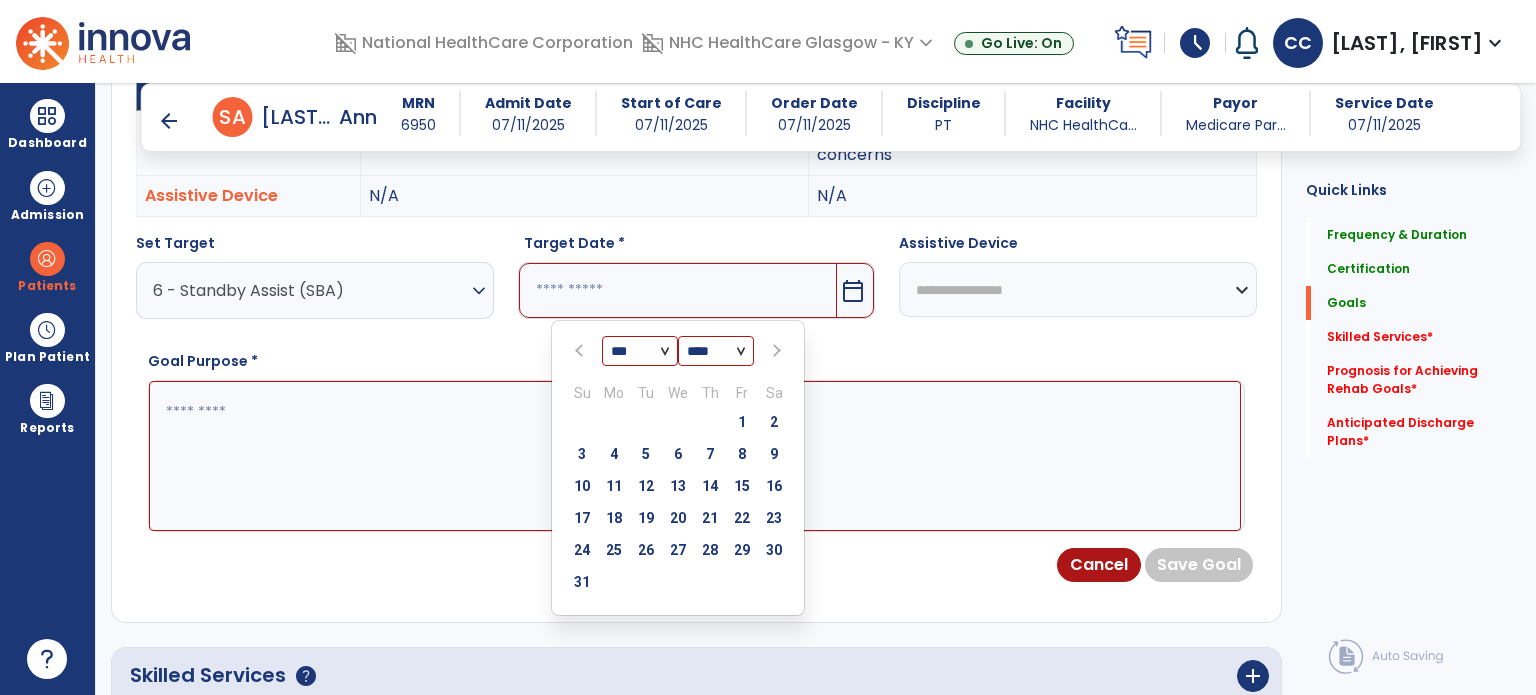 click at bounding box center [774, 351] 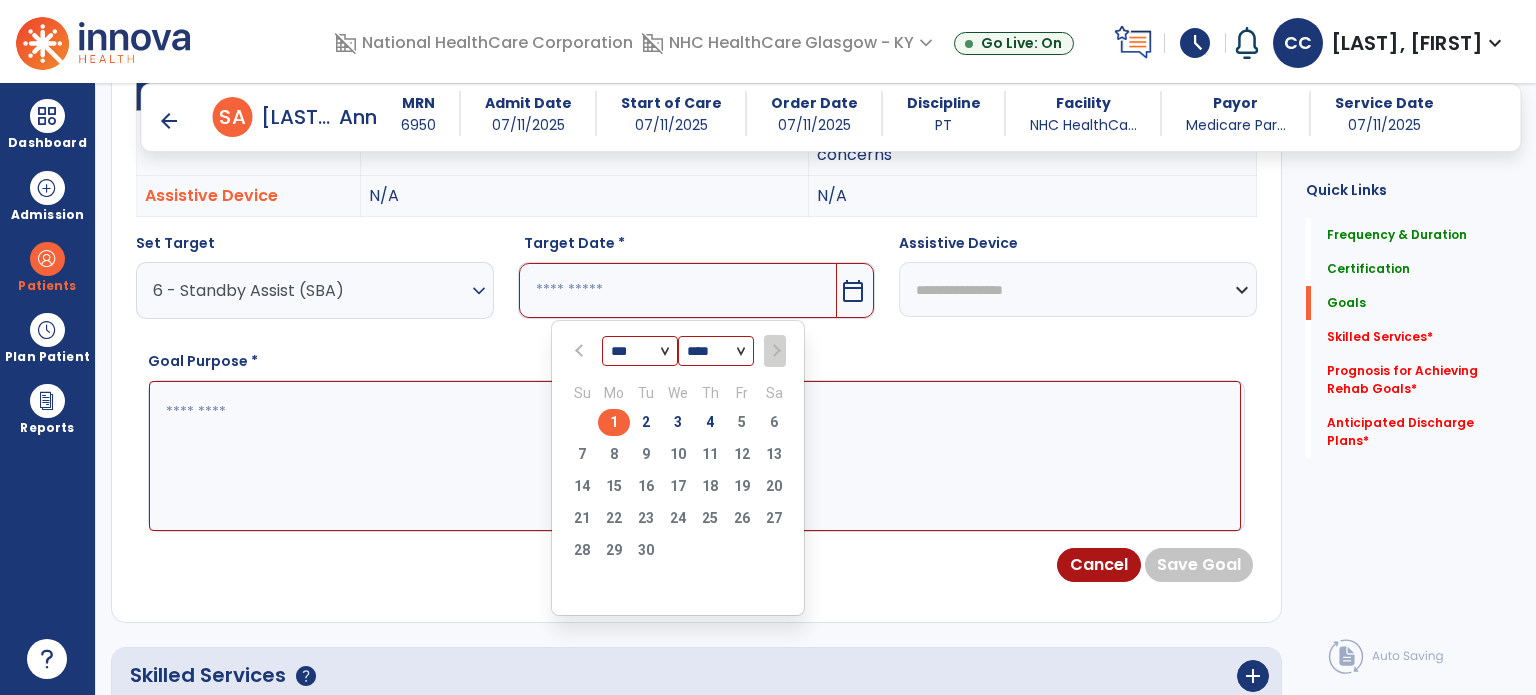 click on "4" at bounding box center (710, 422) 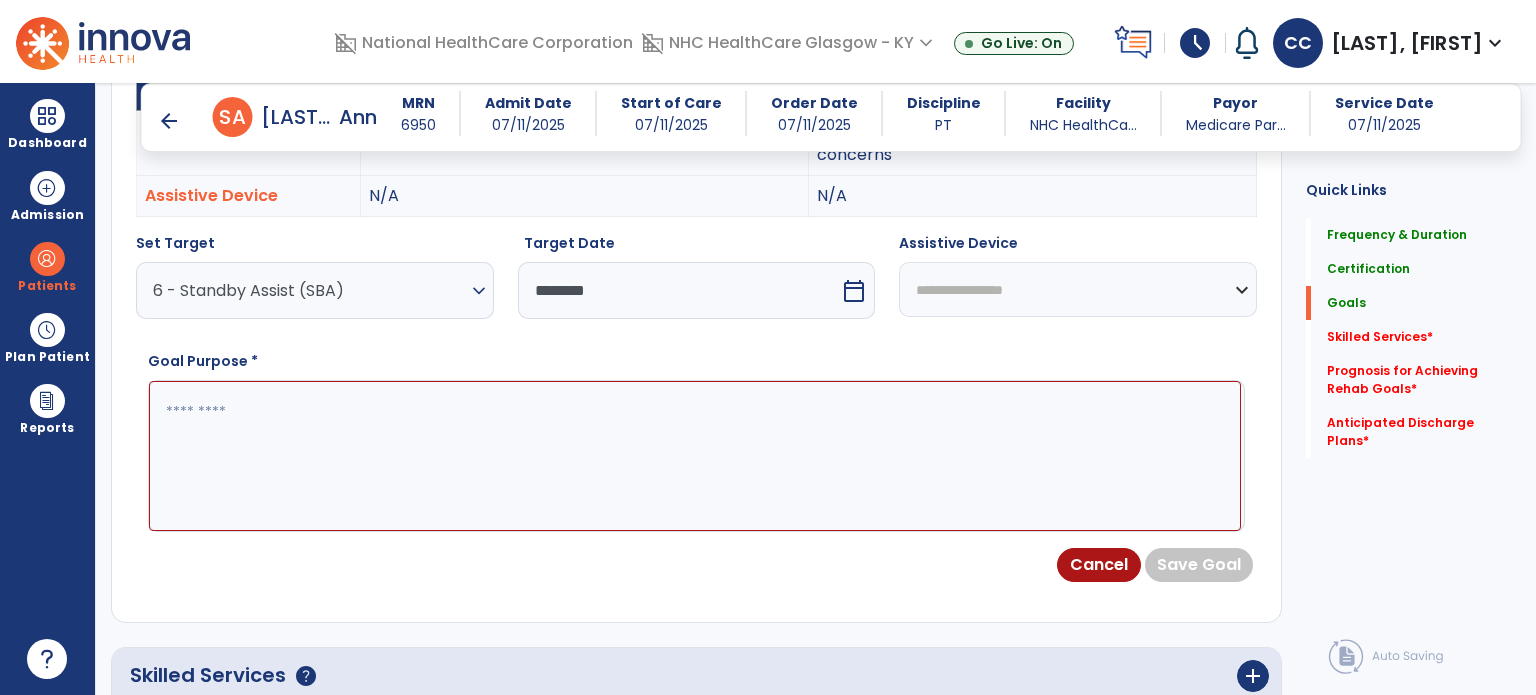 click at bounding box center (695, 456) 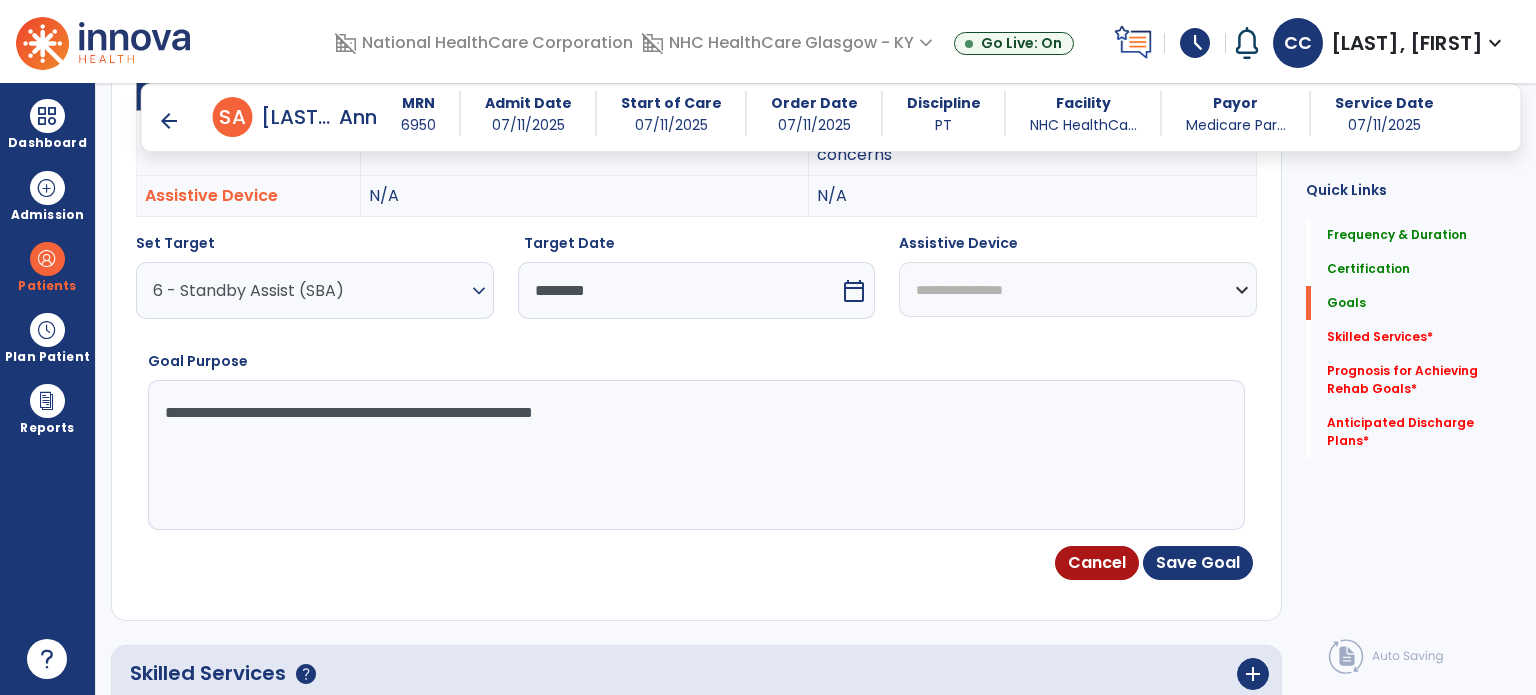 type on "**********" 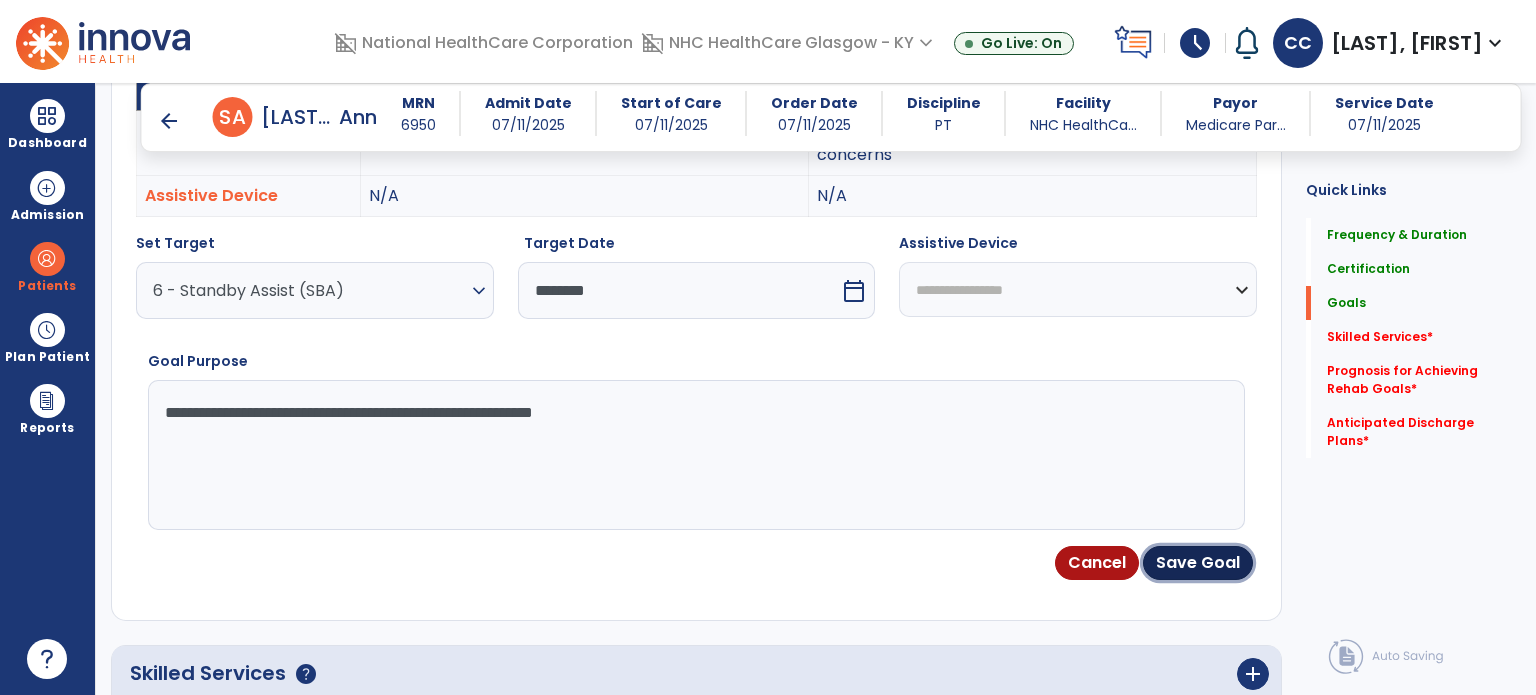 click on "Save Goal" at bounding box center [1198, 563] 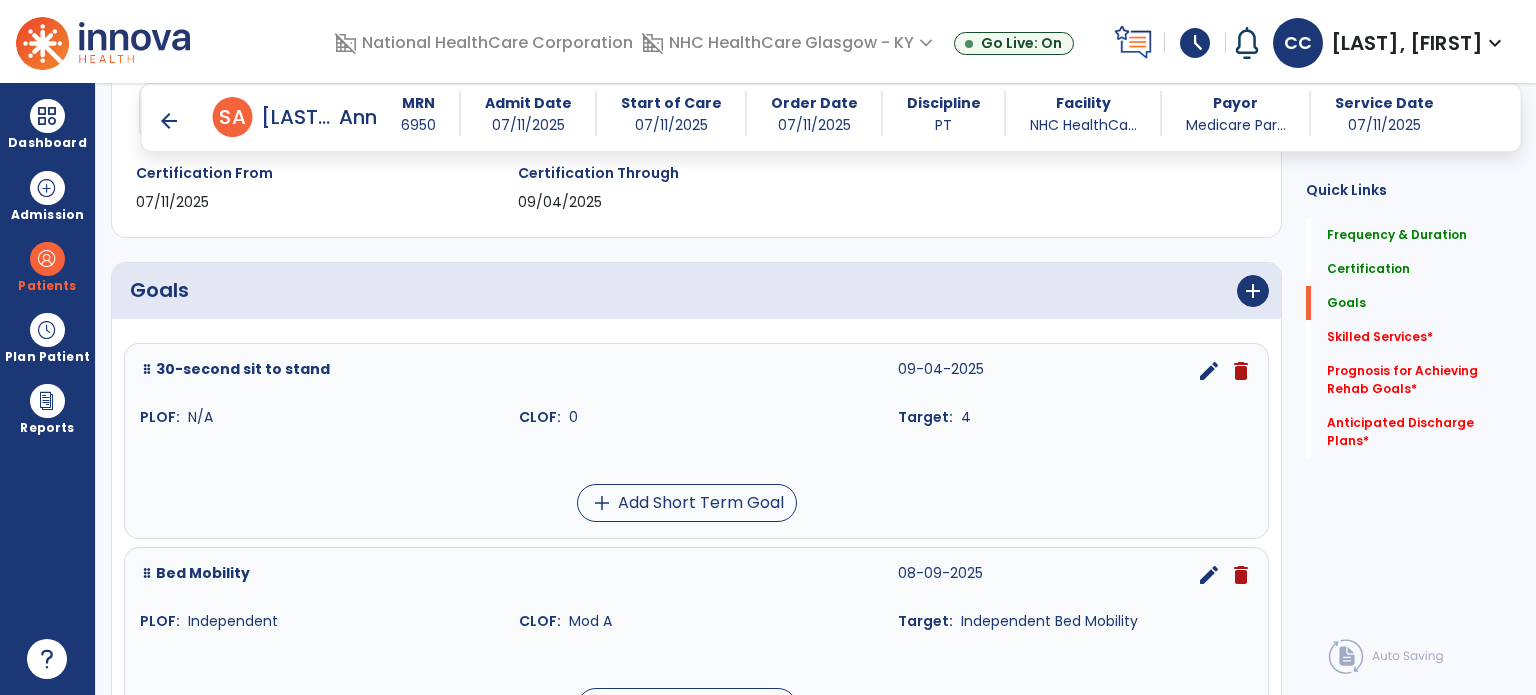 scroll, scrollTop: 256, scrollLeft: 0, axis: vertical 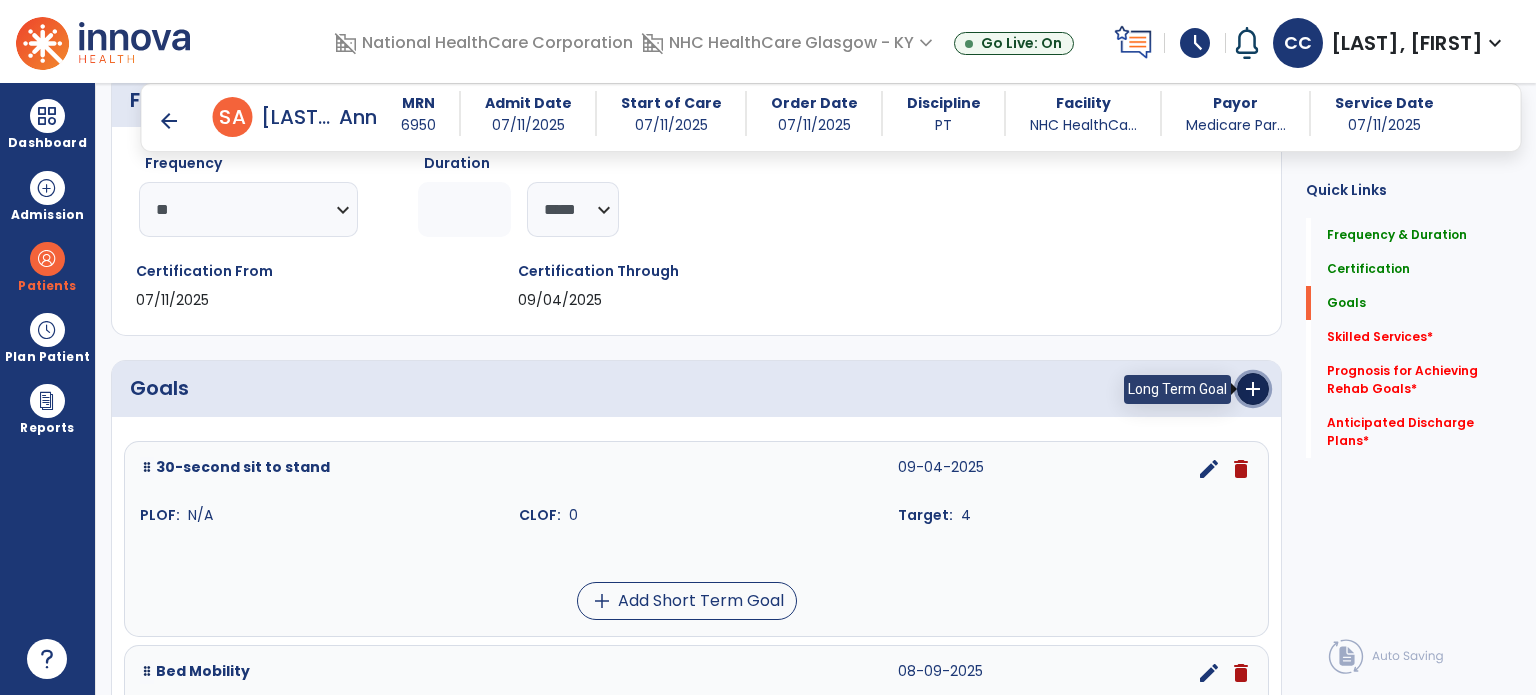 click on "add" at bounding box center (1253, 389) 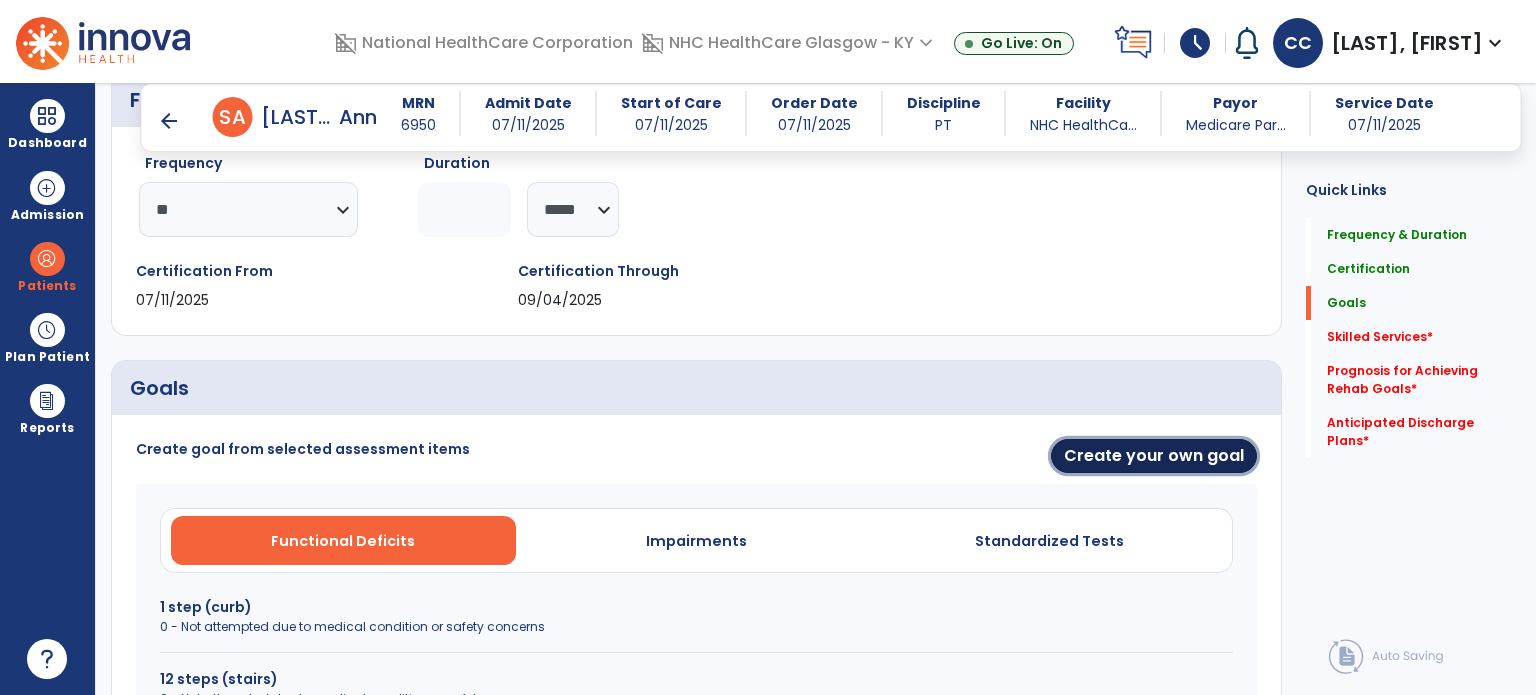 drag, startPoint x: 1102, startPoint y: 447, endPoint x: 913, endPoint y: 447, distance: 189 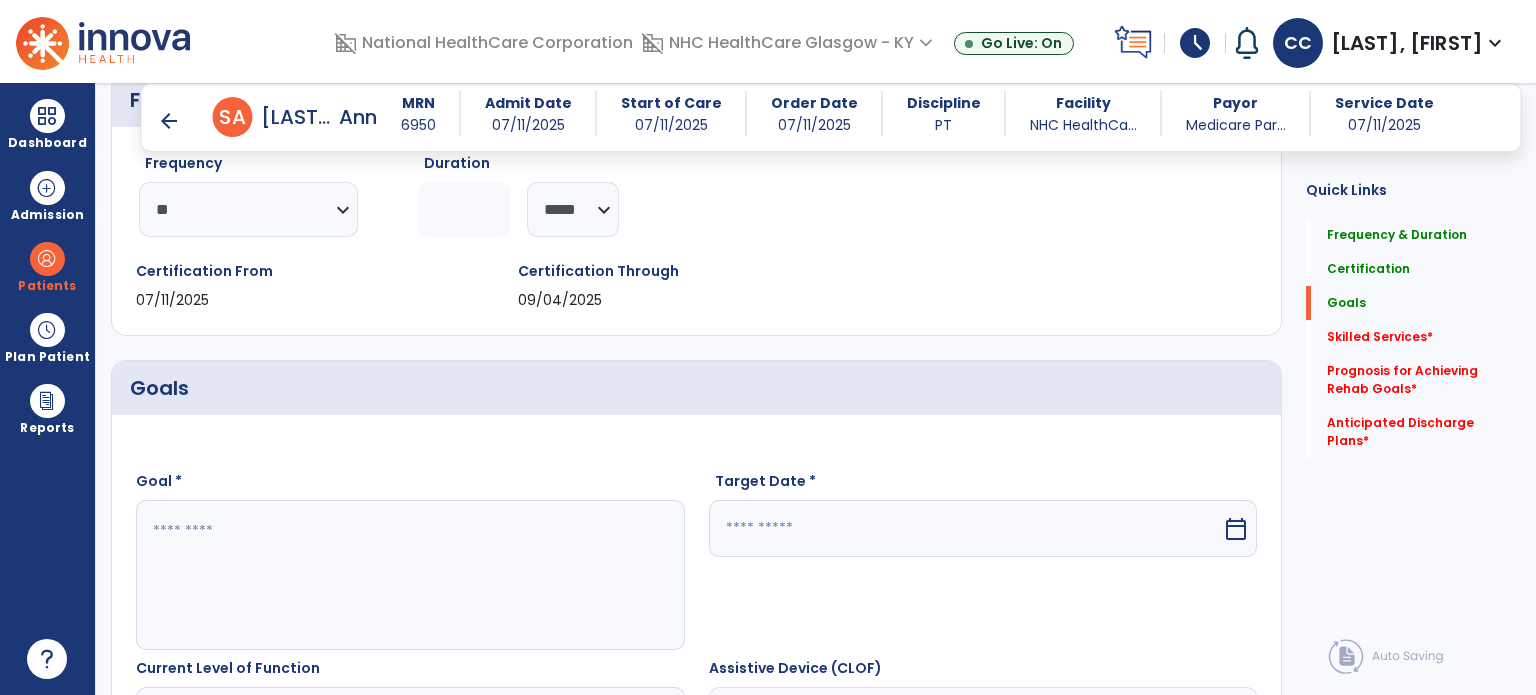 click on "**********" at bounding box center (696, 955) 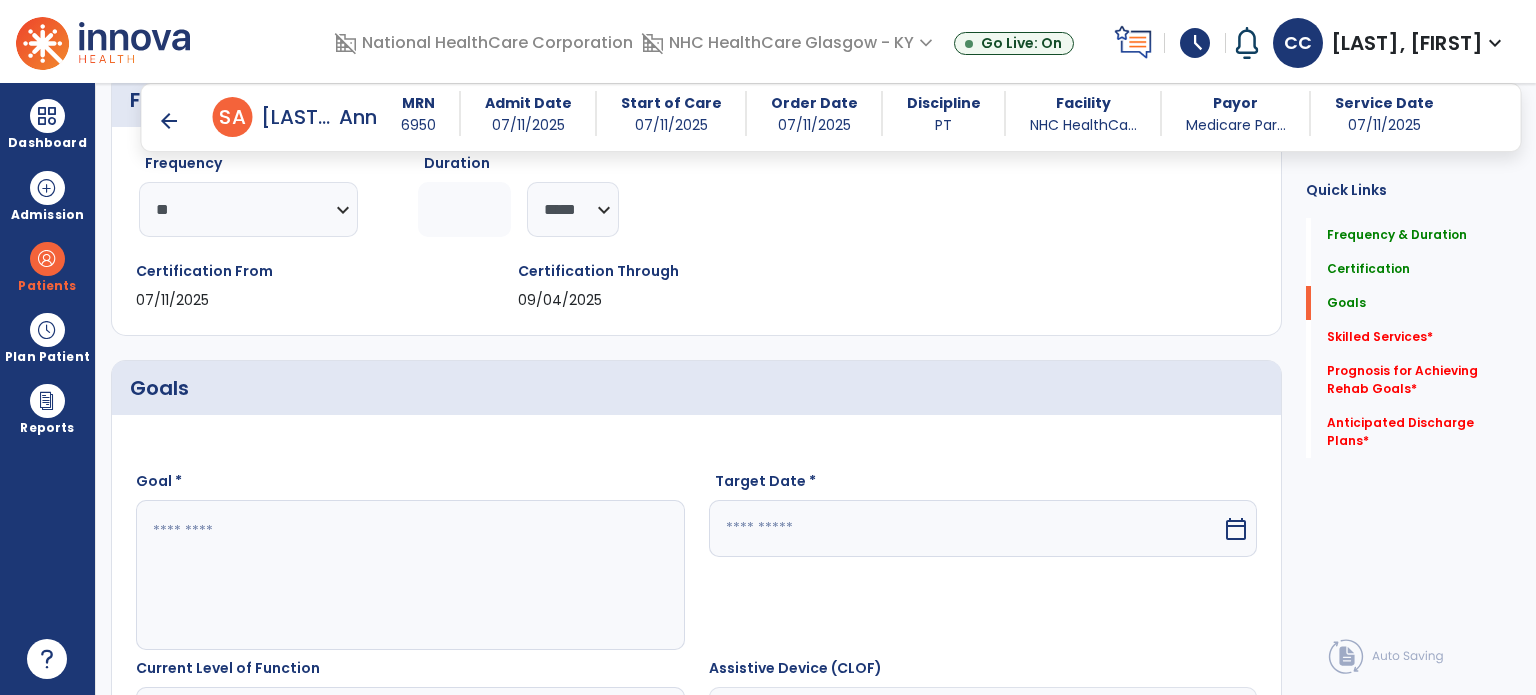drag, startPoint x: 481, startPoint y: 541, endPoint x: 504, endPoint y: 634, distance: 95.80188 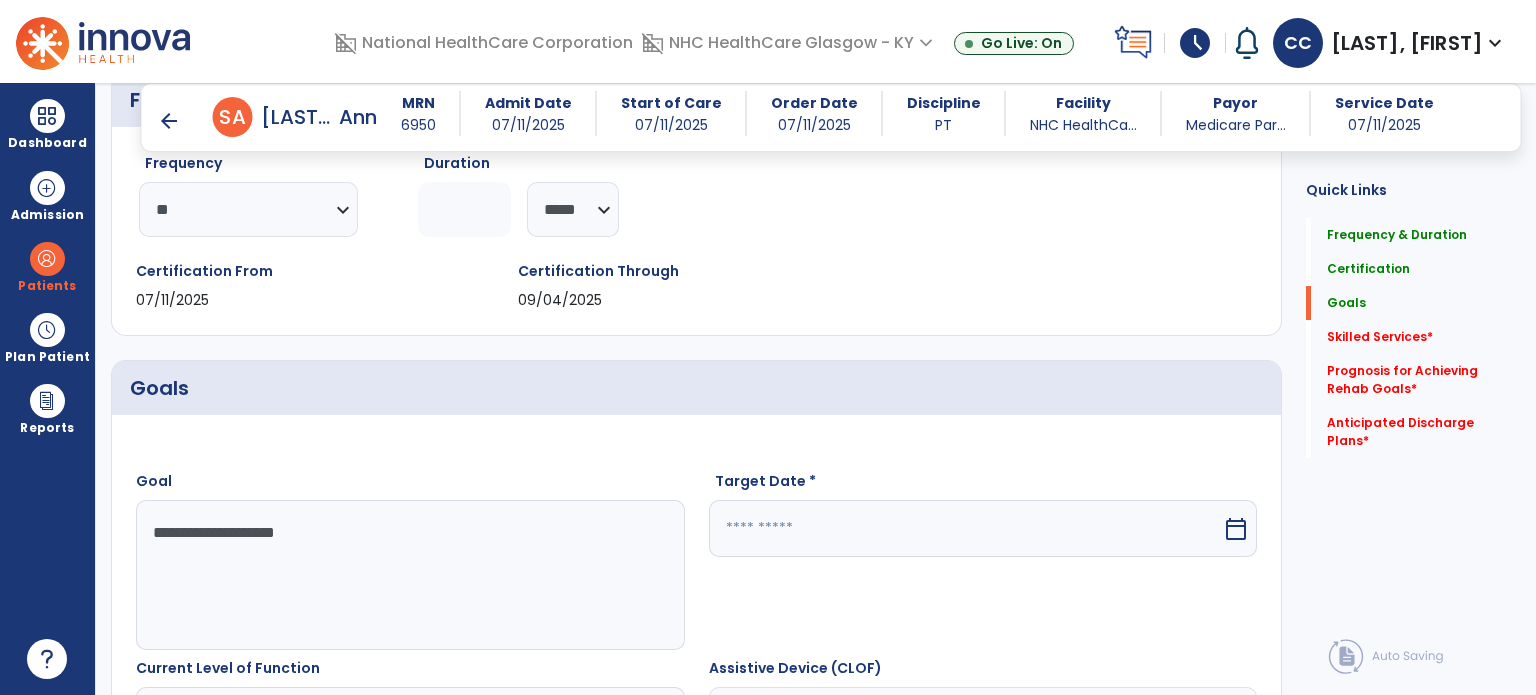 type on "**********" 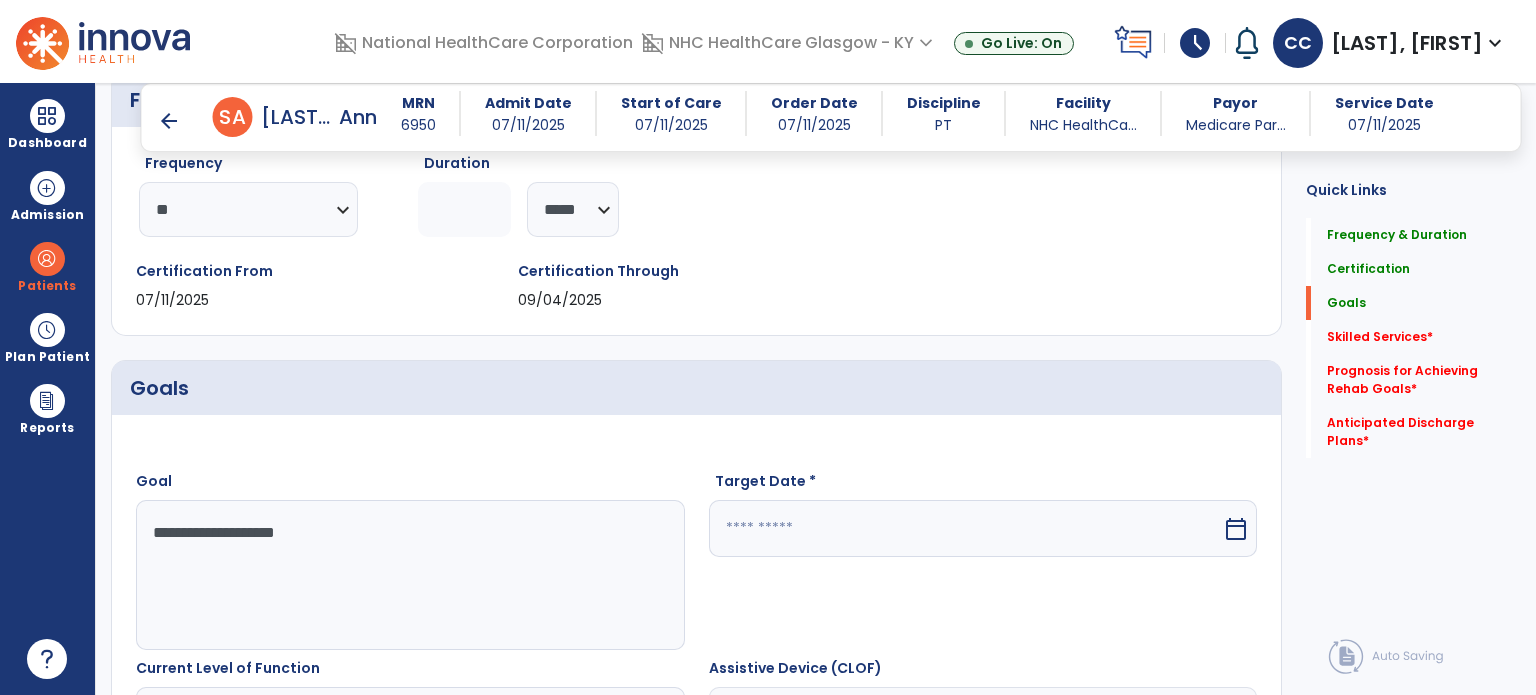 click at bounding box center [966, 528] 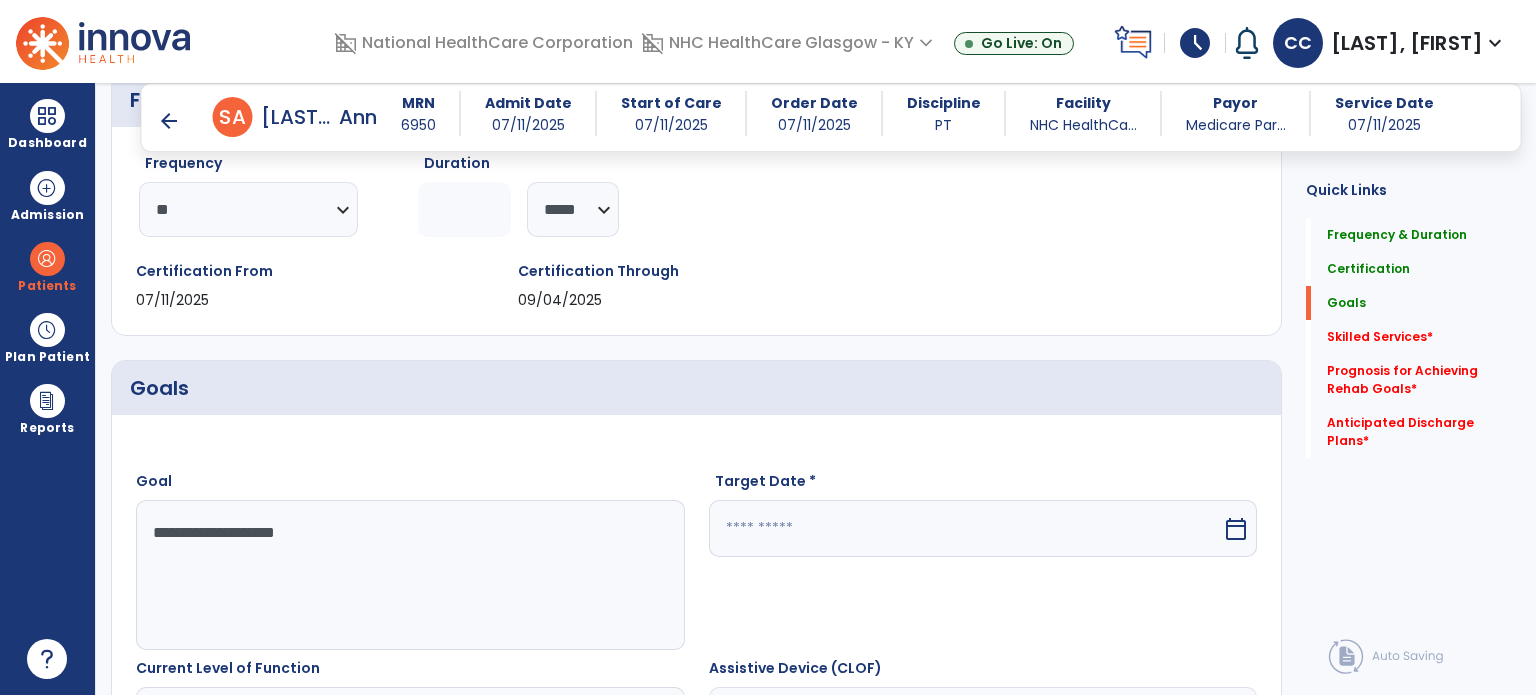 scroll, scrollTop: 272, scrollLeft: 0, axis: vertical 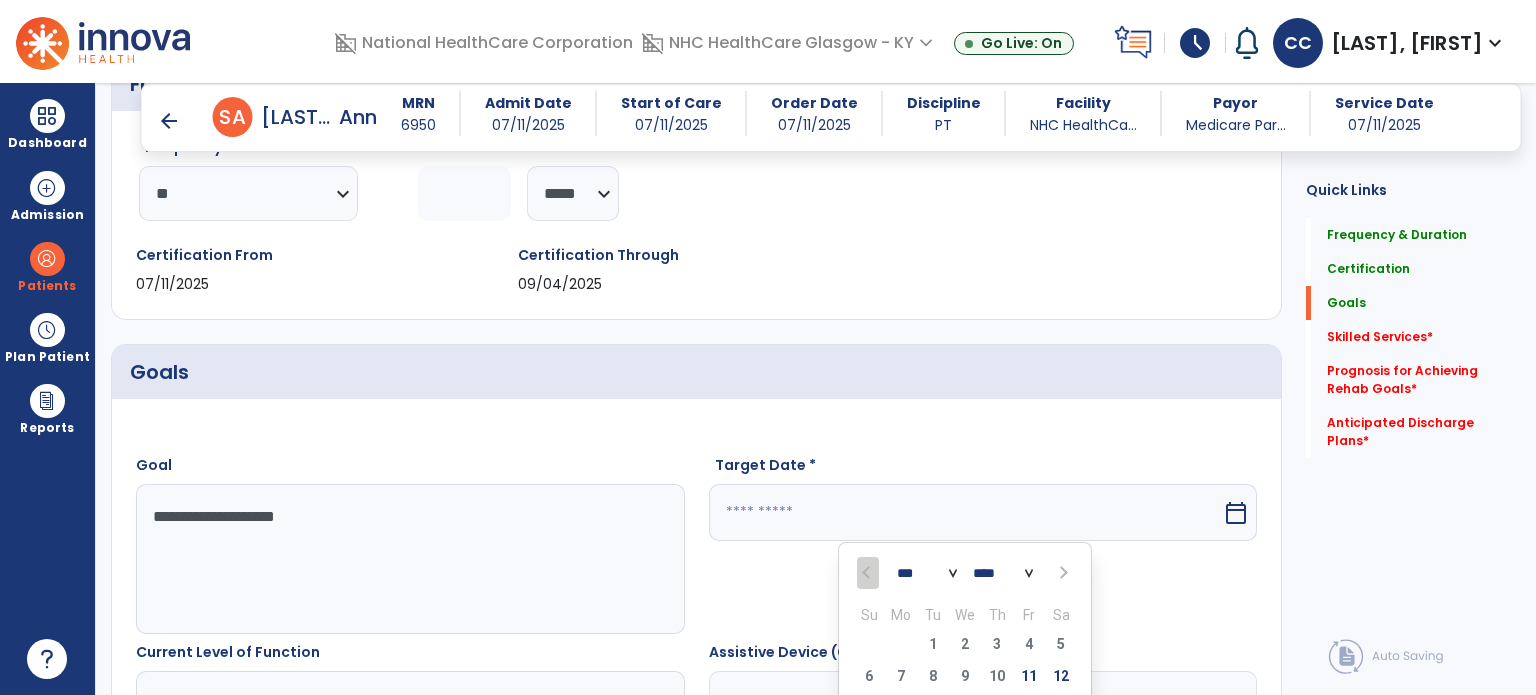 click at bounding box center (1062, 573) 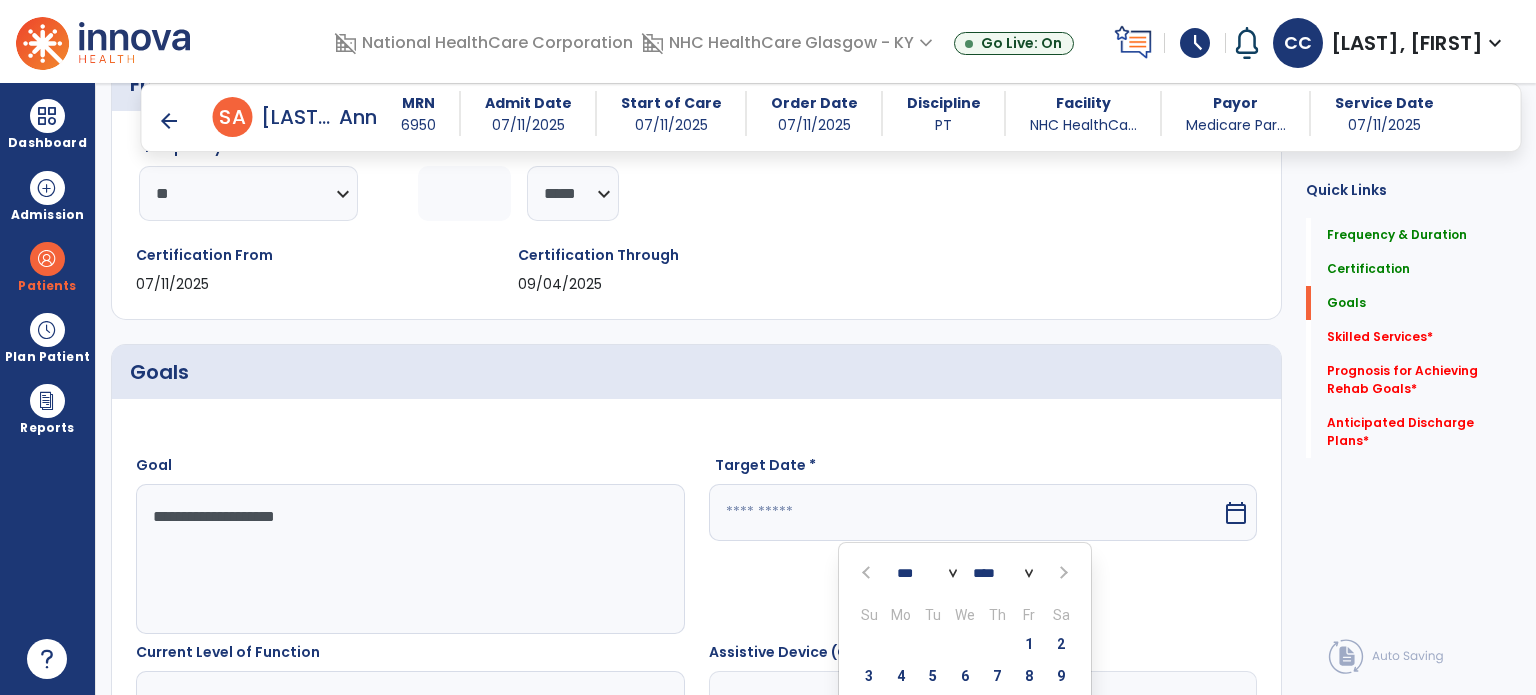 click at bounding box center (1062, 573) 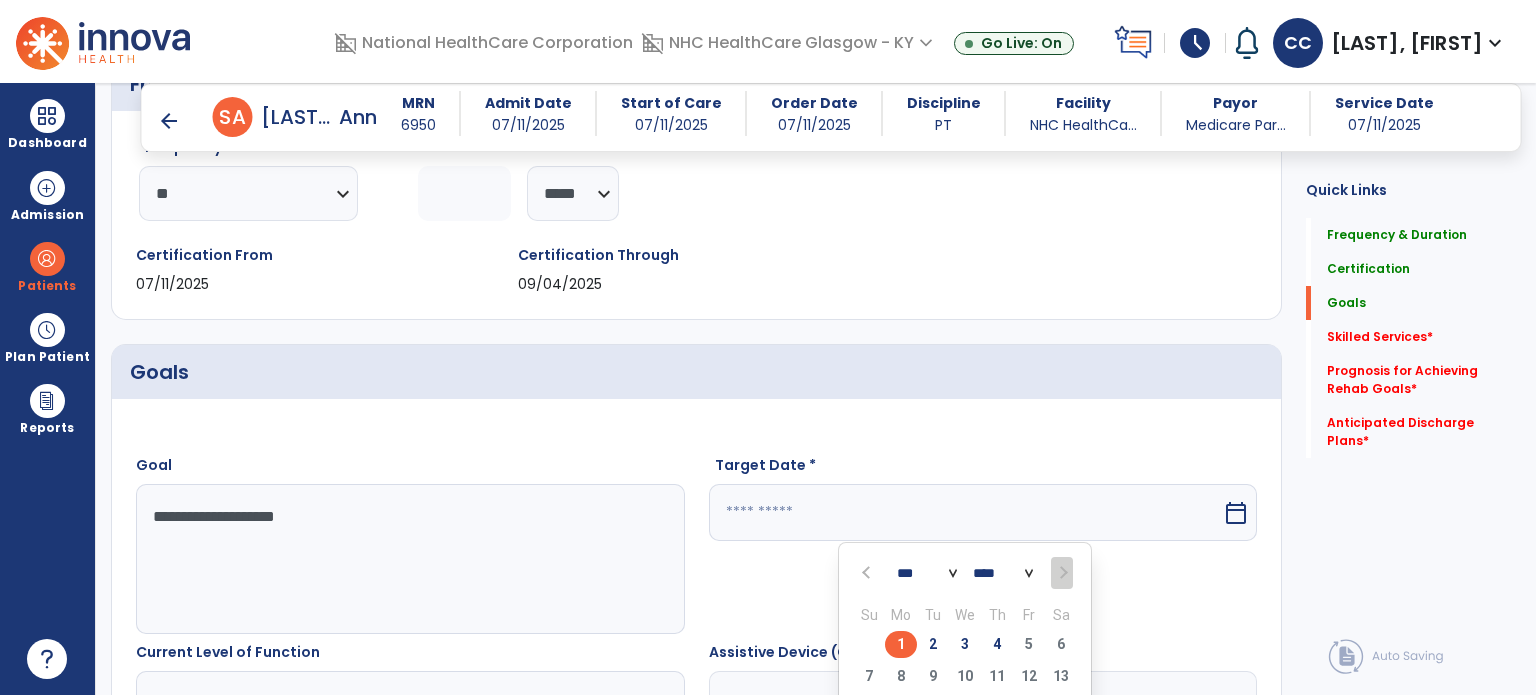click on "4" at bounding box center [997, 644] 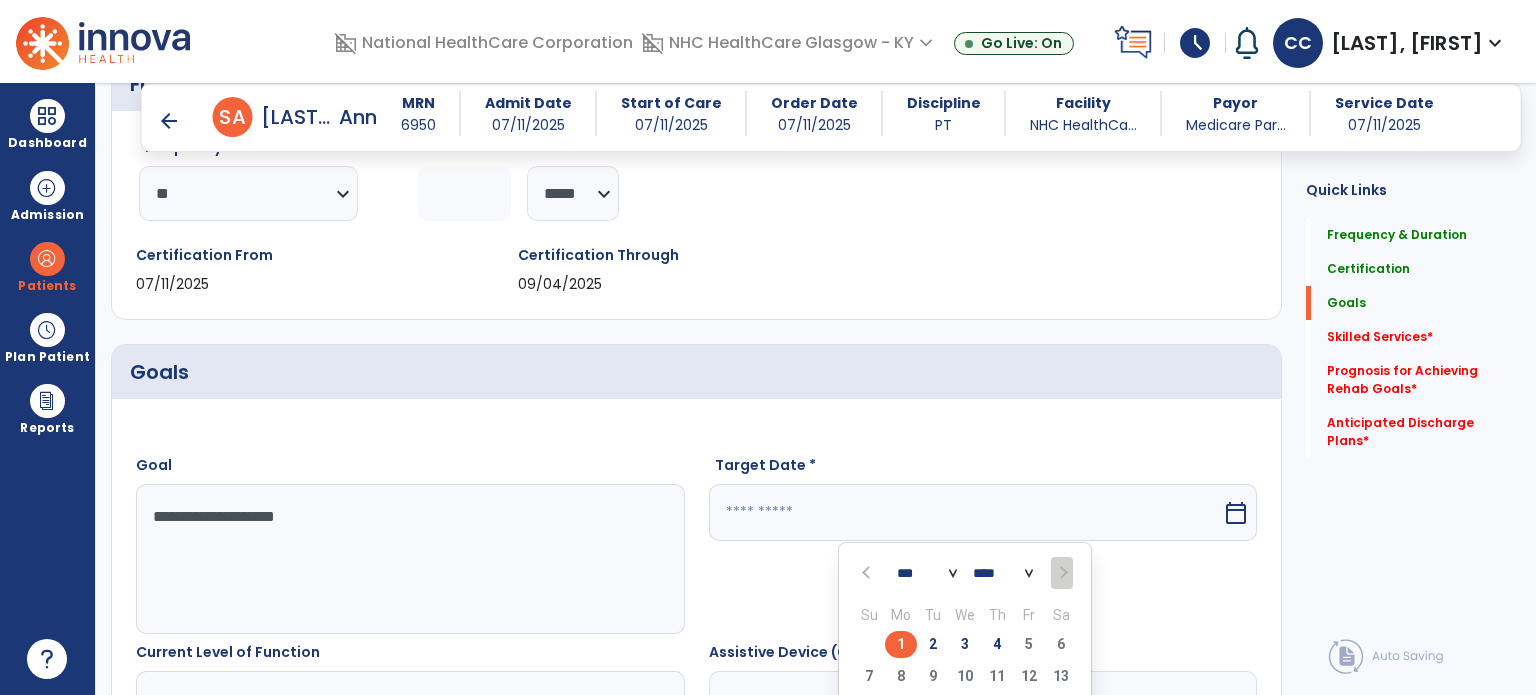 type on "********" 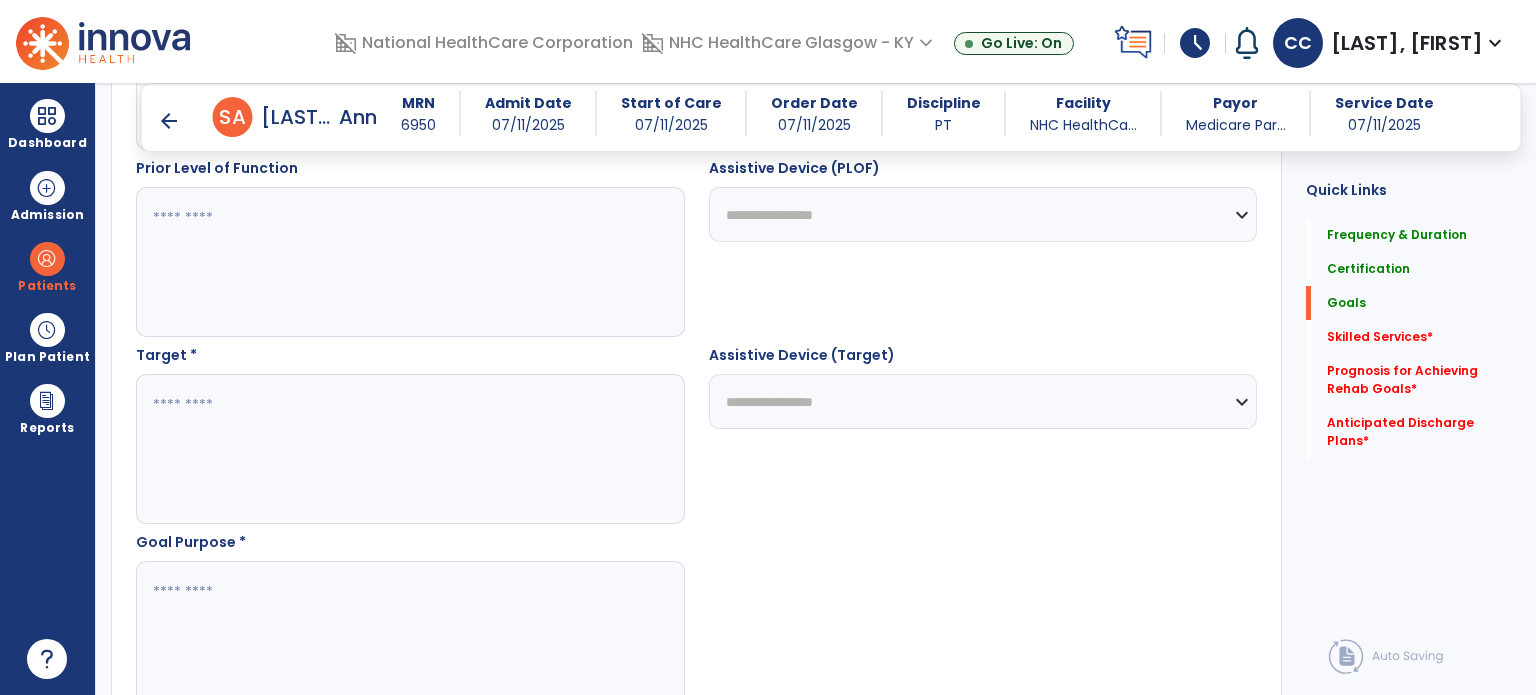 scroll, scrollTop: 972, scrollLeft: 0, axis: vertical 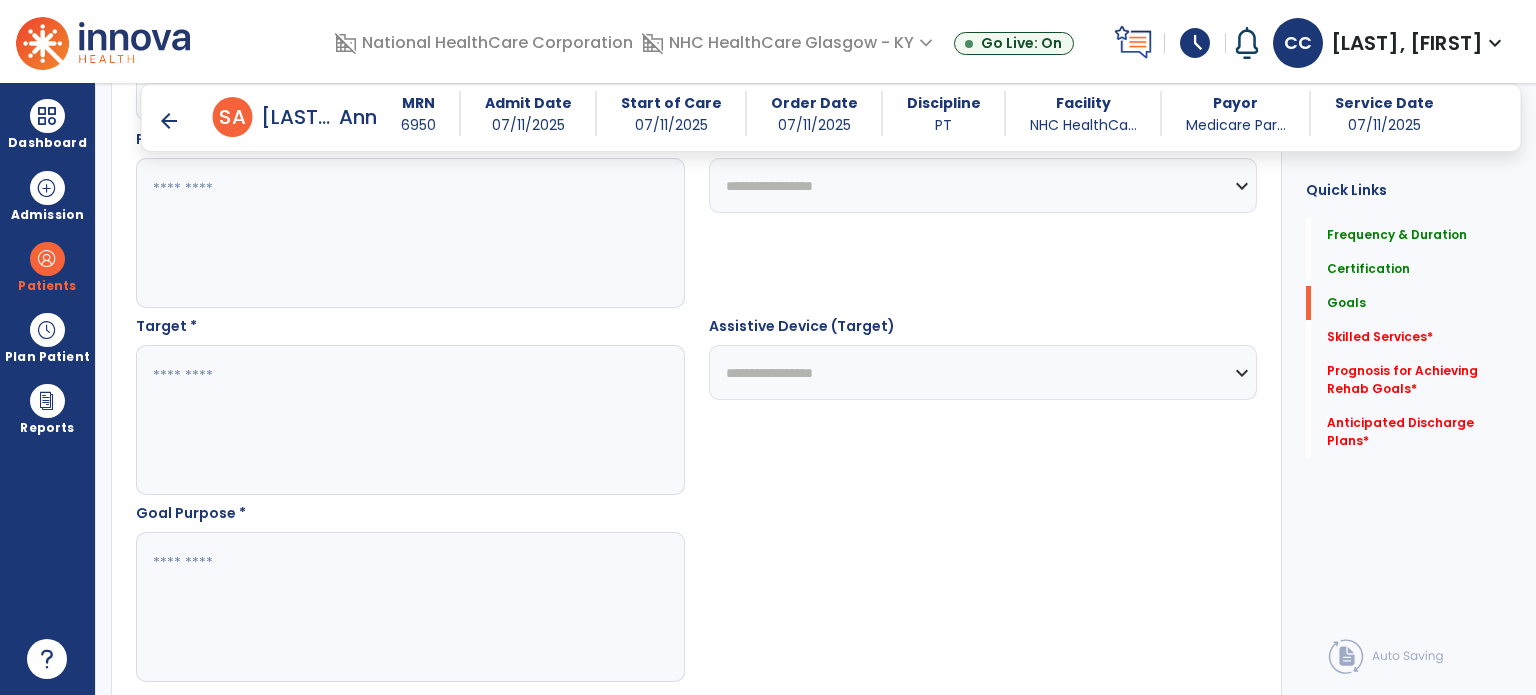 click at bounding box center [409, 420] 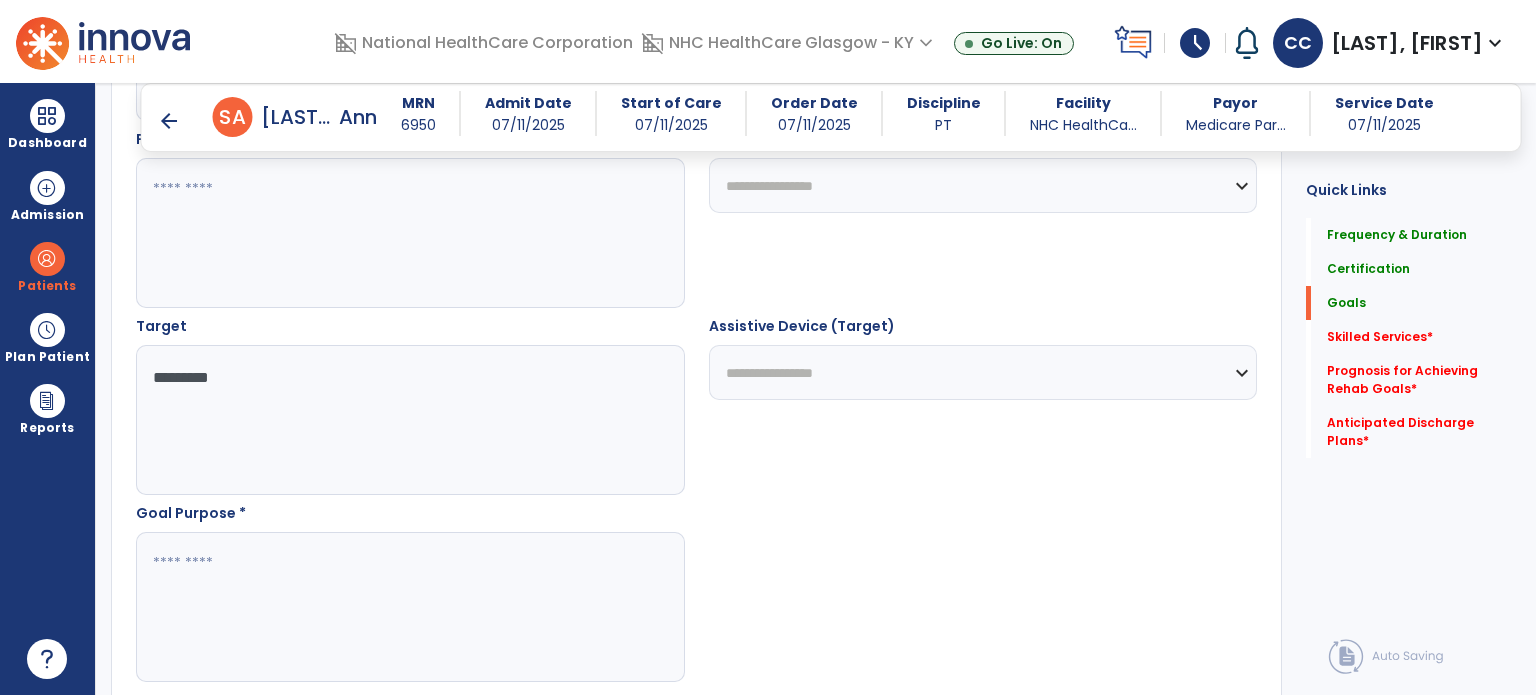type on "*********" 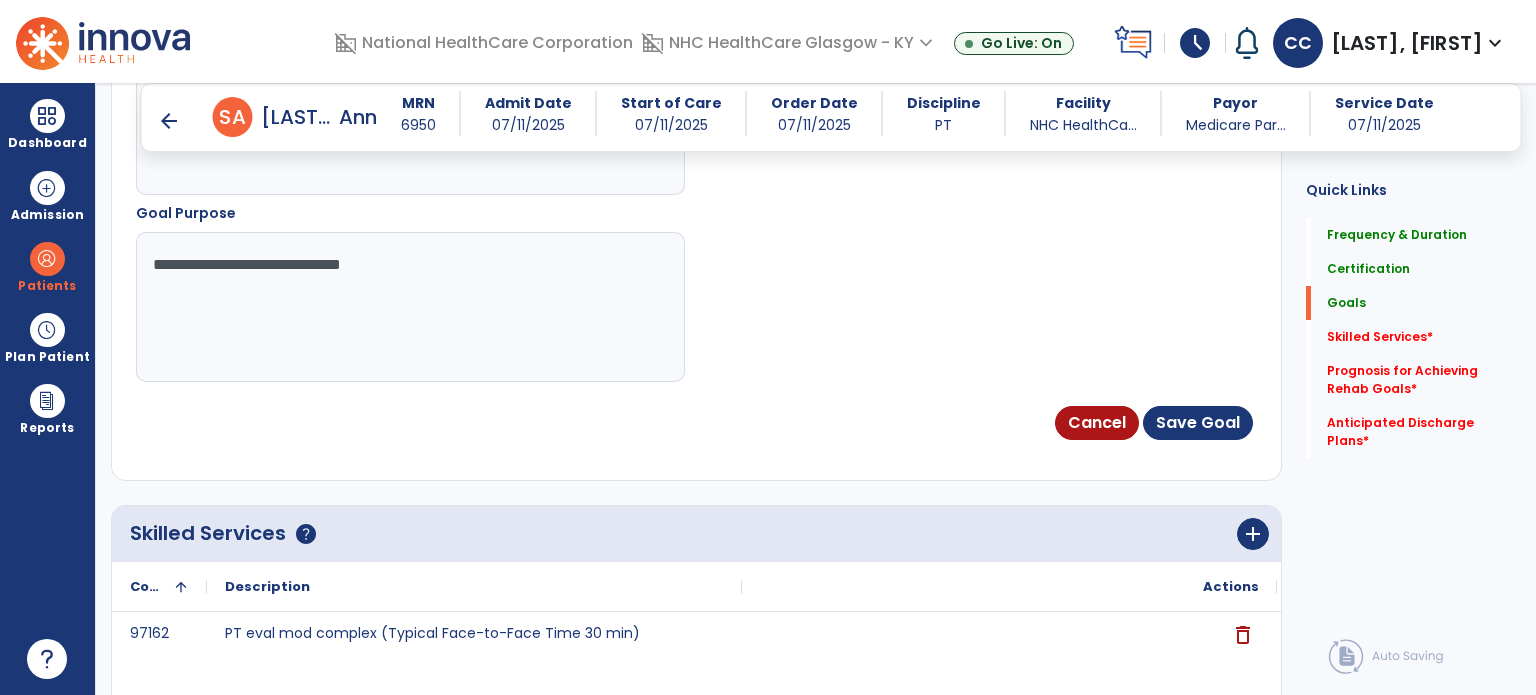type on "**********" 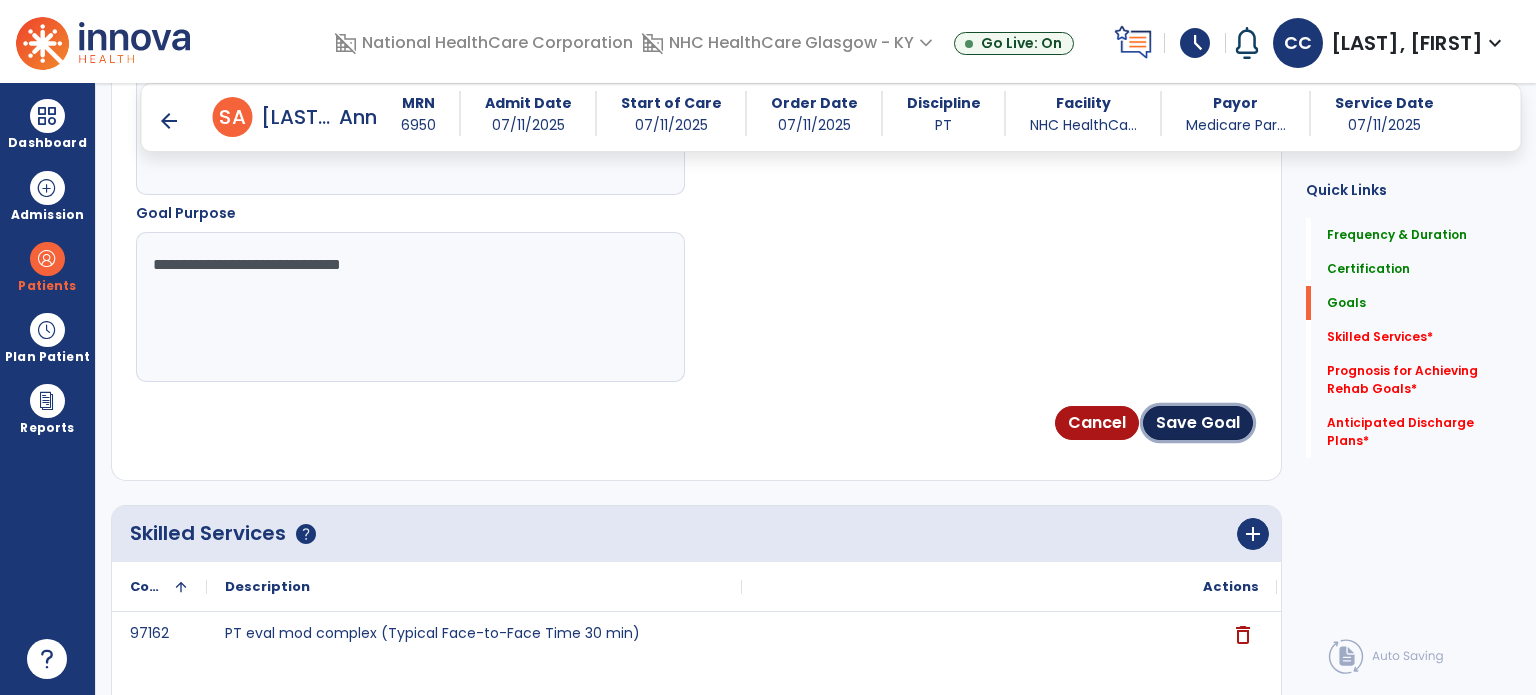click on "Save Goal" at bounding box center (1198, 423) 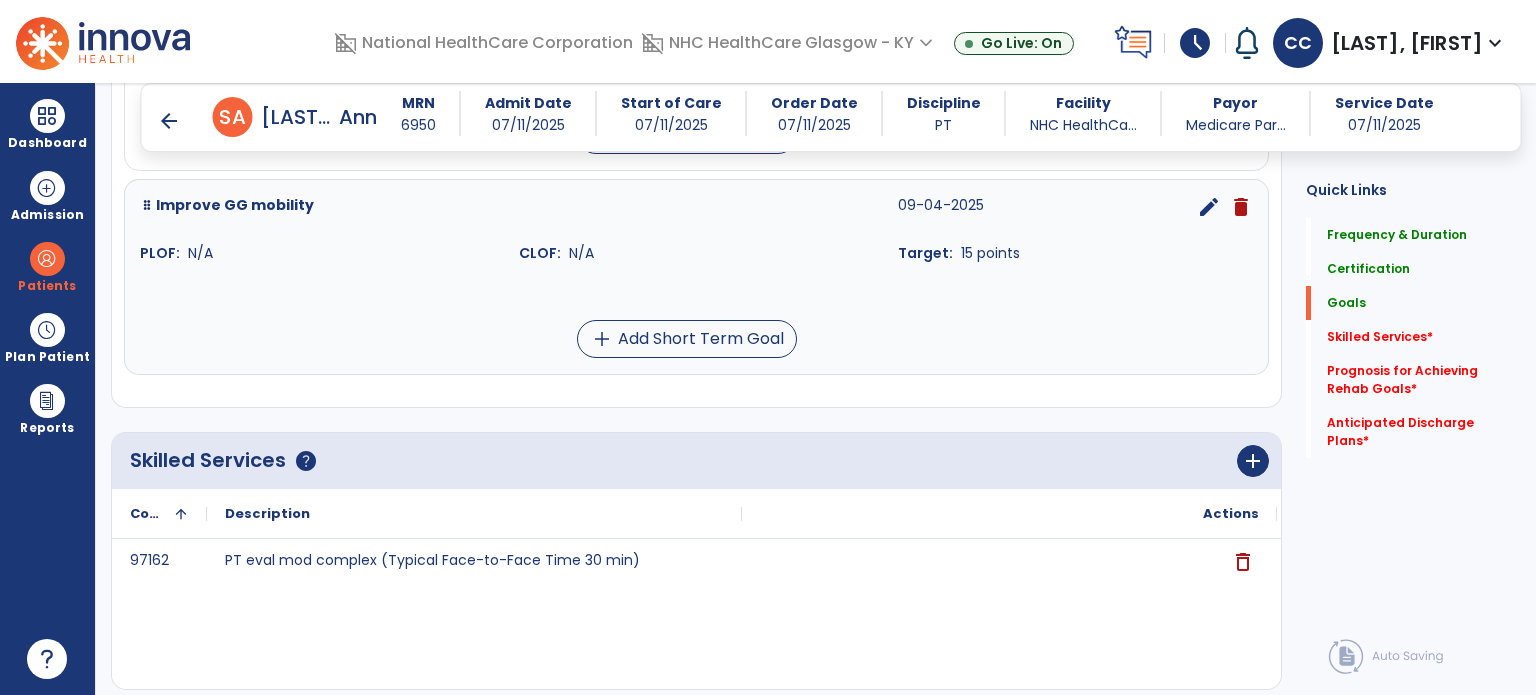 scroll, scrollTop: 1696, scrollLeft: 0, axis: vertical 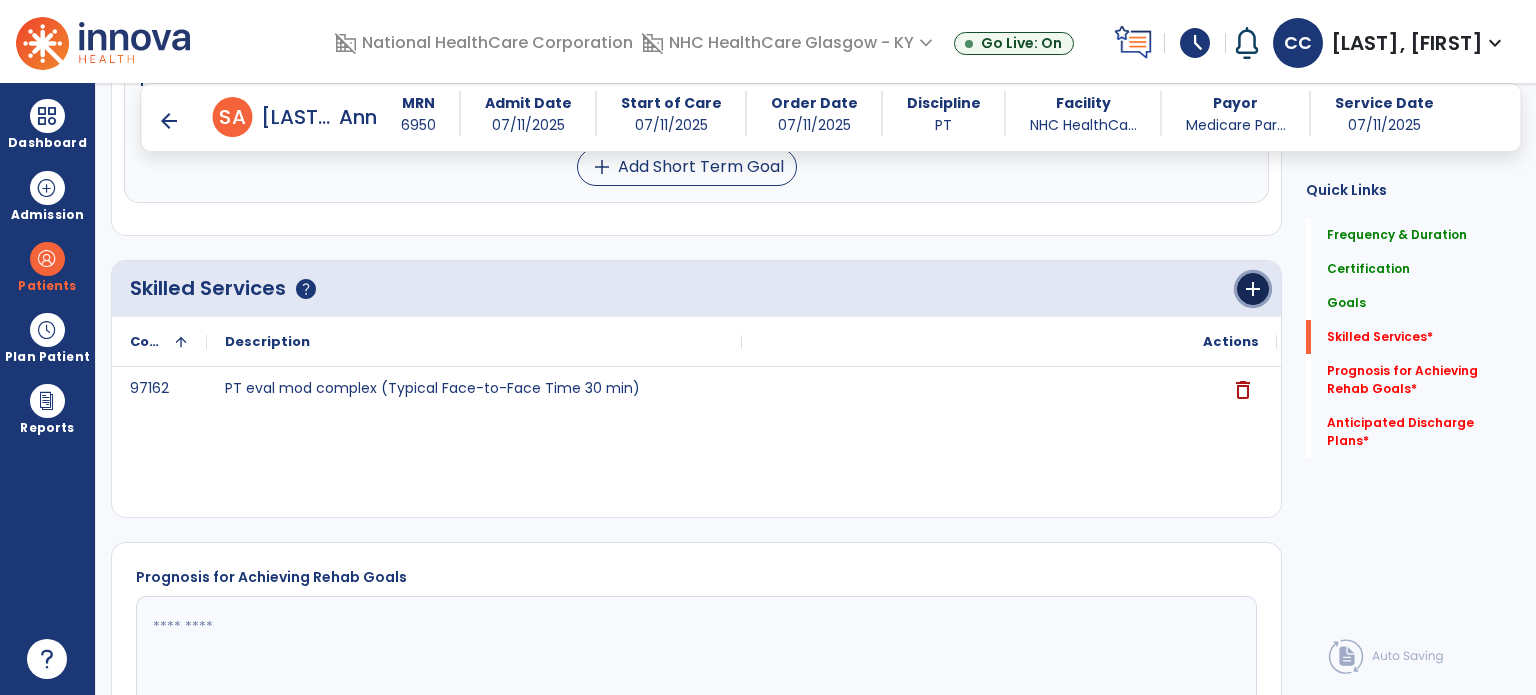 click on "add" 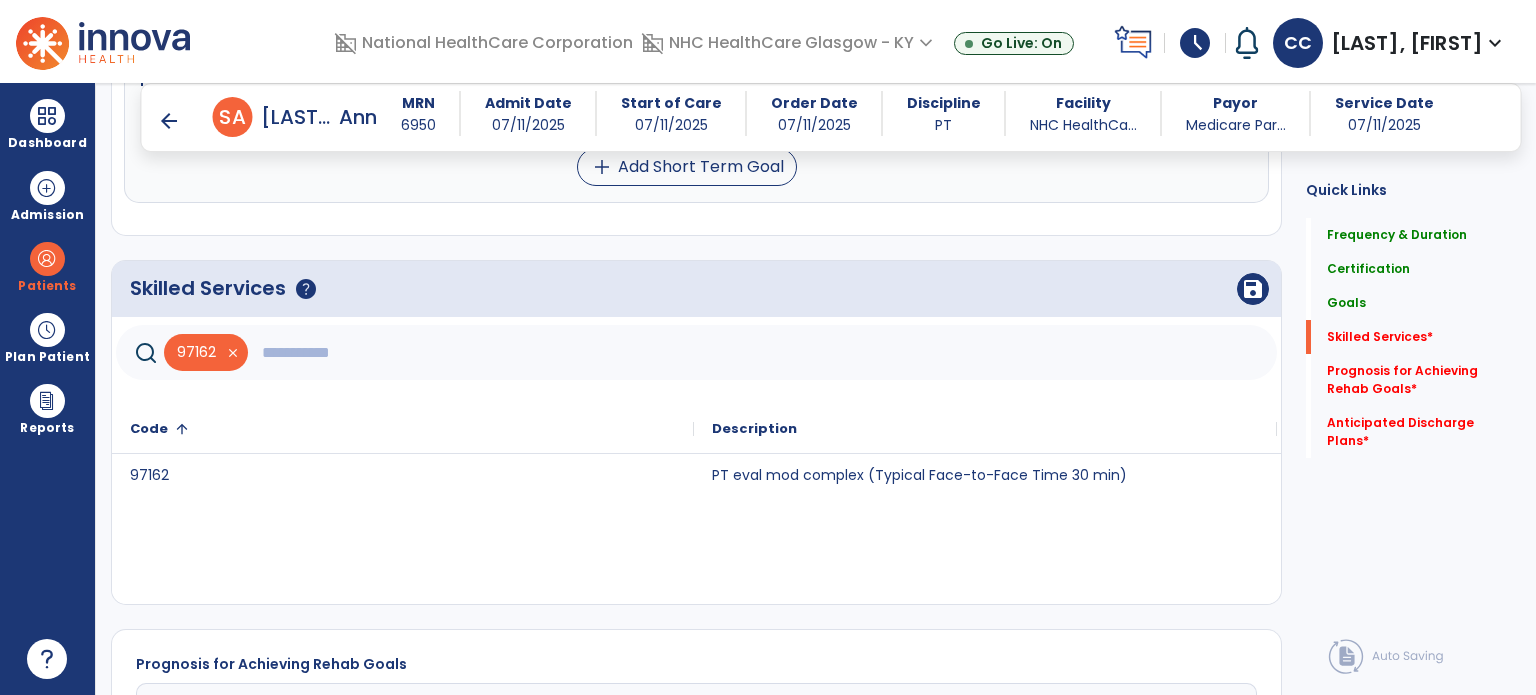 click 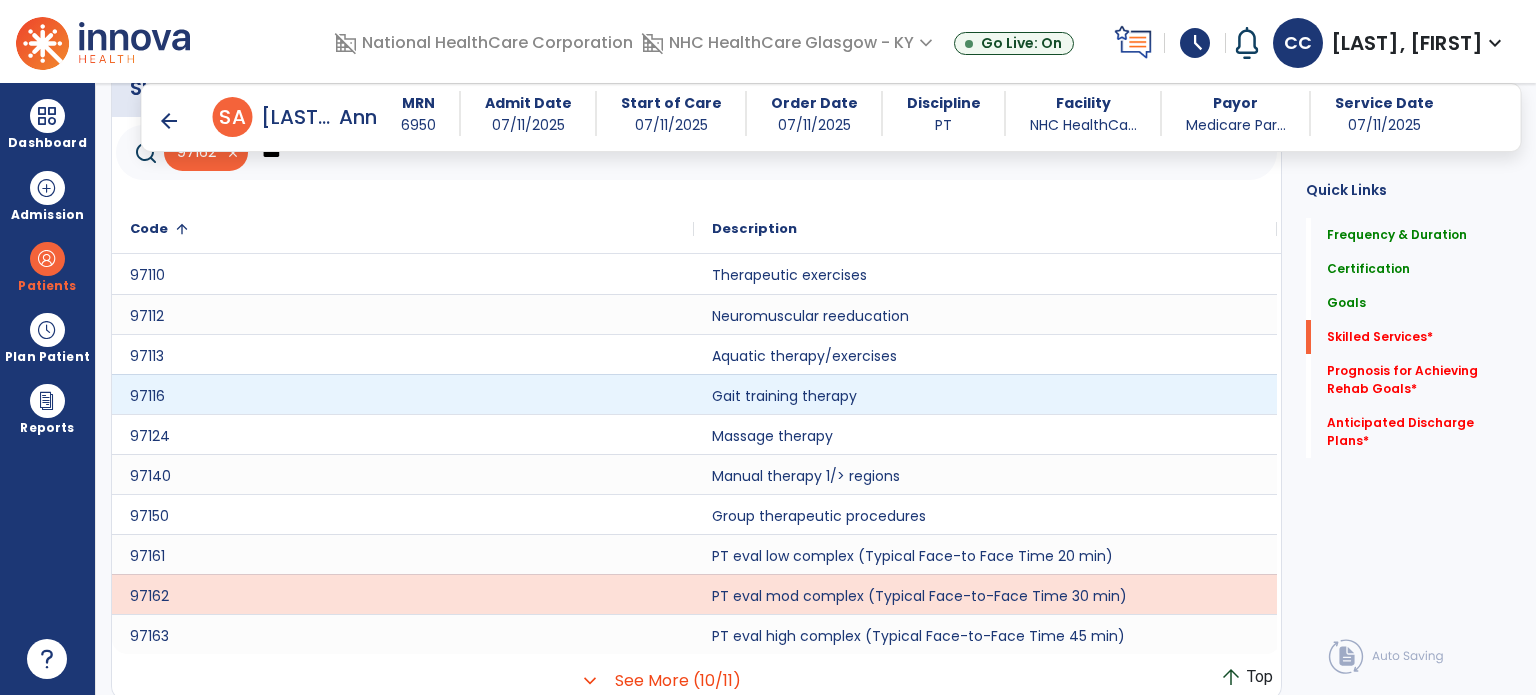 scroll, scrollTop: 1896, scrollLeft: 0, axis: vertical 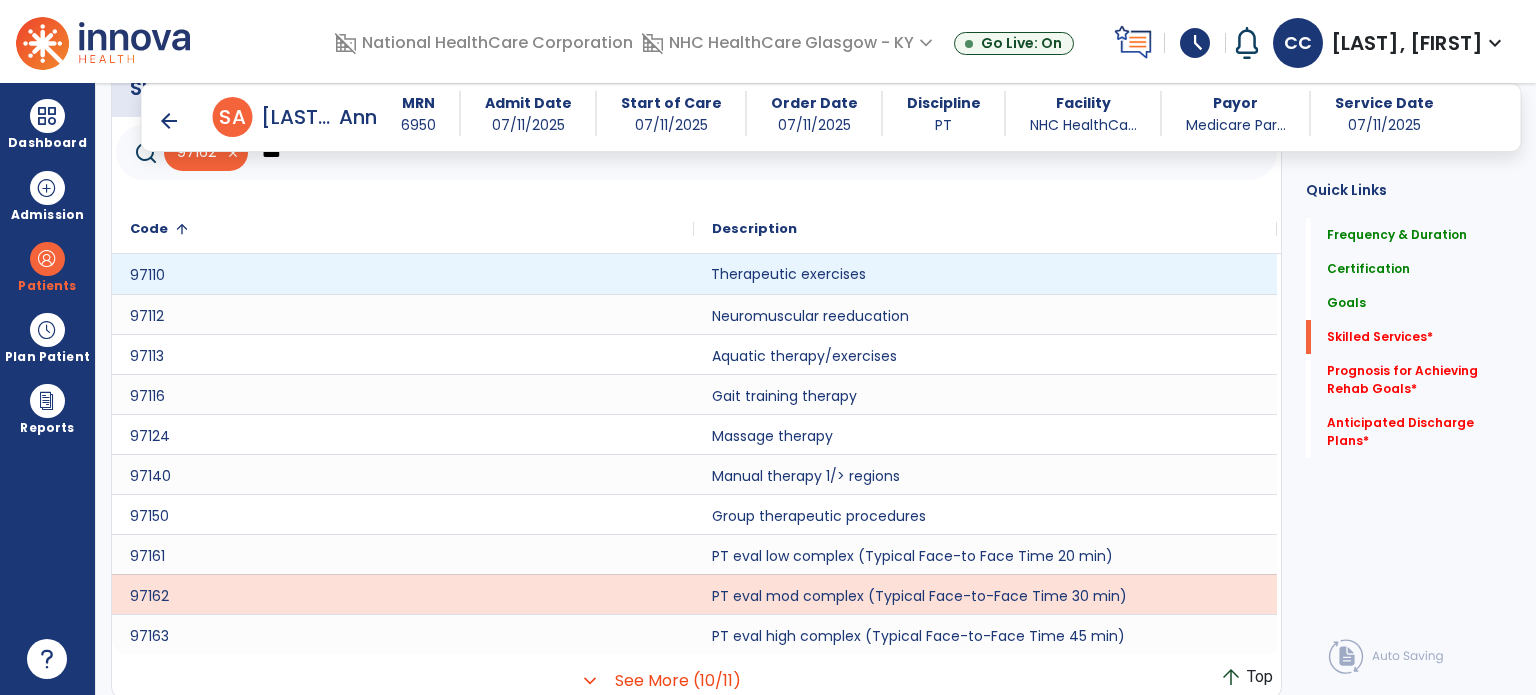 click on "Therapeutic exercises" 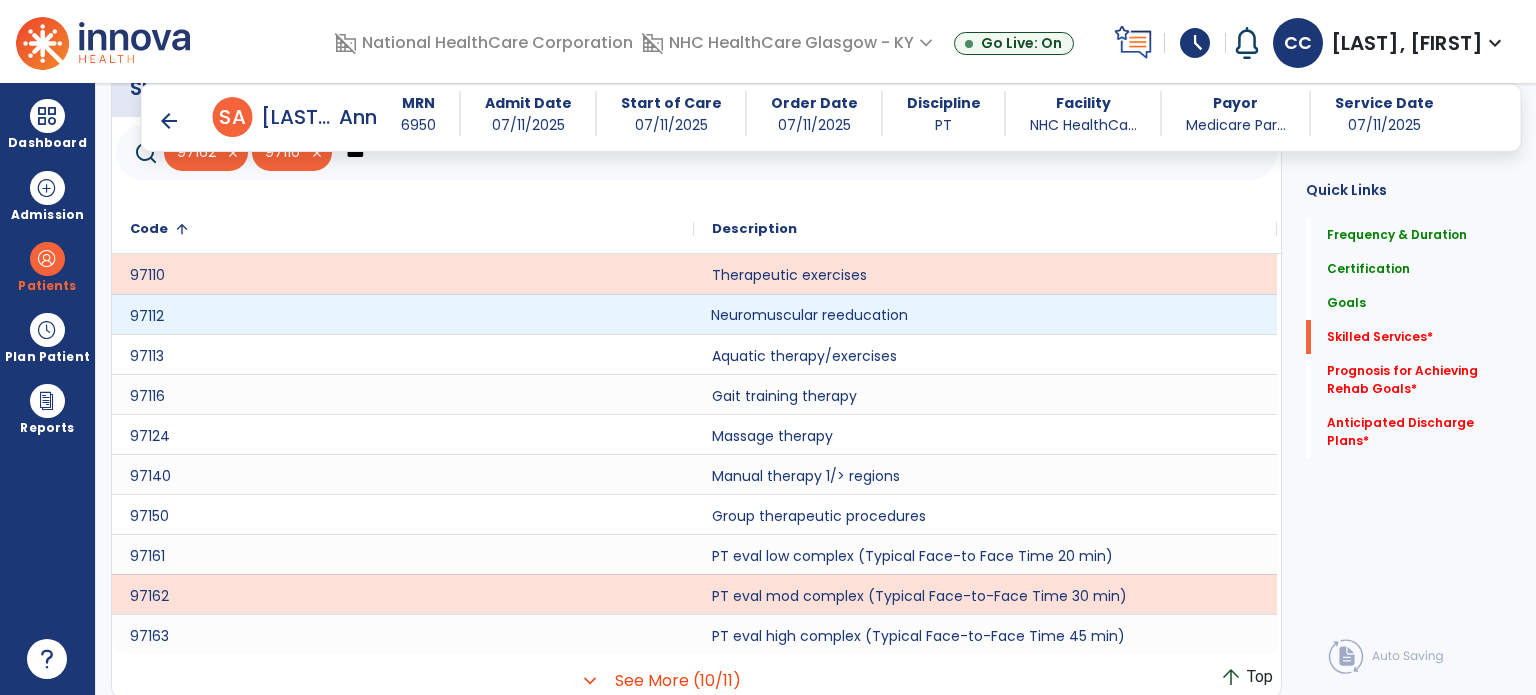 click on "Neuromuscular reeducation" 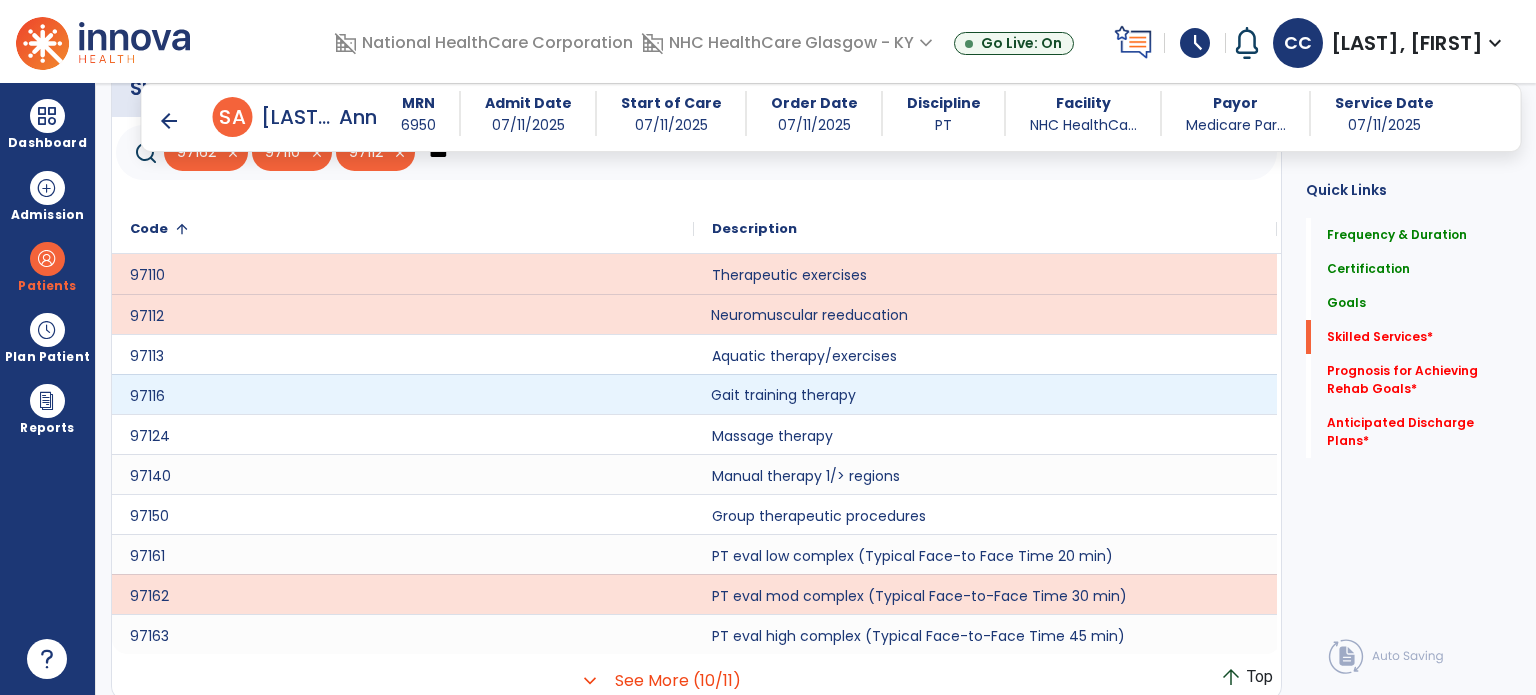 click on "Gait training therapy" 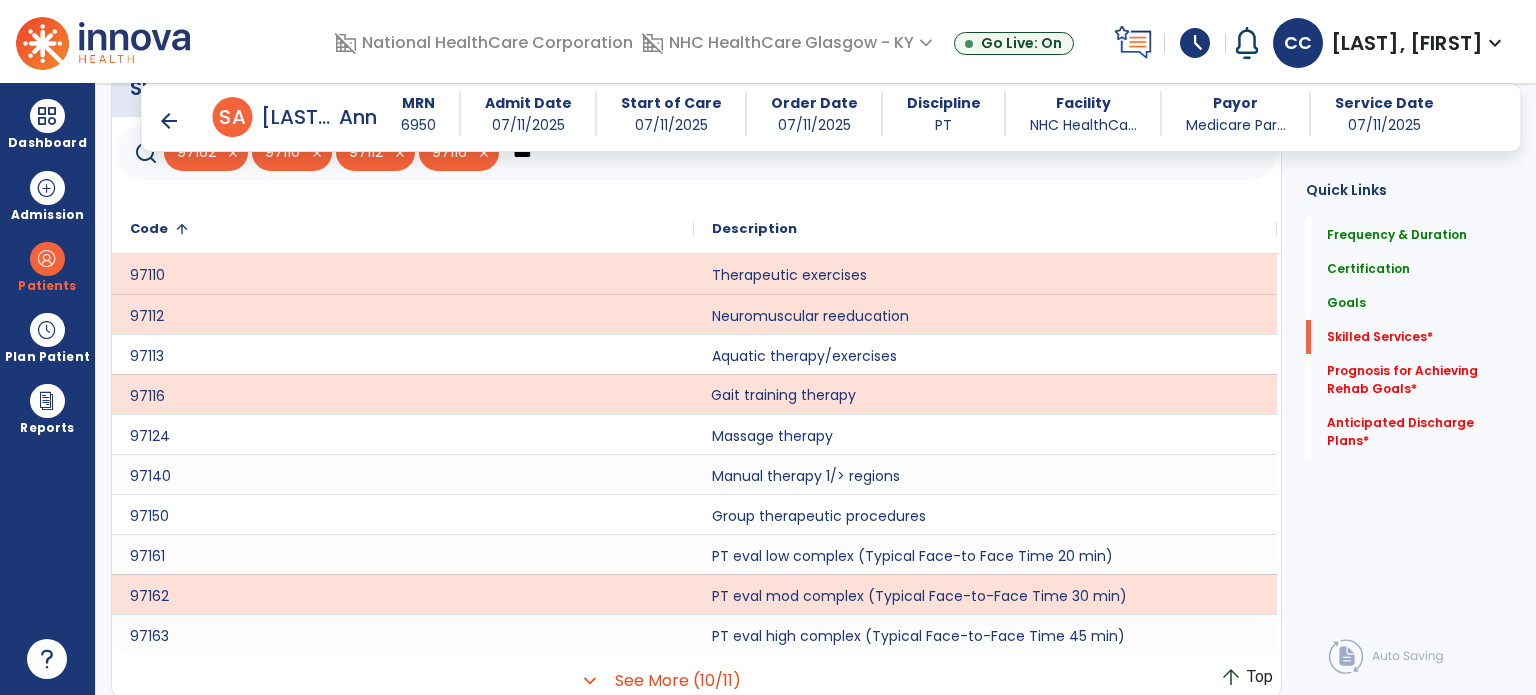 drag, startPoint x: 696, startPoint y: 668, endPoint x: 709, endPoint y: 653, distance: 19.849434 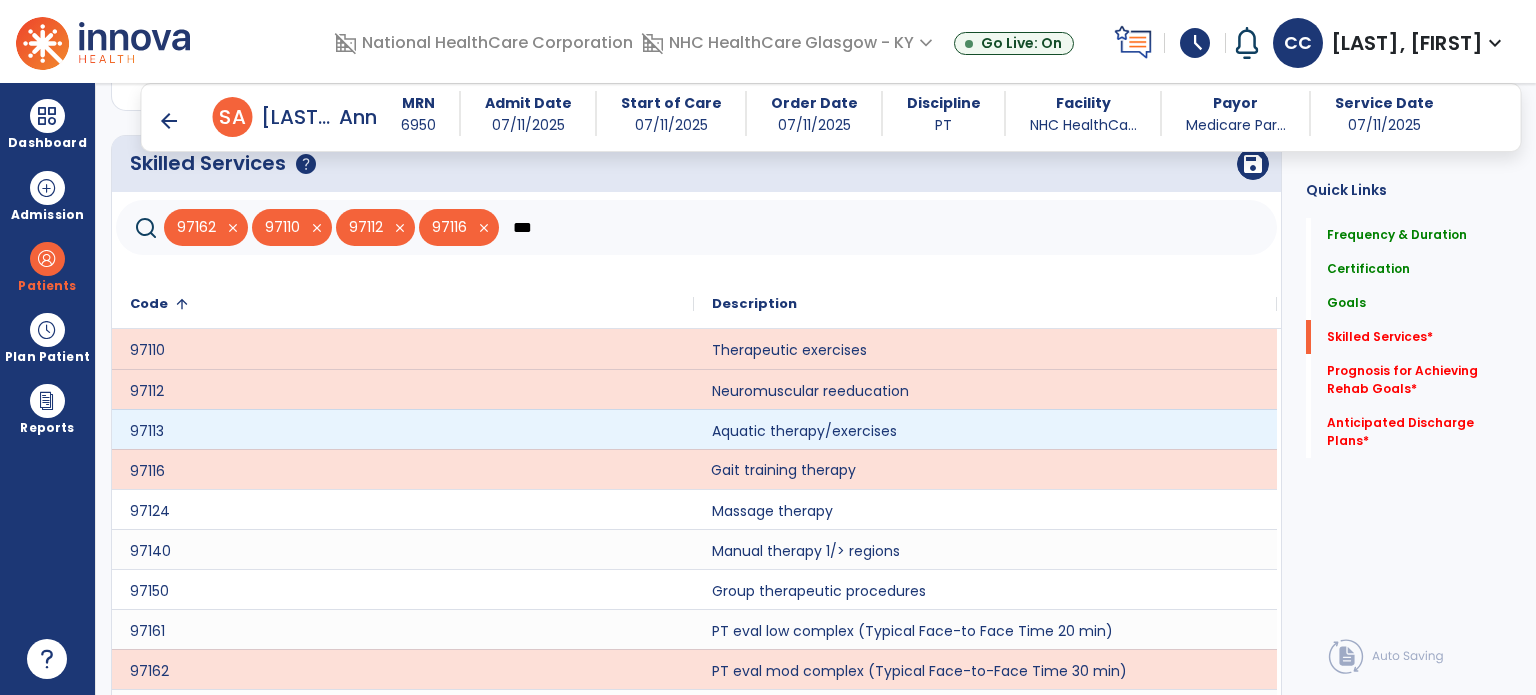 scroll, scrollTop: 1796, scrollLeft: 0, axis: vertical 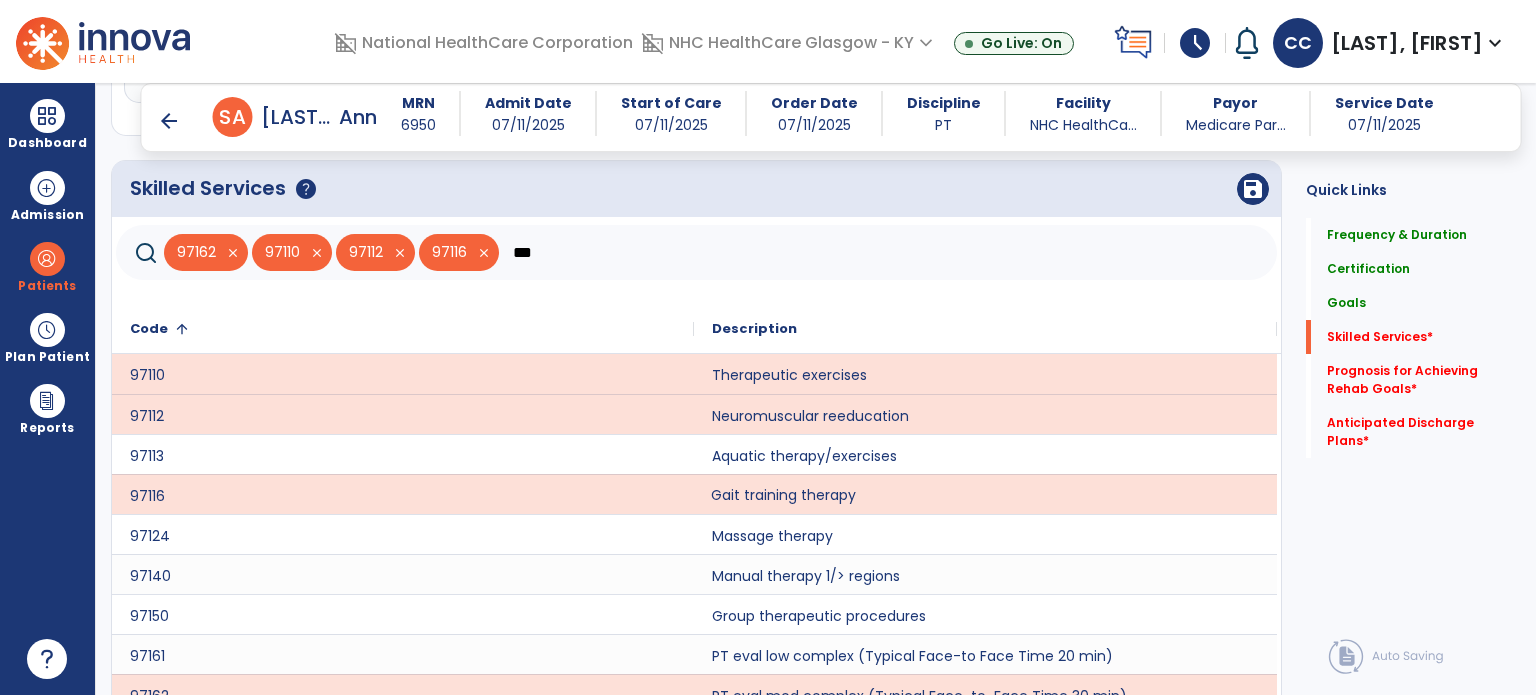 drag, startPoint x: 549, startPoint y: 257, endPoint x: 568, endPoint y: 352, distance: 96.88137 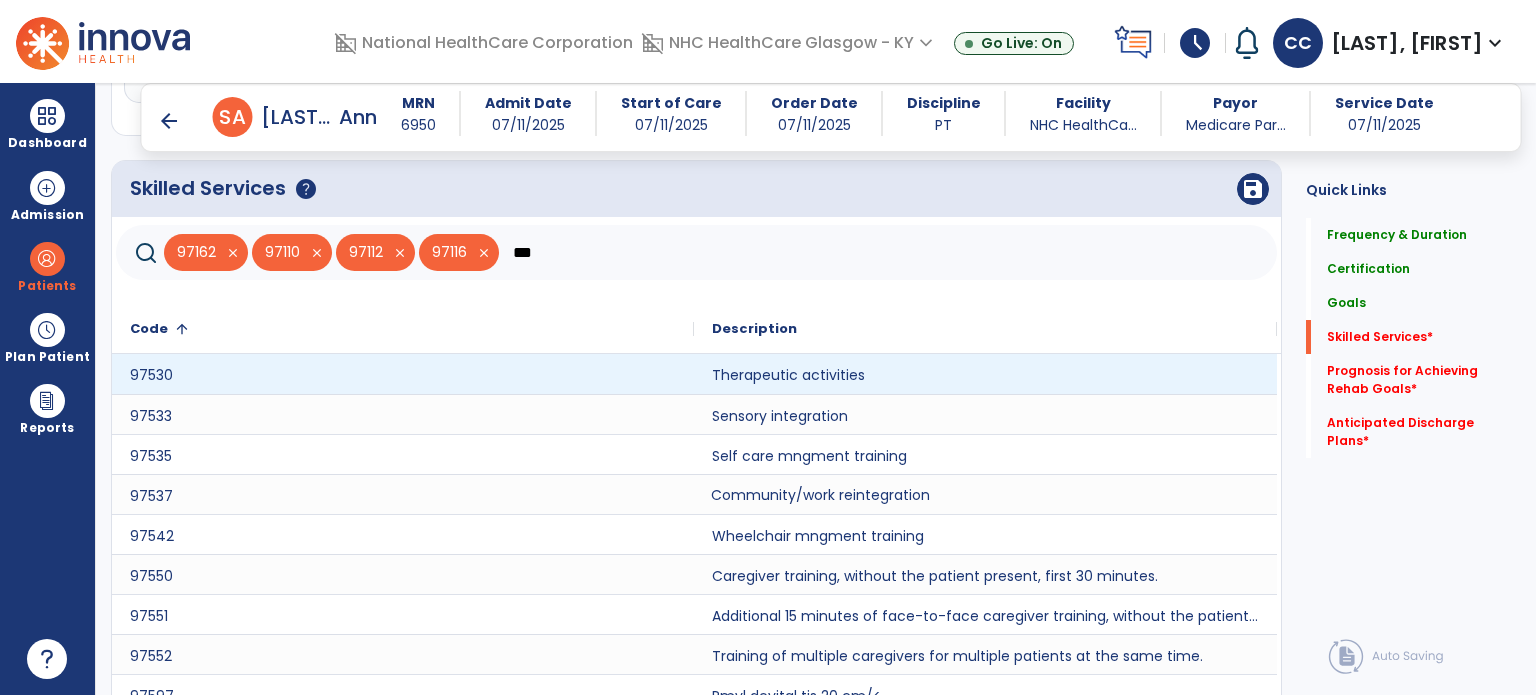 type on "***" 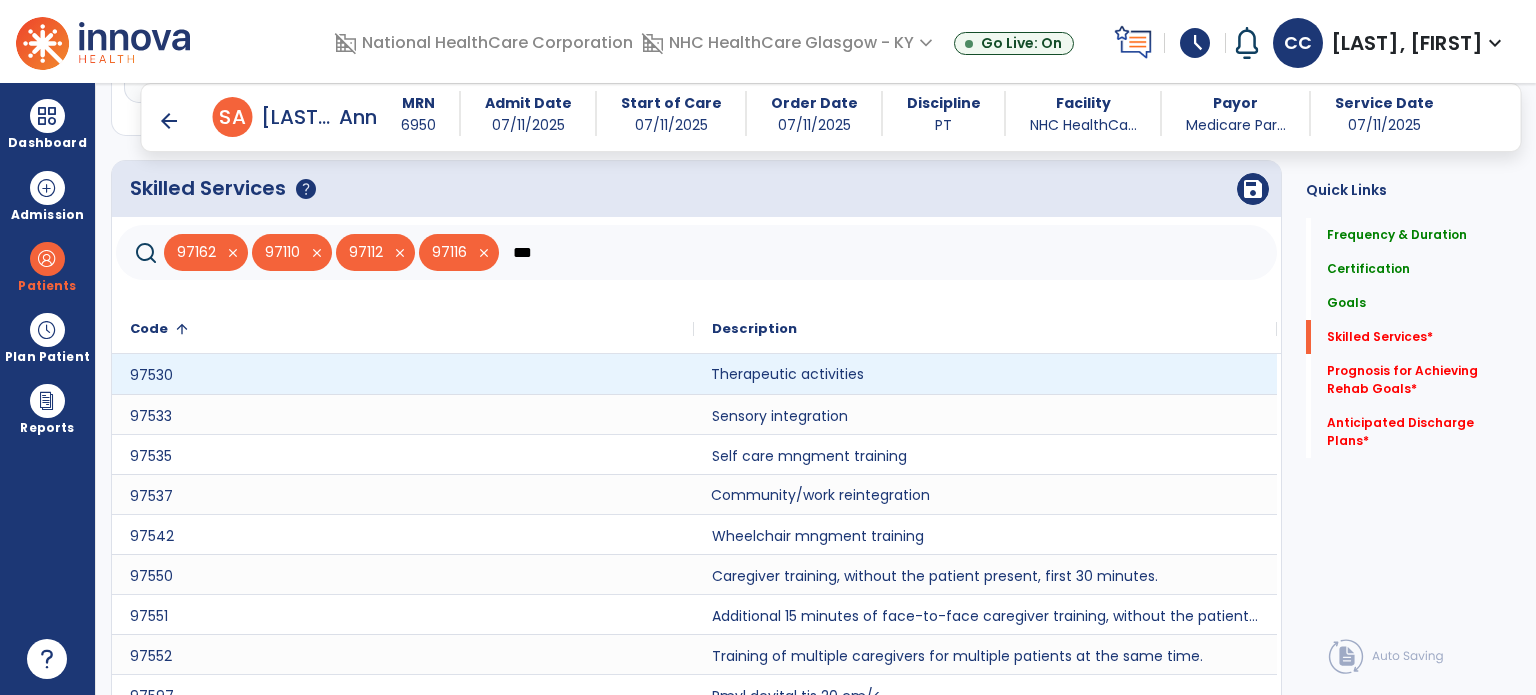 click on "Therapeutic activities" 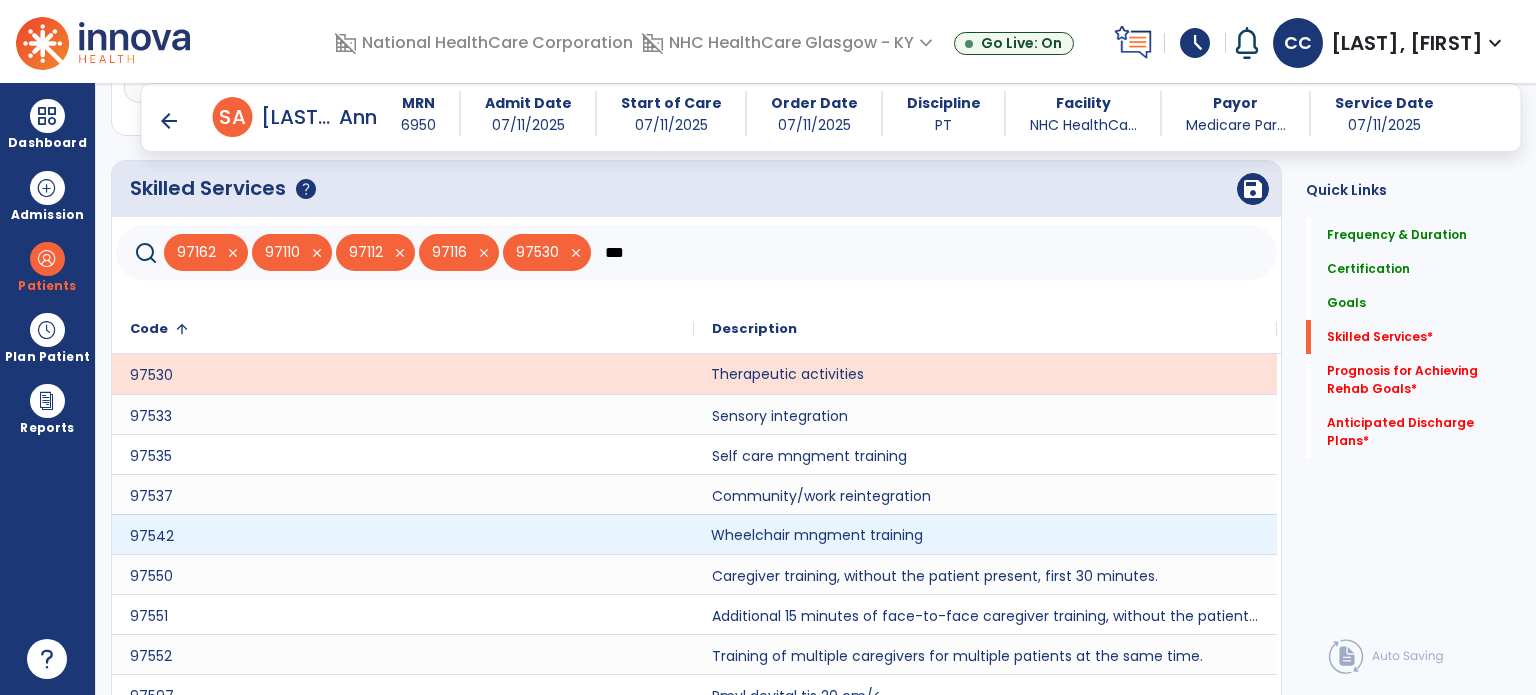 click on "Wheelchair mngment training" 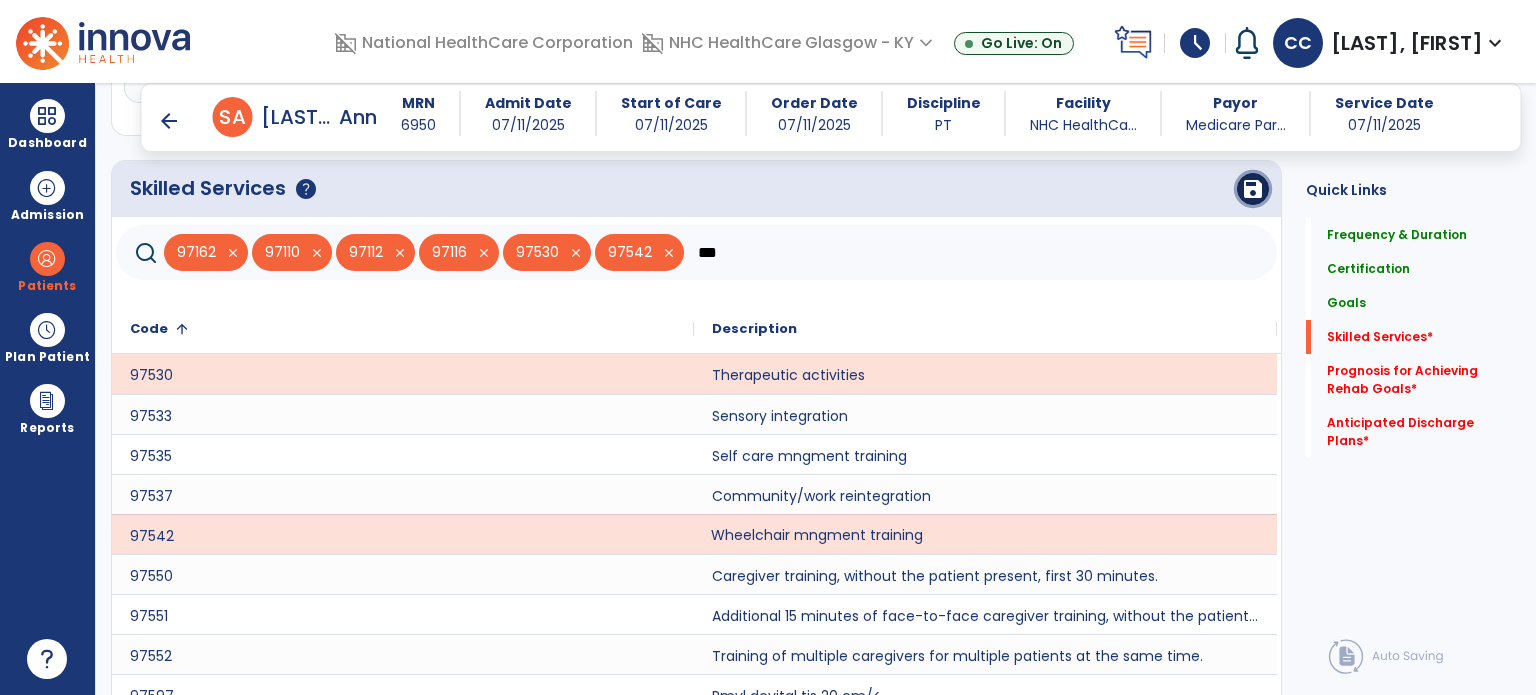 click on "save" 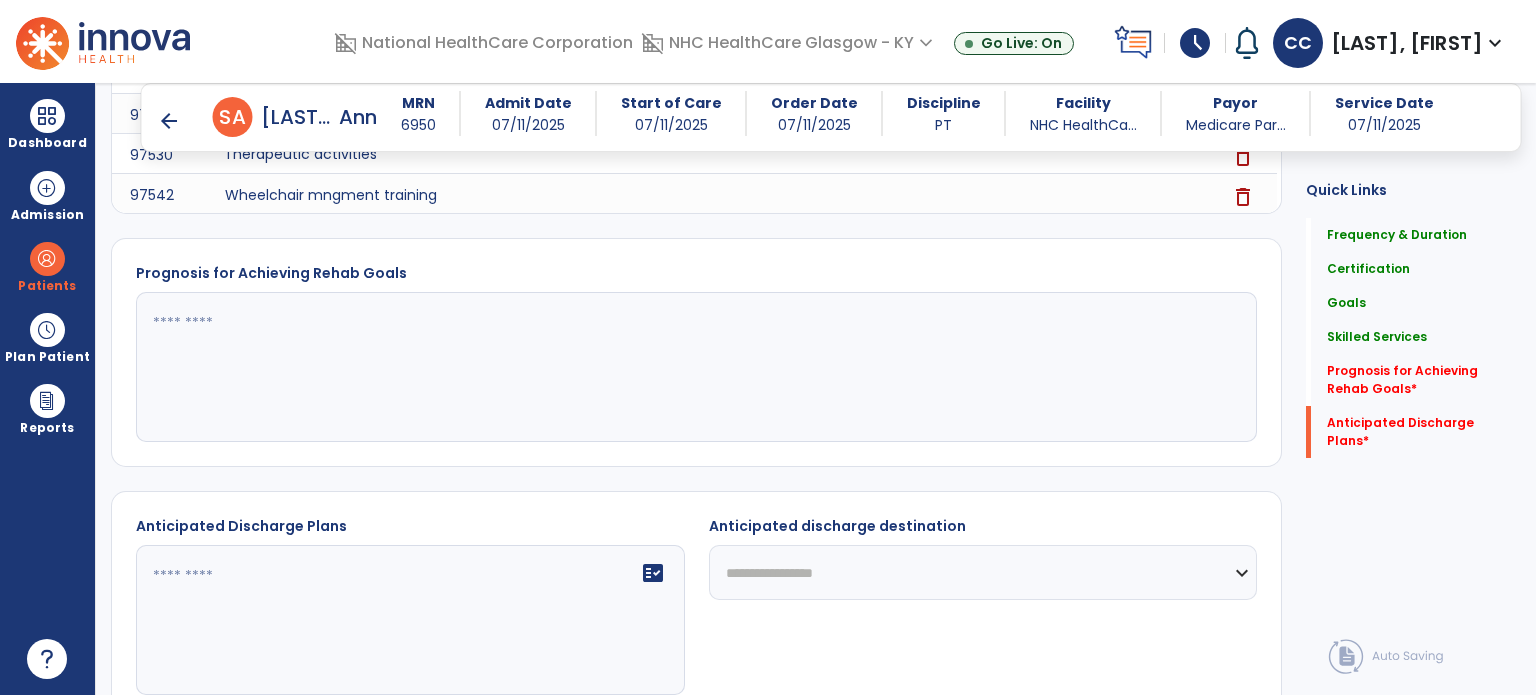 scroll, scrollTop: 2190, scrollLeft: 0, axis: vertical 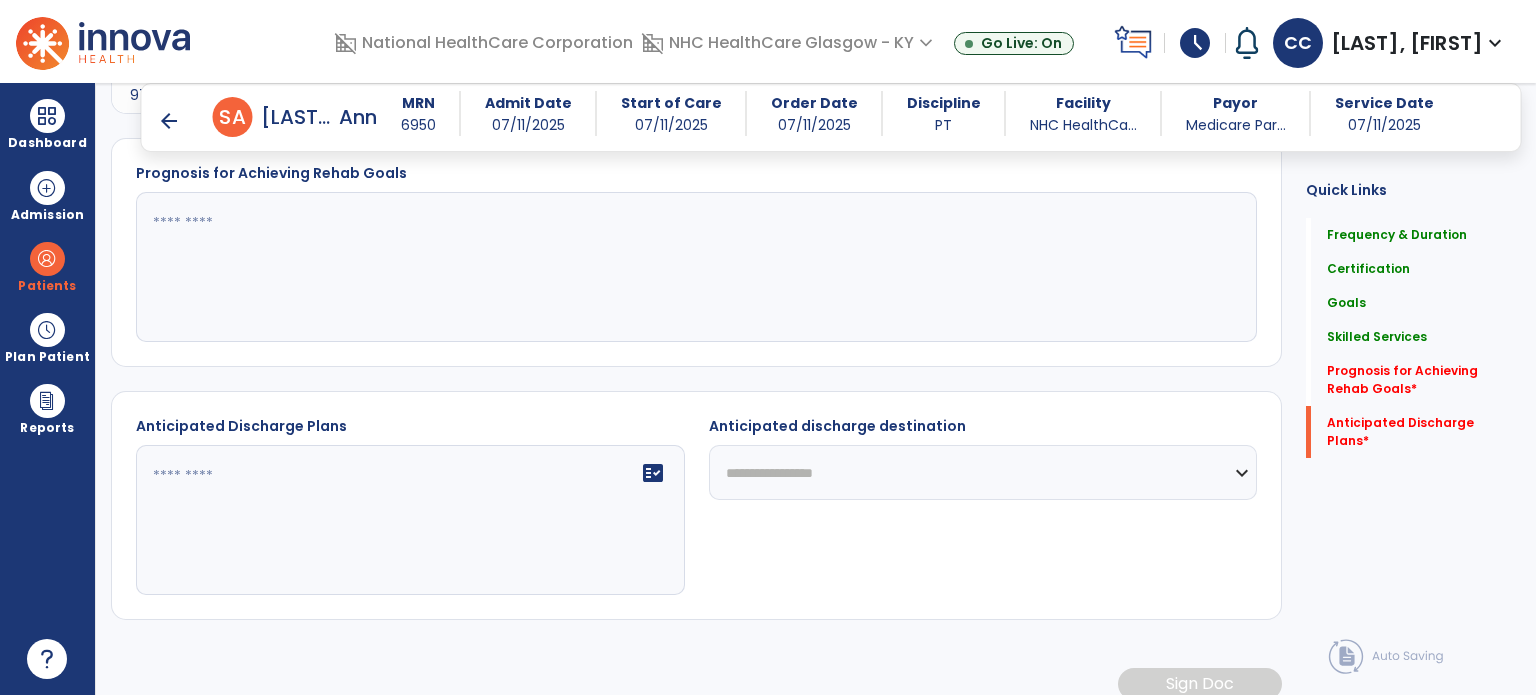 drag, startPoint x: 450, startPoint y: 311, endPoint x: 461, endPoint y: 340, distance: 31.016125 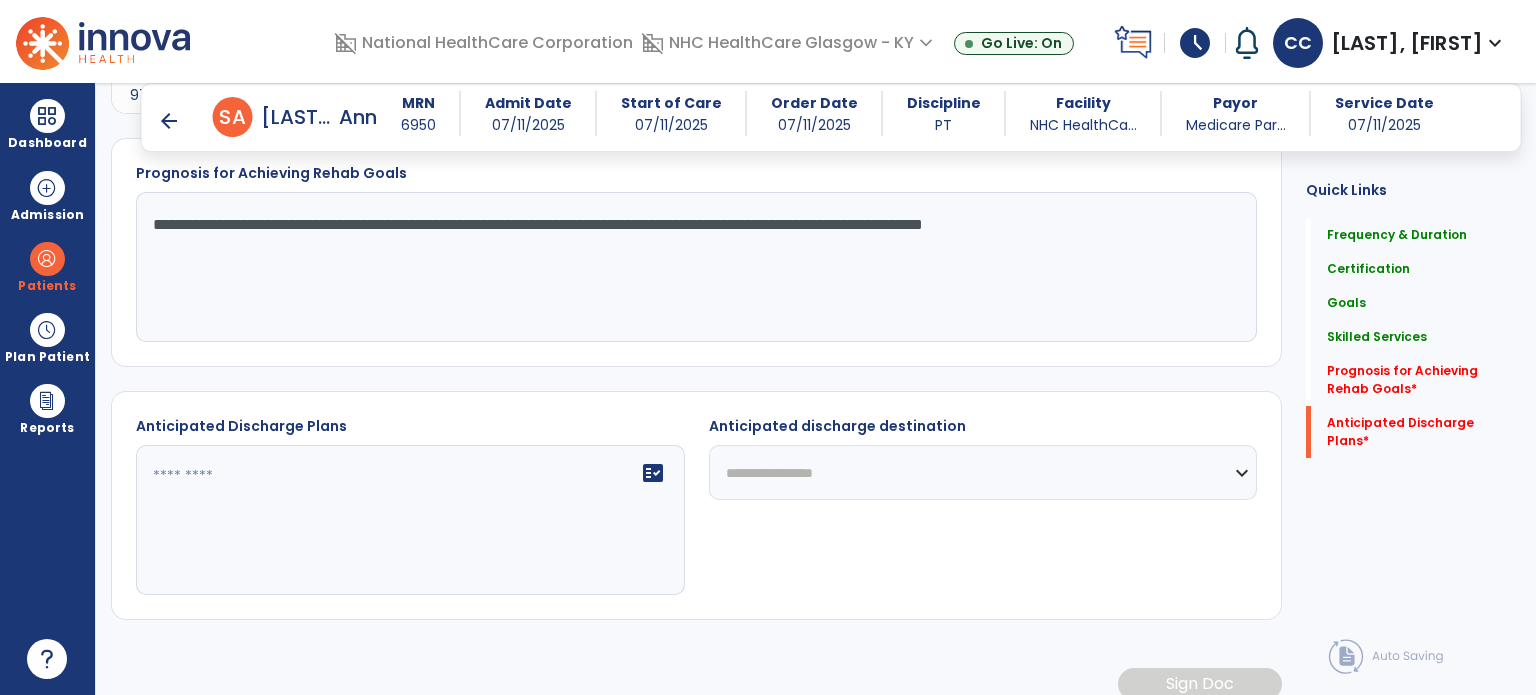 type on "**********" 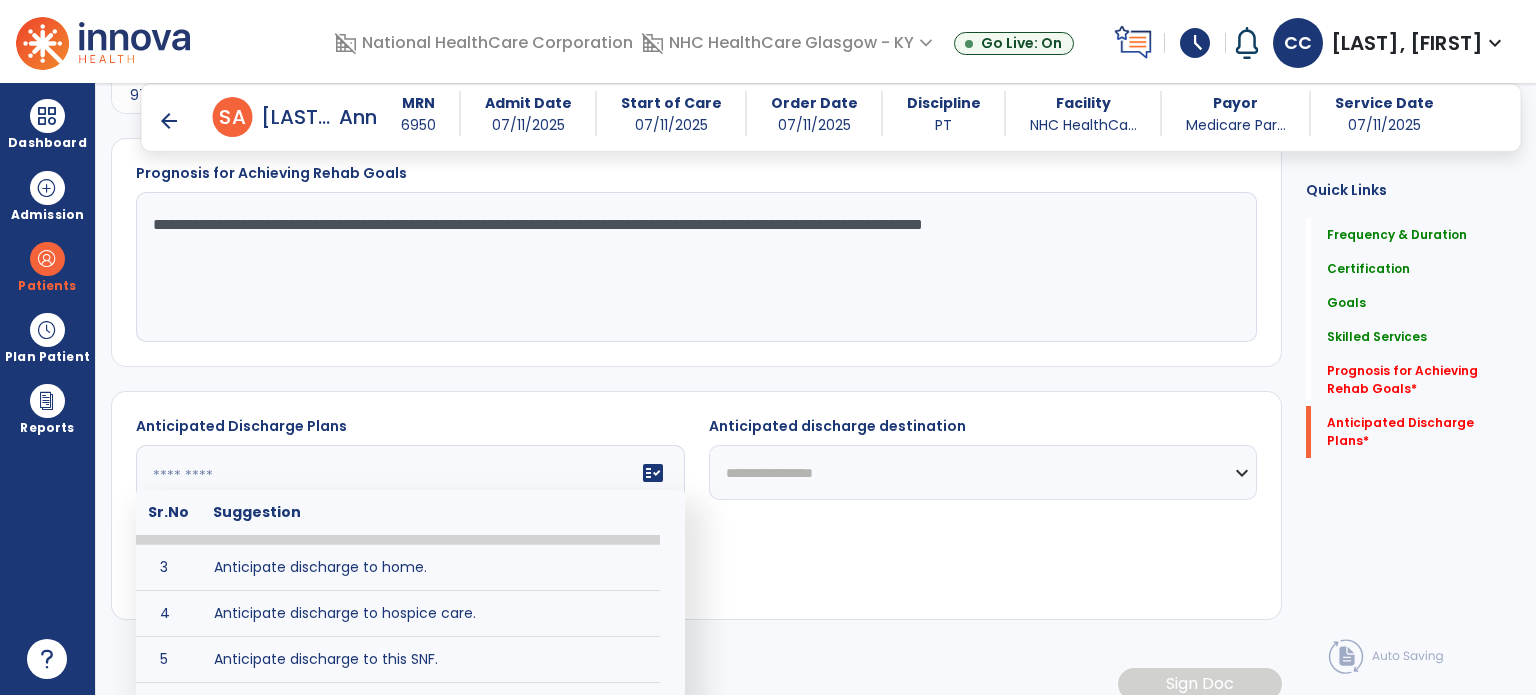 scroll, scrollTop: 200, scrollLeft: 0, axis: vertical 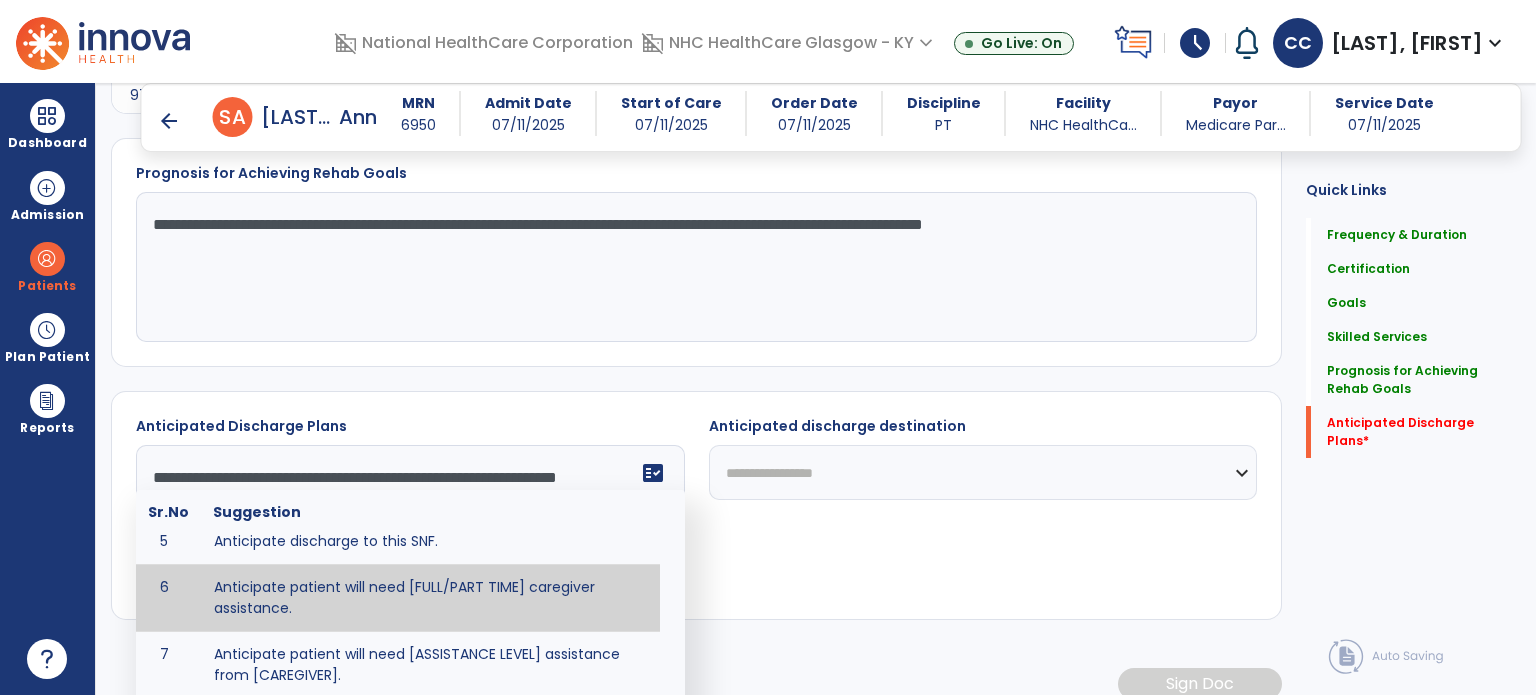 drag, startPoint x: 425, startPoint y: 582, endPoint x: 434, endPoint y: 537, distance: 45.891174 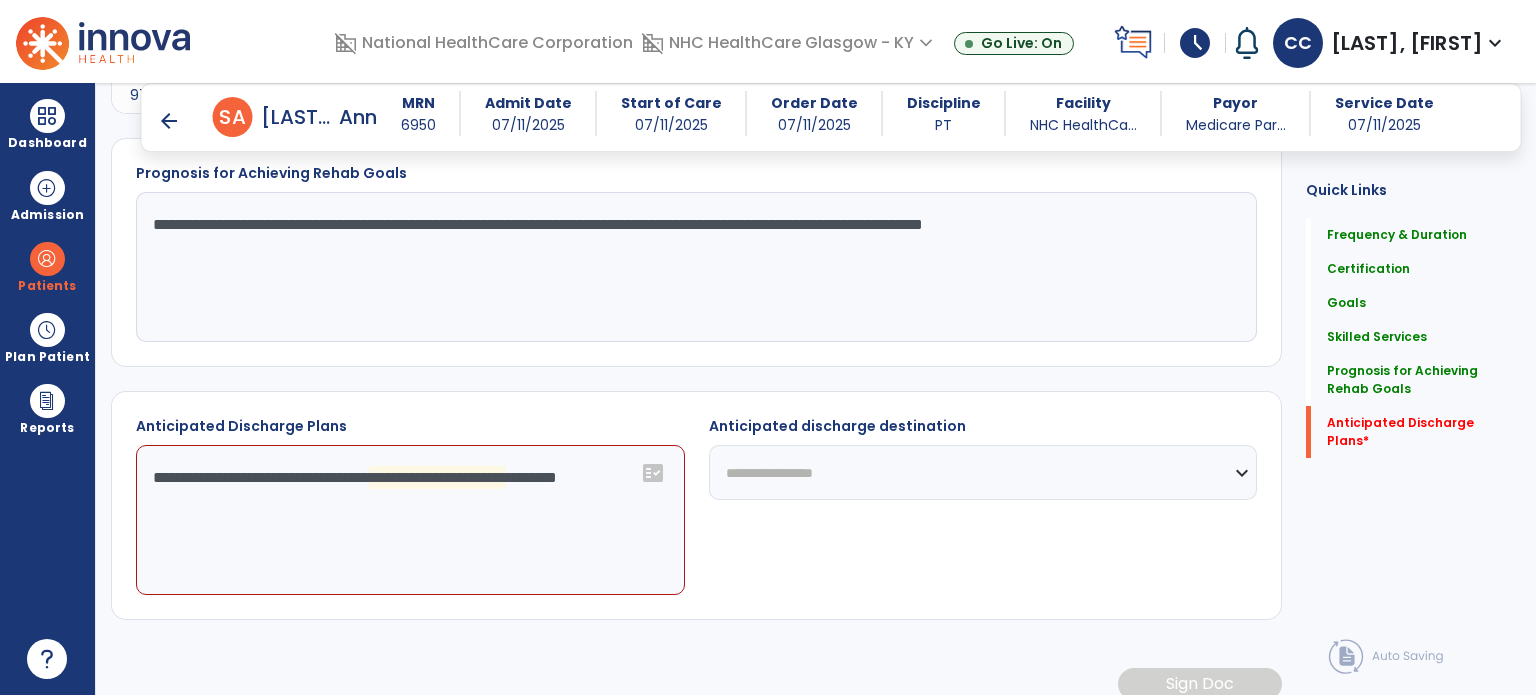 click on "**********" 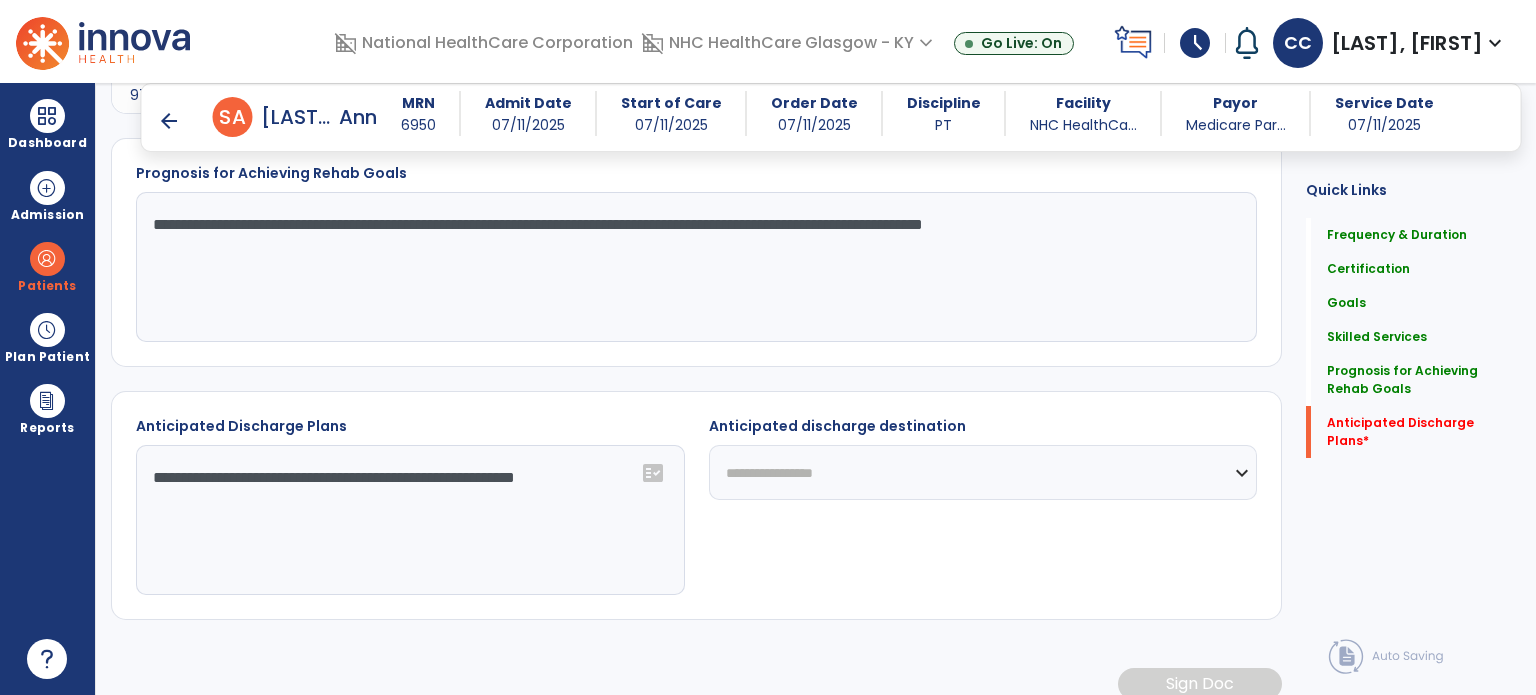 click on "**********" 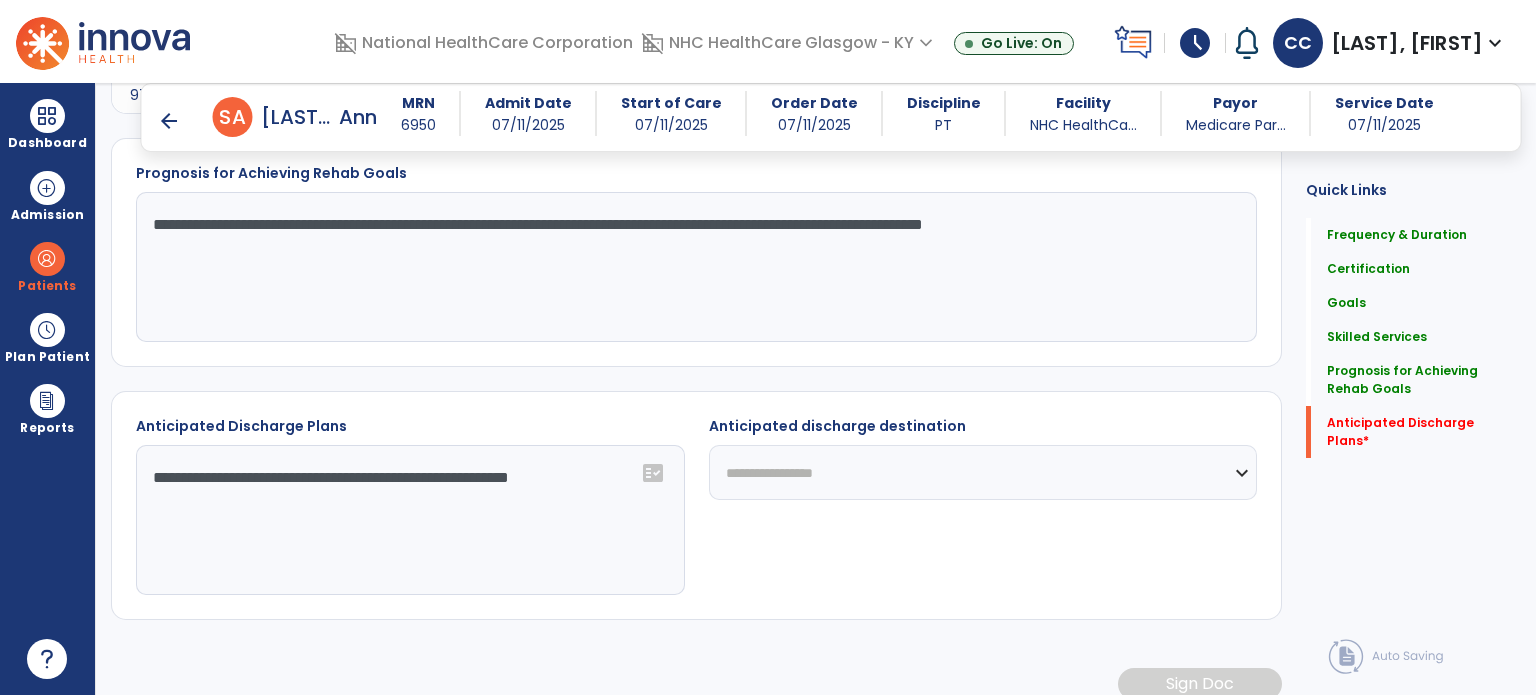 type on "**********" 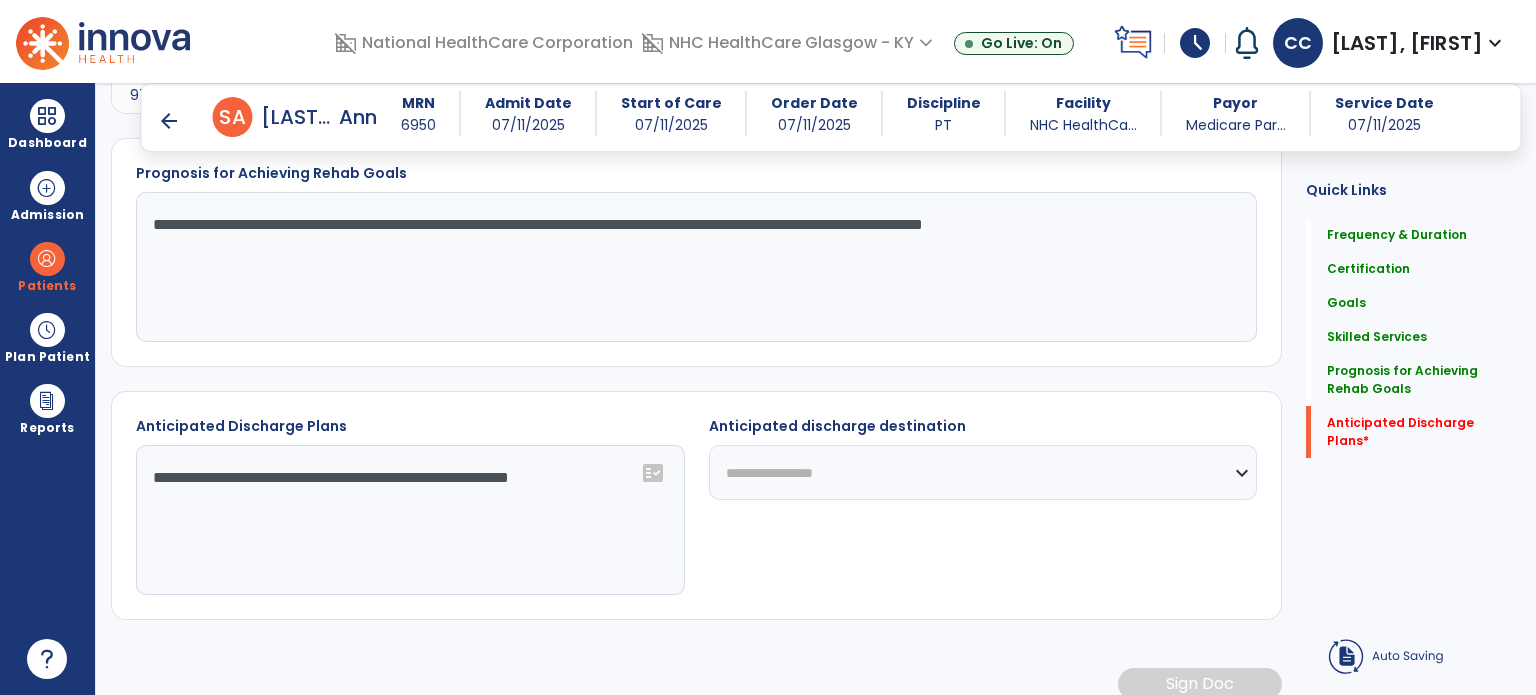 select on "**********" 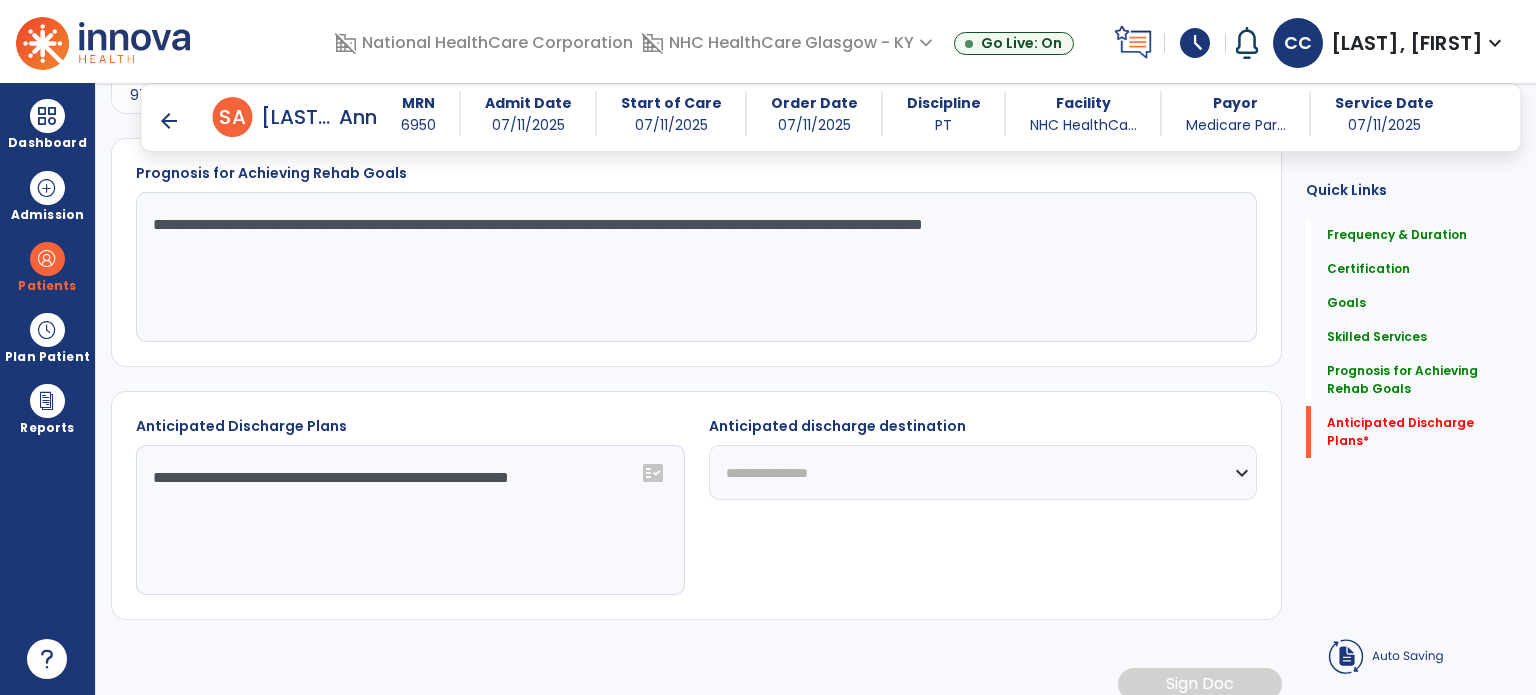 click on "**********" 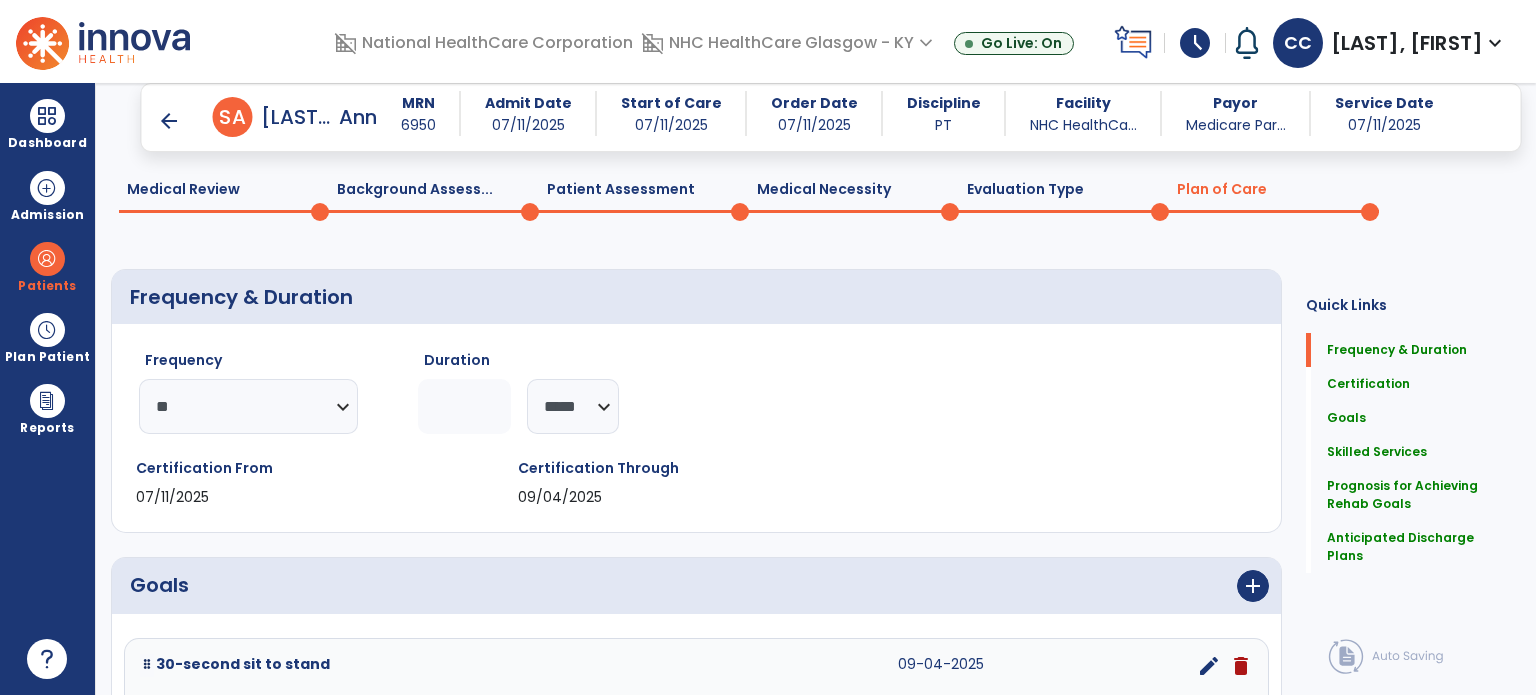 scroll, scrollTop: 0, scrollLeft: 0, axis: both 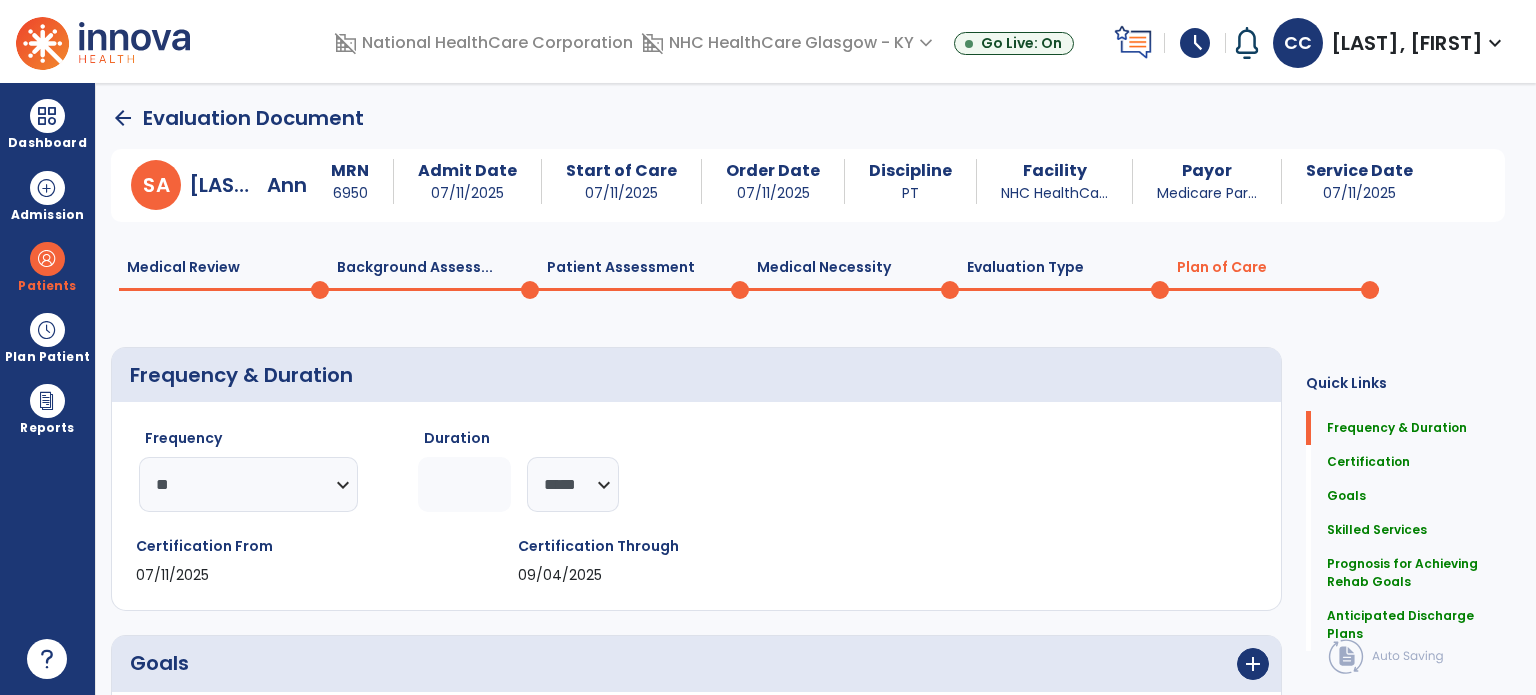 click on "Medical Necessity  0" 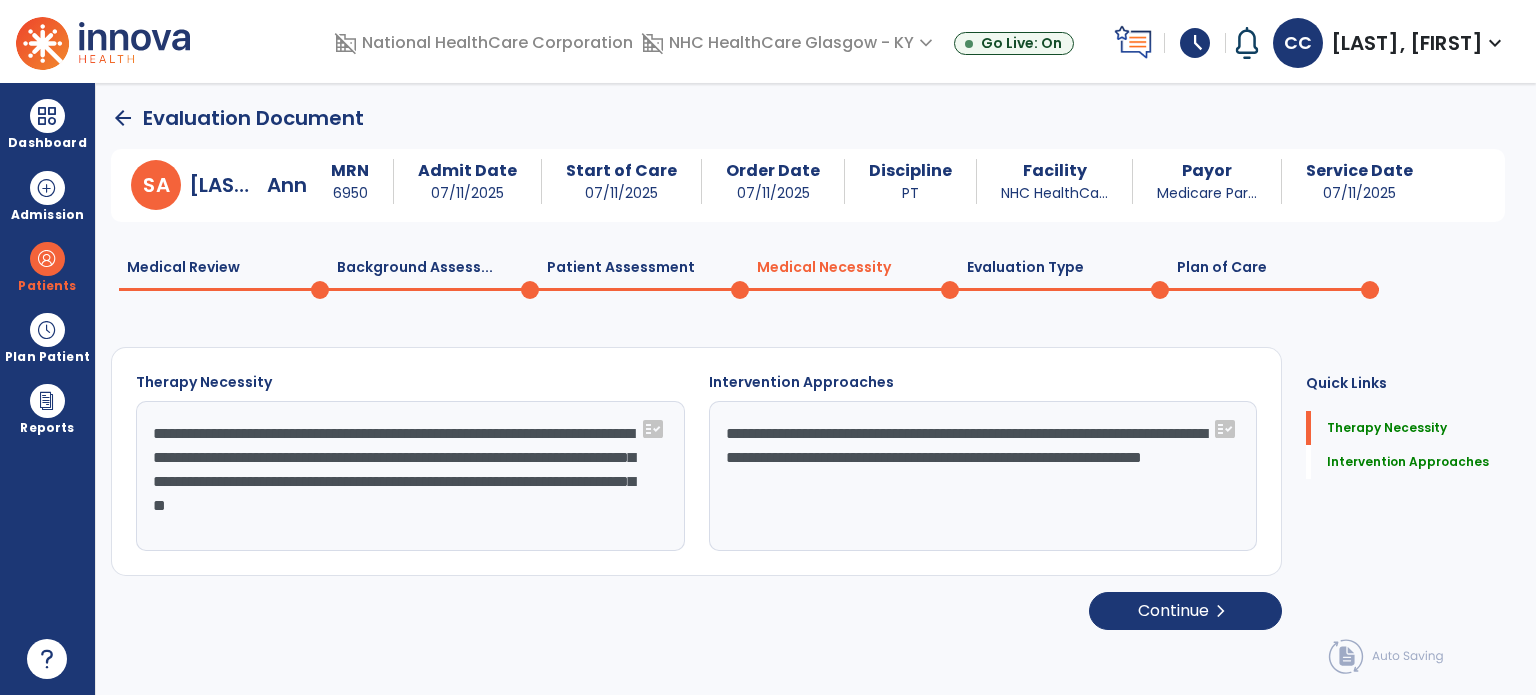 drag, startPoint x: 148, startPoint y: 427, endPoint x: 288, endPoint y: 546, distance: 183.74167 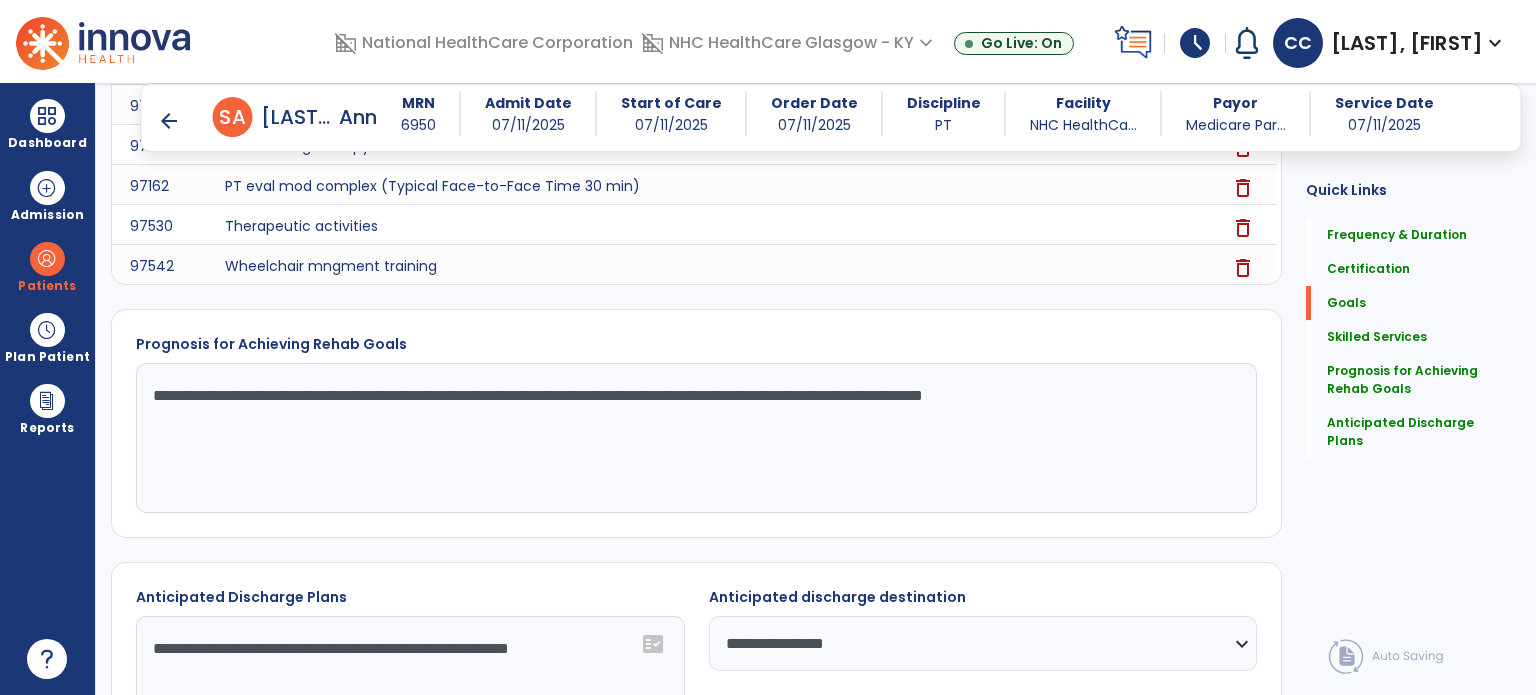 scroll, scrollTop: 2207, scrollLeft: 0, axis: vertical 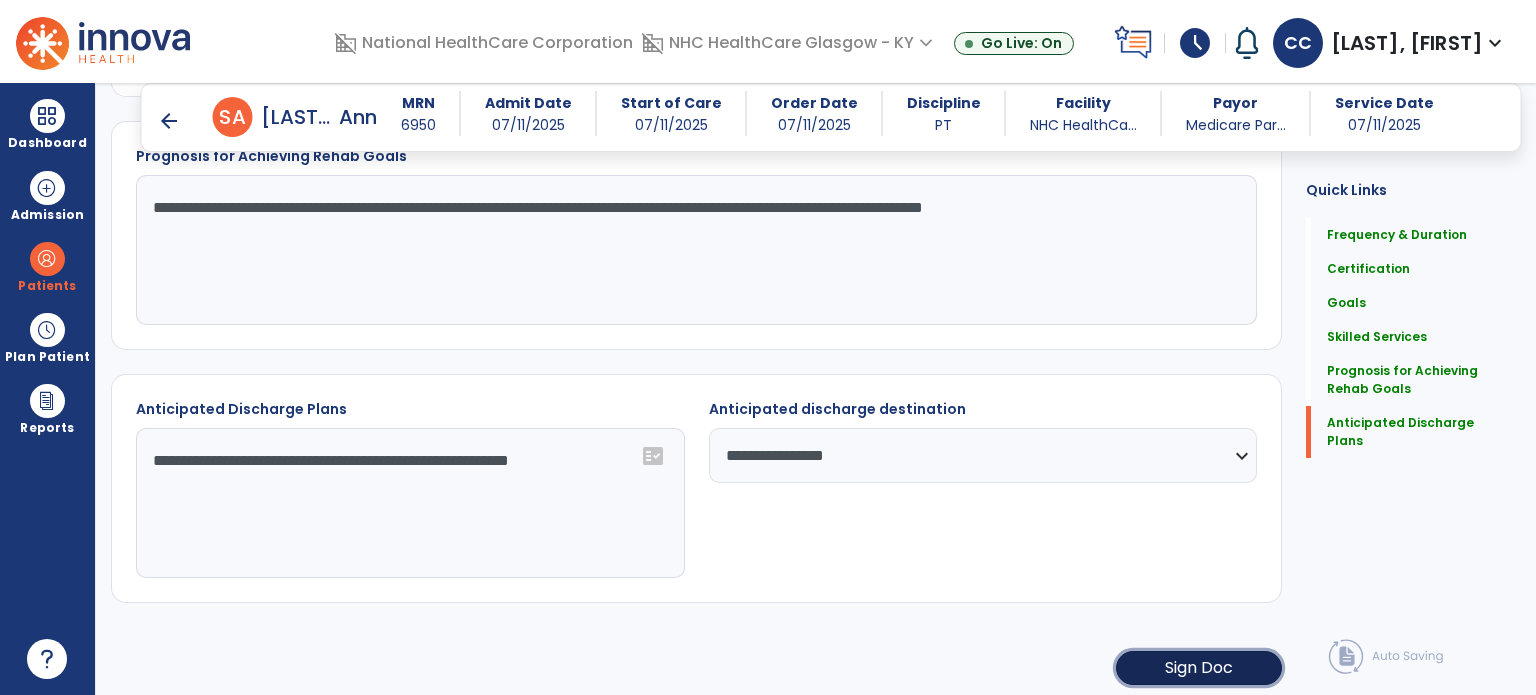 click on "Sign Doc" 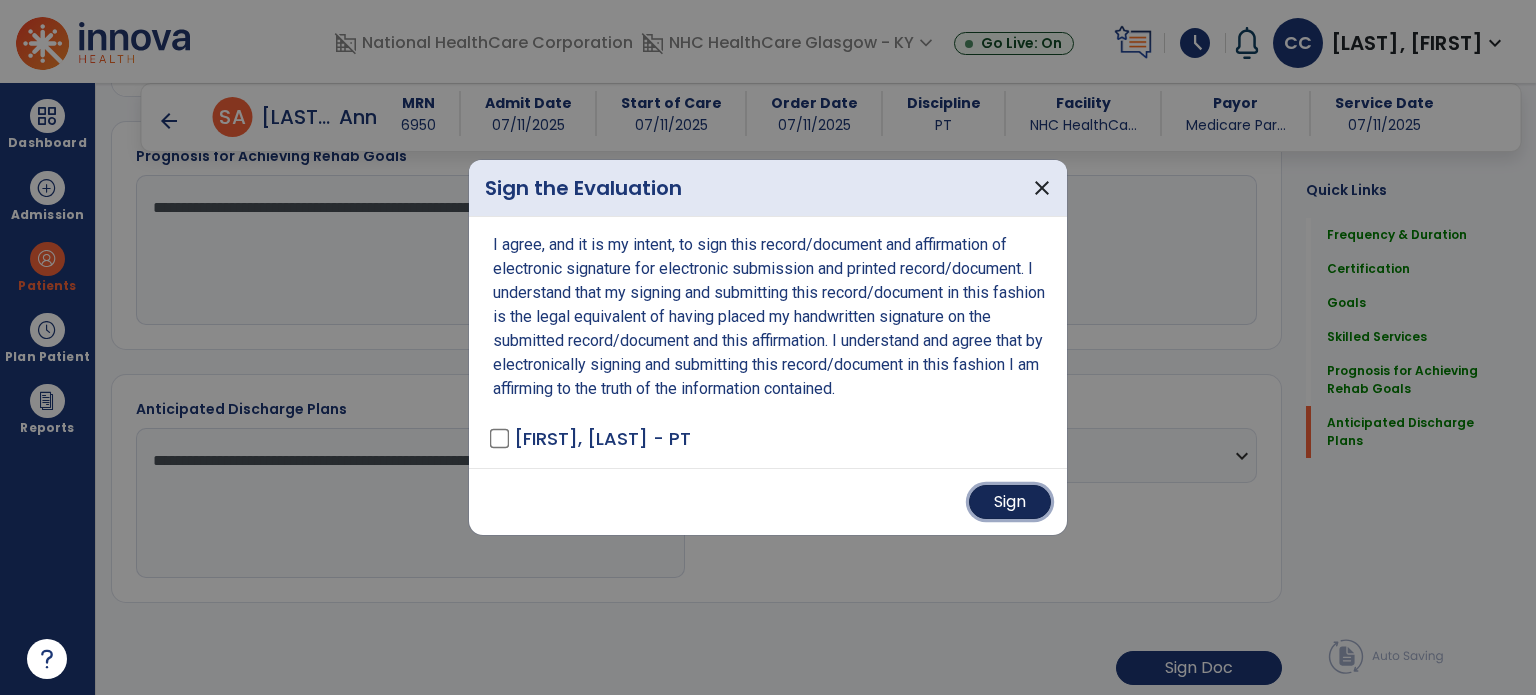 click on "Sign" at bounding box center (1010, 502) 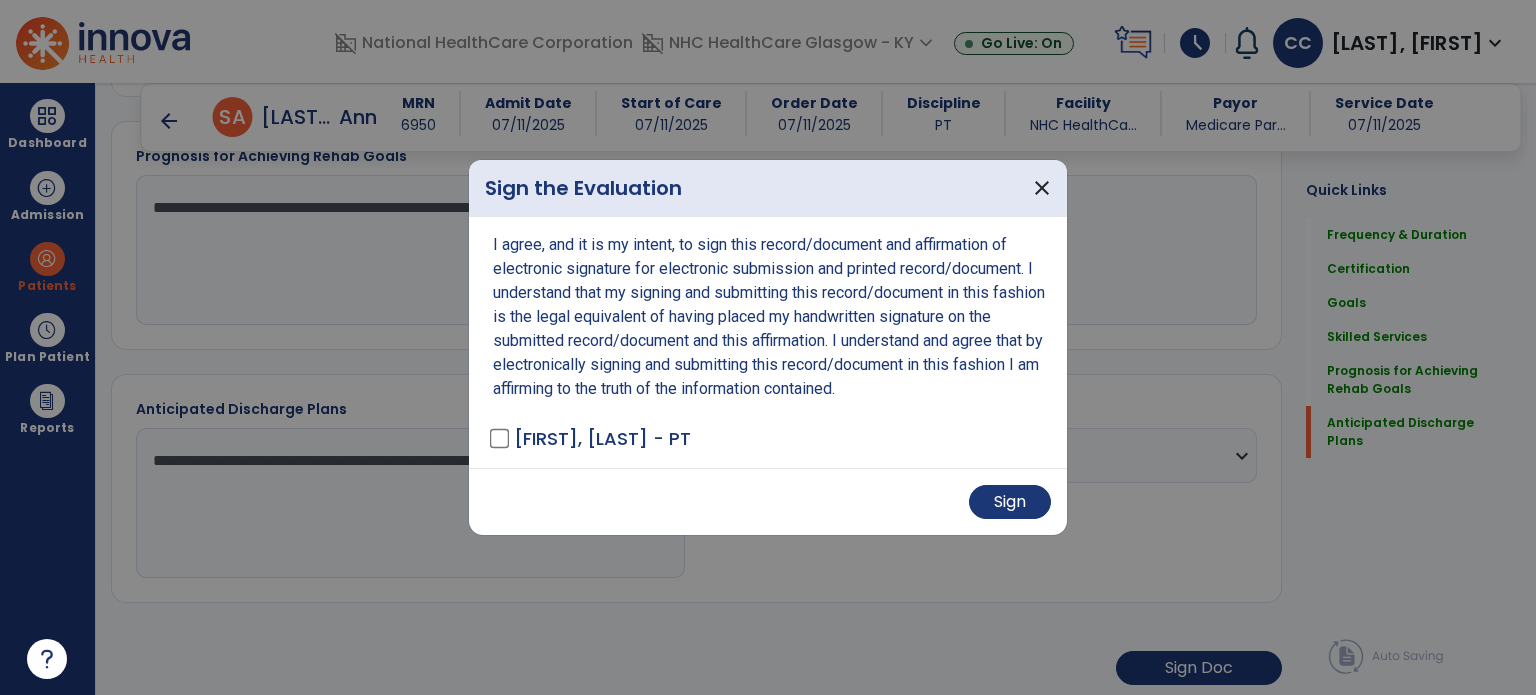 scroll, scrollTop: 2205, scrollLeft: 0, axis: vertical 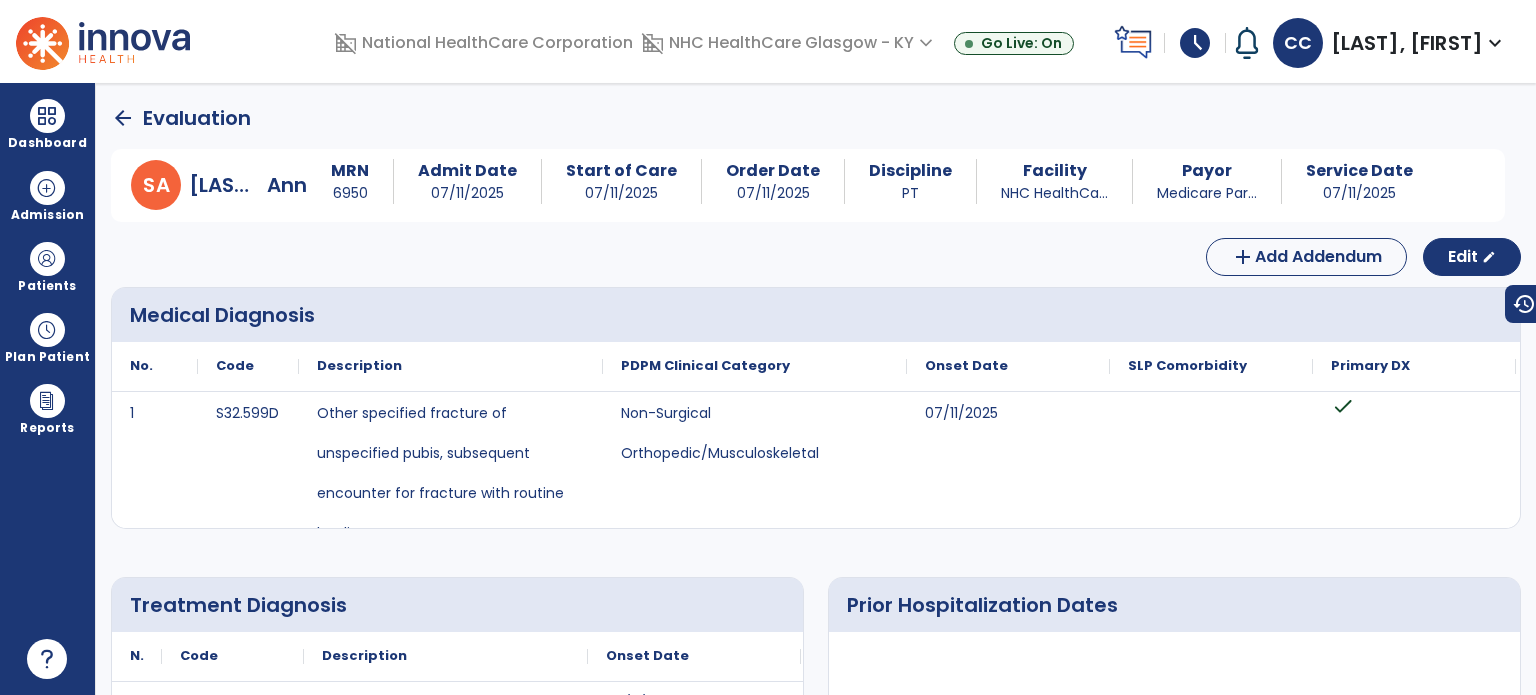 click on "Dashboard" at bounding box center [47, 124] 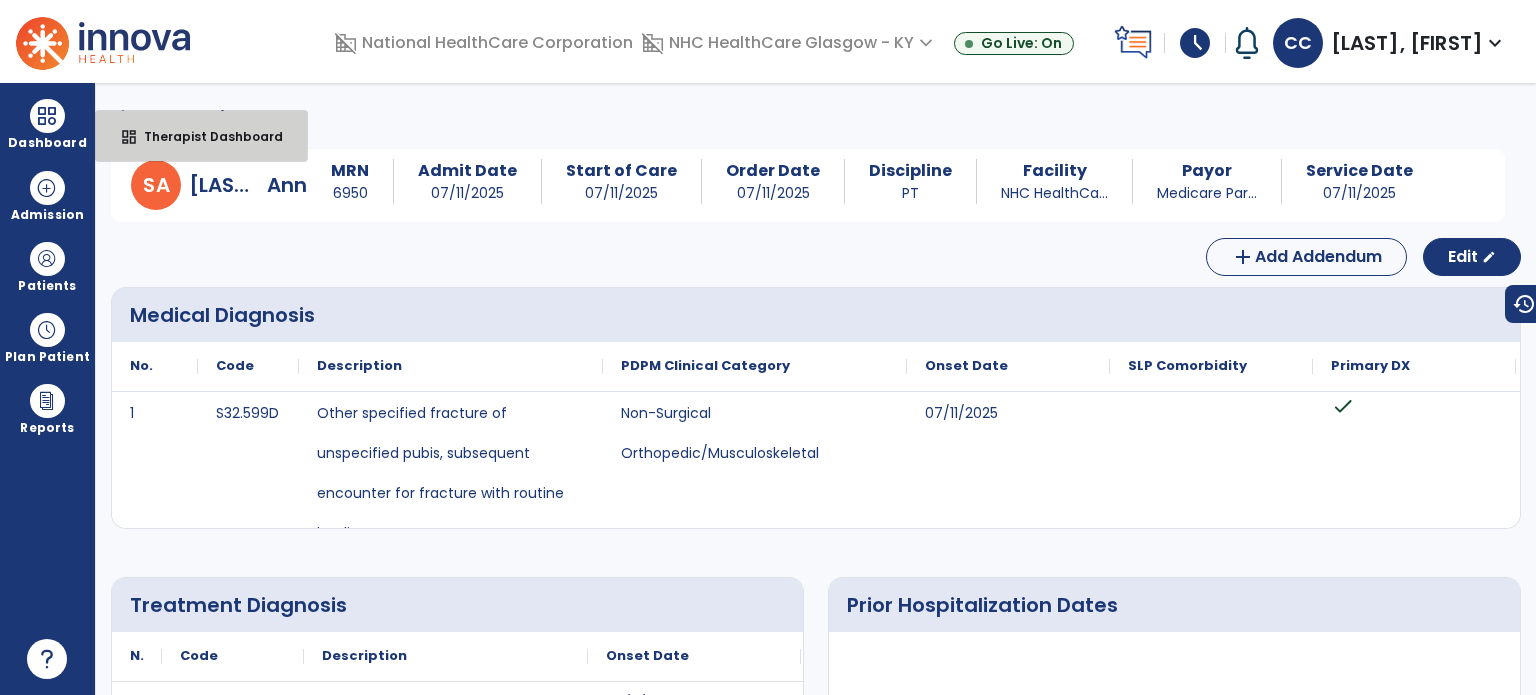 click on "Therapist Dashboard" at bounding box center [205, 136] 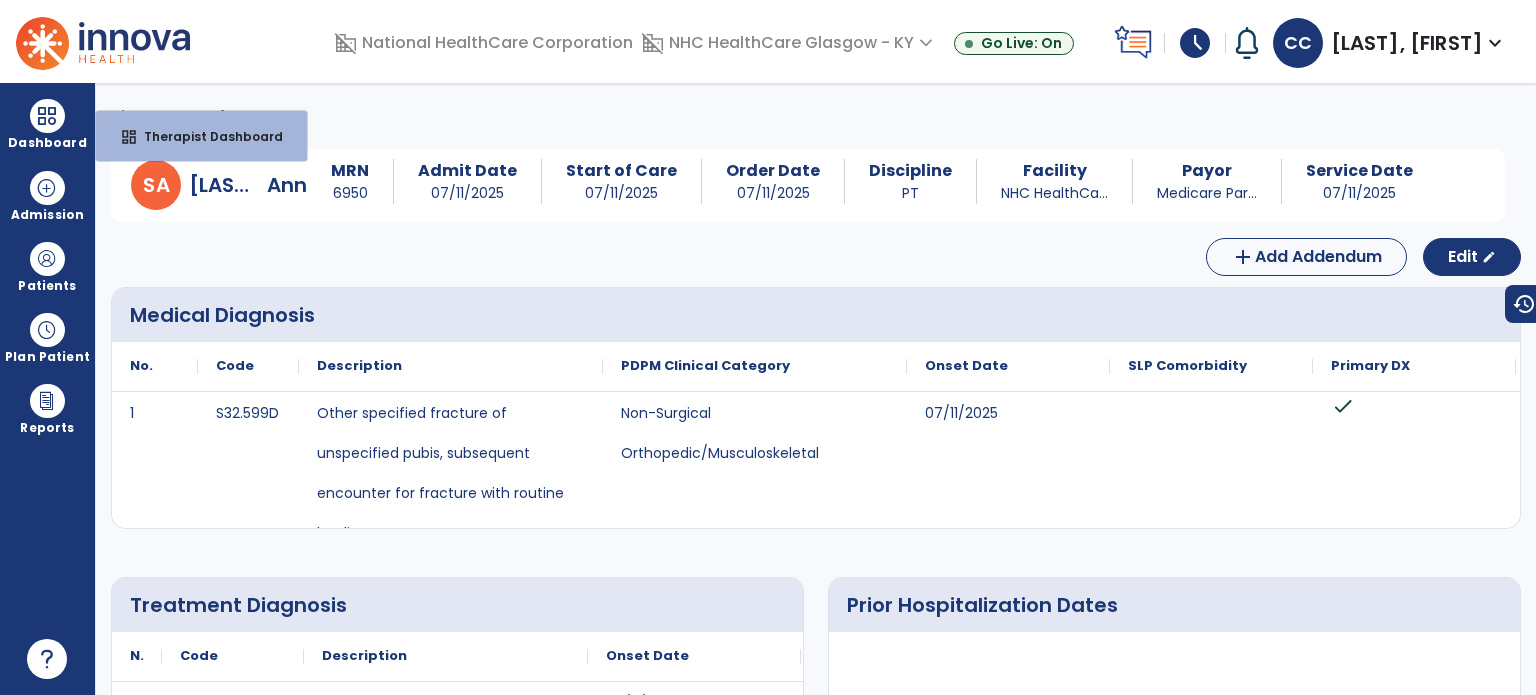 select on "****" 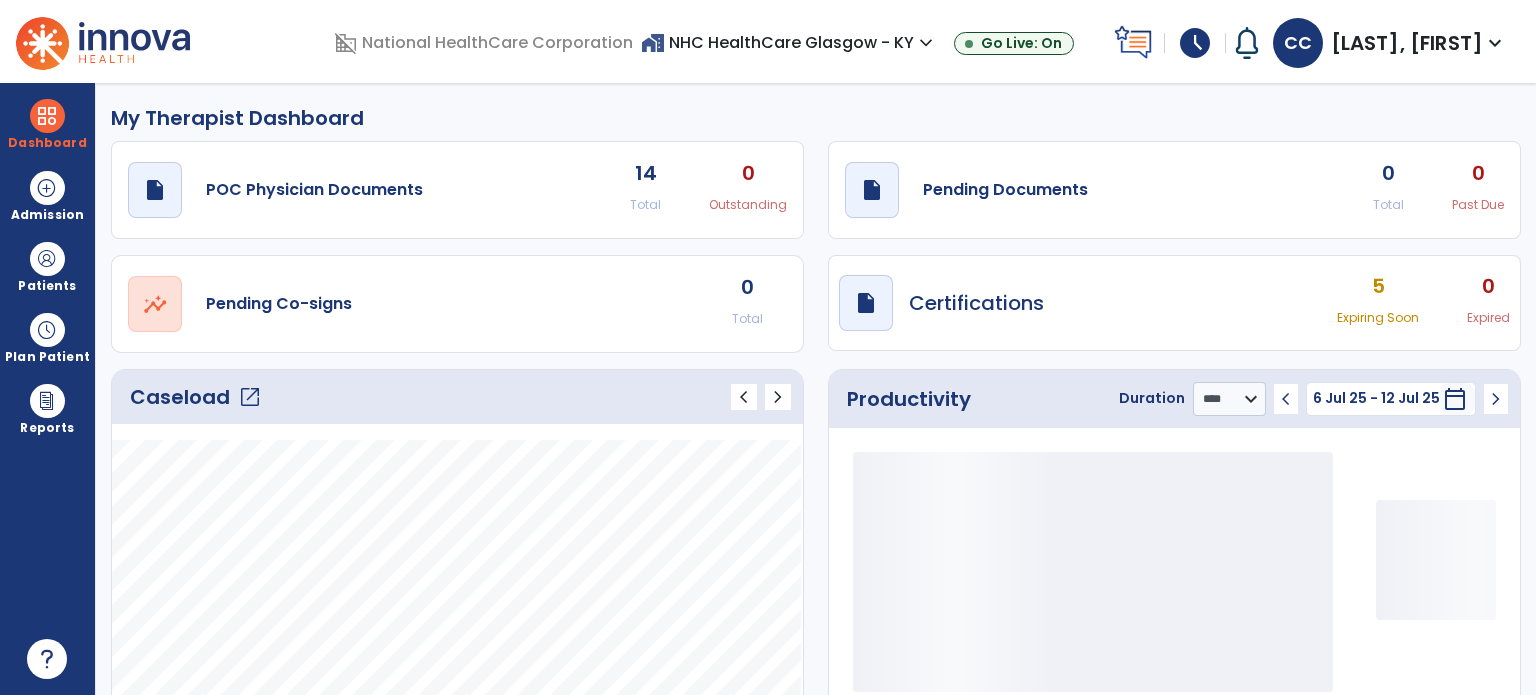 click on "draft   open_in_new  Pending Documents 0 Total 0 Past Due" 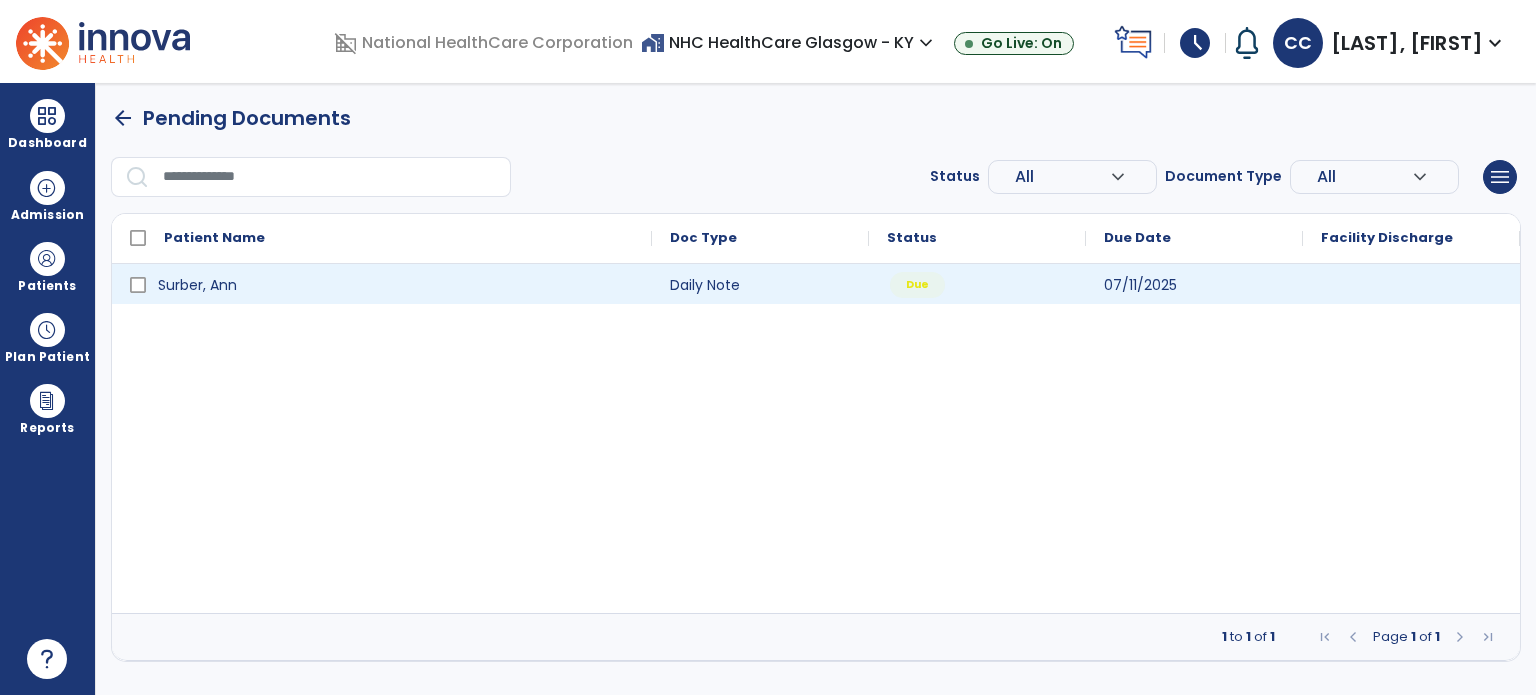click on "Due" at bounding box center [977, 284] 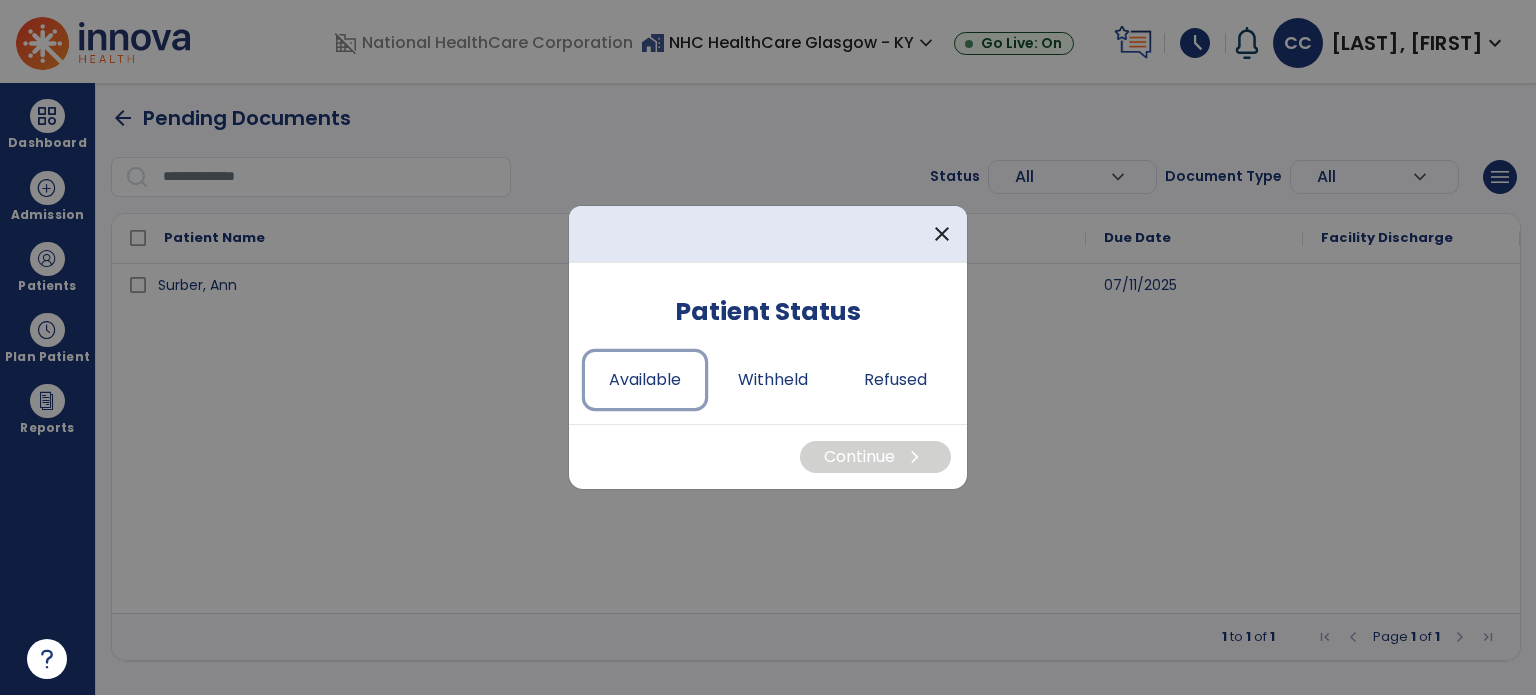 click on "Available" at bounding box center [645, 380] 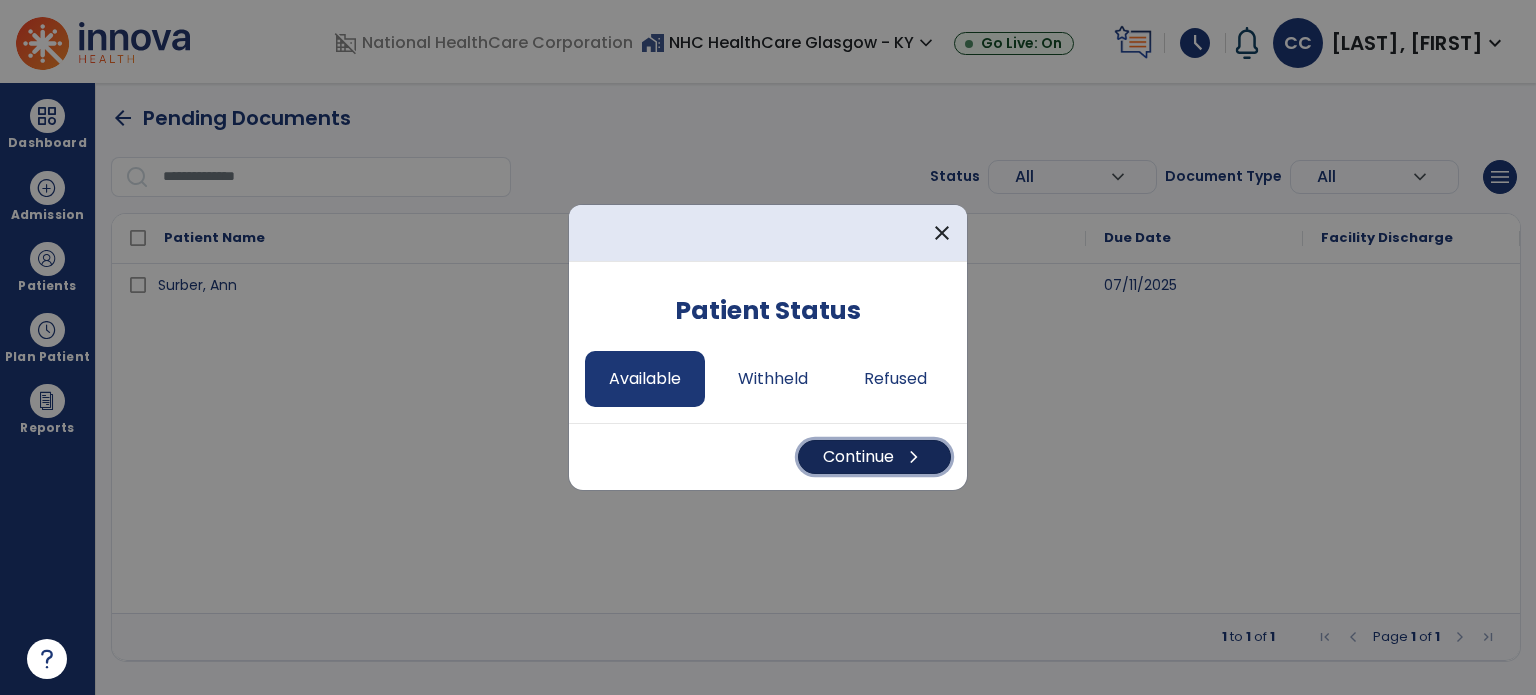 click on "chevron_right" at bounding box center [914, 457] 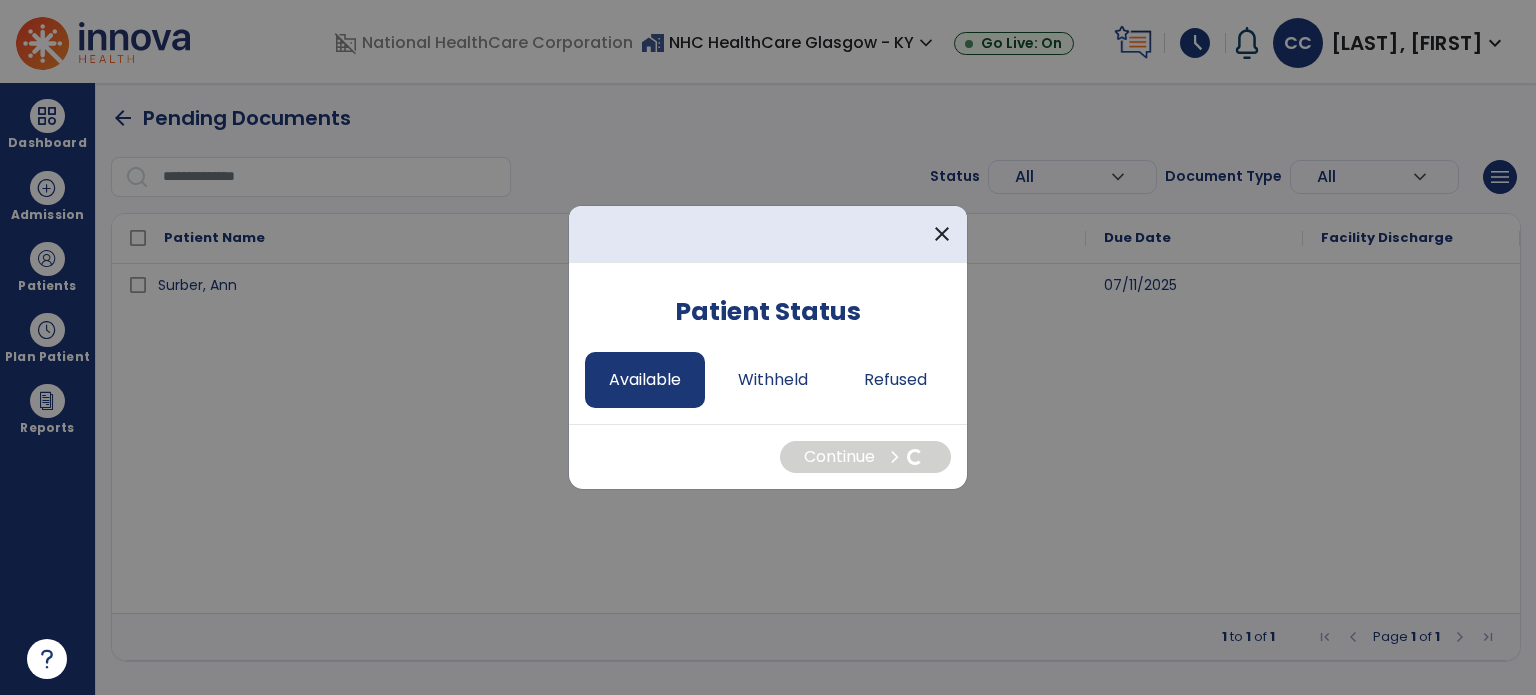 select on "*" 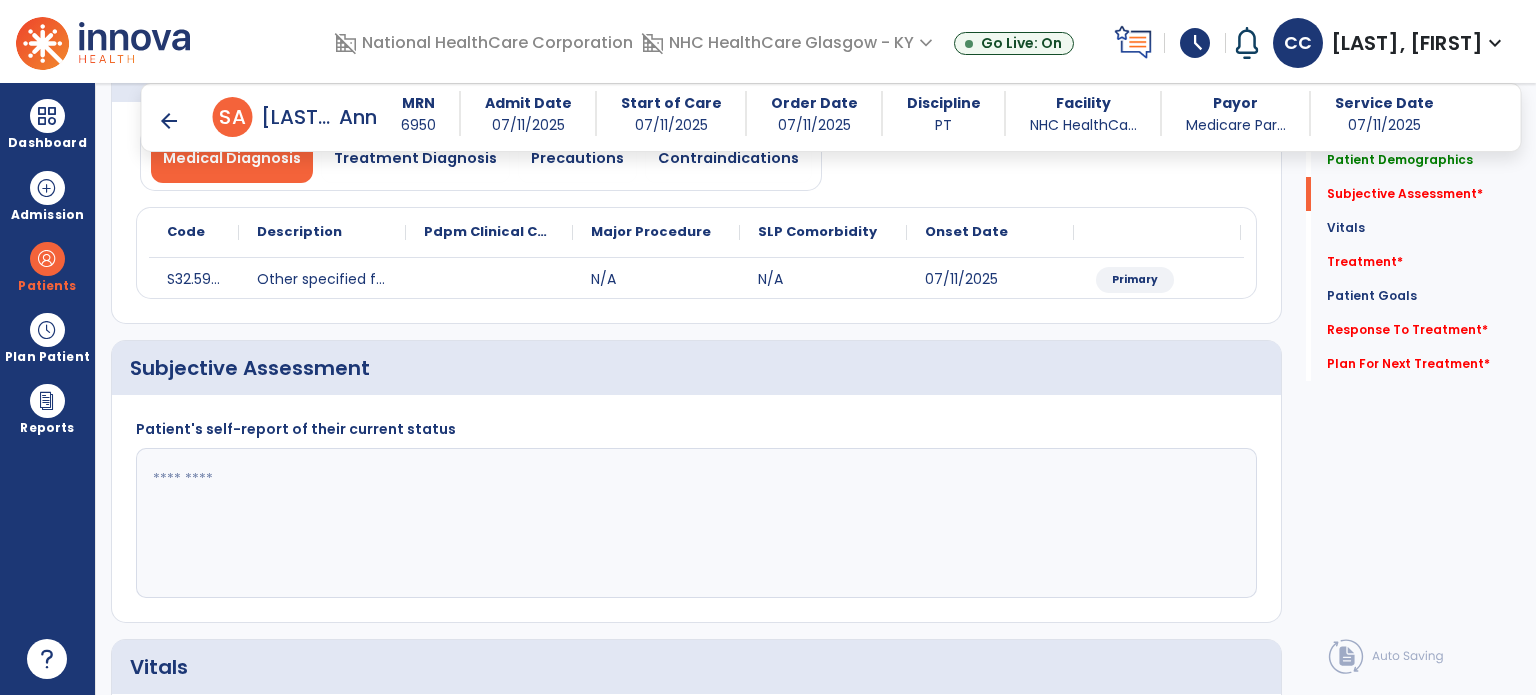 scroll, scrollTop: 200, scrollLeft: 0, axis: vertical 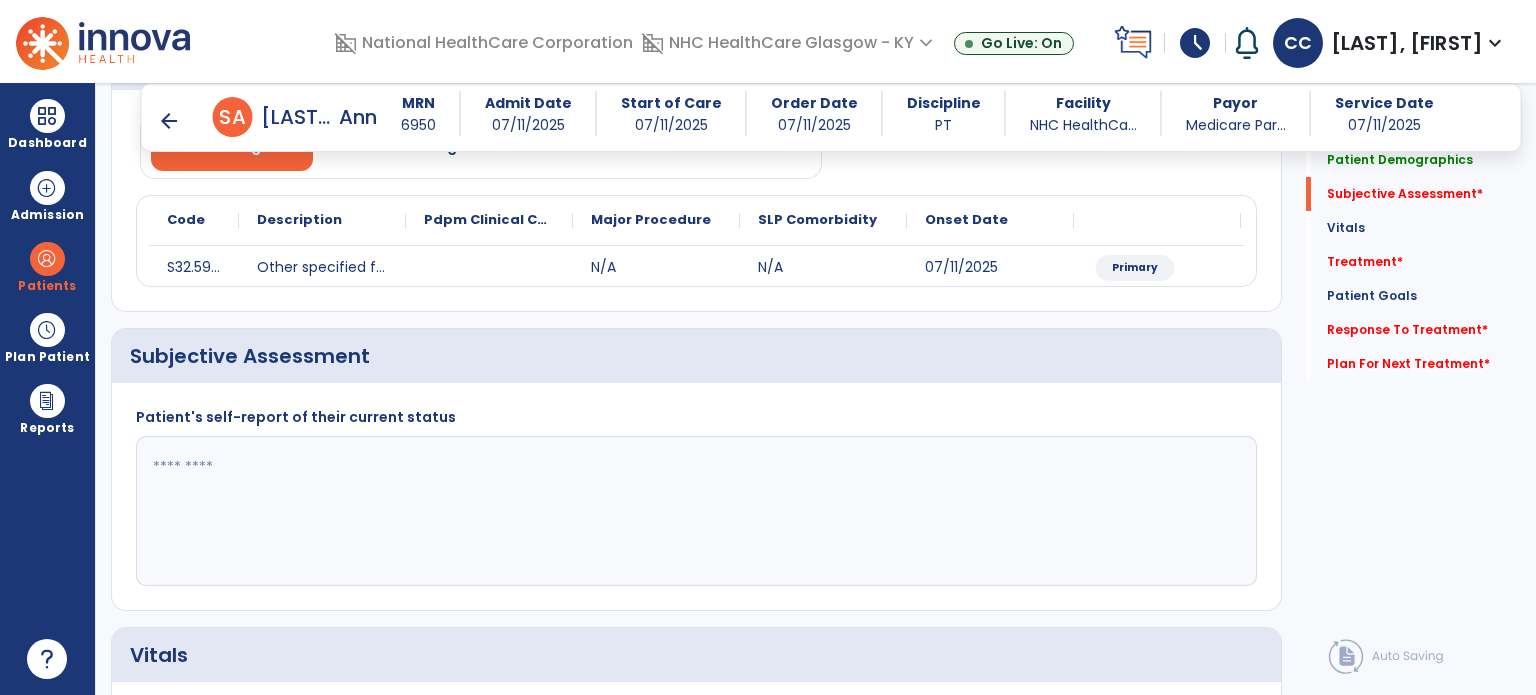 click 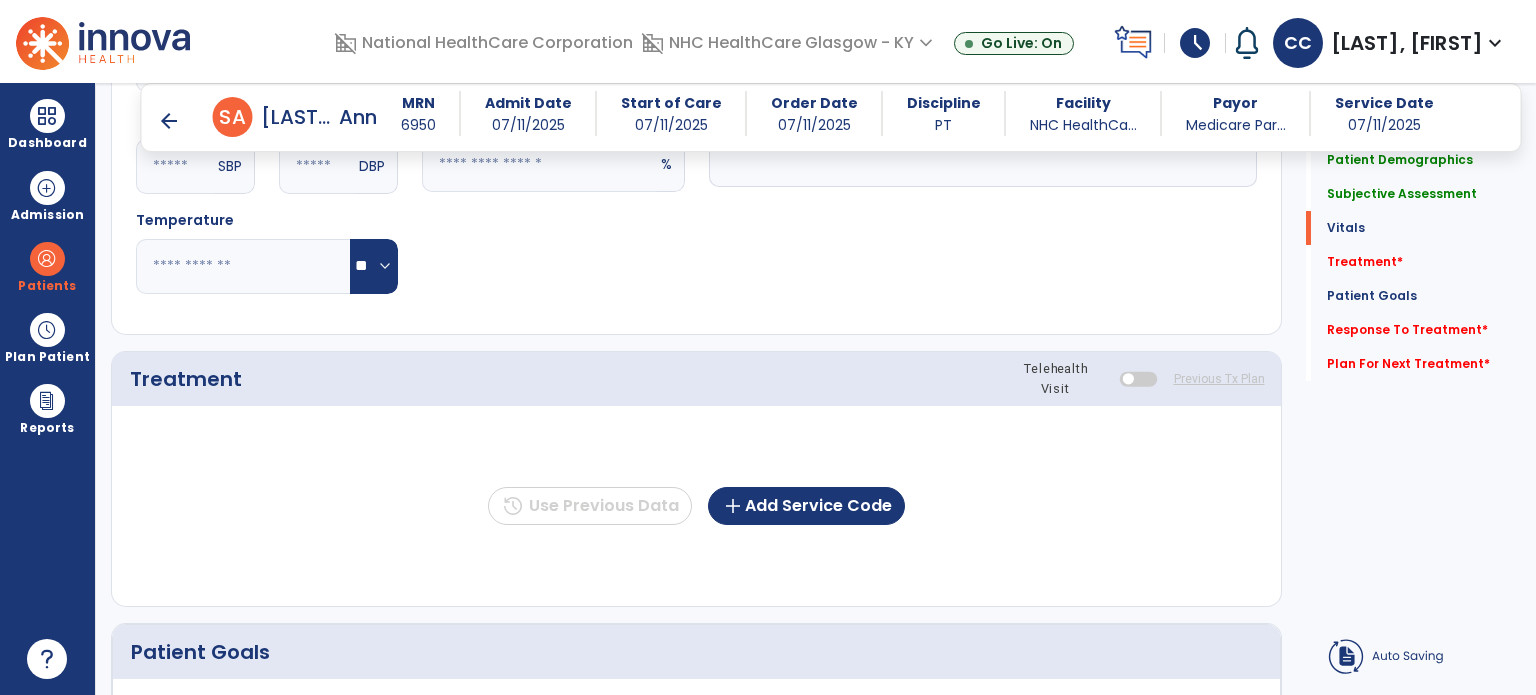 scroll, scrollTop: 900, scrollLeft: 0, axis: vertical 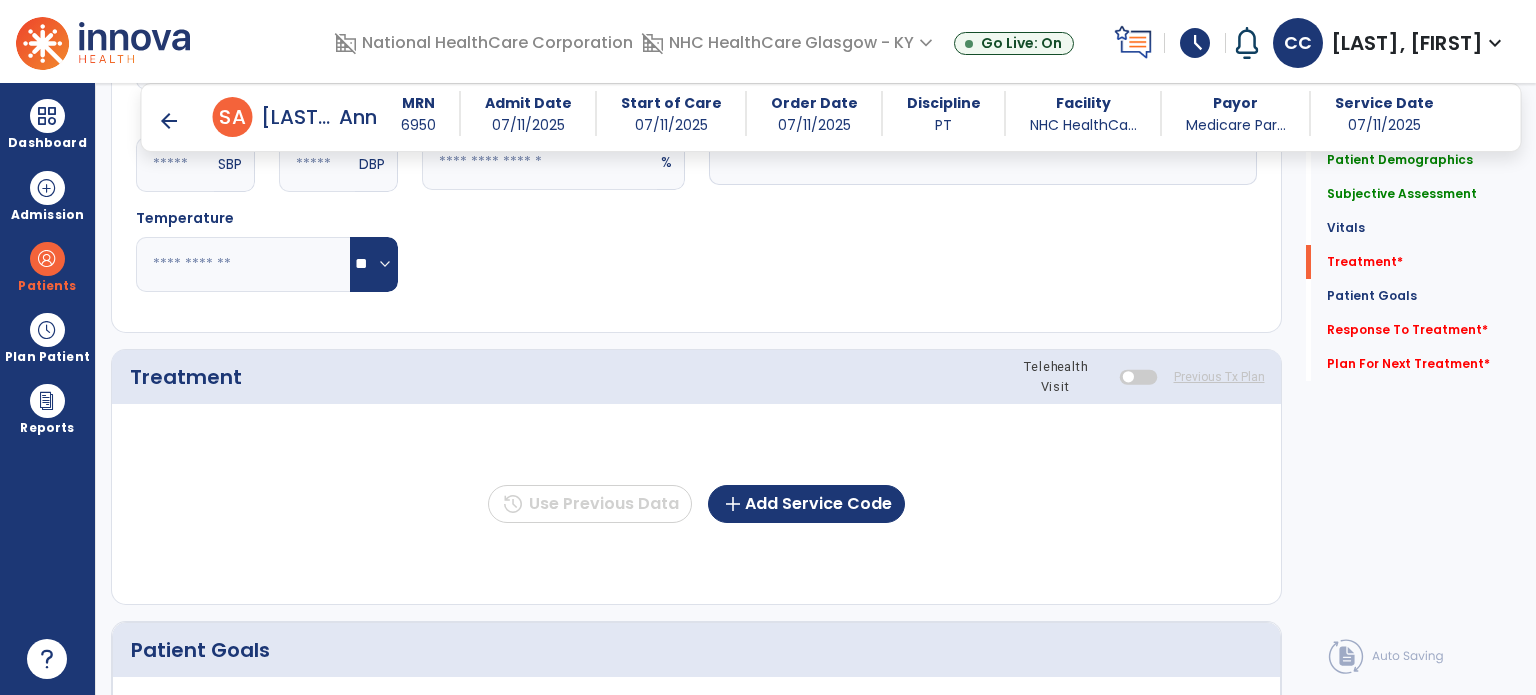 type on "**********" 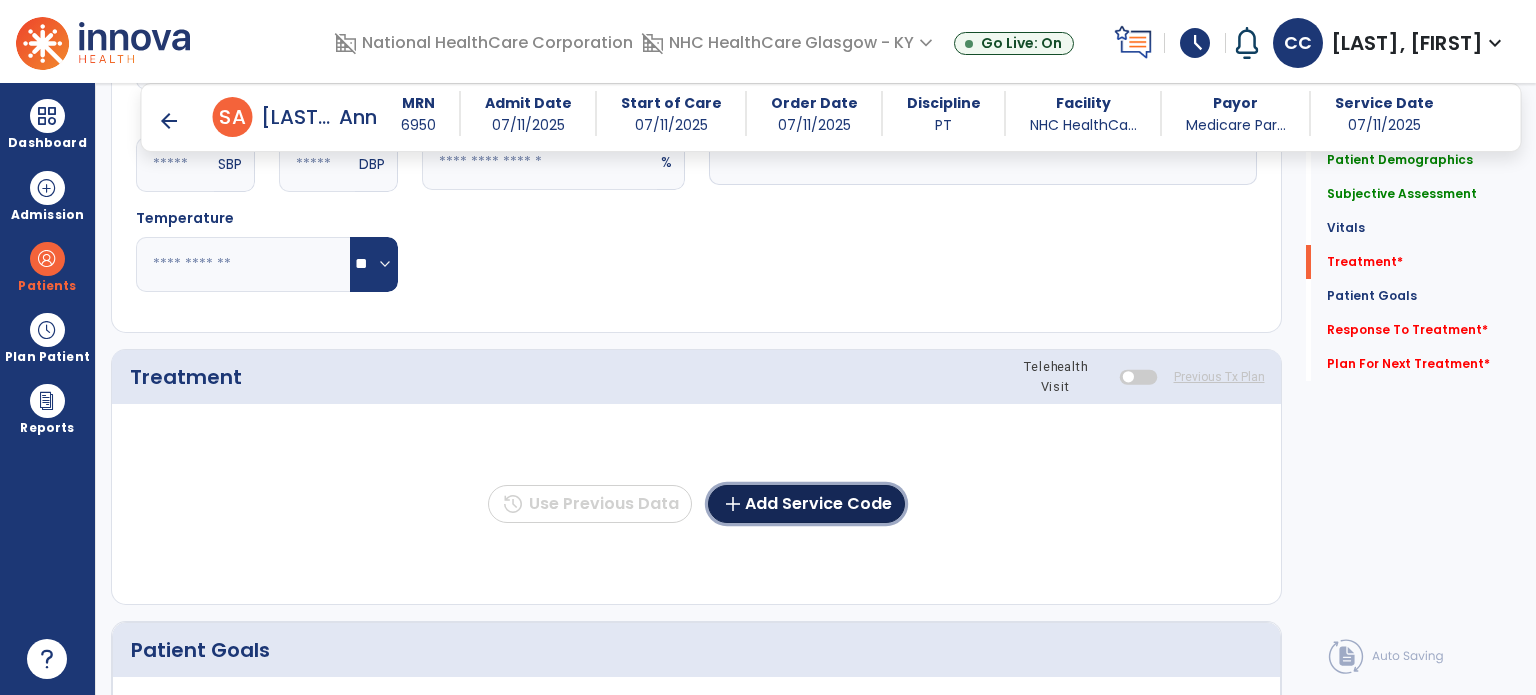 click on "add  Add Service Code" 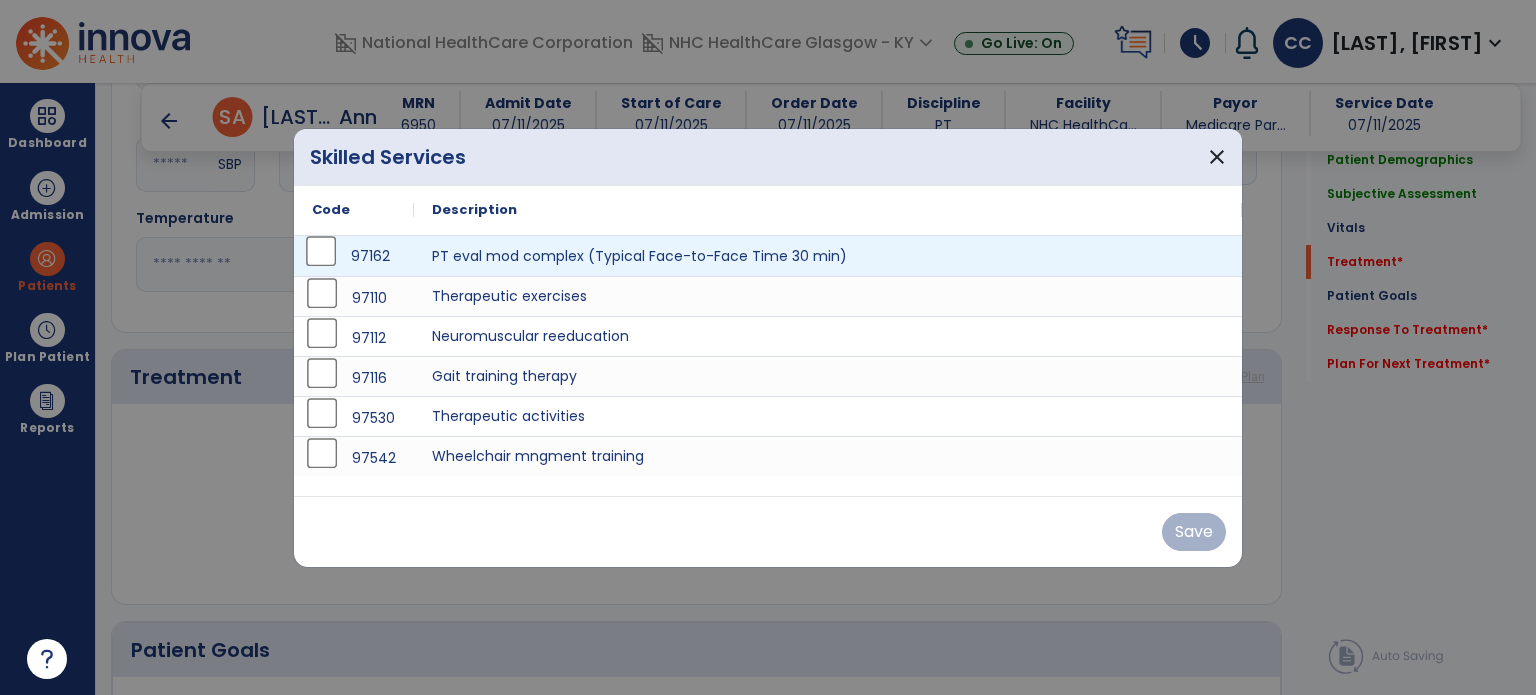 click on "97162" at bounding box center (354, 256) 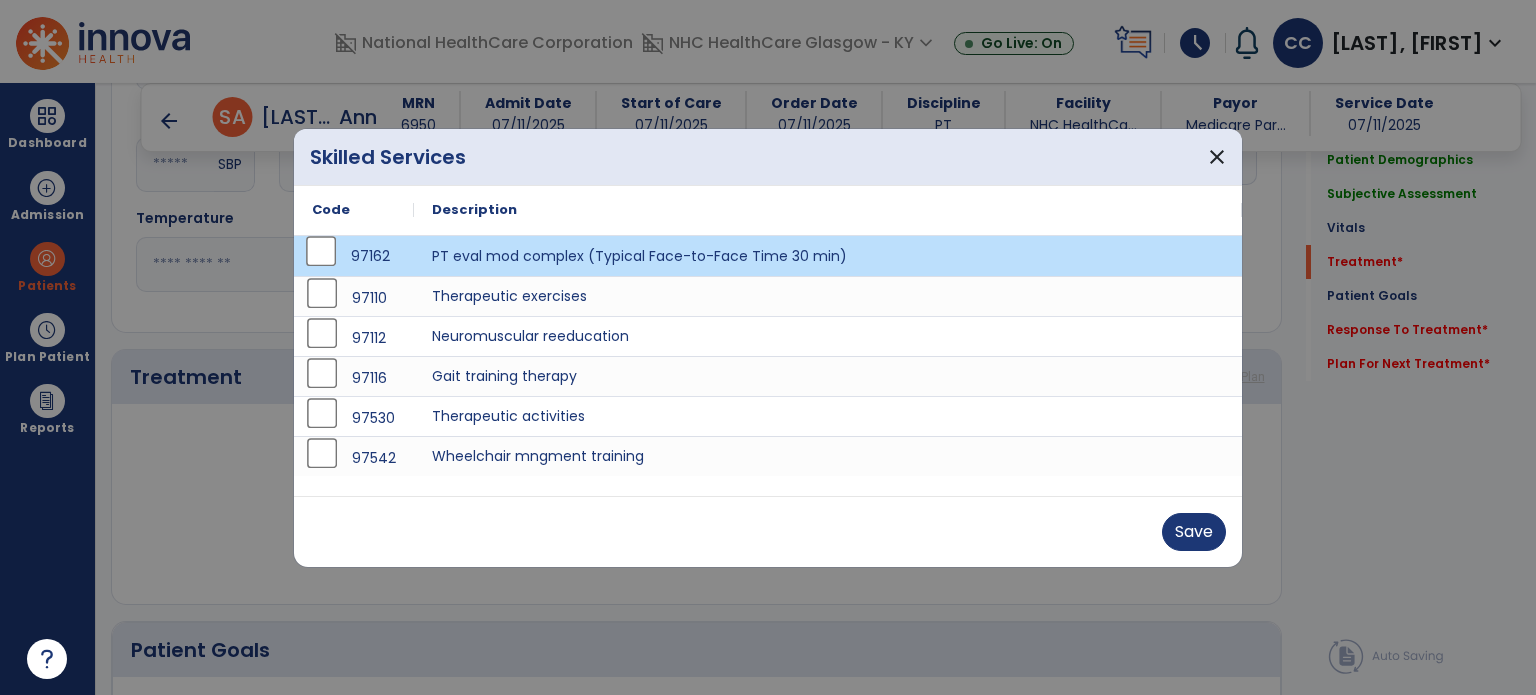 drag, startPoint x: 1233, startPoint y: 529, endPoint x: 1196, endPoint y: 522, distance: 37.65634 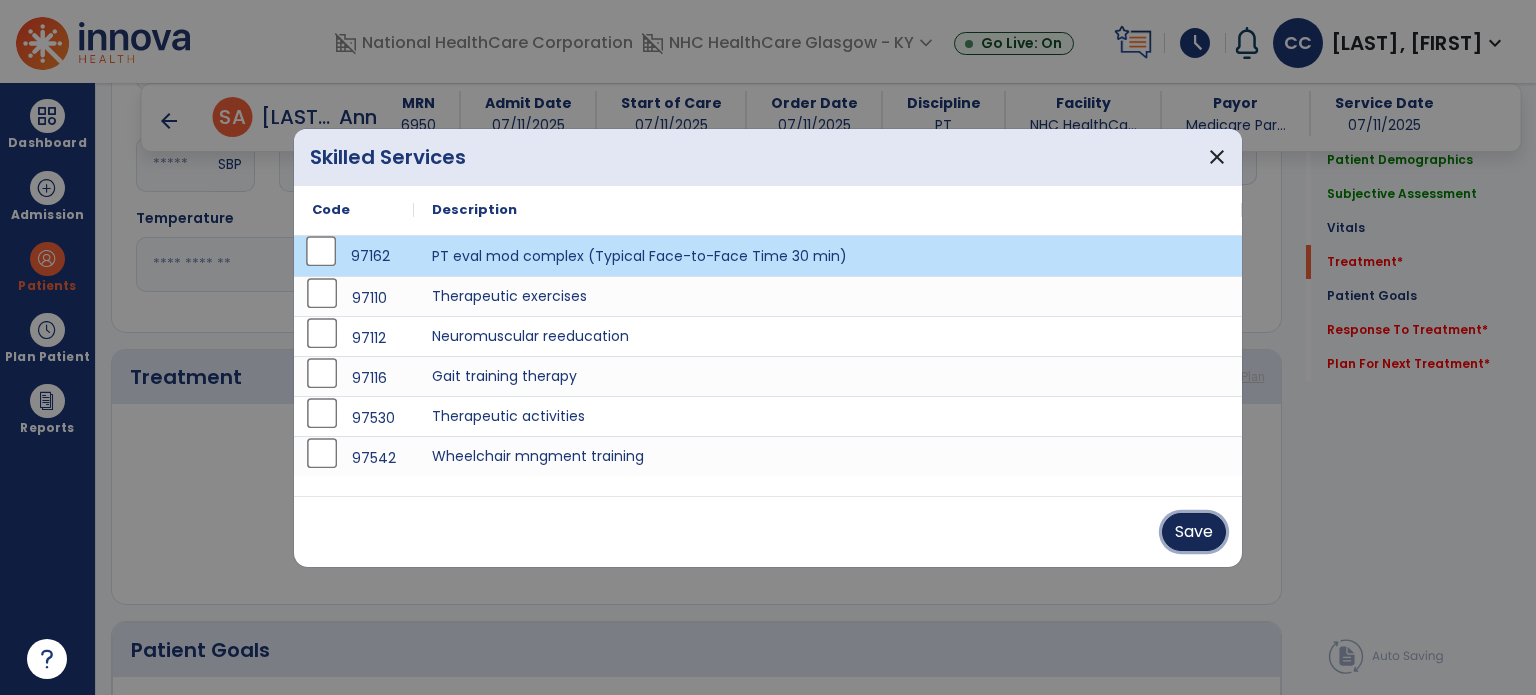 click on "Save" at bounding box center (1194, 532) 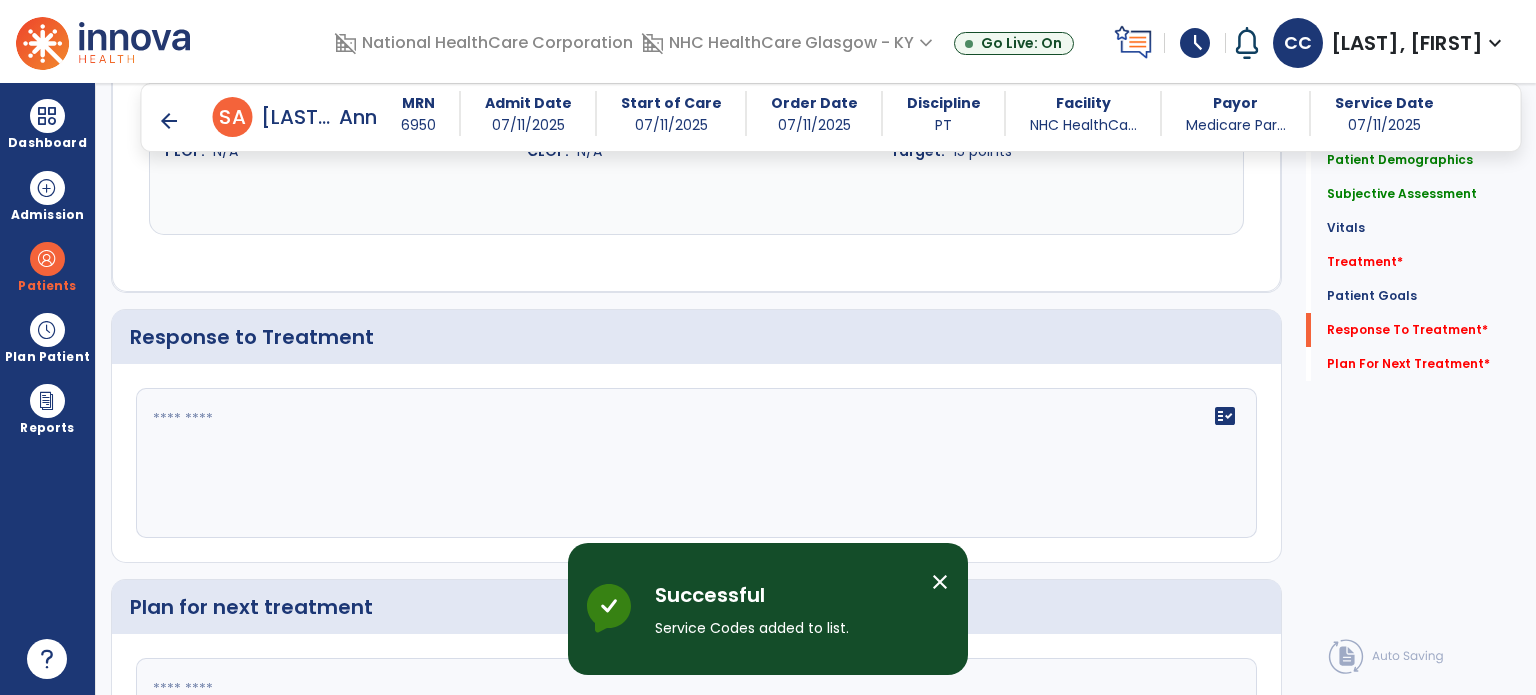 scroll, scrollTop: 2600, scrollLeft: 0, axis: vertical 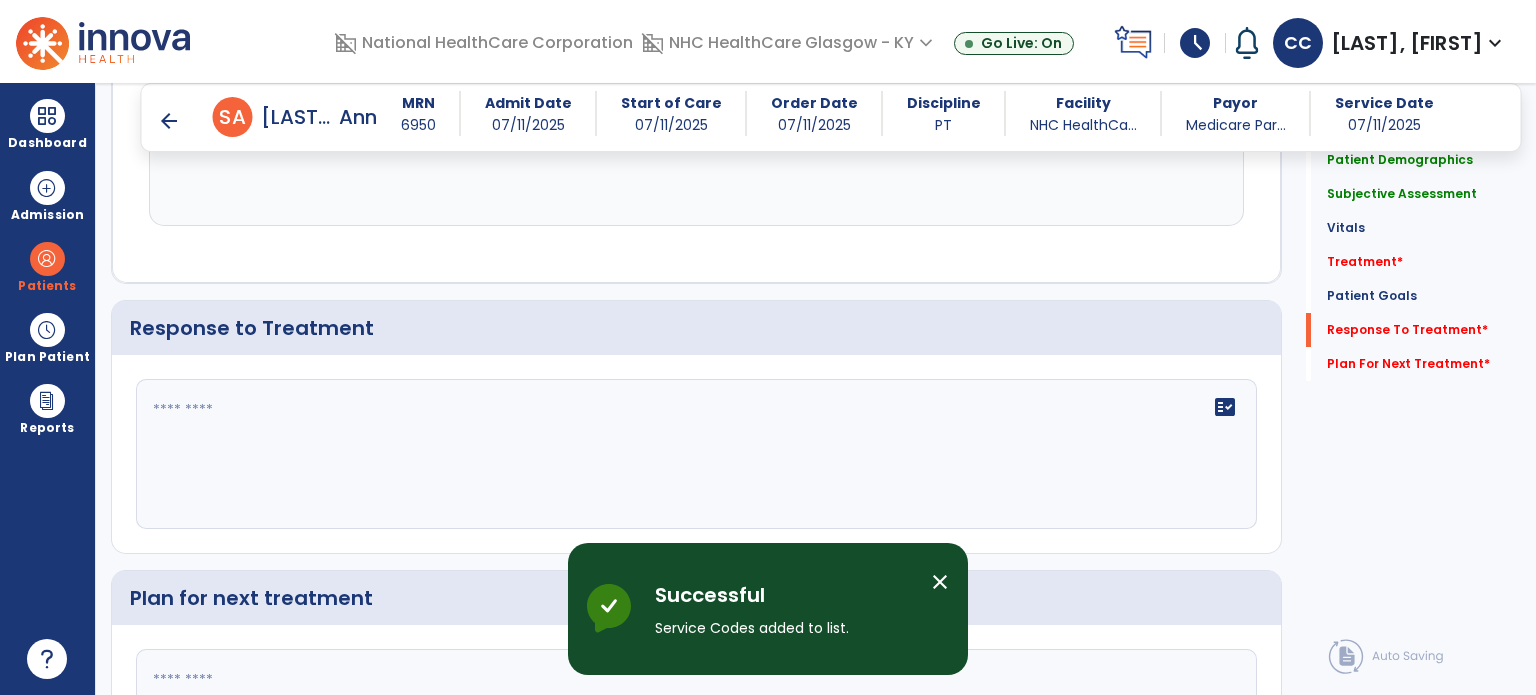 click 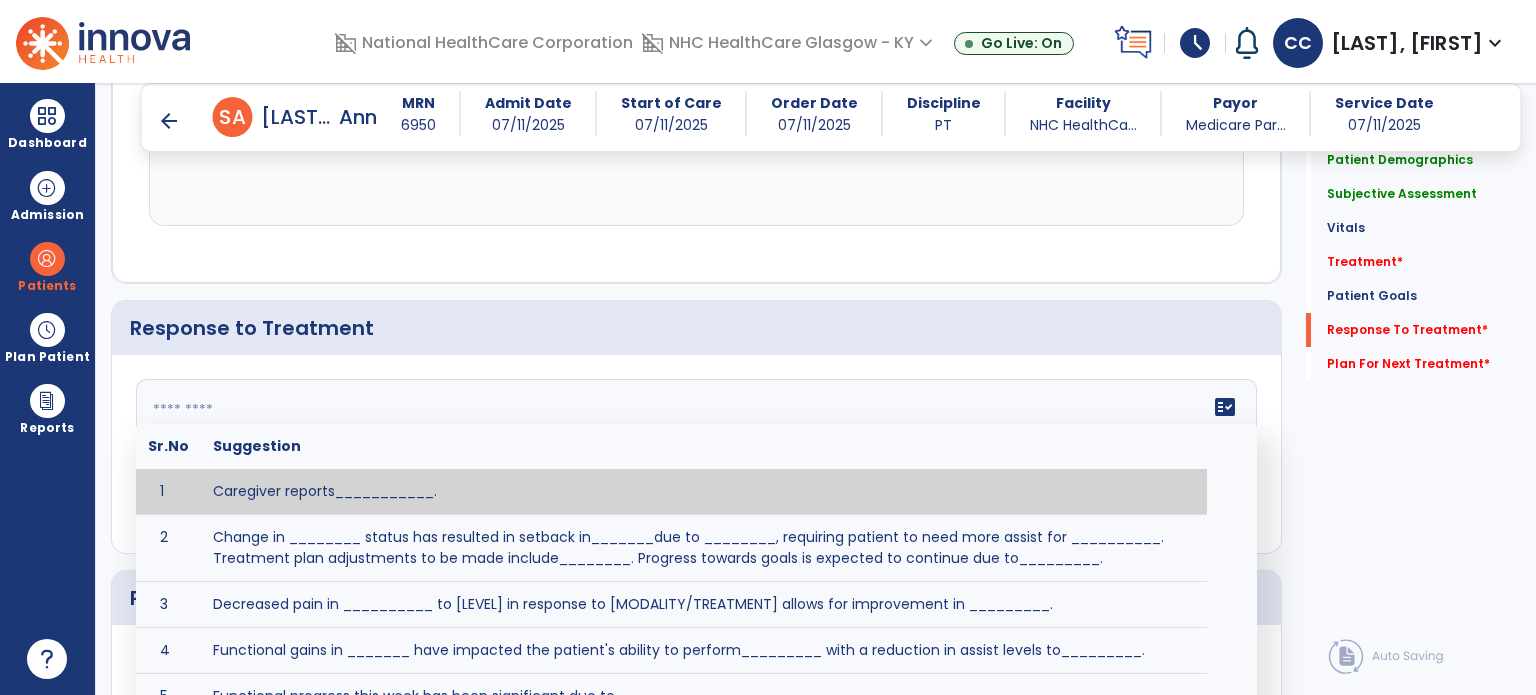 paste on "**********" 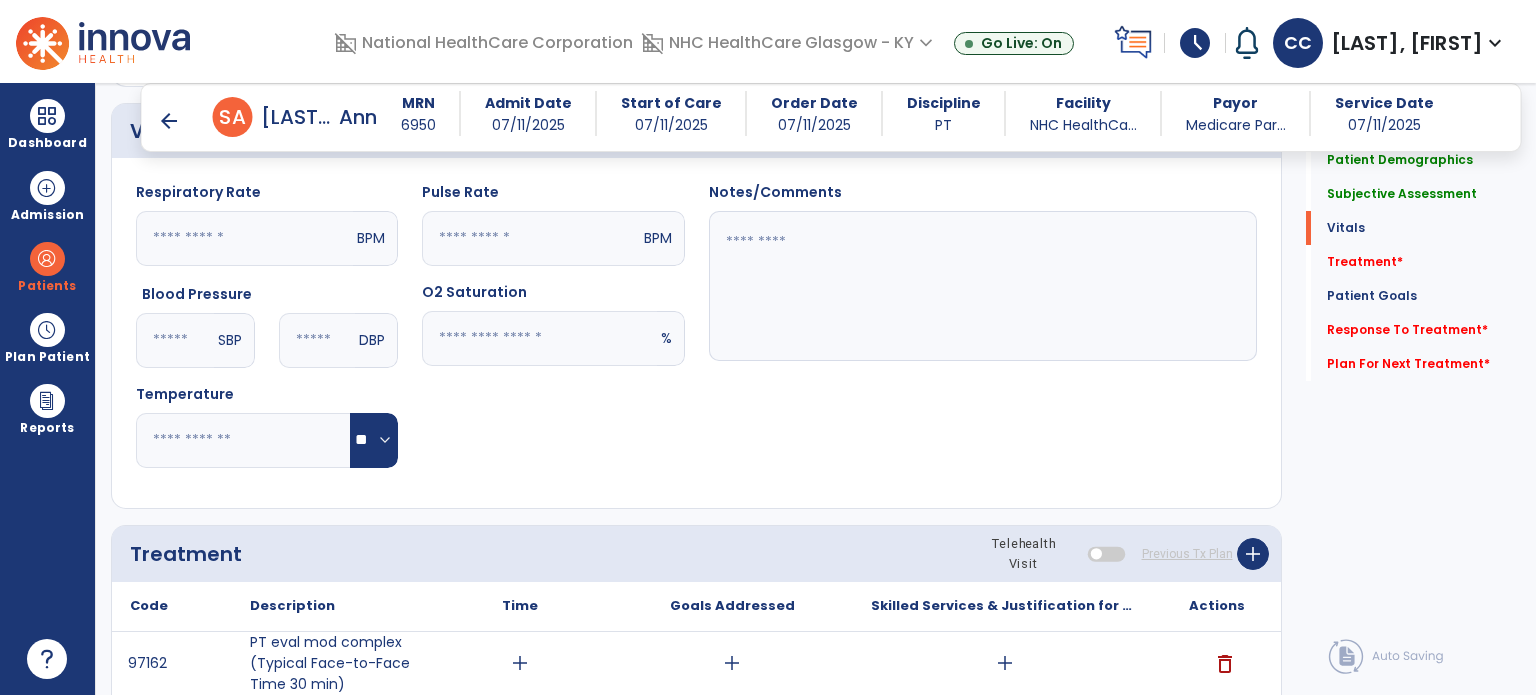 scroll, scrollTop: 1100, scrollLeft: 0, axis: vertical 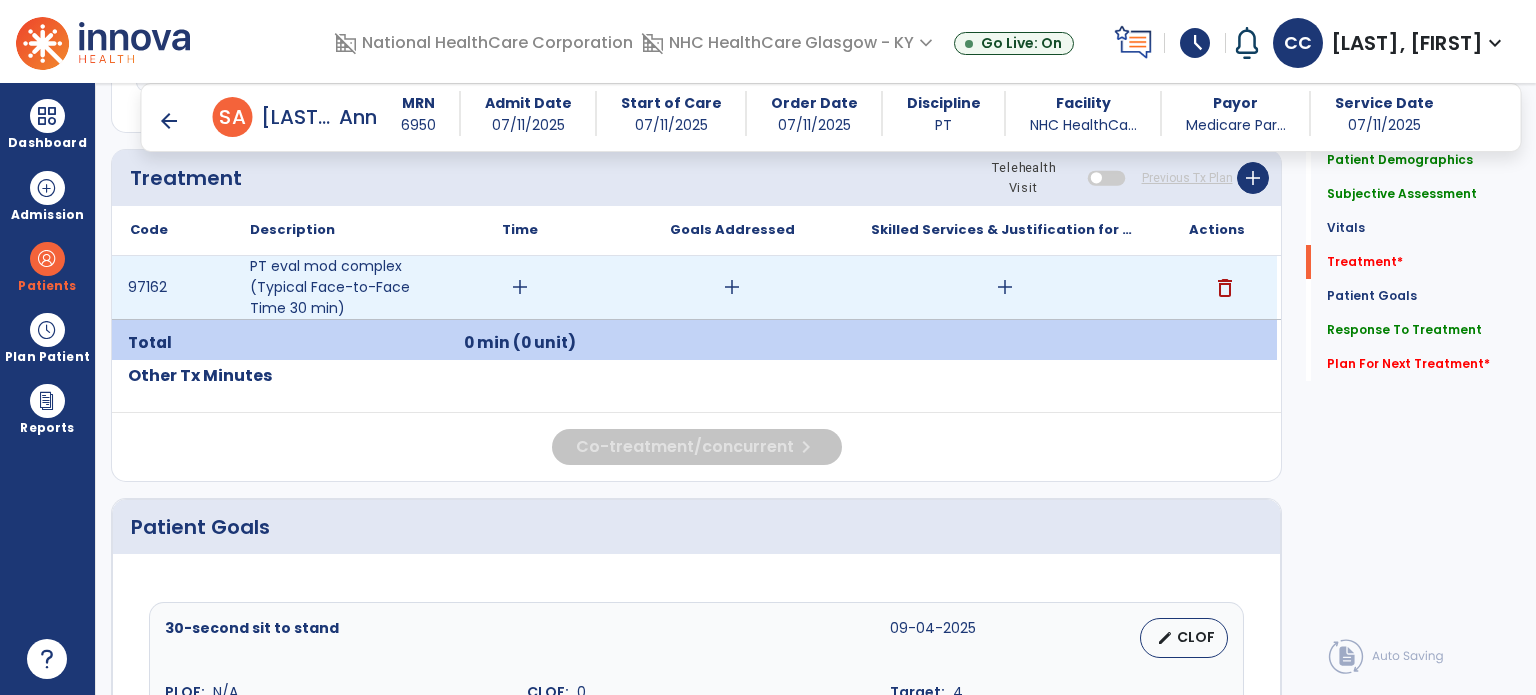 type on "**********" 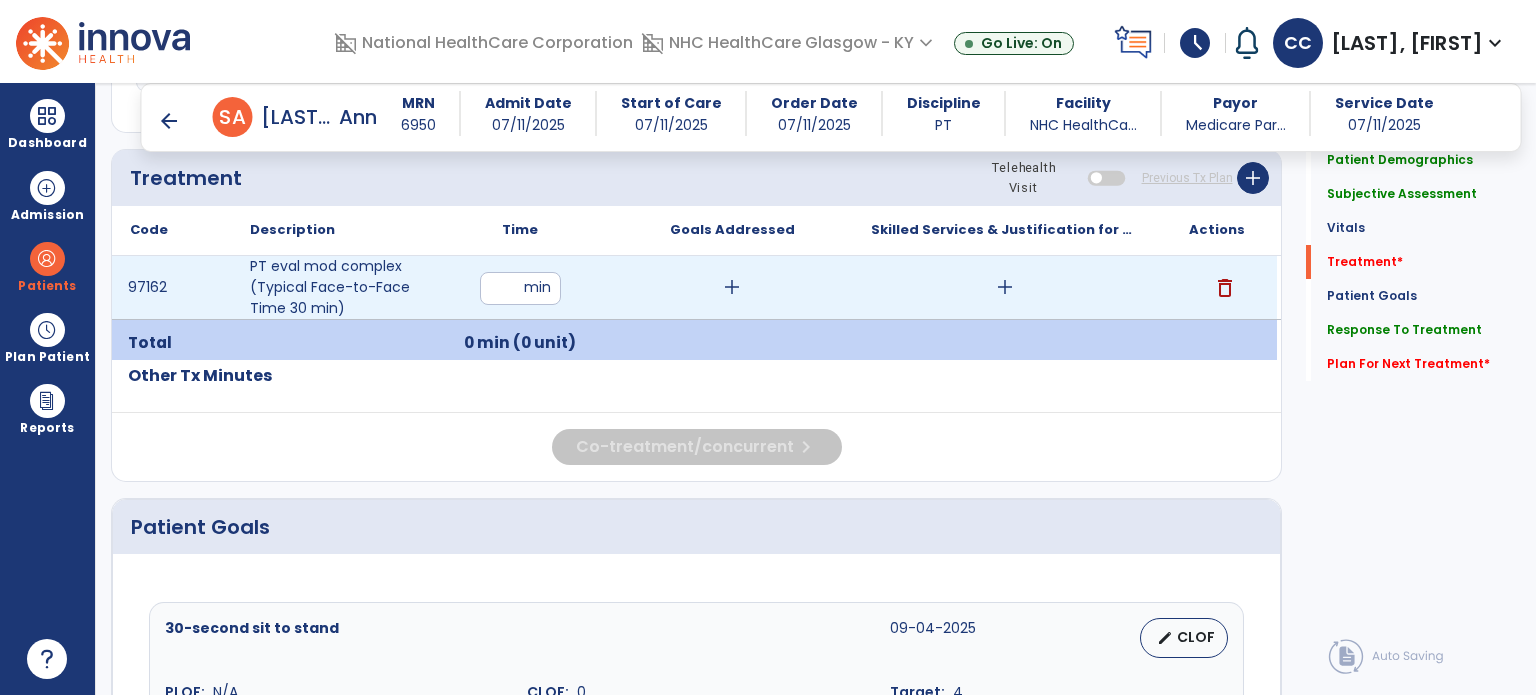 type on "**" 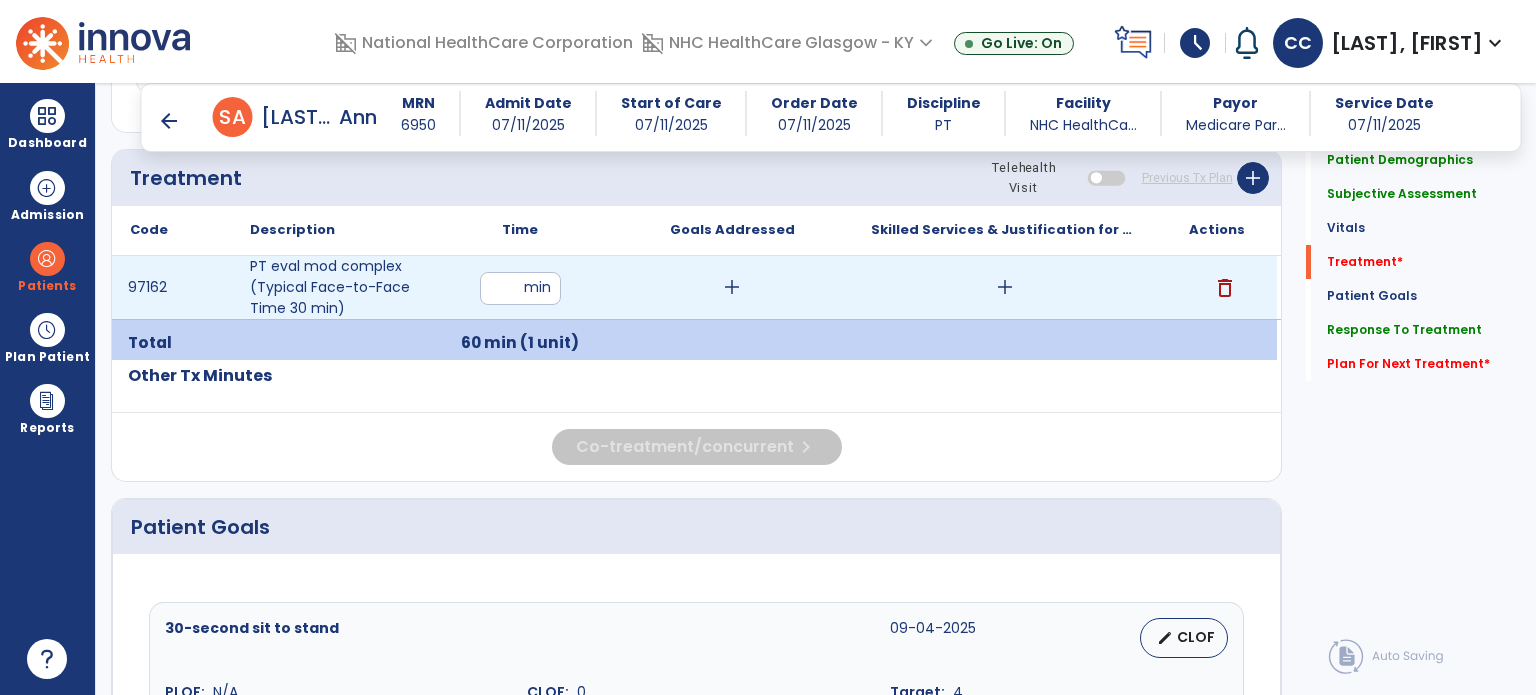 click on "add" at bounding box center [1004, 287] 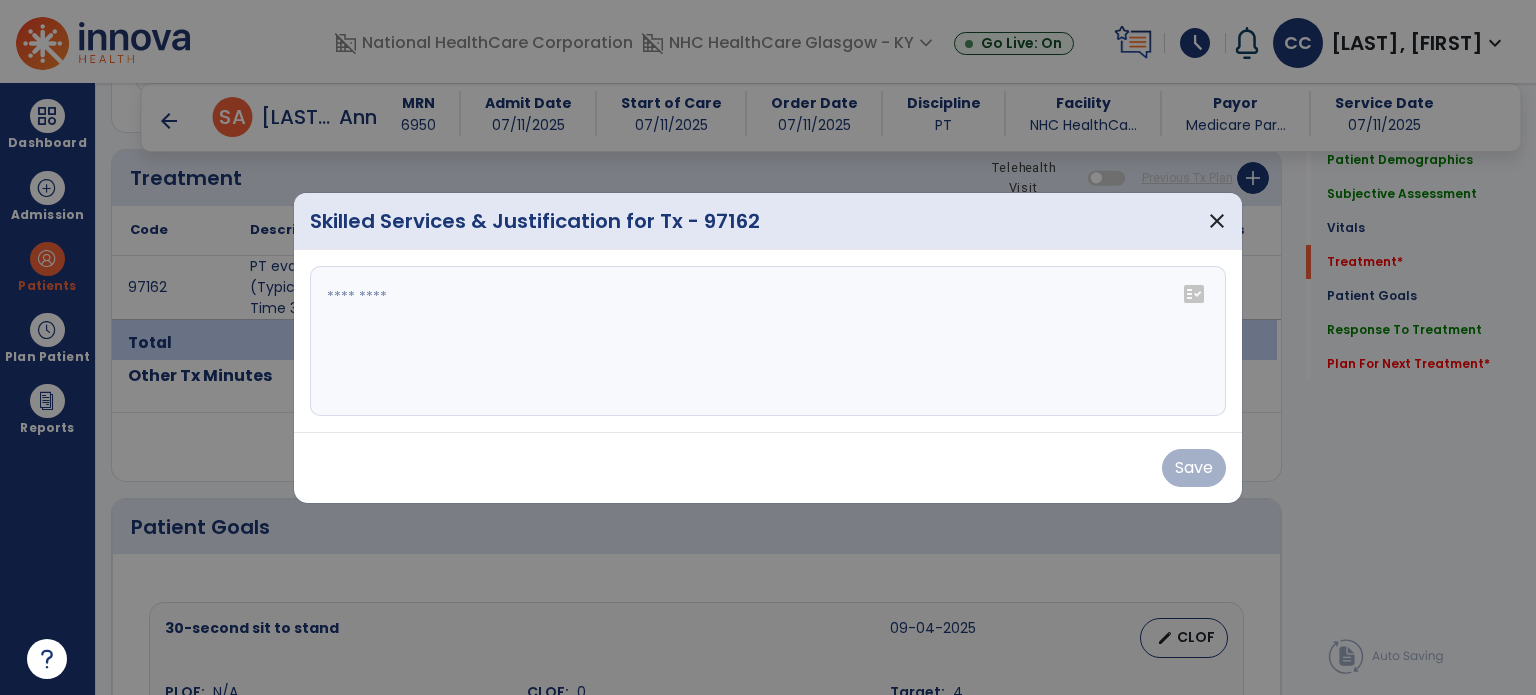click at bounding box center (768, 341) 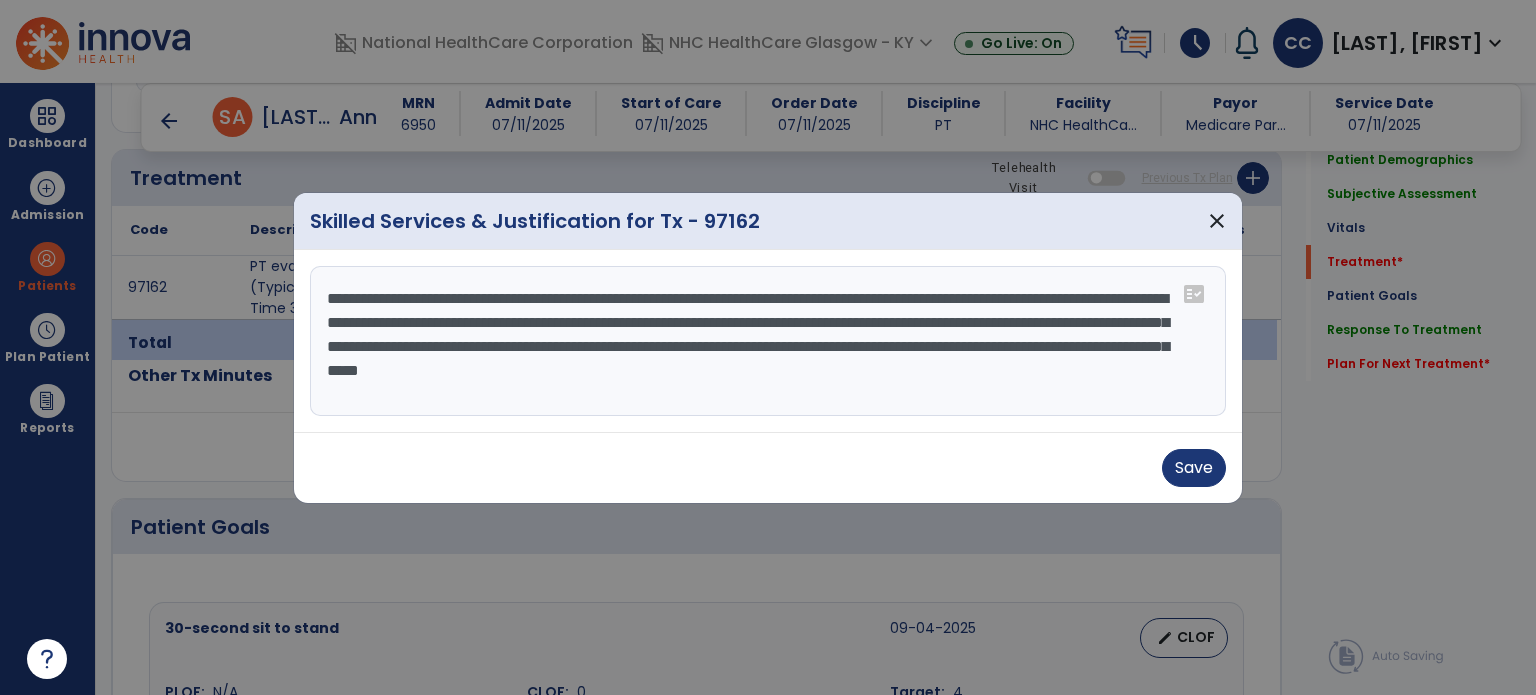 type on "**********" 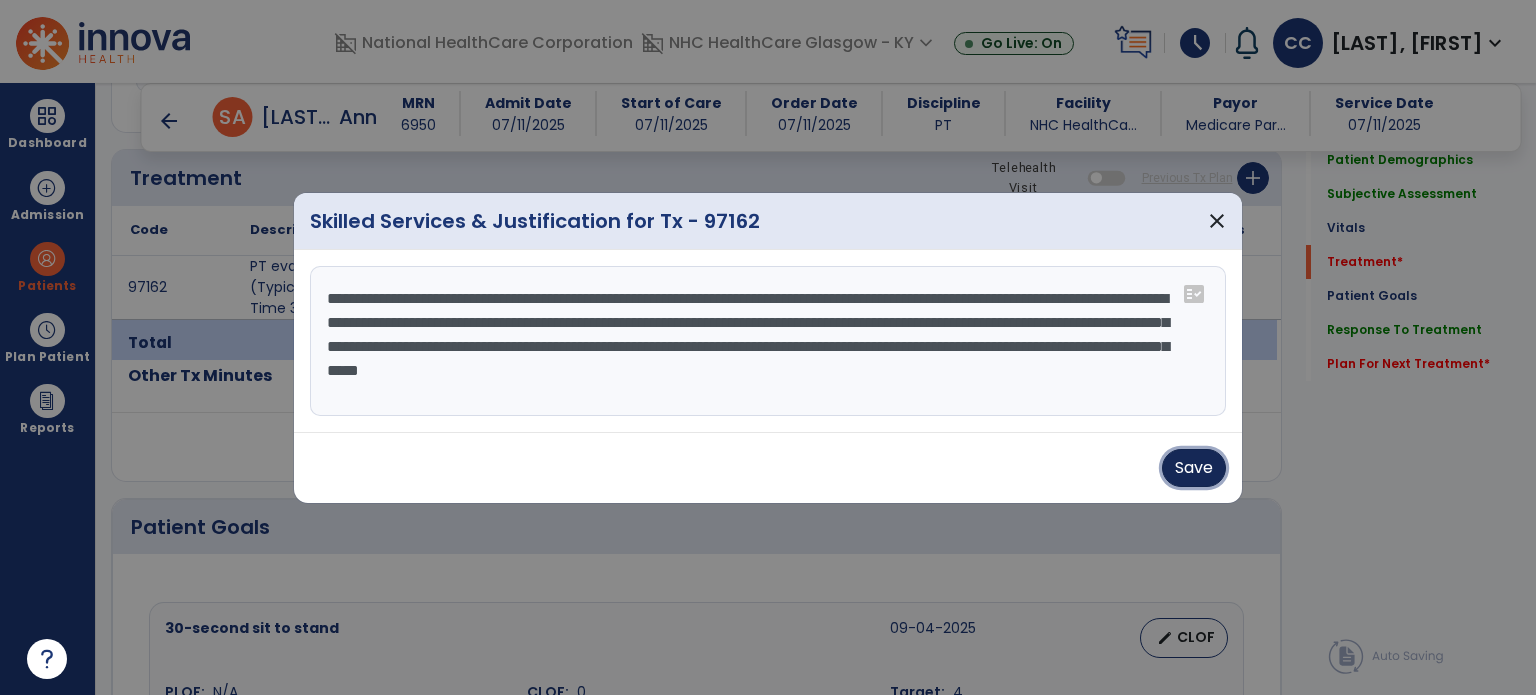 click on "Save" at bounding box center [1194, 468] 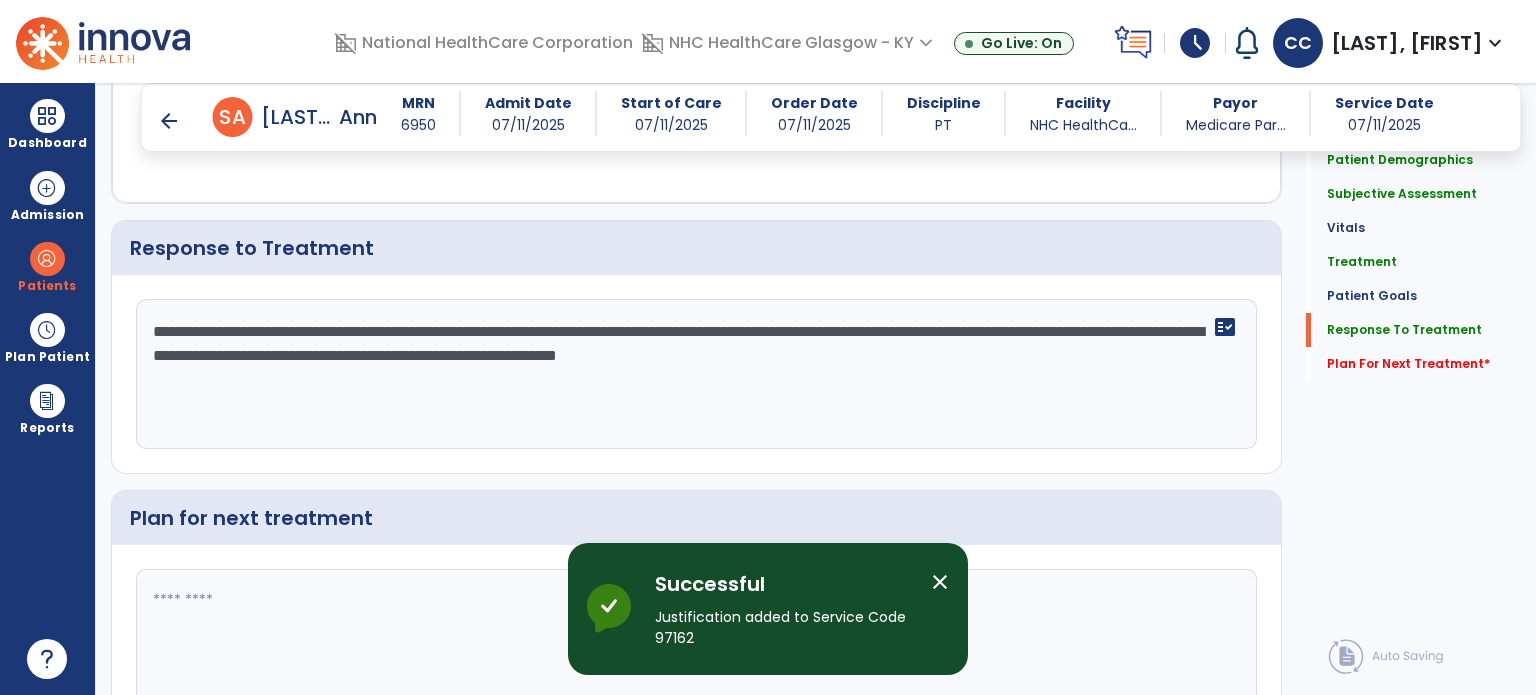 scroll, scrollTop: 2788, scrollLeft: 0, axis: vertical 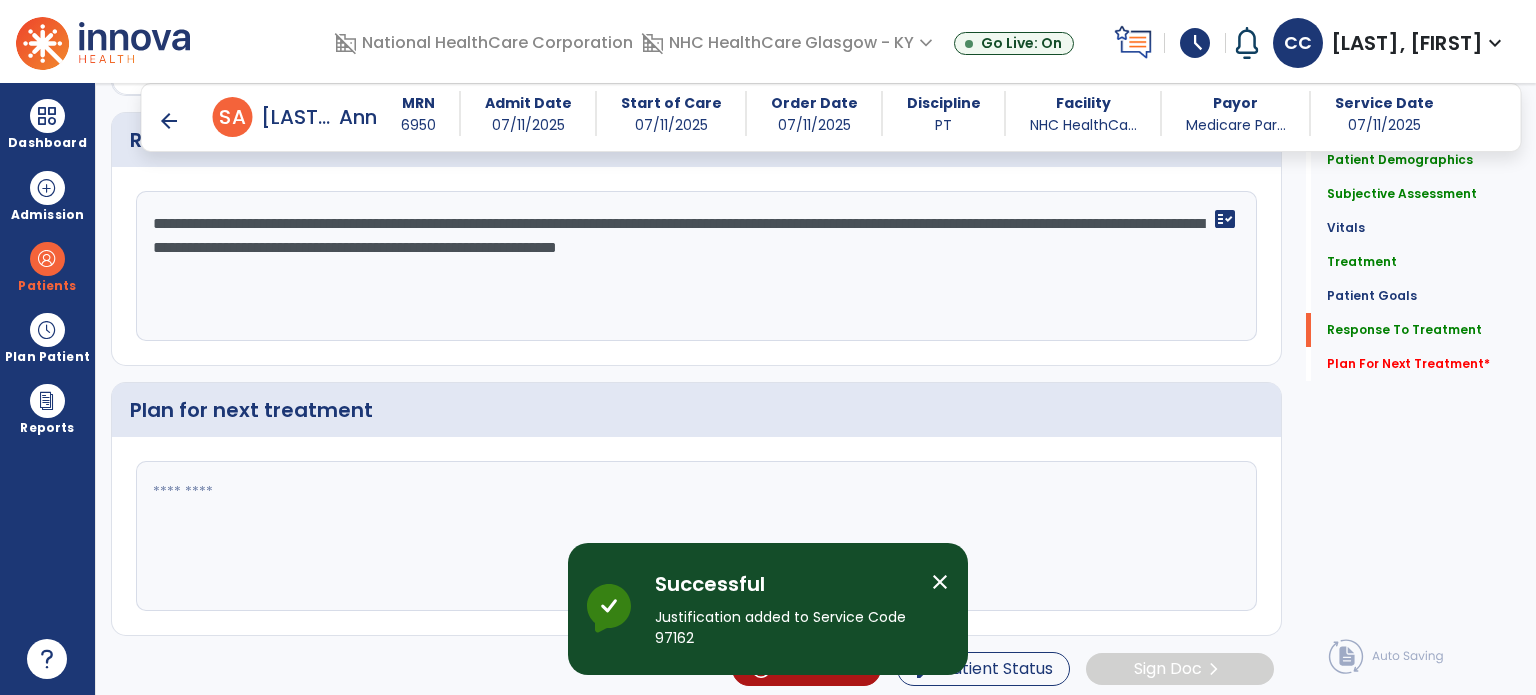 drag, startPoint x: 317, startPoint y: 446, endPoint x: 304, endPoint y: 500, distance: 55.542778 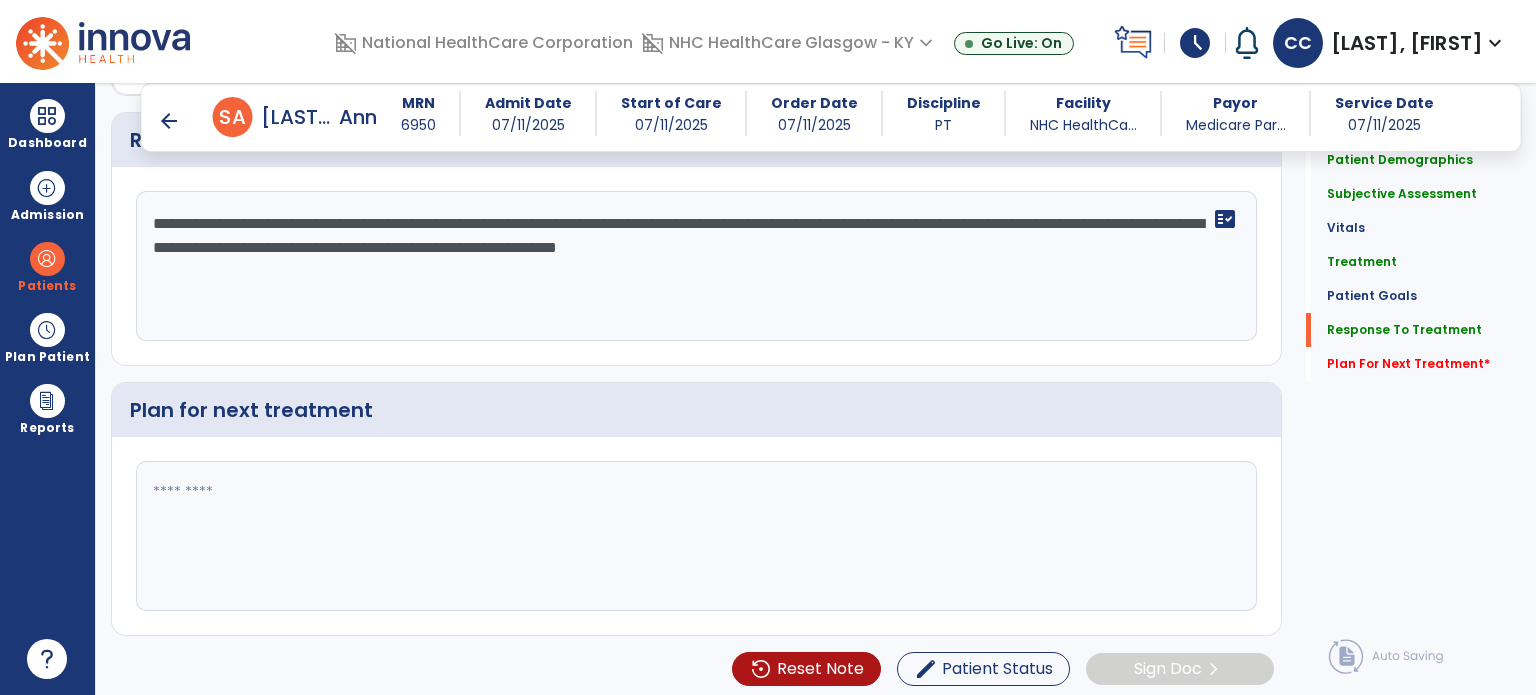 click 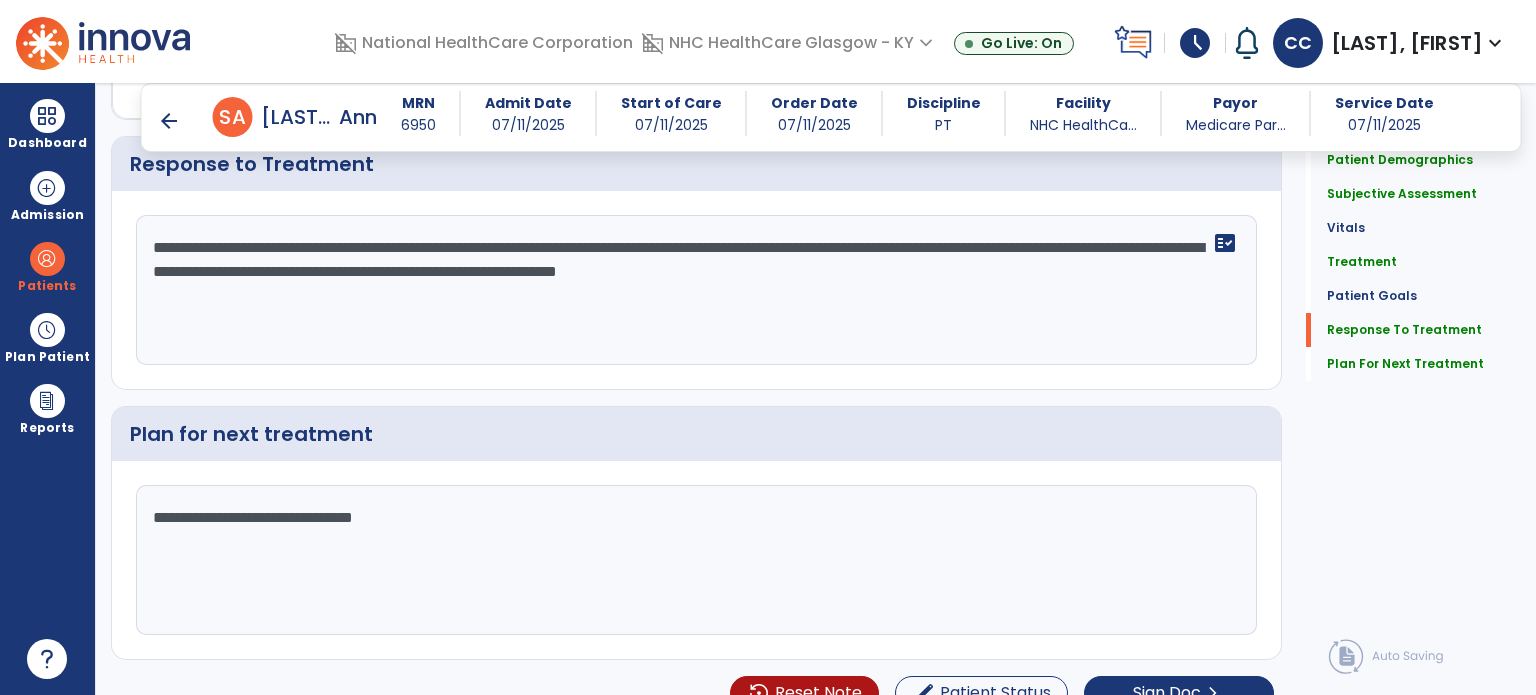 scroll, scrollTop: 2788, scrollLeft: 0, axis: vertical 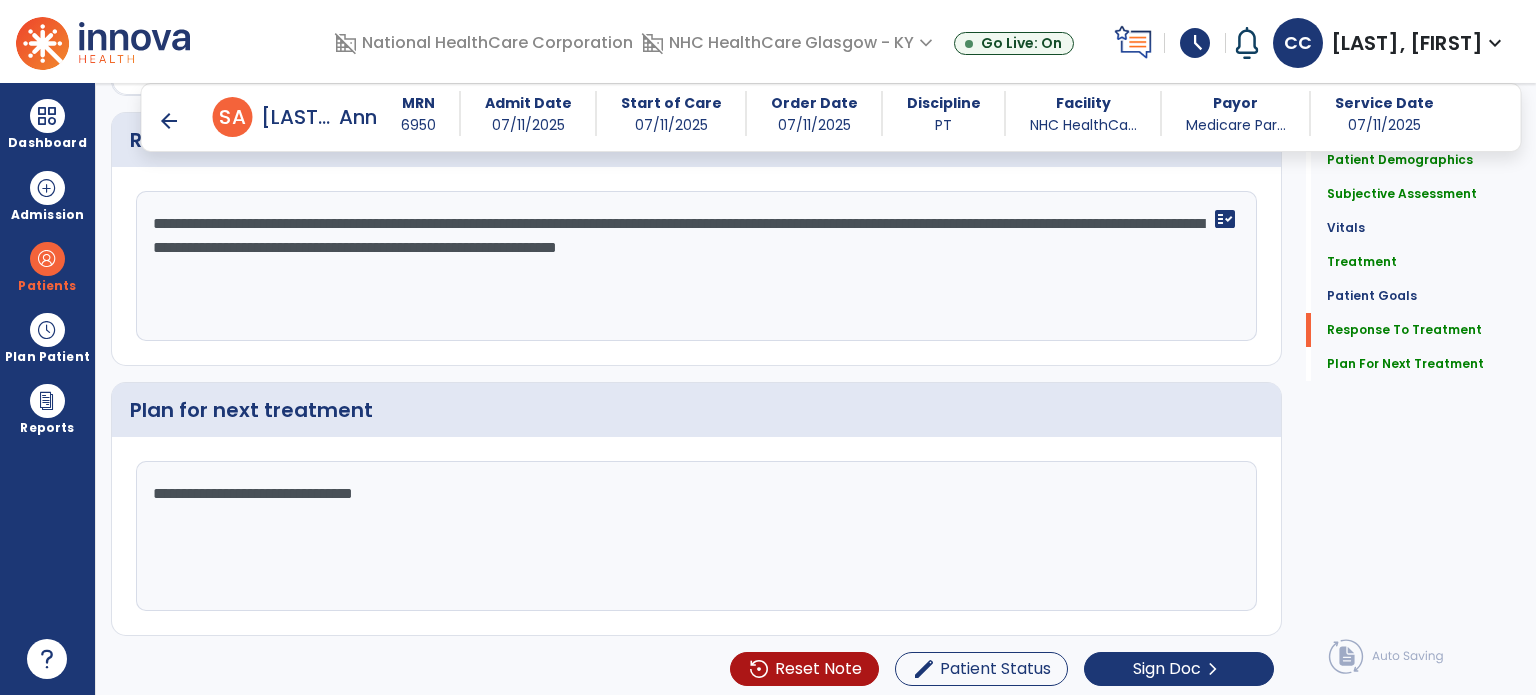 type on "**********" 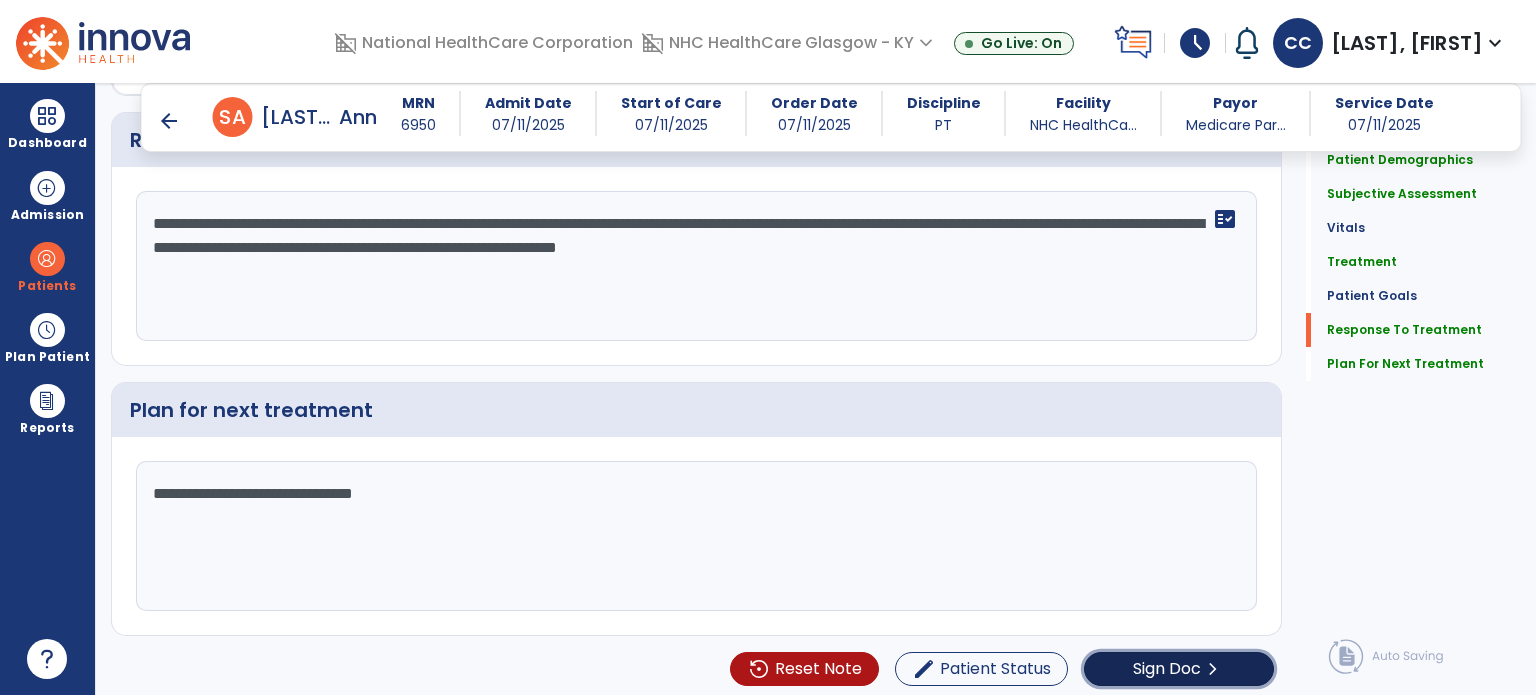 click on "Sign Doc" 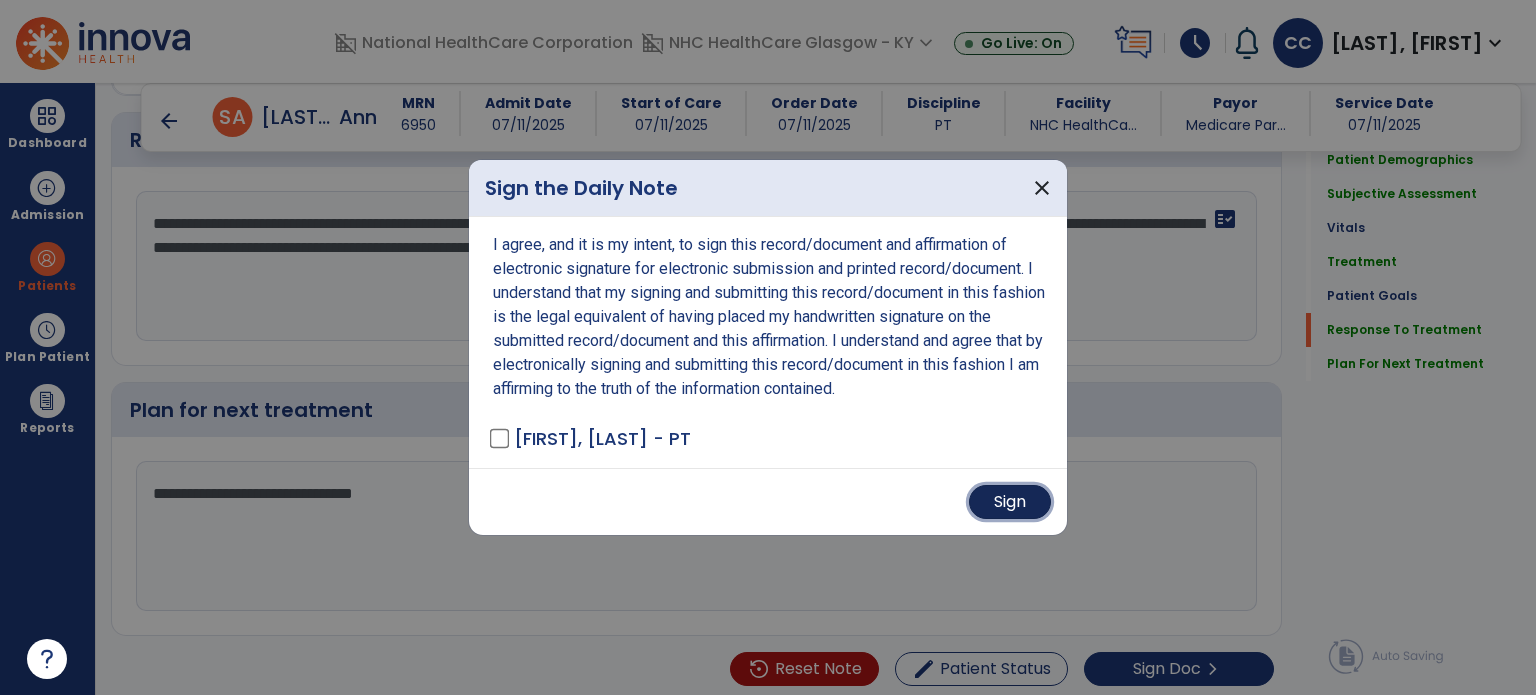 click on "Sign" at bounding box center (1010, 502) 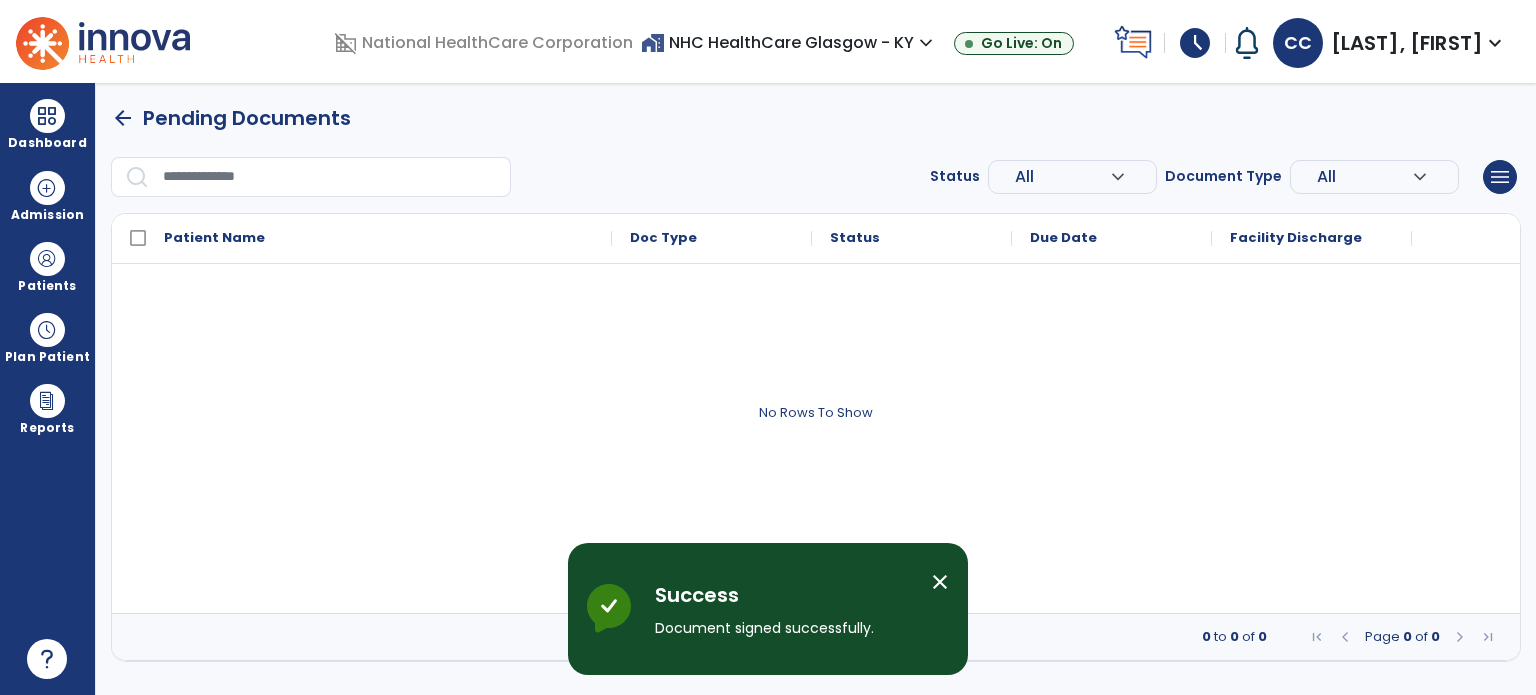 scroll, scrollTop: 0, scrollLeft: 0, axis: both 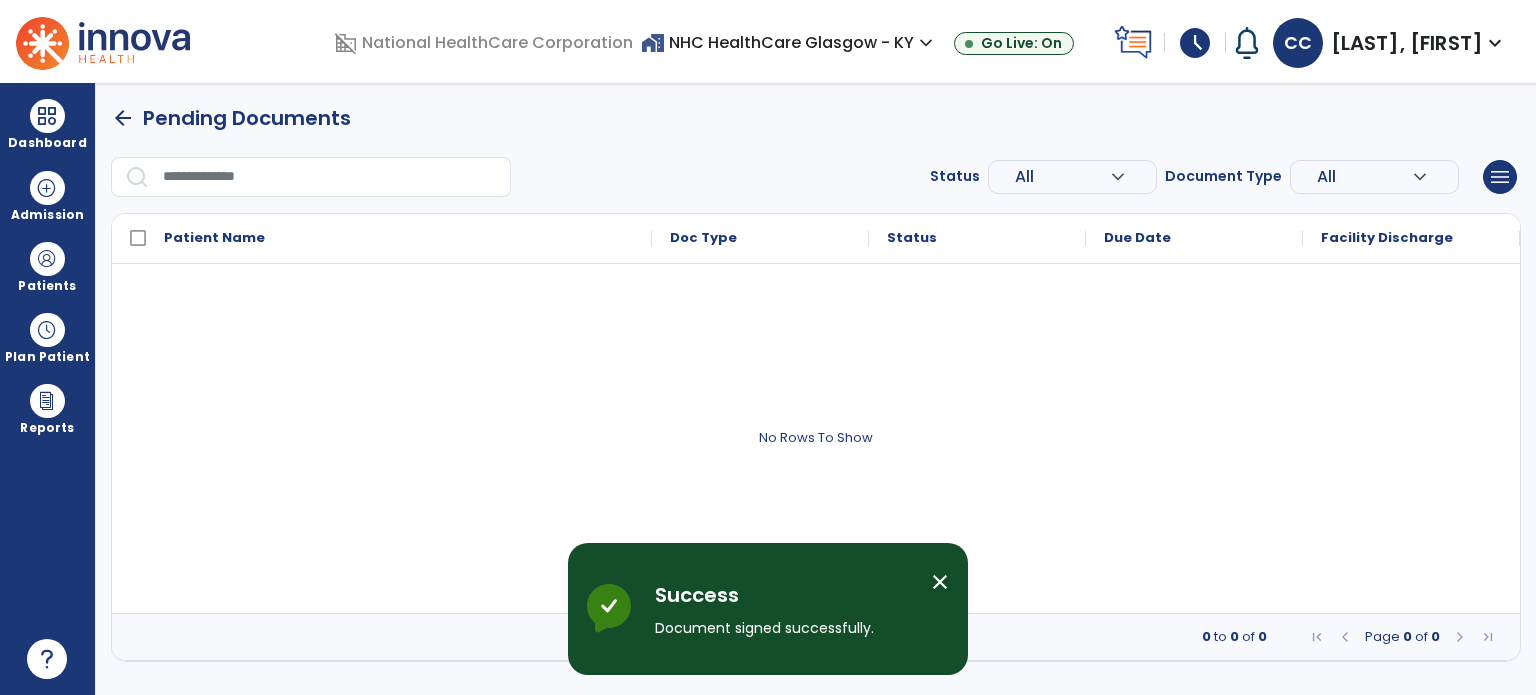 click on "Dashboard" at bounding box center (47, 143) 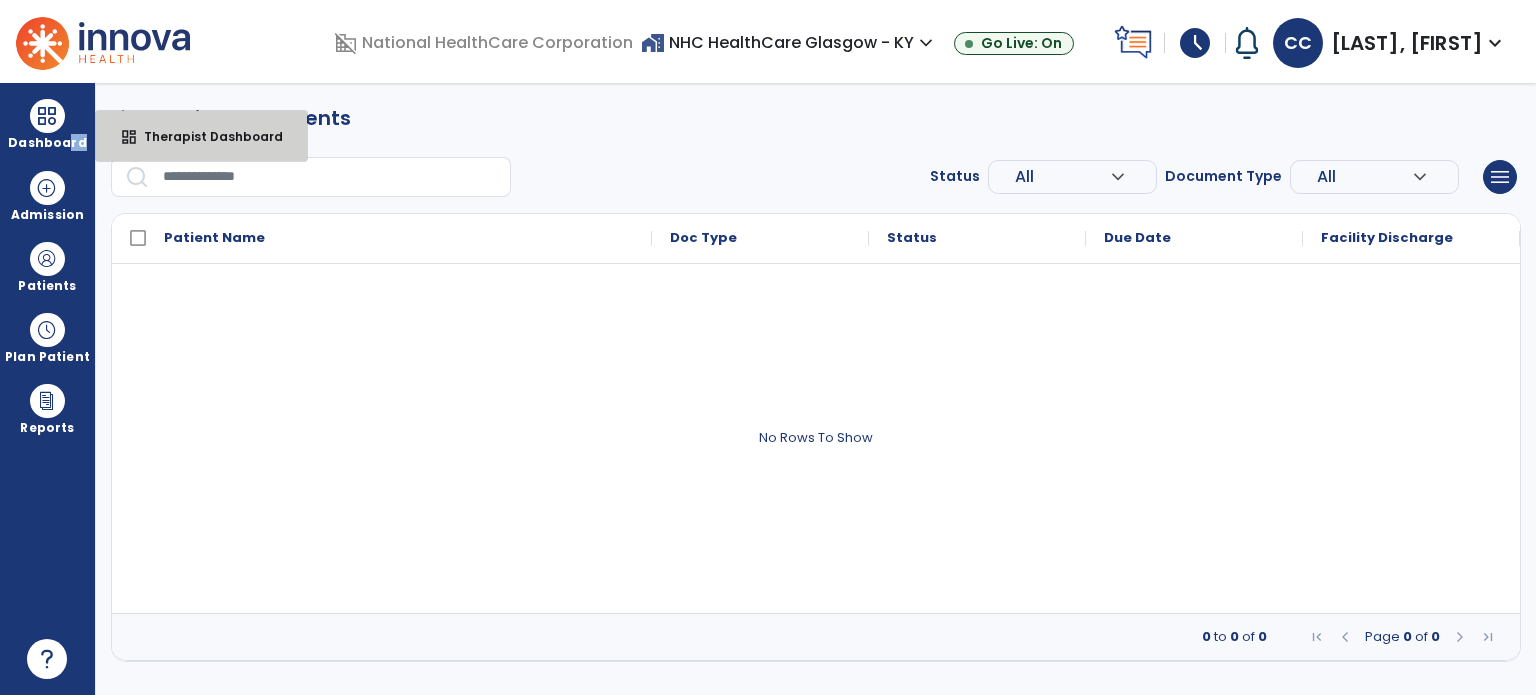 click on "dashboard  Therapist Dashboard" at bounding box center (201, 136) 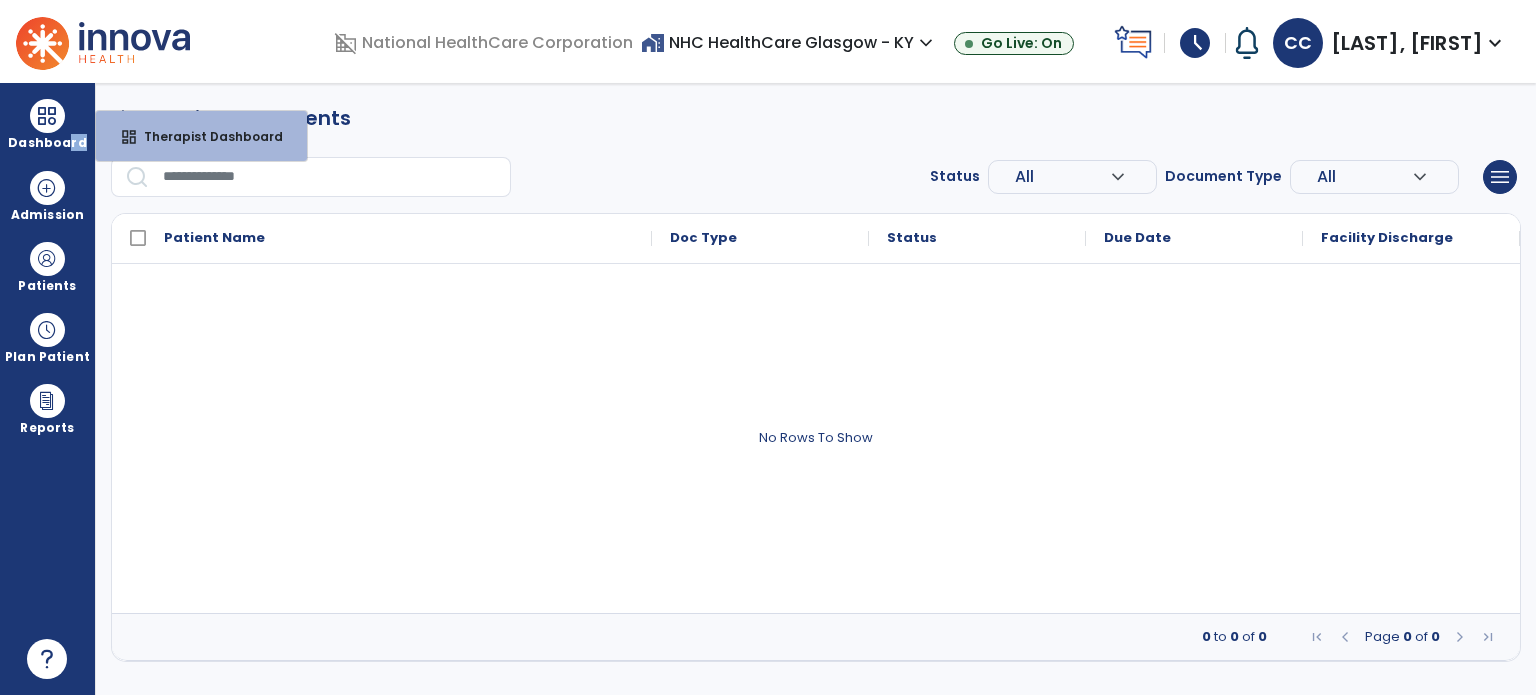 select on "****" 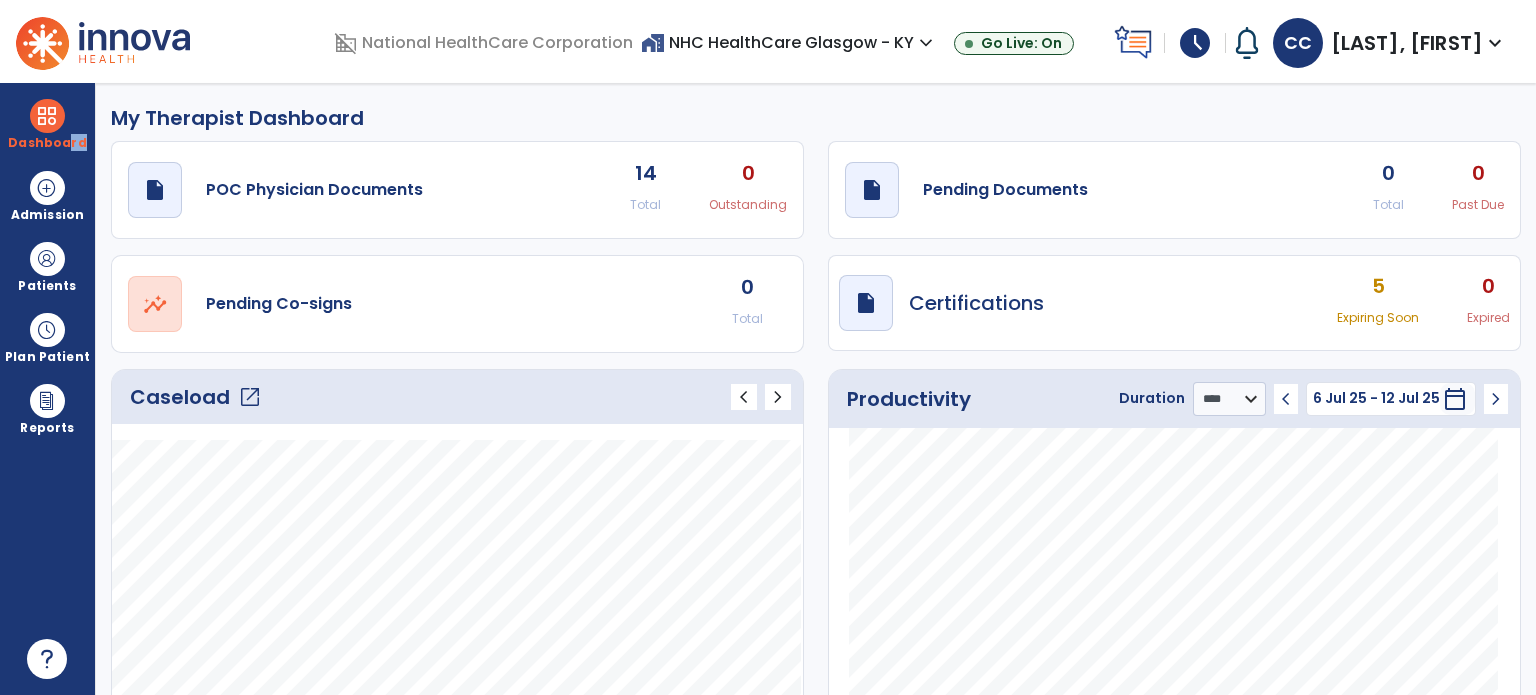 click on "schedule" at bounding box center [1195, 43] 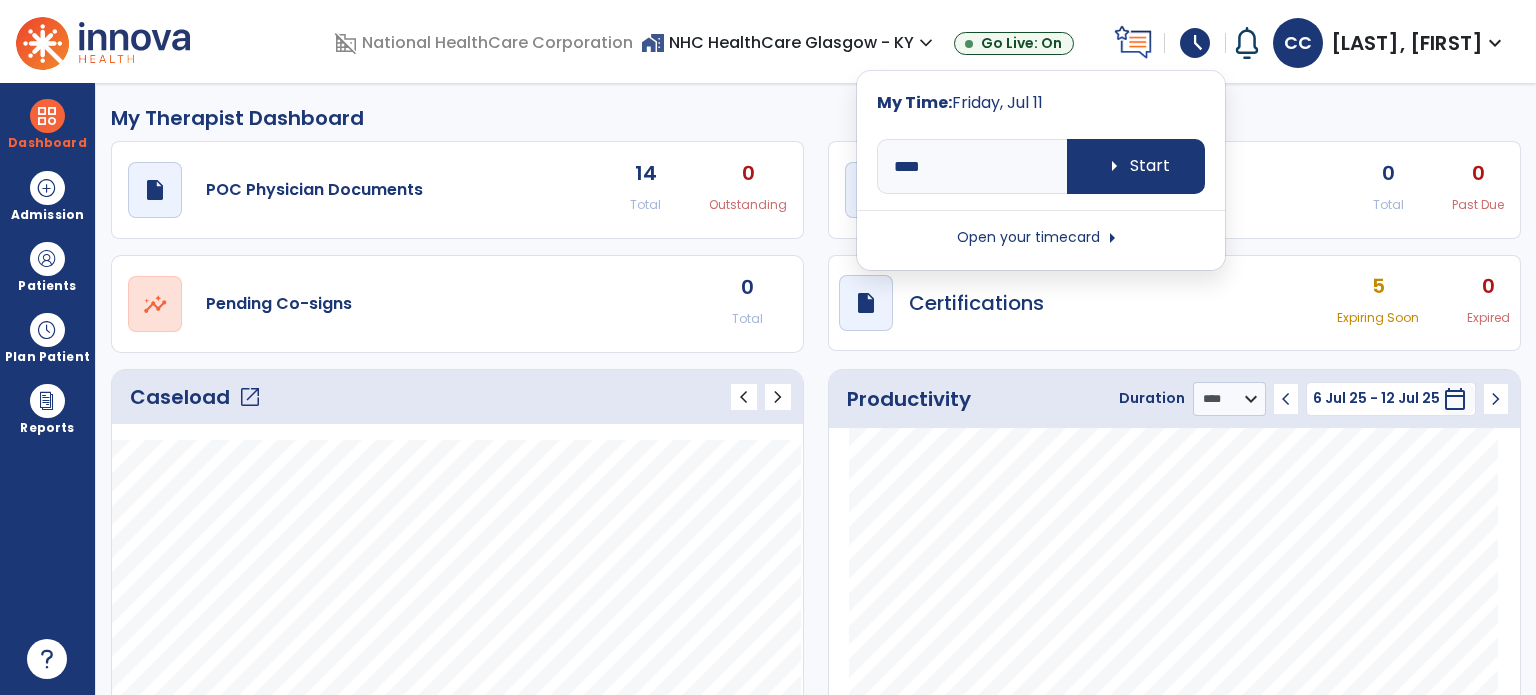 click on "Open your timecard  arrow_right" at bounding box center [1041, 238] 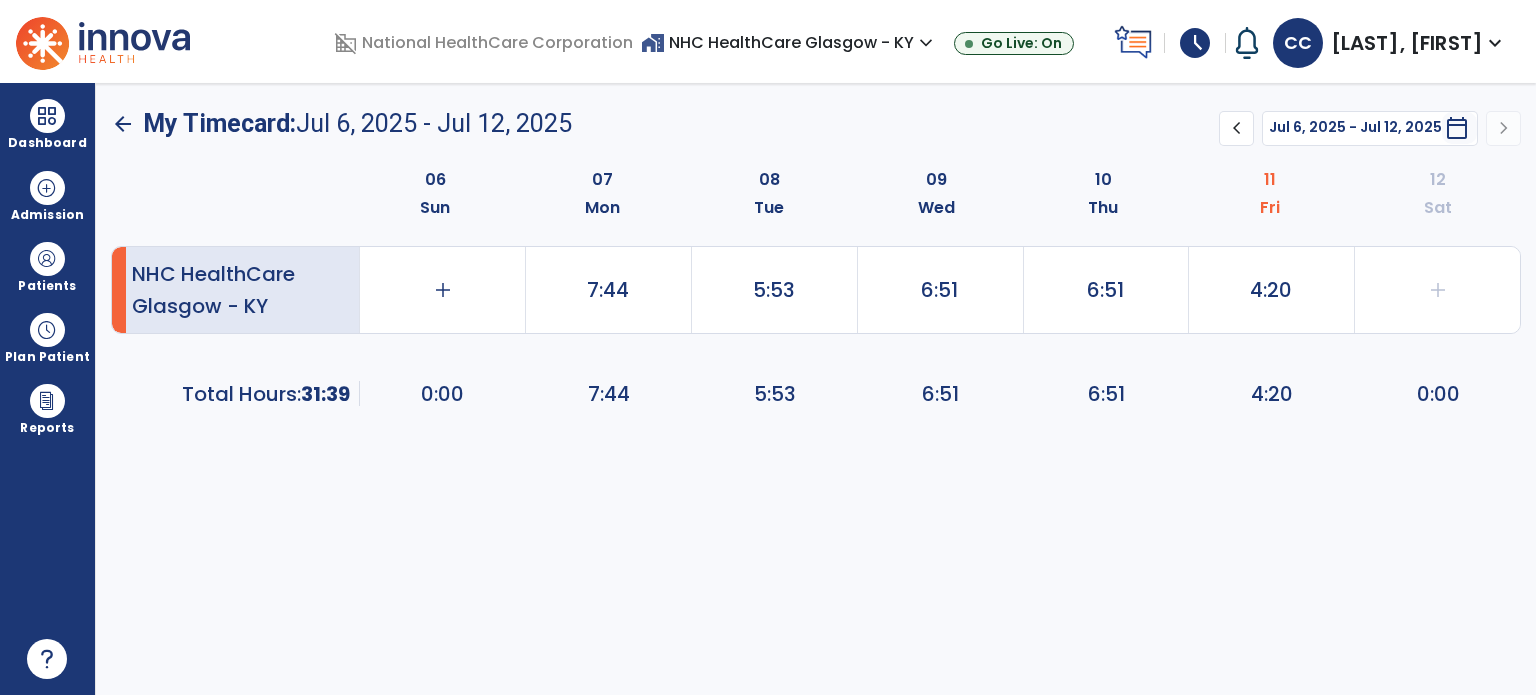 click on "4:20" 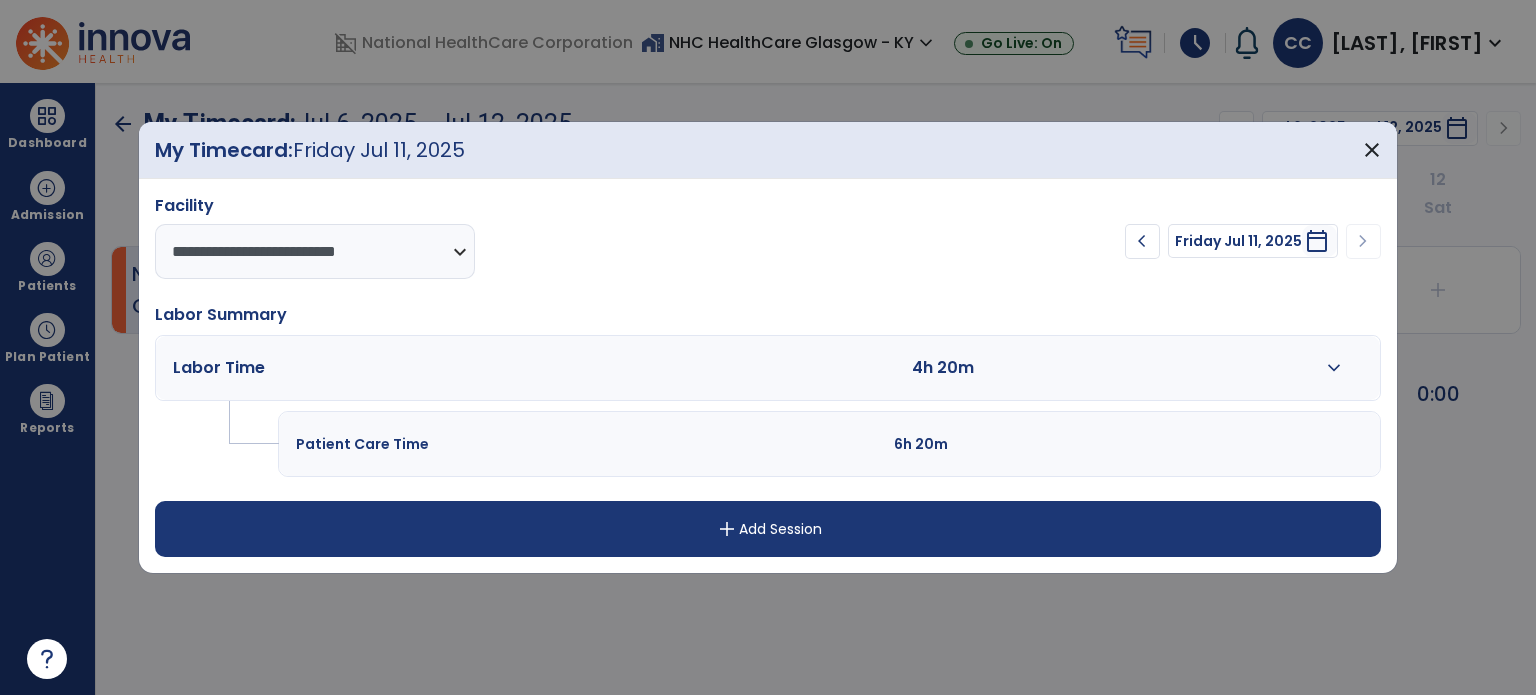 click on "add  Add Session" at bounding box center [768, 529] 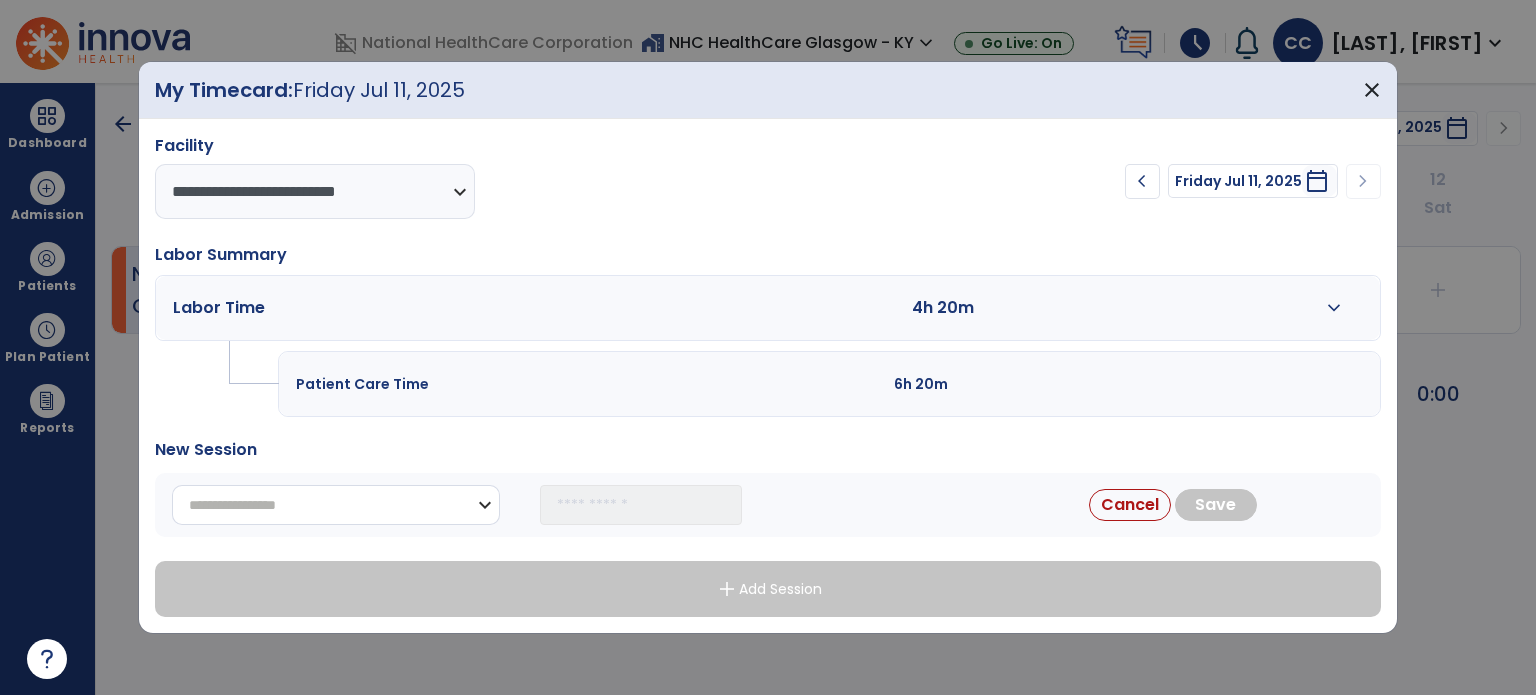 click on "**********" at bounding box center [336, 505] 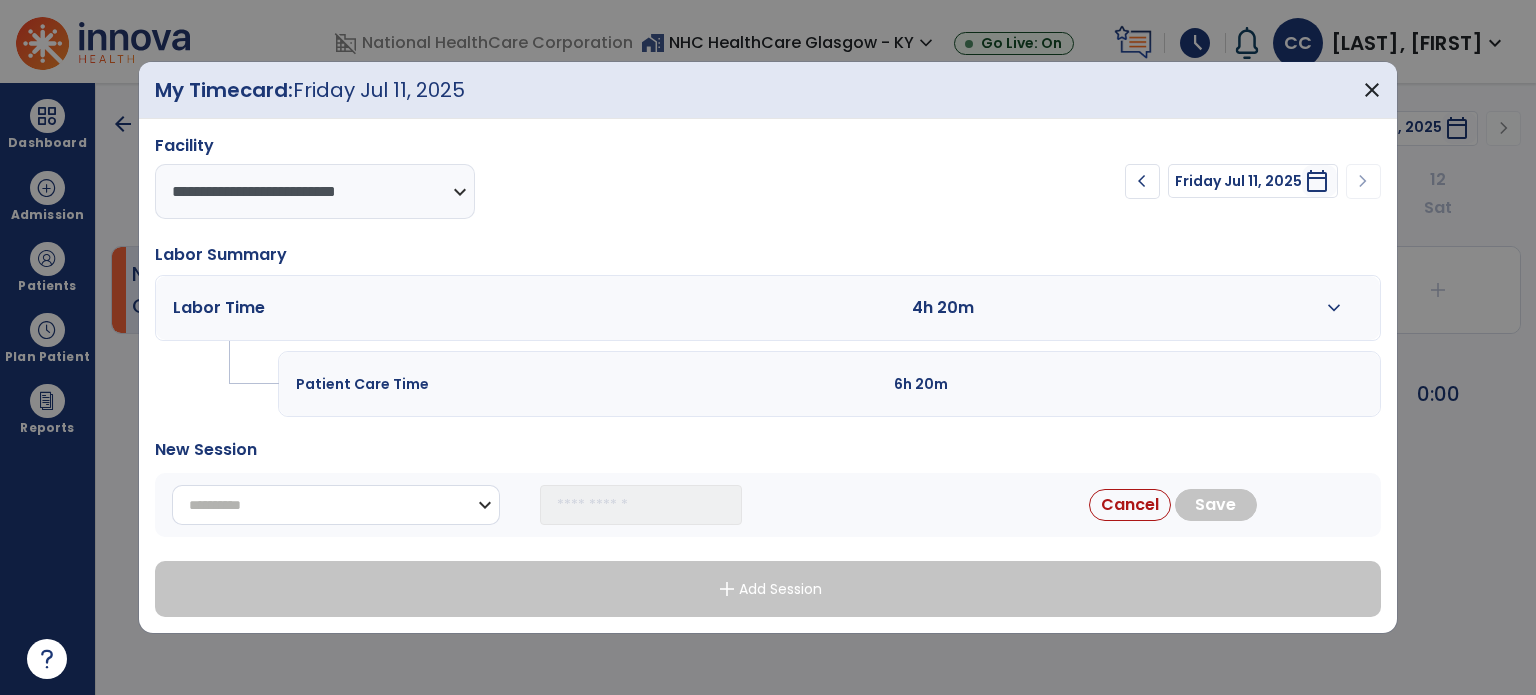 click on "**********" at bounding box center (336, 505) 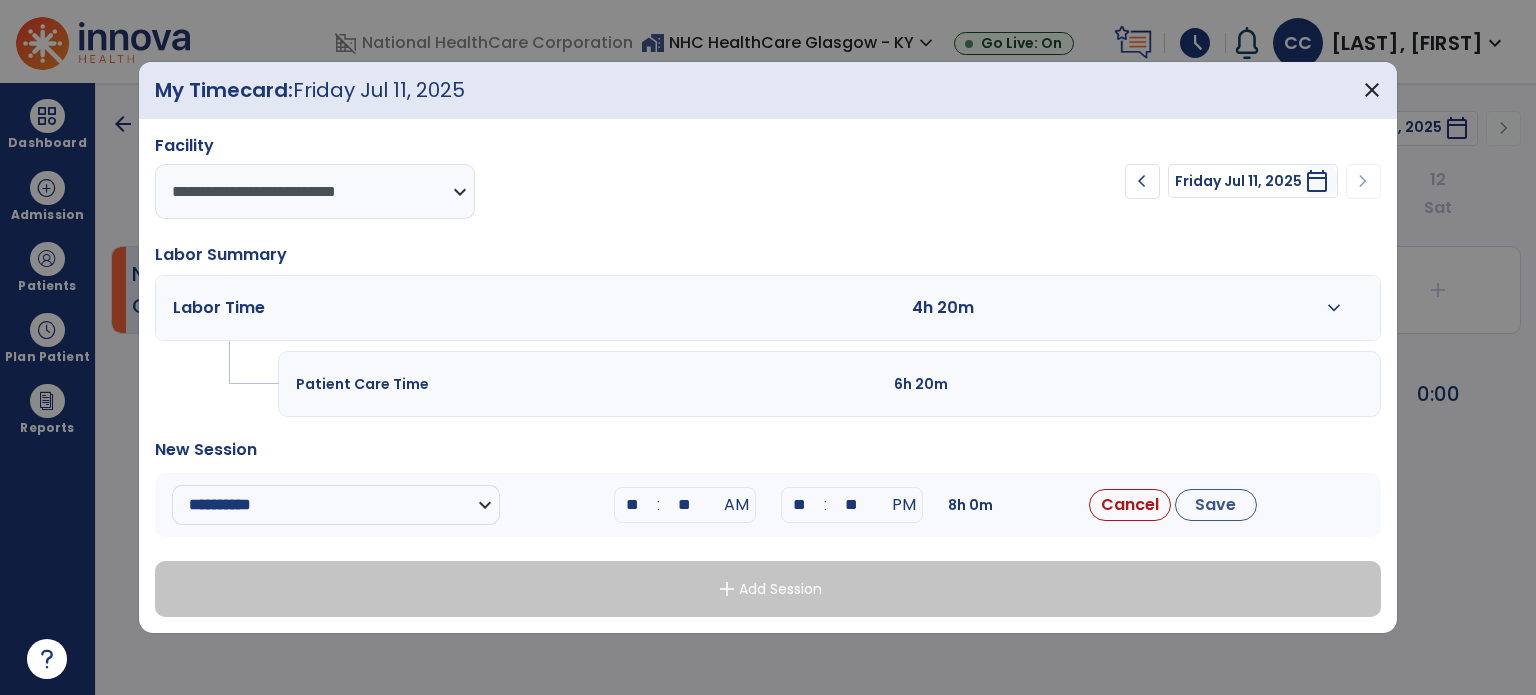 drag, startPoint x: 642, startPoint y: 503, endPoint x: 552, endPoint y: 499, distance: 90.088844 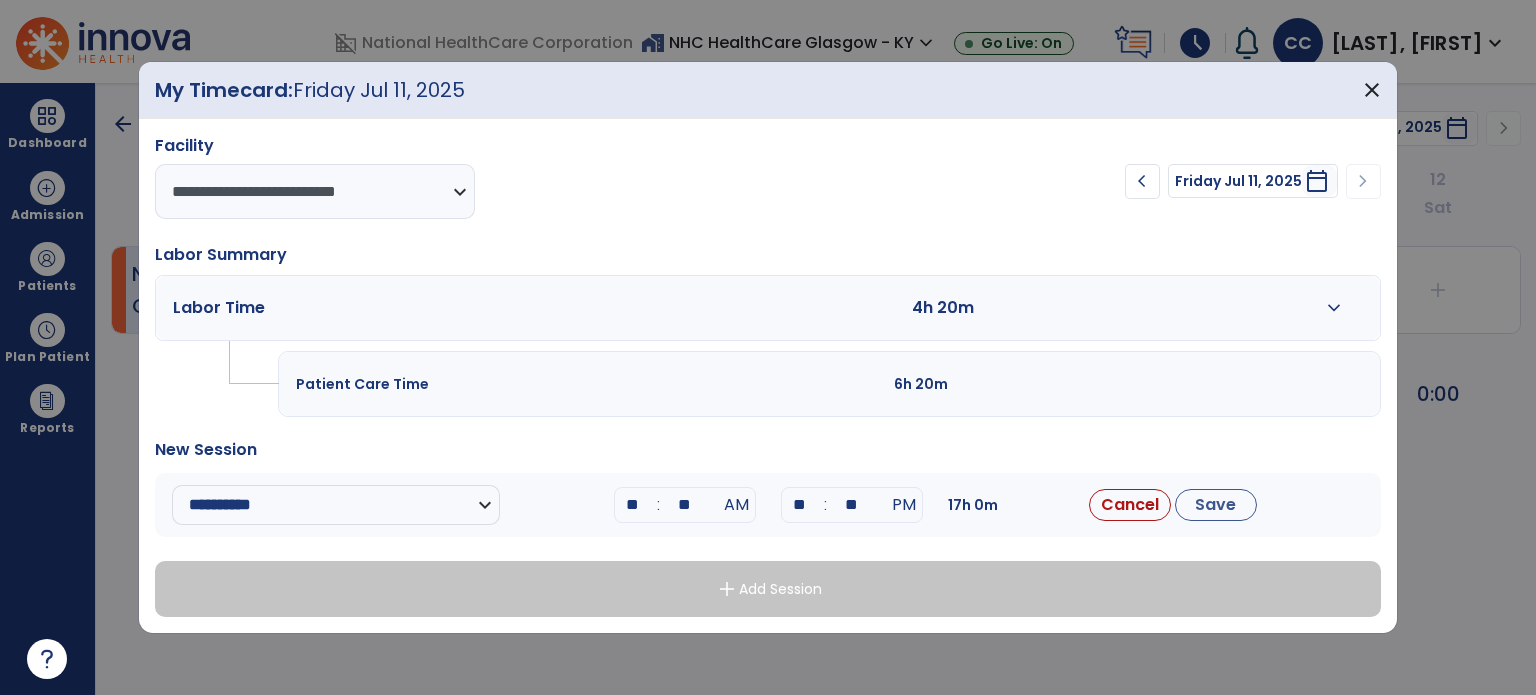 type on "**" 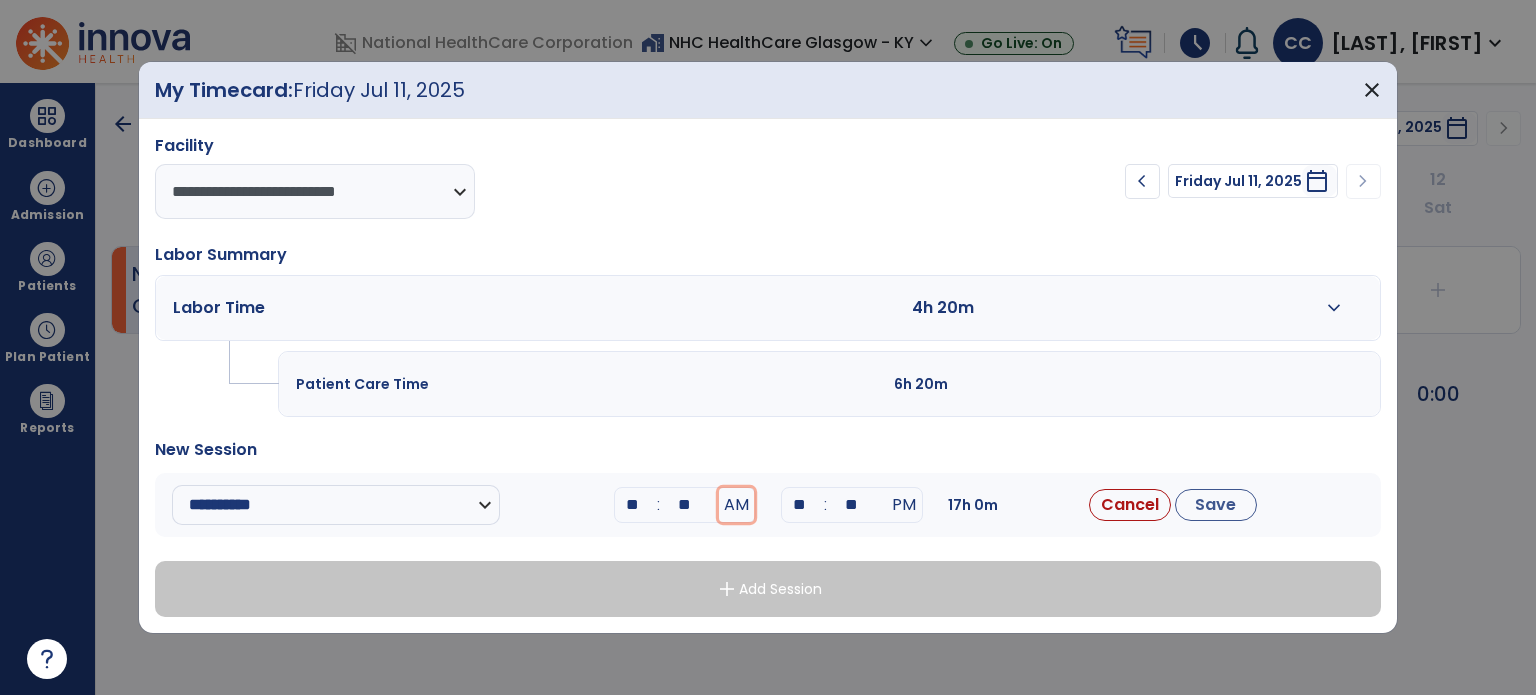 type 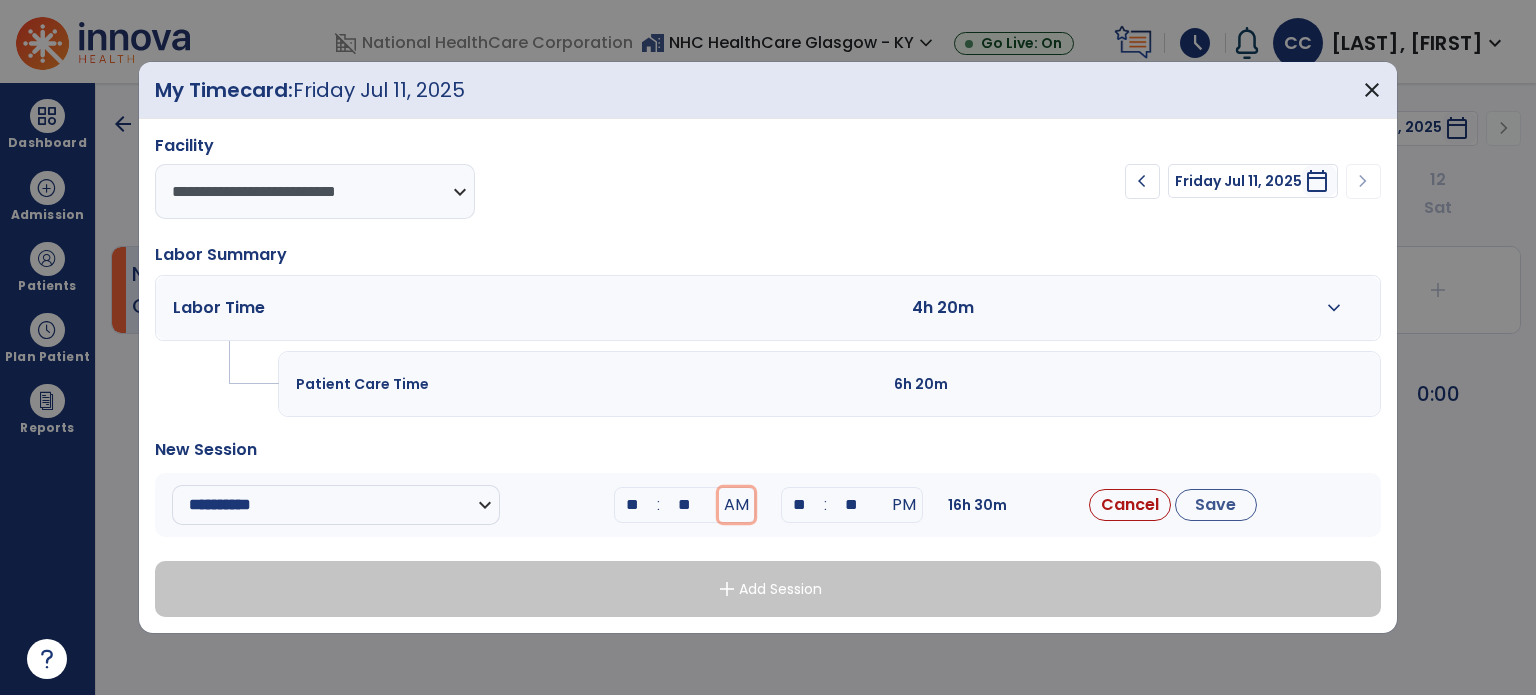click on "AM" at bounding box center (736, 505) 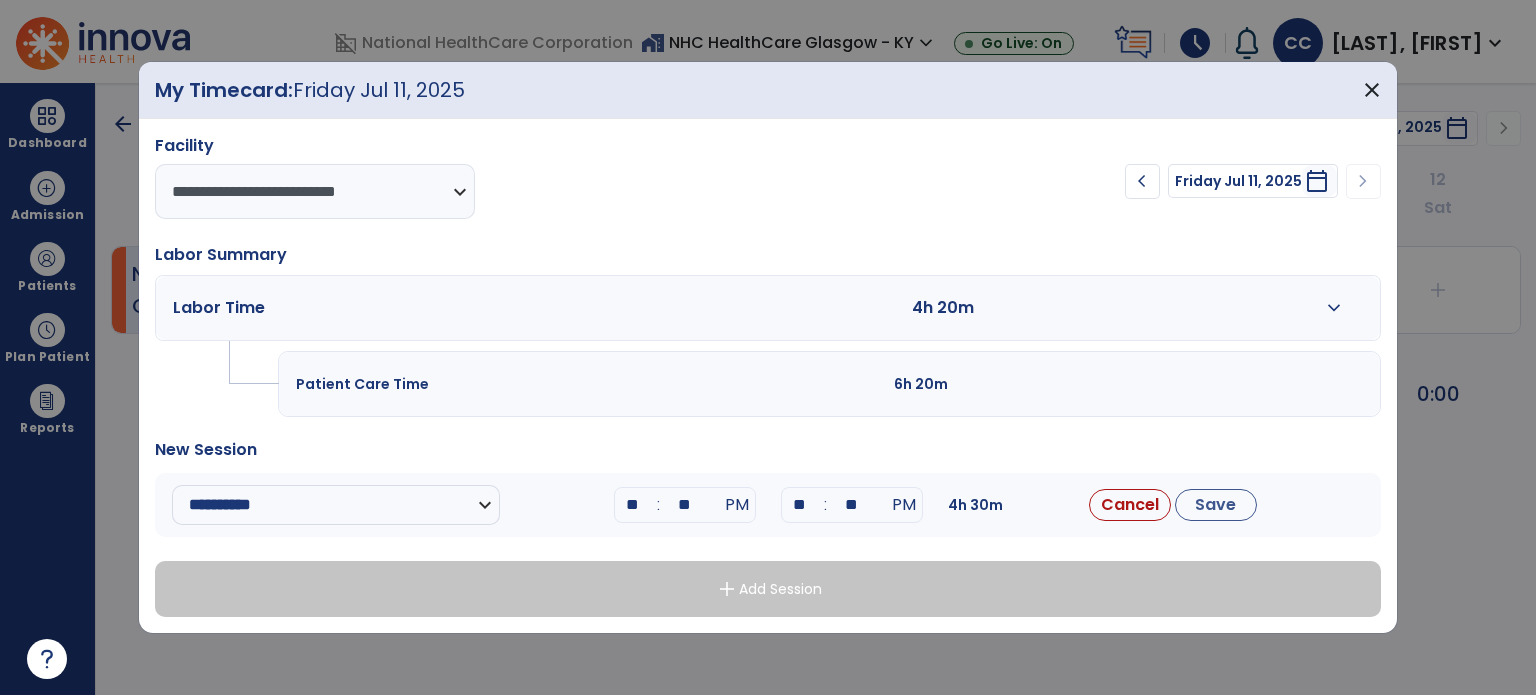 click on "**" at bounding box center [800, 505] 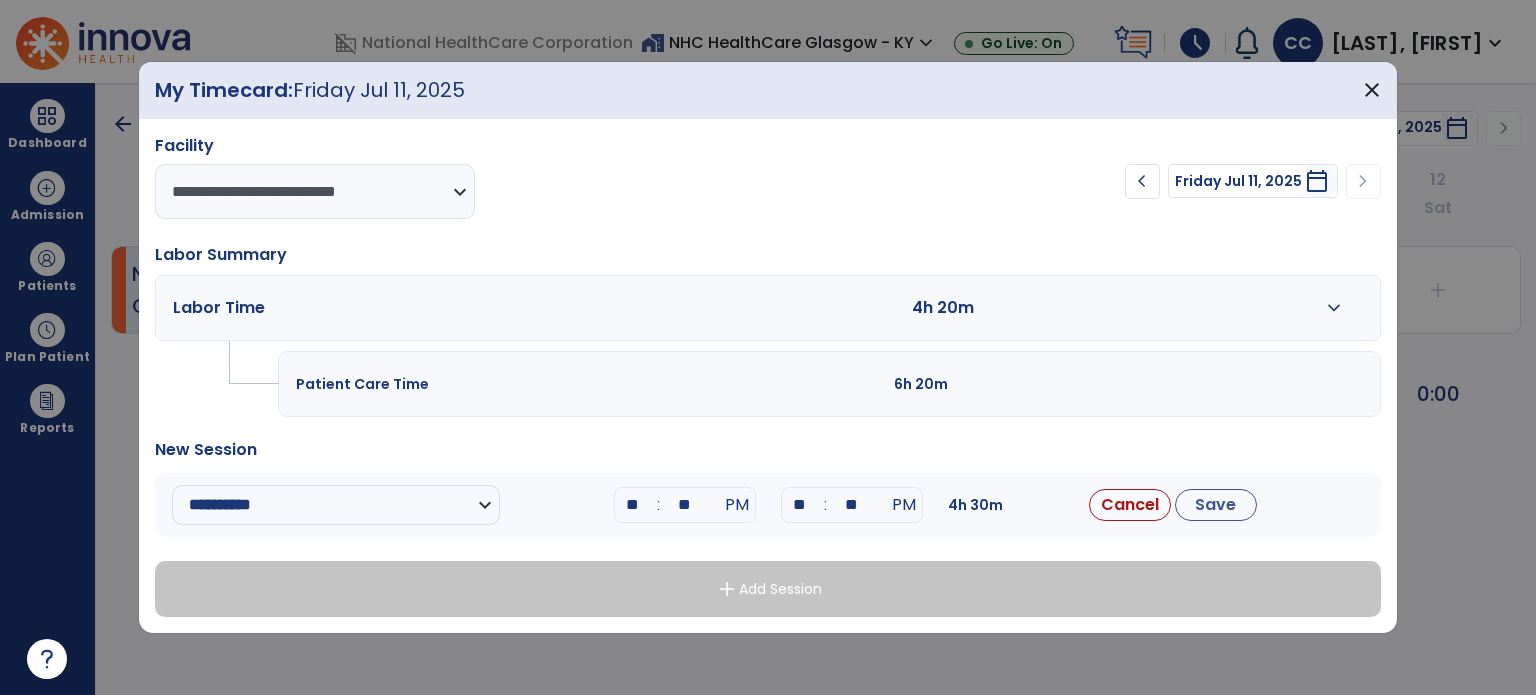 type on "**" 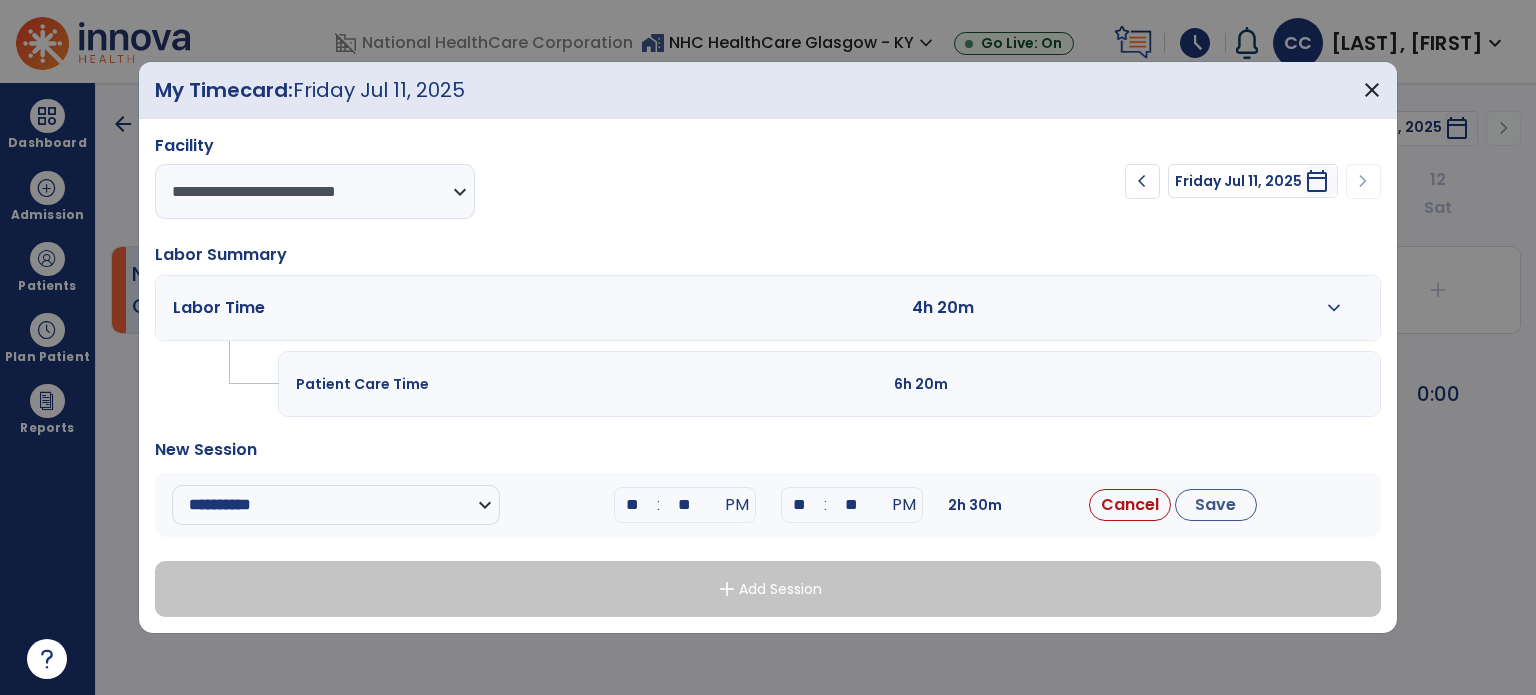type on "**" 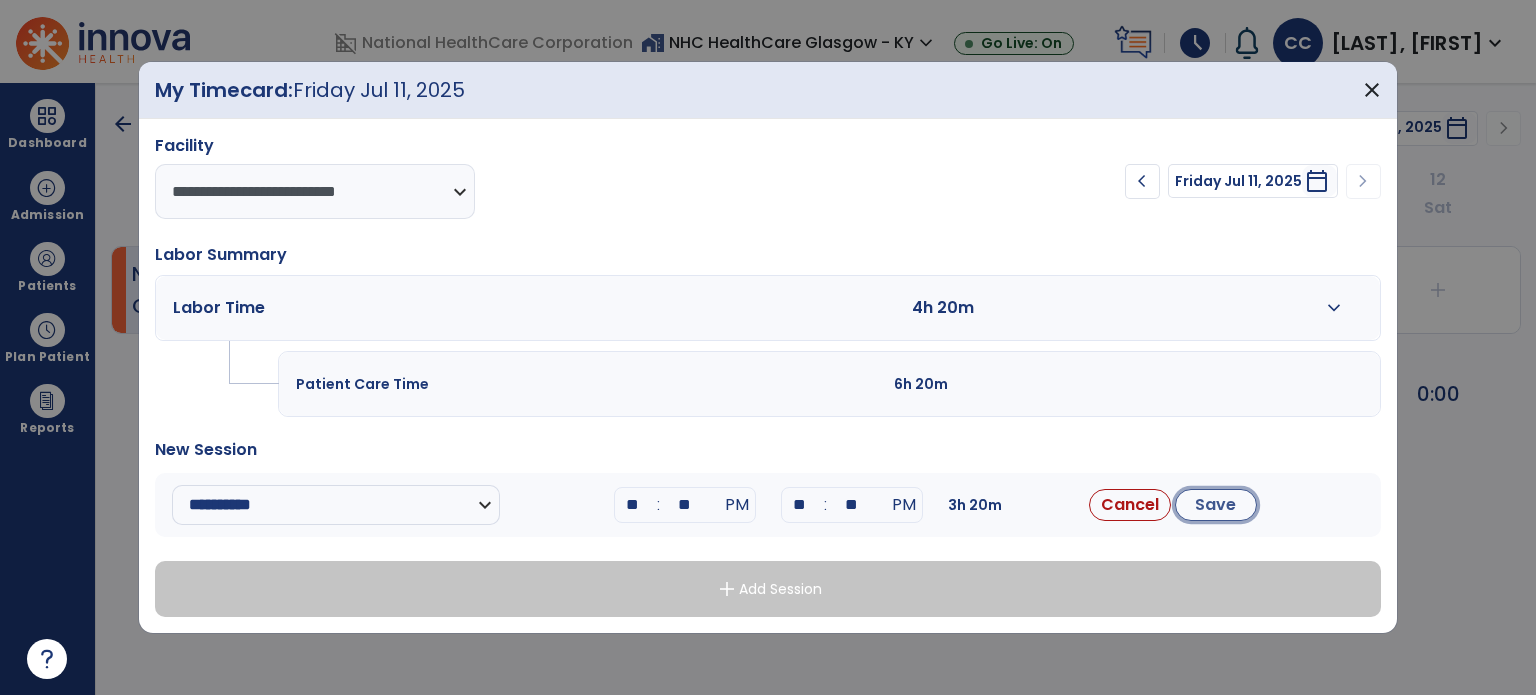 click on "Save" at bounding box center [1216, 505] 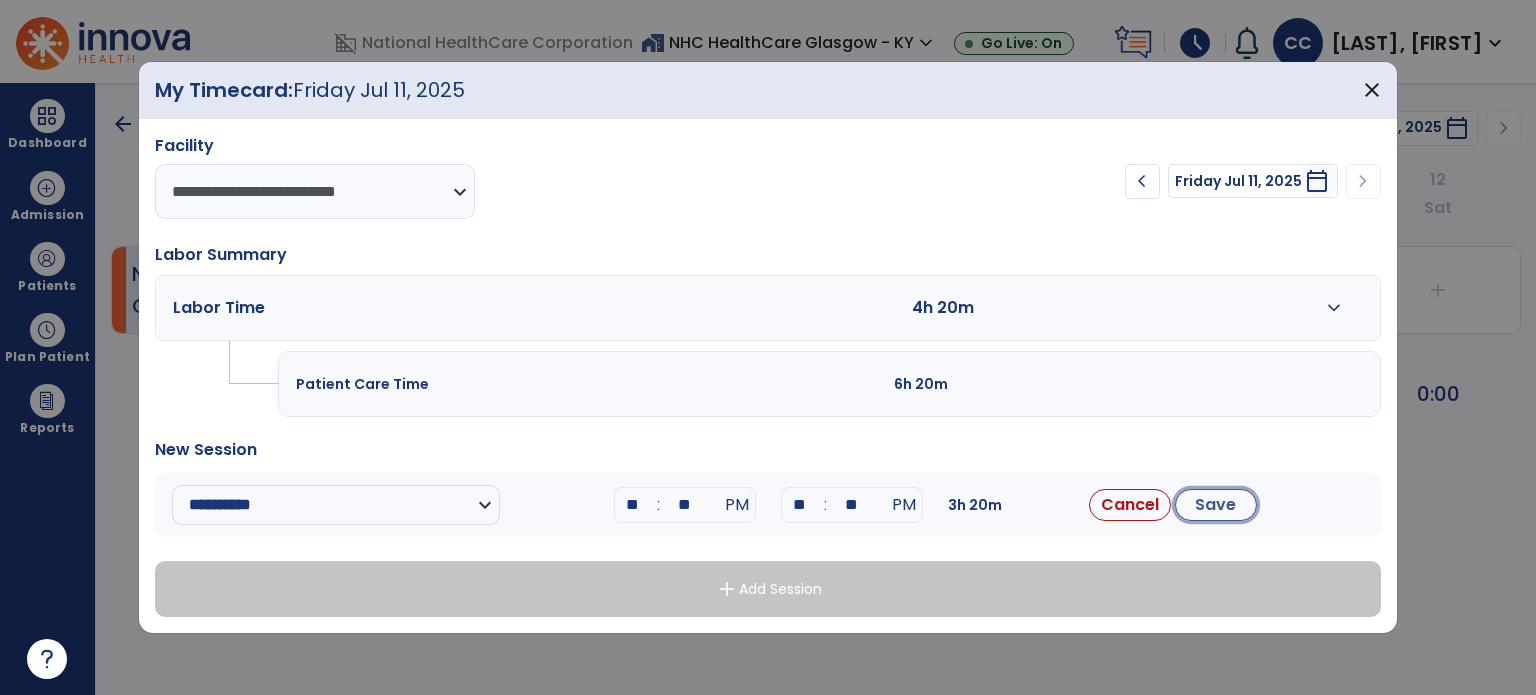 click on "Save" at bounding box center [1216, 505] 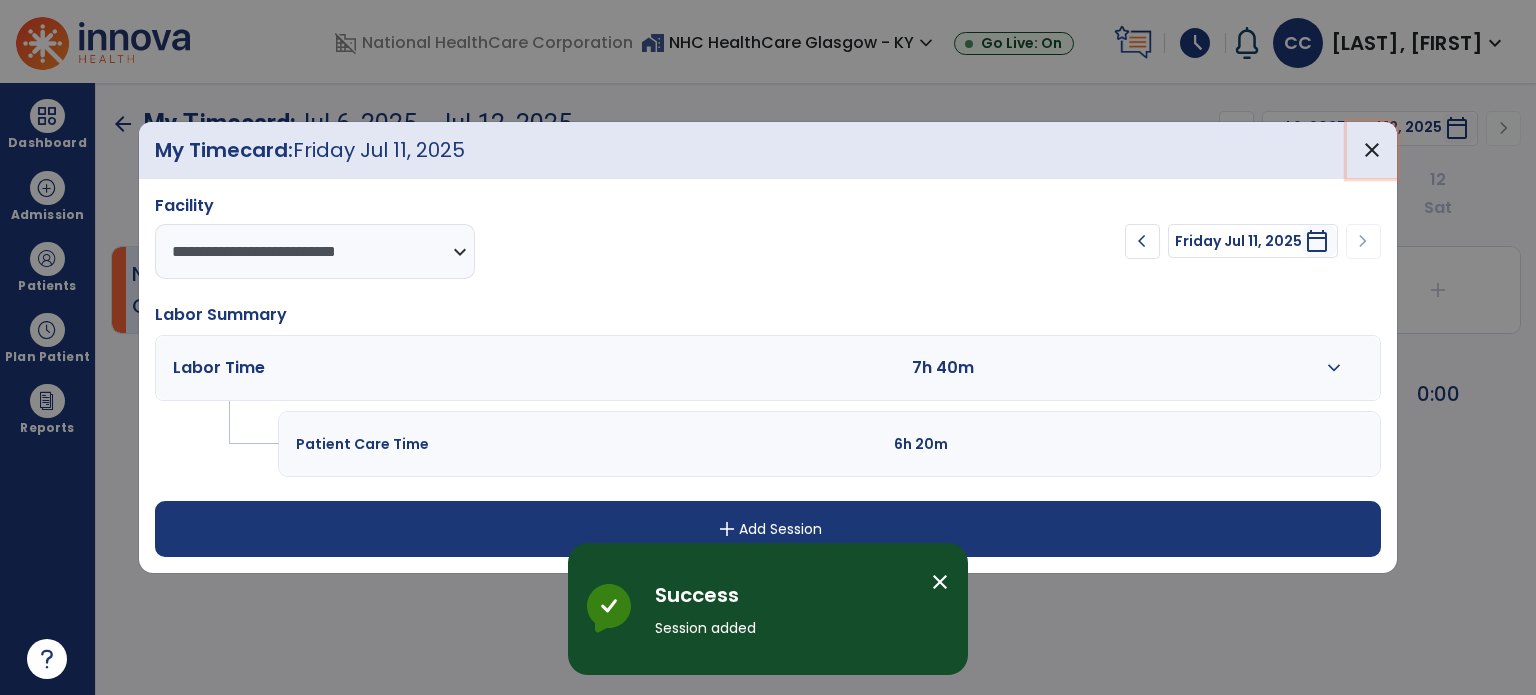 click on "close" at bounding box center (1372, 150) 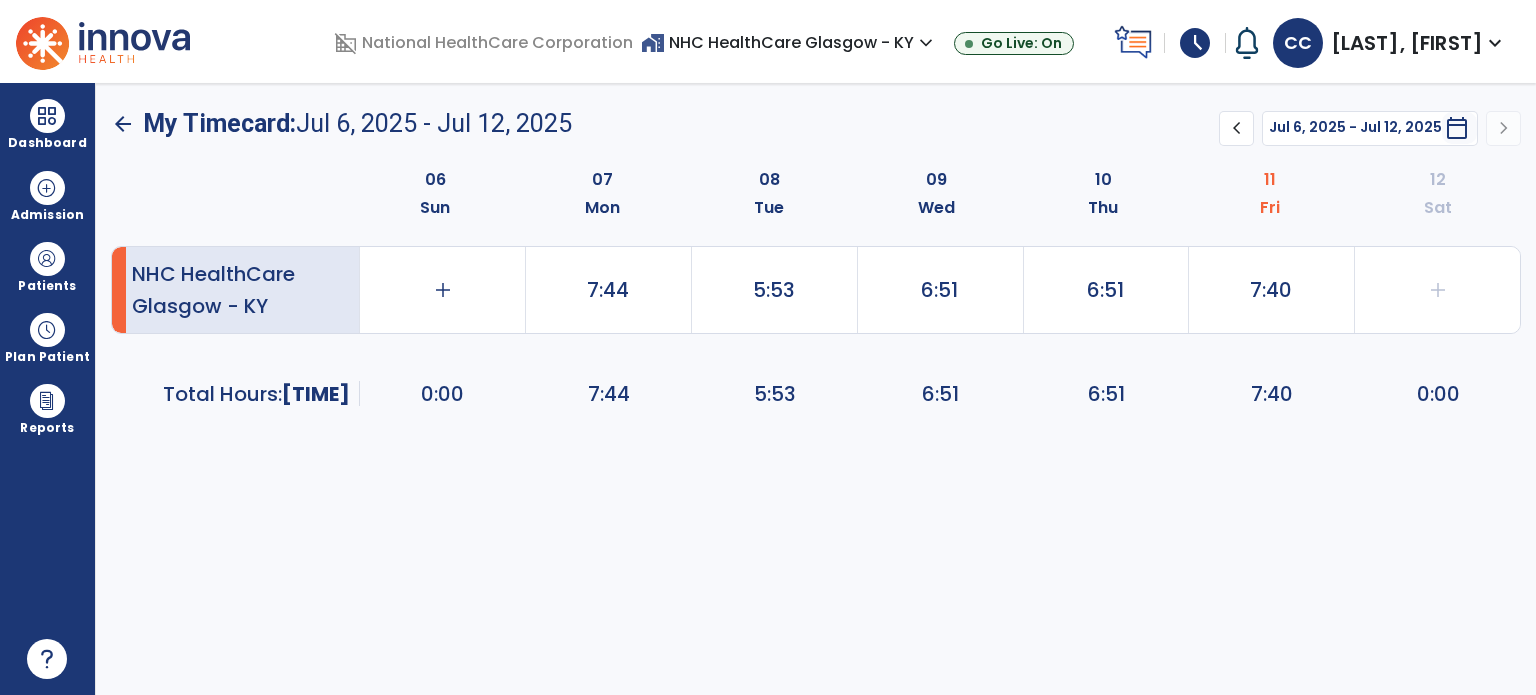 drag, startPoint x: 34, startPoint y: 137, endPoint x: 151, endPoint y: 119, distance: 118.37652 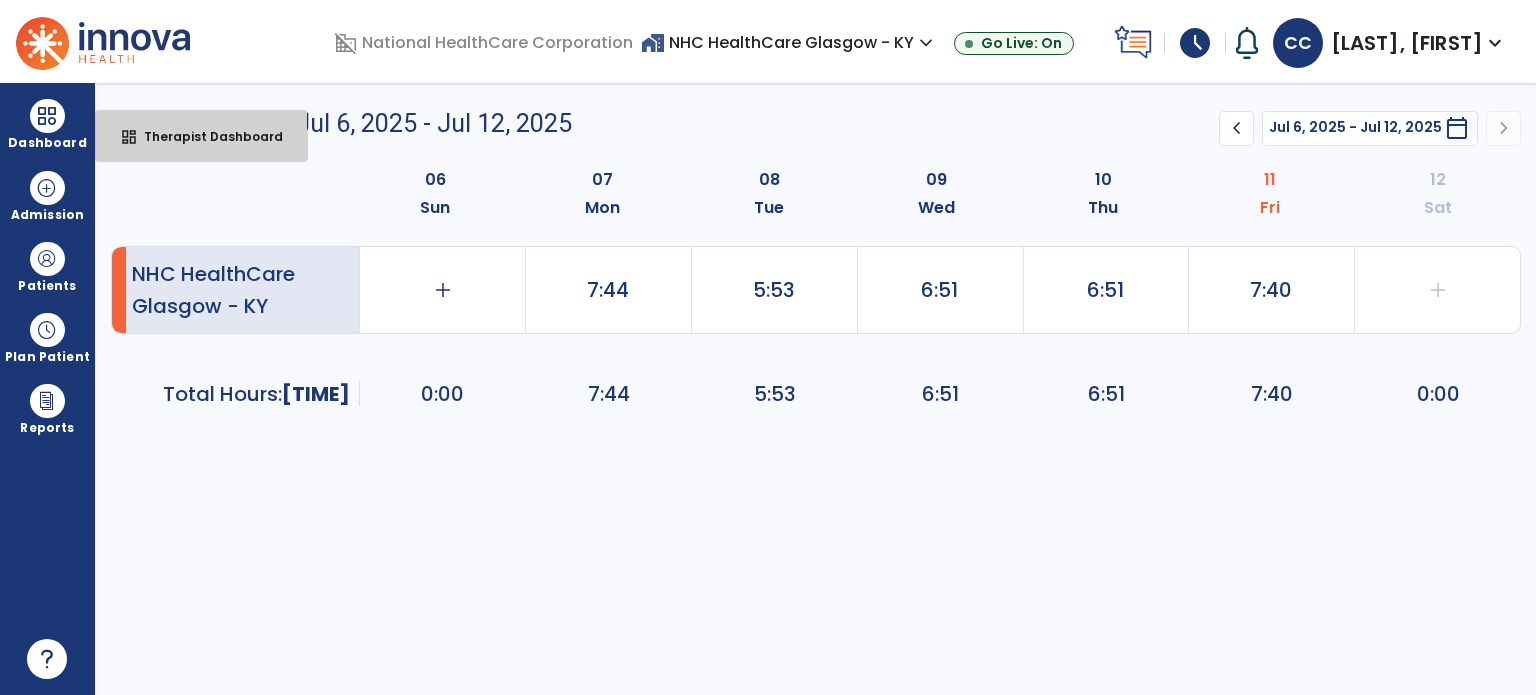 click on "dashboard  Therapist Dashboard" at bounding box center (201, 136) 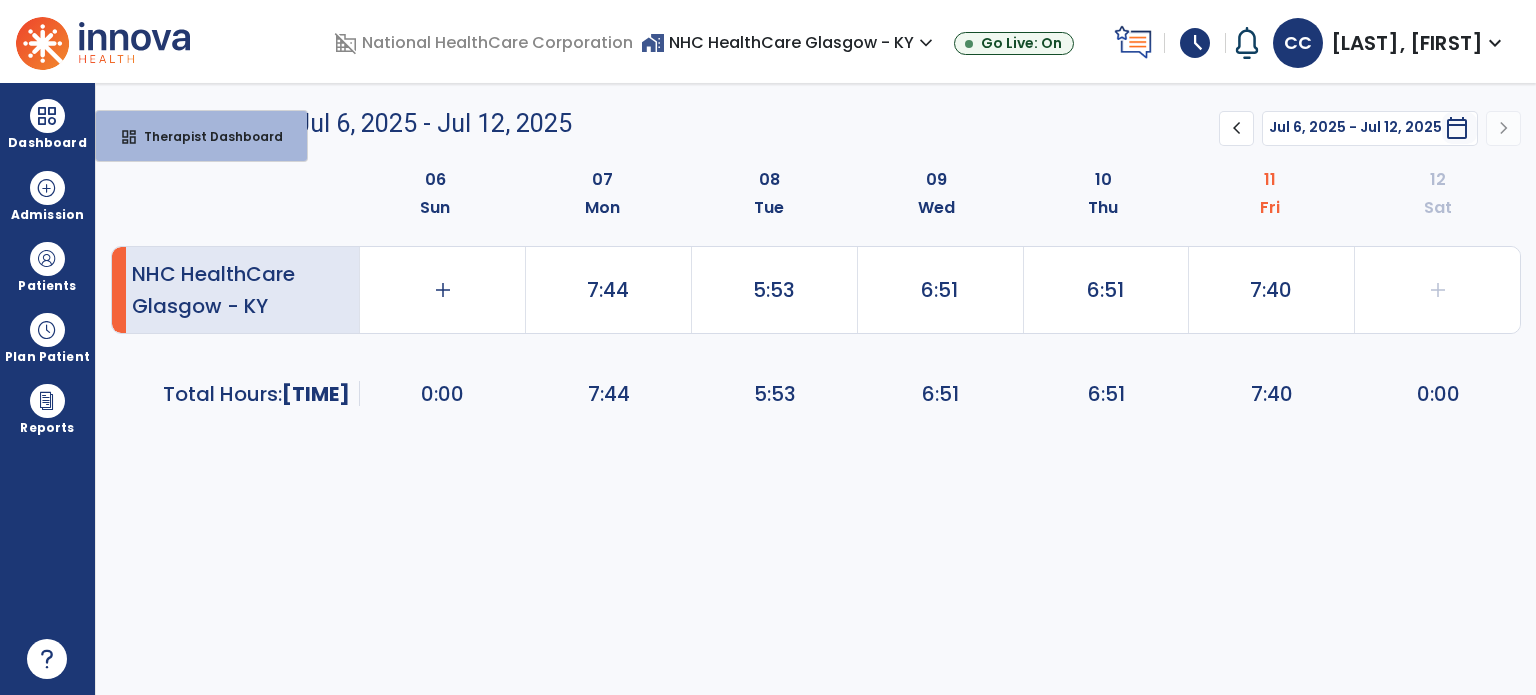 select on "****" 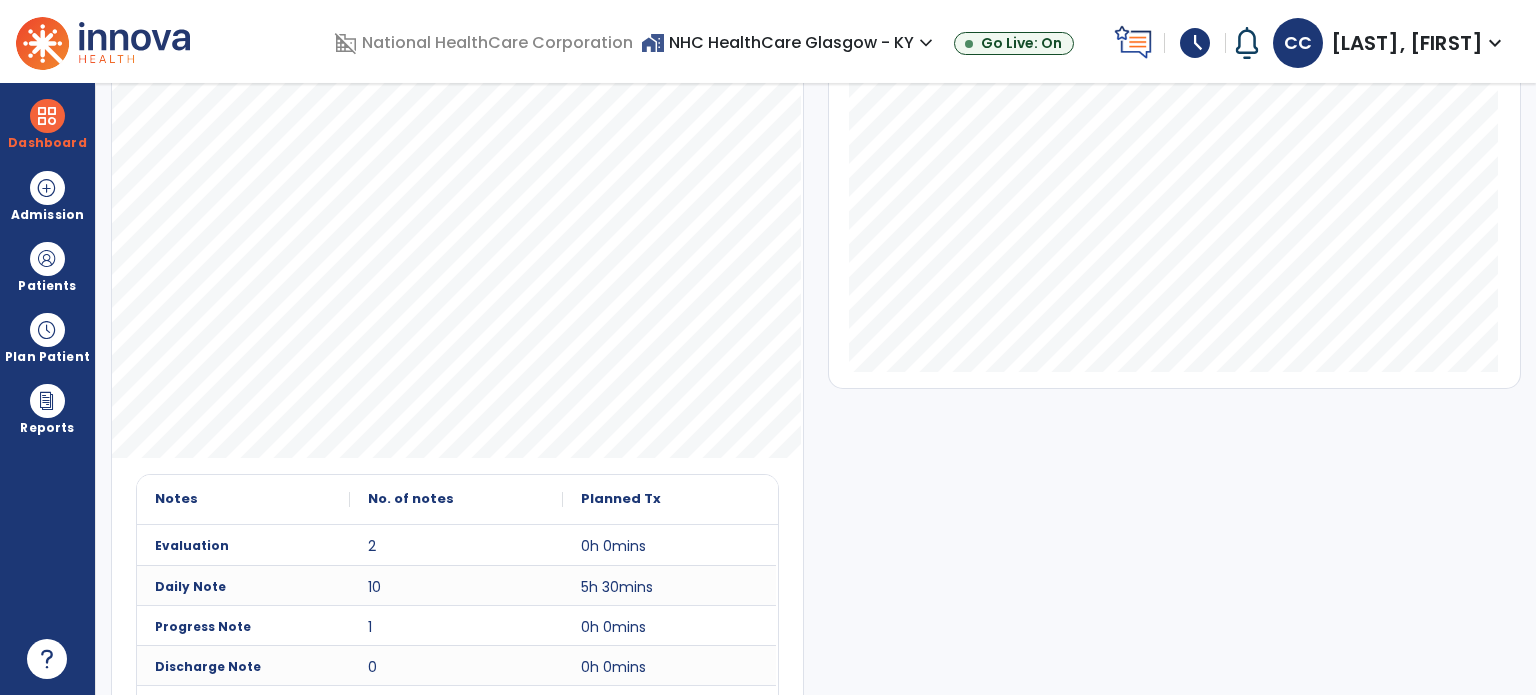 scroll, scrollTop: 252, scrollLeft: 0, axis: vertical 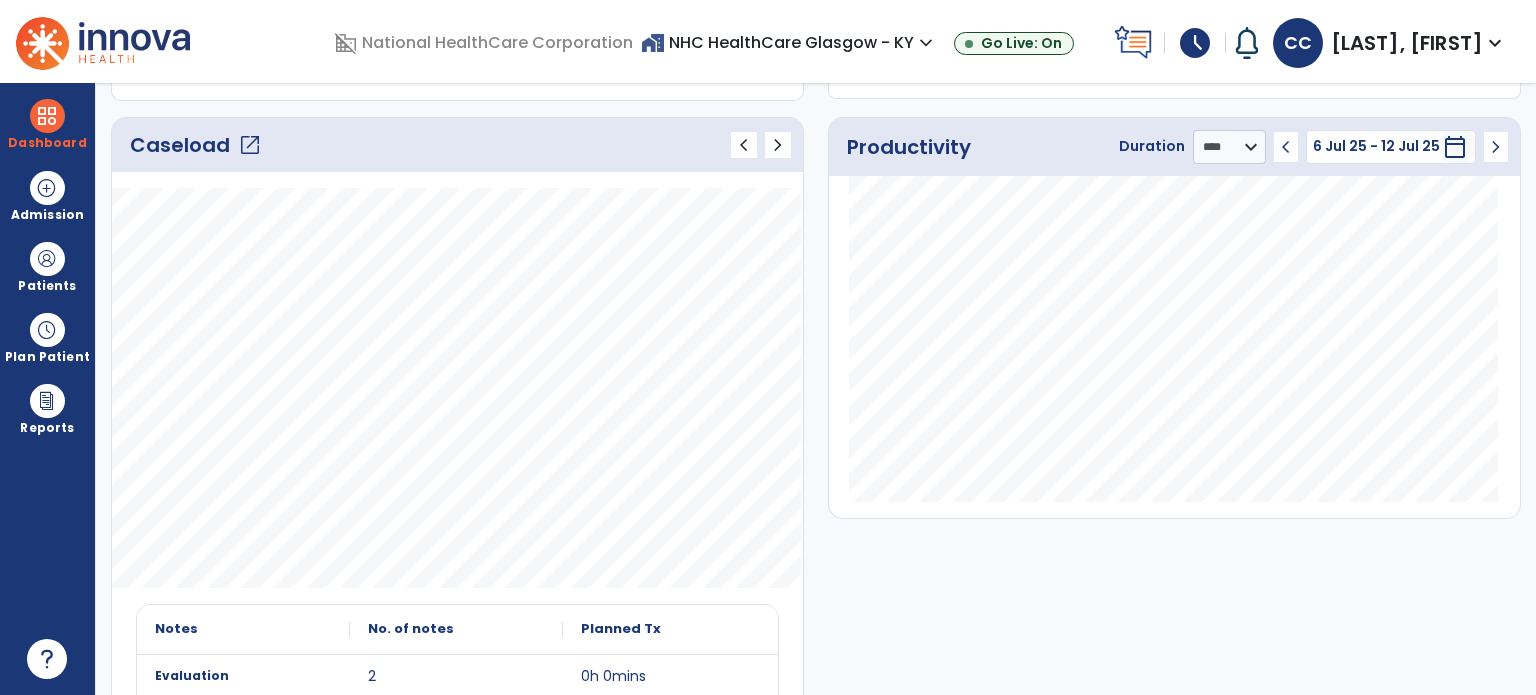 click on "Plan Patient" at bounding box center [47, 266] 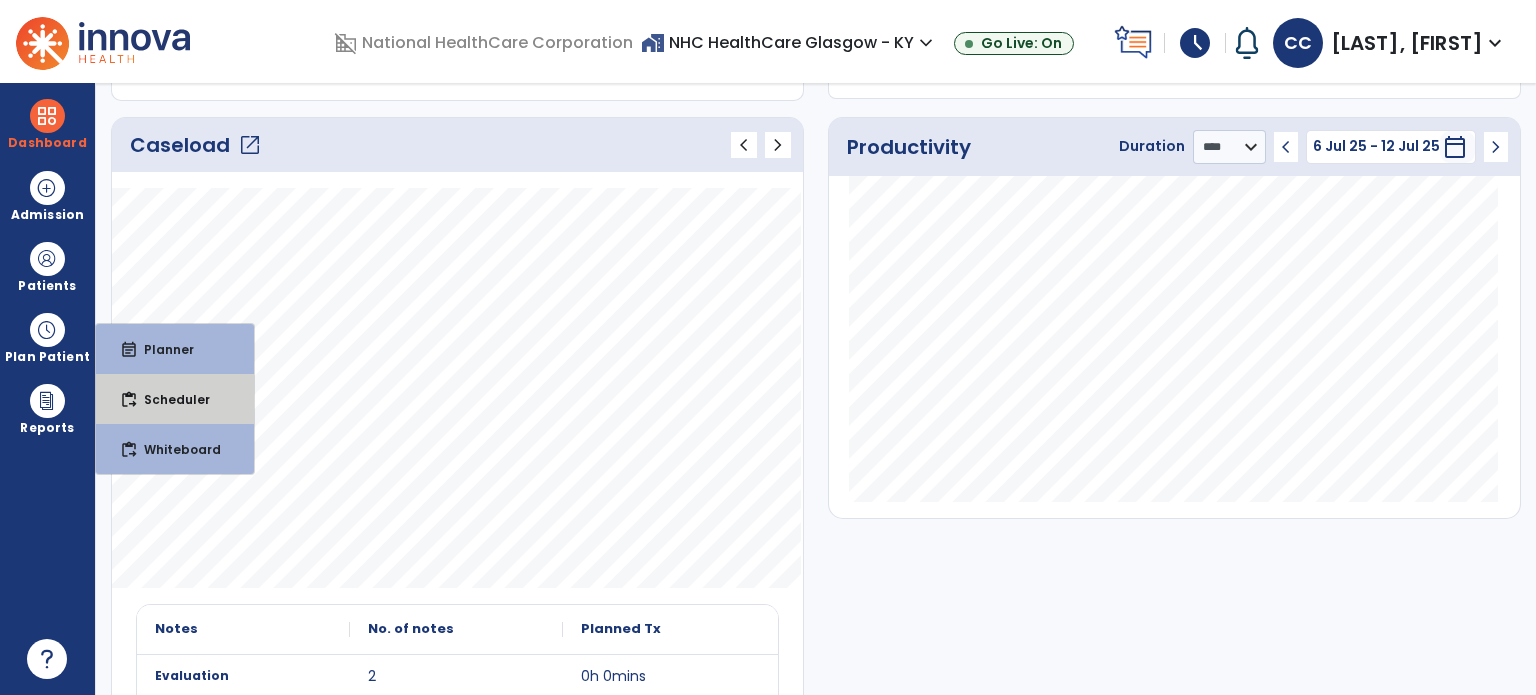click on "content_paste_go  Scheduler" at bounding box center [175, 399] 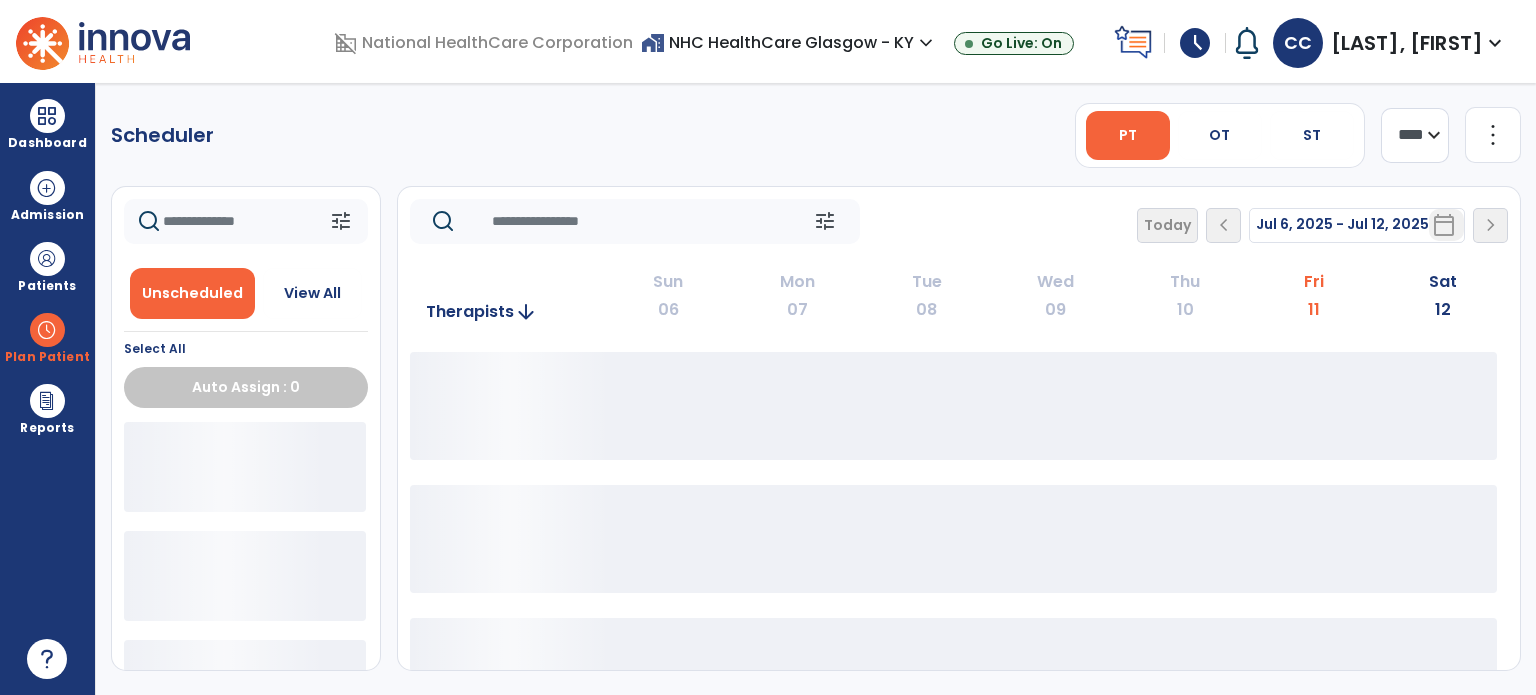 scroll, scrollTop: 0, scrollLeft: 0, axis: both 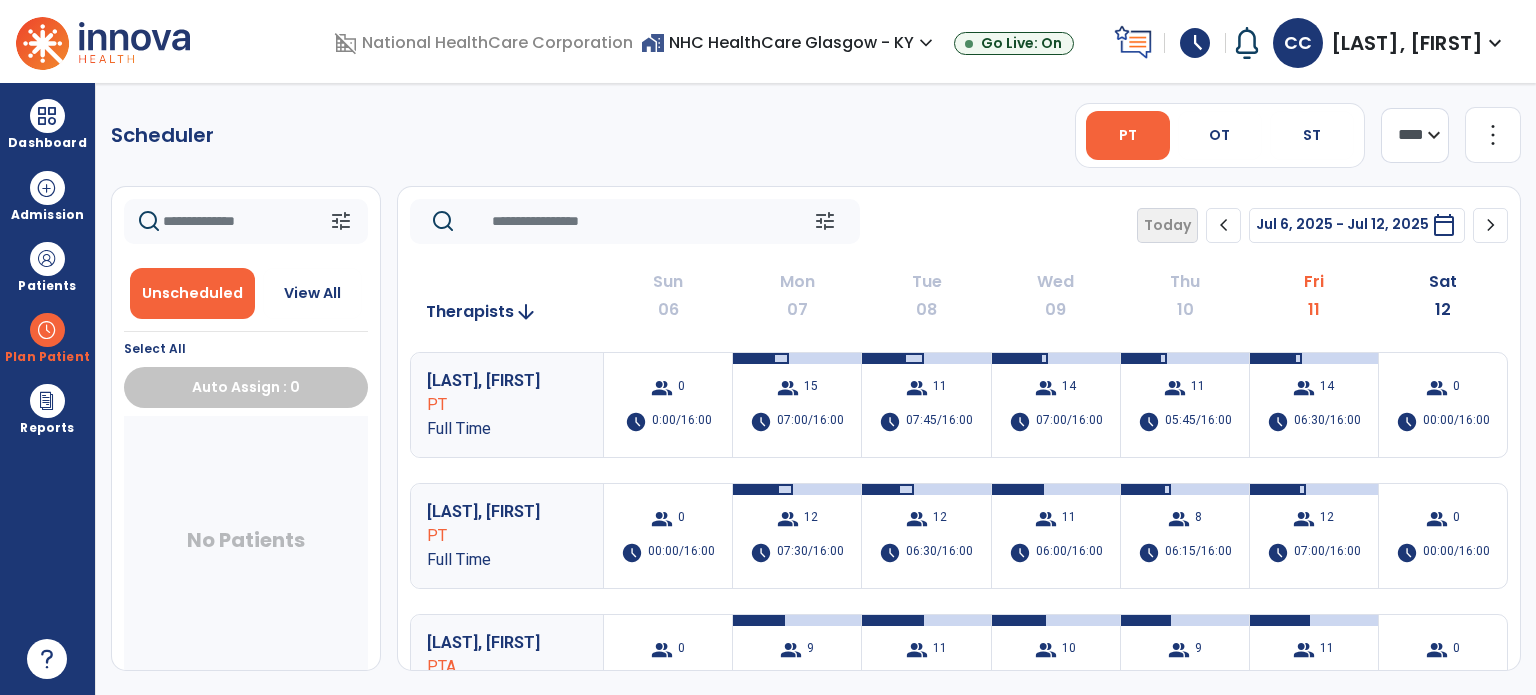 click on "chevron_right" 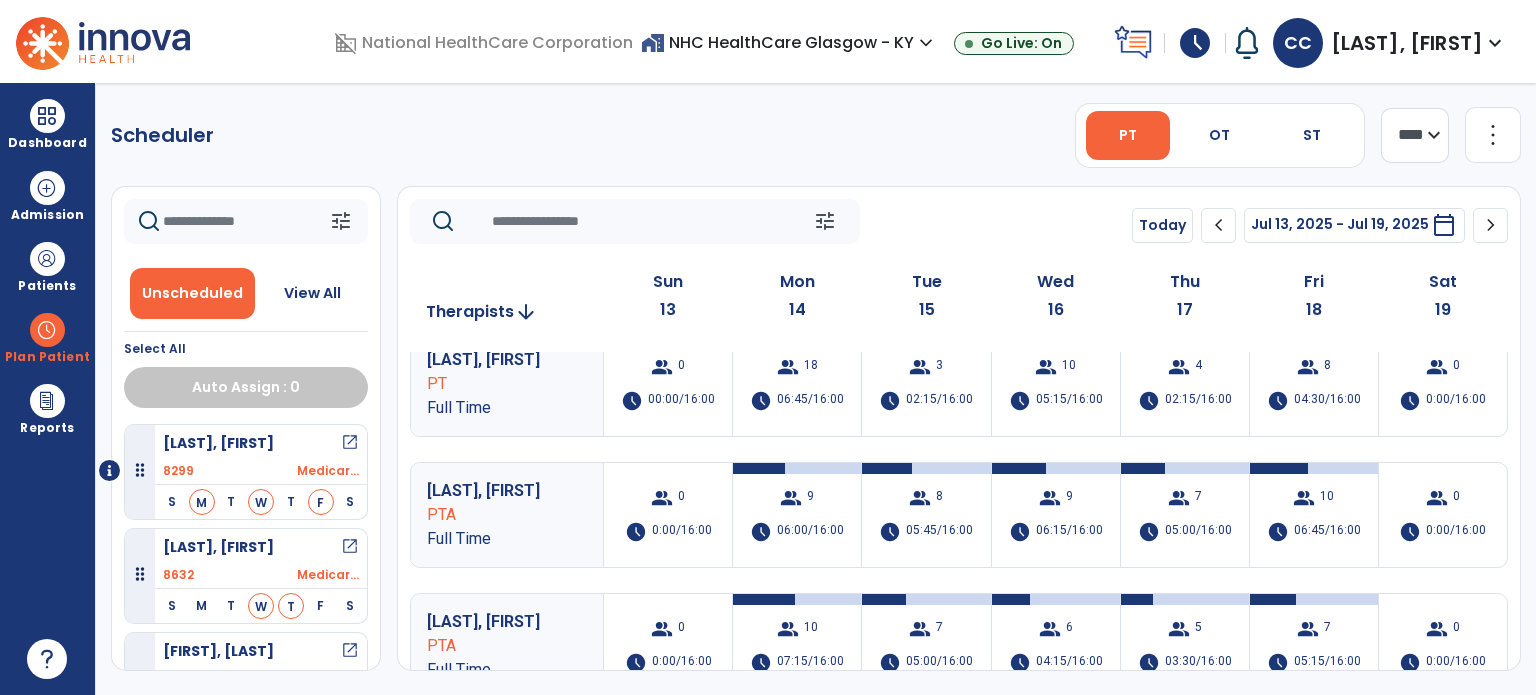 scroll, scrollTop: 0, scrollLeft: 0, axis: both 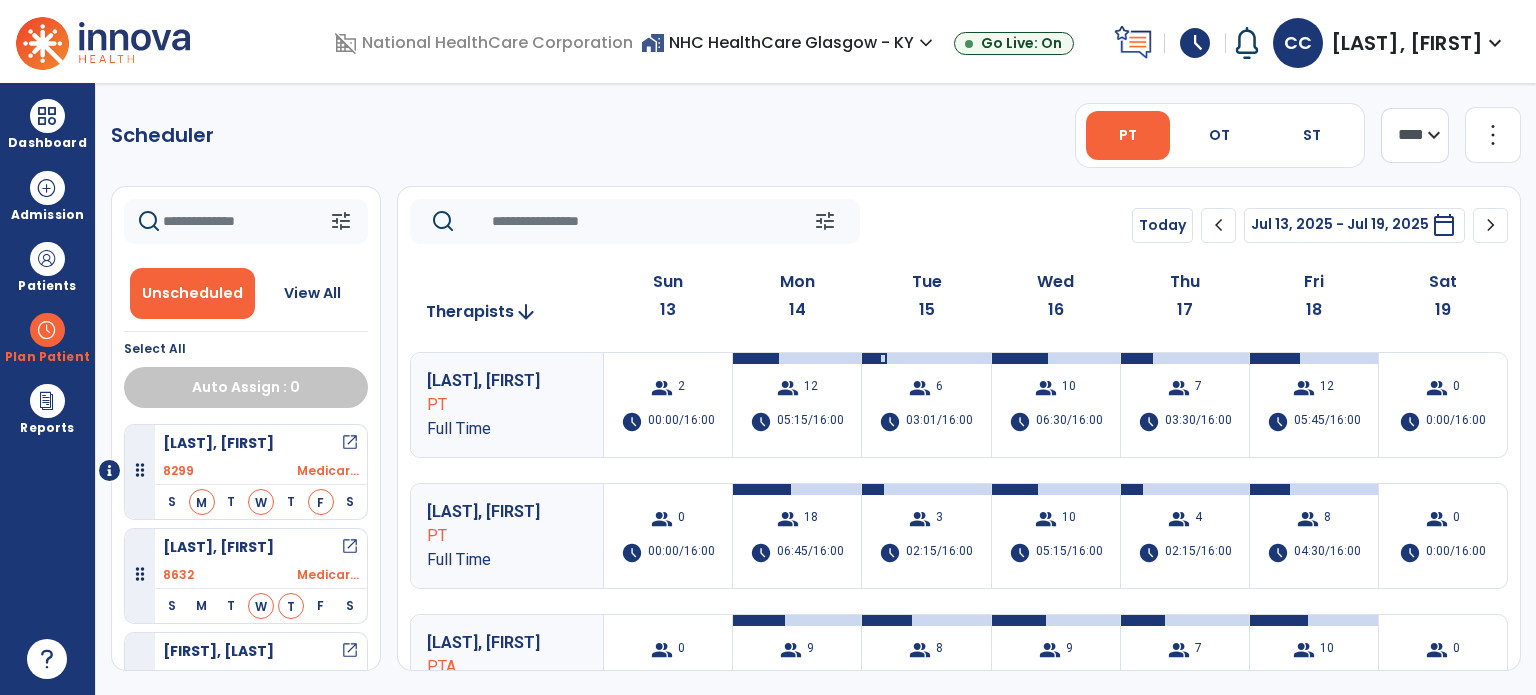 click on "Dashboard" at bounding box center [47, 124] 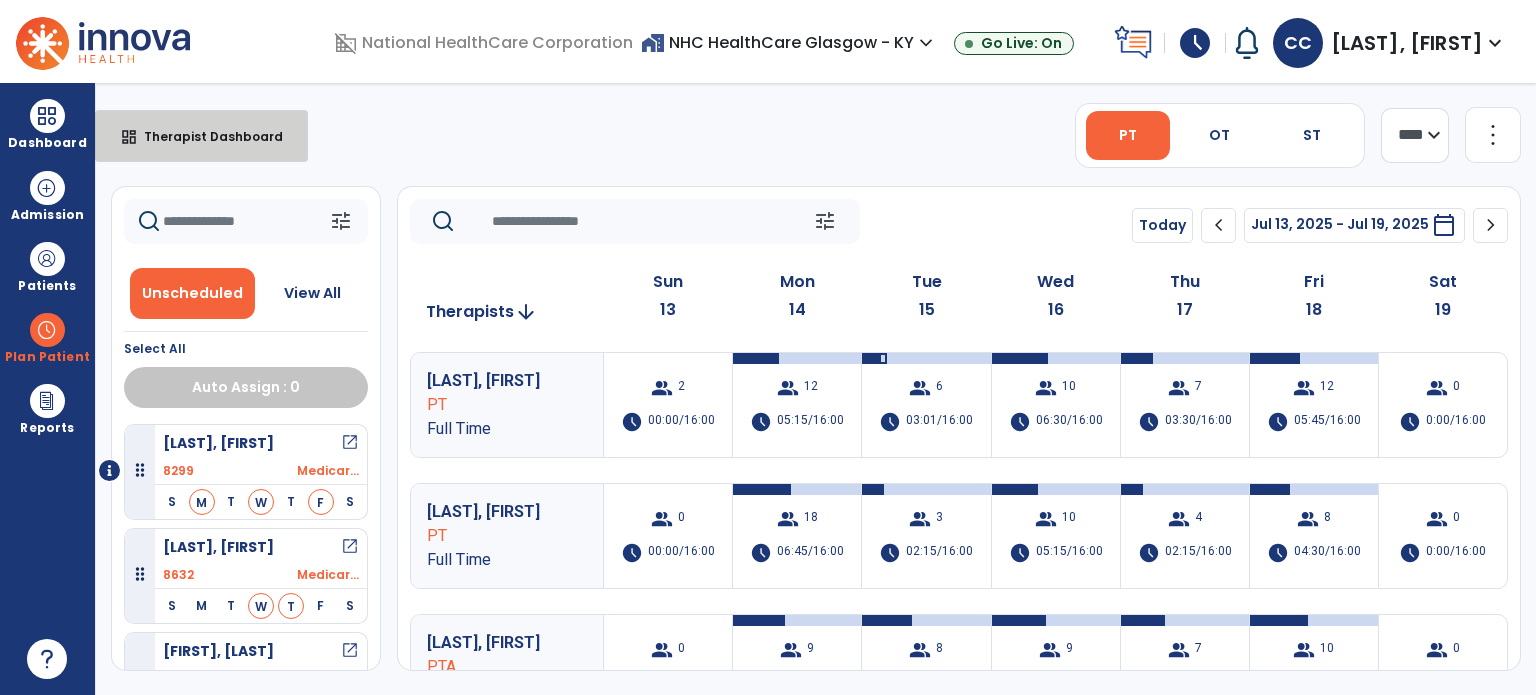 click on "dashboard  Therapist Dashboard" at bounding box center [201, 136] 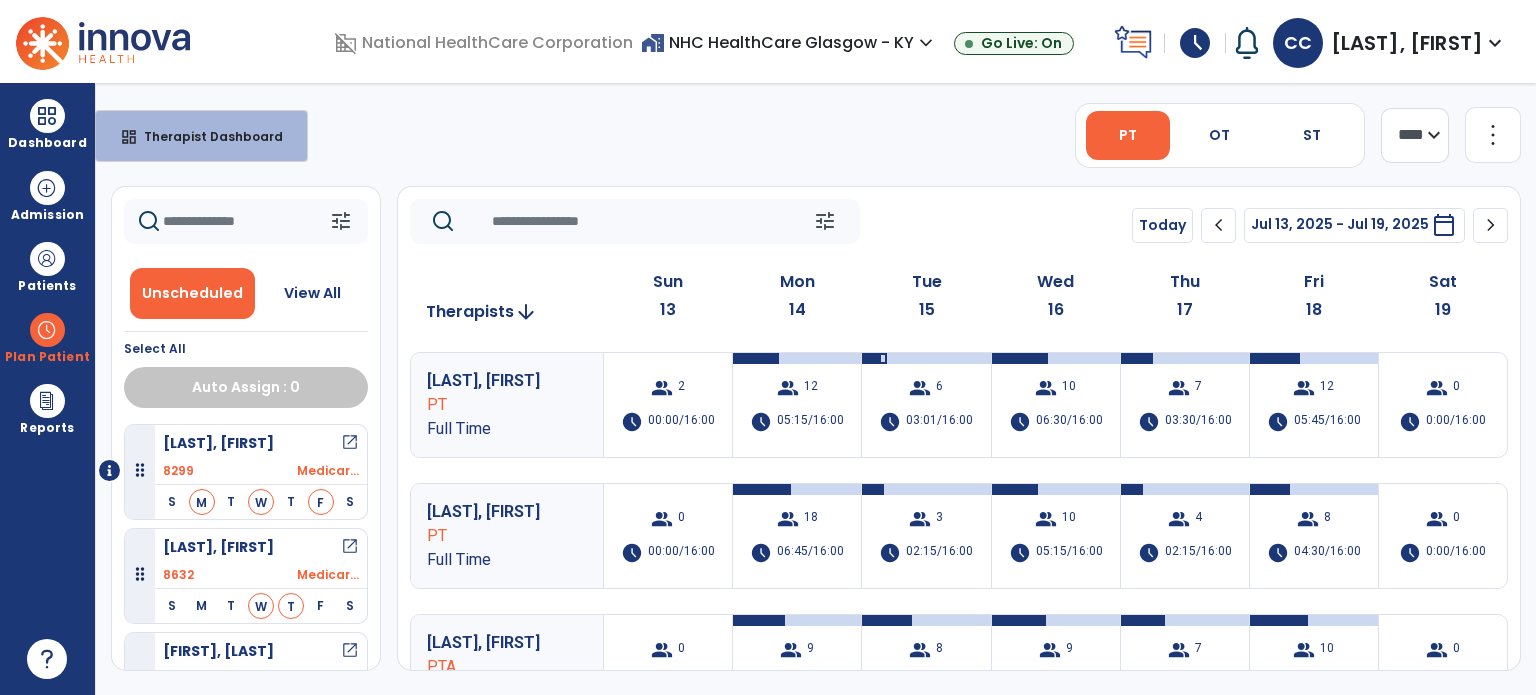 select on "****" 